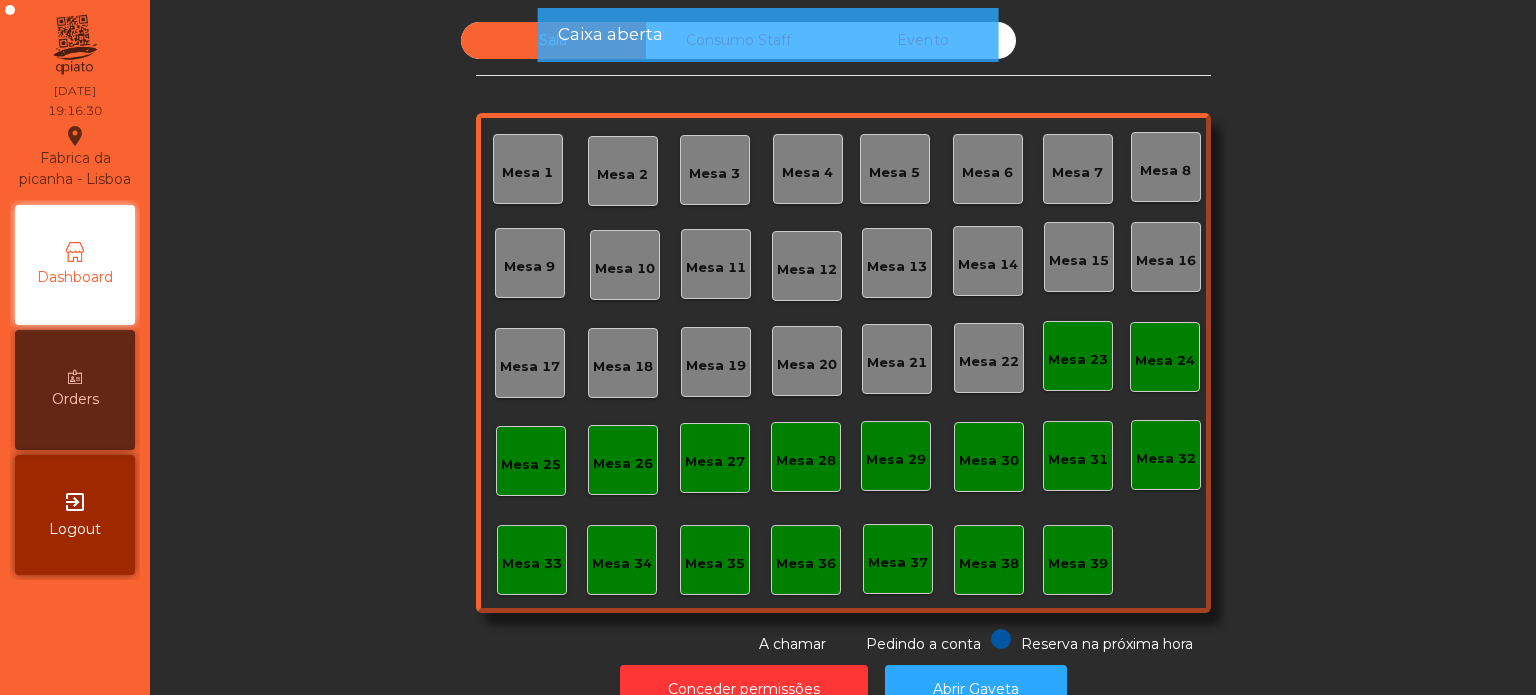 scroll, scrollTop: 0, scrollLeft: 0, axis: both 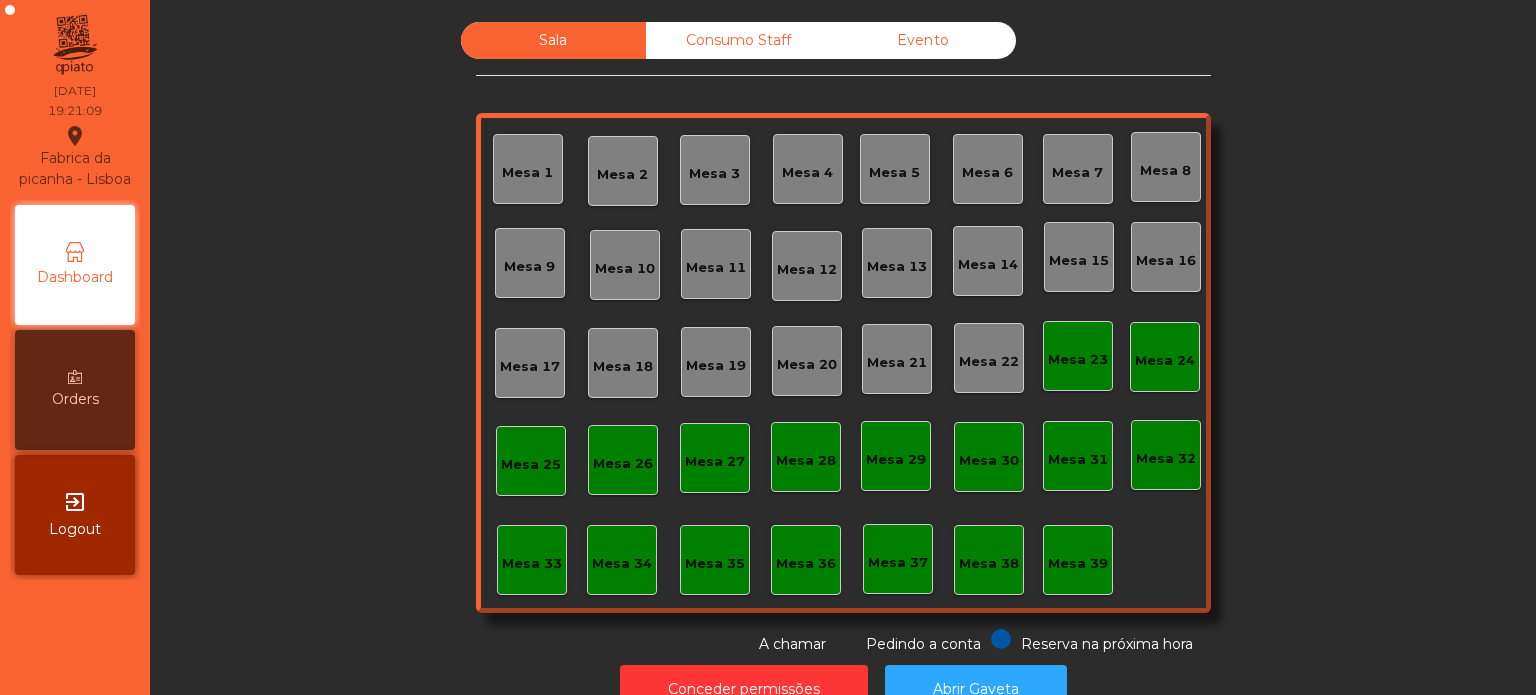 click on "Mesa 36" 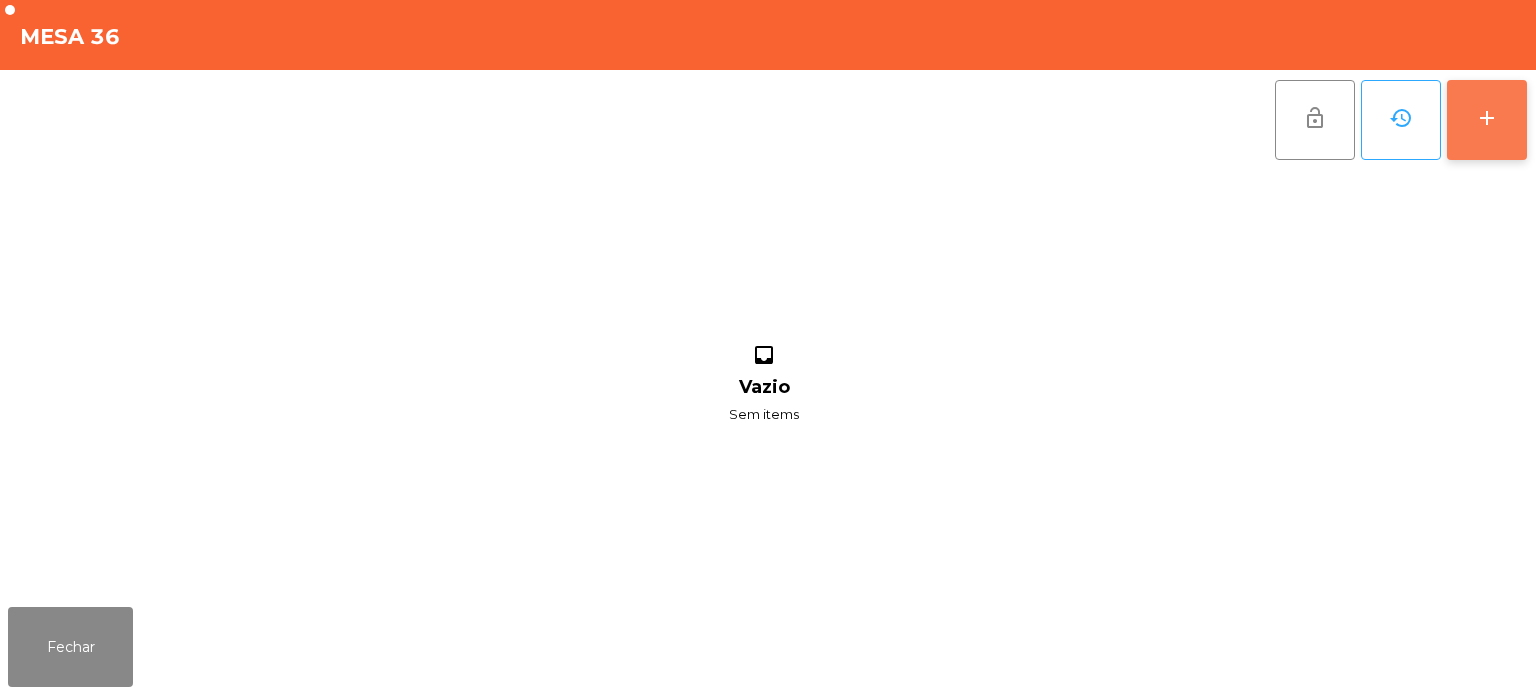 click on "add" 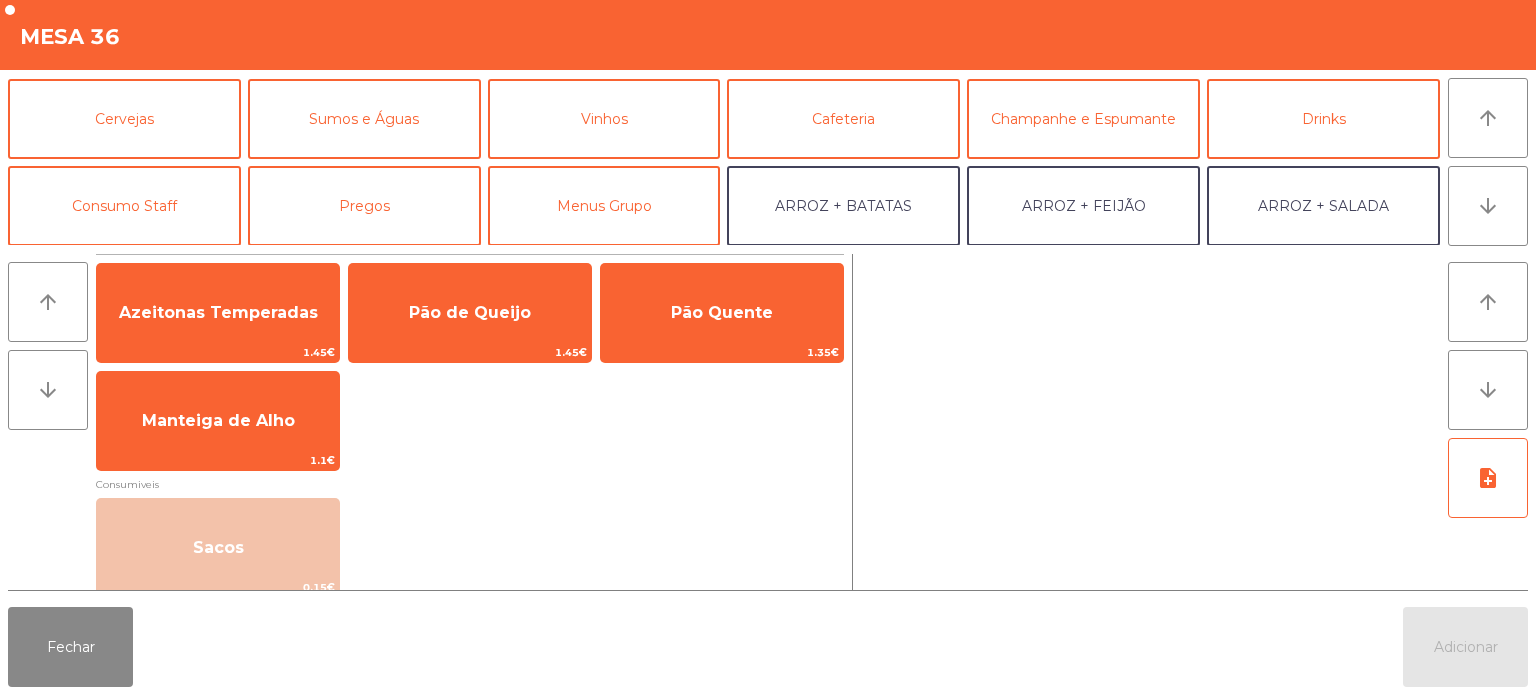 scroll, scrollTop: 124, scrollLeft: 0, axis: vertical 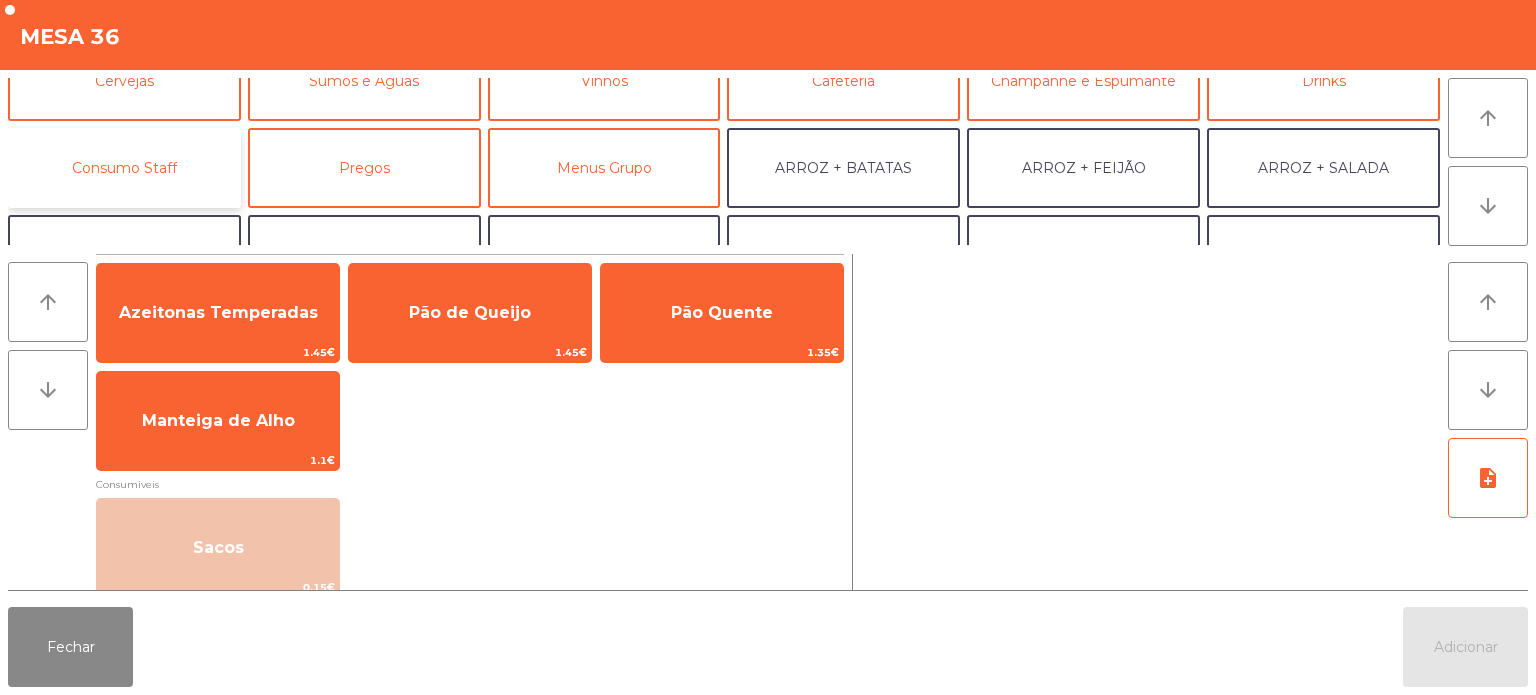 click on "Consumo Staff" 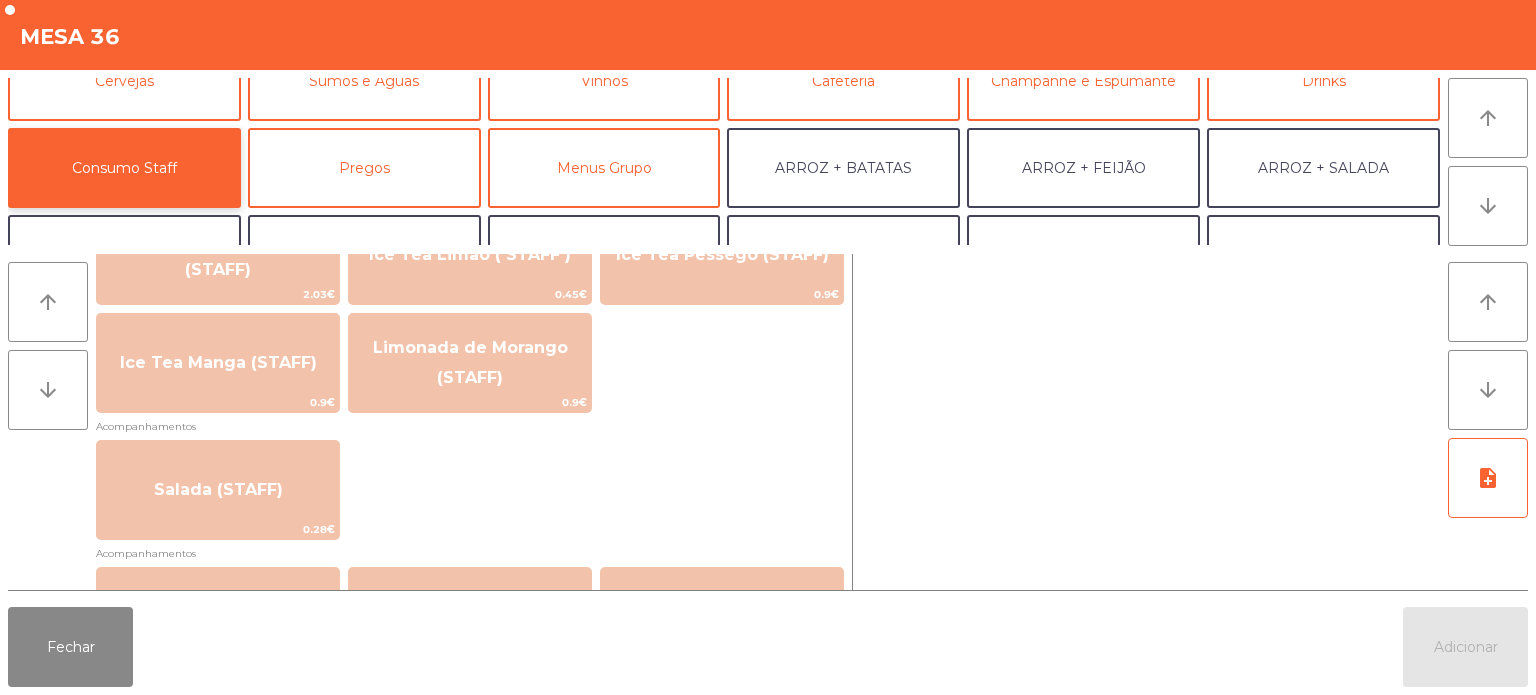 scroll, scrollTop: 642, scrollLeft: 0, axis: vertical 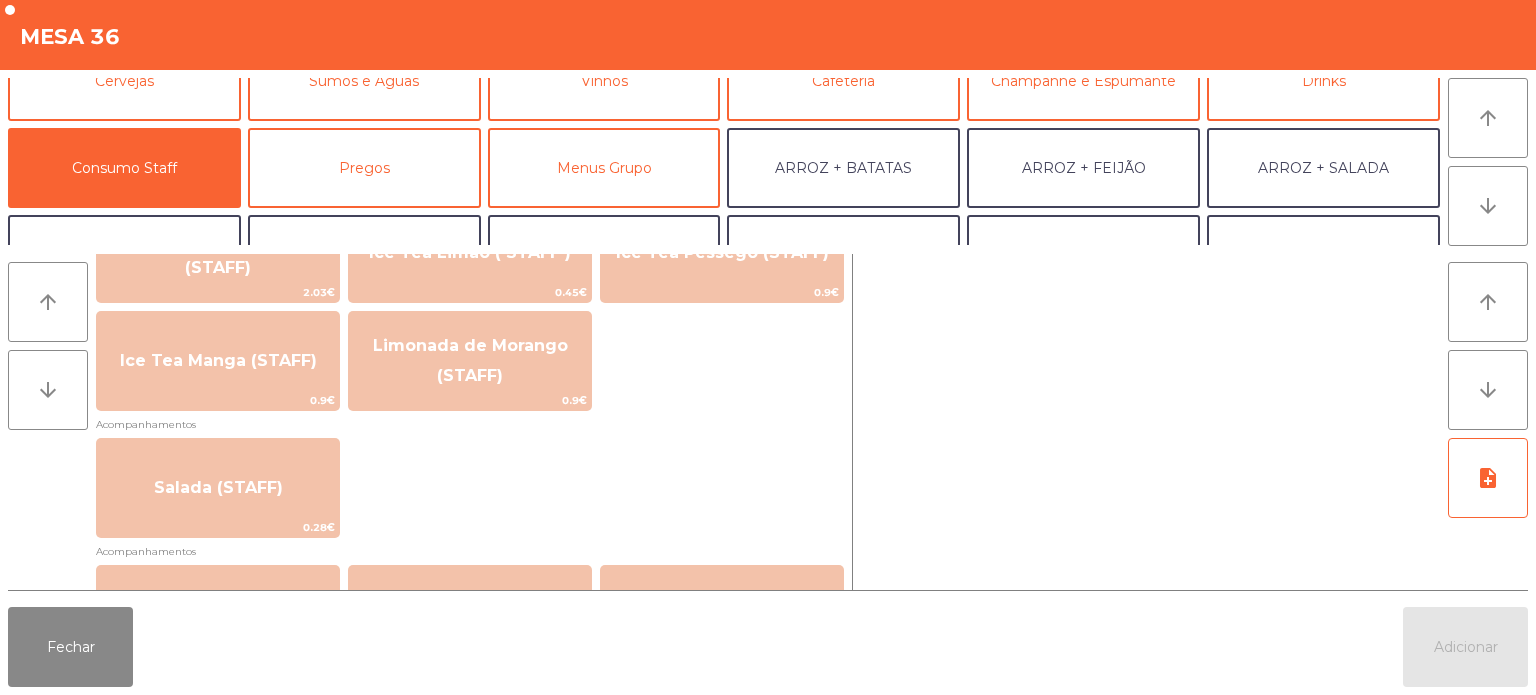 click on "Salada (STAFF)   0.28€" 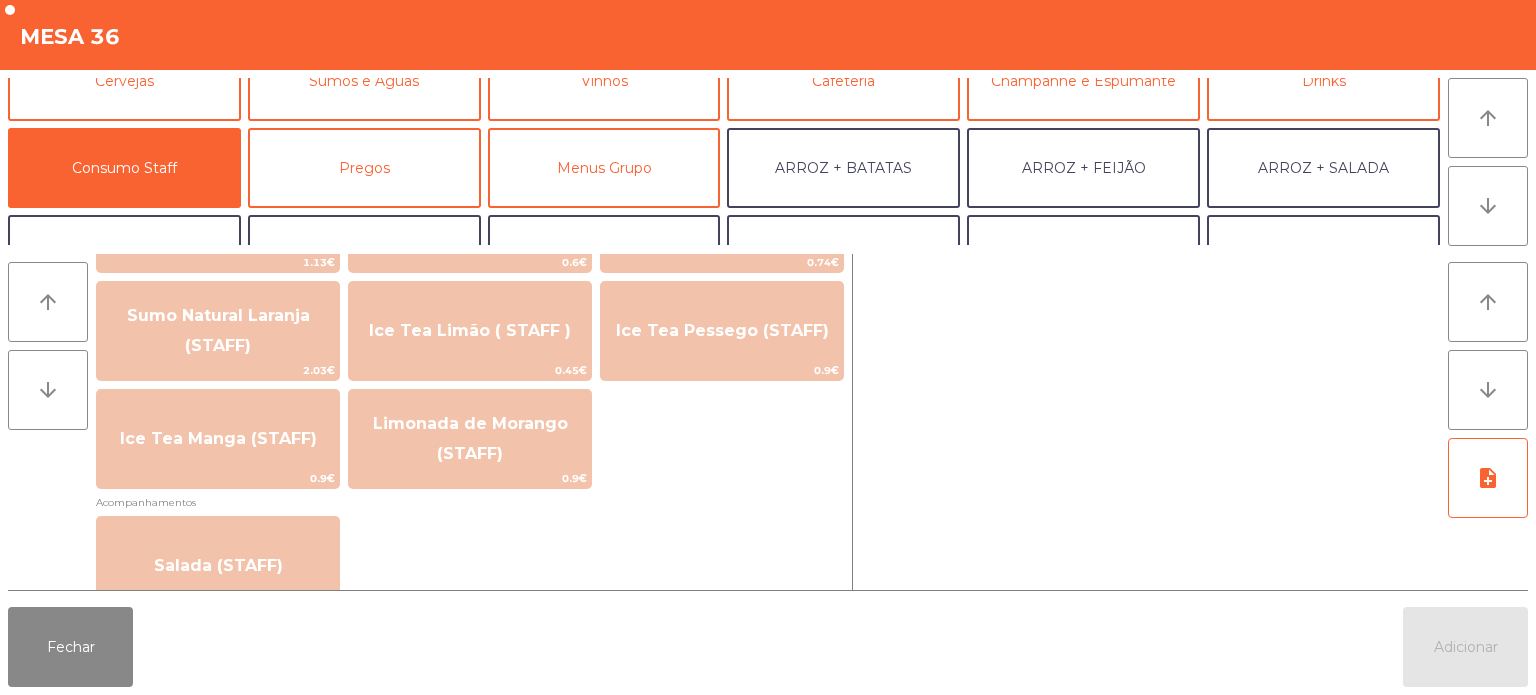 scroll, scrollTop: 564, scrollLeft: 0, axis: vertical 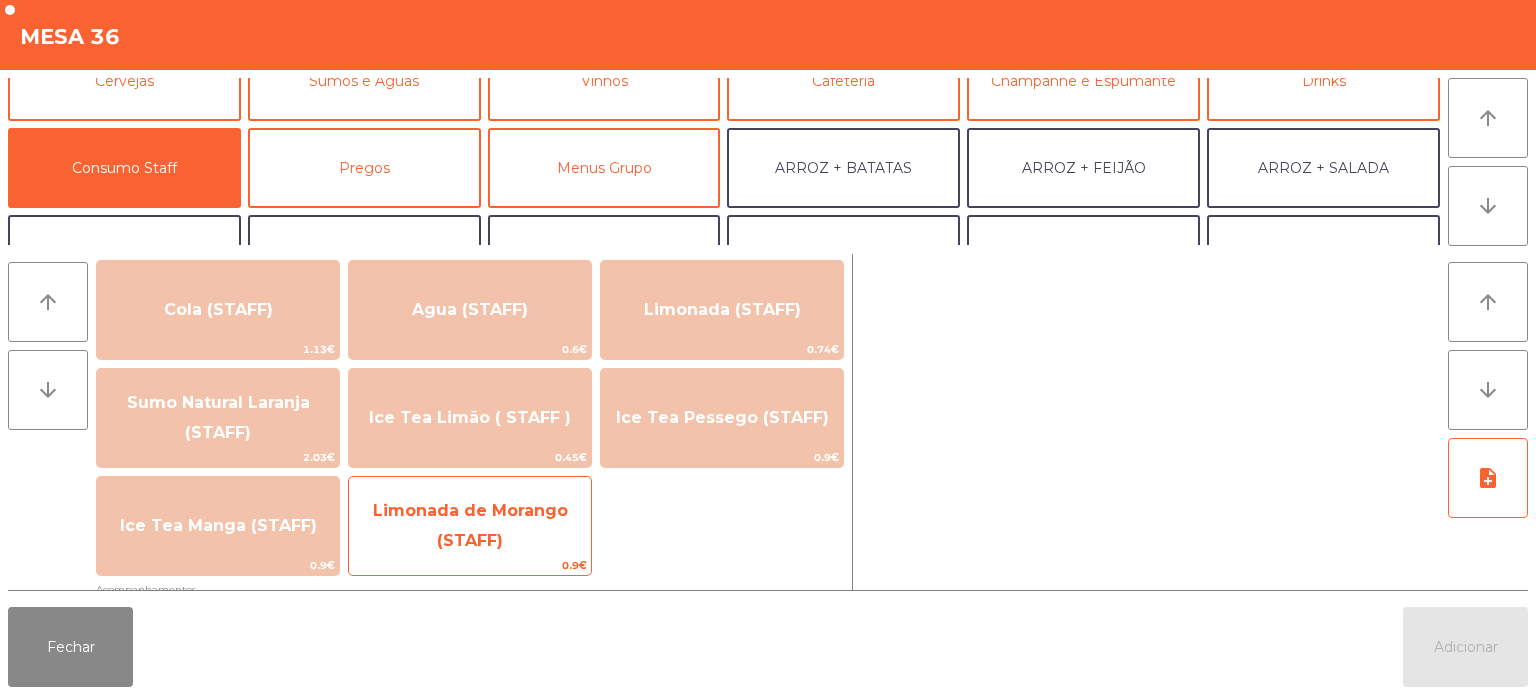 click on "Limonada de Morango (STAFF)" 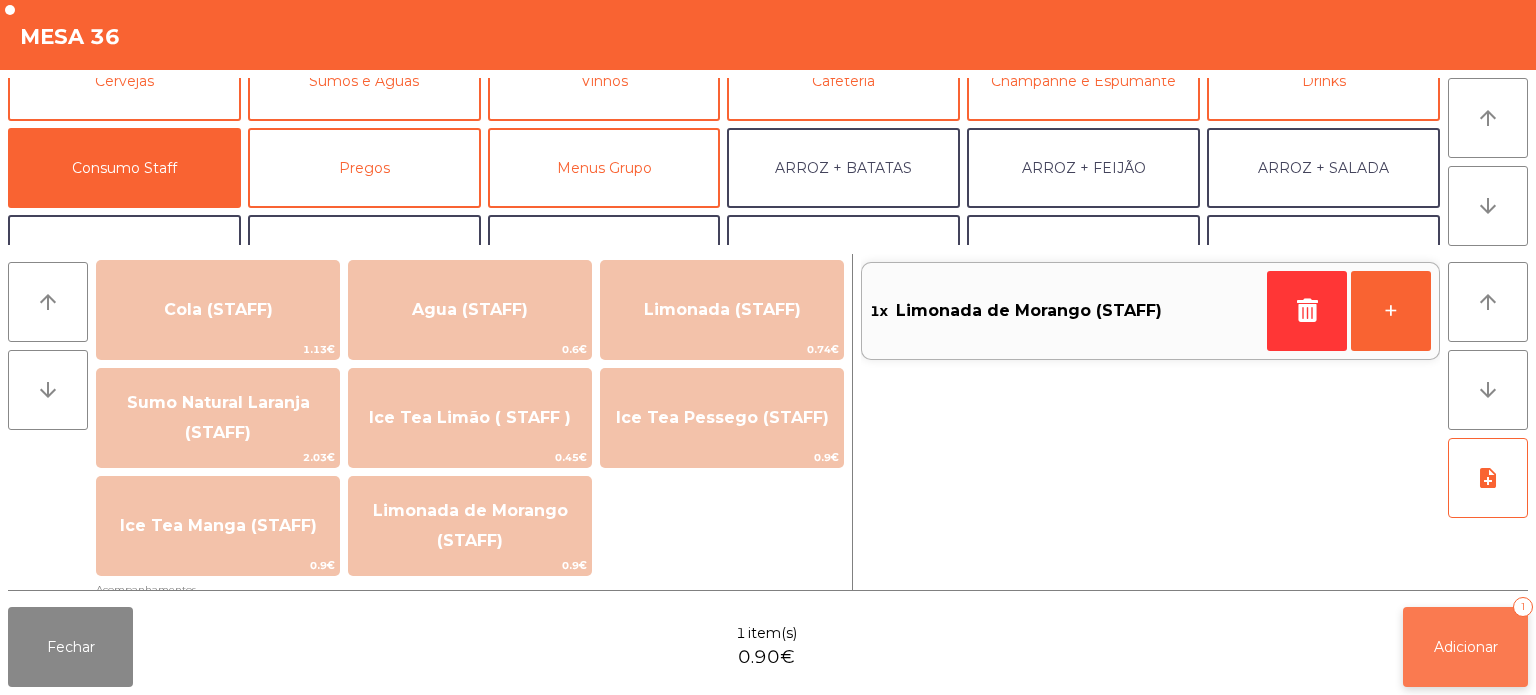 click on "Adicionar   1" 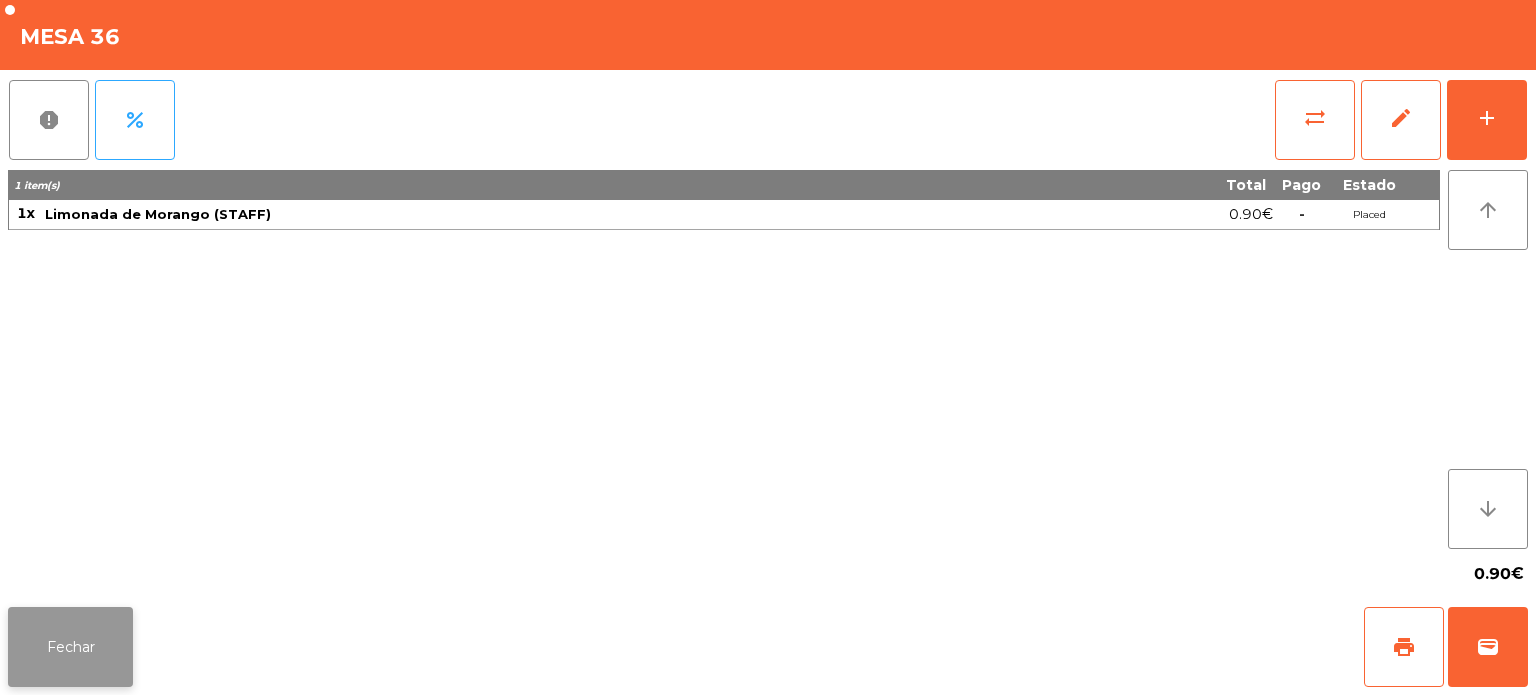 click on "Fechar" 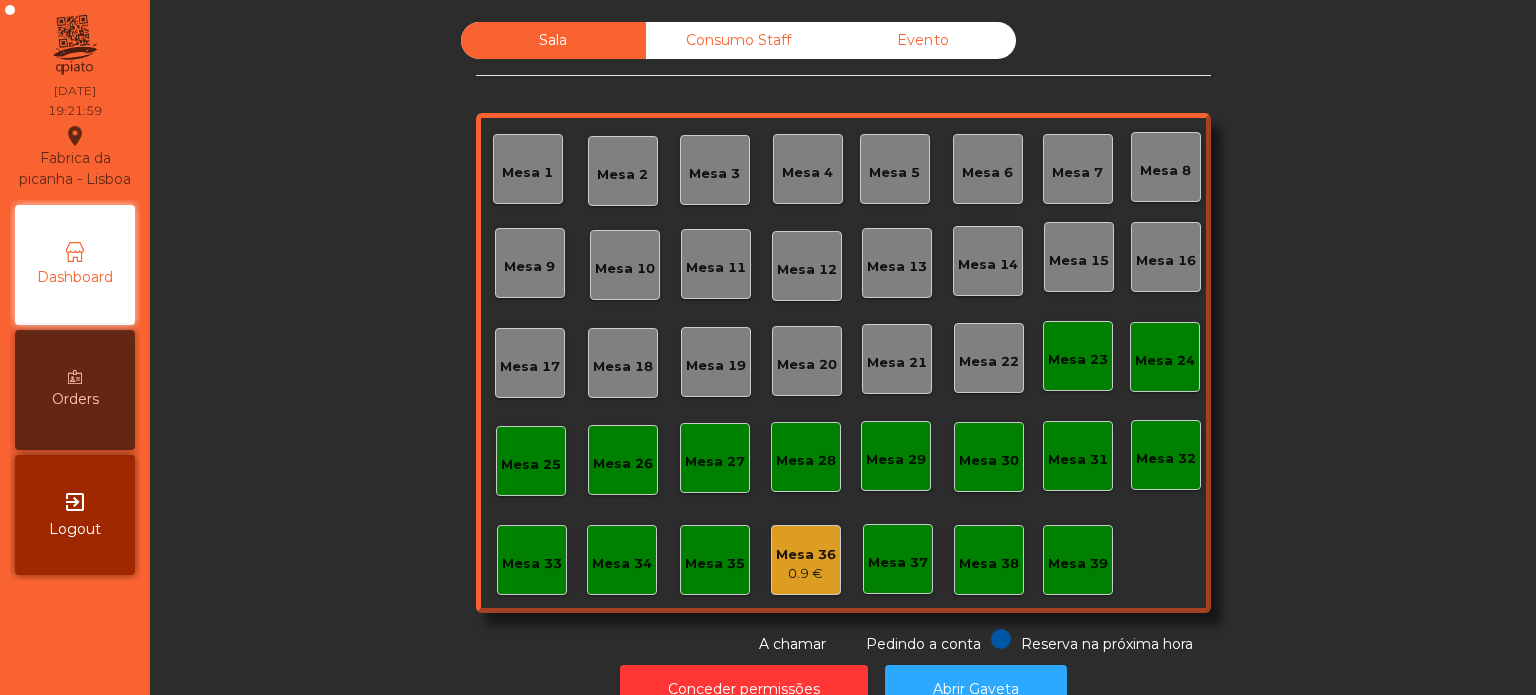click on "Mesa 33" 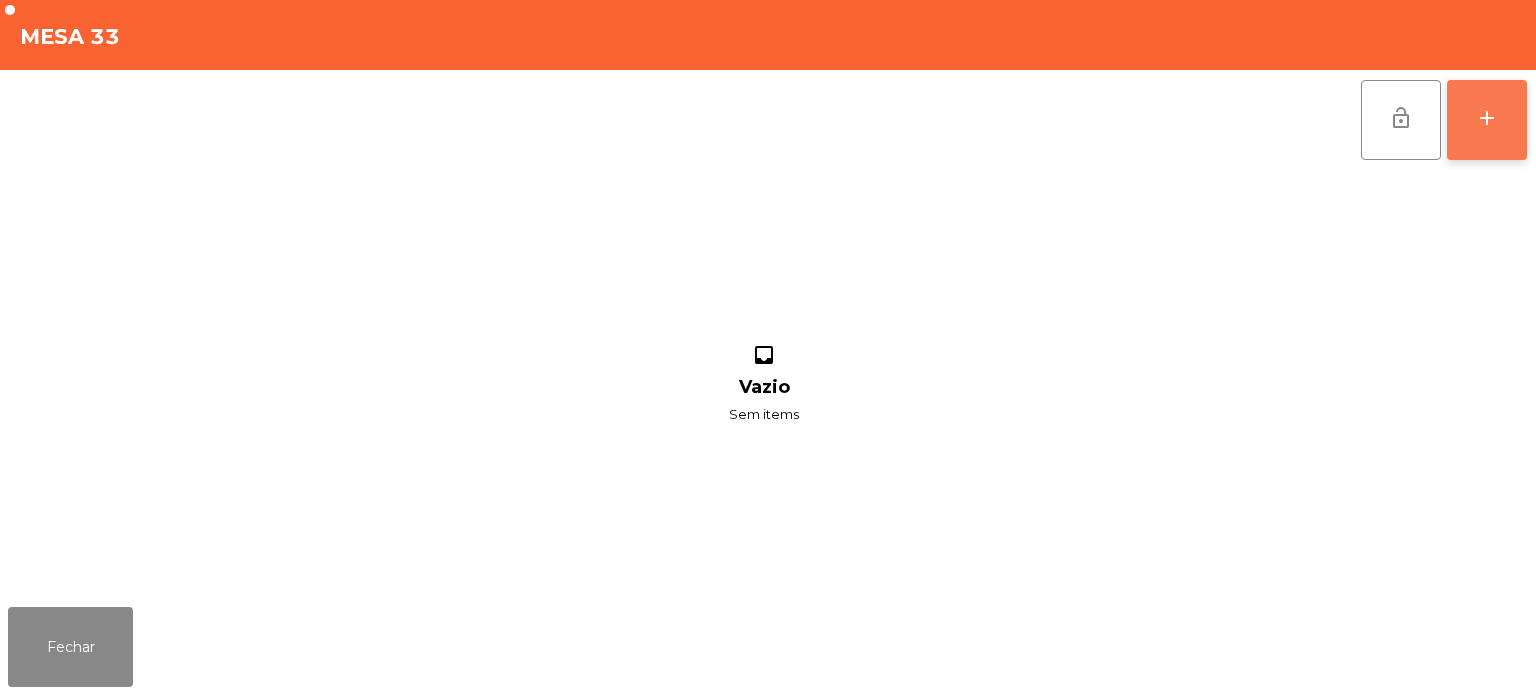 click on "add" 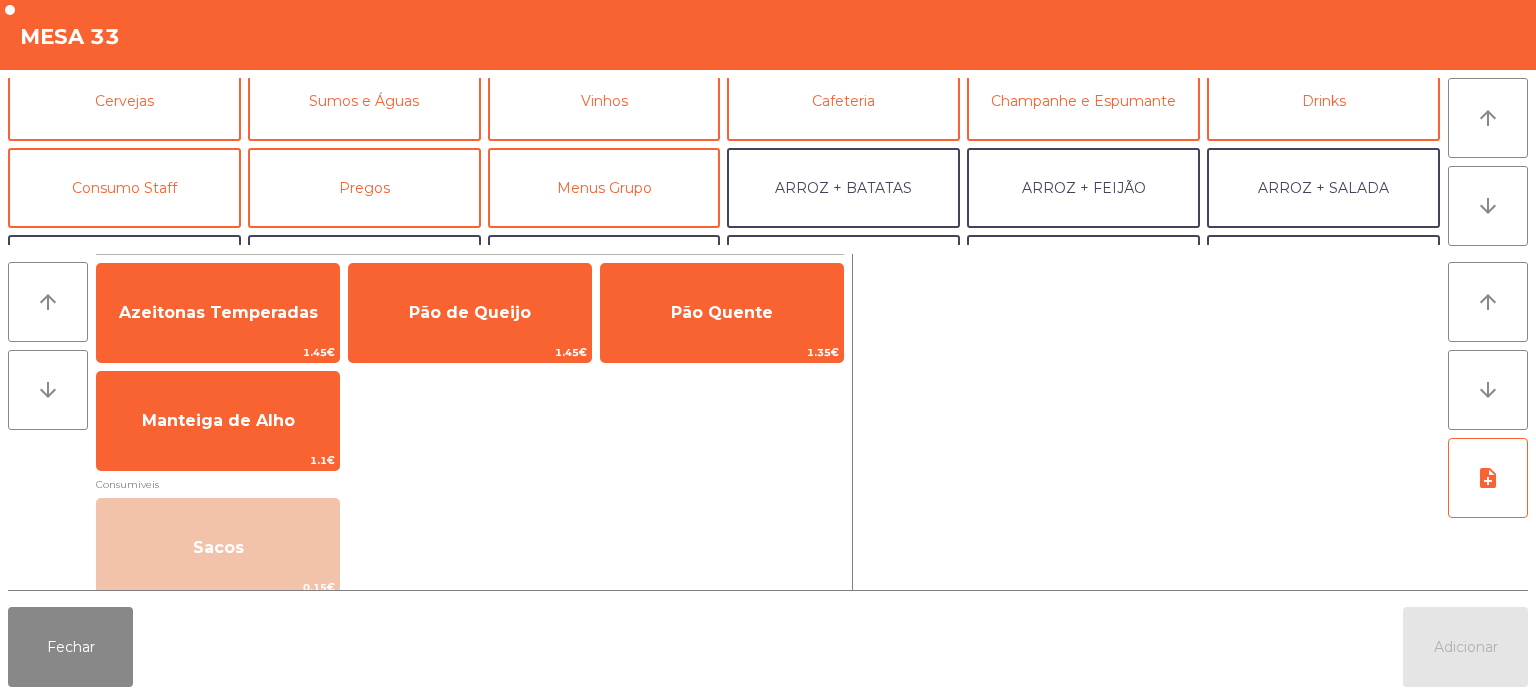scroll, scrollTop: 173, scrollLeft: 0, axis: vertical 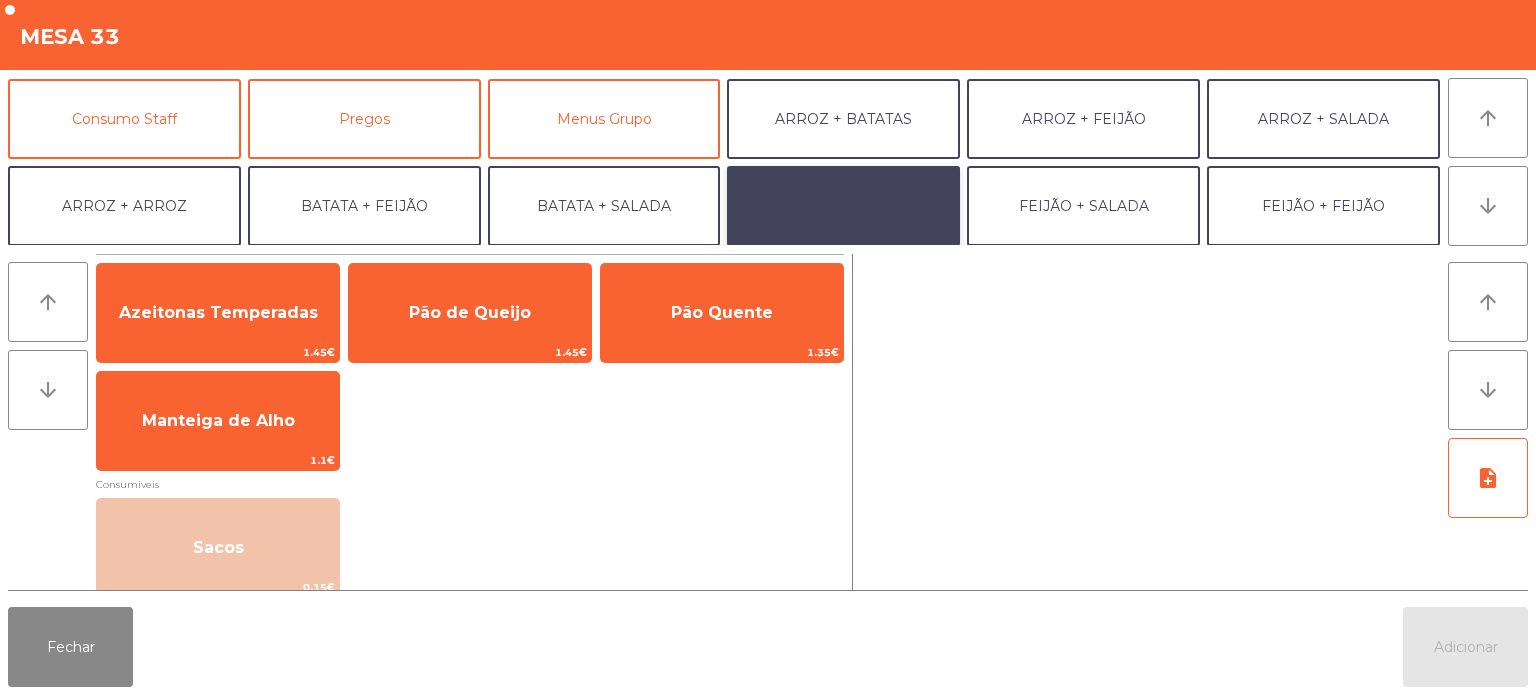 click on "BATATA + BATATA" 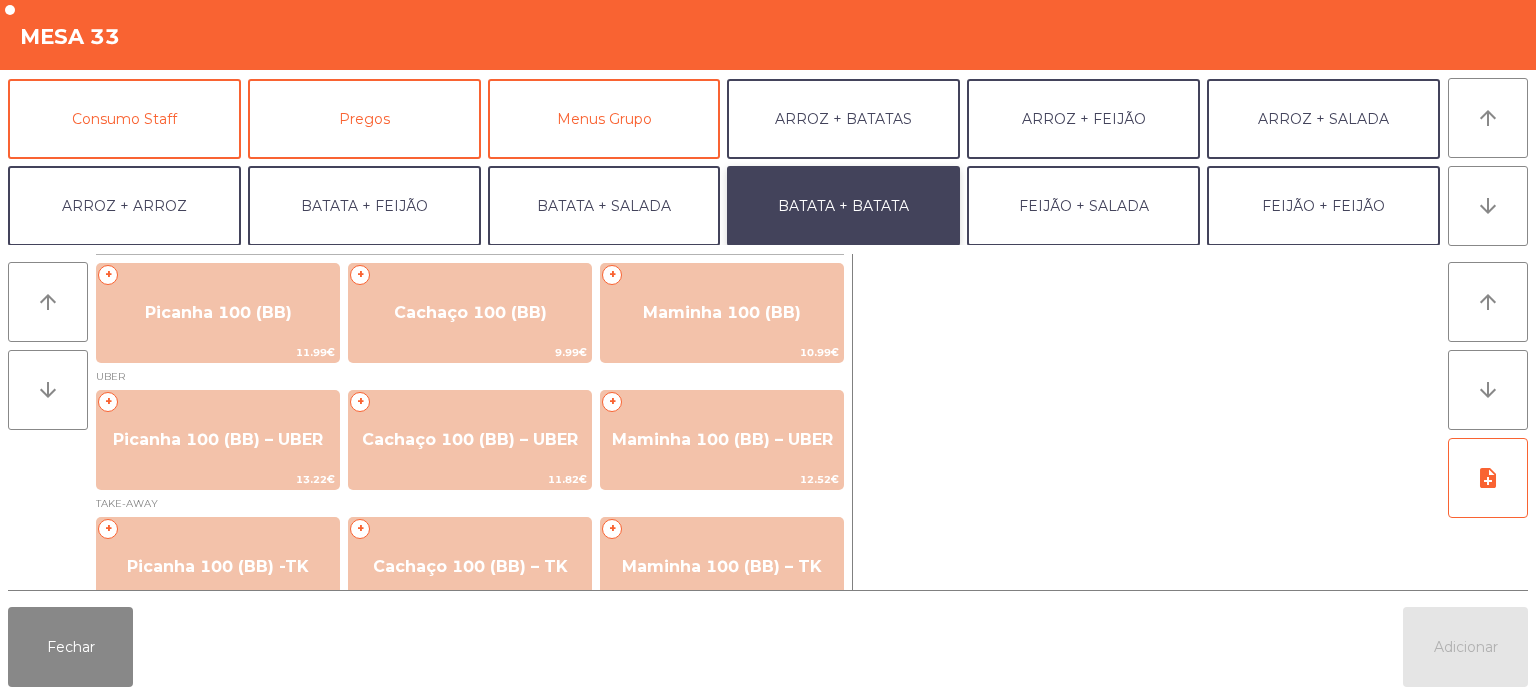 scroll, scrollTop: 34, scrollLeft: 0, axis: vertical 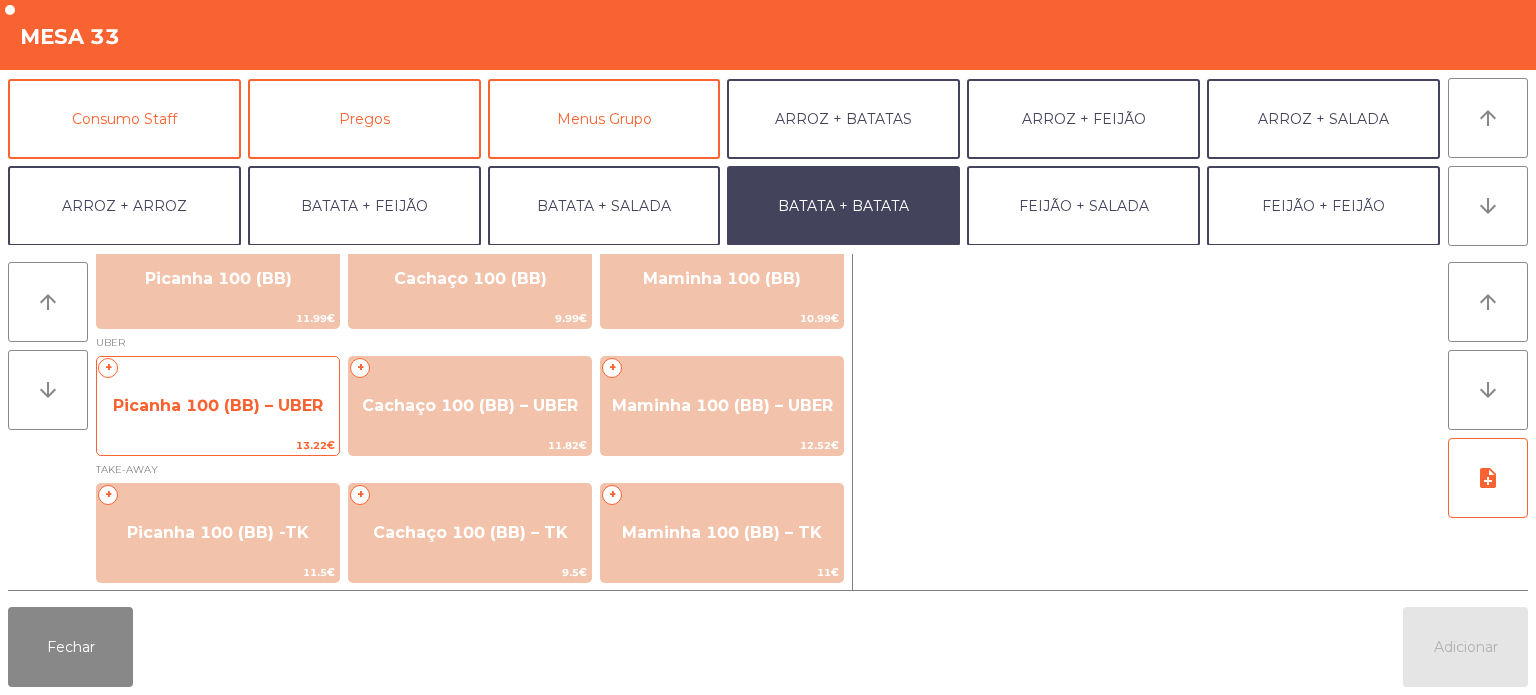 click on "Picanha 100 (BB) – UBER" 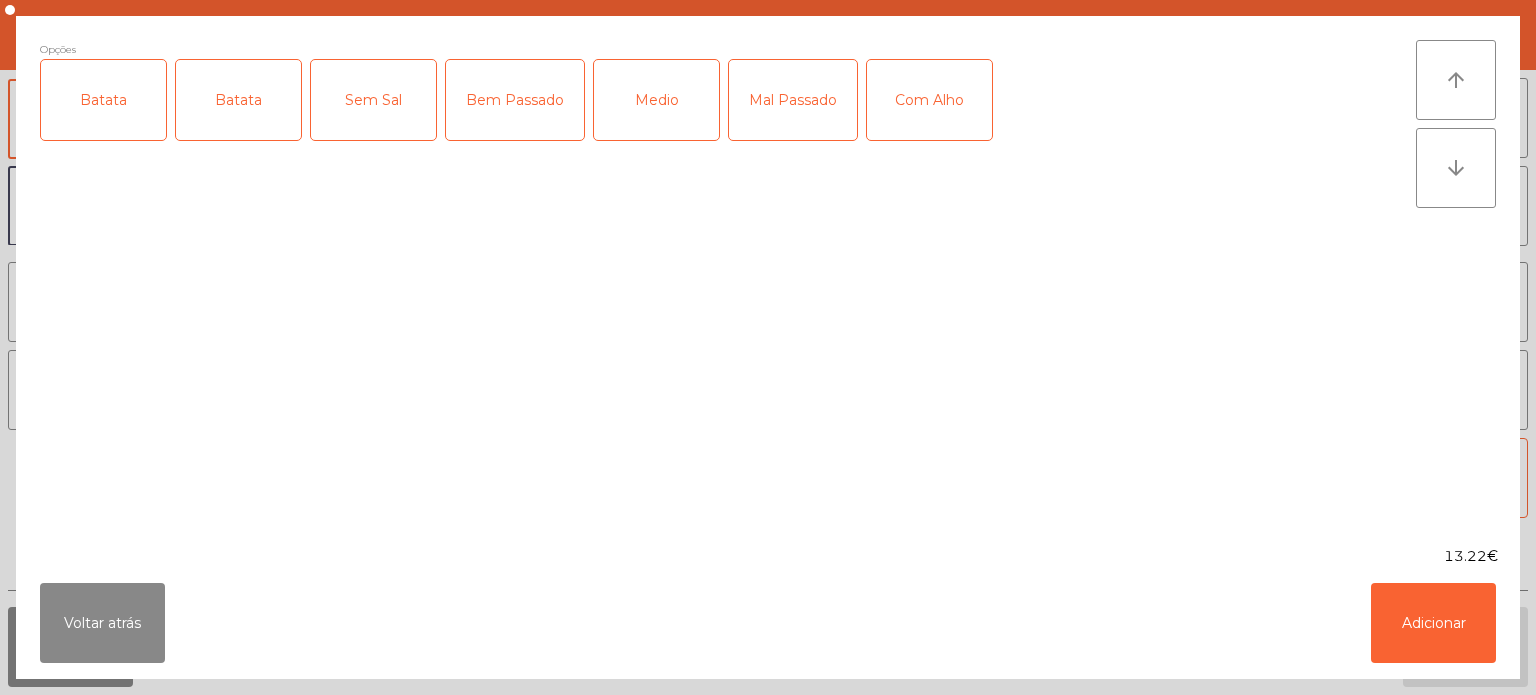 click on "Batata" 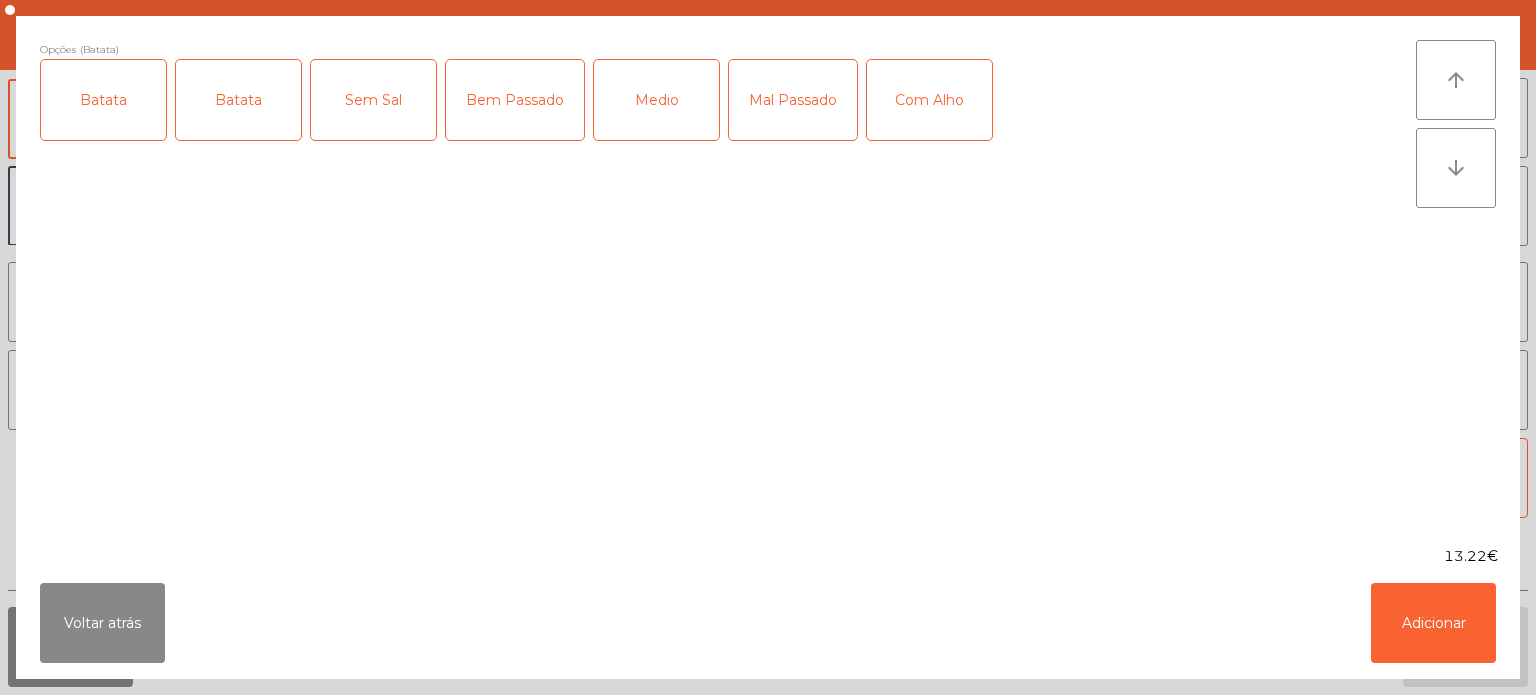 click on "Batata" 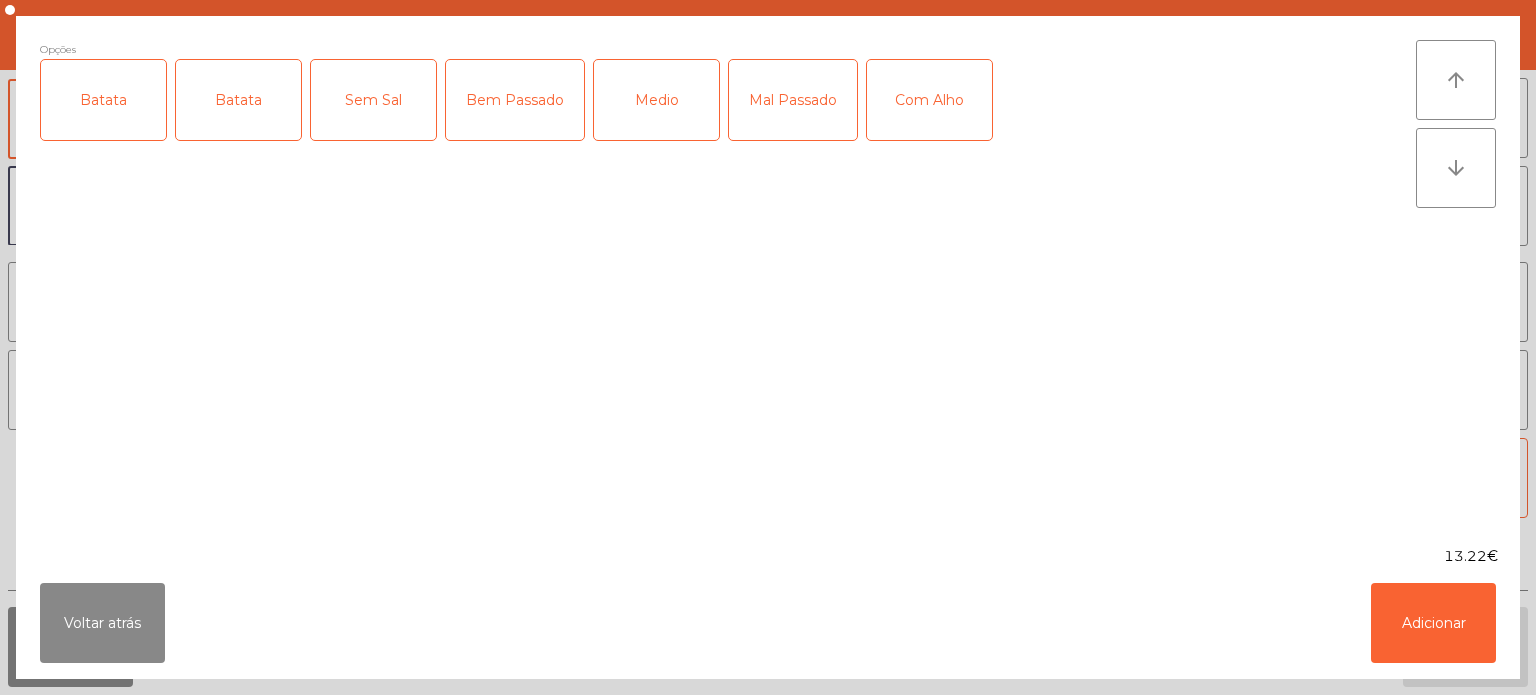 click on "Batata" 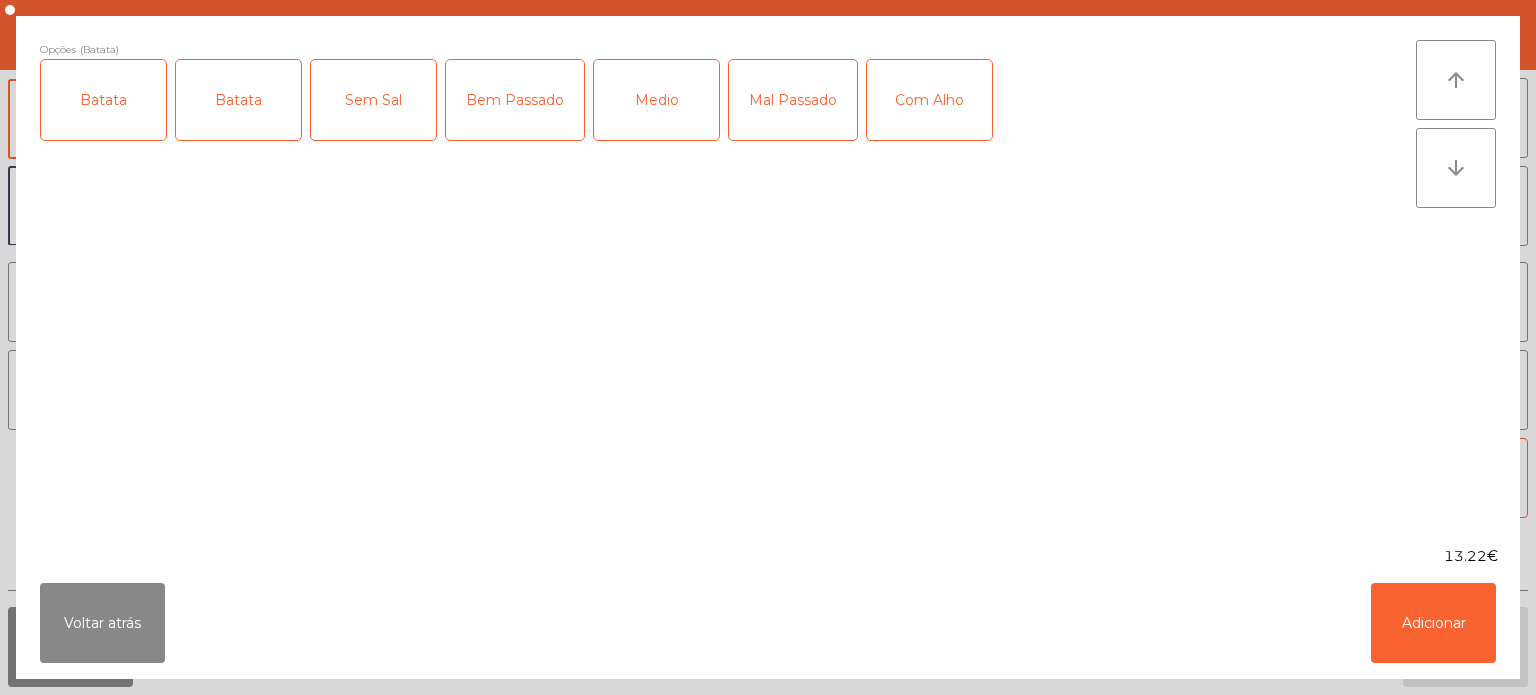 click on "Medio" 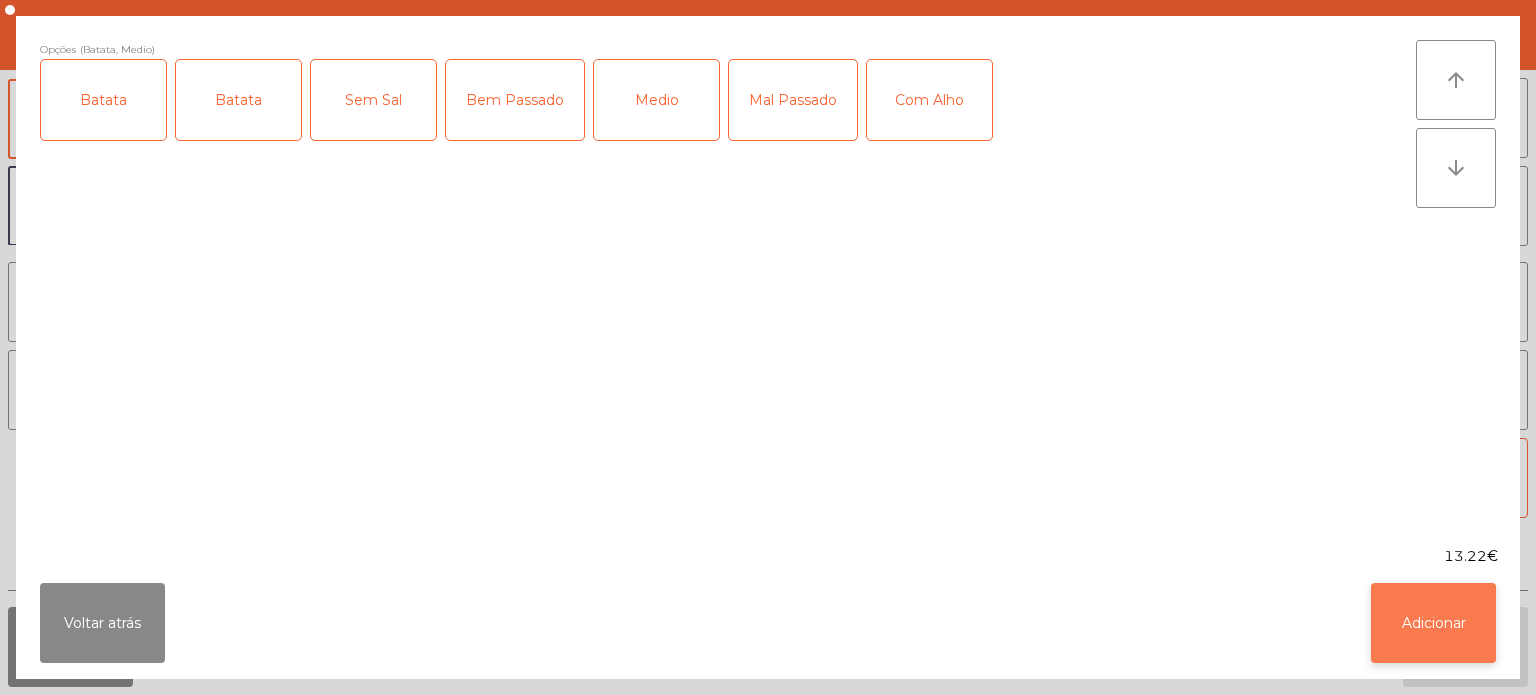click on "Adicionar" 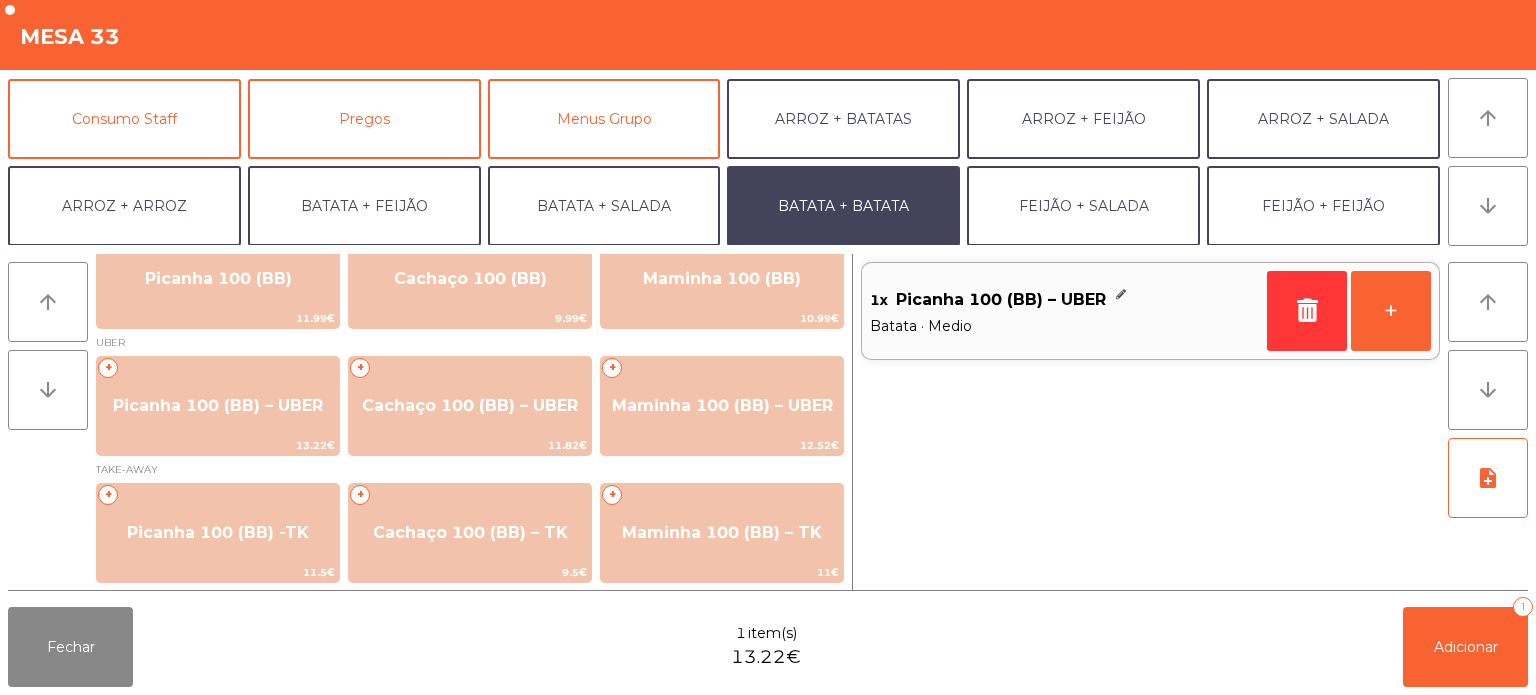 scroll, scrollTop: 260, scrollLeft: 0, axis: vertical 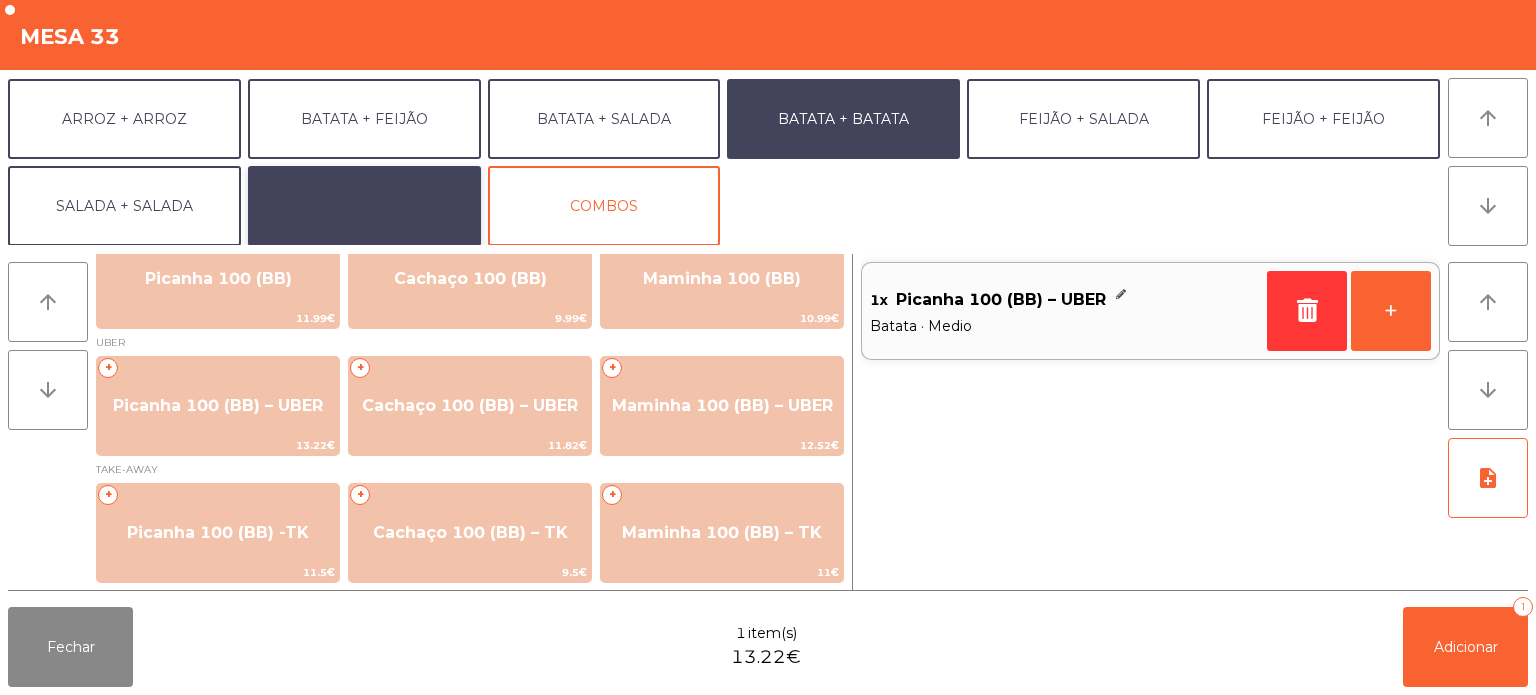 click on "EXTRAS UBER" 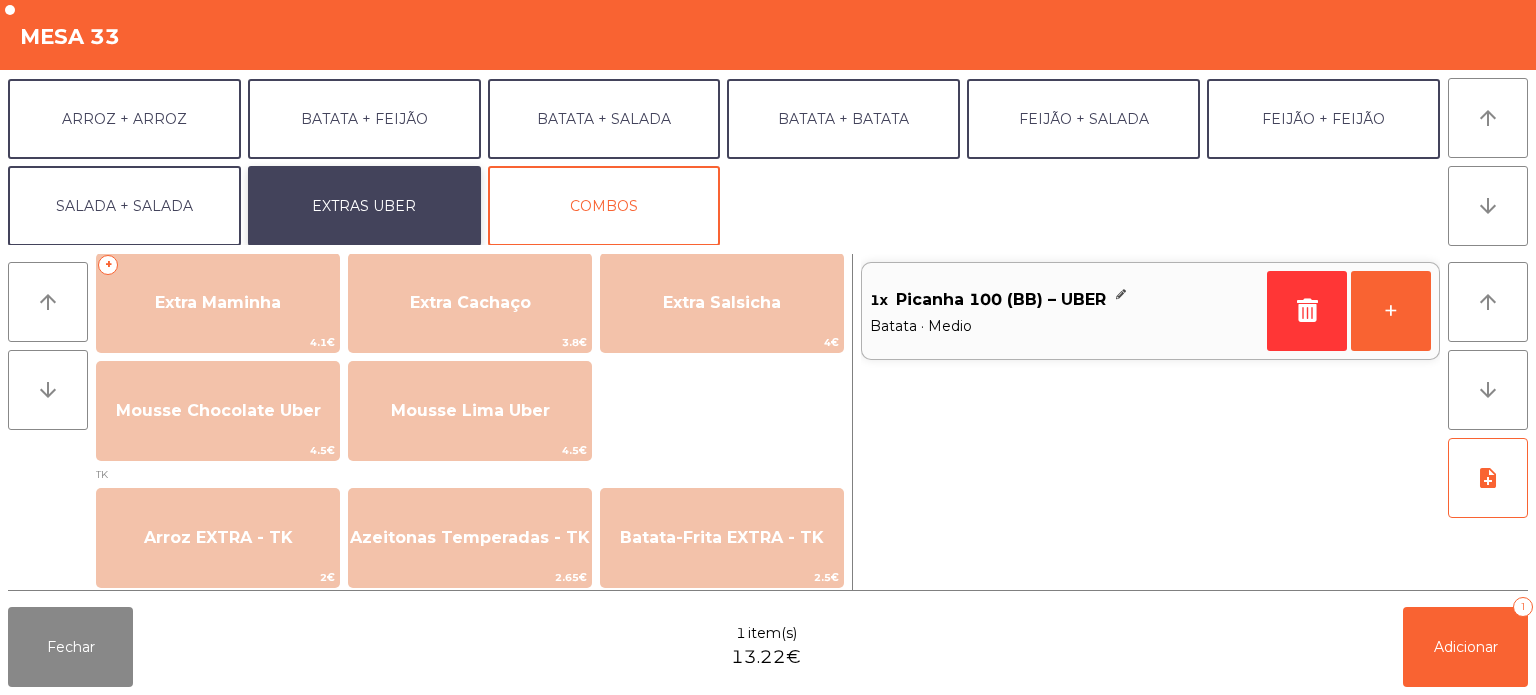 scroll, scrollTop: 592, scrollLeft: 0, axis: vertical 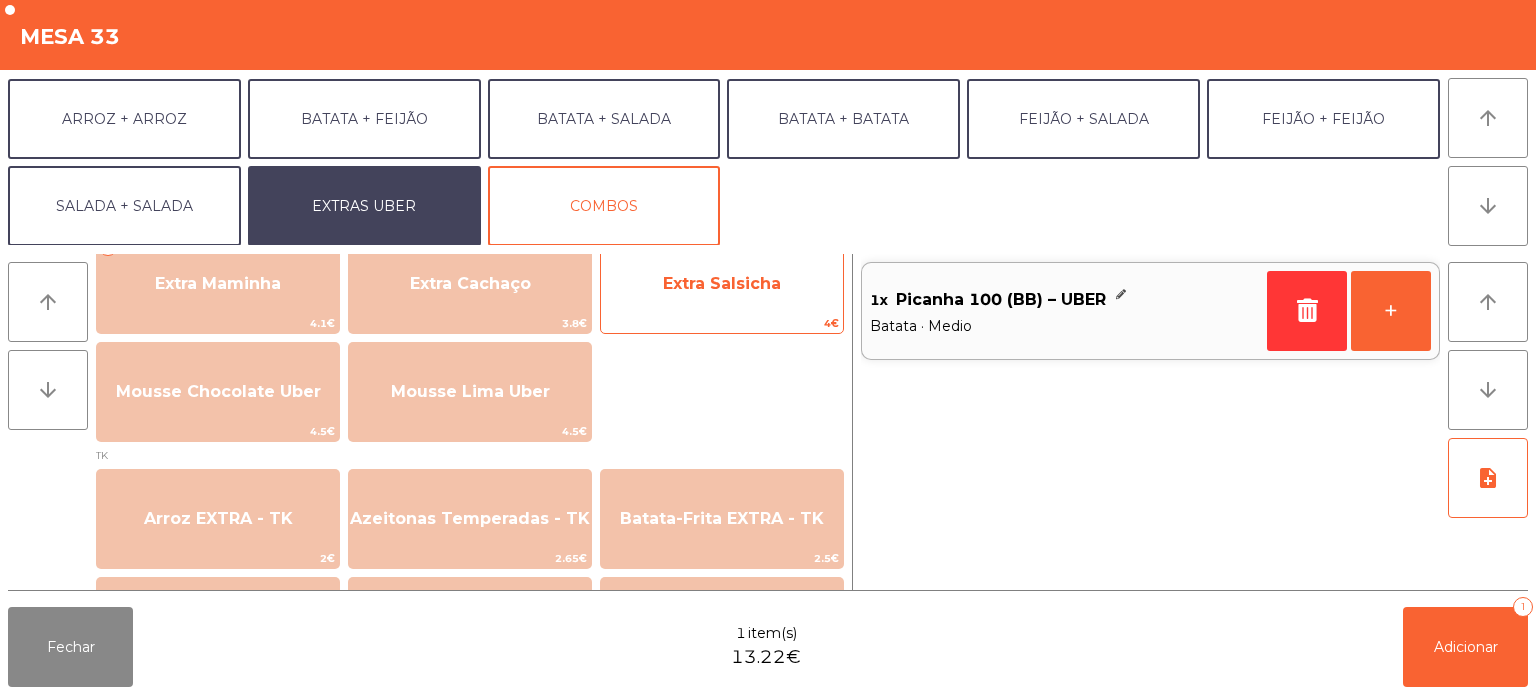 click on "Extra Salsicha" 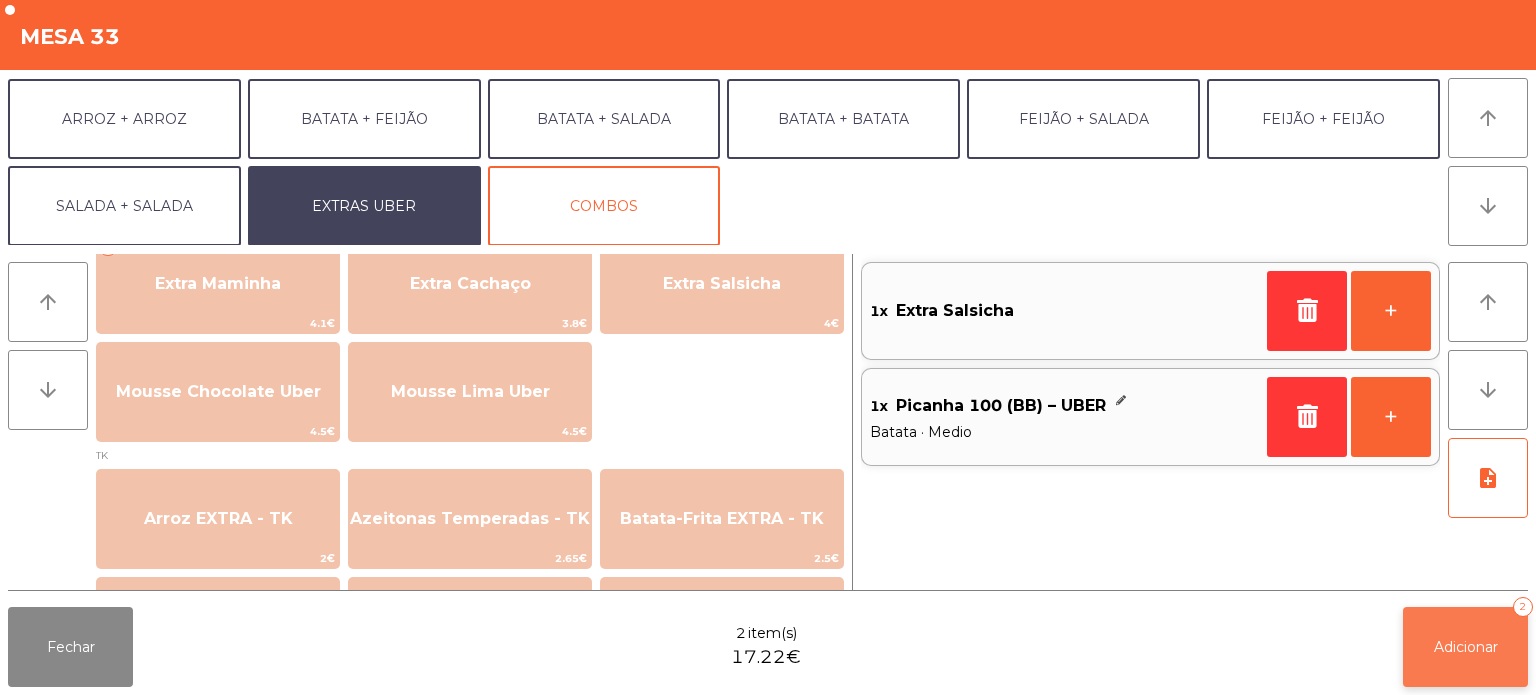 click on "Adicionar" 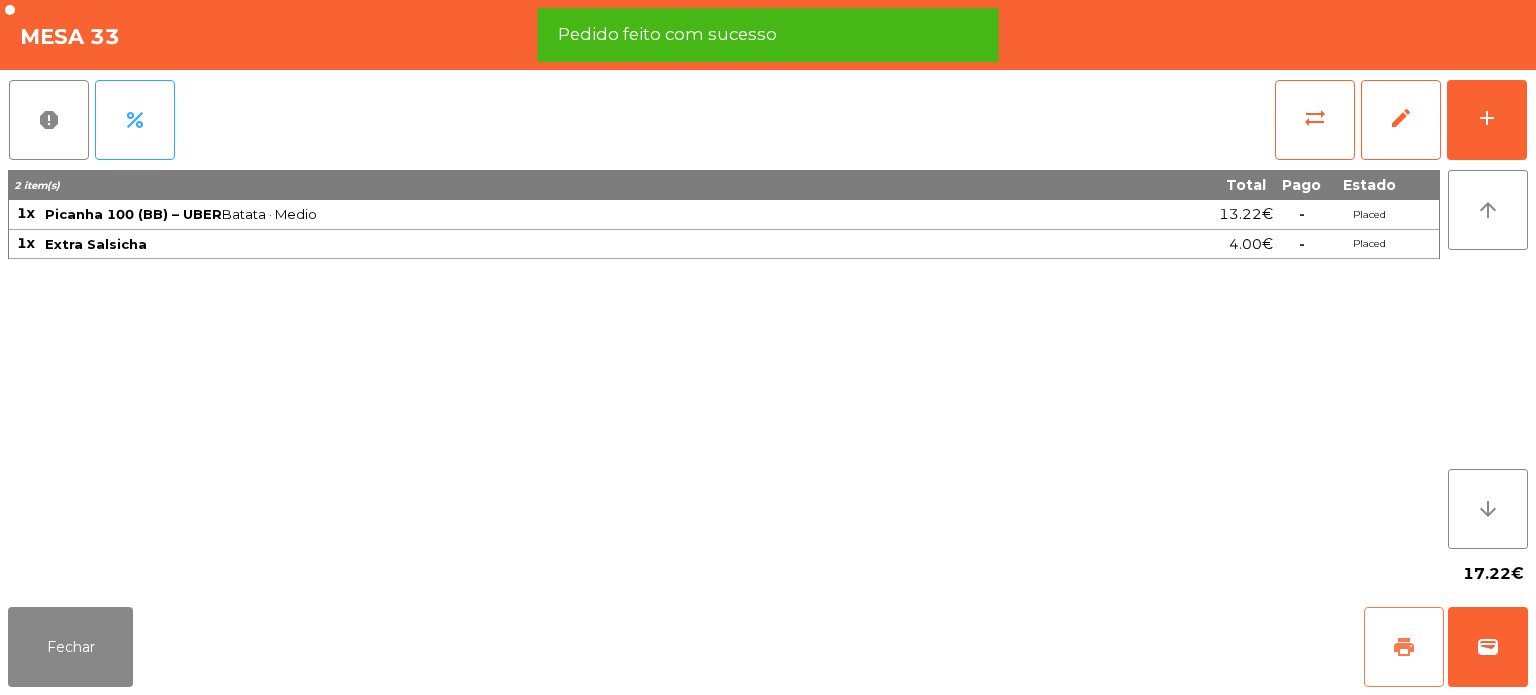 click on "print" 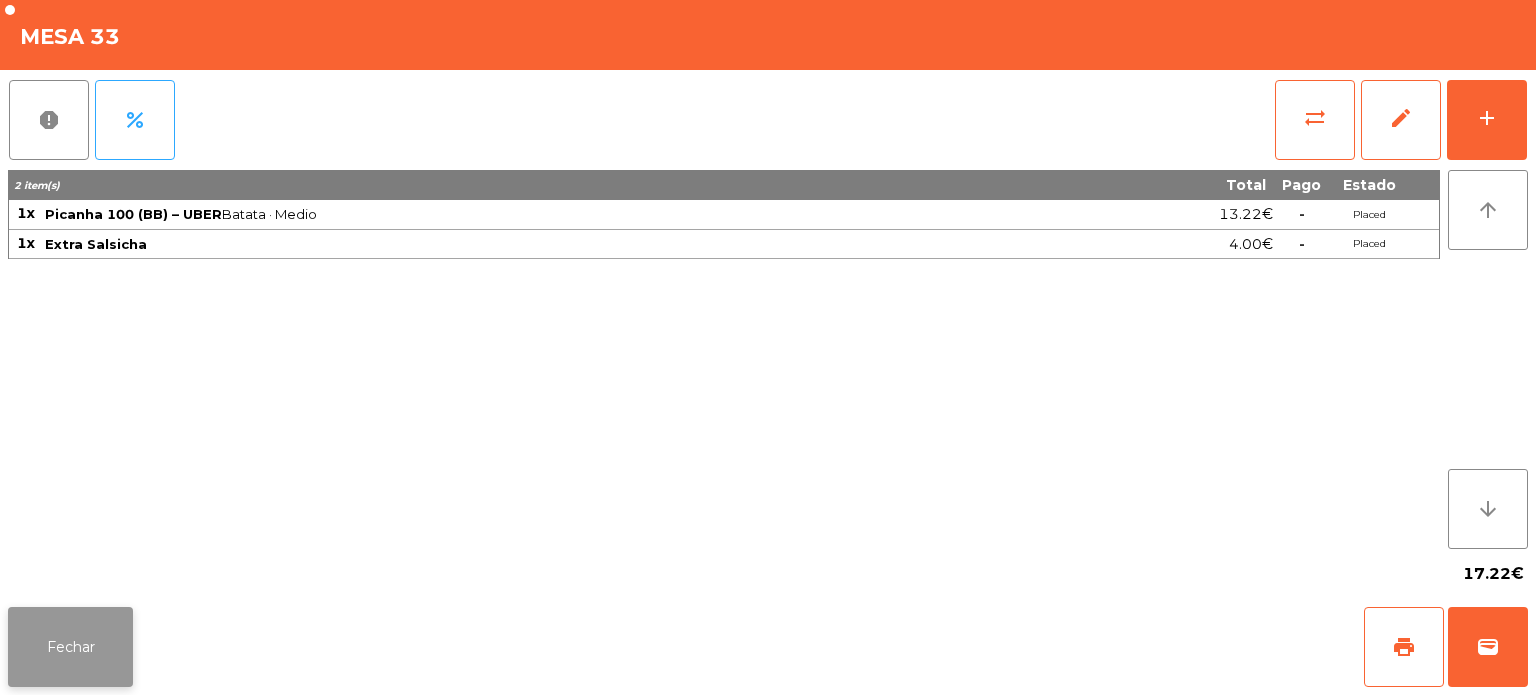 click on "Fechar" 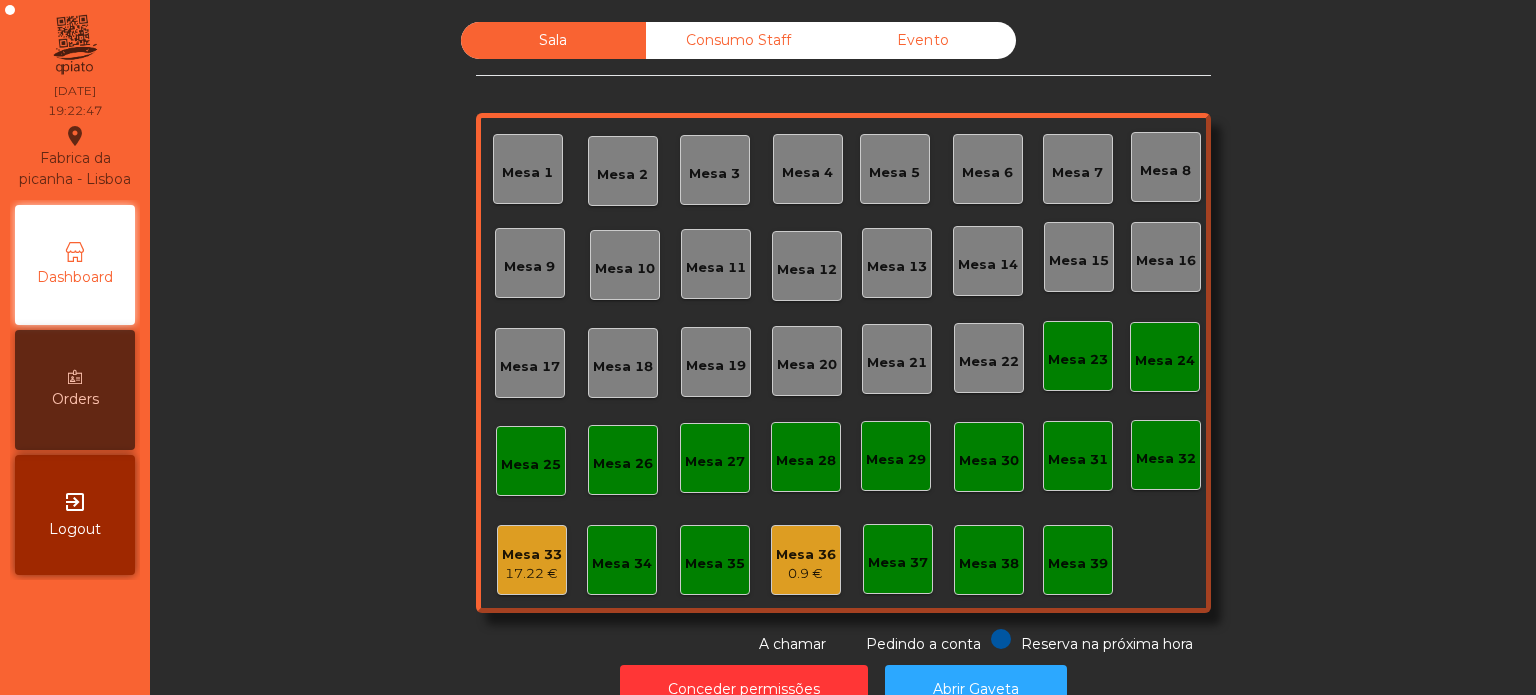 scroll, scrollTop: 55, scrollLeft: 0, axis: vertical 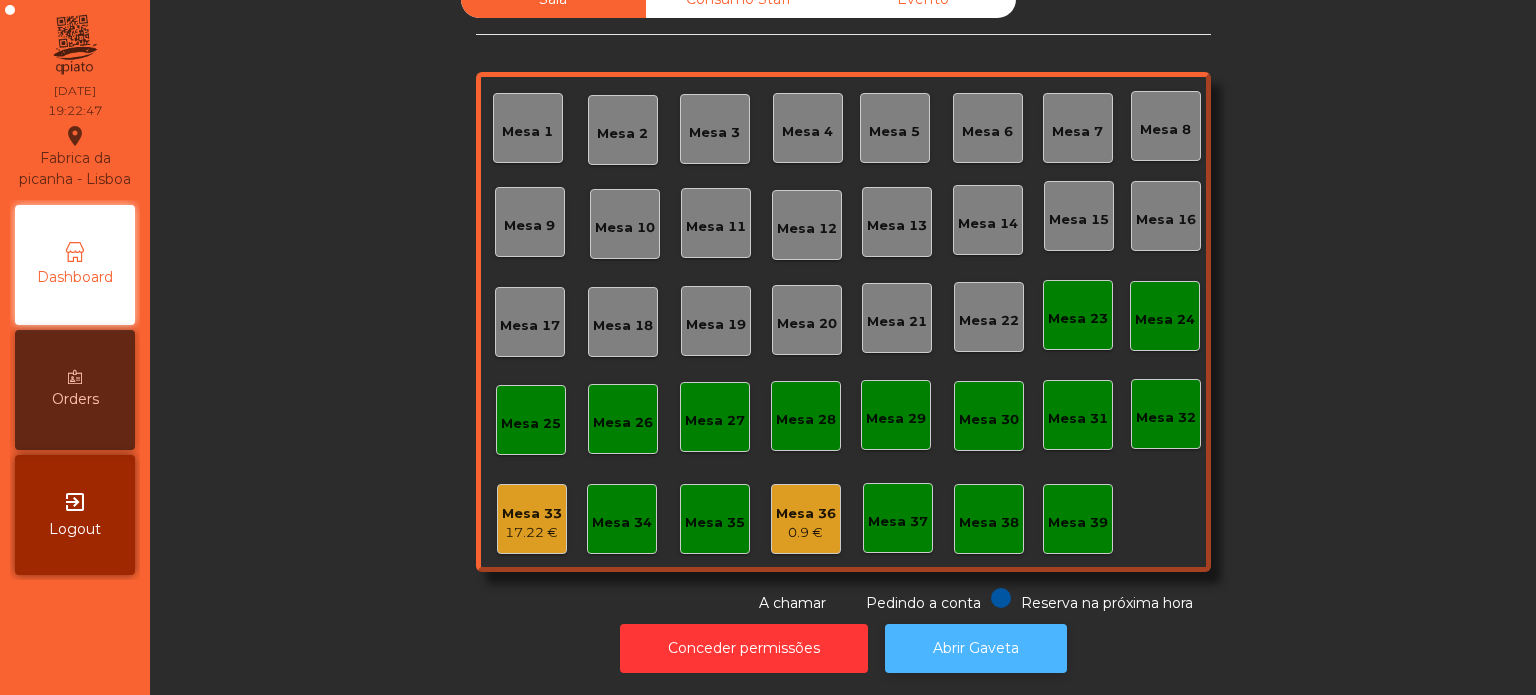 click on "Abrir Gaveta" 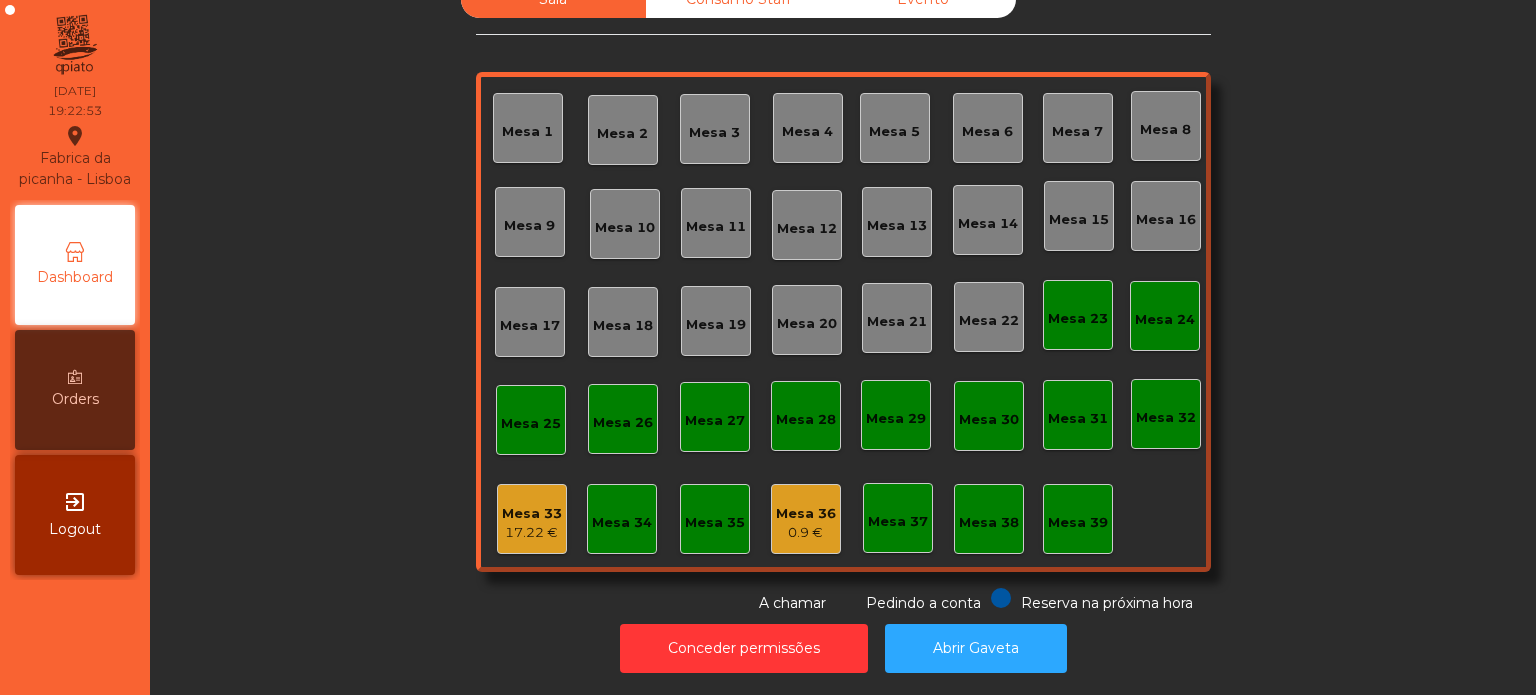 click on "Mesa 33" 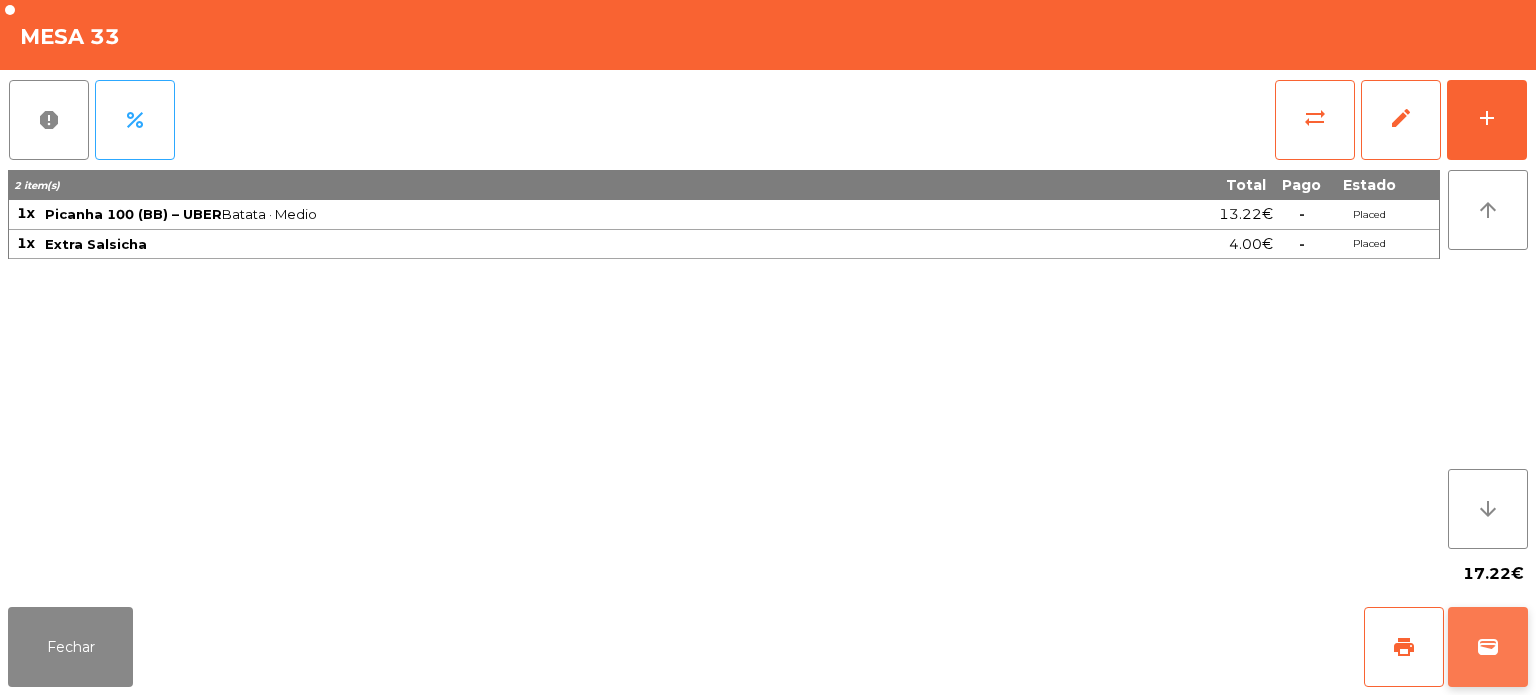 click on "wallet" 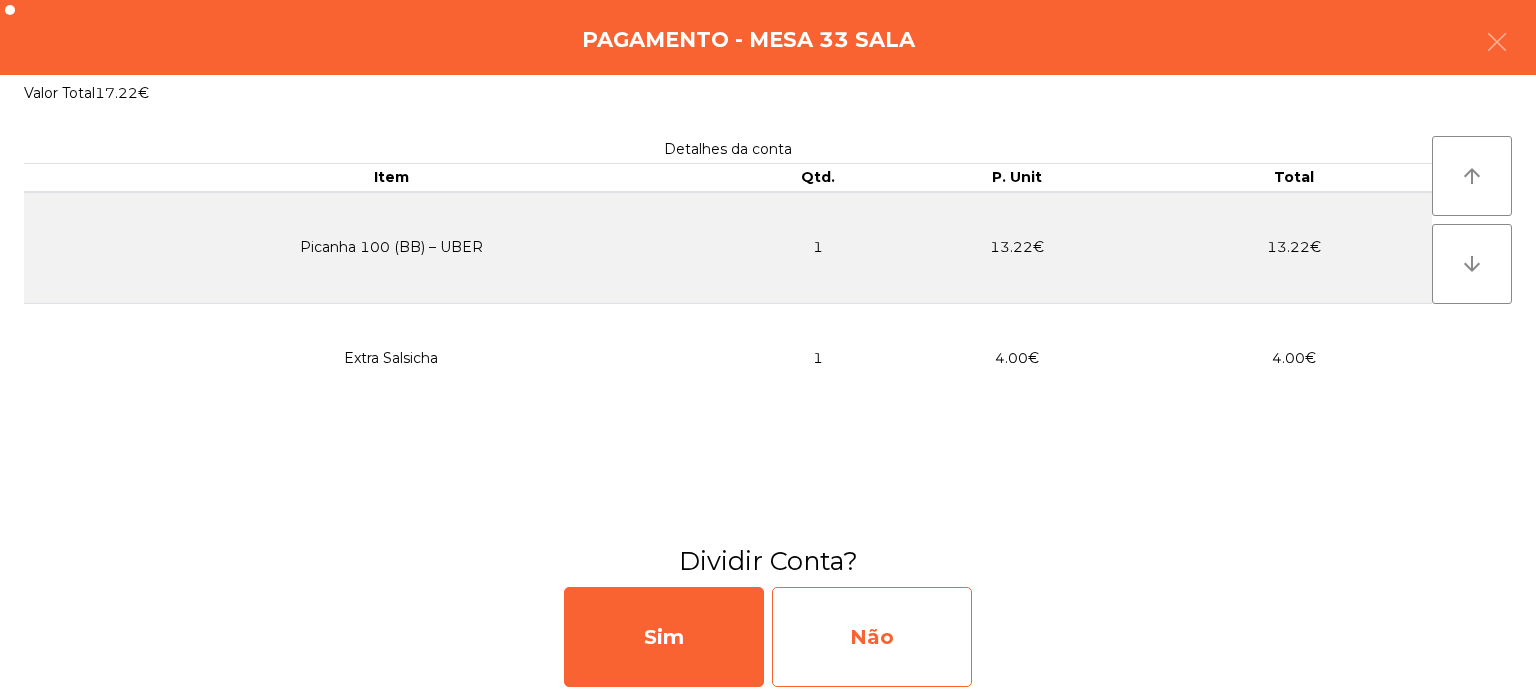 click on "Não" 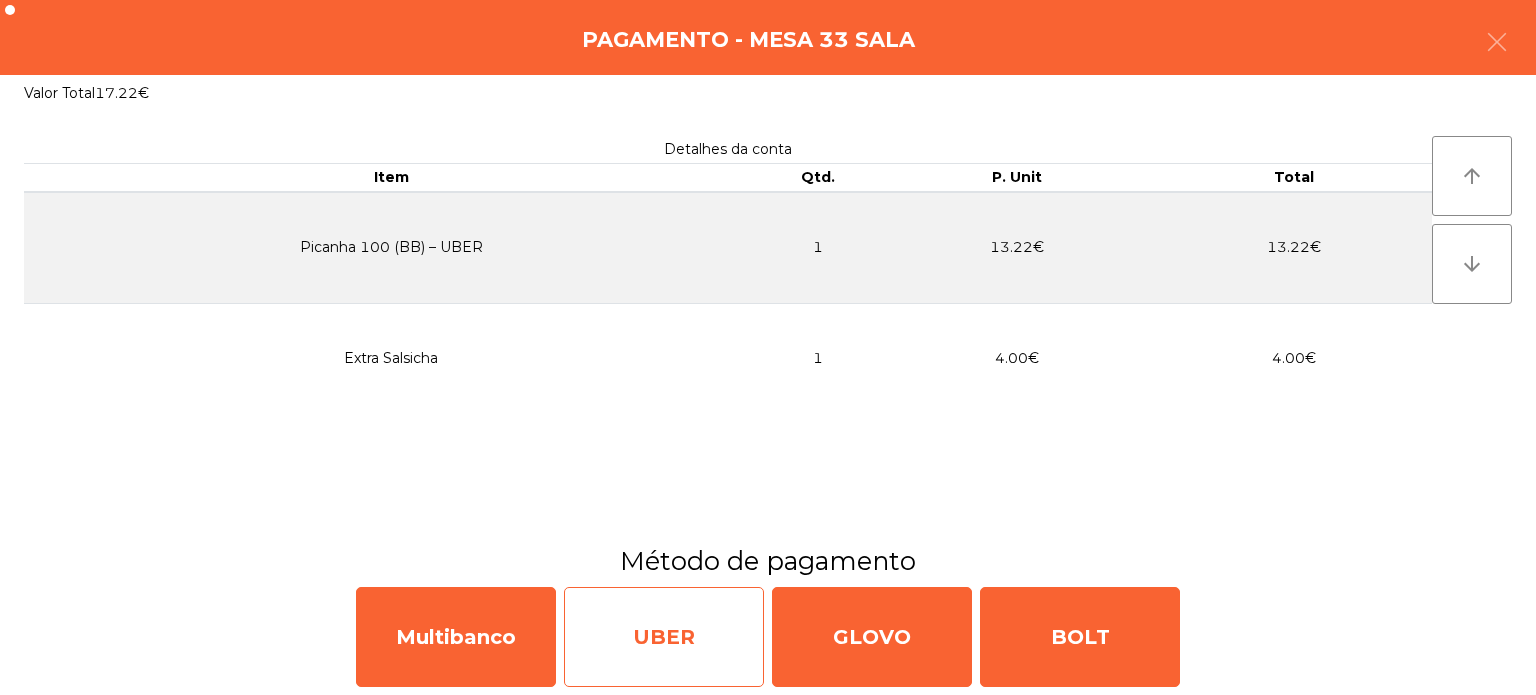 click on "UBER" 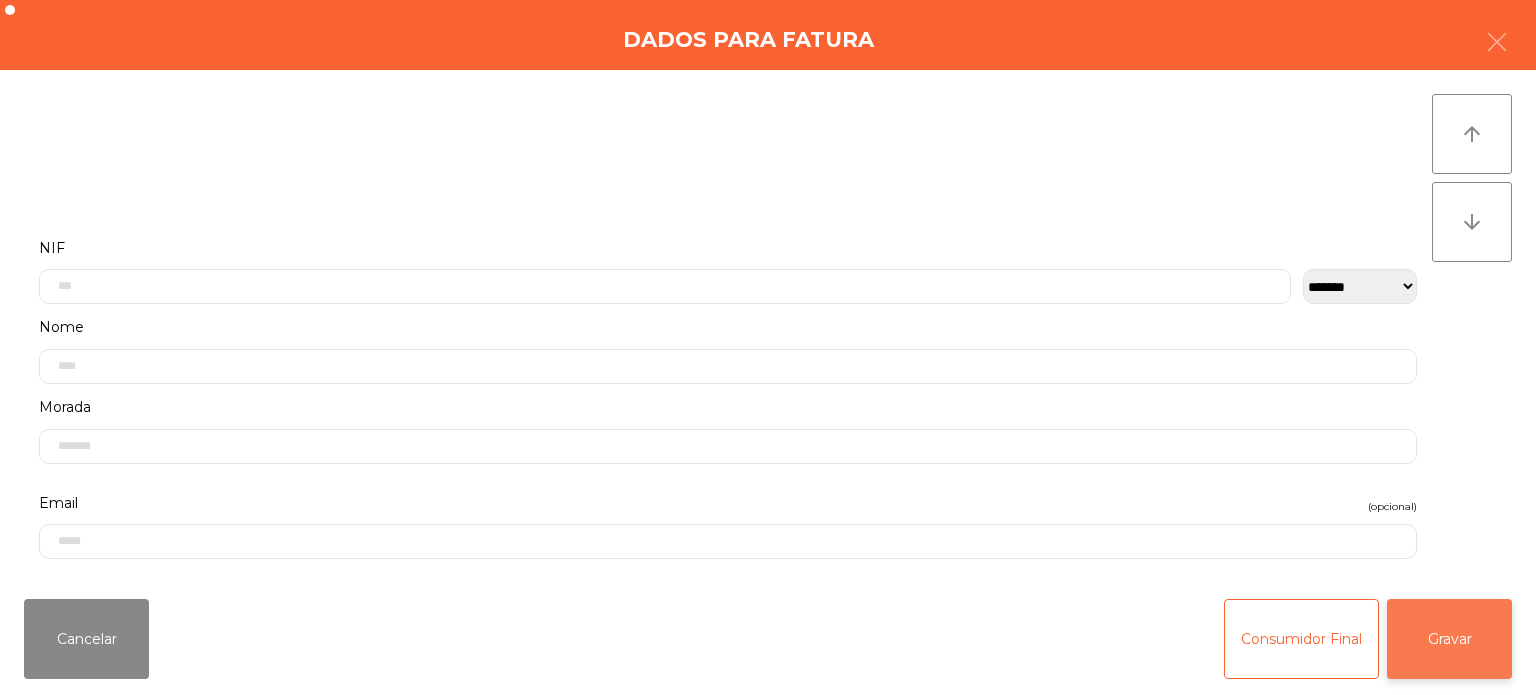 click on "Gravar" 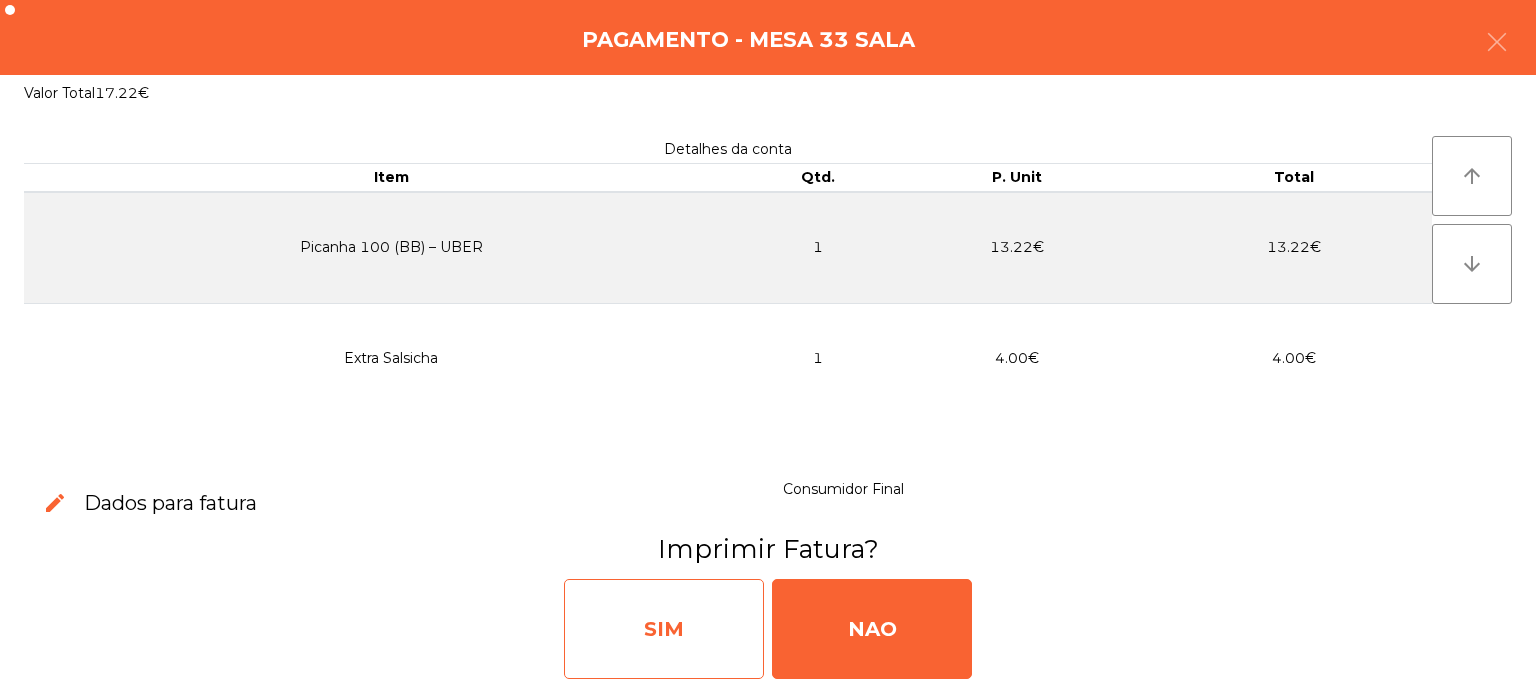 click on "SIM" 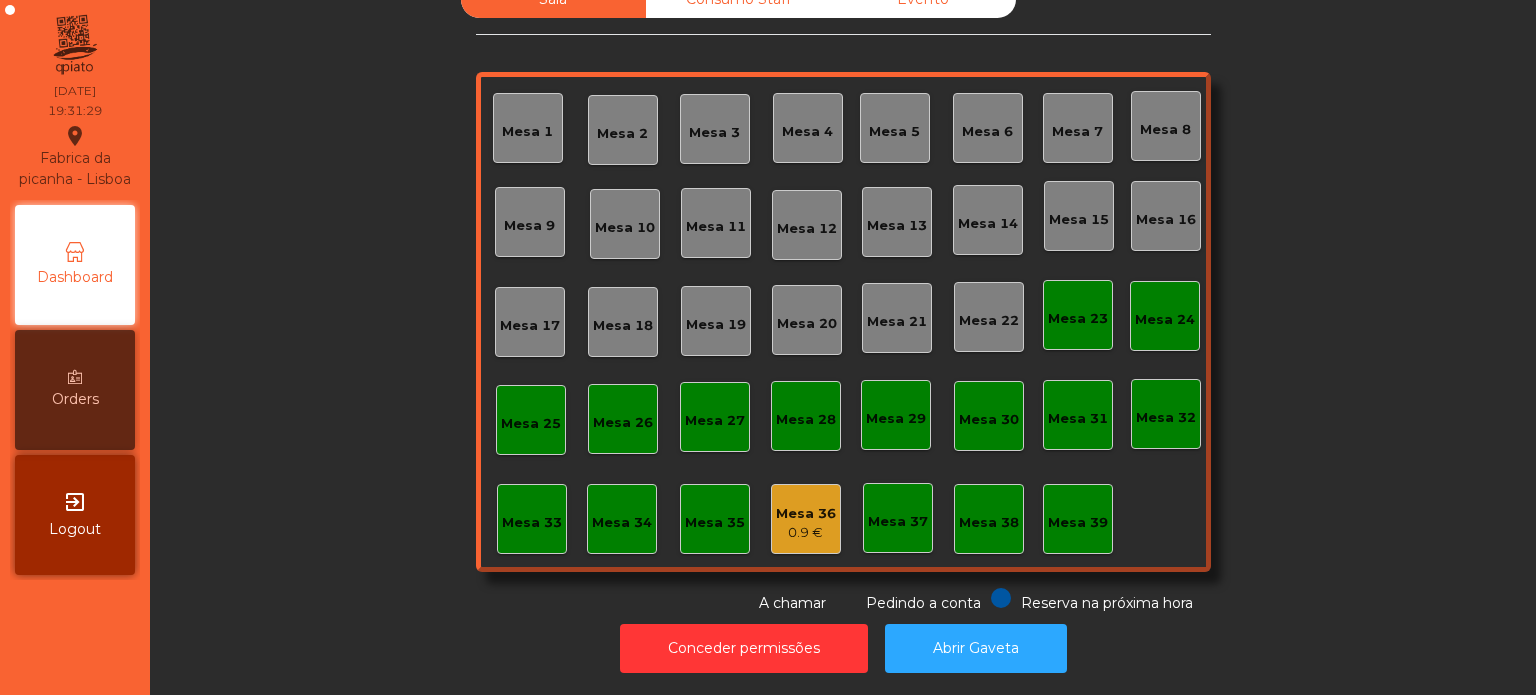 scroll, scrollTop: 0, scrollLeft: 0, axis: both 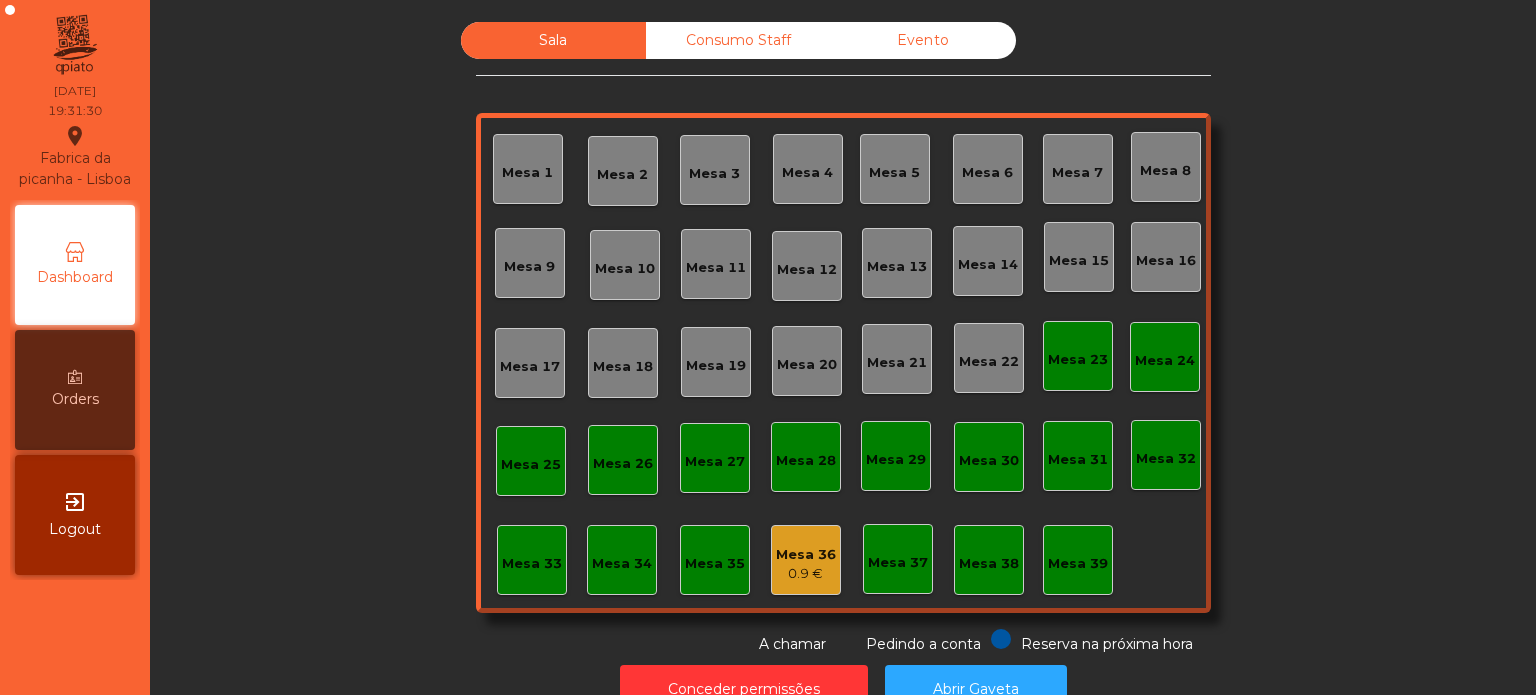 click on "Consumo Staff" 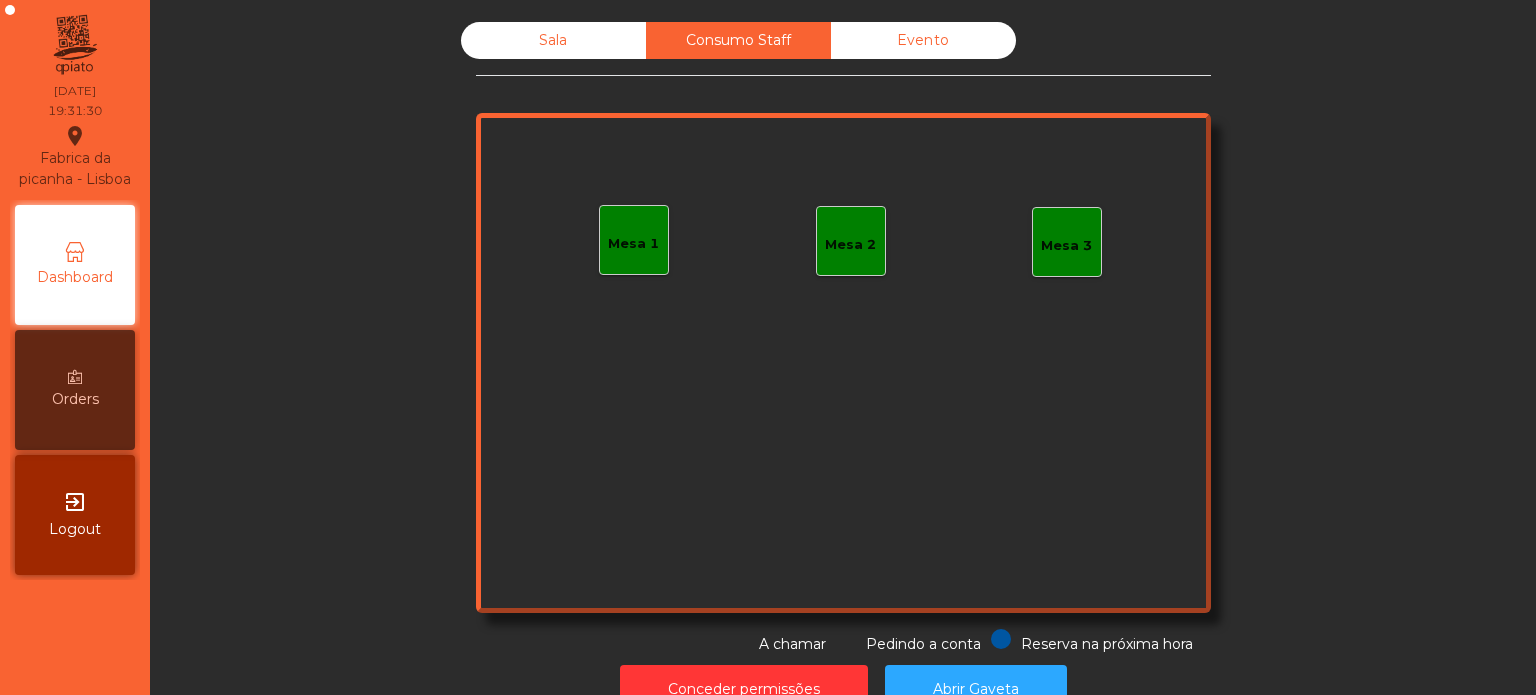 click on "Mesa 1" 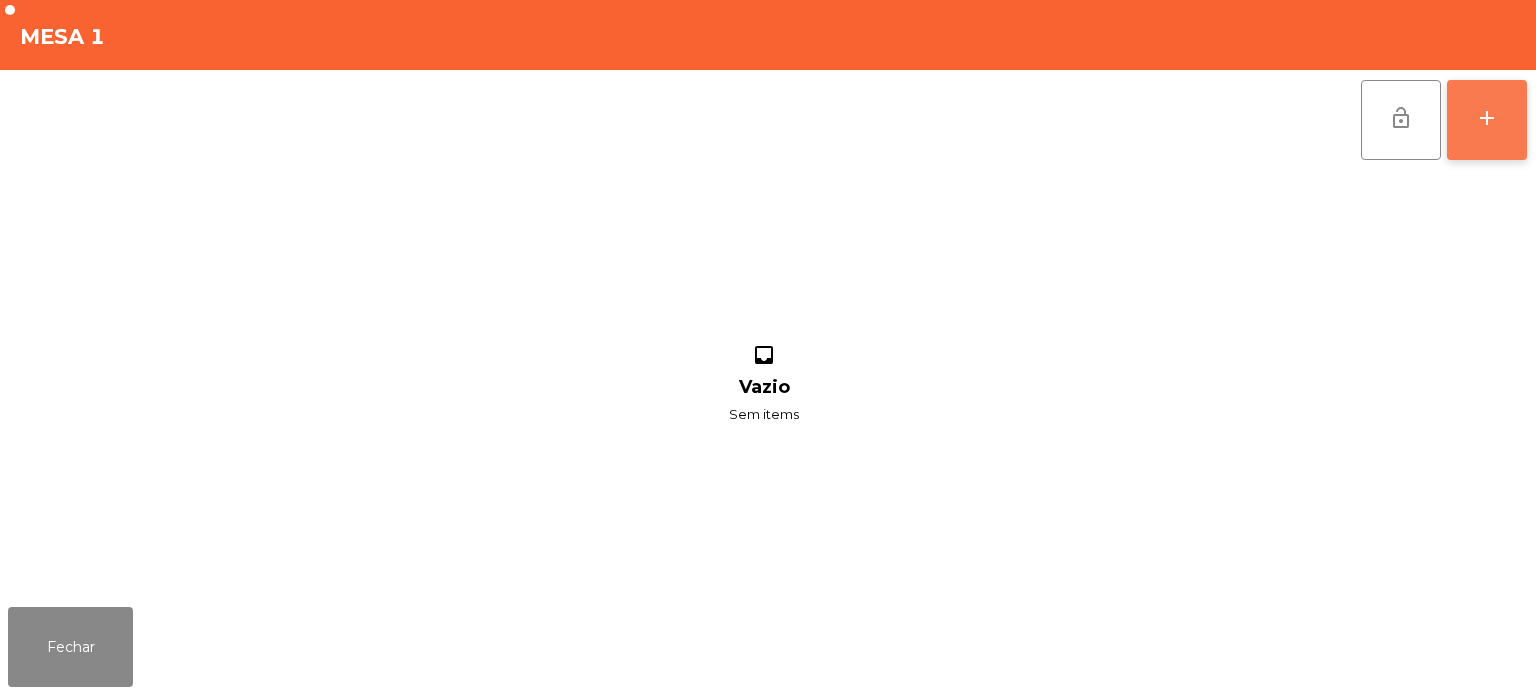 click on "add" 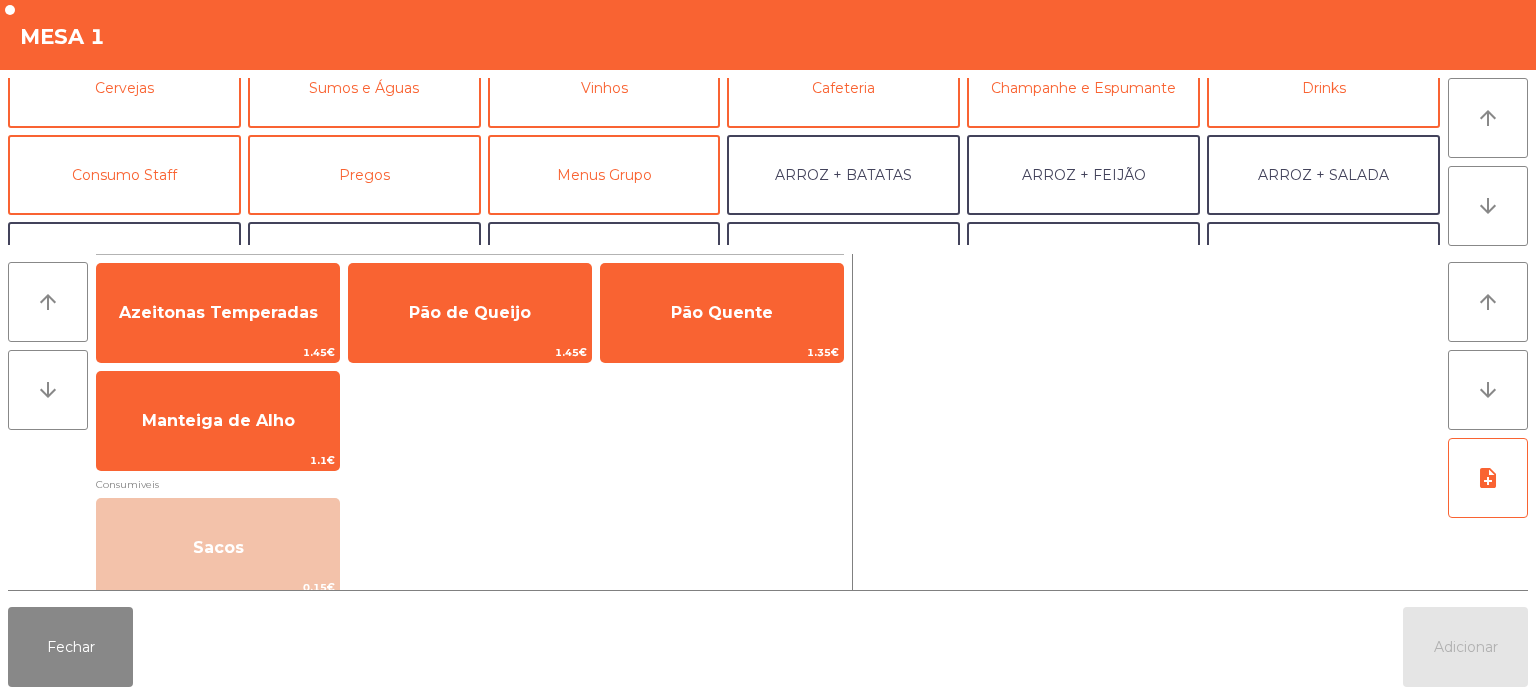 scroll, scrollTop: 115, scrollLeft: 0, axis: vertical 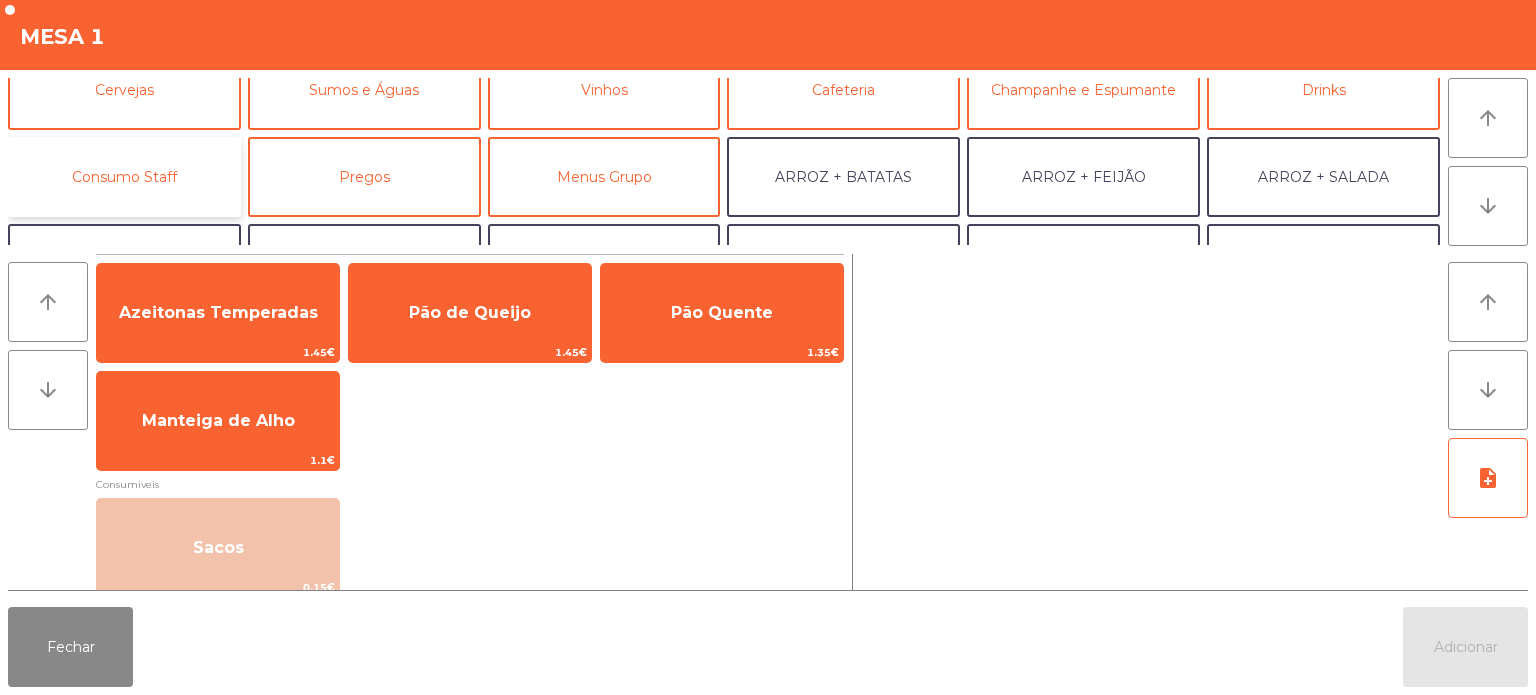 click on "Consumo Staff" 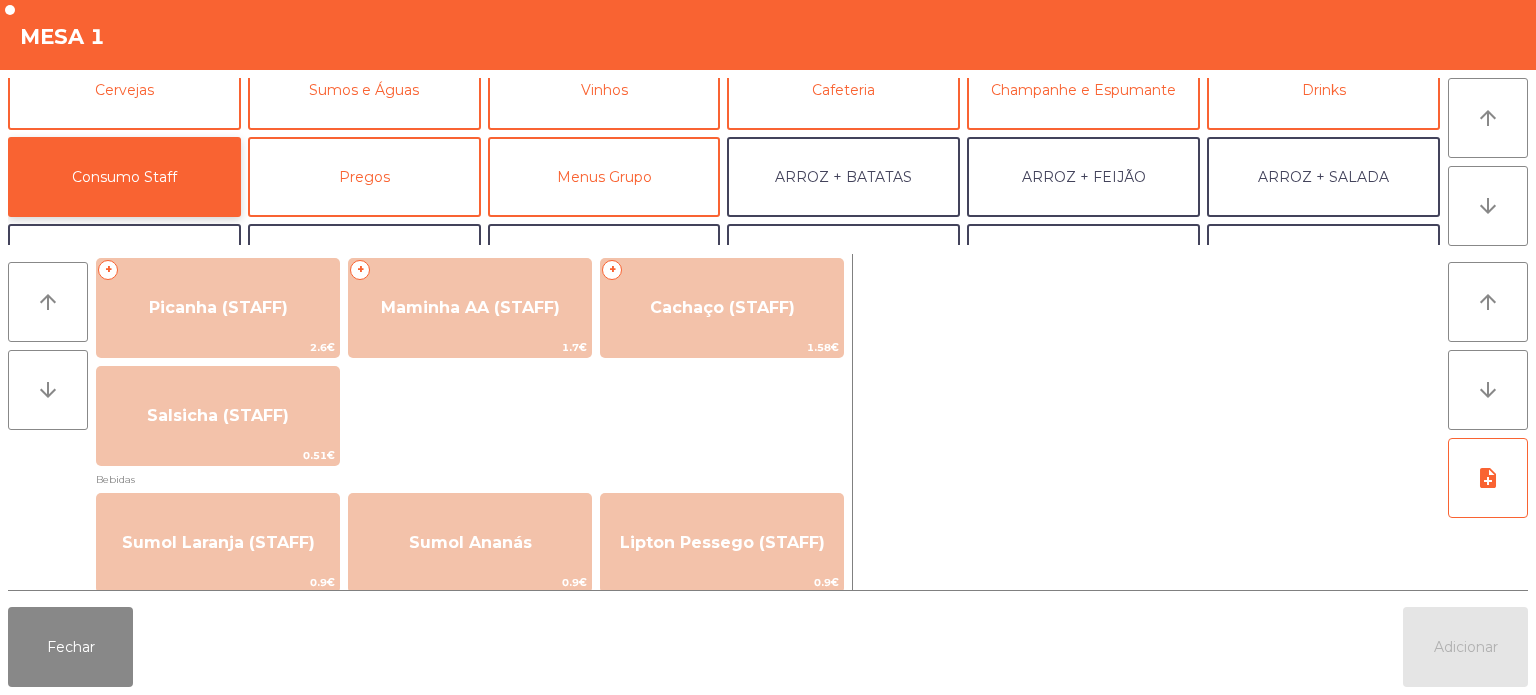 scroll, scrollTop: 0, scrollLeft: 0, axis: both 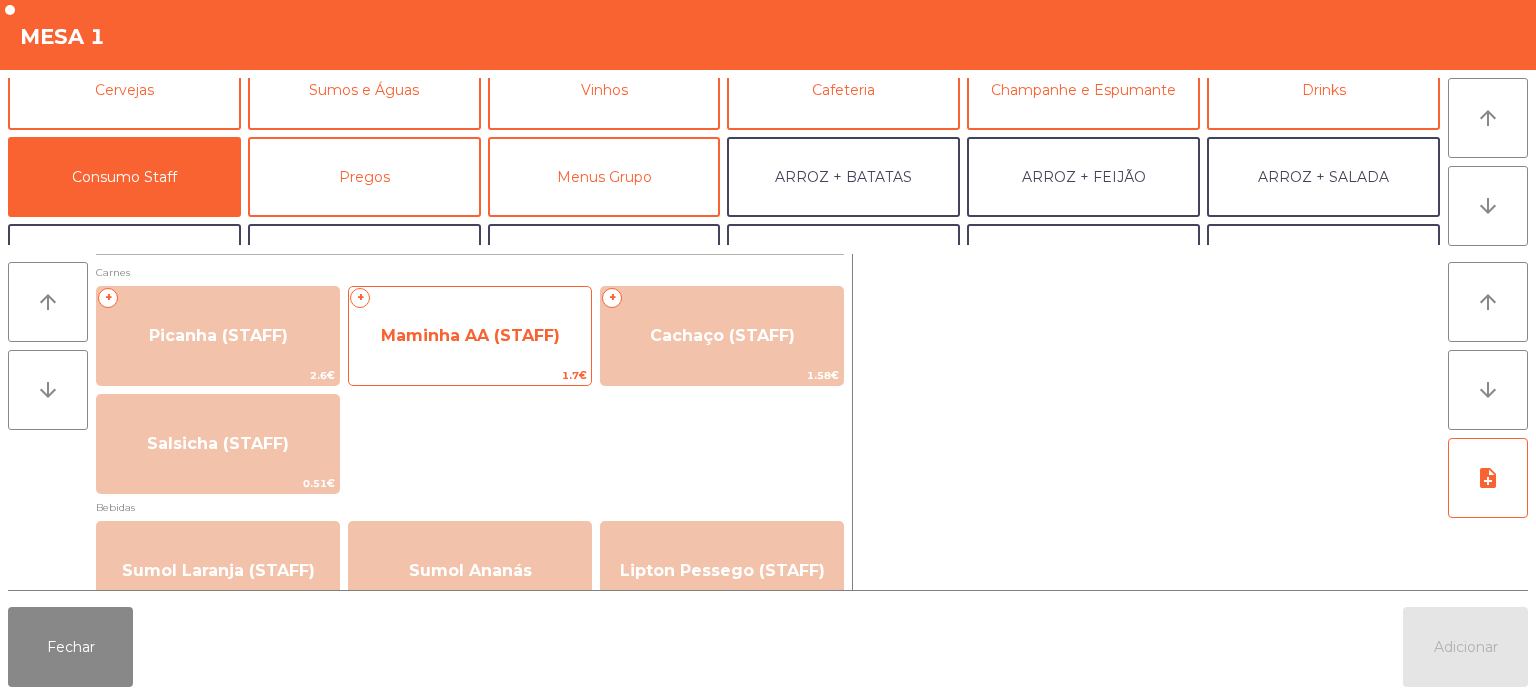 click on "Maminha AA (STAFF)" 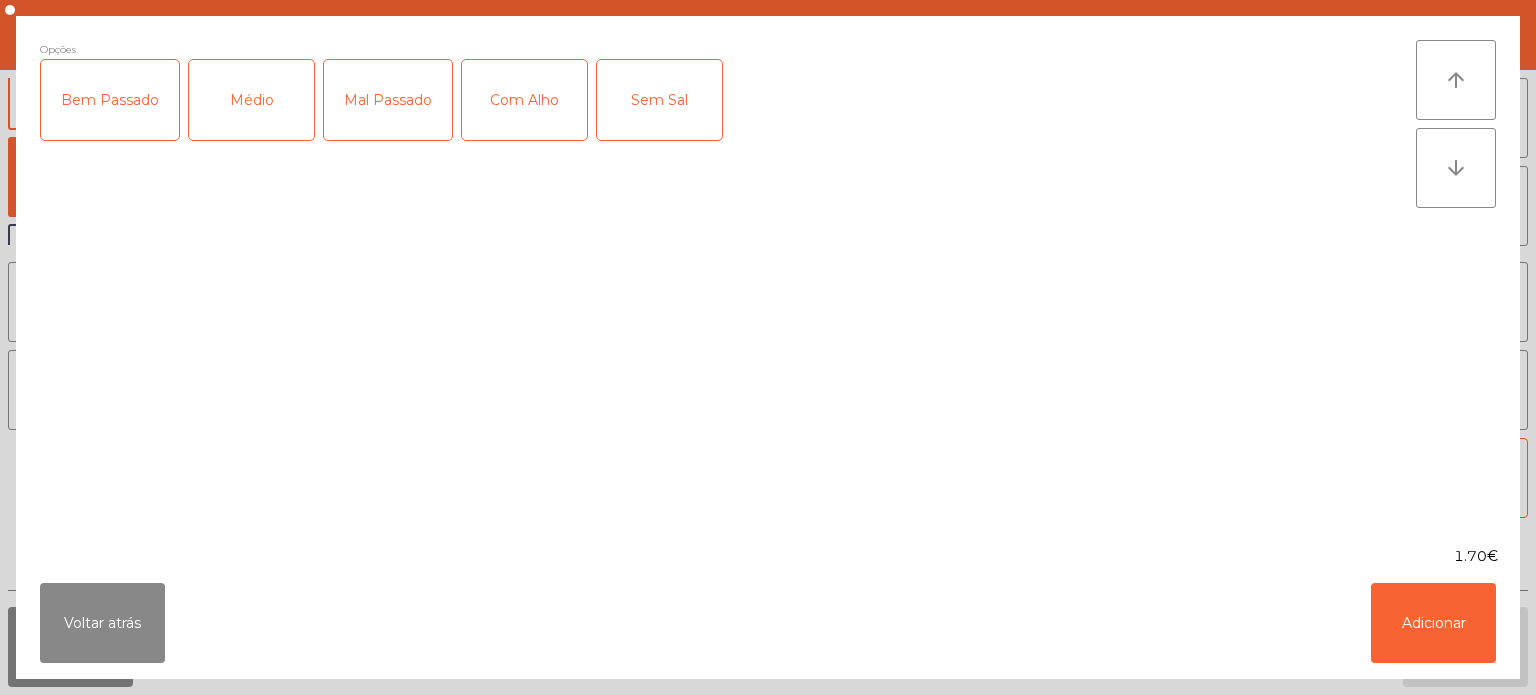 click on "Médio" 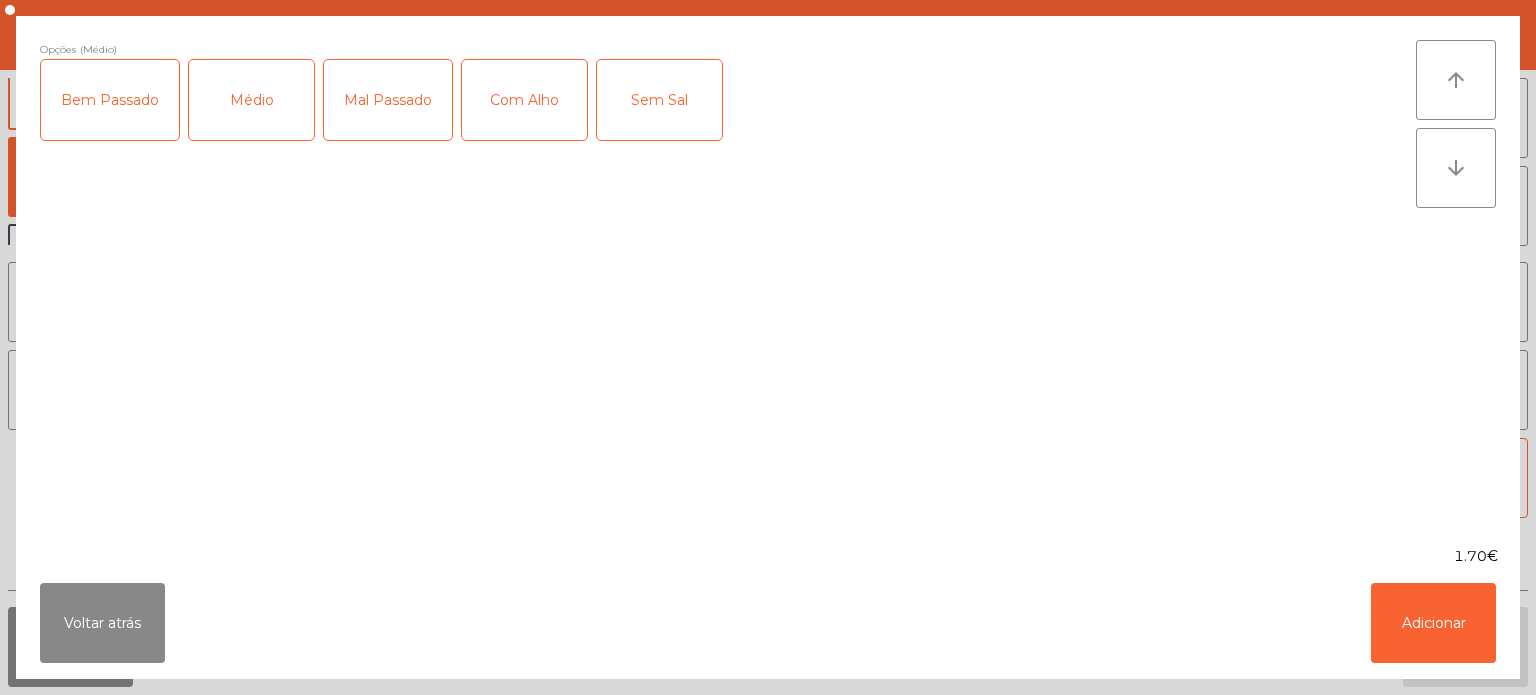 click on "Mal Passado" 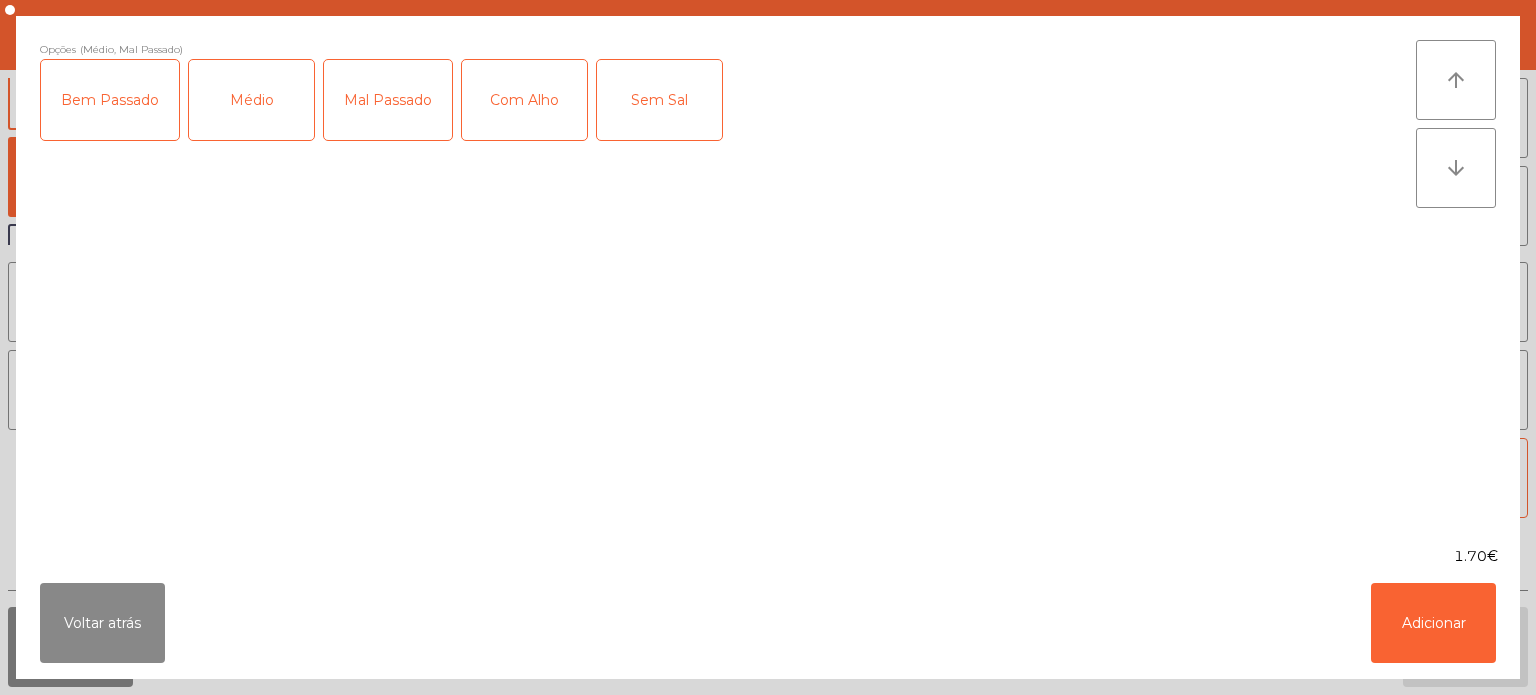 click on "Com Alho" 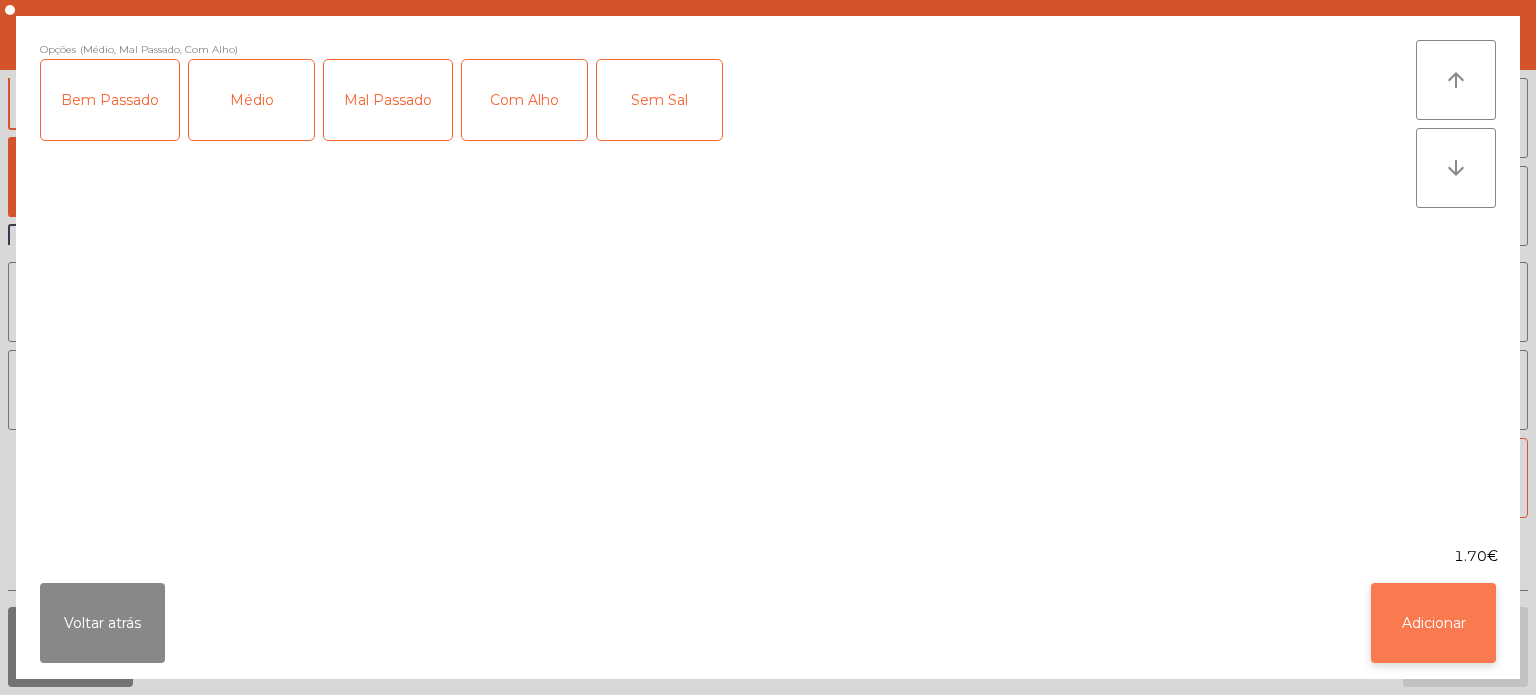 click on "Adicionar" 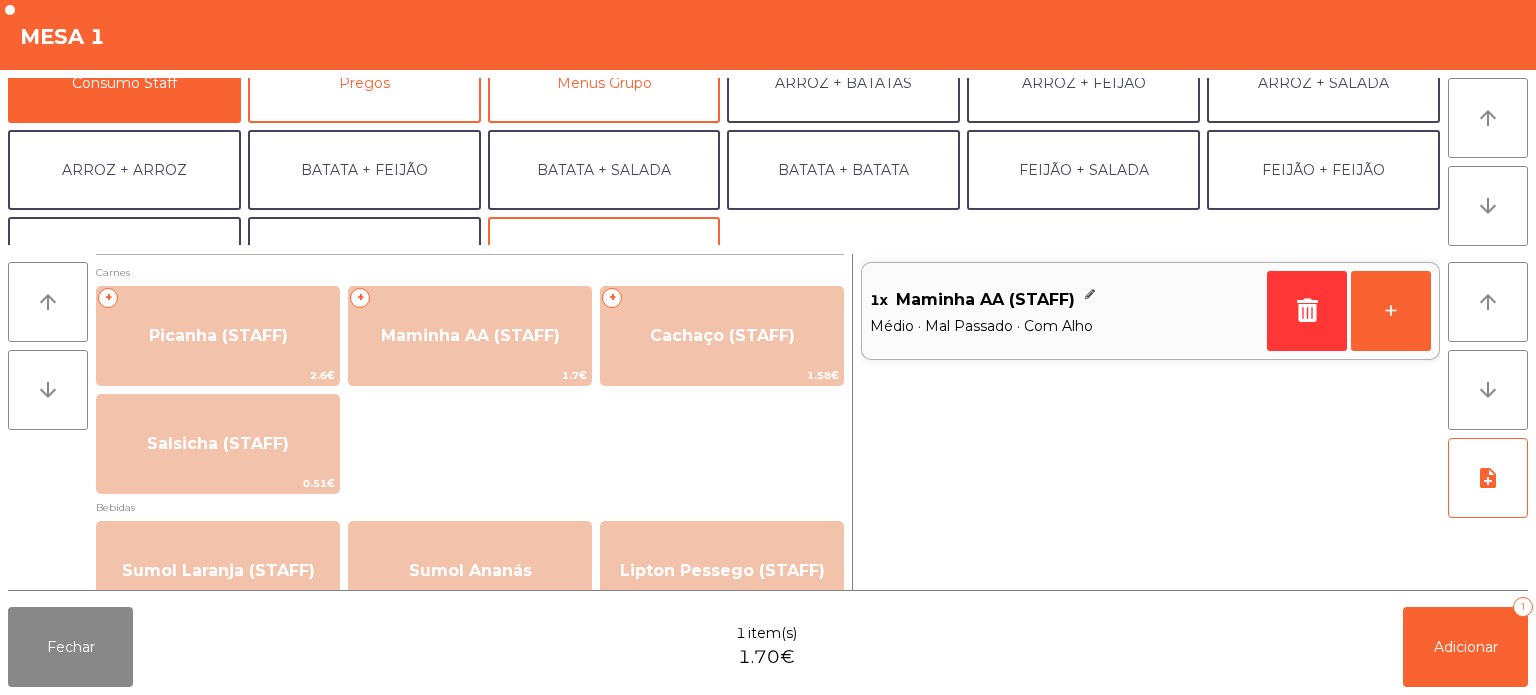 scroll, scrollTop: 260, scrollLeft: 0, axis: vertical 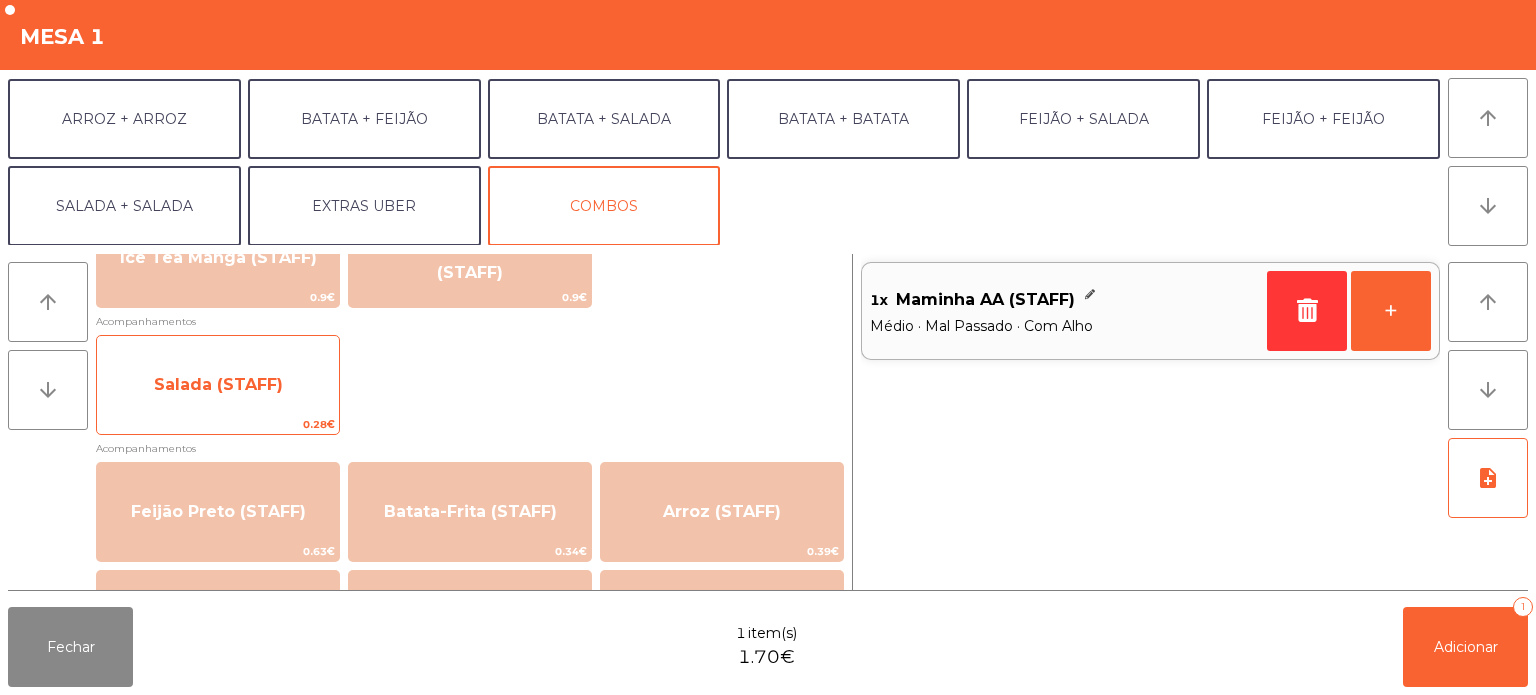 click on "Salada (STAFF)" 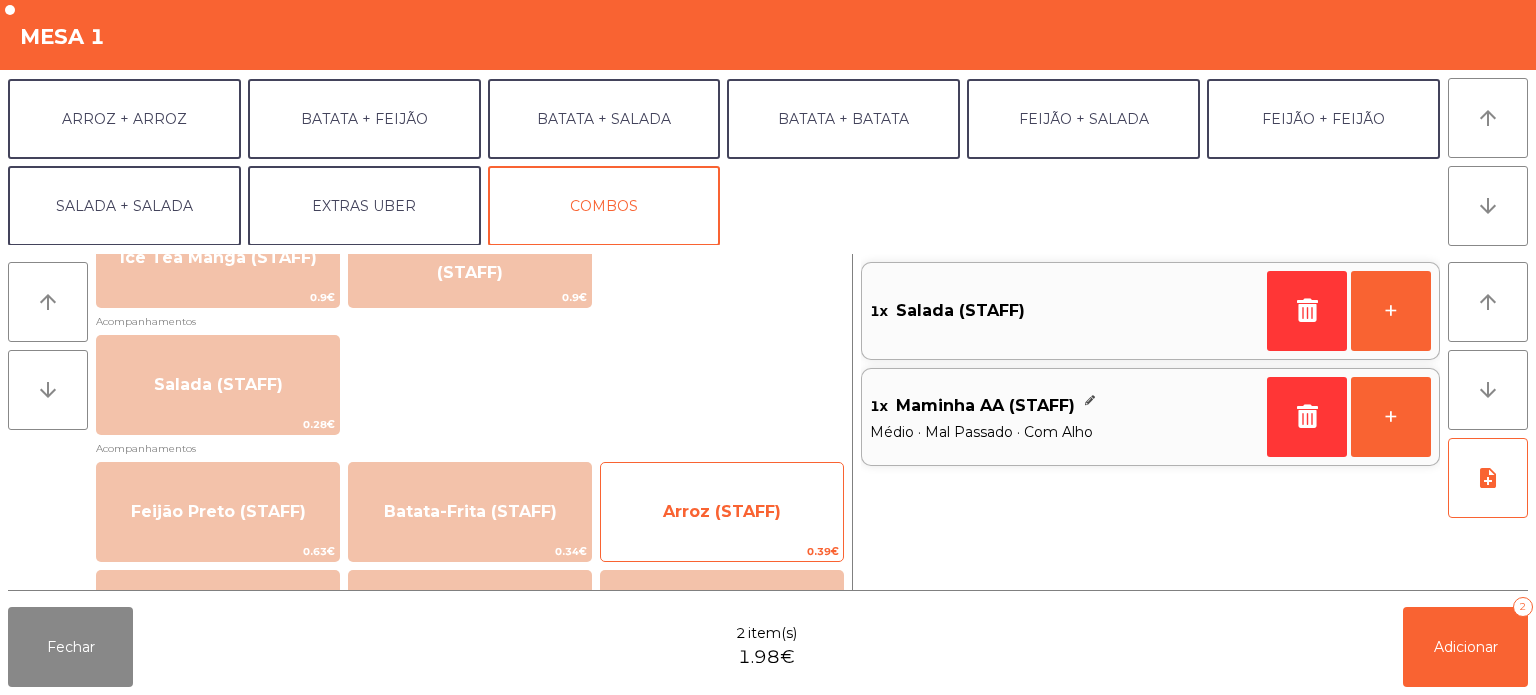 click on "Arroz (STAFF)" 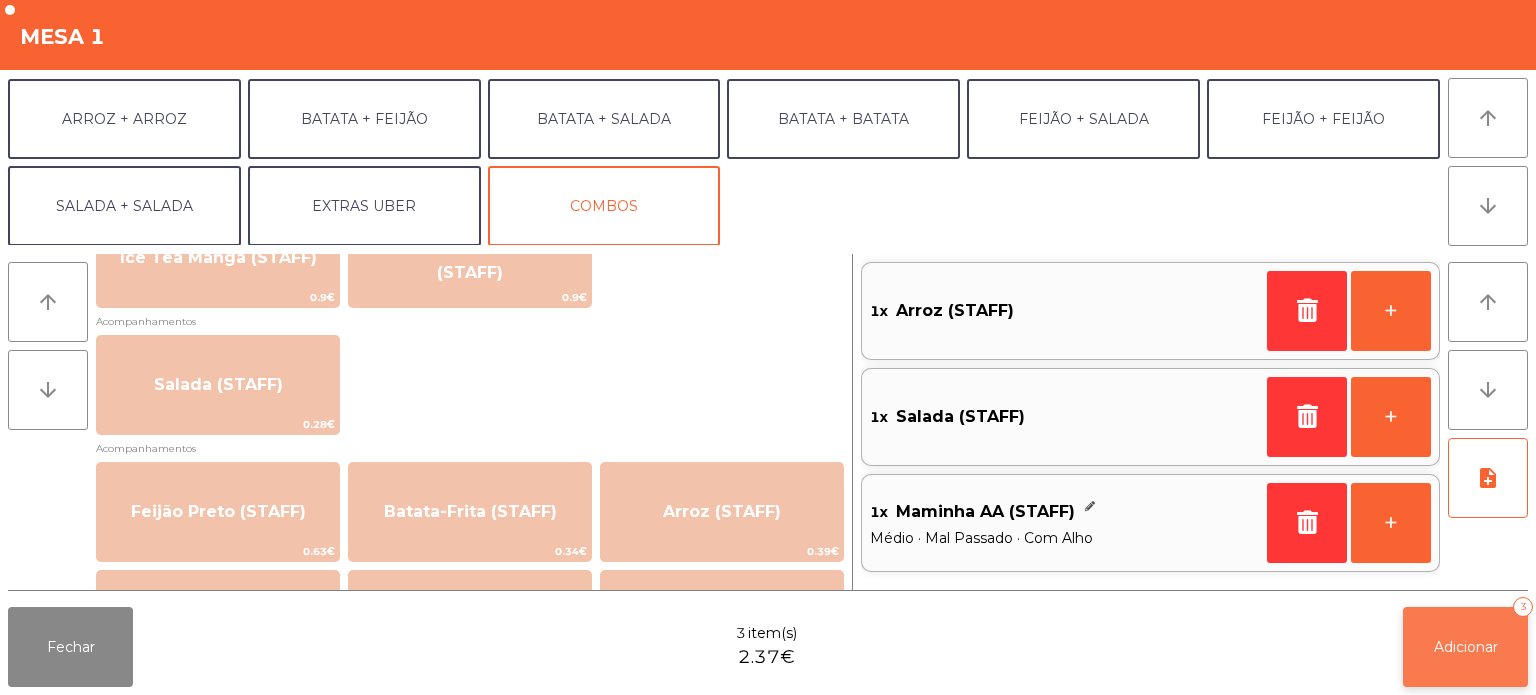 click on "Adicionar" 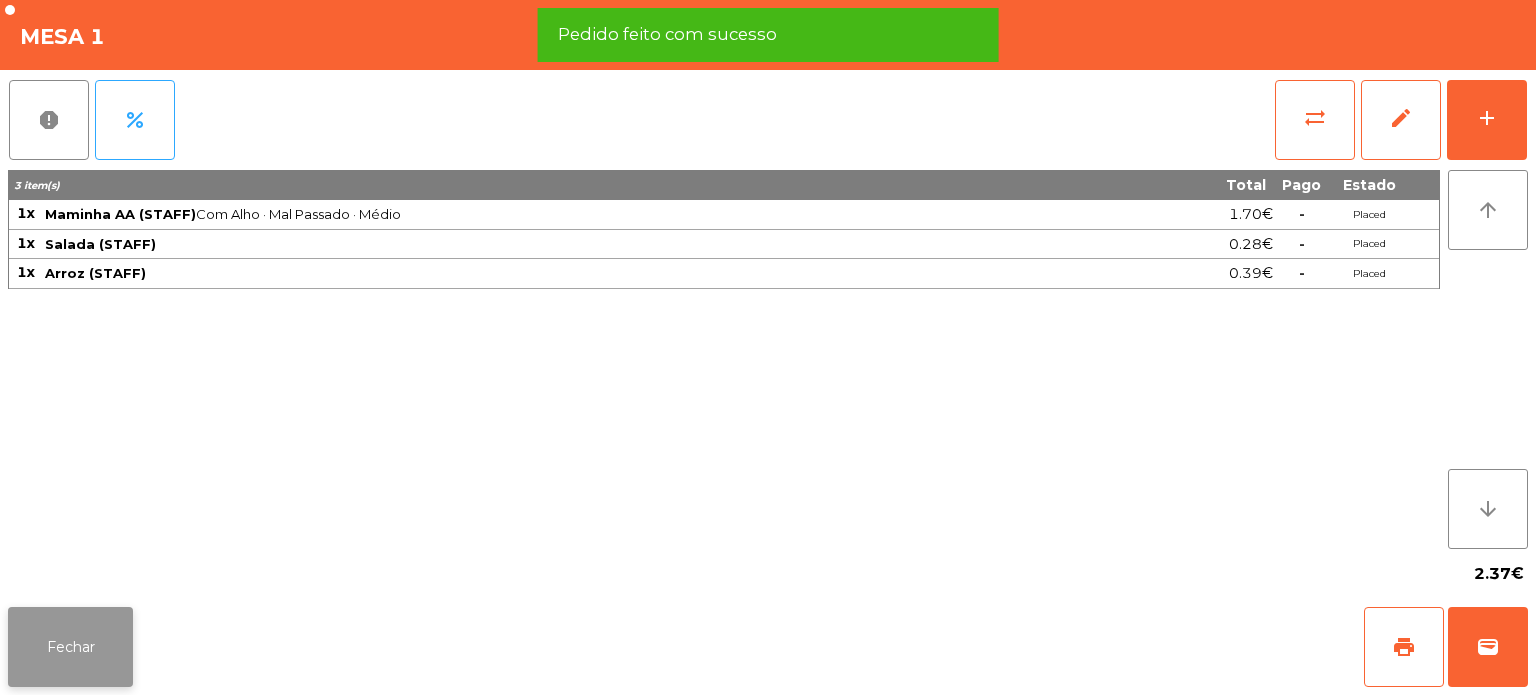 click on "Fechar" 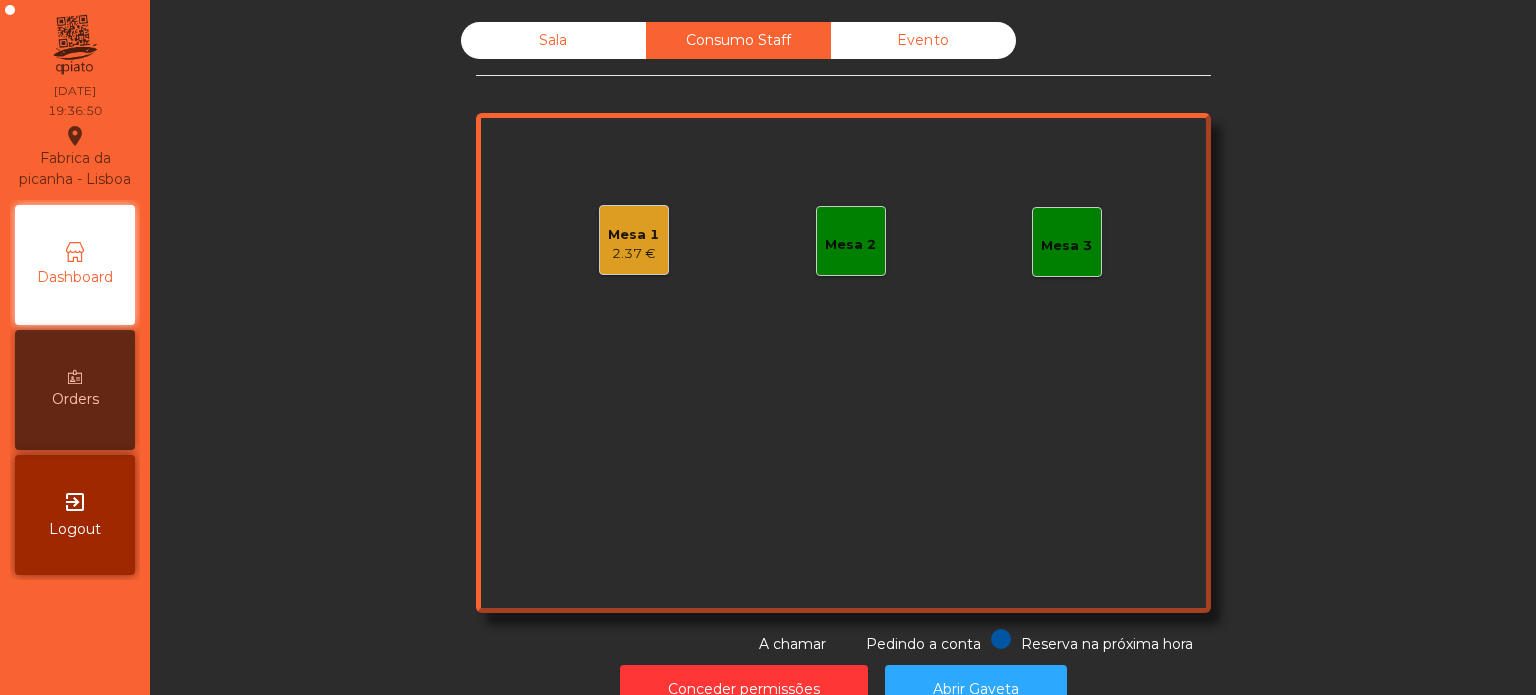 click on "Mesa 1" 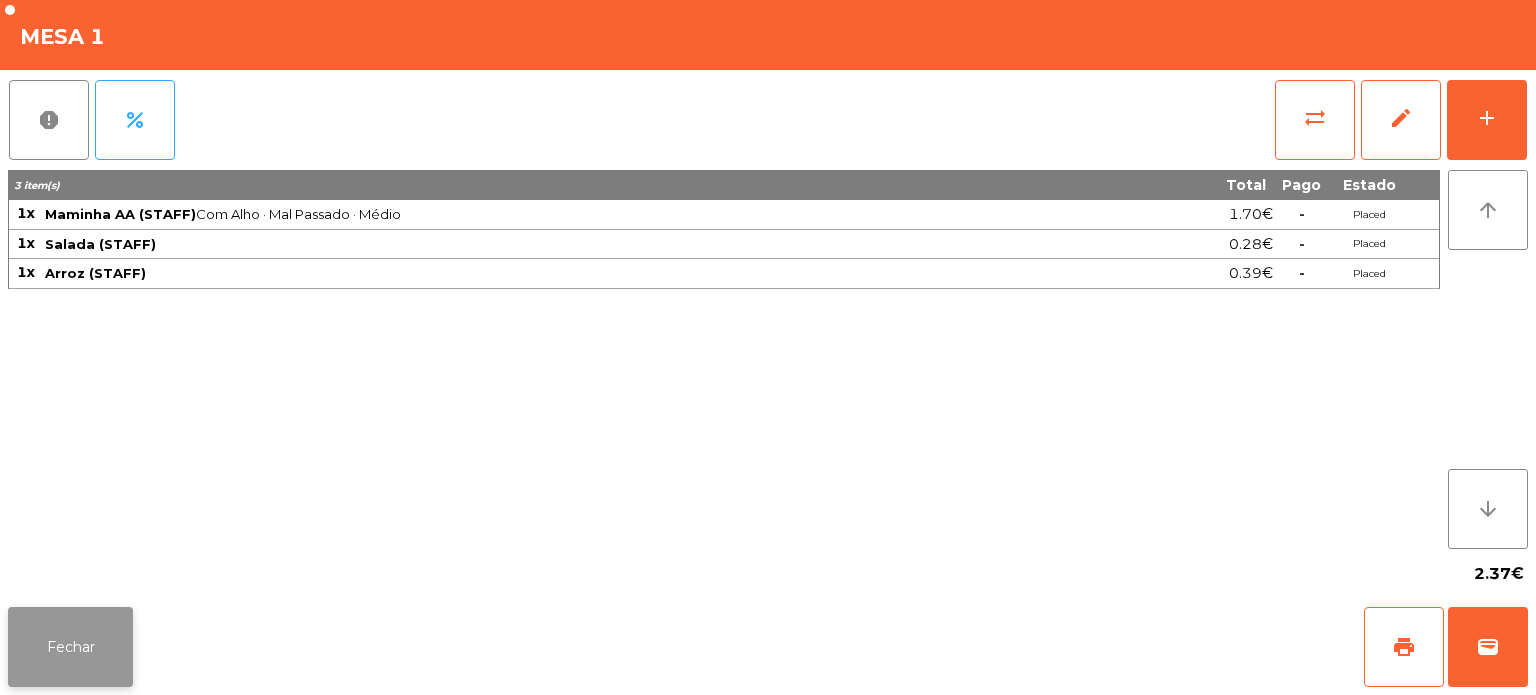 click on "Fechar" 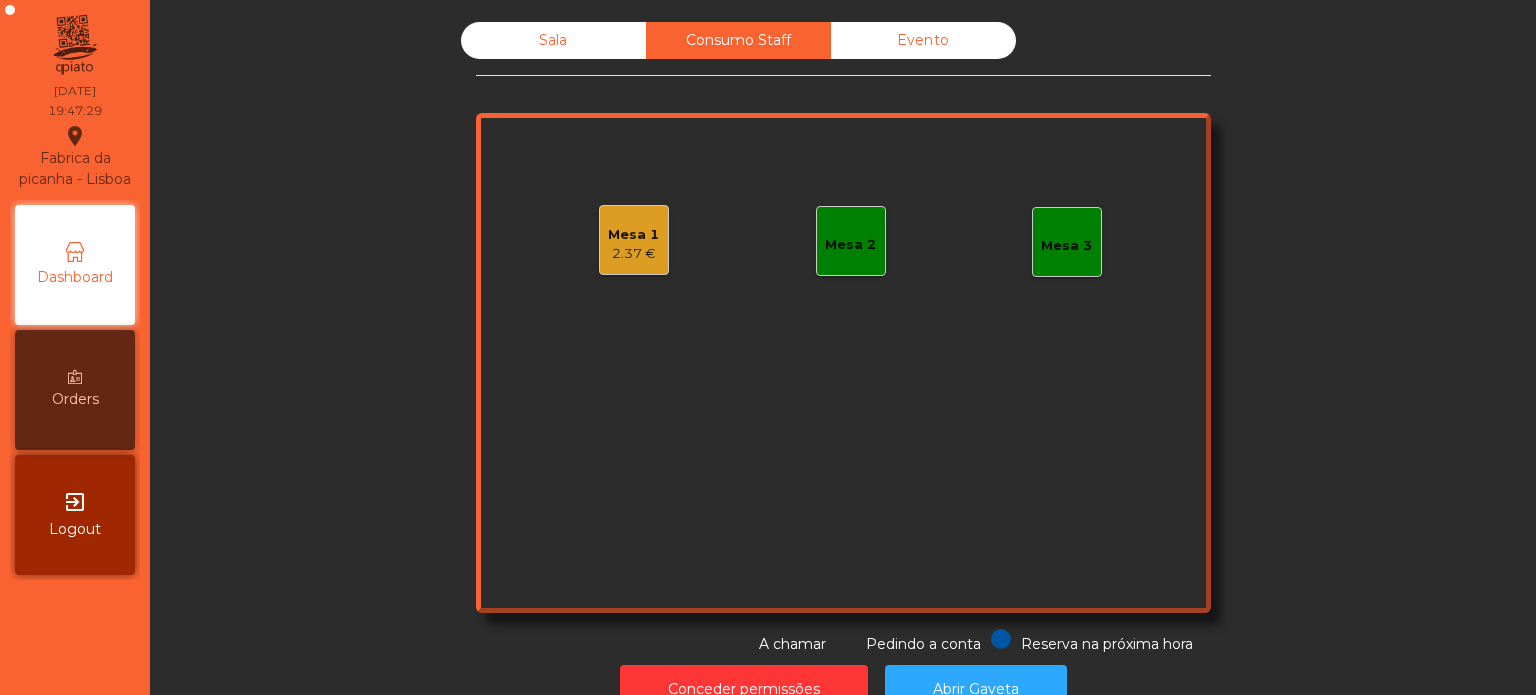 click on "Sala" 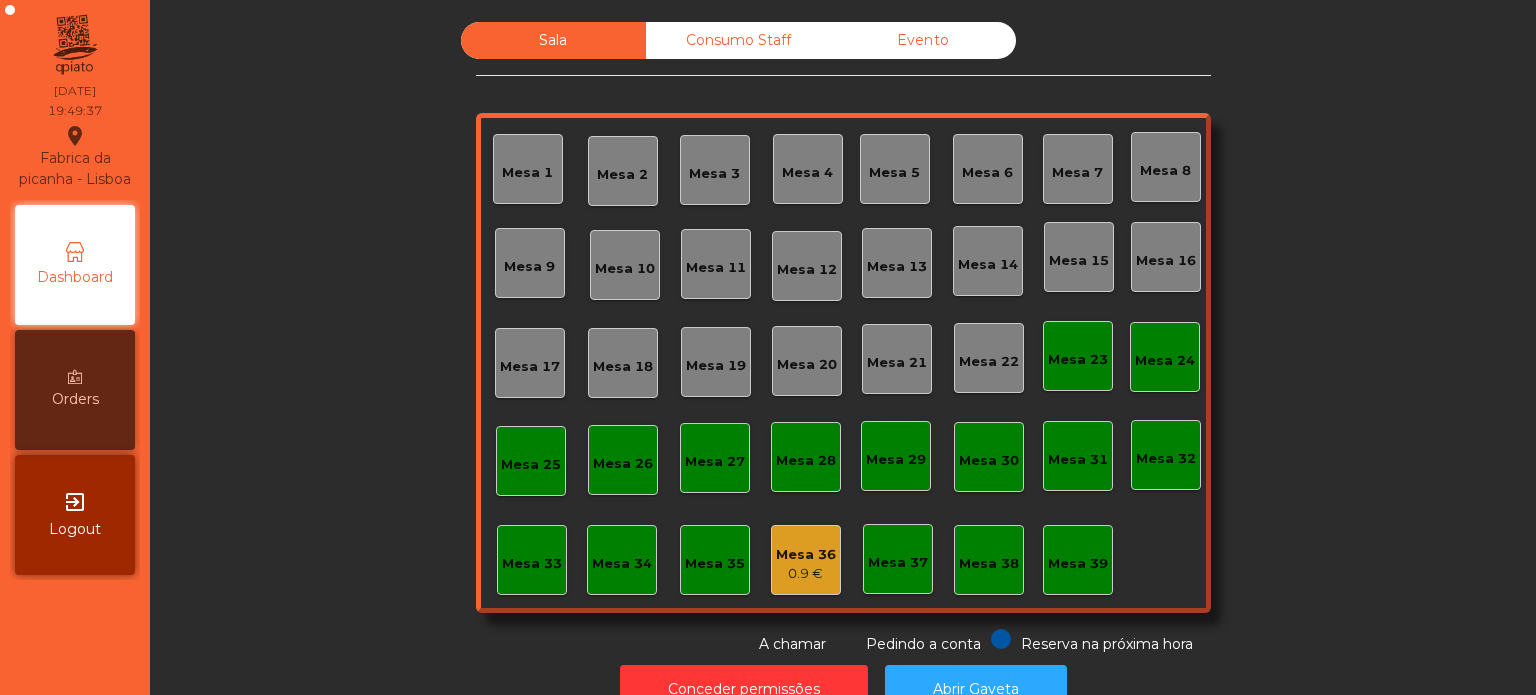 click on "Mesa 32" 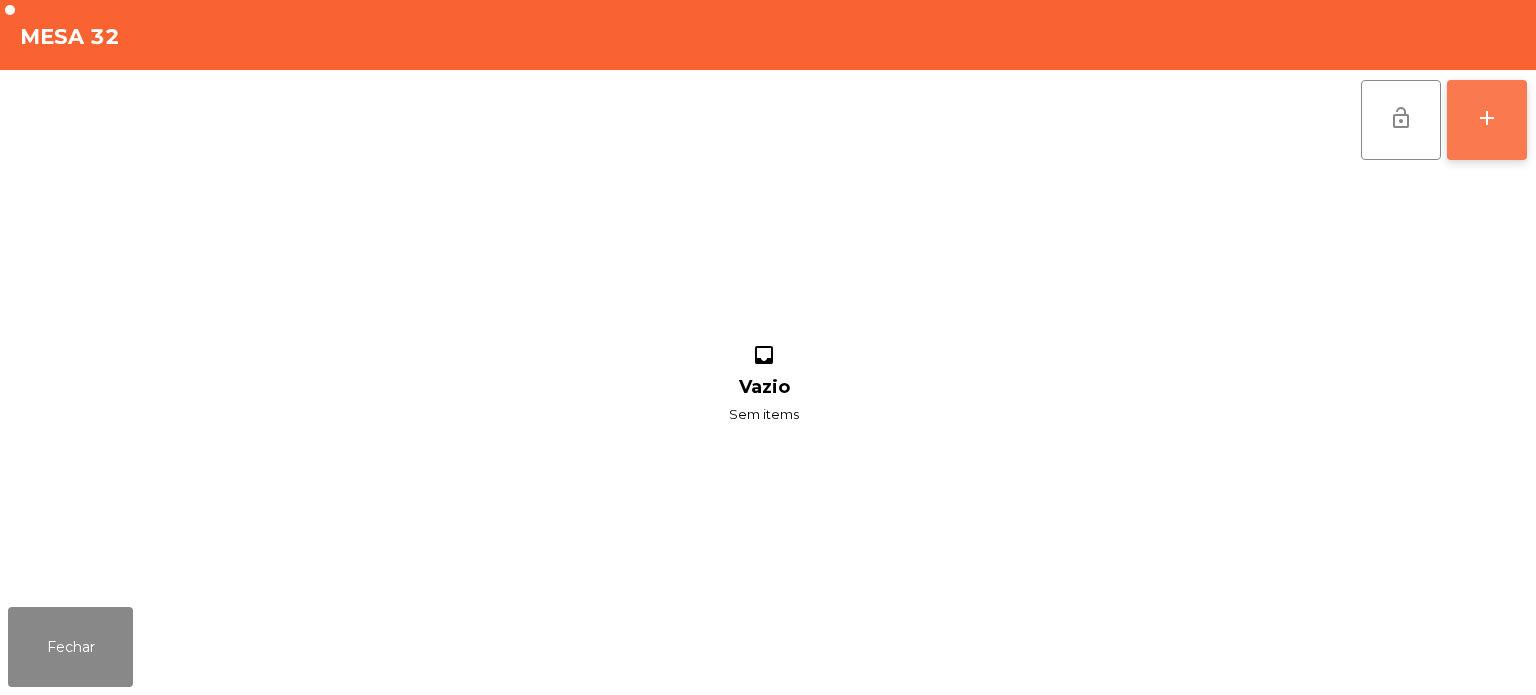 click on "add" 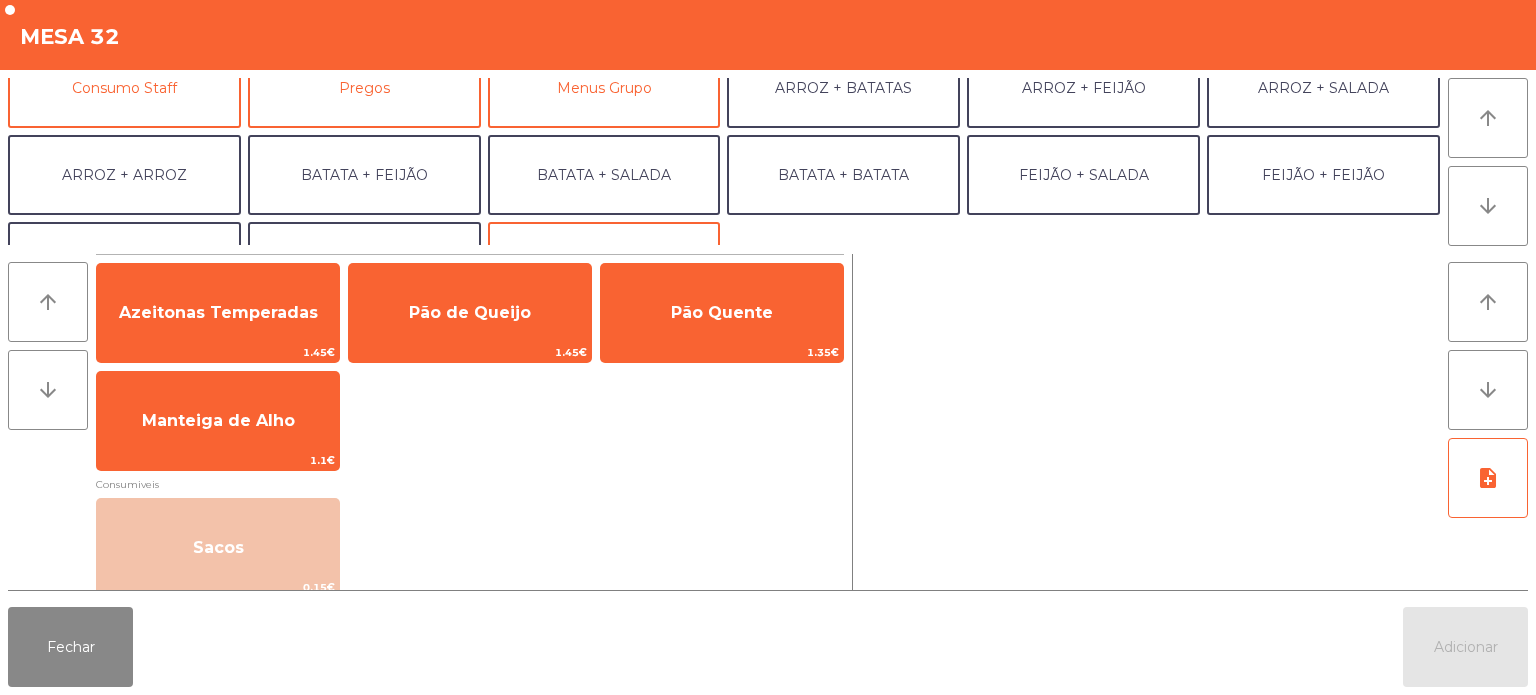scroll, scrollTop: 212, scrollLeft: 0, axis: vertical 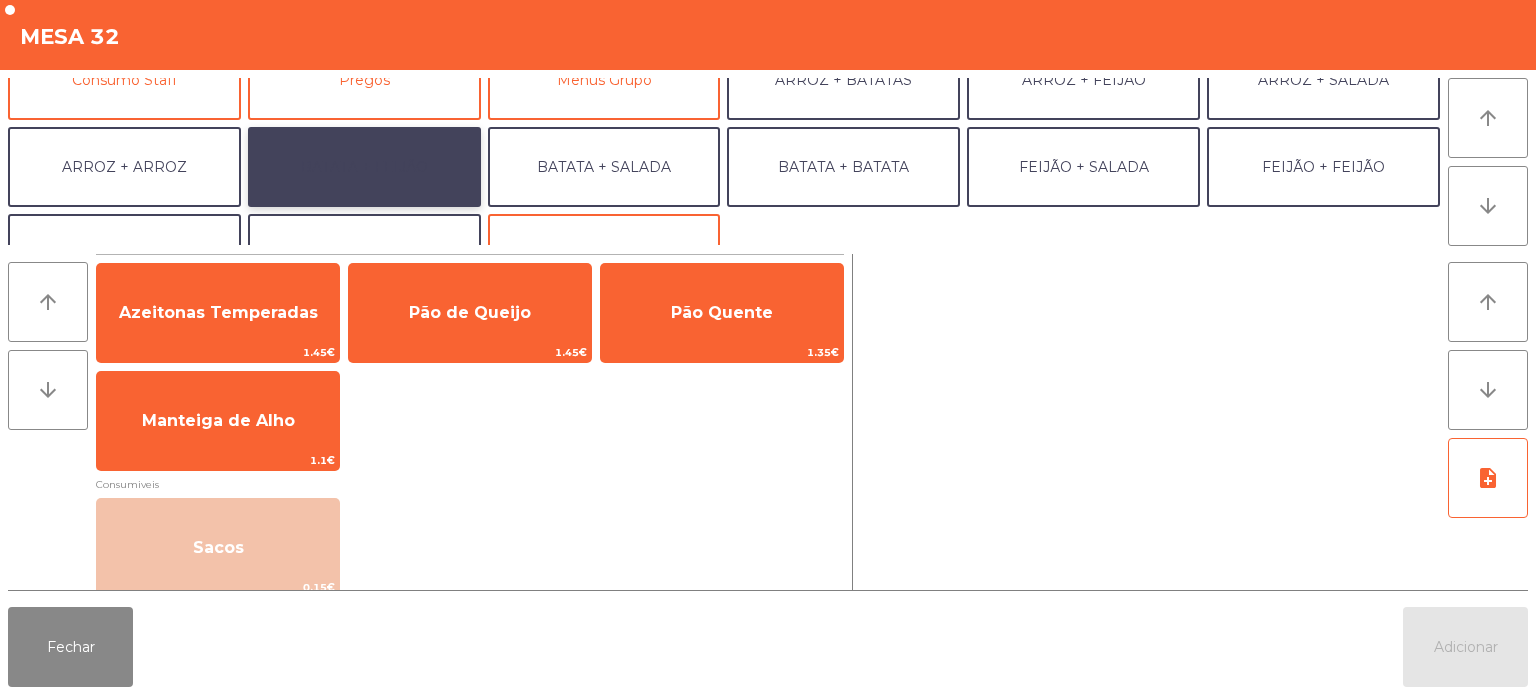 click on "BATATA + FEIJÃO" 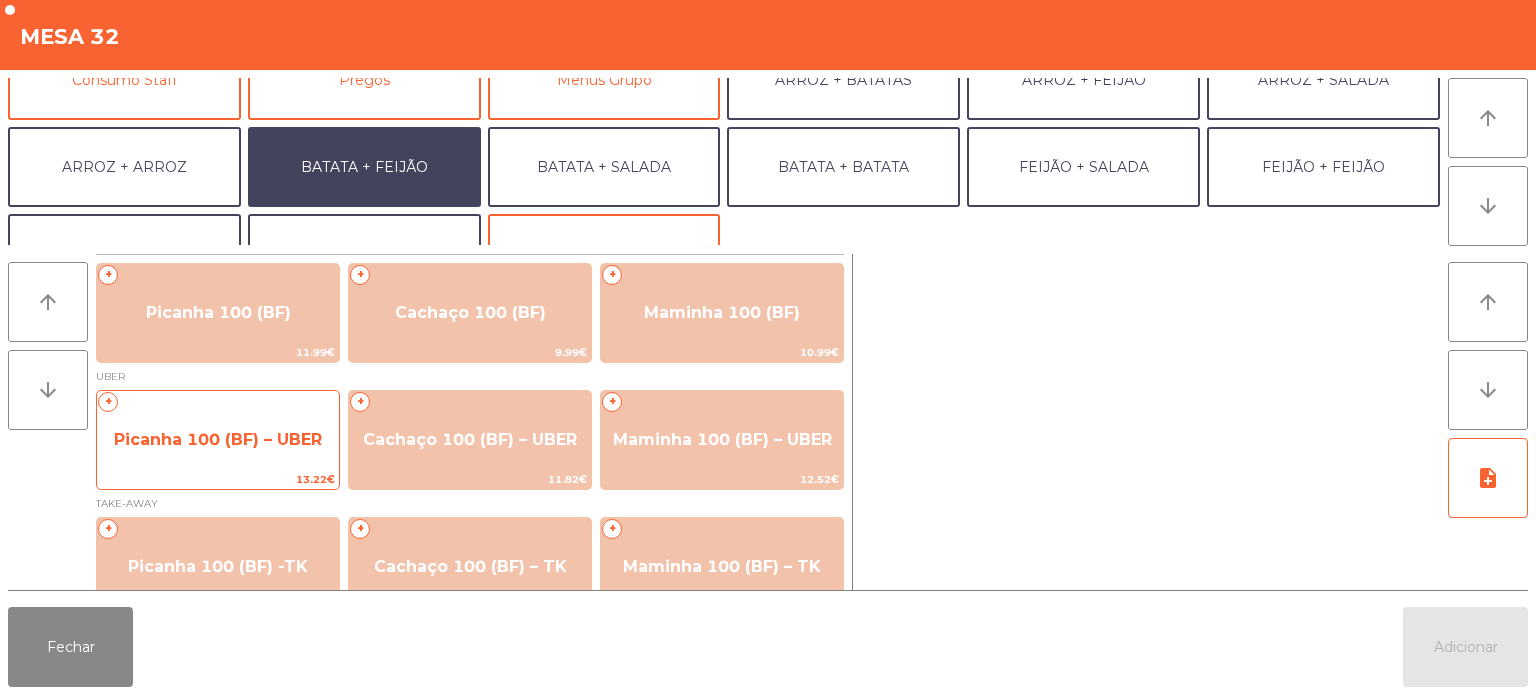 click on "Picanha 100 (BF) – UBER" 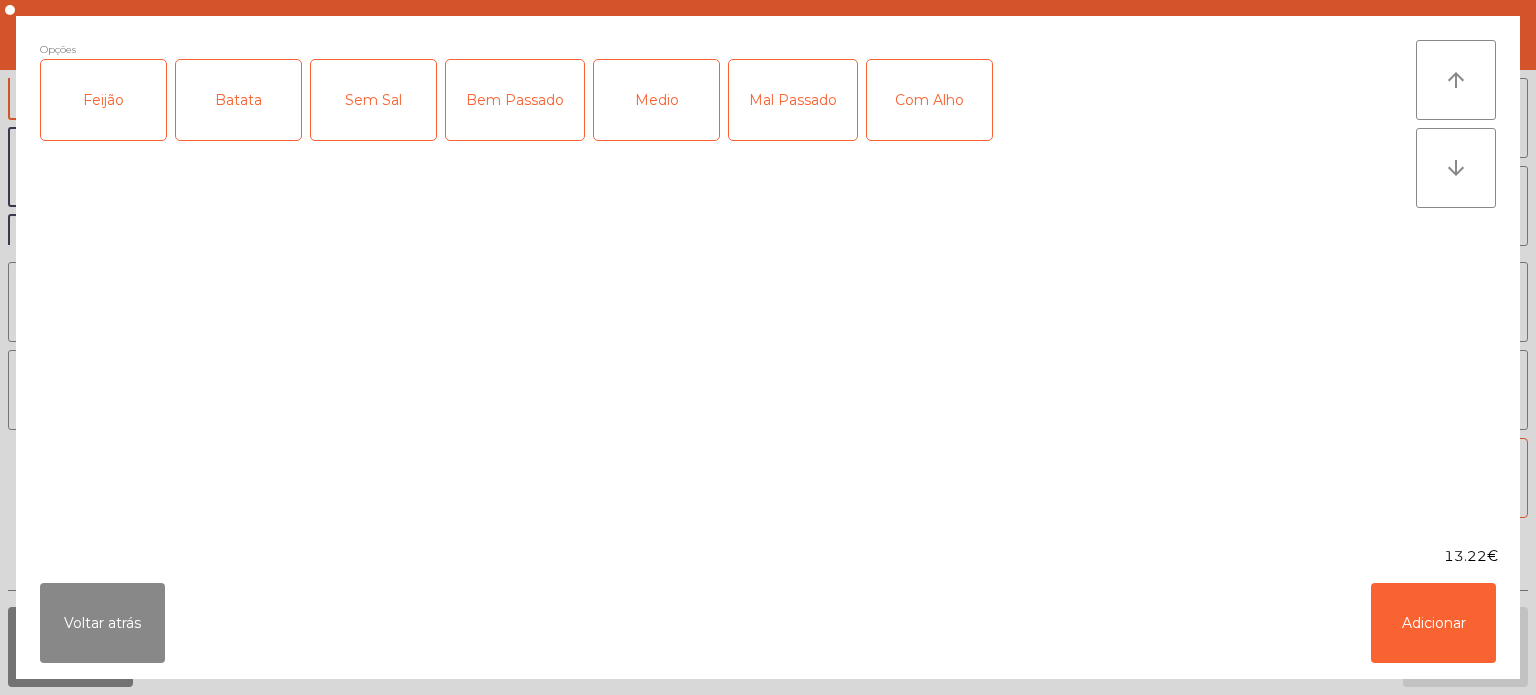 click on "Feijão" 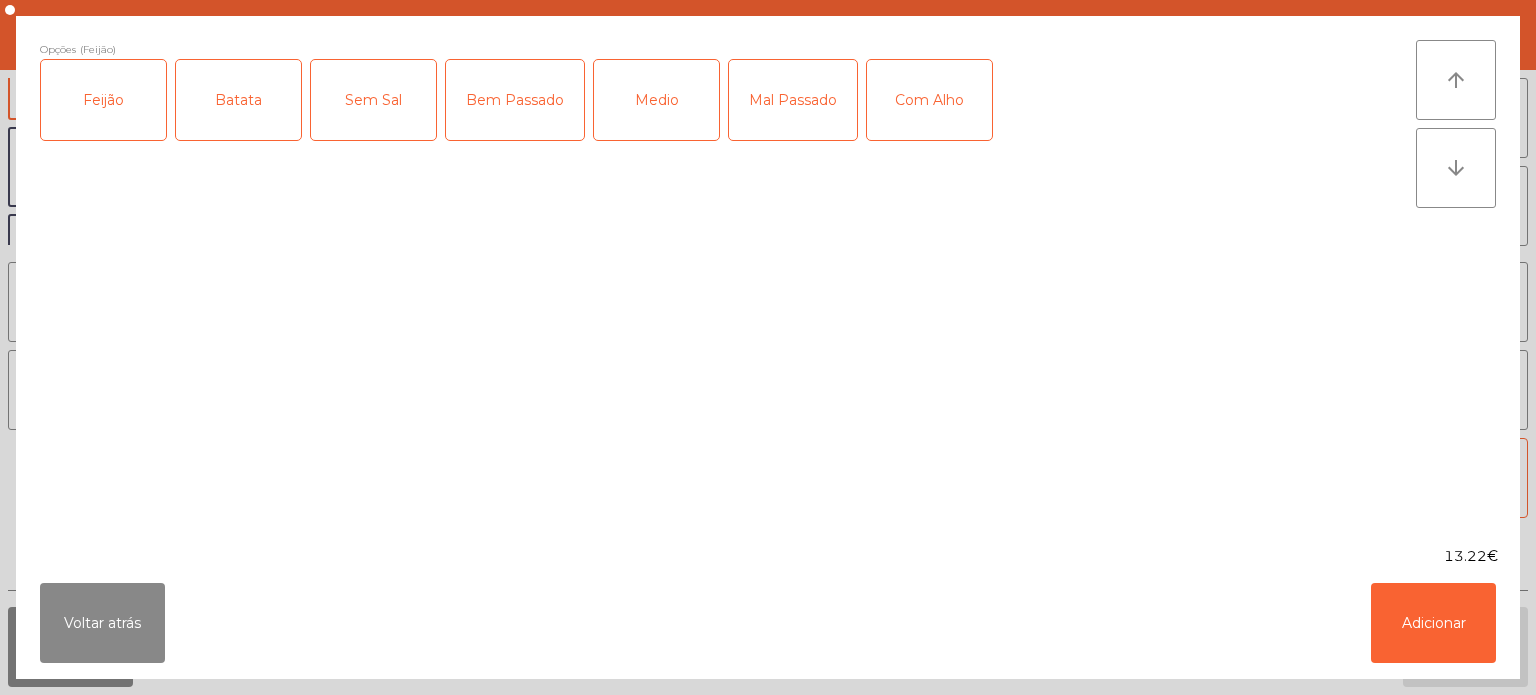 click on "Batata" 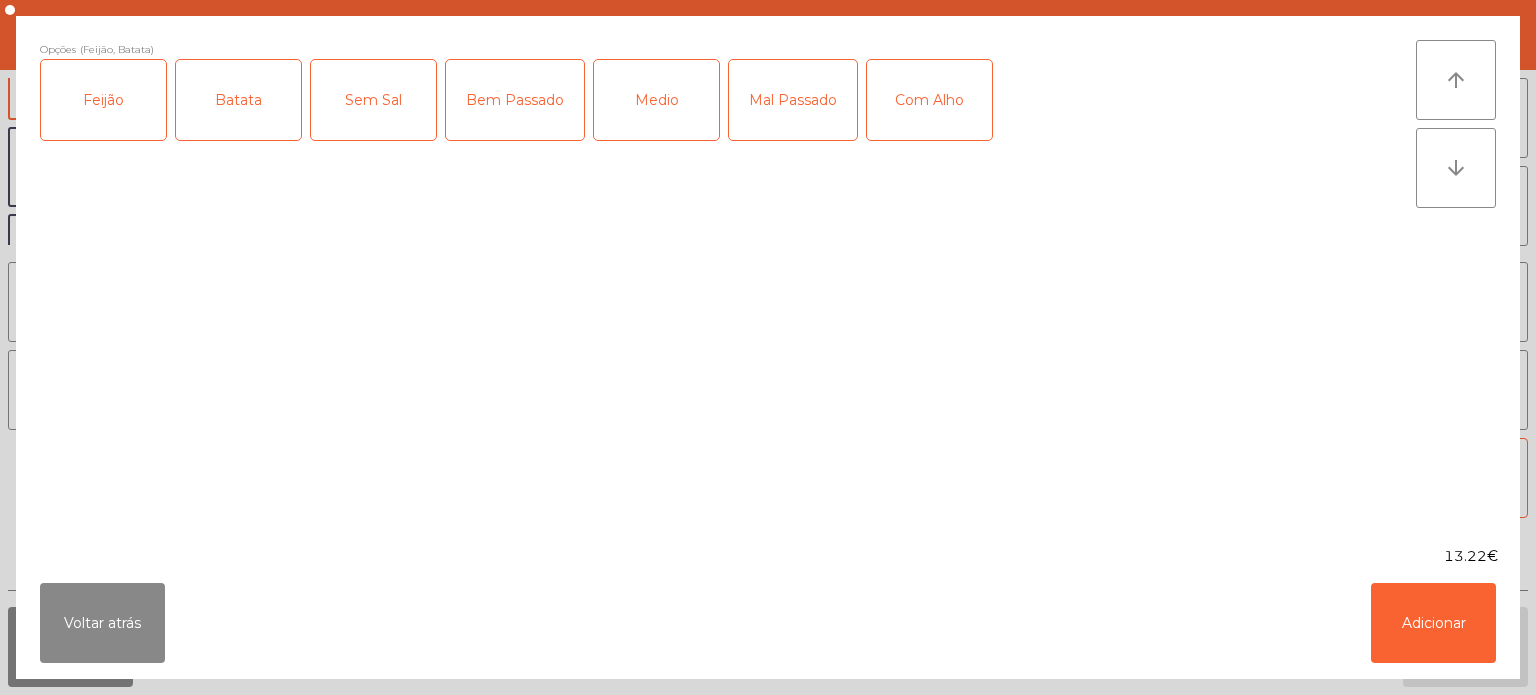 click on "Mal Passado" 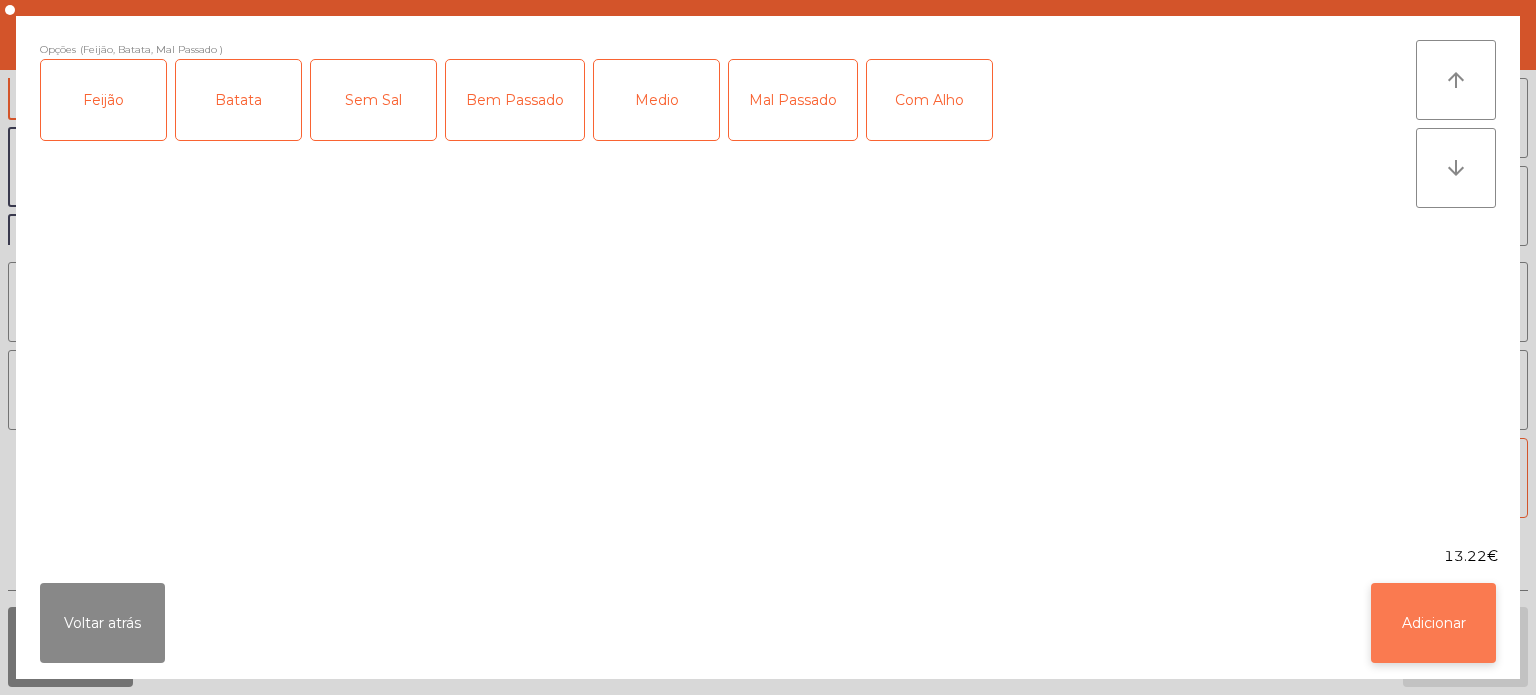 click on "Adicionar" 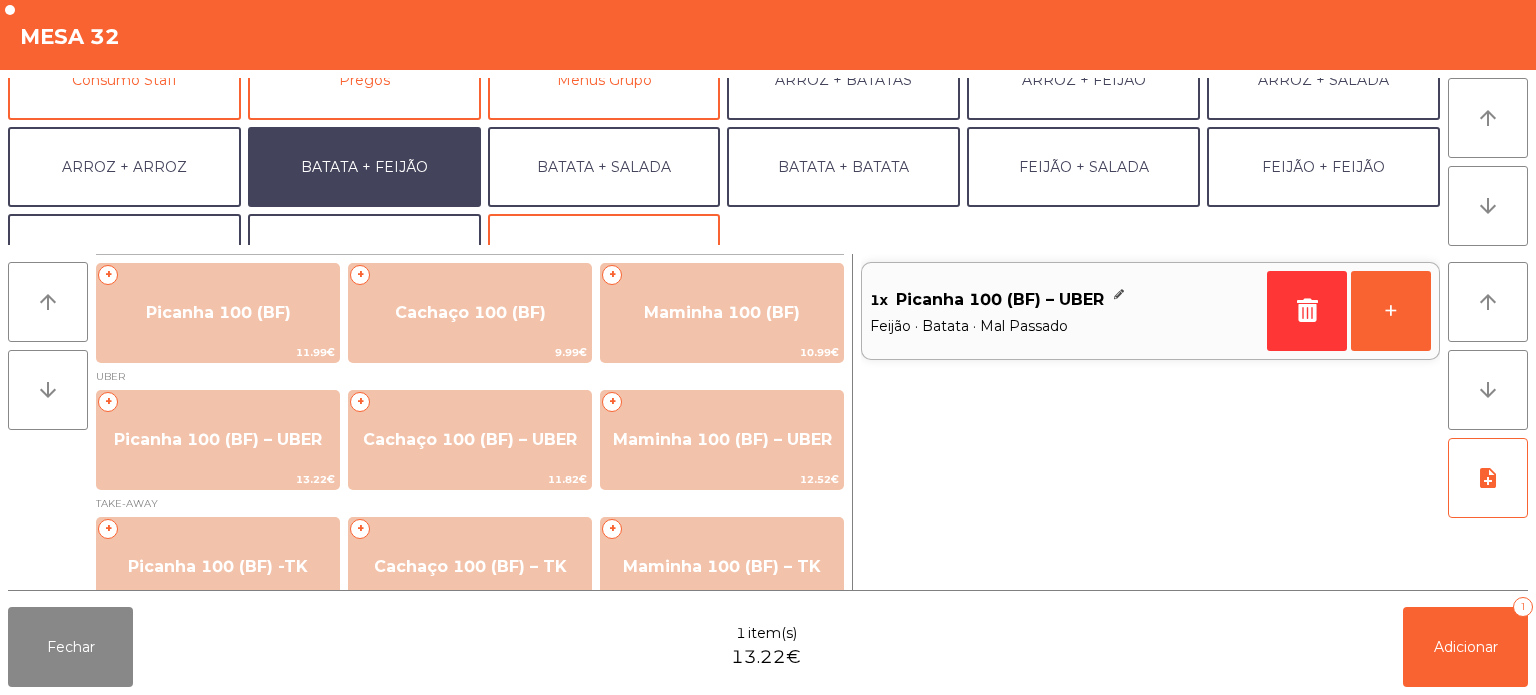 scroll, scrollTop: 260, scrollLeft: 0, axis: vertical 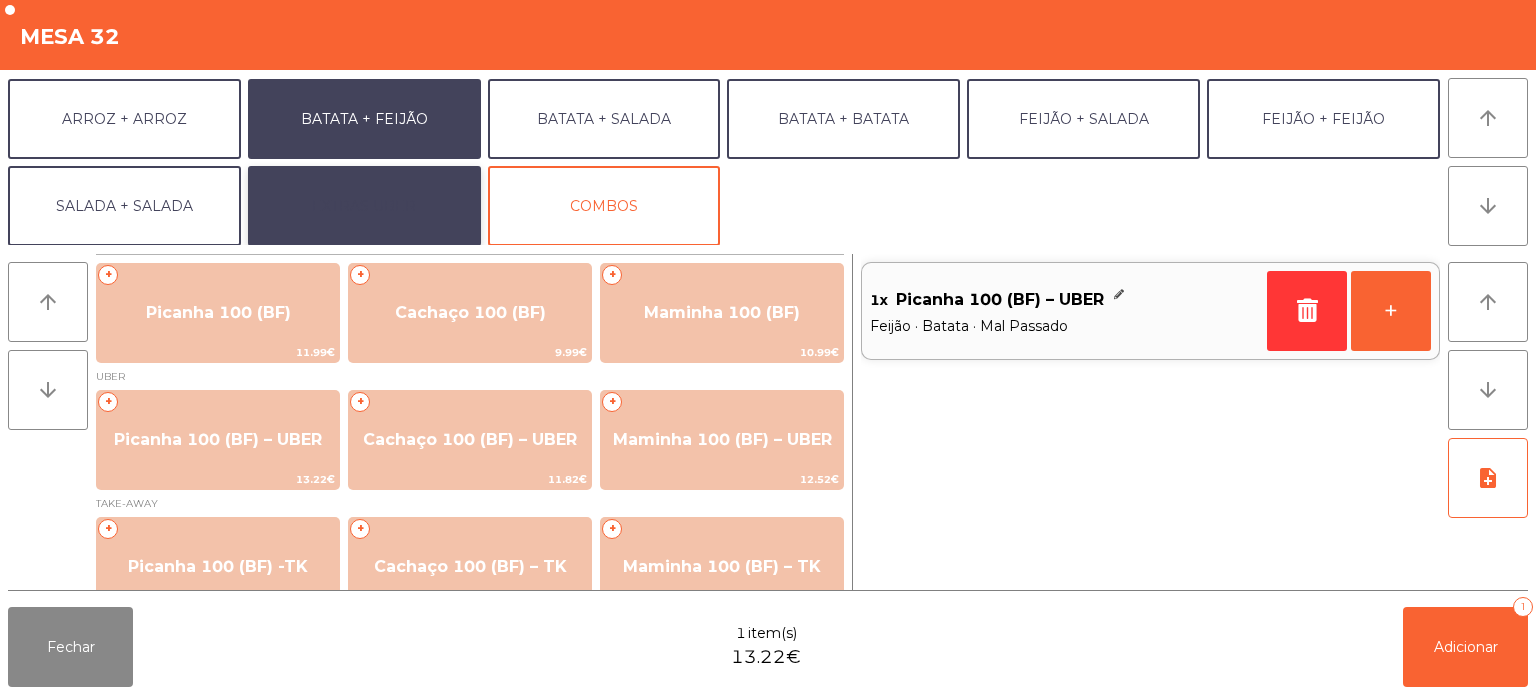 click on "EXTRAS UBER" 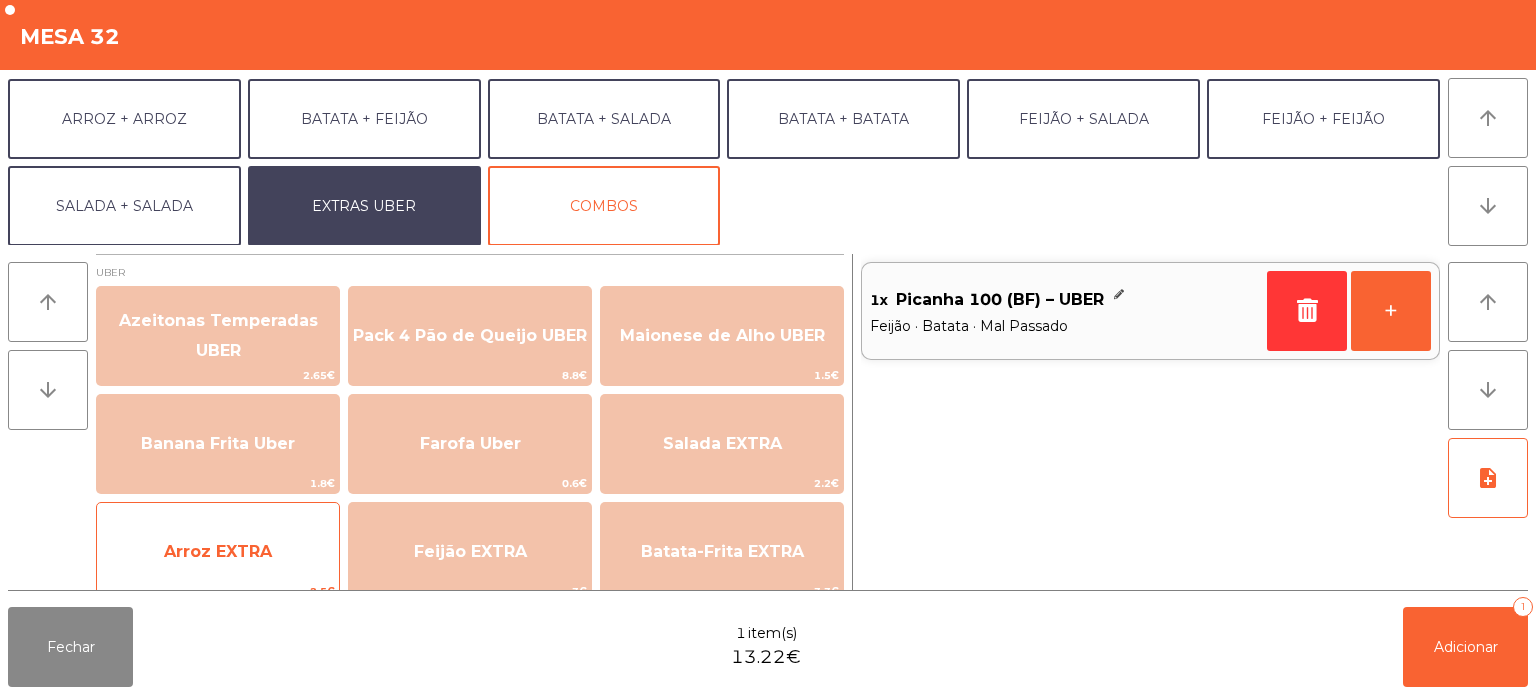 click on "Arroz EXTRA" 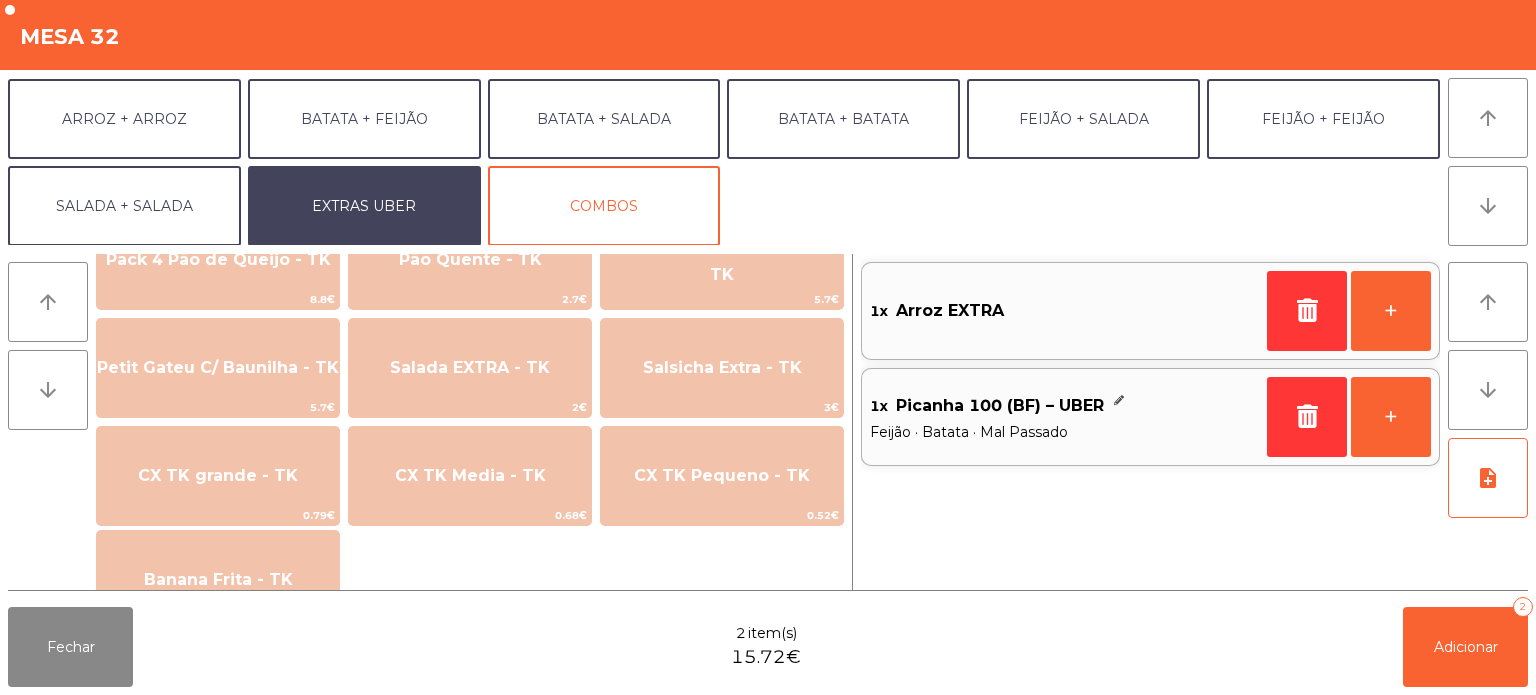 scroll, scrollTop: 1330, scrollLeft: 0, axis: vertical 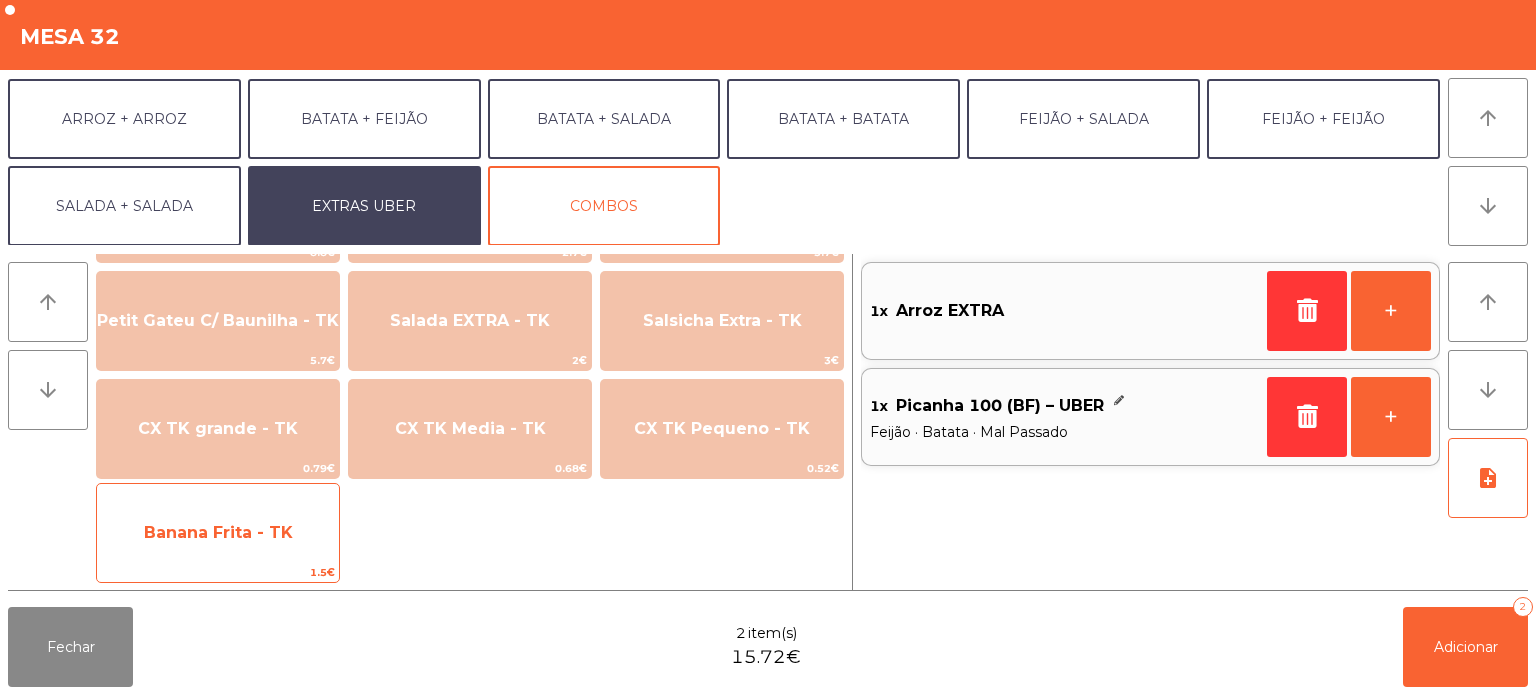 click on "Banana Frita - TK" 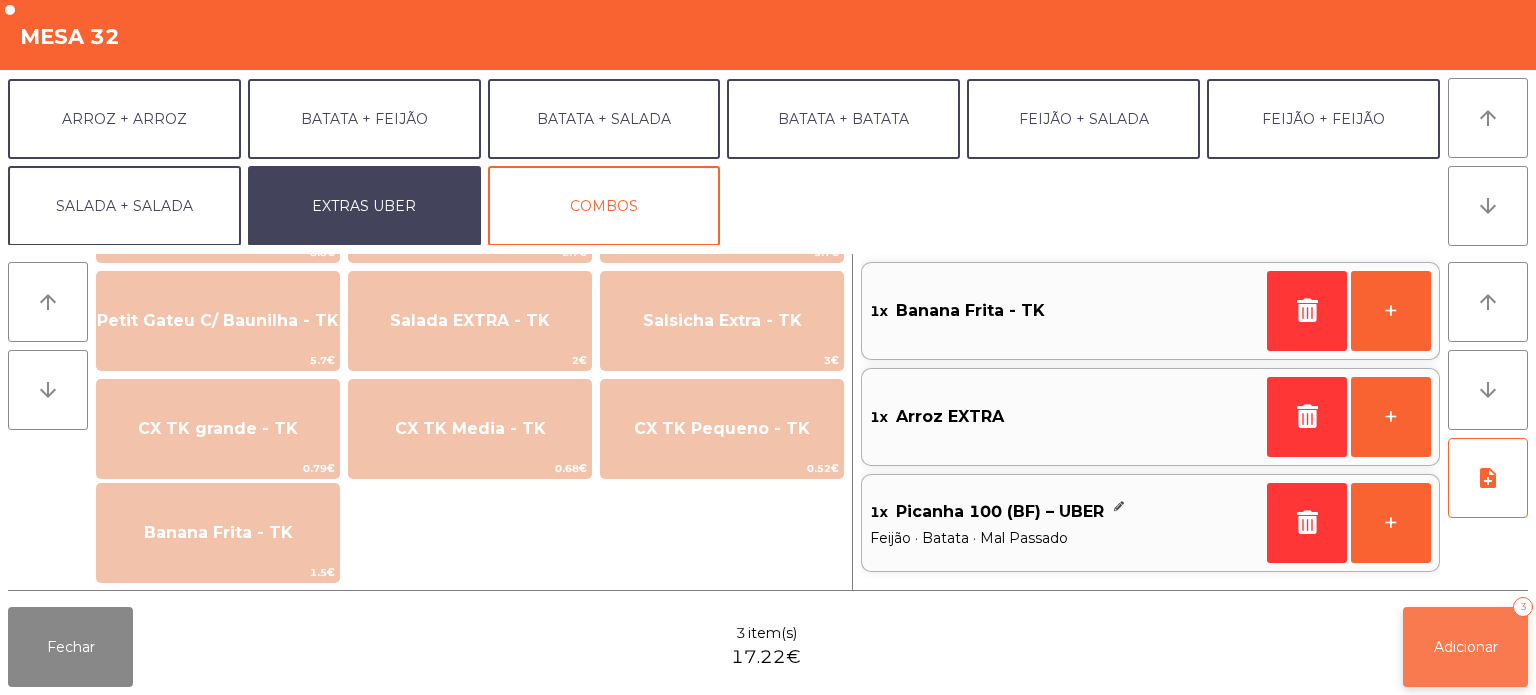 click on "Adicionar" 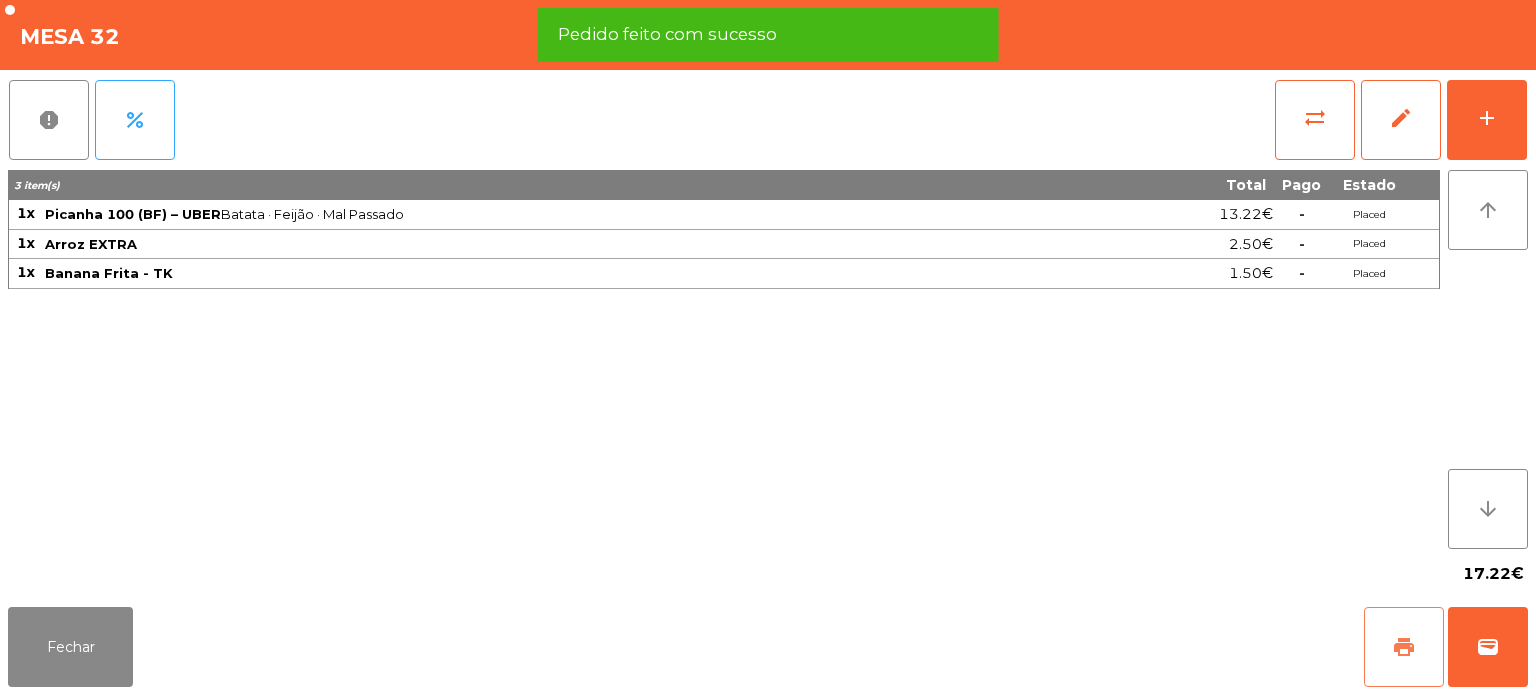 click on "print" 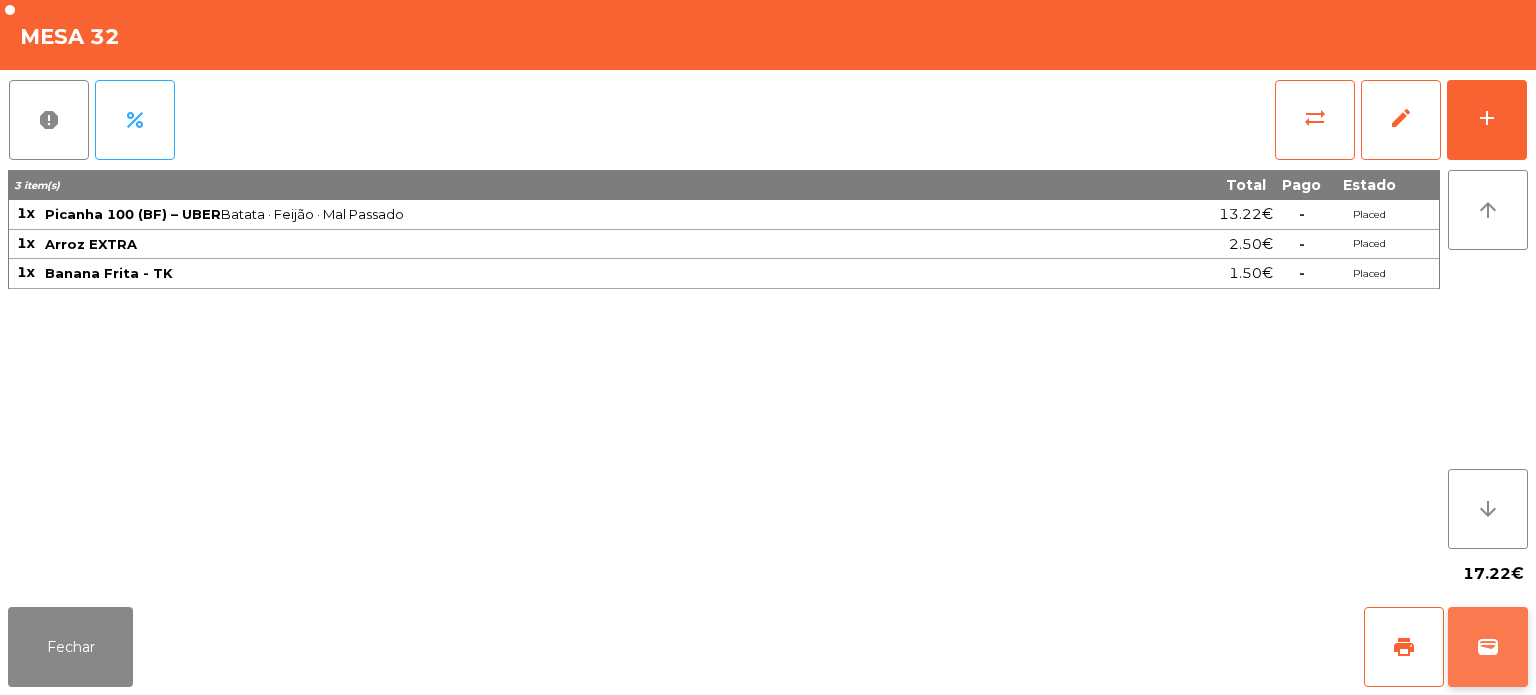 click on "wallet" 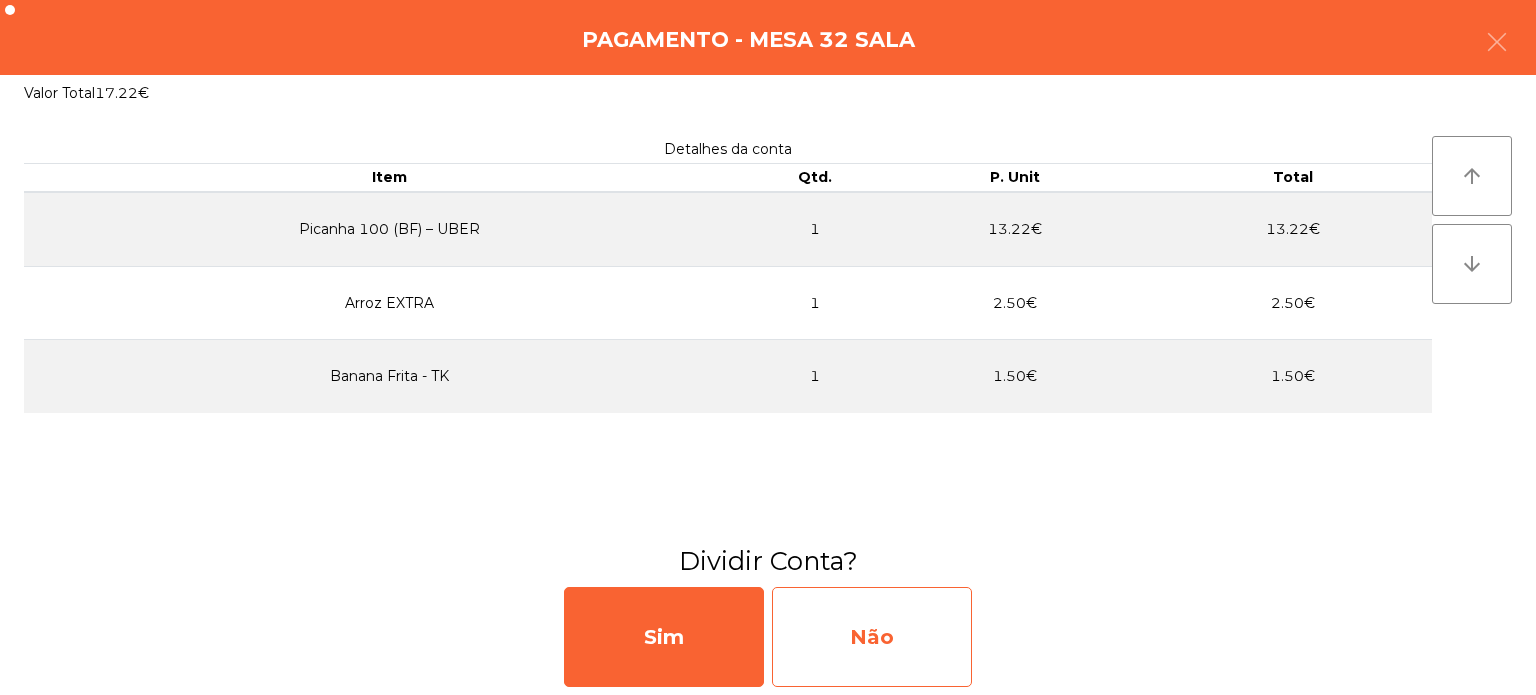click on "Não" 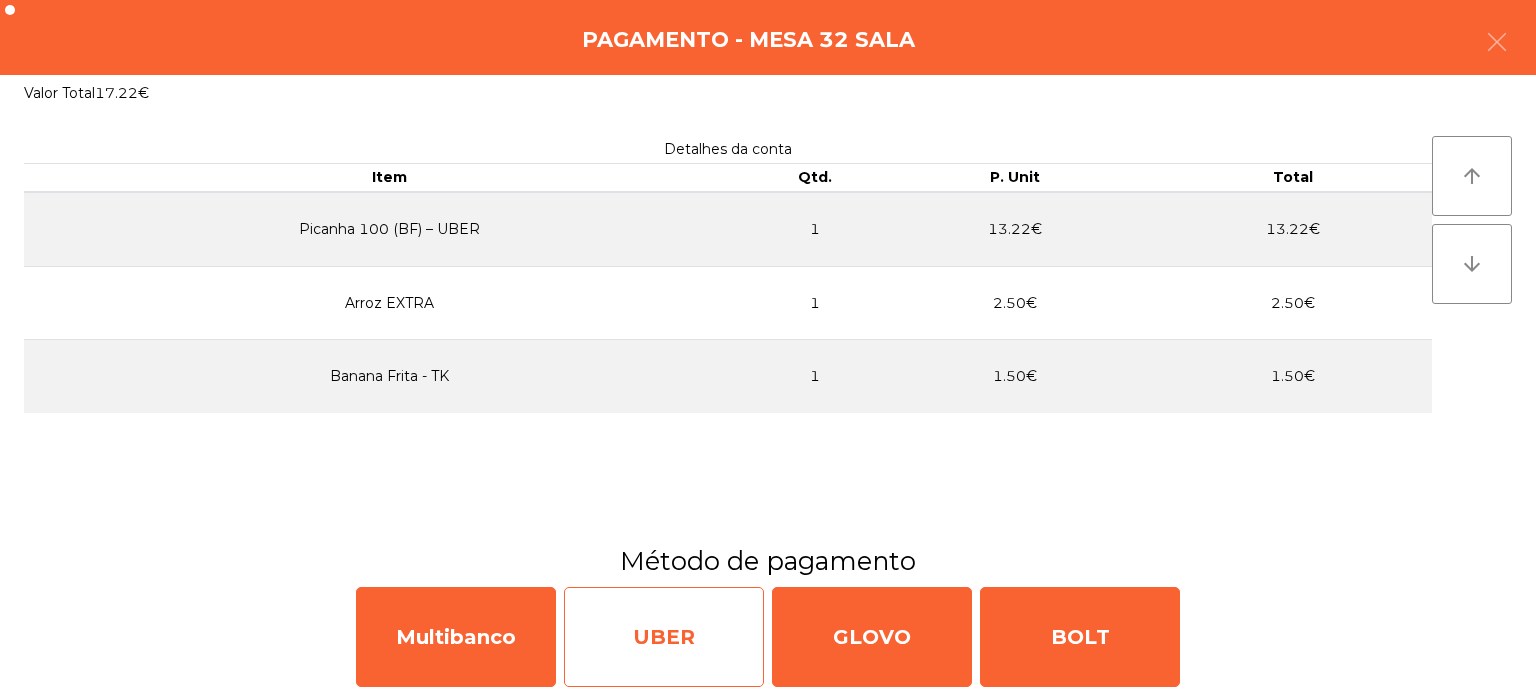 click on "UBER" 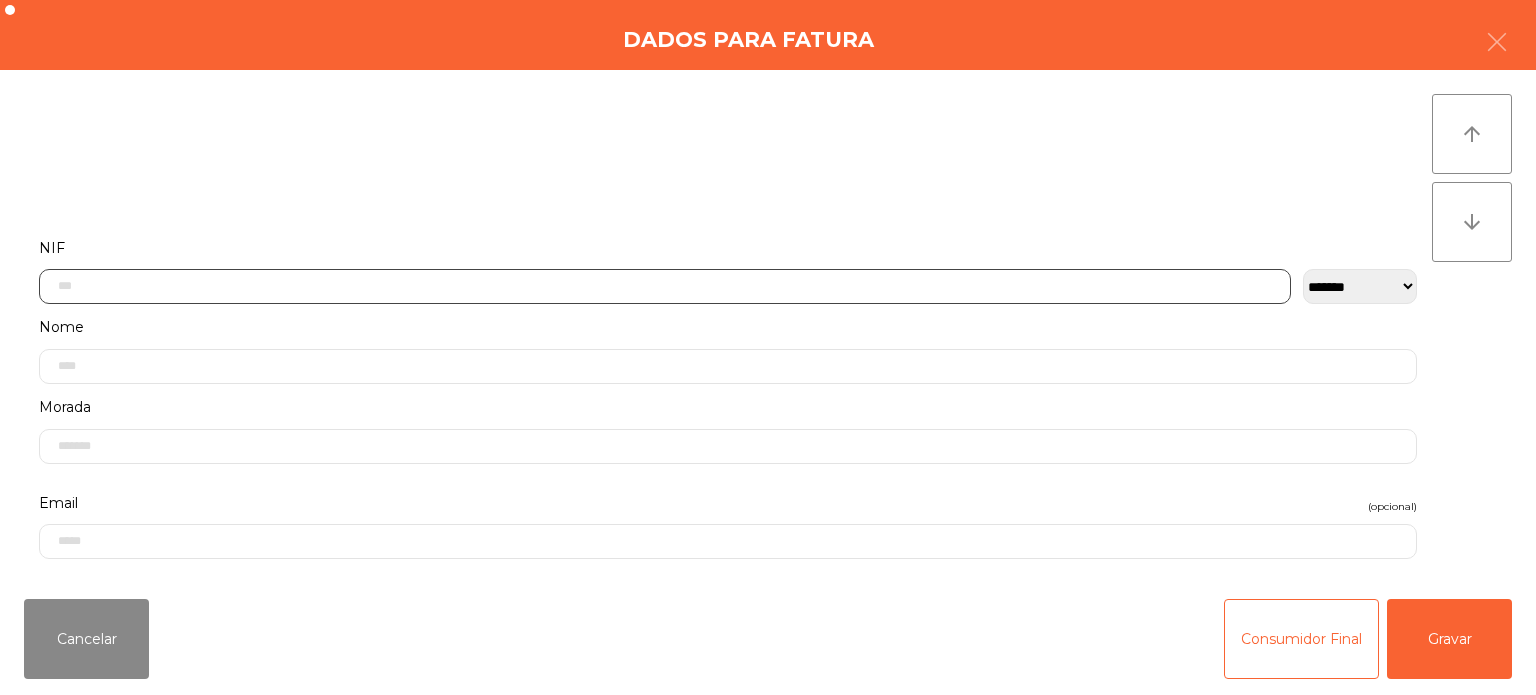 click 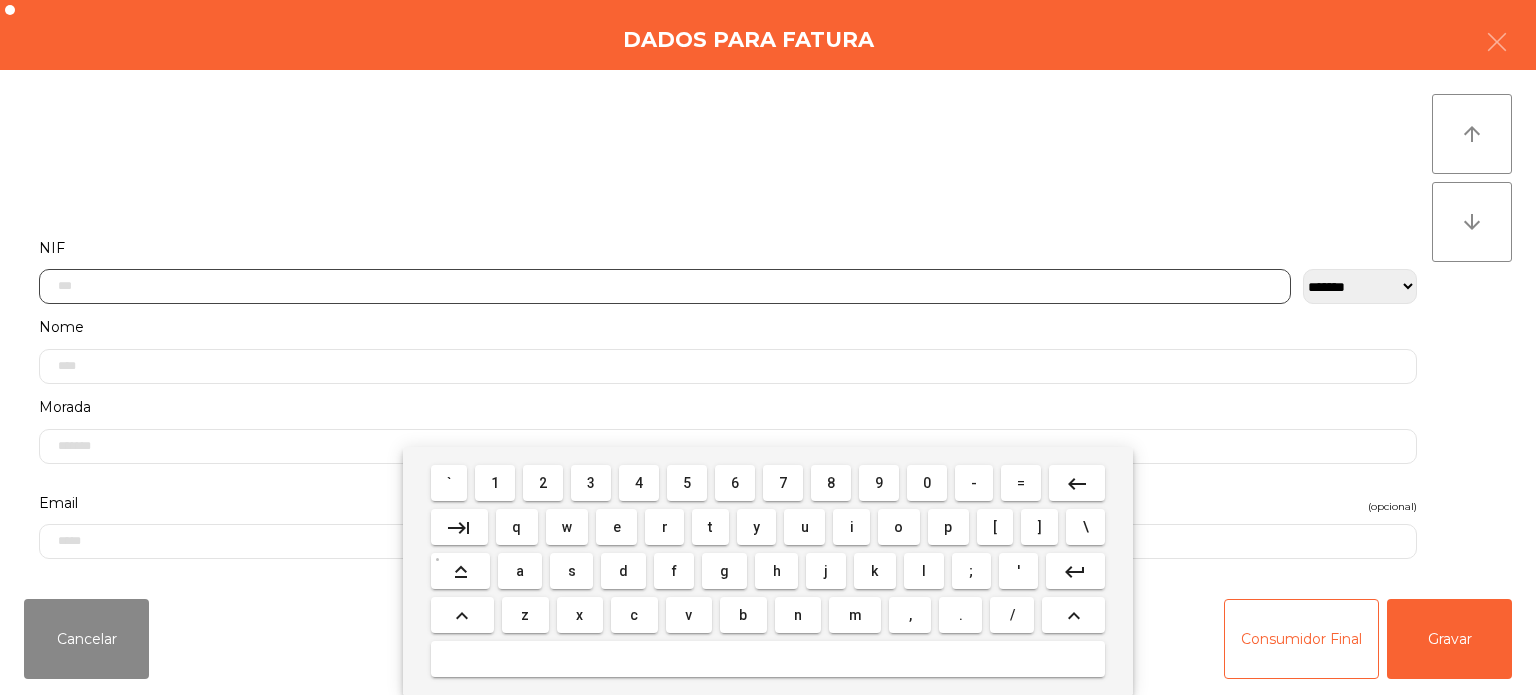 scroll, scrollTop: 139, scrollLeft: 0, axis: vertical 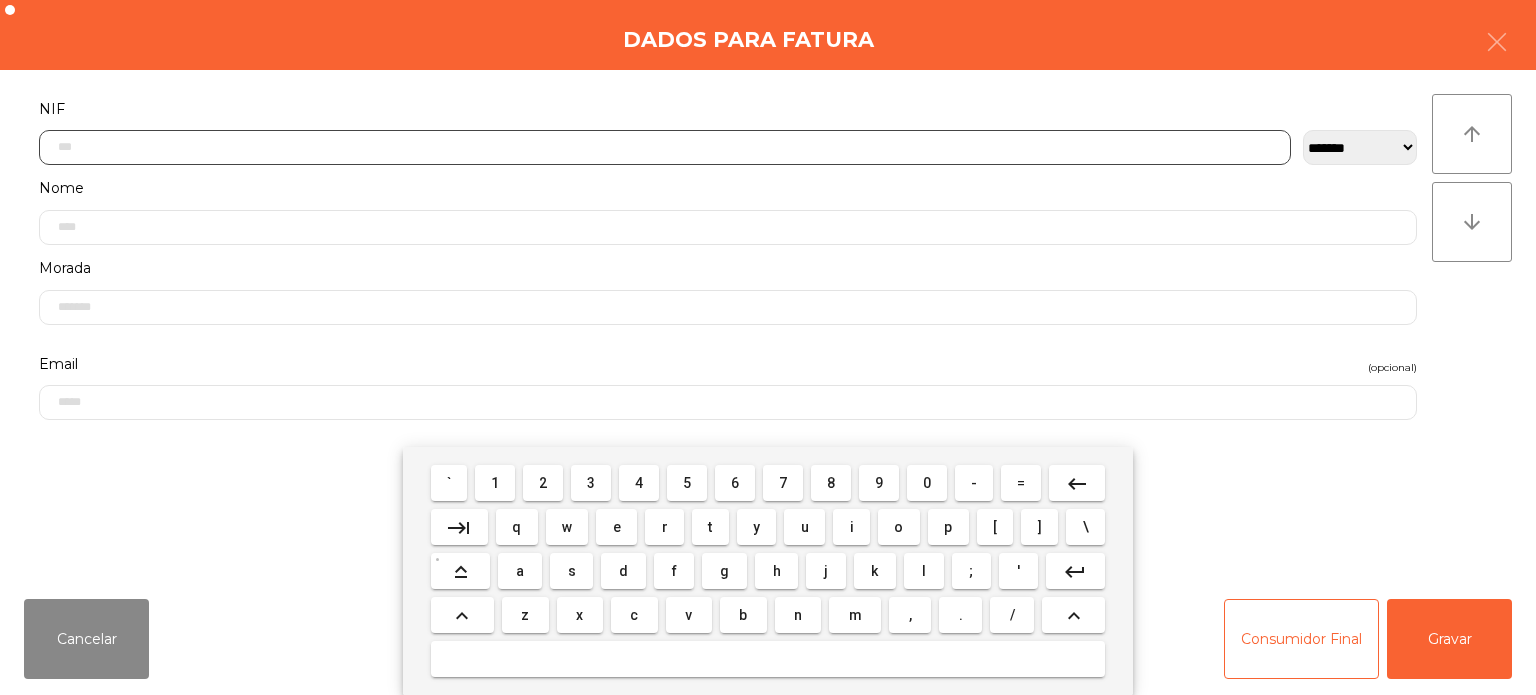 click on "2" at bounding box center [543, 483] 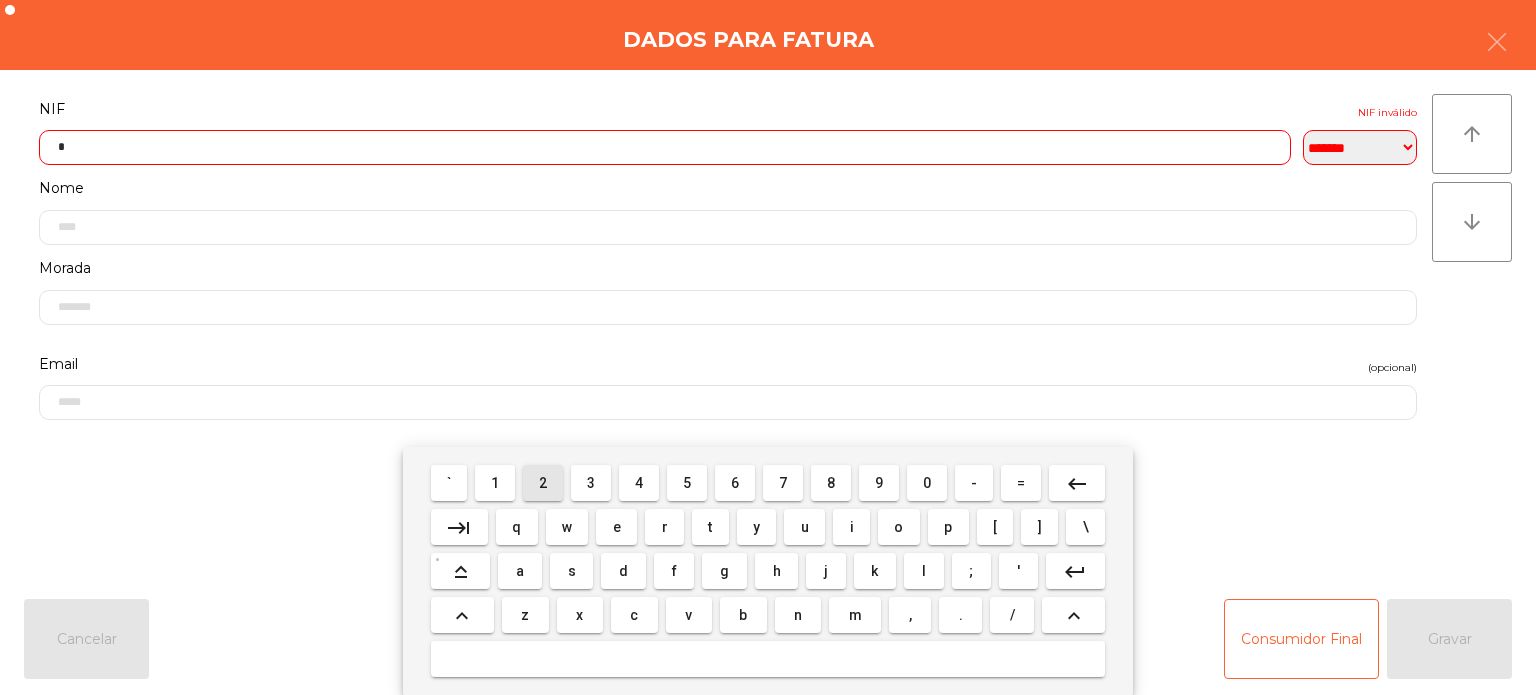 click on "4" at bounding box center [639, 483] 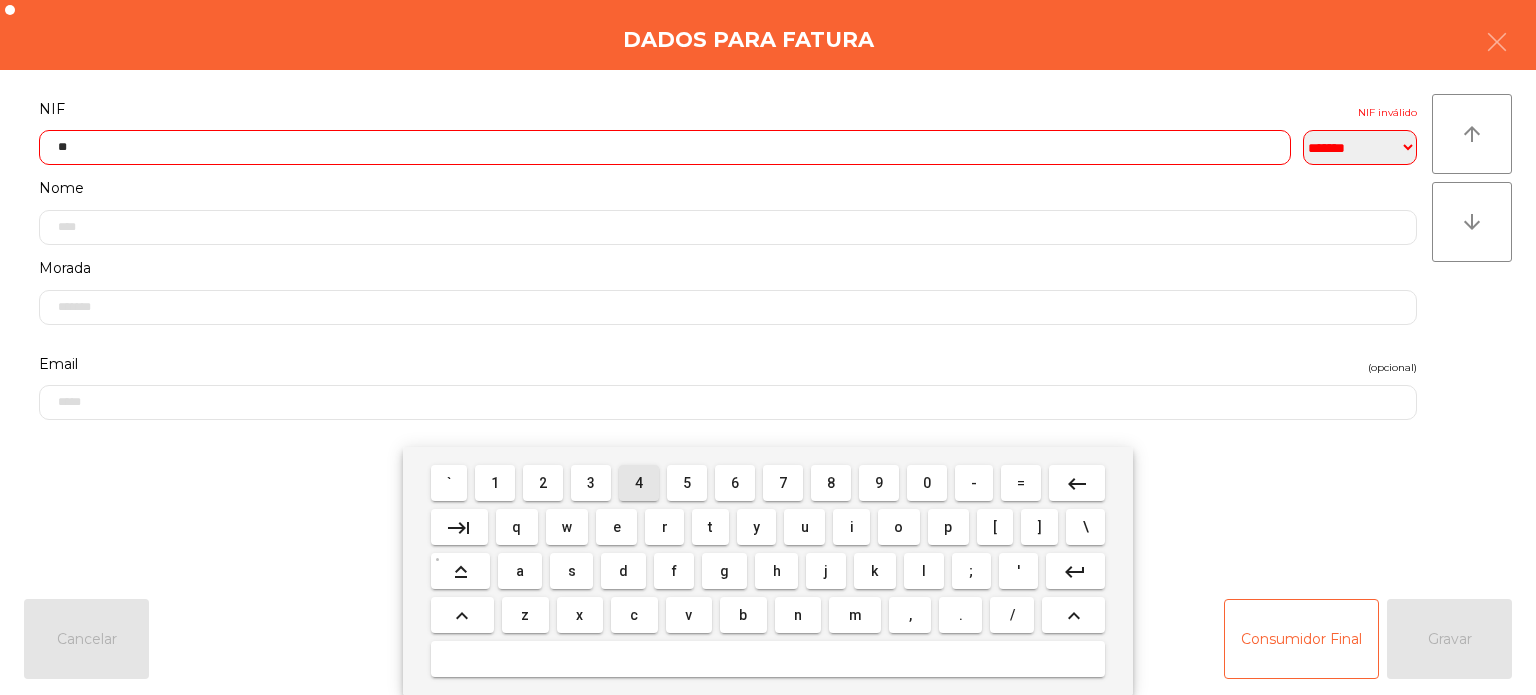 click on "5" at bounding box center (687, 483) 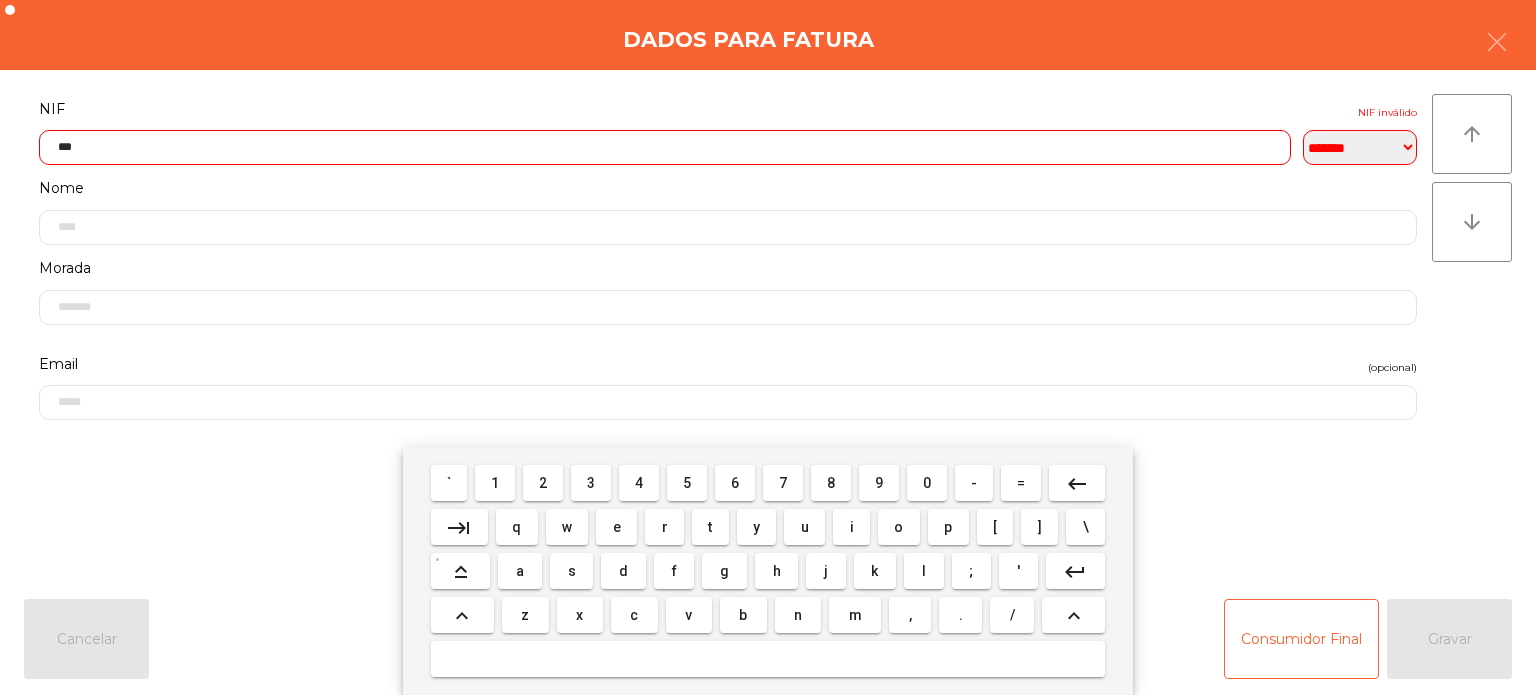 click on "1" at bounding box center [495, 483] 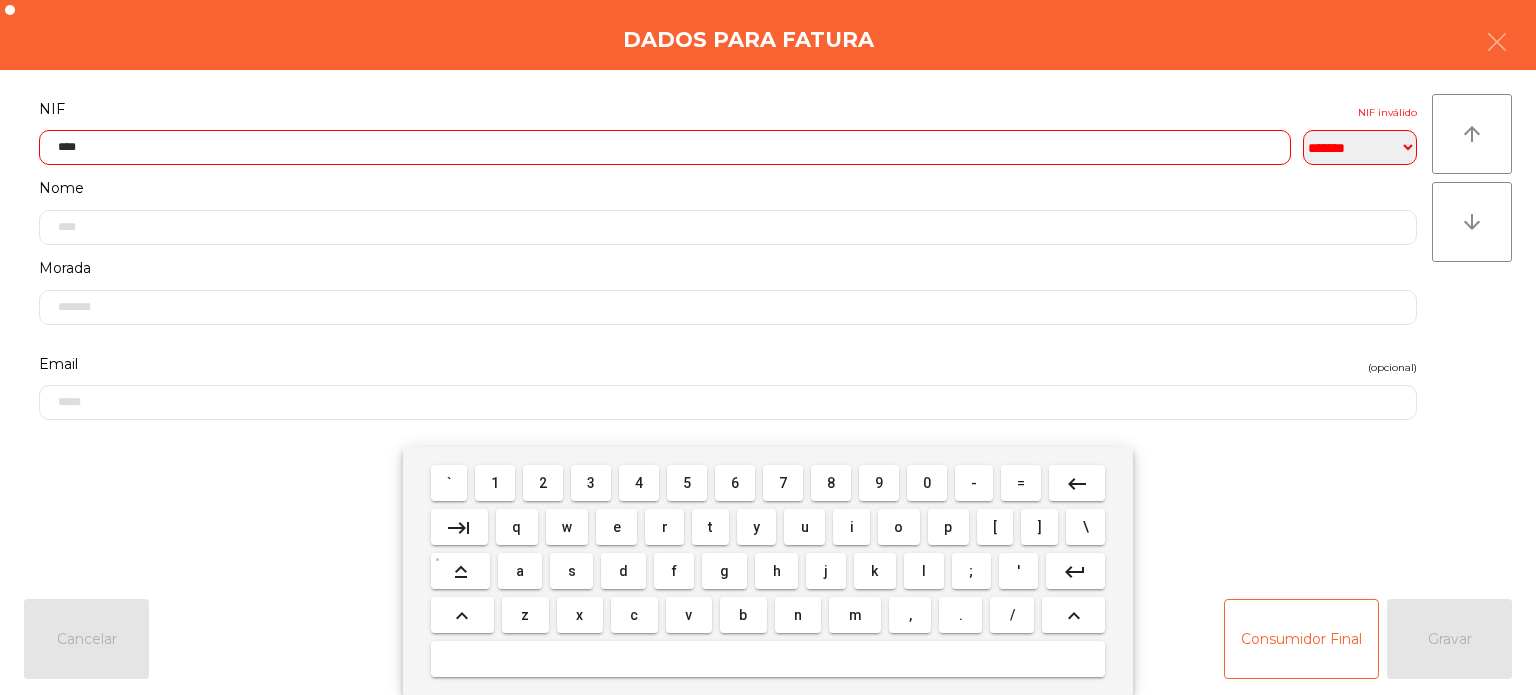 click on "0" at bounding box center (927, 483) 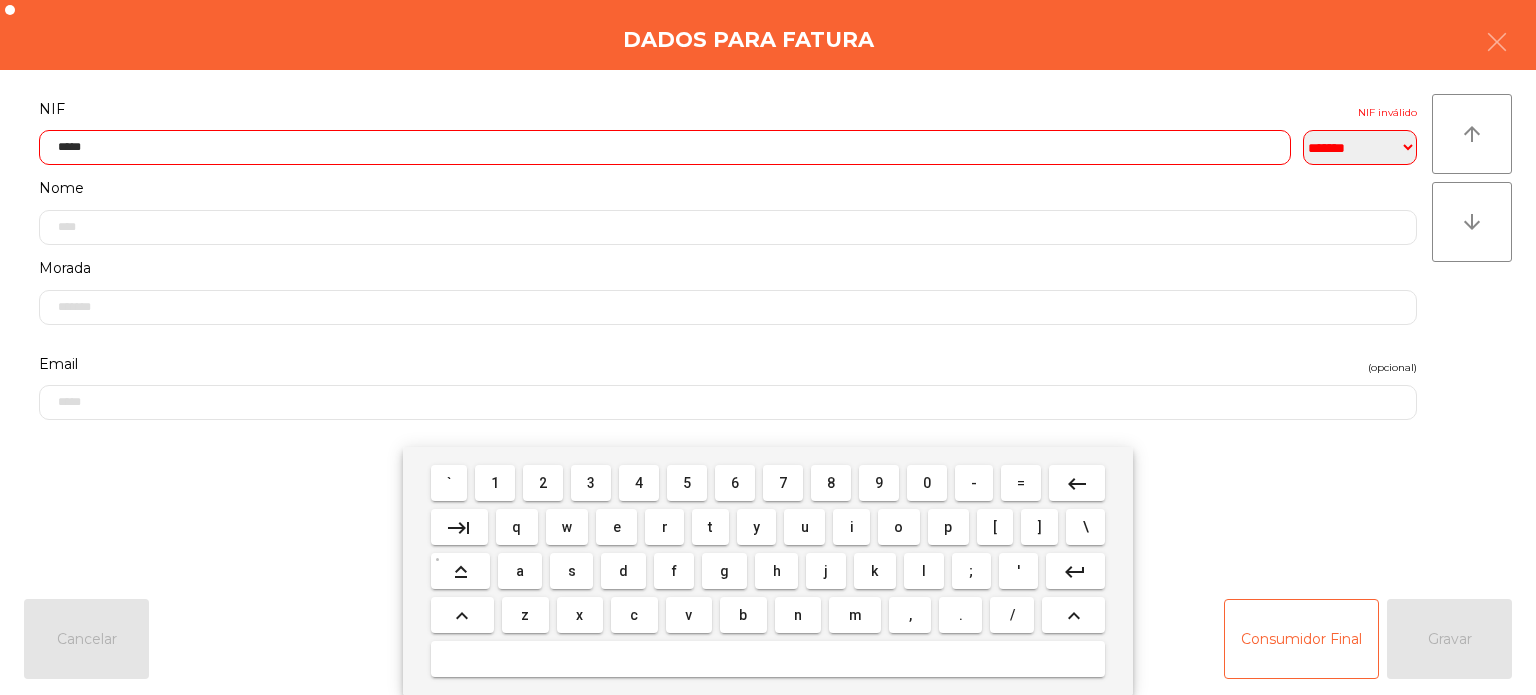 click on "3" at bounding box center [591, 483] 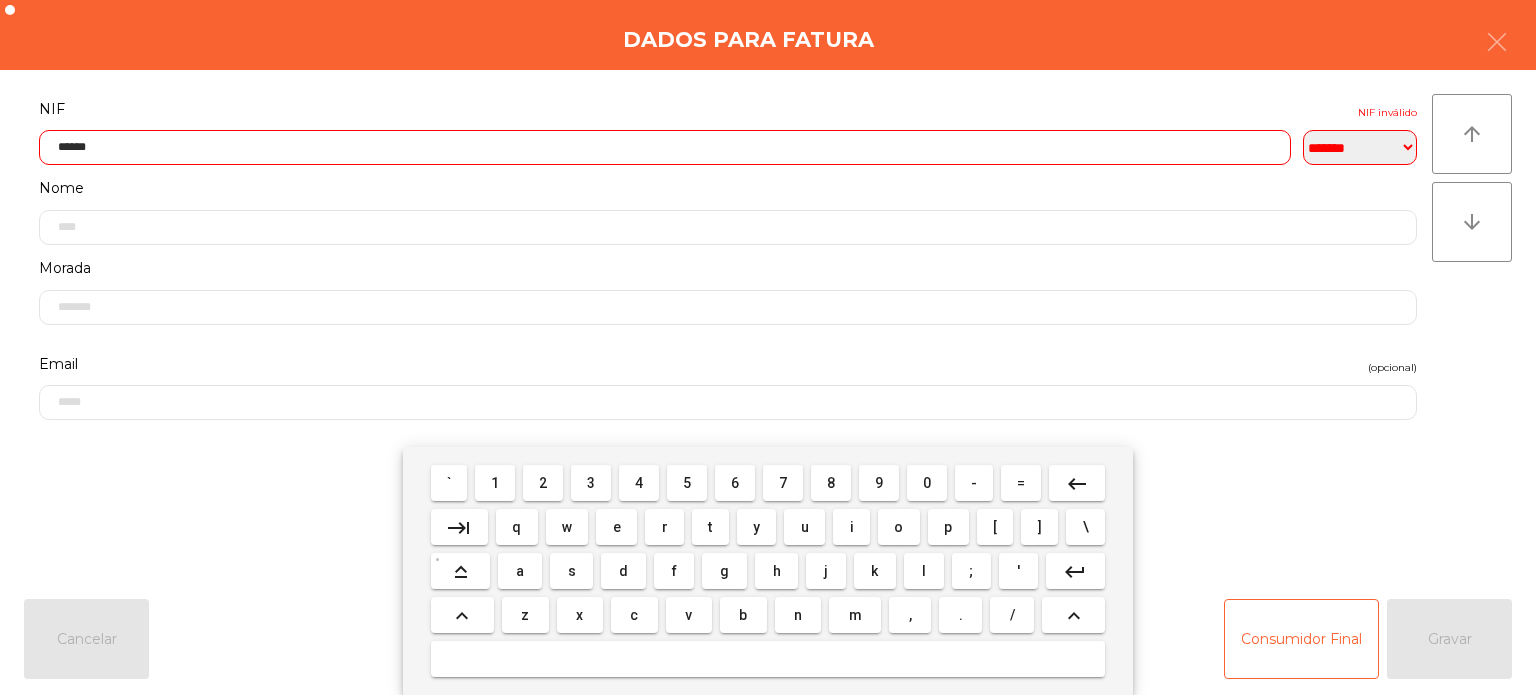 click on "7" at bounding box center (783, 483) 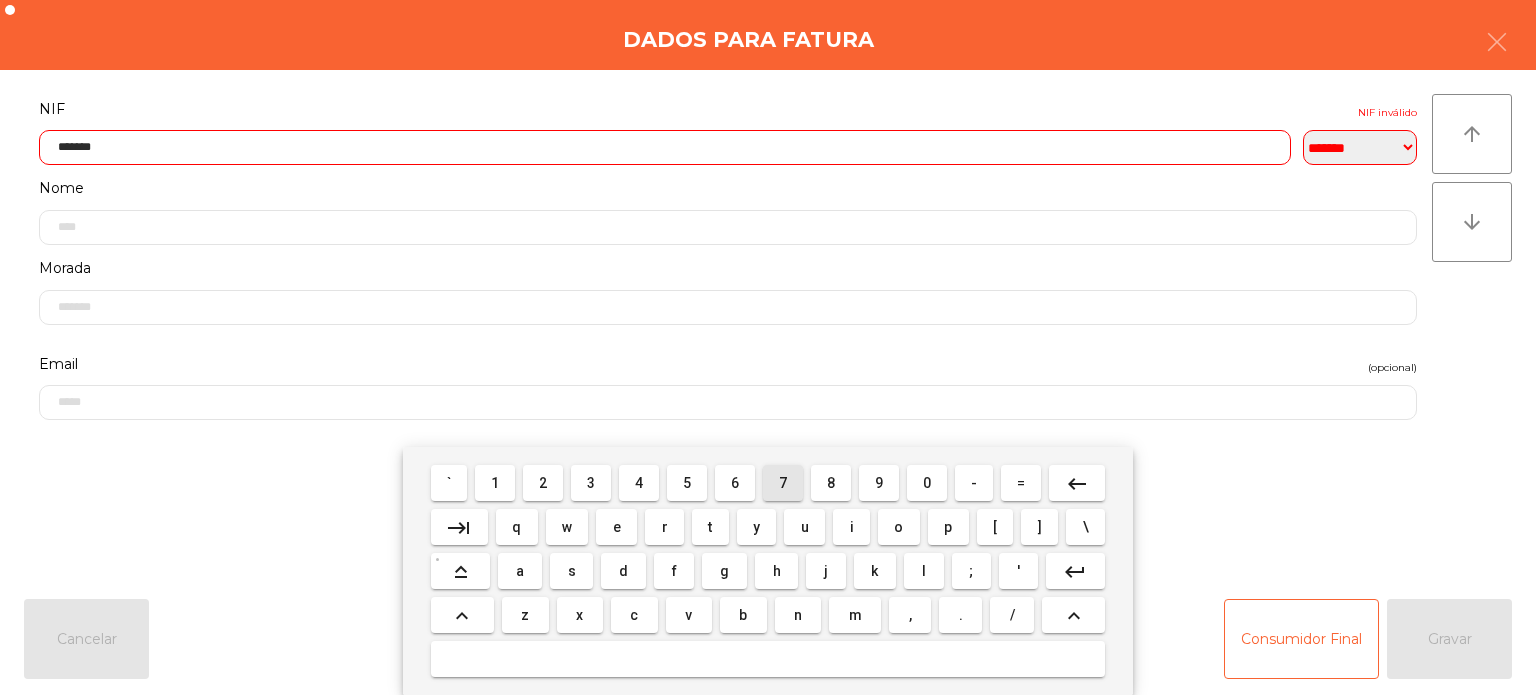 click on "7" at bounding box center [783, 483] 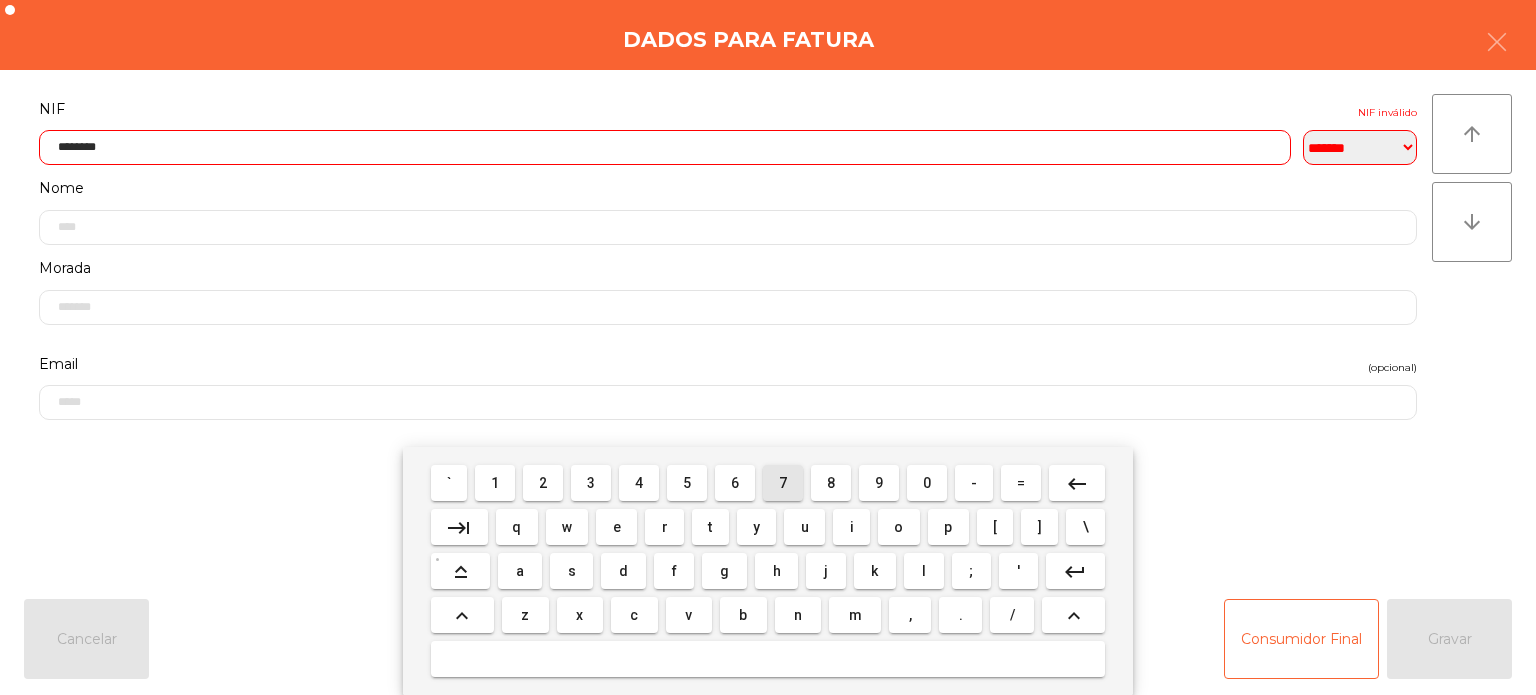 click on "5" at bounding box center [687, 483] 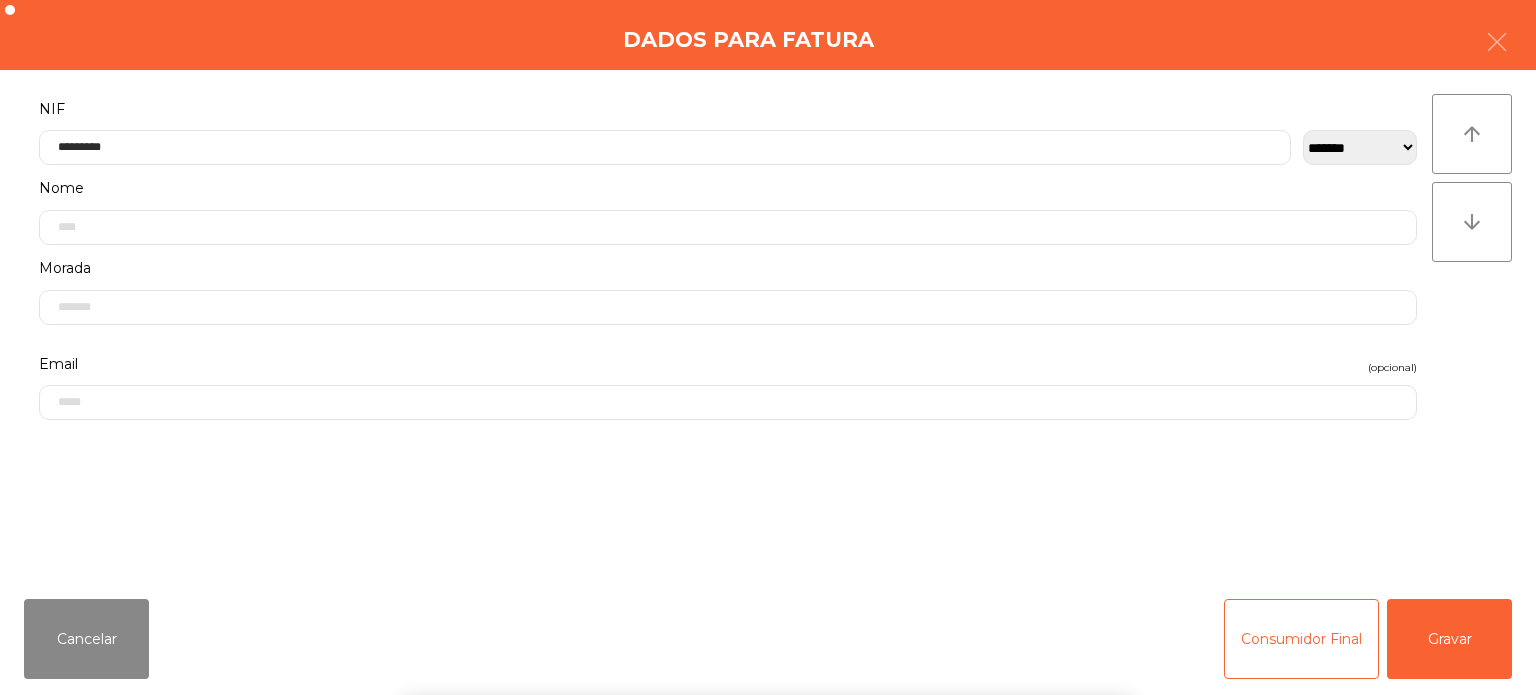 click on "` 1 2 3 4 5 6 7 8 9 0 - = keyboard_backspace keyboard_tab q w e r t y u i o p [ ] \ keyboard_capslock a s d f g h j k l ; ' keyboard_return keyboard_arrow_up z x c v b n m , . / keyboard_arrow_up" at bounding box center (768, 571) 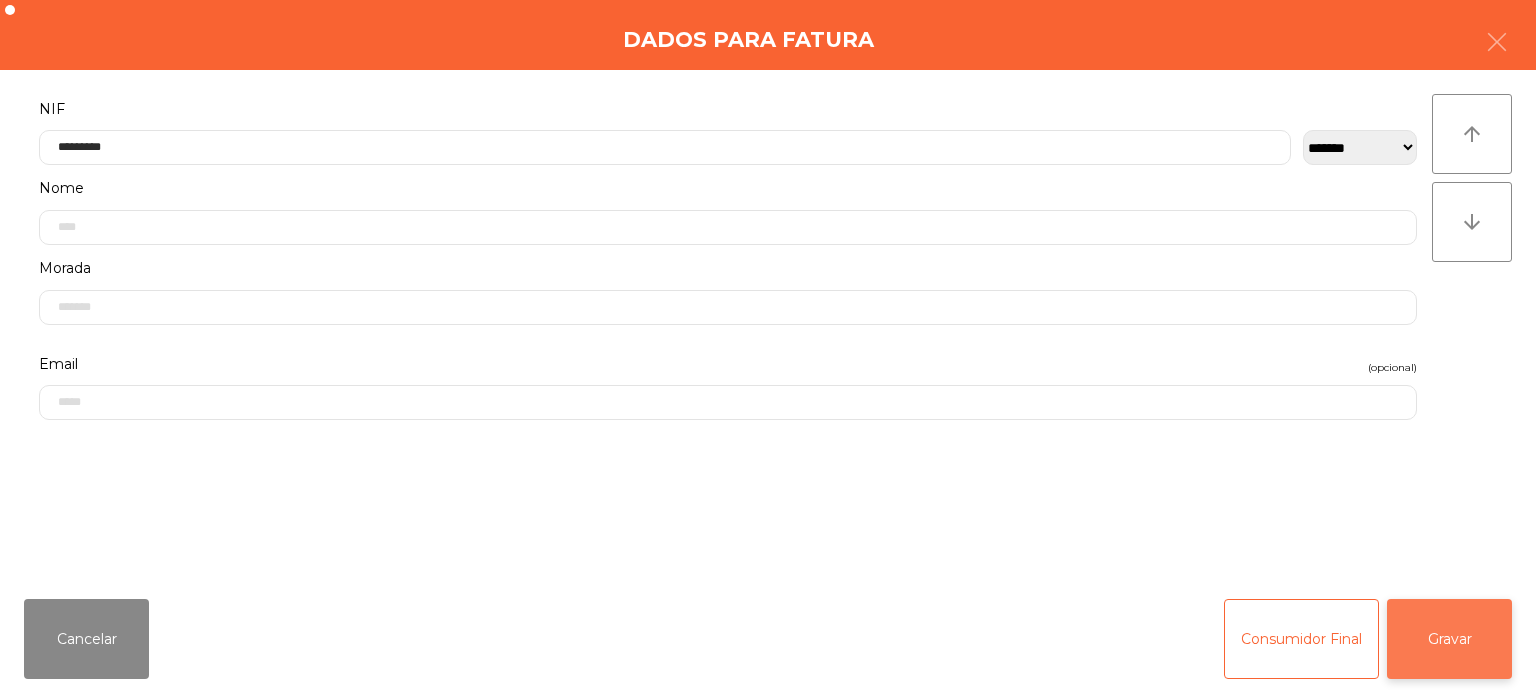 click on "Gravar" 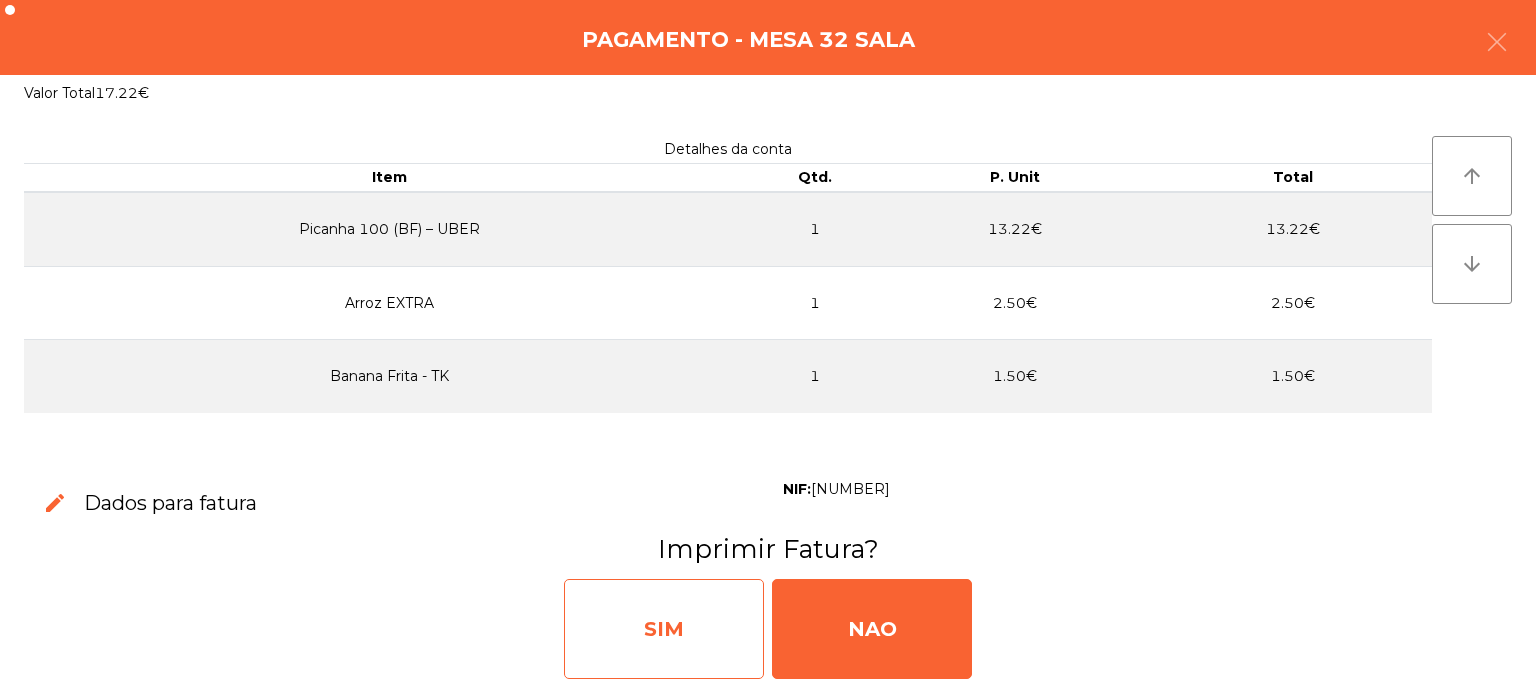 click on "SIM" 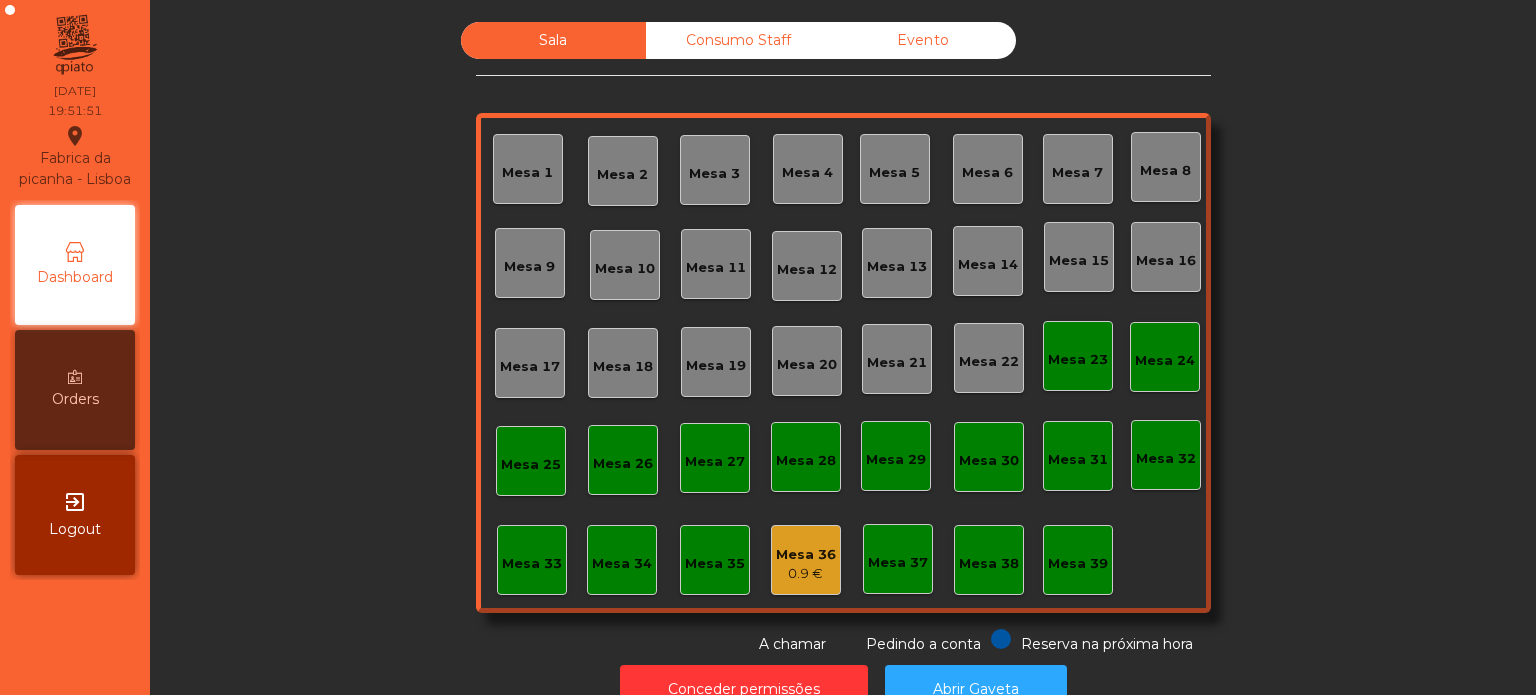 scroll, scrollTop: 55, scrollLeft: 0, axis: vertical 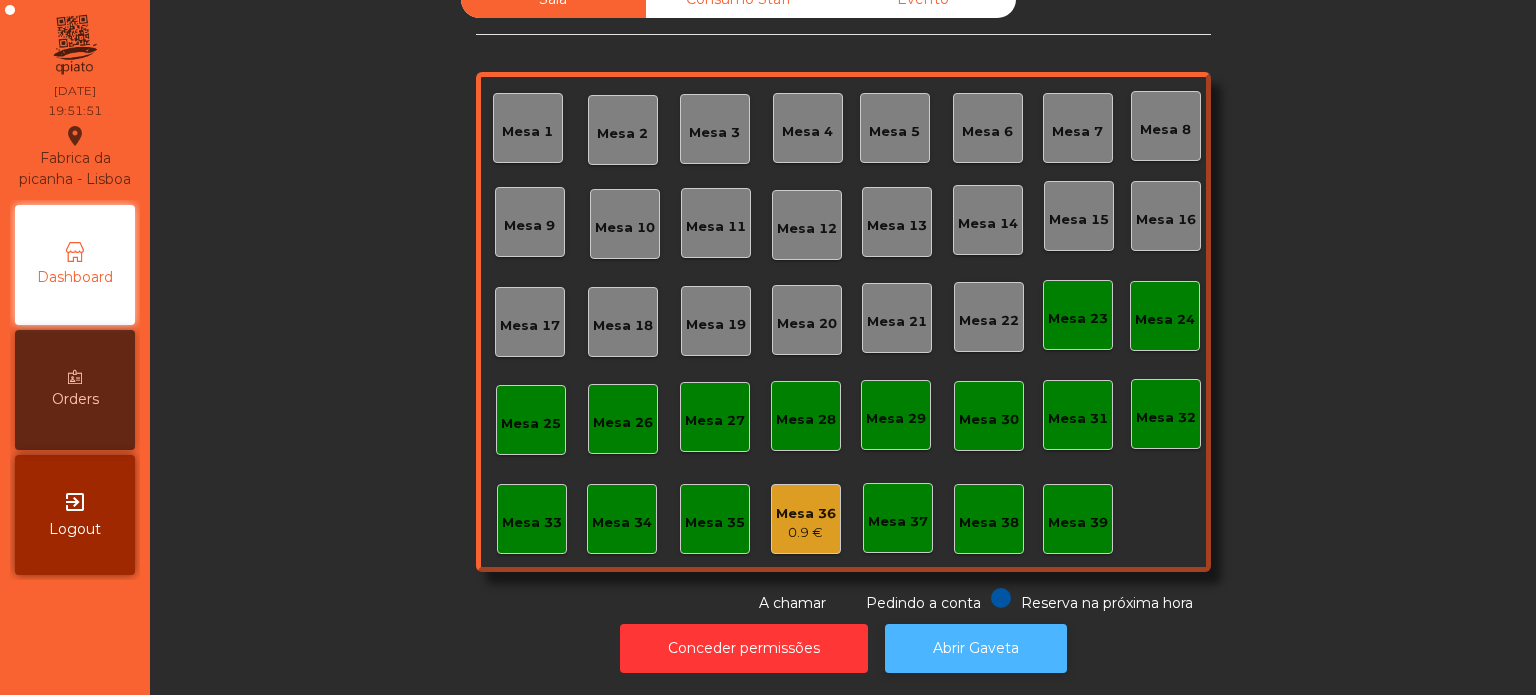 click on "Abrir Gaveta" 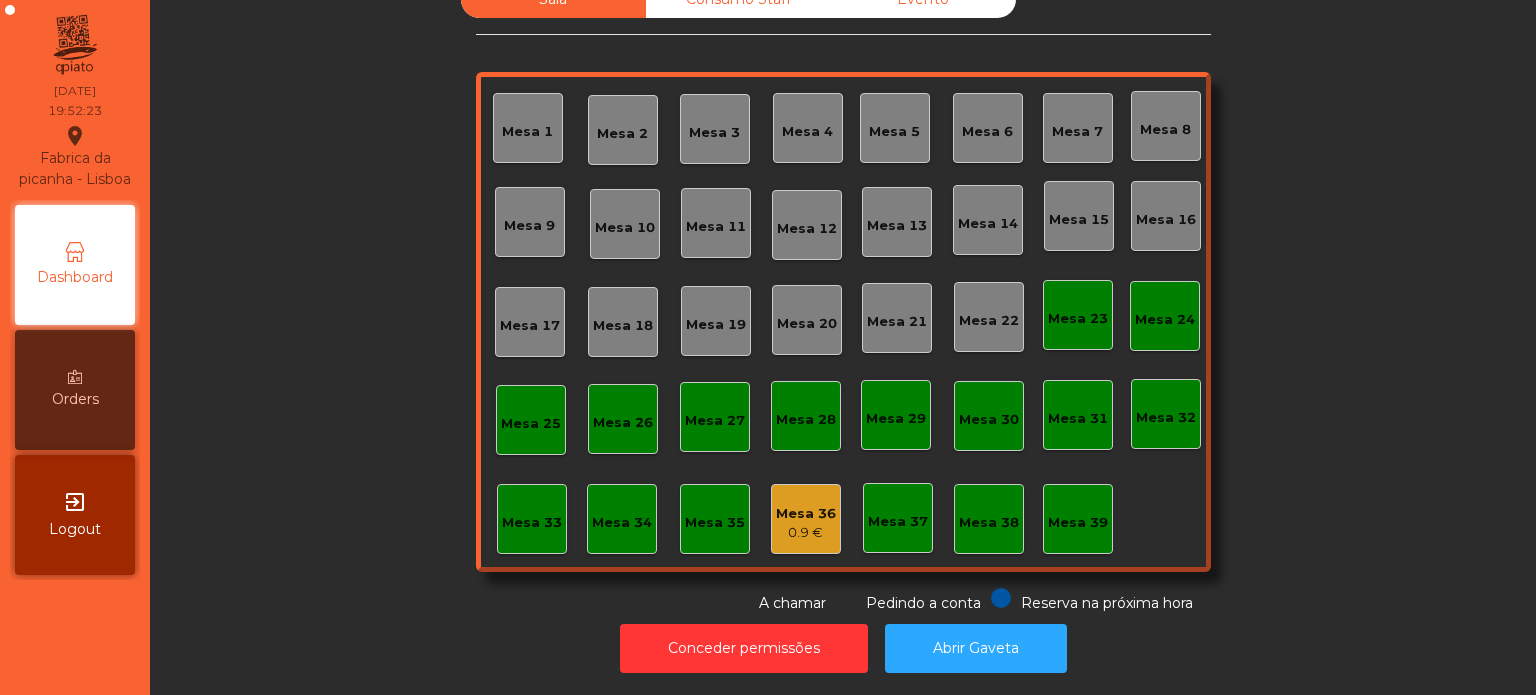 click on "Mesa 13" 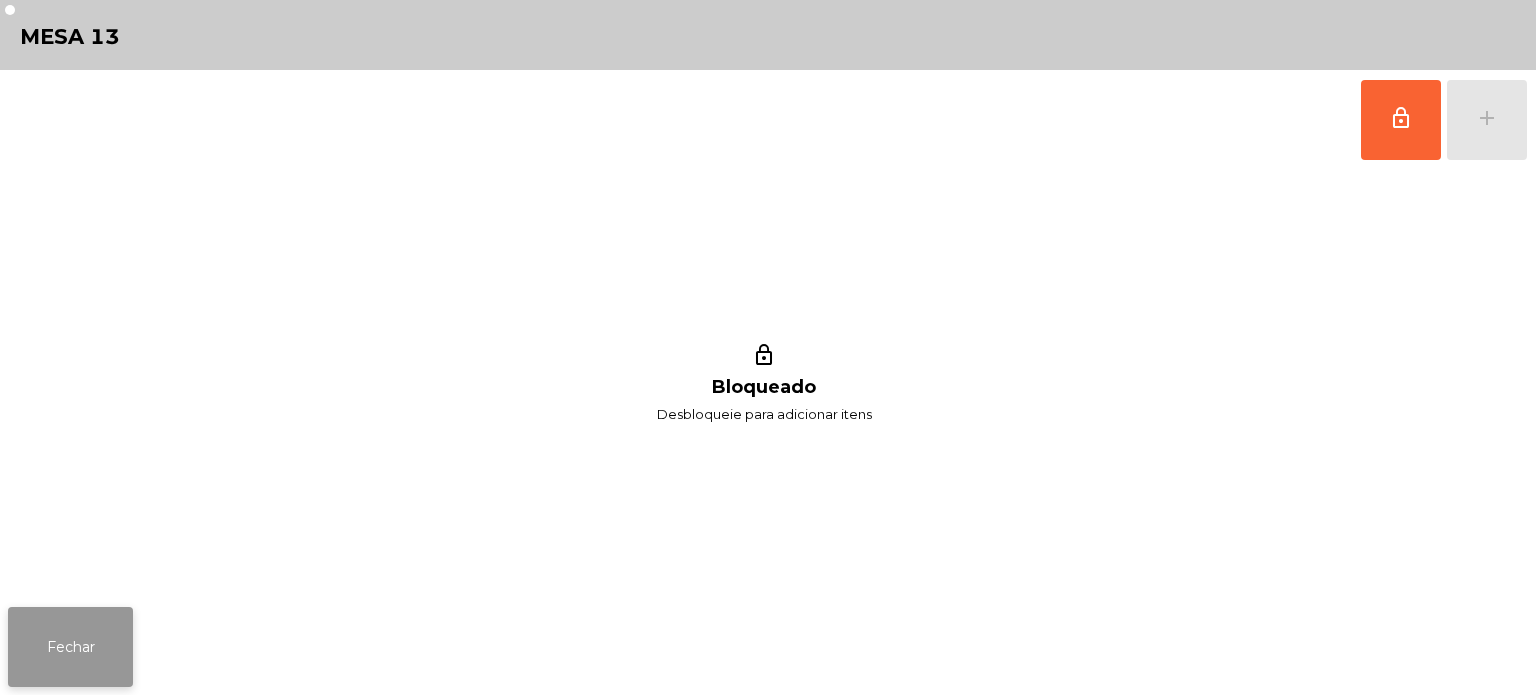 click on "Fechar" 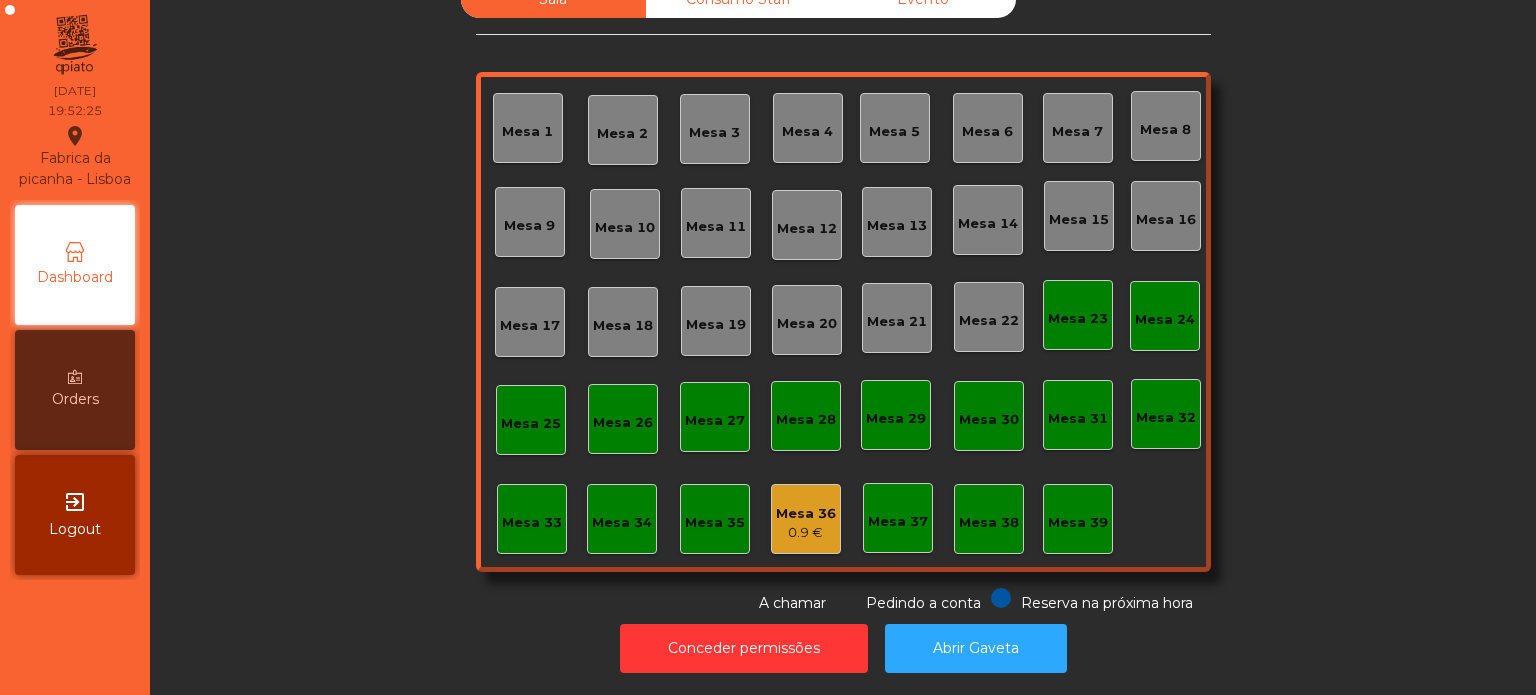 click on "Mesa 13" 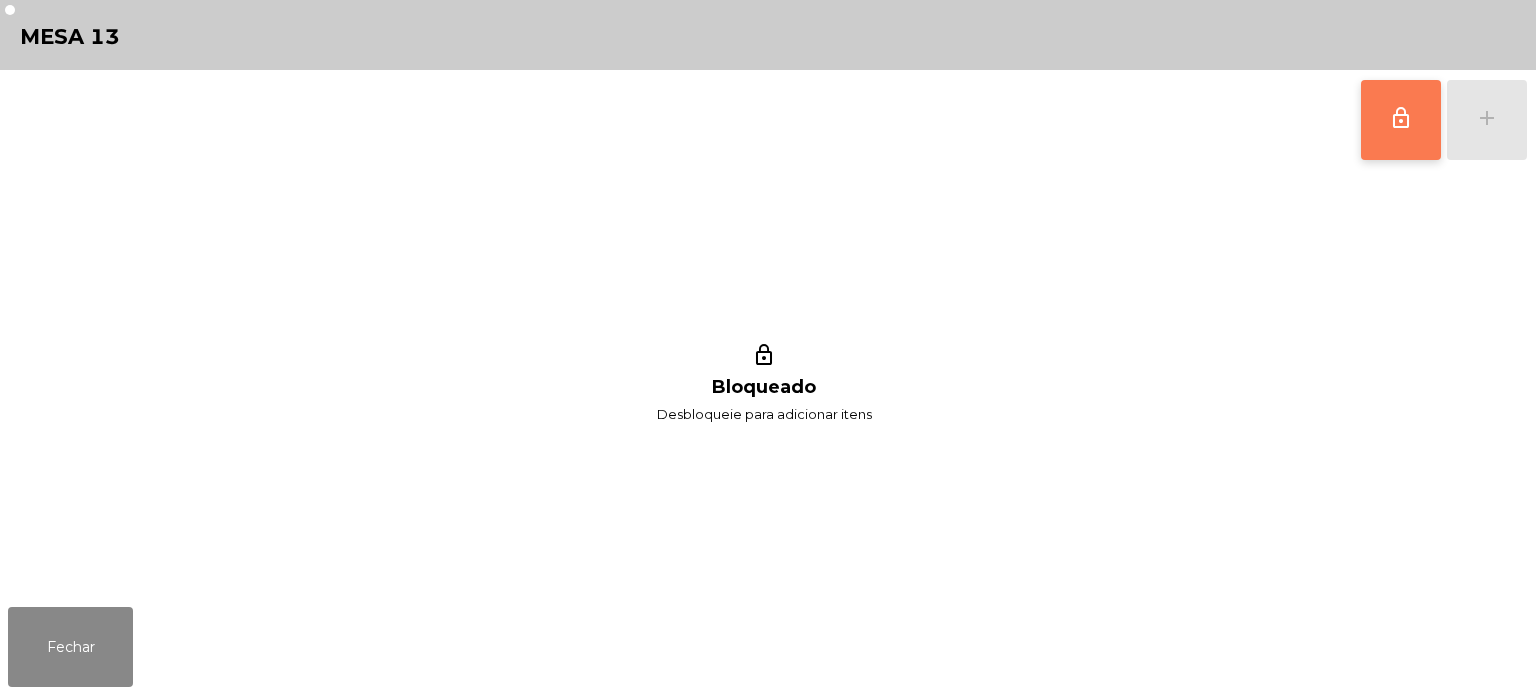 click on "lock_outline" 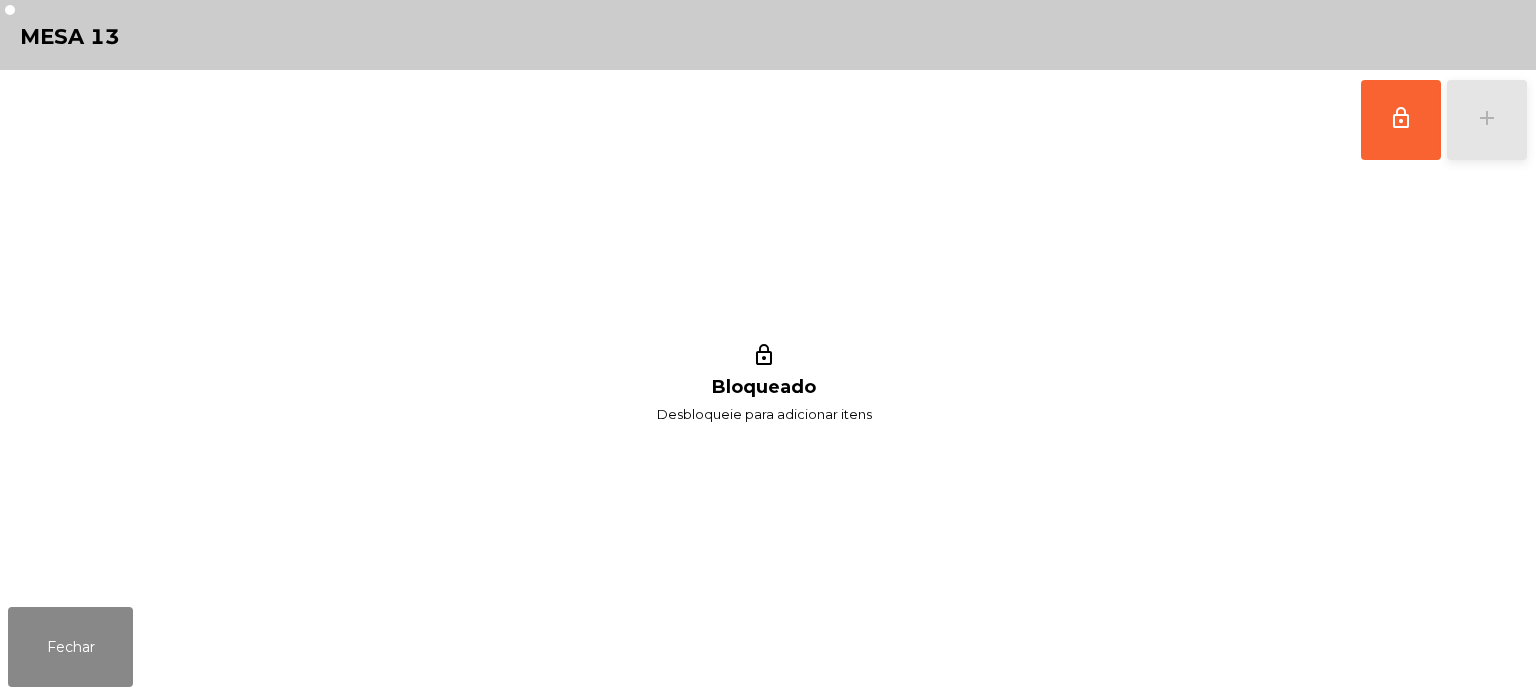click on "add" 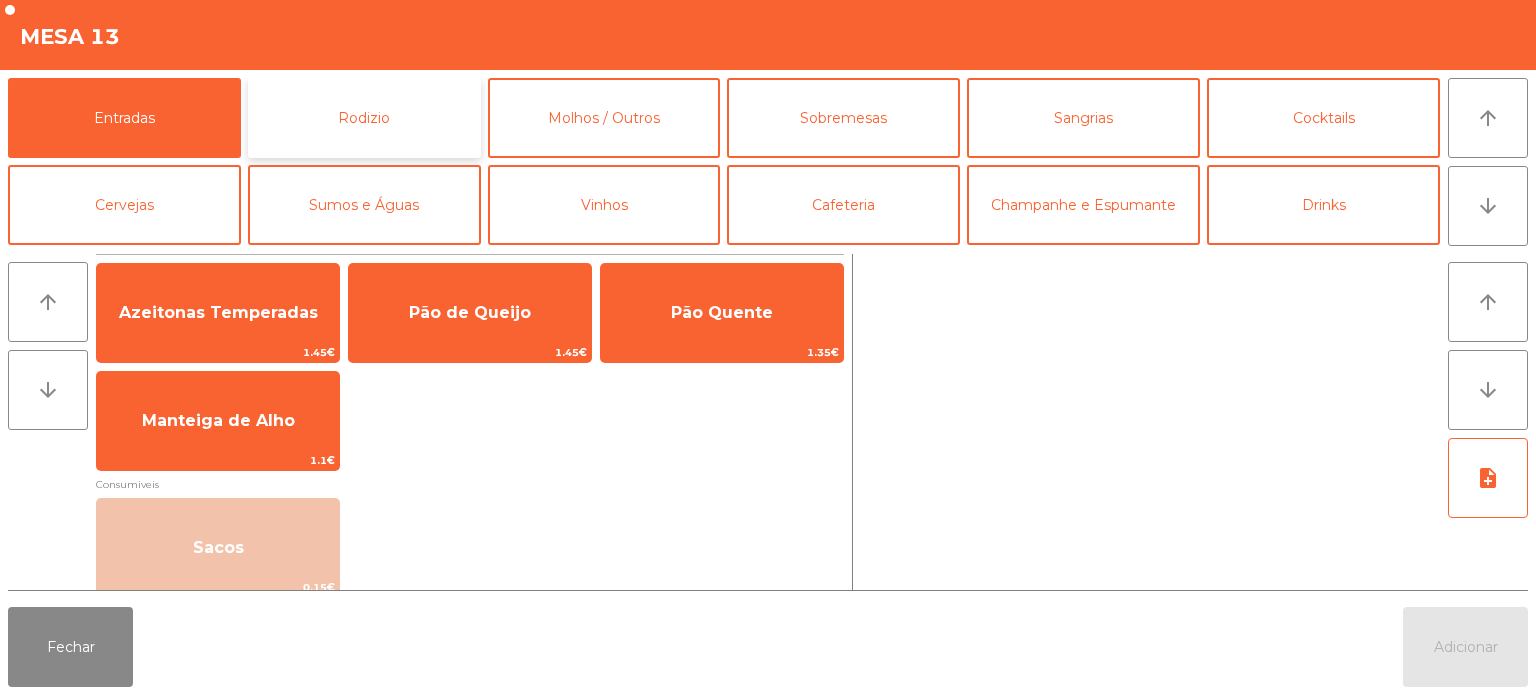 click on "Rodizio" 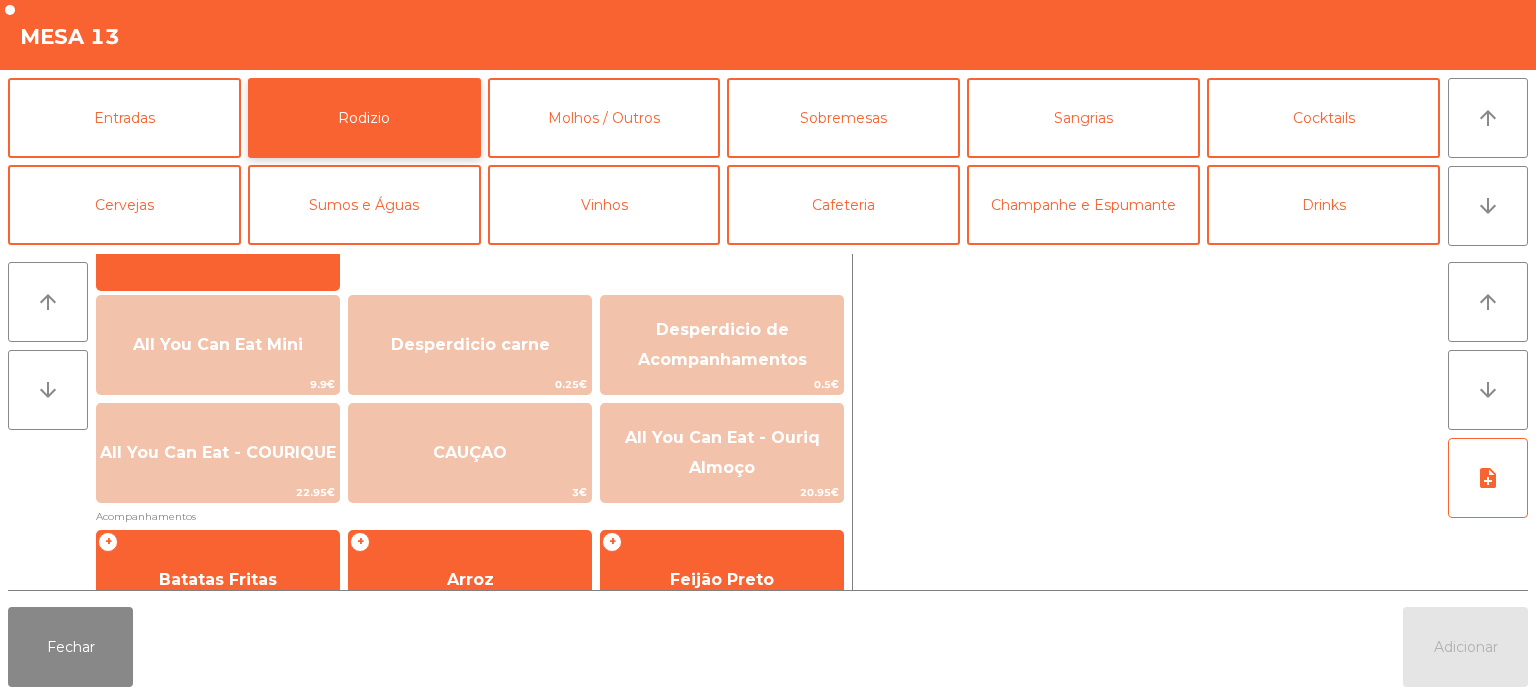 scroll, scrollTop: 207, scrollLeft: 0, axis: vertical 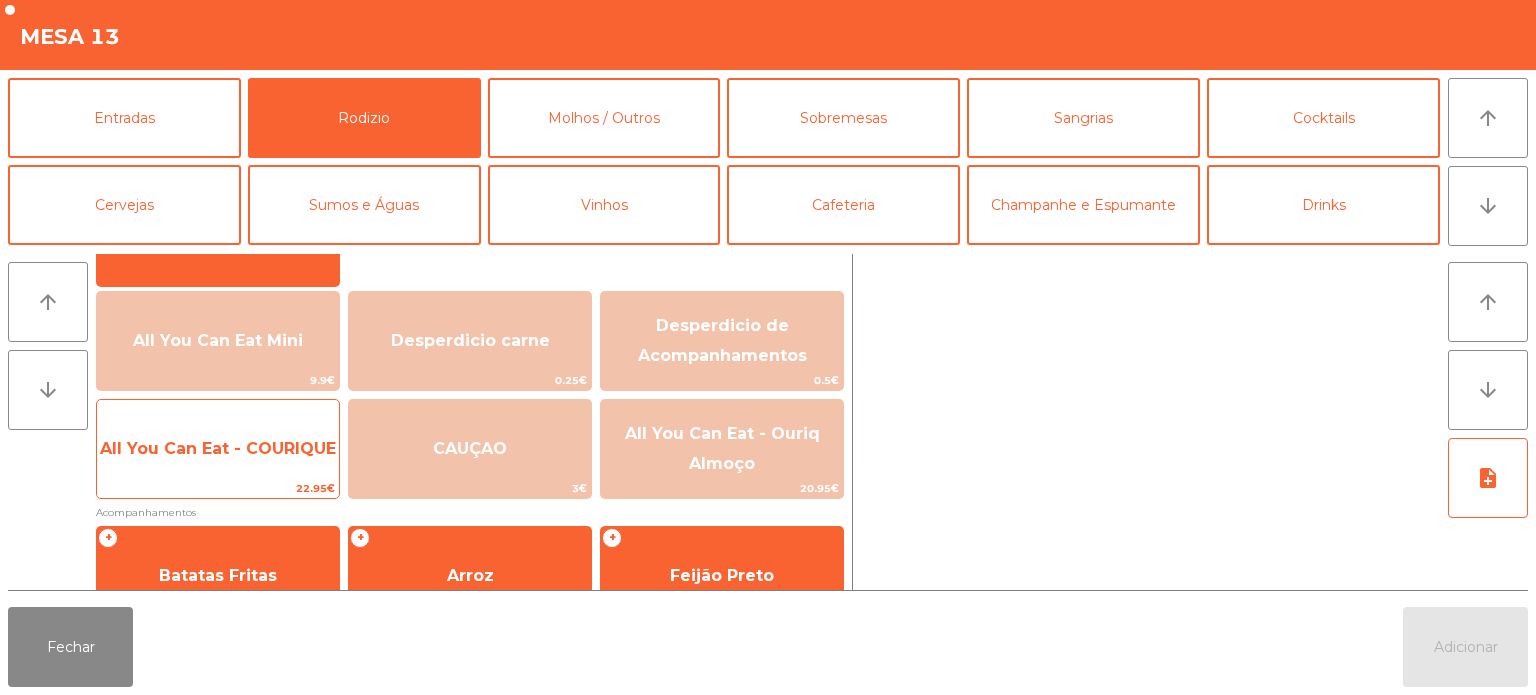 click on "All You Can Eat - COURIQUE" 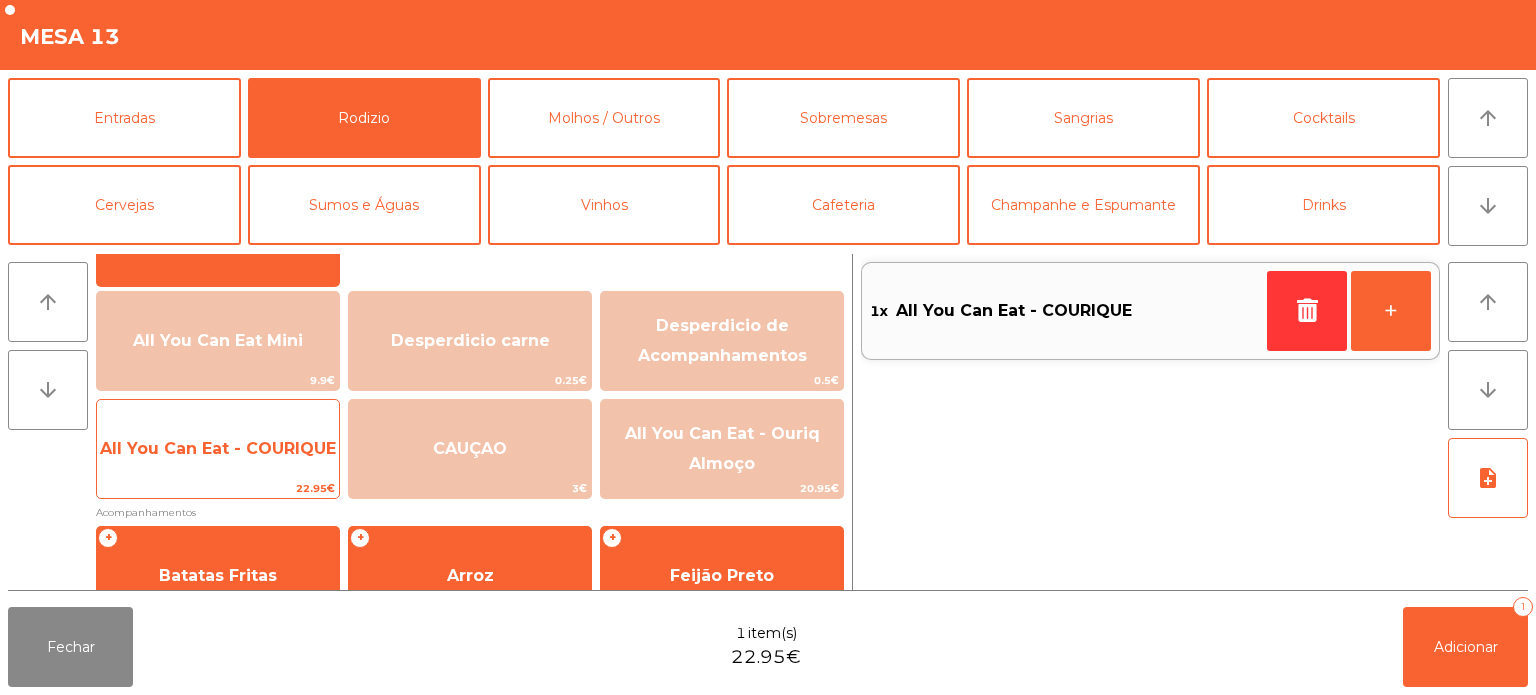 click on "All You Can Eat - COURIQUE" 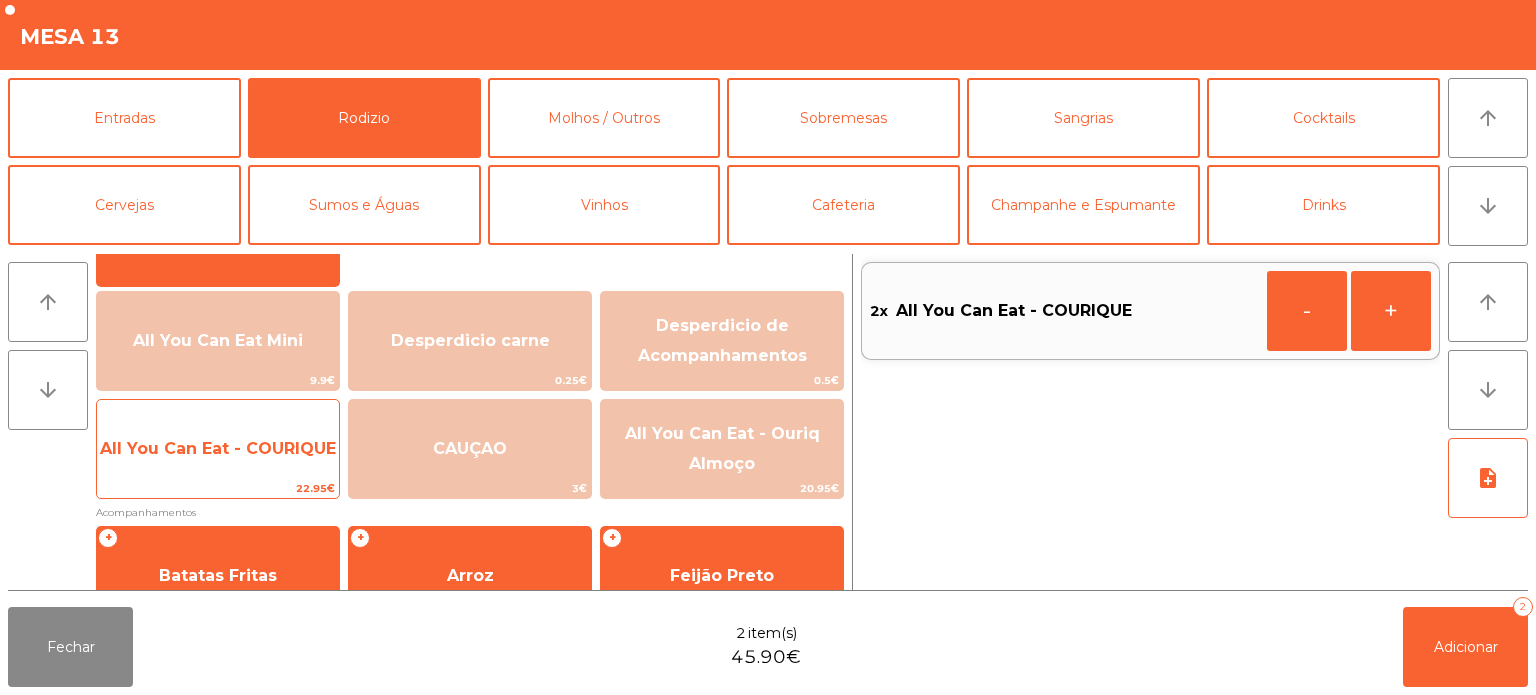 click on "All You Can Eat - COURIQUE" 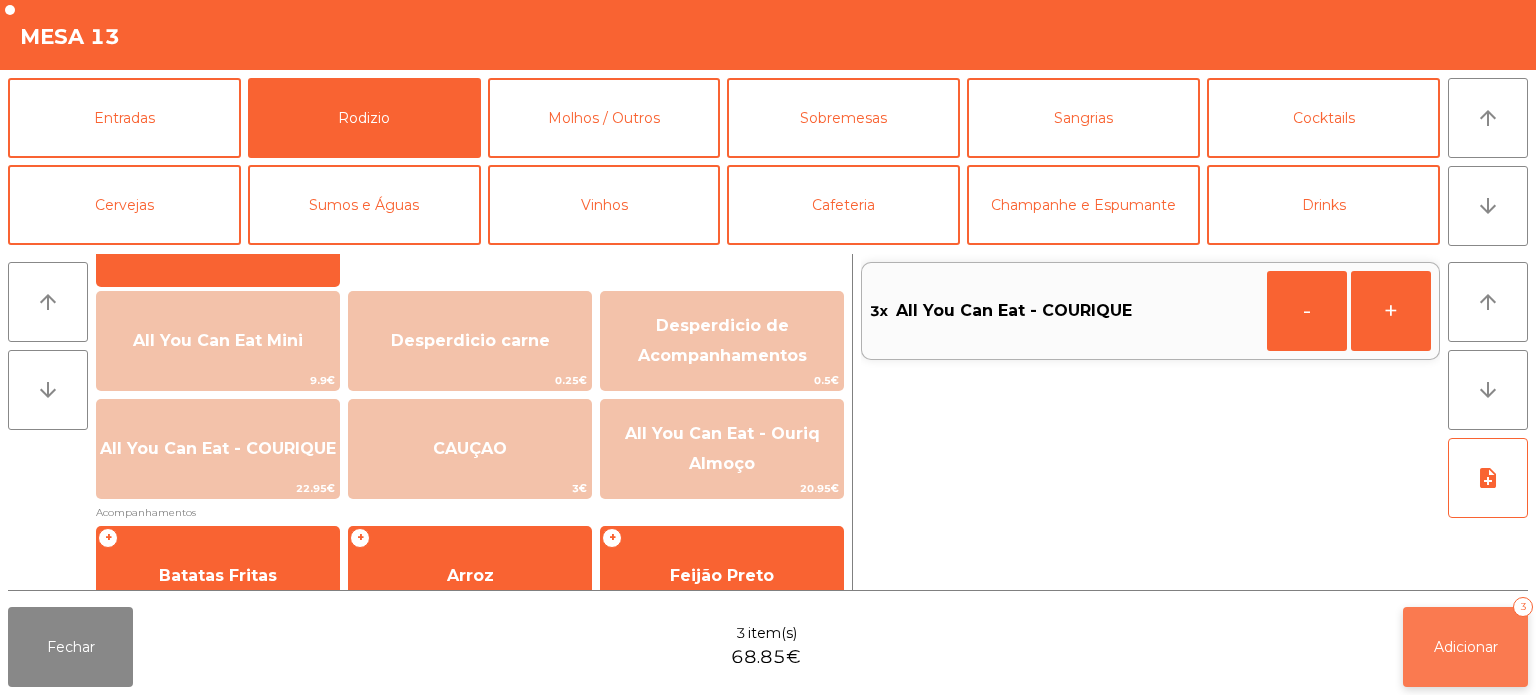 click on "Adicionar   3" 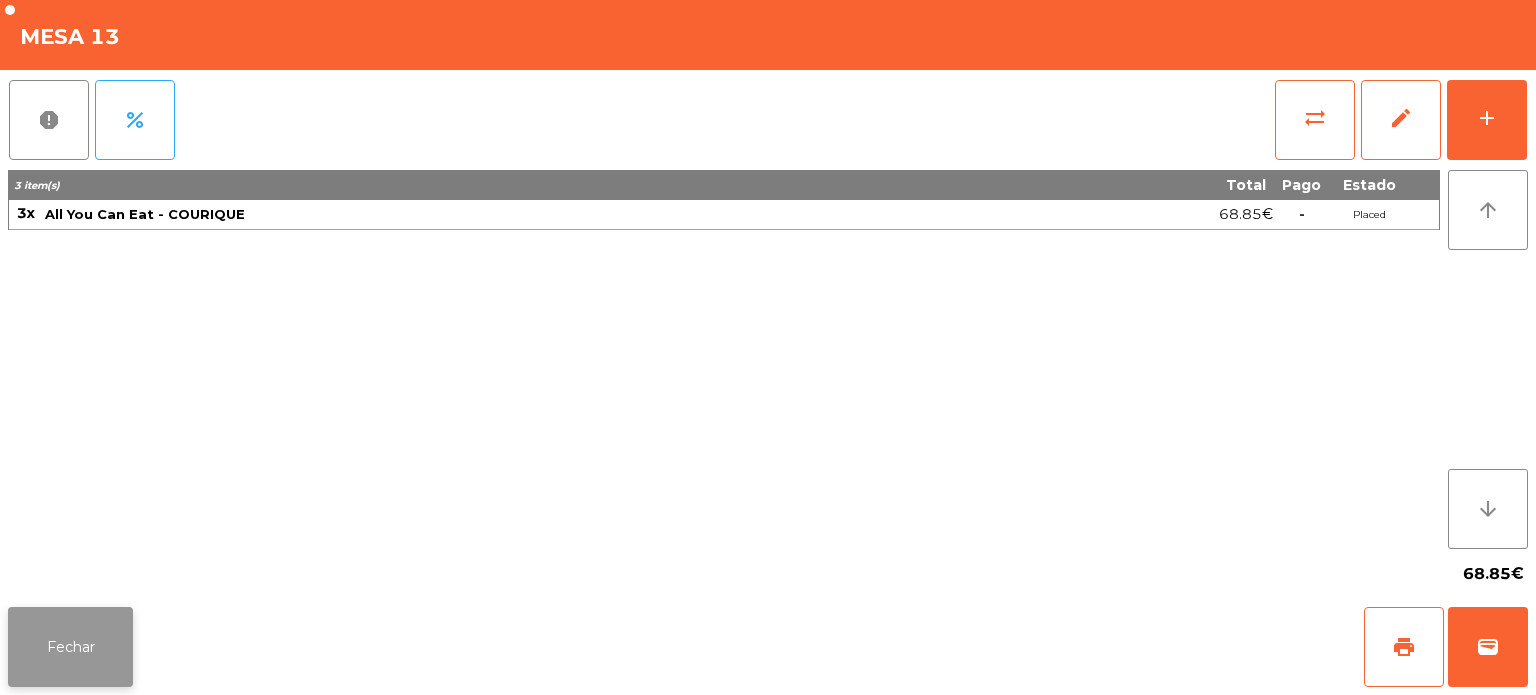 click on "Fechar" 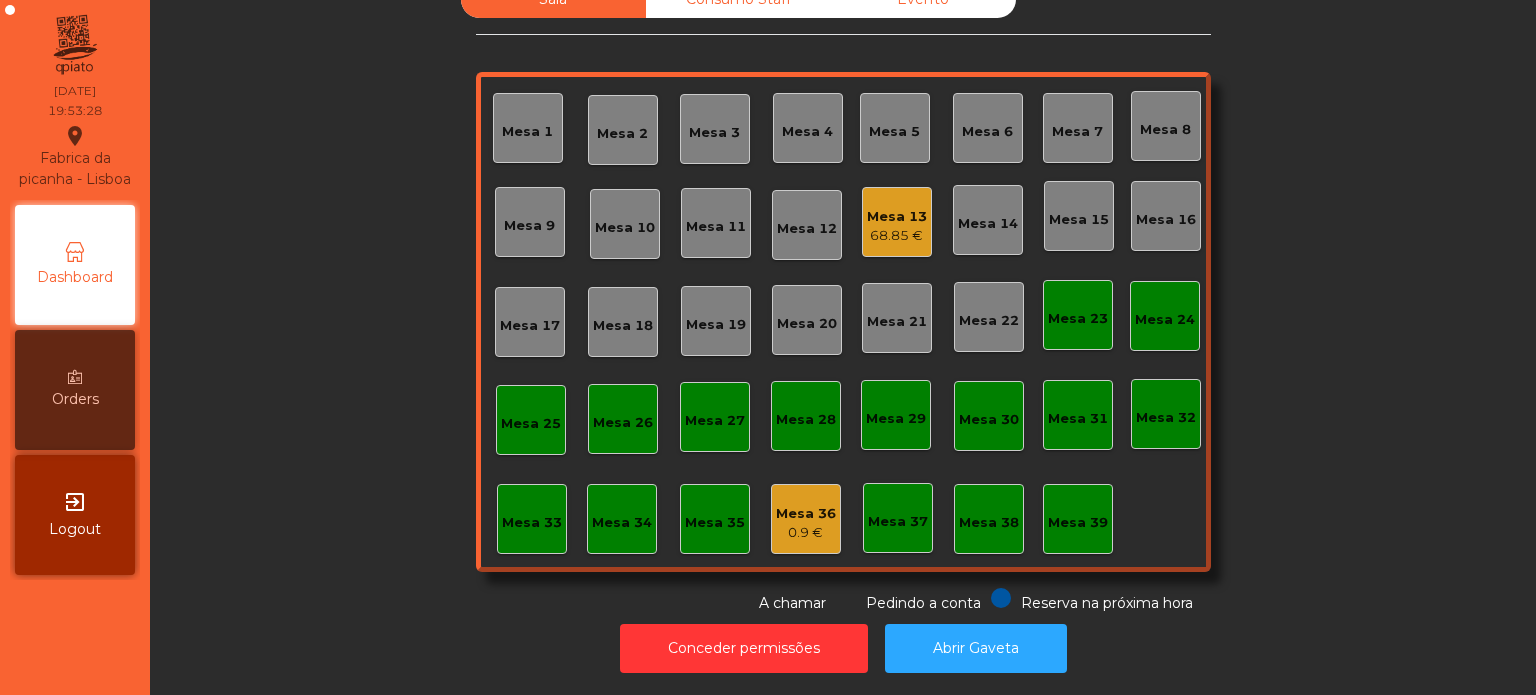 click on "Sala   Consumo Staff   Evento   Mesa 1   Mesa 2   Mesa 3   Mesa 4   Mesa 5   Mesa 6   Mesa 7   Mesa 8   Mesa 9   Mesa 10   Mesa 11   Mesa 12   Mesa 13   68.85 €   Mesa 14   Mesa 15   Mesa 16   Mesa 17   Mesa 18   Mesa 19   Mesa 20   Mesa 21   Mesa 22   Mesa 23   Mesa 24   Mesa 25   Mesa 26   Mesa 27   Mesa 28   Mesa 29   Mesa 30   Mesa 31   Mesa 32   Mesa 33   Mesa 34   Mesa 35   Mesa 36   0.9 €   Mesa 37   Mesa 38   Mesa 39  Reserva na próxima hora Pedindo a conta A chamar" 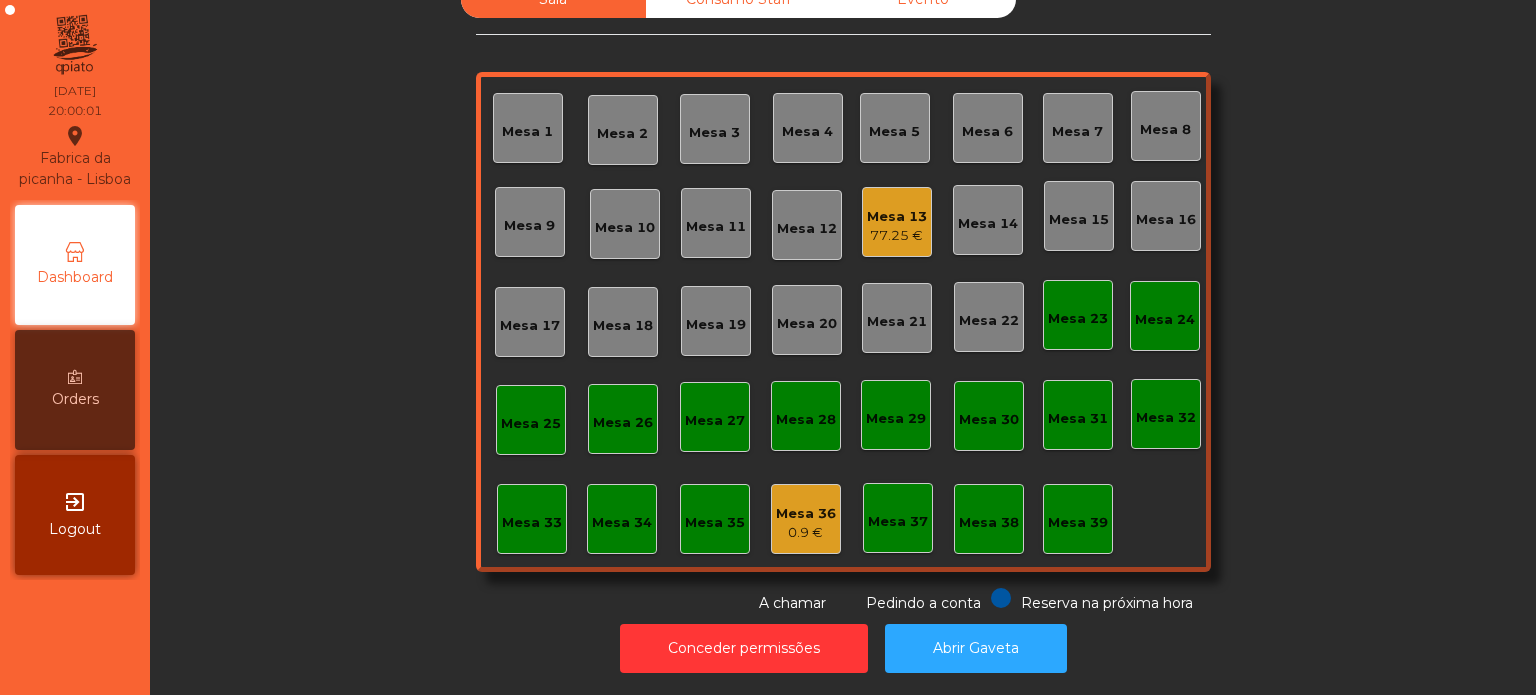 click on "Mesa 26" 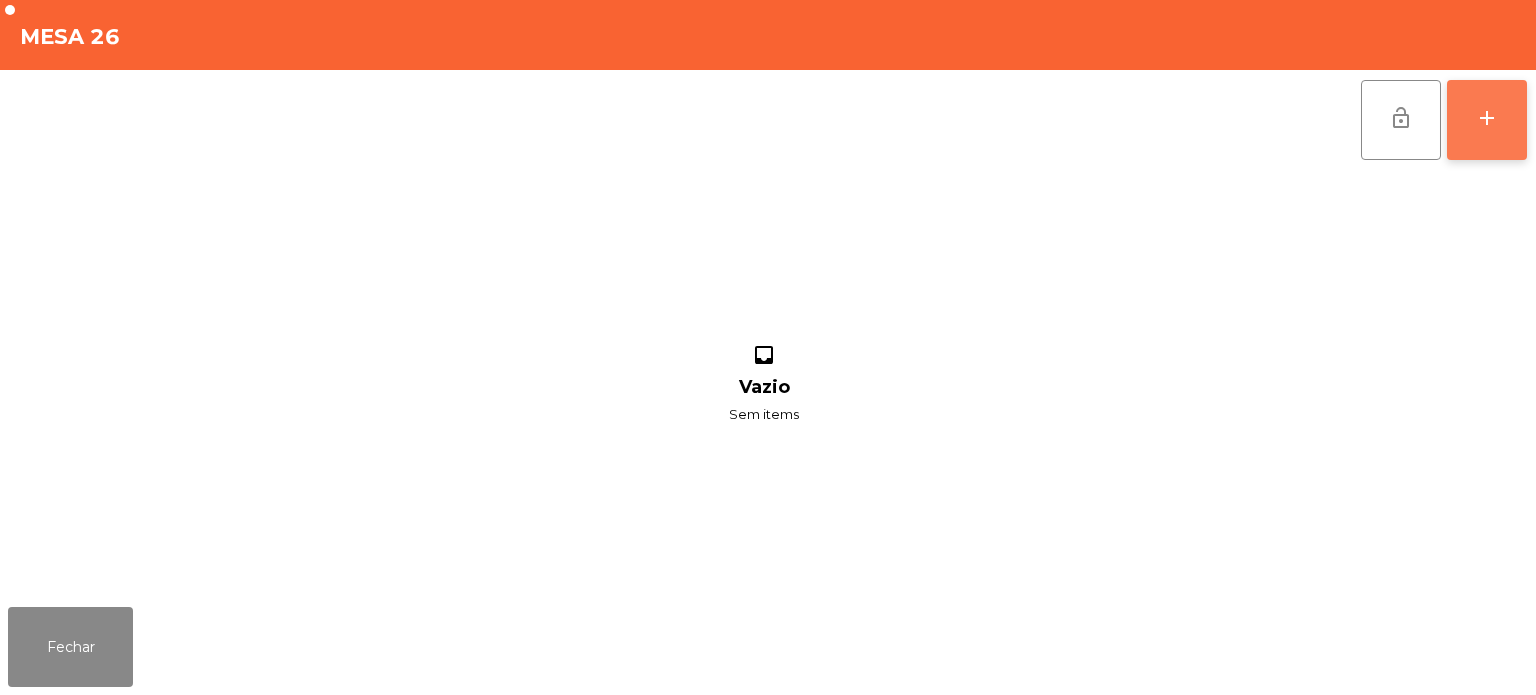 click on "add" 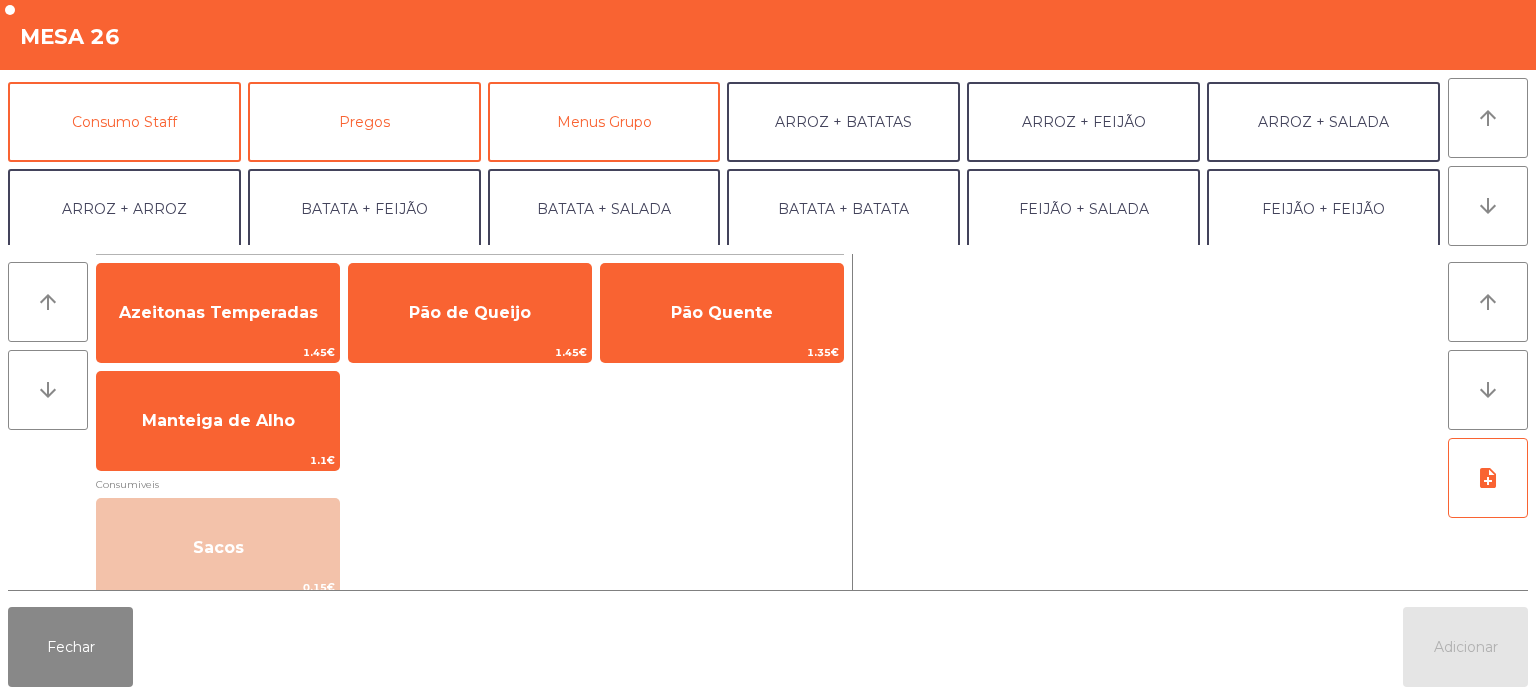 scroll, scrollTop: 167, scrollLeft: 0, axis: vertical 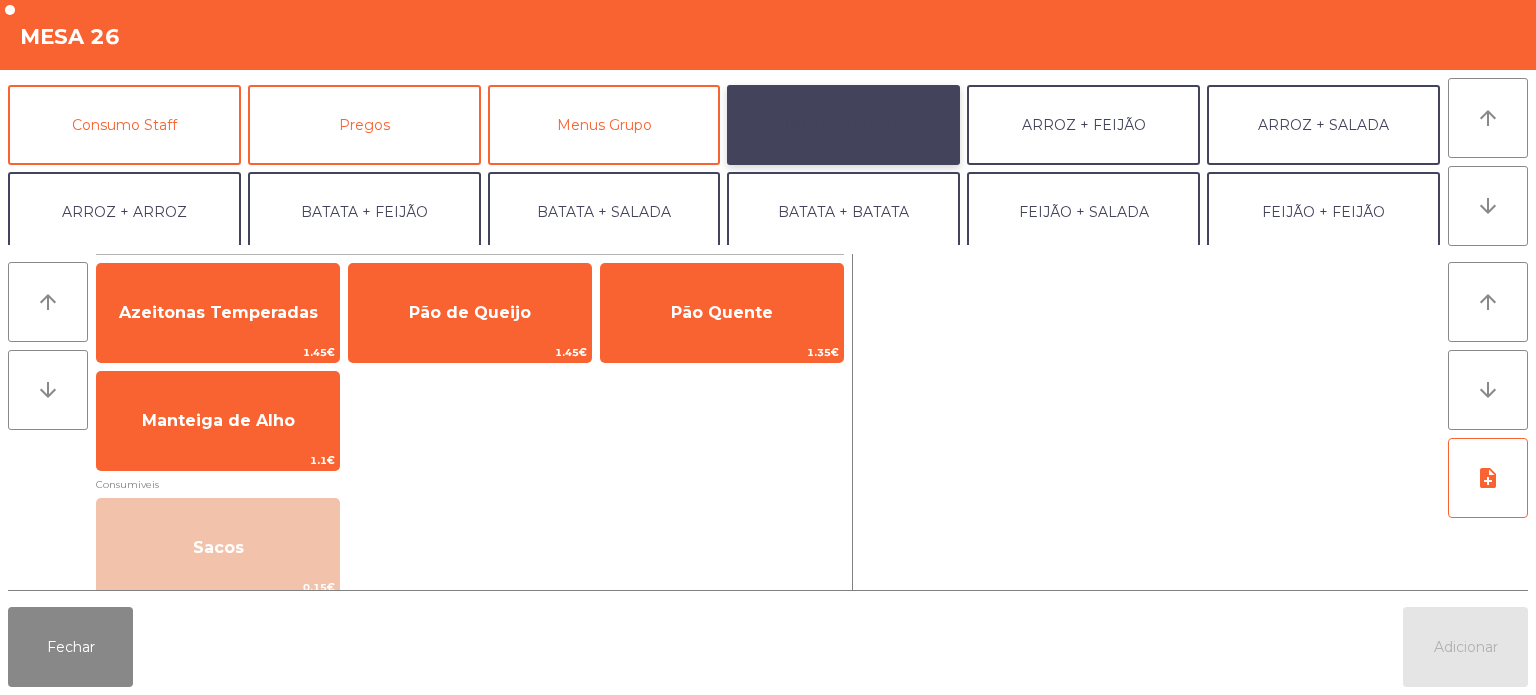 click on "ARROZ + BATATAS" 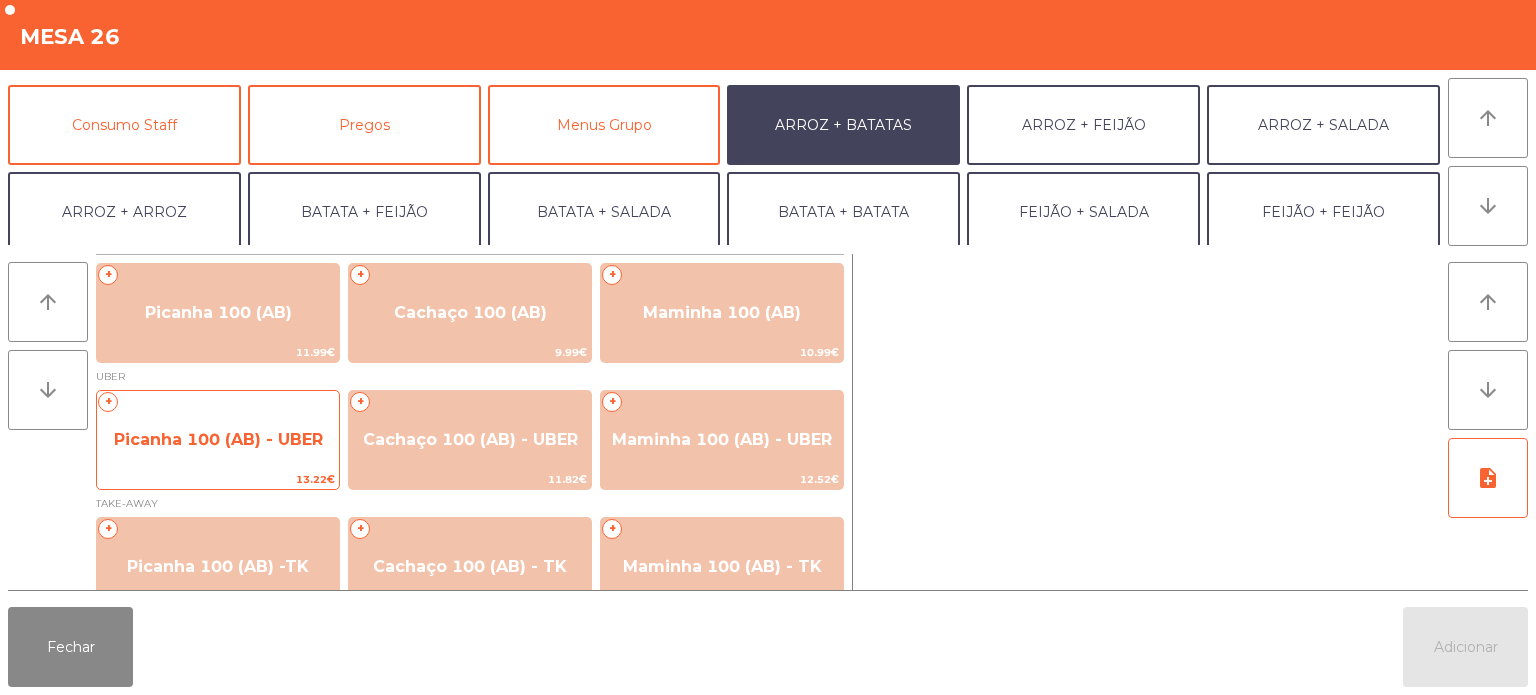 click on "13.22€" 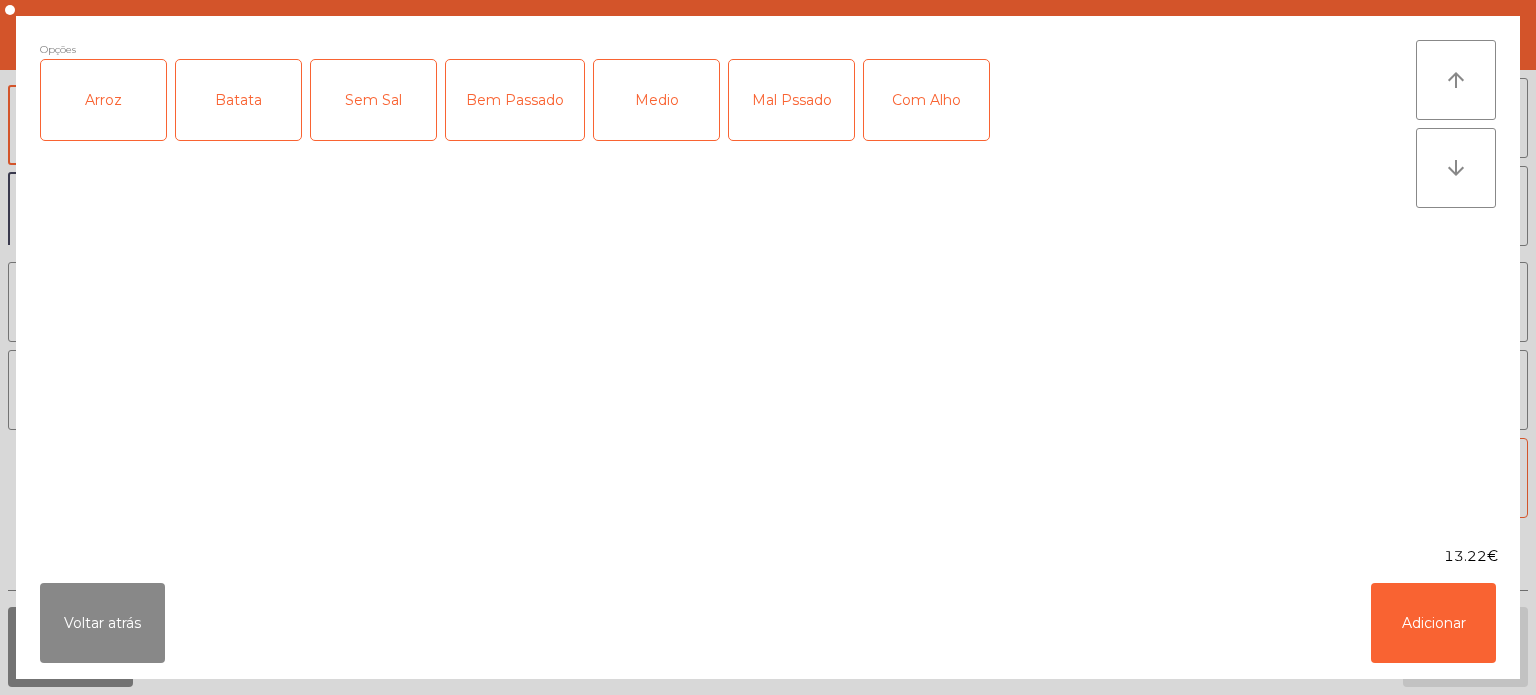 click on "Arroz" 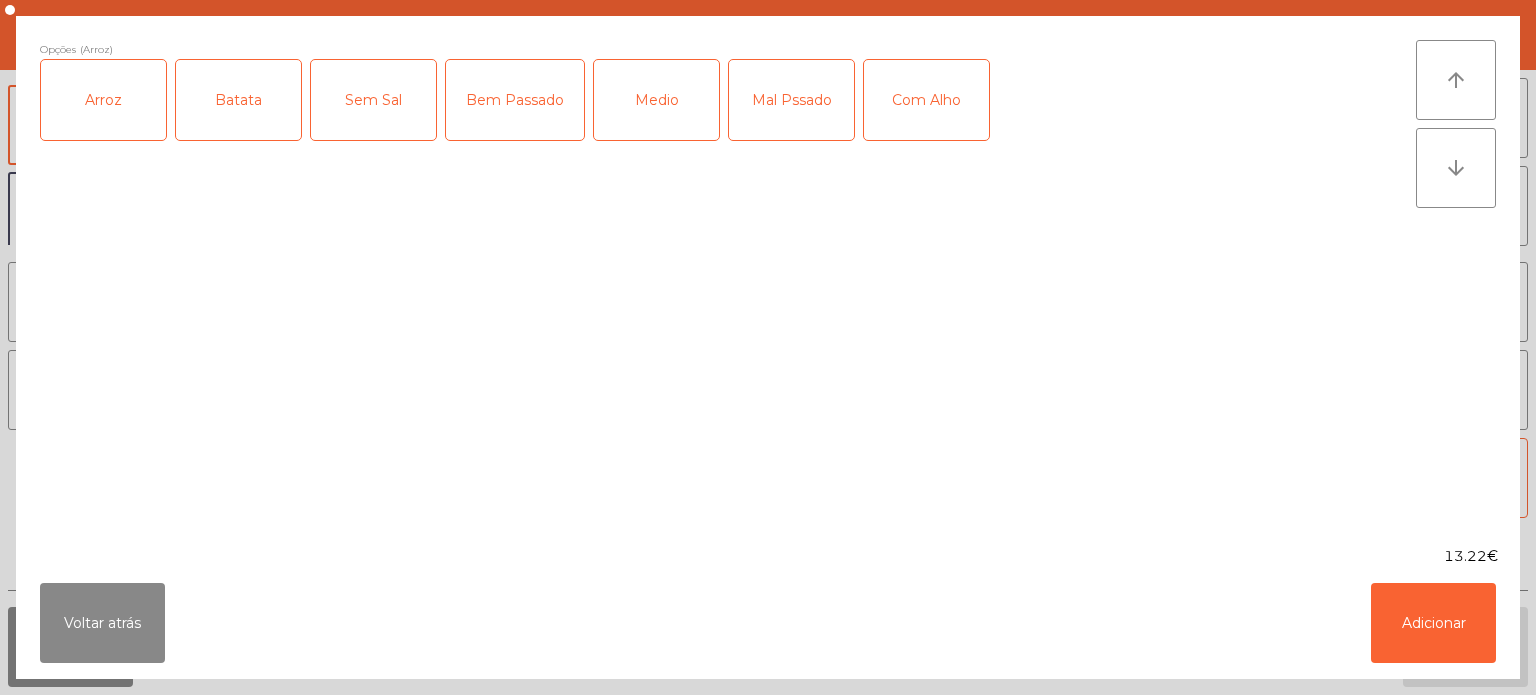 click on "Batata" 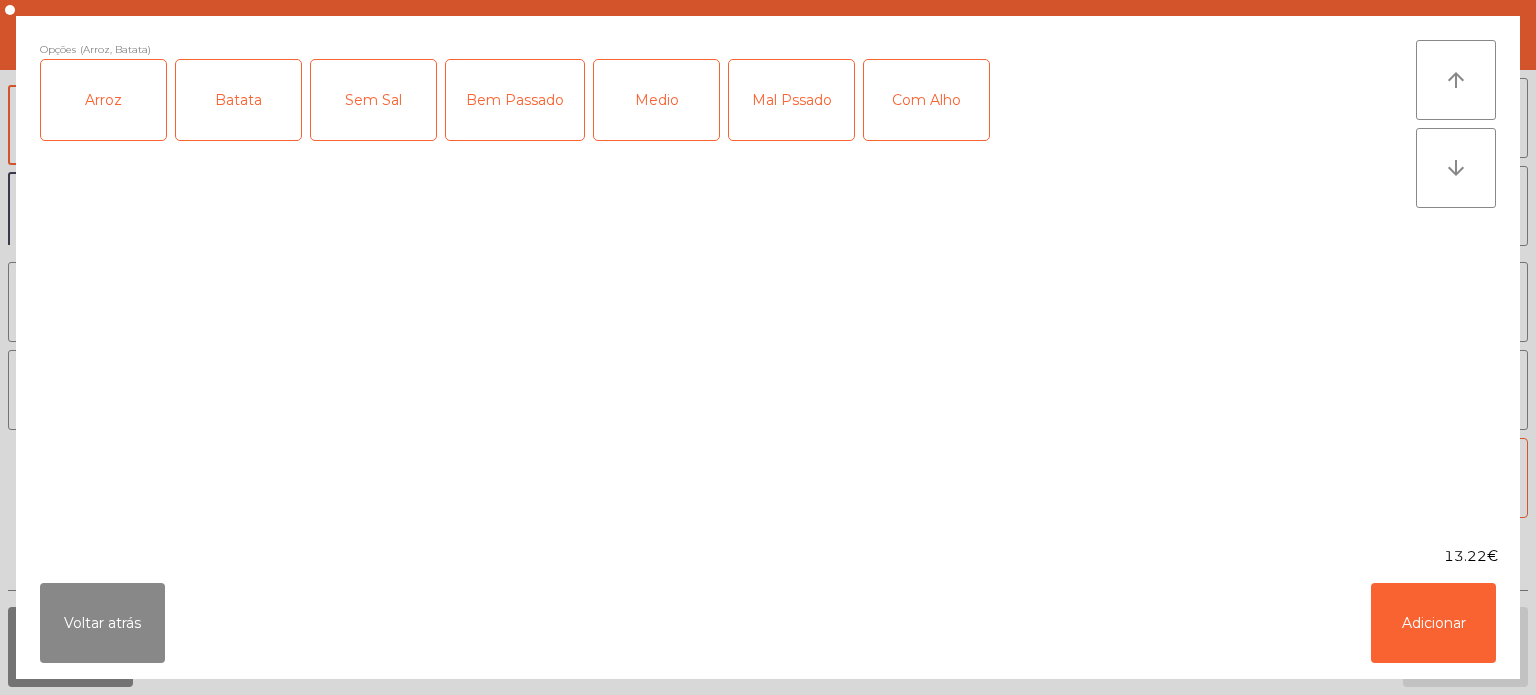click on "Mal Pssado" 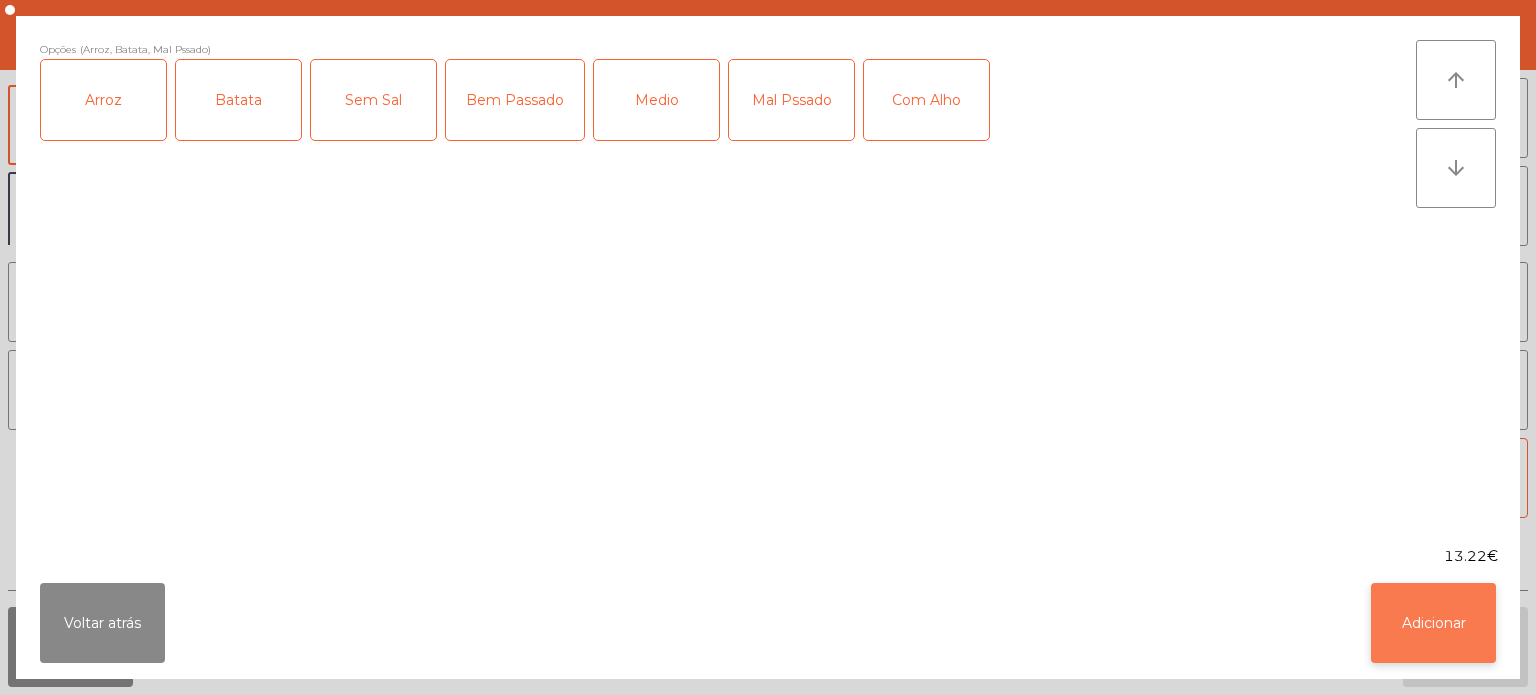 click on "Adicionar" 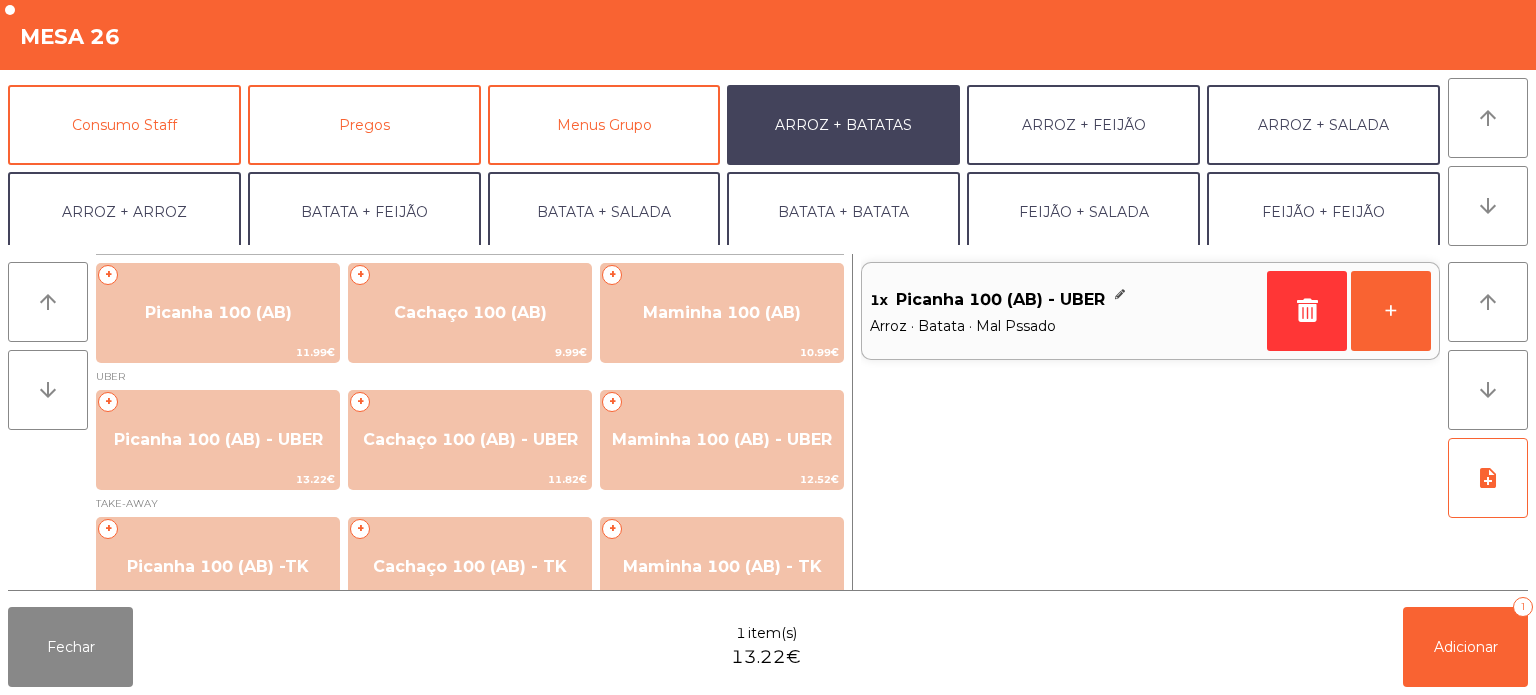 scroll, scrollTop: 260, scrollLeft: 0, axis: vertical 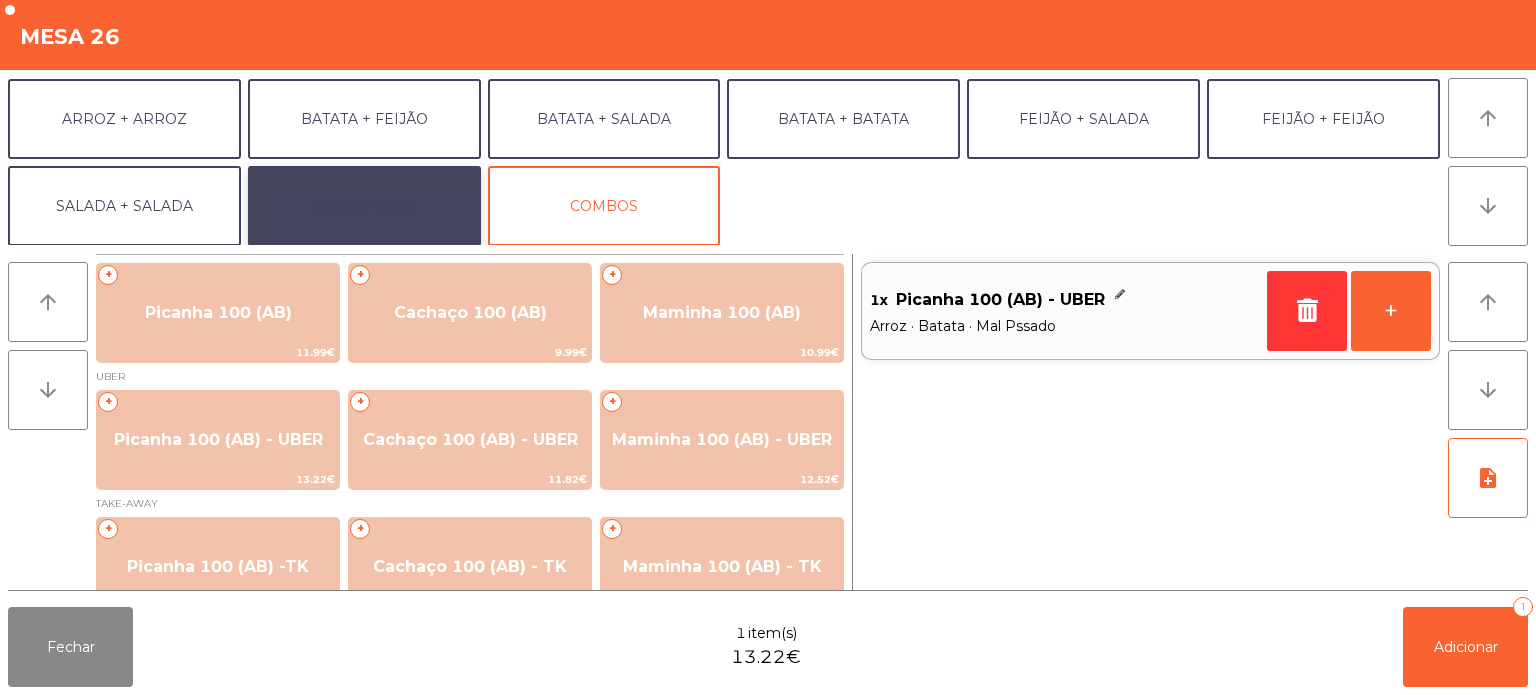 click on "EXTRAS UBER" 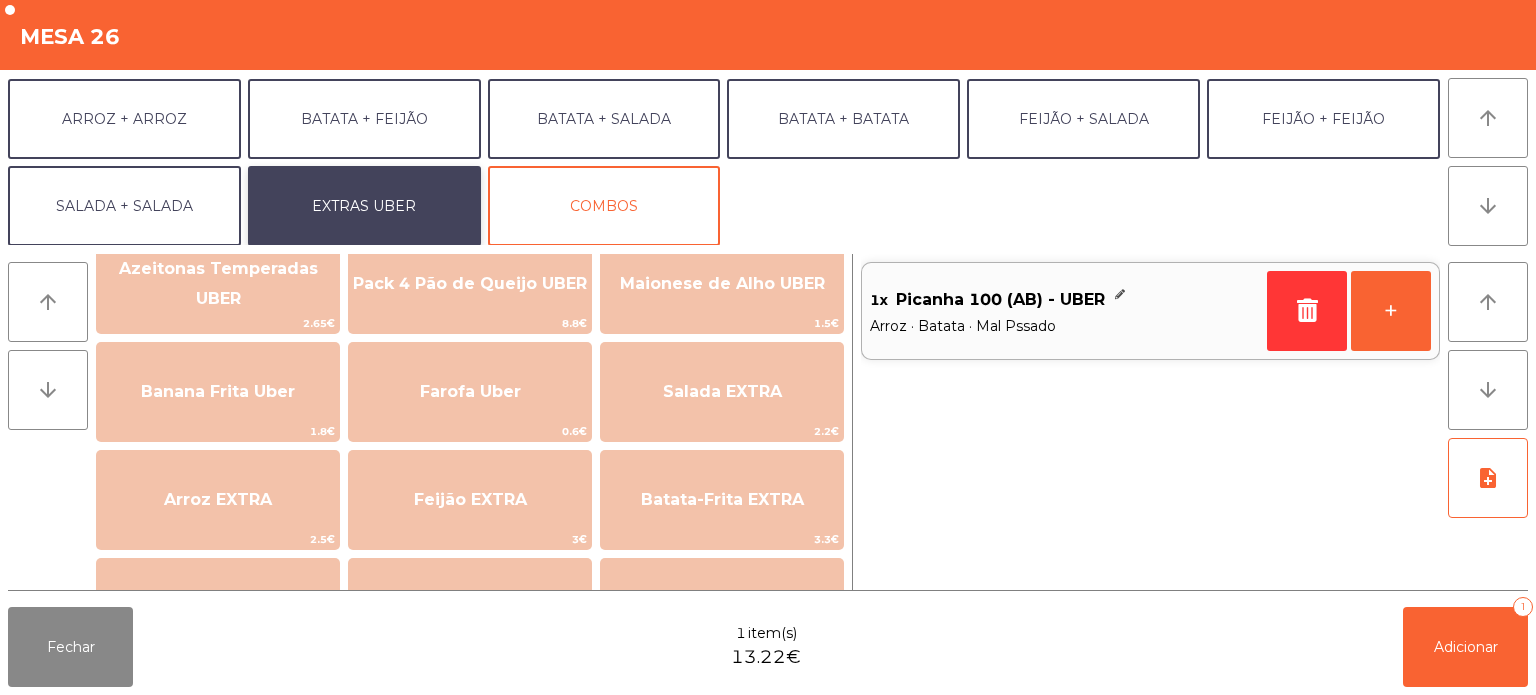 scroll, scrollTop: 49, scrollLeft: 0, axis: vertical 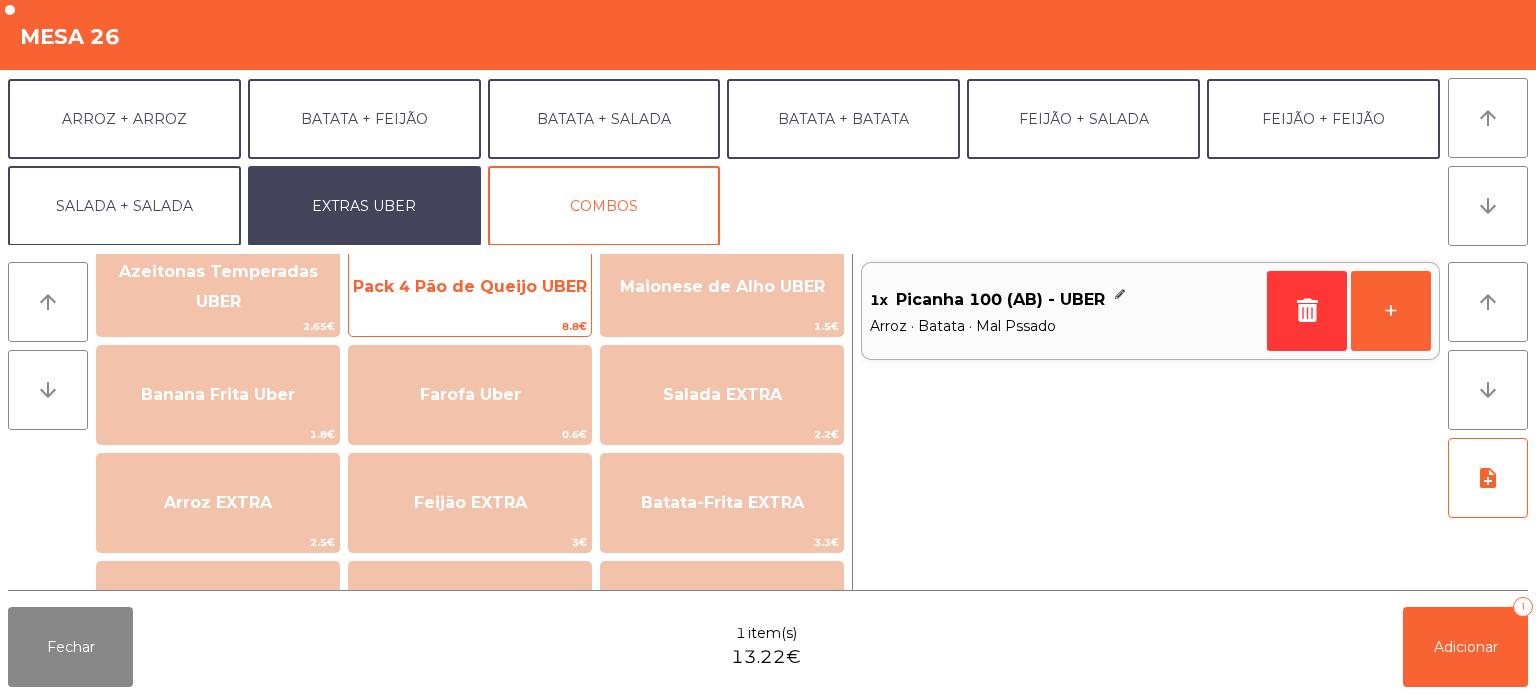 click on "Pack 4 Pão de Queijo  UBER" 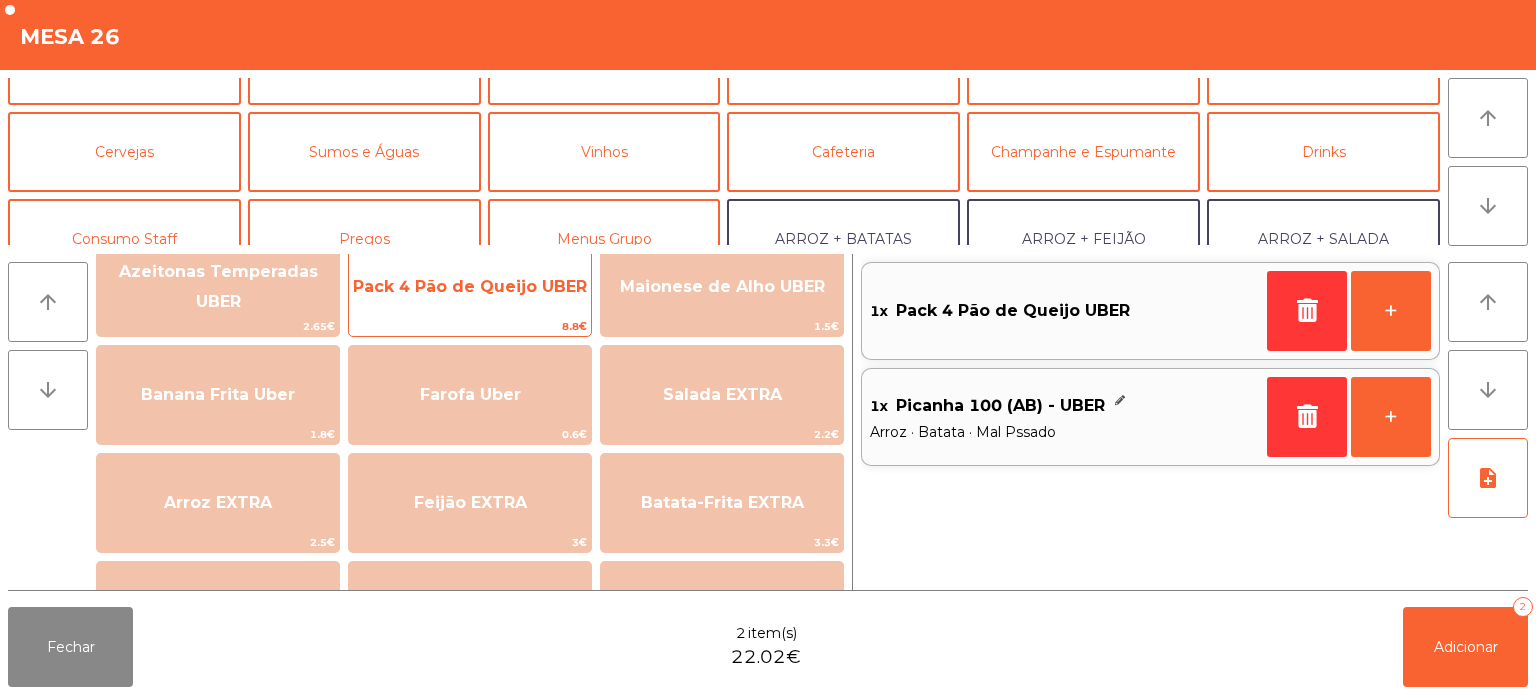 scroll, scrollTop: 0, scrollLeft: 0, axis: both 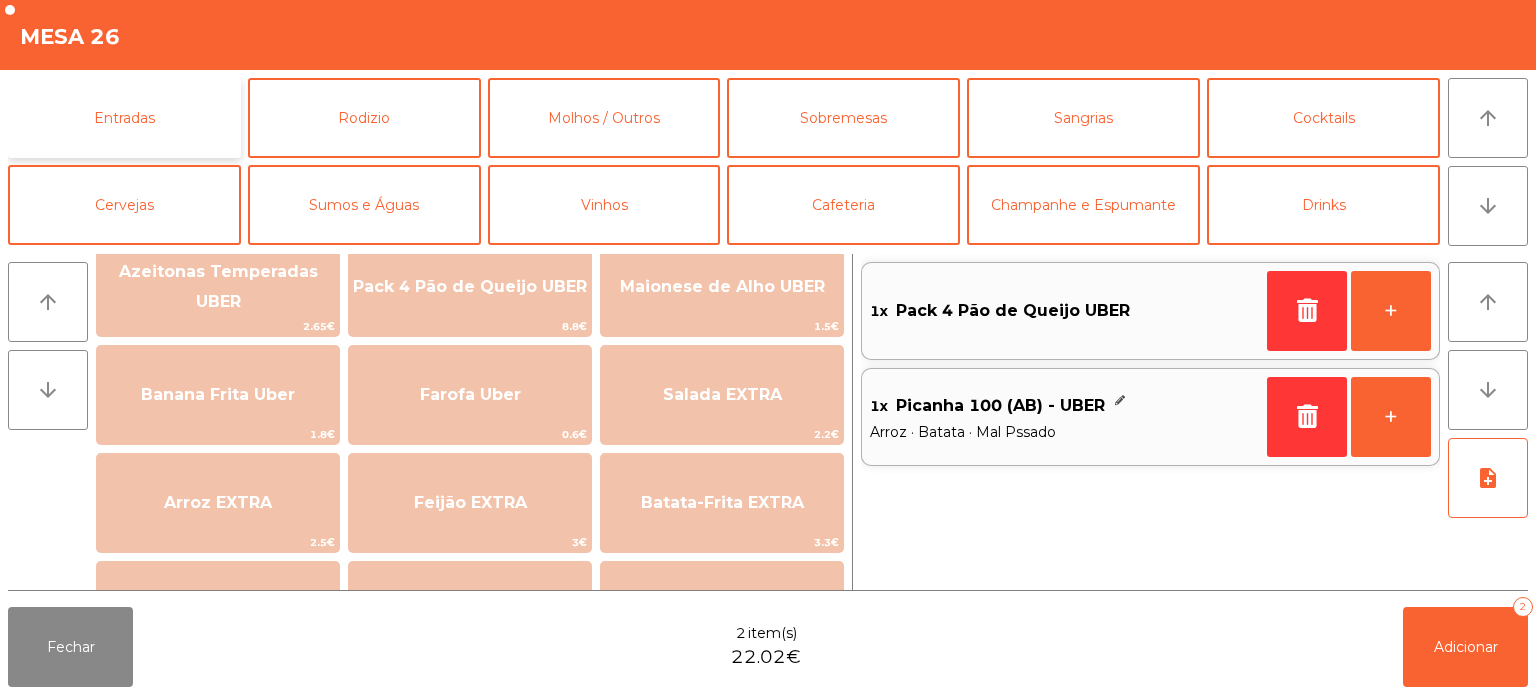 click on "Entradas" 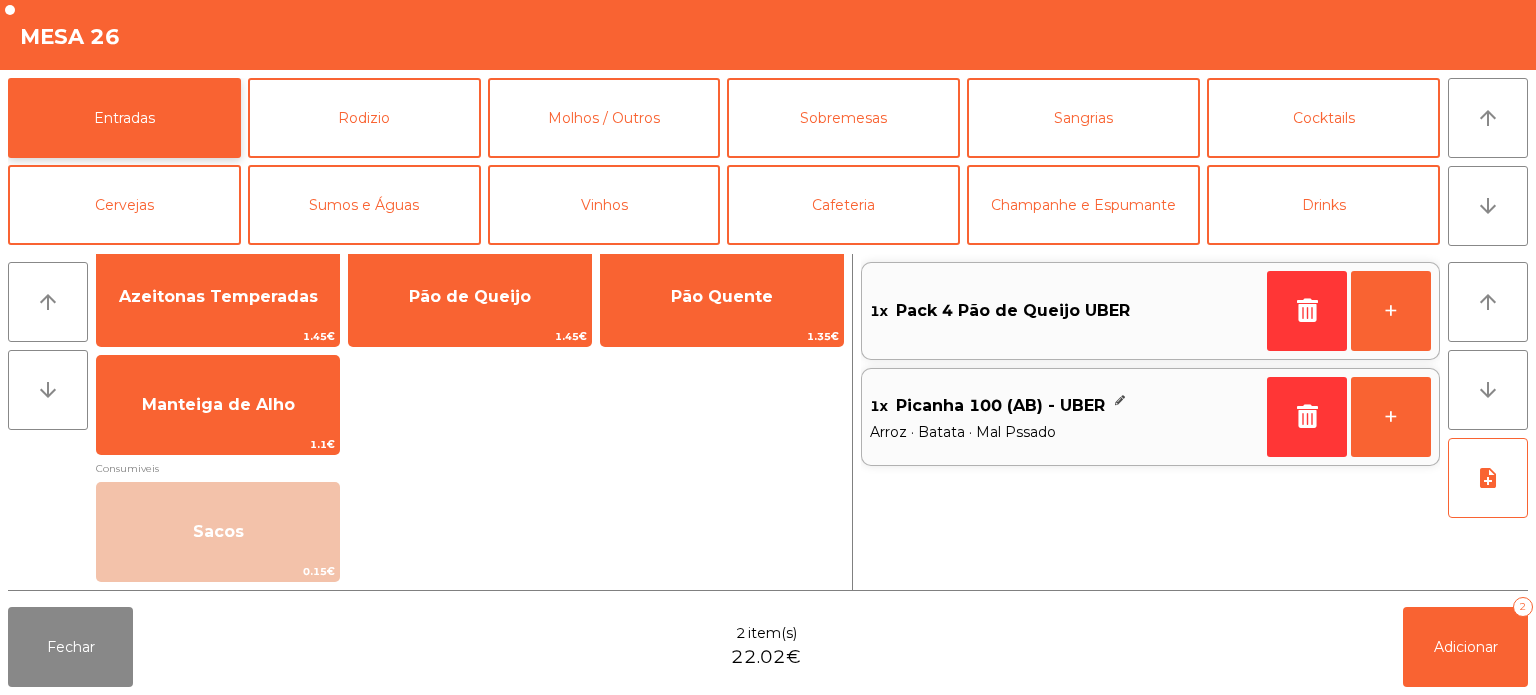 scroll, scrollTop: 15, scrollLeft: 0, axis: vertical 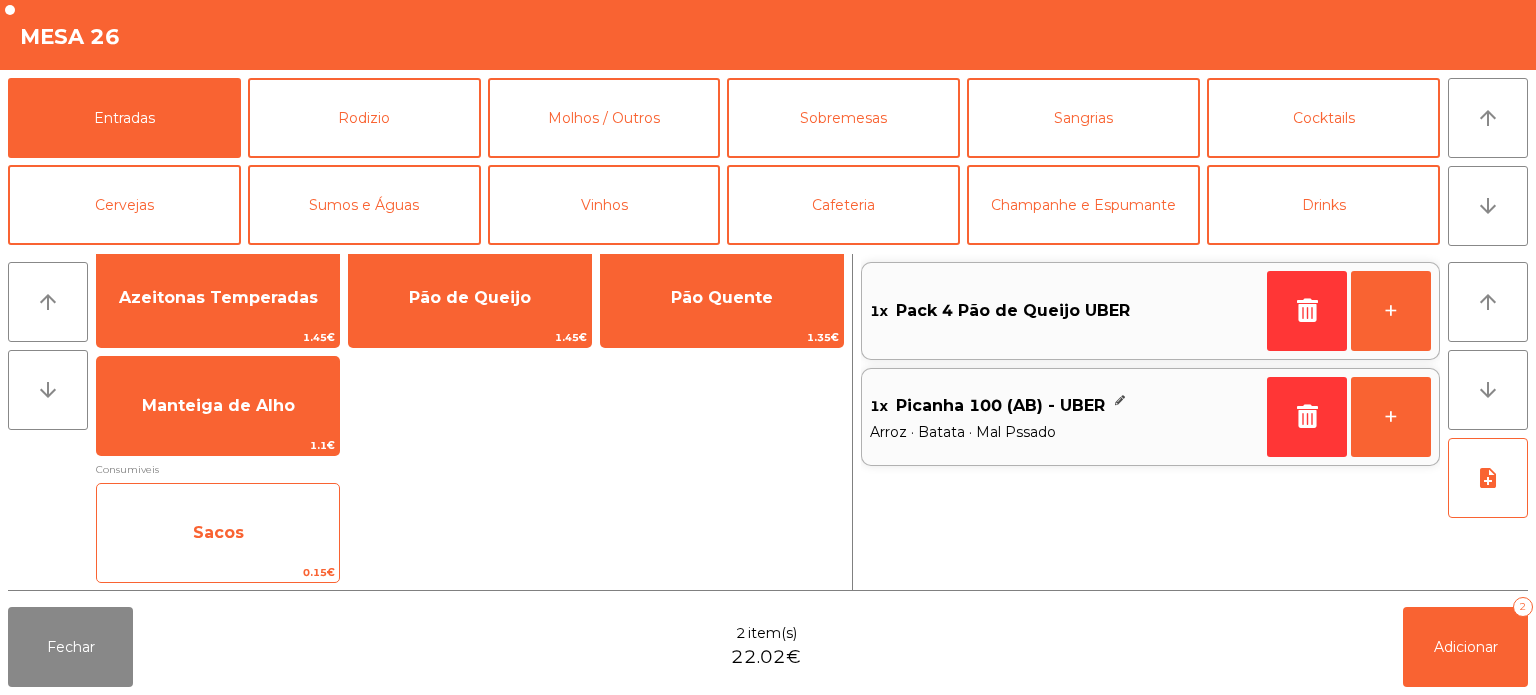 click on "Sacos" 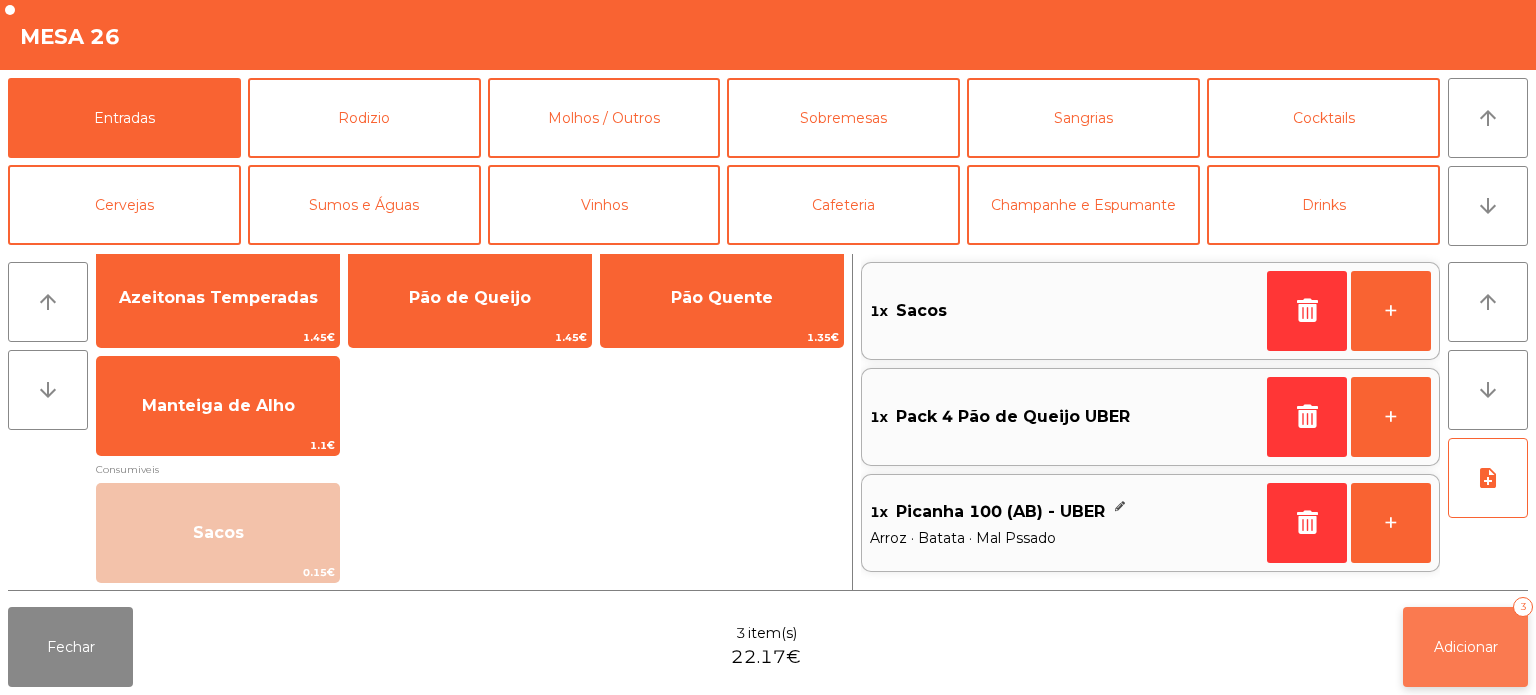 click on "Adicionar" 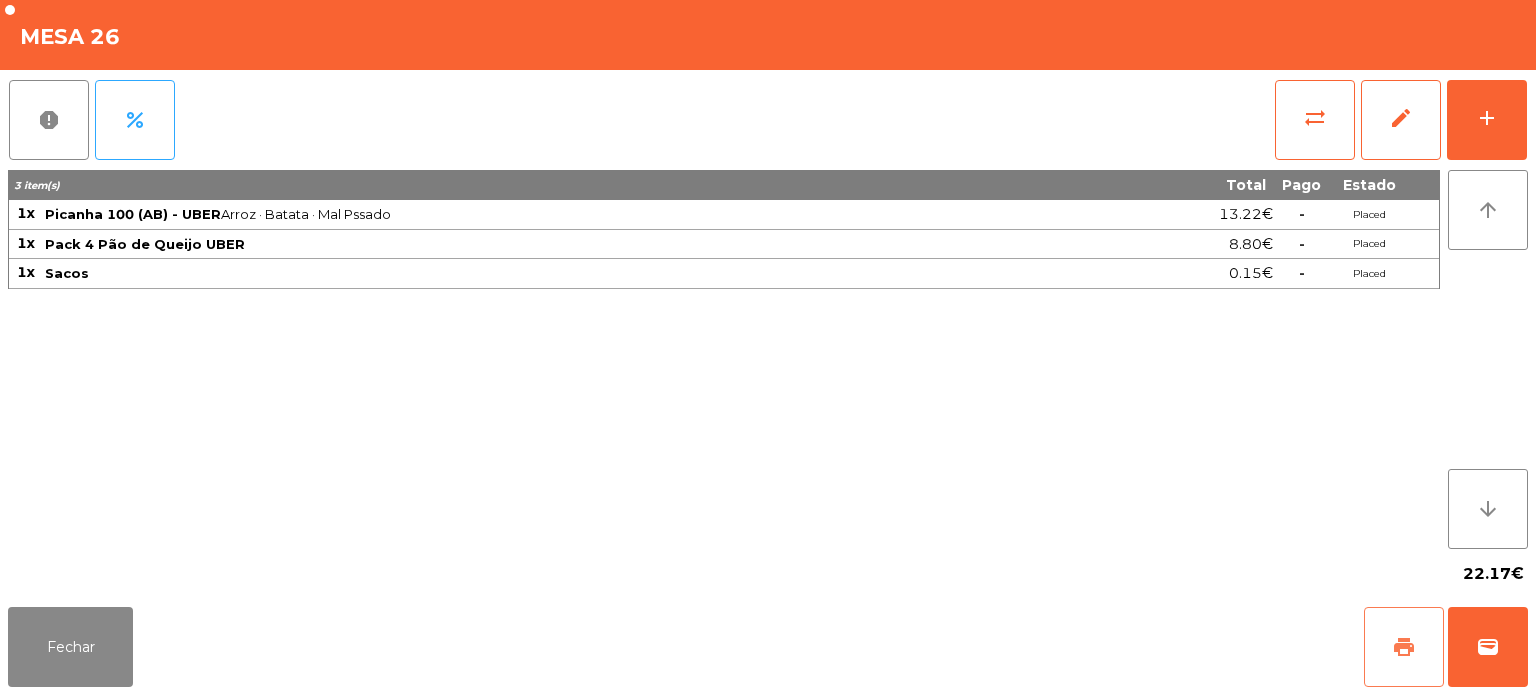 click on "print" 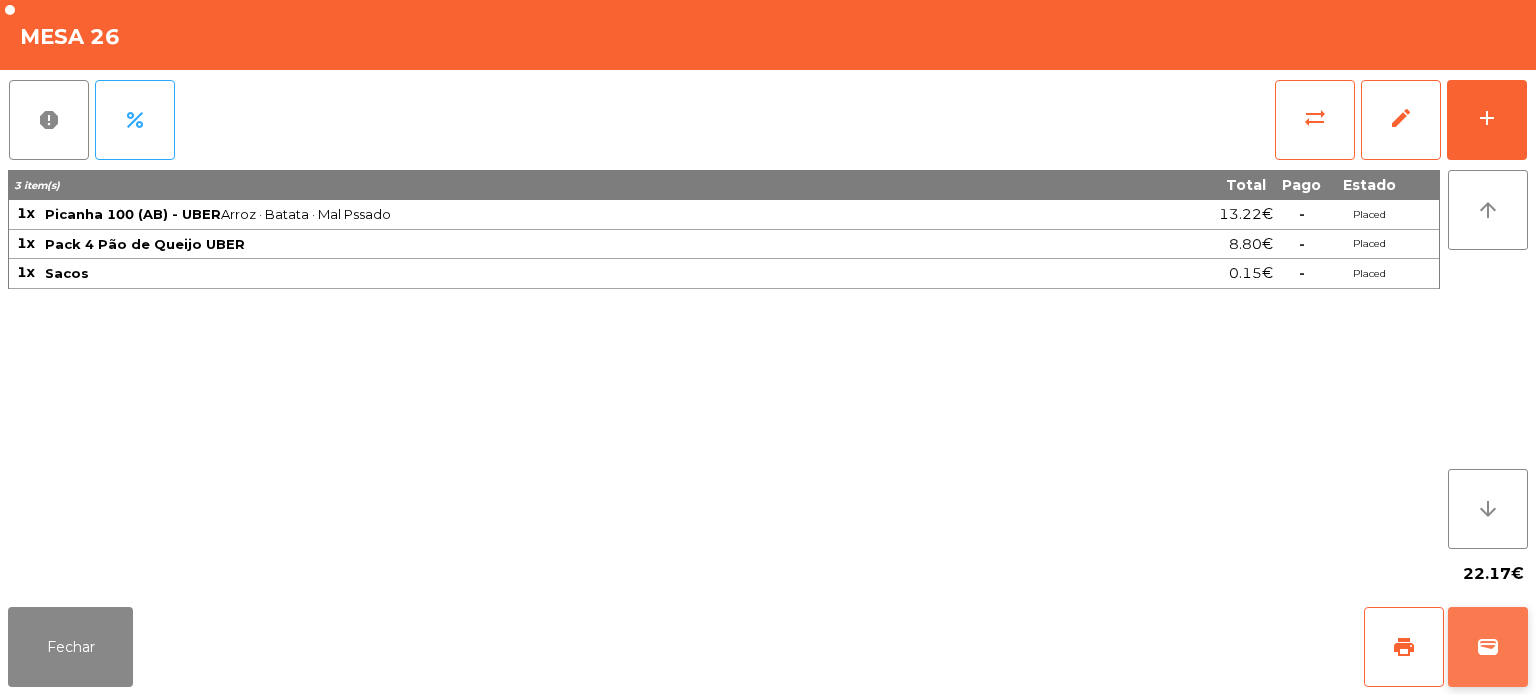 click on "wallet" 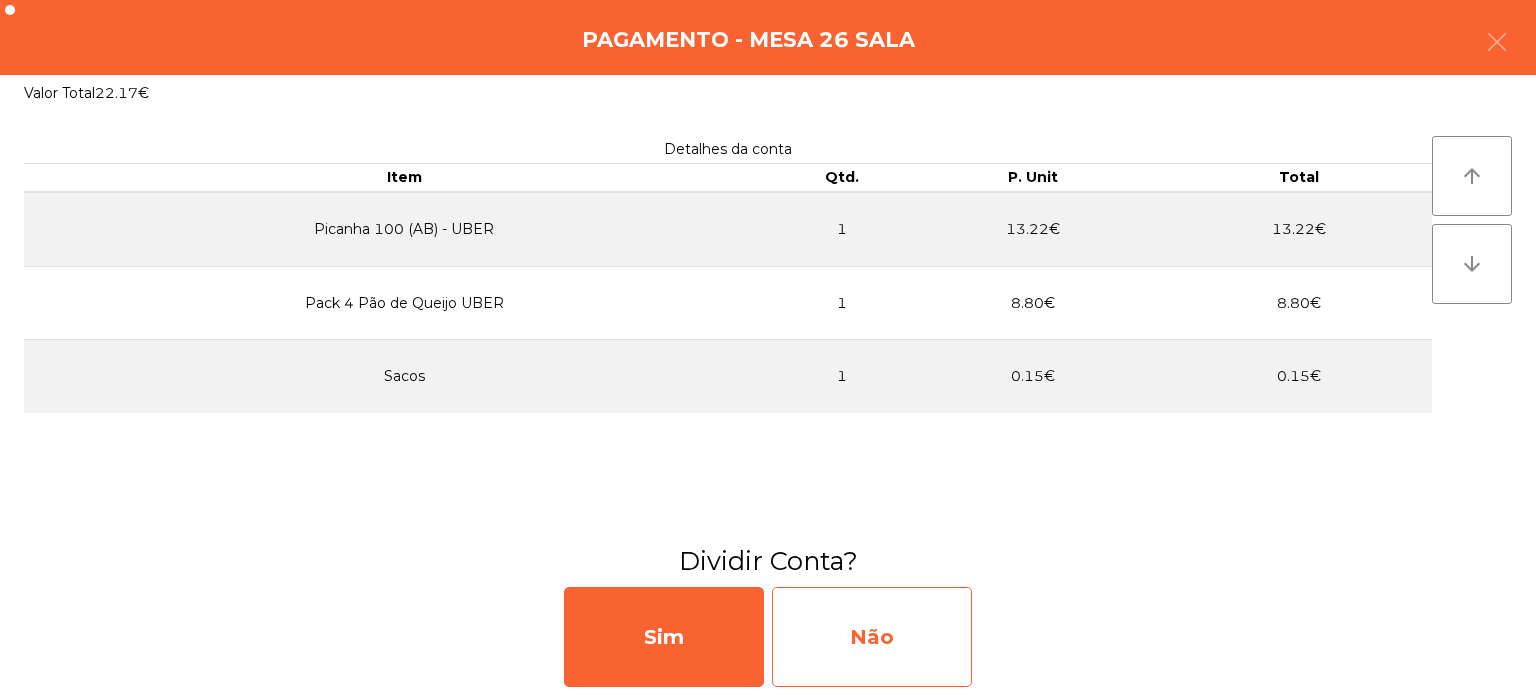 click on "Não" 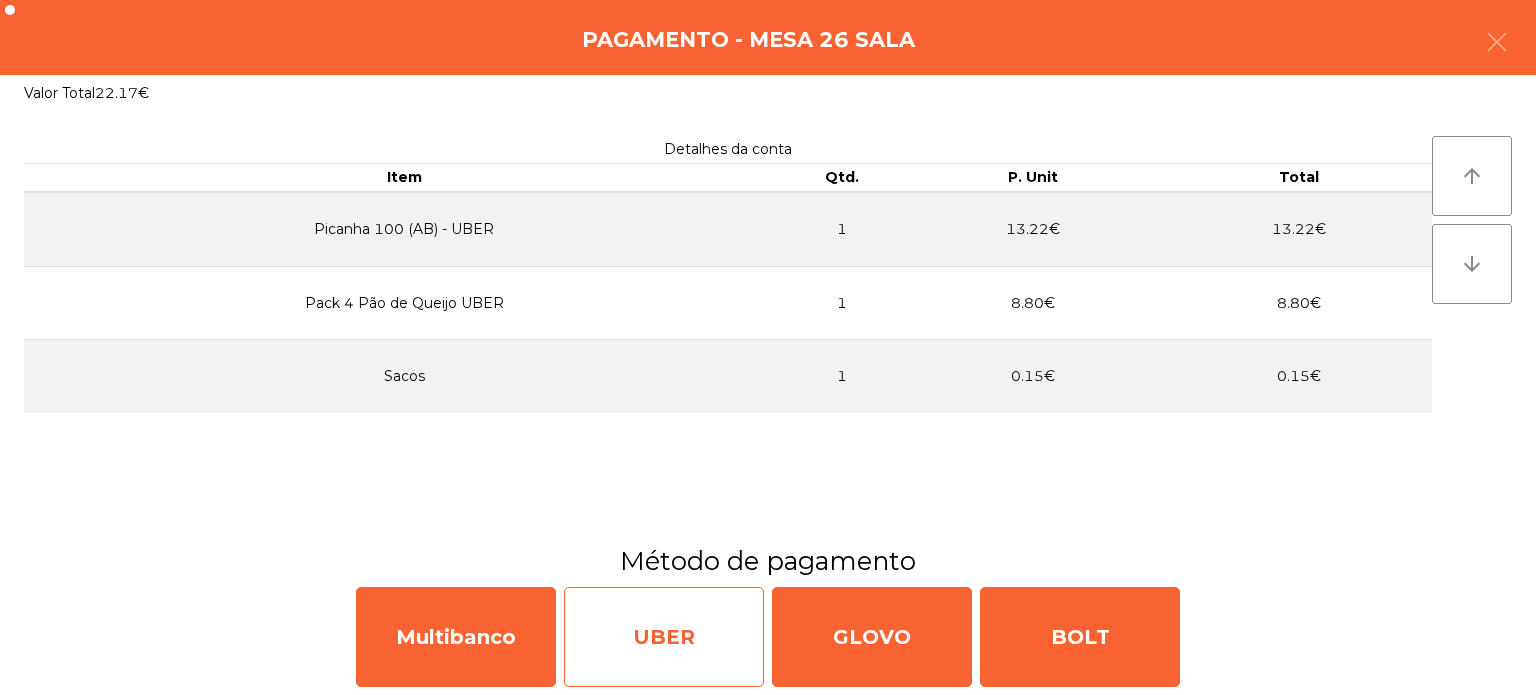 click on "UBER" 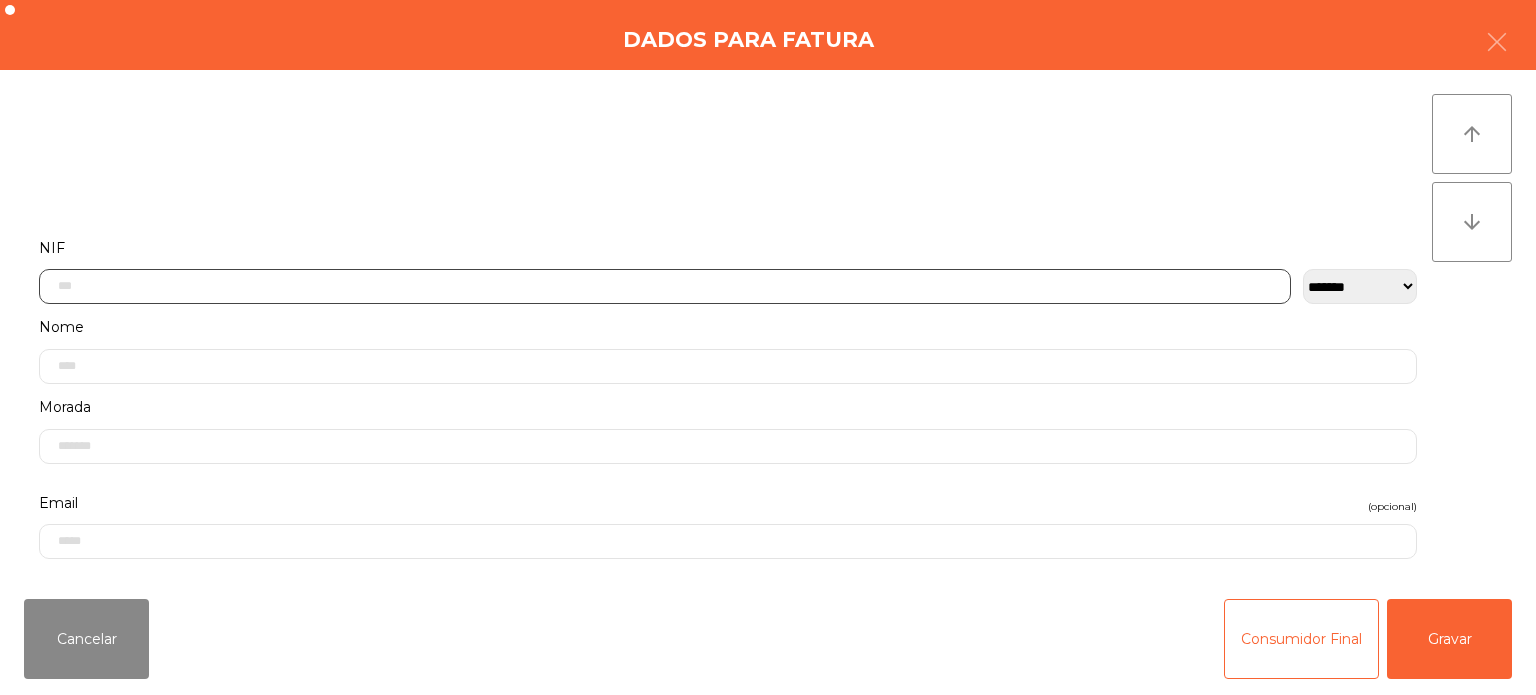 click 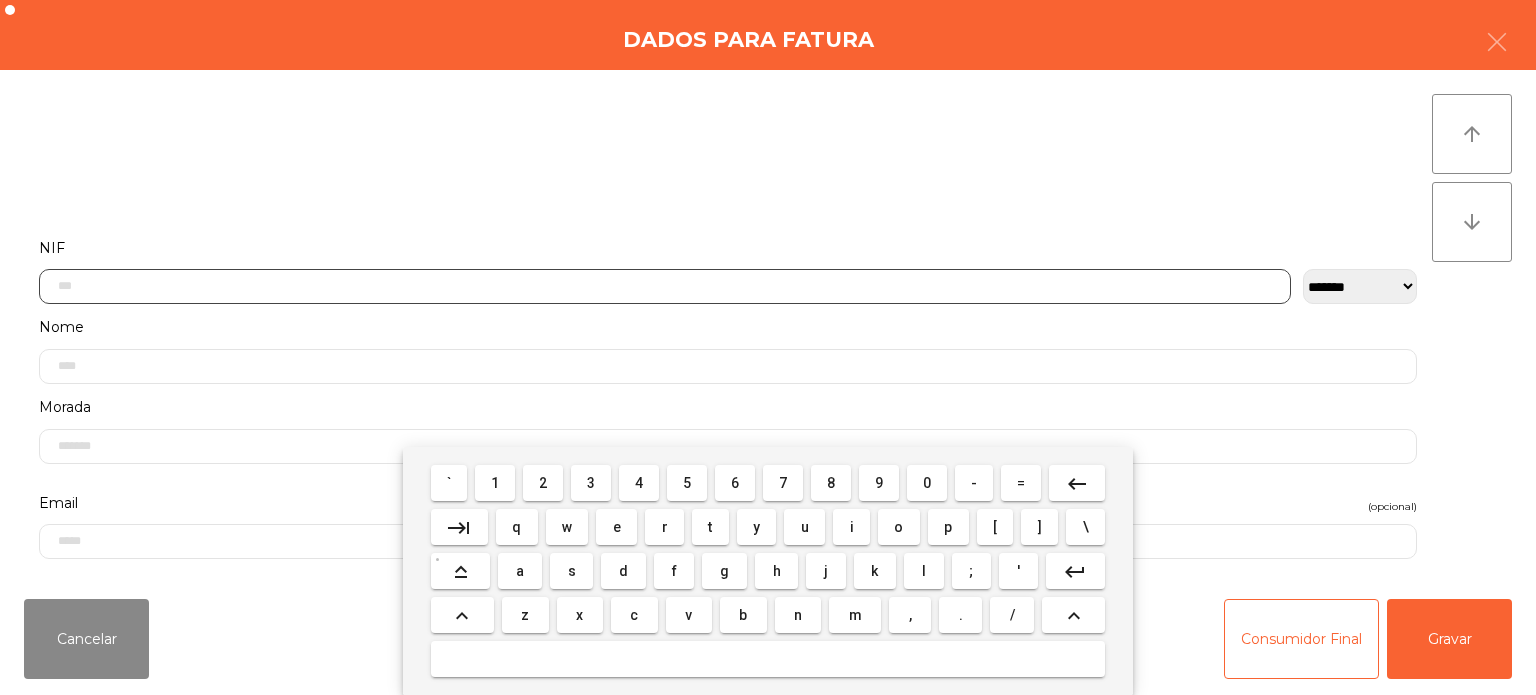 scroll, scrollTop: 139, scrollLeft: 0, axis: vertical 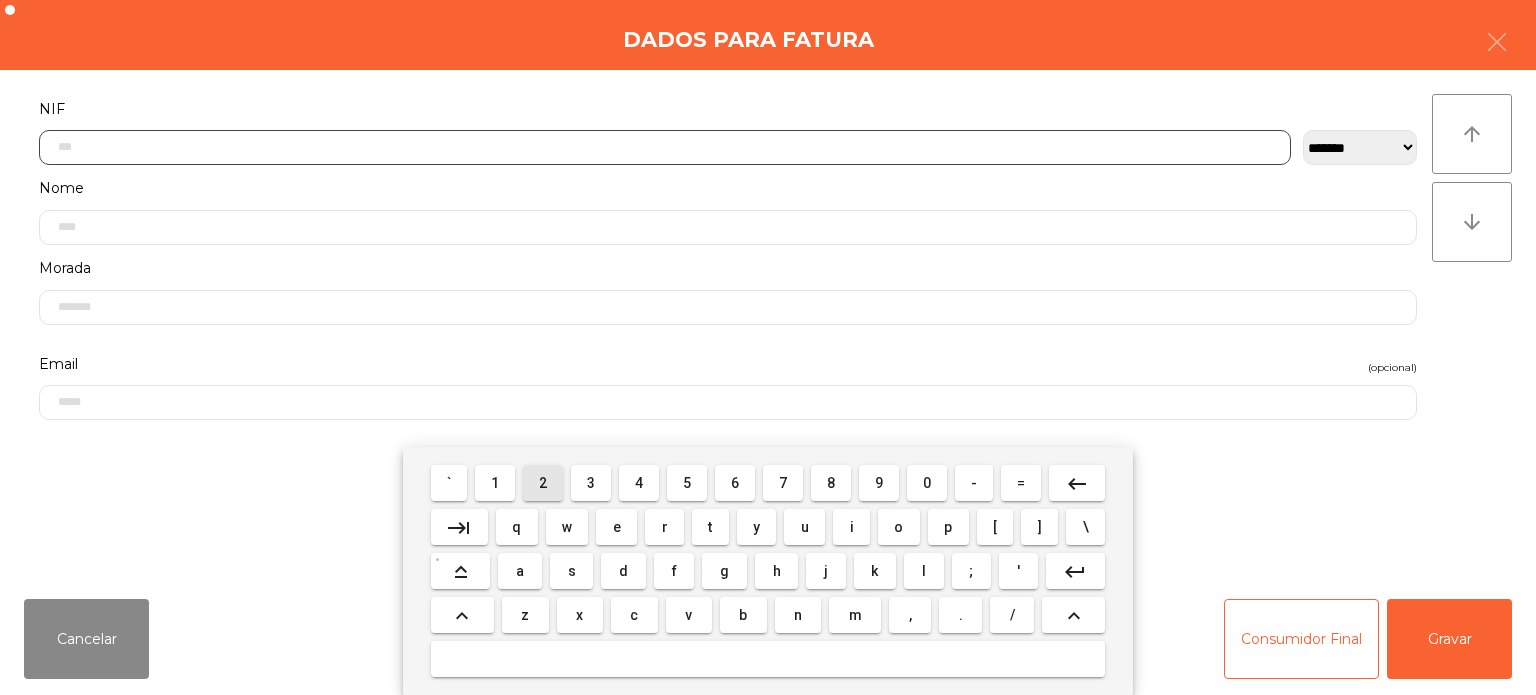 click on "2" at bounding box center (543, 483) 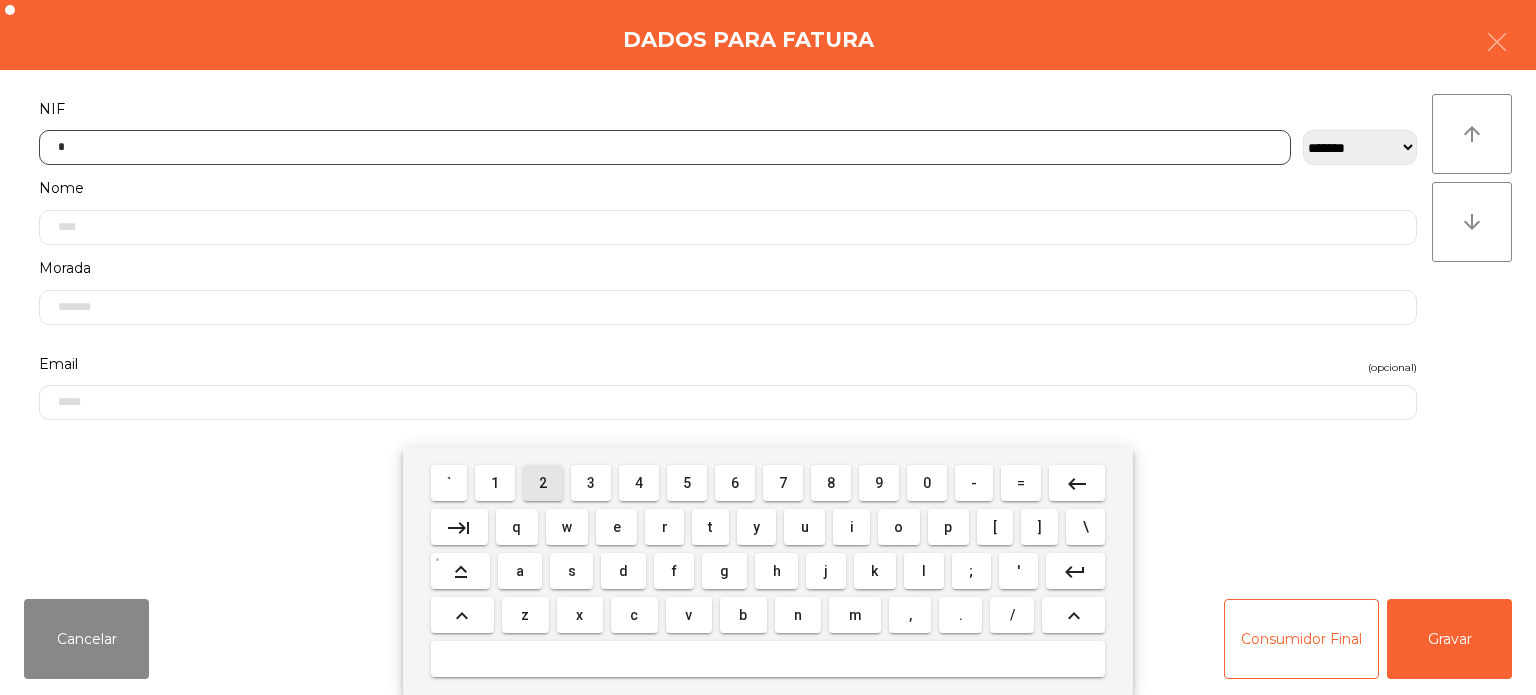click on "3" at bounding box center [591, 483] 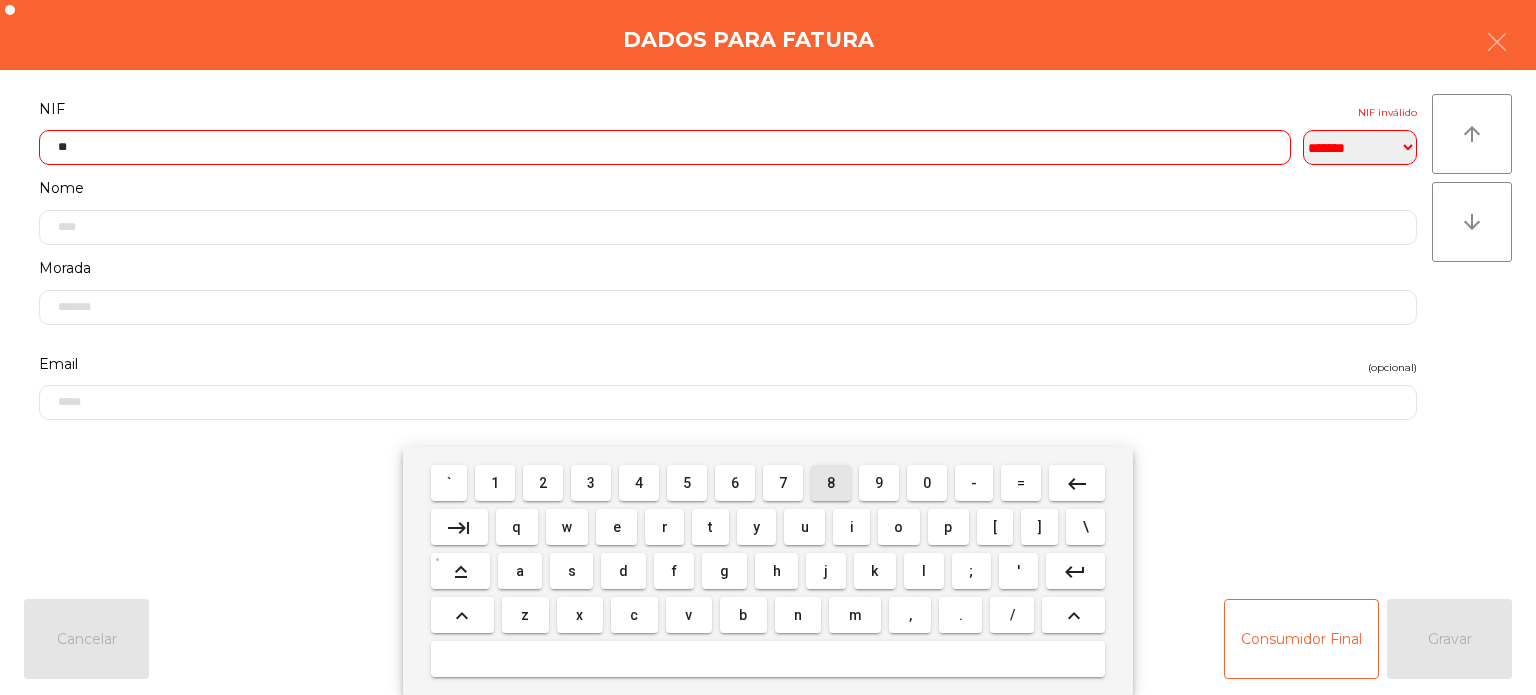 click on "8" at bounding box center [831, 483] 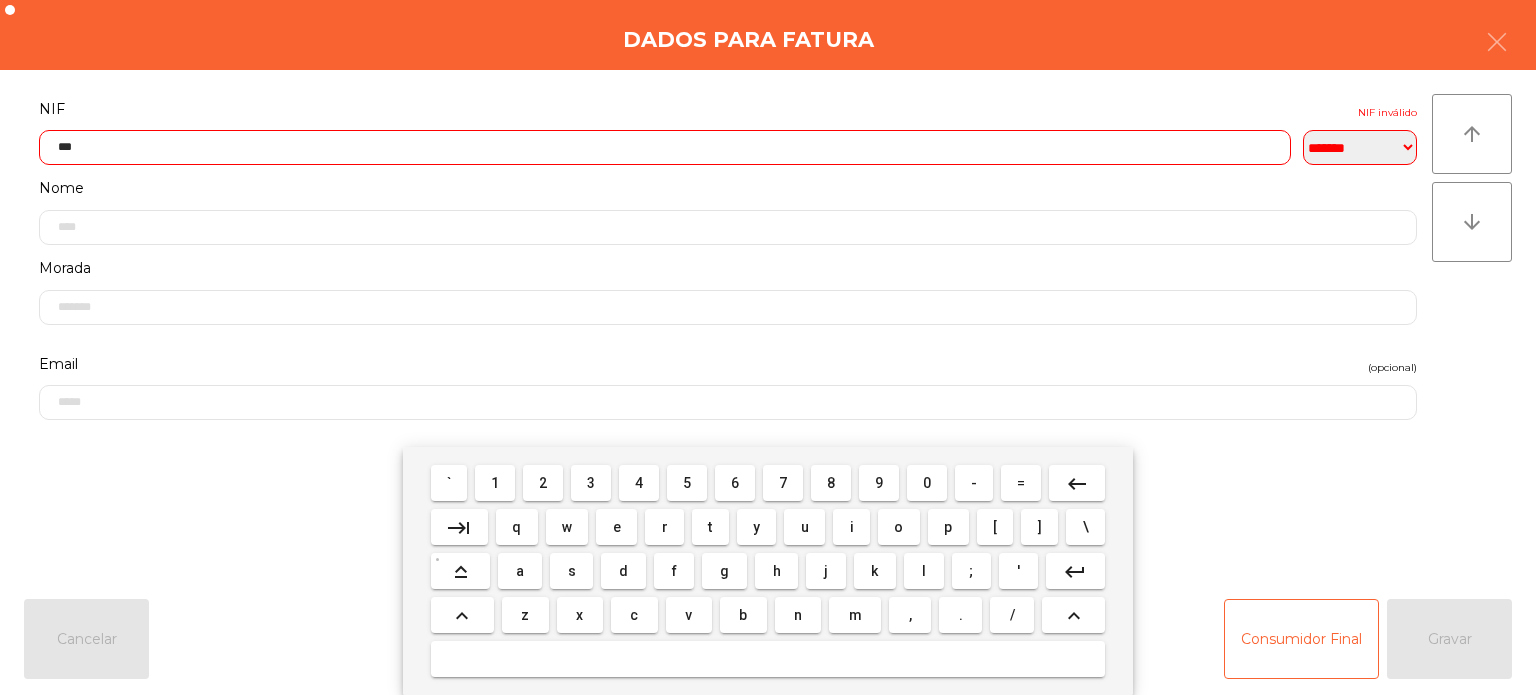 click on "7" at bounding box center [783, 483] 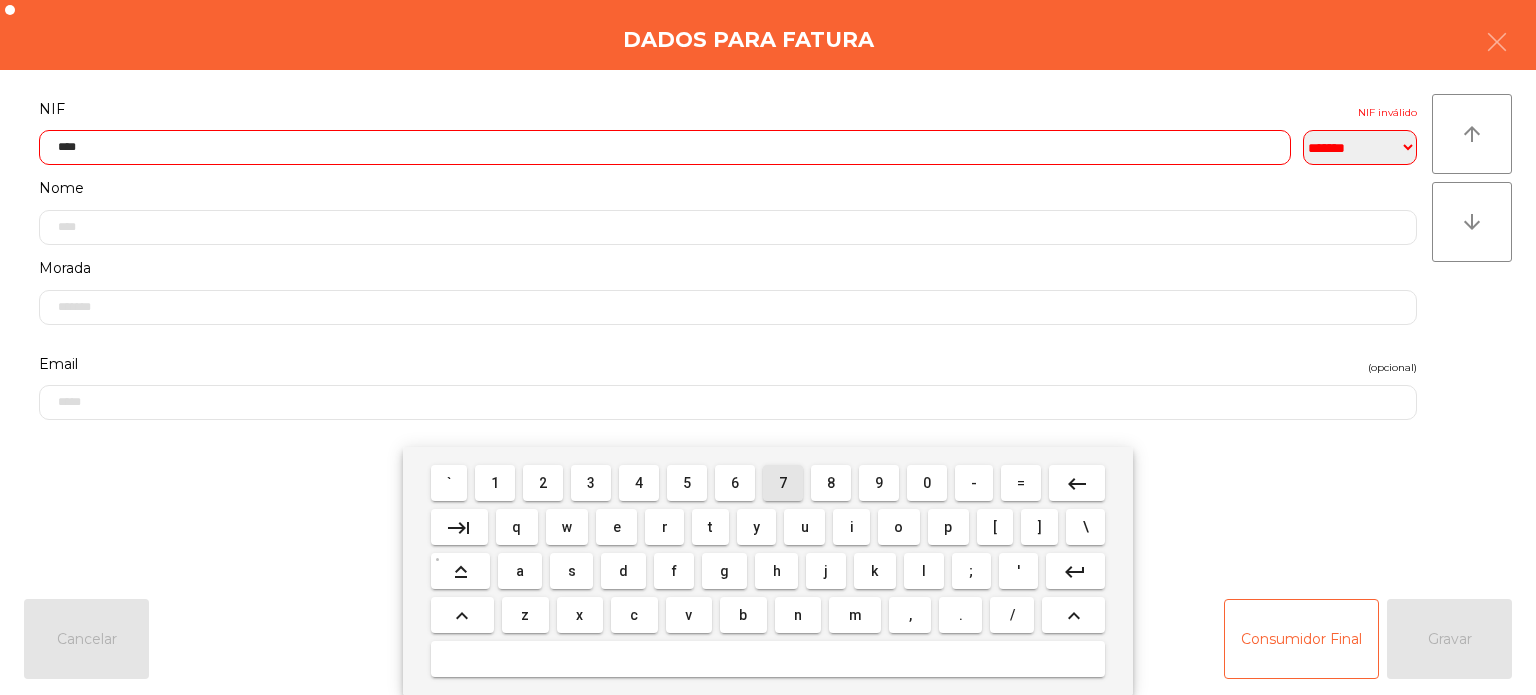 click on "5" at bounding box center (687, 483) 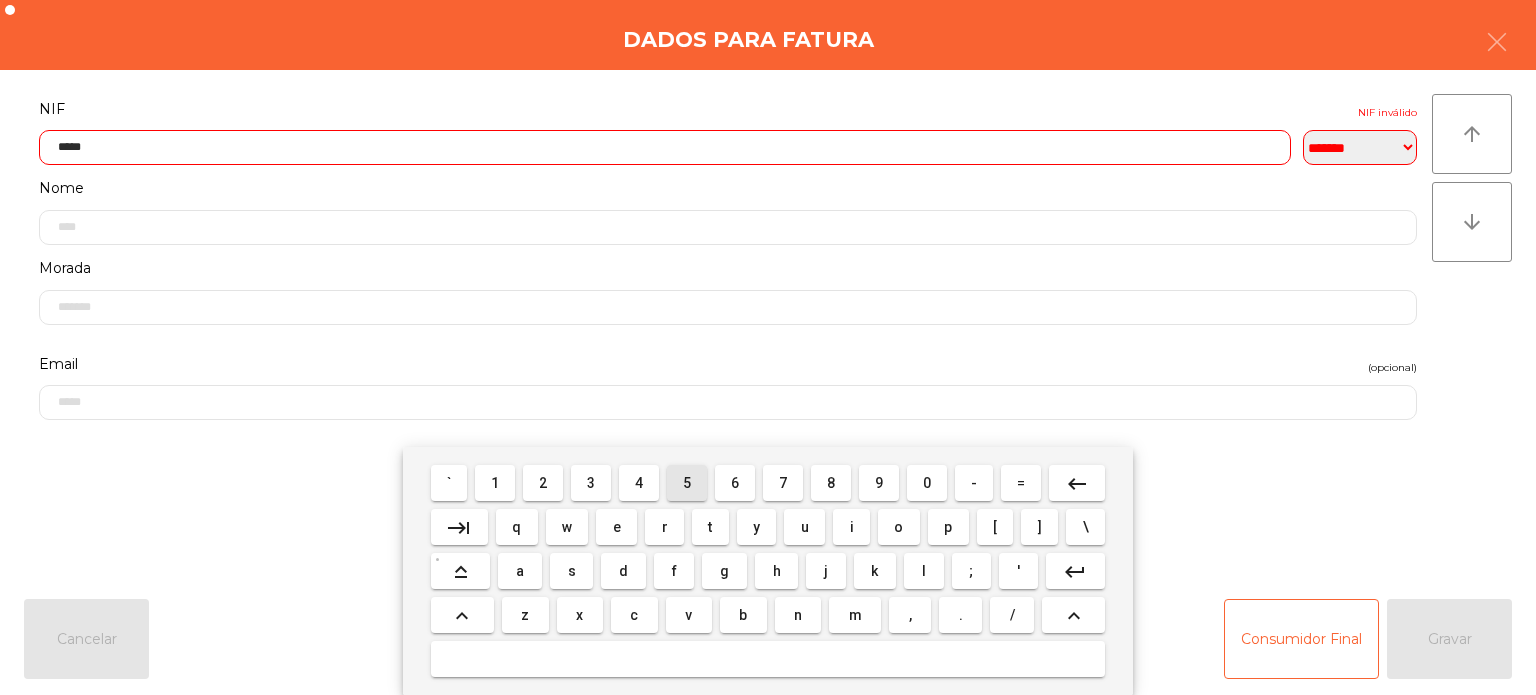 click on "4" at bounding box center [639, 483] 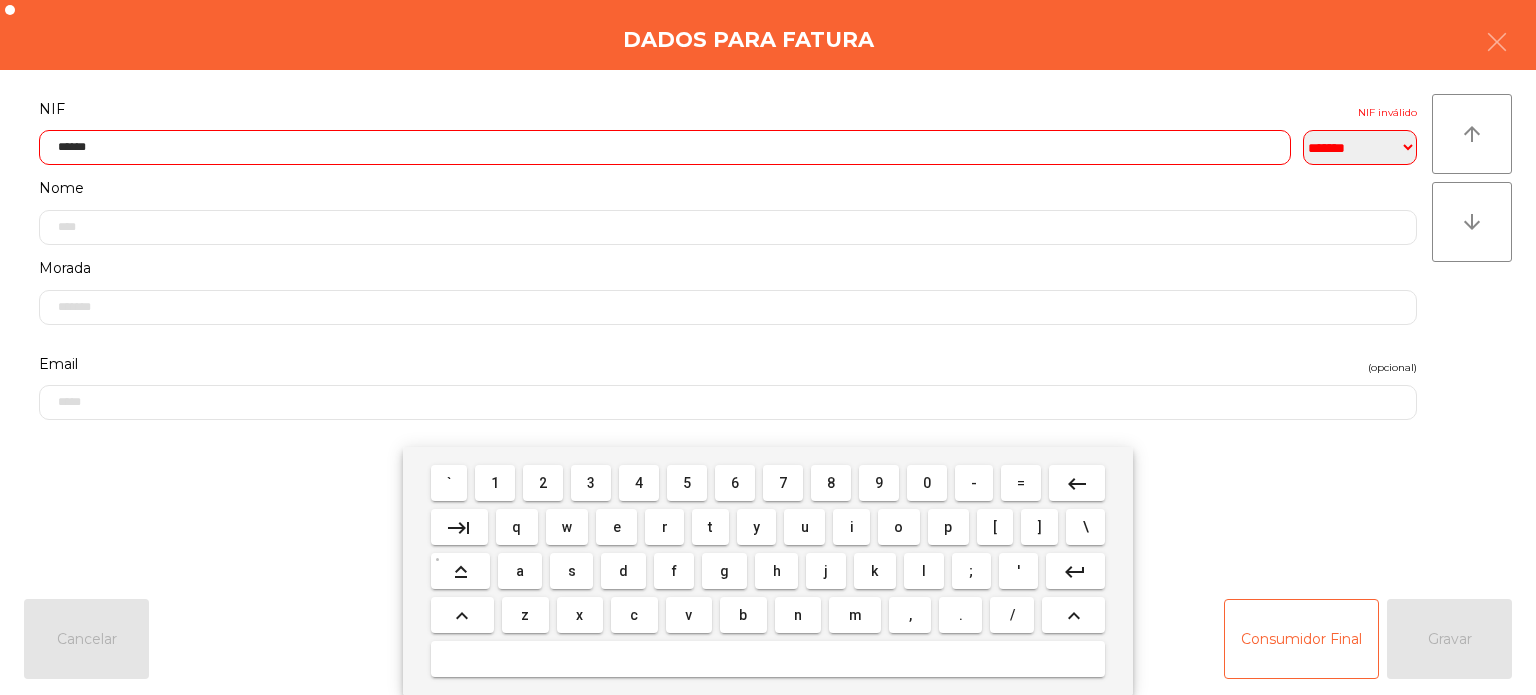 click on "8" at bounding box center (831, 483) 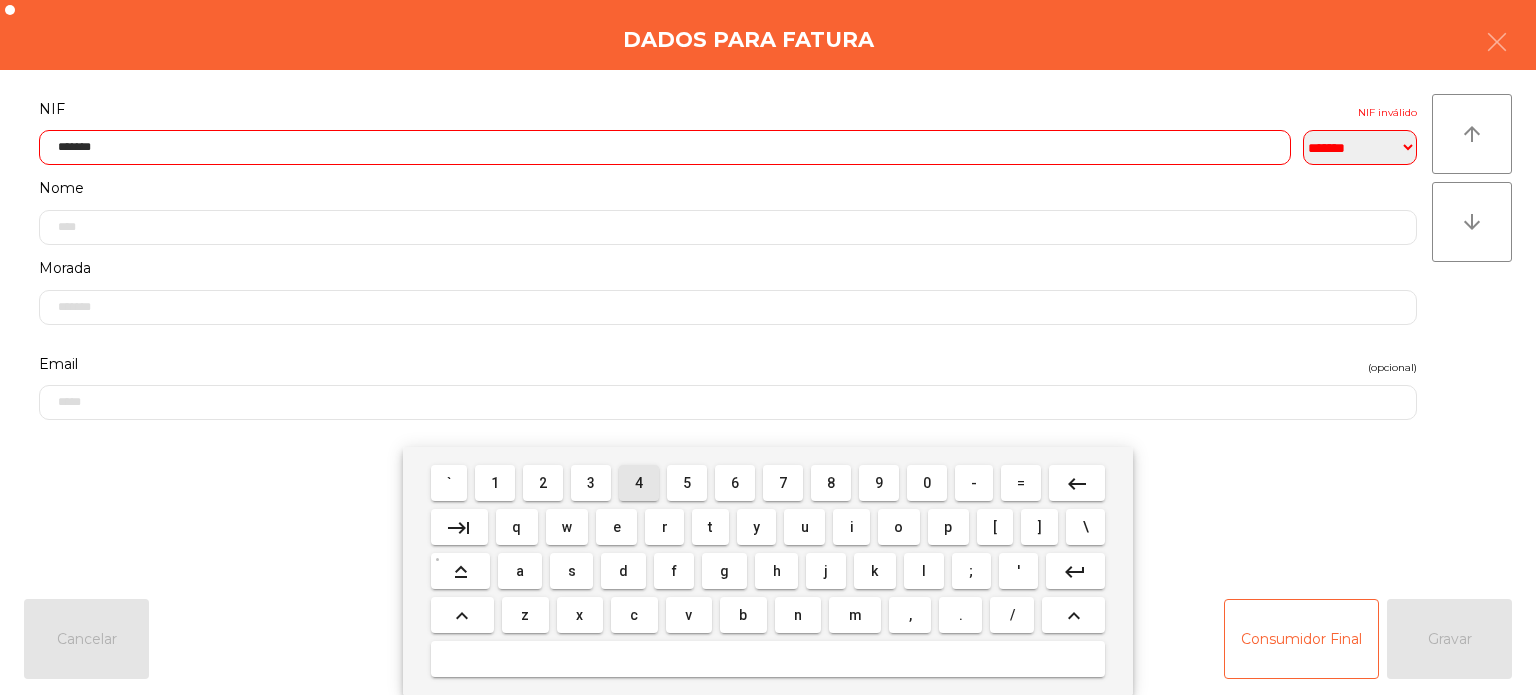 click on "4" at bounding box center (639, 483) 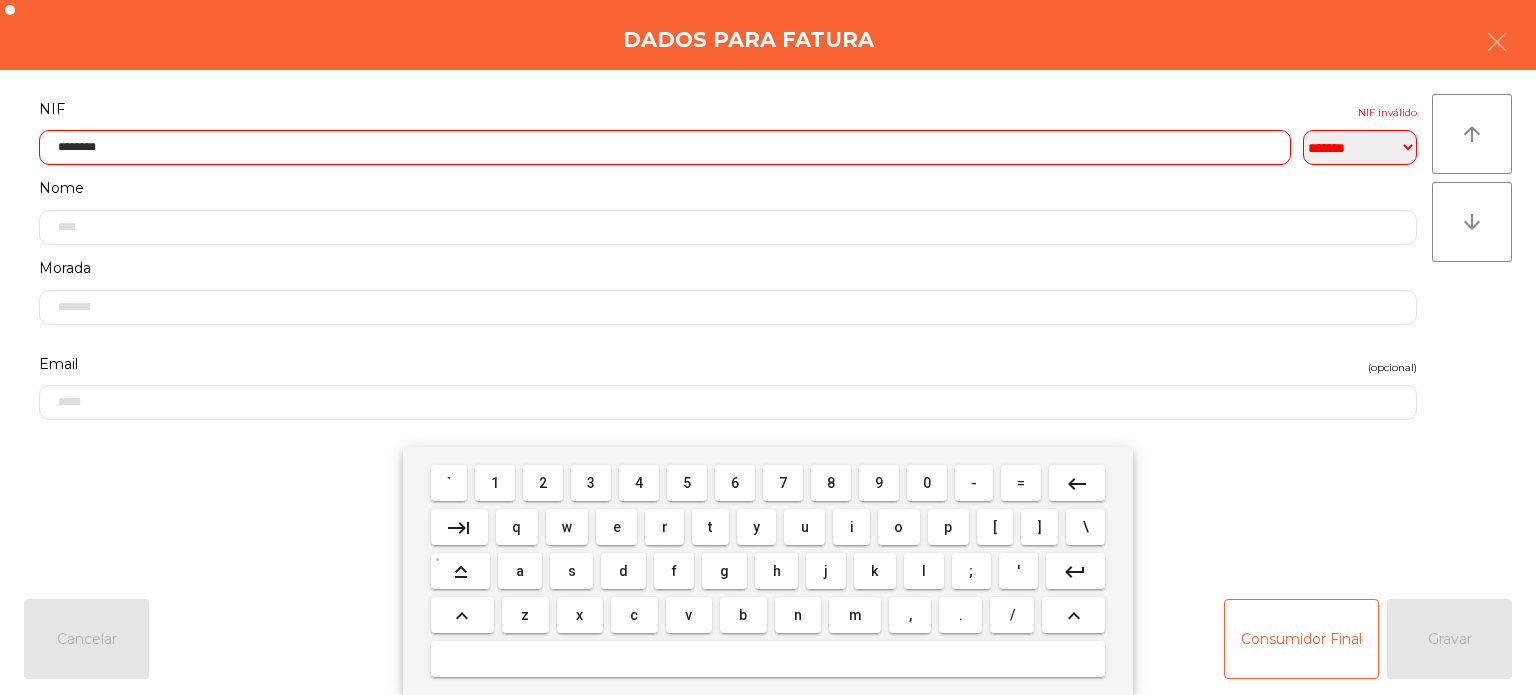 click on "7" at bounding box center [783, 483] 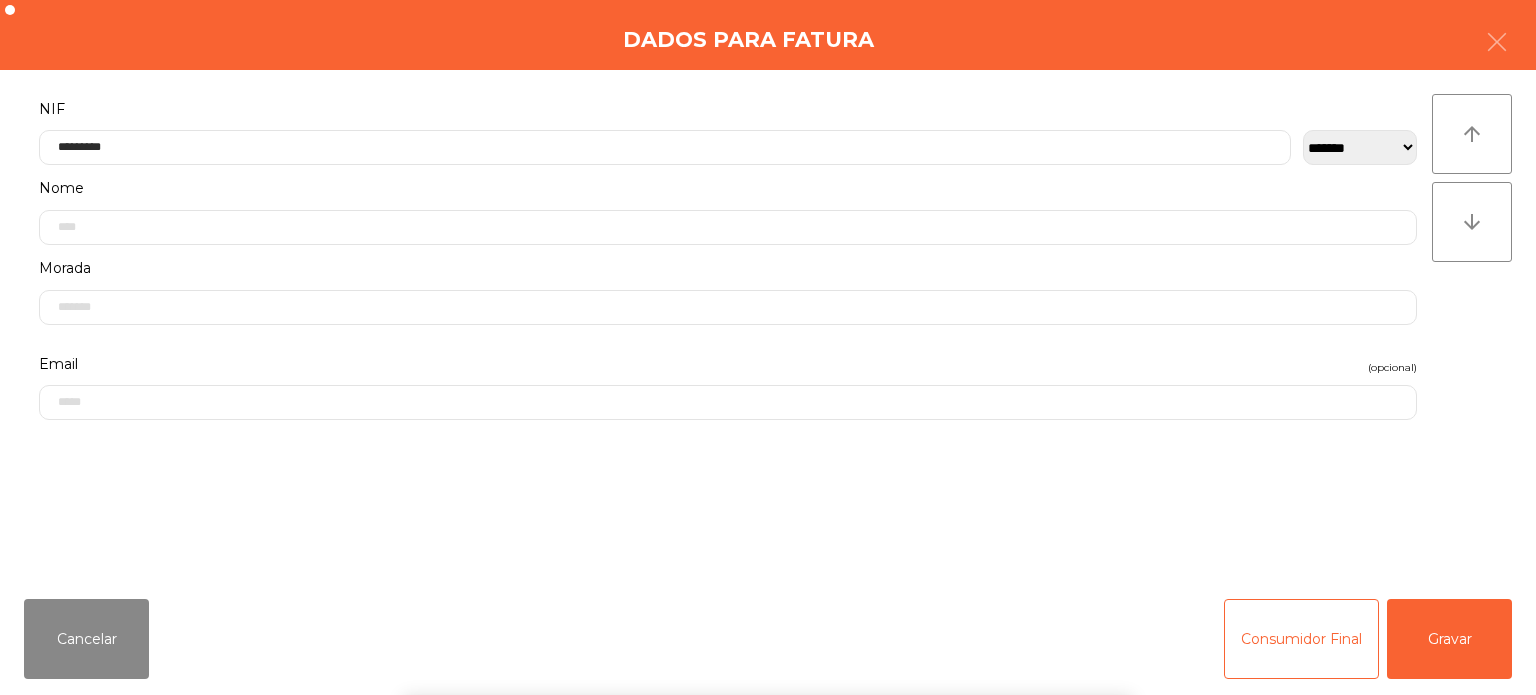 click on "` 1 2 3 4 5 6 7 8 9 0 - = keyboard_backspace keyboard_tab q w e r t y u i o p [ ] \ keyboard_capslock a s d f g h j k l ; ' keyboard_return keyboard_arrow_up z x c v b n m , . / keyboard_arrow_up" at bounding box center (768, 571) 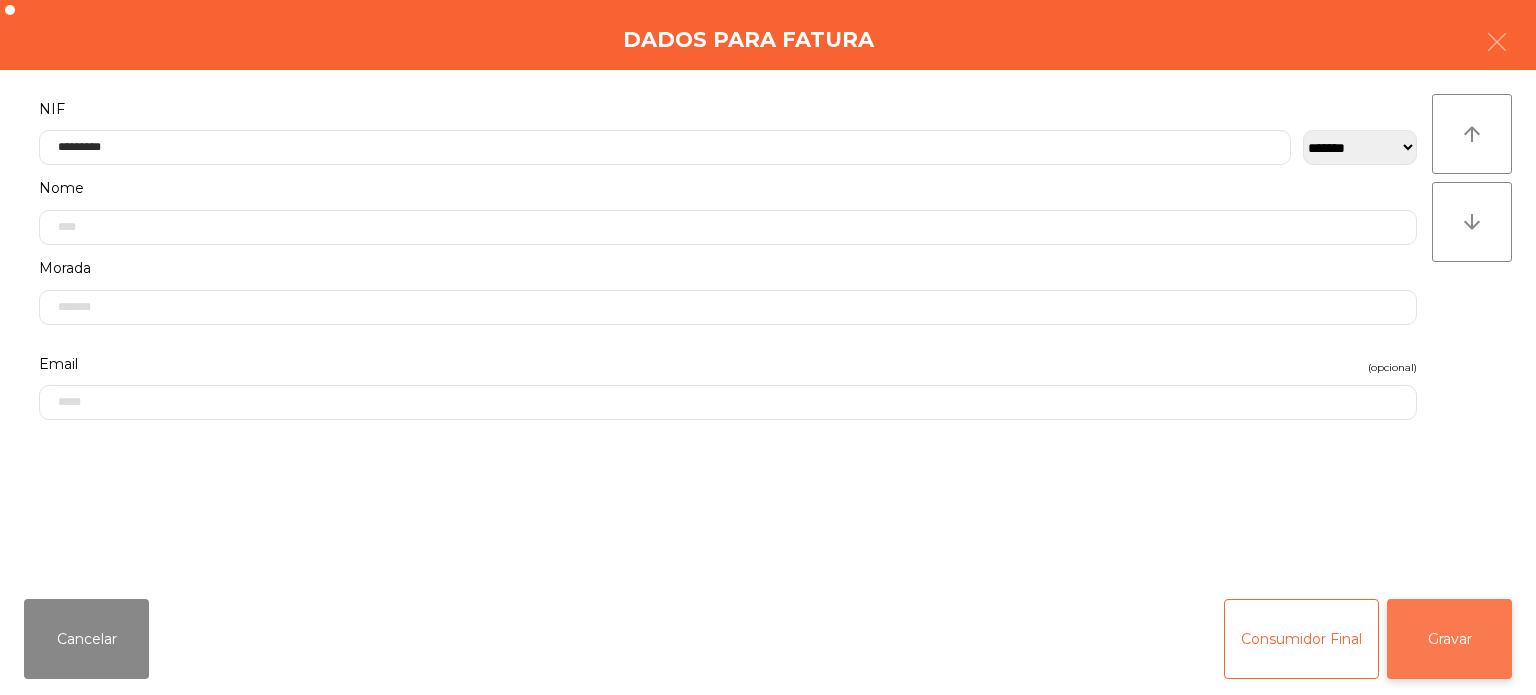 click on "Gravar" 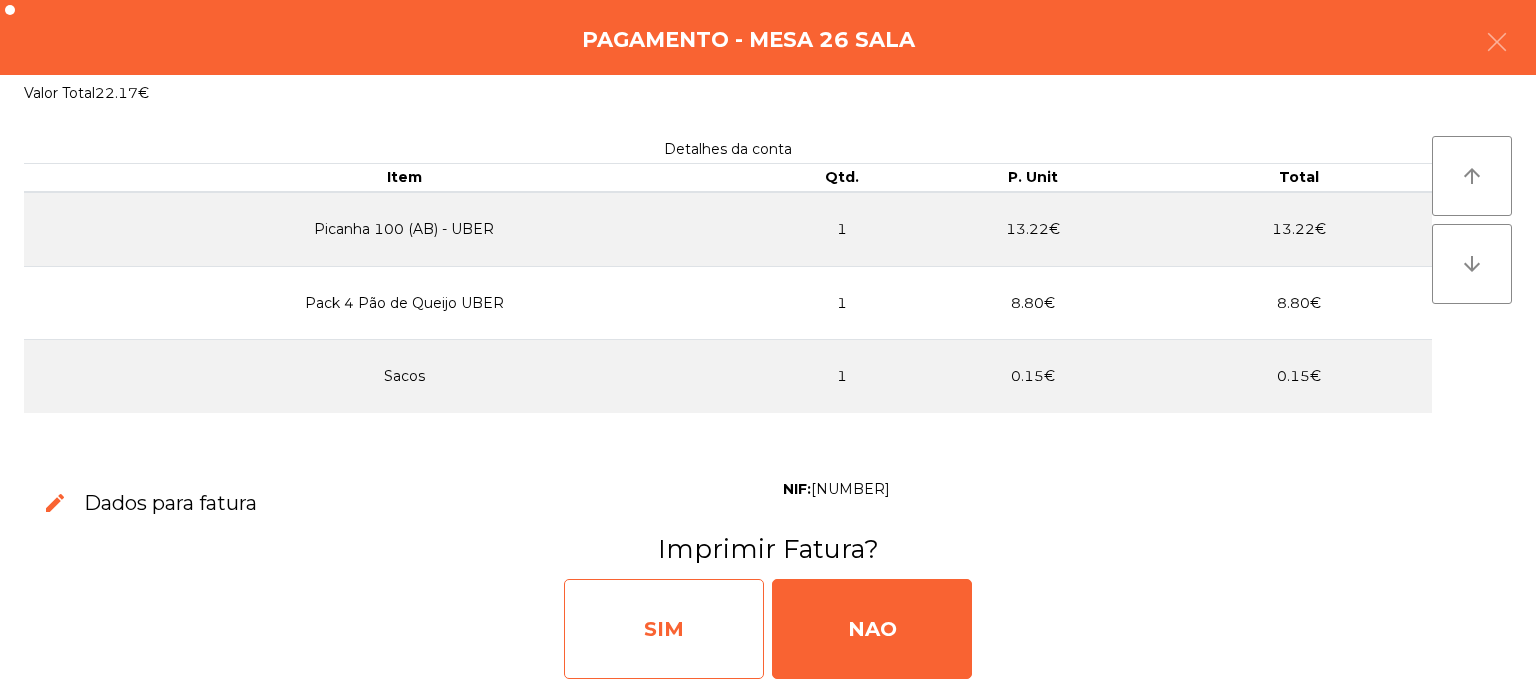click on "SIM" 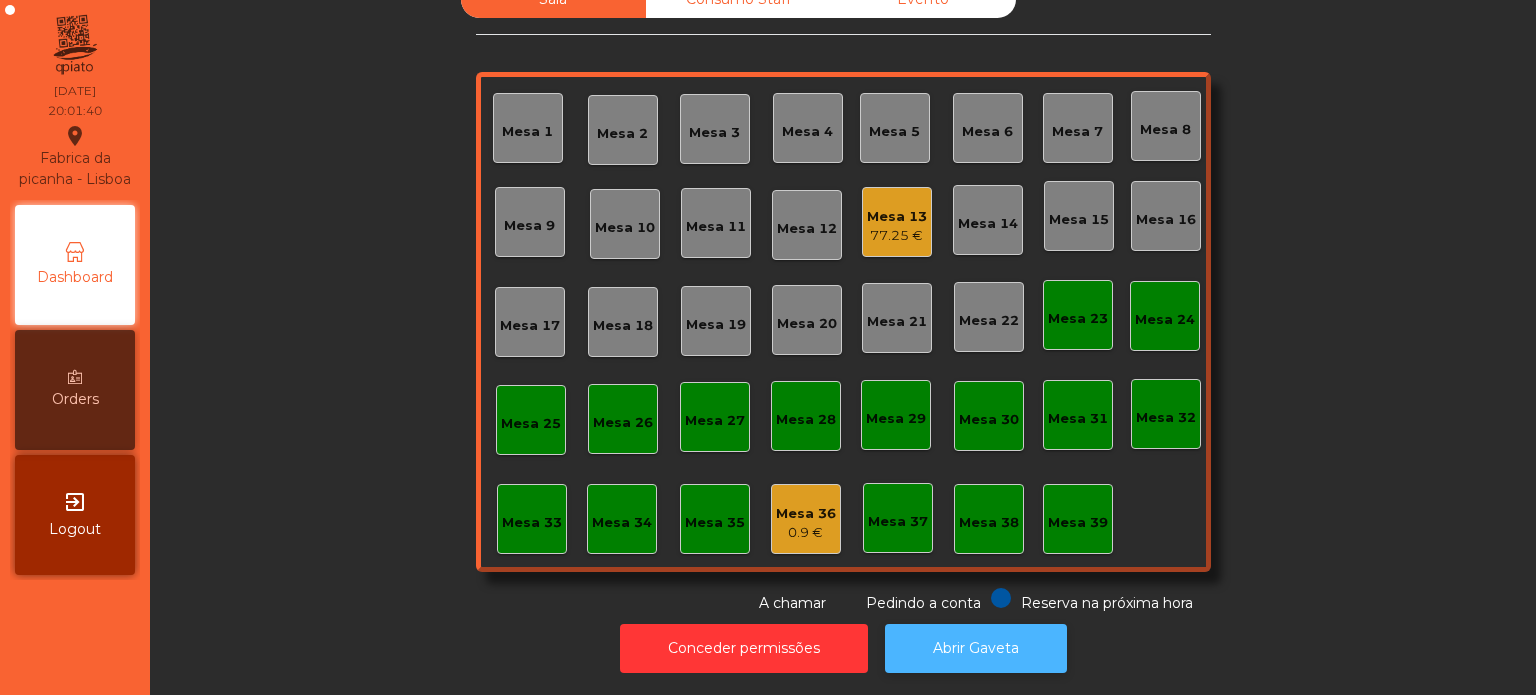 click on "Abrir Gaveta" 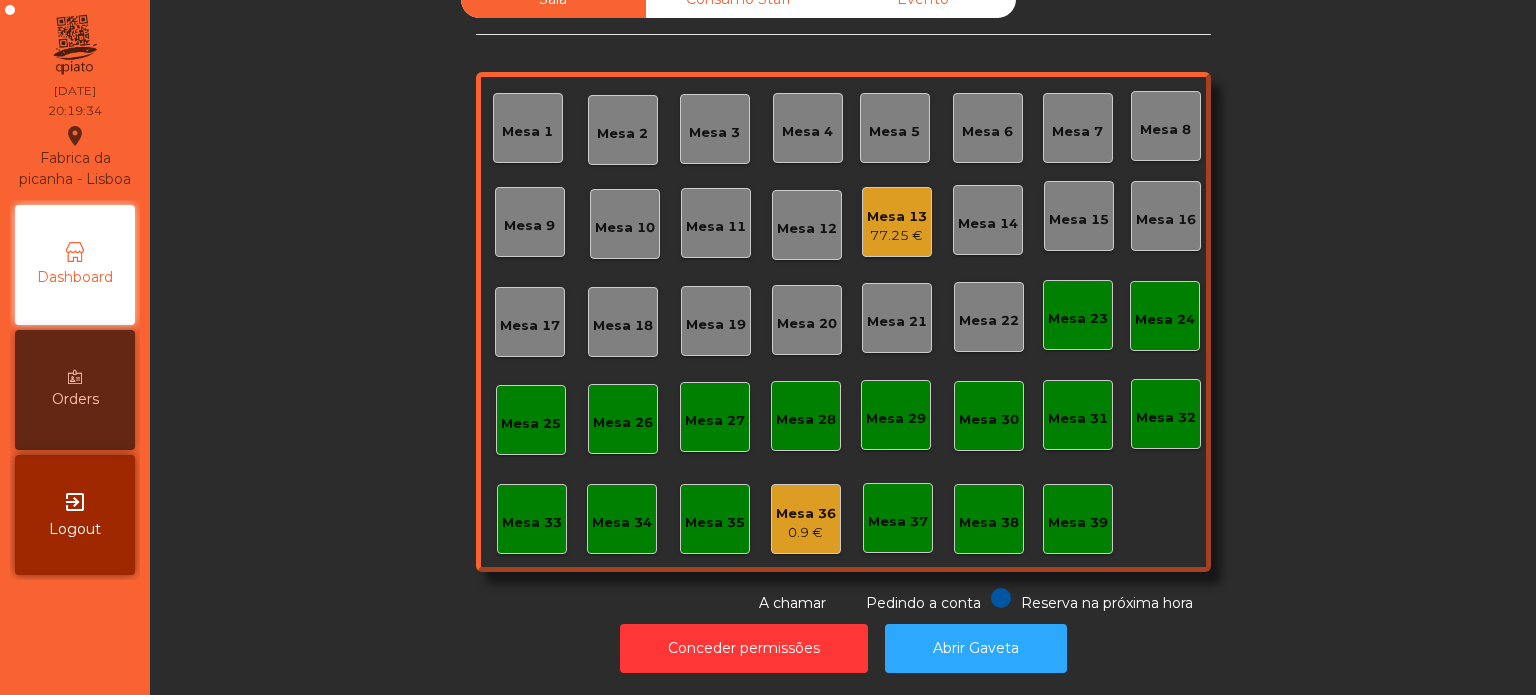 click on "Mesa 31" 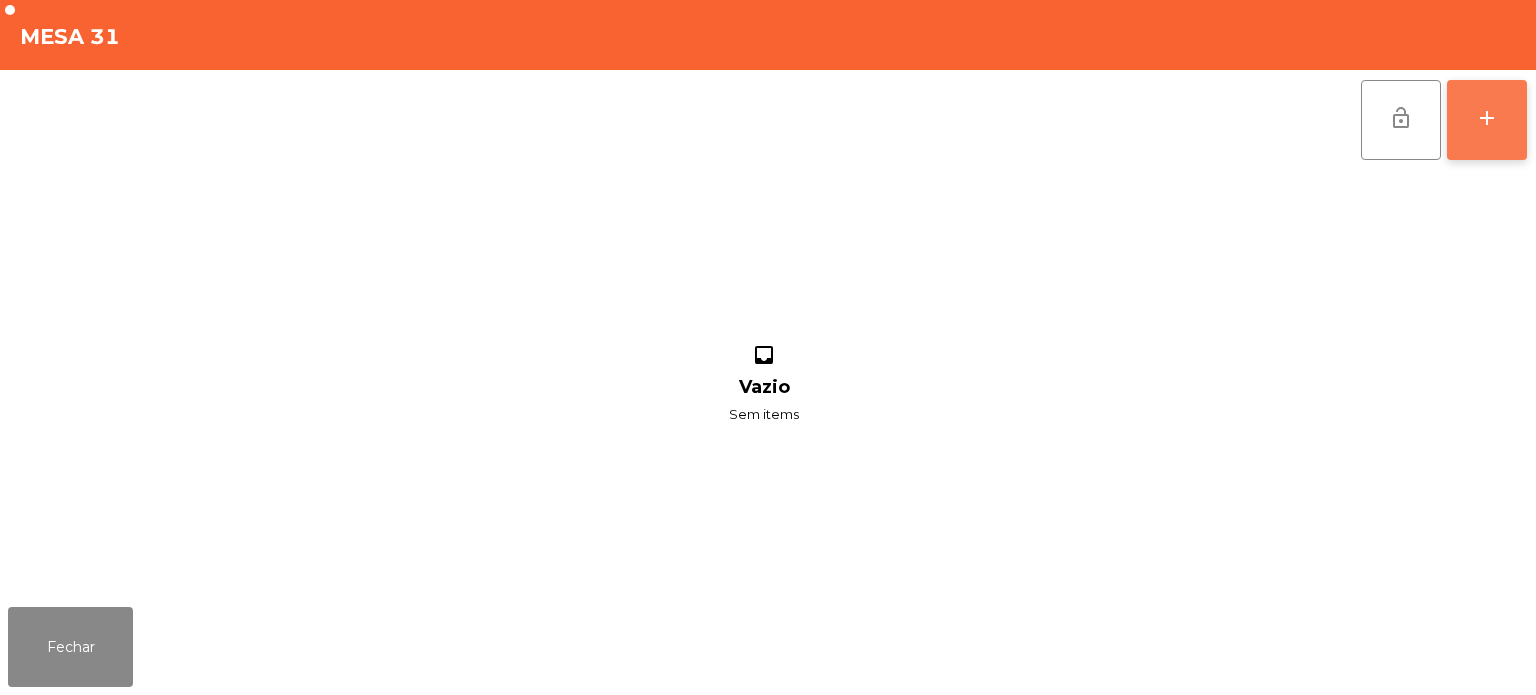 click on "add" 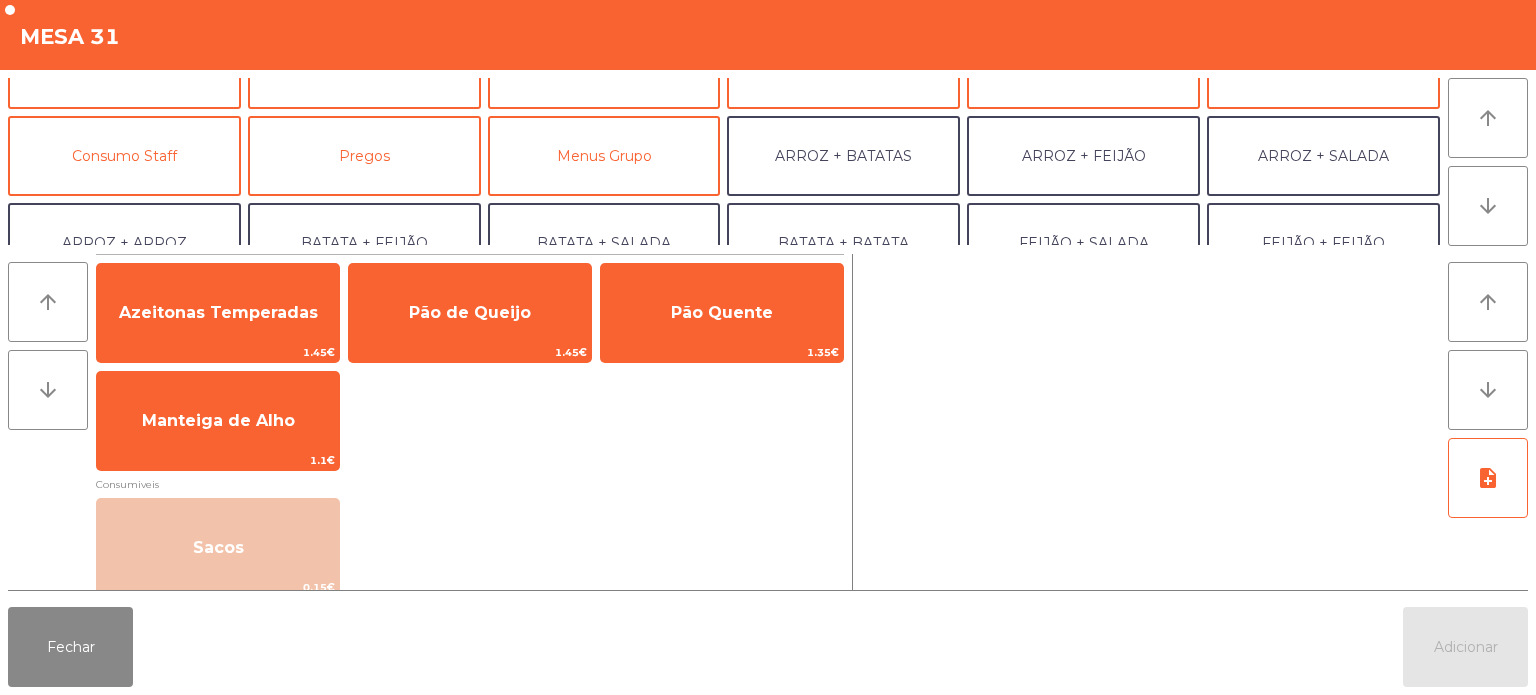 scroll, scrollTop: 162, scrollLeft: 0, axis: vertical 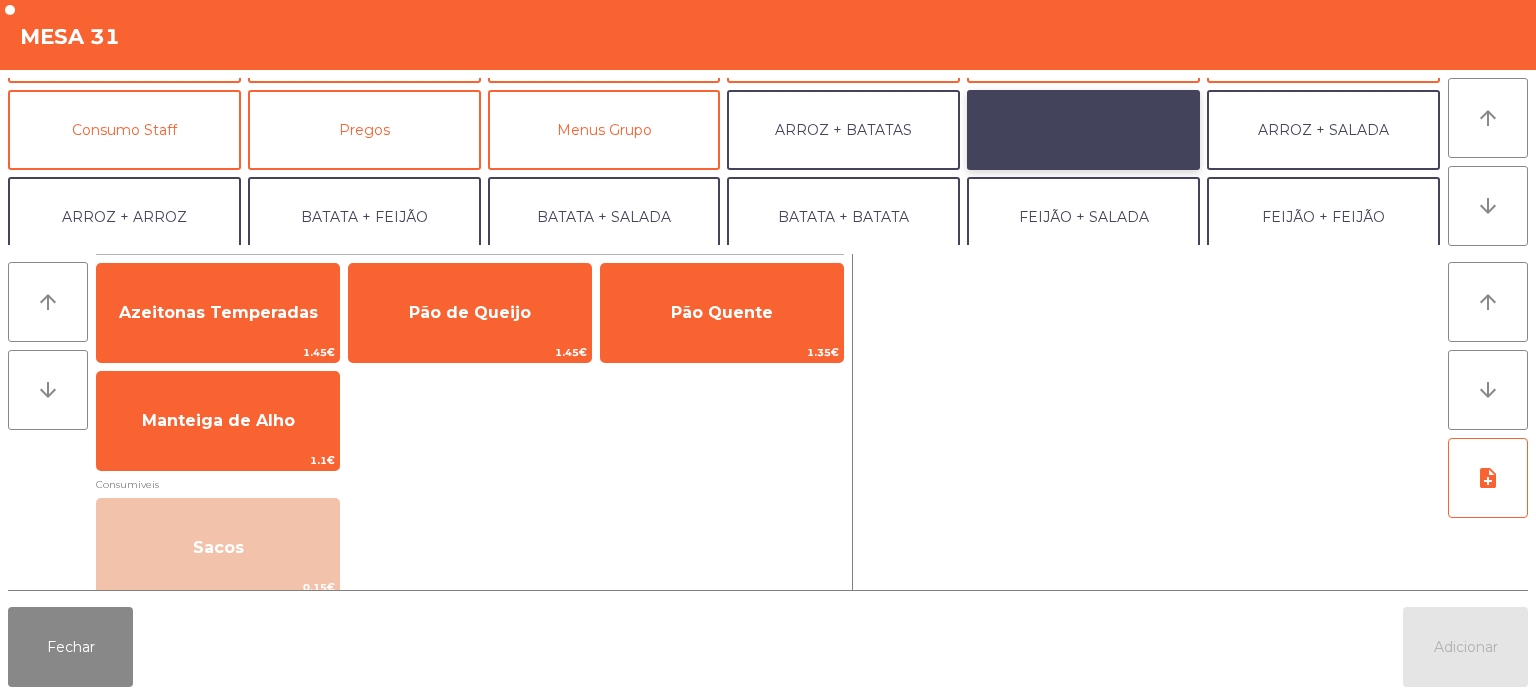 click on "ARROZ + FEIJÃO" 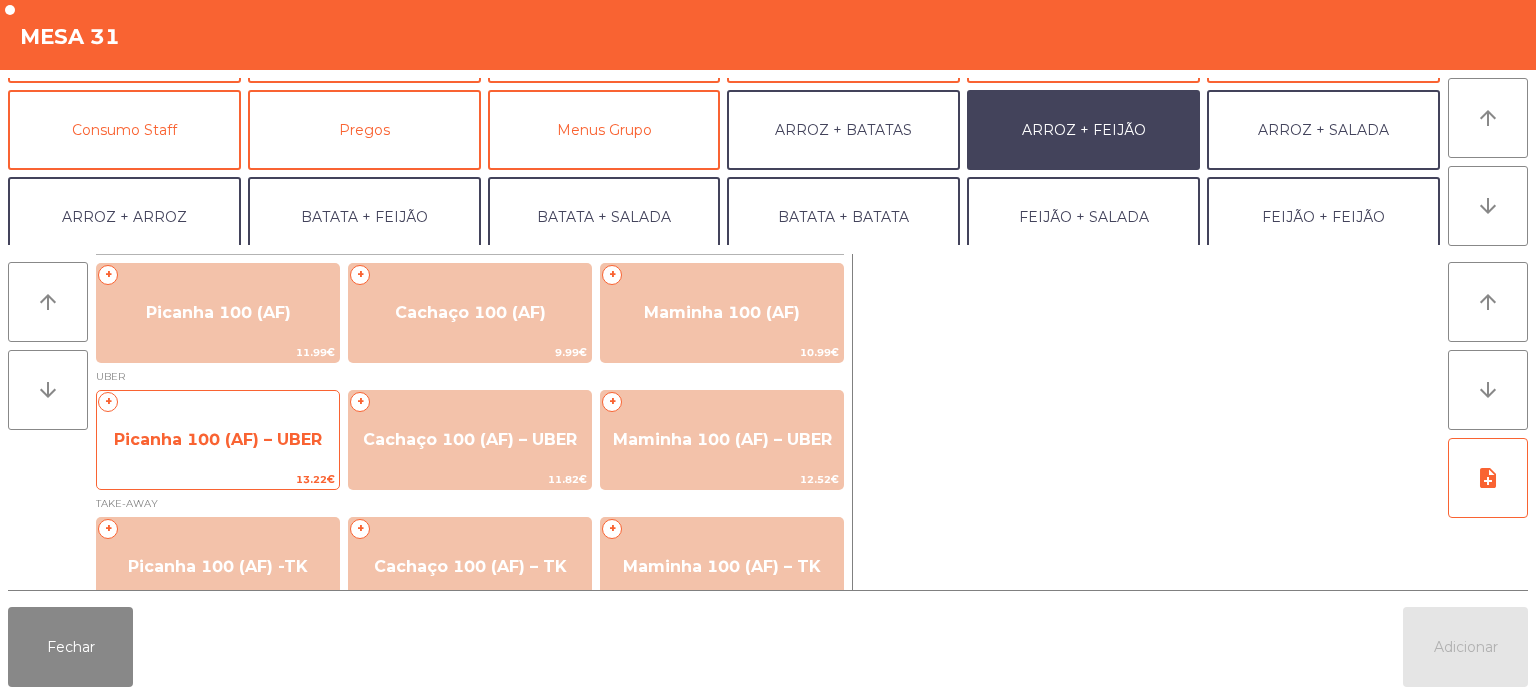 click on "13.22€" 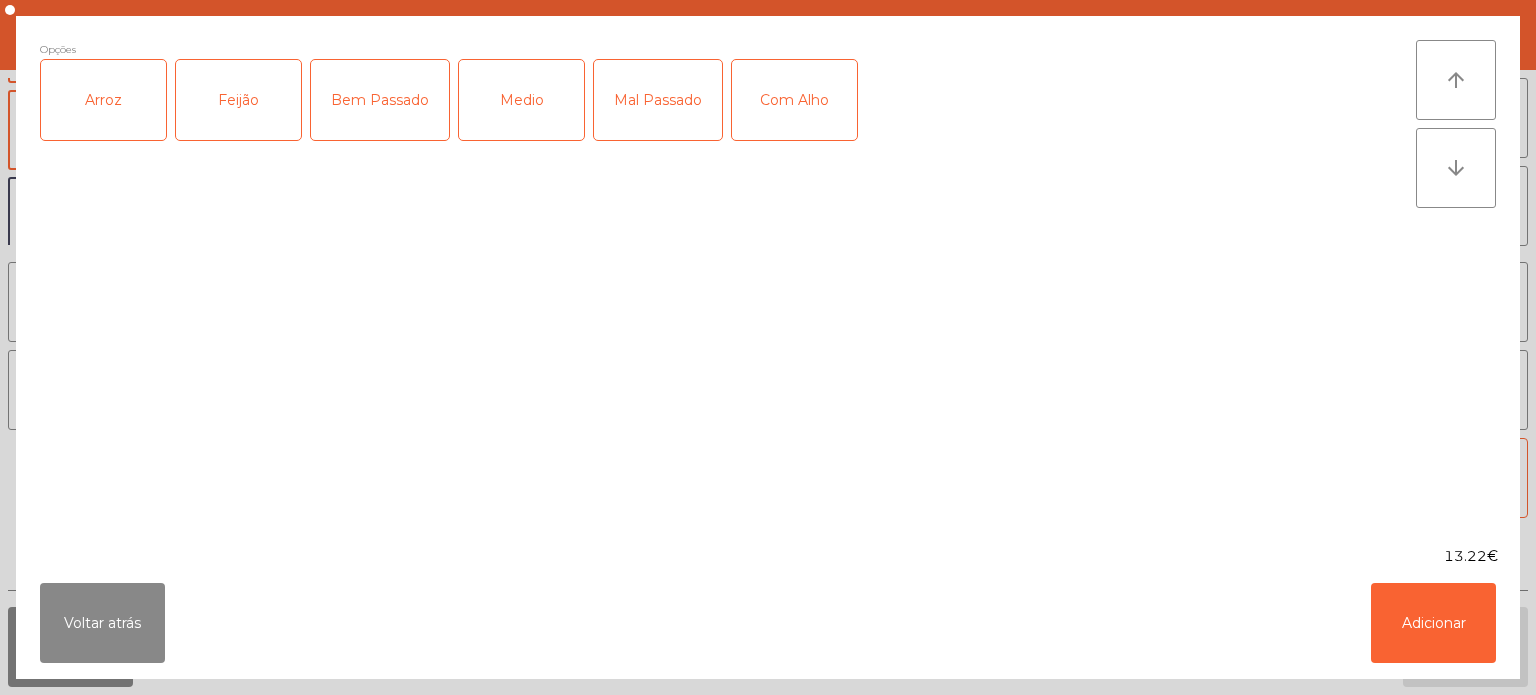 click on "Arroz" 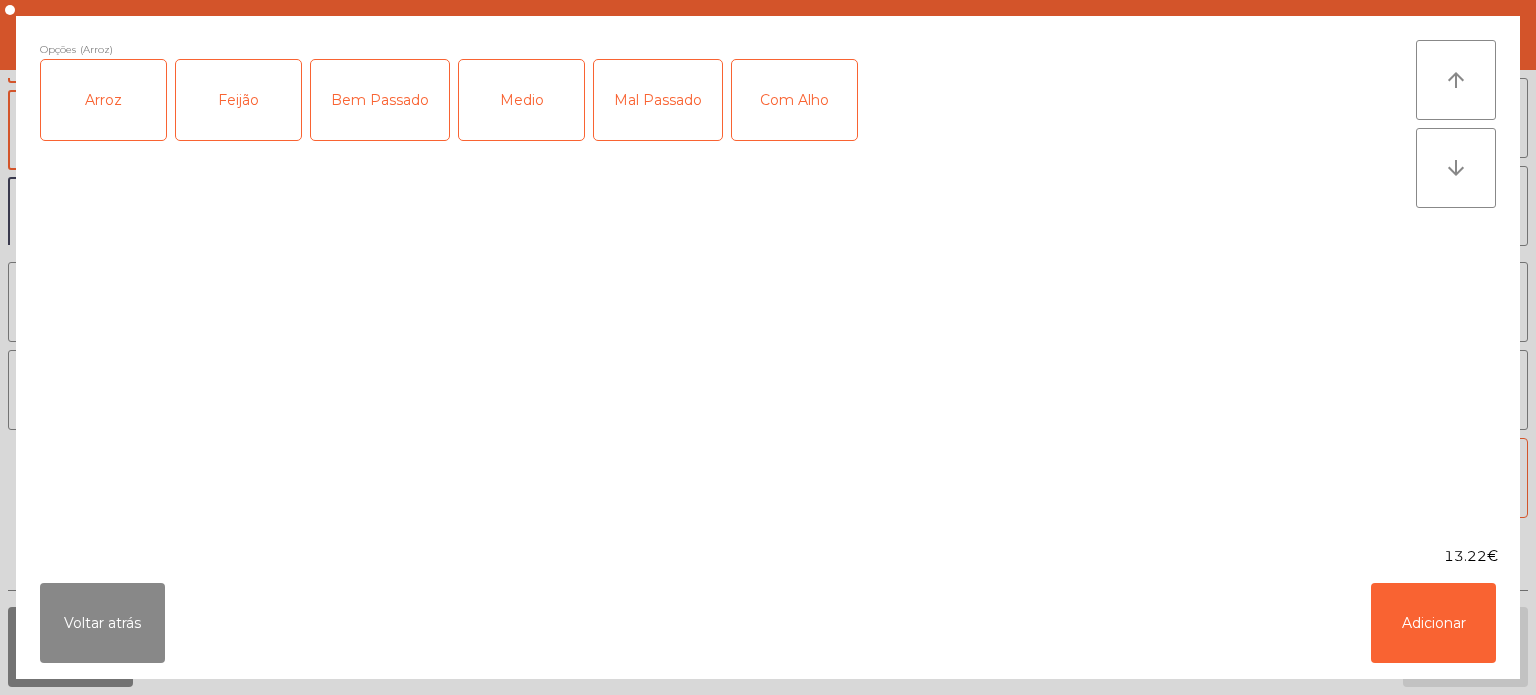 click on "Feijão" 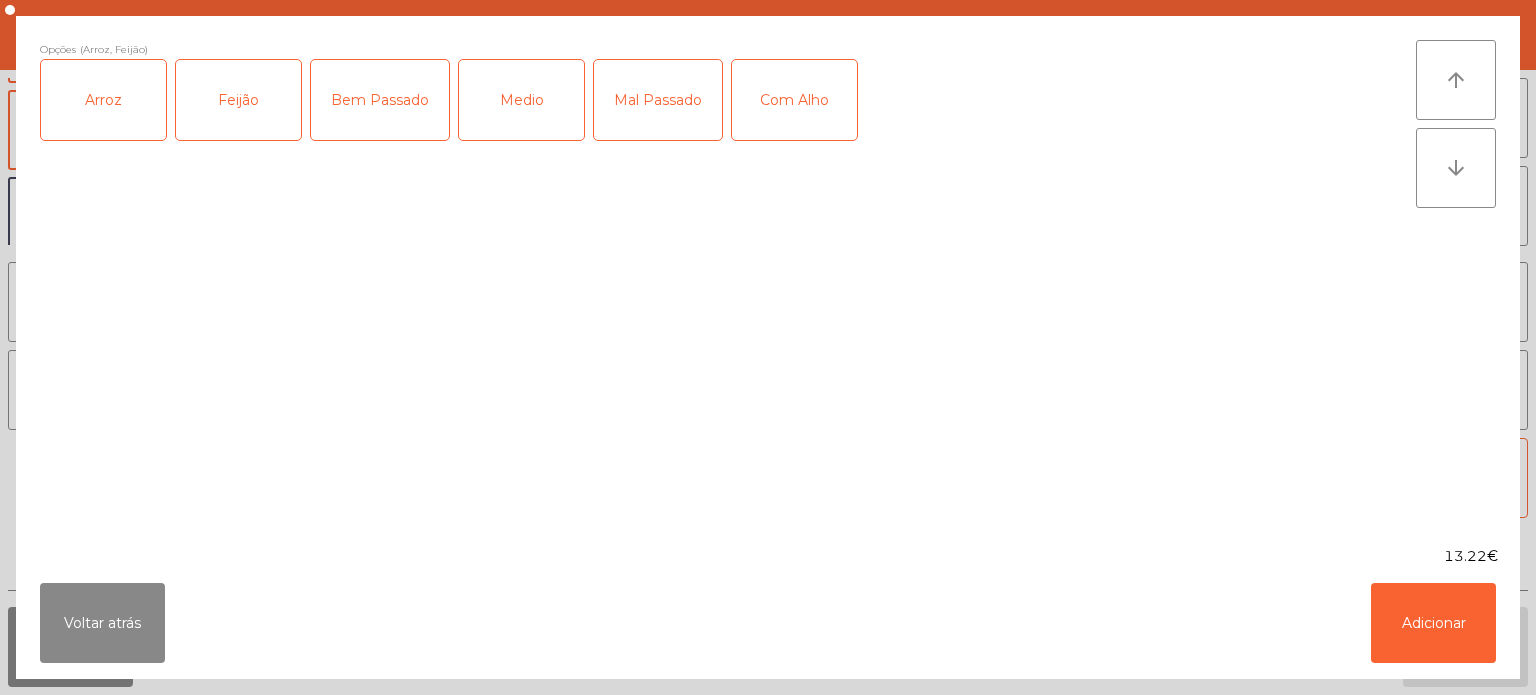 click on "Medio" 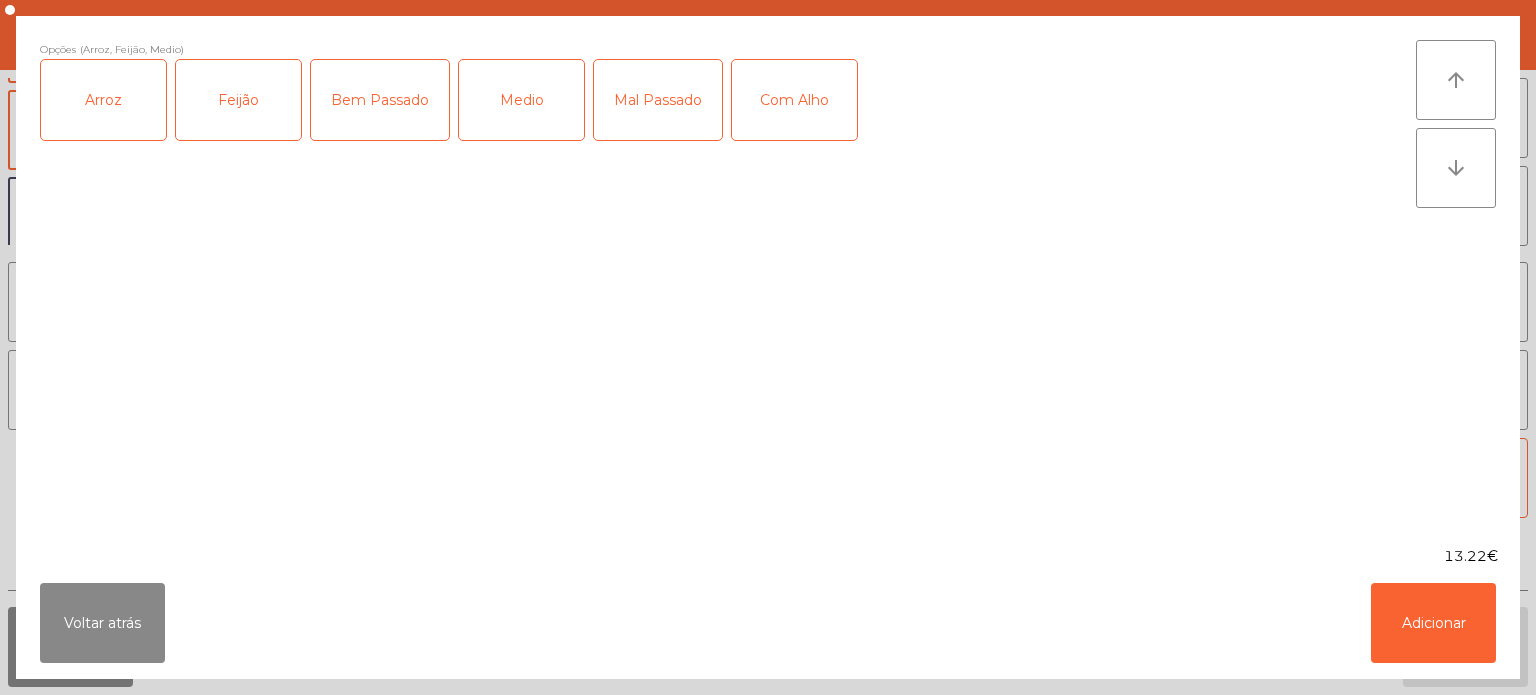 click on "Com Alho" 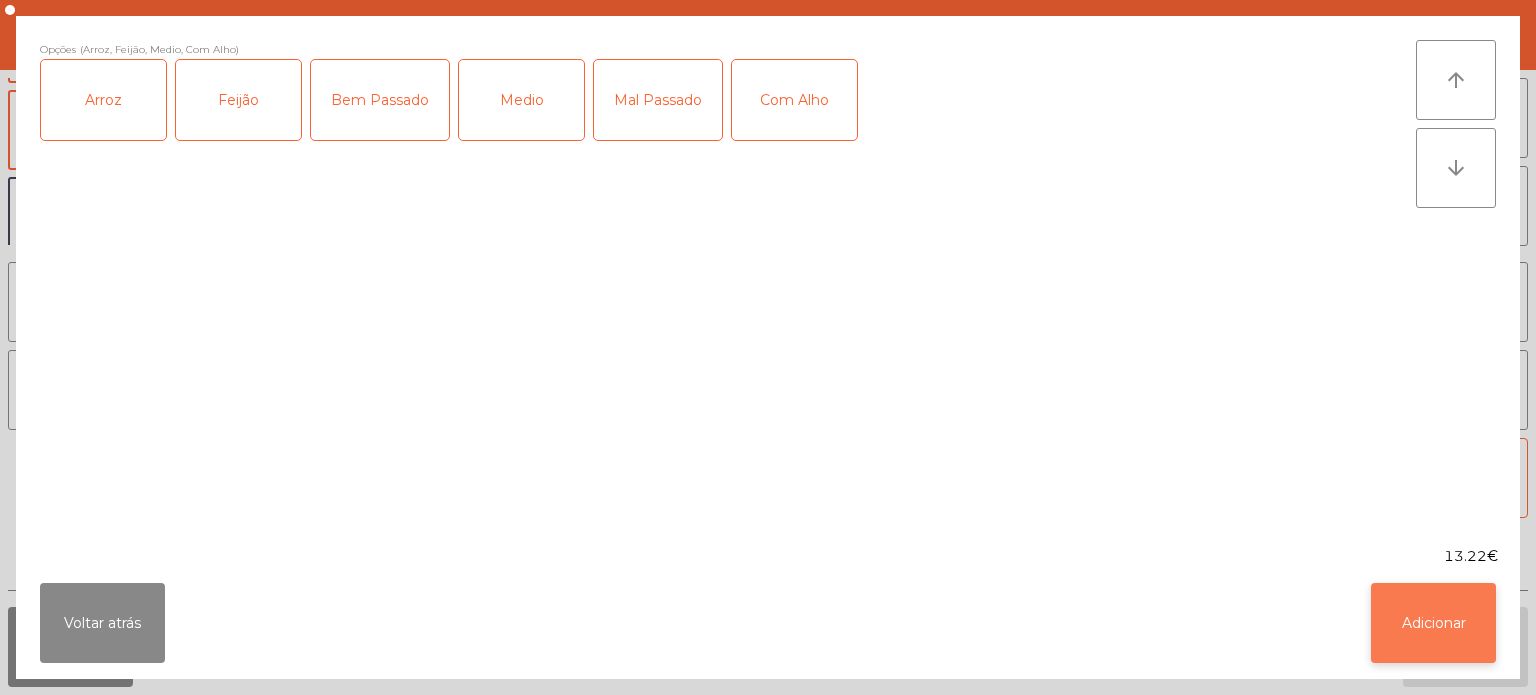 click on "Adicionar" 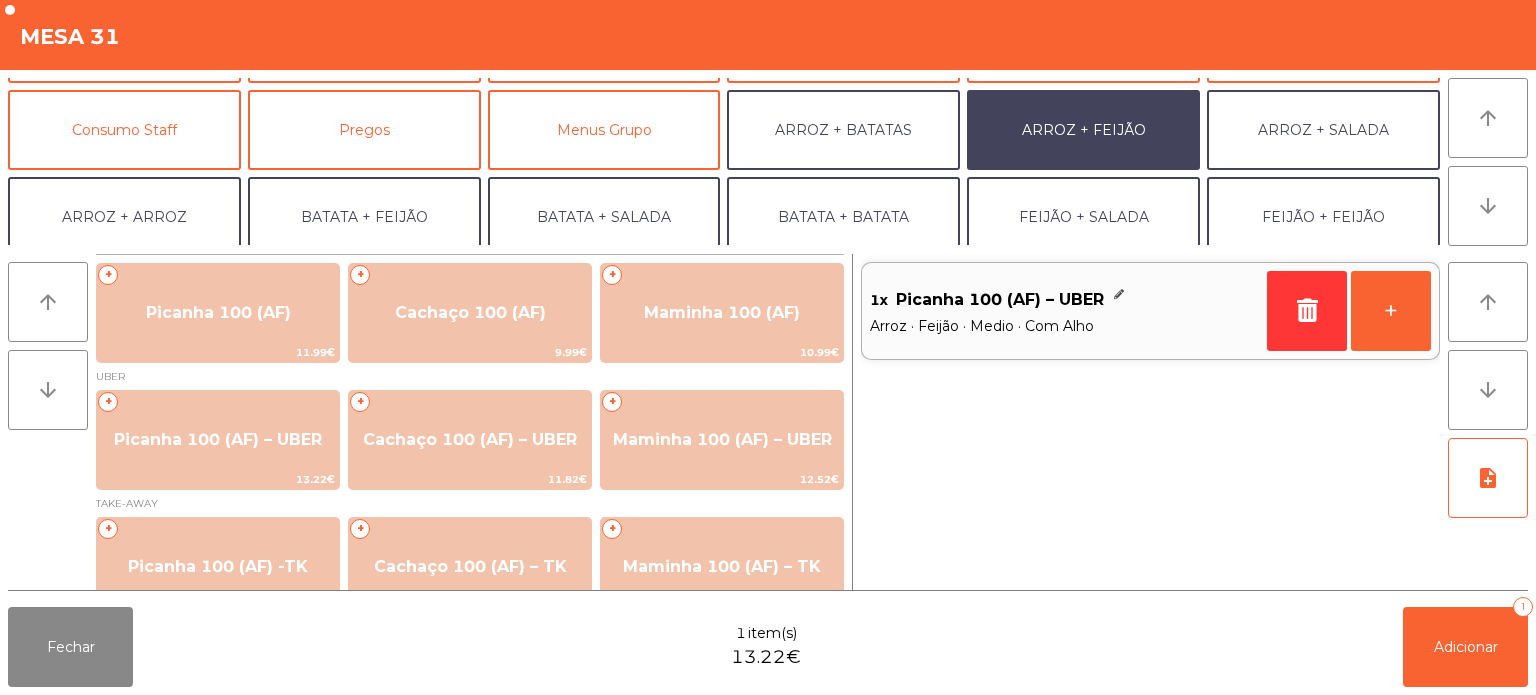 scroll, scrollTop: 260, scrollLeft: 0, axis: vertical 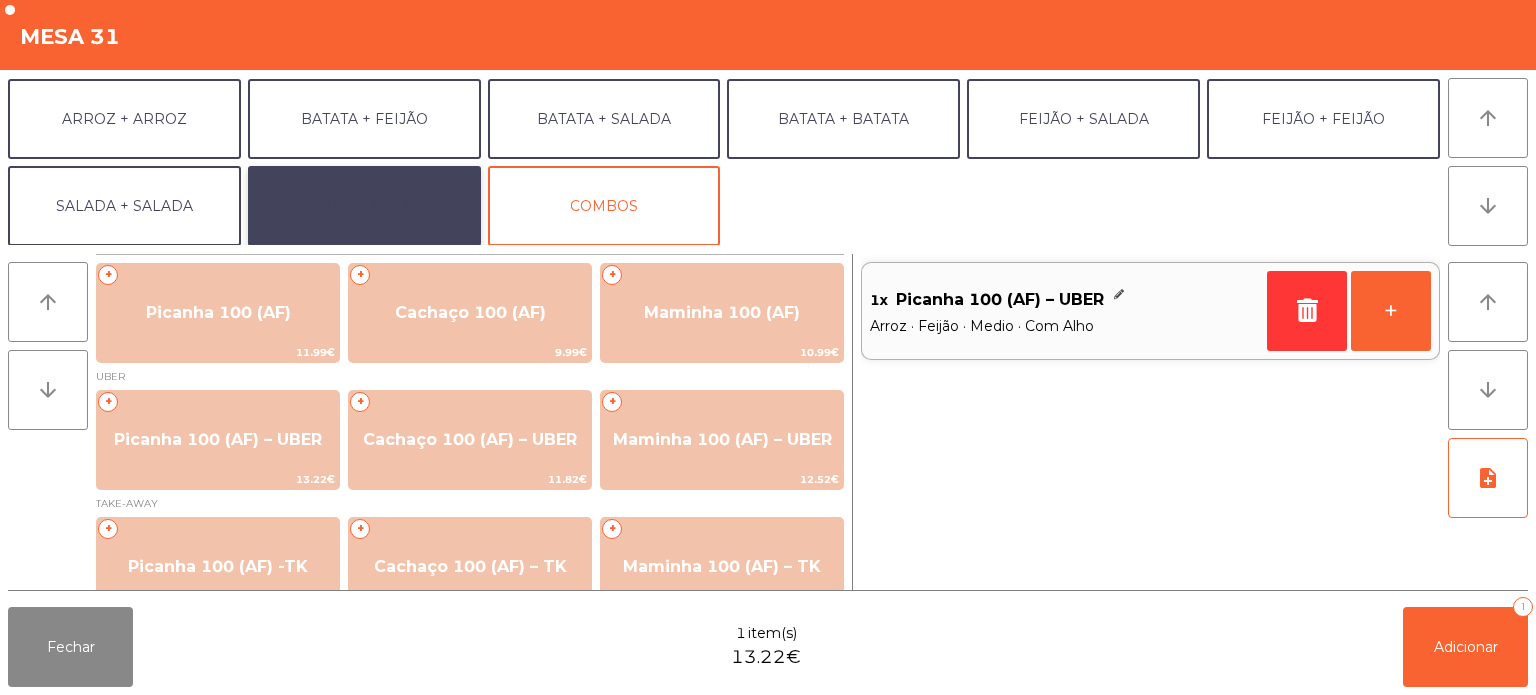 click on "EXTRAS UBER" 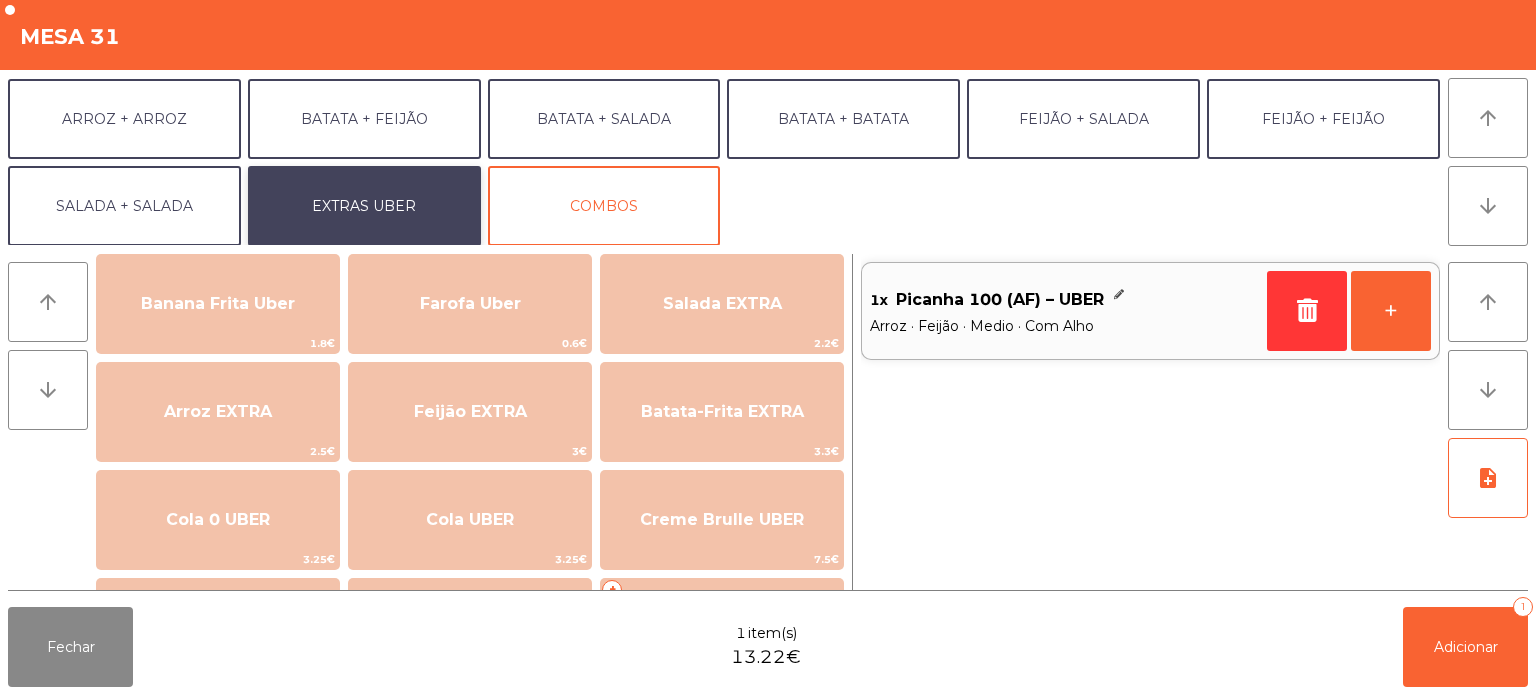 scroll, scrollTop: 143, scrollLeft: 0, axis: vertical 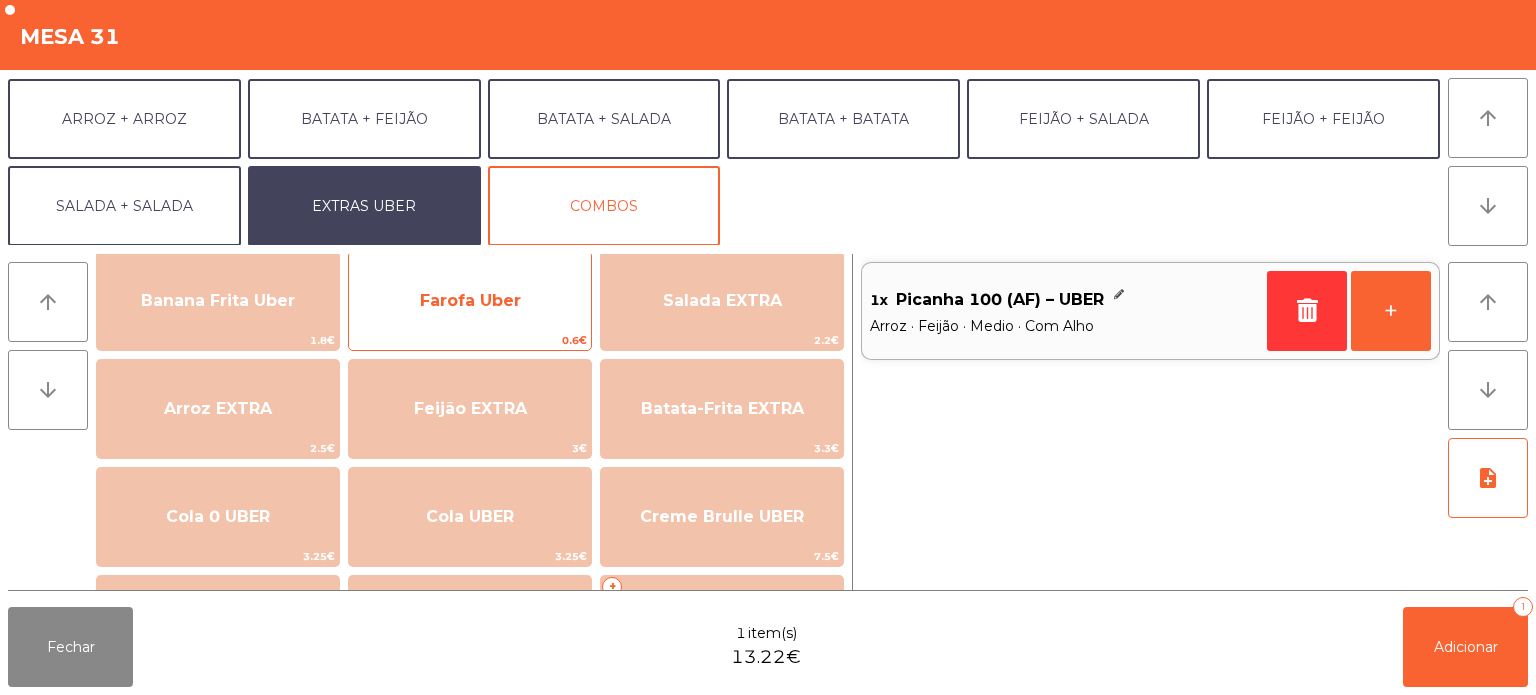 click on "Farofa Uber" 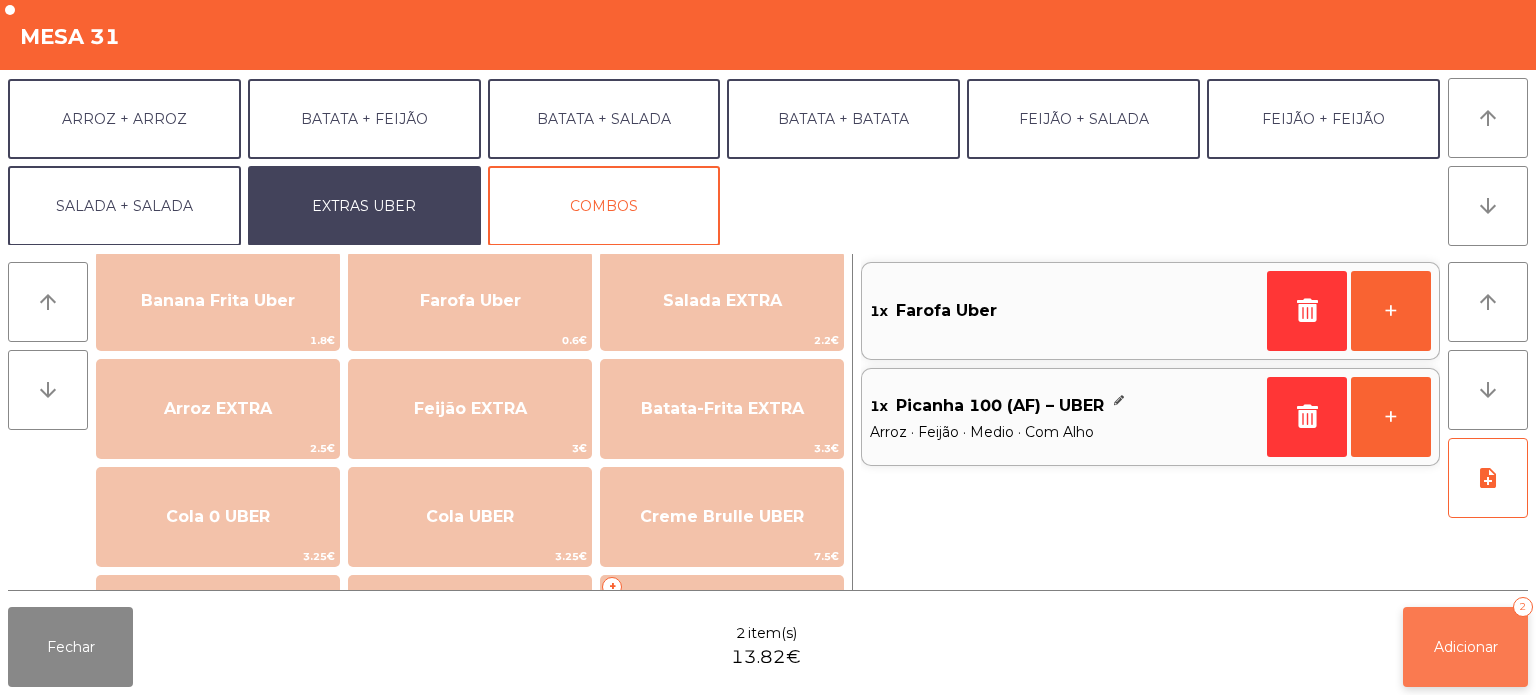 click on "Adicionar   2" 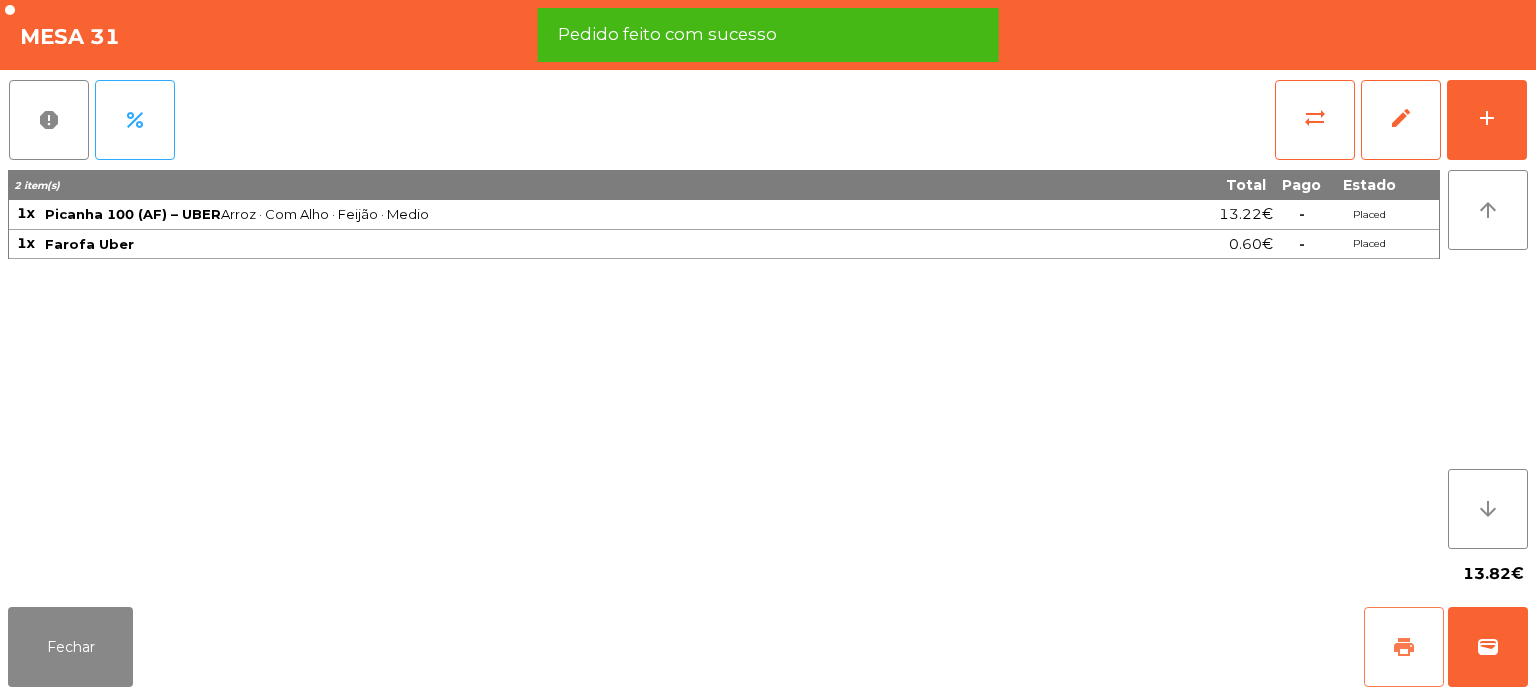 click on "print" 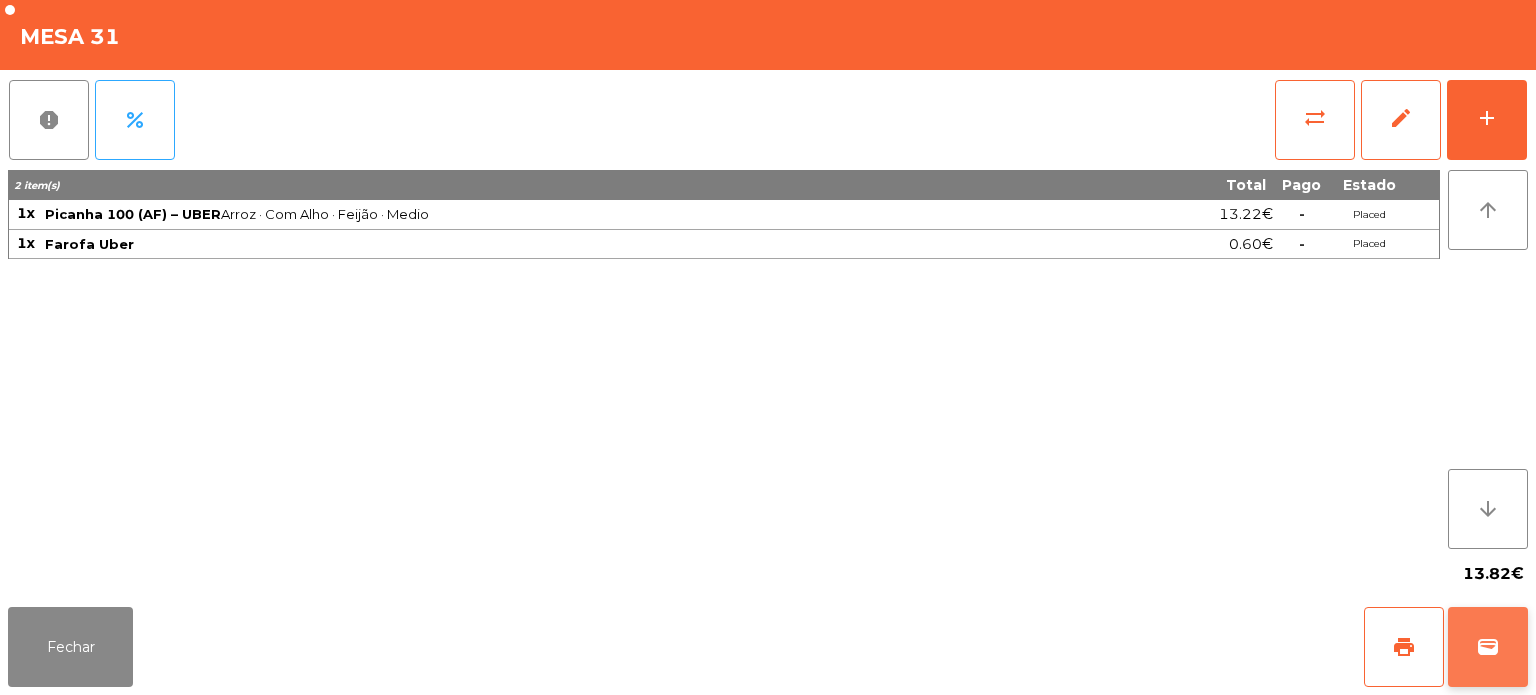 click on "wallet" 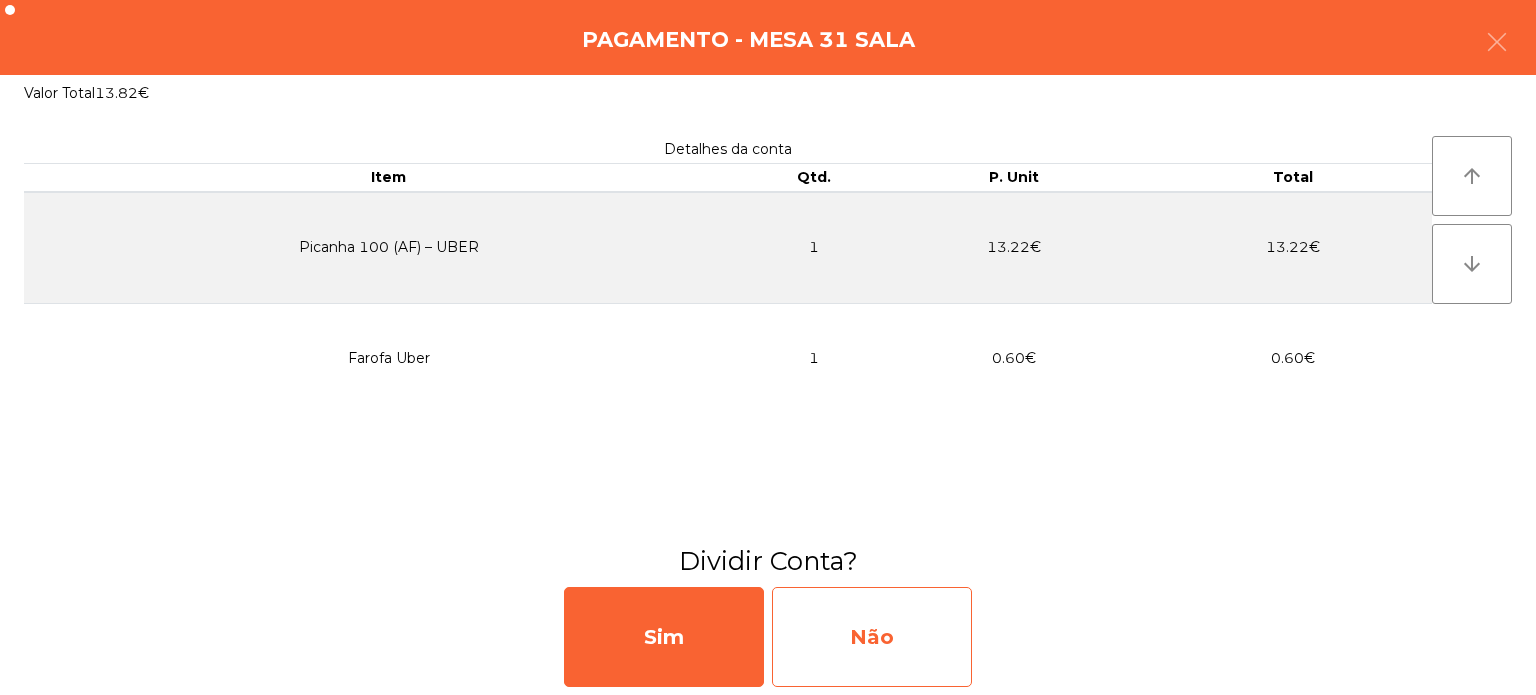 click on "Não" 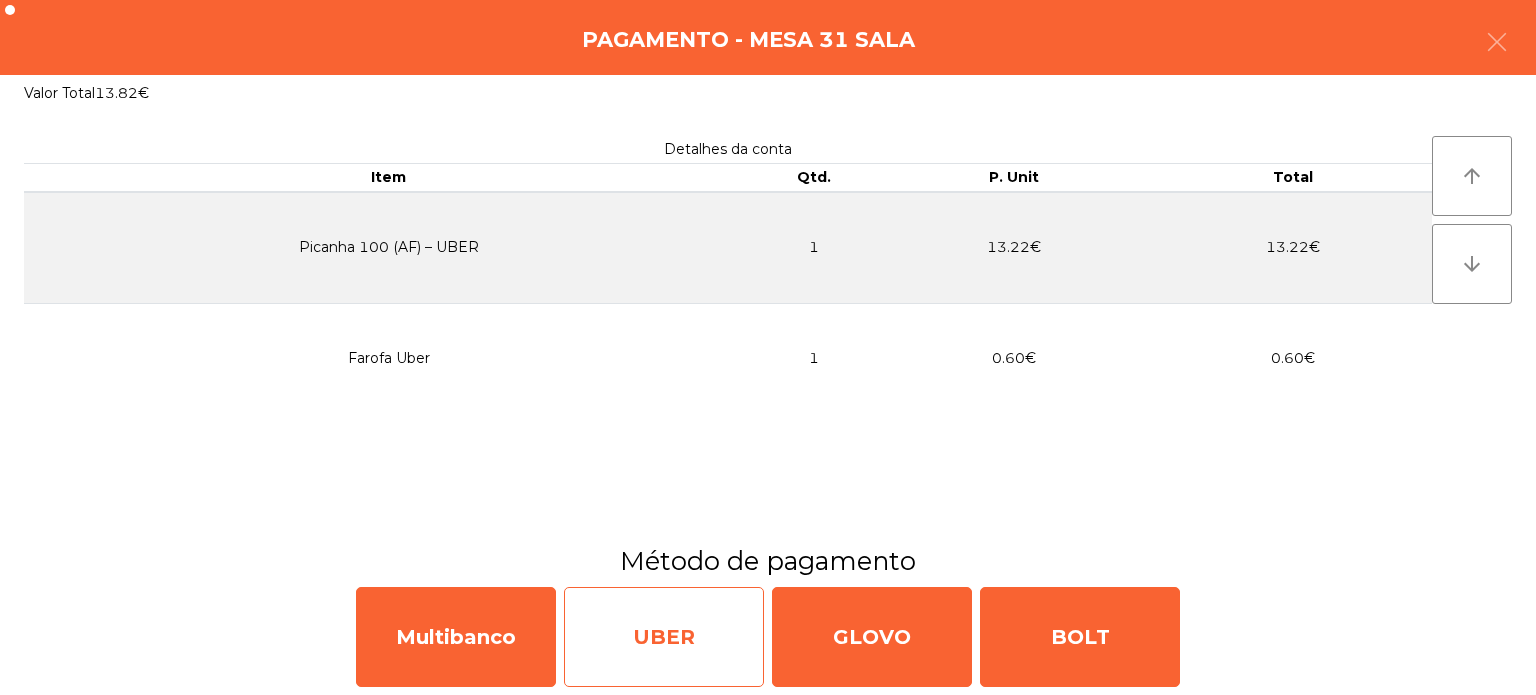click on "UBER" 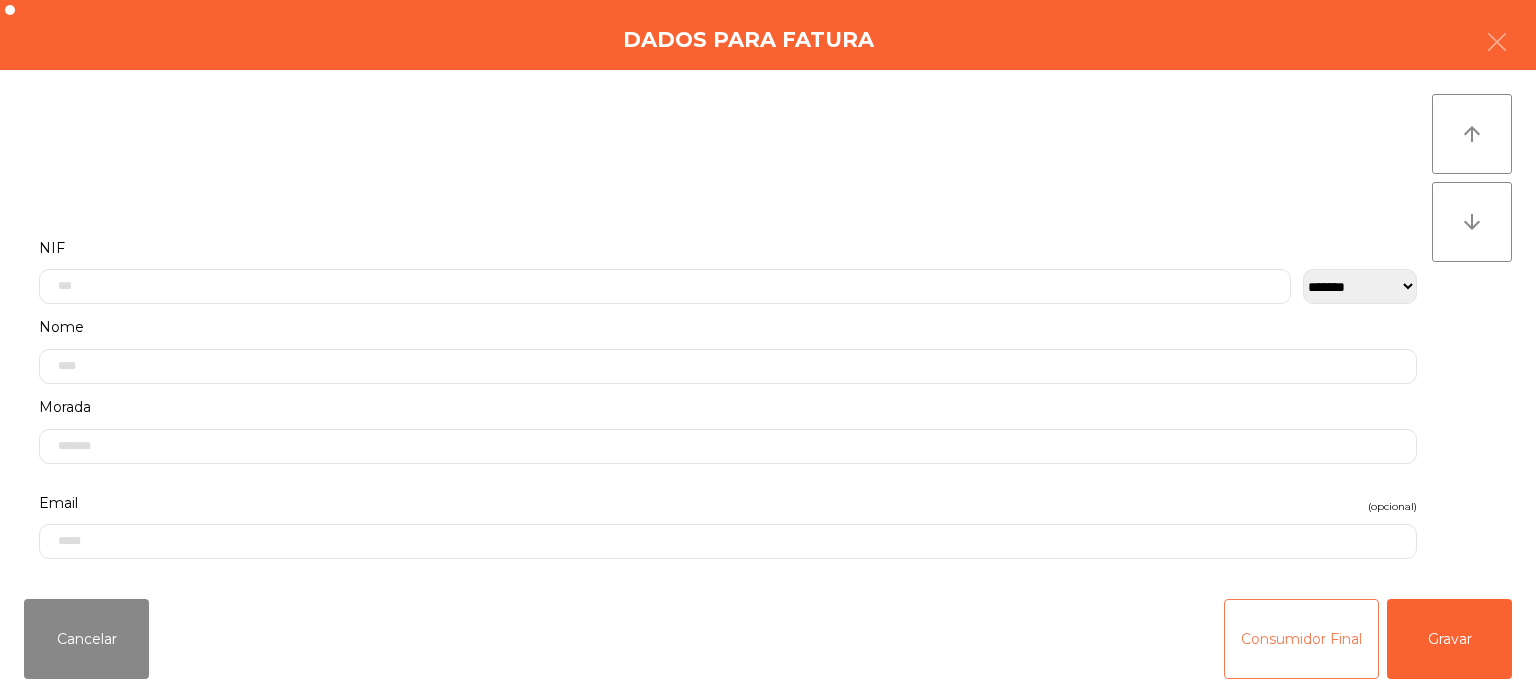 click on "Consumidor Final" 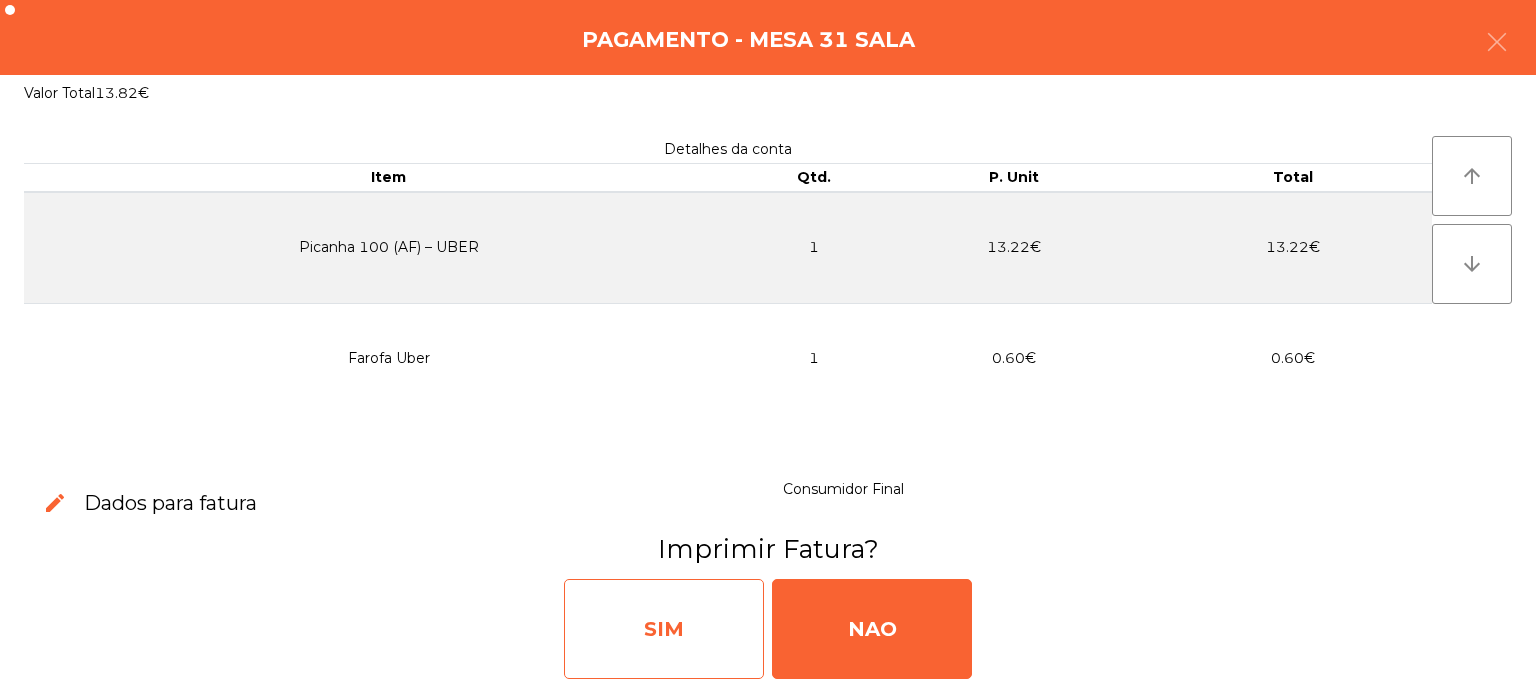 click on "SIM" 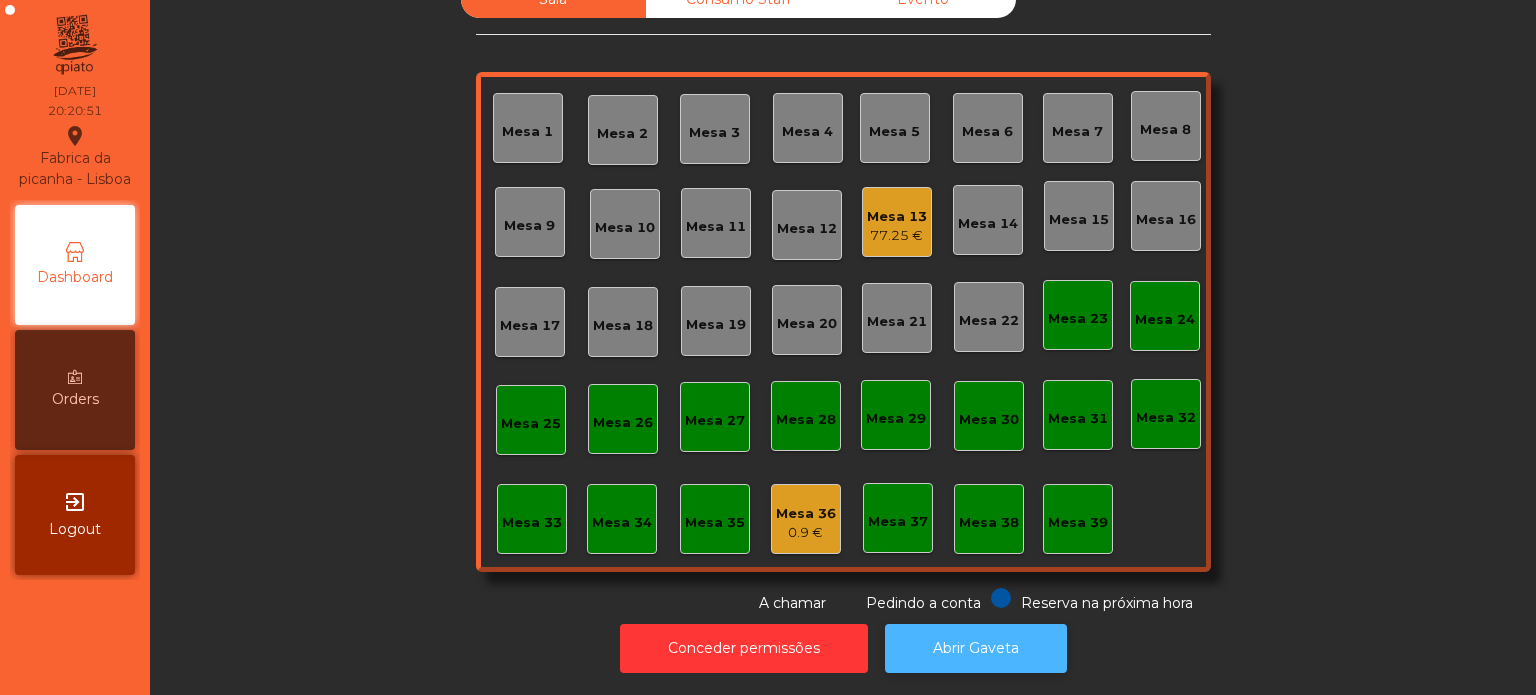 click on "Abrir Gaveta" 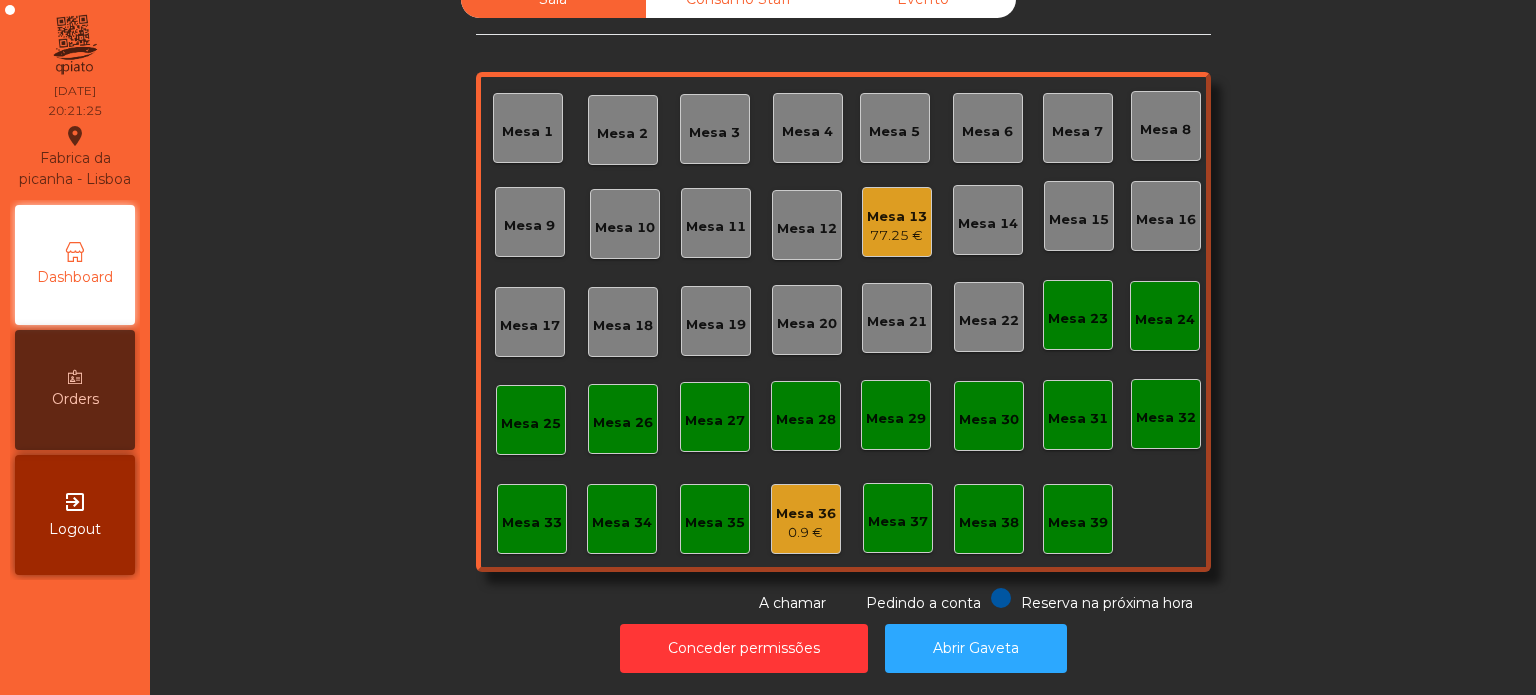 click on "Mesa 16" 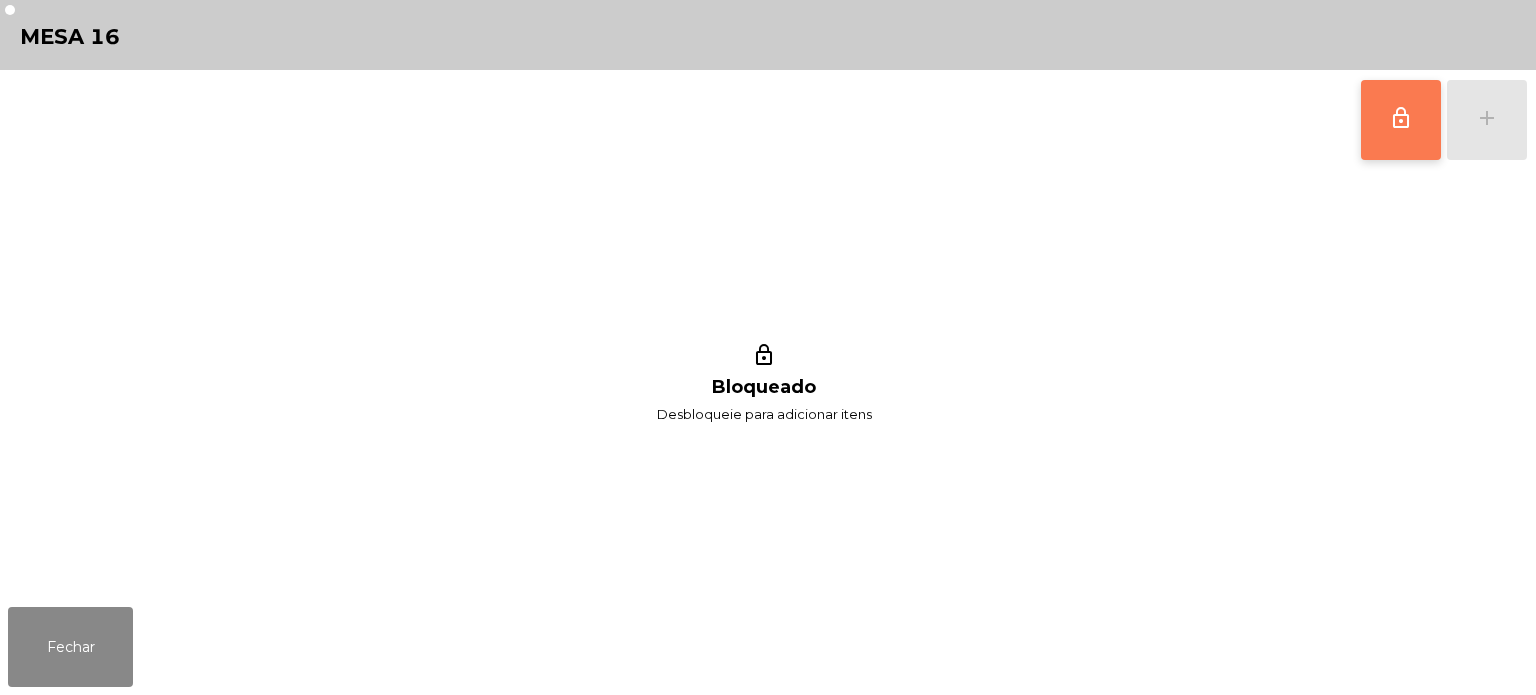 click on "lock_outline" 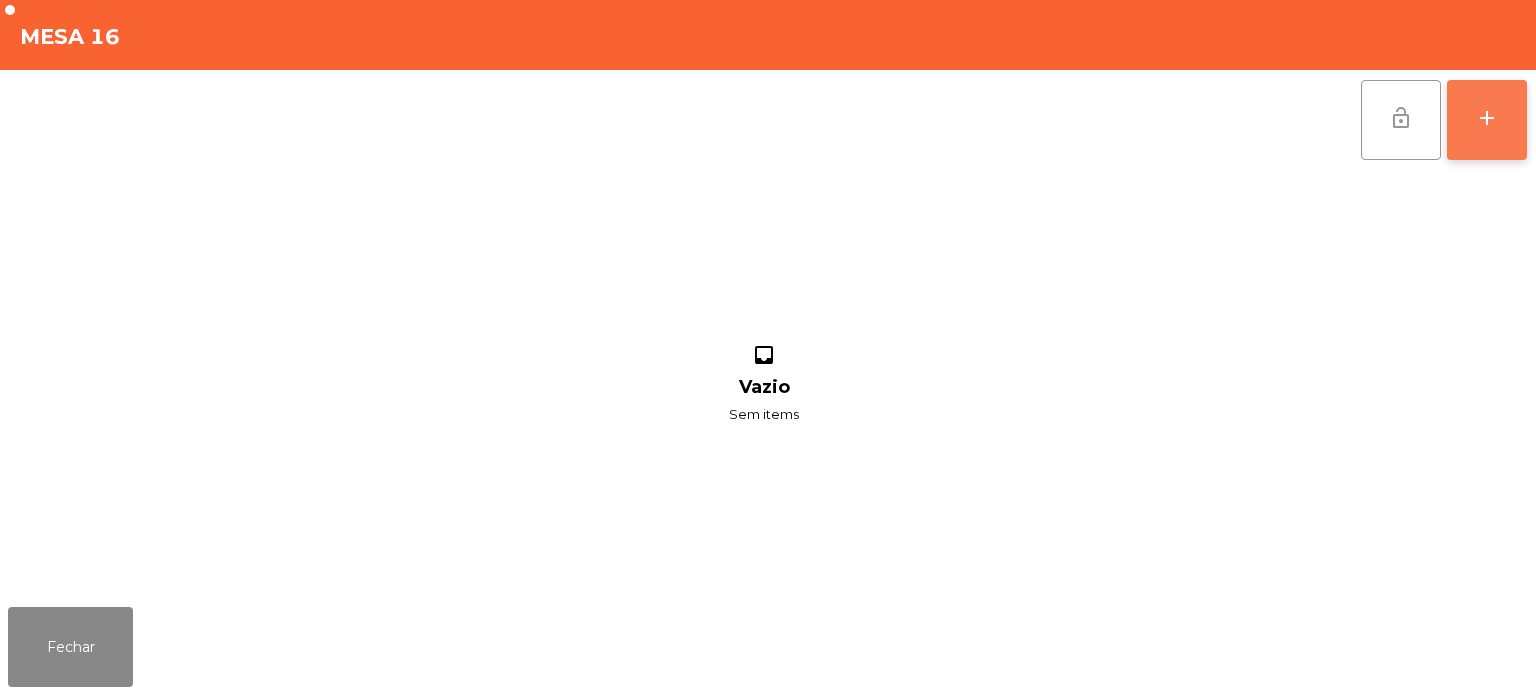 click on "add" 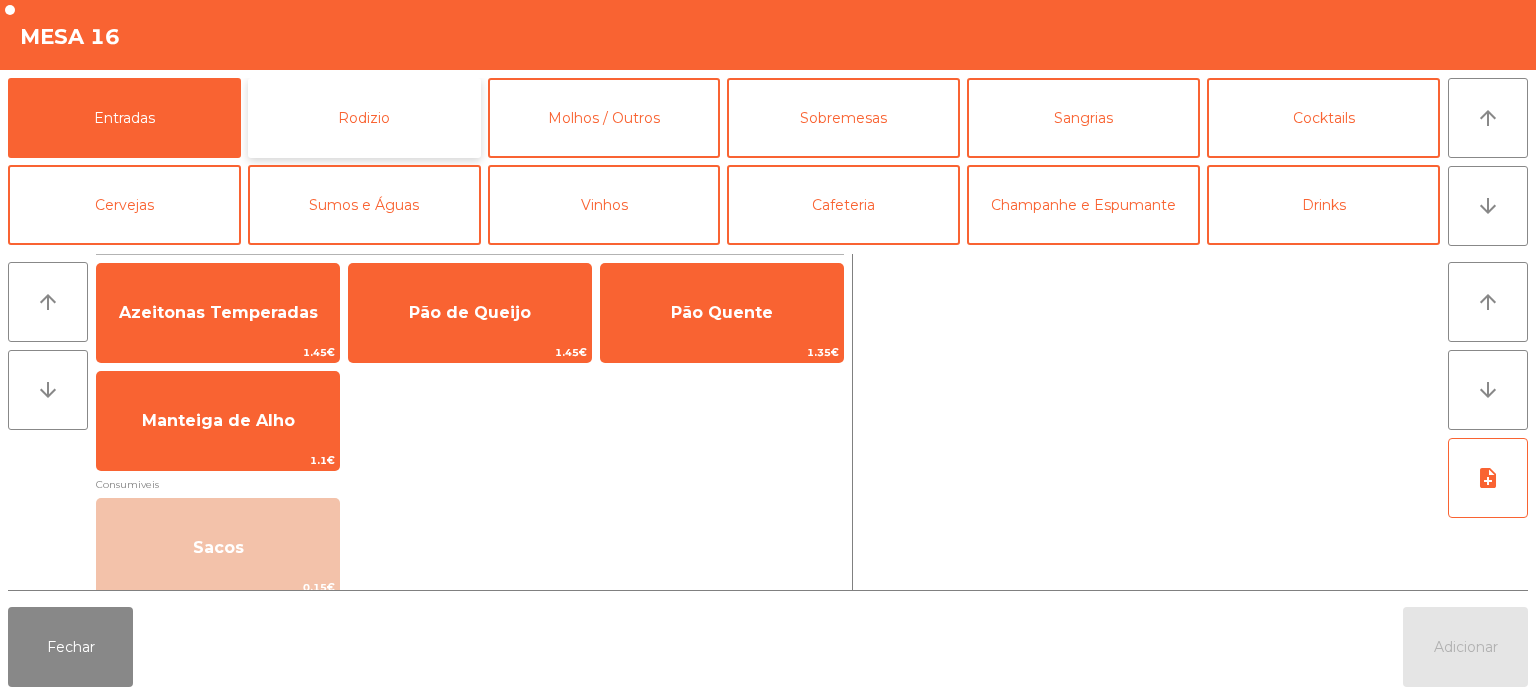 click on "Rodizio" 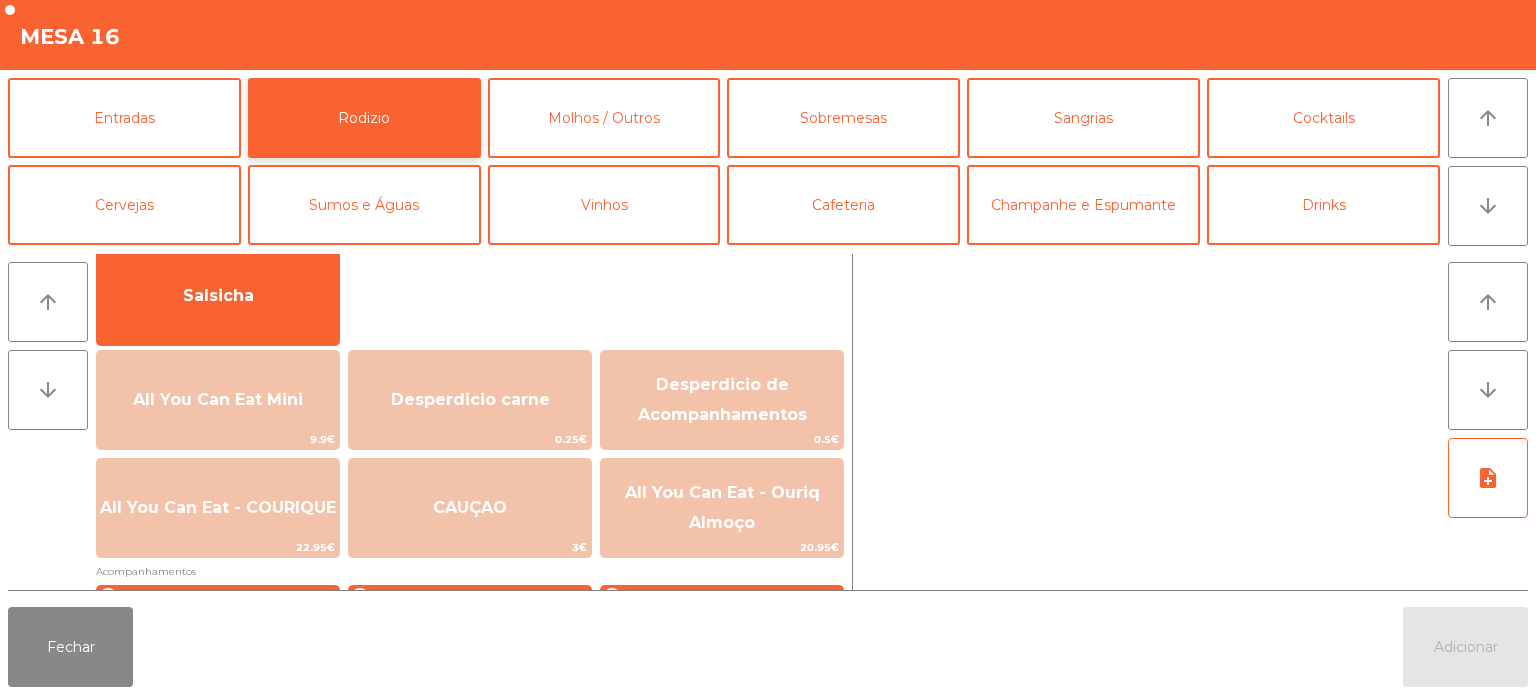 scroll, scrollTop: 165, scrollLeft: 0, axis: vertical 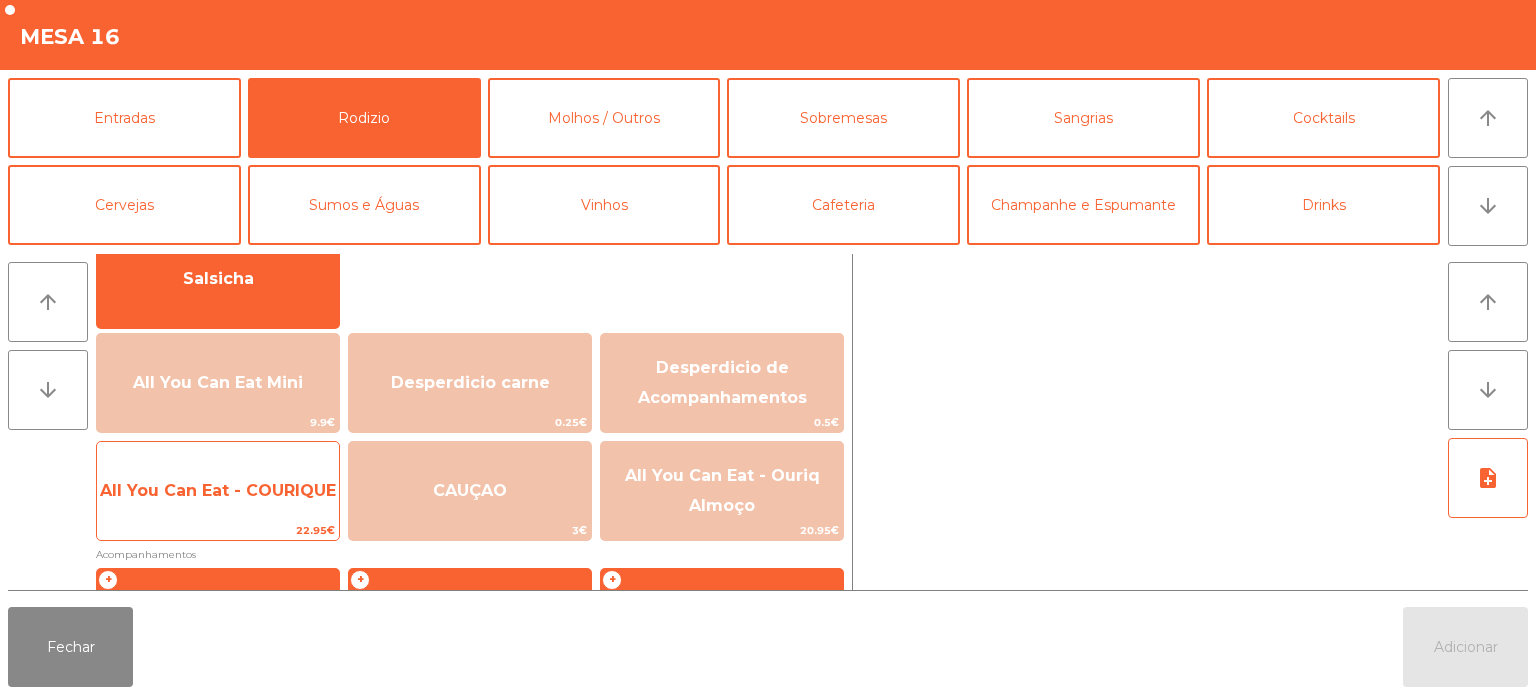 click on "All You Can Eat - COURIQUE" 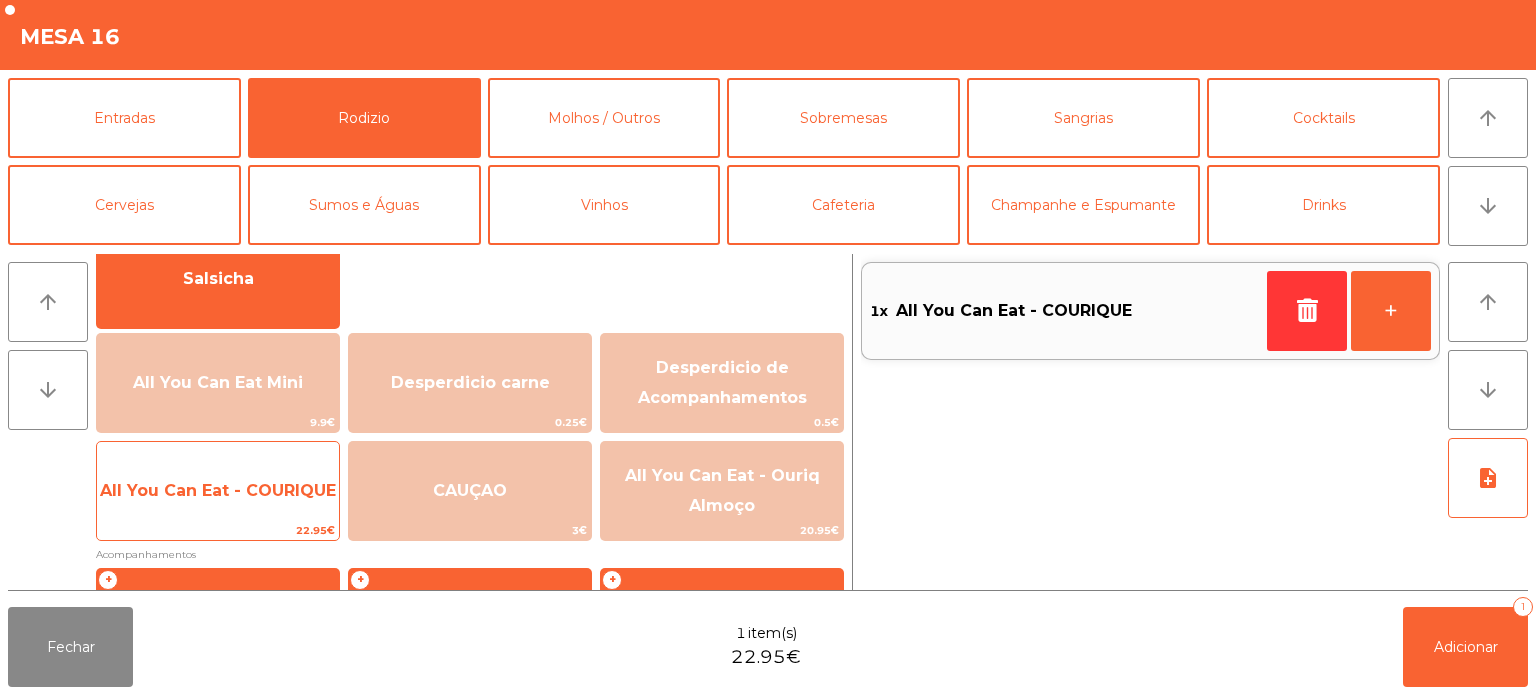 click on "All You Can Eat - COURIQUE" 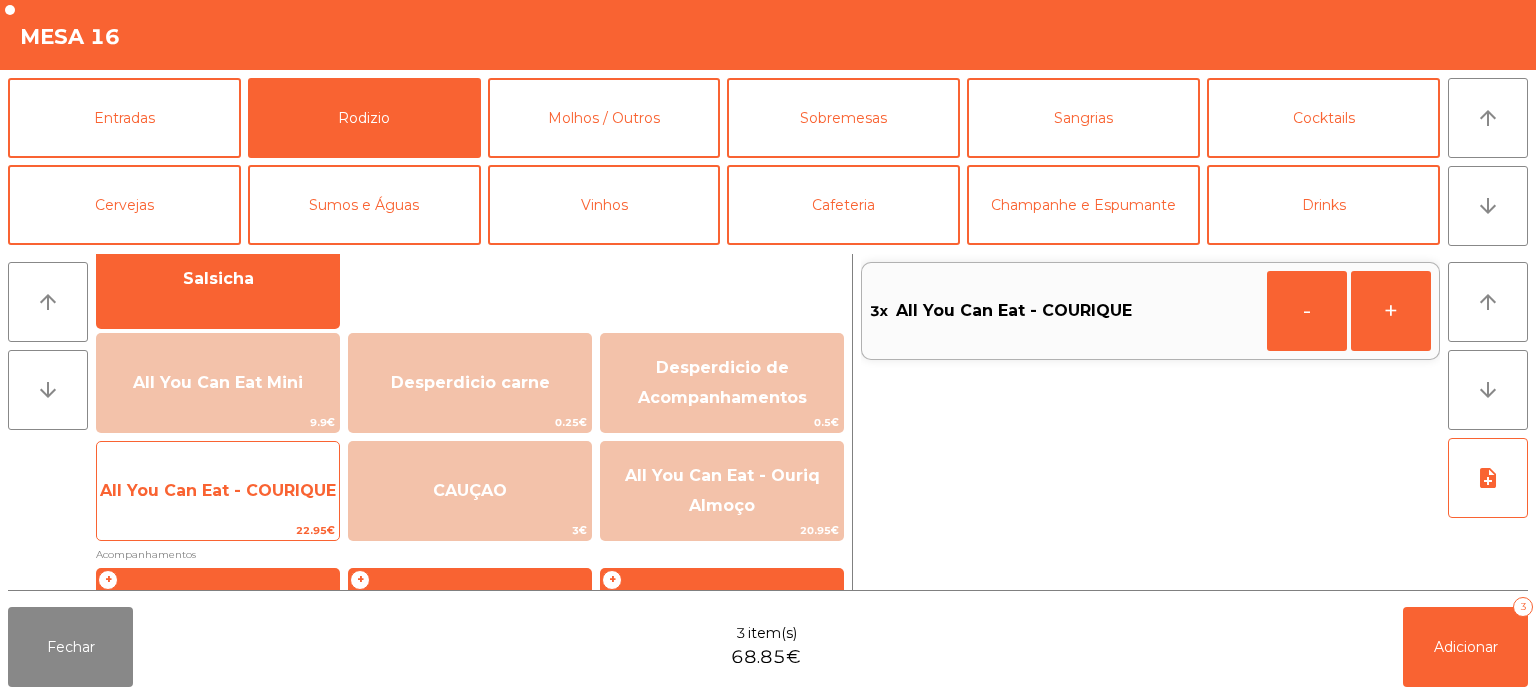 click on "All You Can Eat - COURIQUE" 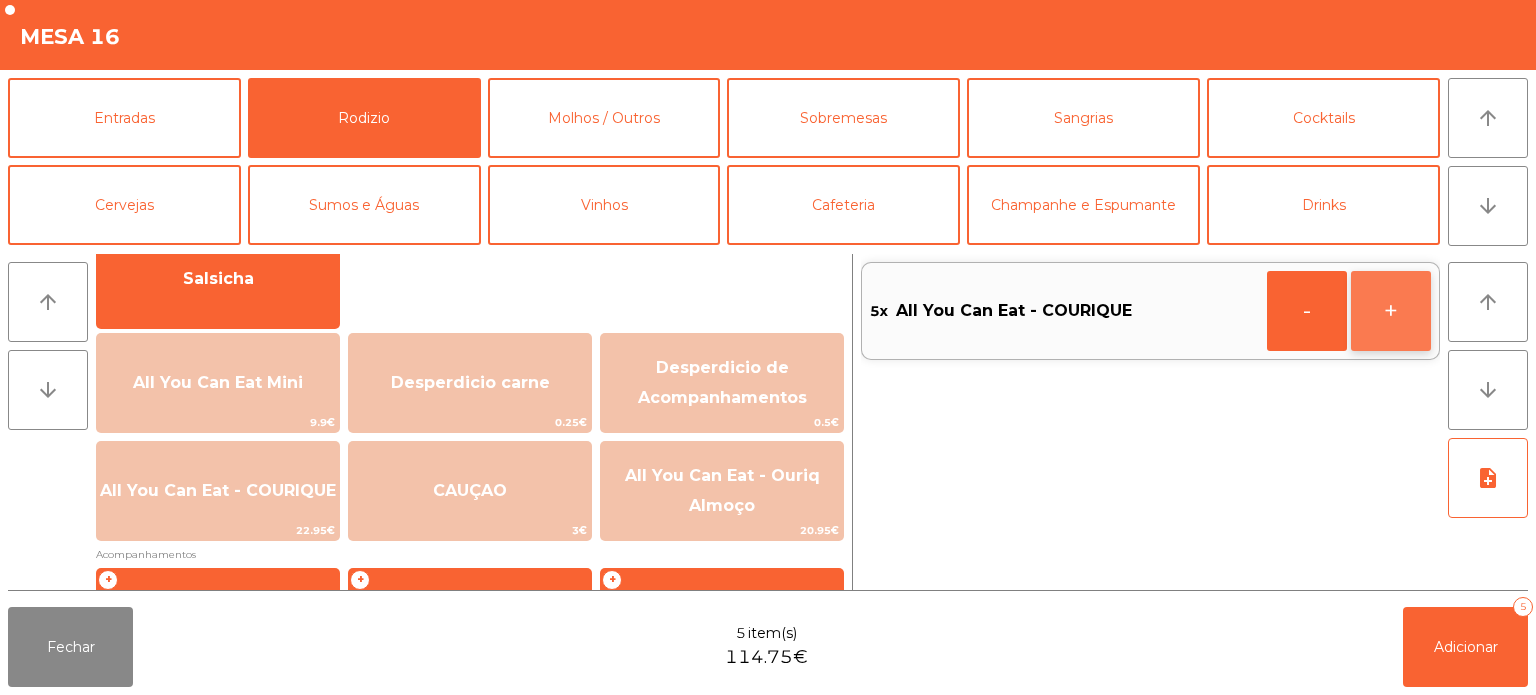 click on "+" 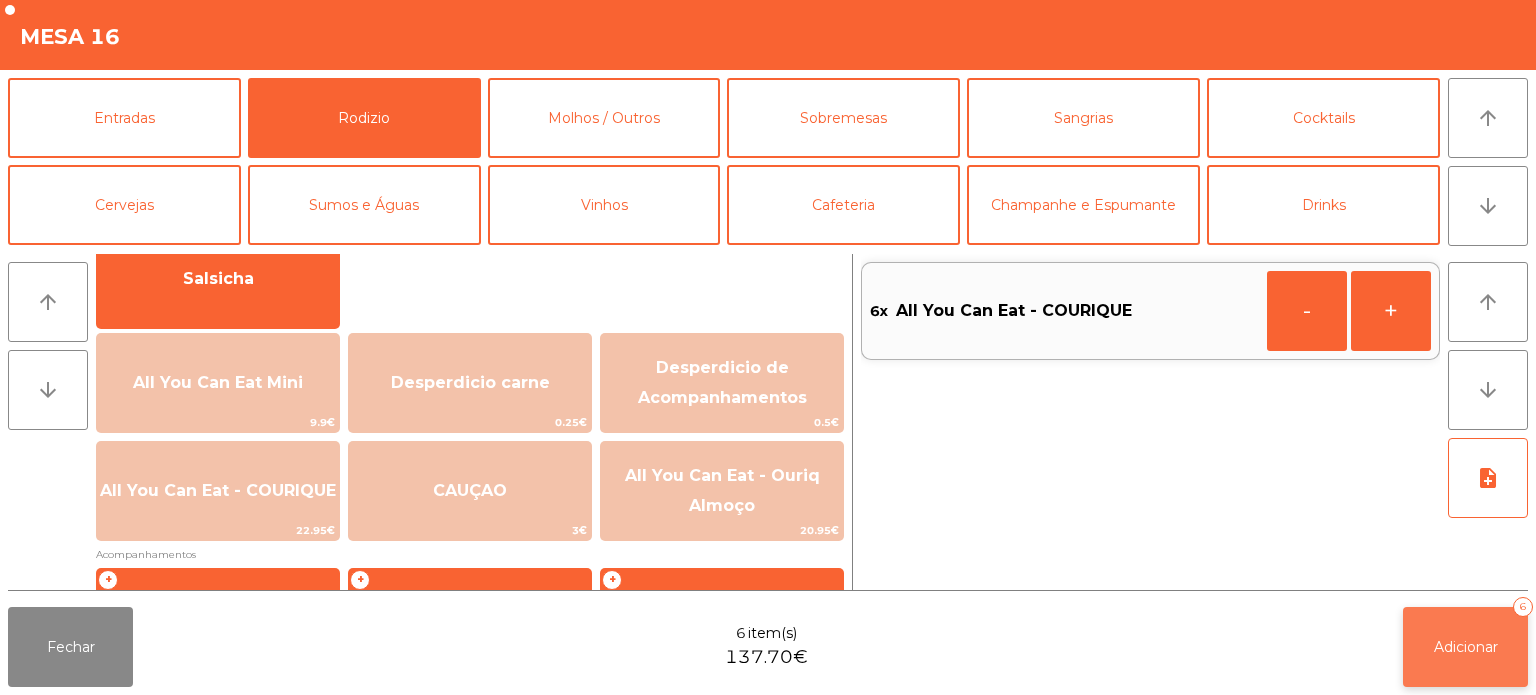 click on "Adicionar   6" 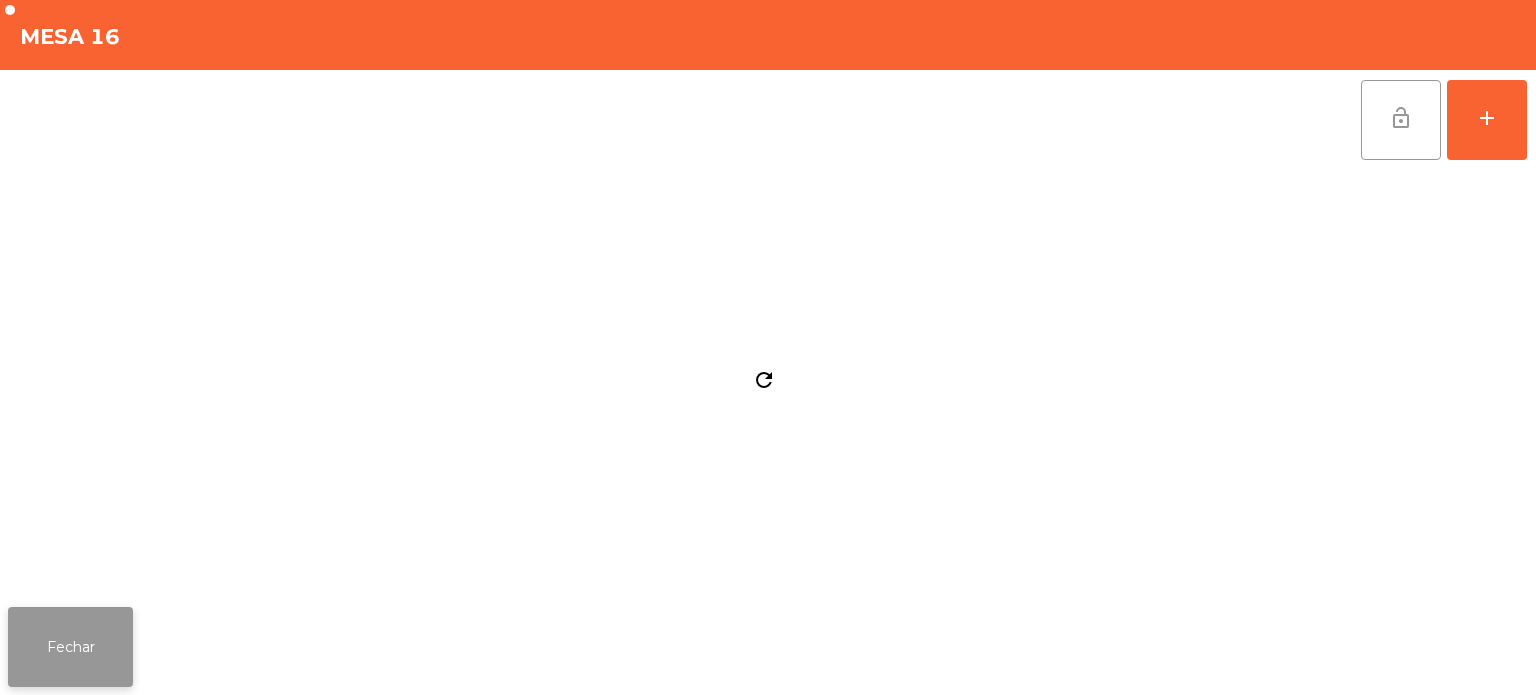 click on "Fechar" 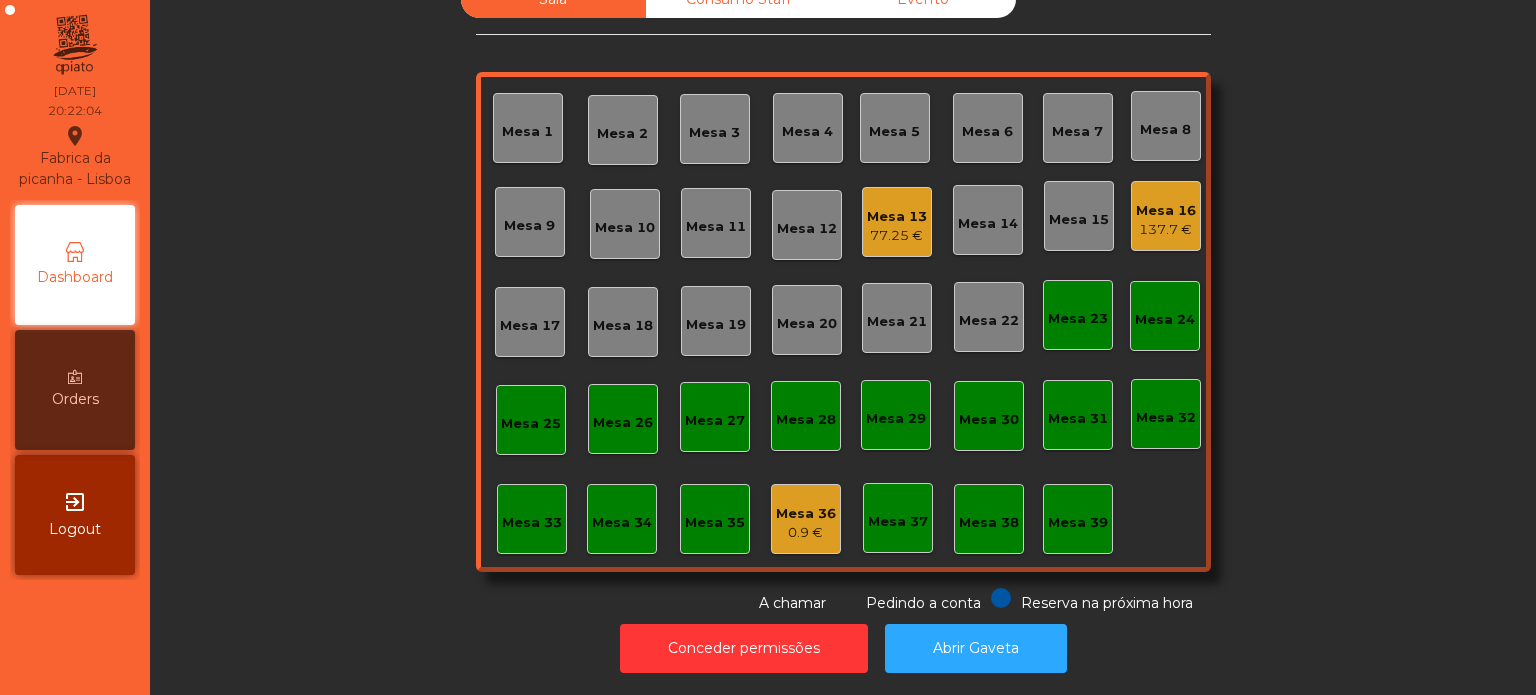 click on "137.7 €" 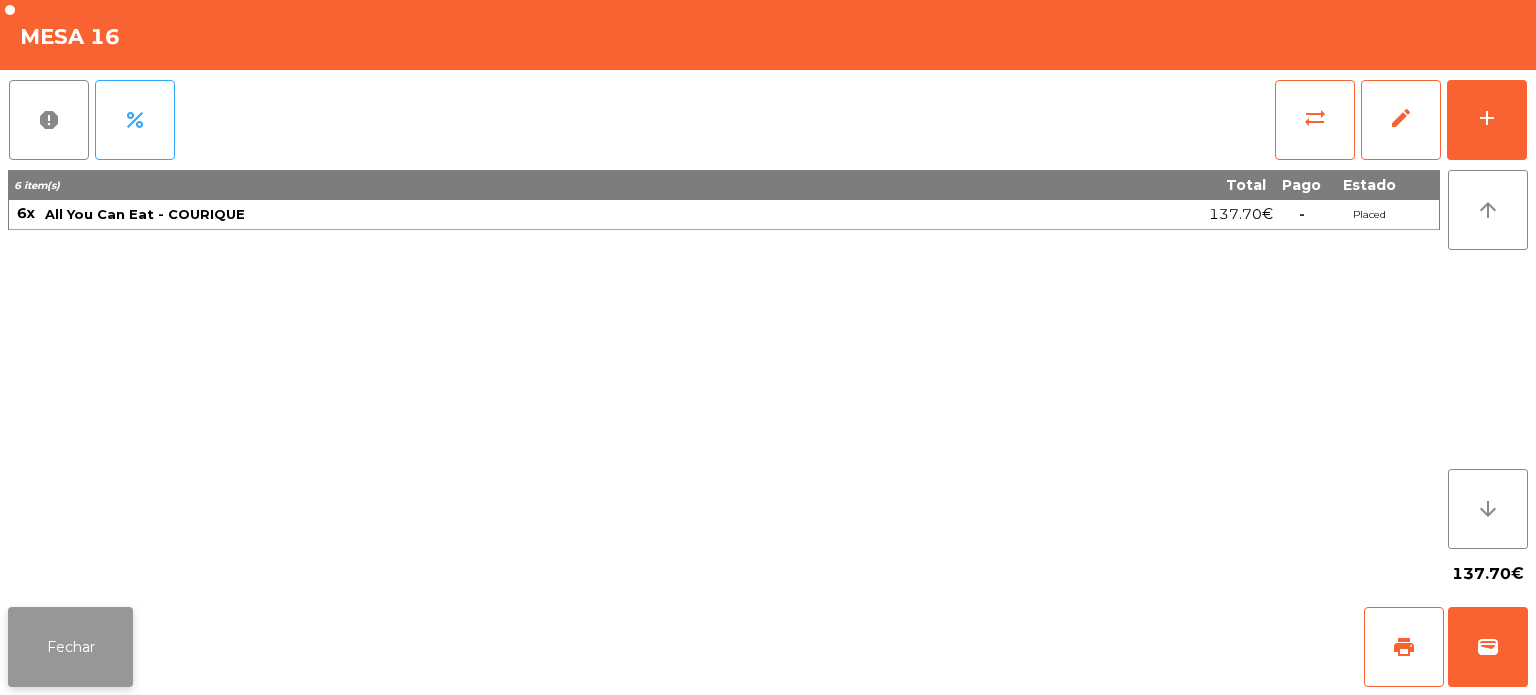 click on "Fechar" 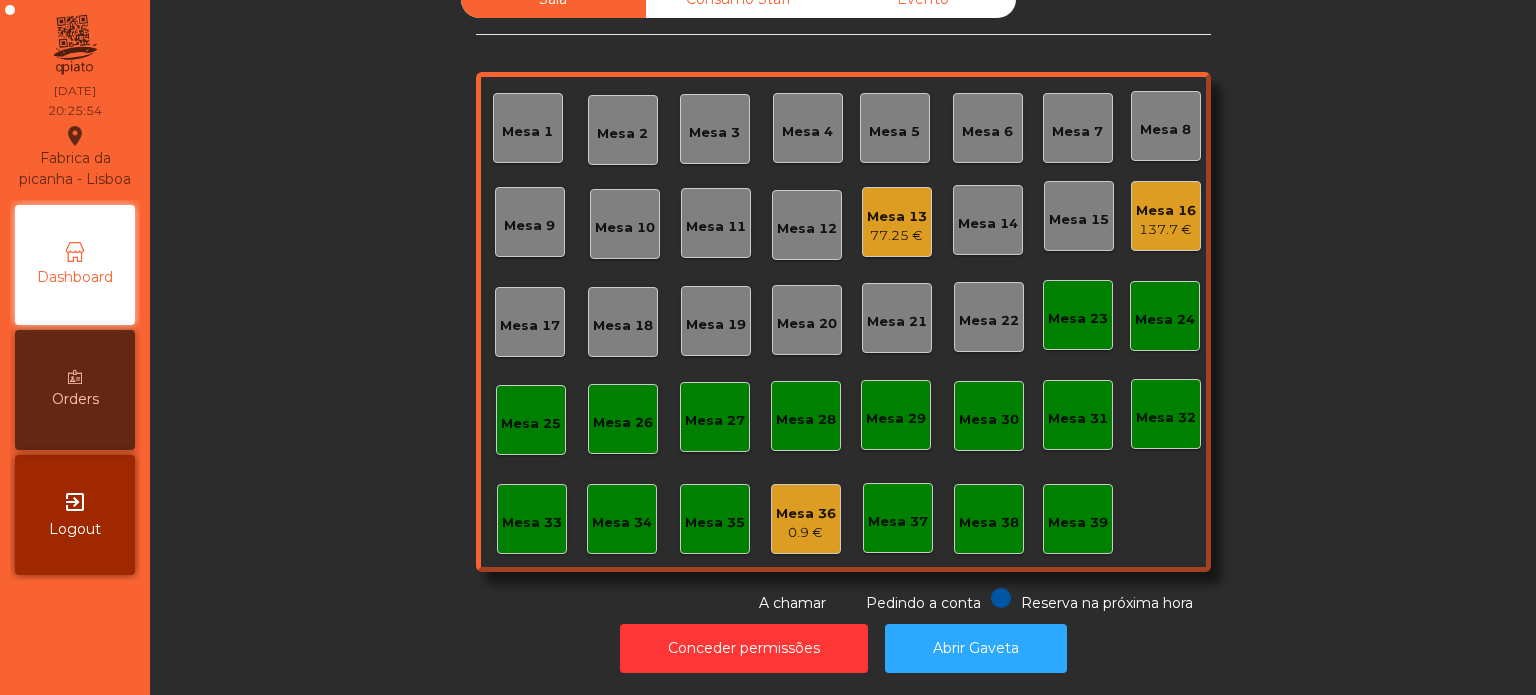 click on "Mesa 9" 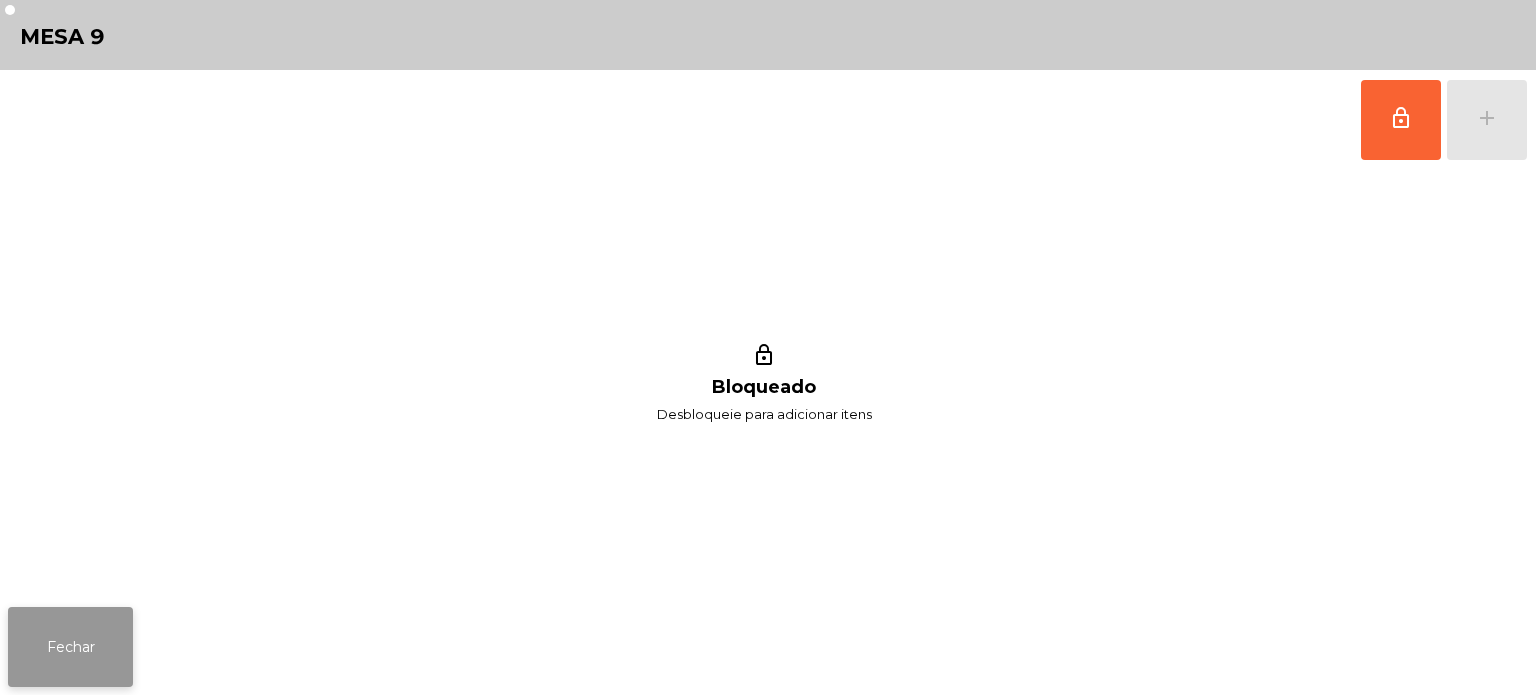 click on "Fechar" 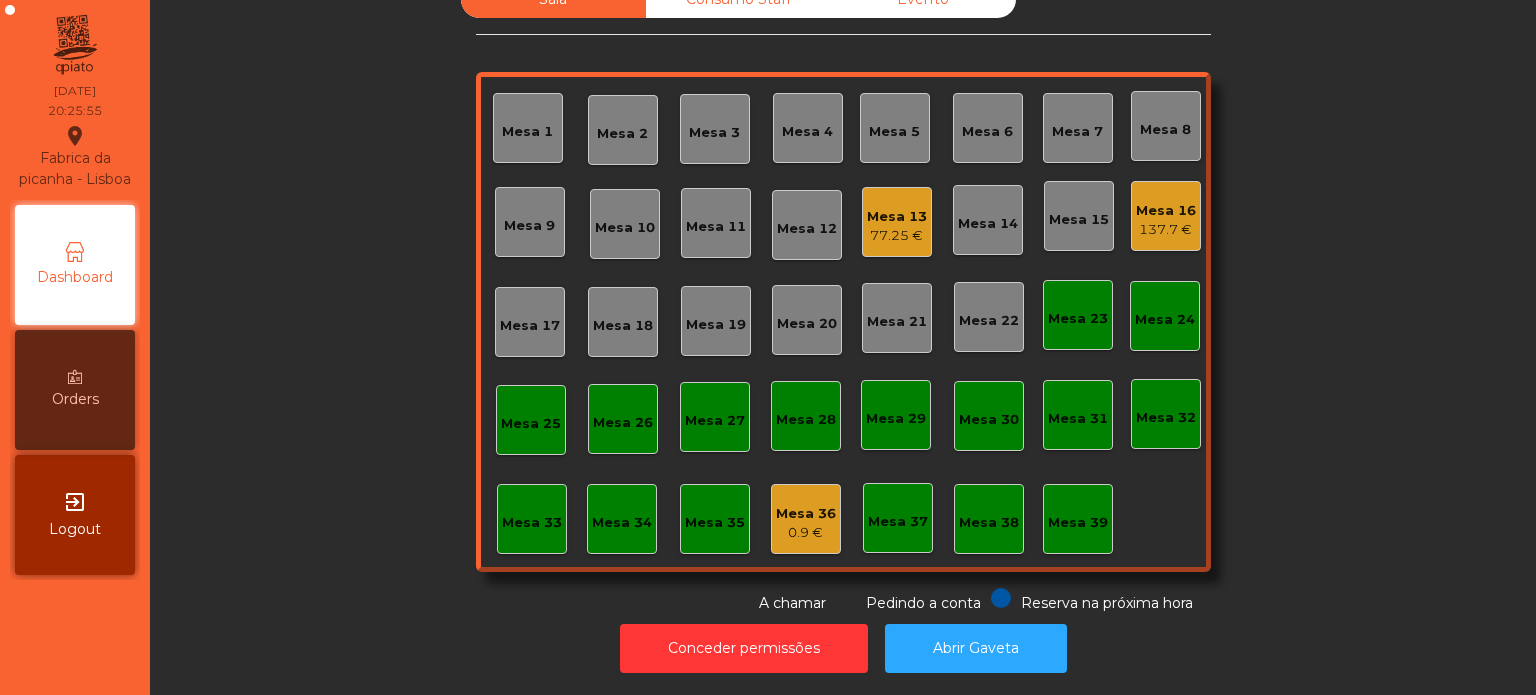 click on "Mesa 8" 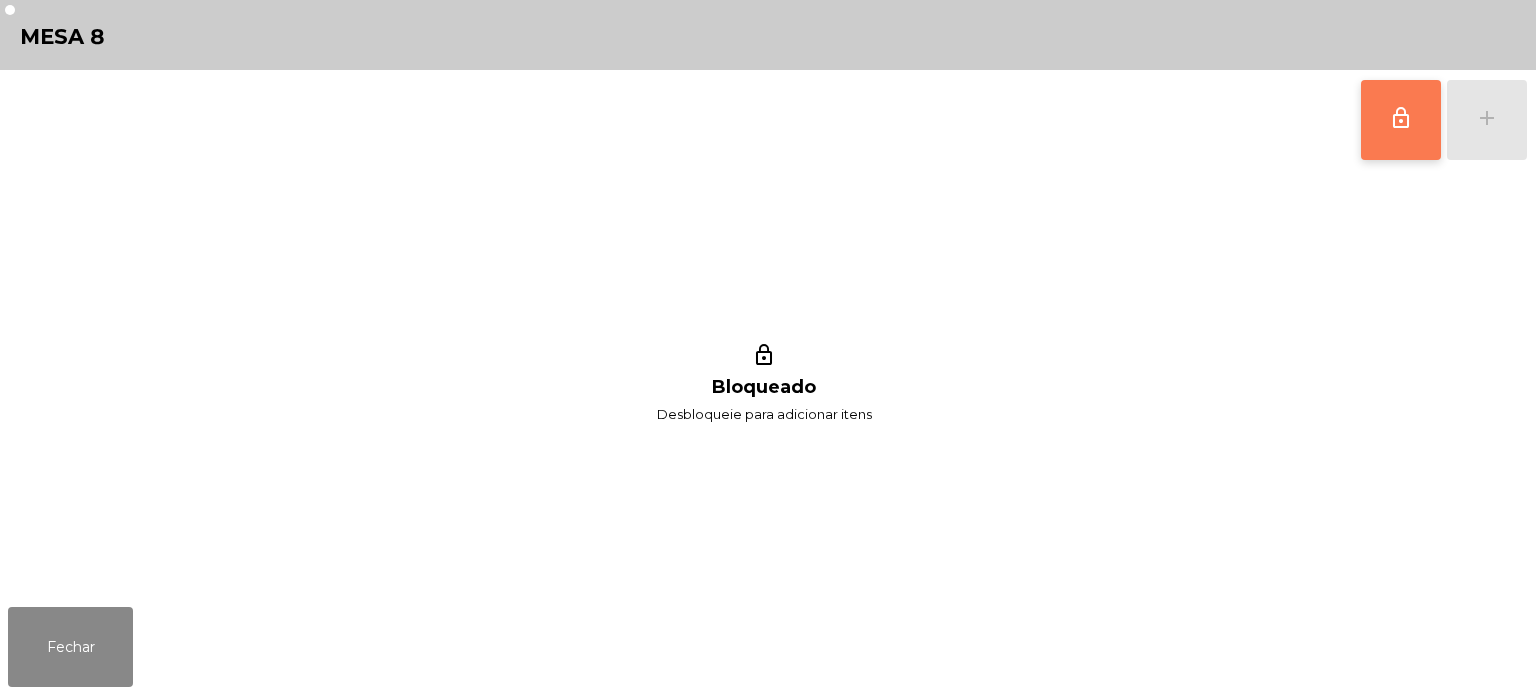 click on "lock_outline" 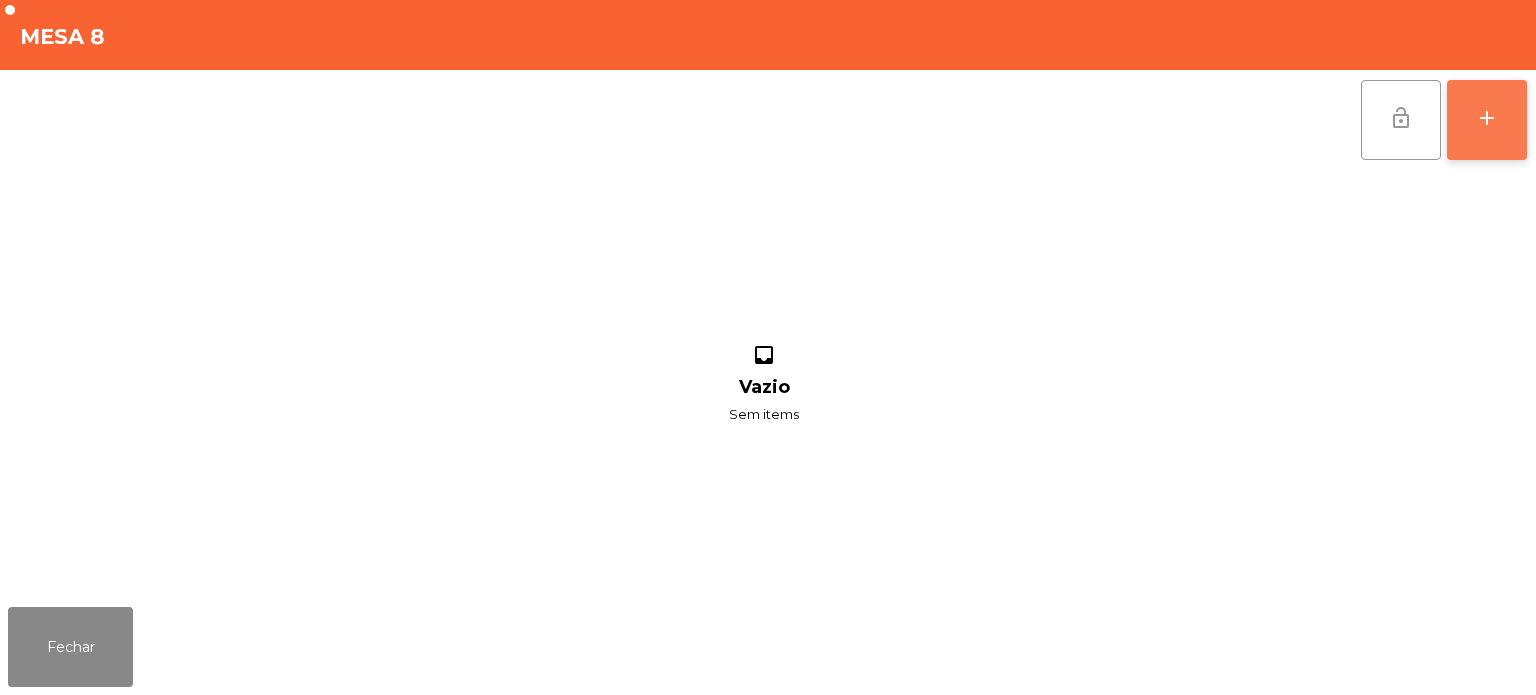 click on "add" 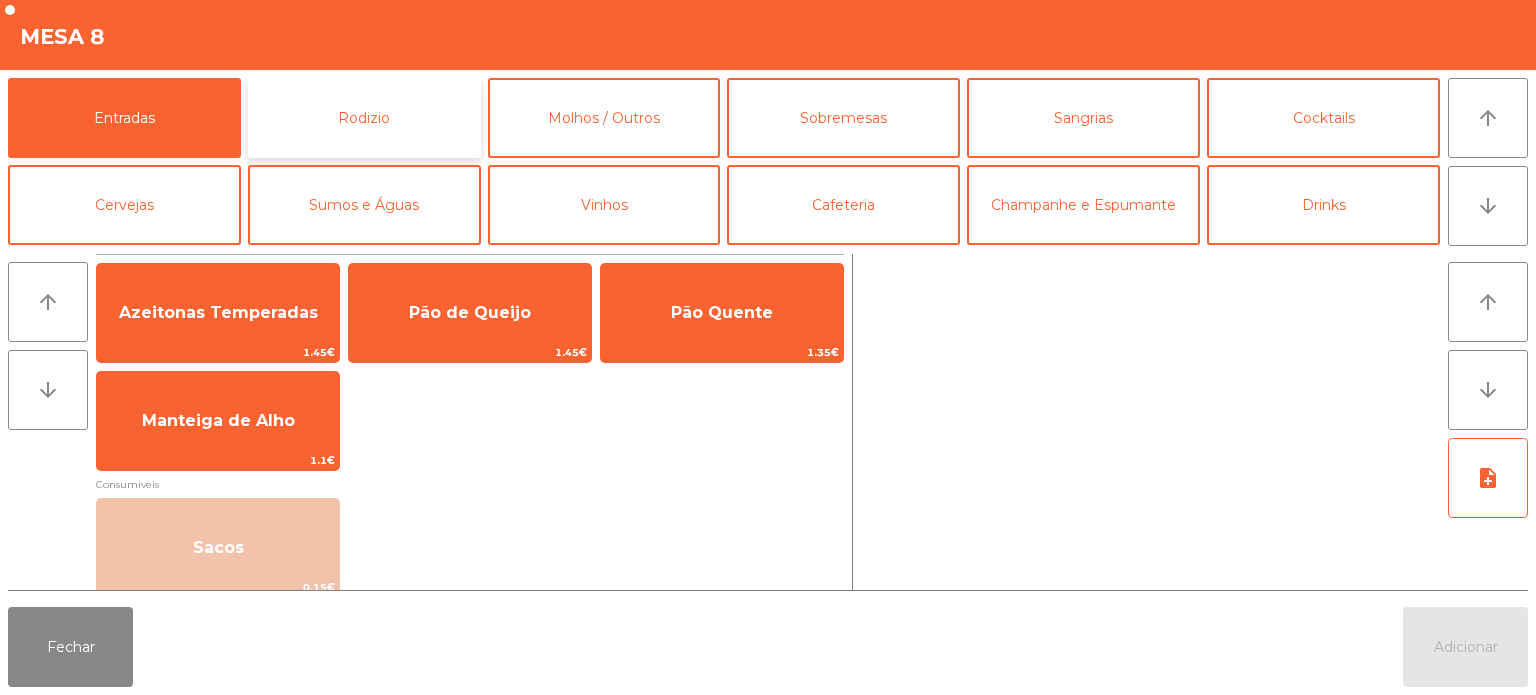 click on "Rodizio" 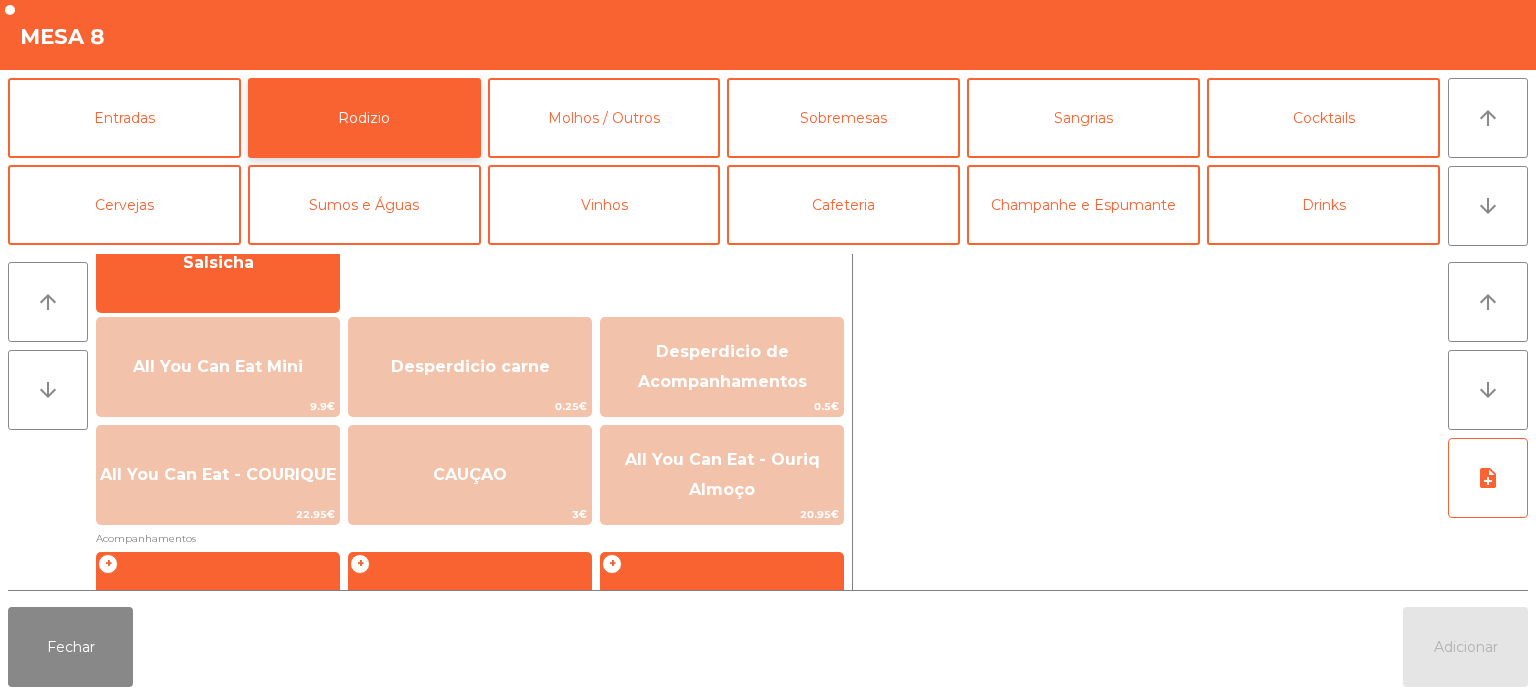 scroll, scrollTop: 180, scrollLeft: 0, axis: vertical 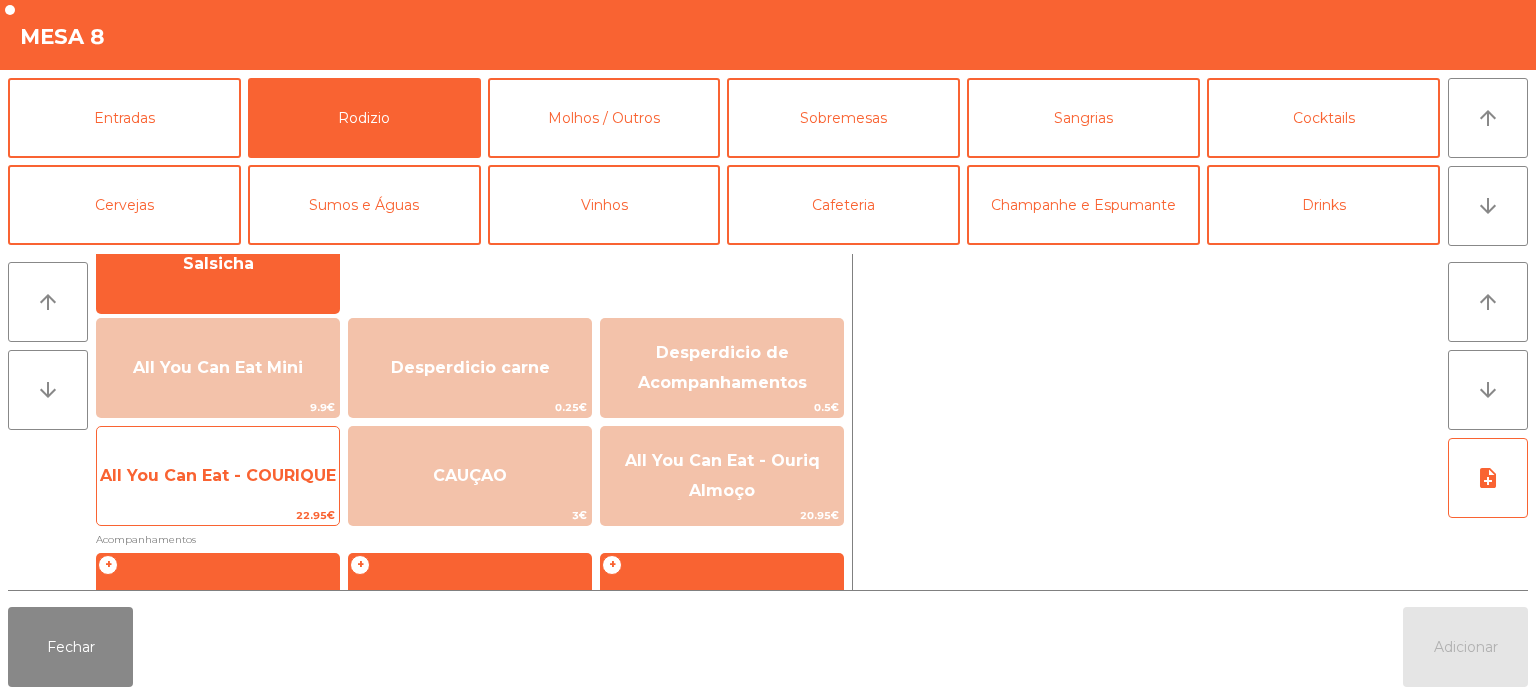 click on "22.95€" 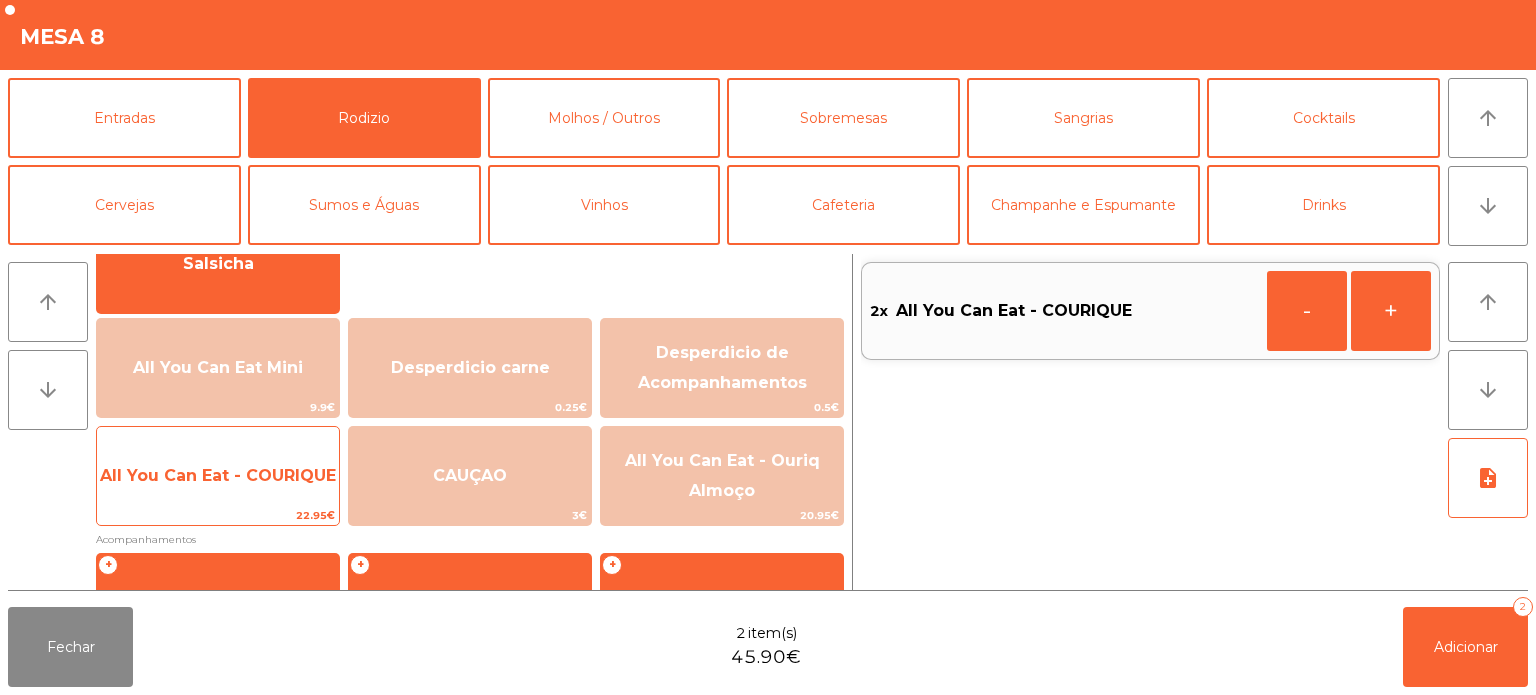 click on "All You Can Eat - COURIQUE" 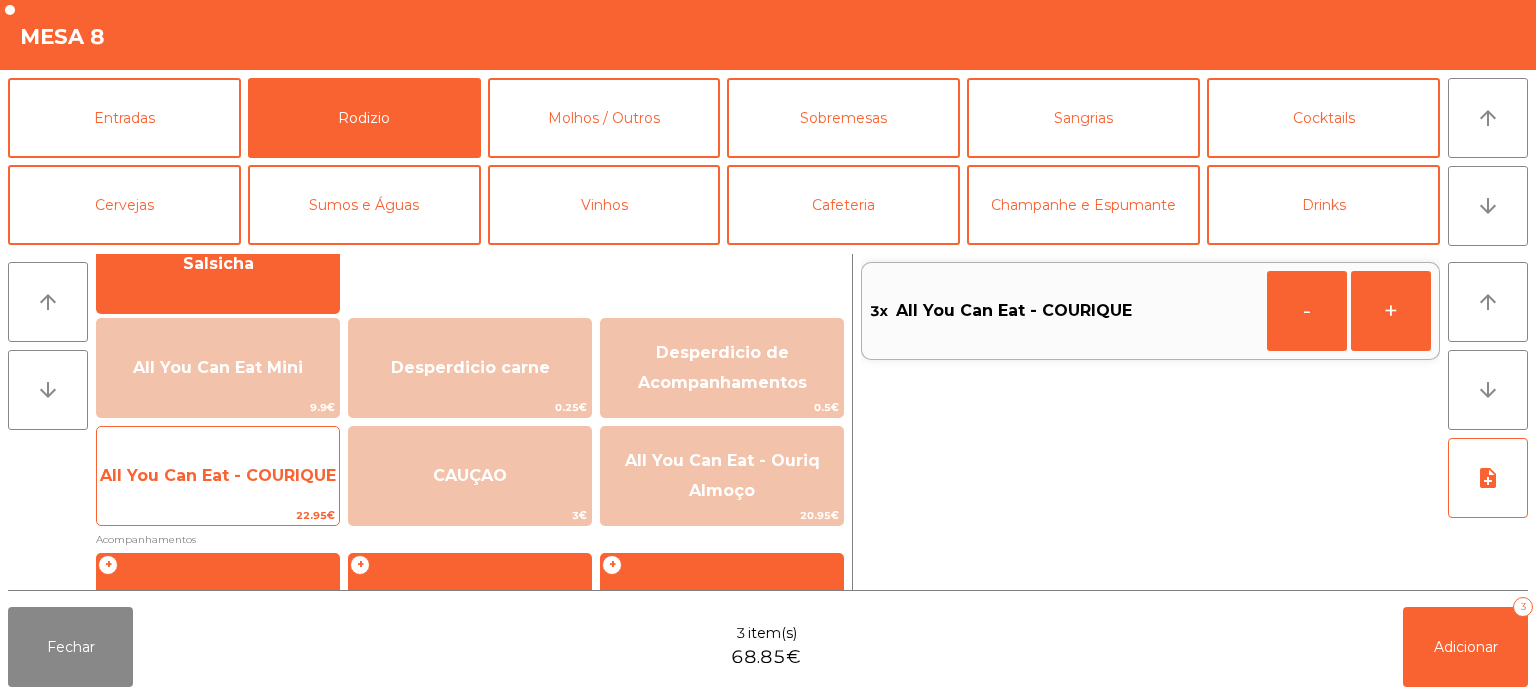 click on "All You Can Eat - COURIQUE" 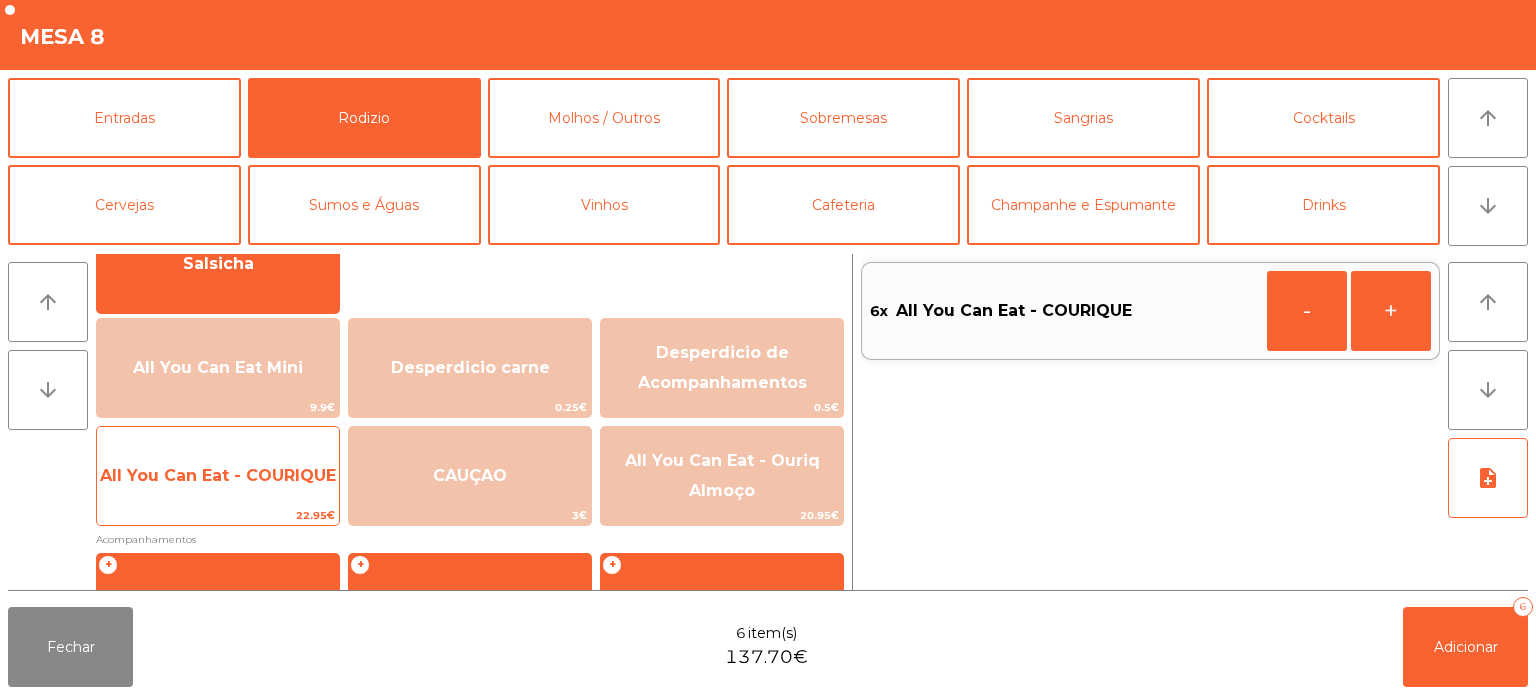 click on "All You Can Eat - COURIQUE" 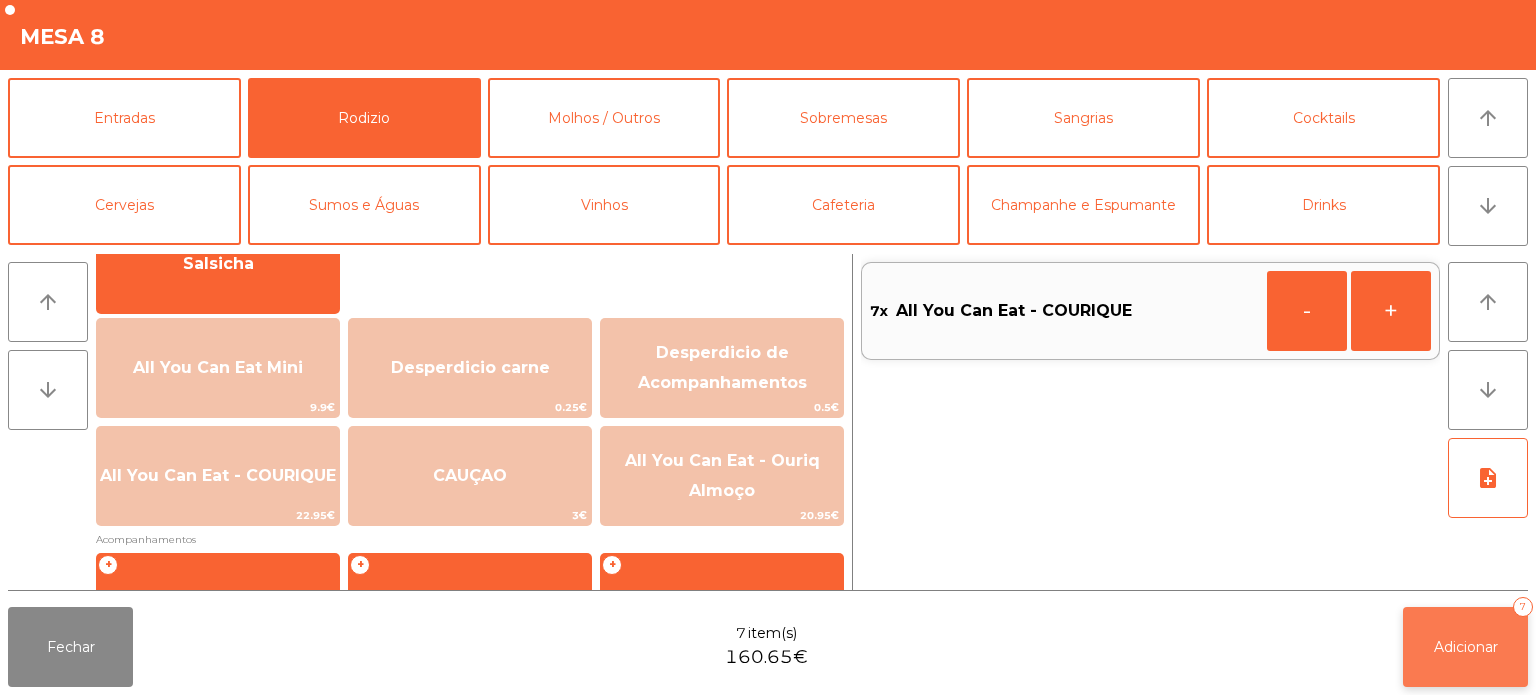 click on "Adicionar" 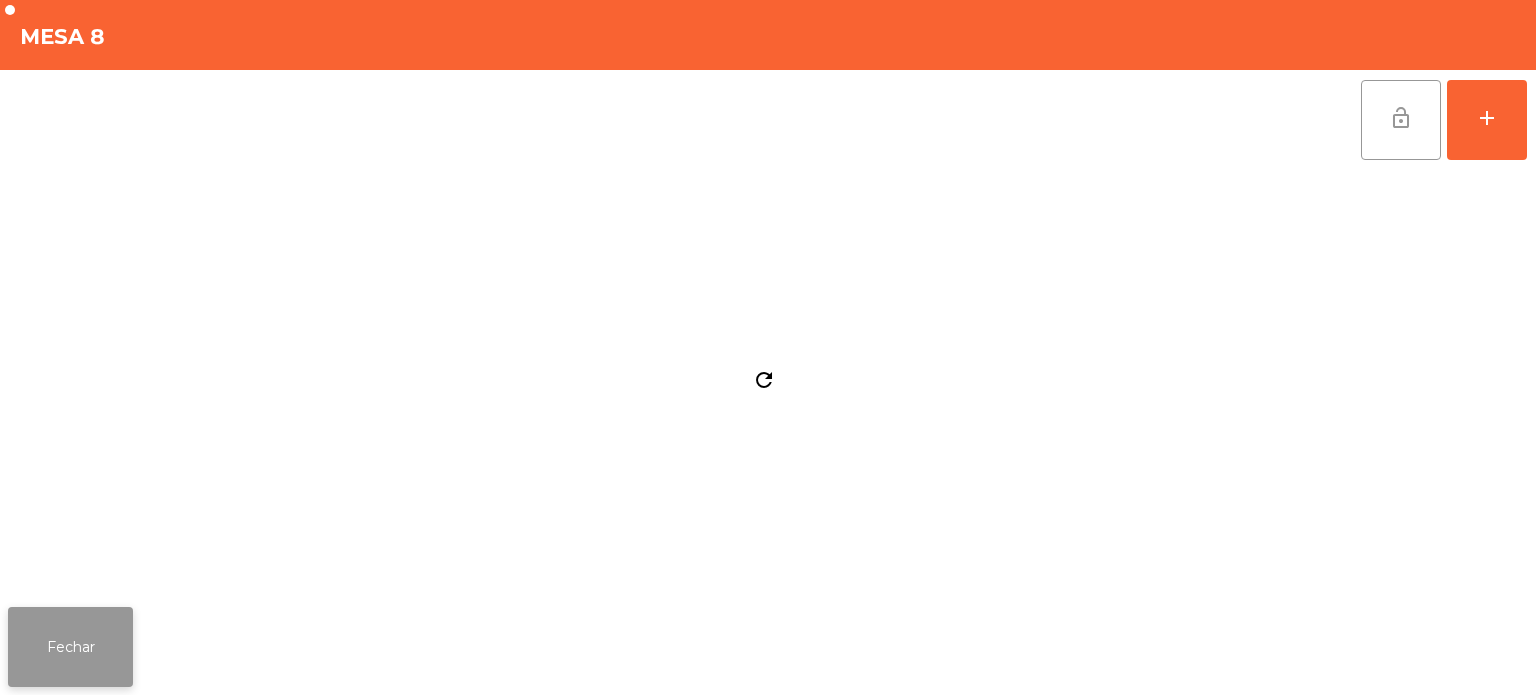 click on "Fechar" 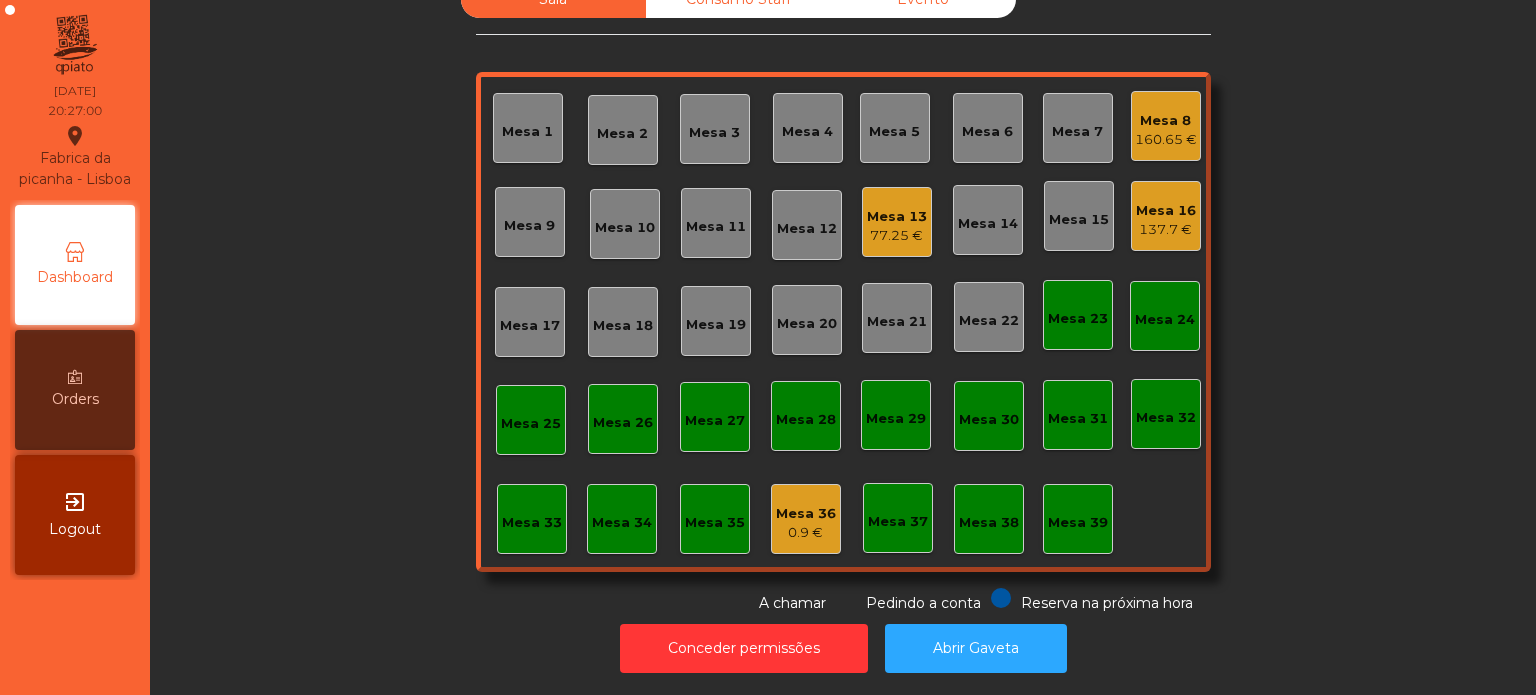 click on "Mesa 9" 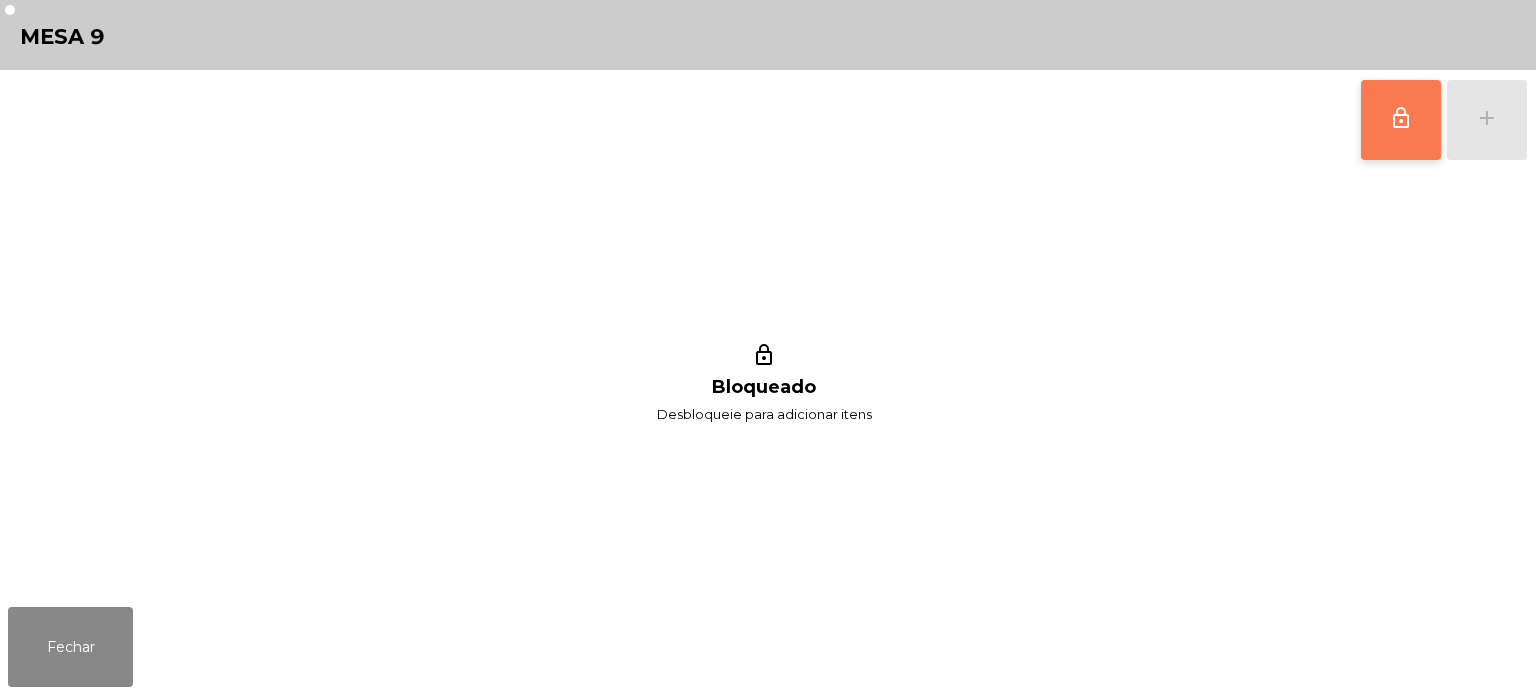 click on "lock_outline" 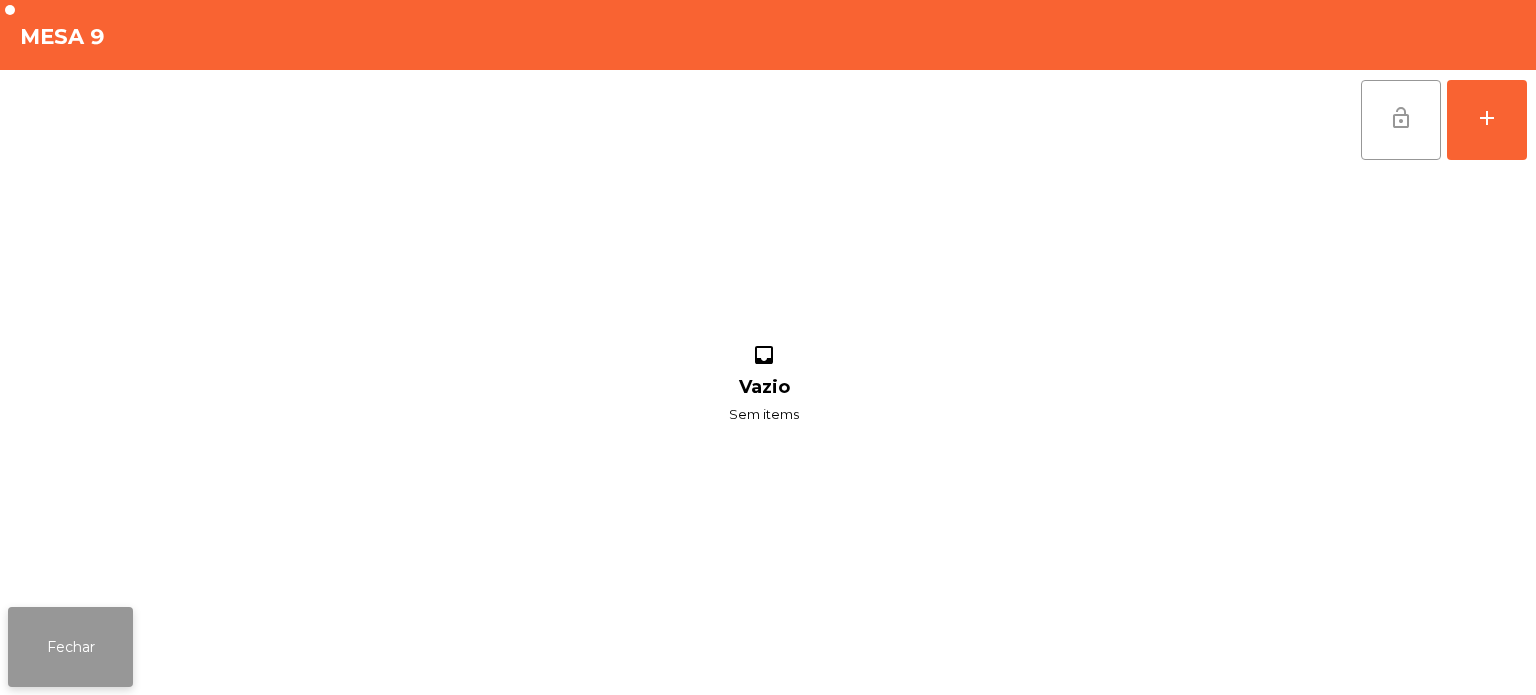 click on "Fechar" 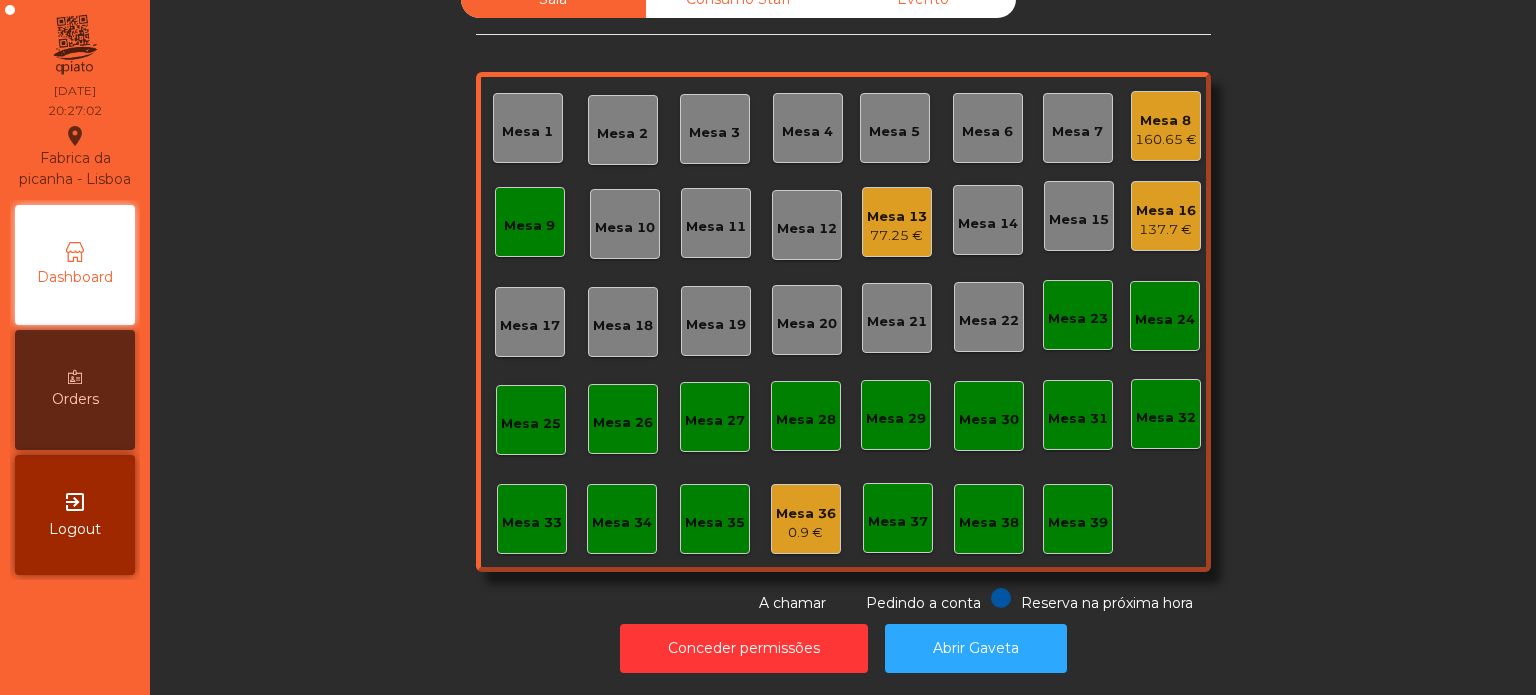 click on "160.65 €" 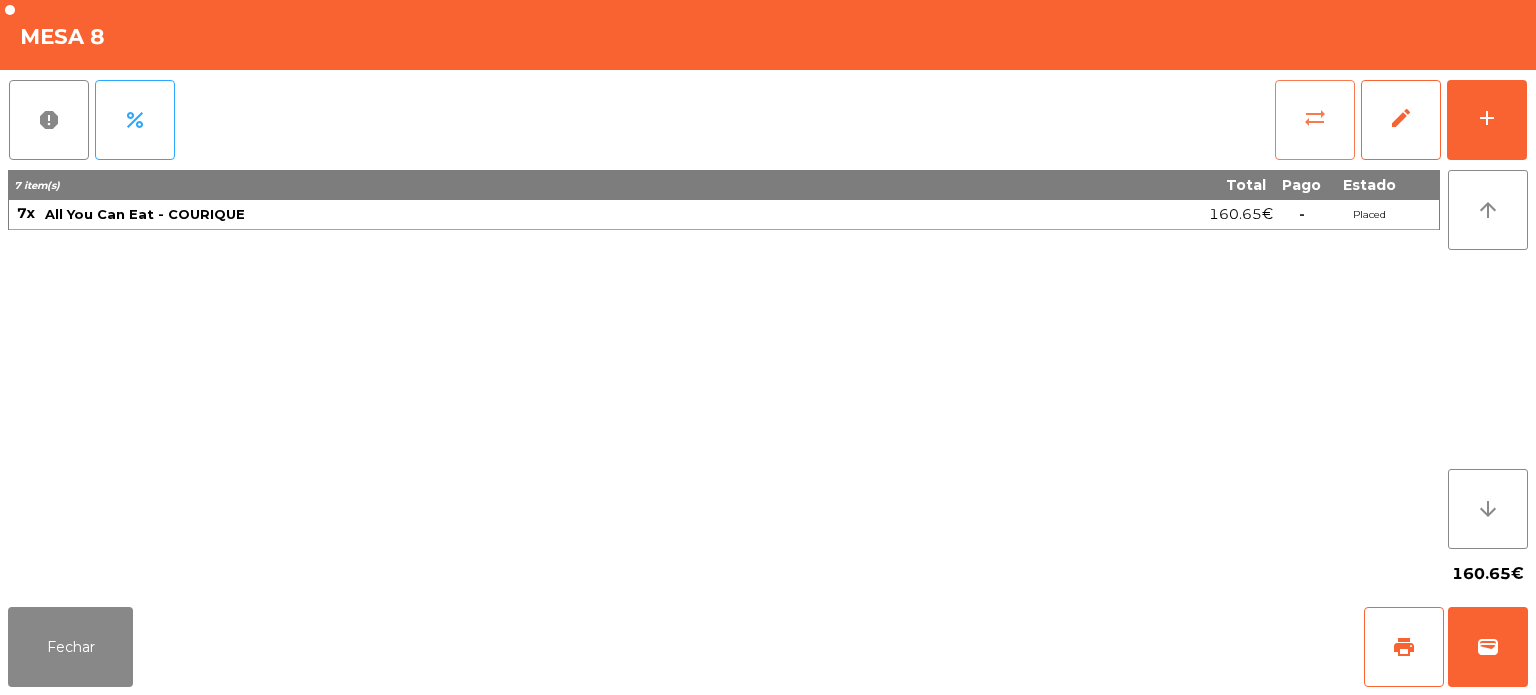 click on "sync_alt" 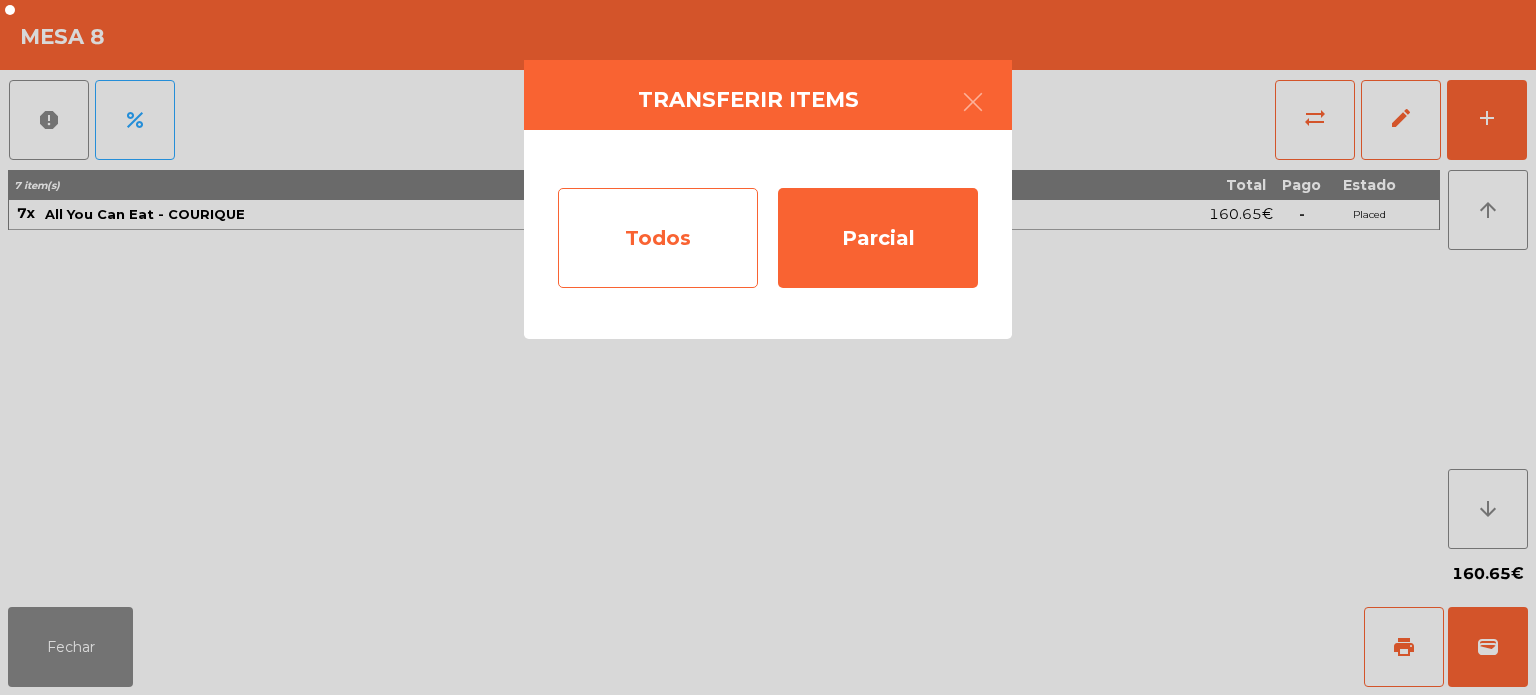click on "Todos" 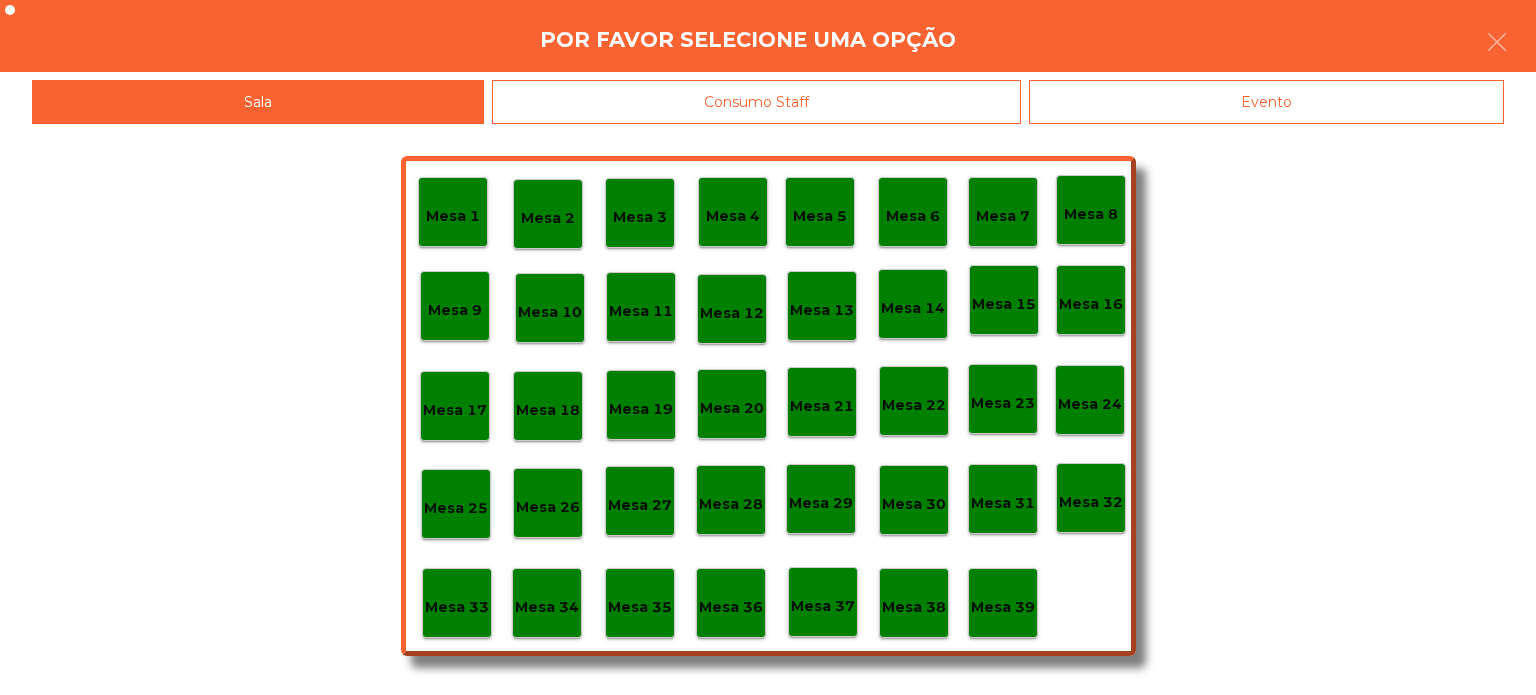 click on "Mesa 9" 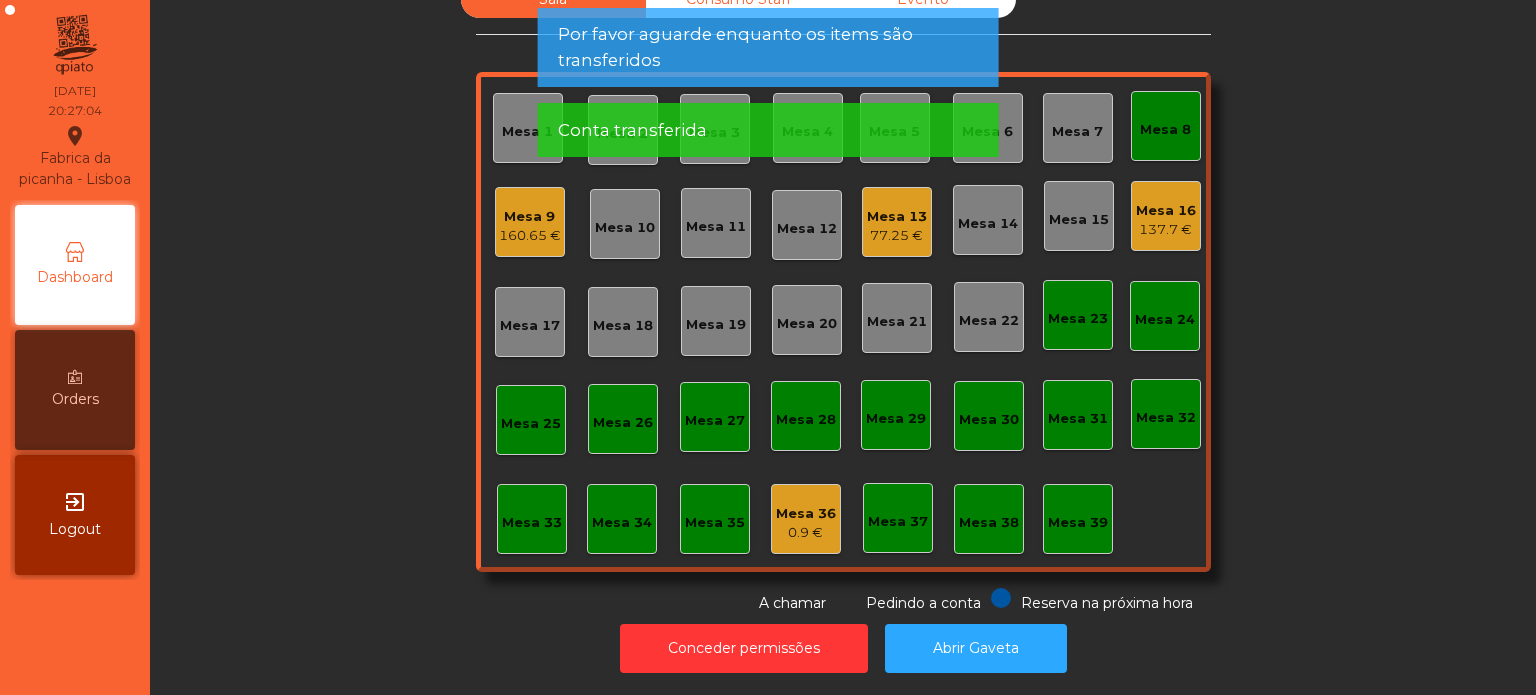 click on "Mesa 8" 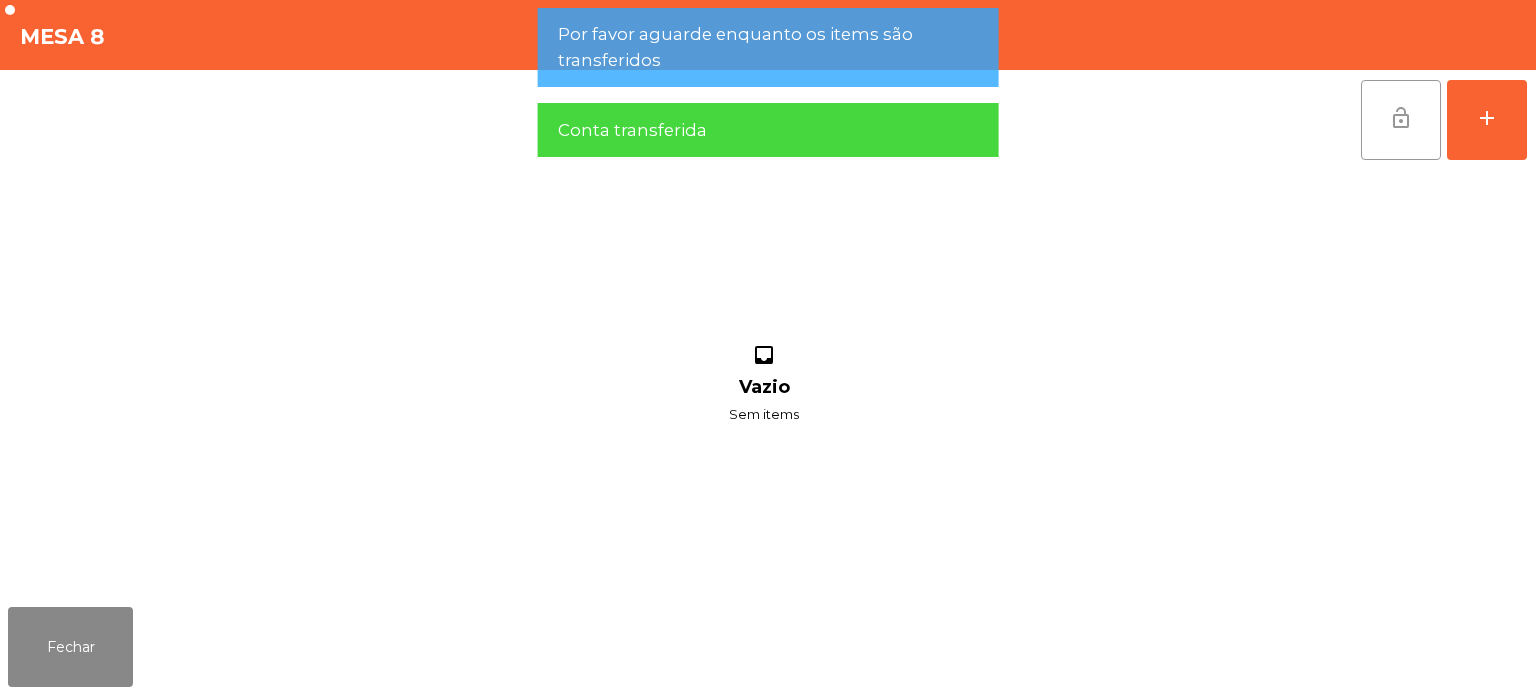click on "lock_open" 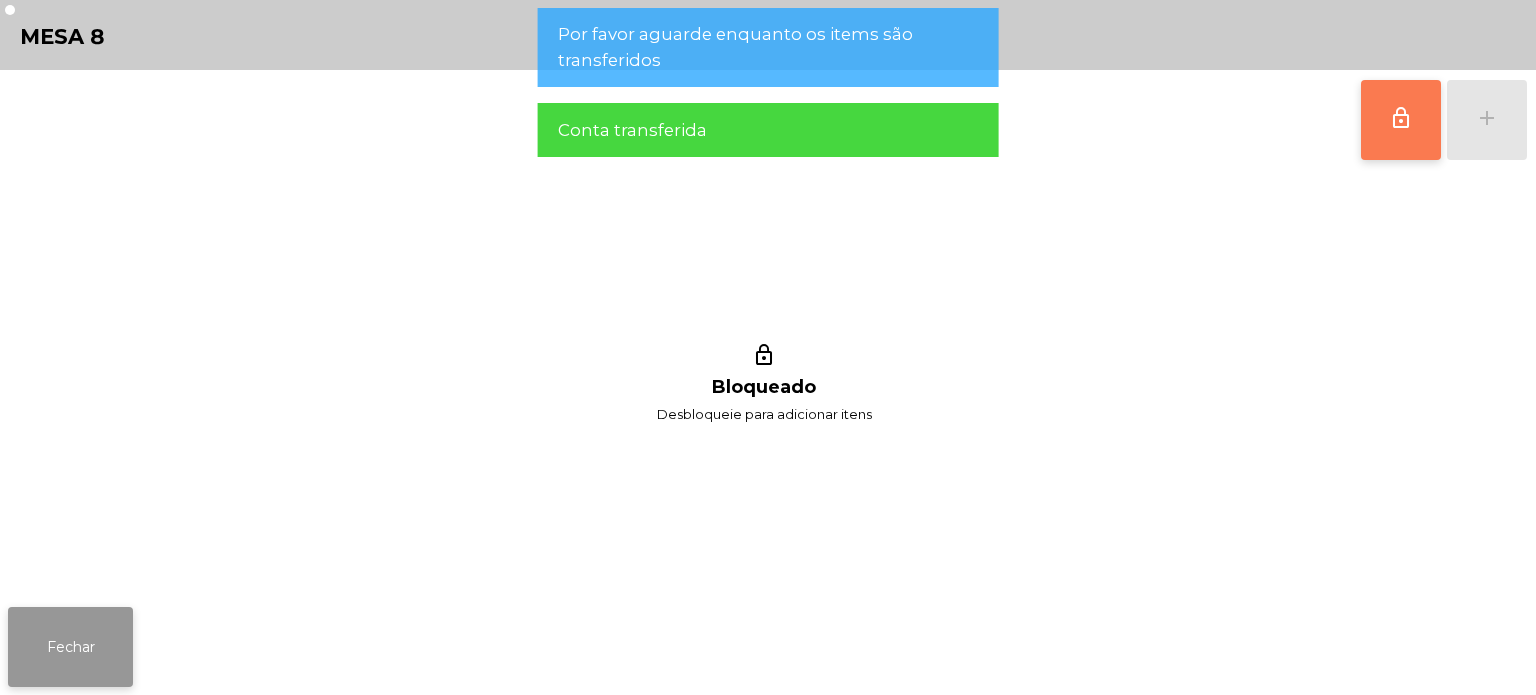 click on "Fechar" 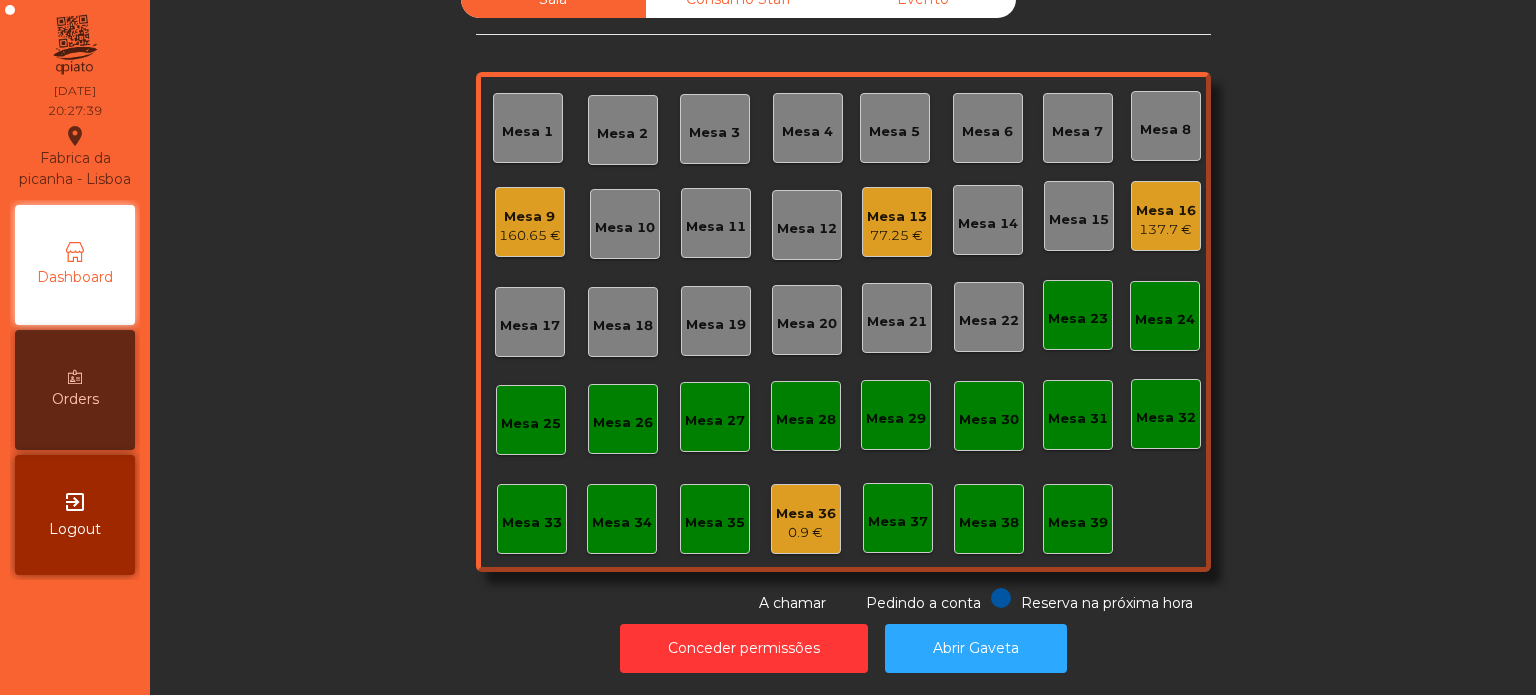 click on "Mesa 33" 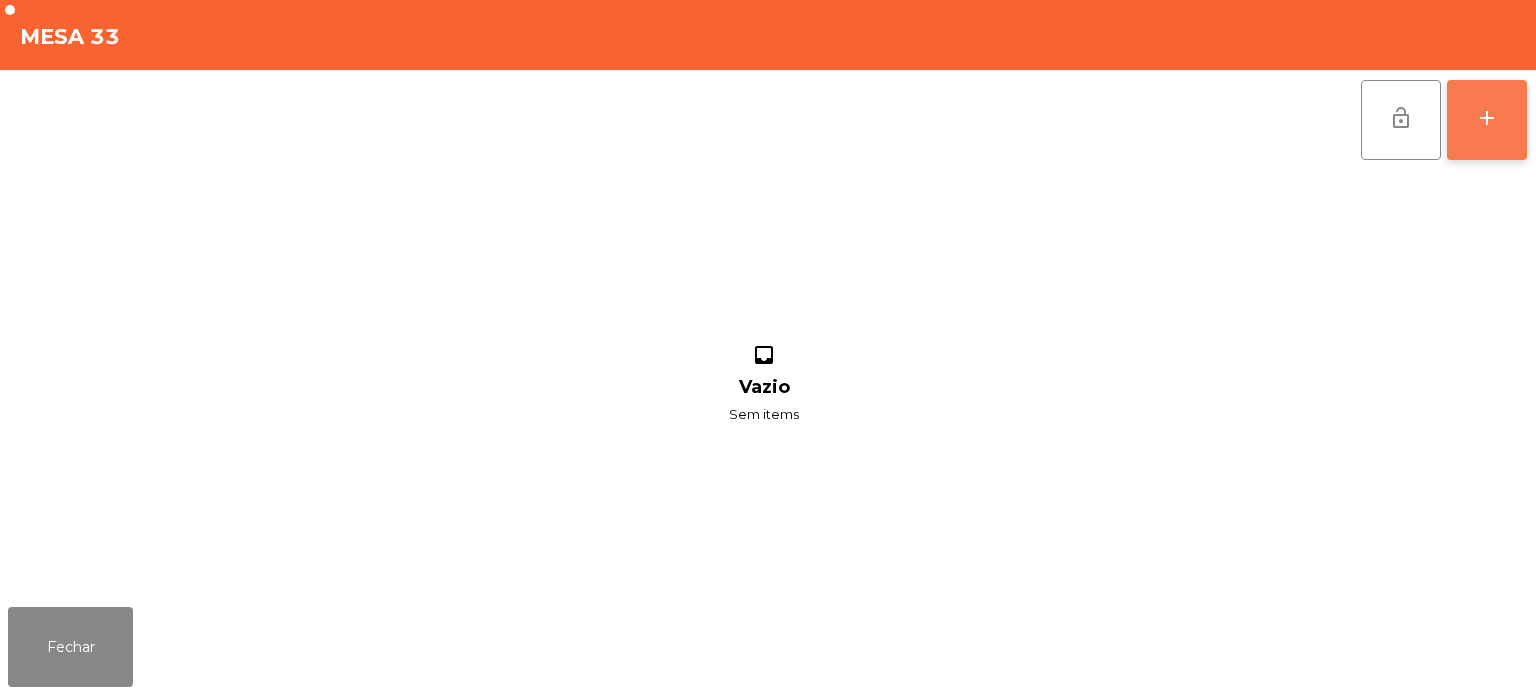 click on "add" 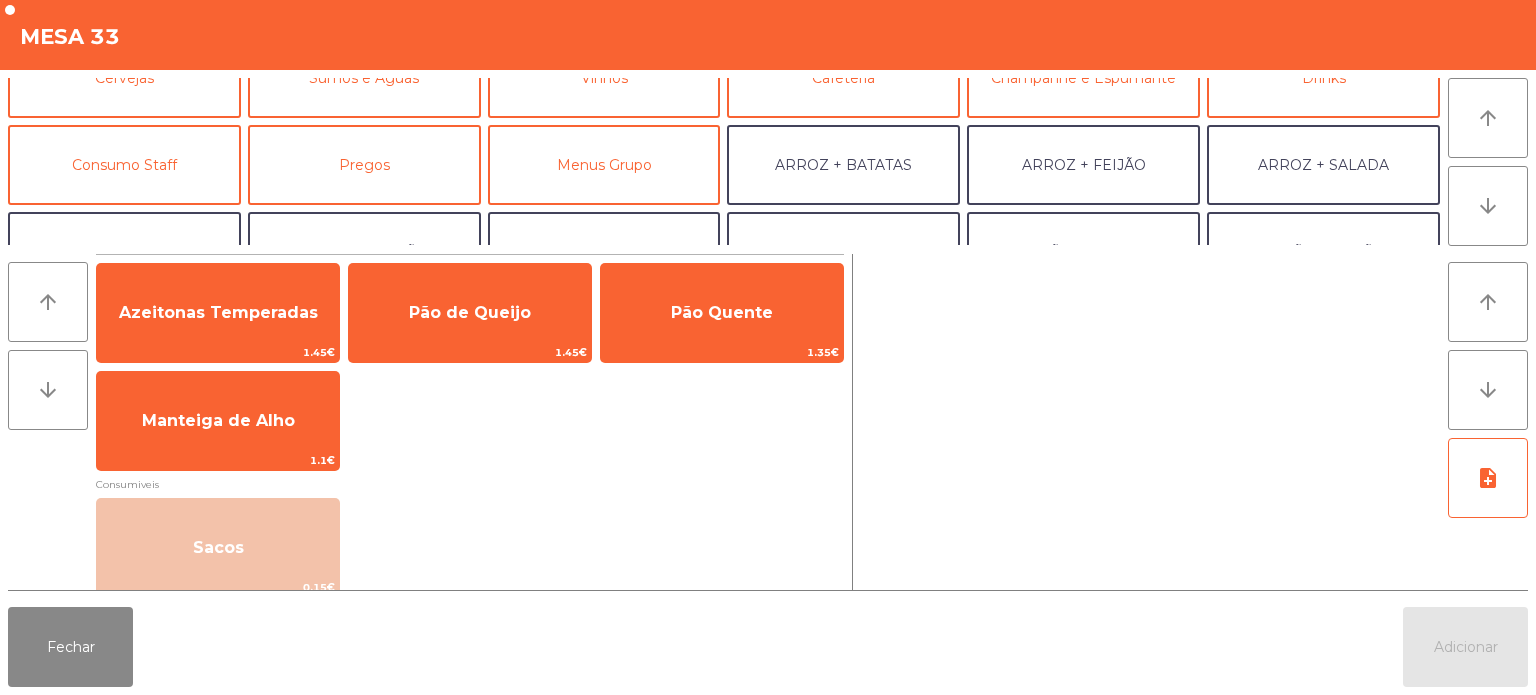 scroll, scrollTop: 129, scrollLeft: 0, axis: vertical 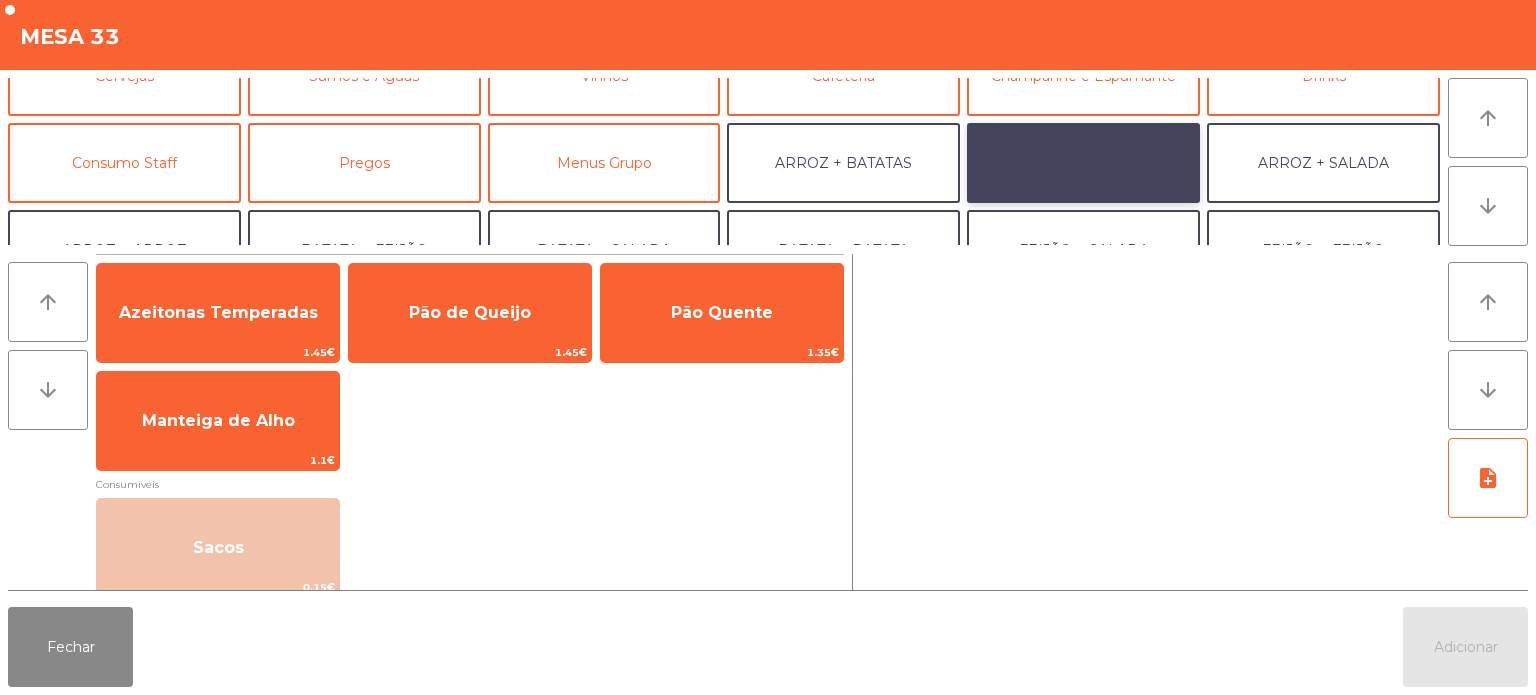 click on "ARROZ + FEIJÃO" 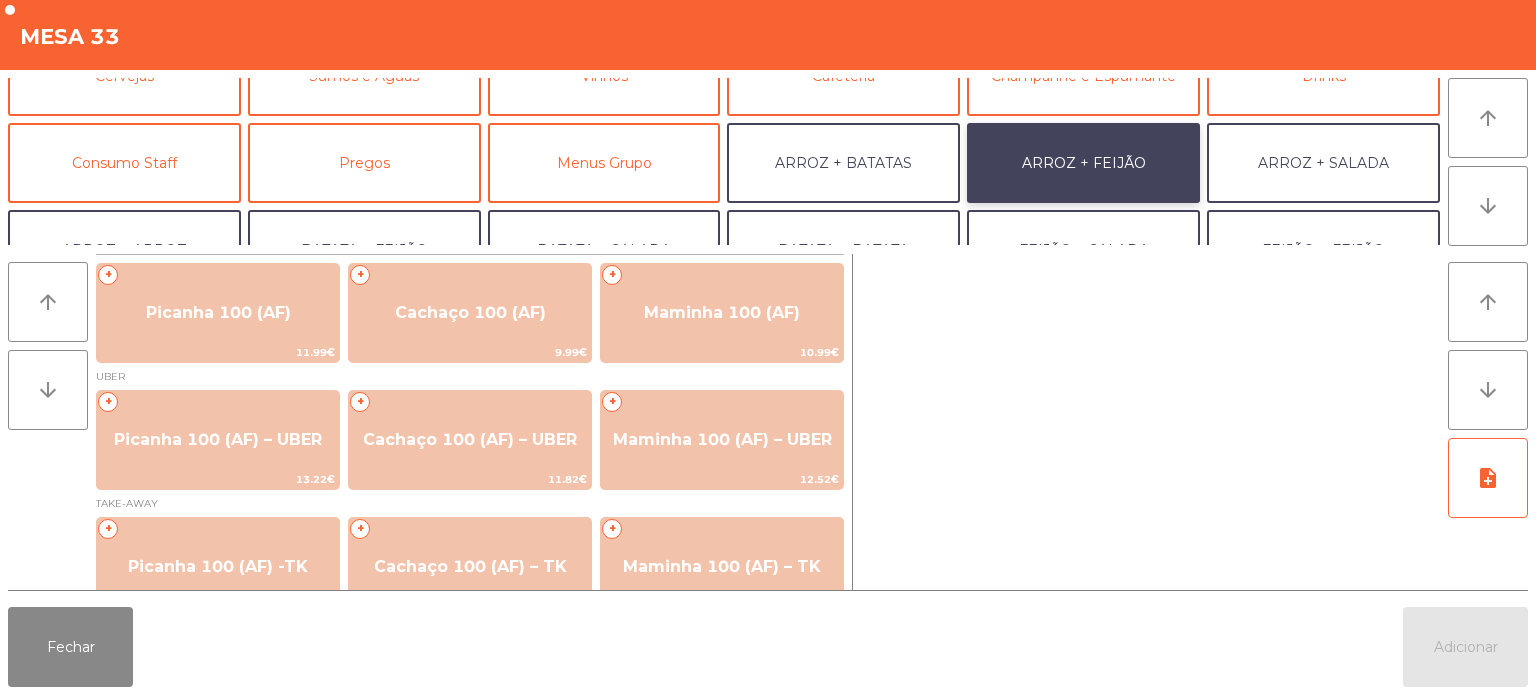 scroll, scrollTop: 34, scrollLeft: 0, axis: vertical 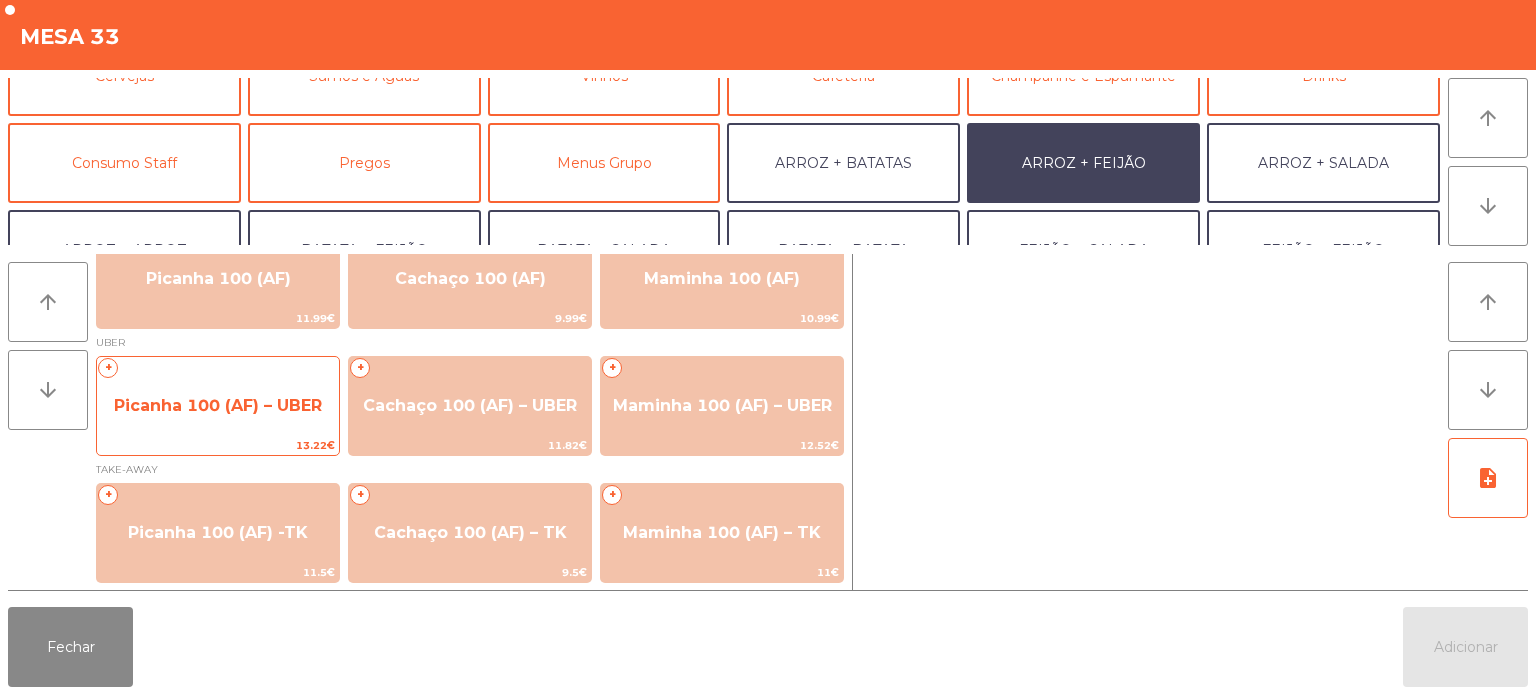 click on "Picanha 100 (AF) – UBER" 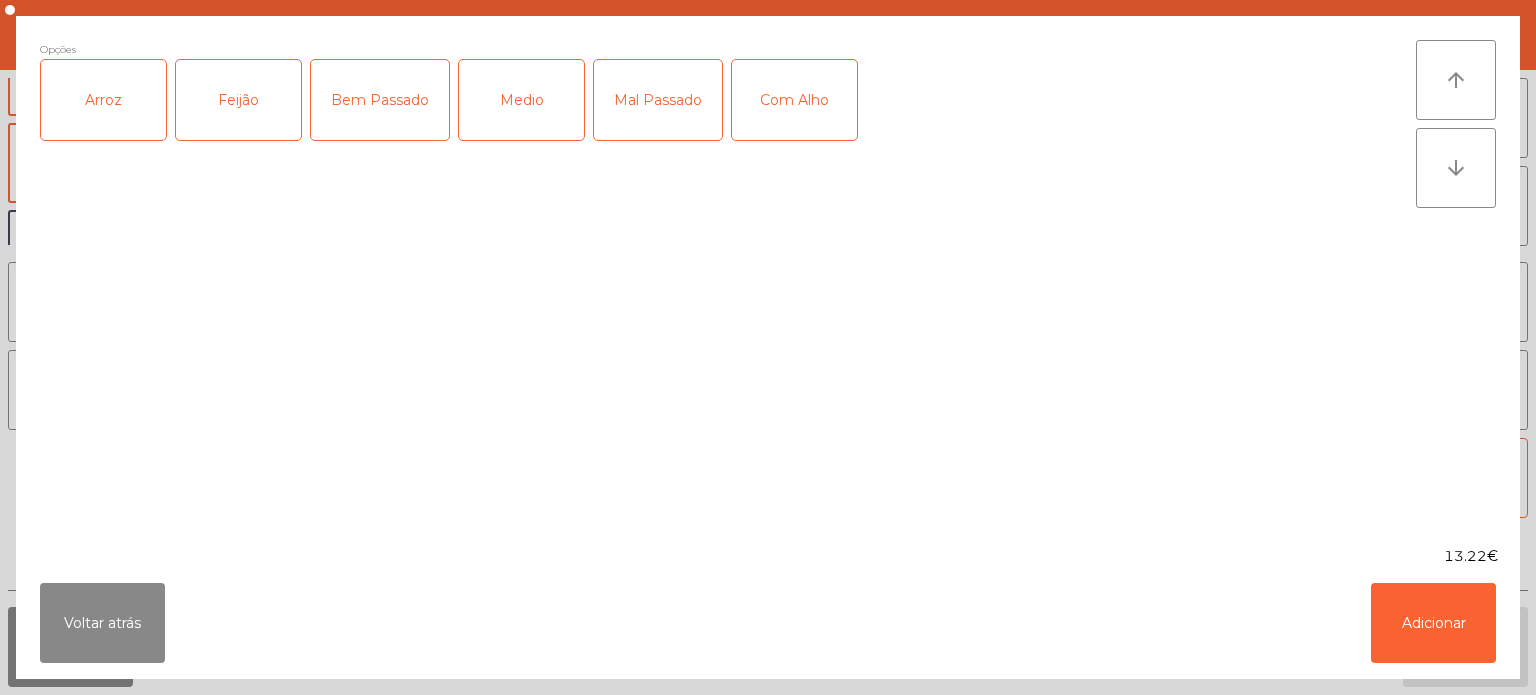 click on "Arroz" 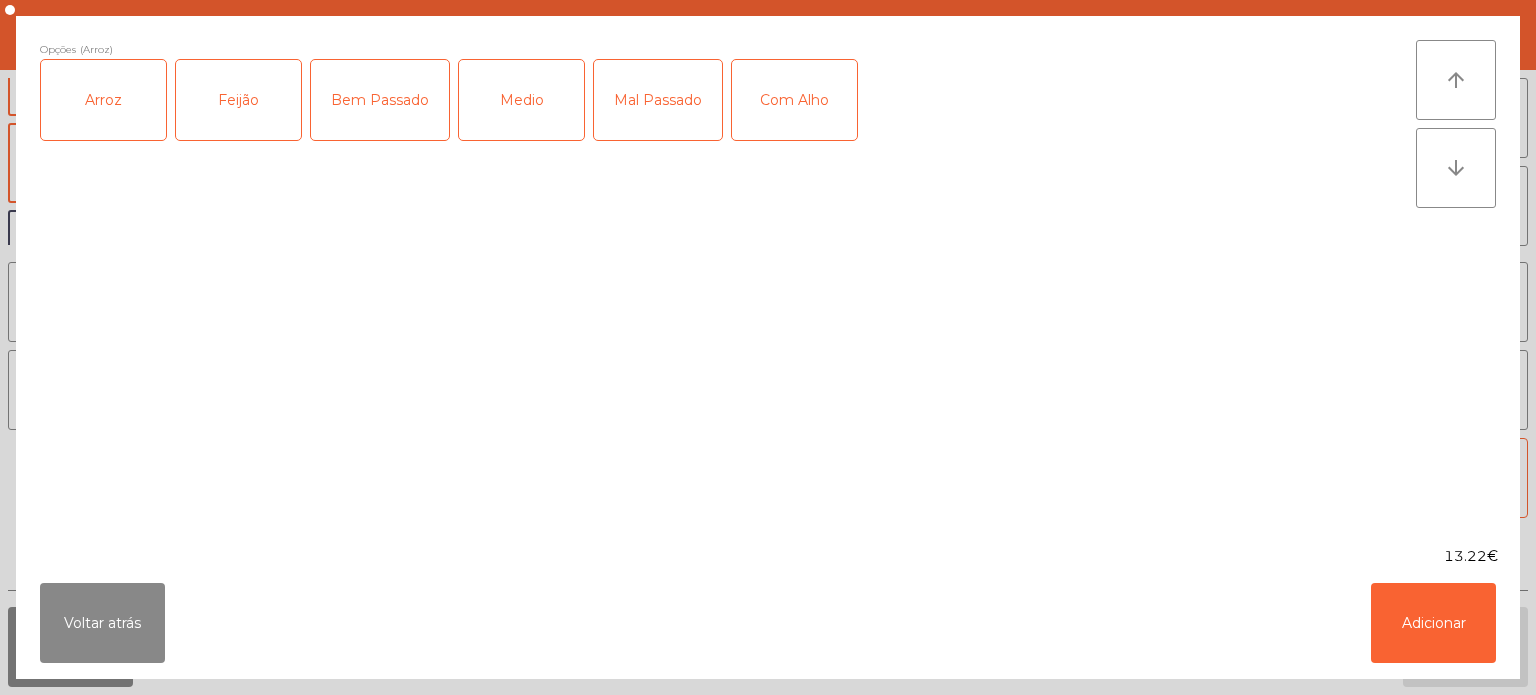 click on "Feijão" 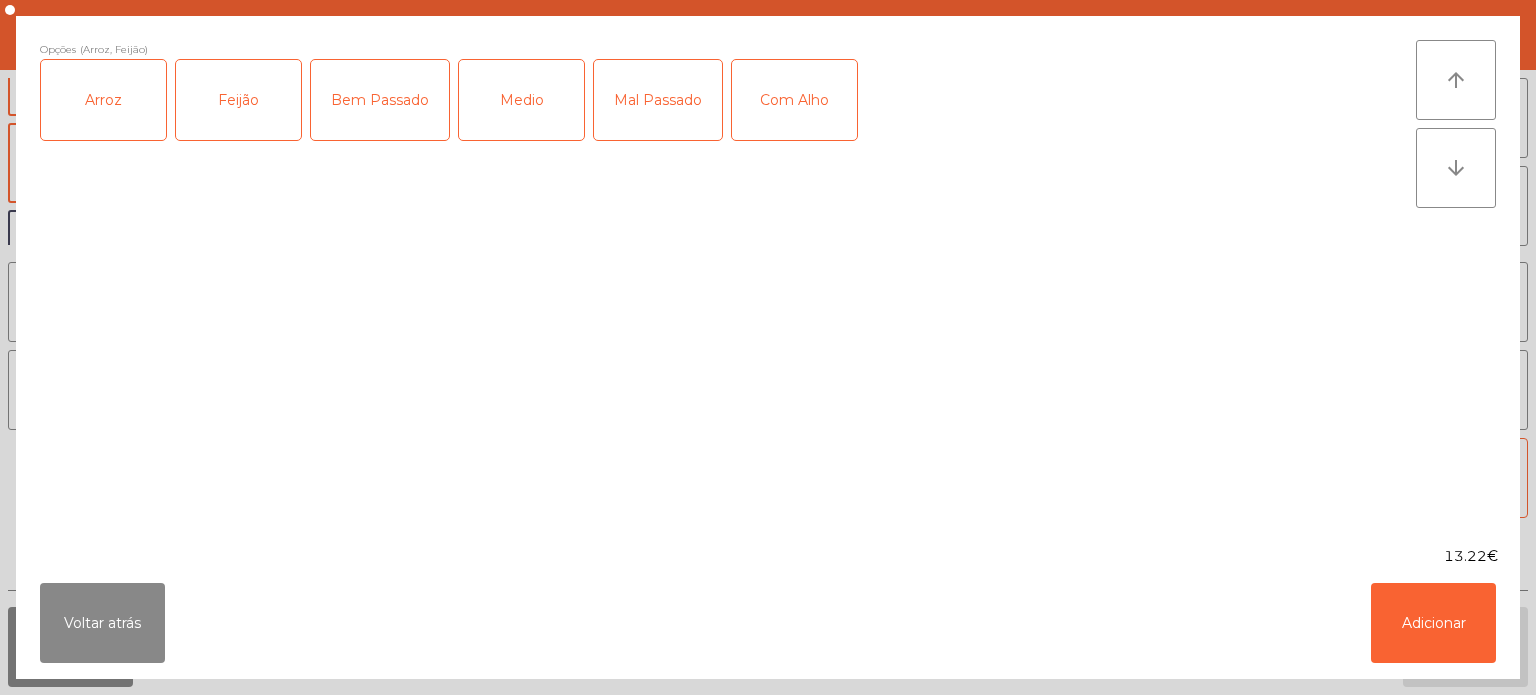 click on "Mal Passado" 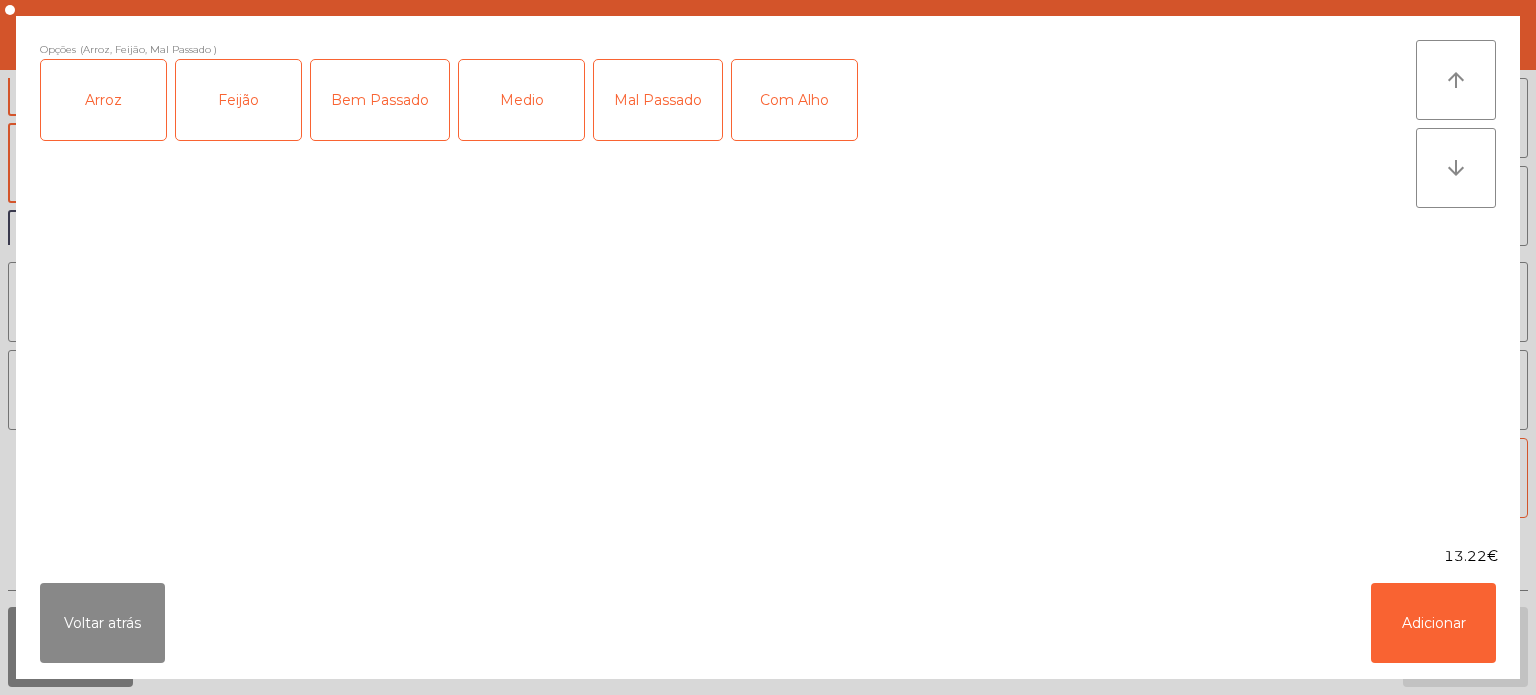 click on "Bem Passado" 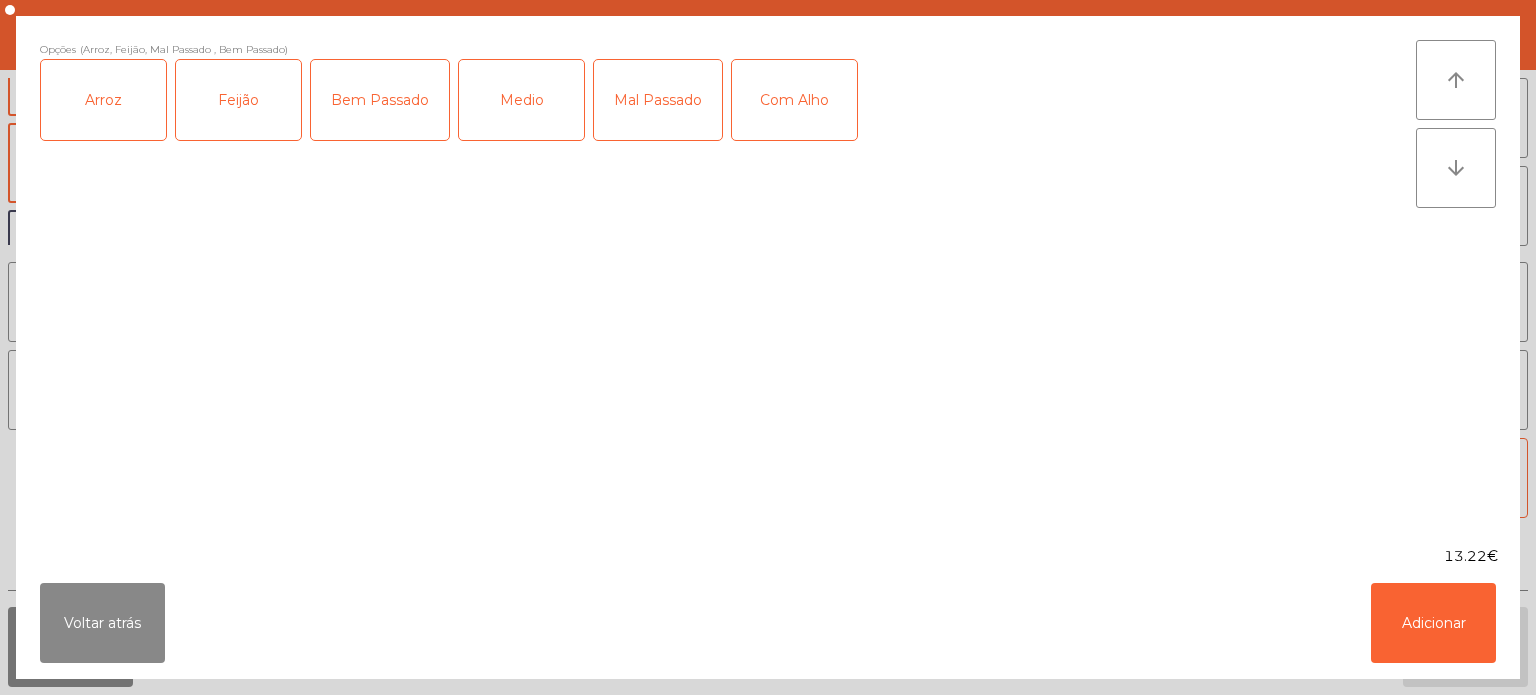 click on "Mal Passado" 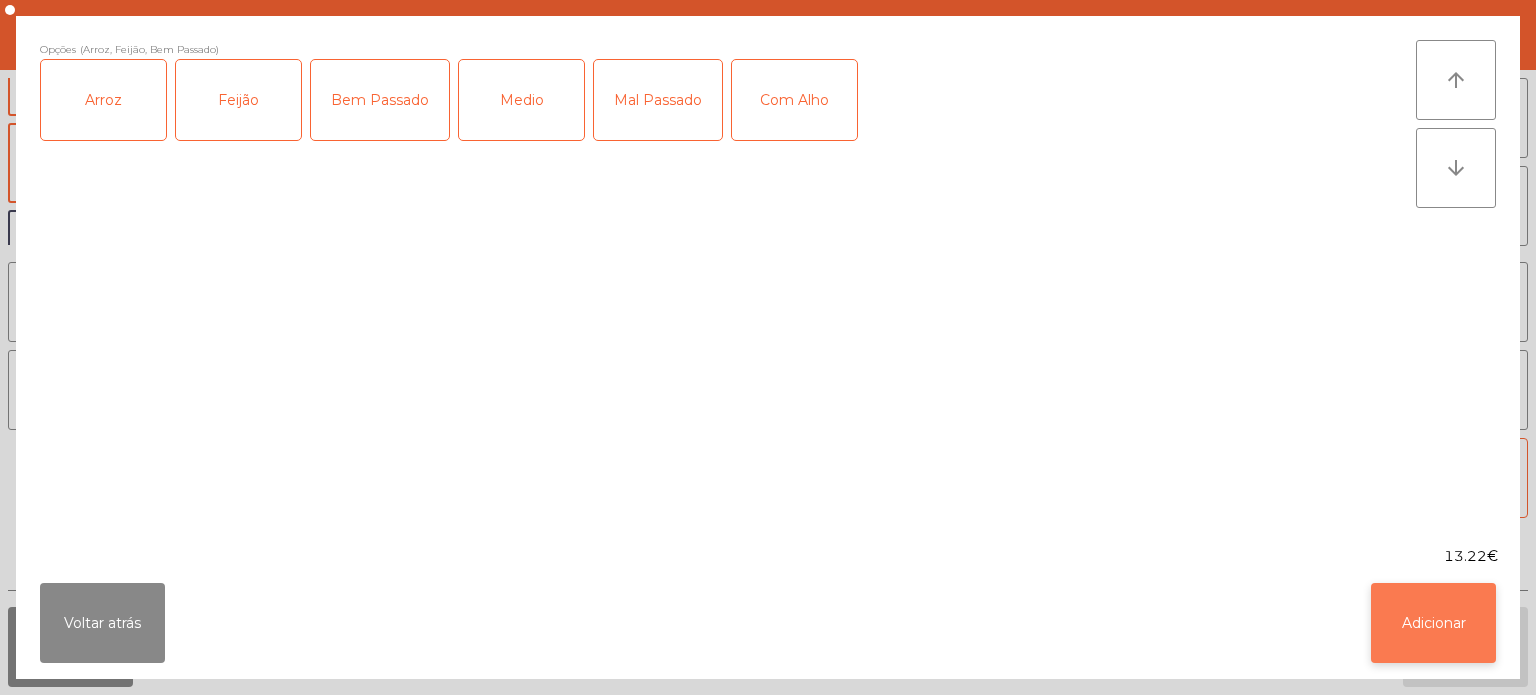 click on "Adicionar" 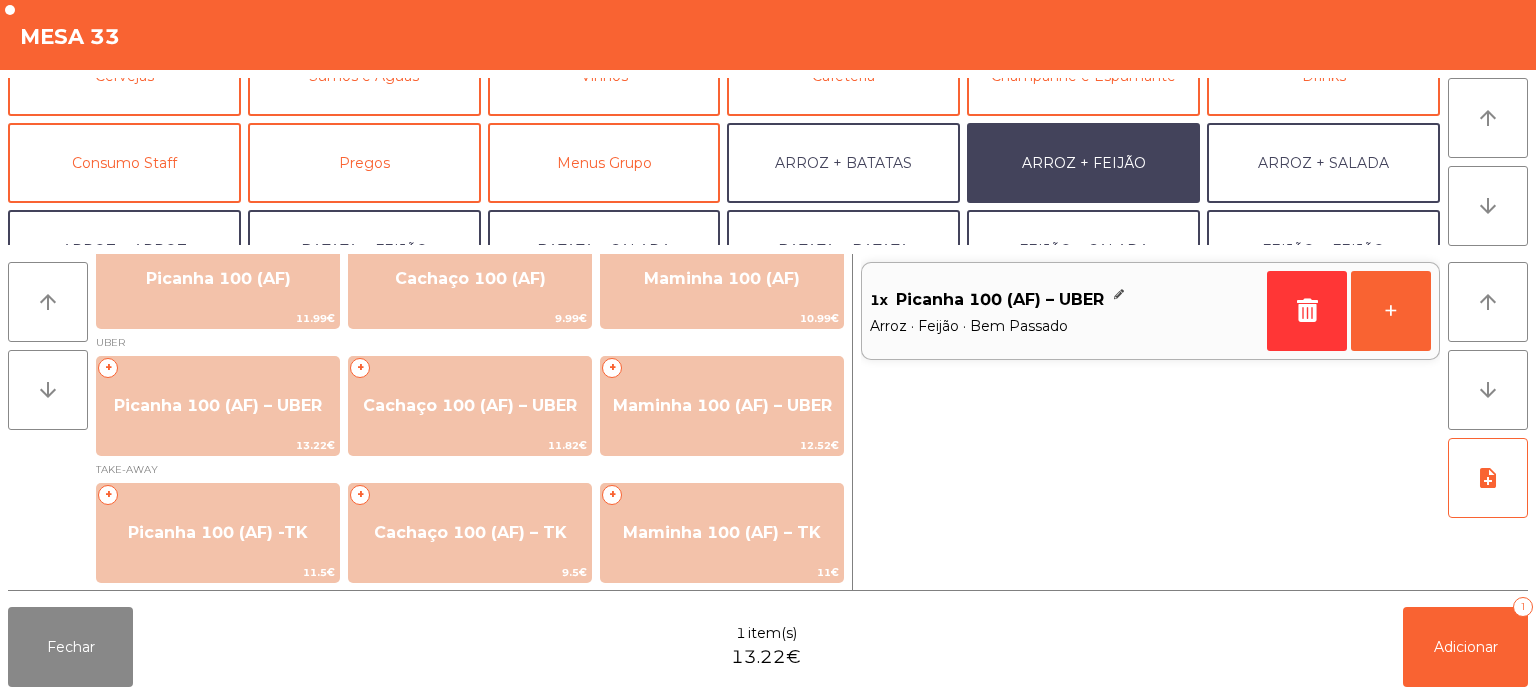 scroll, scrollTop: 260, scrollLeft: 0, axis: vertical 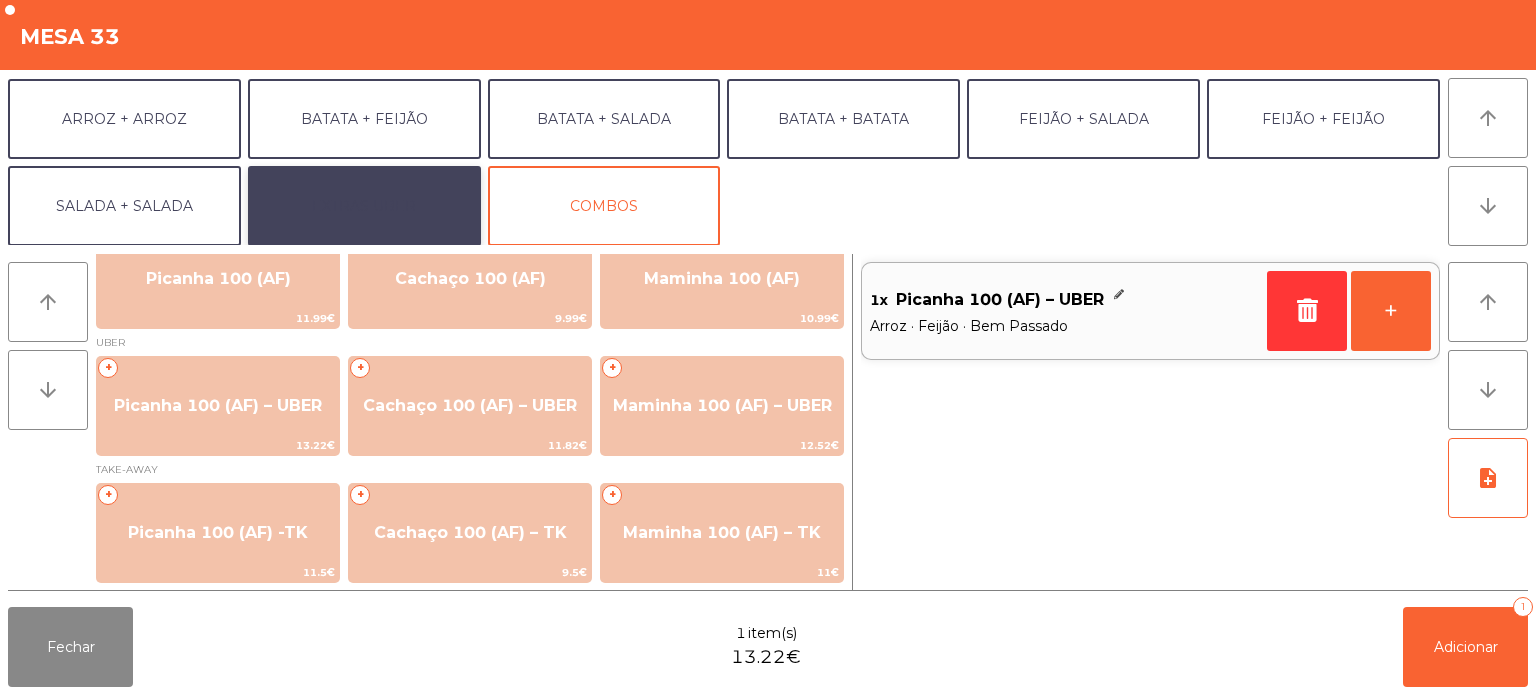 click on "EXTRAS UBER" 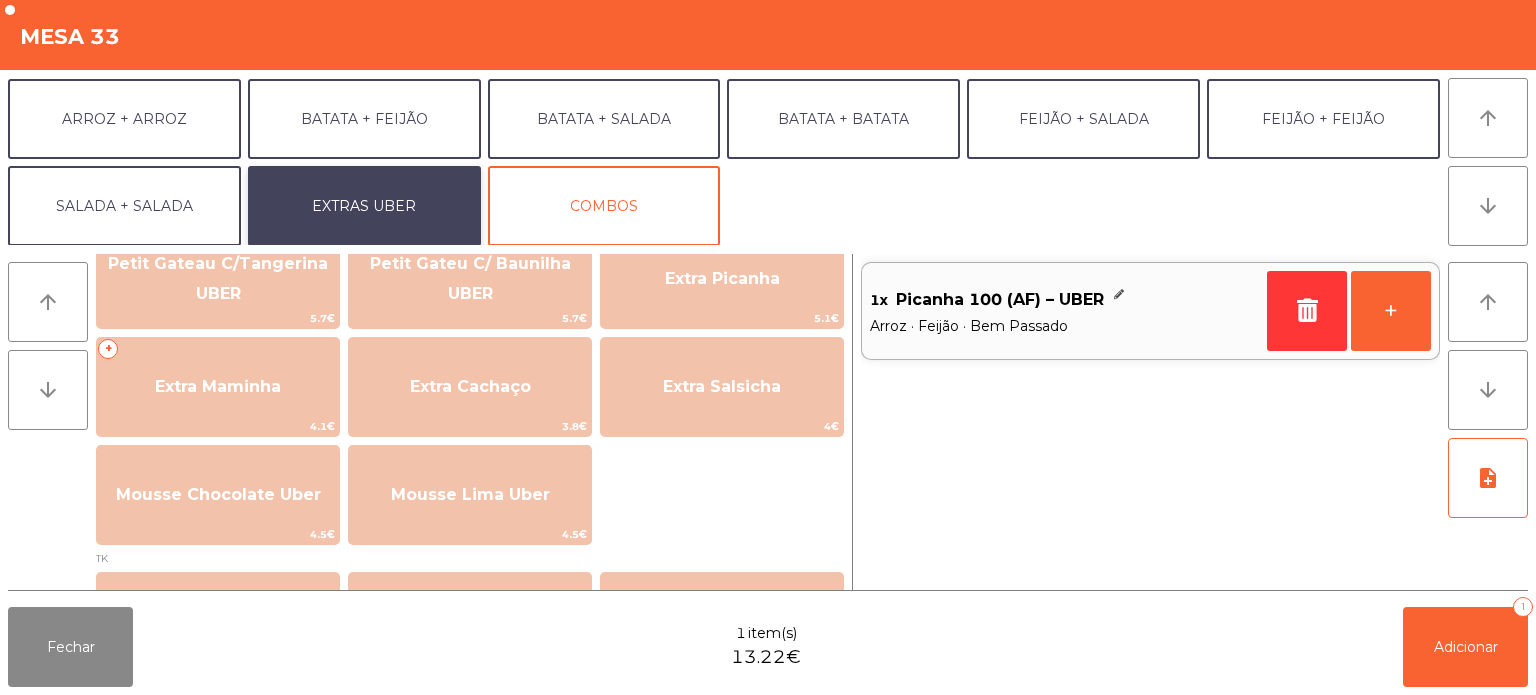 scroll, scrollTop: 495, scrollLeft: 0, axis: vertical 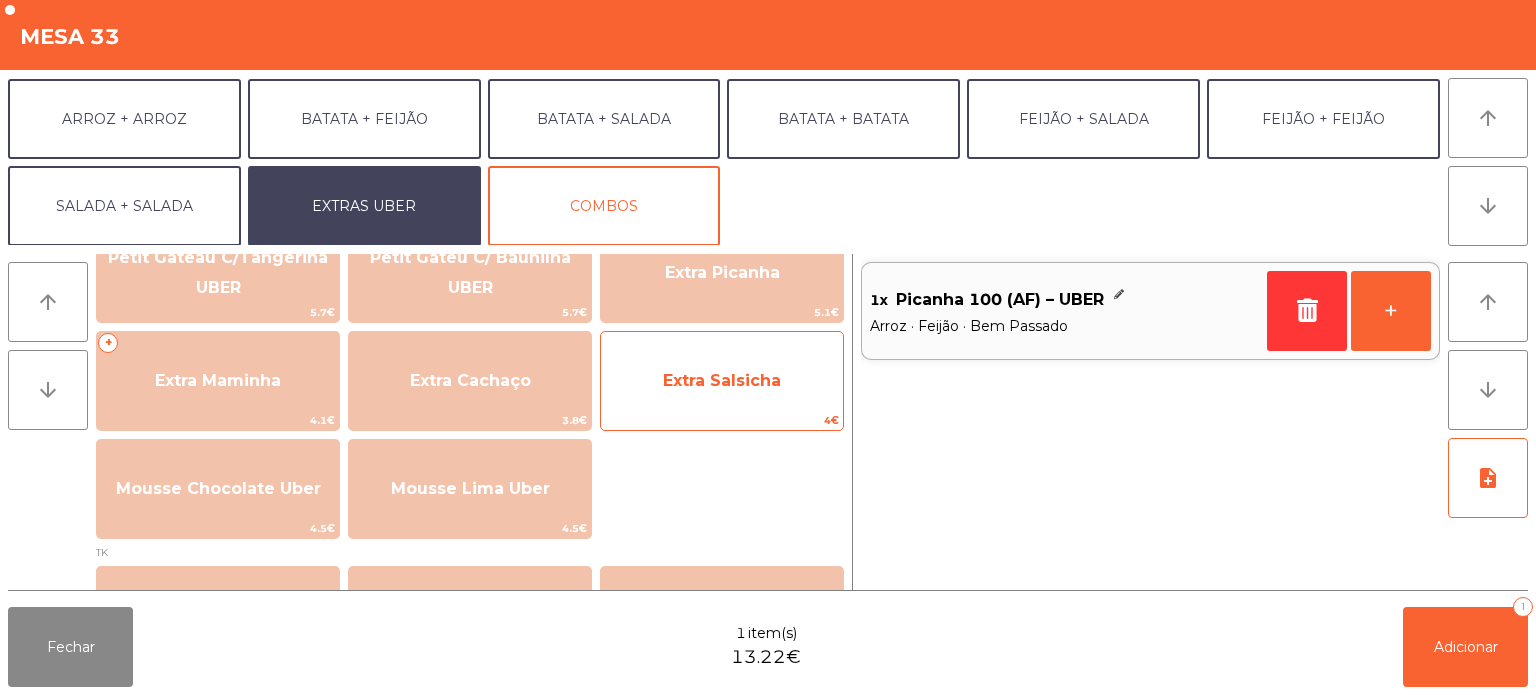 click on "Extra Salsicha" 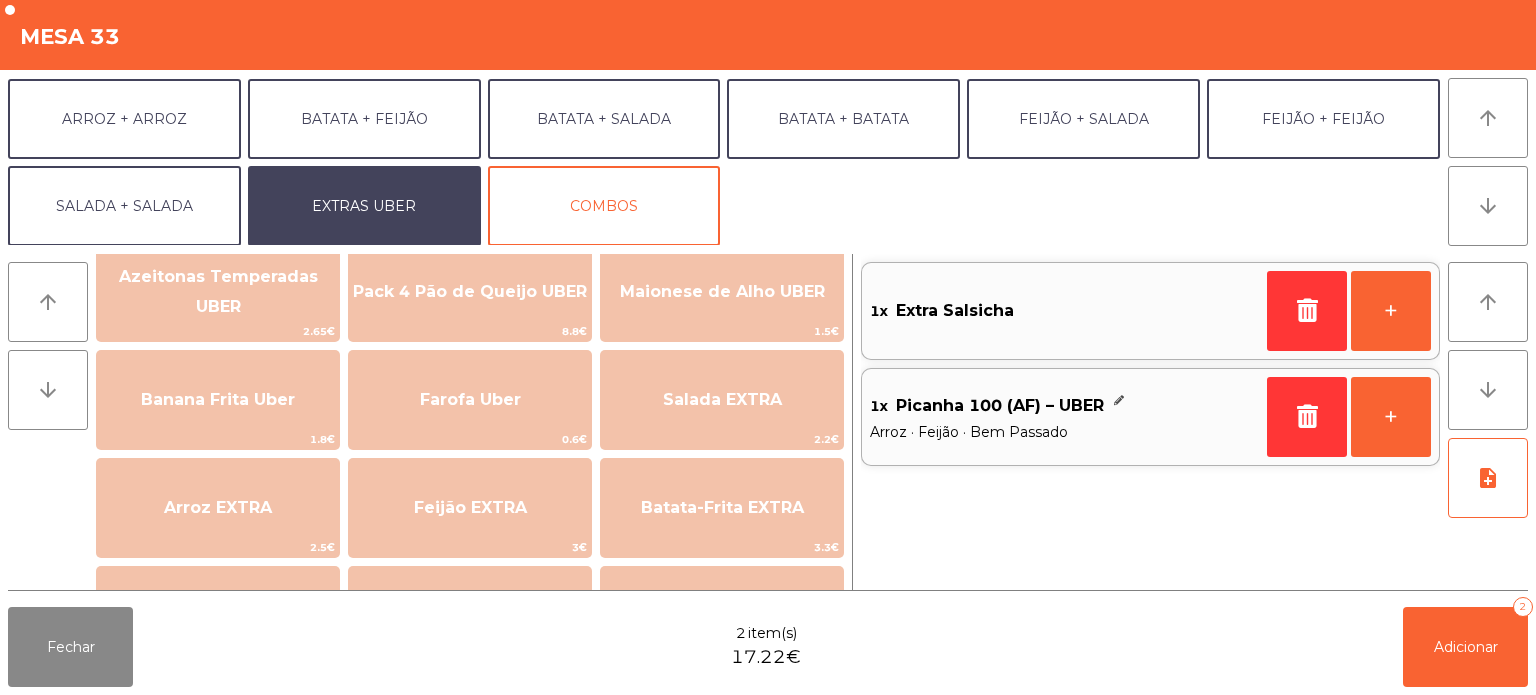 scroll, scrollTop: 0, scrollLeft: 0, axis: both 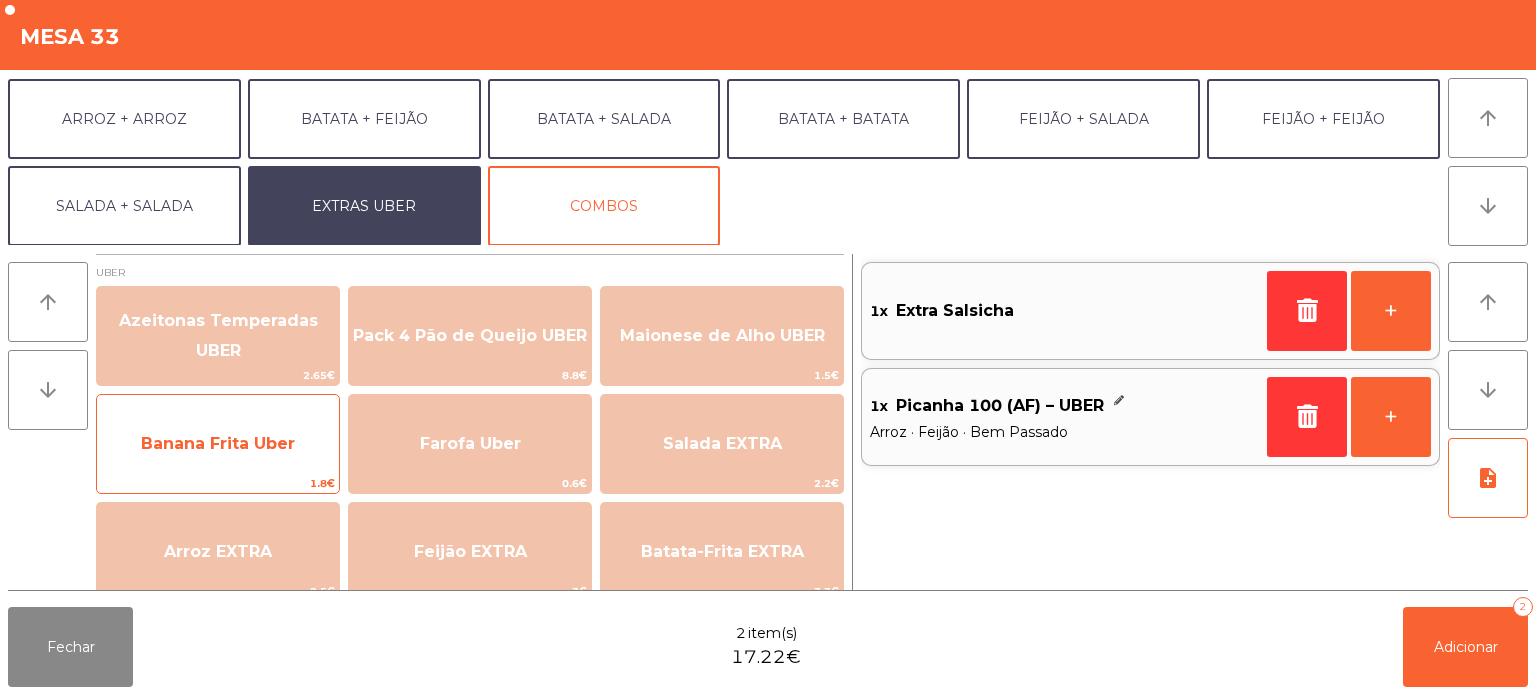 click on "Banana Frita Uber" 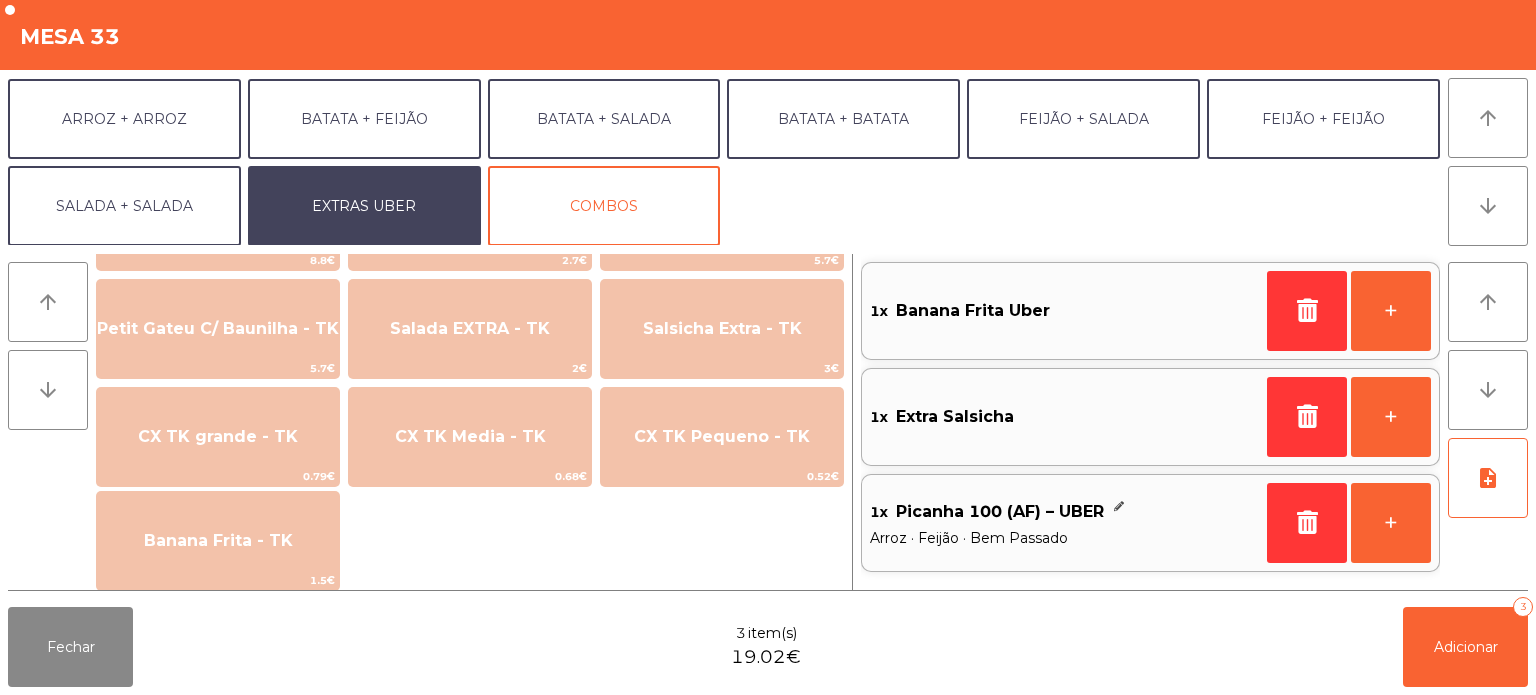scroll, scrollTop: 1330, scrollLeft: 0, axis: vertical 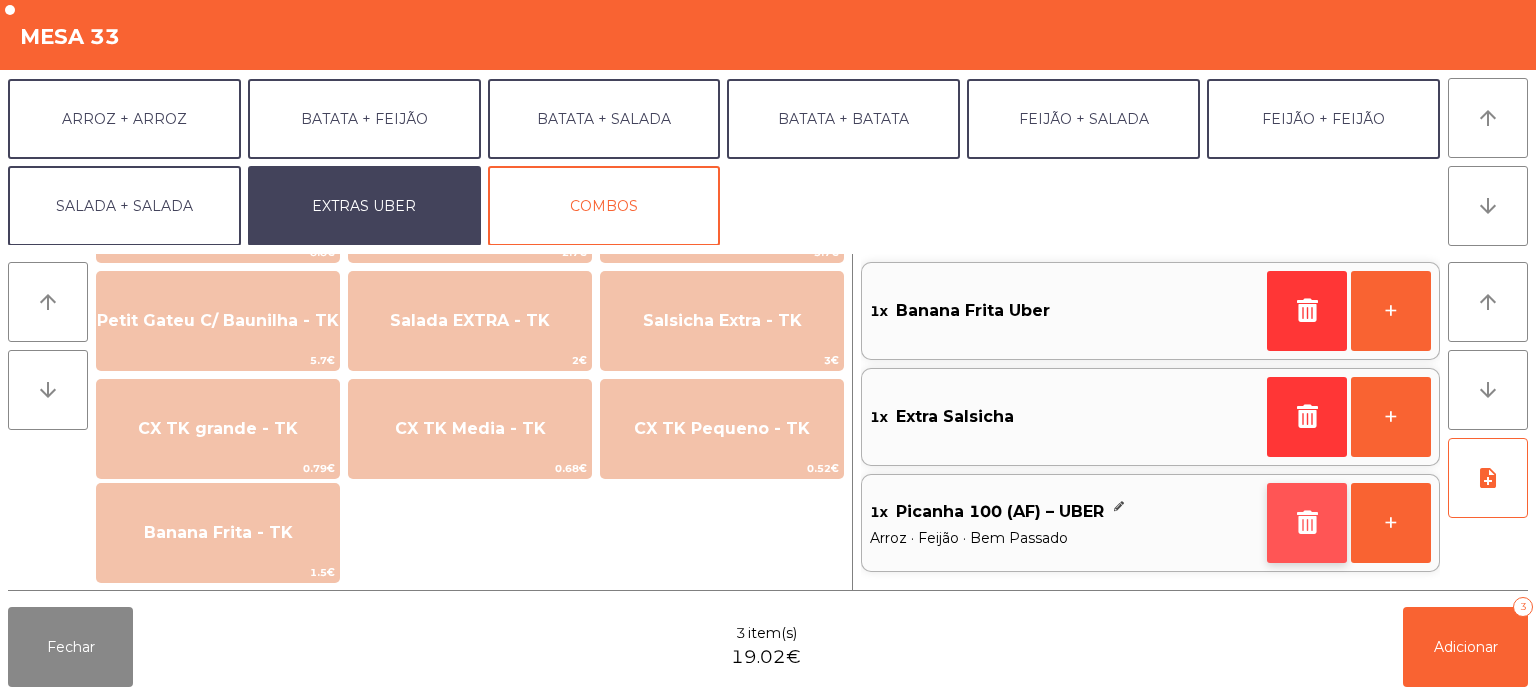 click 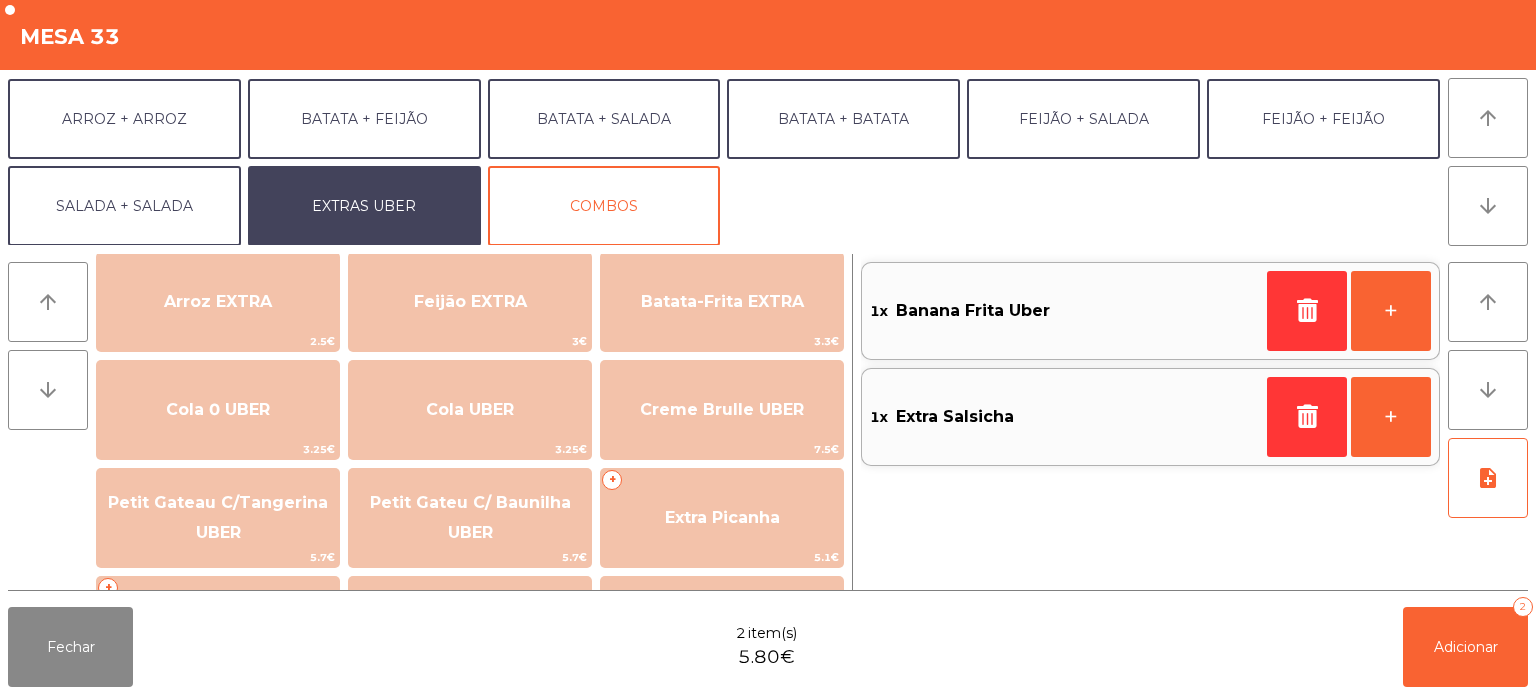 scroll, scrollTop: 0, scrollLeft: 0, axis: both 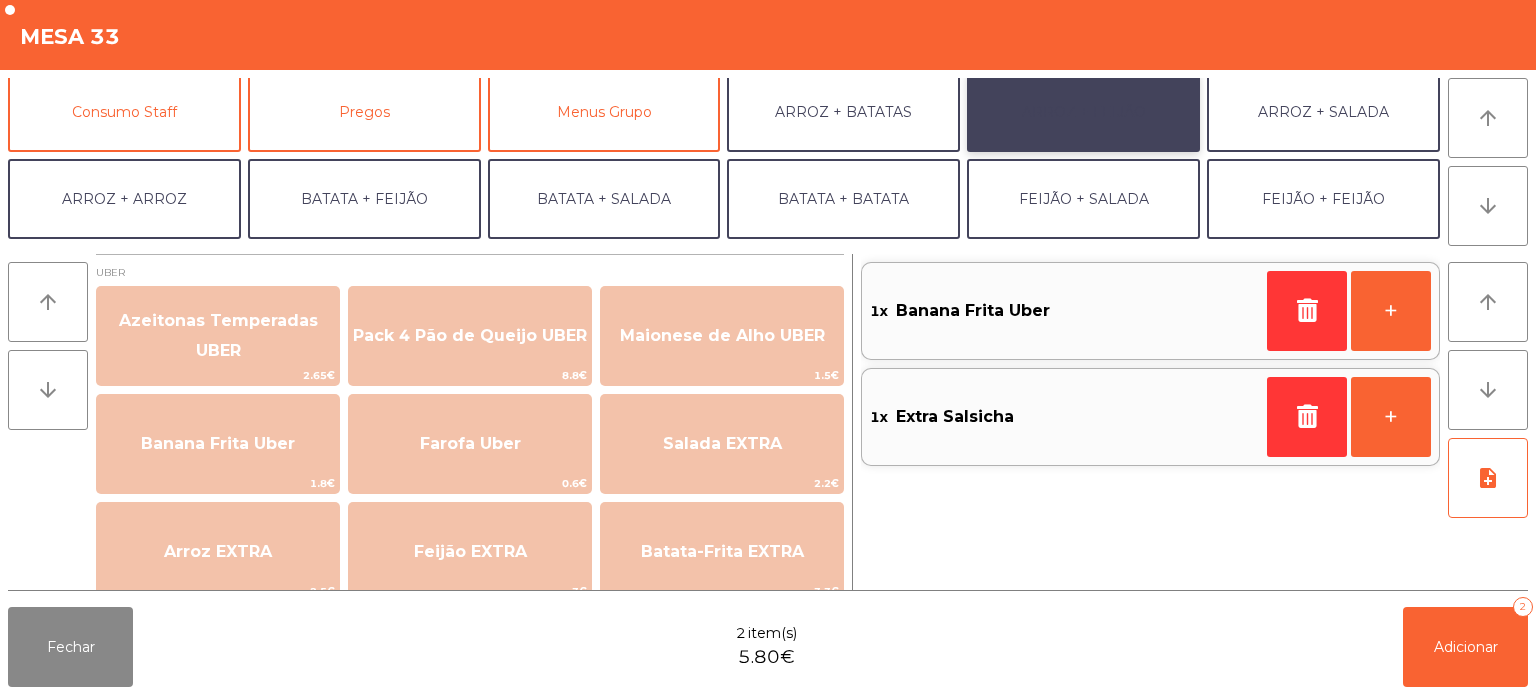 click on "ARROZ + FEIJÃO" 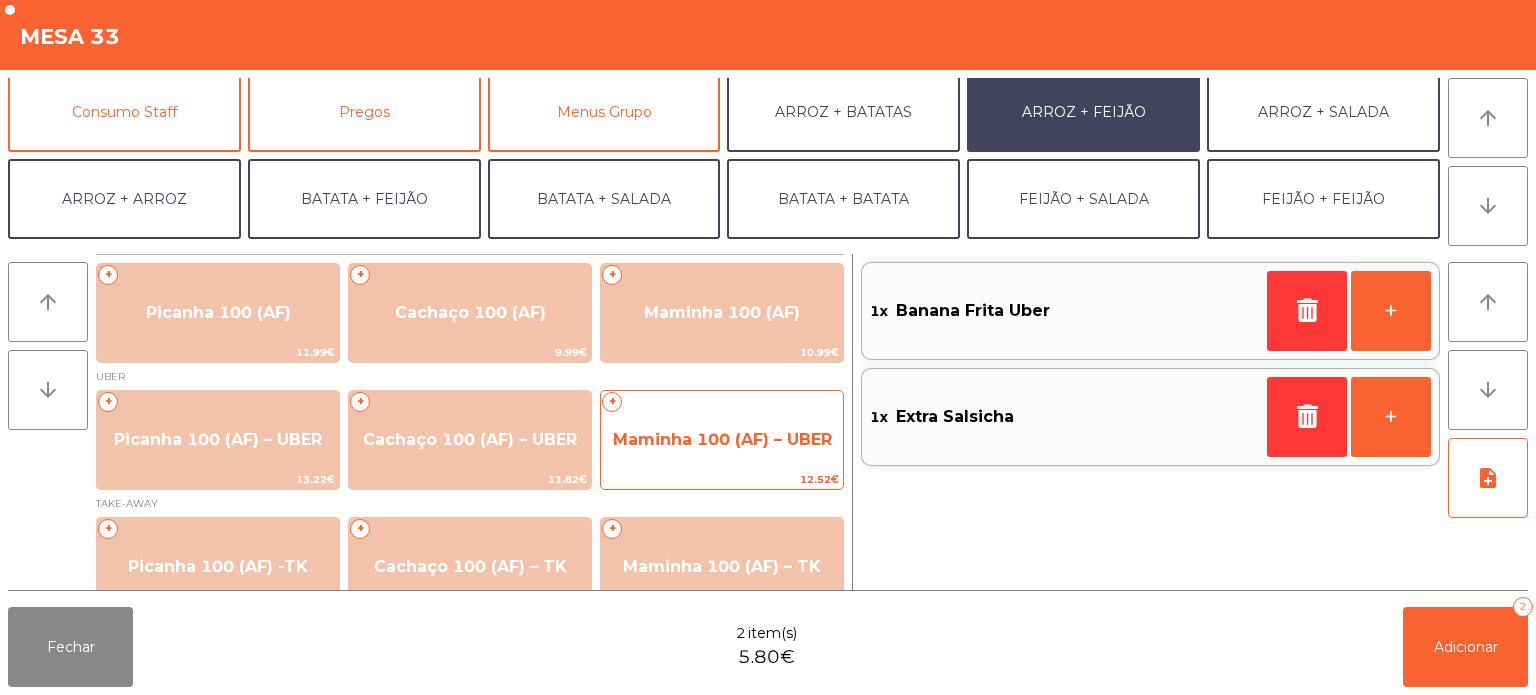 click on "Maminha 100 (AF) – UBER" 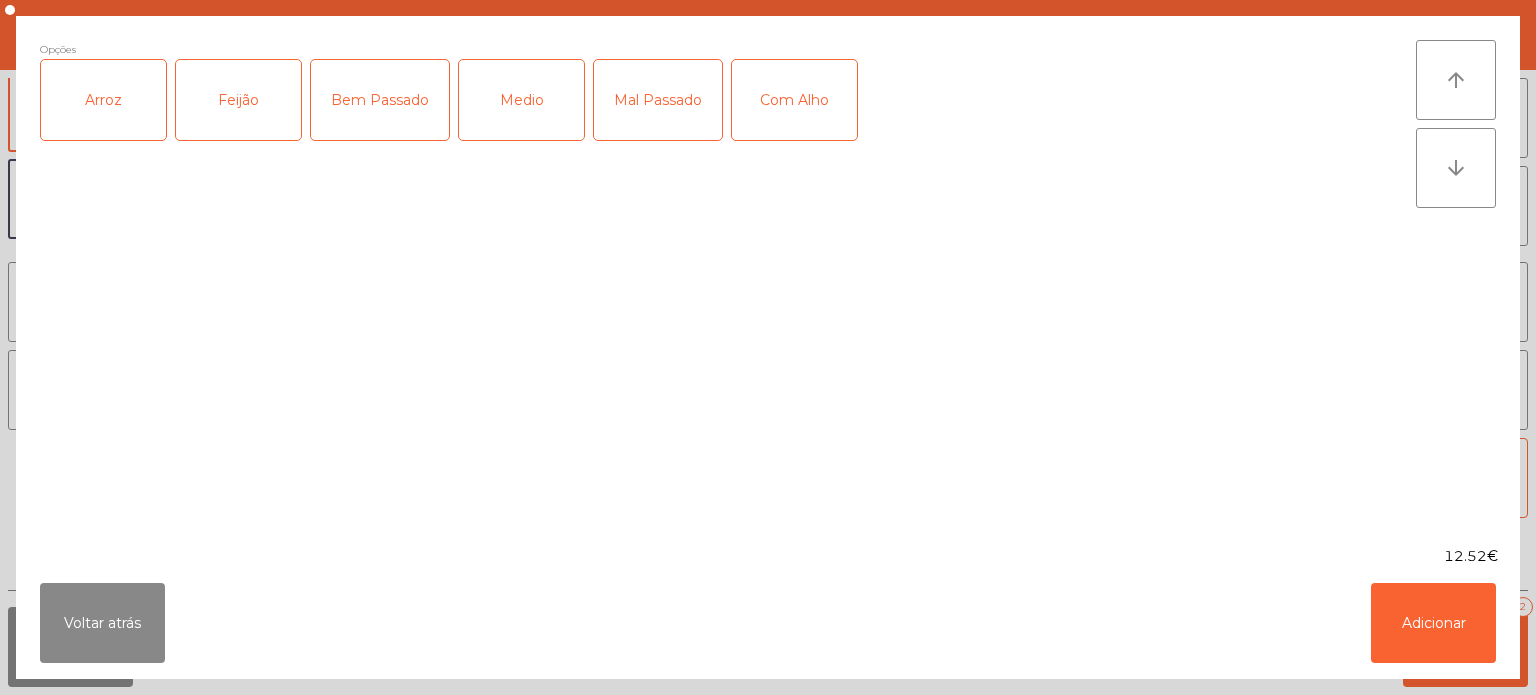 click on "Arroz" 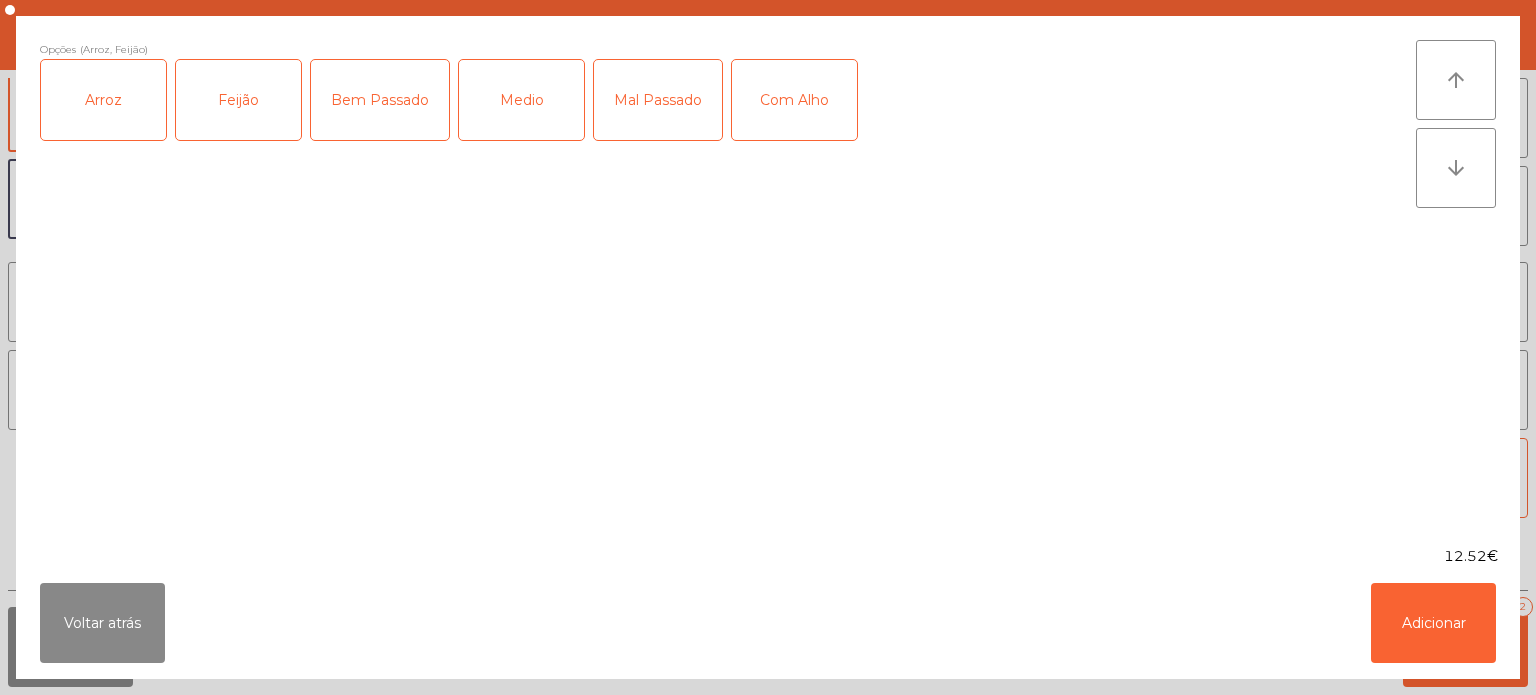 click on "Bem Passado" 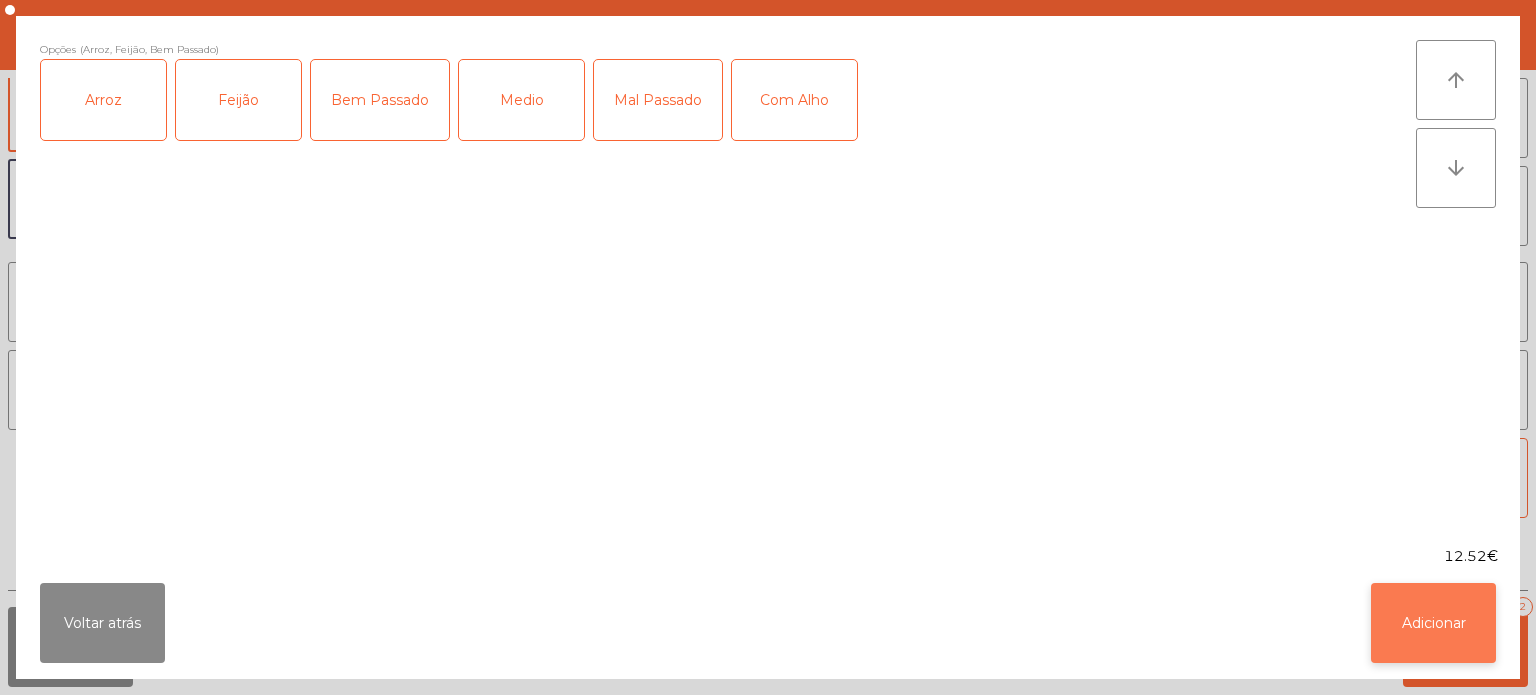 click on "Adicionar" 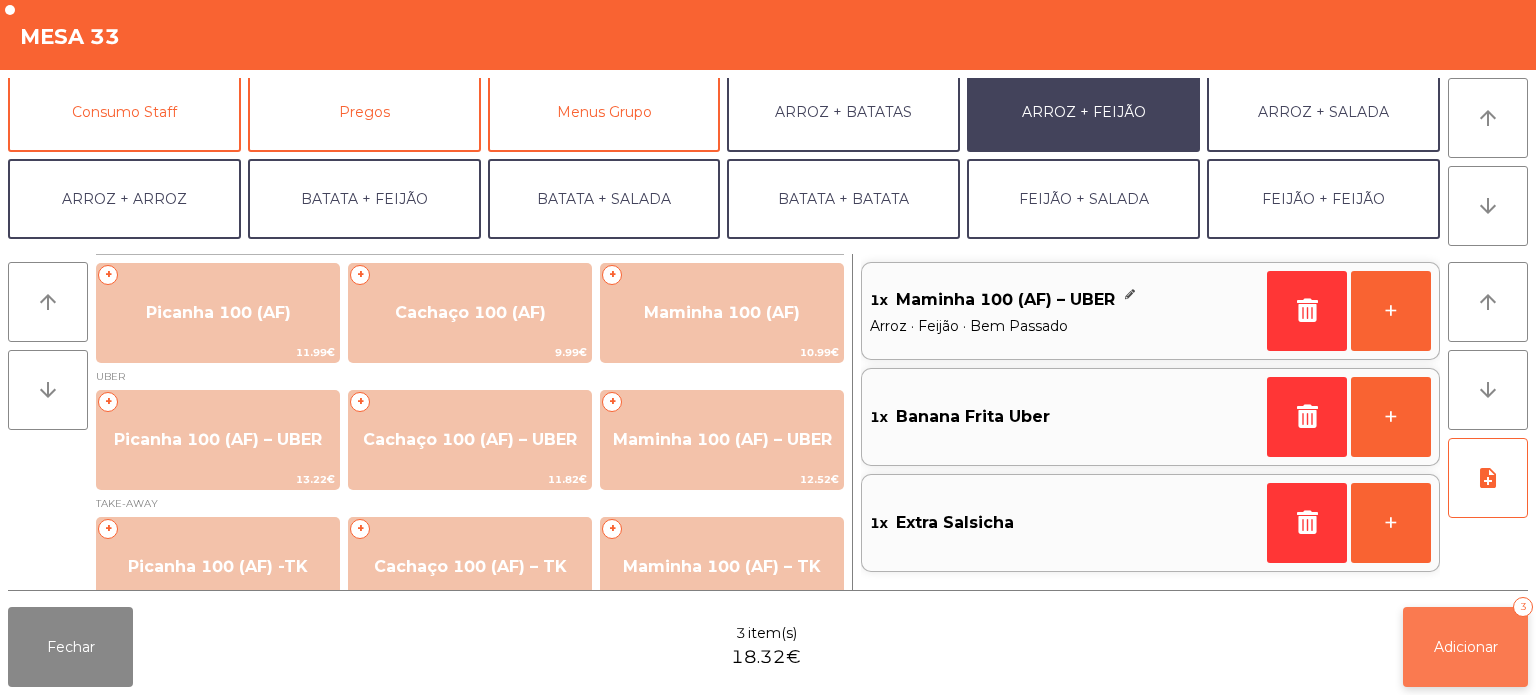 click on "Adicionar   3" 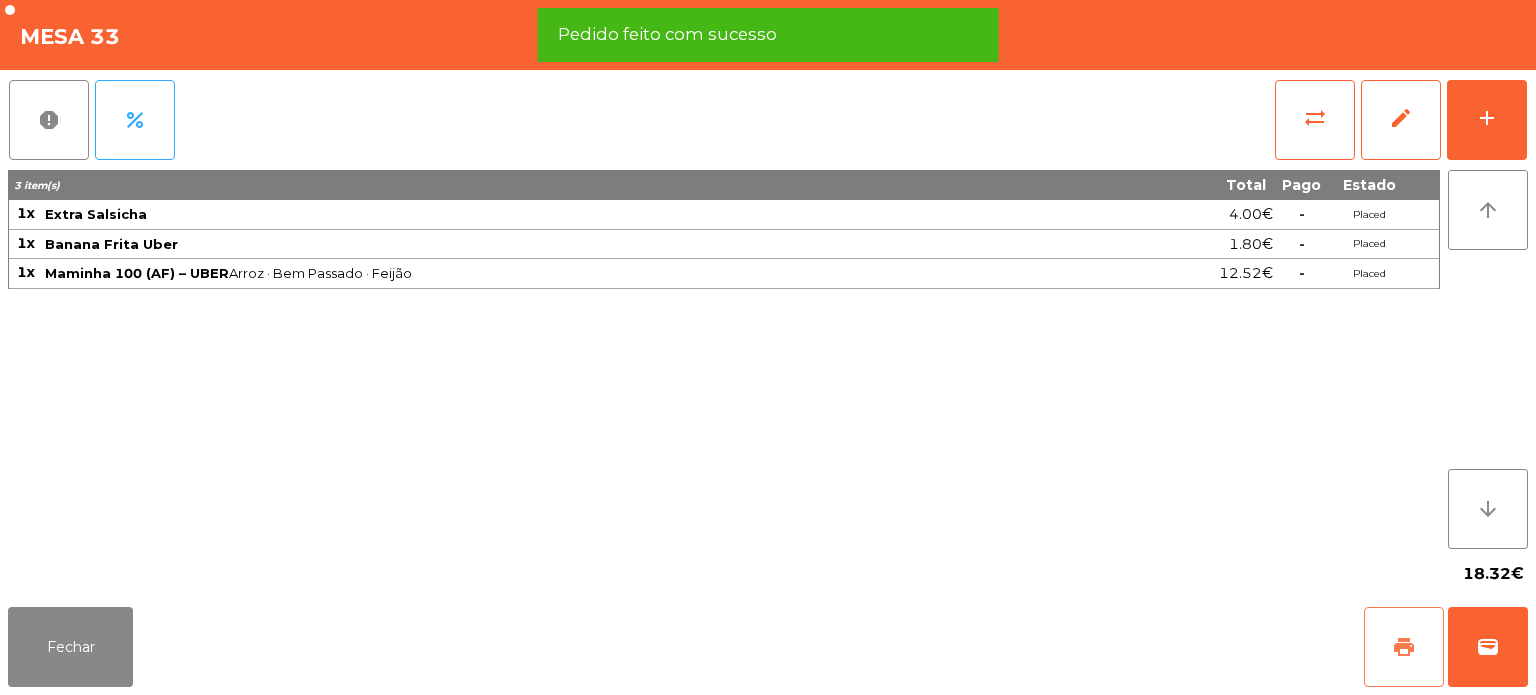 click on "print" 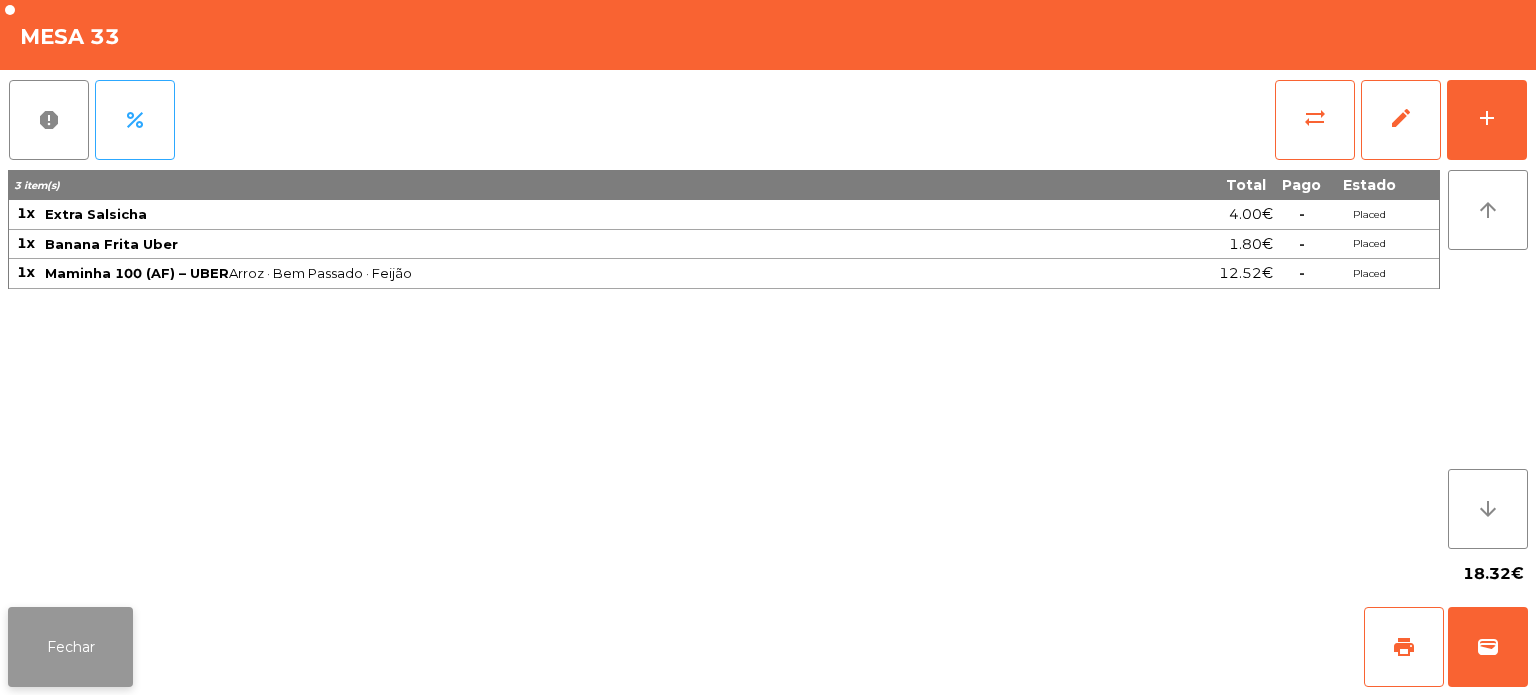 click on "Fechar" 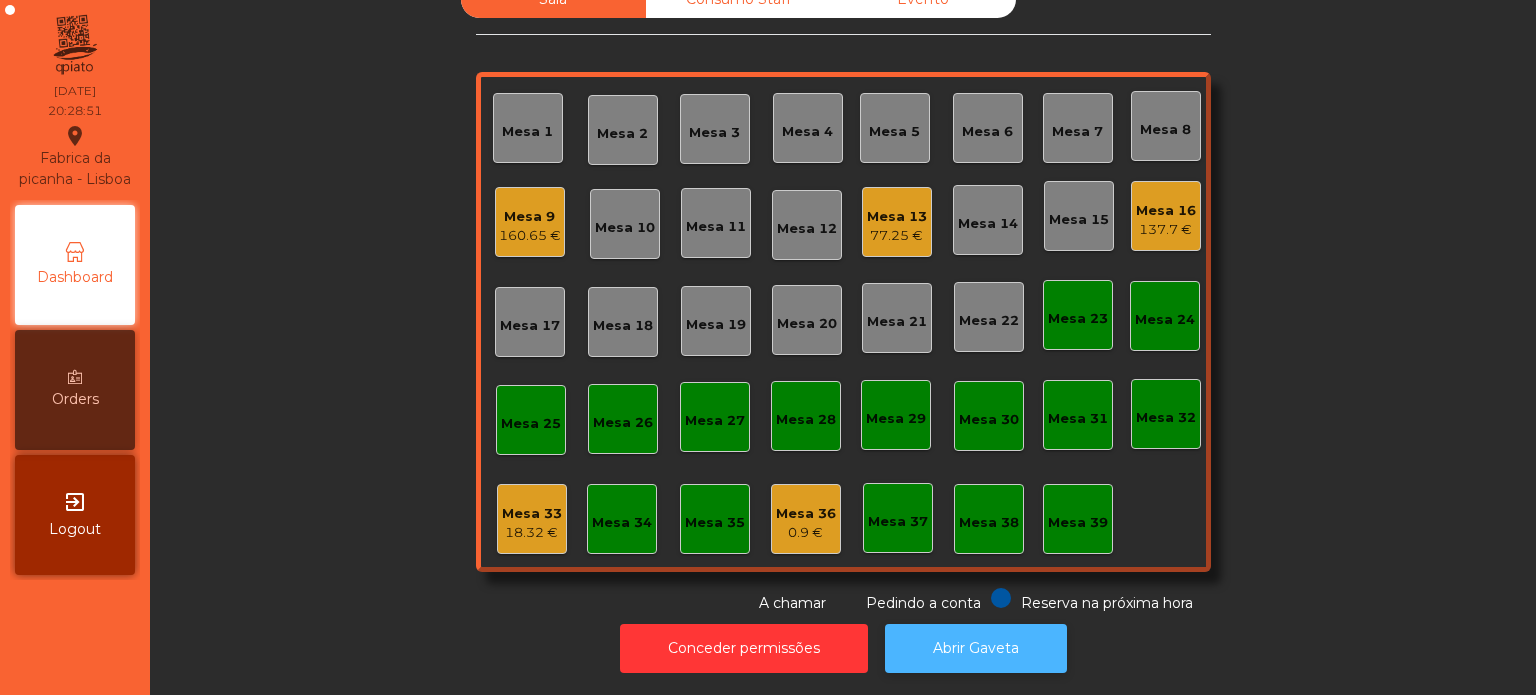 click on "Abrir Gaveta" 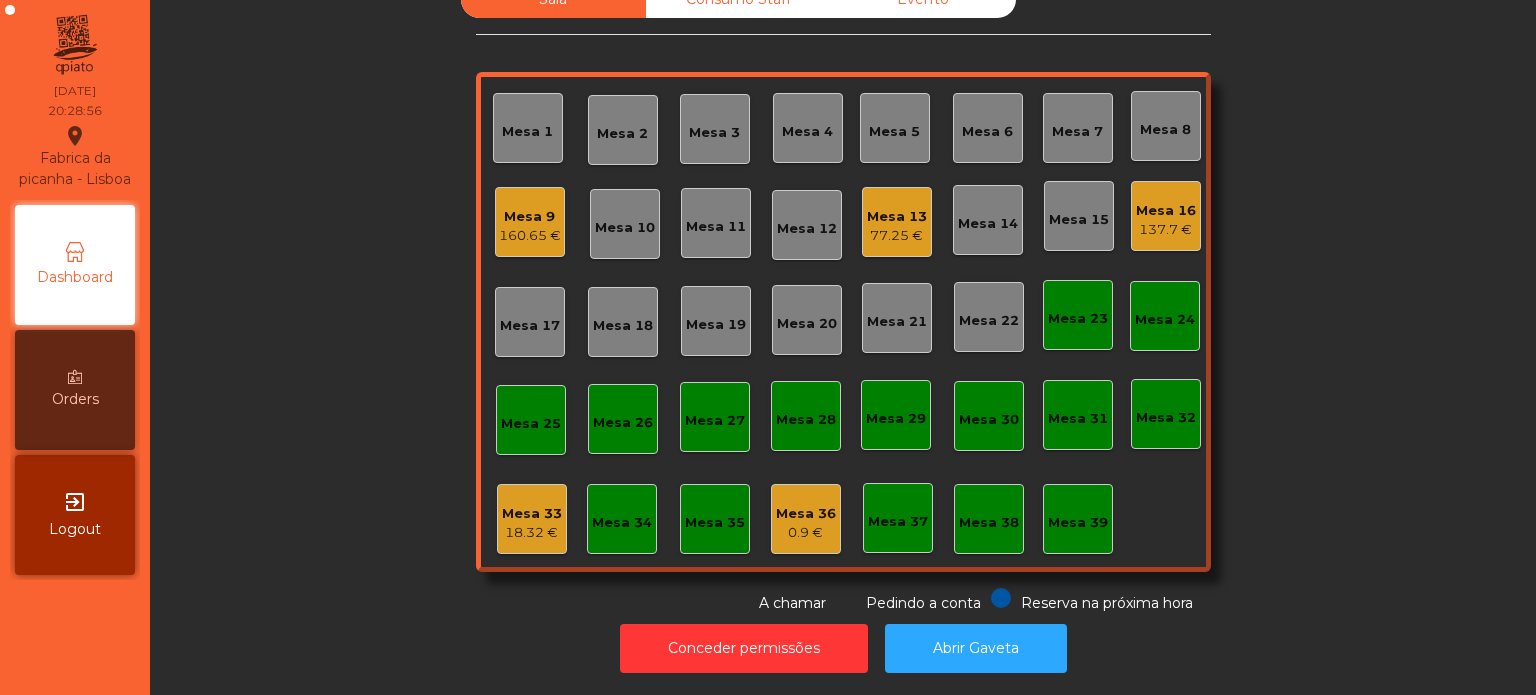 click on "Mesa 33" 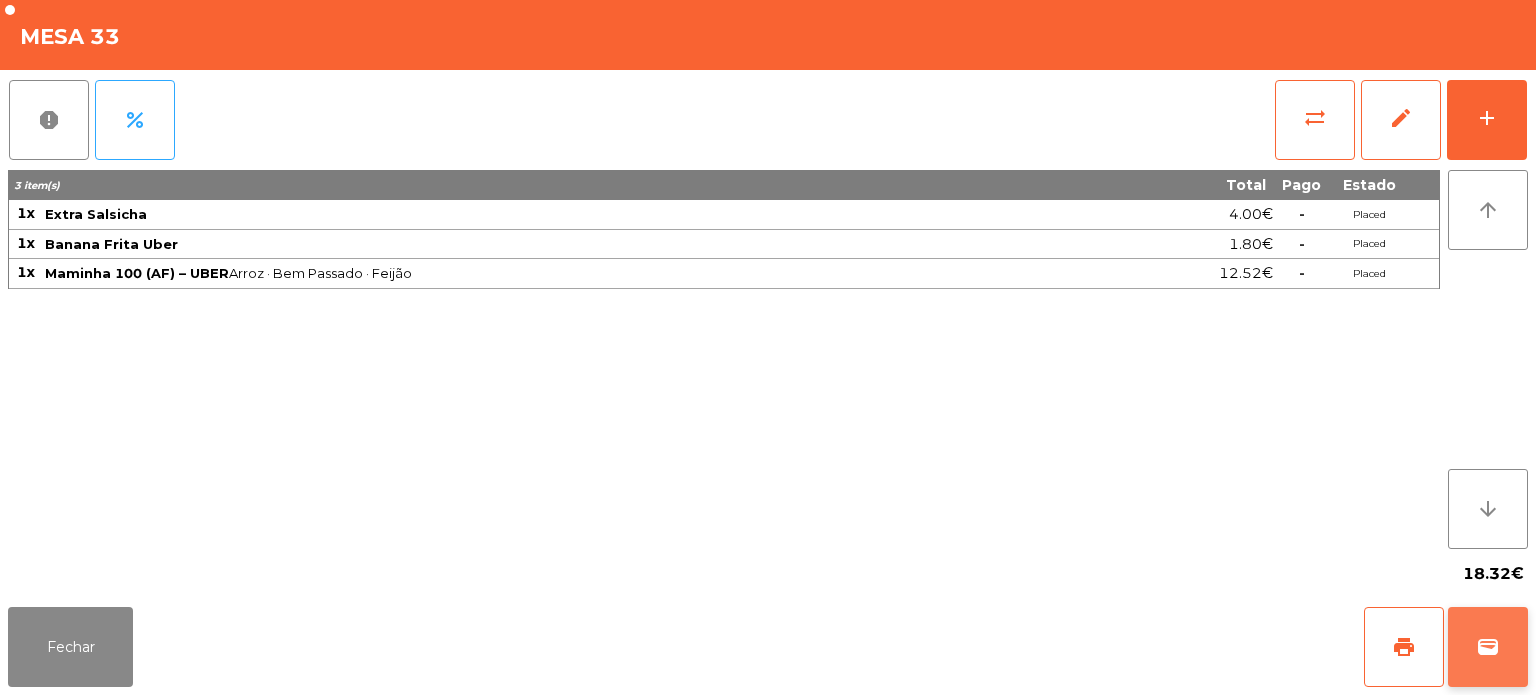 click on "wallet" 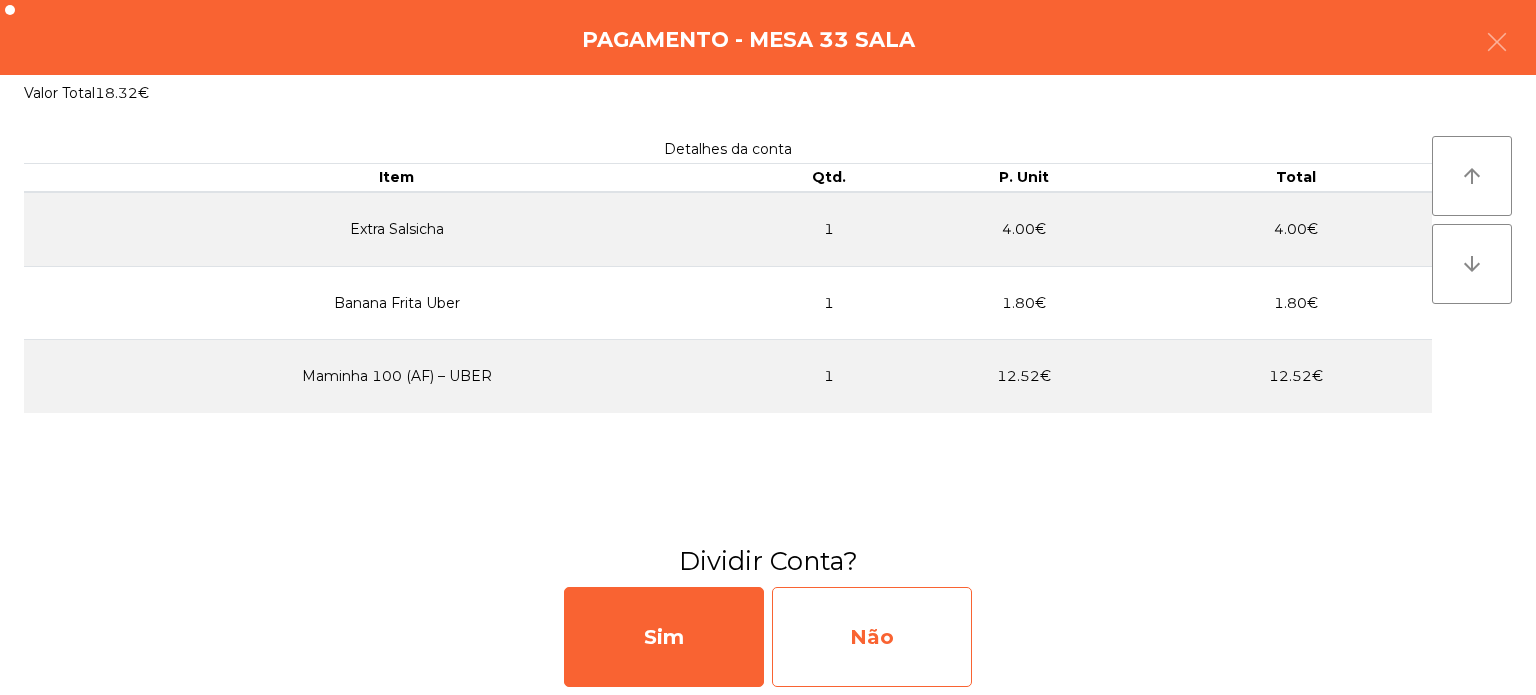 click on "Não" 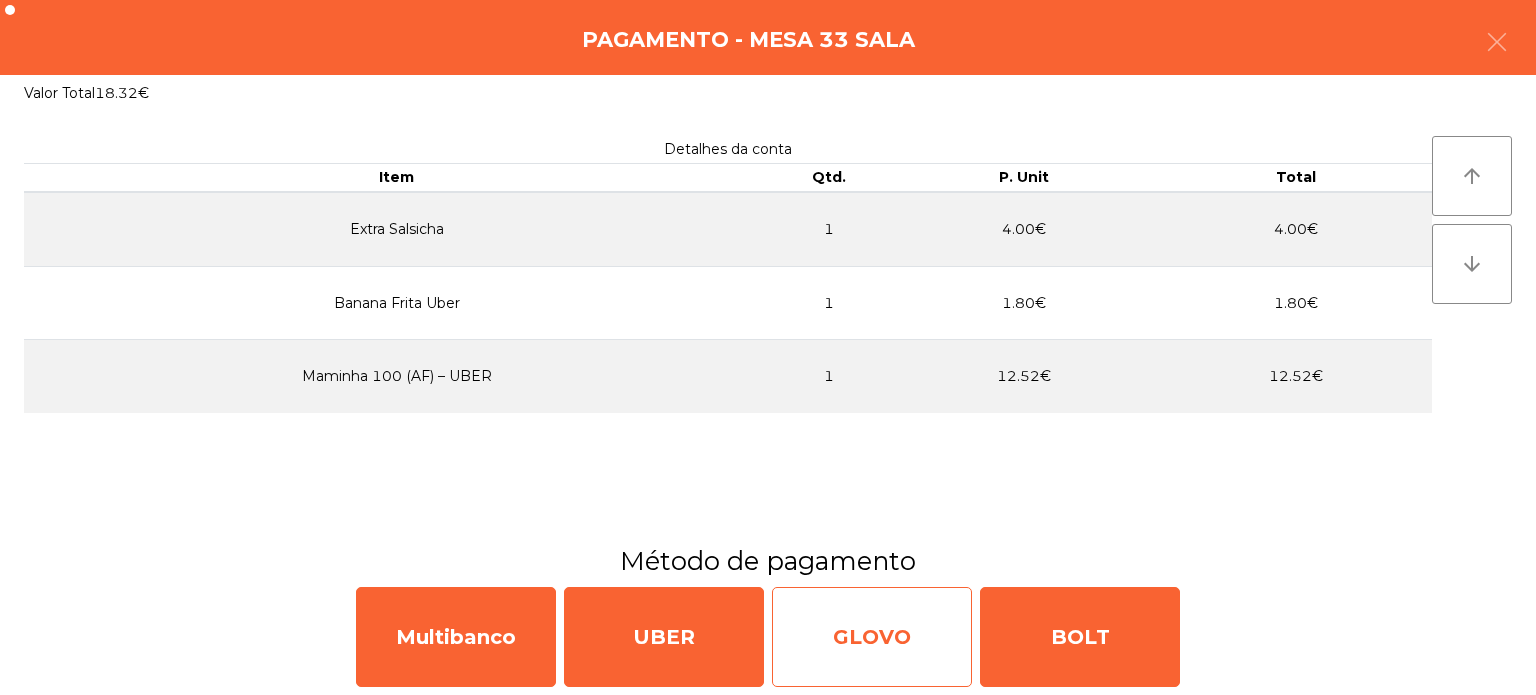 click on "GLOVO" 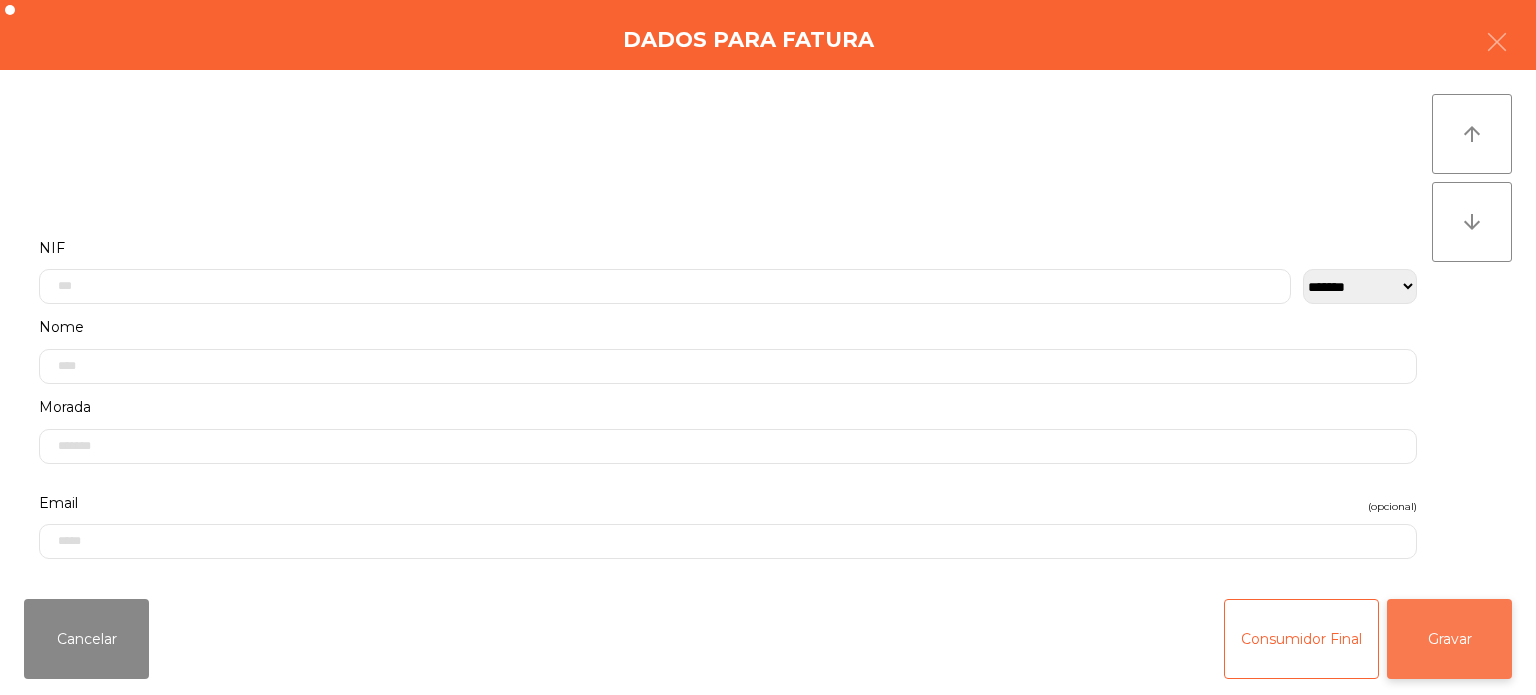 click on "Gravar" 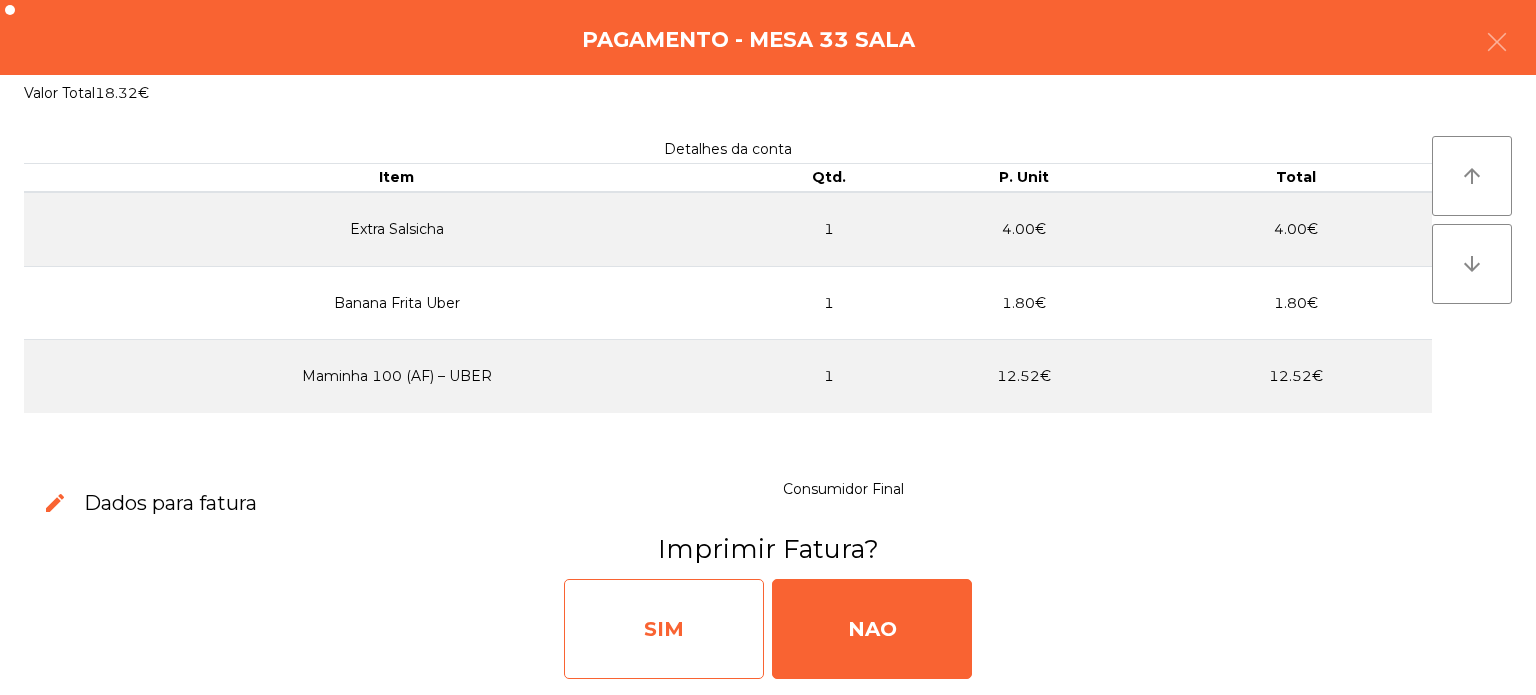 click on "SIM" 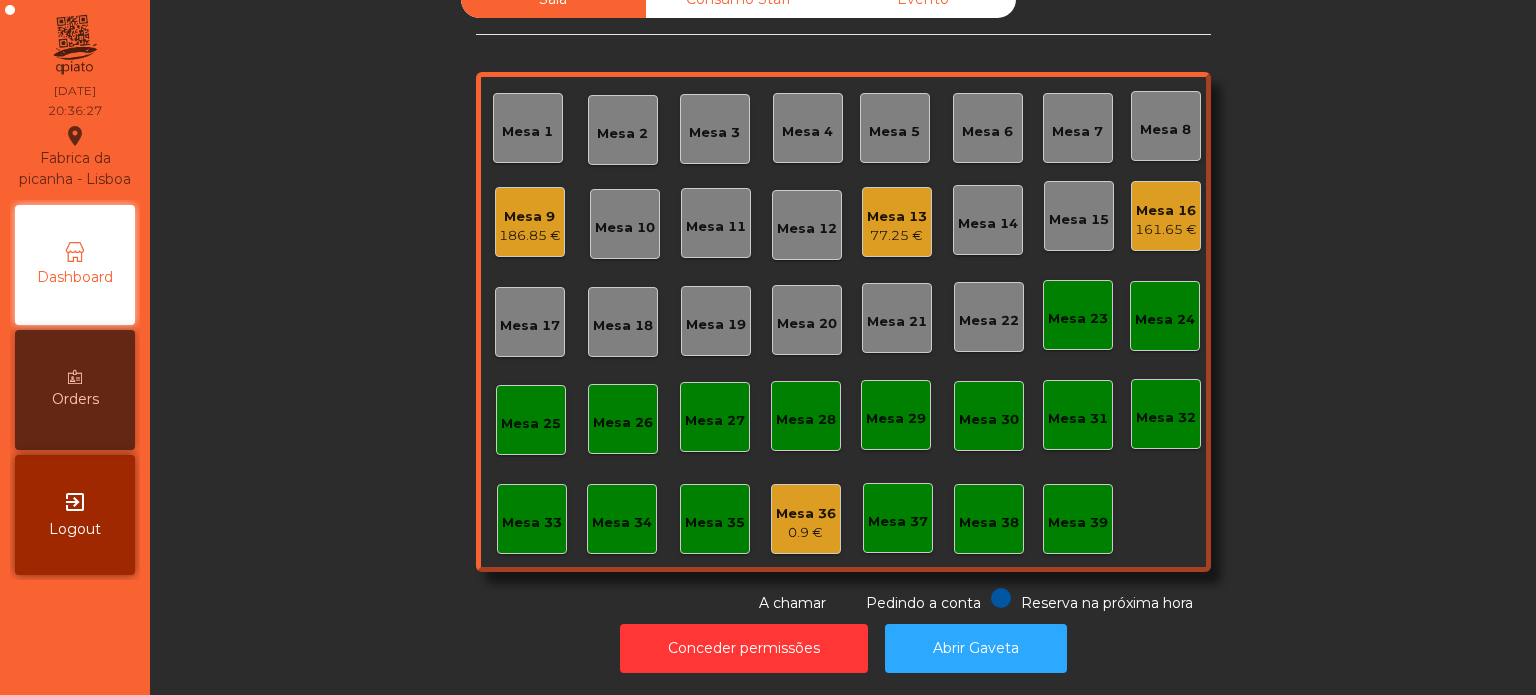 click on "Mesa 15" 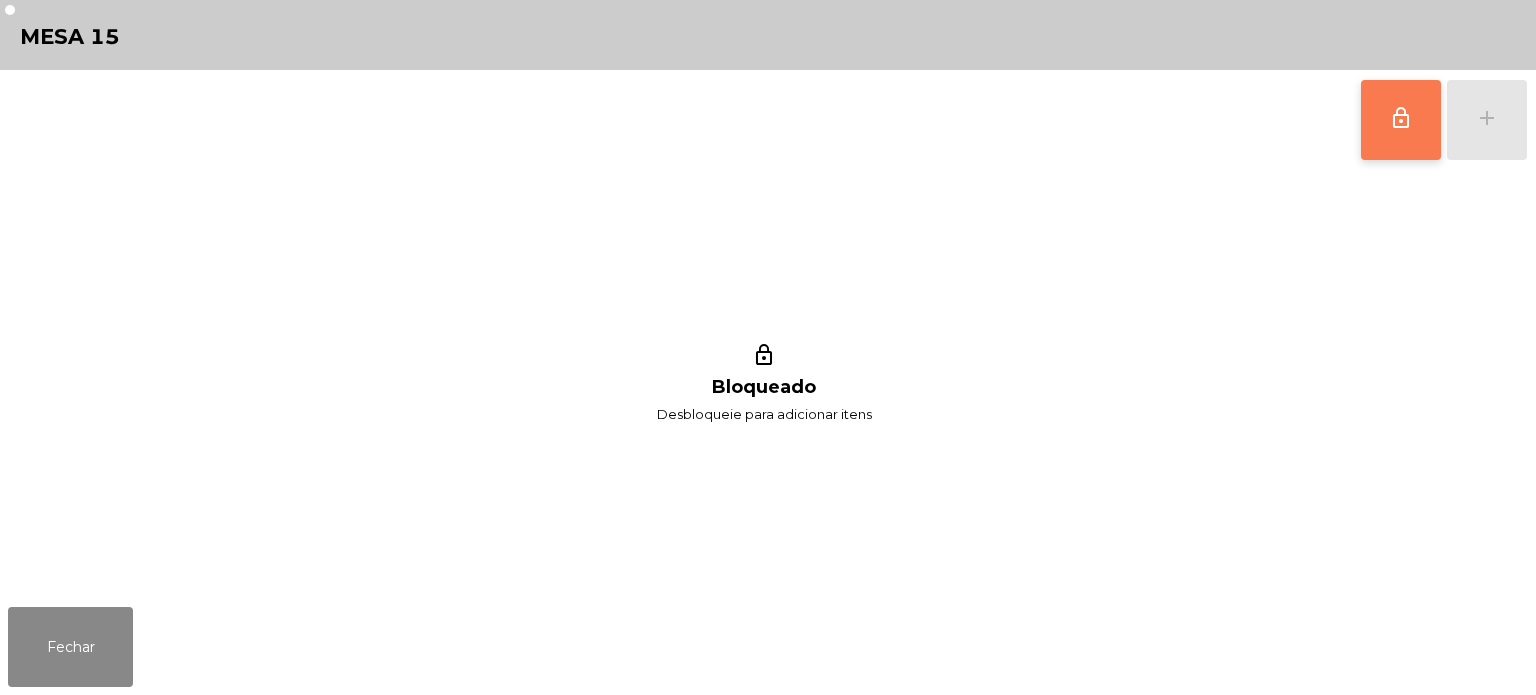 click on "lock_outline" 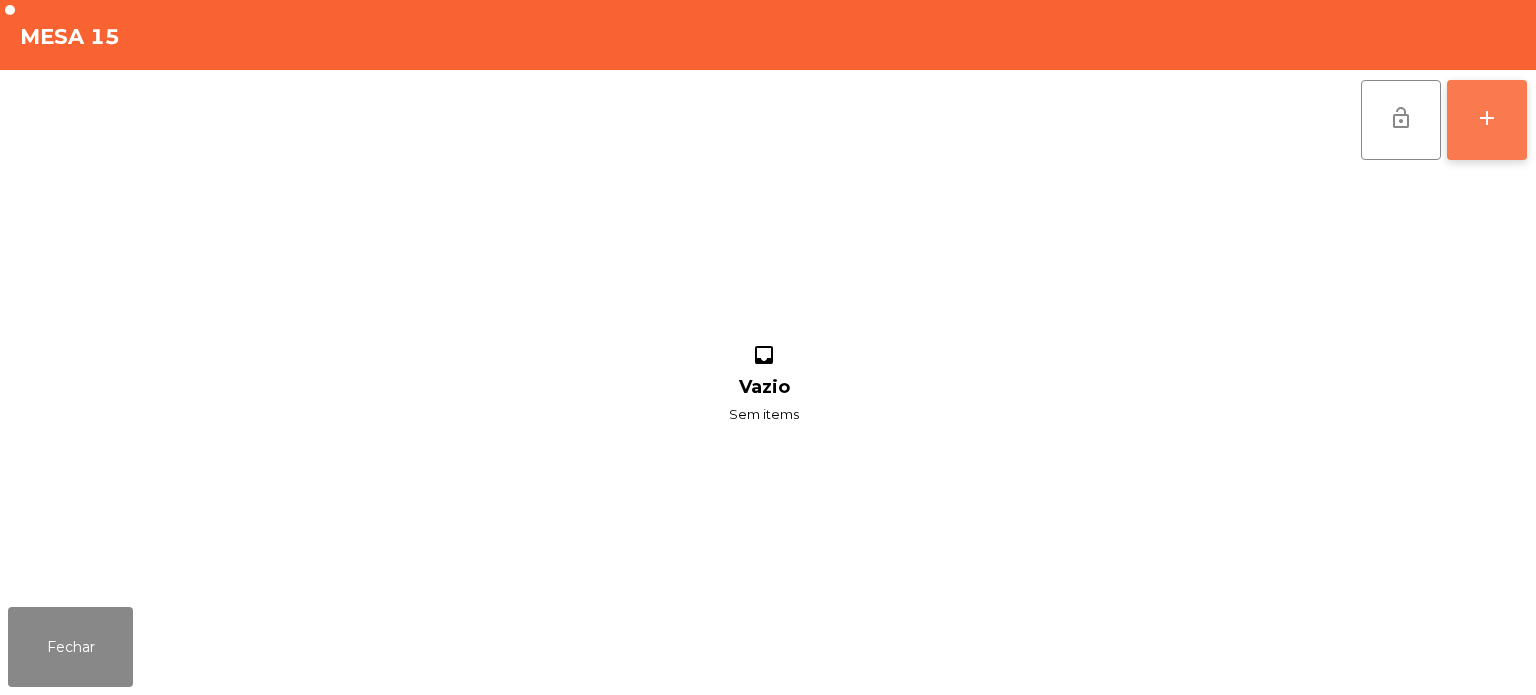click on "add" 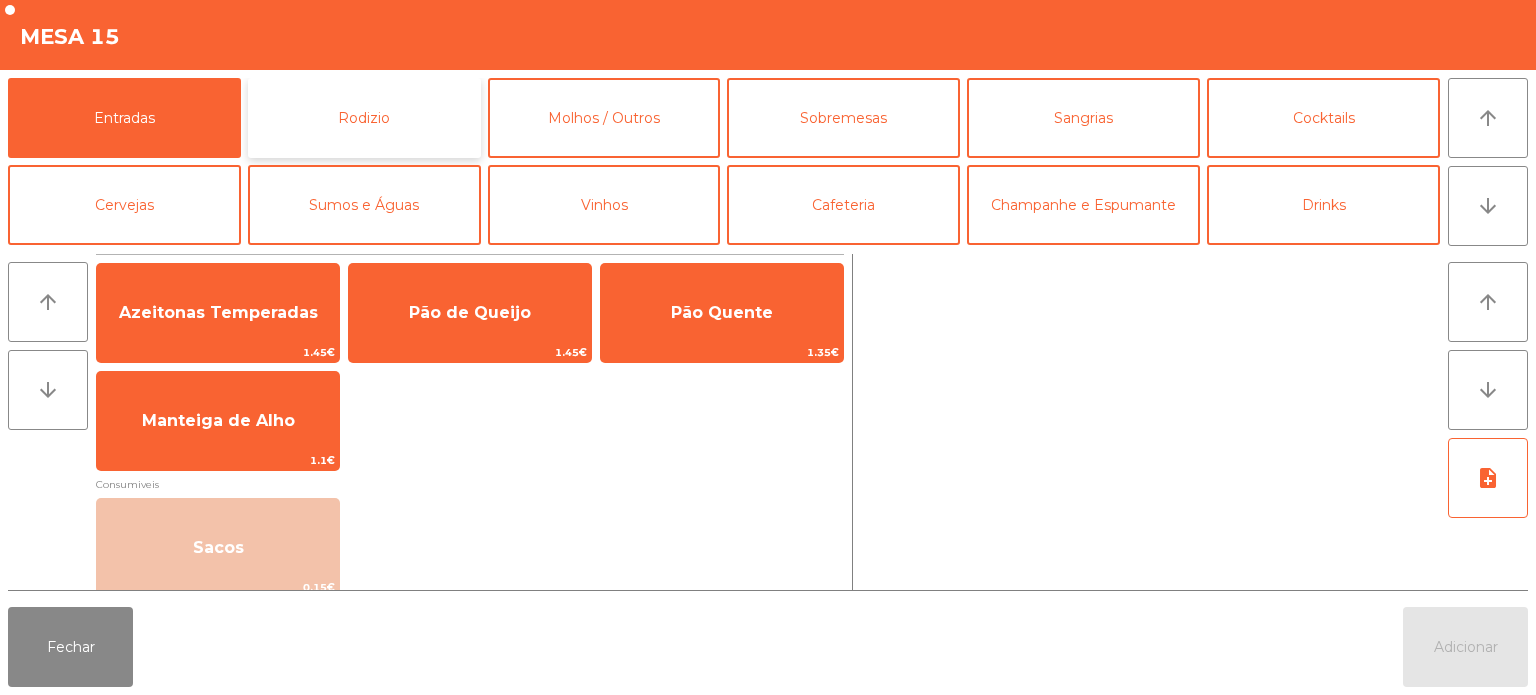 click on "Rodizio" 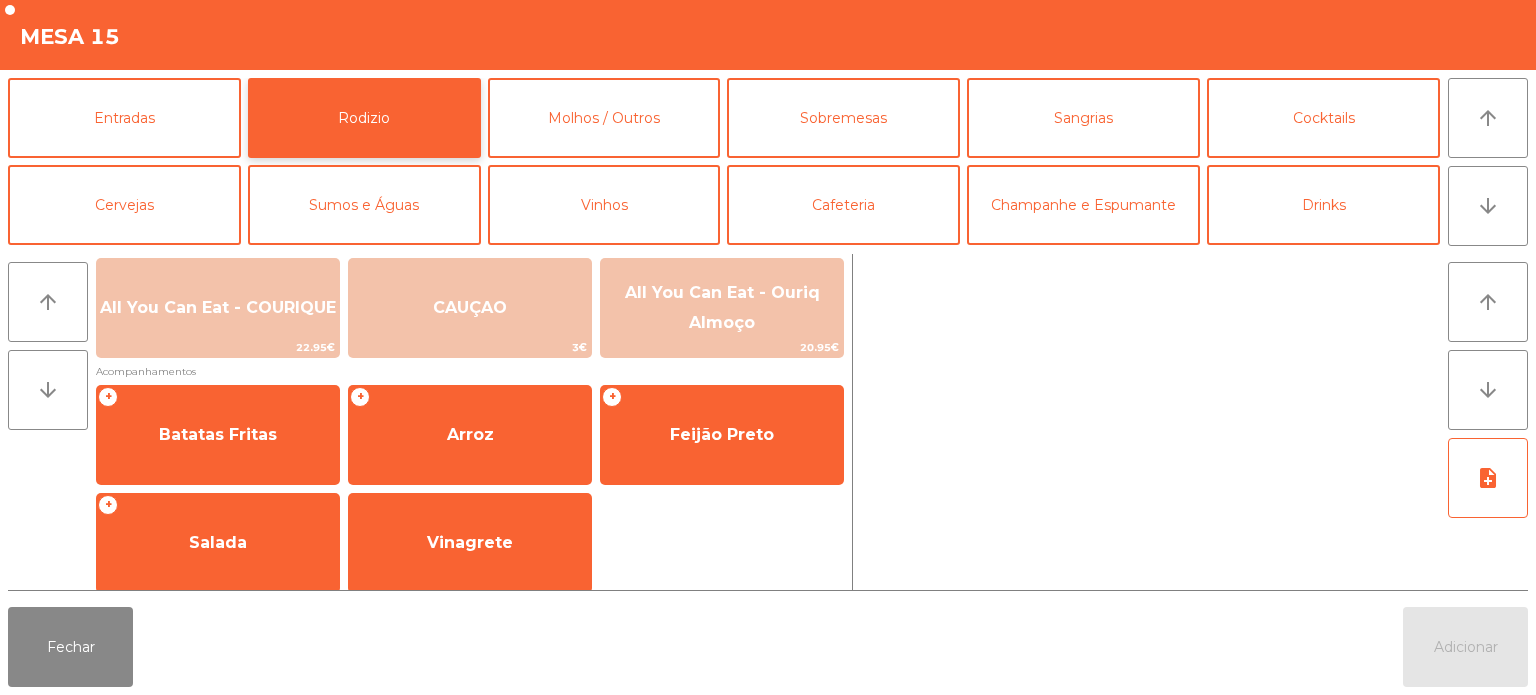 scroll, scrollTop: 356, scrollLeft: 0, axis: vertical 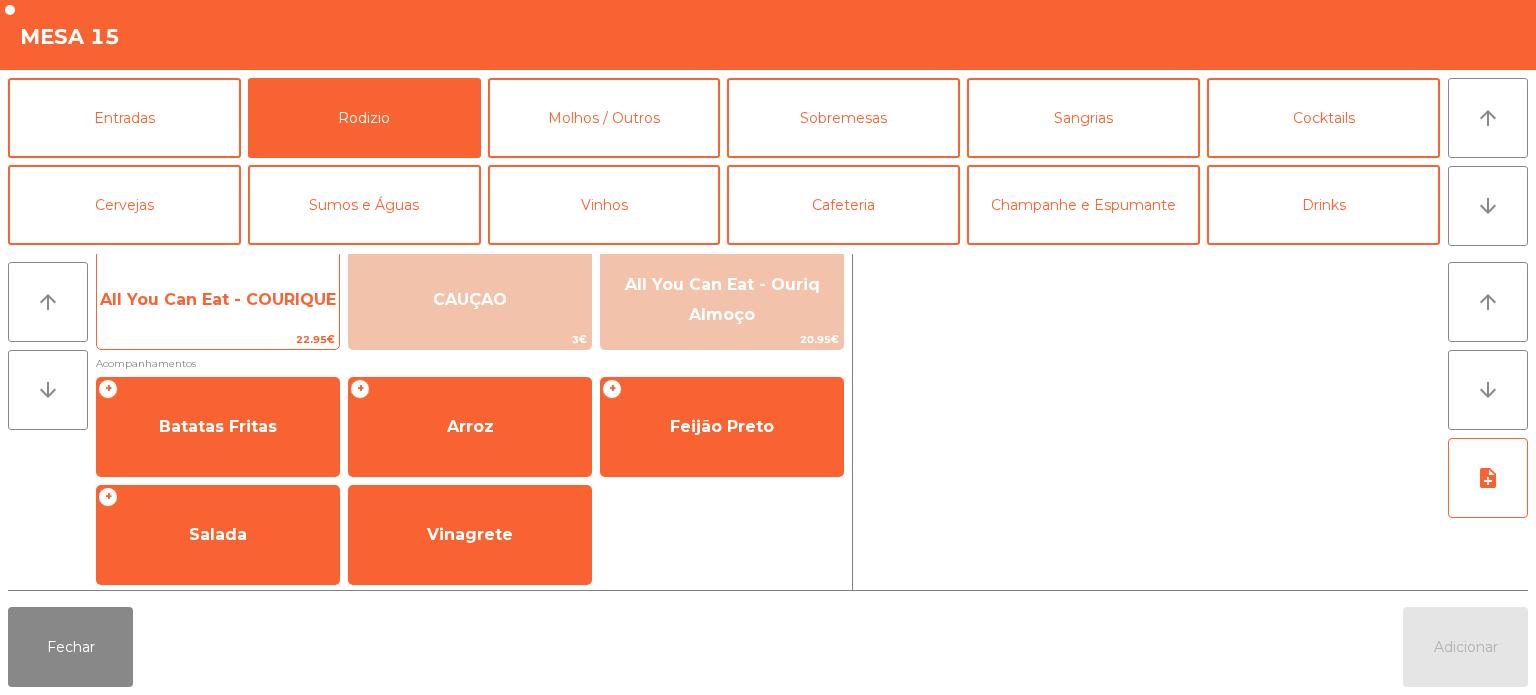 click on "All You Can Eat - COURIQUE" 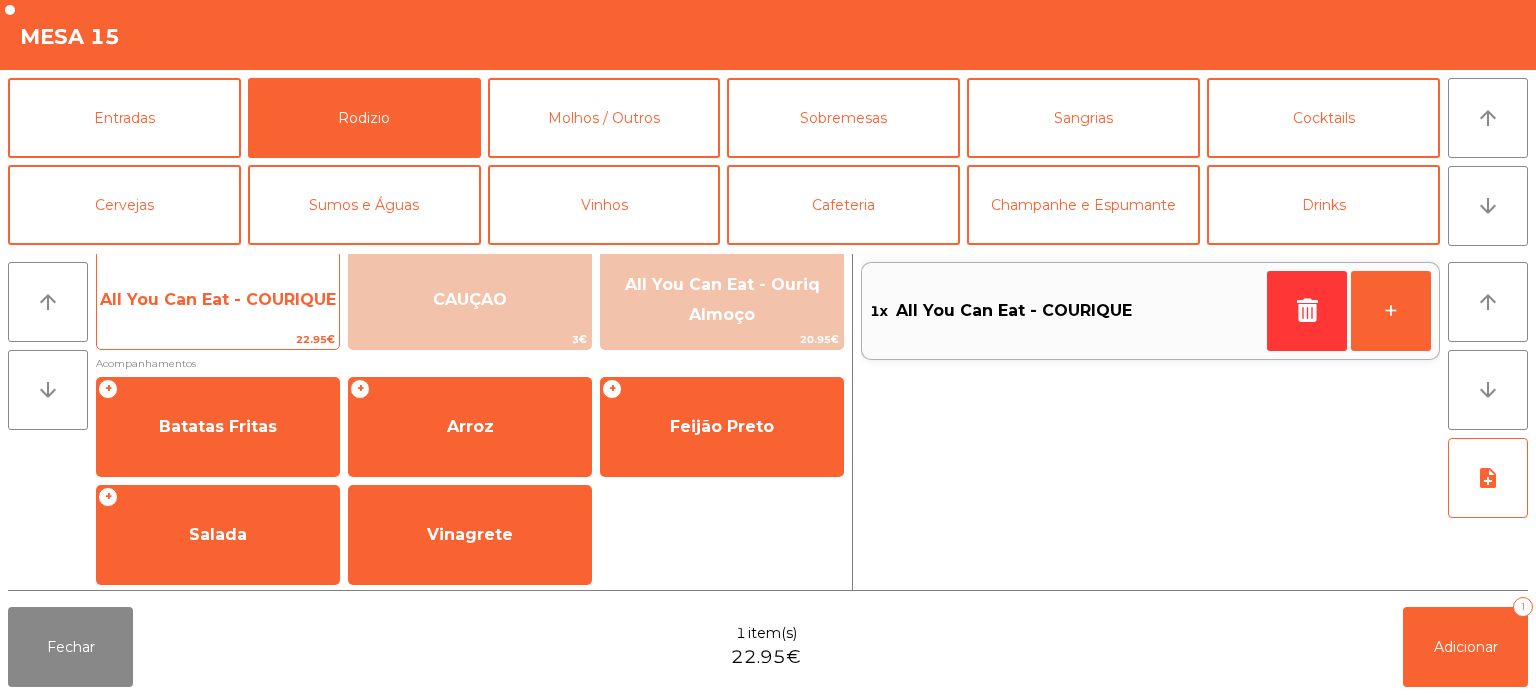 click on "All You Can Eat - COURIQUE" 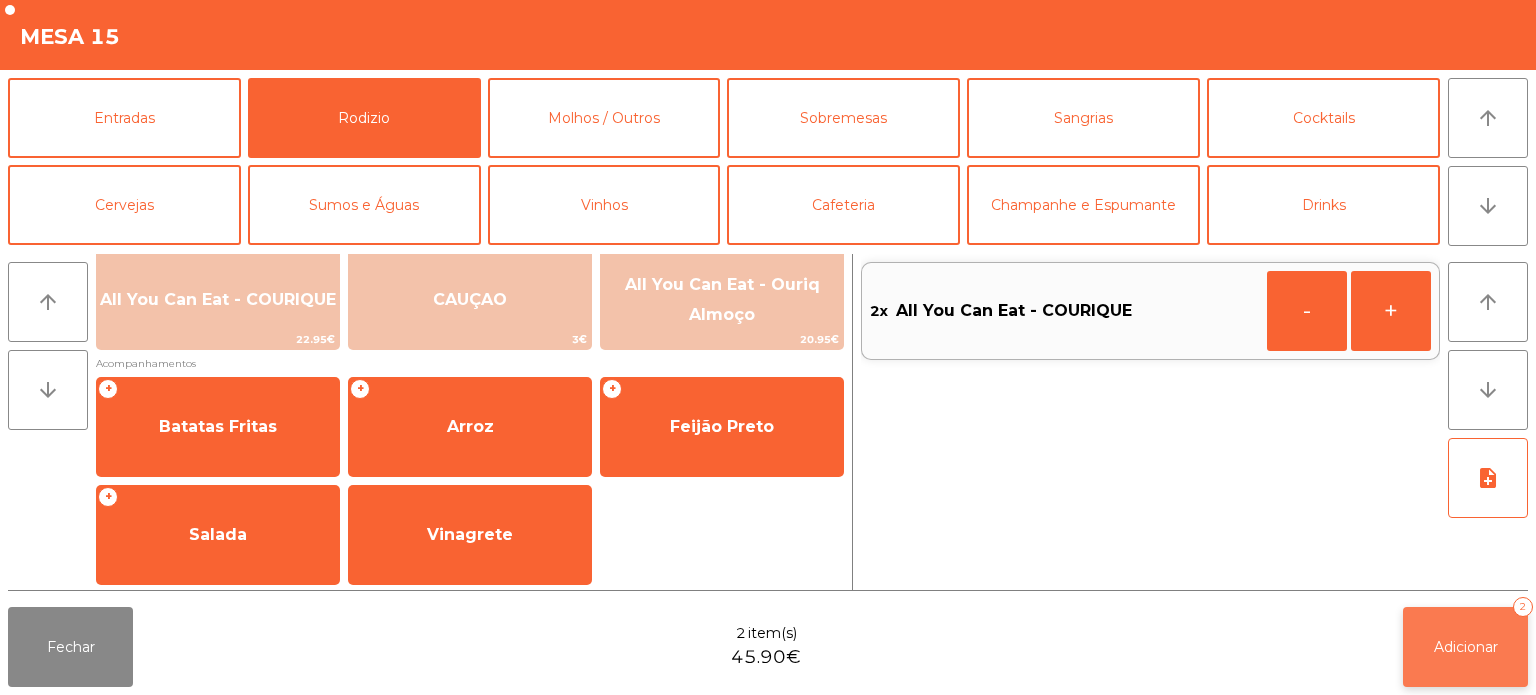 click on "Adicionar   2" 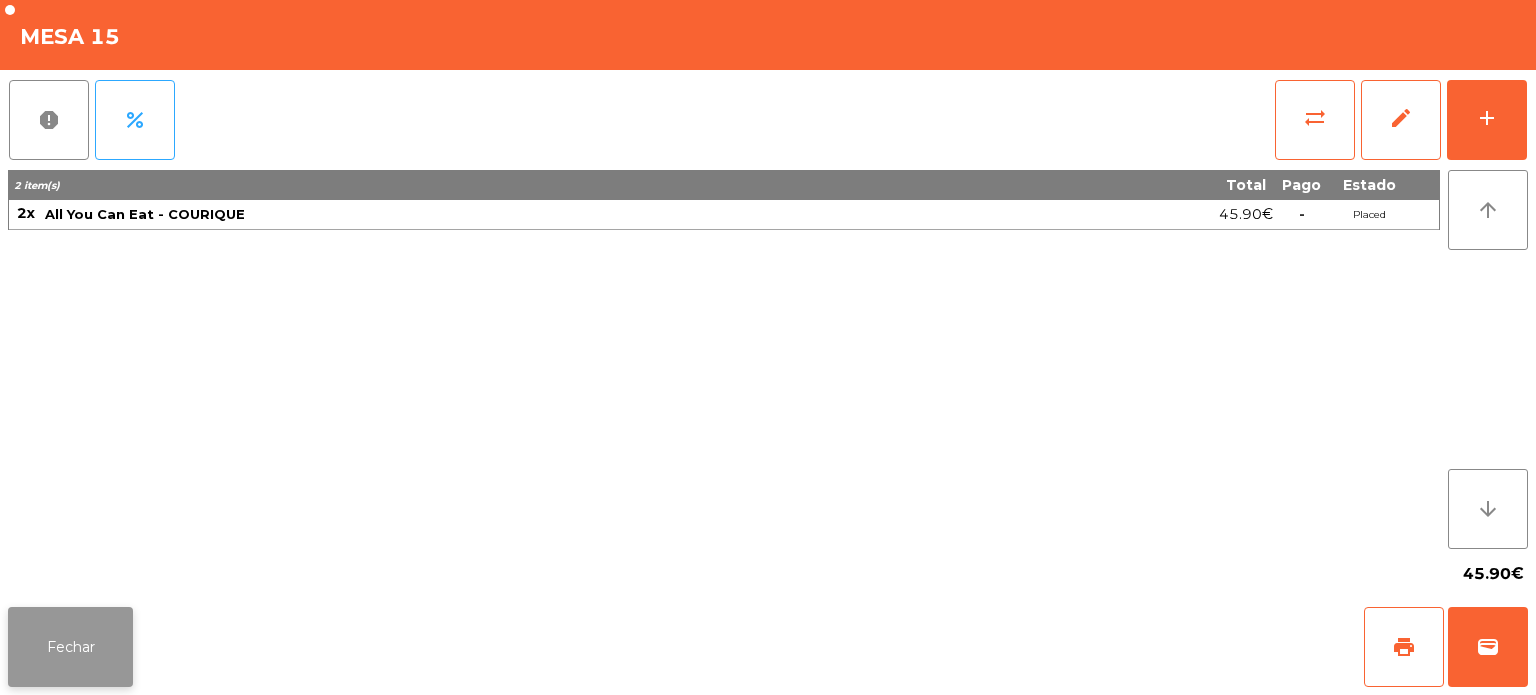 click on "Fechar" 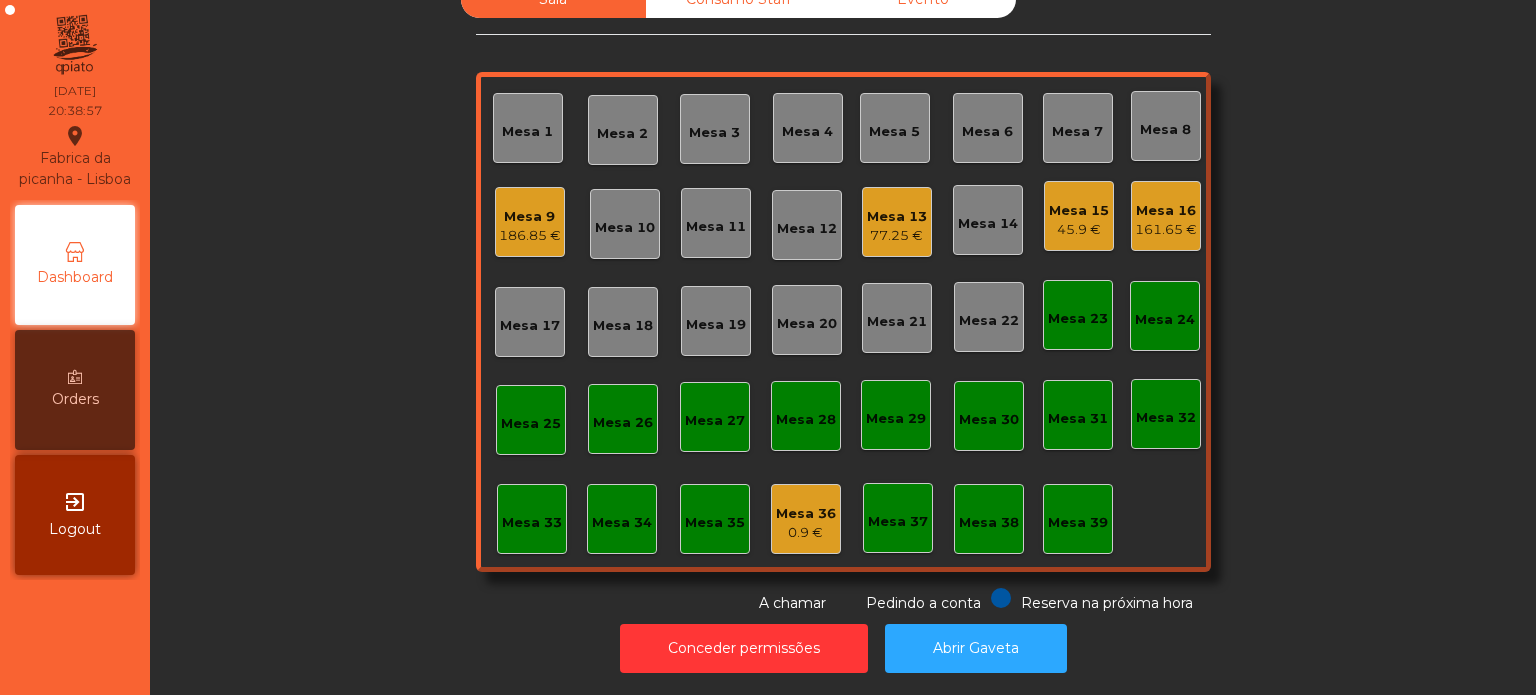 click on "Sala   Consumo Staff   Evento   Mesa 1   Mesa 2   Mesa 3   Mesa 4   Mesa 5   Mesa 6   Mesa 7   Mesa 8   Mesa 9   186.85 €   Mesa 10   Mesa 11   Mesa 12   Mesa 13   77.25 €   Mesa 14   Mesa 15   45.9 €   Mesa 16   161.65 €   Mesa 17   Mesa 18   Mesa 19   Mesa 20   Mesa 21   Mesa 22   Mesa 23   Mesa 24   Mesa 25   Mesa 26   Mesa 27   Mesa 28   Mesa 29   Mesa 30   Mesa 31   Mesa 32   Mesa 33   Mesa 34   Mesa 35   Mesa 36   0.9 €   Mesa 37   Mesa 38   Mesa 39  Reserva na próxima hora Pedindo a conta A chamar" 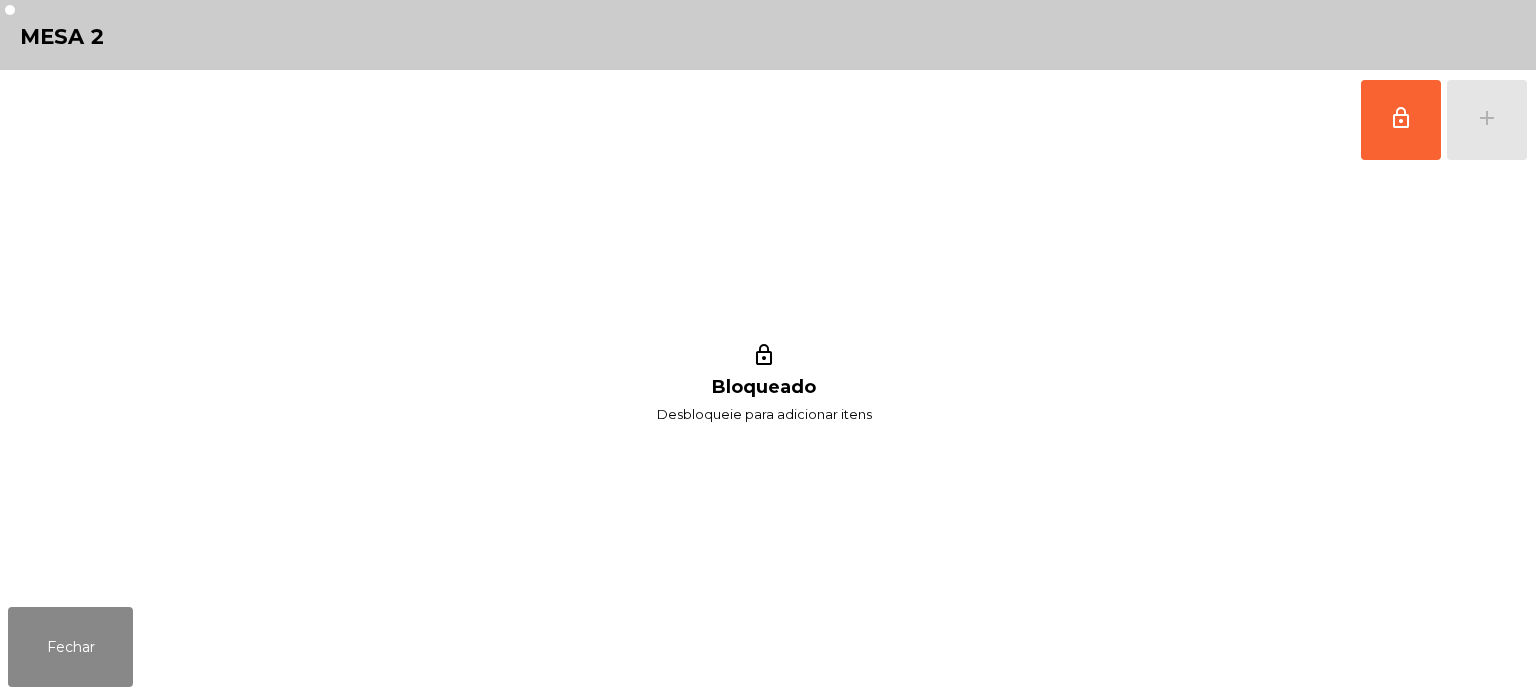 click on "lock_outline   add" 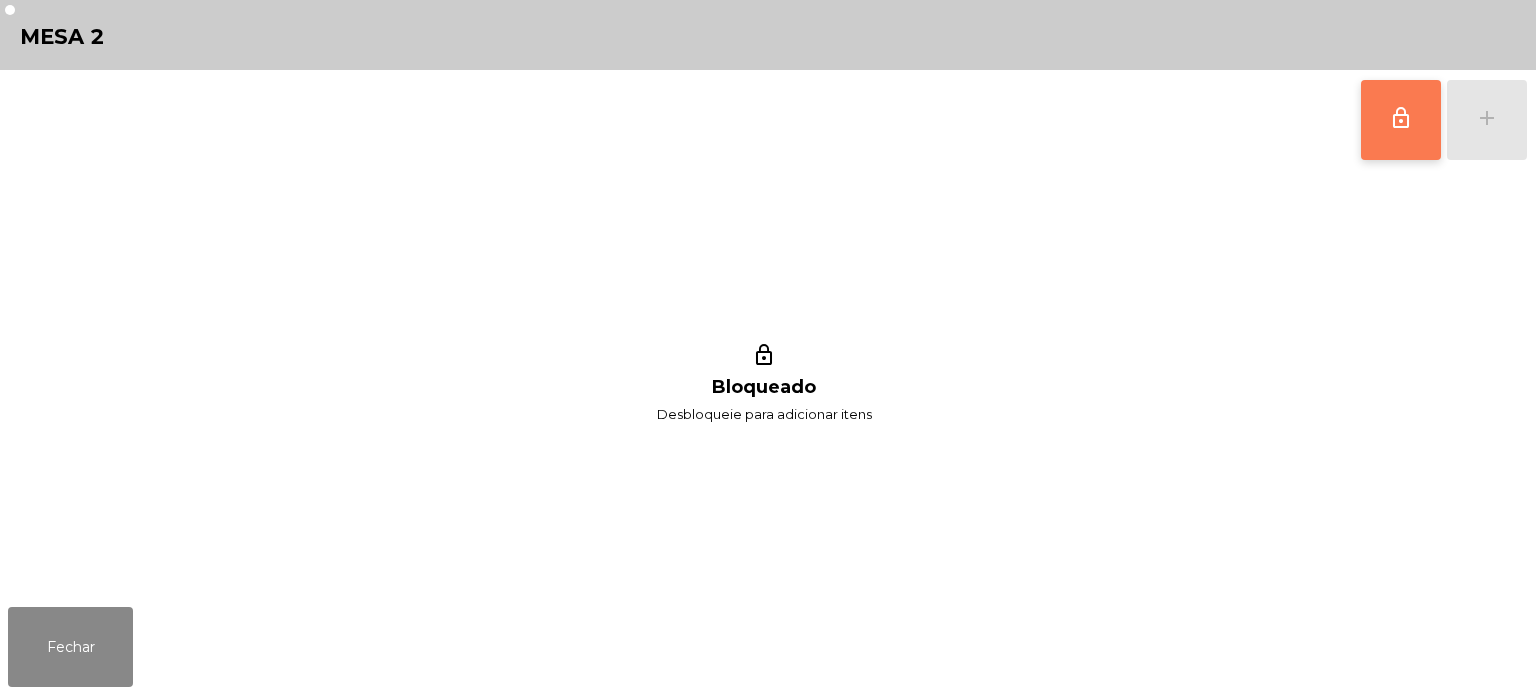 click on "lock_outline" 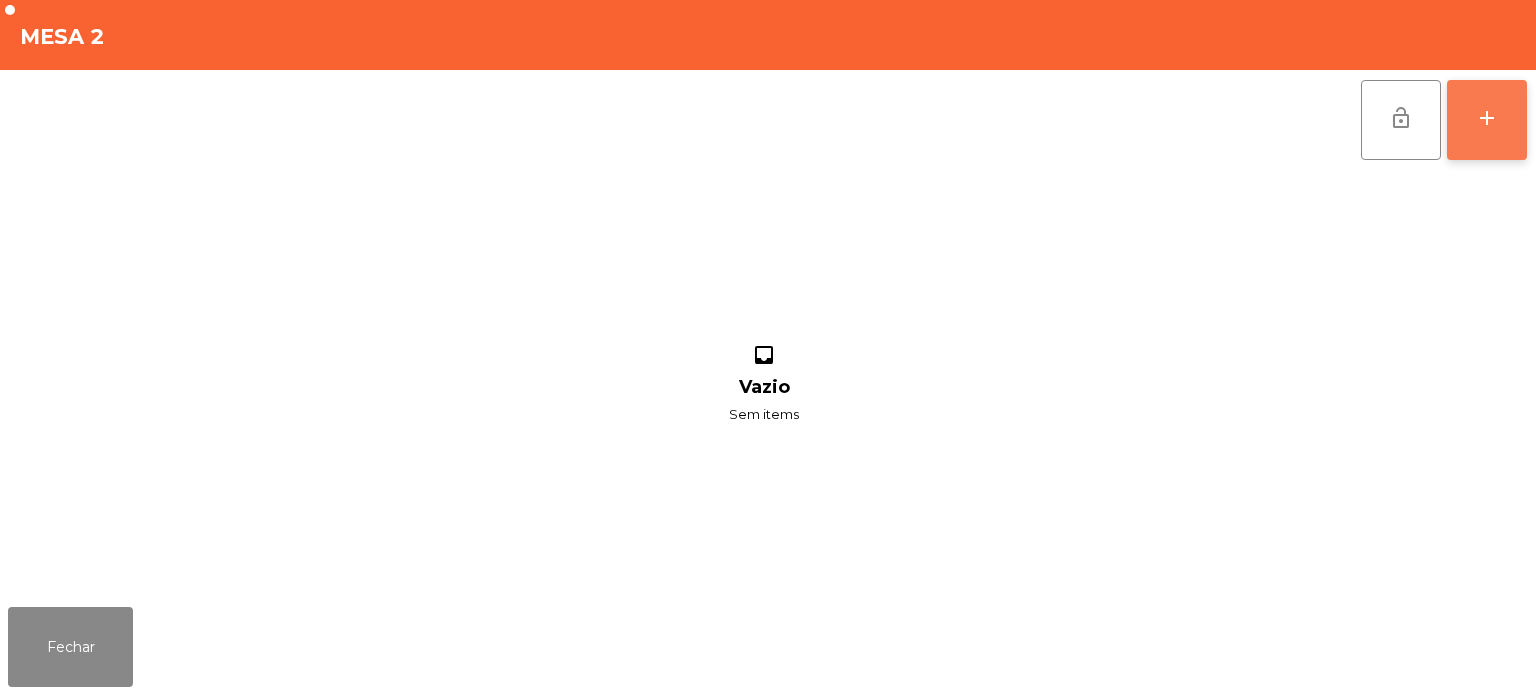 click on "add" 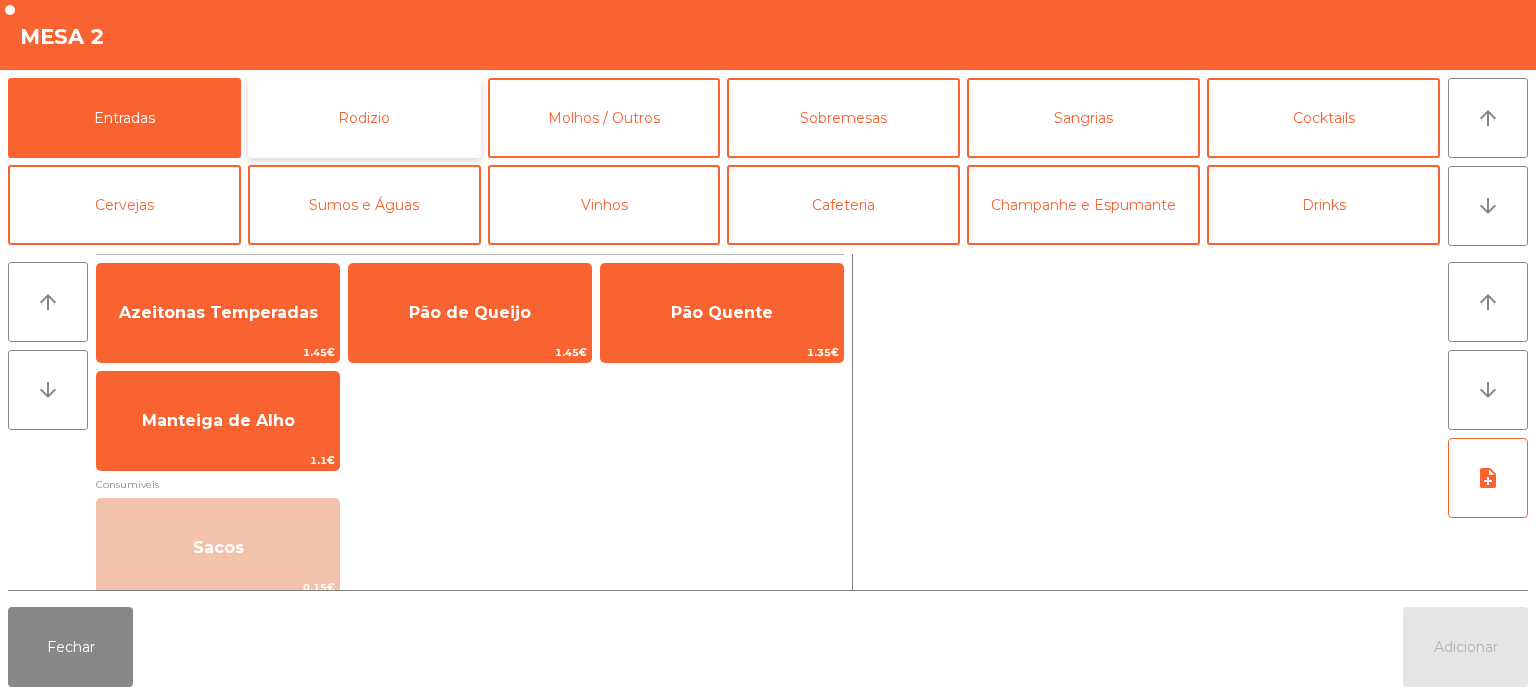 click on "Rodizio" 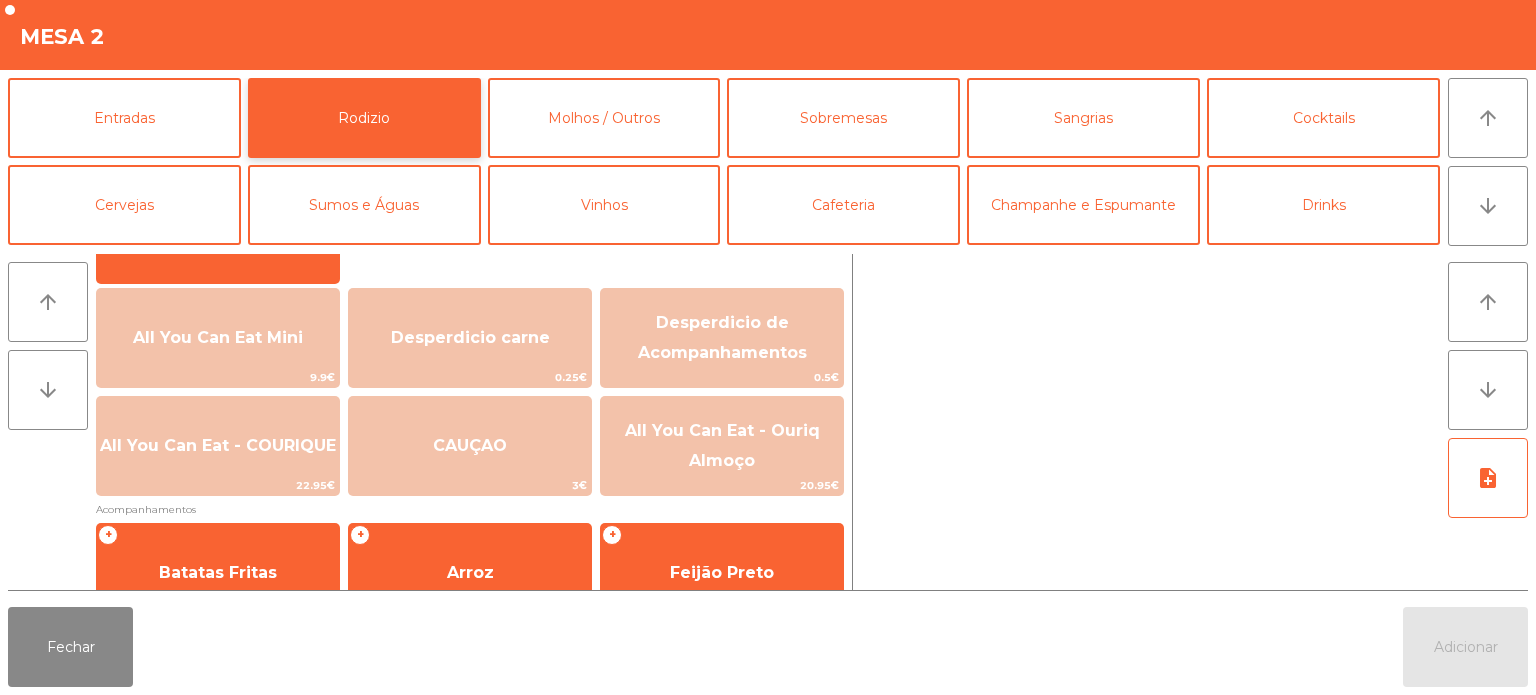 scroll, scrollTop: 211, scrollLeft: 0, axis: vertical 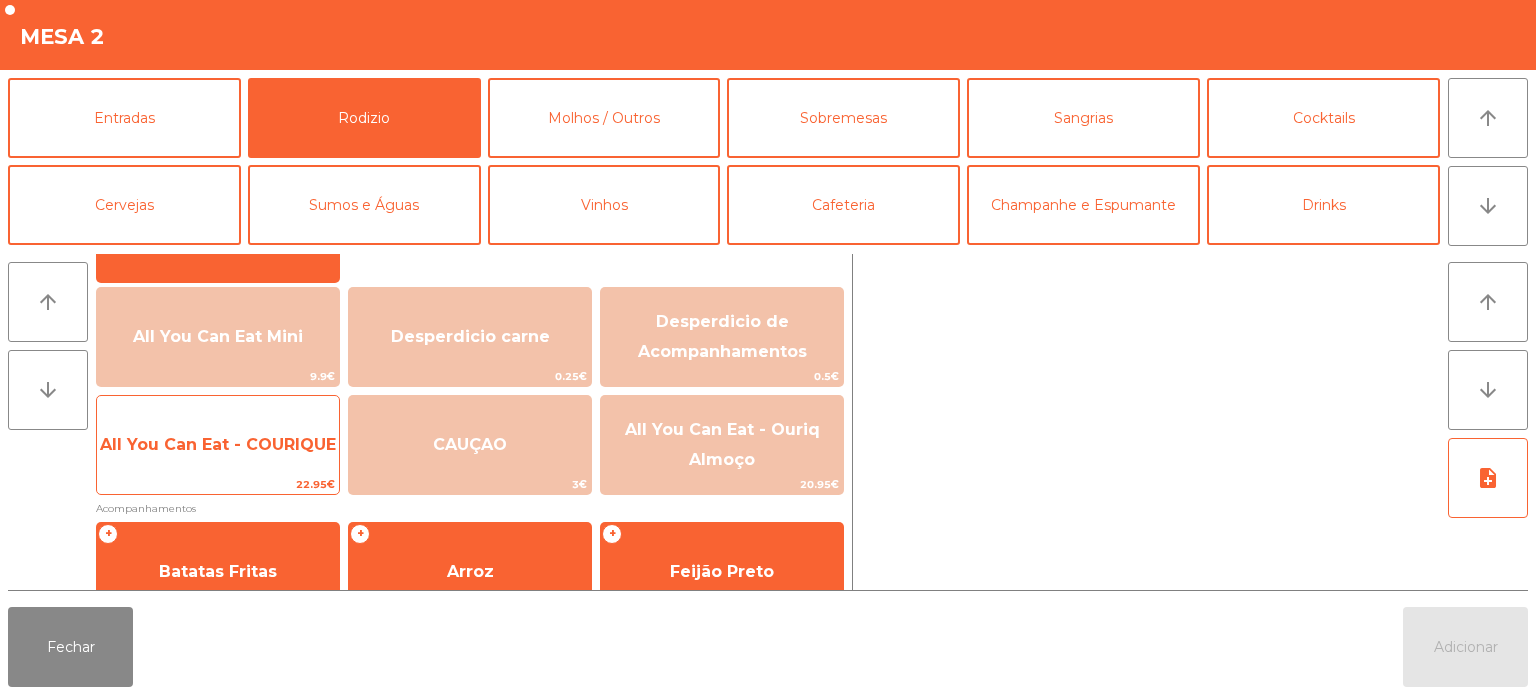 click on "All You Can Eat - COURIQUE" 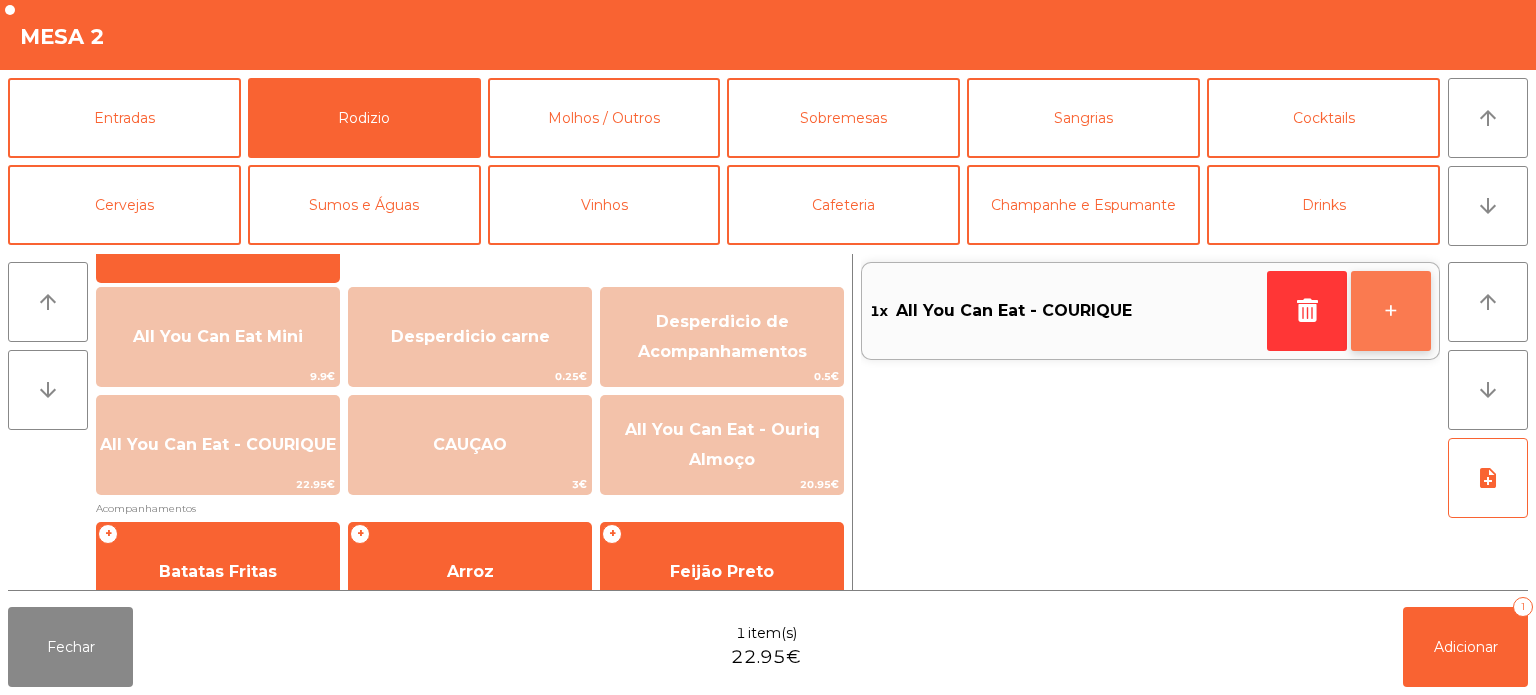 click on "+" 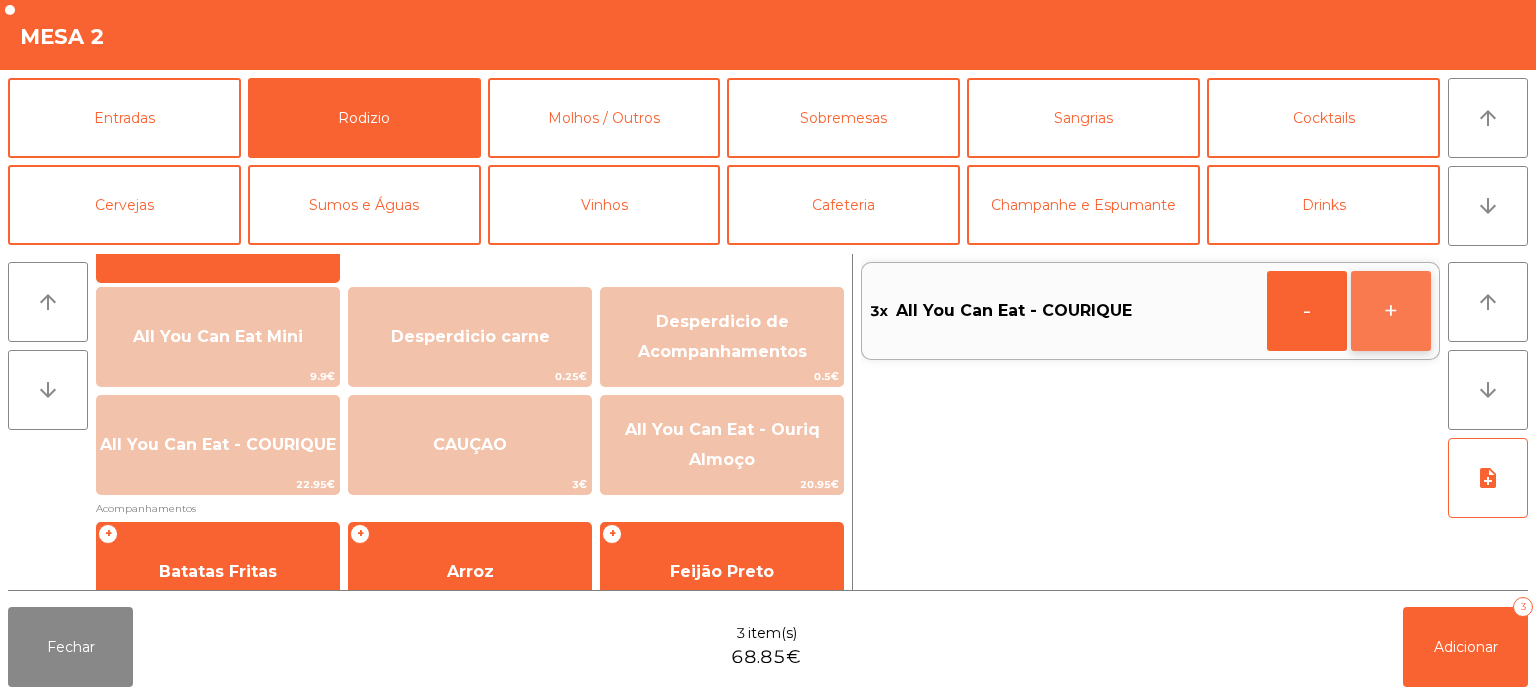 click on "+" 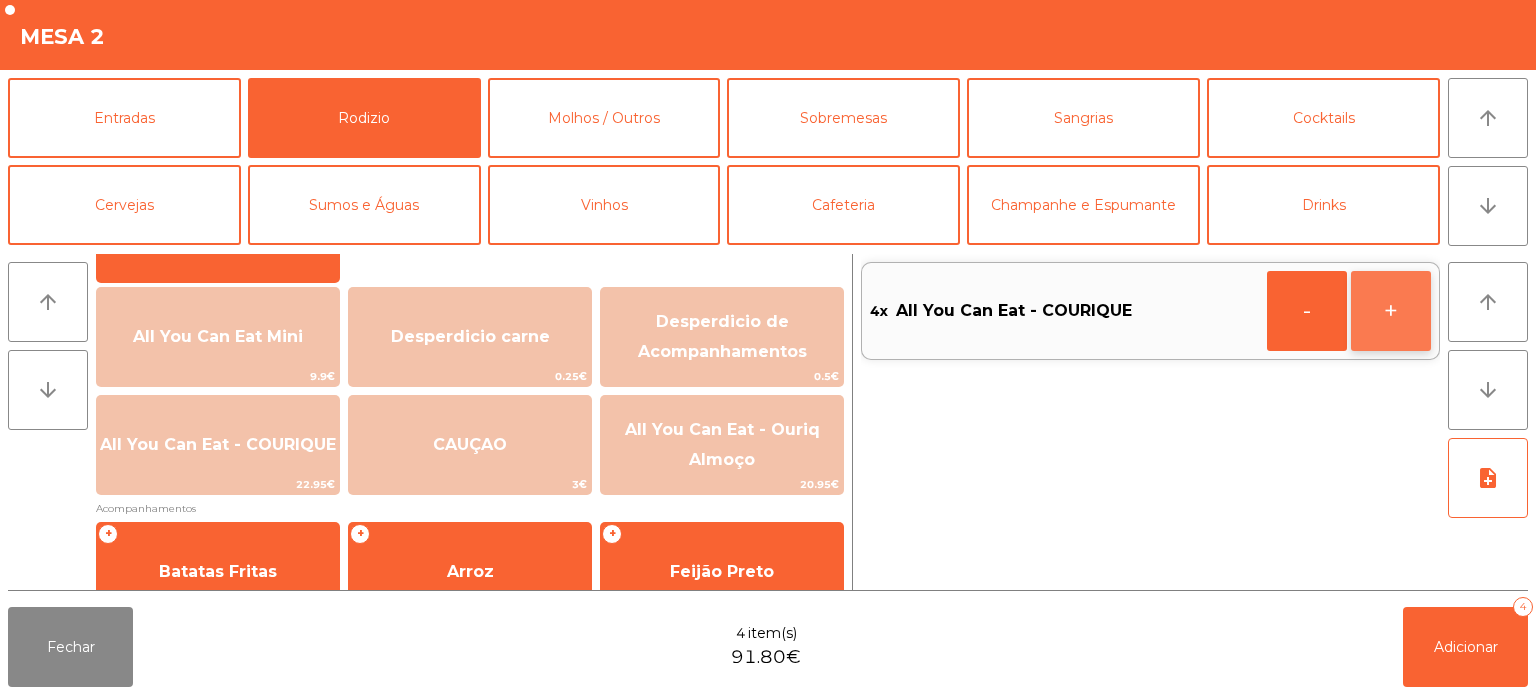 click on "+" 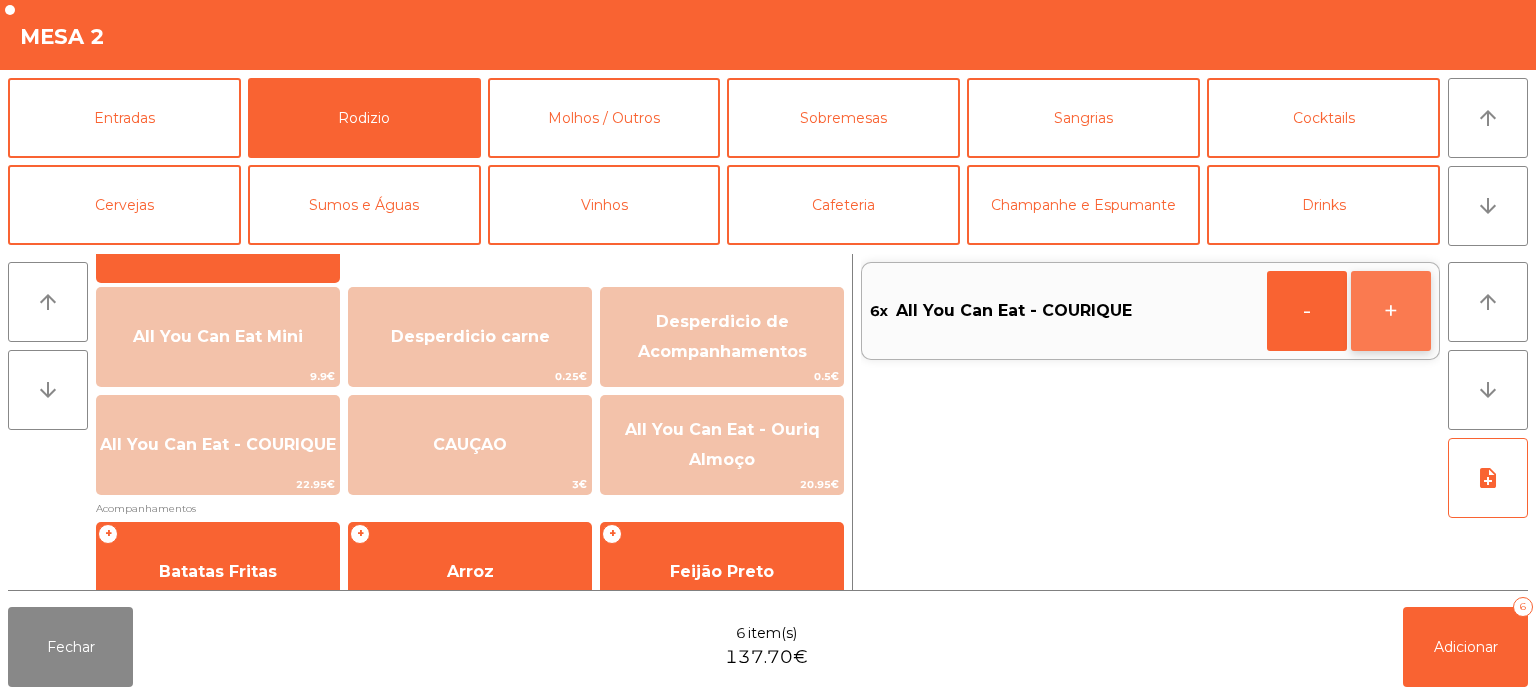 click on "+" 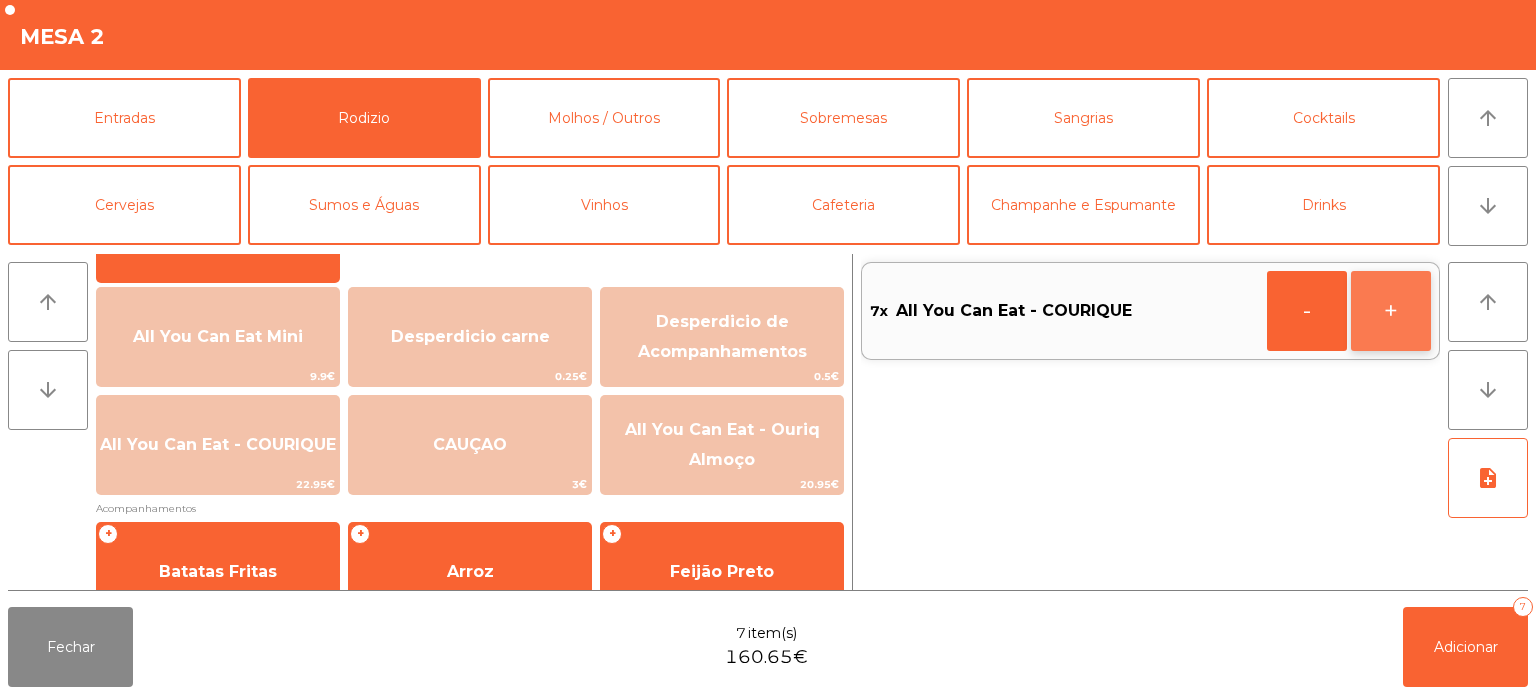 click on "+" 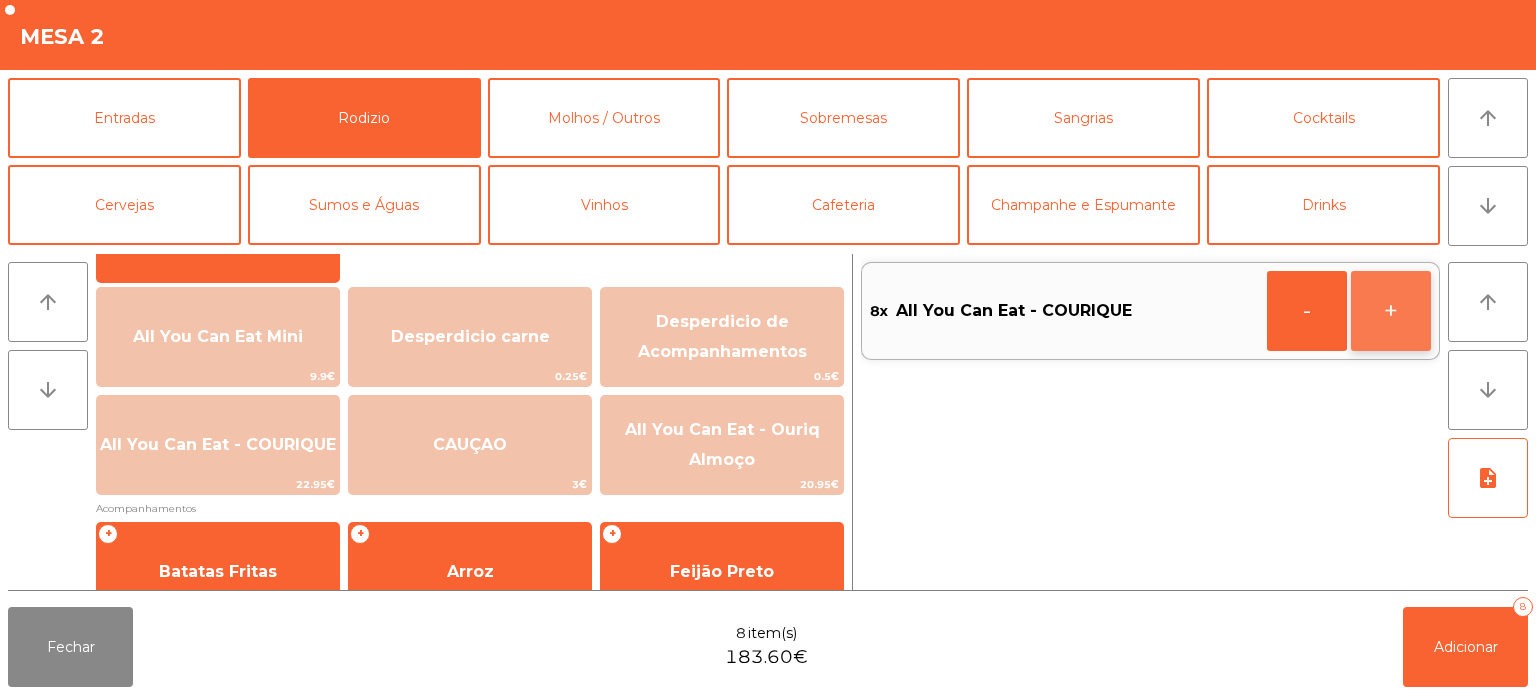 click on "+" 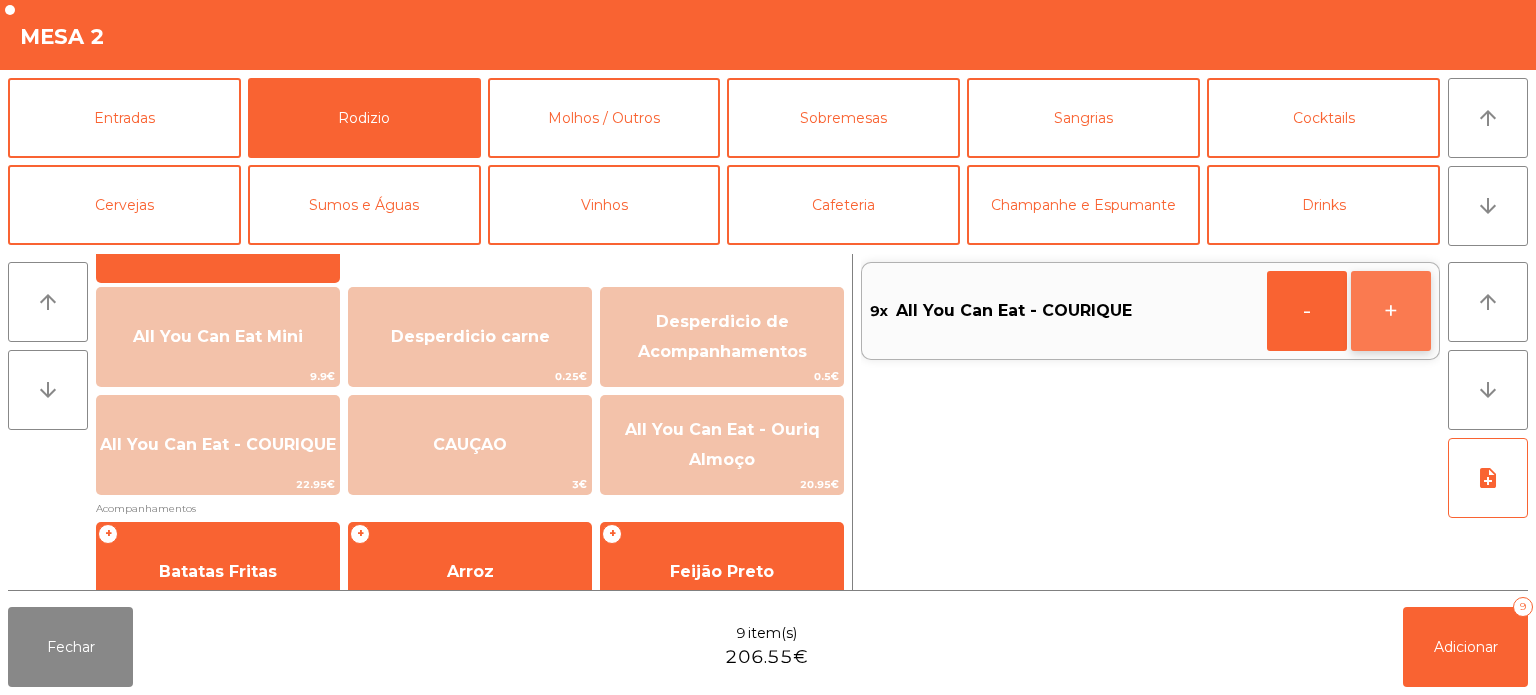 click on "+" 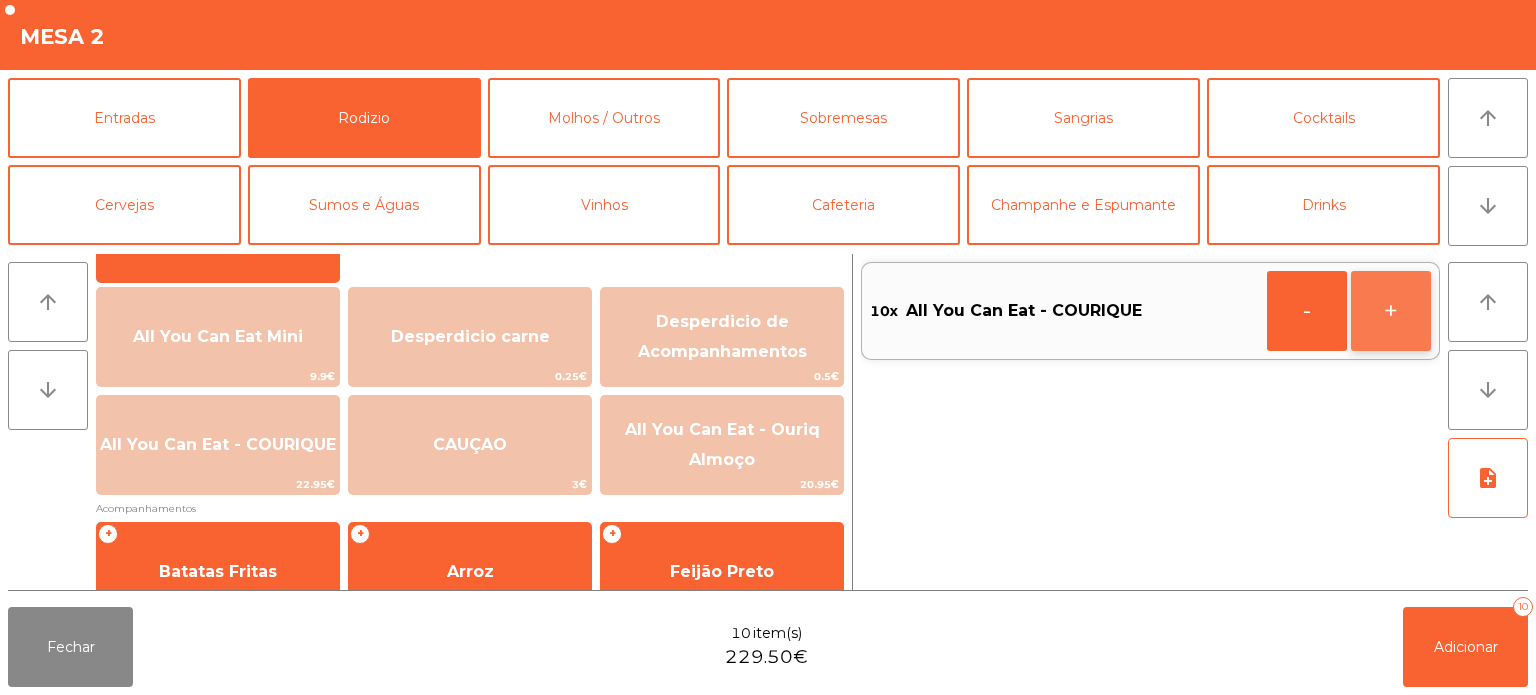 click on "+" 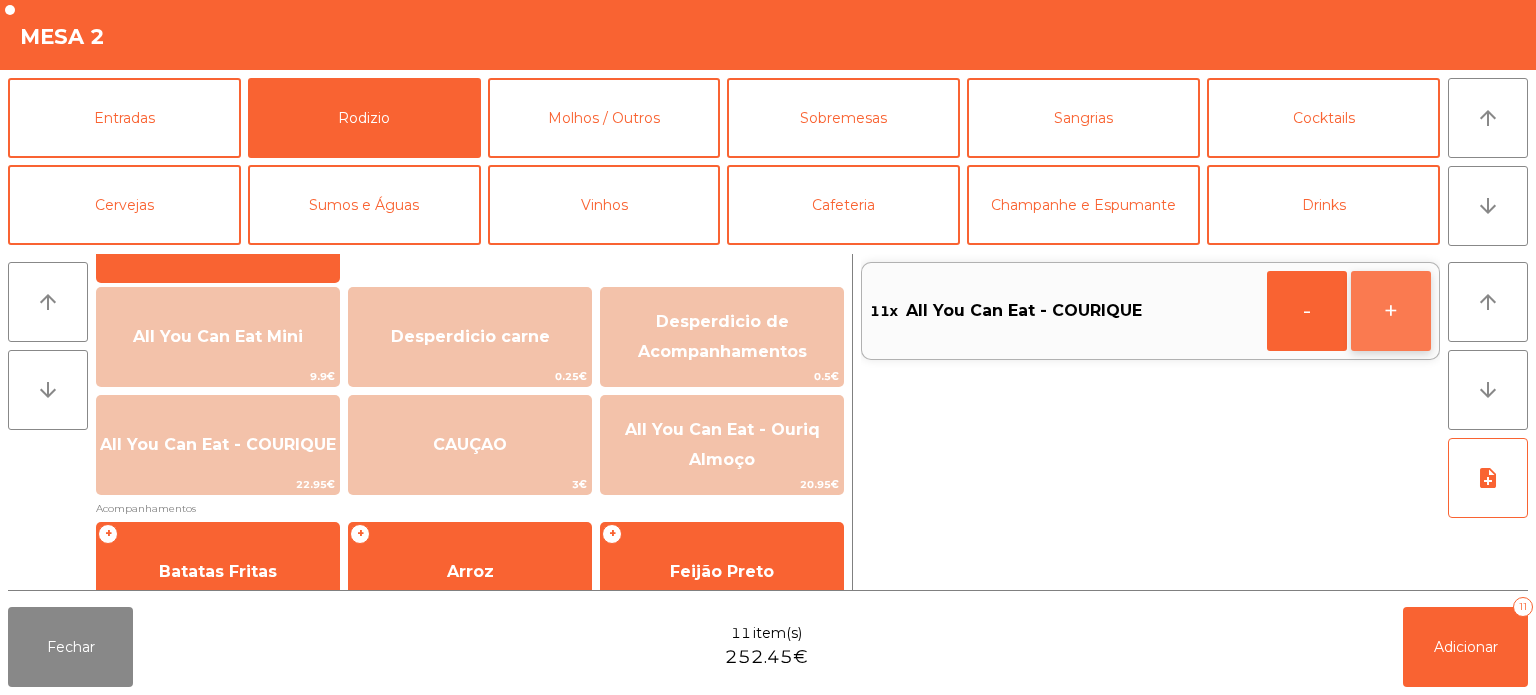 click on "+" 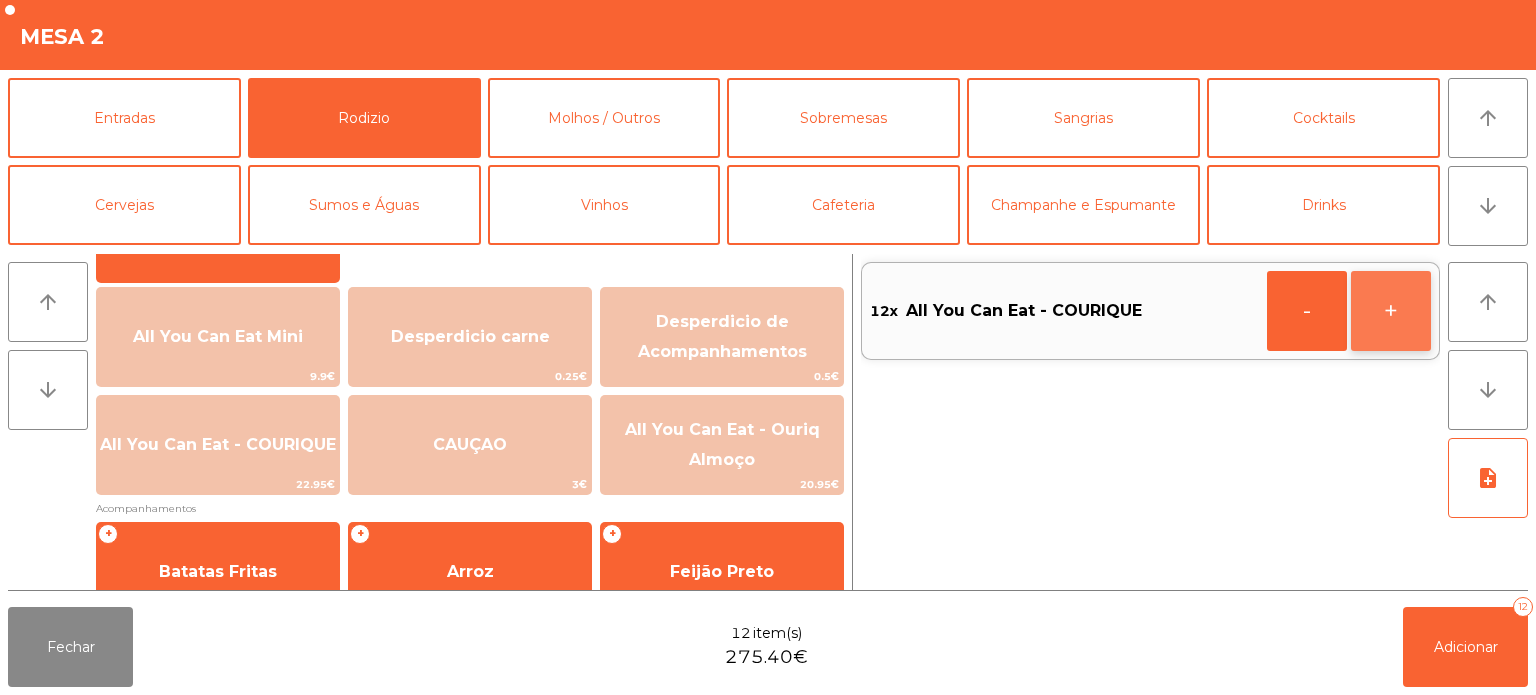 click on "+" 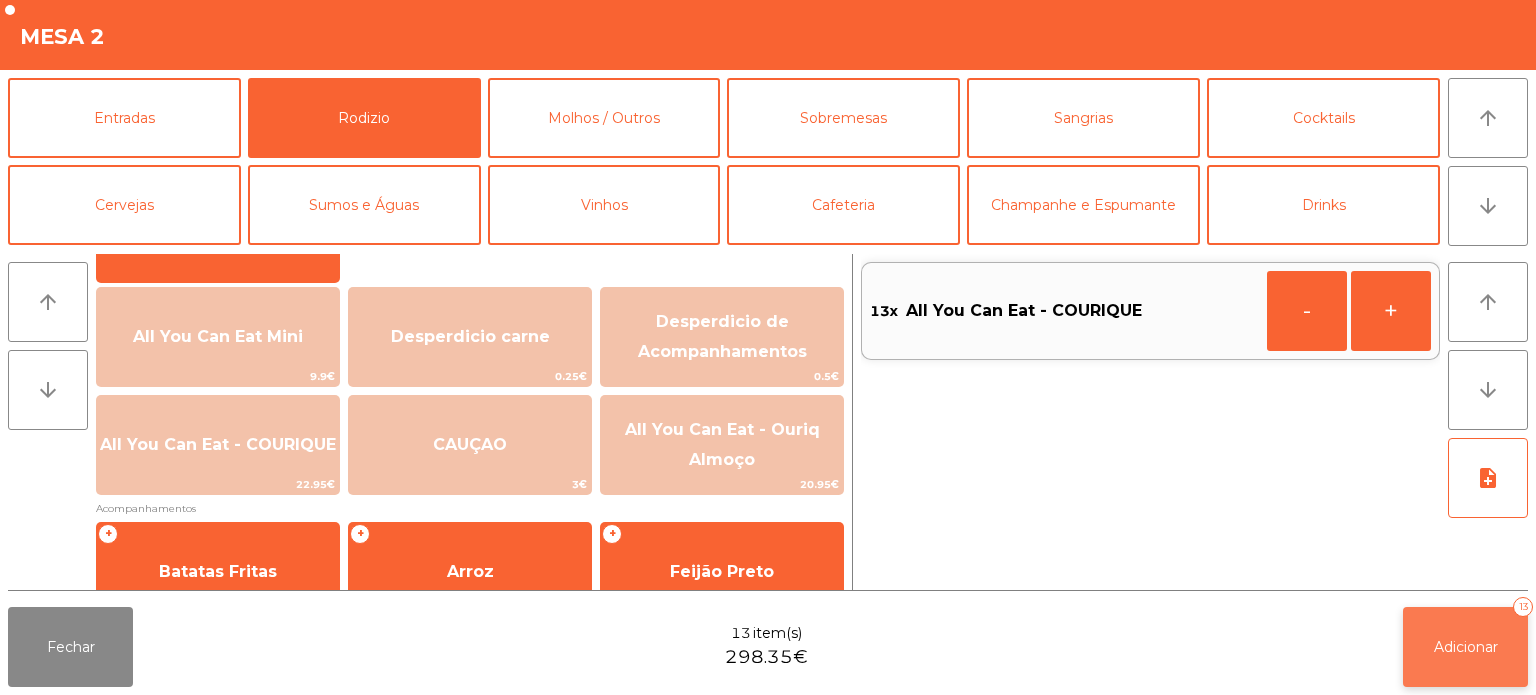 click on "Adicionar   13" 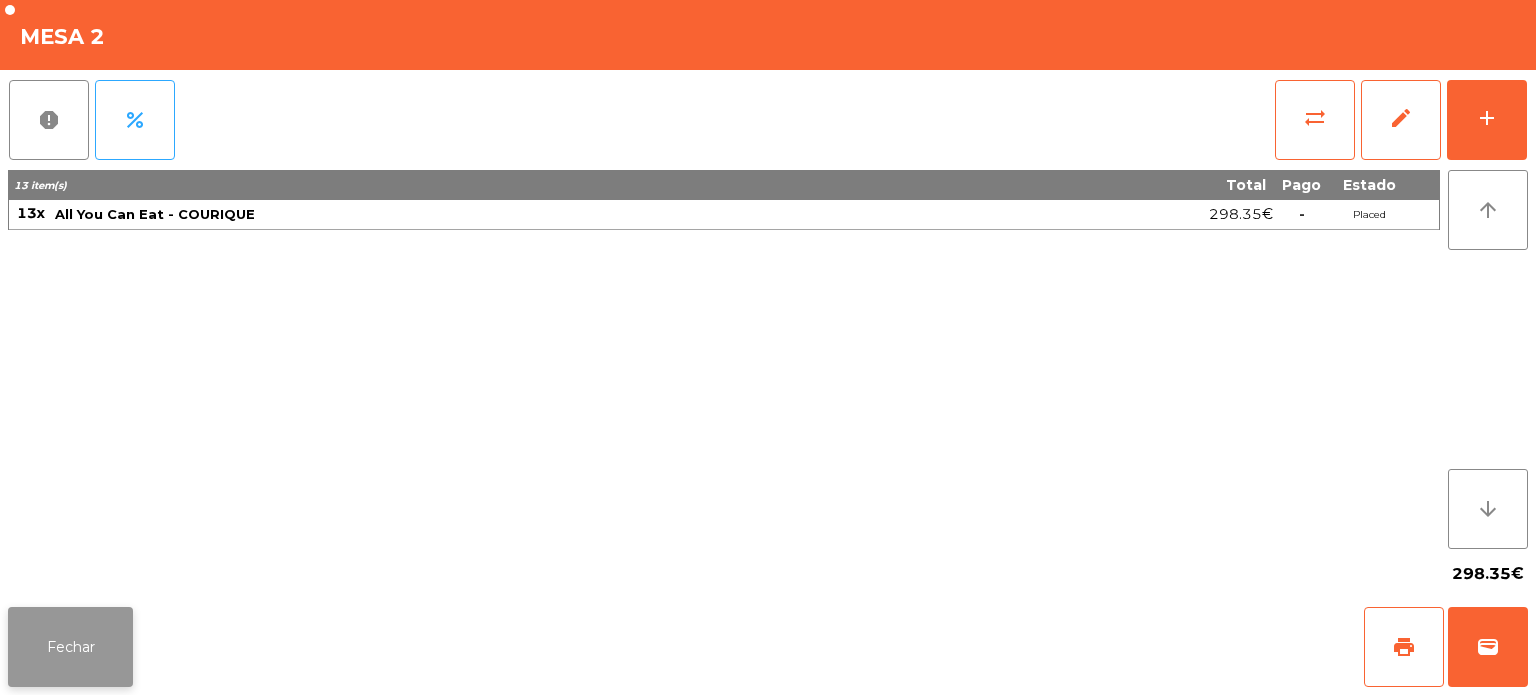 click on "Fechar" 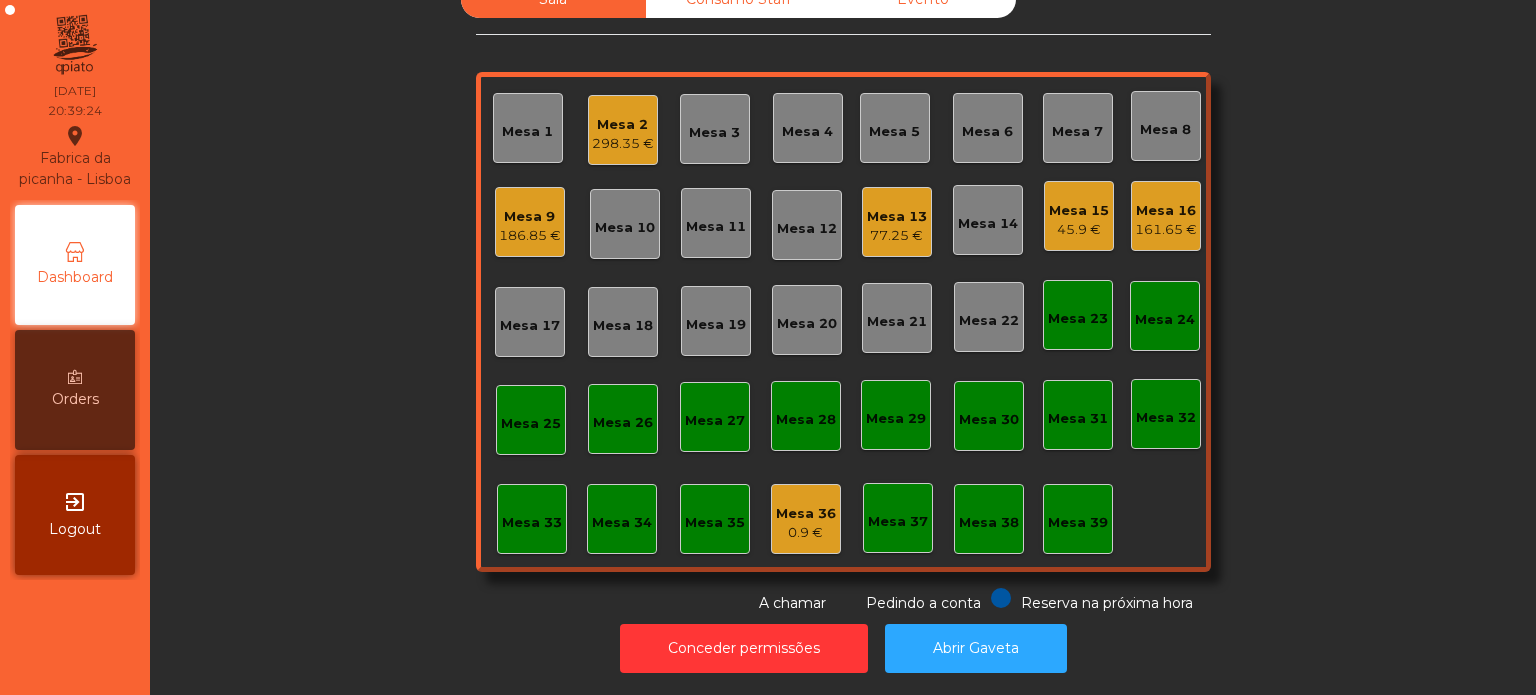 click on "Sala   Consumo Staff   Evento   Mesa 1   Mesa 2   298.35 €   Mesa 3   Mesa 4   Mesa 5   Mesa 6   Mesa 7   Mesa 8   Mesa 9   186.85 €   Mesa 10   Mesa 11   Mesa 12   Mesa 13   77.25 €   Mesa 14   Mesa 15   45.9 €   Mesa 16   161.65 €   Mesa 17   Mesa 18   Mesa 19   Mesa 20   Mesa 21   Mesa 22   Mesa 23   Mesa 24   Mesa 25   Mesa 26   Mesa 27   Mesa 28   Mesa 29   Mesa 30   Mesa 31   Mesa 32   Mesa 33   Mesa 34   Mesa 35   Mesa 36   0.9 €   Mesa 37   Mesa 38   Mesa 39  Reserva na próxima hora Pedindo a conta A chamar" 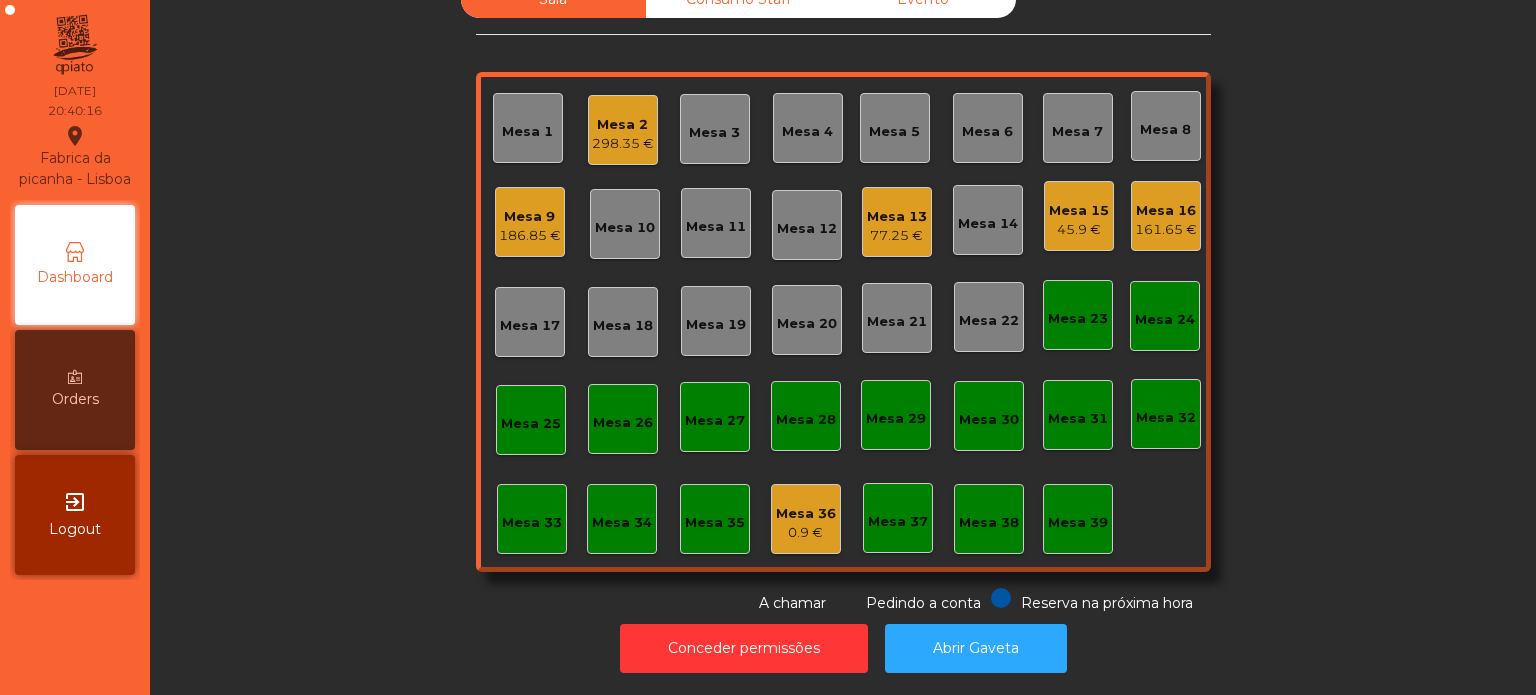 click on "Mesa 8" 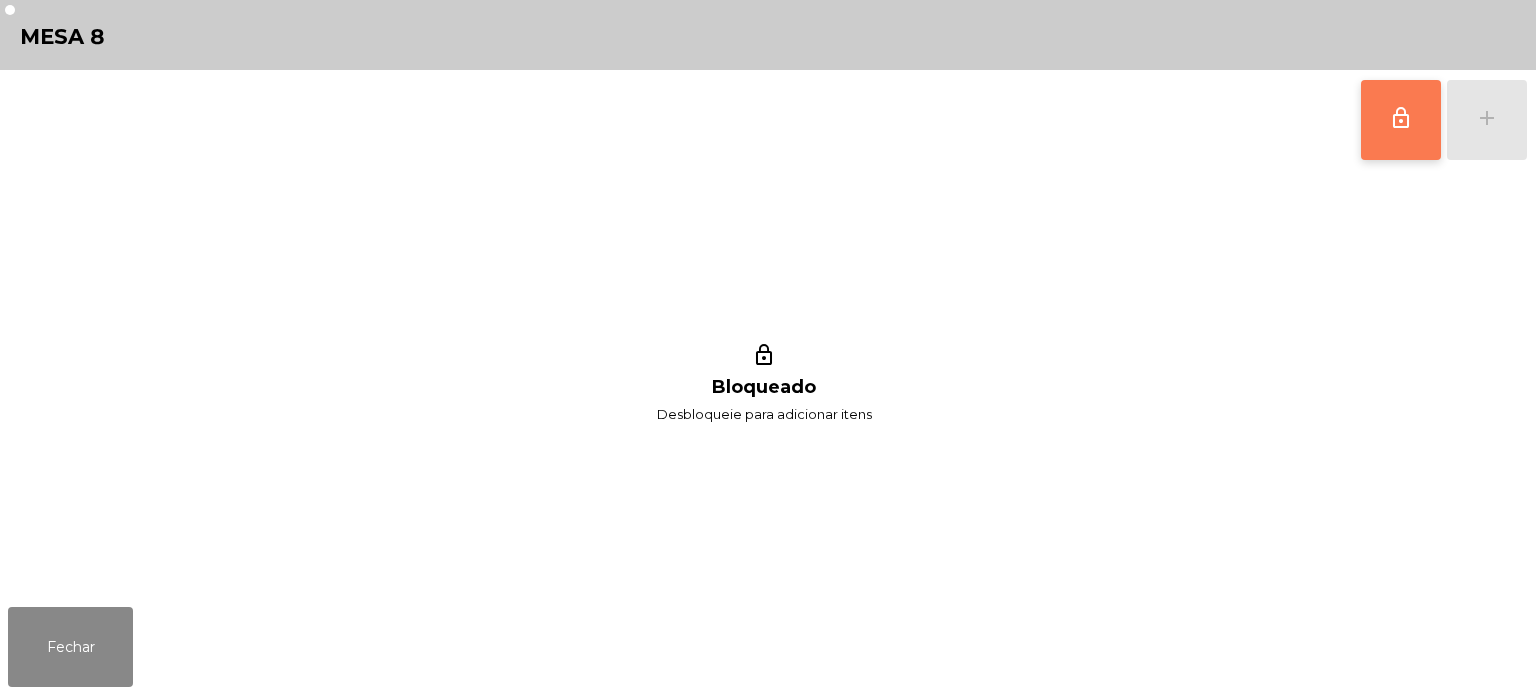click on "lock_outline" 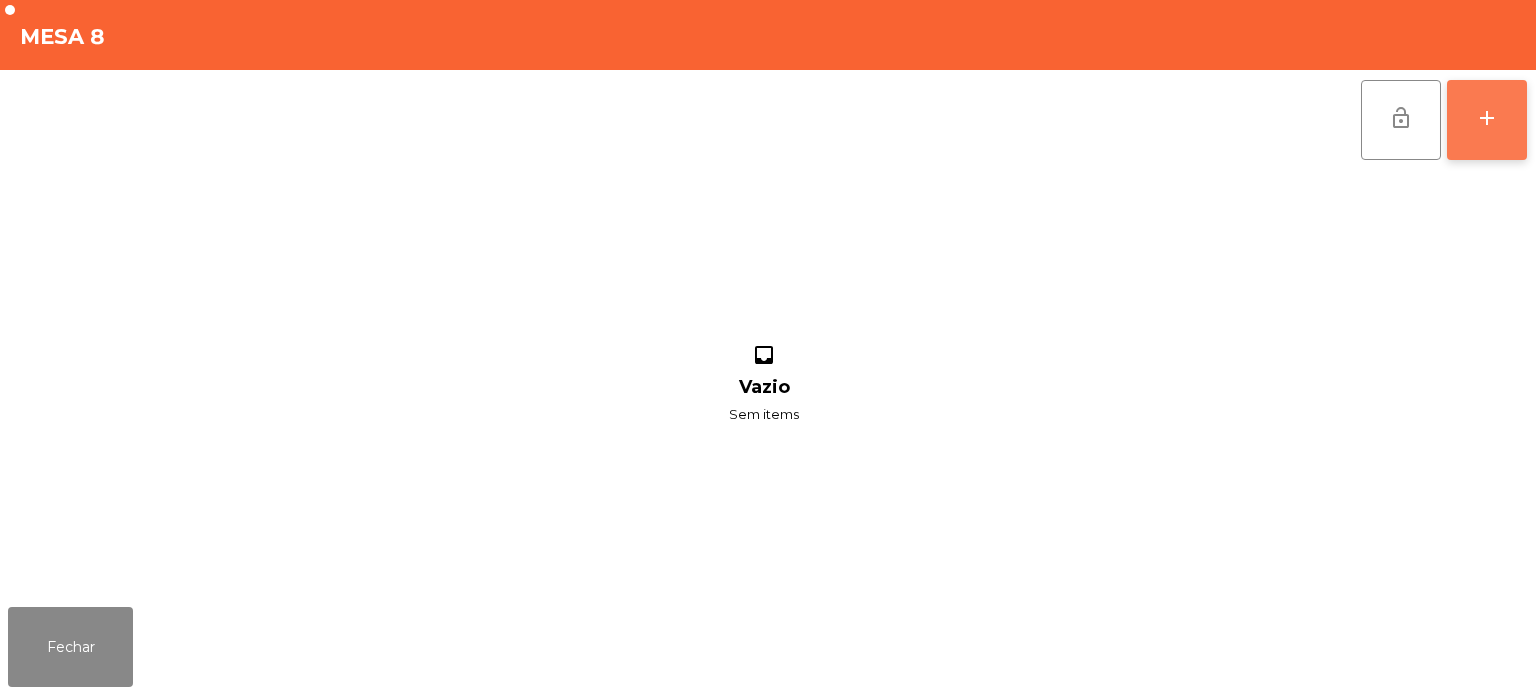 click on "add" 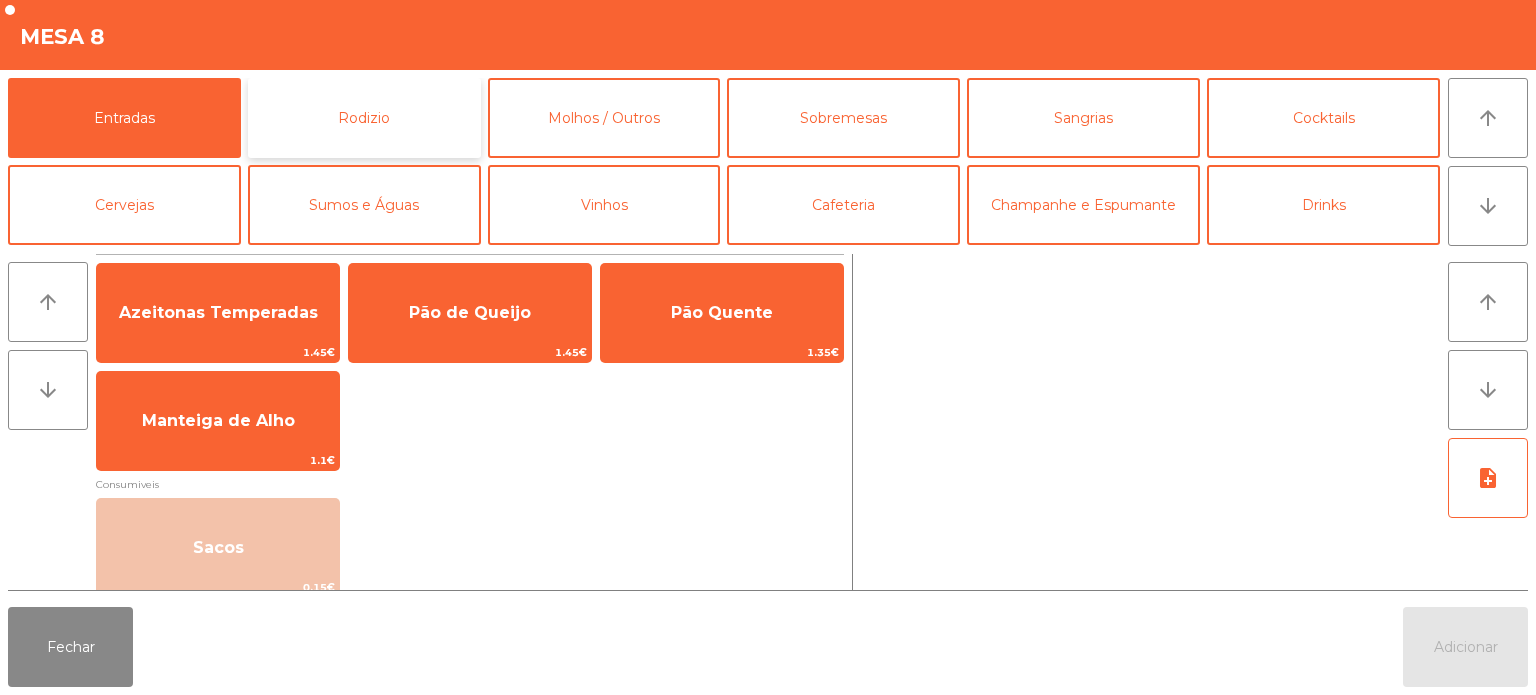 click on "Rodizio" 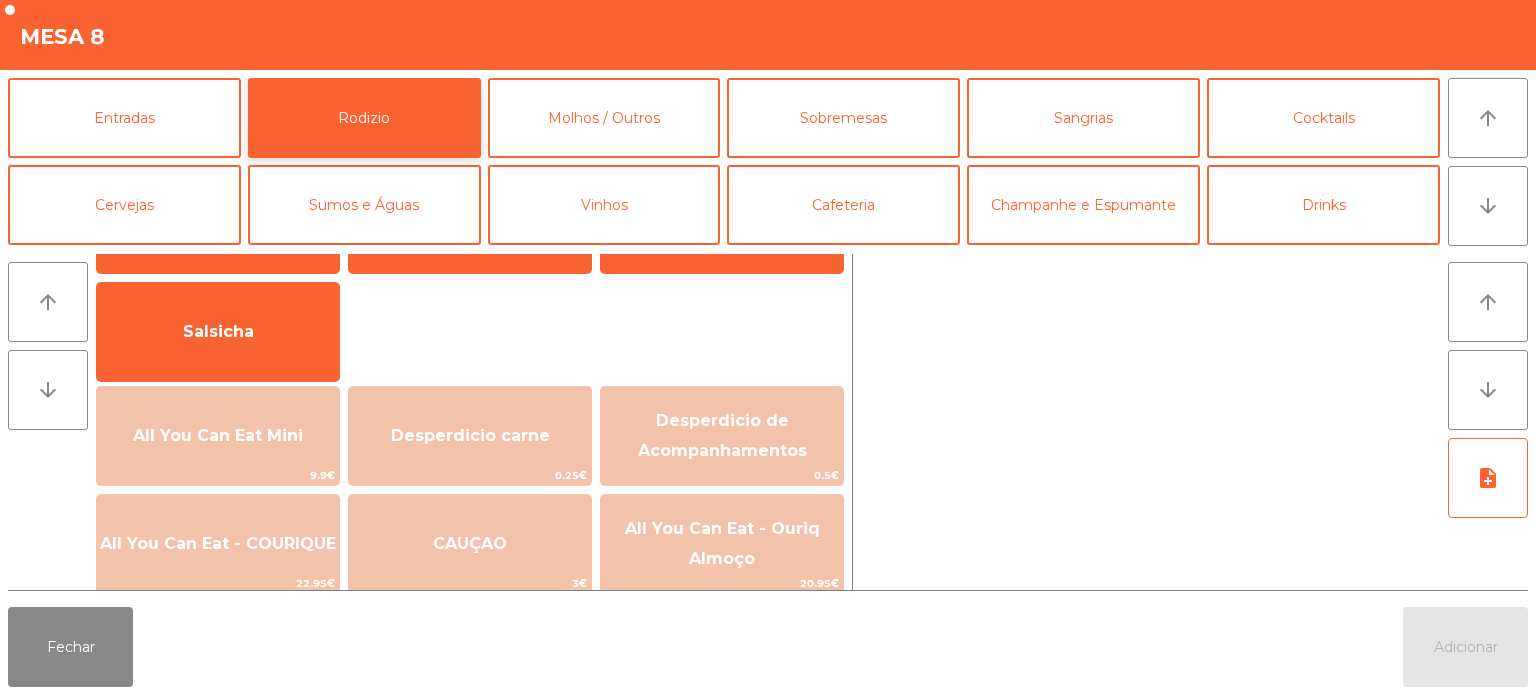 scroll, scrollTop: 112, scrollLeft: 0, axis: vertical 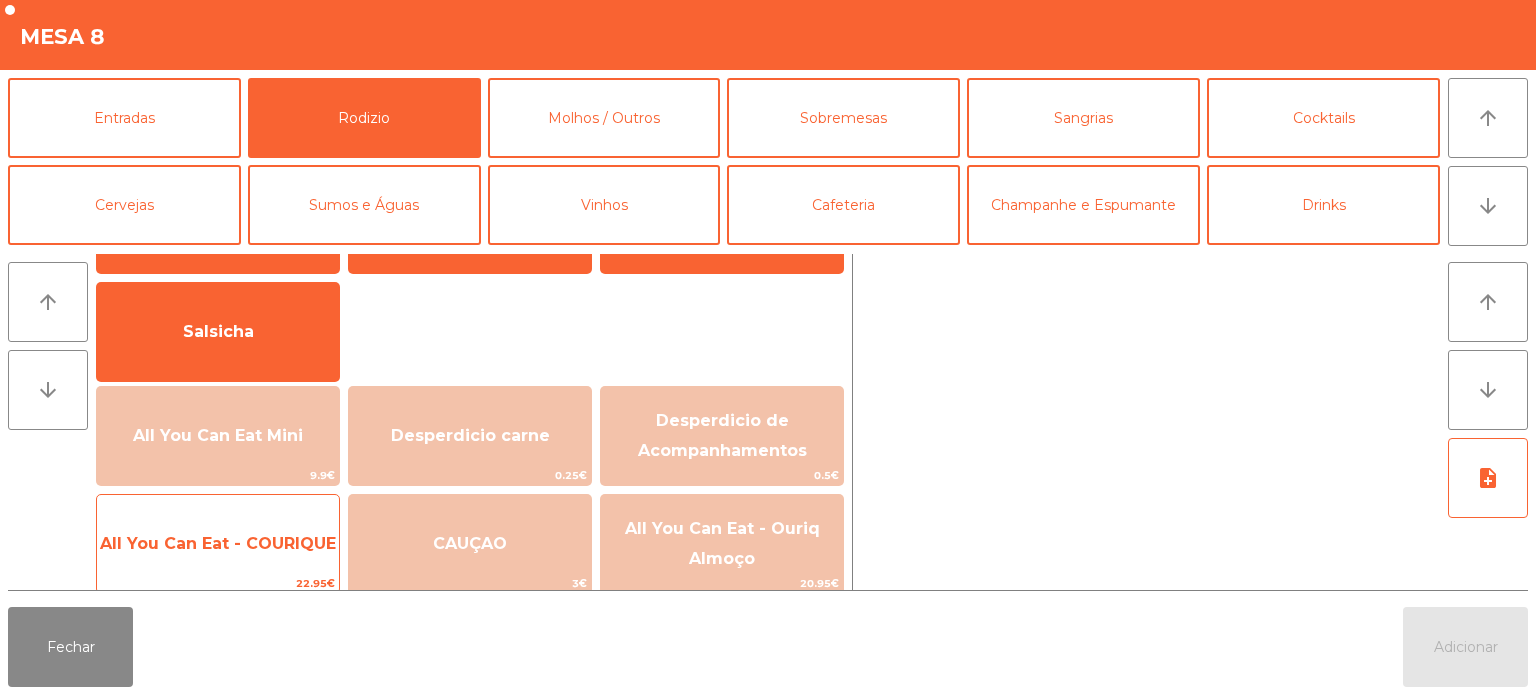 click on "All You Can Eat - COURIQUE" 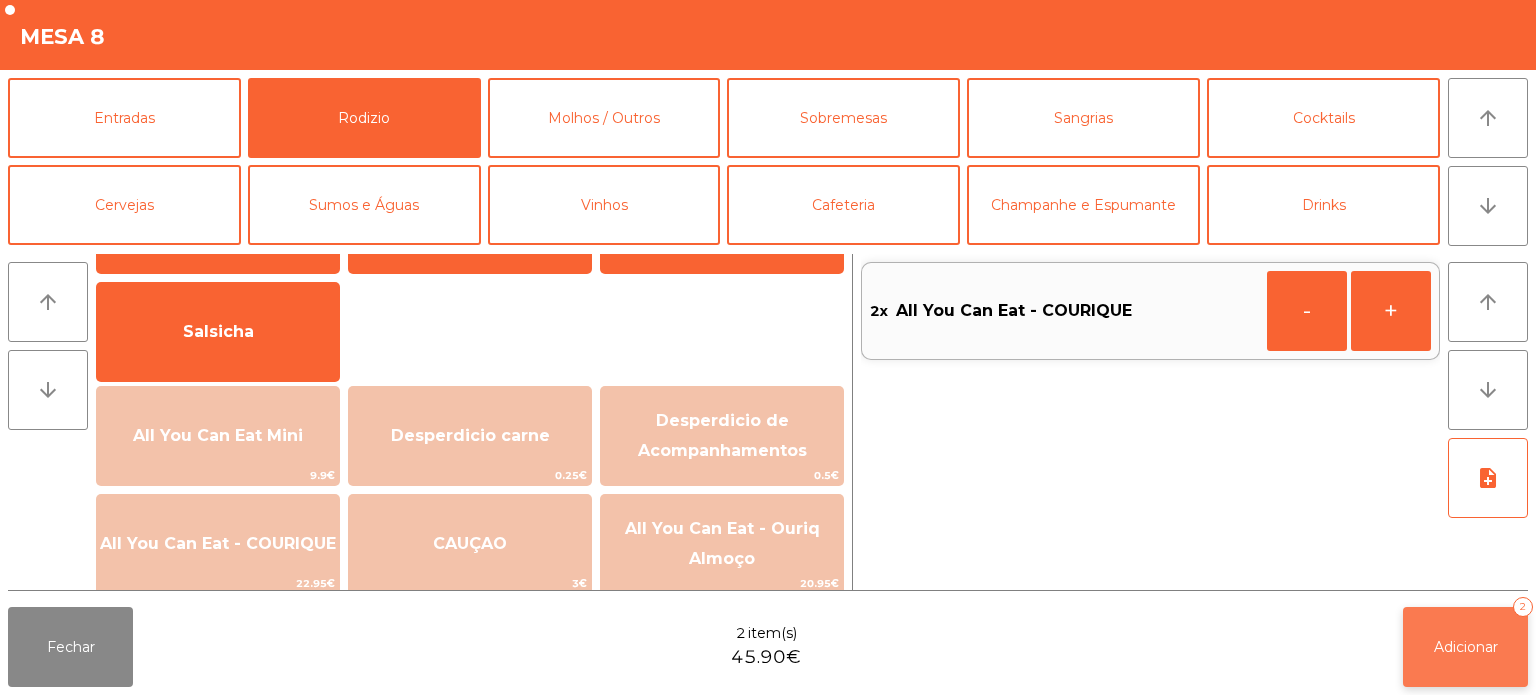 click on "Adicionar   2" 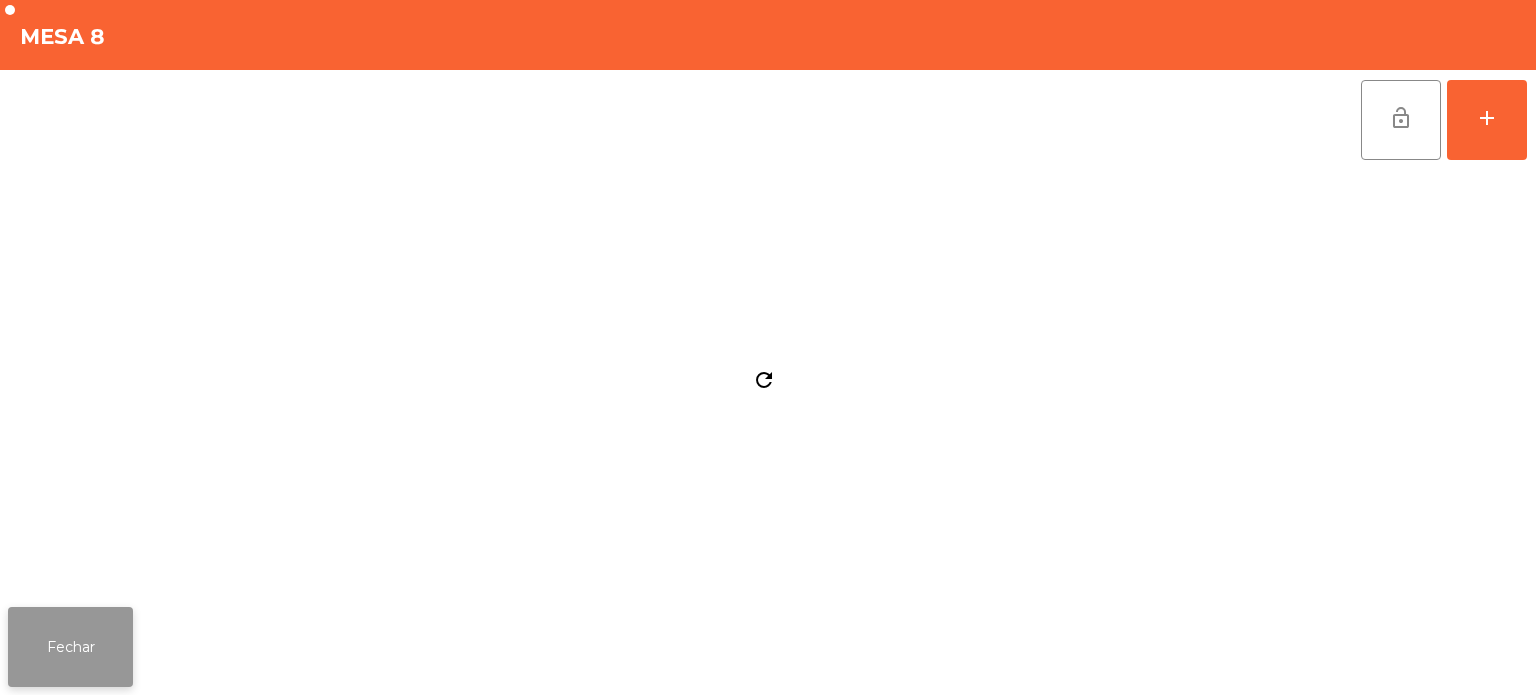 click on "Fechar" 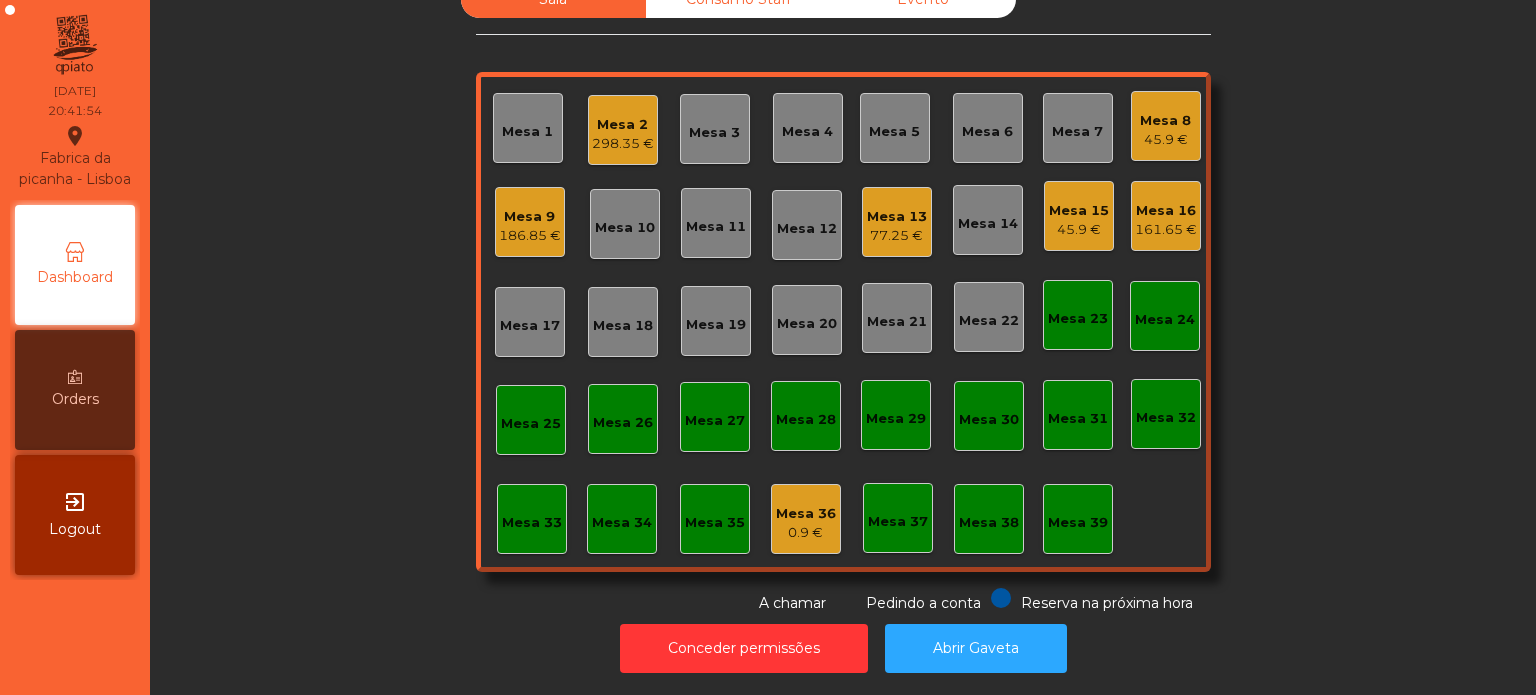 click on "Mesa 13" 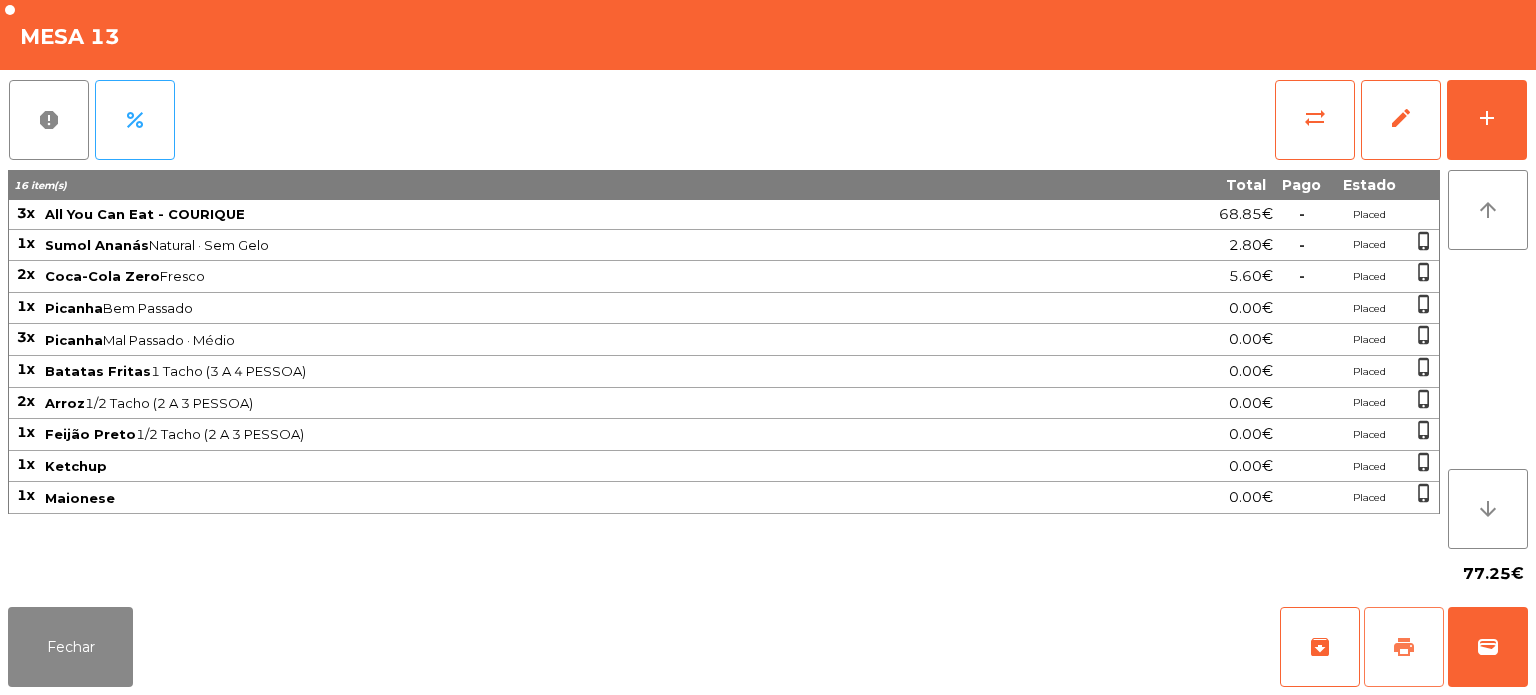 click on "print" 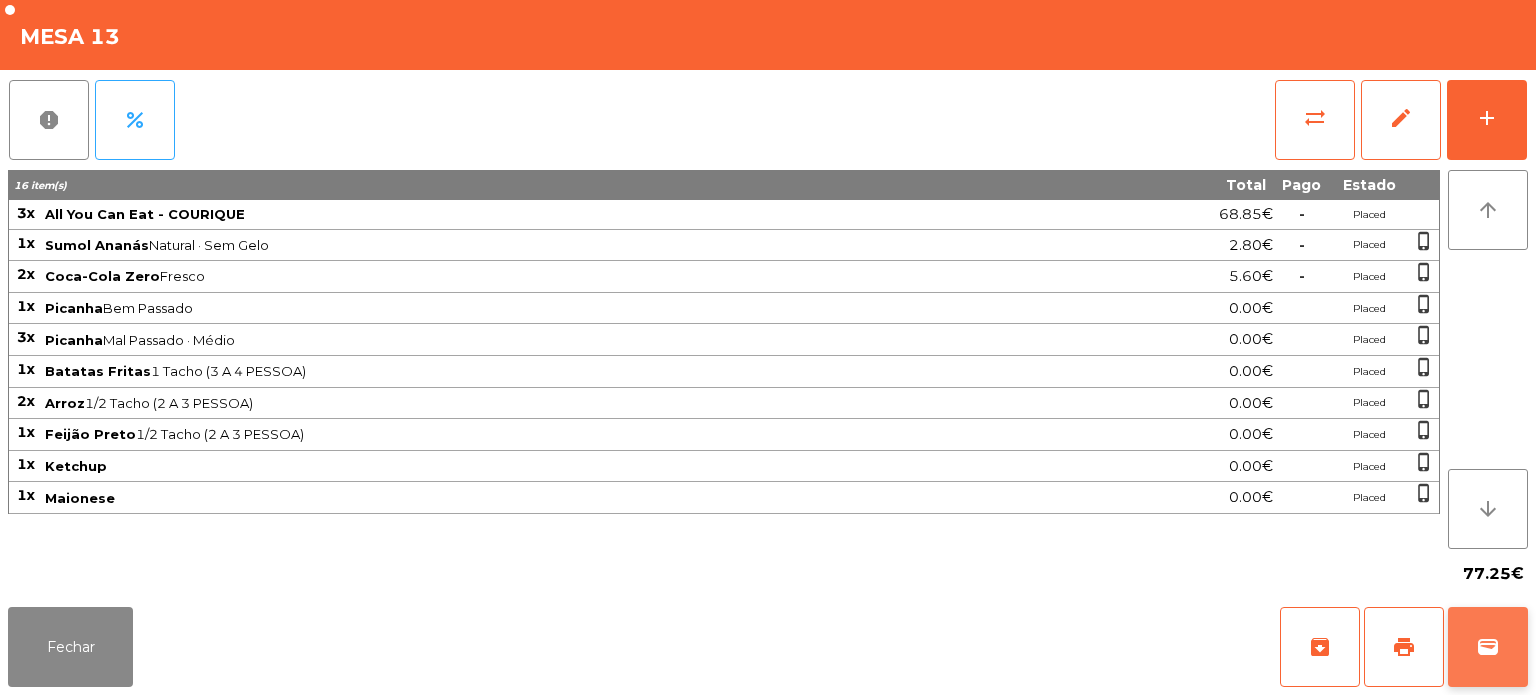 click on "wallet" 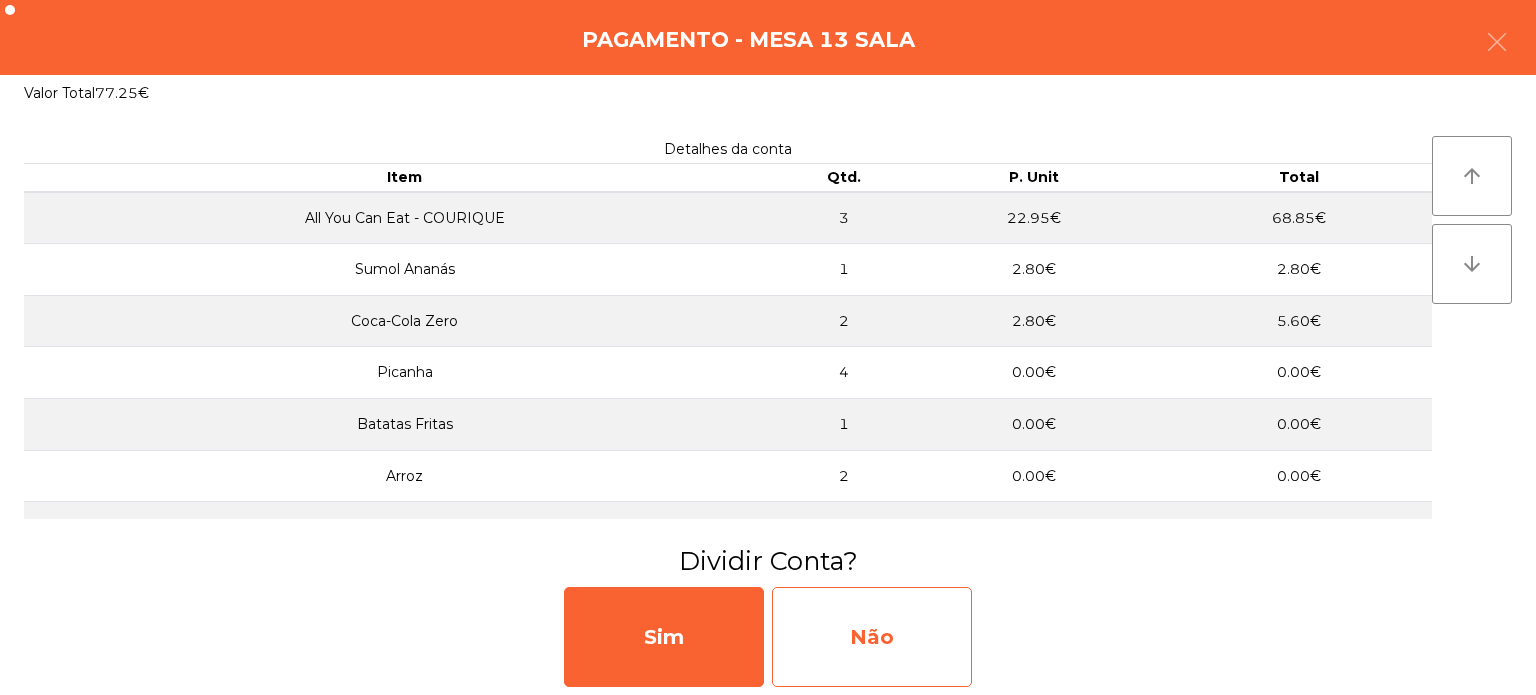 click on "Não" 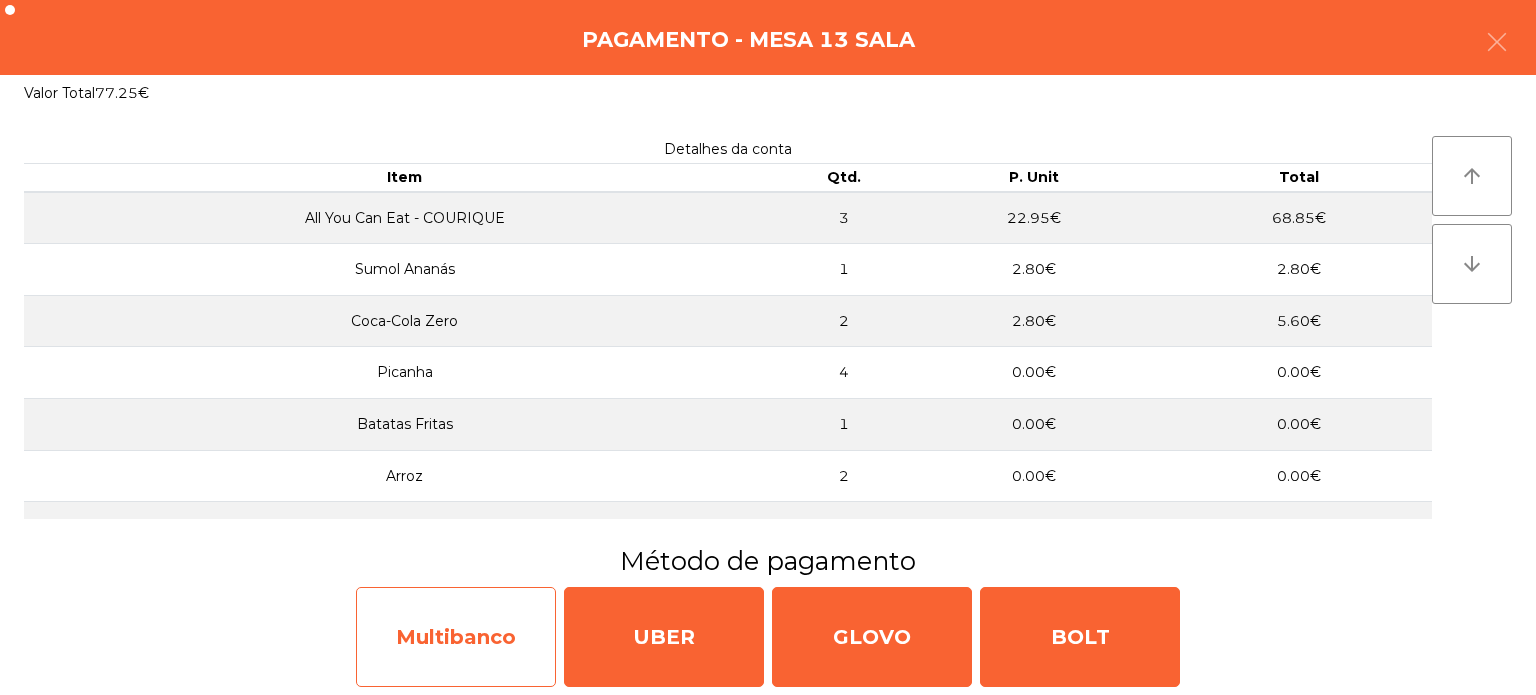 click on "Multibanco" 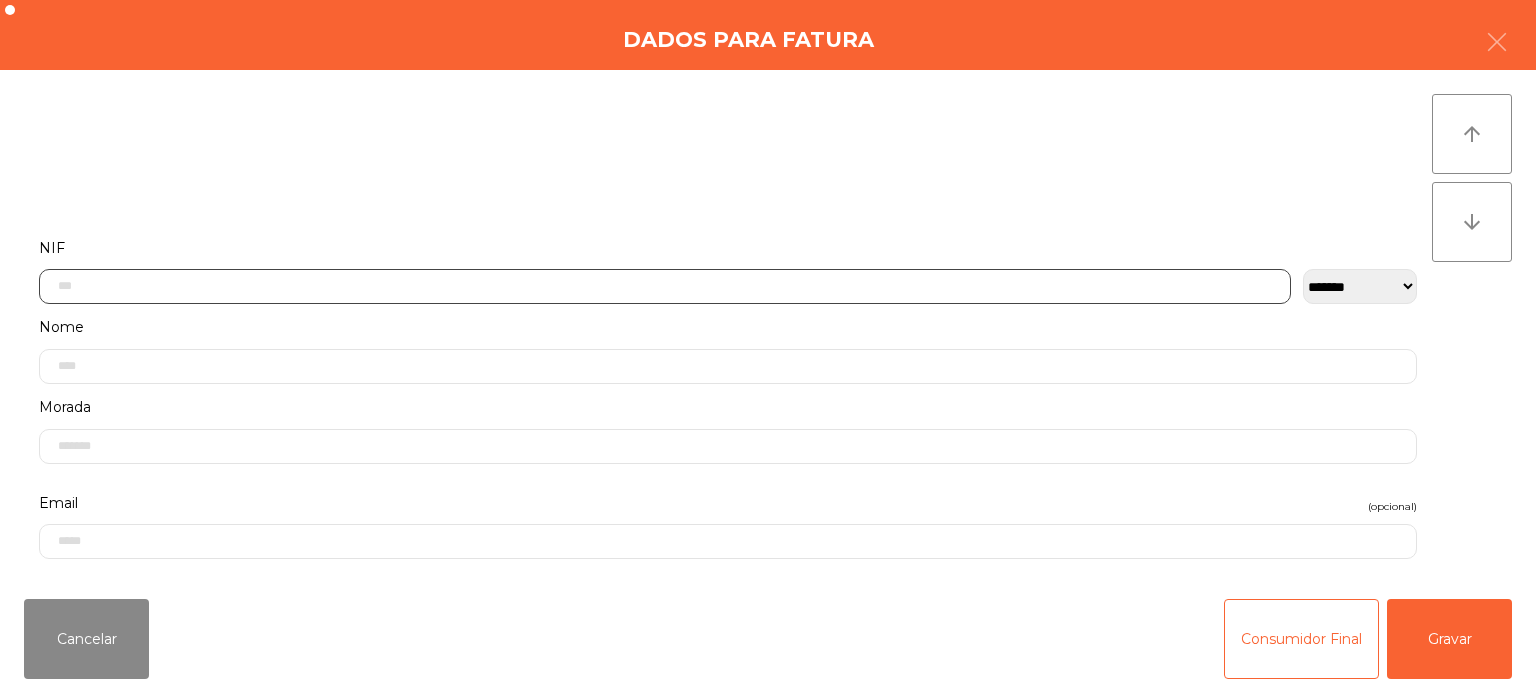 click 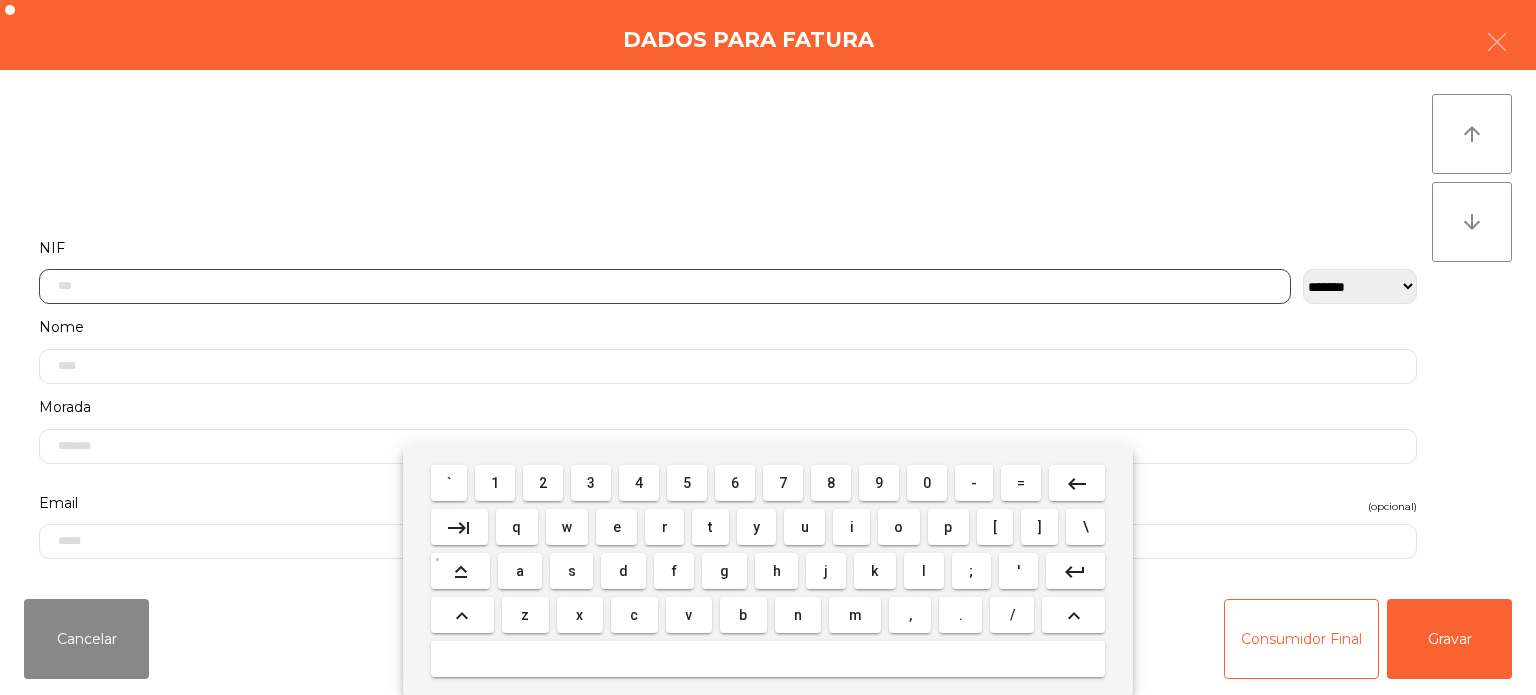 scroll, scrollTop: 139, scrollLeft: 0, axis: vertical 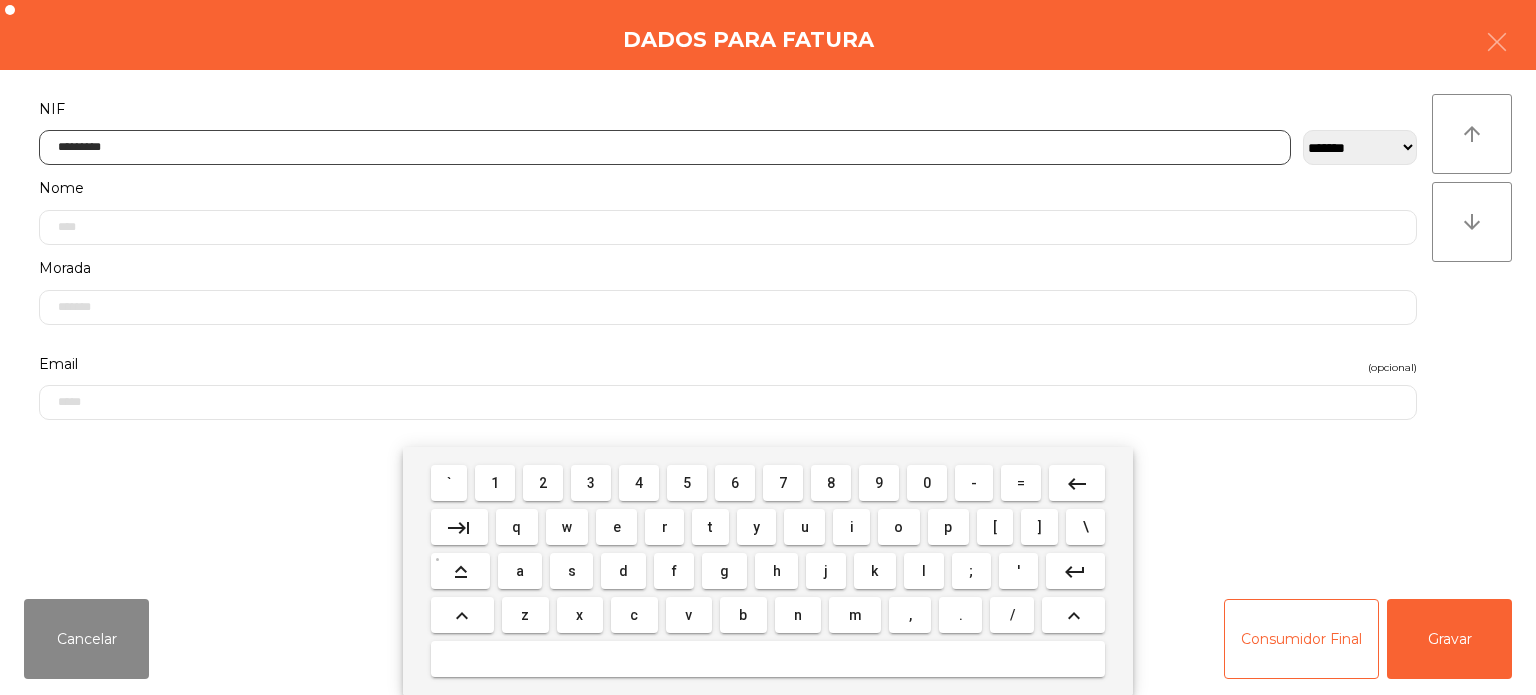 type on "*********" 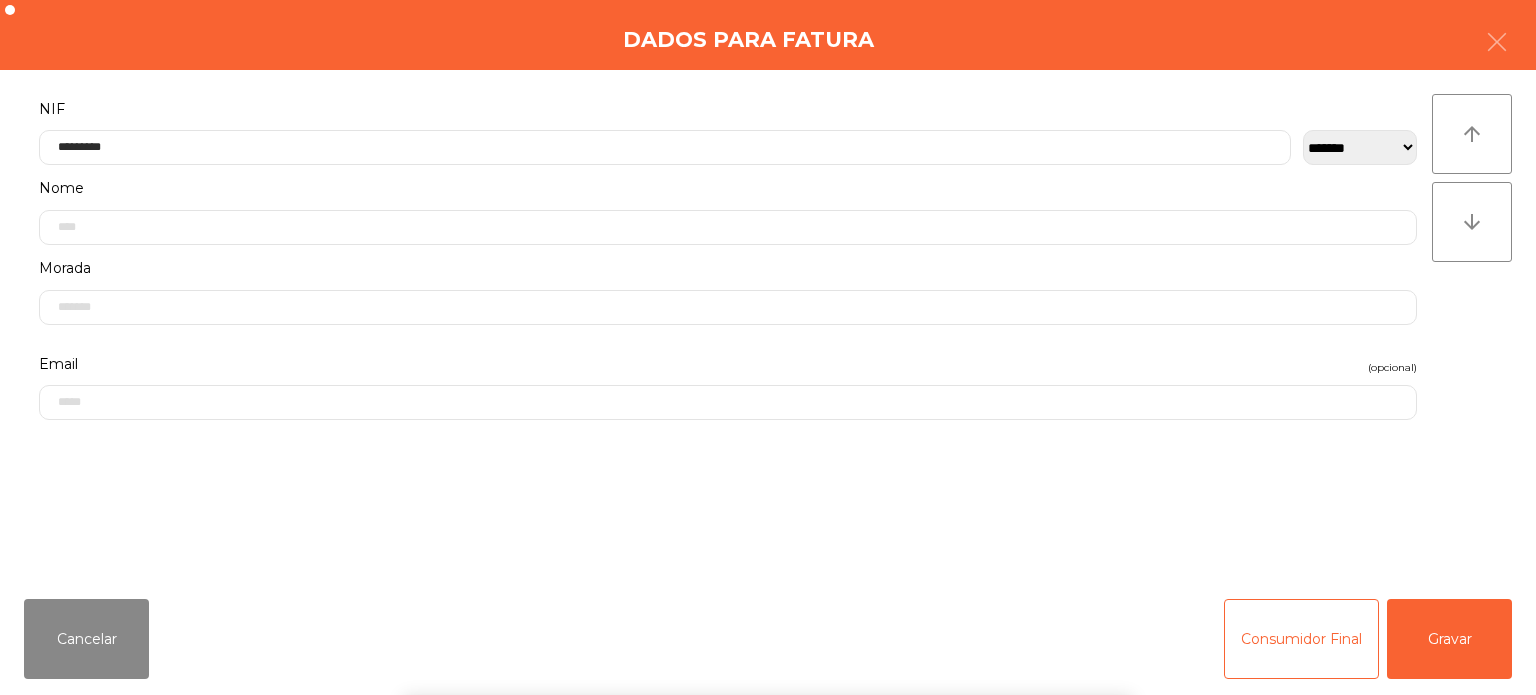 click on "` 1 2 3 4 5 6 7 8 9 0 - = keyboard_backspace keyboard_tab q w e r t y u i o p [ ] \ keyboard_capslock a s d f g h j k l ; ' keyboard_return keyboard_arrow_up z x c v b n m , . / keyboard_arrow_up" at bounding box center (768, 571) 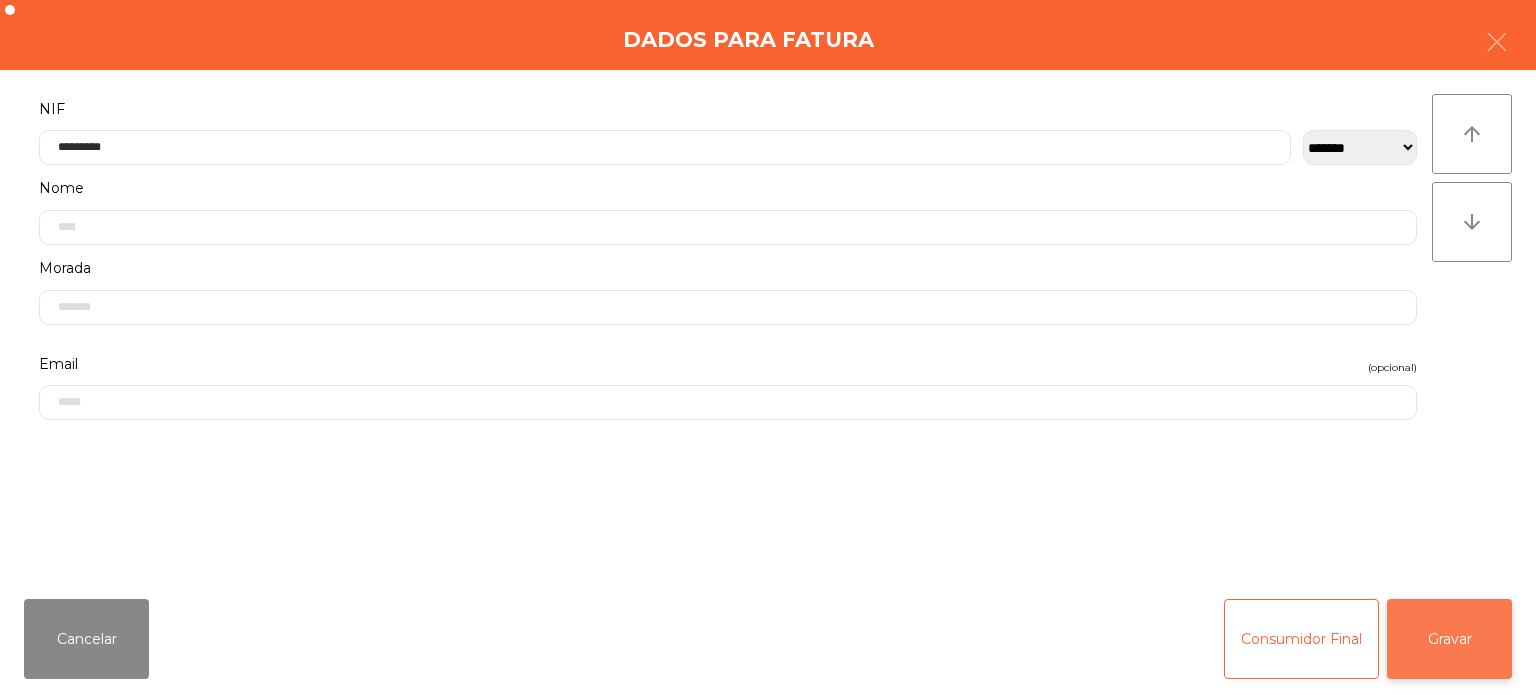 click on "Gravar" 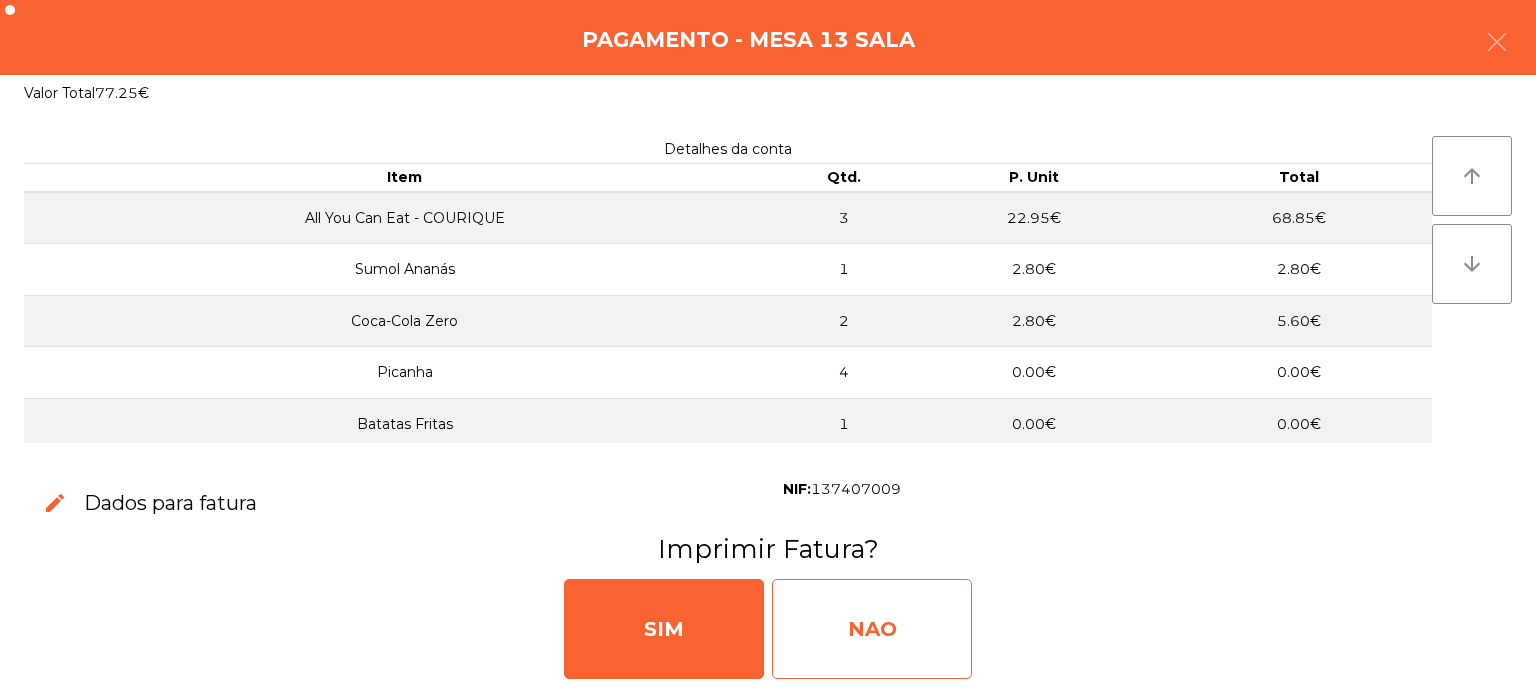 click on "NAO" 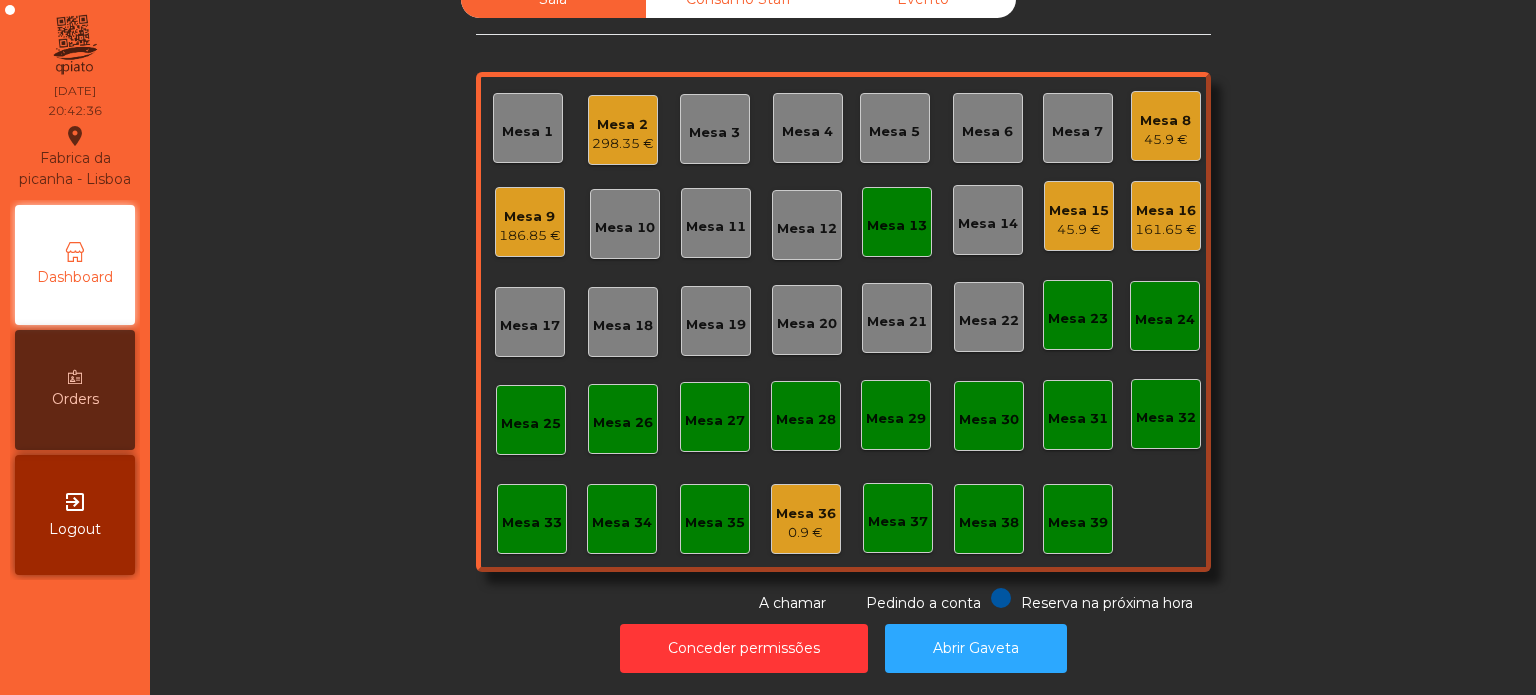 click on "Mesa 13" 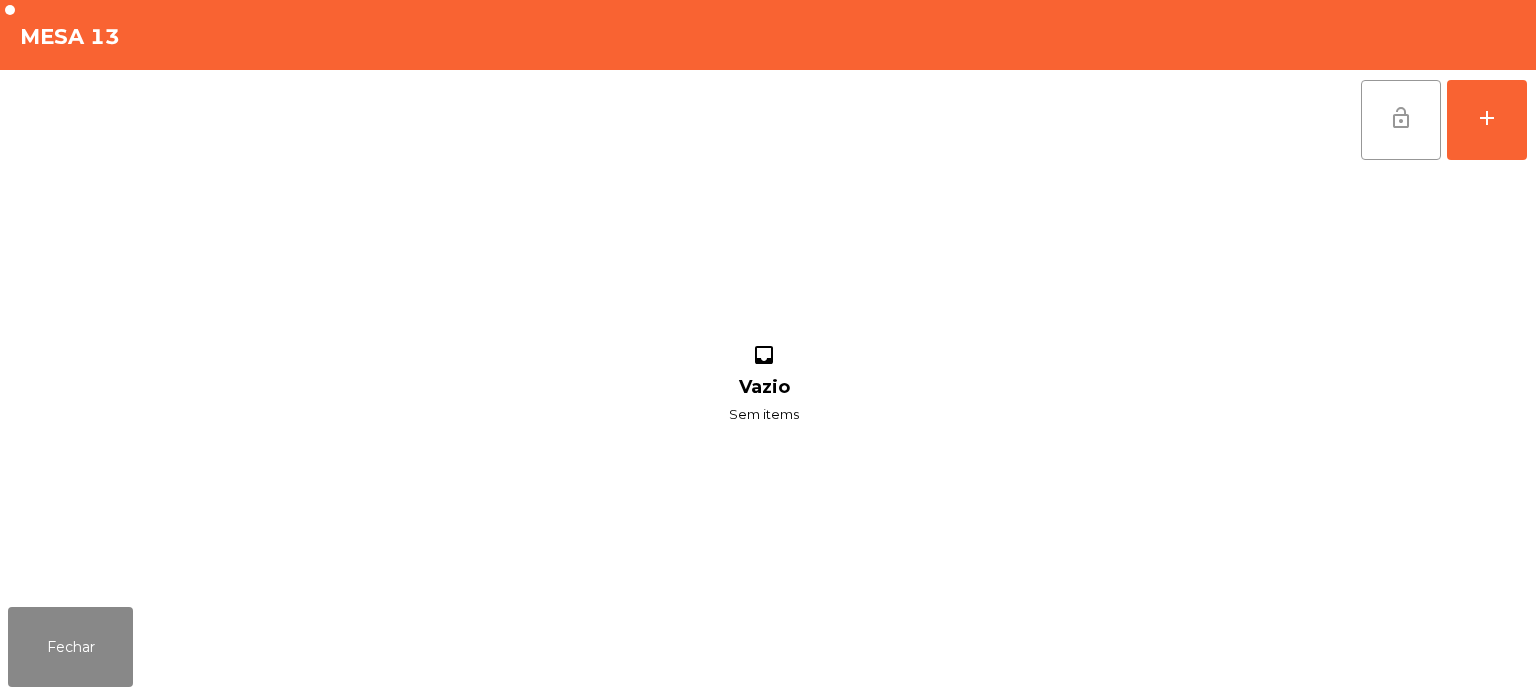 click on "lock_open" 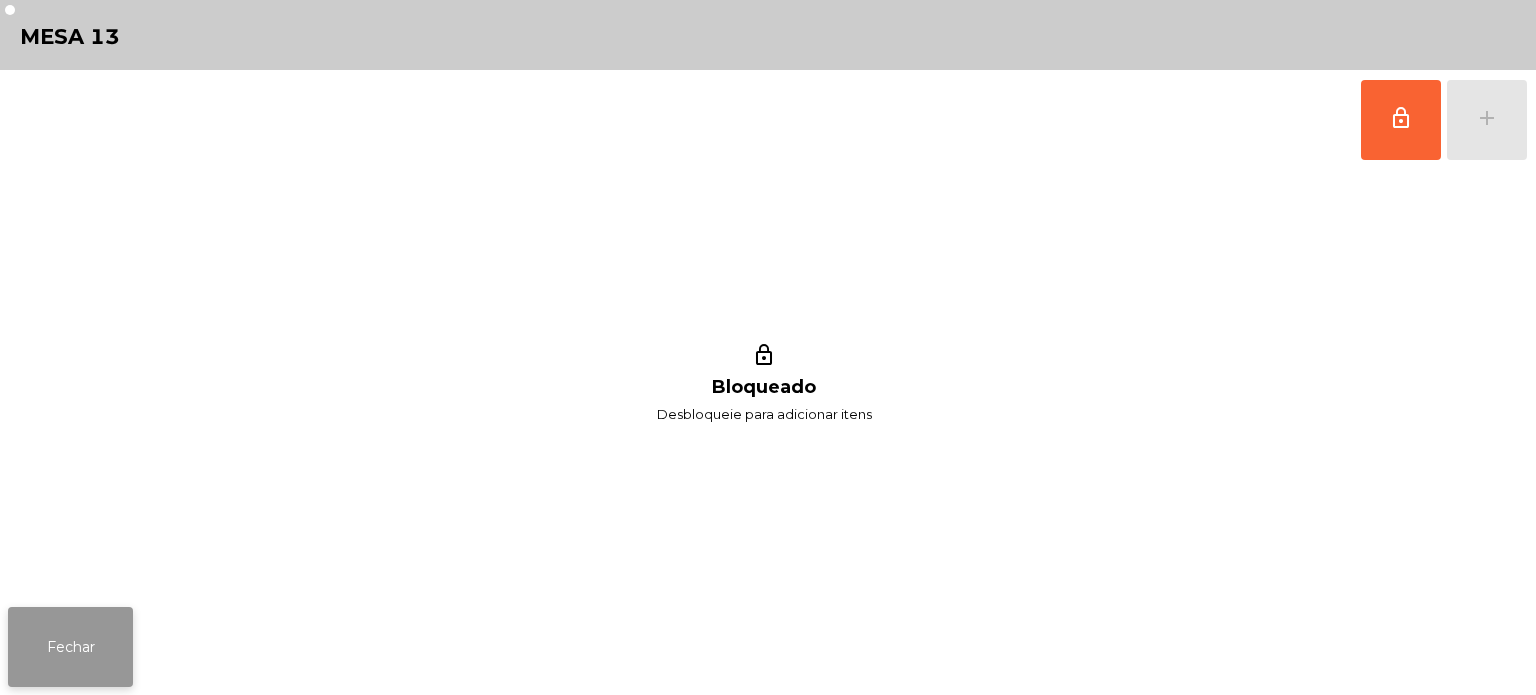 click on "Fechar" 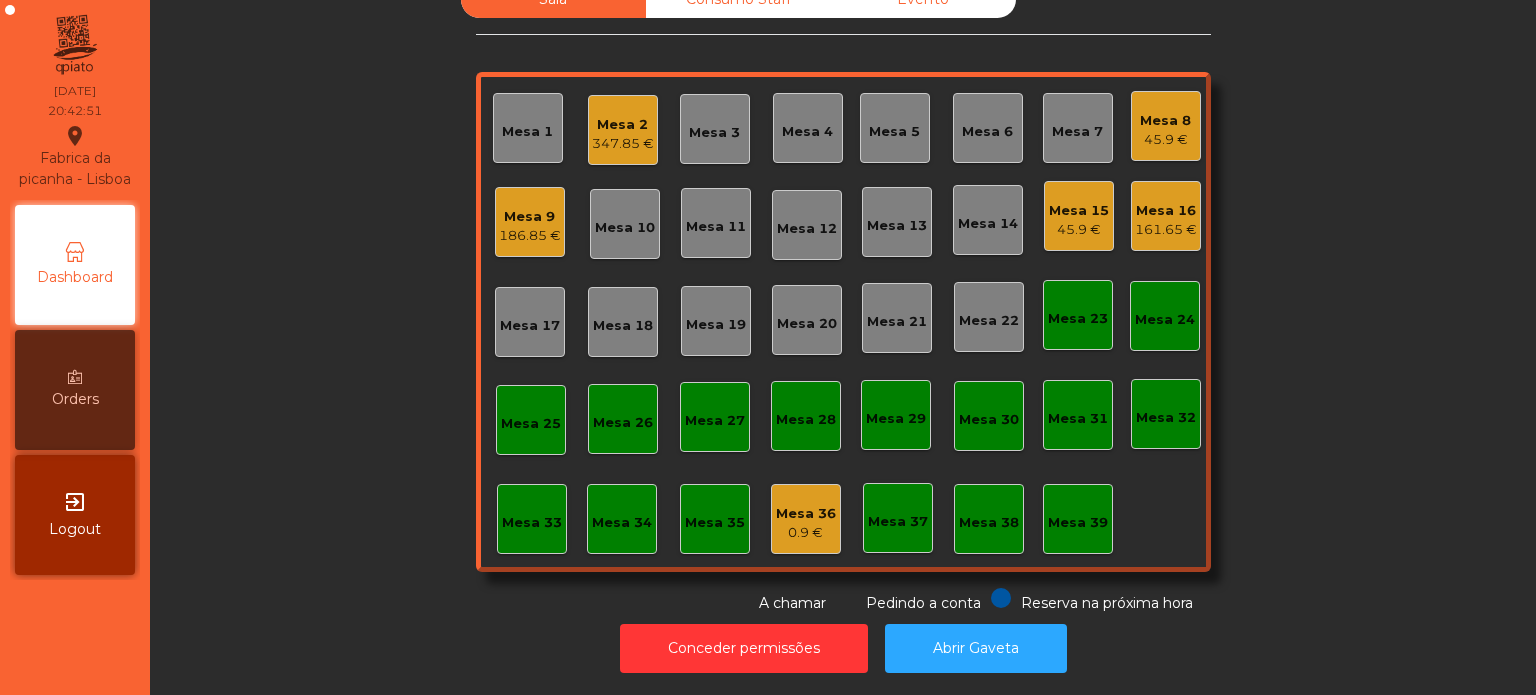 click on "Sala   Consumo Staff   Evento   Mesa 1   Mesa 2   347.85 €   Mesa 3   Mesa 4   Mesa 5   Mesa 6   Mesa 7   Mesa 8   45.9 €   Mesa 9   186.85 €   Mesa 10   Mesa 11   Mesa 12   Mesa 13   Mesa 14   Mesa 15   45.9 €   Mesa 16   161.65 €   Mesa 17   Mesa 18   Mesa 19   Mesa 20   Mesa 21   Mesa 22   Mesa 23   Mesa 24   Mesa 25   Mesa 26   Mesa 27   Mesa 28   Mesa 29   Mesa 30   Mesa 31   Mesa 32   Mesa 33   Mesa 34   Mesa 35   Mesa 36   0.9 €   Mesa 37   Mesa 38   Mesa 39  Reserva na próxima hora Pedindo a conta A chamar" 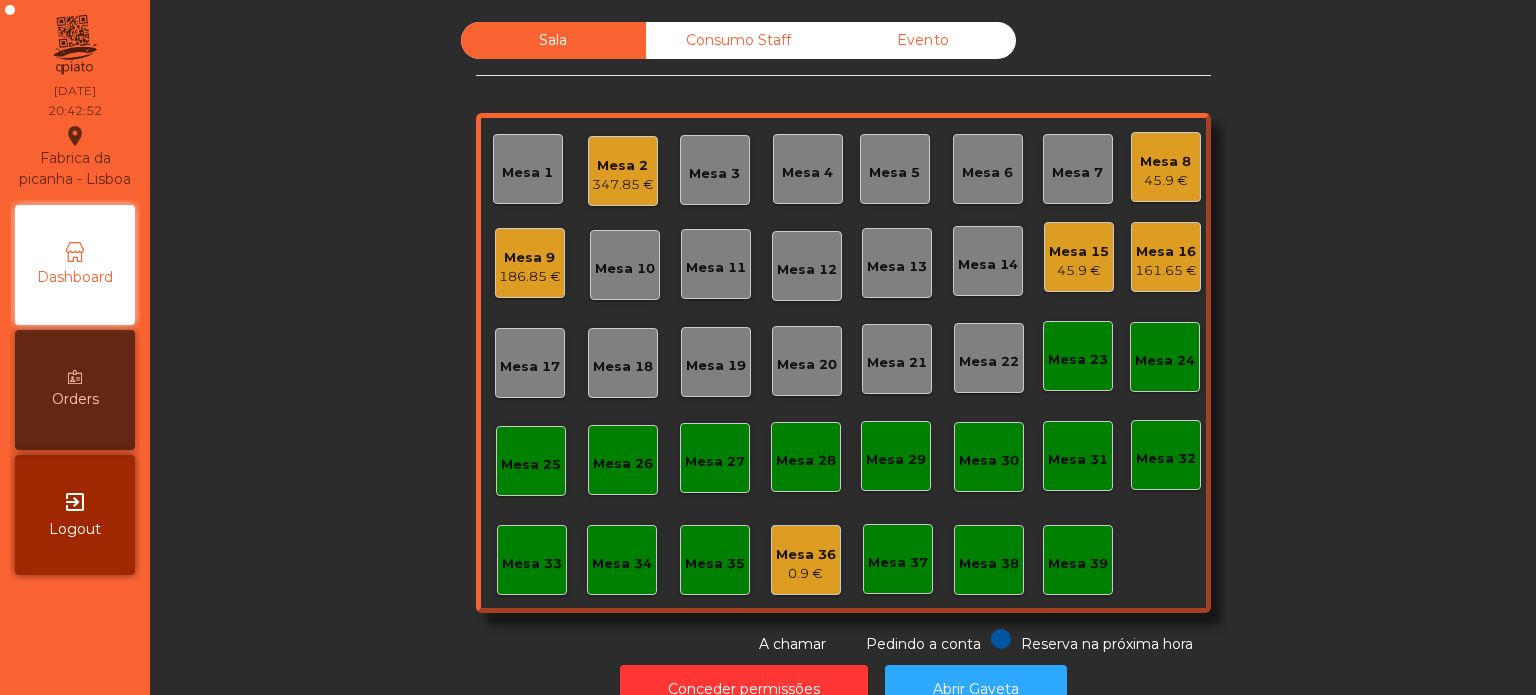 click on "Mesa 36" 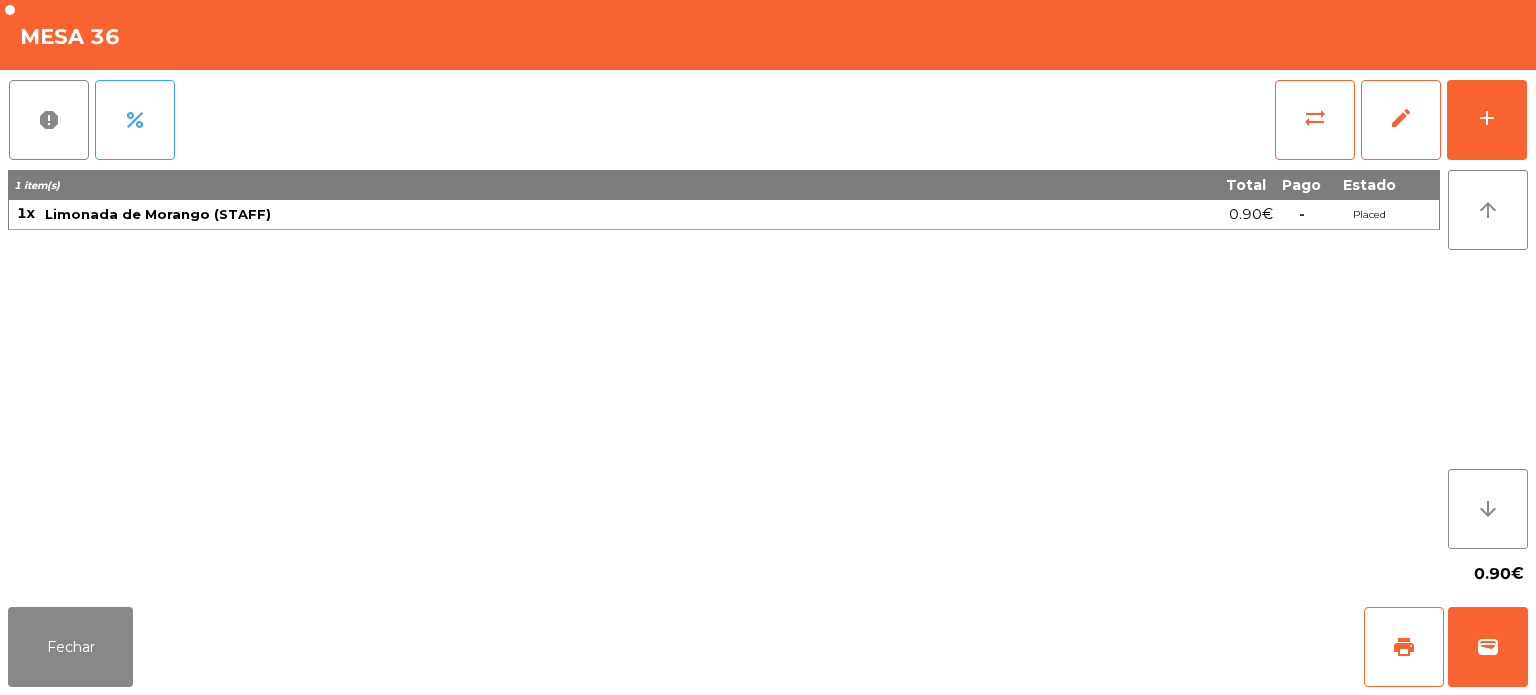 click on "Fechar   print   wallet" 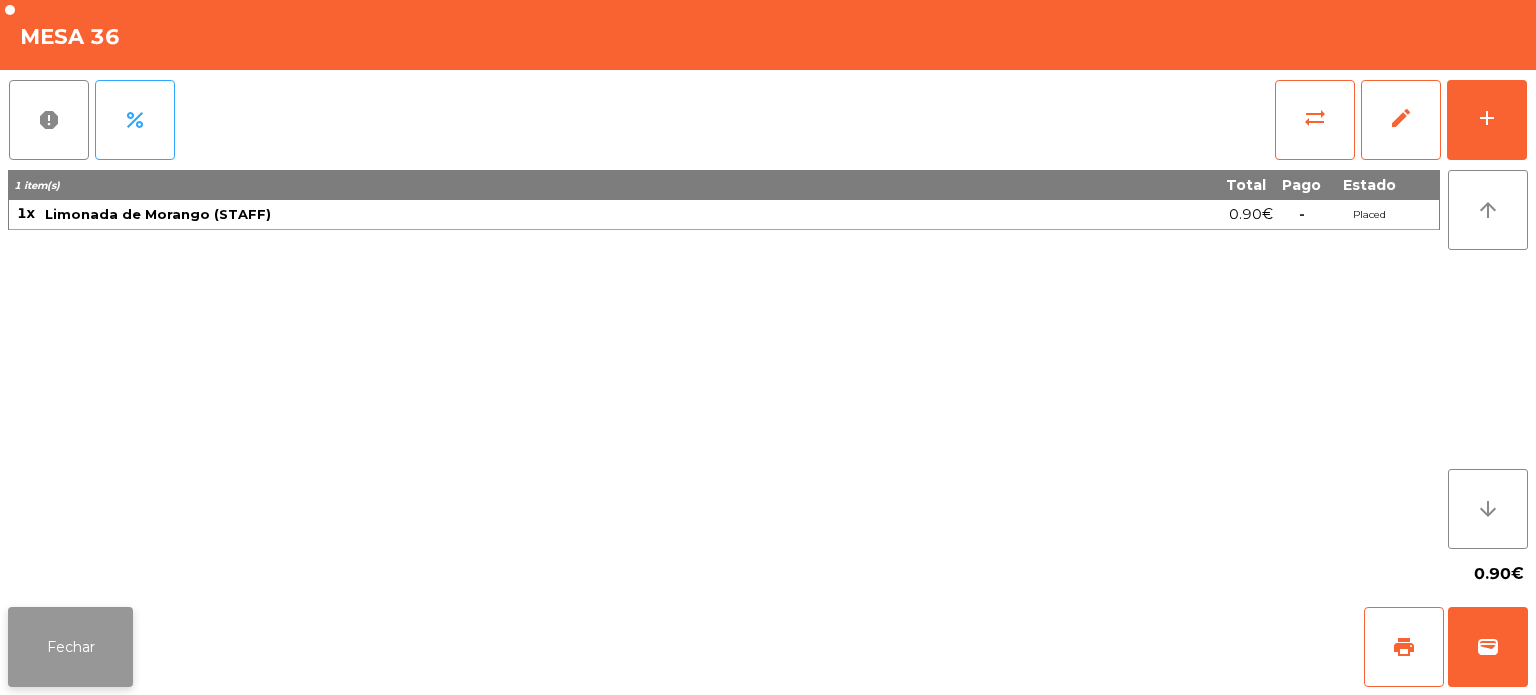 click on "Fechar" 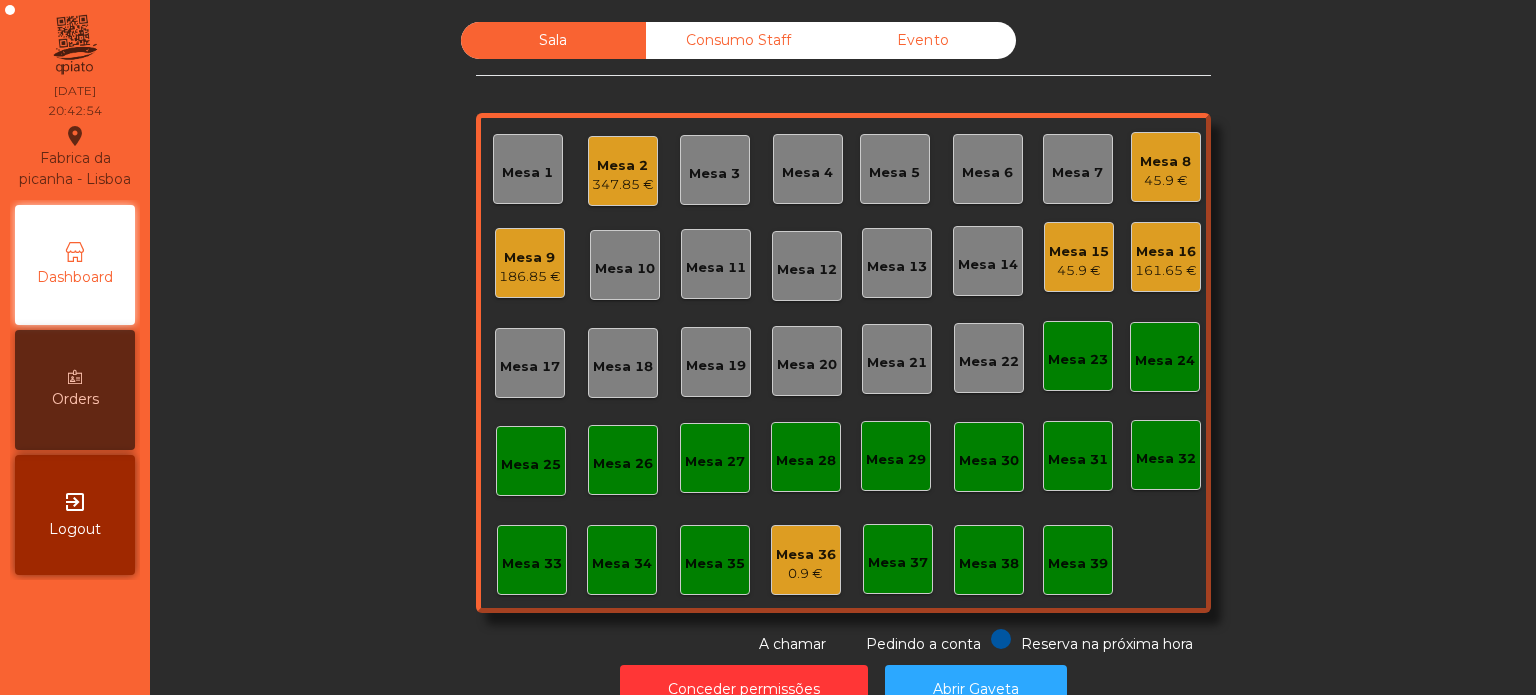 click on "Consumo Staff" 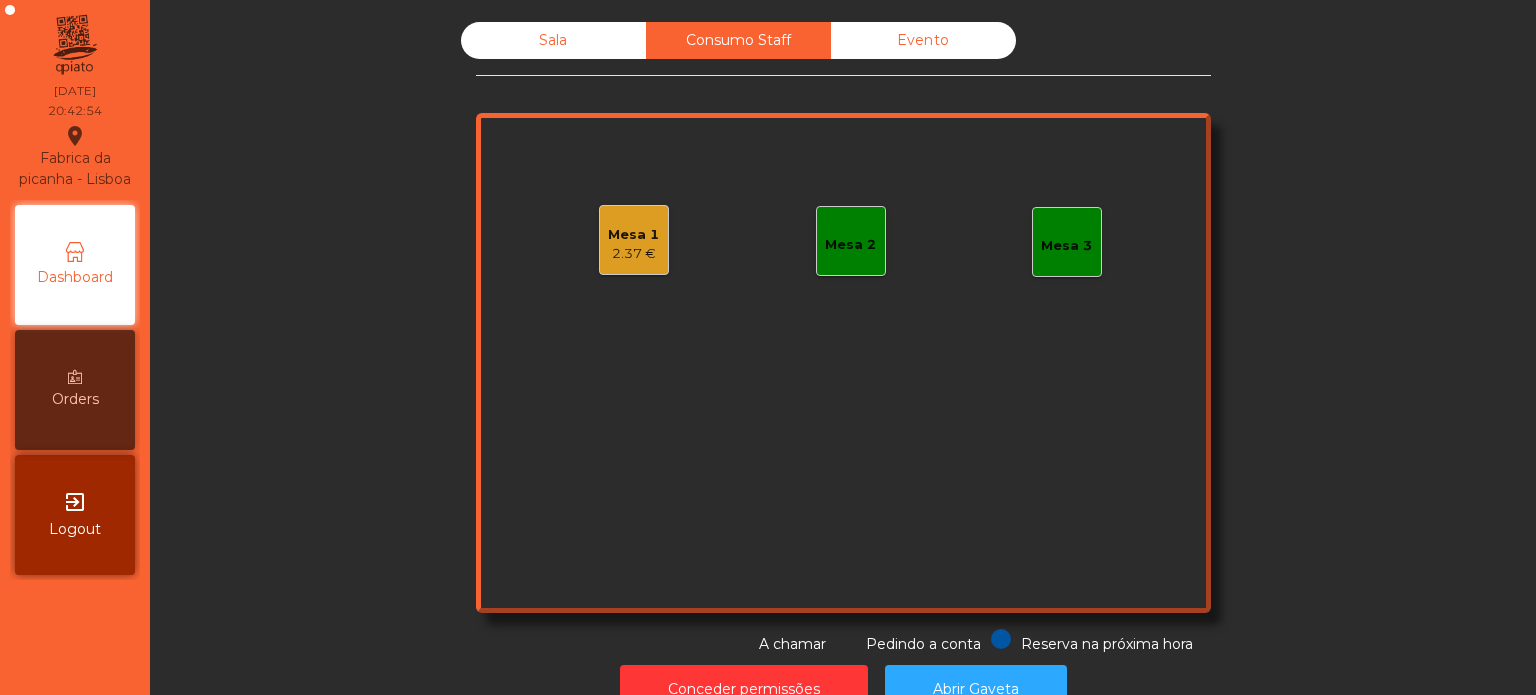 click on "Evento" 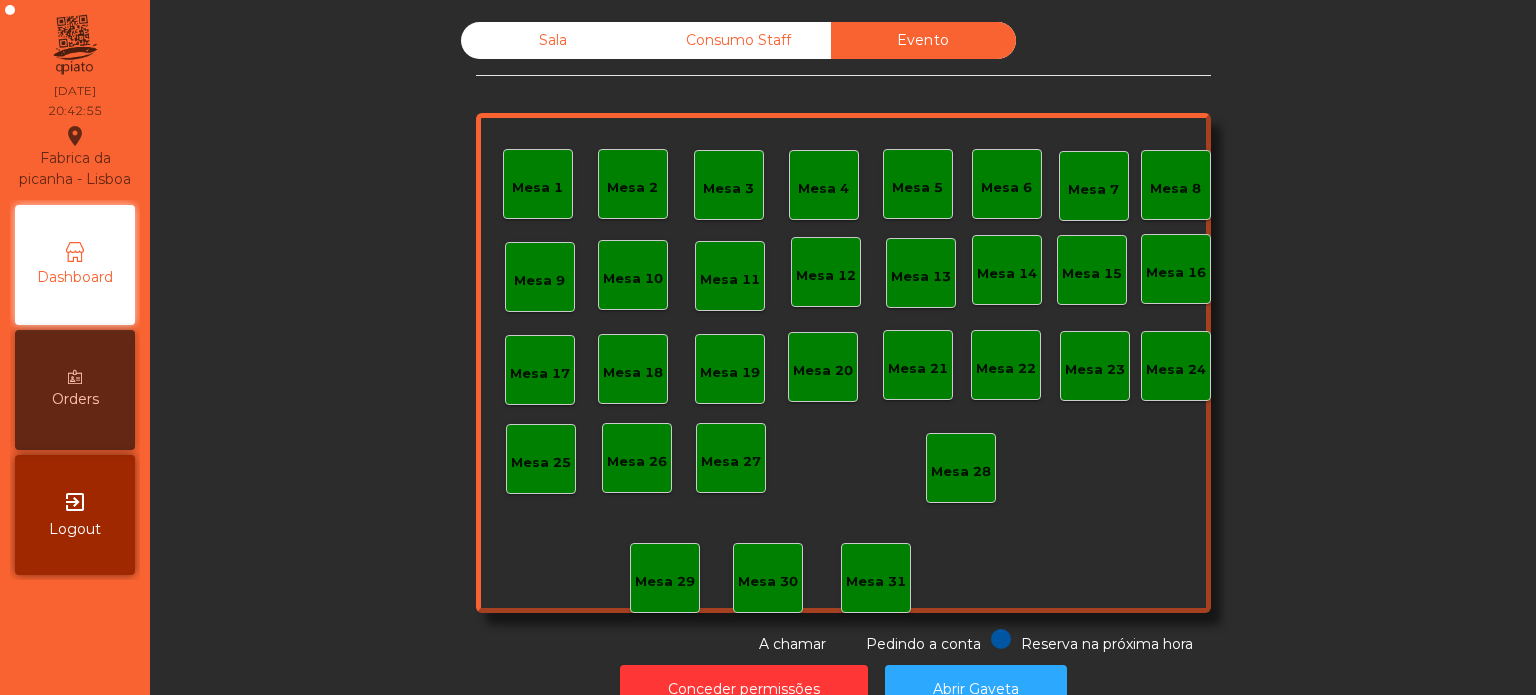 click on "Consumo Staff" 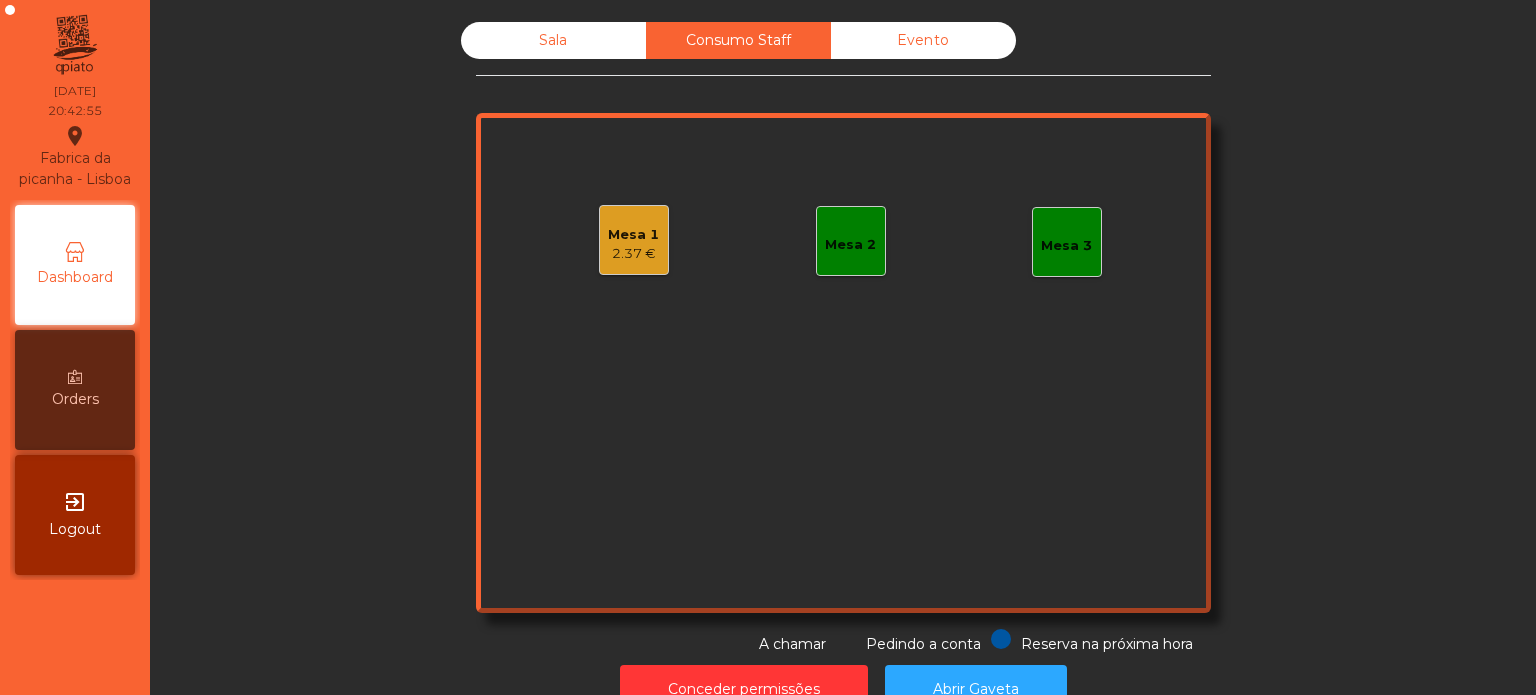click on "Mesa 1" 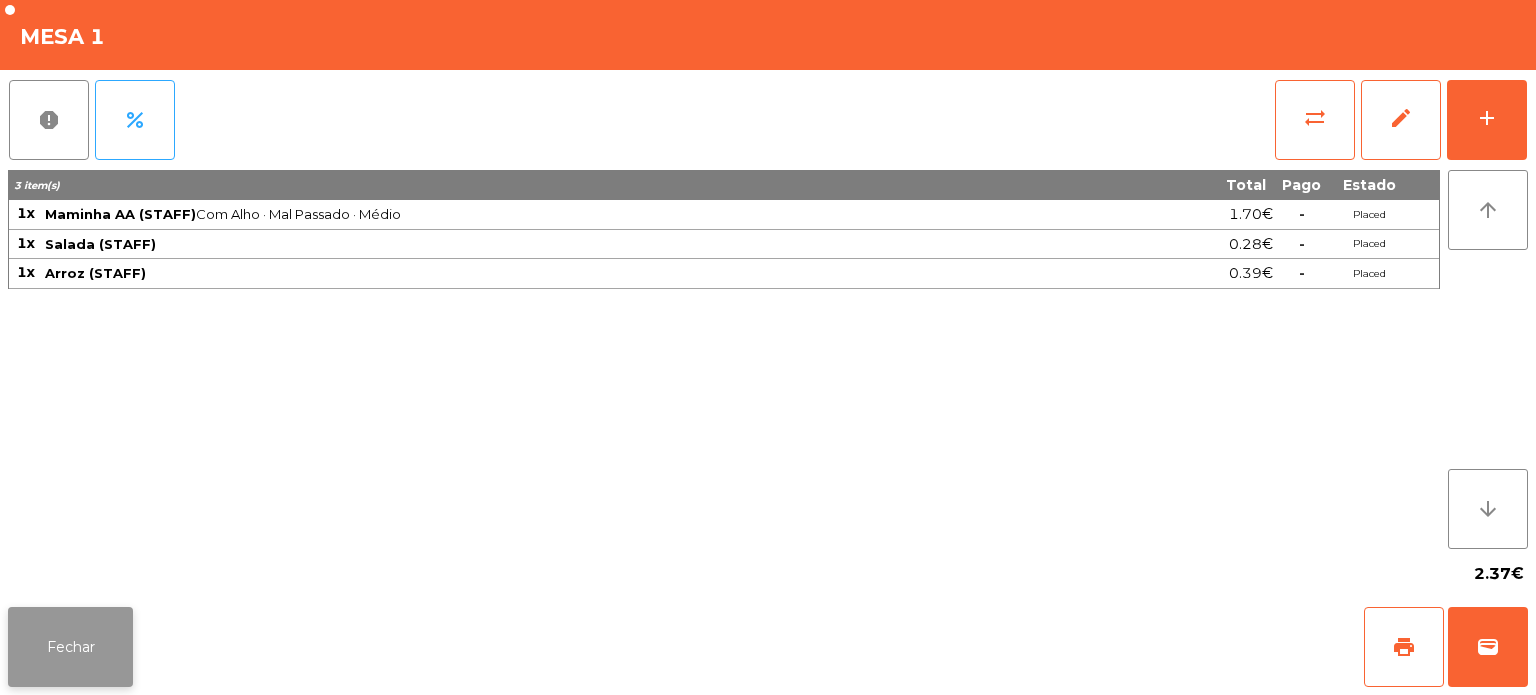 click on "Fechar" 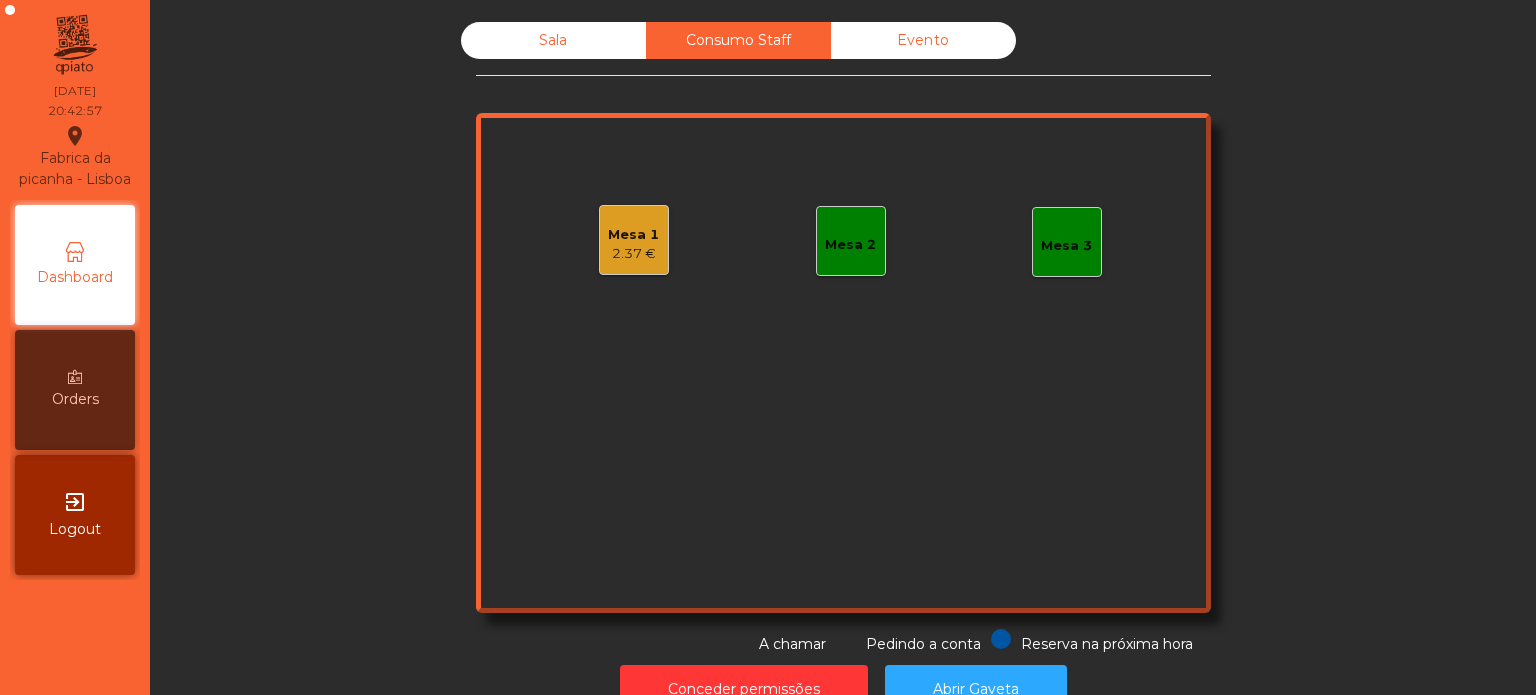click on "Evento" 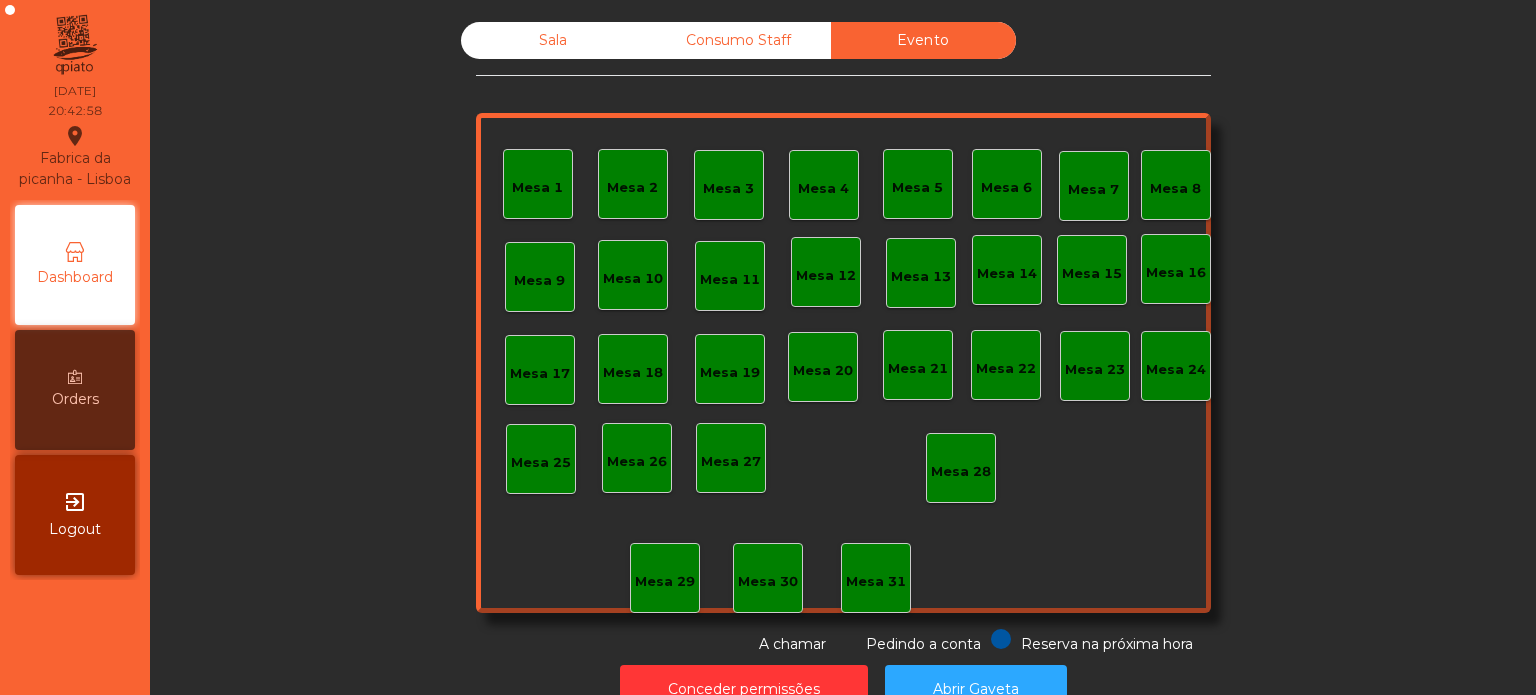click on "Sala" 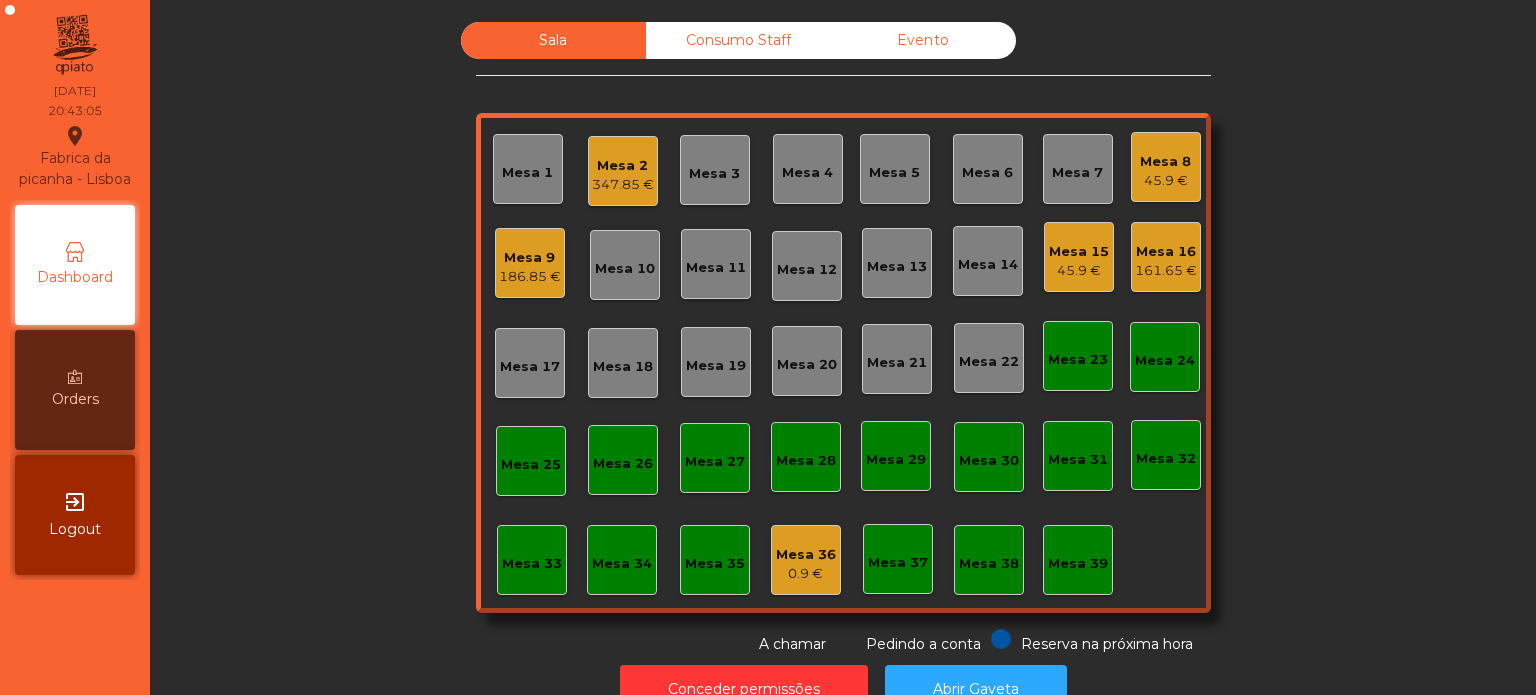 click on "347.85 €" 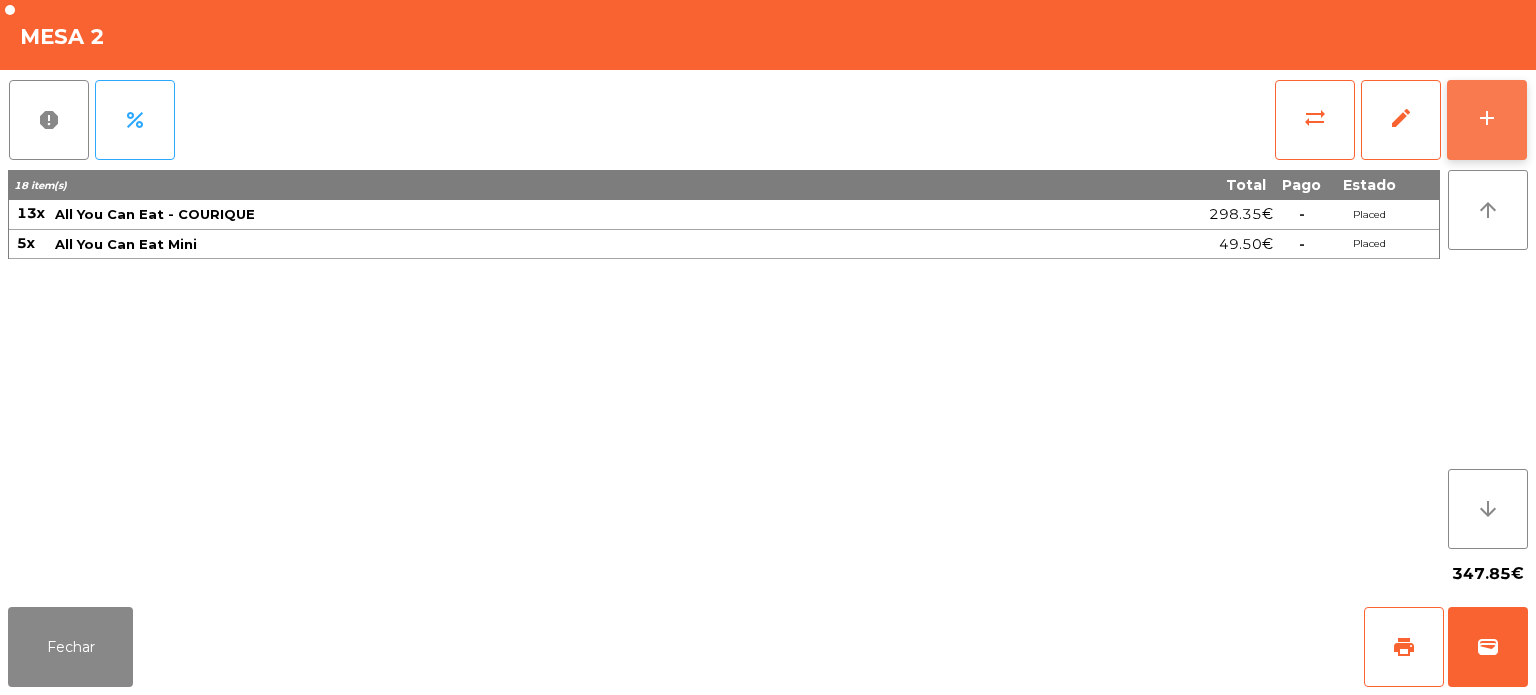 click on "add" 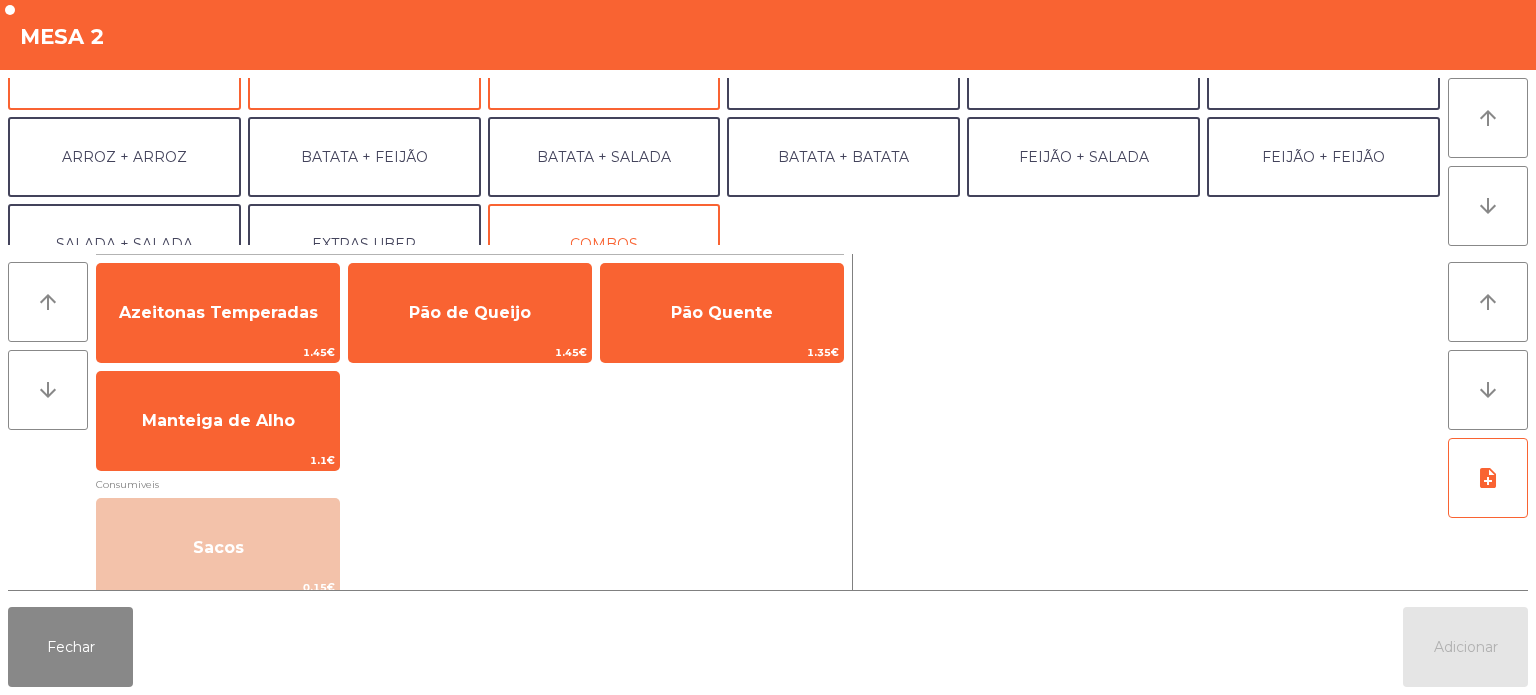 scroll, scrollTop: 260, scrollLeft: 0, axis: vertical 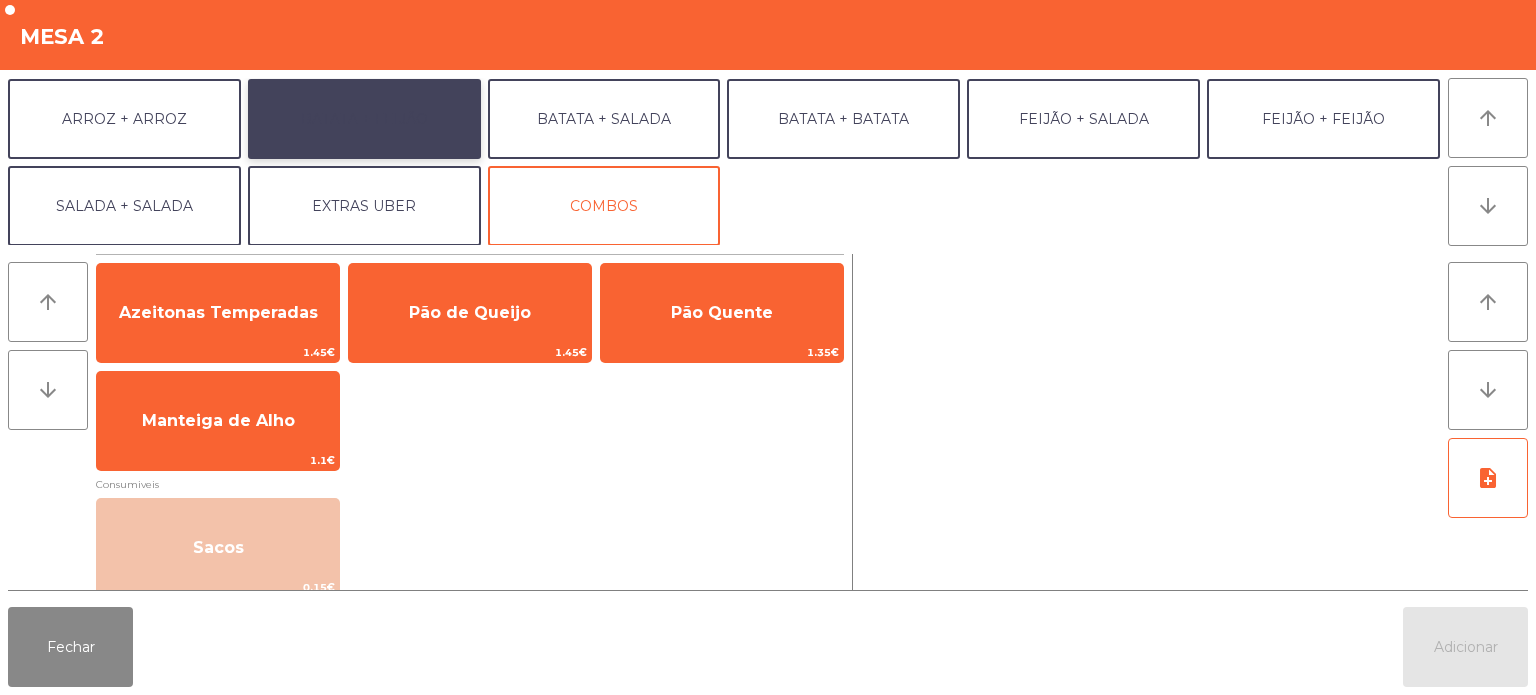 click on "BATATA + FEIJÃO" 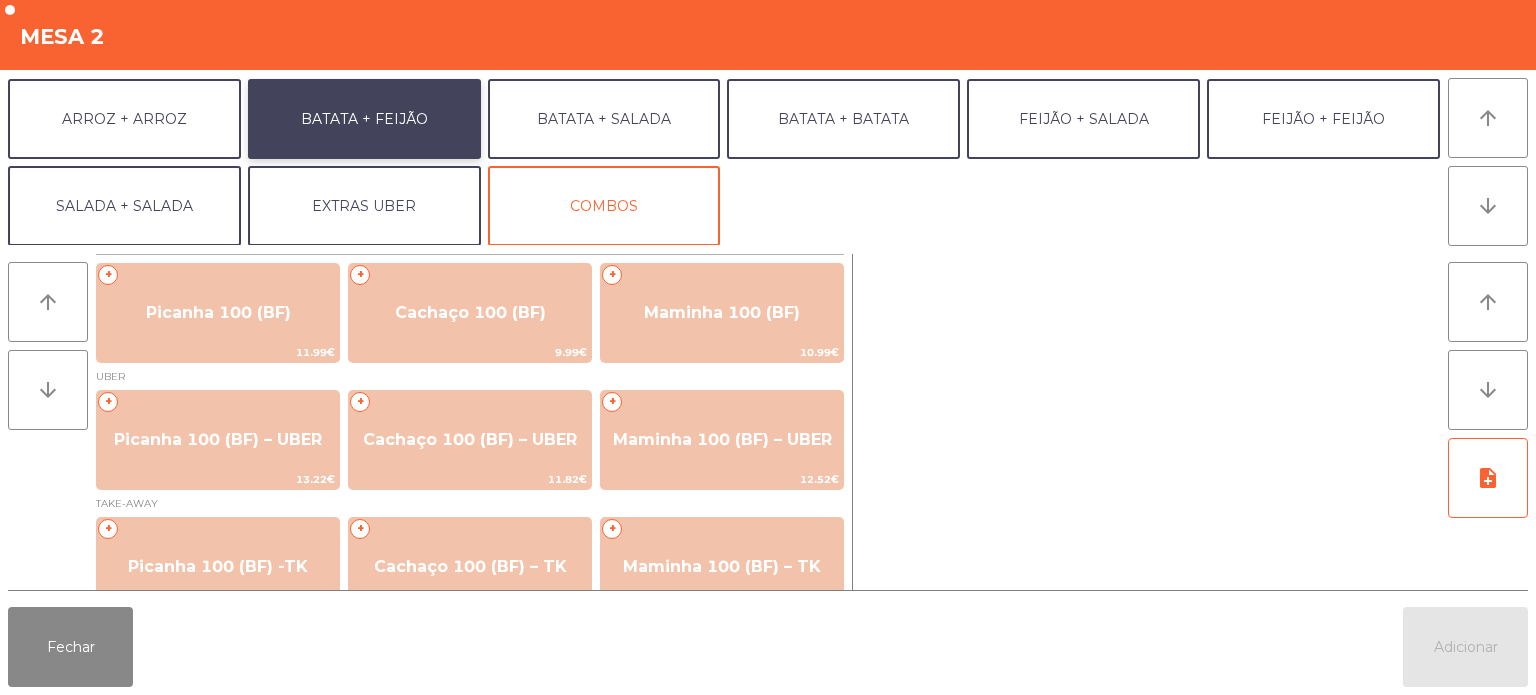 scroll, scrollTop: 0, scrollLeft: 0, axis: both 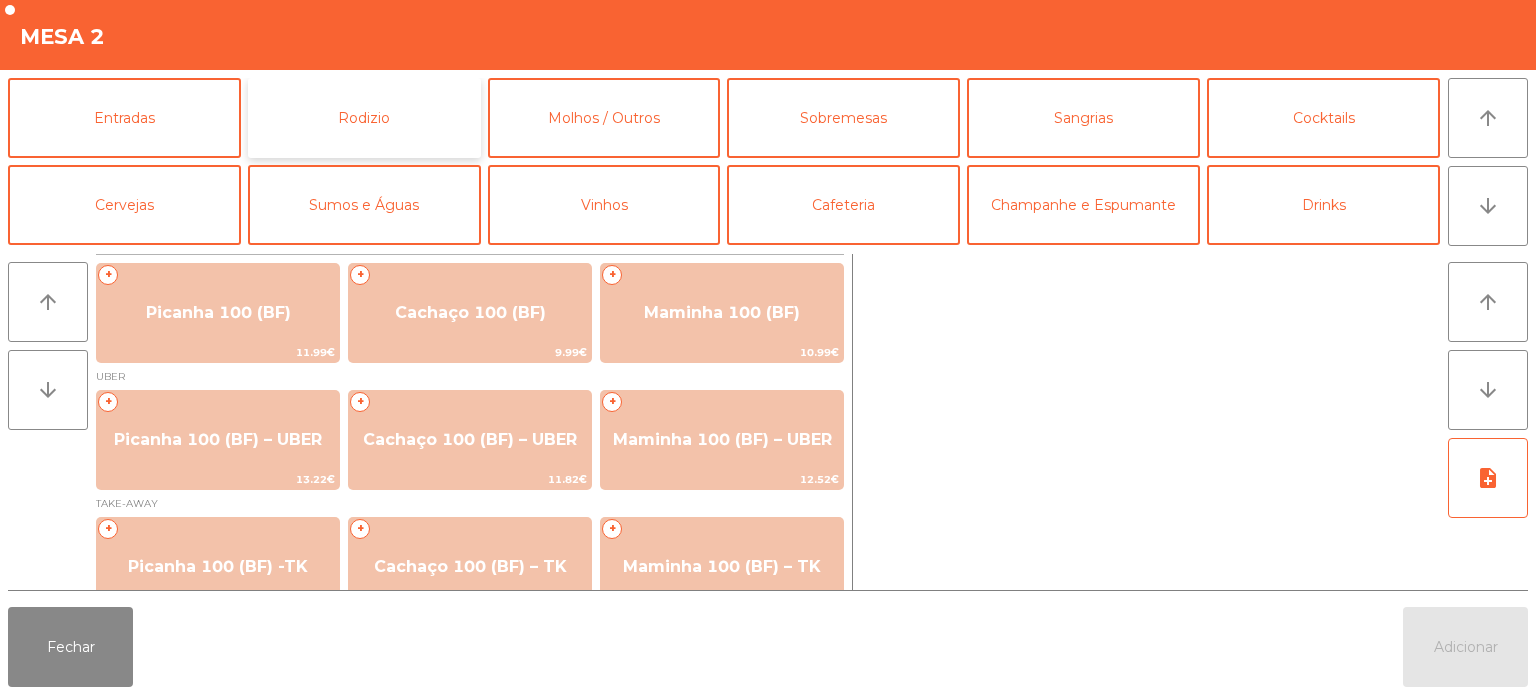 click on "Rodizio" 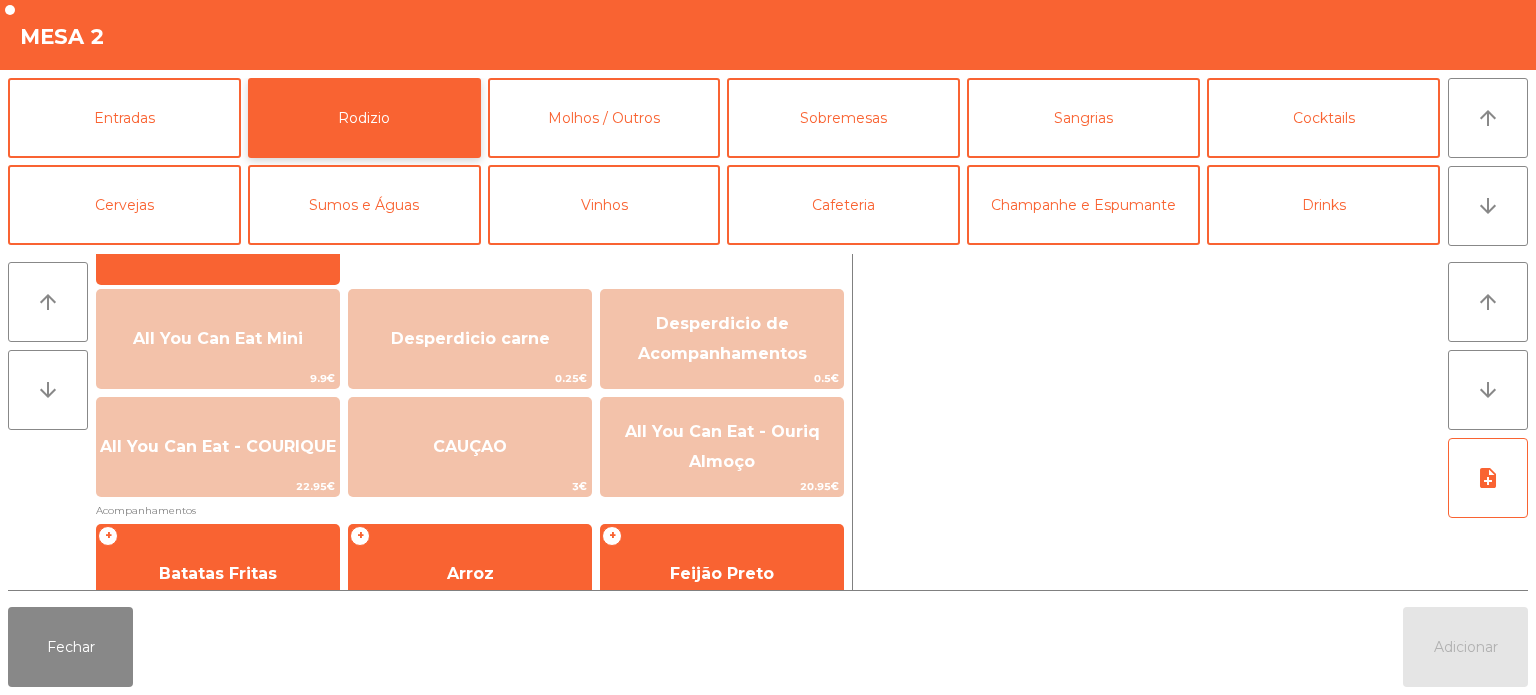 scroll, scrollTop: 0, scrollLeft: 0, axis: both 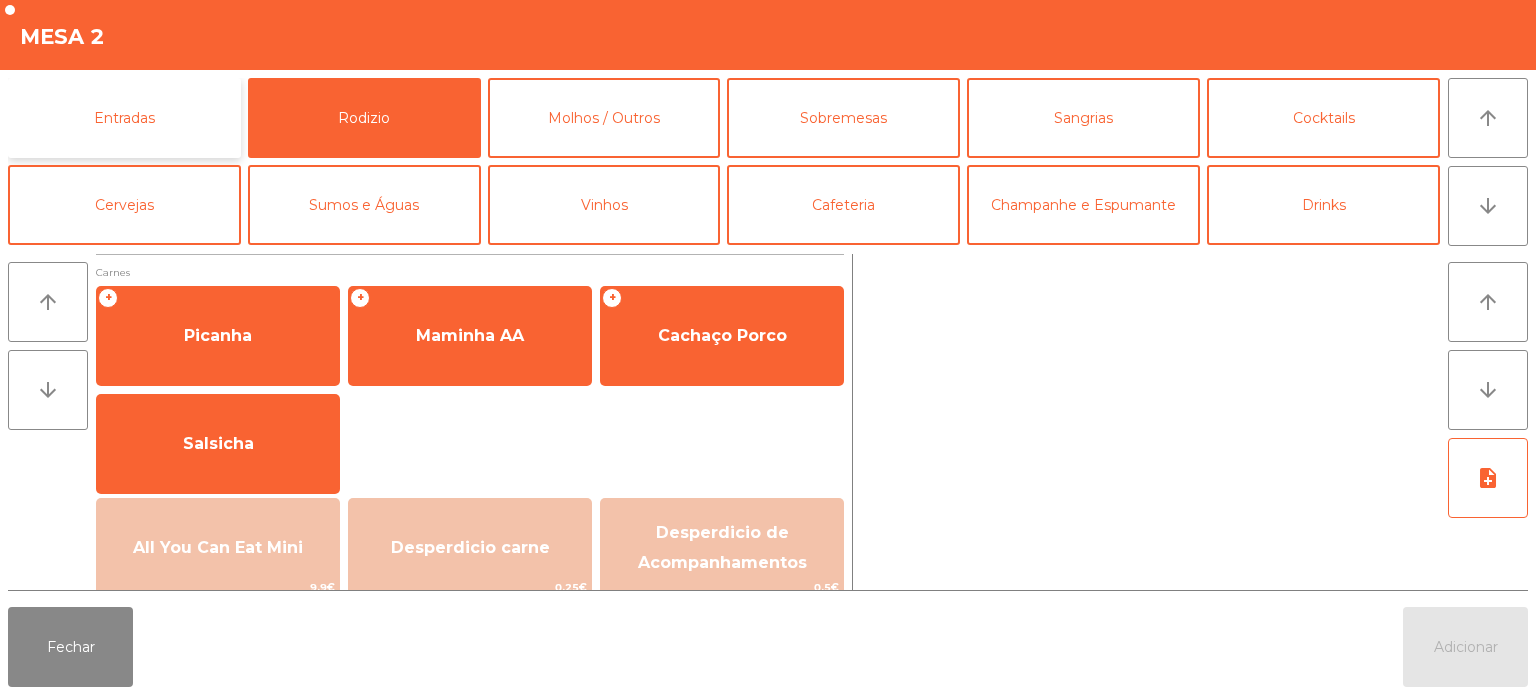 click on "Entradas" 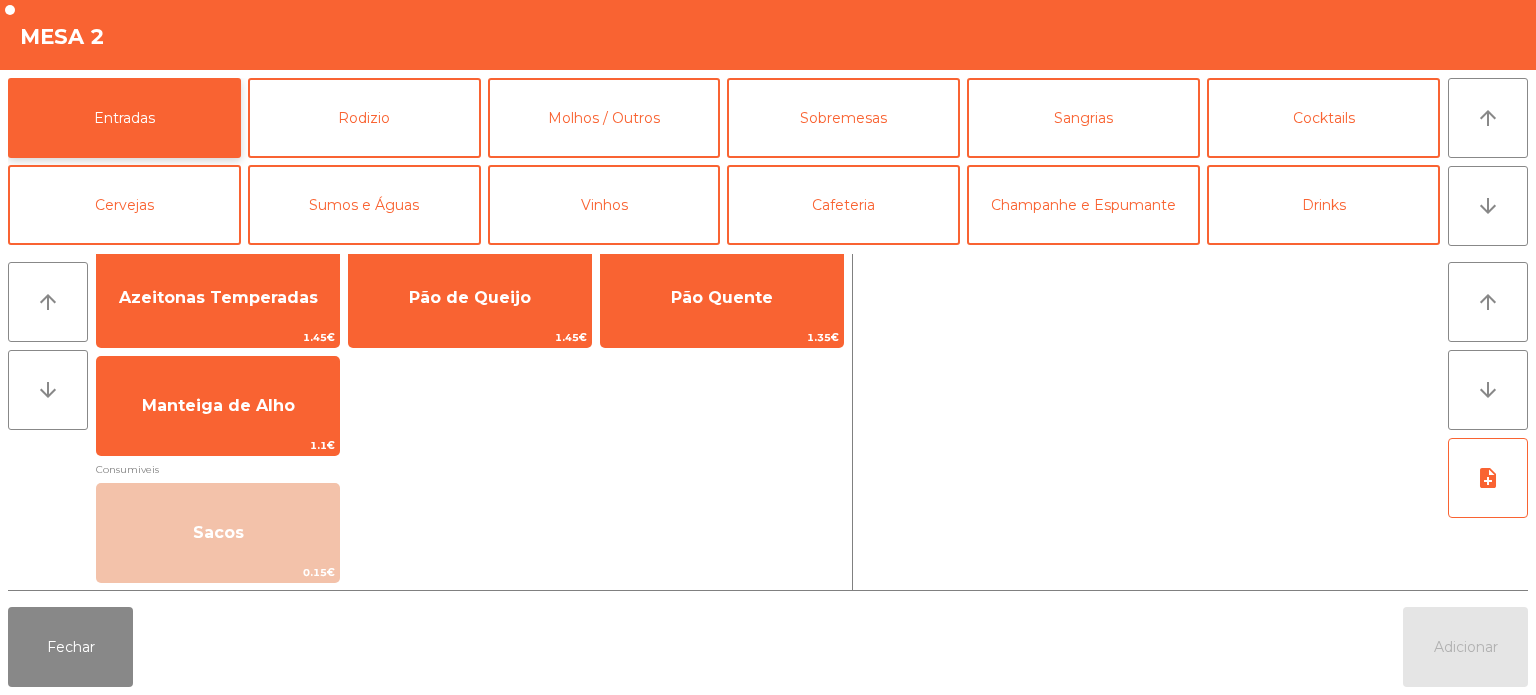 scroll, scrollTop: 0, scrollLeft: 0, axis: both 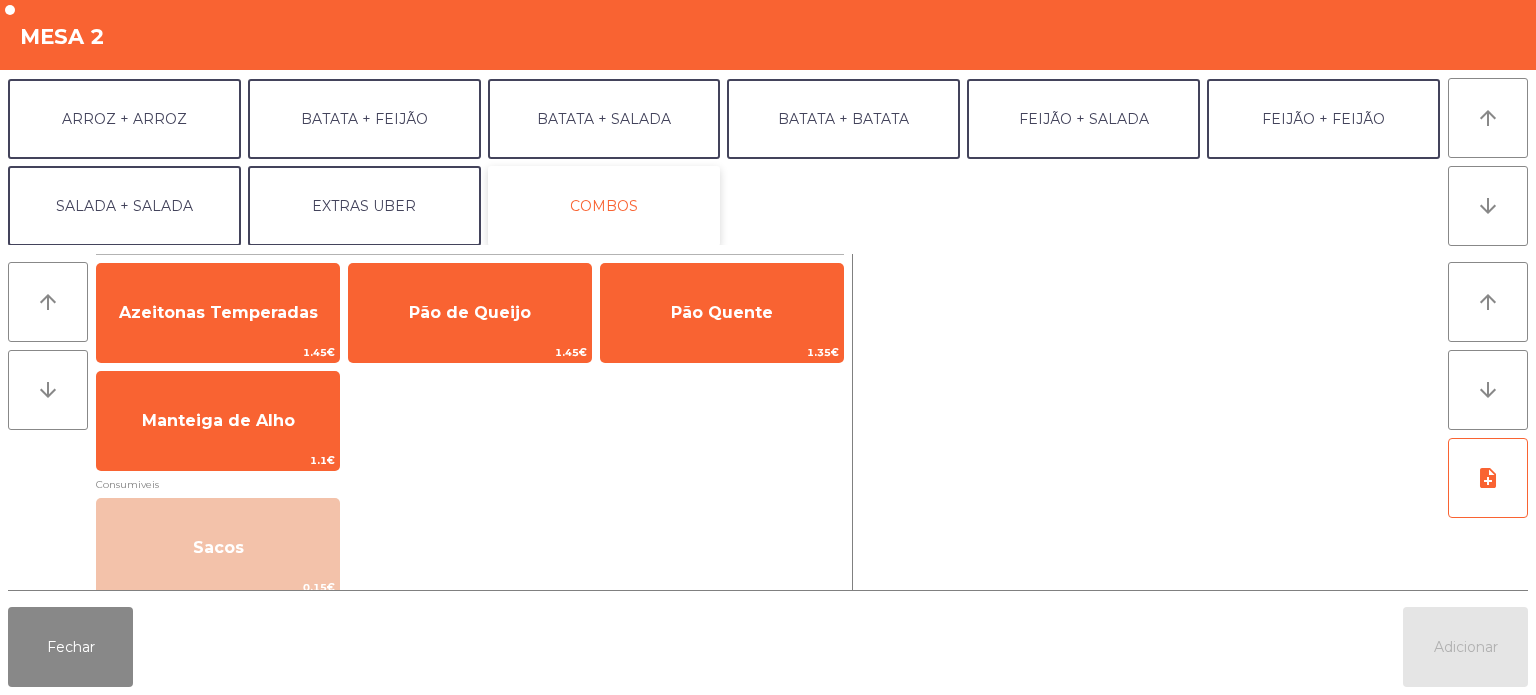 click on "COMBOS" 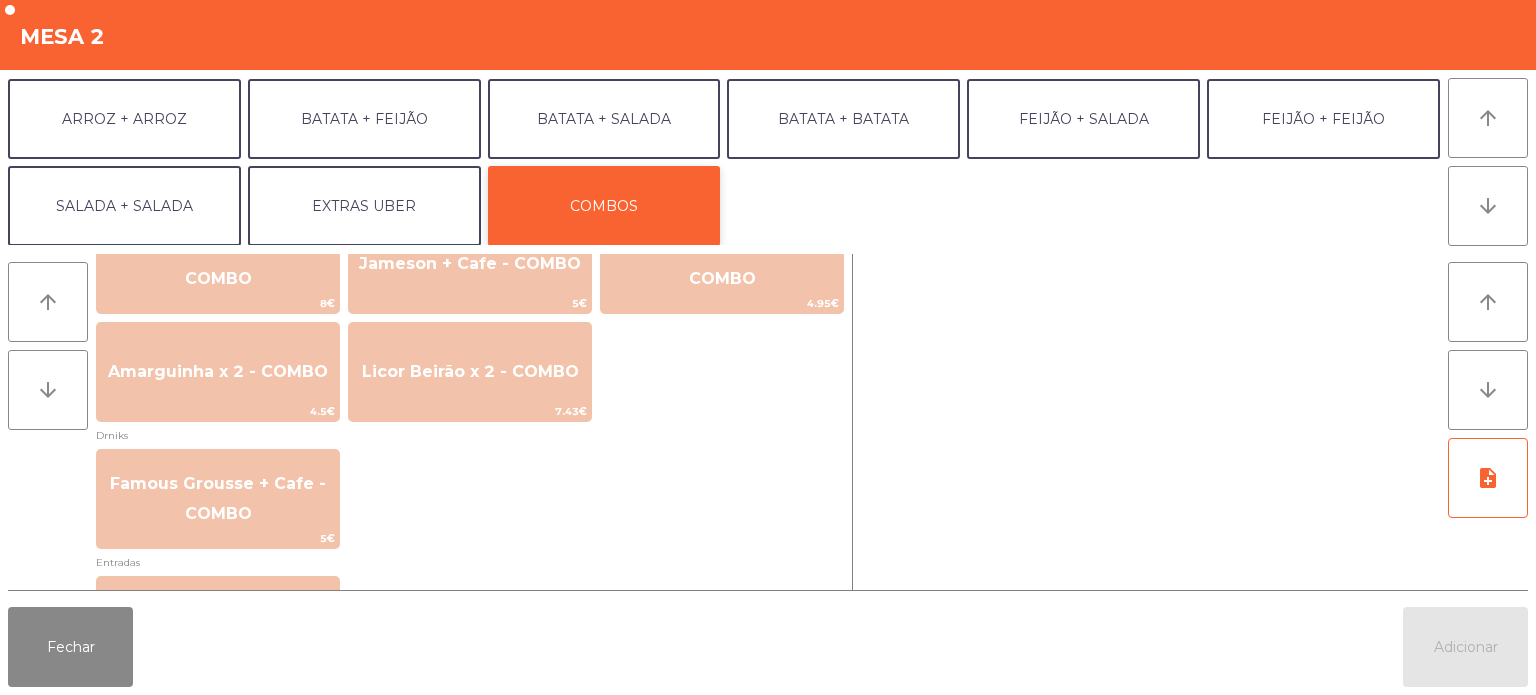 scroll, scrollTop: 616, scrollLeft: 0, axis: vertical 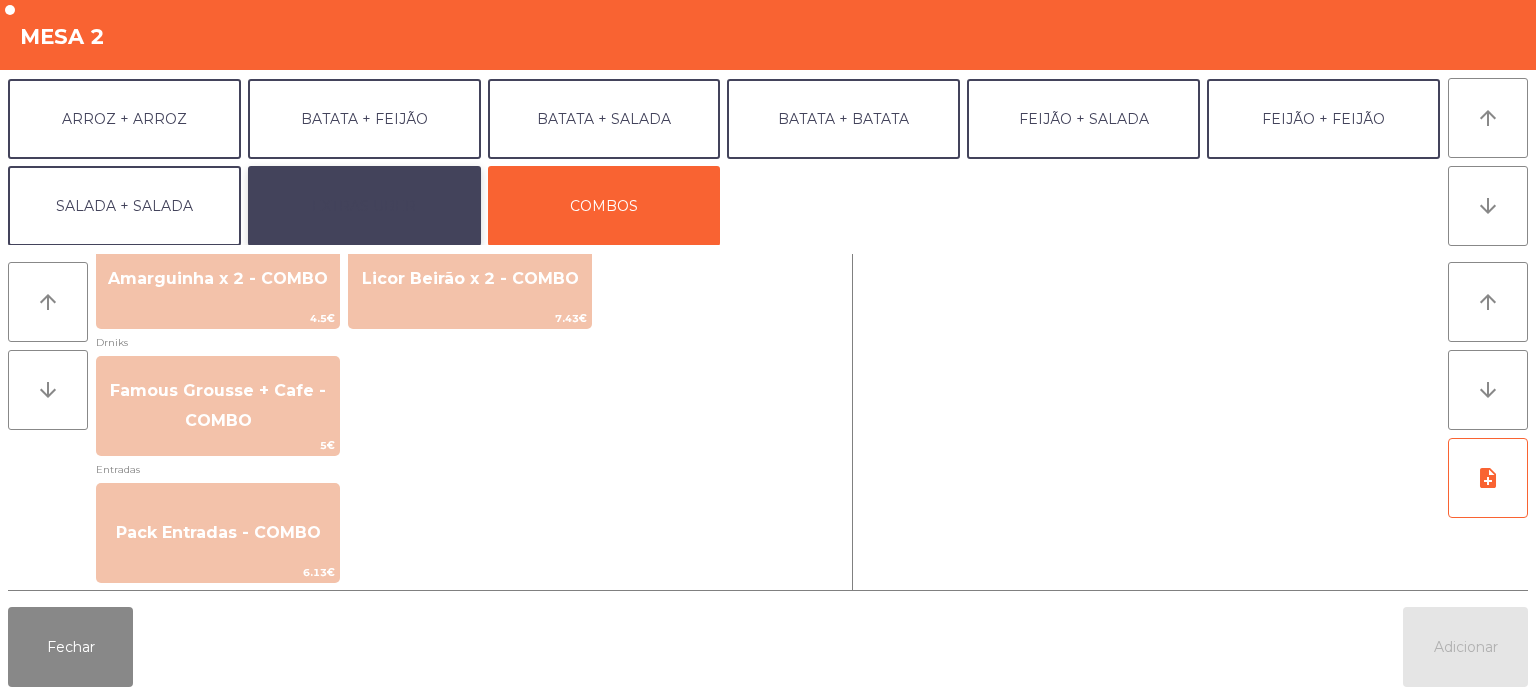 click on "EXTRAS UBER" 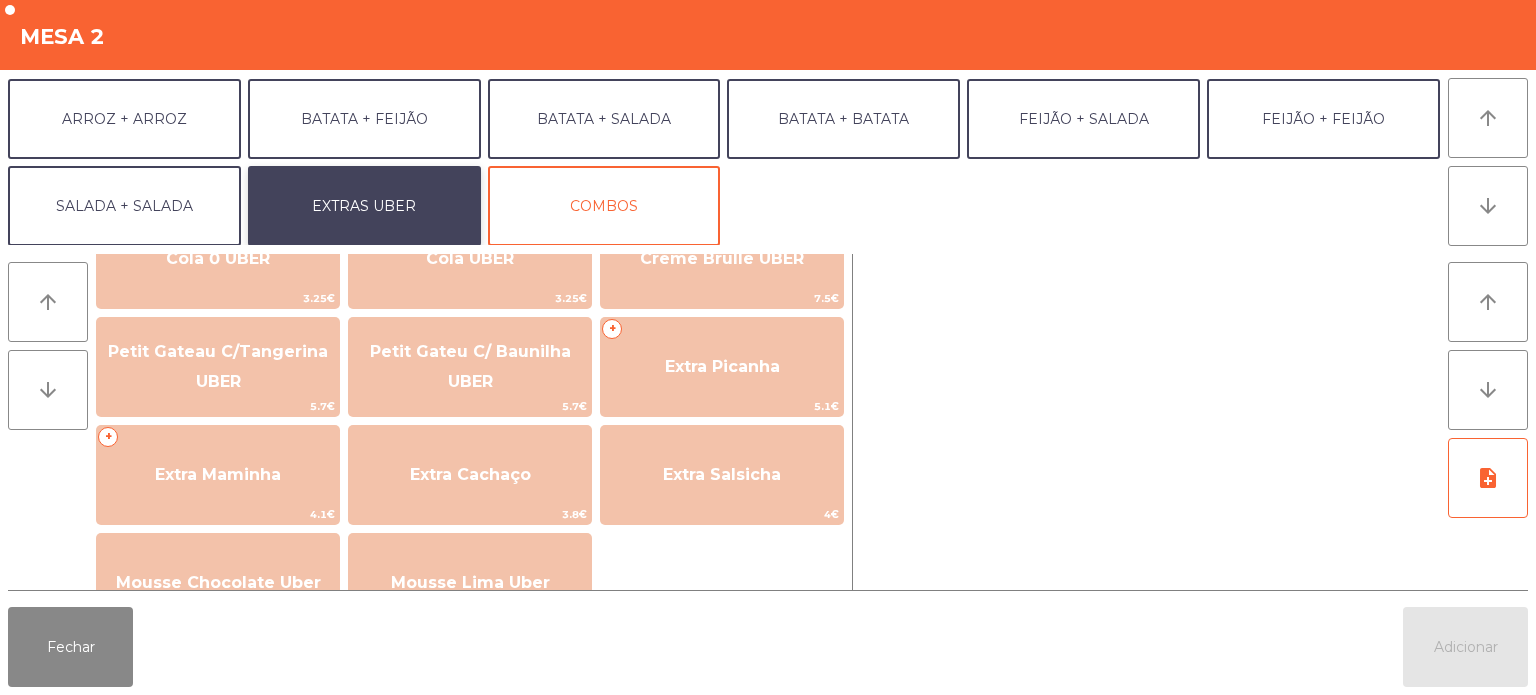 scroll, scrollTop: 310, scrollLeft: 0, axis: vertical 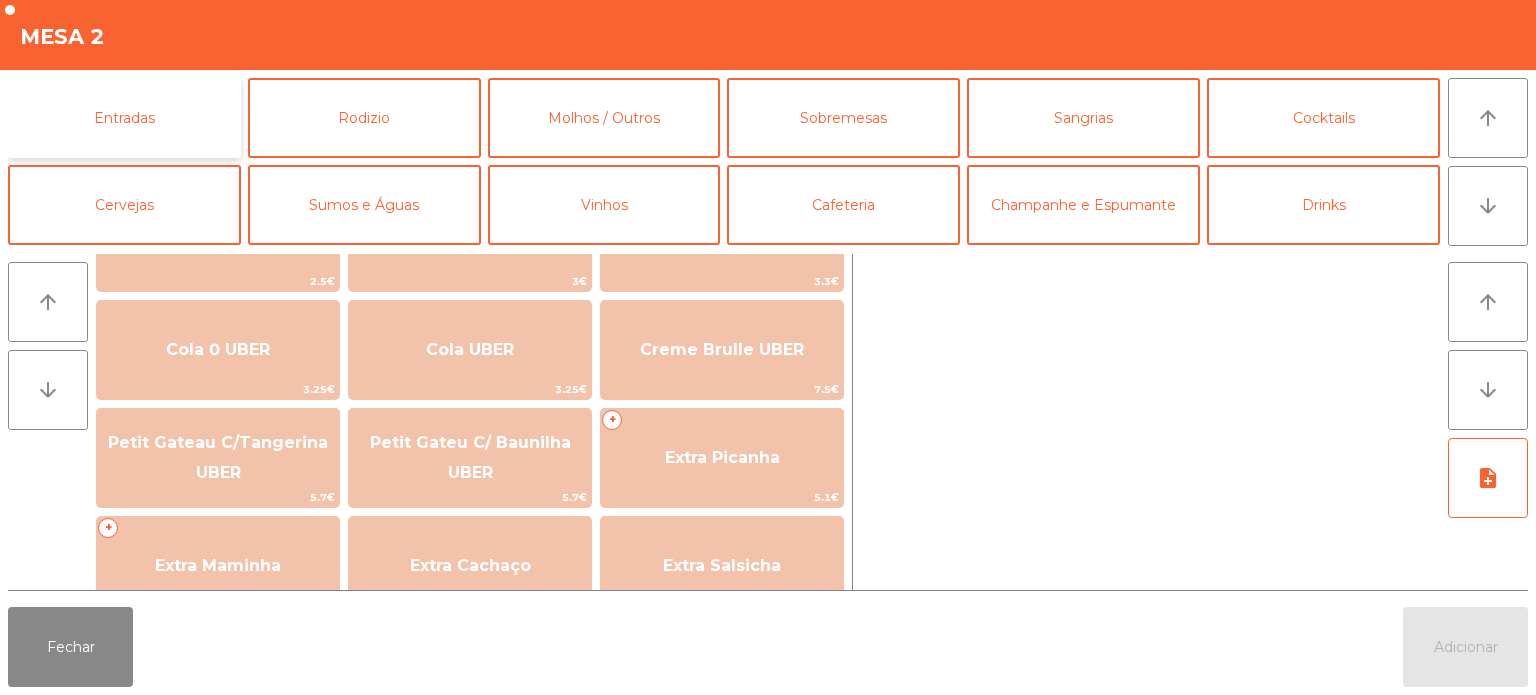 click on "Entradas" 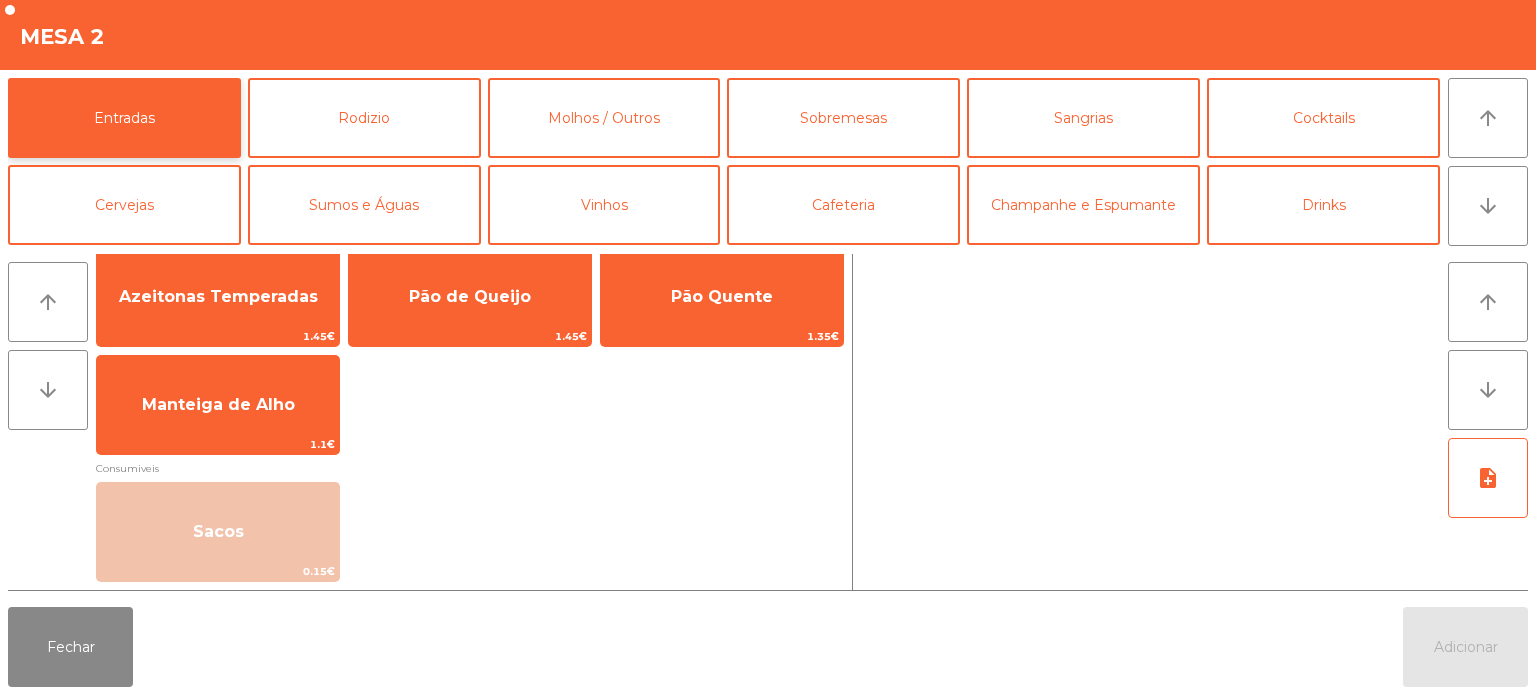 scroll, scrollTop: 15, scrollLeft: 0, axis: vertical 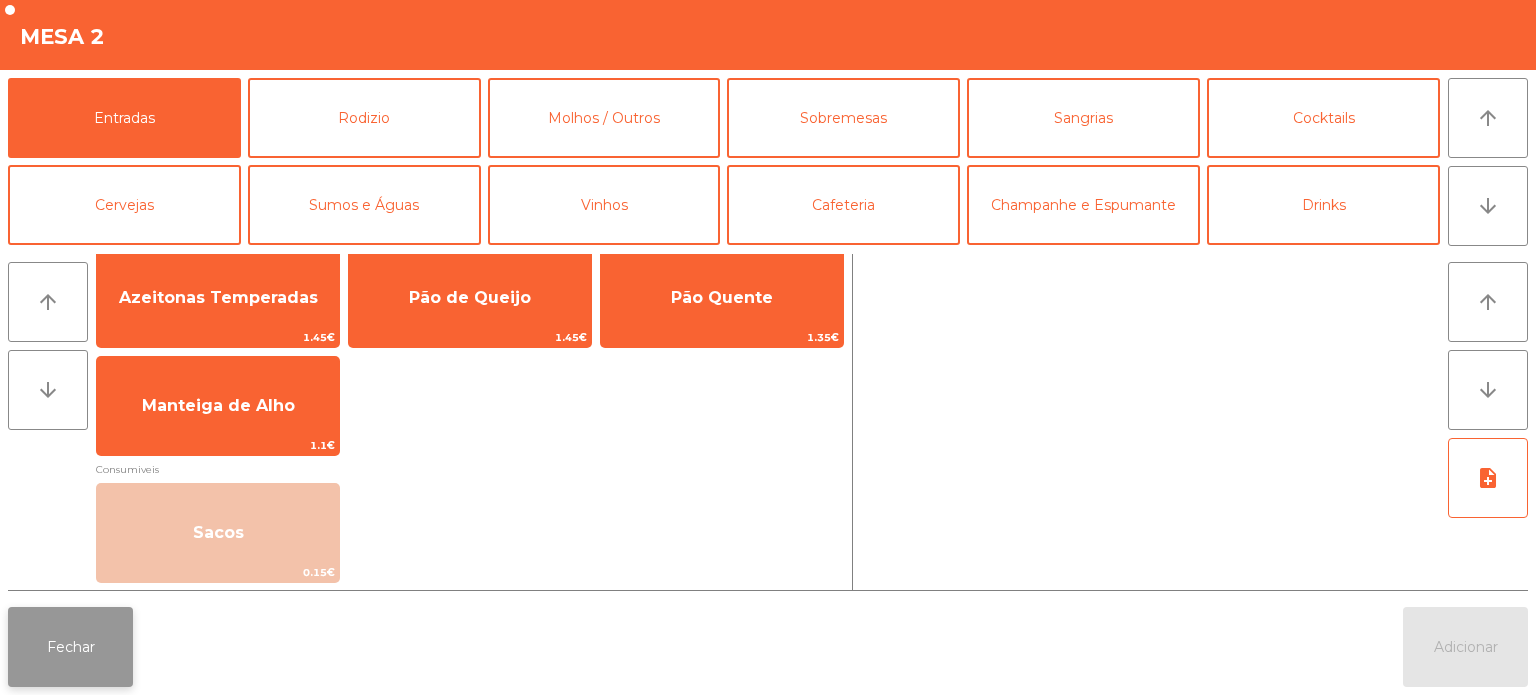 click on "Fechar" 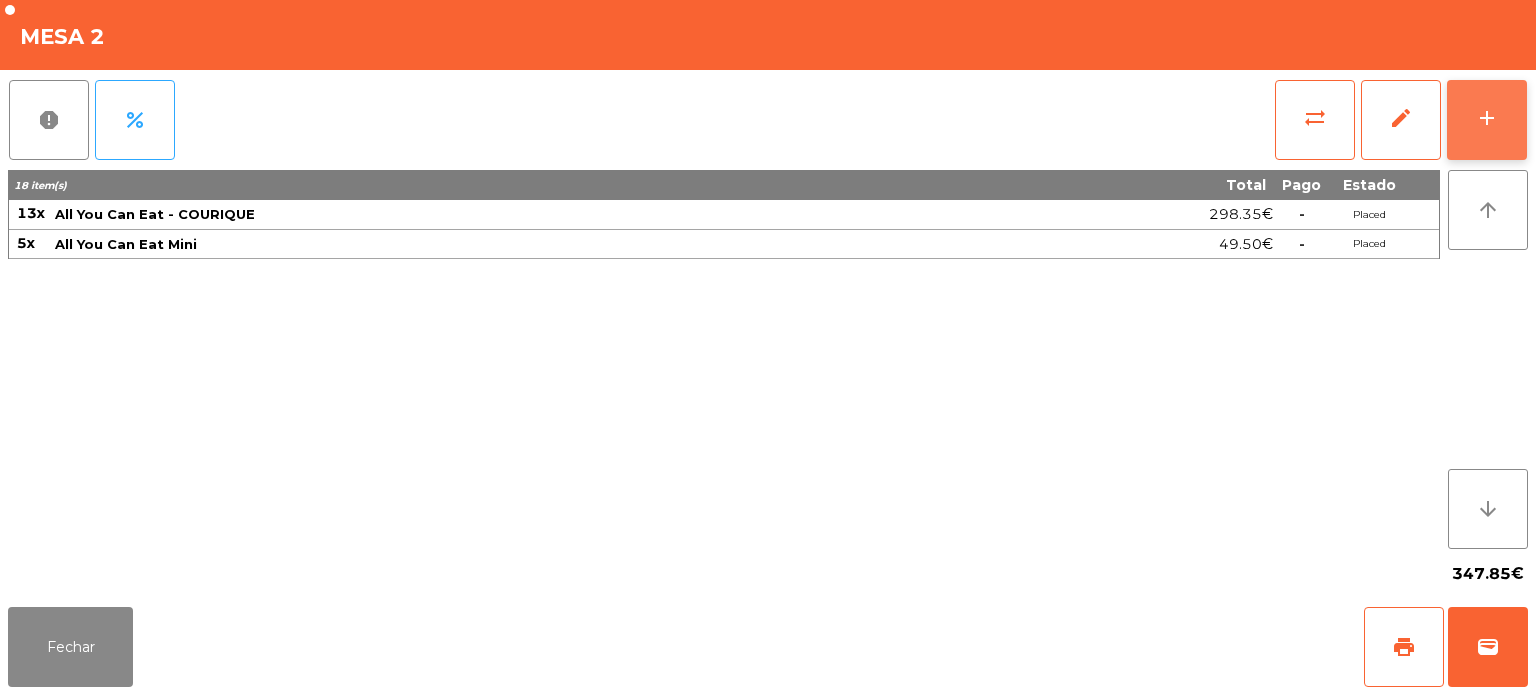 click on "add" 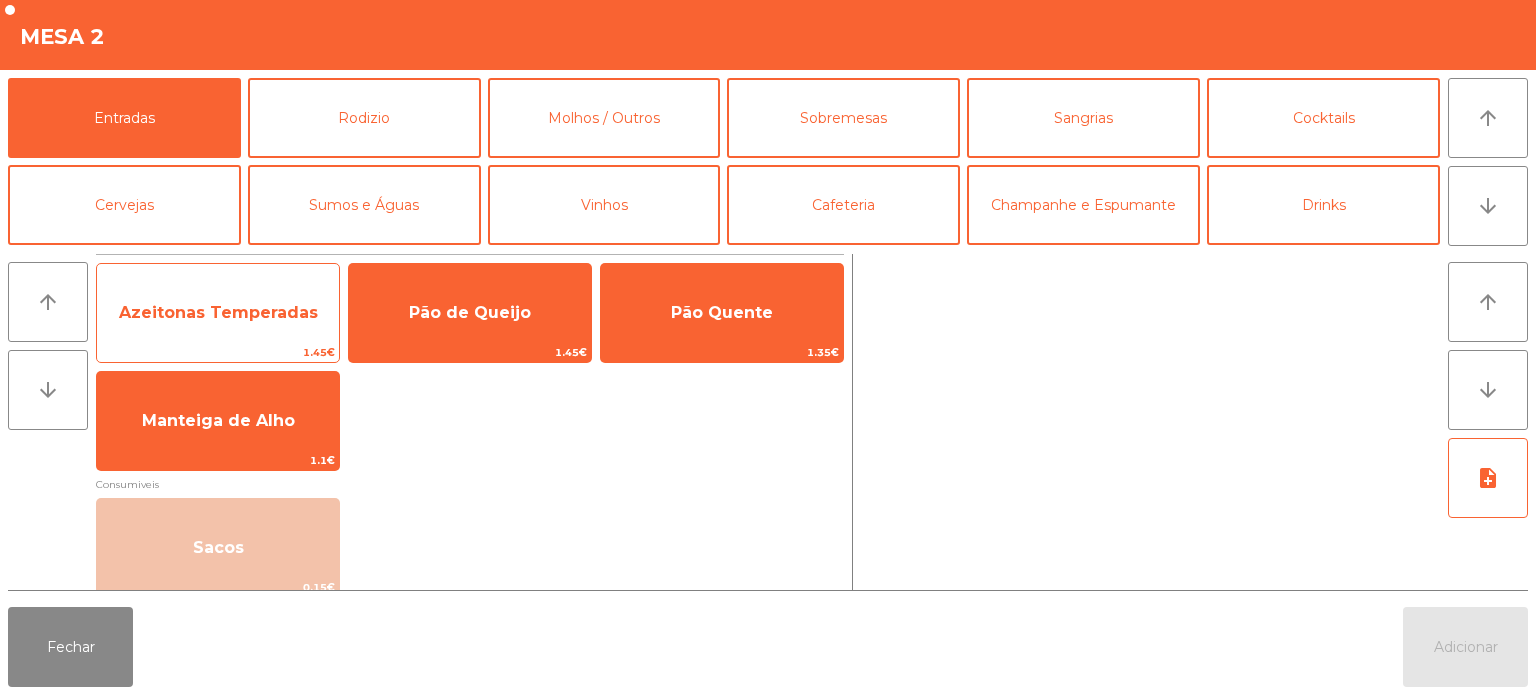 click on "1.45€" 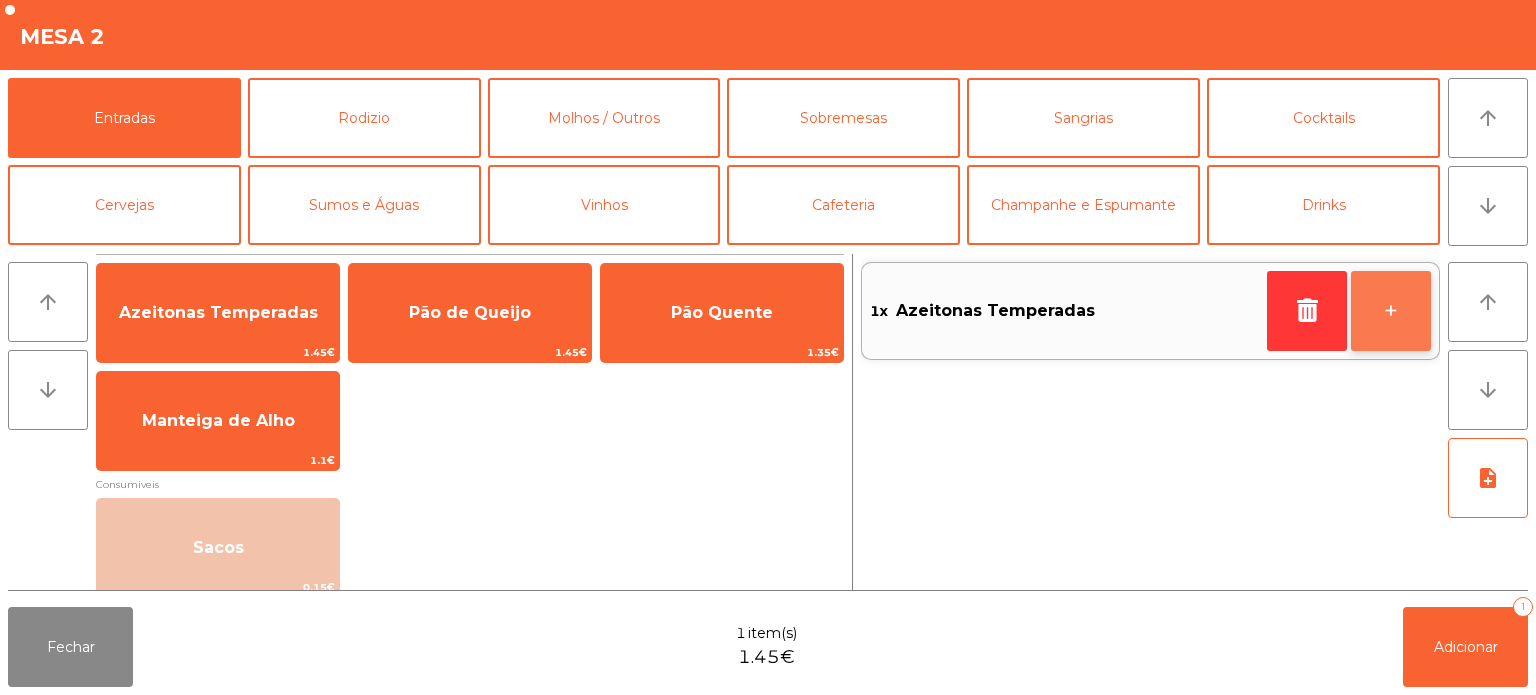 click on "+" 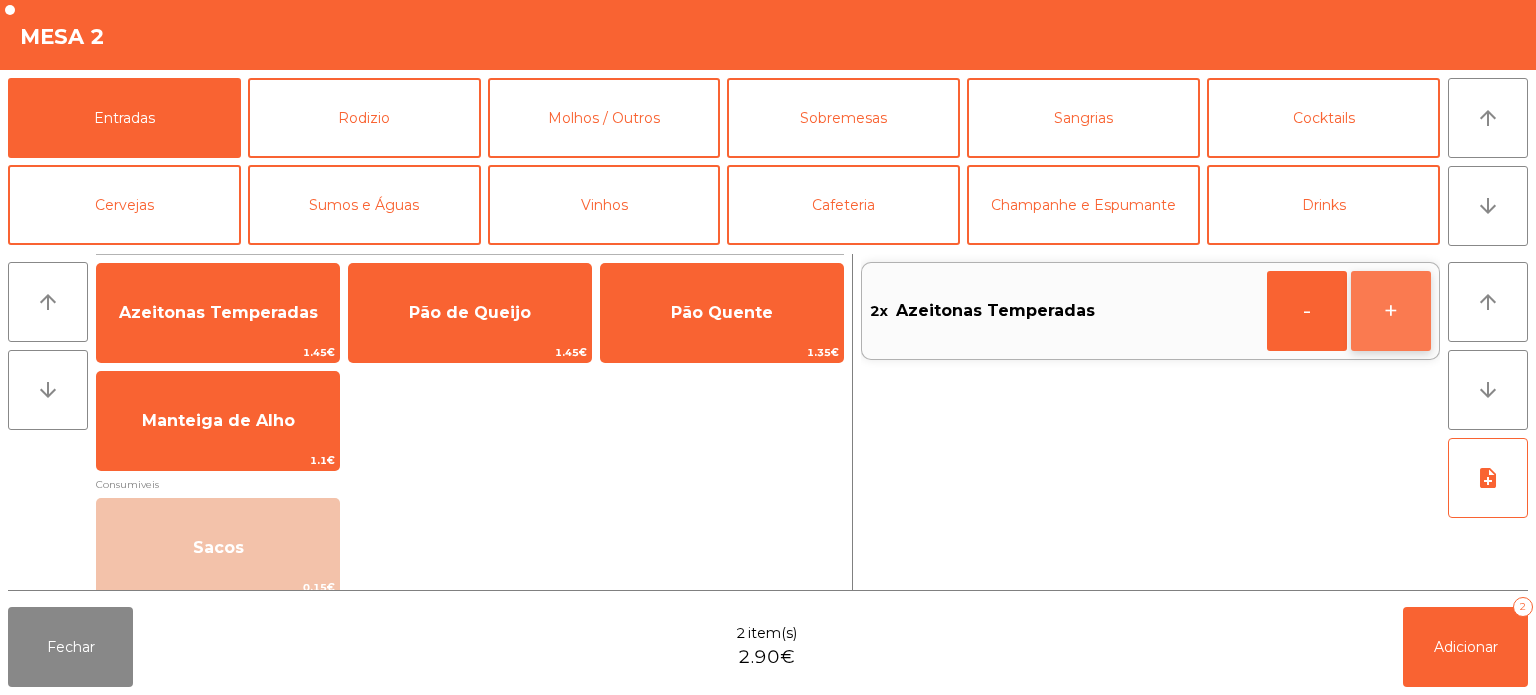 click on "+" 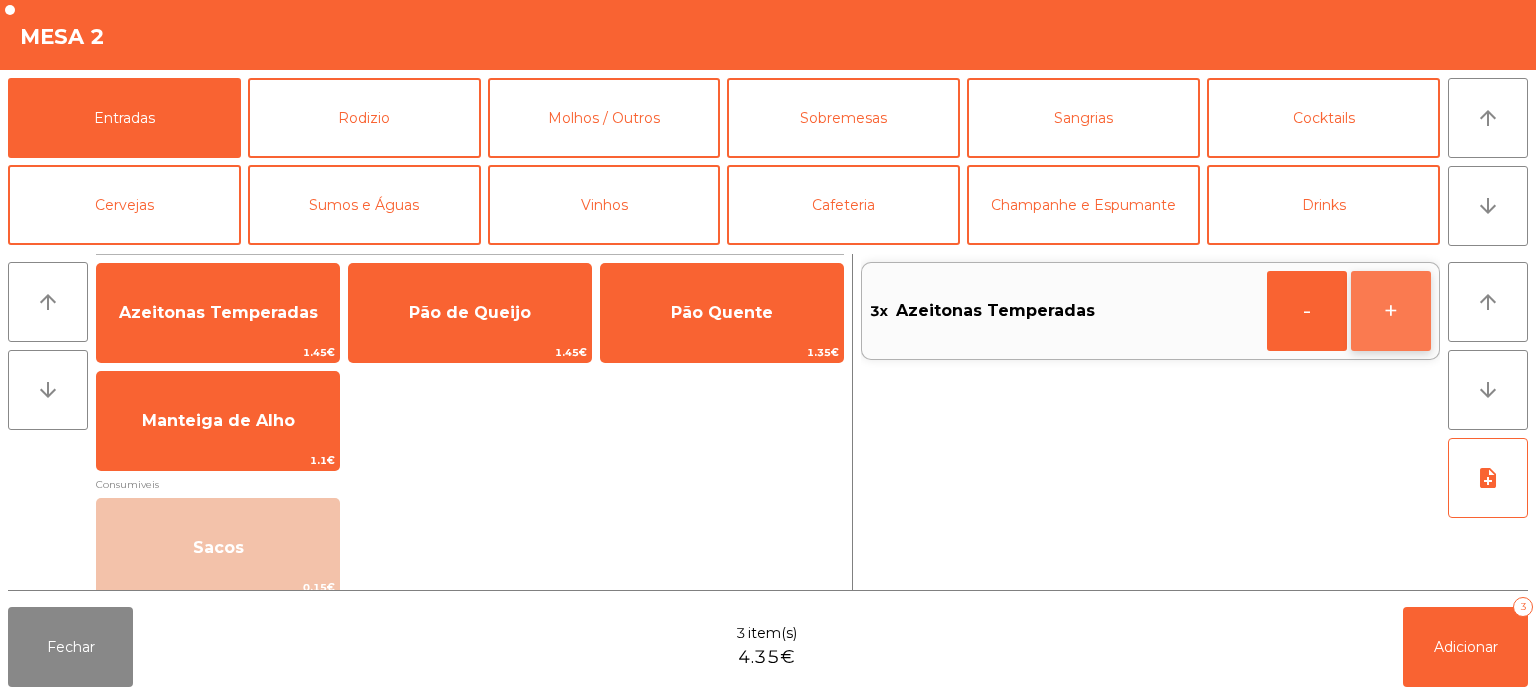 click on "+" 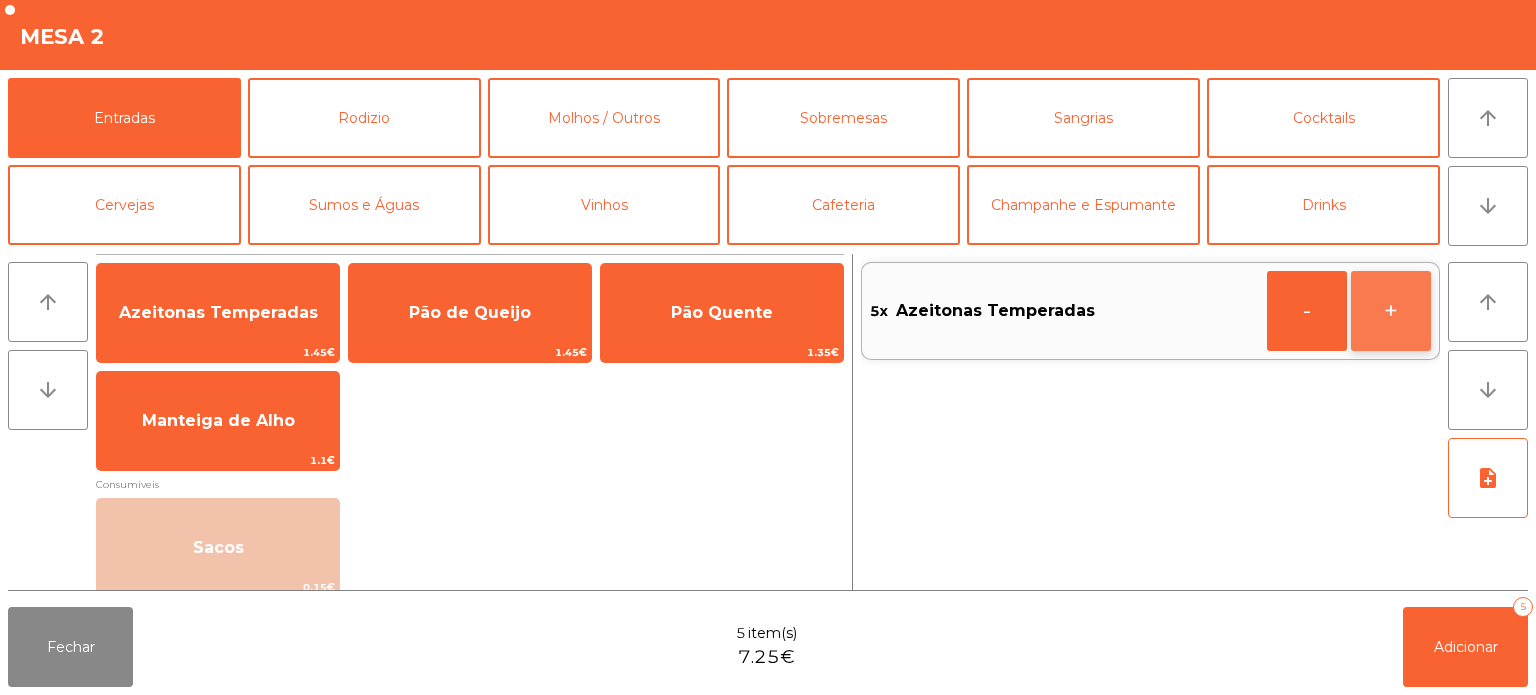 click on "+" 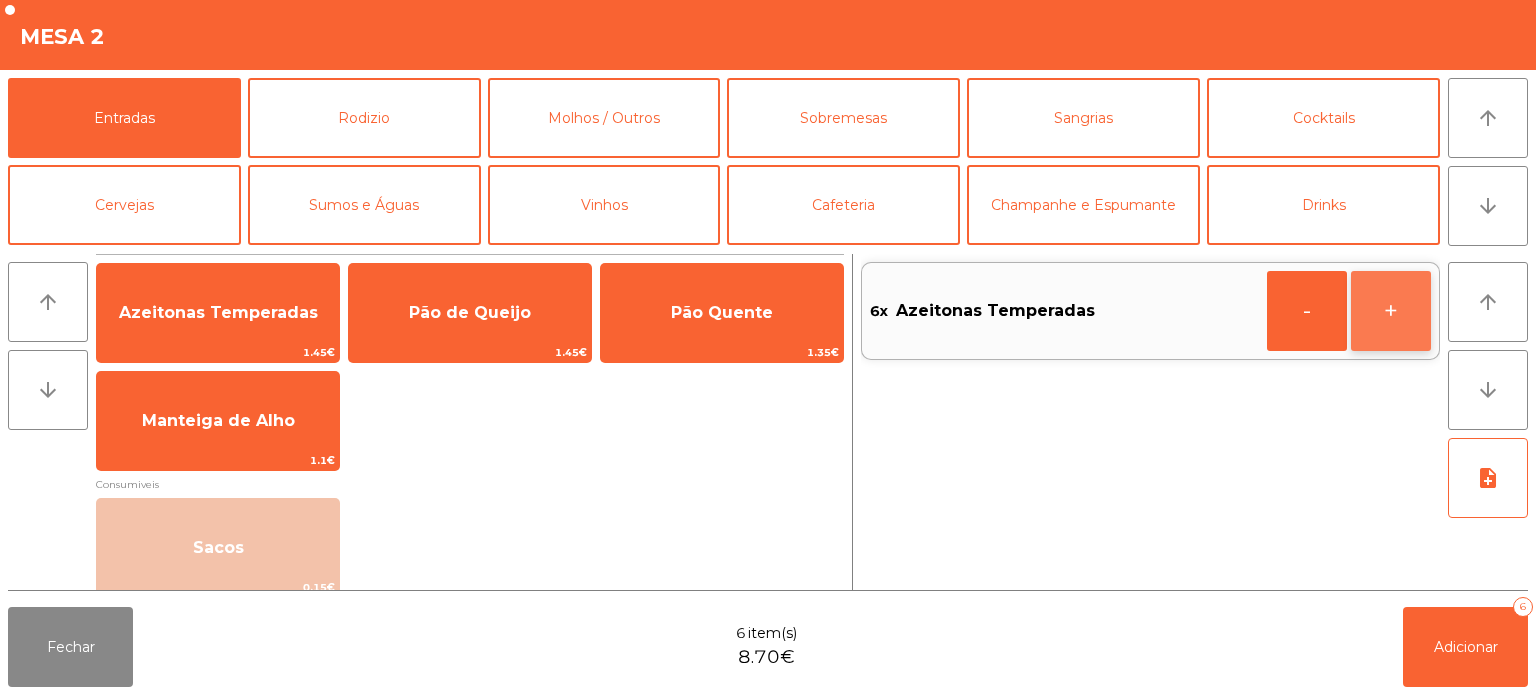 click on "+" 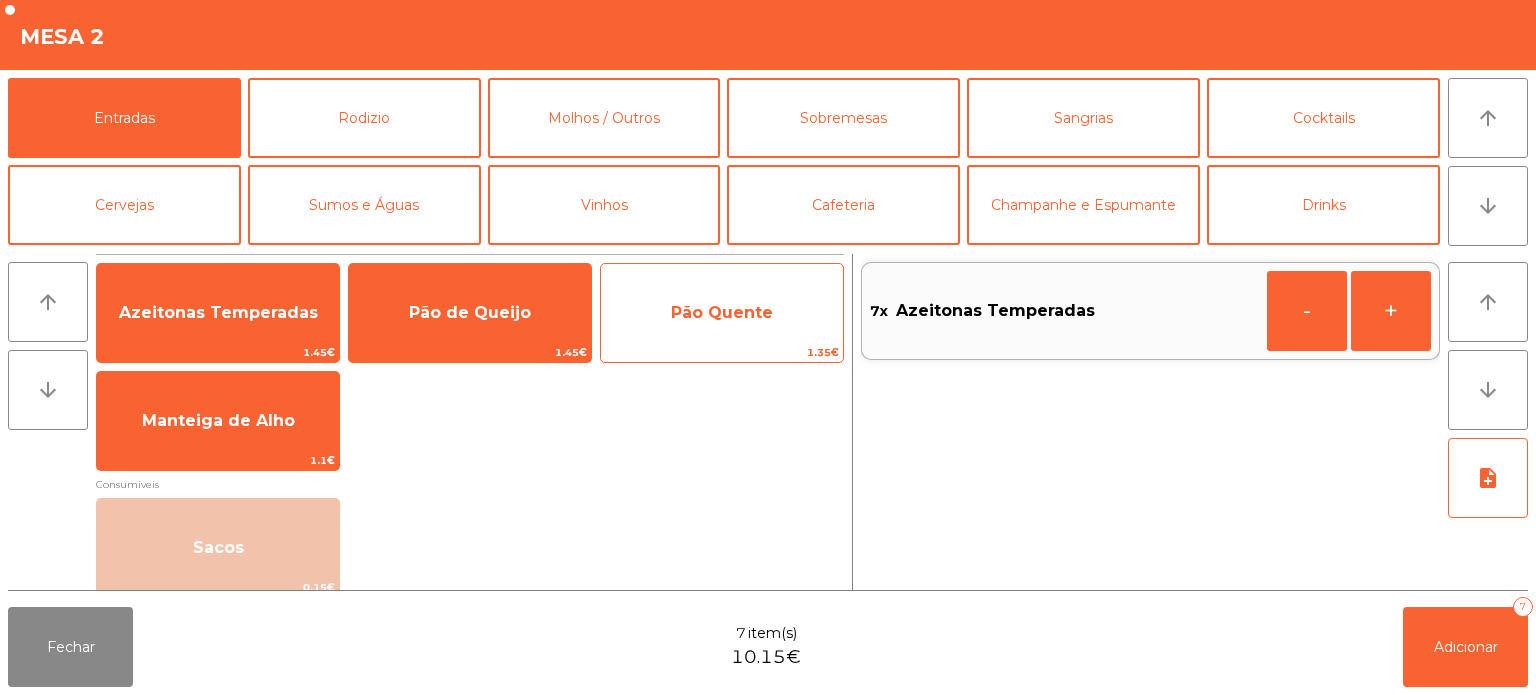 click on "1.35€" 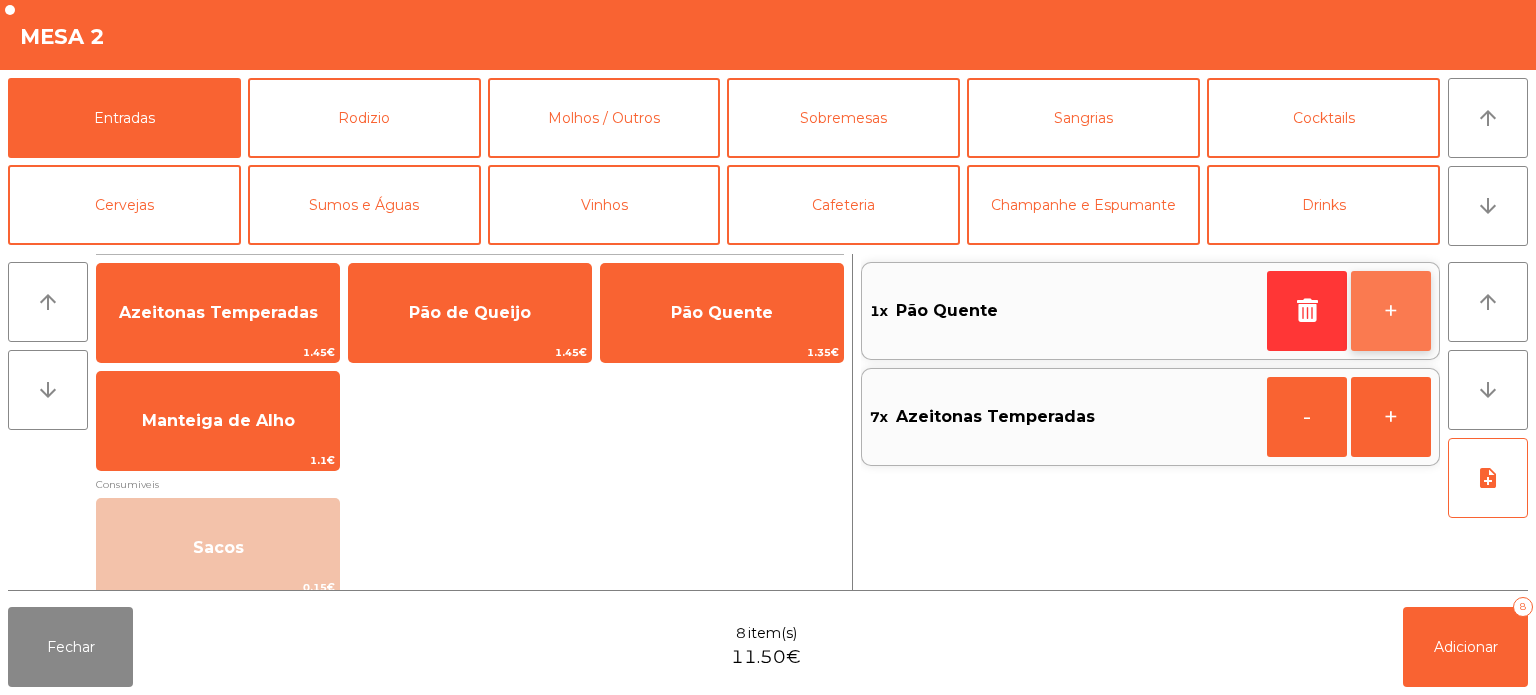 click on "+" 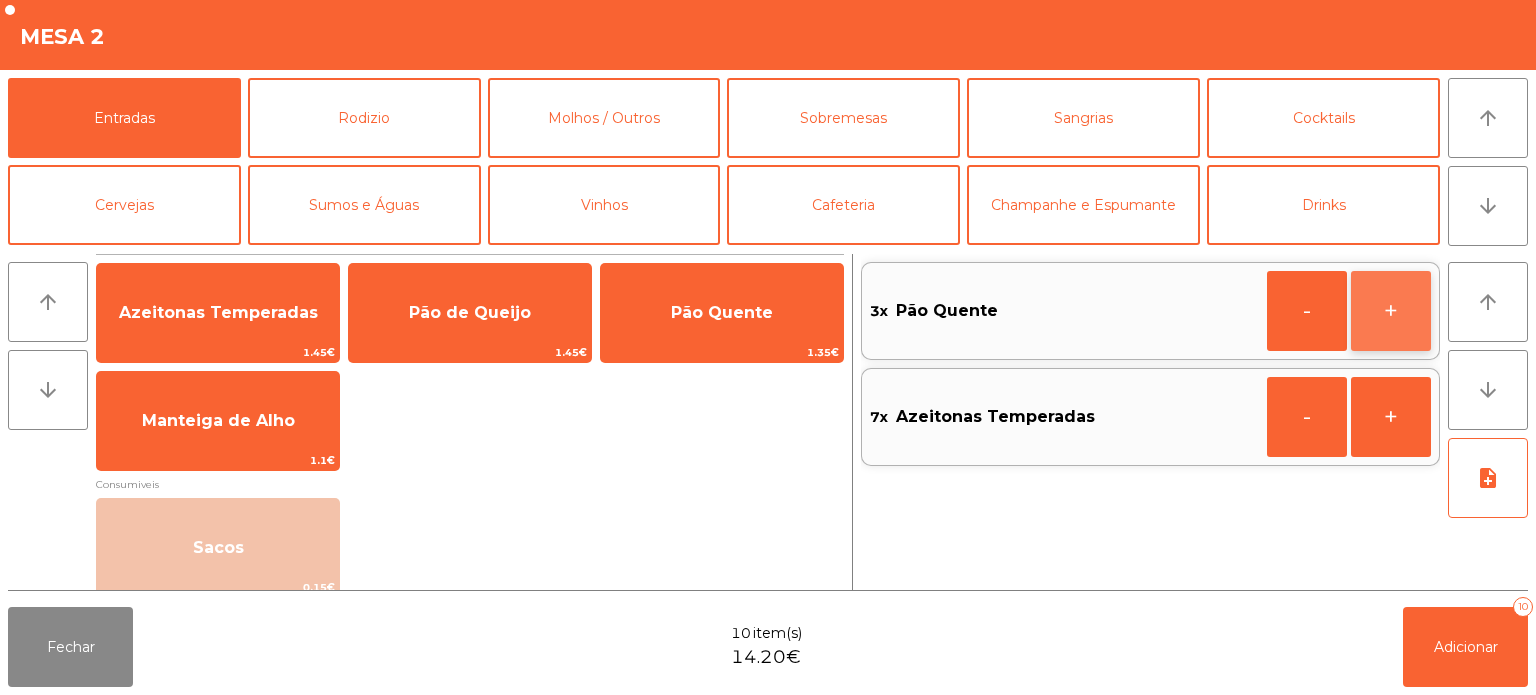 click on "+" 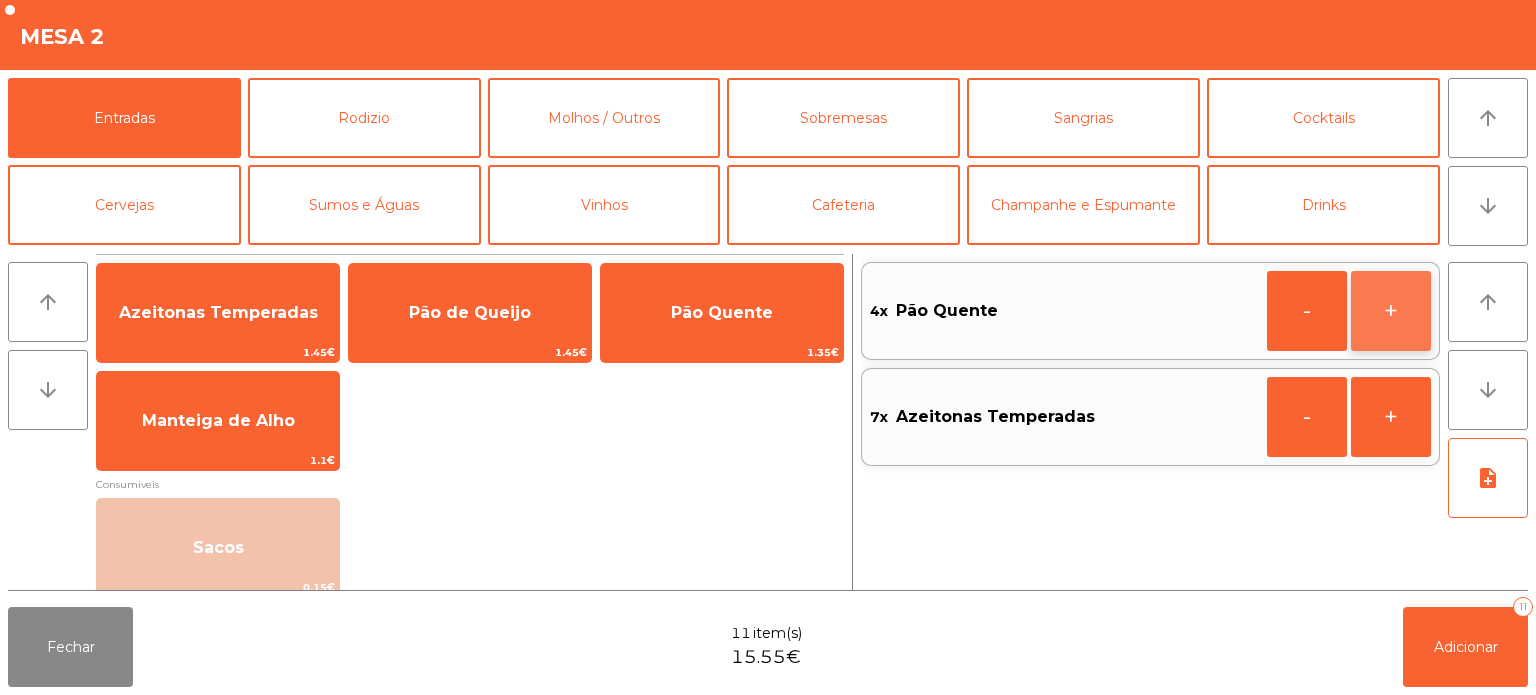 click on "+" 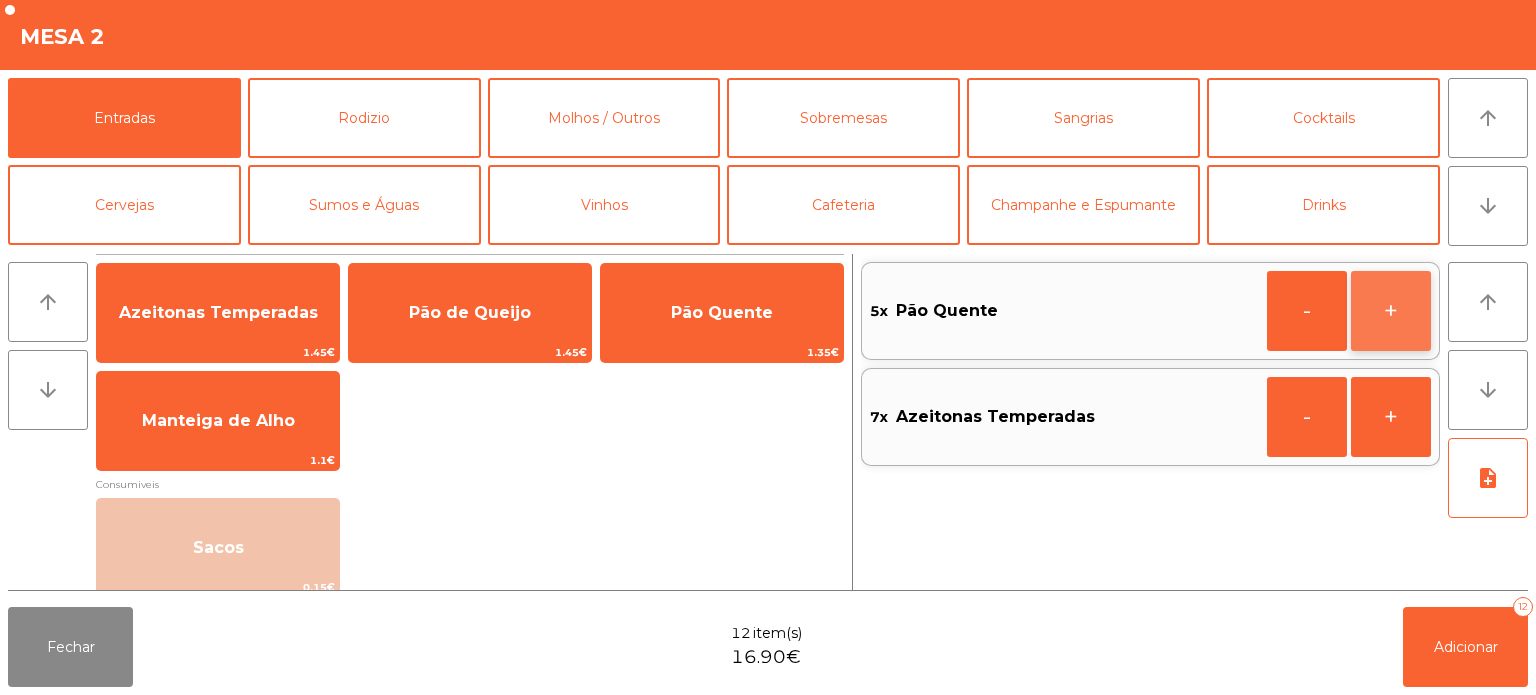 click on "+" 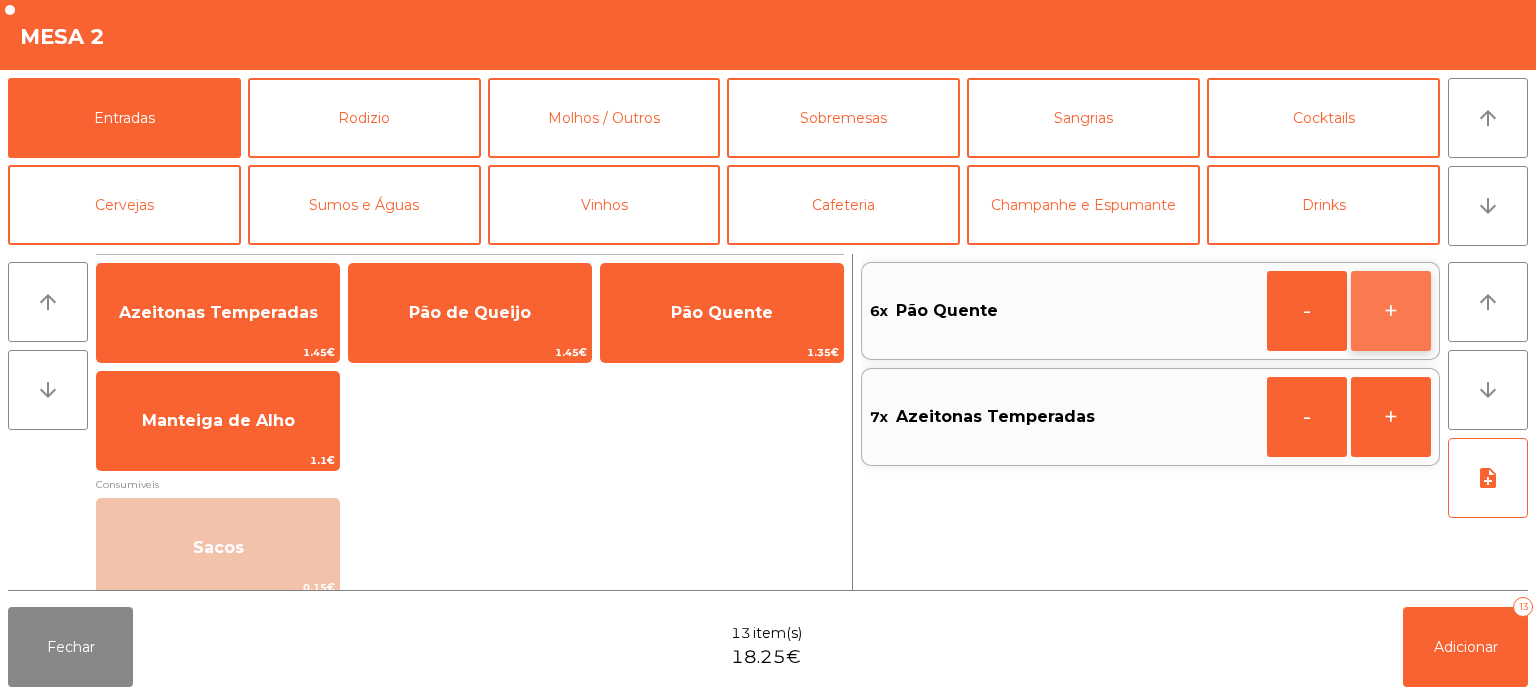 click on "+" 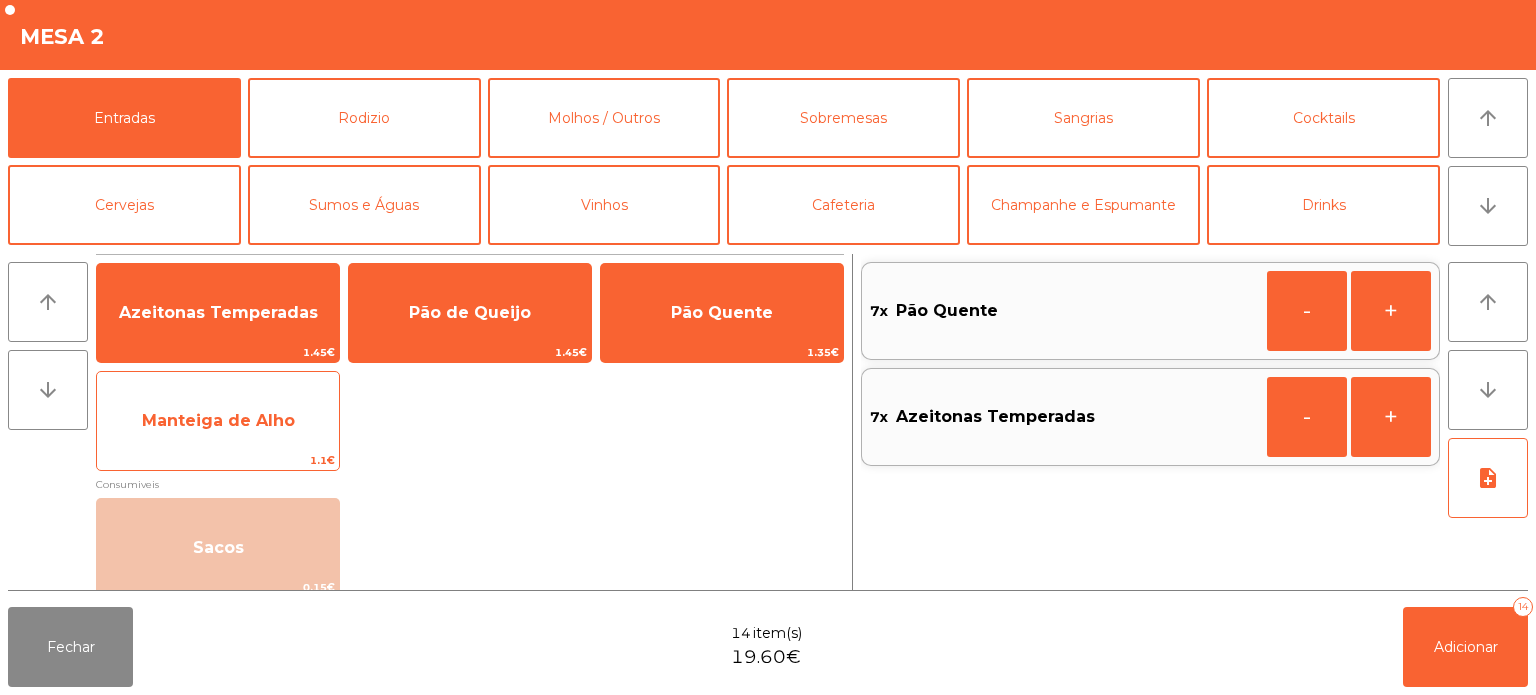 click on "Manteiga de Alho" 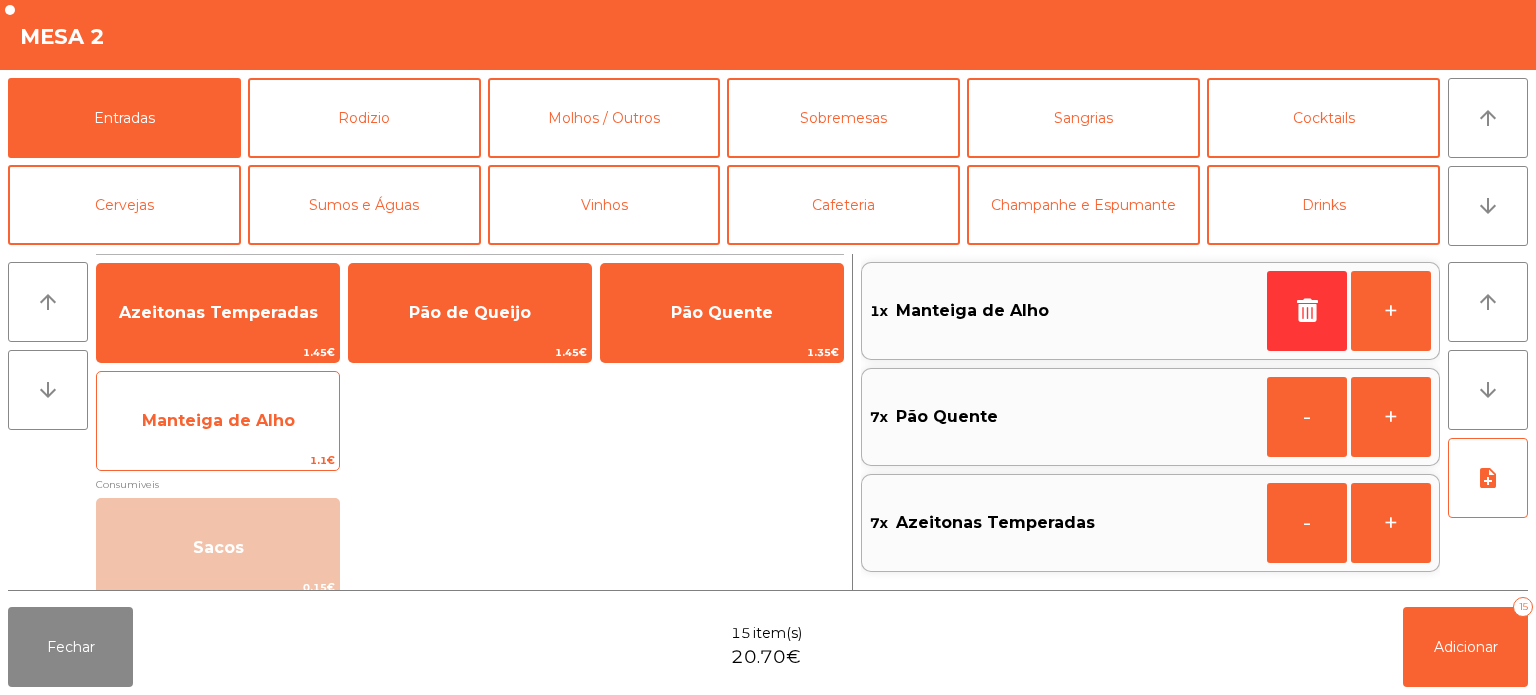 click on "Manteiga de Alho" 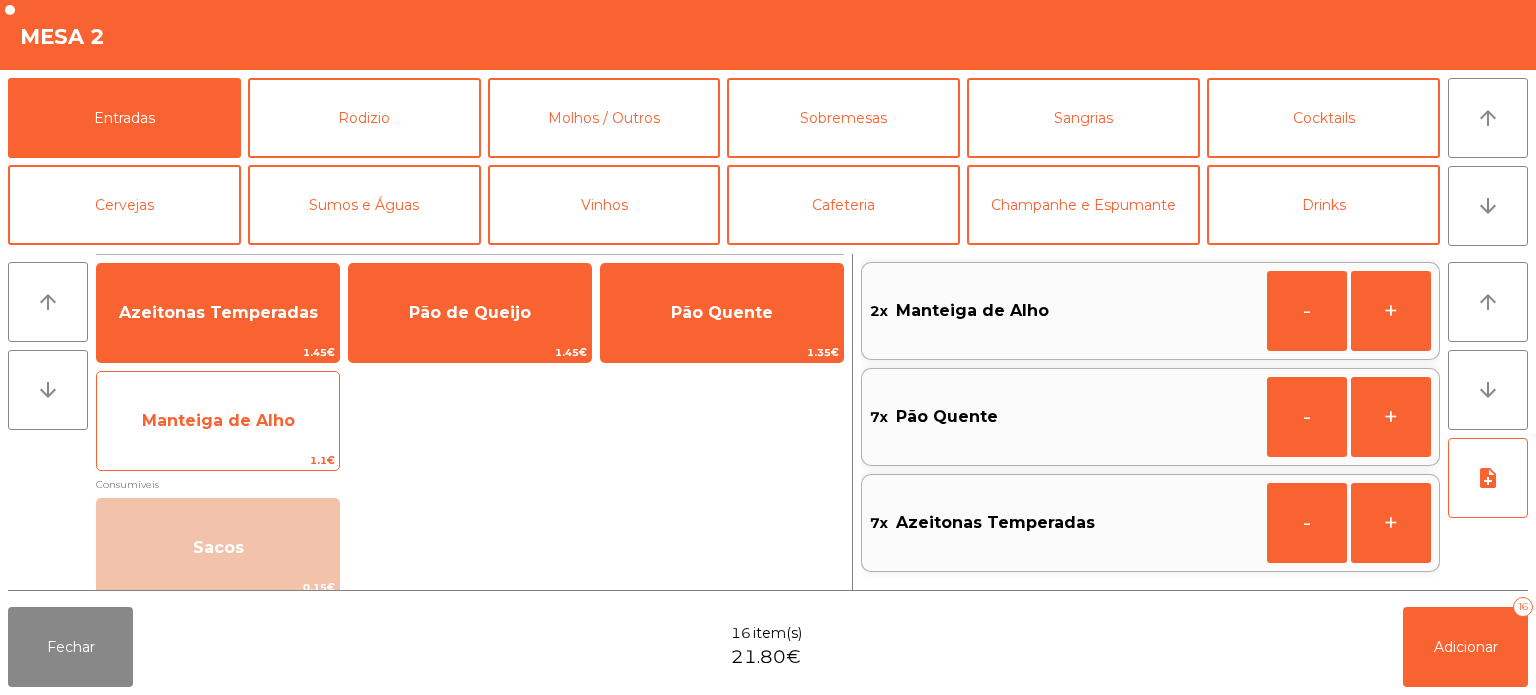 click on "Manteiga de Alho" 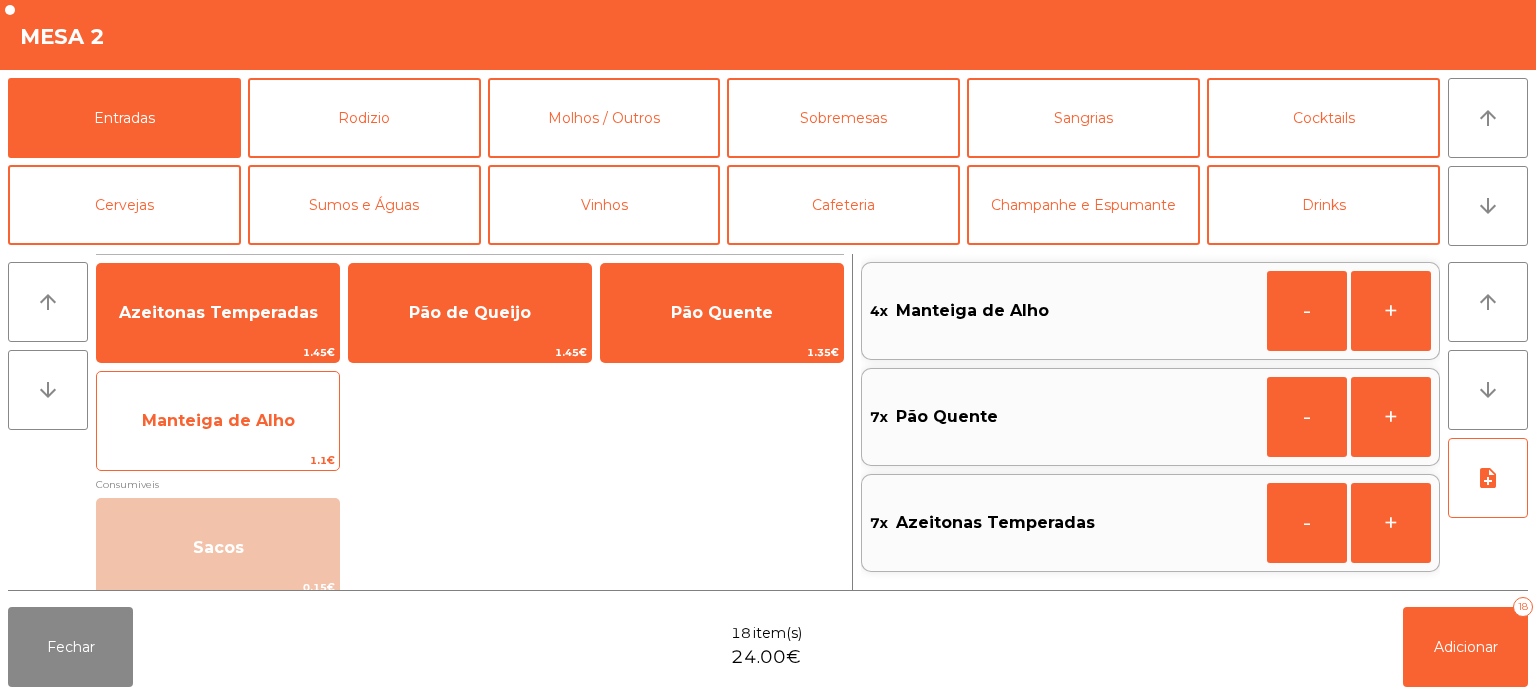 click on "Manteiga de Alho" 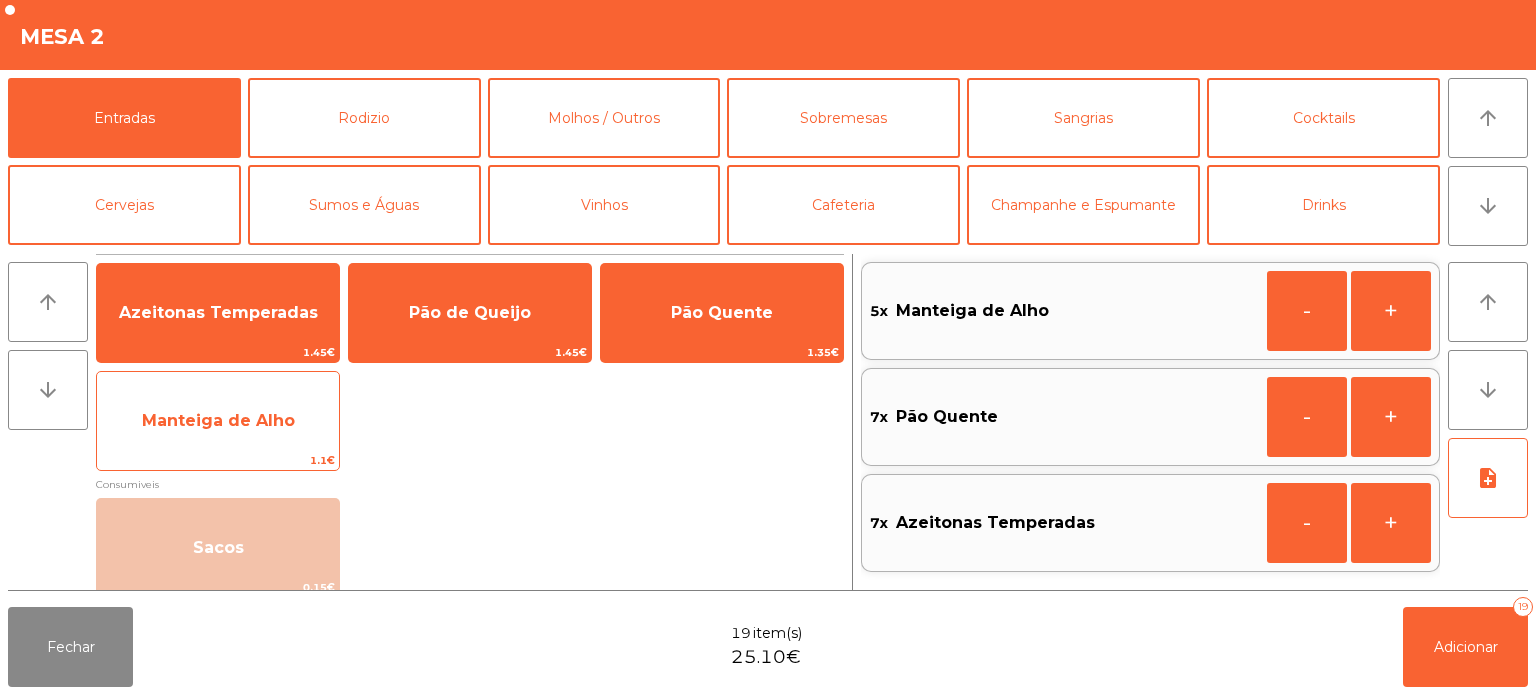 click on "Manteiga de Alho" 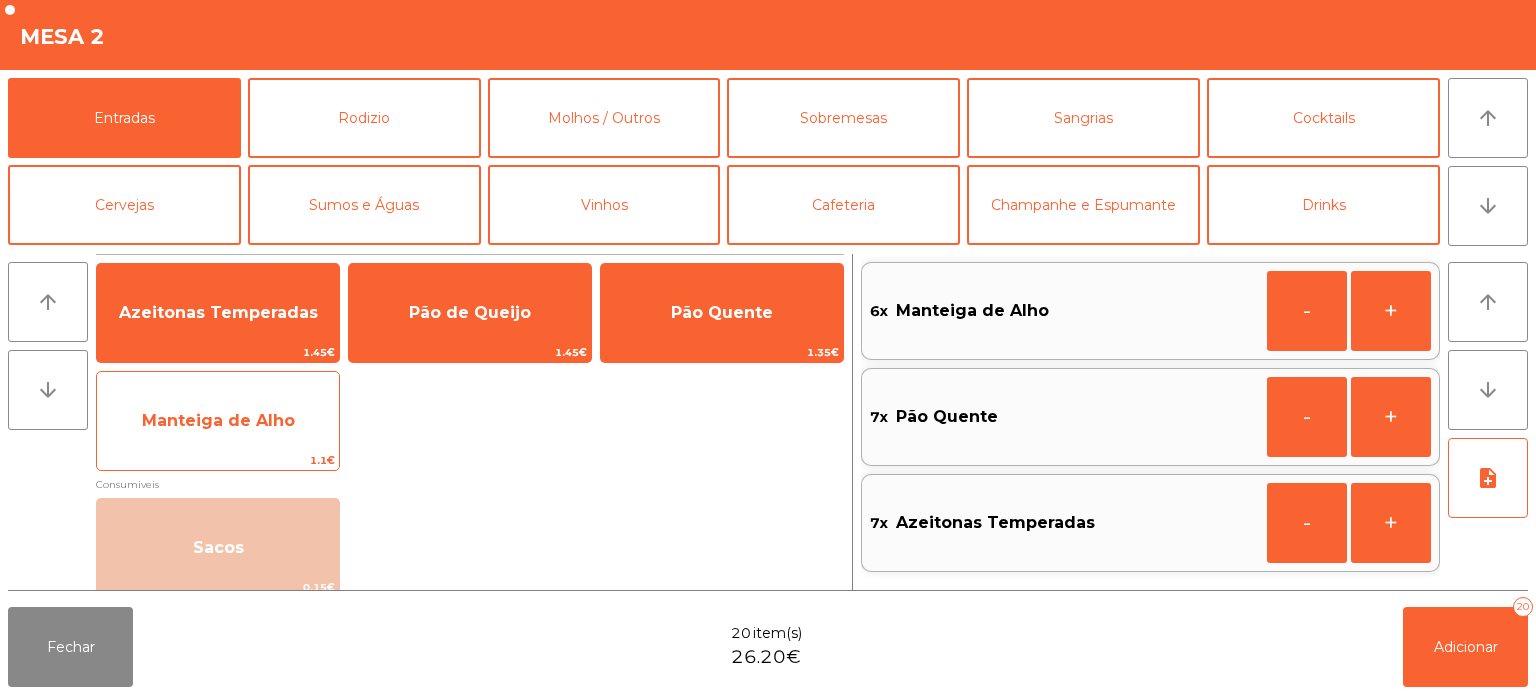 click on "Manteiga de Alho" 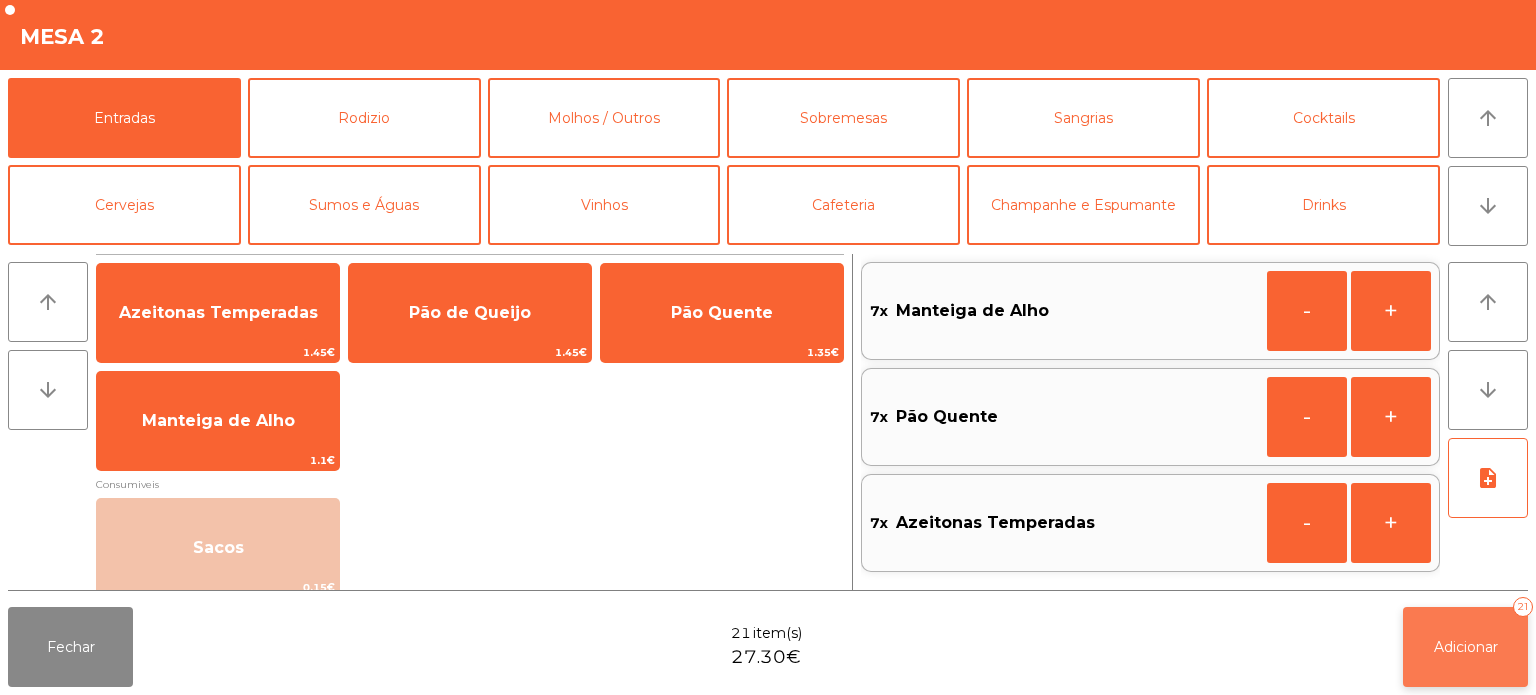 click on "Adicionar" 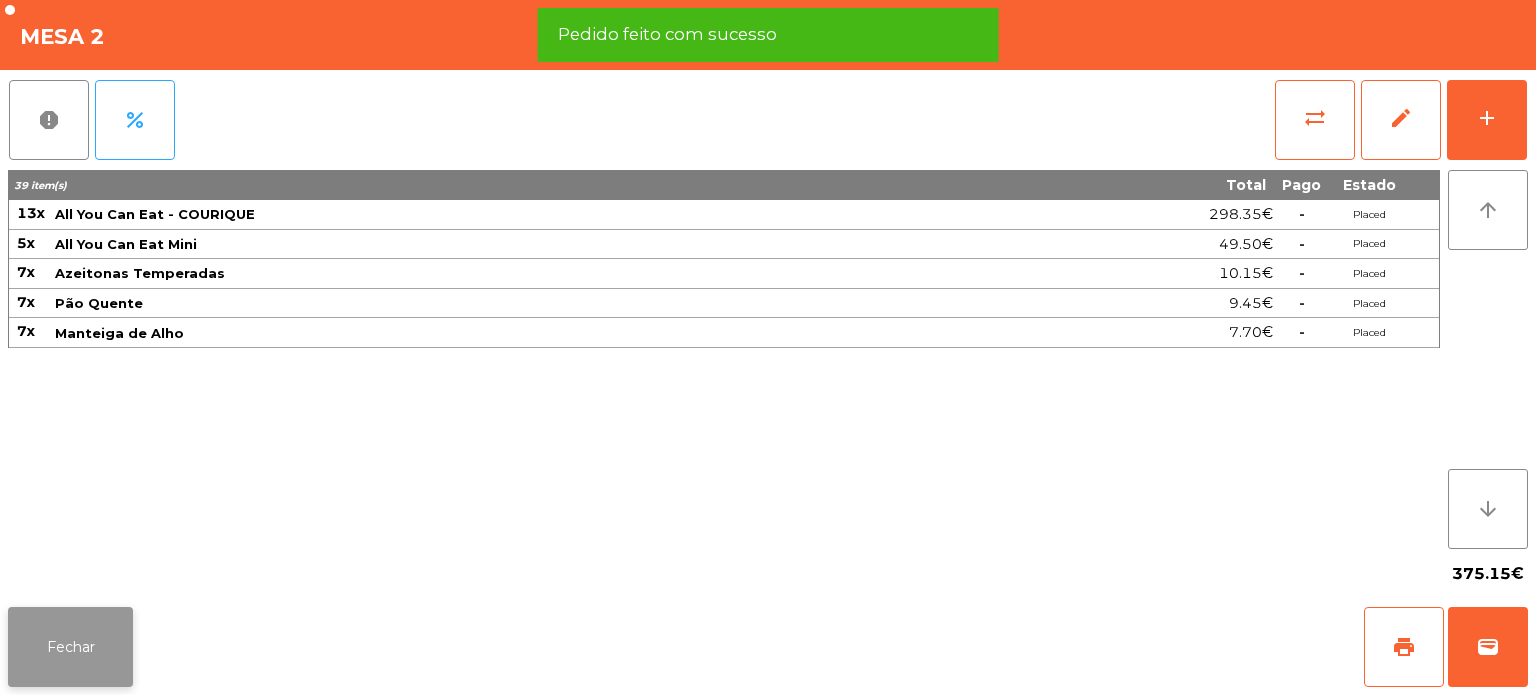 click on "Fechar" 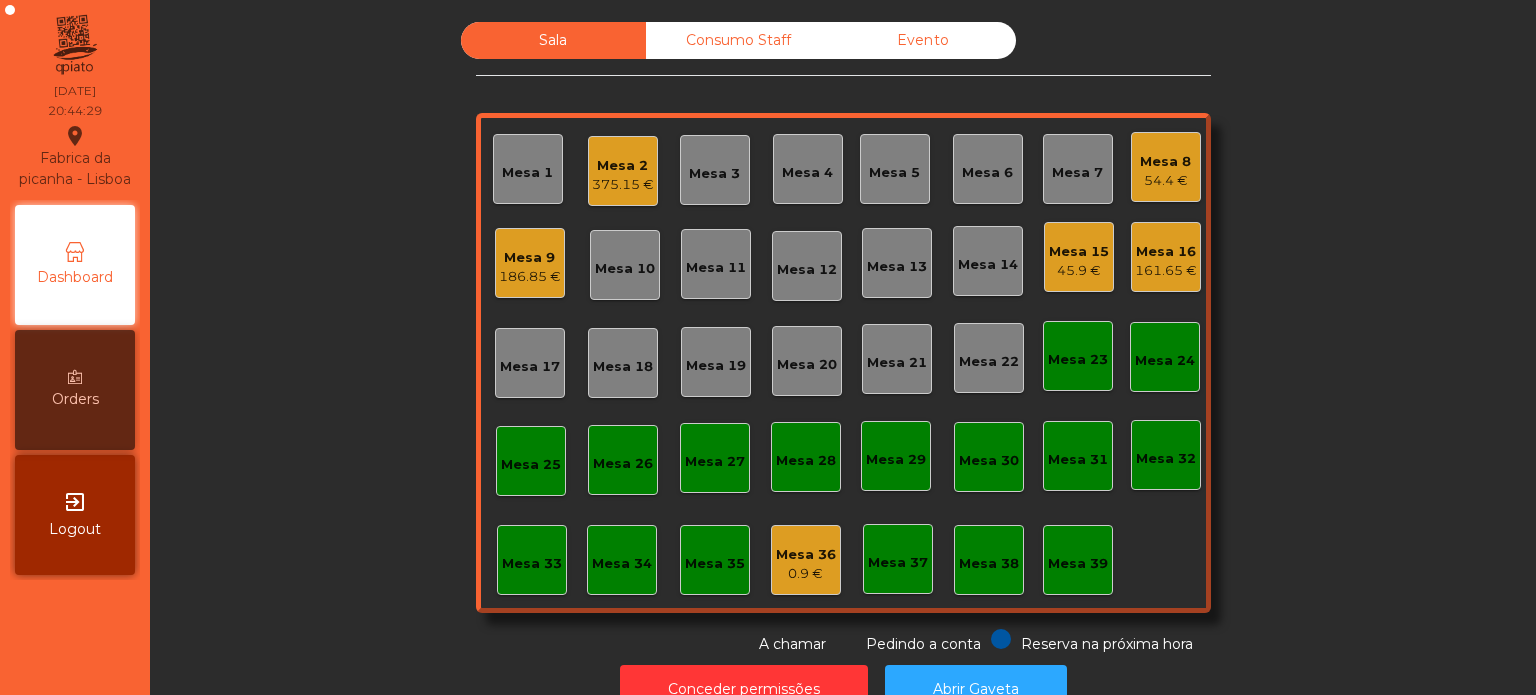 click on "Sala   Consumo Staff   Evento   Mesa 1   Mesa 2   375.15 €   Mesa 3   Mesa 4   Mesa 5   Mesa 6   Mesa 7   Mesa 8   54.4 €   Mesa 9   186.85 €   Mesa 10   Mesa 11   Mesa 12   Mesa 13   Mesa 14   Mesa 15   45.9 €   Mesa 16   161.65 €   Mesa 17   Mesa 18   Mesa 19   Mesa 20   Mesa 21   Mesa 22   Mesa 23   Mesa 24   Mesa 25   Mesa 26   Mesa 27   Mesa 28   Mesa 29   Mesa 30   Mesa 31   Mesa 32   Mesa 33   Mesa 34   Mesa 35   Mesa 36   0.9 €   Mesa 37   Mesa 38   Mesa 39  Reserva na próxima hora Pedindo a conta A chamar" 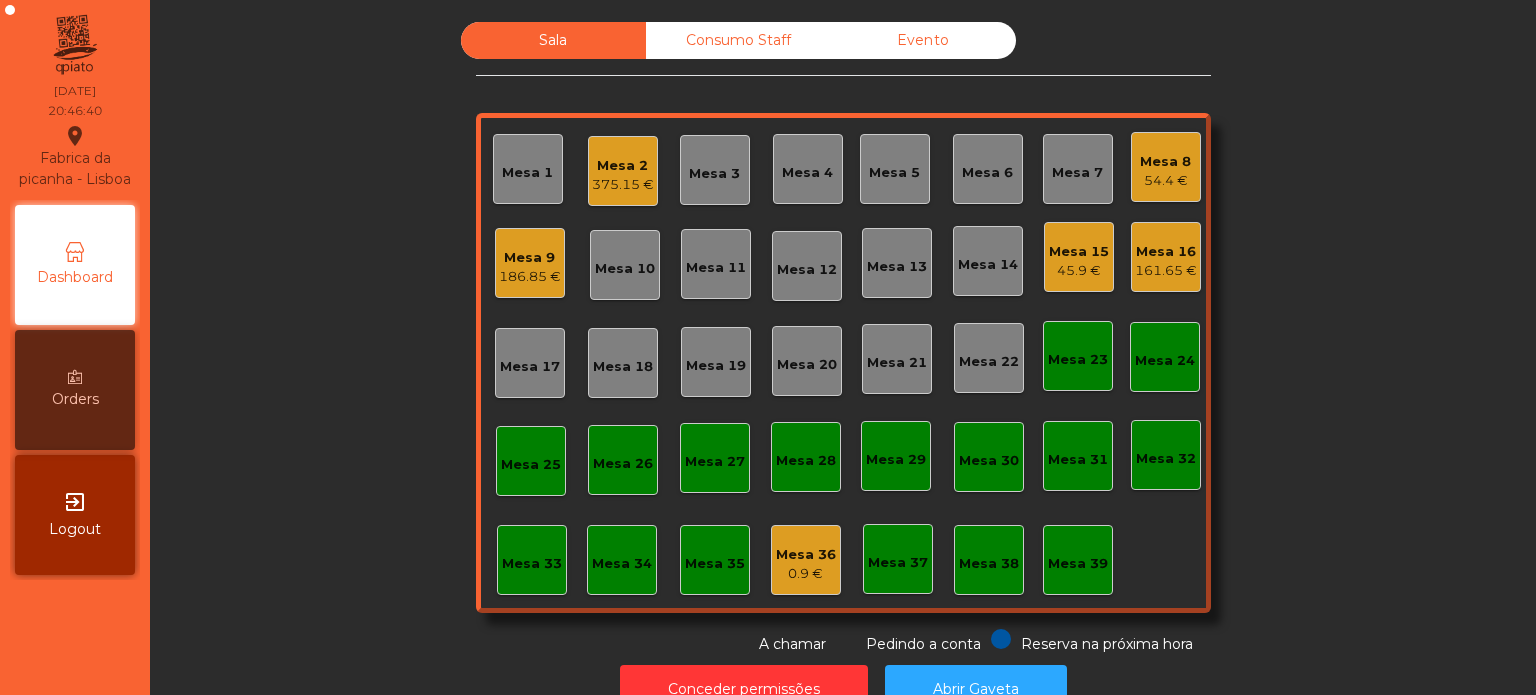 click on "0.9 €" 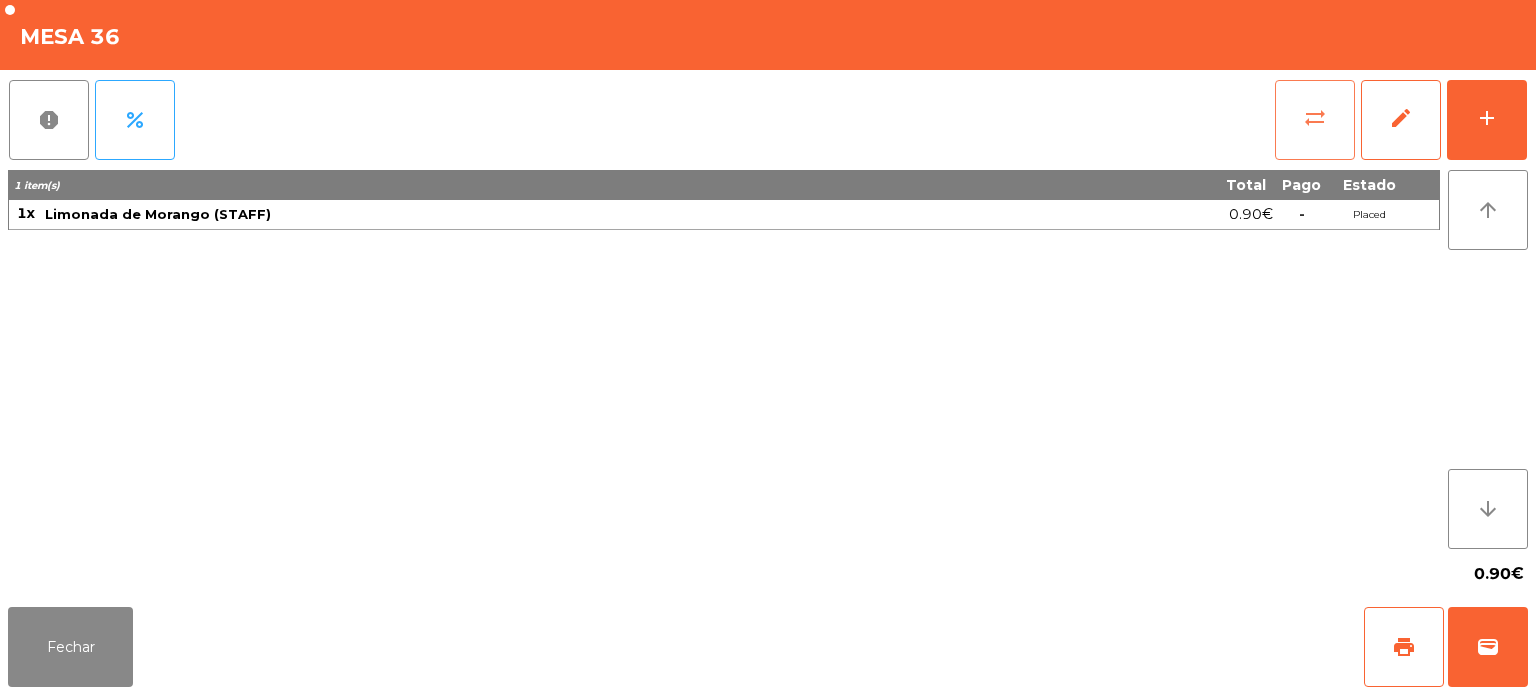 click on "sync_alt" 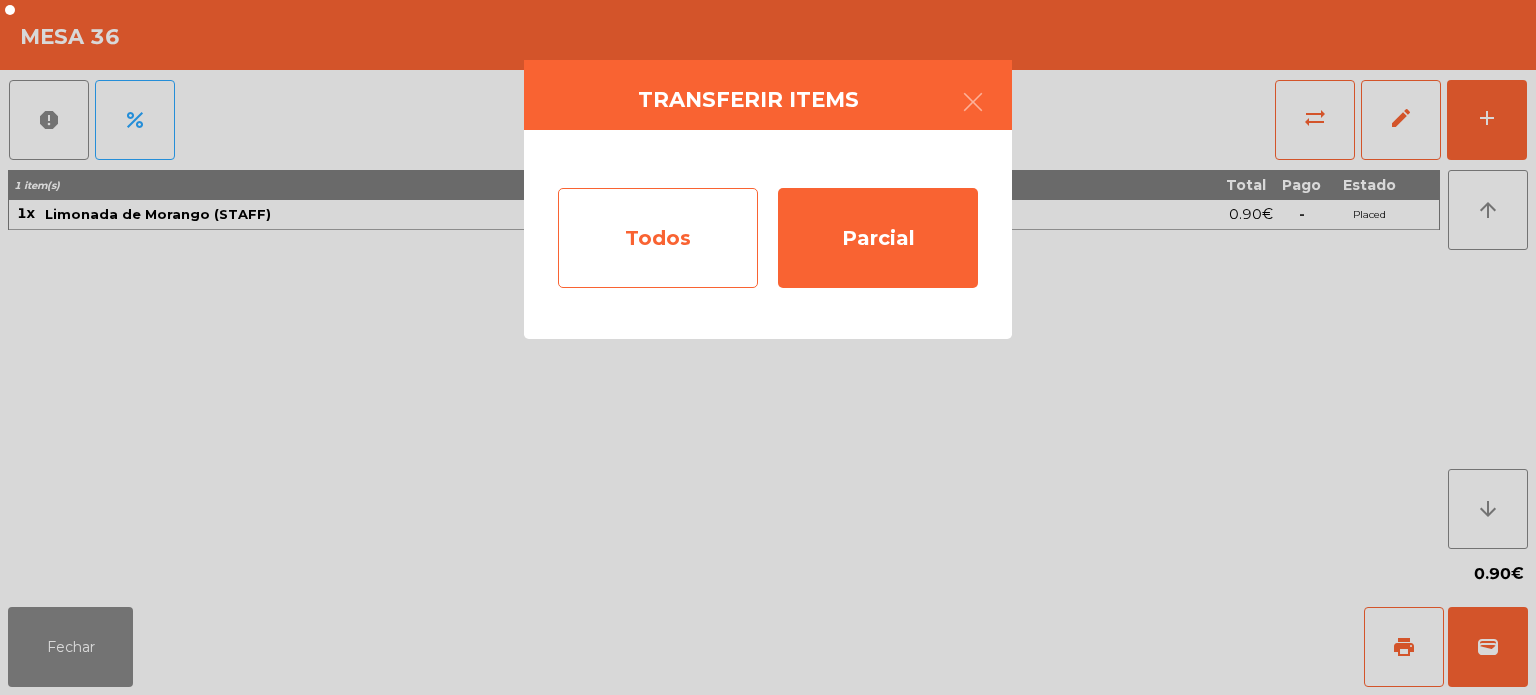 click on "Todos" 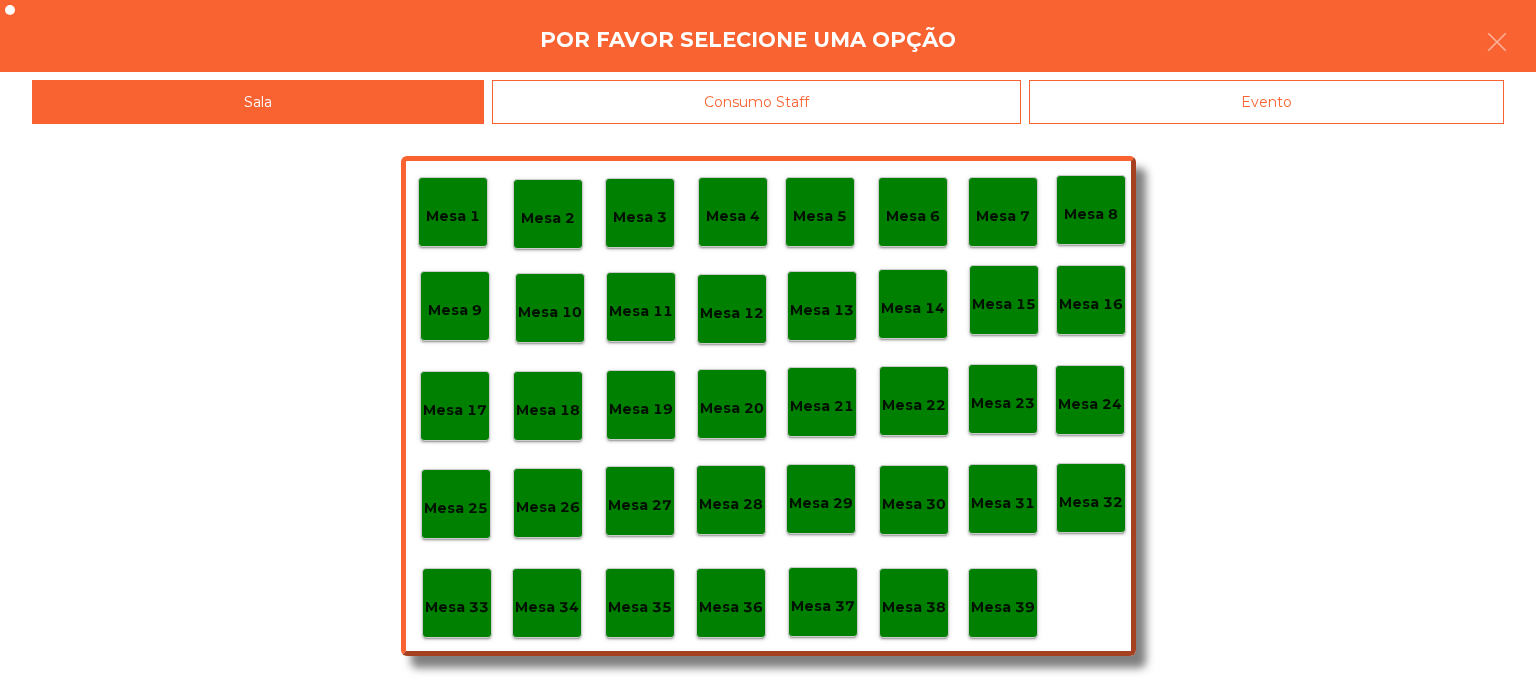 click on "Consumo Staff" 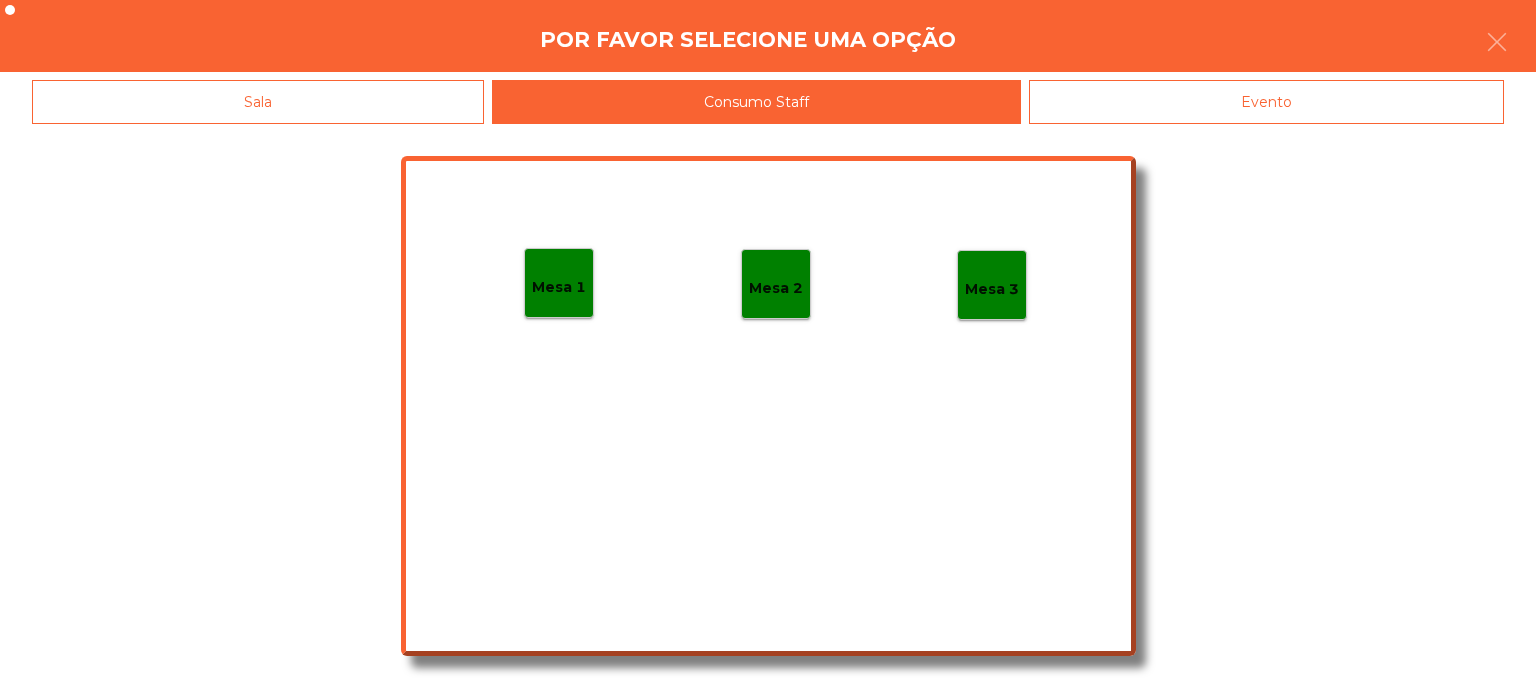 click on "Mesa 2" 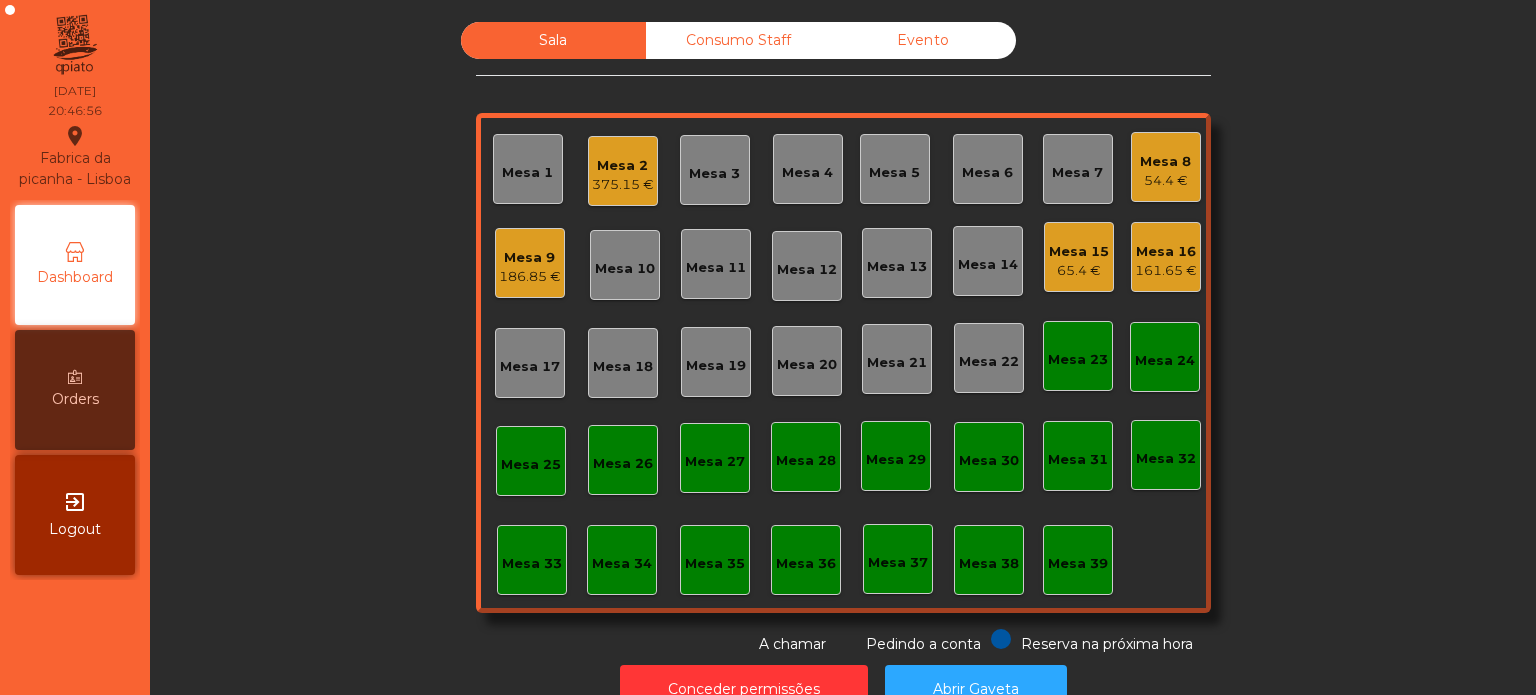 click on "Mesa 8" 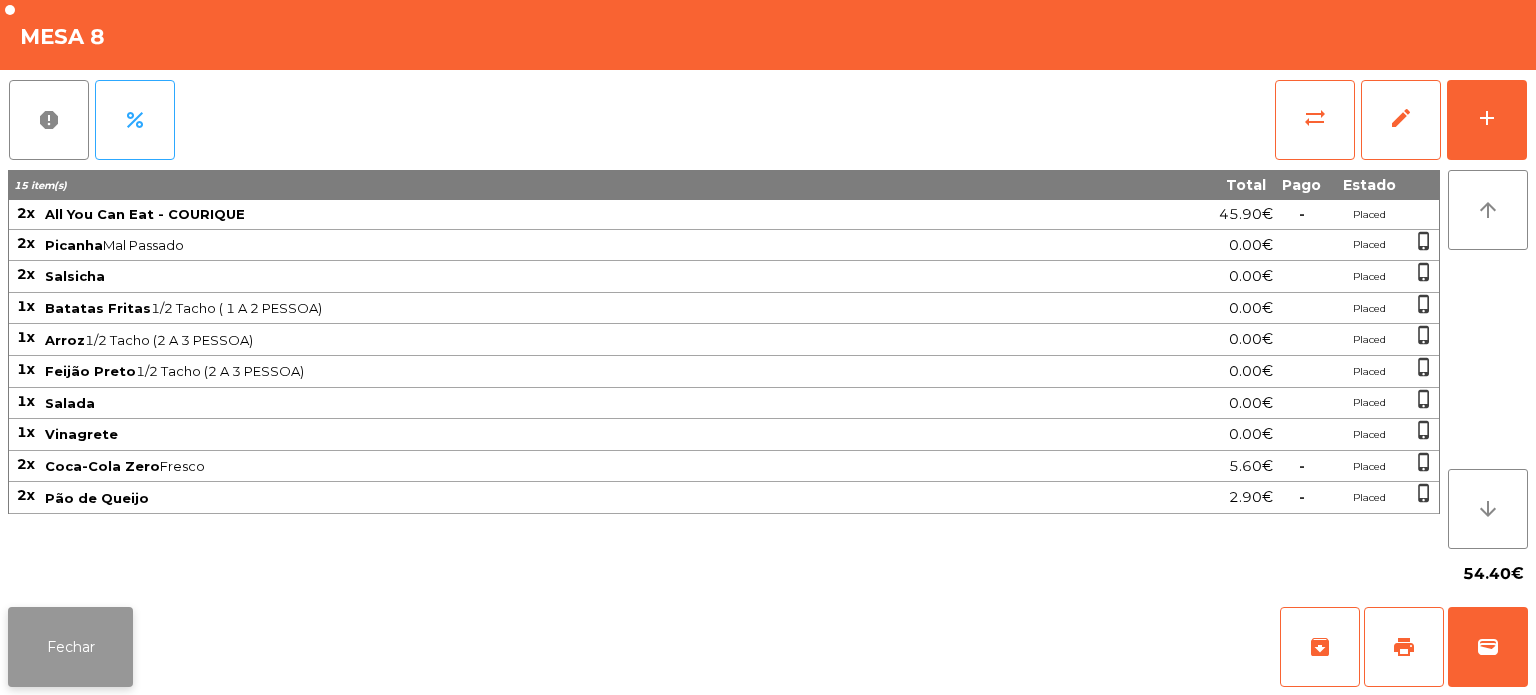 click on "Fechar" 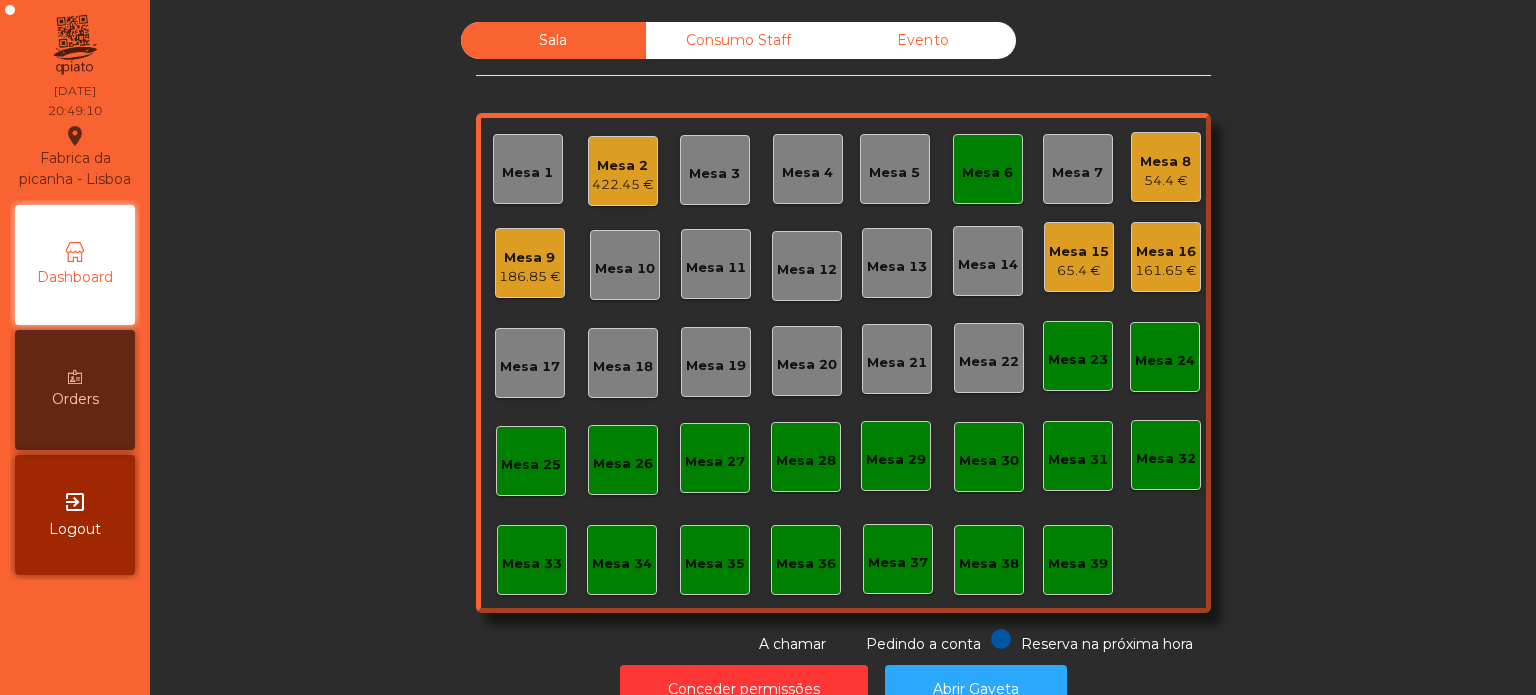 click on "Mesa 6" 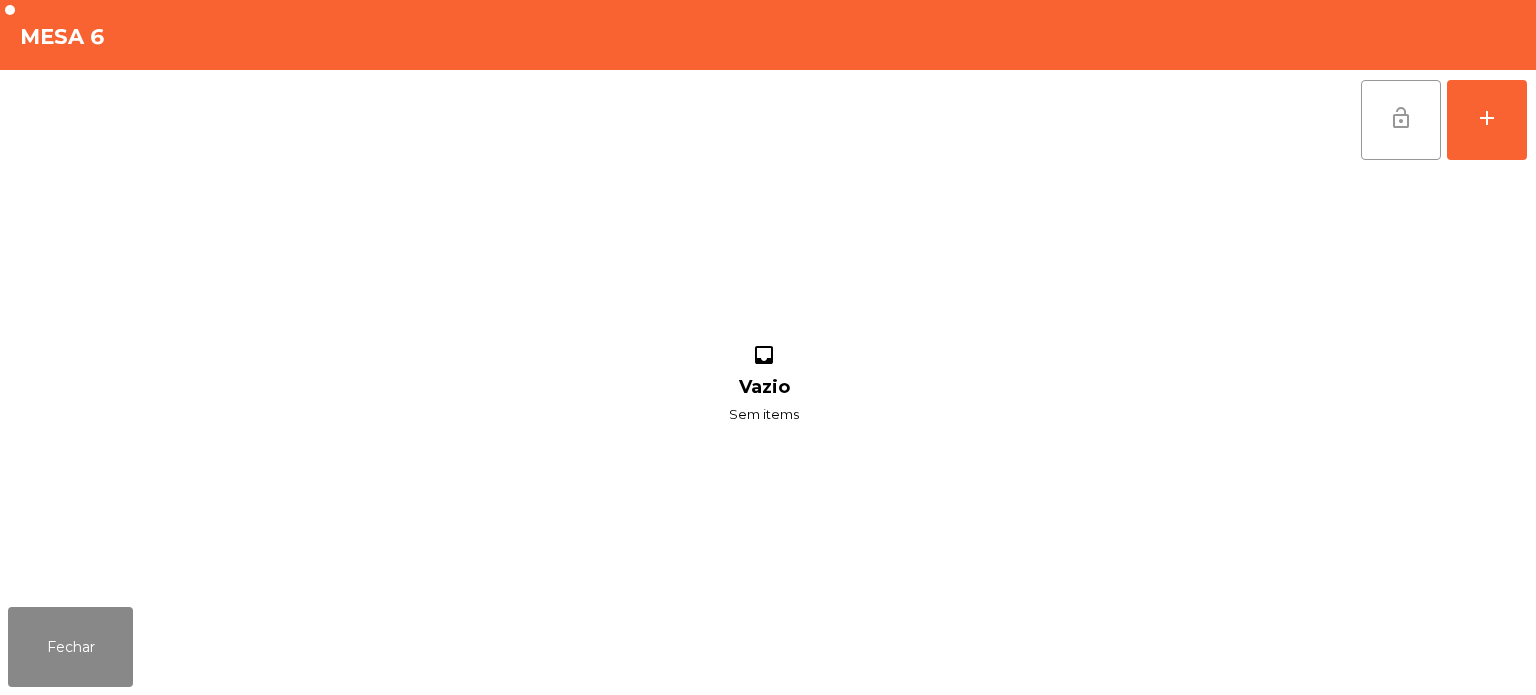 click on "lock_open" 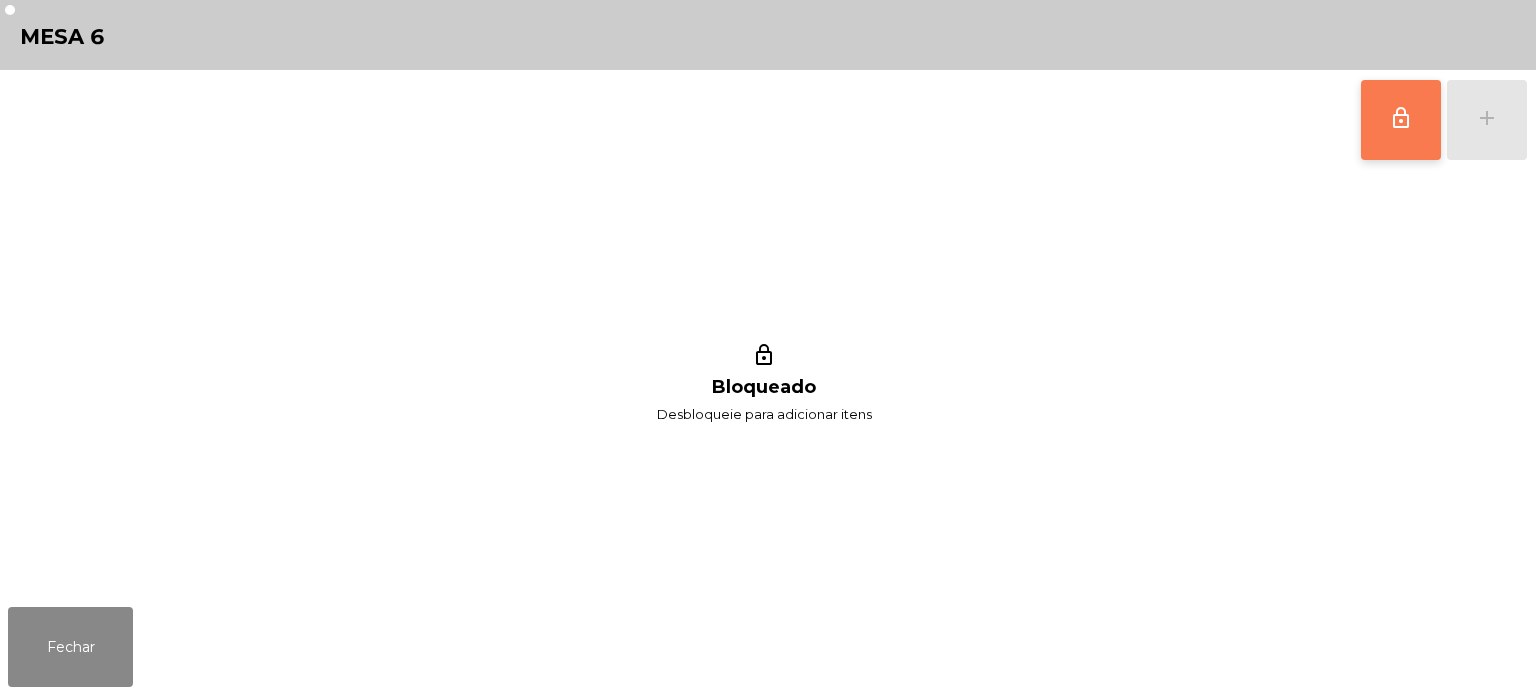 click on "lock_outline" 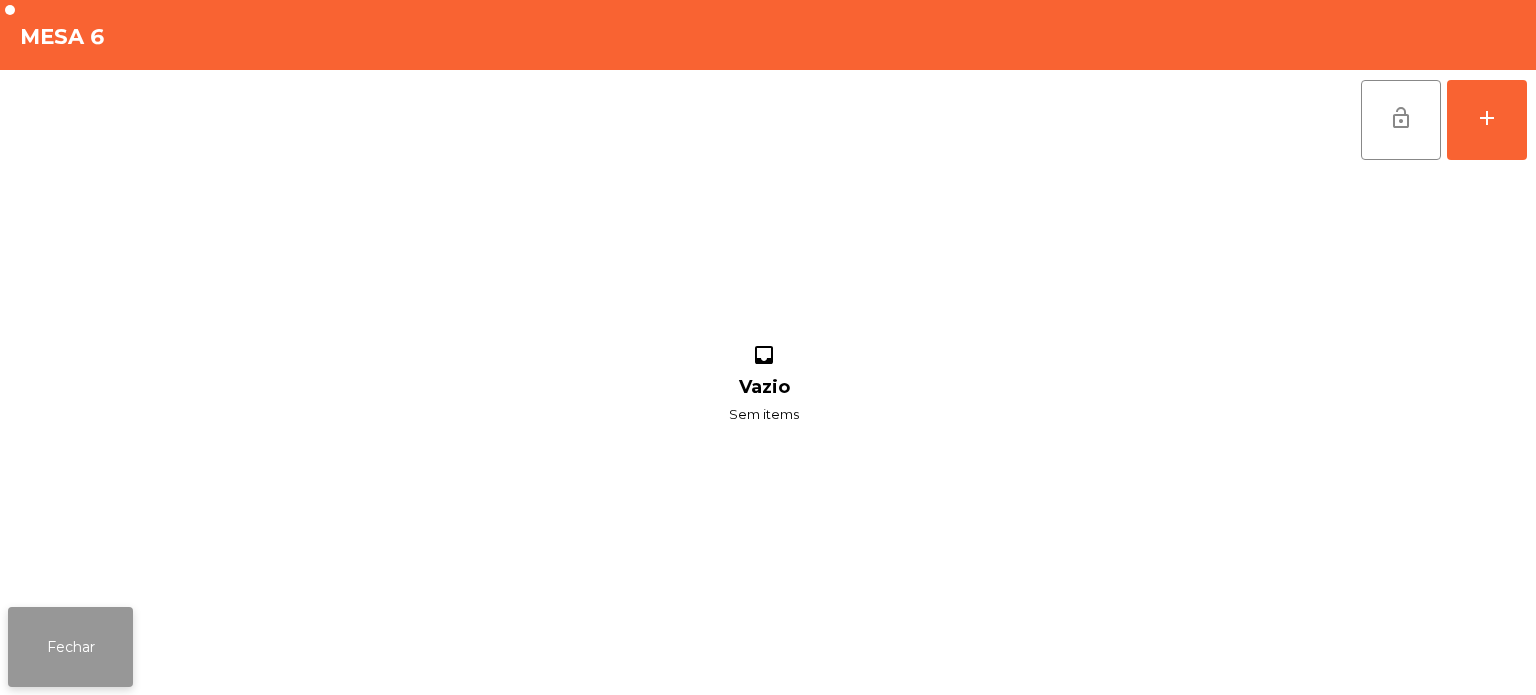 click on "Fechar" 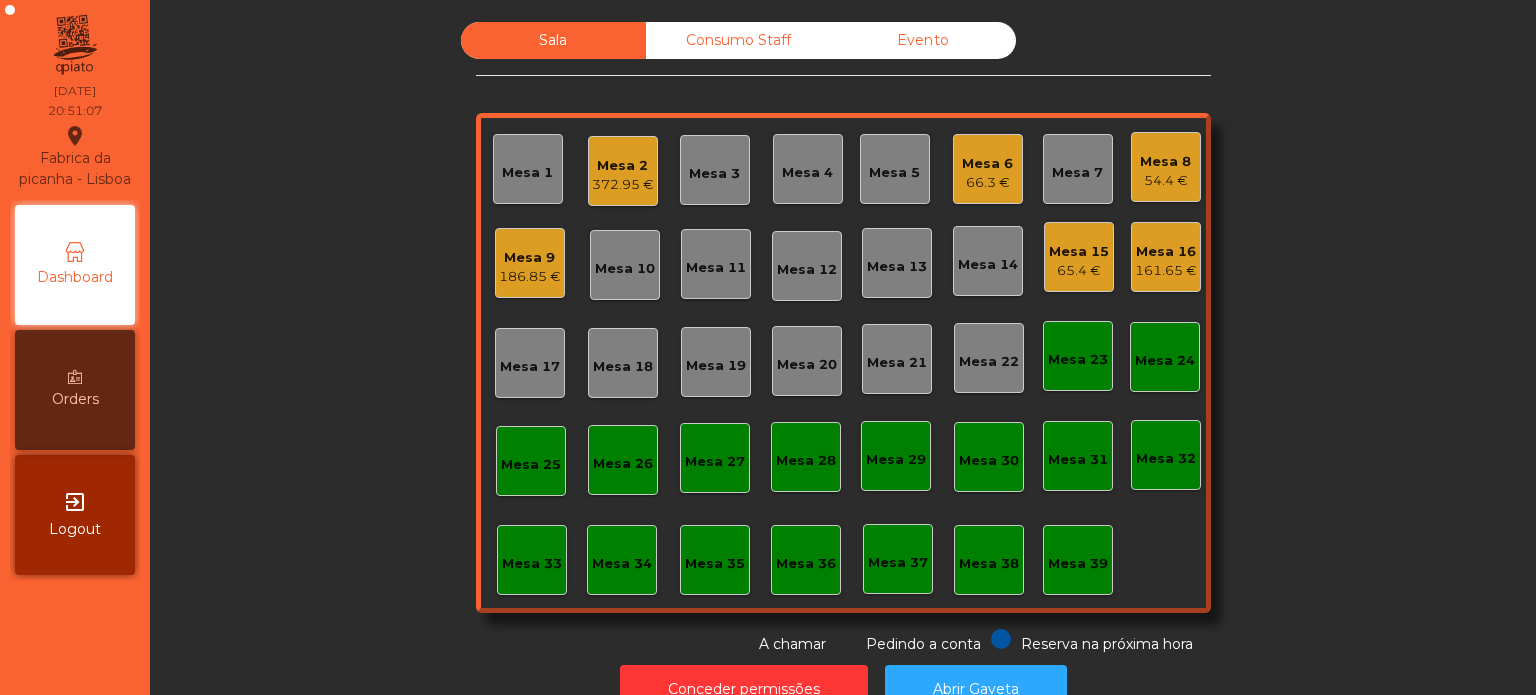 click on "Mesa 13" 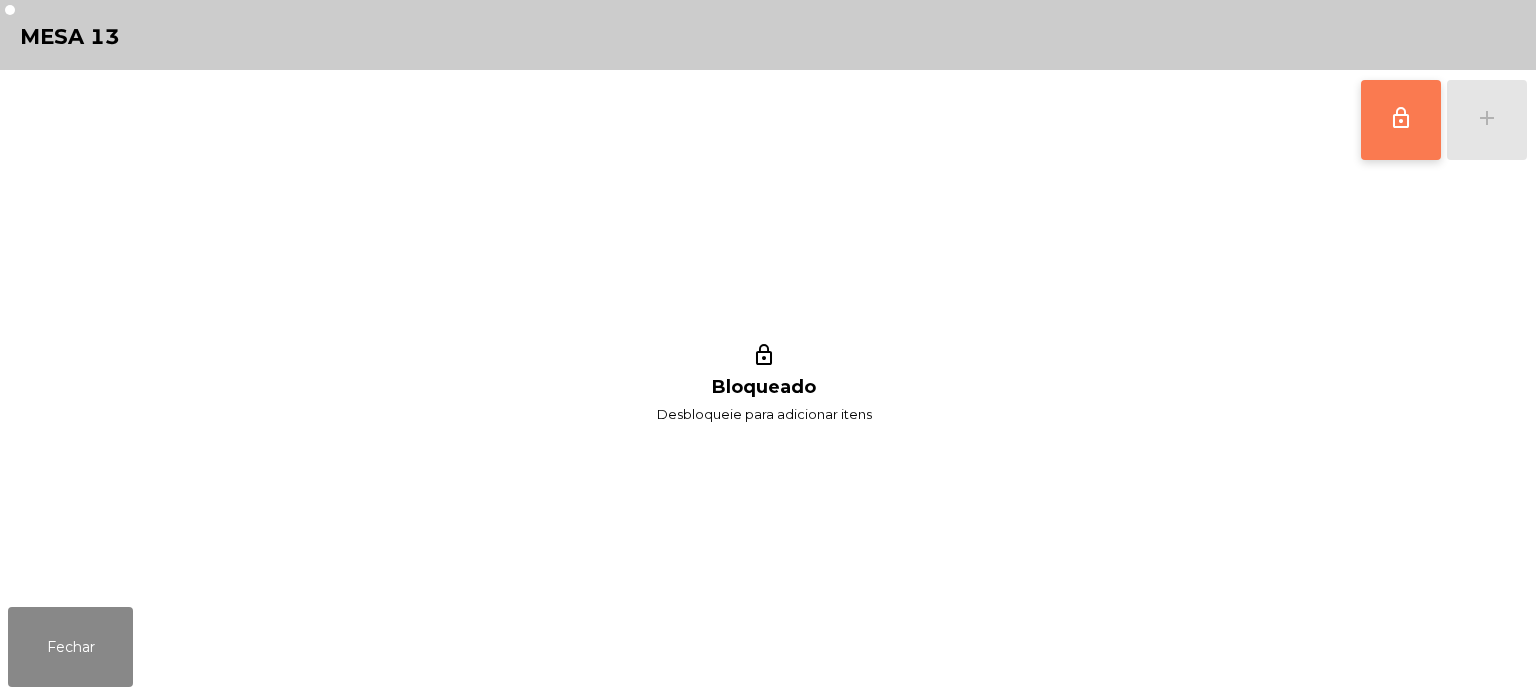 click on "lock_outline" 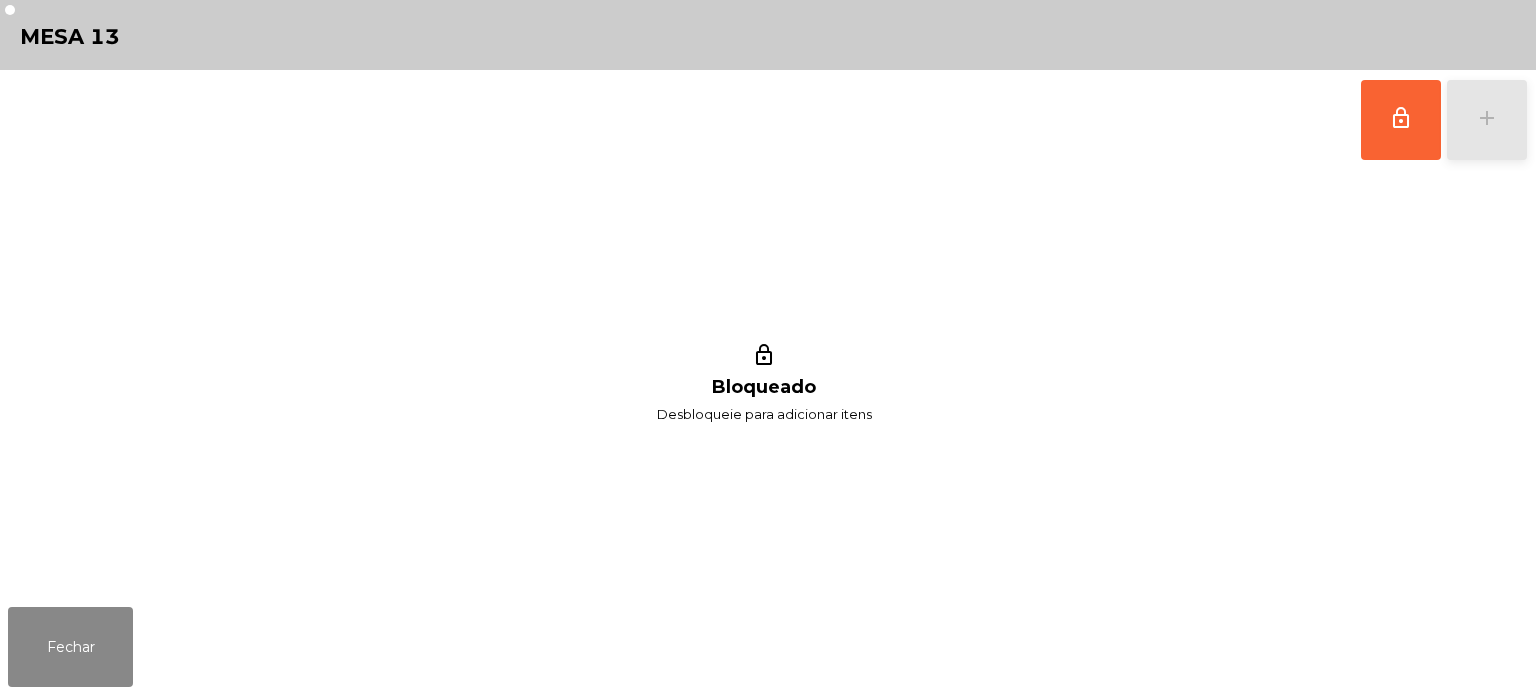 click on "add" 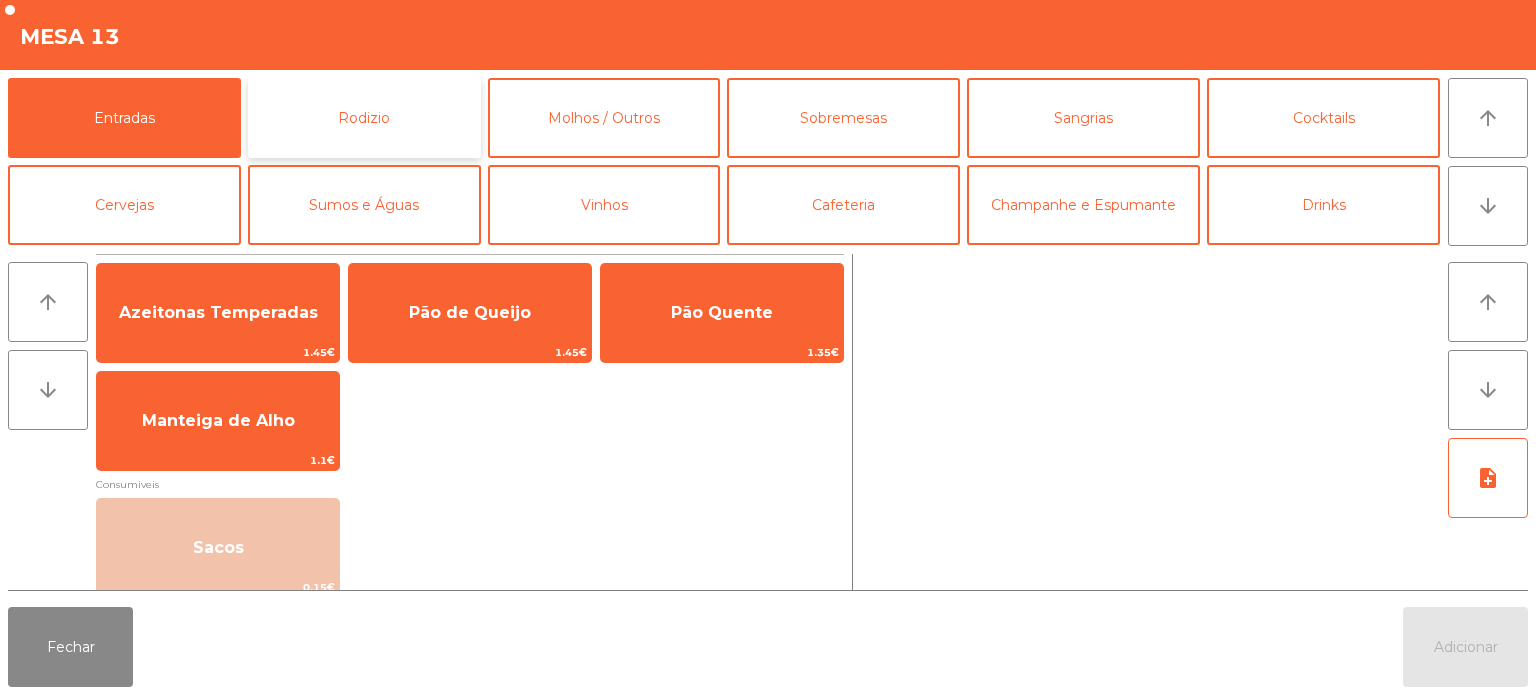 click on "Rodizio" 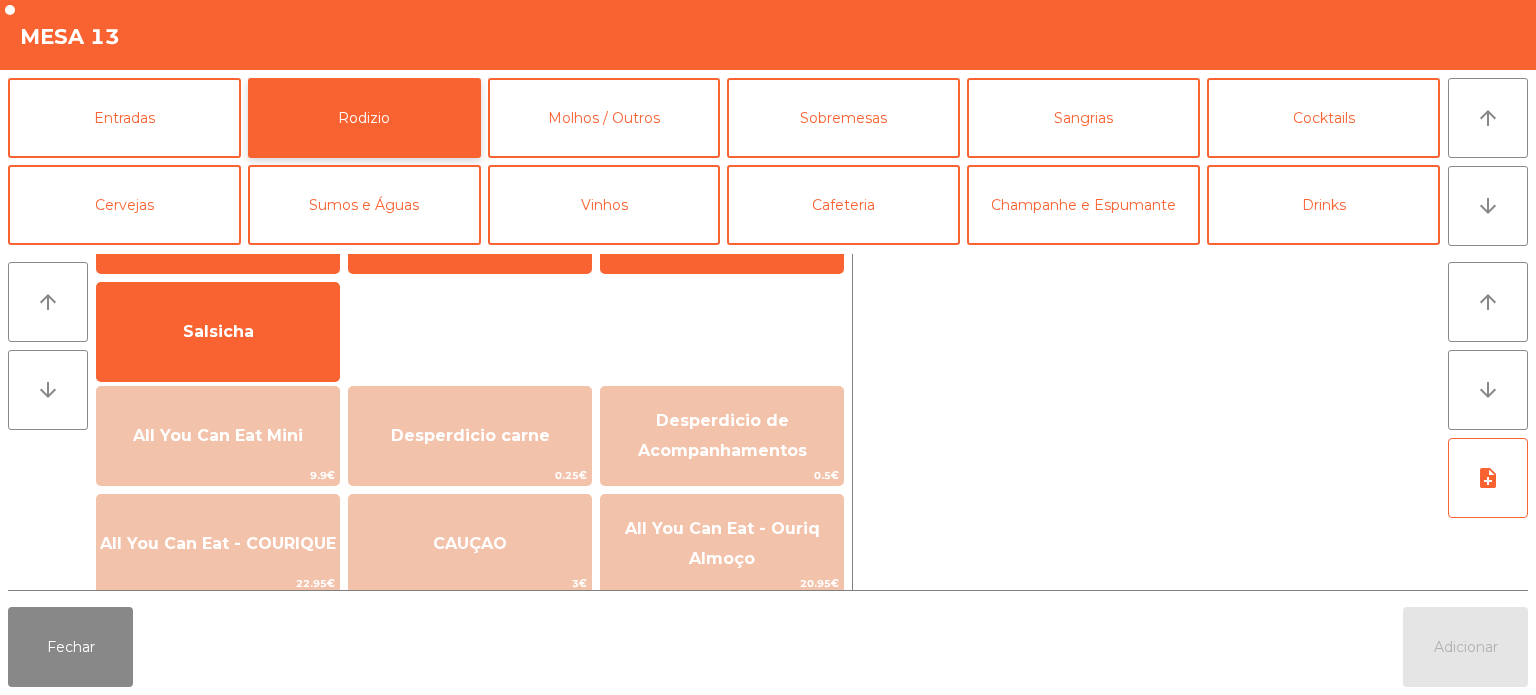 scroll, scrollTop: 112, scrollLeft: 0, axis: vertical 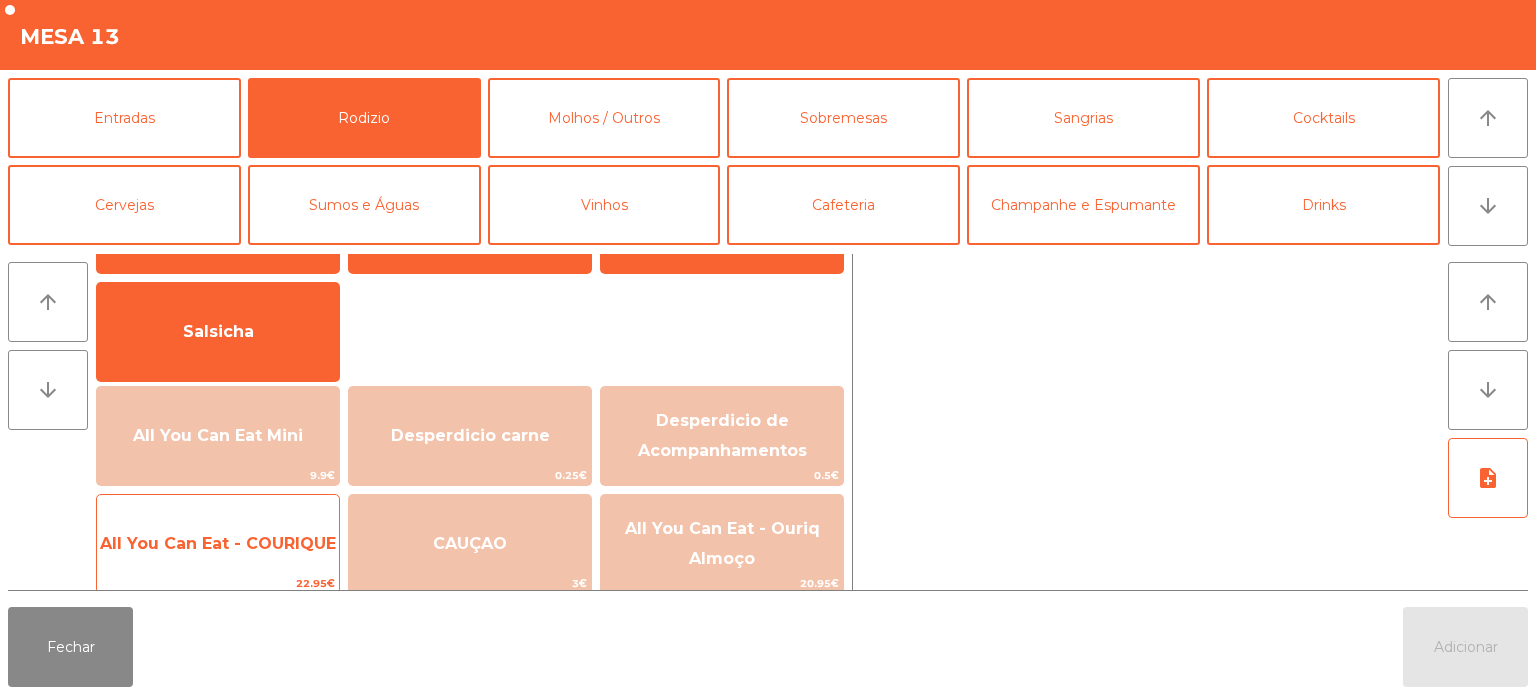click on "All You Can Eat - COURIQUE" 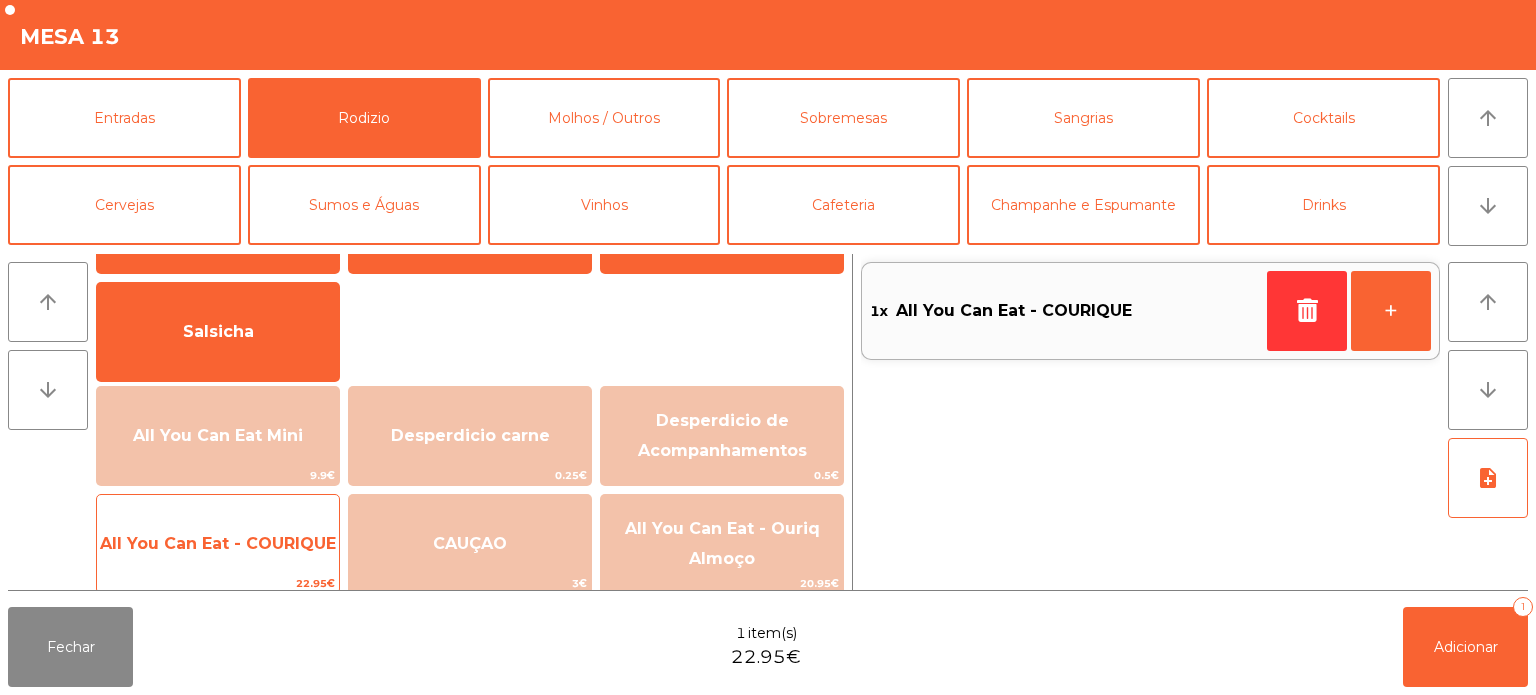 click on "All You Can Eat - COURIQUE" 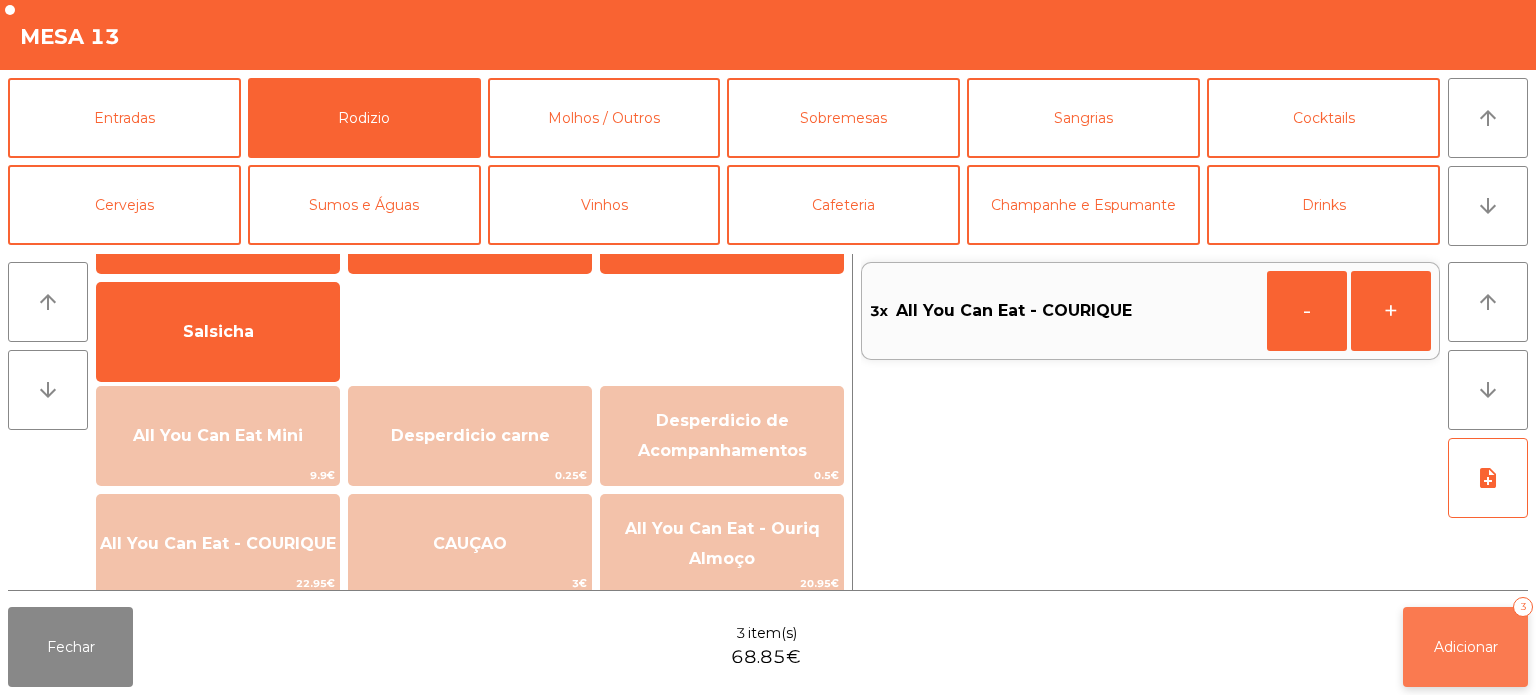 click on "Adicionar" 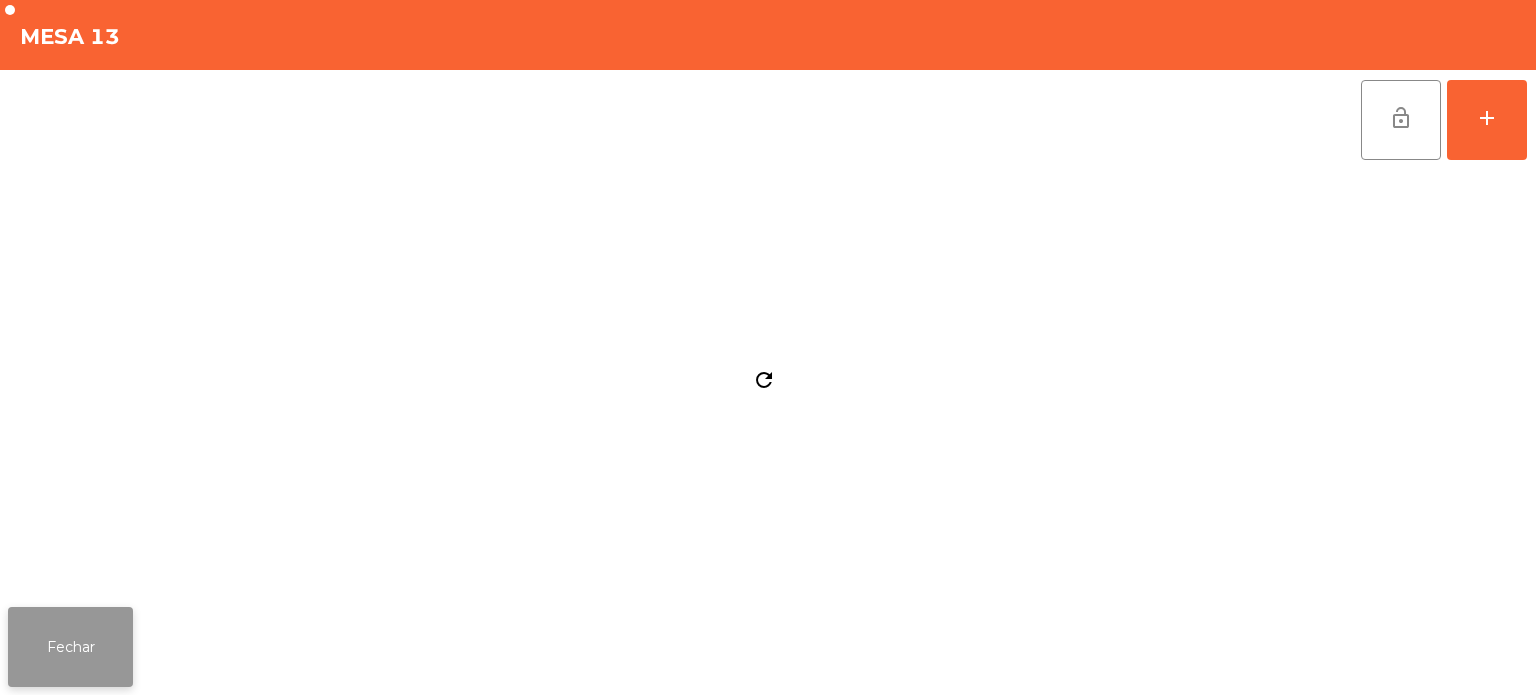 click on "Fechar" 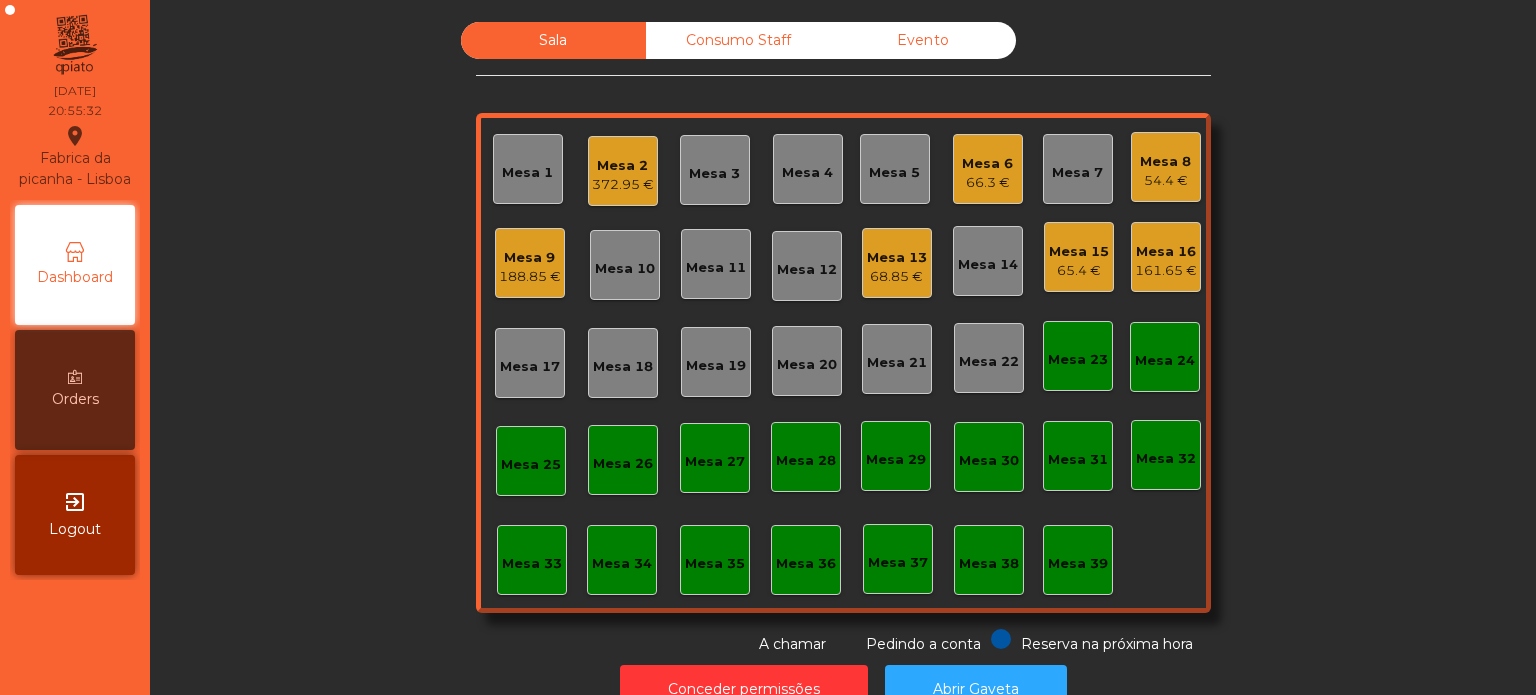 click on "Mesa 2   372.95 €" 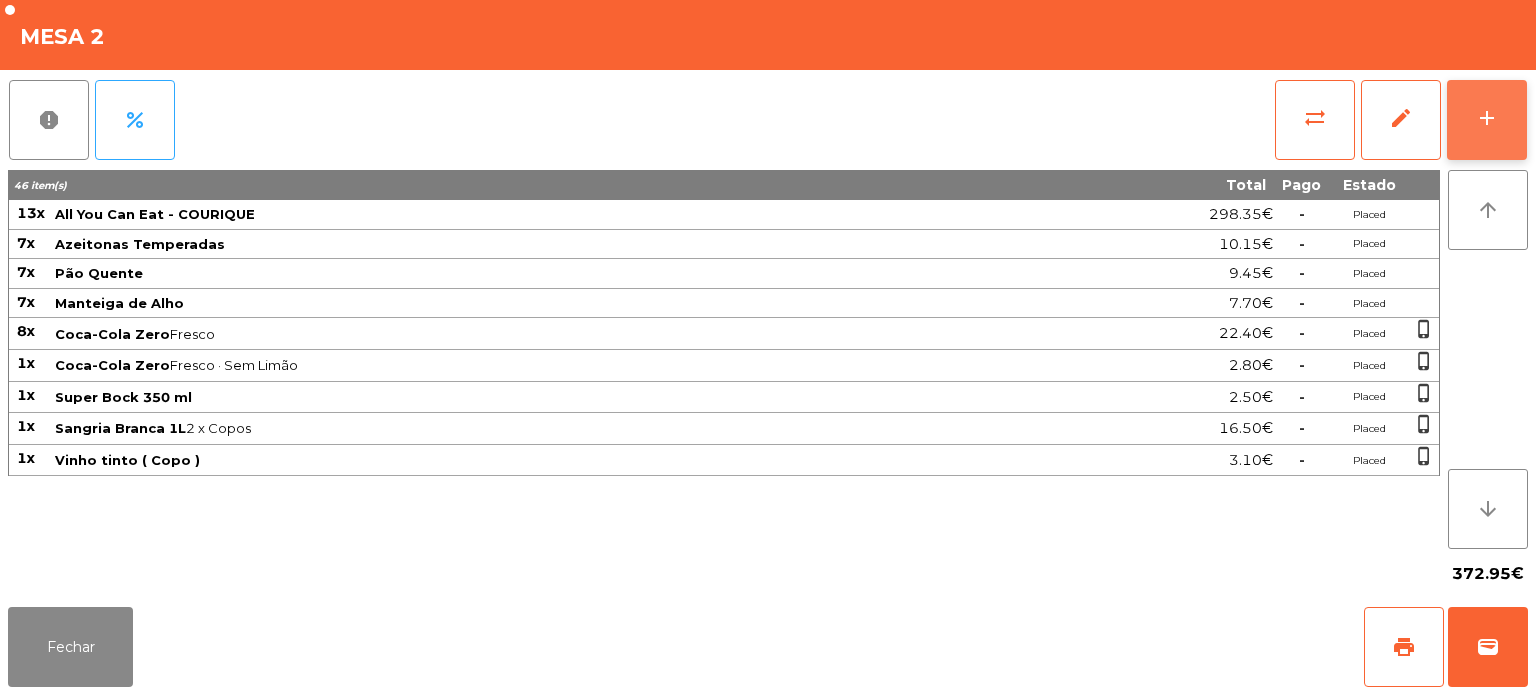 click on "add" 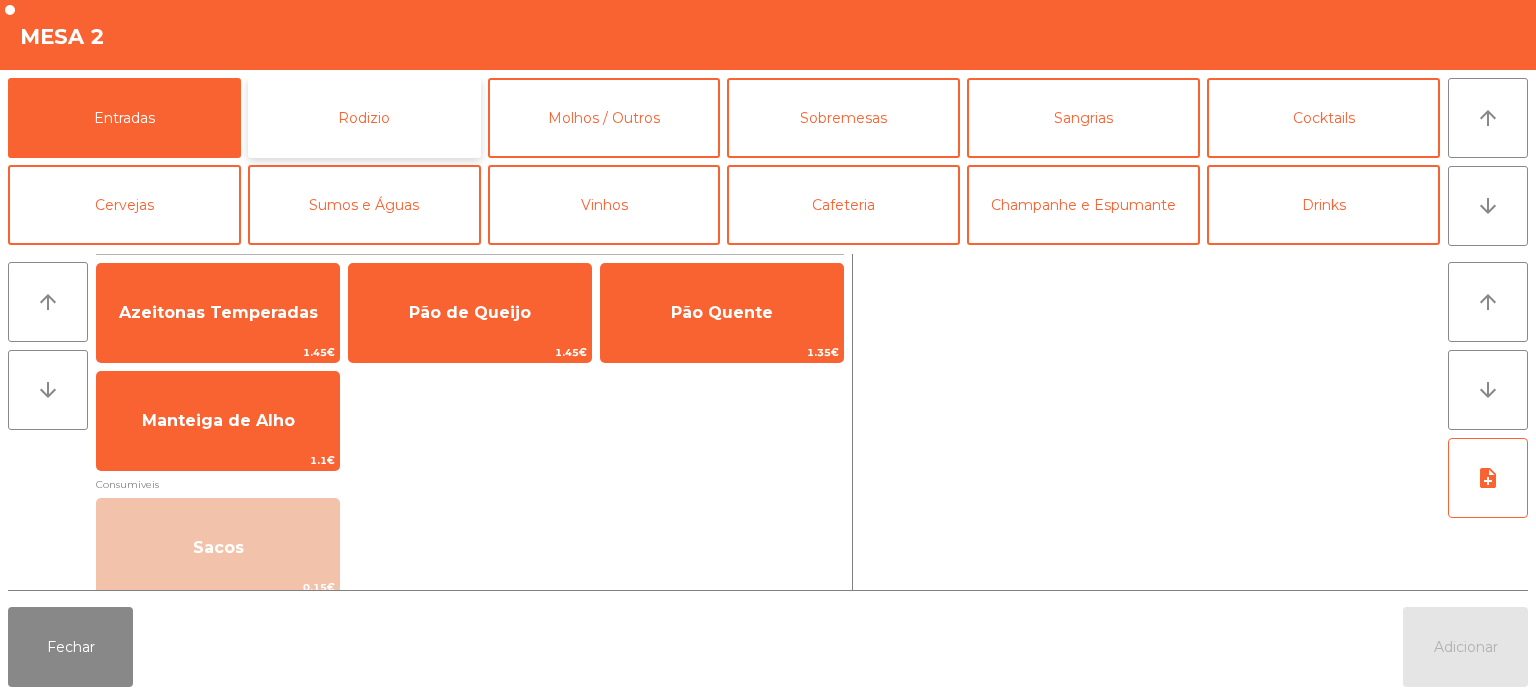 click on "Rodizio" 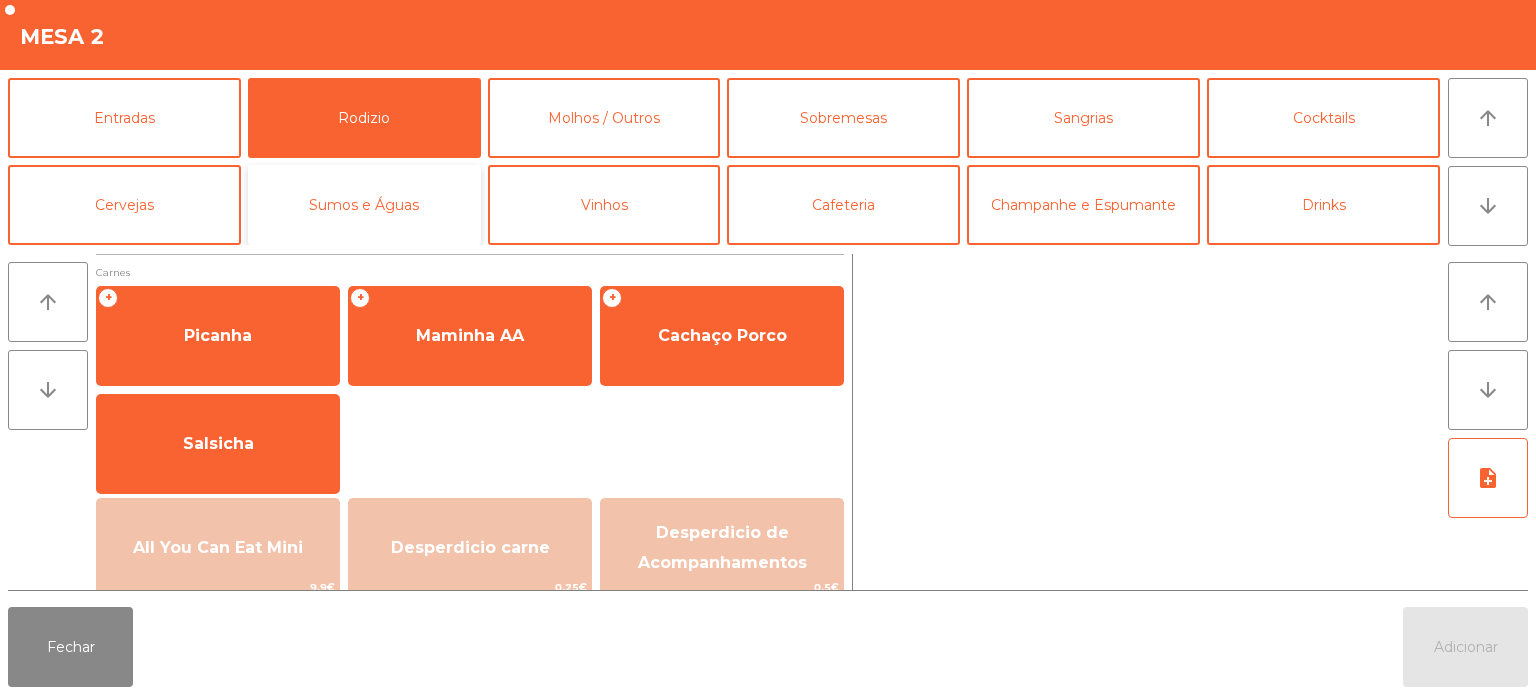 click on "Sumos e Águas" 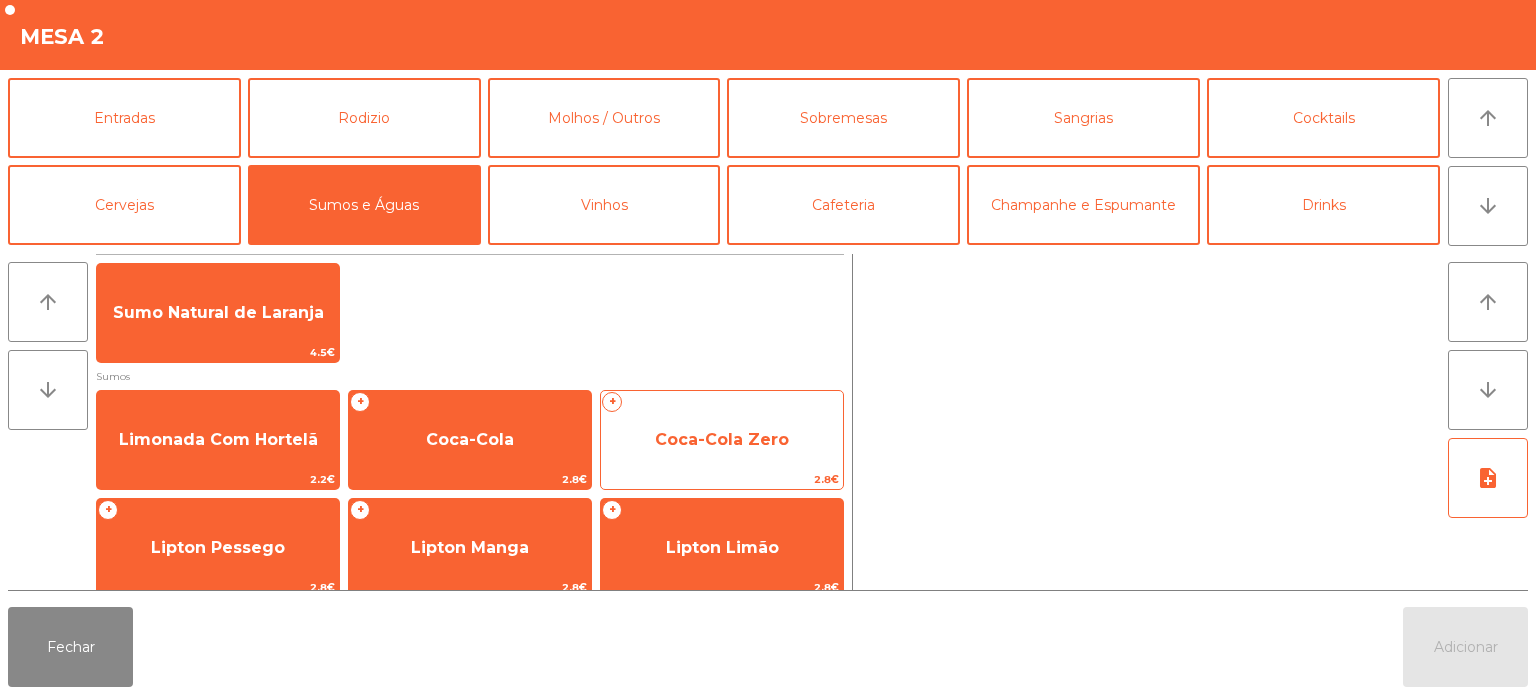 click on "Coca-Cola Zero" 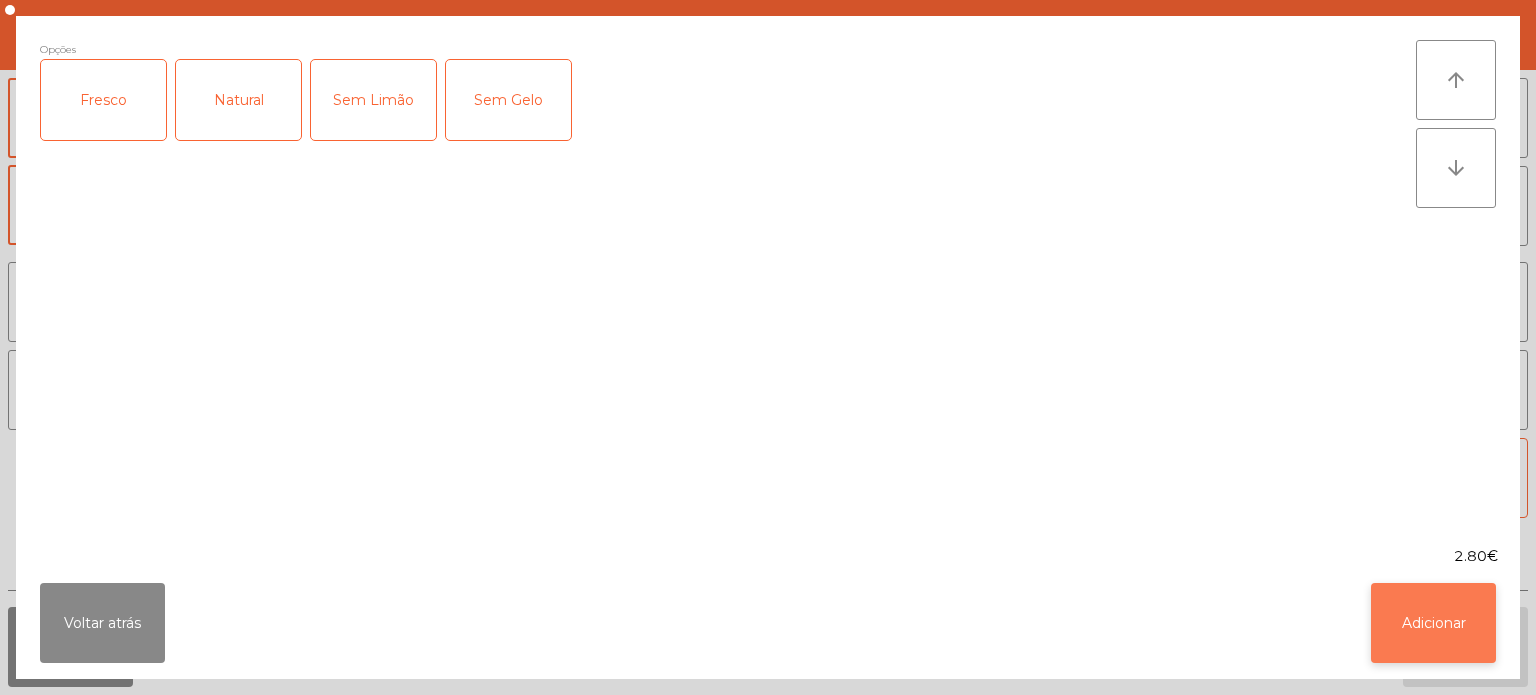 click on "Adicionar" 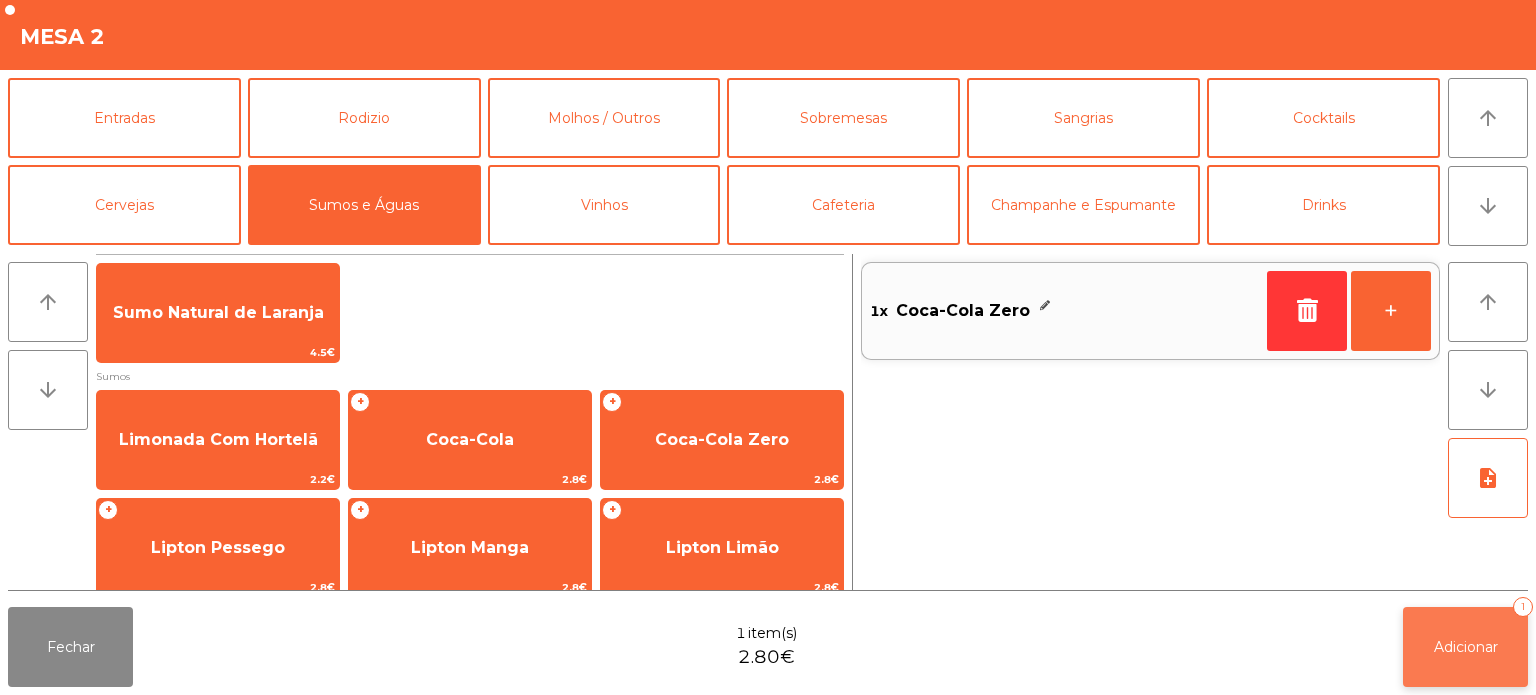 click on "Adicionar   1" 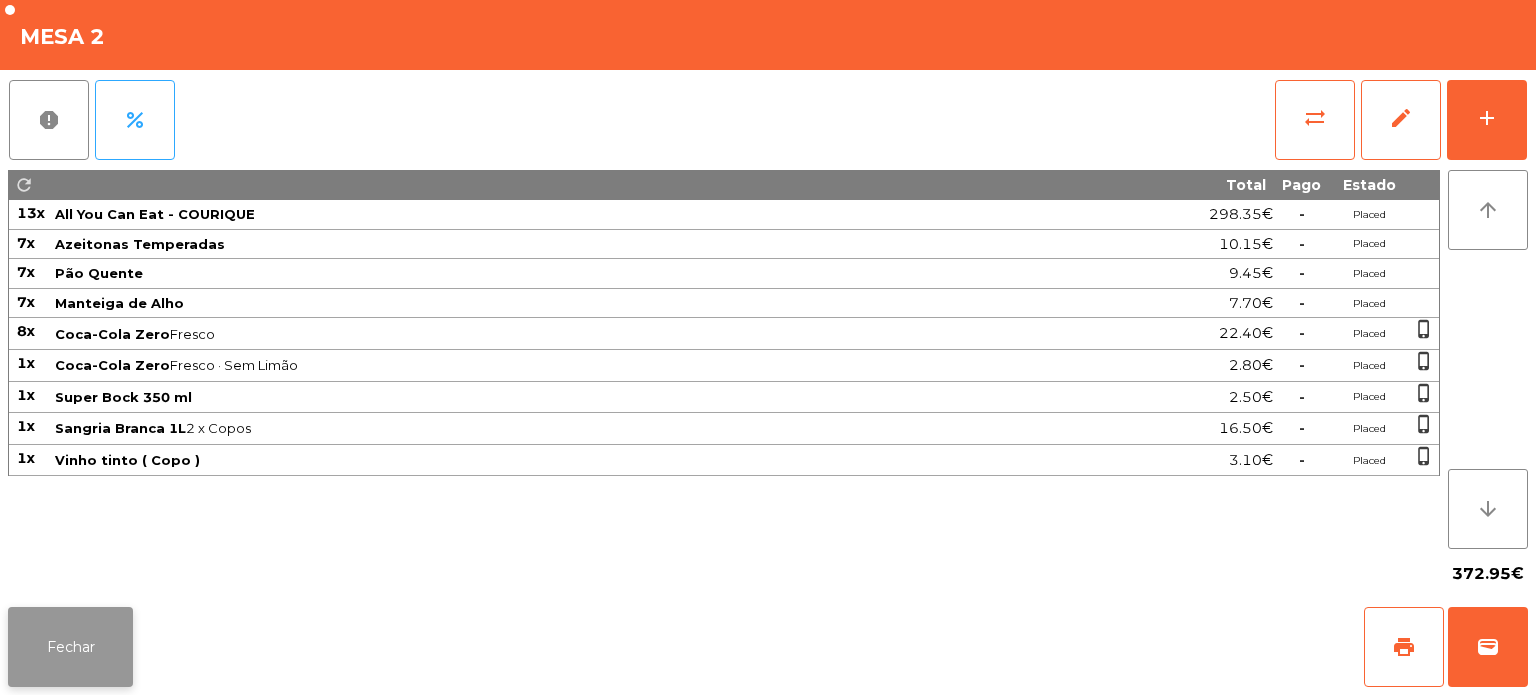 click on "Fechar" 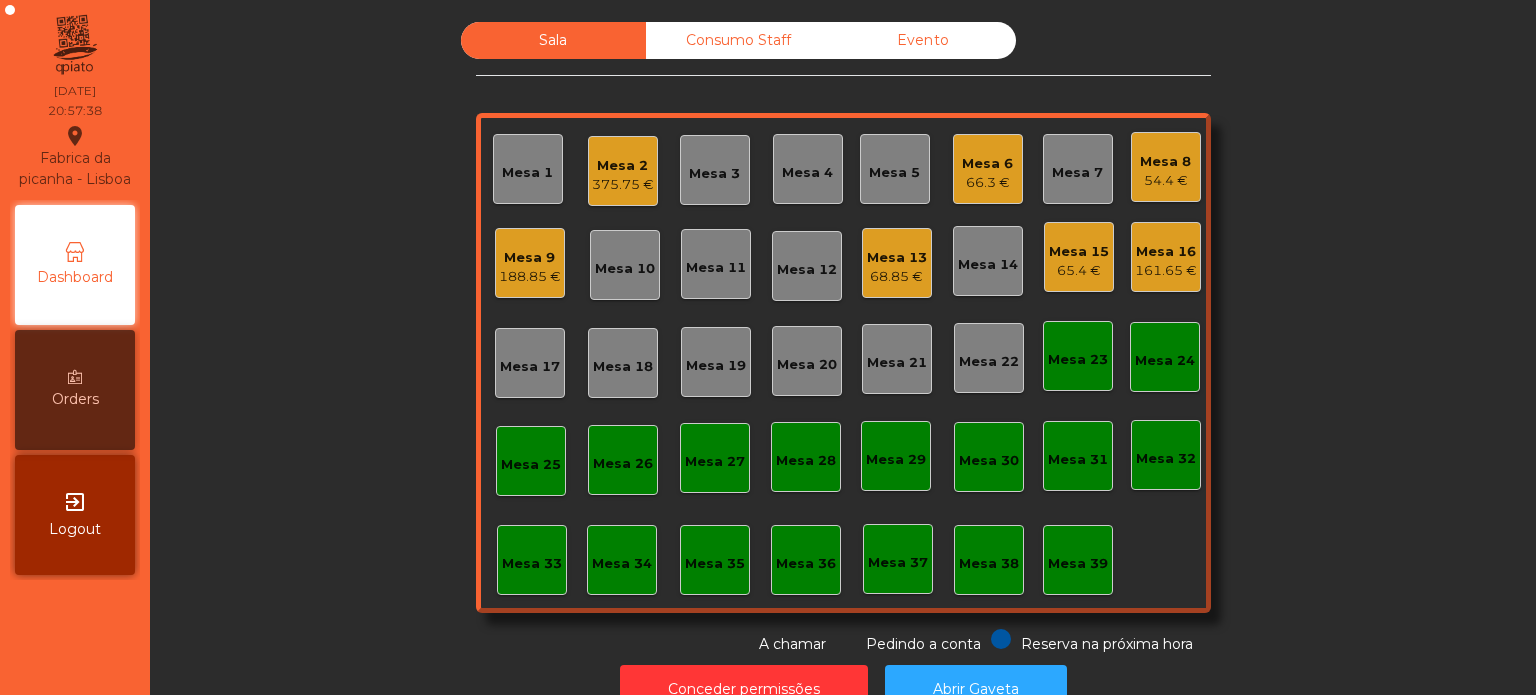 click on "68.85 €" 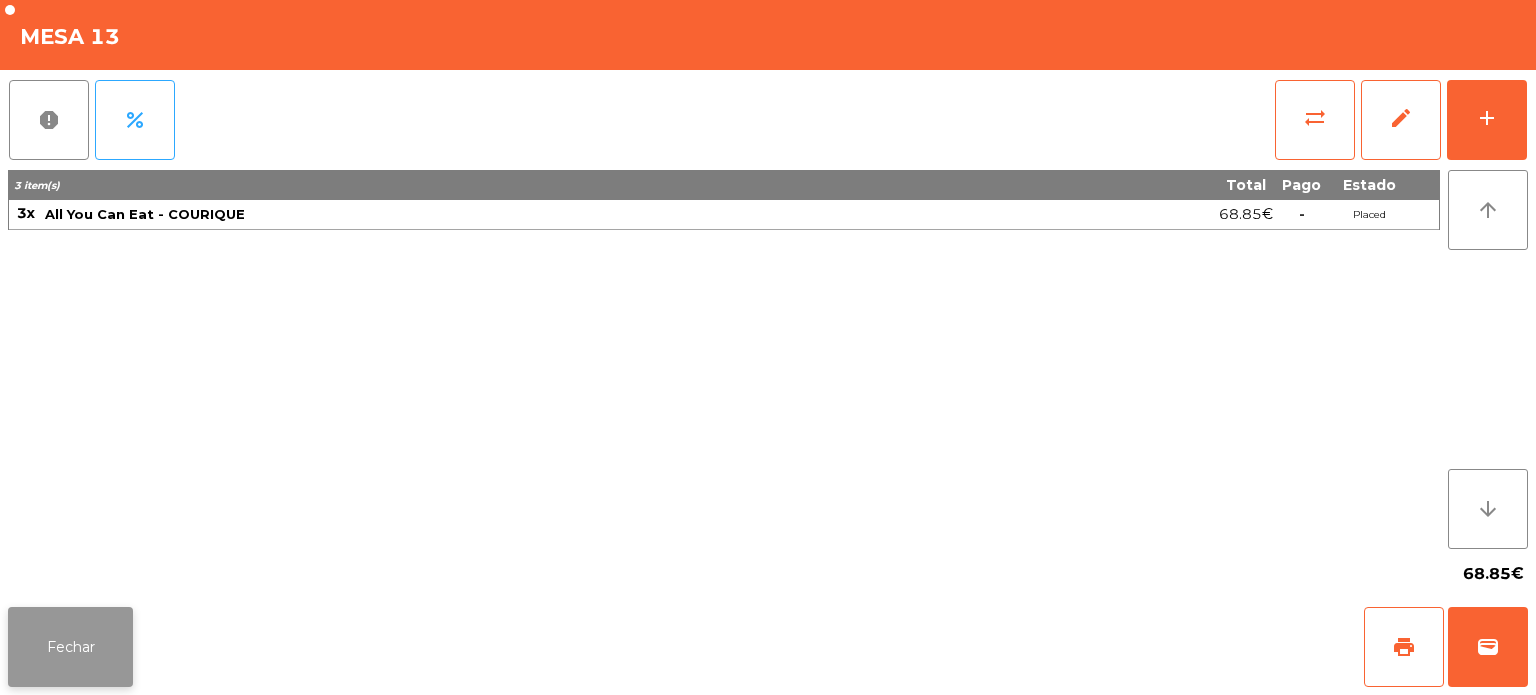 click on "Fechar" 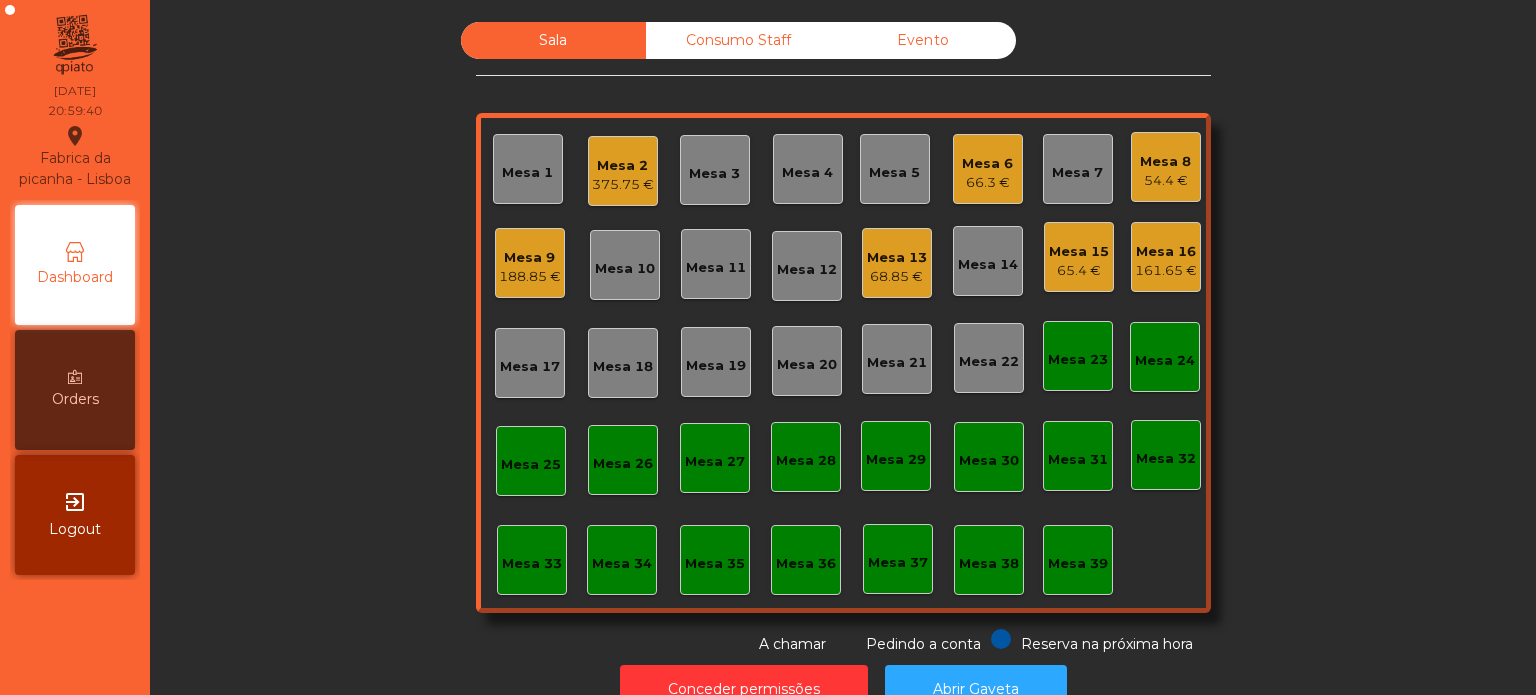 click on "Mesa 2" 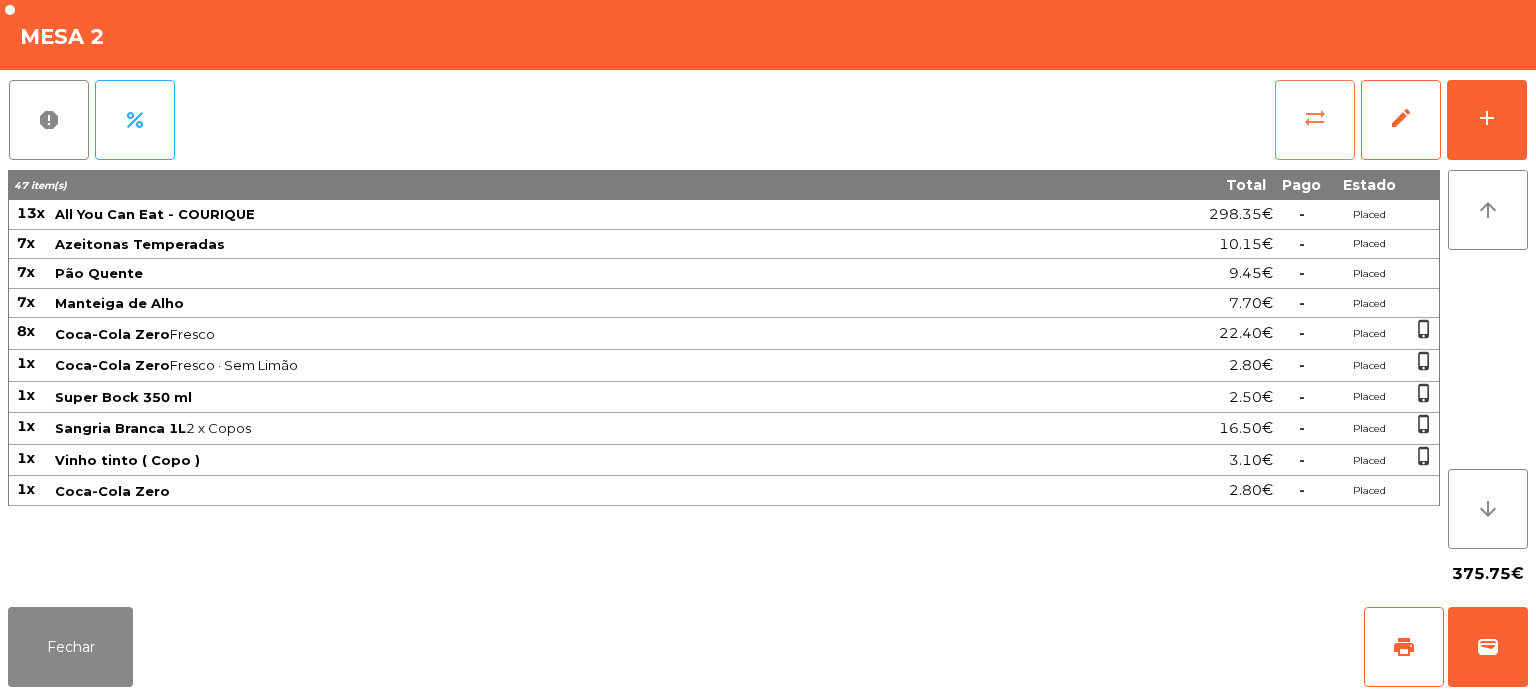 click on "sync_alt" 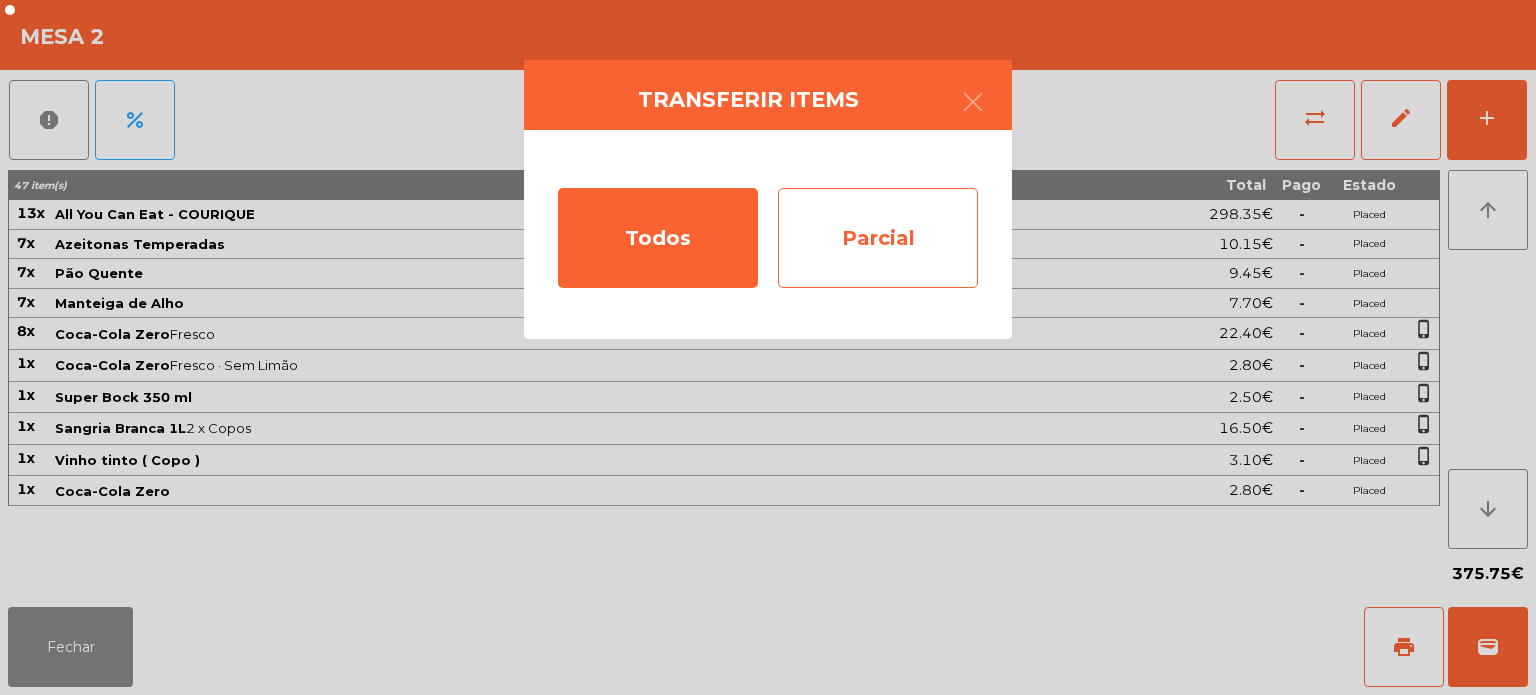click on "Parcial" 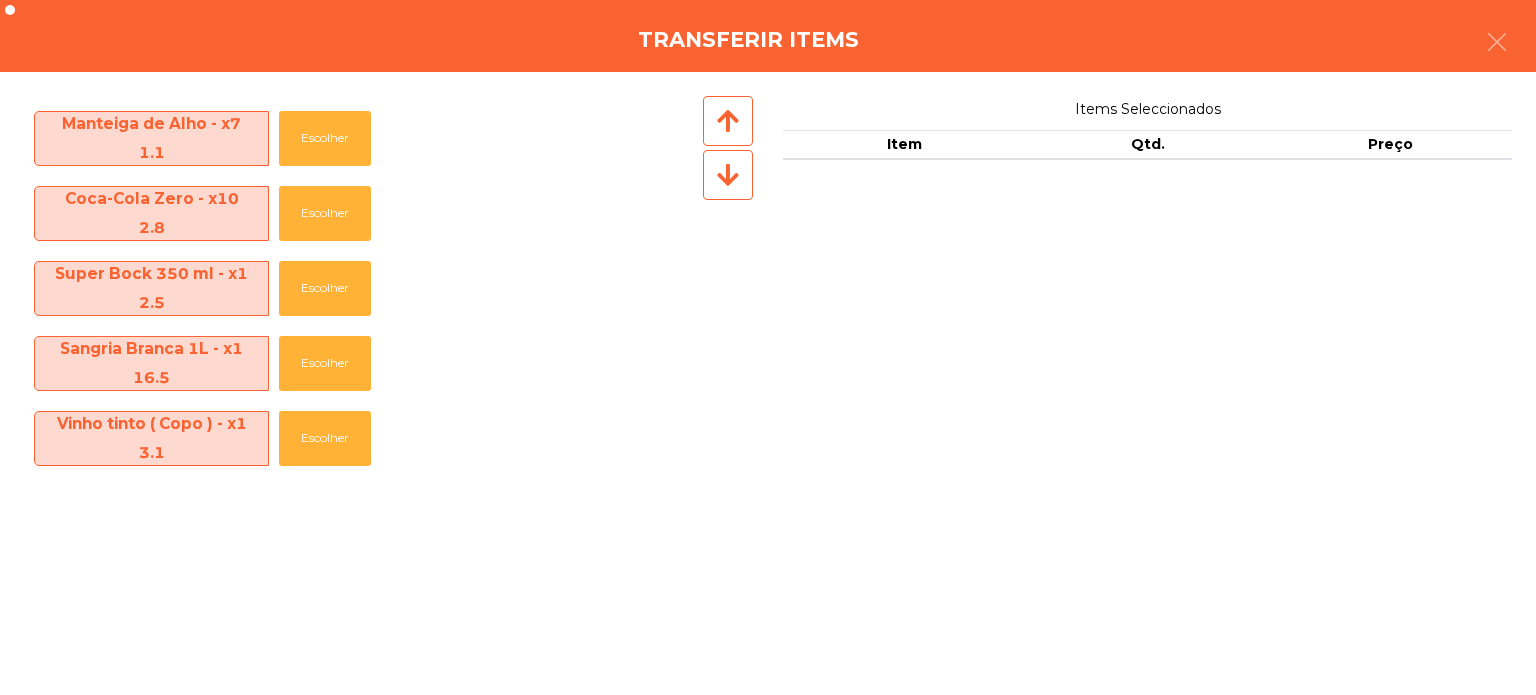 scroll, scrollTop: 219, scrollLeft: 0, axis: vertical 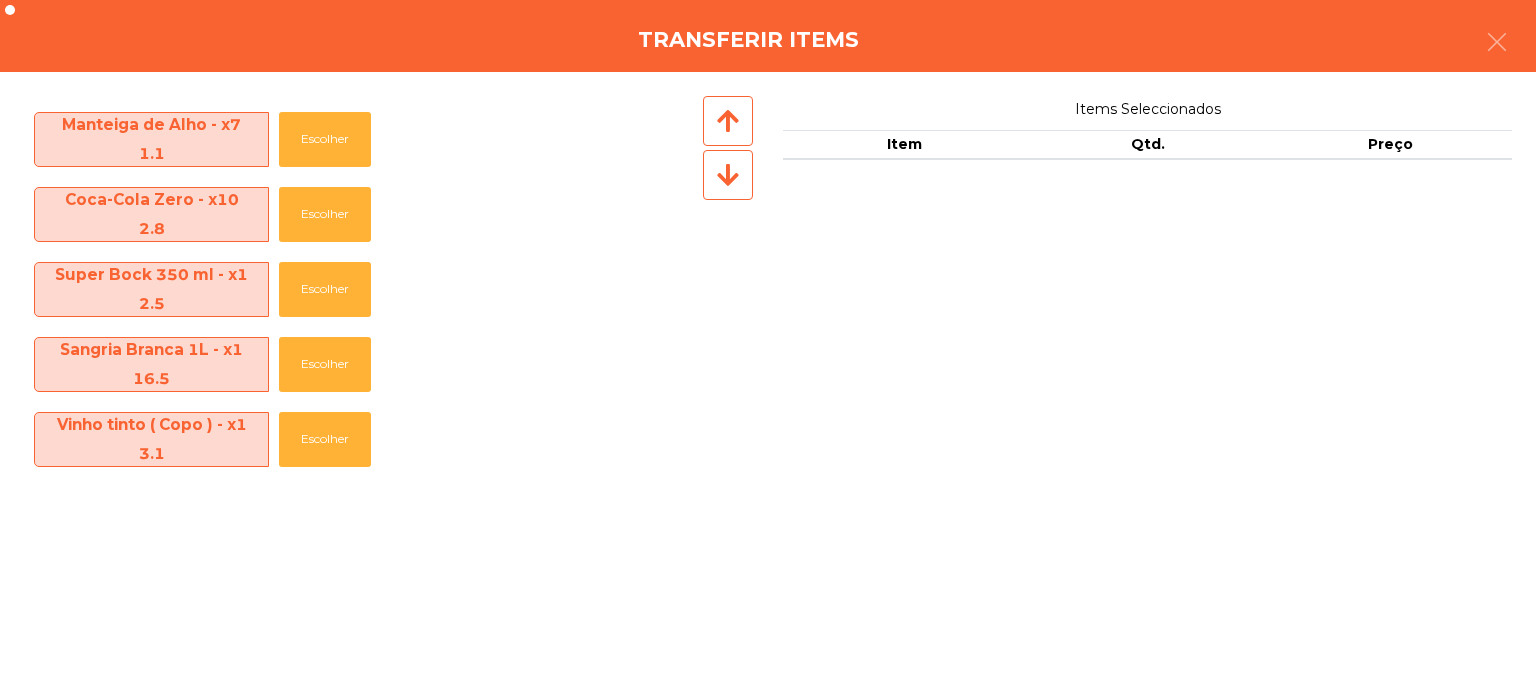 click on "Item Qtd. Preço" 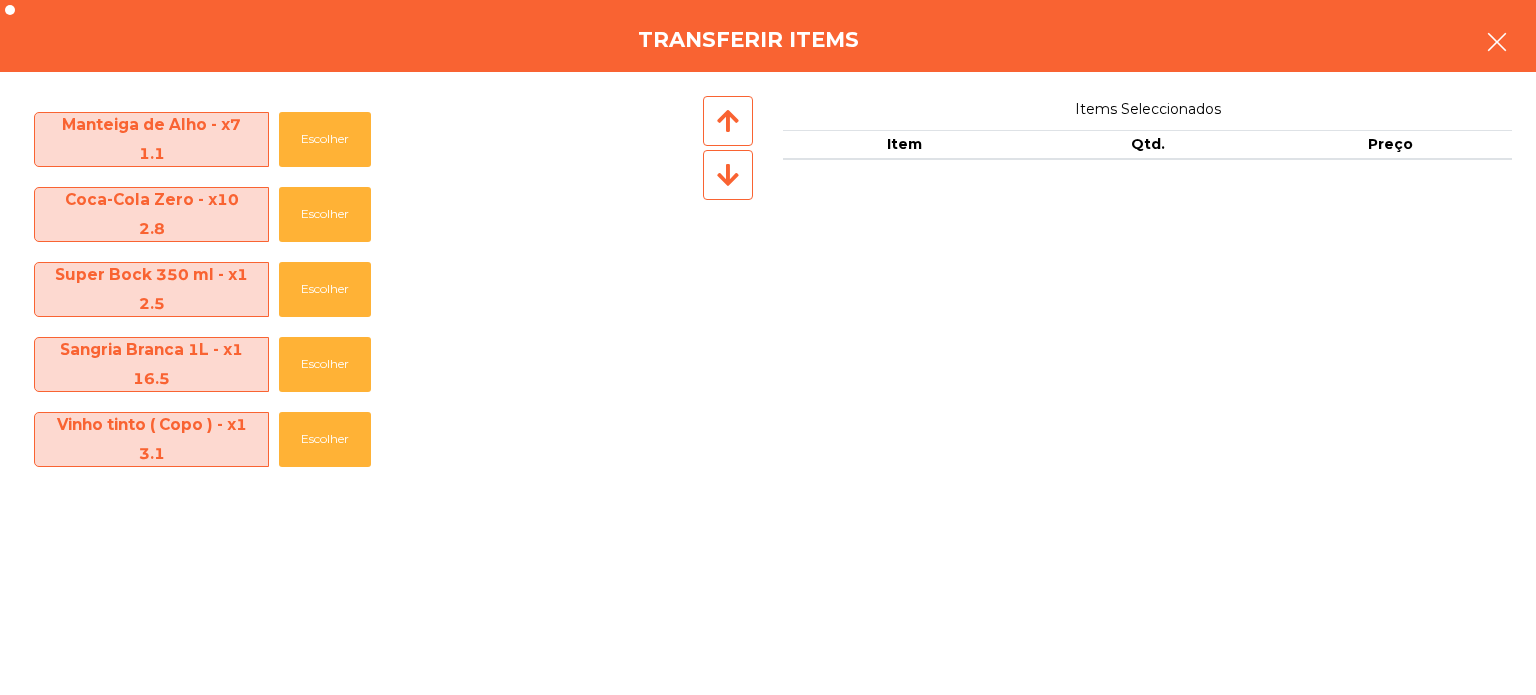 click 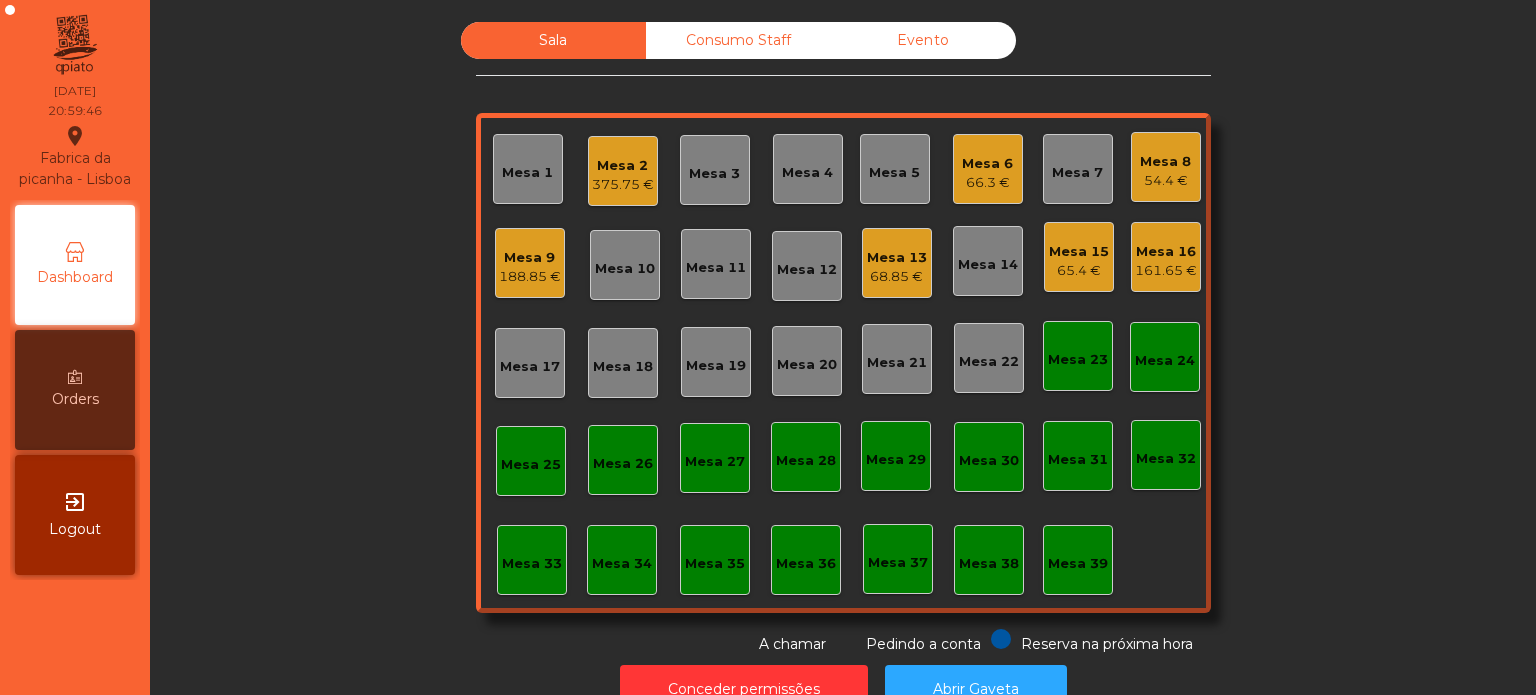 click on "66.3 €" 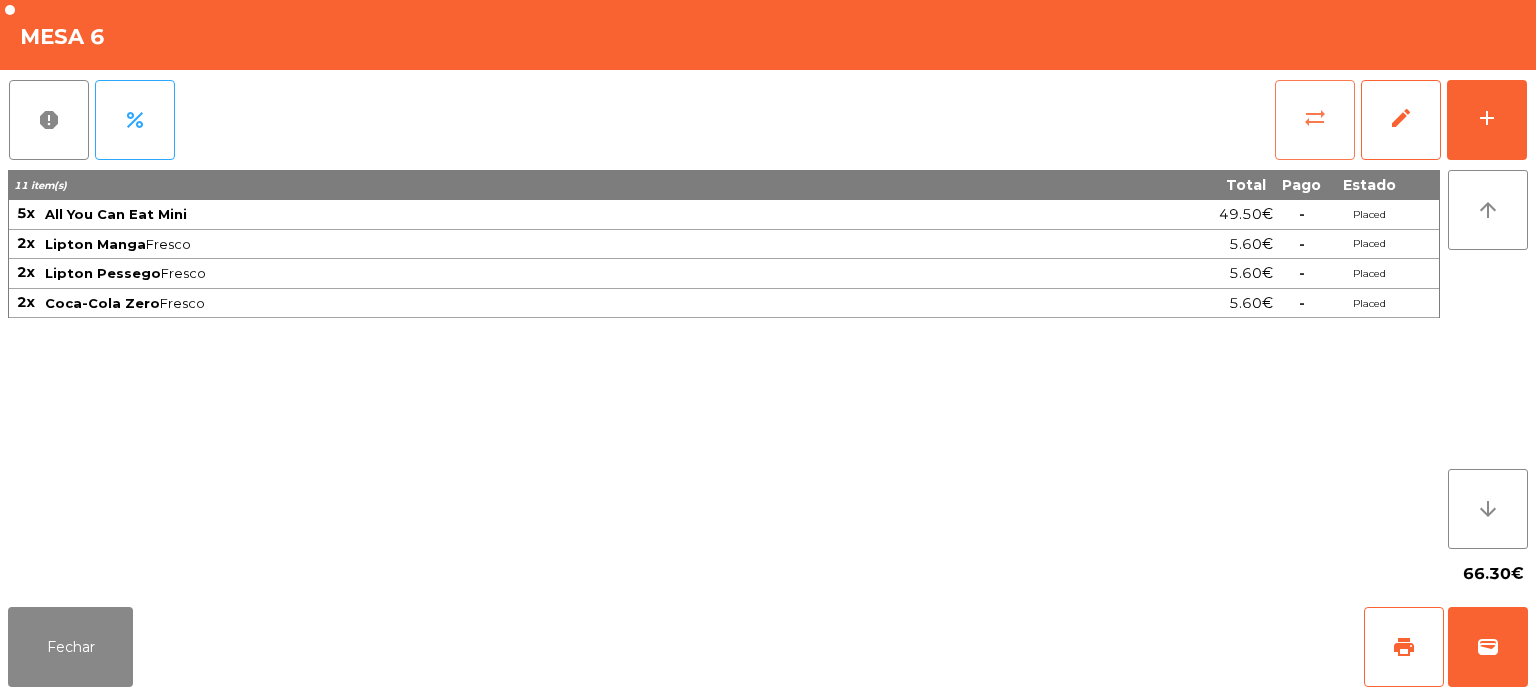 click on "sync_alt" 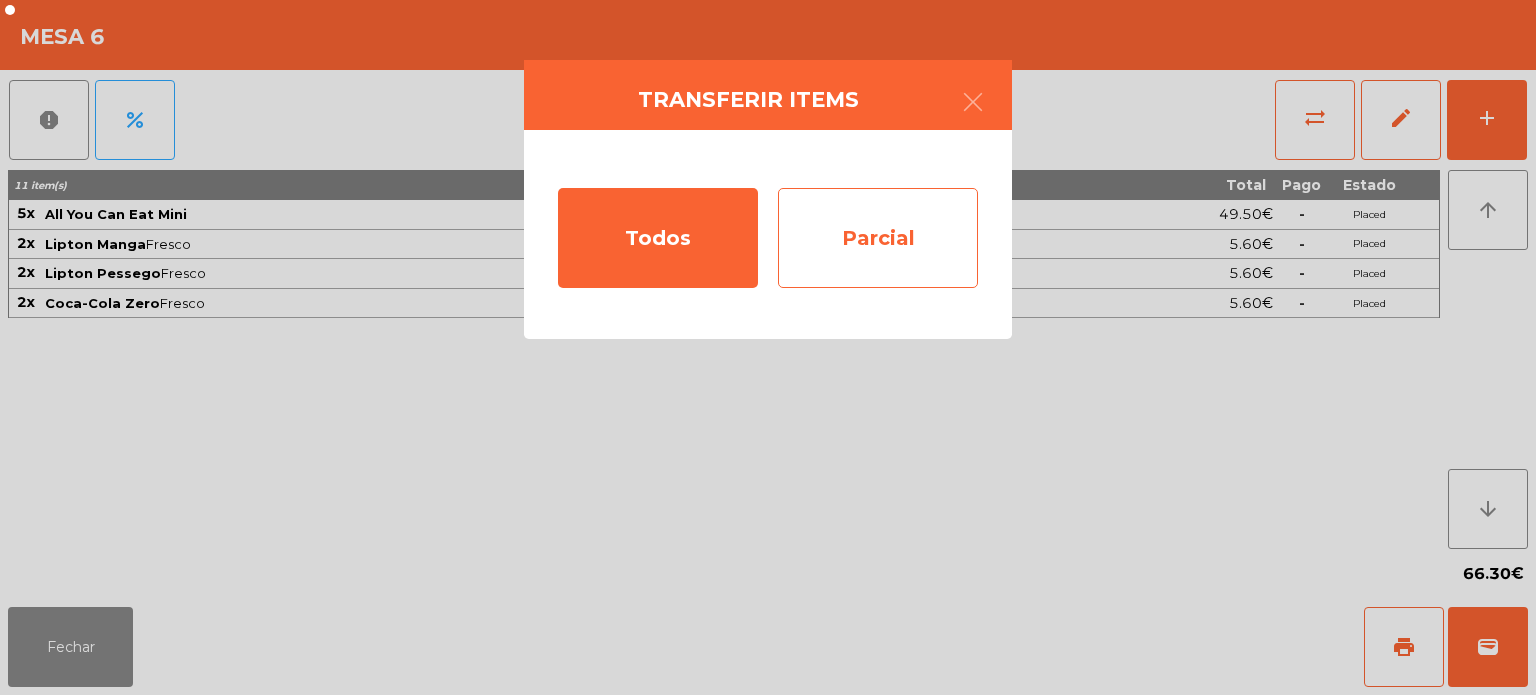 click on "Parcial" 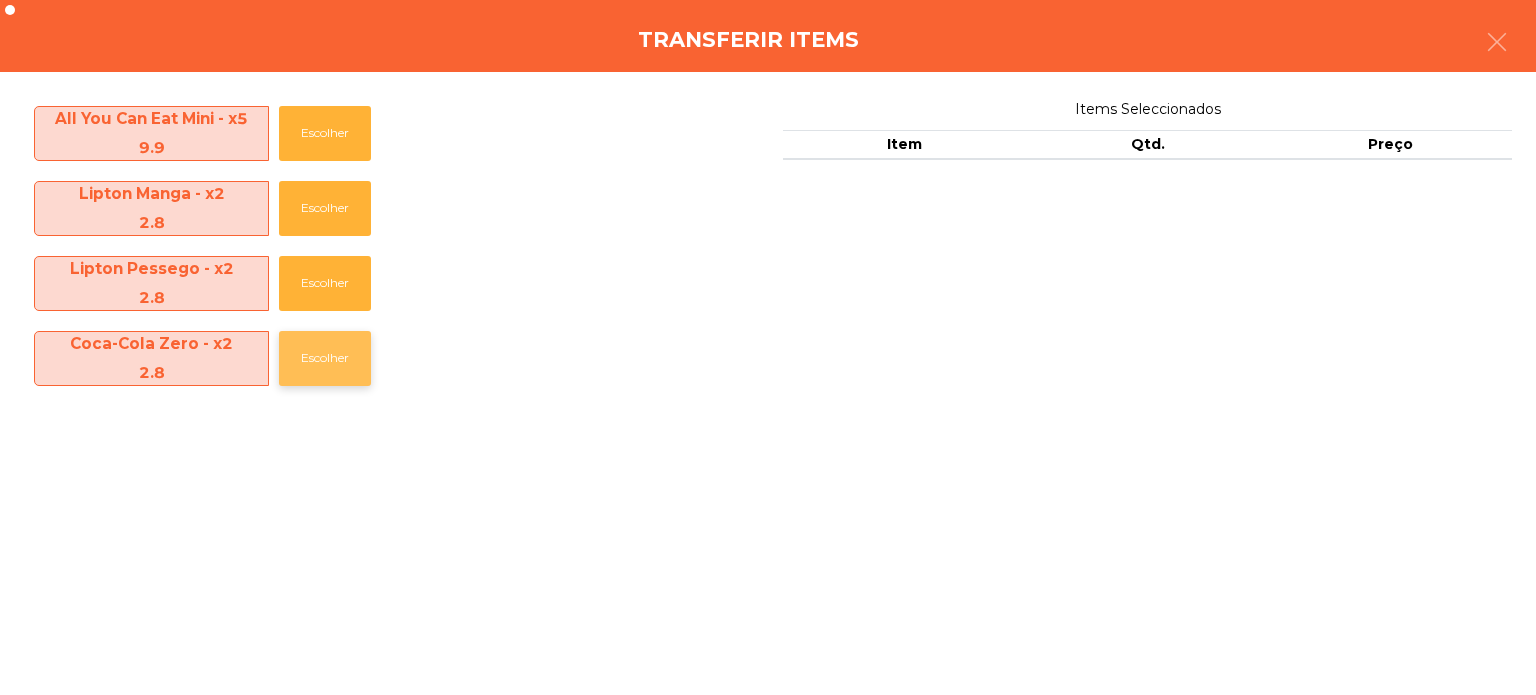 click on "Escolher" 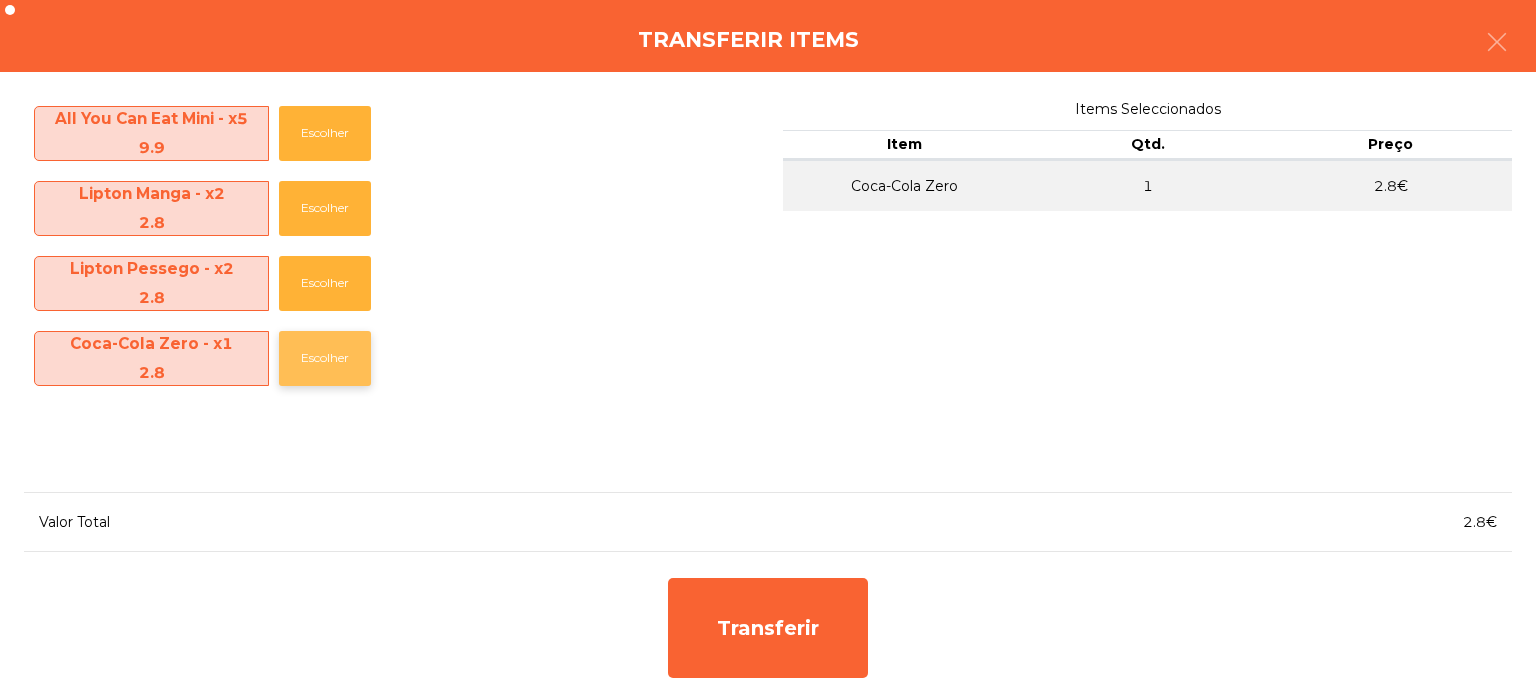 click on "Escolher" 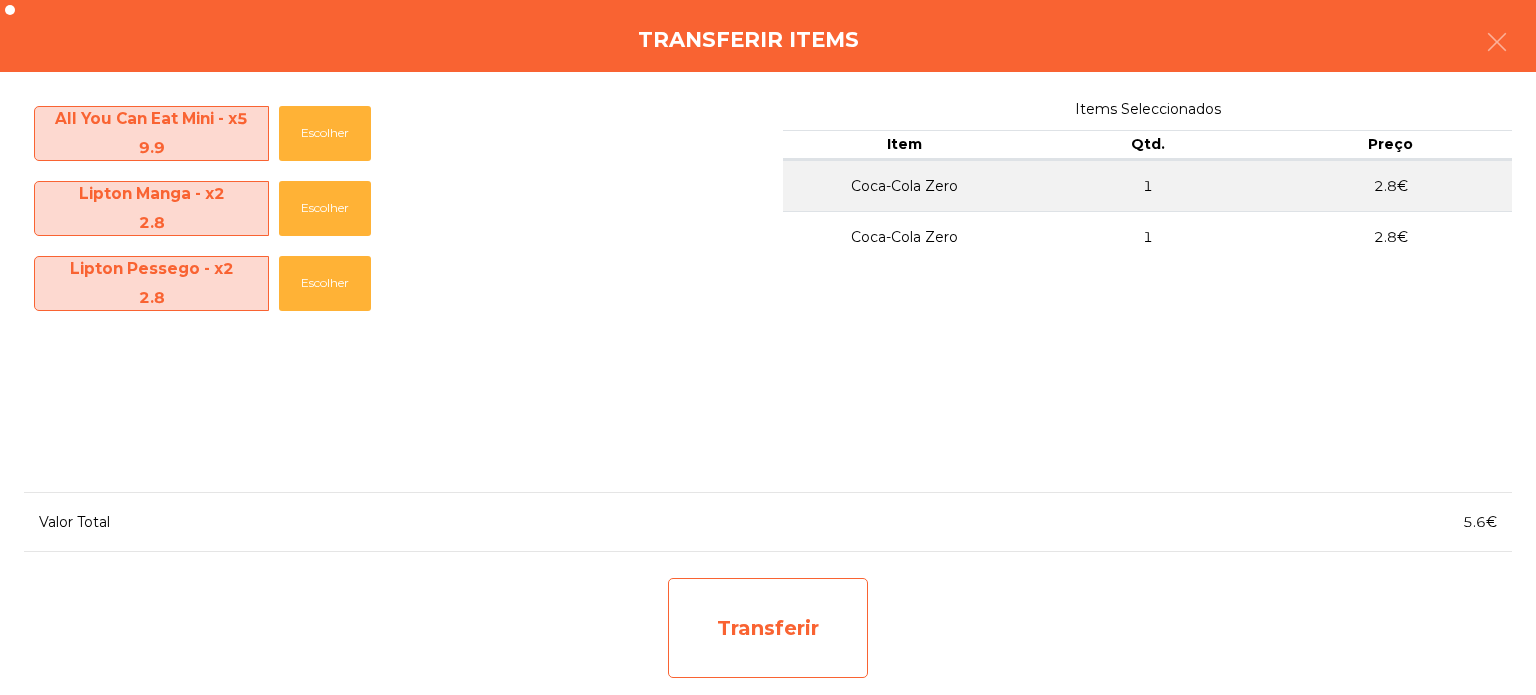 click on "Transferir" 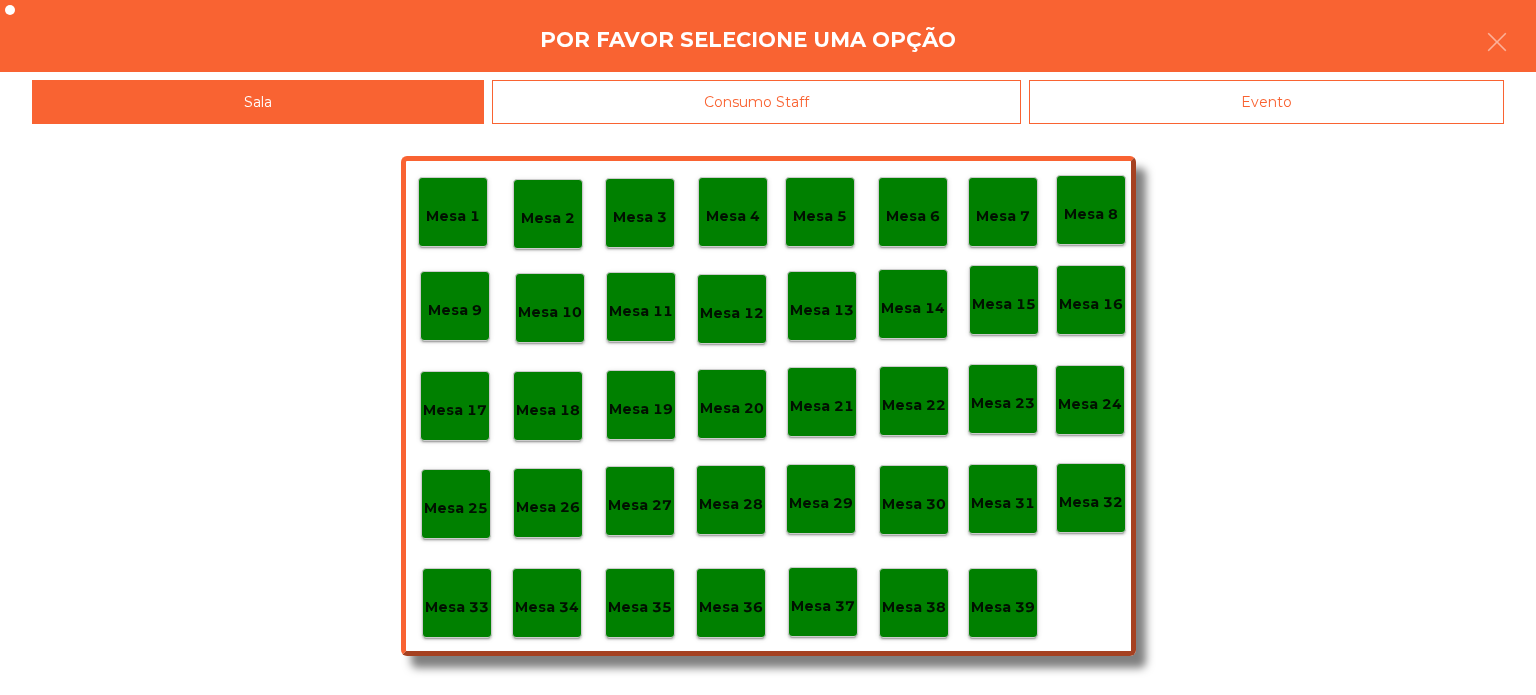 click on "Mesa 37" 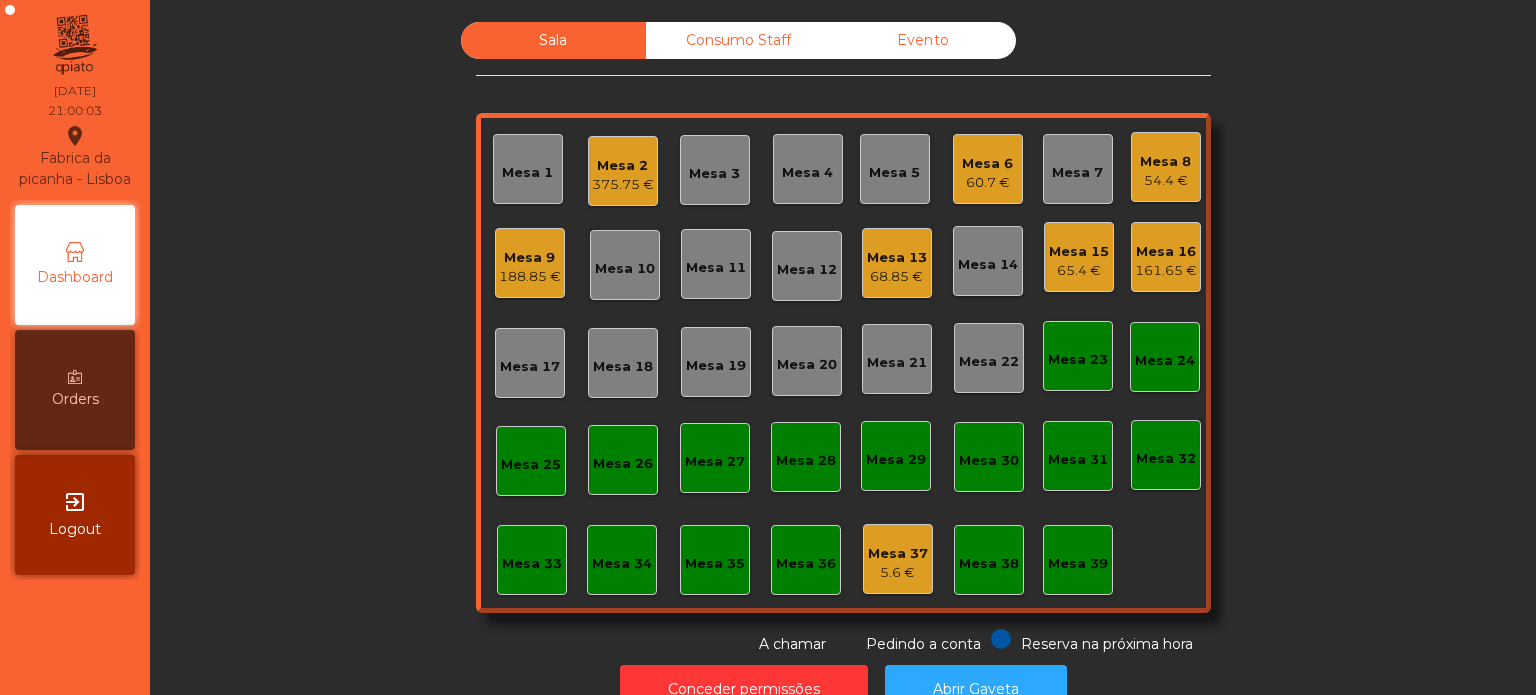 click on "Mesa 6   60.7 €" 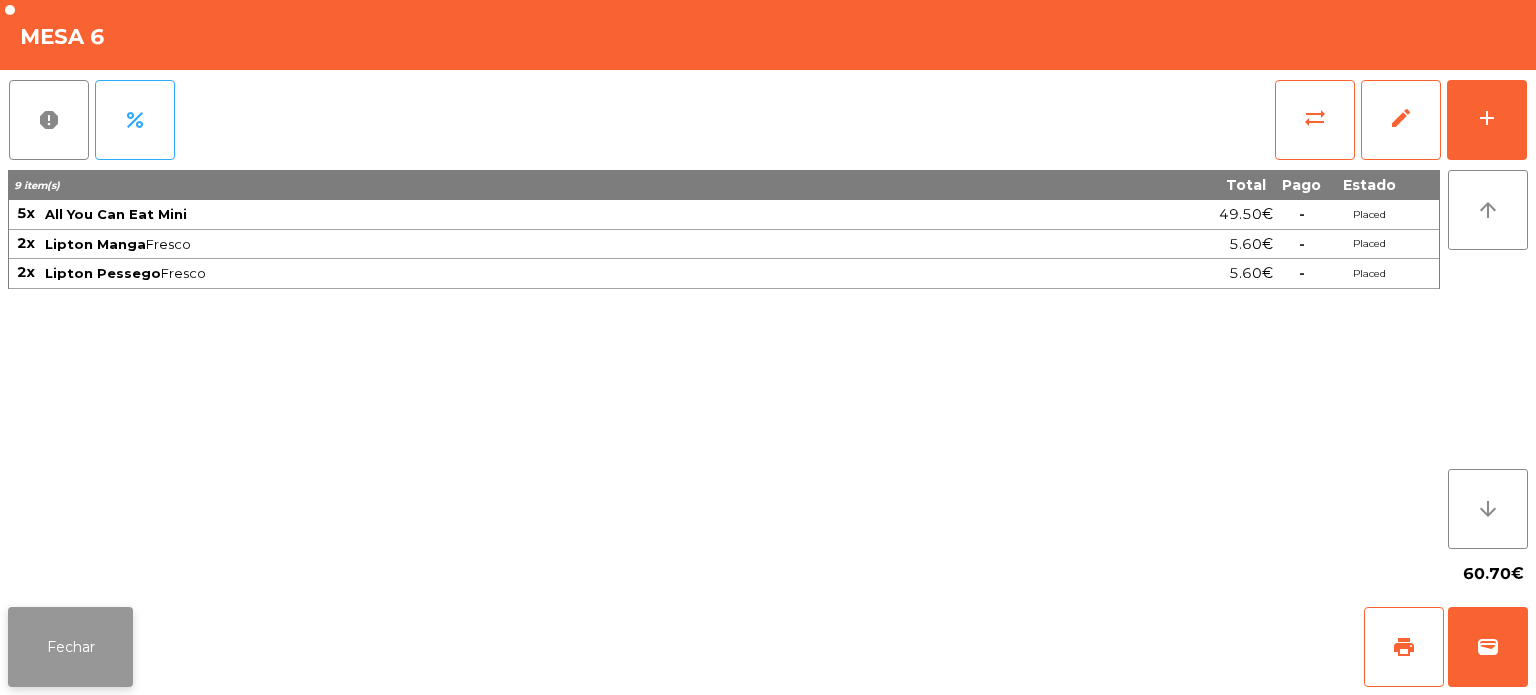 click on "Fechar" 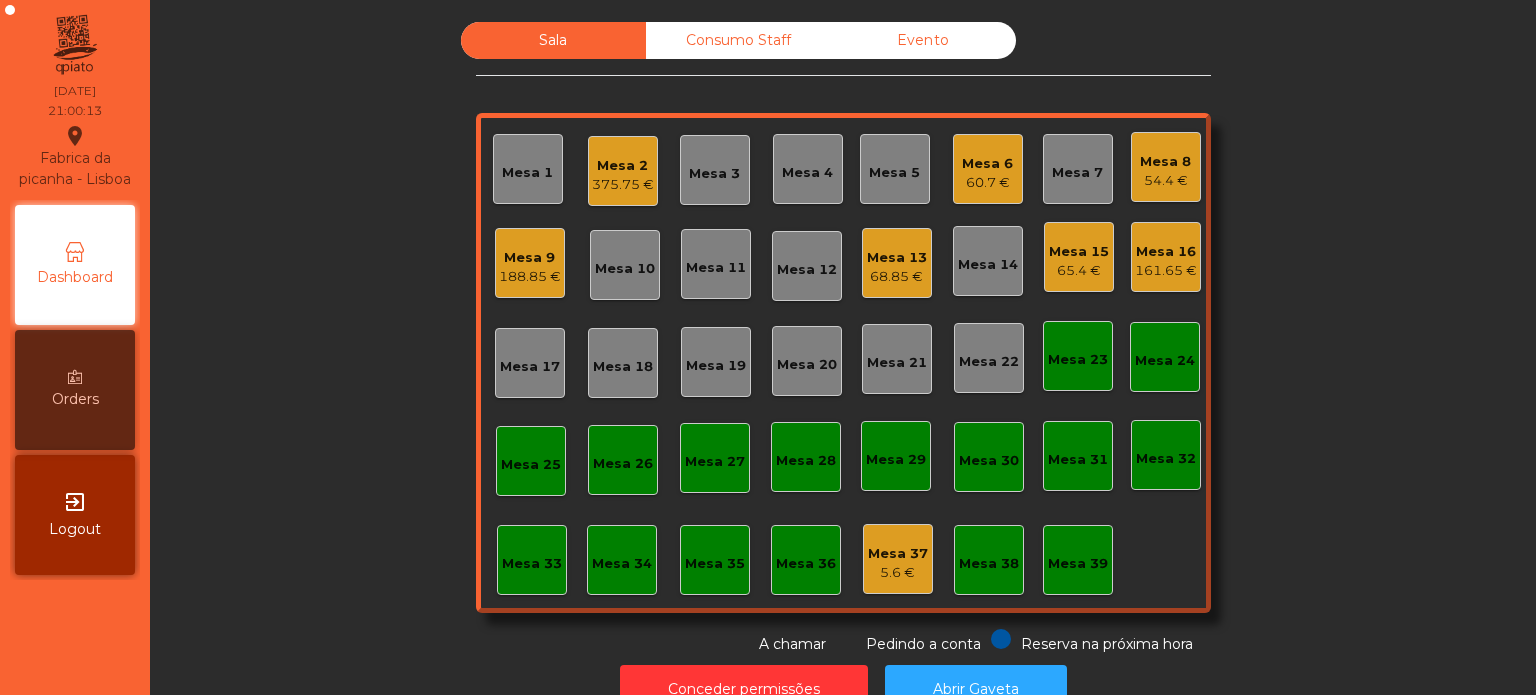 click on "Mesa 2" 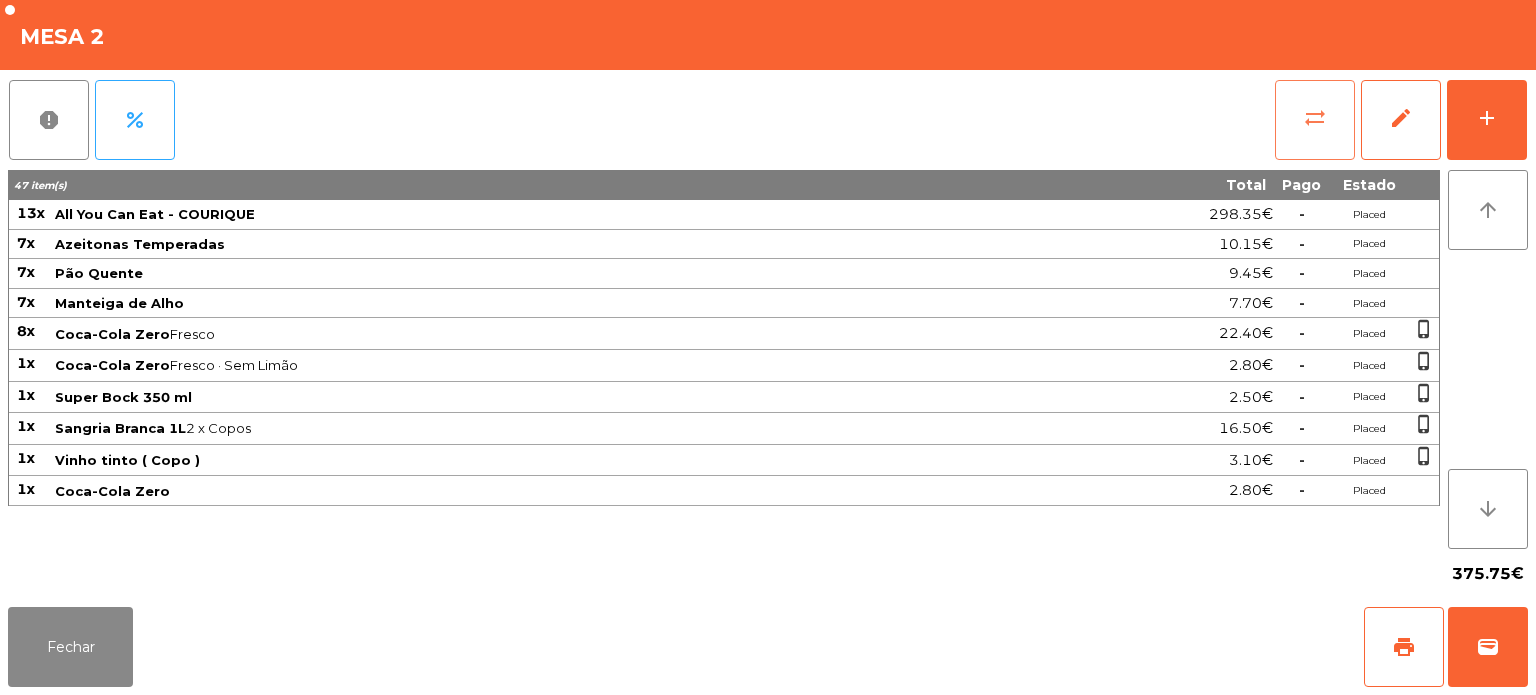 click on "sync_alt" 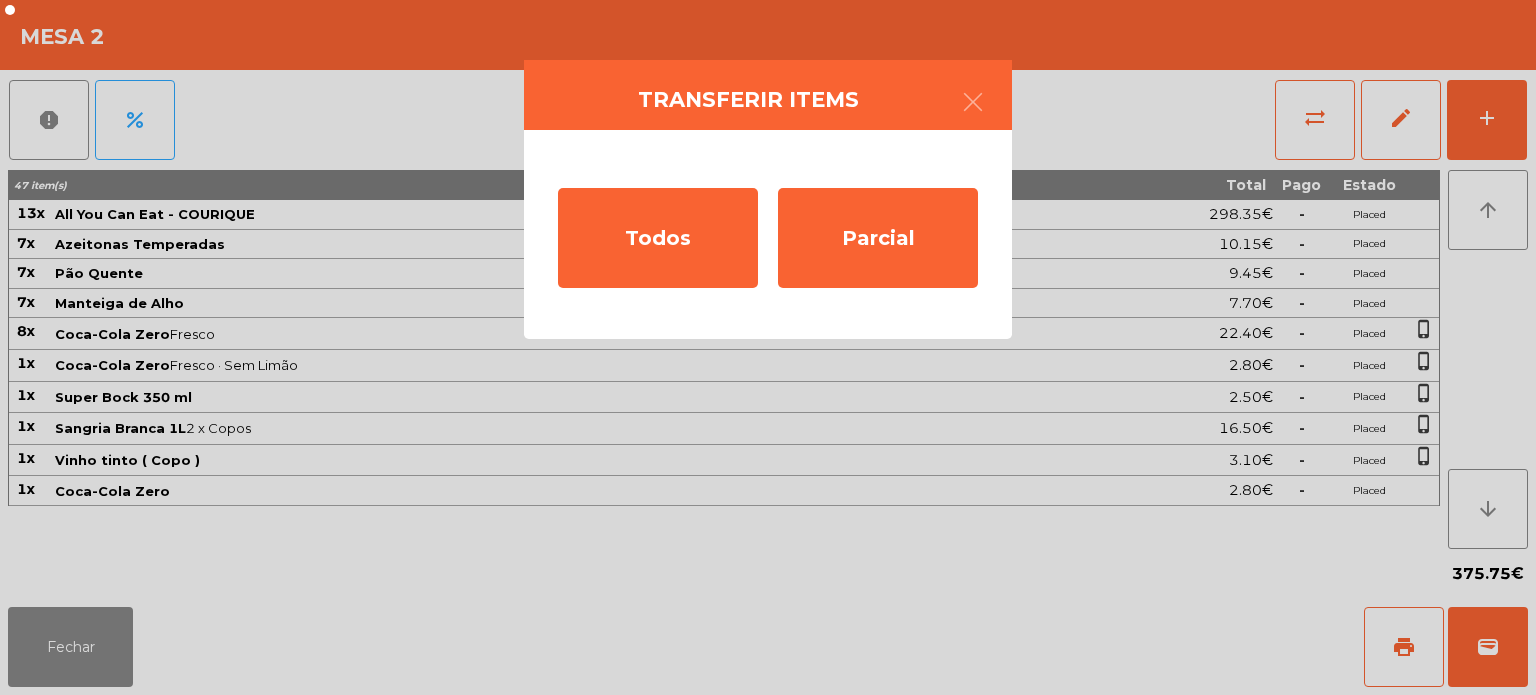 click on "Transferir items  Todos   Parcial" 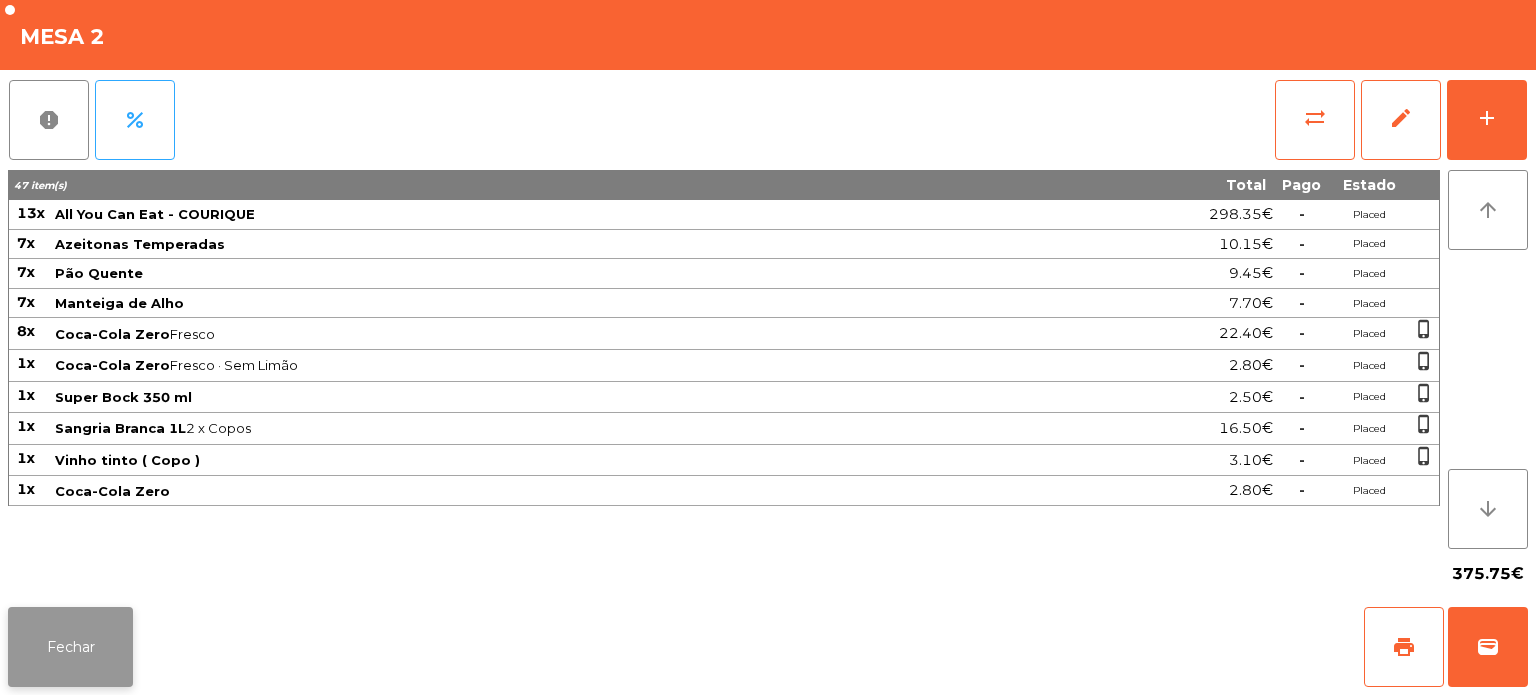 click on "Fechar" 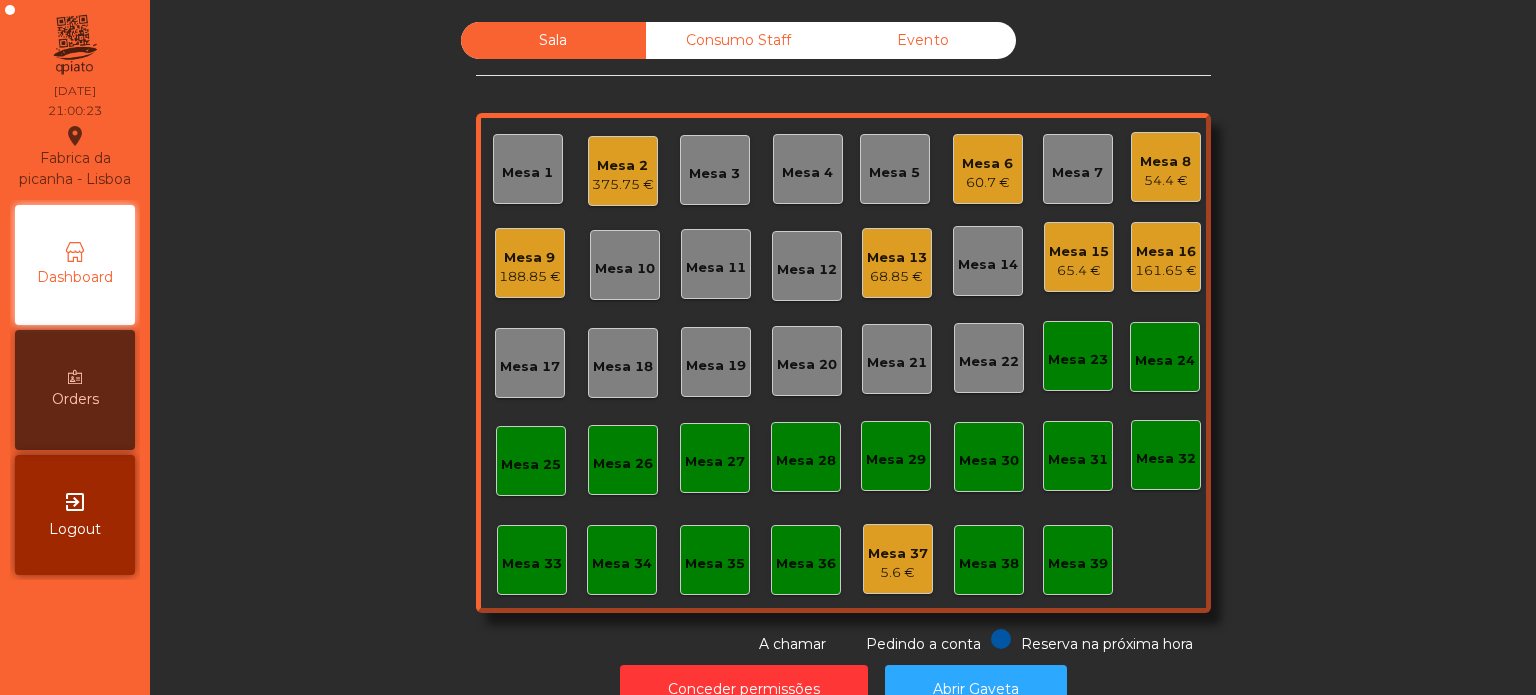 click on "Mesa 6" 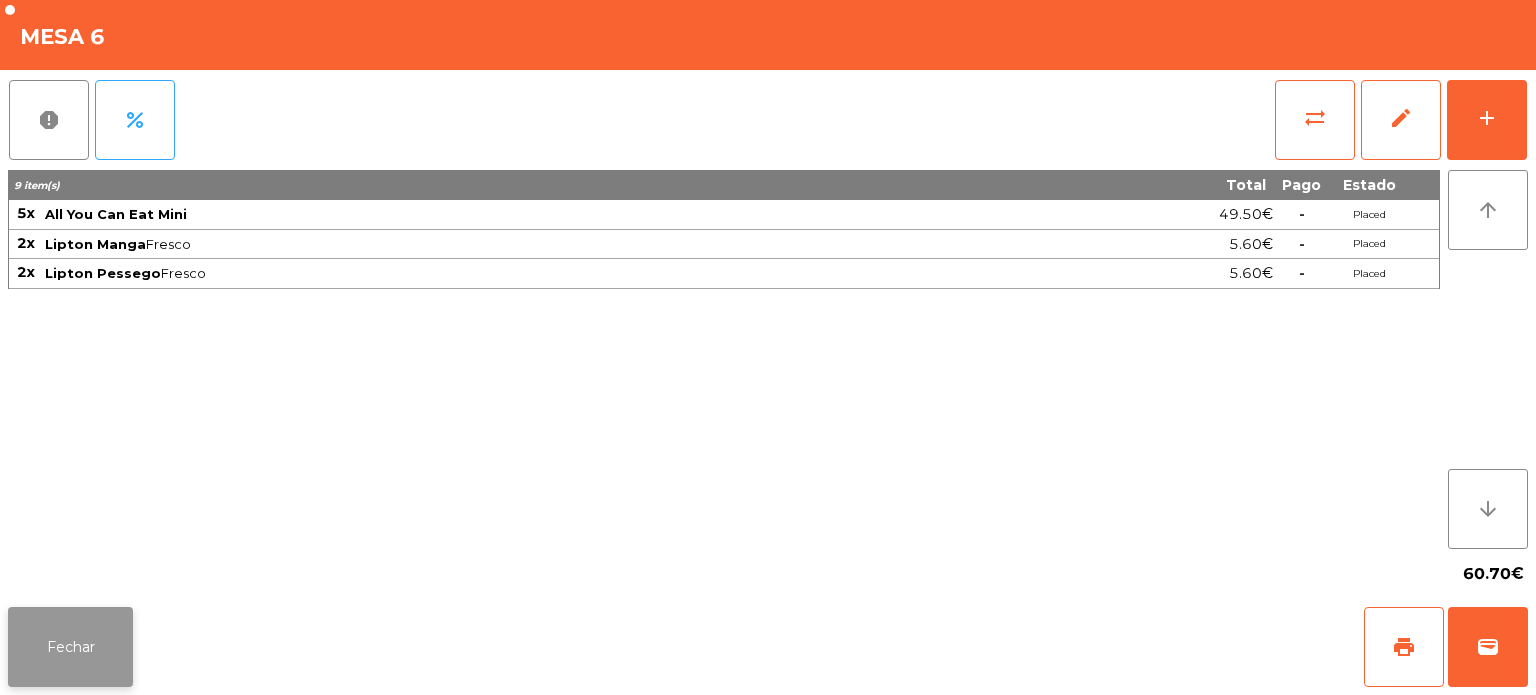 click on "Fechar" 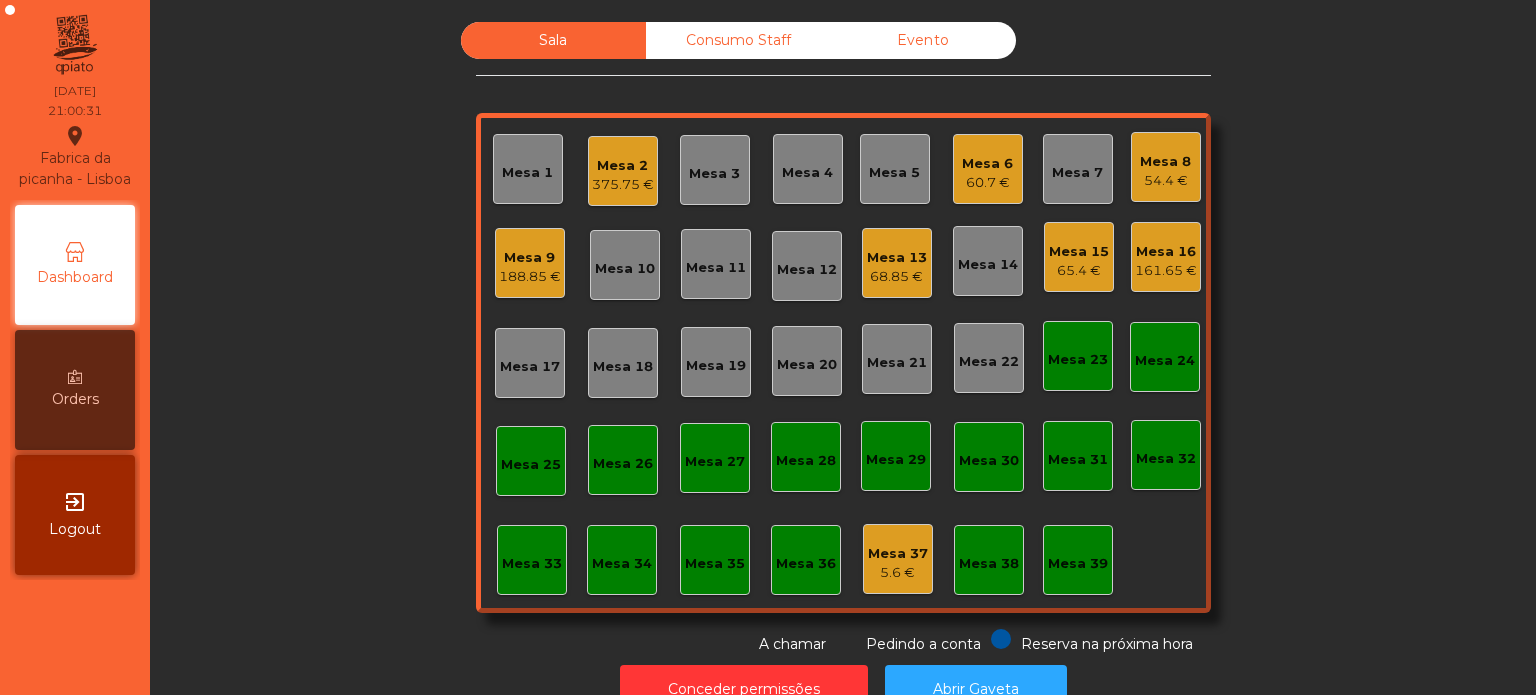 click on "Mesa 6" 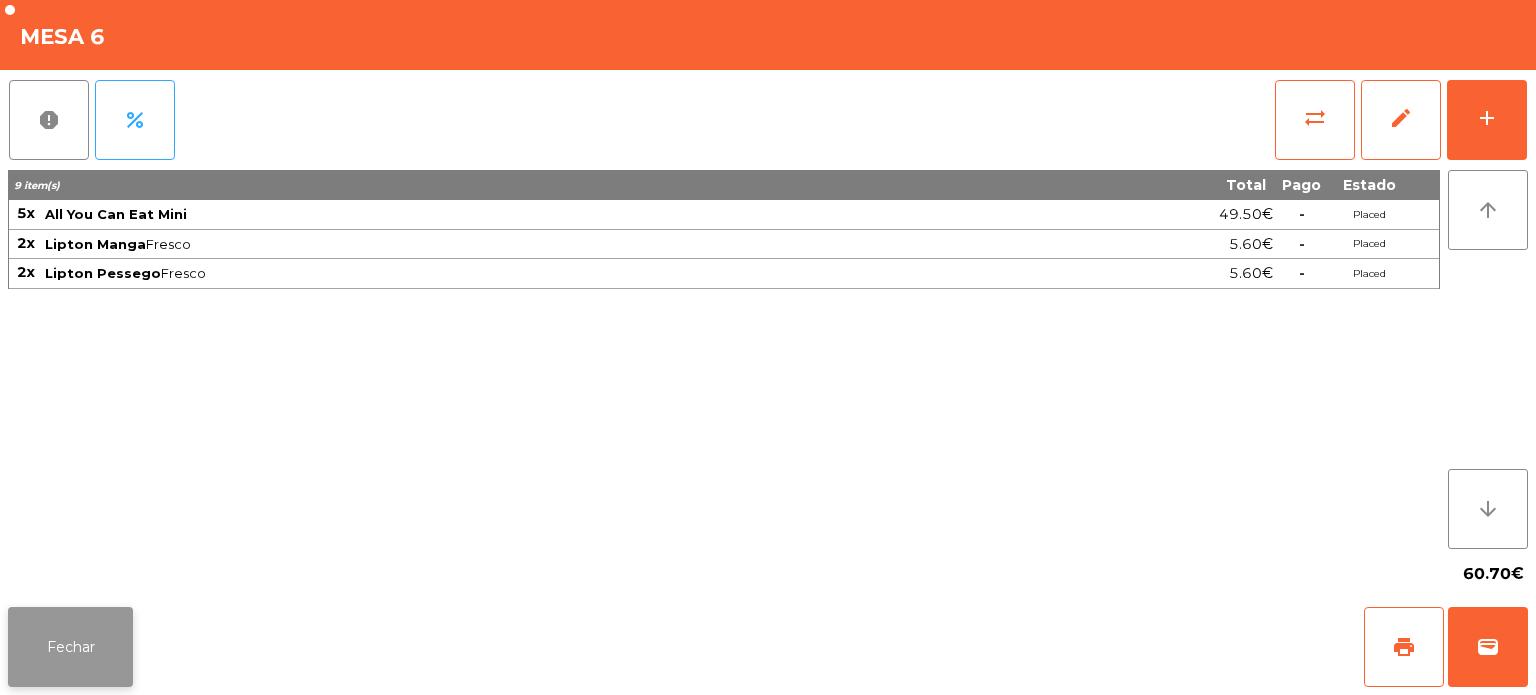 click on "Fechar" 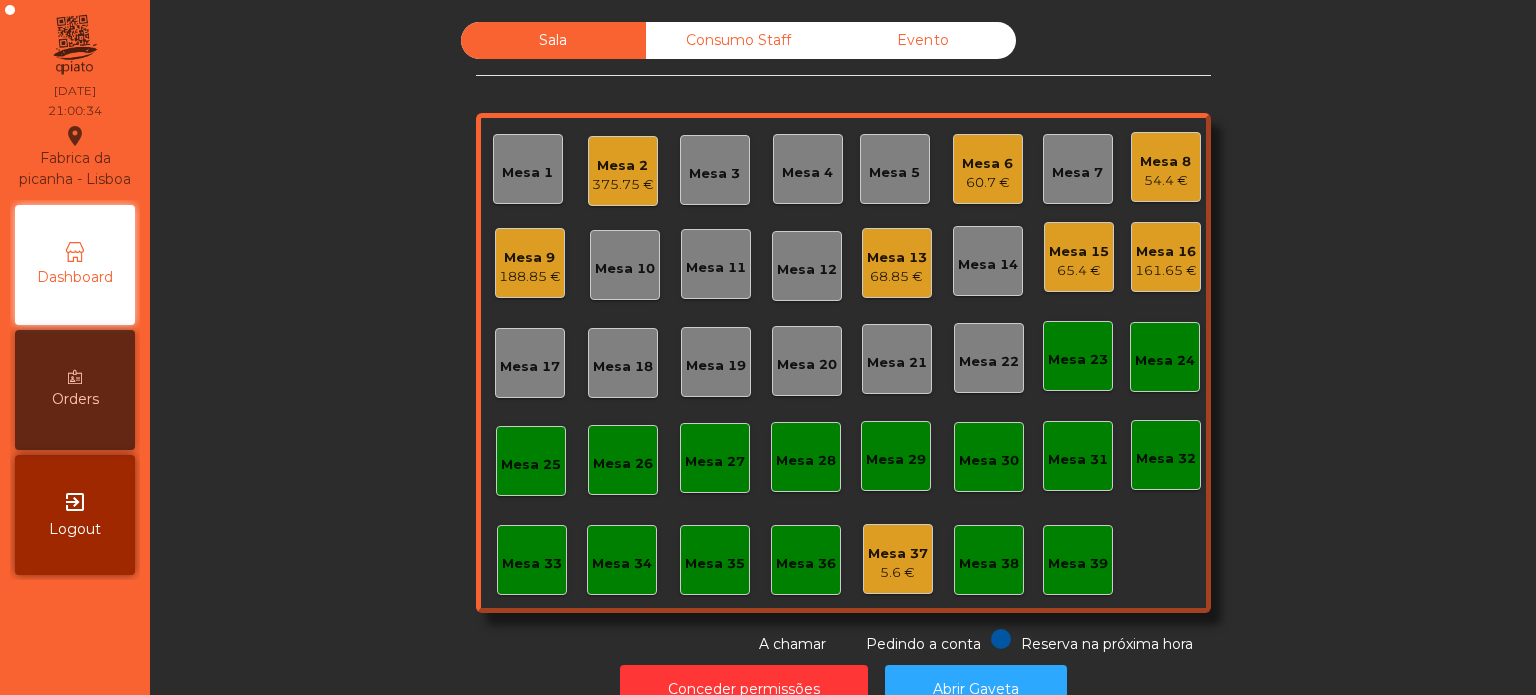 click on "Mesa 37" 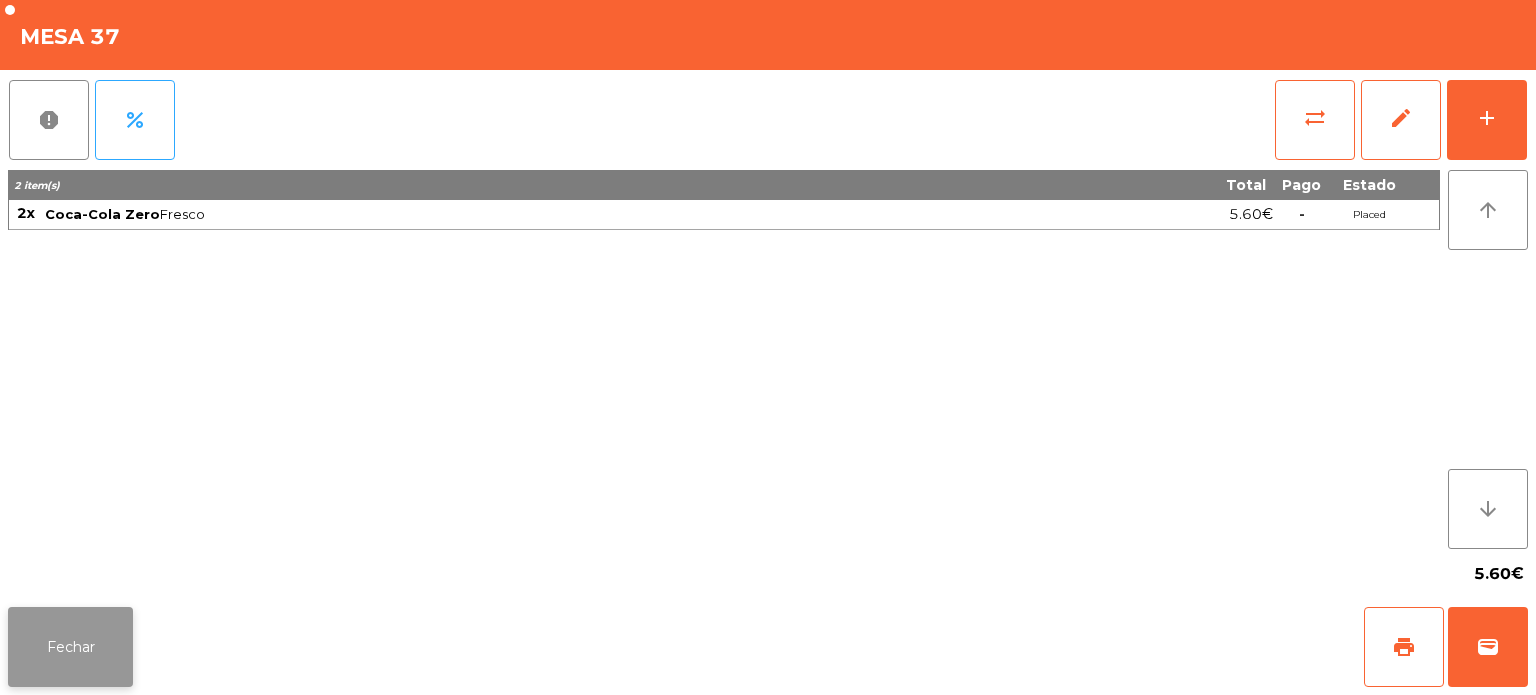 click on "Fechar" 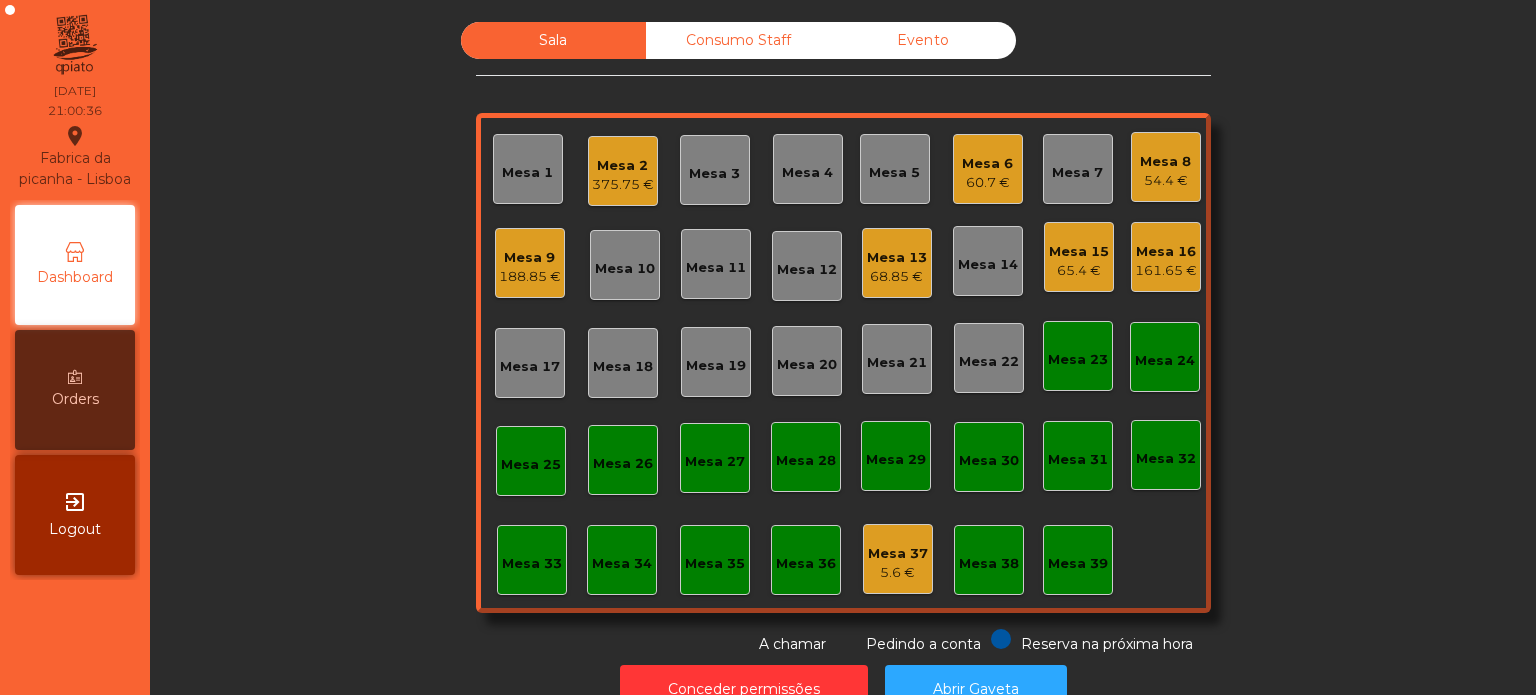 click on "Mesa 2" 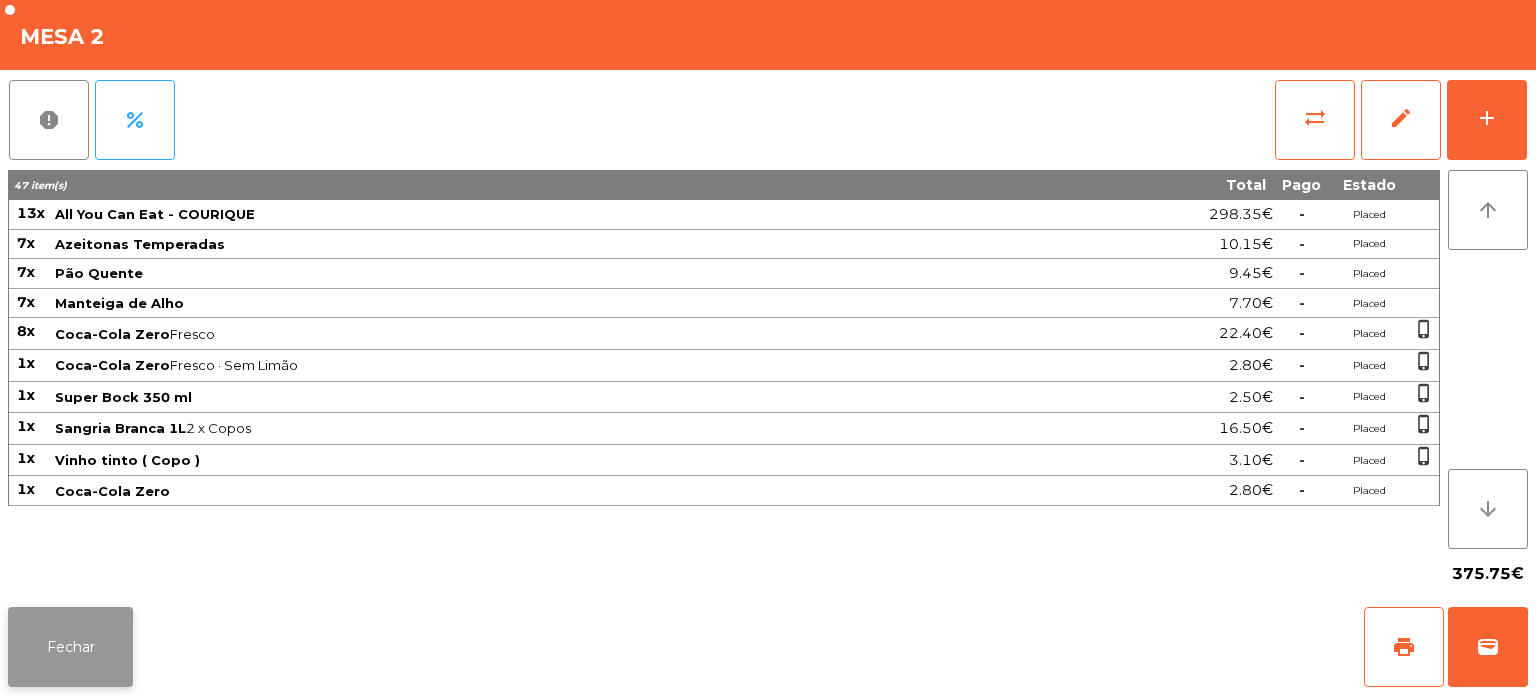 click on "Fechar" 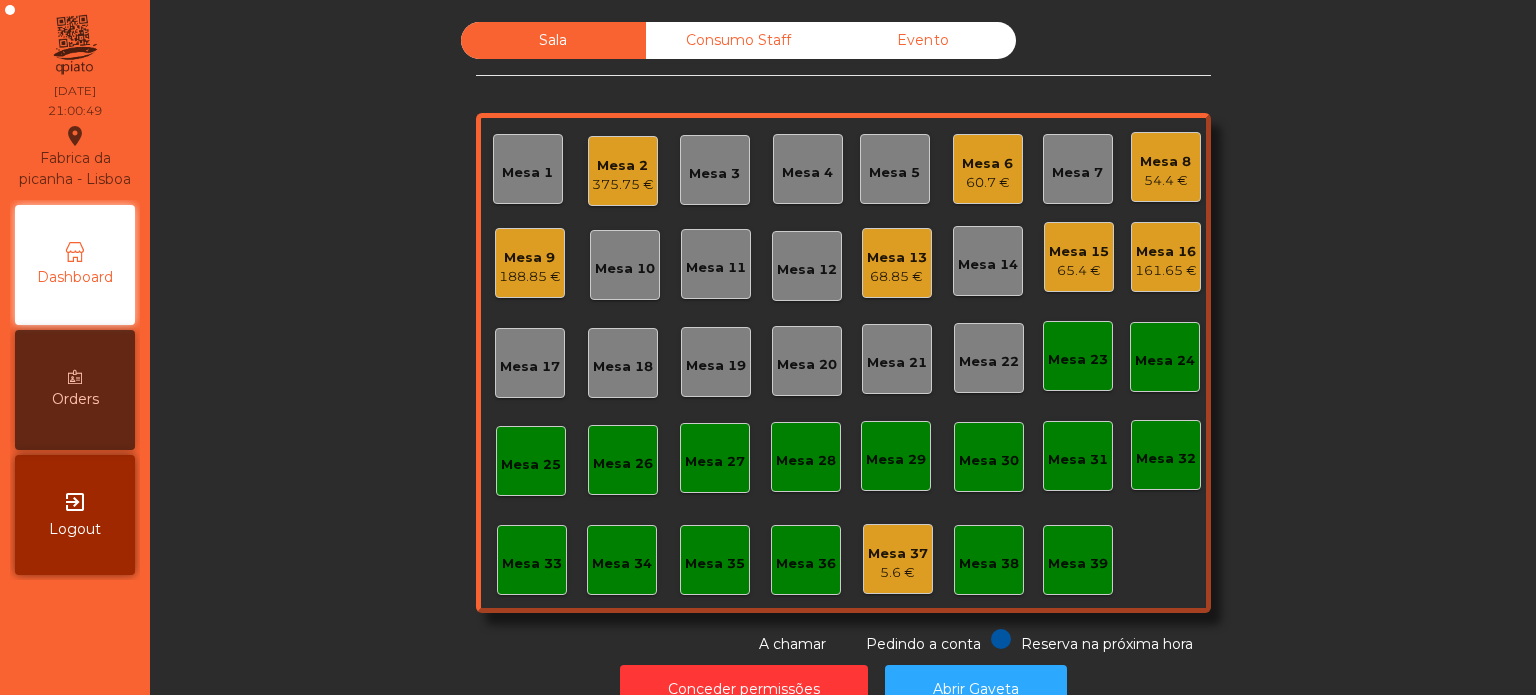 click on "Mesa 37   5.6 €" 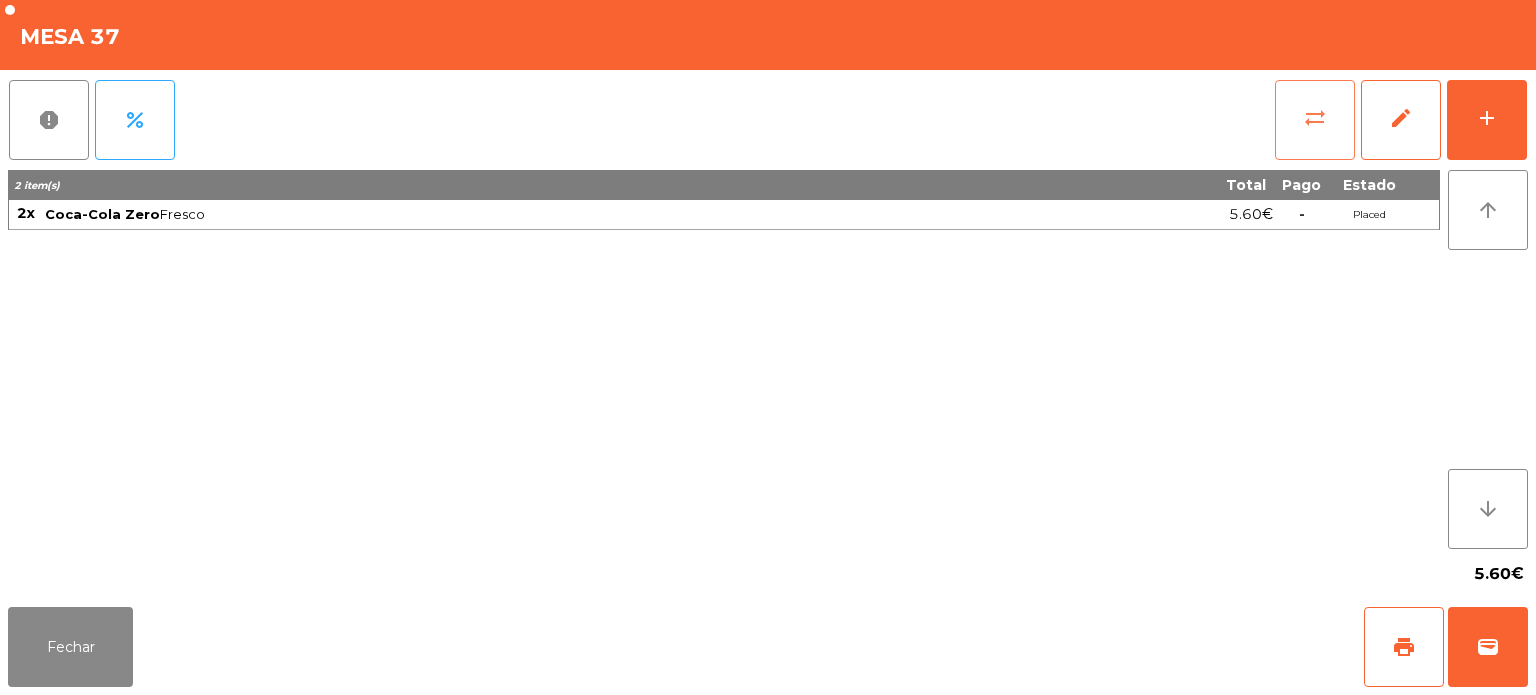 click on "sync_alt" 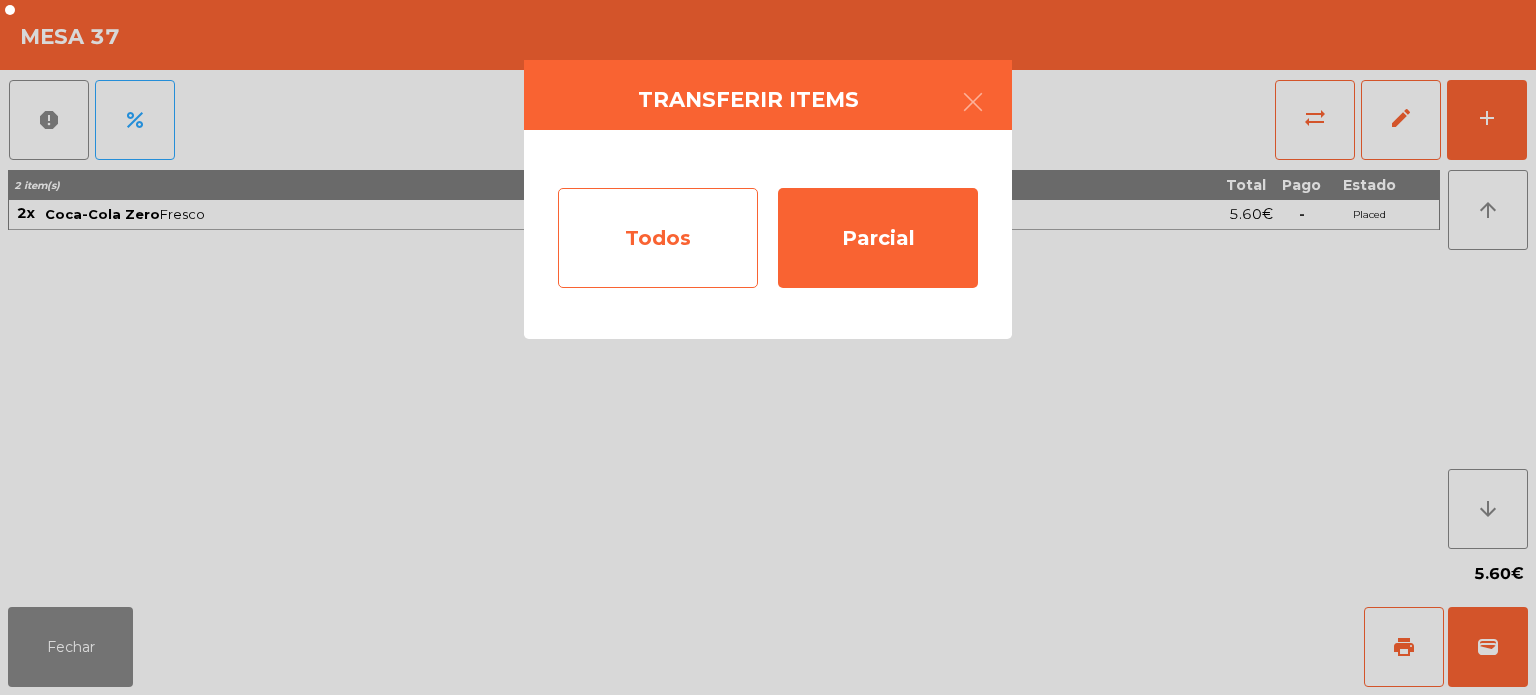 click on "Todos" 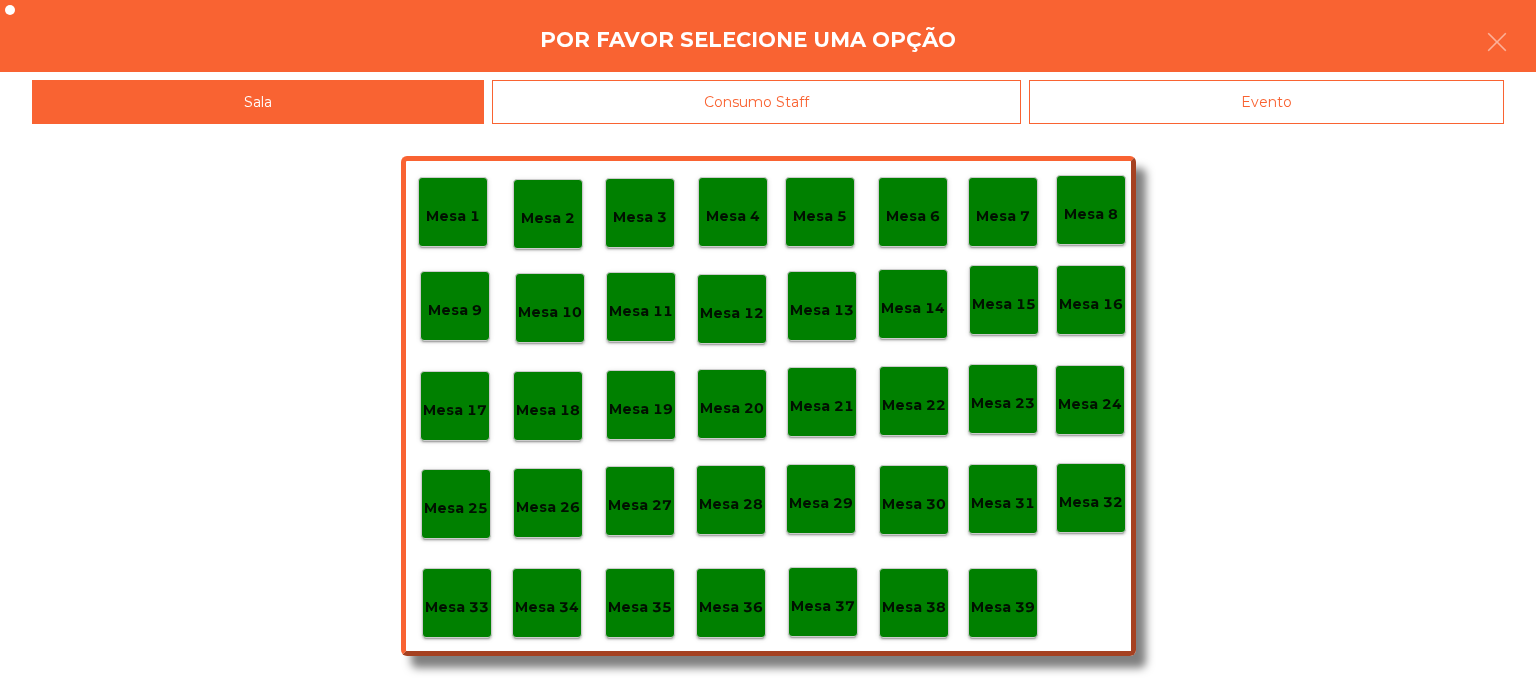 click on "Mesa 5" 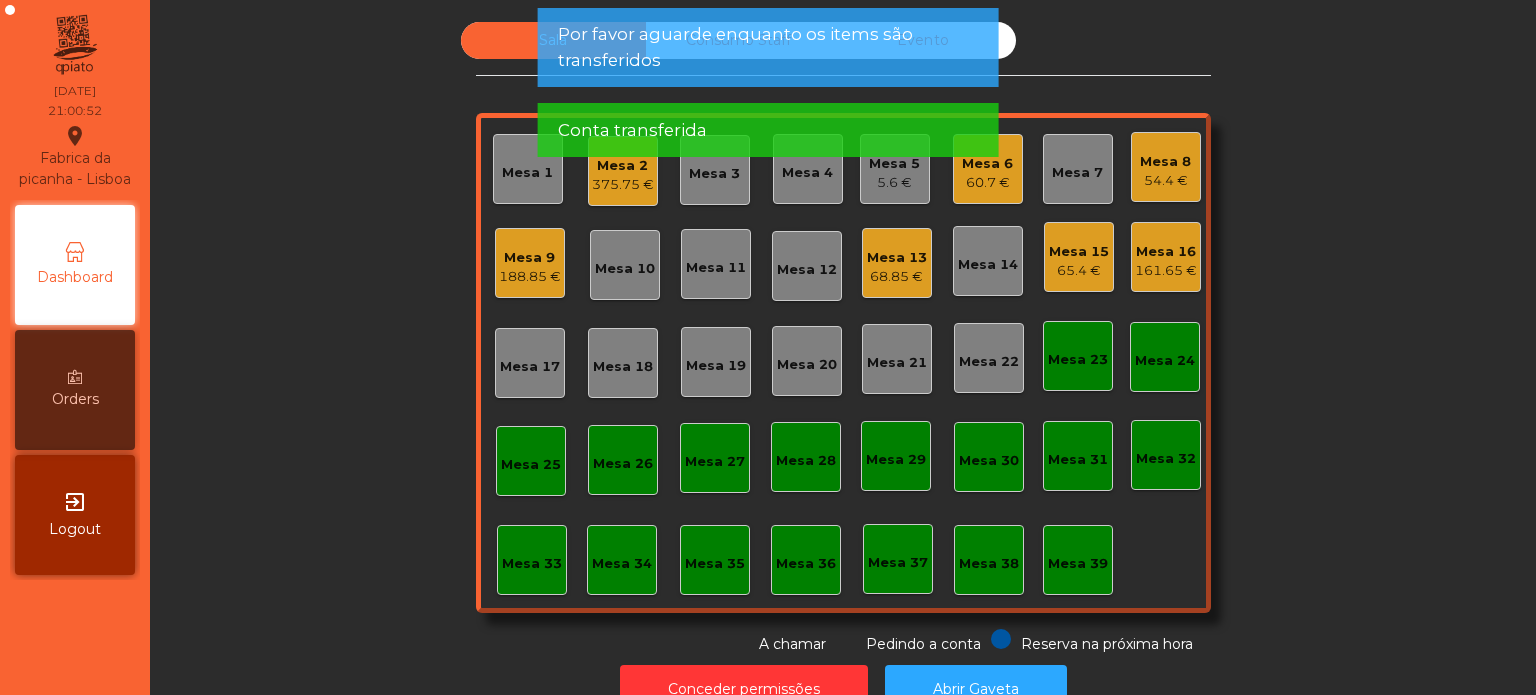click on "Mesa 5   5.6 €" 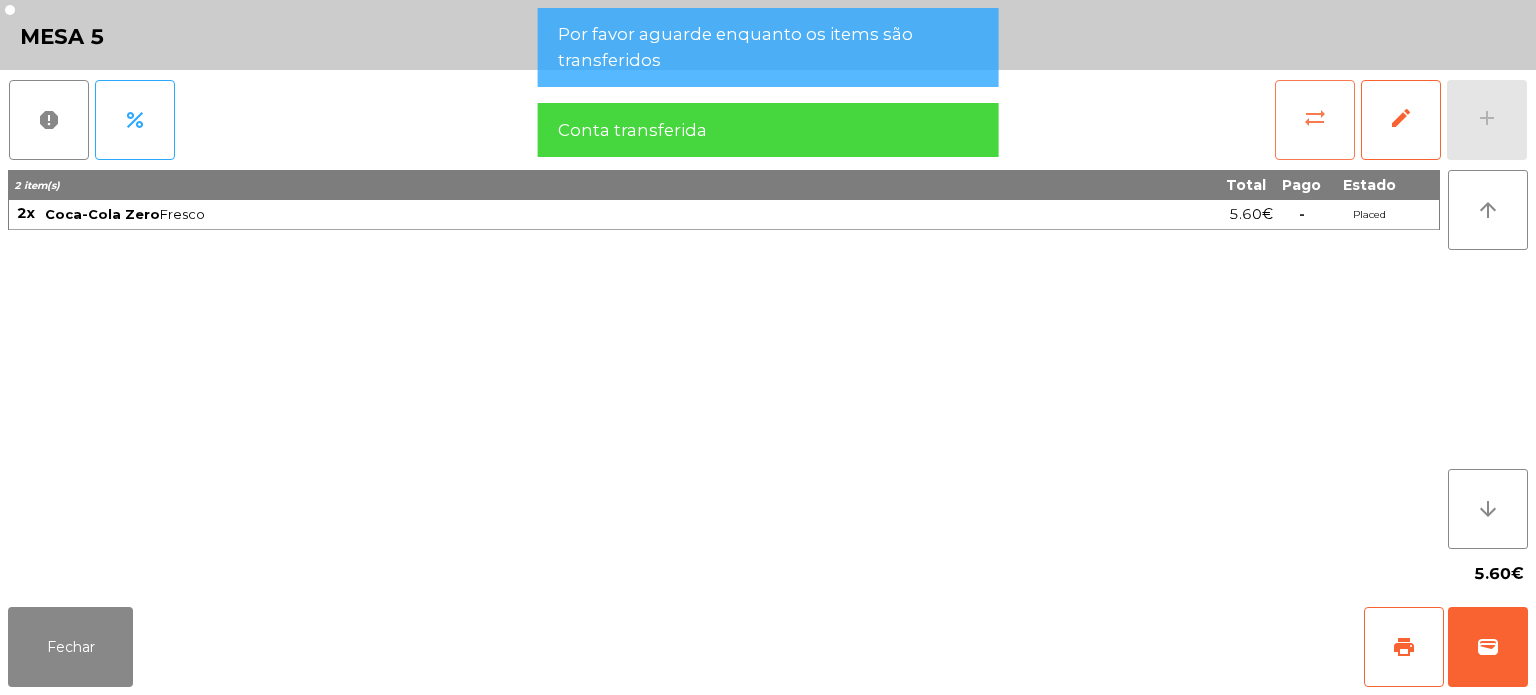 click on "sync_alt" 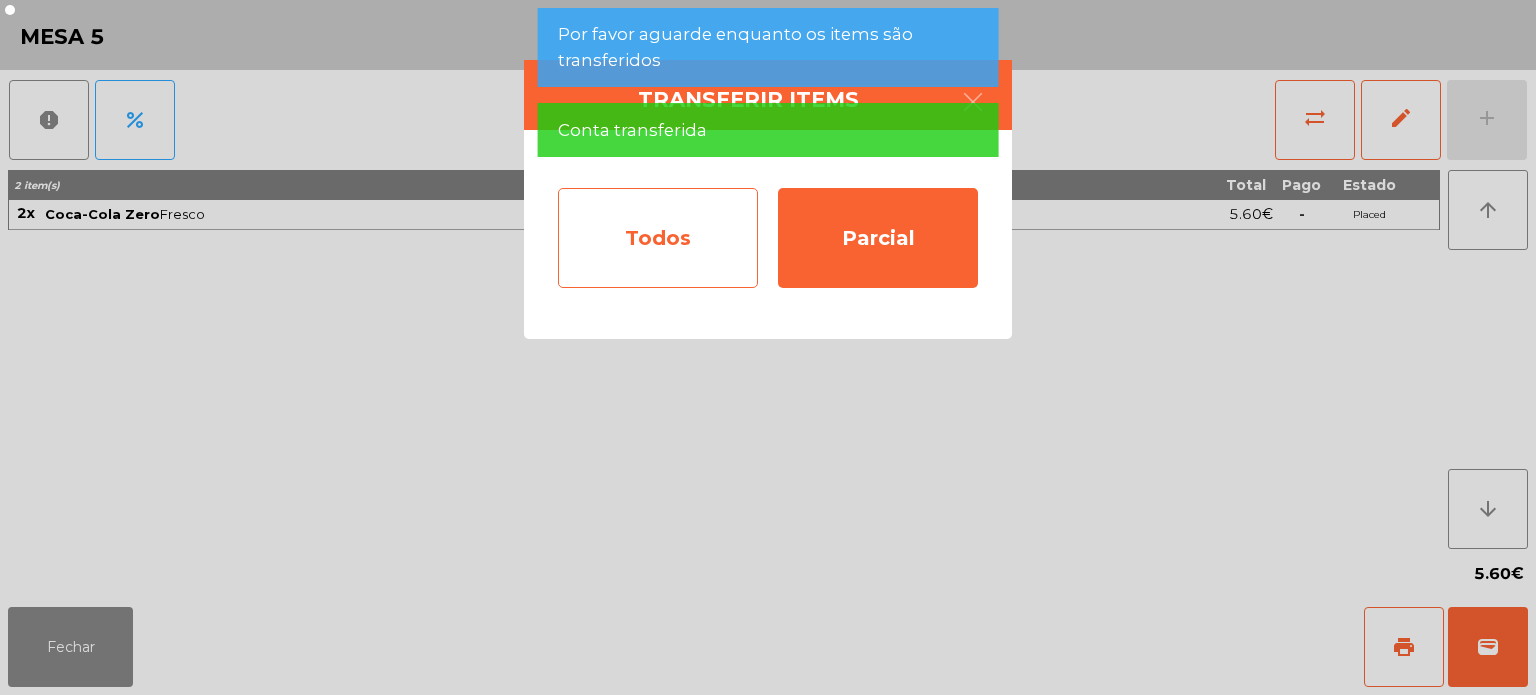 click on "Todos" 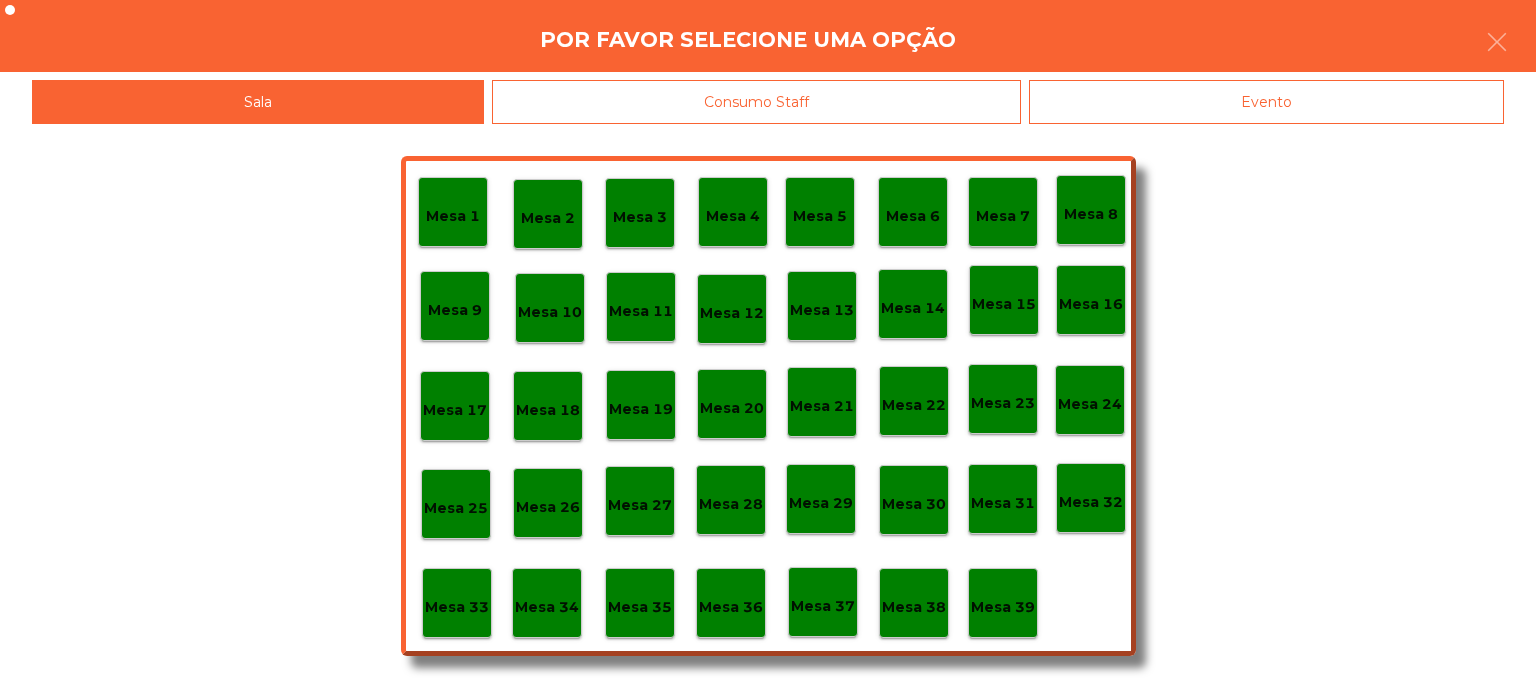 click on "Mesa 6" 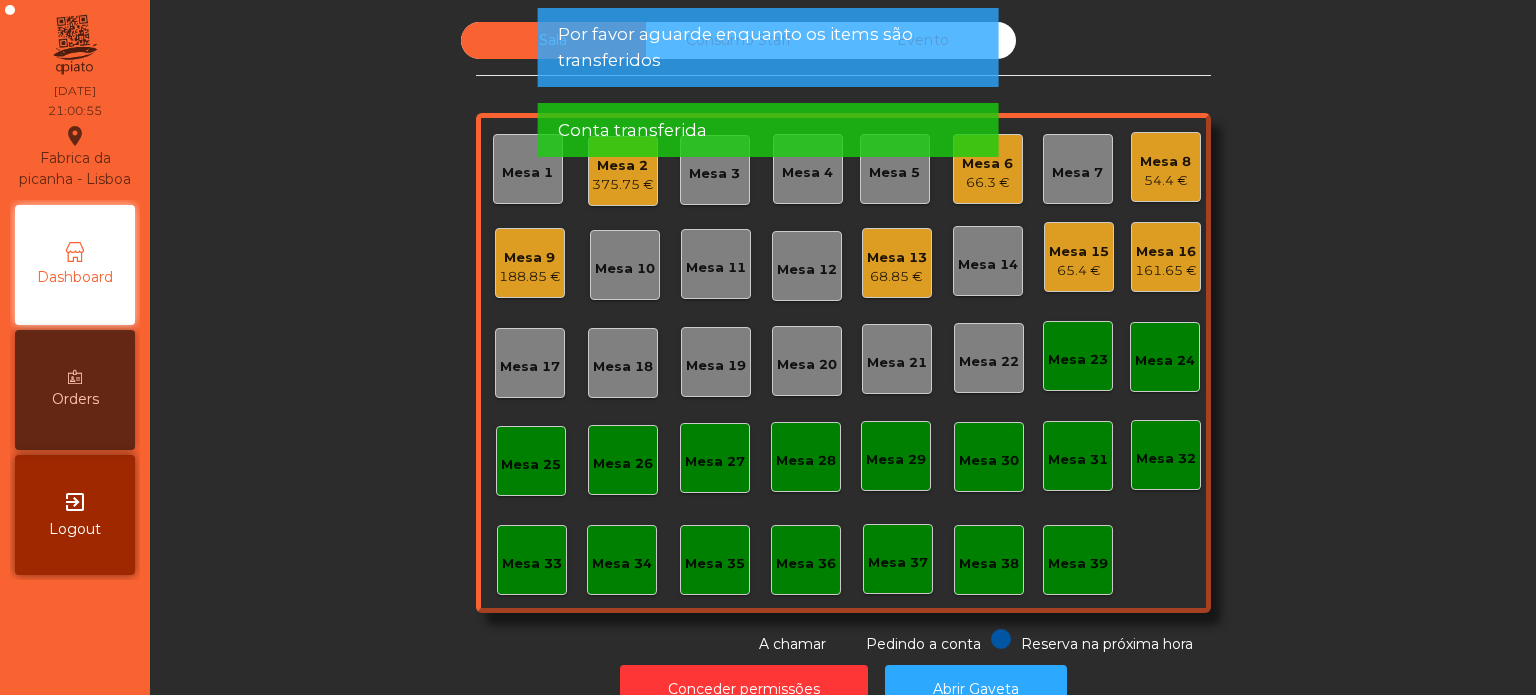 click on "Sala   Consumo Staff   Evento   Mesa 1   Mesa 2   375.75 €   Mesa 3   Mesa 4   Mesa 5   Mesa 6   66.3 €   Mesa 7   Mesa 8   54.4 €   Mesa 9   188.85 €   Mesa 10   Mesa 11   Mesa 12   Mesa 13   68.85 €   Mesa 14   Mesa 15   65.4 €   Mesa 16   161.65 €   Mesa 17   Mesa 18   Mesa 19   Mesa 20   Mesa 21   Mesa 22   Mesa 23   Mesa 24   Mesa 25   Mesa 26   Mesa 27   Mesa 28   Mesa 29   Mesa 30   Mesa 31   Mesa 32   Mesa 33   Mesa 34   Mesa 35   Mesa 36   Mesa 37   Mesa 38   Mesa 39  Reserva na próxima hora Pedindo a conta A chamar" 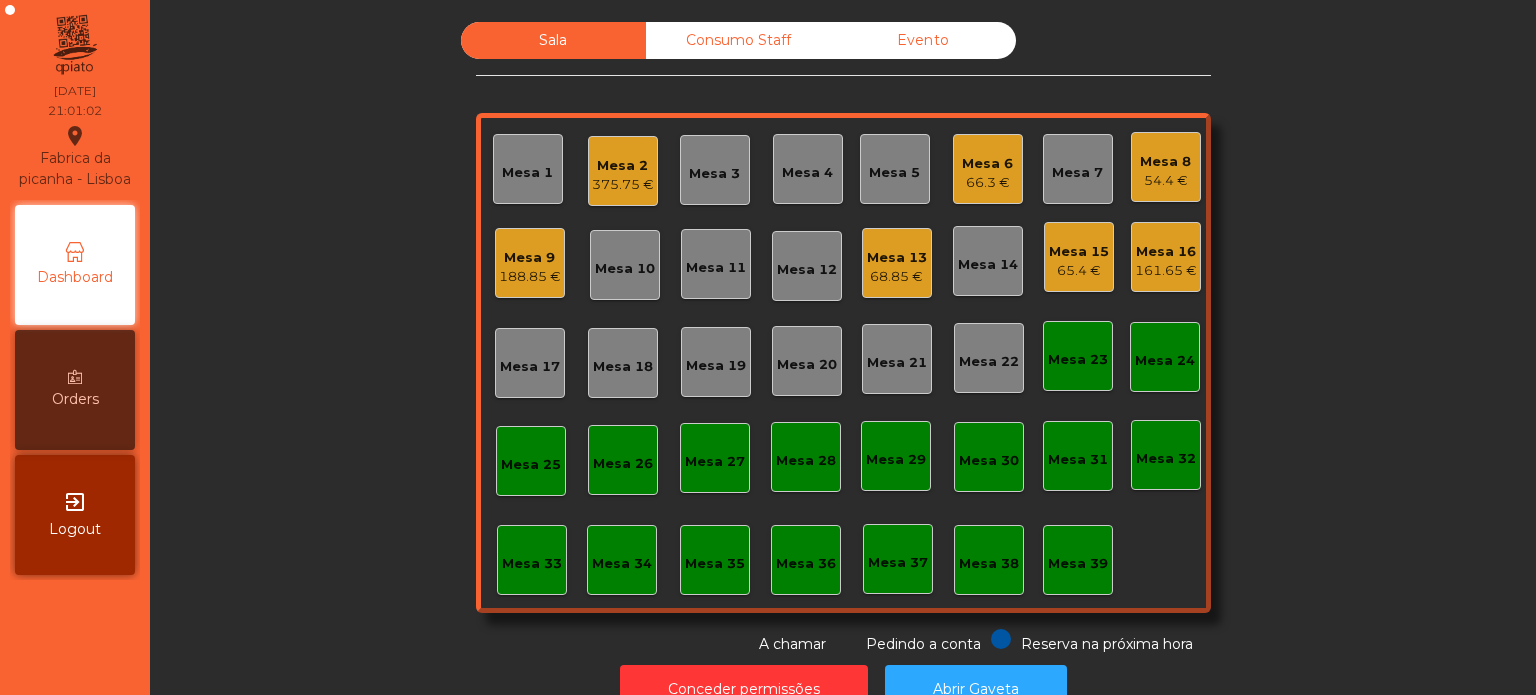 click on "375.75 €" 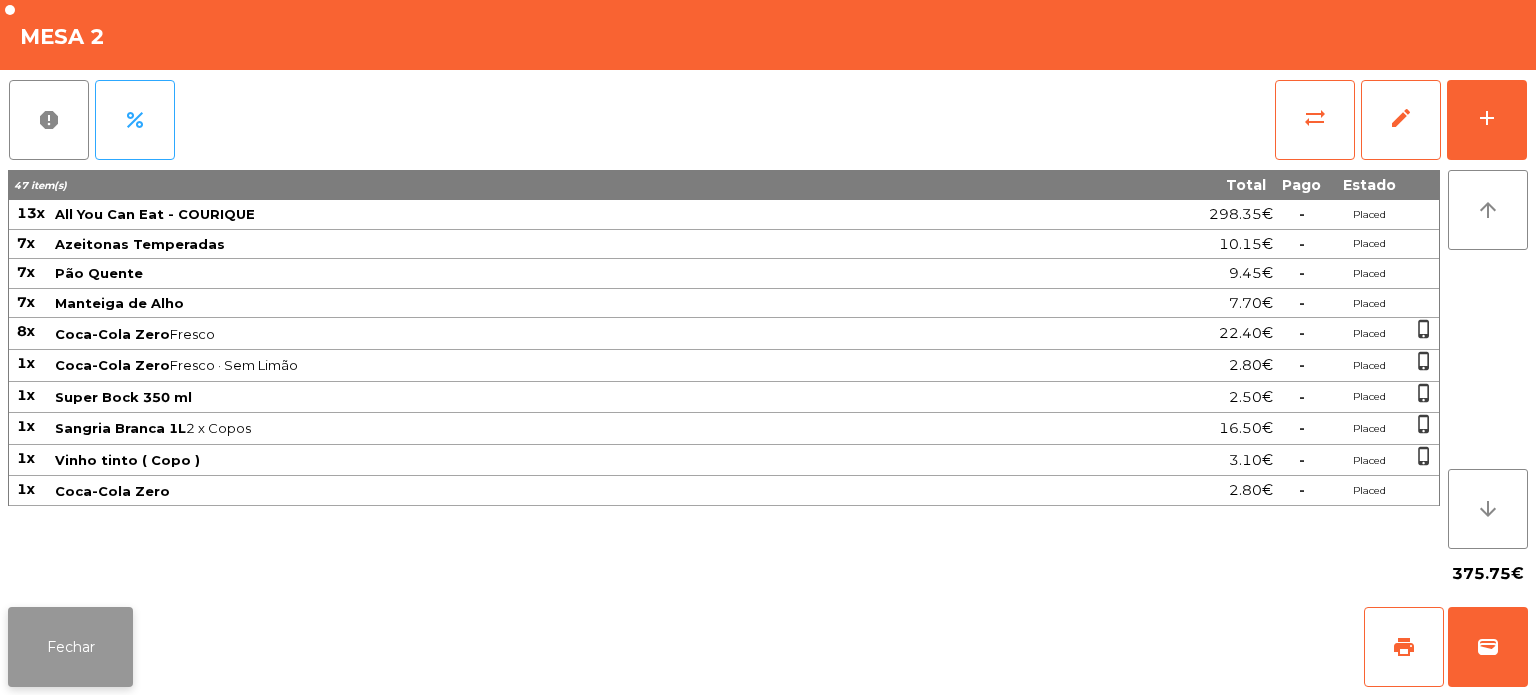 click on "Fechar" 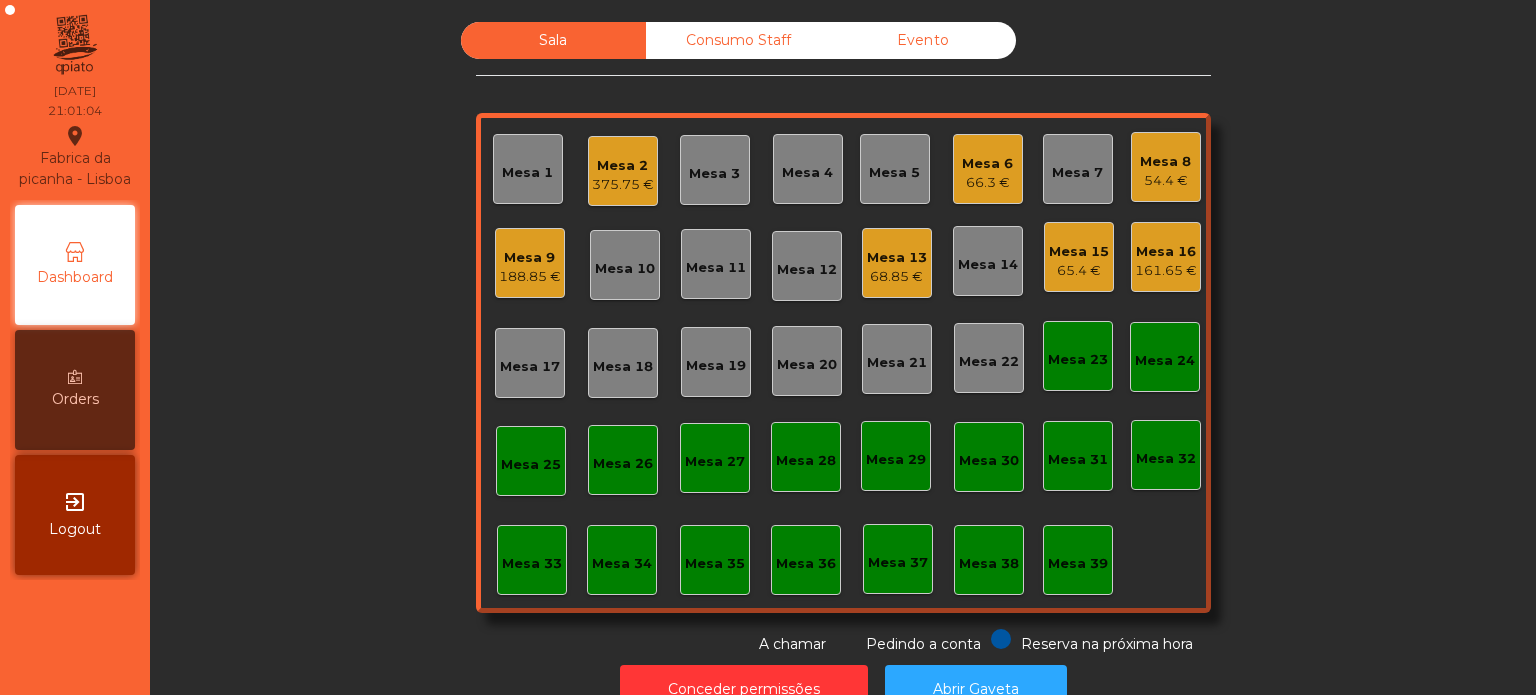 click on "375.75 €" 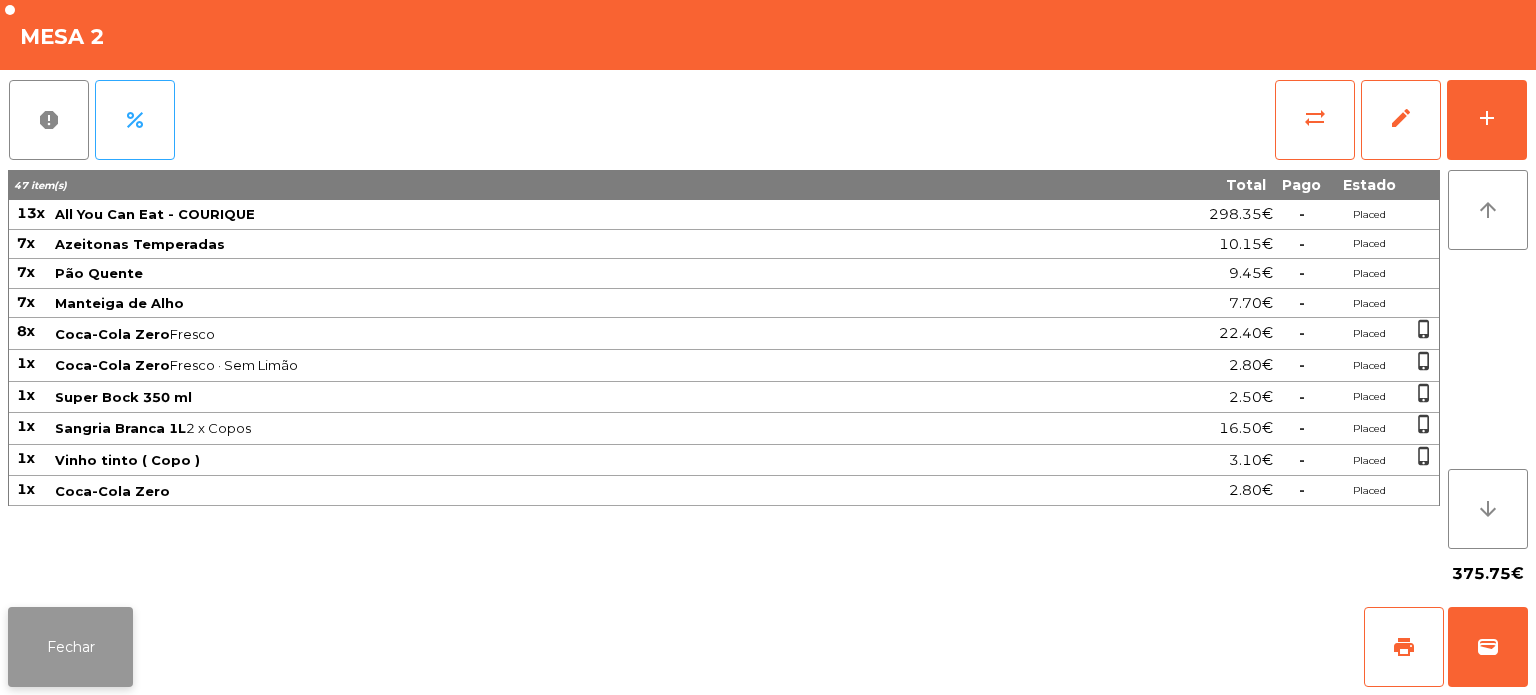click on "Fechar" 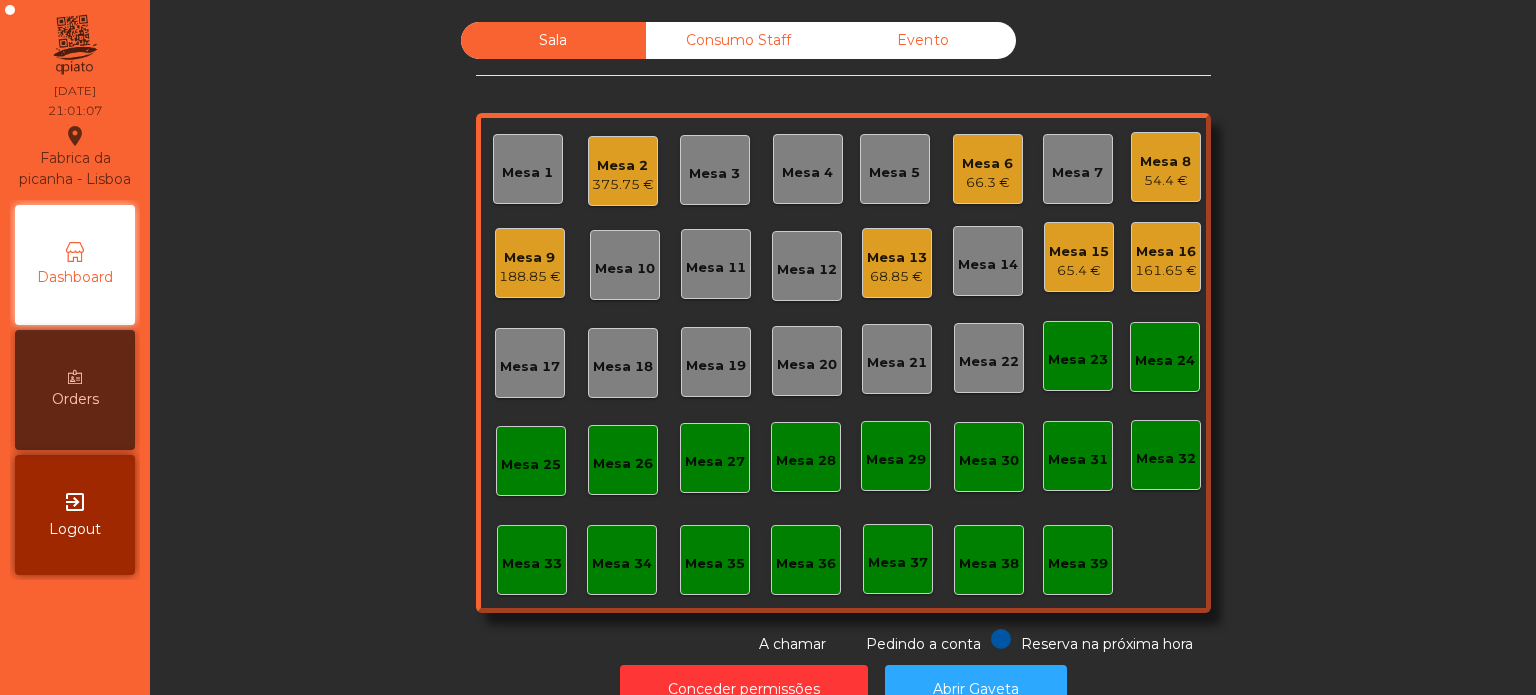 click on "Mesa 6   66.3 €" 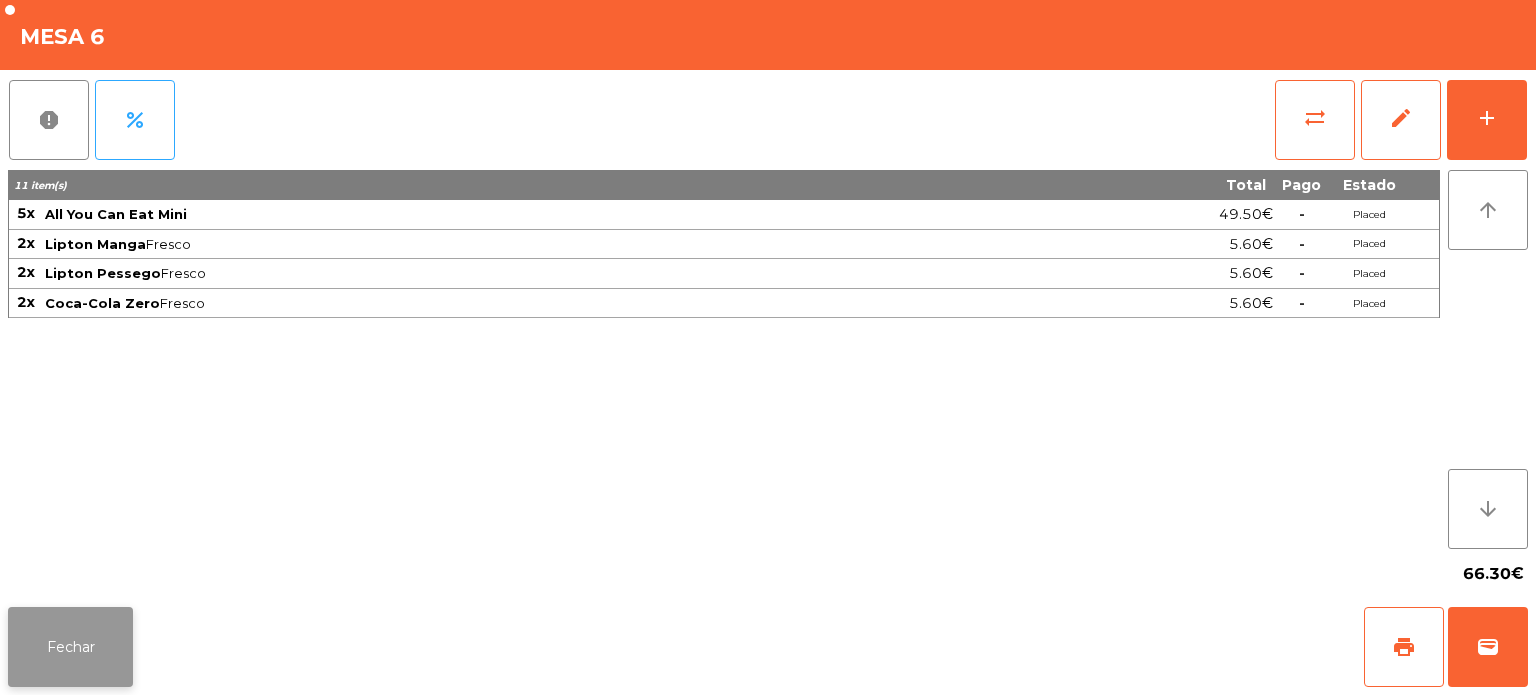 click on "Fechar" 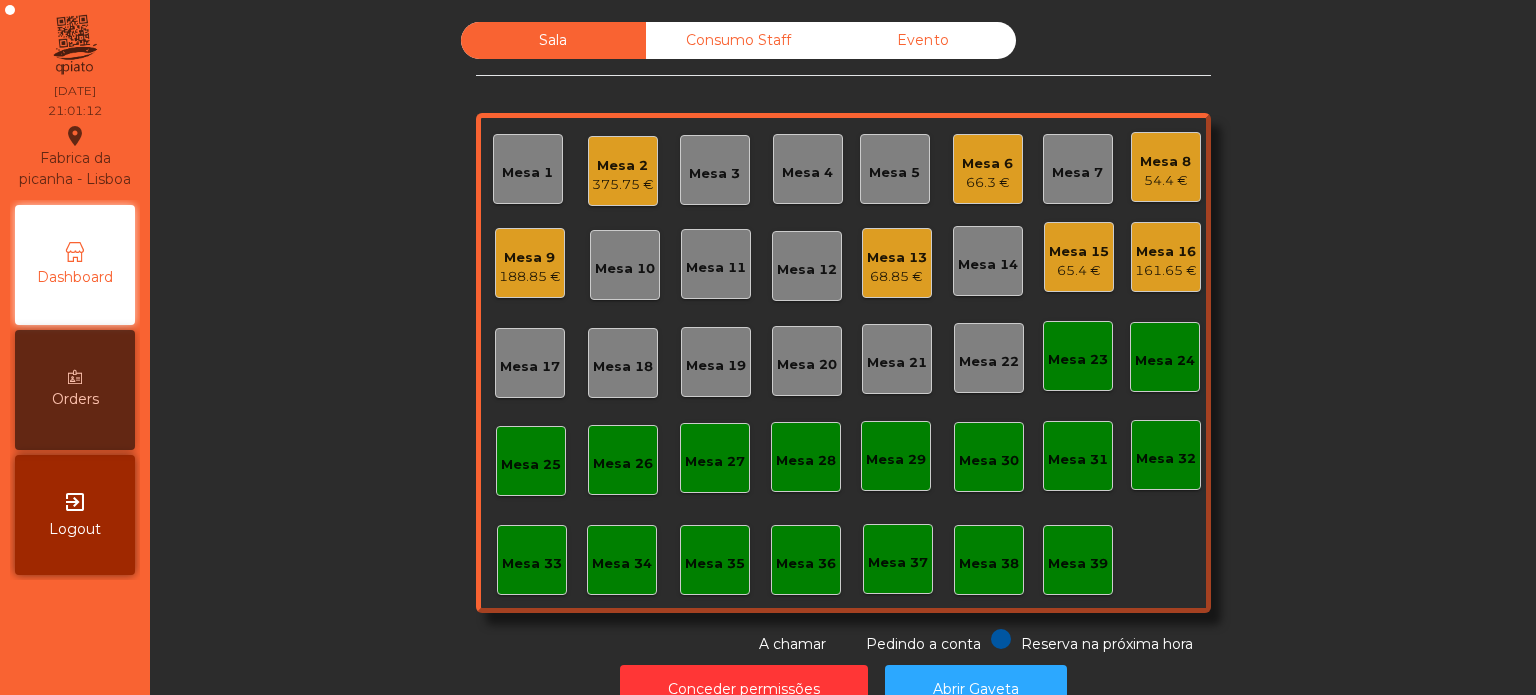 click on "Mesa 2   375.75 €" 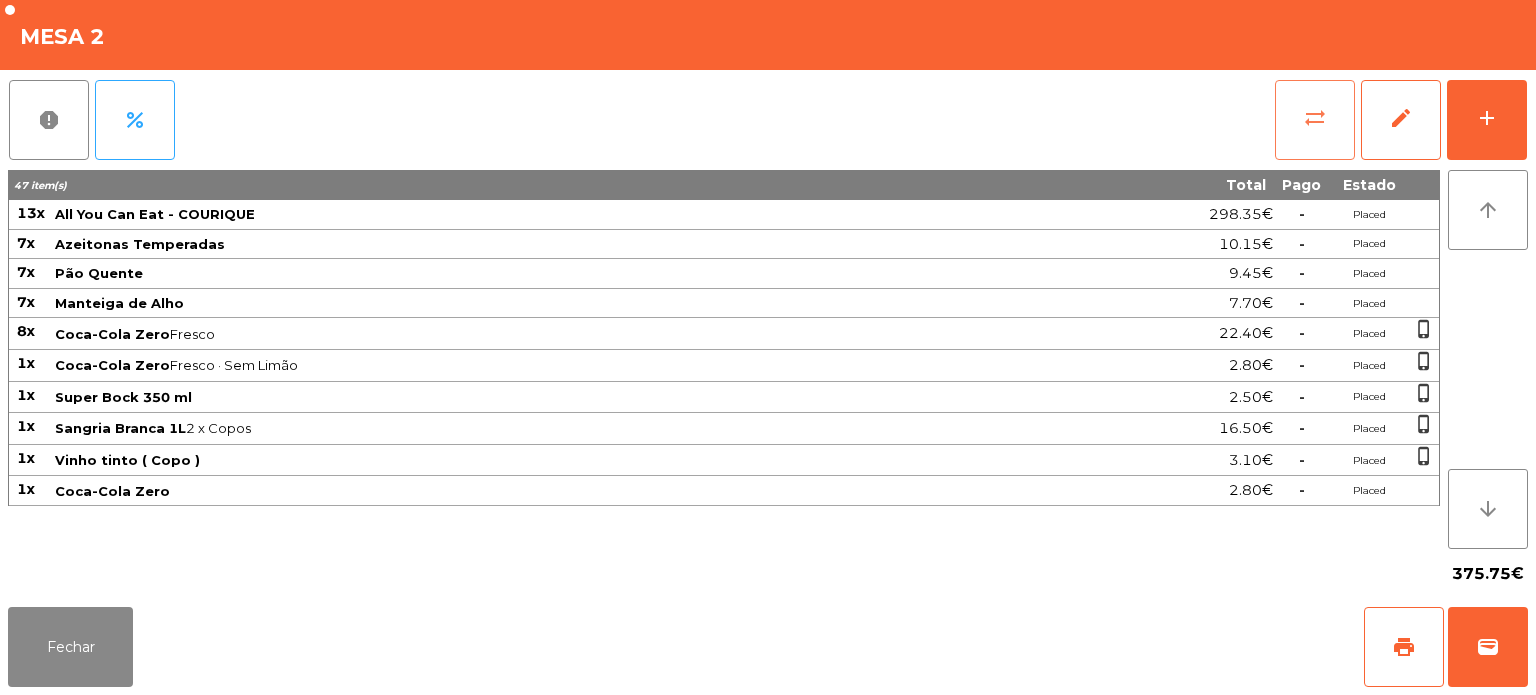 click on "sync_alt" 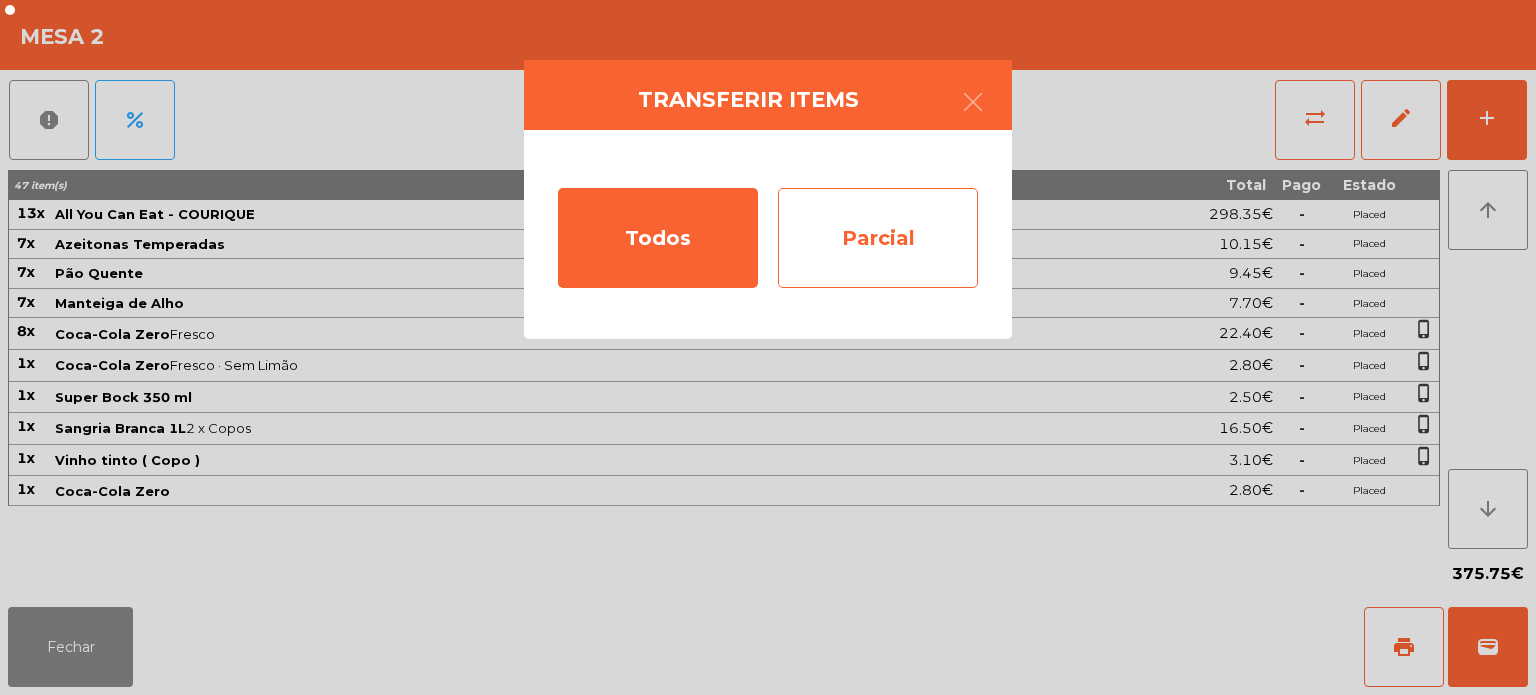 click on "Parcial" 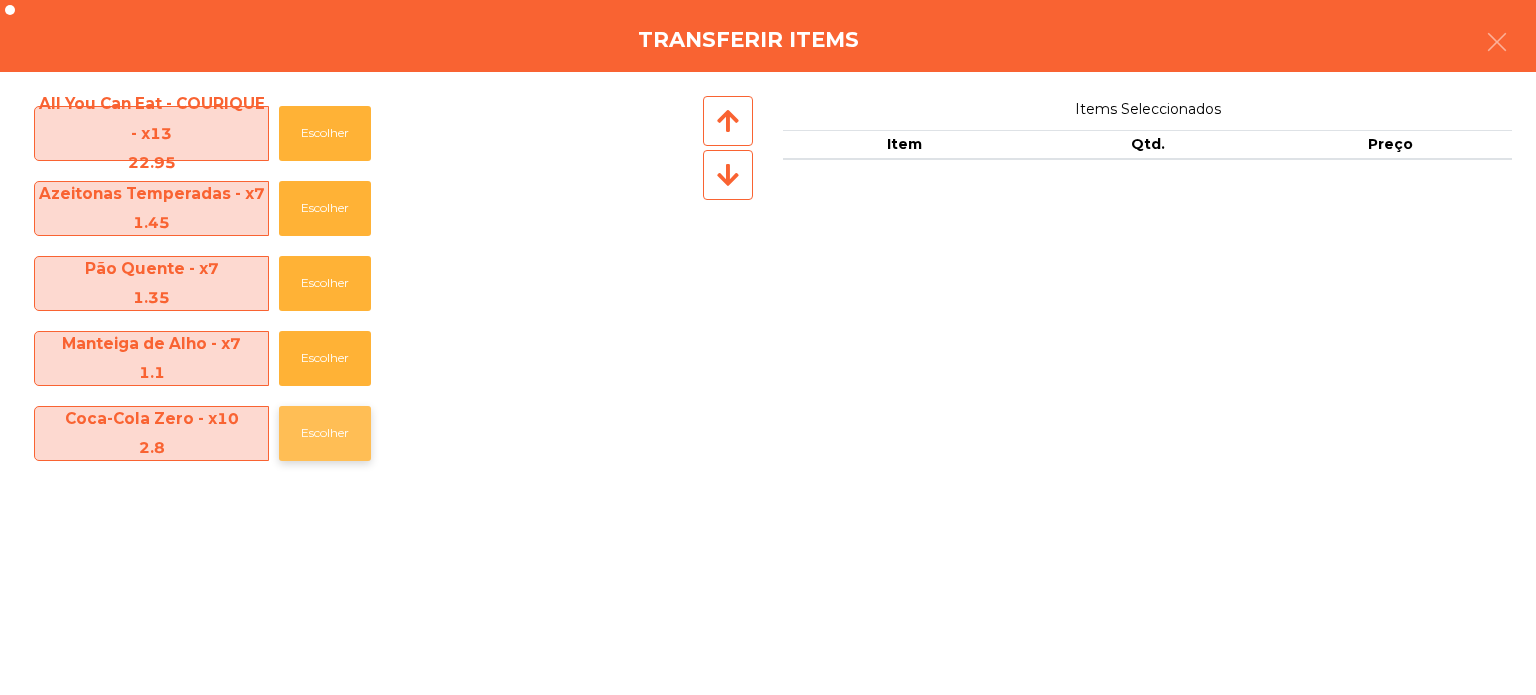 click on "Escolher" 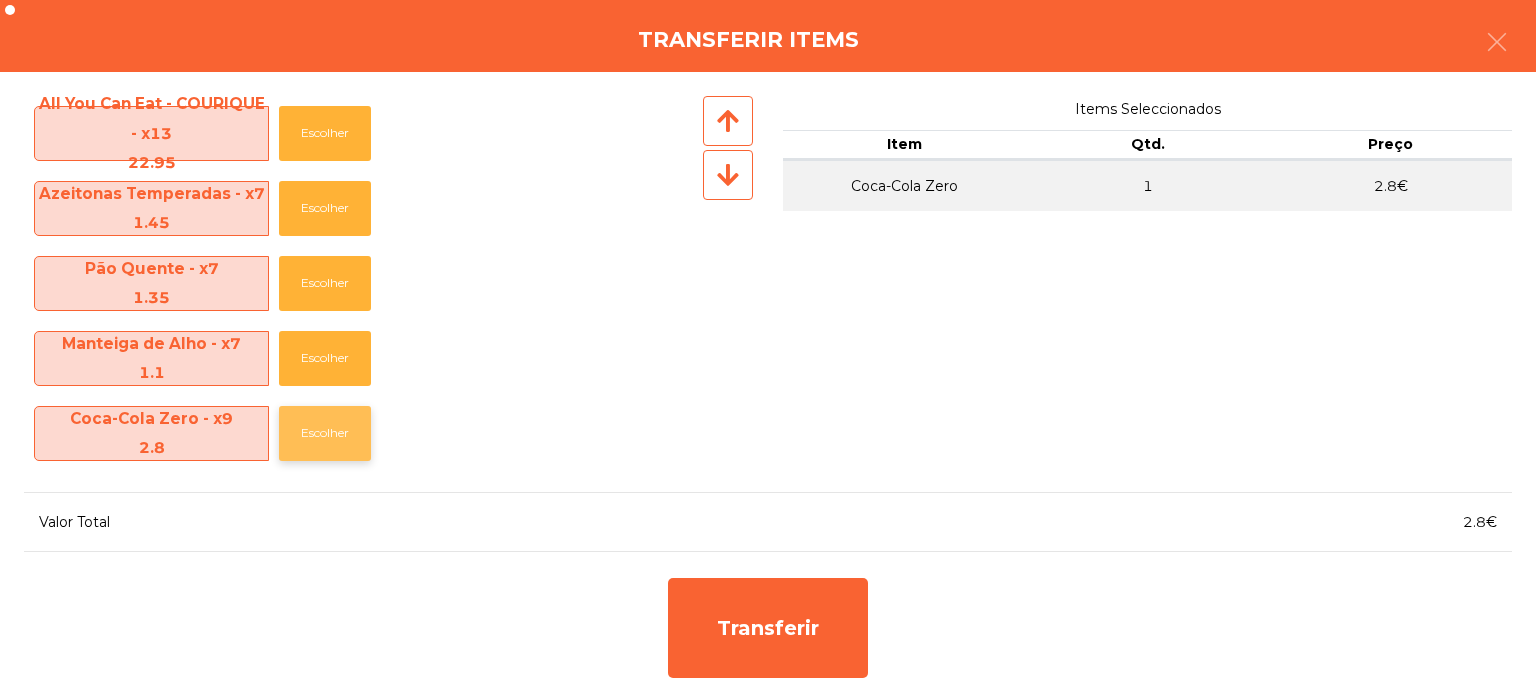 scroll, scrollTop: 220, scrollLeft: 0, axis: vertical 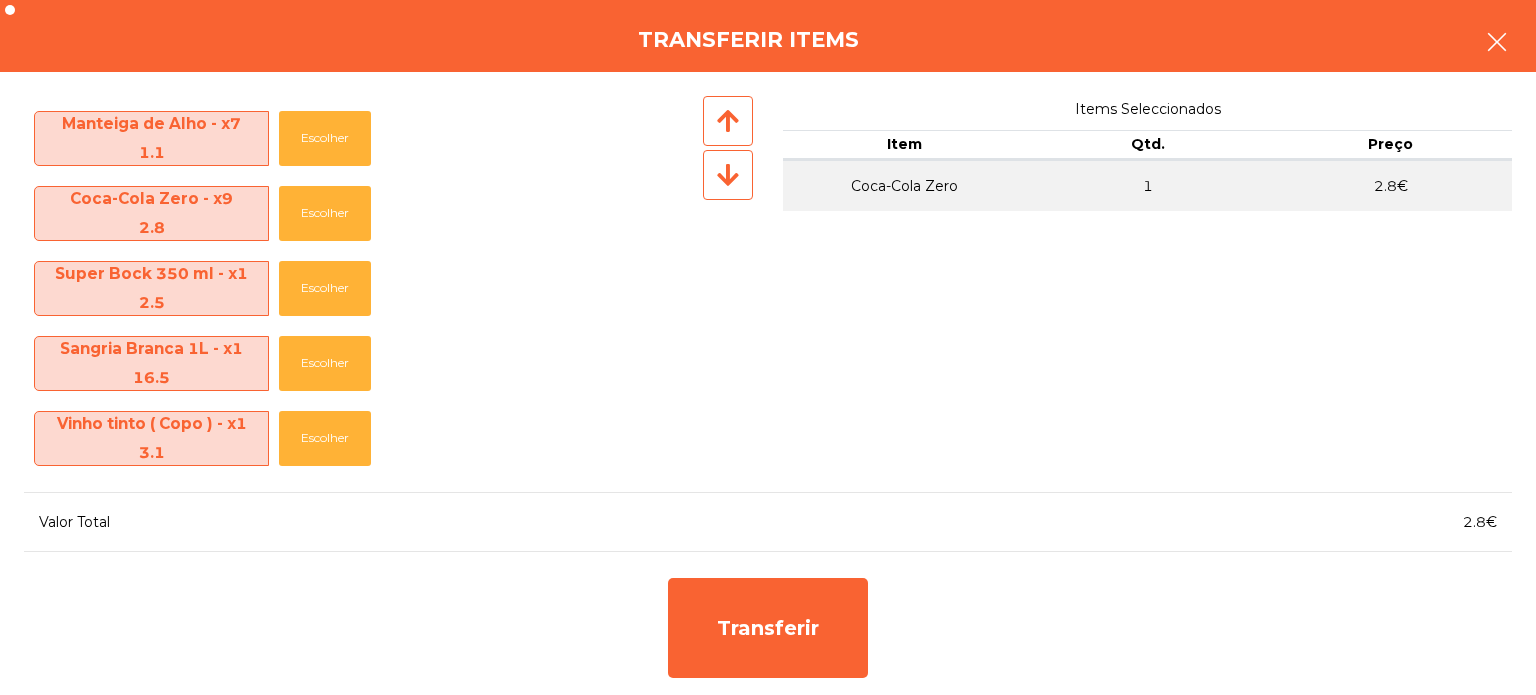 click 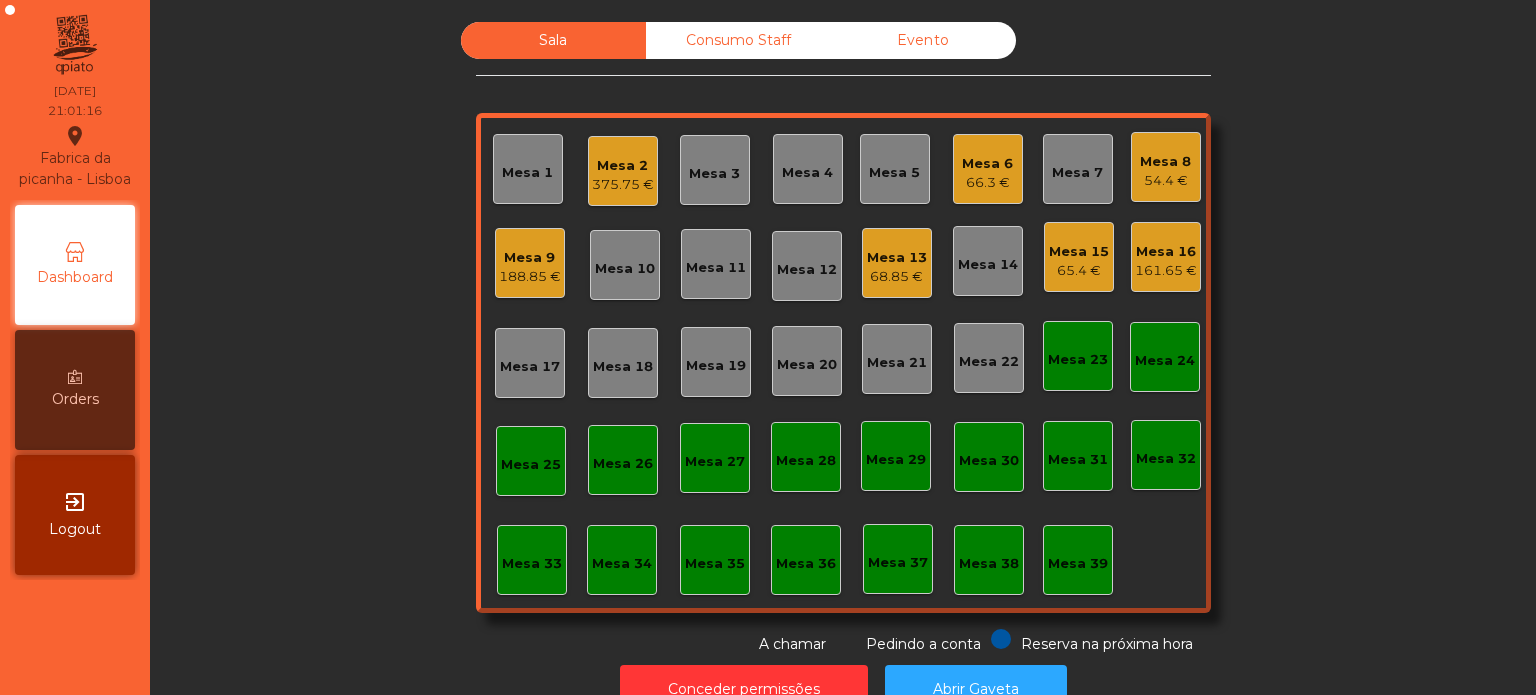 click on "375.75 €" 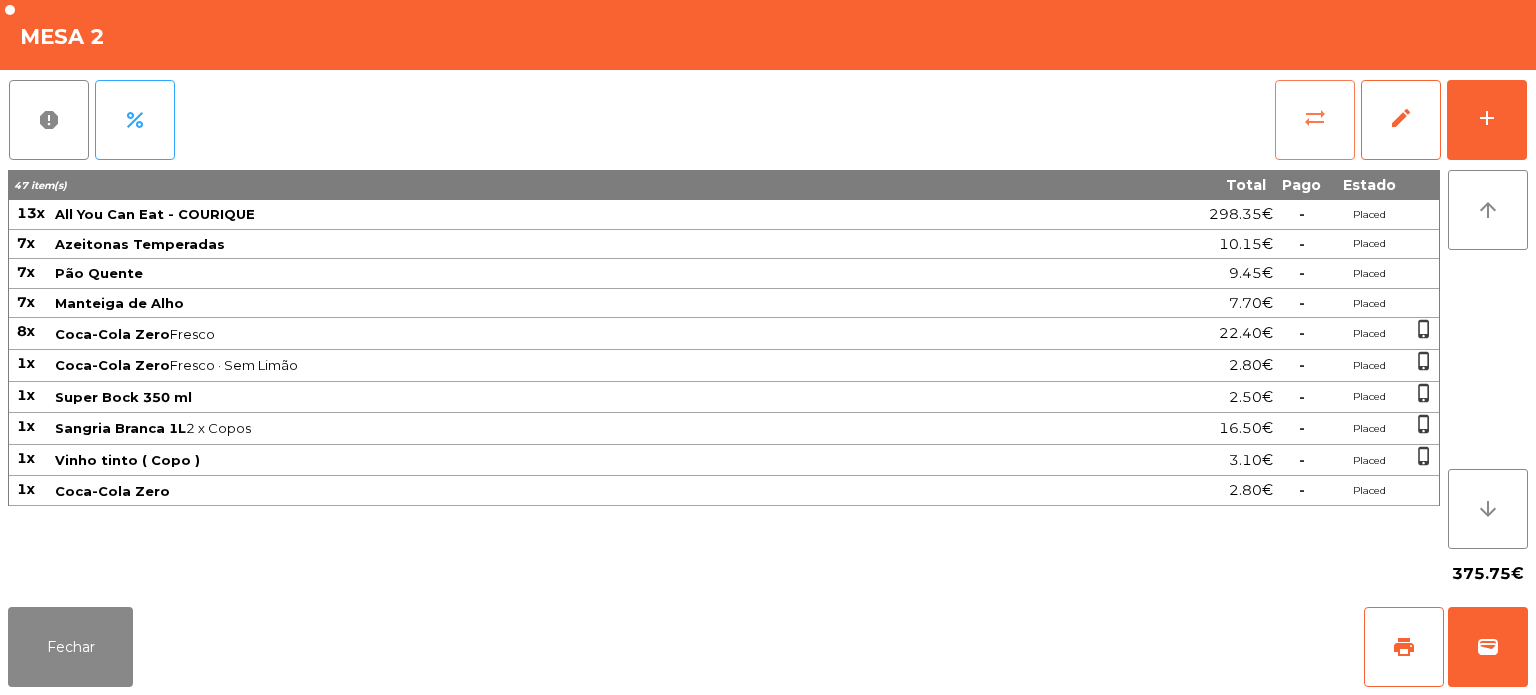 click on "sync_alt" 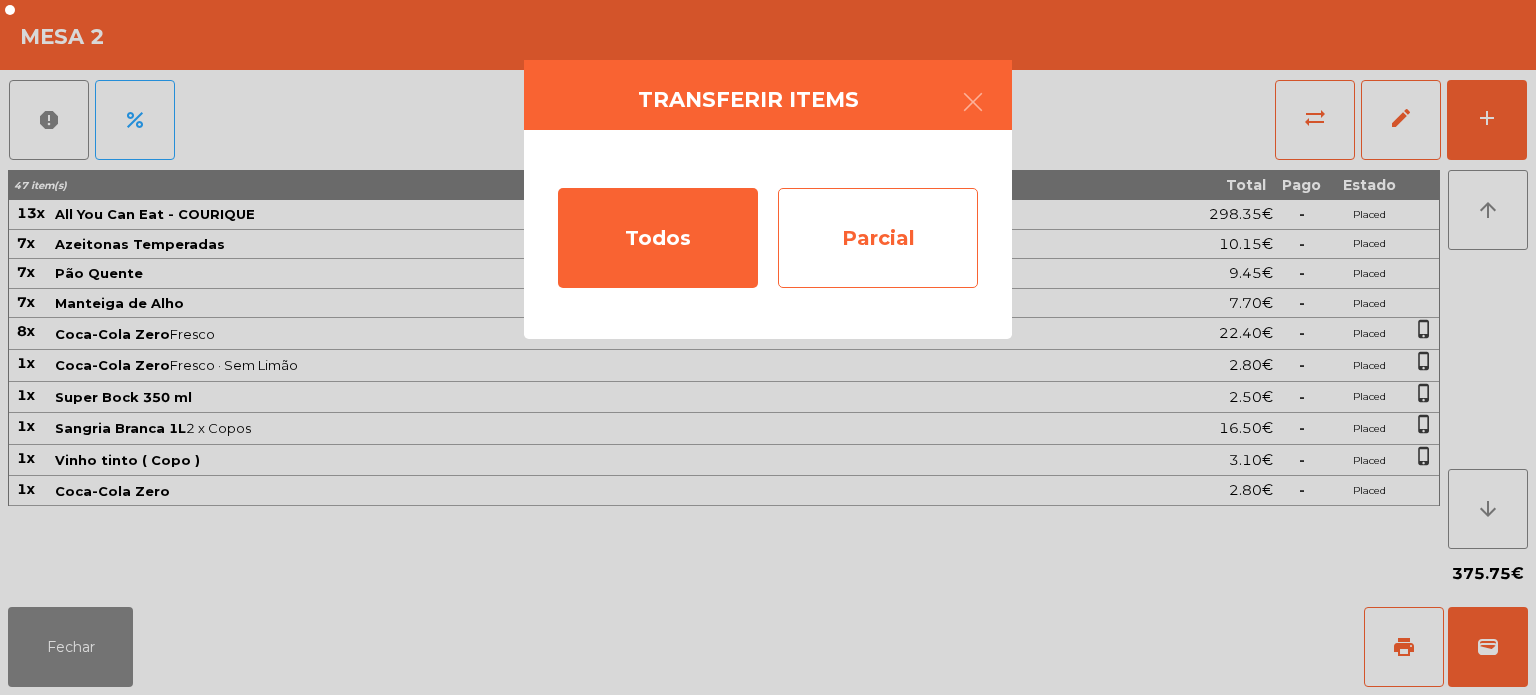 click on "Parcial" 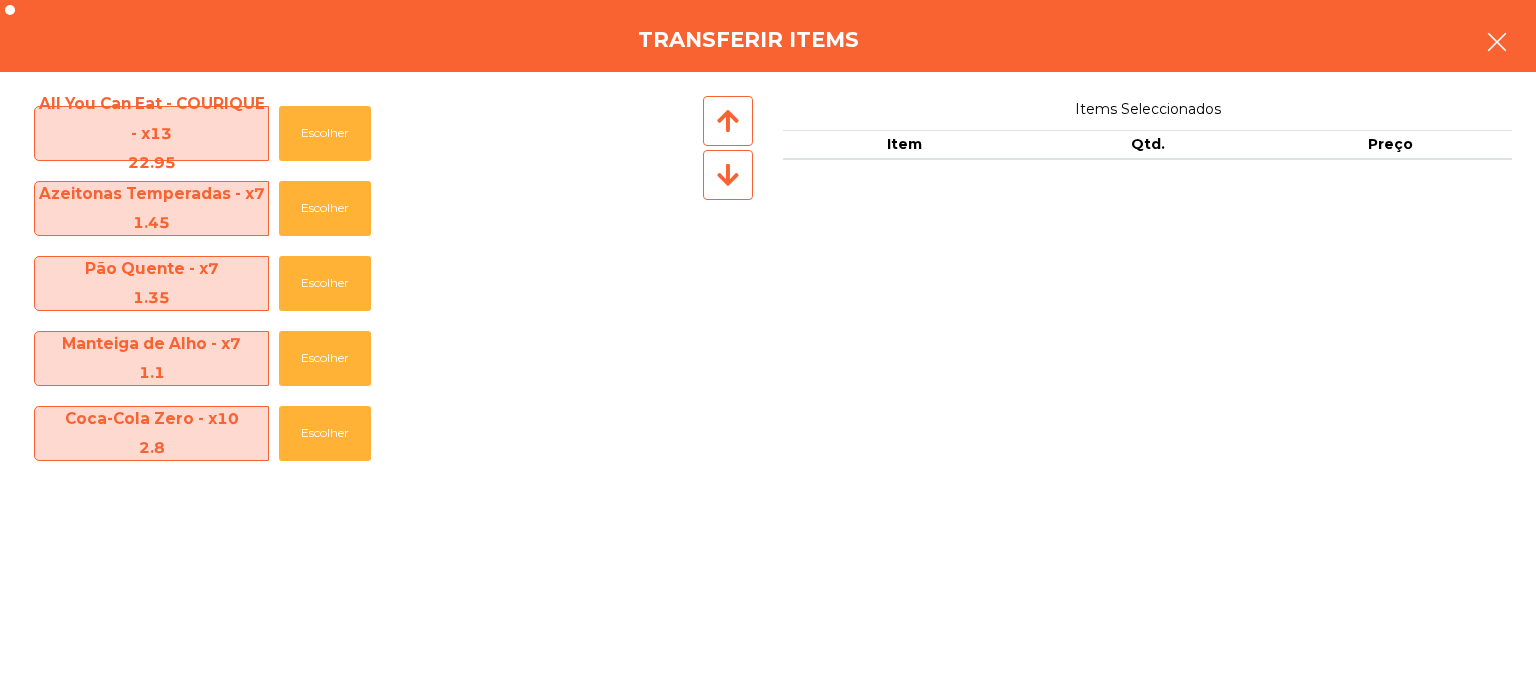 click 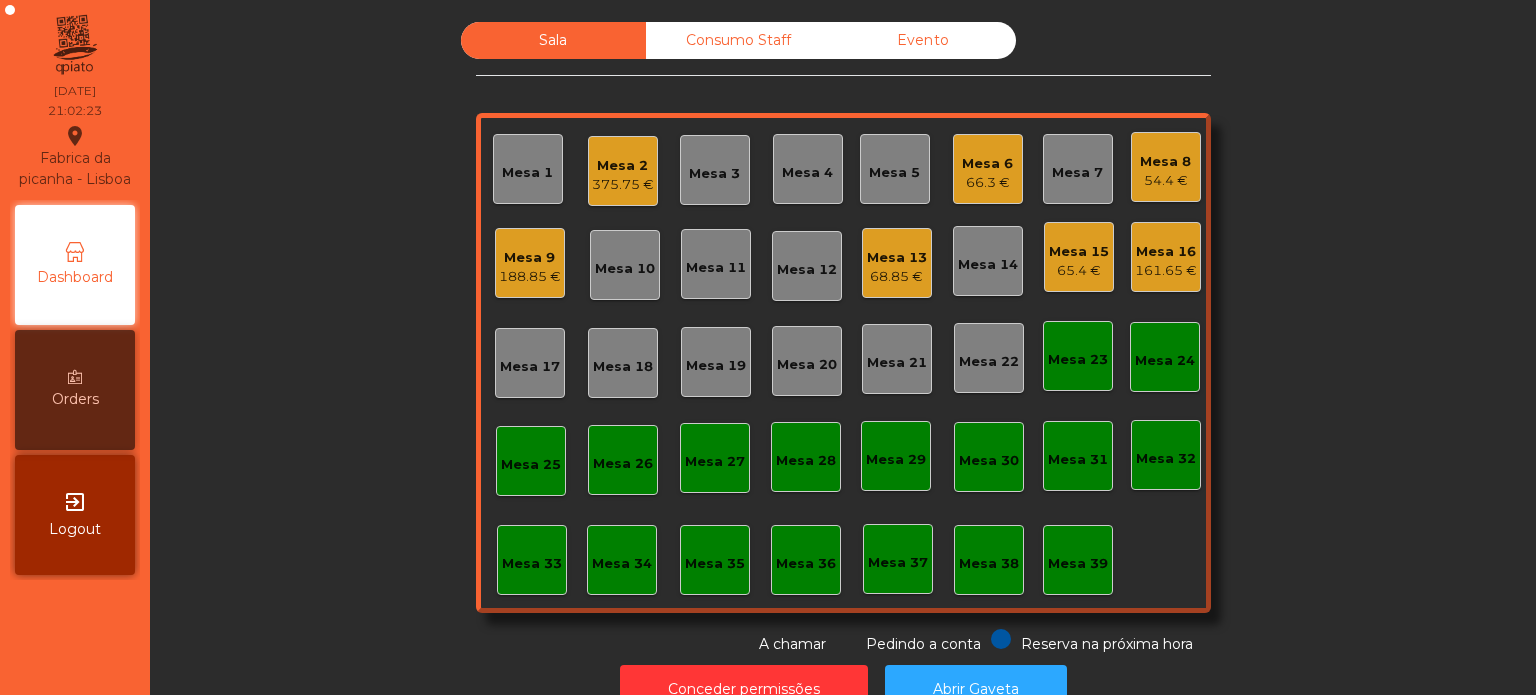 click on "Mesa 19" 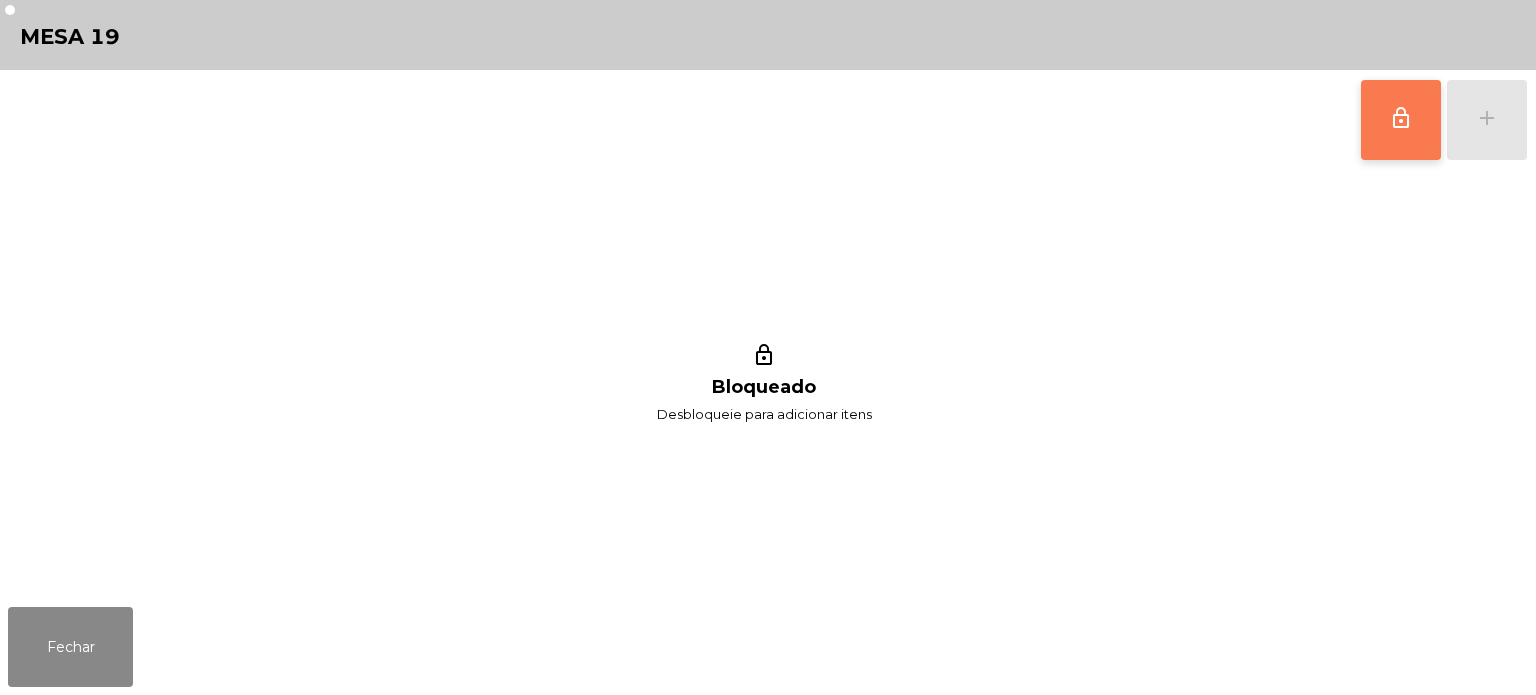 click on "lock_outline" 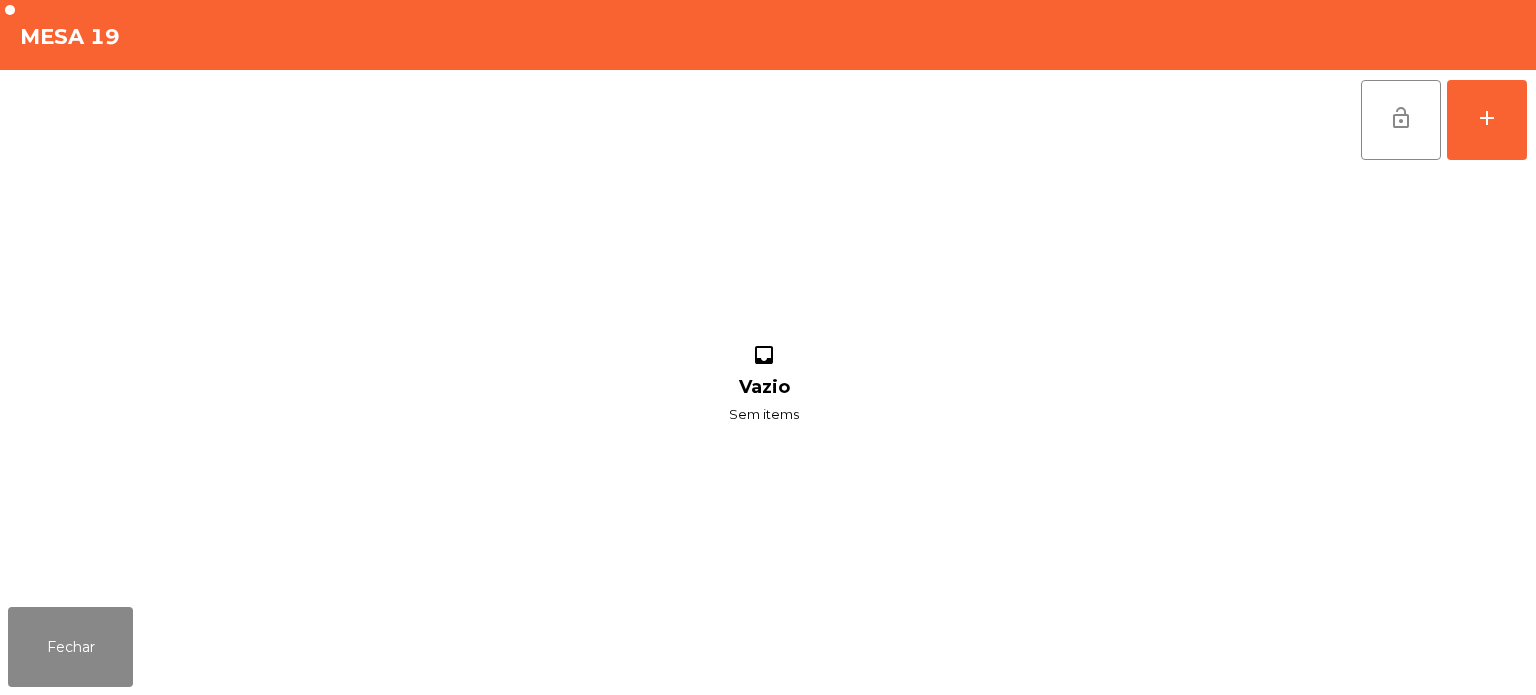 click on "Fechar" 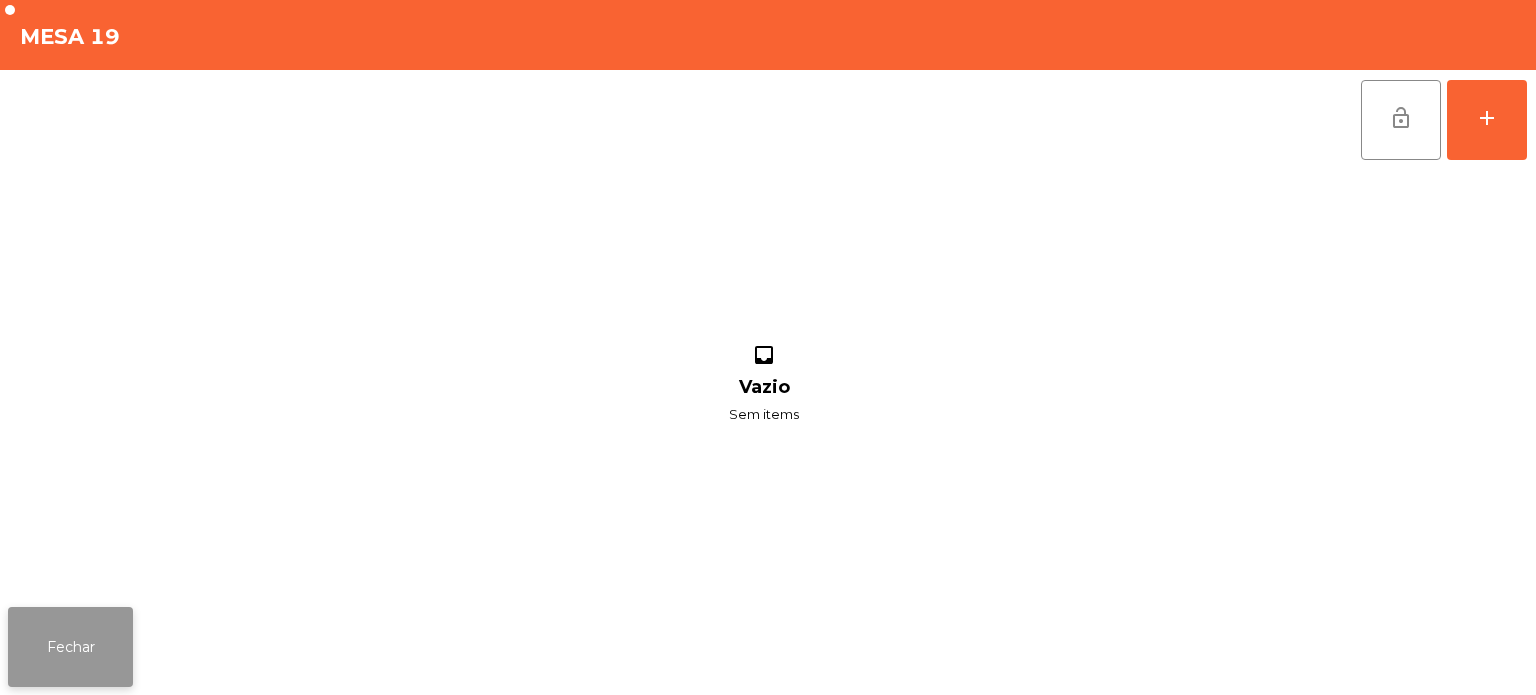 click on "Fechar" 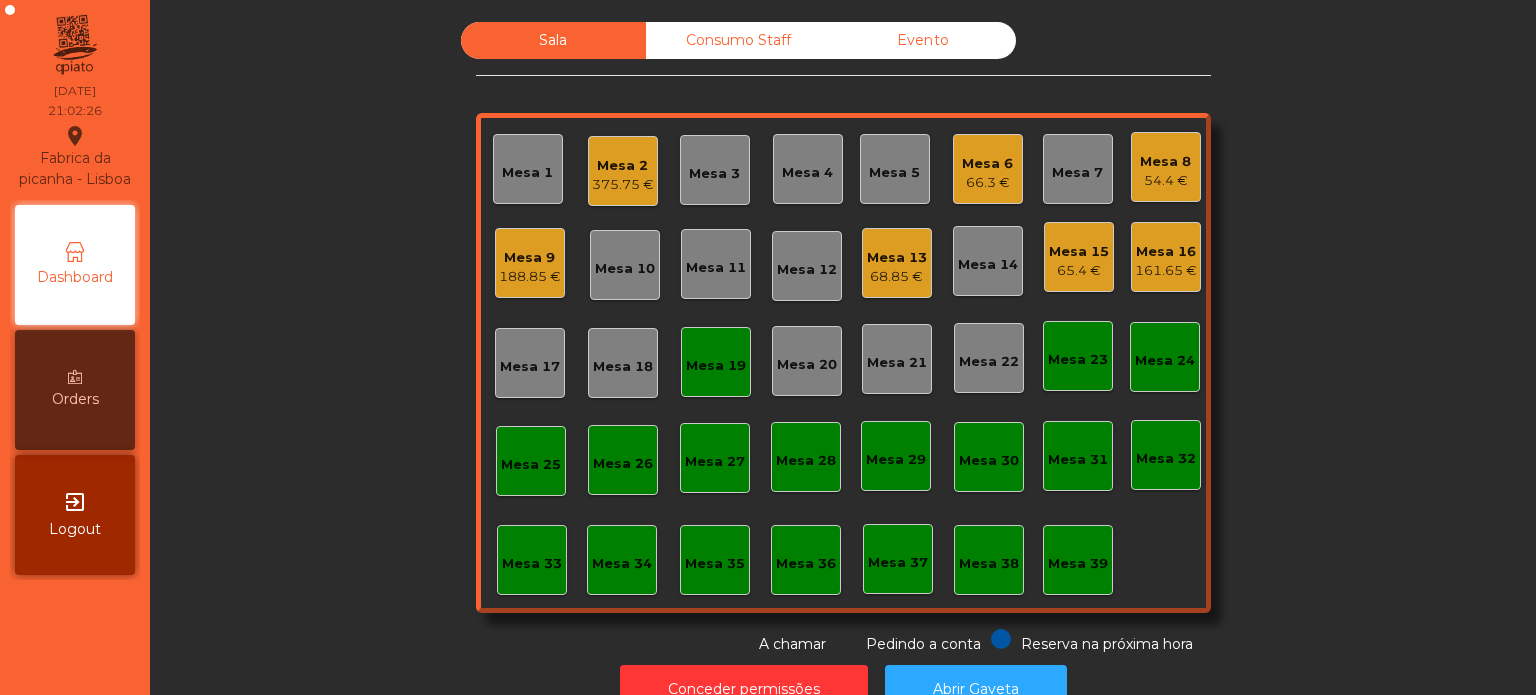 click on "68.85 €" 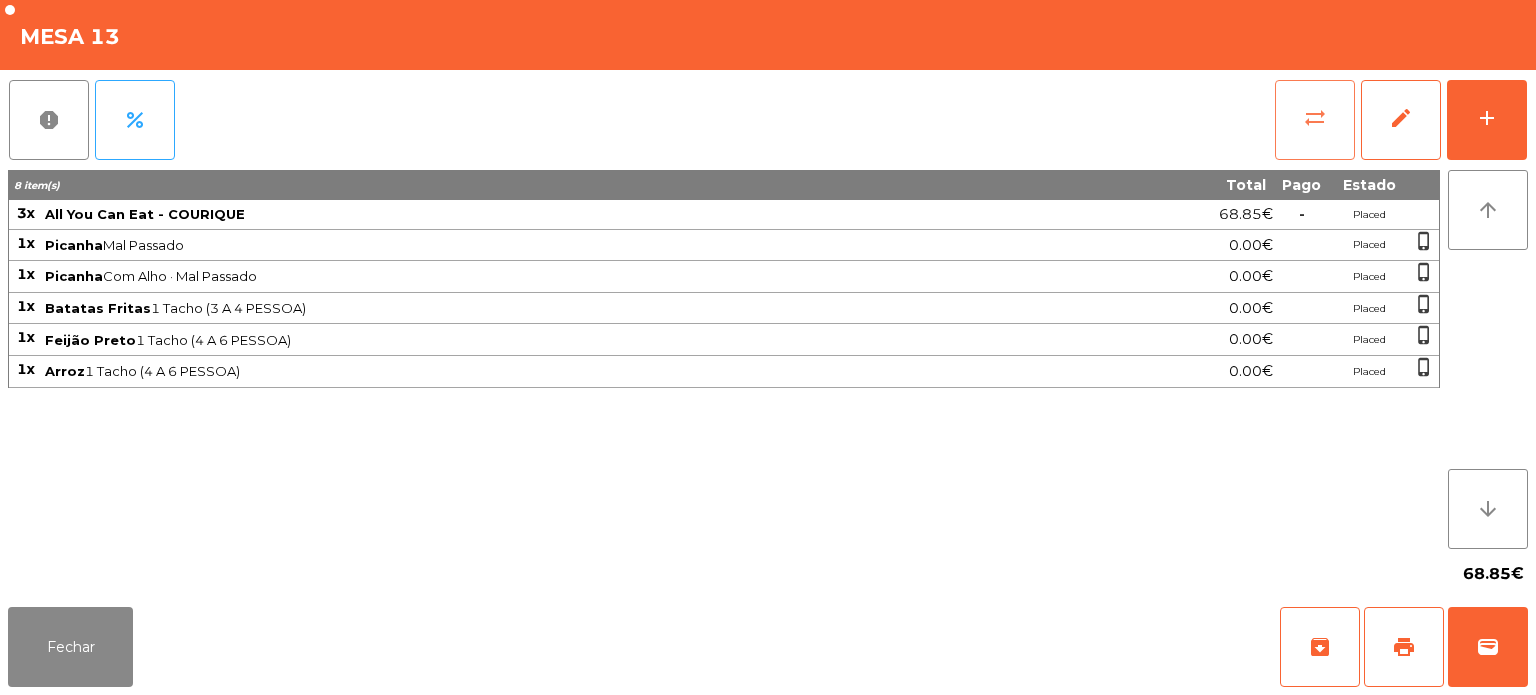 click on "sync_alt" 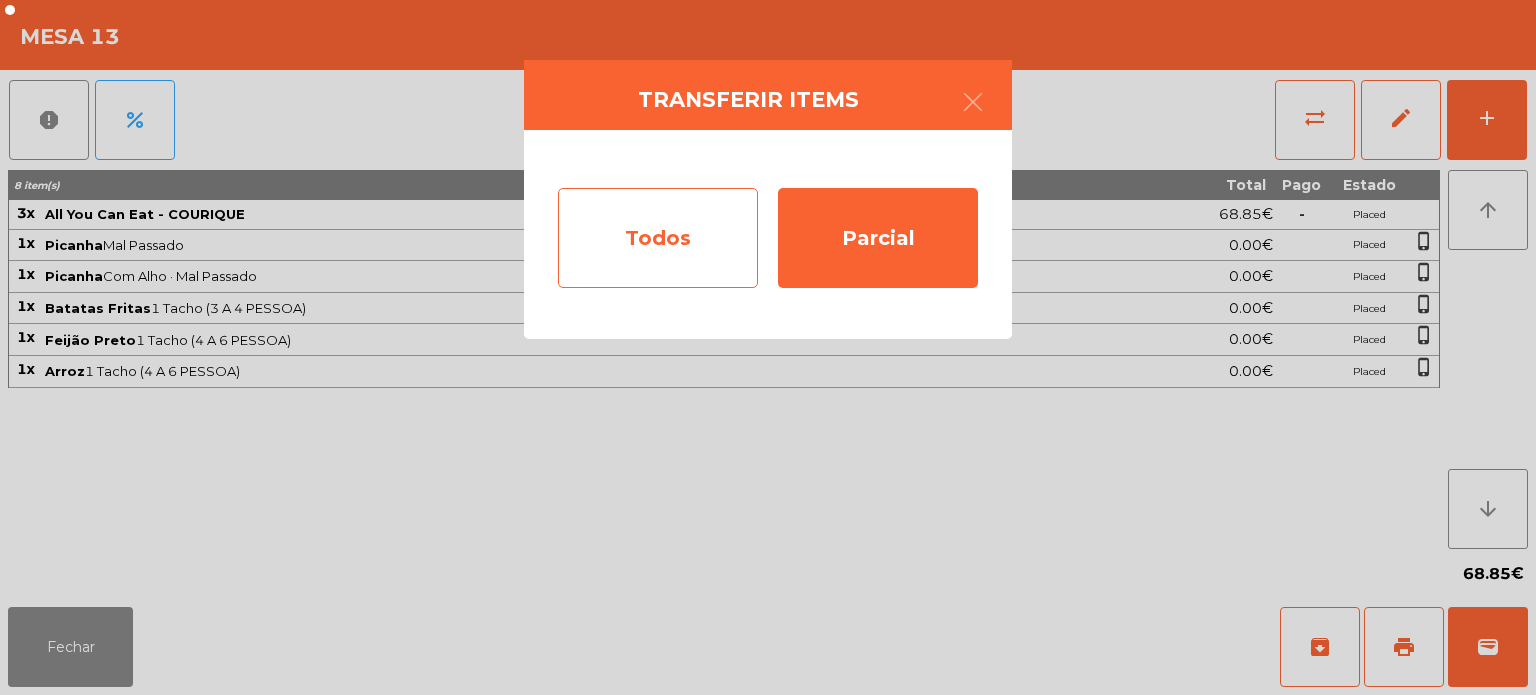 click on "Todos" 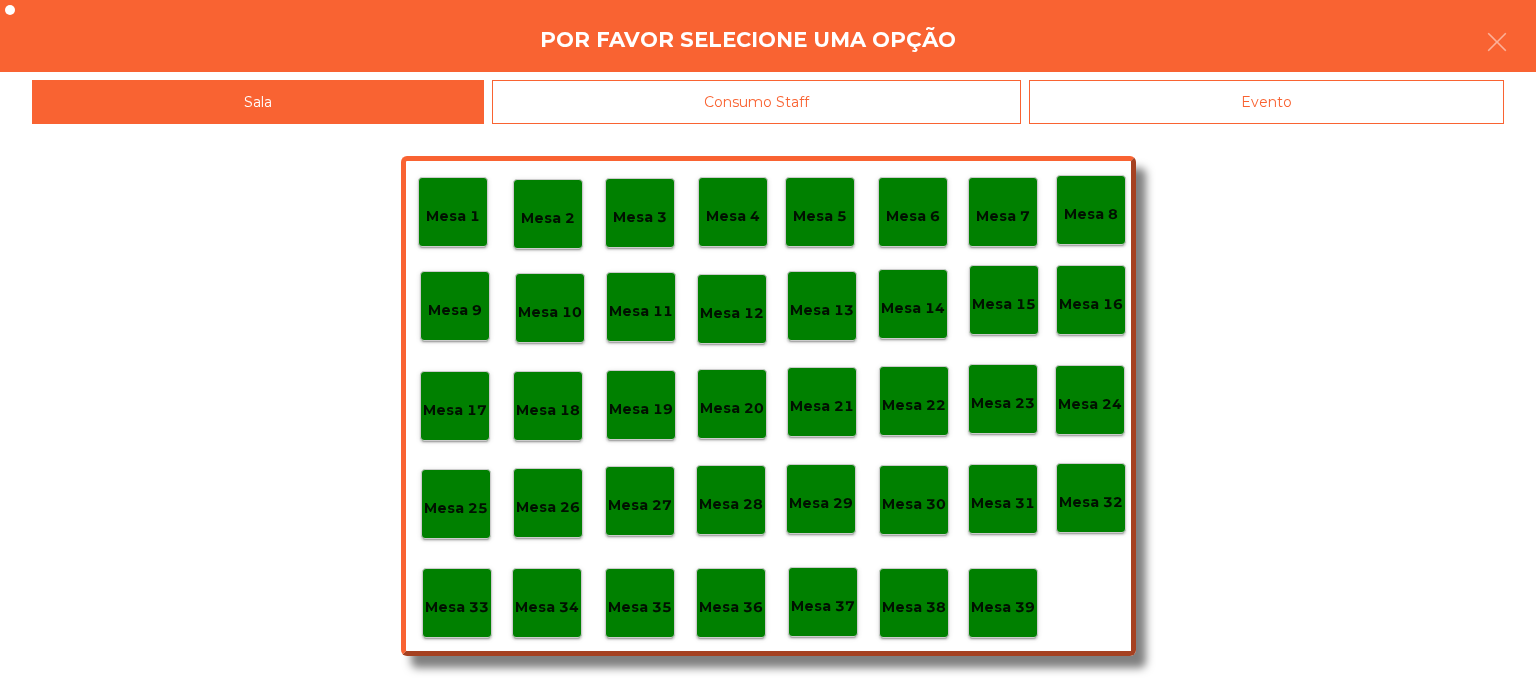 click on "Mesa 19" 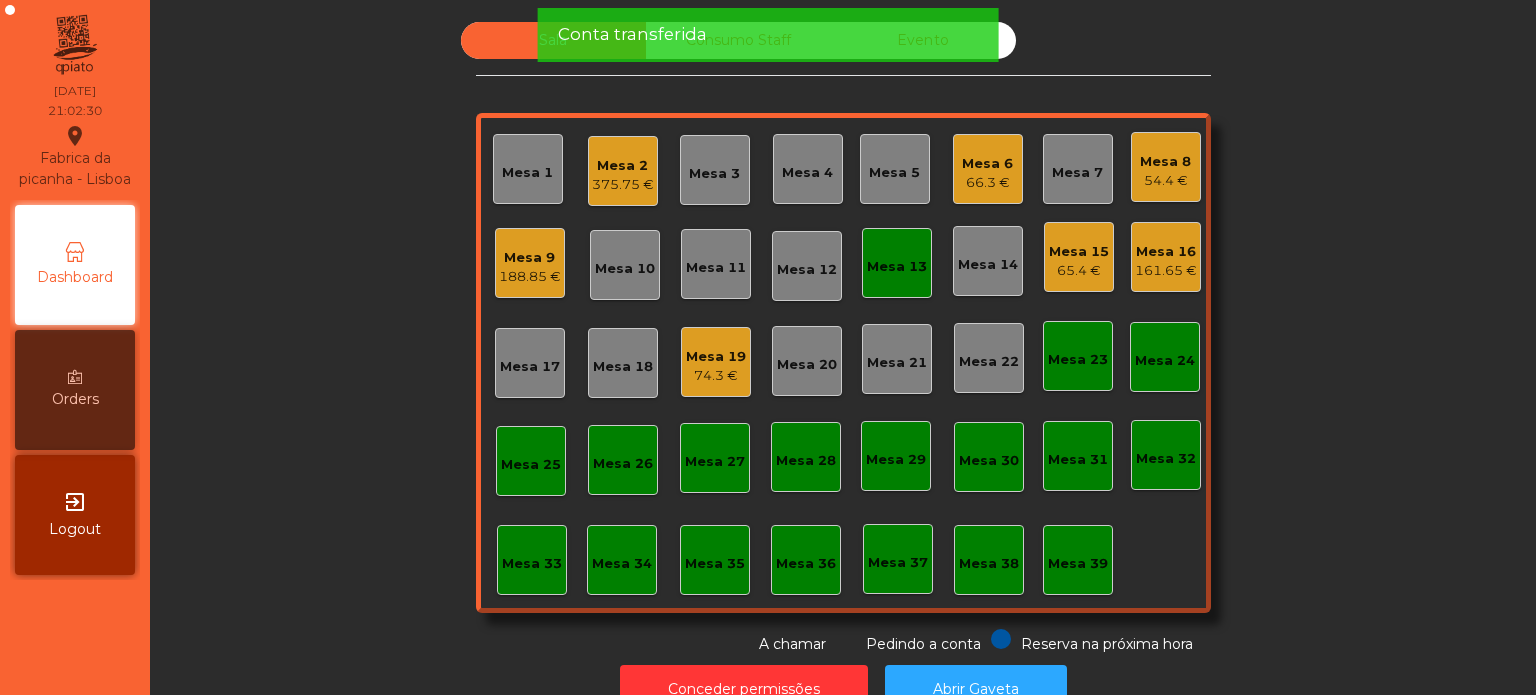 click on "Mesa 13" 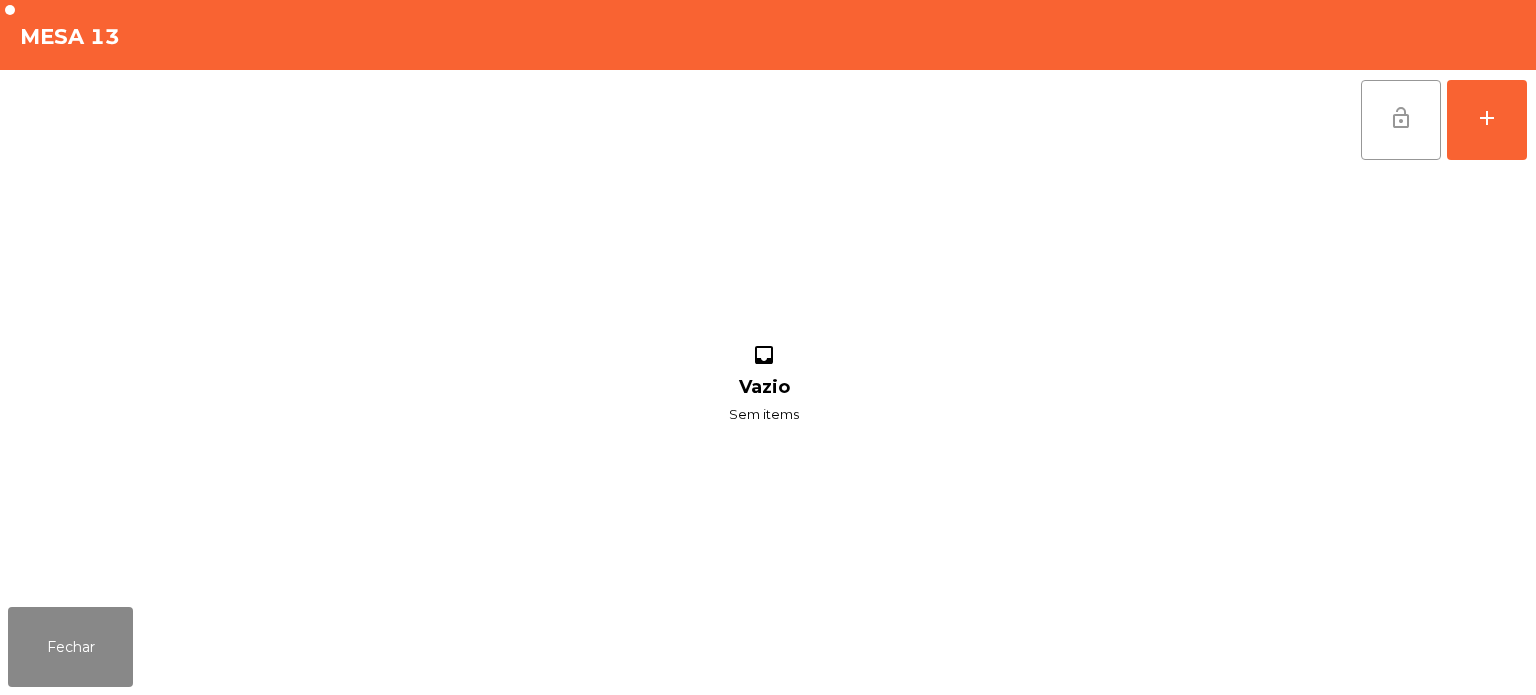 click on "lock_open" 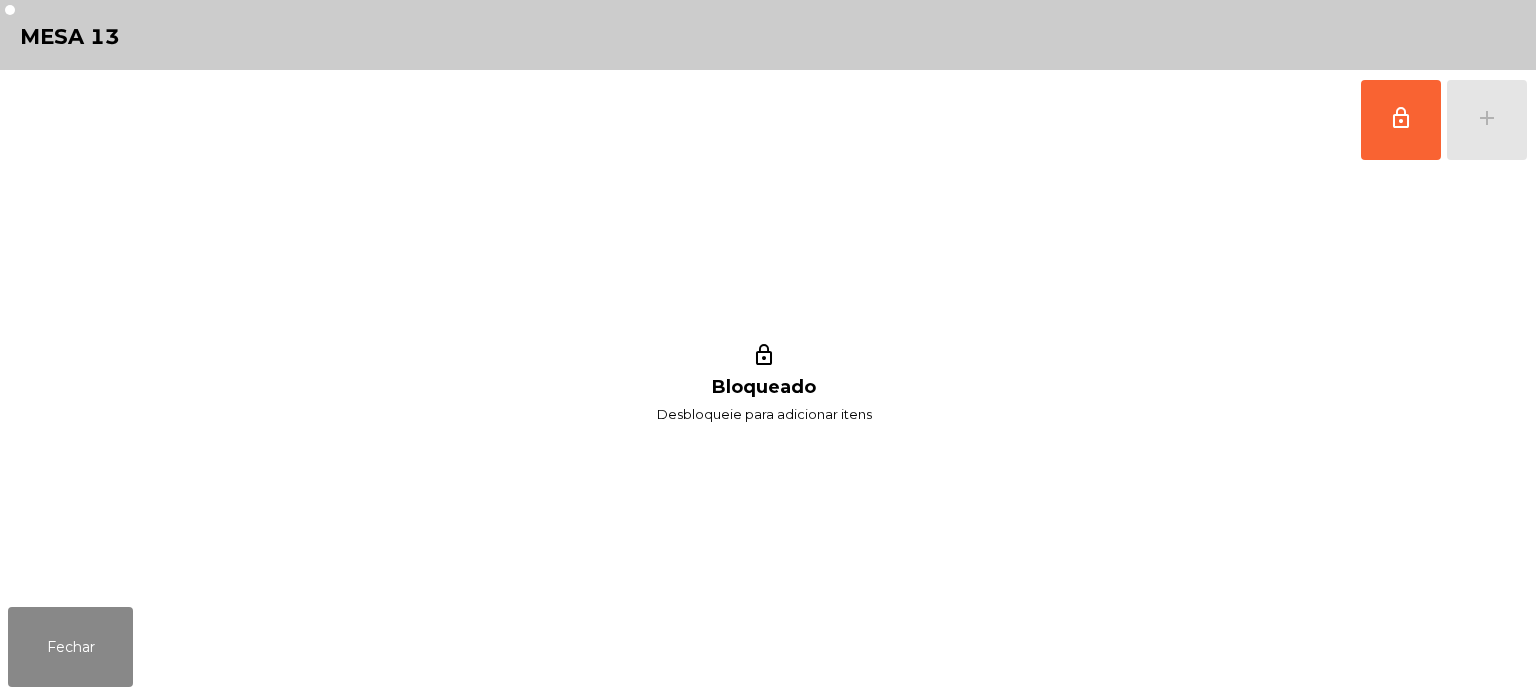 click on "lock_outline Bloqueado Desbloqueie para adicionar itens" 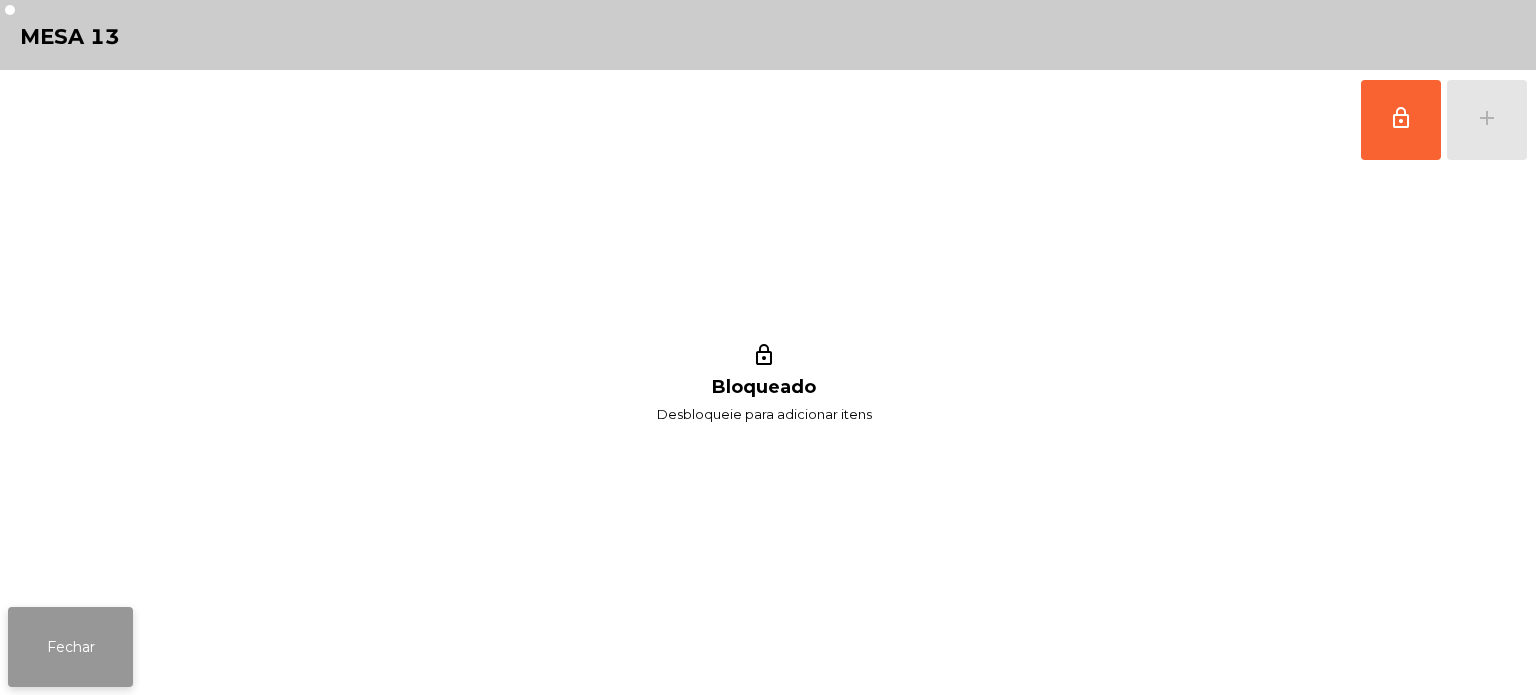 click on "Fechar" 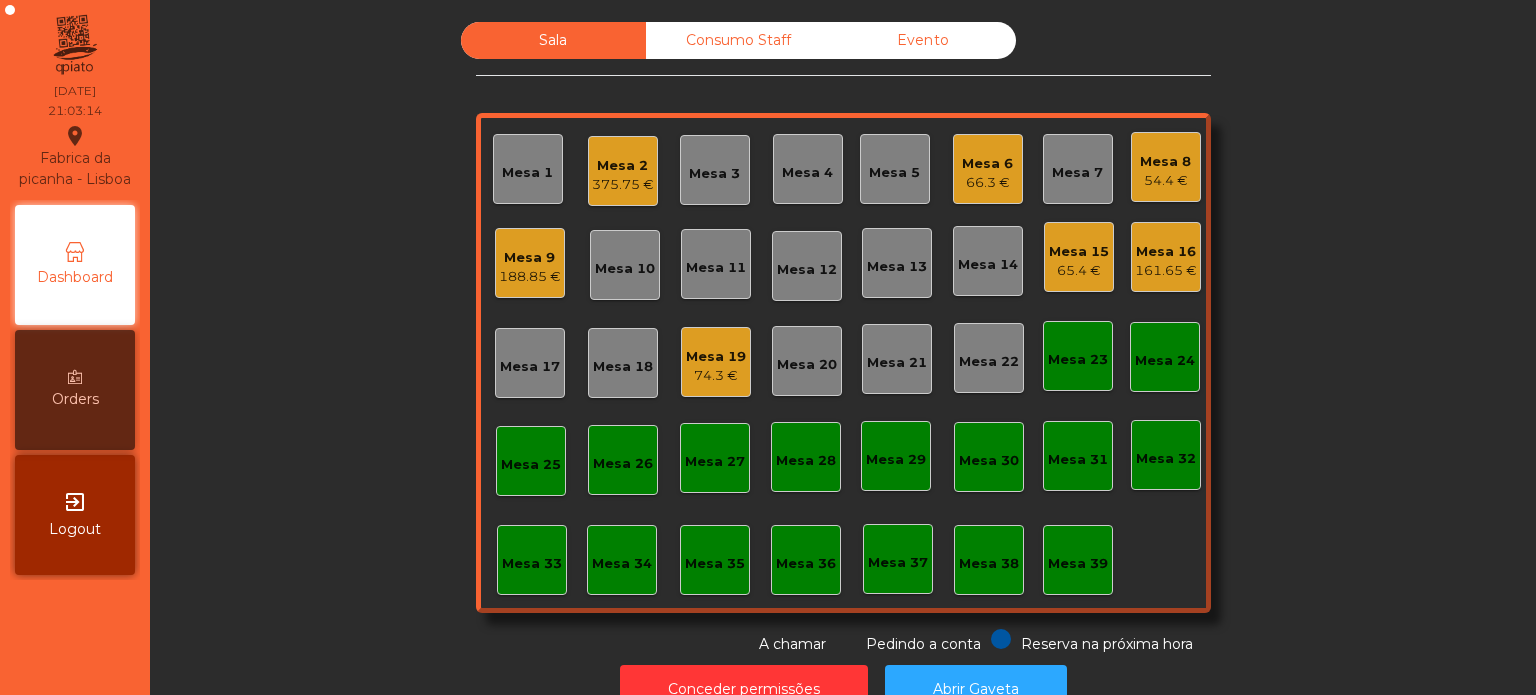 click on "54.4 €" 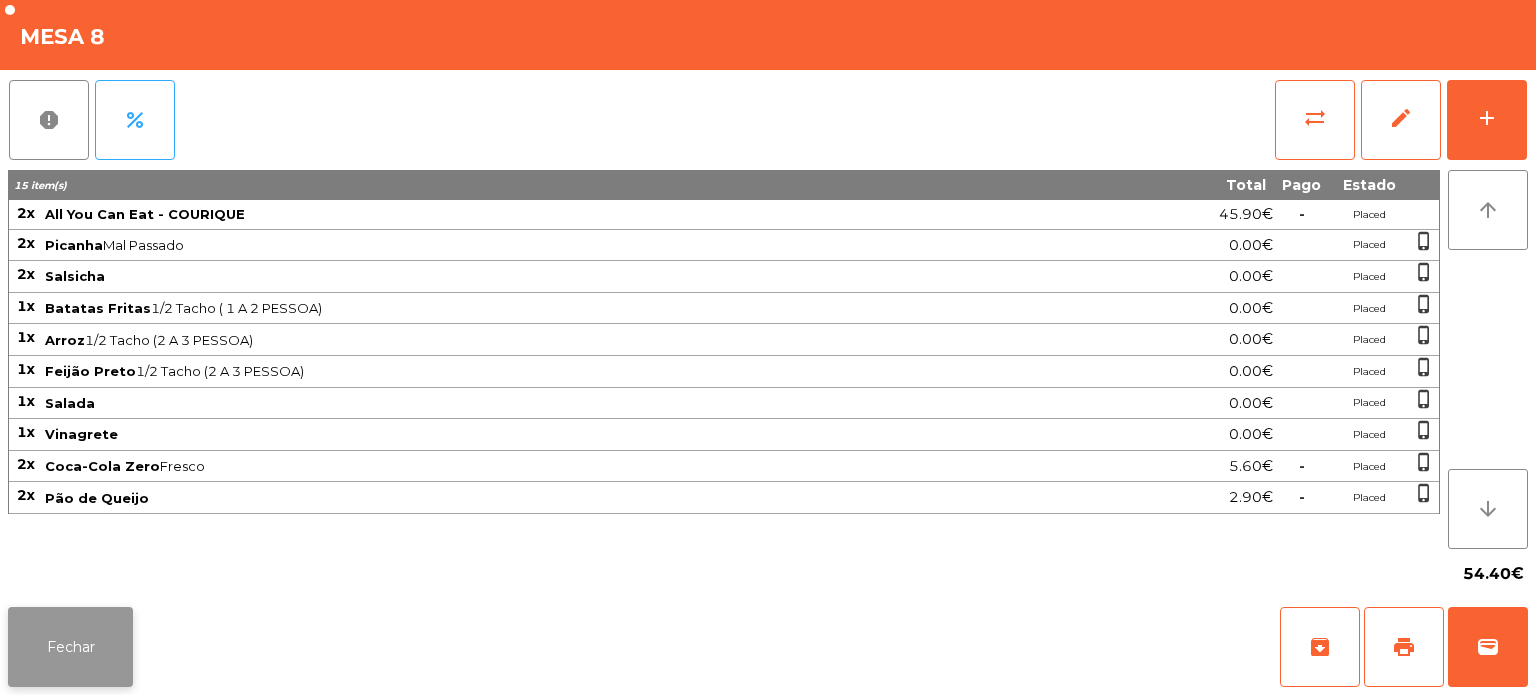 click on "Fechar" 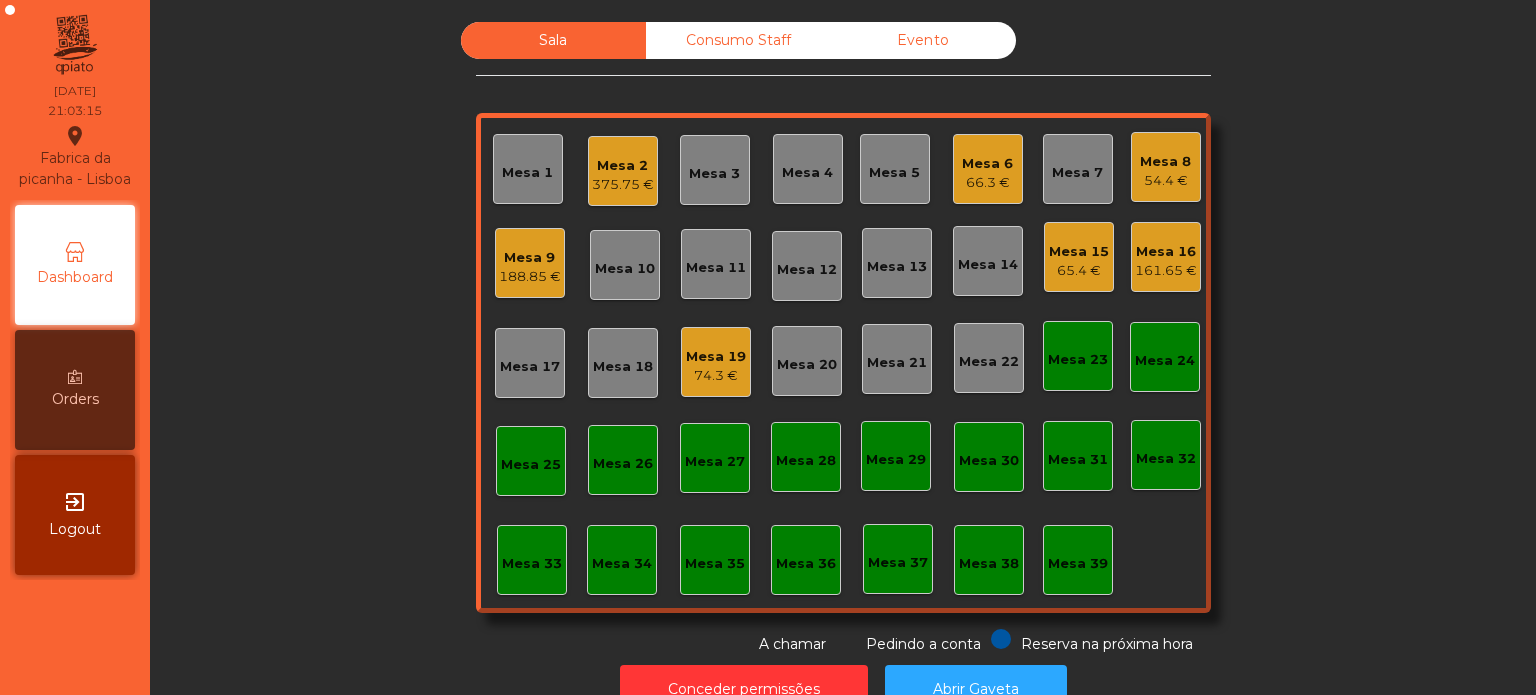 click on "188.85 €" 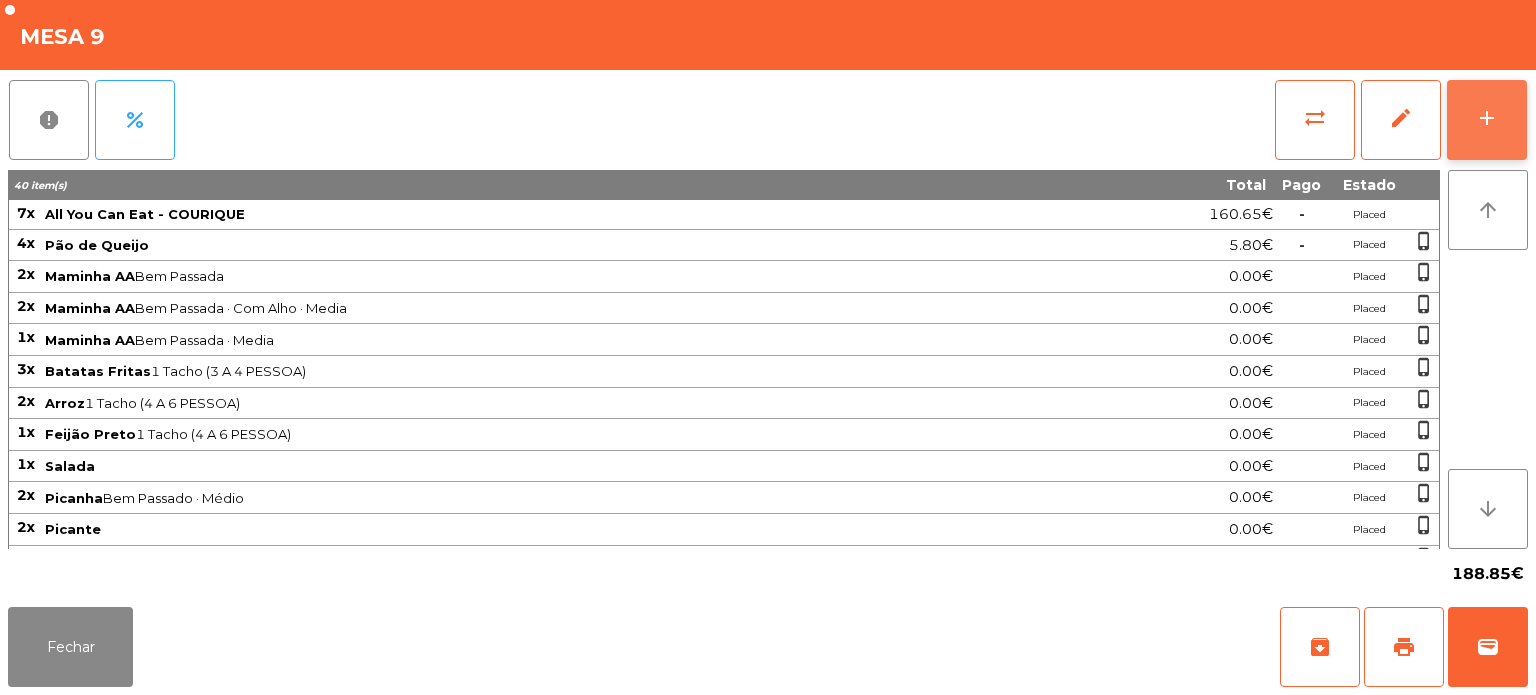 click on "add" 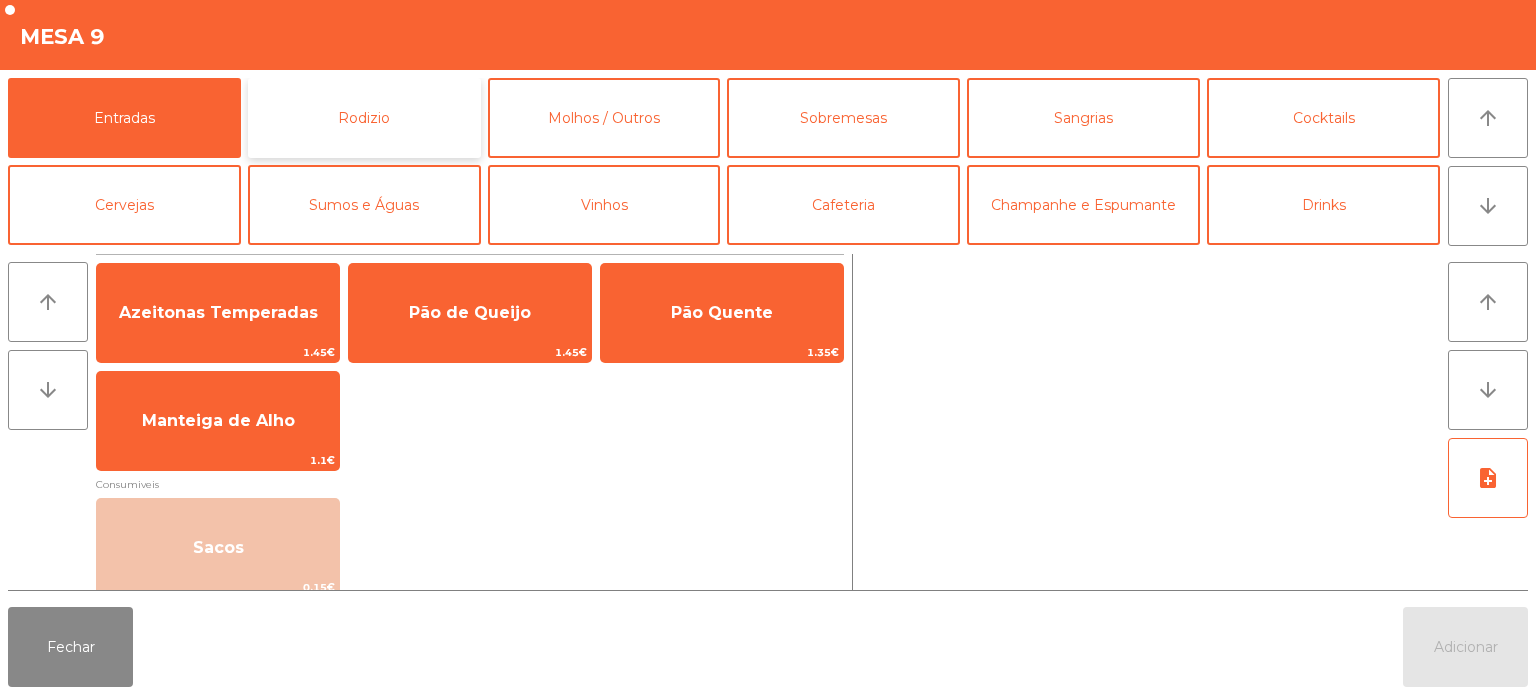 click on "Rodizio" 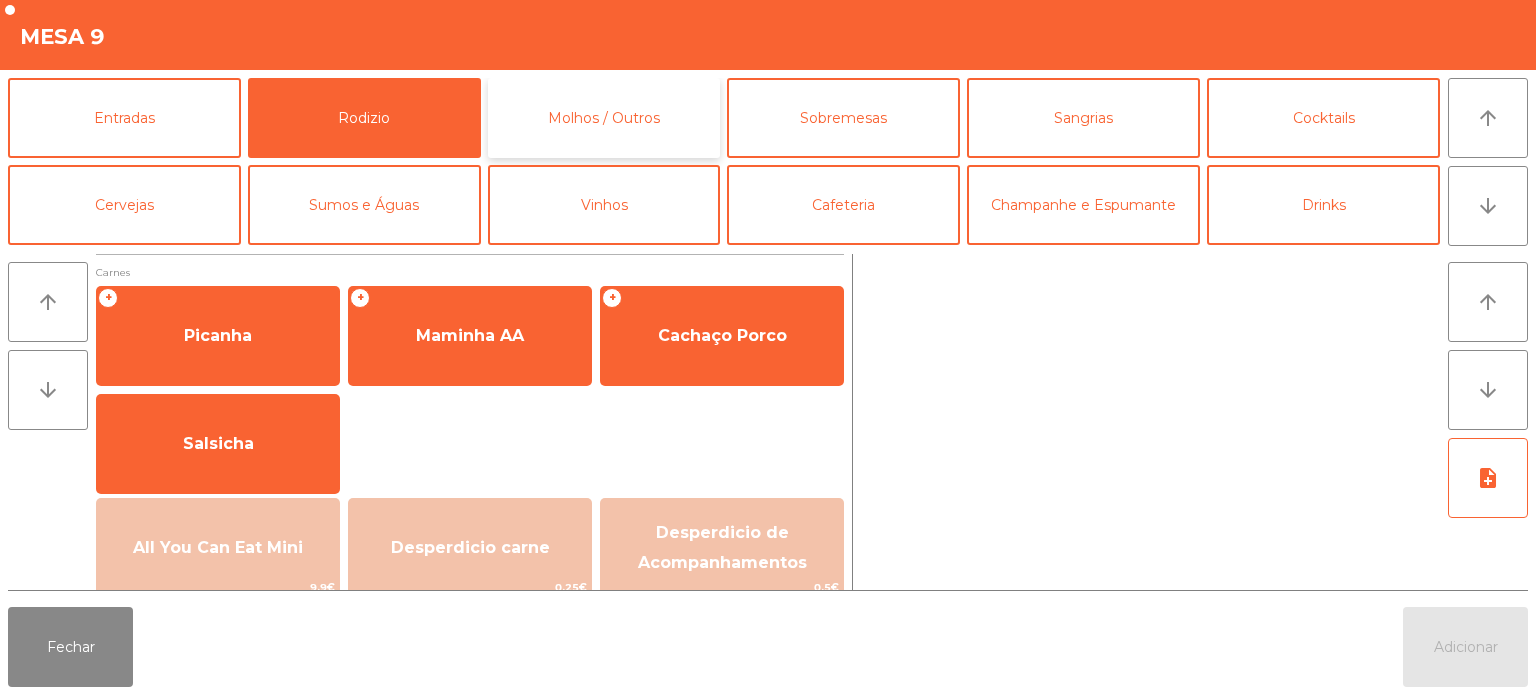 click on "Molhos / Outros" 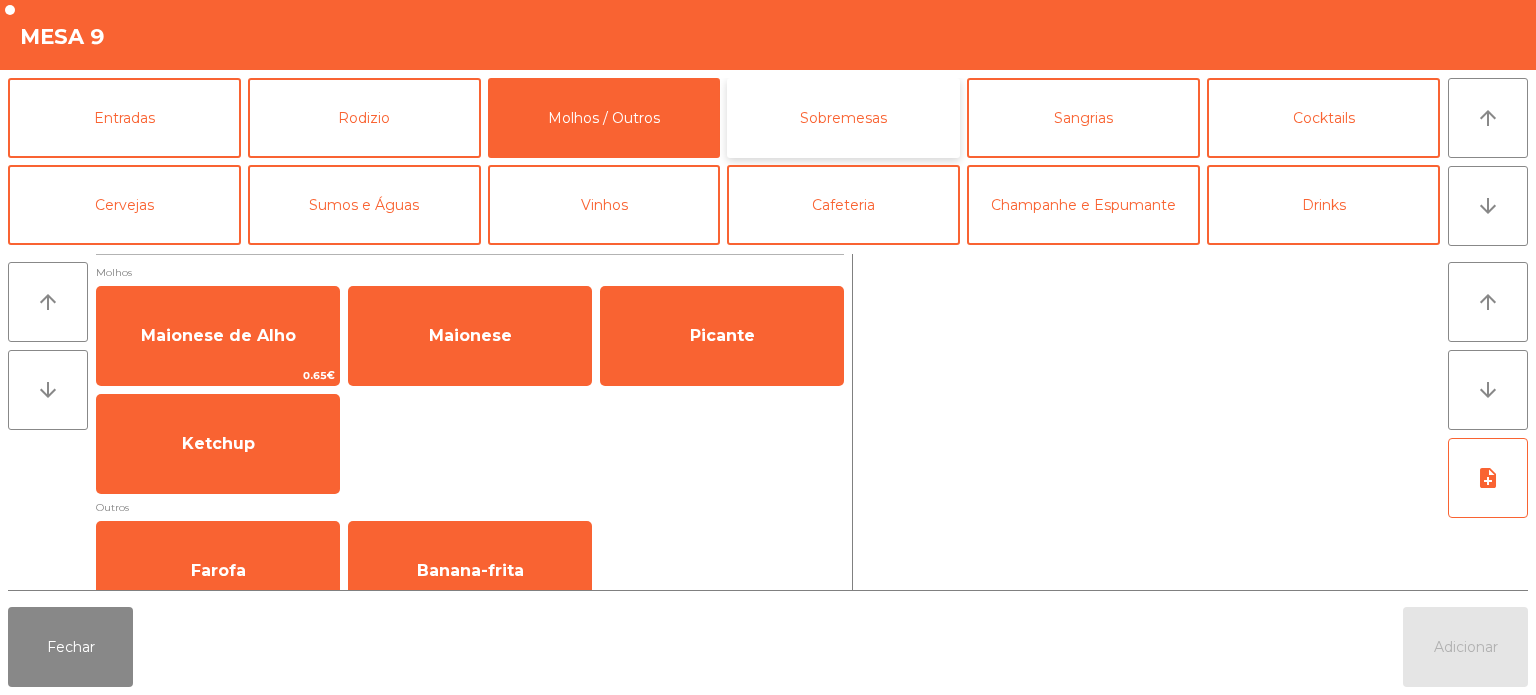 click on "Sobremesas" 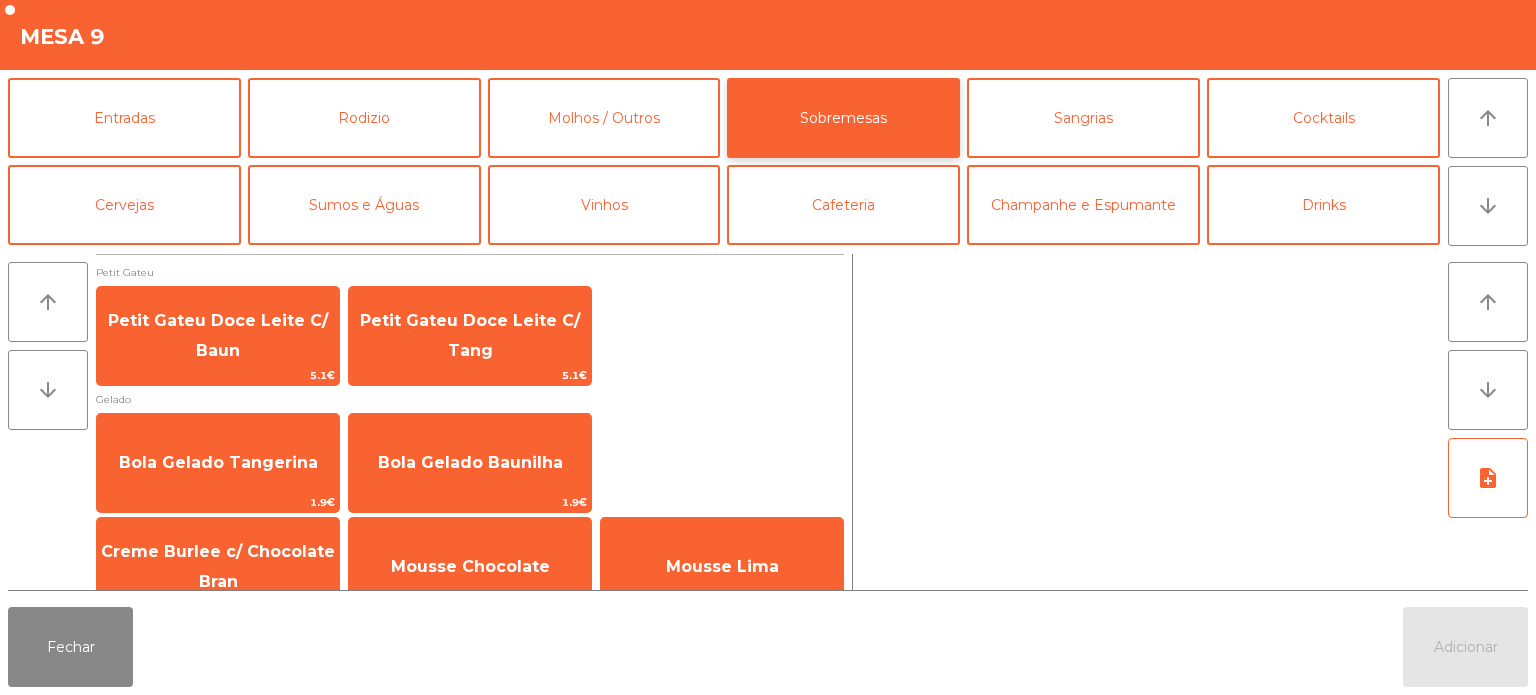 scroll, scrollTop: 34, scrollLeft: 0, axis: vertical 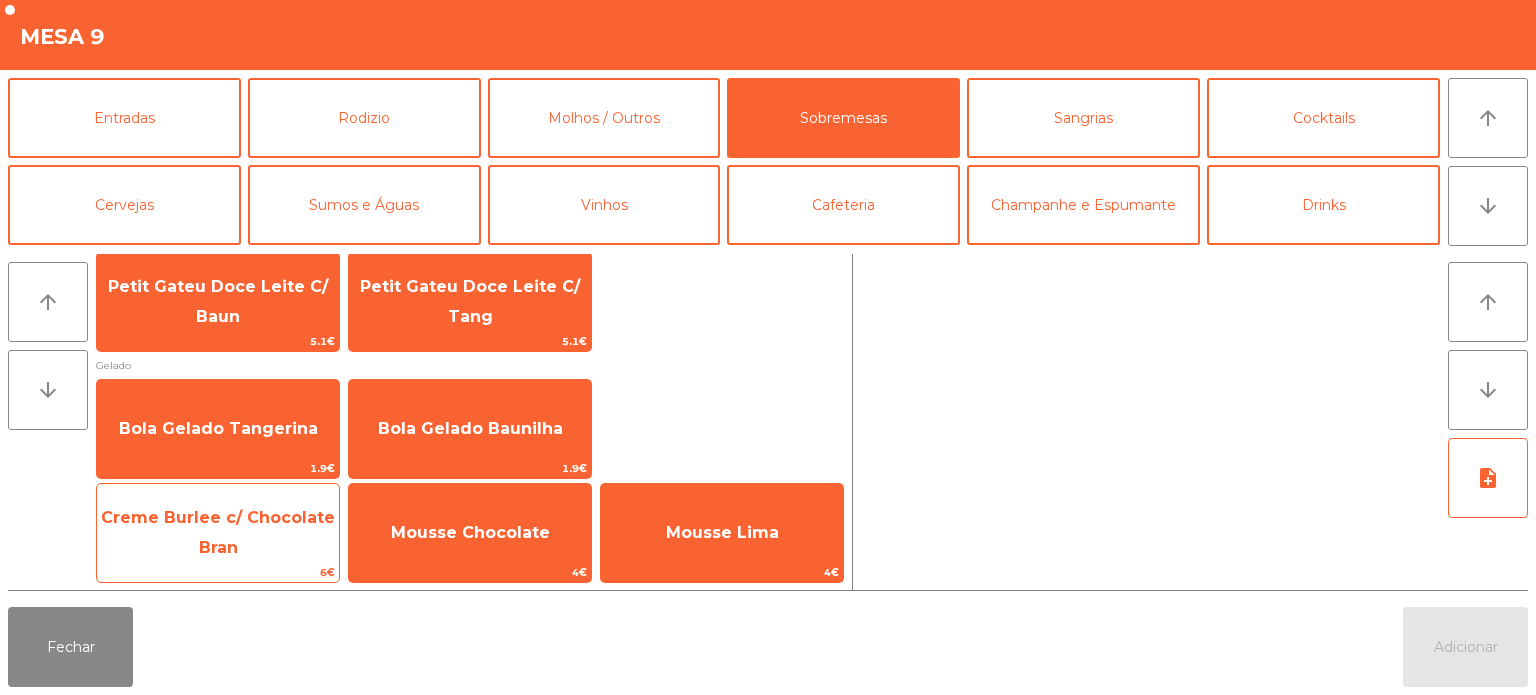 click on "Creme Burlee c/ Chocolate Bran" 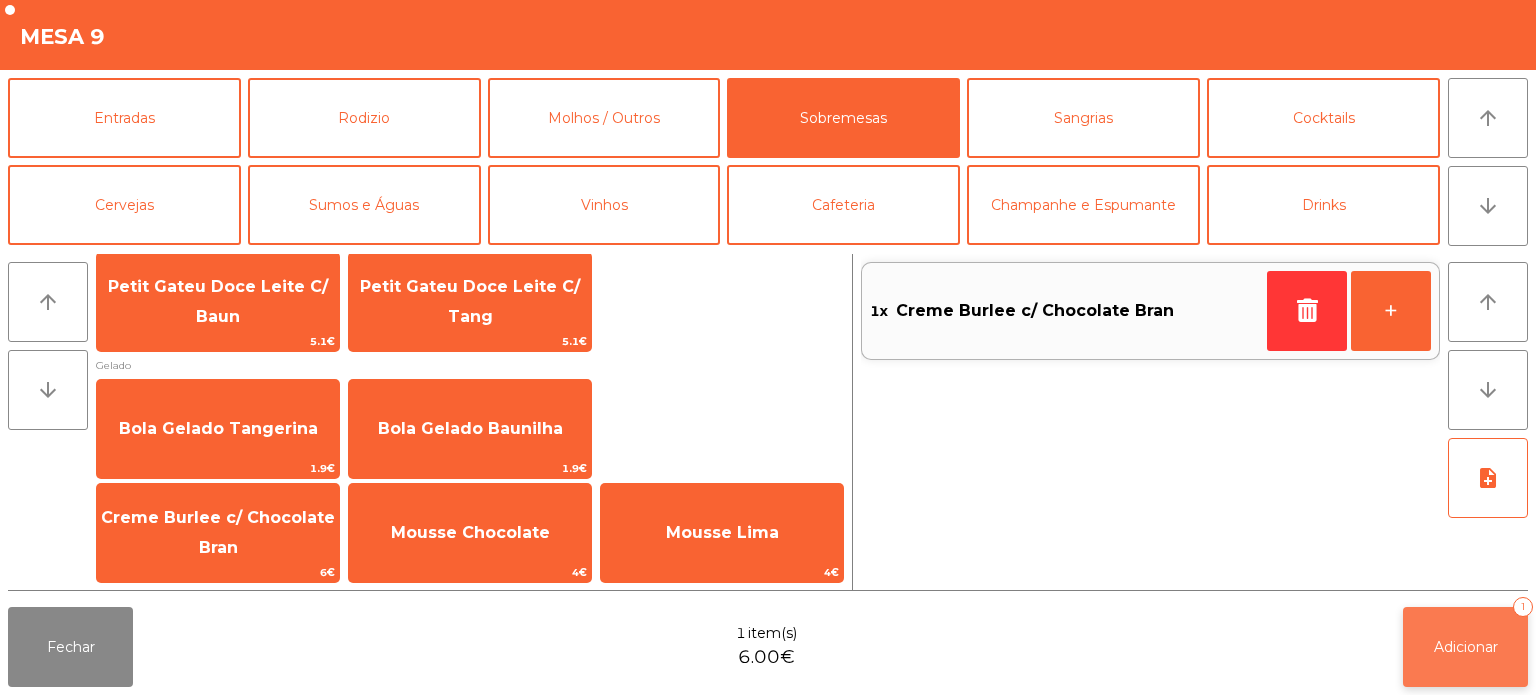 click on "Adicionar   1" 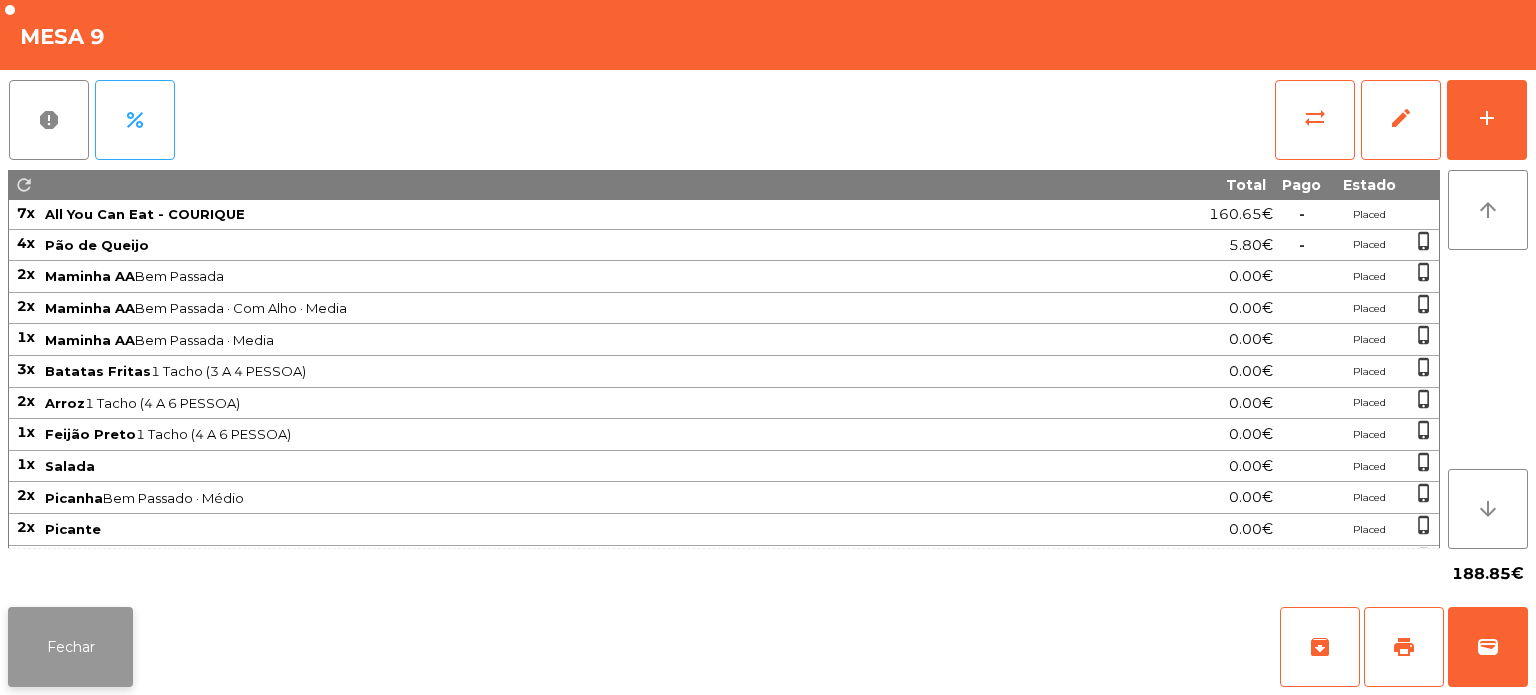 click on "Fechar" 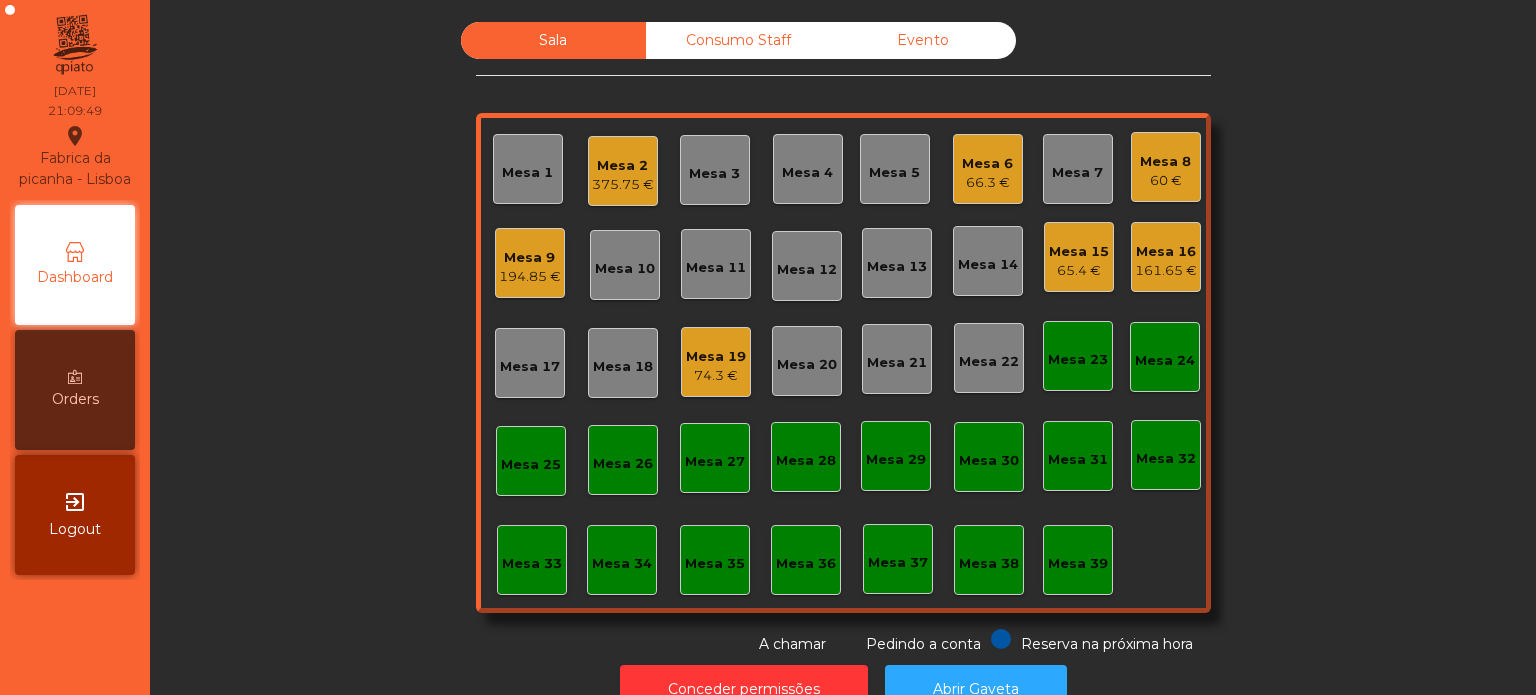 click on "375.75 €" 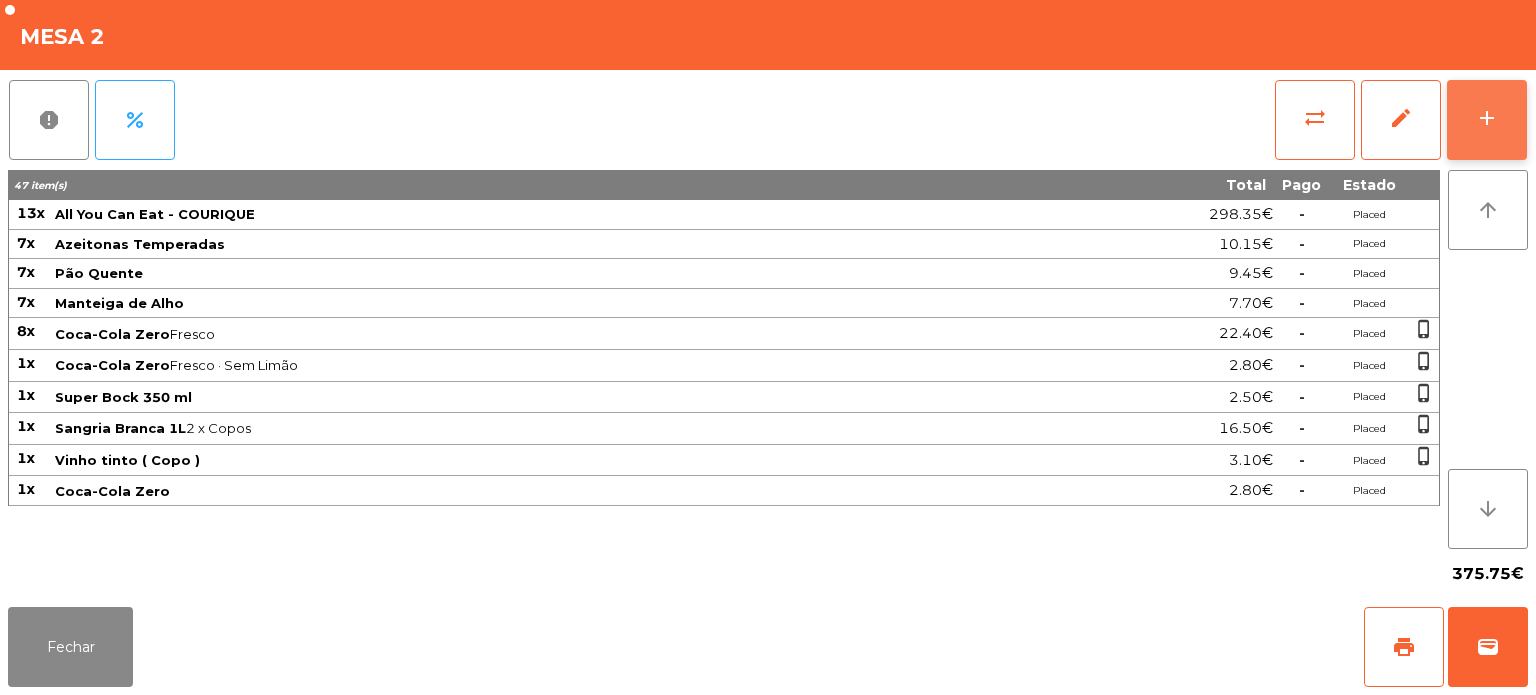 click on "add" 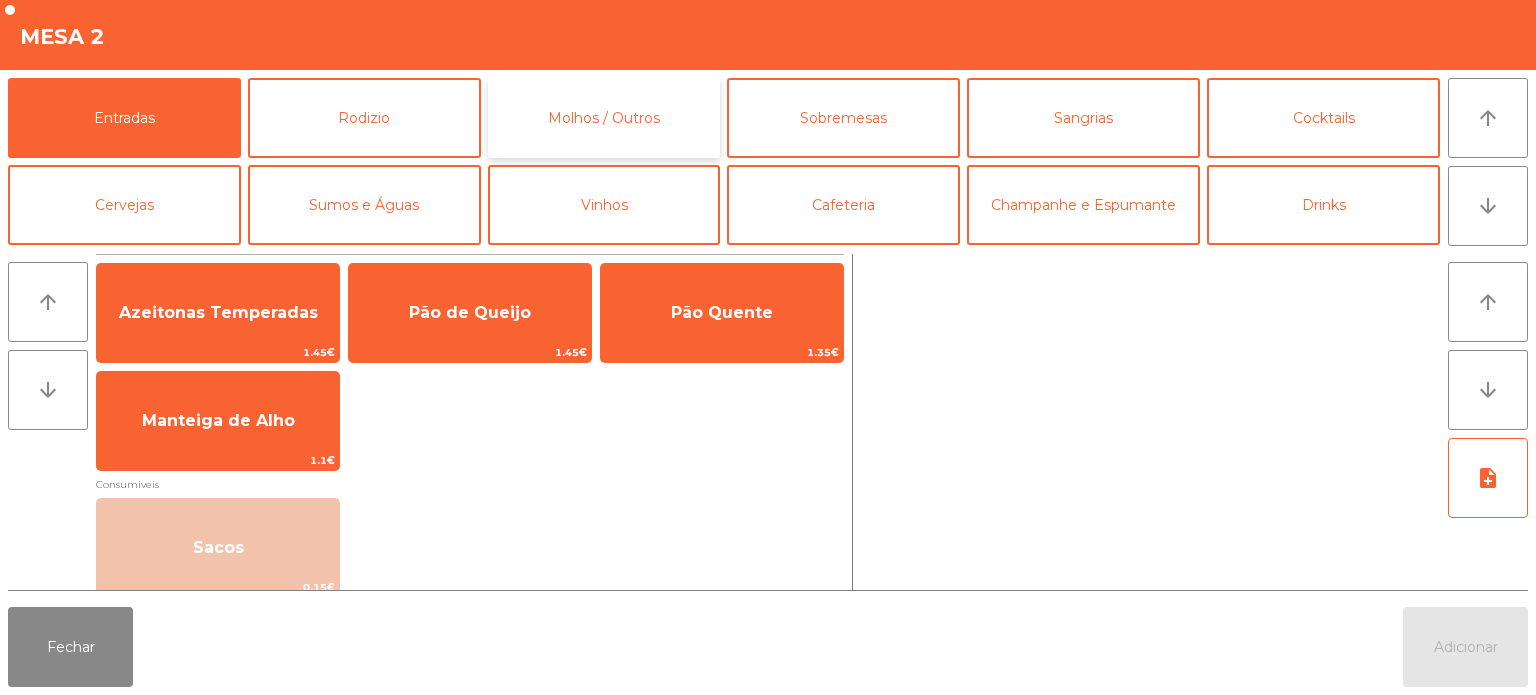 click on "Molhos / Outros" 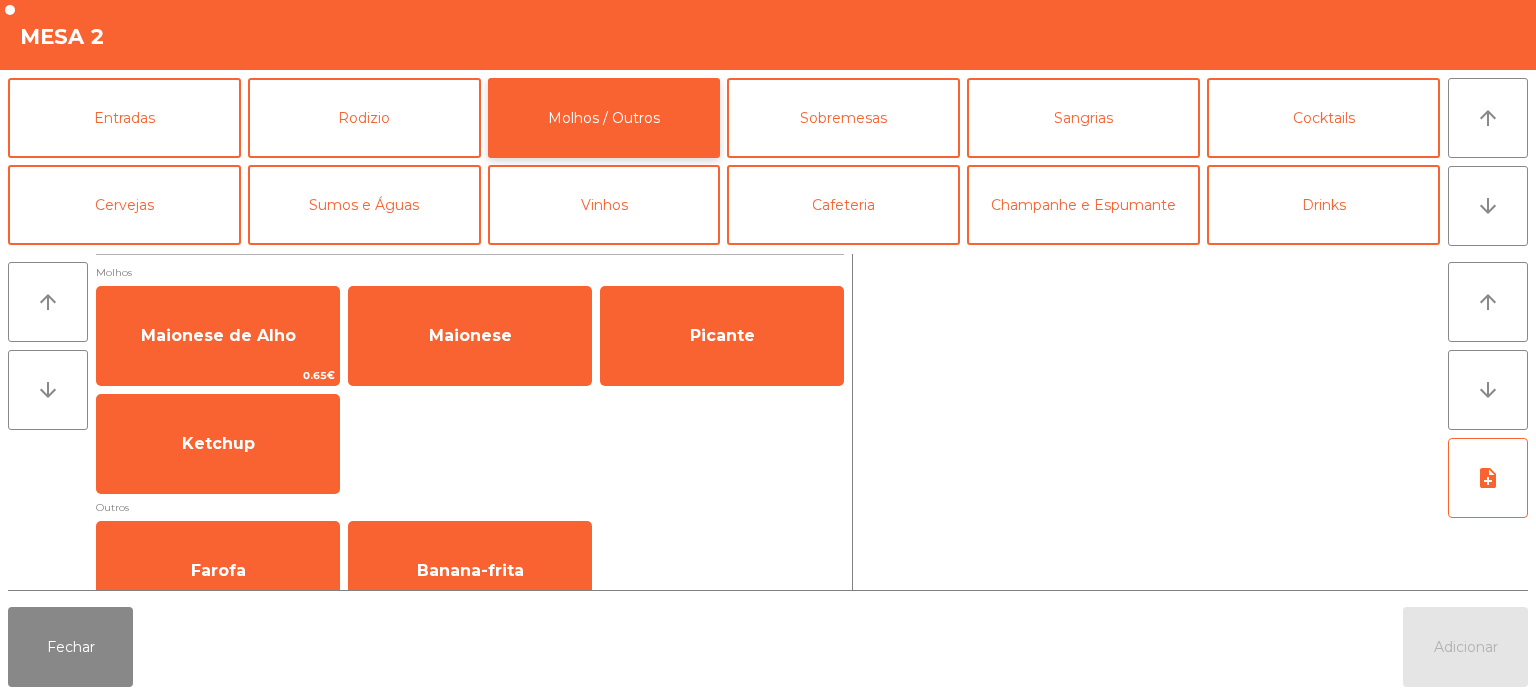 click on "Molhos / Outros" 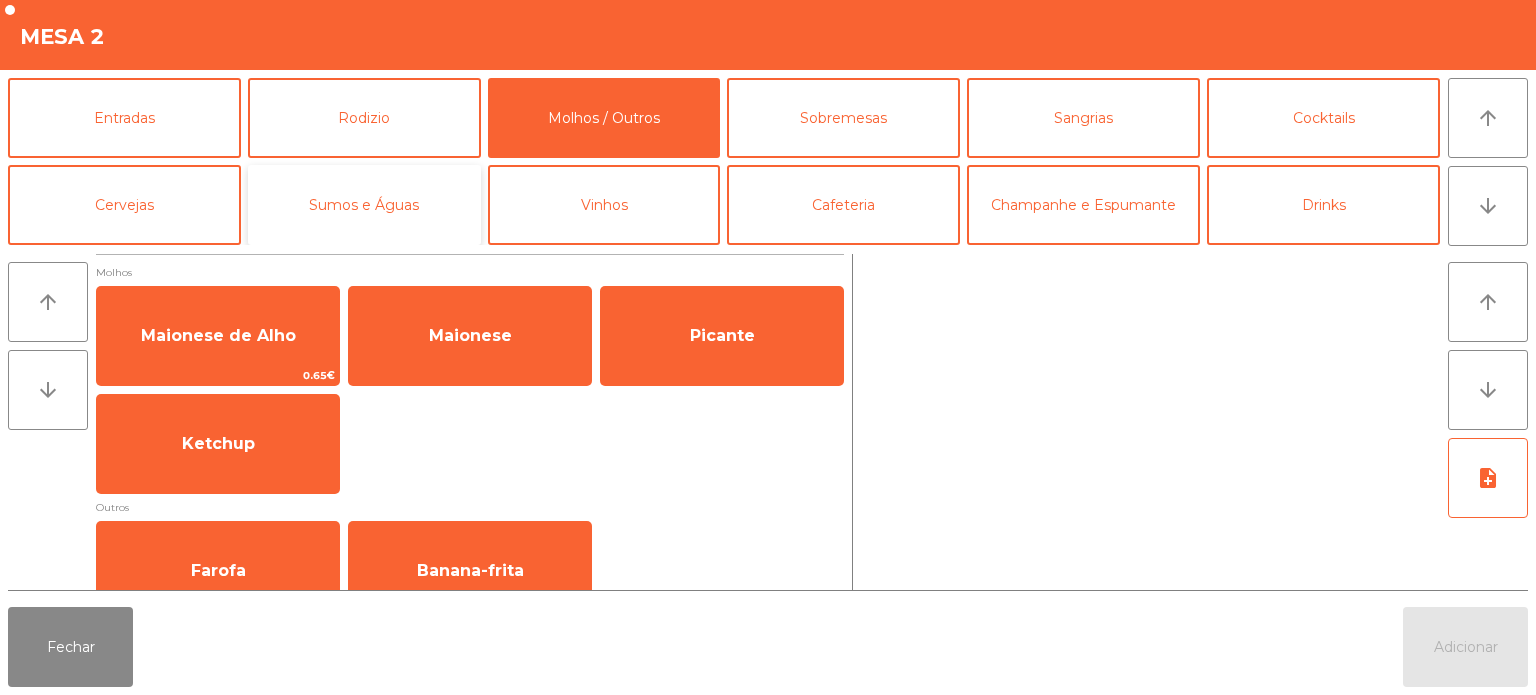 click on "Sumos e Águas" 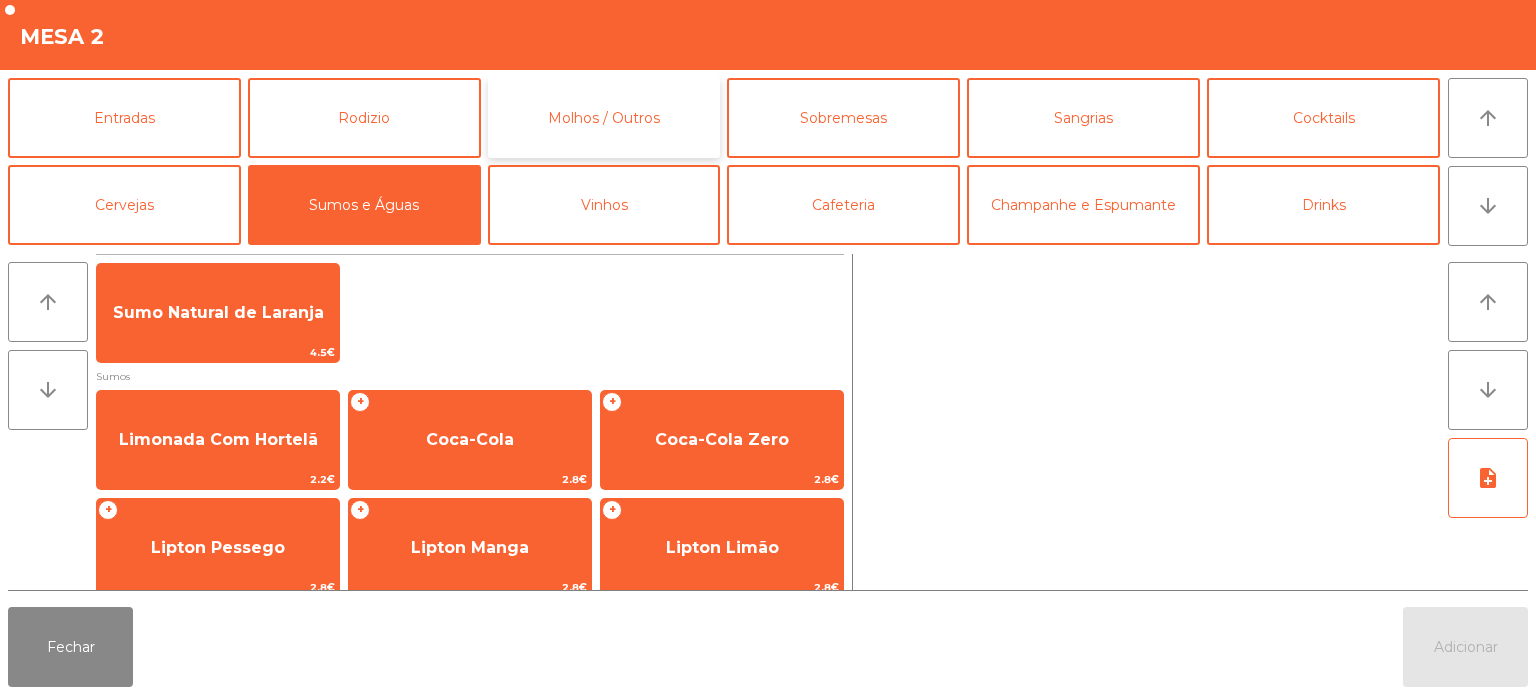 click on "Molhos / Outros" 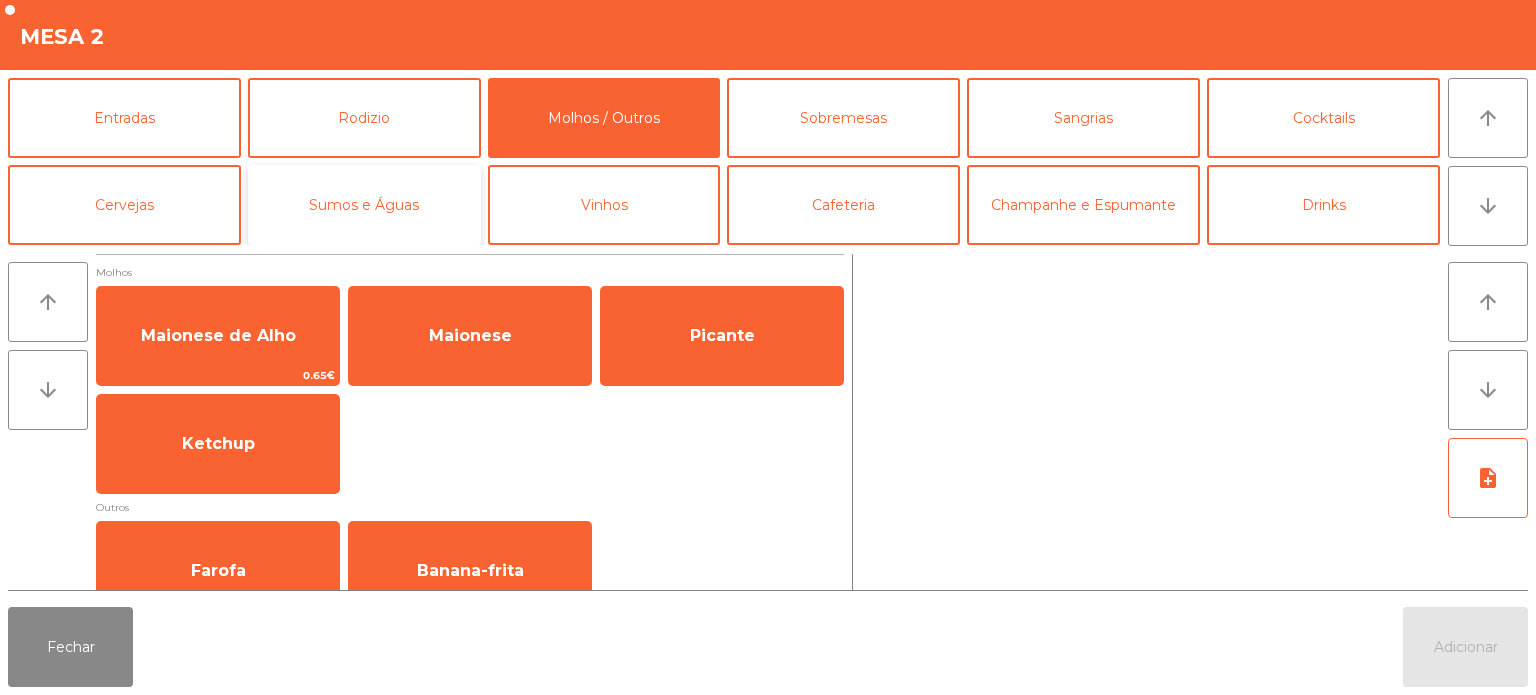 click on "Sumos e Águas" 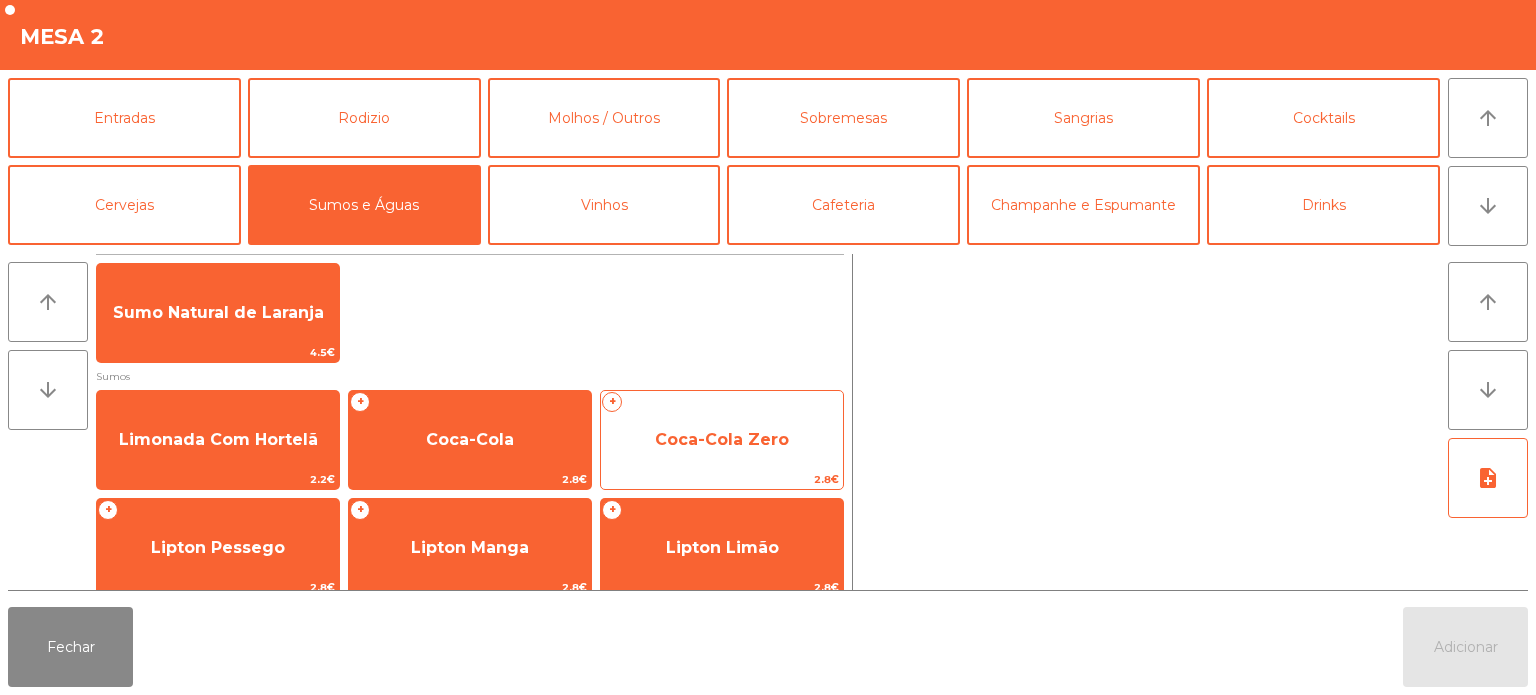 click on "Coca-Cola Zero" 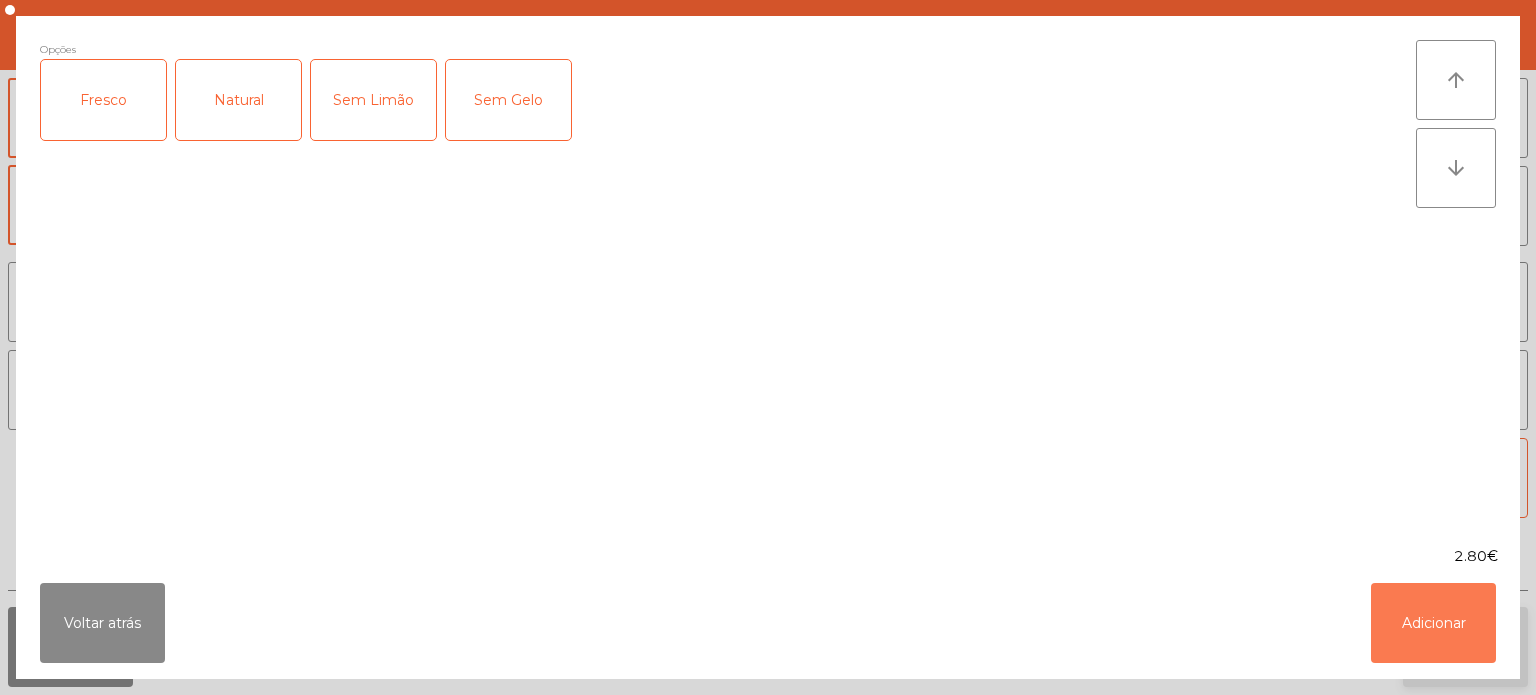click on "Adicionar" 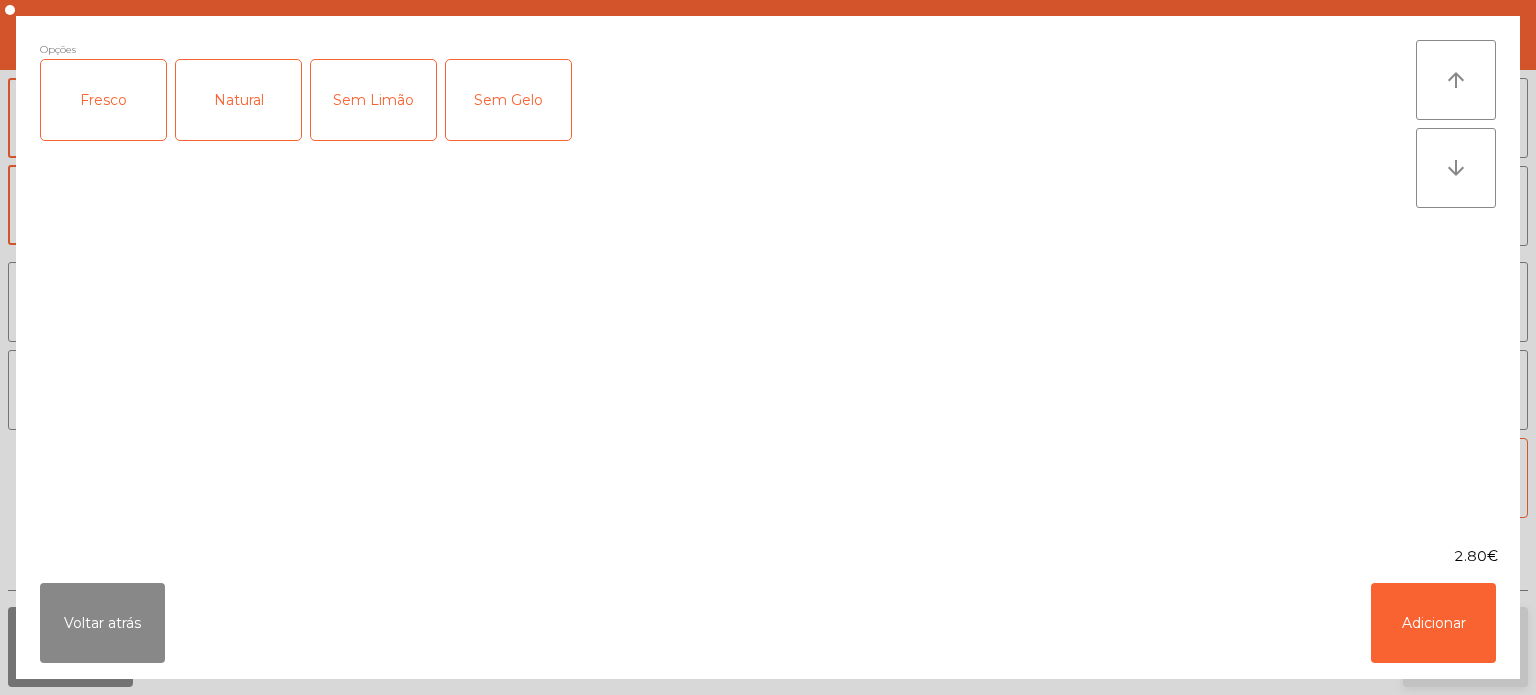 click on "Adicionar" 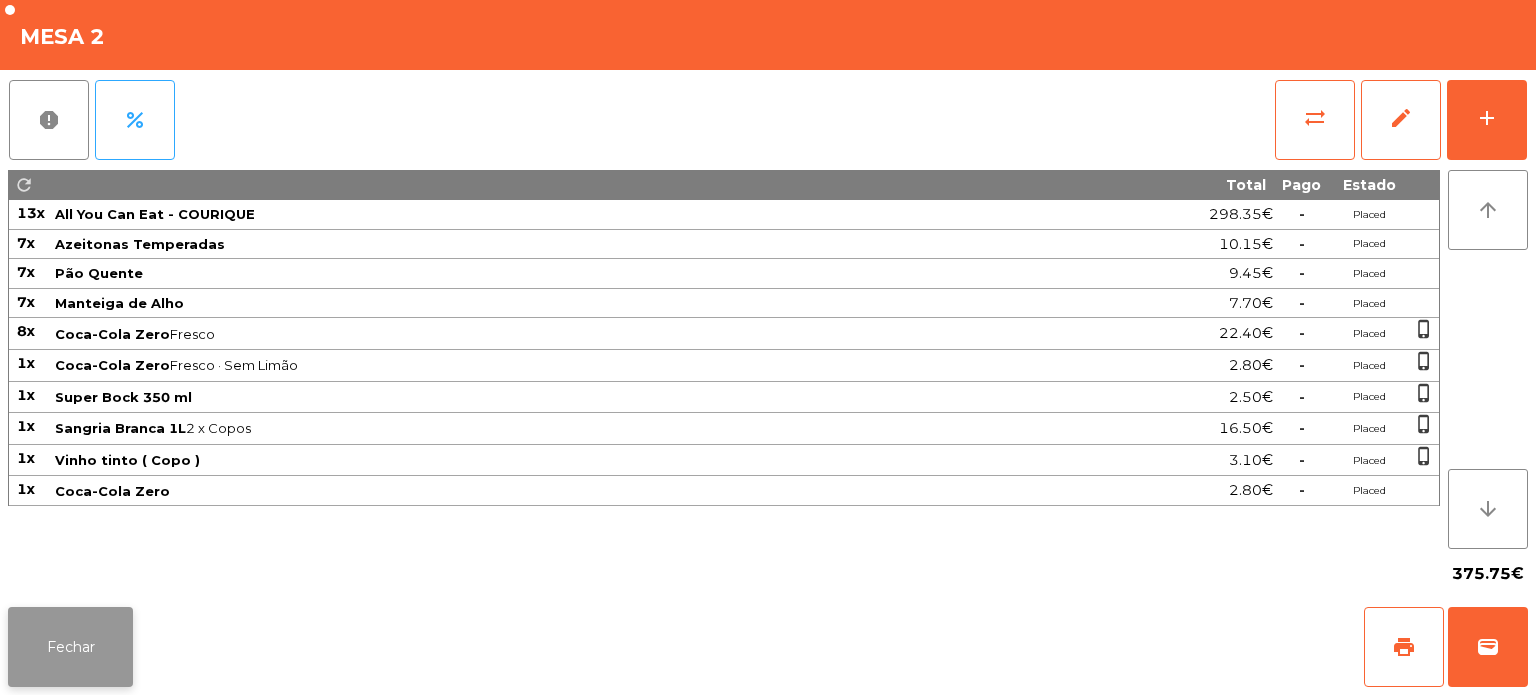 click on "Fechar" 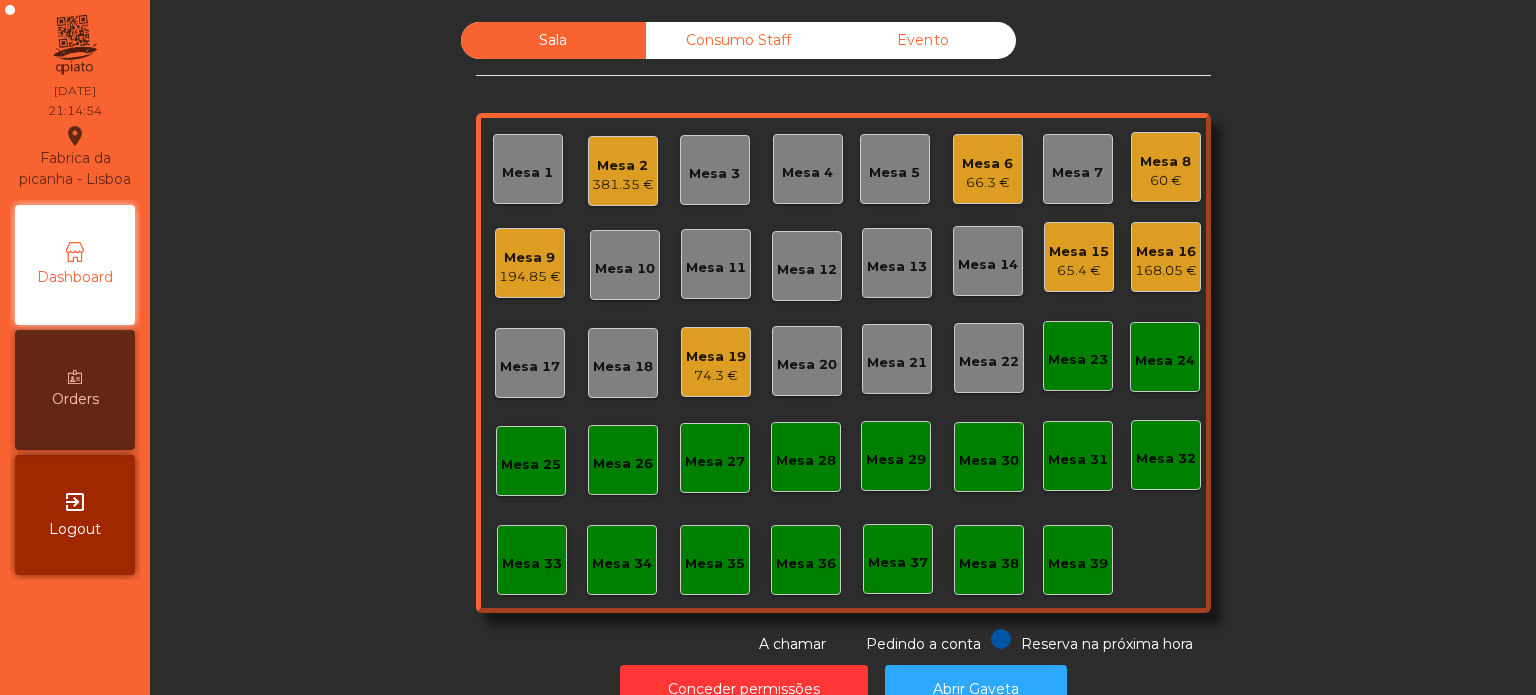 click on "Mesa 2" 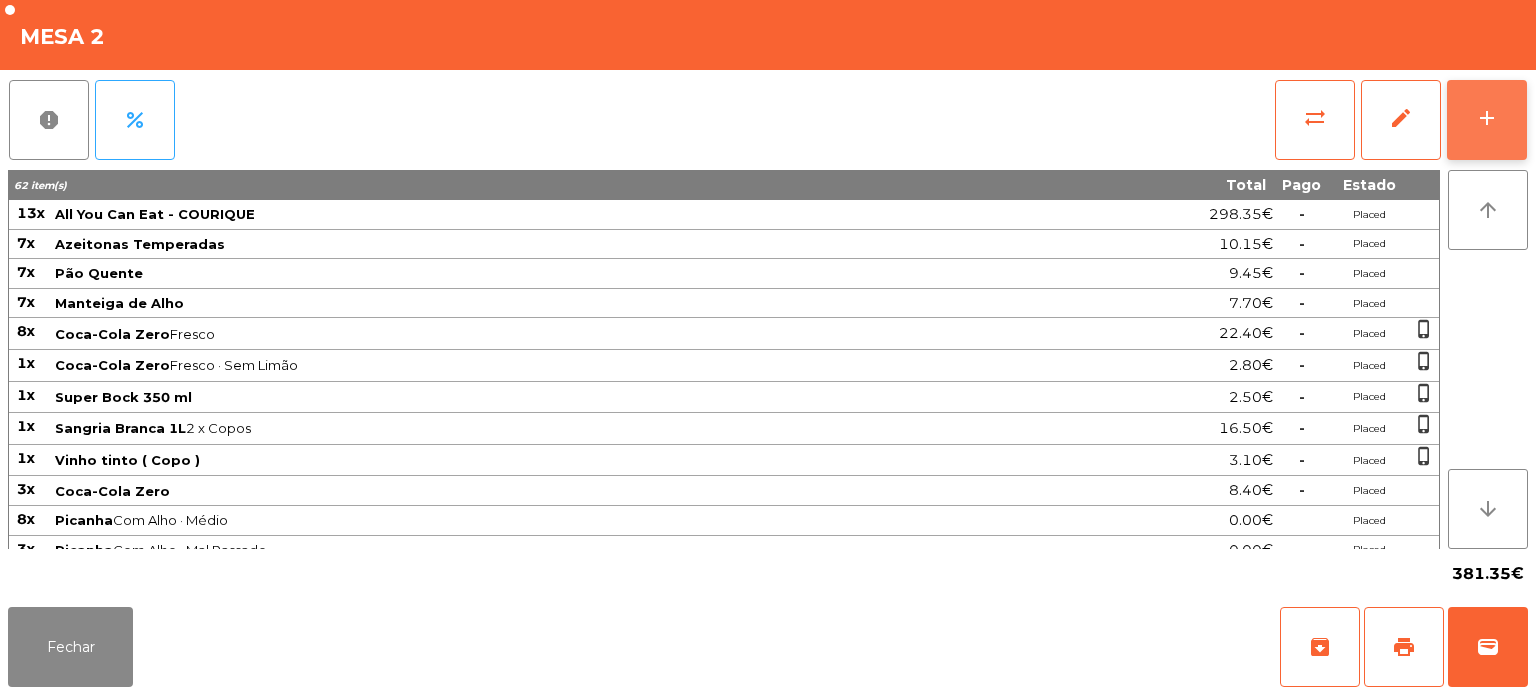 click on "add" 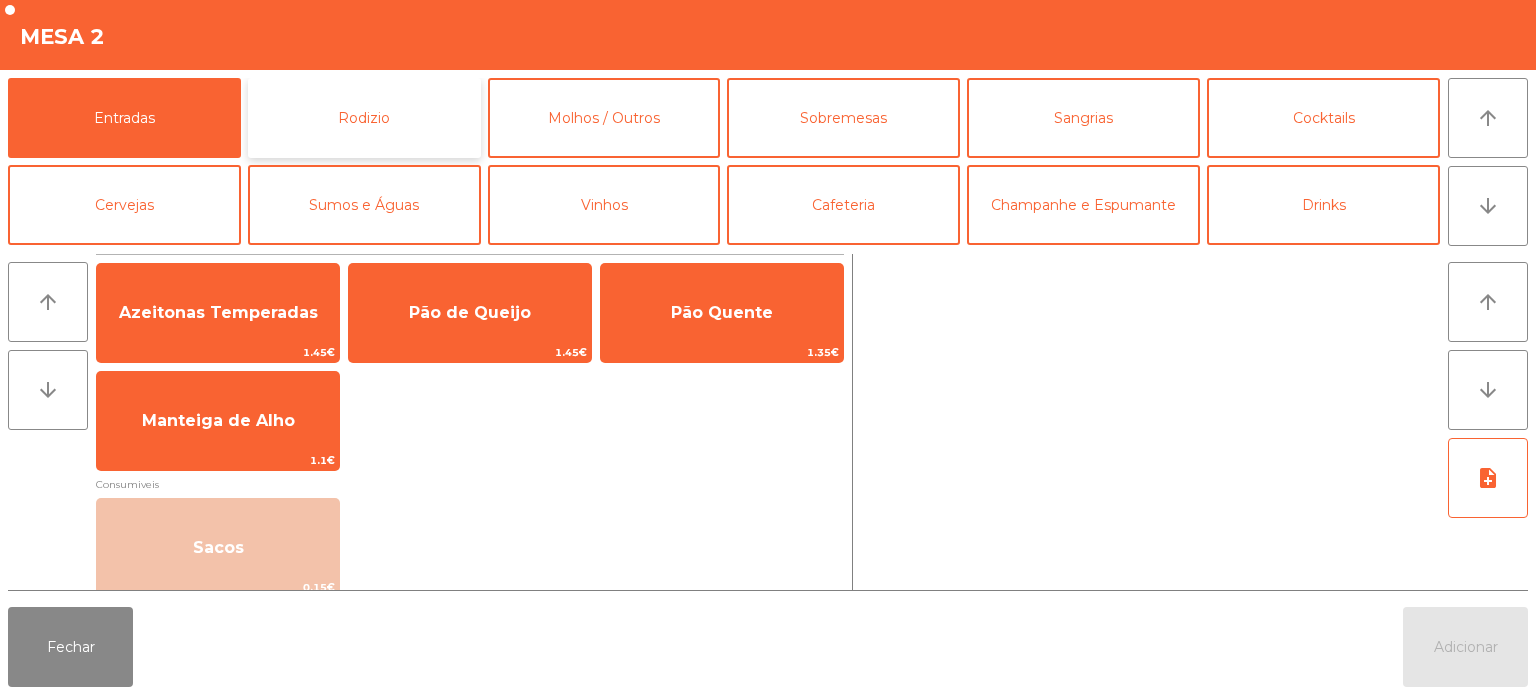 click on "Rodizio" 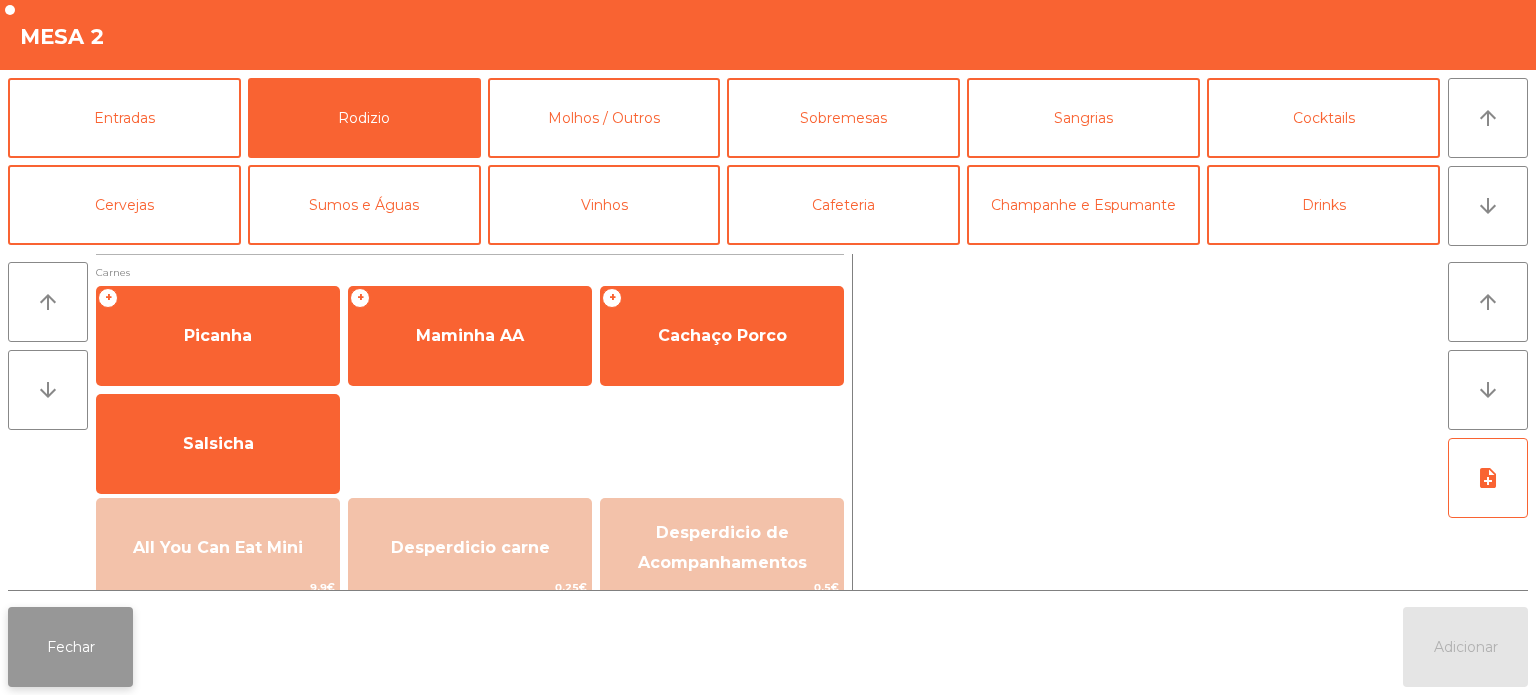 click on "Fechar" 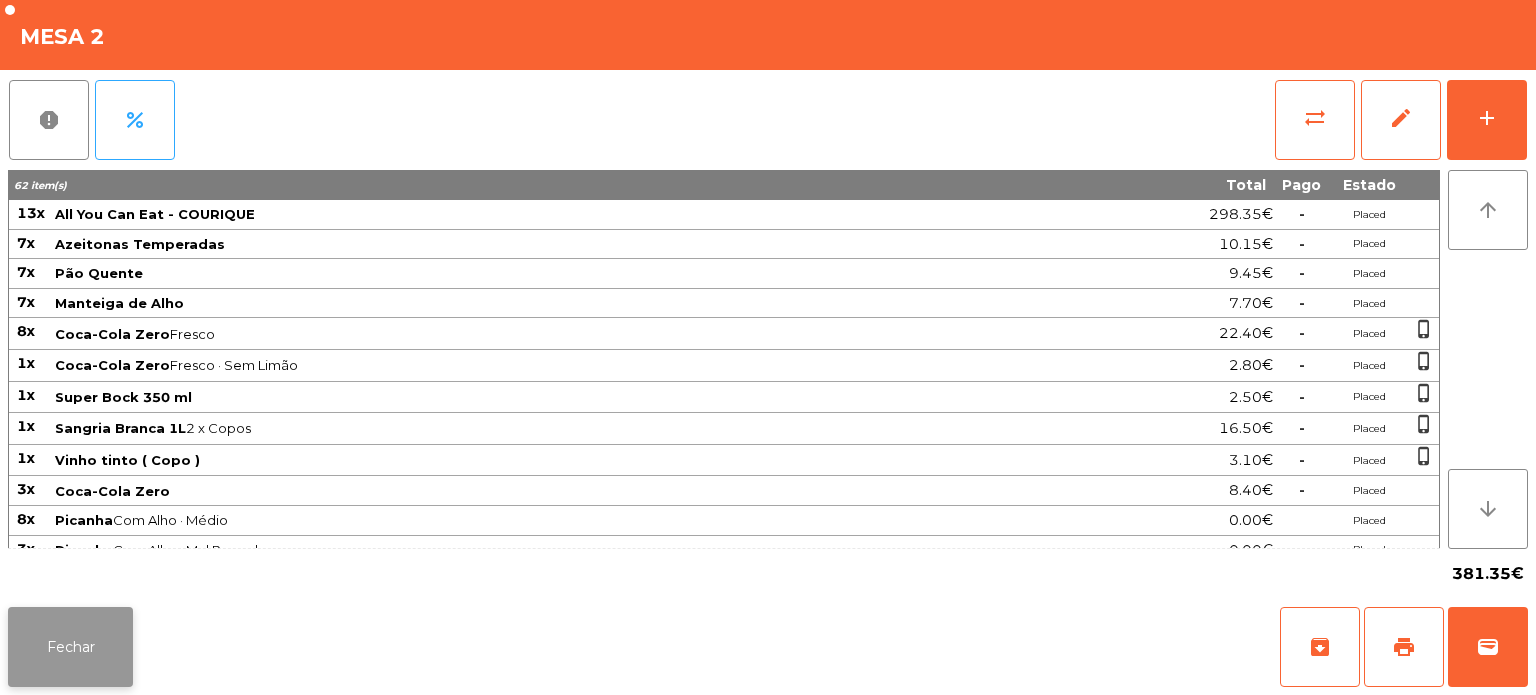 click on "Fechar" 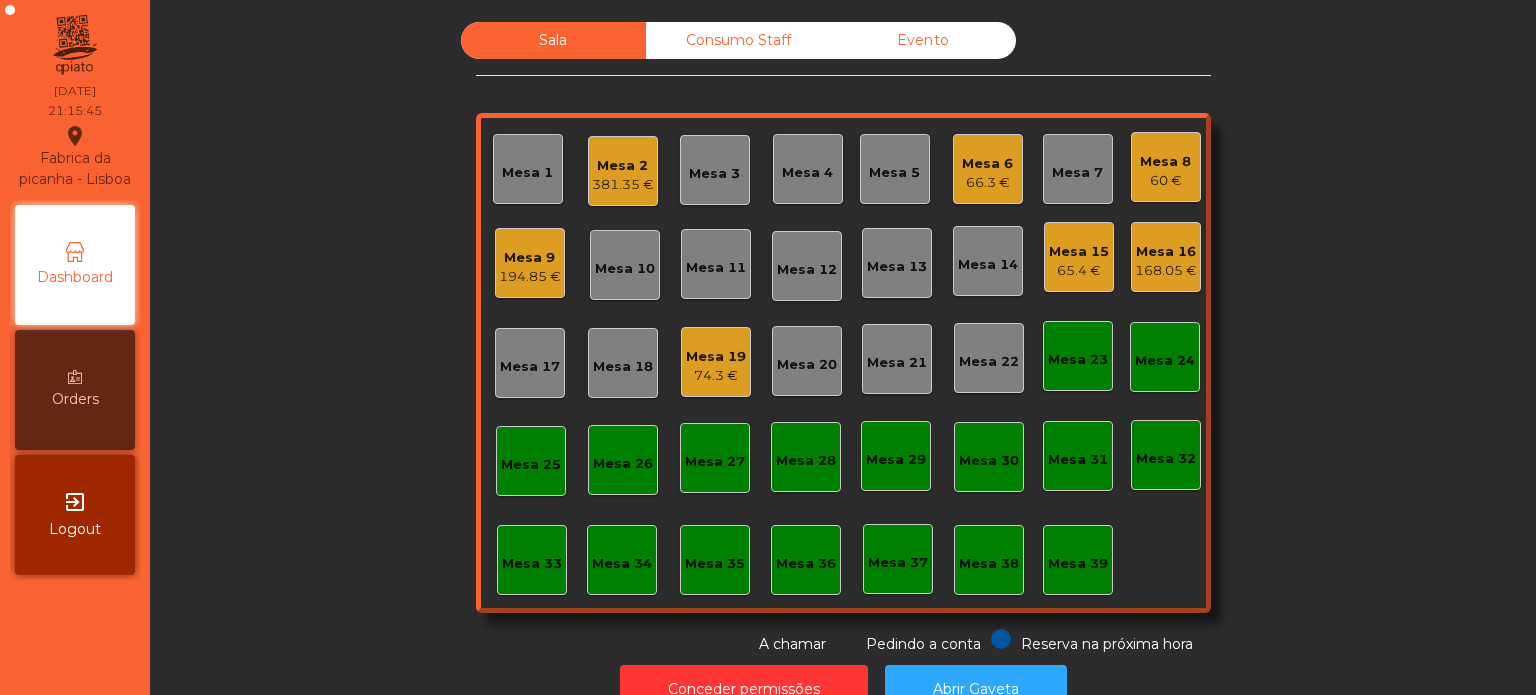 click on "74.3 €" 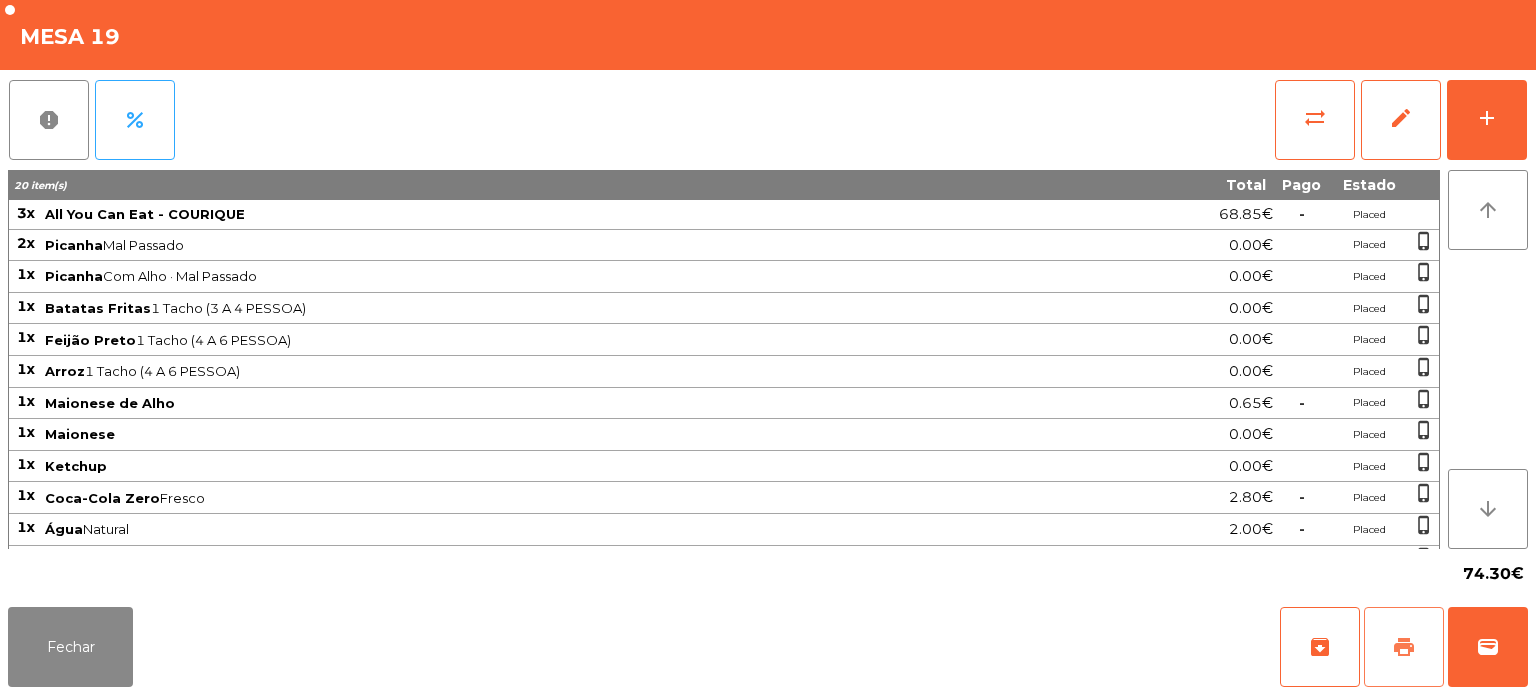 click on "print" 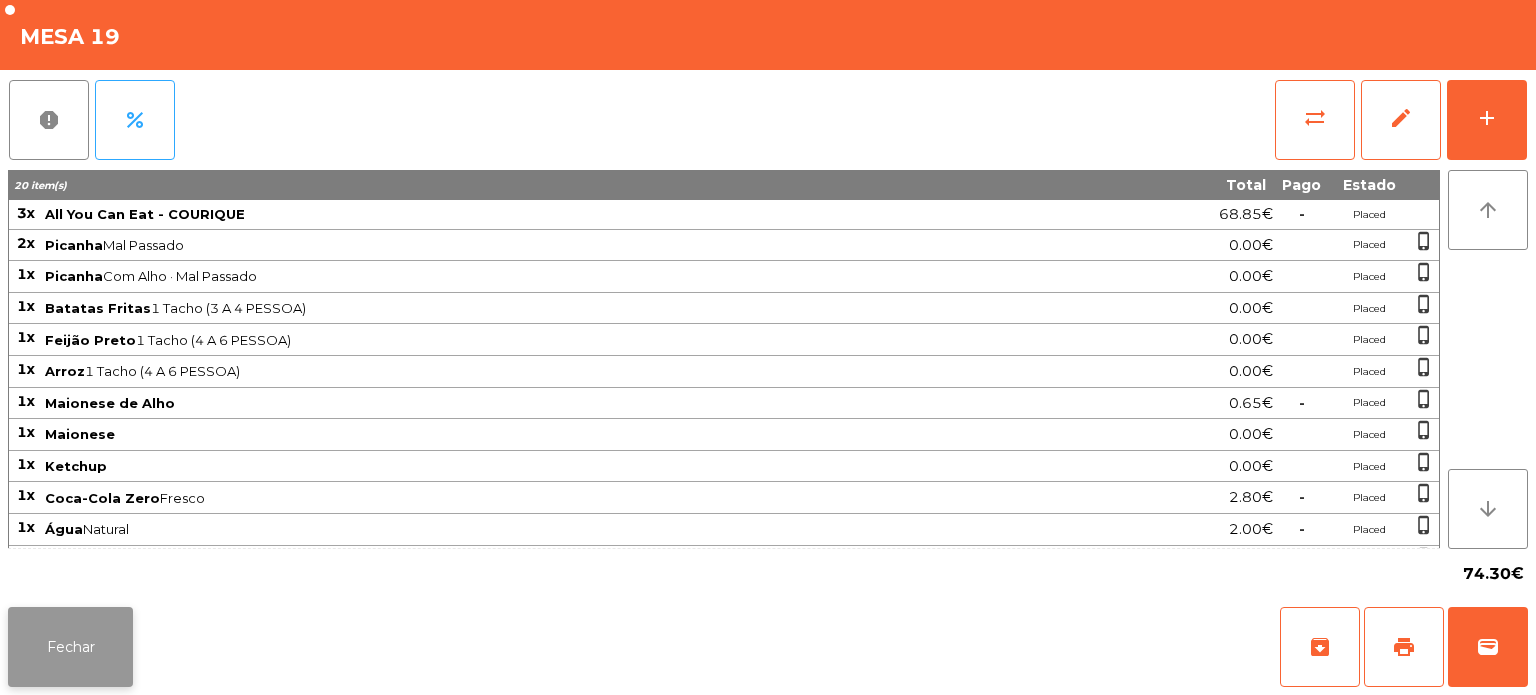 click on "Fechar" 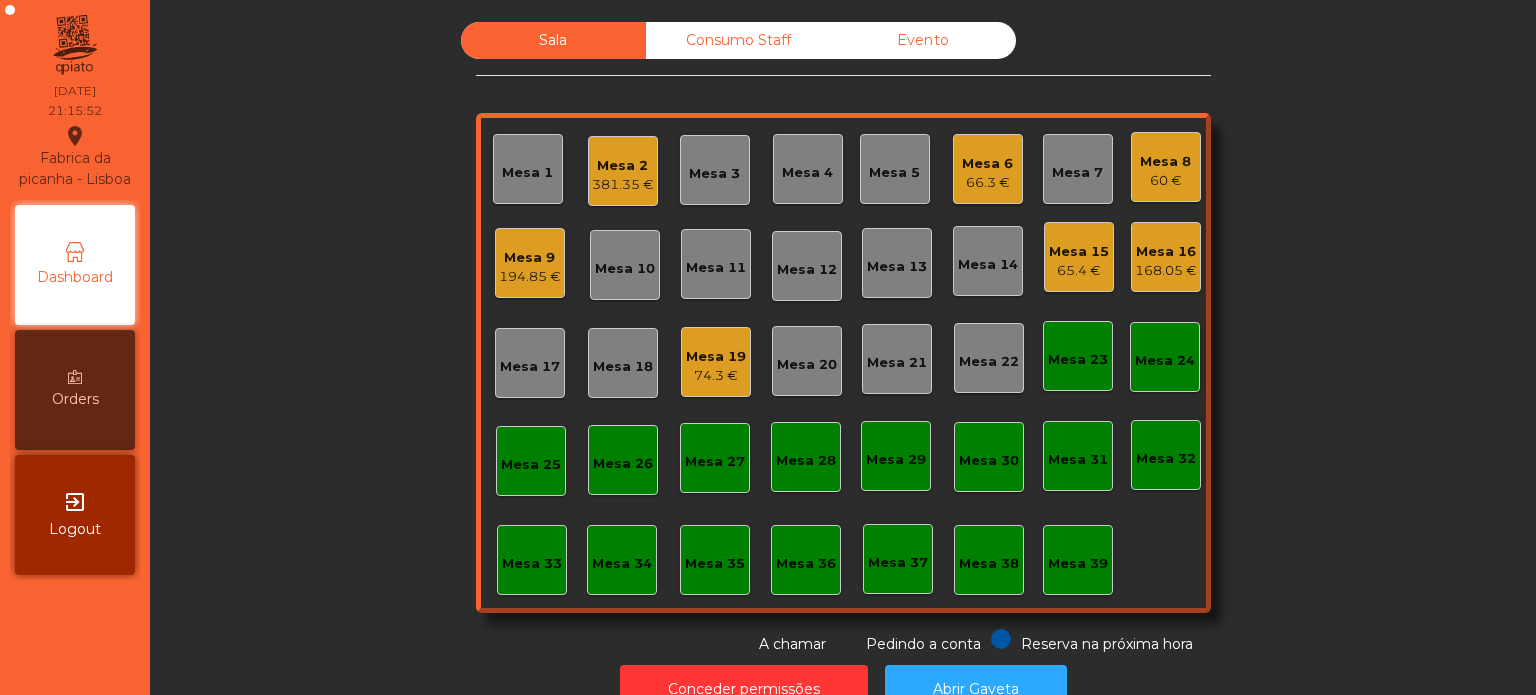 click on "194.85 €" 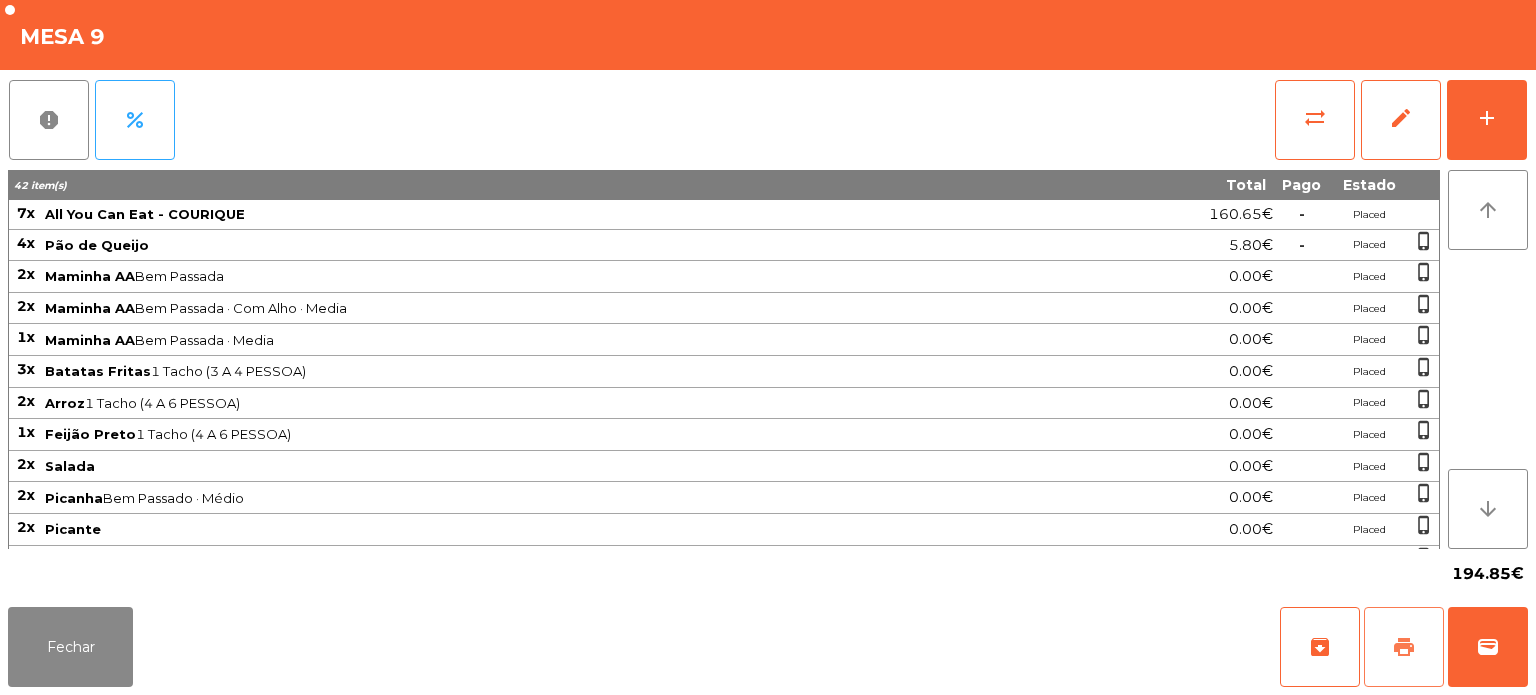 click on "print" 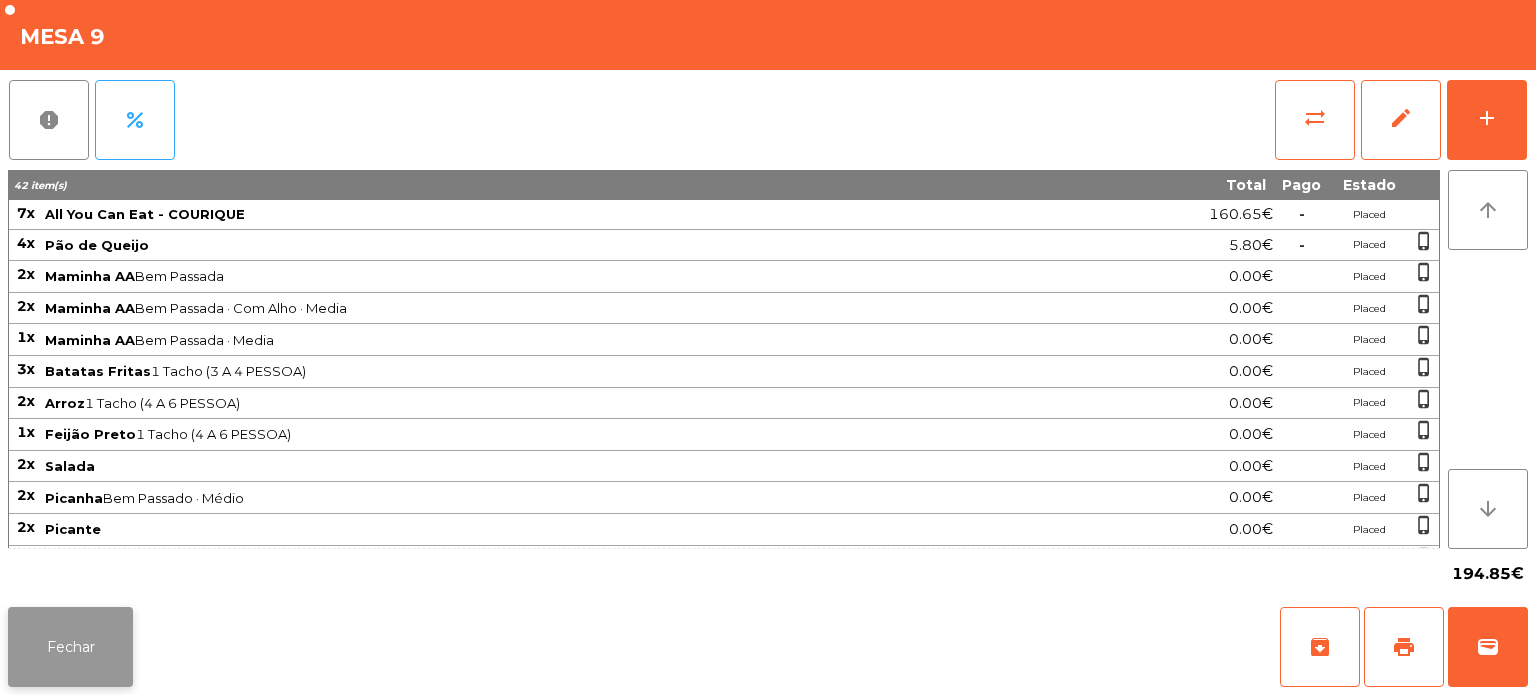 click on "Fechar" 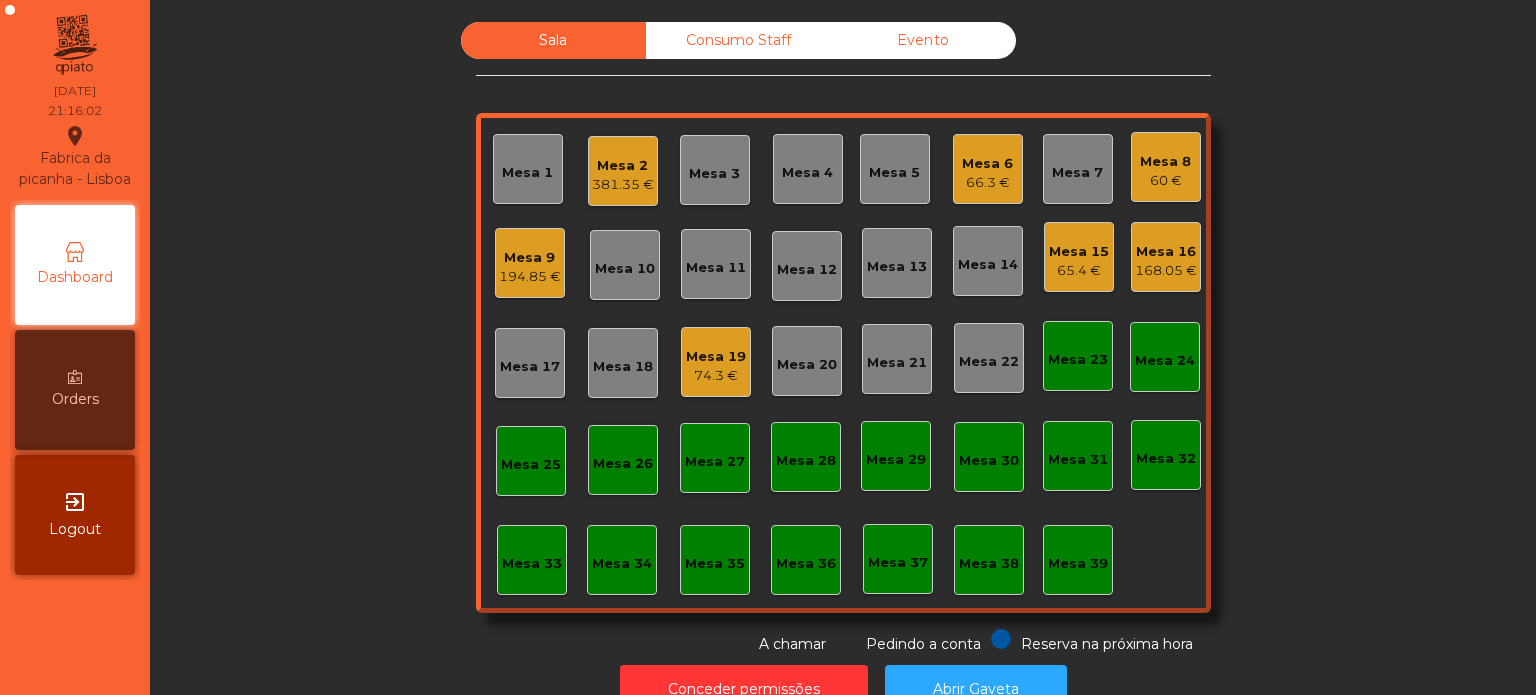 click on "Sala   Consumo Staff   Evento   Mesa 1   Mesa 2   381.35 €   Mesa 3   Mesa 4   Mesa 5   Mesa 6   66.3 €   Mesa 7   Mesa 8   60 €   Mesa 9   194.85 €   Mesa 10   Mesa 11   Mesa 12   Mesa 13   Mesa 14   Mesa 15   65.4 €   Mesa 16   168.05 €   Mesa 17   Mesa 18   Mesa 19   74.3 €   Mesa 20   Mesa 21   Mesa 22   Mesa 23   Mesa 24   Mesa 25   Mesa 26   Mesa 27   Mesa 28   Mesa 29   Mesa 30   Mesa 31   Mesa 32   Mesa 33   Mesa 34   Mesa 35   Mesa 36   Mesa 37   Mesa 38   Mesa 39  Reserva na próxima hora Pedindo a conta A chamar" 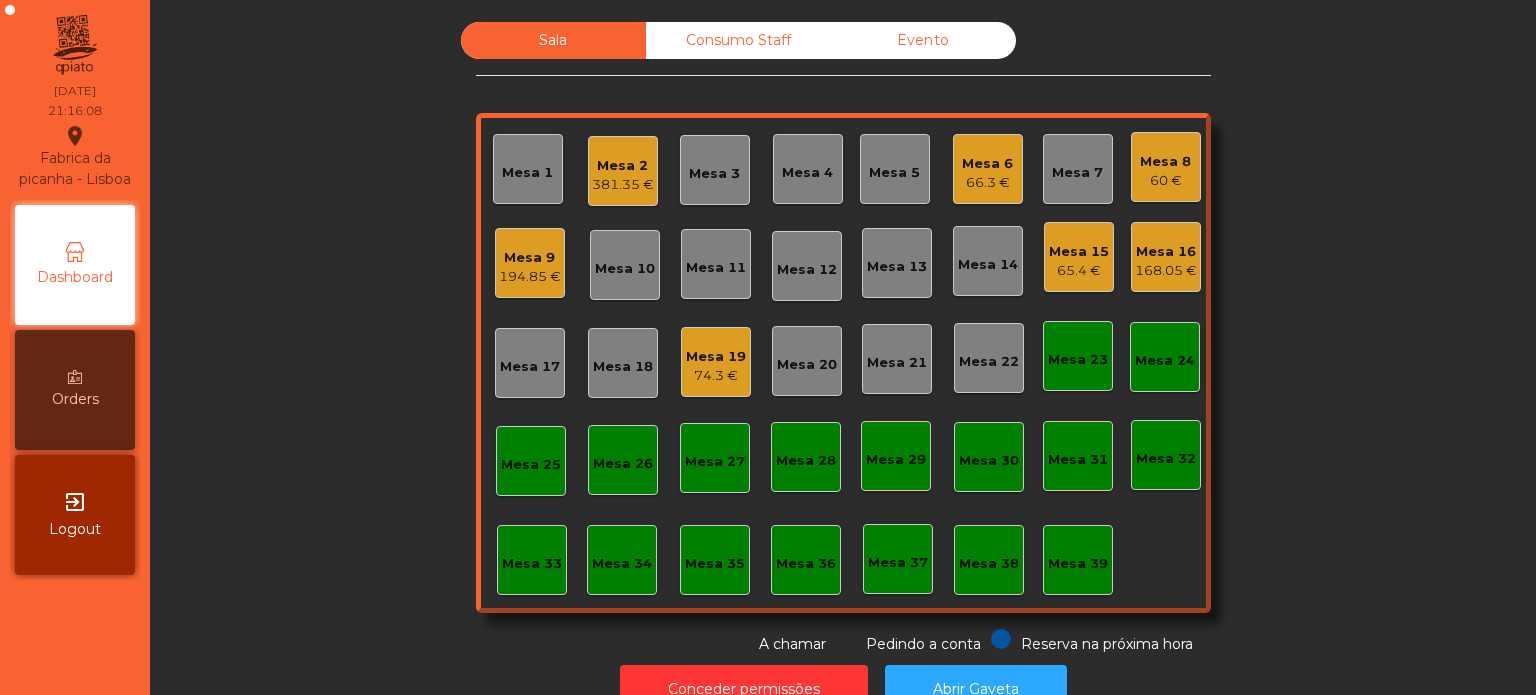scroll, scrollTop: 0, scrollLeft: 0, axis: both 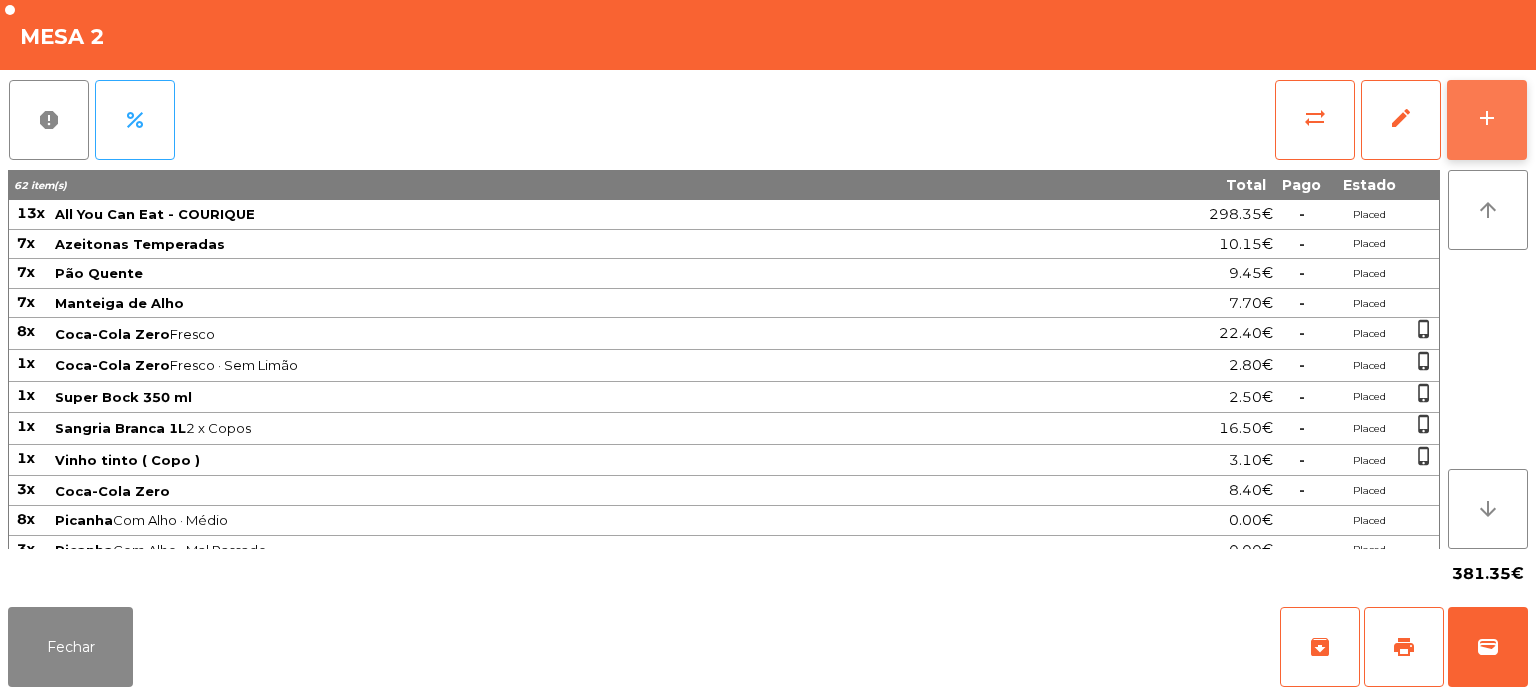 click on "add" 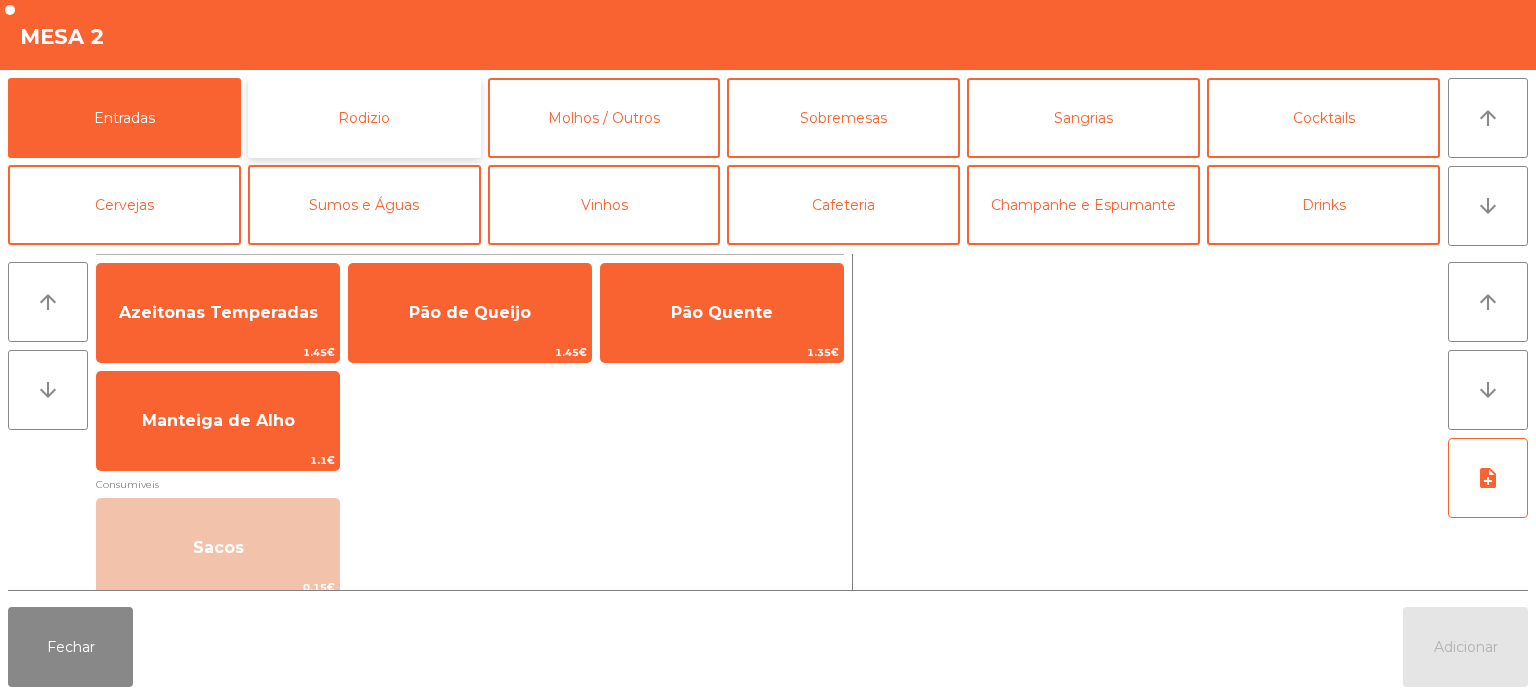 click on "Rodizio" 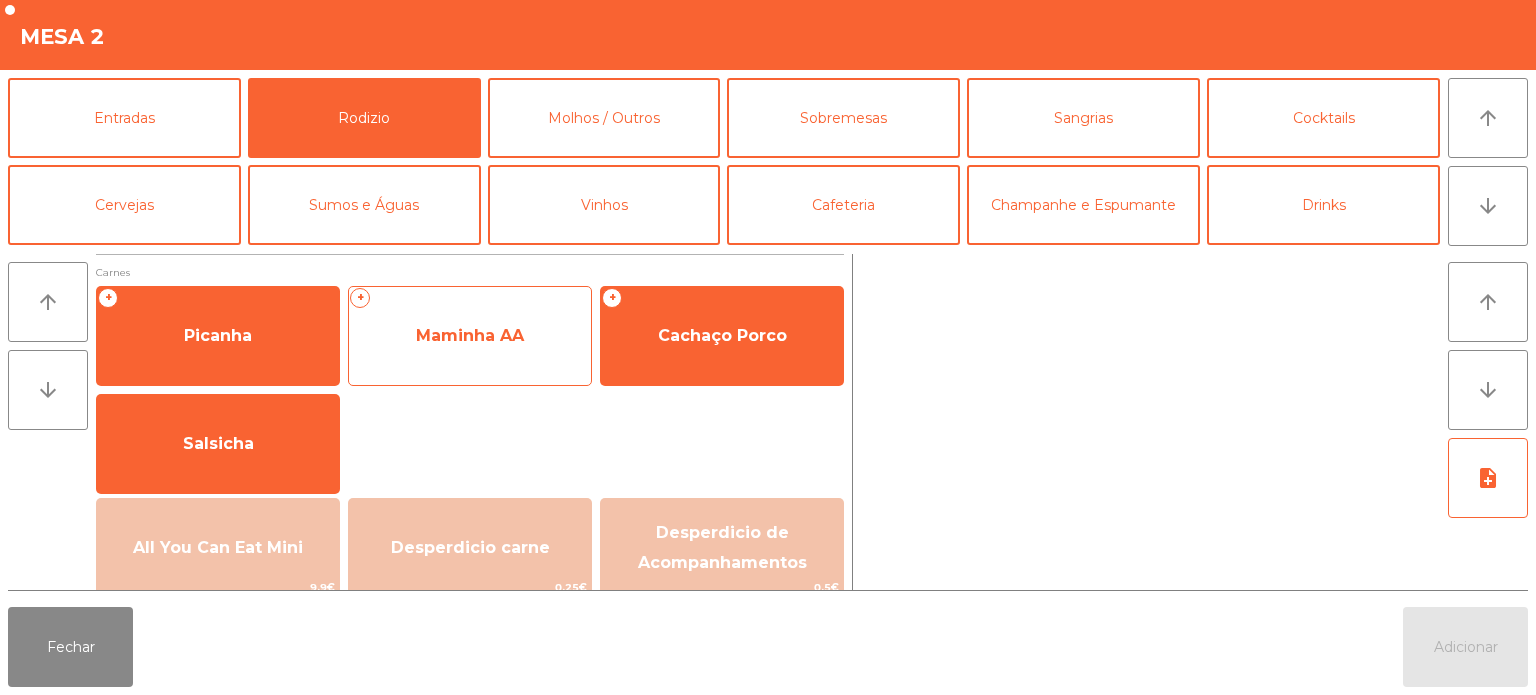 click on "Maminha AA" 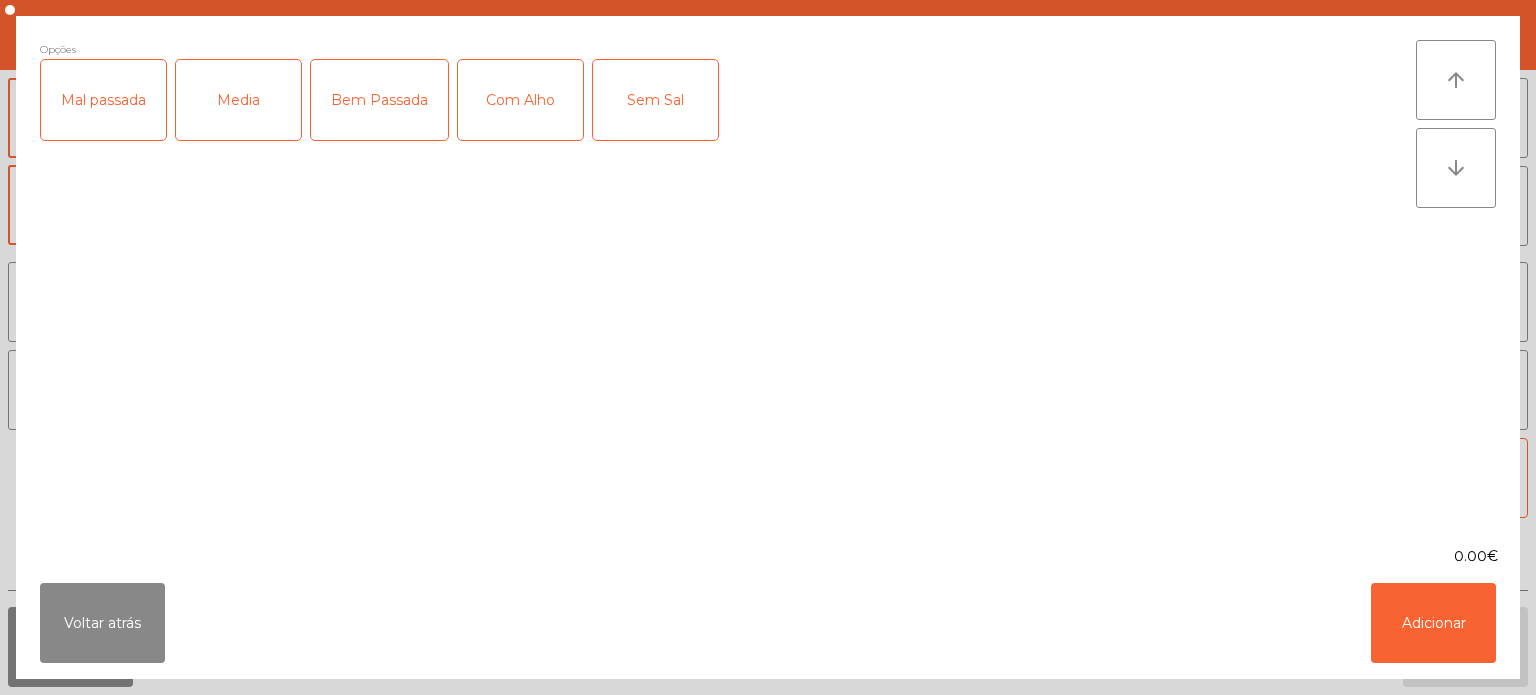 click on "Mal passada" 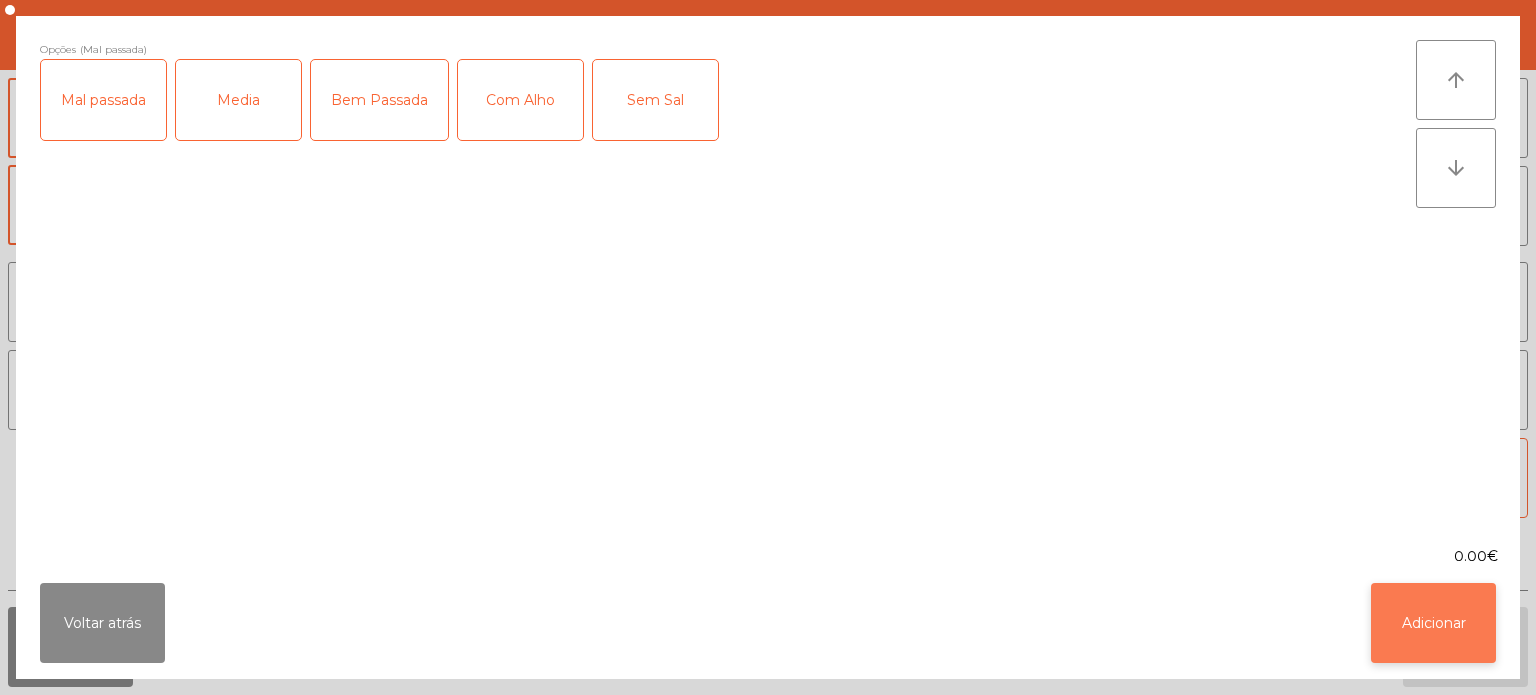 click on "Adicionar" 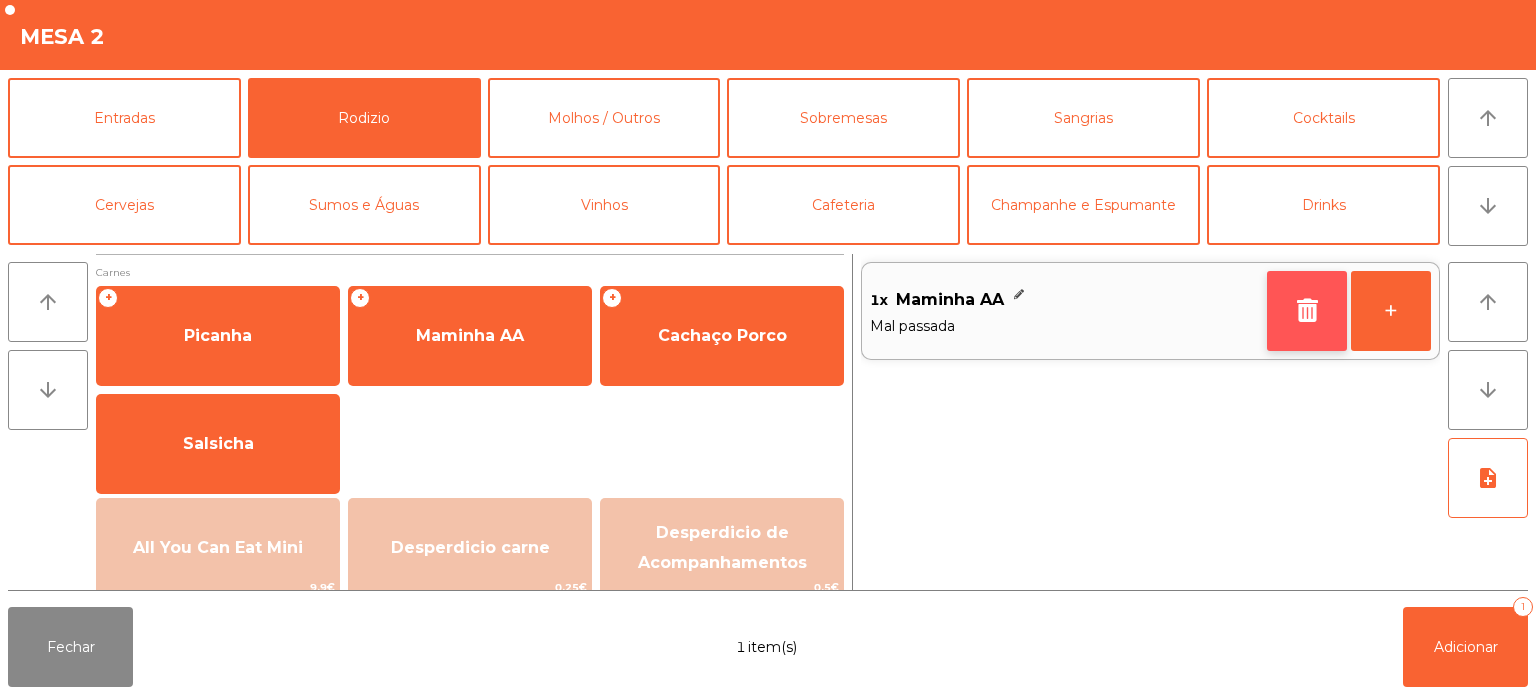 click 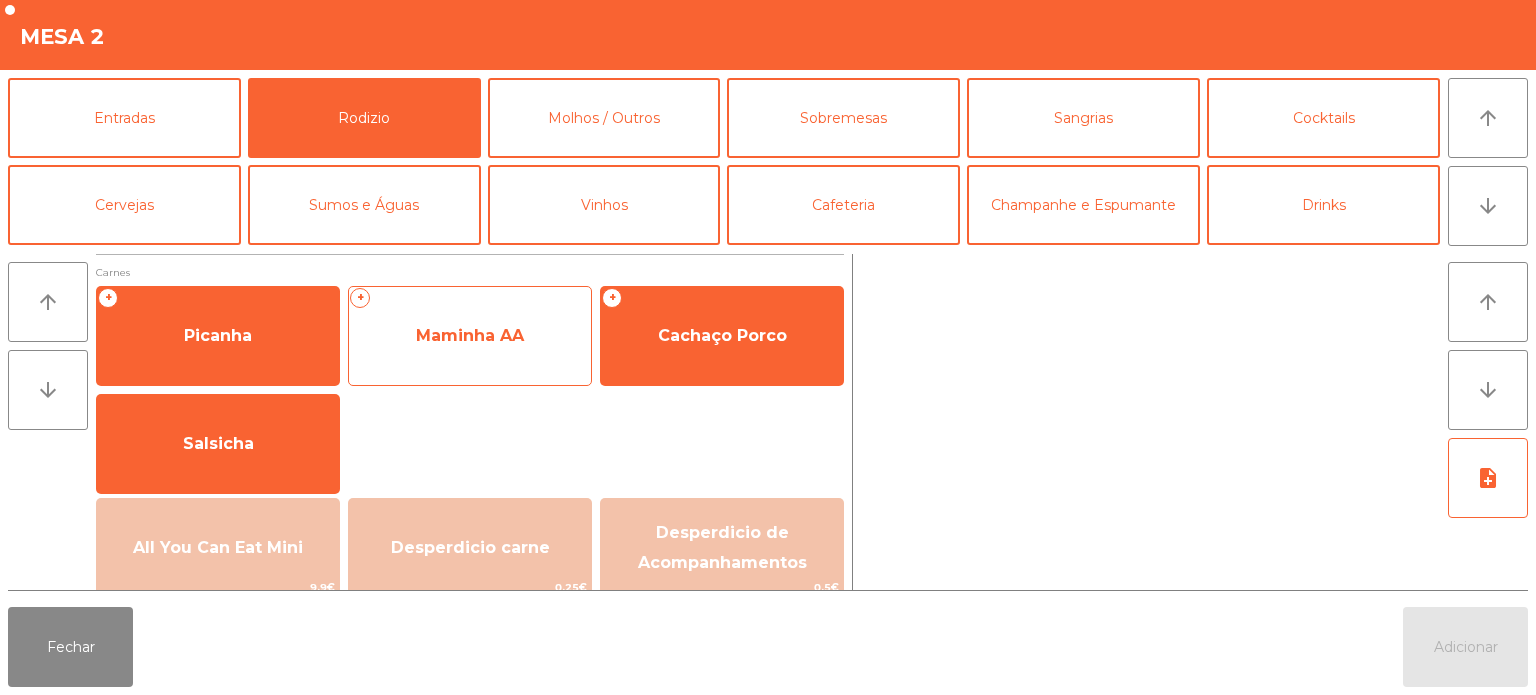click on "Maminha AA" 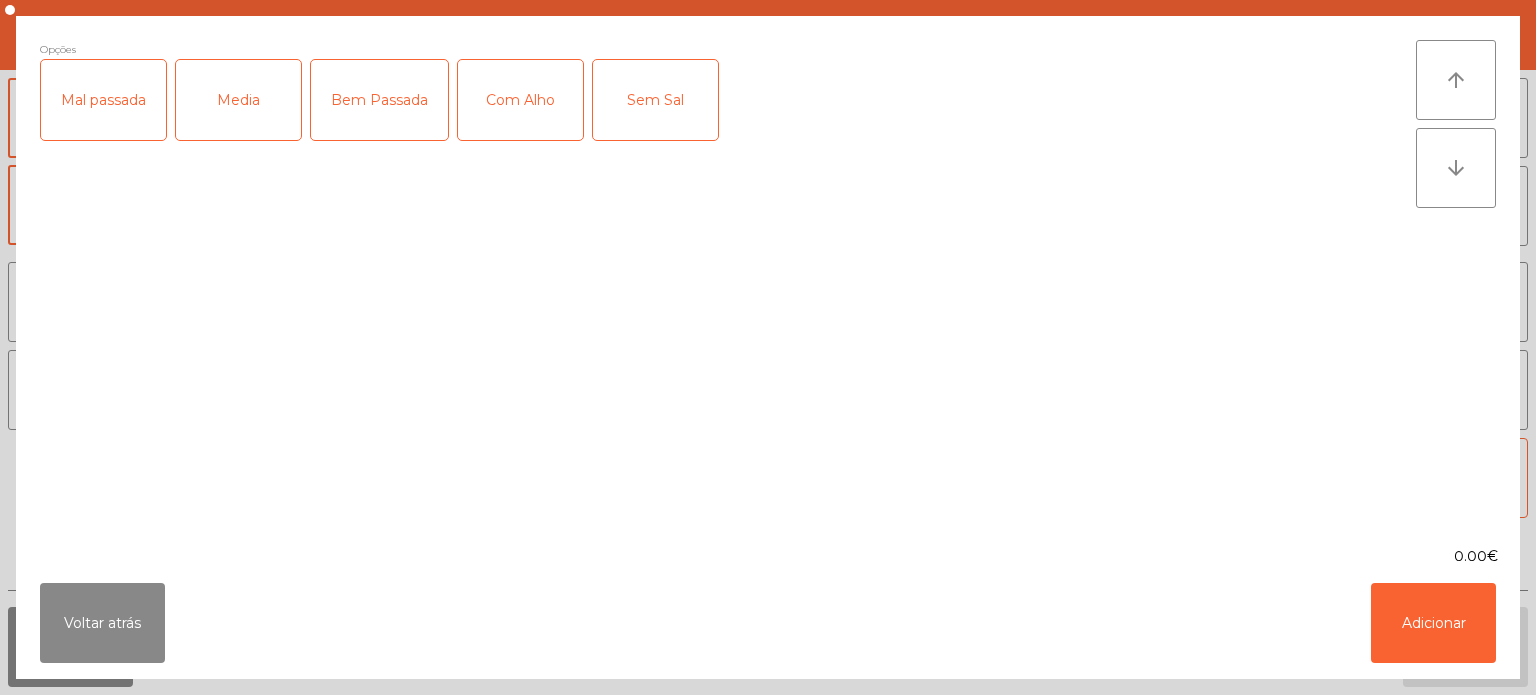 click on "Mal passada" 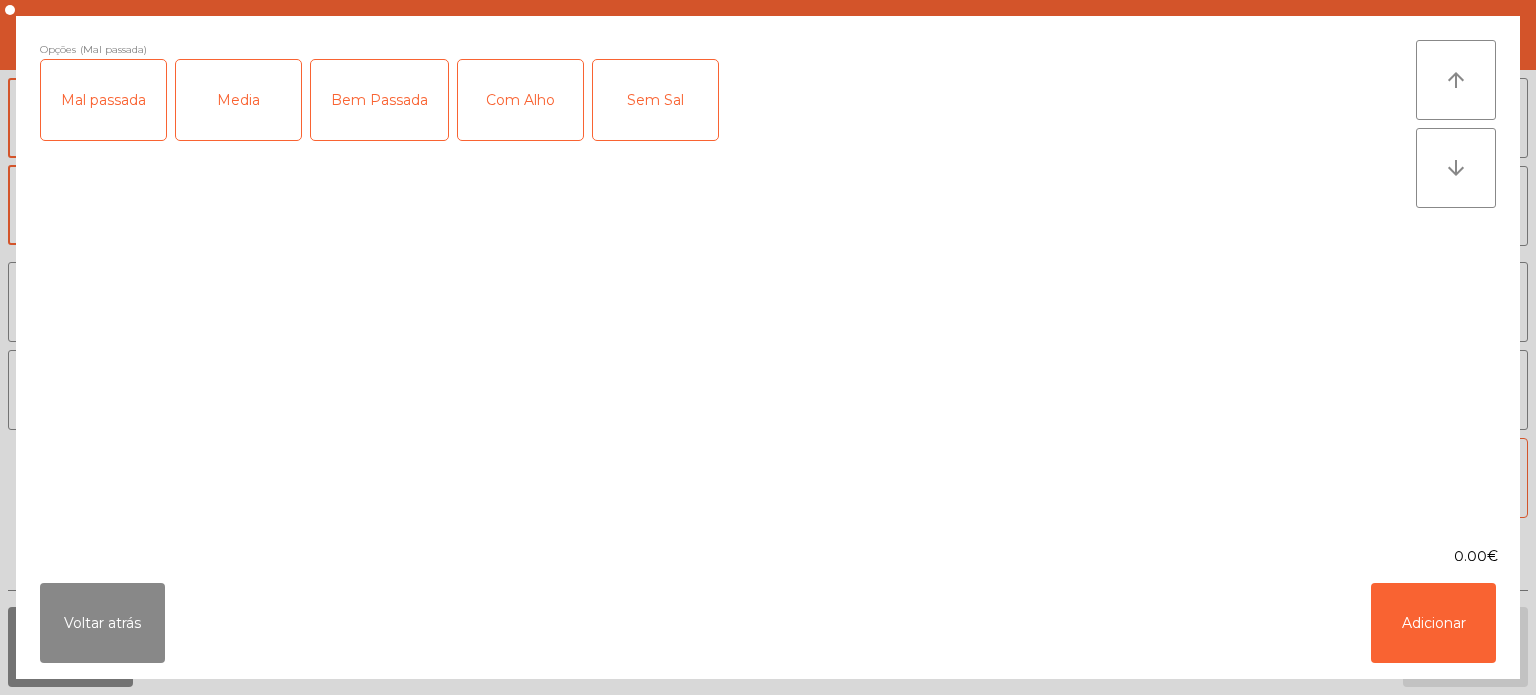 click on "Com Alho" 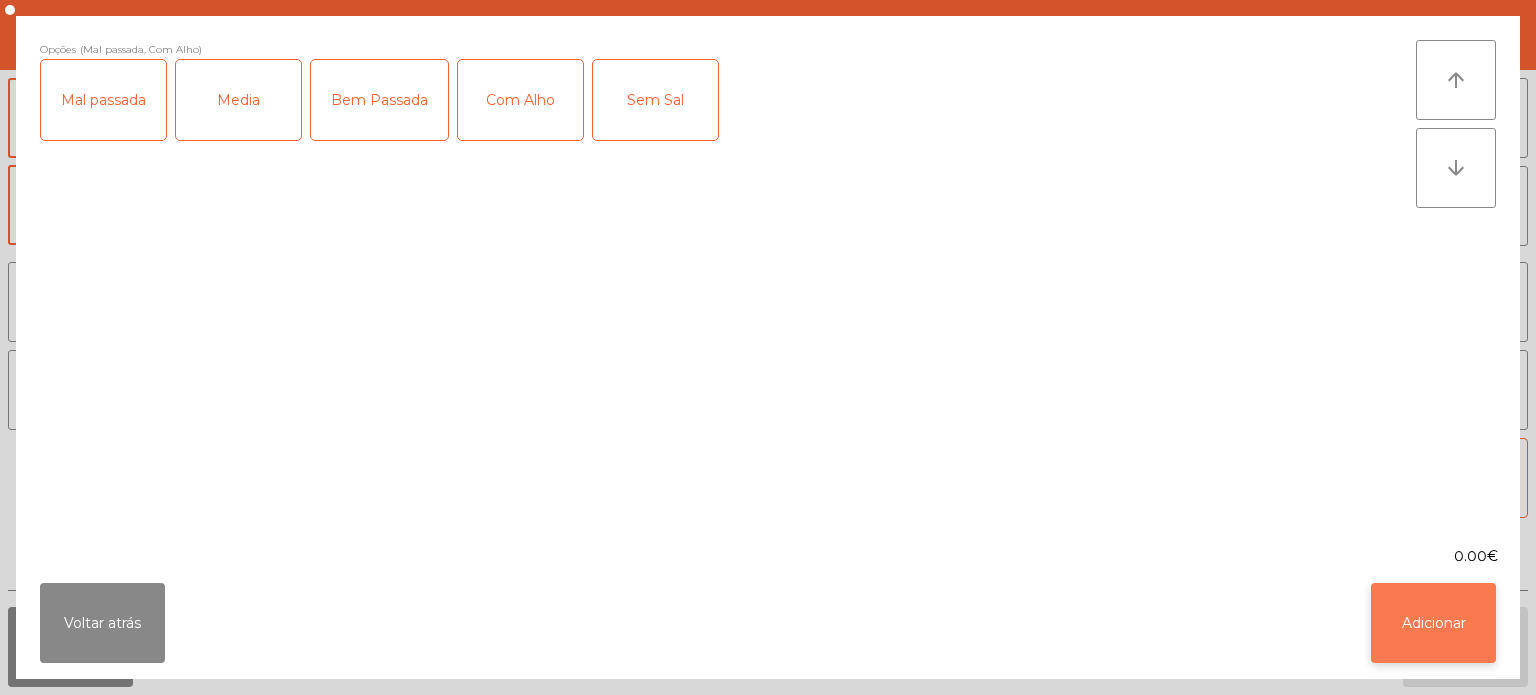 click on "Adicionar" 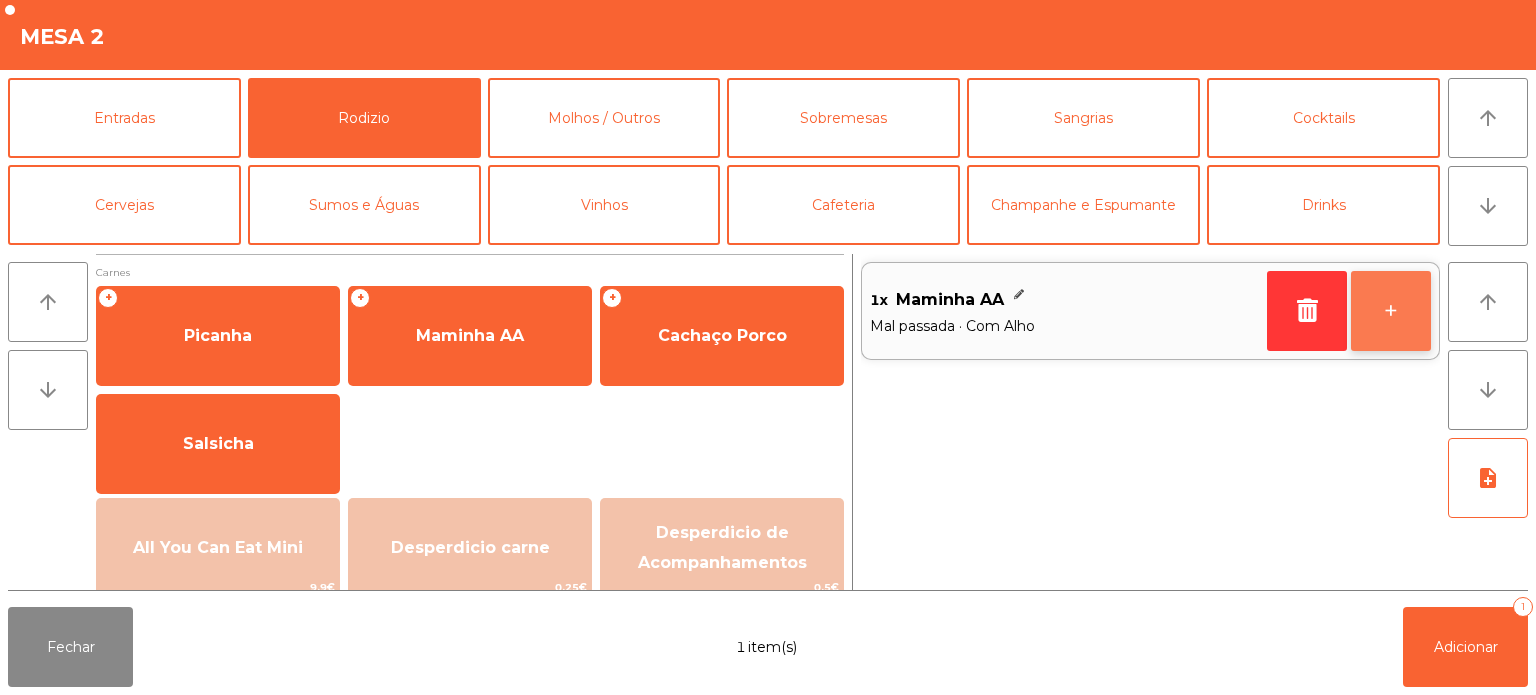 click on "+" 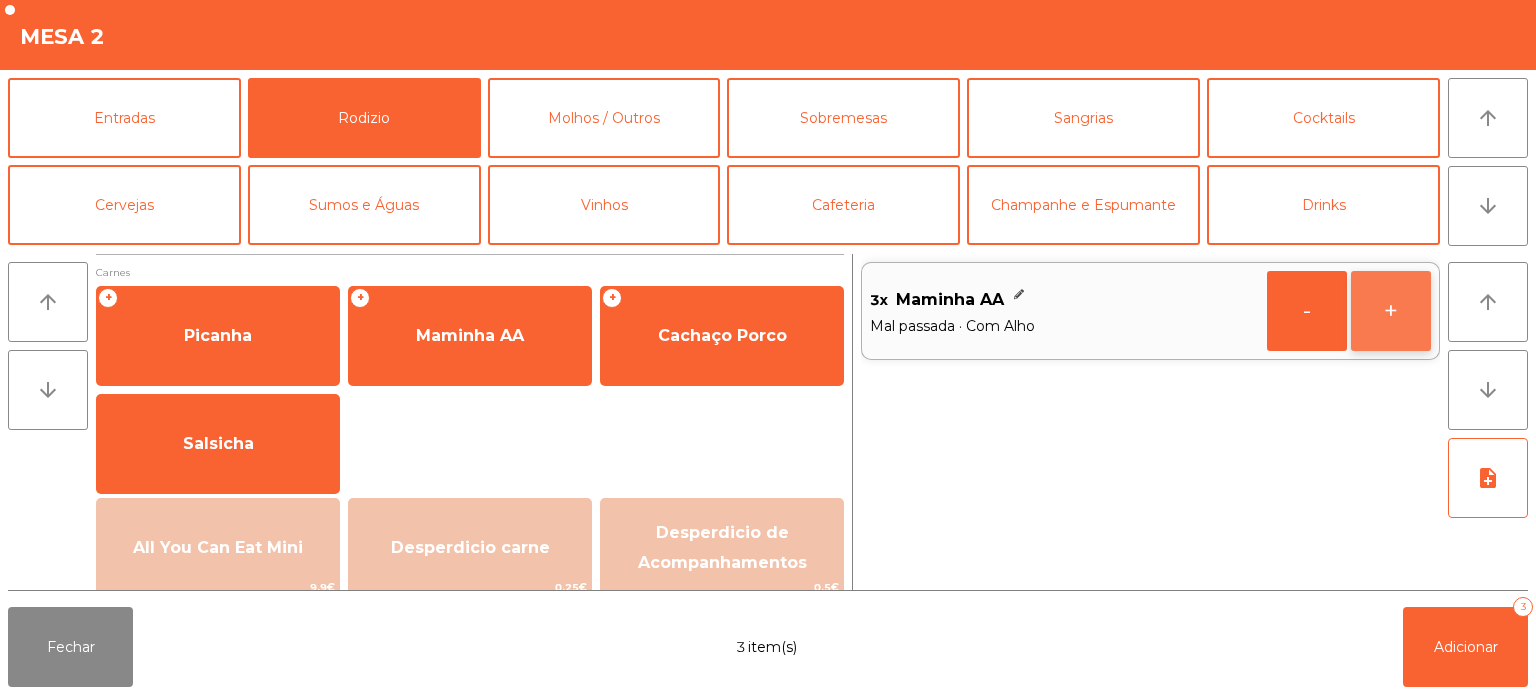 click on "+" 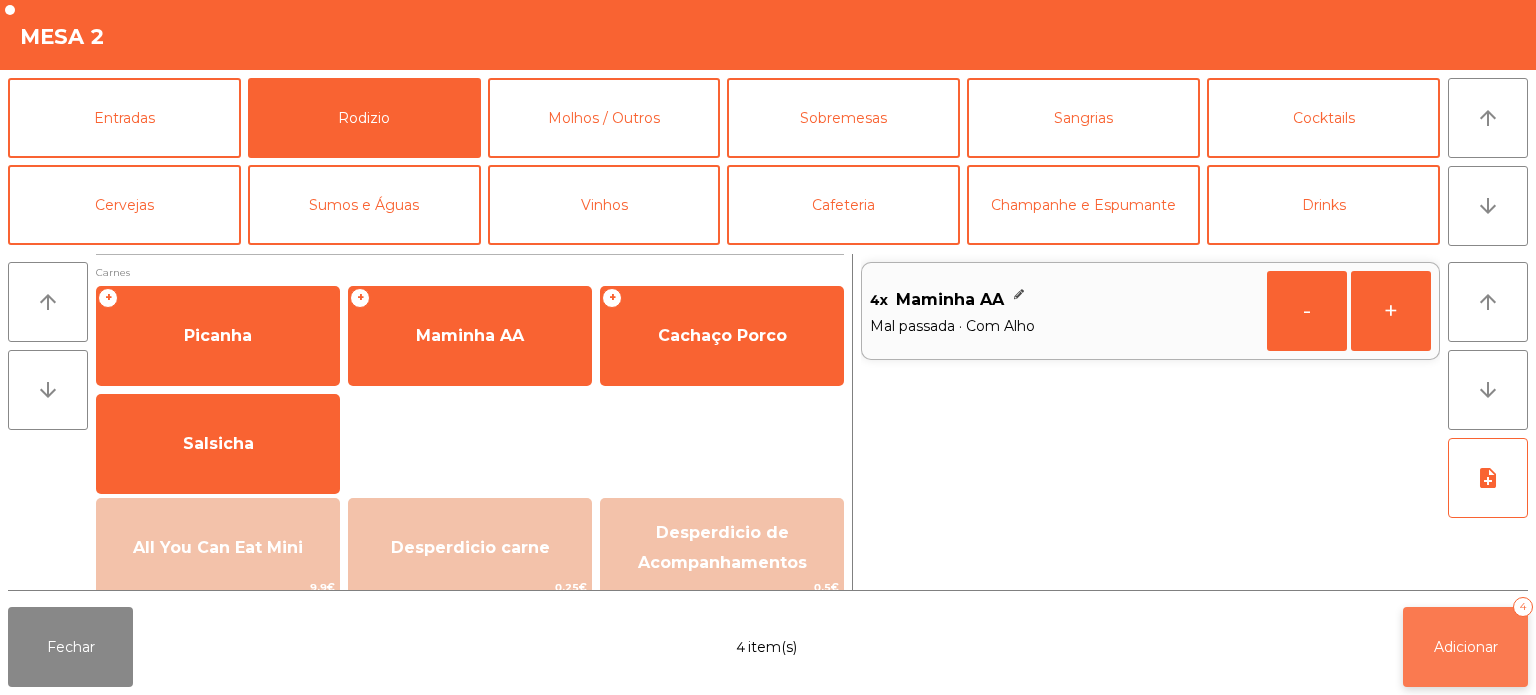 click on "Adicionar" 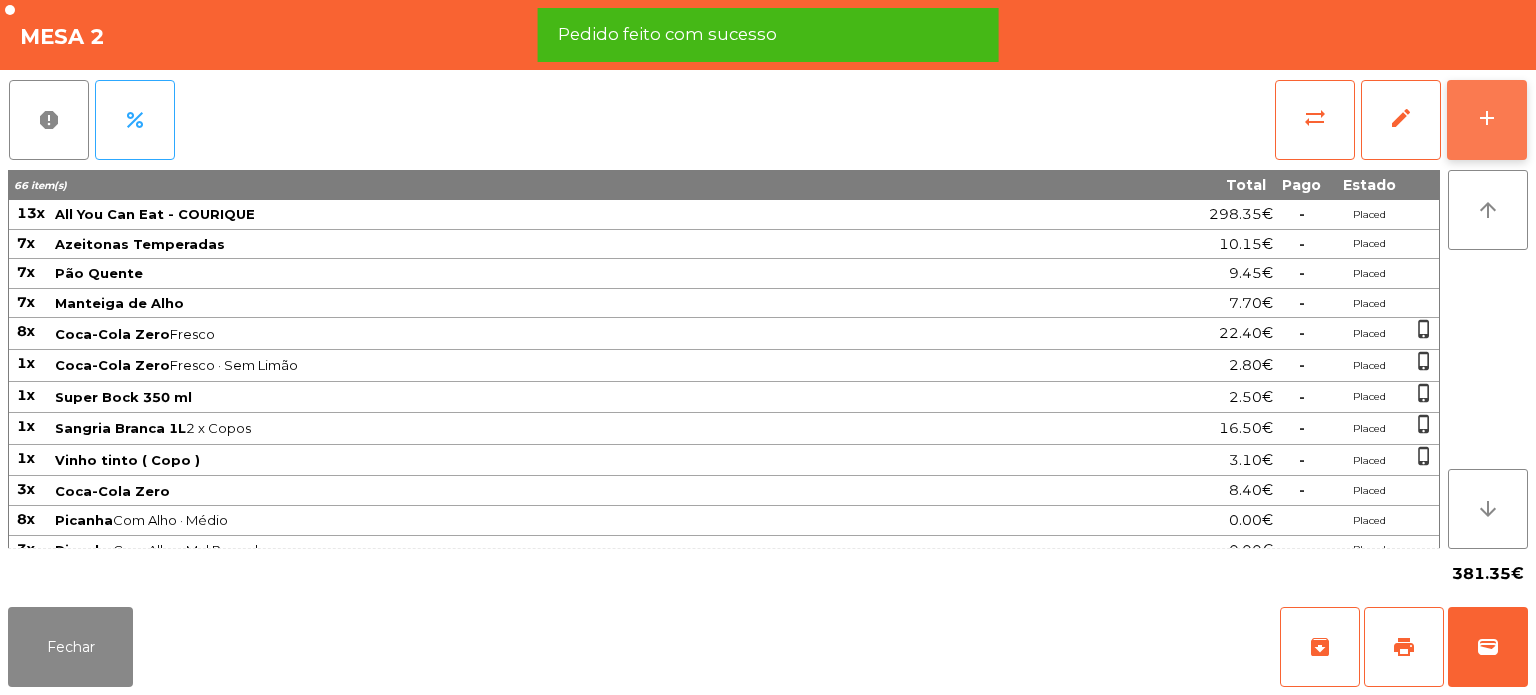 click on "add" 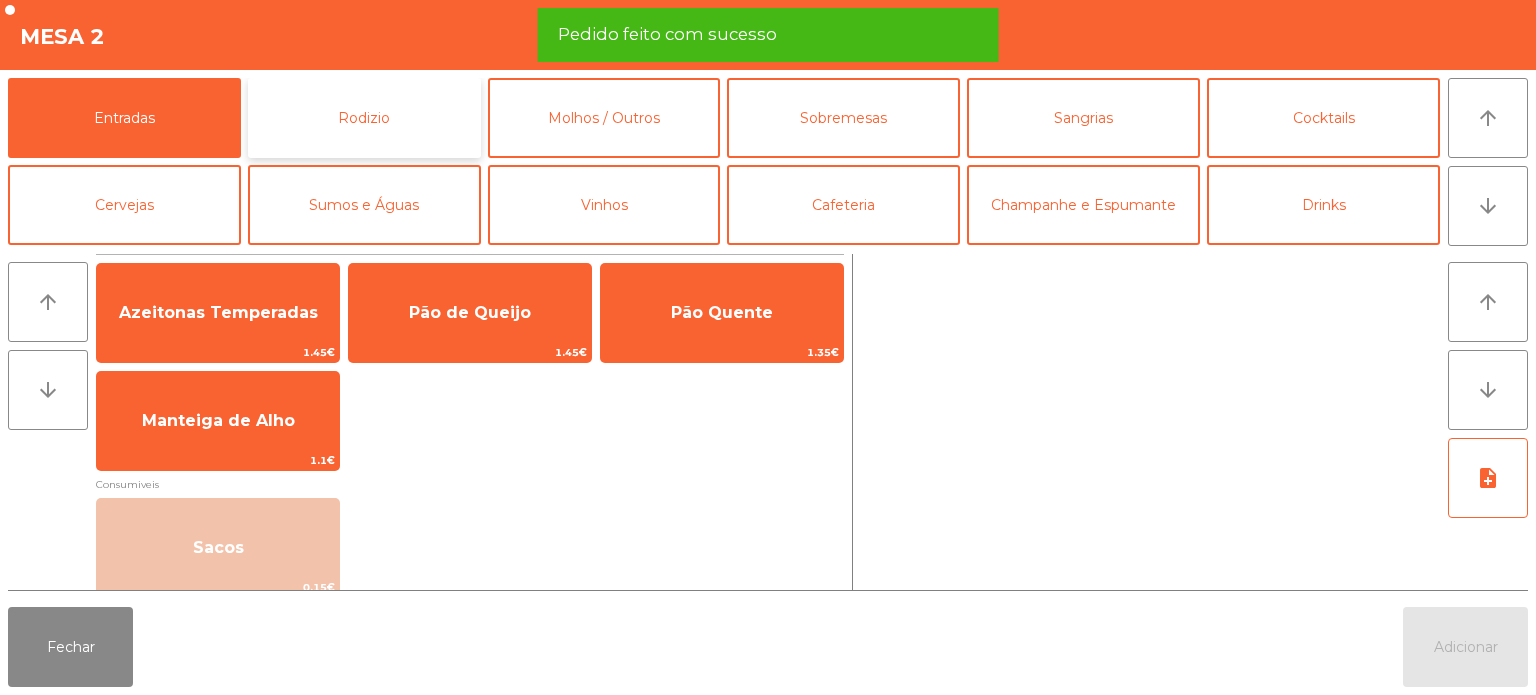 click on "Rodizio" 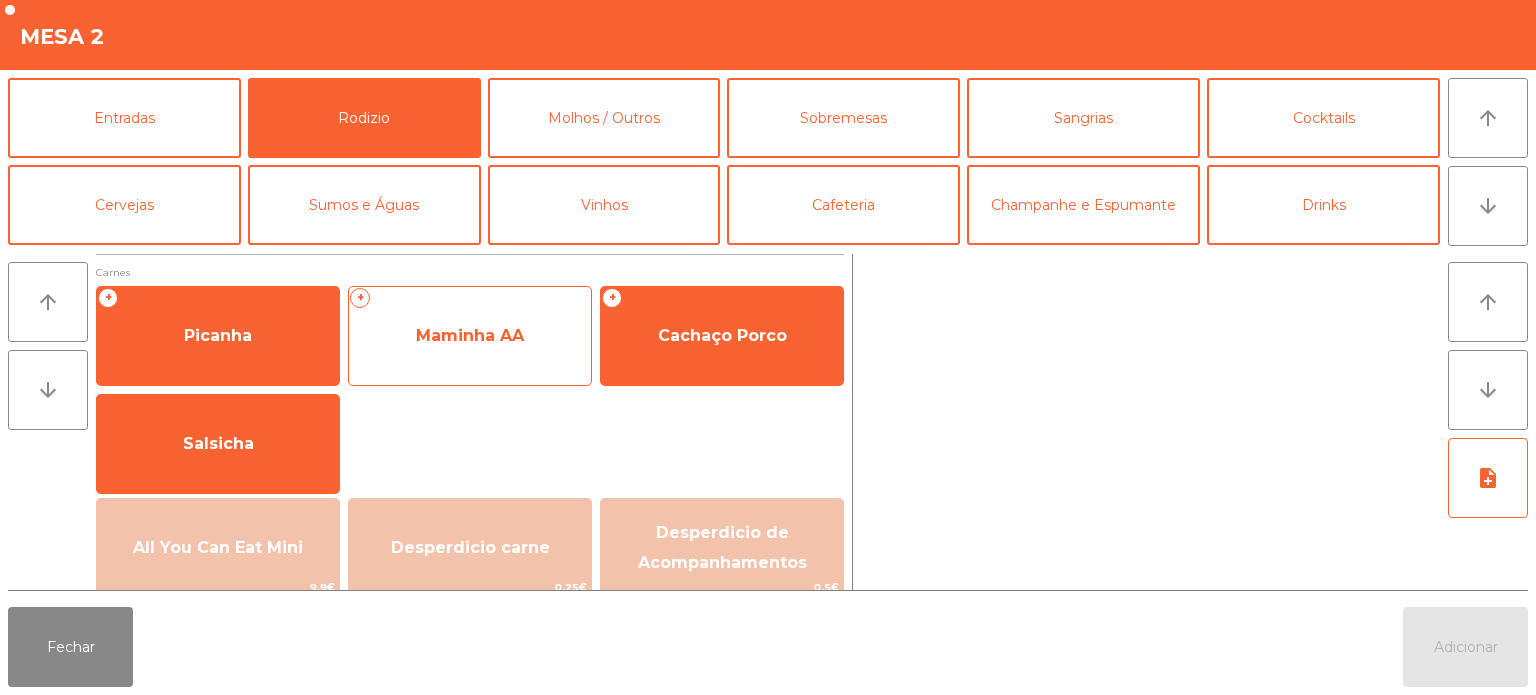 click on "Maminha AA" 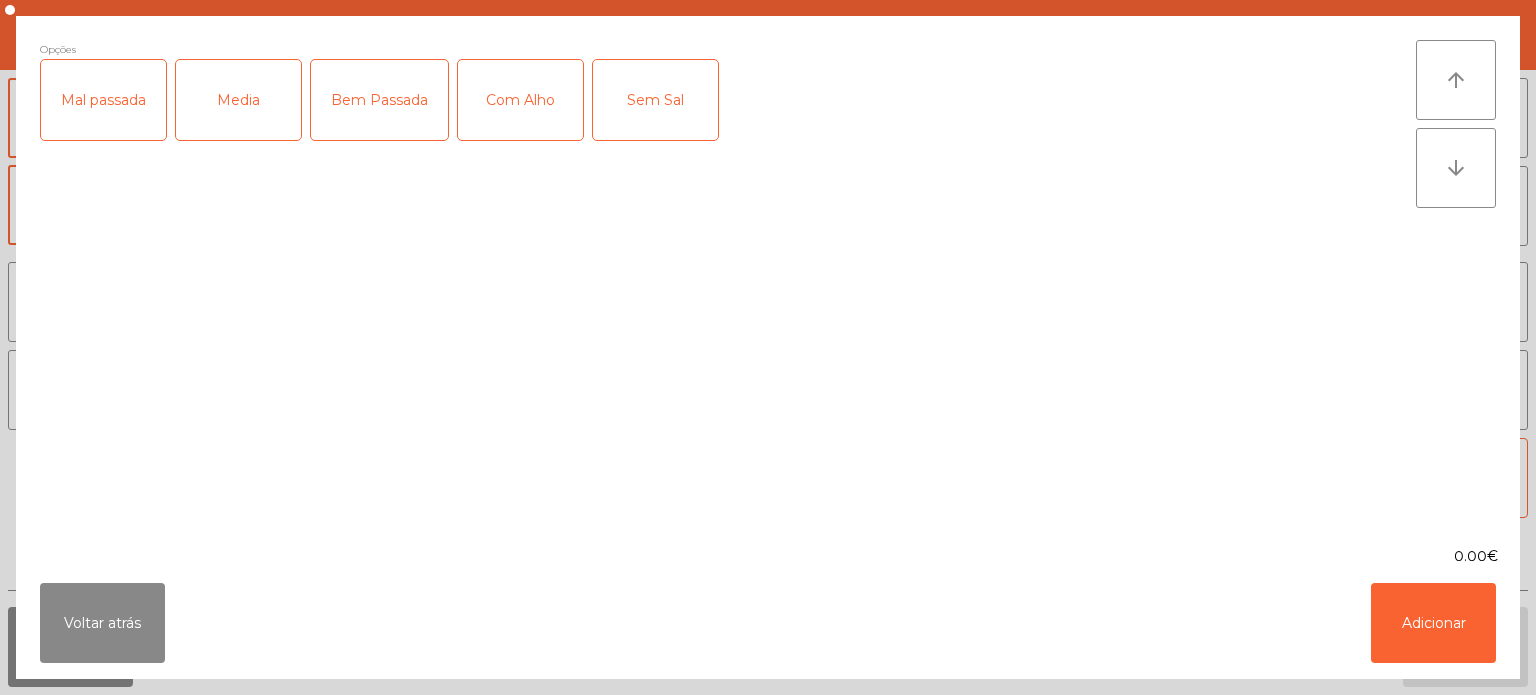 click on "Media" 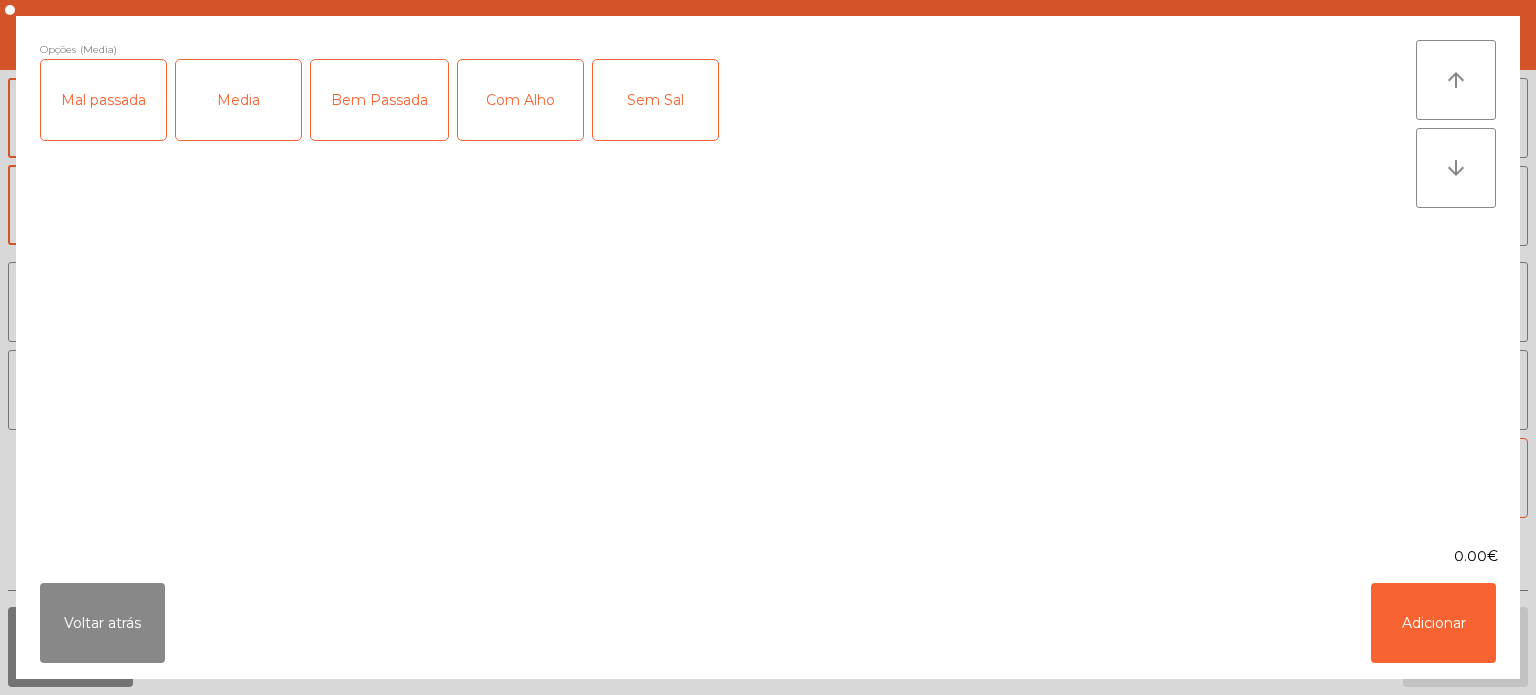 click on "Com Alho" 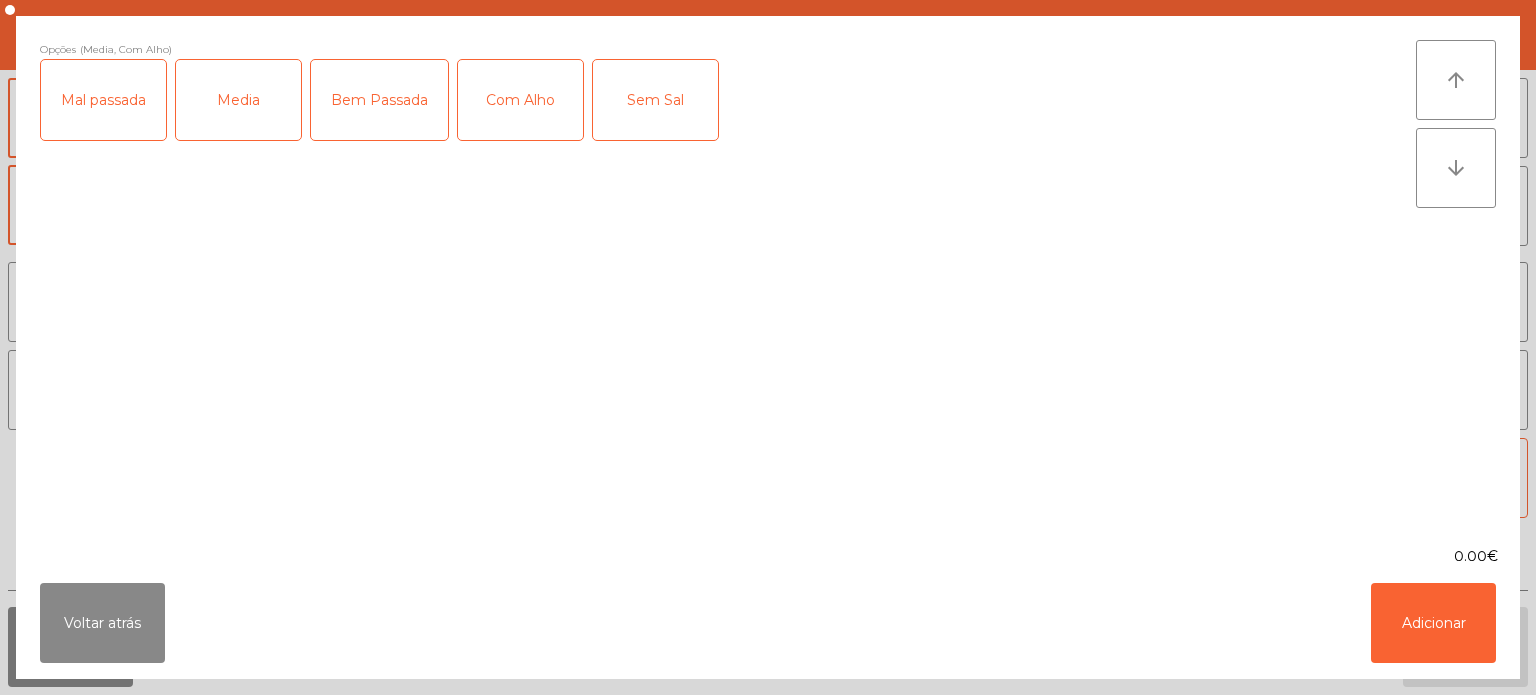 click on "Com Alho" 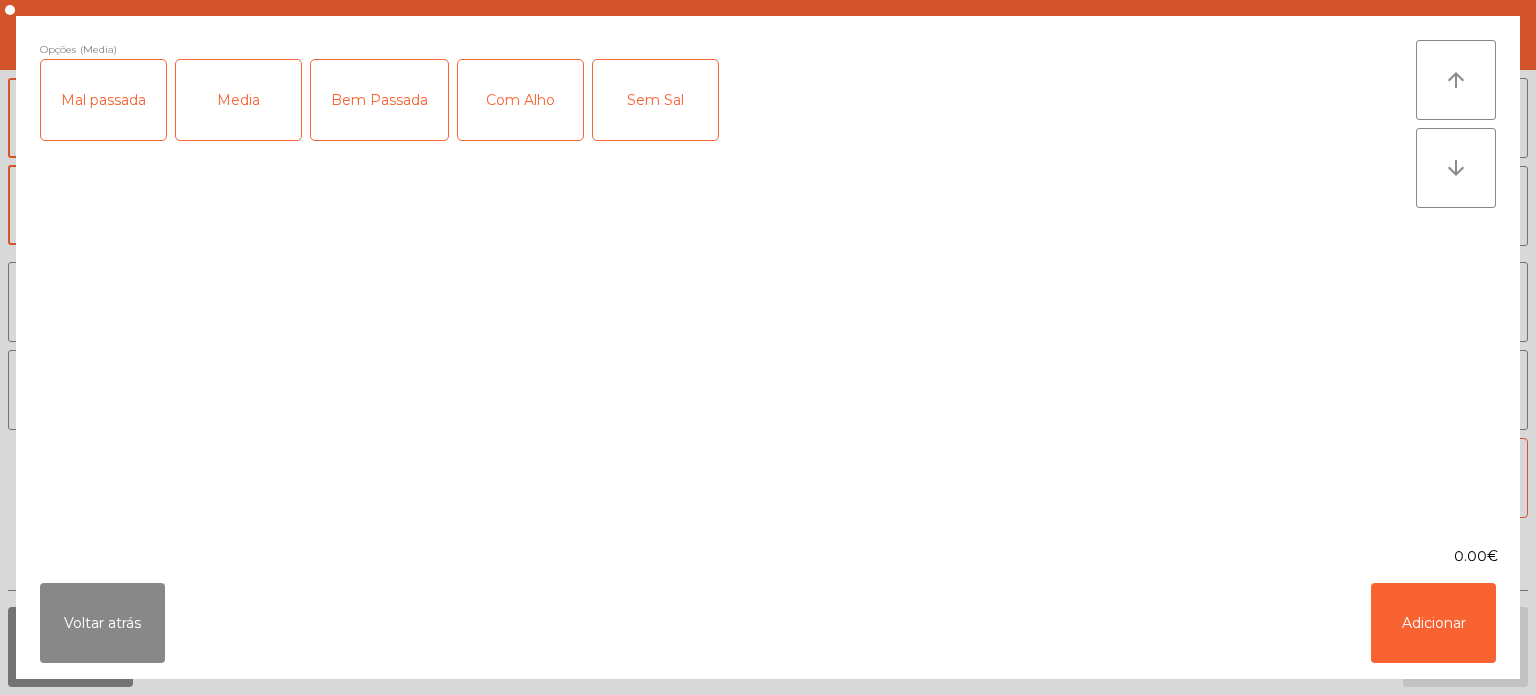 click on "Com Alho" 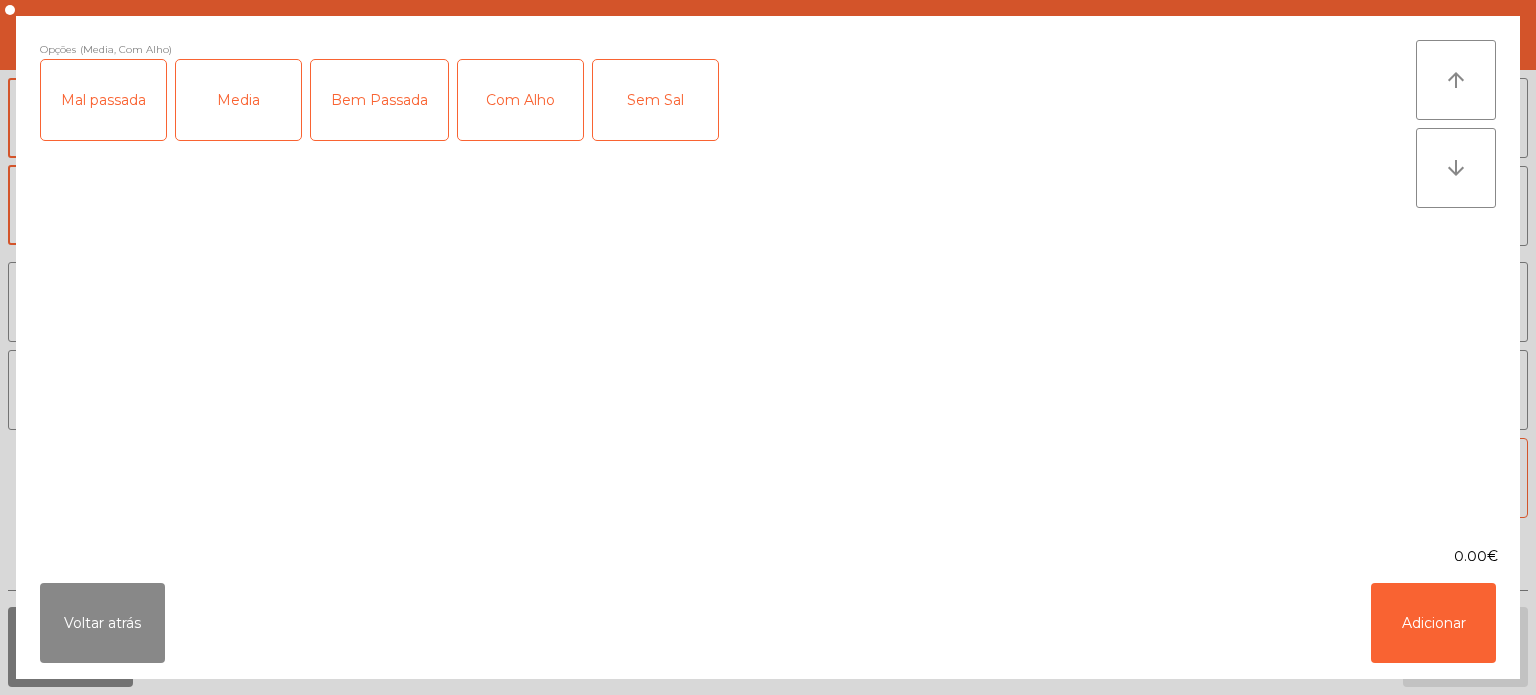 click on "Com Alho" 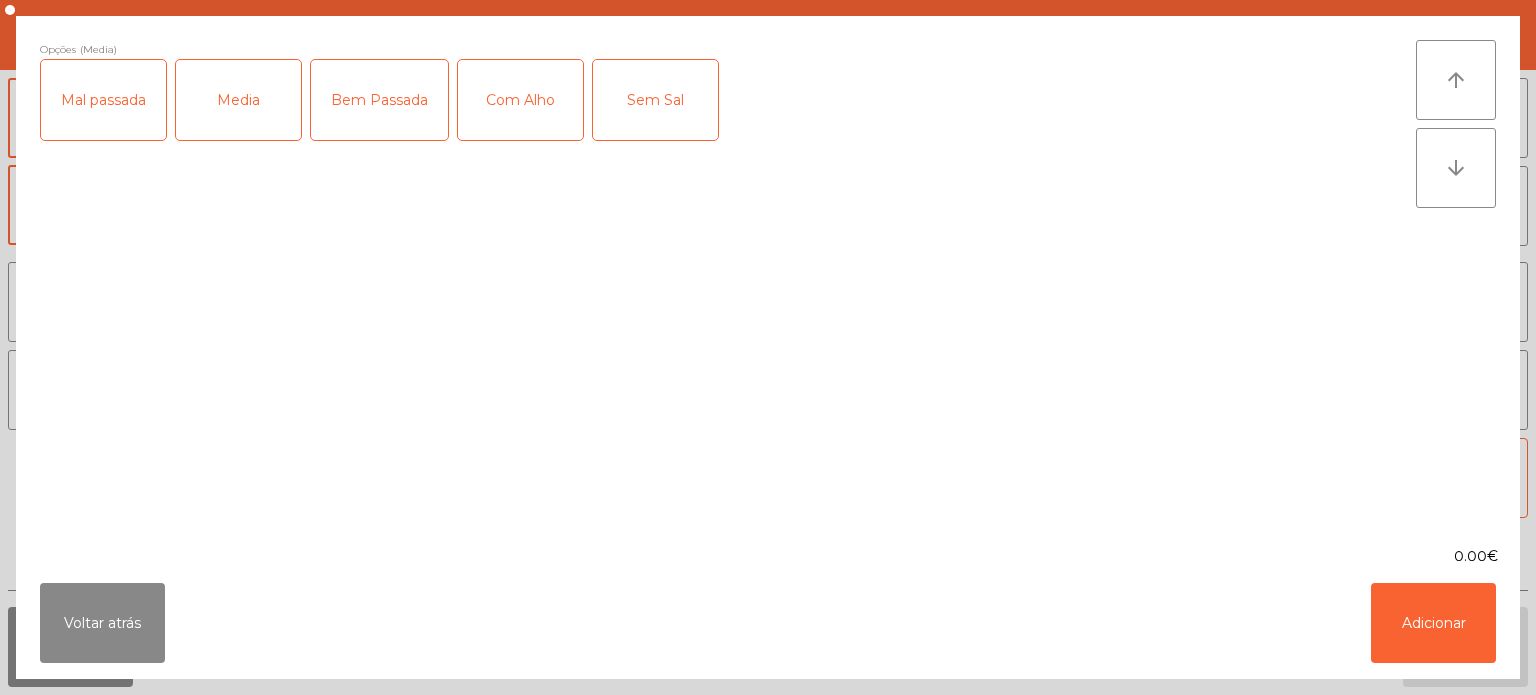 click on "Com Alho" 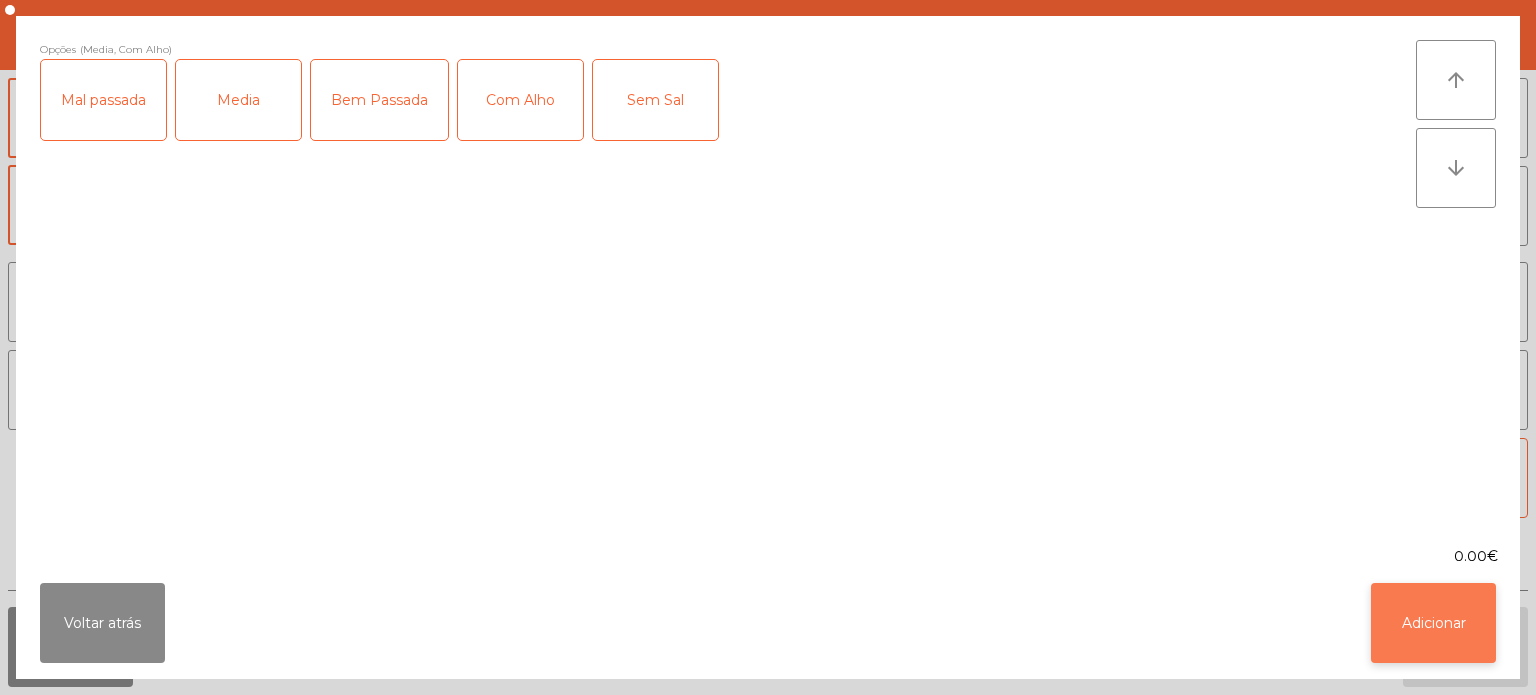 click on "Adicionar" 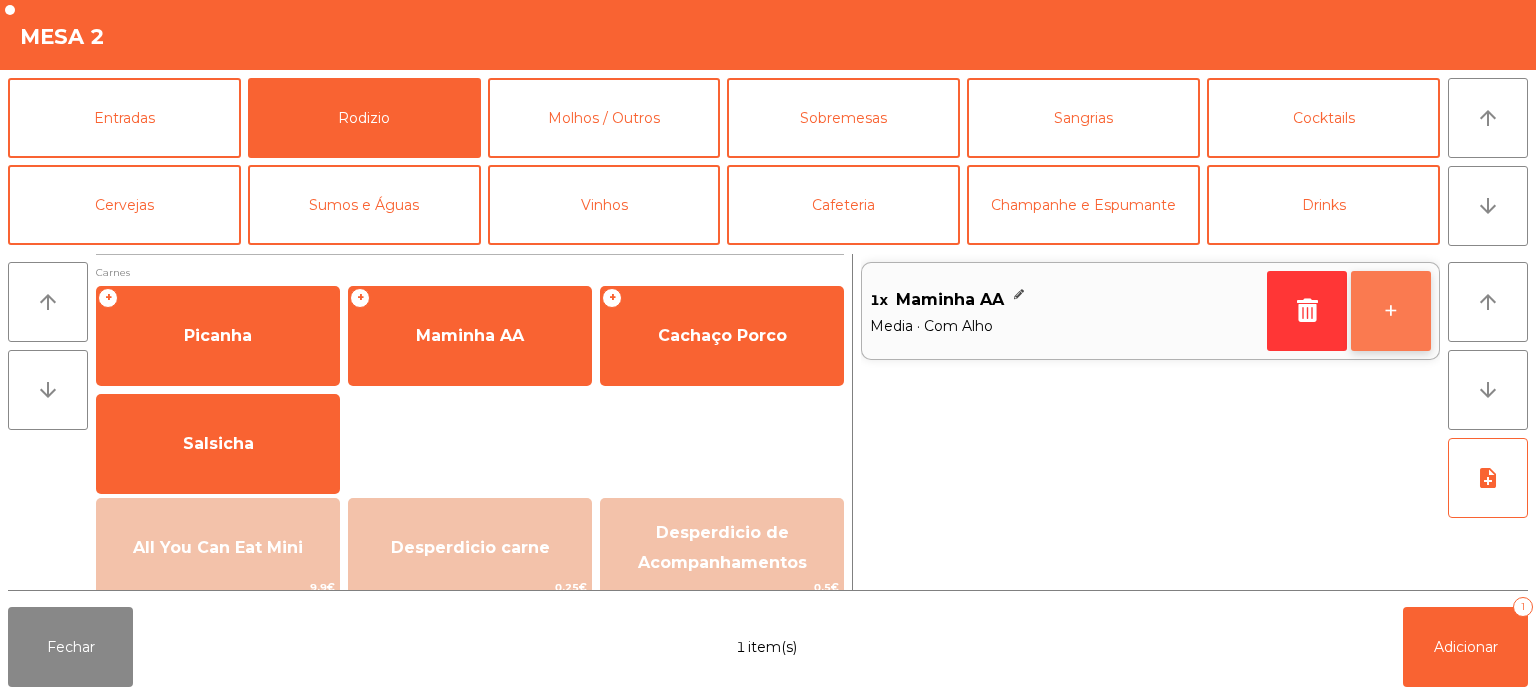 click on "+" 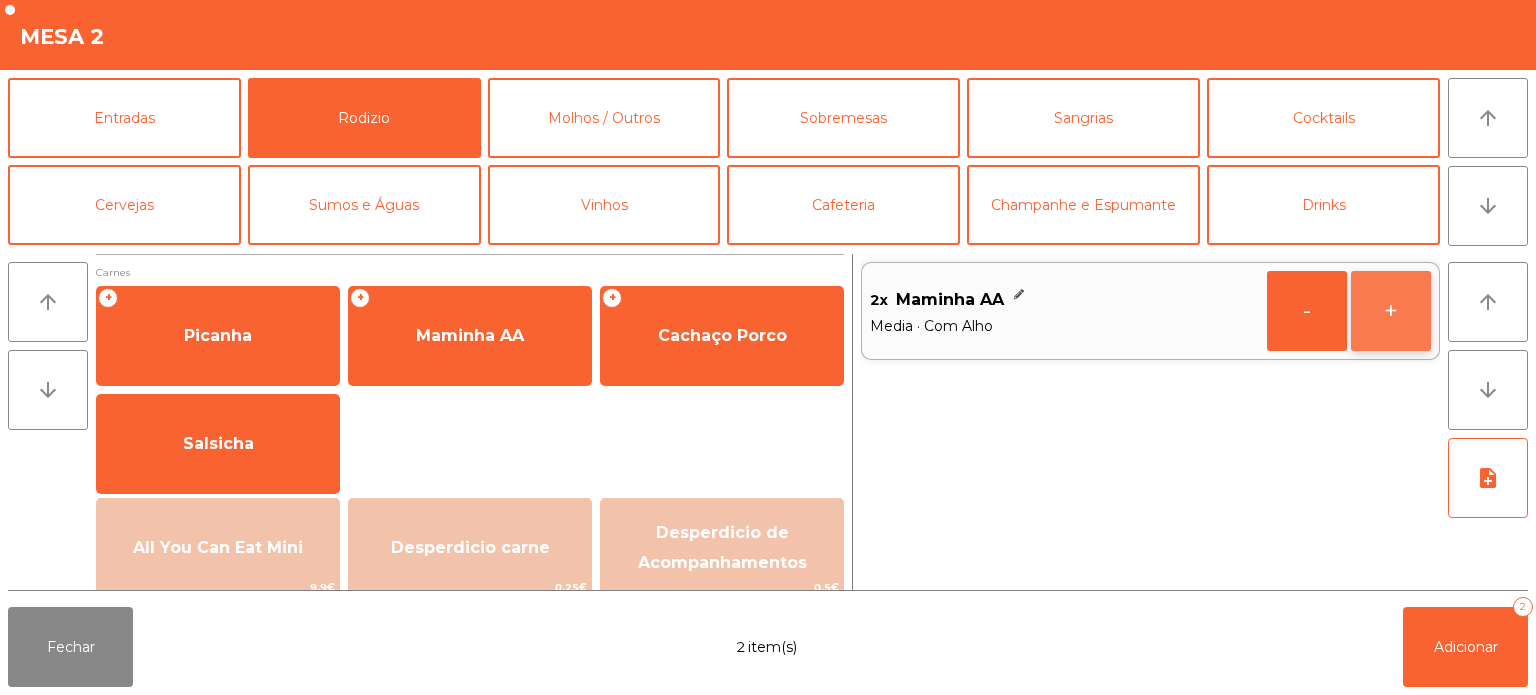 click on "+" 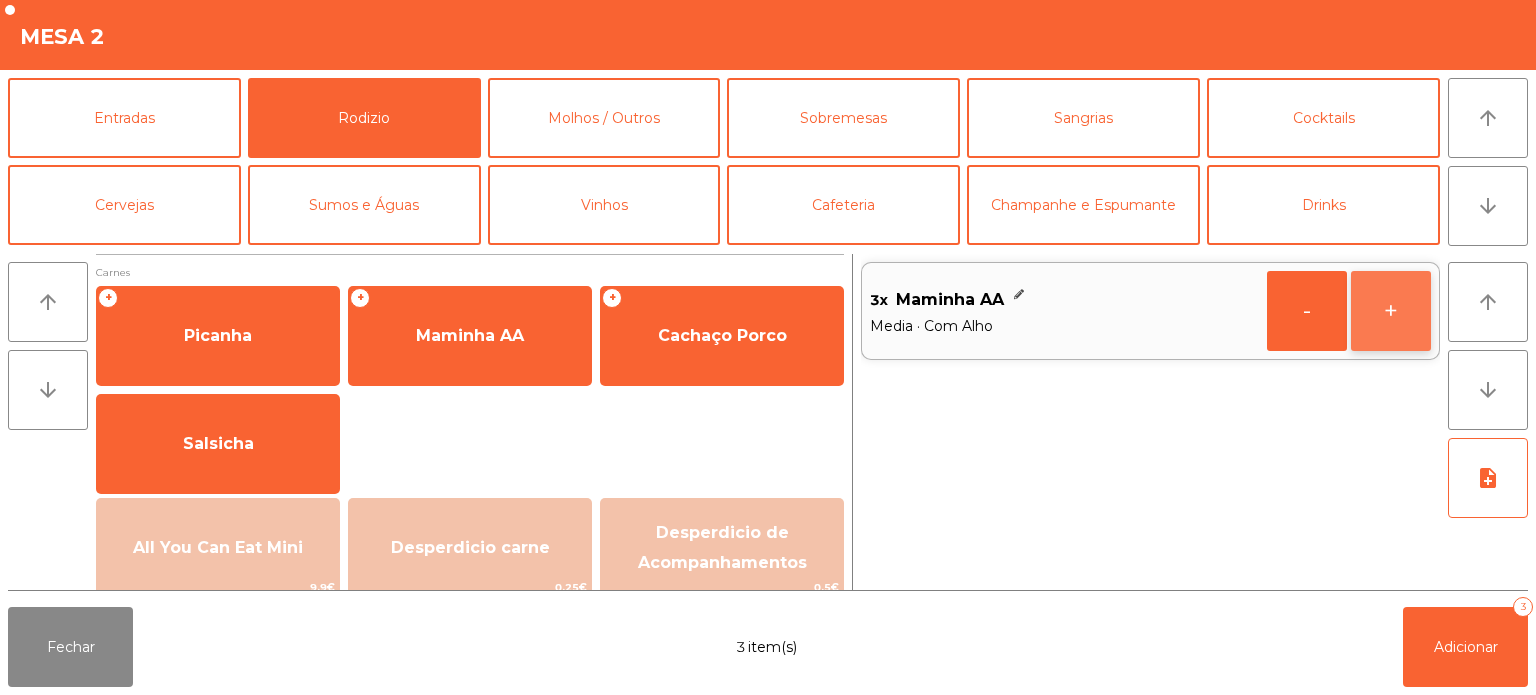 click on "+" 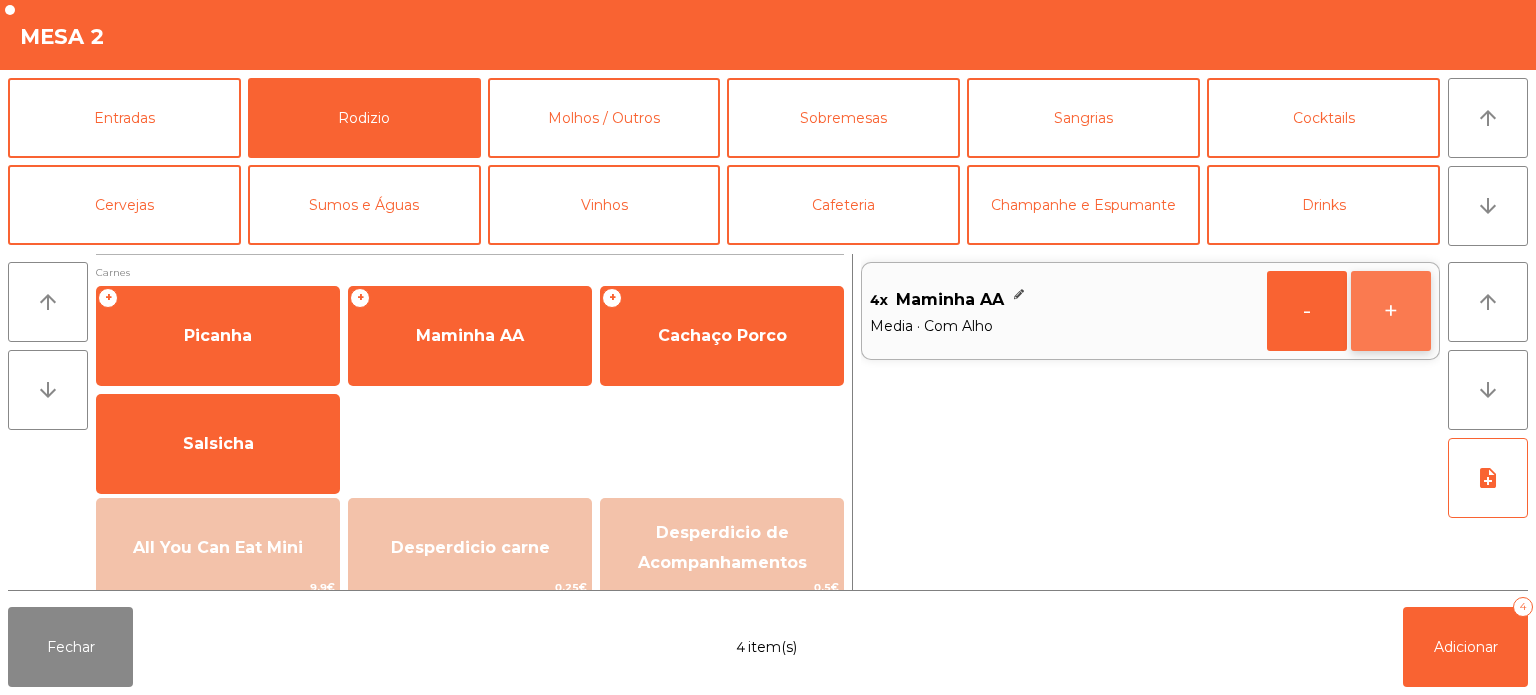 click on "+" 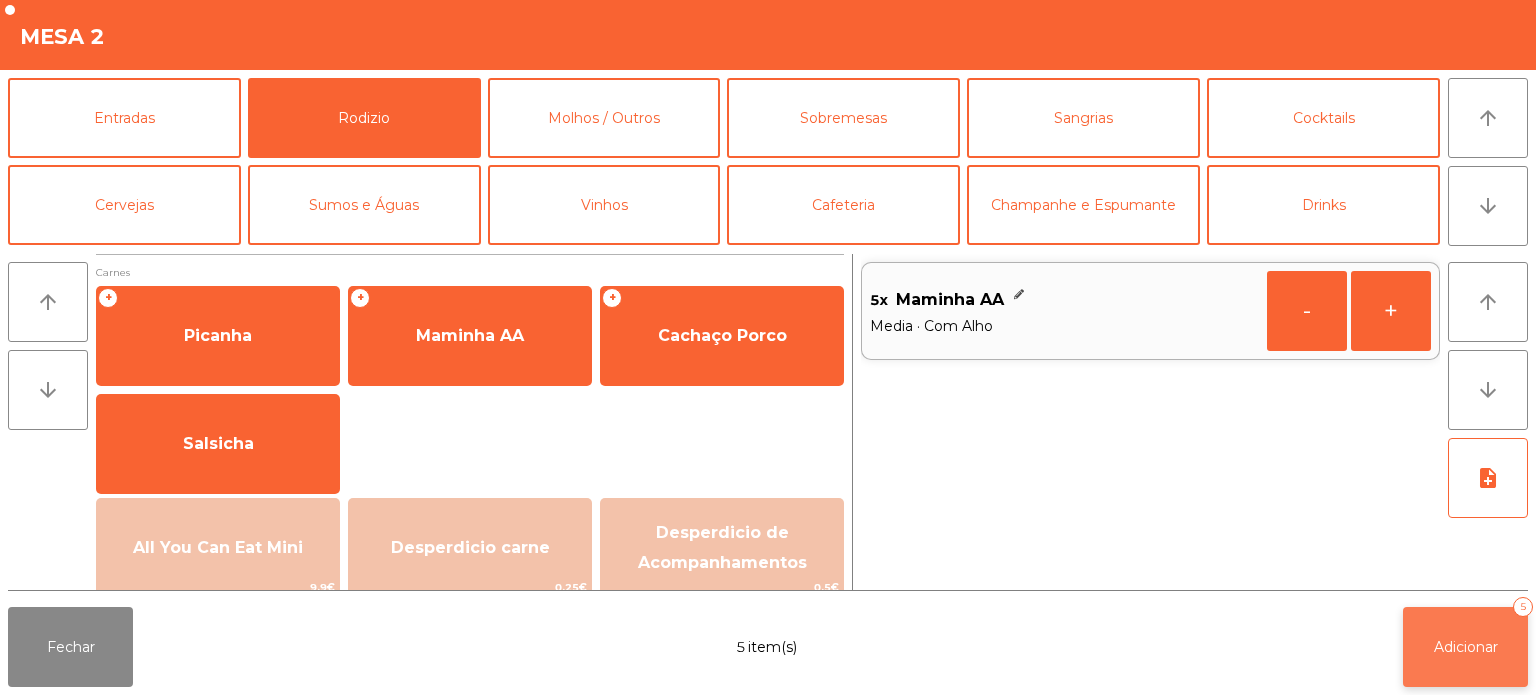 click on "Adicionar   5" 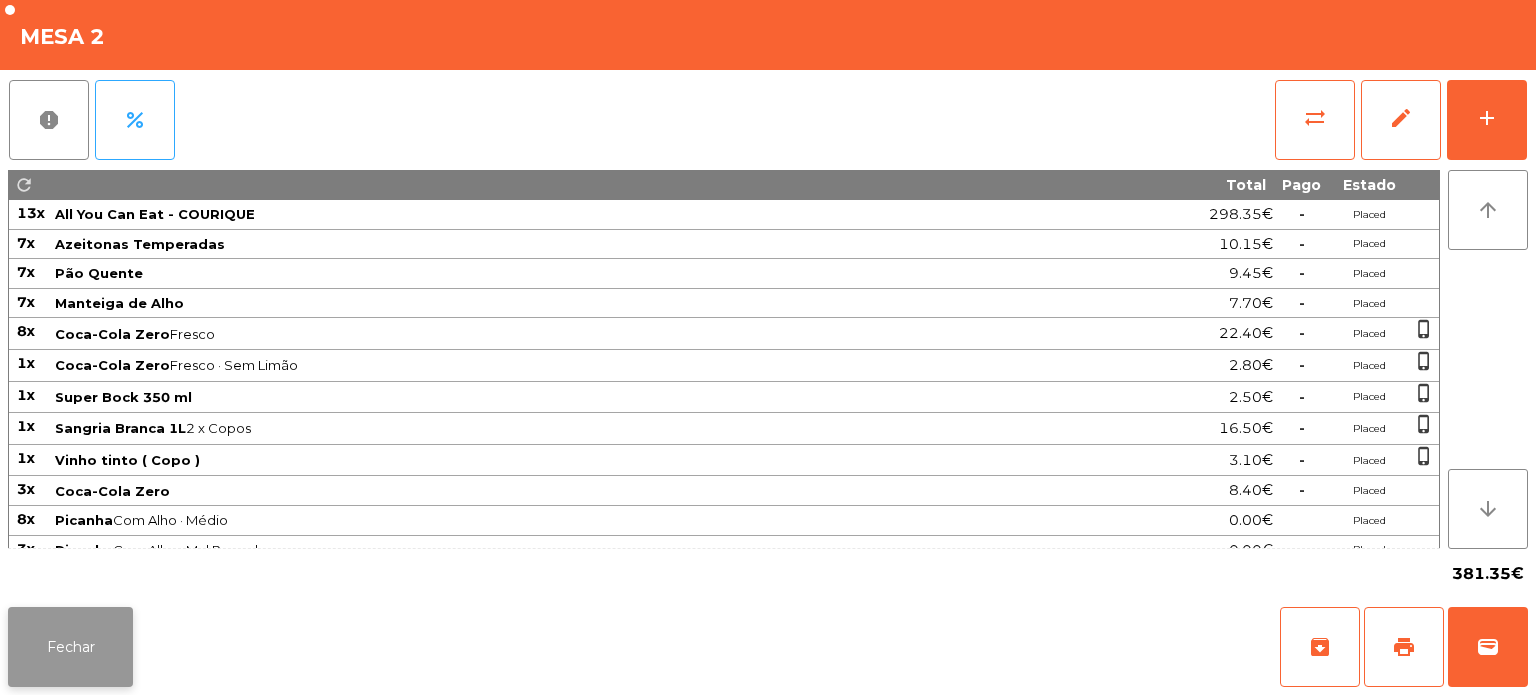 click on "Fechar" 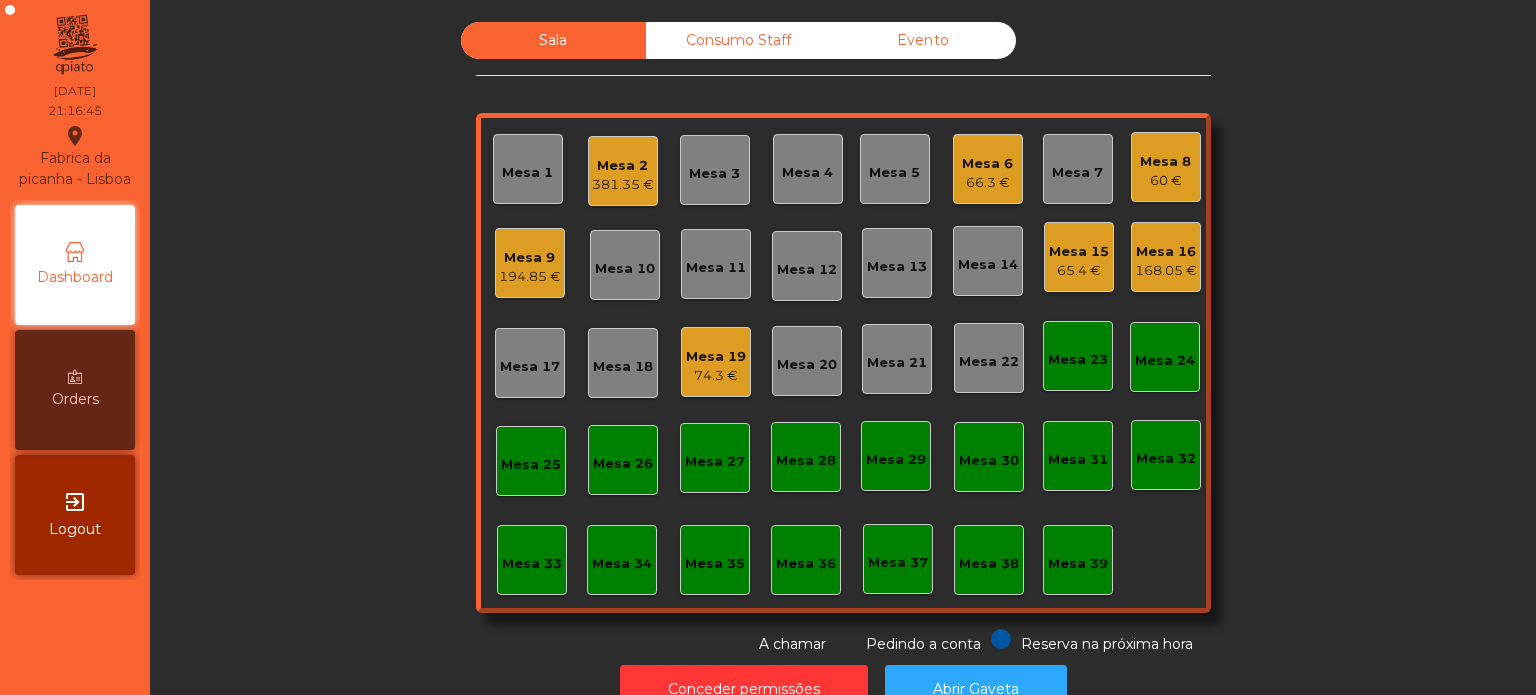 click on "381.35 €" 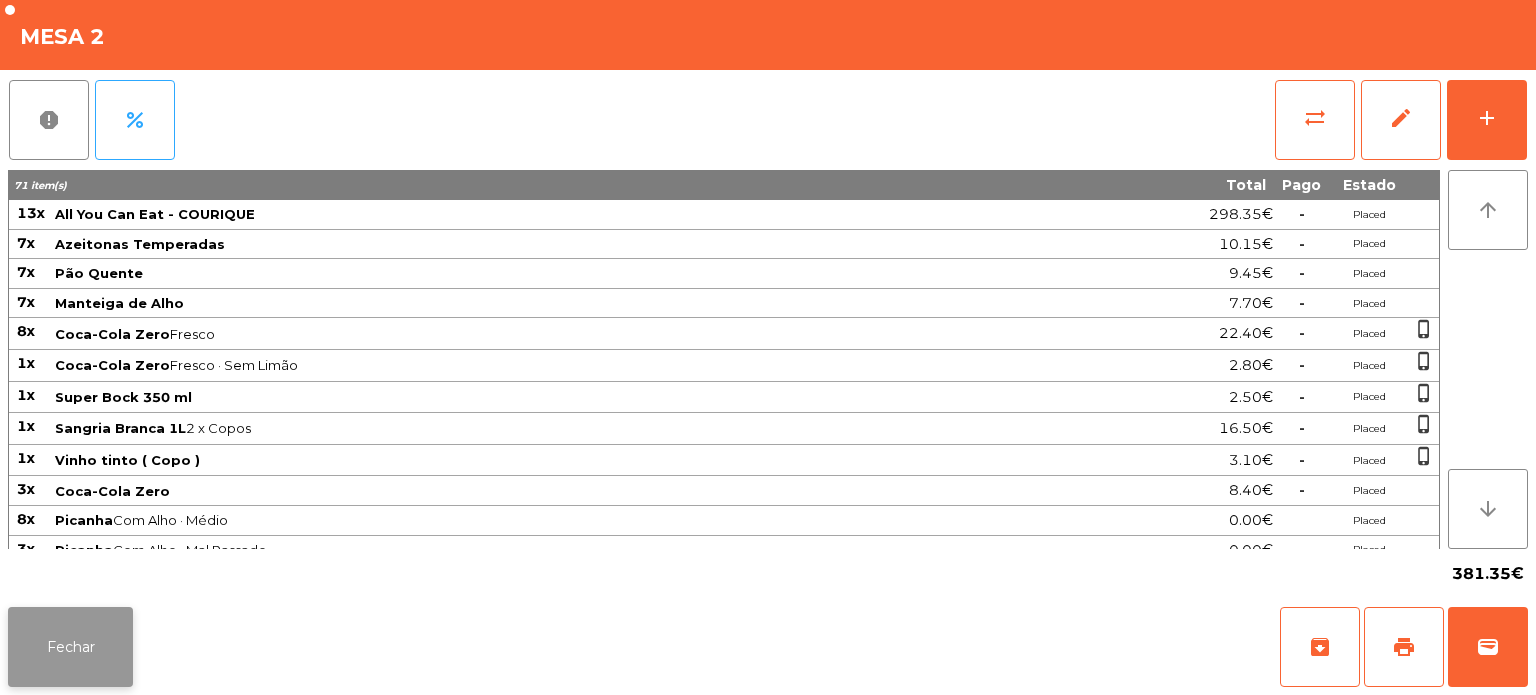 click on "Fechar" 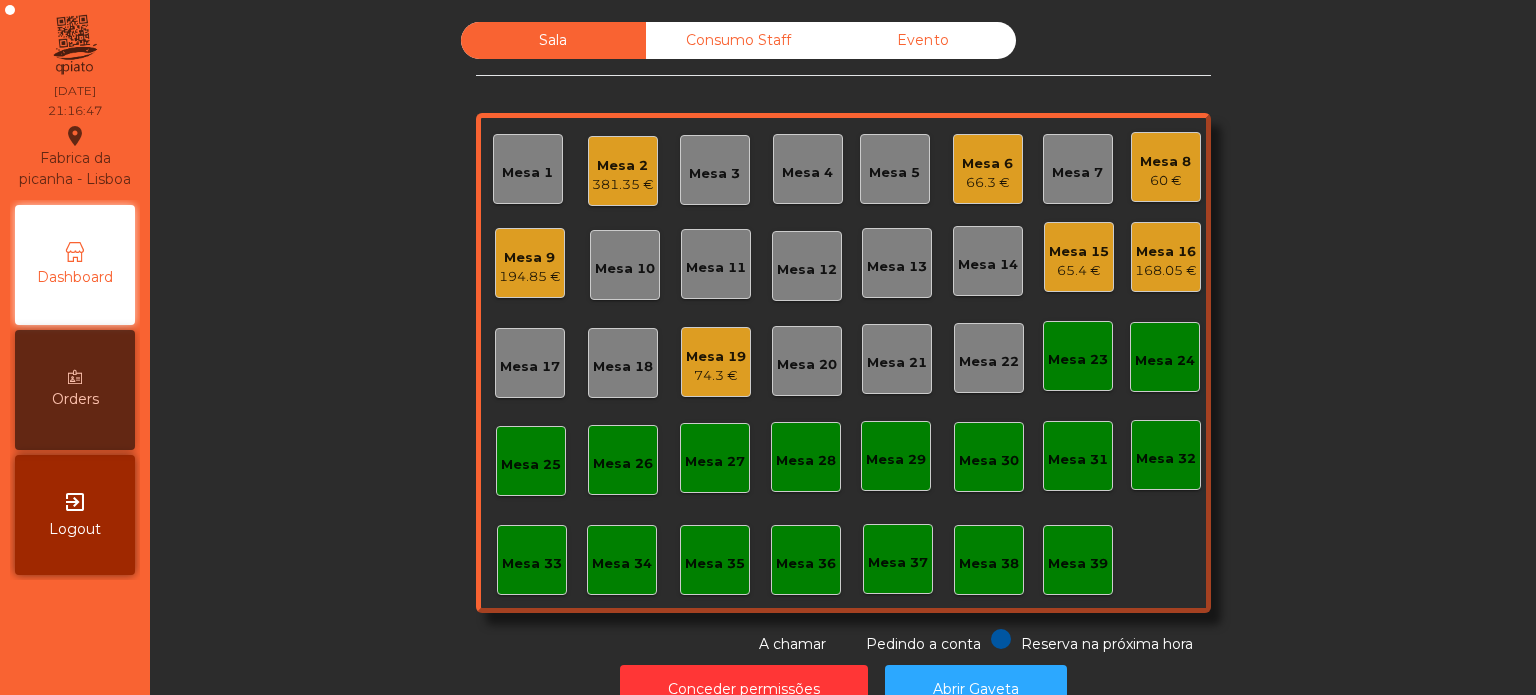 click on "Mesa 2   381.35 €" 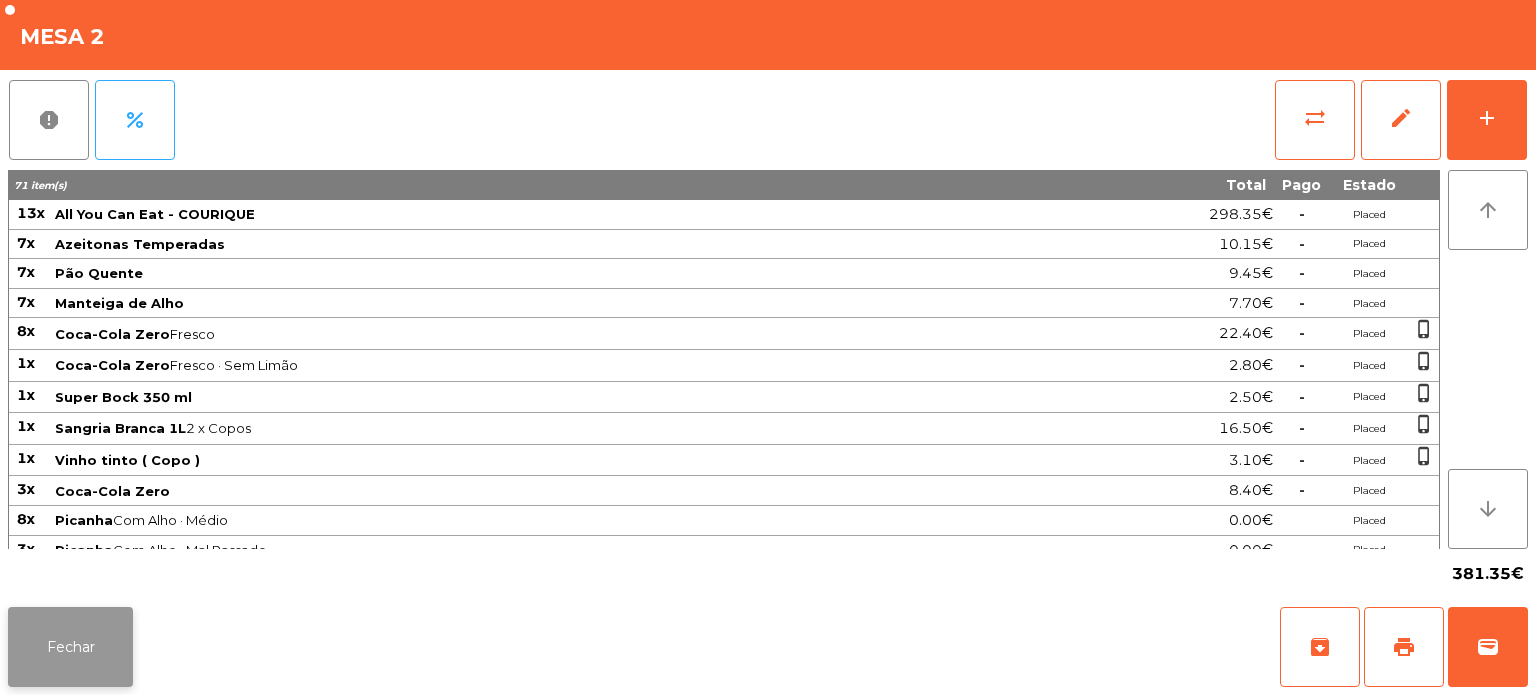 click on "Fechar" 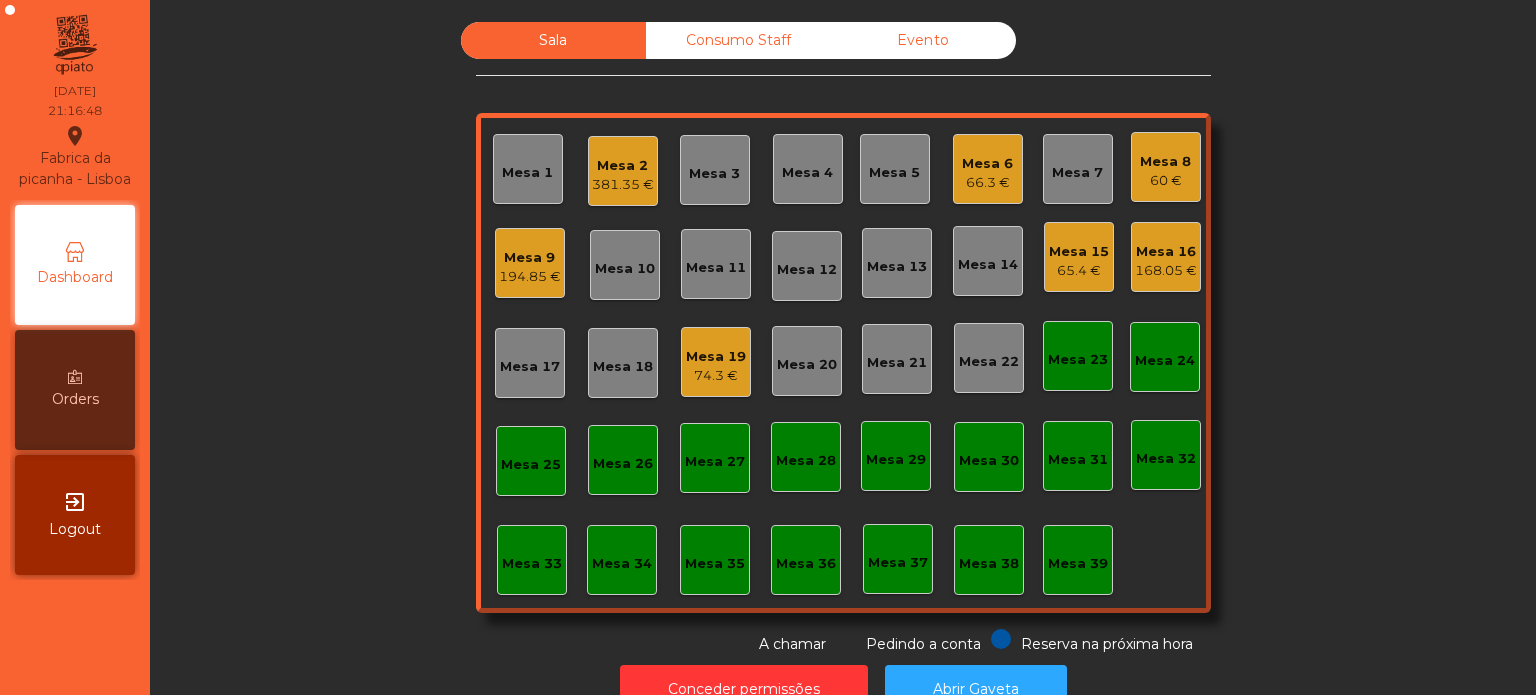 click on "Mesa 6   66.3 €" 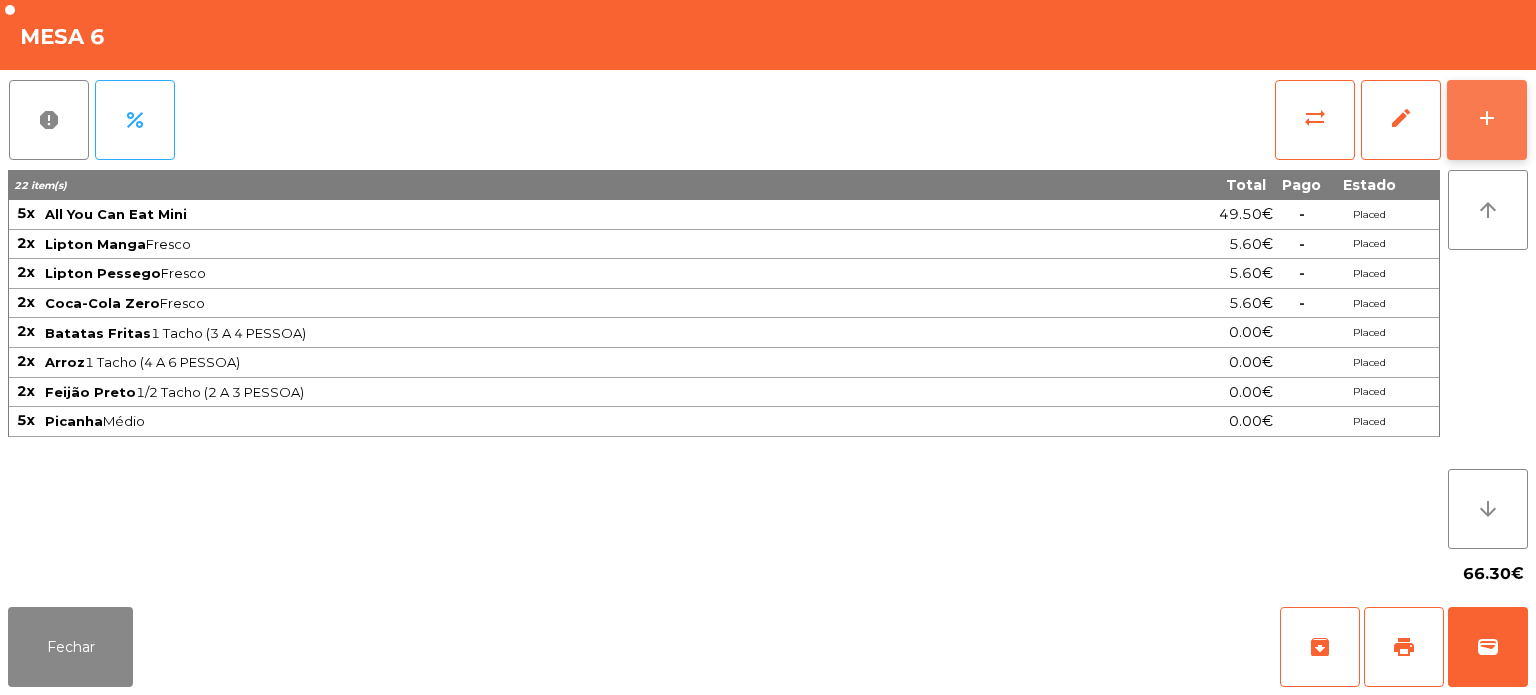 click on "add" 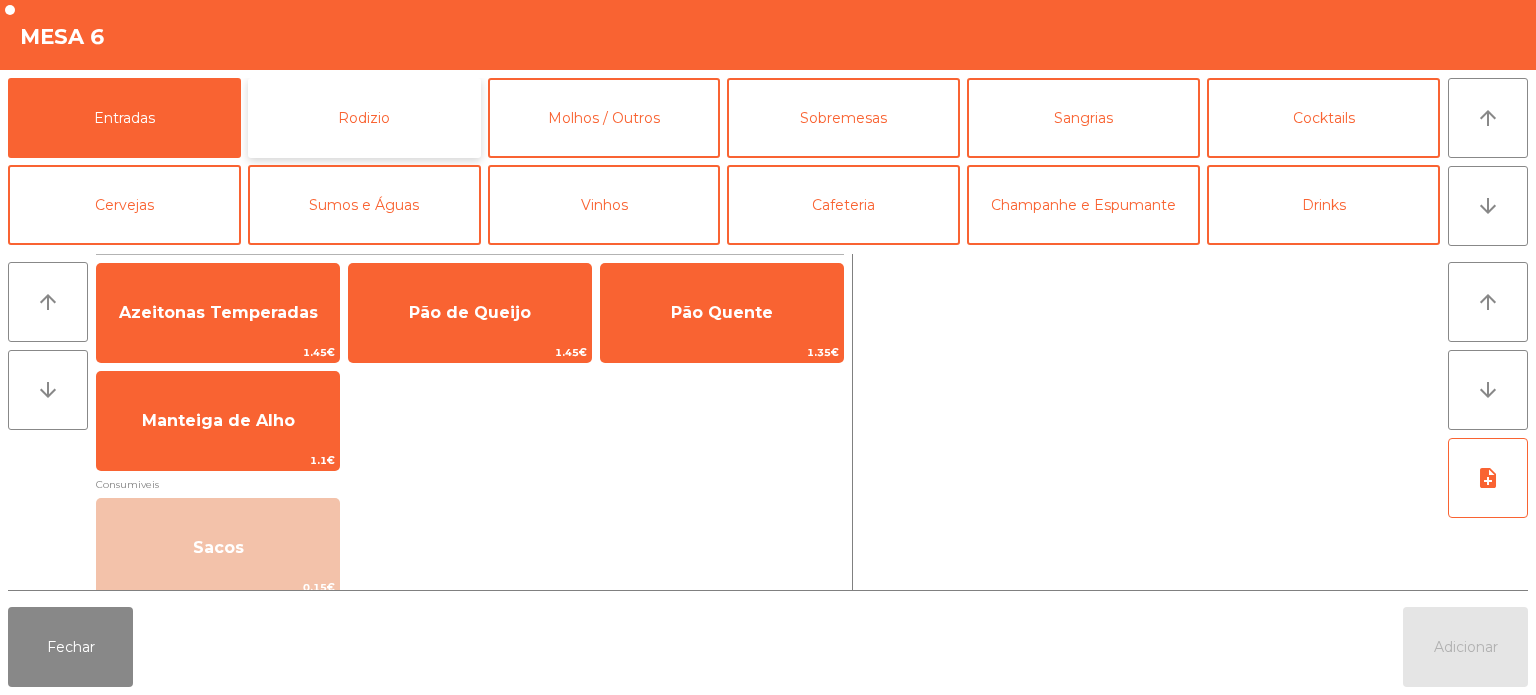 click on "Rodizio" 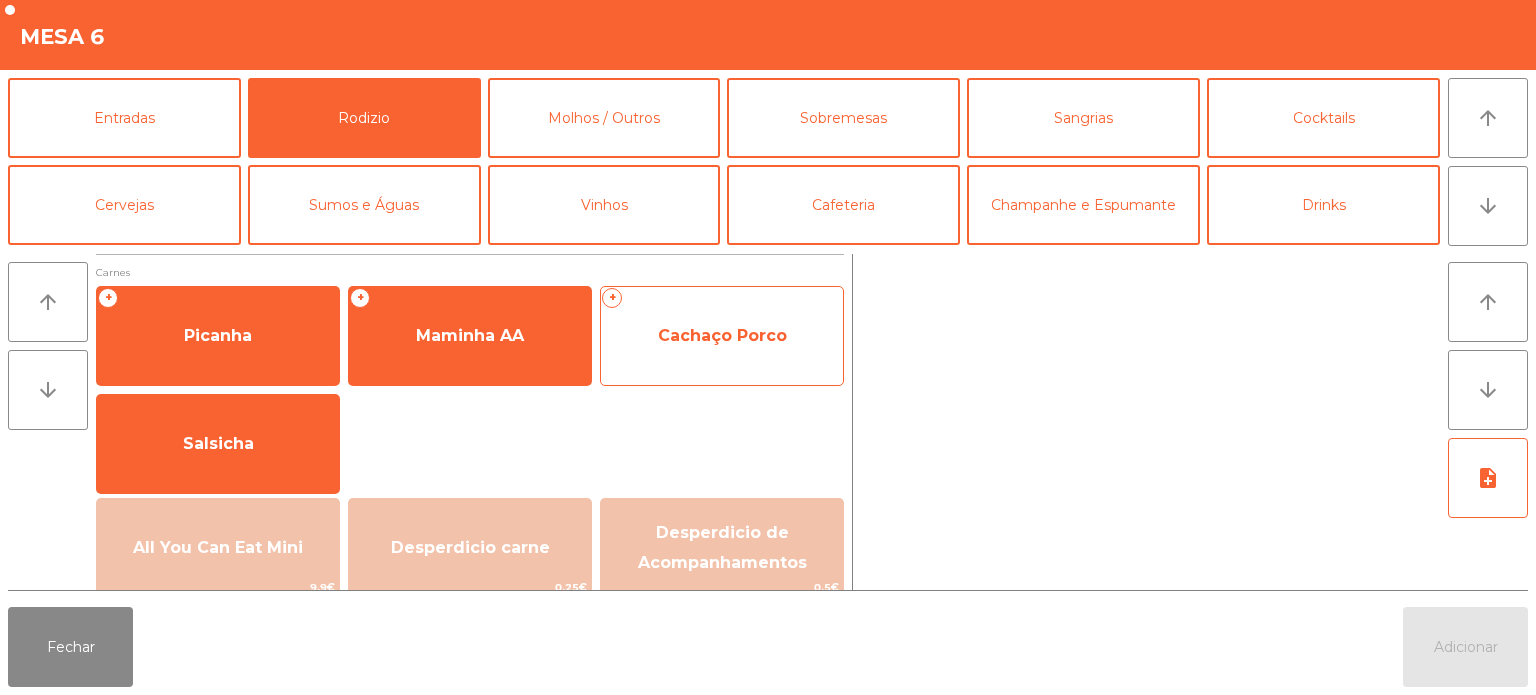 click on "Cachaço Porco" 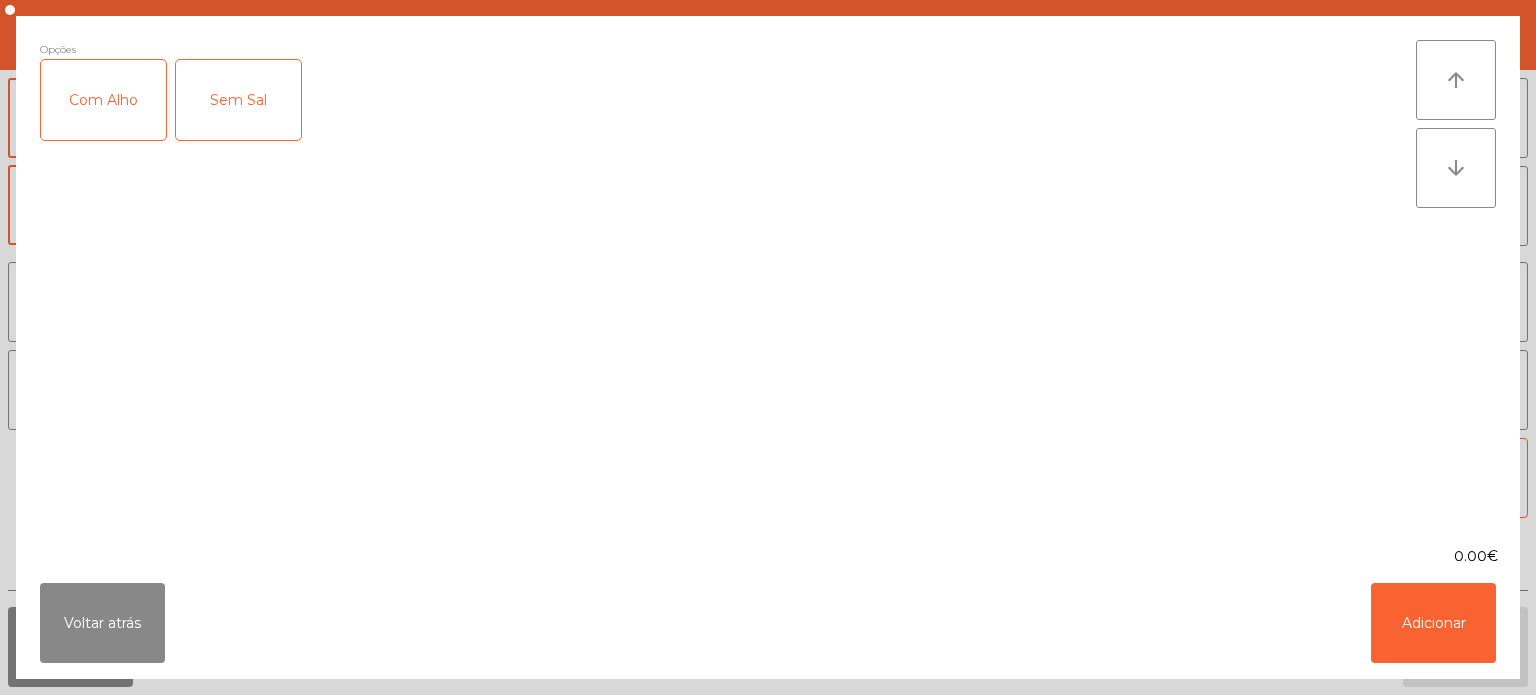 click on "Com Alho" 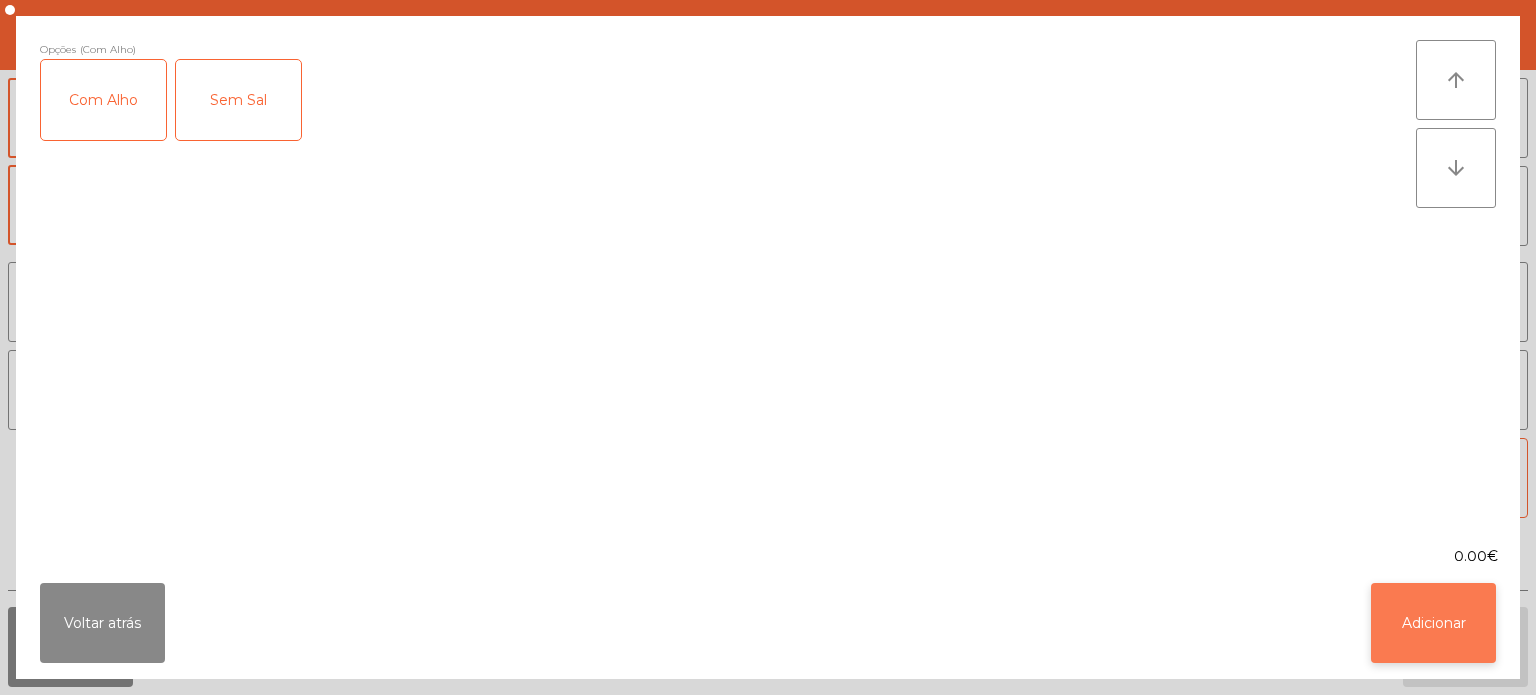 click on "Adicionar" 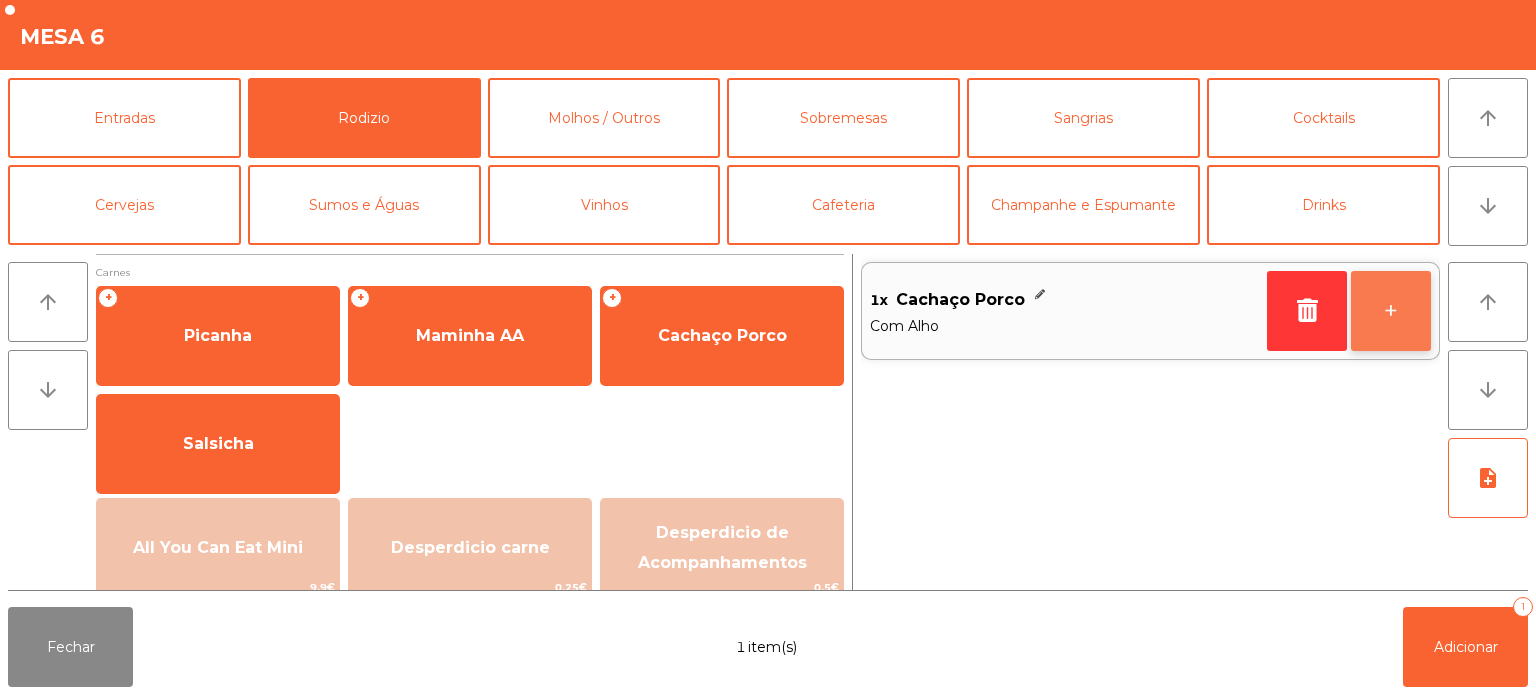 click on "+" 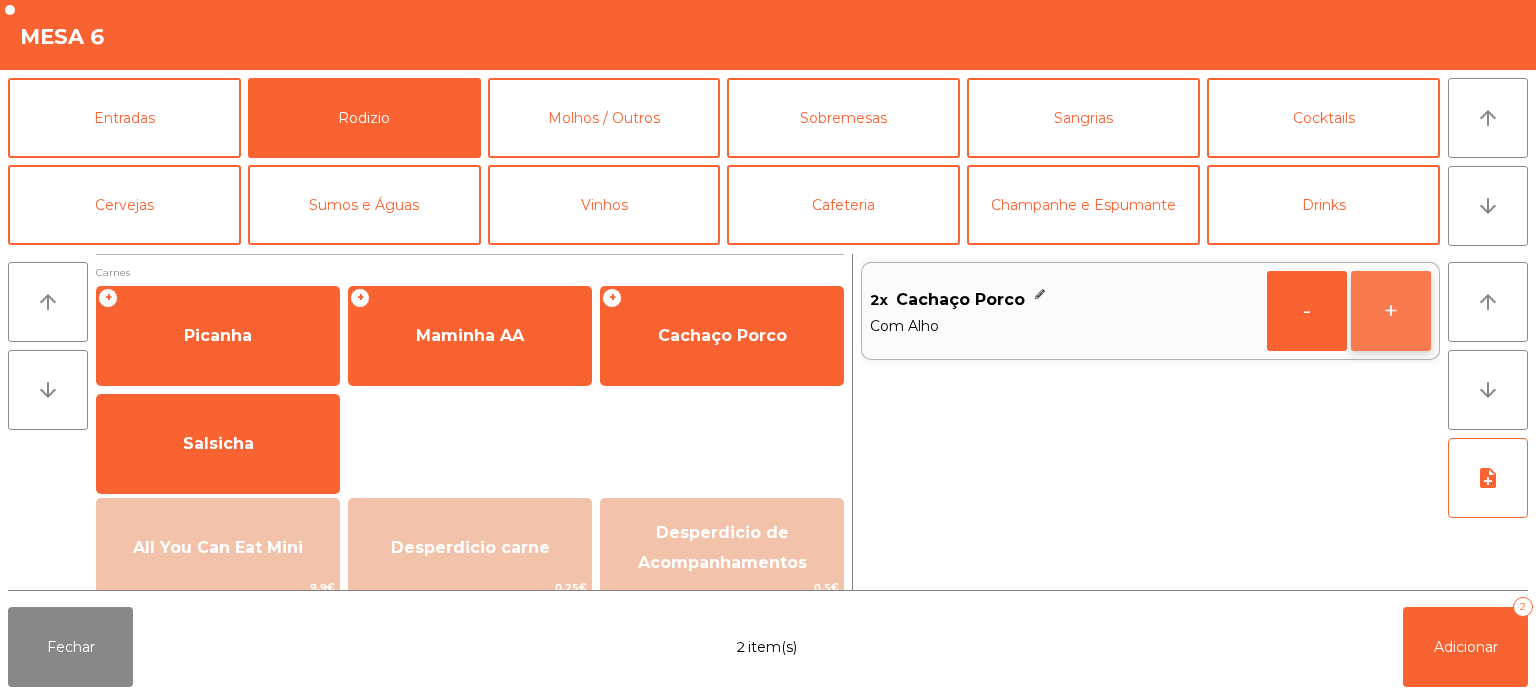 click on "+" 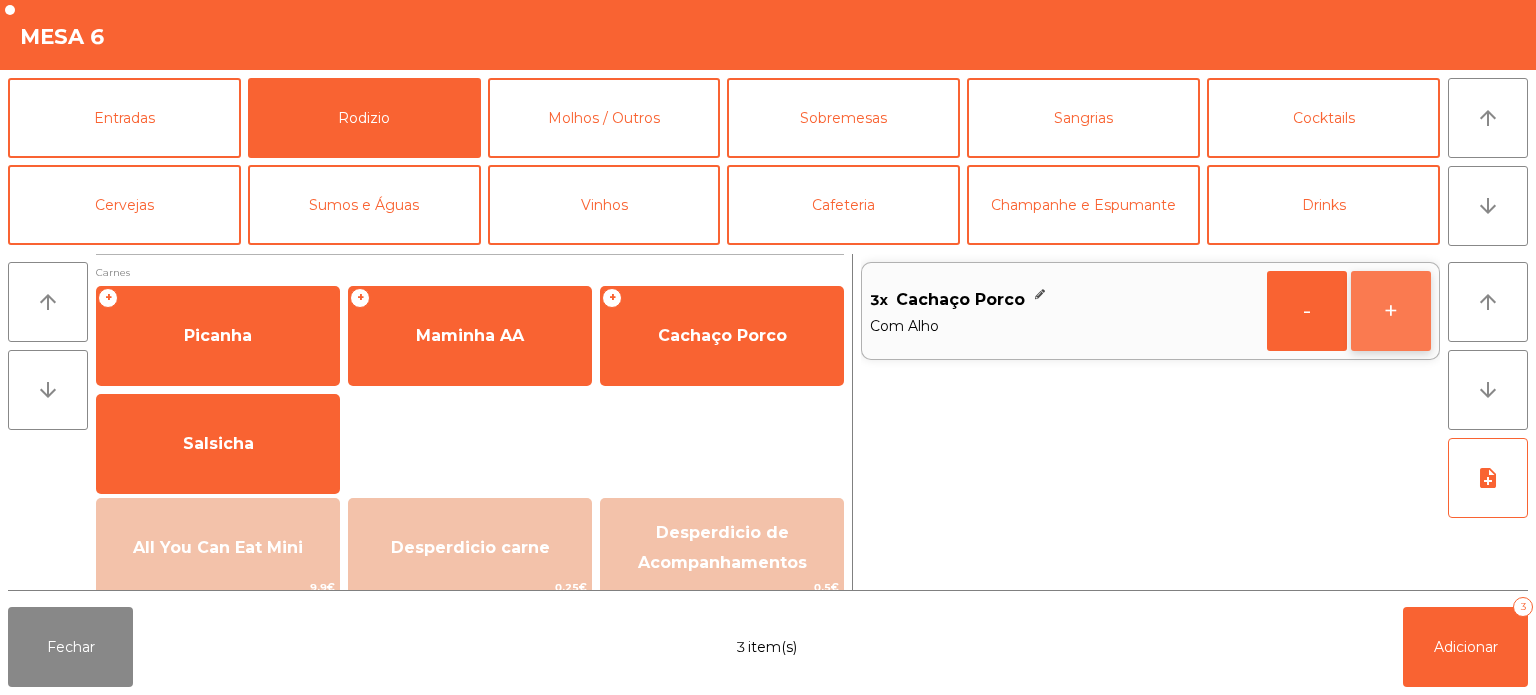 click on "+" 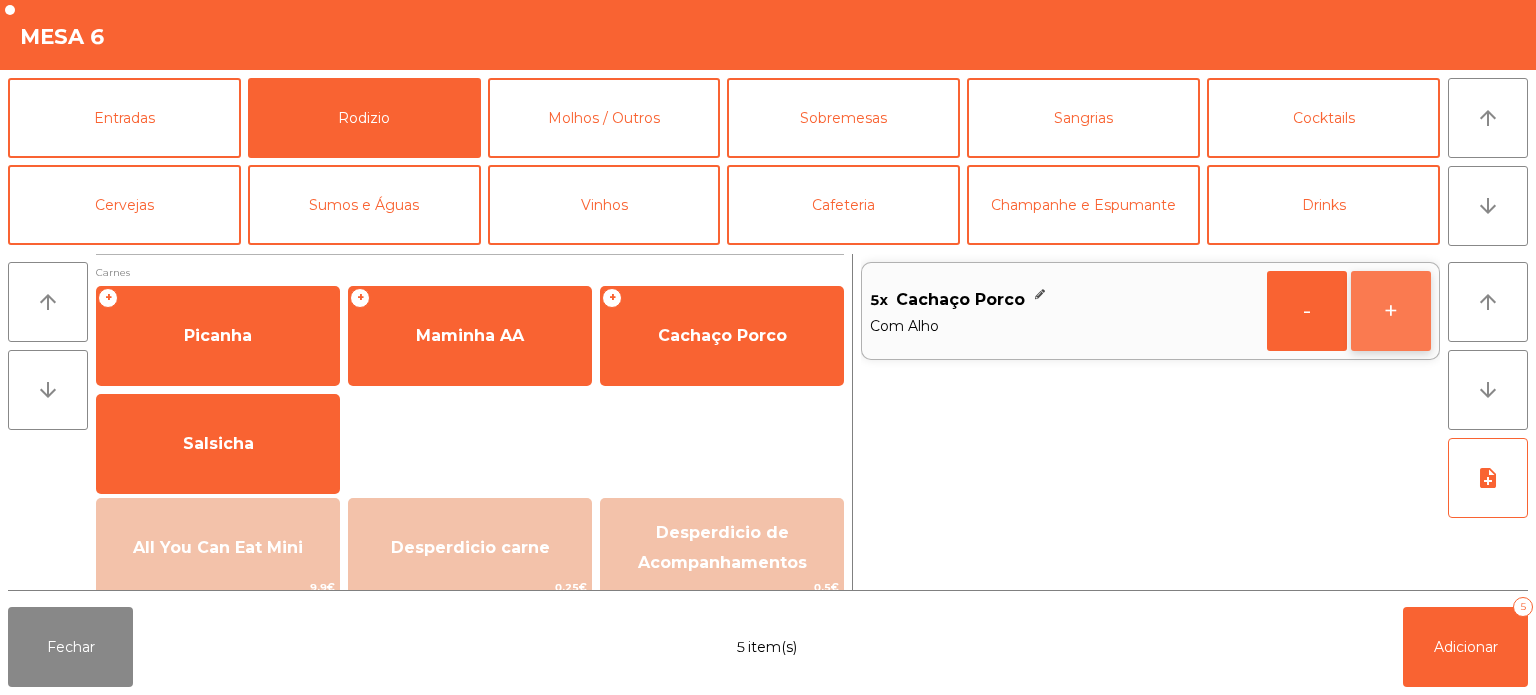 click on "+" 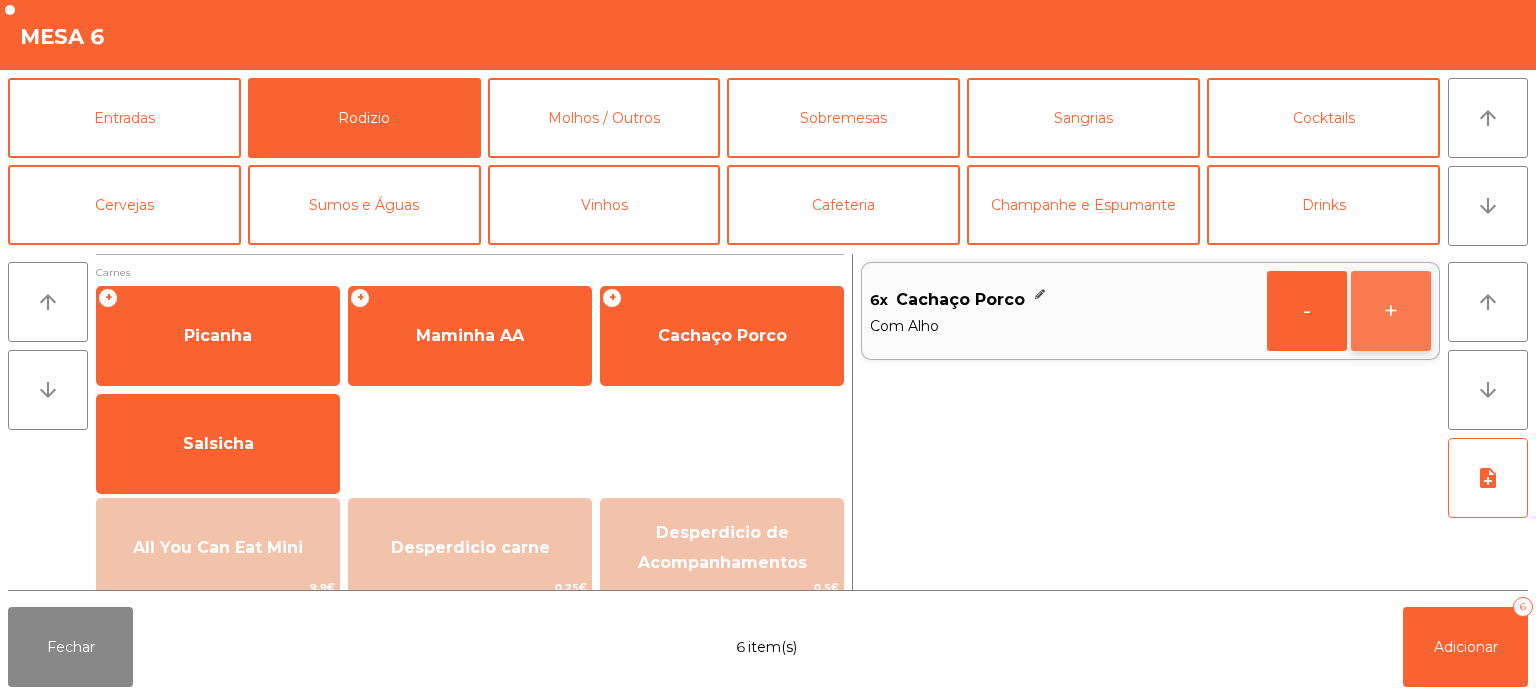 click on "+" 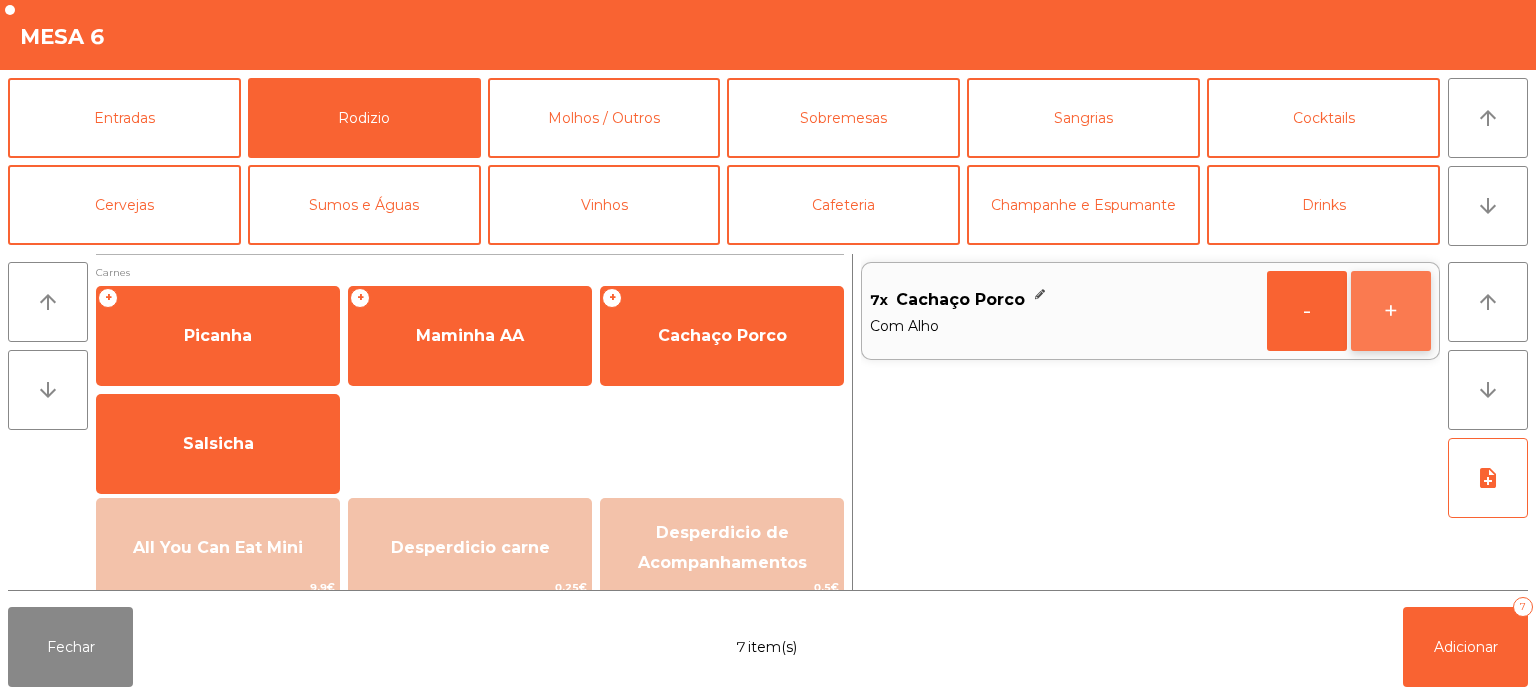 click on "+" 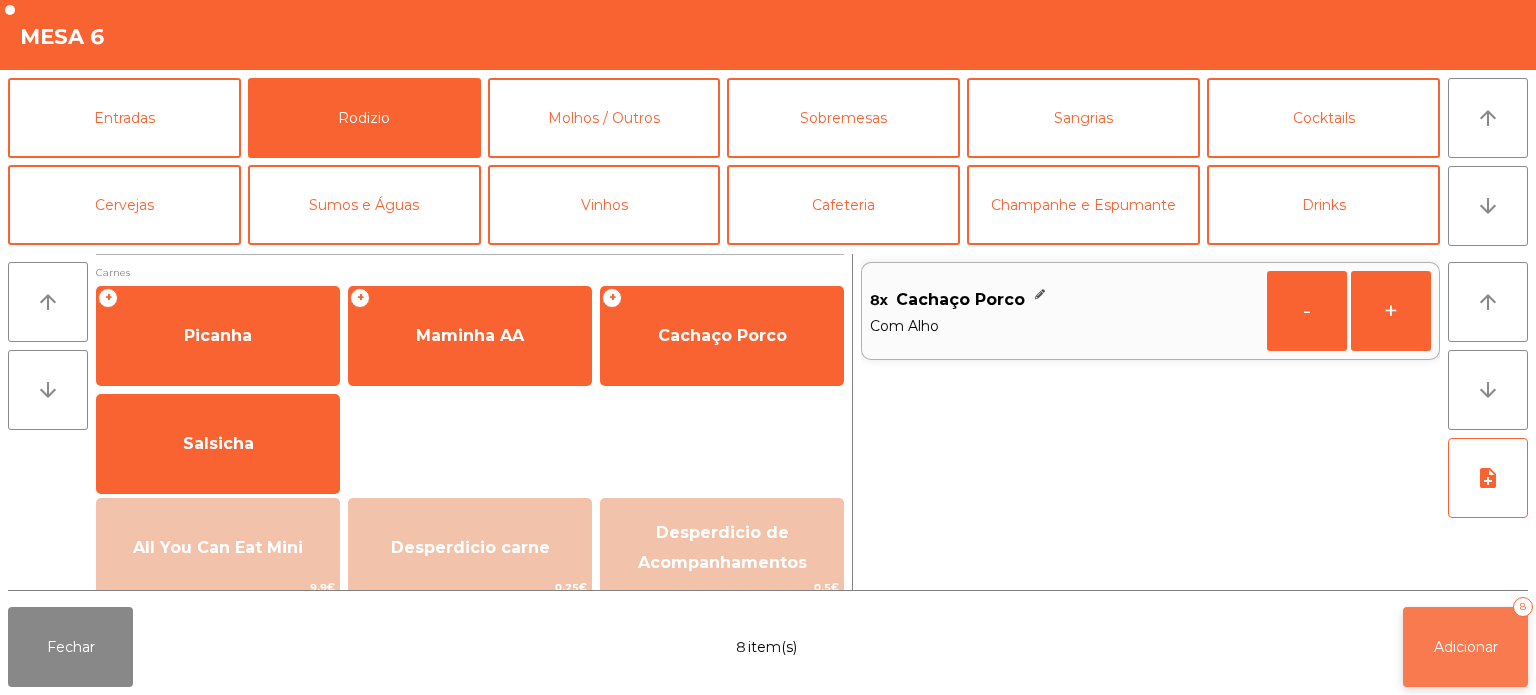 click on "Adicionar" 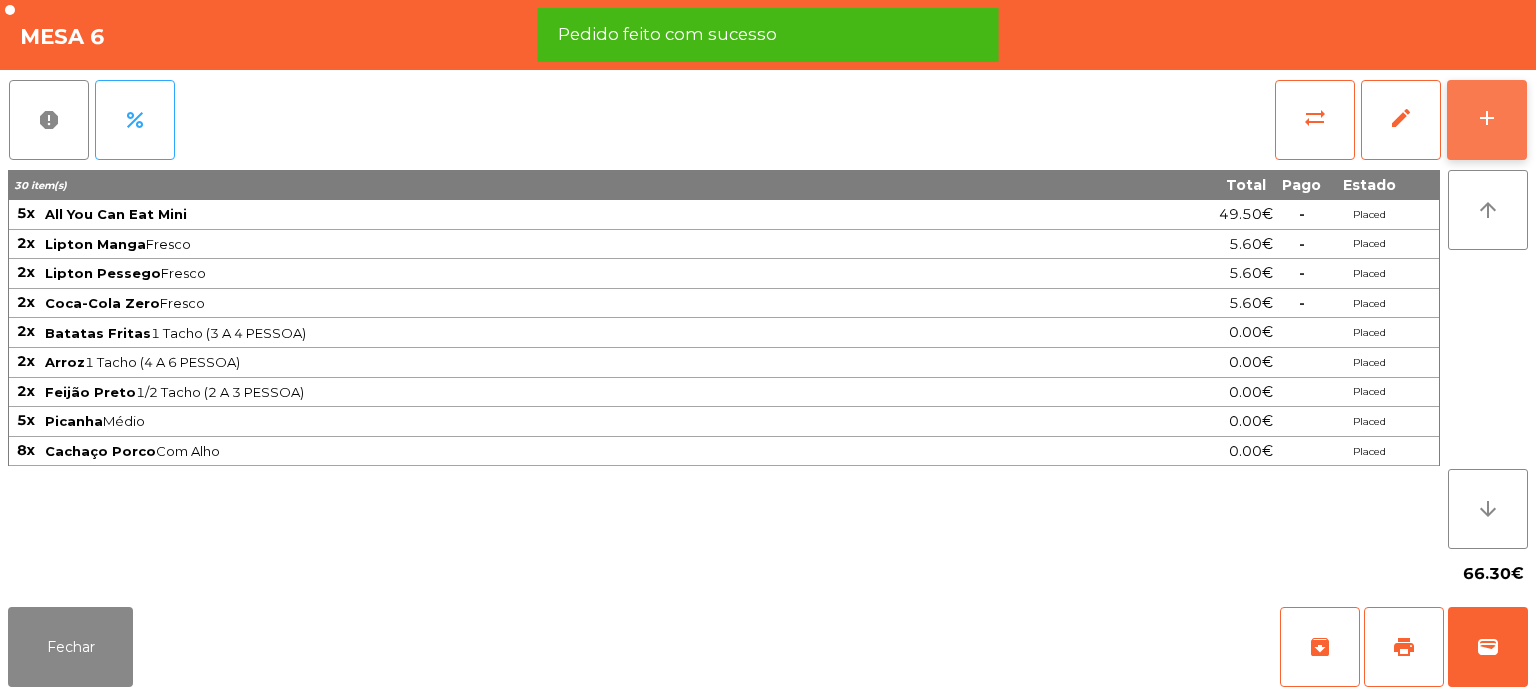 click on "add" 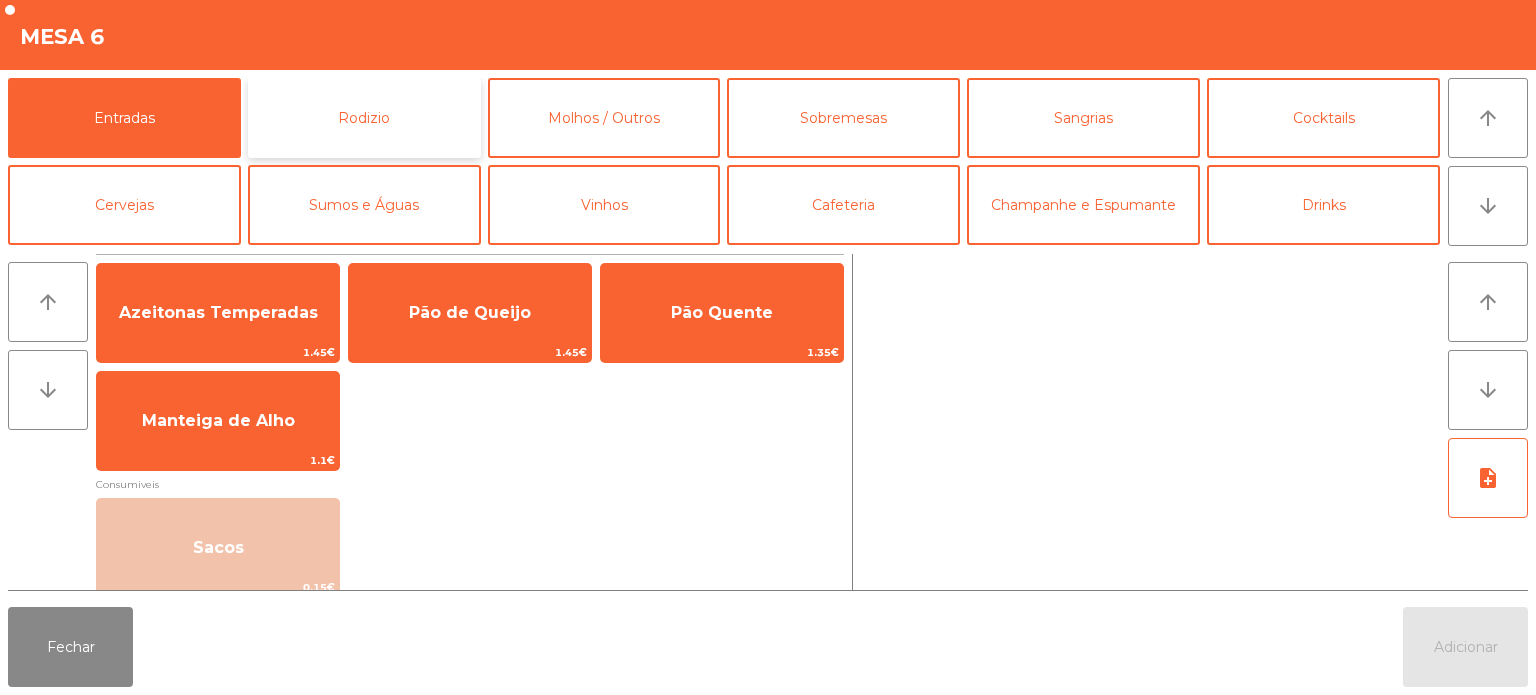 click on "Rodizio" 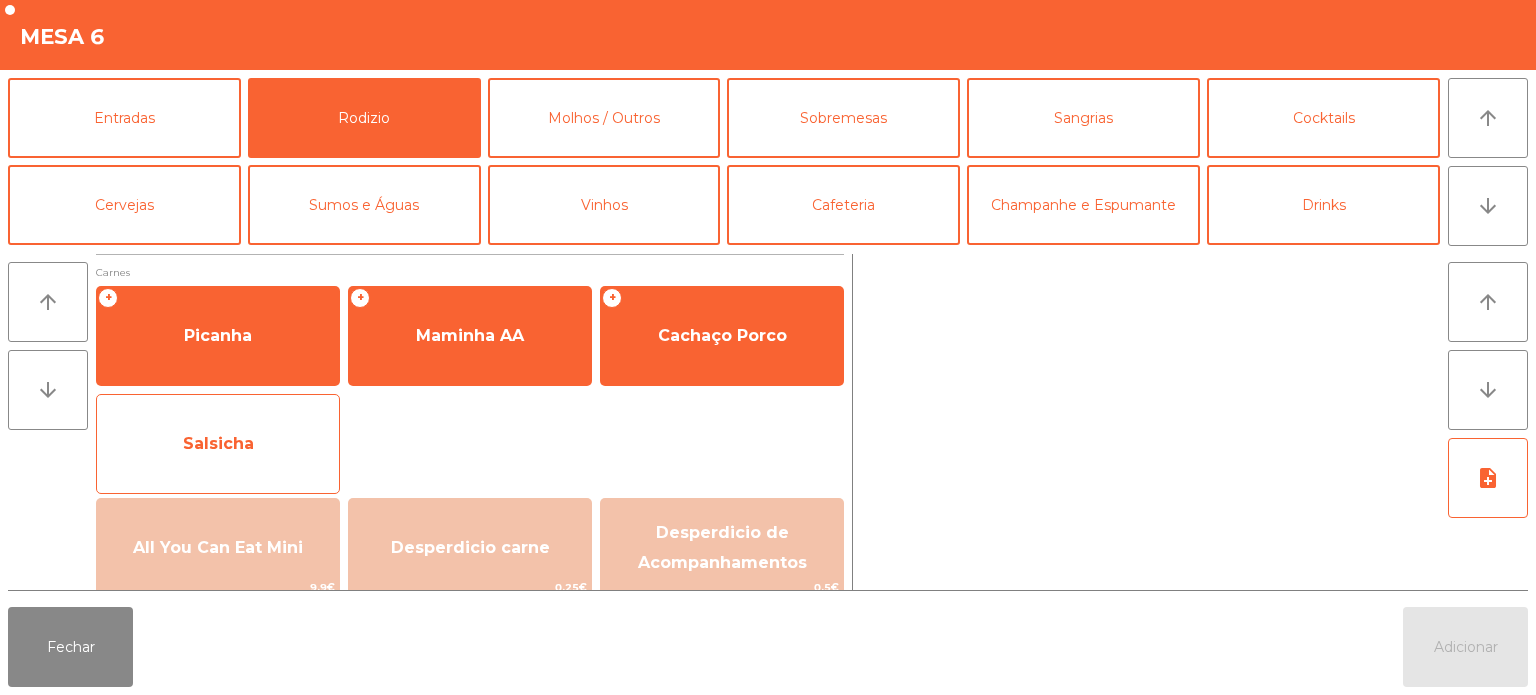 click on "Salsicha" 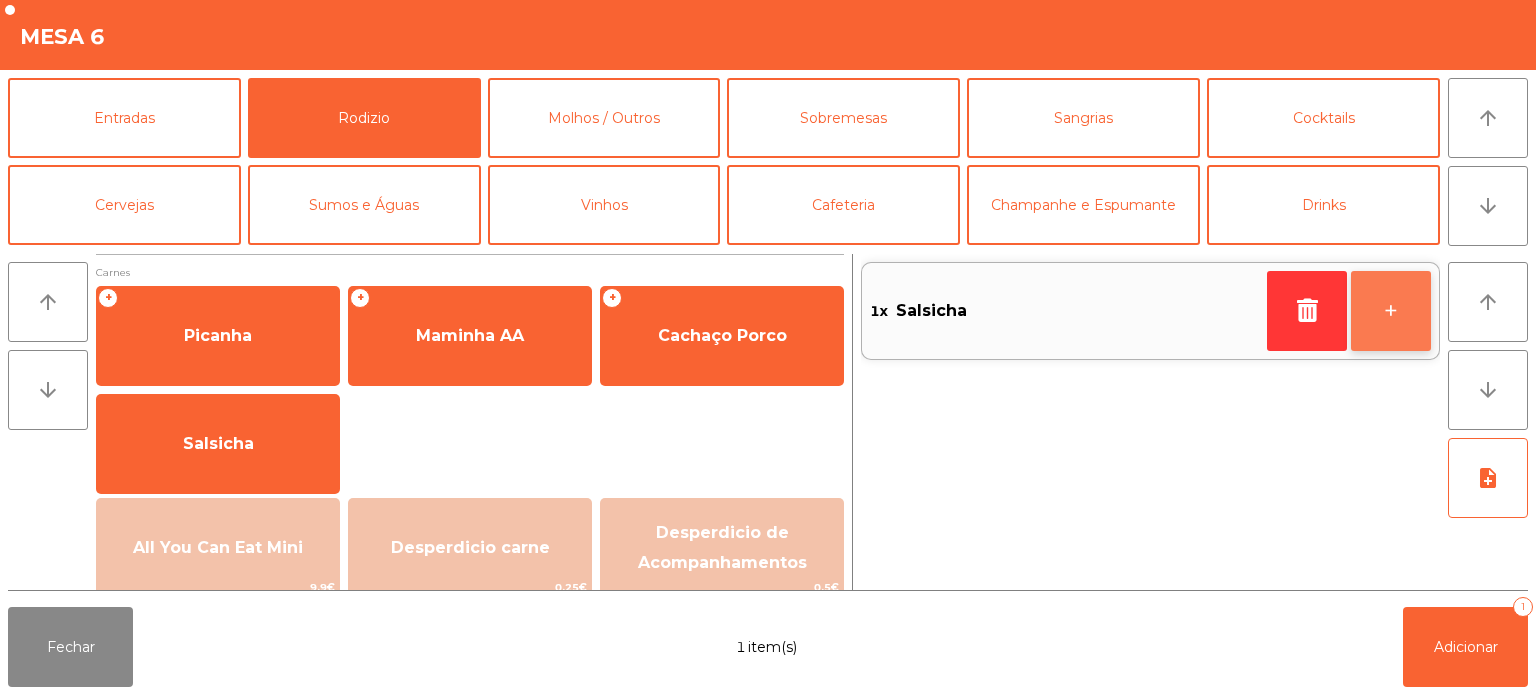 click on "+" 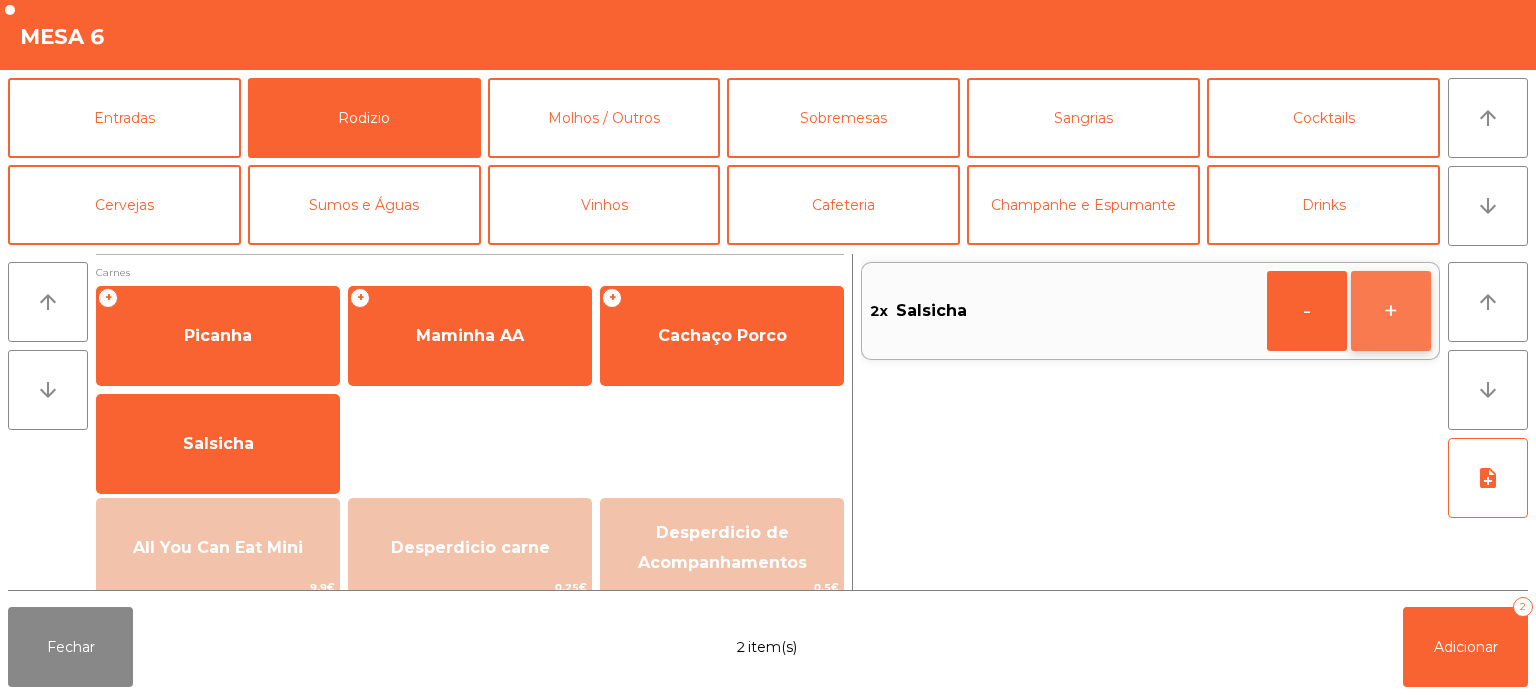 click on "+" 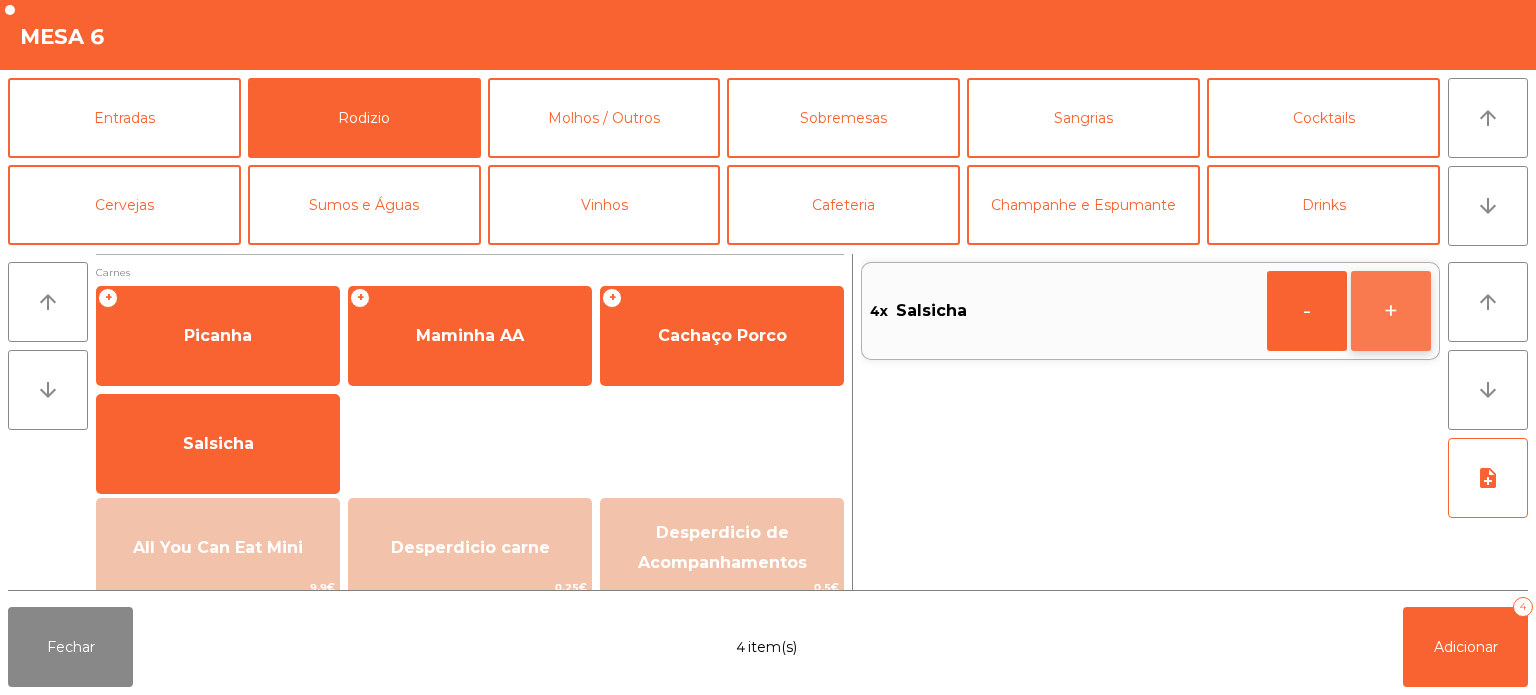 click on "+" 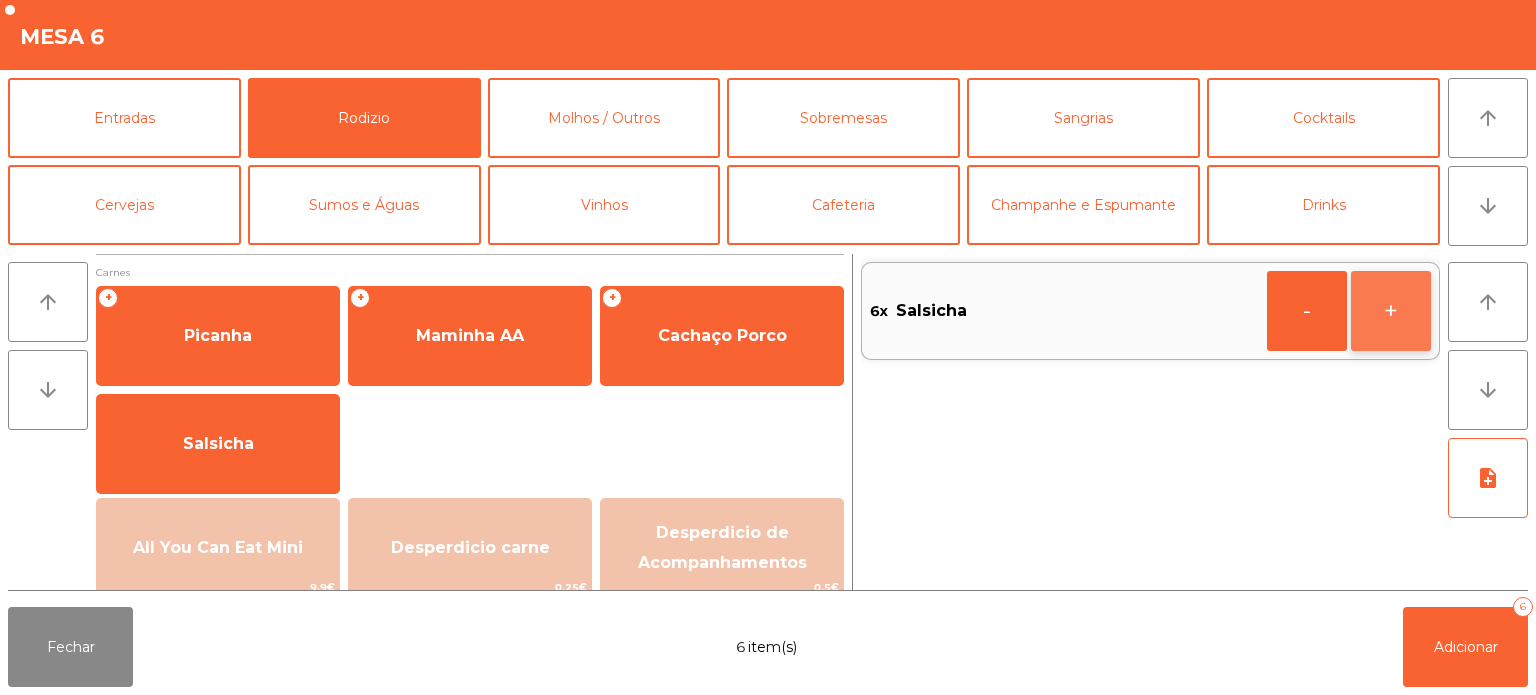 click on "+" 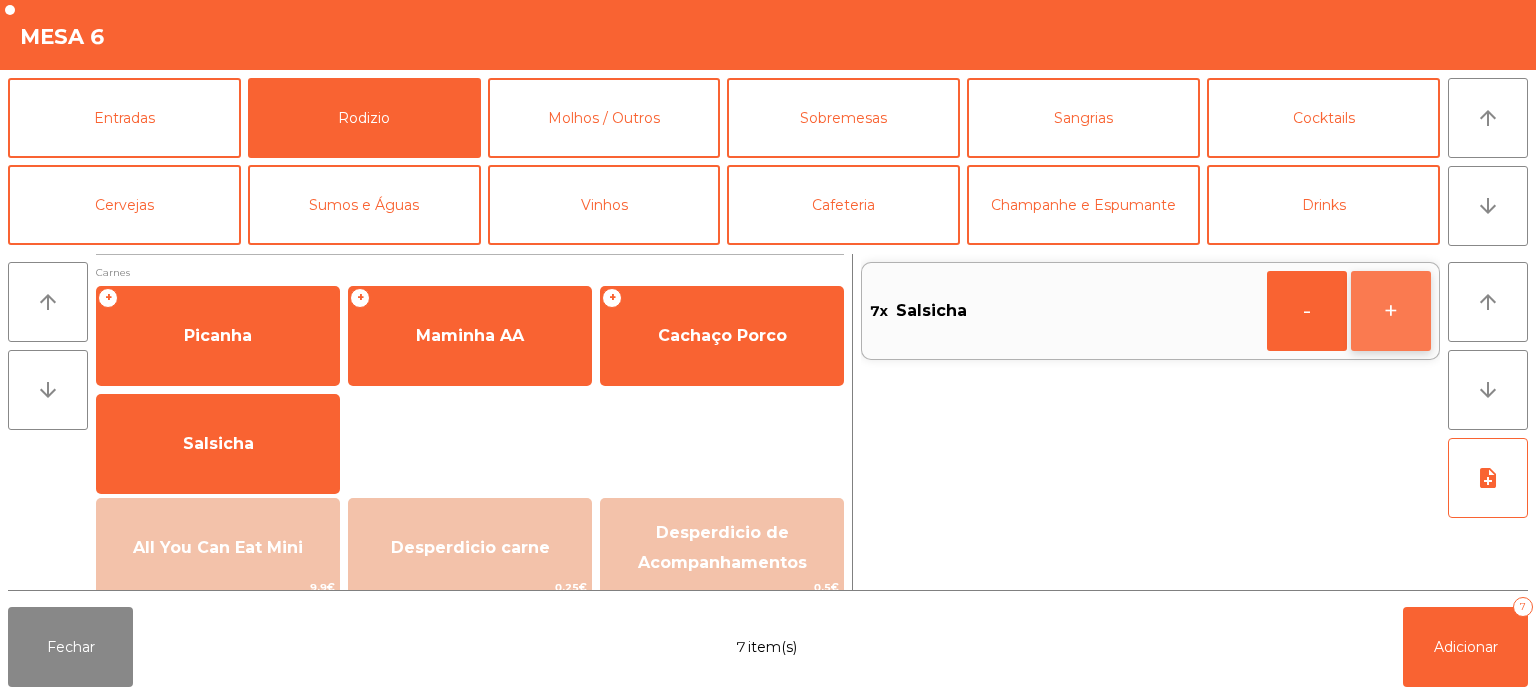 click on "+" 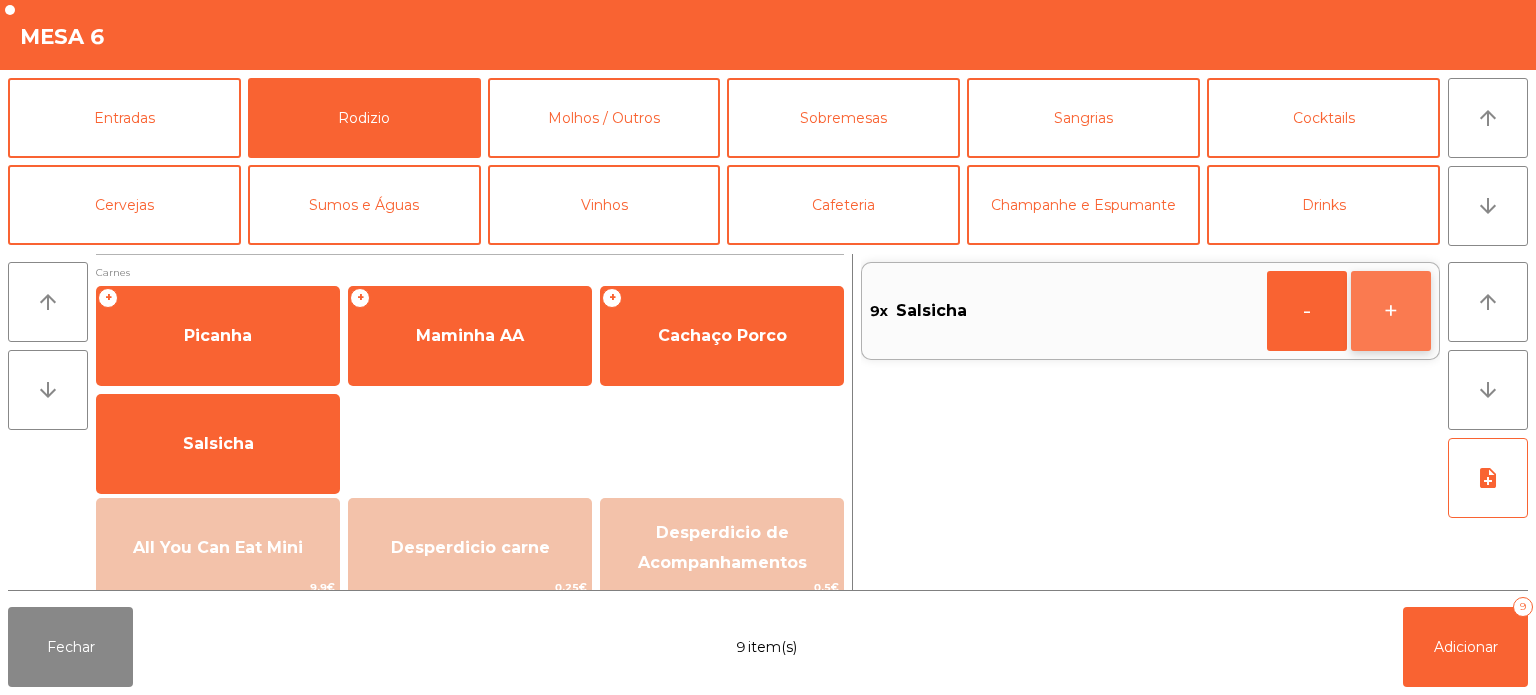 click on "+" 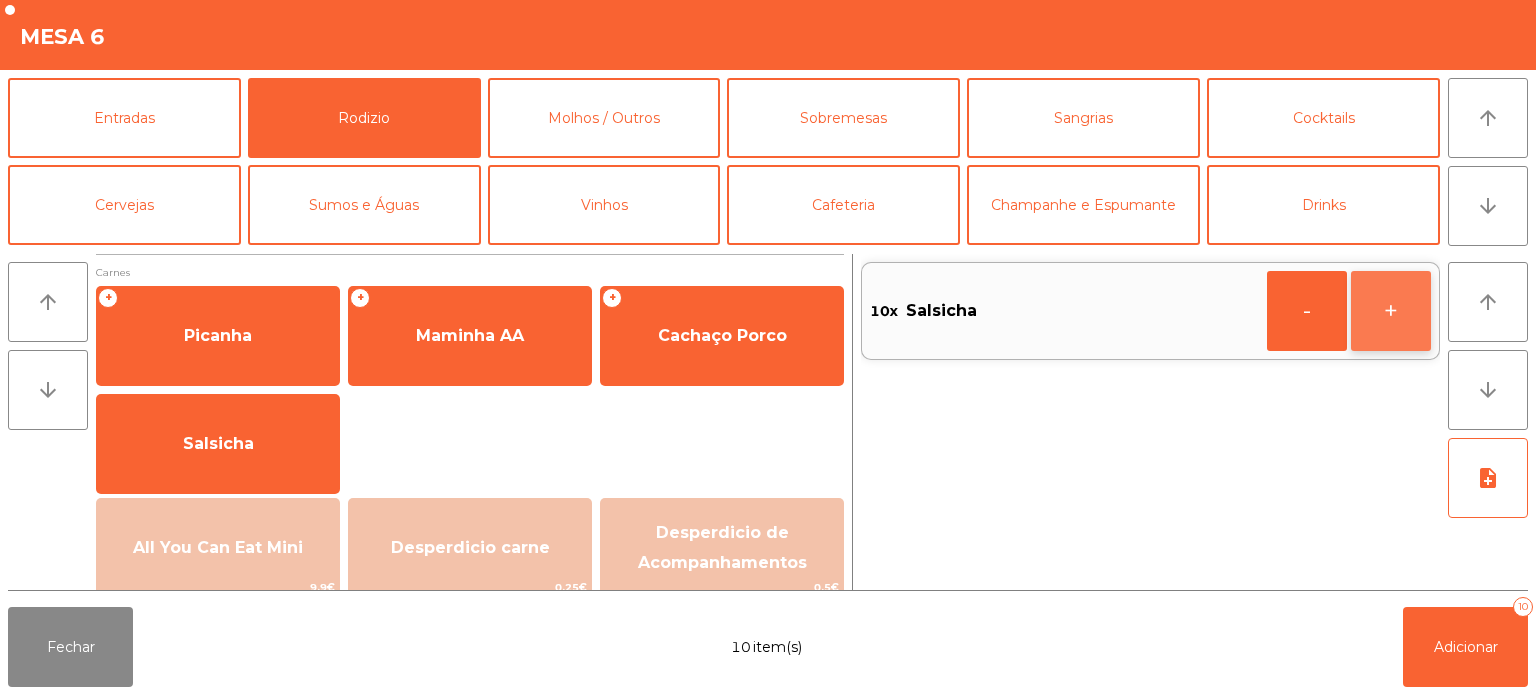click on "+" 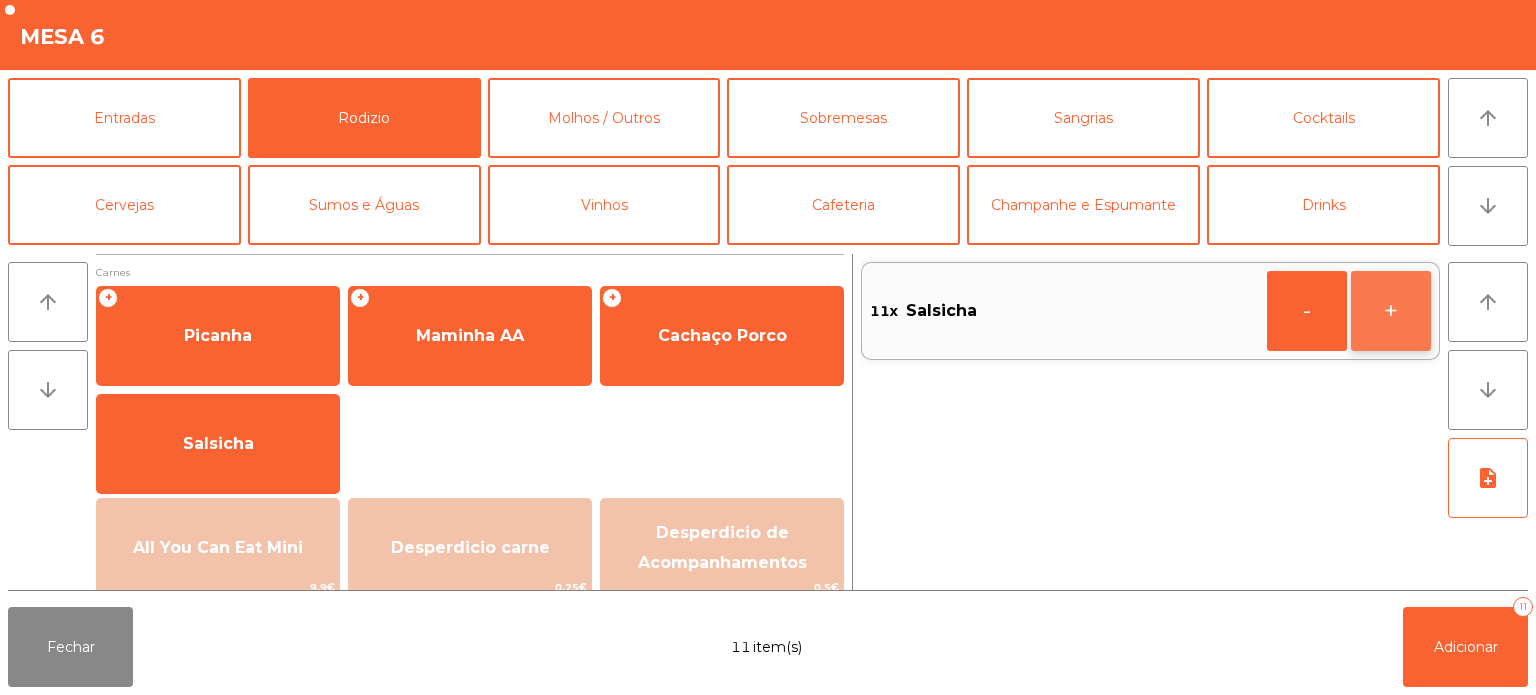 click on "+" 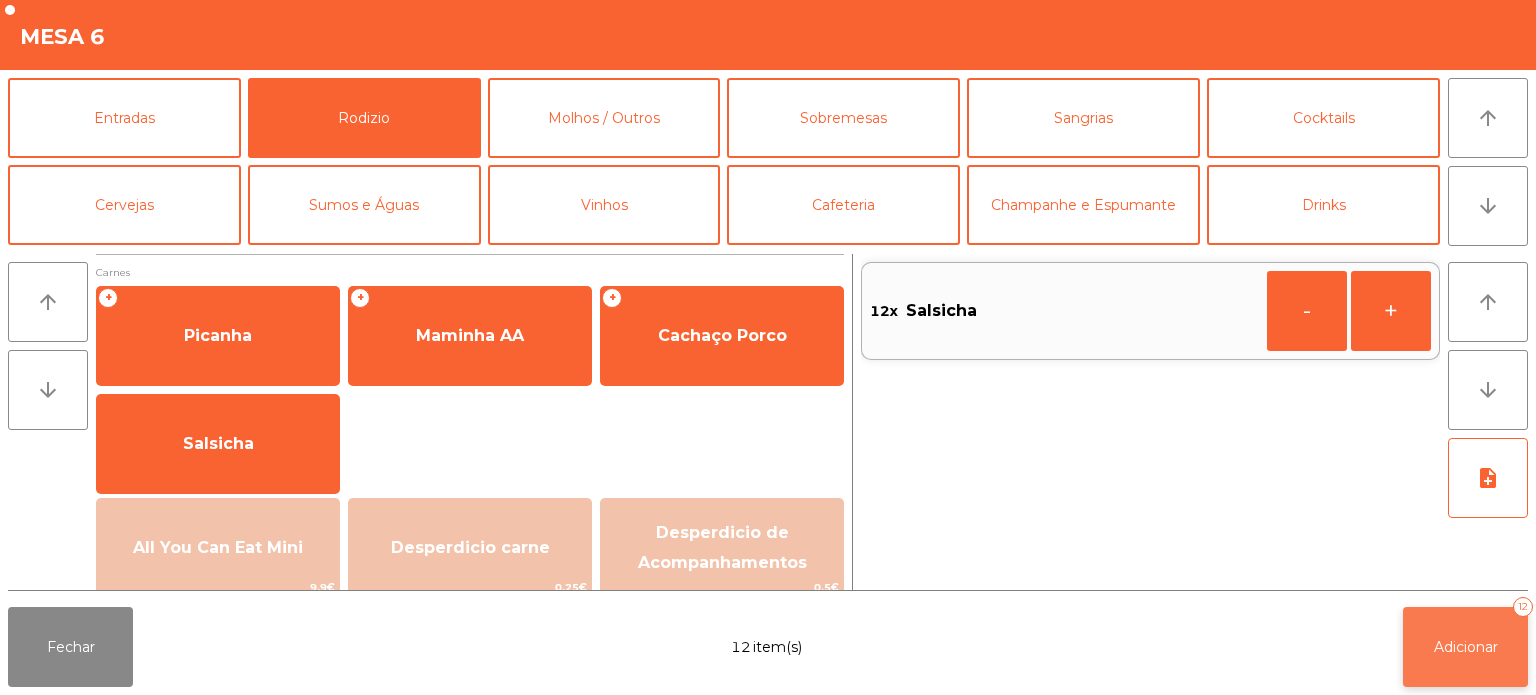 click on "Adicionar   12" 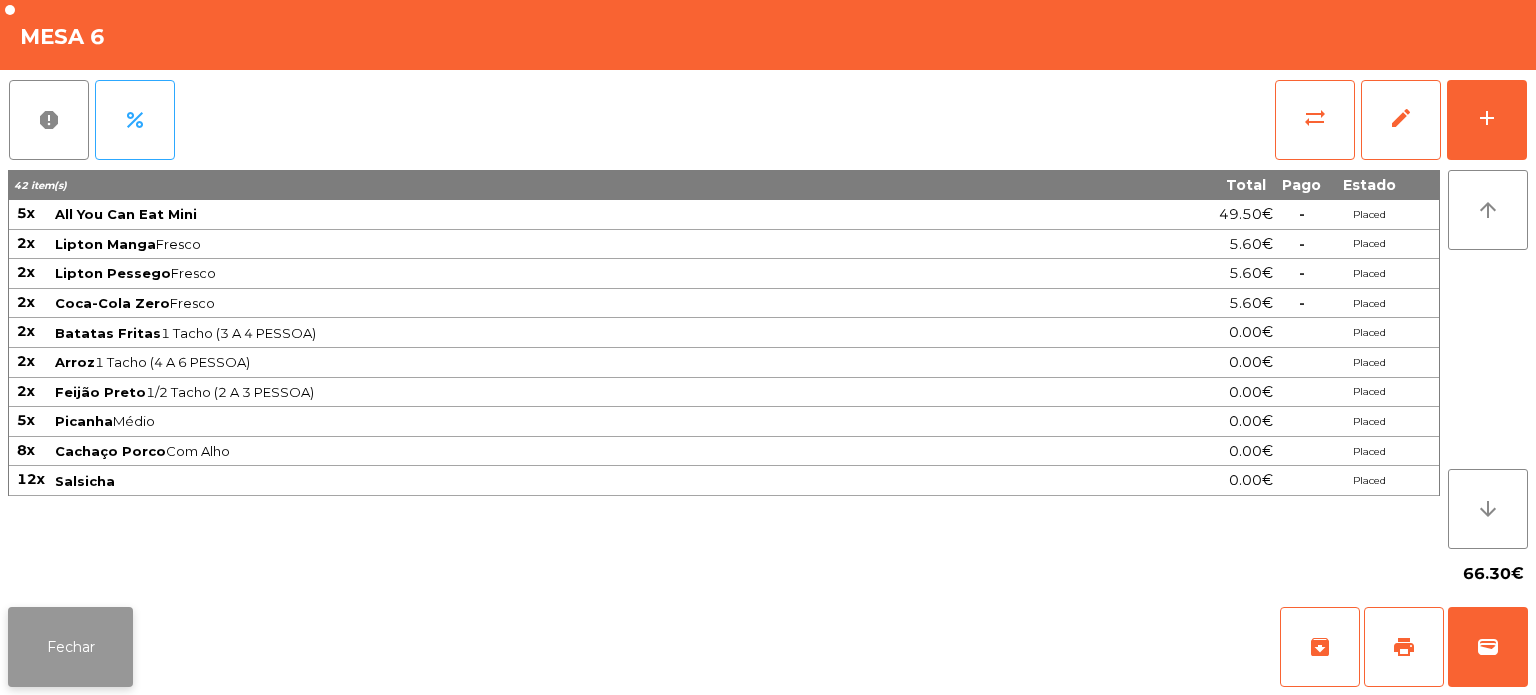 click on "Fechar" 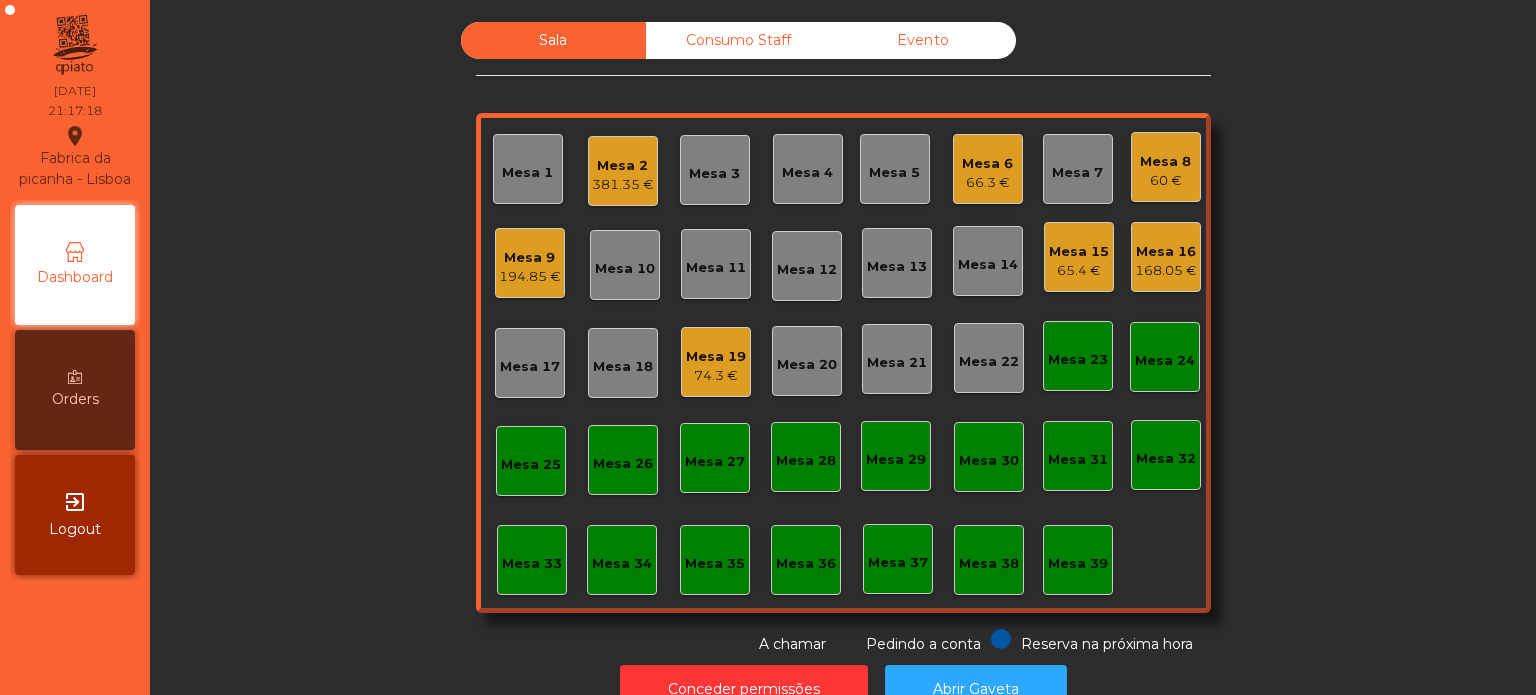 click on "Mesa 19" 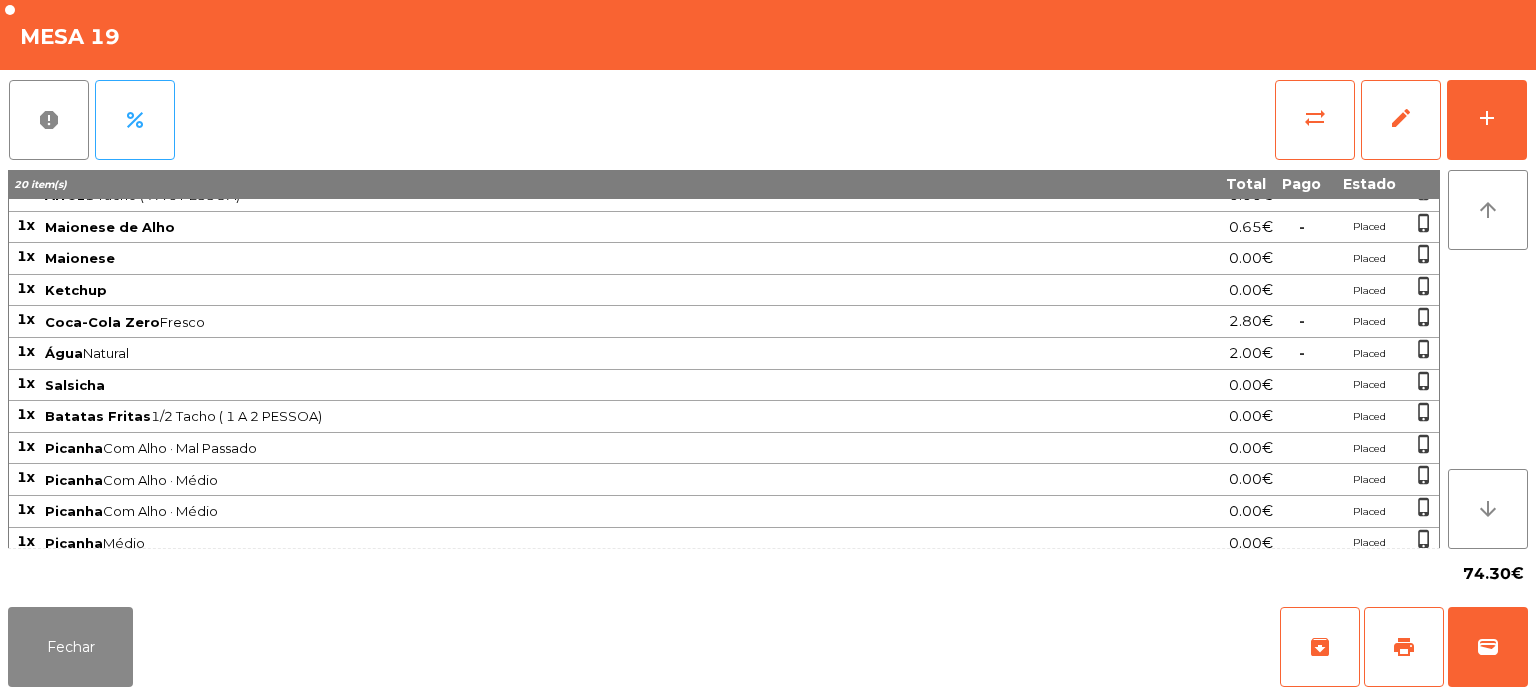 scroll, scrollTop: 0, scrollLeft: 0, axis: both 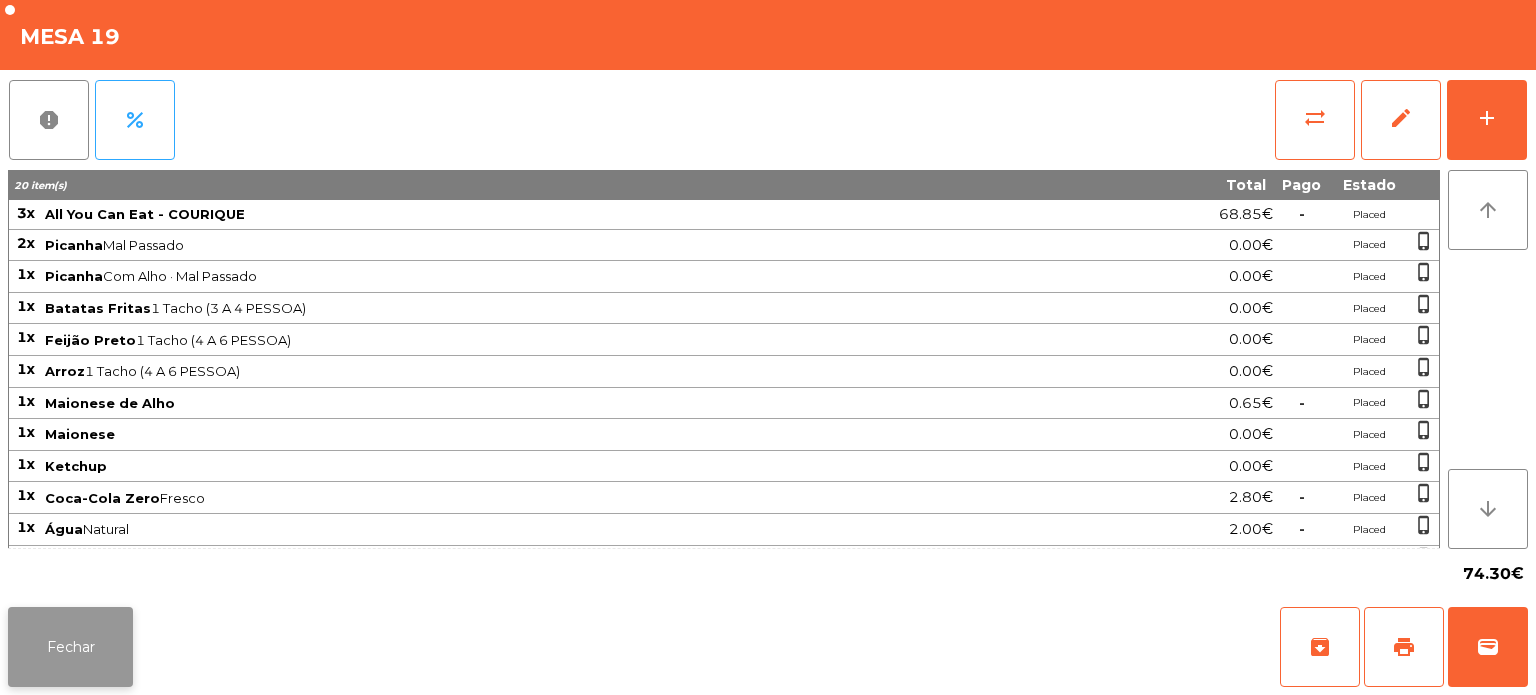 click on "Fechar" 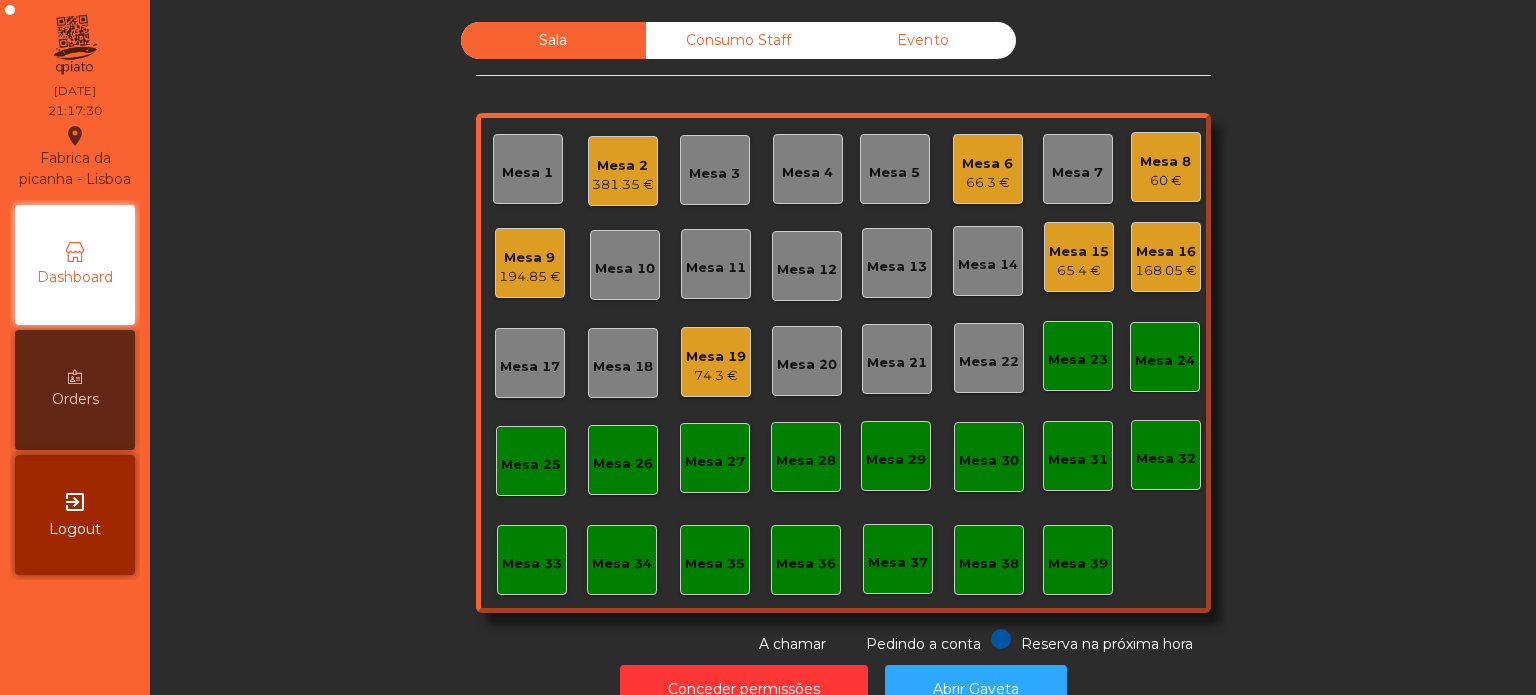 click on "Evento" 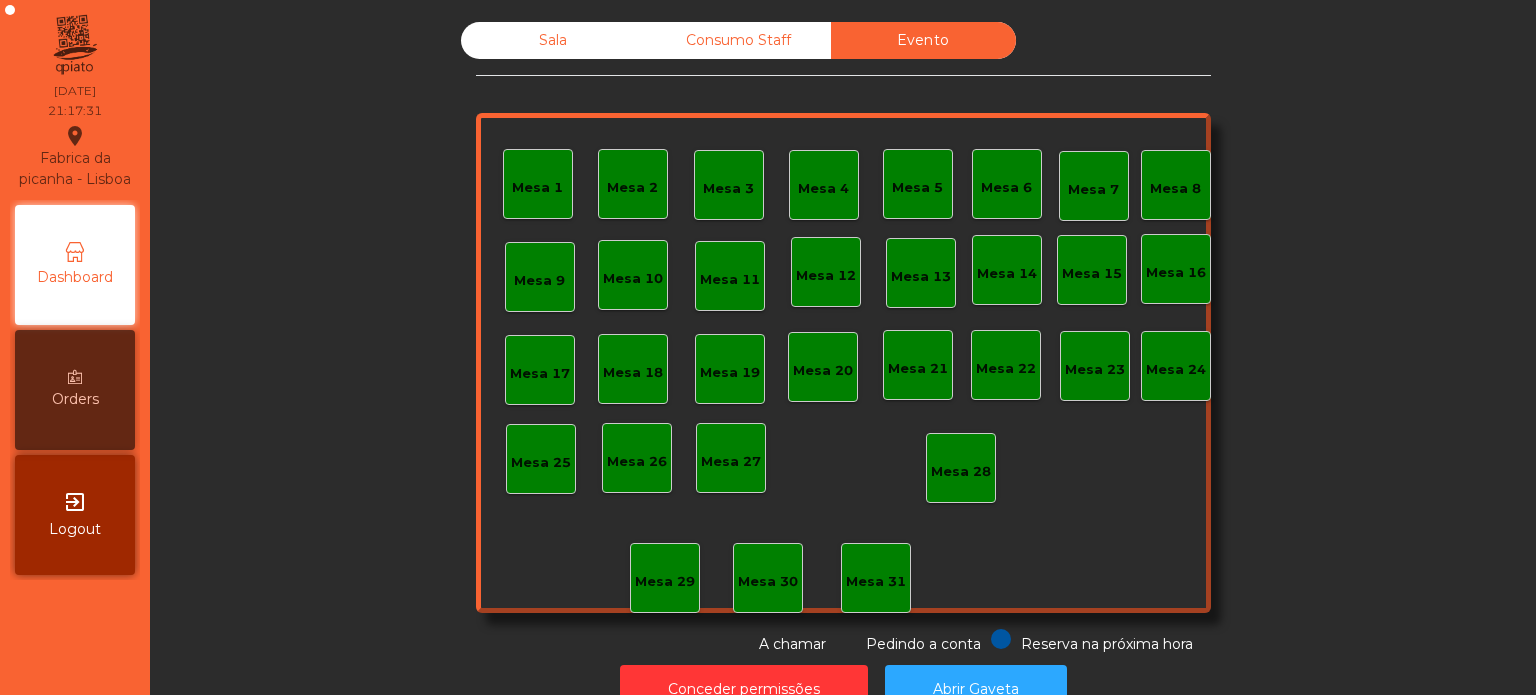 click on "Consumo Staff" 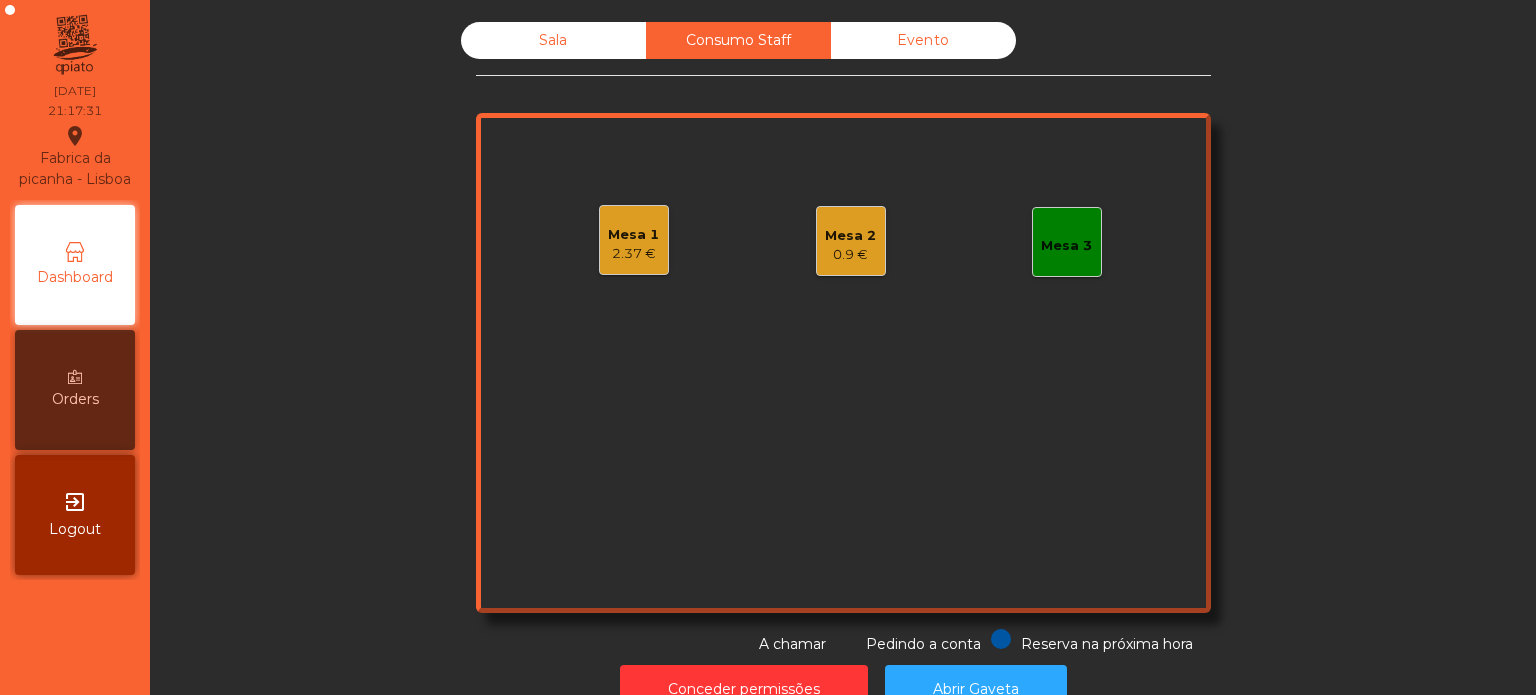 click on "Sala" 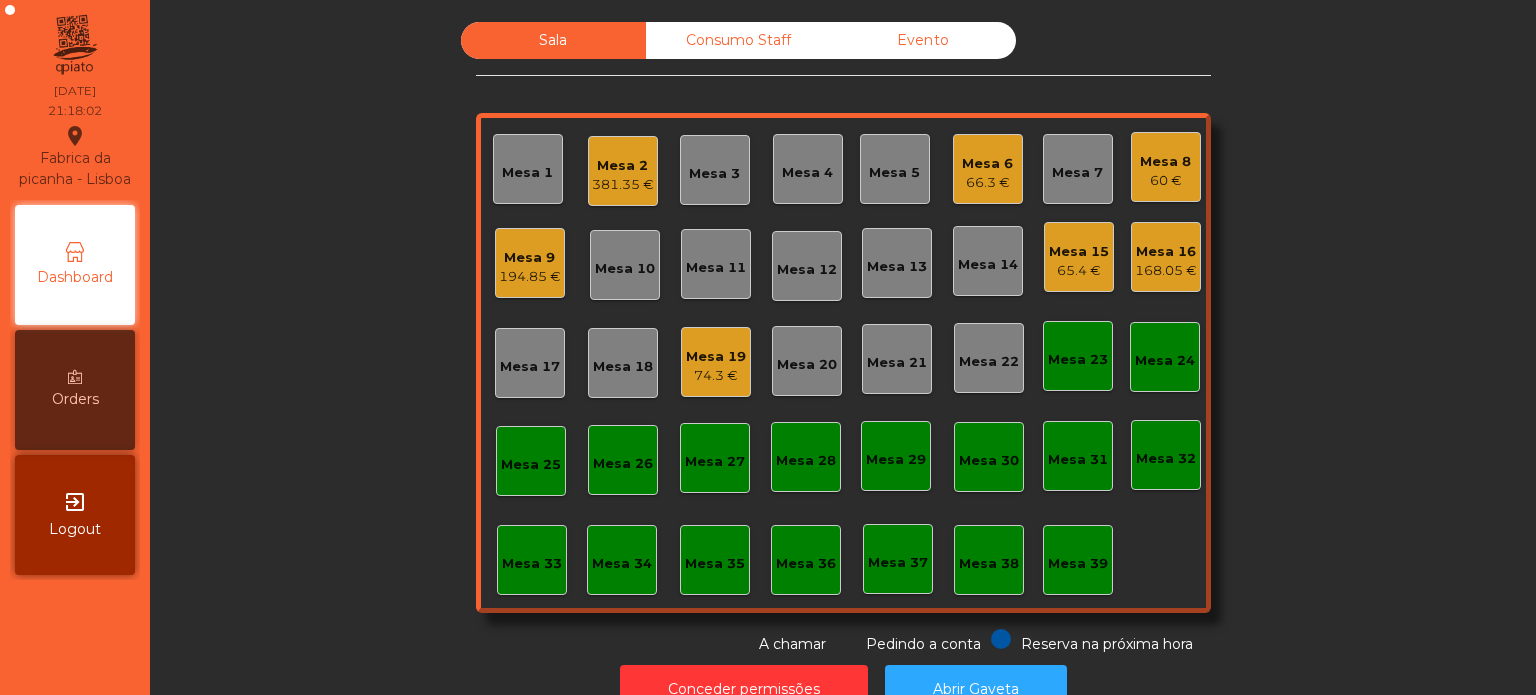click on "Mesa 1   Mesa 2   381.35 €   Mesa 3   Mesa 4   Mesa 5   Mesa 6   66.3 €   Mesa 7   Mesa 8   60 €   Mesa 9   194.85 €   Mesa 10   Mesa 11   Mesa 12   Mesa 13   Mesa 14   Mesa 15   65.4 €   Mesa 16   168.05 €   Mesa 17   Mesa 18   Mesa 19   74.3 €   Mesa 20   Mesa 21   Mesa 22   Mesa 23   Mesa 24   Mesa 25   Mesa 26   Mesa 27   Mesa 28   Mesa 29   Mesa 30   Mesa 31   Mesa 32   Mesa 33   Mesa 34   Mesa 35   Mesa 36   Mesa 37   Mesa 38   Mesa 39" 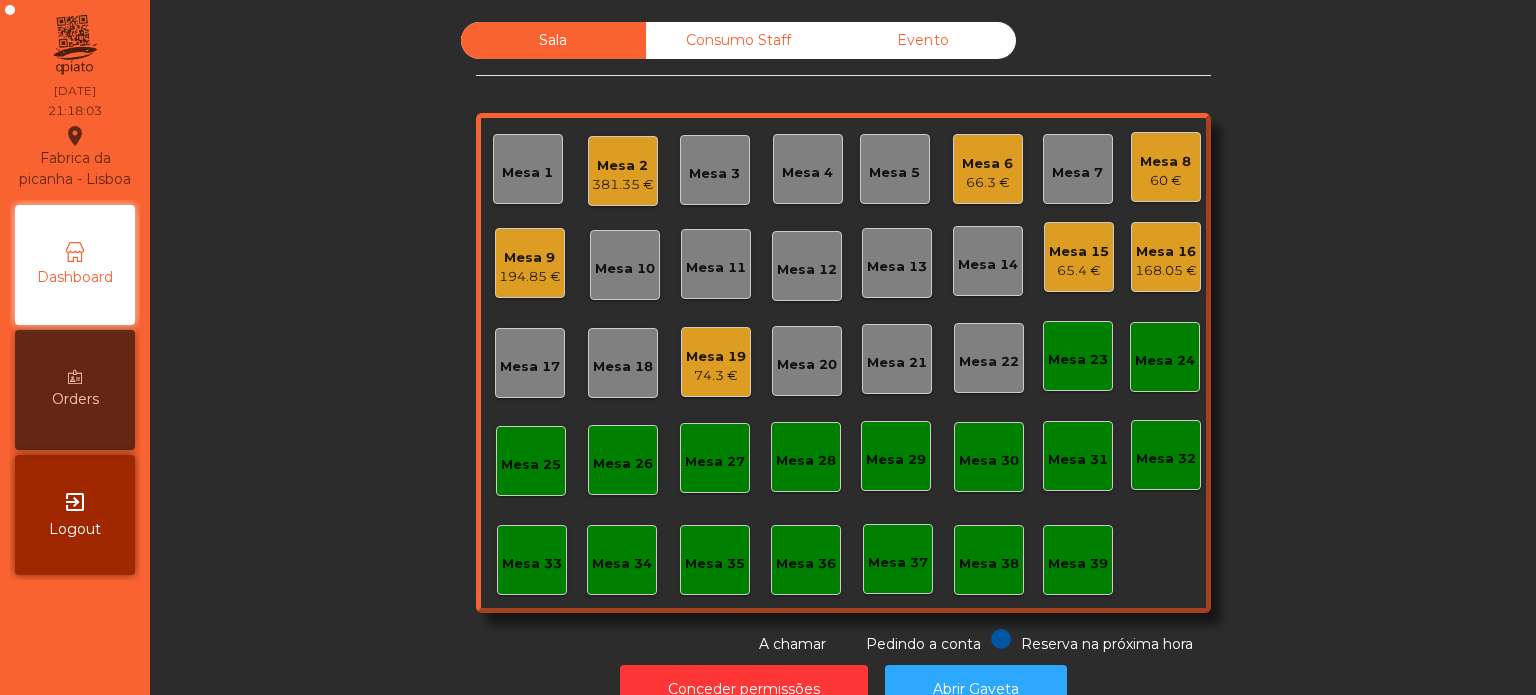 click on "Mesa 30" 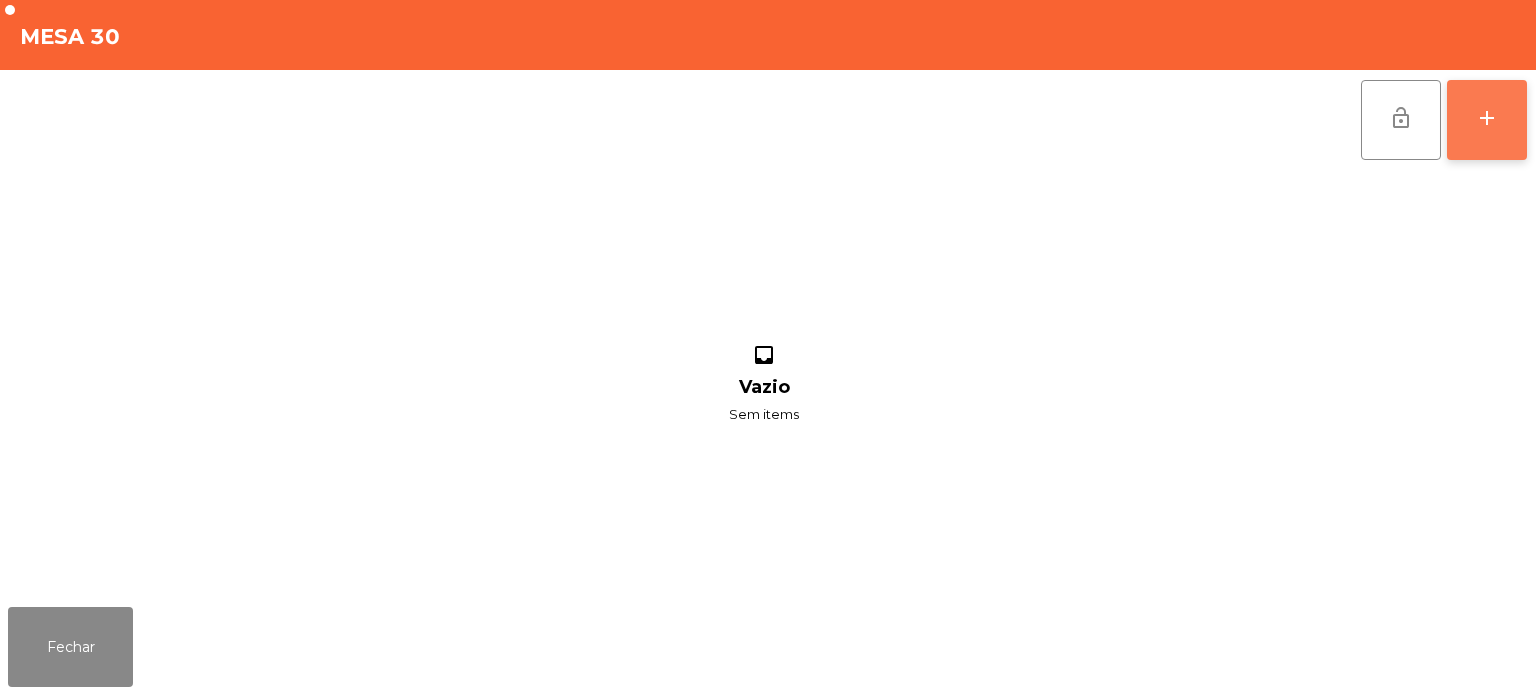 click on "add" 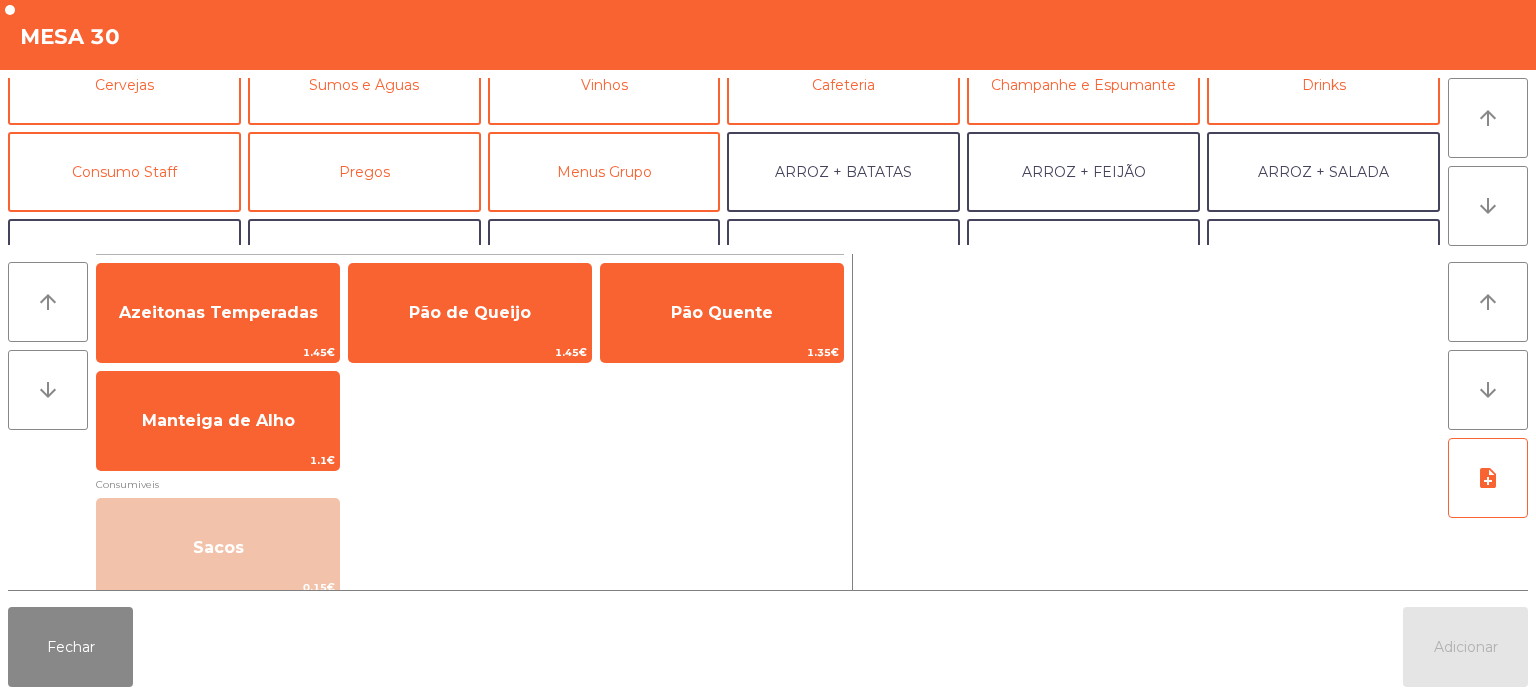scroll, scrollTop: 119, scrollLeft: 0, axis: vertical 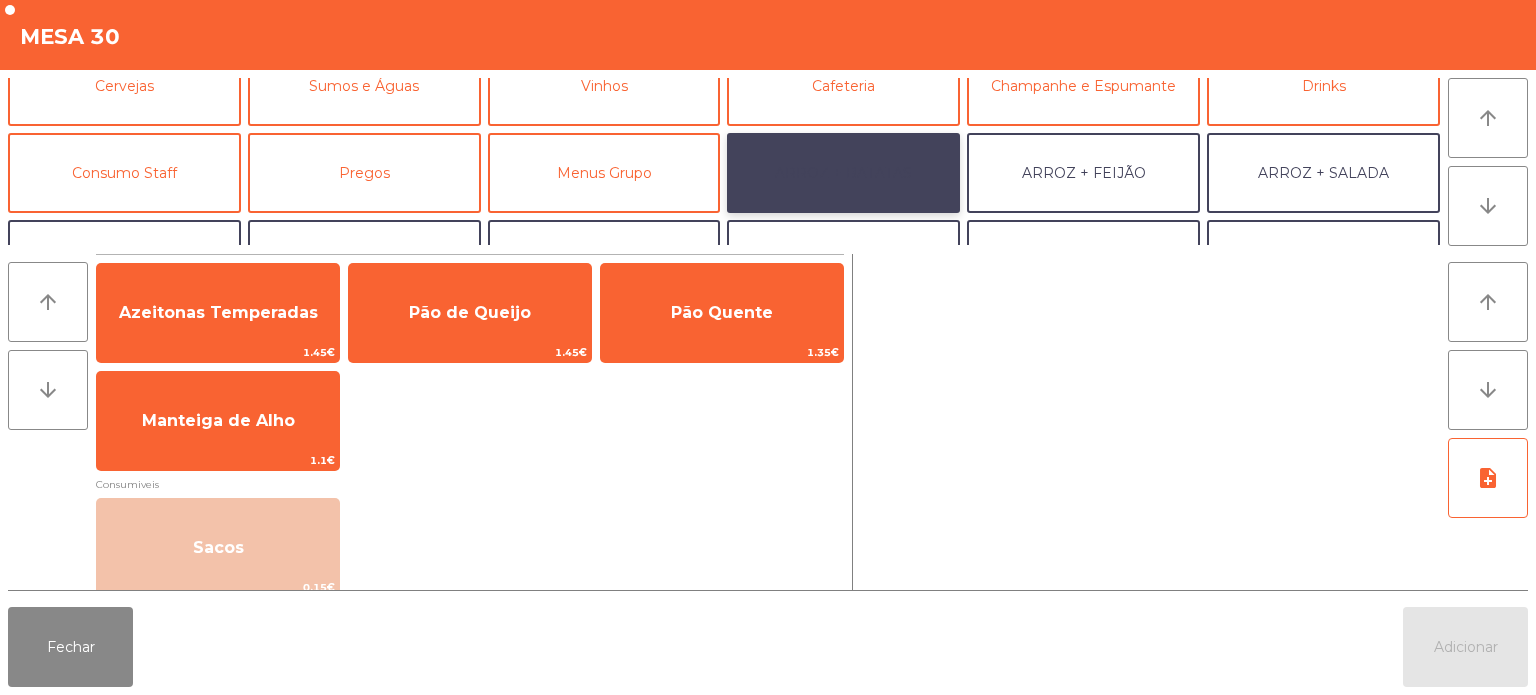 click on "ARROZ + BATATAS" 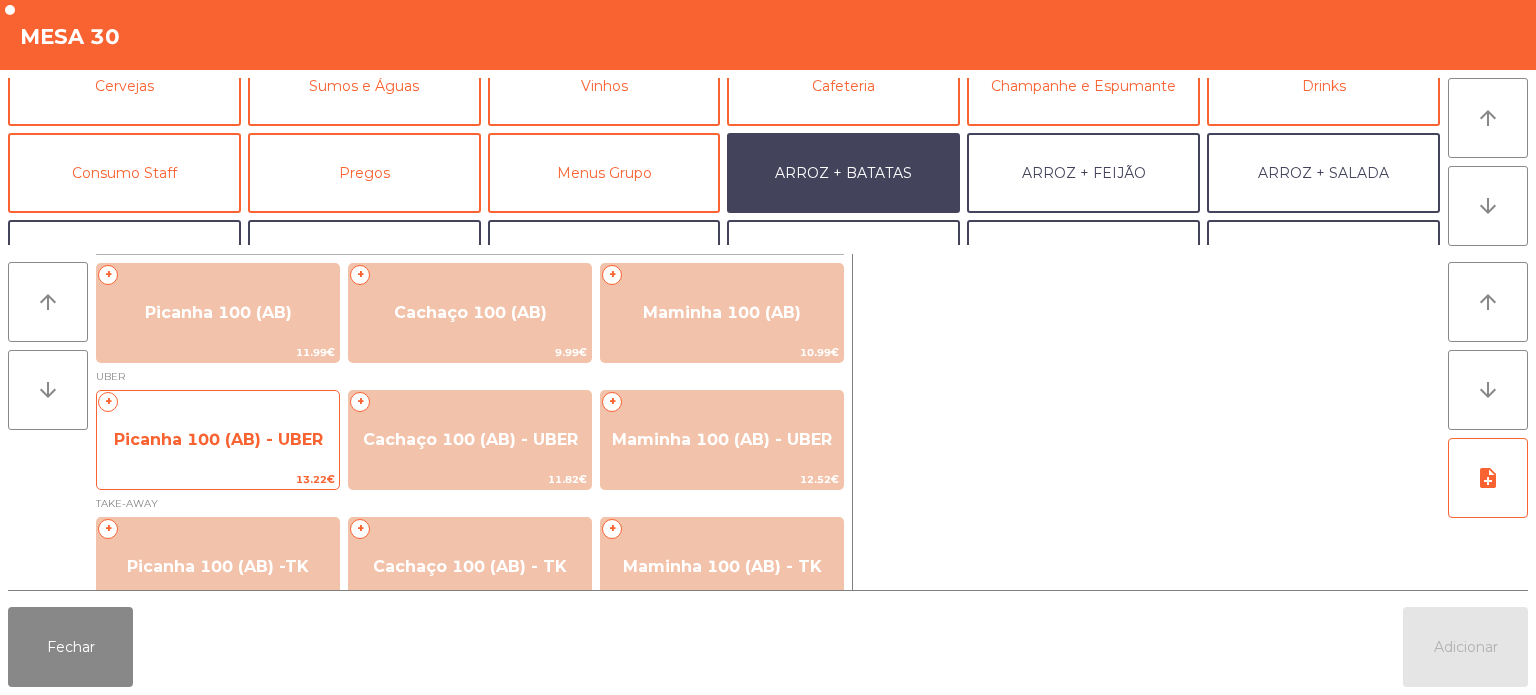 click on "Picanha 100 (AB) - UBER" 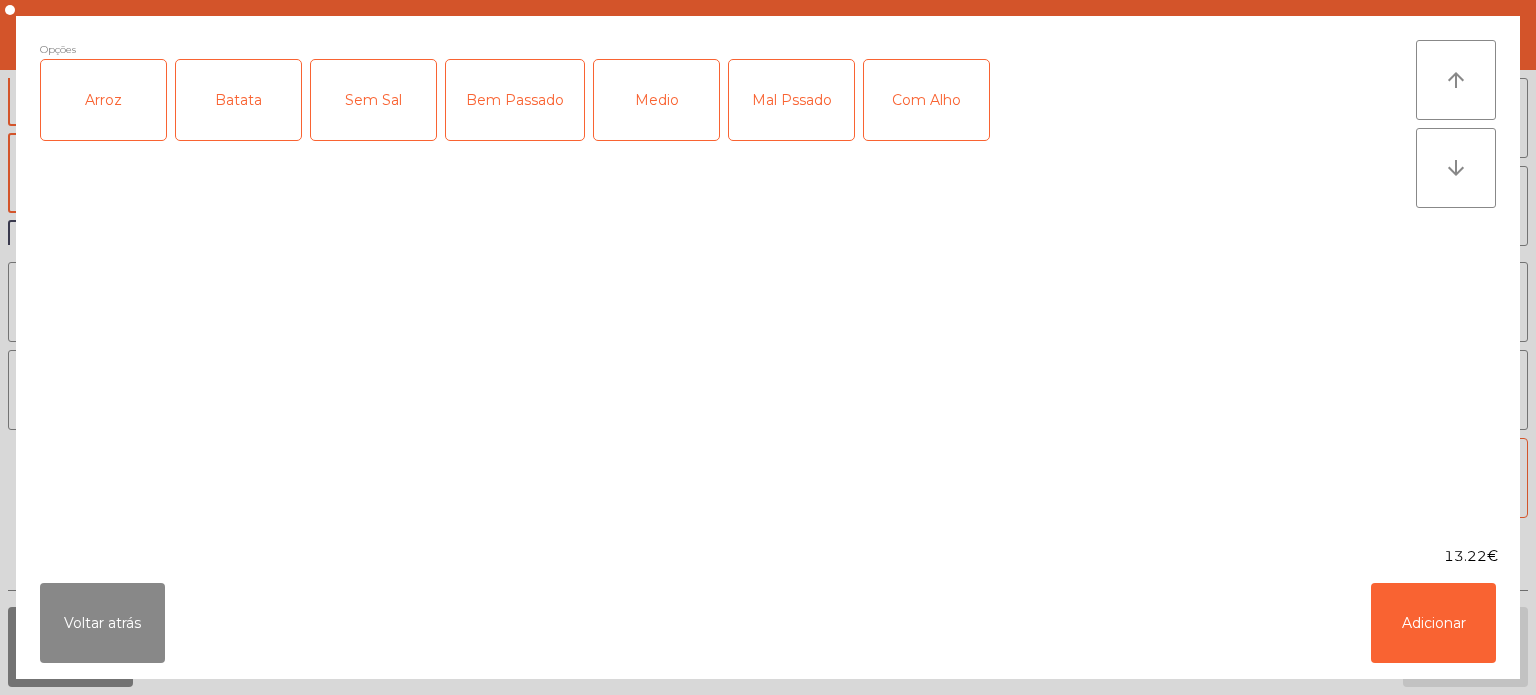 click on "Arroz" 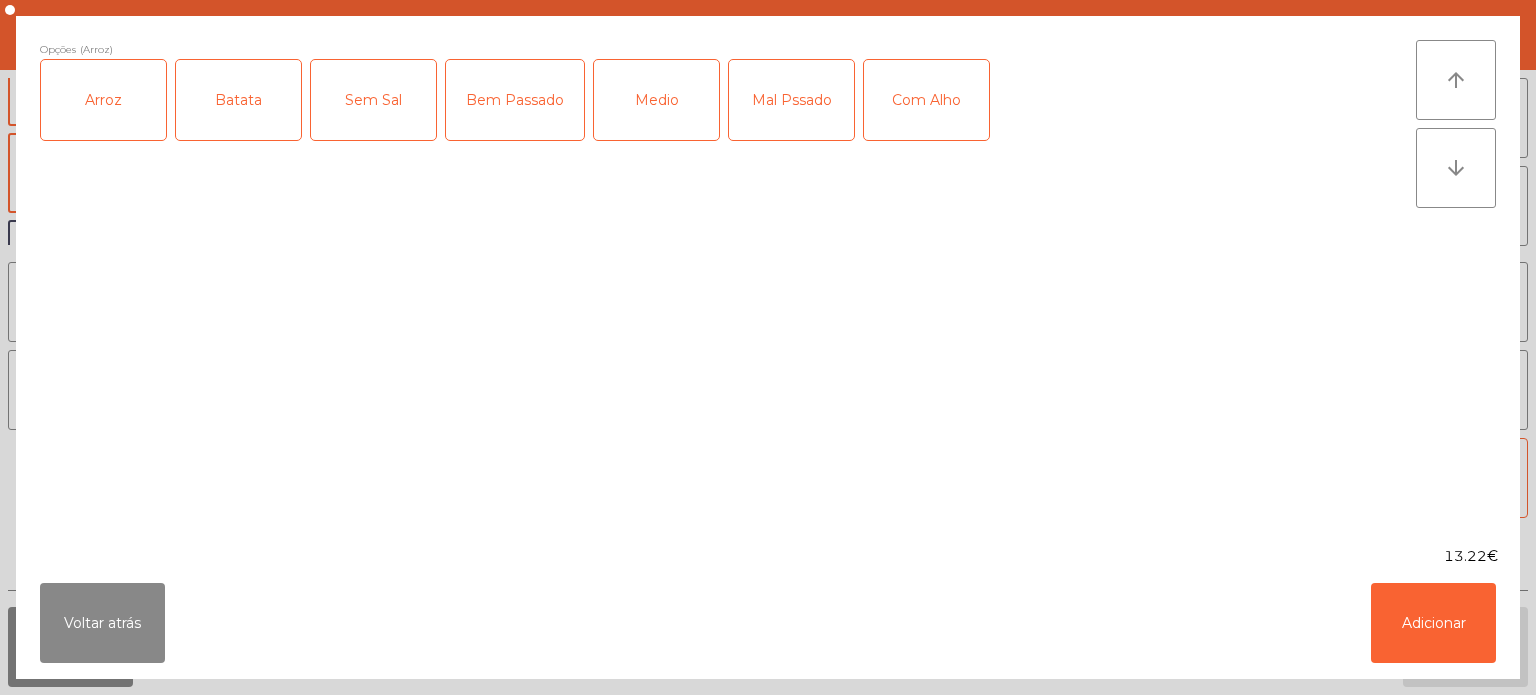 click on "Batata" 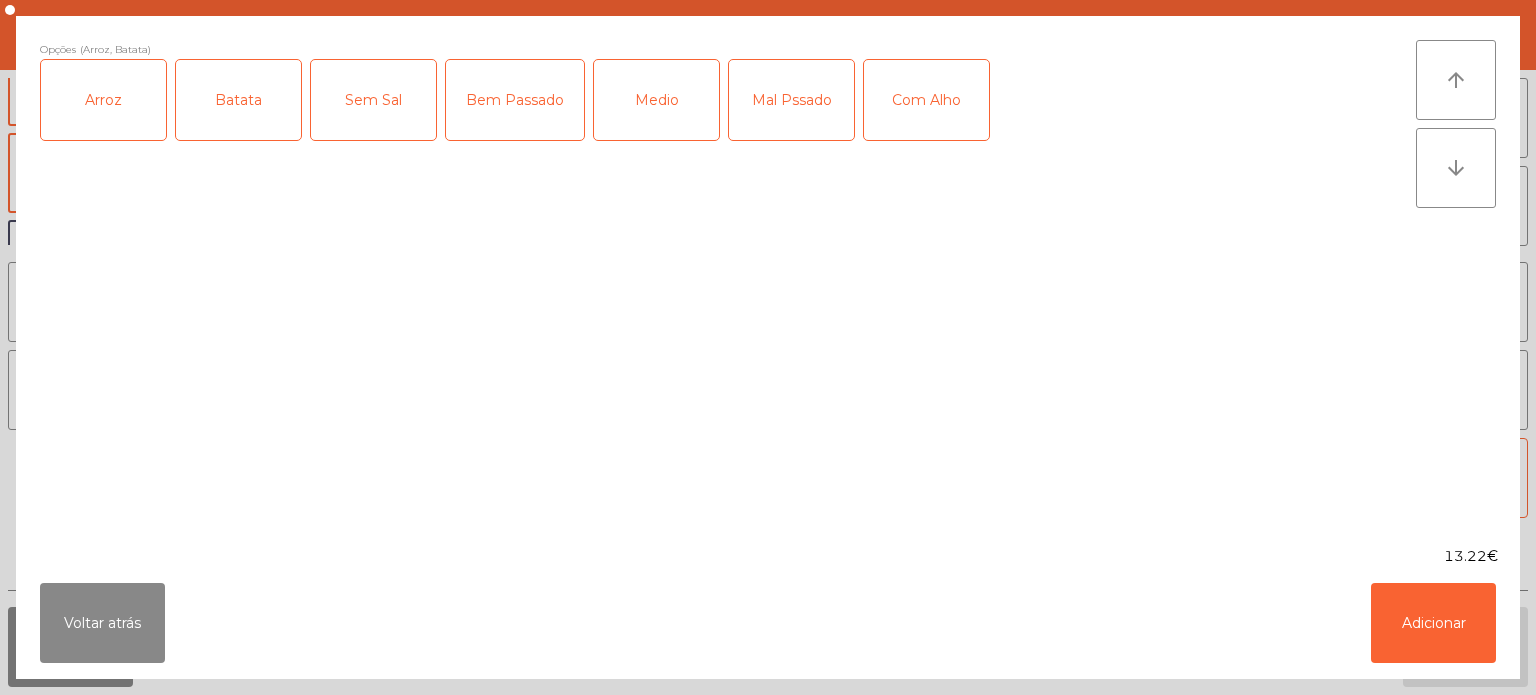 click on "Mal Pssado" 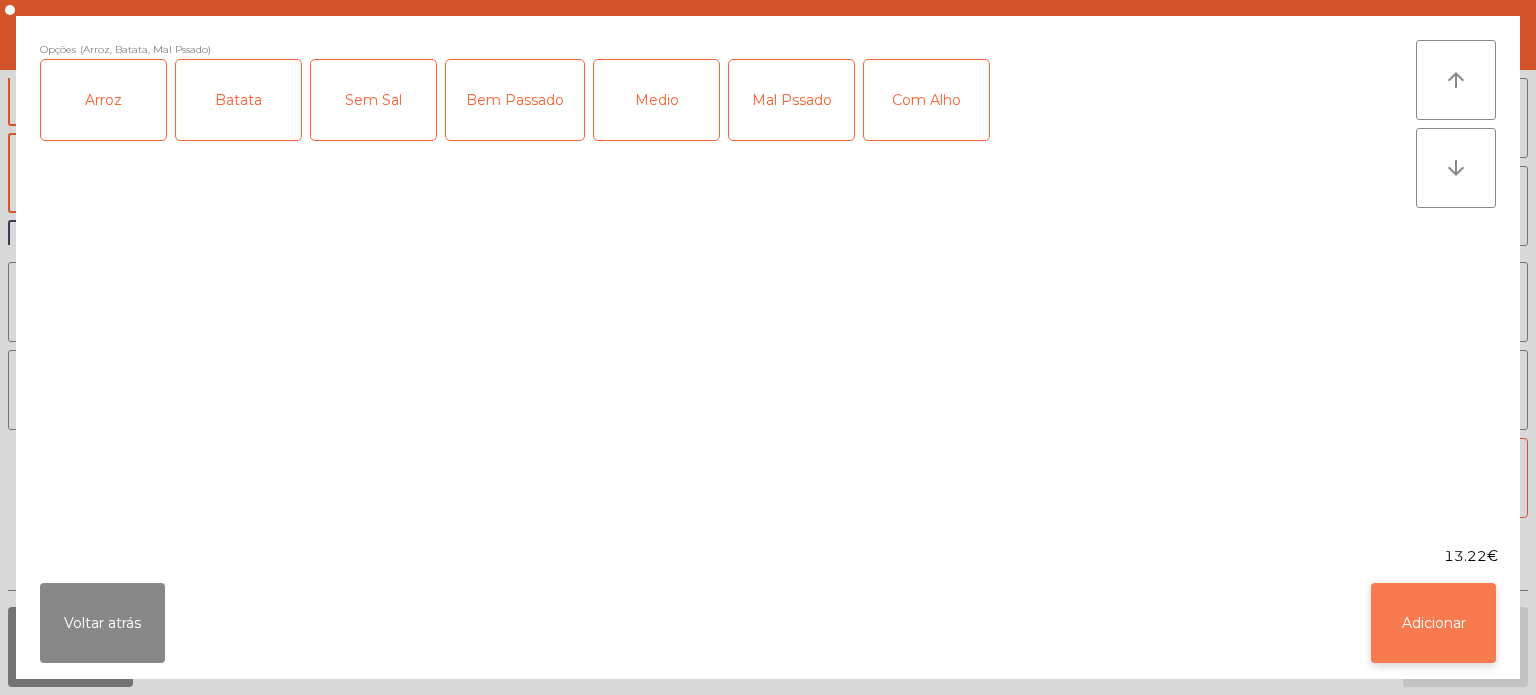 click on "Adicionar" 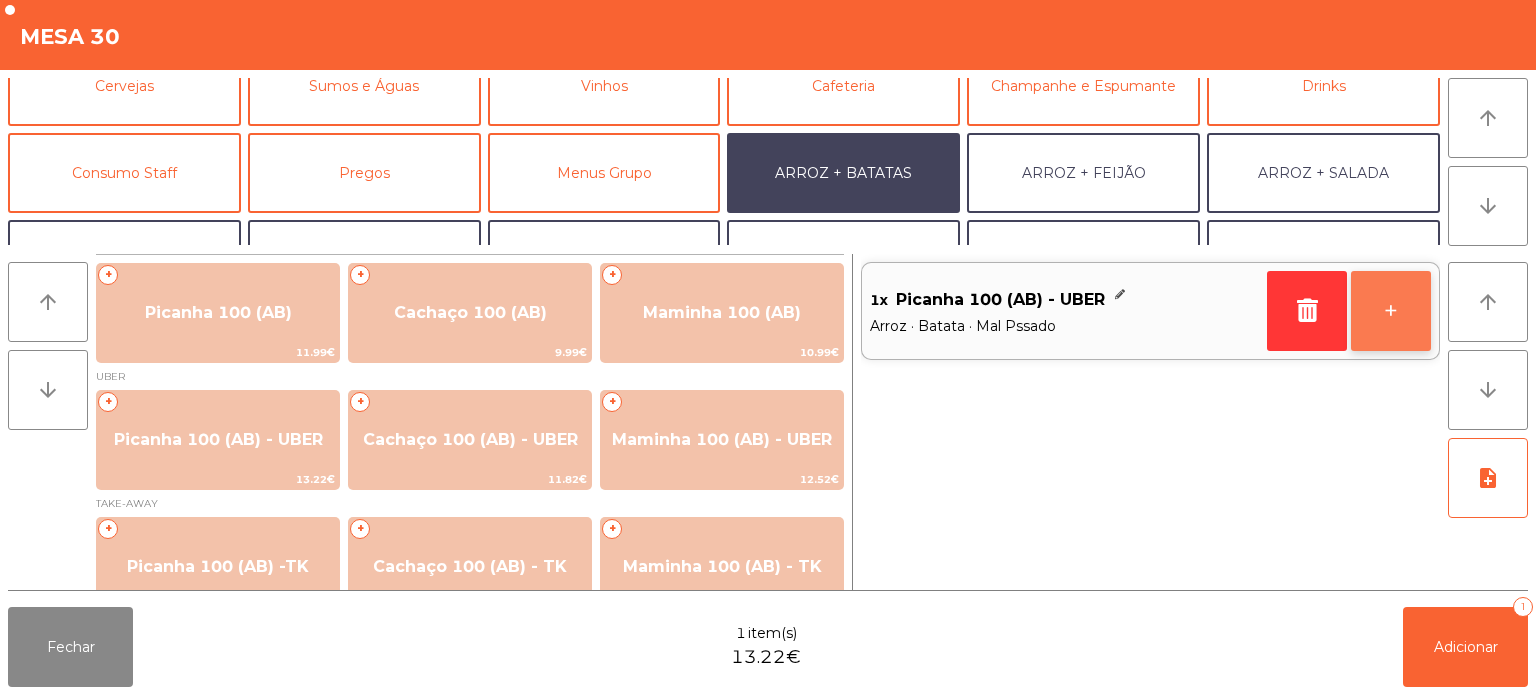 click on "+" 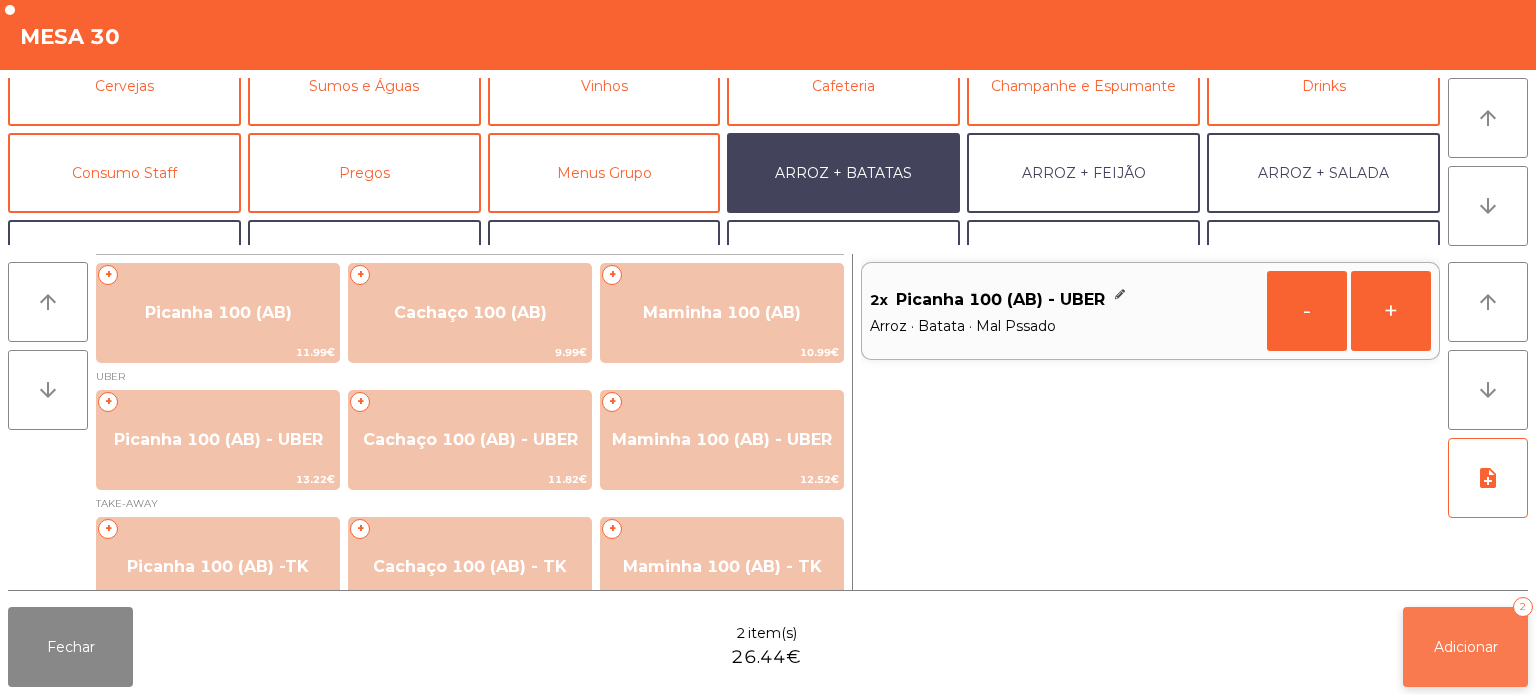 click on "Adicionar   2" 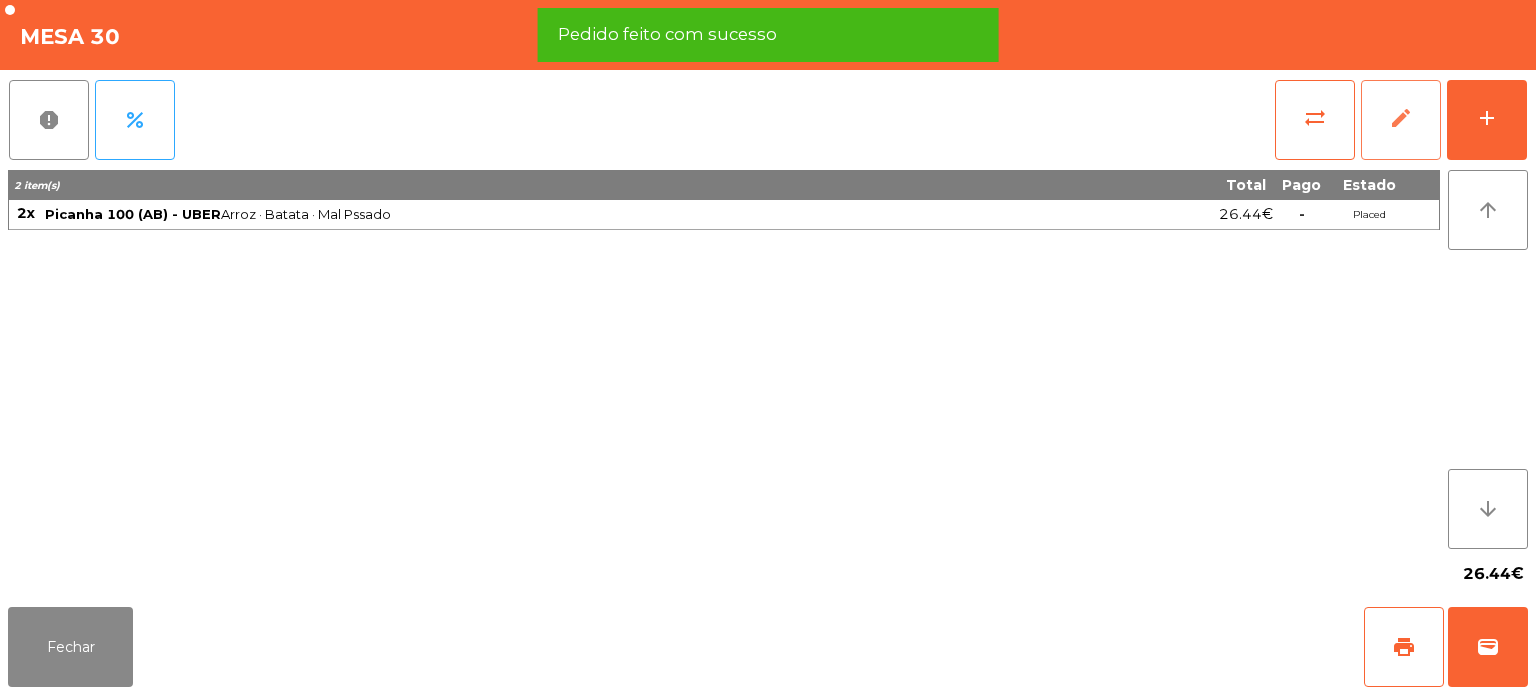 click on "edit" 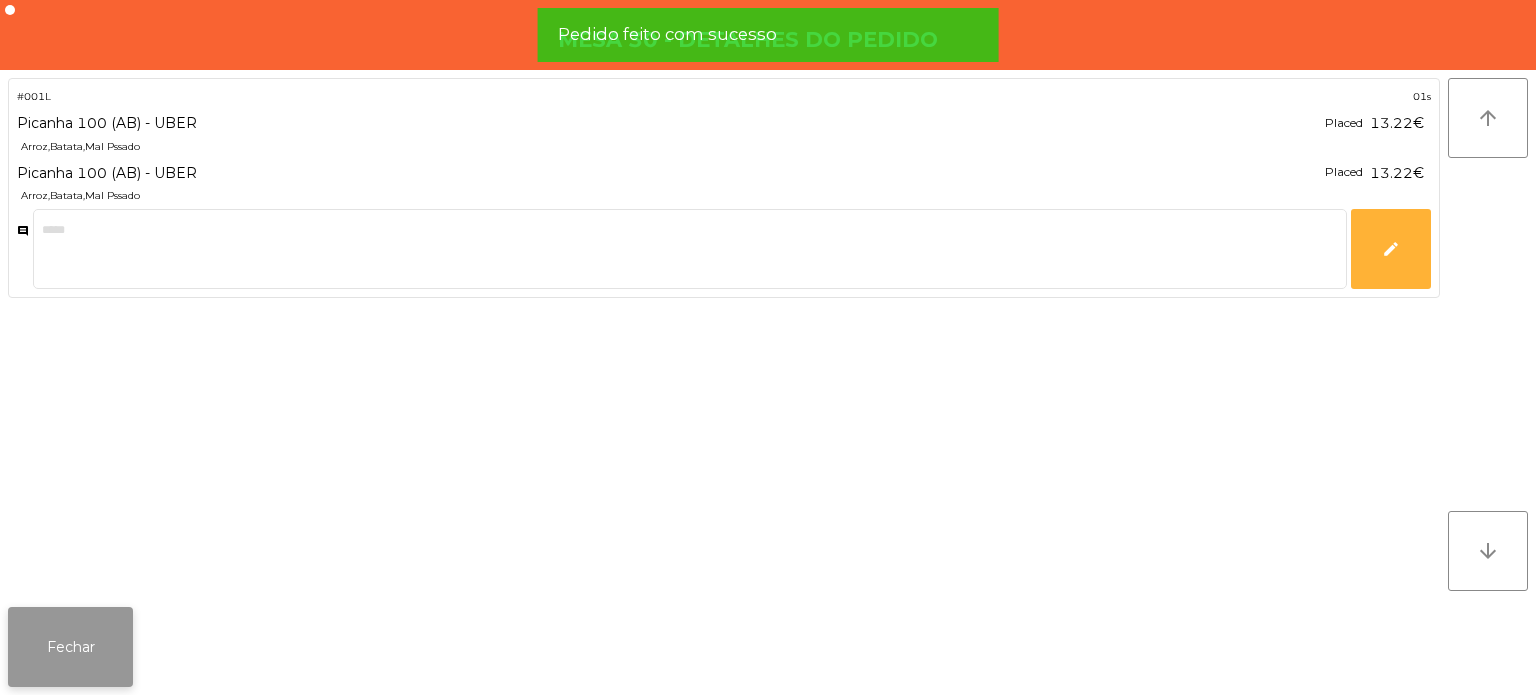 click on "Fechar" 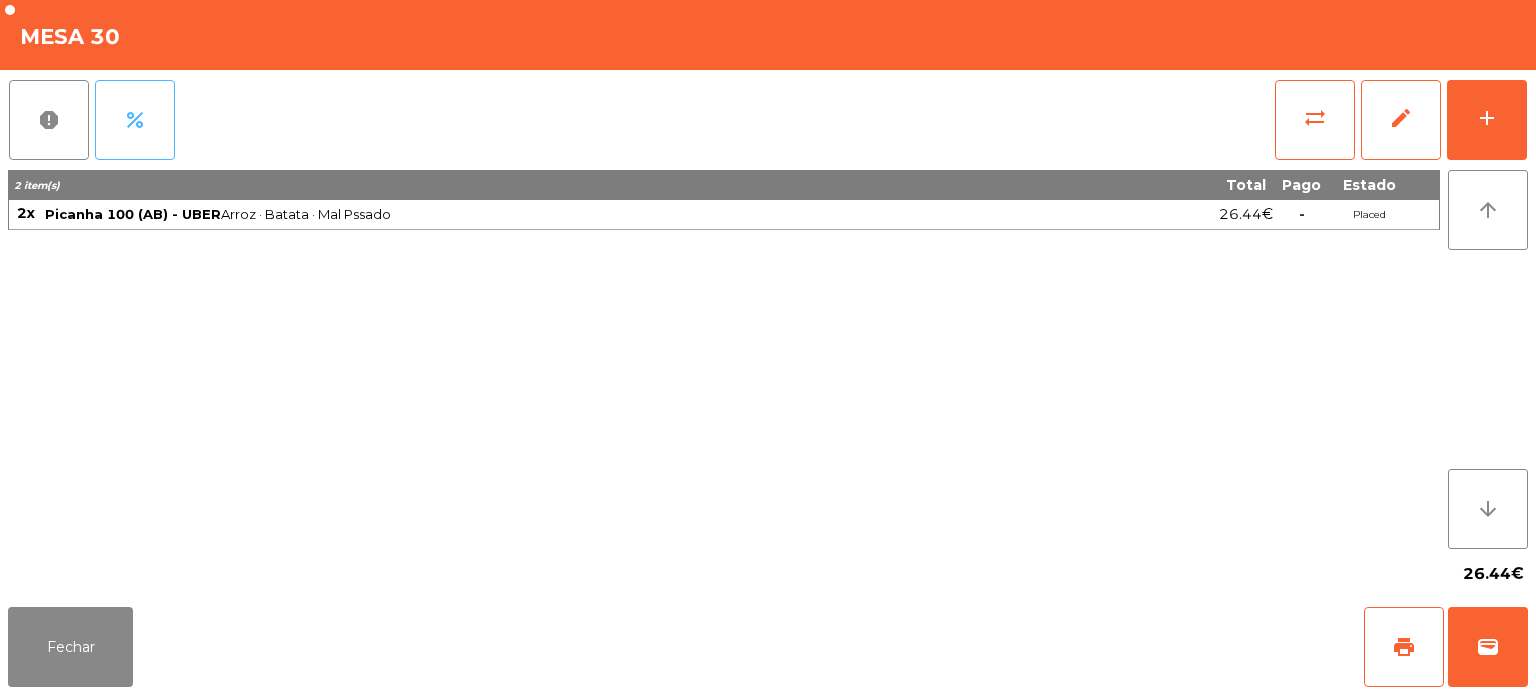click on "percent" 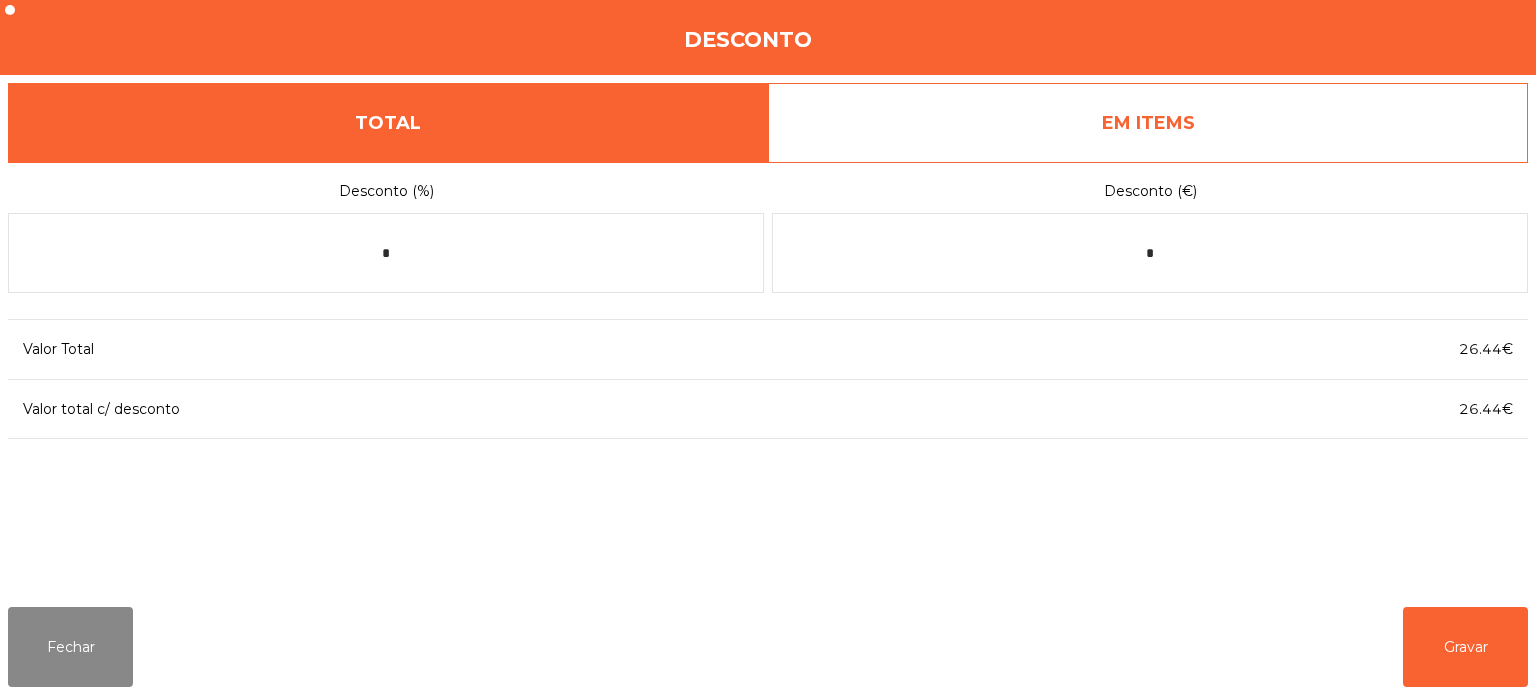 click on "EM ITEMS" at bounding box center [1148, 123] 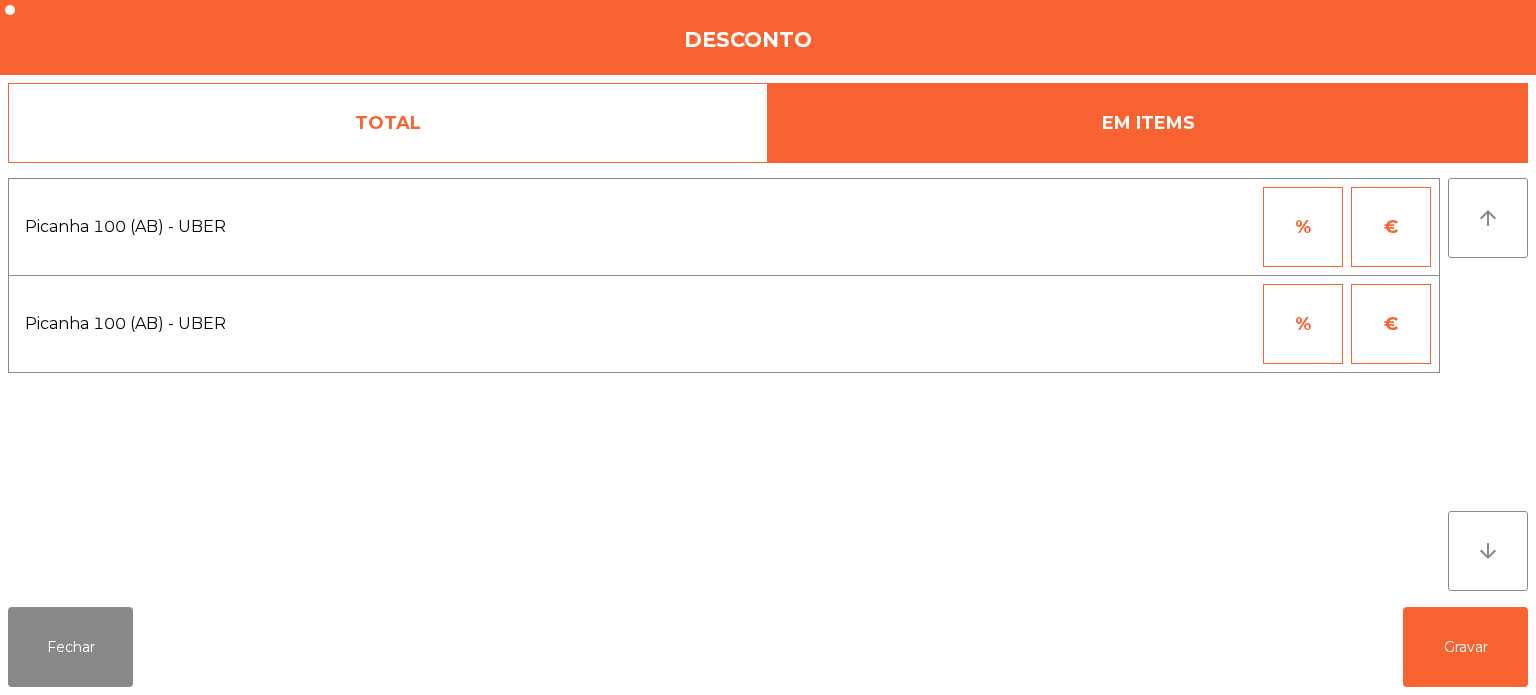 click on "€" at bounding box center [1391, 227] 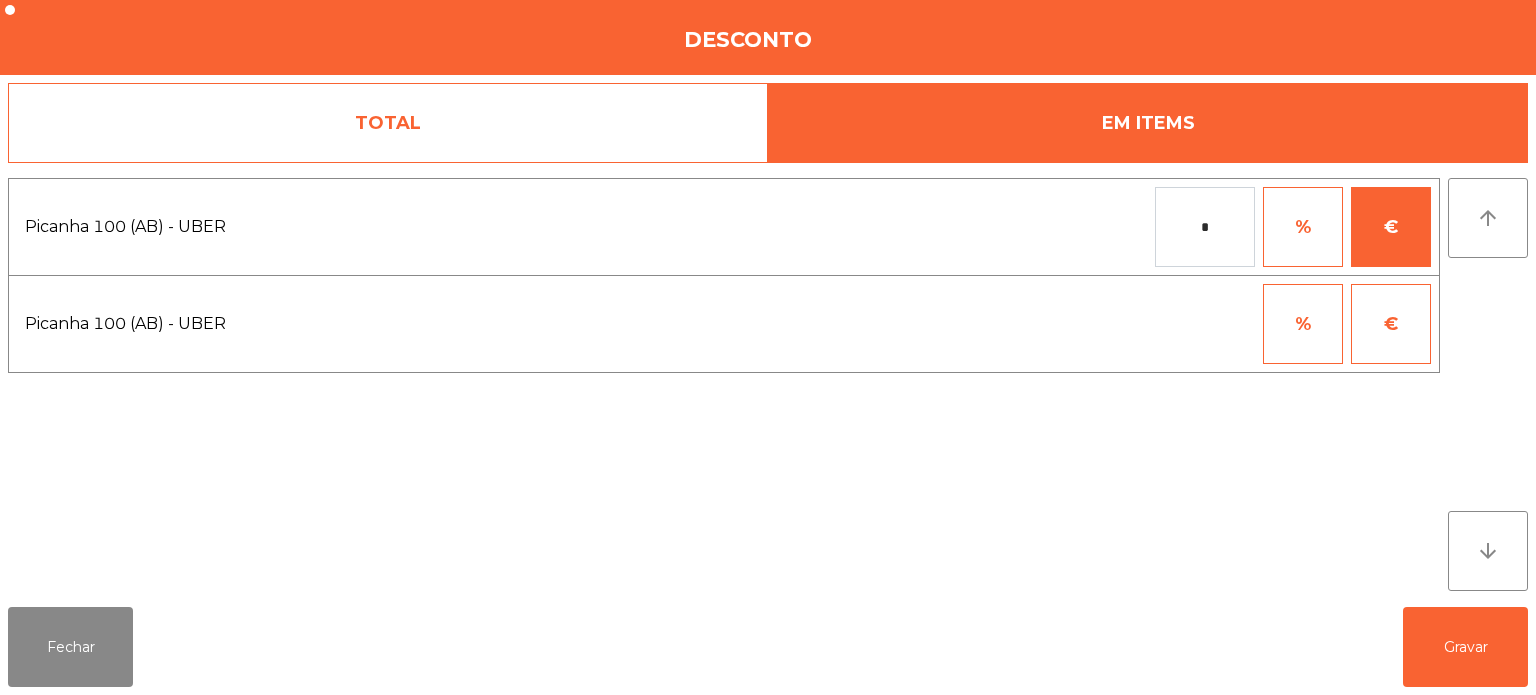 click on "*" at bounding box center (1205, 227) 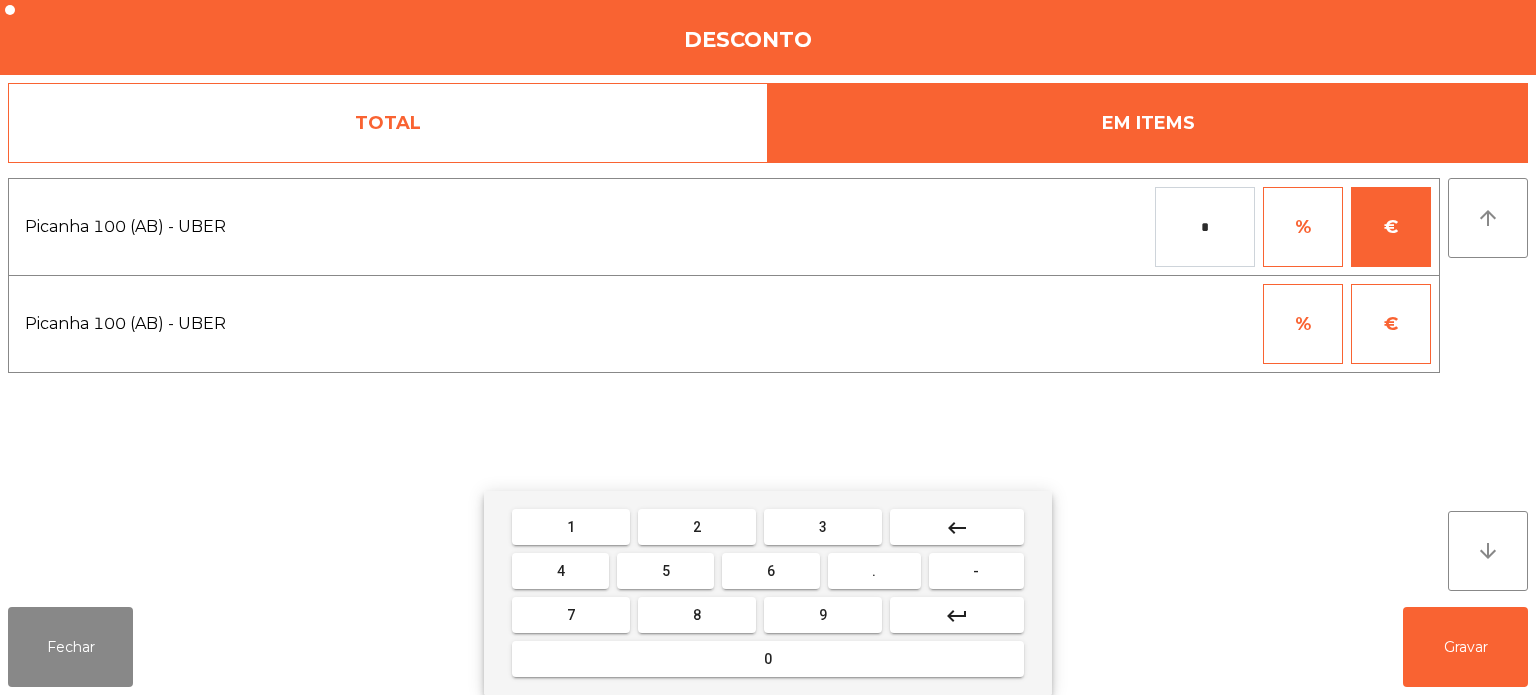 click on "keyboard_backspace" at bounding box center [957, 528] 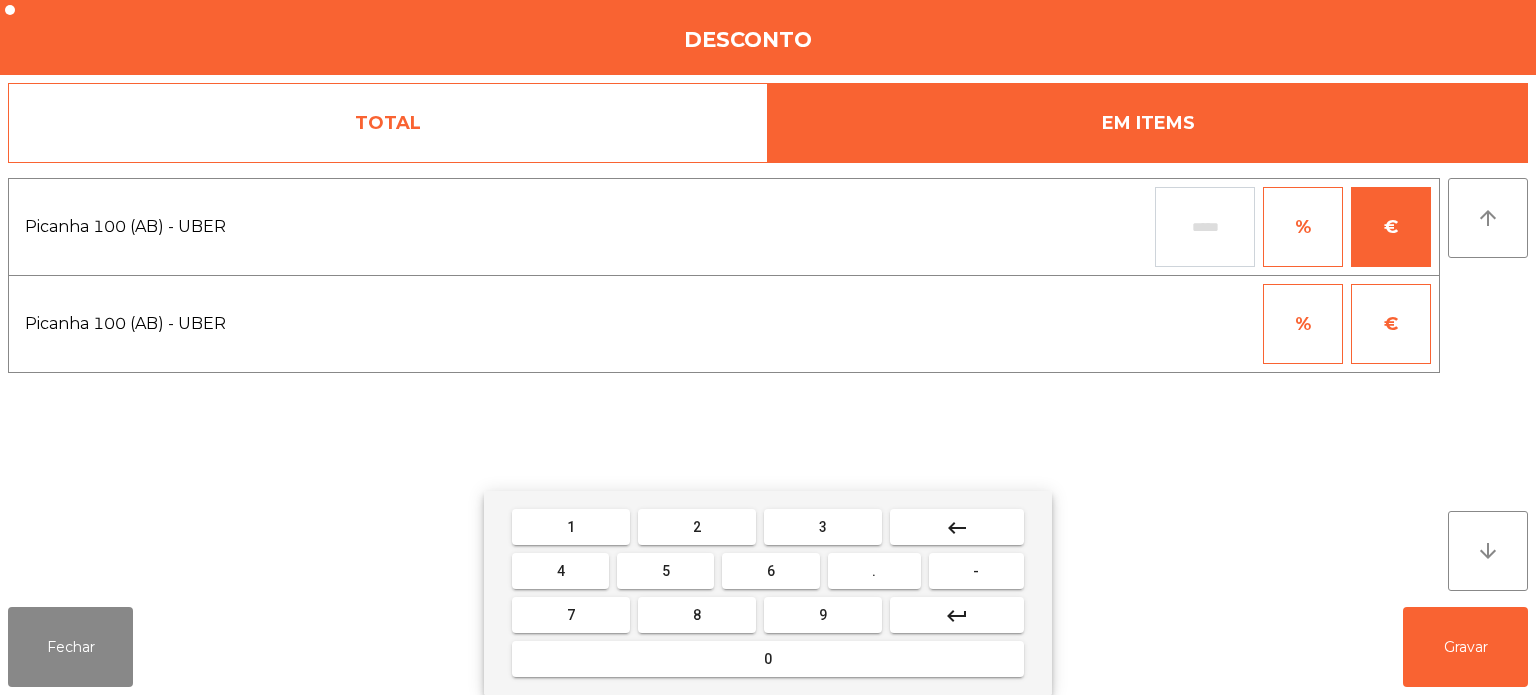 click on "0" at bounding box center [768, 659] 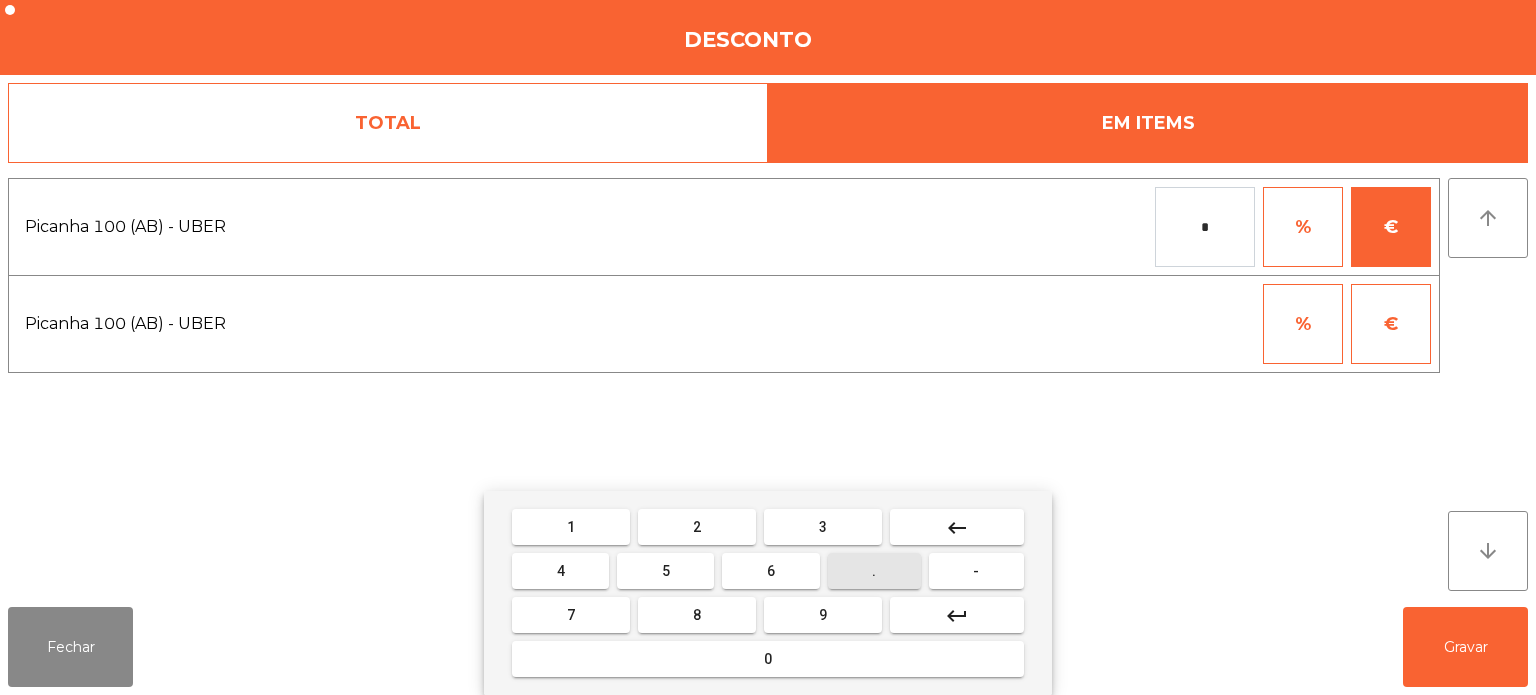 click on "." at bounding box center (874, 571) 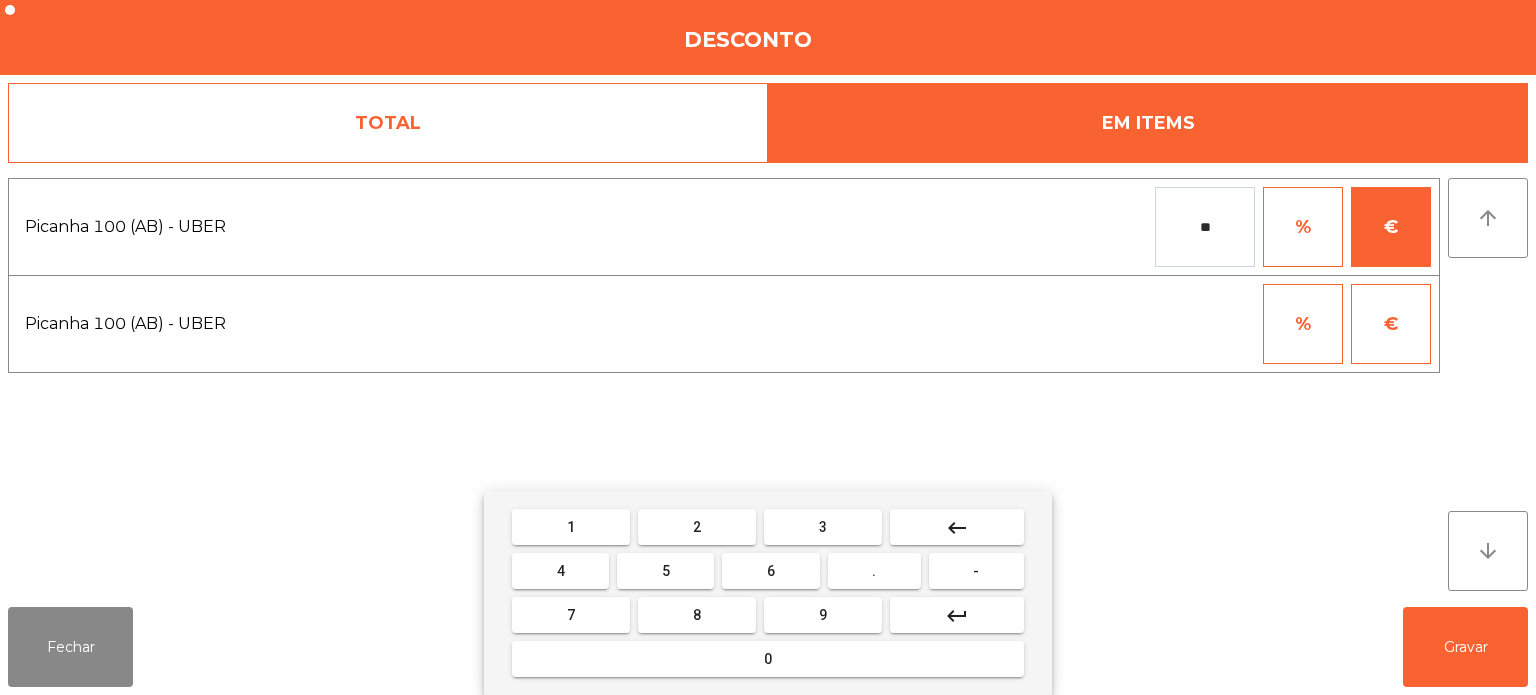 click on "0" at bounding box center (768, 659) 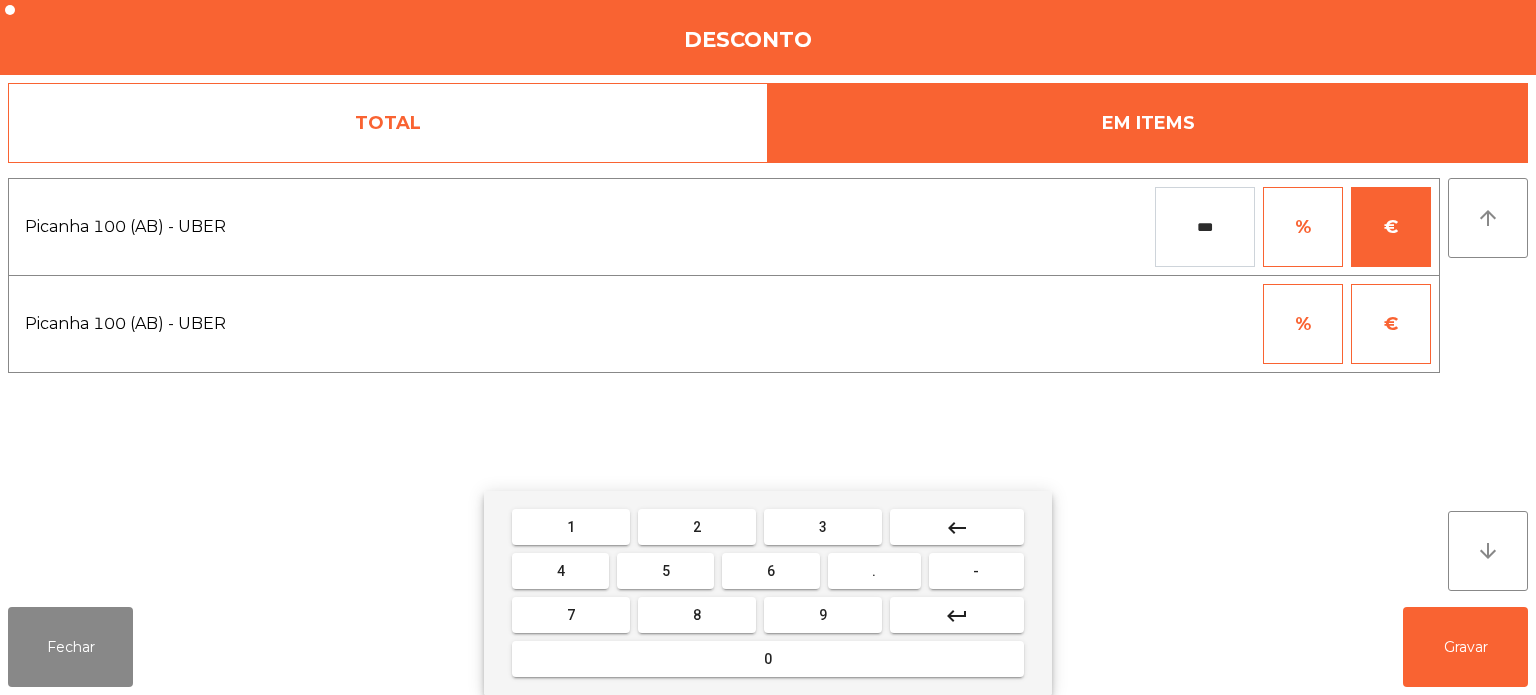 click on "1" at bounding box center (571, 527) 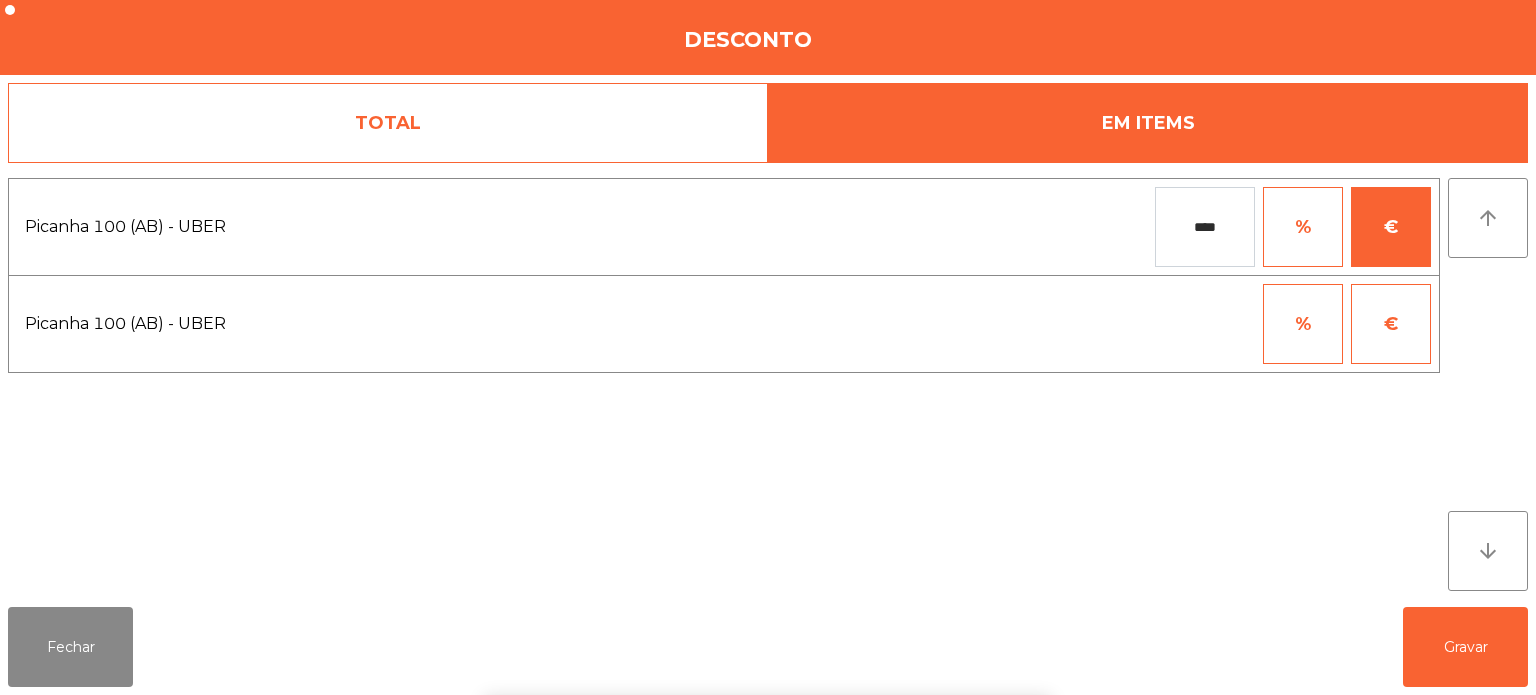 click on "Picanha 100 (AB) - UBER  ****  %   €   Picanha 100 (AB) - UBER   %   €" at bounding box center (724, 384) 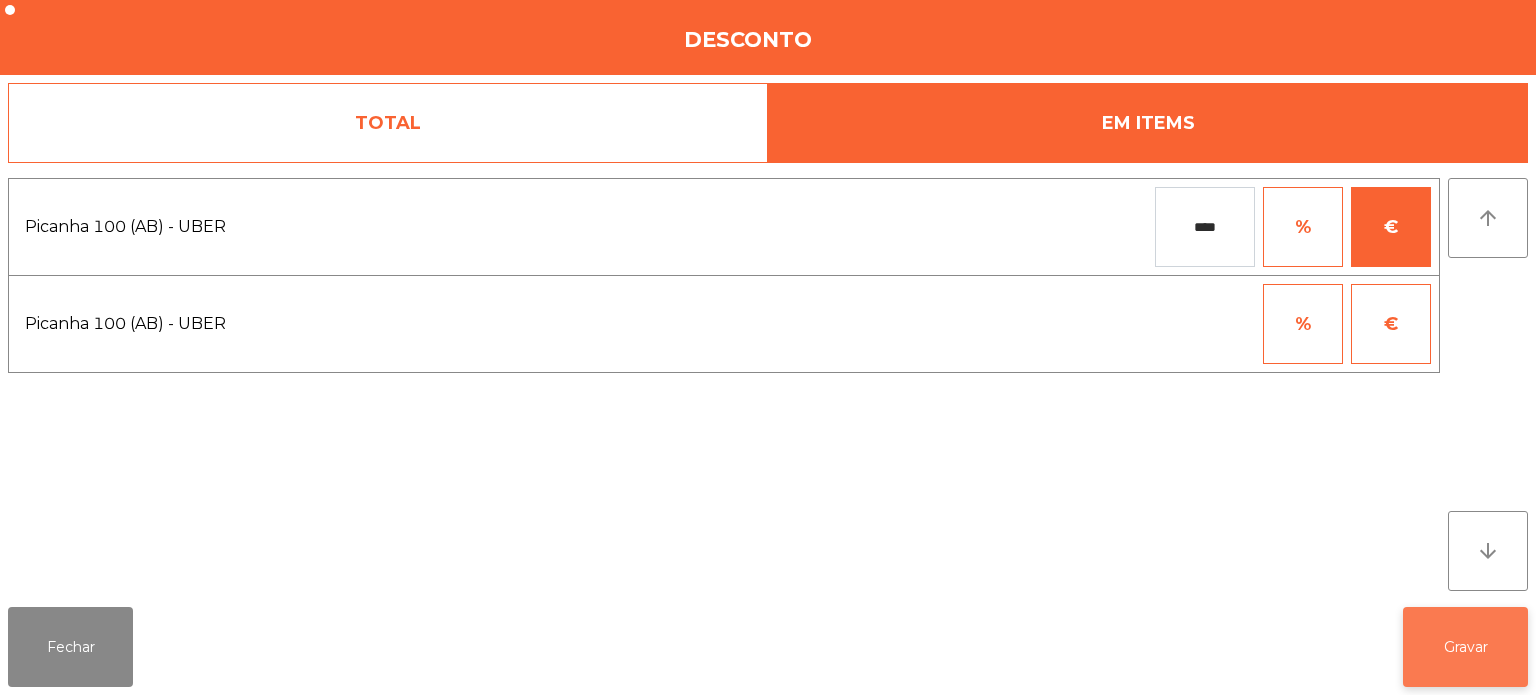 click on "Gravar" 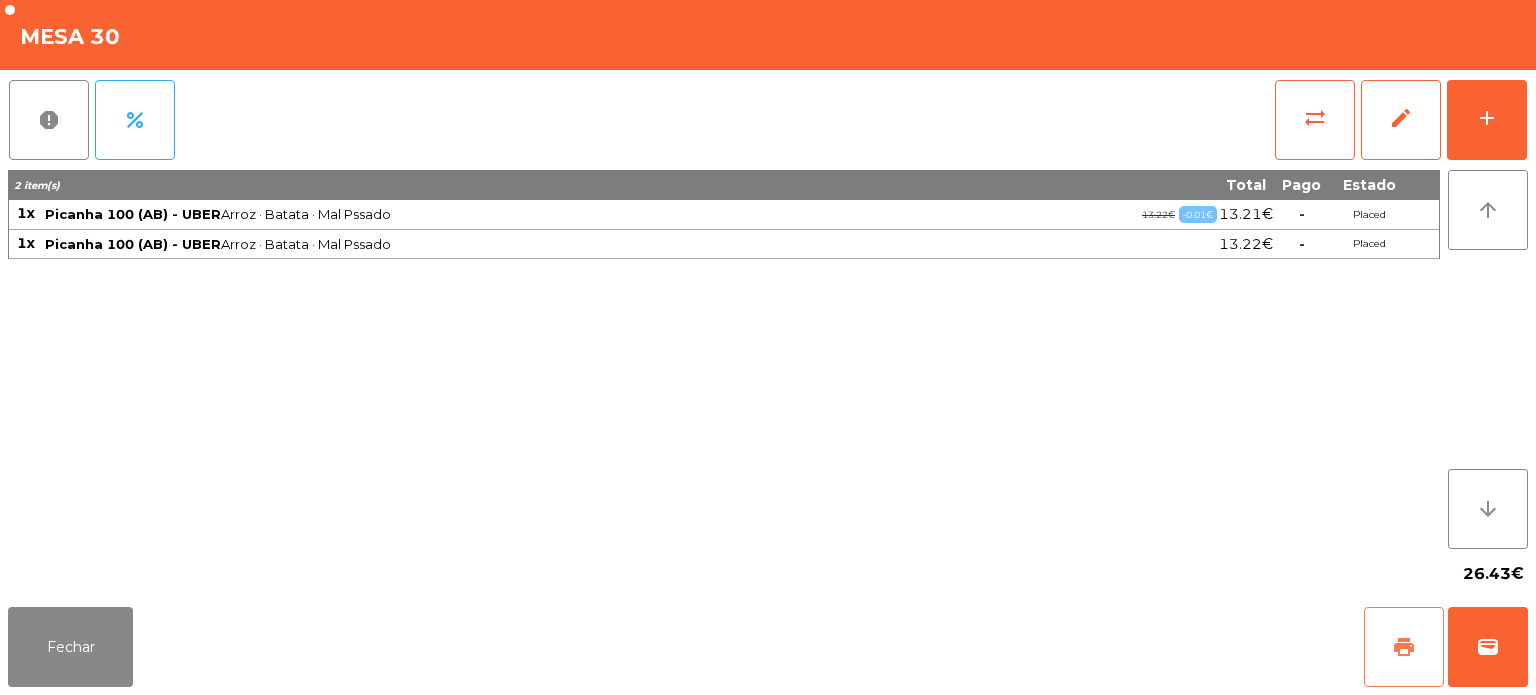 click on "print" 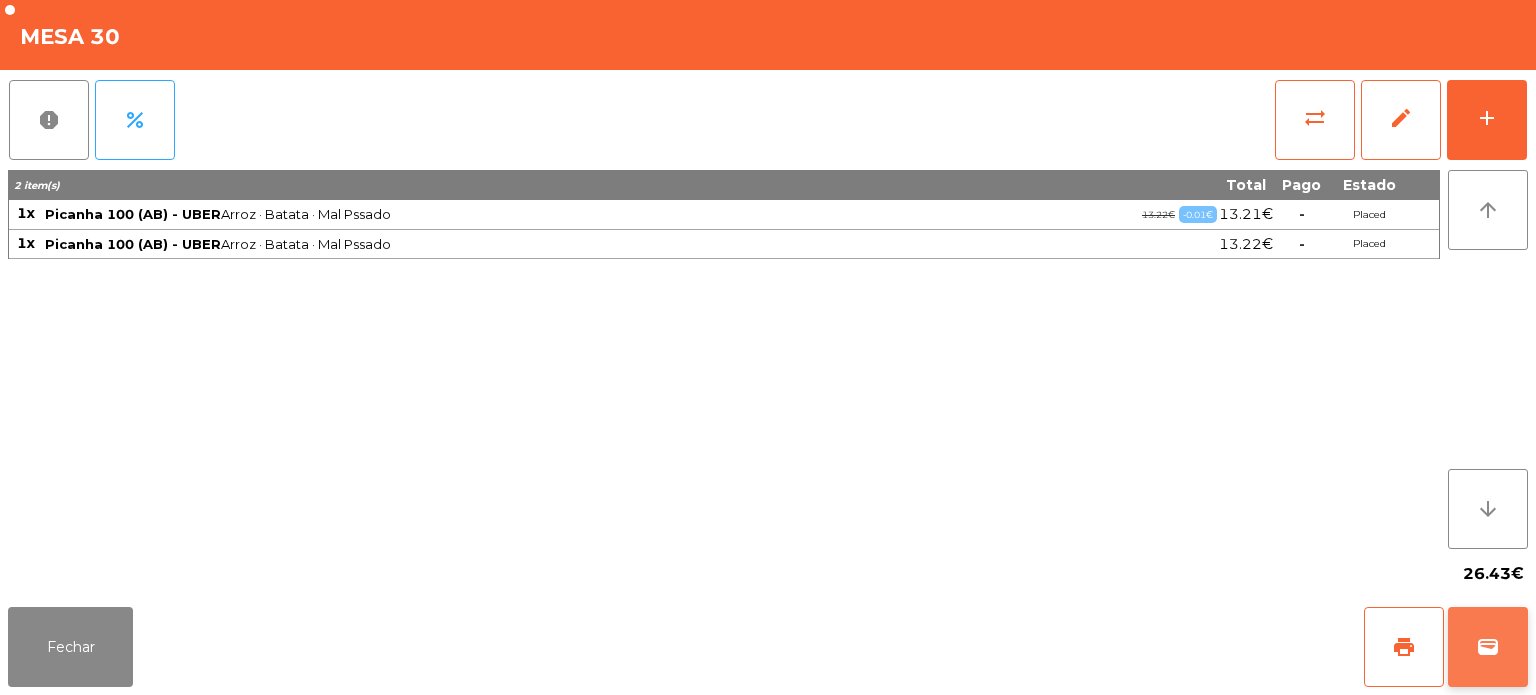 click on "wallet" 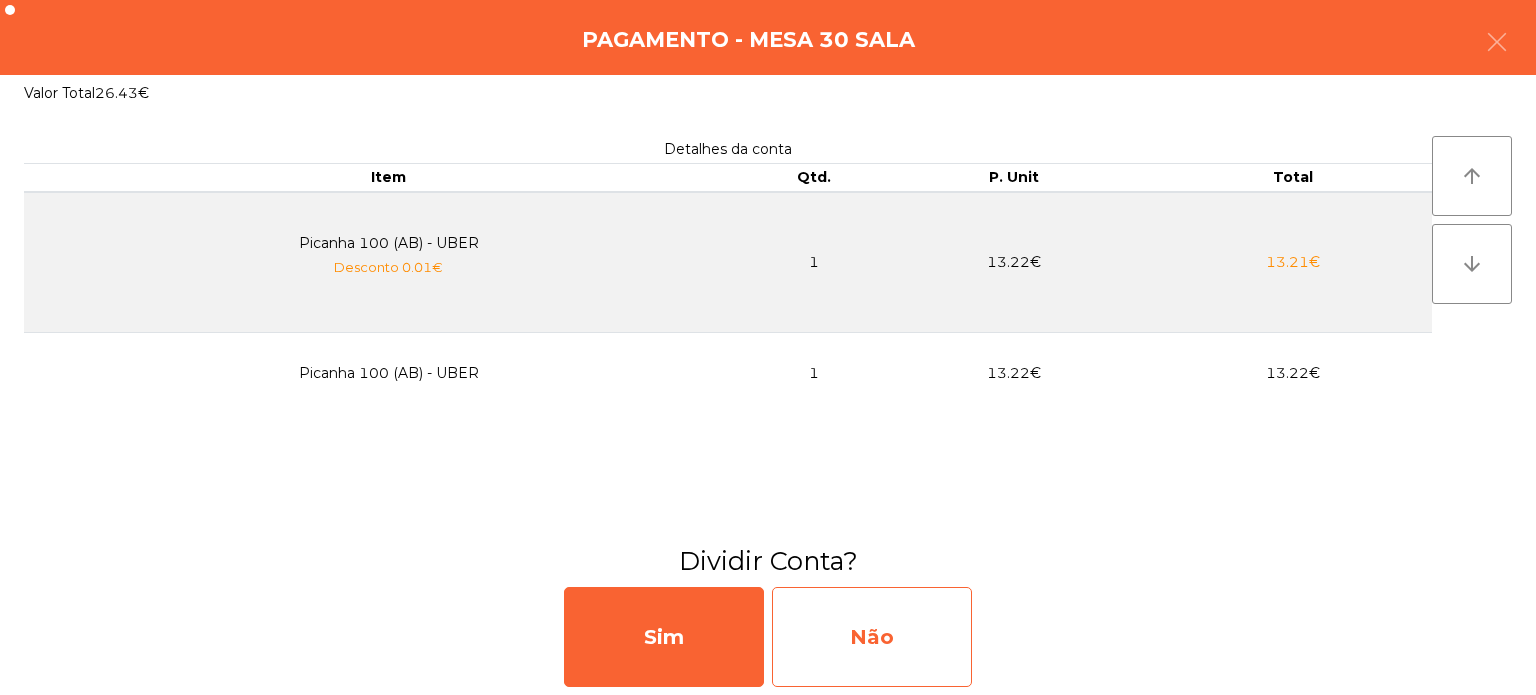 click on "Não" 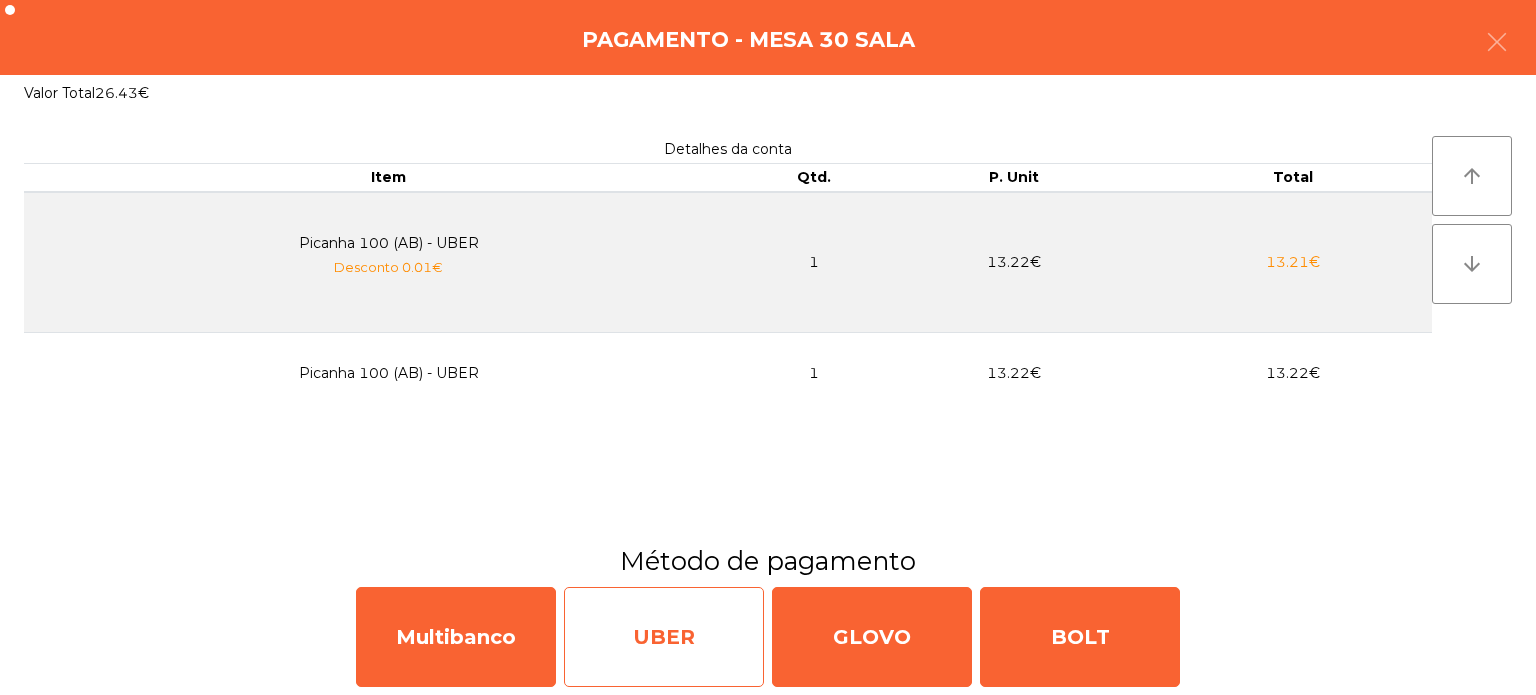 click on "UBER" 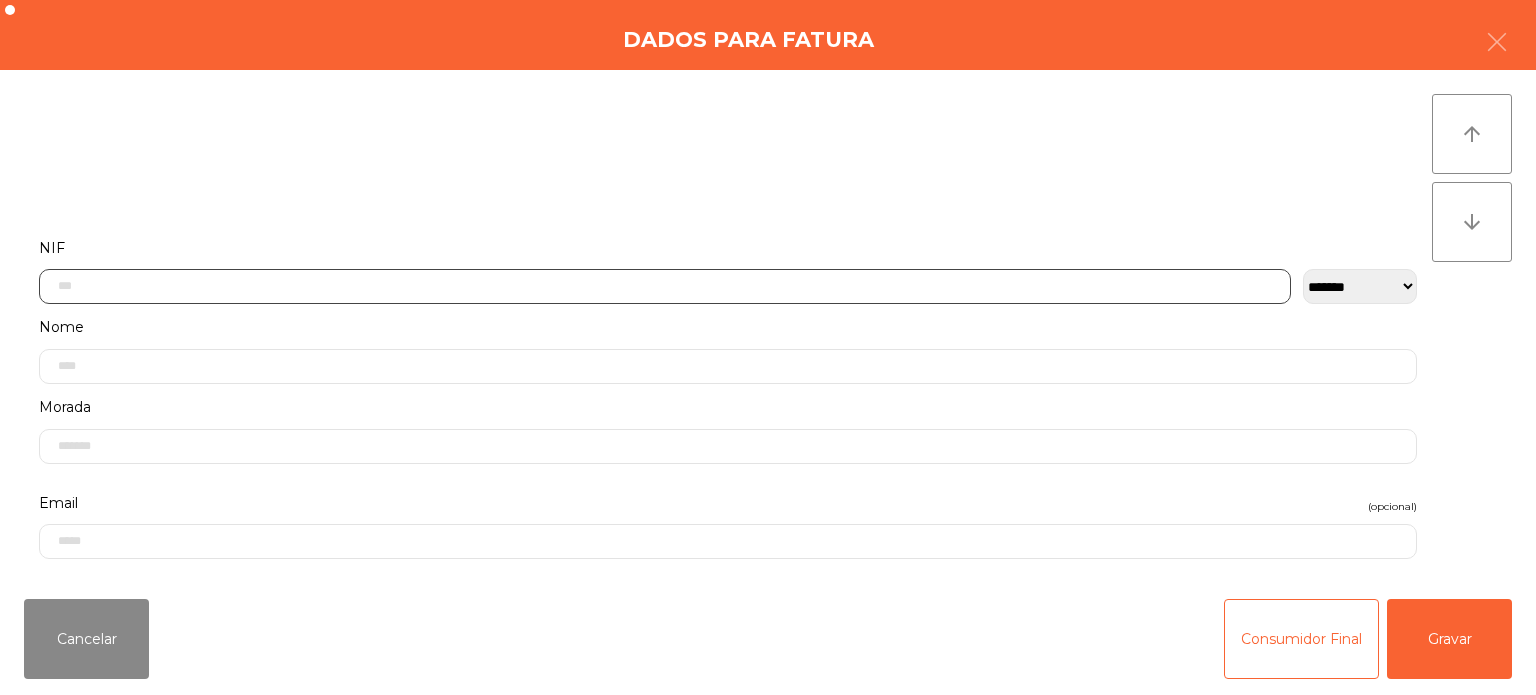 click 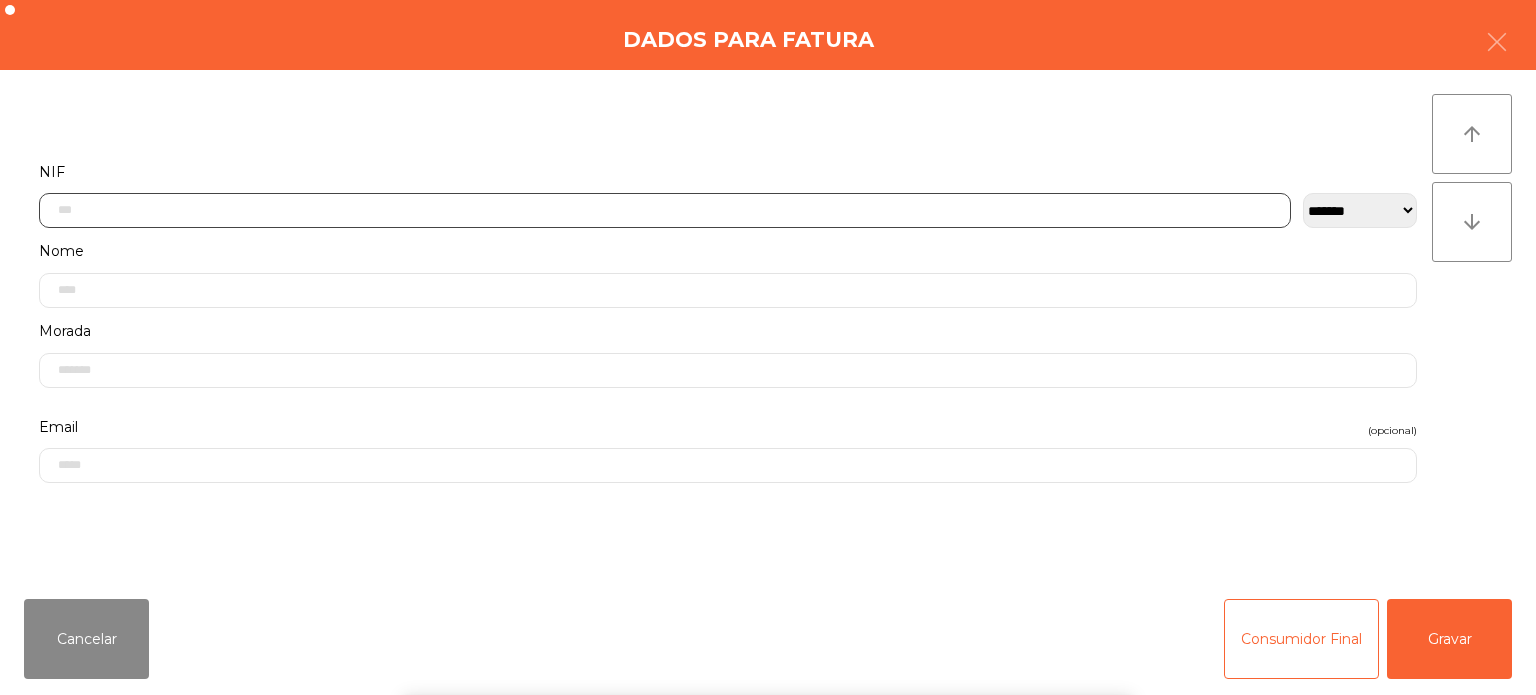 scroll, scrollTop: 139, scrollLeft: 0, axis: vertical 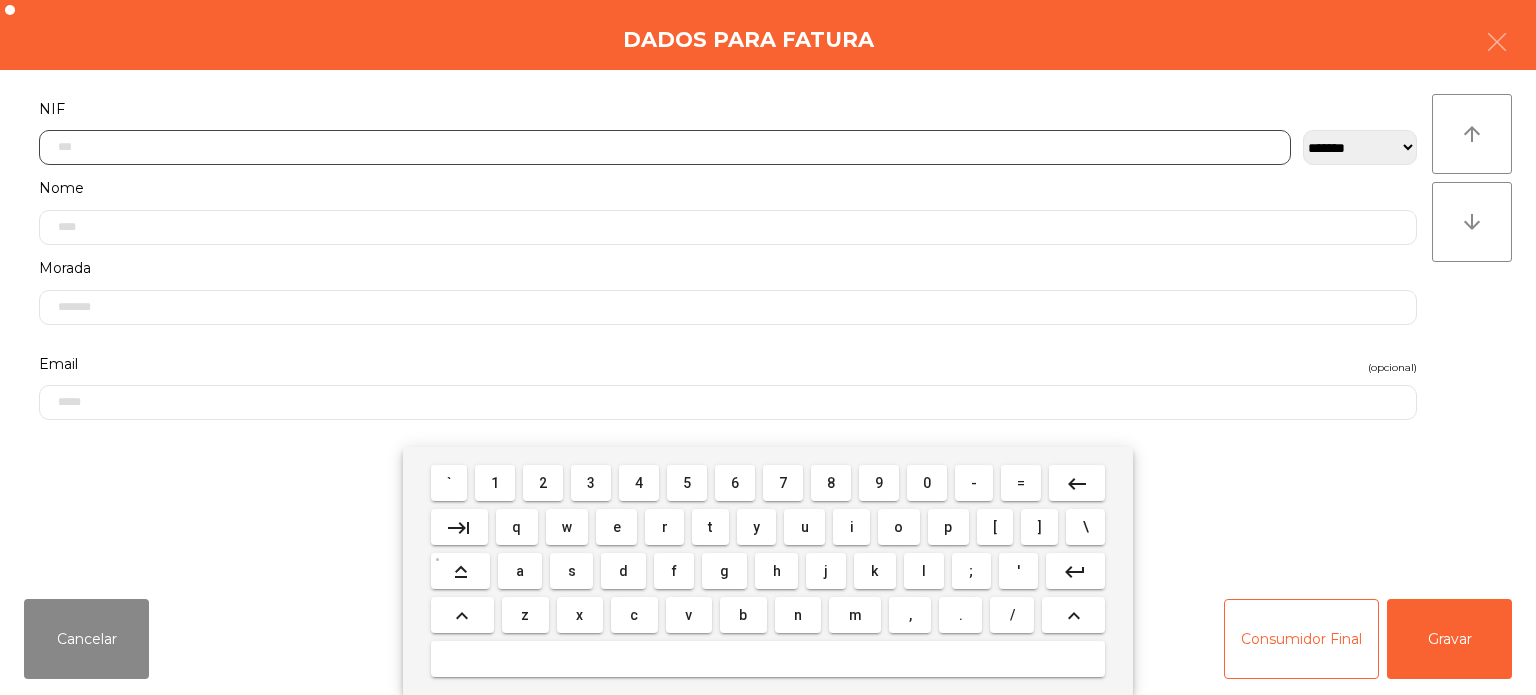 click on "2" at bounding box center [543, 483] 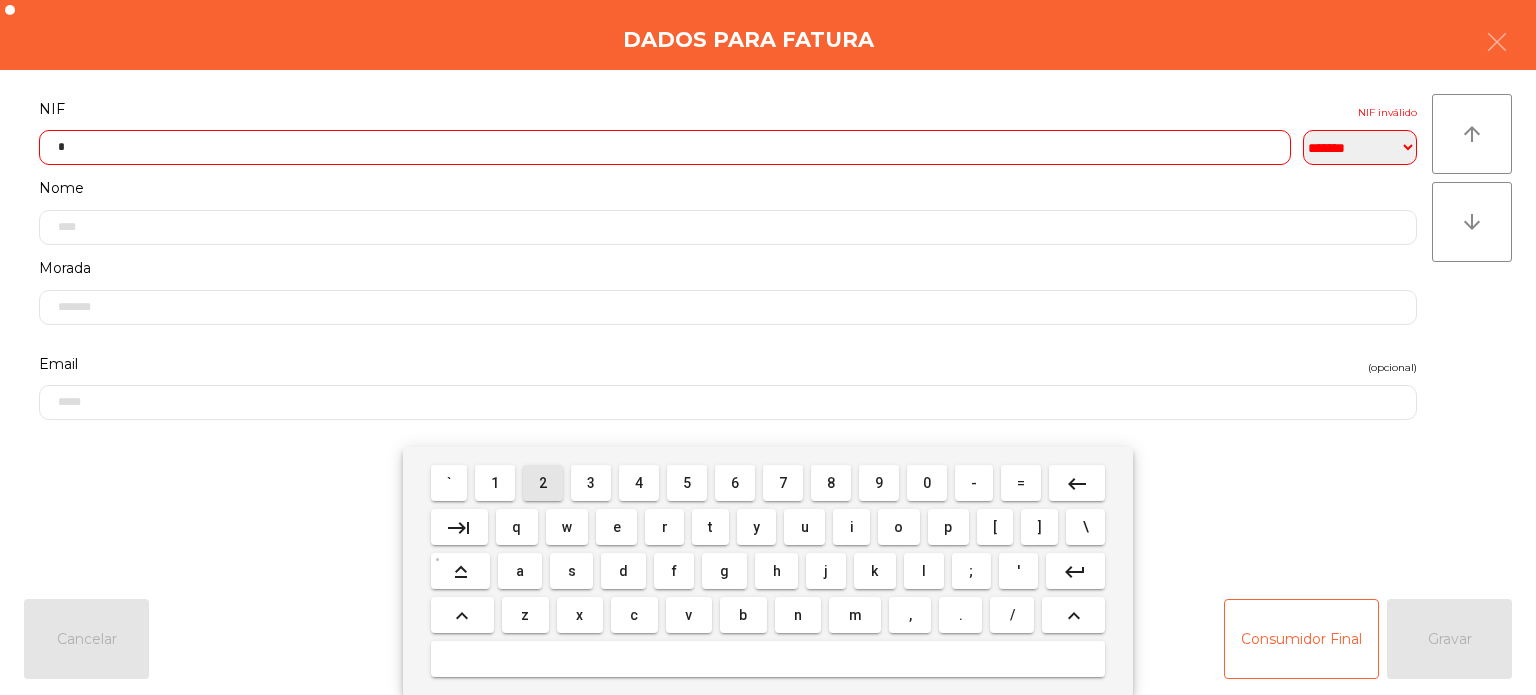 click on "2" at bounding box center [543, 483] 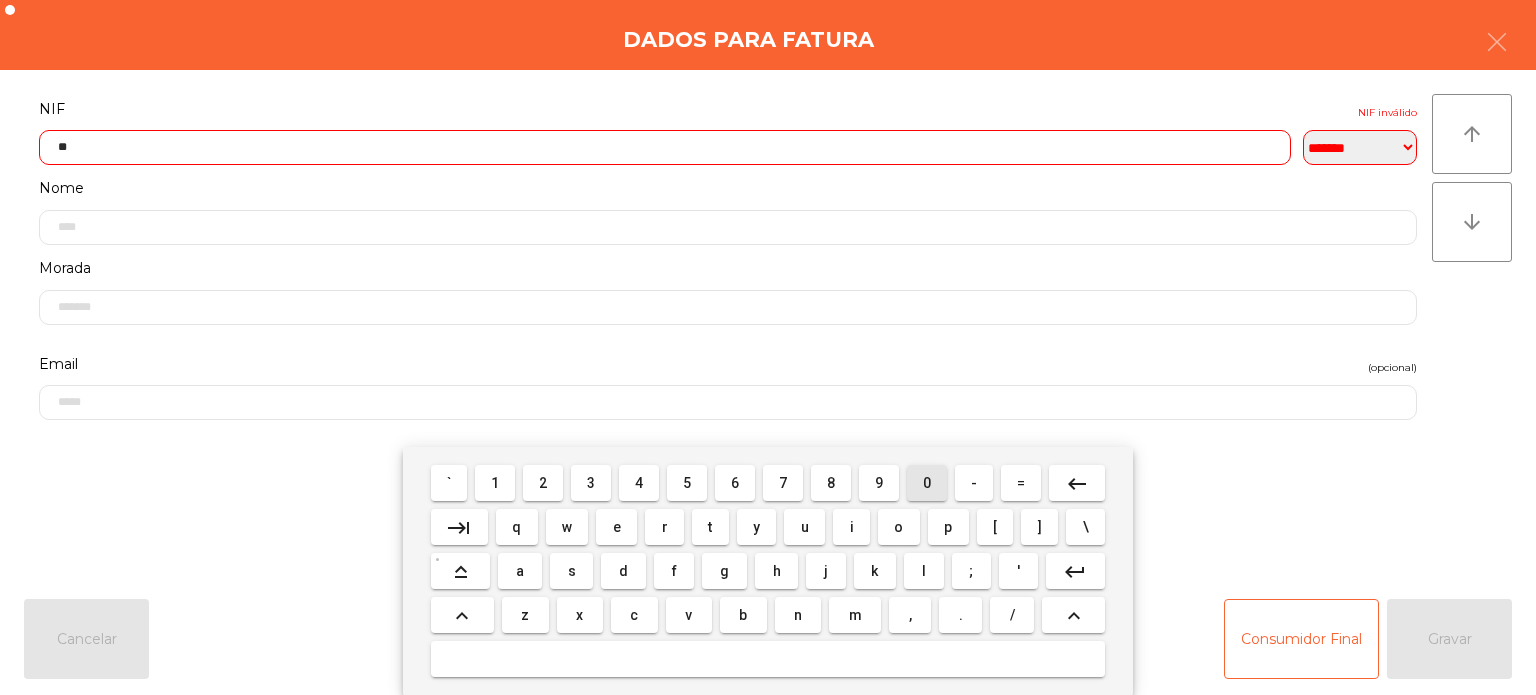 click on "0" at bounding box center [927, 483] 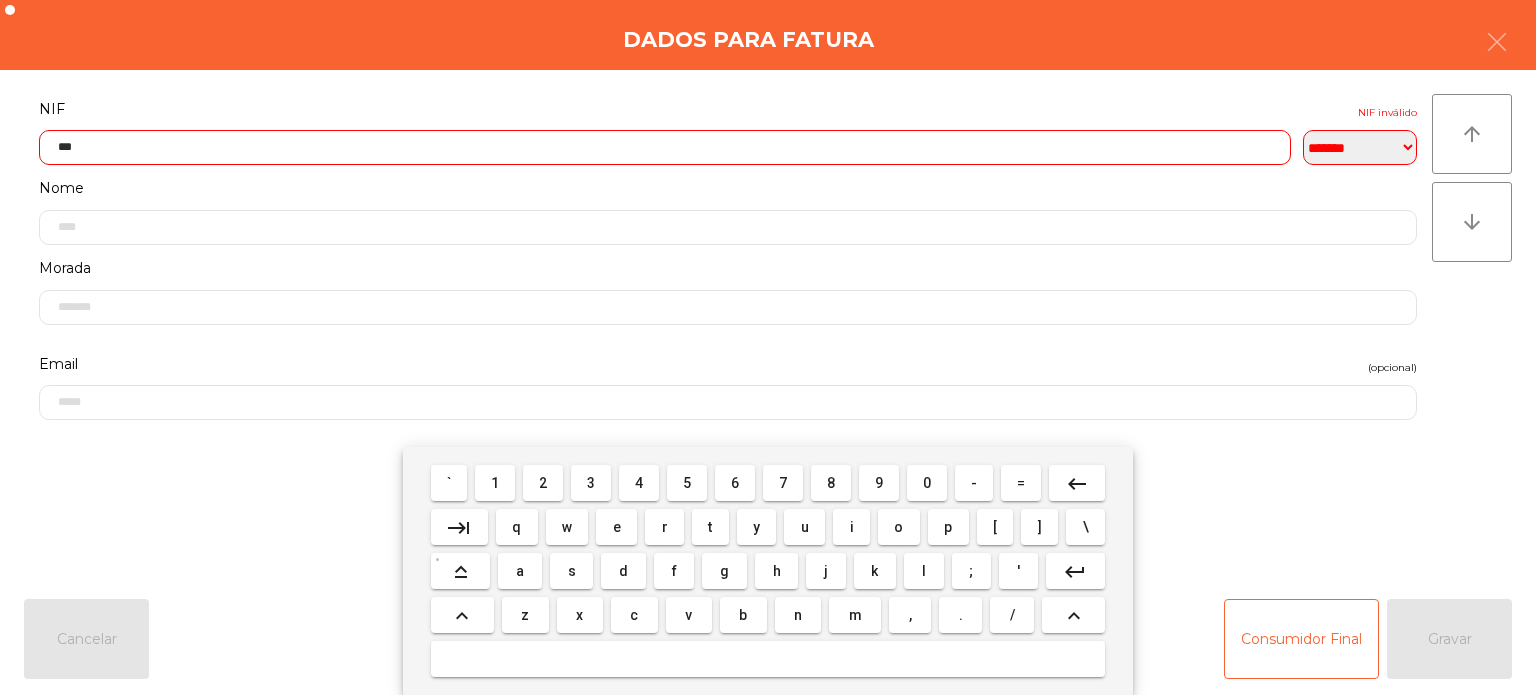click on "7" at bounding box center (783, 483) 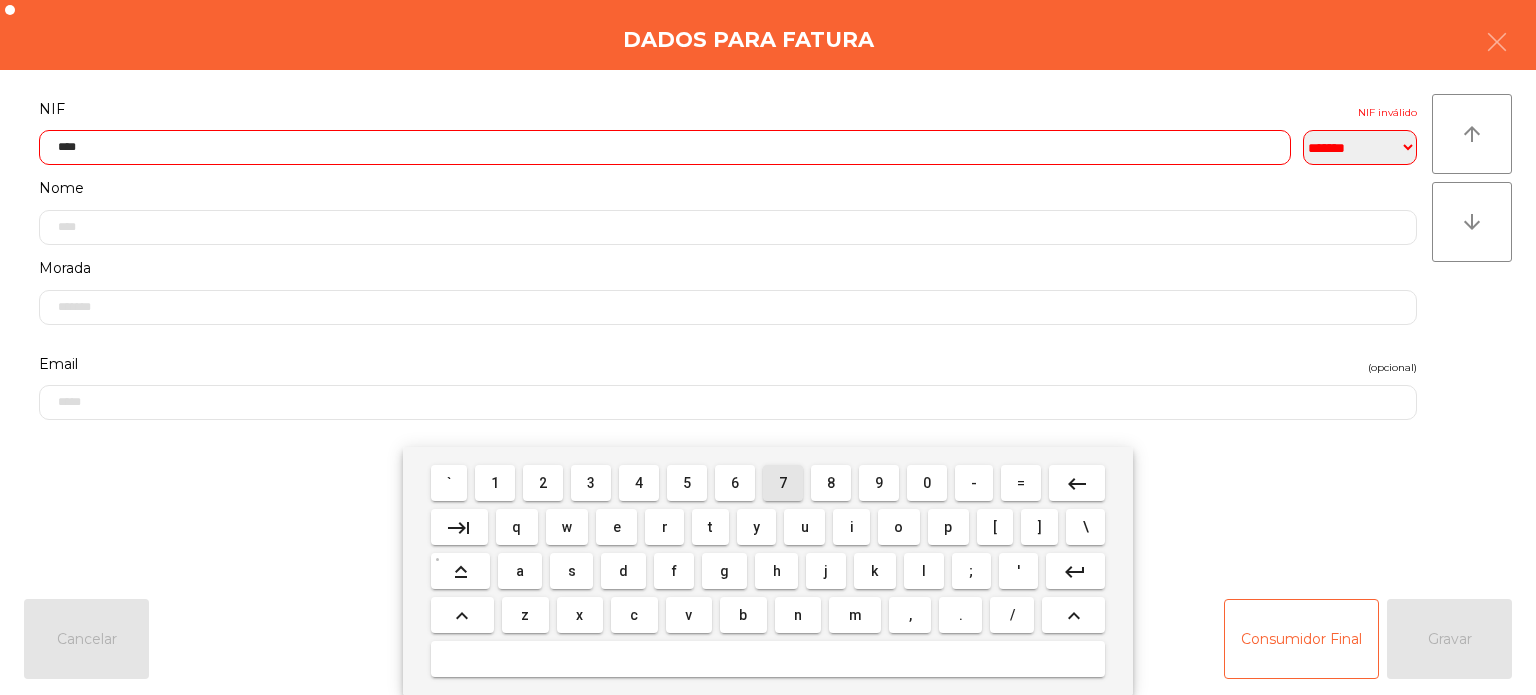 click on "8" at bounding box center (831, 483) 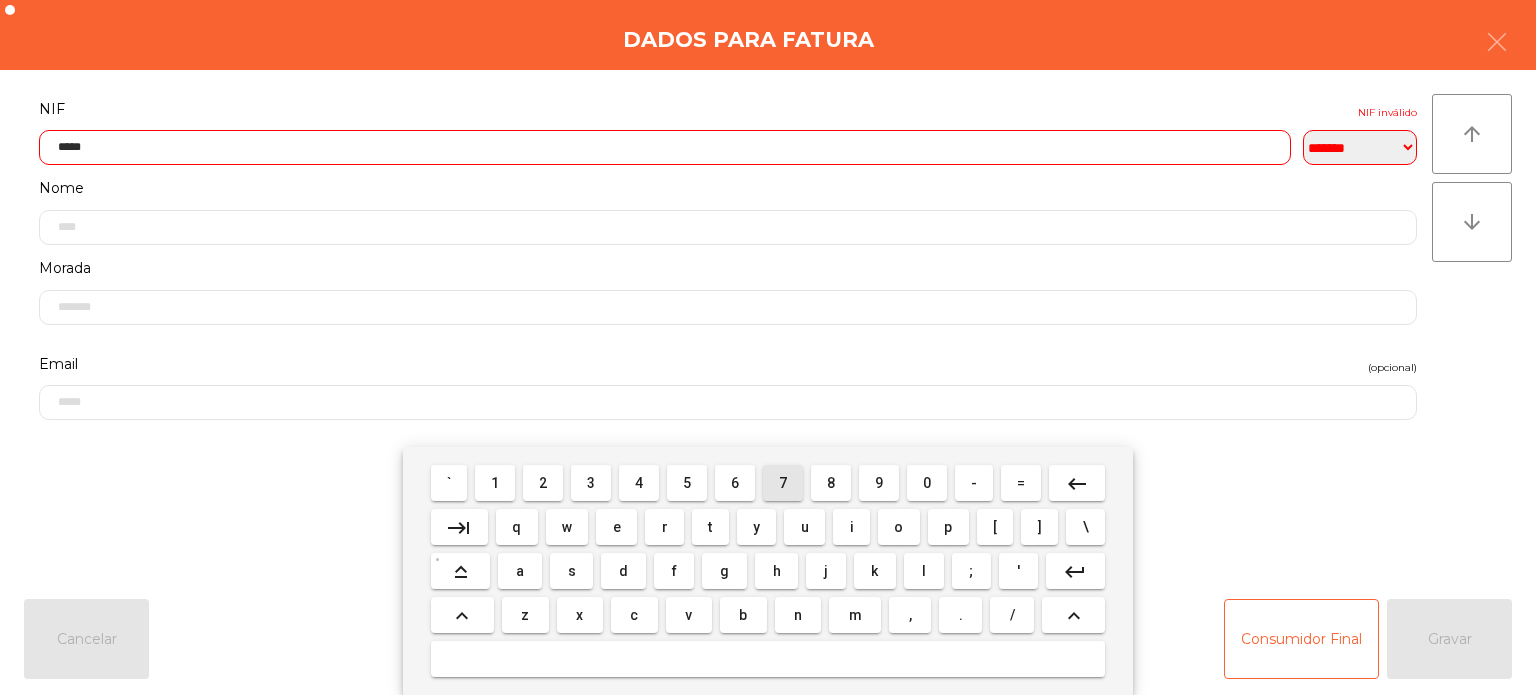 click on "7" at bounding box center [783, 483] 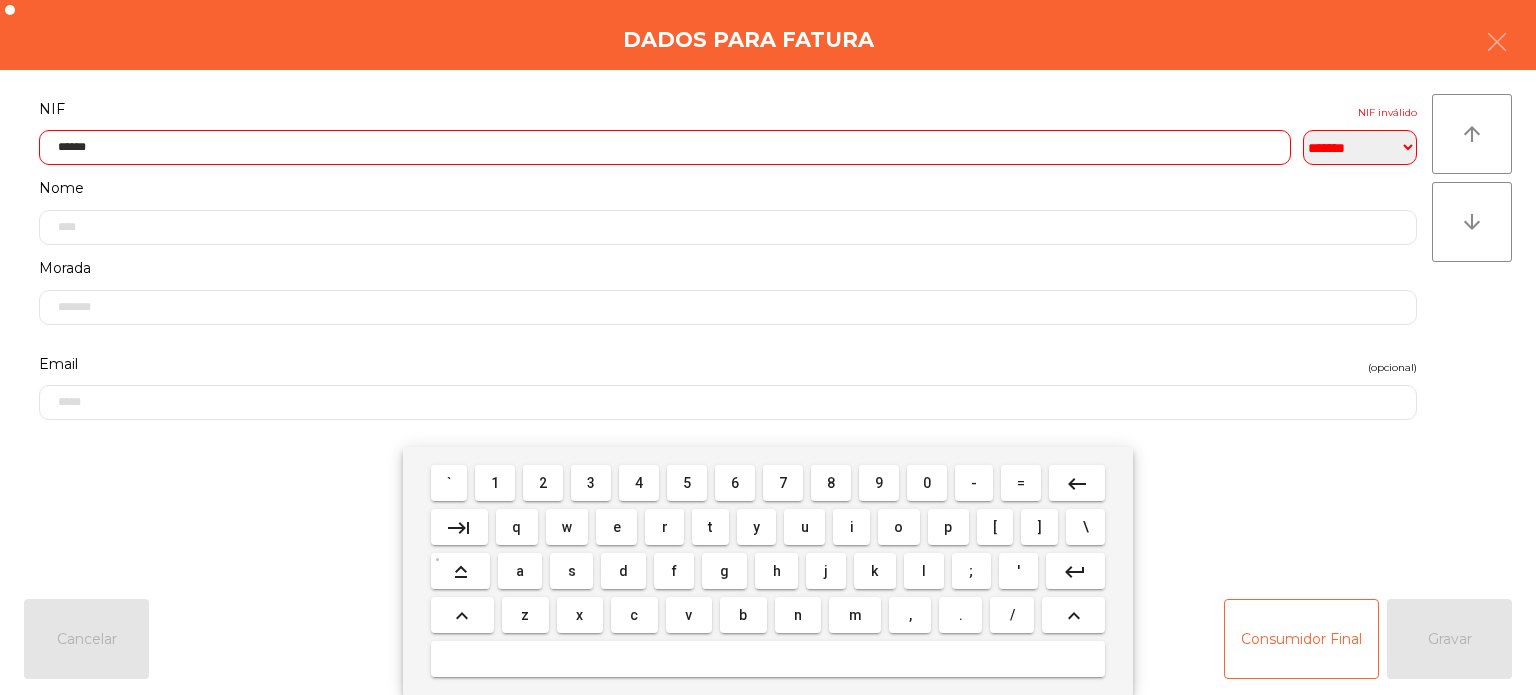 click on "9" at bounding box center (879, 483) 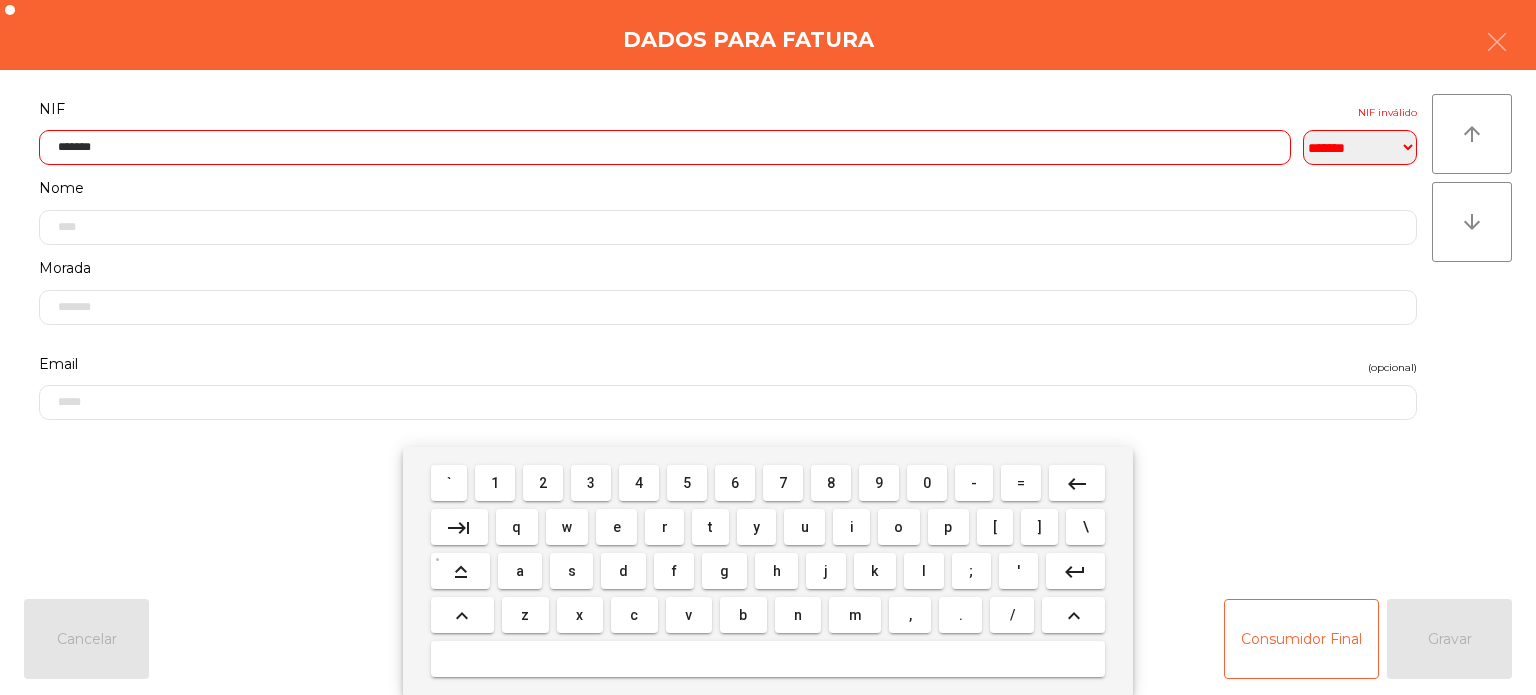 click on "6" at bounding box center [735, 483] 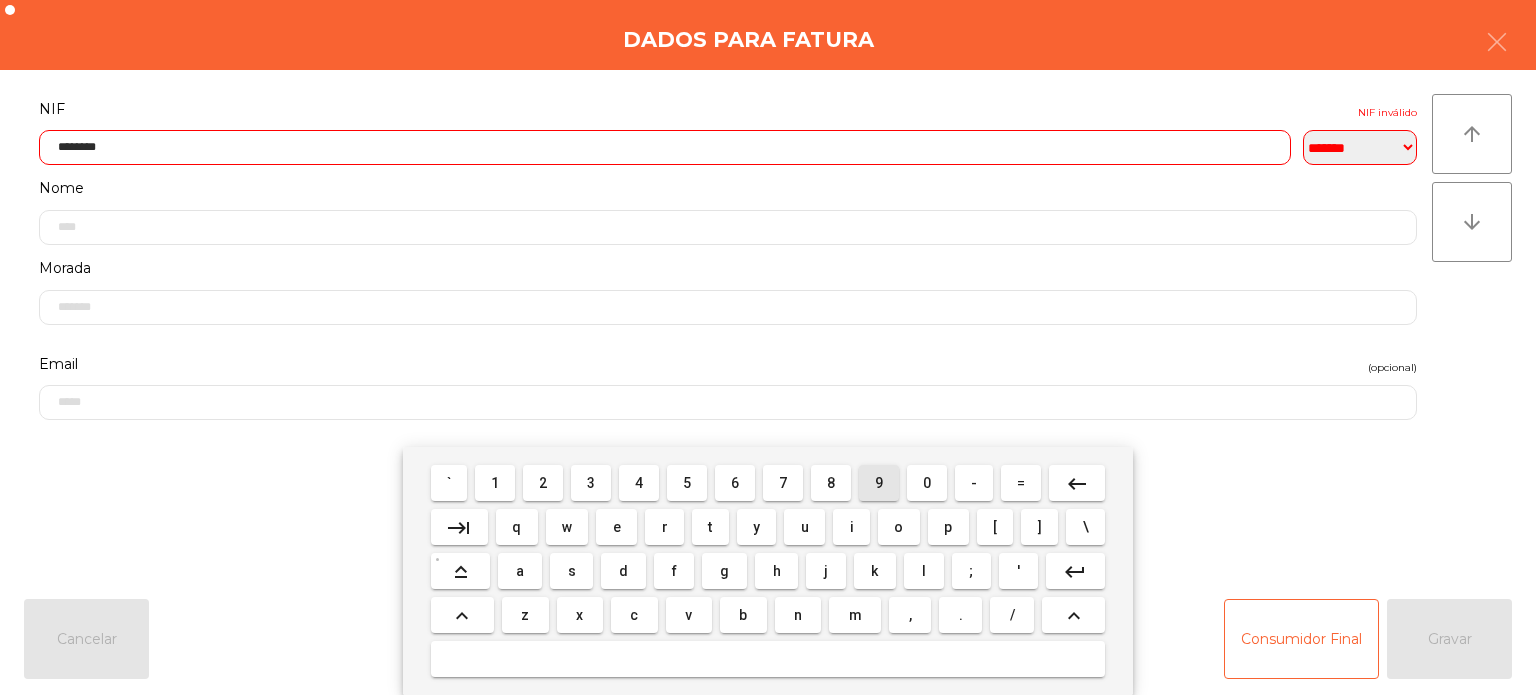 click on "9" at bounding box center [879, 483] 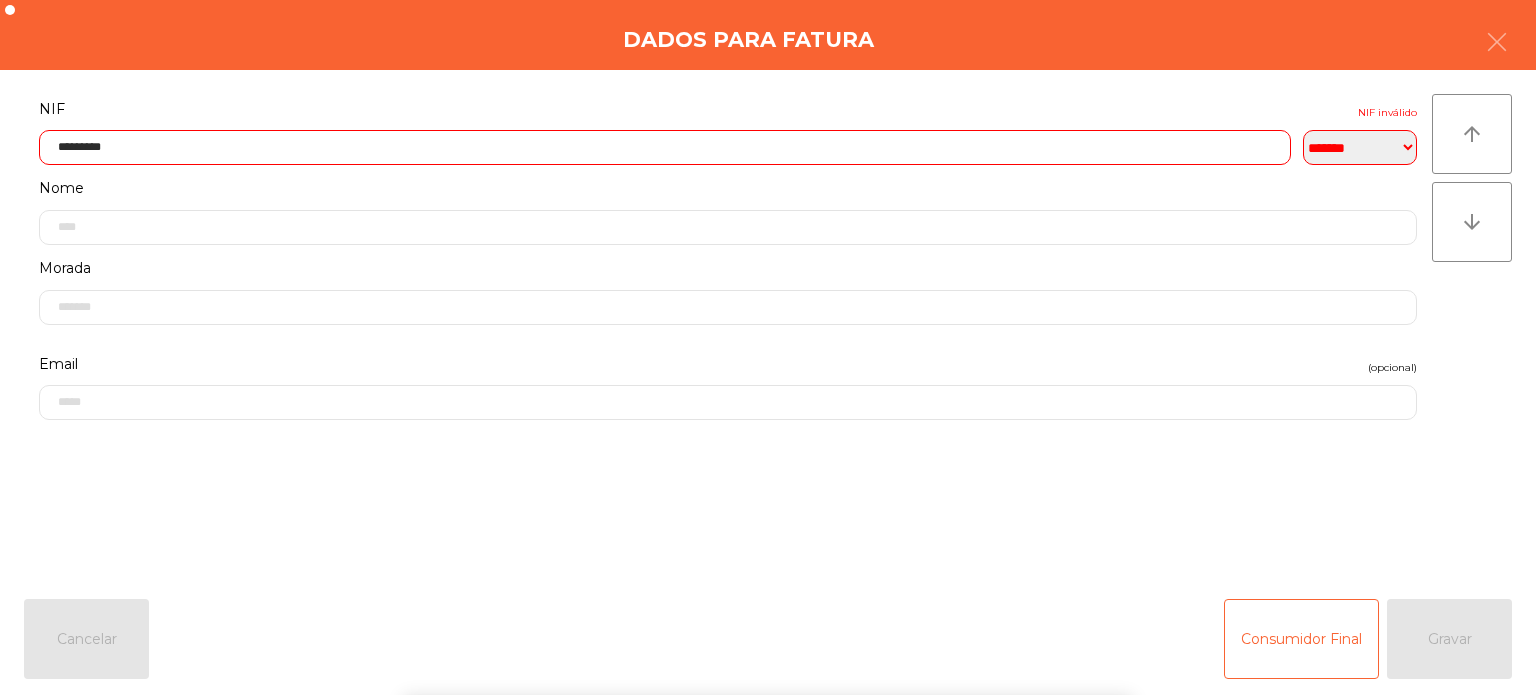 click on "` 1 2 3 4 5 6 7 8 9 0 - = keyboard_backspace keyboard_tab q w e r t y u i o p [ ] \ keyboard_capslock a s d f g h j k l ; ' keyboard_return keyboard_arrow_up z x c v b n m , . / keyboard_arrow_up" at bounding box center (768, 571) 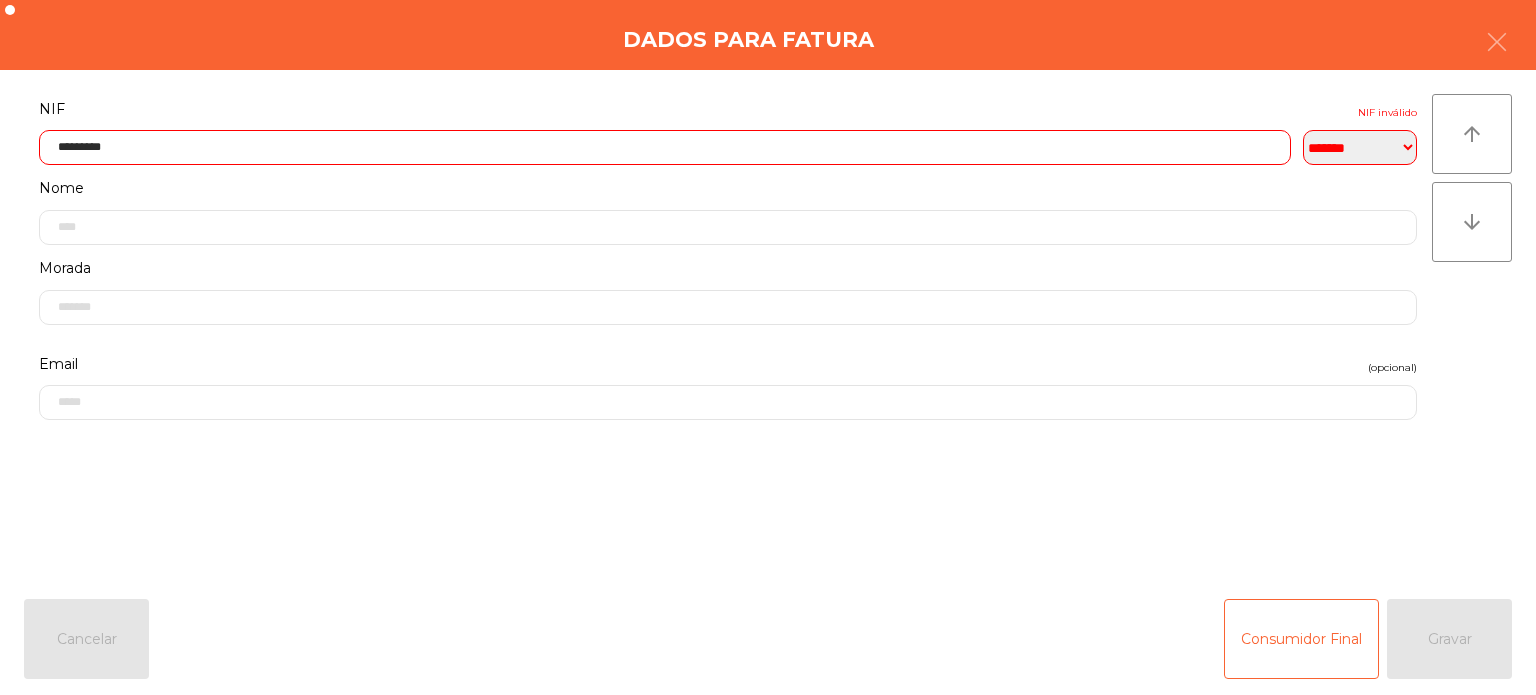 click on "*********" 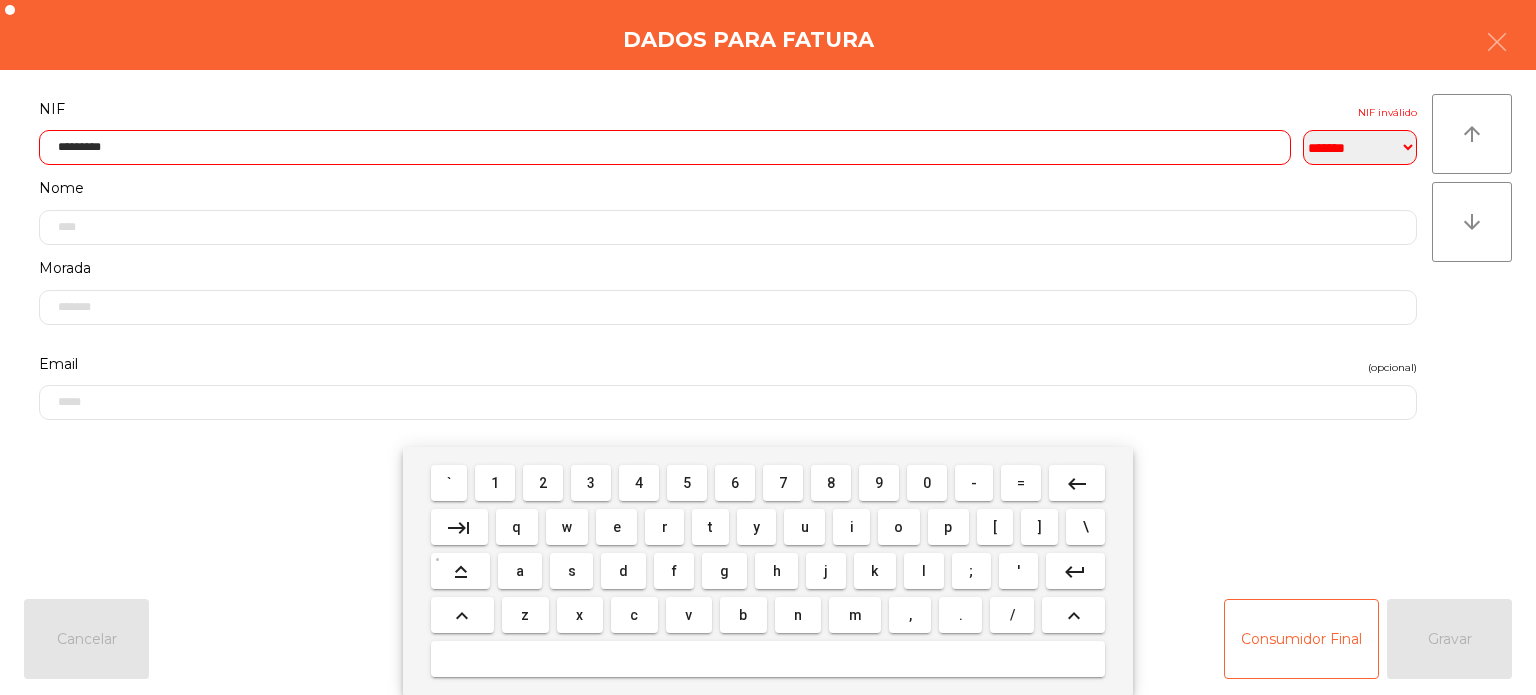 click on "keyboard_backspace" at bounding box center (1077, 484) 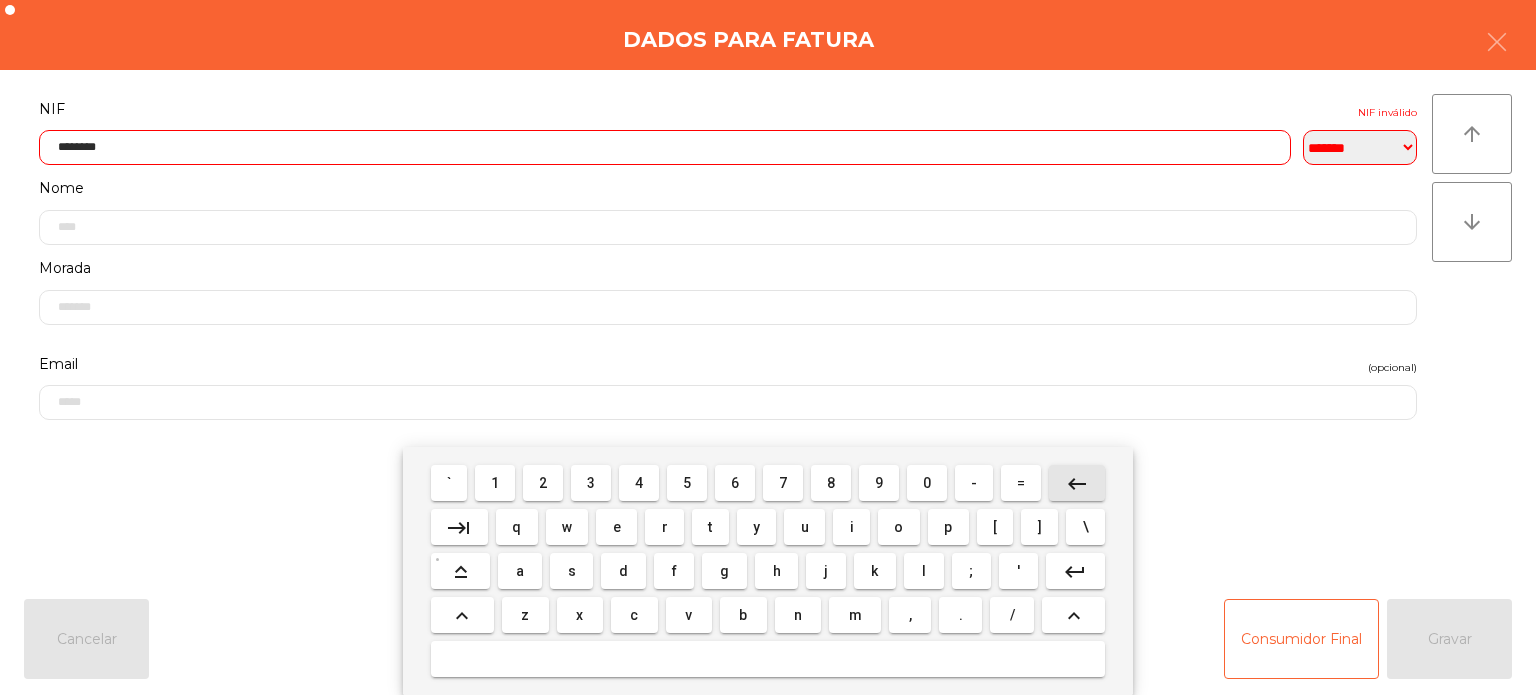 click on "keyboard_backspace" at bounding box center (1077, 483) 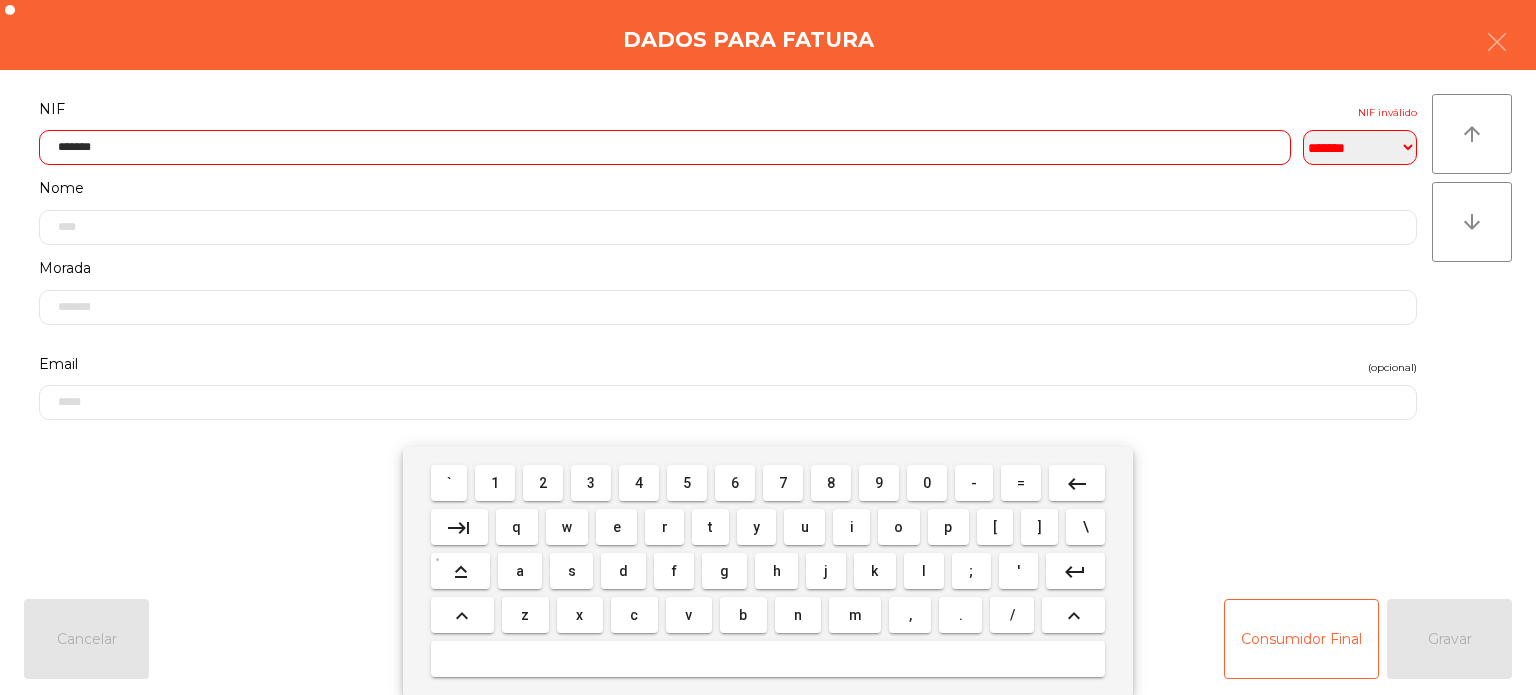 click on "keyboard_backspace" at bounding box center [1077, 484] 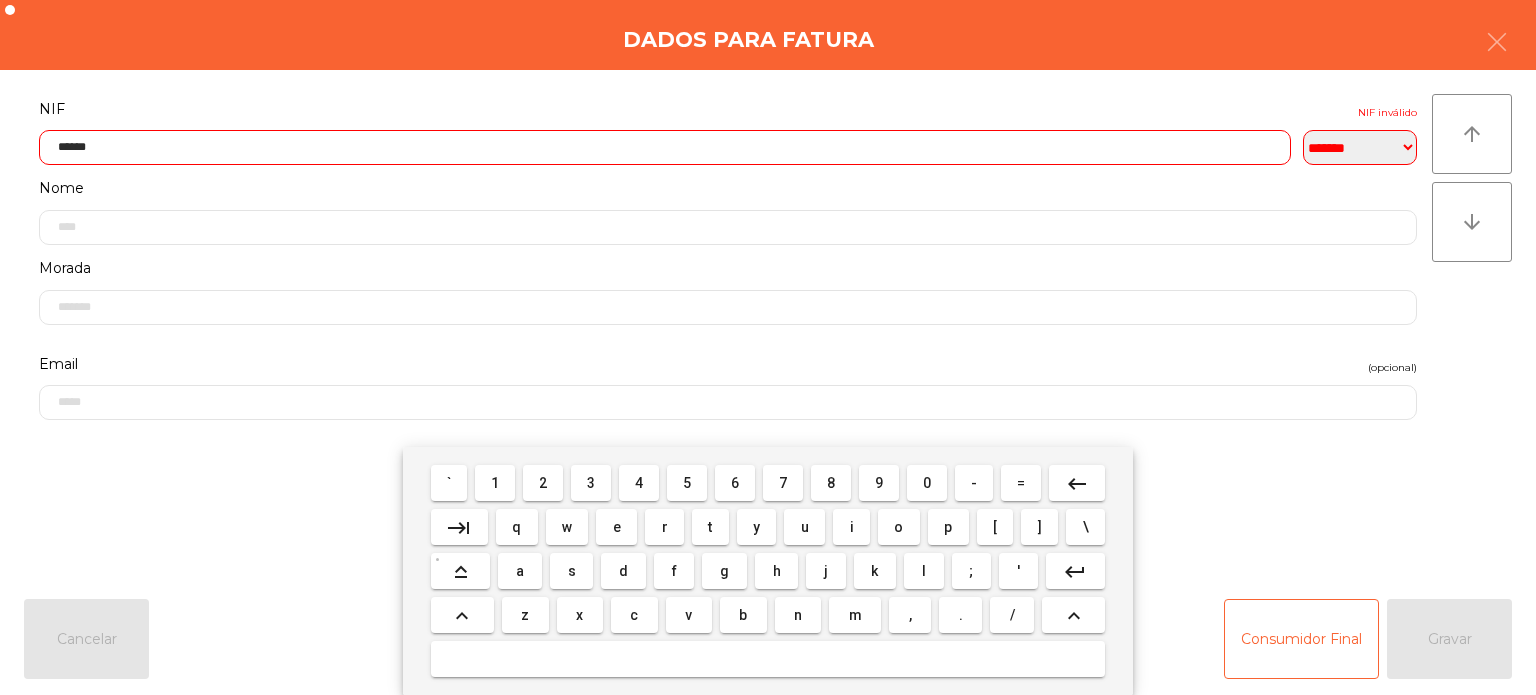 click on "0" at bounding box center [927, 483] 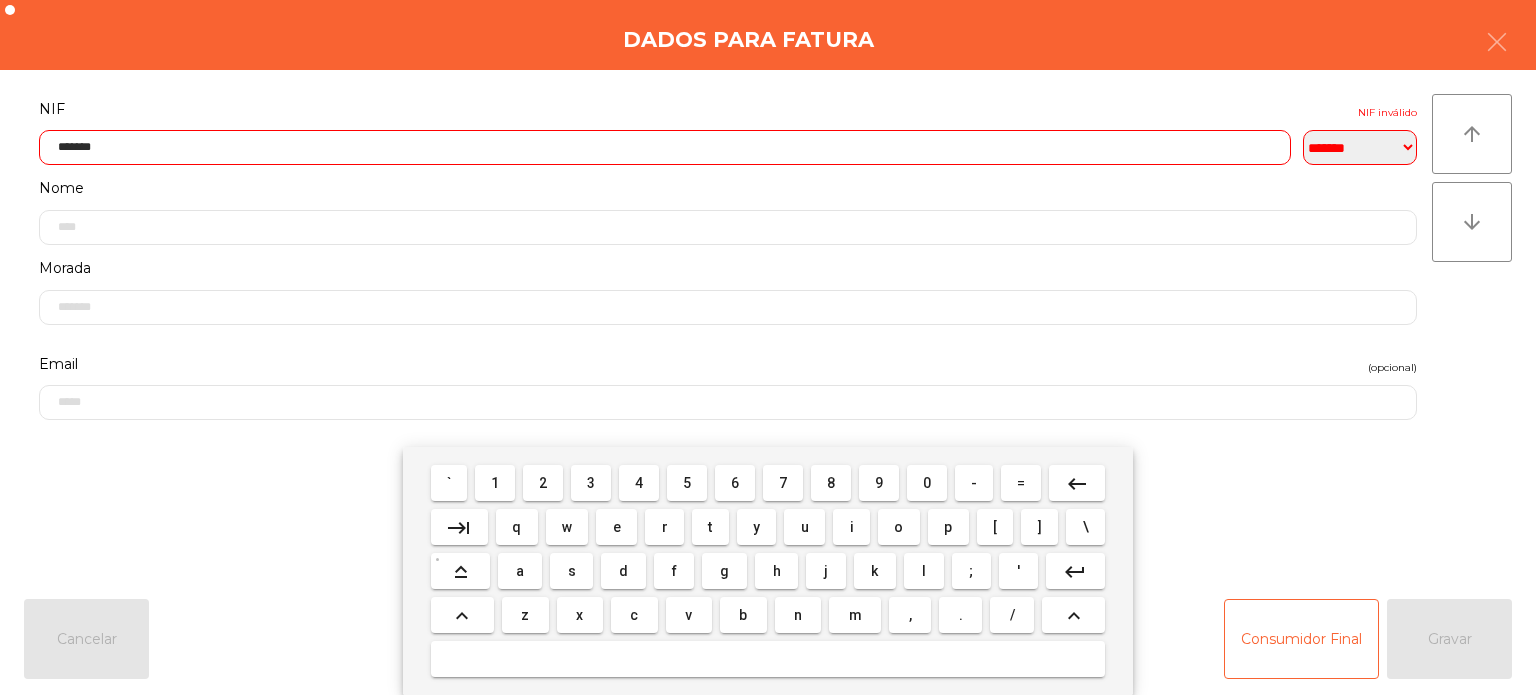 click on "6" at bounding box center [735, 483] 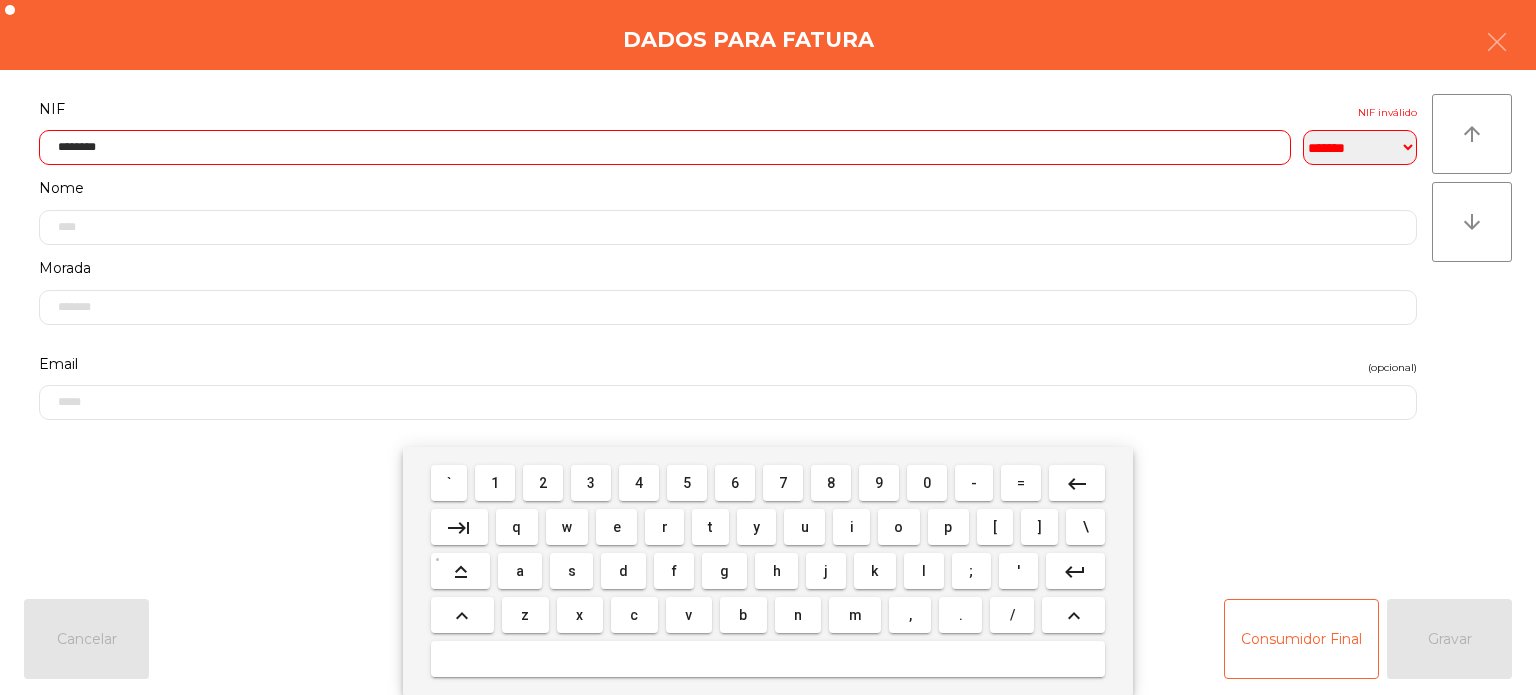 click on "9" at bounding box center [879, 483] 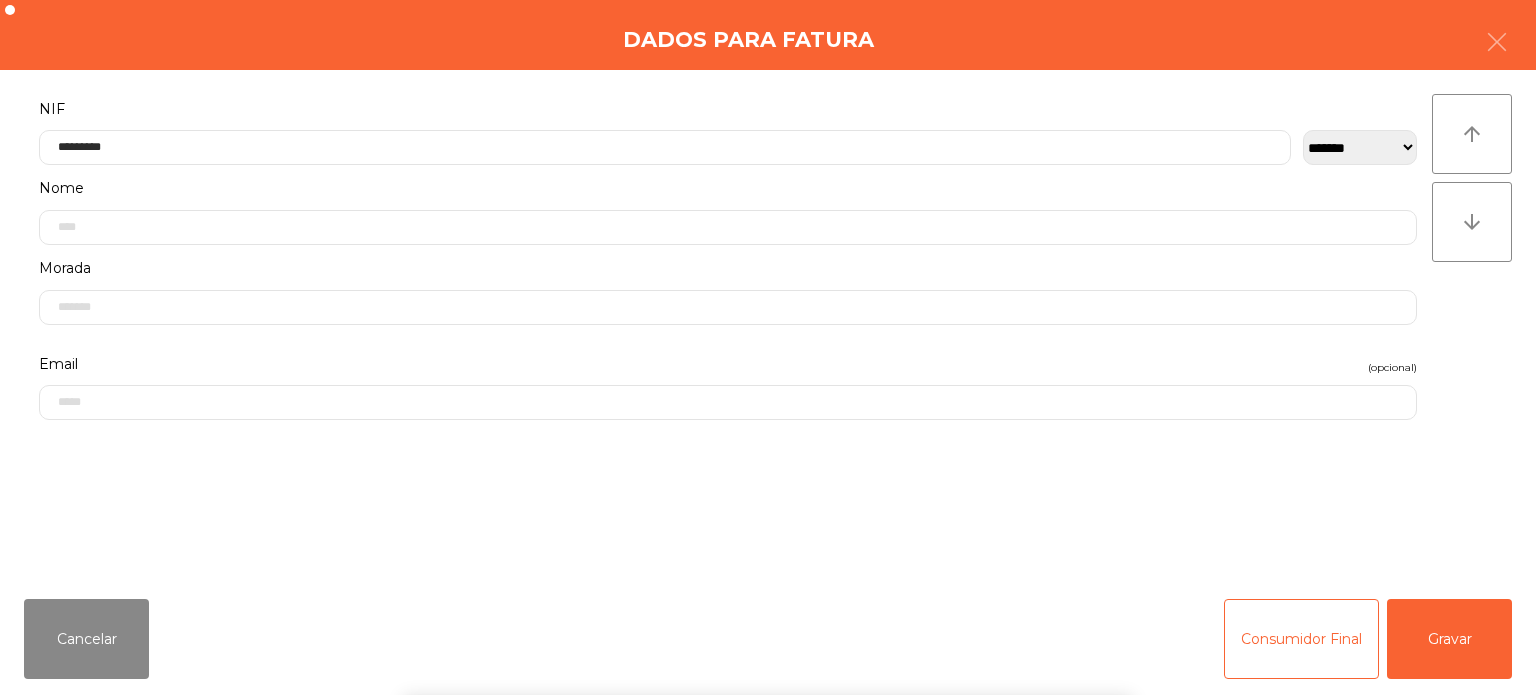 click on "` 1 2 3 4 5 6 7 8 9 0 - = keyboard_backspace keyboard_tab q w e r t y u i o p [ ] \ keyboard_capslock a s d f g h j k l ; ' keyboard_return keyboard_arrow_up z x c v b n m , . / keyboard_arrow_up" at bounding box center (768, 571) 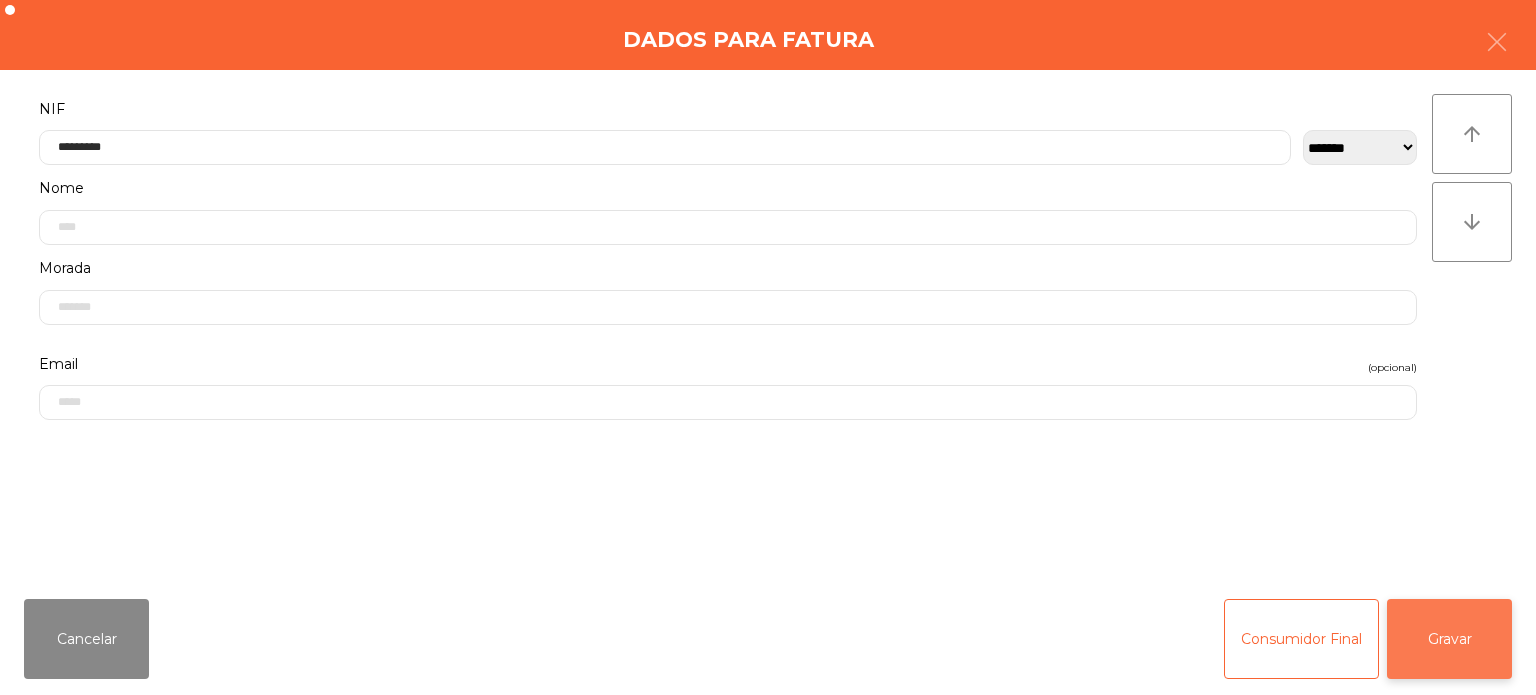 click on "Gravar" 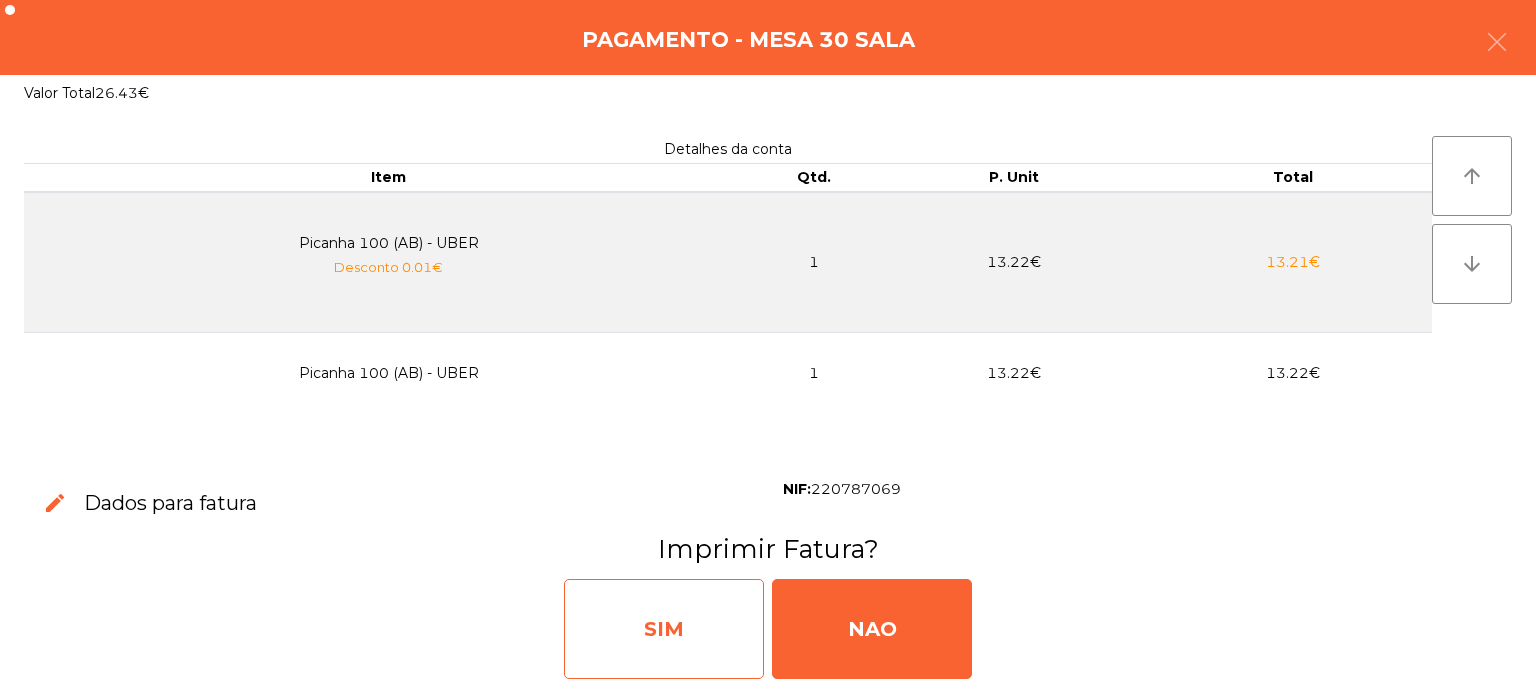click on "SIM" 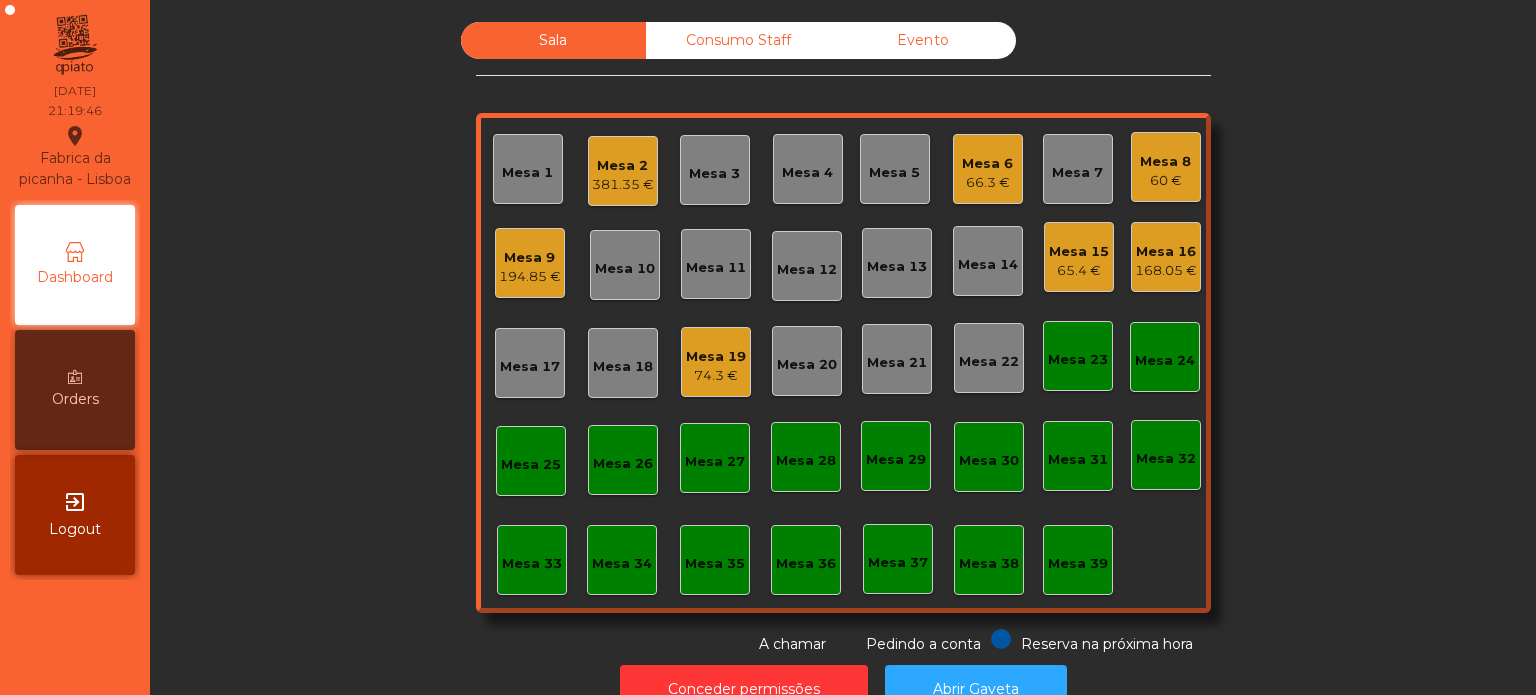scroll, scrollTop: 55, scrollLeft: 0, axis: vertical 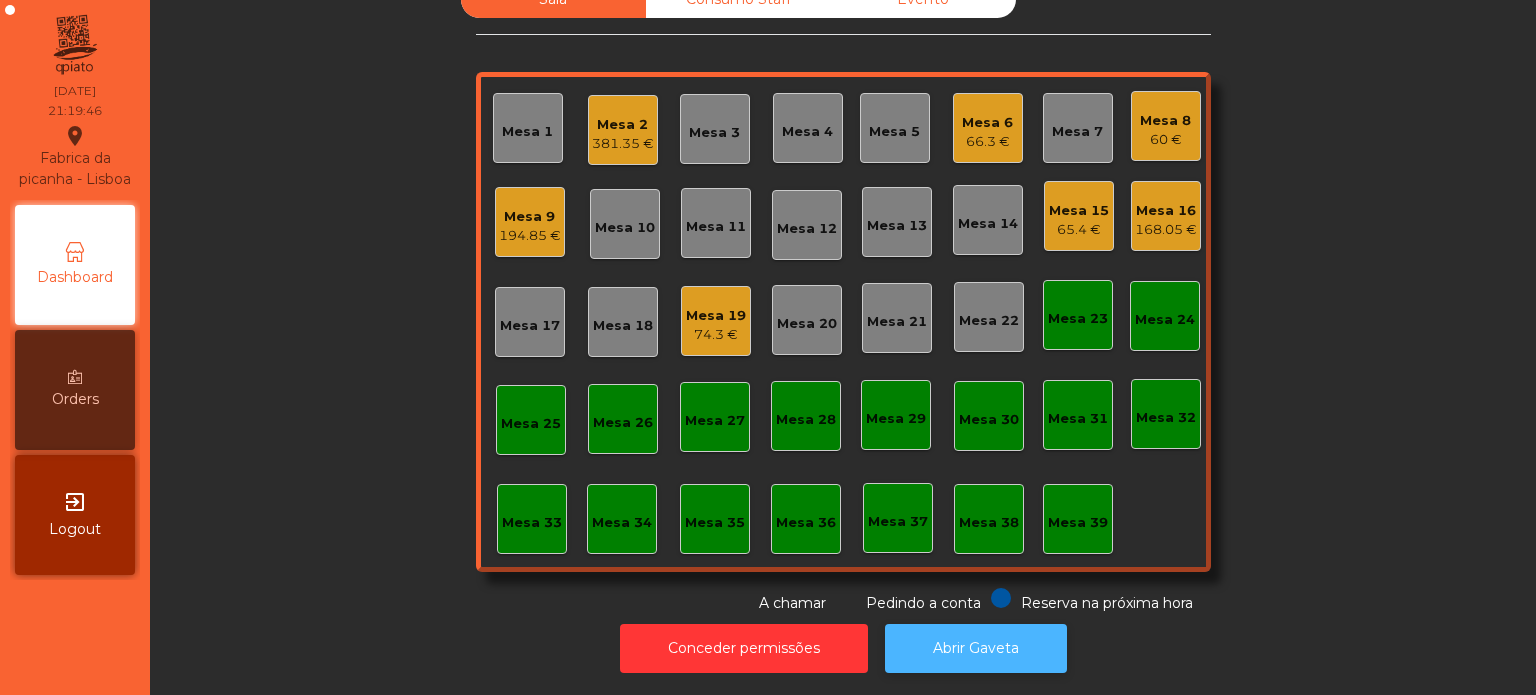 click on "Abrir Gaveta" 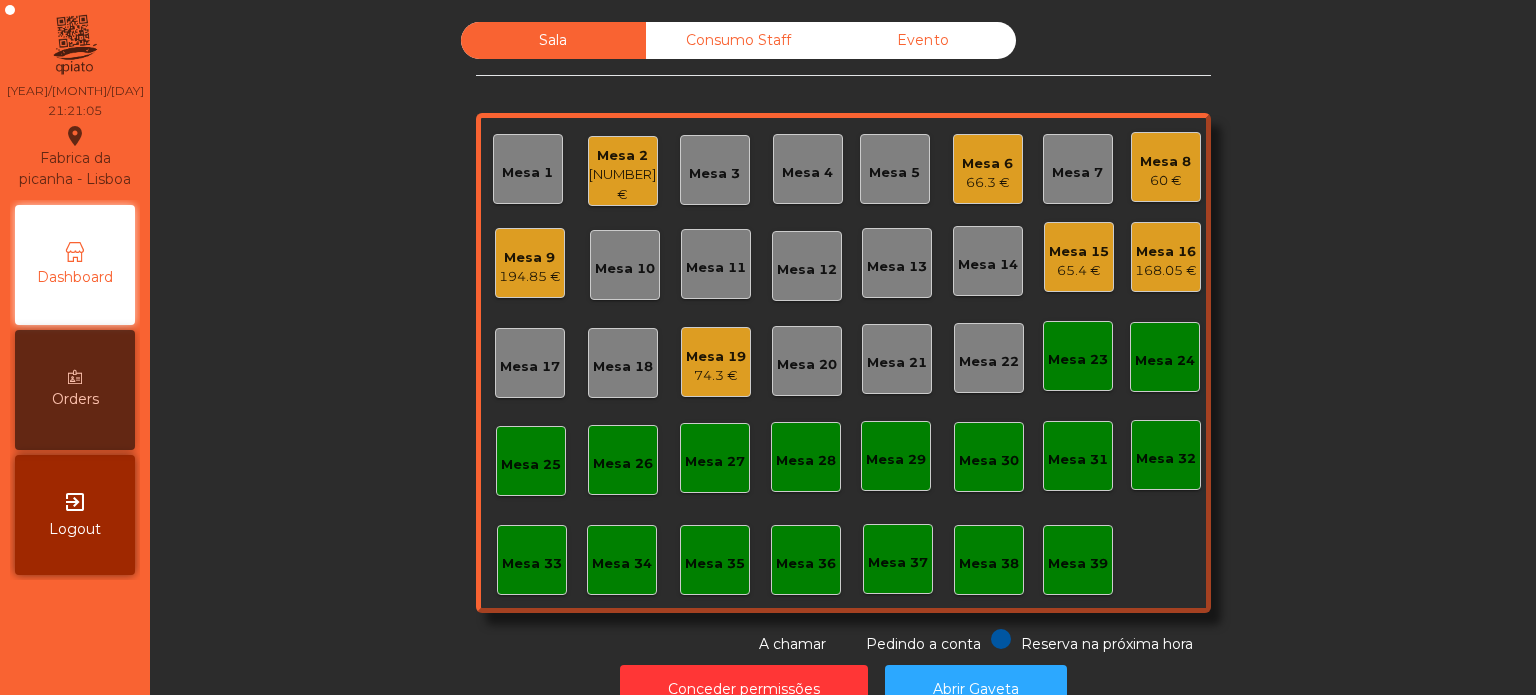 scroll, scrollTop: 0, scrollLeft: 0, axis: both 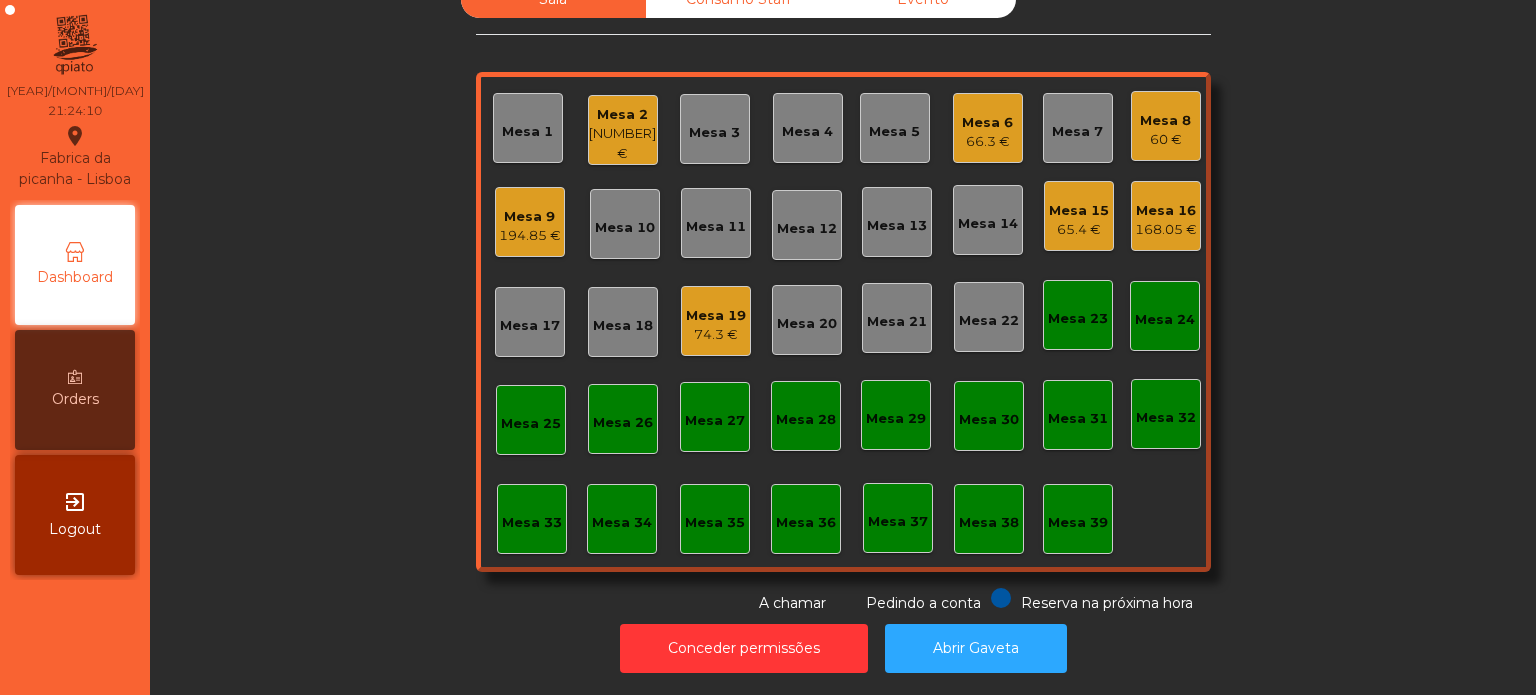 click on "Sala   Consumo Staff   Evento   Mesa 1   Mesa 2   381.35 €   Mesa 3   Mesa 4   Mesa 5   Mesa 6   66.3 €   Mesa 7   Mesa 8   60 €   Mesa 9   194.85 €   Mesa 10   Mesa 11   Mesa 12   Mesa 13   Mesa 14   Mesa 15   65.4 €   Mesa 16   168.05 €   Mesa 17   Mesa 18   Mesa 19   74.3 €   Mesa 20   Mesa 21   Mesa 22   Mesa 23   Mesa 24   Mesa 25   Mesa 26   Mesa 27   Mesa 28   Mesa 29   Mesa 30   Mesa 31   Mesa 32   Mesa 33   Mesa 34   Mesa 35   Mesa 36   Mesa 37   Mesa 38   Mesa 39  Reserva na próxima hora Pedindo a conta A chamar" 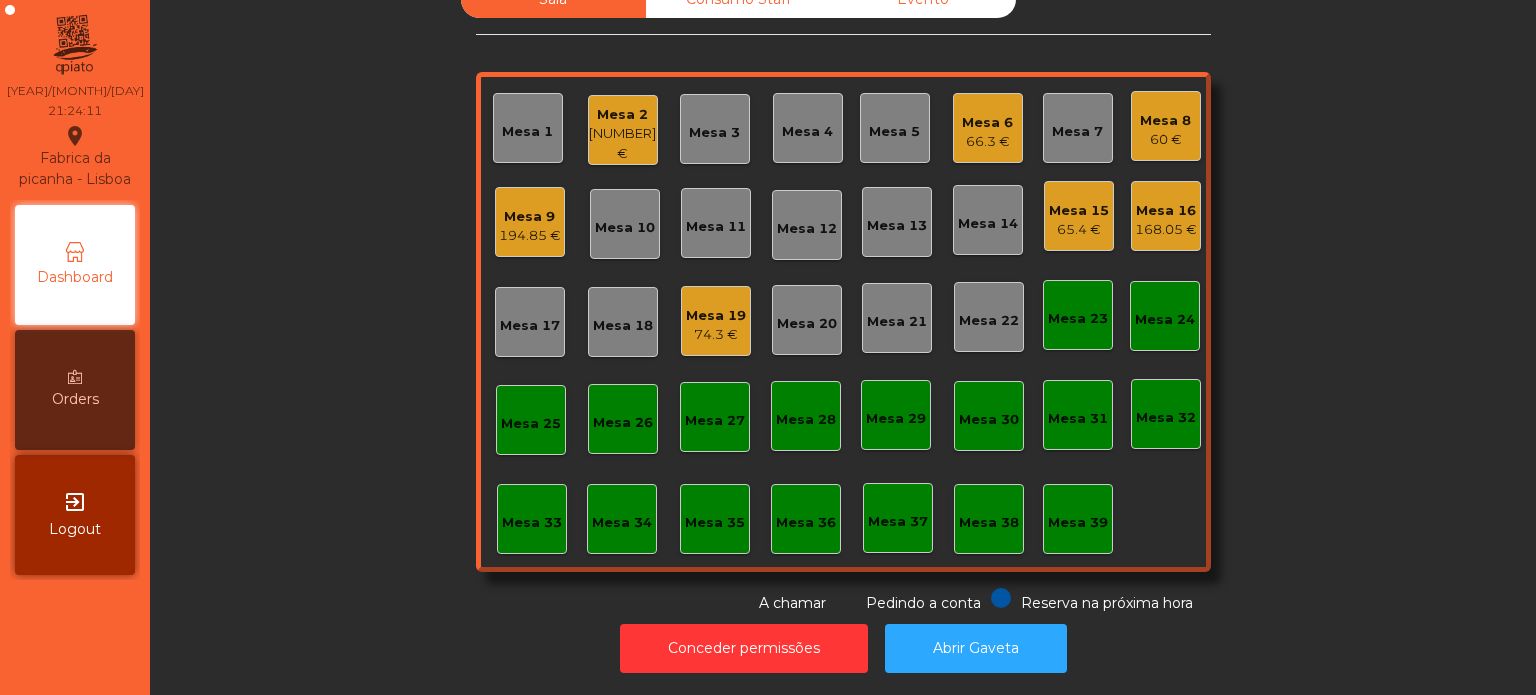 click on "66.3 €" 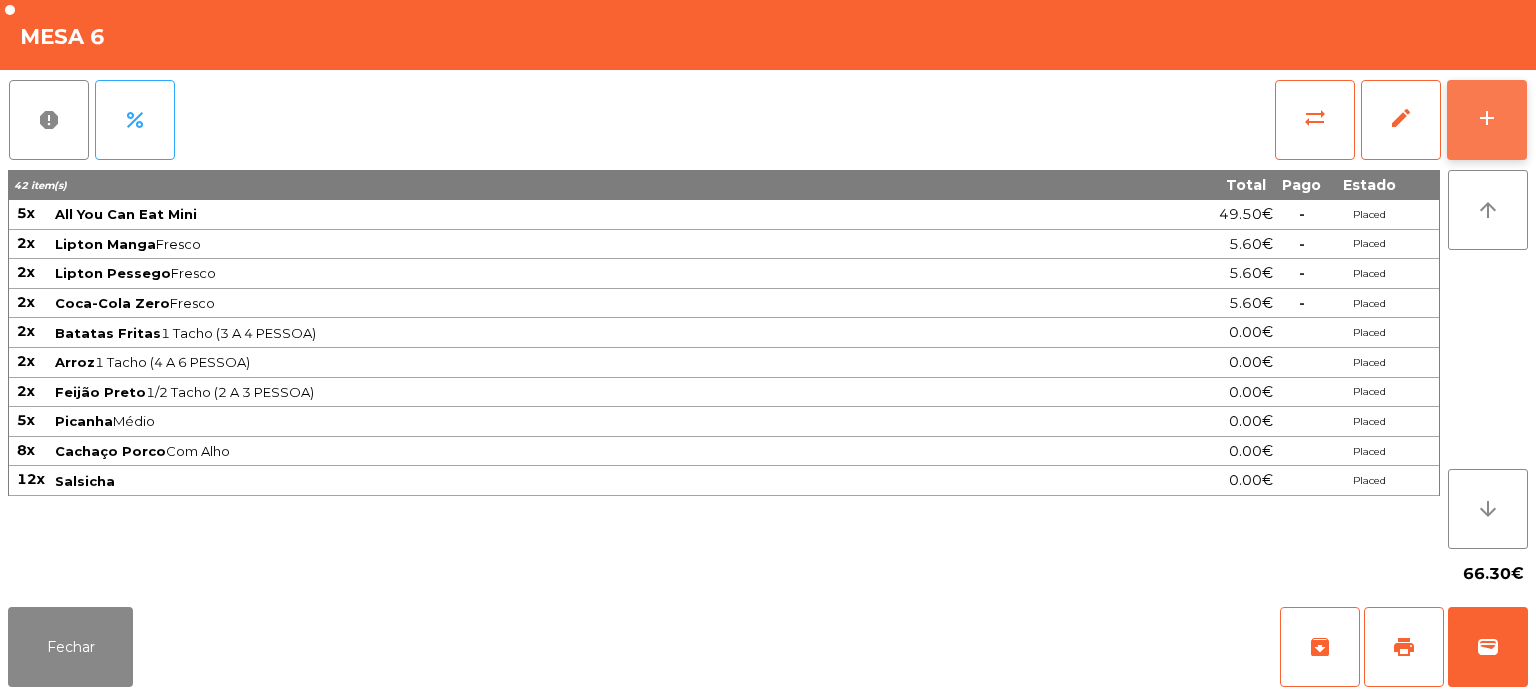 click on "add" 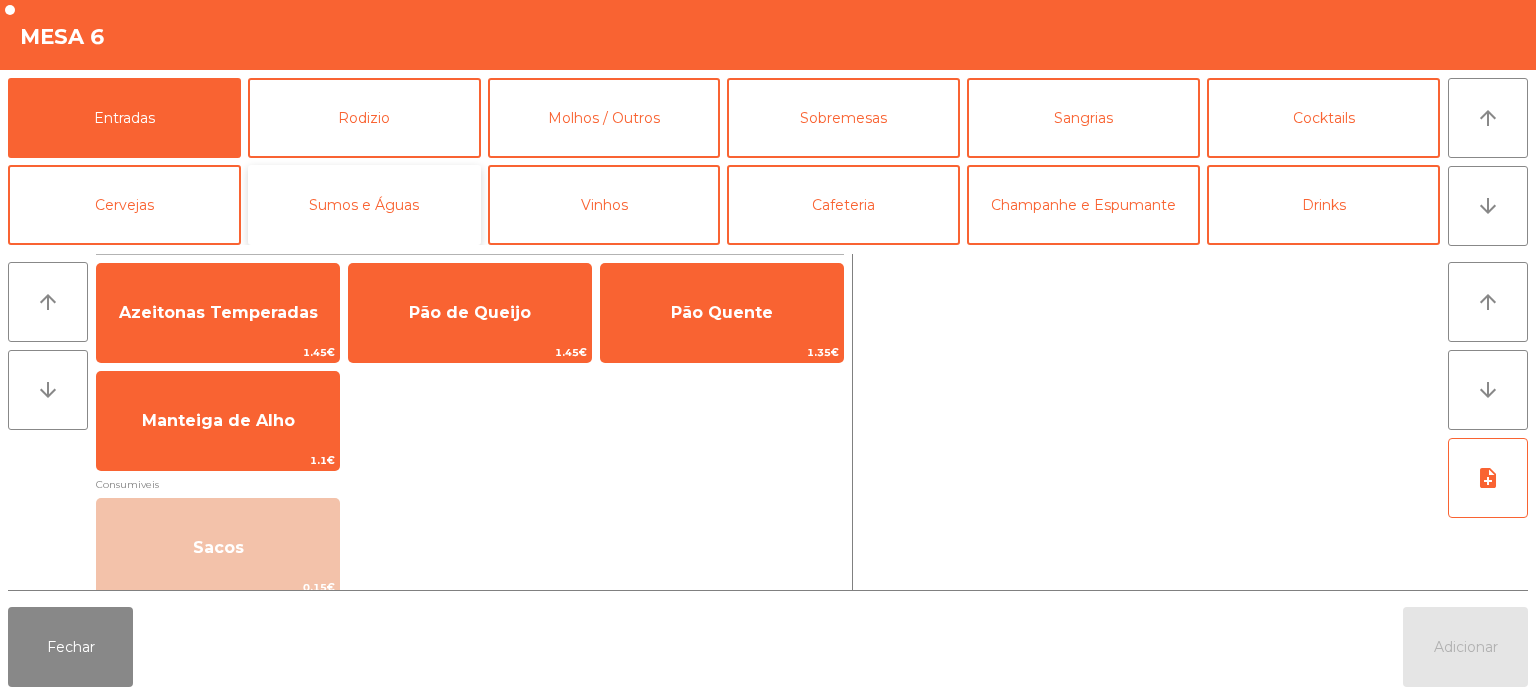 click on "Sumos e Águas" 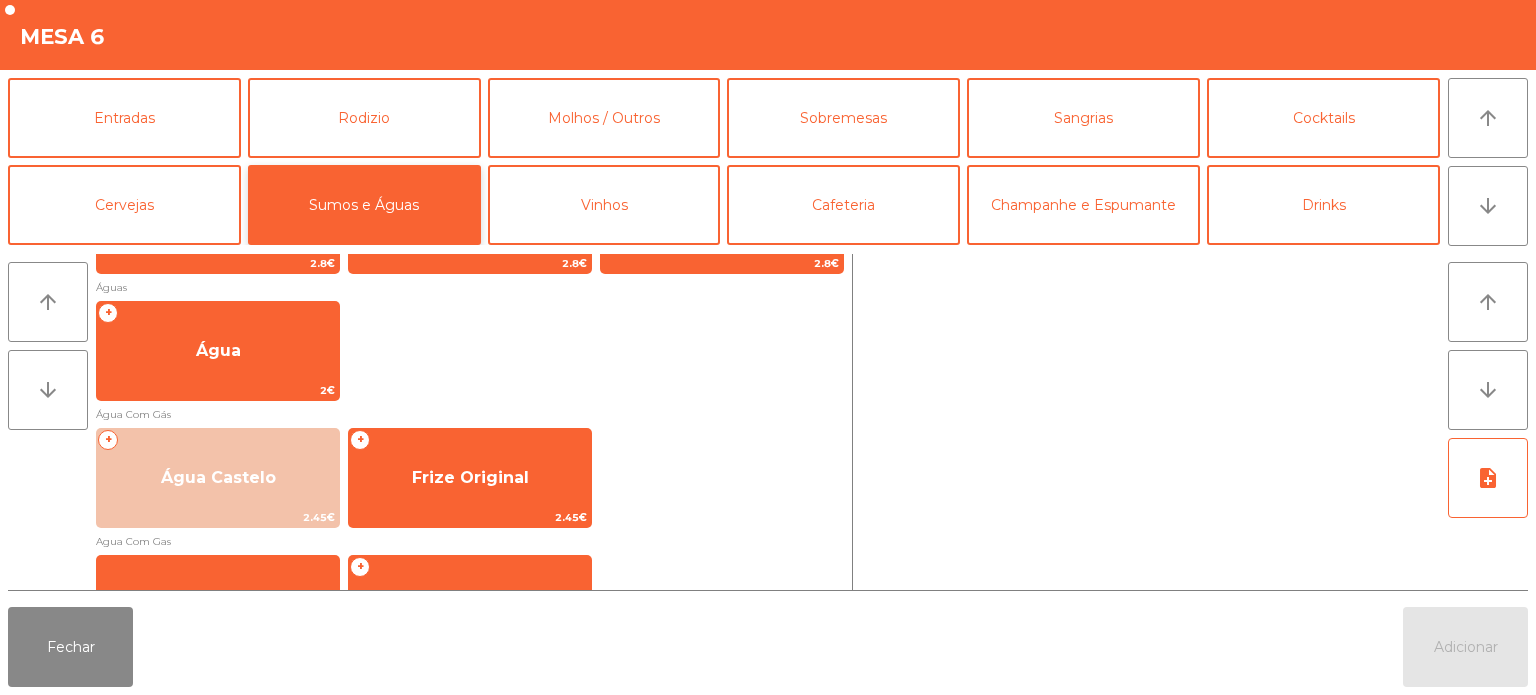 scroll, scrollTop: 433, scrollLeft: 0, axis: vertical 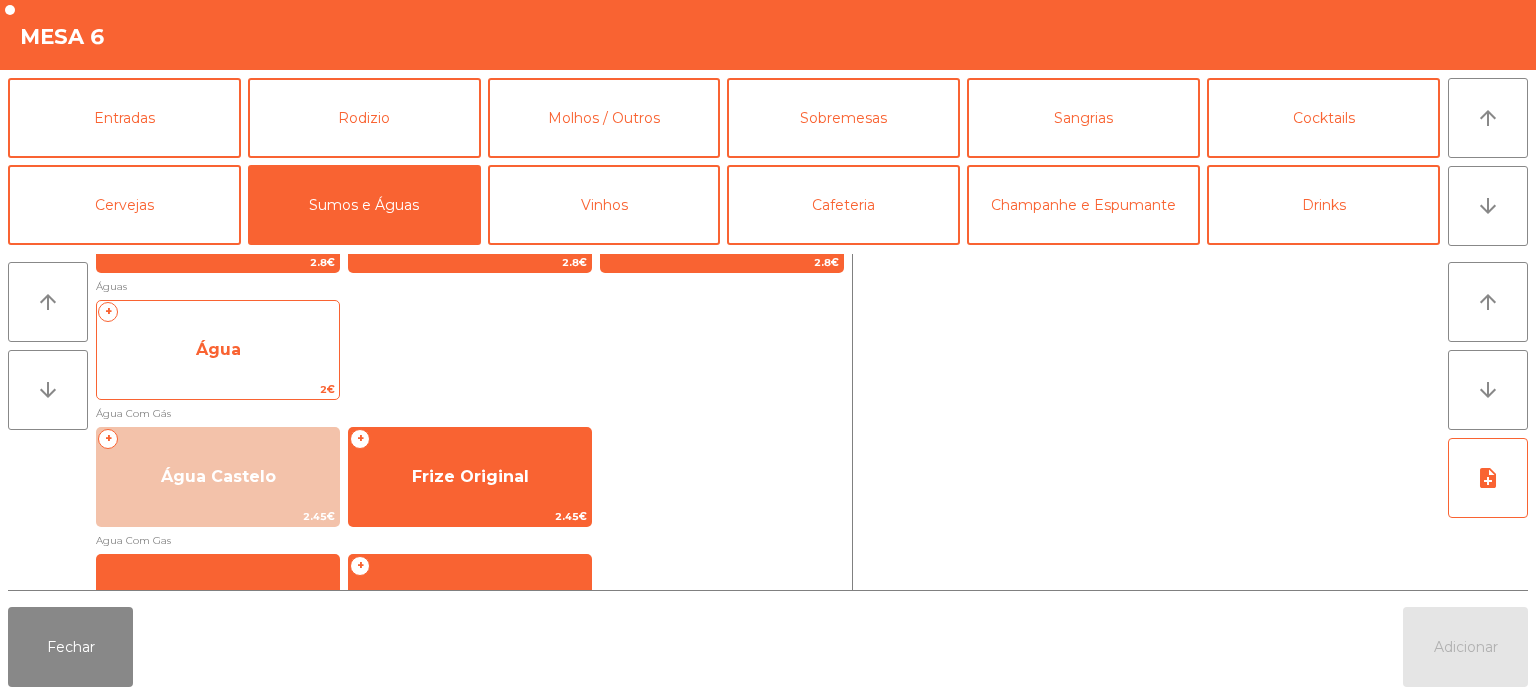 click on "Água" 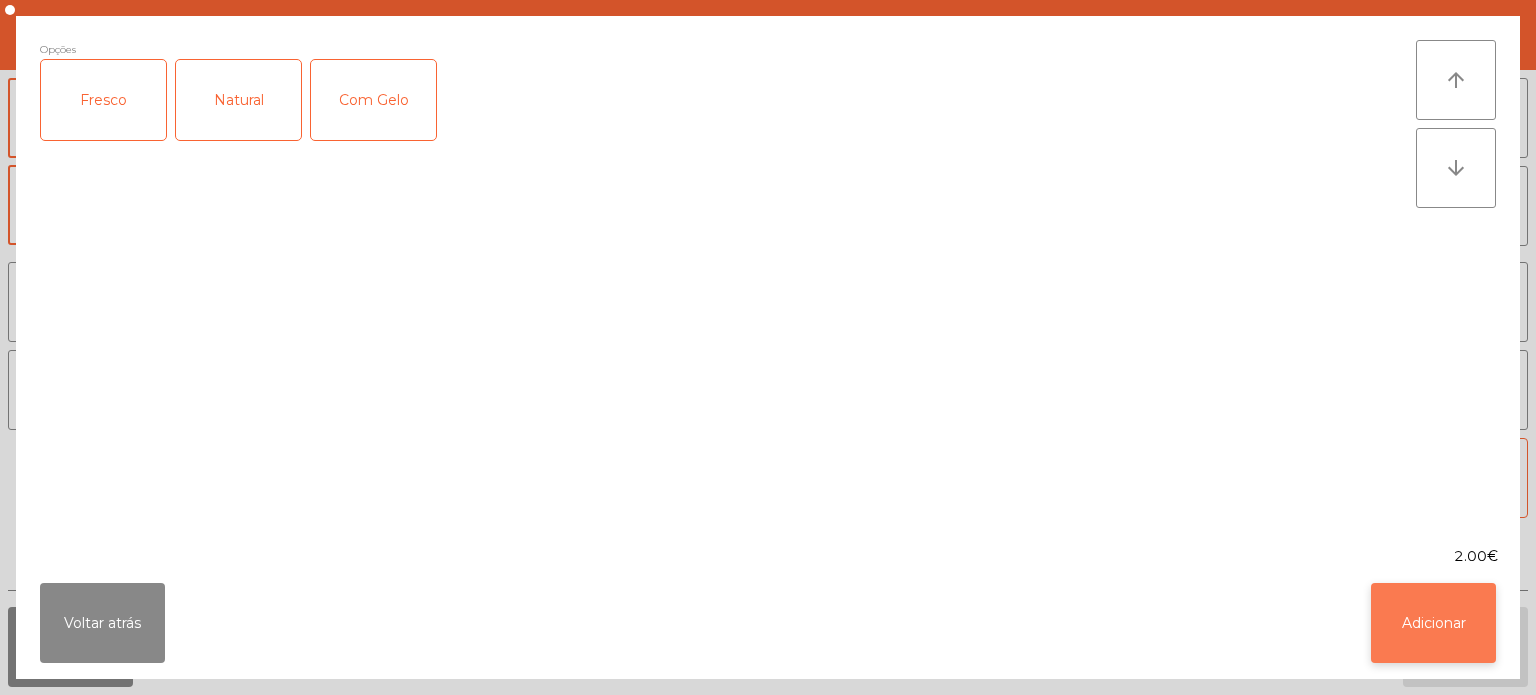click on "Adicionar" 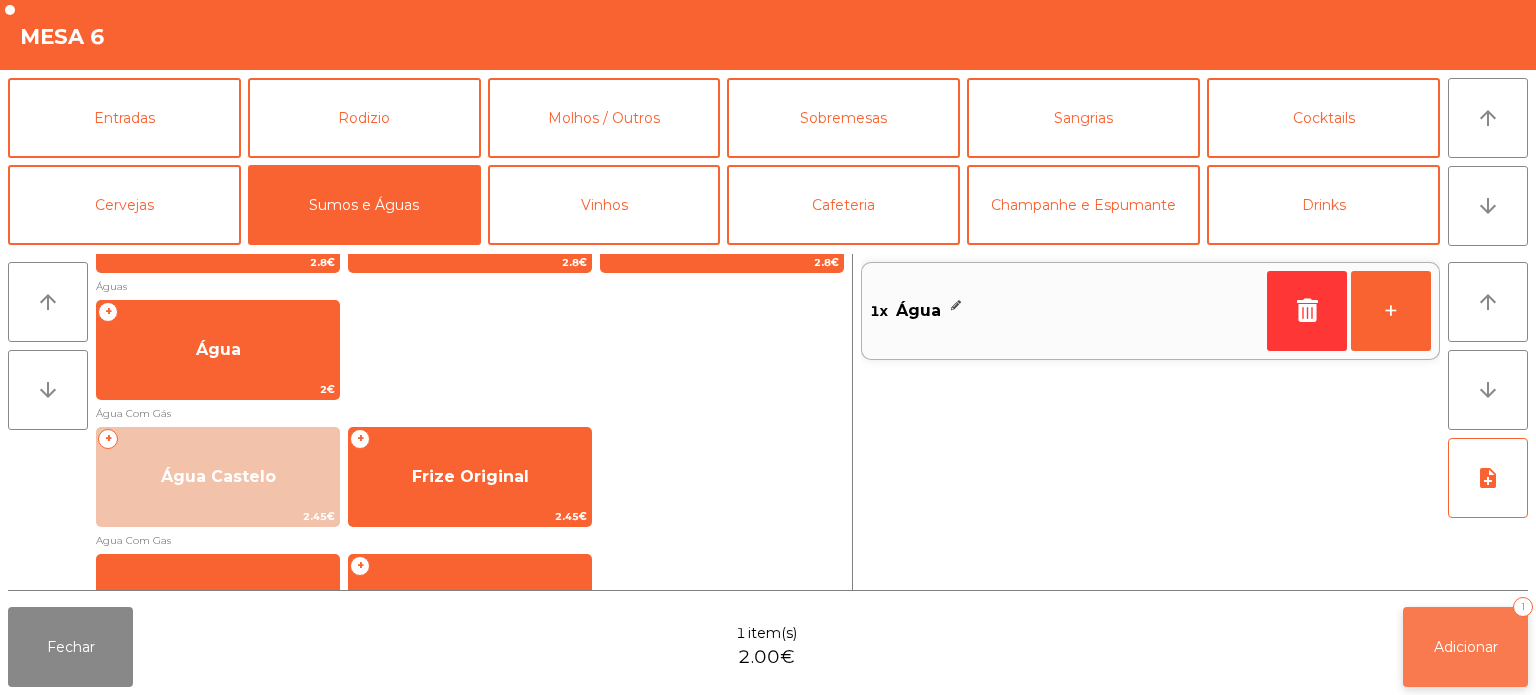 click on "Adicionar" 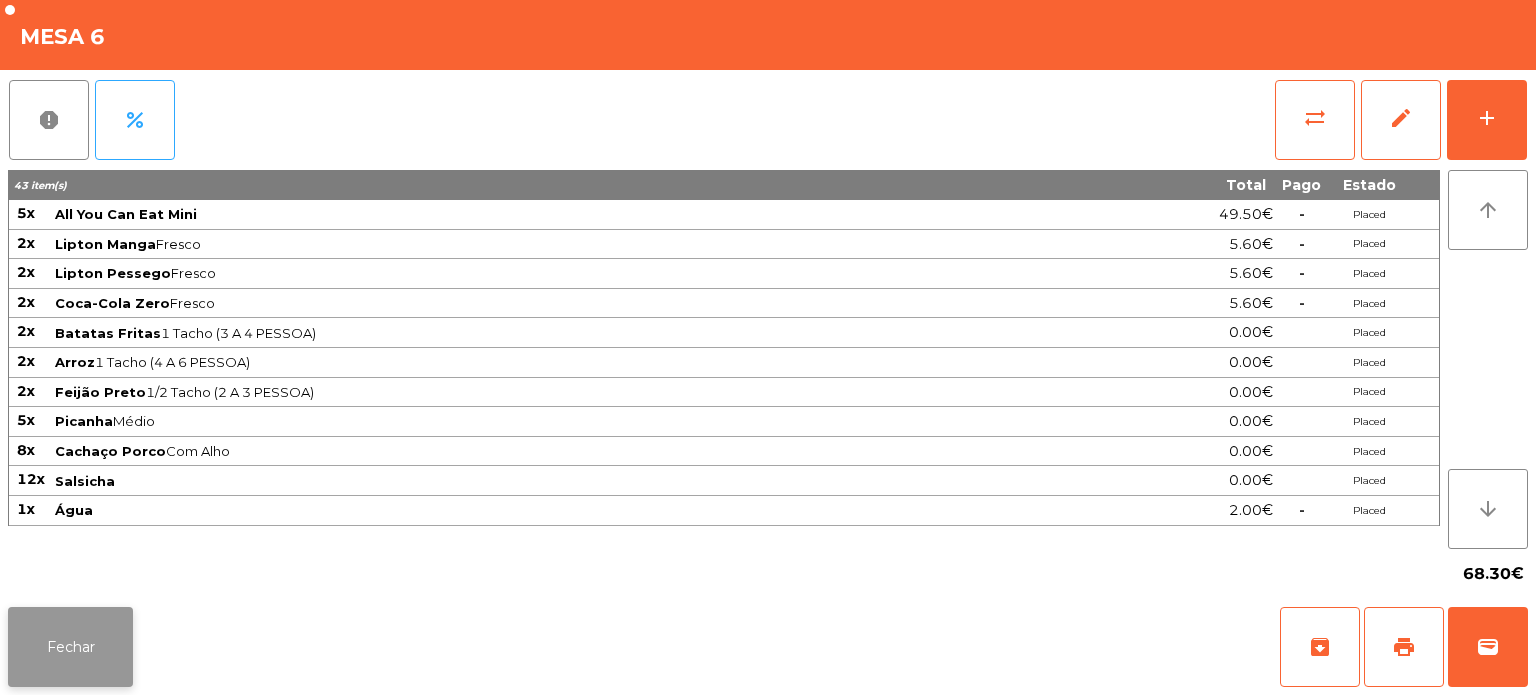 click on "Fechar" 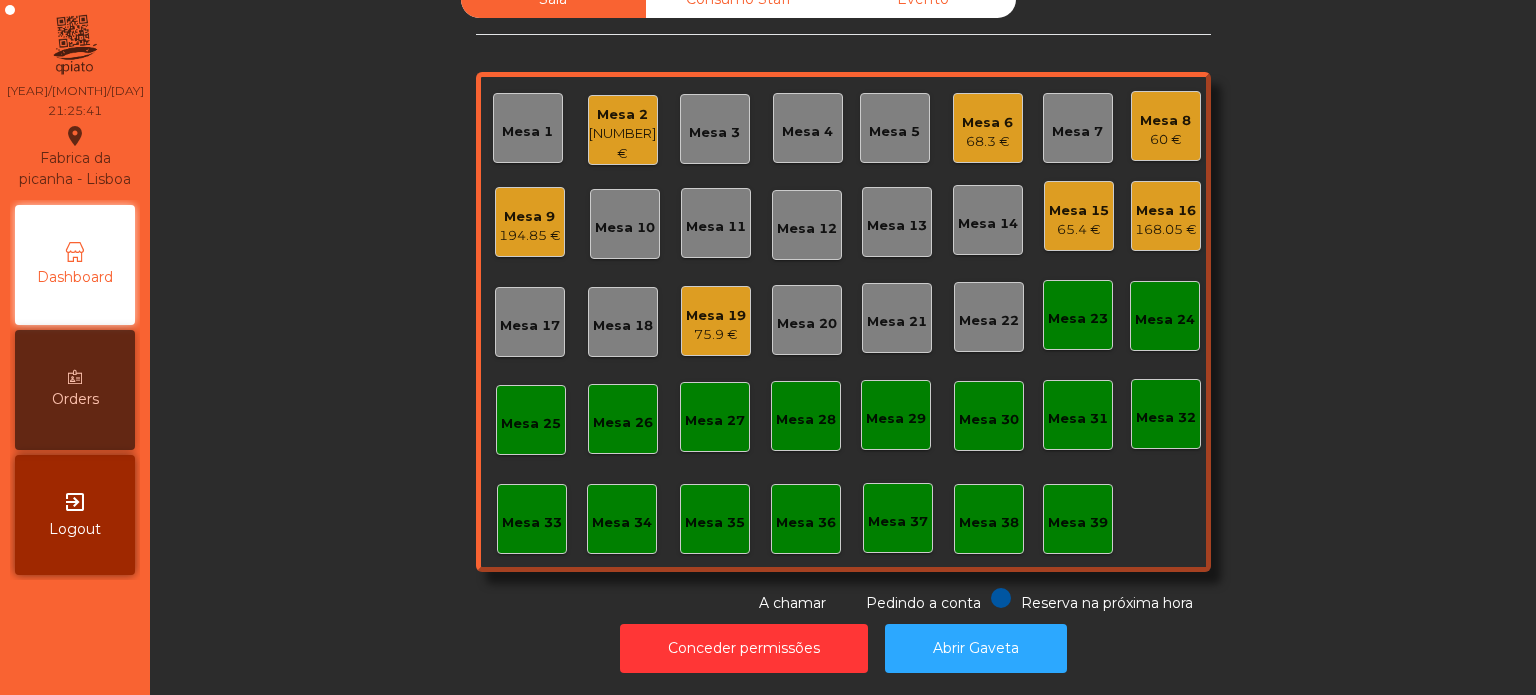 click on "Mesa 2" 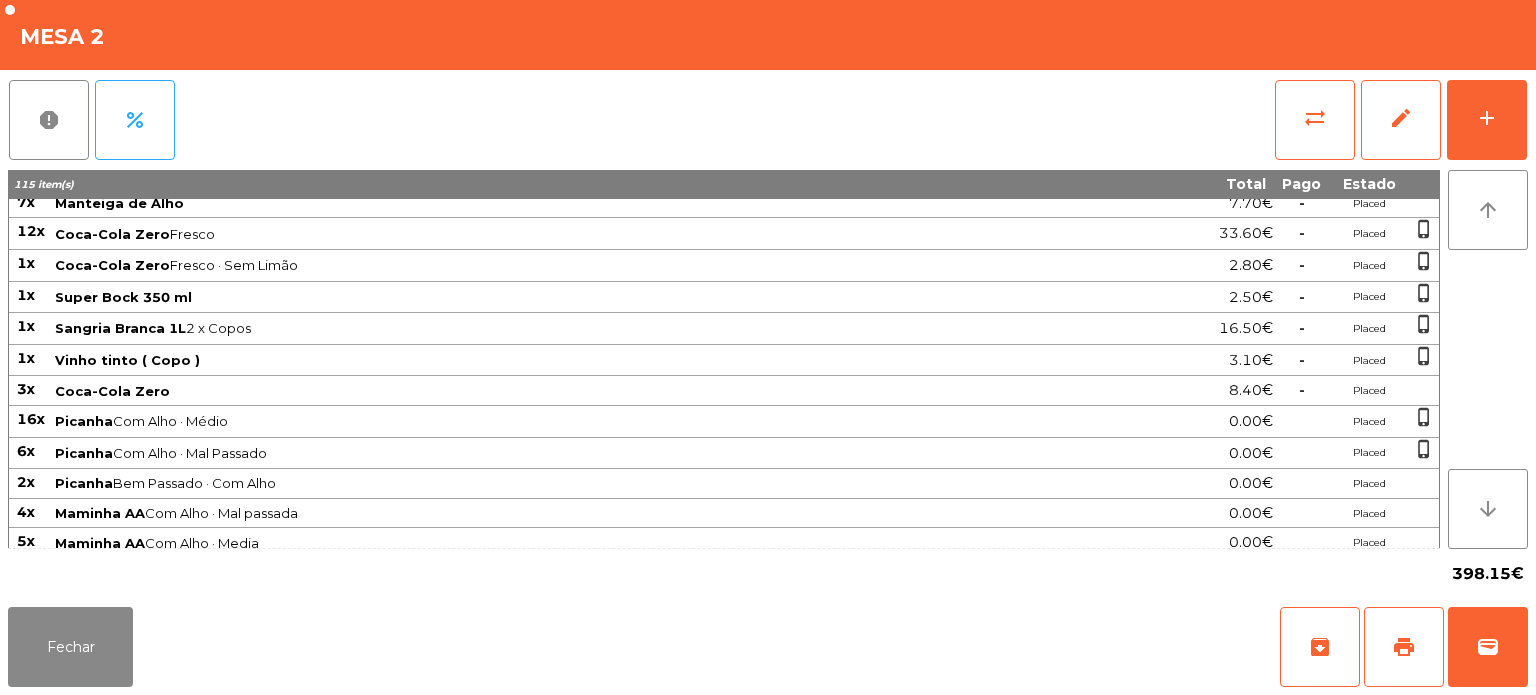 scroll, scrollTop: 0, scrollLeft: 0, axis: both 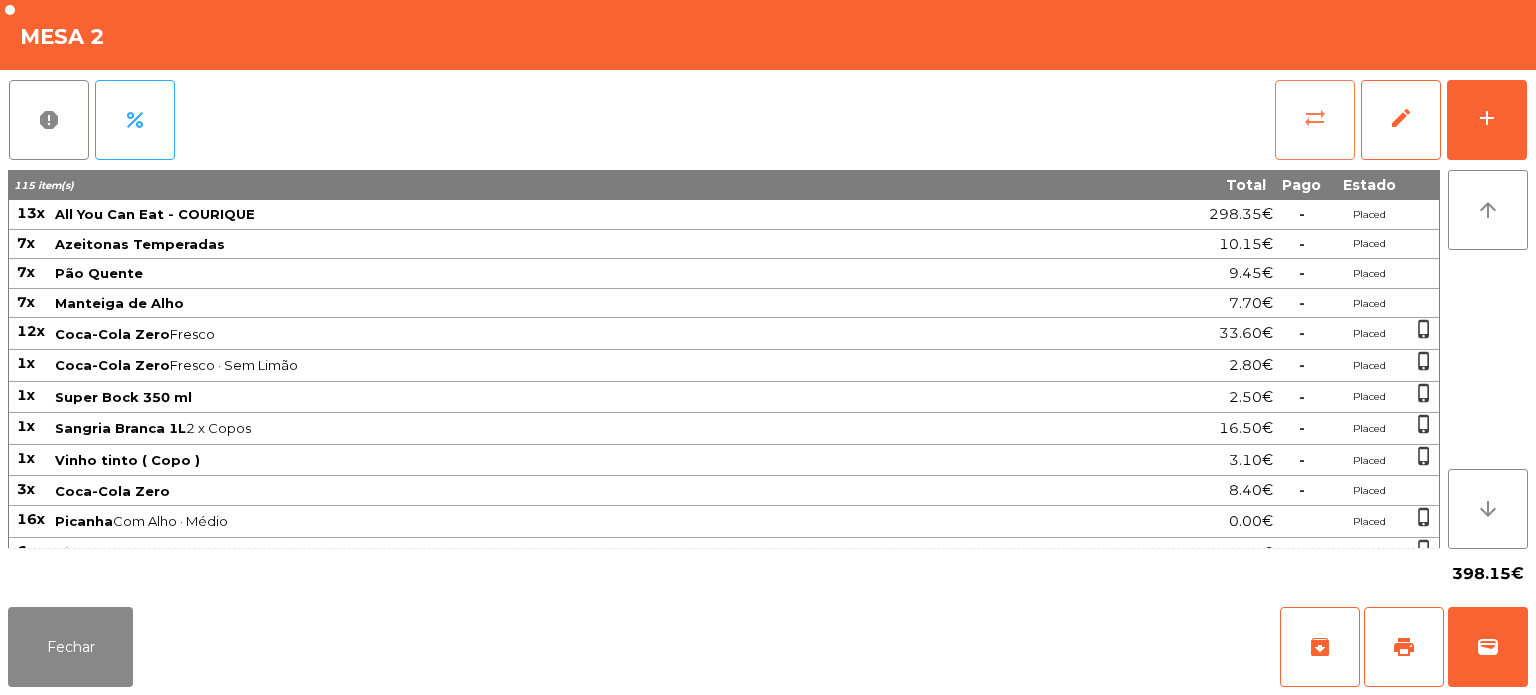 click on "sync_alt" 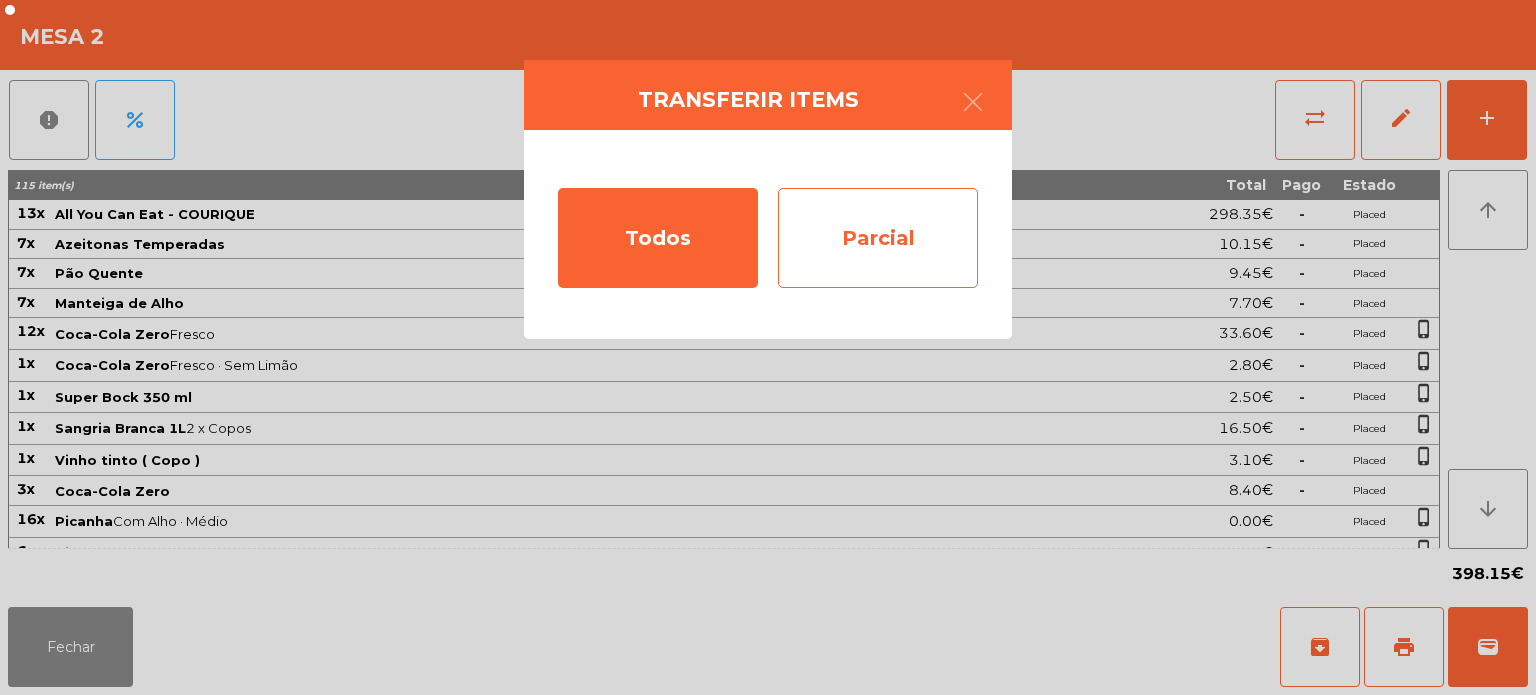 click on "Parcial" 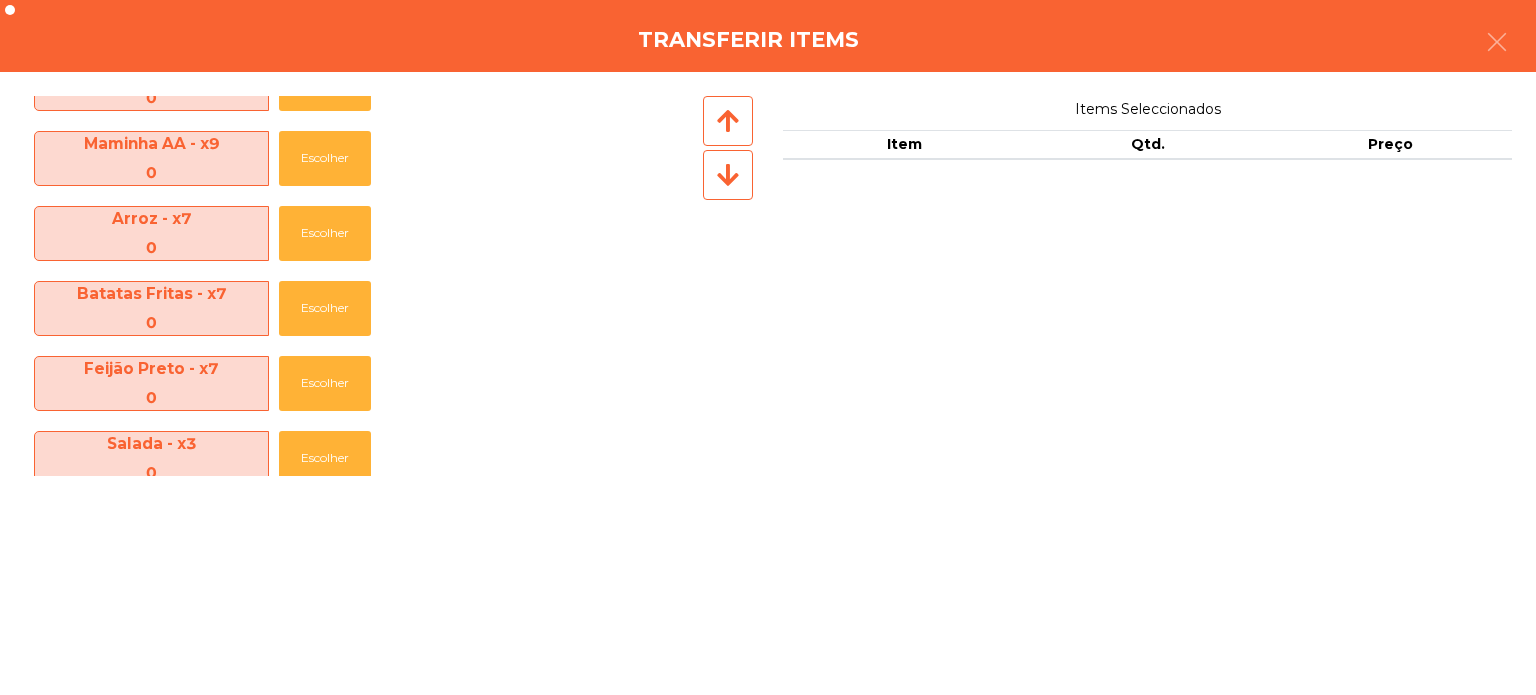 scroll, scrollTop: 820, scrollLeft: 0, axis: vertical 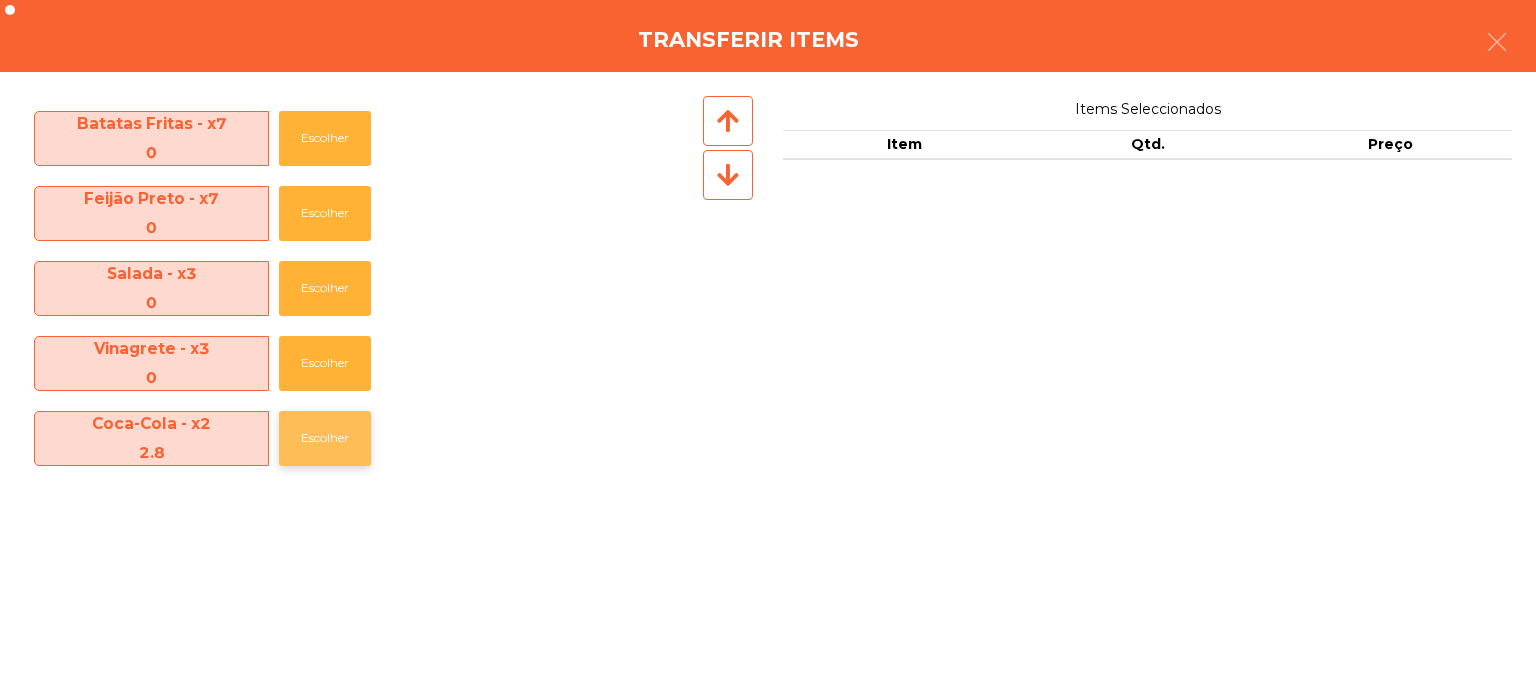 click on "Escolher" 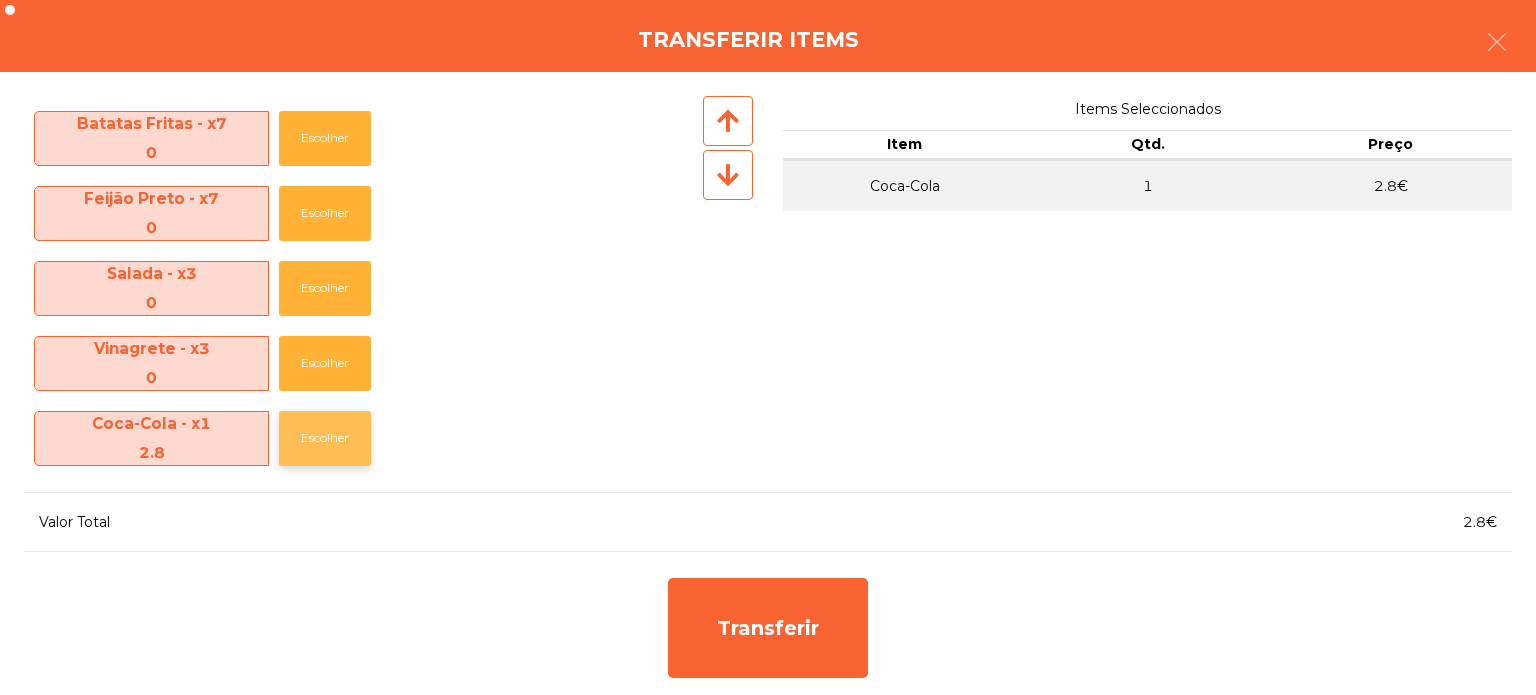 click on "Escolher" 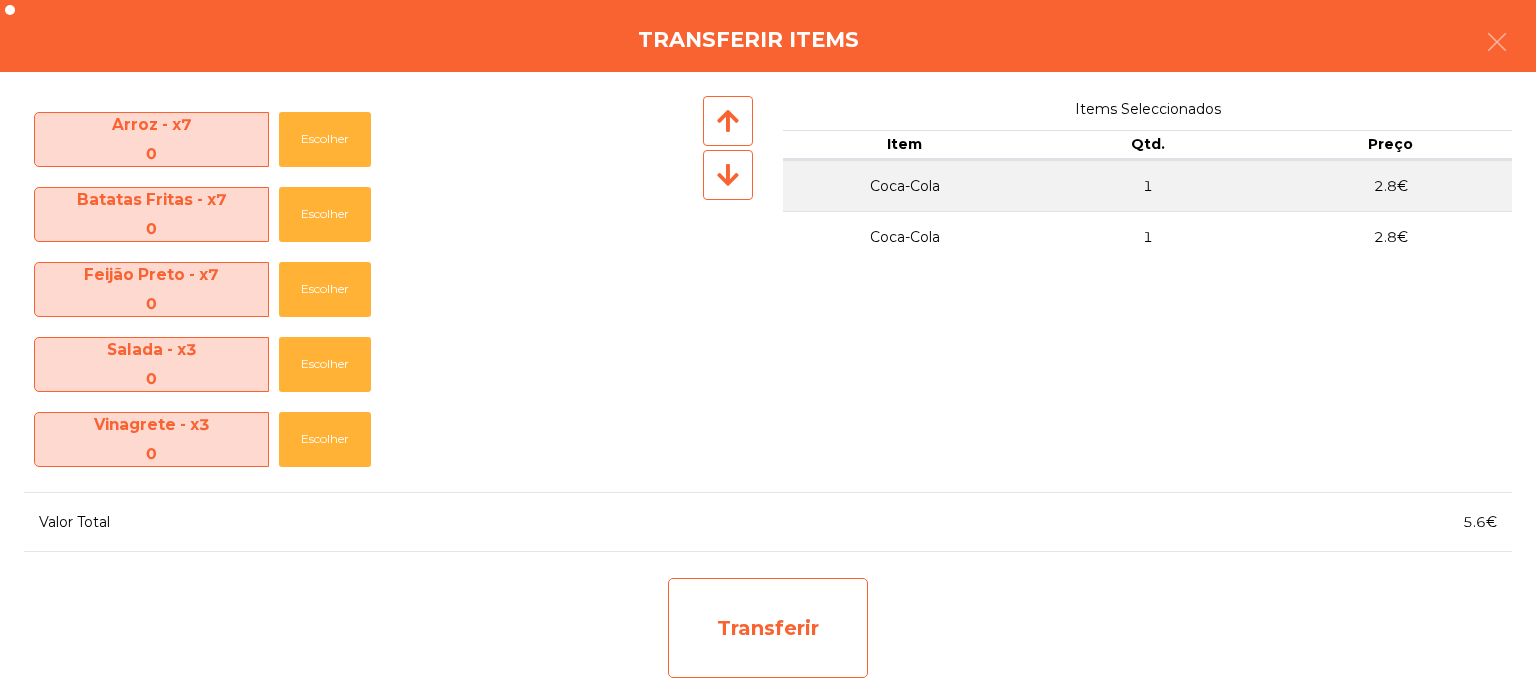 click on "Transferir" 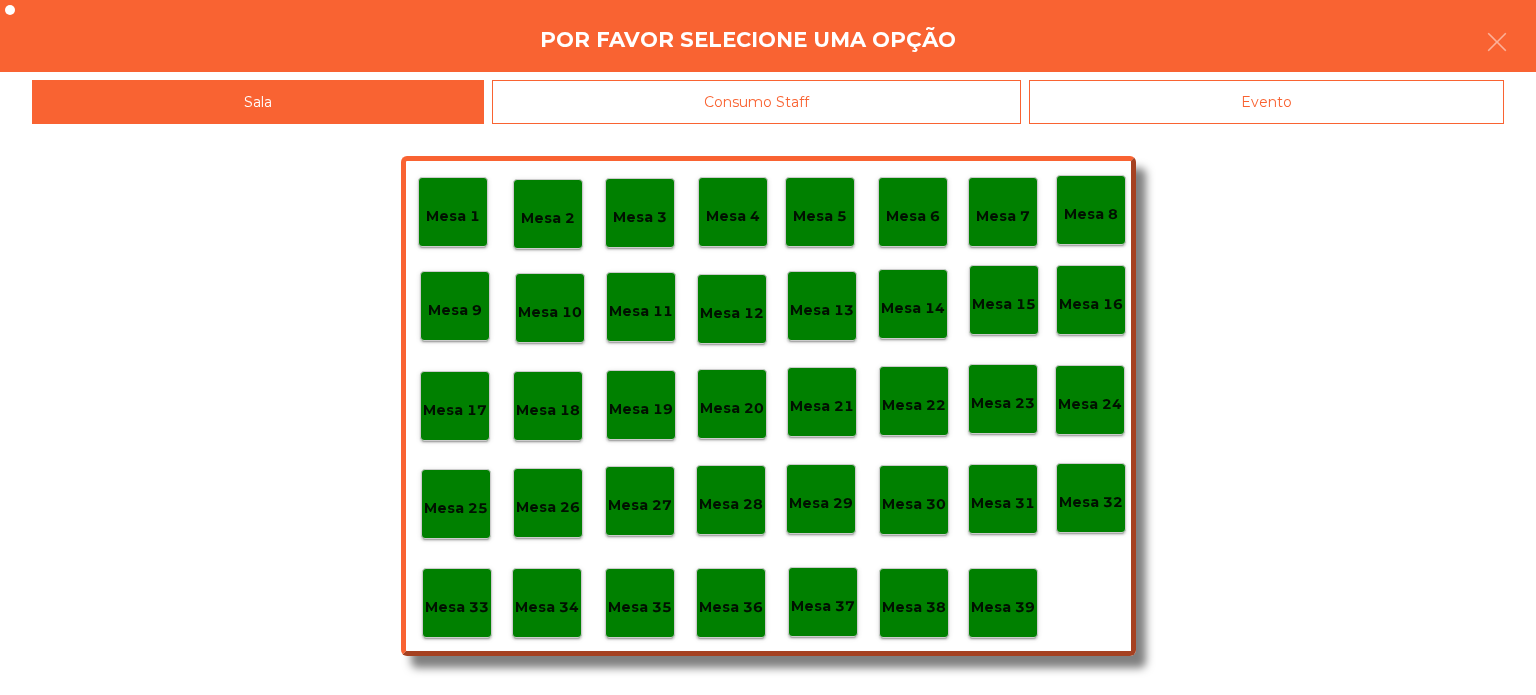 click on "Mesa 37" 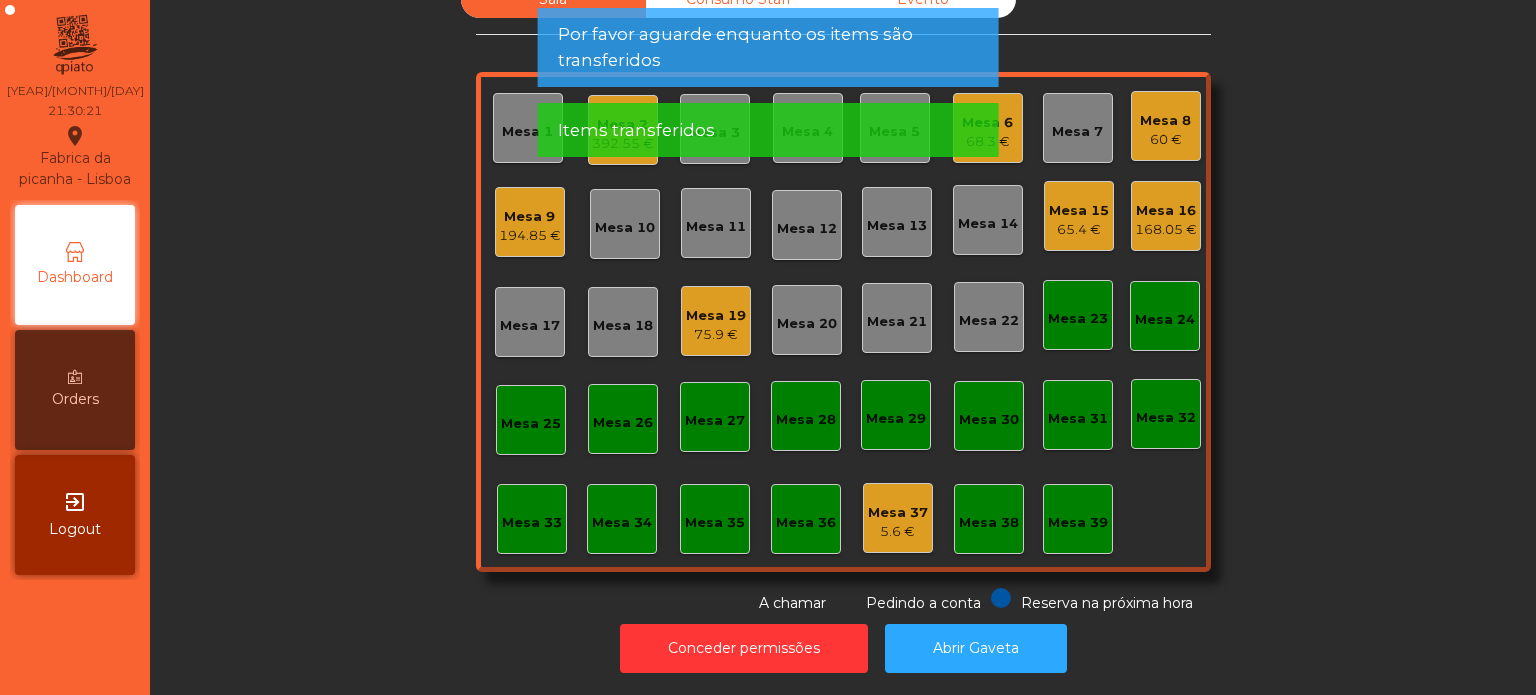 click on "Sala   Consumo Staff   Evento   Mesa 1   Mesa 2   392.55 €   Mesa 3   Mesa 4   Mesa 5   Mesa 6   68.3 €   Mesa 7   Mesa 8   60 €   Mesa 9   194.85 €   Mesa 10   Mesa 11   Mesa 12   Mesa 13   Mesa 14   Mesa 15   65.4 €   Mesa 16   168.05 €   Mesa 17   Mesa 18   Mesa 19   75.9 €   Mesa 20   Mesa 21   Mesa 22   Mesa 23   Mesa 24   Mesa 25   Mesa 26   Mesa 27   Mesa 28   Mesa 29   Mesa 30   Mesa 31   Mesa 32   Mesa 33   Mesa 34   Mesa 35   Mesa 36   Mesa 37   5.6 €   Mesa 38   Mesa 39  Reserva na próxima hora Pedindo a conta A chamar" 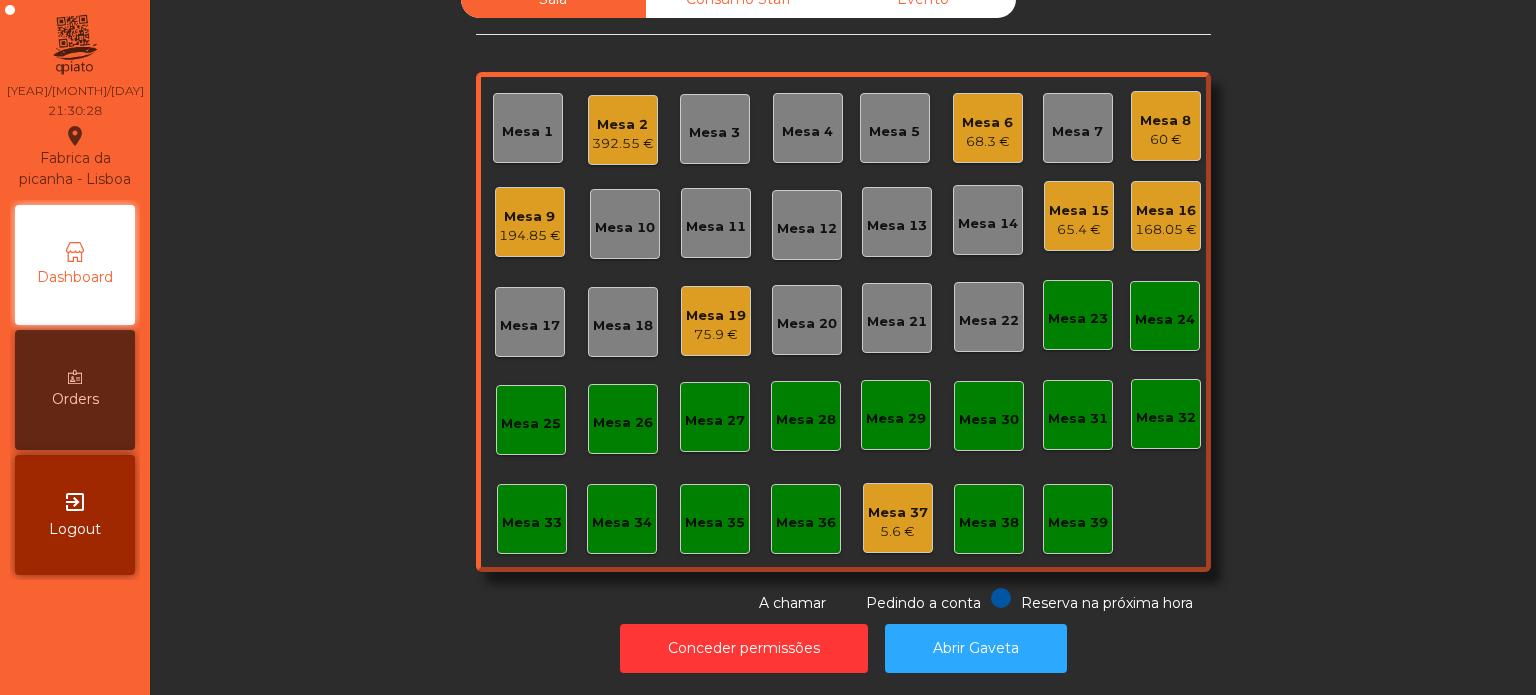 click on "Mesa 2   392.55 €" 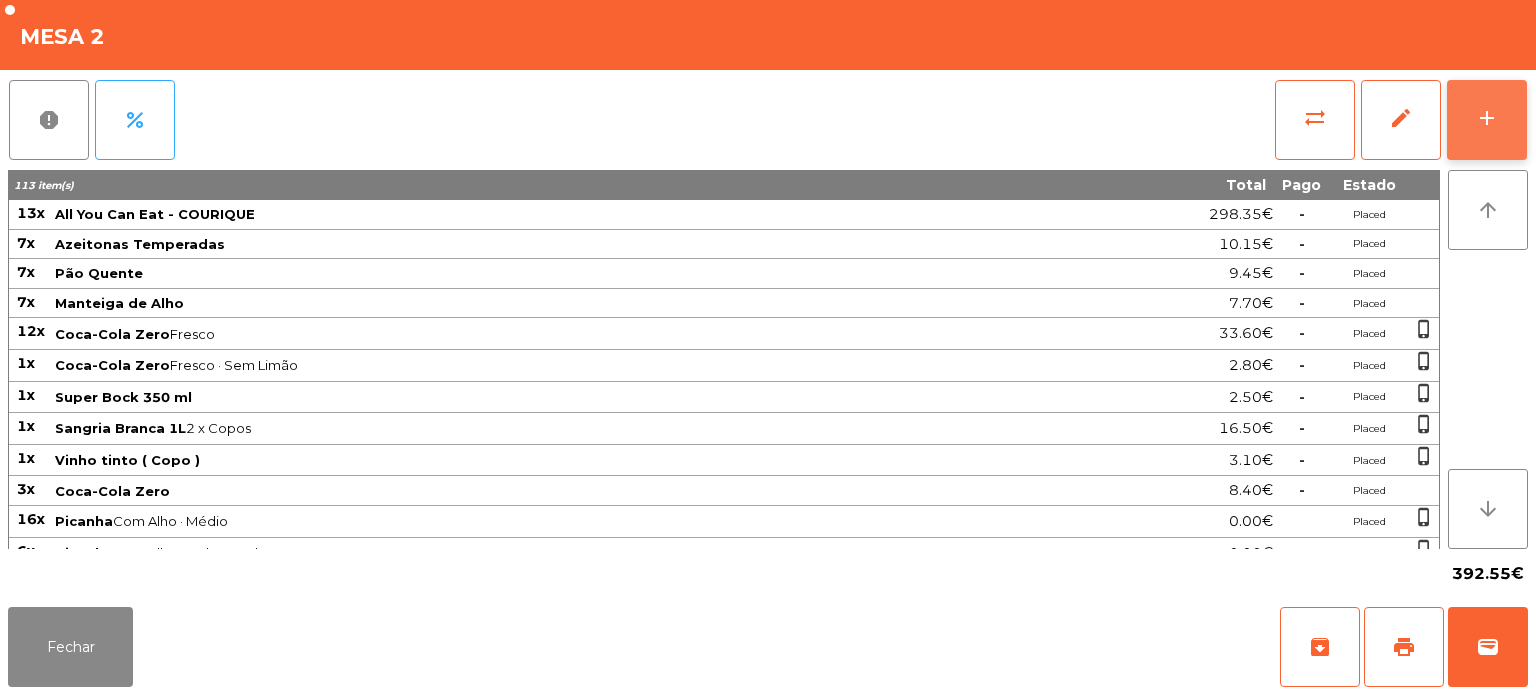 click on "add" 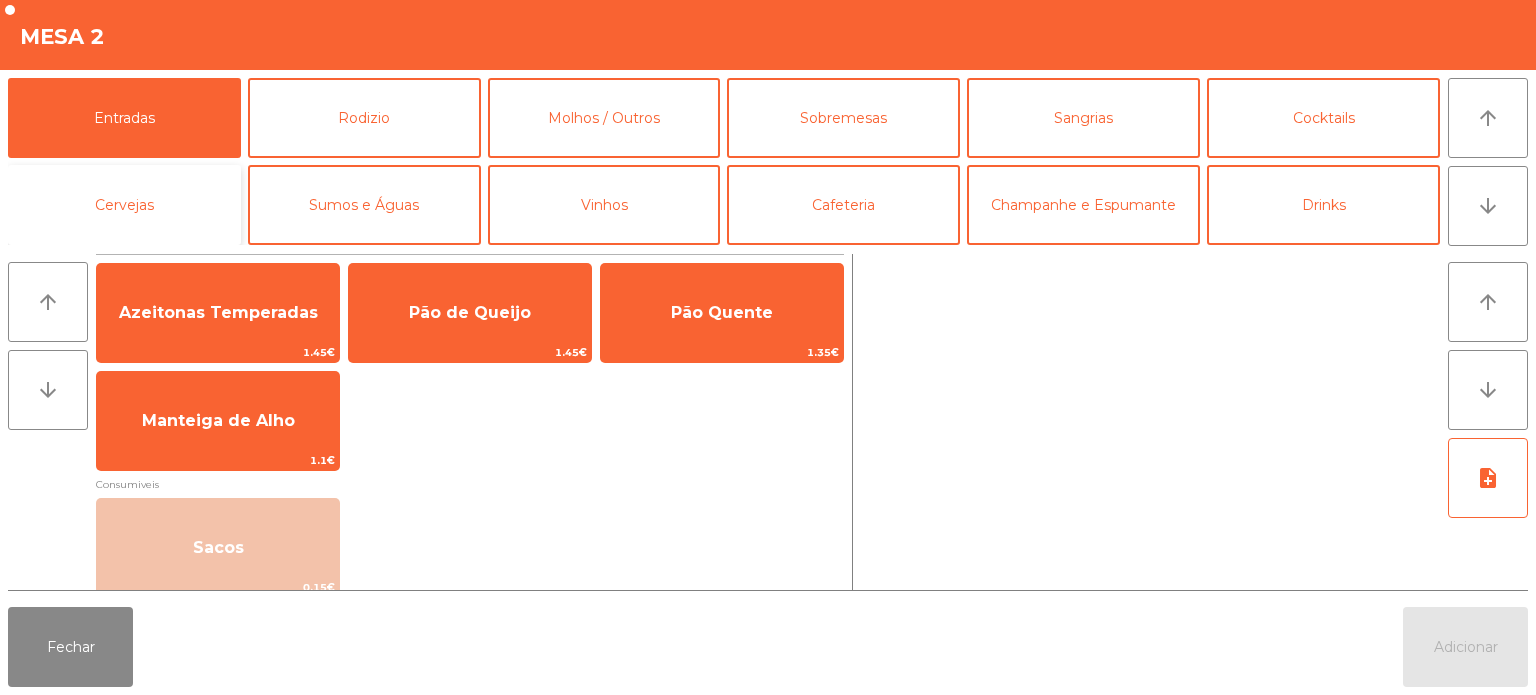 click on "Cervejas" 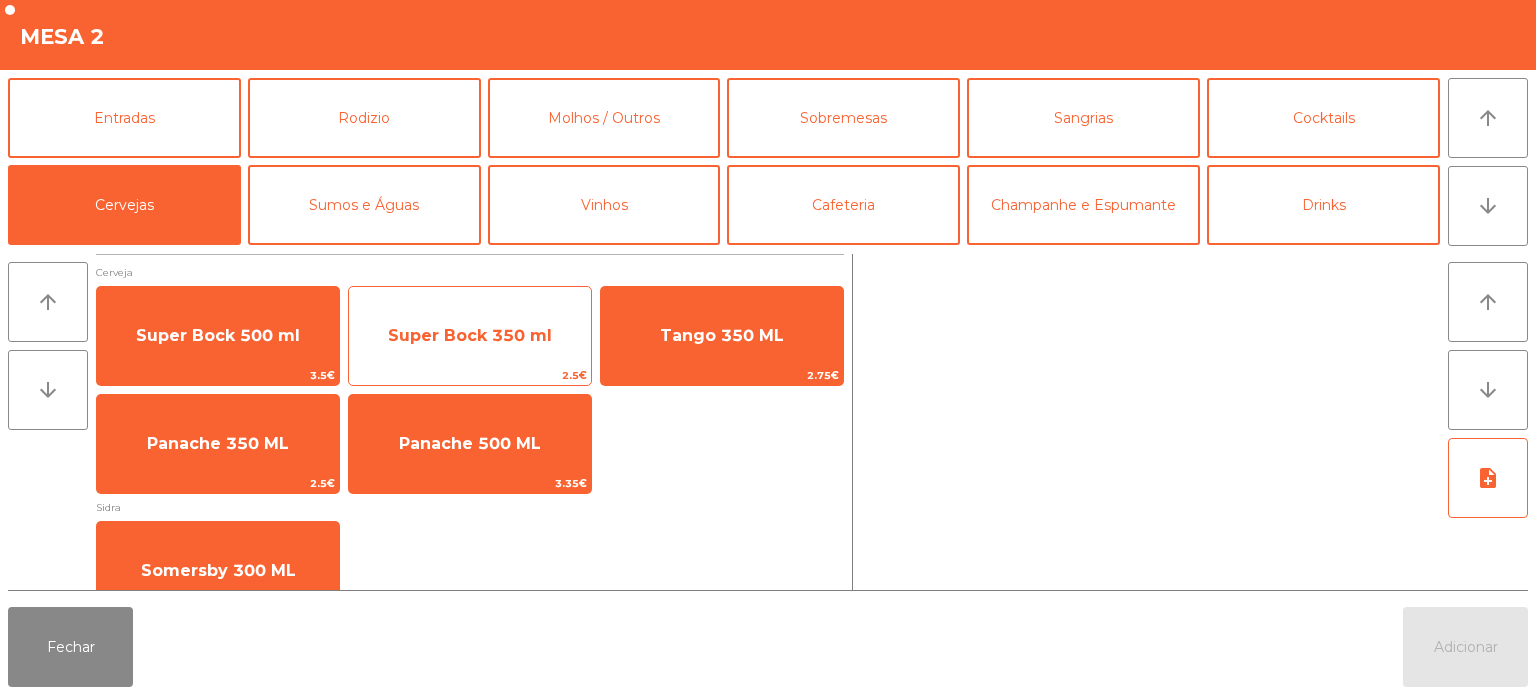 click on "Super Bock 350 ml" 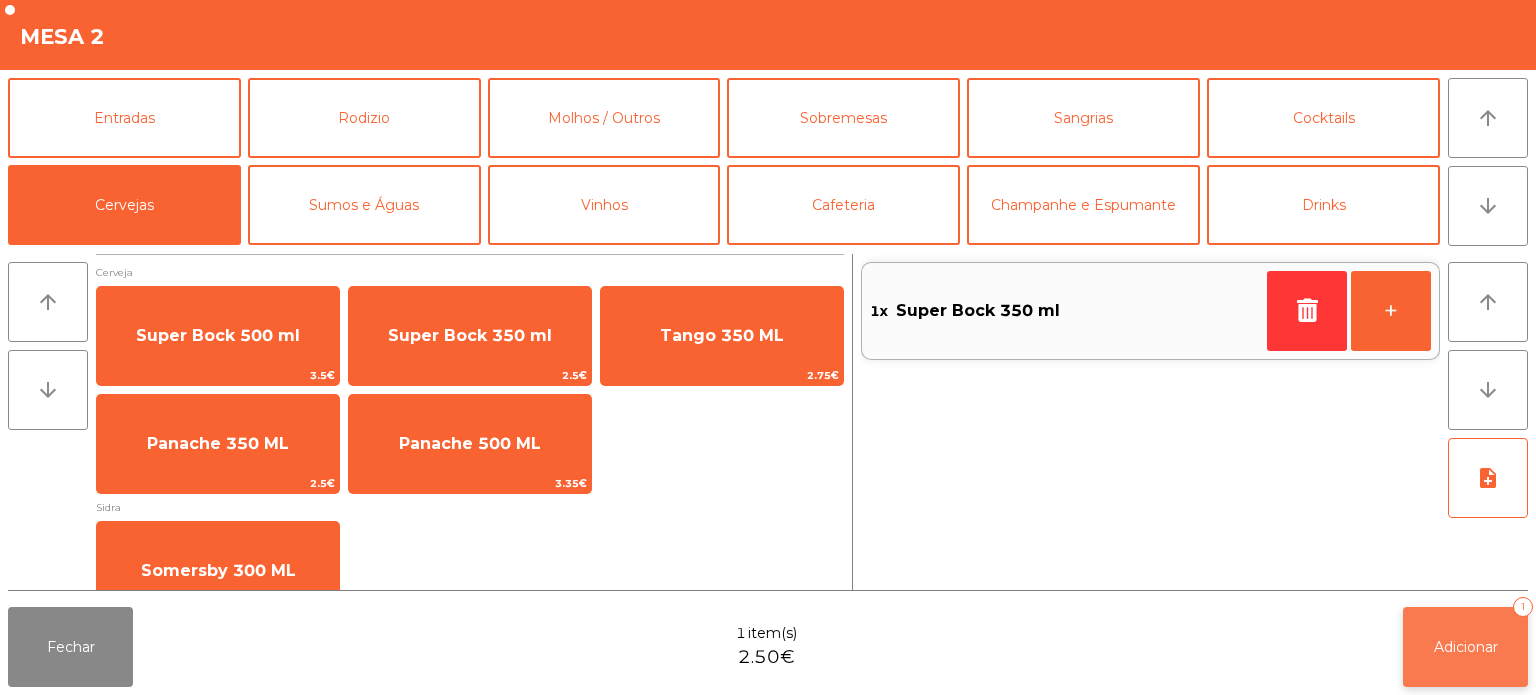 click on "Adicionar   1" 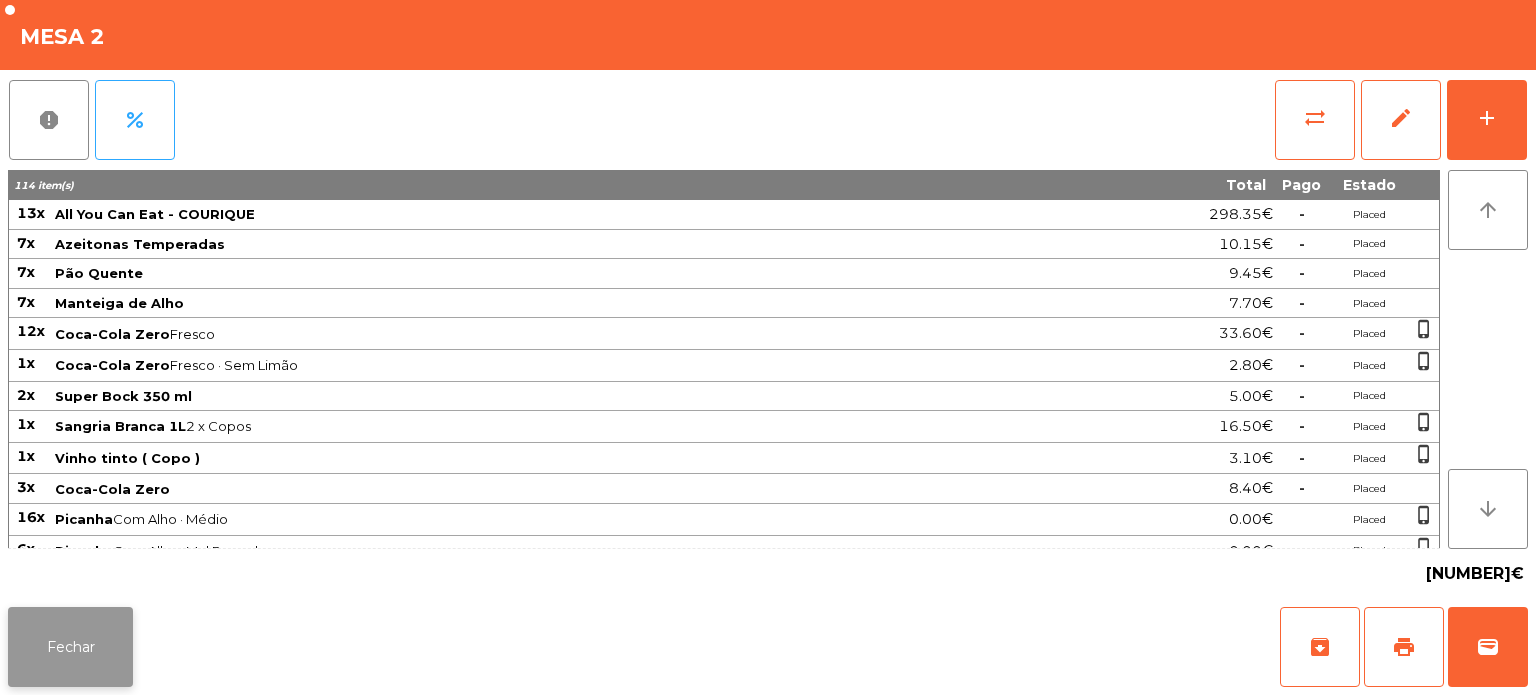 click on "Fechar" 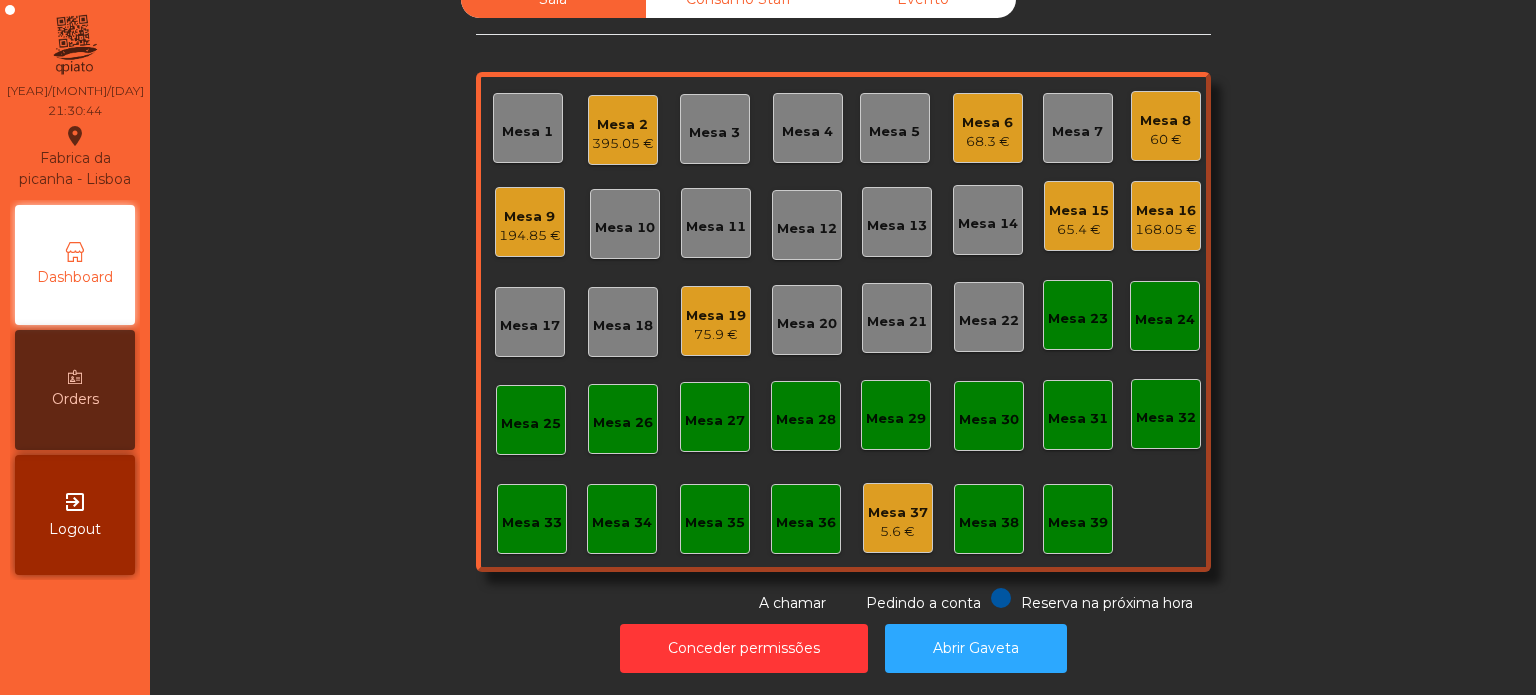 scroll, scrollTop: 0, scrollLeft: 0, axis: both 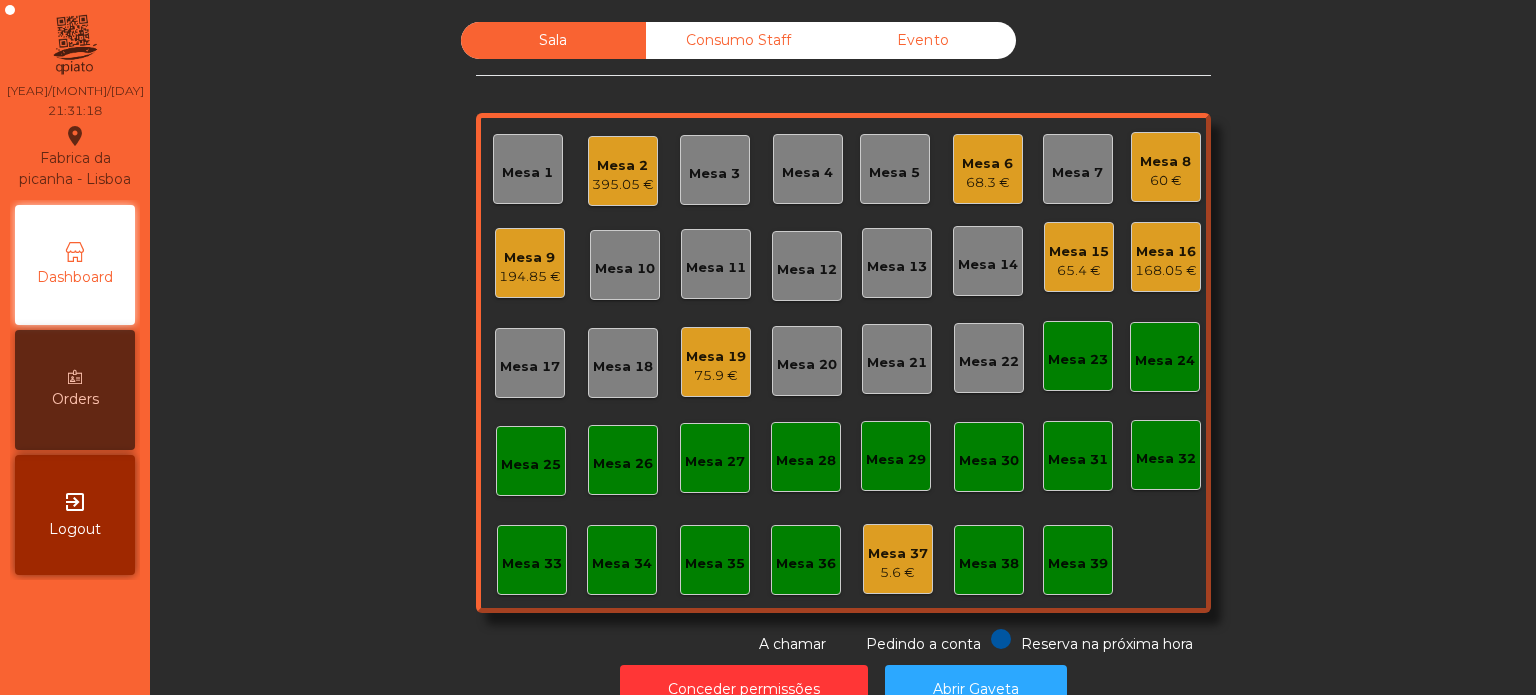 click on "395.05 €" 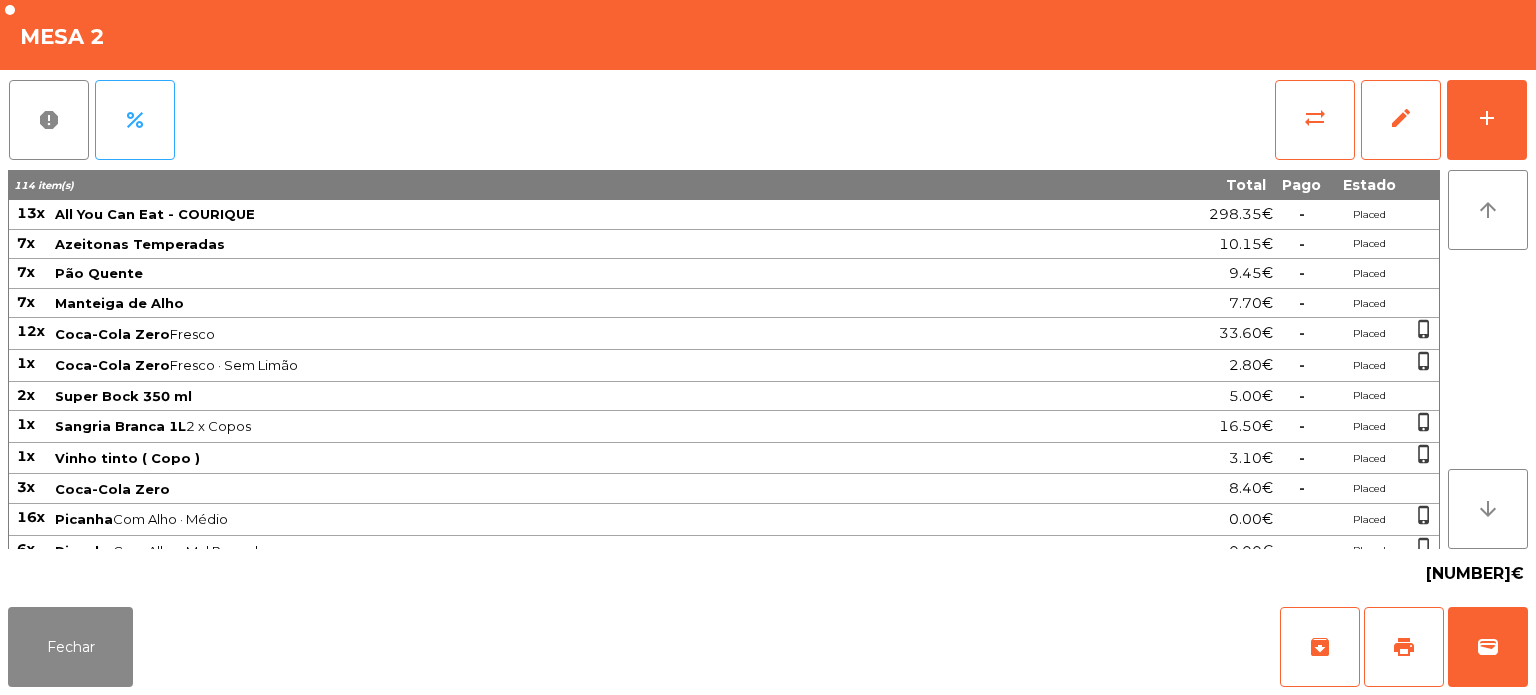 click on "report   percent   sync_alt   edit   add  114 item(s) Total Pago Estado 13x All You Can Eat - COURIQUE 298.35€  -  Placed 7x Azeitonas Temperadas 10.15€  -  Placed 7x Pão Quente 9.45€  -  Placed 7x Manteiga de Alho 7.70€  -  Placed 12x Coca-Cola Zero  Fresco  33.60€  -  Placed  phone_iphone  1x Coca-Cola Zero  Fresco · Sem Limão  2.80€  -  Placed  phone_iphone  2x Super Bock 350 ml 5.00€  -  Placed 1x Sangria Branca 1L  2 x Copos  16.50€  -  Placed  phone_iphone  1x Vinho tinto ( Copo ) 3.10€  -  Placed  phone_iphone  3x Coca-Cola Zero 8.40€  -  Placed 16x Picanha  Com Alho · Médio  0.00€ Placed  phone_iphone  6x Picanha  Com Alho · Mal Passado  0.00€ Placed  phone_iphone  2x Picanha  Bem Passado · Com Alho  0.00€ Placed 4x Maminha AA  Com Alho · Mal passada  0.00€ Placed 5x Maminha AA  Com Alho · Media  0.00€ Placed 7x Arroz  1 Tacho (4 A 6 PESSOA)  0.00€ Placed  phone_iphone  7x Batatas Fritas  1 Tacho (3 A 4 PESSOA)  0.00€ Placed  phone_iphone  7x Feijão Preto" 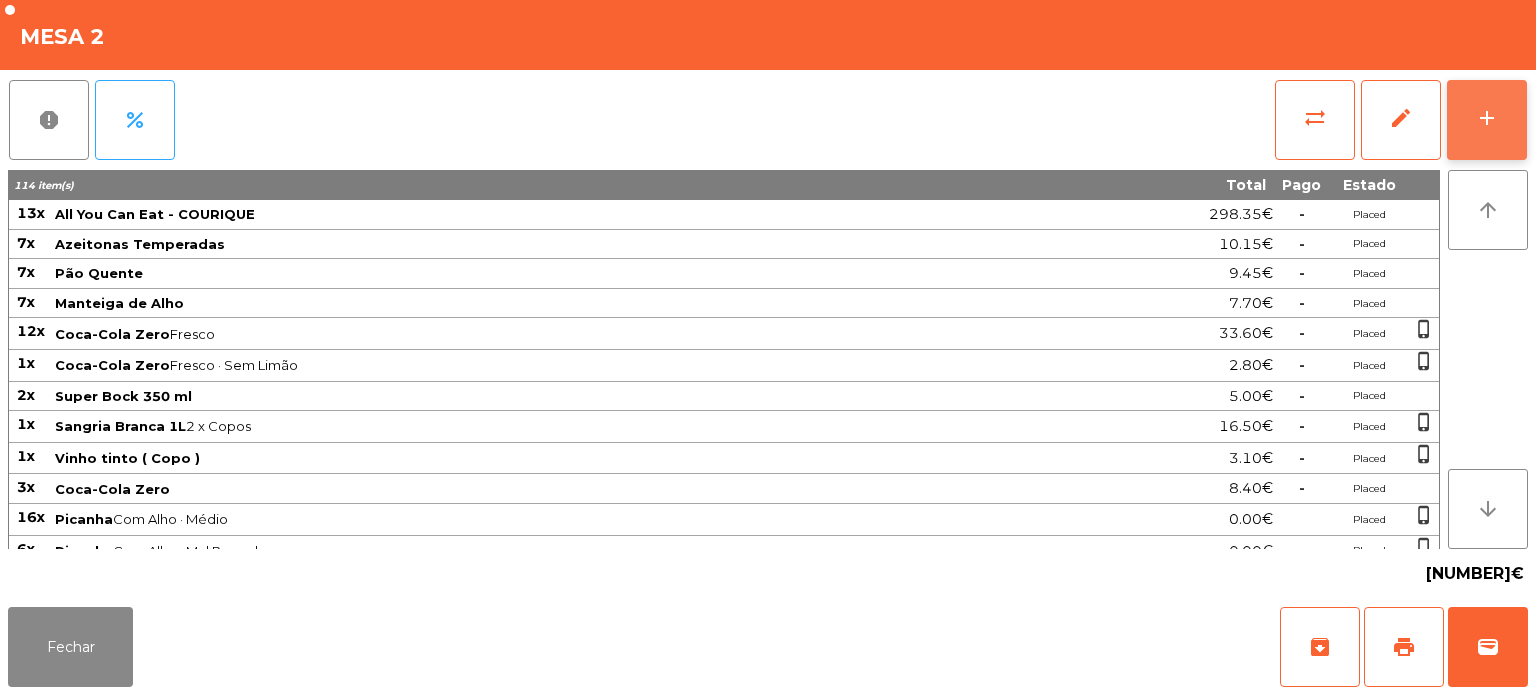 click on "add" 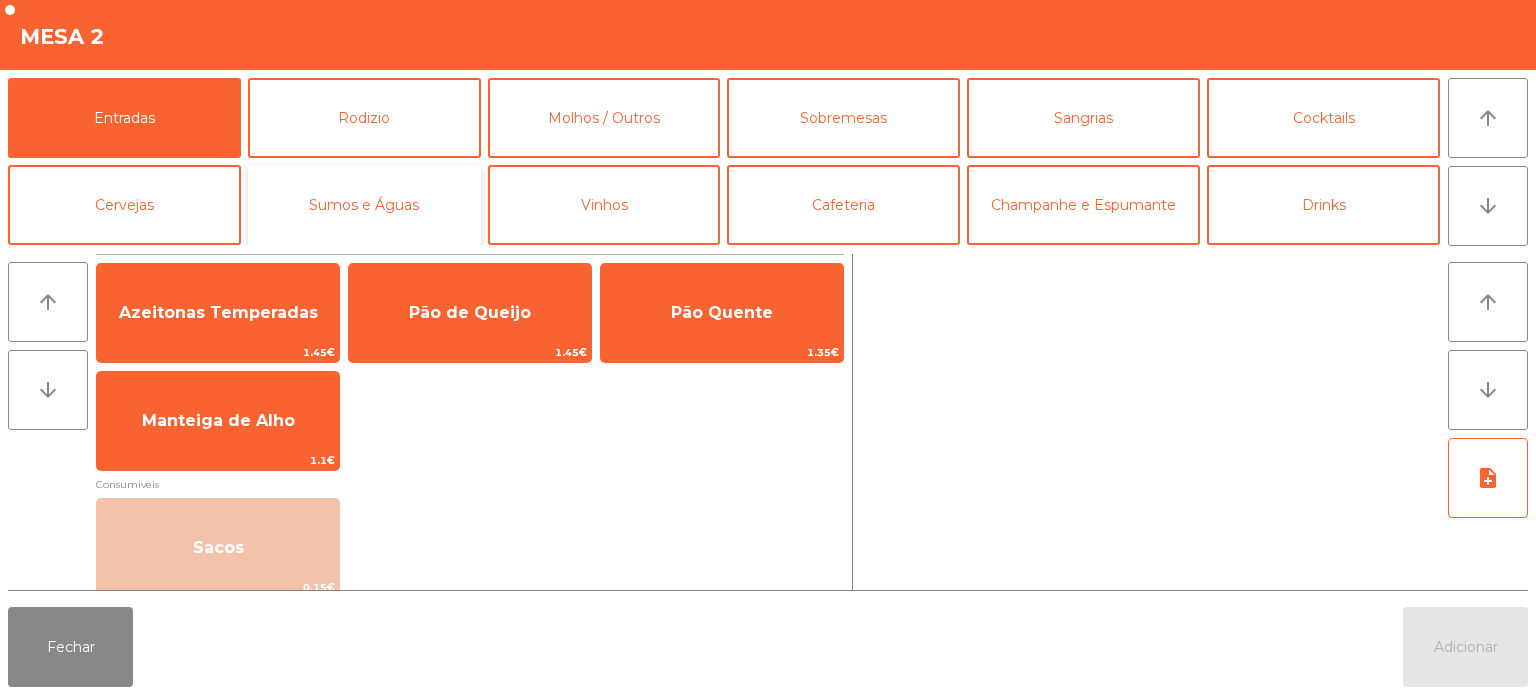 click on "Sumos e Águas" 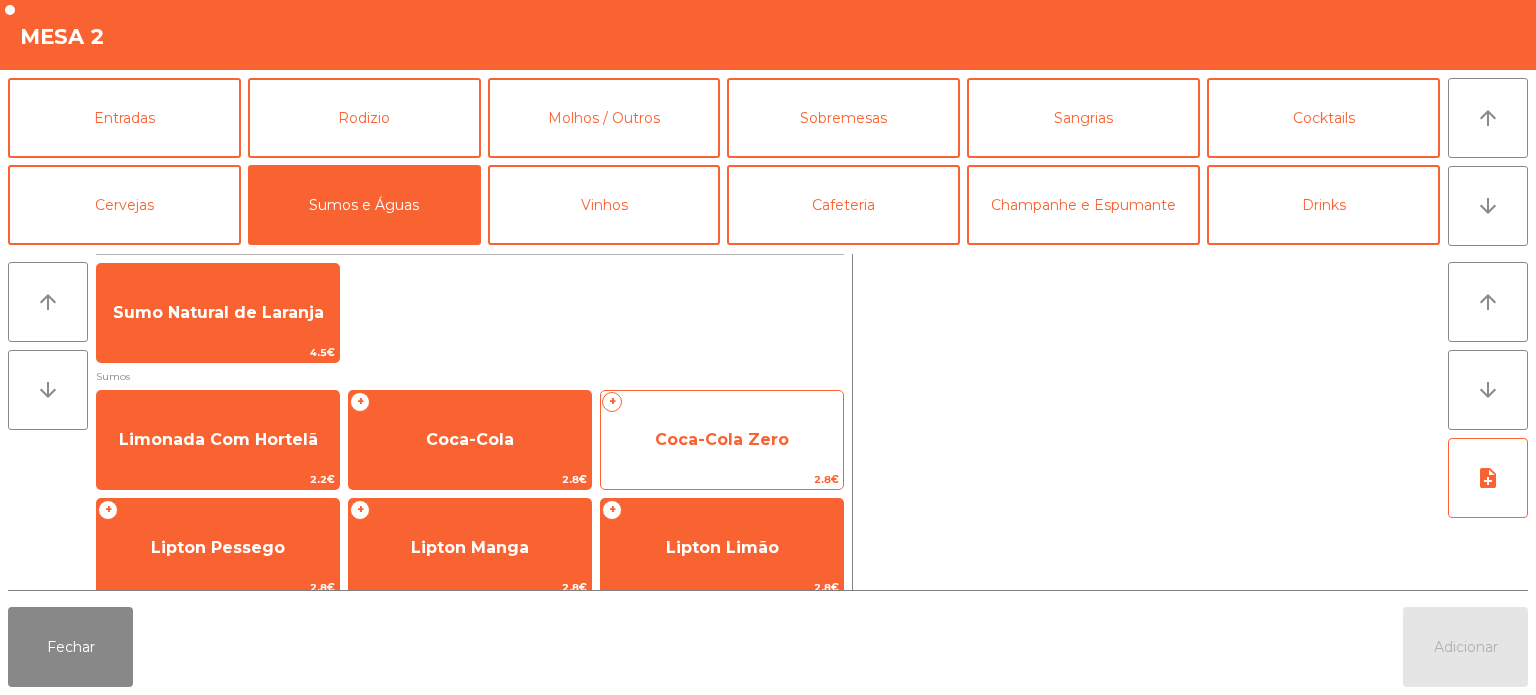 click on "Coca-Cola Zero" 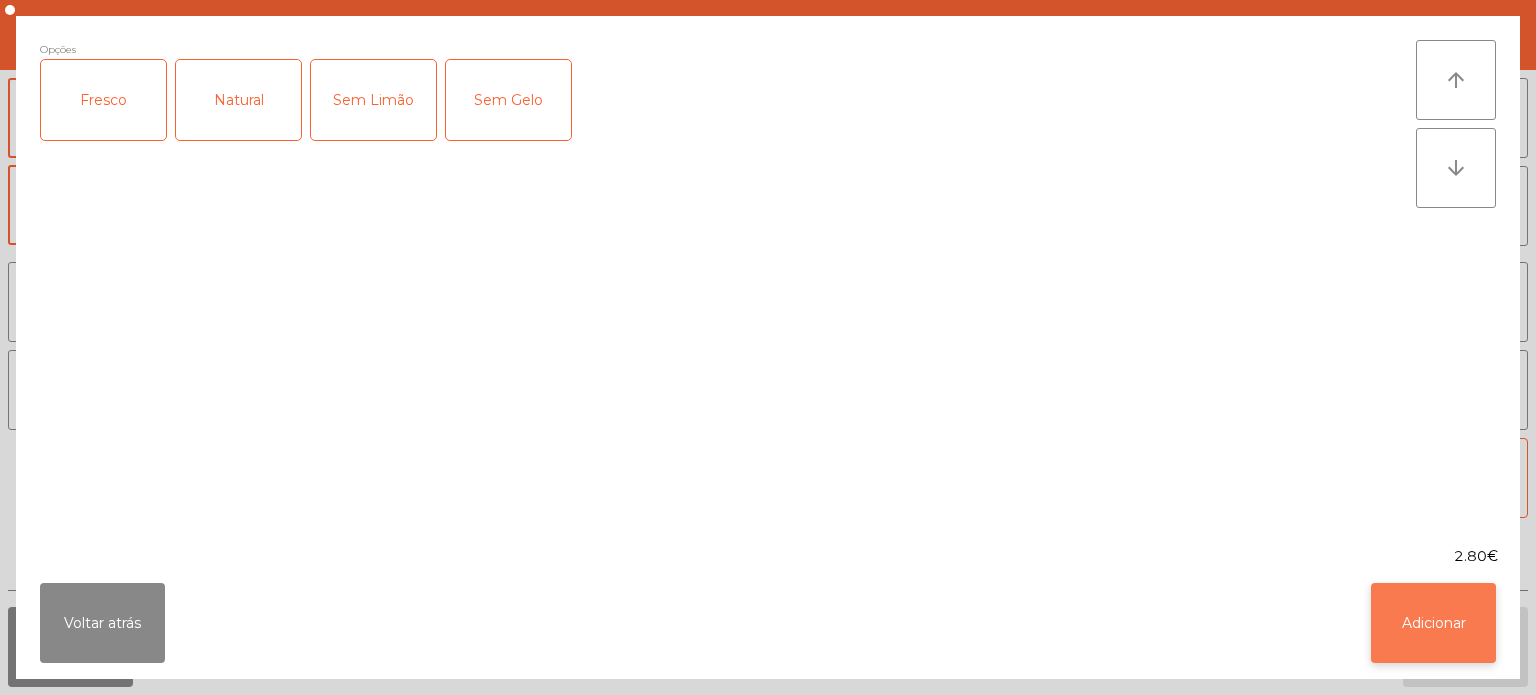 click on "Adicionar" 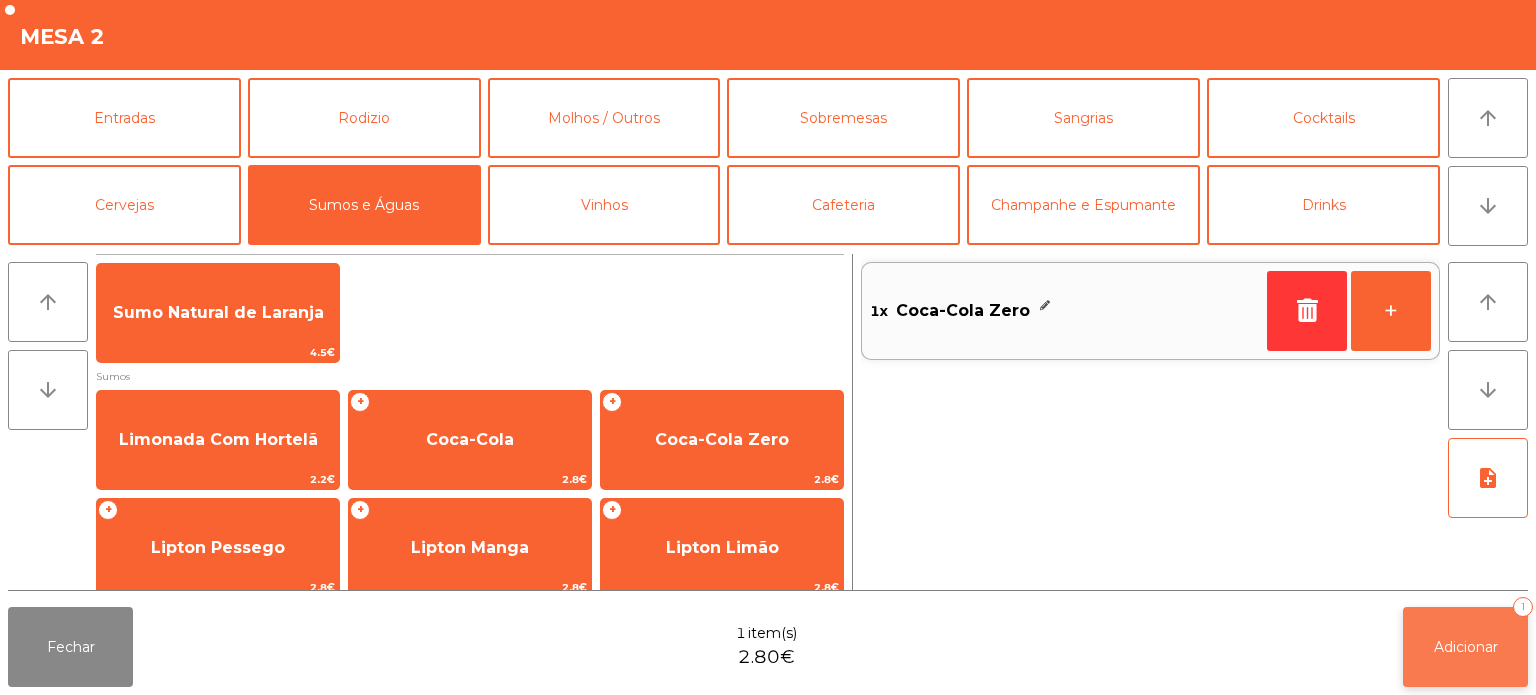 click on "Adicionar" 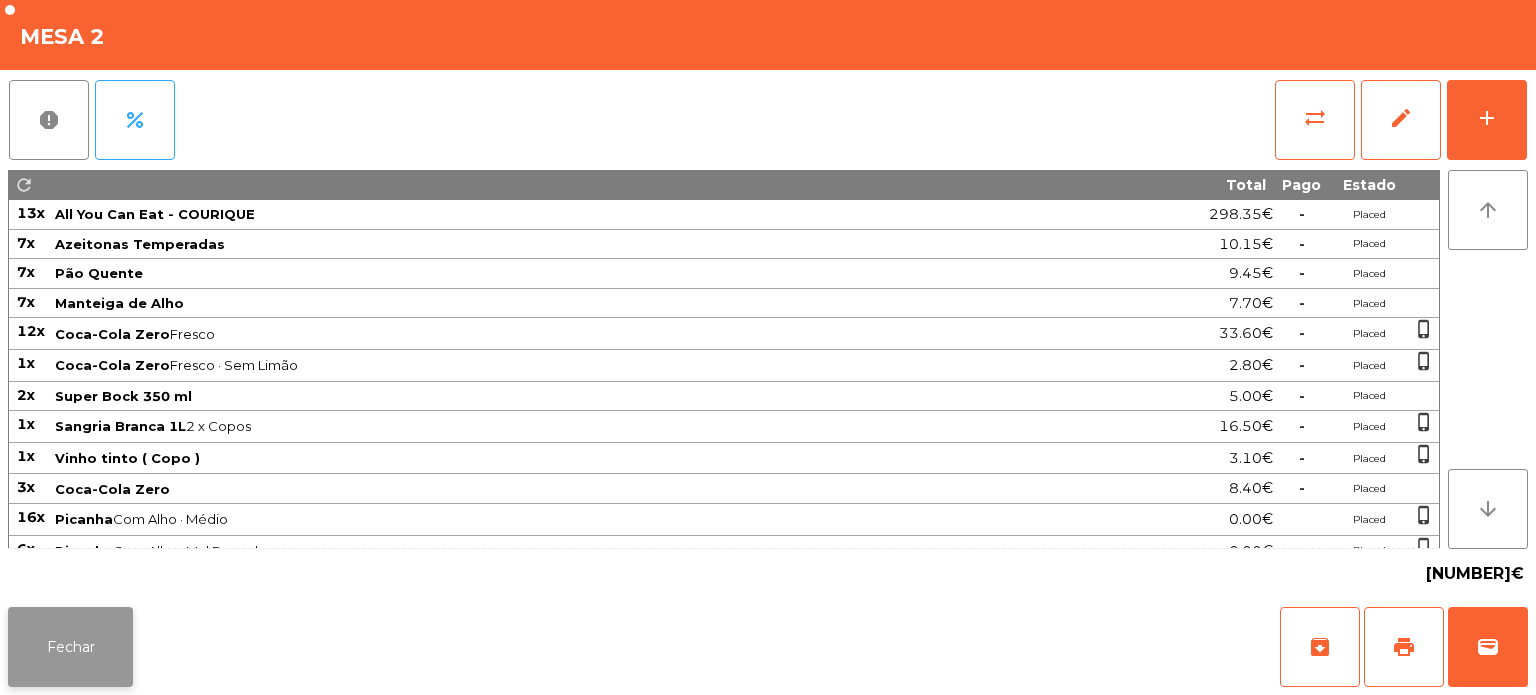 click on "Fechar" 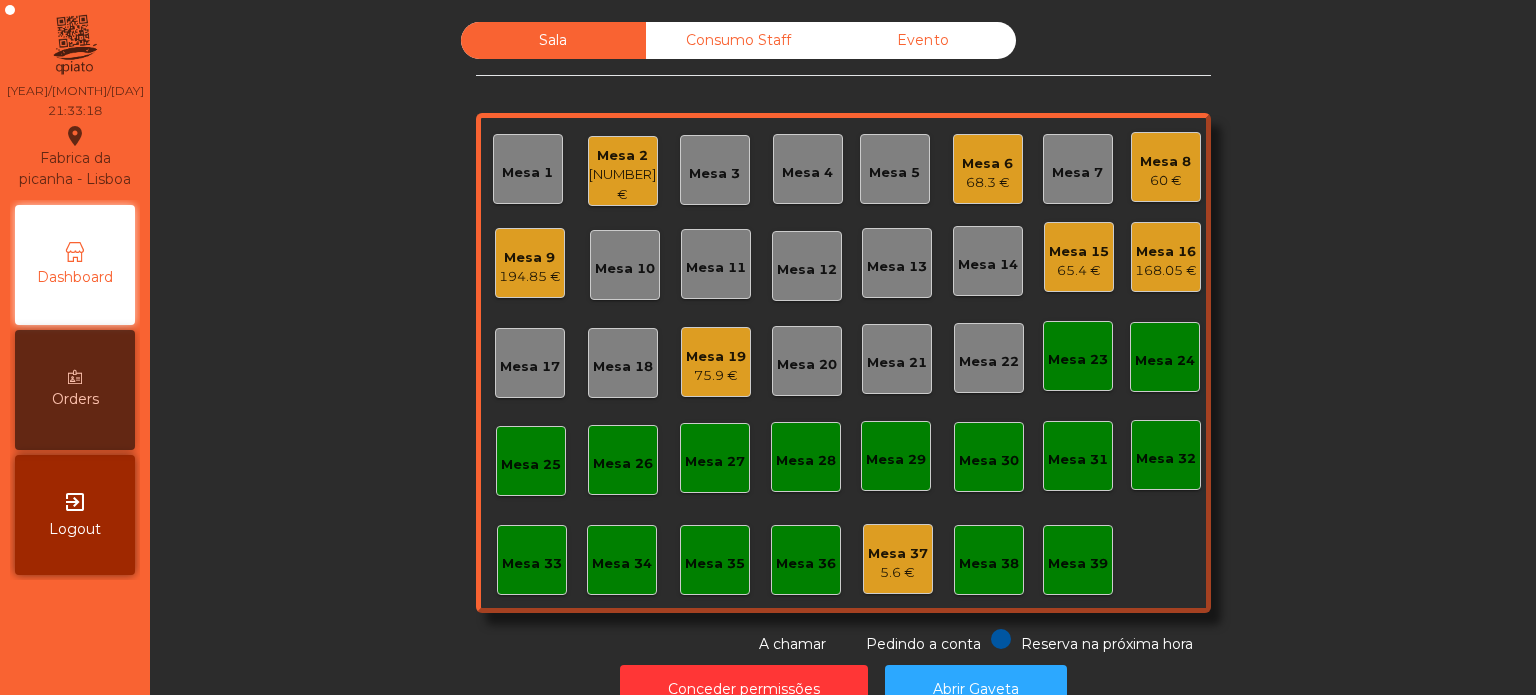 click on "Sala   Consumo Staff   Evento   Mesa 1   Mesa 2   397.85 €   Mesa 3   Mesa 4   Mesa 5   Mesa 6   68.3 €   Mesa 7   Mesa 8   60 €   Mesa 9   194.85 €   Mesa 10   Mesa 11   Mesa 12   Mesa 13   Mesa 14   Mesa 15   65.4 €   Mesa 16   168.05 €   Mesa 17   Mesa 18   Mesa 19   75.9 €   Mesa 20   Mesa 21   Mesa 22   Mesa 23   Mesa 24   Mesa 25   Mesa 26   Mesa 27   Mesa 28   Mesa 29   Mesa 30   Mesa 31   Mesa 32   Mesa 33   Mesa 34   Mesa 35   Mesa 36   Mesa 37   5.6 €   Mesa 38   Mesa 39  Reserva na próxima hora Pedindo a conta A chamar" 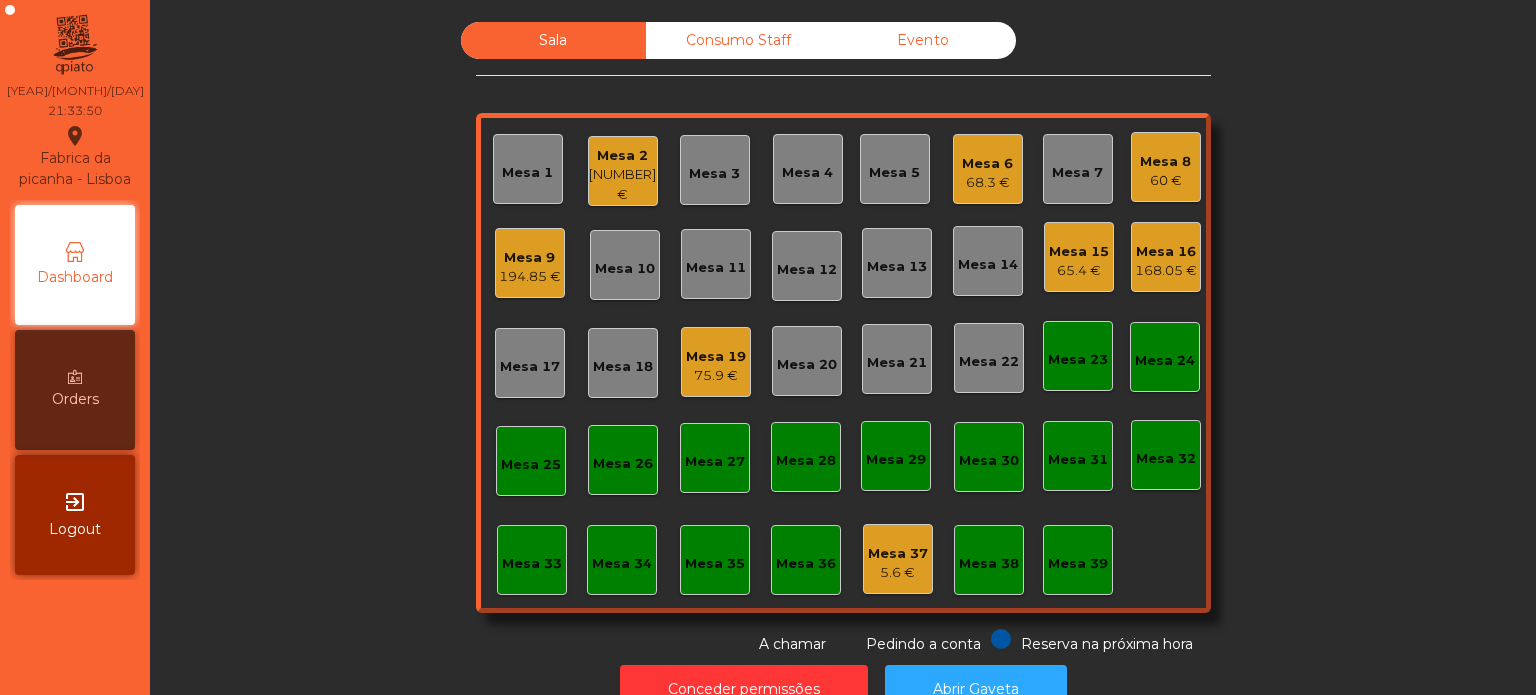 click on "Sala   Consumo Staff   Evento   Mesa 1   Mesa 2   397.85 €   Mesa 3   Mesa 4   Mesa 5   Mesa 6   68.3 €   Mesa 7   Mesa 8   60 €   Mesa 9   194.85 €   Mesa 10   Mesa 11   Mesa 12   Mesa 13   Mesa 14   Mesa 15   65.4 €   Mesa 16   168.05 €   Mesa 17   Mesa 18   Mesa 19   75.9 €   Mesa 20   Mesa 21   Mesa 22   Mesa 23   Mesa 24   Mesa 25   Mesa 26   Mesa 27   Mesa 28   Mesa 29   Mesa 30   Mesa 31   Mesa 32   Mesa 33   Mesa 34   Mesa 35   Mesa 36   Mesa 37   5.6 €   Mesa 38   Mesa 39  Reserva na próxima hora Pedindo a conta A chamar" 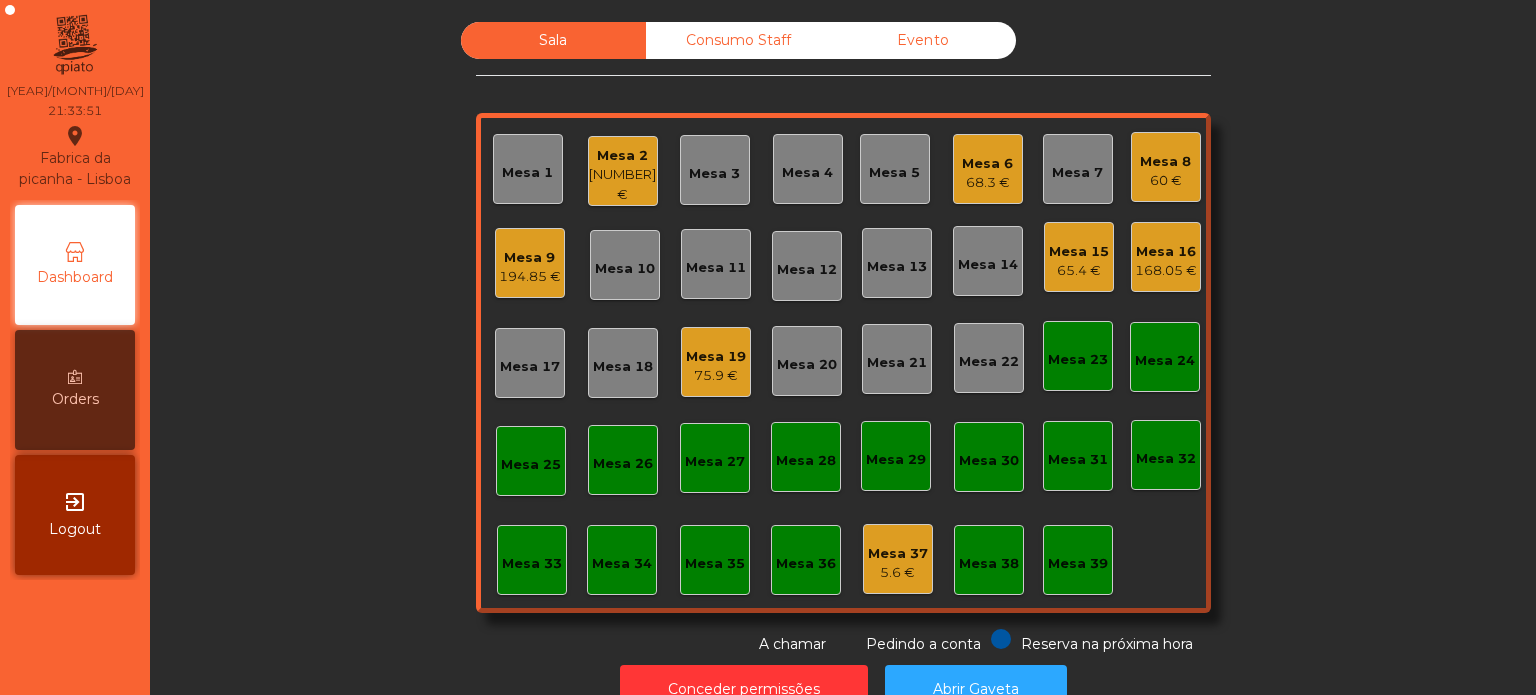 click on "Sala   Consumo Staff   Evento   Mesa 1   Mesa 2   397.85 €   Mesa 3   Mesa 4   Mesa 5   Mesa 6   68.3 €   Mesa 7   Mesa 8   60 €   Mesa 9   194.85 €   Mesa 10   Mesa 11   Mesa 12   Mesa 13   Mesa 14   Mesa 15   65.4 €   Mesa 16   168.05 €   Mesa 17   Mesa 18   Mesa 19   75.9 €   Mesa 20   Mesa 21   Mesa 22   Mesa 23   Mesa 24   Mesa 25   Mesa 26   Mesa 27   Mesa 28   Mesa 29   Mesa 30   Mesa 31   Mesa 32   Mesa 33   Mesa 34   Mesa 35   Mesa 36   Mesa 37   5.6 €   Mesa 38   Mesa 39  Reserva na próxima hora Pedindo a conta A chamar" 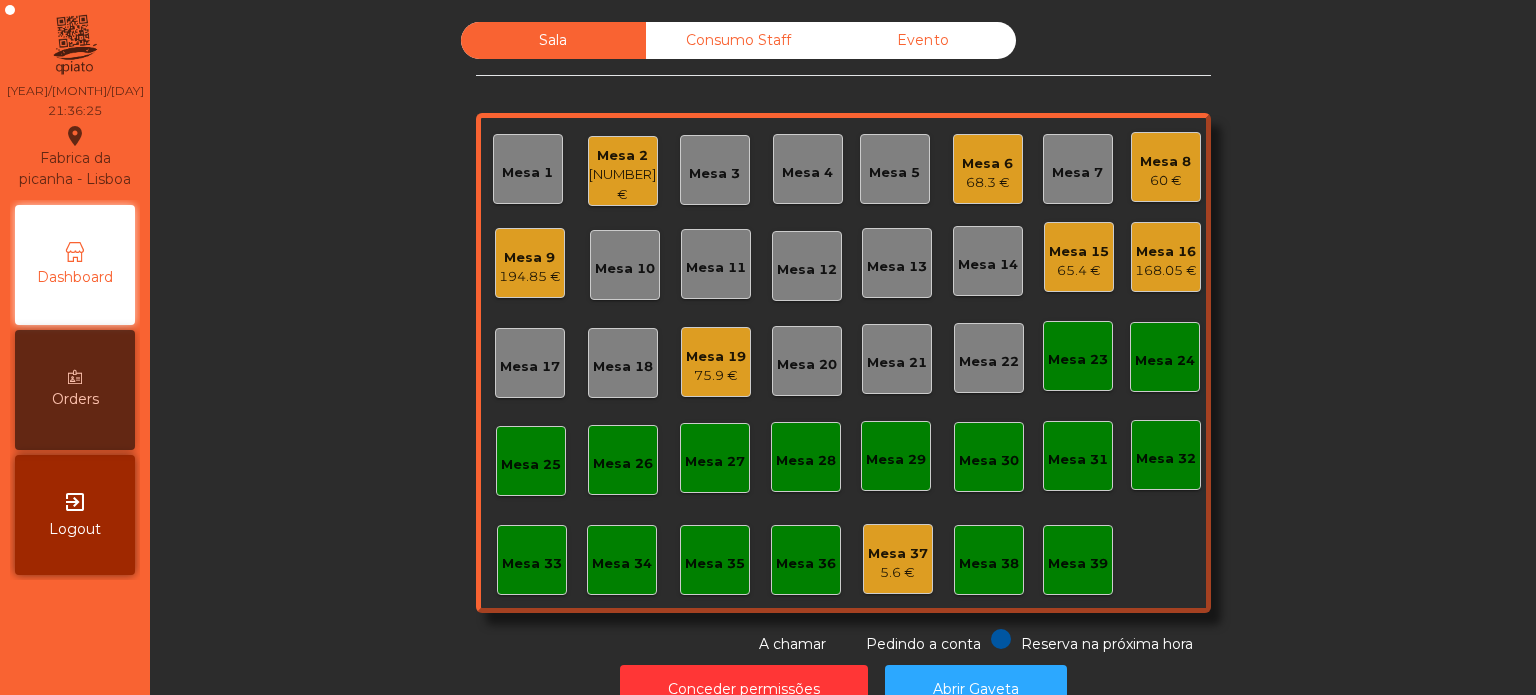 click on "397.85 €" 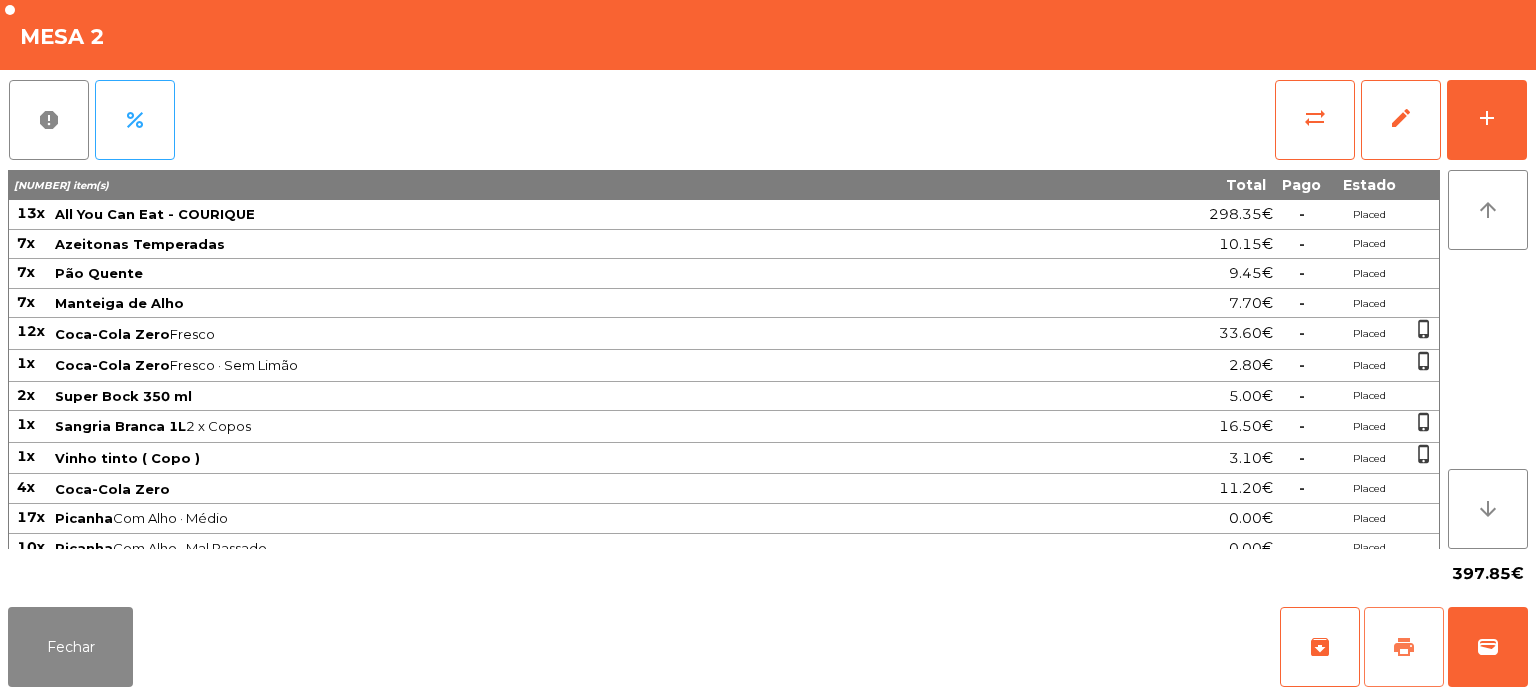 click on "print" 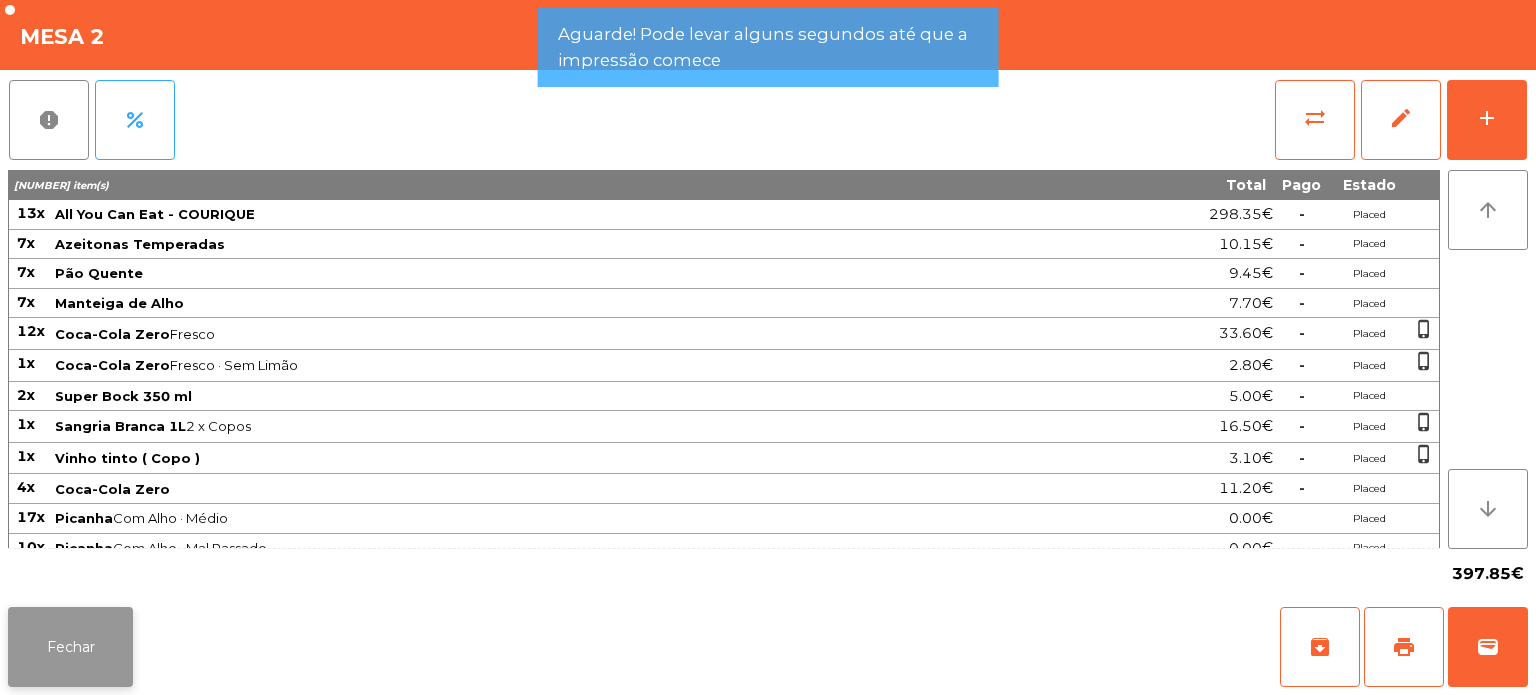 click on "Fechar" 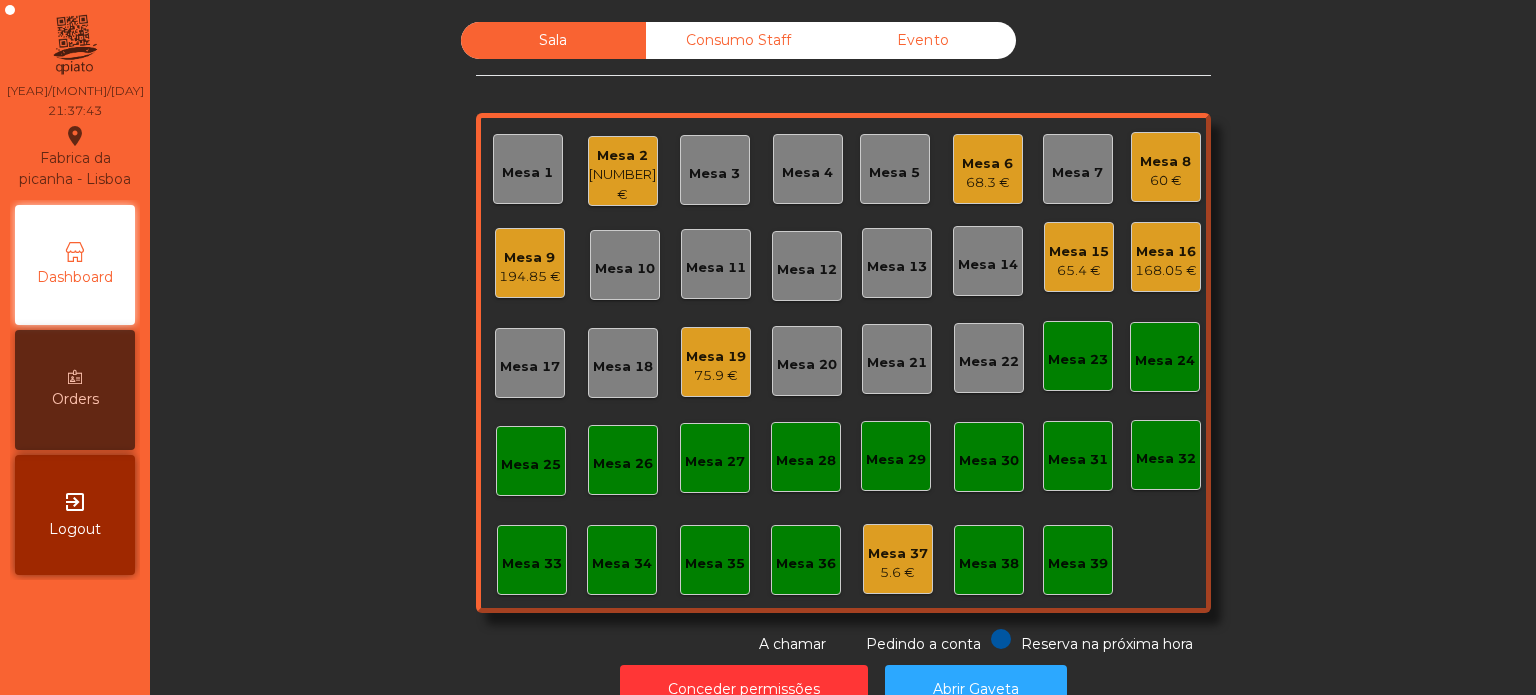 click on "Mesa 33" 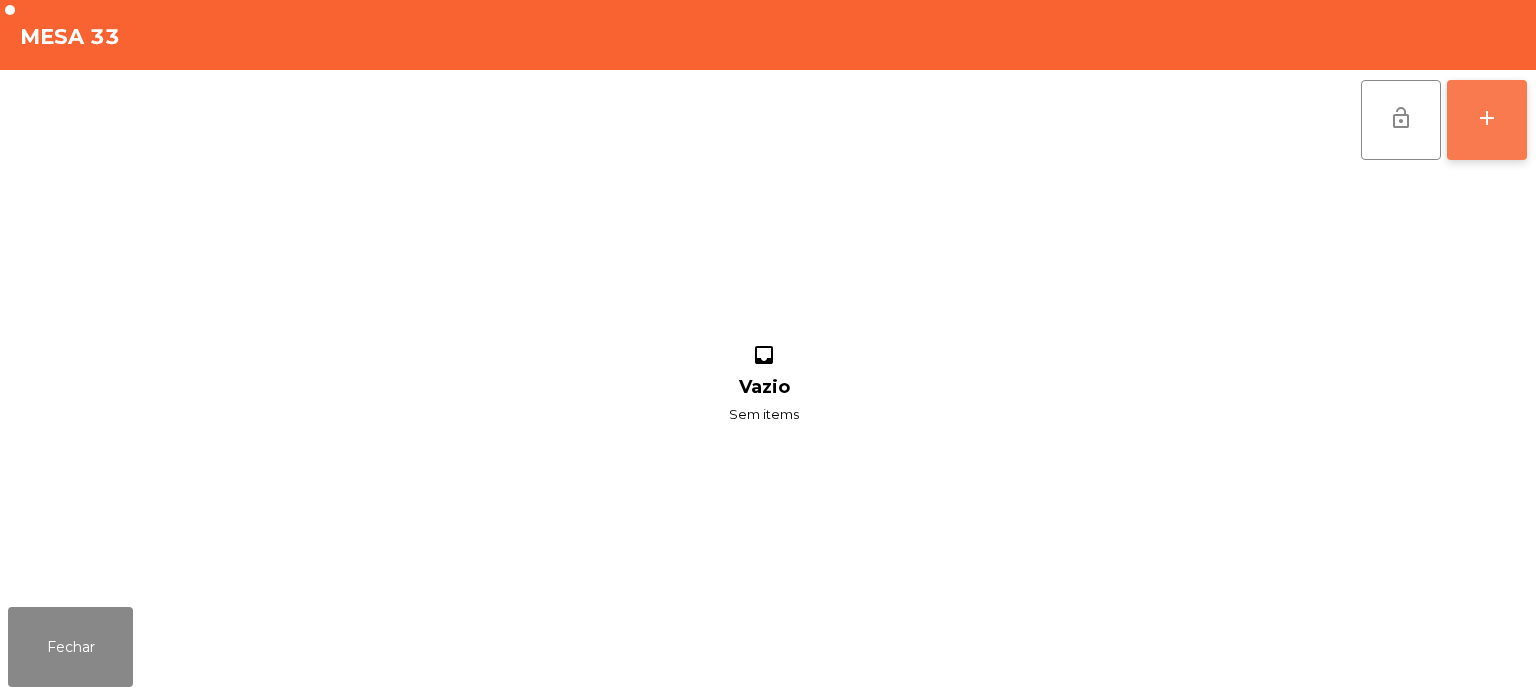 click on "add" 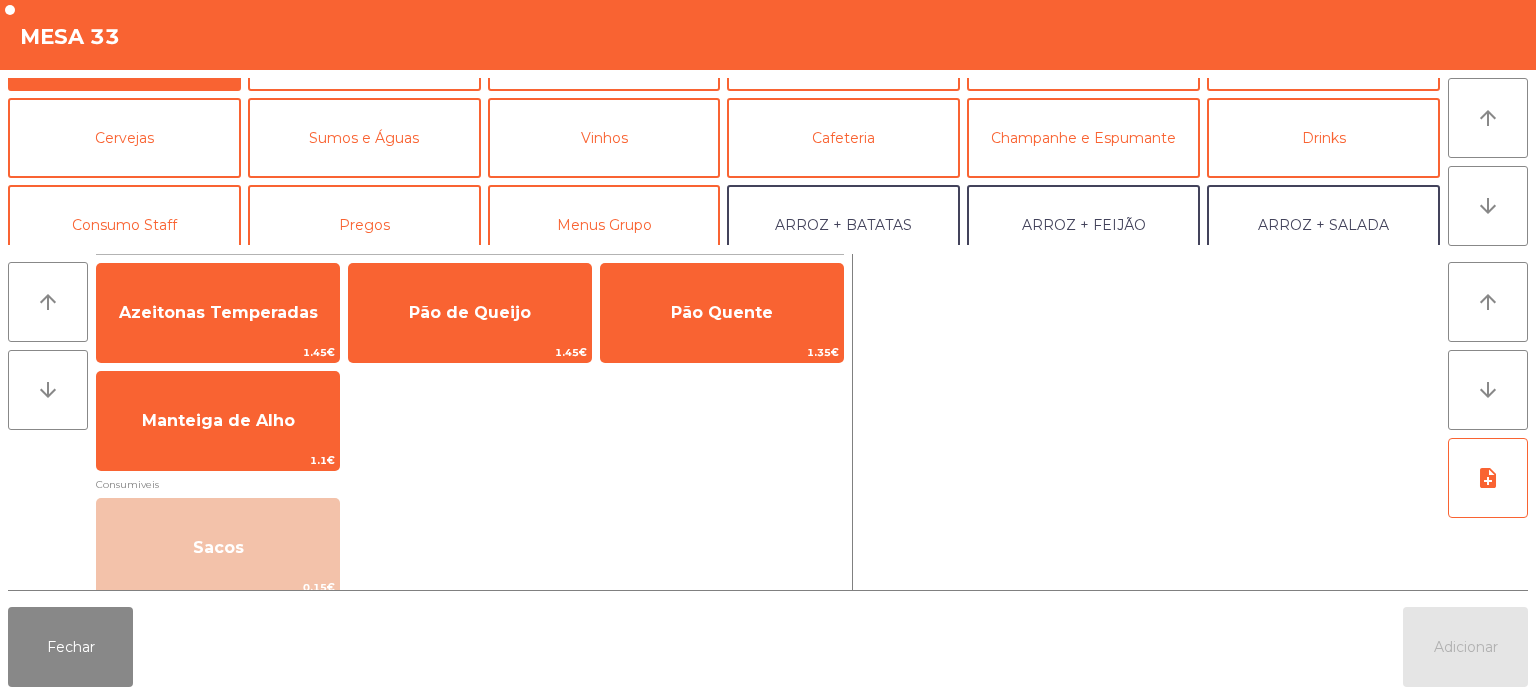 scroll, scrollTop: 0, scrollLeft: 0, axis: both 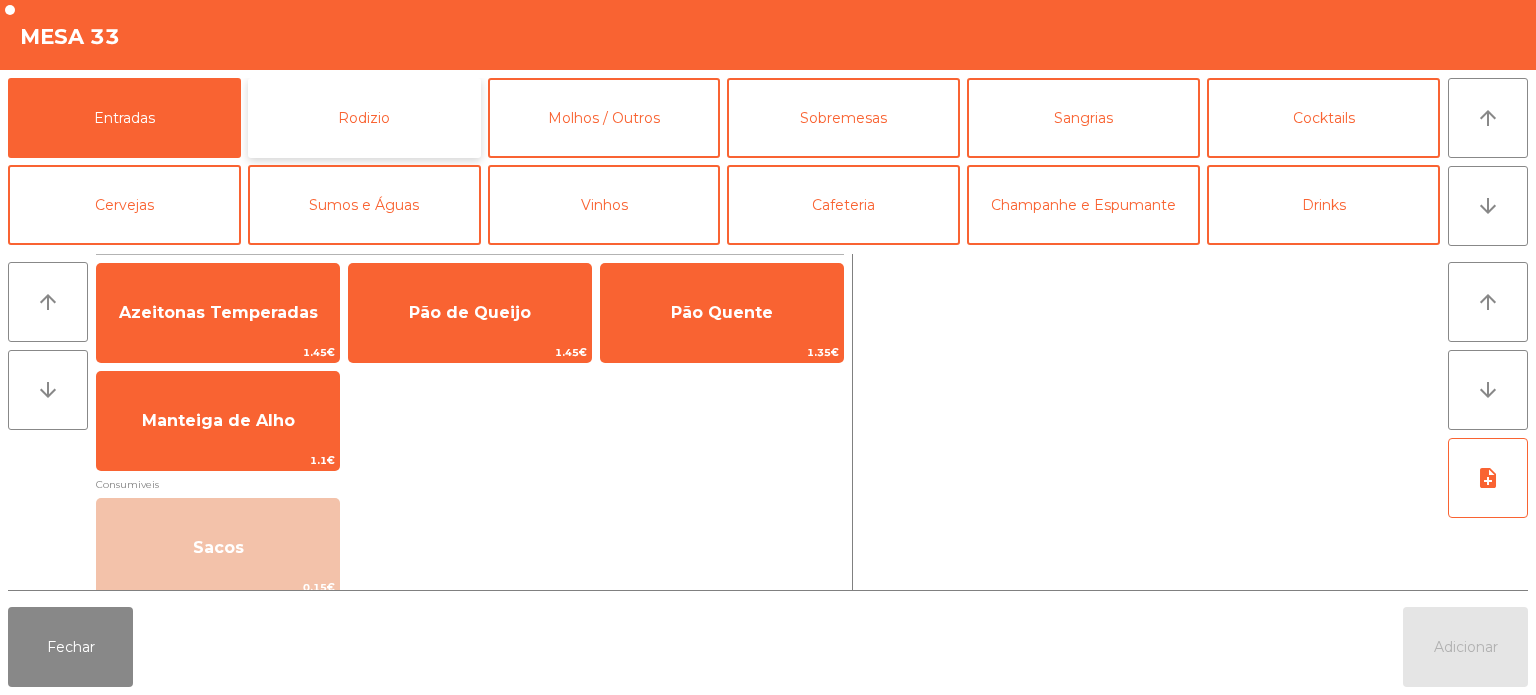 click on "Rodizio" 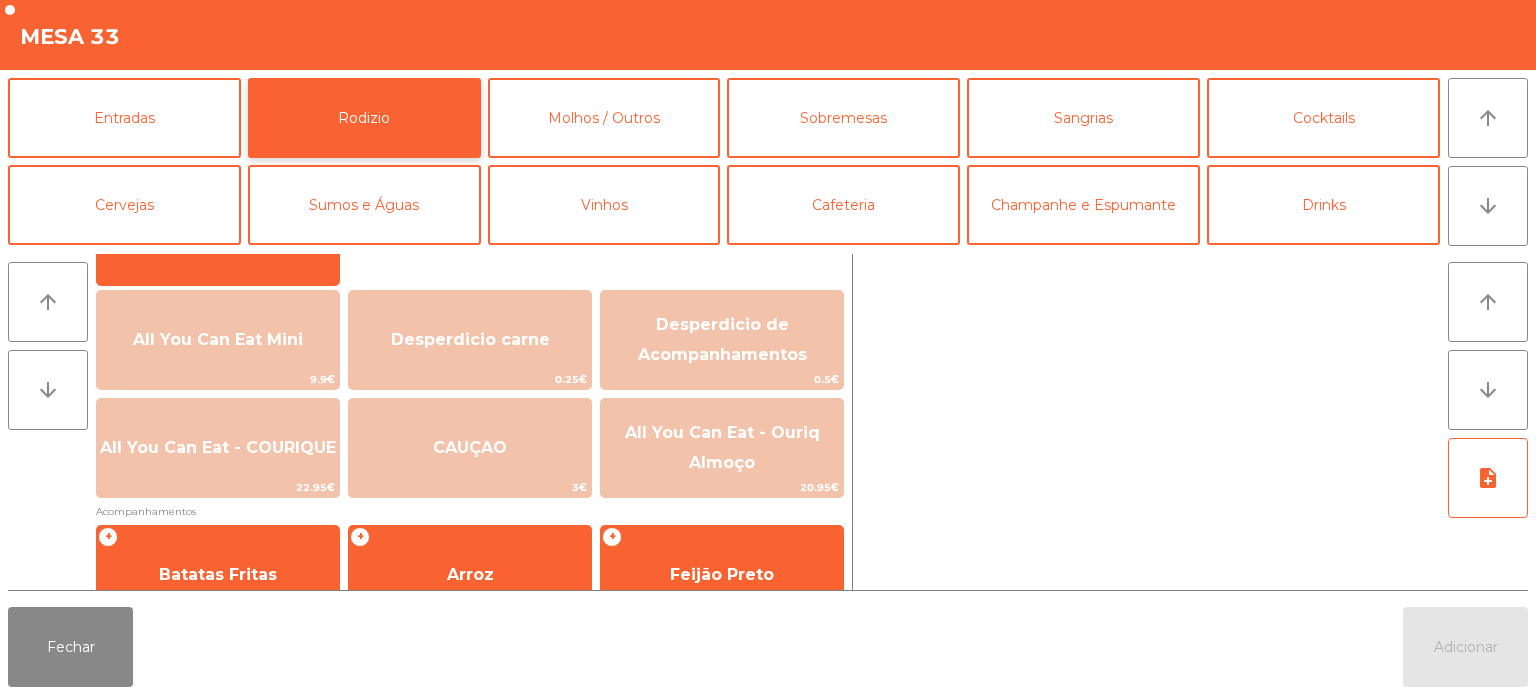 scroll, scrollTop: 205, scrollLeft: 0, axis: vertical 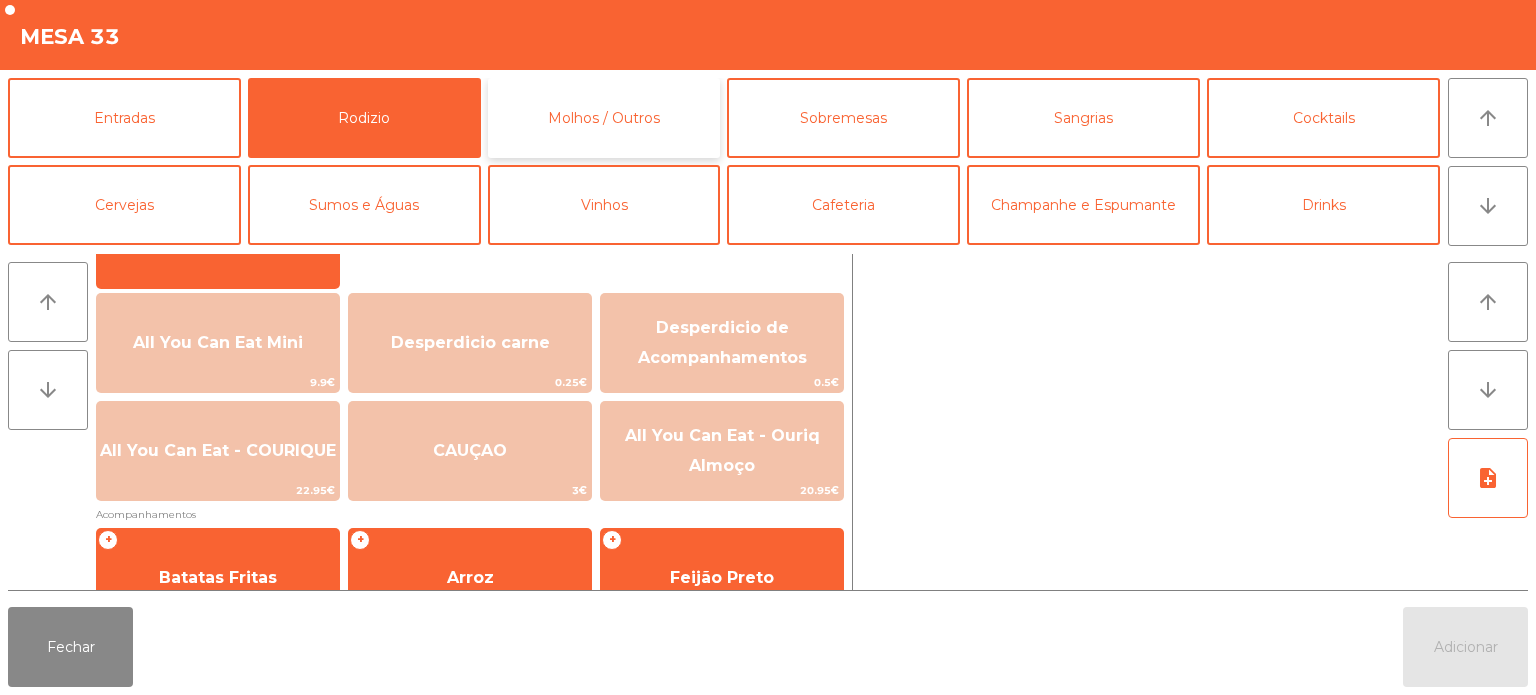 click on "Molhos / Outros" 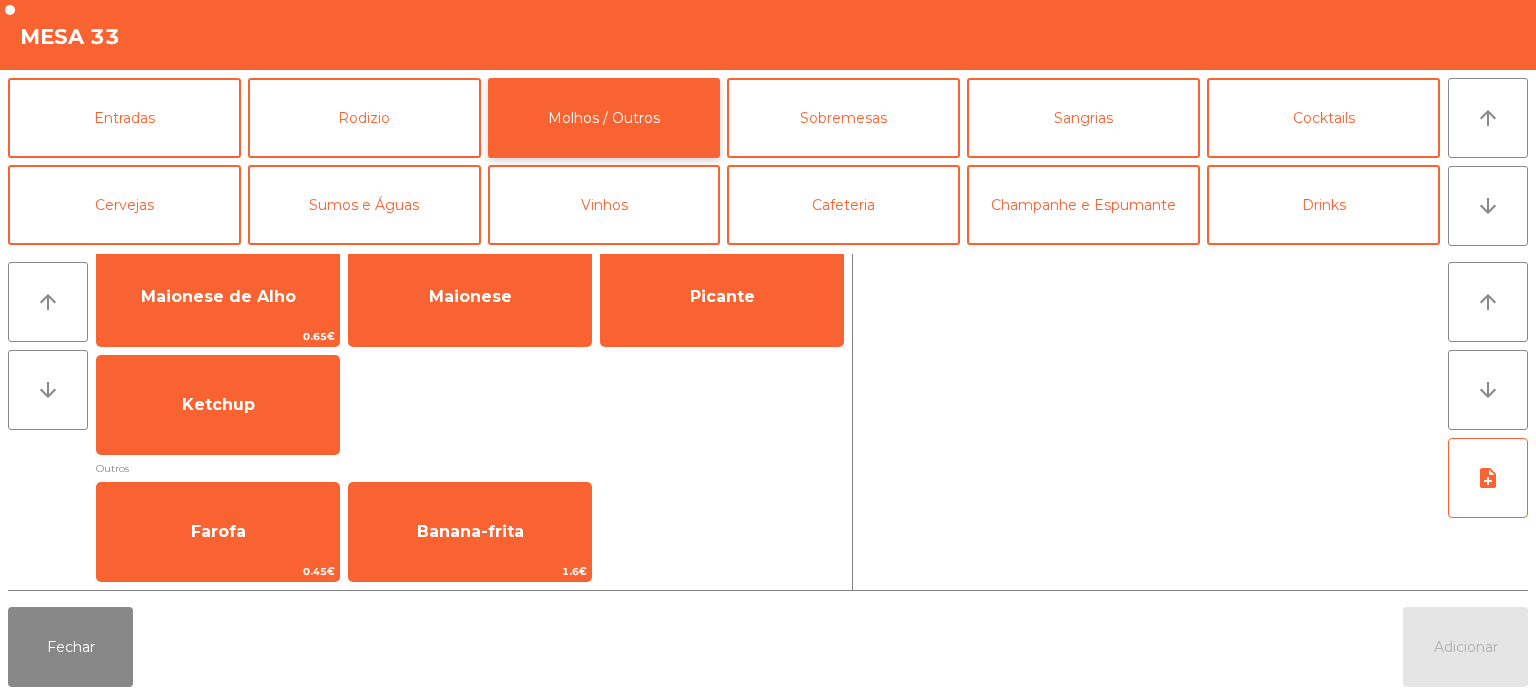 scroll, scrollTop: 38, scrollLeft: 0, axis: vertical 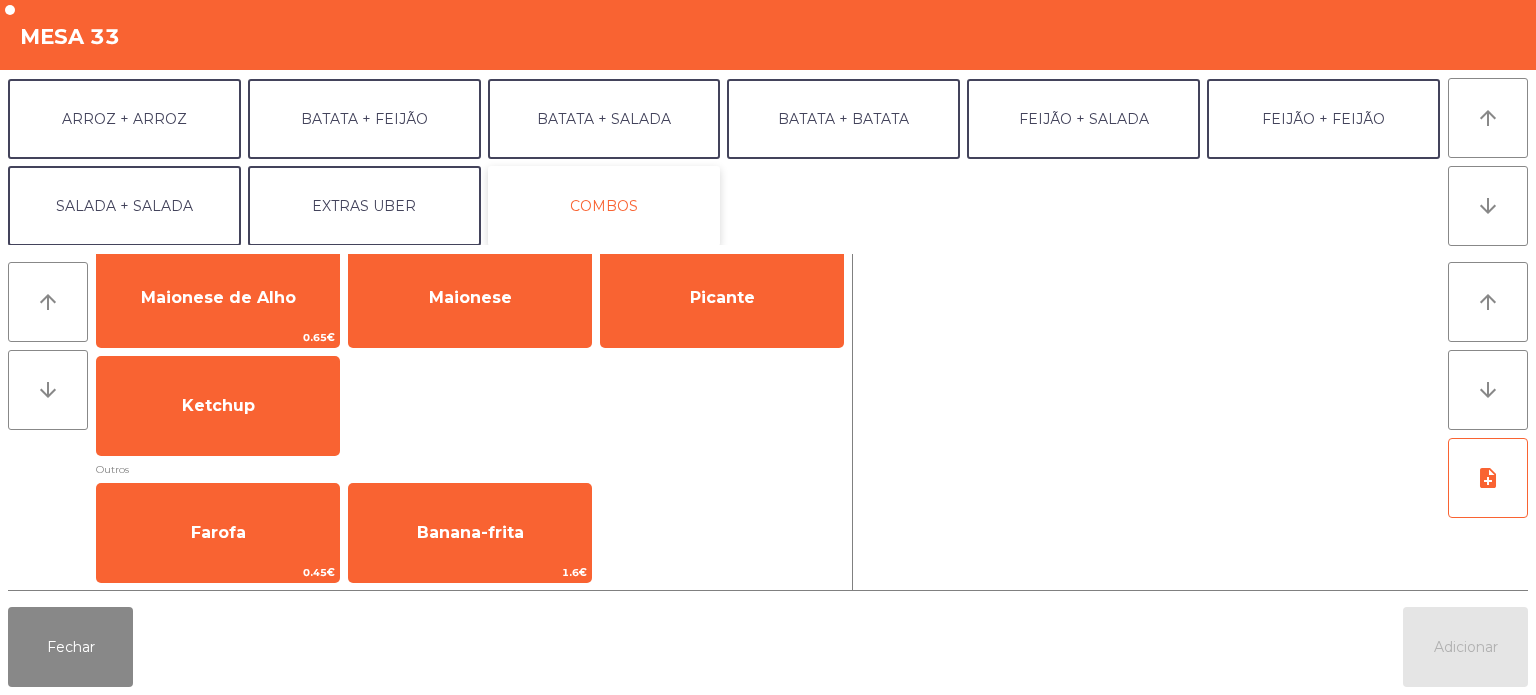 click on "COMBOS" 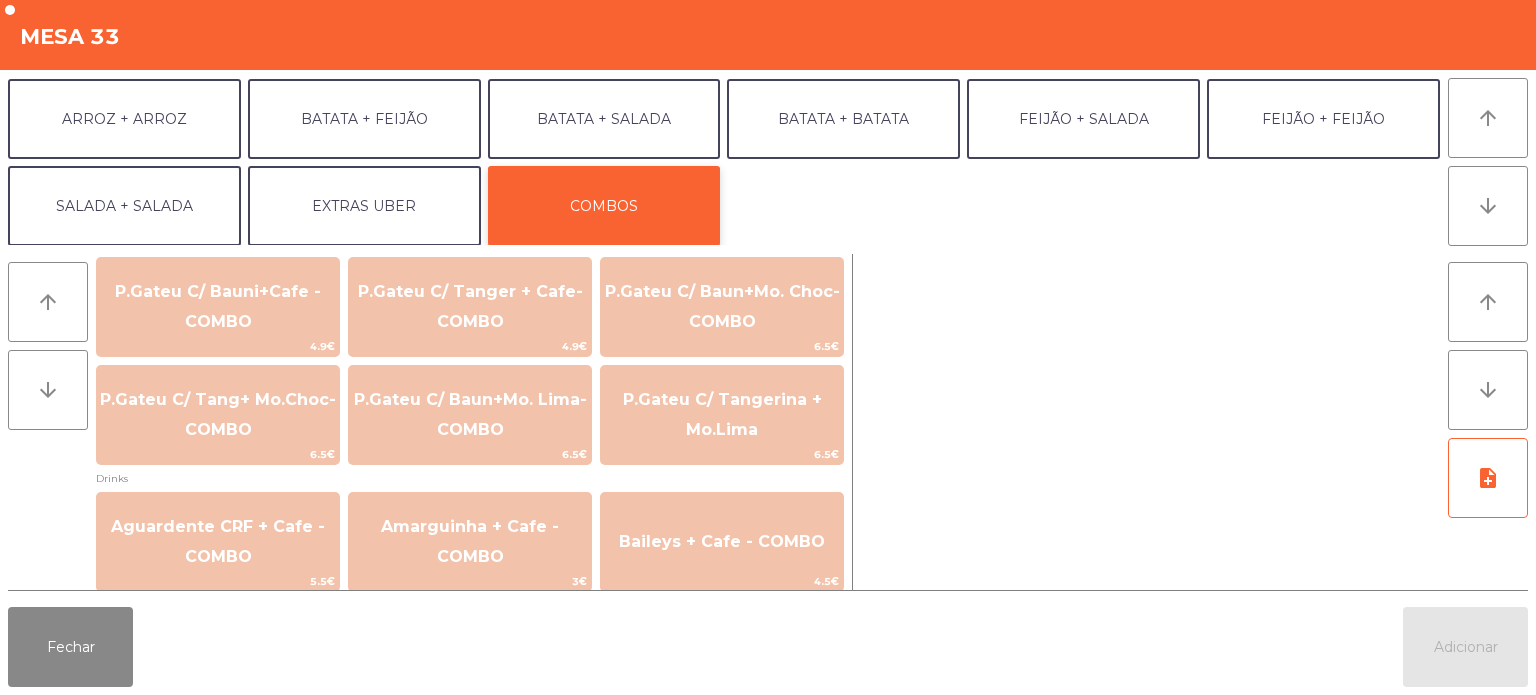 scroll, scrollTop: 0, scrollLeft: 0, axis: both 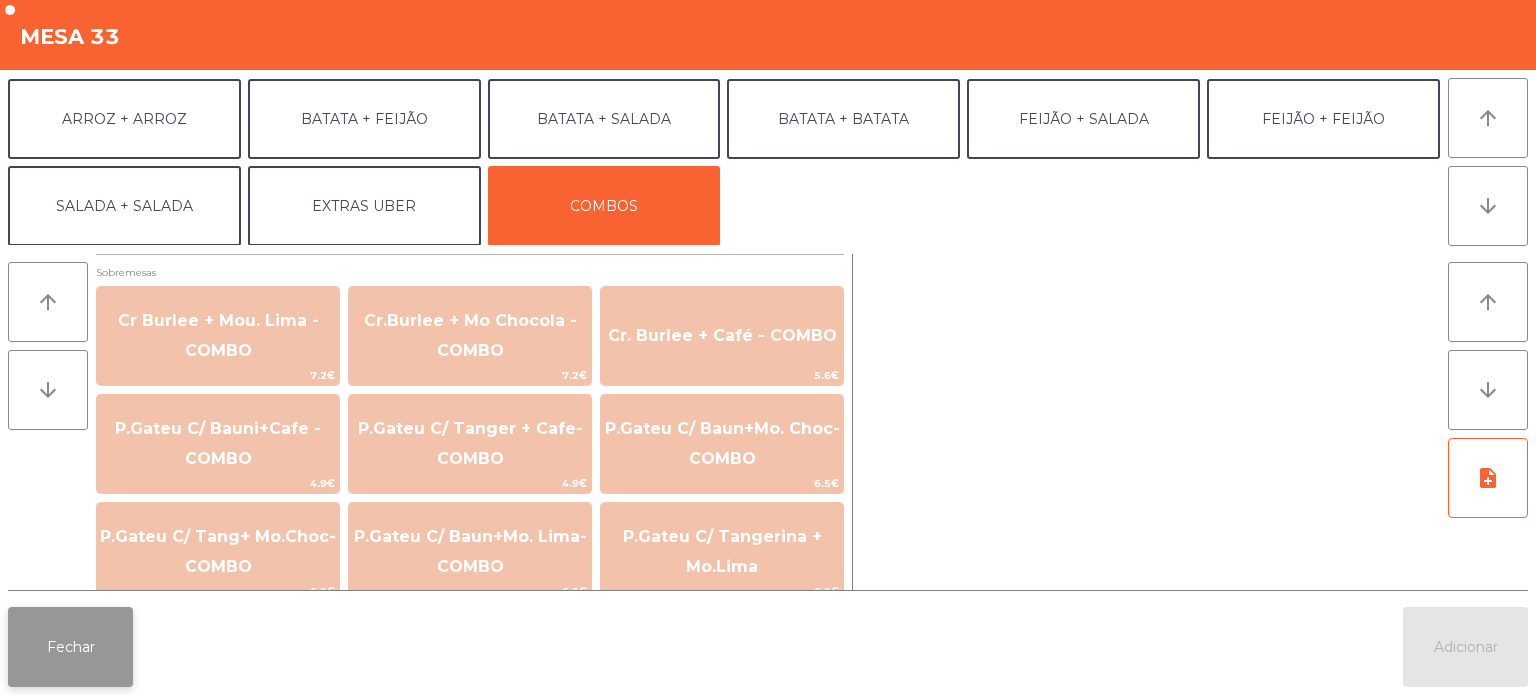 click on "Fechar" 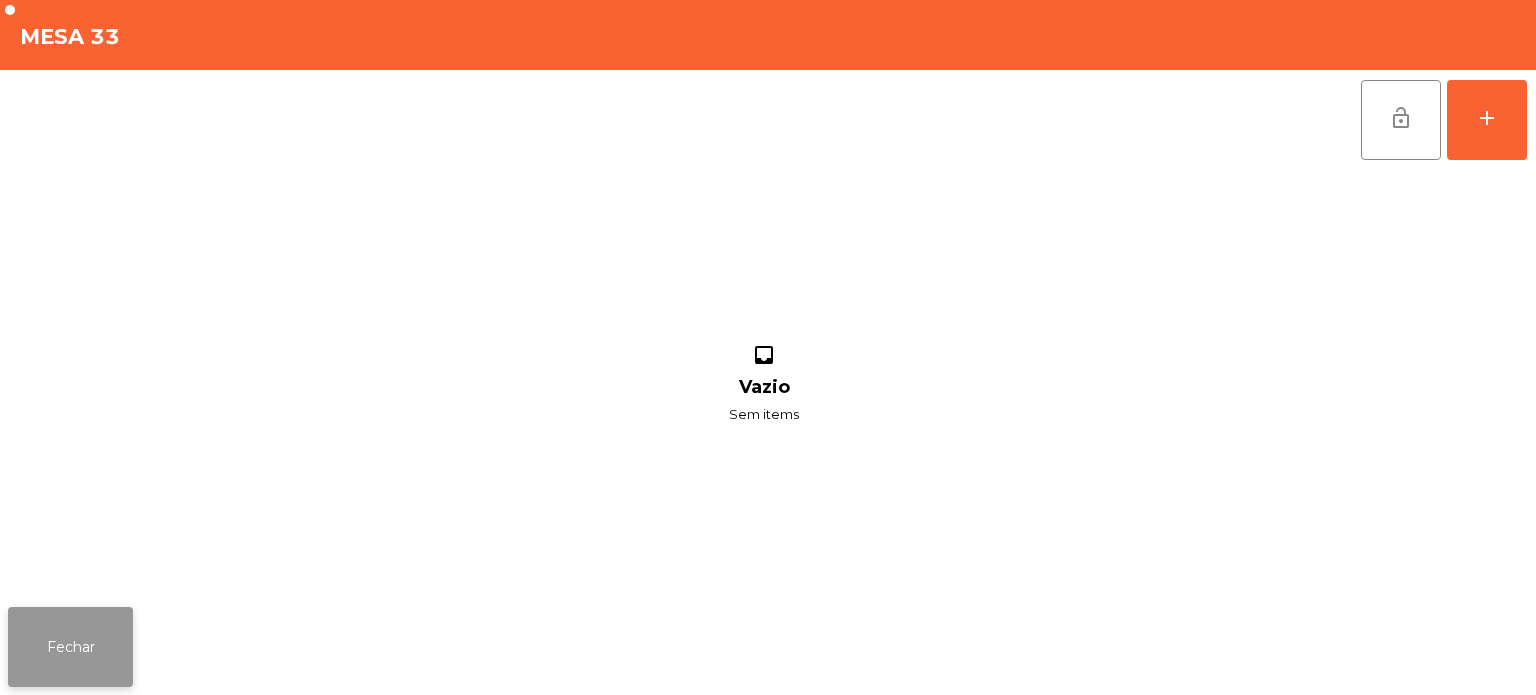 click on "Fechar" 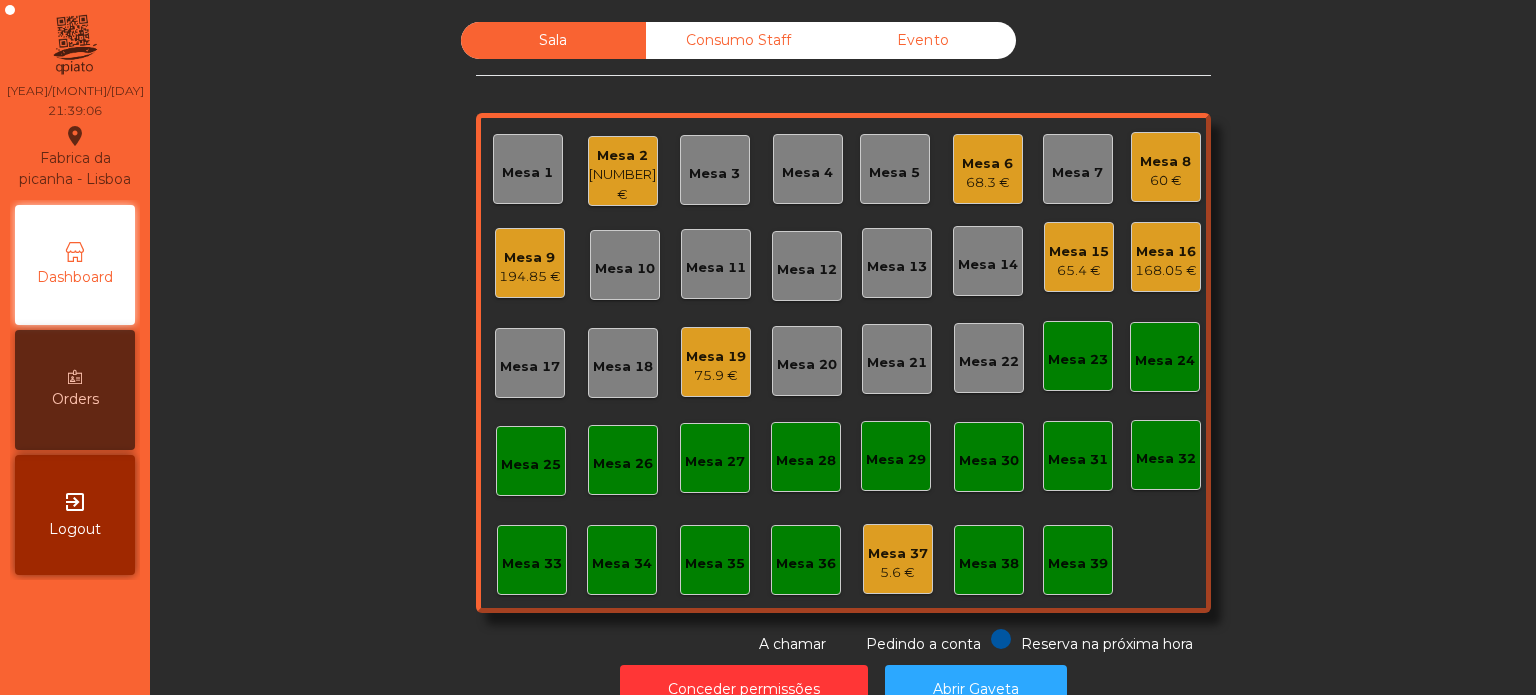 click on "Mesa 23" 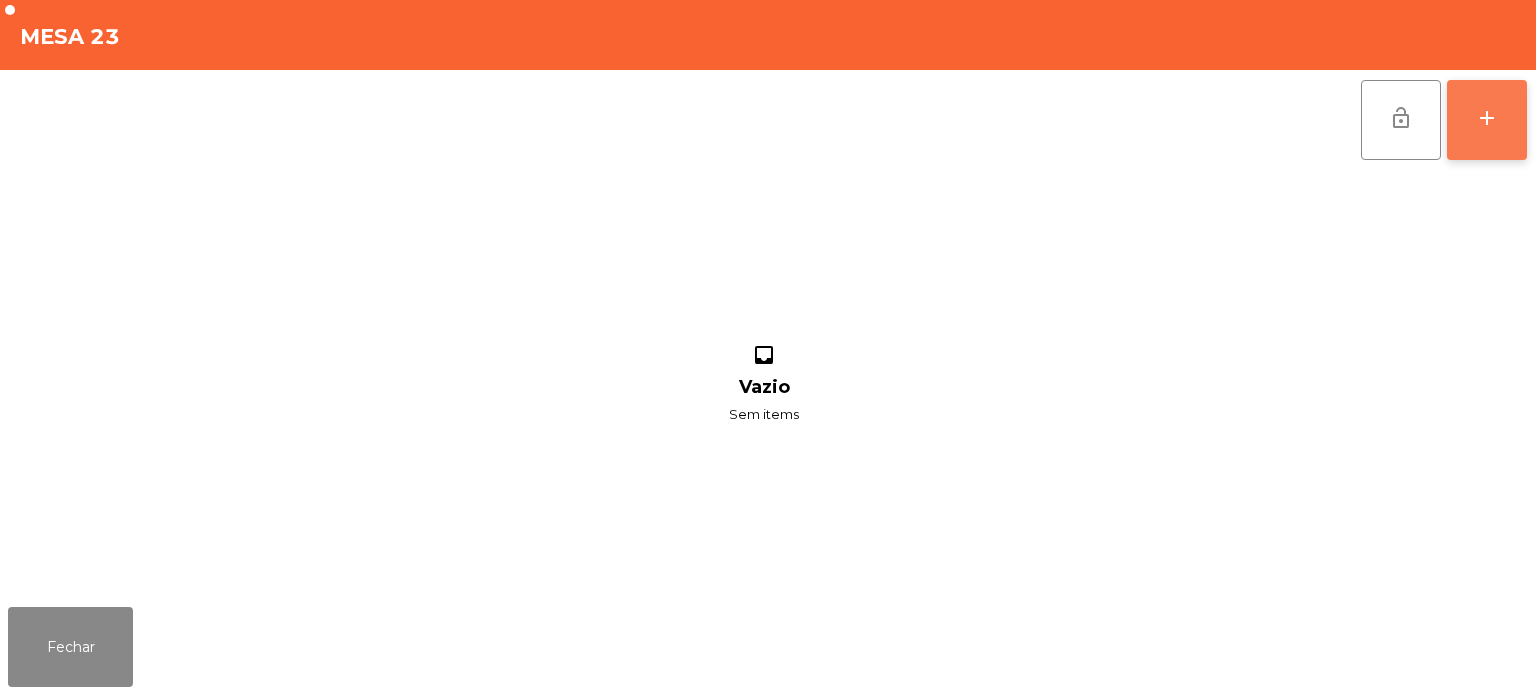 click on "add" 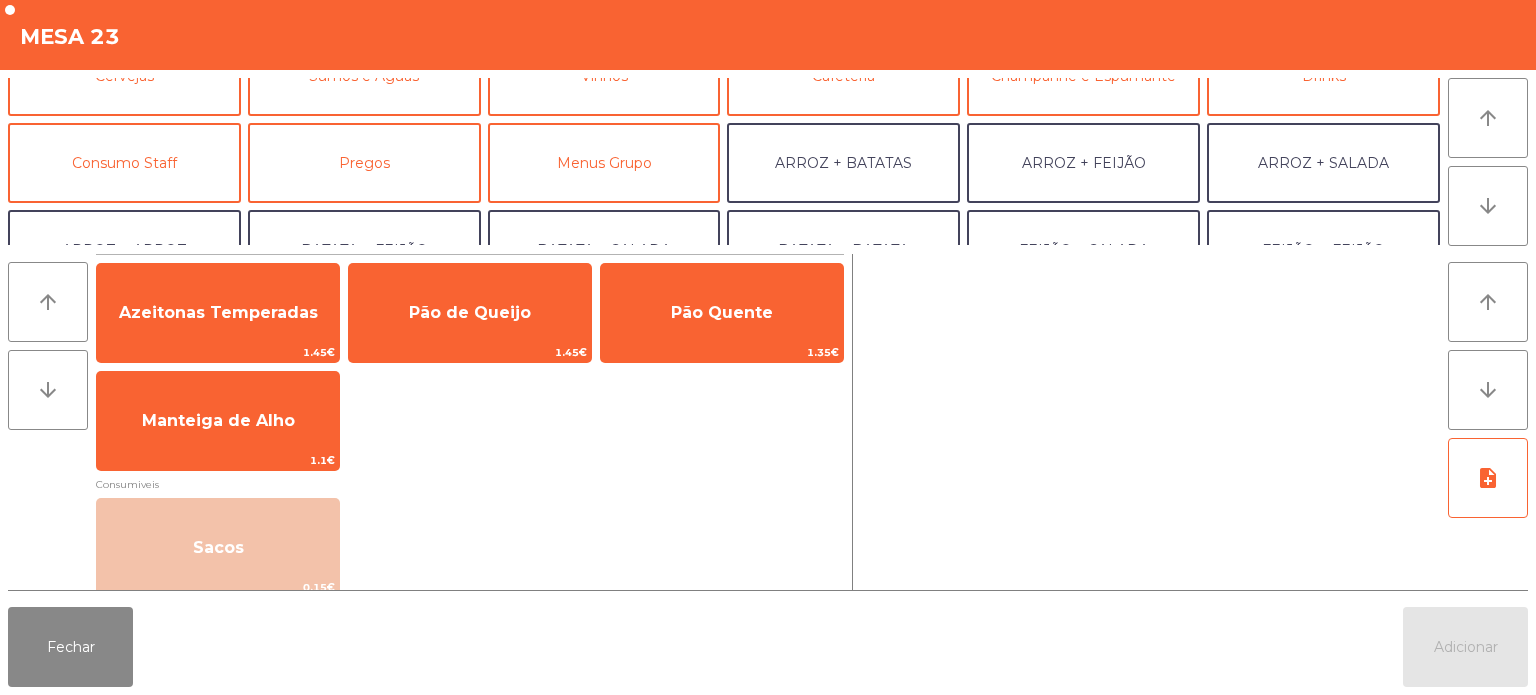 scroll, scrollTop: 0, scrollLeft: 0, axis: both 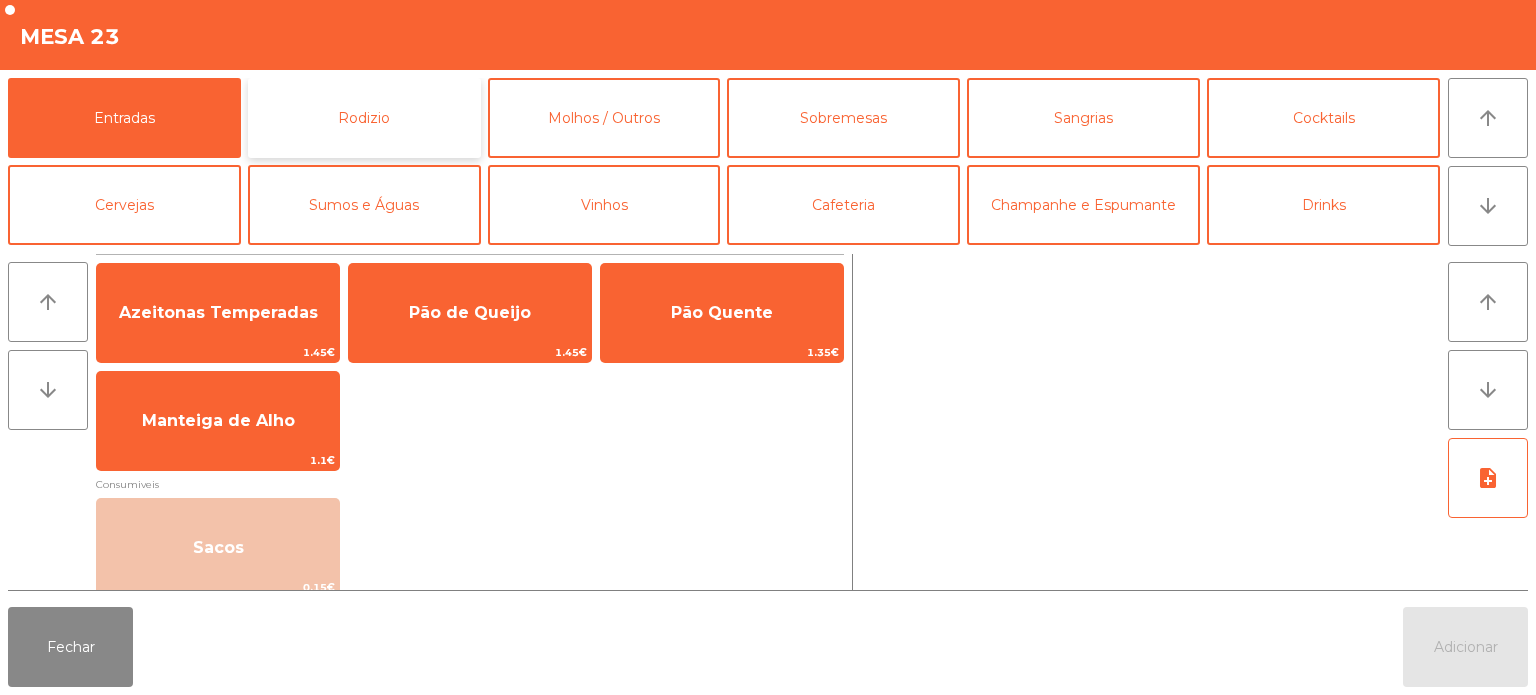 click on "Rodizio" 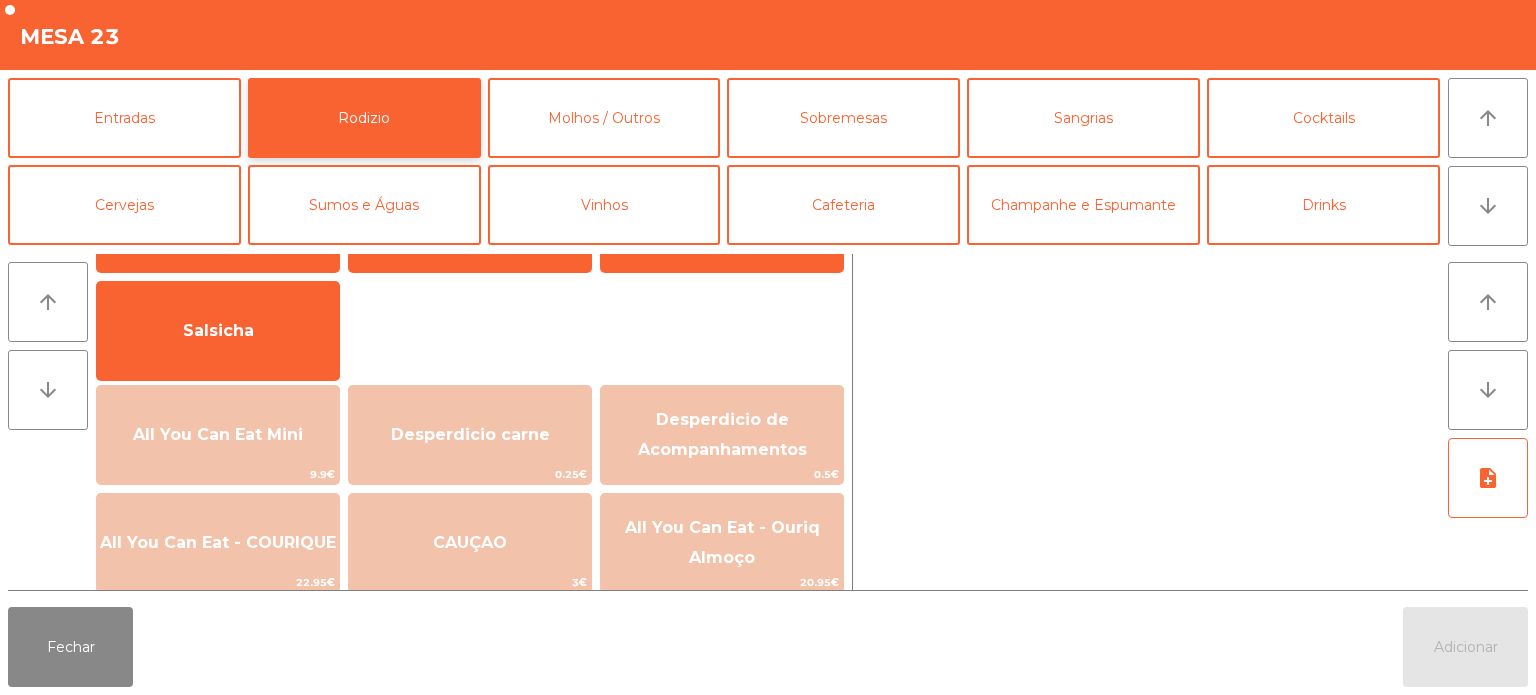 scroll, scrollTop: 125, scrollLeft: 0, axis: vertical 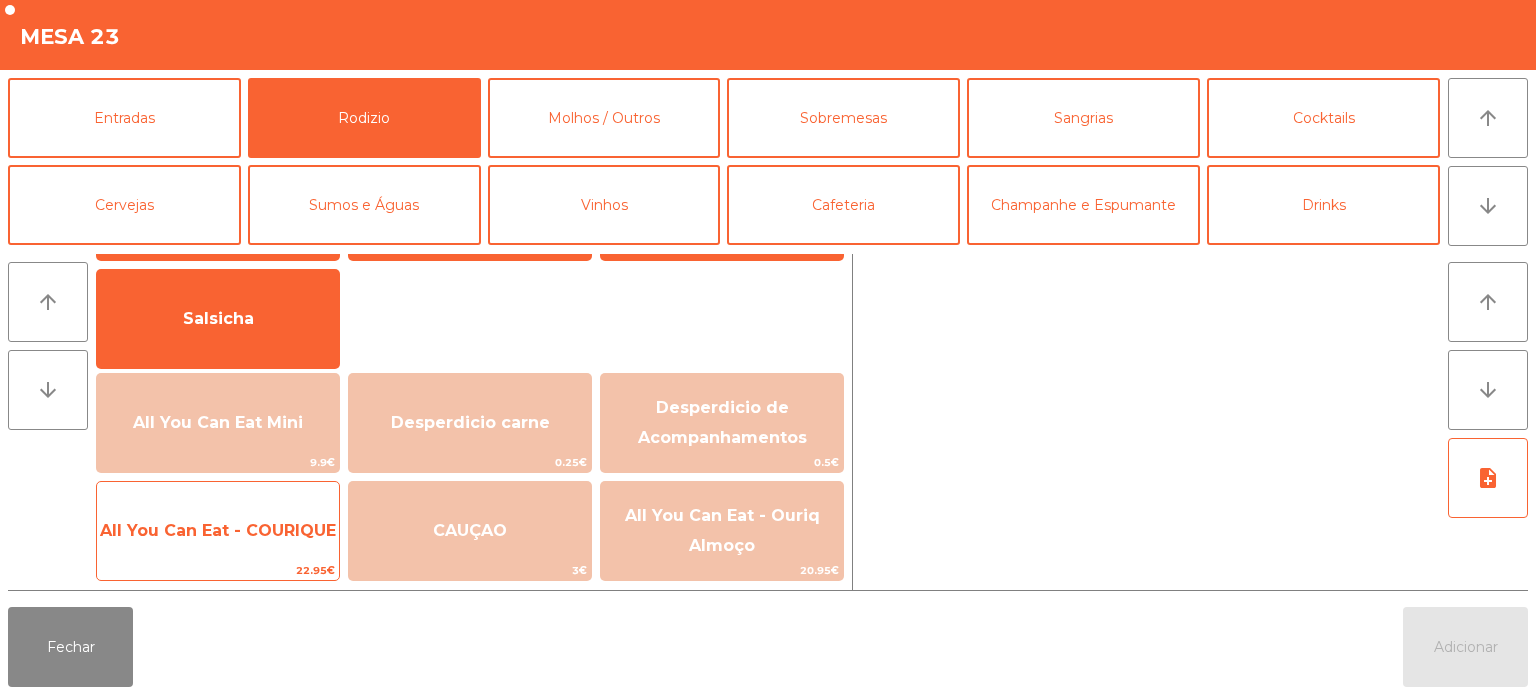 click on "All You Can Eat - COURIQUE" 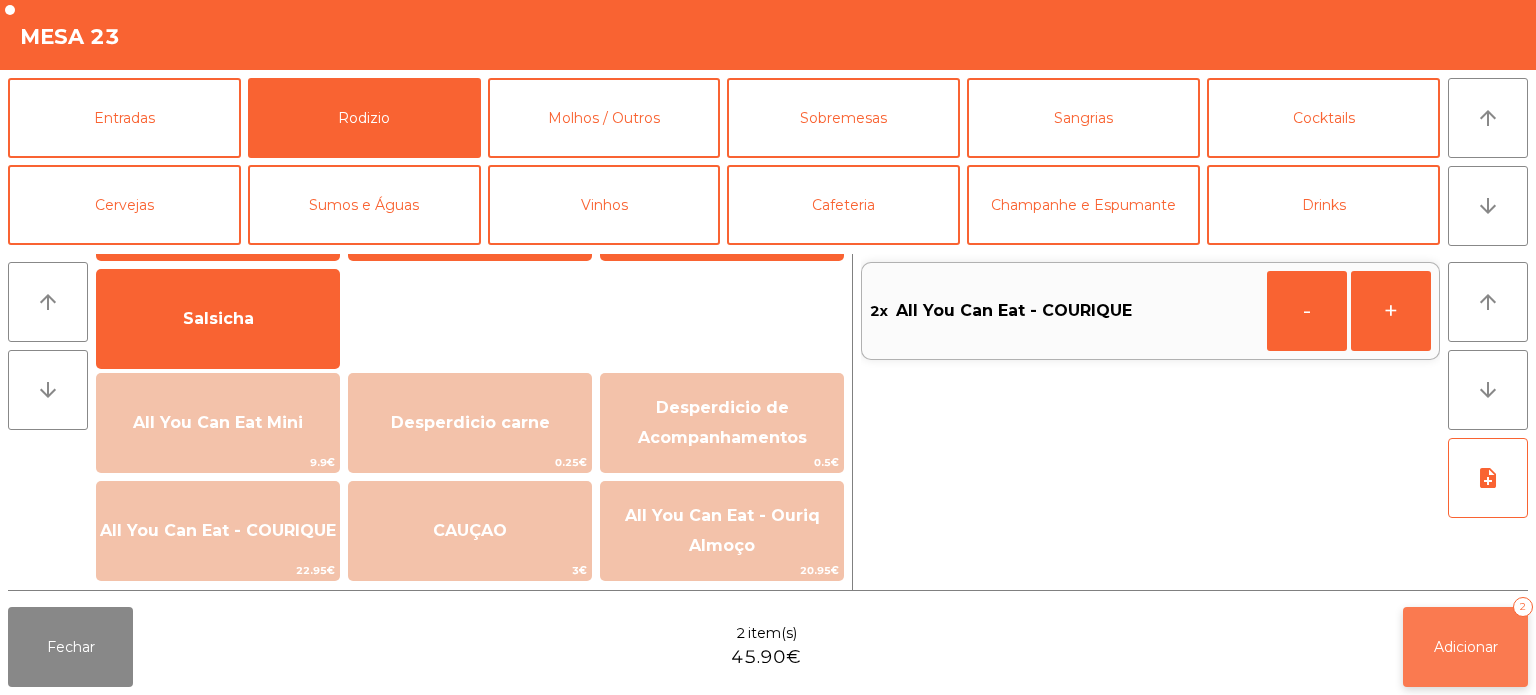 click on "Adicionar" 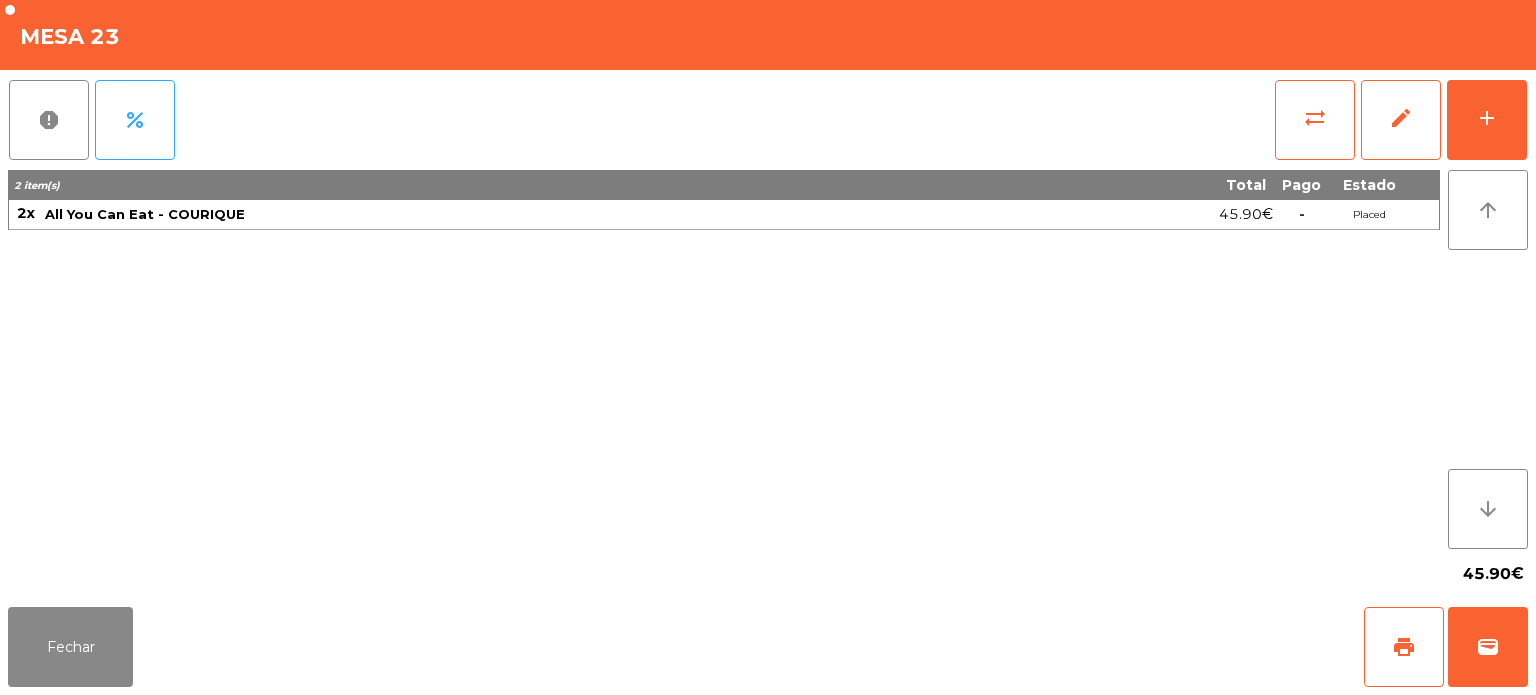 click on "45.90€" 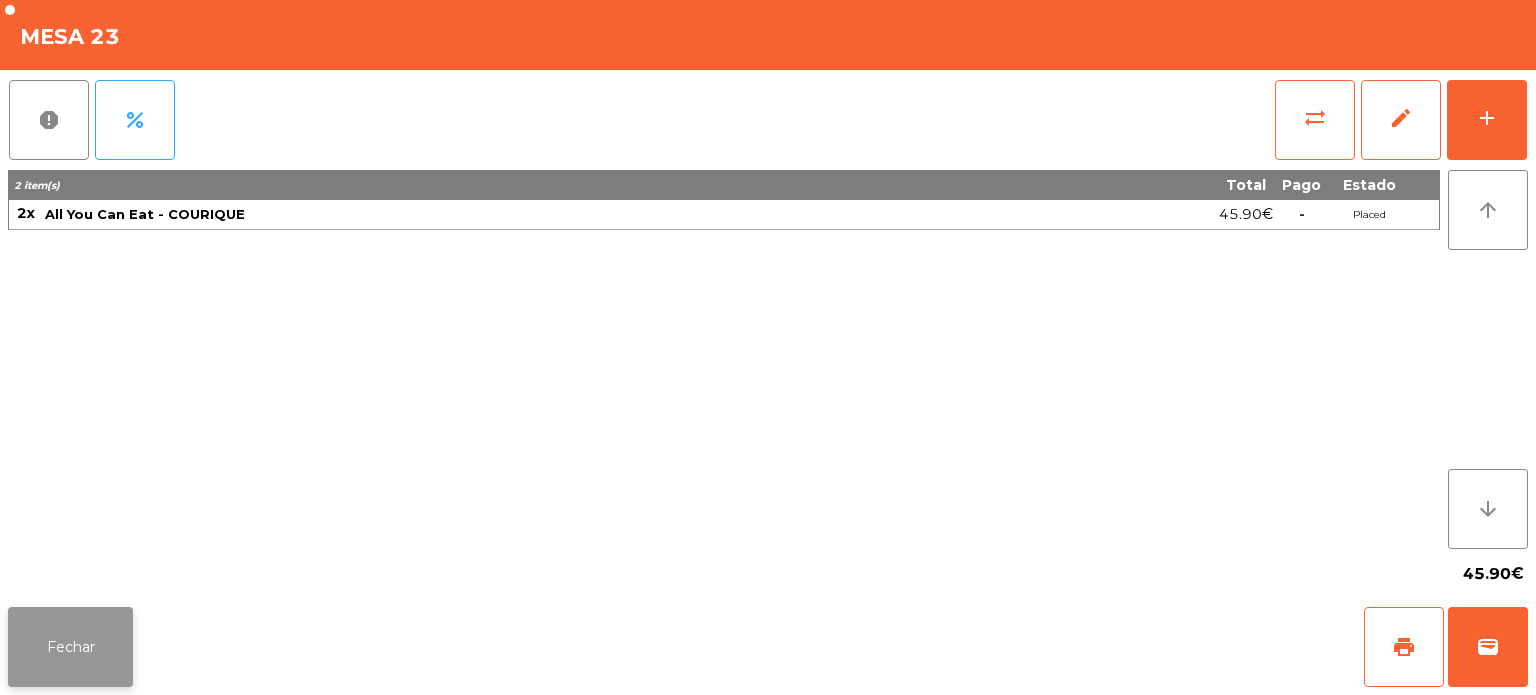 click on "Fechar" 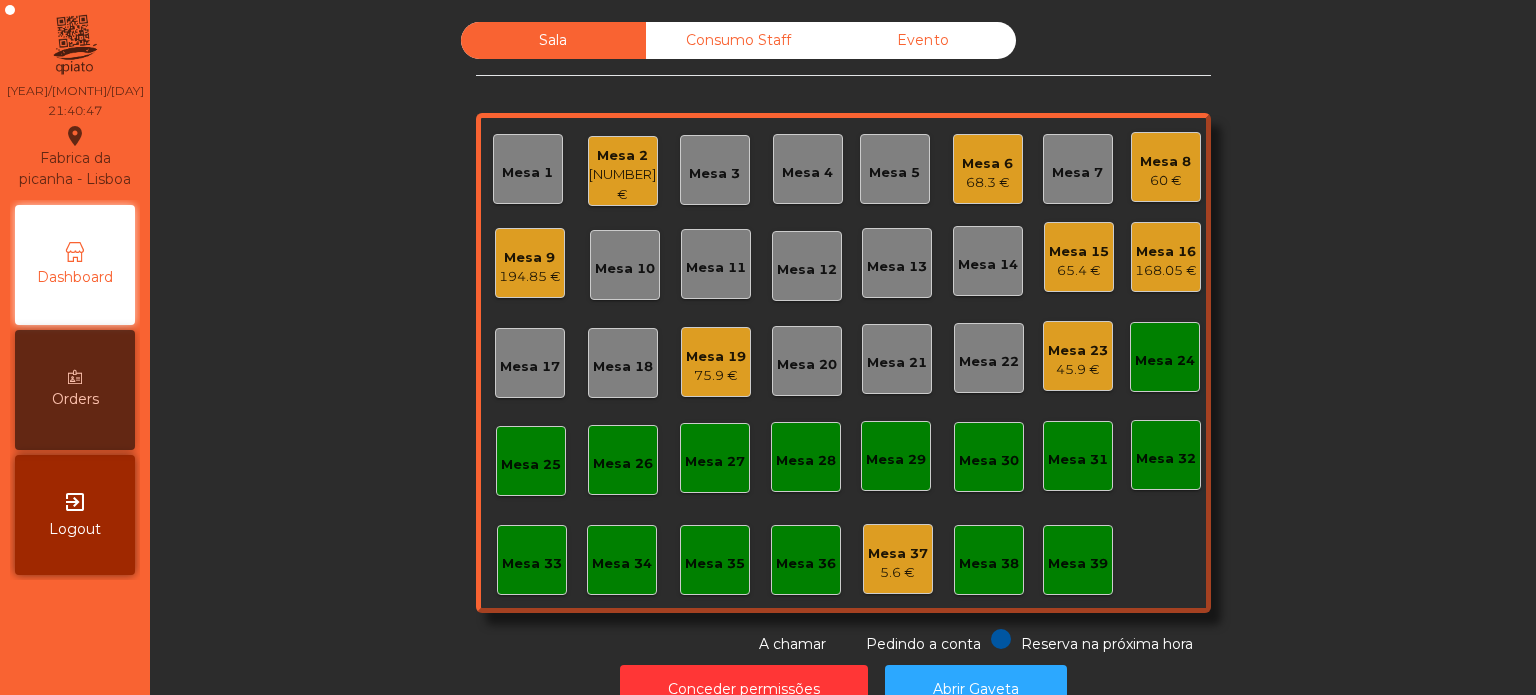 click on "Mesa 2   397.85 €" 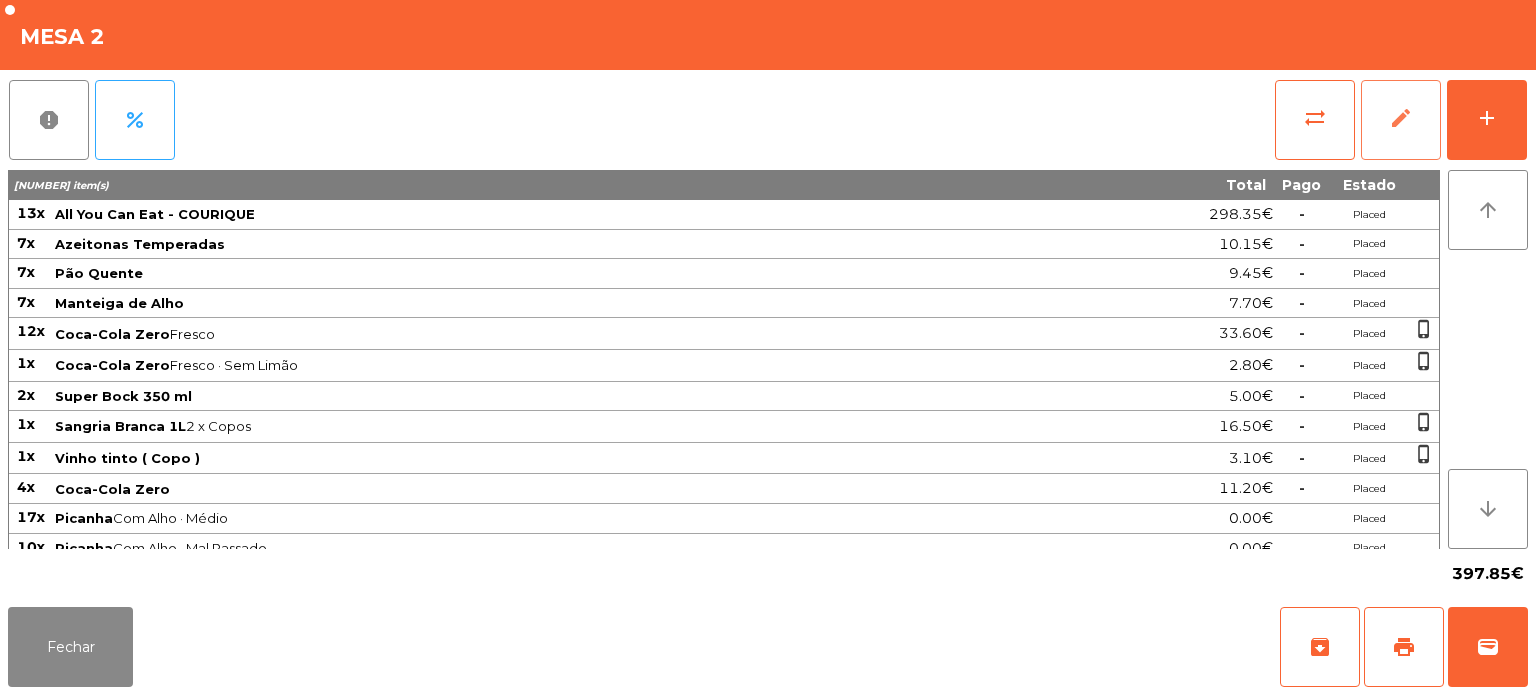 click on "edit" 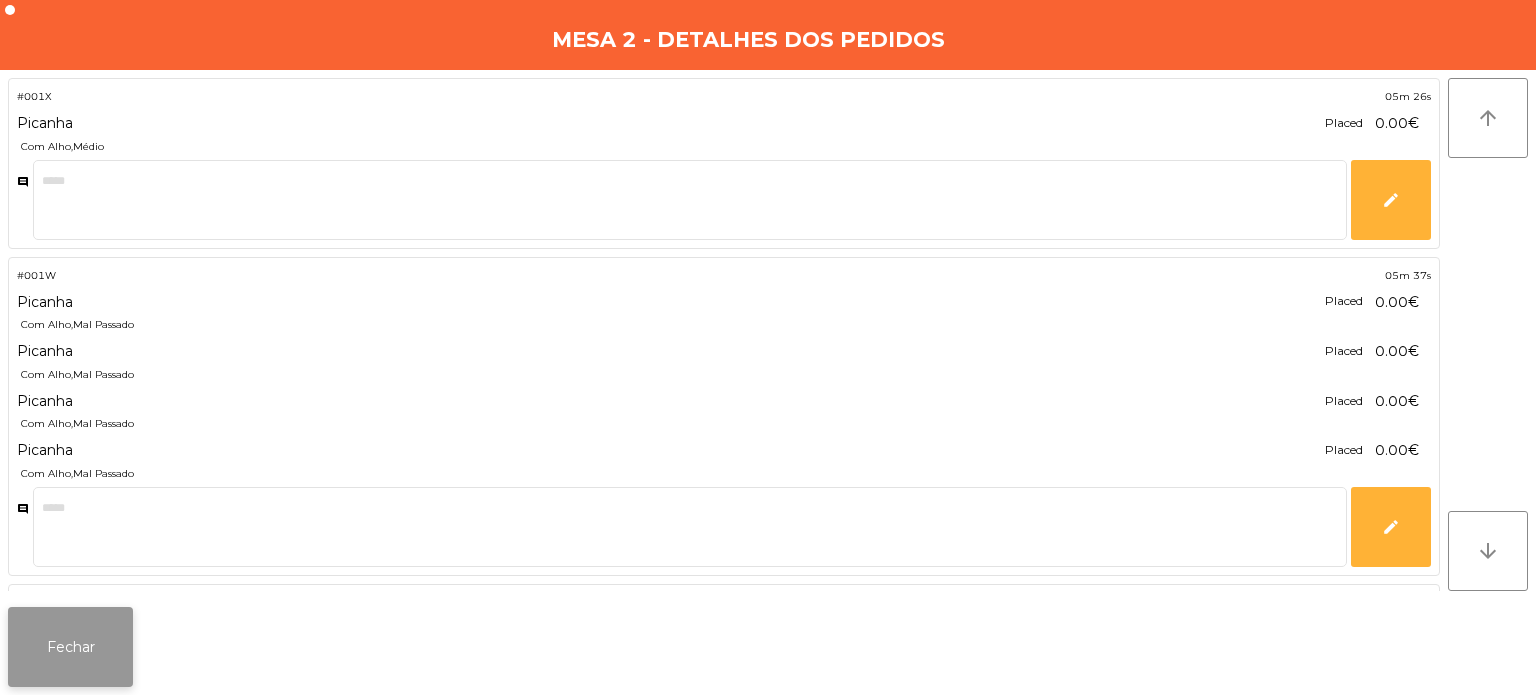 click on "Fechar" 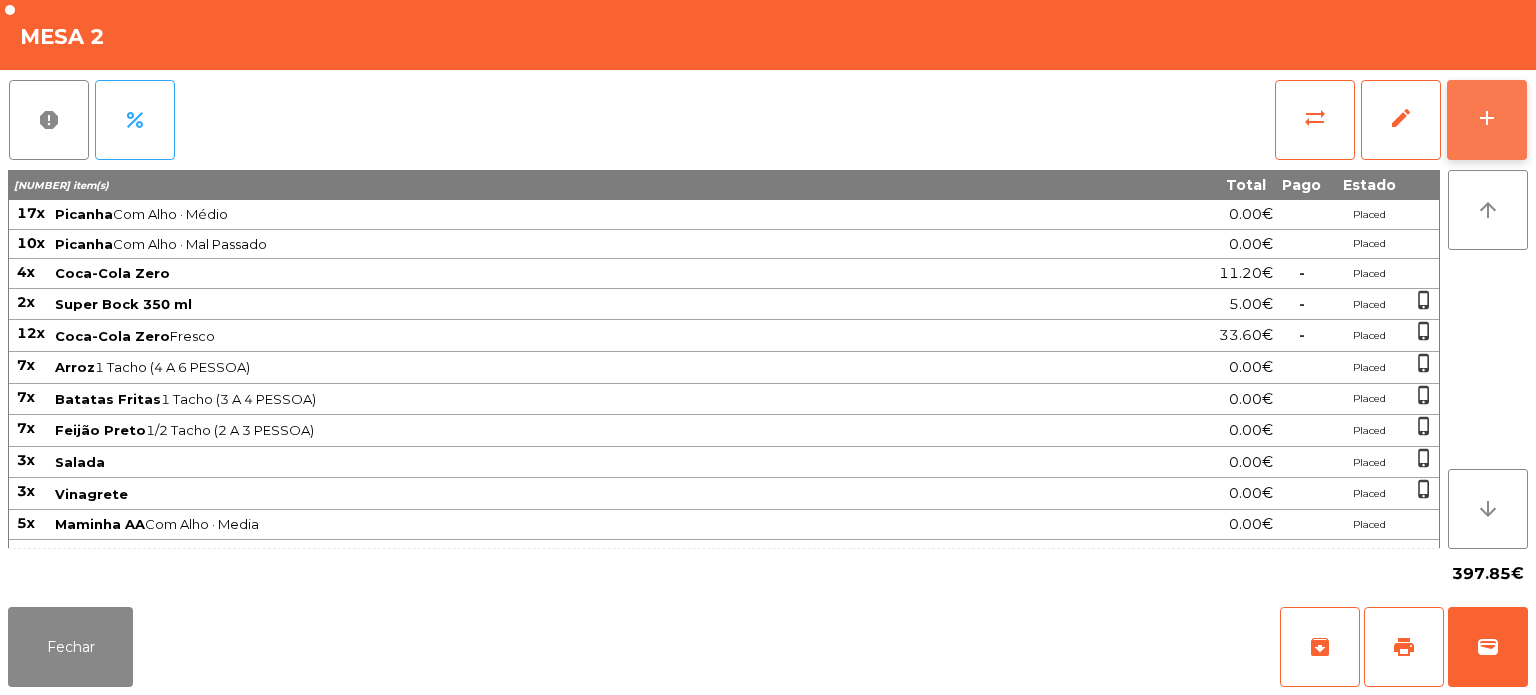 click on "add" 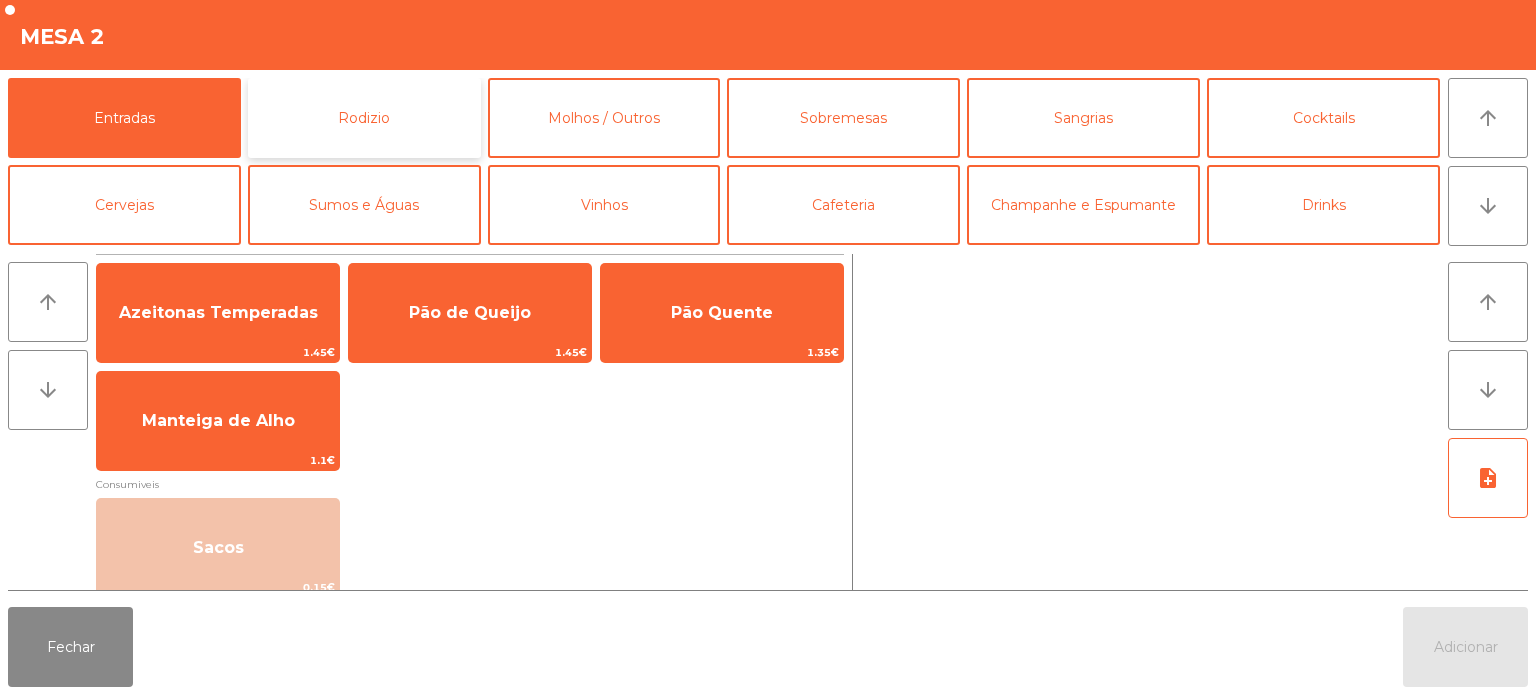 click on "Rodizio" 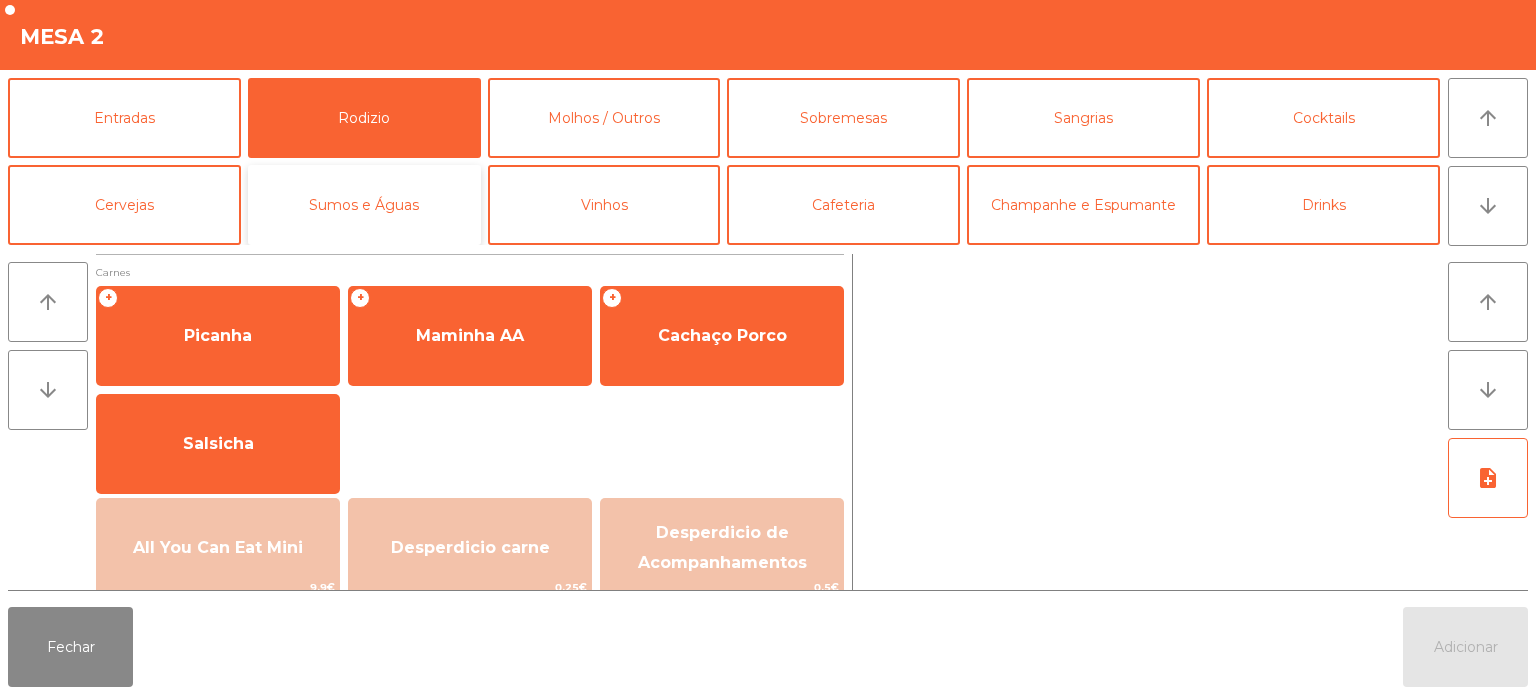 click on "Sumos e Águas" 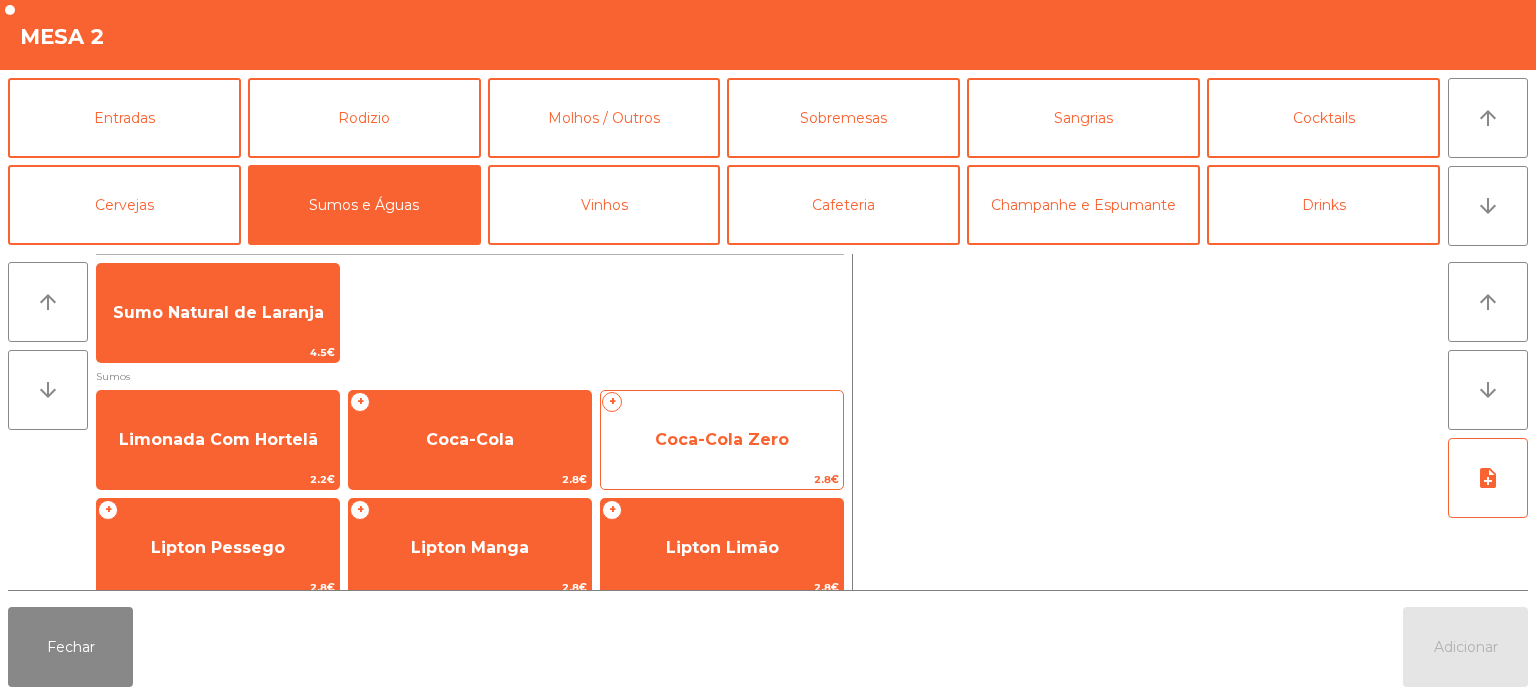 click on "Coca-Cola Zero" 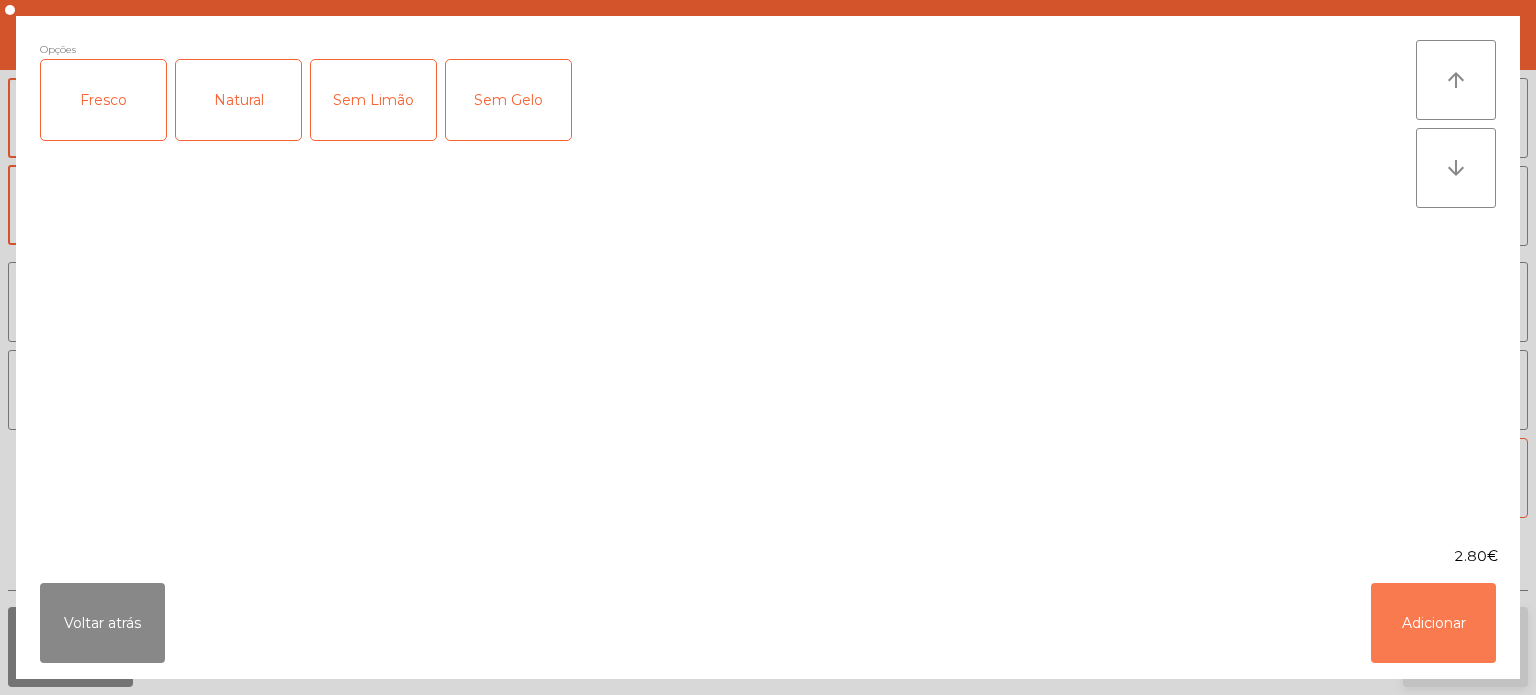 click on "Adicionar" 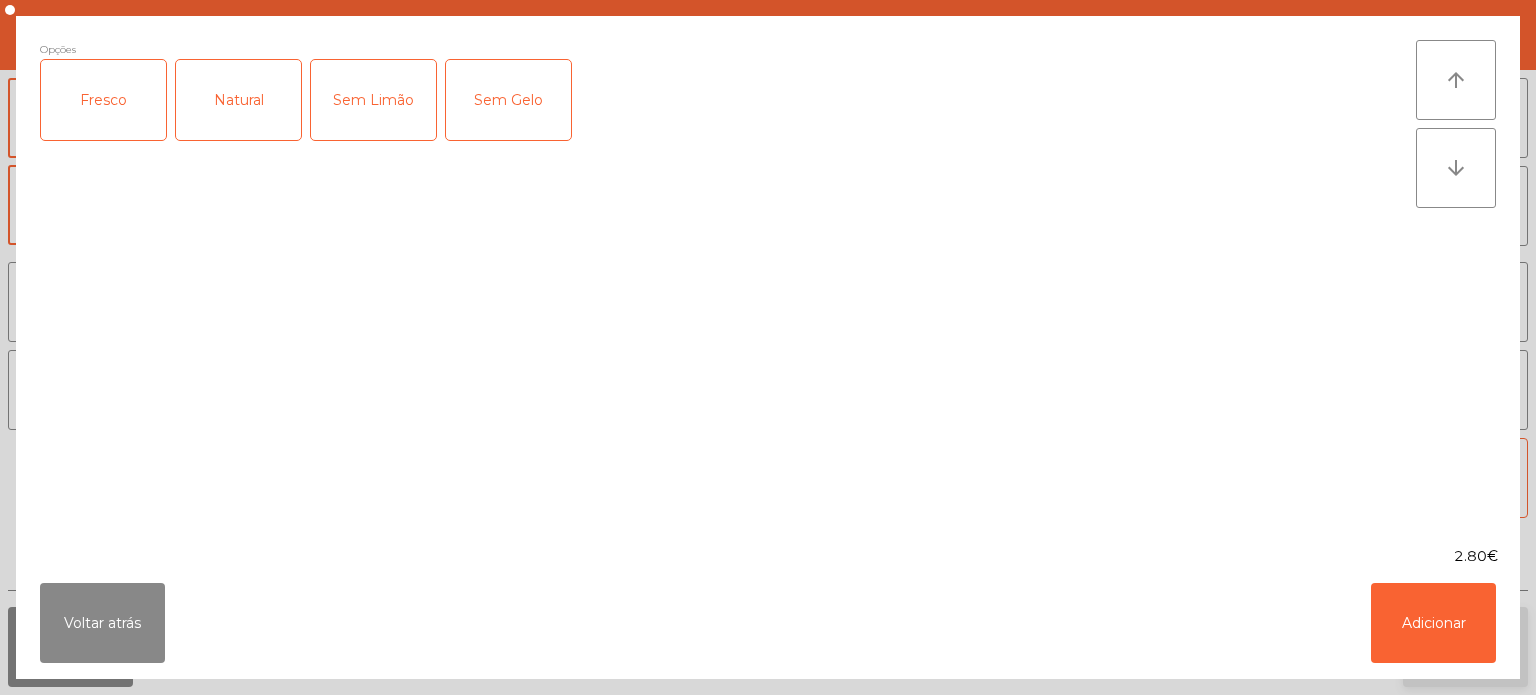 click on "Adicionar" 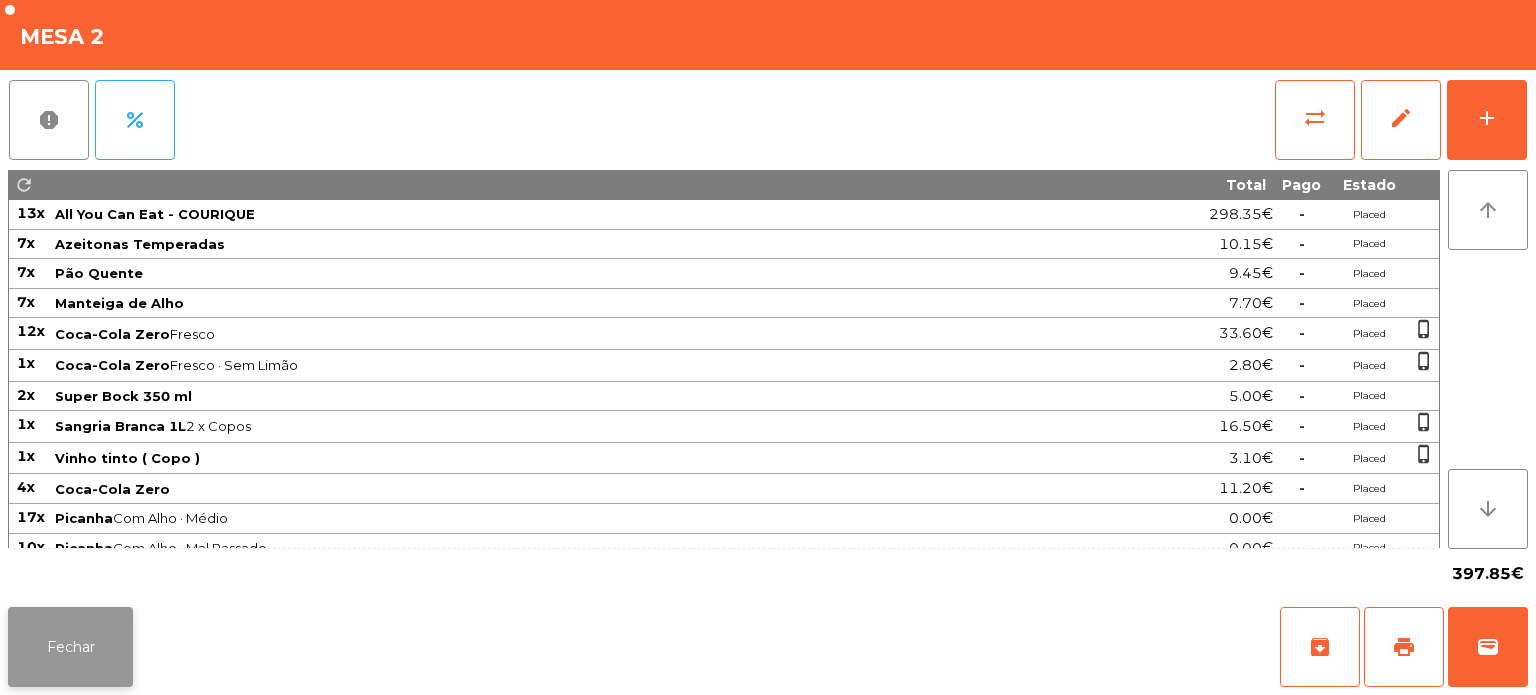 click on "Fechar" 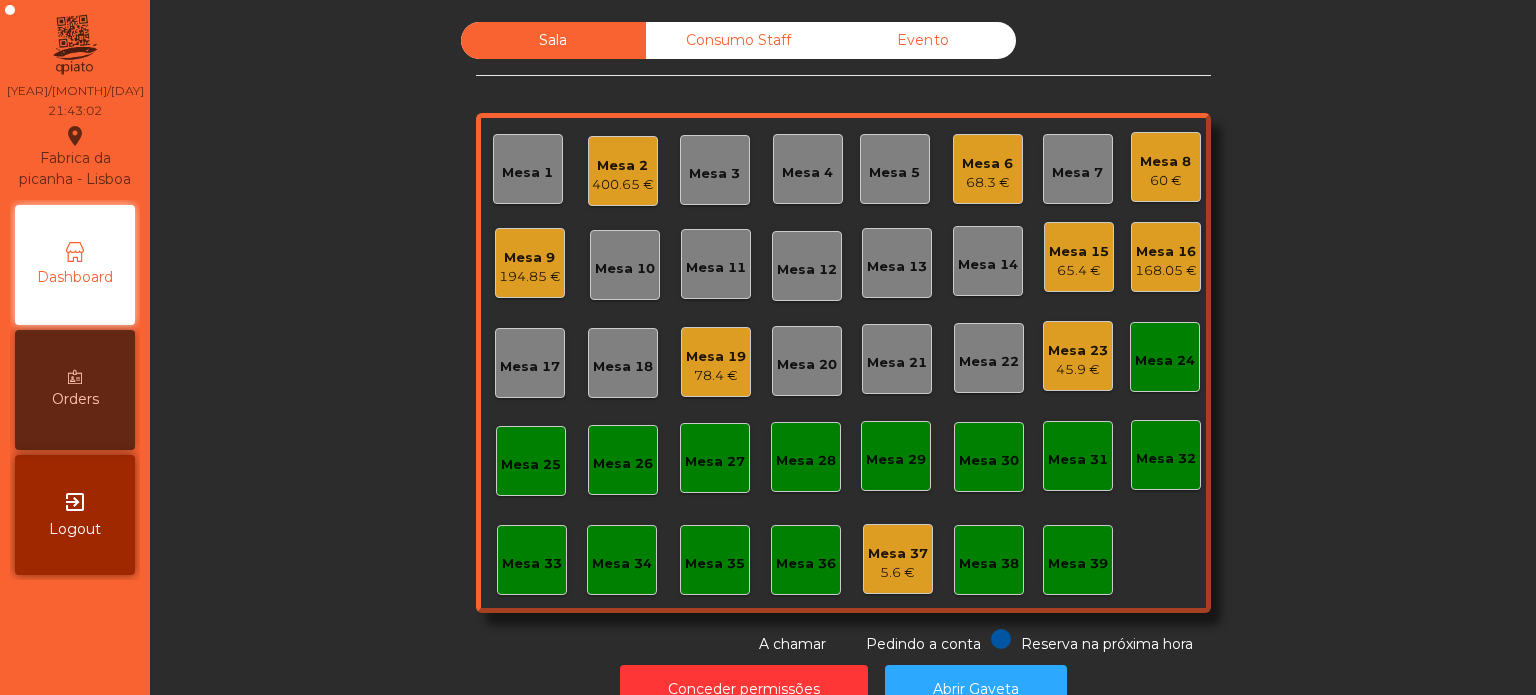 click on "Mesa 25" 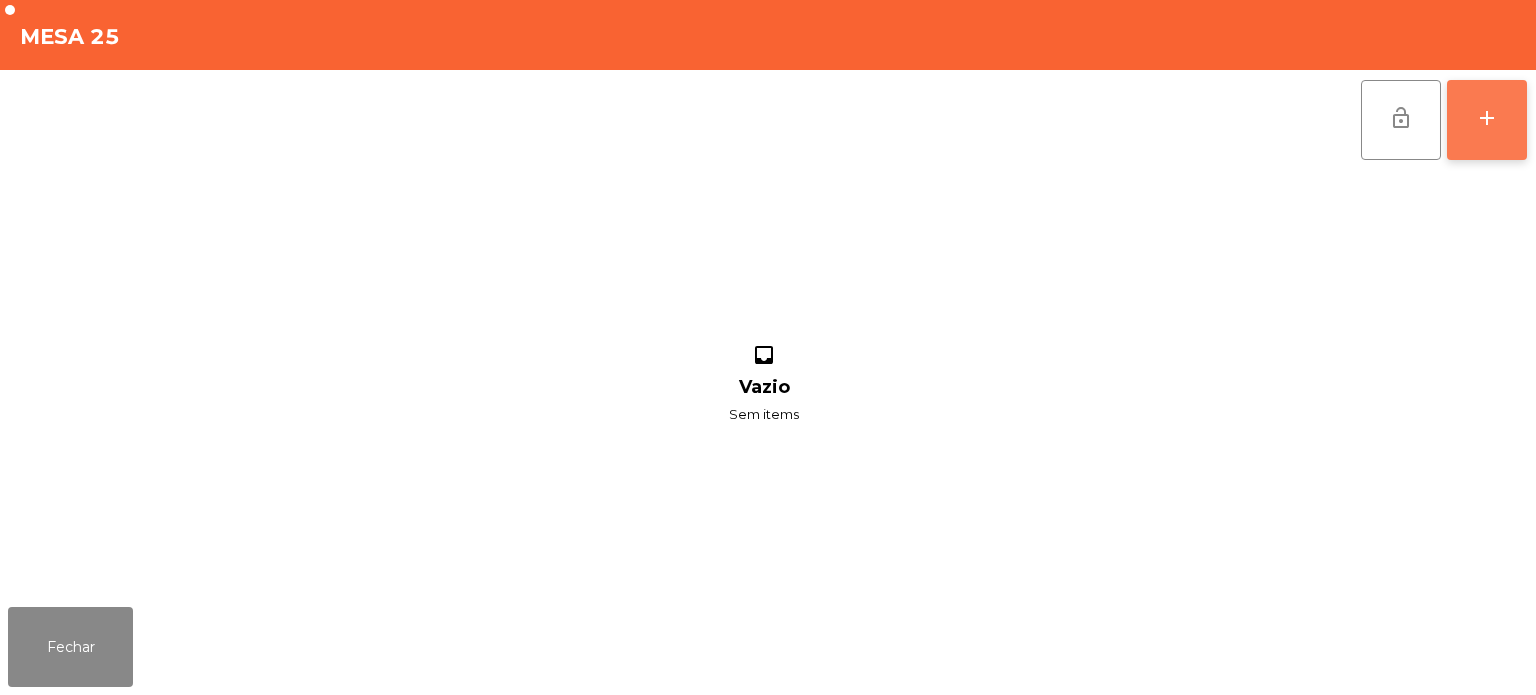 click on "add" 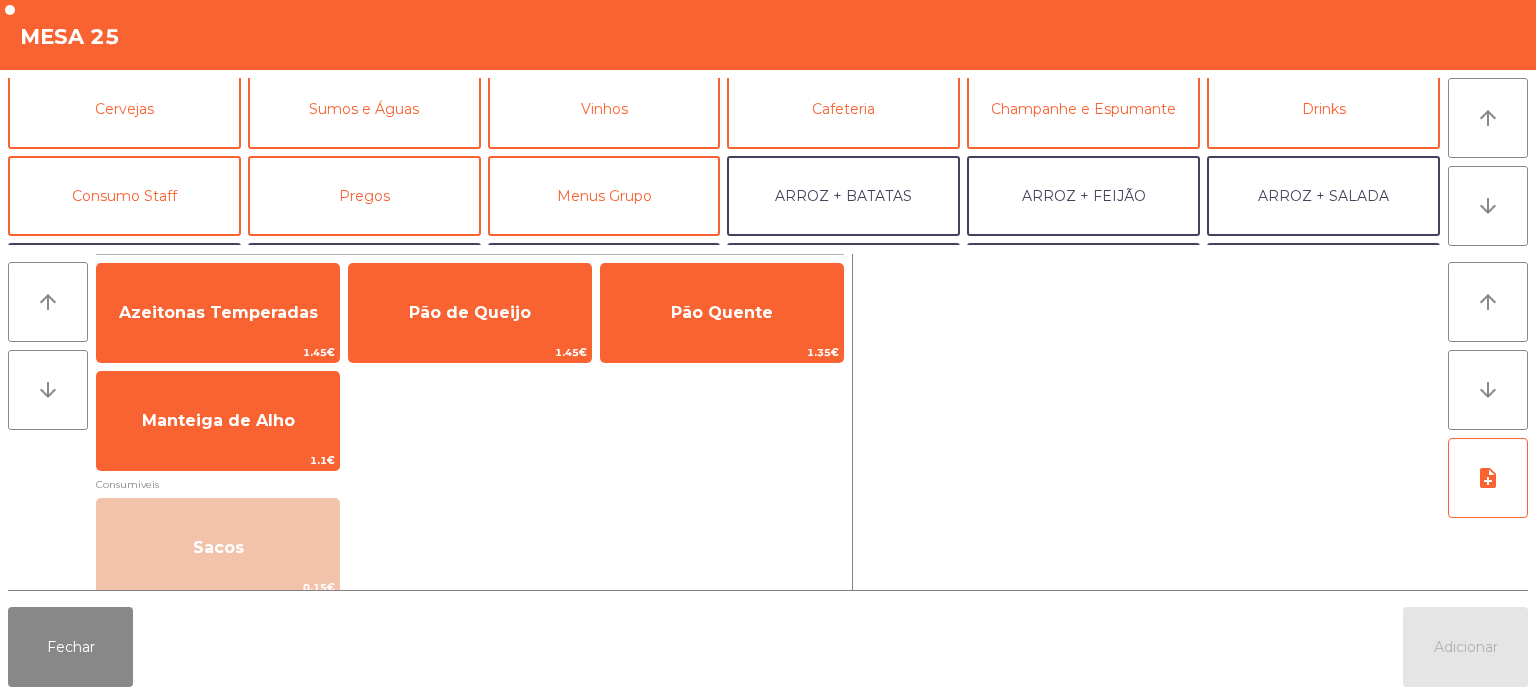 scroll, scrollTop: 101, scrollLeft: 0, axis: vertical 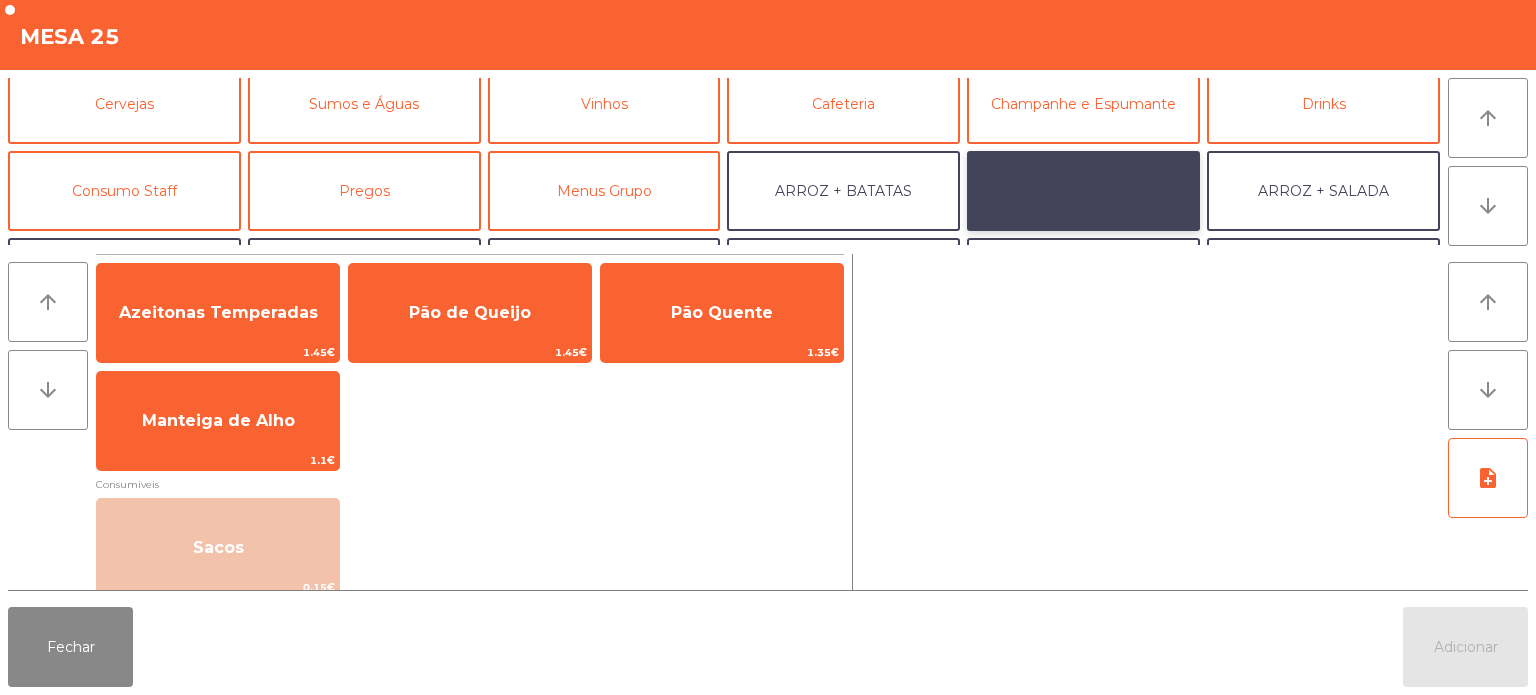 click on "ARROZ + FEIJÃO" 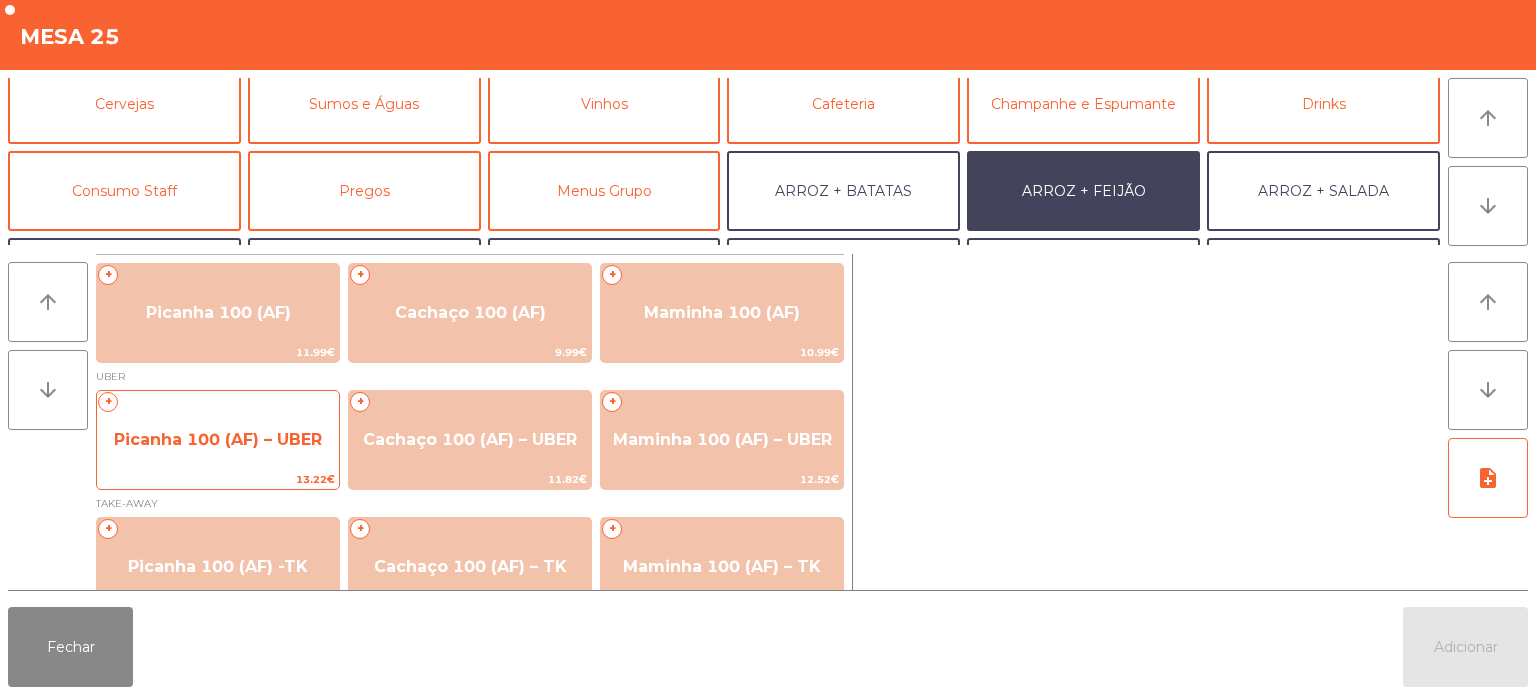 click on "Picanha 100 (AF) – UBER" 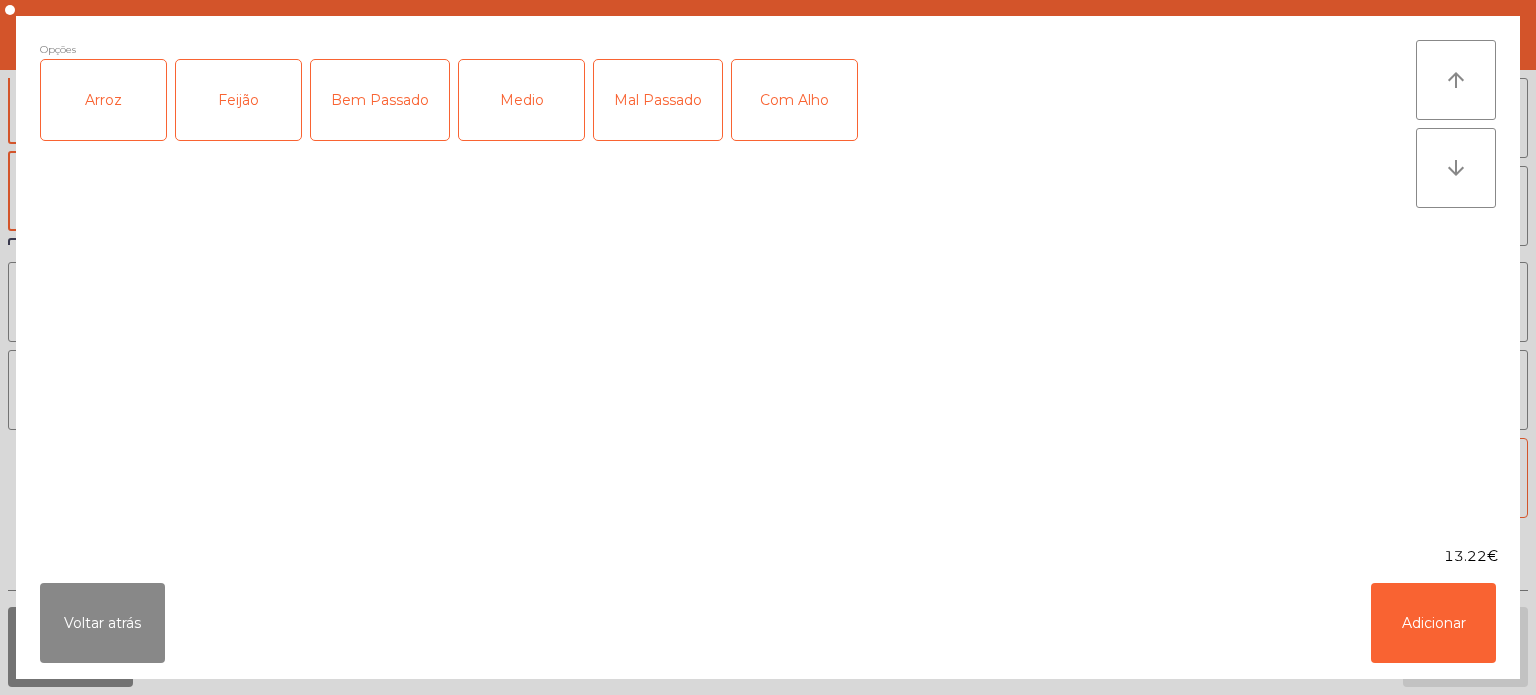 click on "Arroz" 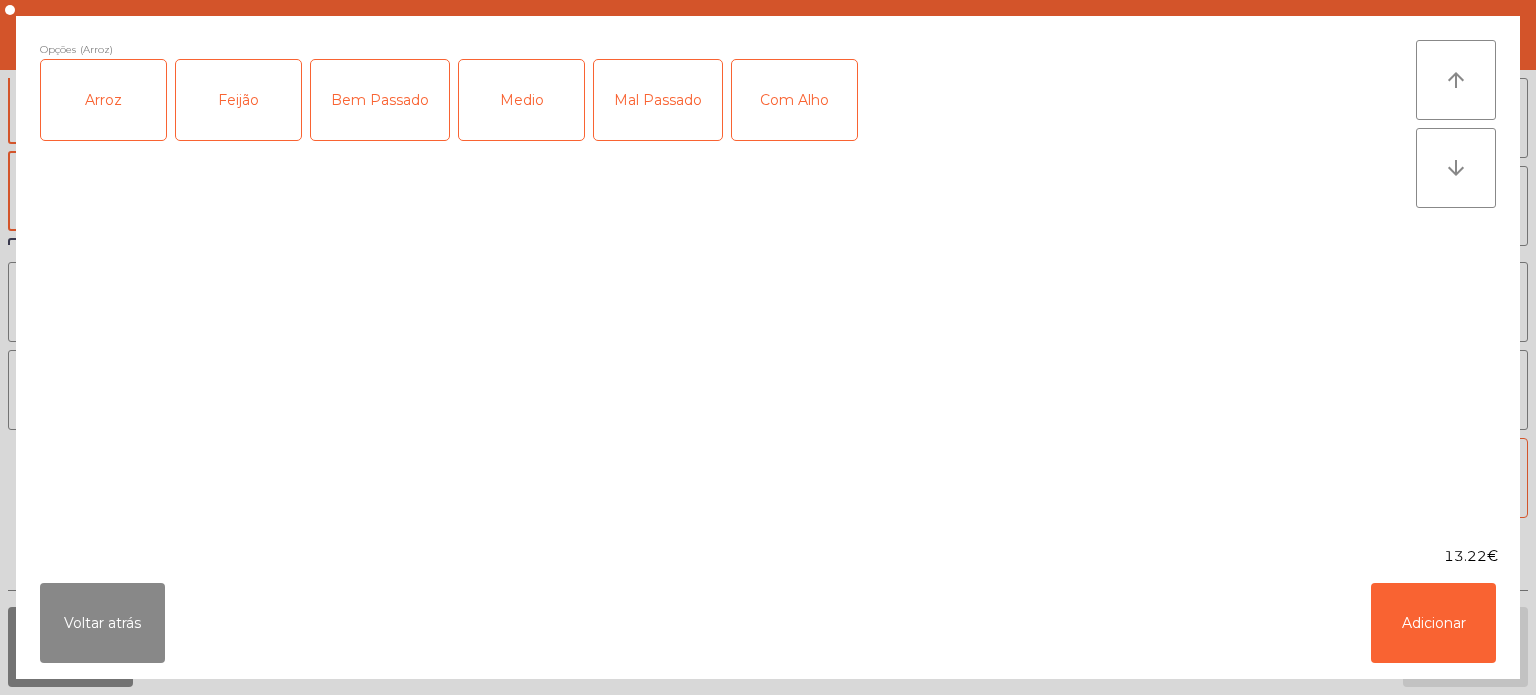 click on "Feijão" 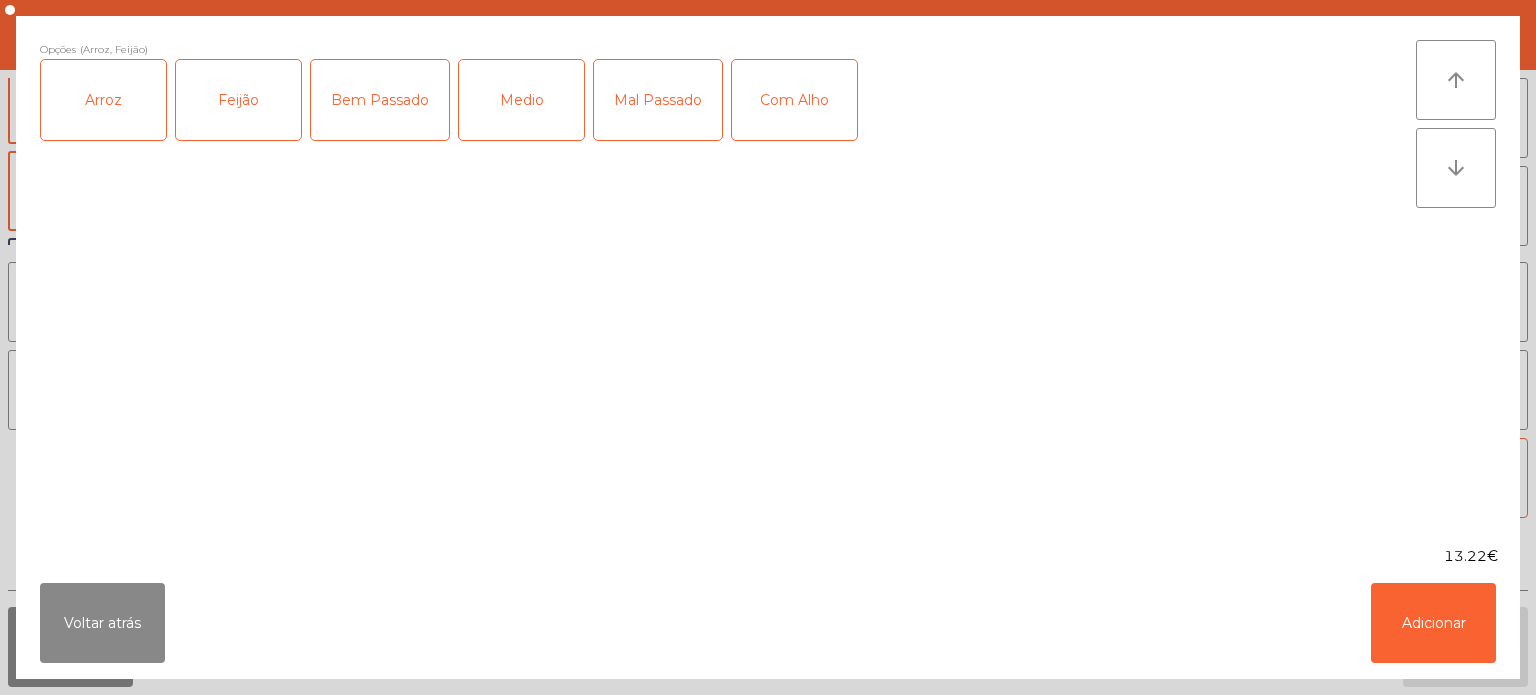 click on "Bem Passado" 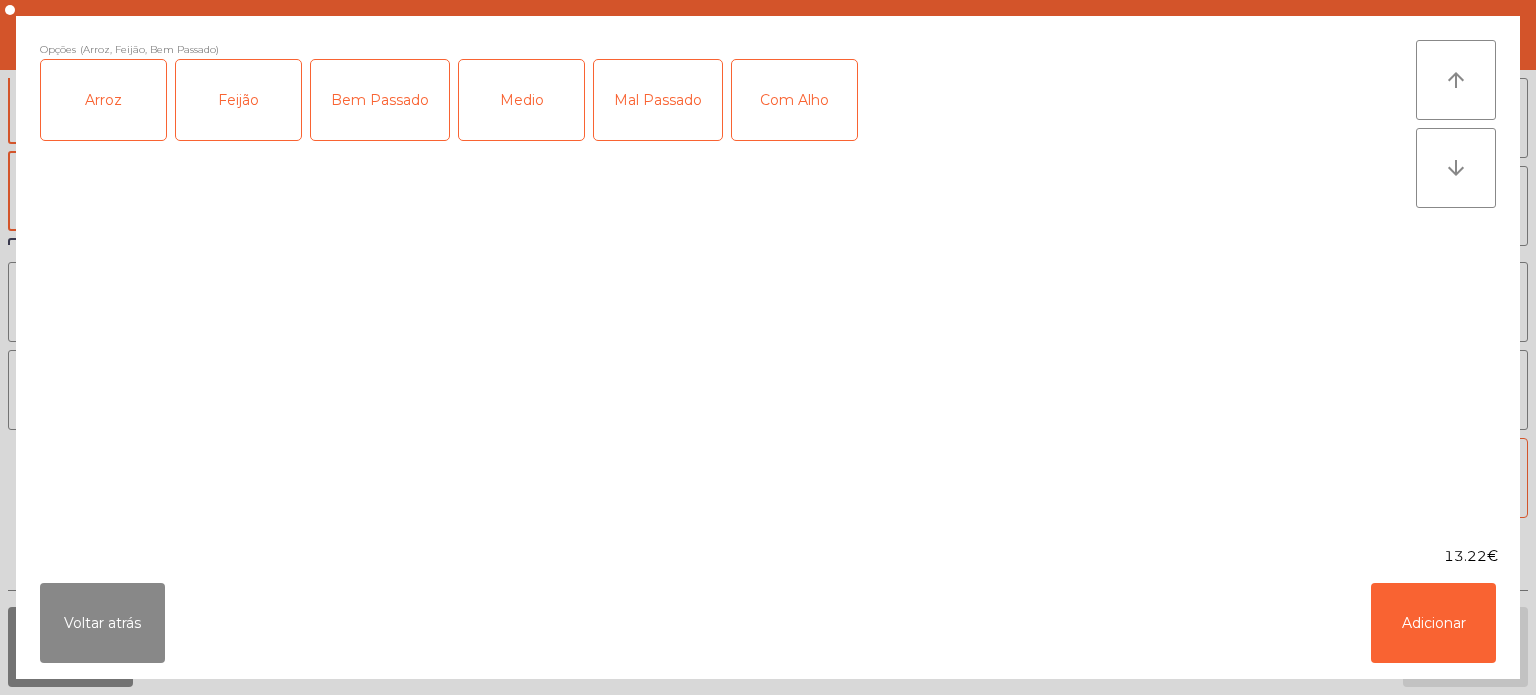 click on "Com Alho" 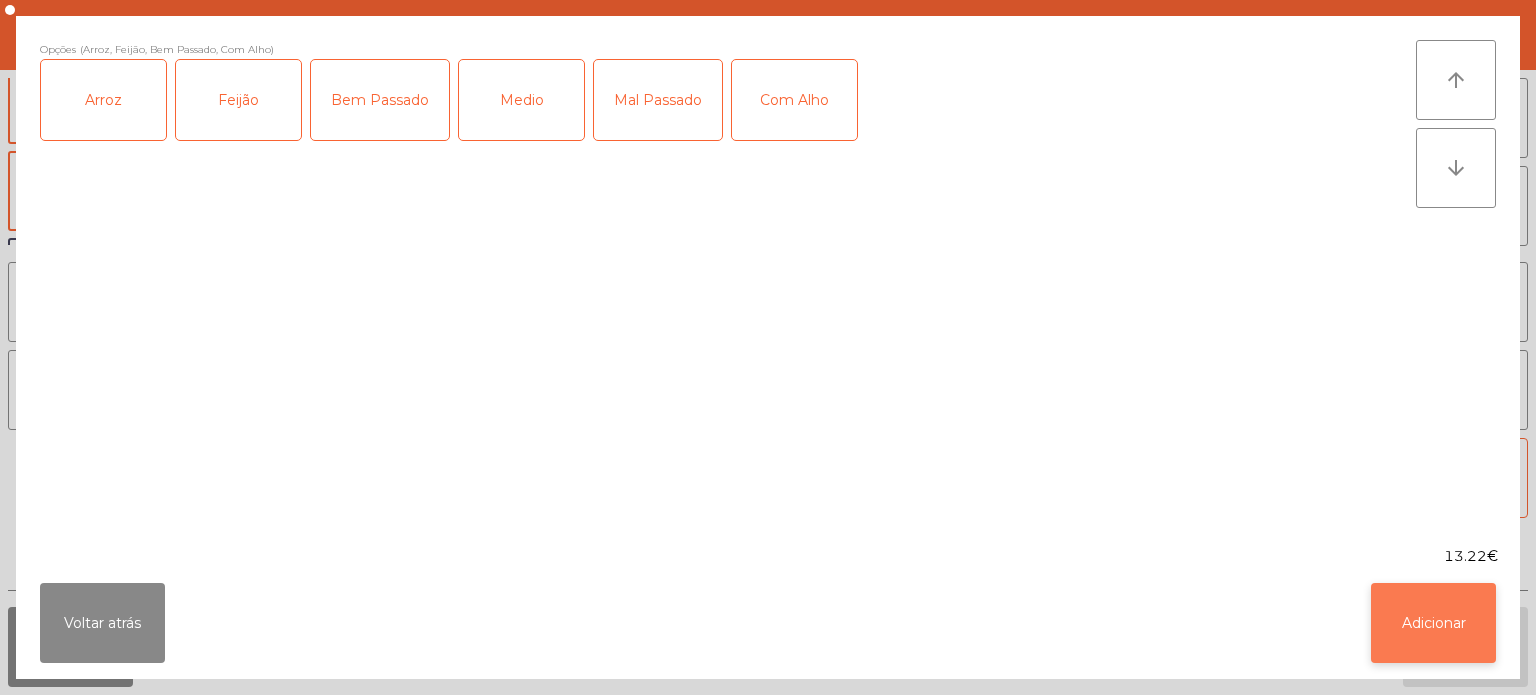 click on "Adicionar" 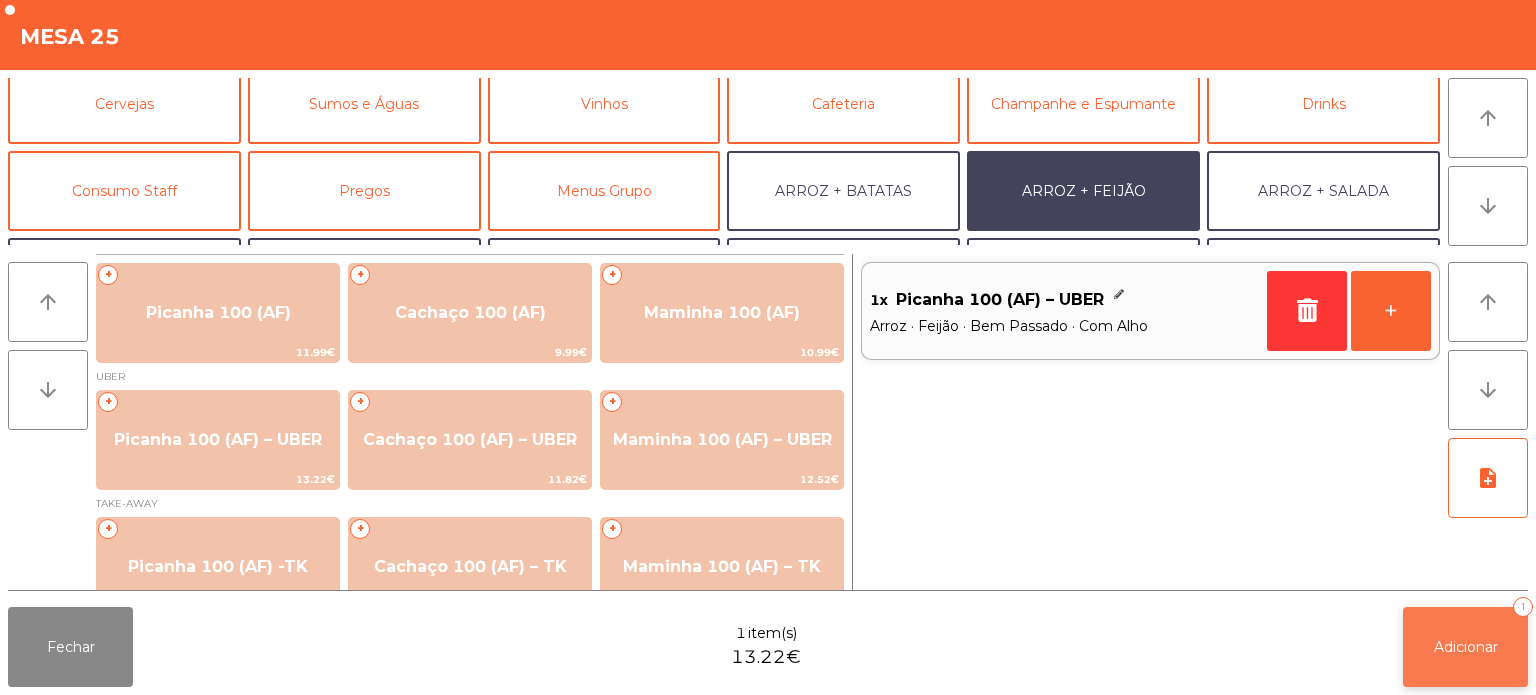 click on "Adicionar   1" 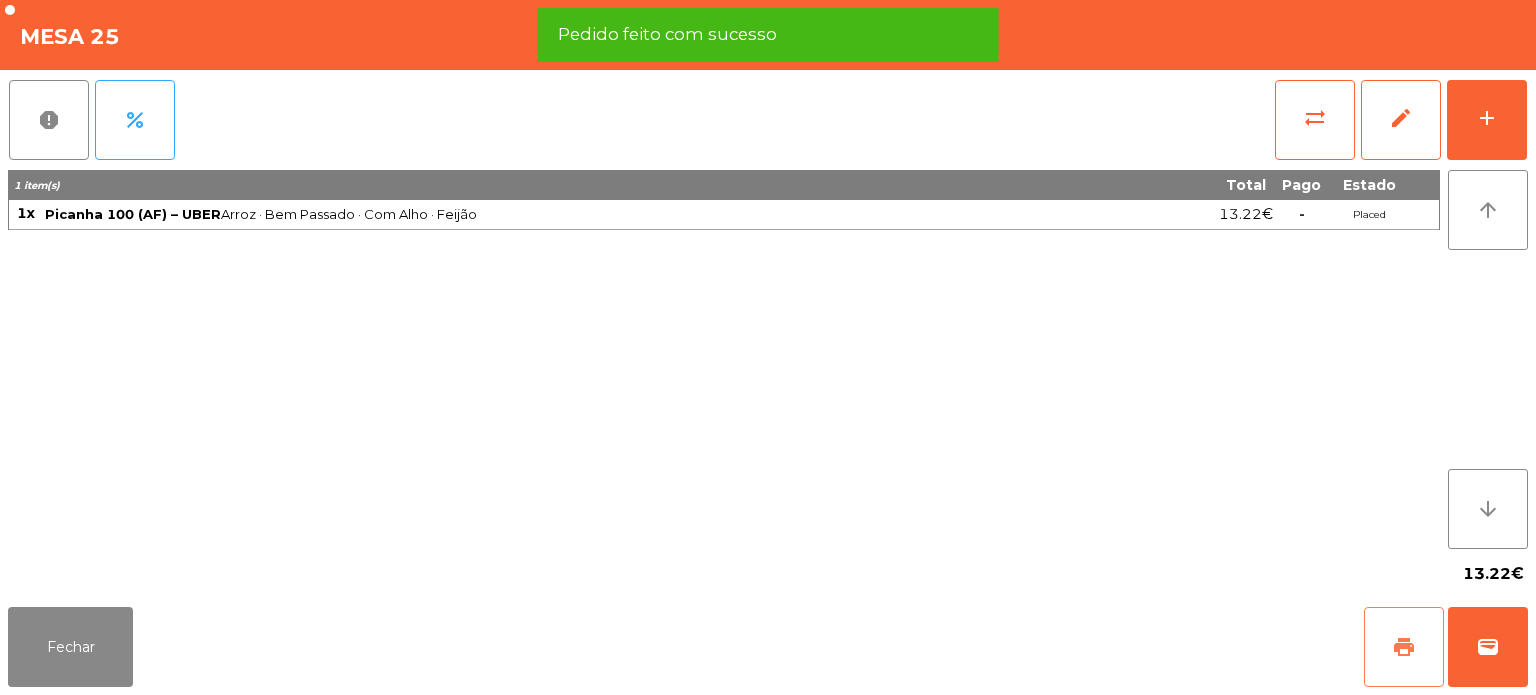 click on "print" 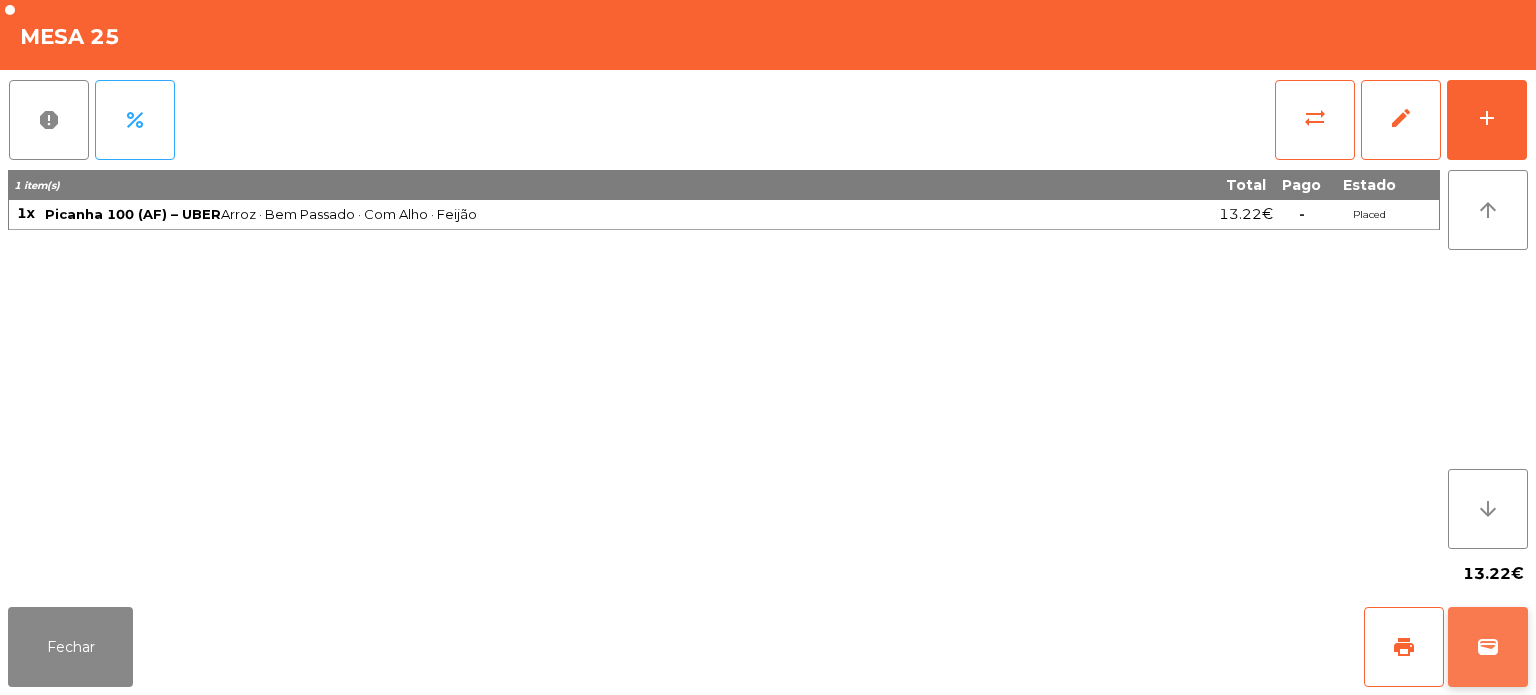 click on "wallet" 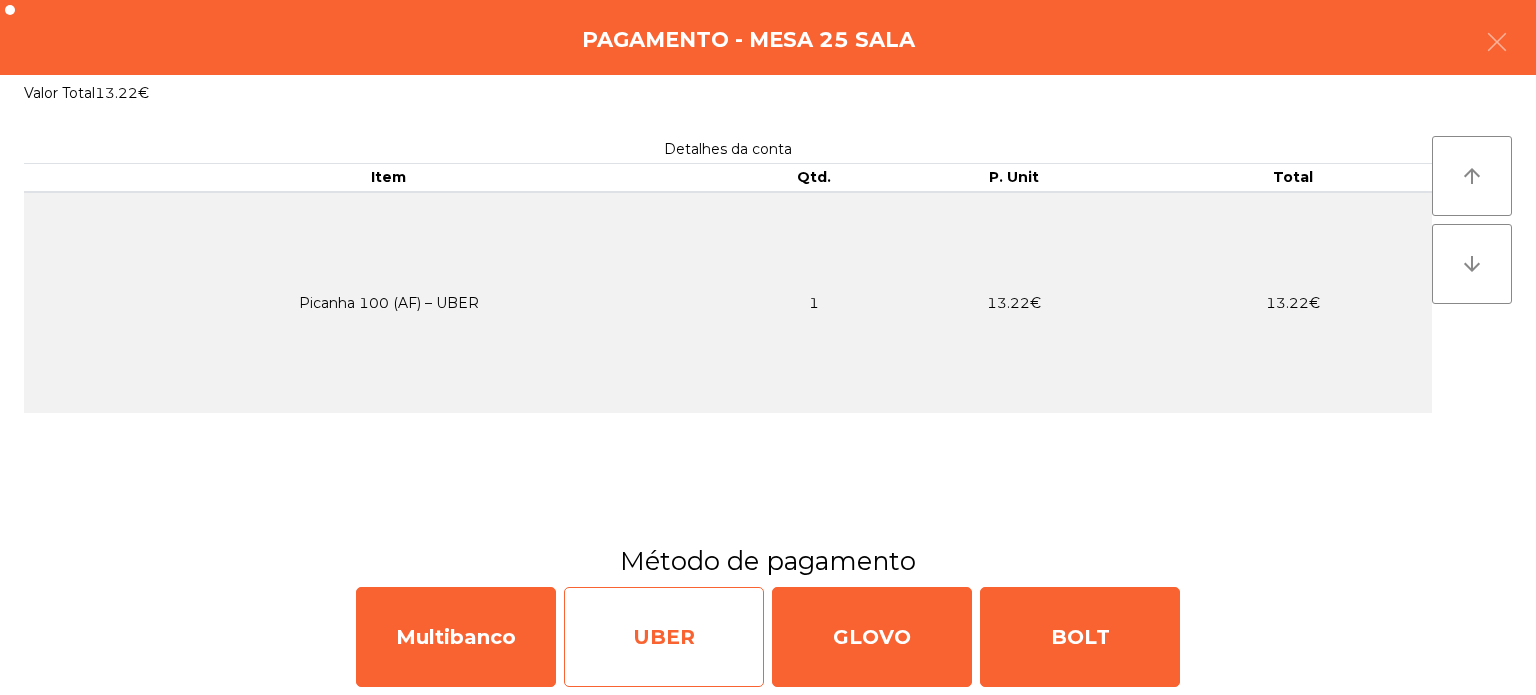 click on "UBER" 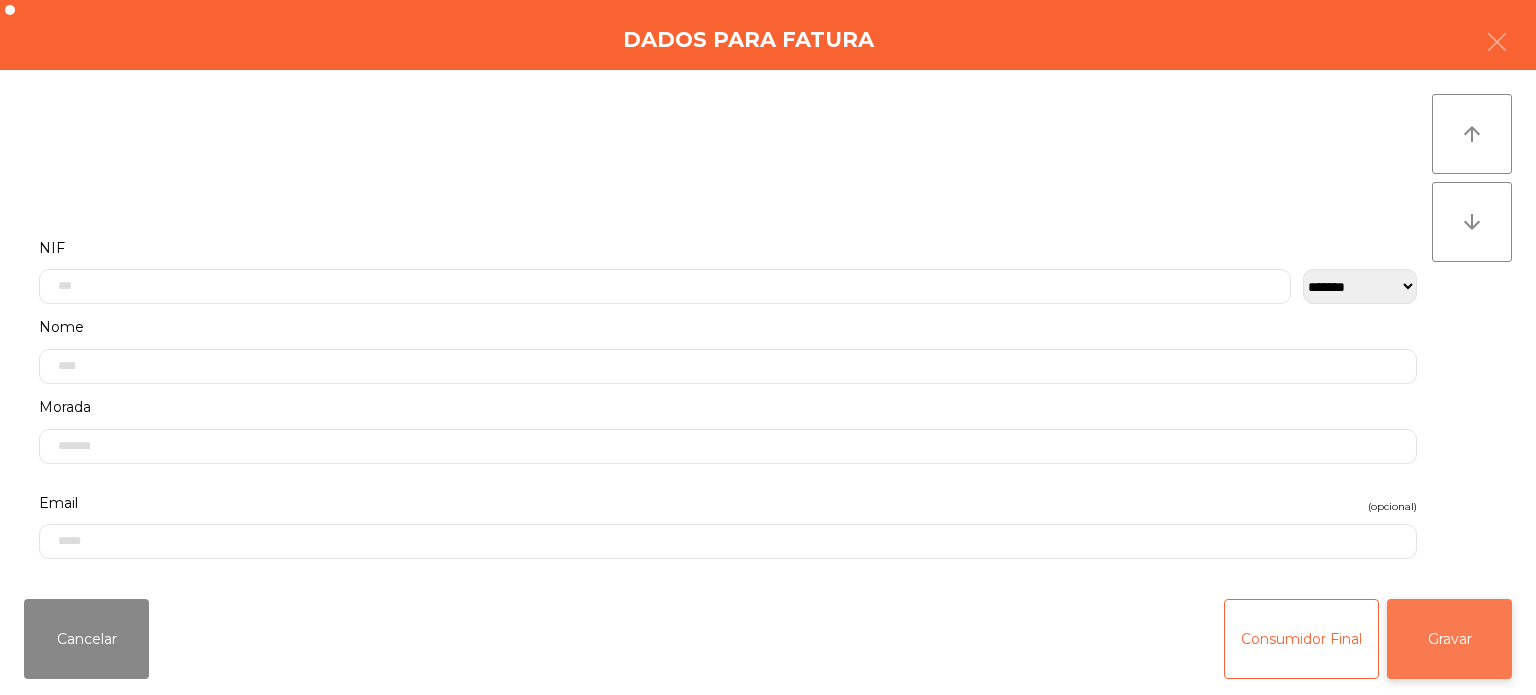 click on "Gravar" 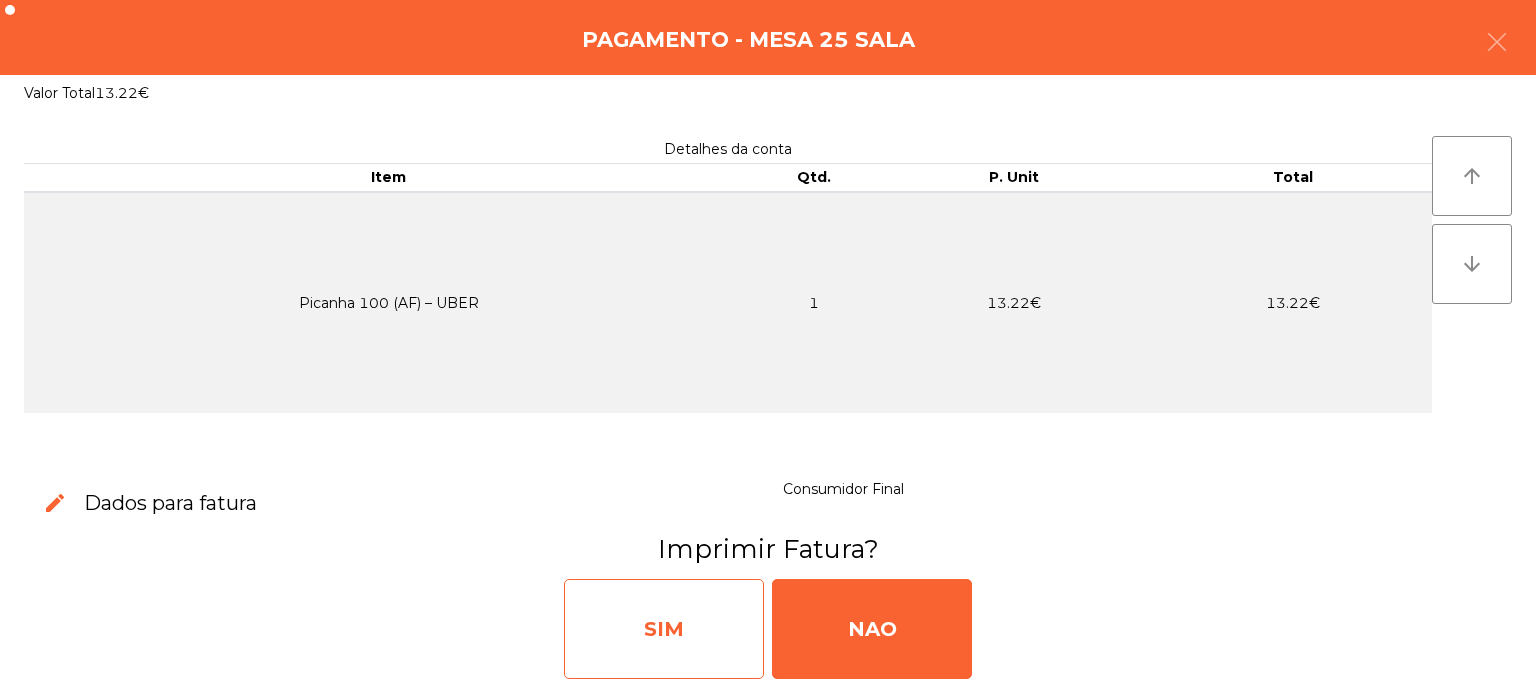 click on "SIM" 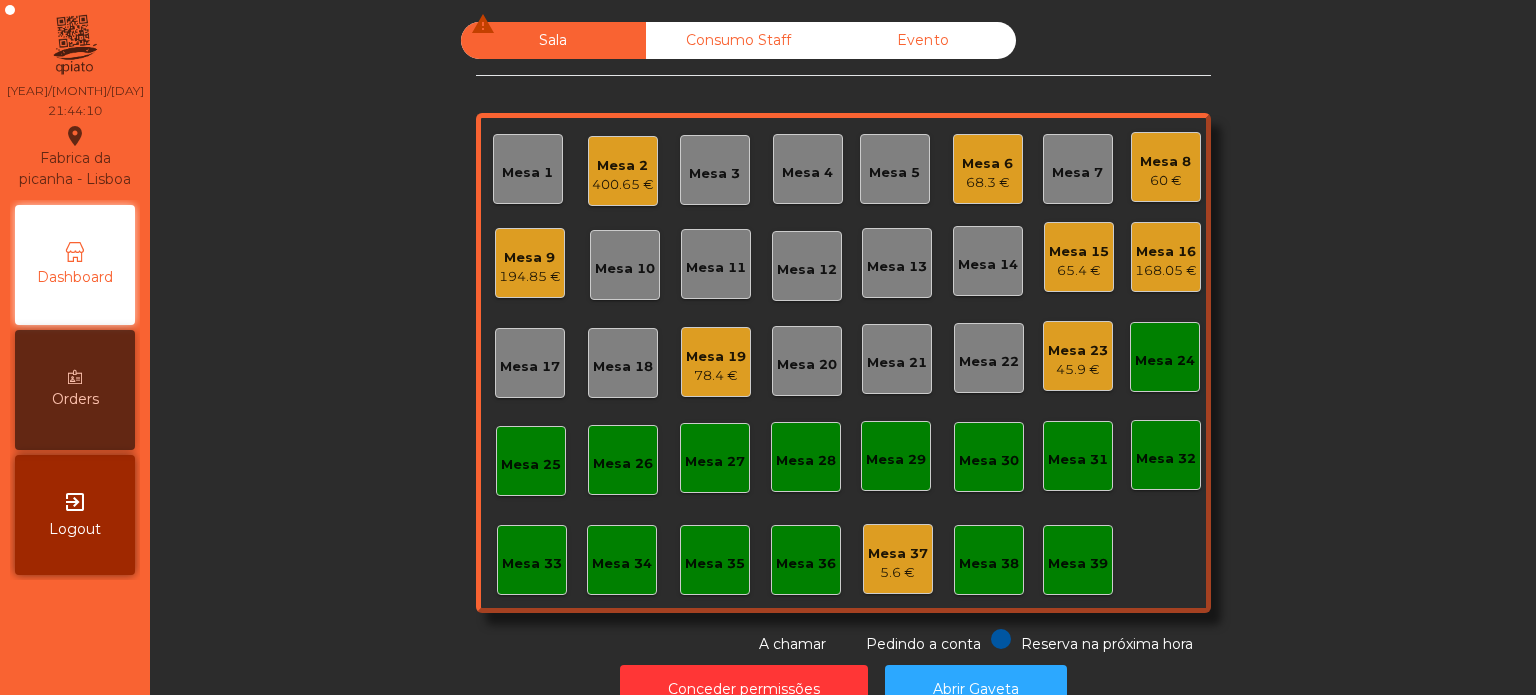 click on "78.4 €" 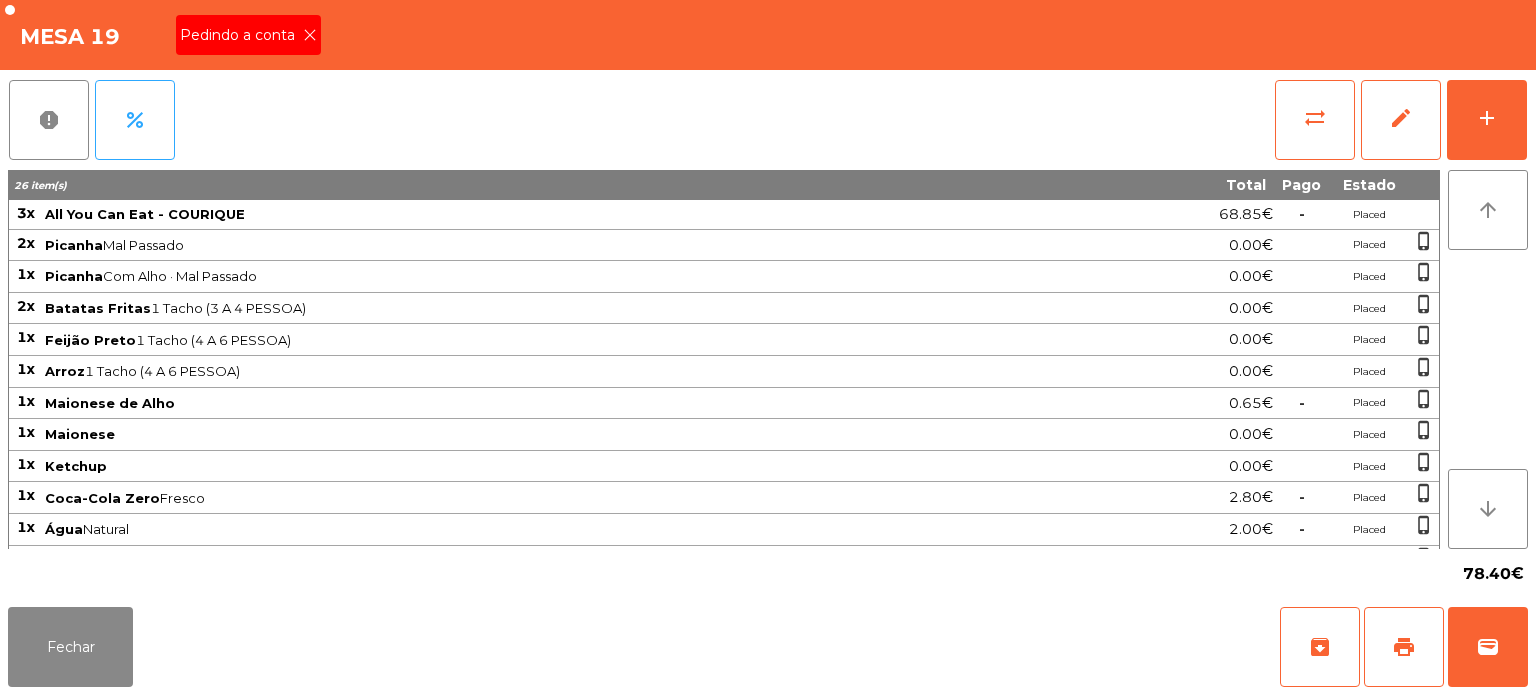 click on "Pedindo a conta" 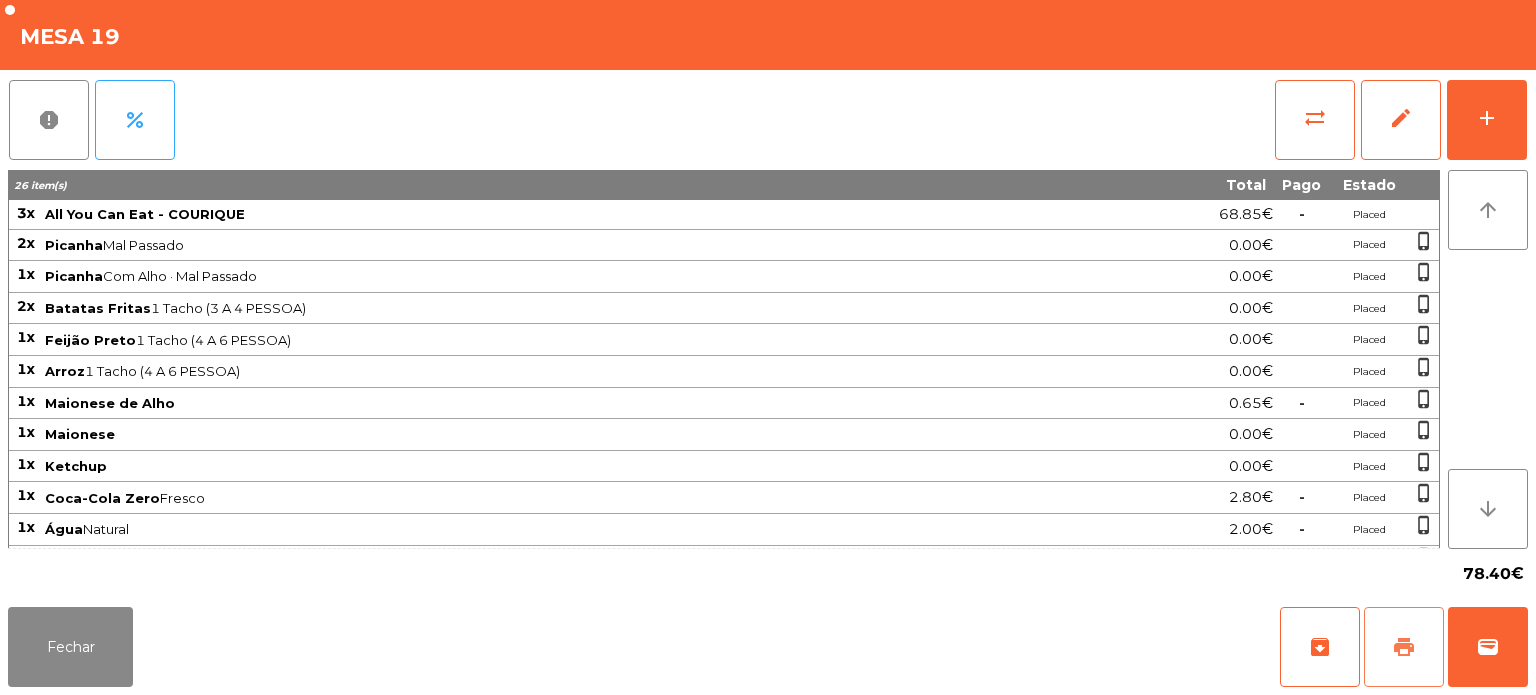 click on "print" 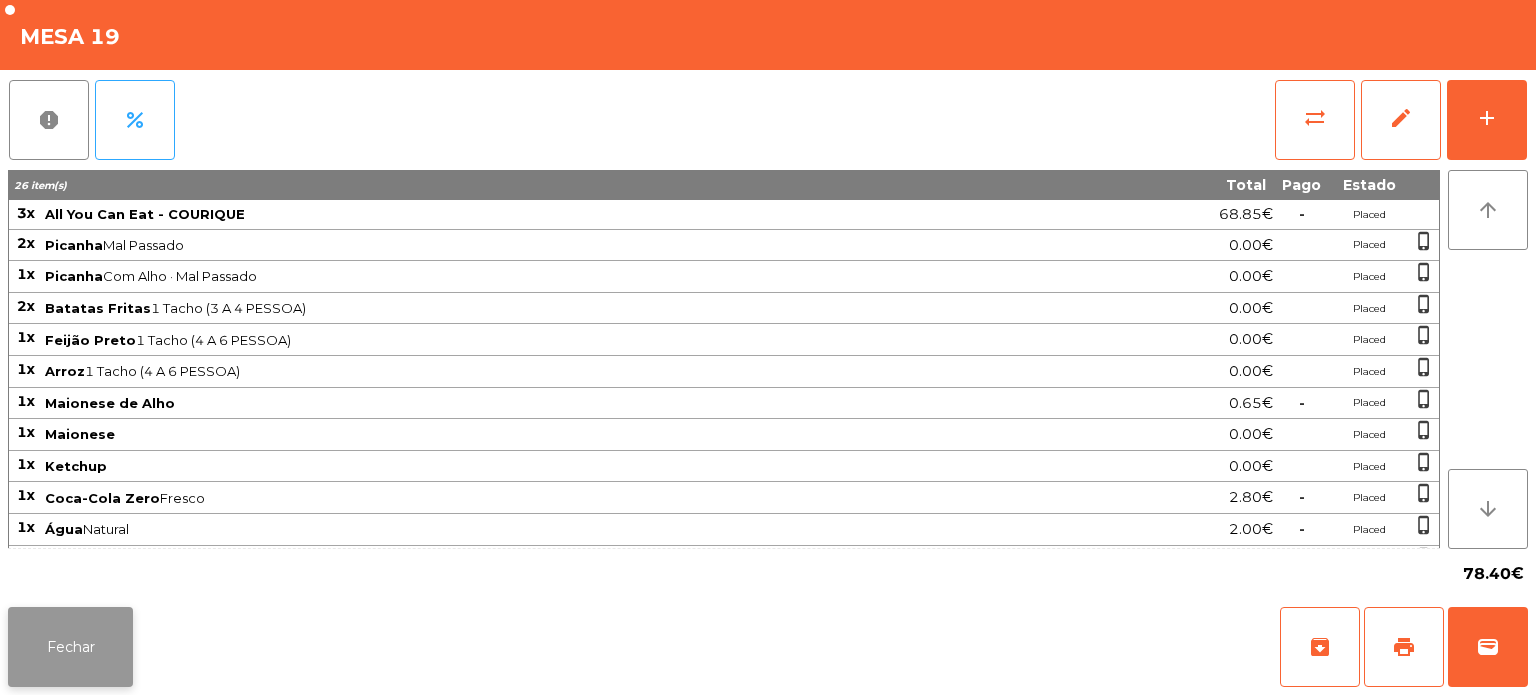 click on "Fechar" 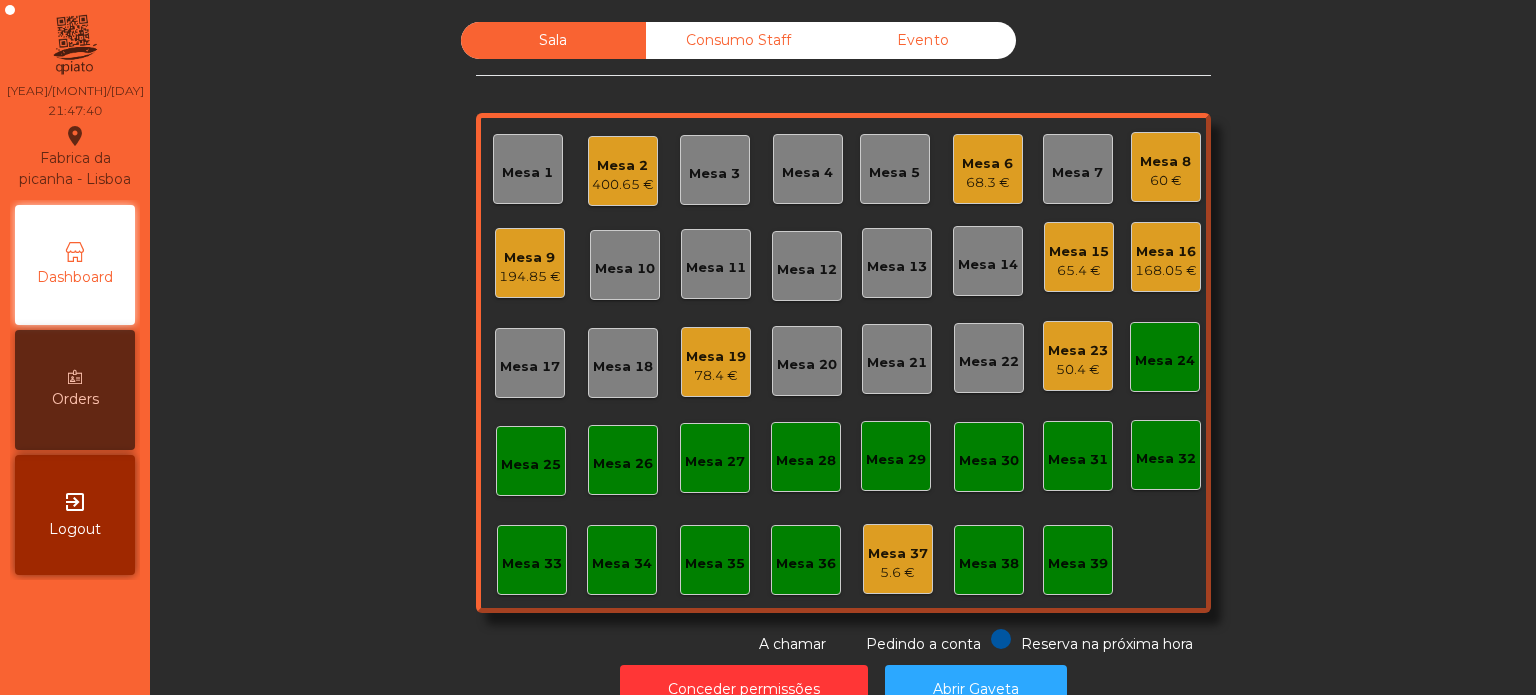 click on "Mesa 19" 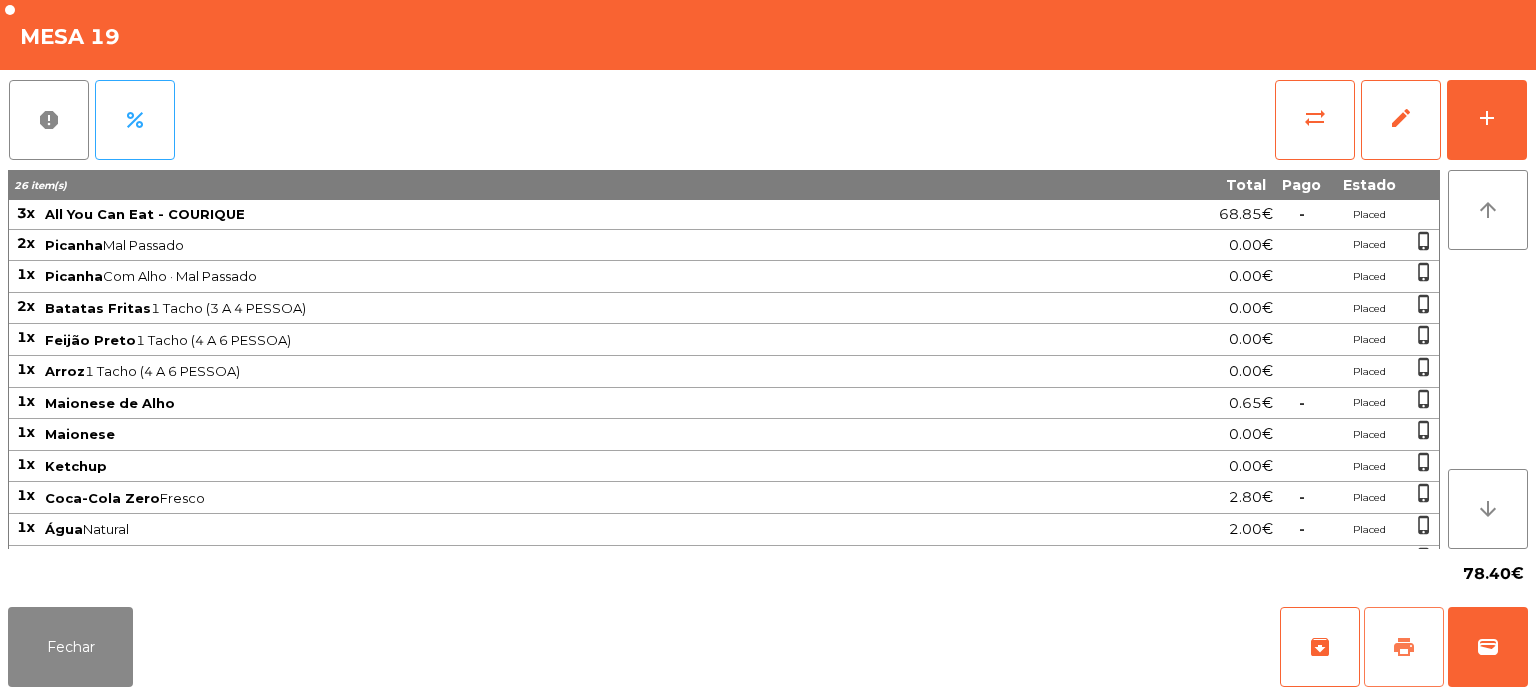 click on "print" 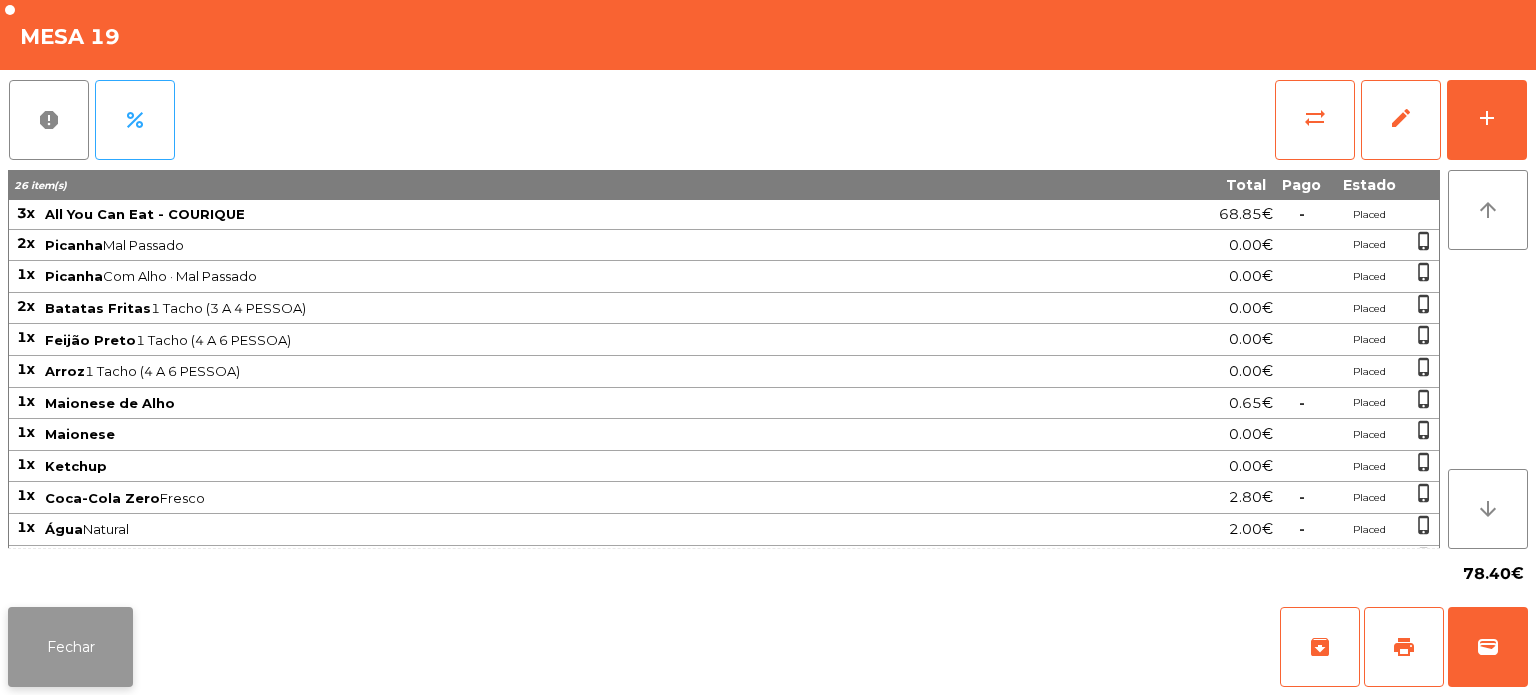click on "Fechar" 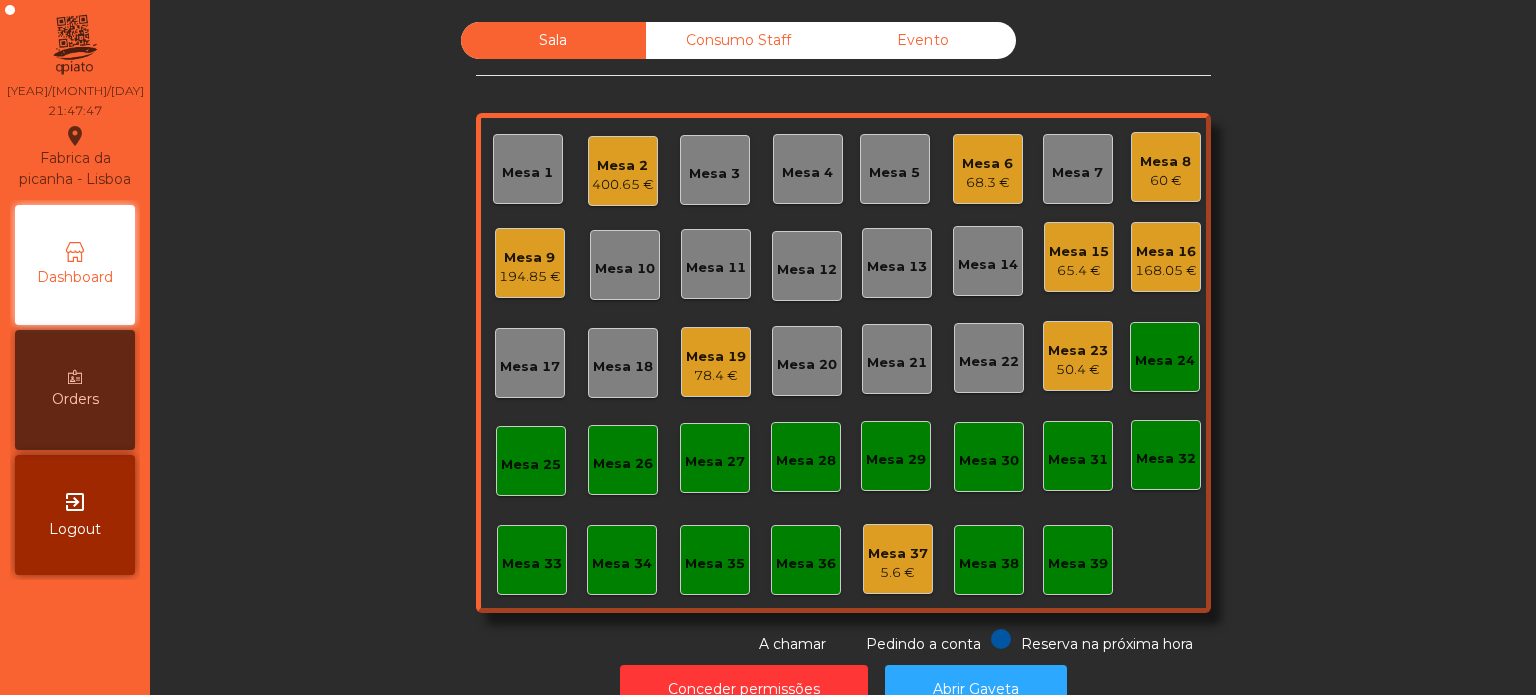 click on "Mesa 39" 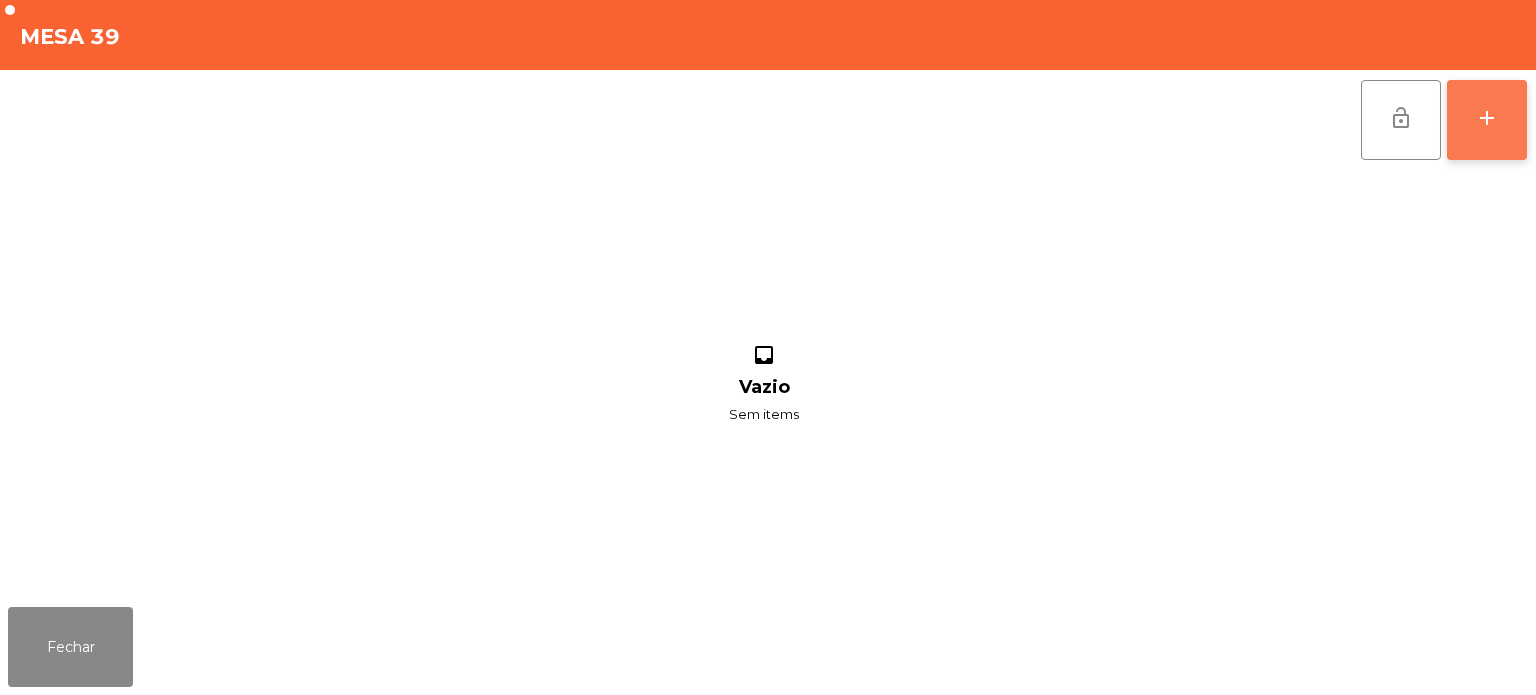 click on "add" 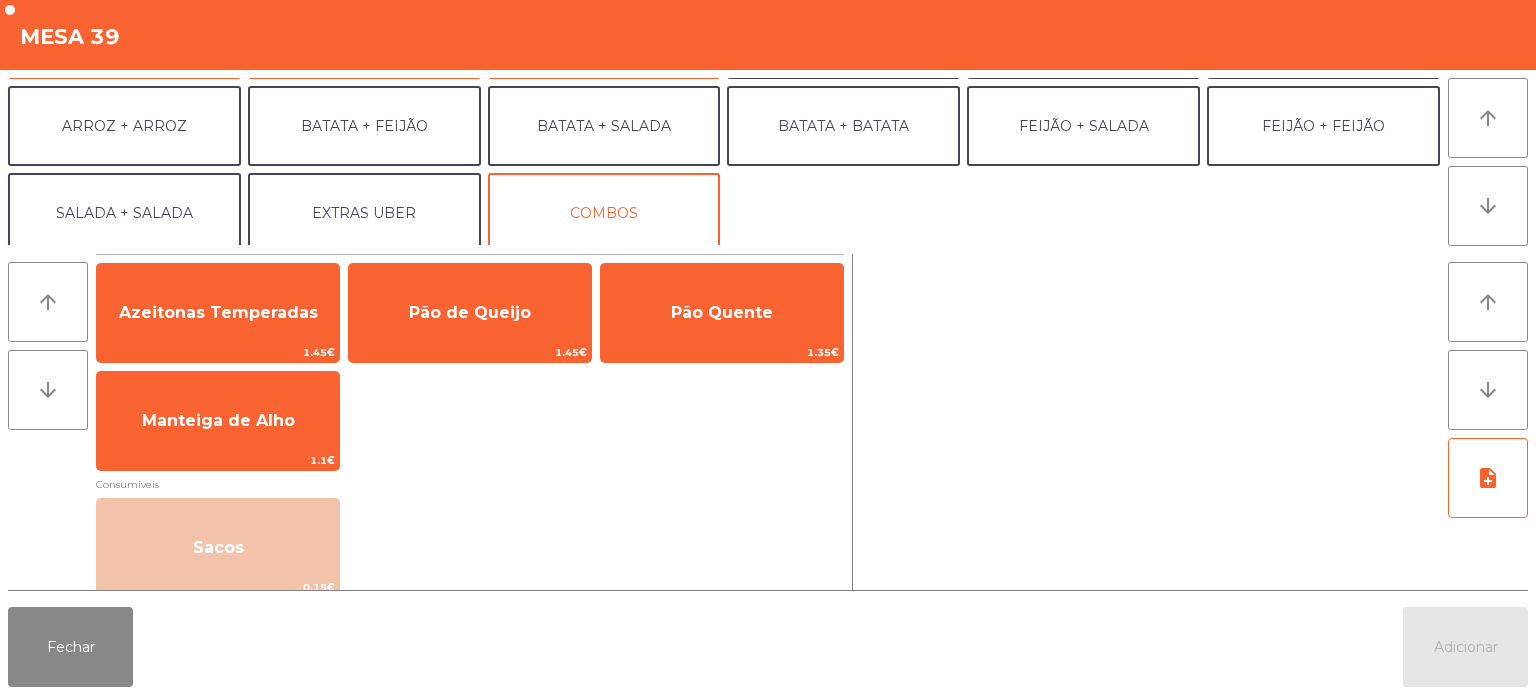 scroll, scrollTop: 260, scrollLeft: 0, axis: vertical 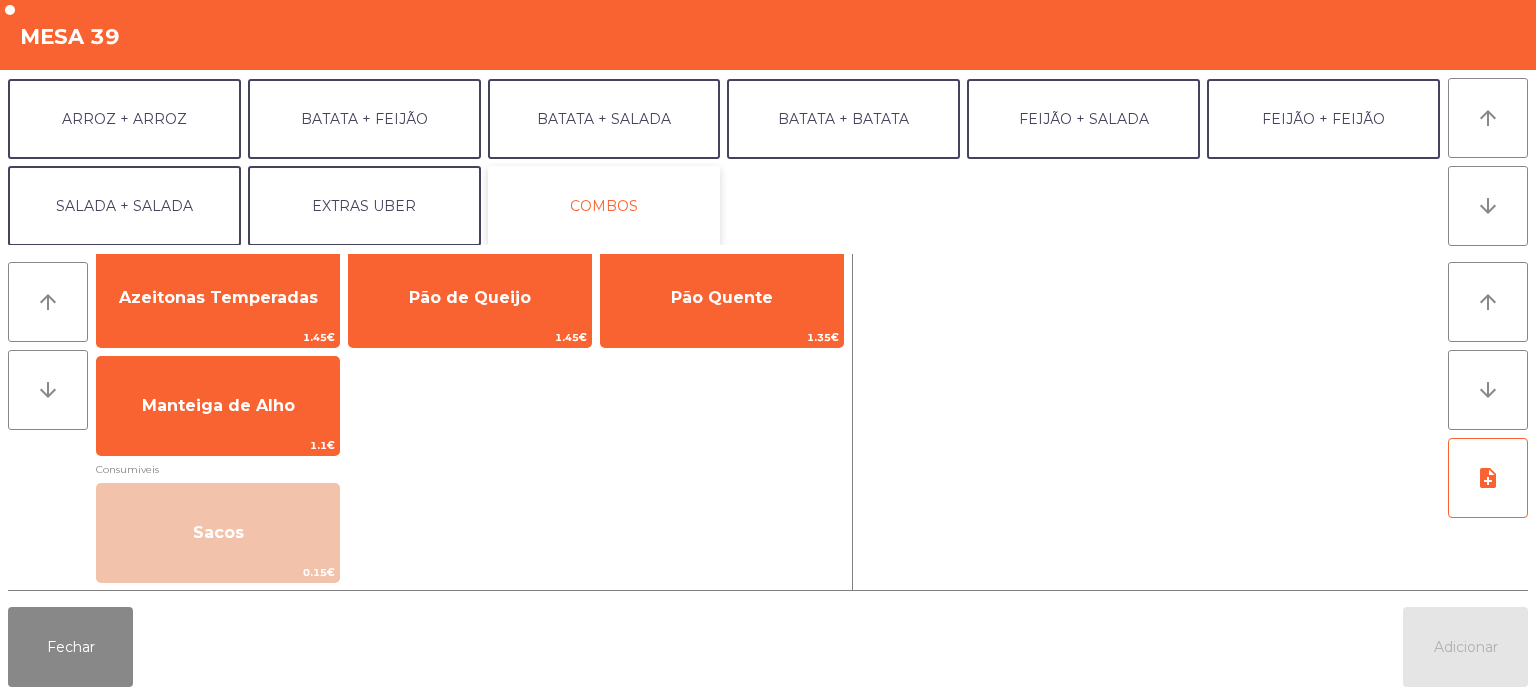 click on "COMBOS" 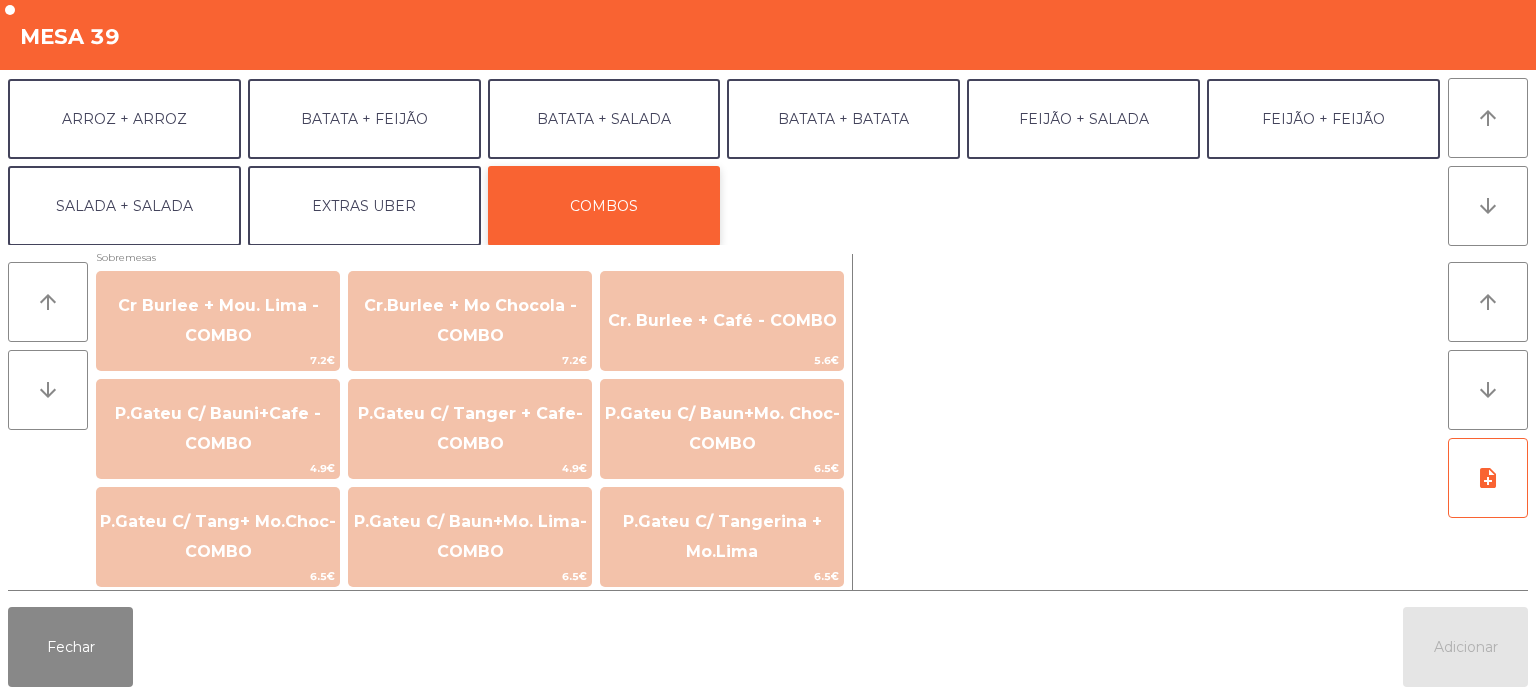 scroll, scrollTop: 0, scrollLeft: 0, axis: both 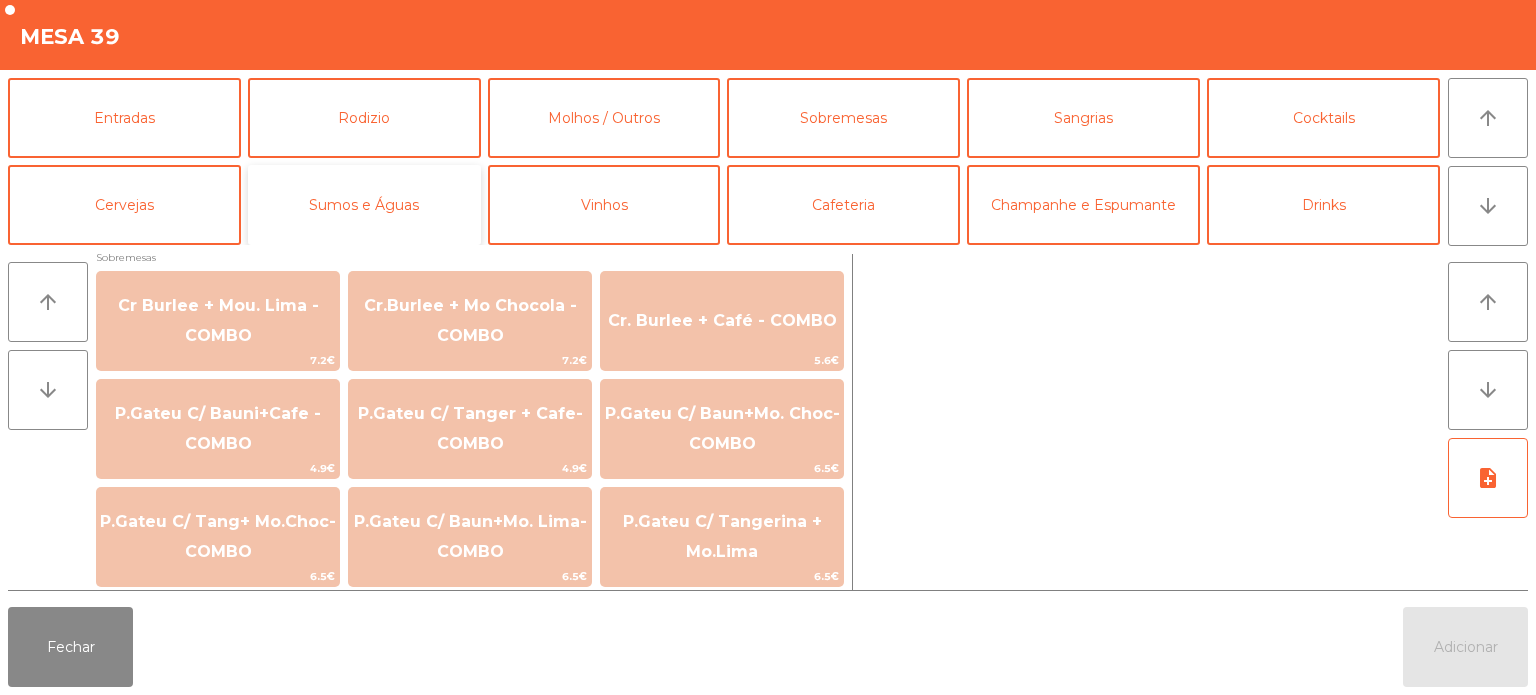 click on "Sumos e Águas" 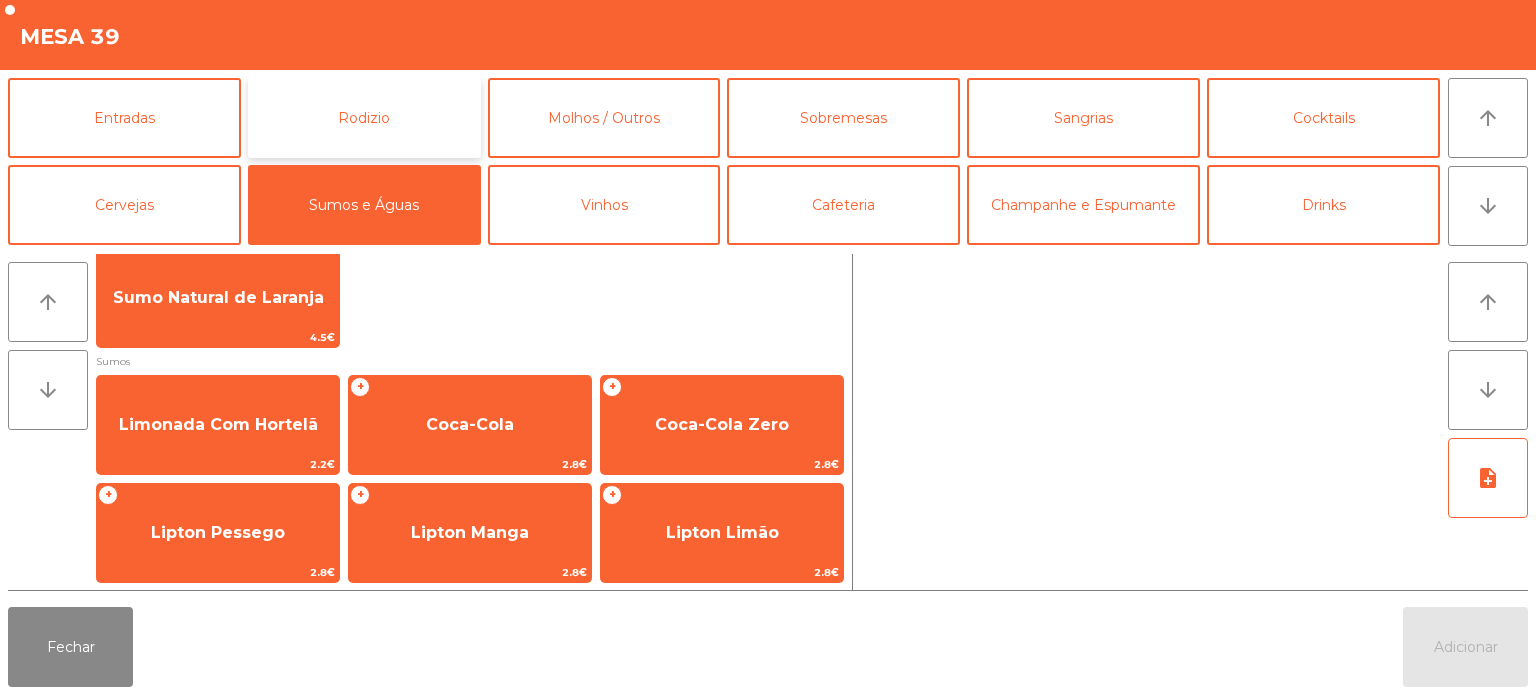 click on "Rodizio" 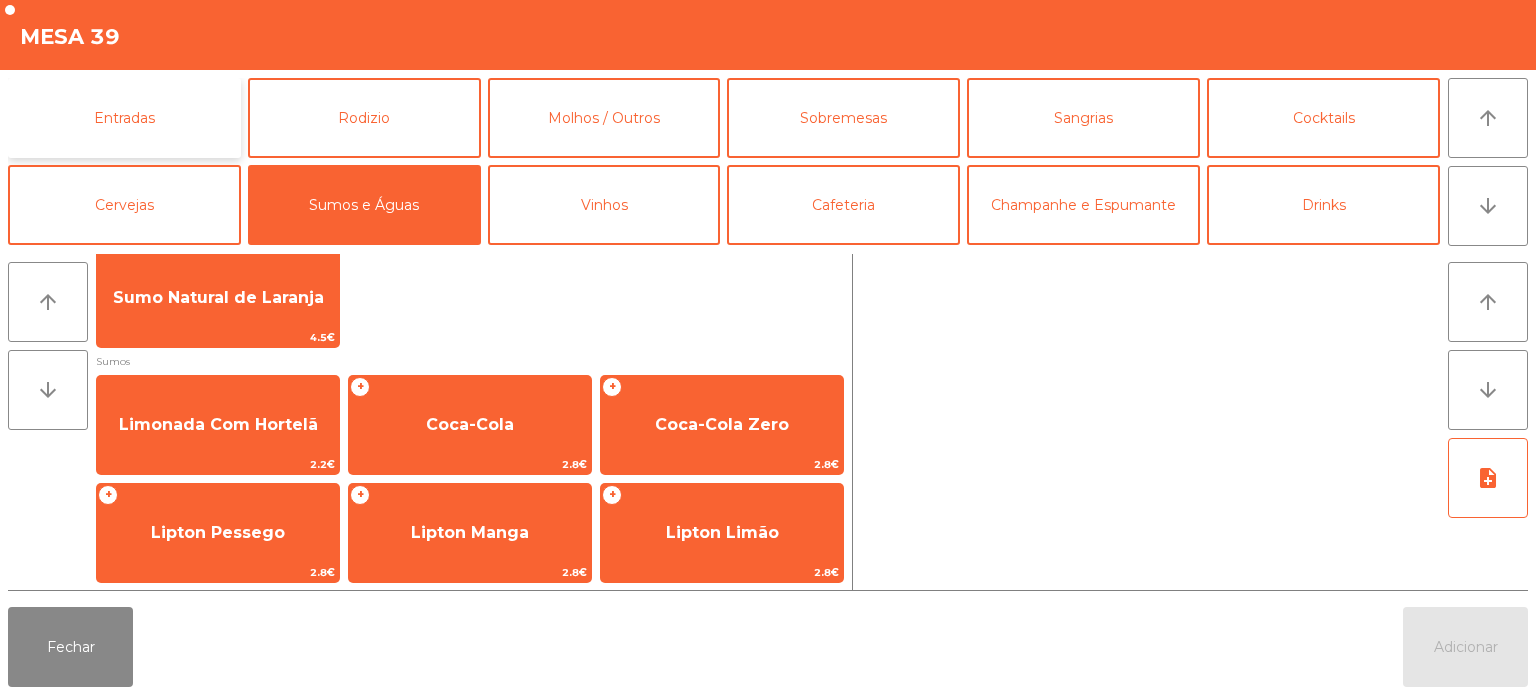 click on "Entradas" 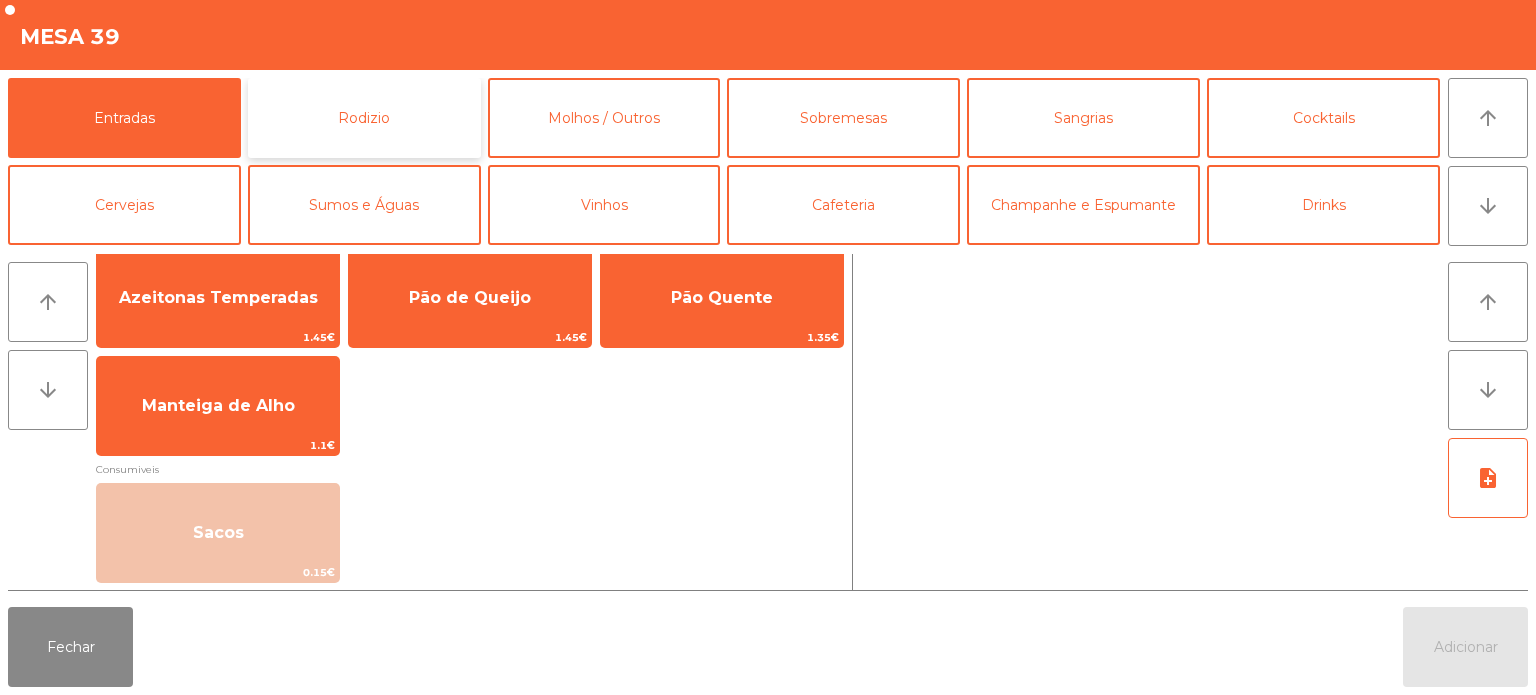 click on "Rodizio" 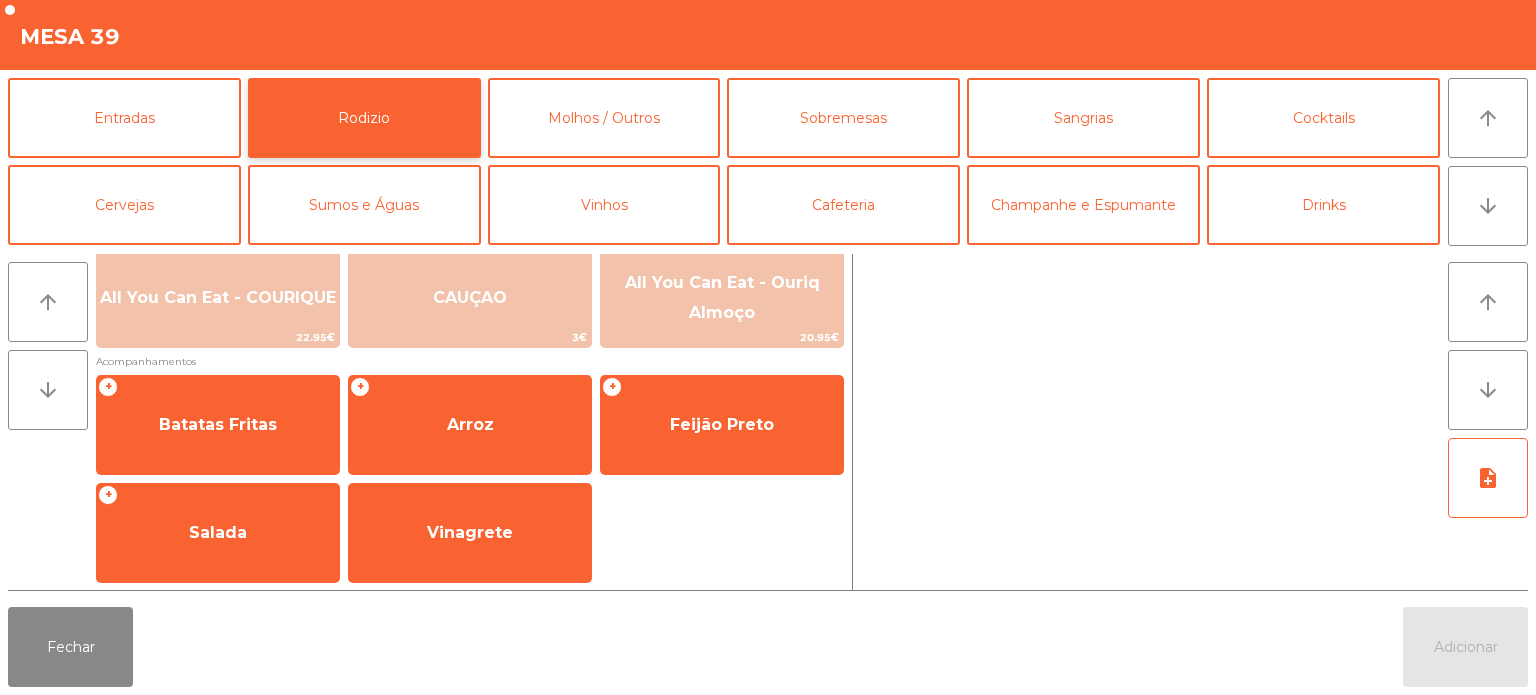 scroll, scrollTop: 0, scrollLeft: 0, axis: both 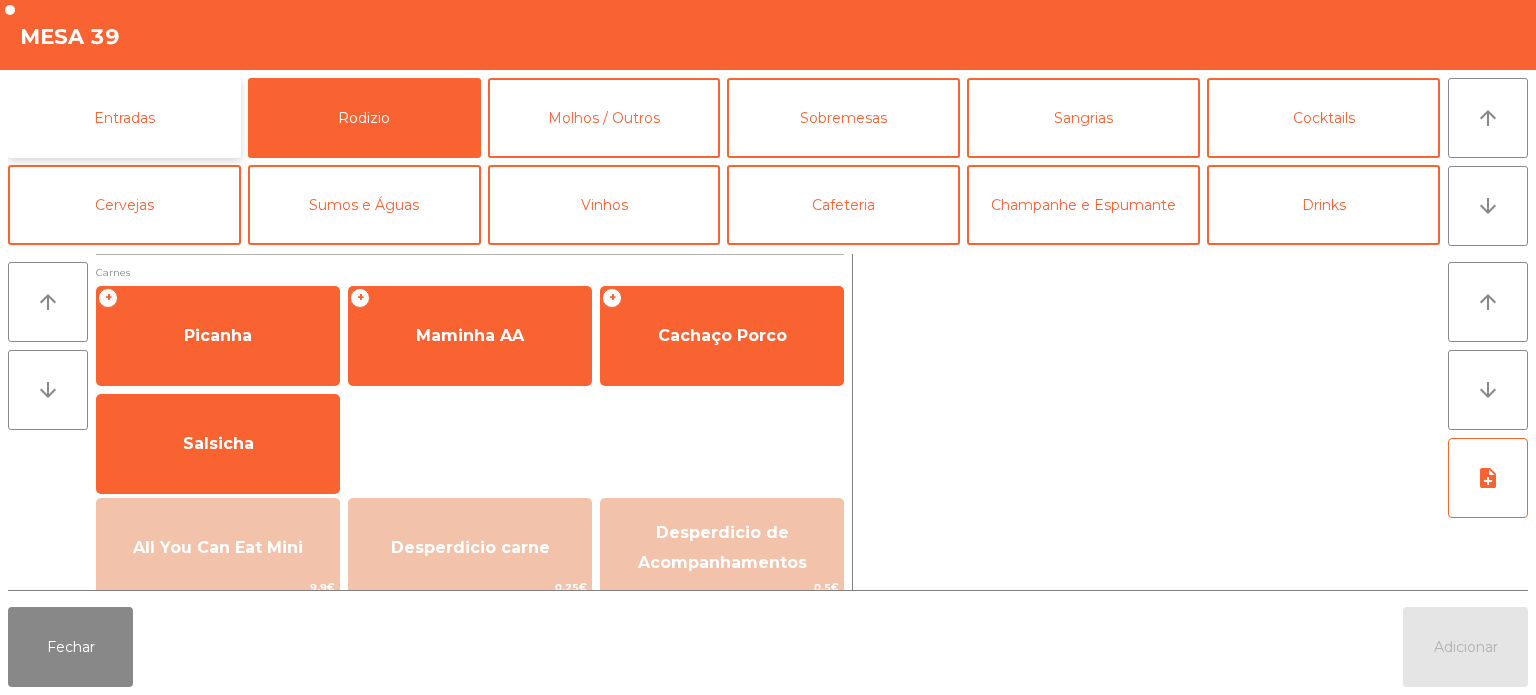 click on "Entradas" 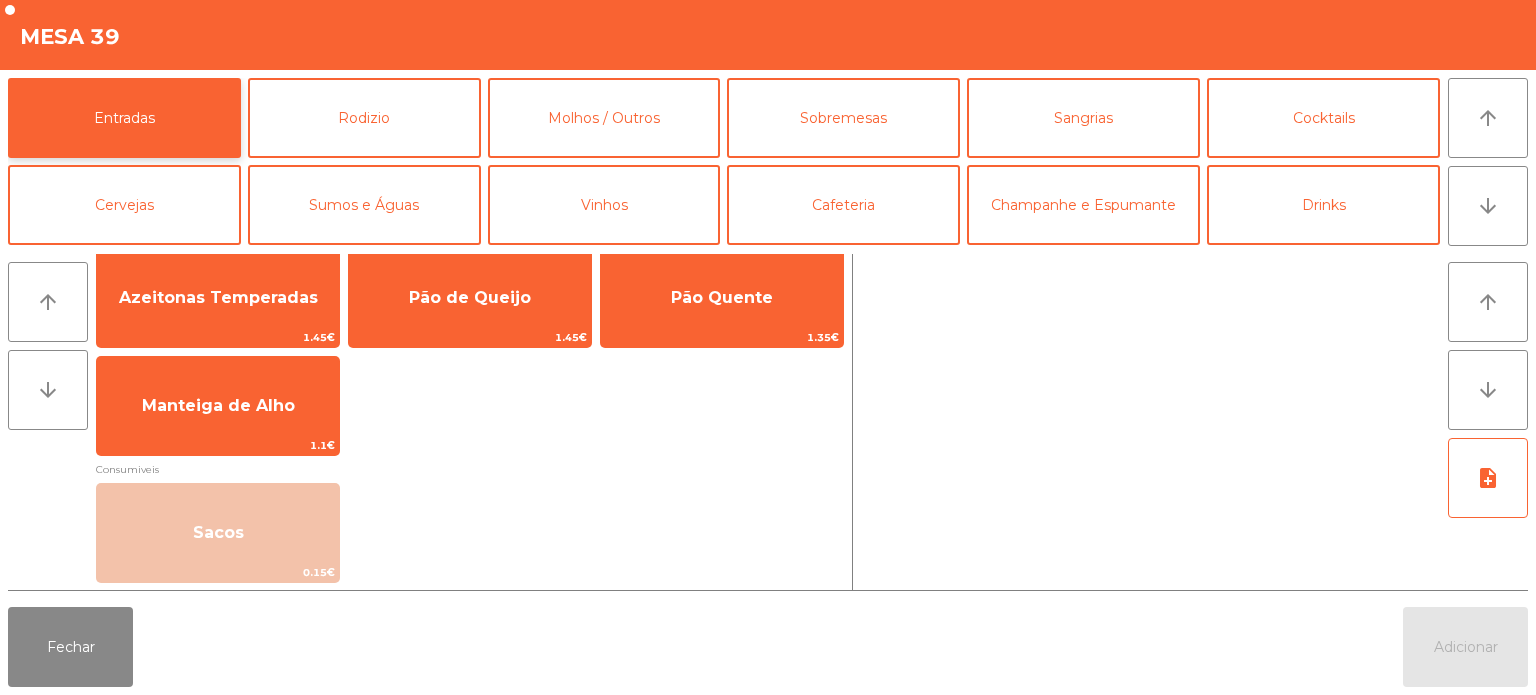 scroll, scrollTop: 0, scrollLeft: 0, axis: both 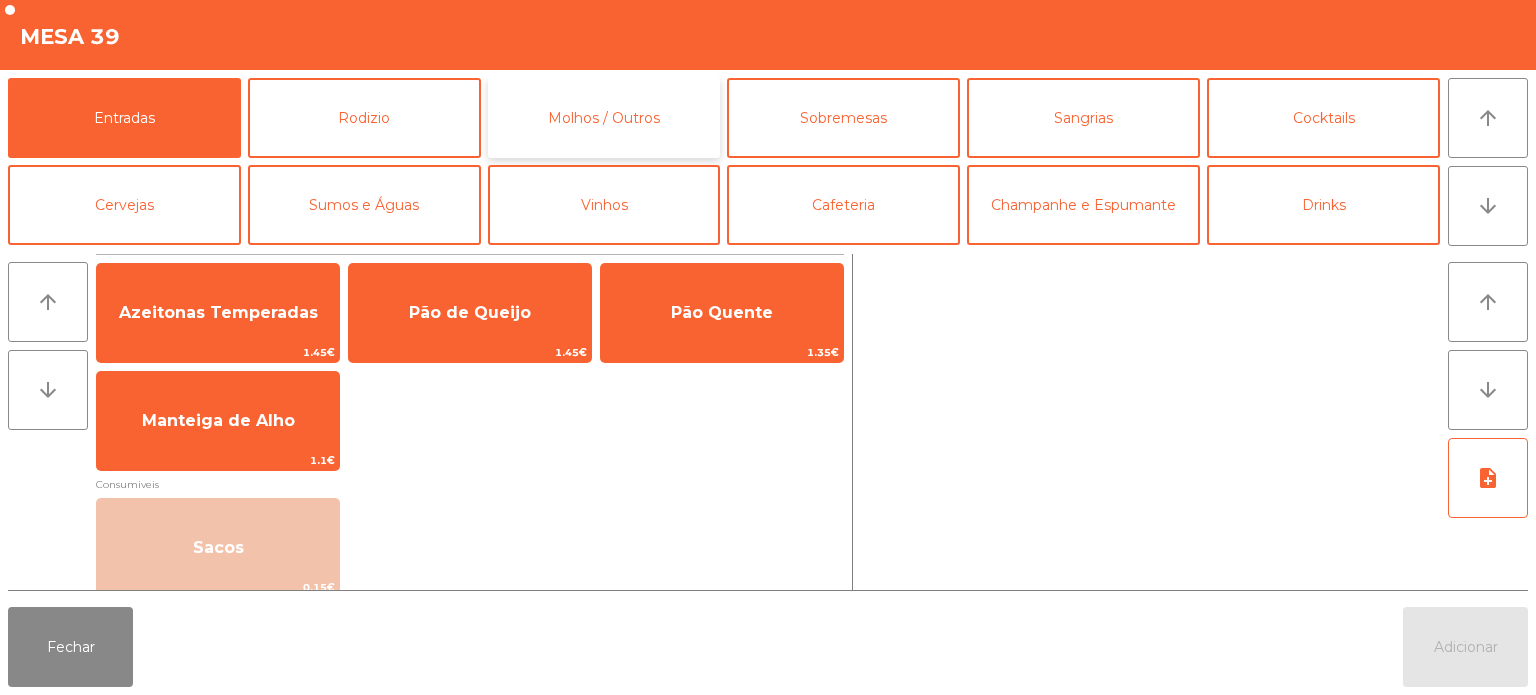 click on "Molhos / Outros" 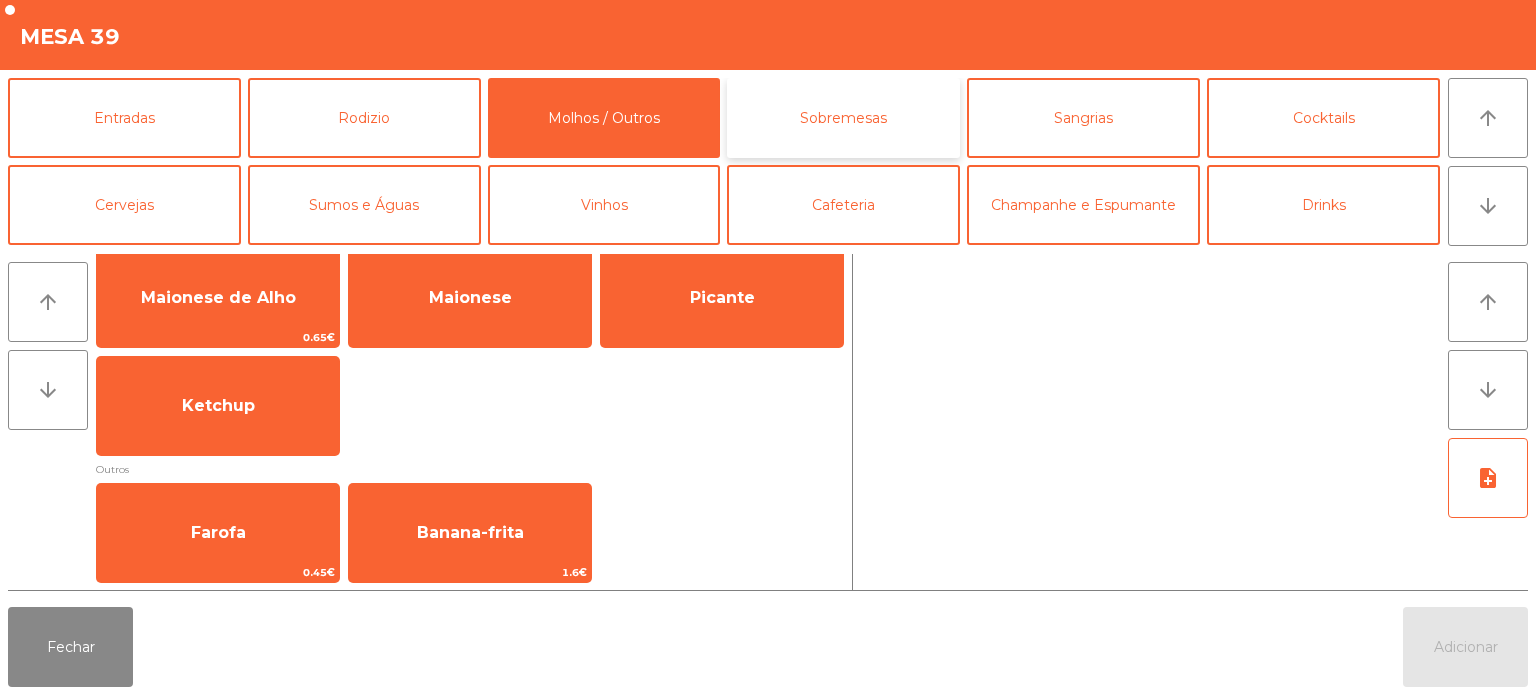 click on "Sobremesas" 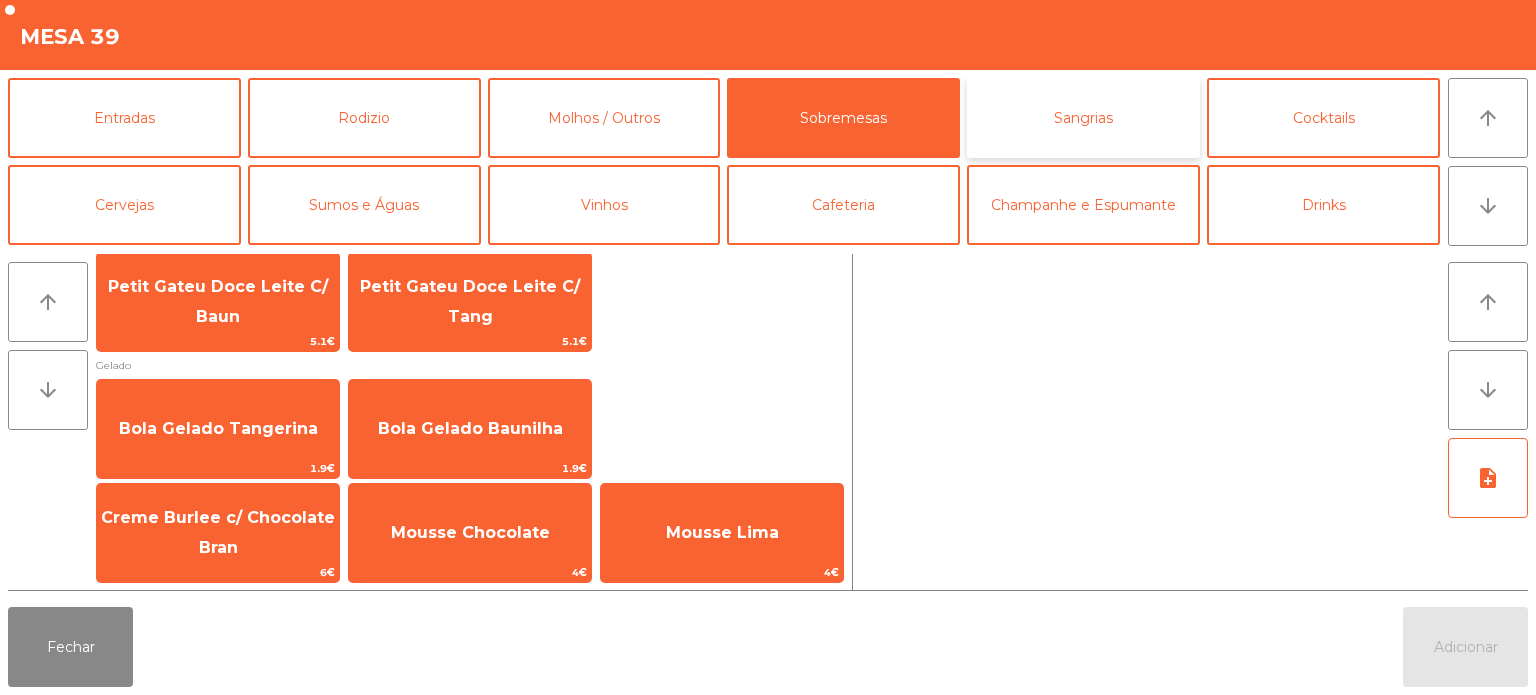 click on "Sangrias" 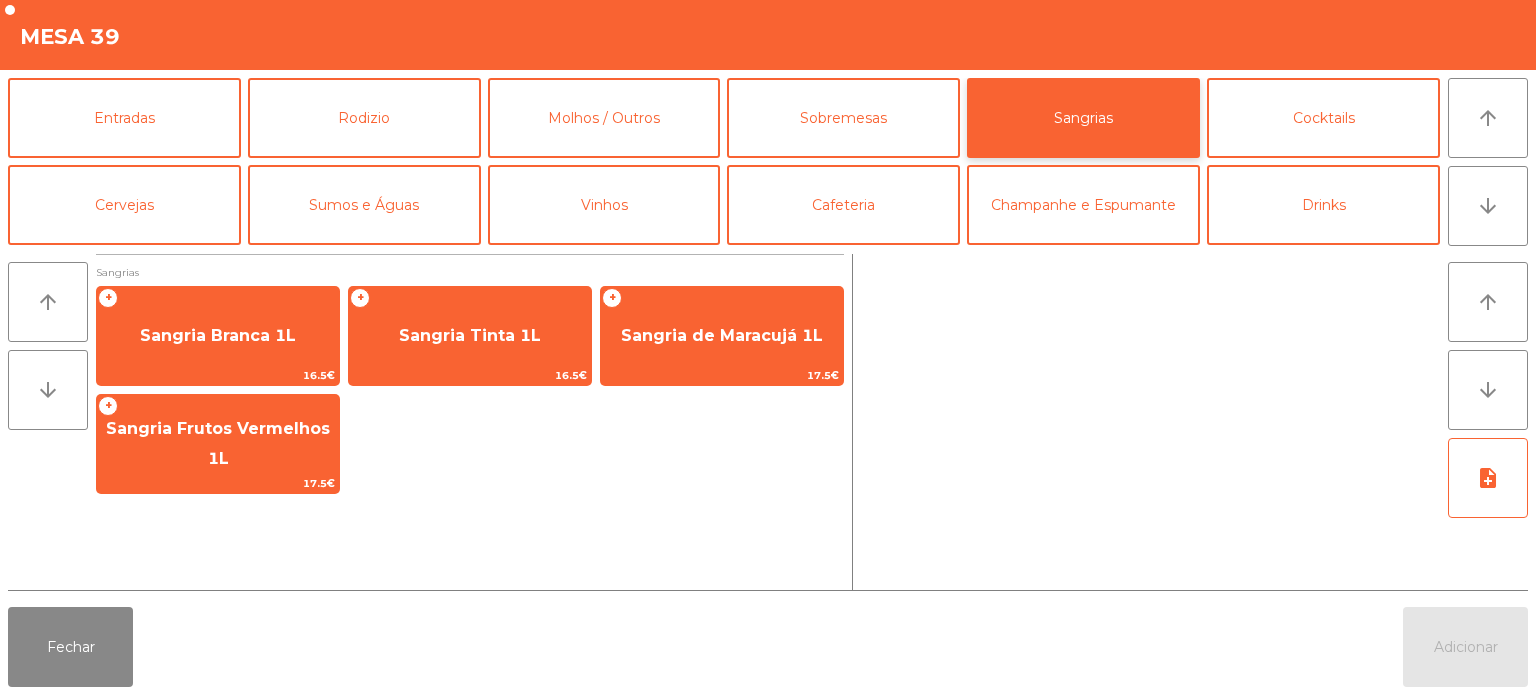 scroll, scrollTop: 0, scrollLeft: 0, axis: both 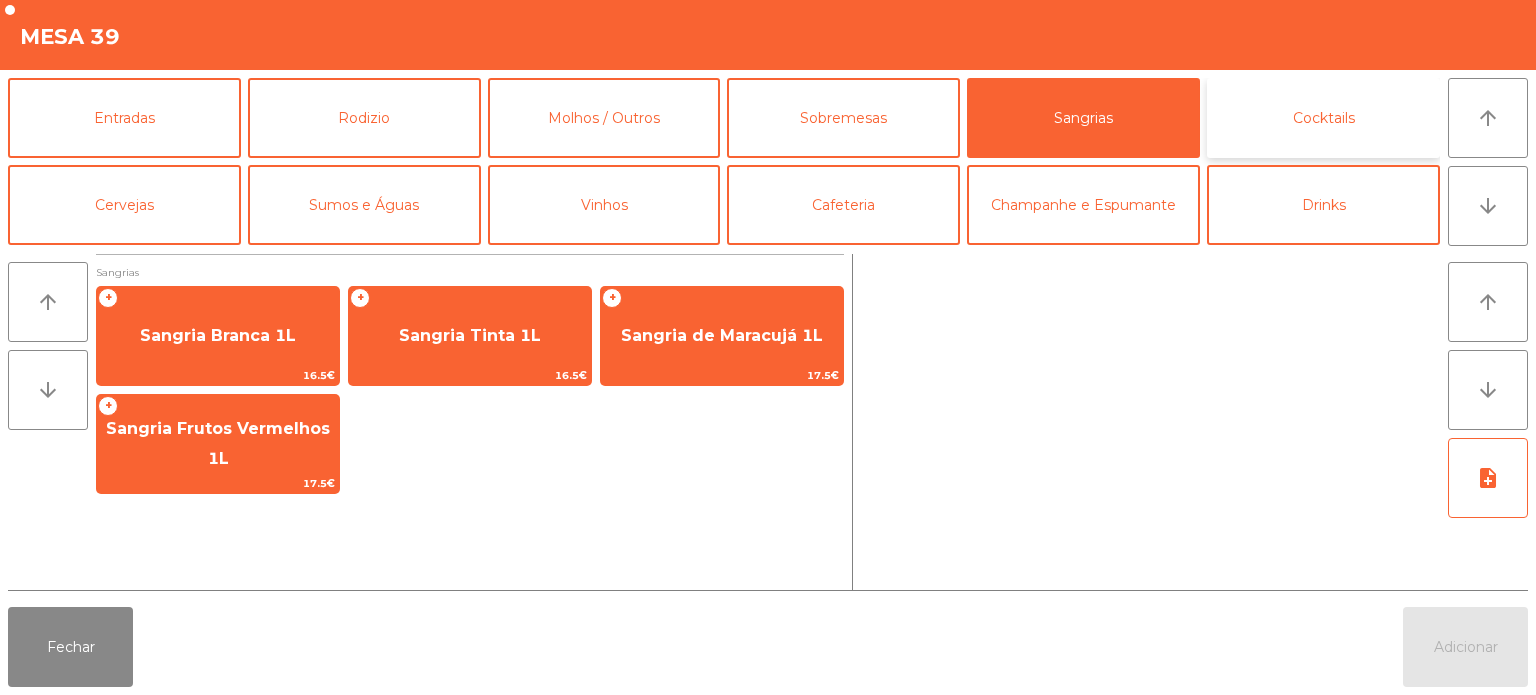 click on "Cocktails" 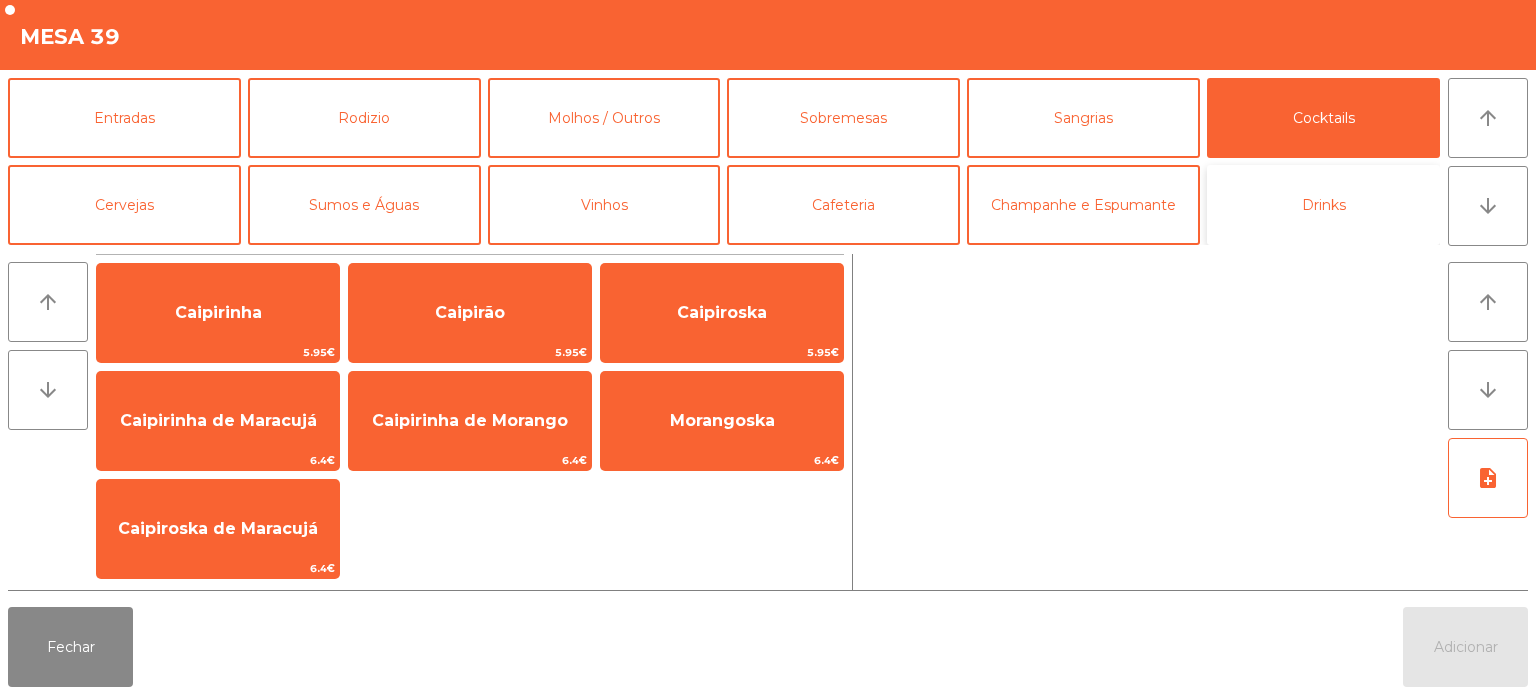 click on "Drinks" 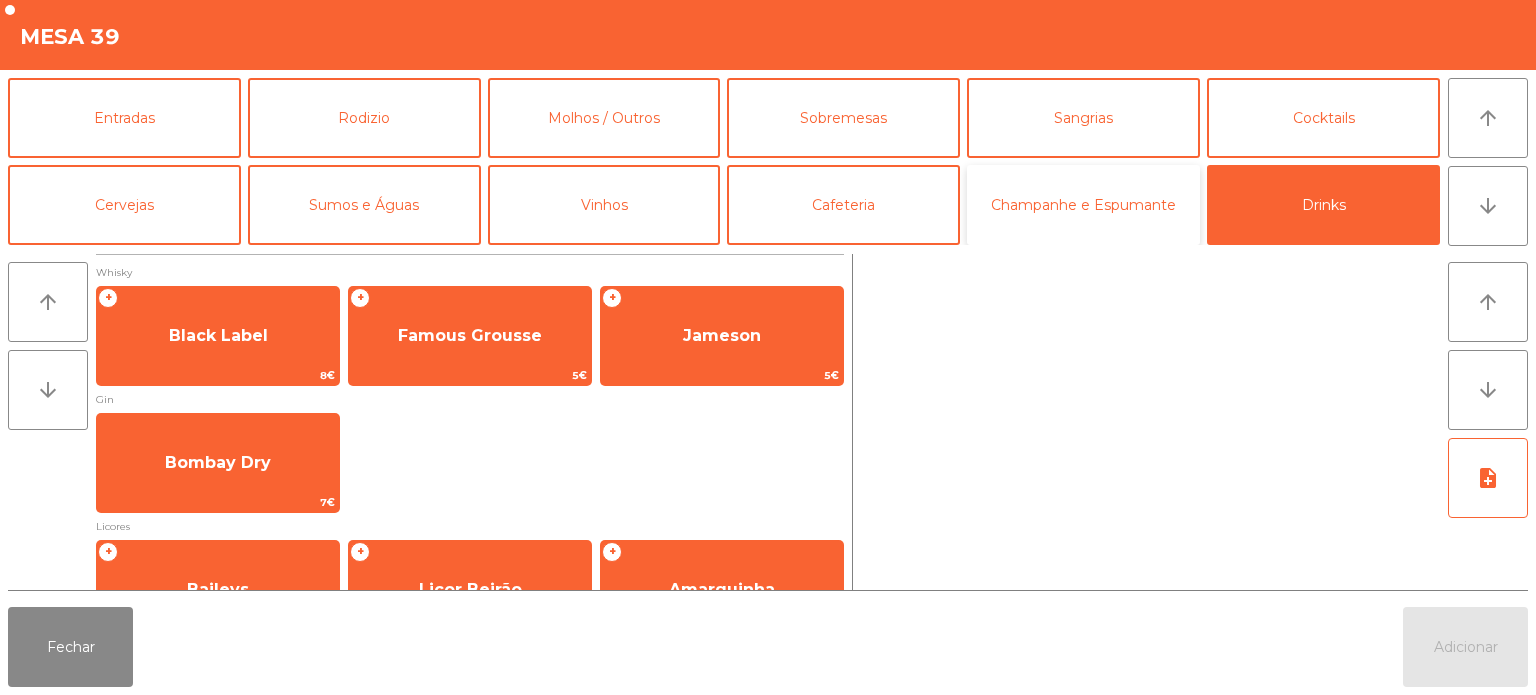 click on "Champanhe e Espumante" 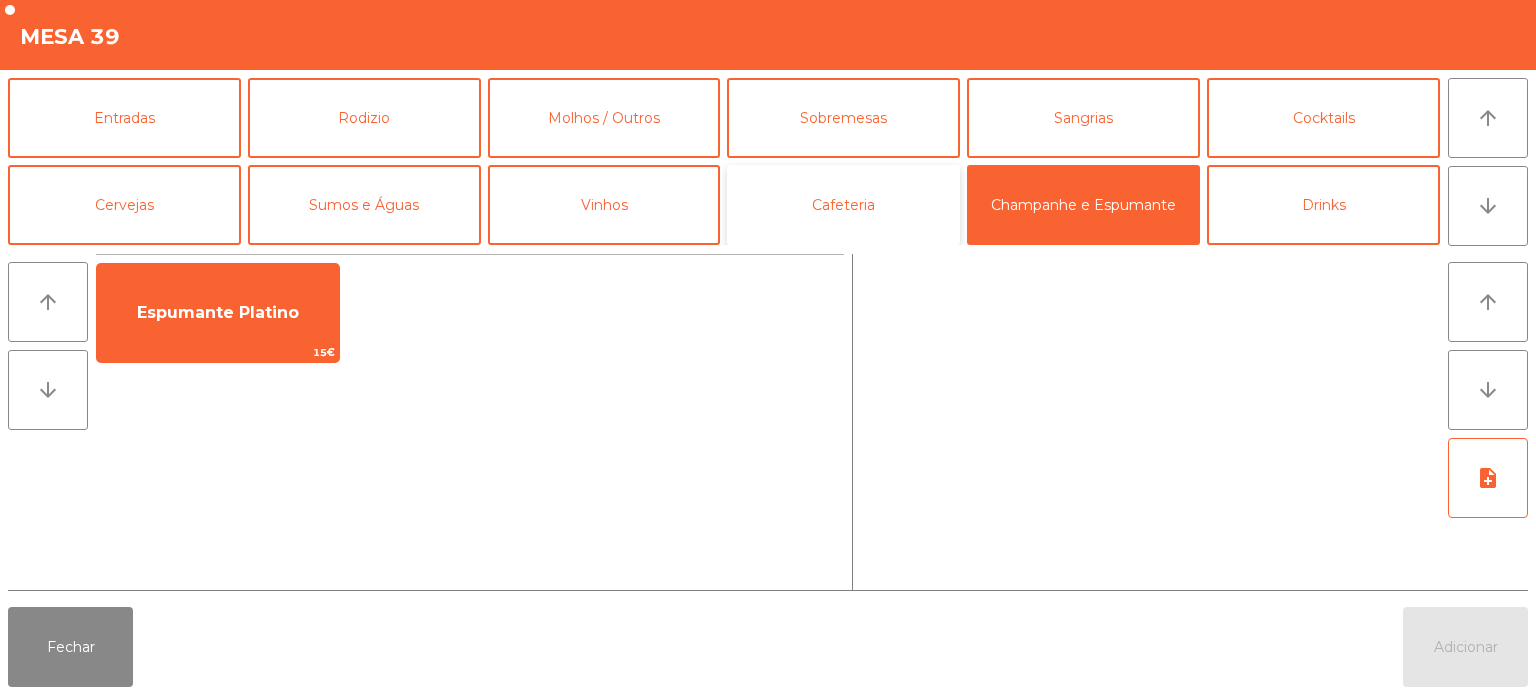 click on "Cafeteria" 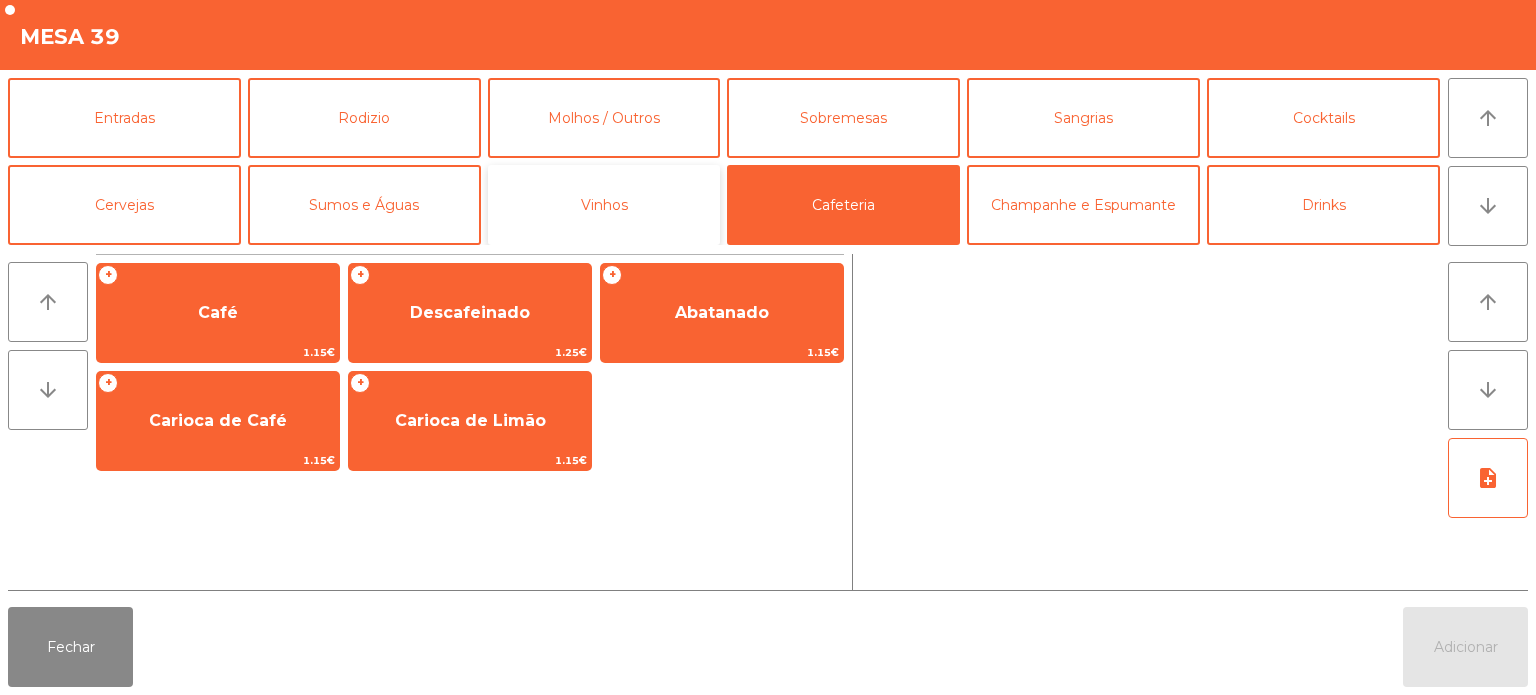 click on "Vinhos" 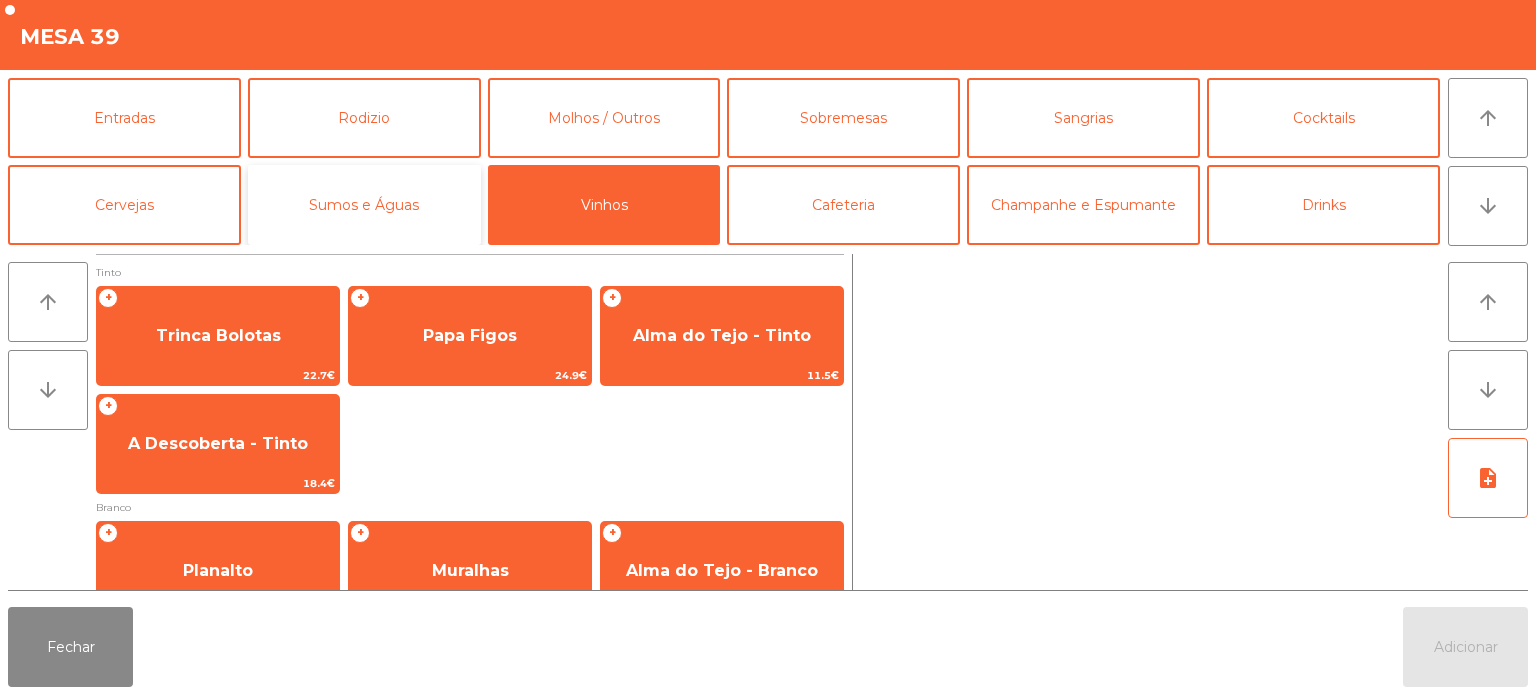 click on "Sumos e Águas" 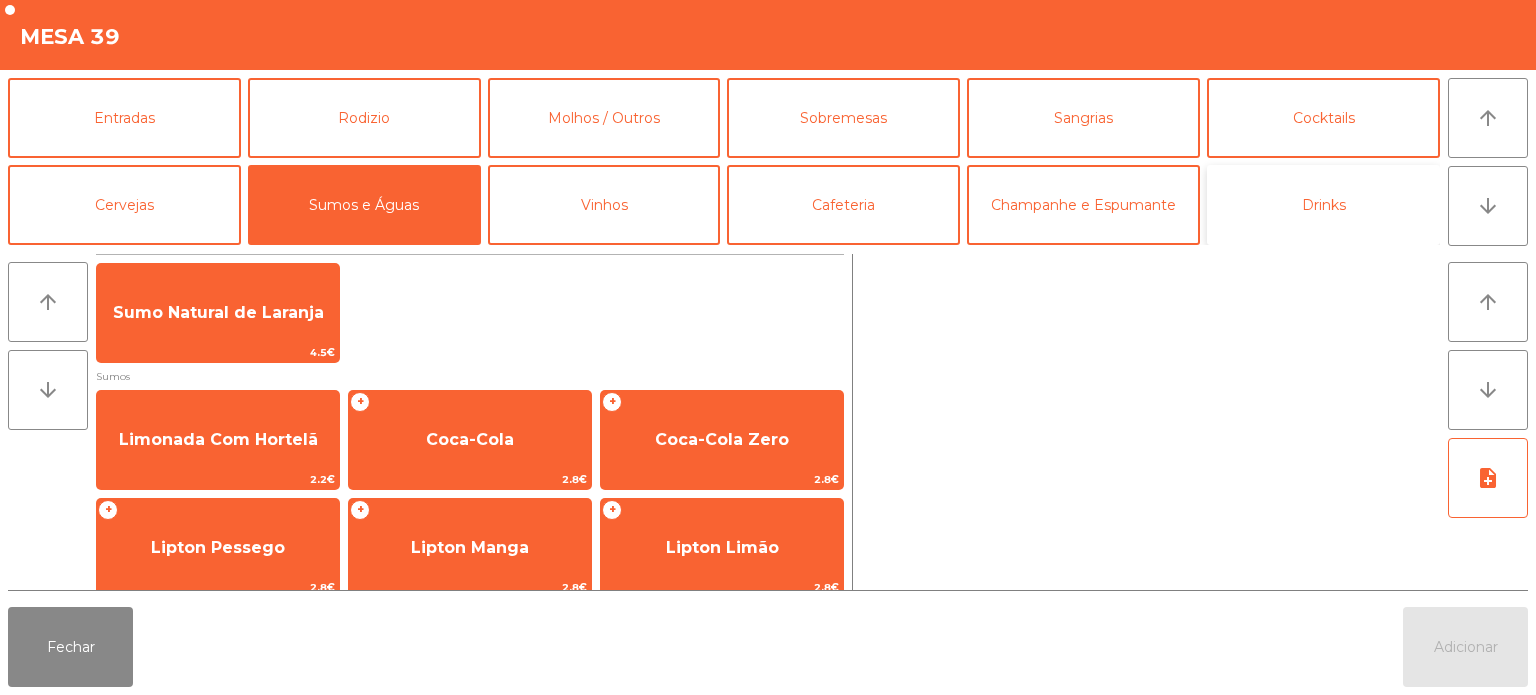 click on "Drinks" 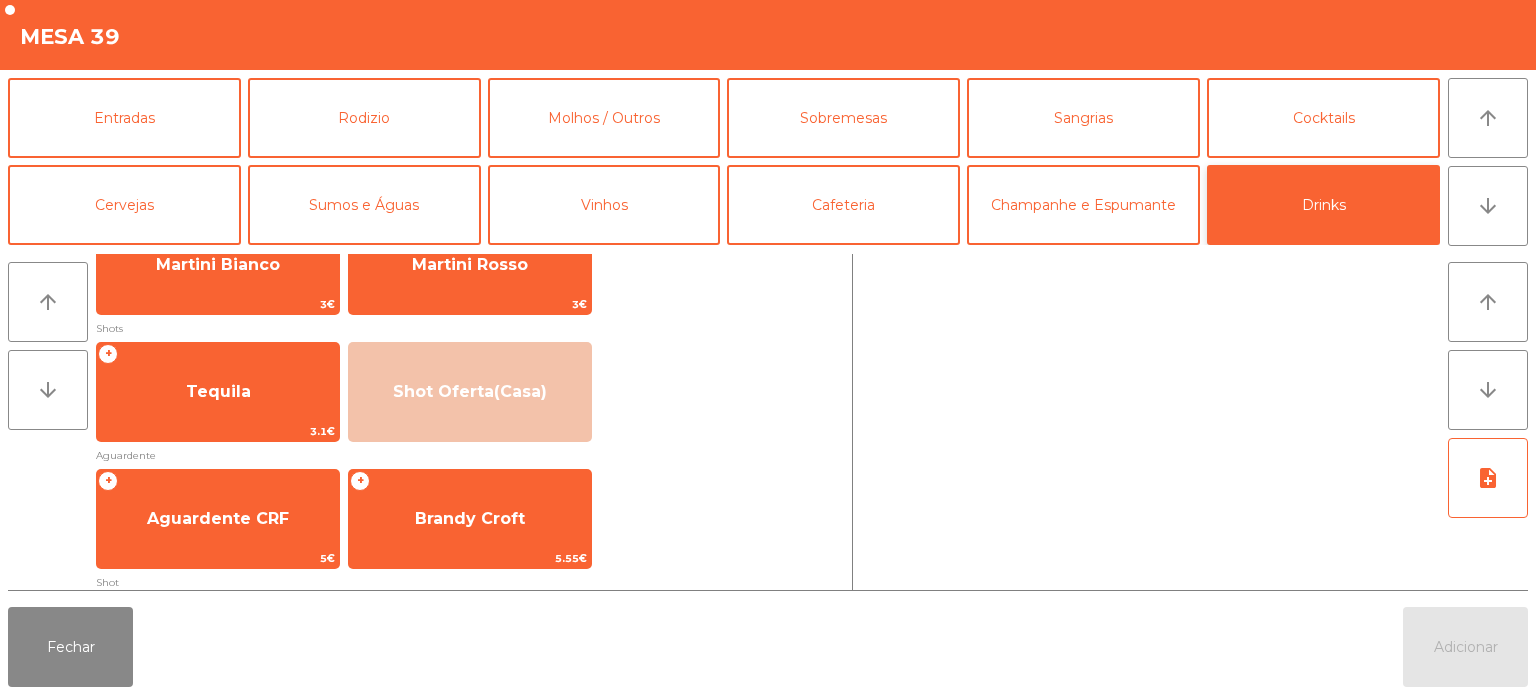 scroll, scrollTop: 564, scrollLeft: 0, axis: vertical 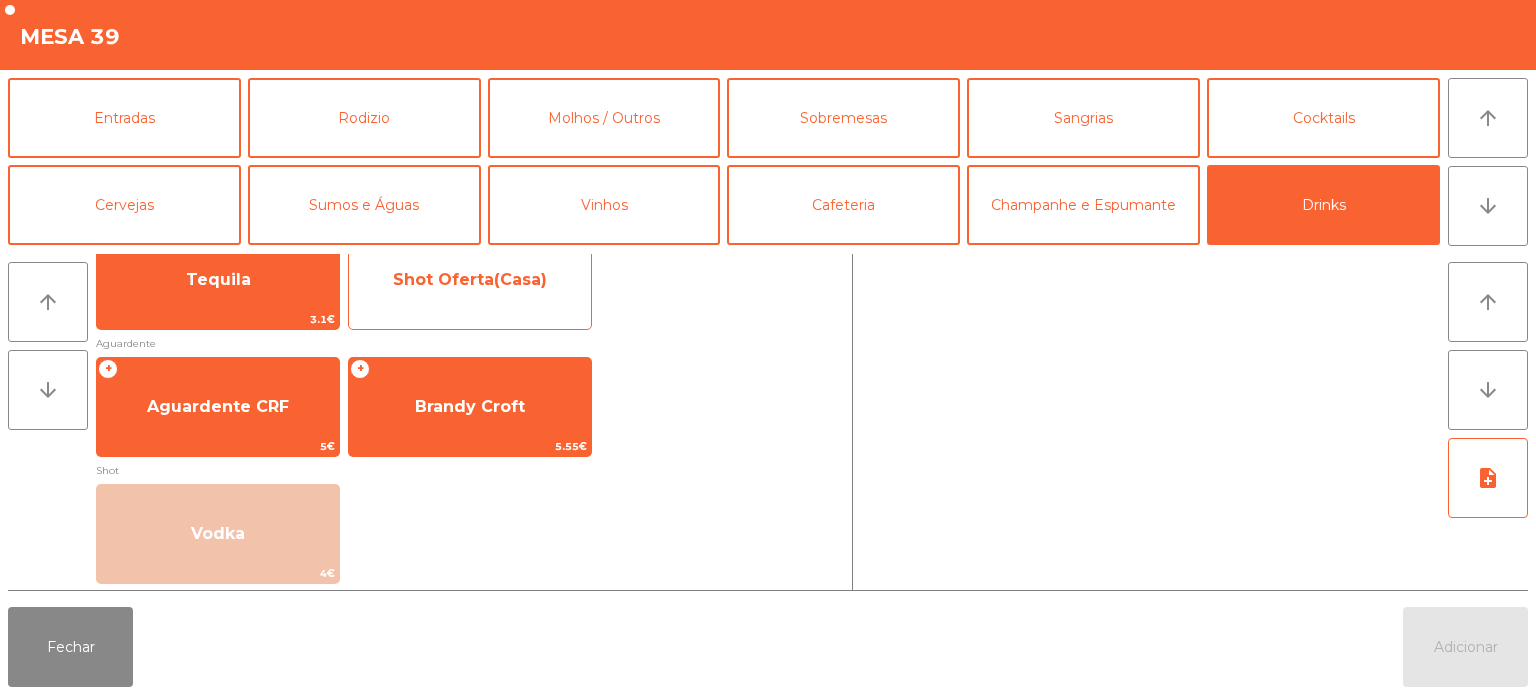 click on "Shot Oferta(Casa)" 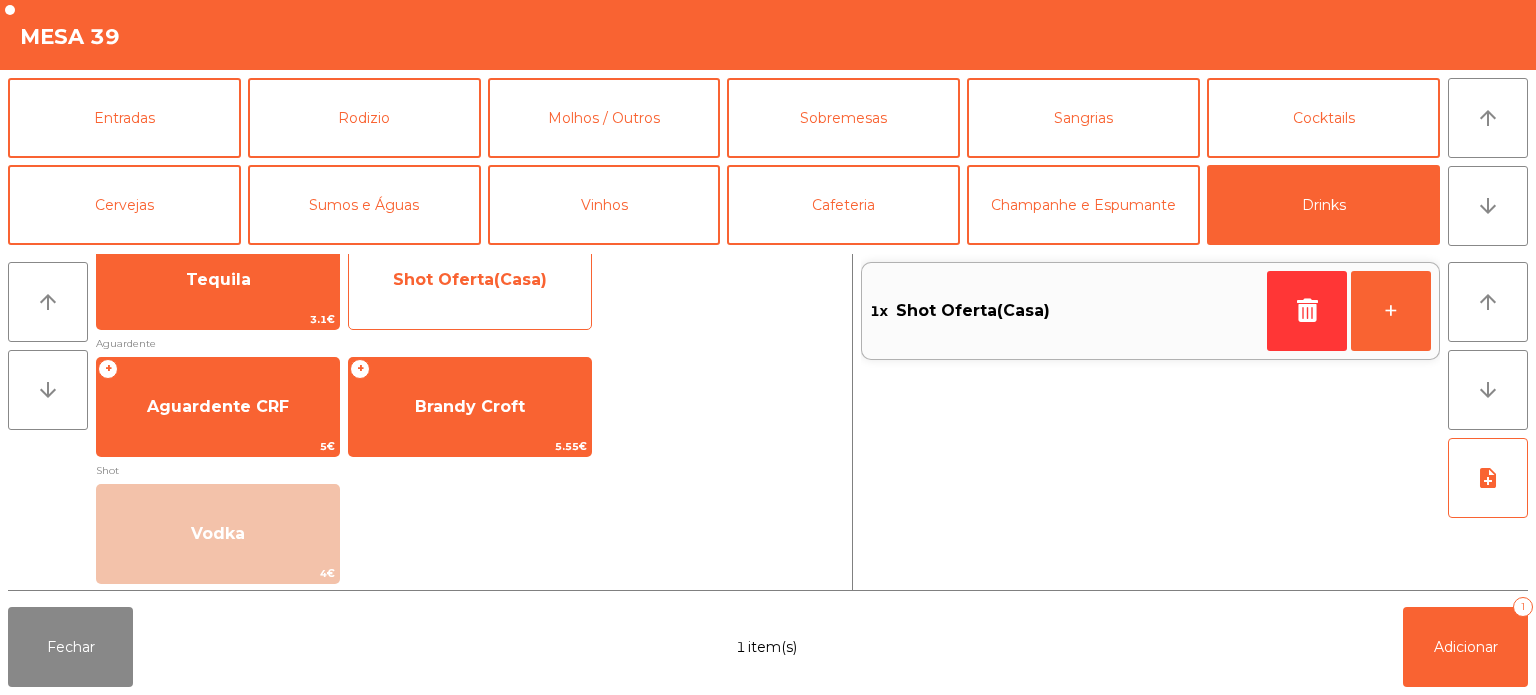 click on "Shot Oferta(Casa)" 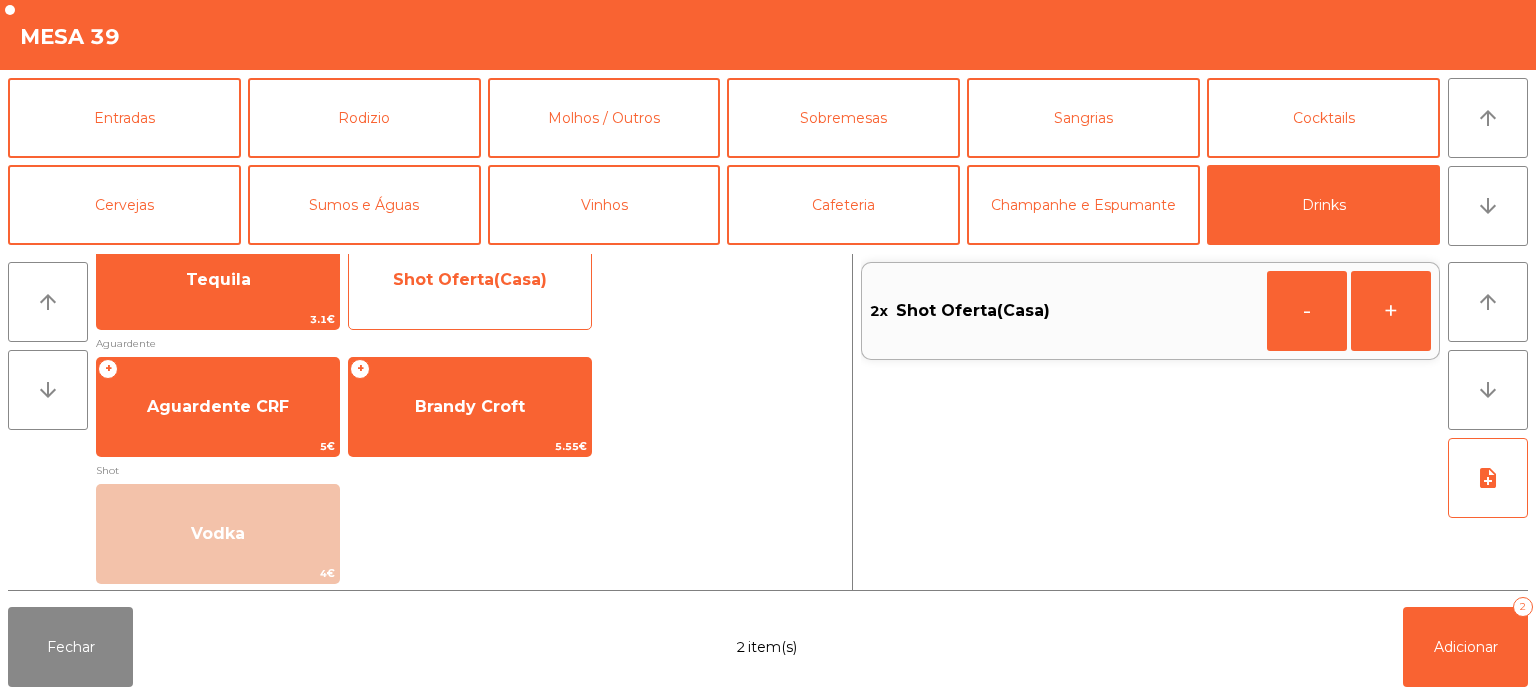 click on "Shot Oferta(Casa)" 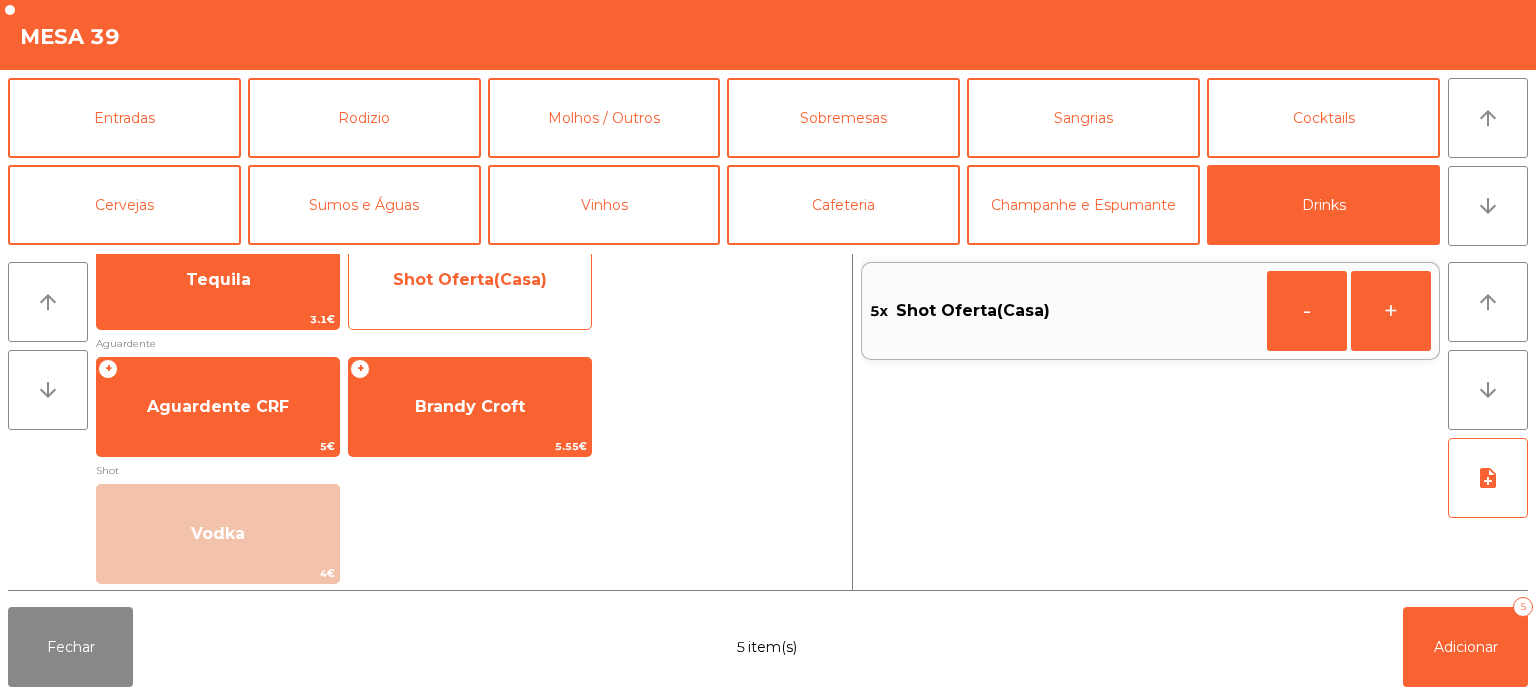 click on "Shot Oferta(Casa)" 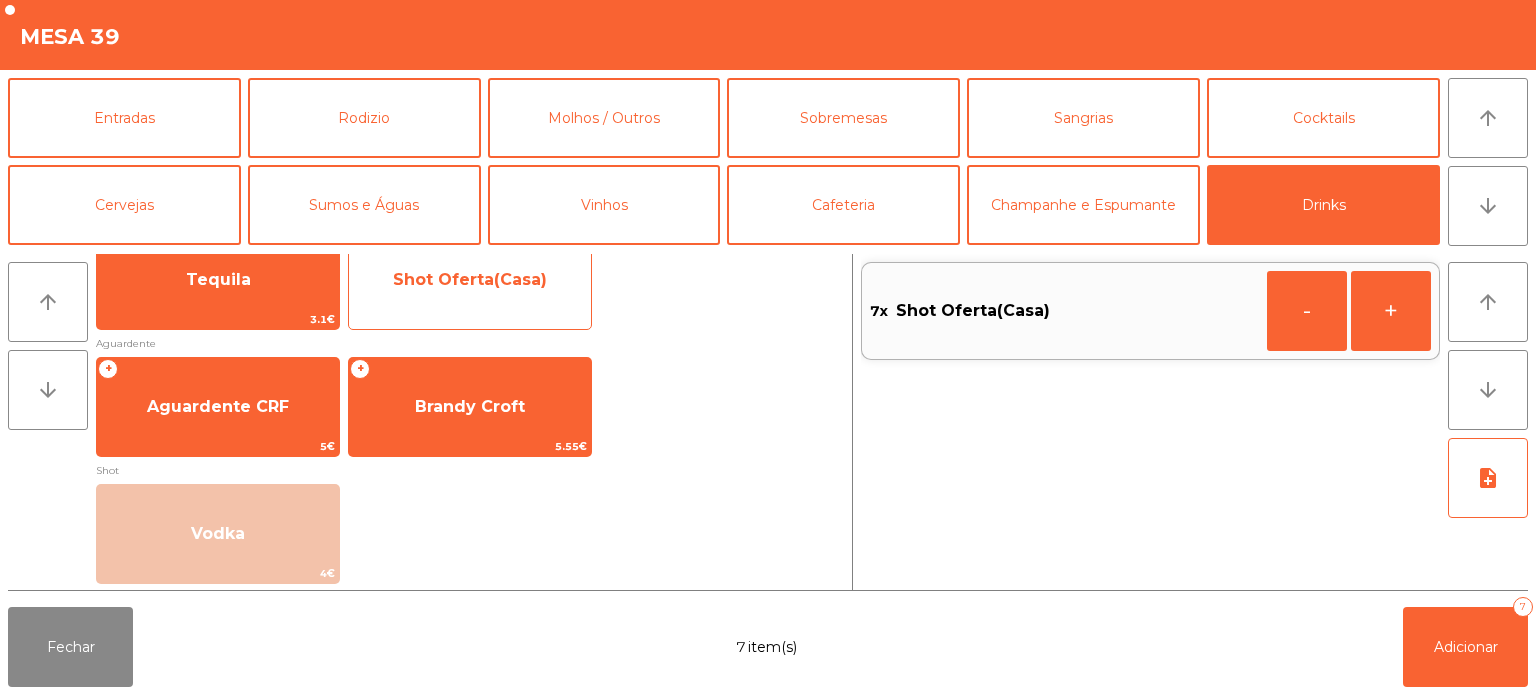 click on "Shot Oferta(Casa)" 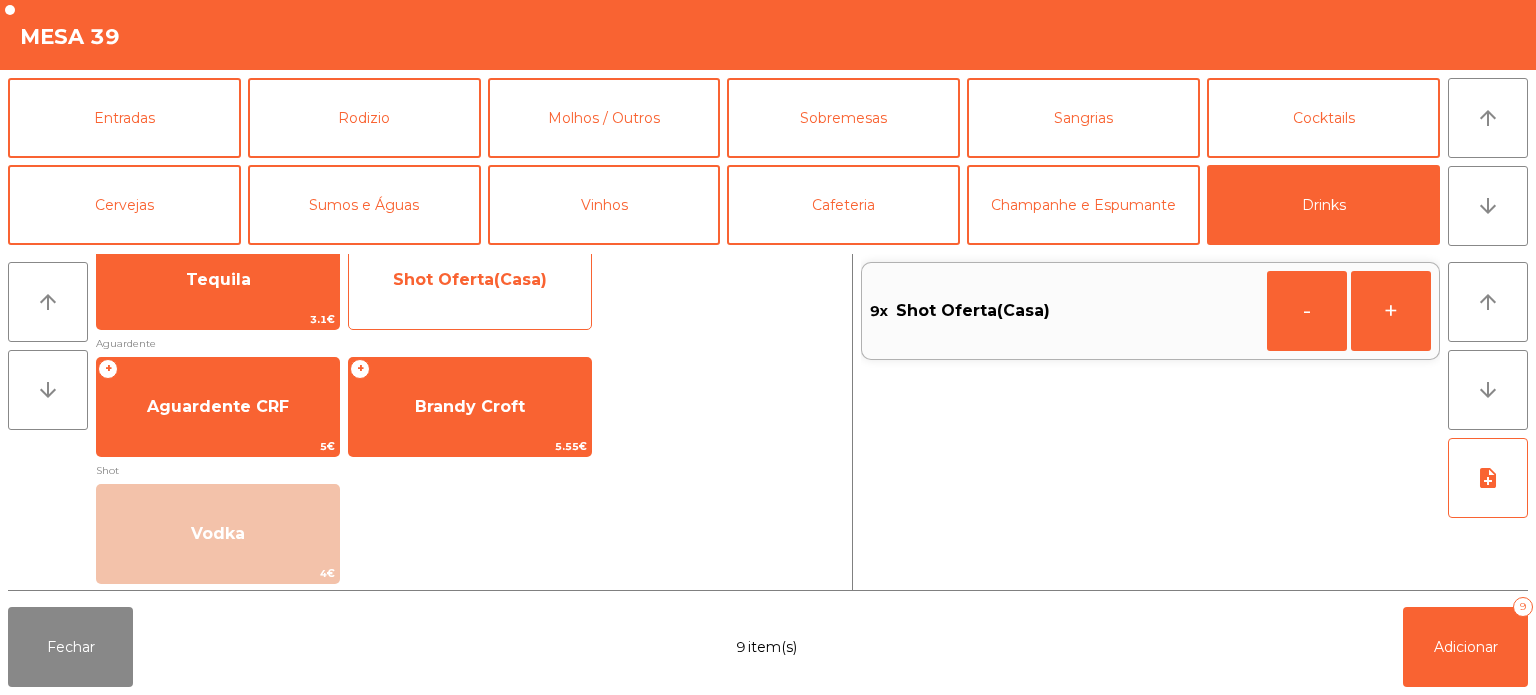 click on "Shot Oferta(Casa)" 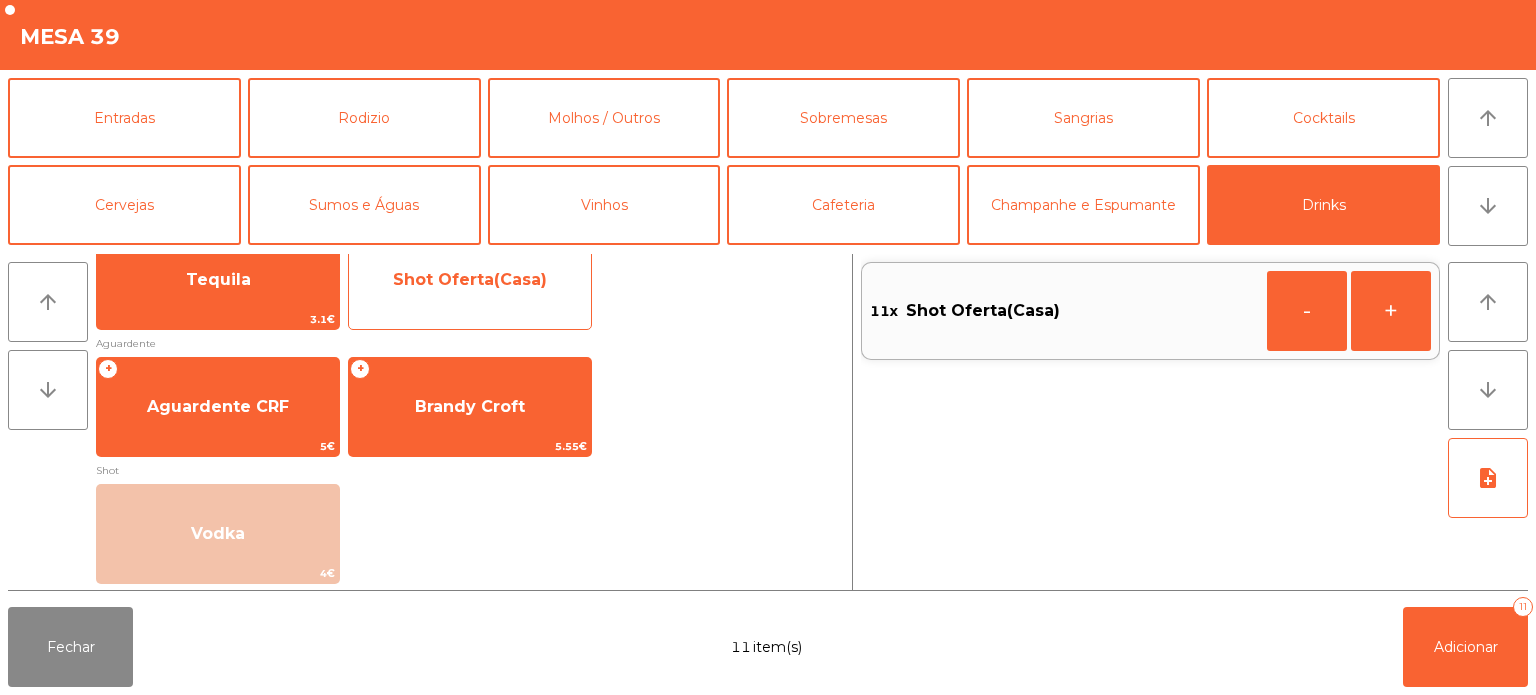 click on "Shot Oferta(Casa)" 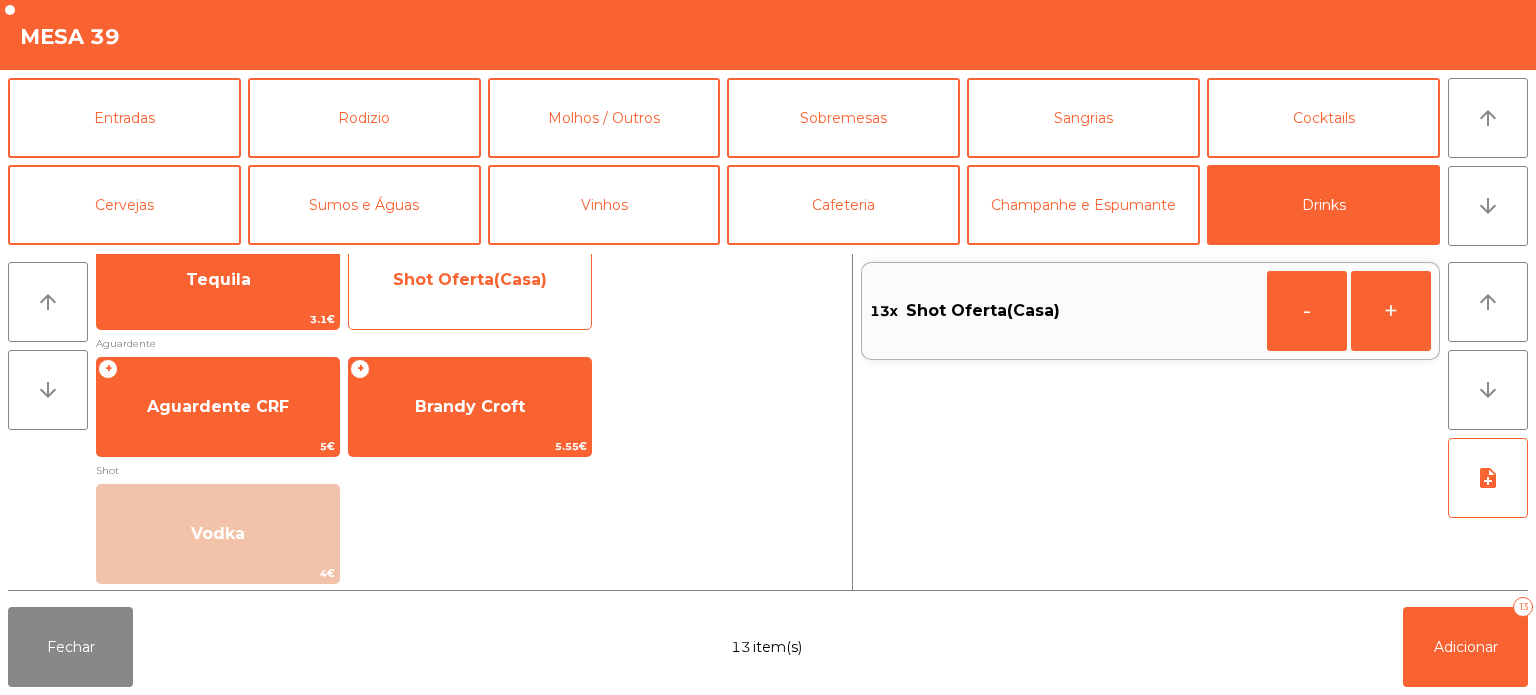 click on "Shot Oferta(Casa)" 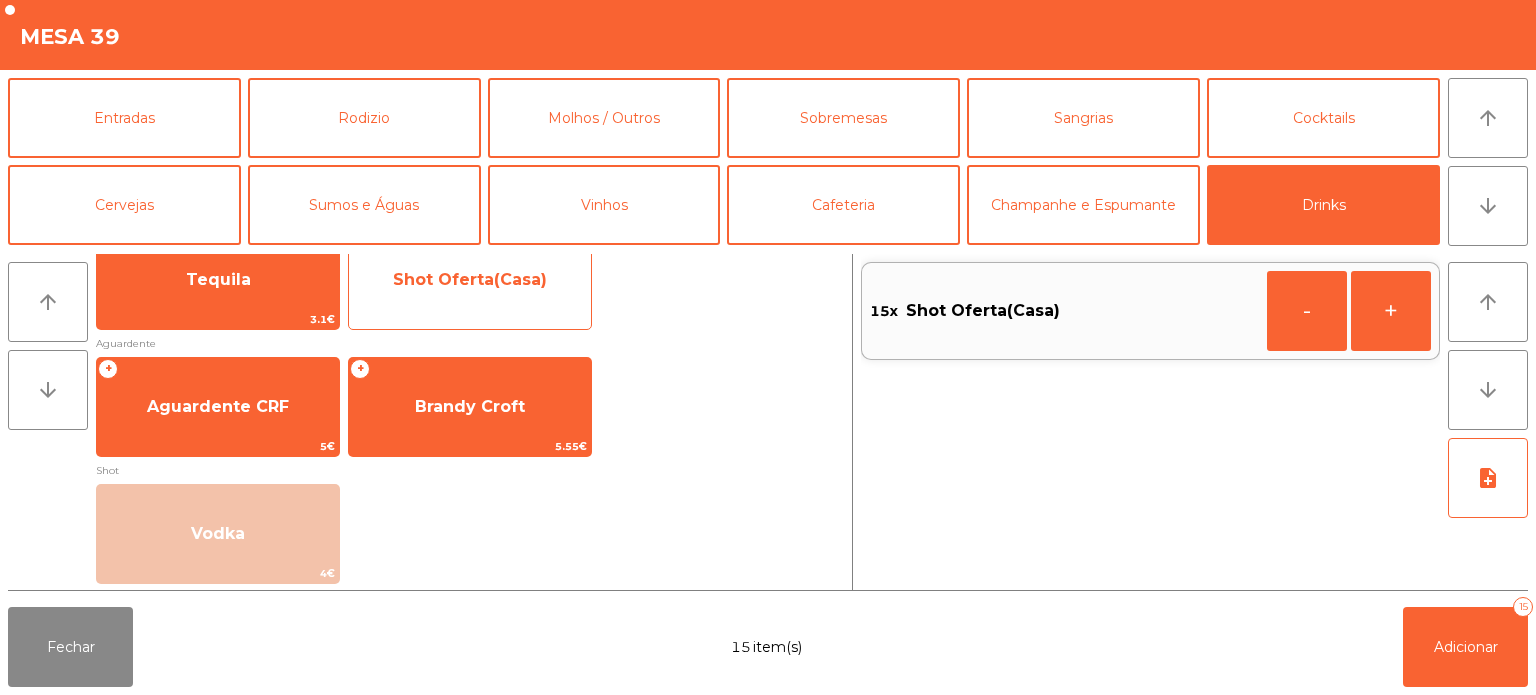click on "Shot Oferta(Casa)" 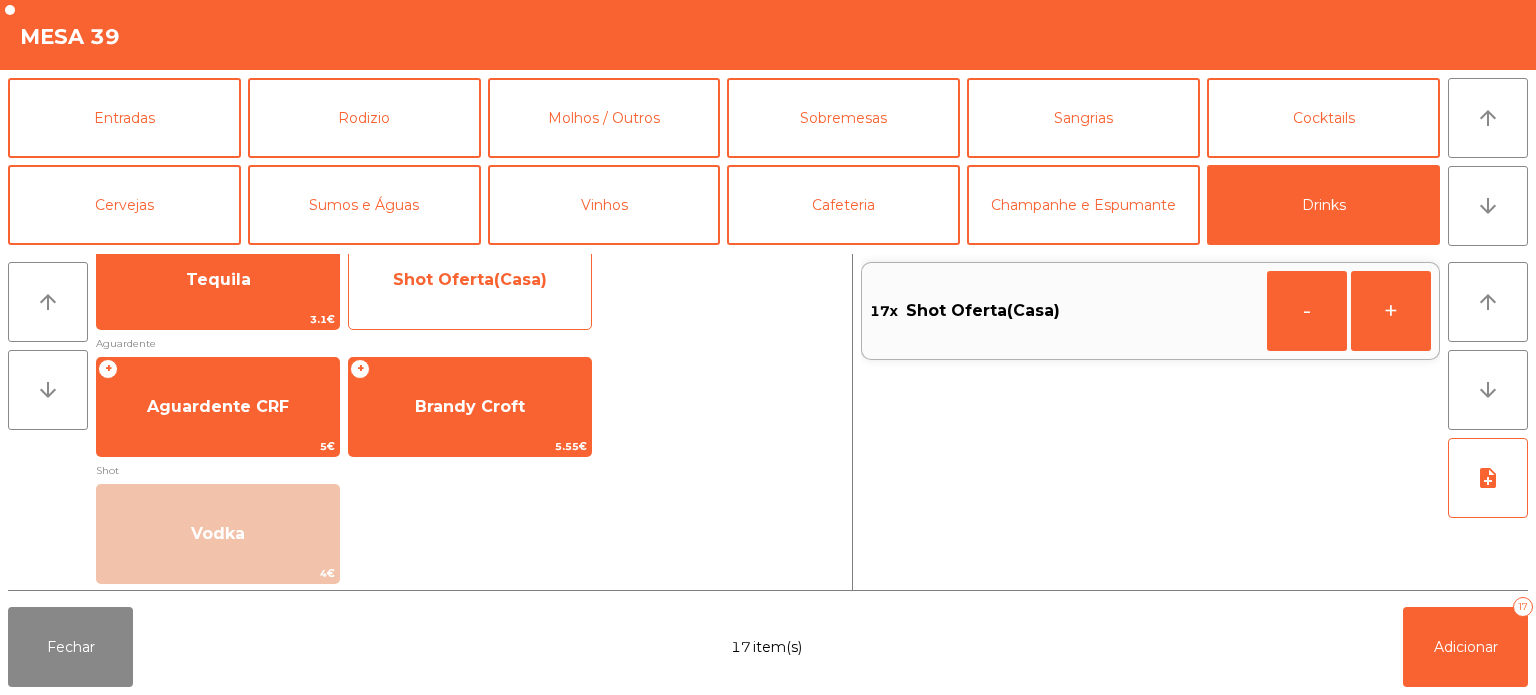 click on "Shot Oferta(Casa)" 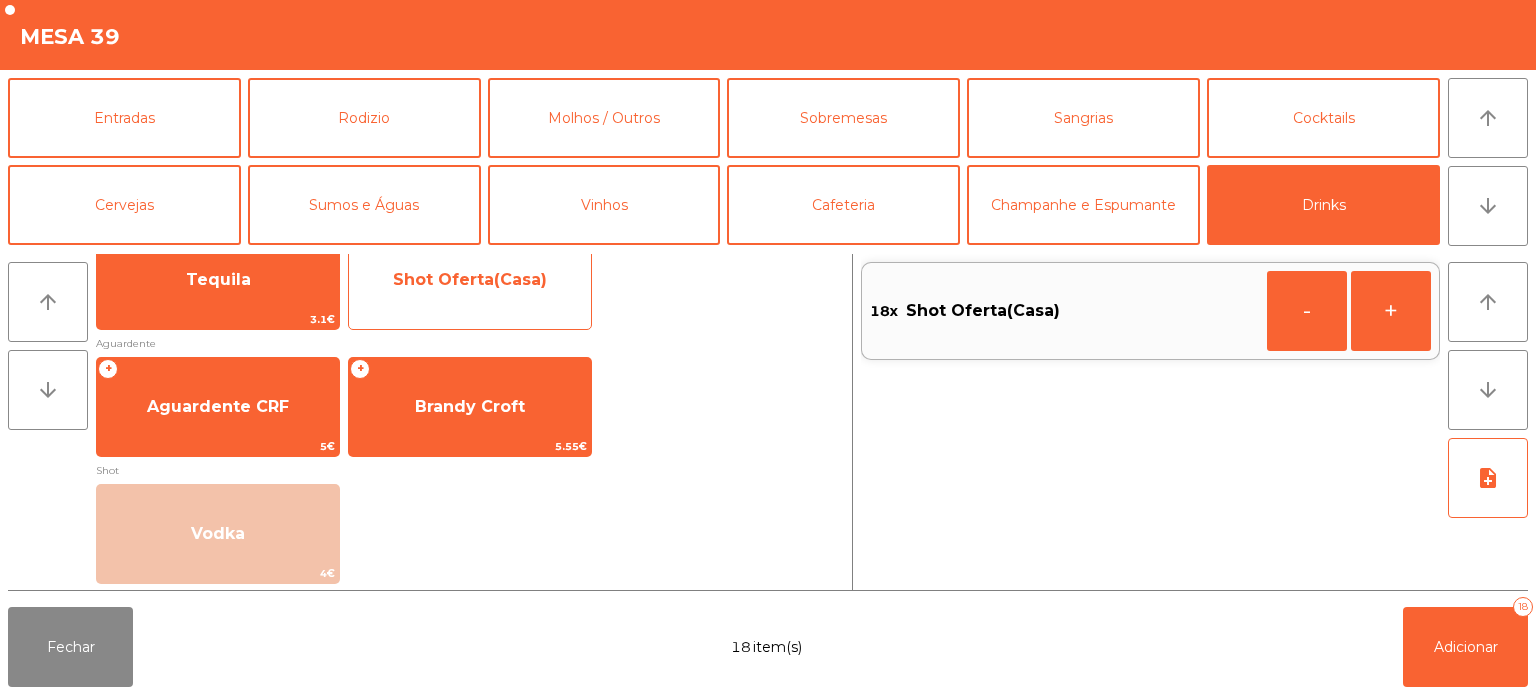 click on "Shot Oferta(Casa)" 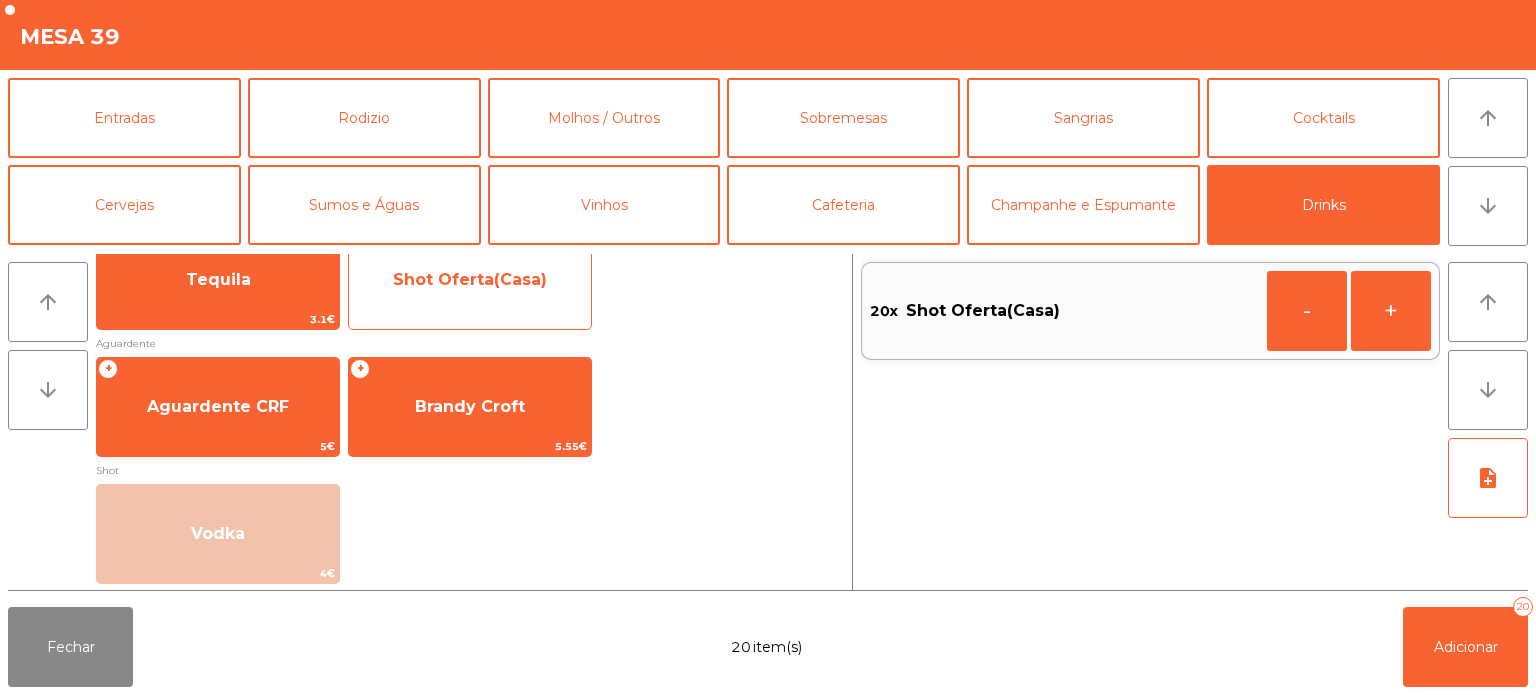 click on "Shot Oferta(Casa)" 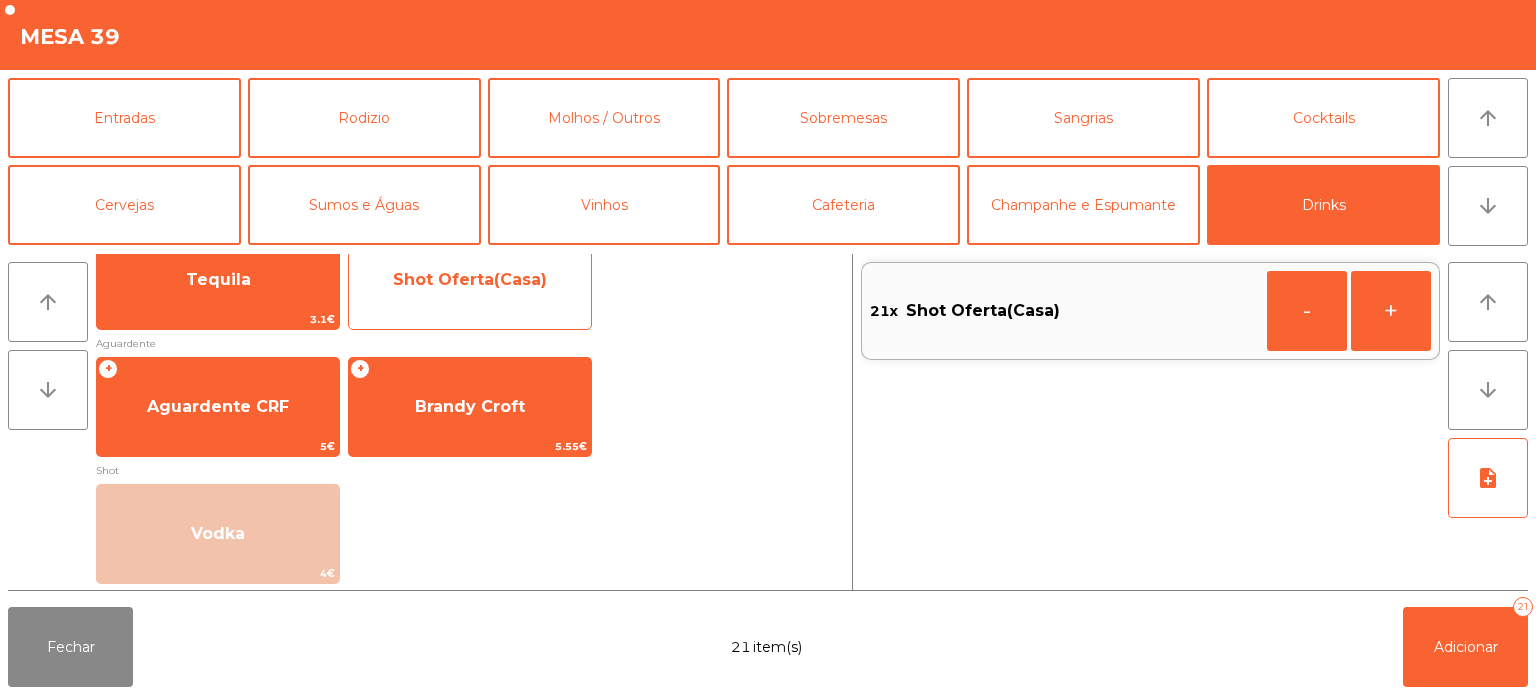 click on "Shot Oferta(Casa)" 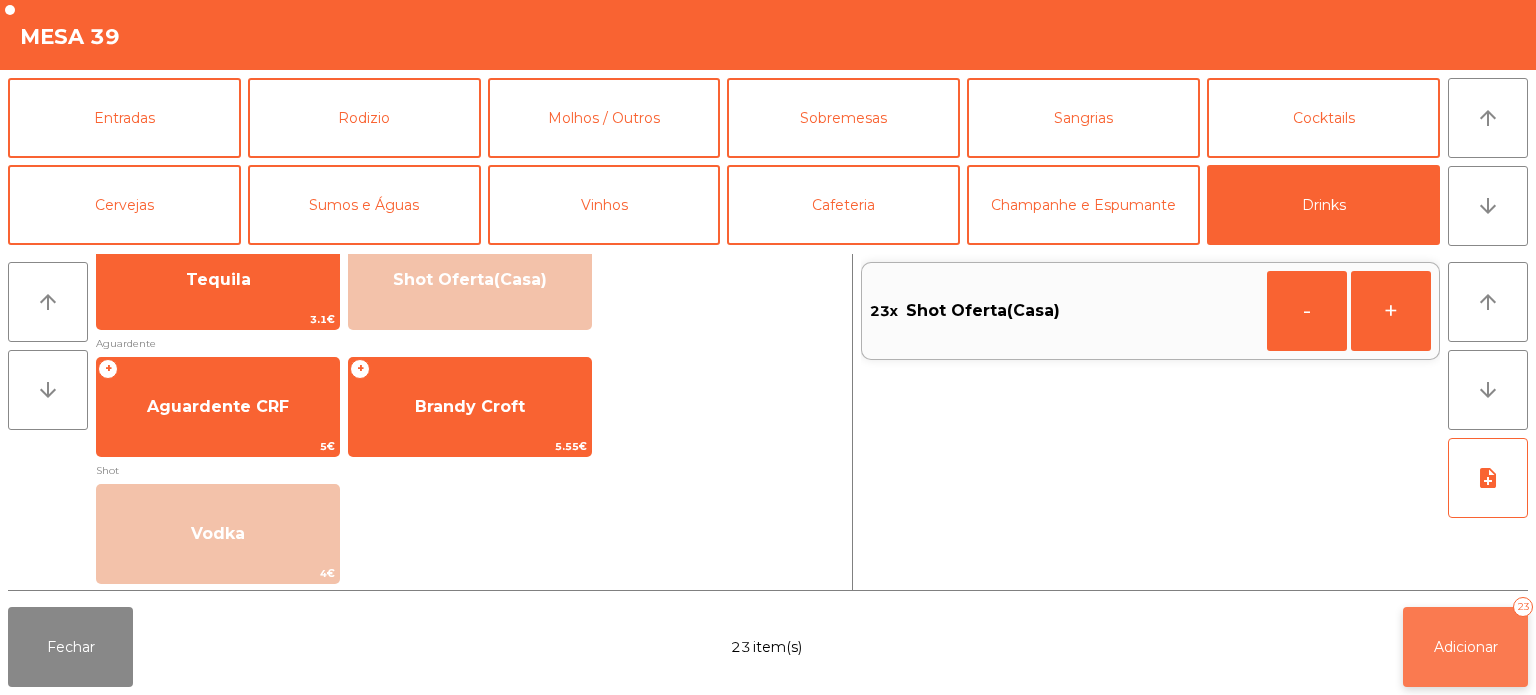 click on "Adicionar   23" 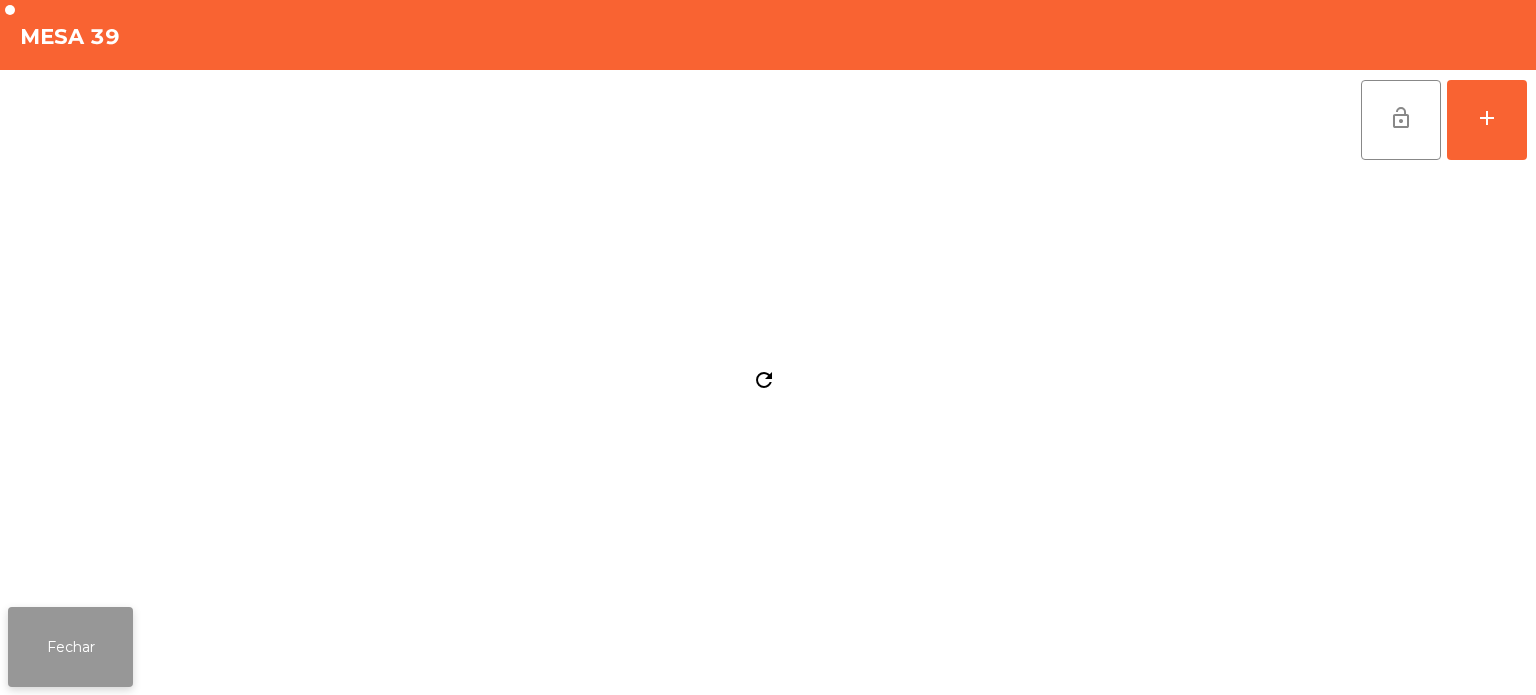 click on "Fechar" 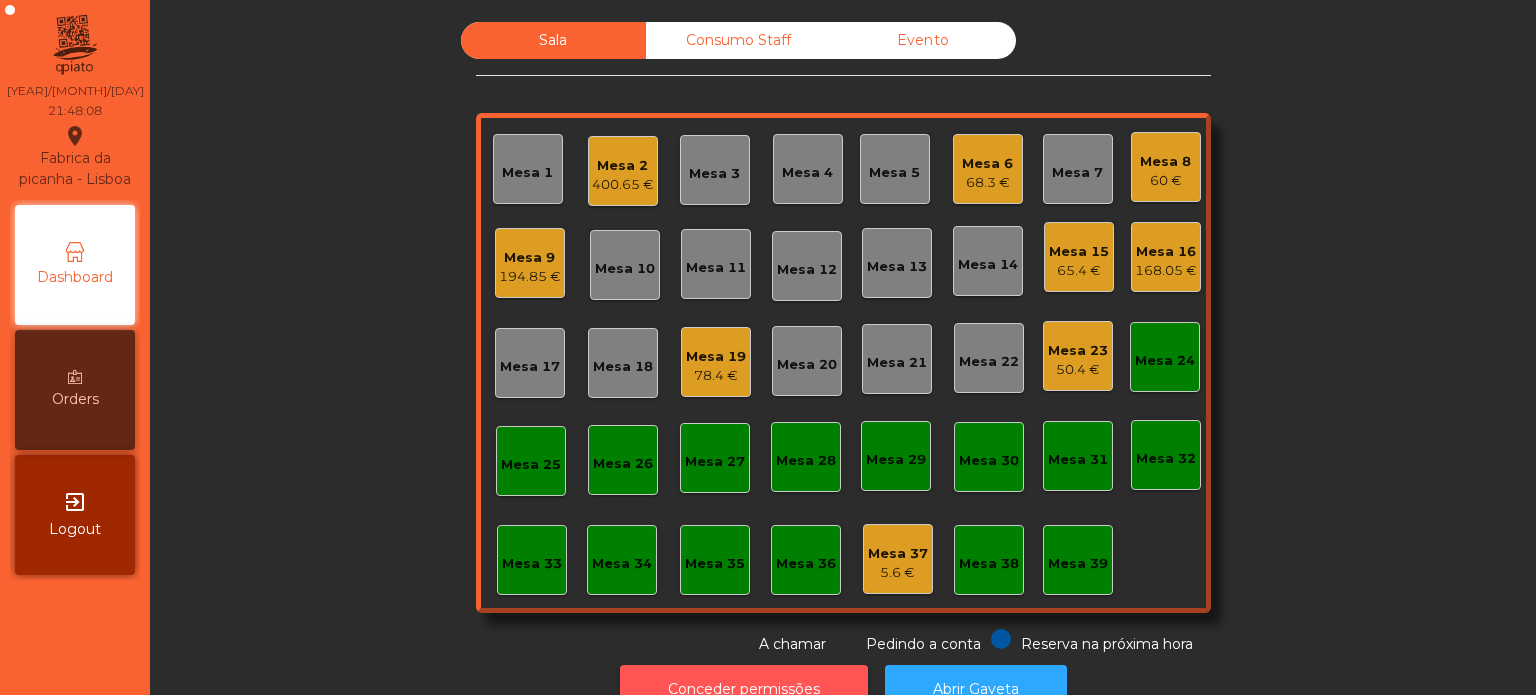 click on "Conceder permissões" 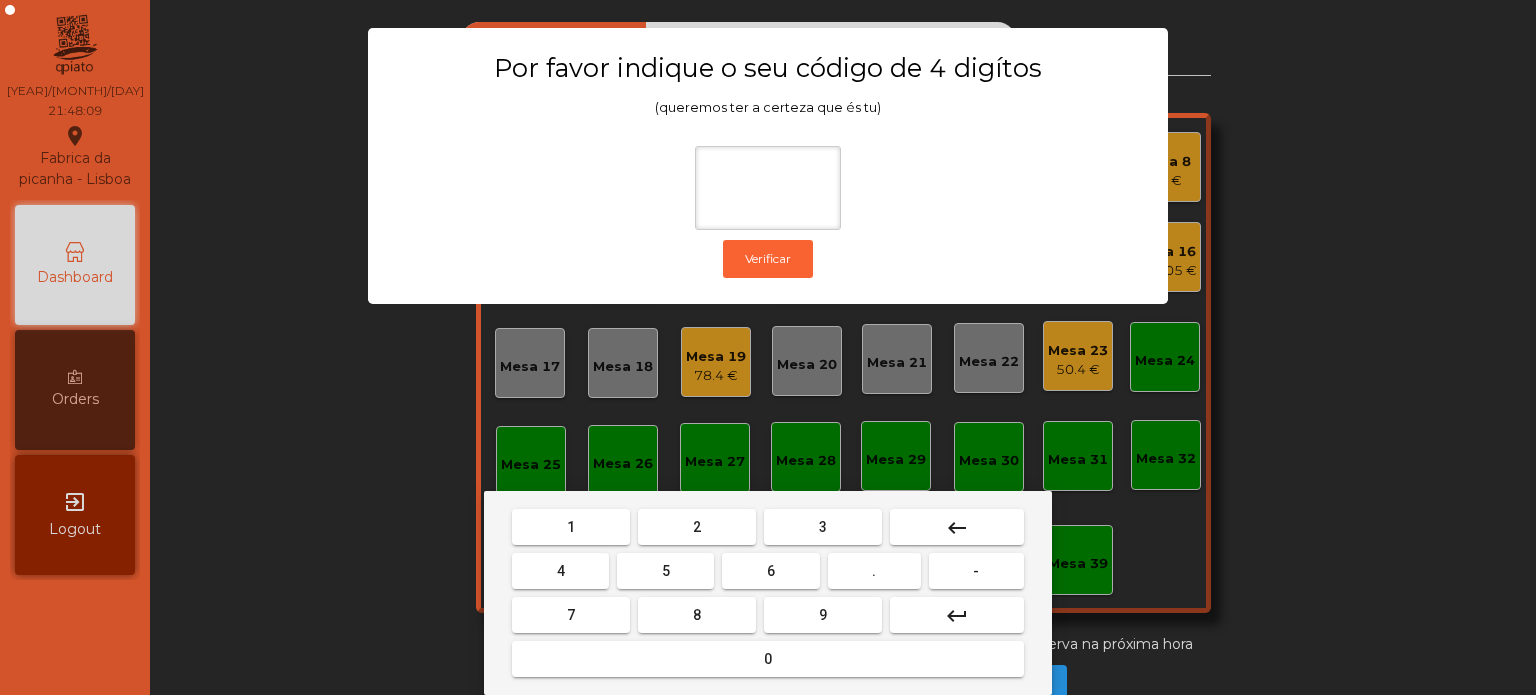click on "1" at bounding box center (571, 527) 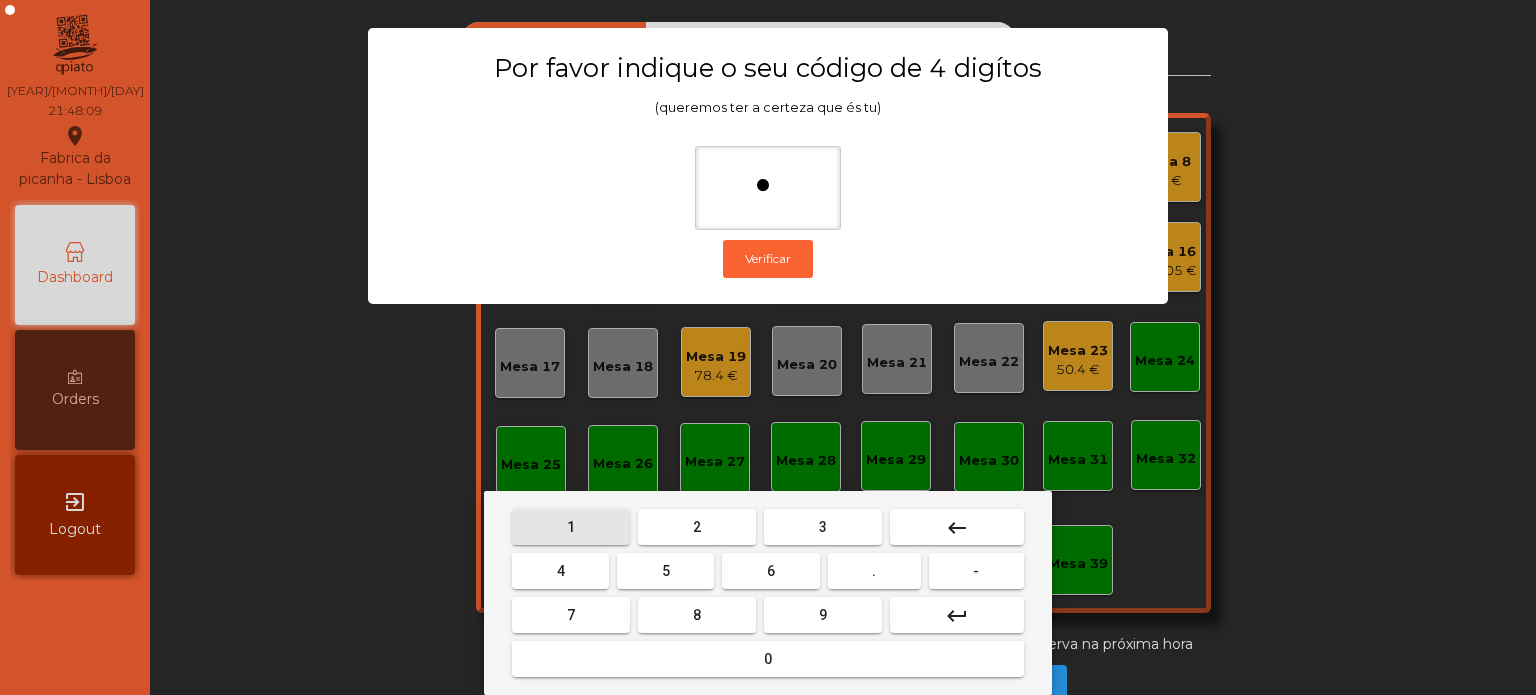 click on "3" at bounding box center [823, 527] 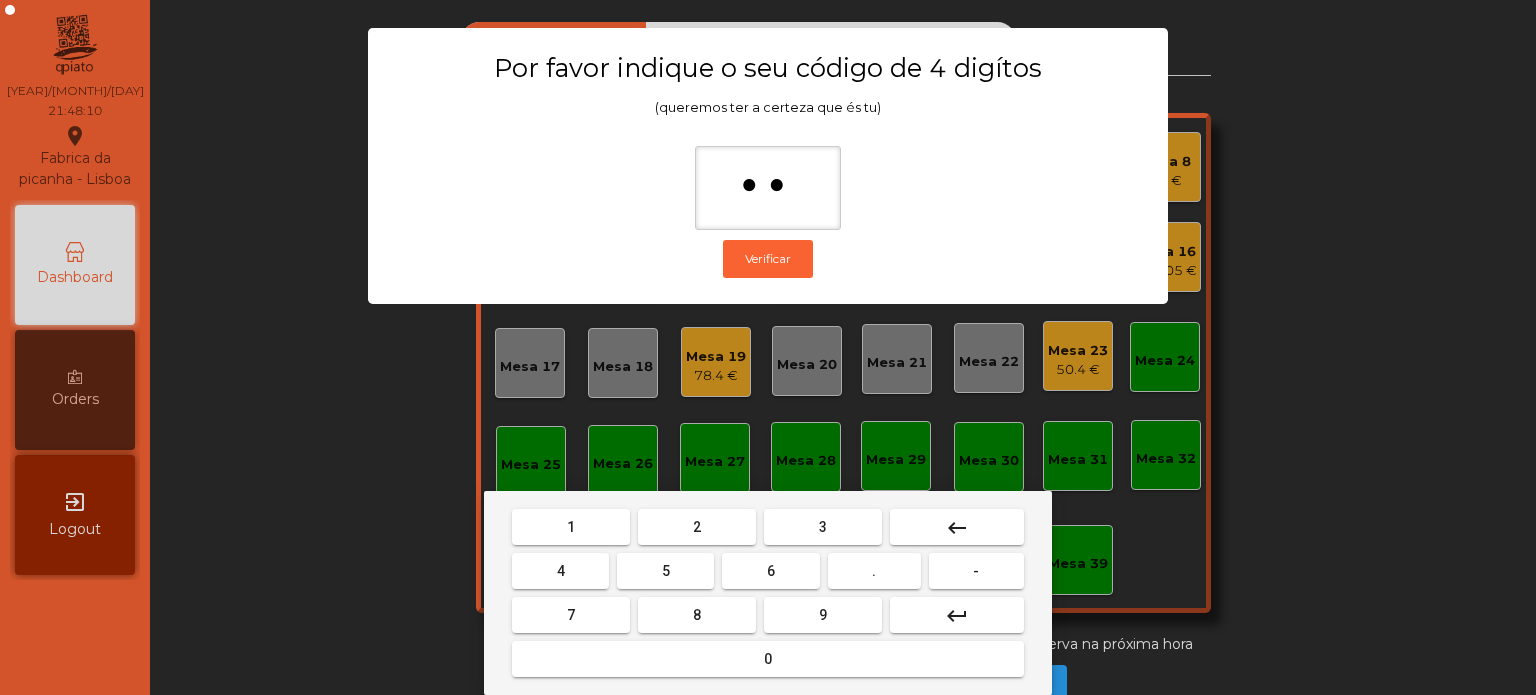 click on "5" at bounding box center [665, 571] 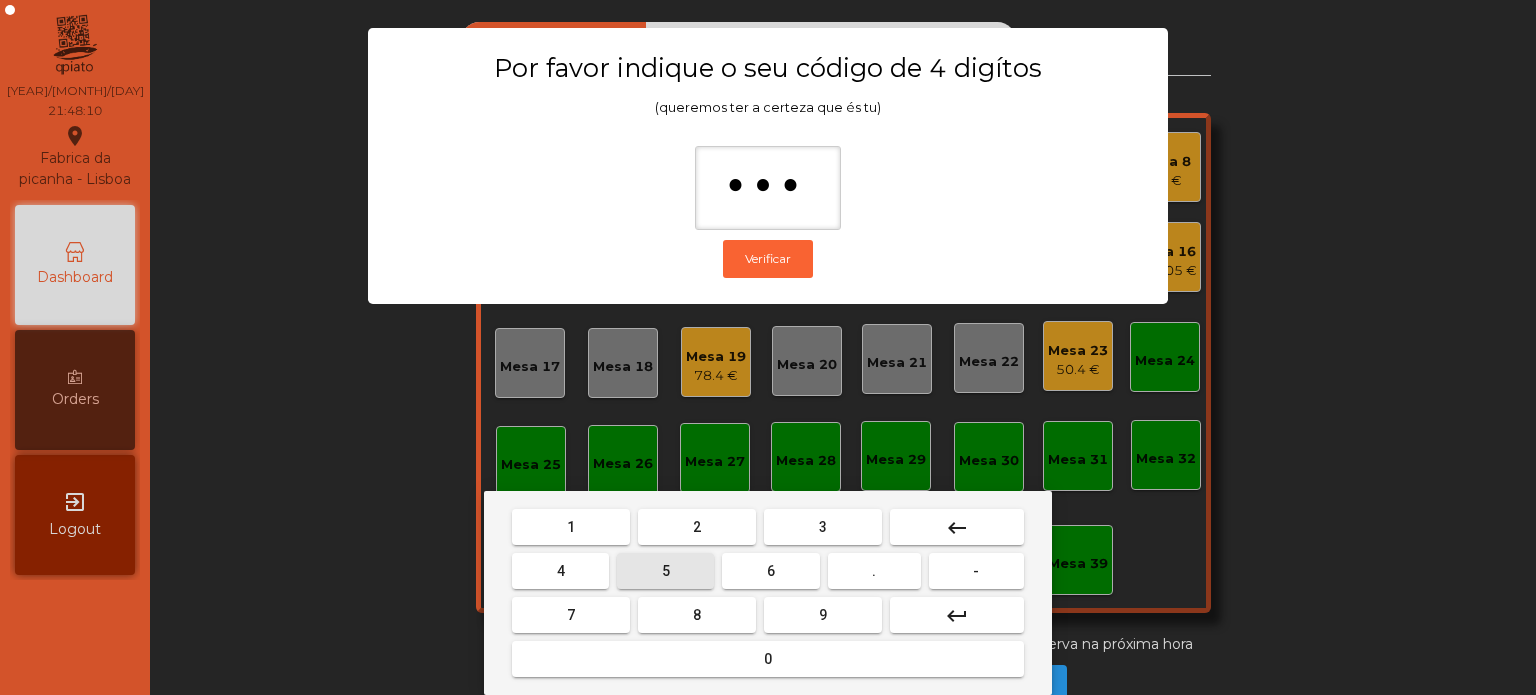 click on "0" at bounding box center (768, 659) 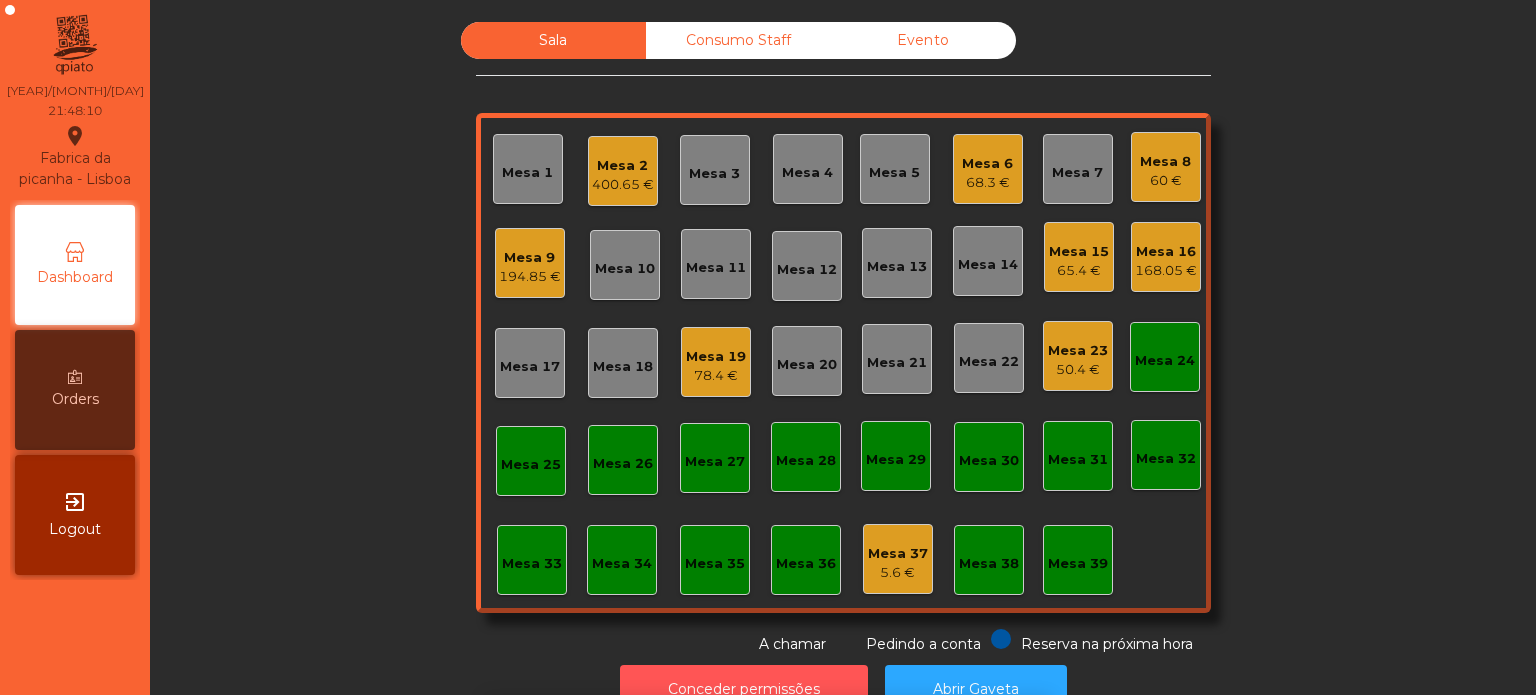 scroll, scrollTop: 33, scrollLeft: 0, axis: vertical 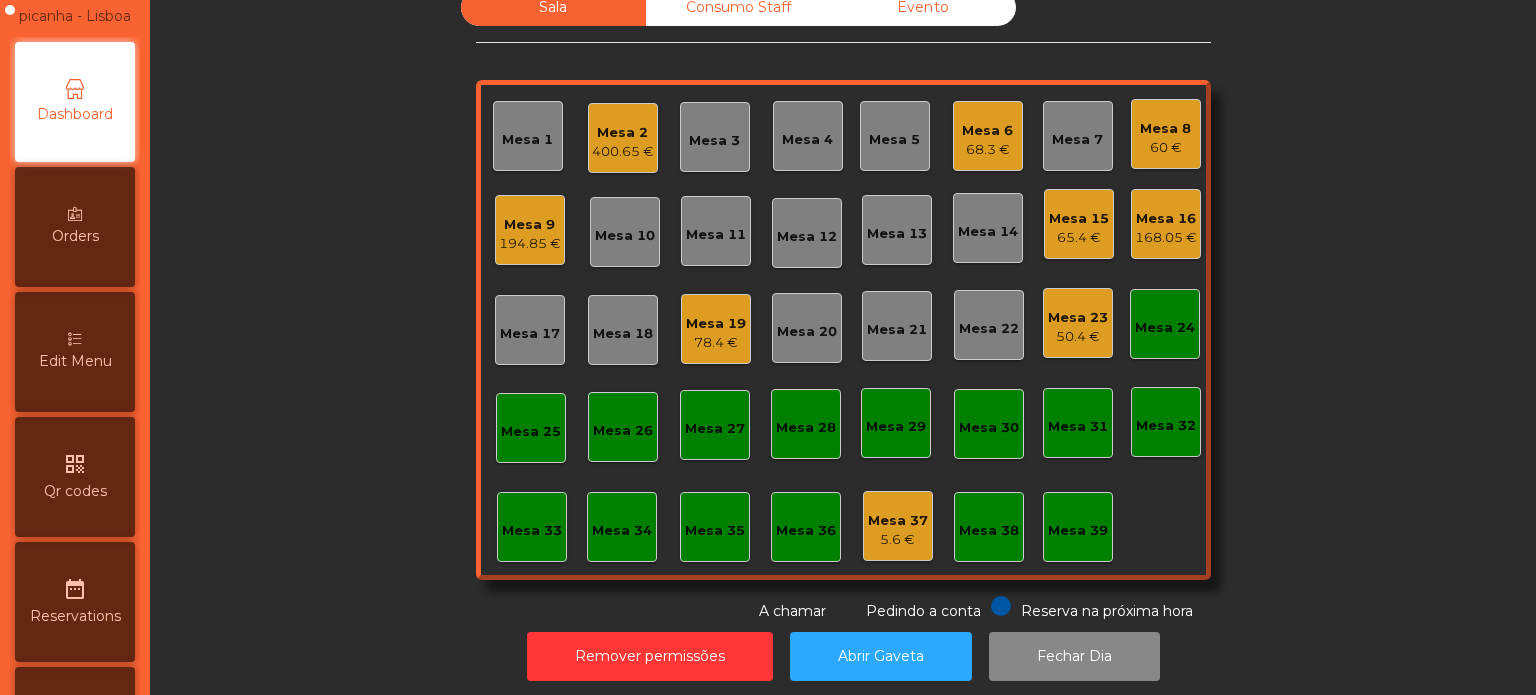click on "Edit Menu" at bounding box center (75, 352) 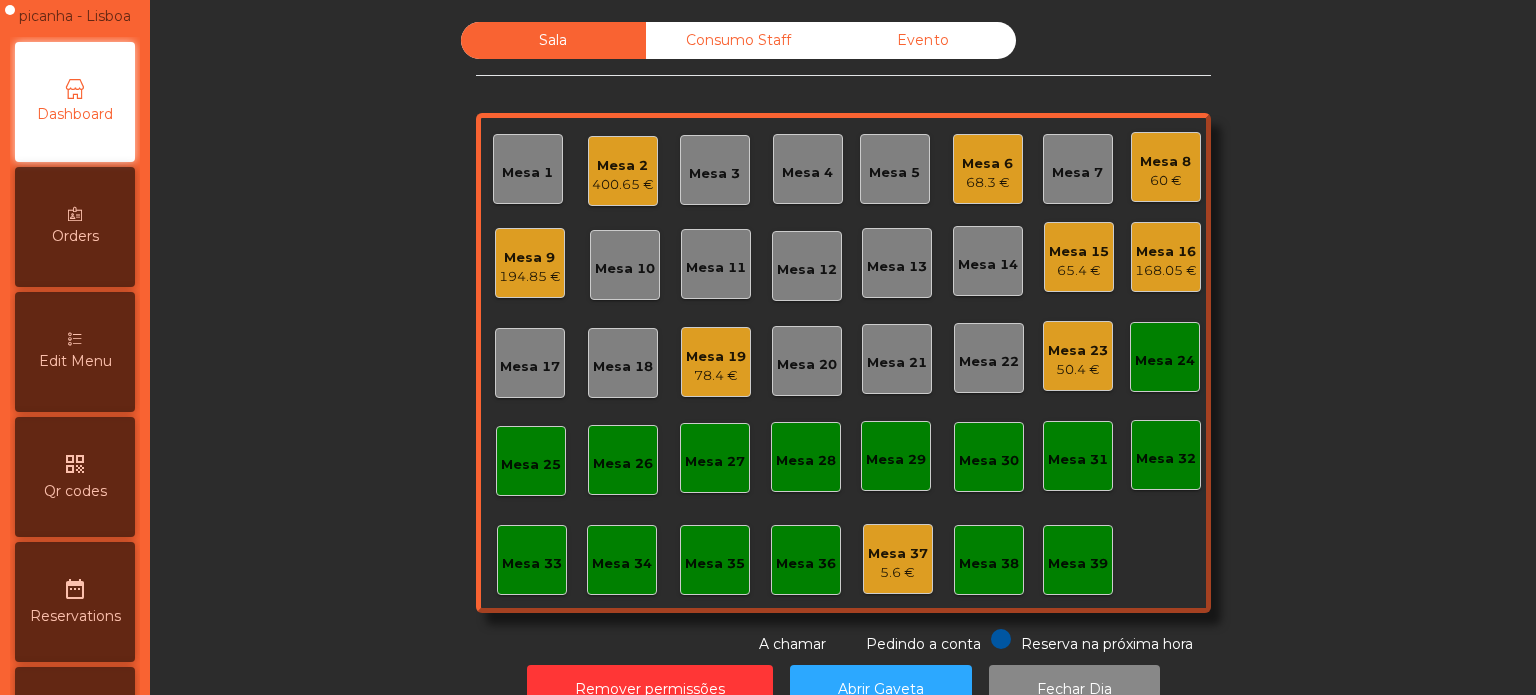 scroll, scrollTop: 188, scrollLeft: 0, axis: vertical 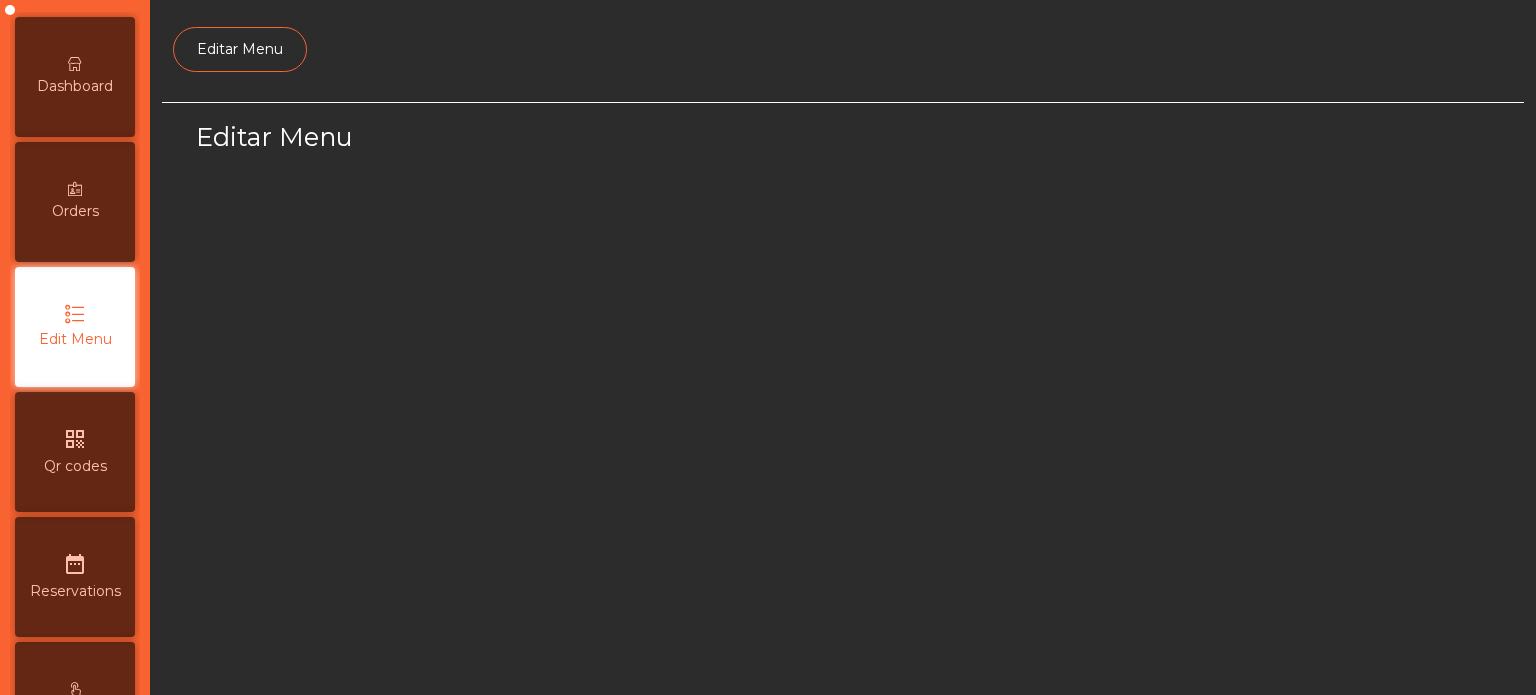 select on "*" 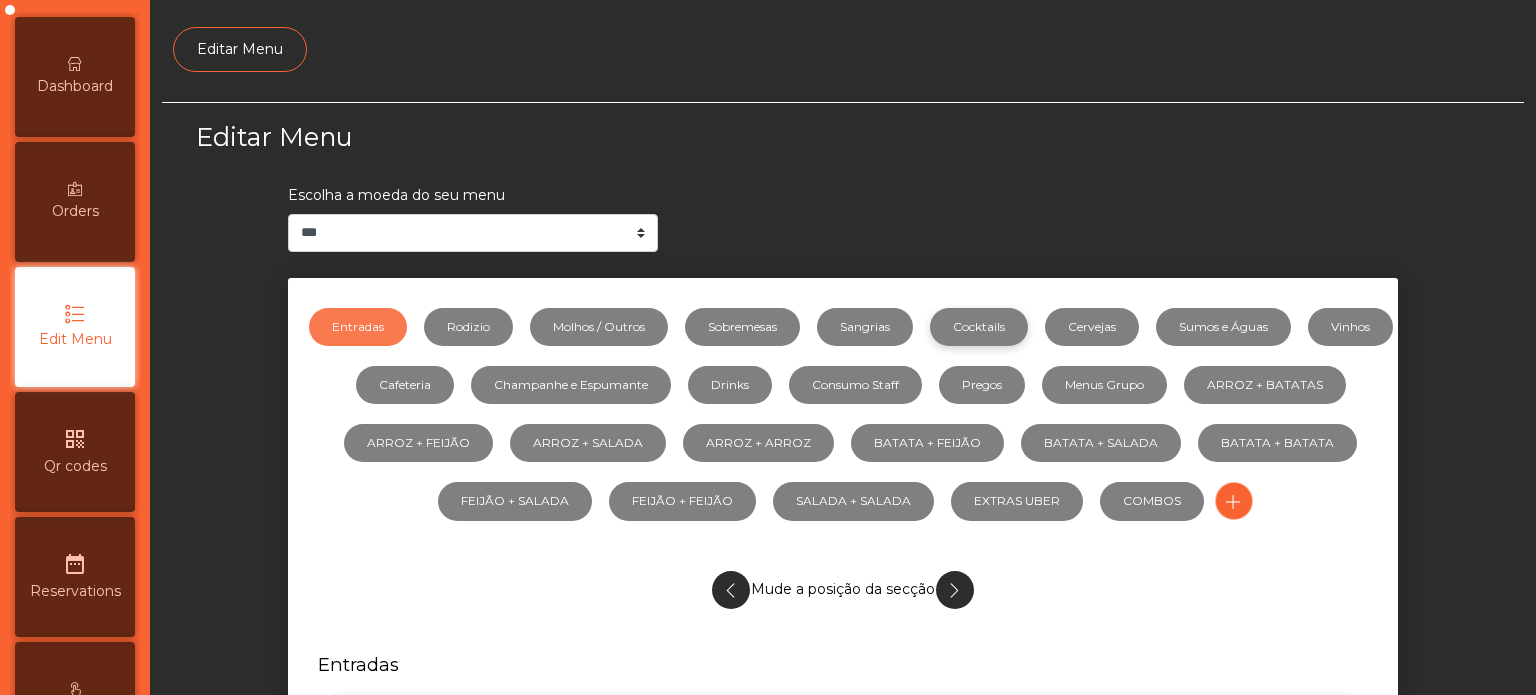 click on "Cocktails" at bounding box center [979, 327] 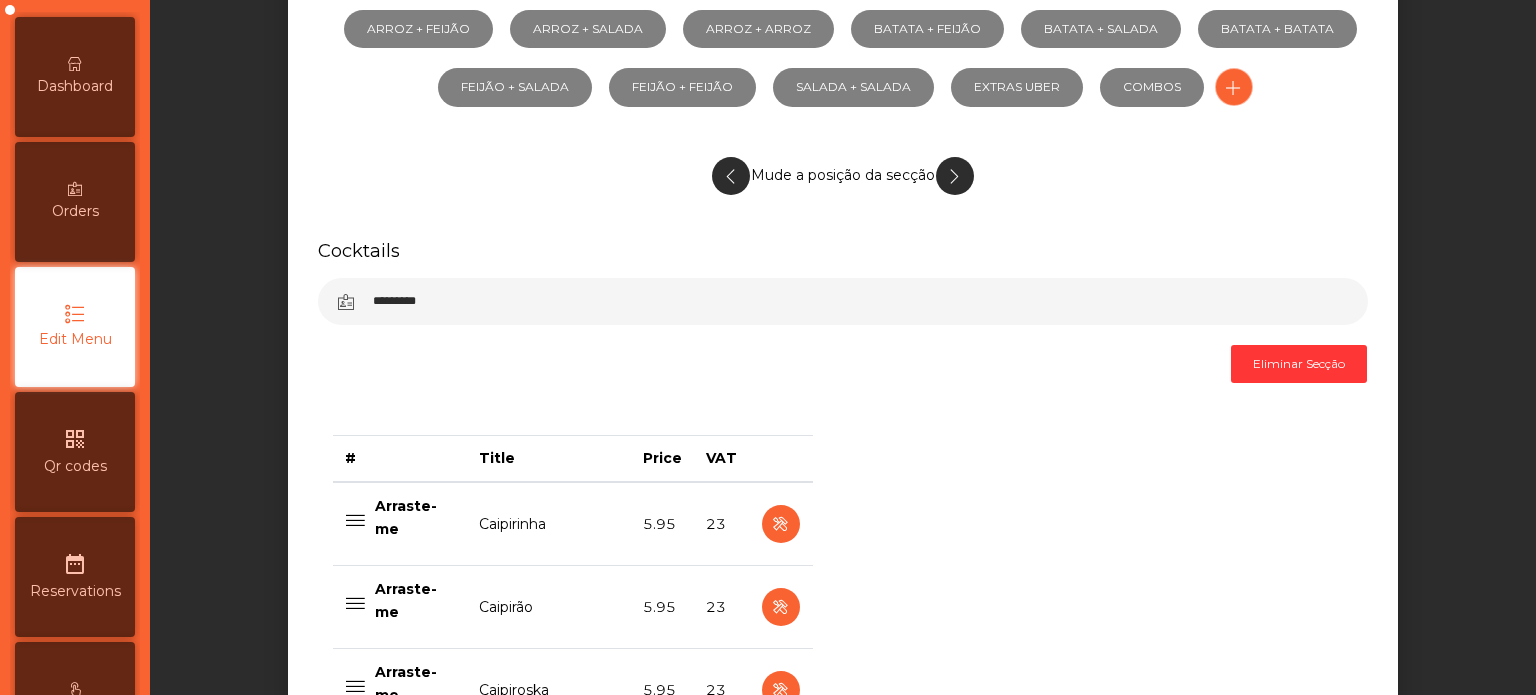 scroll, scrollTop: 0, scrollLeft: 0, axis: both 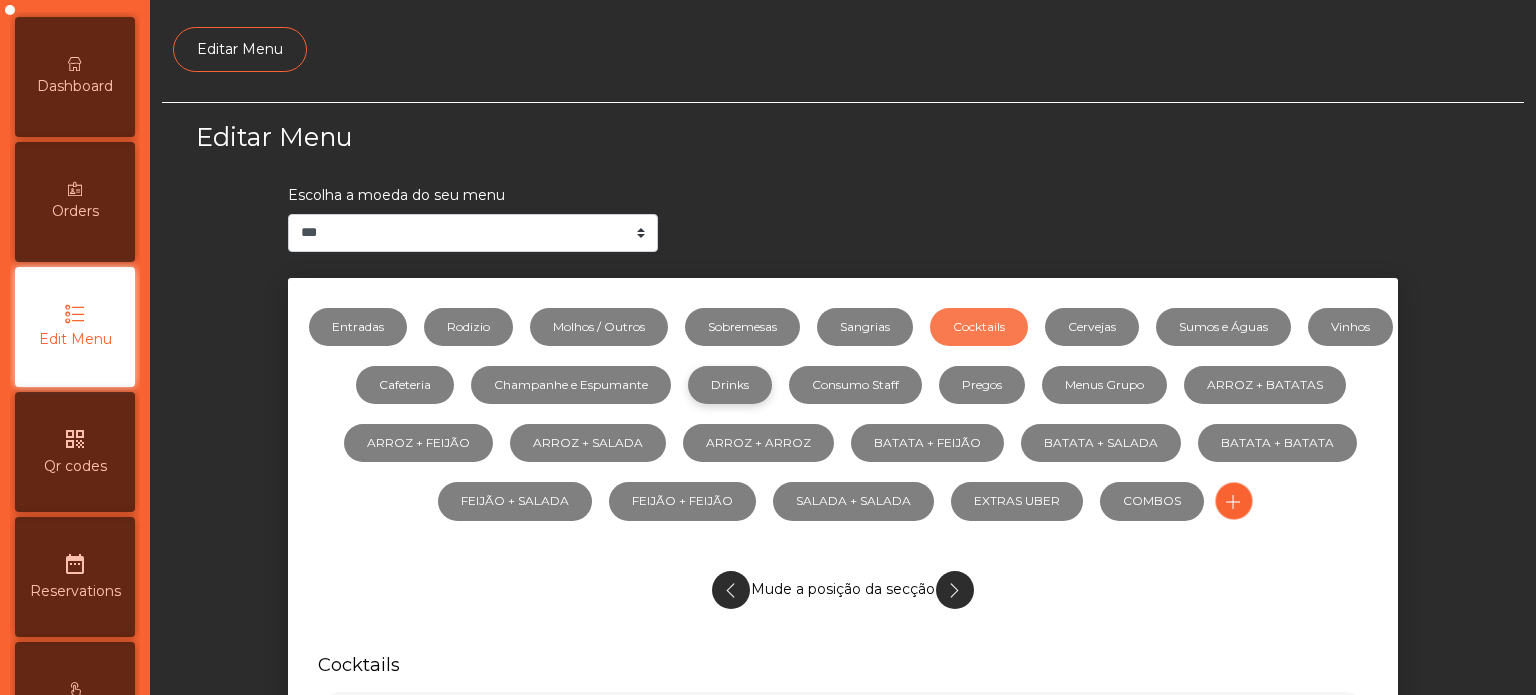 click on "Drinks" at bounding box center [730, 385] 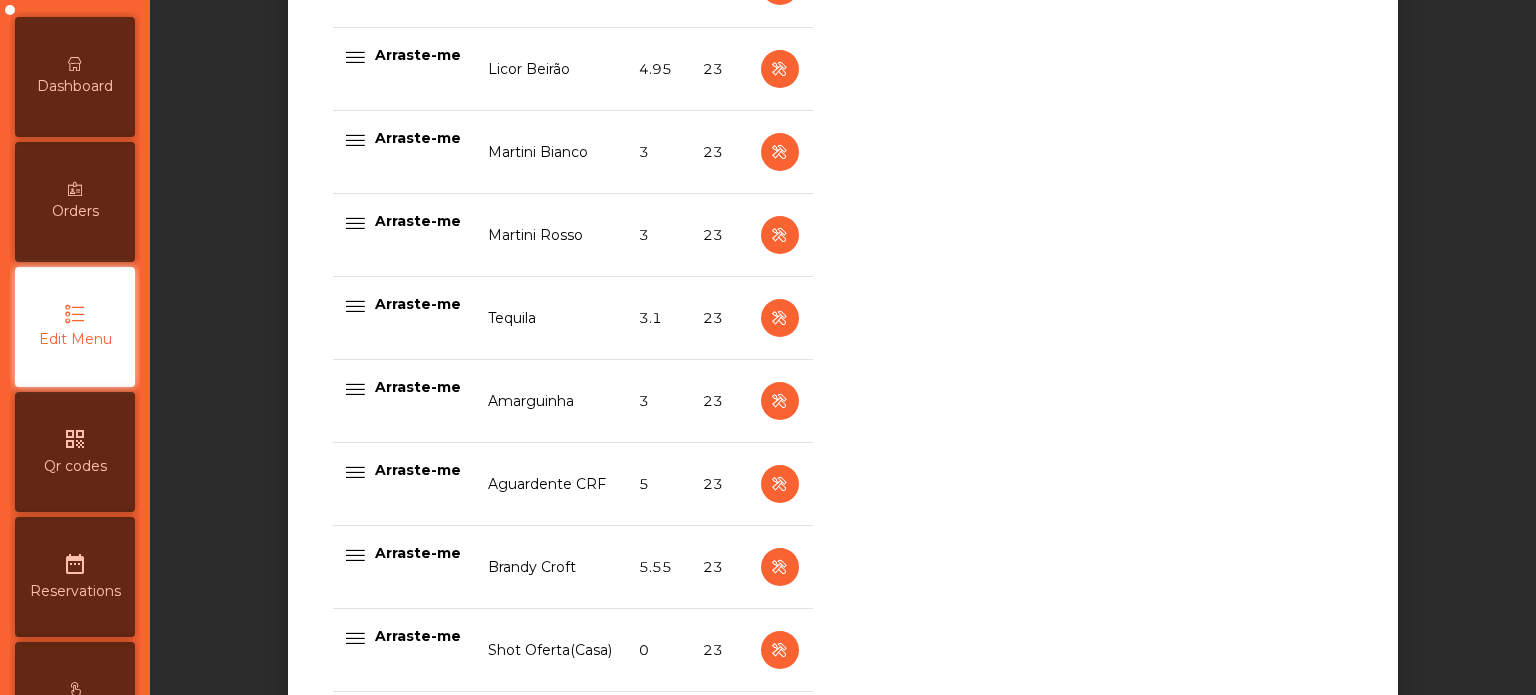scroll, scrollTop: 1610, scrollLeft: 0, axis: vertical 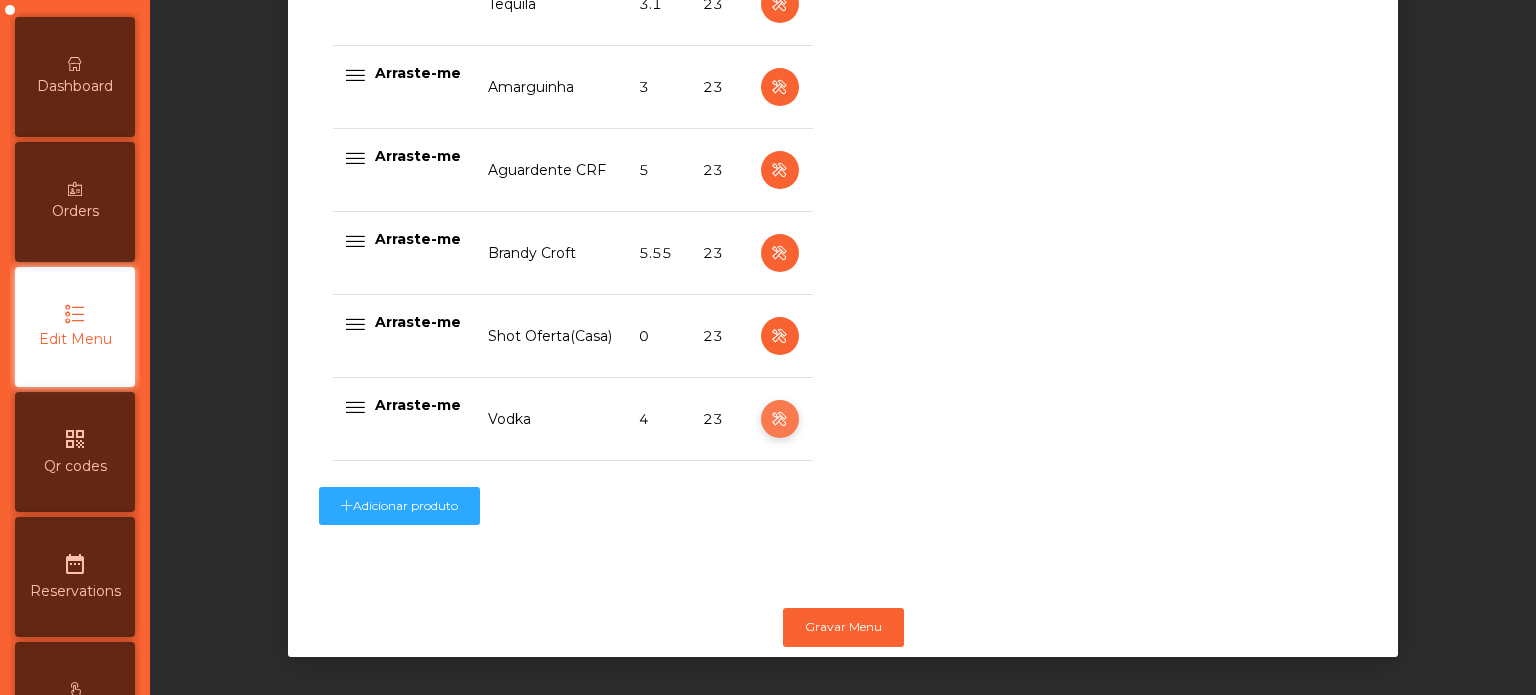 click at bounding box center (779, 419) 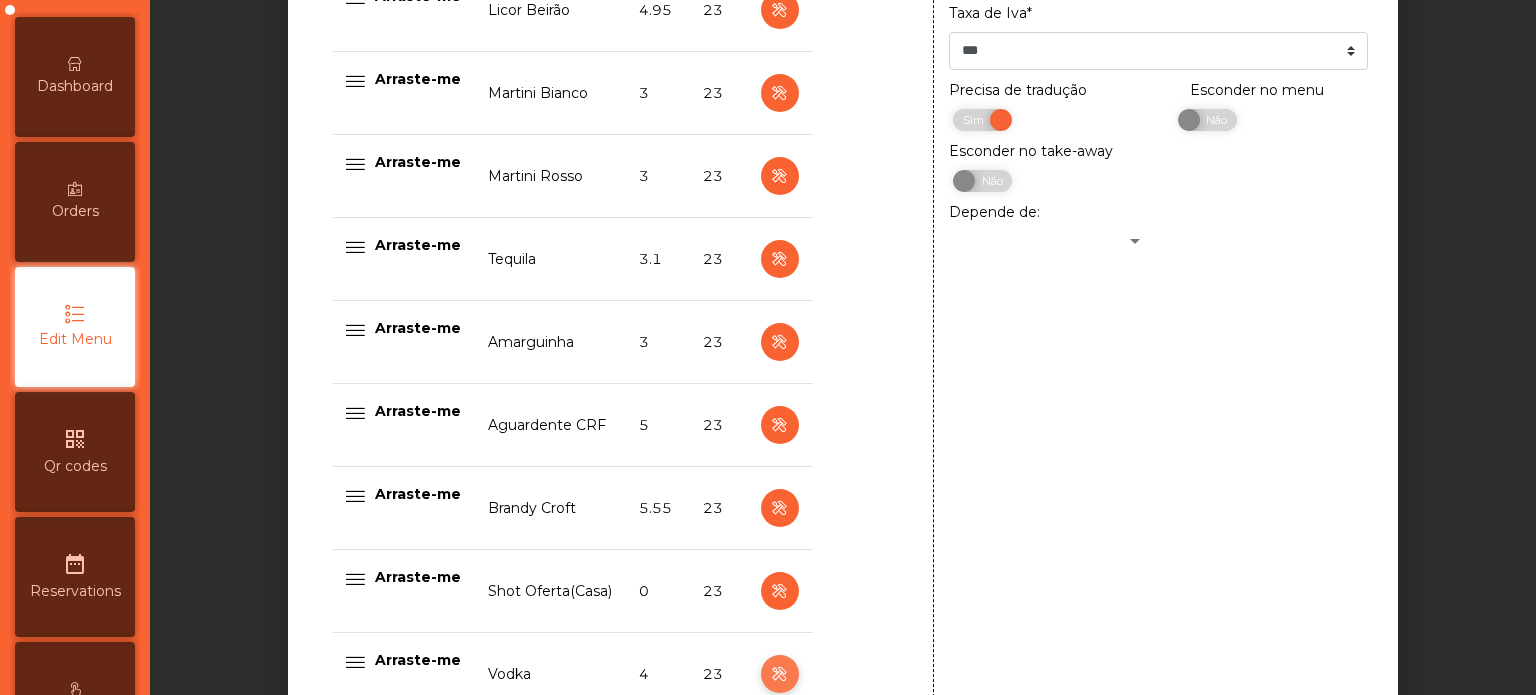 scroll, scrollTop: 1610, scrollLeft: 0, axis: vertical 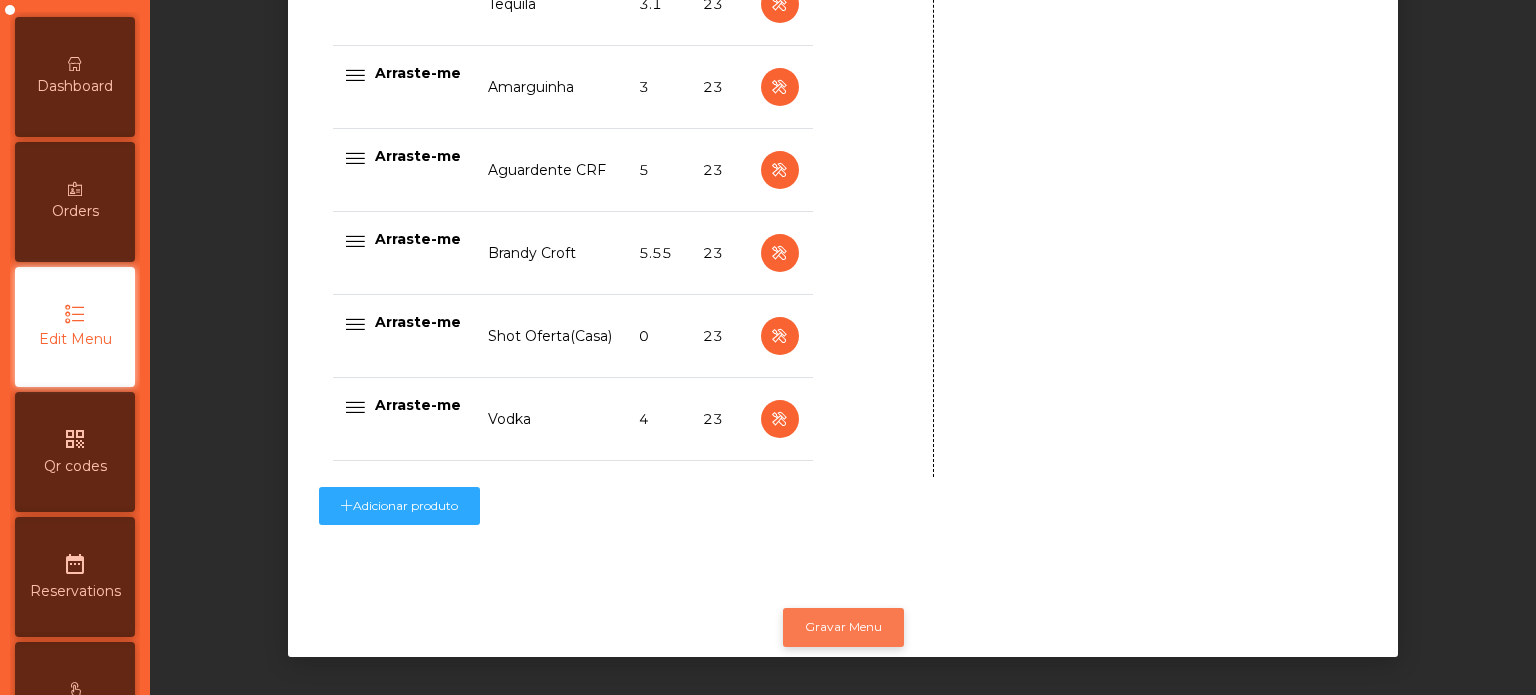 click on "Gravar Menu" at bounding box center (843, 627) 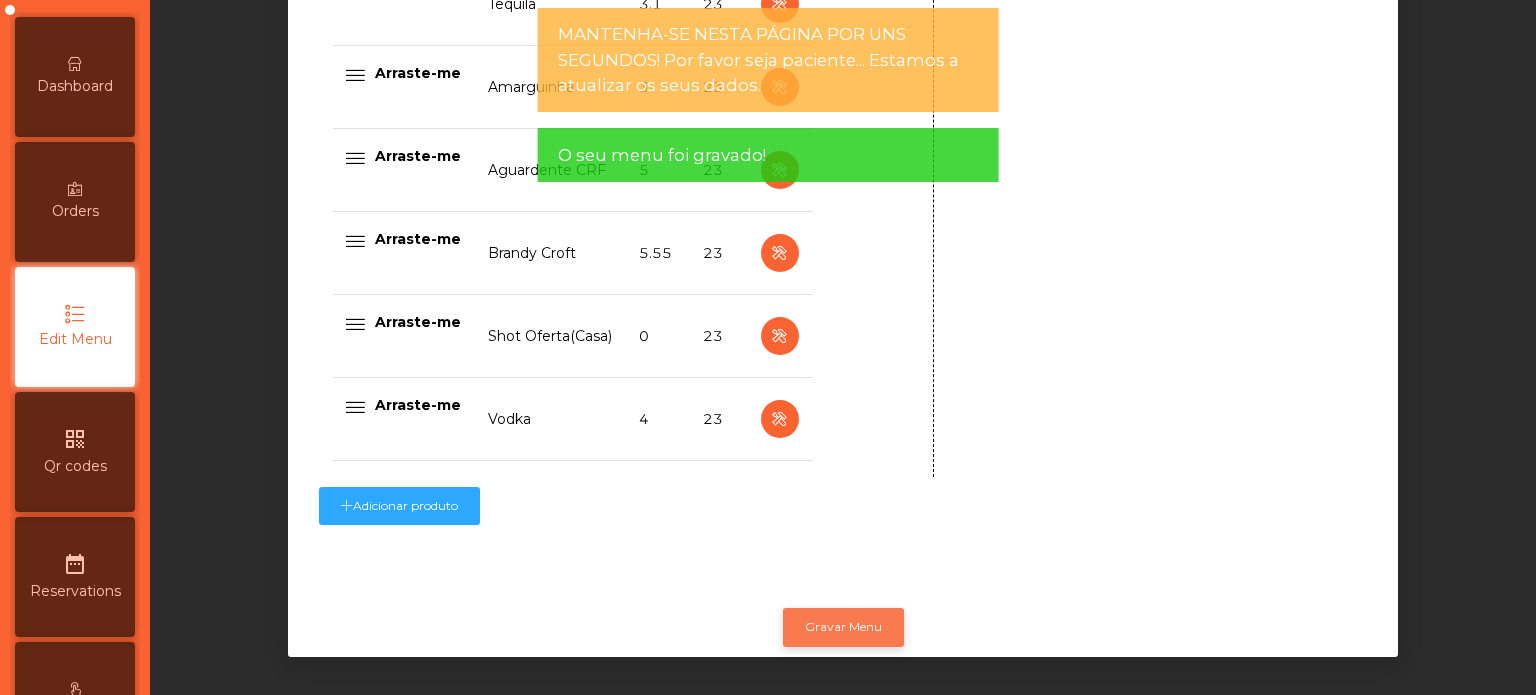 scroll, scrollTop: 0, scrollLeft: 0, axis: both 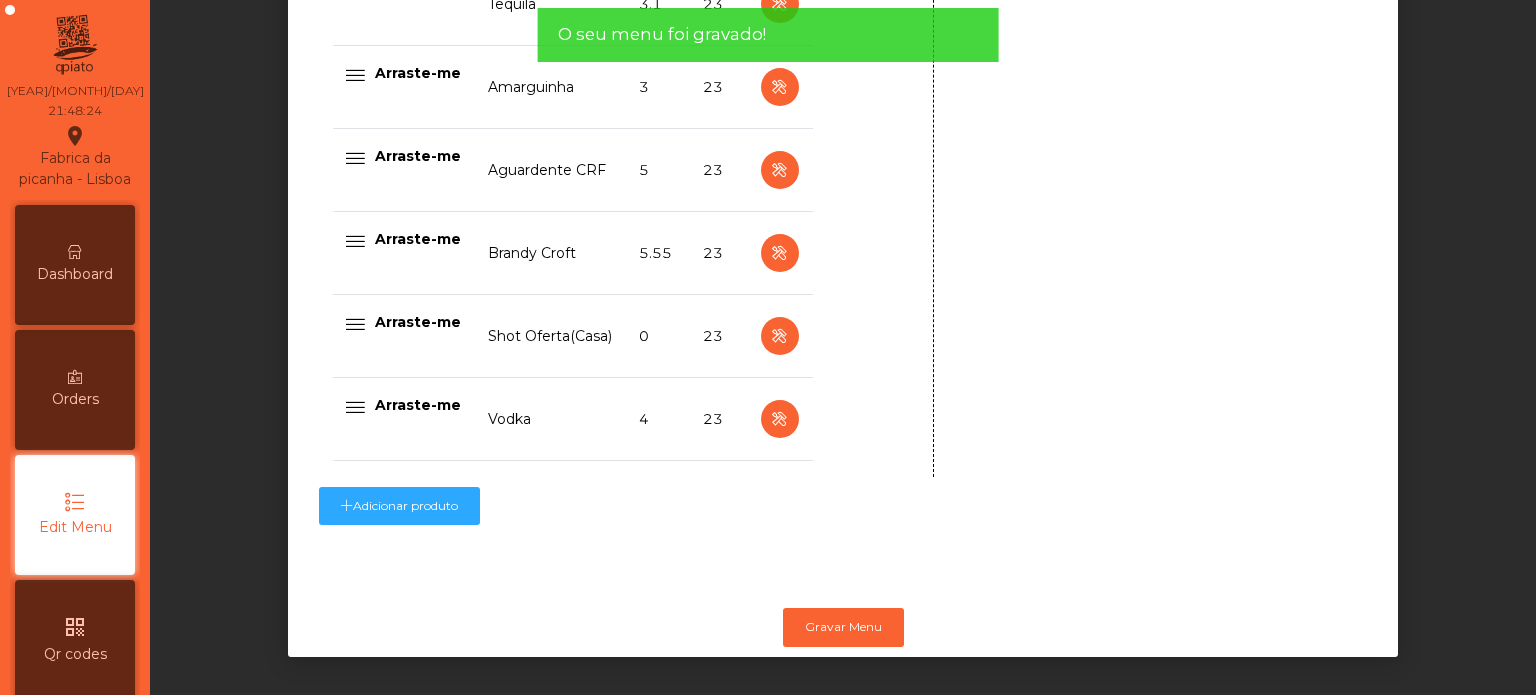 click on "Dashboard" at bounding box center (75, 265) 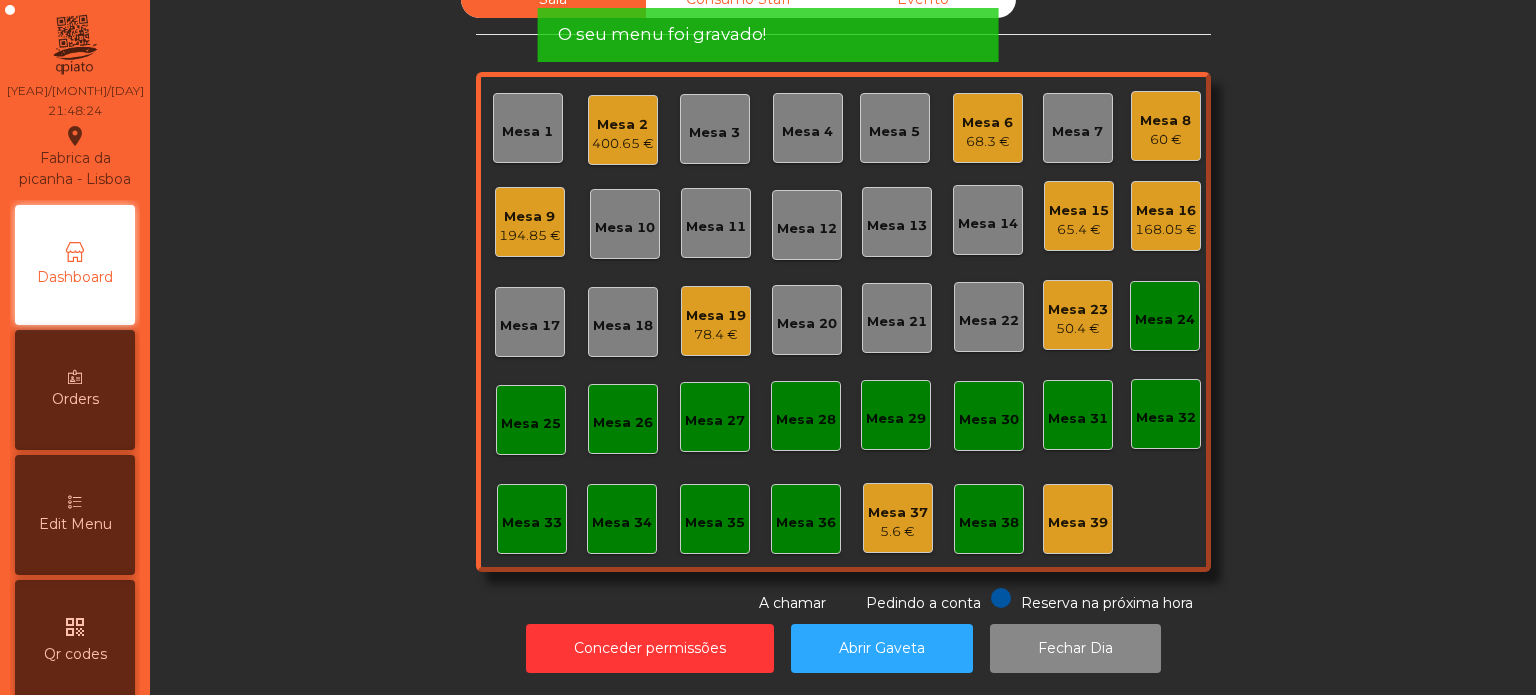scroll, scrollTop: 55, scrollLeft: 0, axis: vertical 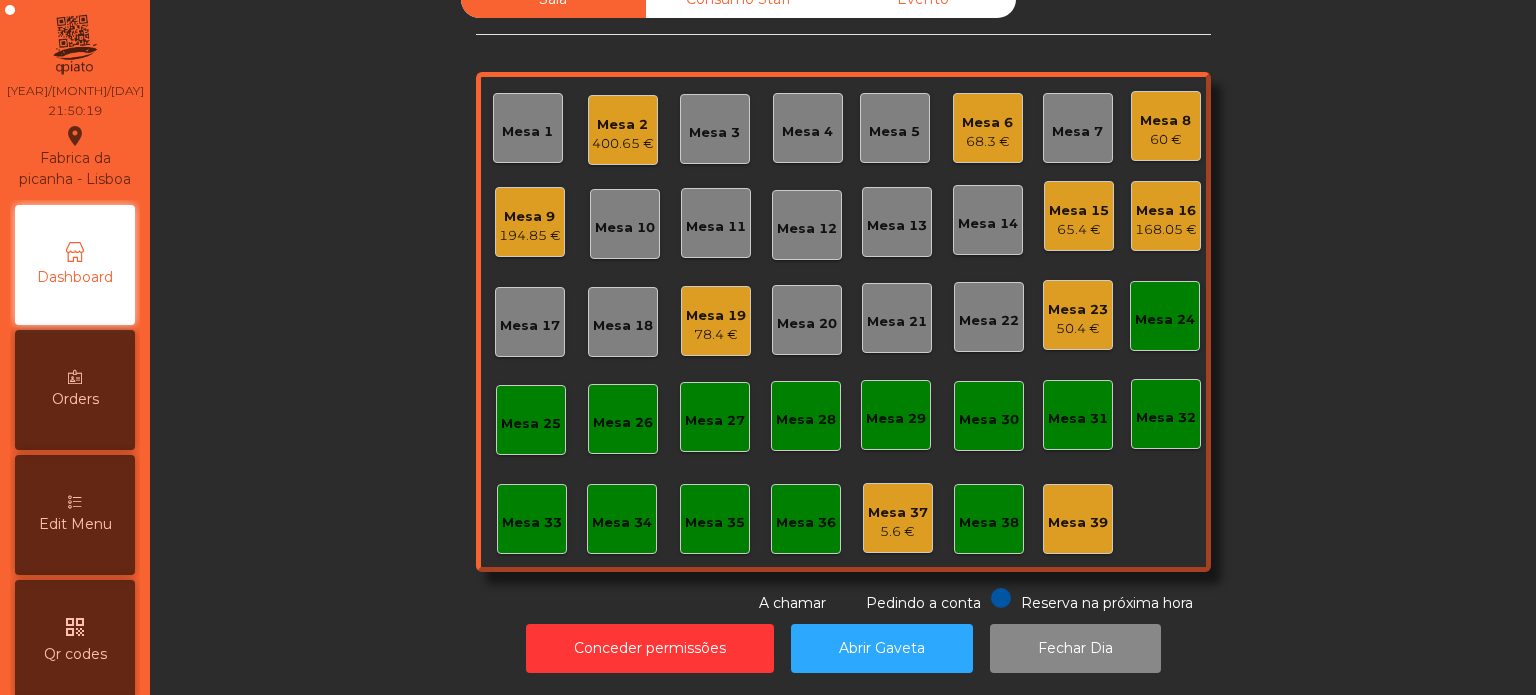 click on "78.4 €" 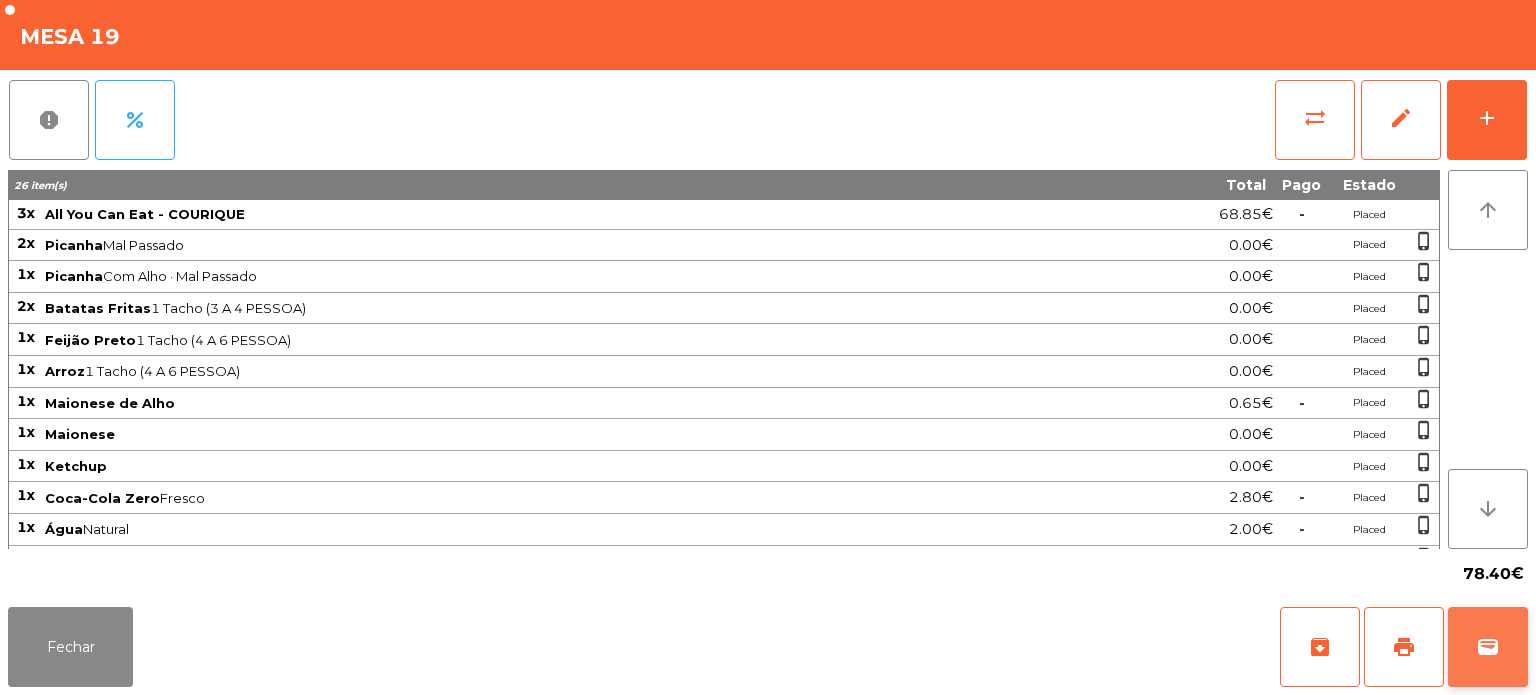 click on "wallet" 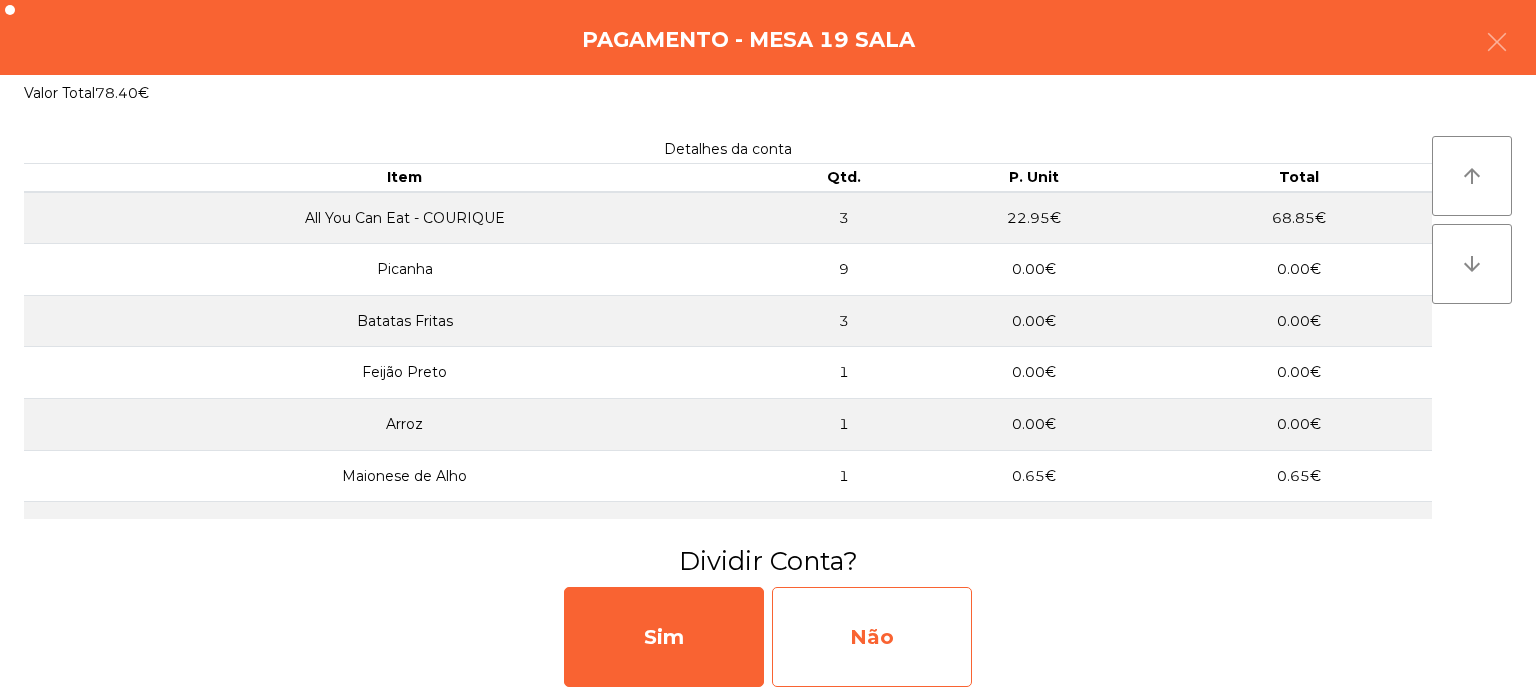 click on "Não" 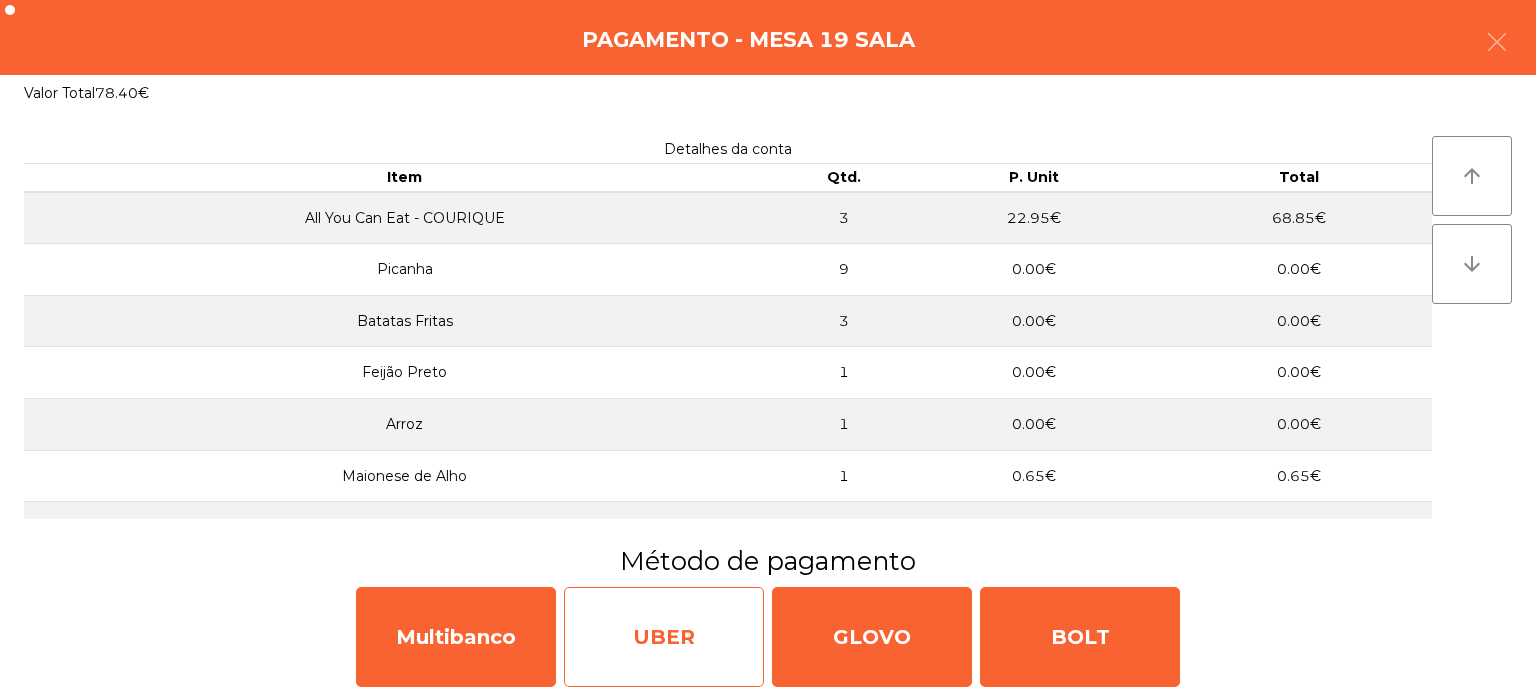 click on "UBER" 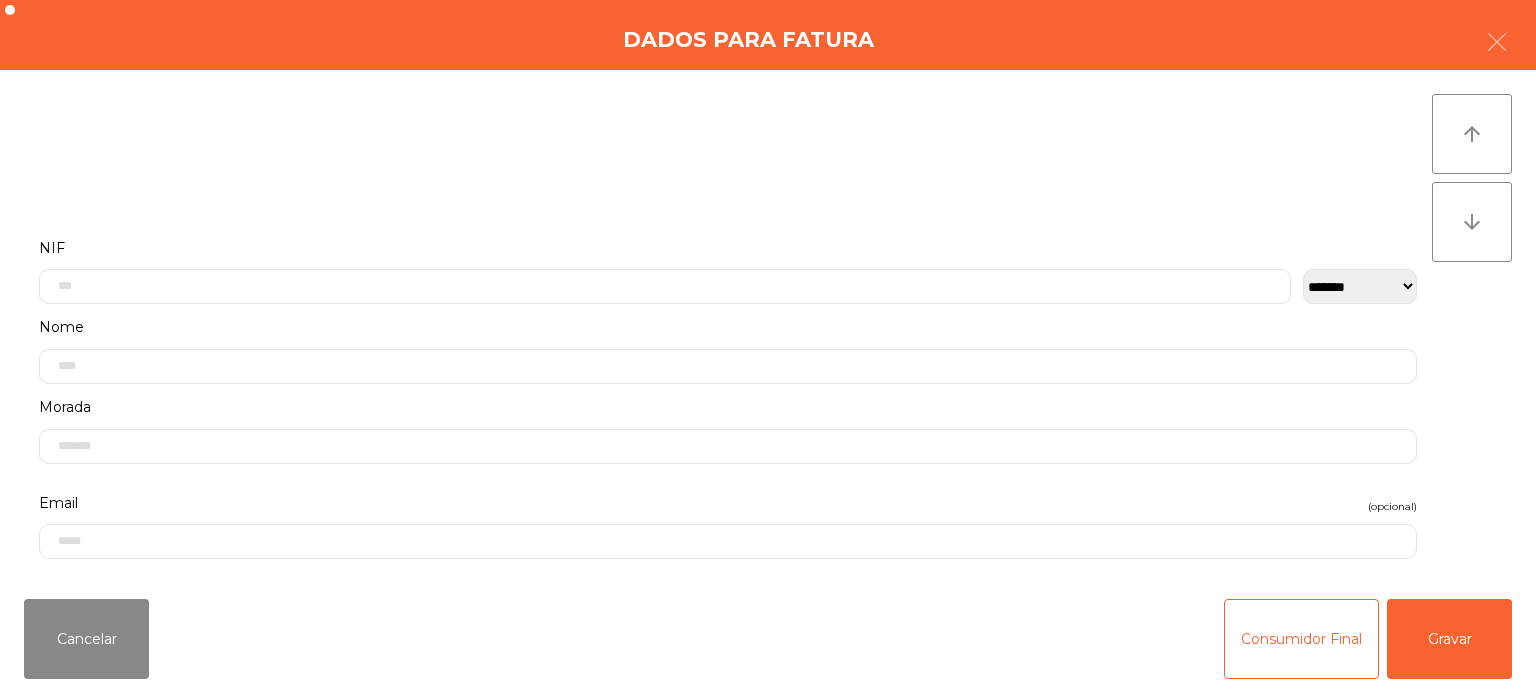 click on "Dados para Fatura" 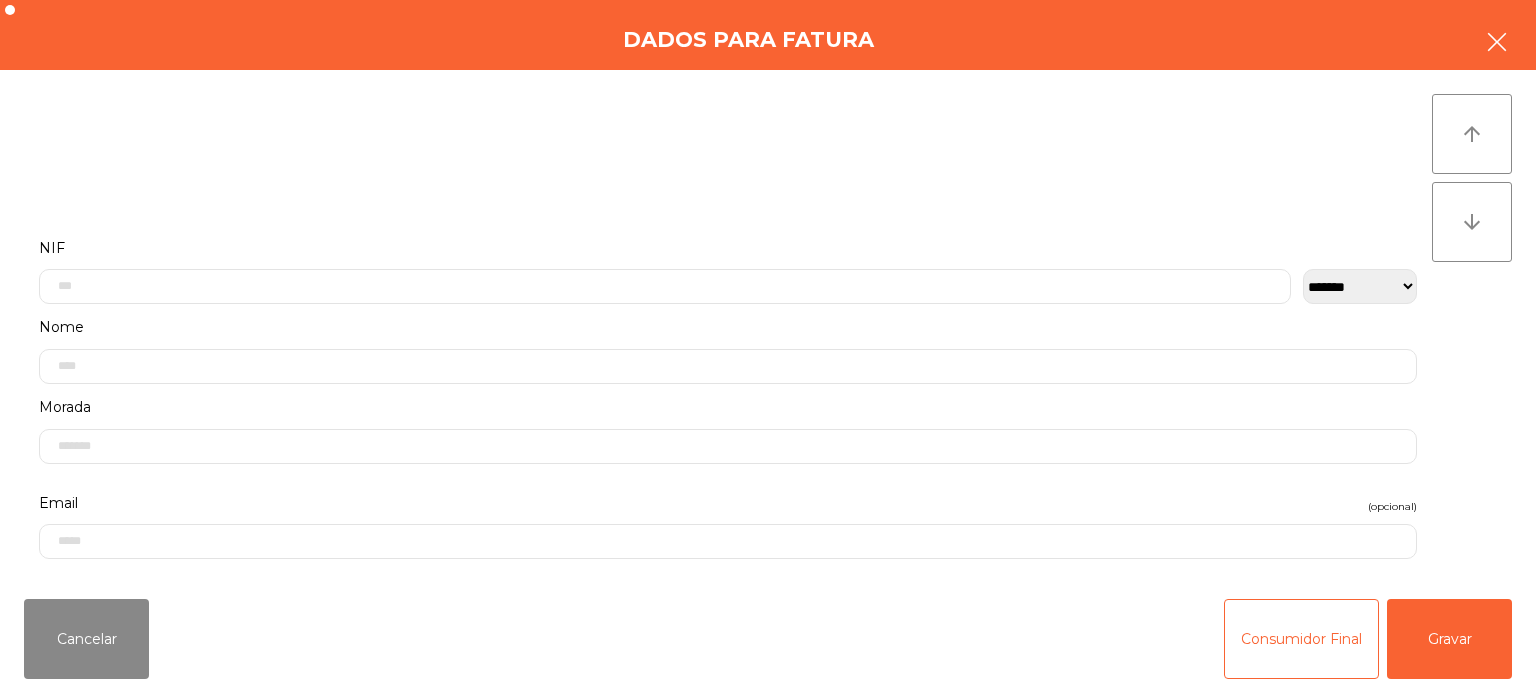 click 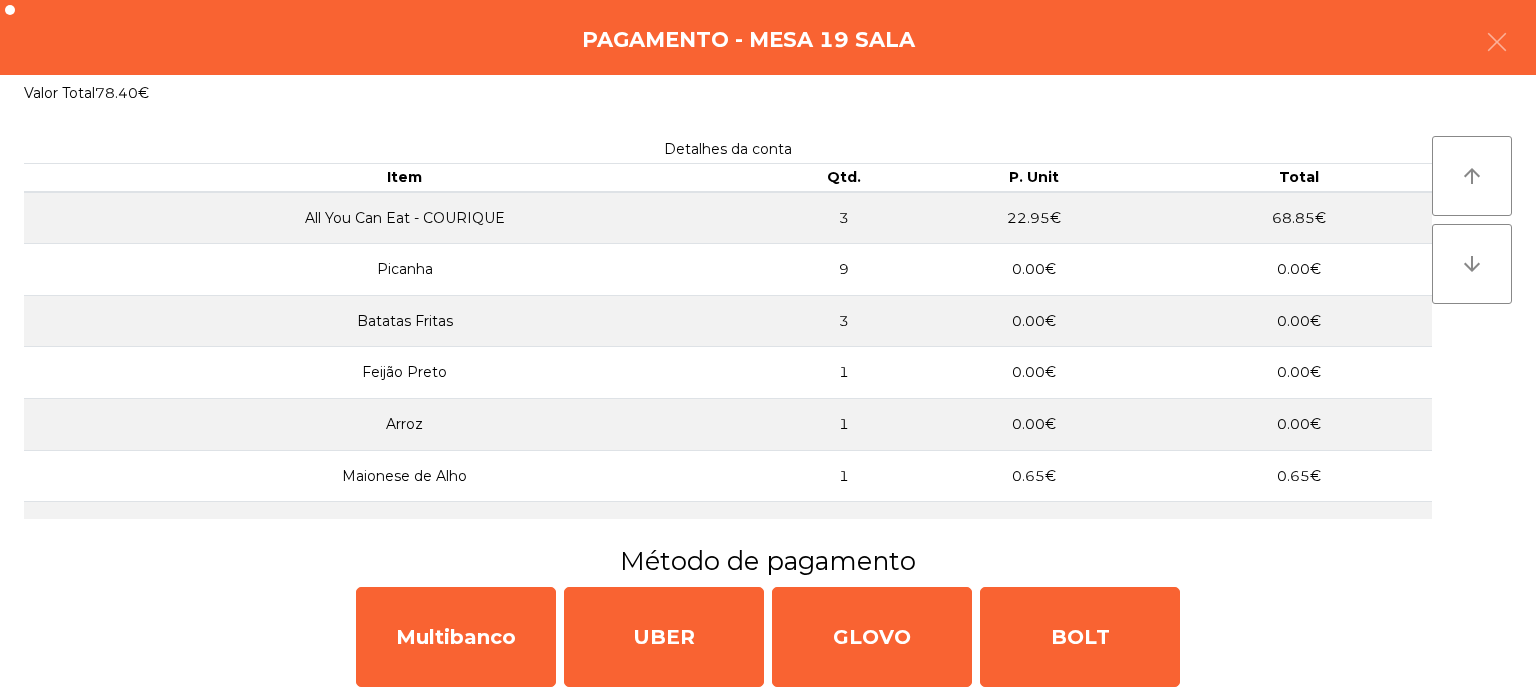 click on "Pagamento - Mesa 19 Sala" 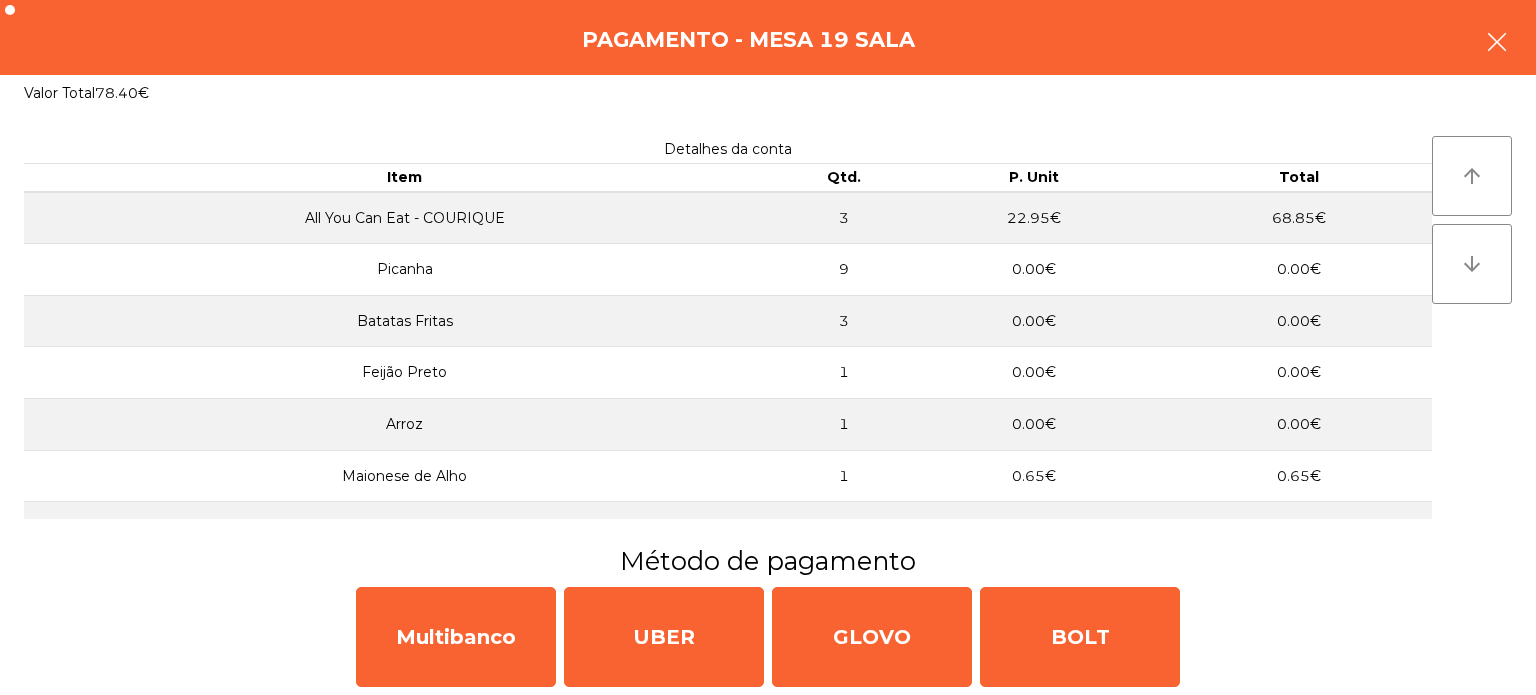 click 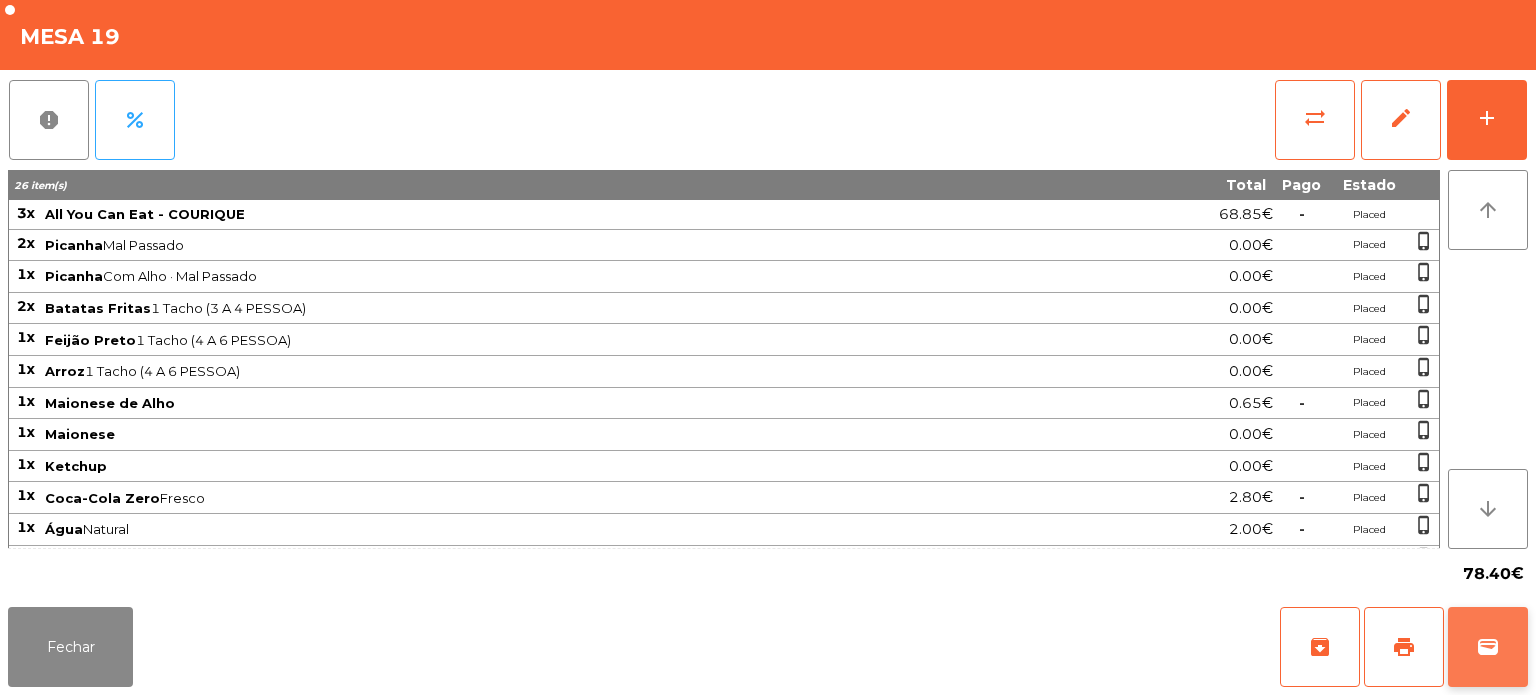 click on "wallet" 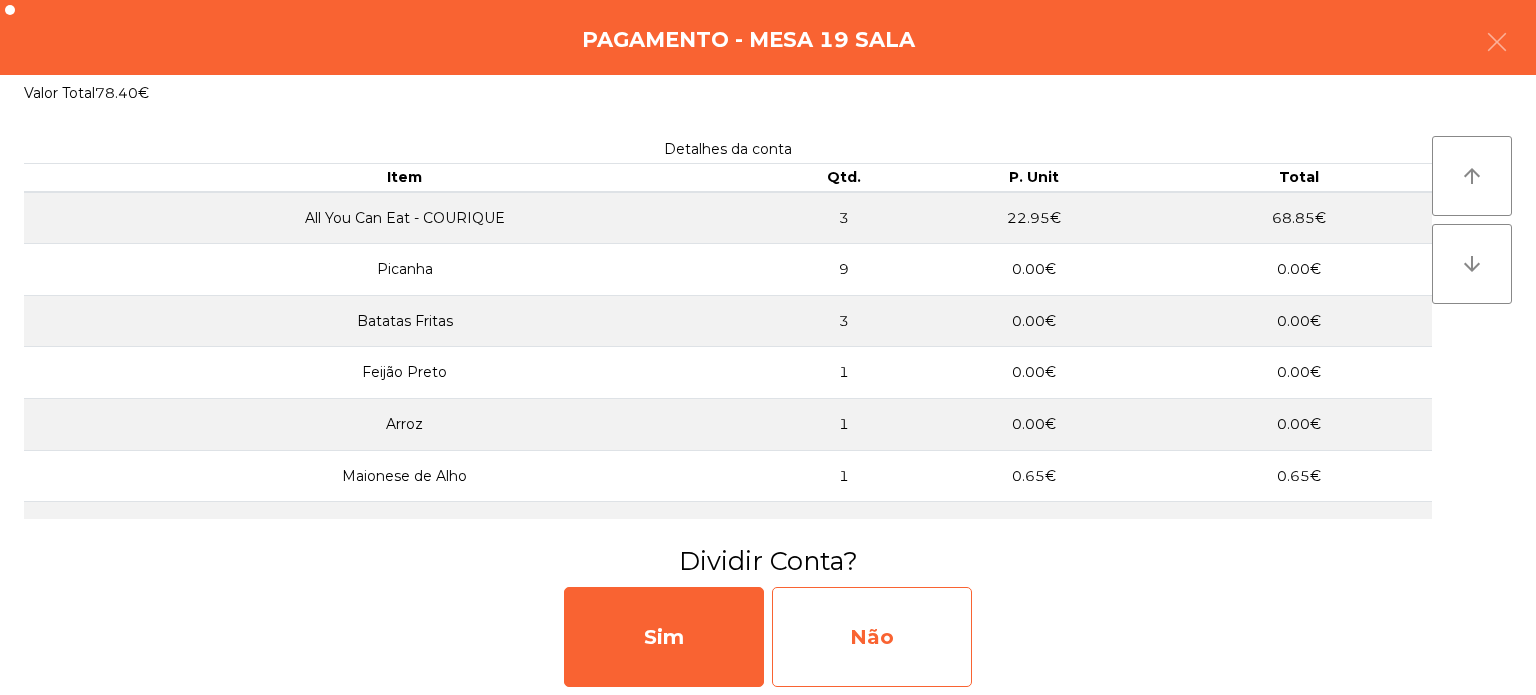 click on "Não" 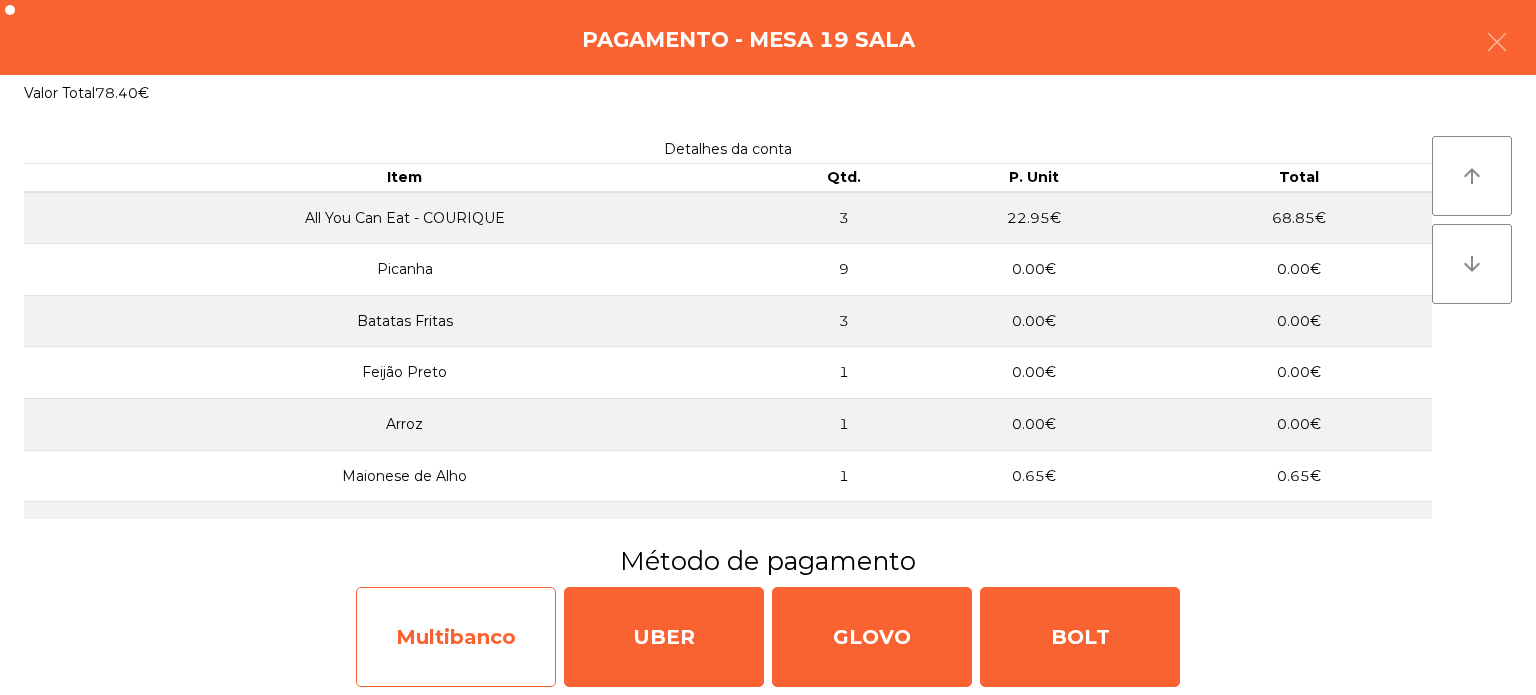 click on "Multibanco" 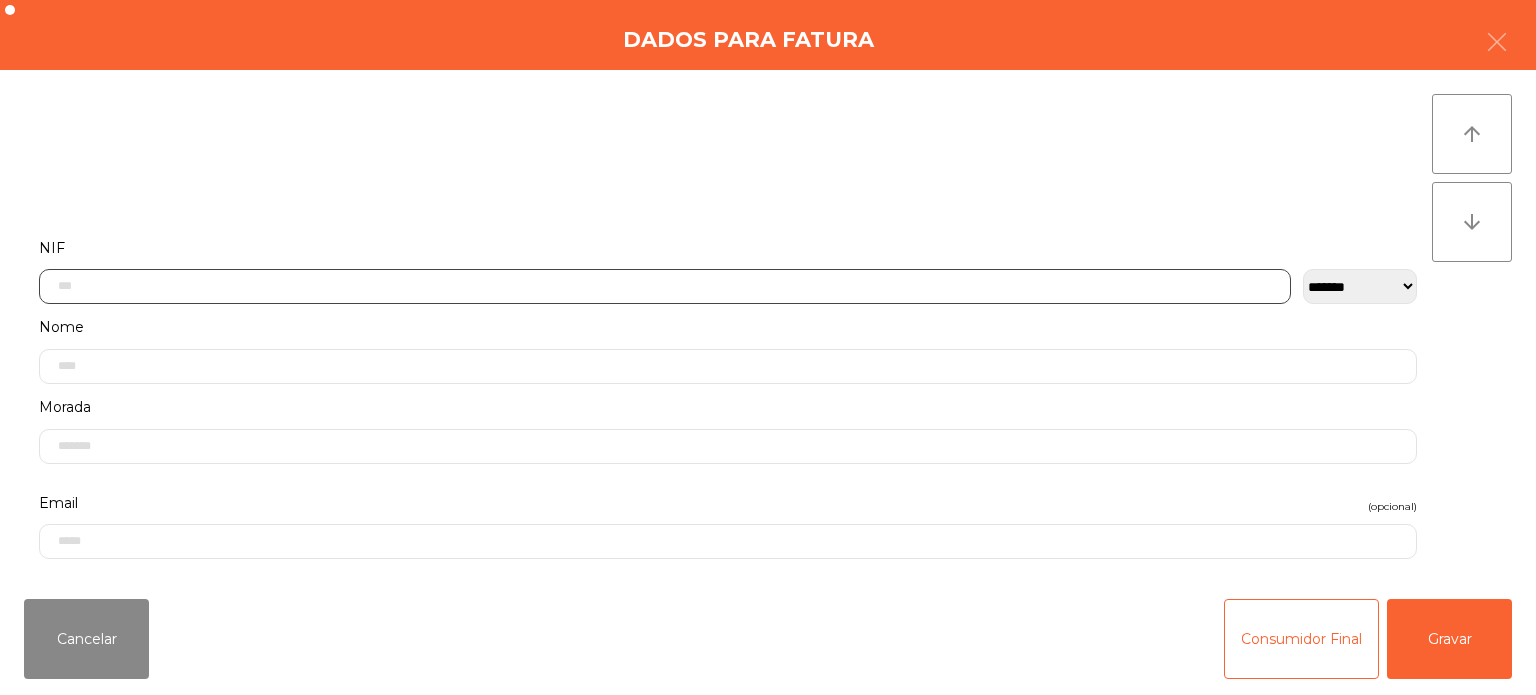 click 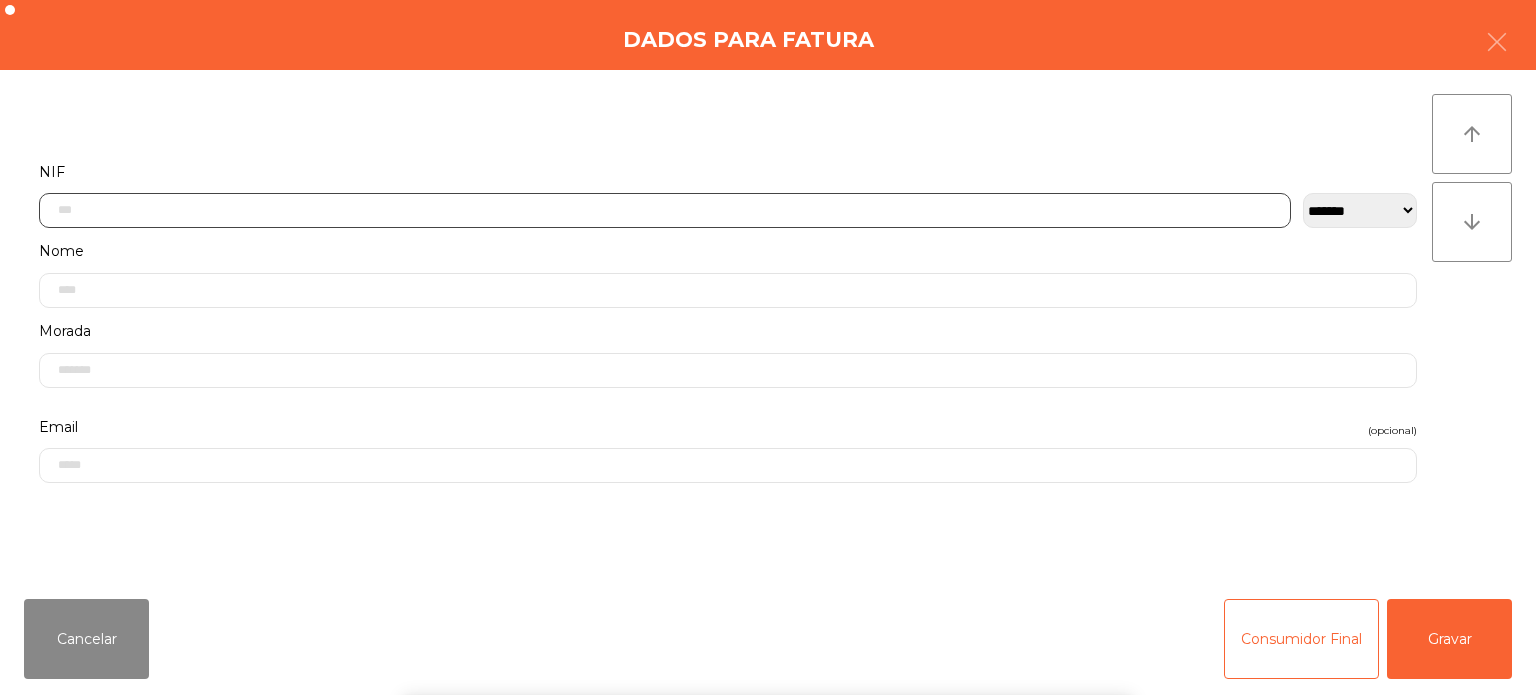 scroll, scrollTop: 139, scrollLeft: 0, axis: vertical 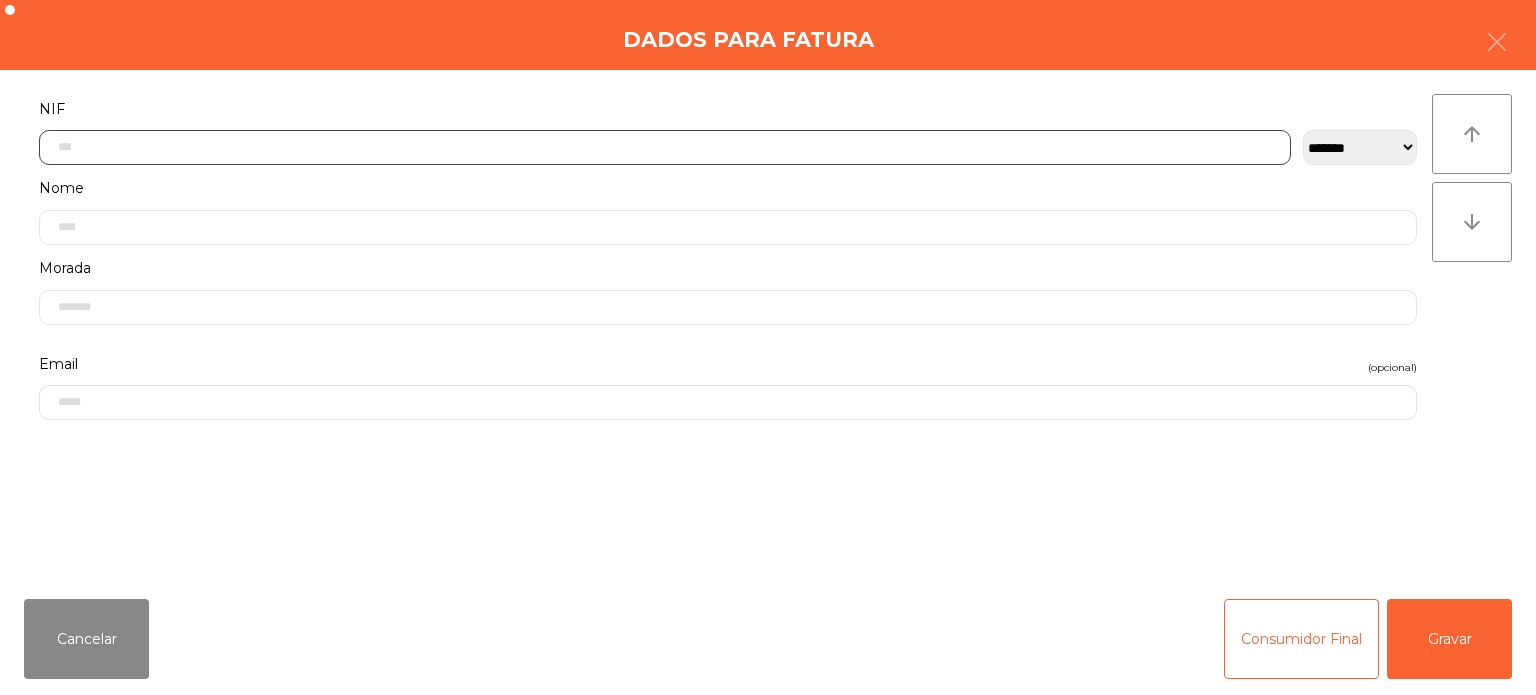 click 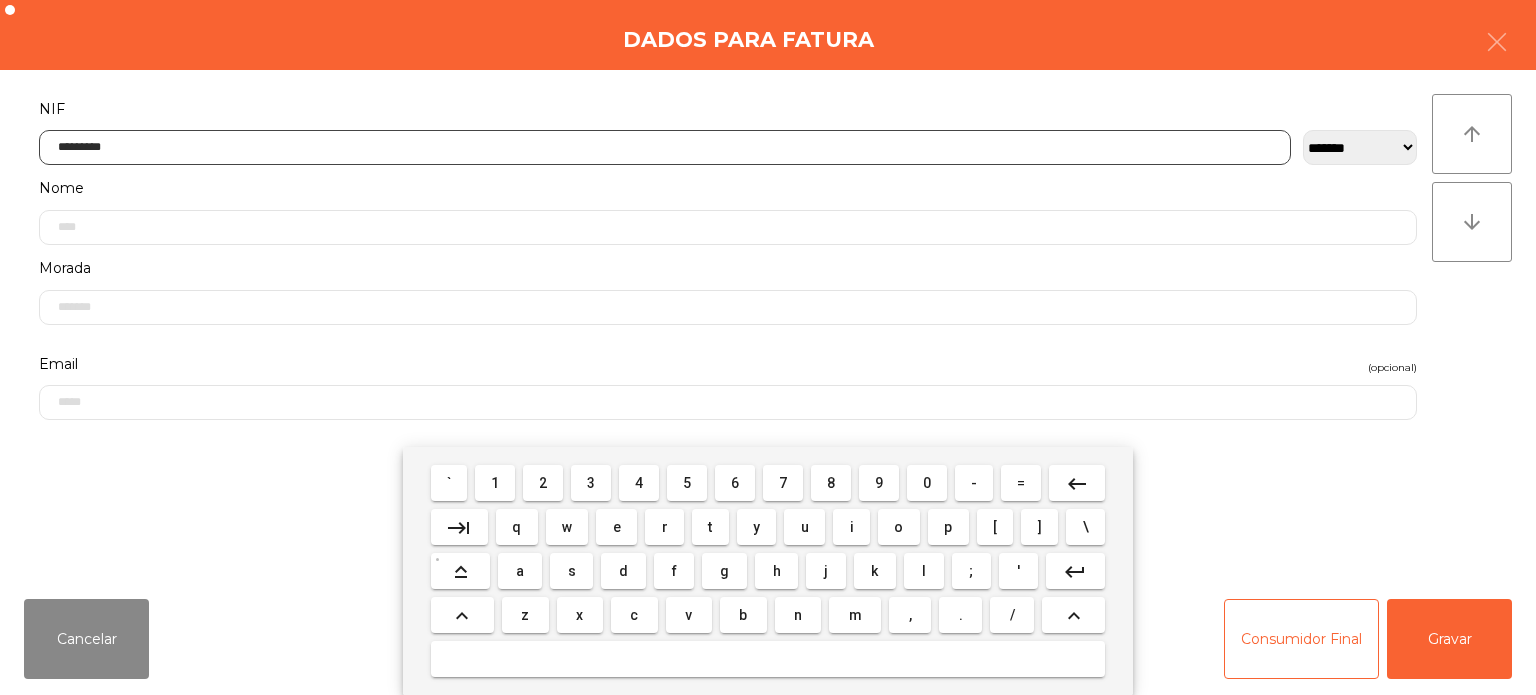 type on "*********" 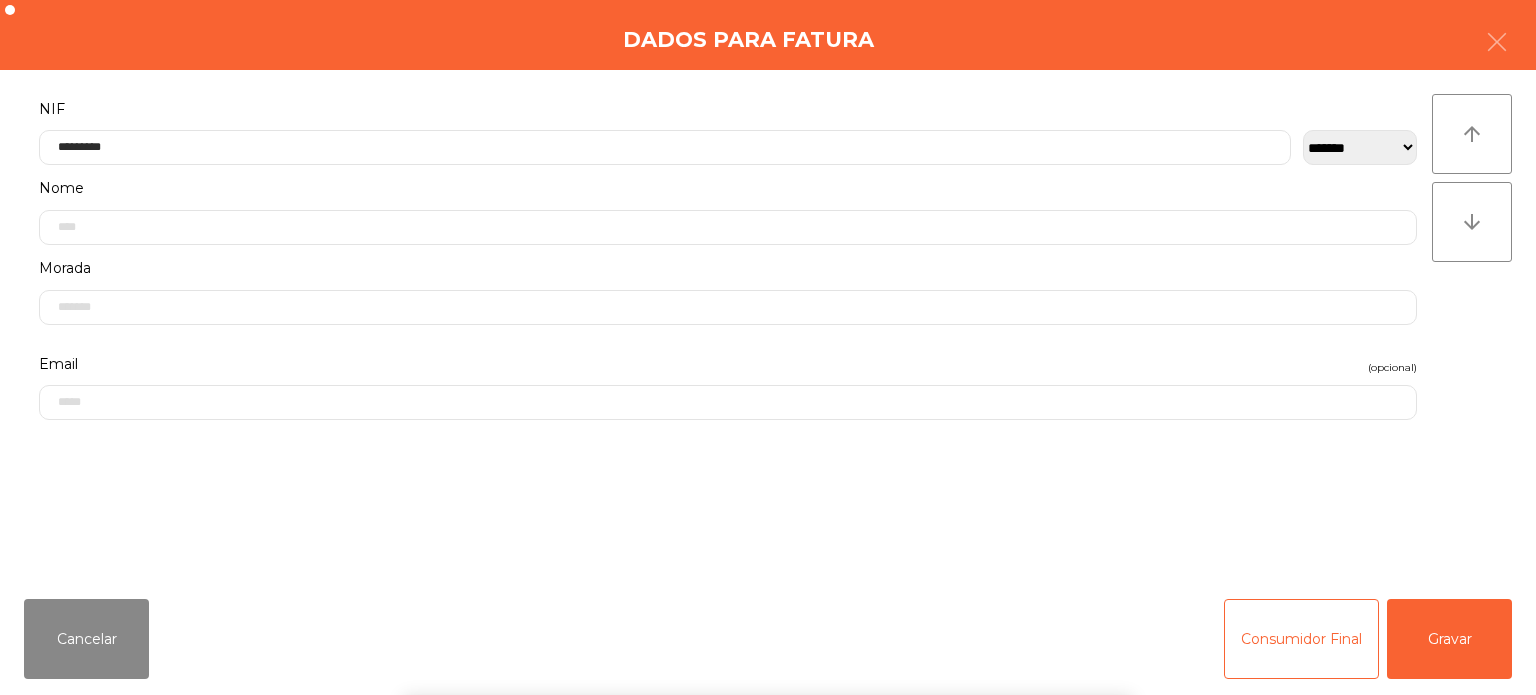click on "` 1 2 3 4 5 6 7 8 9 0 - = keyboard_backspace keyboard_tab q w e r t y u i o p [ ] \ keyboard_capslock a s d f g h j k l ; ' keyboard_return keyboard_arrow_up z x c v b n m , . / keyboard_arrow_up" at bounding box center (768, 571) 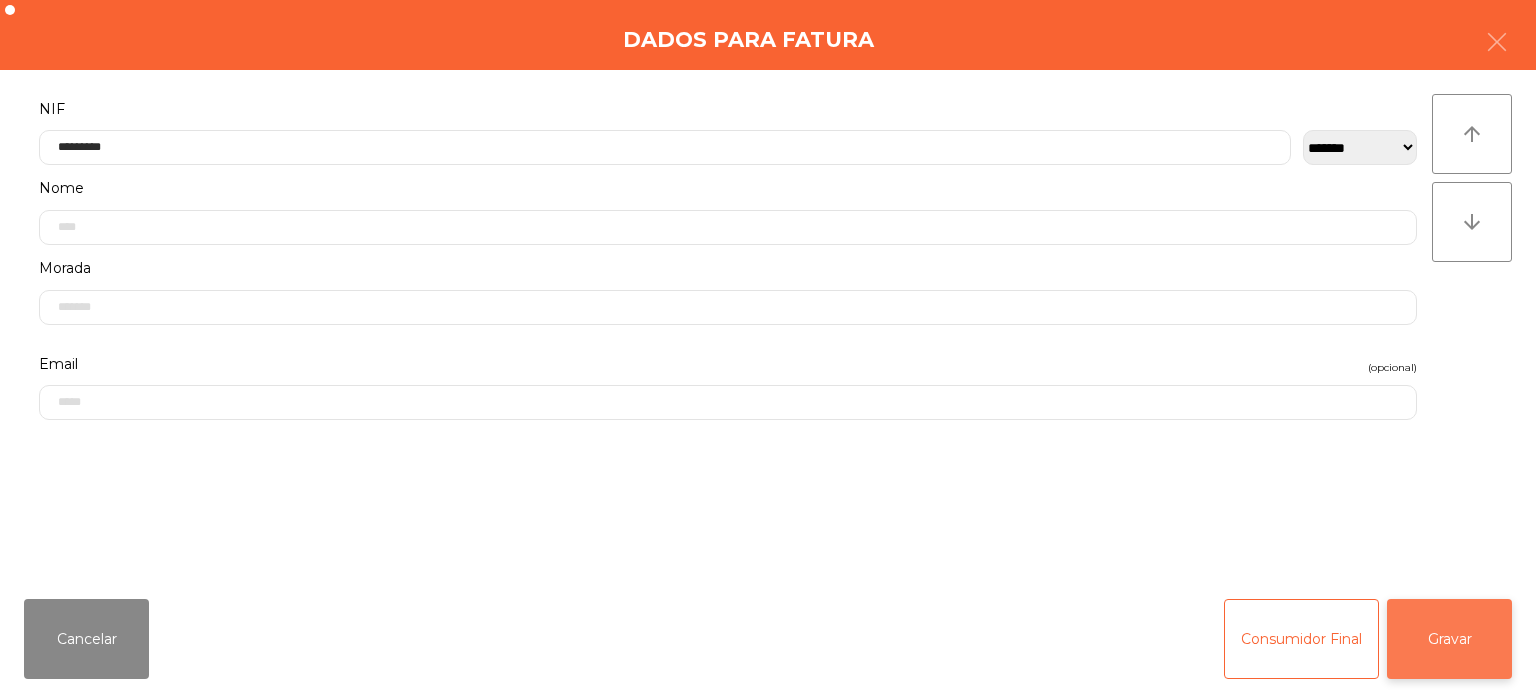 click on "Gravar" 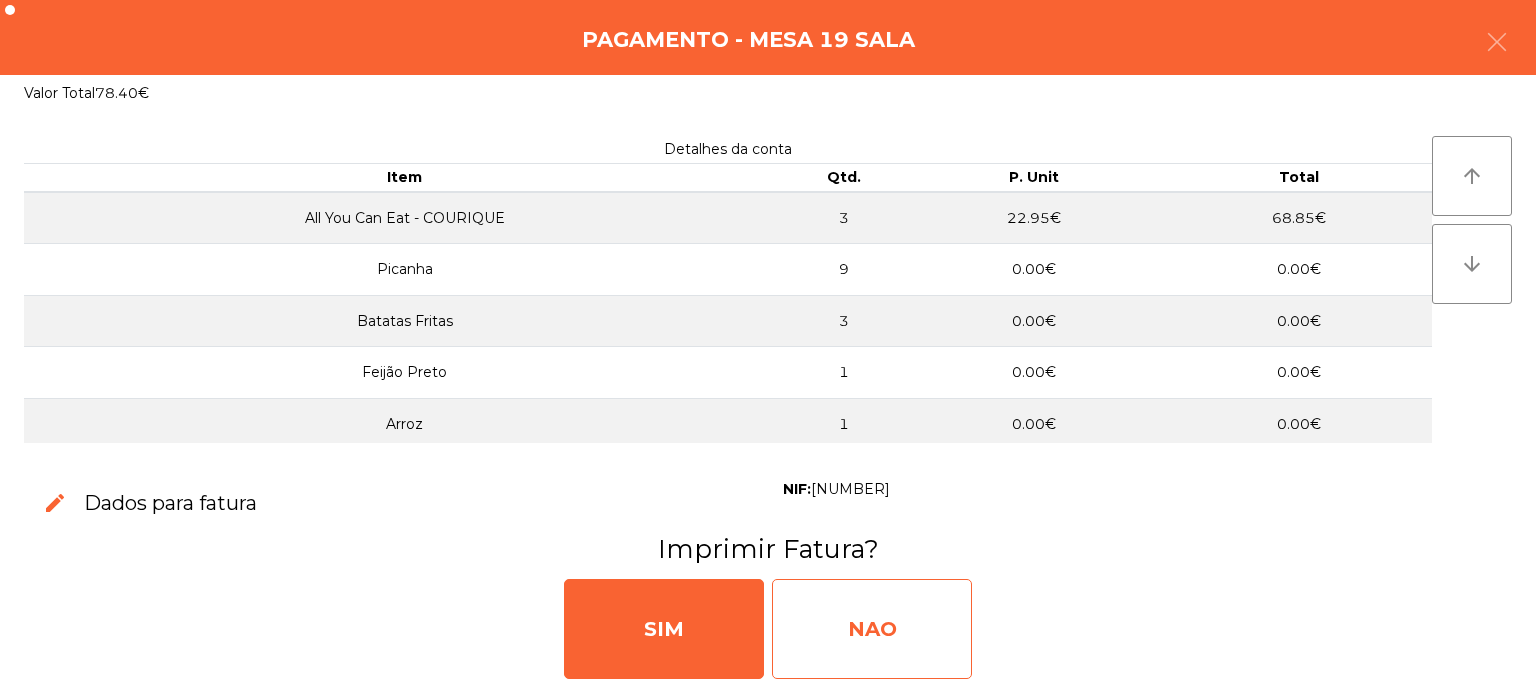 click on "NAO" 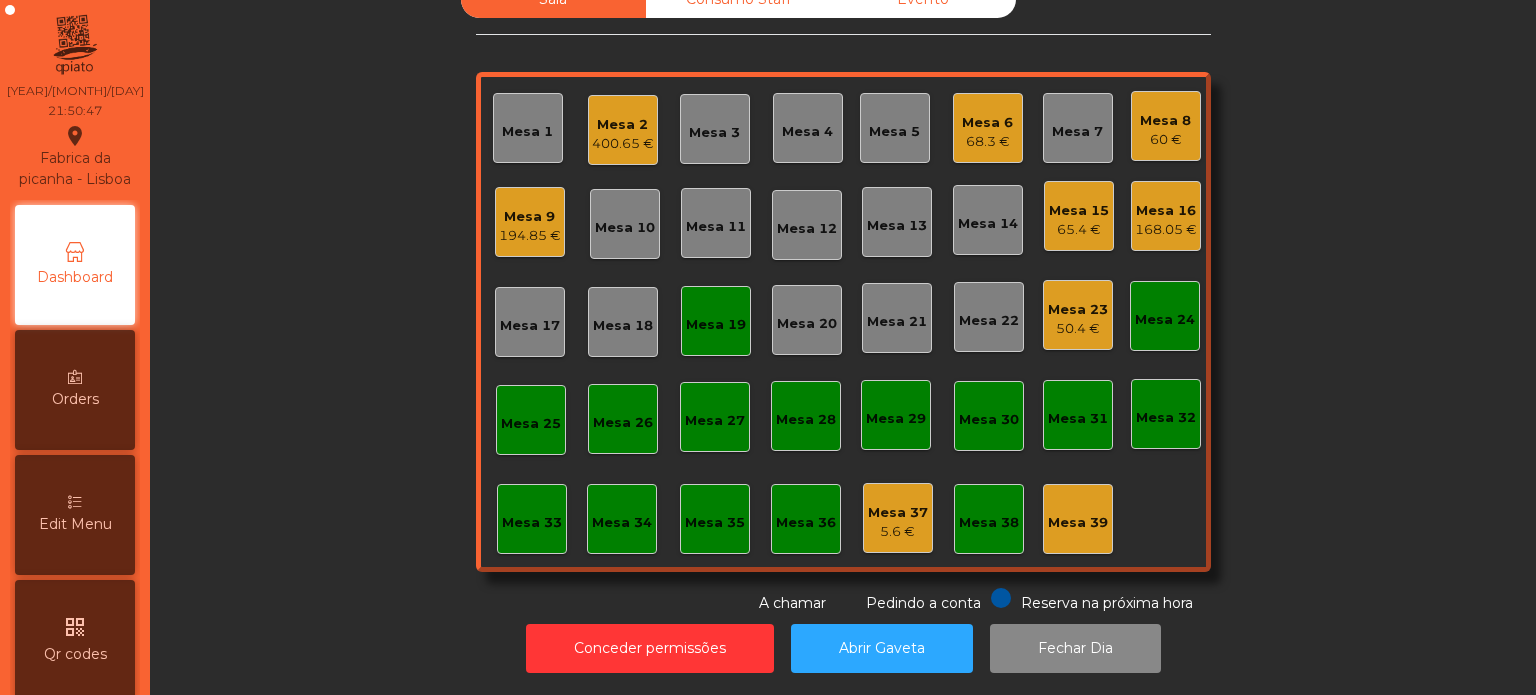 click on "Mesa 19" 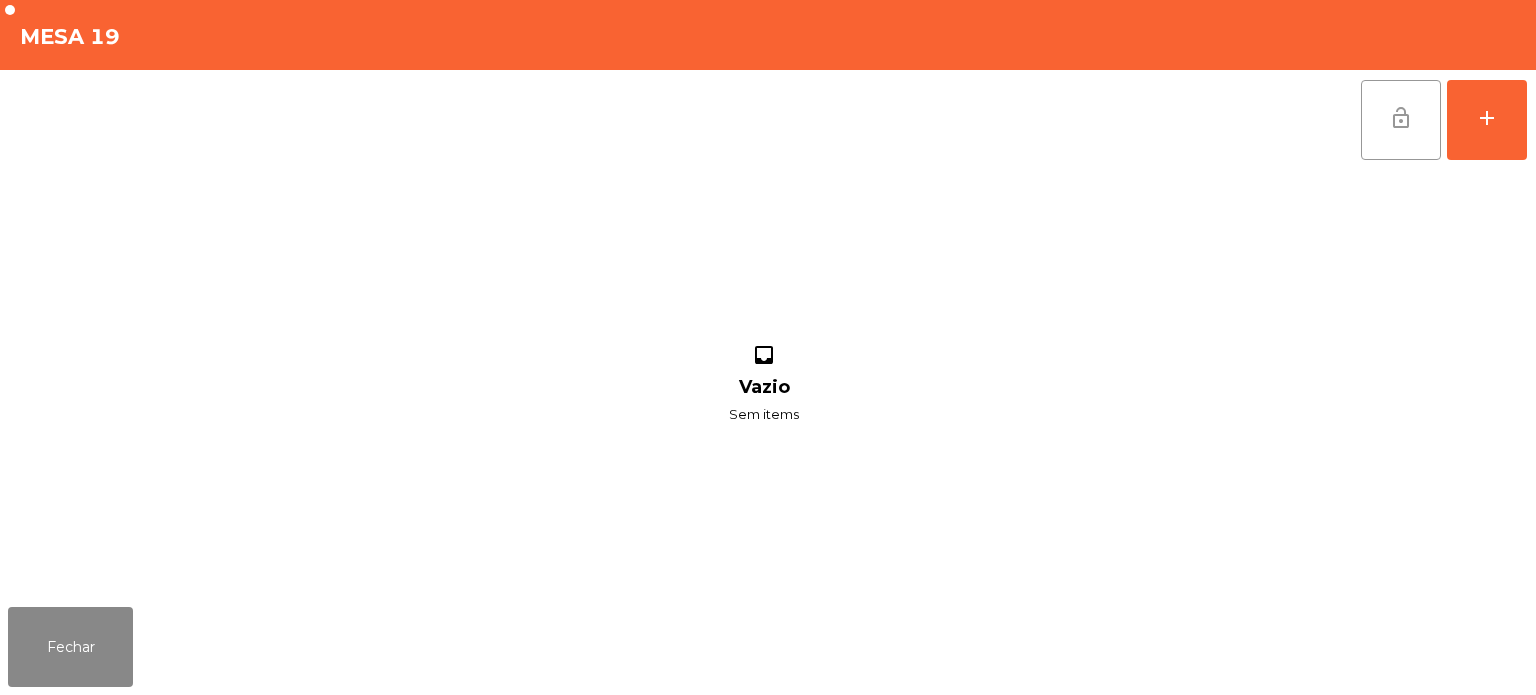 click on "lock_open" 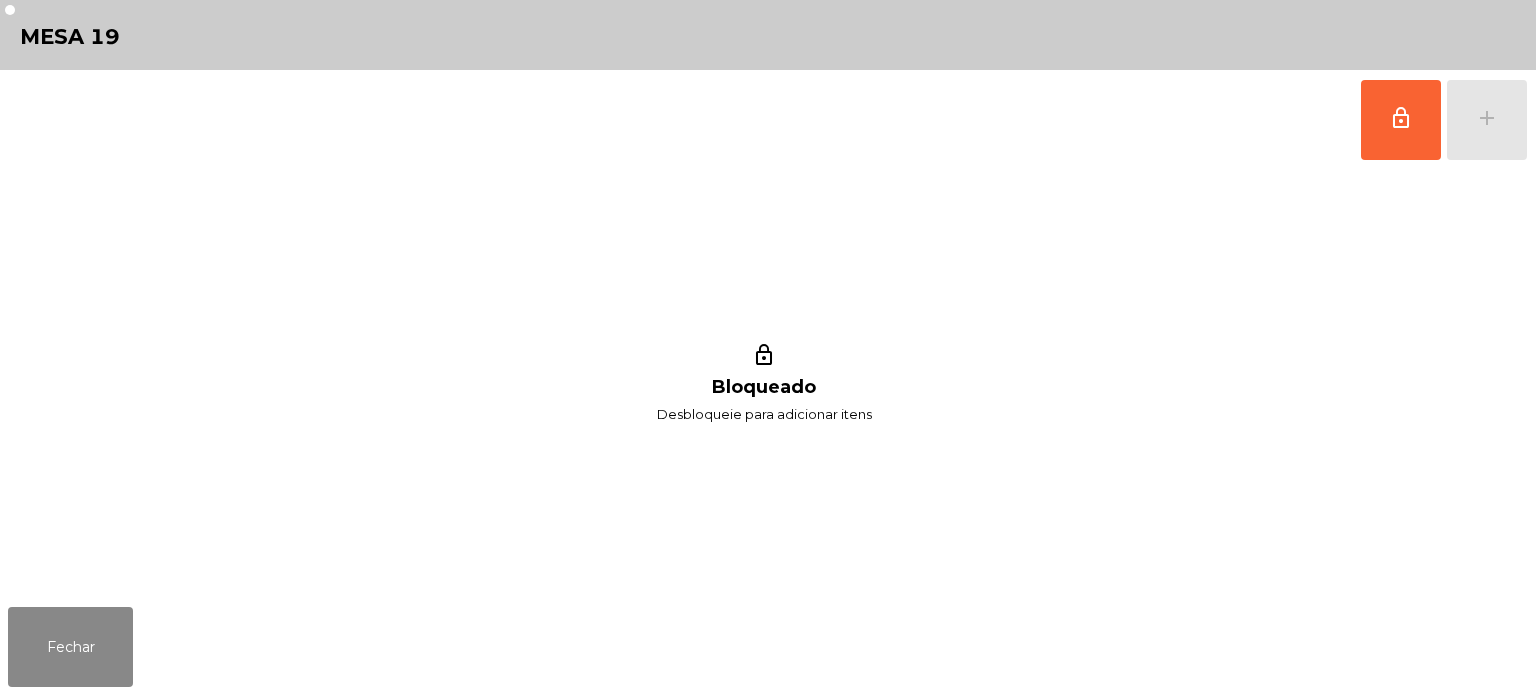 click on "lock_outline Bloqueado Desbloqueie para adicionar itens" 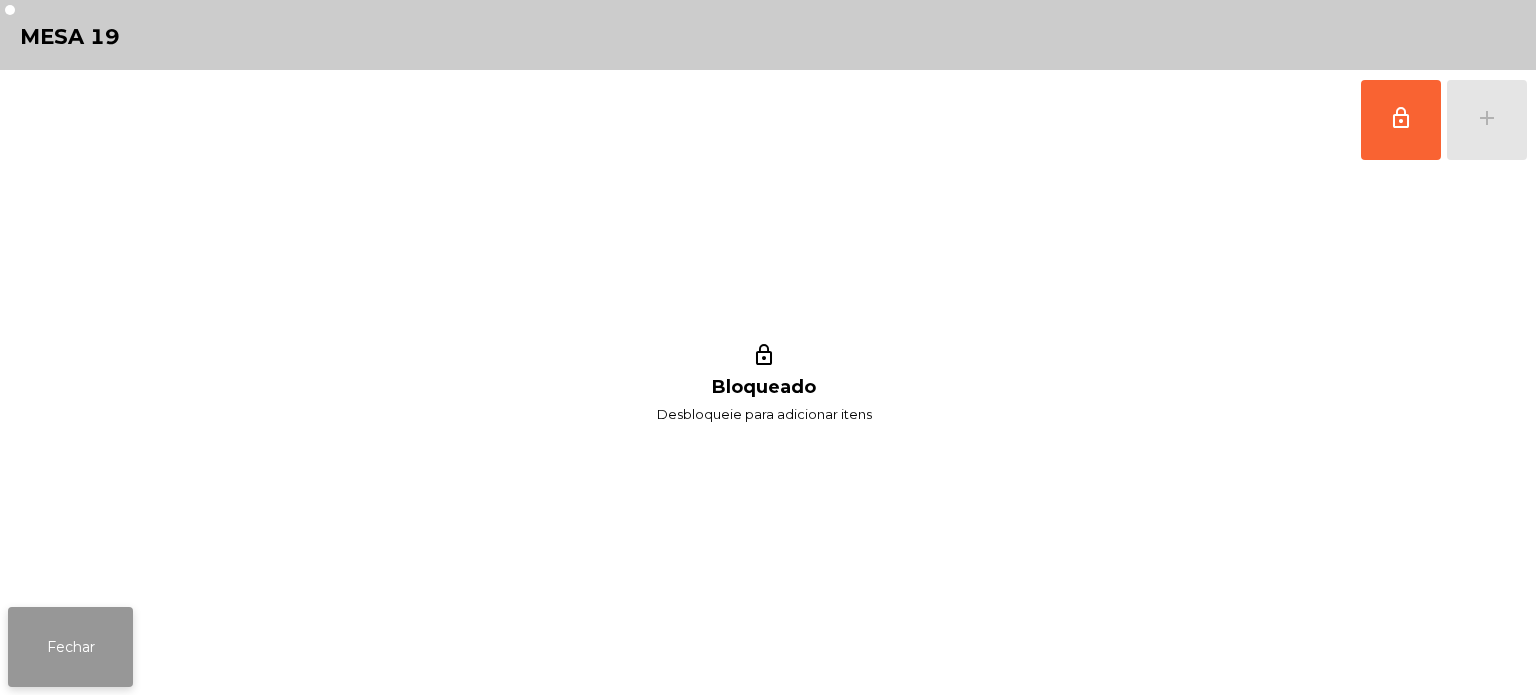 click on "Fechar" 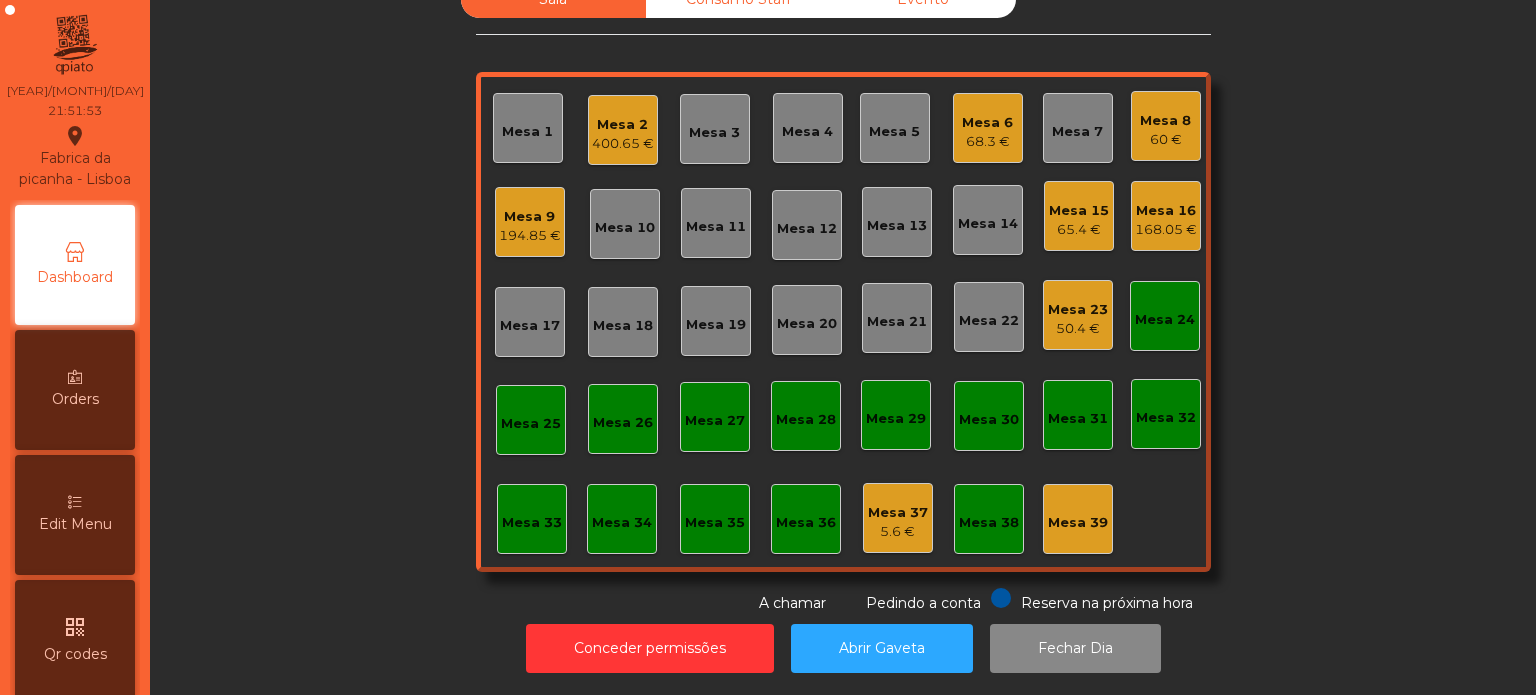 click on "Mesa 15" 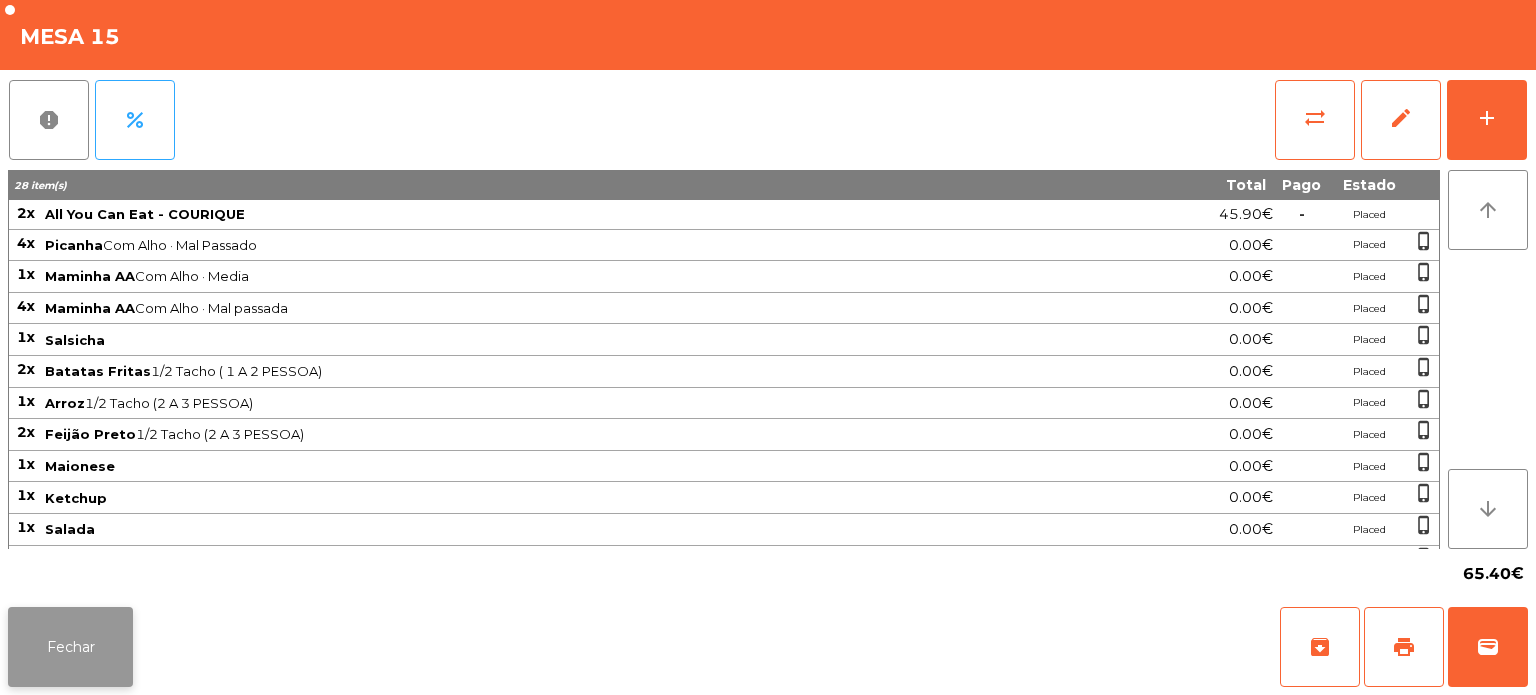 click on "Fechar" 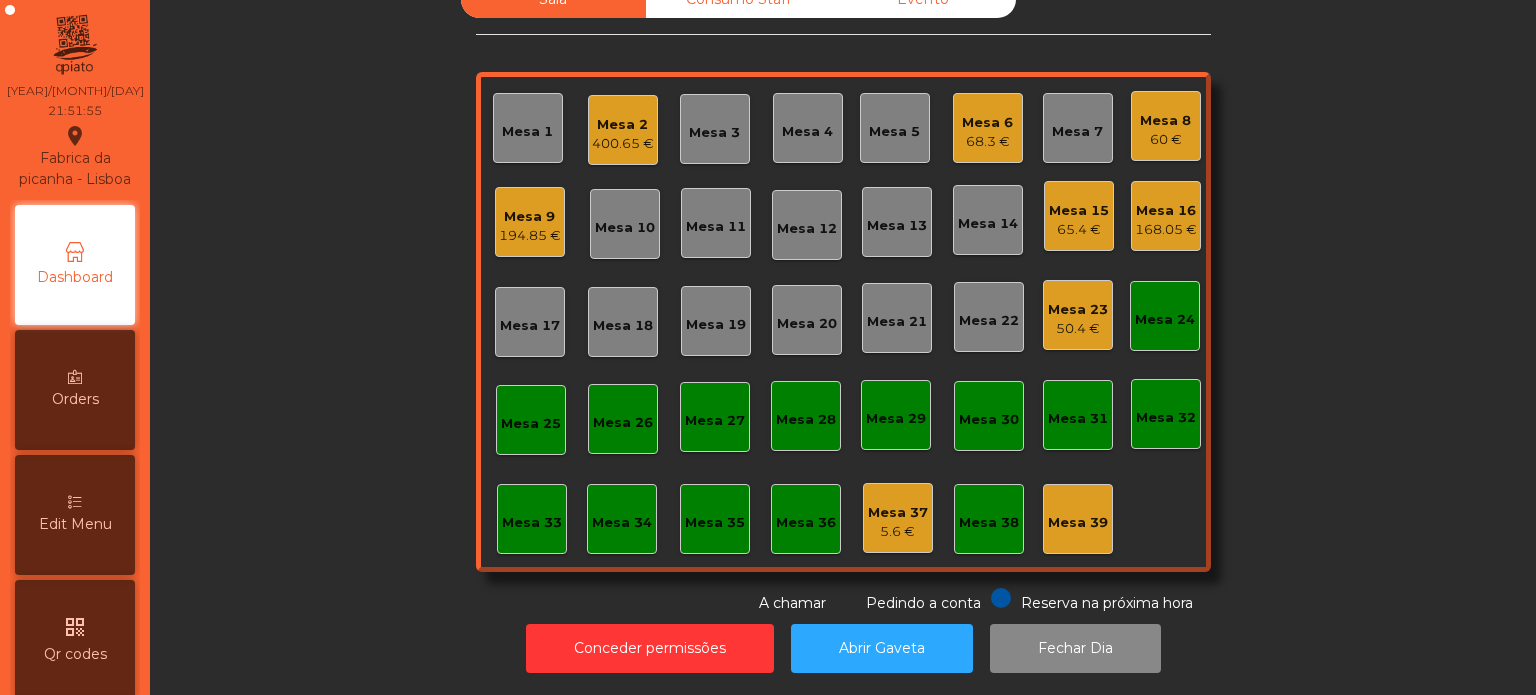 click on "194.85 €" 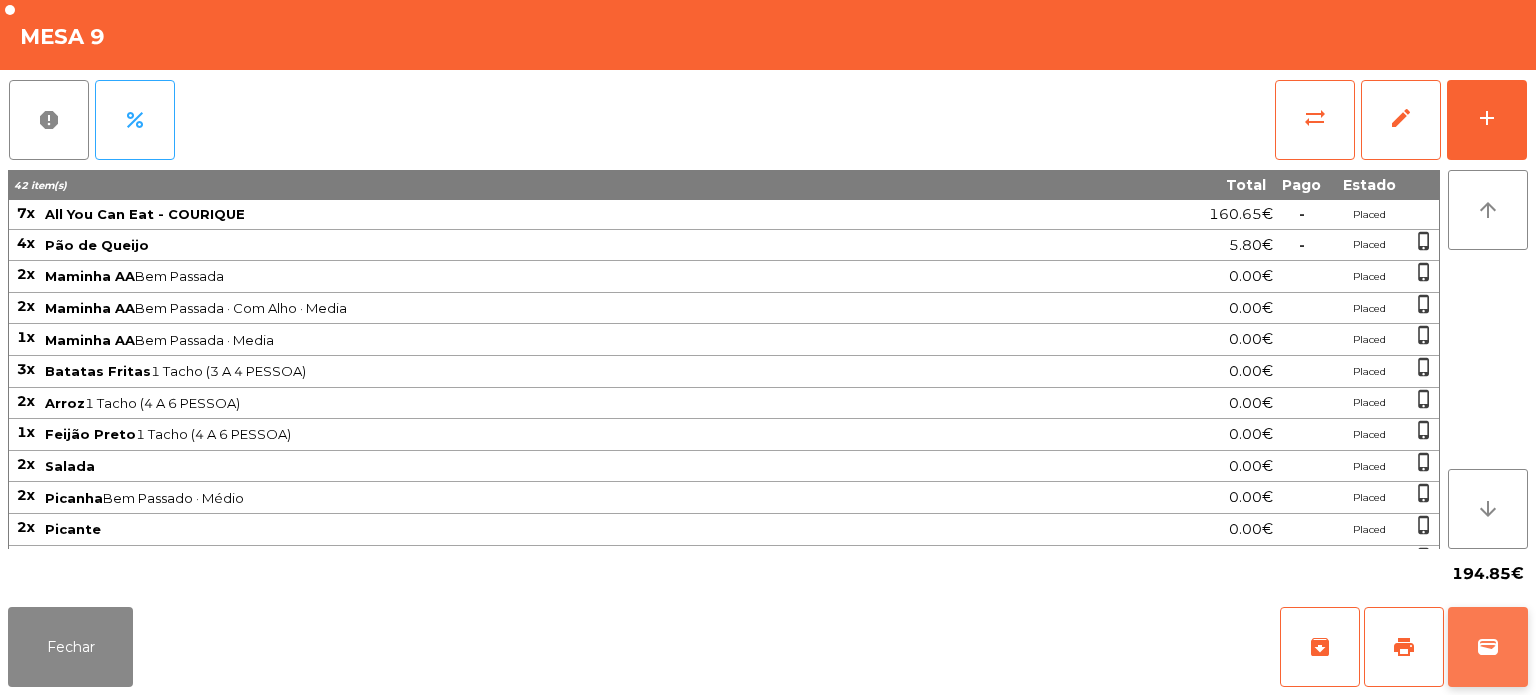 click on "wallet" 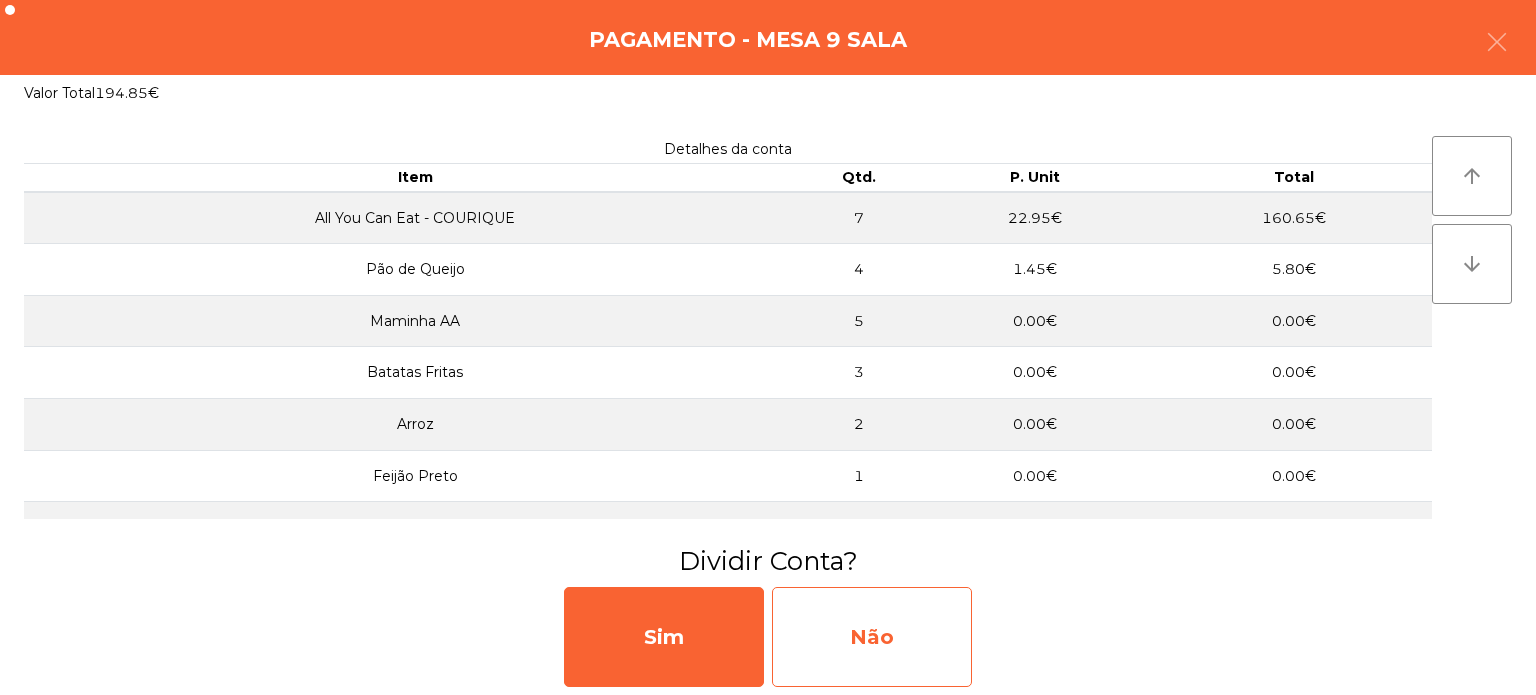 click on "Não" 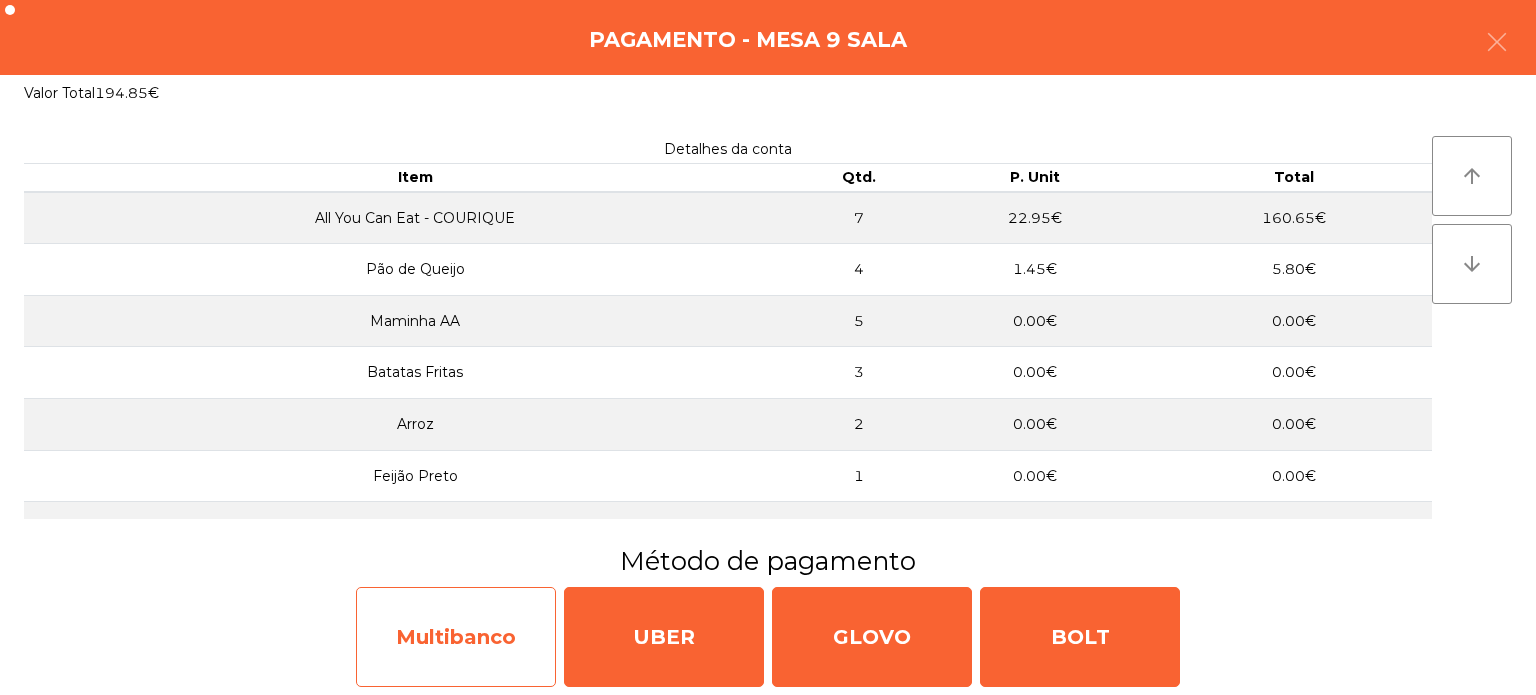 click on "Multibanco" 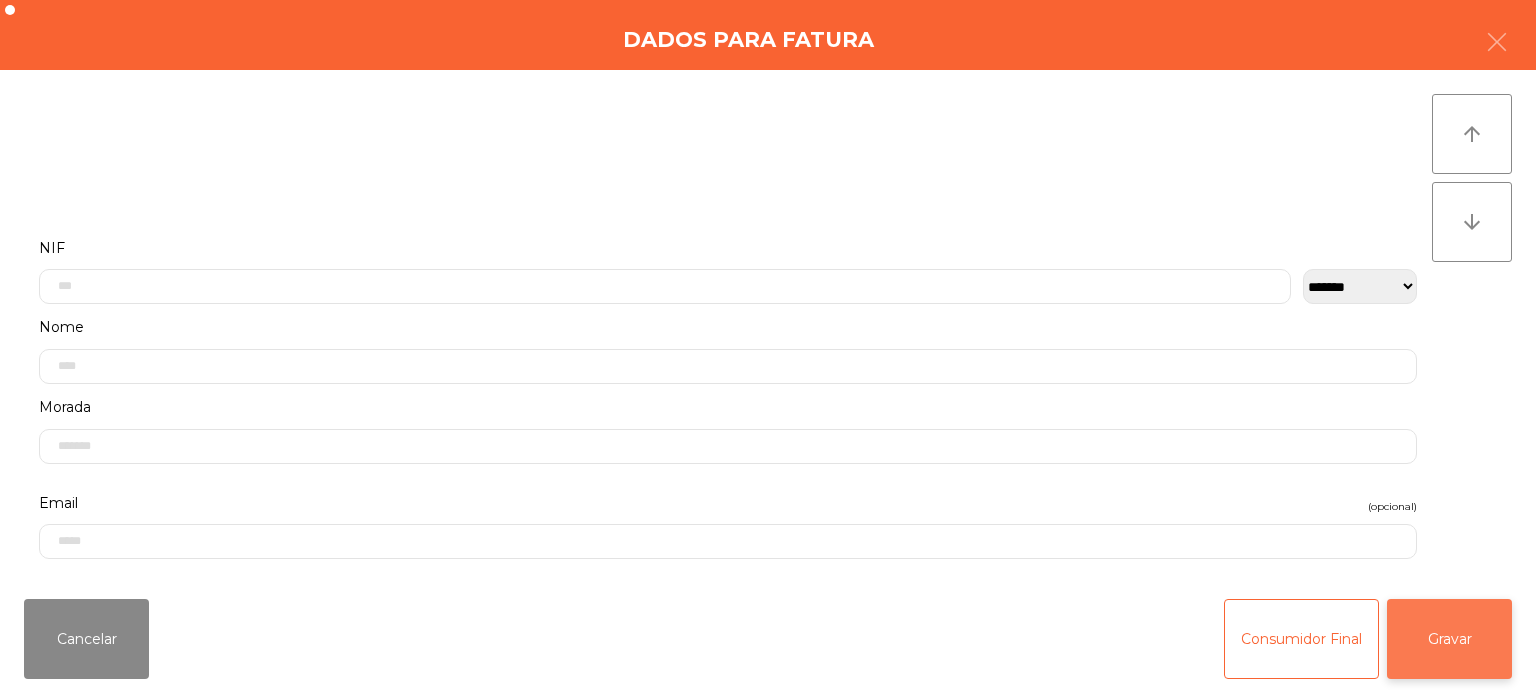 click on "Gravar" 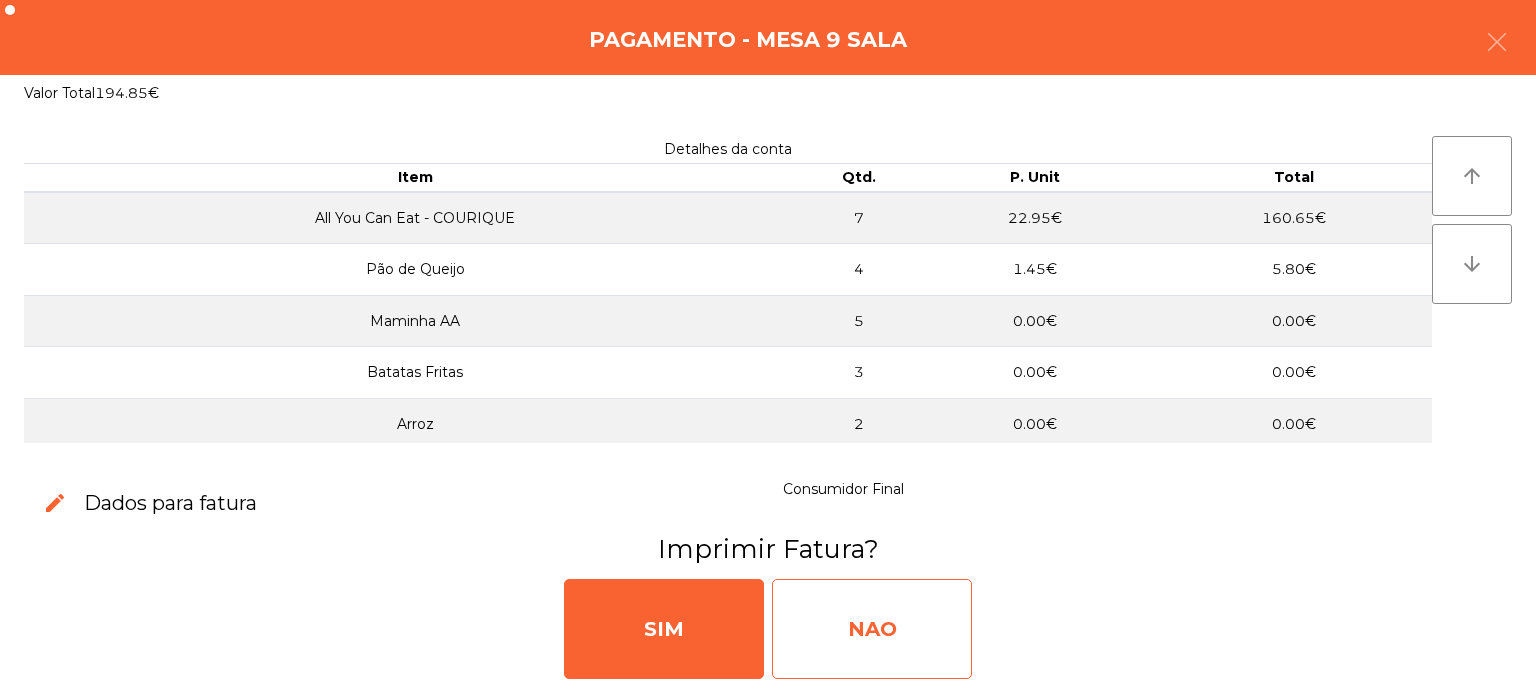 click on "NAO" 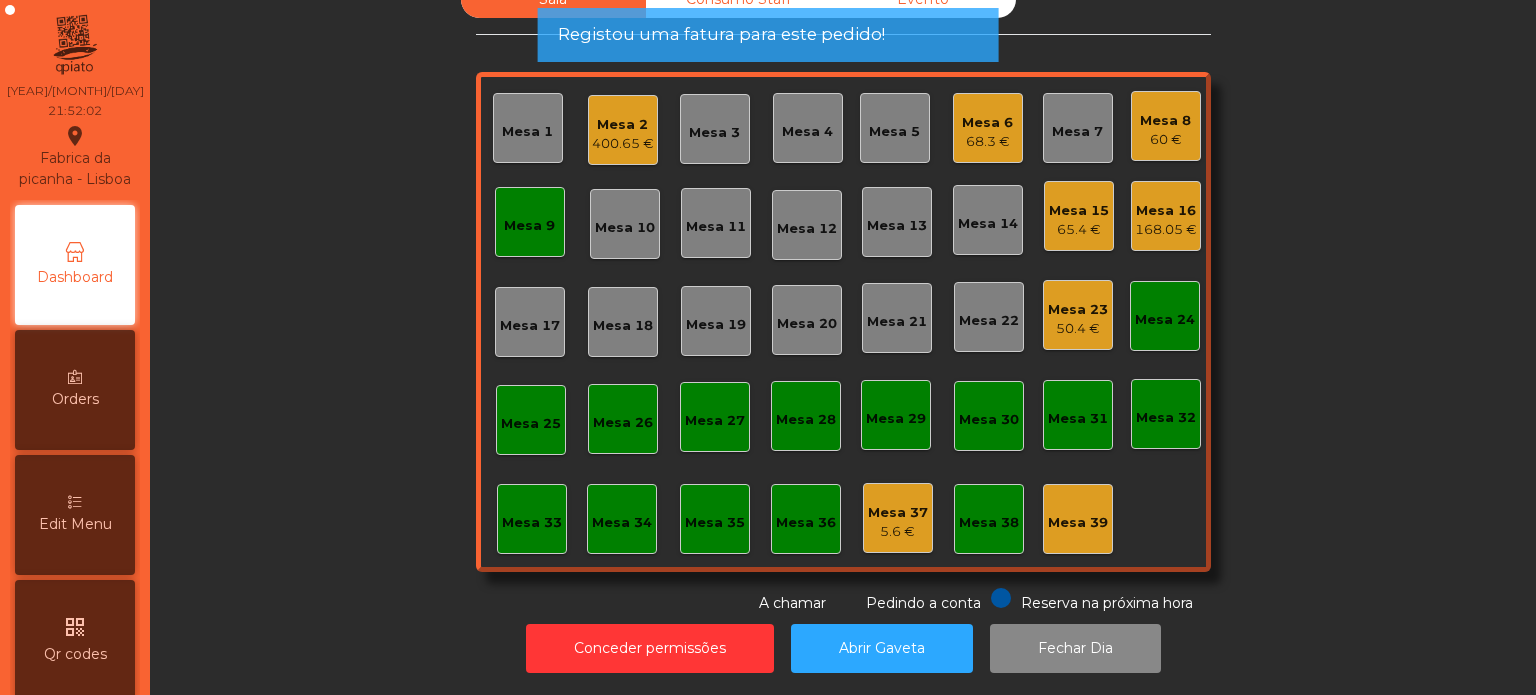 click on "Mesa 9" 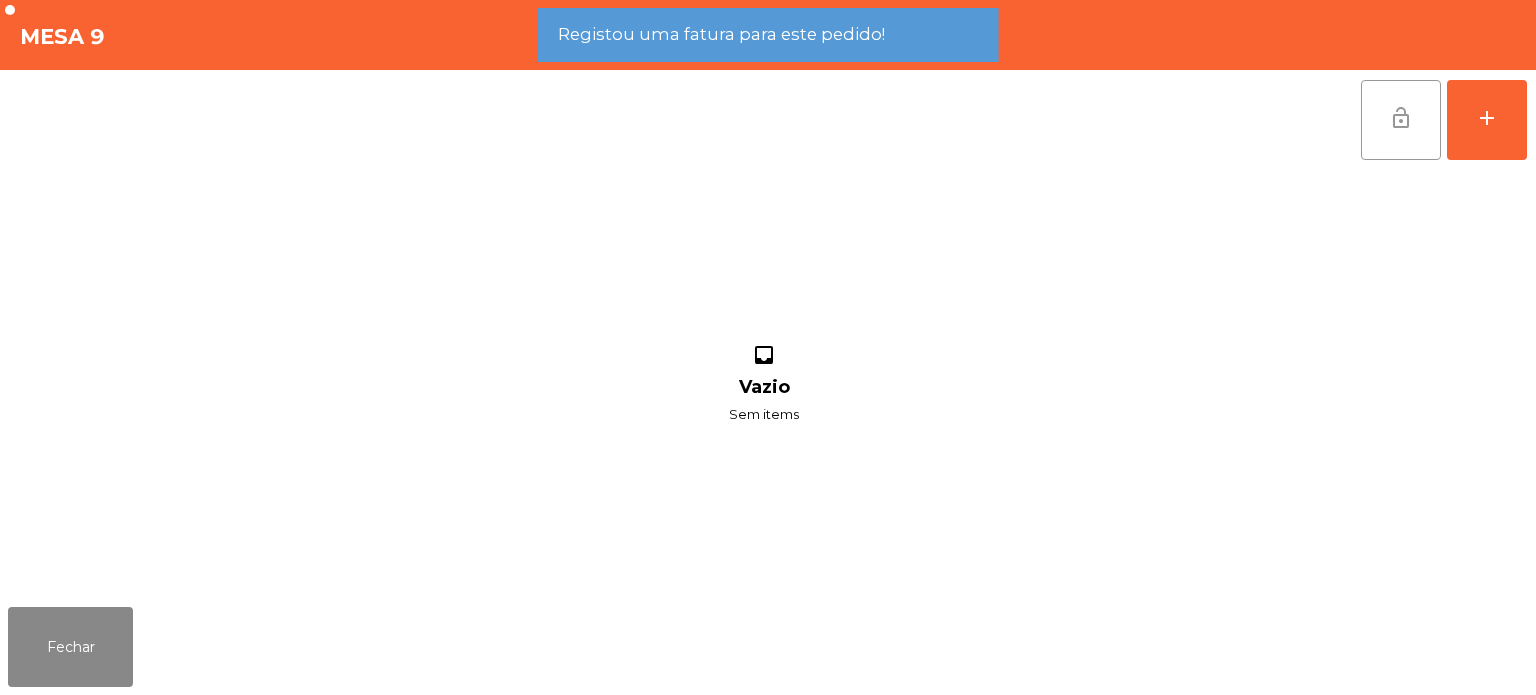 click on "lock_open" 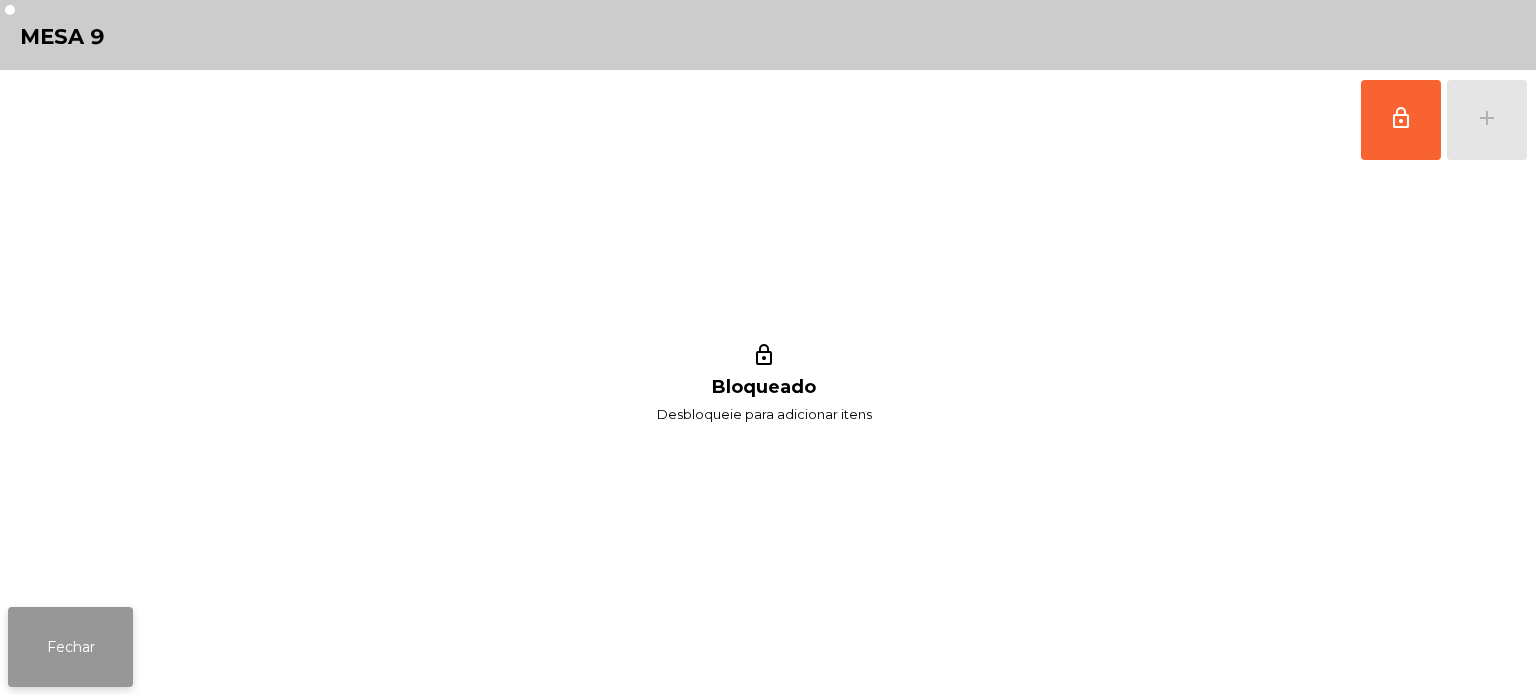 click on "Fechar" 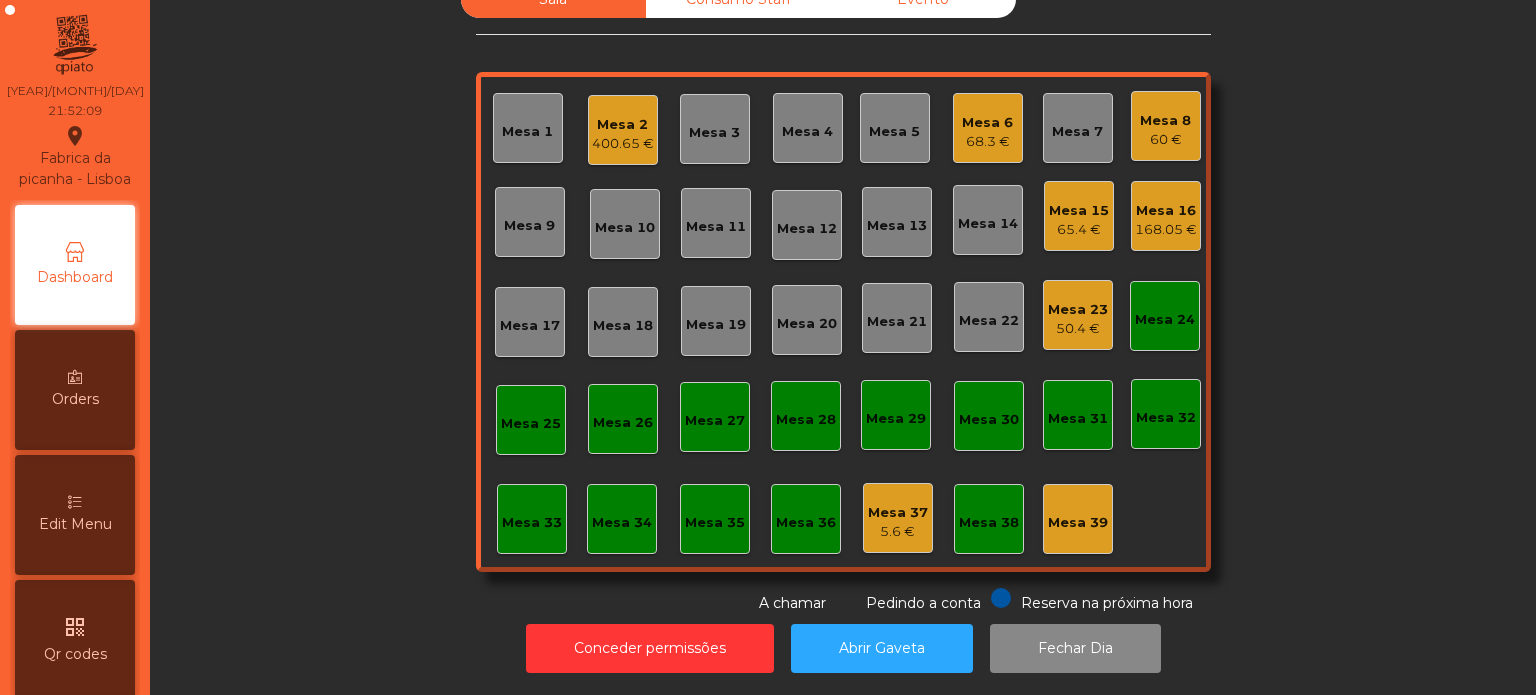 click on "60 €" 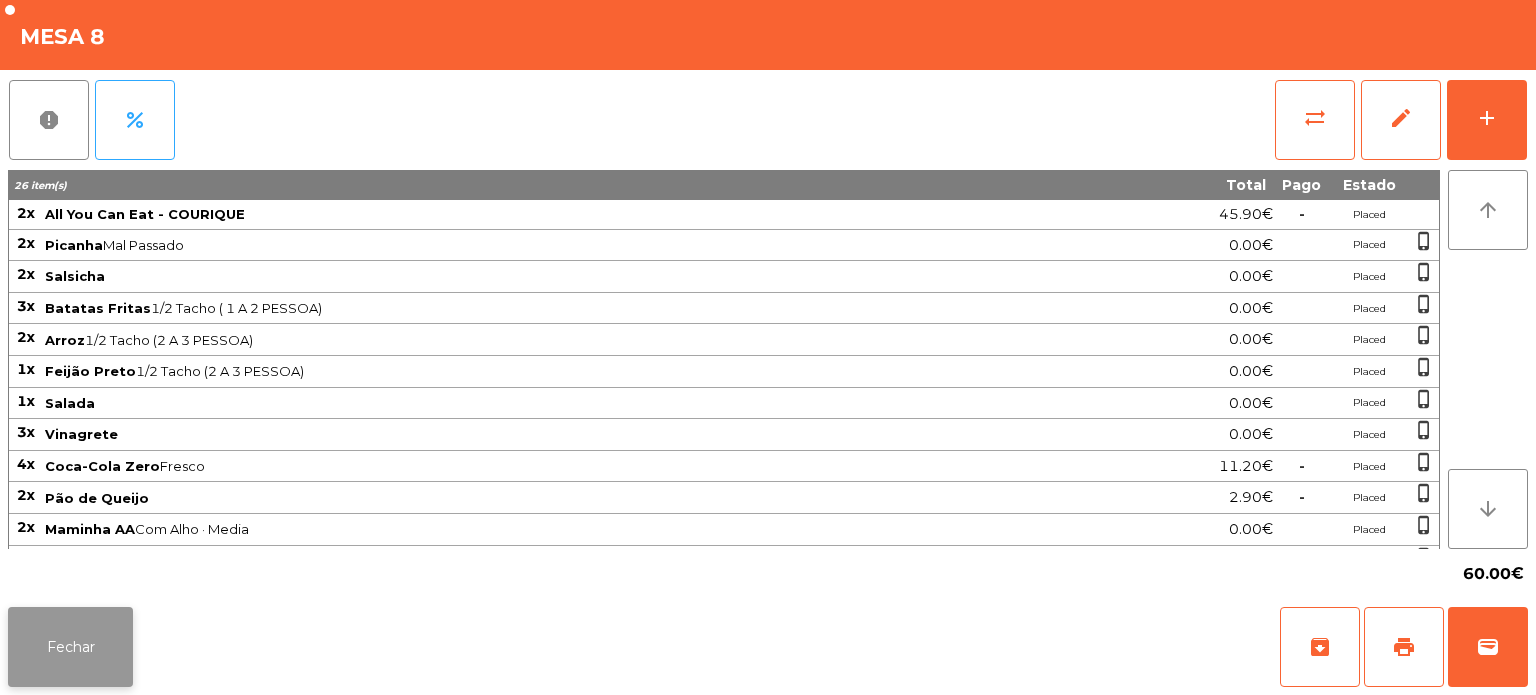 click on "Fechar" 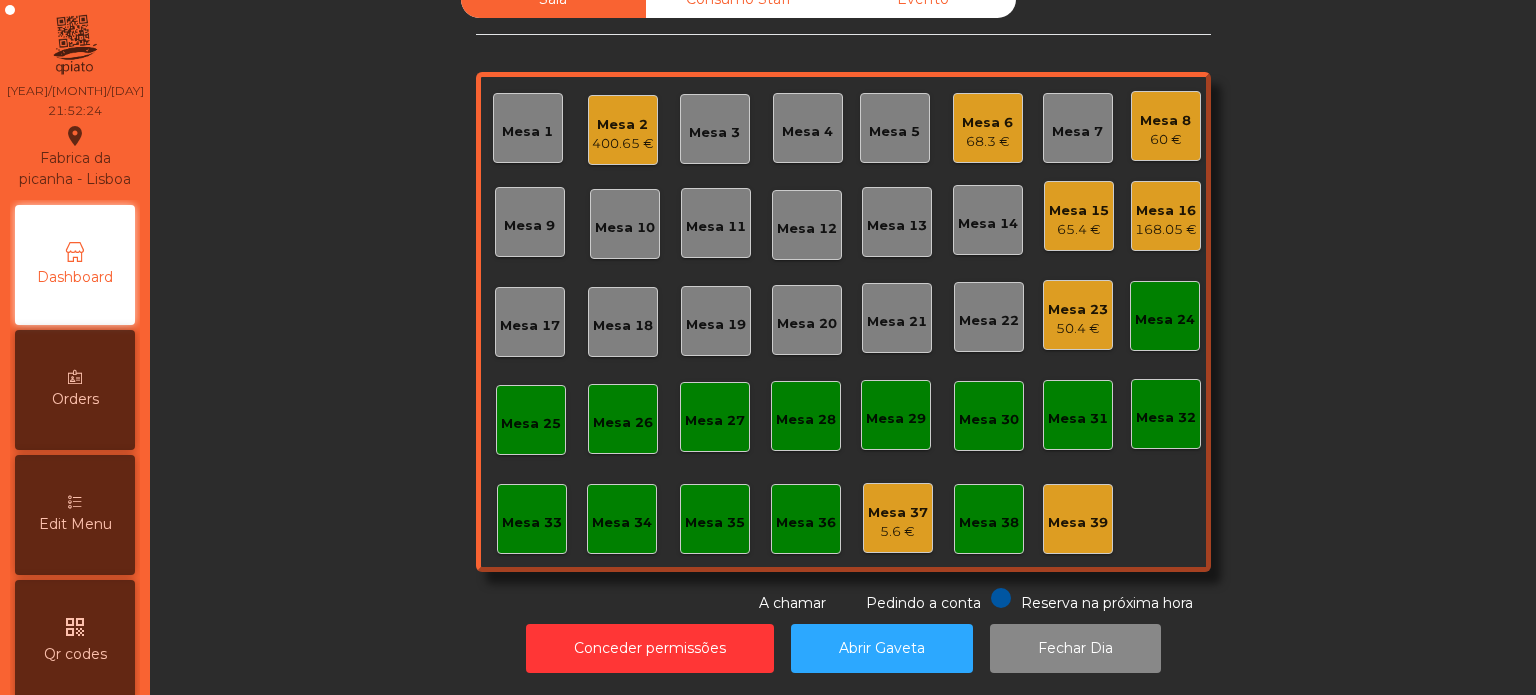 click on "50.4 €" 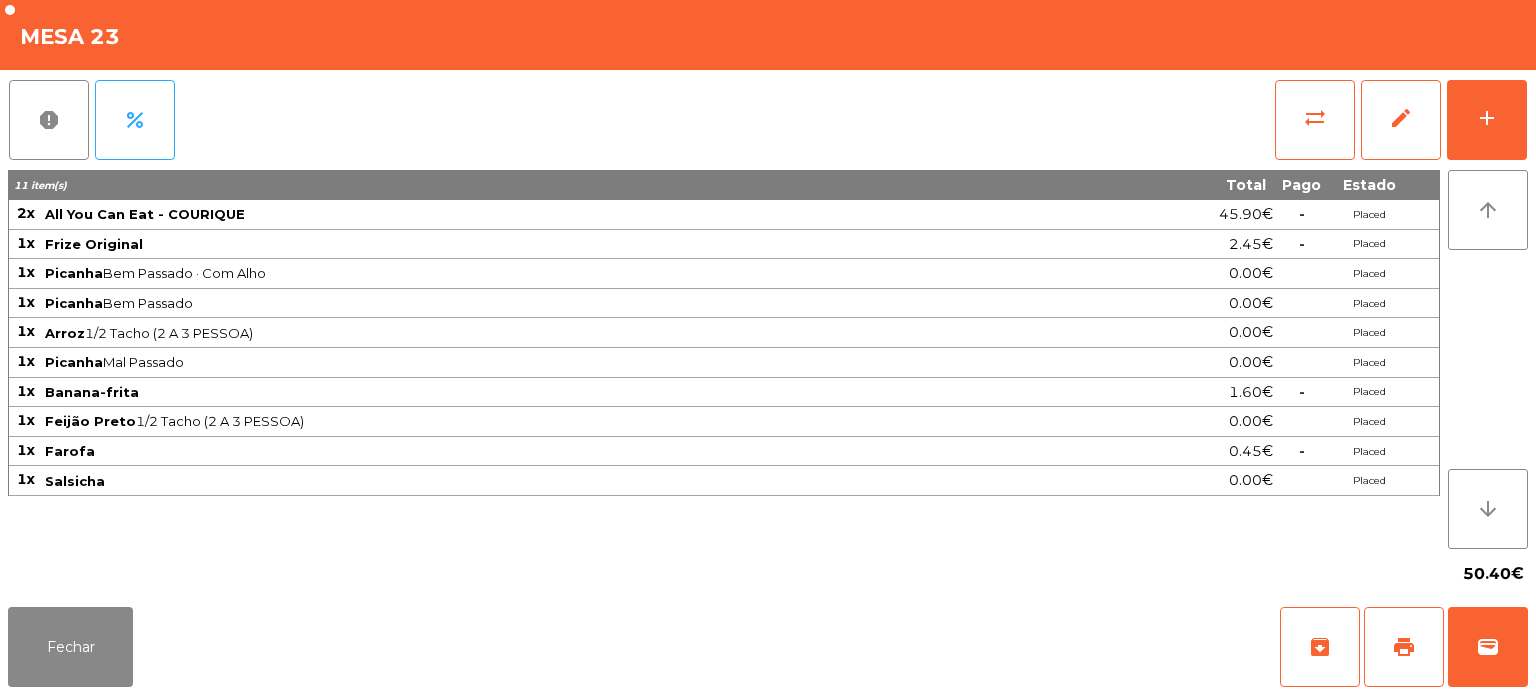 click on "Picanha  Mal Passado" 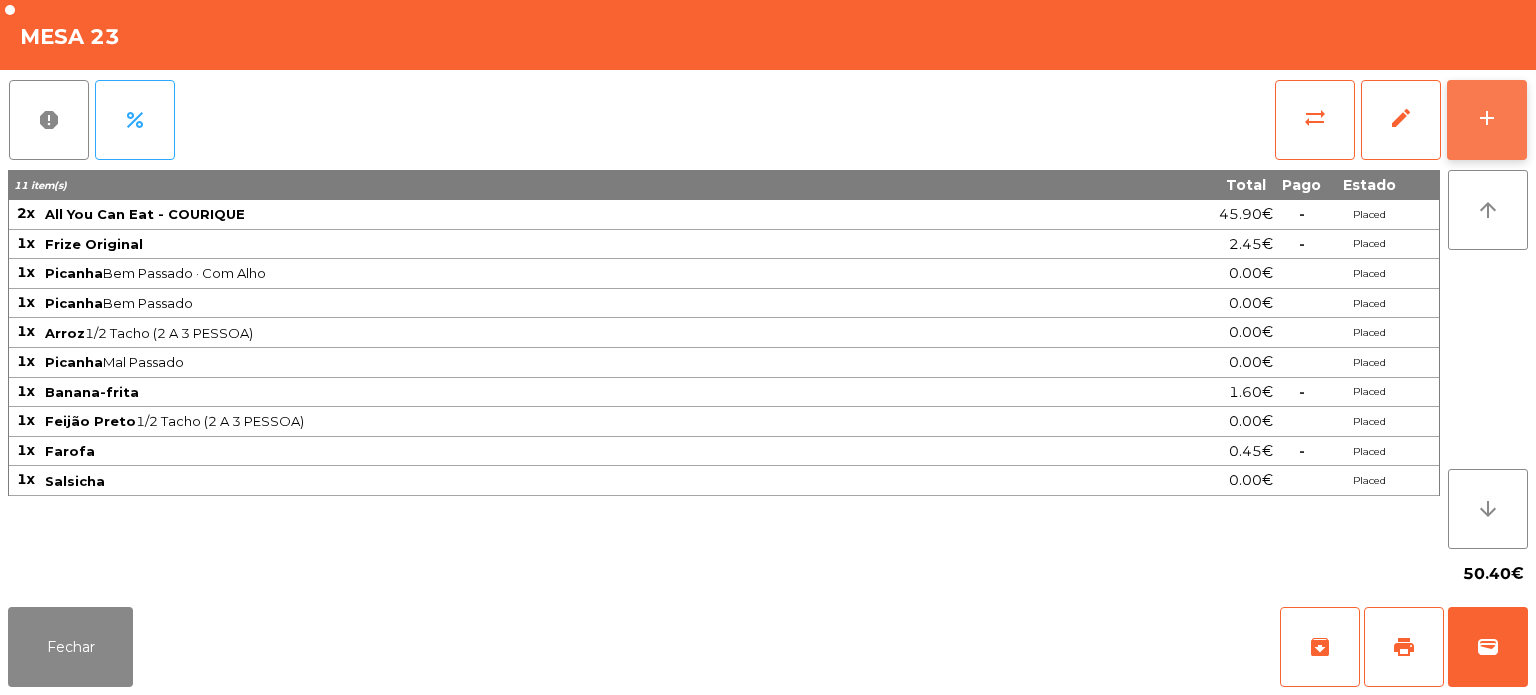 click on "add" 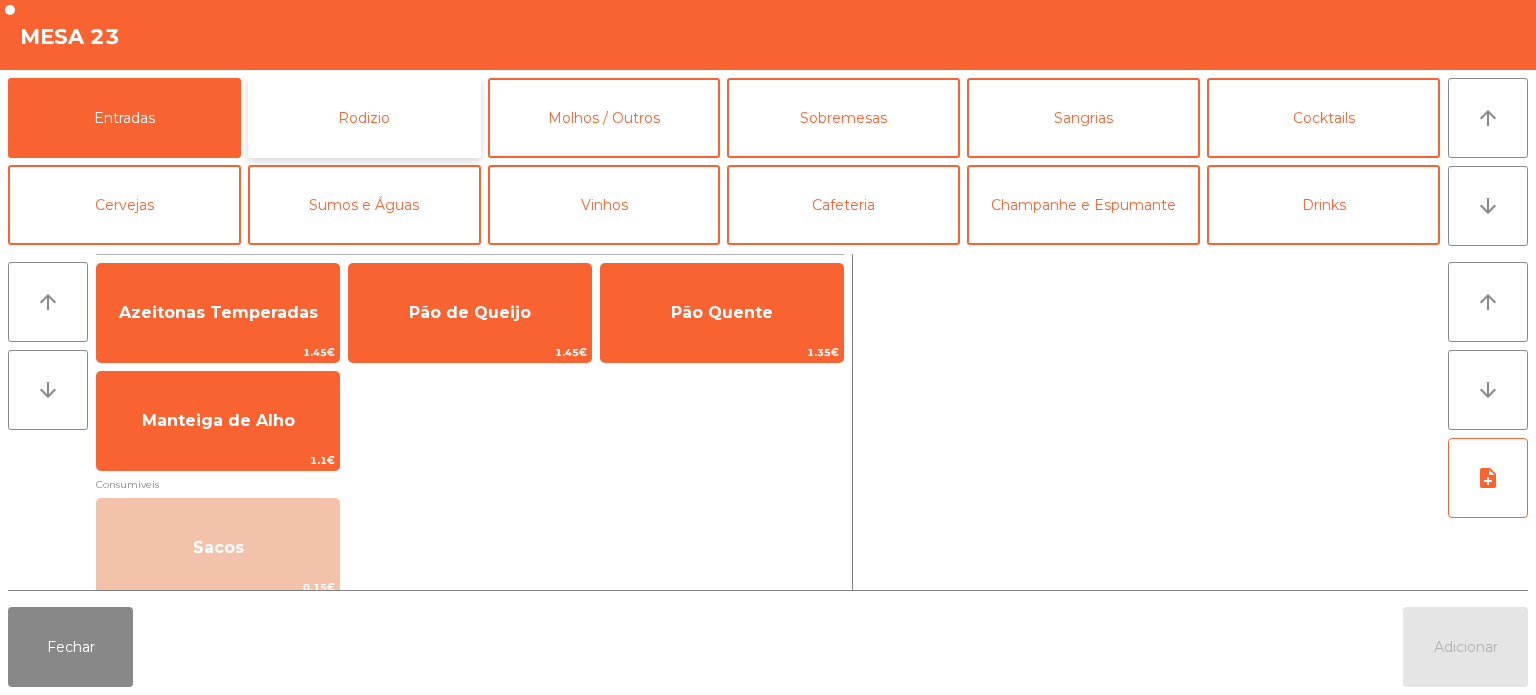 click on "Rodizio" 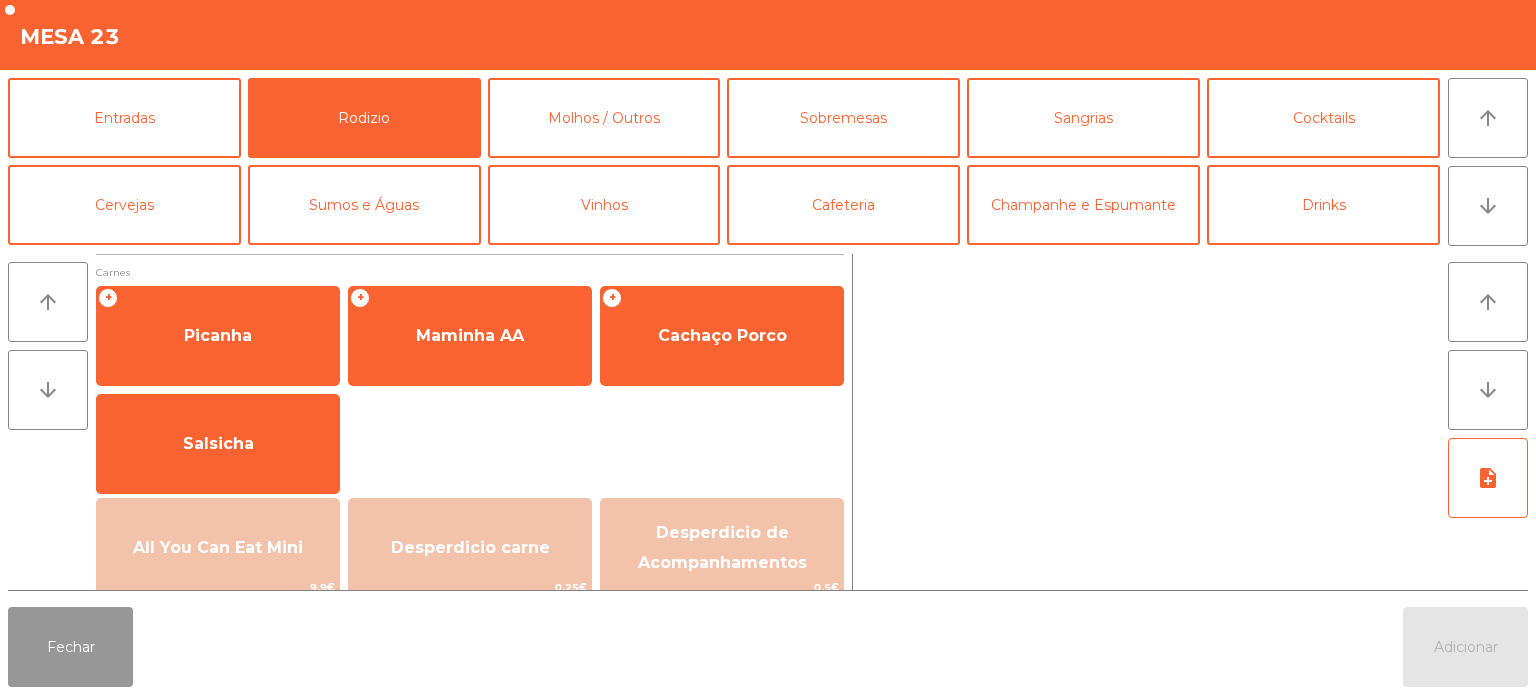 click on "Fechar" 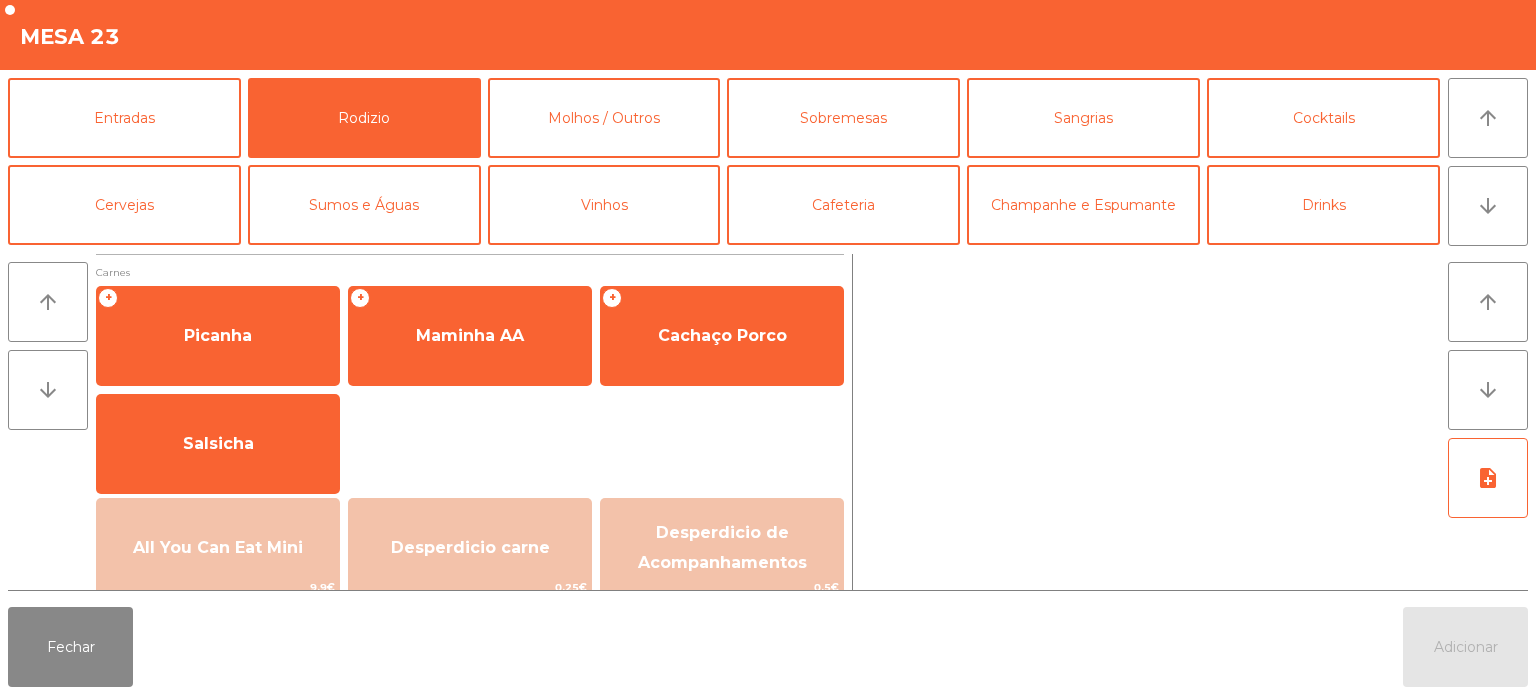 click on "Fechar" 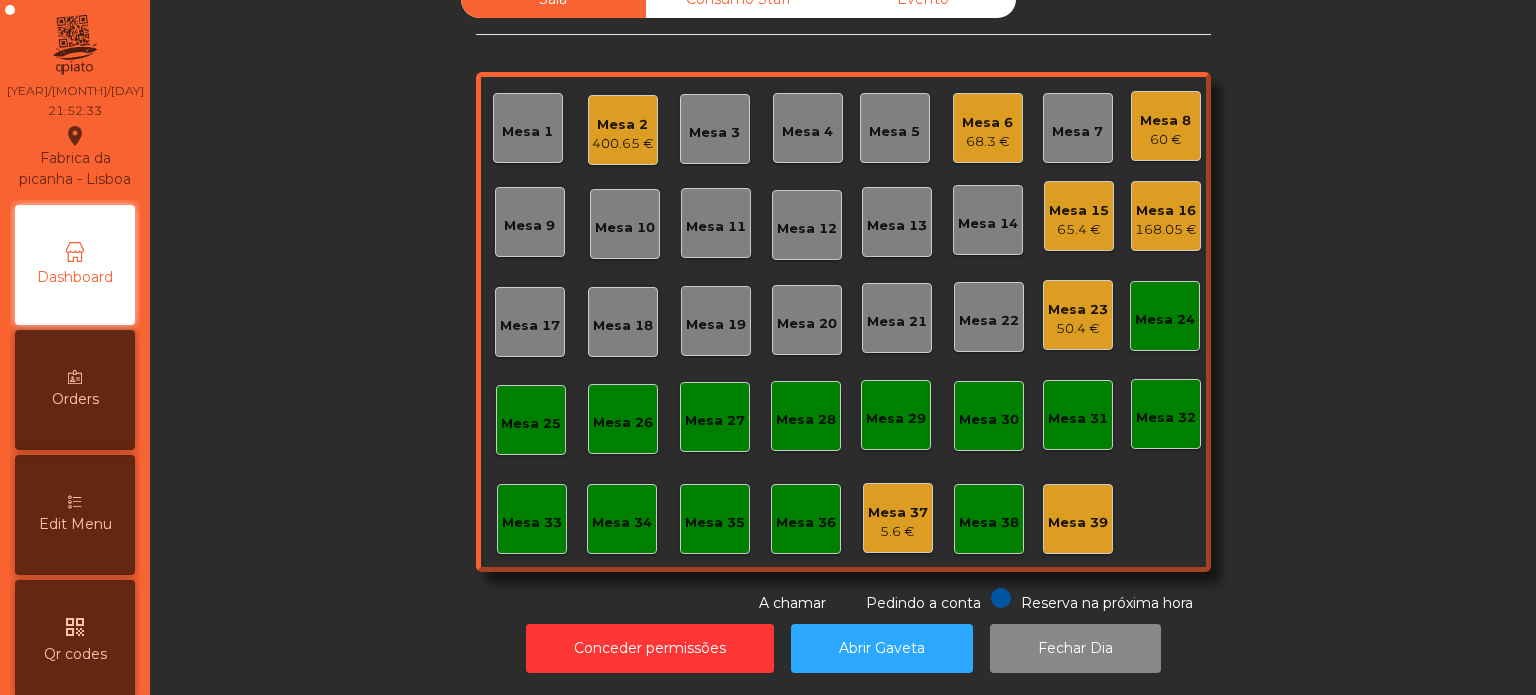 click on "50.4 €" 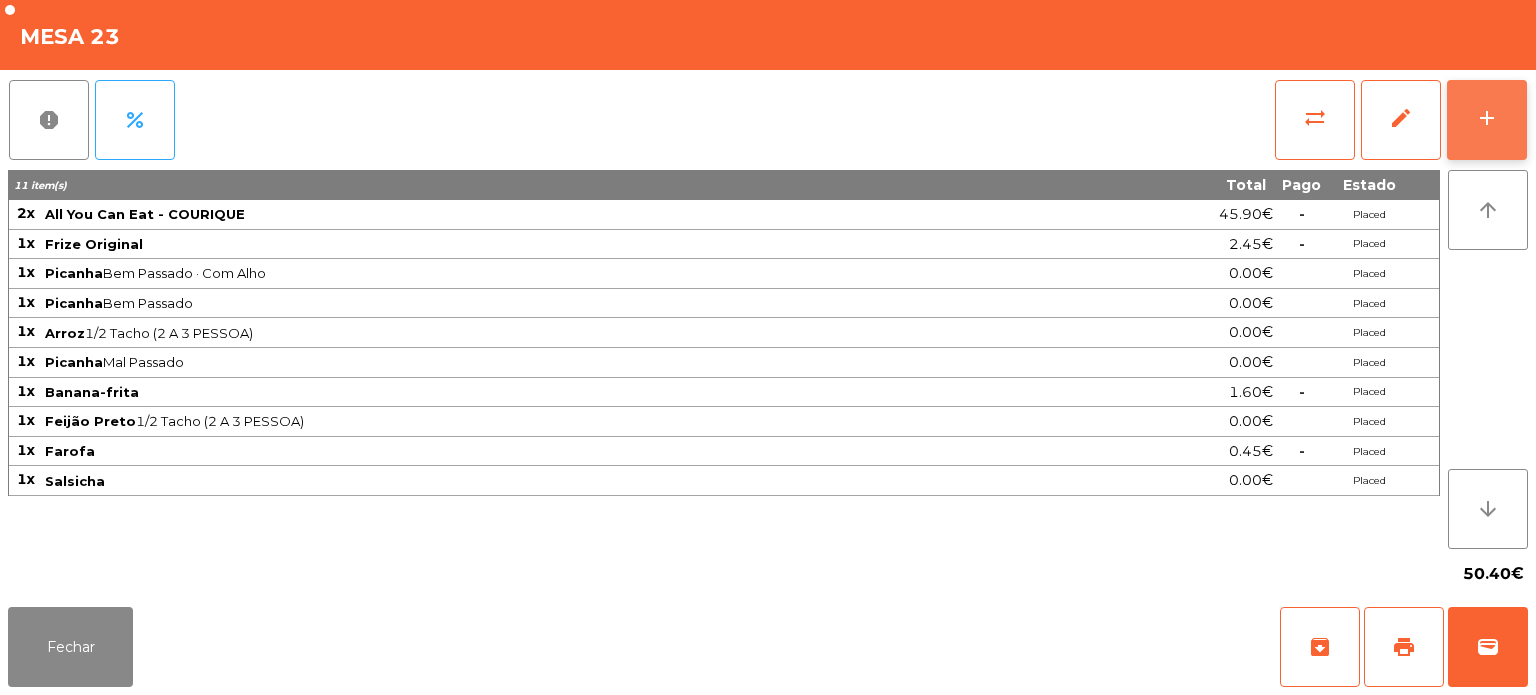 click on "add" 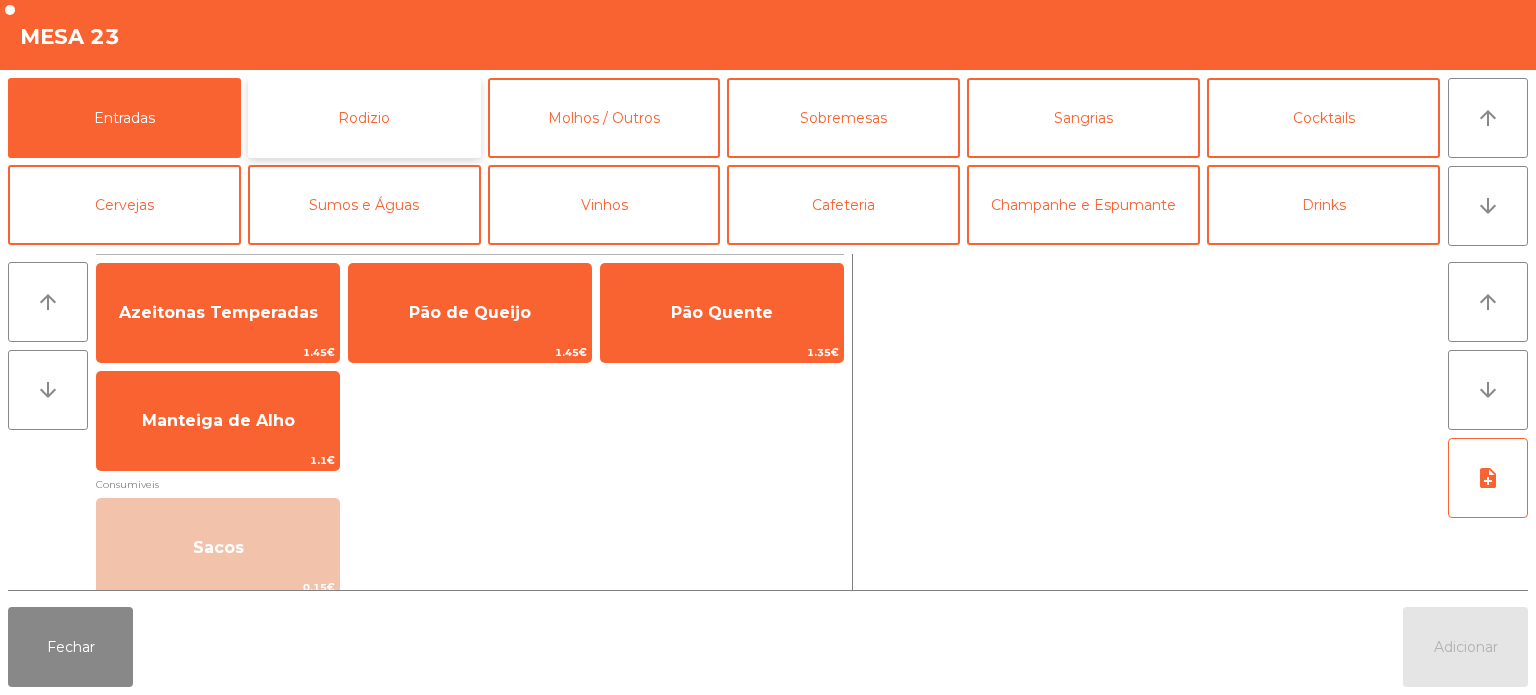 click on "Rodizio" 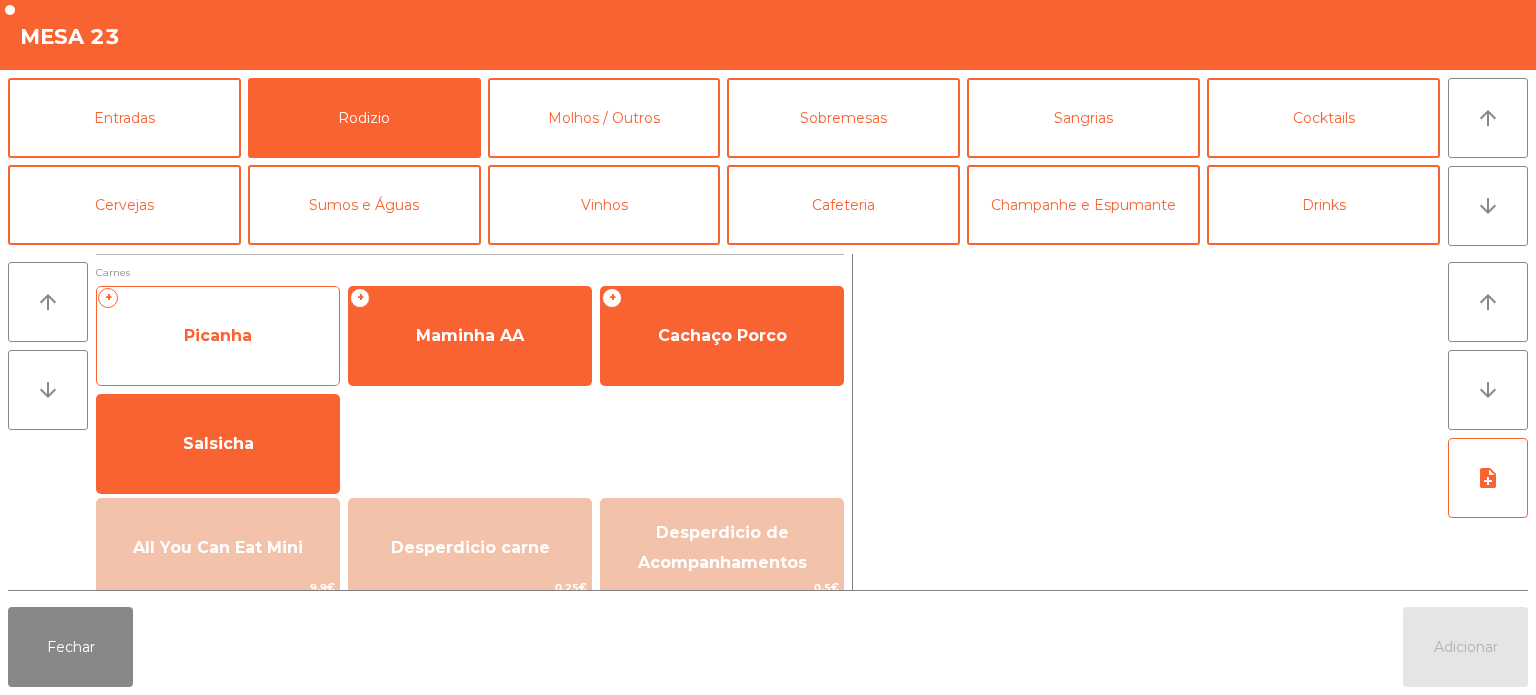 click on "Picanha" 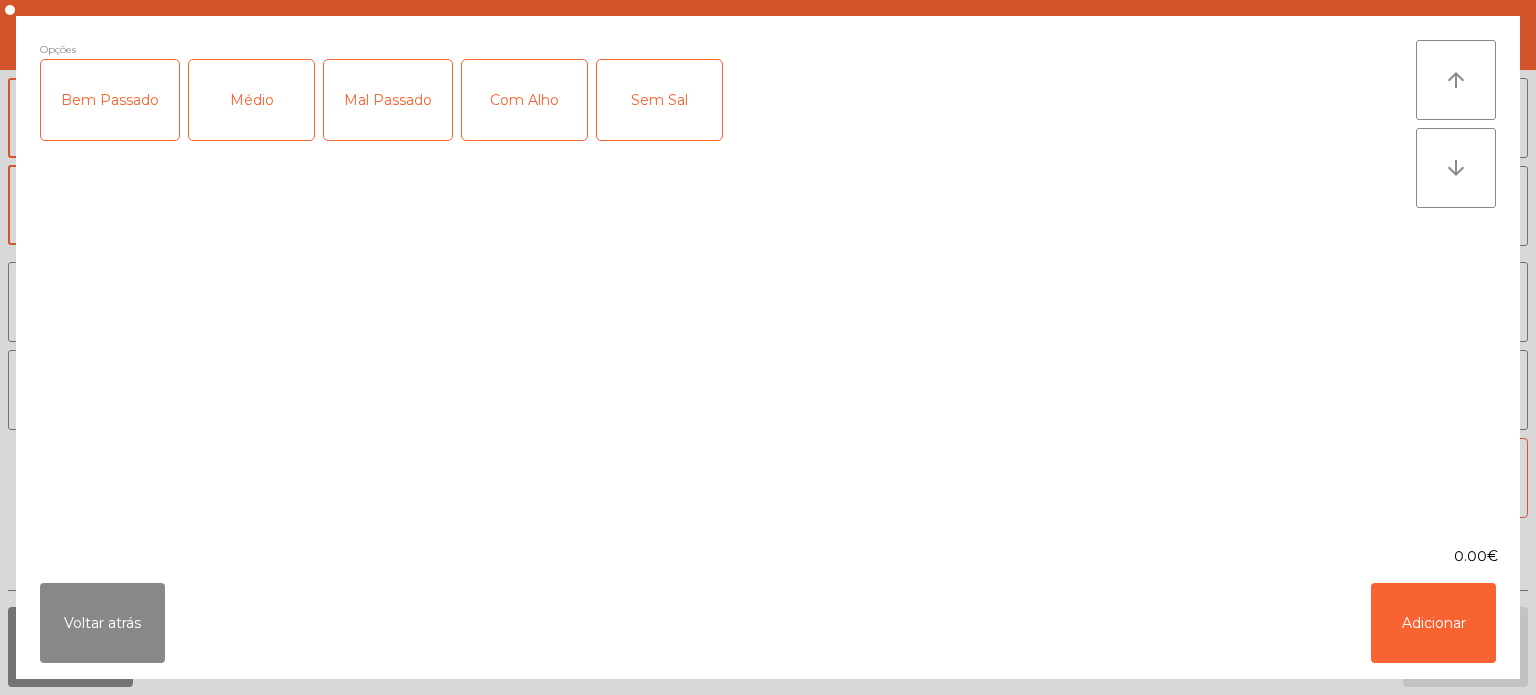 click on "Mal Passado" 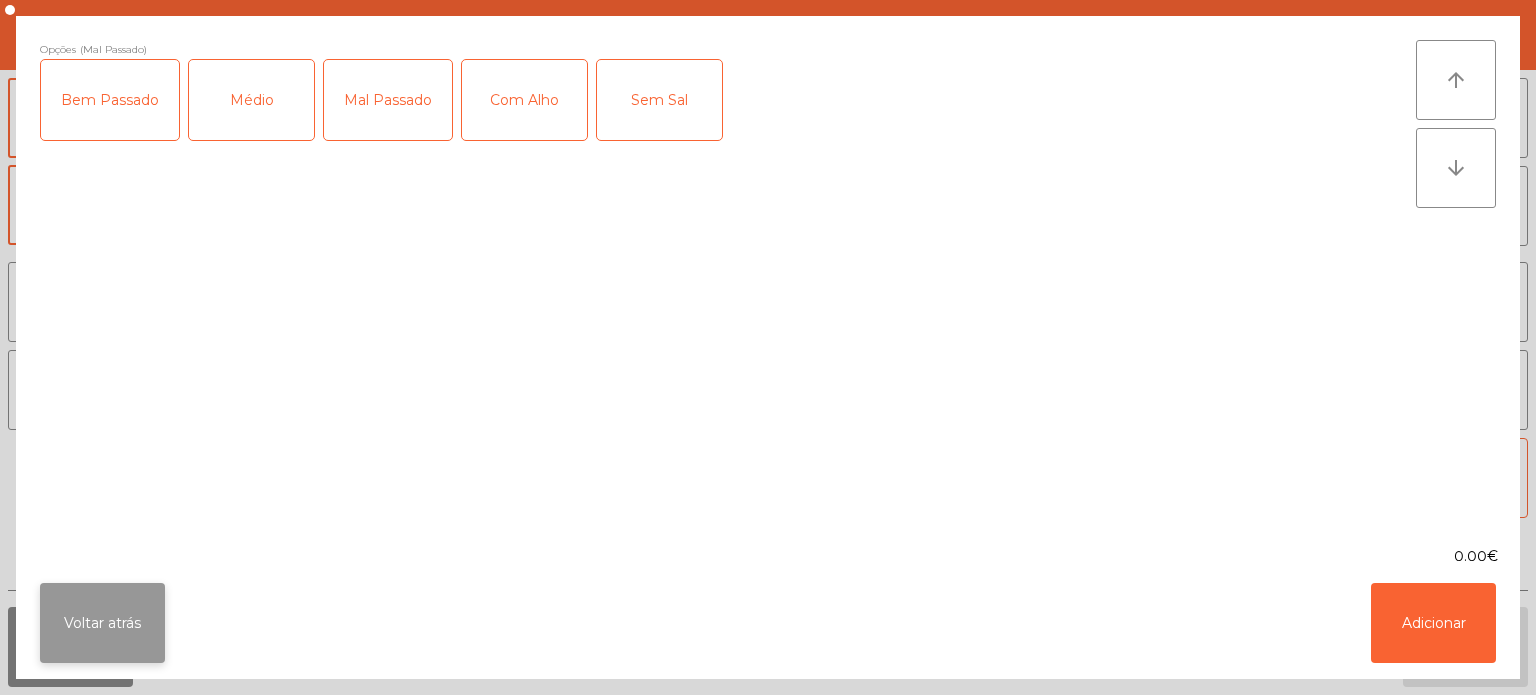click on "Voltar atrás" 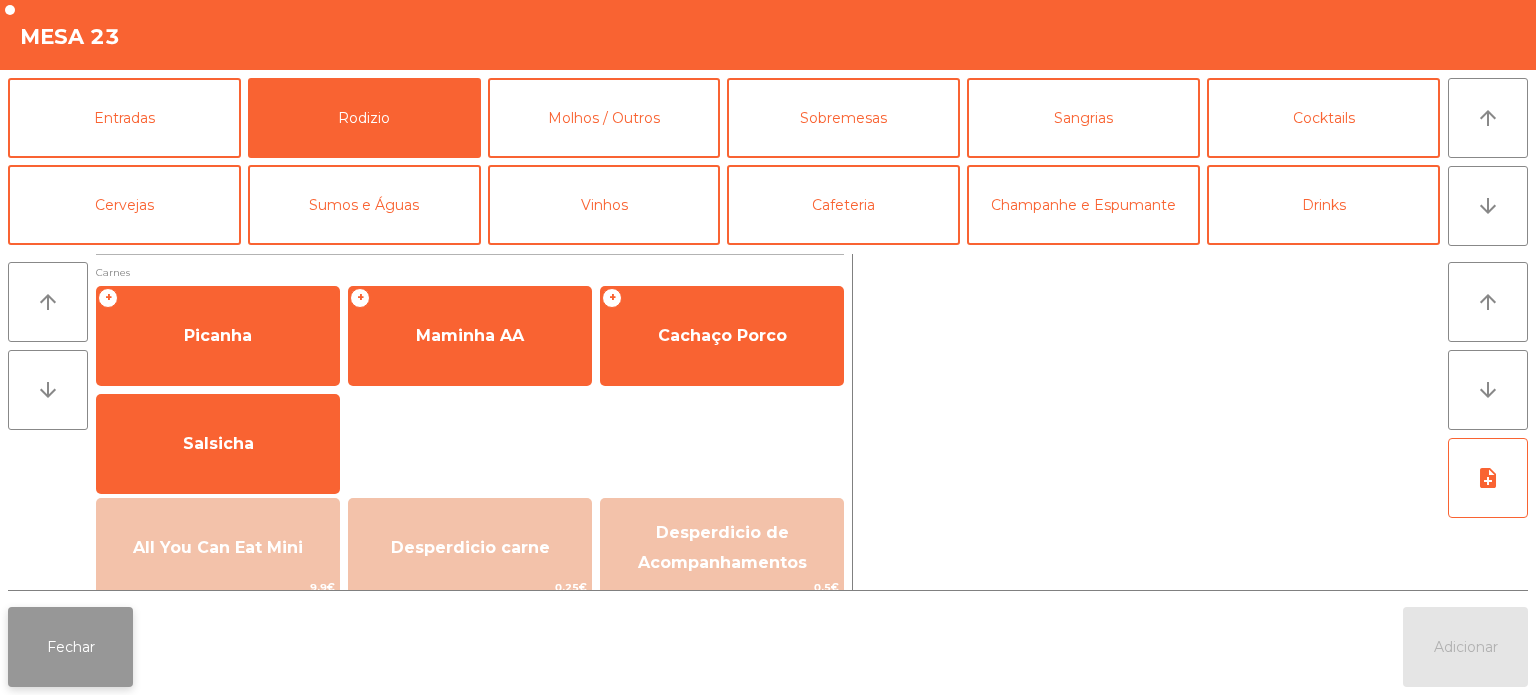 click on "Fechar" 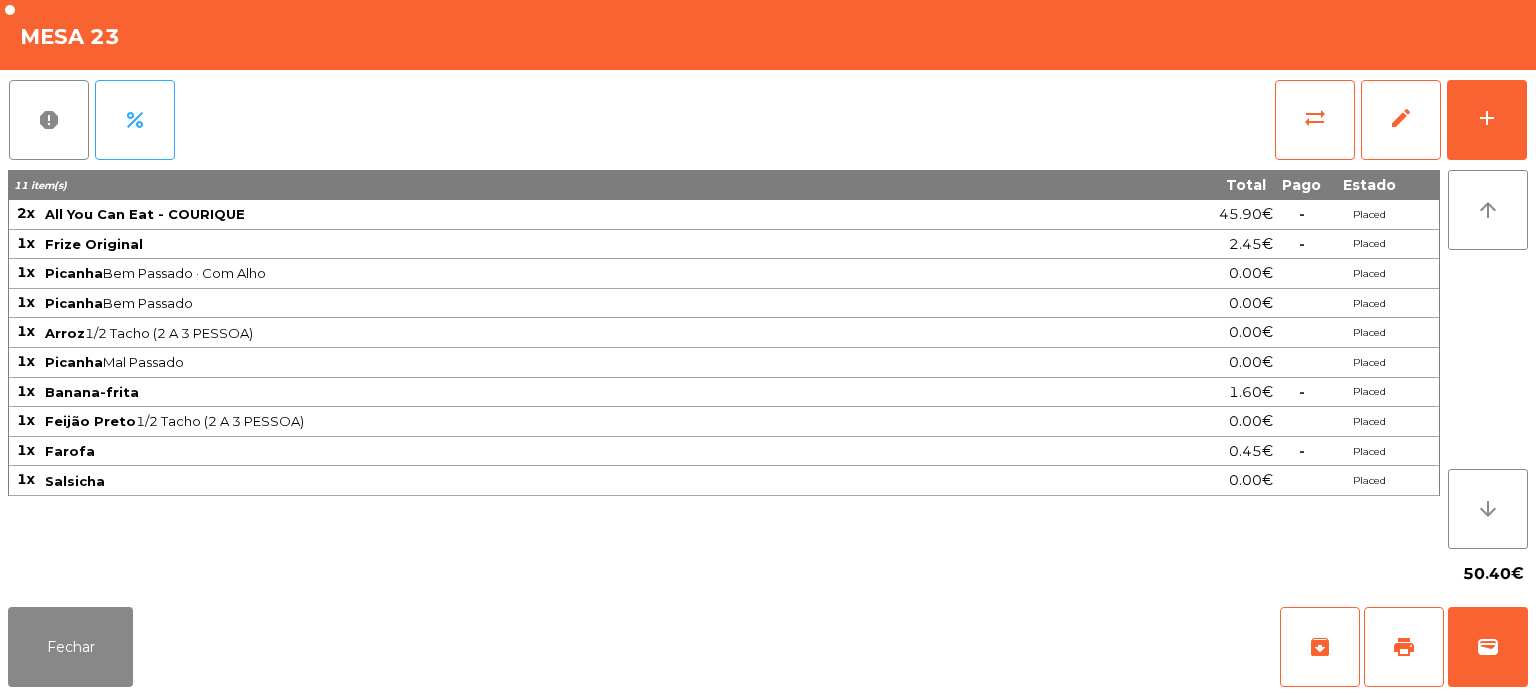 click on "11 item(s) Total Pago Estado 2x All You Can Eat - COURIQUE 45.90€  -  Placed 1x Frize Original 2.45€  -  Placed 1x Picanha  Bem Passado · Com Alho  0.00€ Placed 1x Picanha  Bem Passado  0.00€ Placed 1x Arroz  1/2 Tacho (2 A 3 PESSOA)  0.00€ Placed 1x Picanha  Mal Passado  0.00€ Placed 1x Banana-frita 1.60€  -  Placed 1x Feijão Preto  1/2 Tacho (2 A 3 PESSOA)  0.00€ Placed 1x Farofa 0.45€  -  Placed 1x Salsicha 0.00€ Placed" 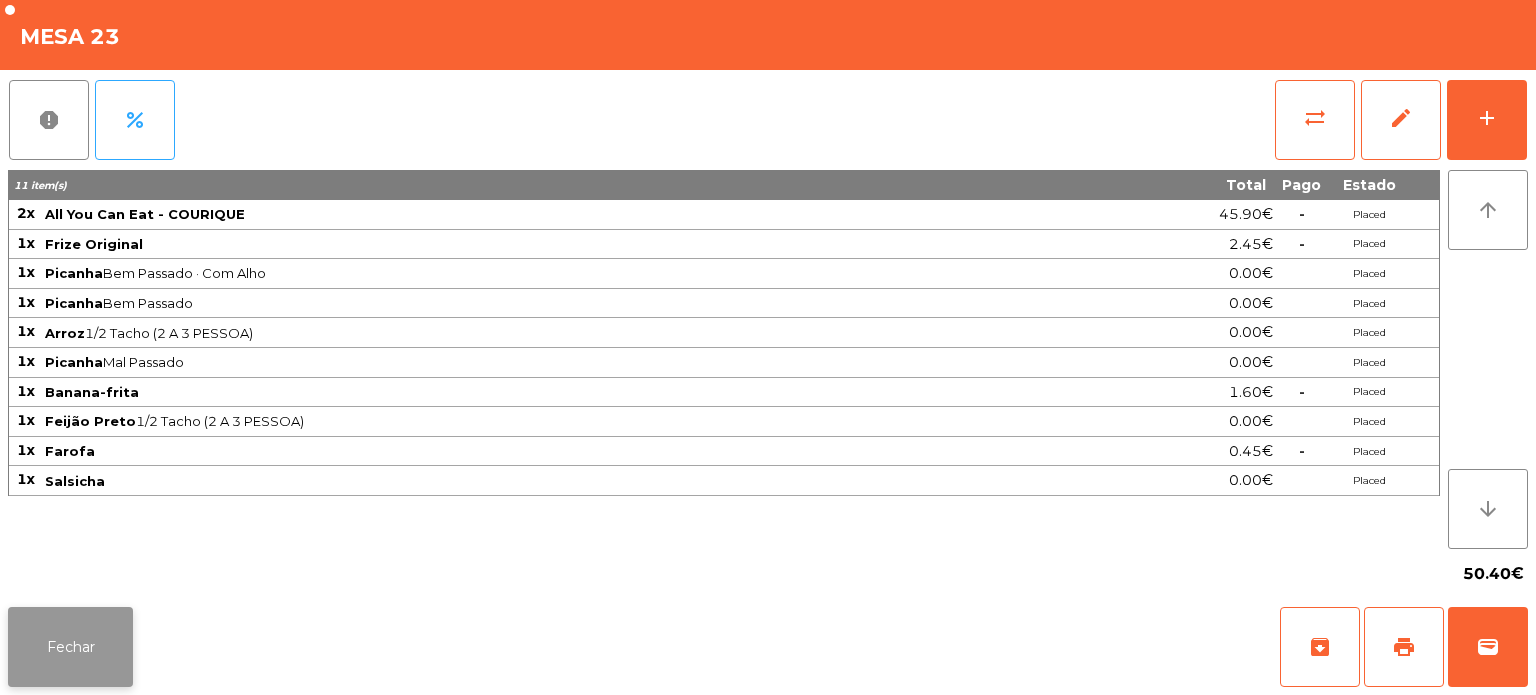 click on "Fechar" 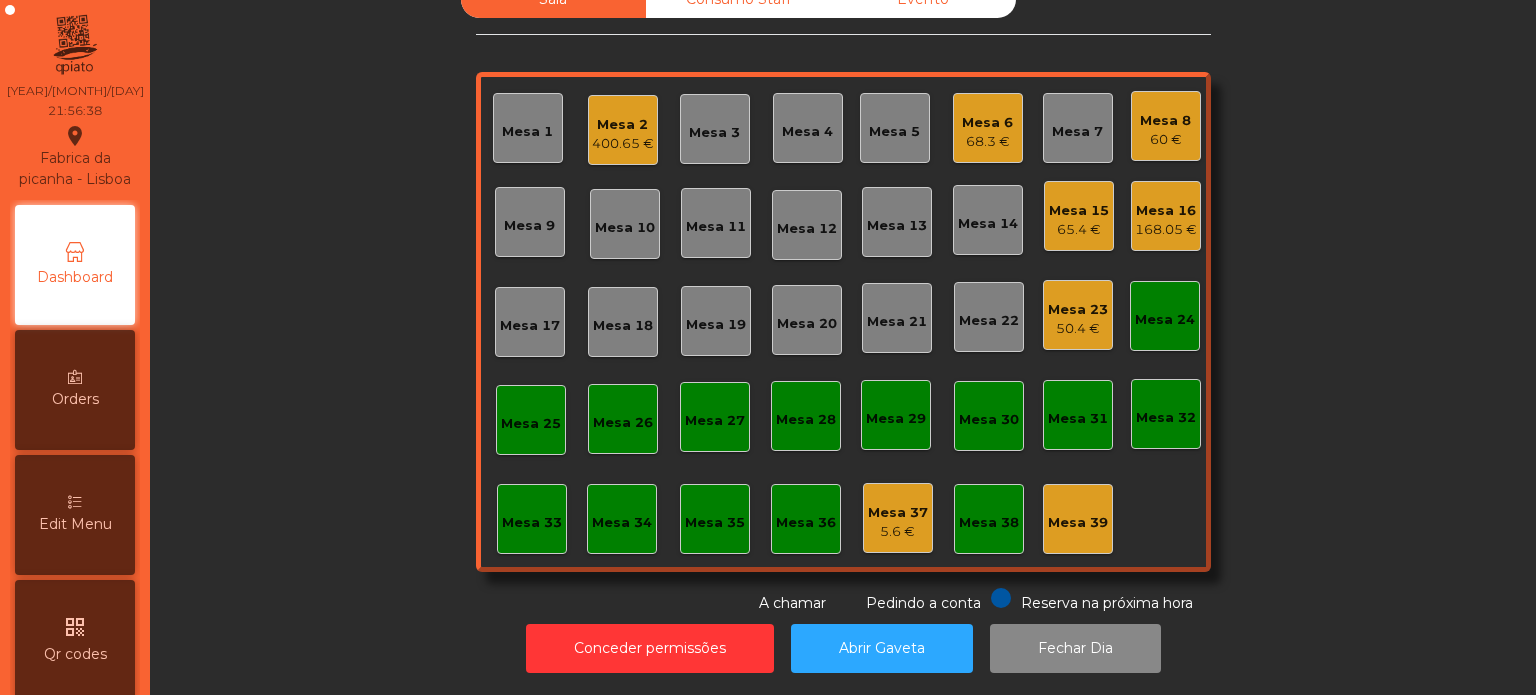 click on "Mesa 2" 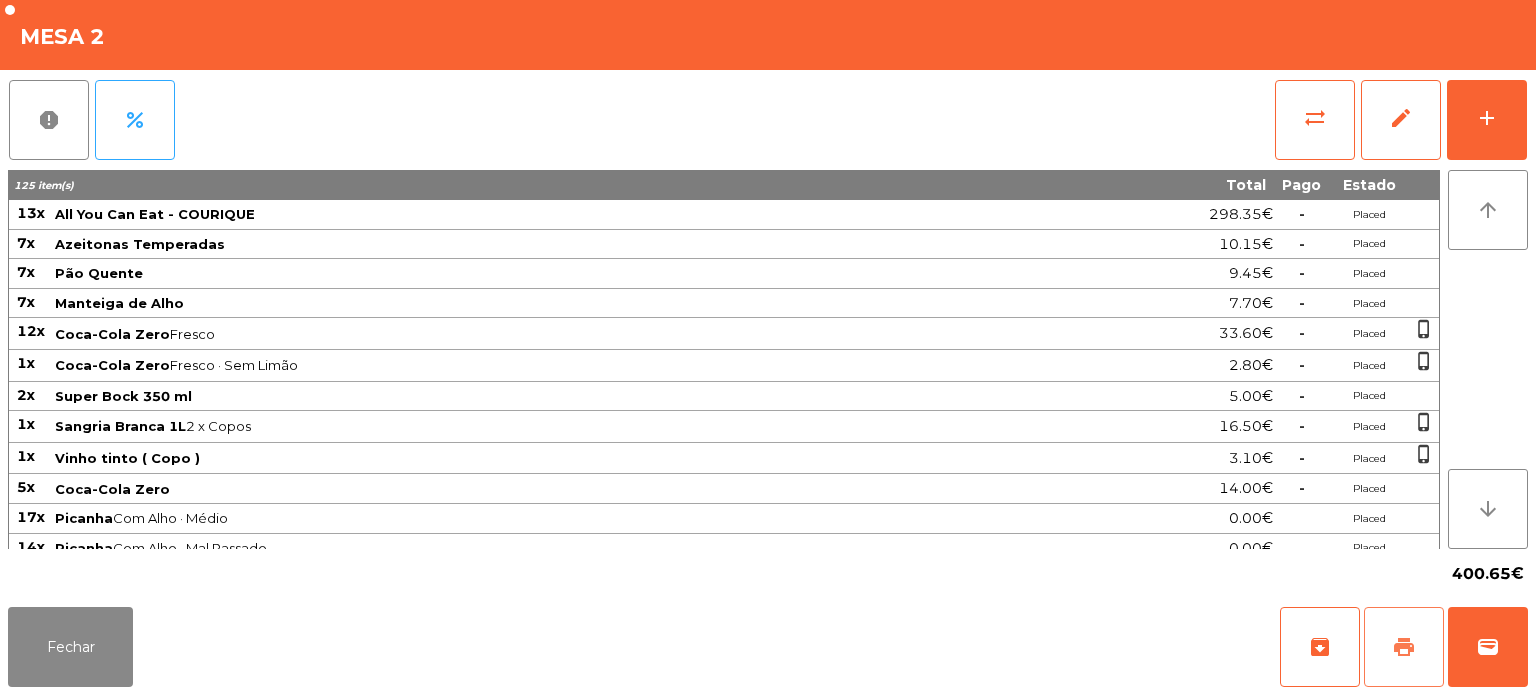 click on "print" 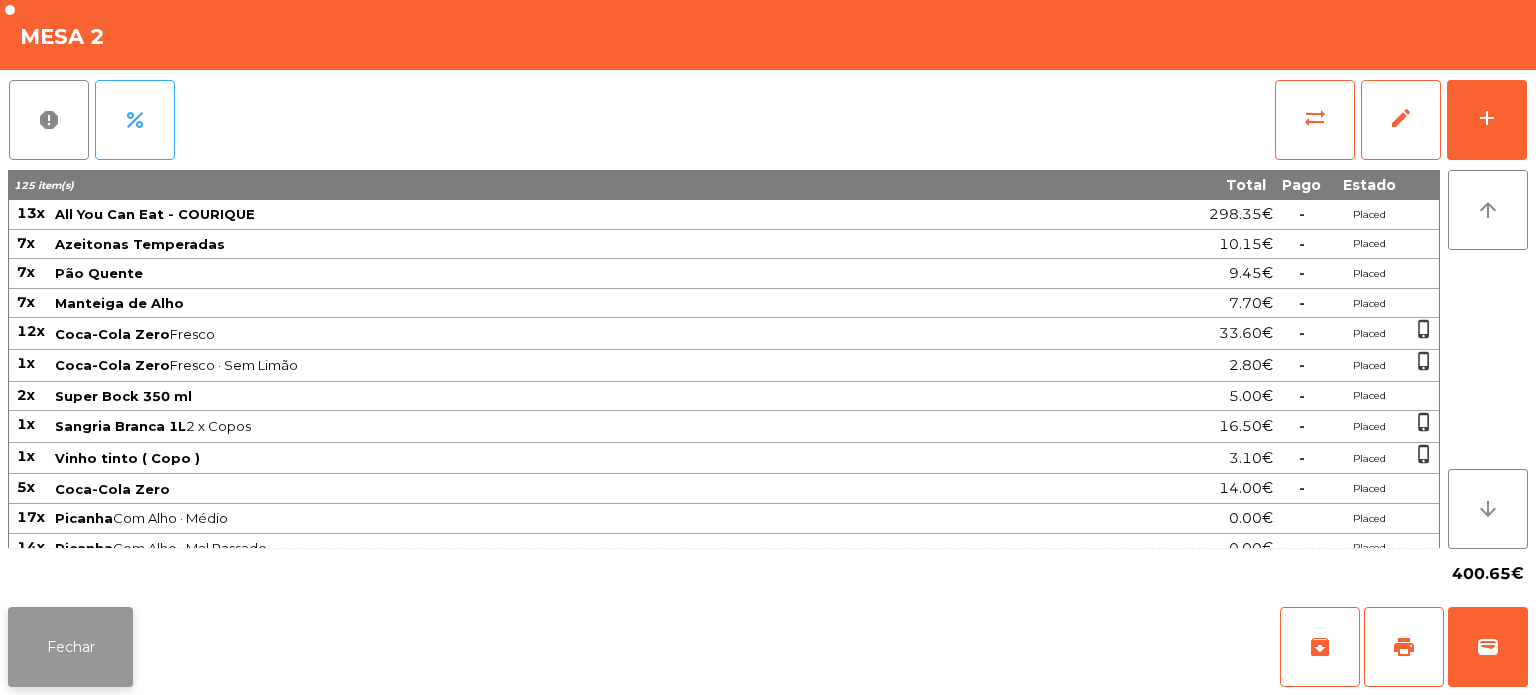 click on "Fechar" 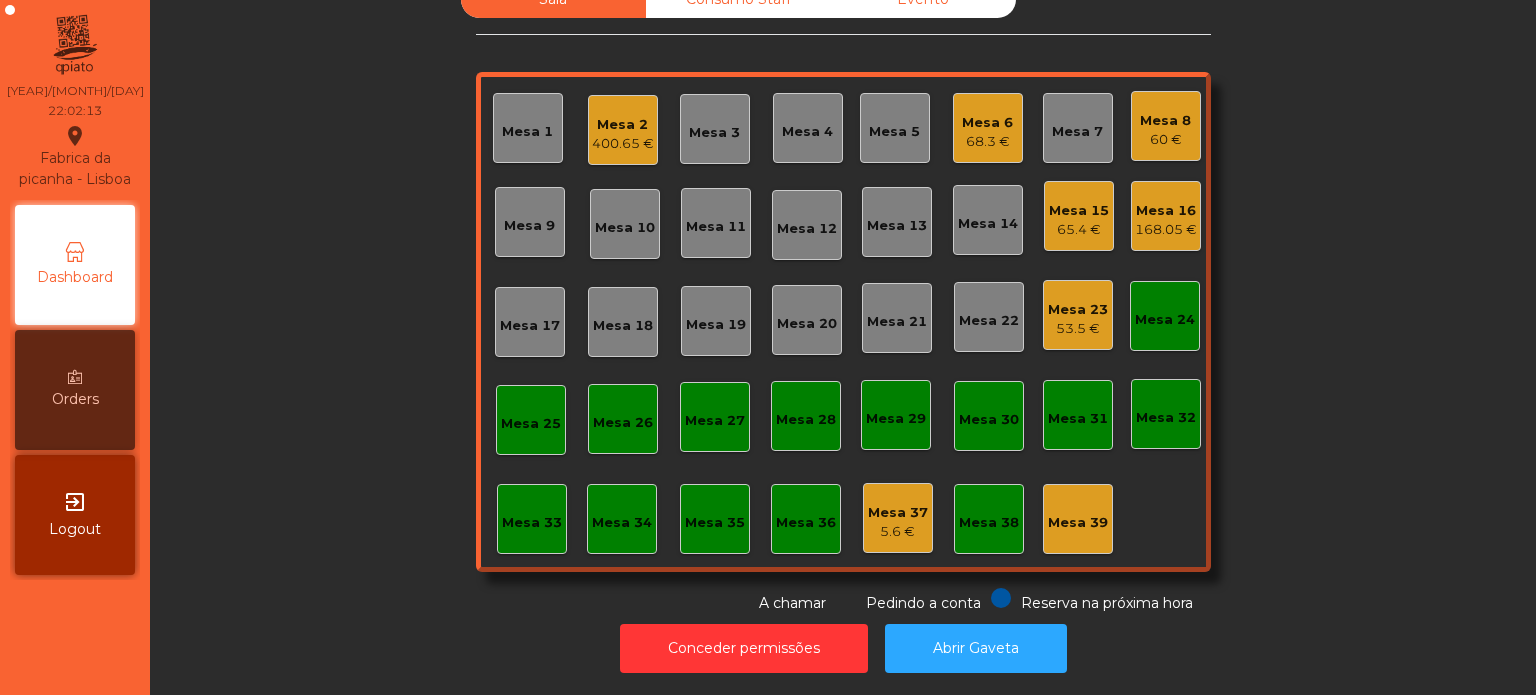 click on "Mesa 22" 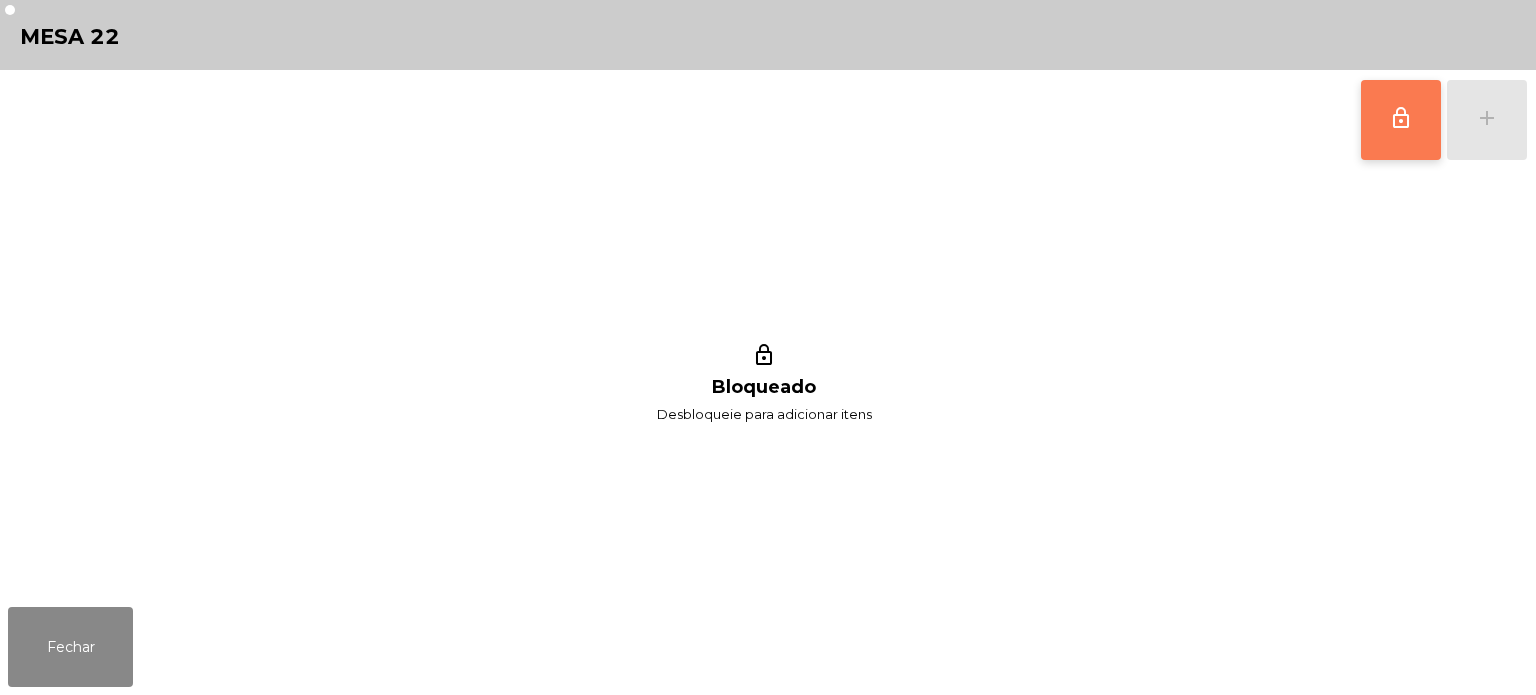 click on "lock_outline" 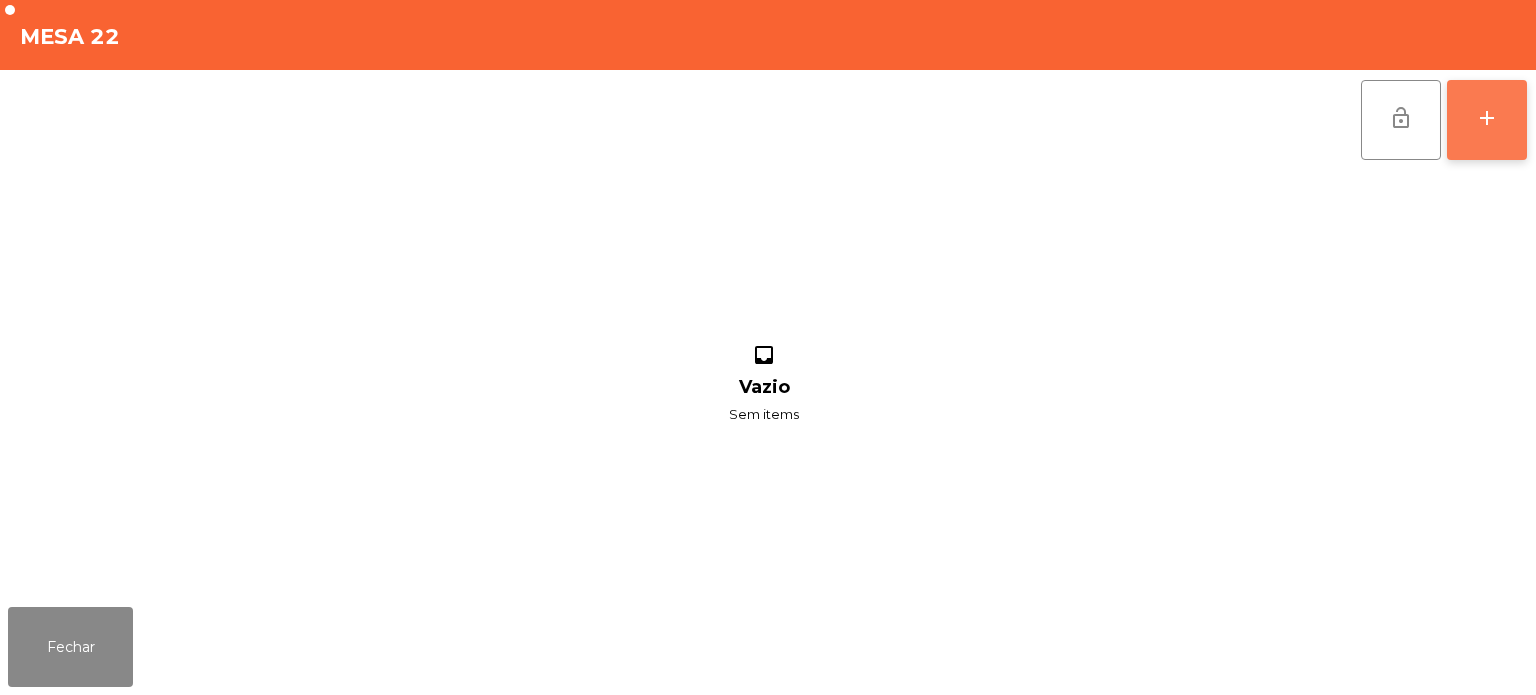 click on "add" 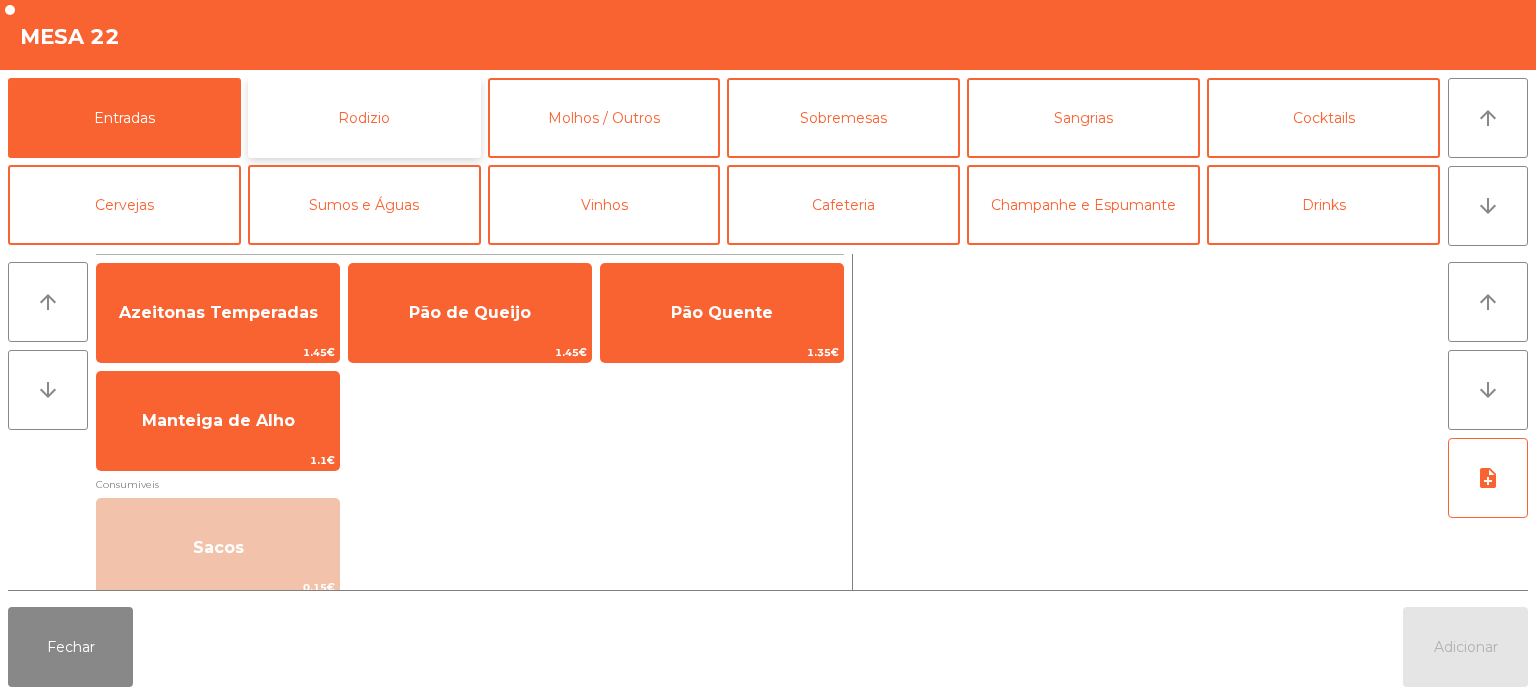 click on "Rodizio" 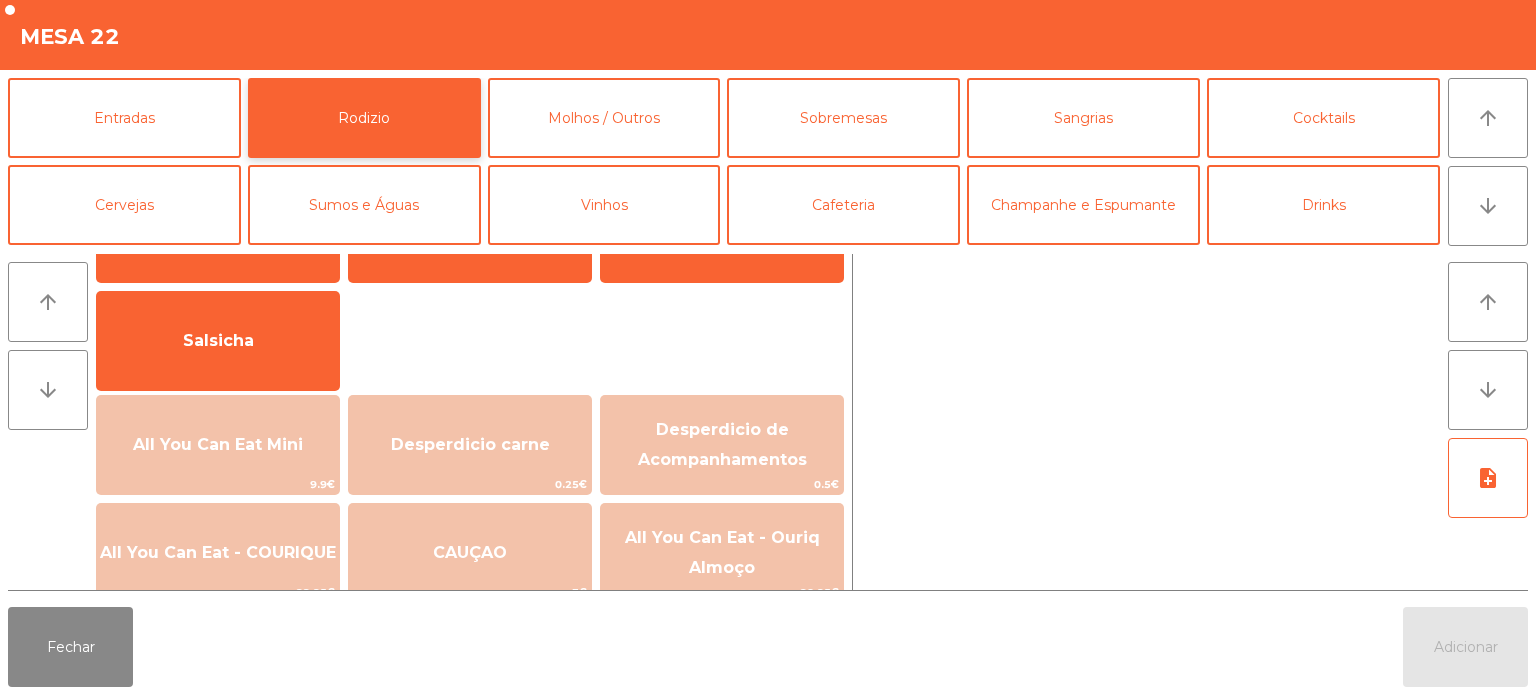 scroll, scrollTop: 104, scrollLeft: 0, axis: vertical 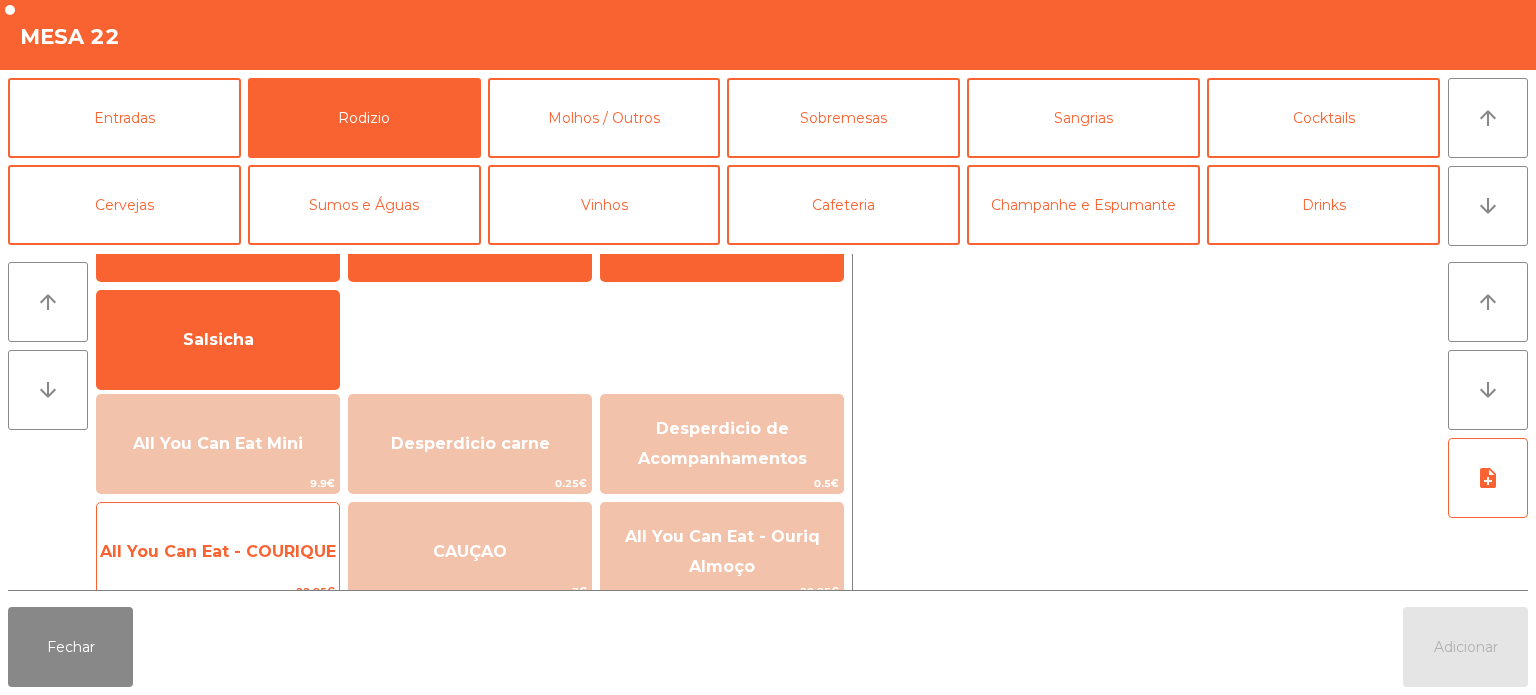 click on "All You Can Eat - COURIQUE" 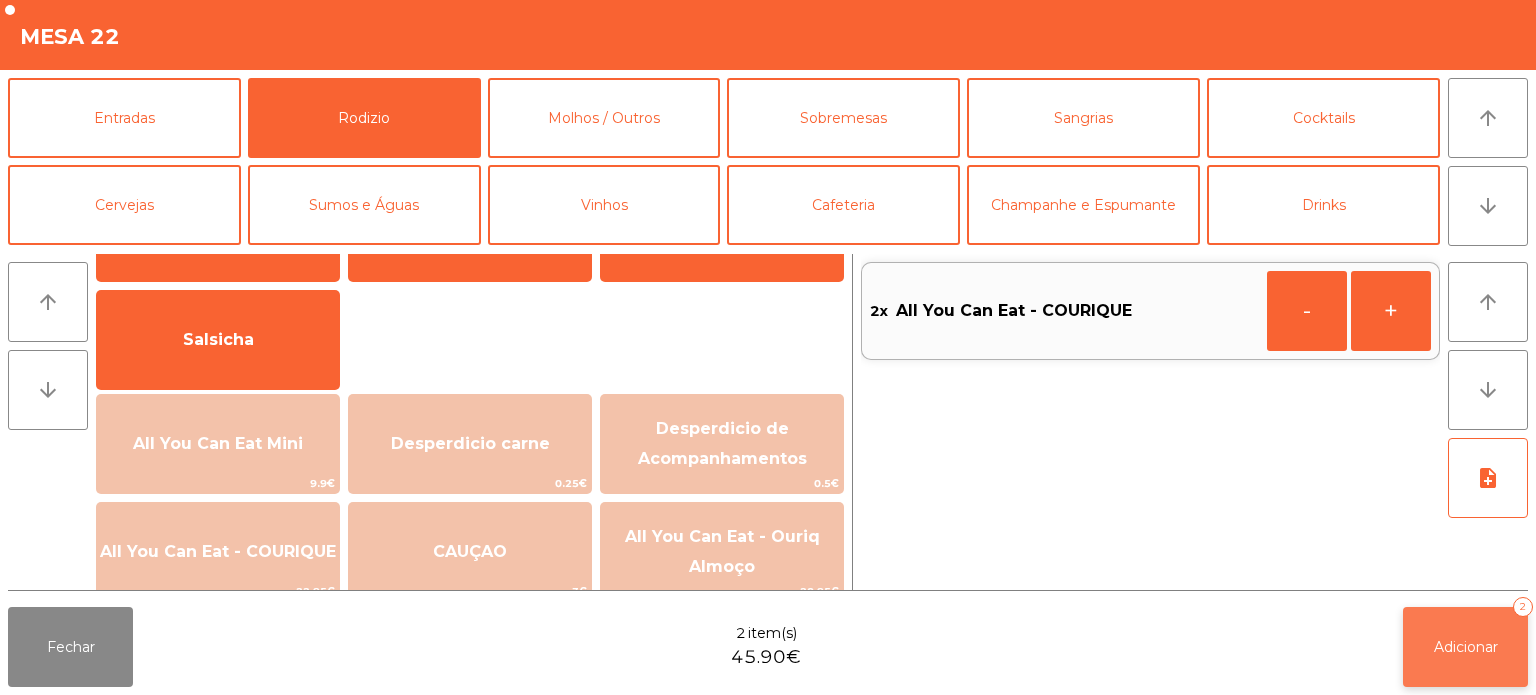 click on "Adicionar   2" 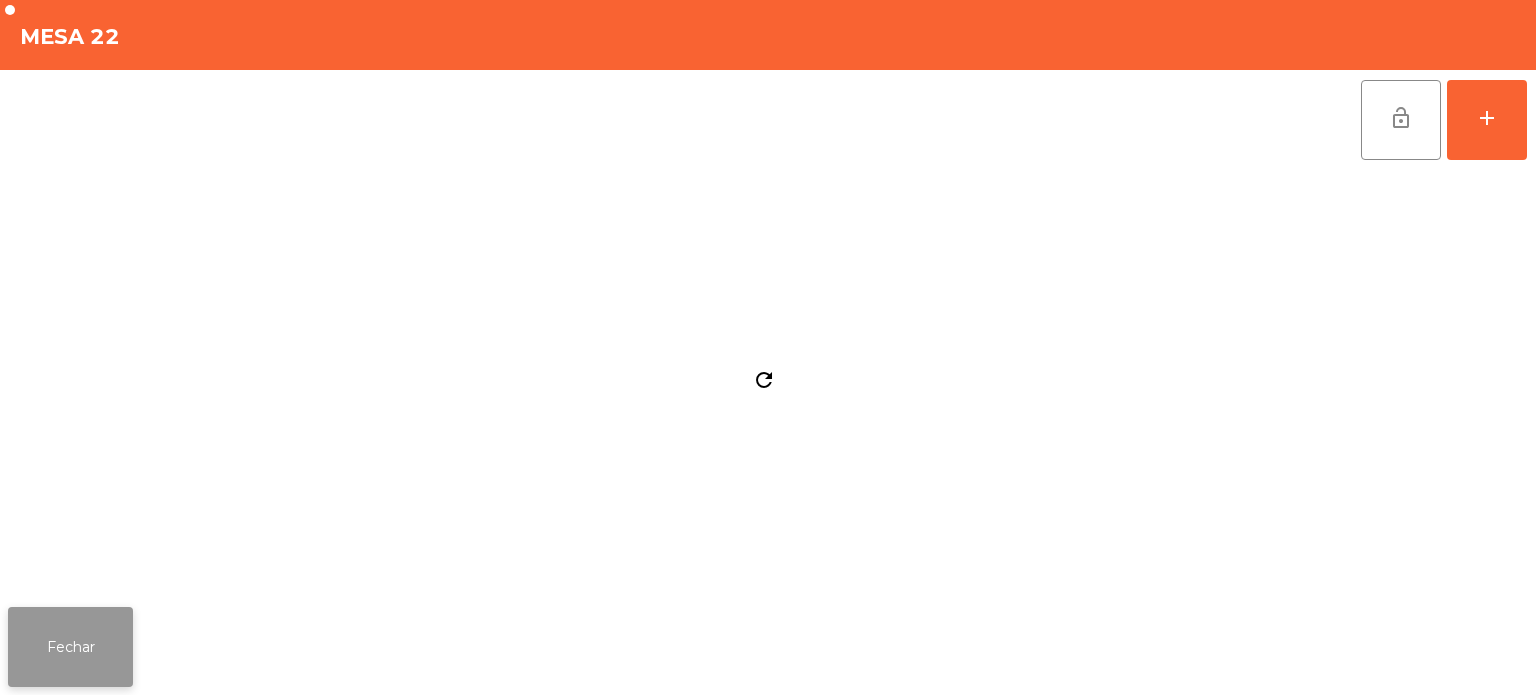 click on "Fechar" 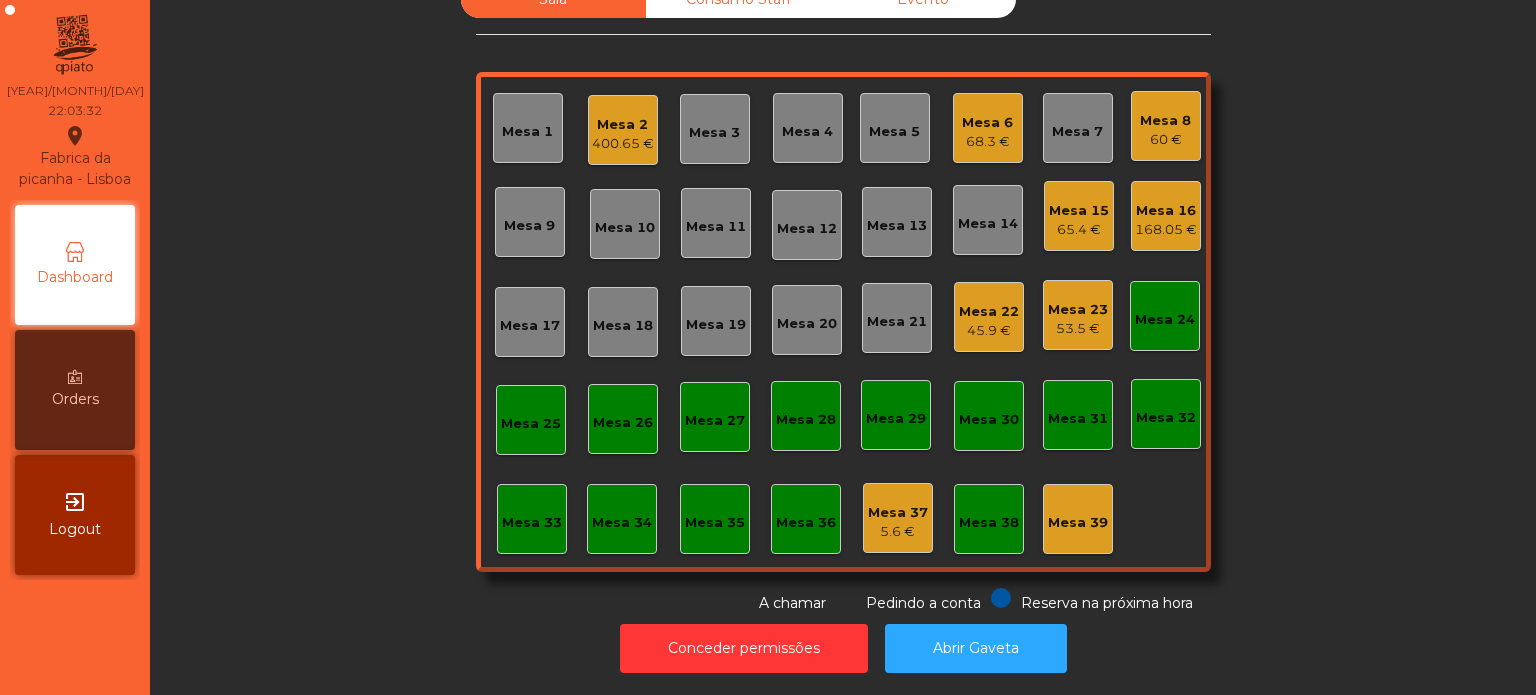 click on "Mesa 33" 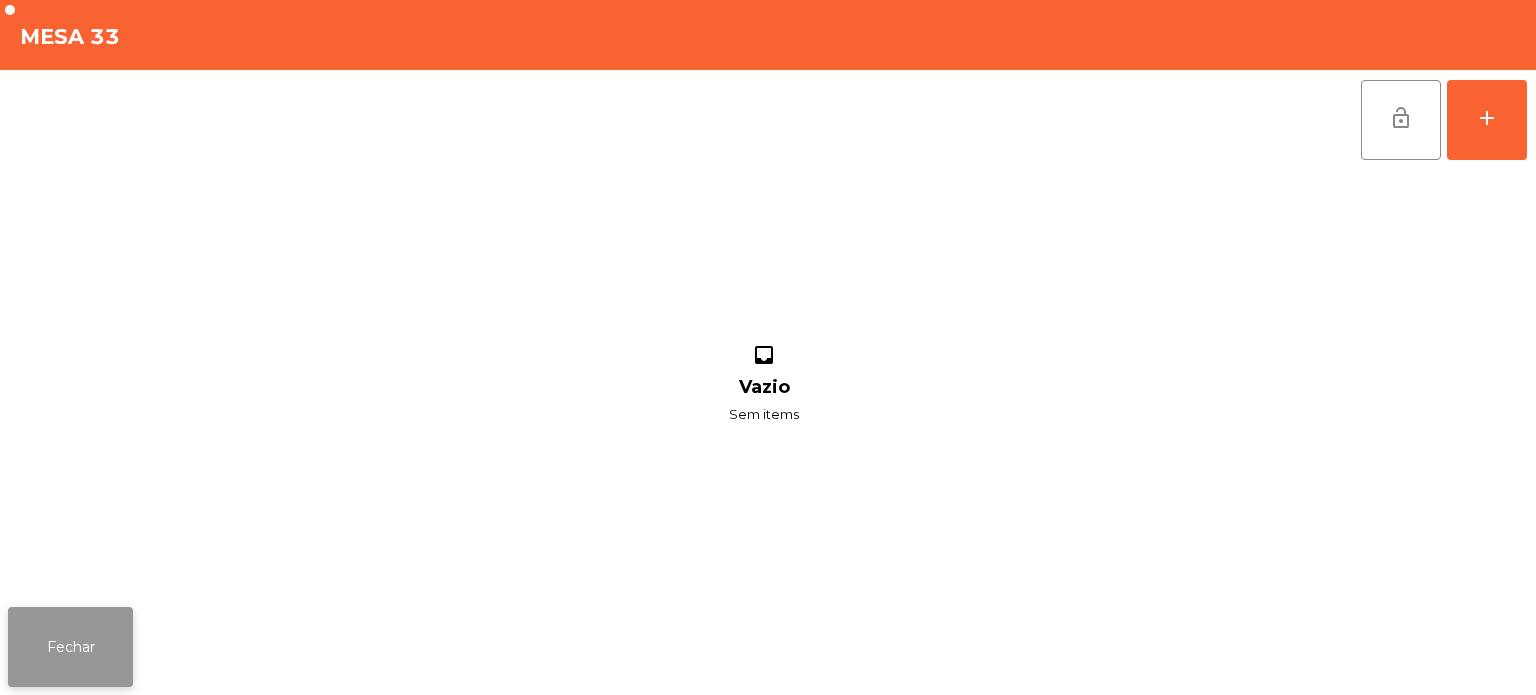 click on "Fechar" 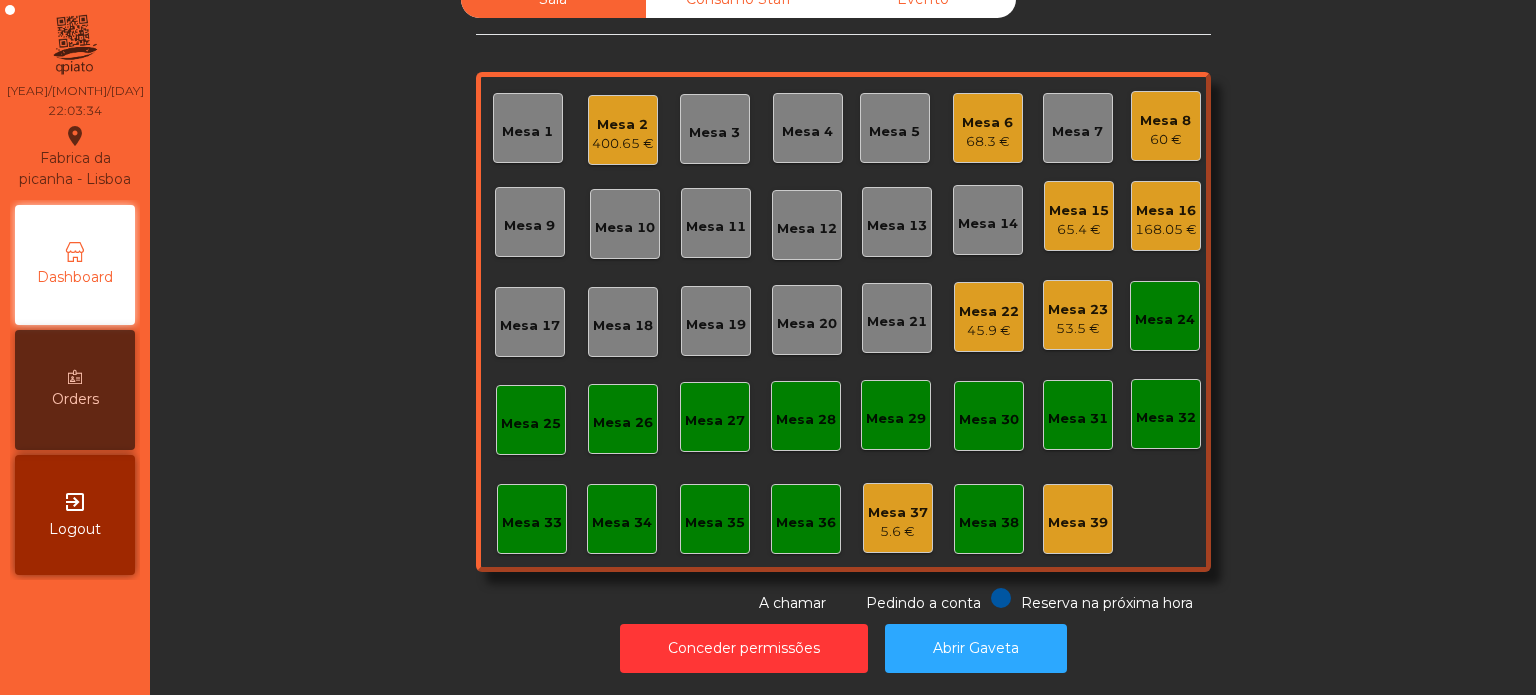 scroll, scrollTop: 0, scrollLeft: 0, axis: both 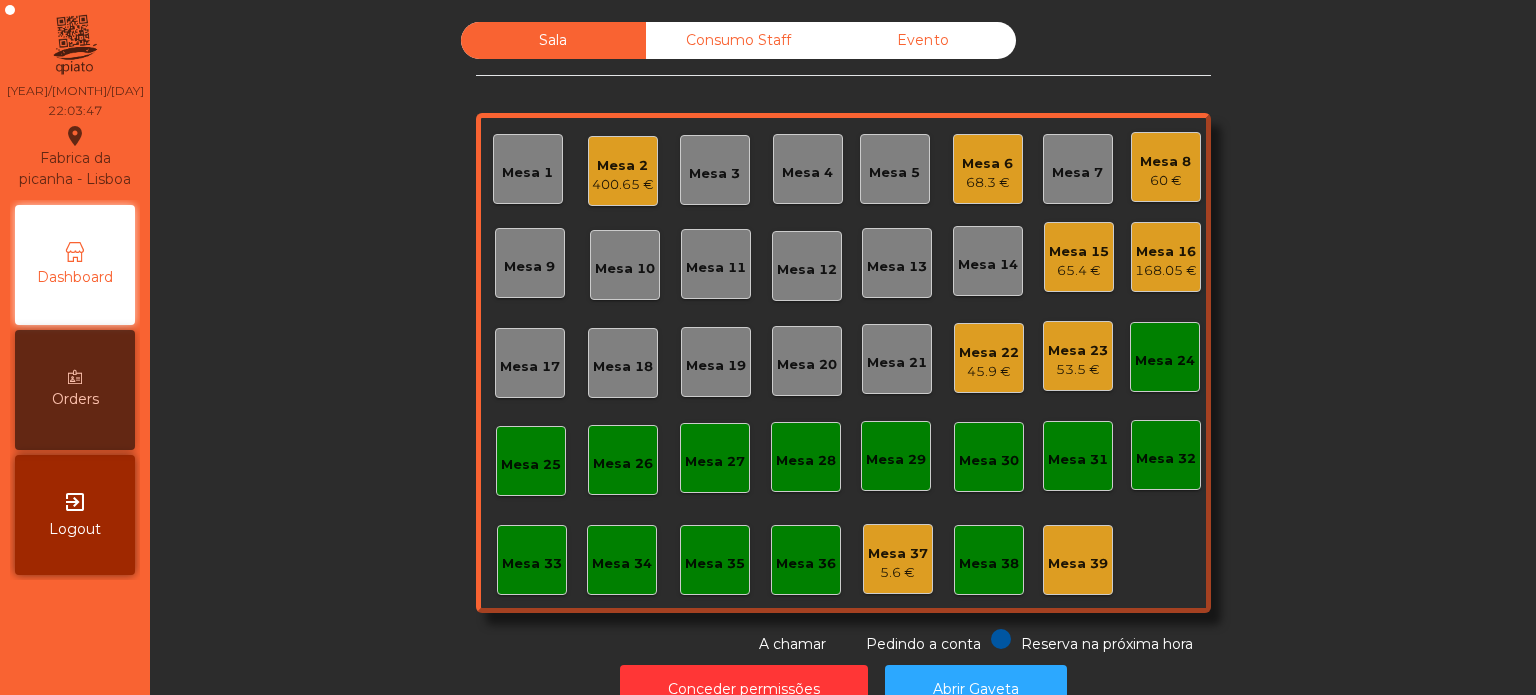 click on "Sala   Consumo Staff   Evento   Mesa 1   Mesa 2   400.65 €   Mesa 3   Mesa 4   Mesa 5   Mesa 6   68.3 €   Mesa 7   Mesa 8   60 €   Mesa 9   Mesa 10   Mesa 11   Mesa 12   Mesa 13   Mesa 14   Mesa 15   65.4 €   Mesa 16   168.05 €   Mesa 17   Mesa 18   Mesa 19   Mesa 20   Mesa 21   Mesa 22   45.9 €   Mesa 23   53.5 €   Mesa 24   Mesa 25   Mesa 26   Mesa 27   Mesa 28   Mesa 29   Mesa 30   Mesa 31   Mesa 32   Mesa 33   Mesa 34   Mesa 35   Mesa 36   Mesa 37   5.6 €   Mesa 38   Mesa 39  Reserva na próxima hora Pedindo a conta A chamar" 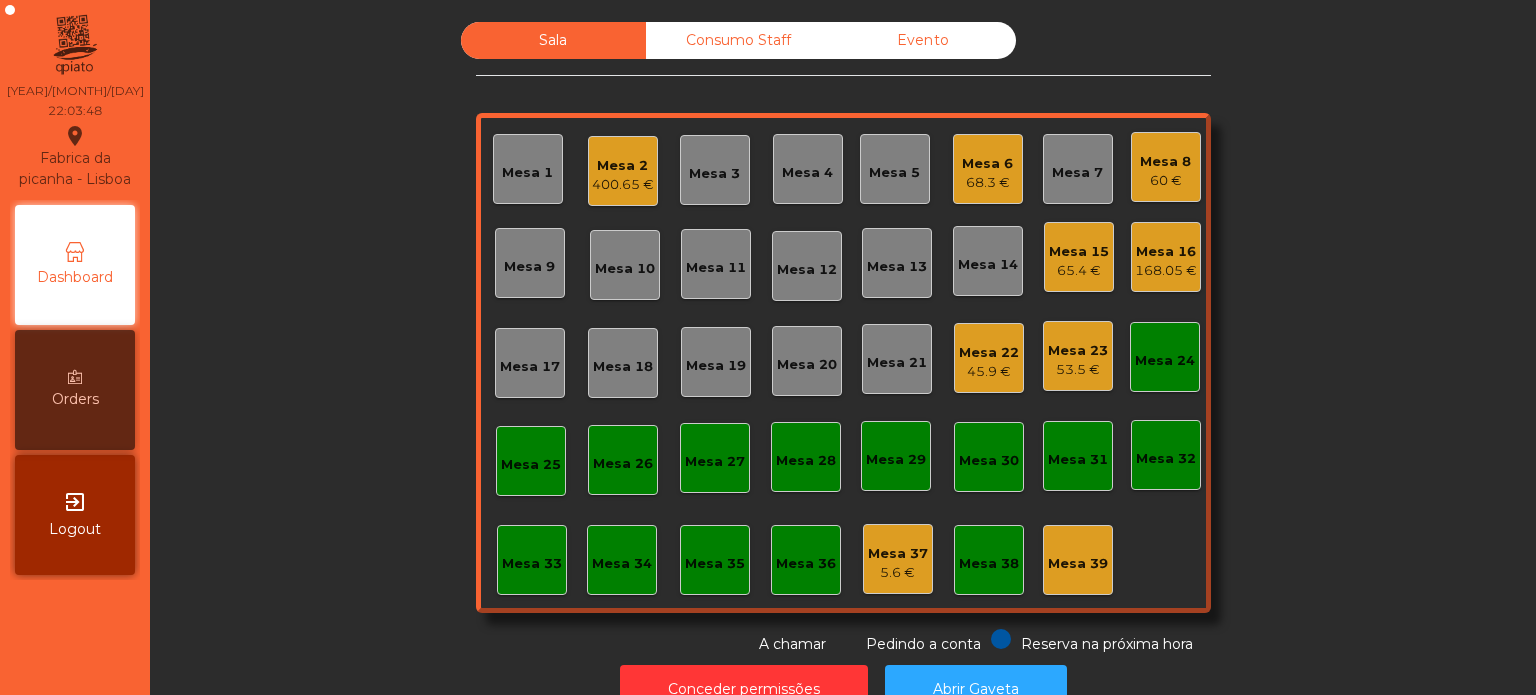 click on "Sala   Consumo Staff   Evento   Mesa 1   Mesa 2   400.65 €   Mesa 3   Mesa 4   Mesa 5   Mesa 6   68.3 €   Mesa 7   Mesa 8   60 €   Mesa 9   Mesa 10   Mesa 11   Mesa 12   Mesa 13   Mesa 14   Mesa 15   65.4 €   Mesa 16   168.05 €   Mesa 17   Mesa 18   Mesa 19   Mesa 20   Mesa 21   Mesa 22   45.9 €   Mesa 23   53.5 €   Mesa 24   Mesa 25   Mesa 26   Mesa 27   Mesa 28   Mesa 29   Mesa 30   Mesa 31   Mesa 32   Mesa 33   Mesa 34   Mesa 35   Mesa 36   Mesa 37   5.6 €   Mesa 38   Mesa 39  Reserva na próxima hora Pedindo a conta A chamar" 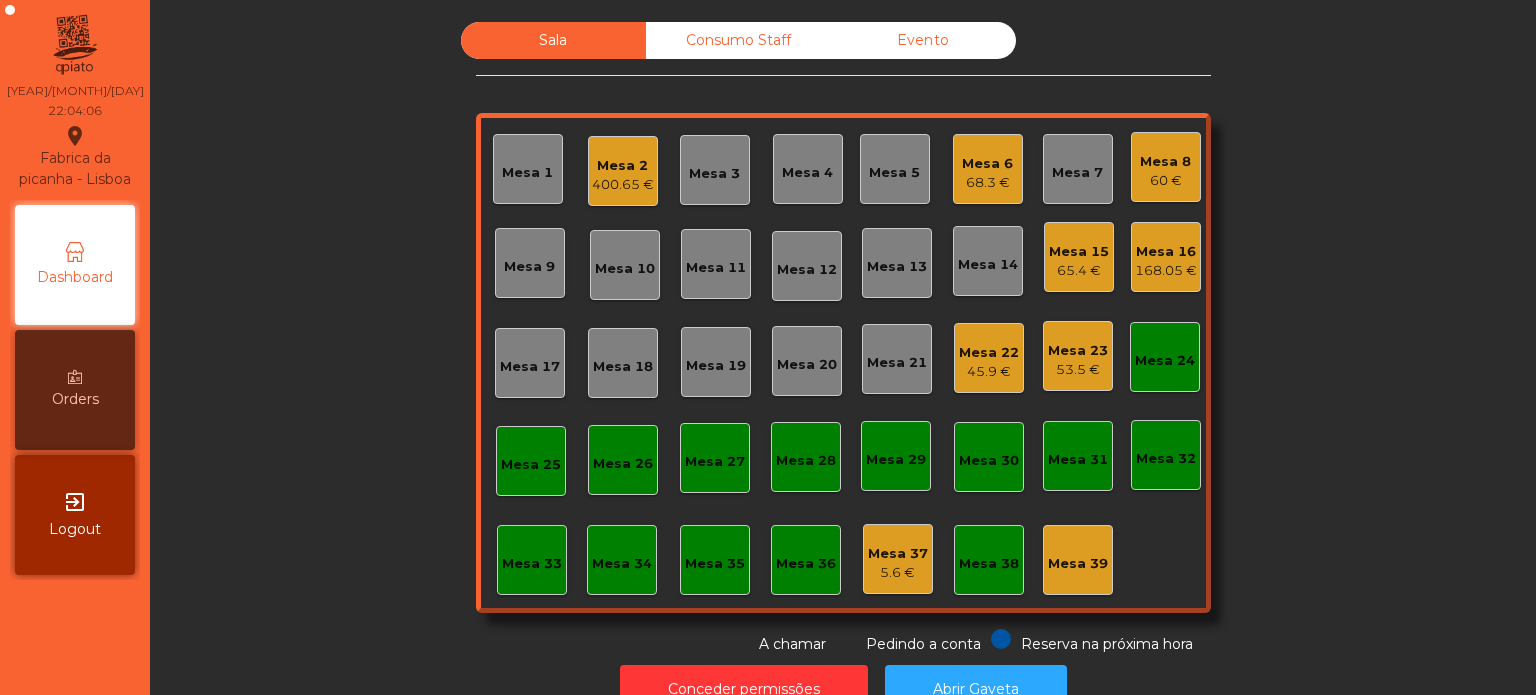 click on "Sala   Consumo Staff   Evento   Mesa 1   Mesa 2   400.65 €   Mesa 3   Mesa 4   Mesa 5   Mesa 6   68.3 €   Mesa 7   Mesa 8   60 €   Mesa 9   Mesa 10   Mesa 11   Mesa 12   Mesa 13   Mesa 14   Mesa 15   65.4 €   Mesa 16   168.05 €   Mesa 17   Mesa 18   Mesa 19   Mesa 20   Mesa 21   Mesa 22   45.9 €   Mesa 23   53.5 €   Mesa 24   Mesa 25   Mesa 26   Mesa 27   Mesa 28   Mesa 29   Mesa 30   Mesa 31   Mesa 32   Mesa 33   Mesa 34   Mesa 35   Mesa 36   Mesa 37   5.6 €   Mesa 38   Mesa 39  Reserva na próxima hora Pedindo a conta A chamar" 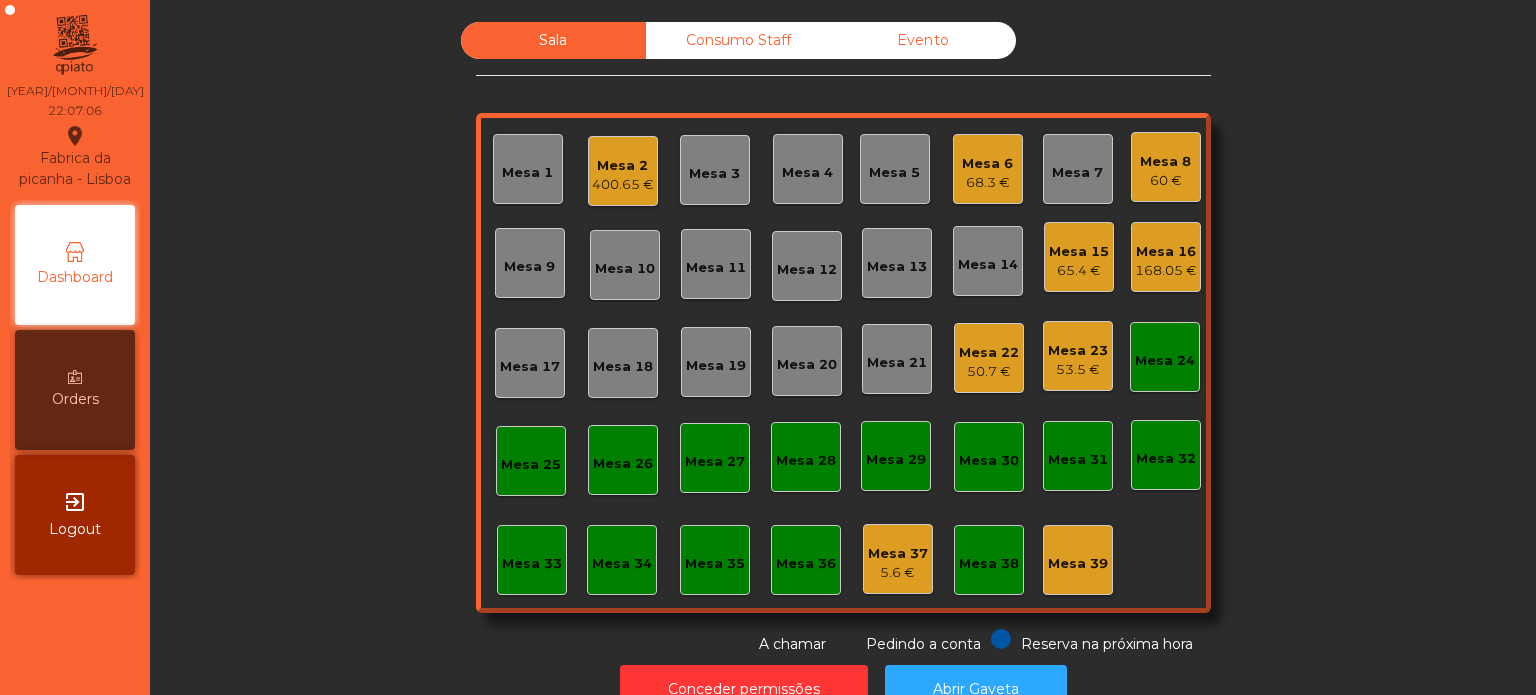 click on "65.4 €" 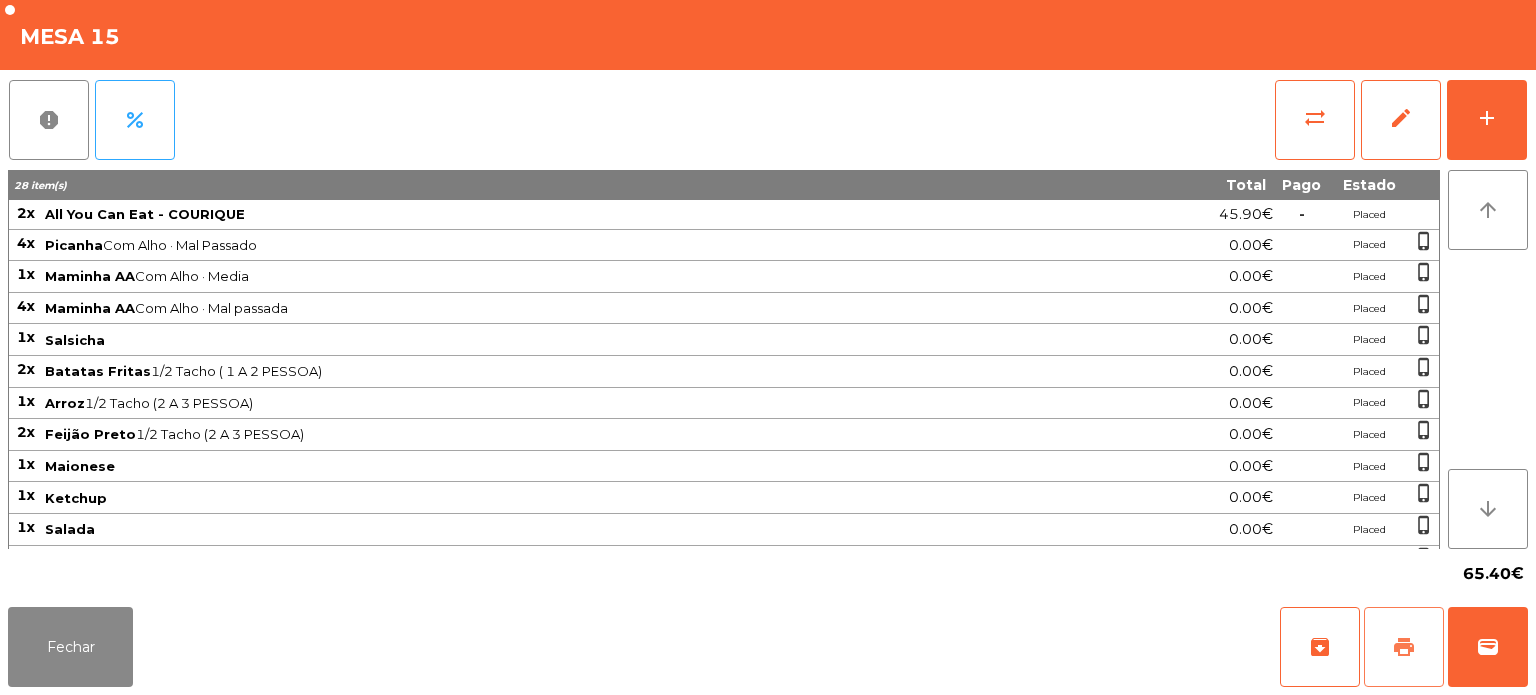 click on "print" 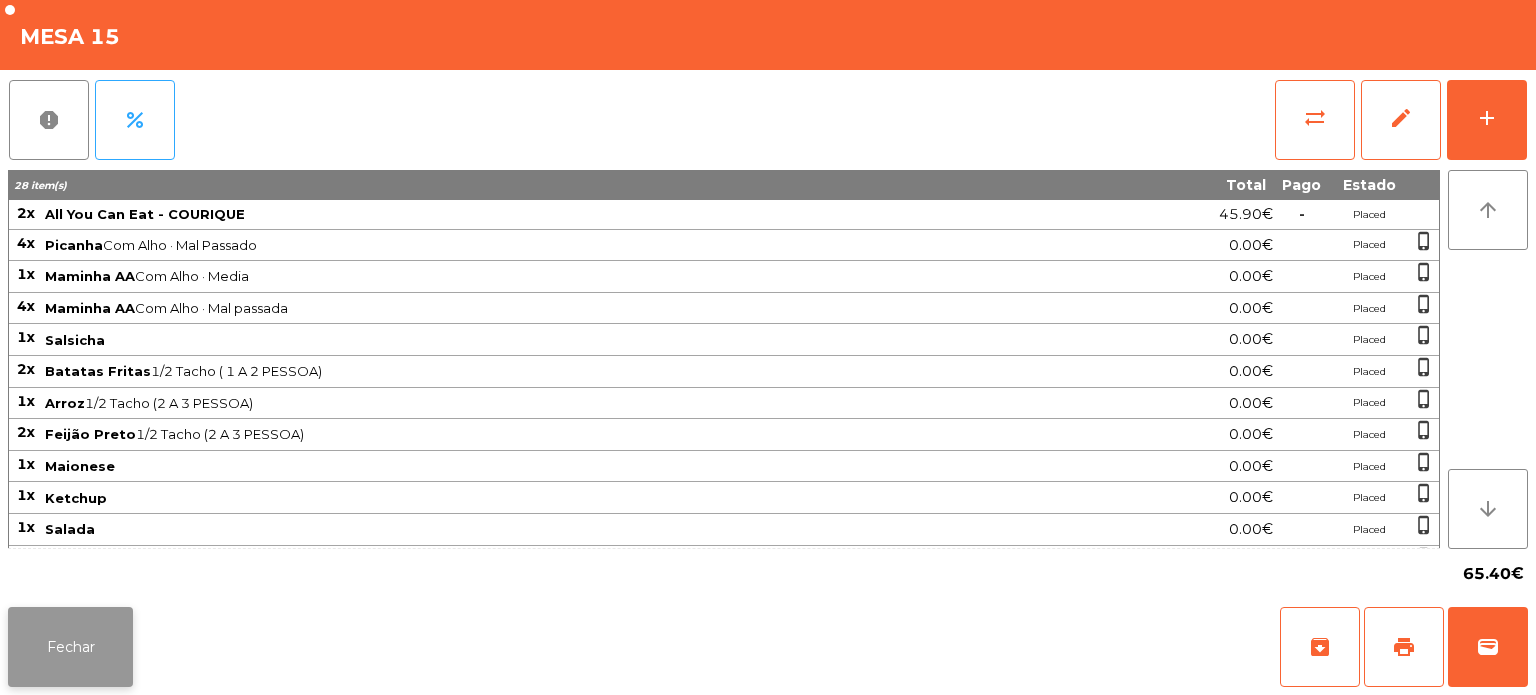 click on "Fechar" 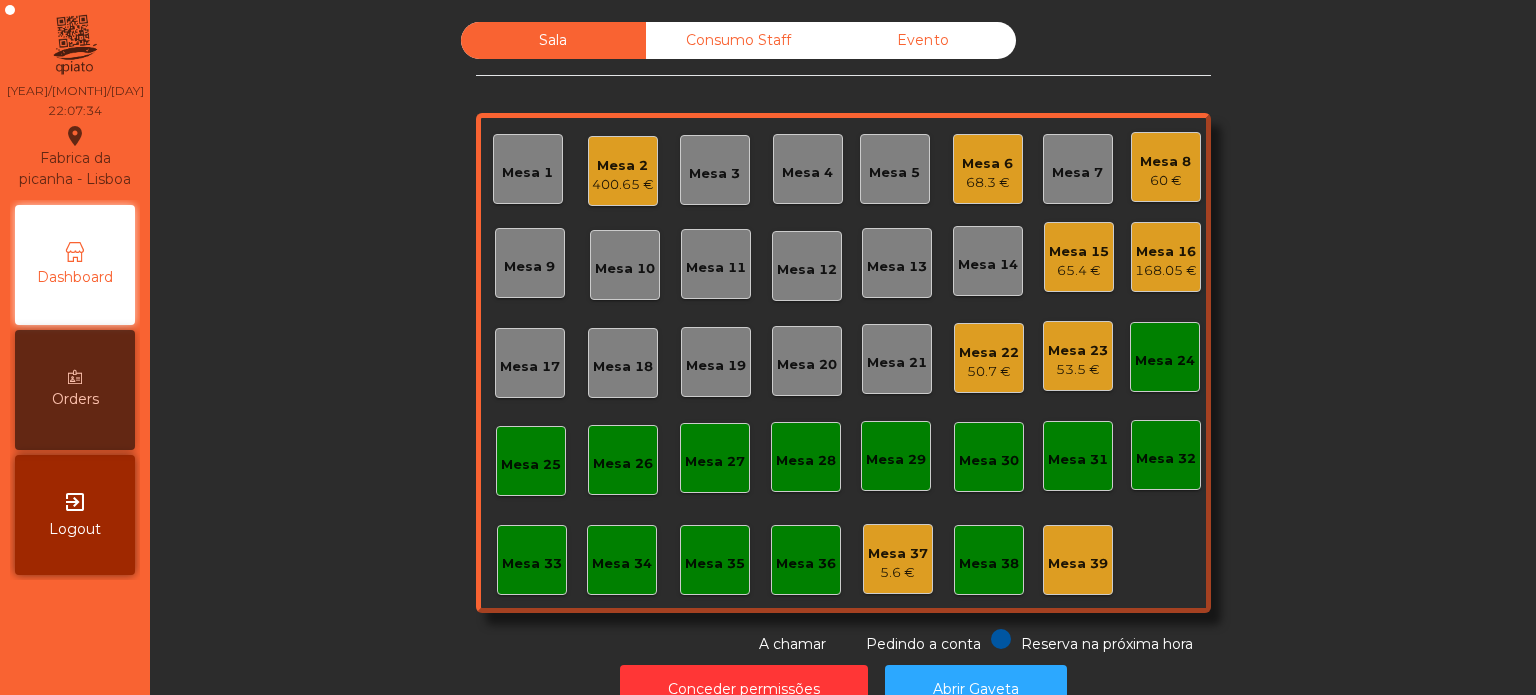 click on "400.65 €" 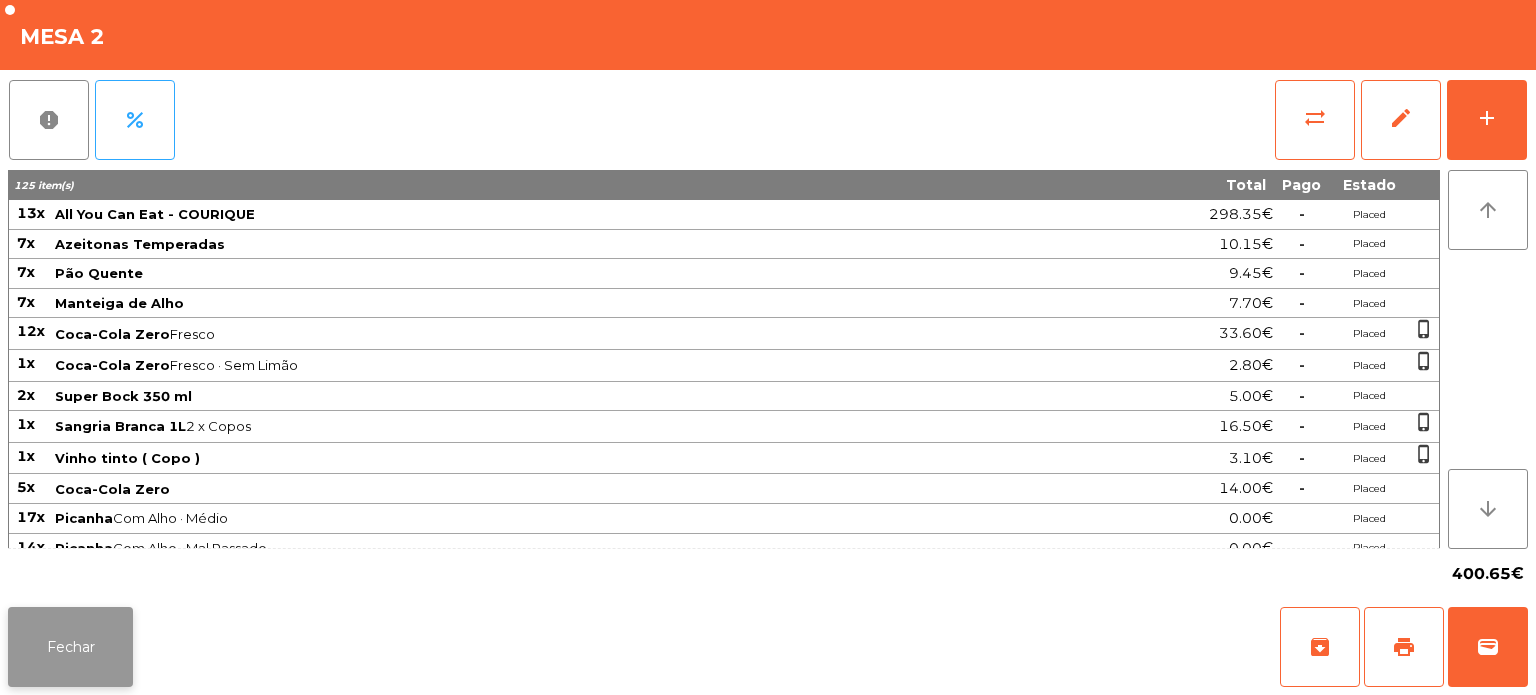 click on "Fechar" 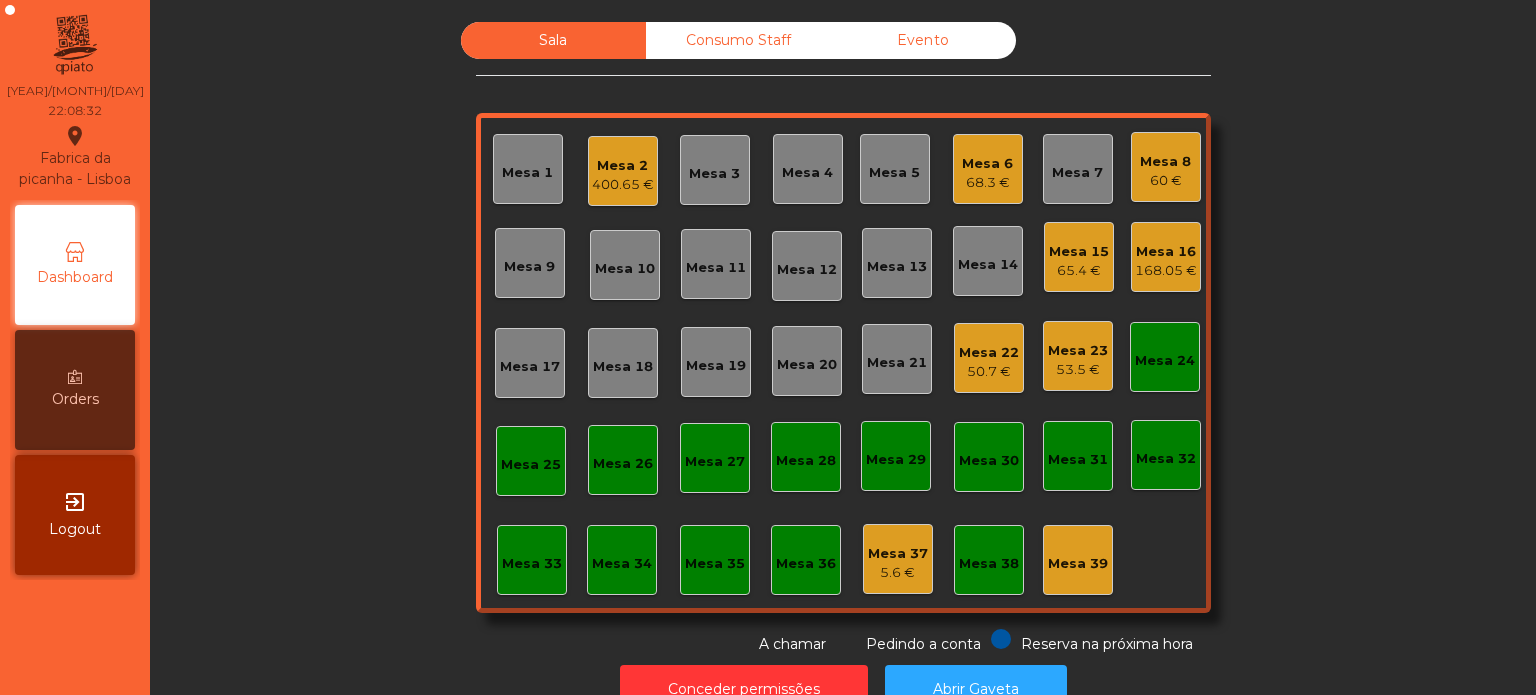 scroll, scrollTop: 55, scrollLeft: 0, axis: vertical 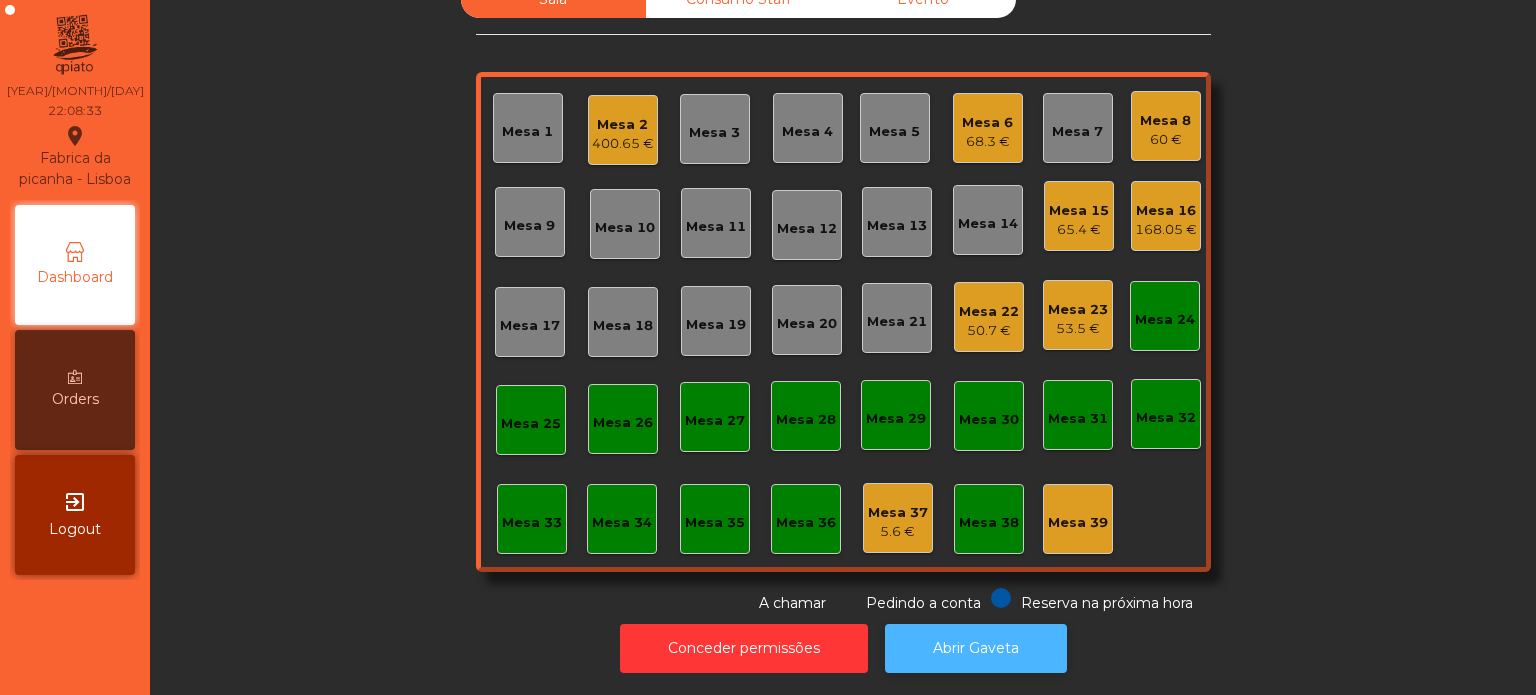 click on "Abrir Gaveta" 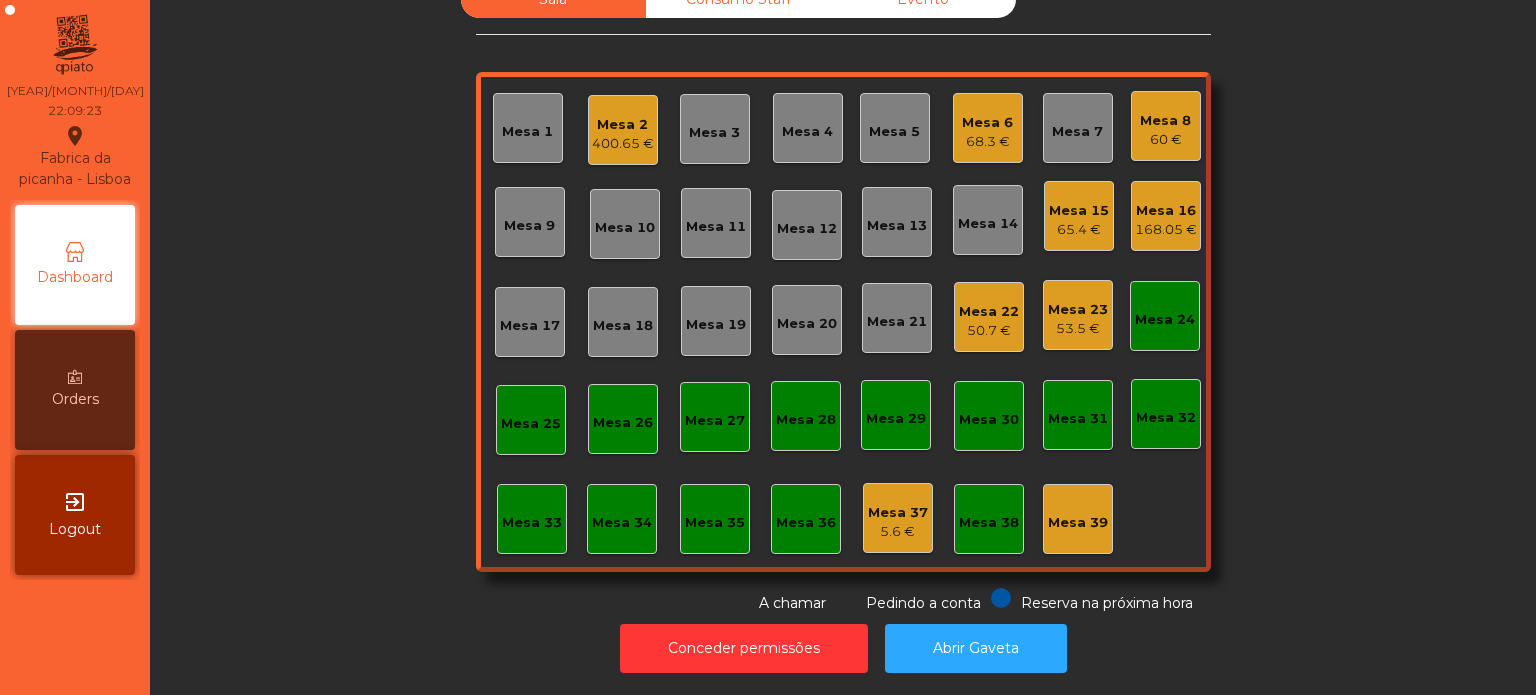 click on "Mesa 15" 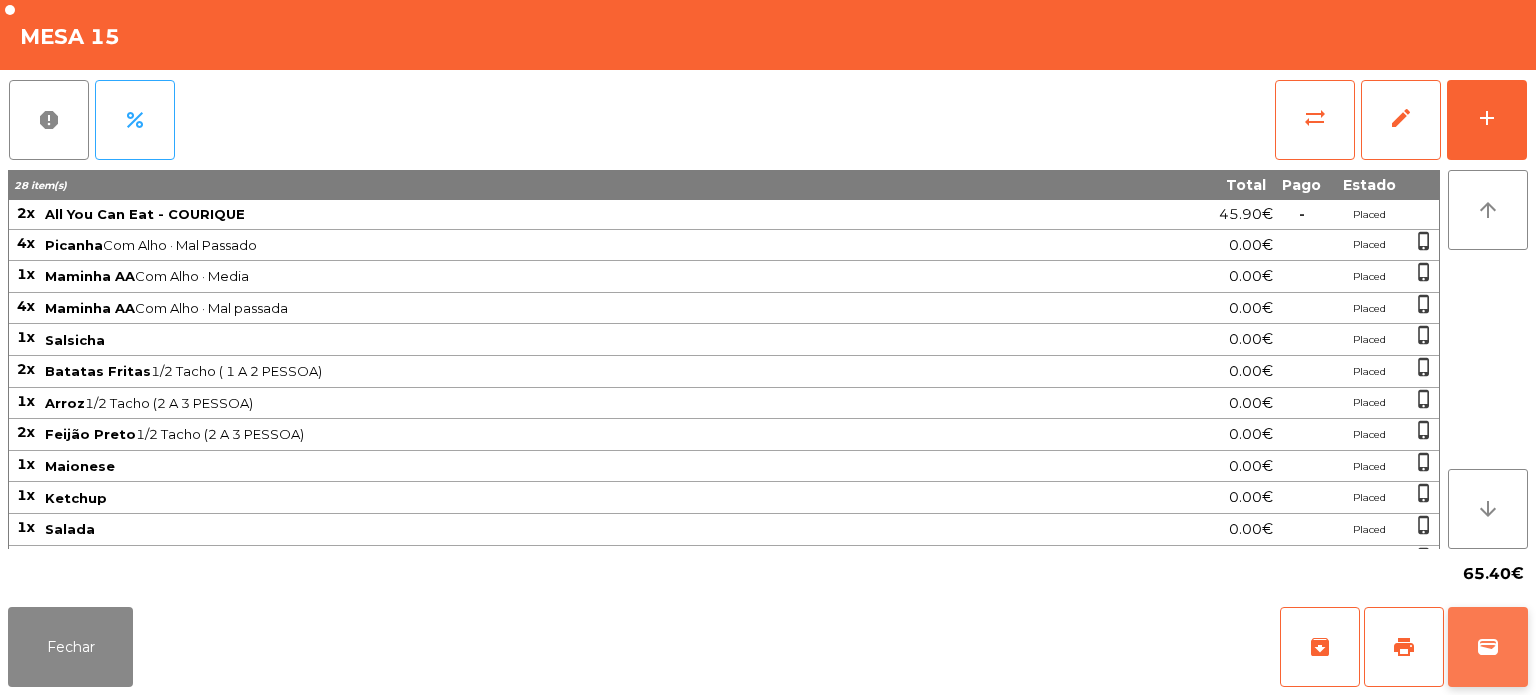 click on "wallet" 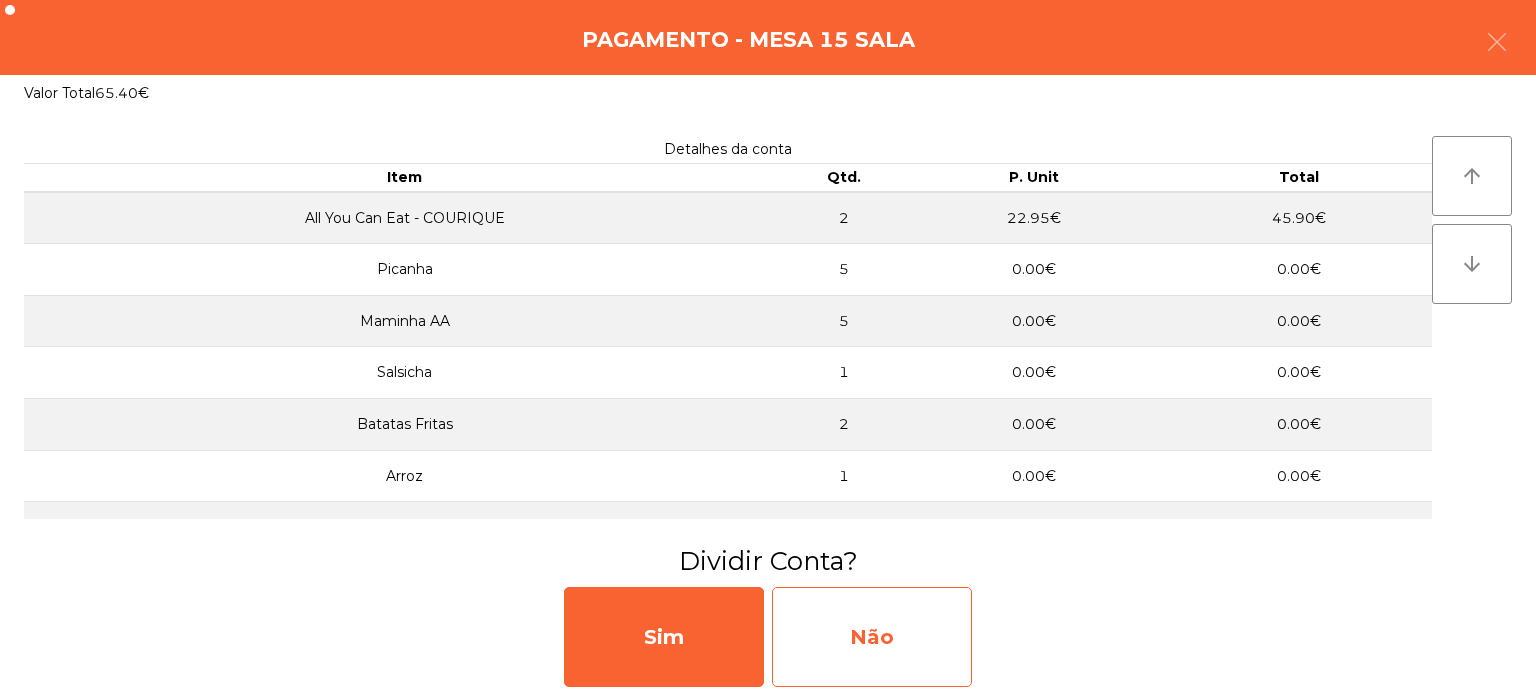 click on "Não" 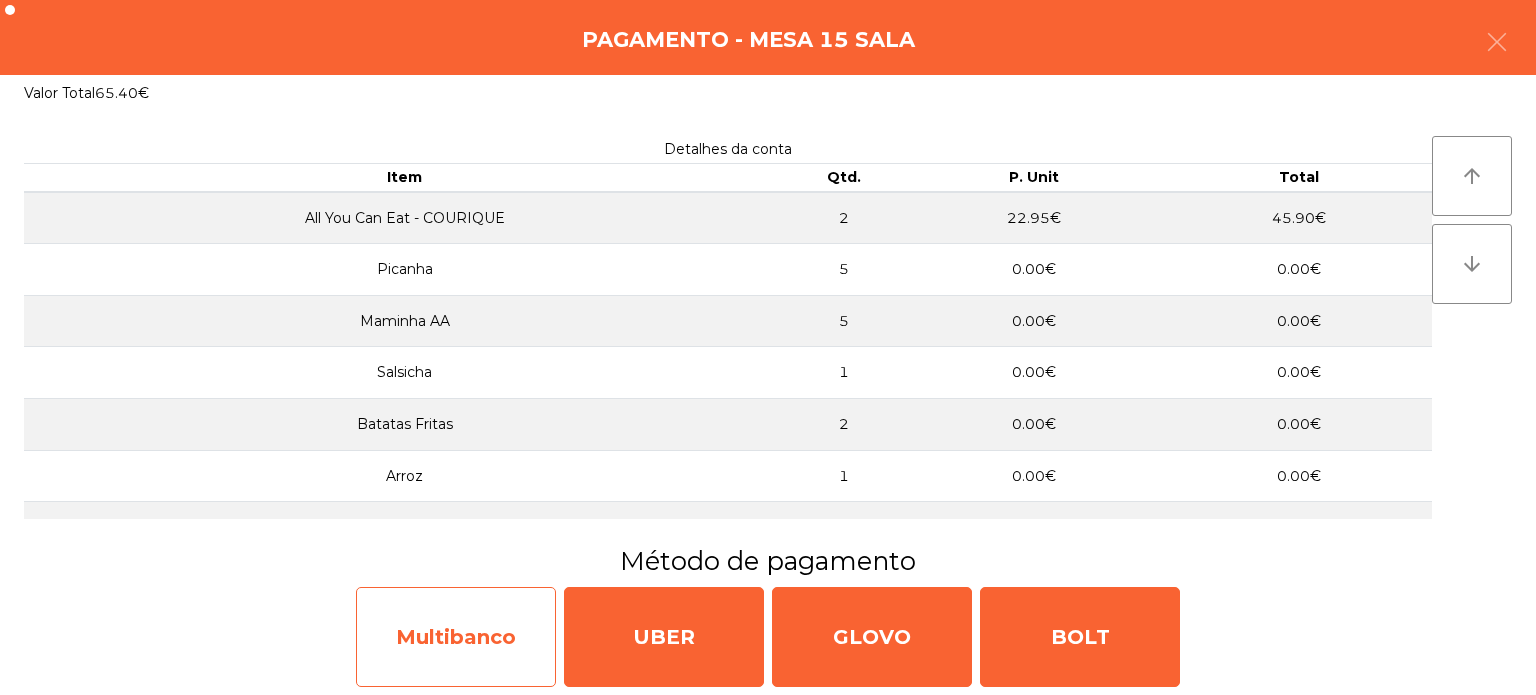 click on "Multibanco" 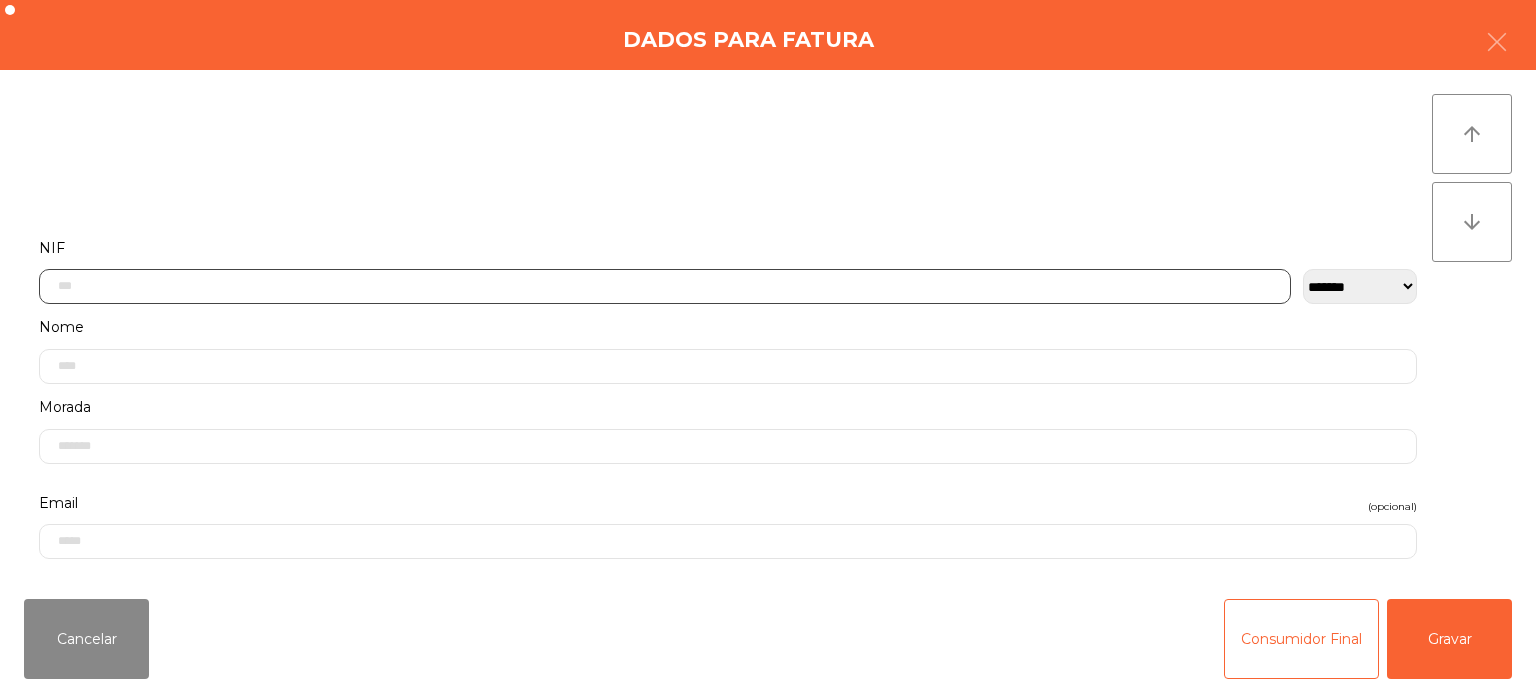 click 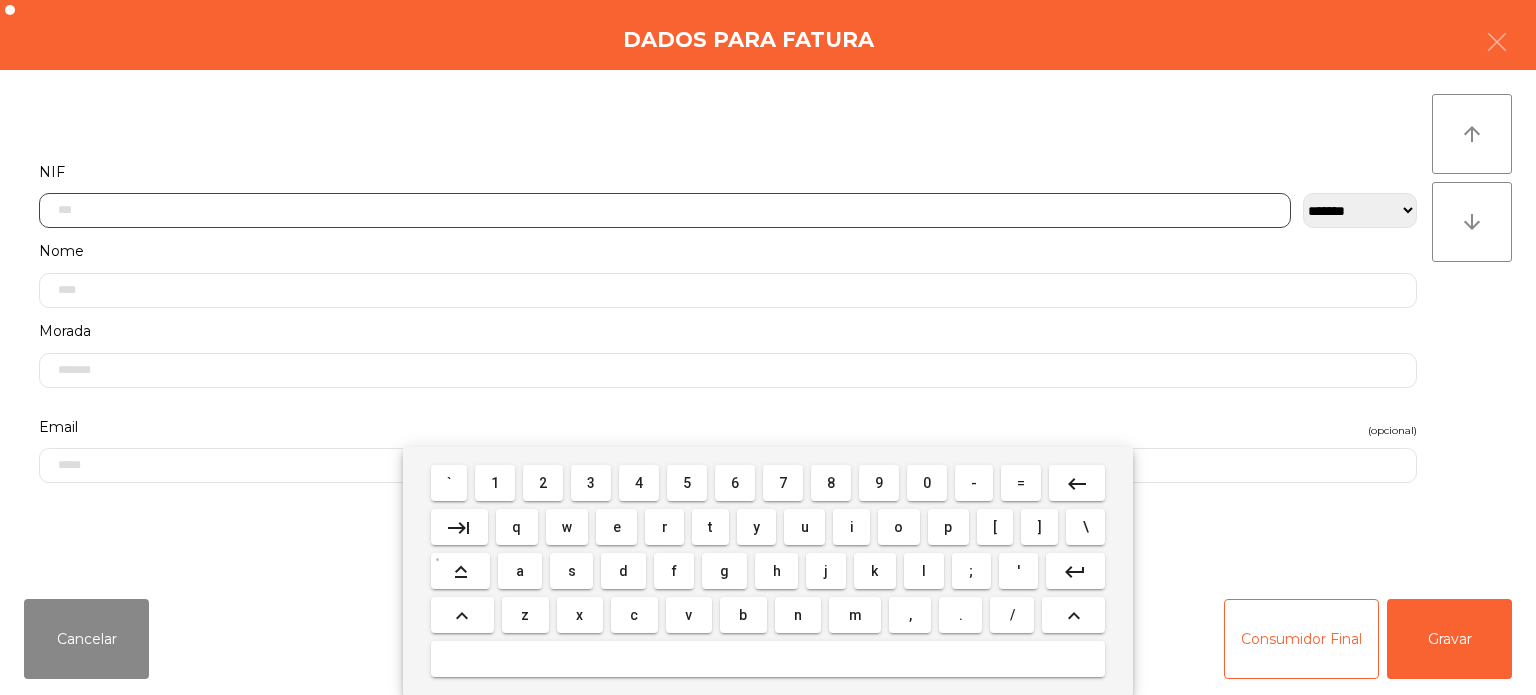 scroll, scrollTop: 139, scrollLeft: 0, axis: vertical 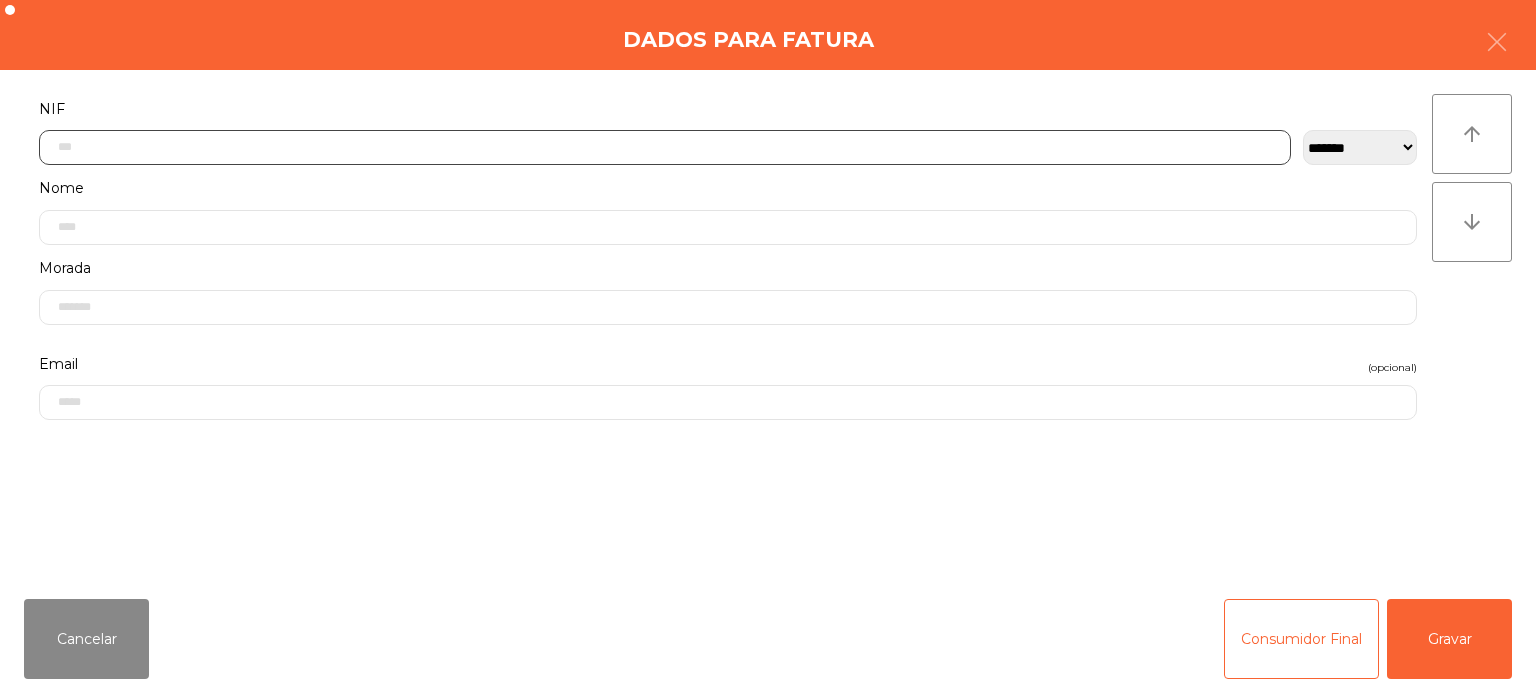 click 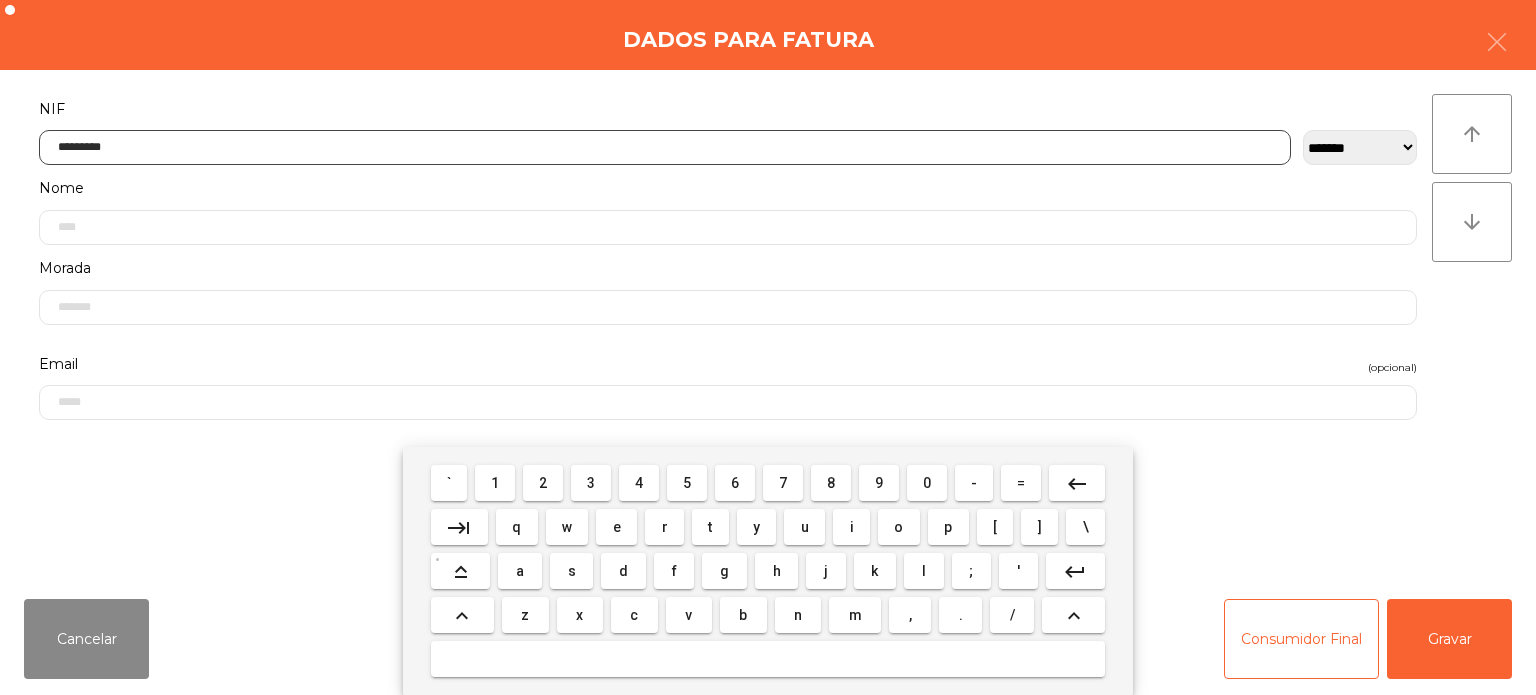 type on "*********" 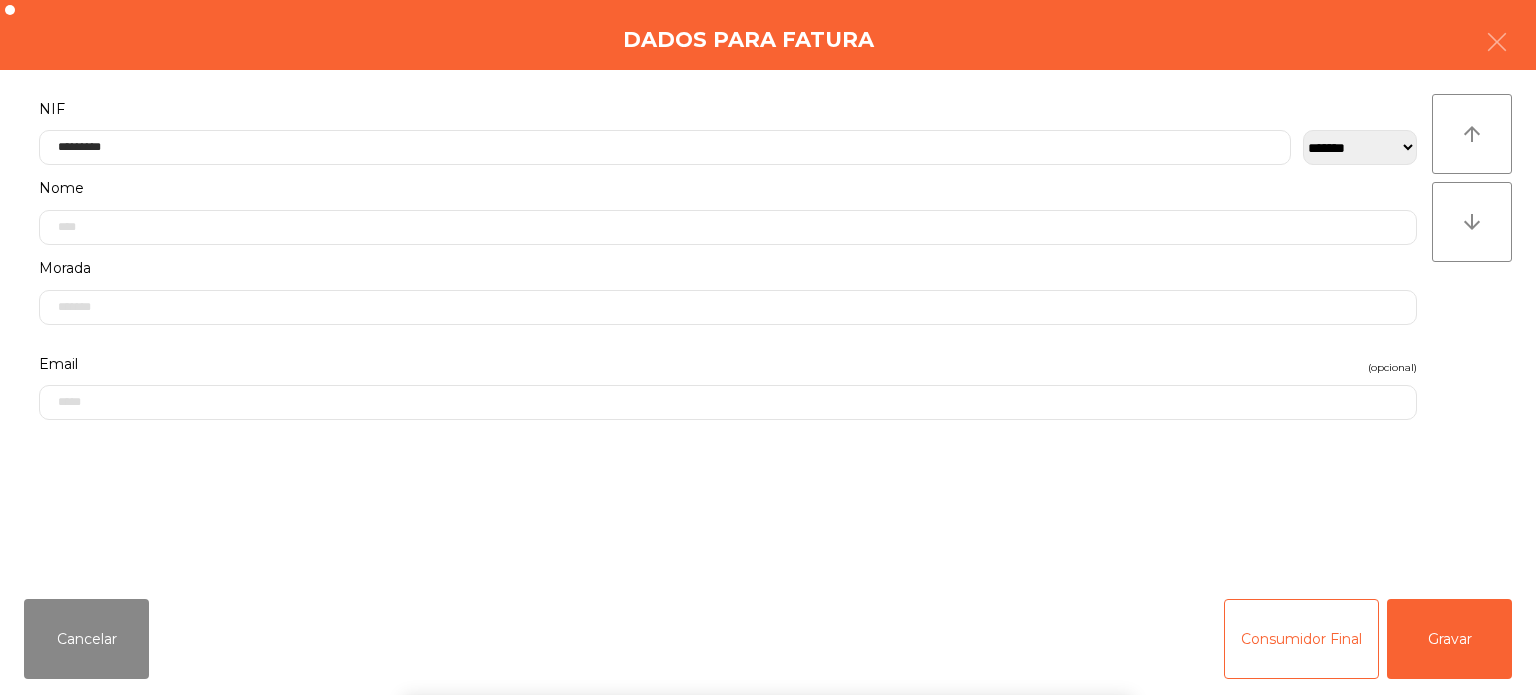 click on "**********" 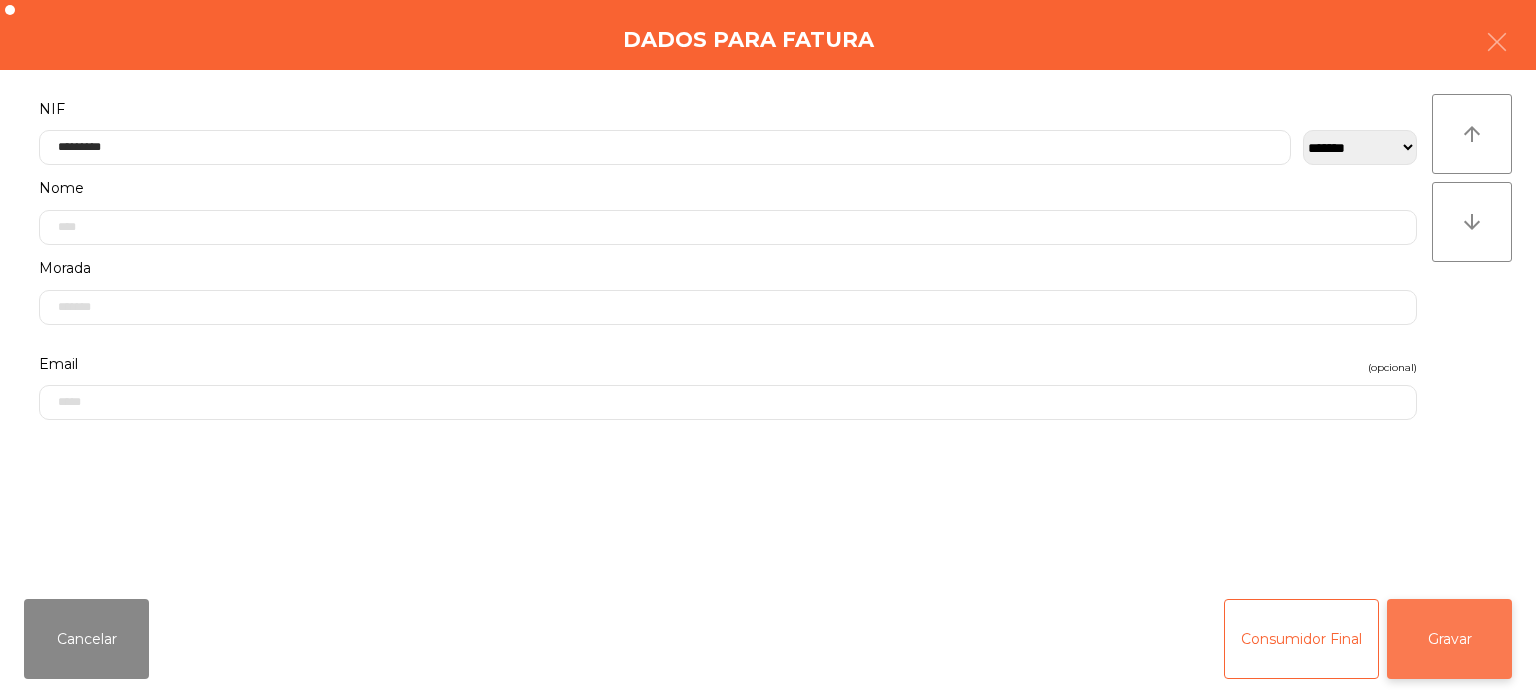 click on "Gravar" 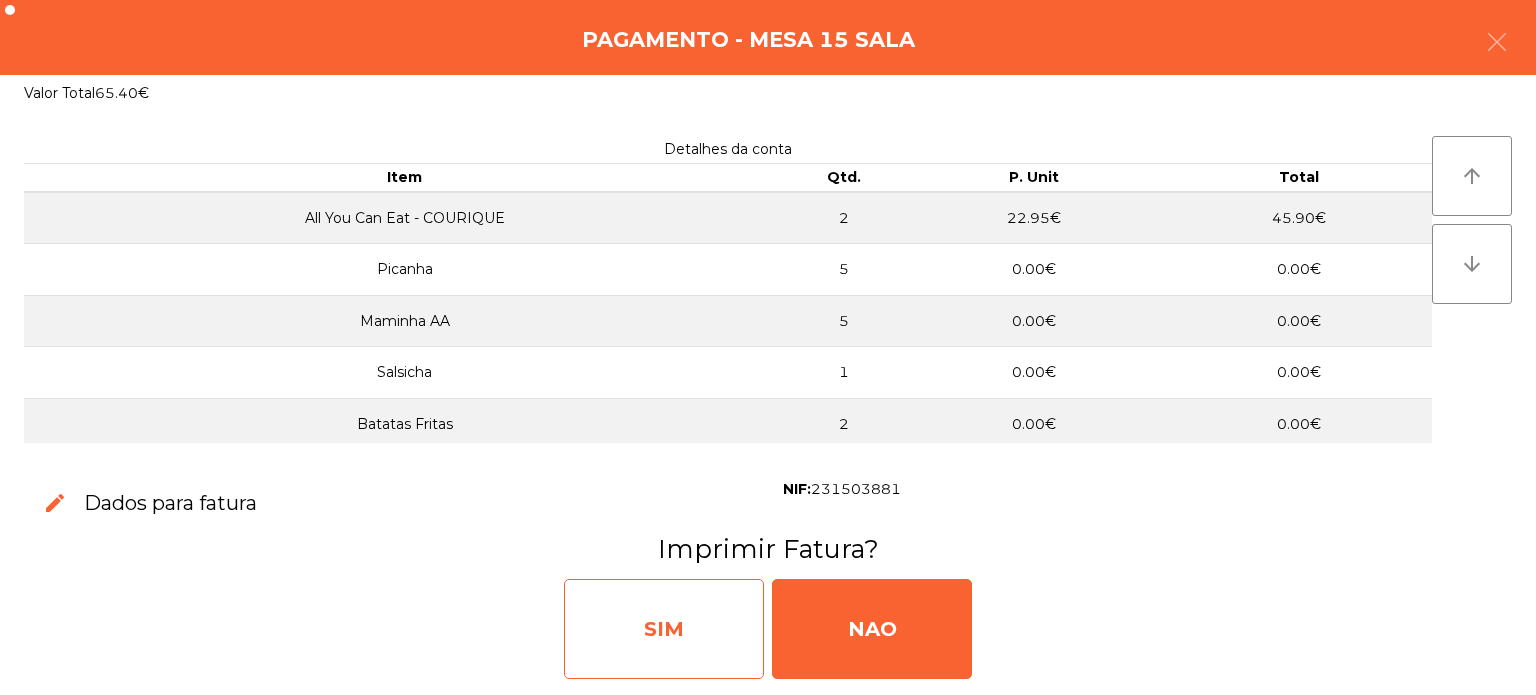click on "SIM" 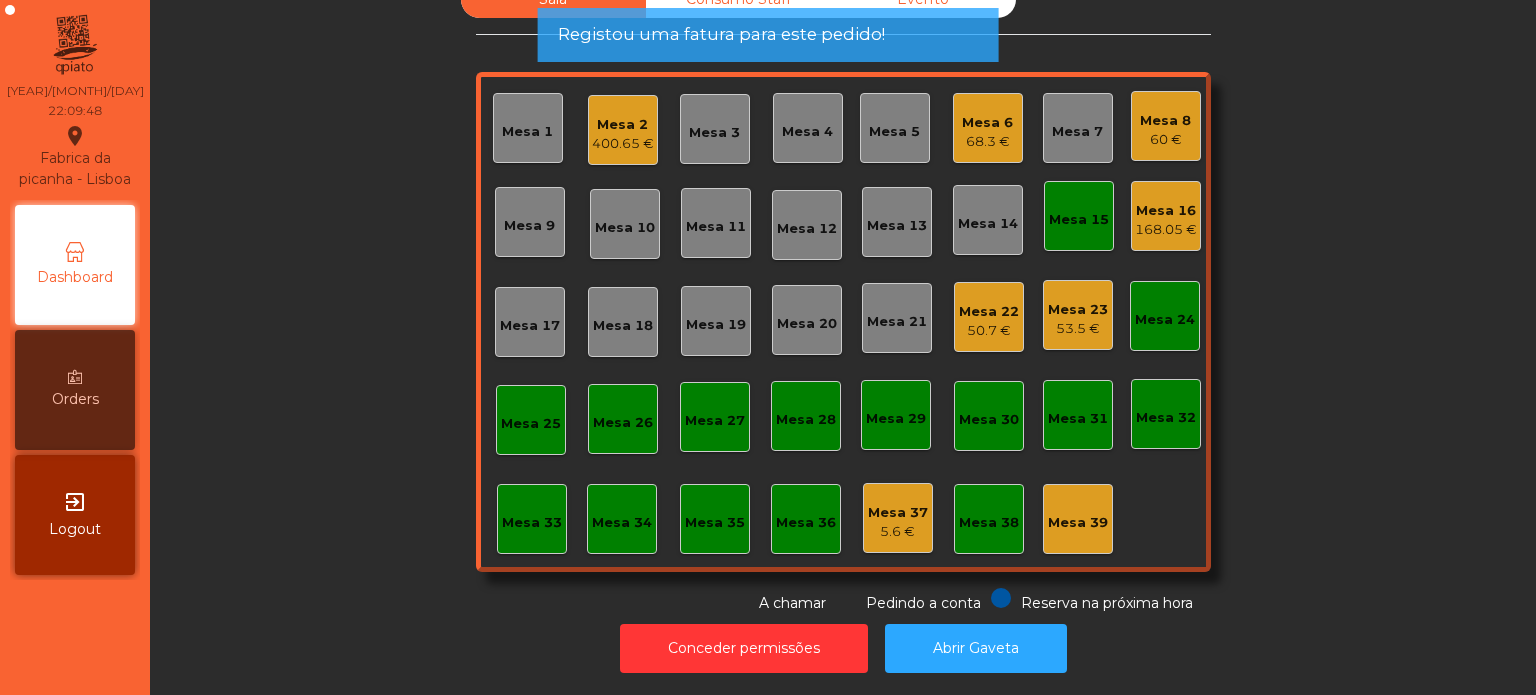 click on "Mesa 15" 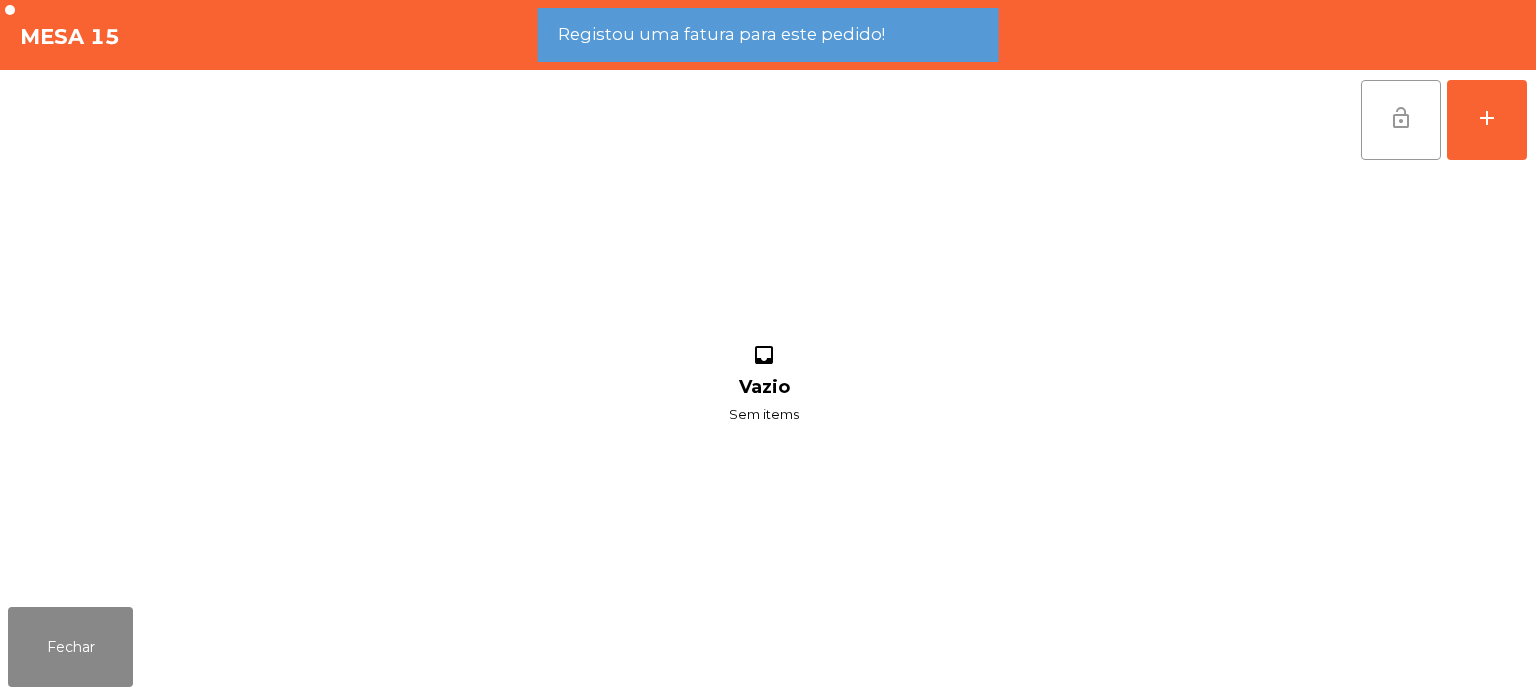 click on "lock_open" 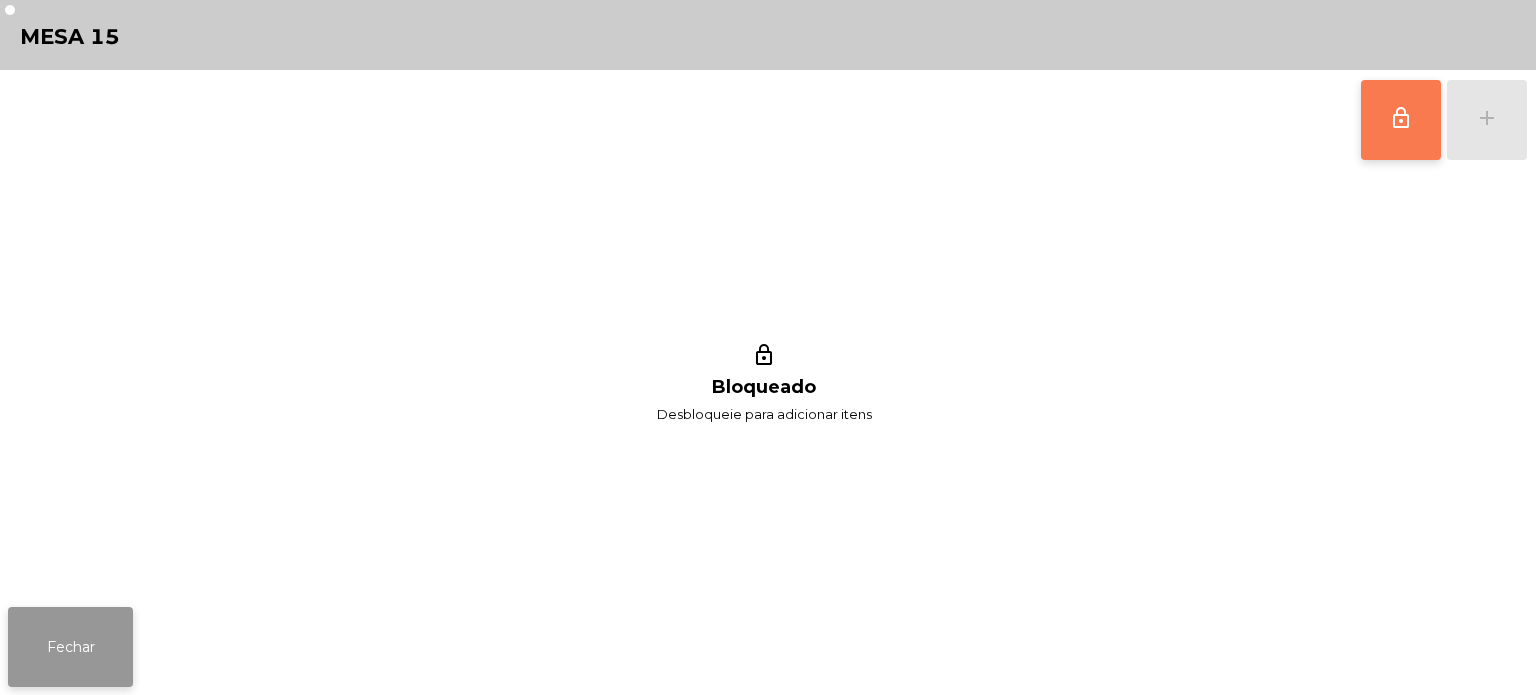 click on "Fechar" 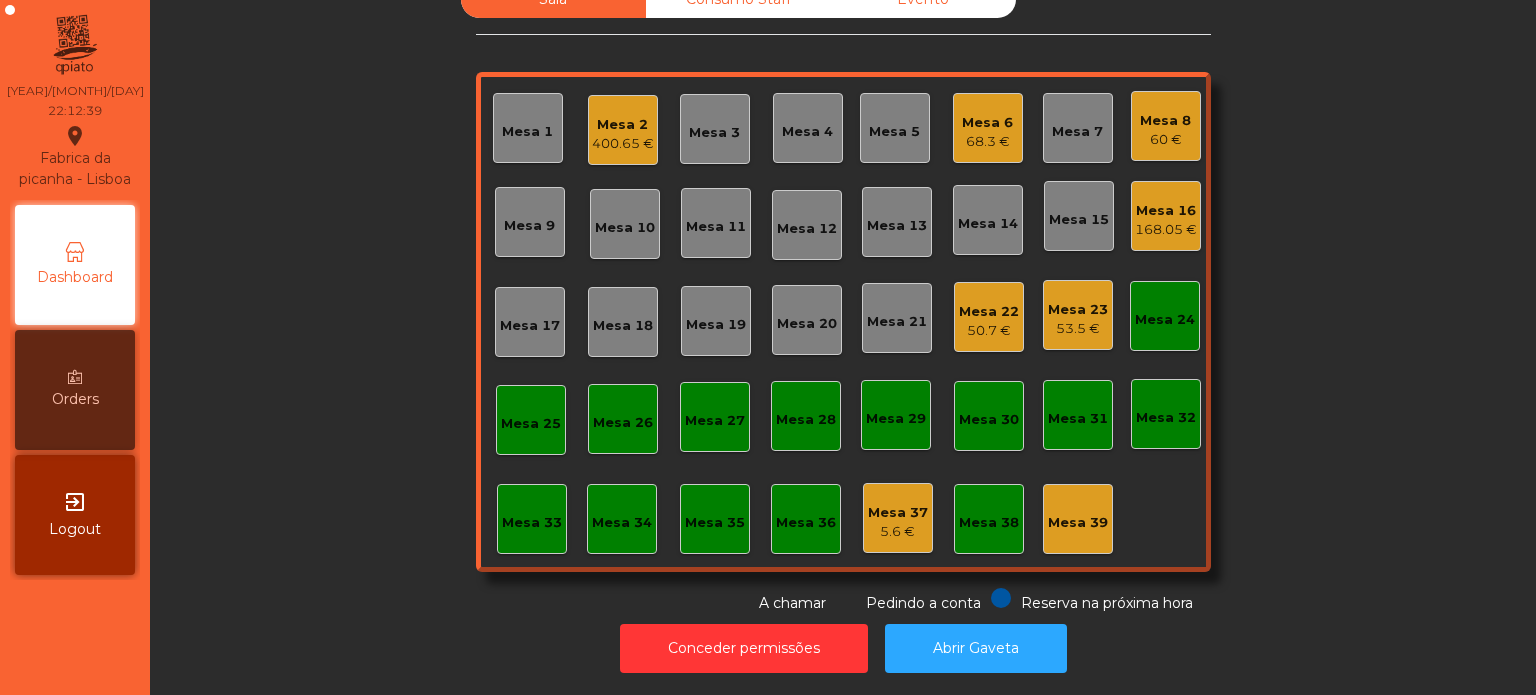 click on "68.3 €" 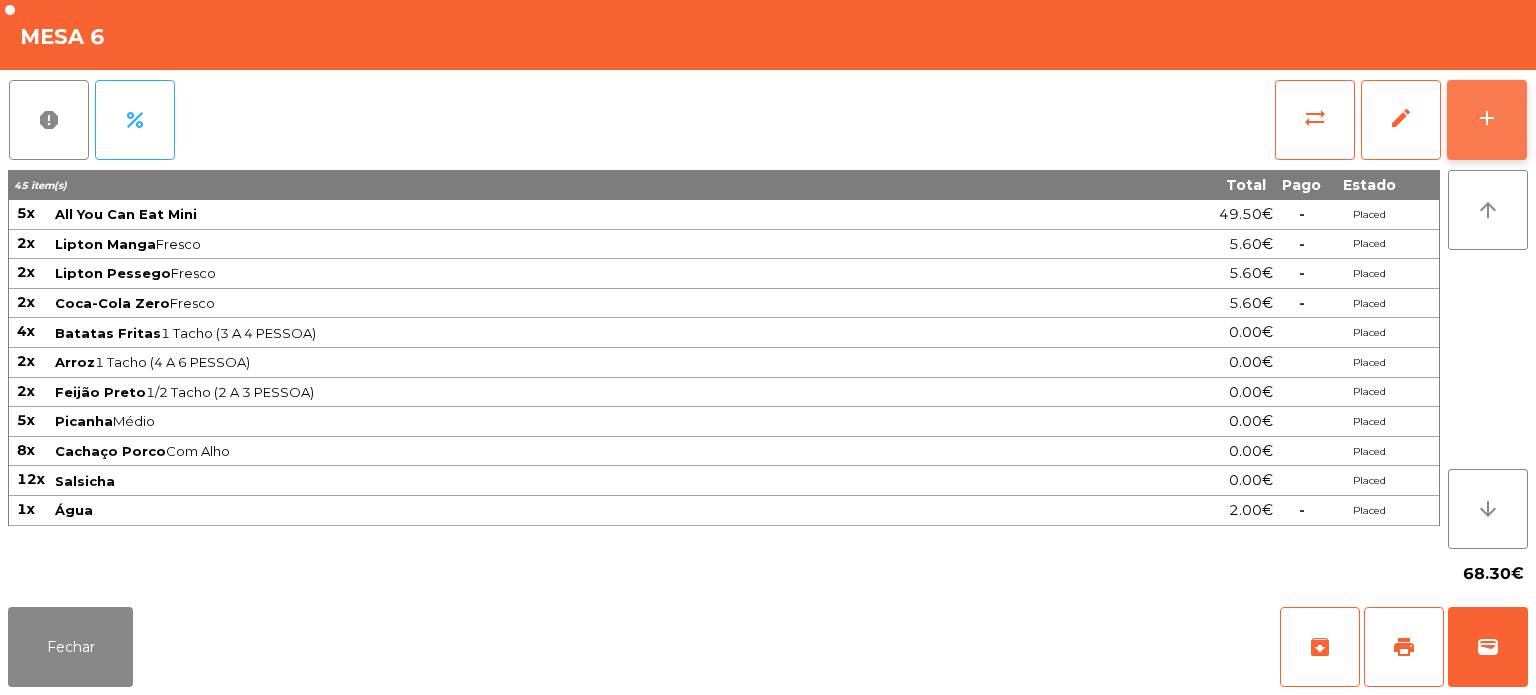 click on "add" 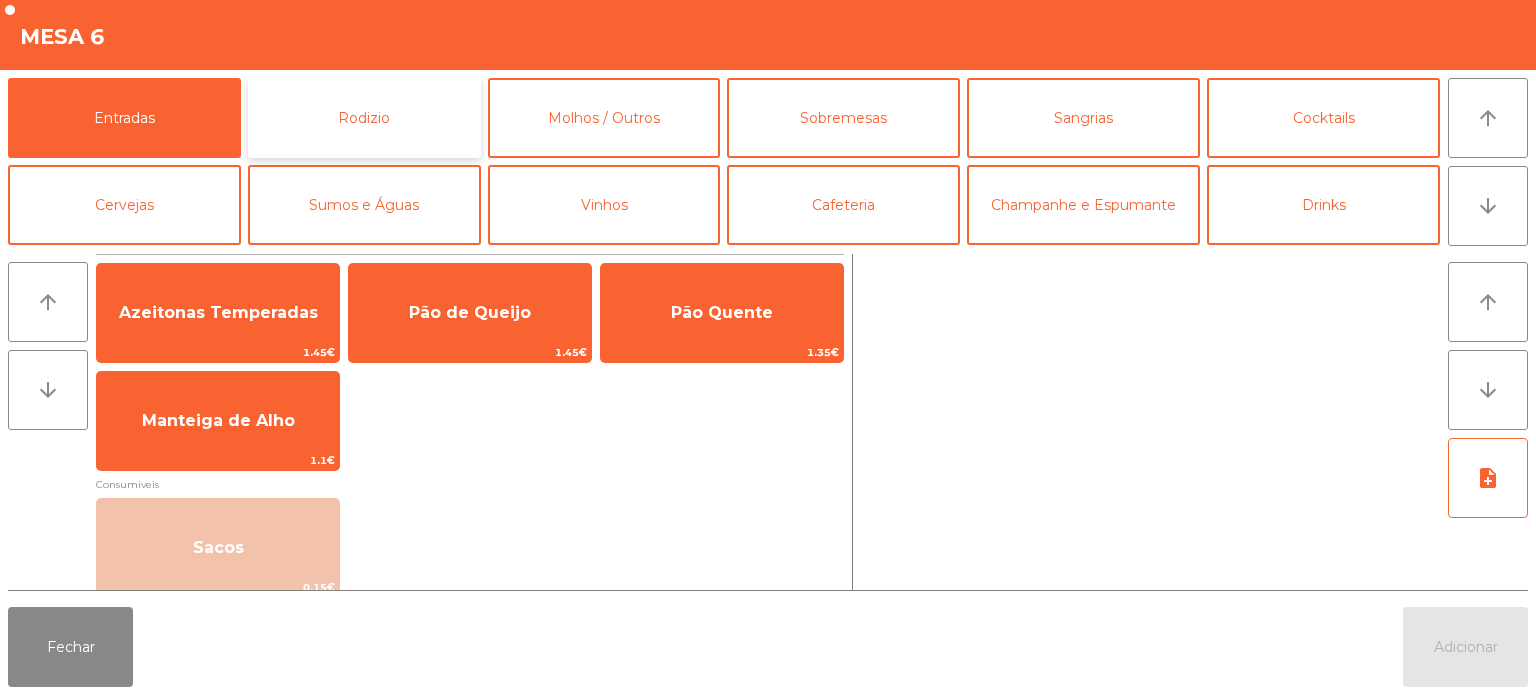 click on "Rodizio" 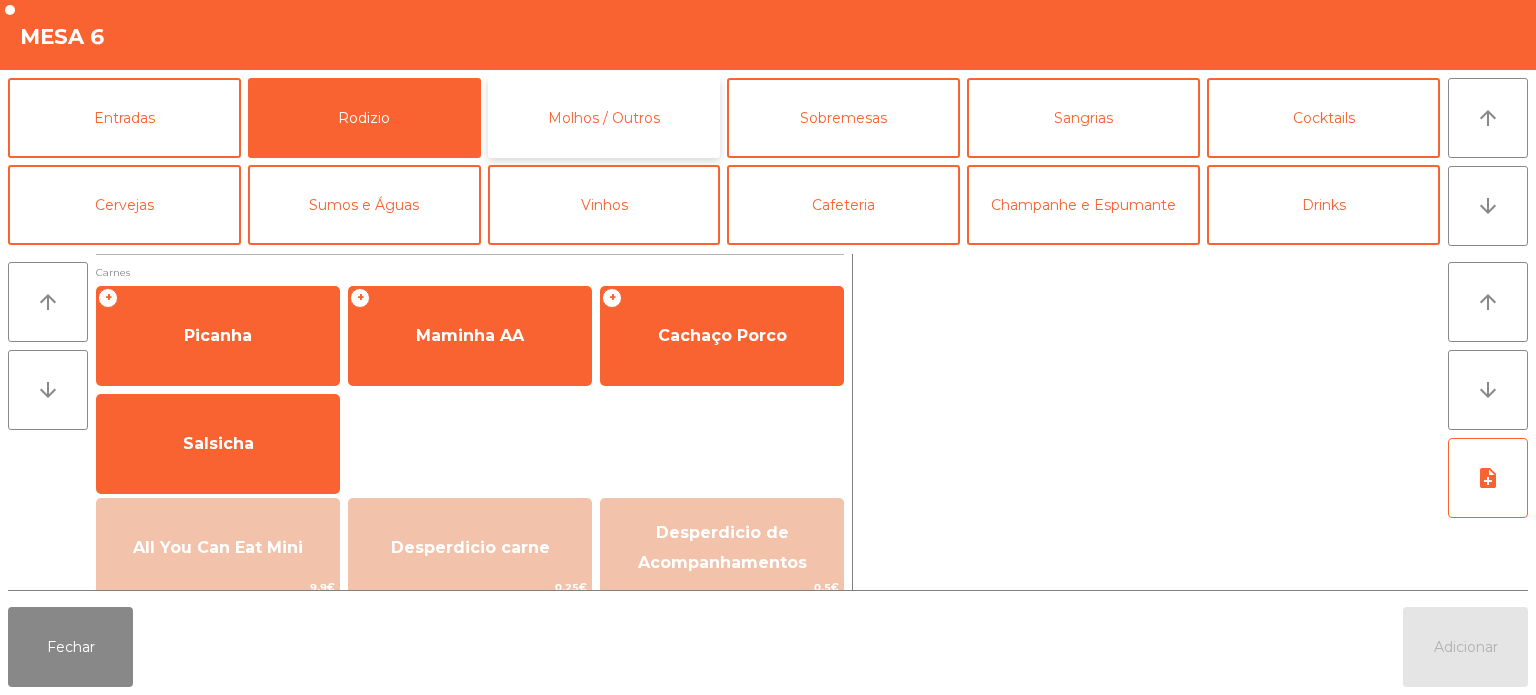 click on "Molhos / Outros" 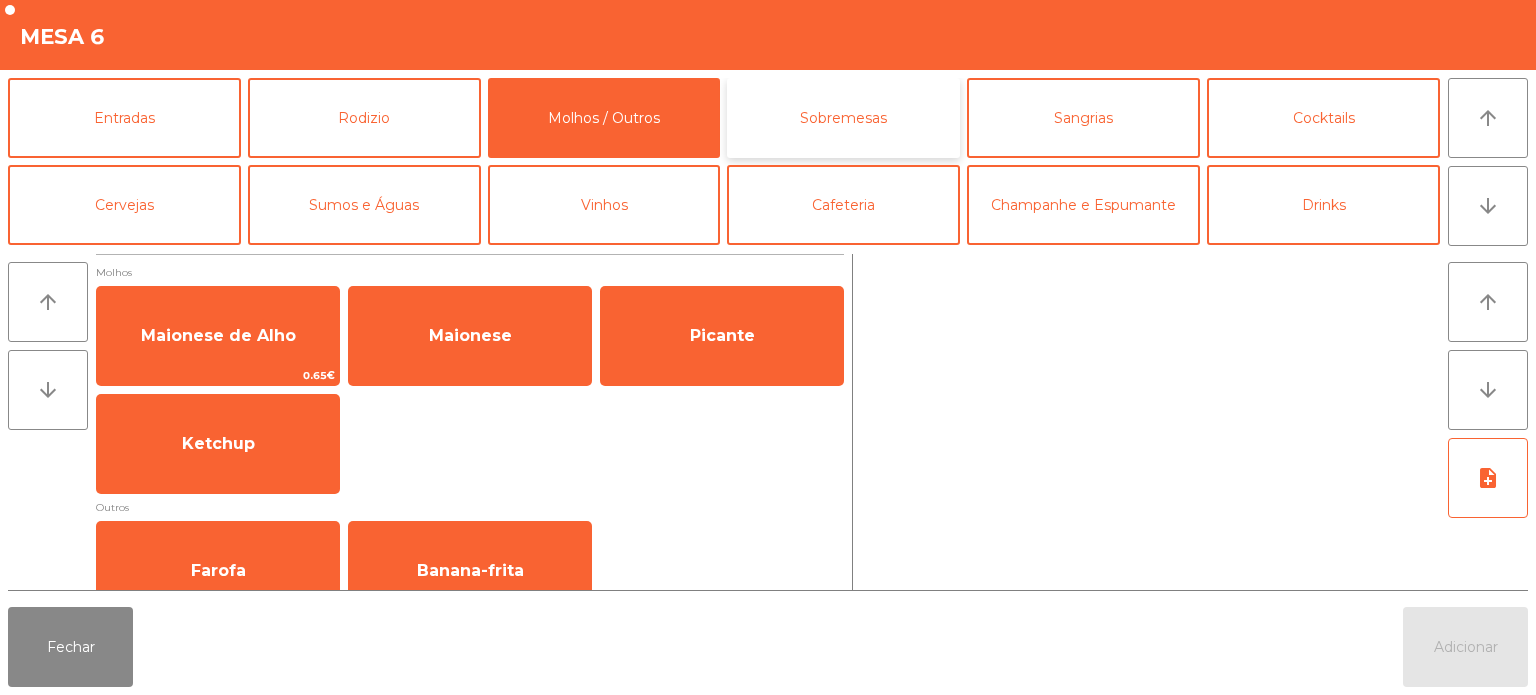 click on "Sobremesas" 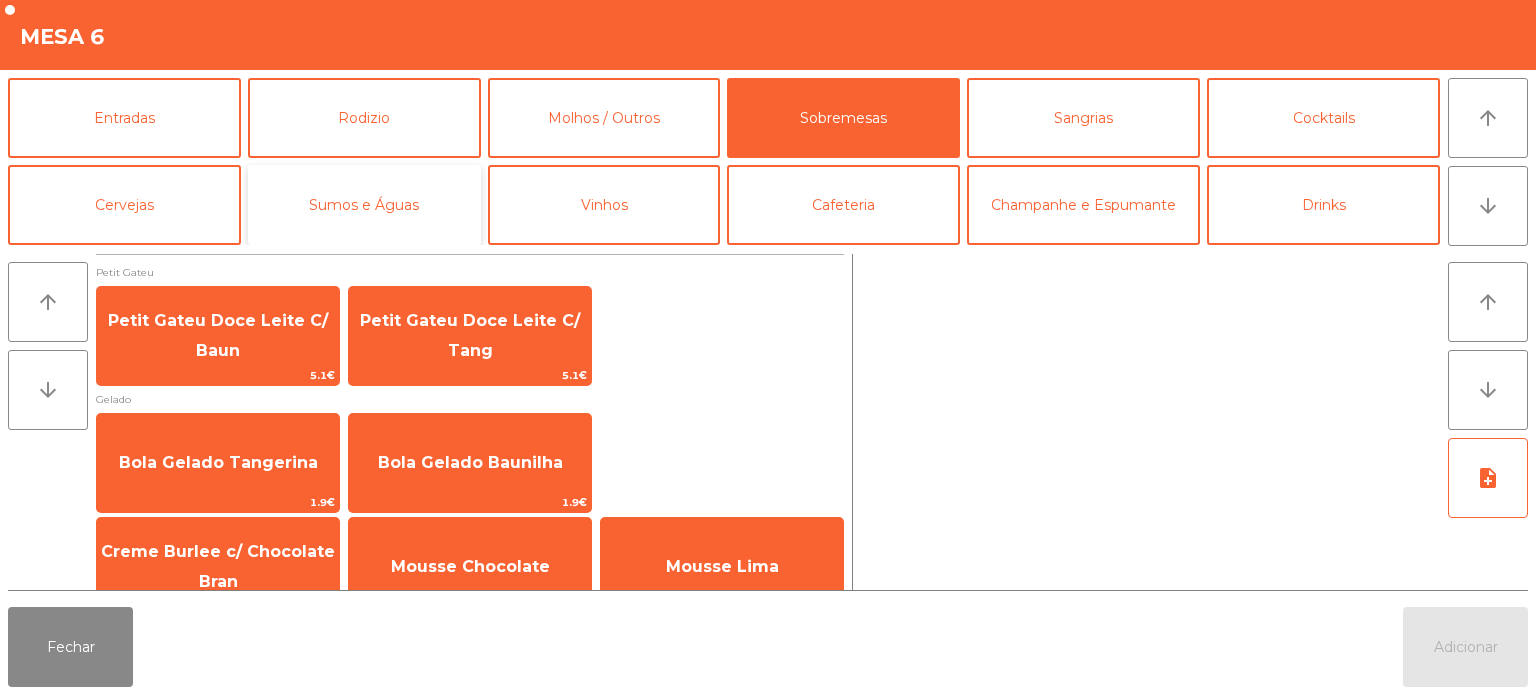 click on "Sumos e Águas" 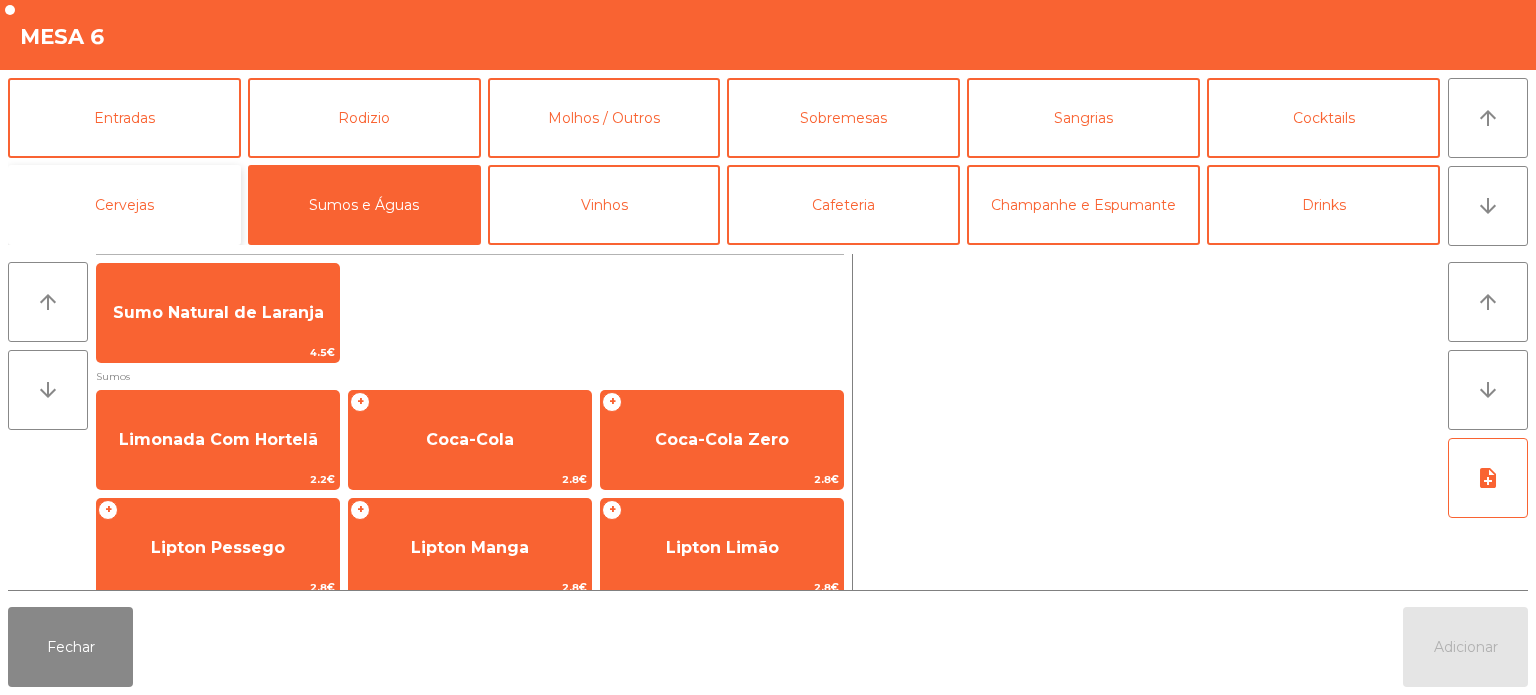 click on "Cervejas" 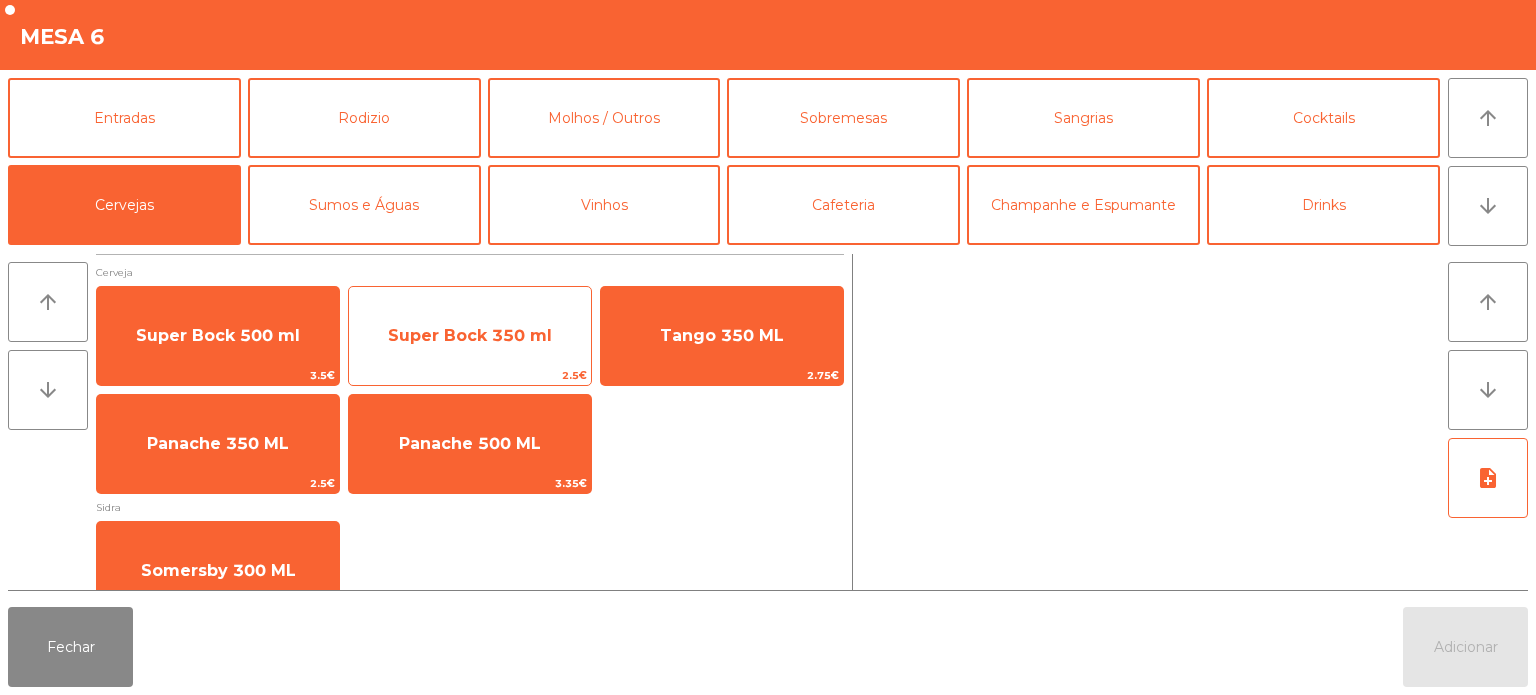 click on "2.5€" 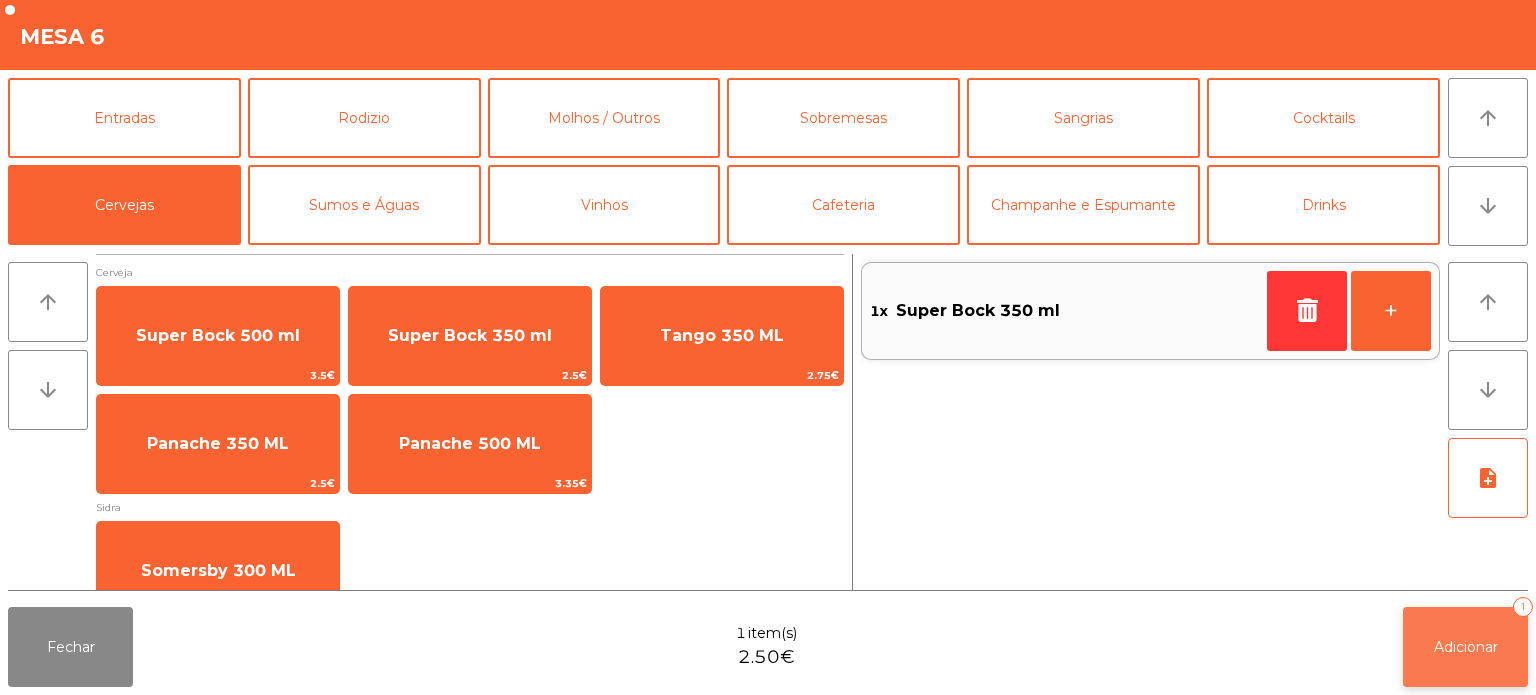 click on "Adicionar" 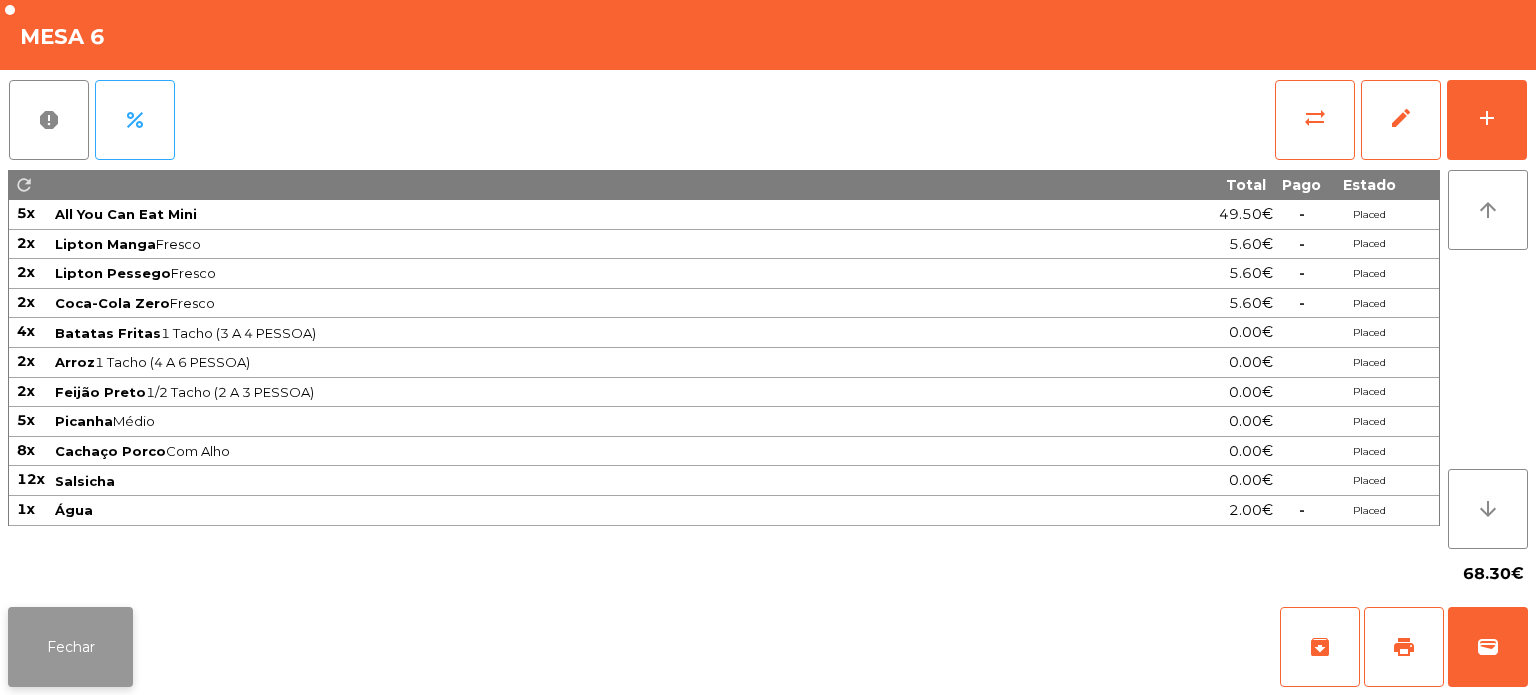 click on "Fechar" 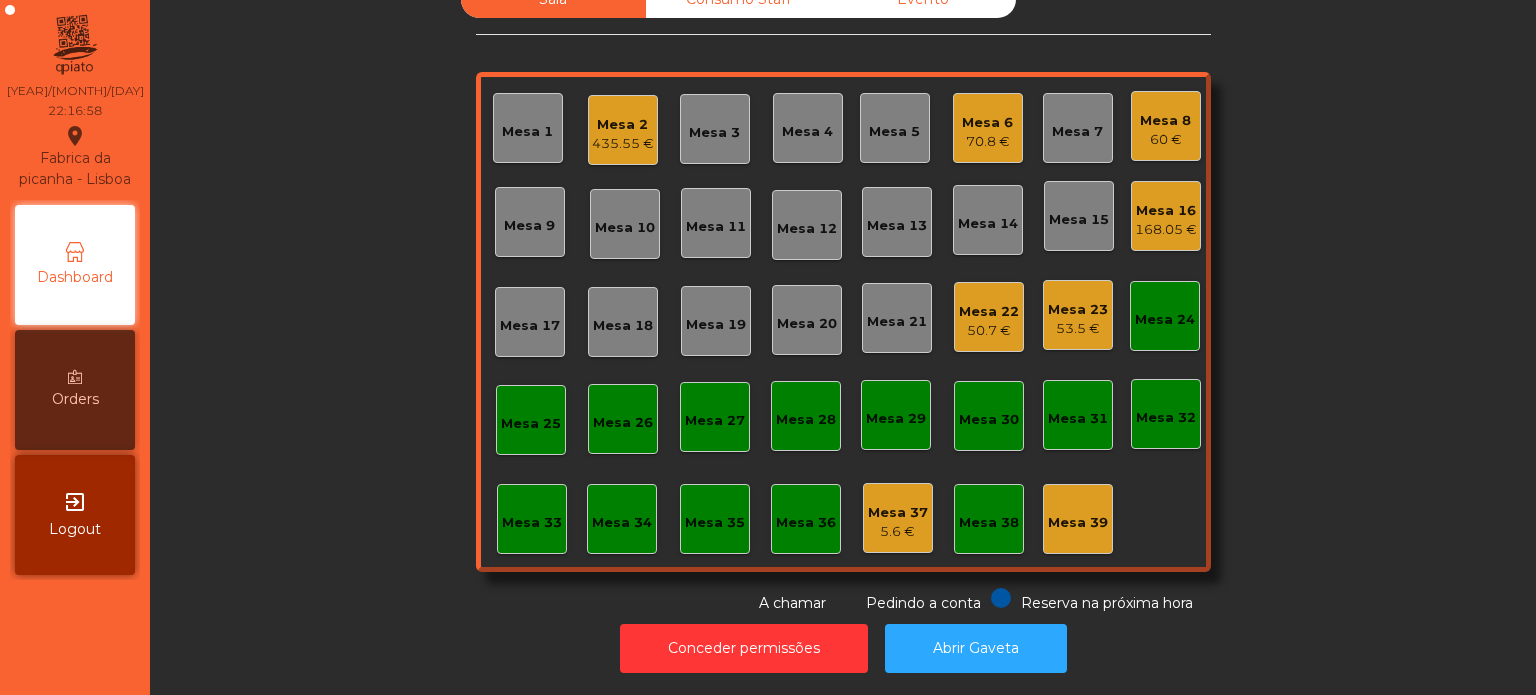 click on "Mesa 23   53.5 €" 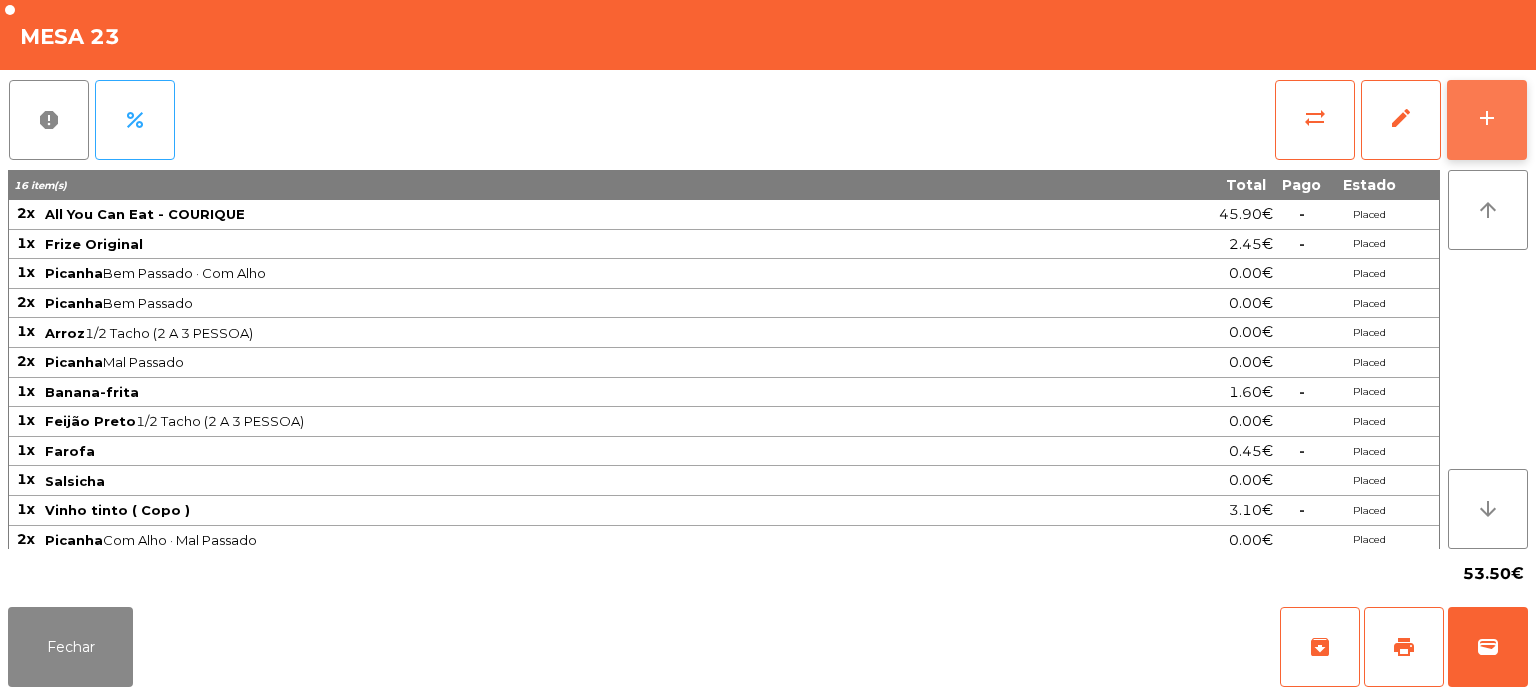 click on "add" 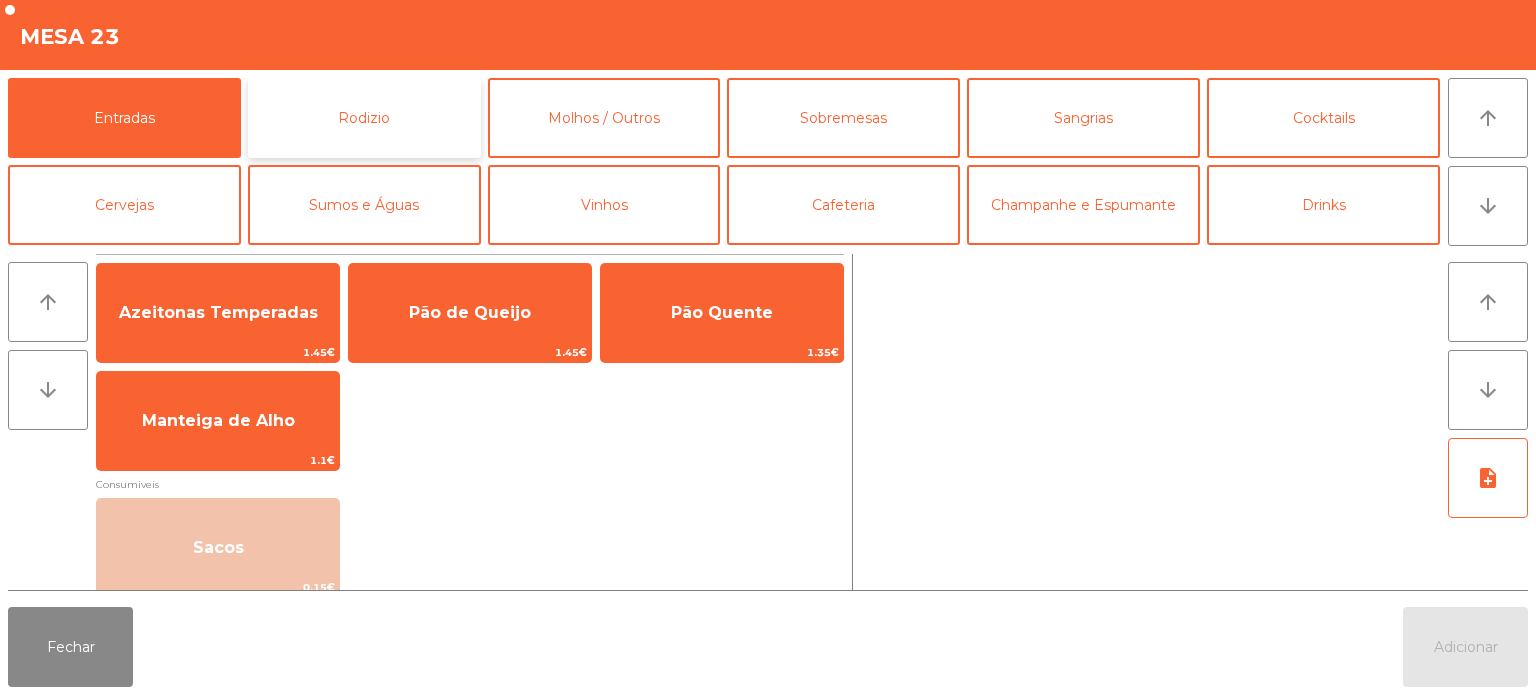 click on "Rodizio" 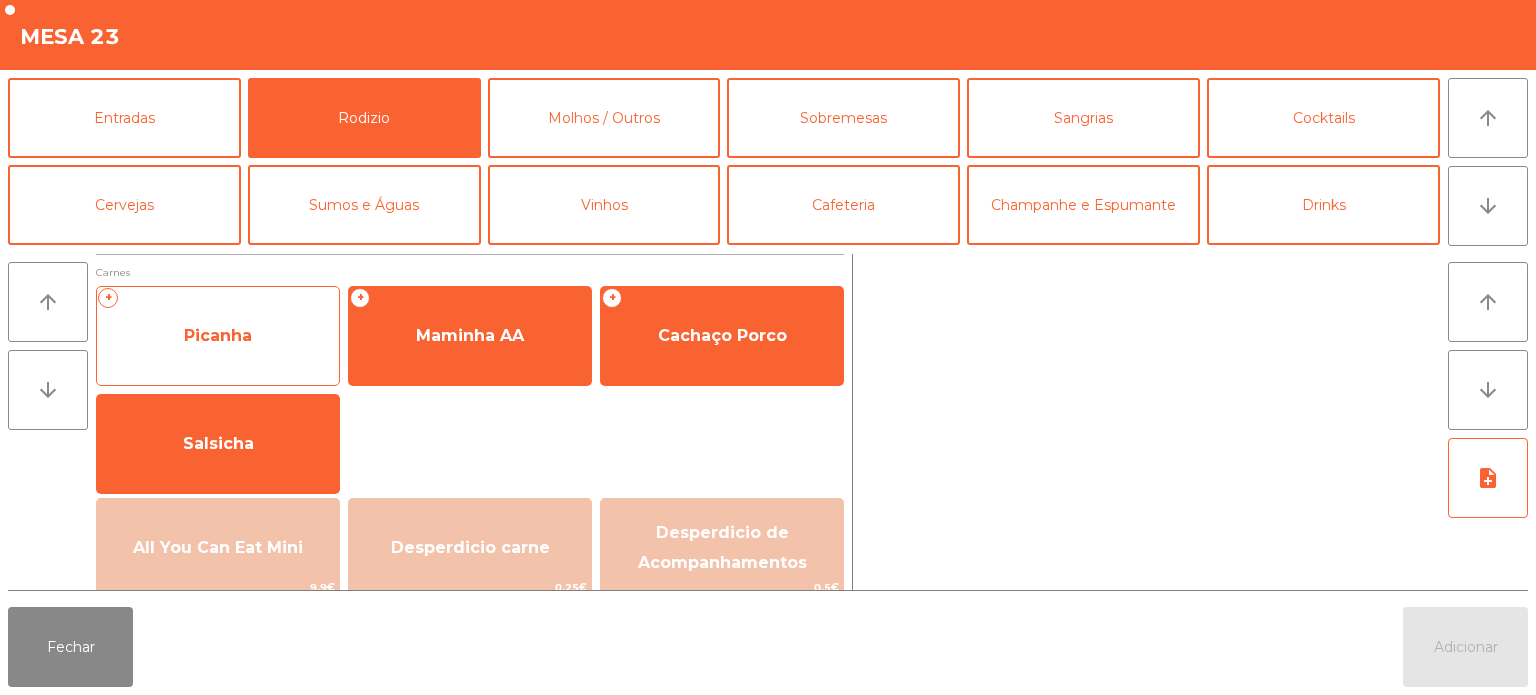 click on "Picanha" 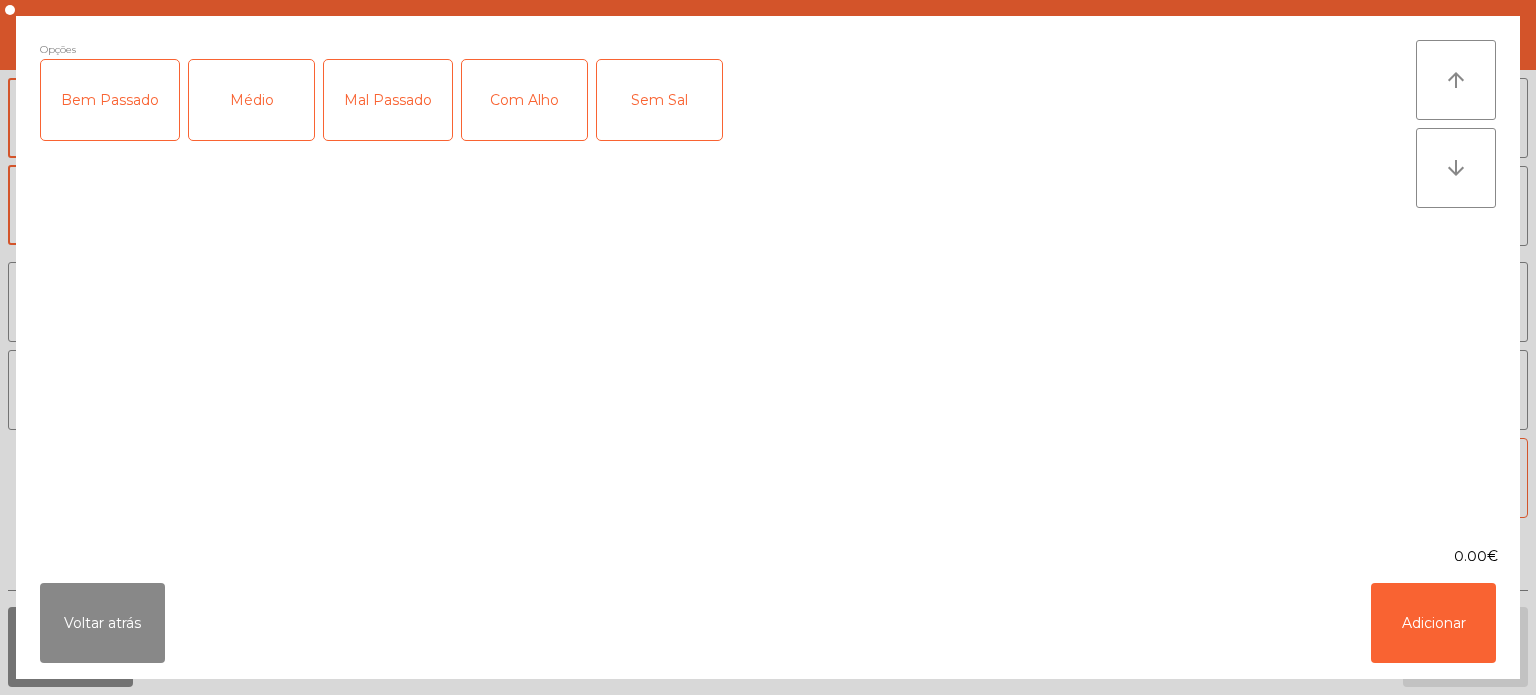 click on "Bem Passado" 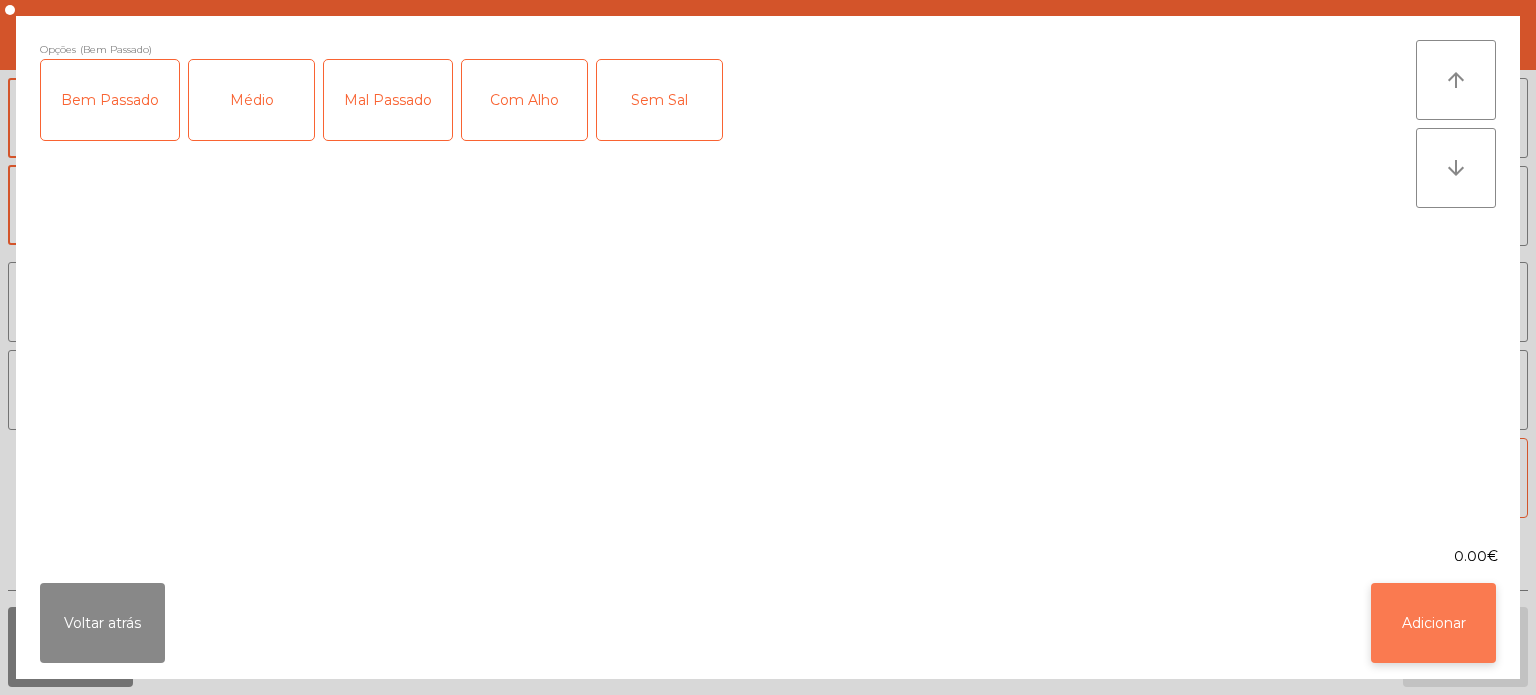 click on "Adicionar" 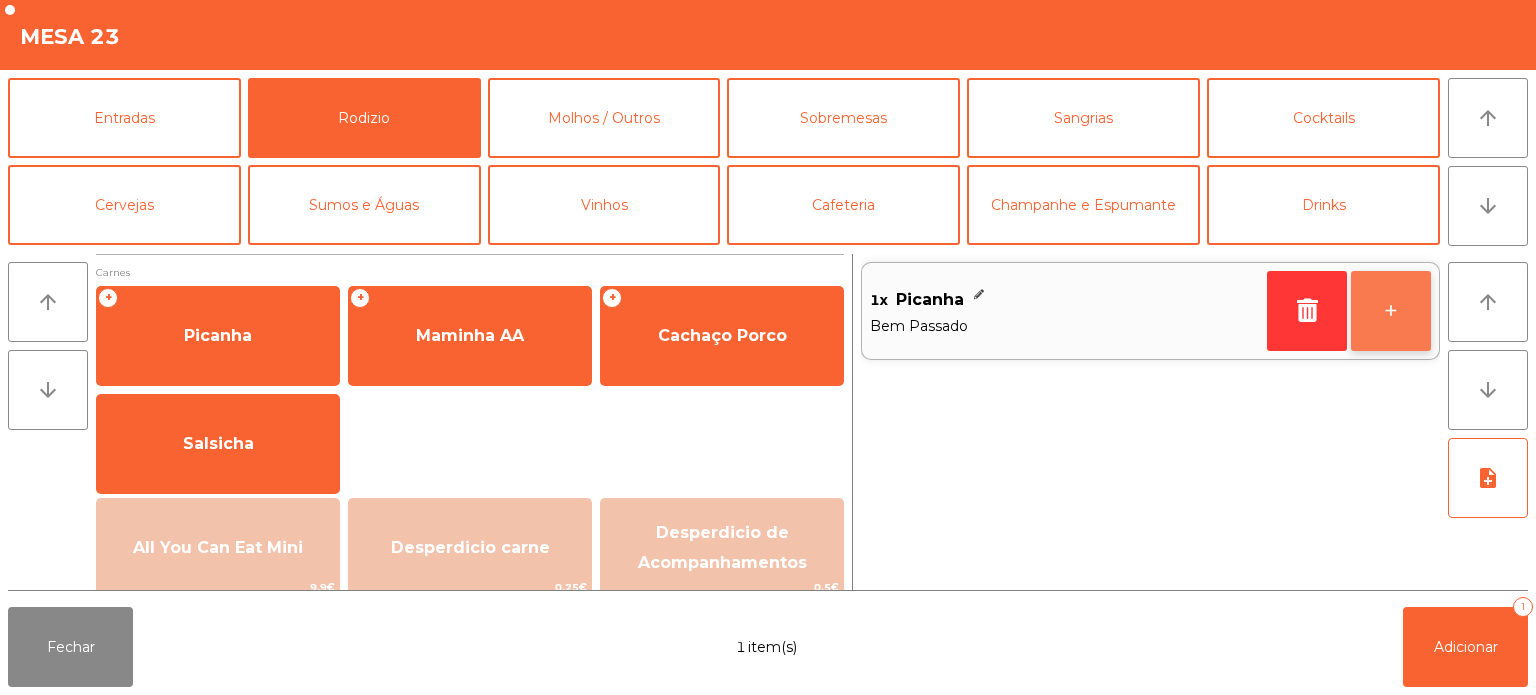 click on "+" 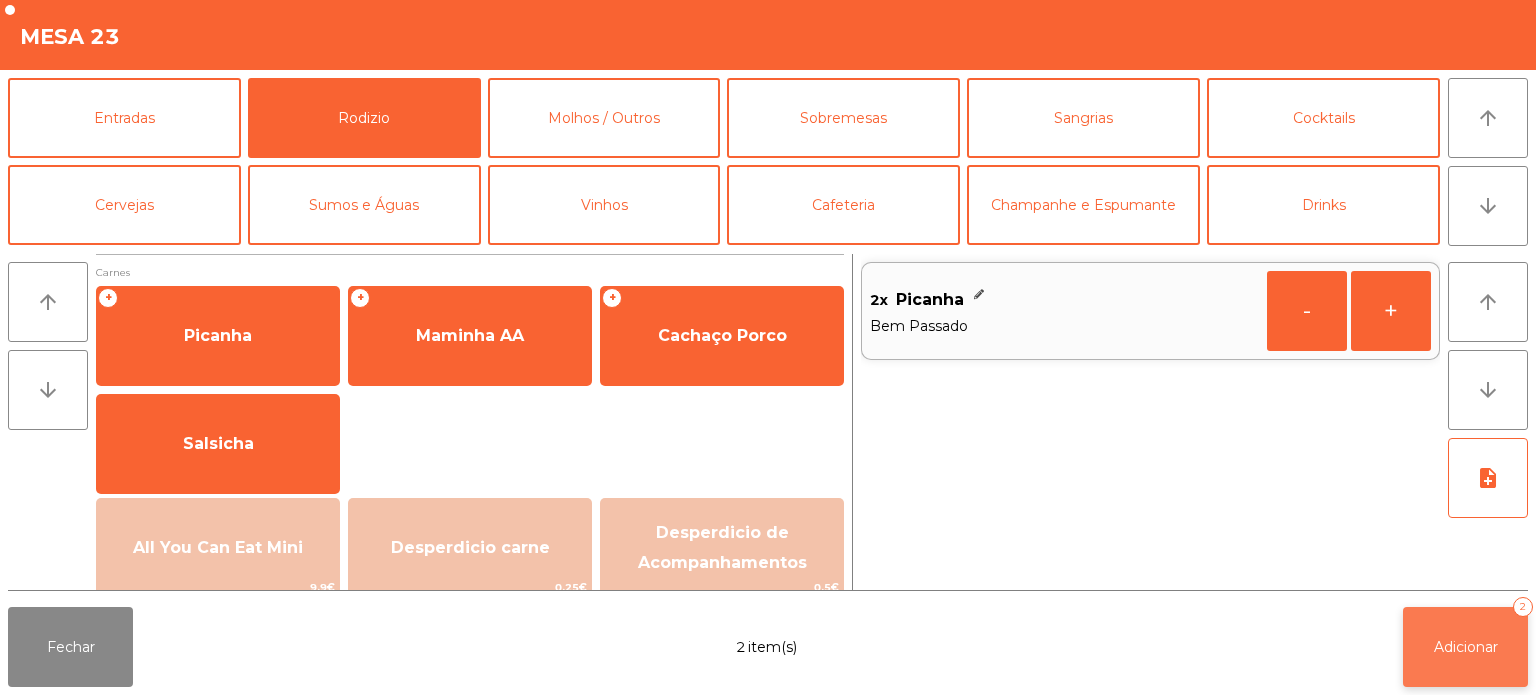 click on "Adicionar" 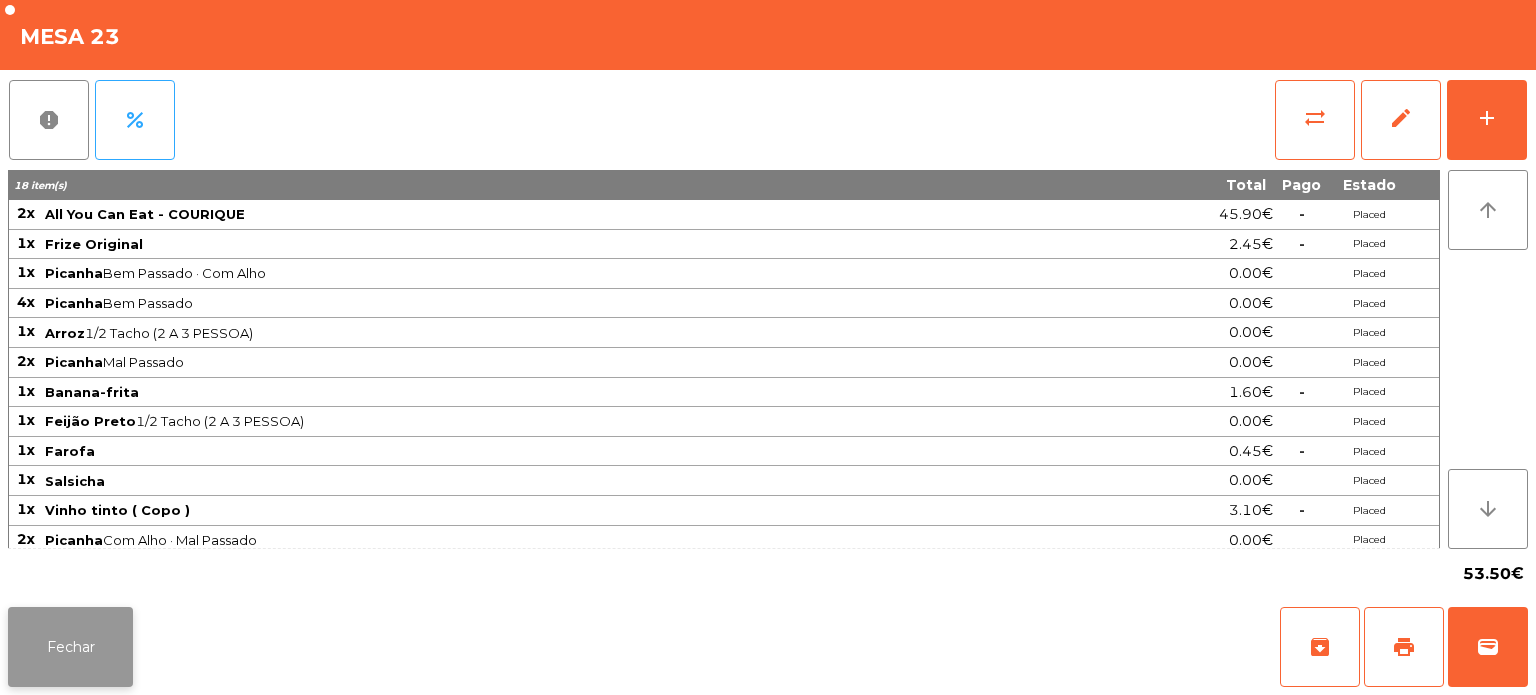 click on "Fechar" 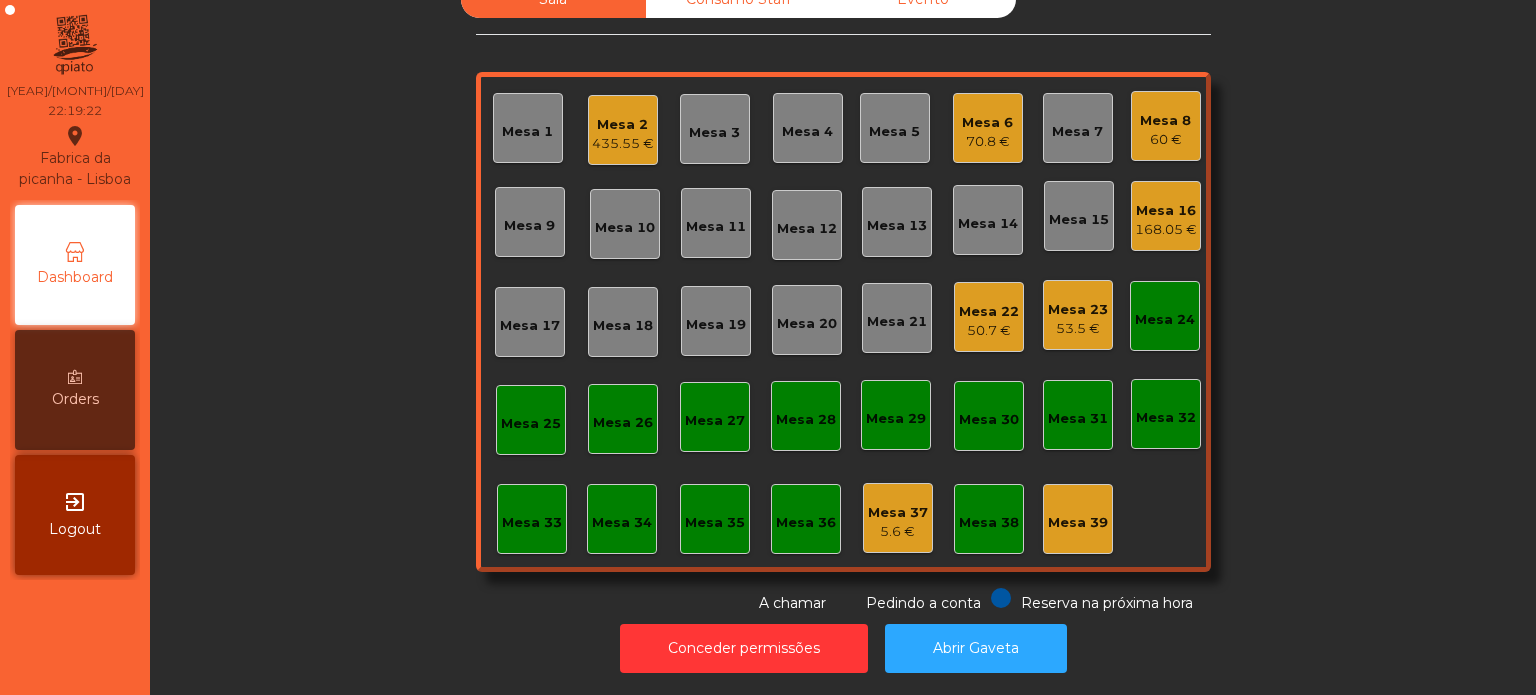 click on "Mesa 2" 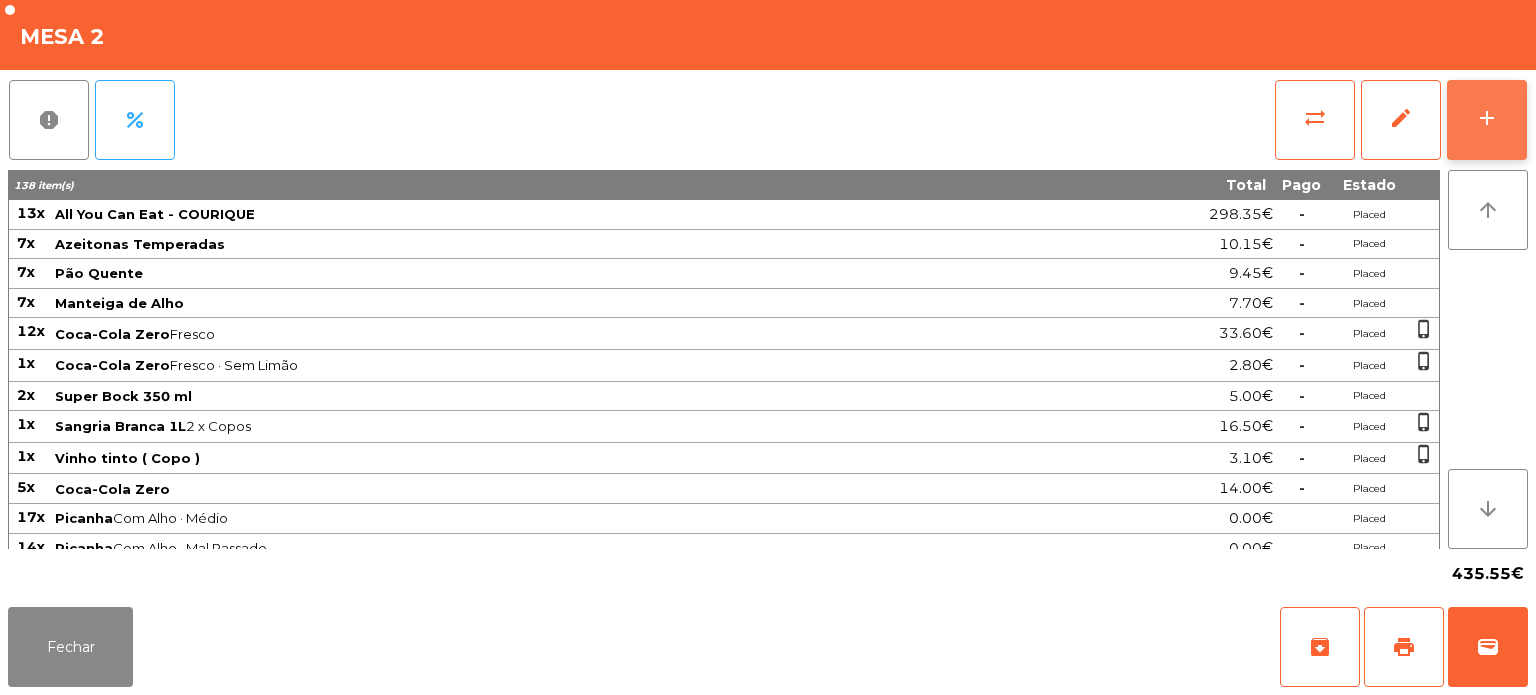 click on "add" 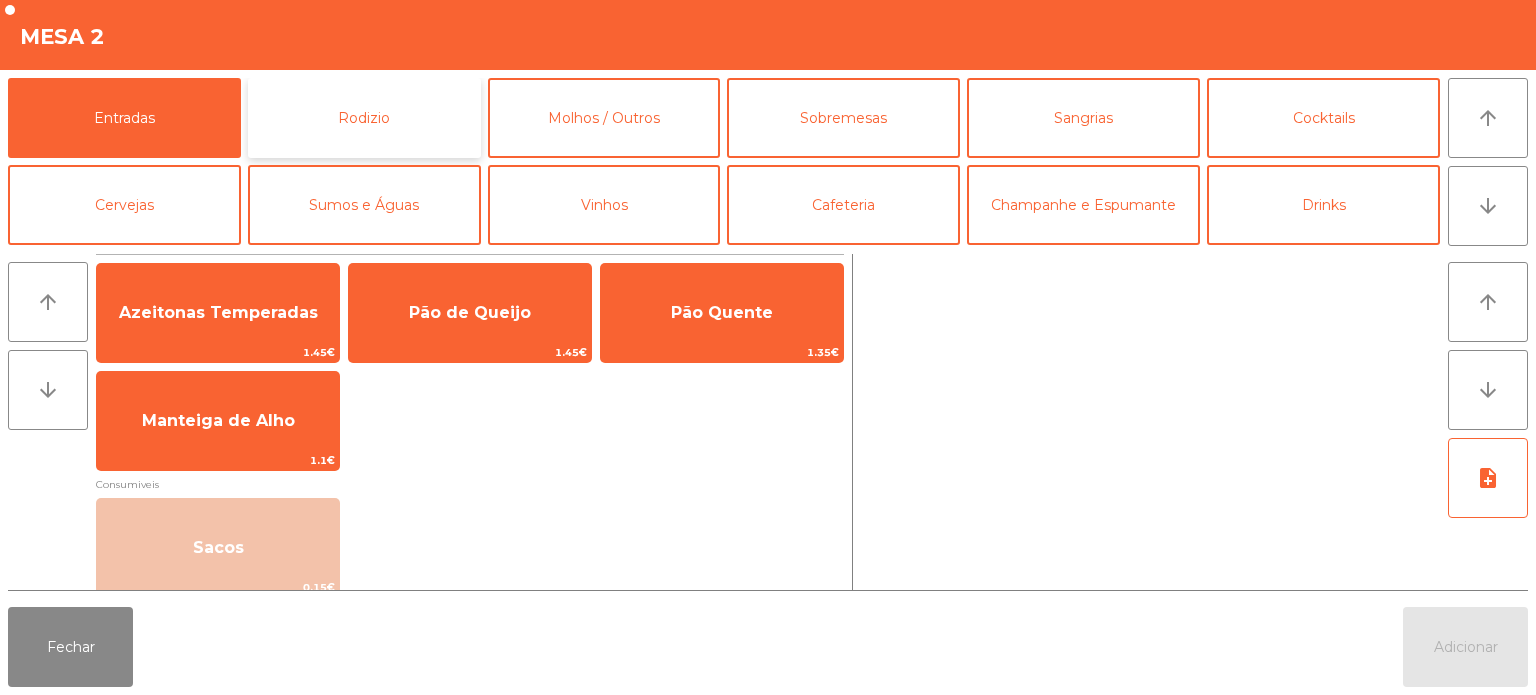 click on "Rodizio" 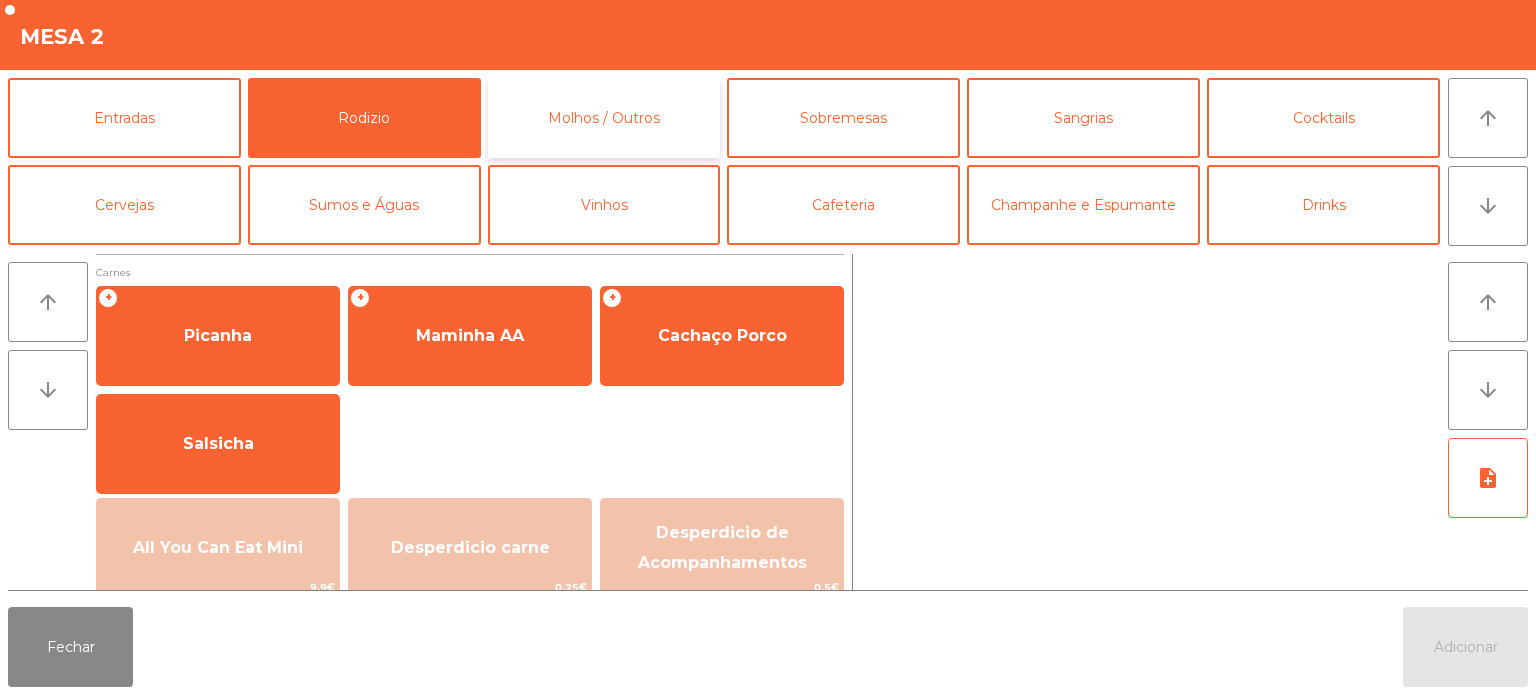 click on "Molhos / Outros" 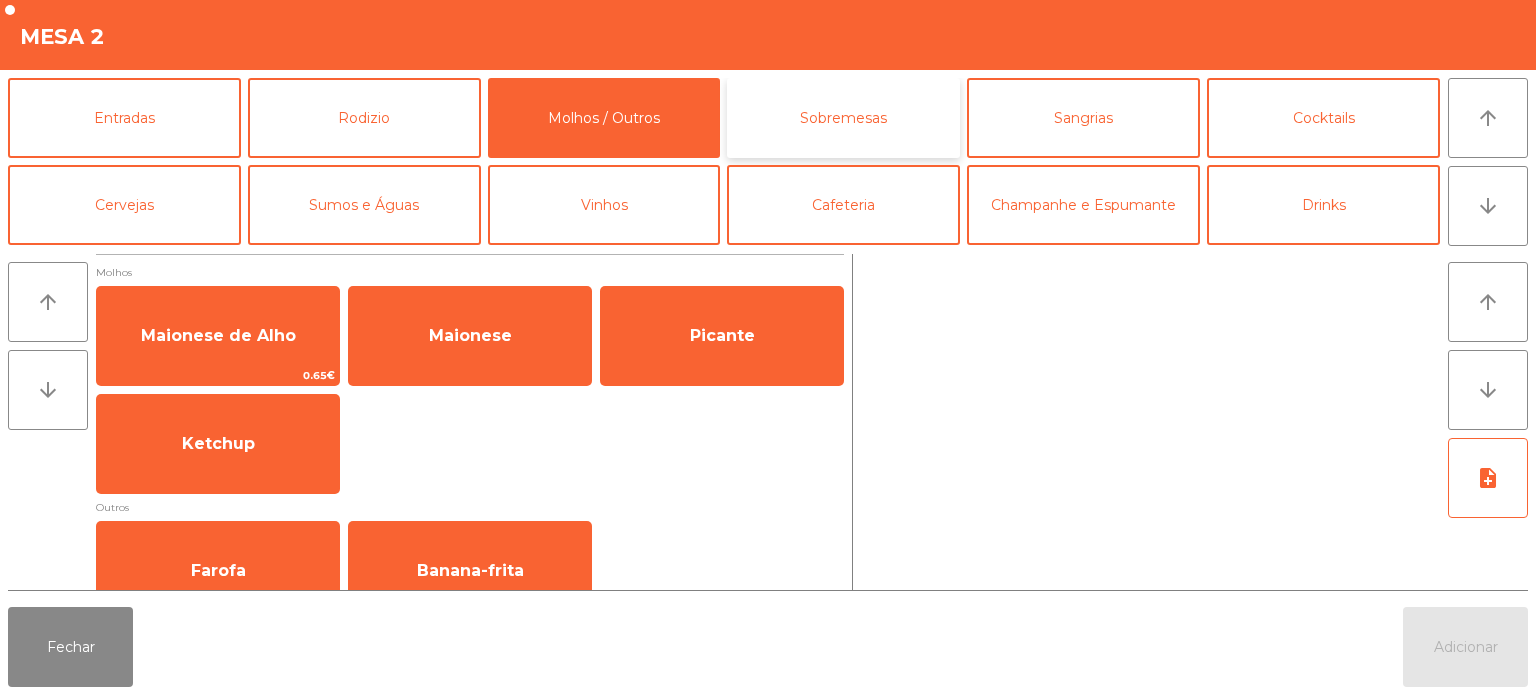 click on "Sobremesas" 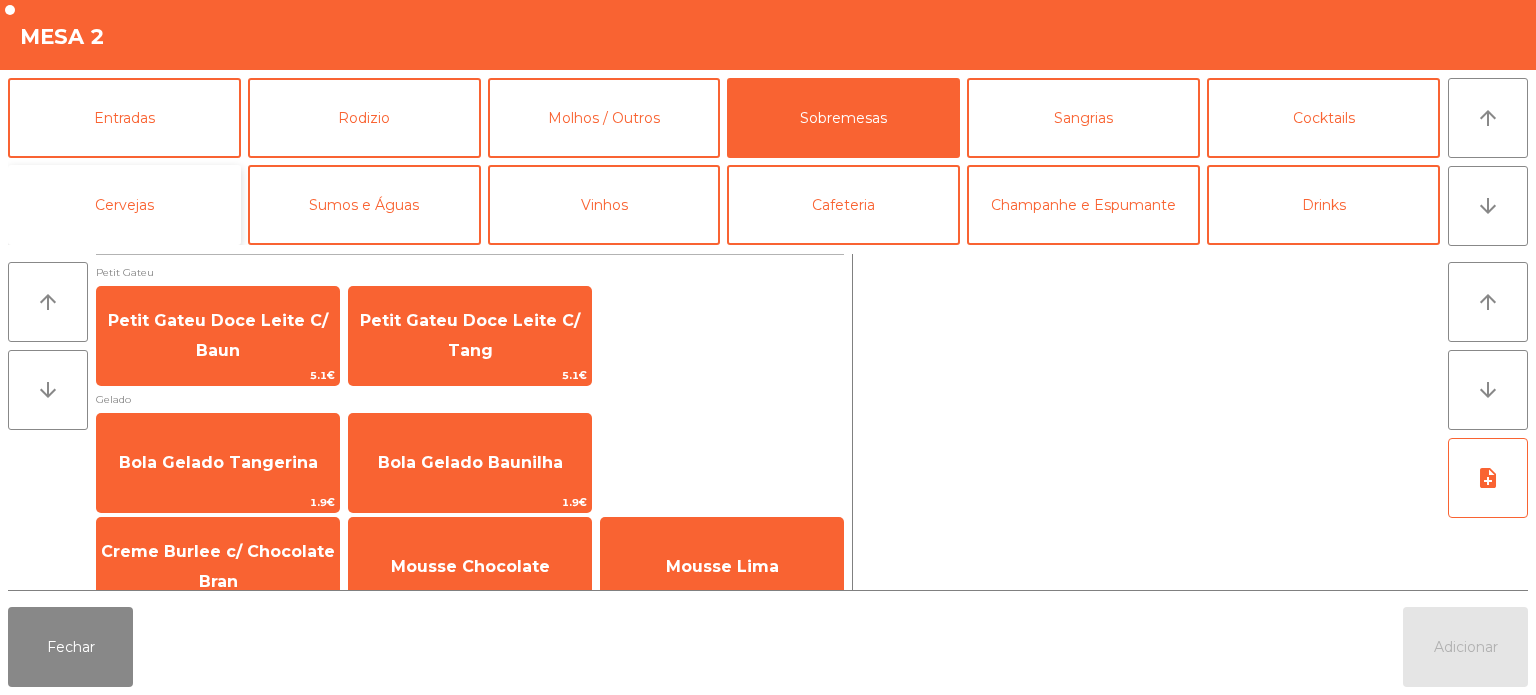 click on "Cervejas" 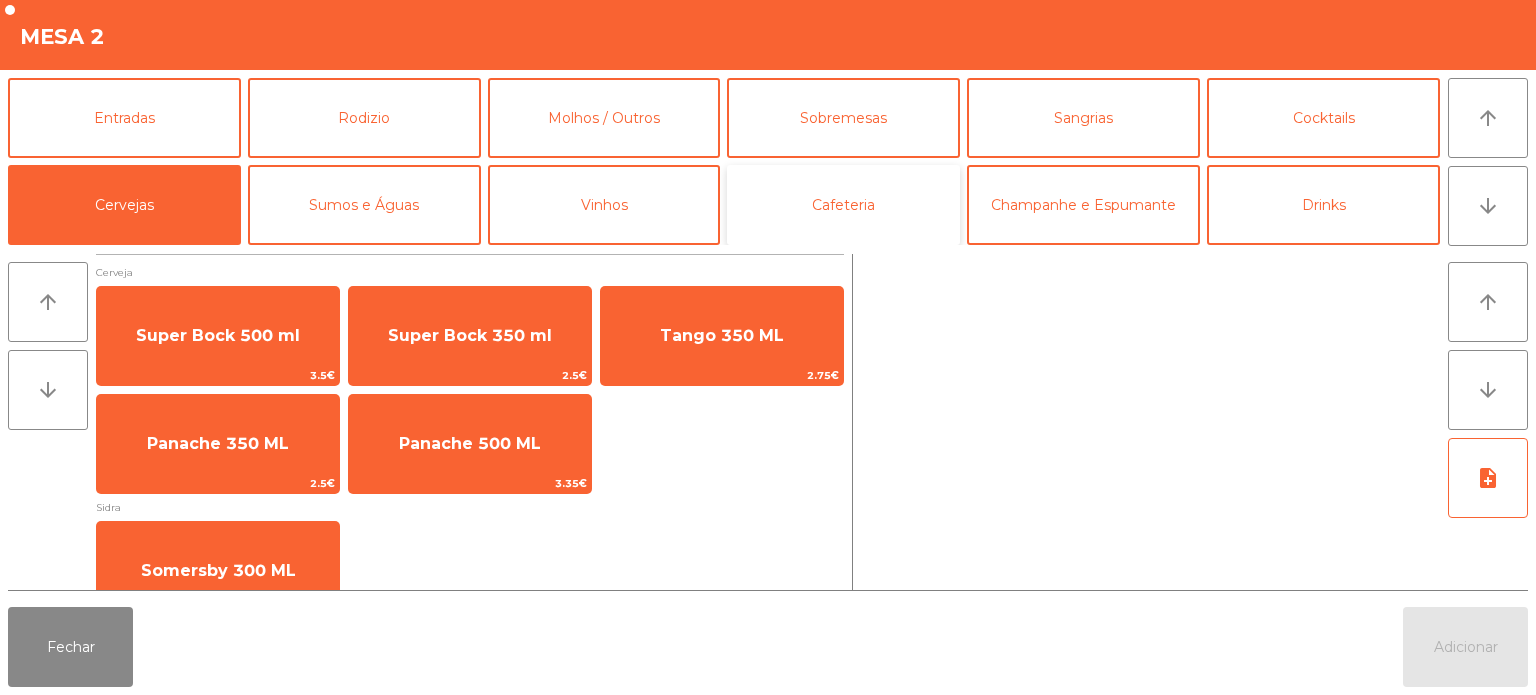 click on "Cafeteria" 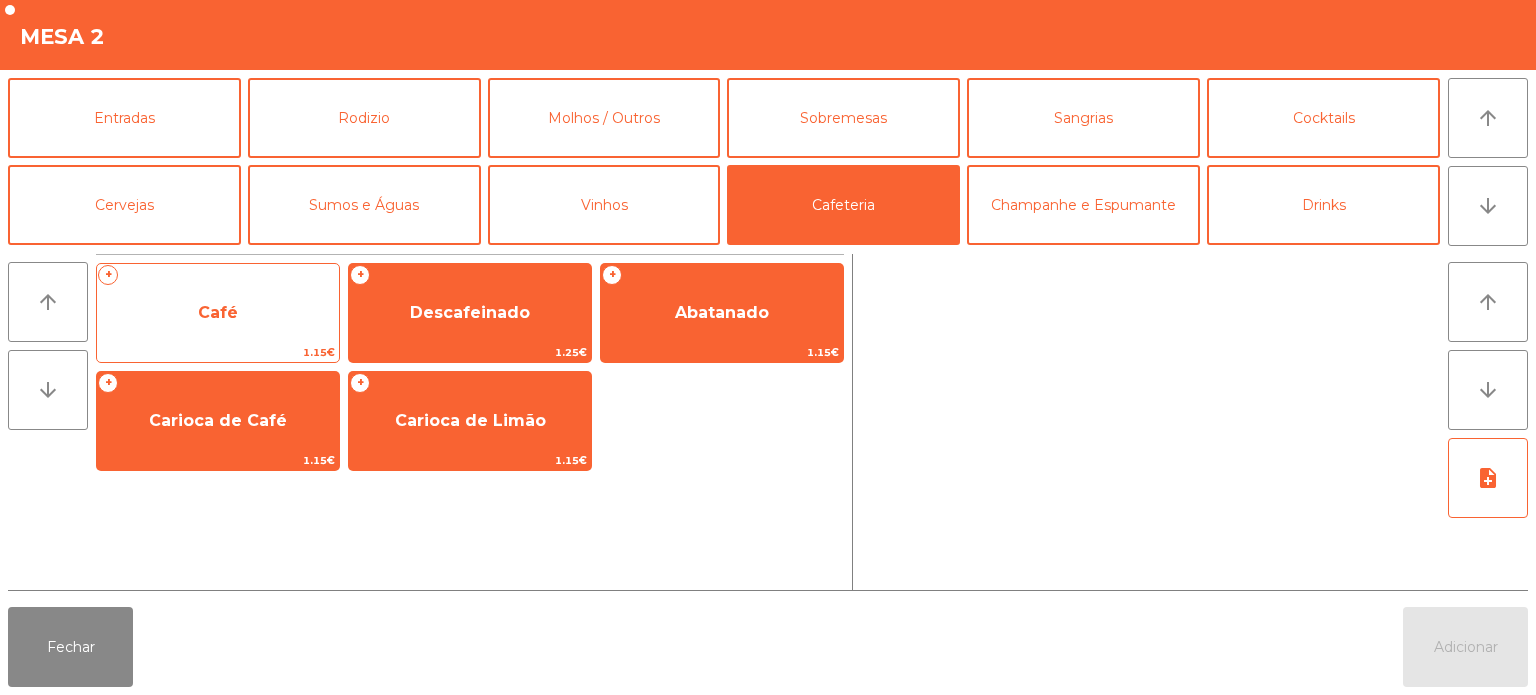 click on "1.15€" 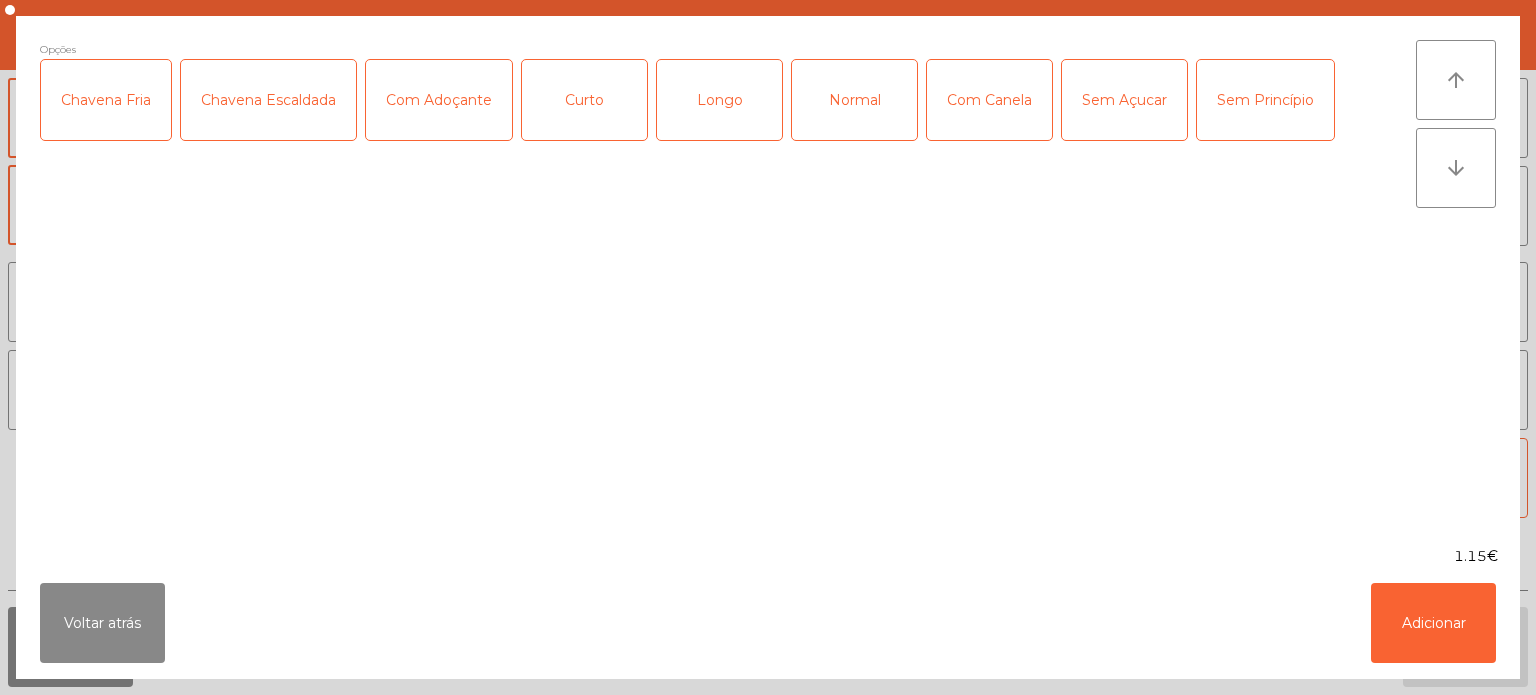 click on "Normal" 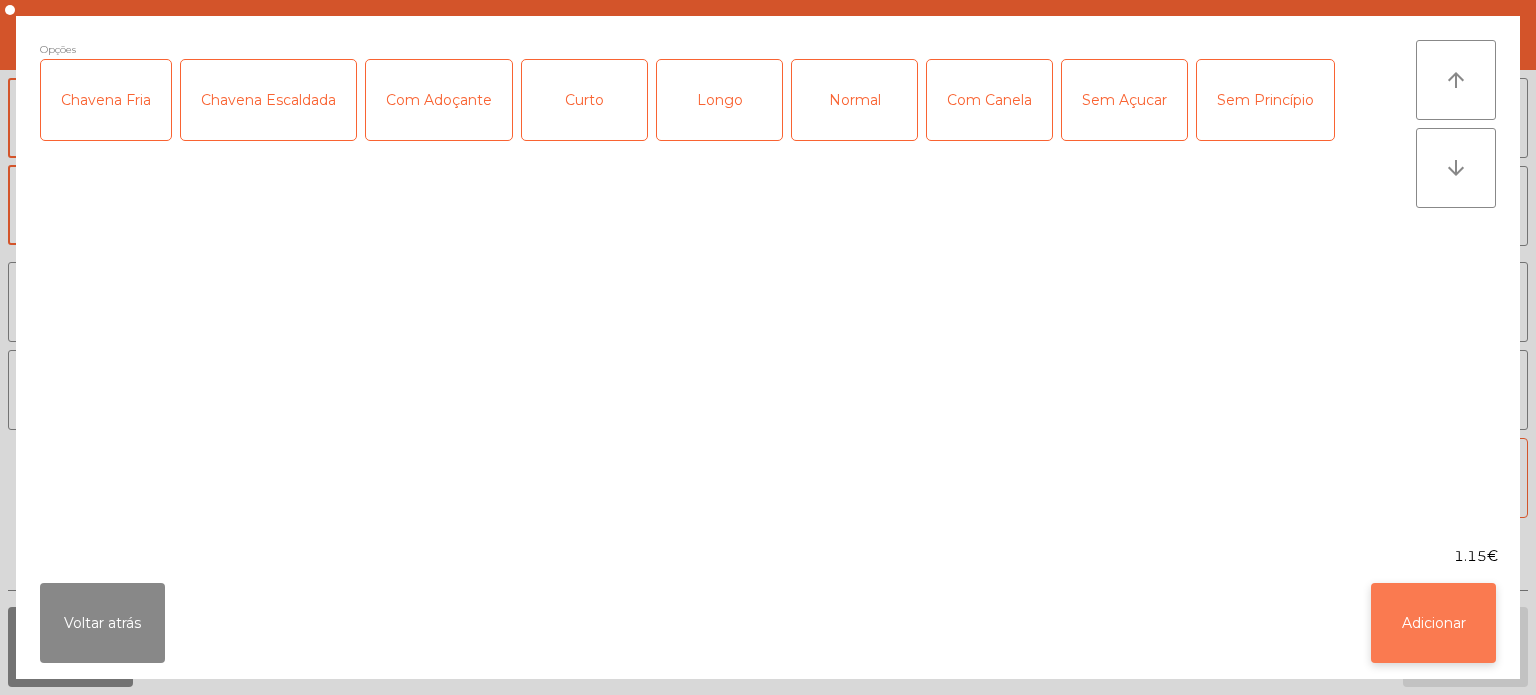 click on "Adicionar" 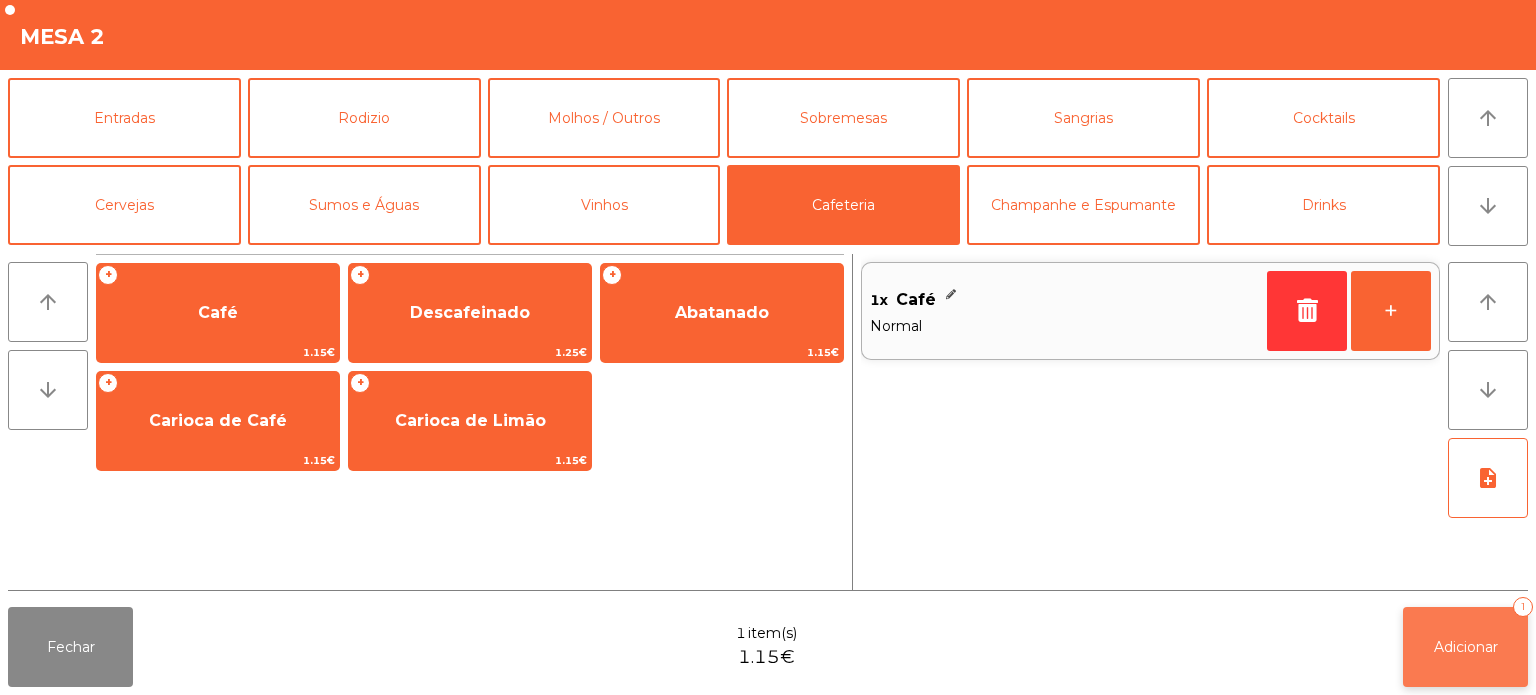 click on "Adicionar   1" 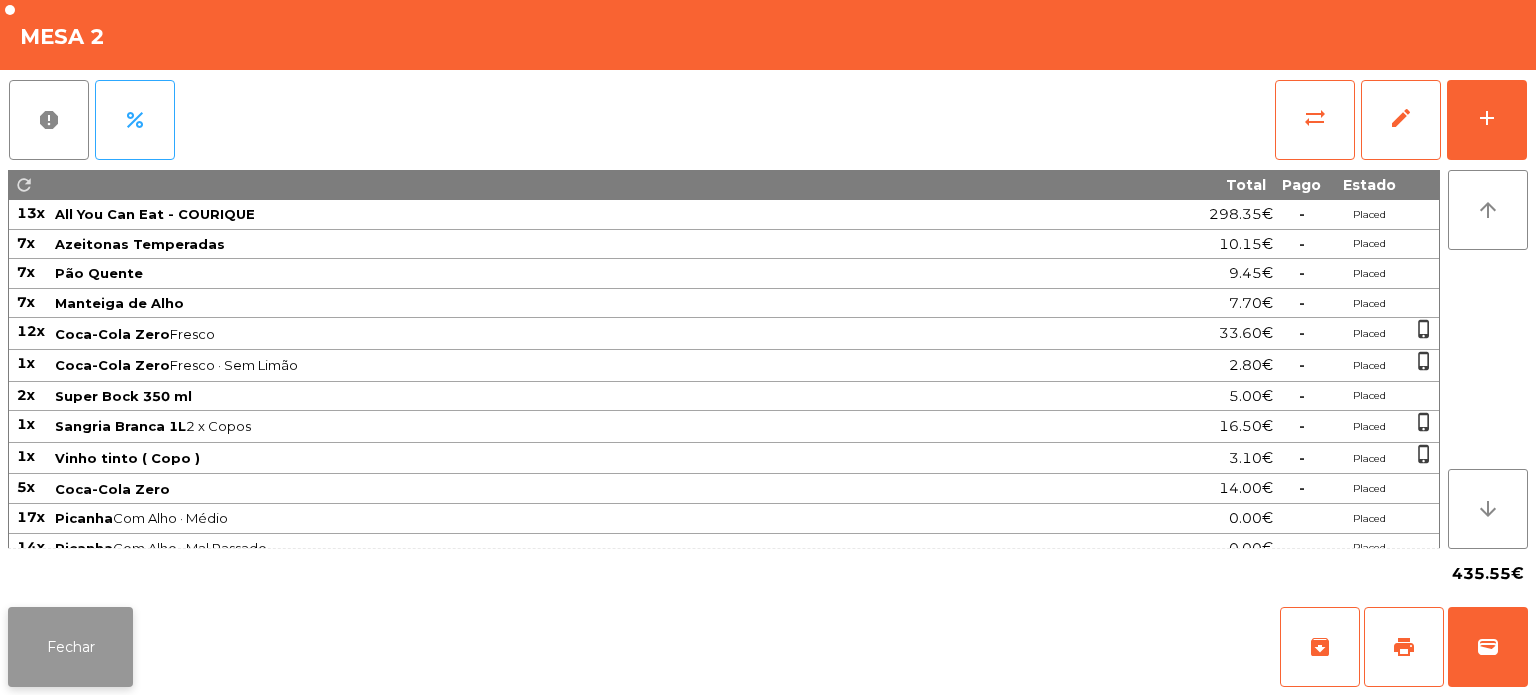 click on "Fechar" 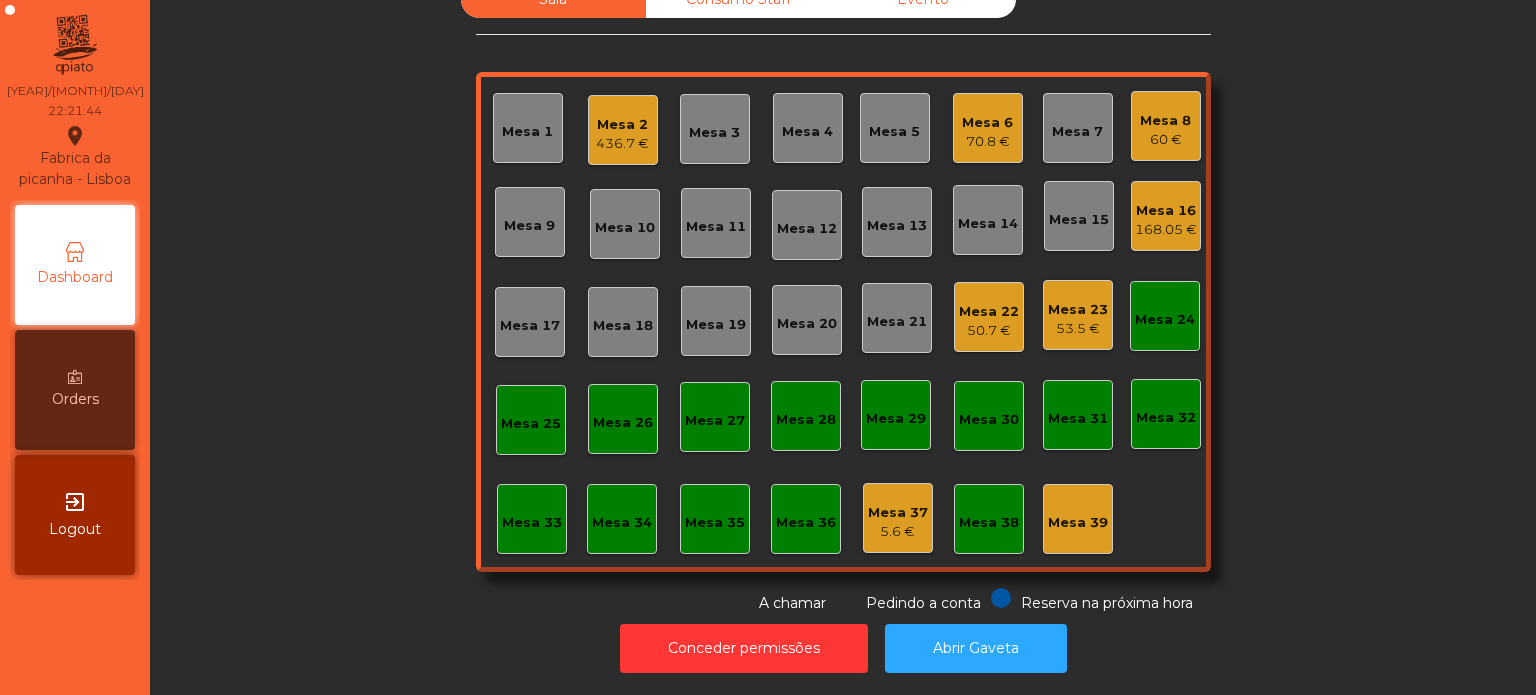 click on "Mesa 8   60 €" 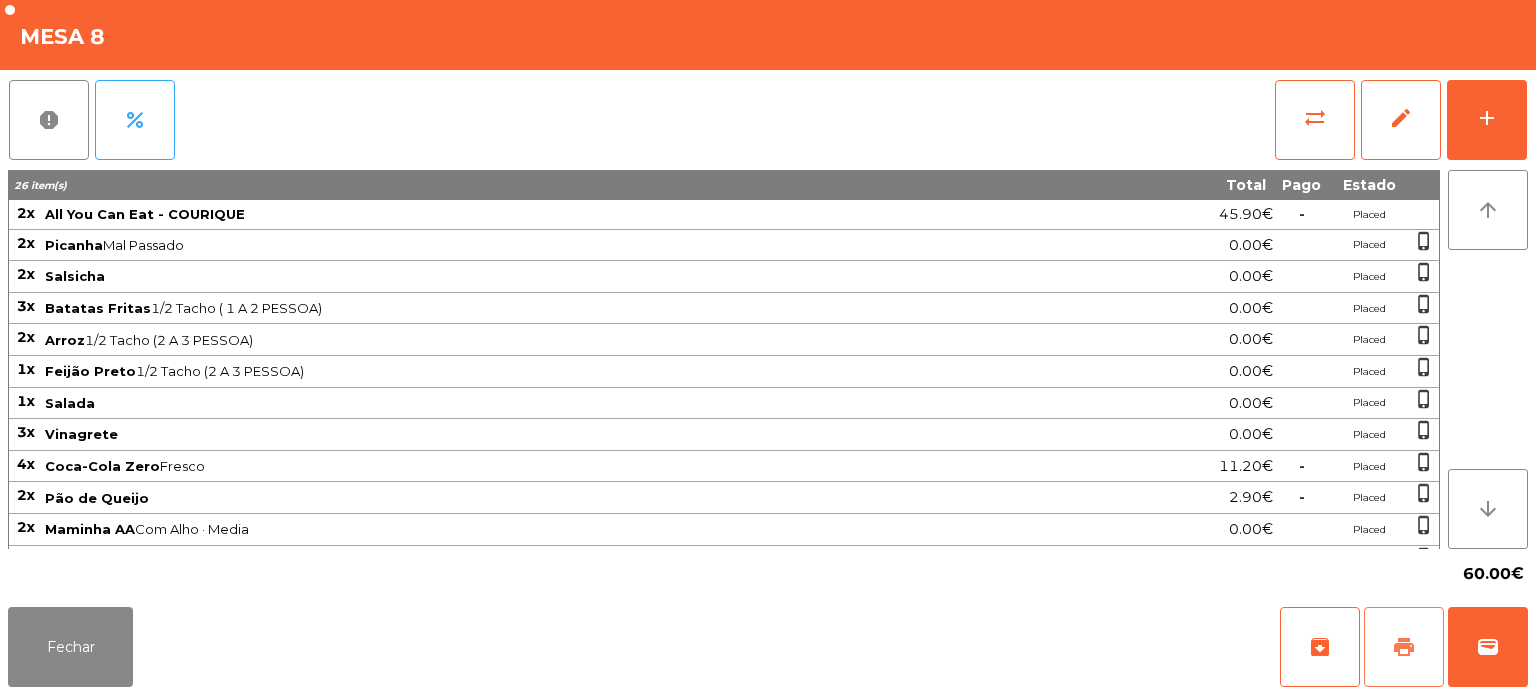 click on "print" 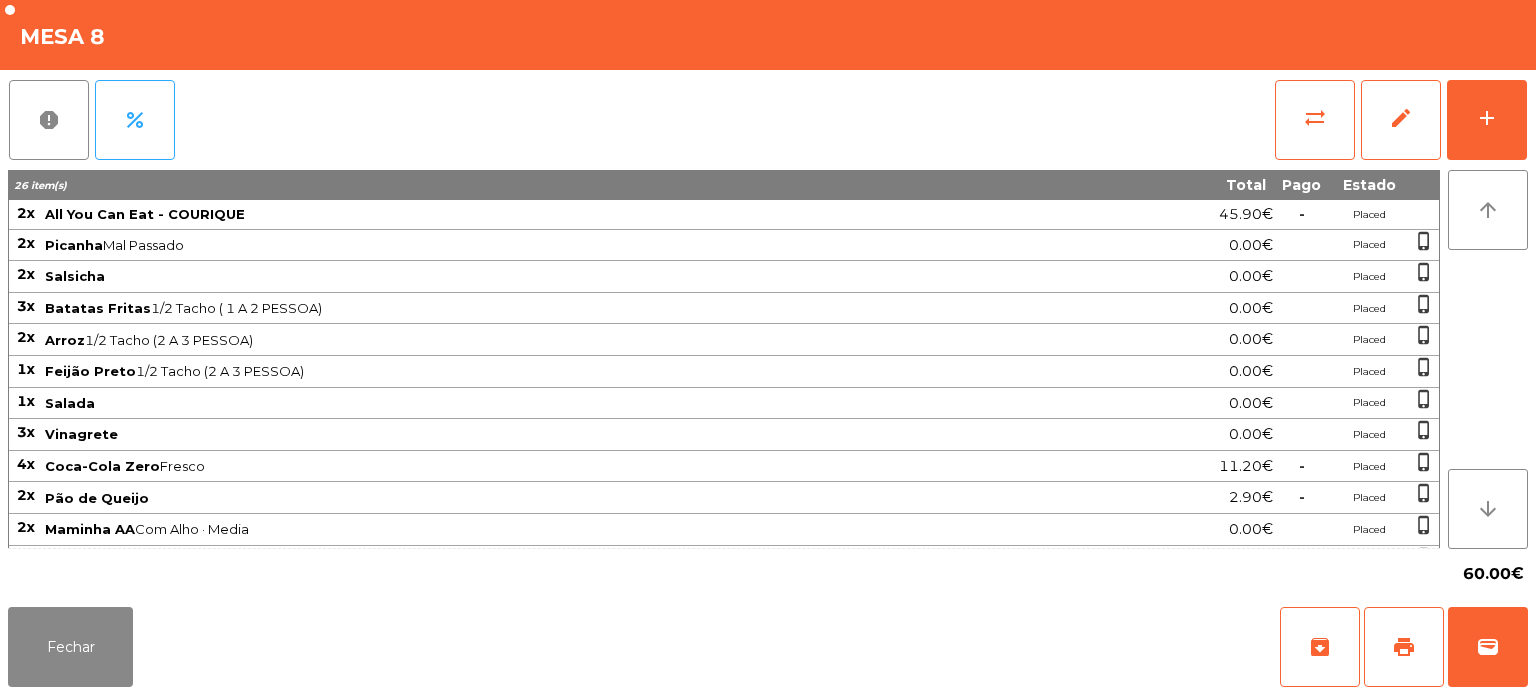 click on "Fechar   archive   print   wallet" 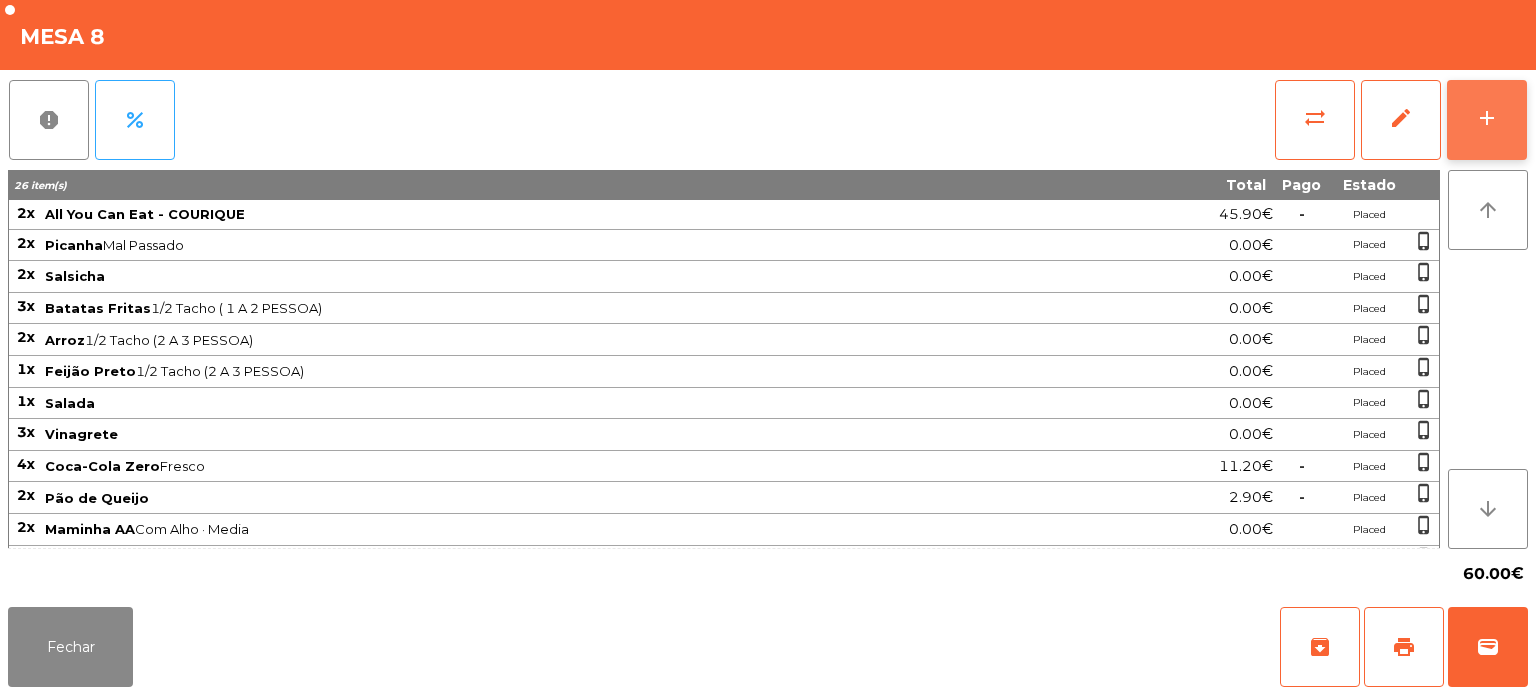 click on "add" 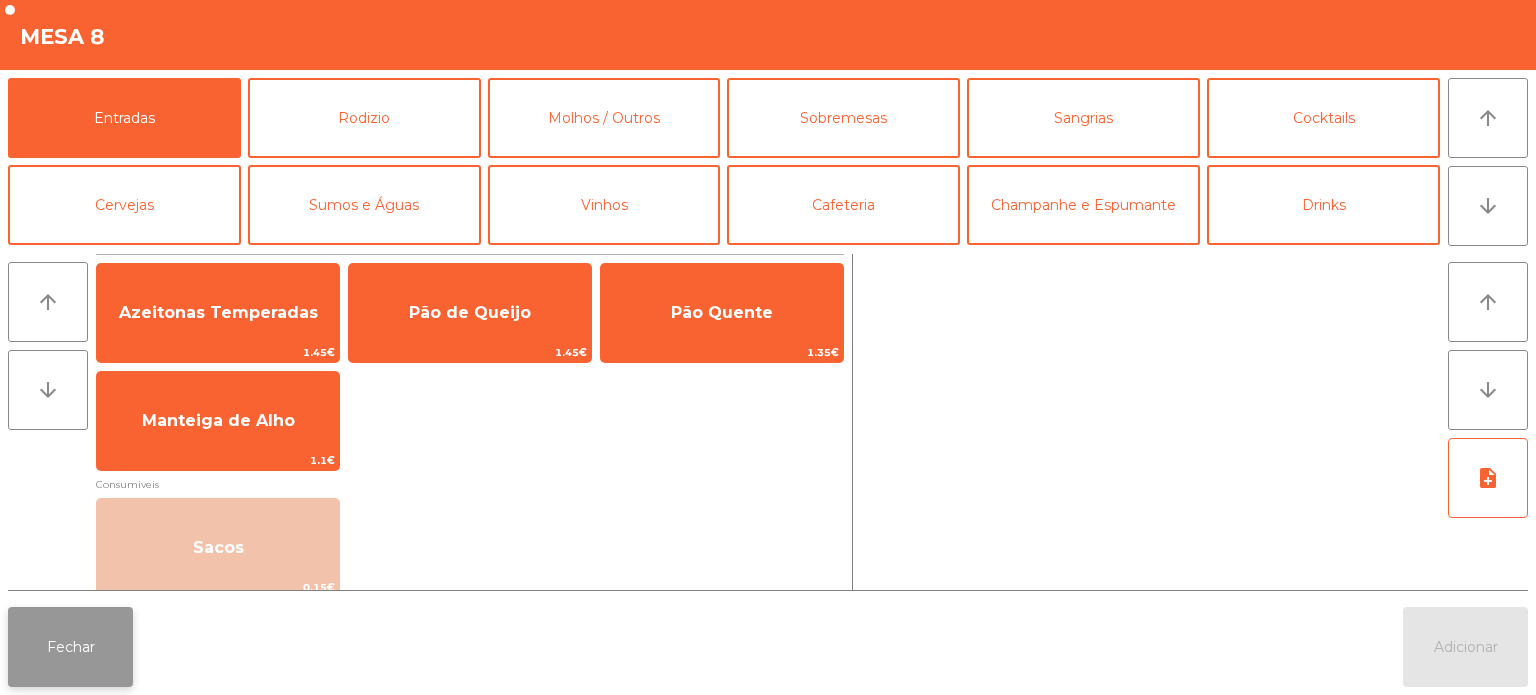 click on "Fechar" 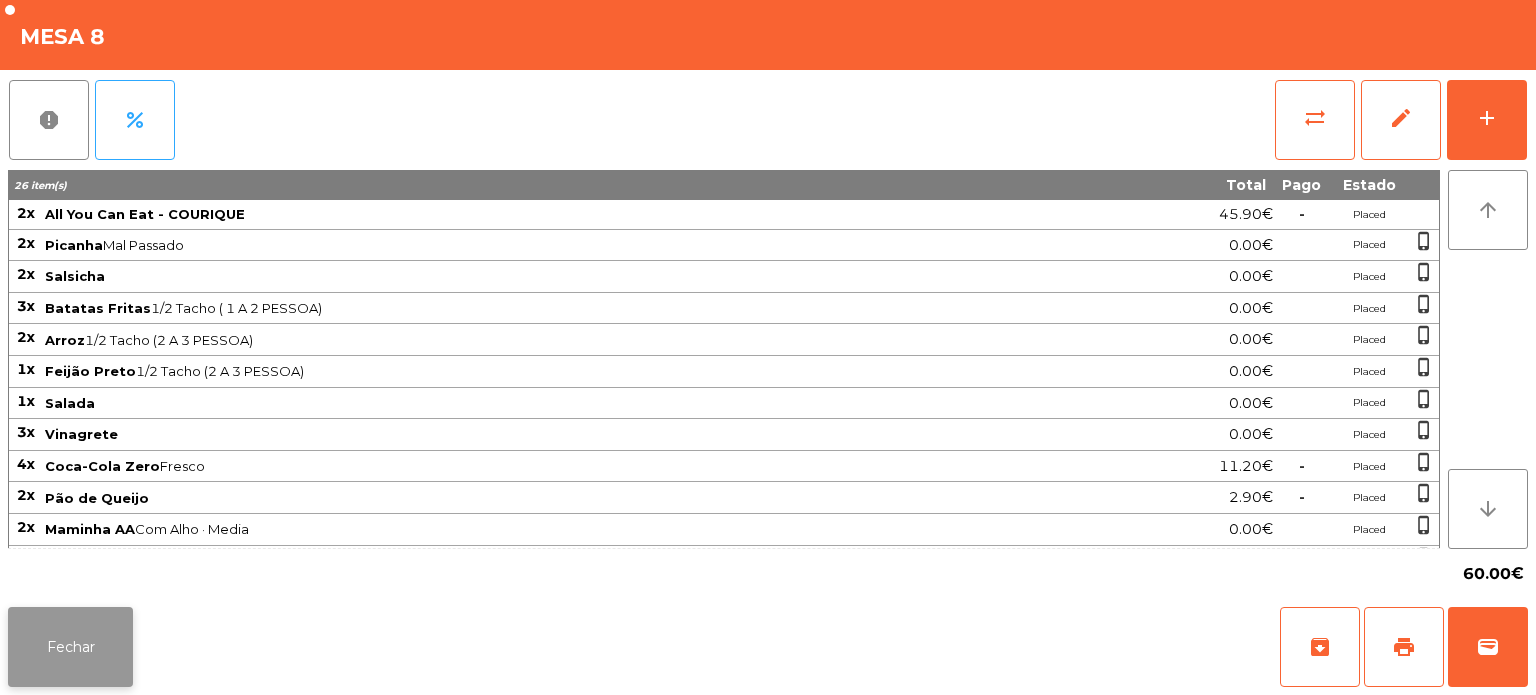 click on "Fechar" 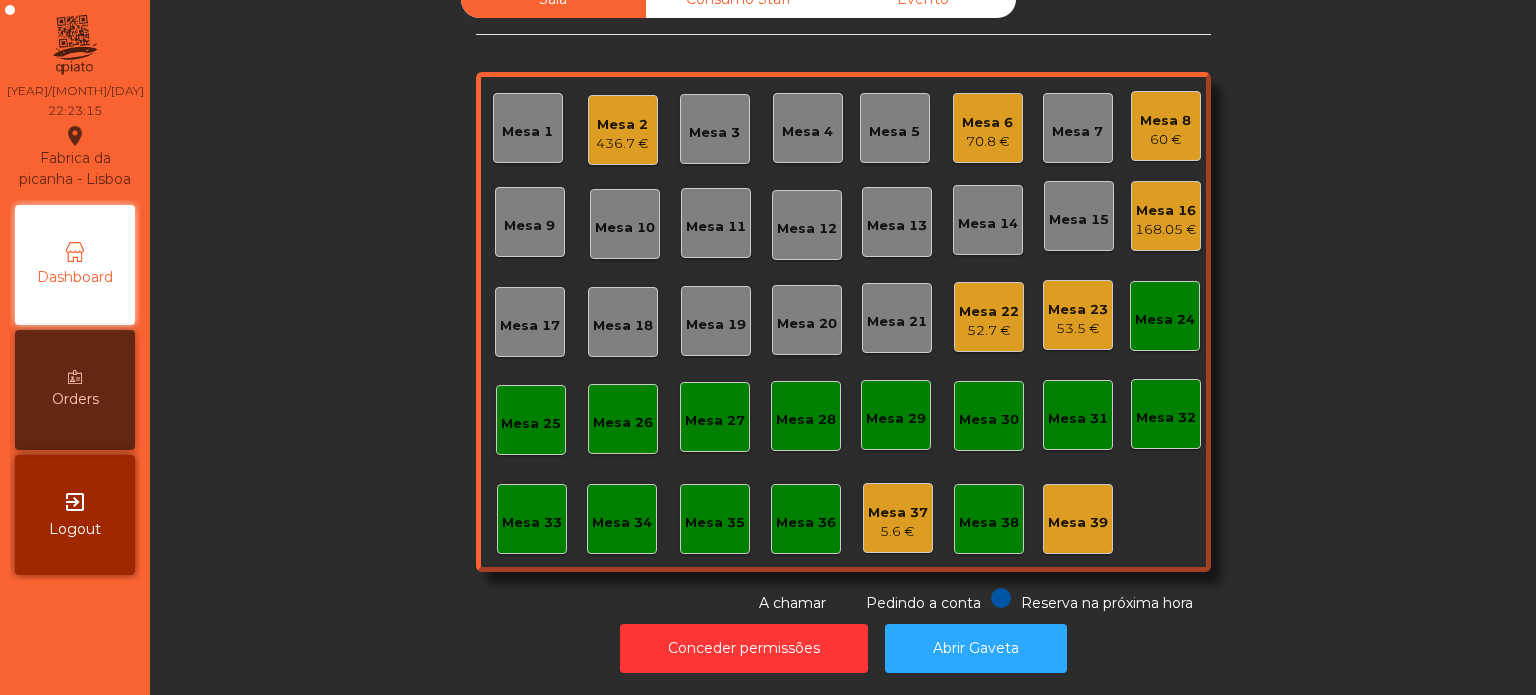 click on "Mesa 2   436.7 €" 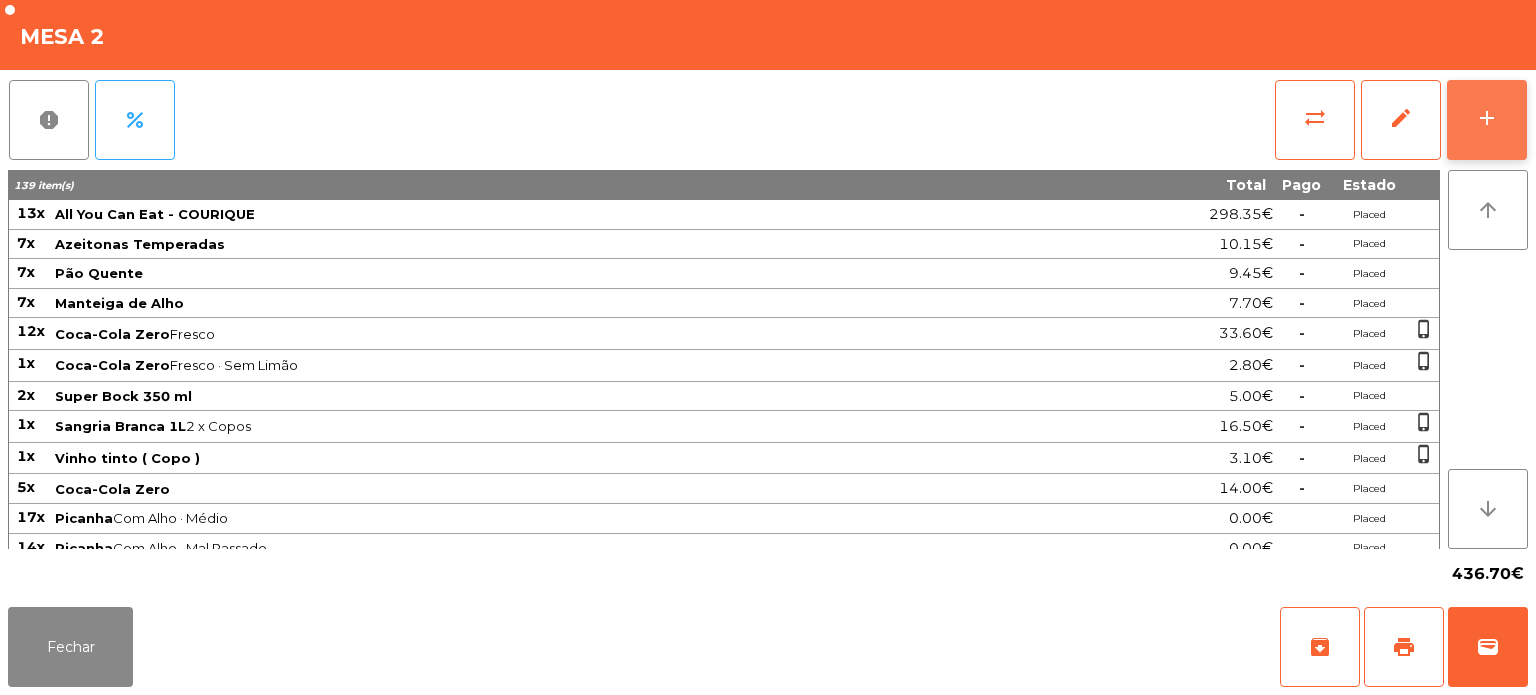 click on "add" 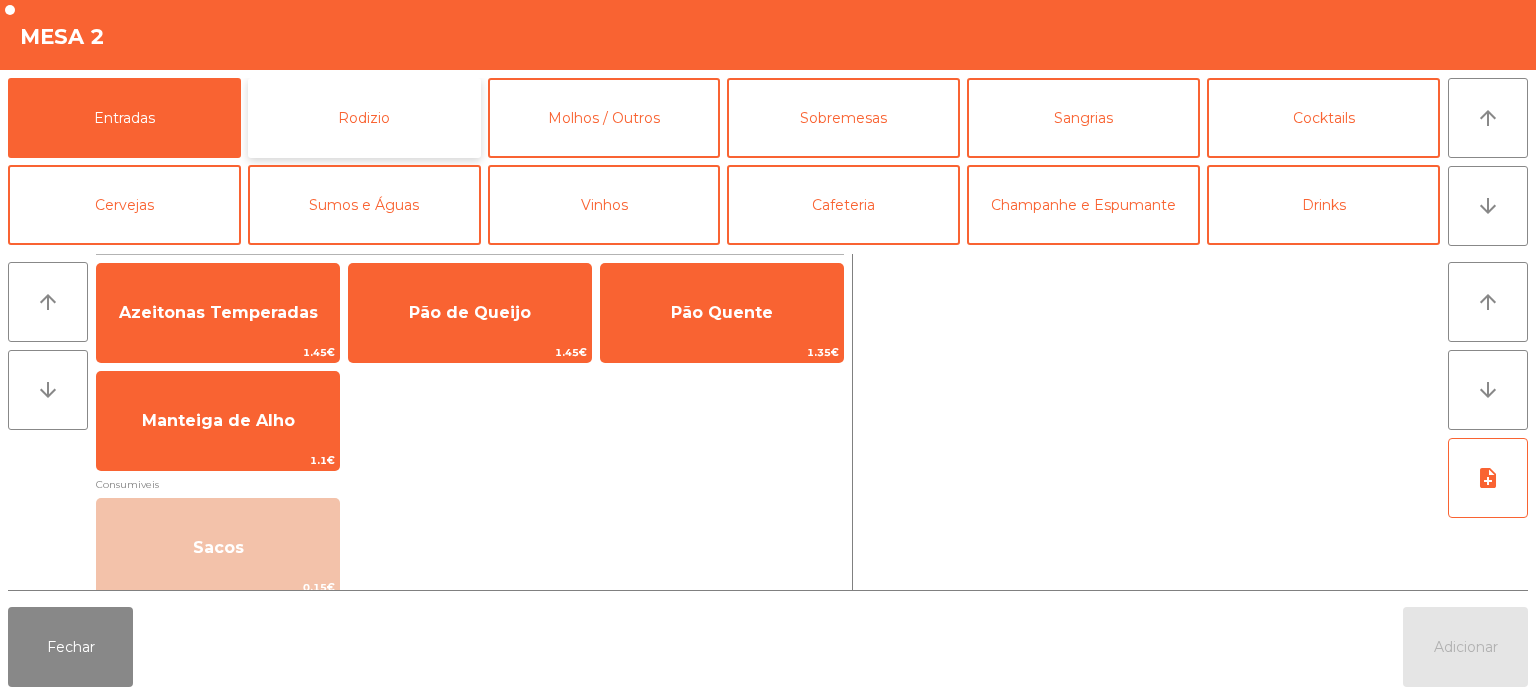 click on "Rodizio" 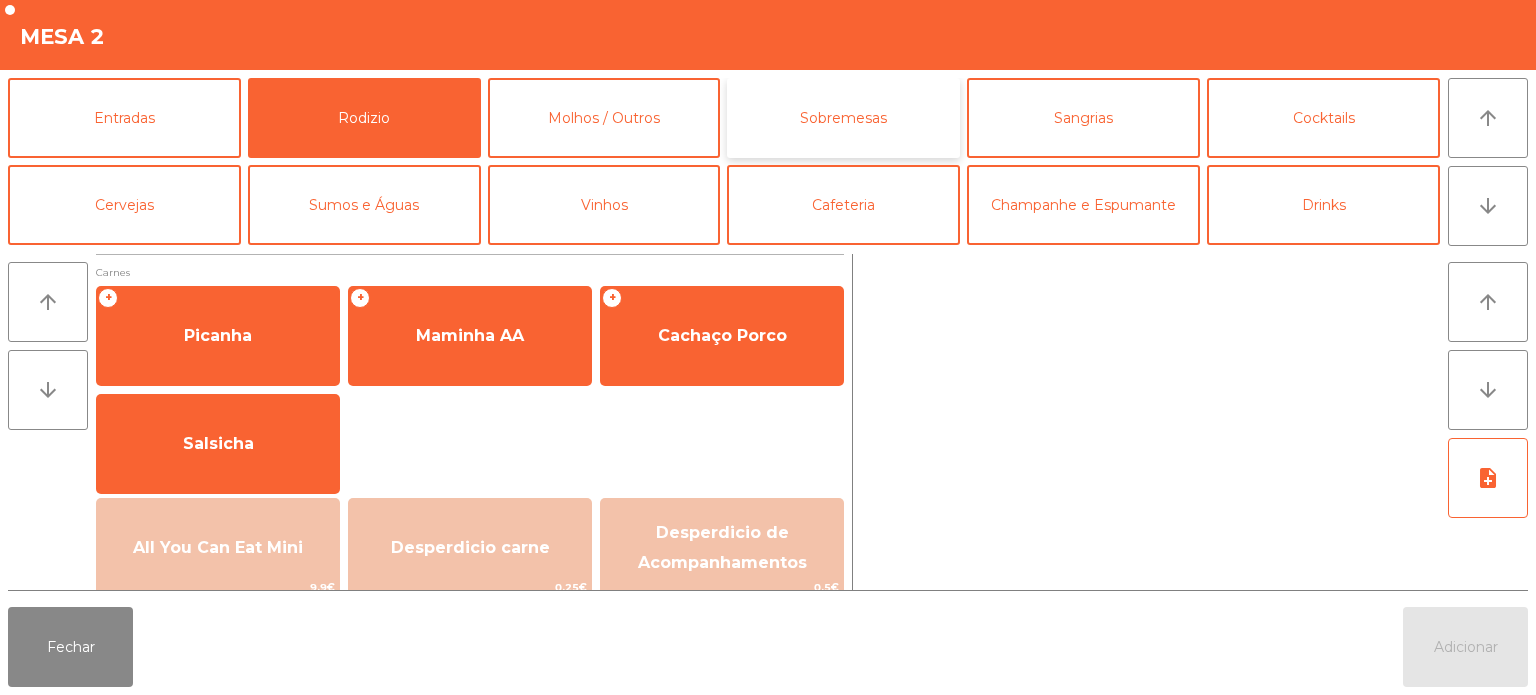 click on "Sobremesas" 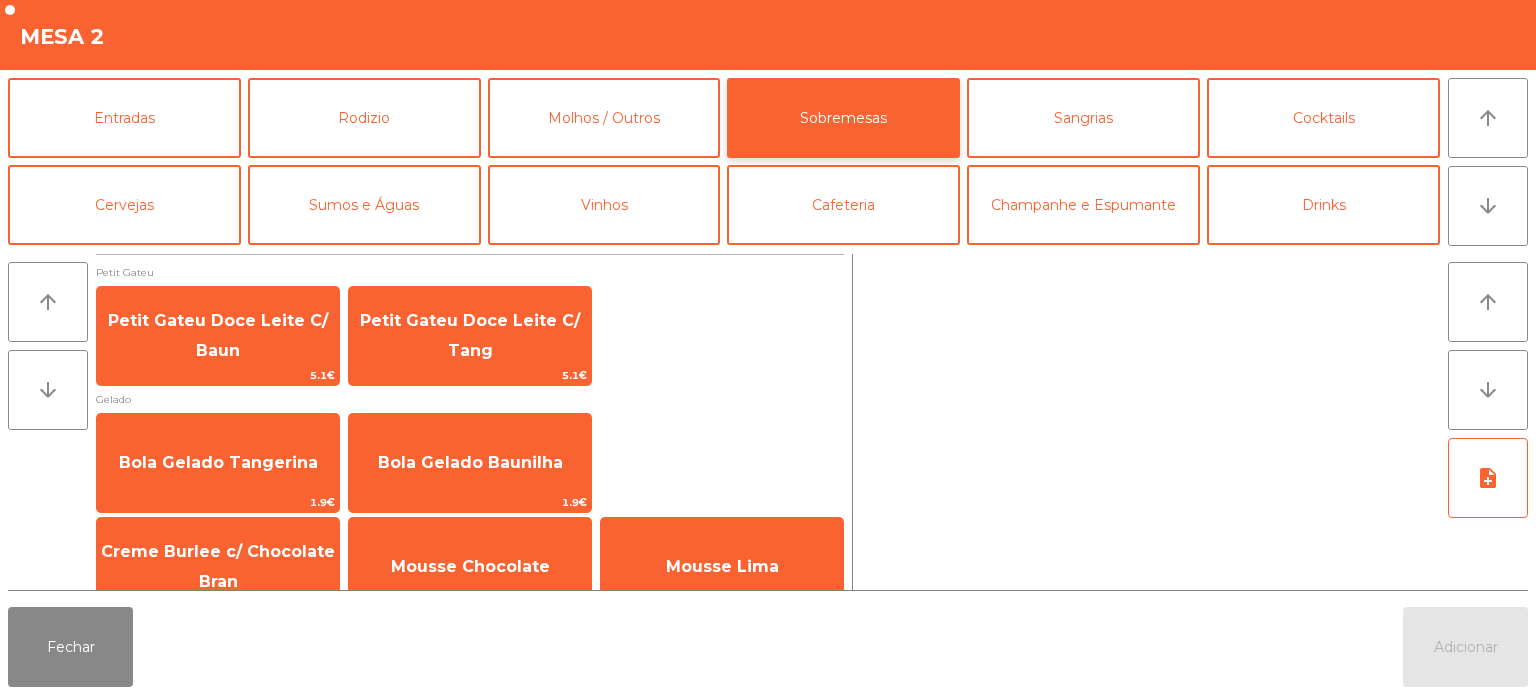 scroll, scrollTop: 34, scrollLeft: 0, axis: vertical 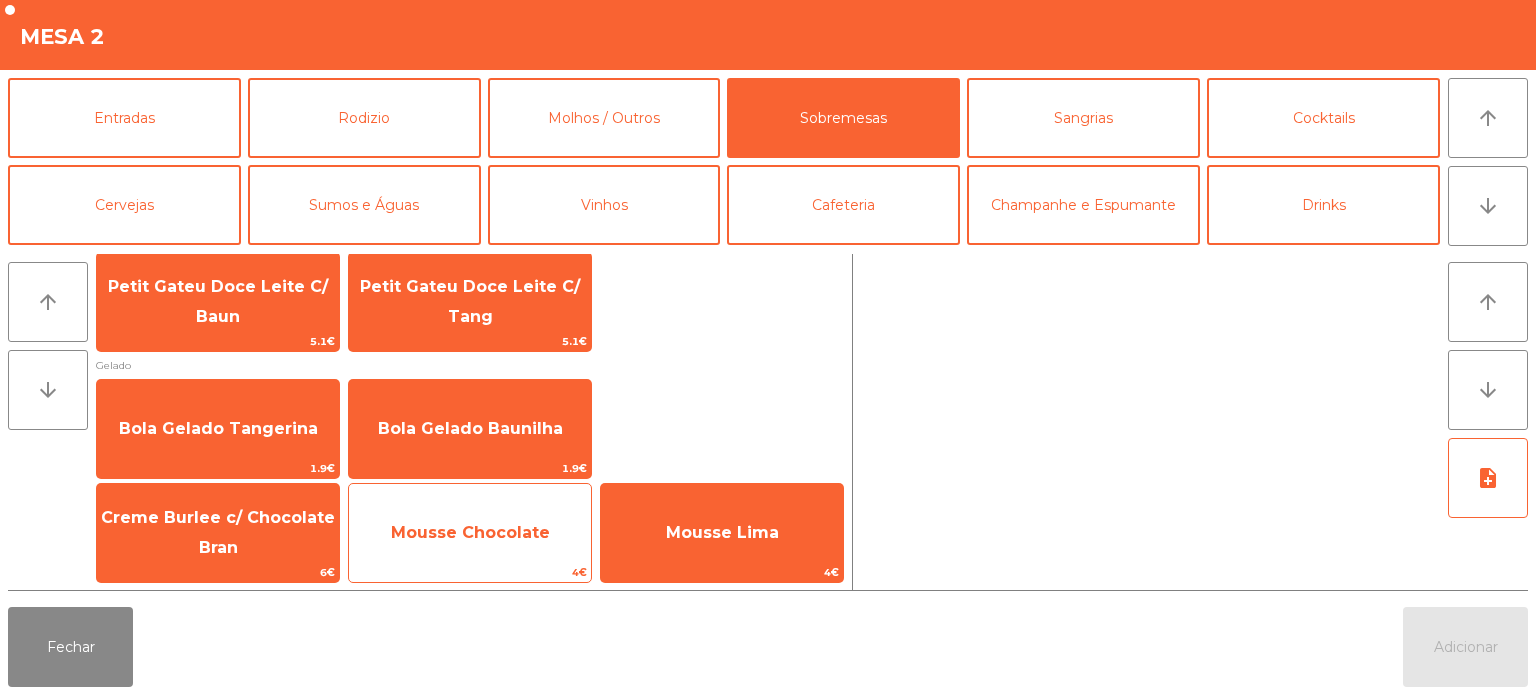 click on "Mousse Chocolate" 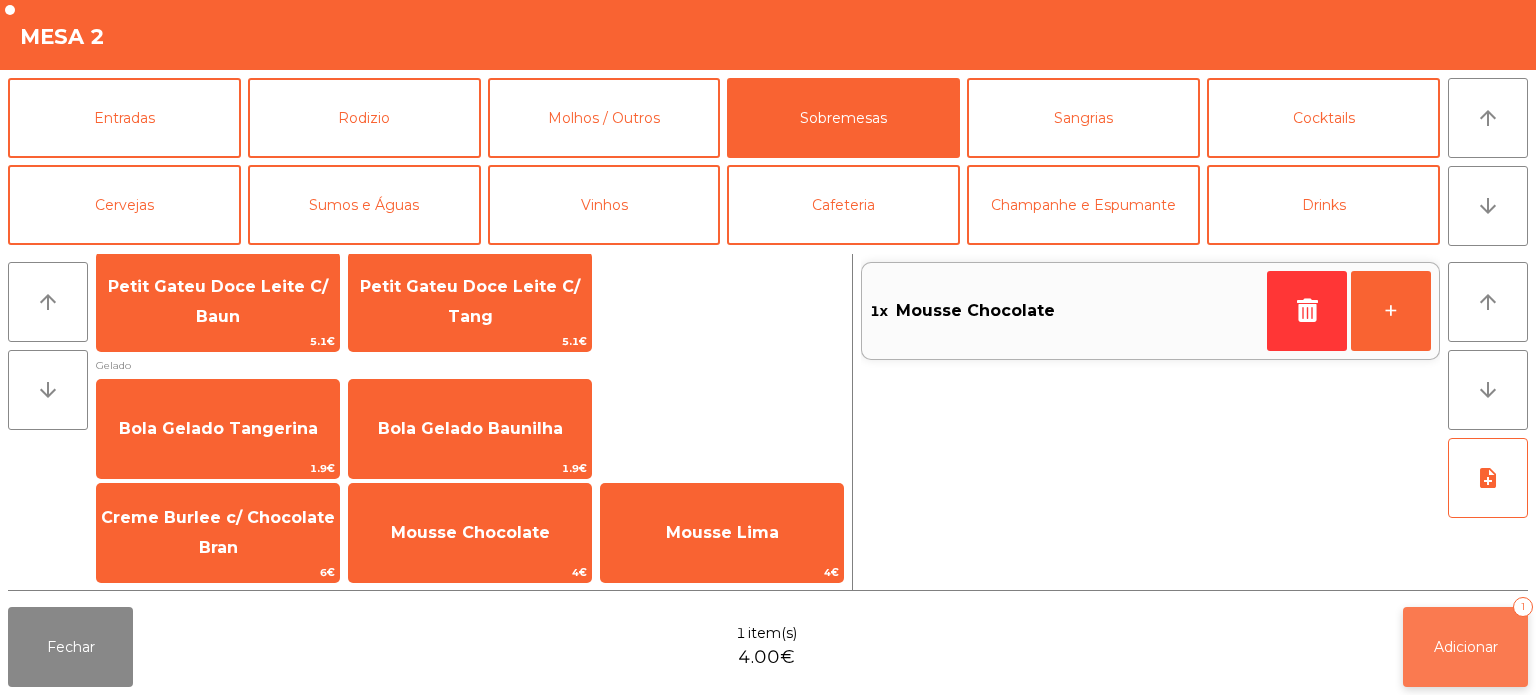 click on "Adicionar   1" 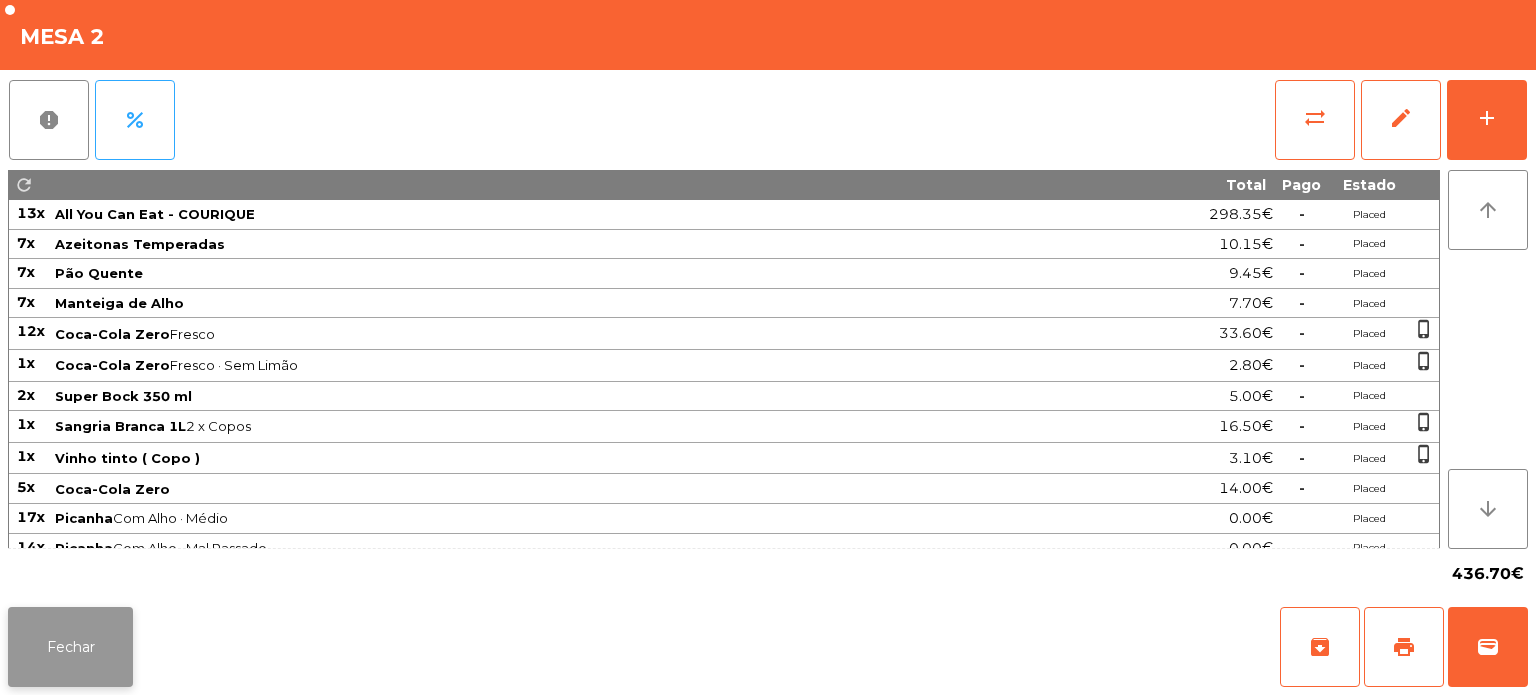 click on "Fechar" 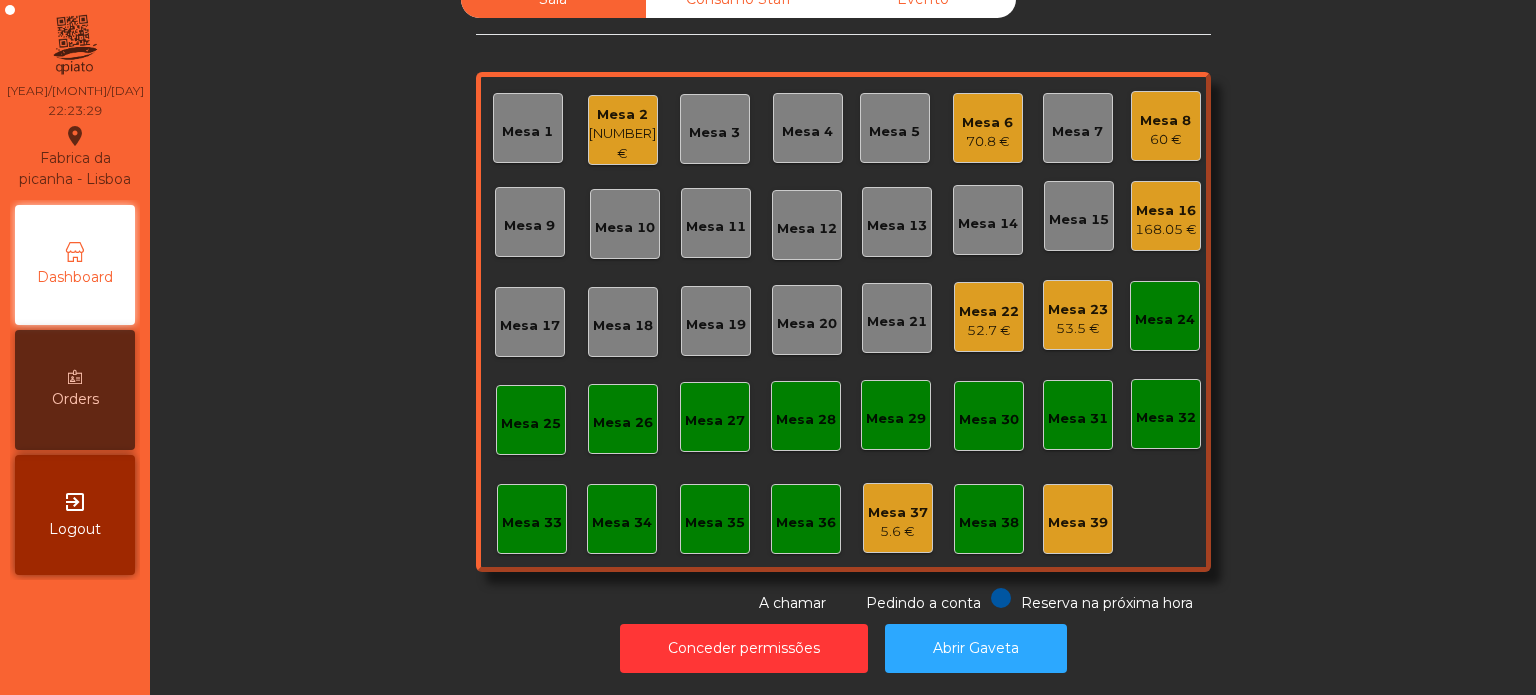 click on "Mesa 8   60 €" 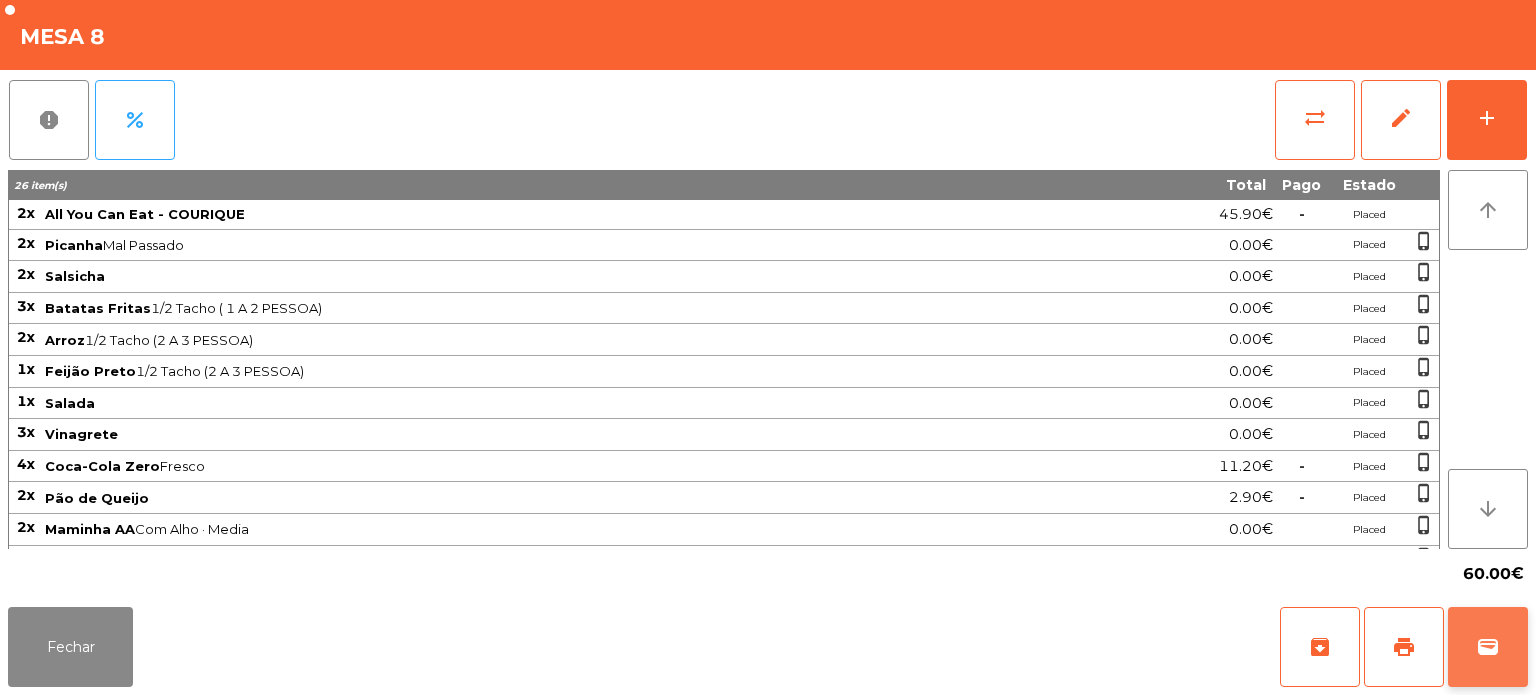 click on "wallet" 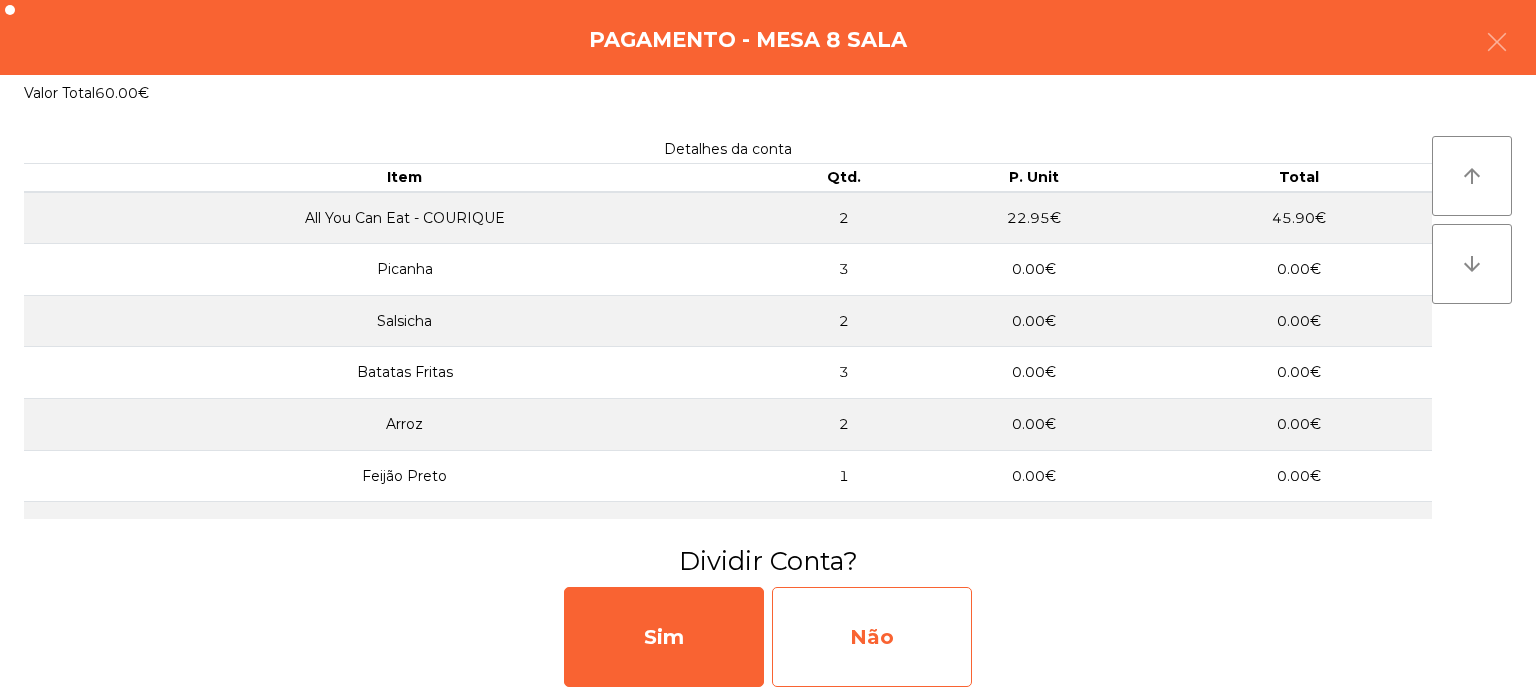 click on "Não" 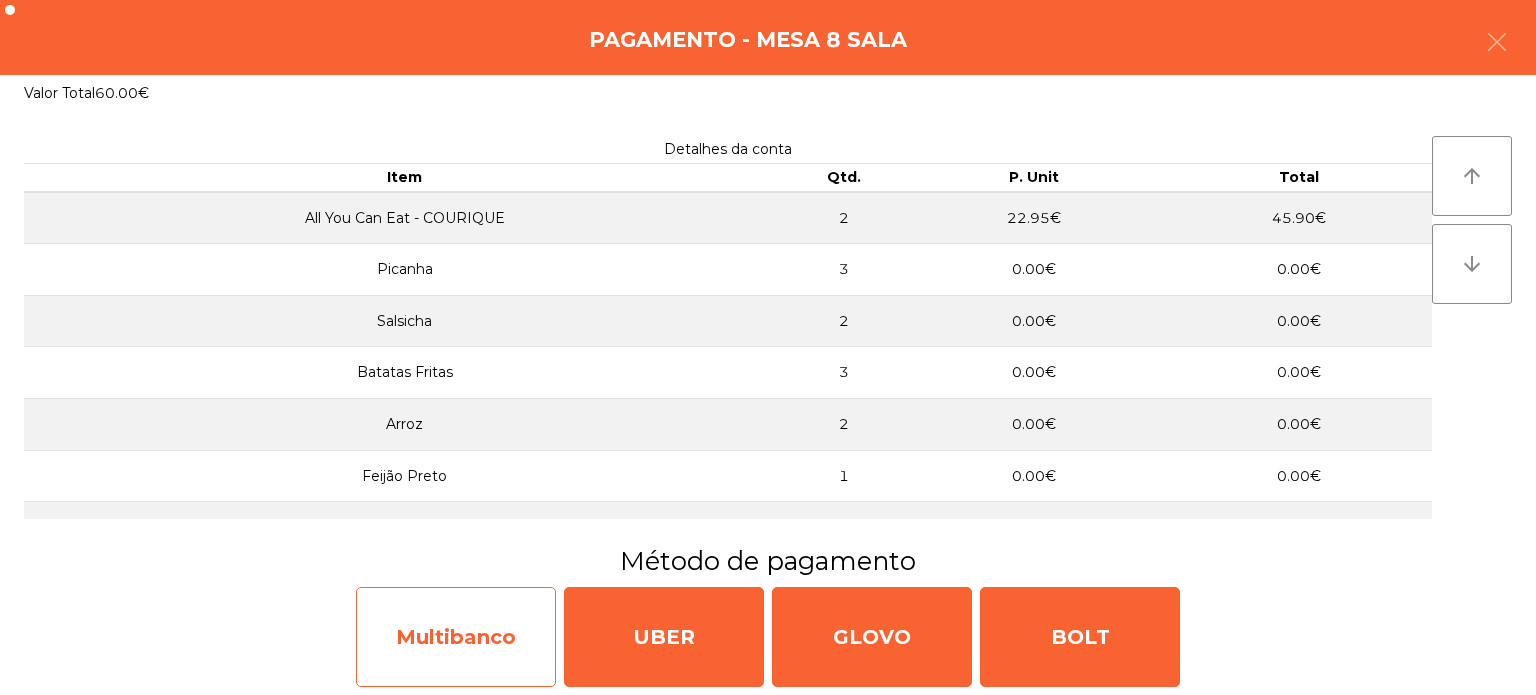 click on "Multibanco" 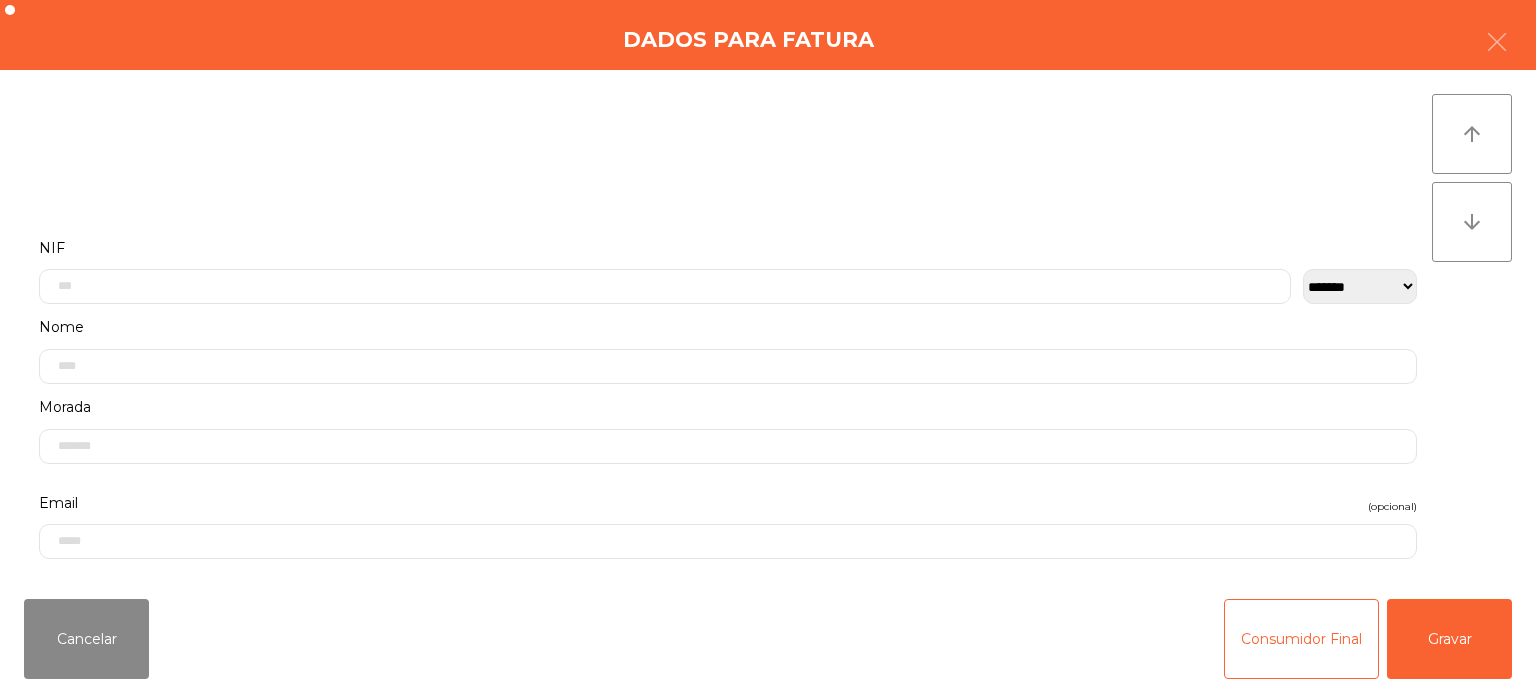click on "NIF" 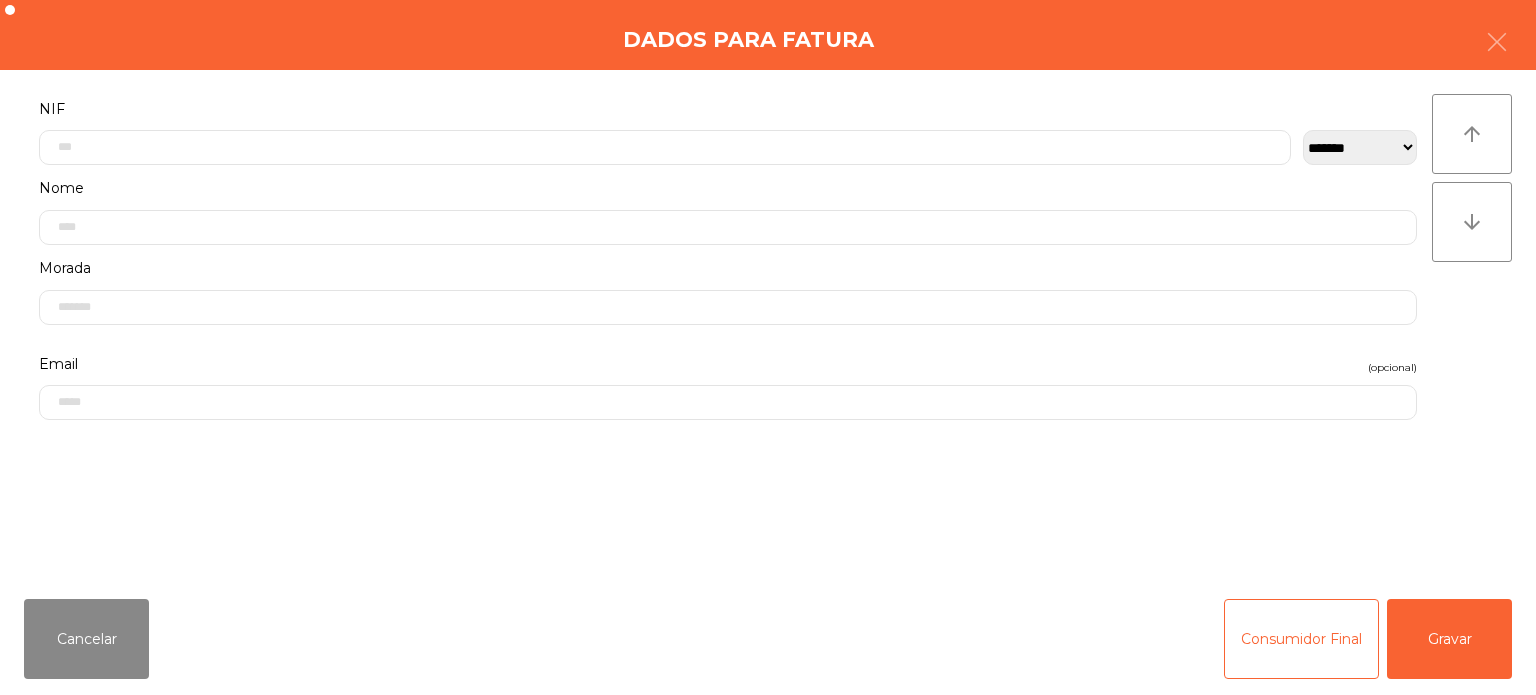 scroll, scrollTop: 0, scrollLeft: 0, axis: both 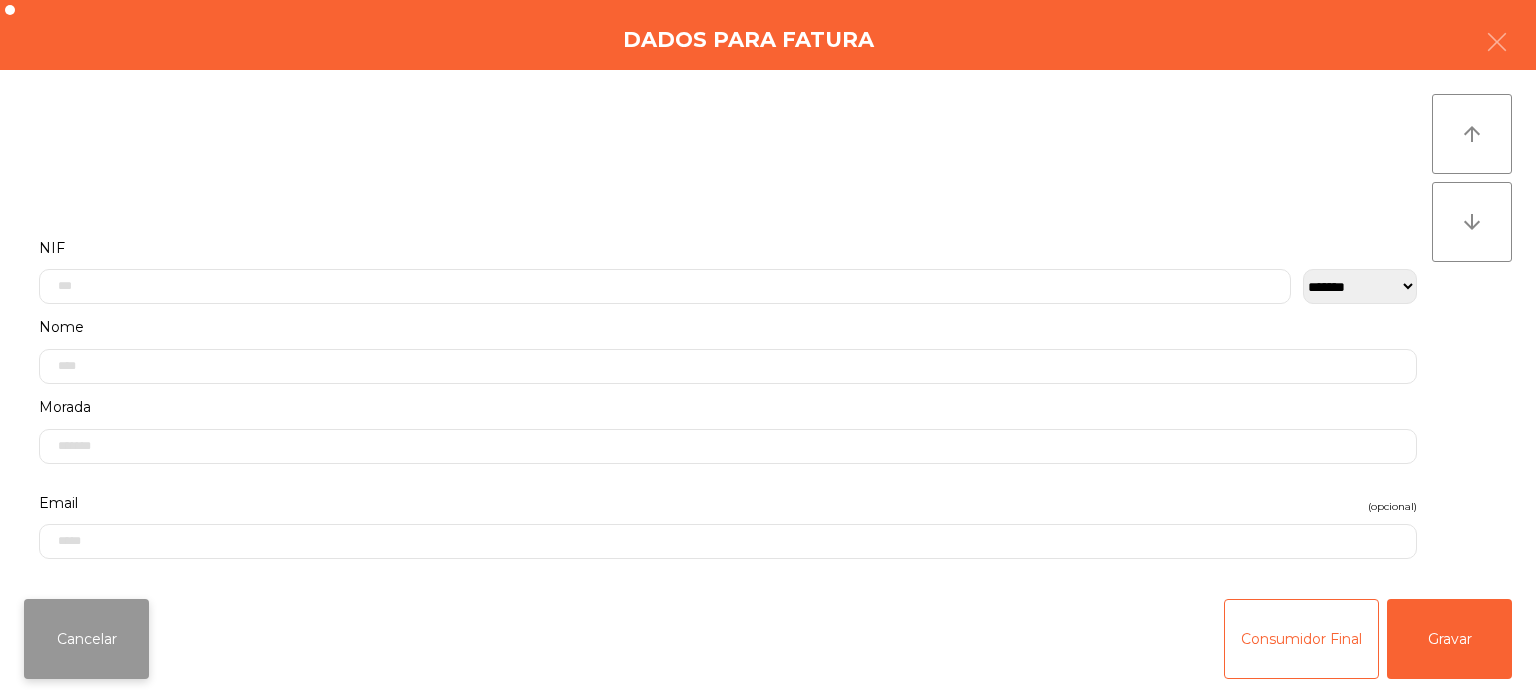 click on "Cancelar" 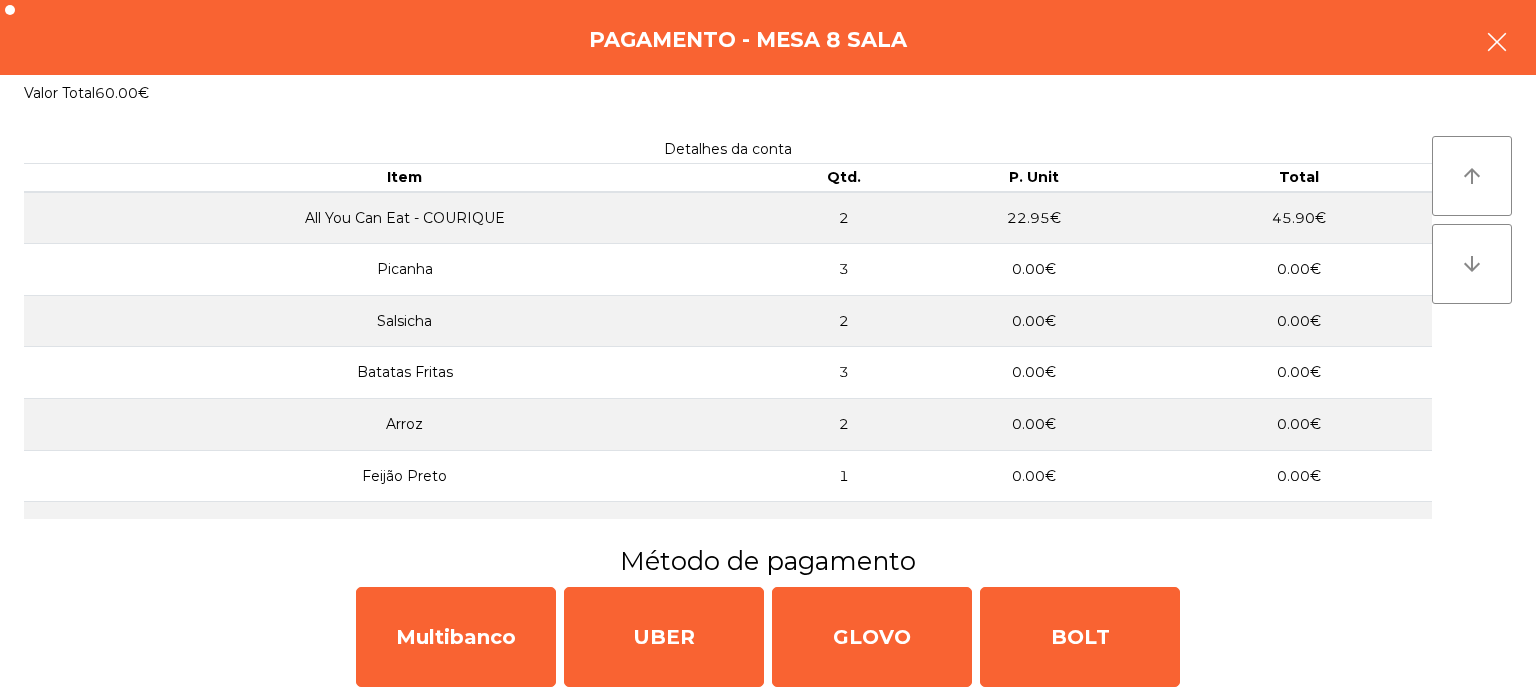 click 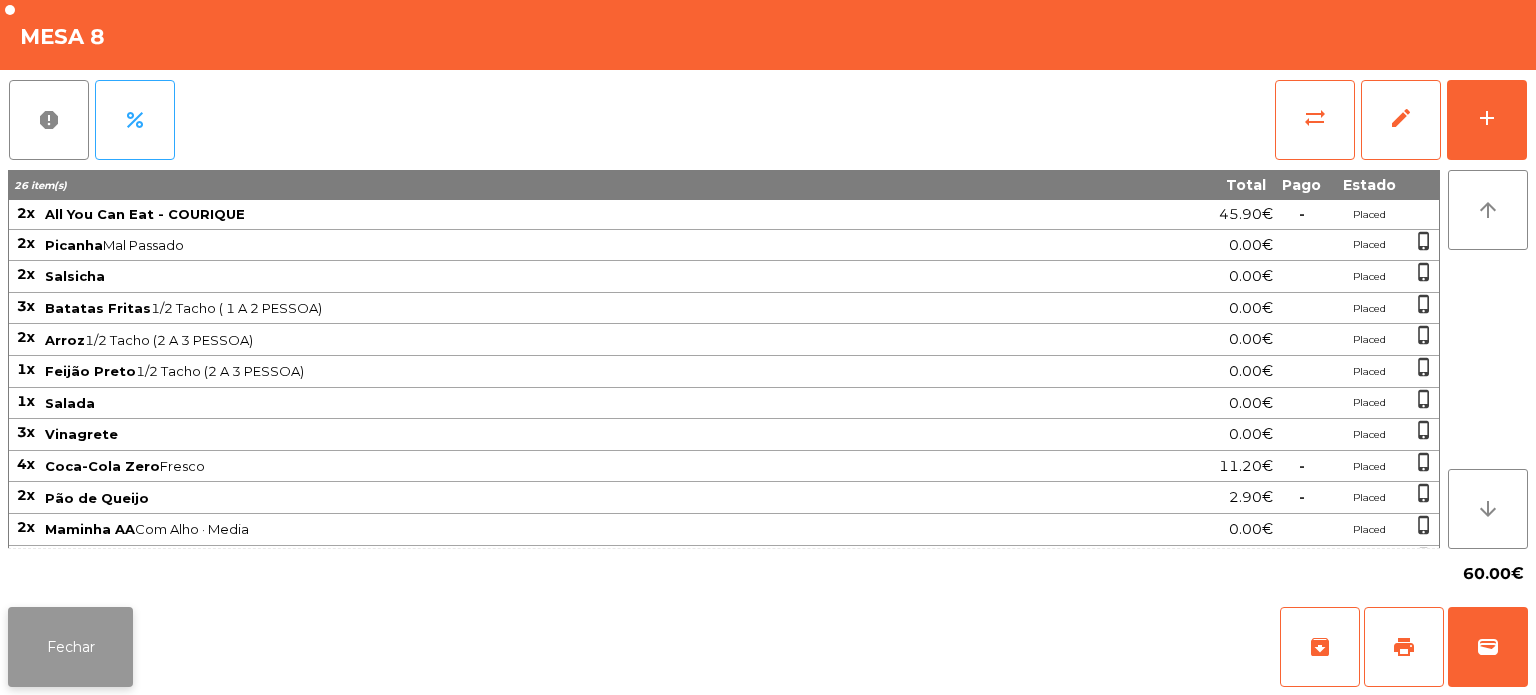 click on "Fechar" 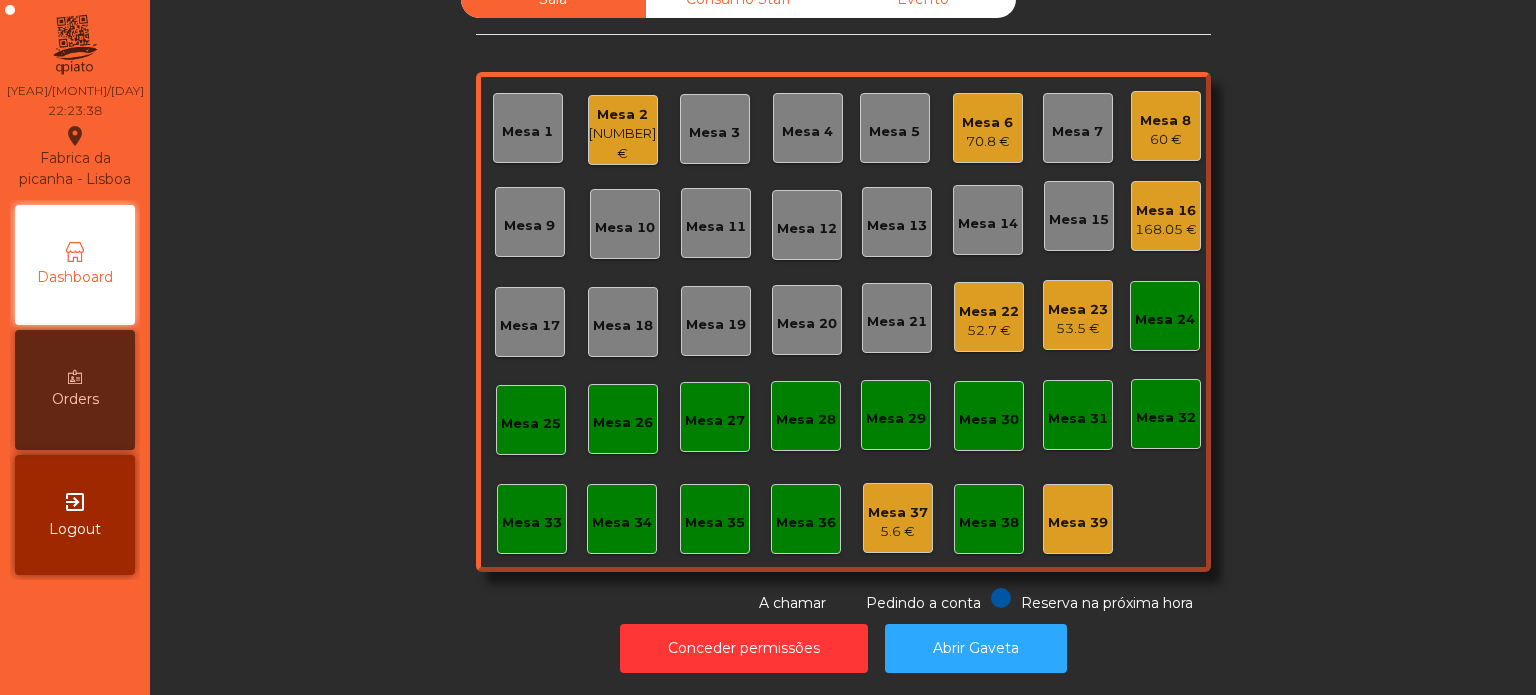 click on "Mesa 8   60 €" 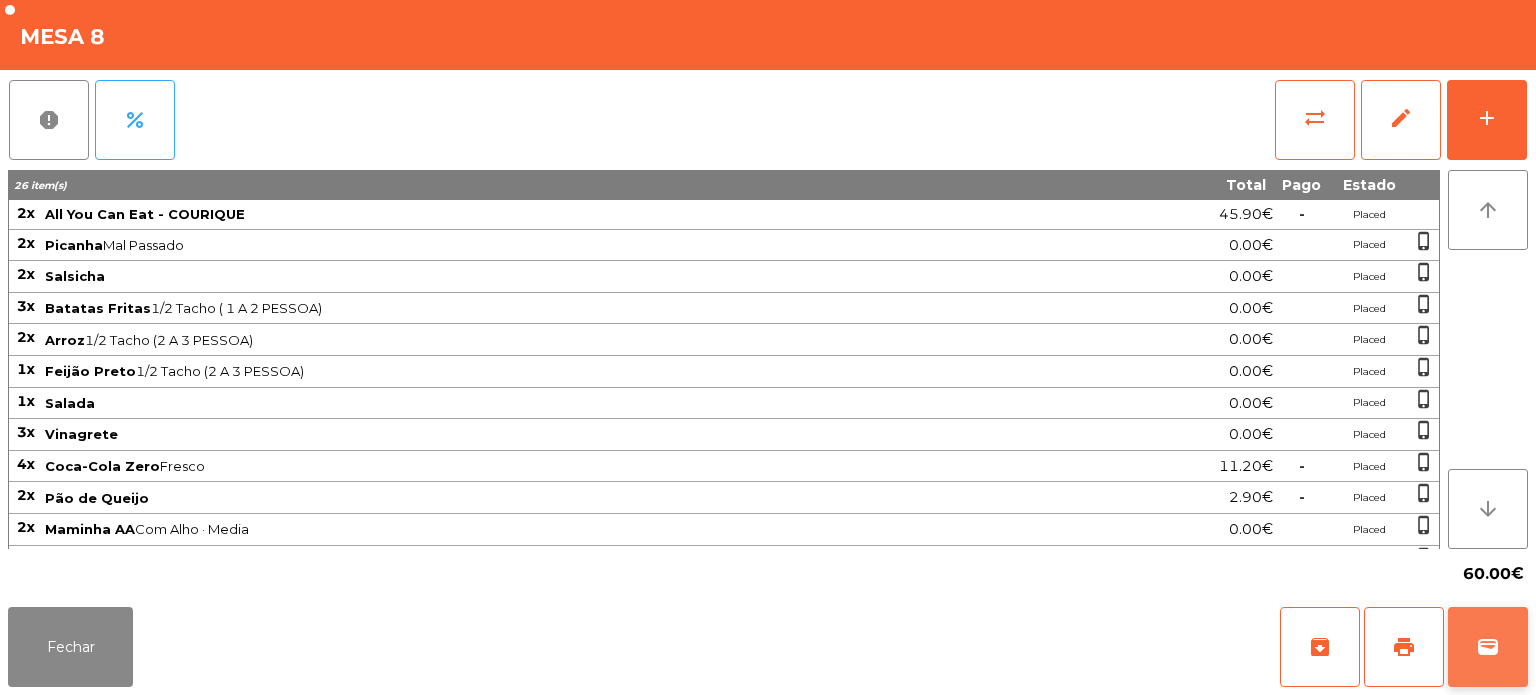click on "wallet" 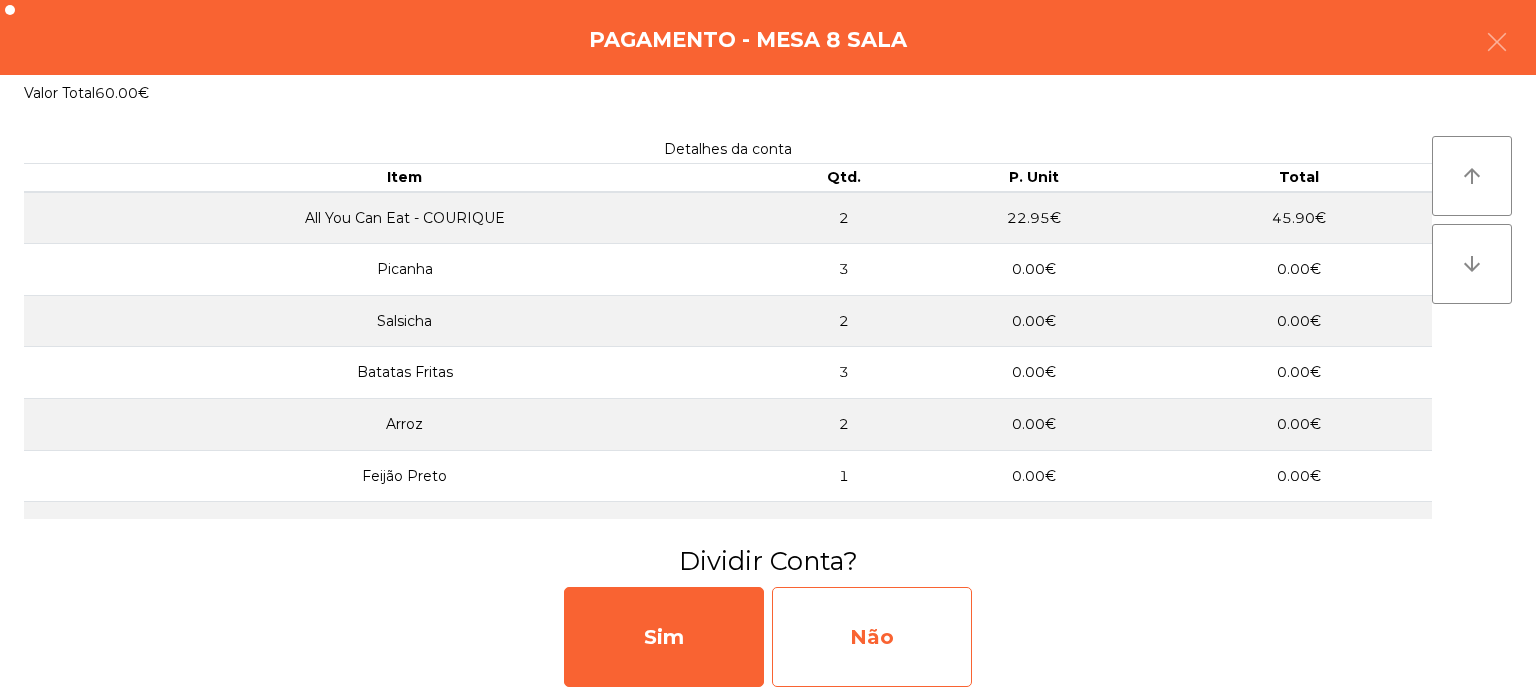 click on "Não" 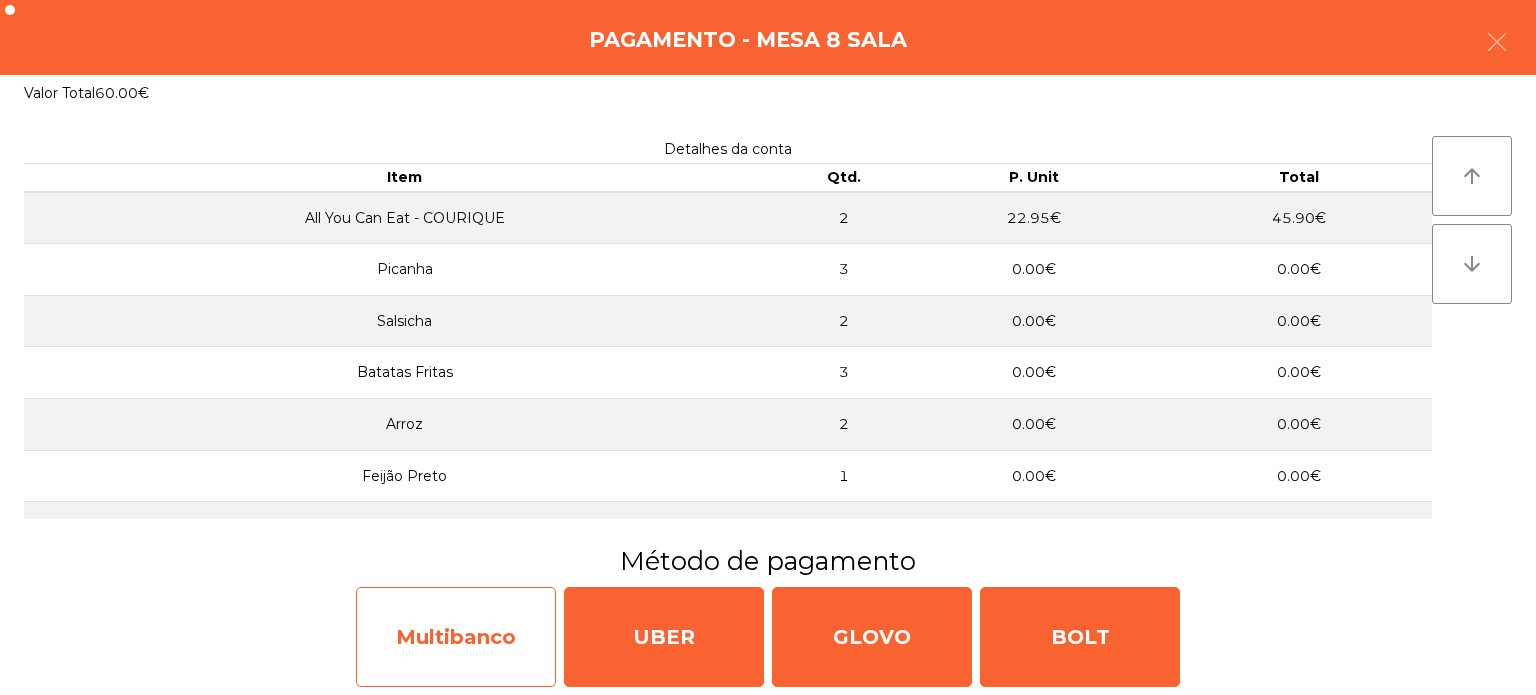 click on "Multibanco" 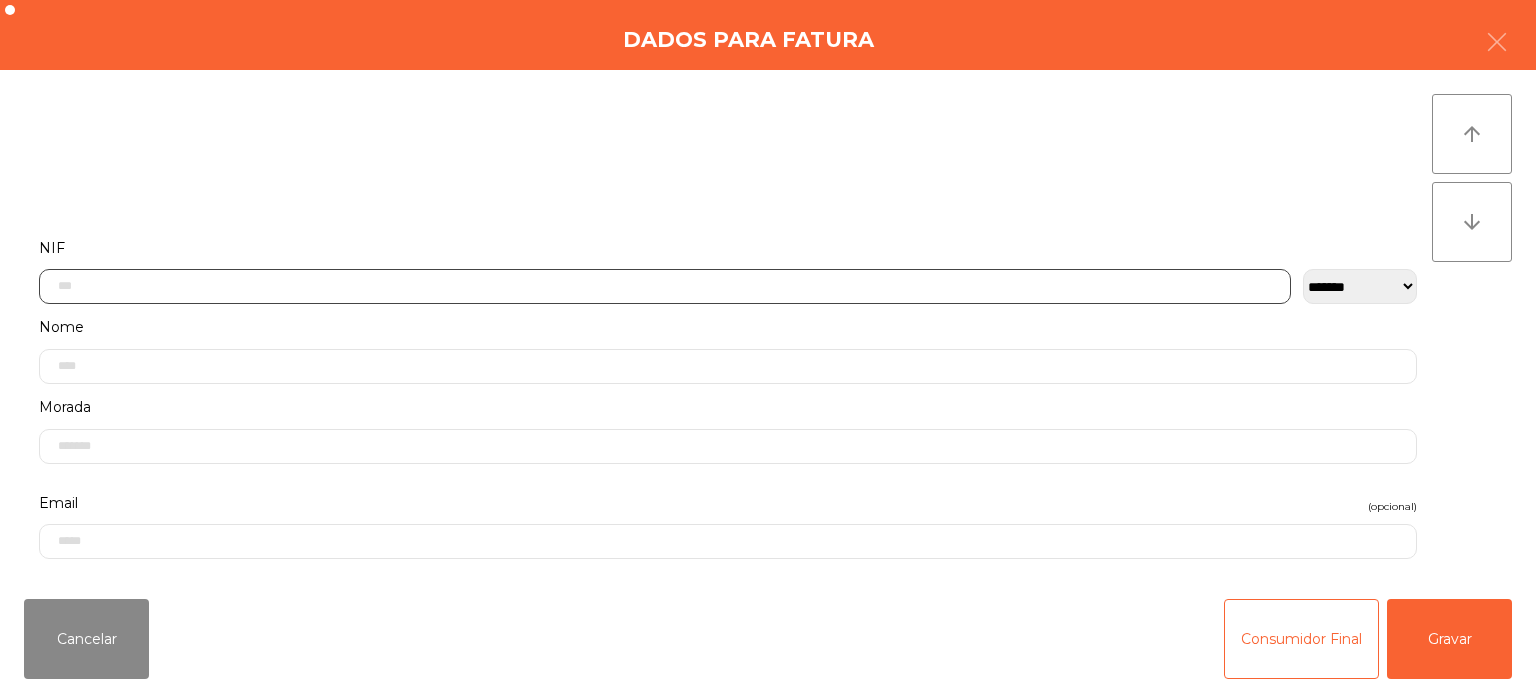 click 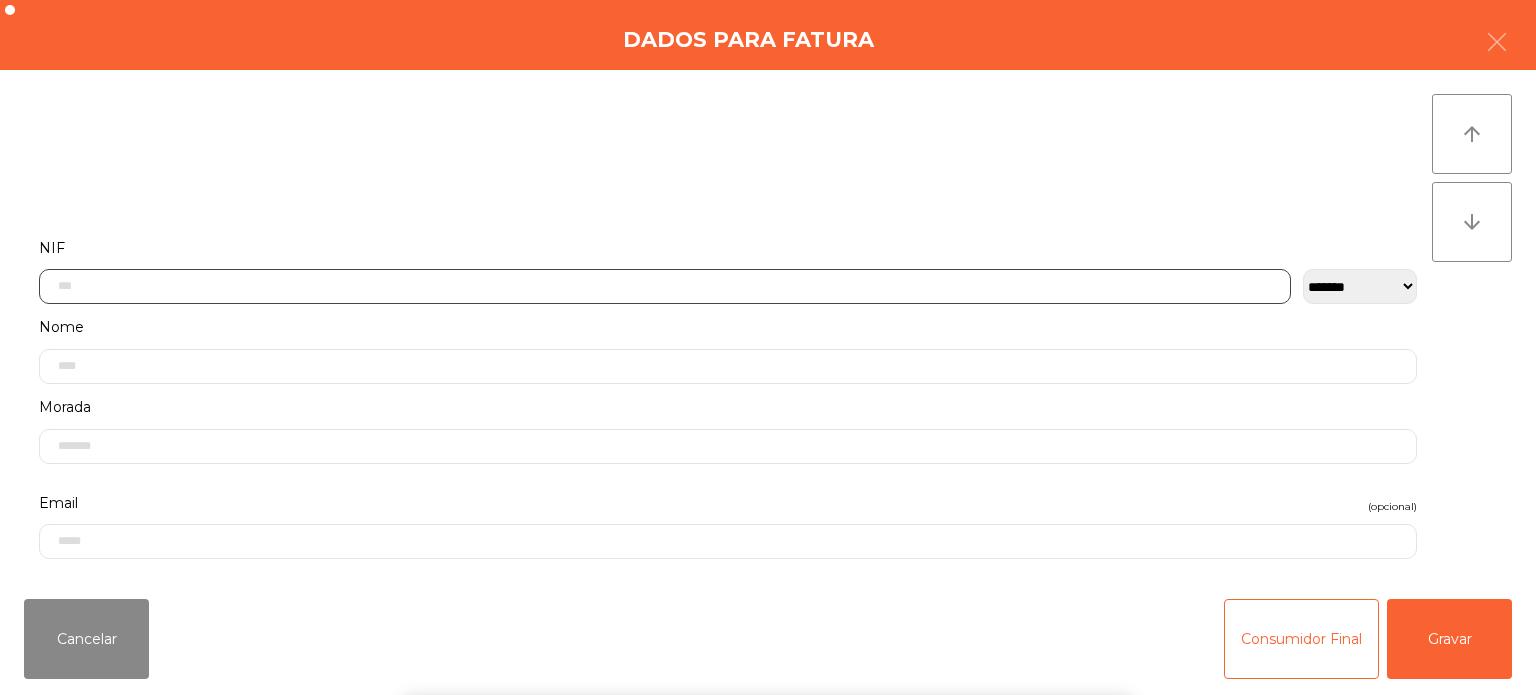 scroll, scrollTop: 139, scrollLeft: 0, axis: vertical 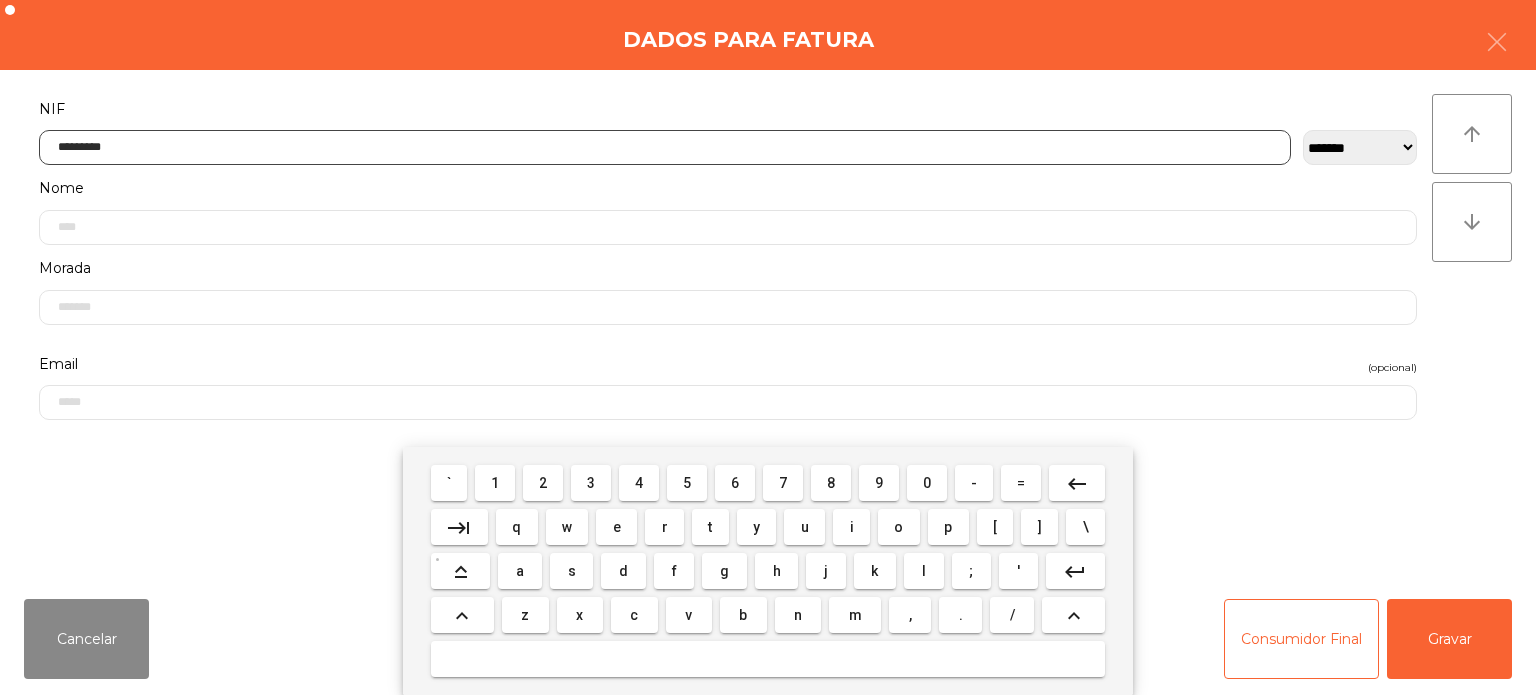 type on "*********" 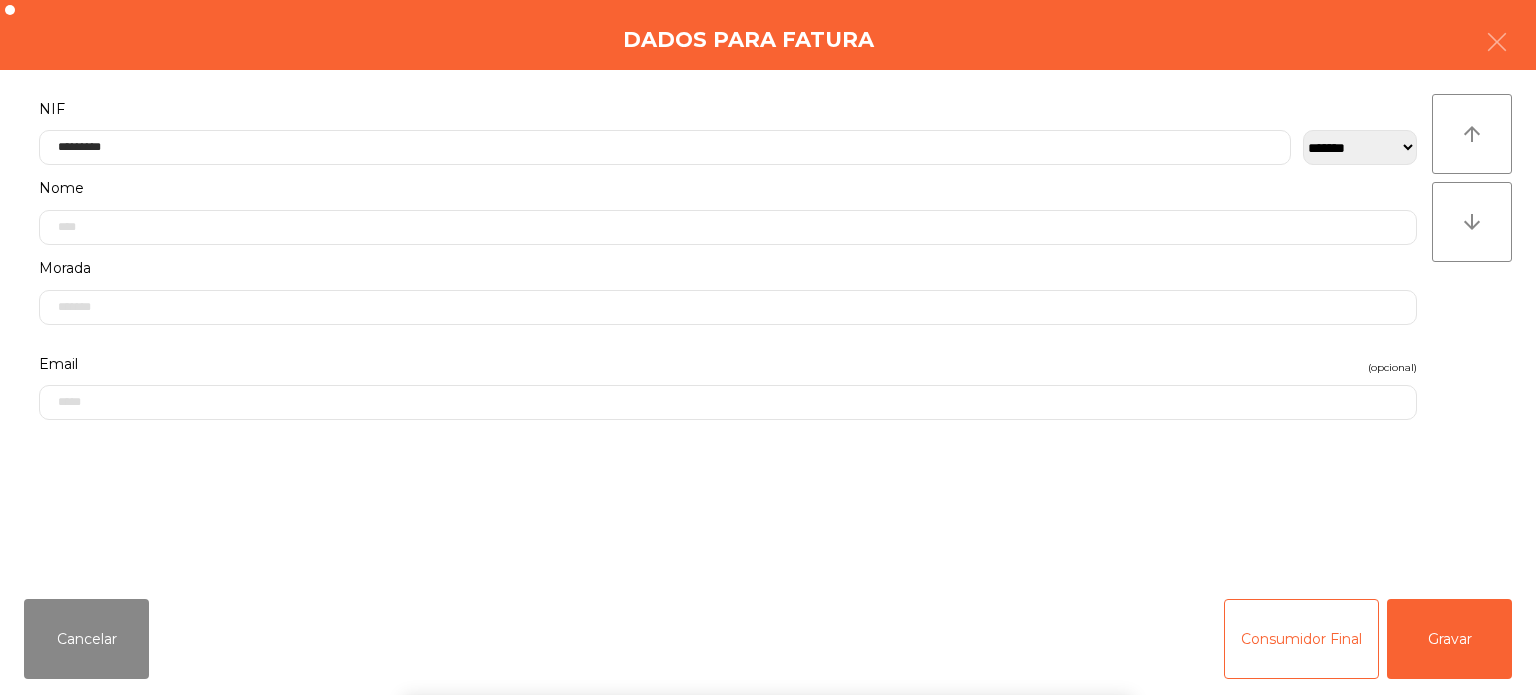 click on "` 1 2 3 4 5 6 7 8 9 0 - = keyboard_backspace keyboard_tab q w e r t y u i o p [ ] \ keyboard_capslock a s d f g h j k l ; ' keyboard_return keyboard_arrow_up z x c v b n m , . / keyboard_arrow_up" at bounding box center (768, 571) 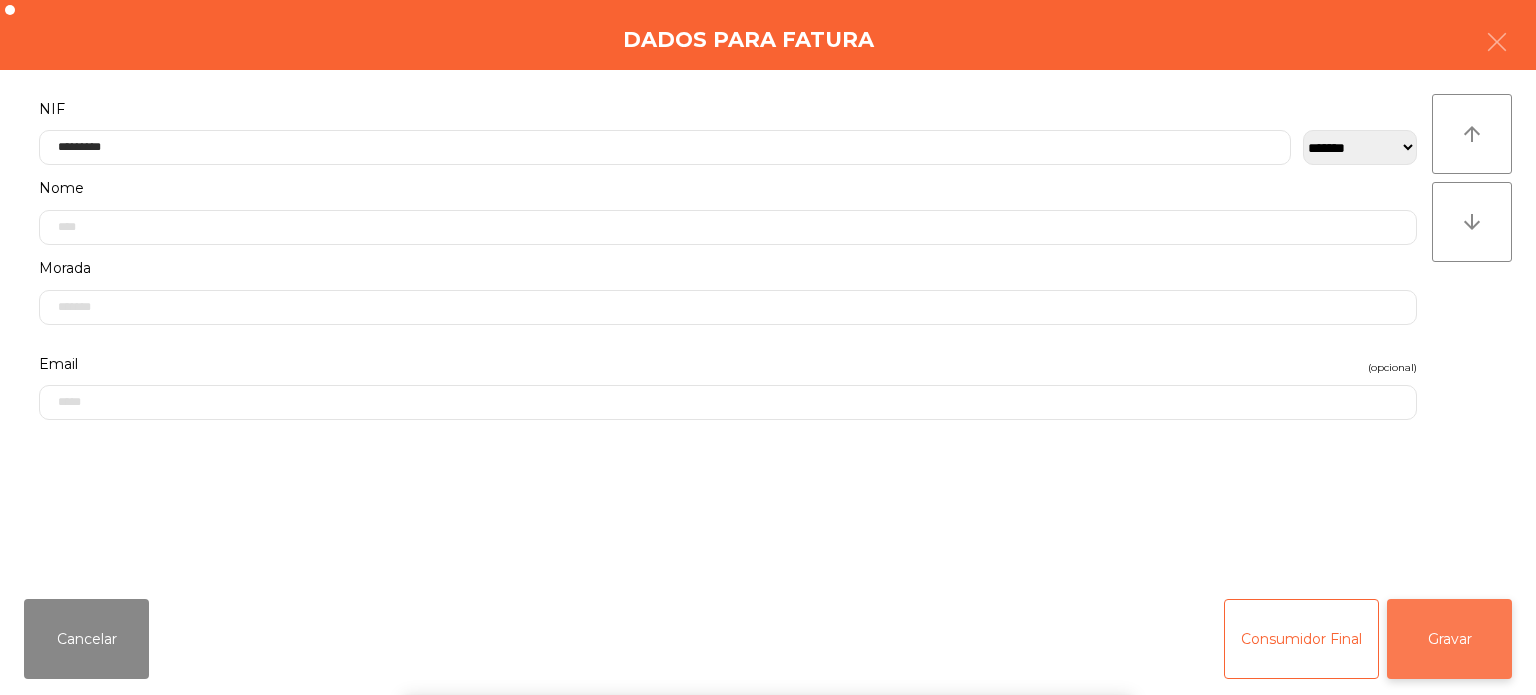 click on "Gravar" 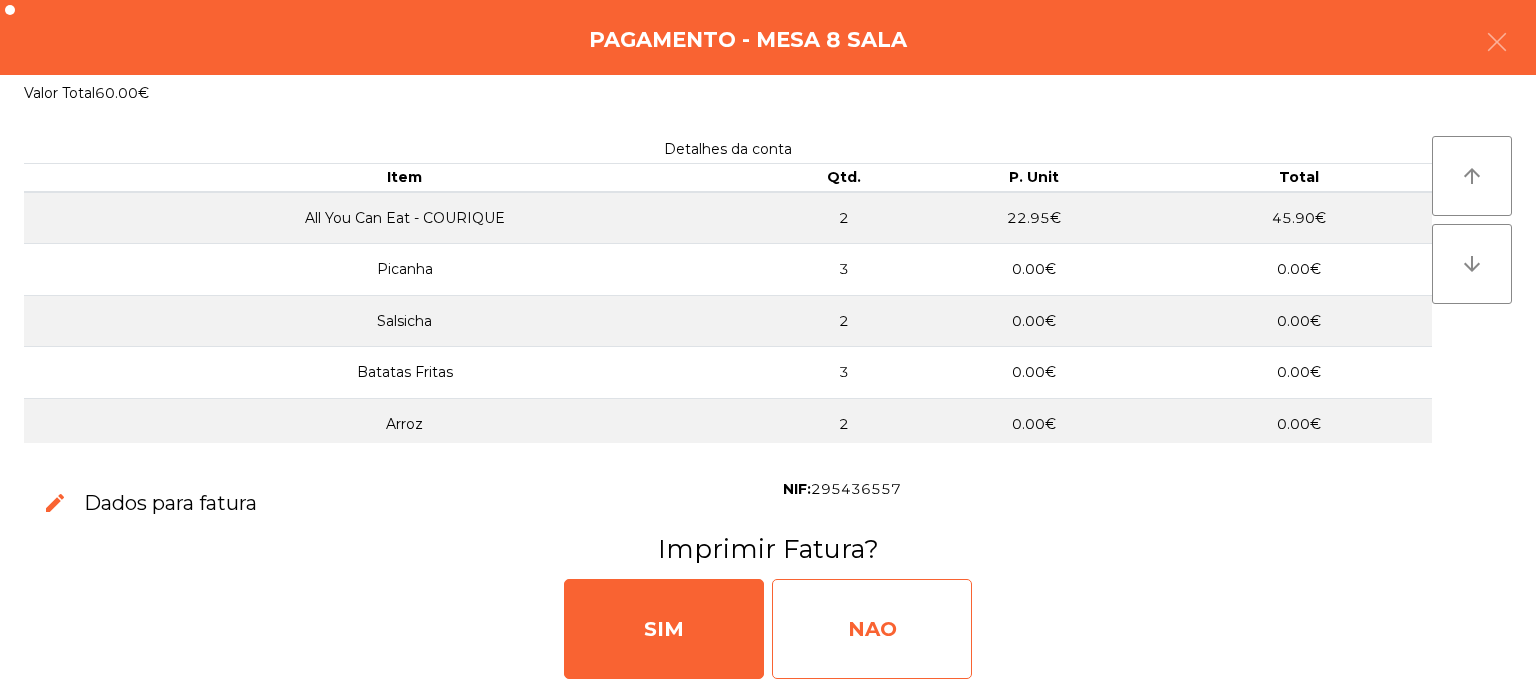 click on "NAO" 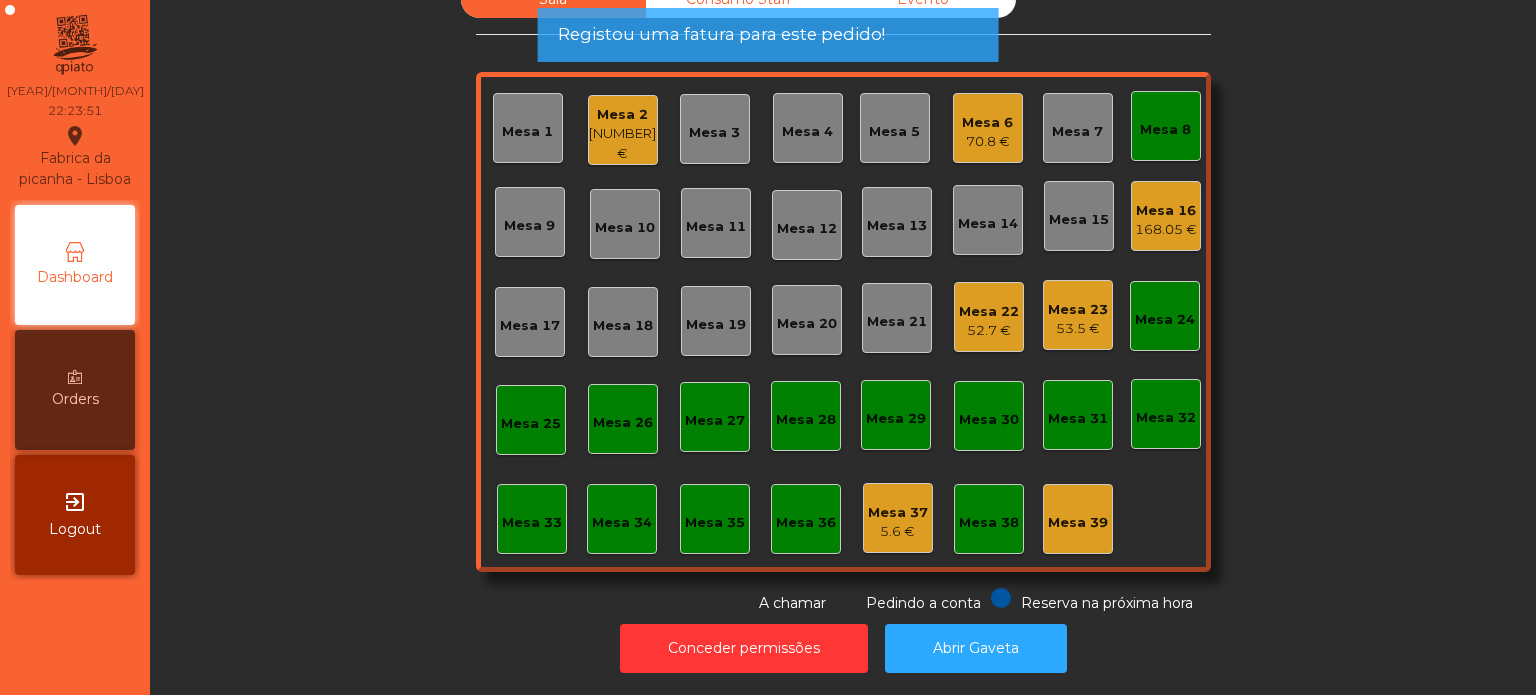 click on "Mesa 8" 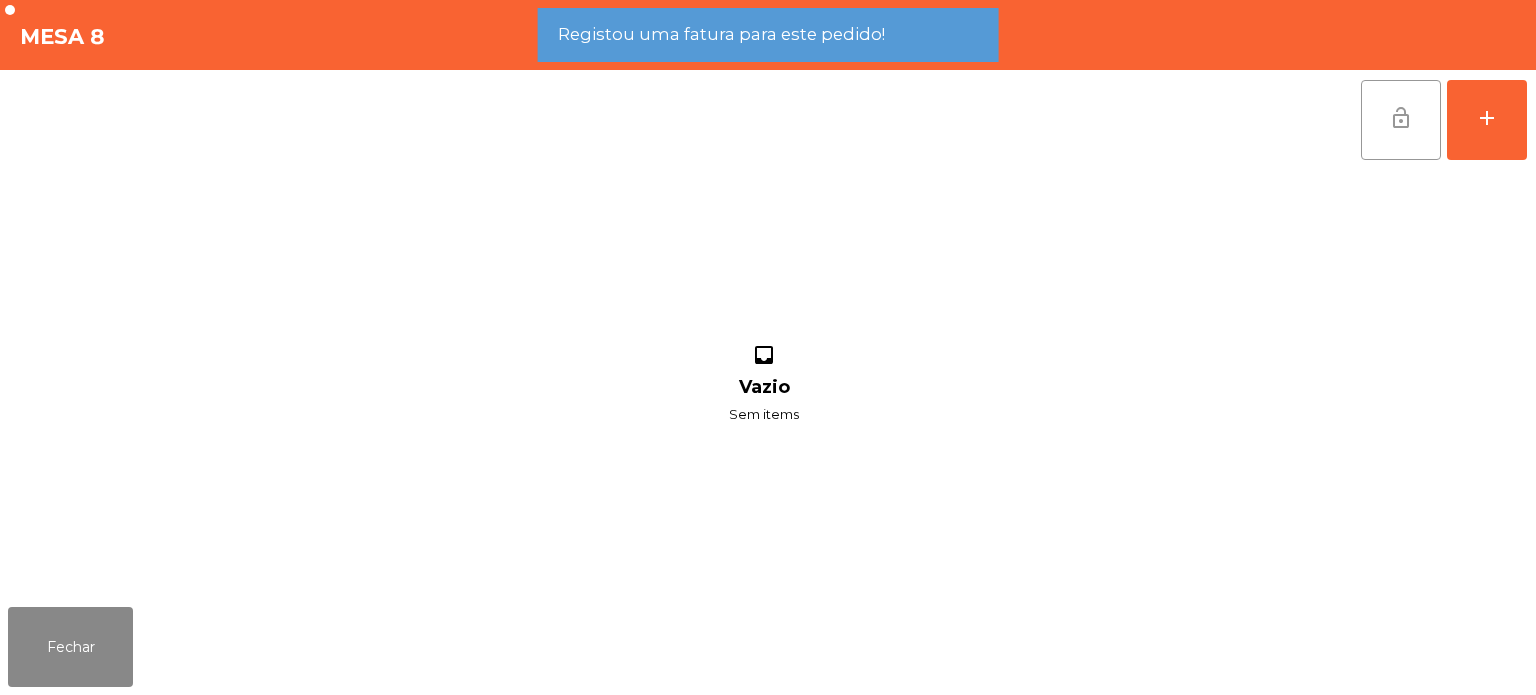 click on "lock_open" 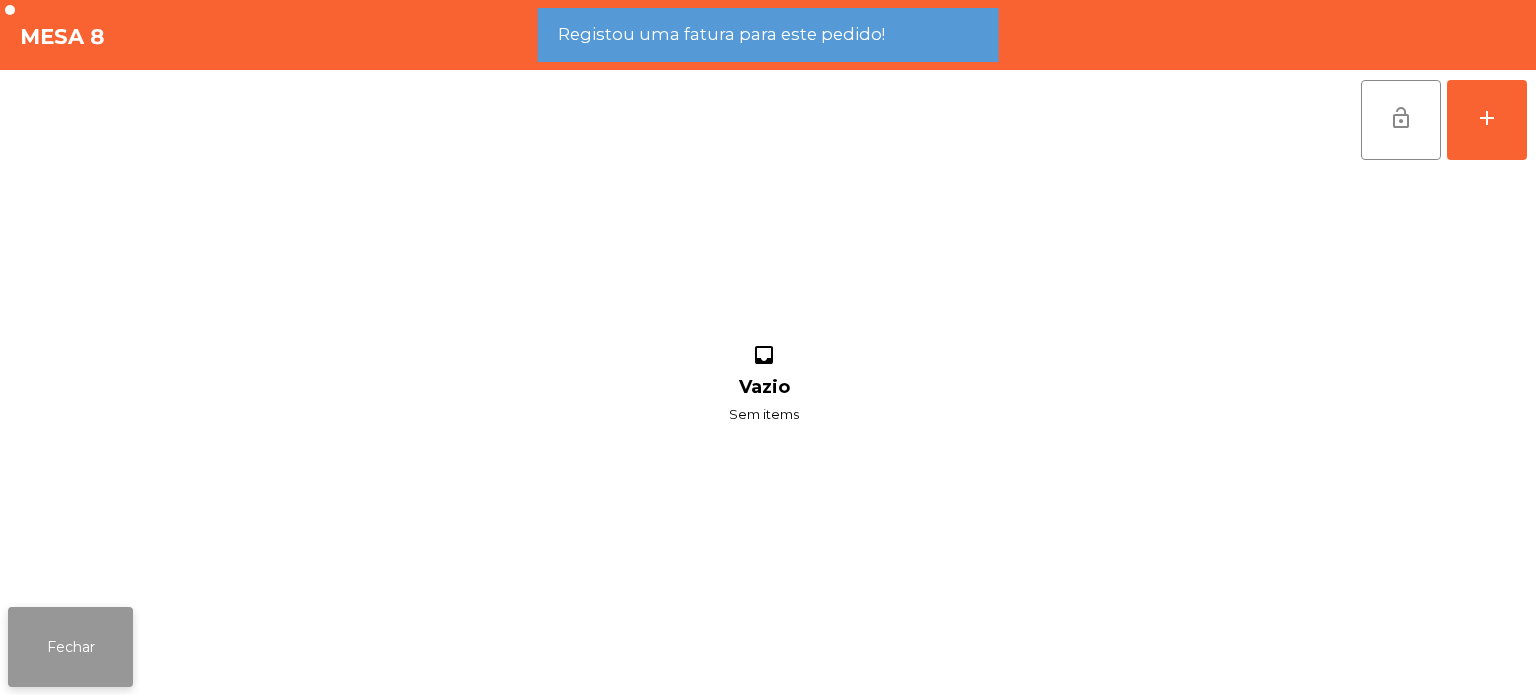 click on "Fechar" 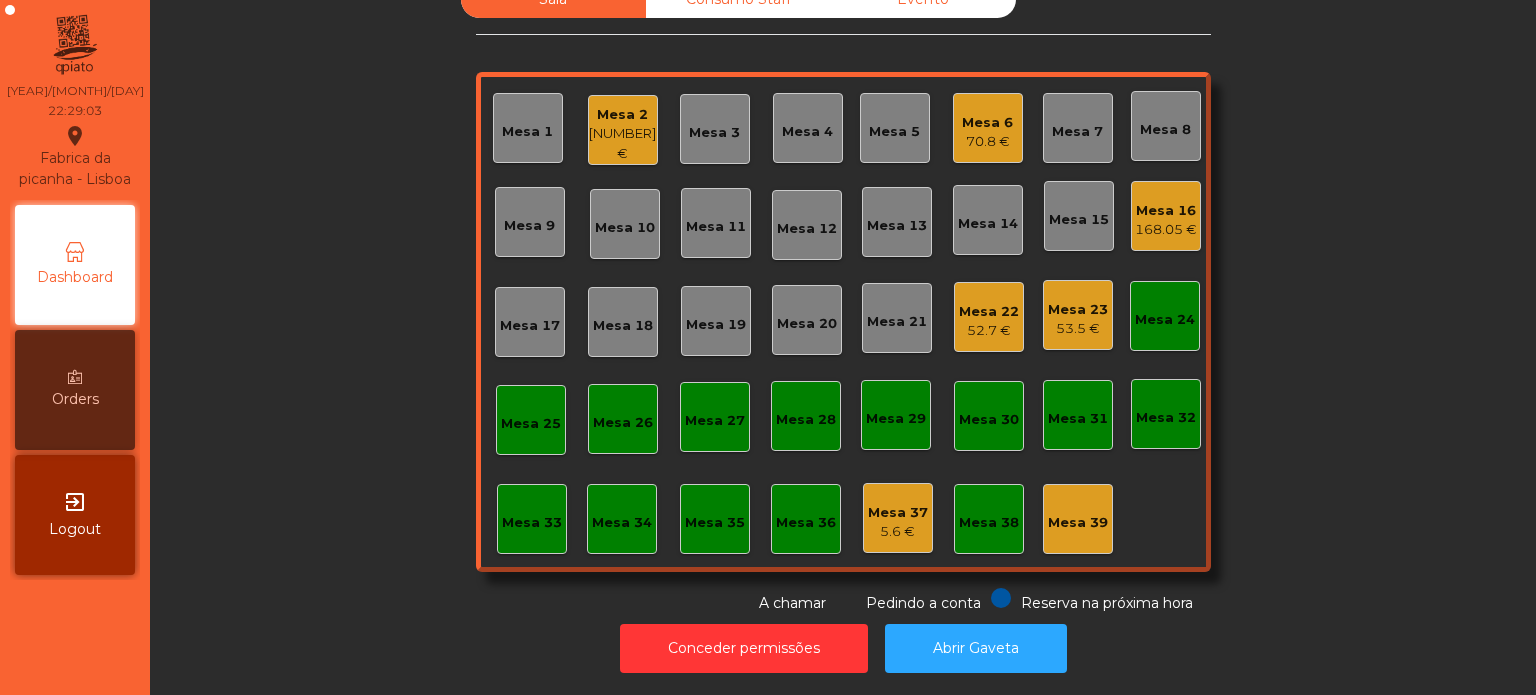 click on "Mesa 23" 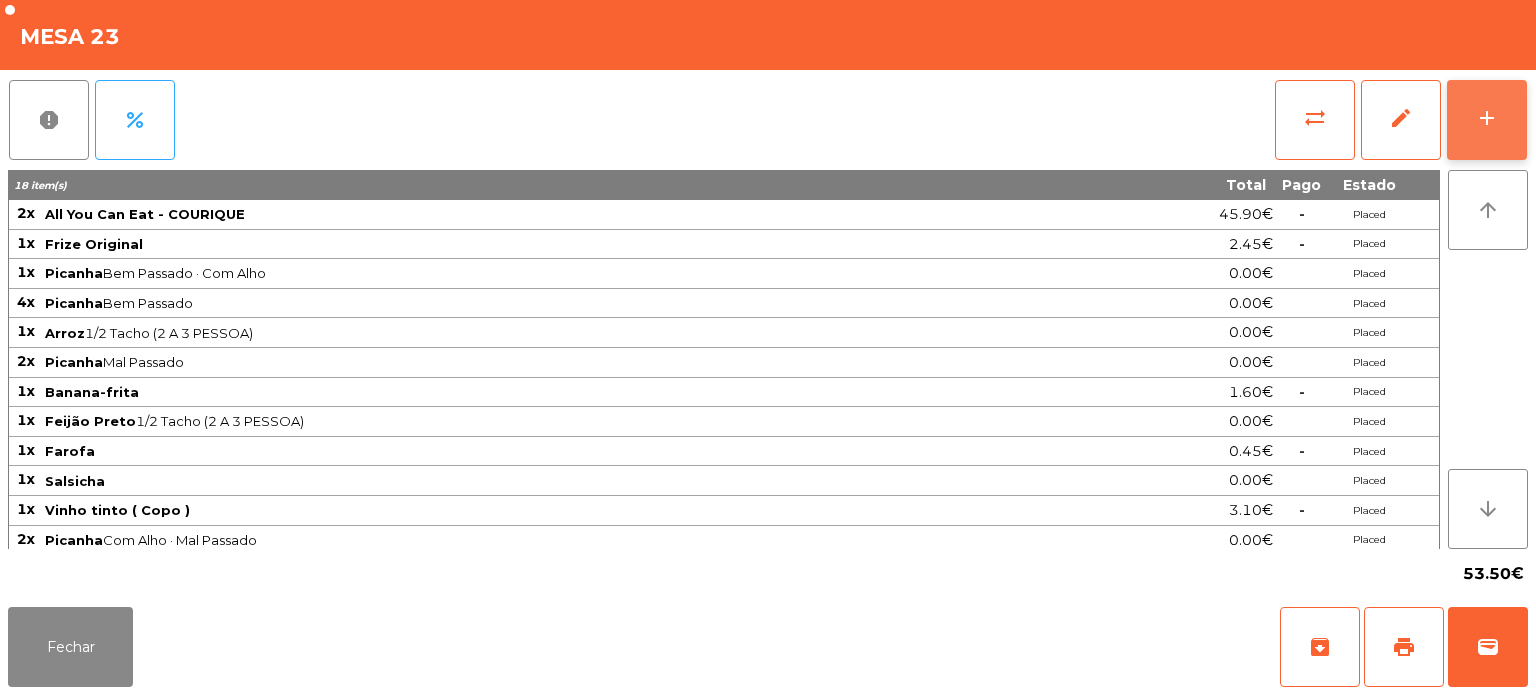 click on "add" 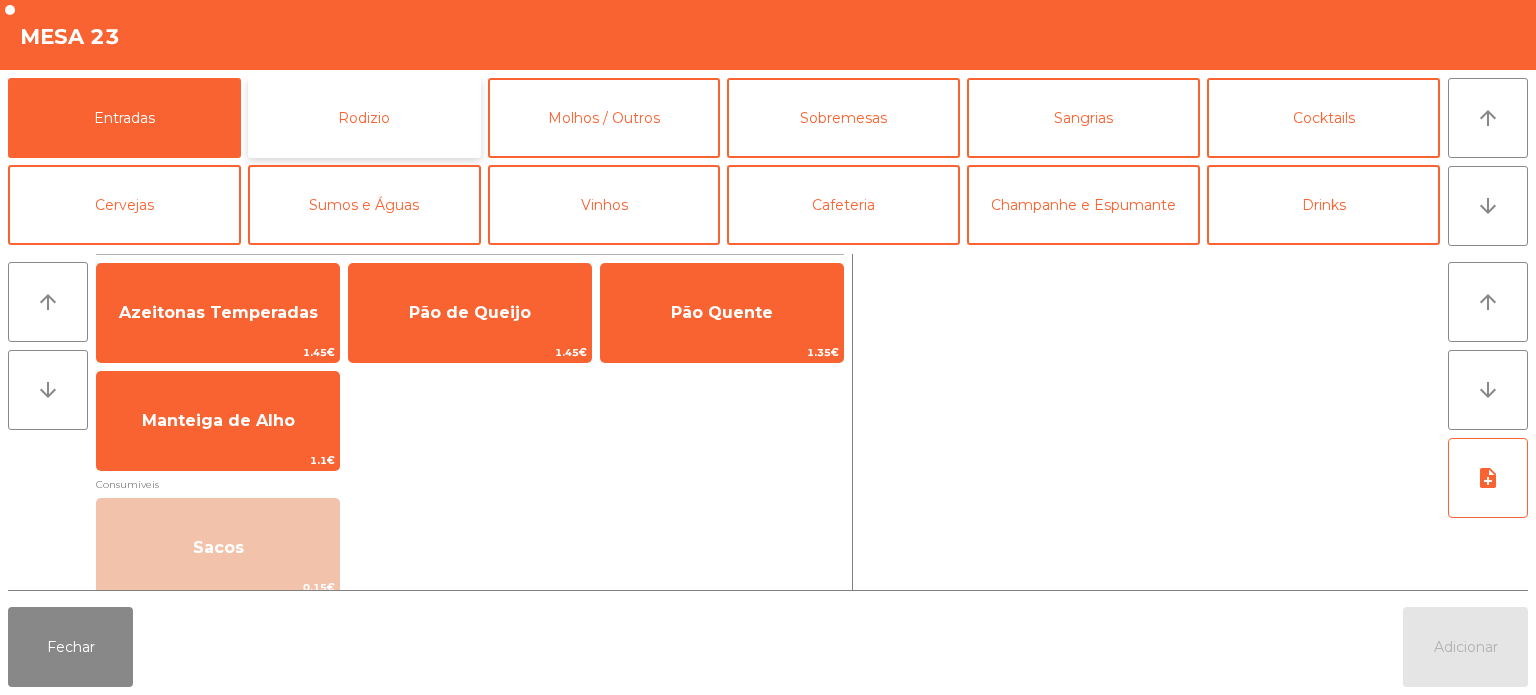click on "Rodizio" 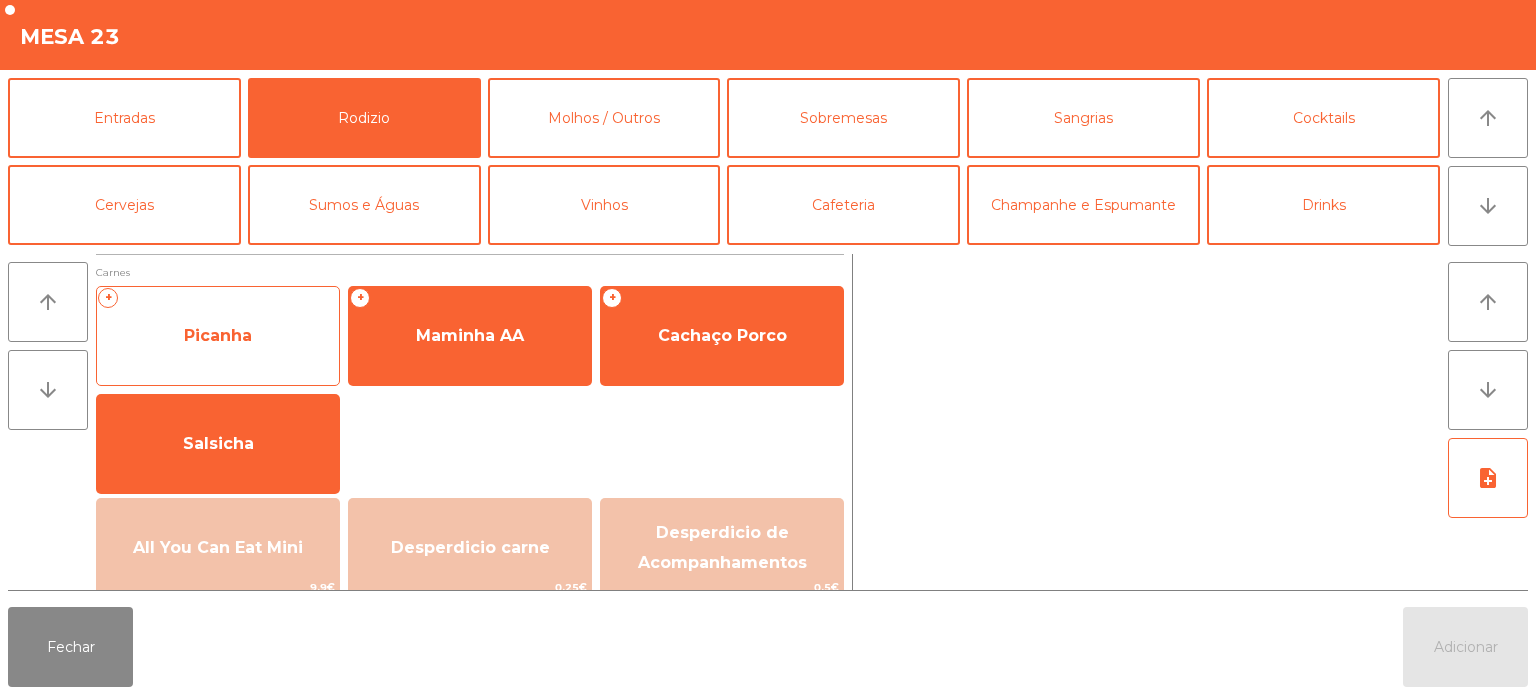click on "Picanha" 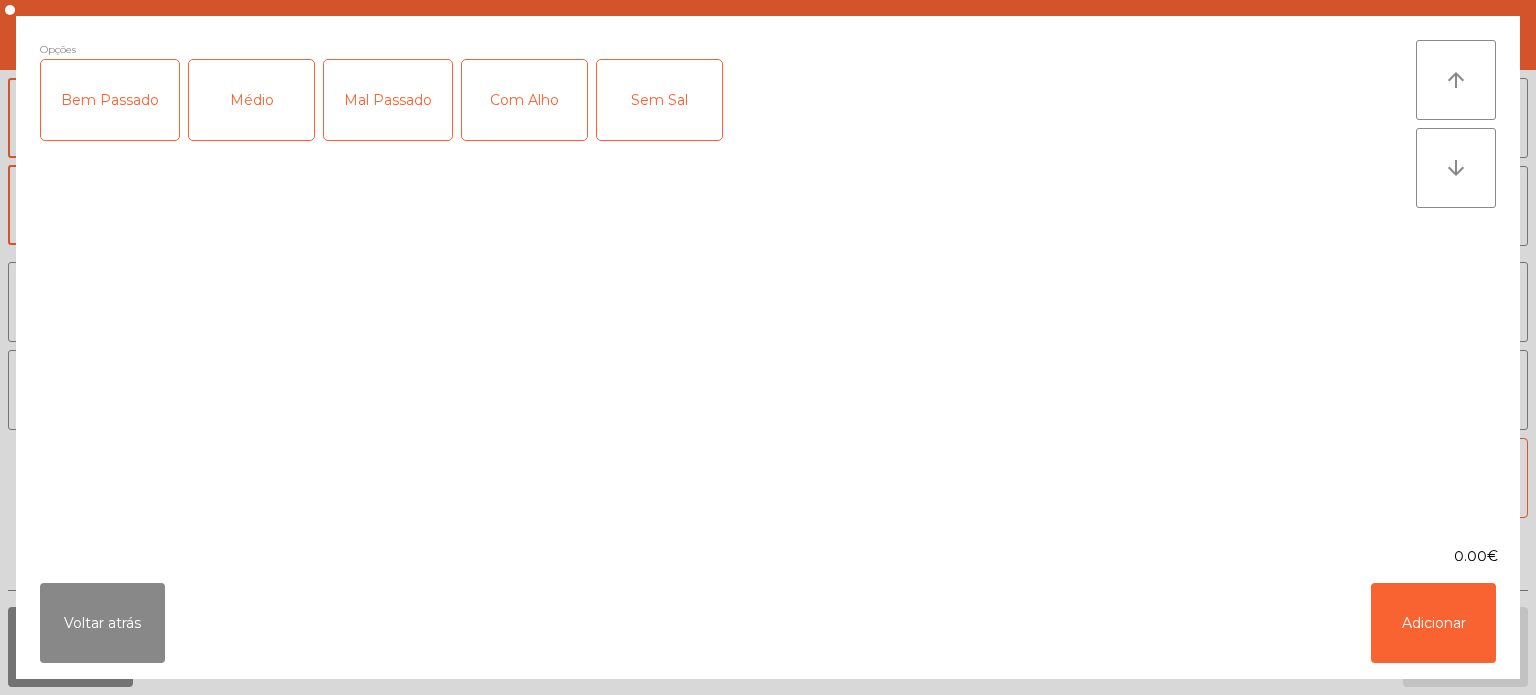 click on "Bem Passado" 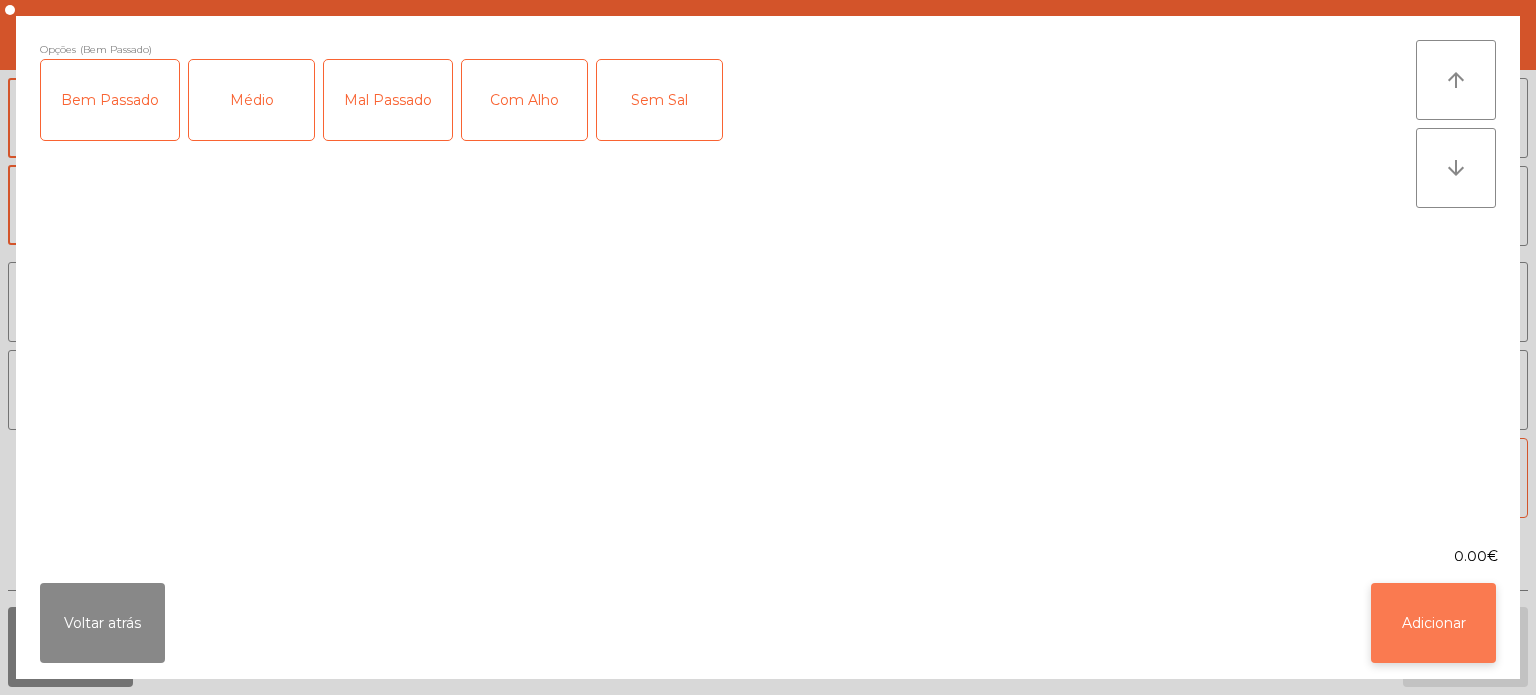 click on "Adicionar" 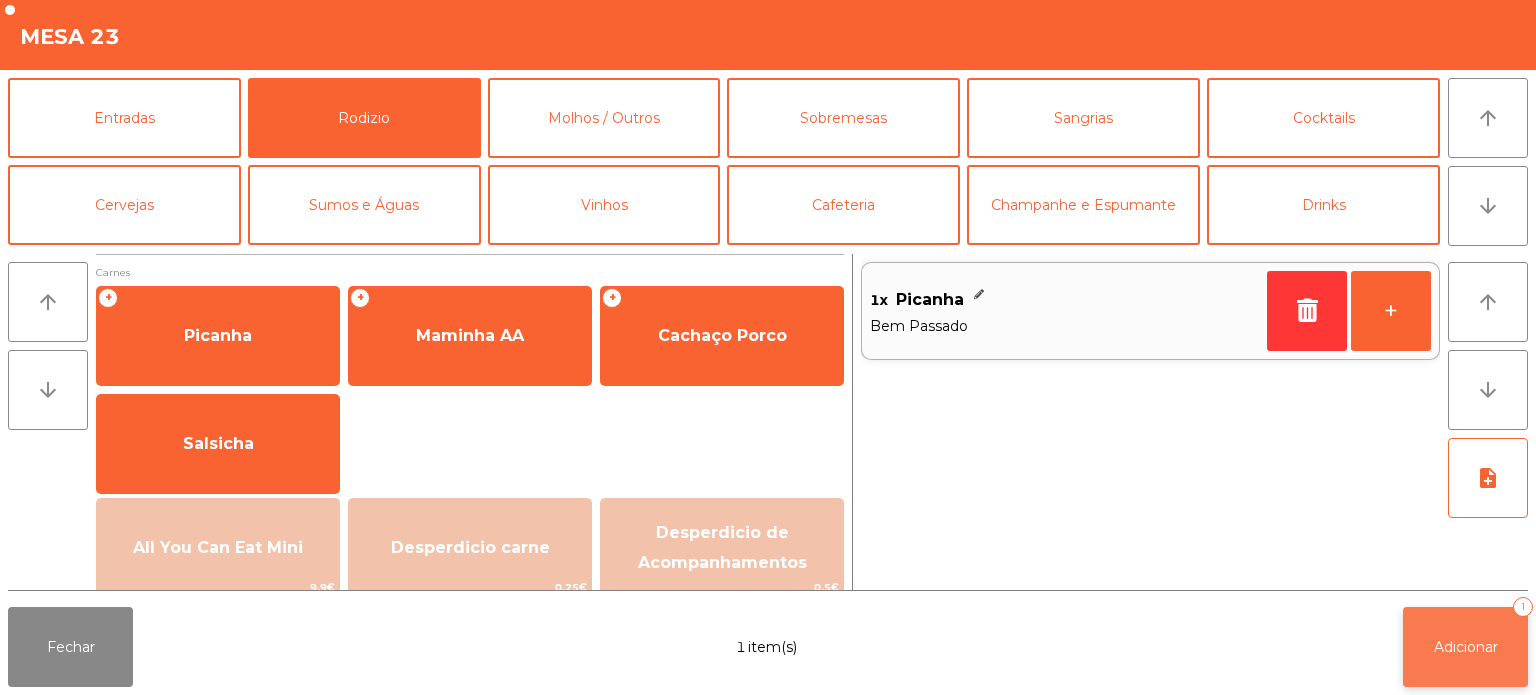 click on "Adicionar   1" 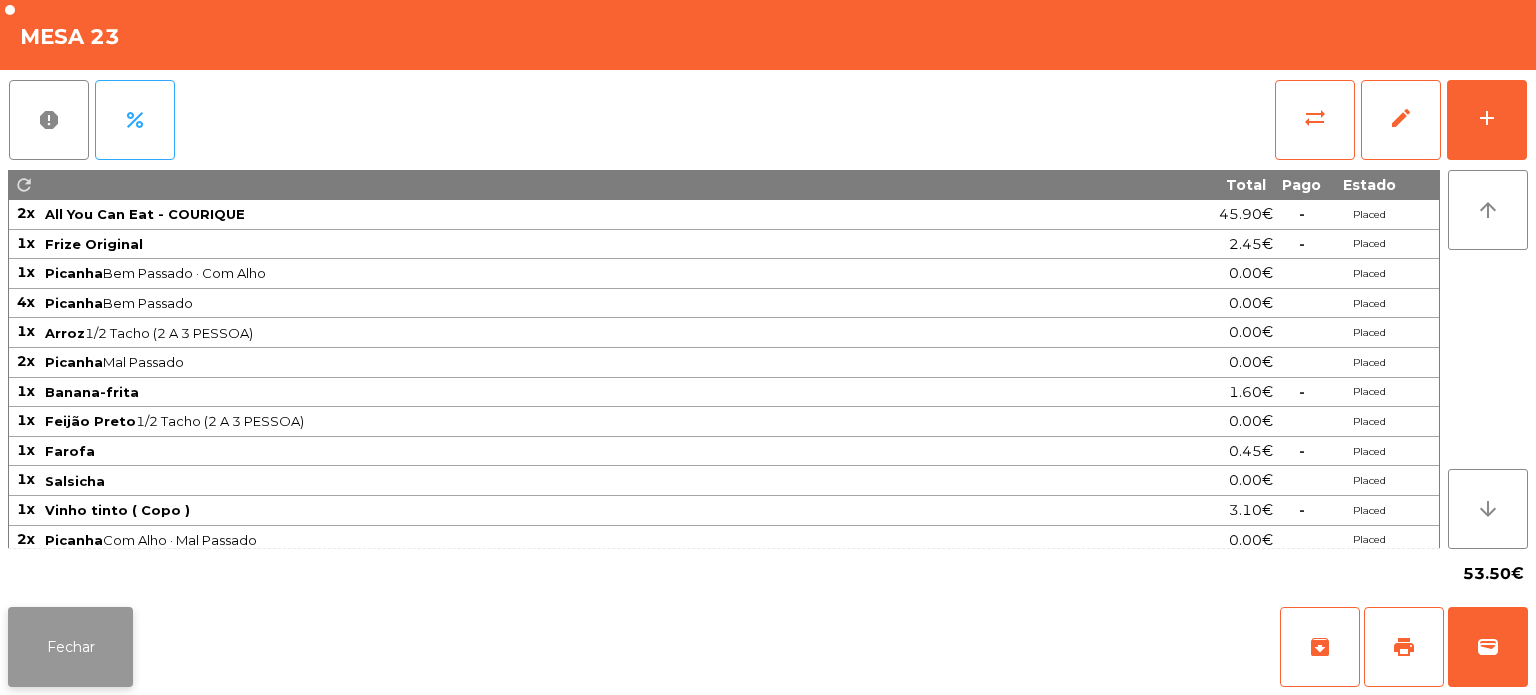 click on "Fechar" 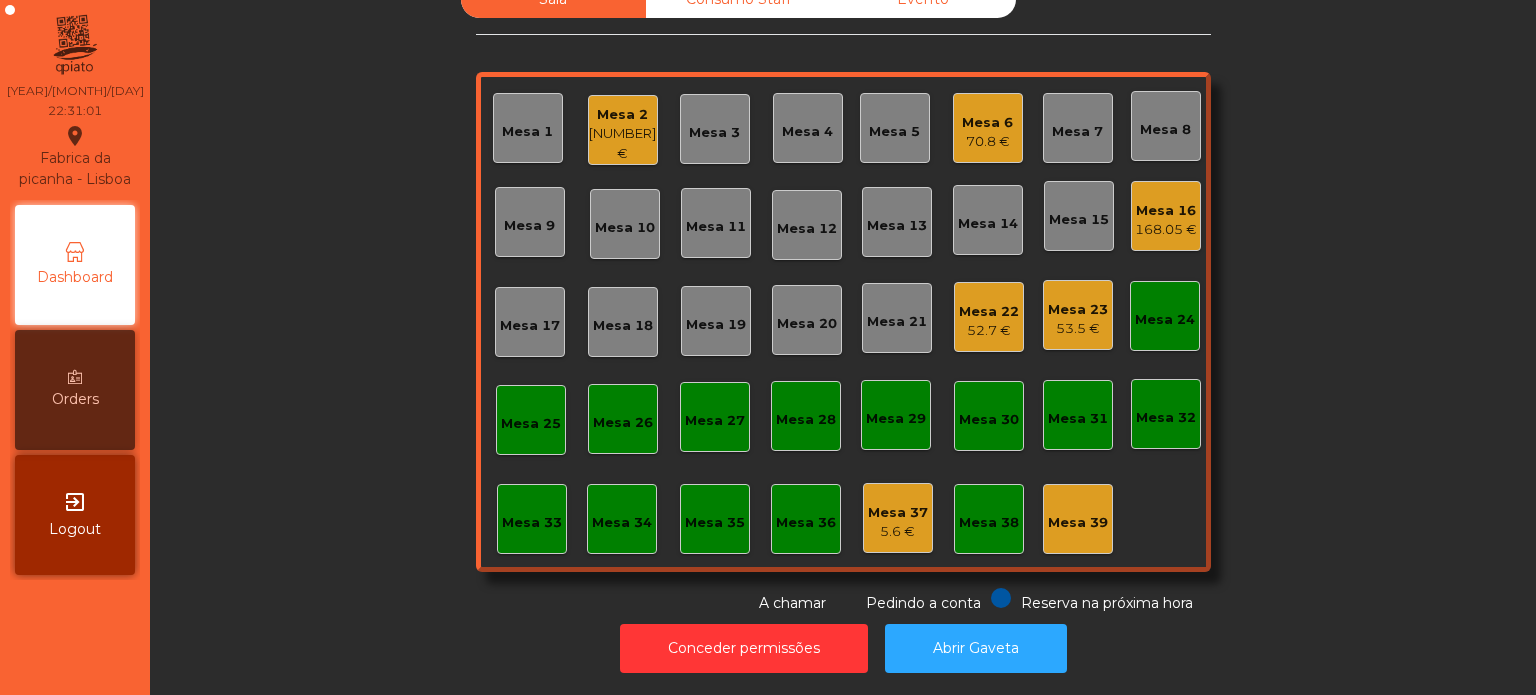 click on "Mesa 39" 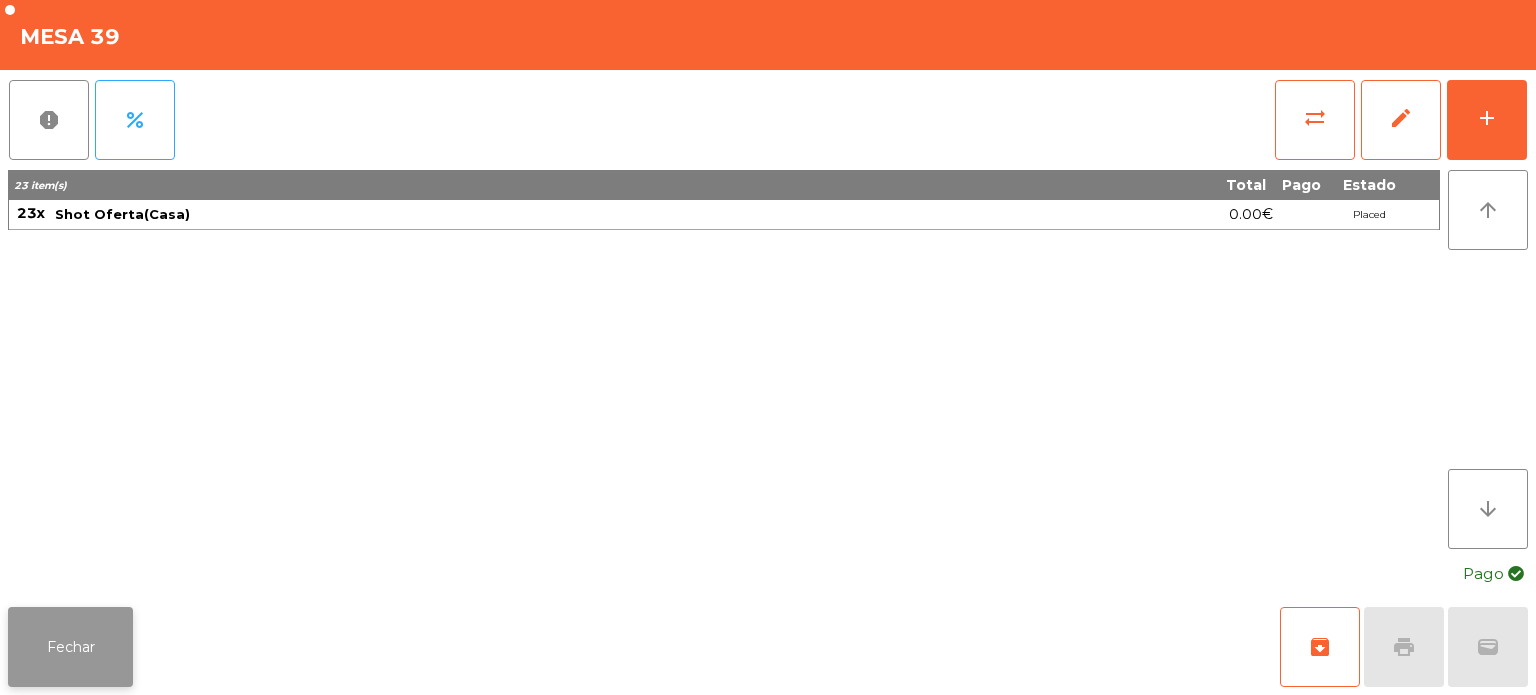 click on "Fechar" 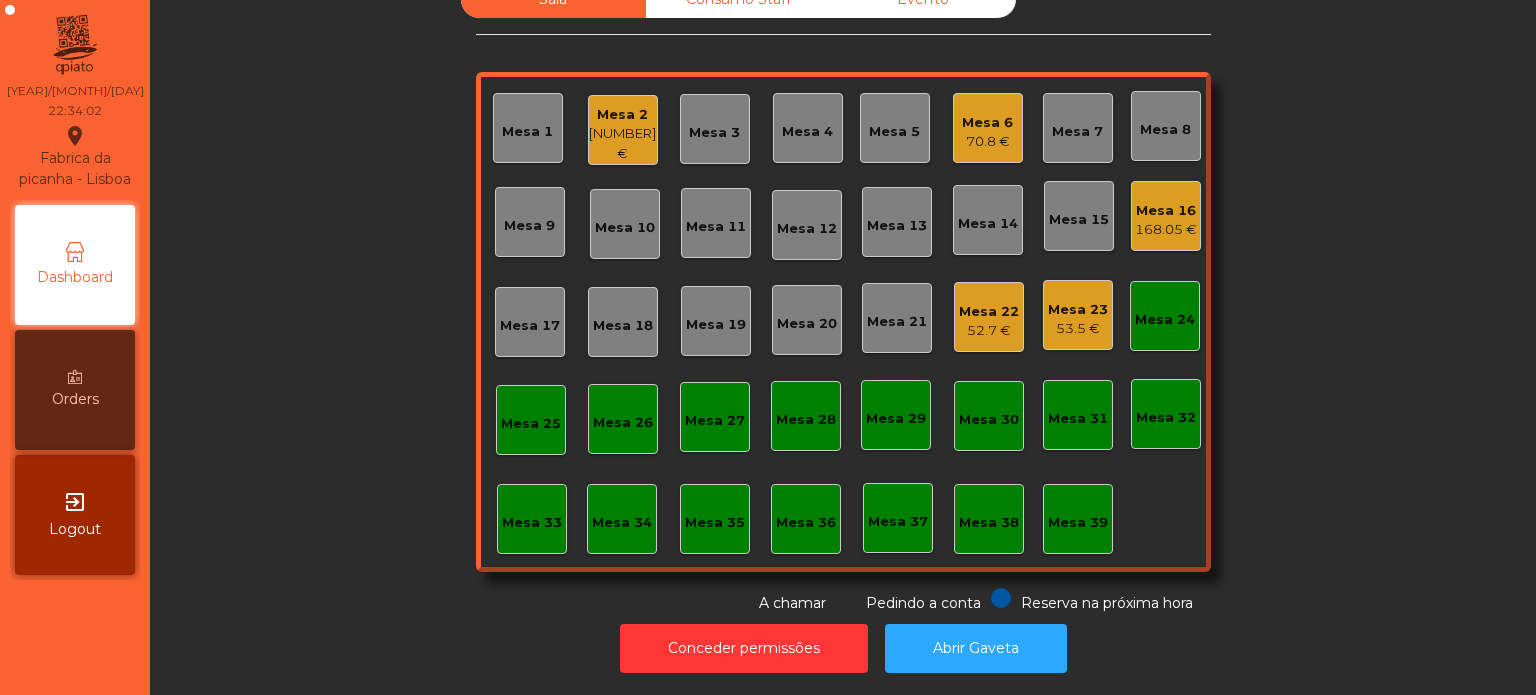 click on "Mesa 16   168.05 €" 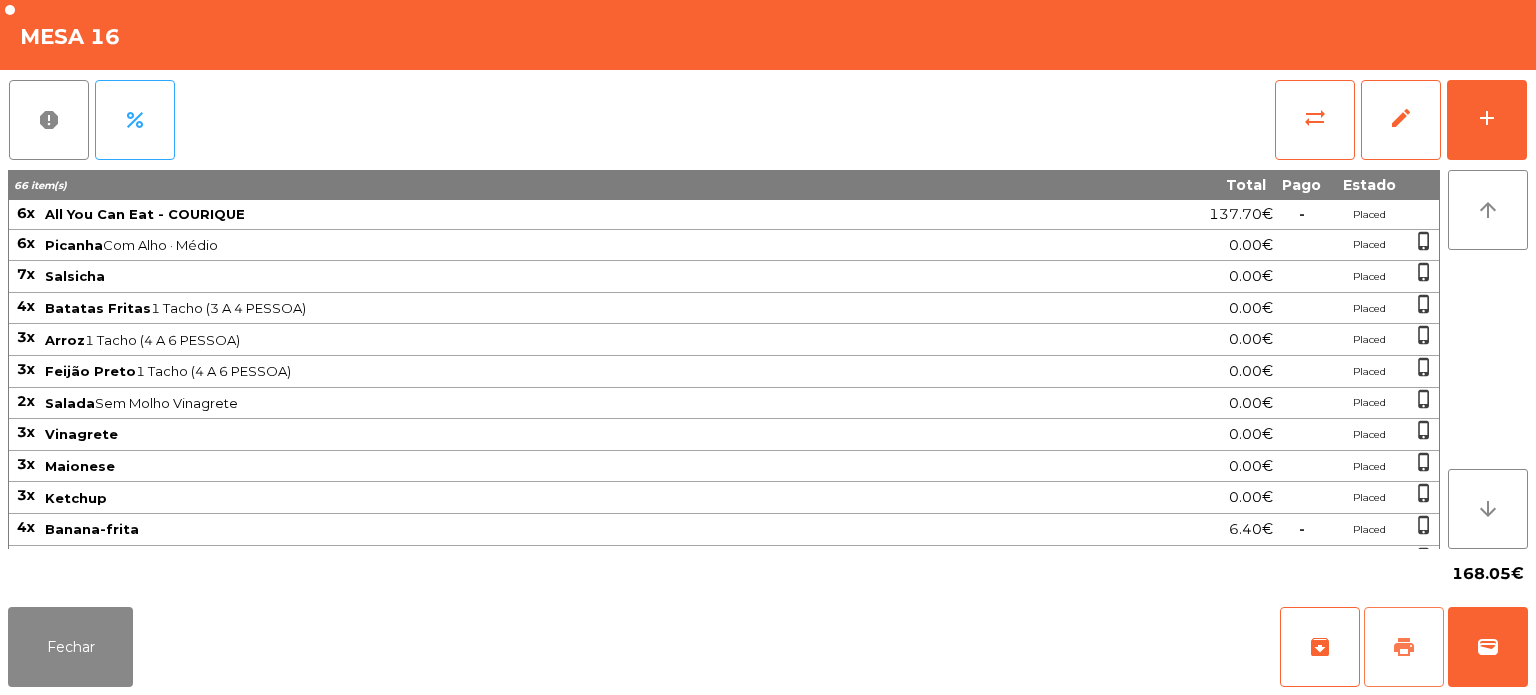click on "print" 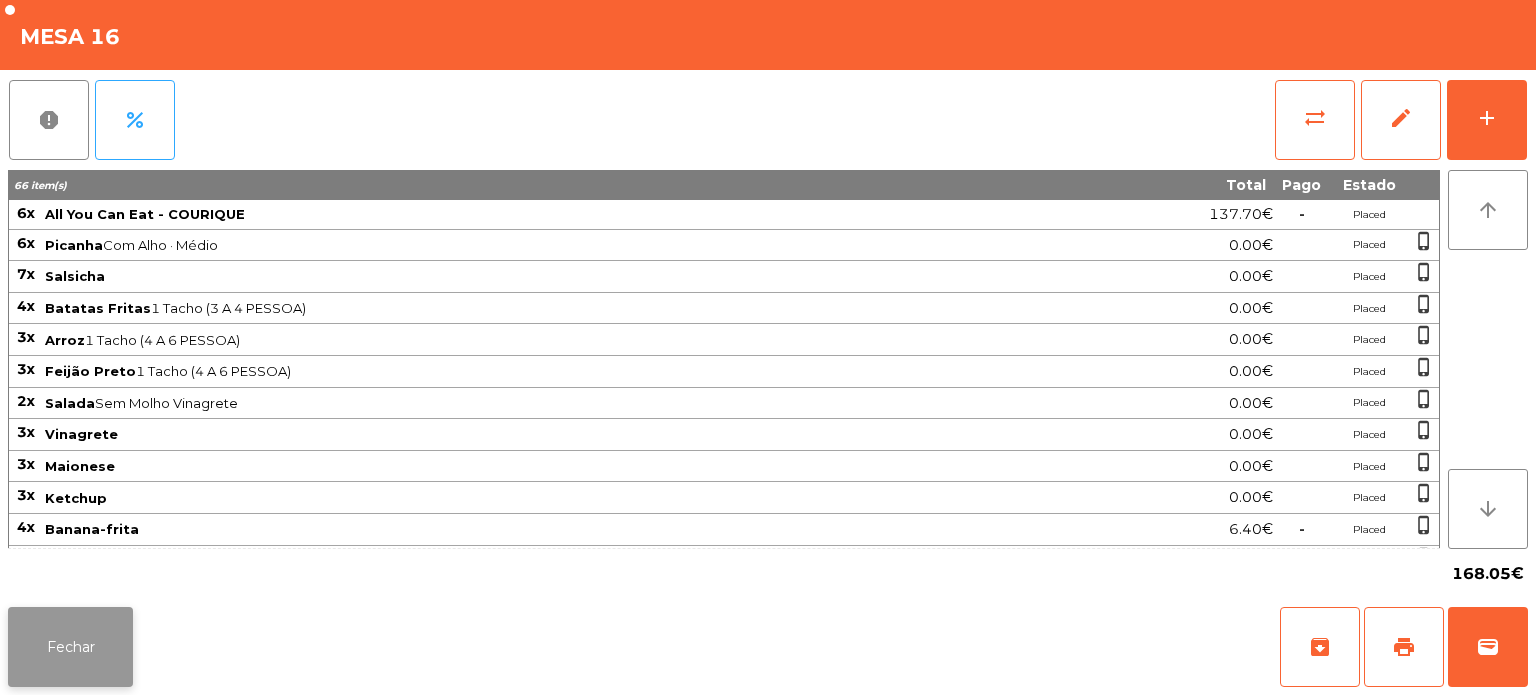 click on "Fechar" 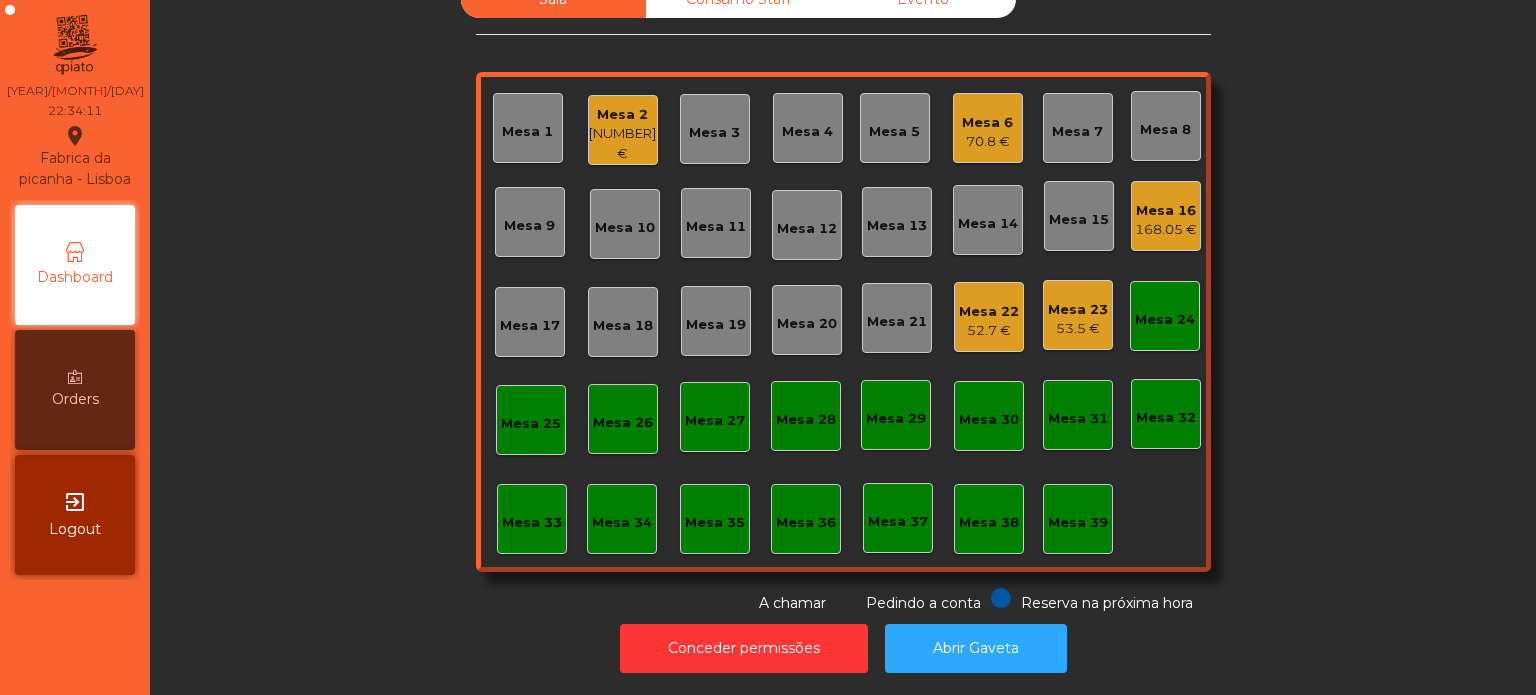 scroll, scrollTop: 0, scrollLeft: 0, axis: both 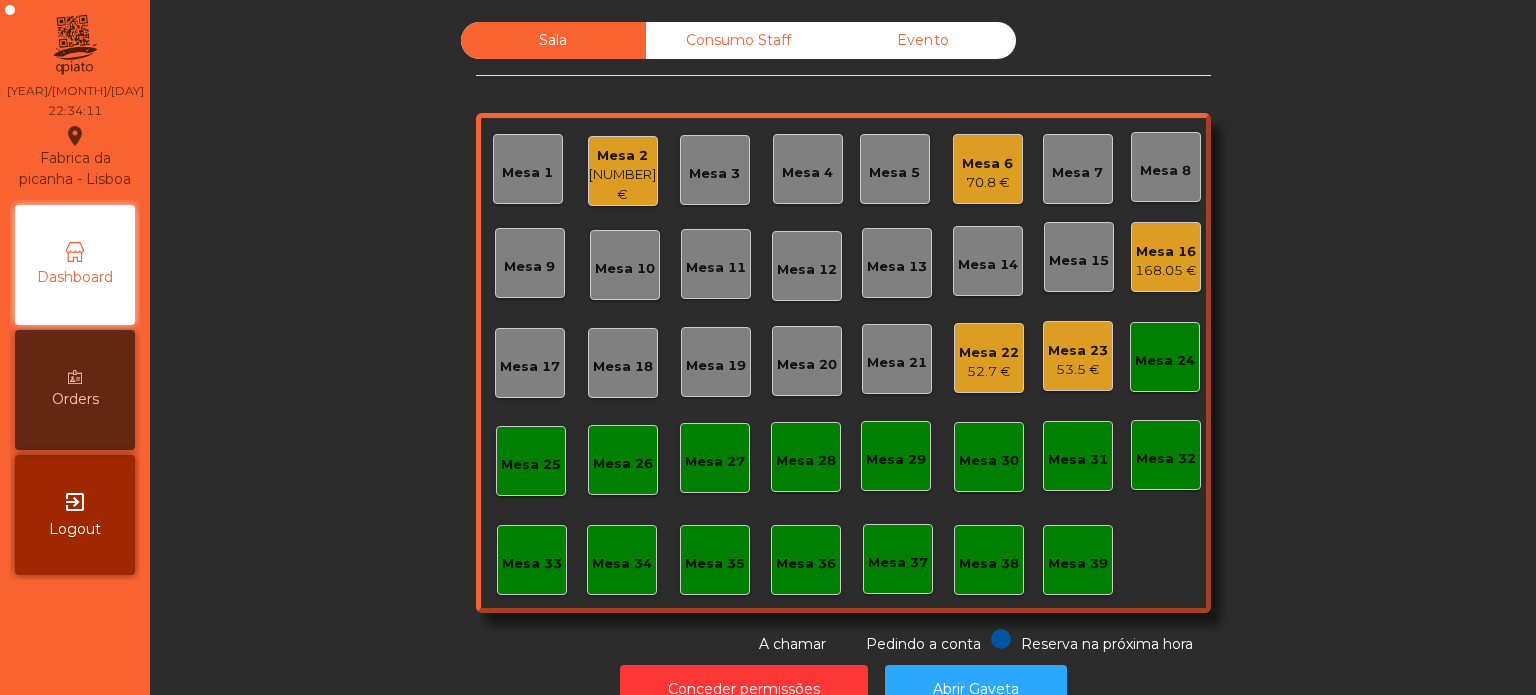 click on "Consumo Staff" 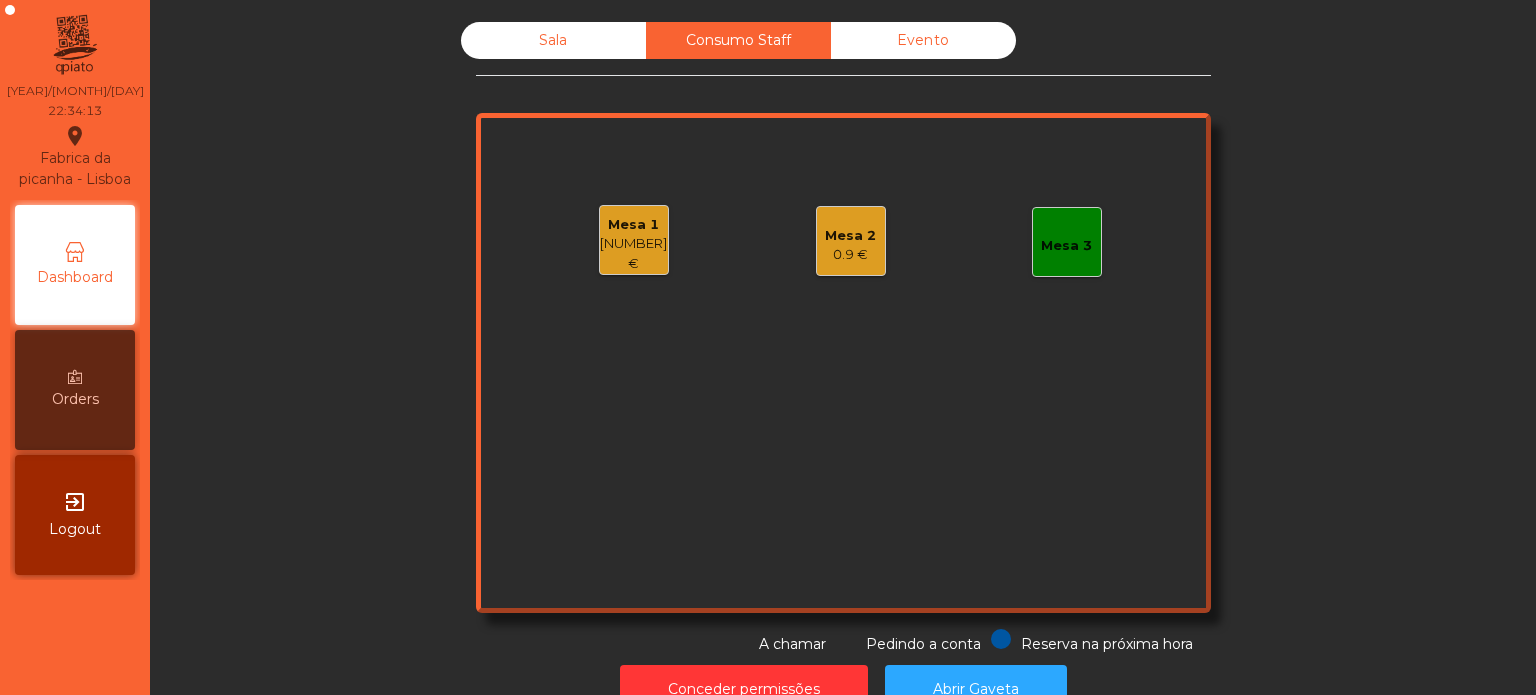 click on "Sala" 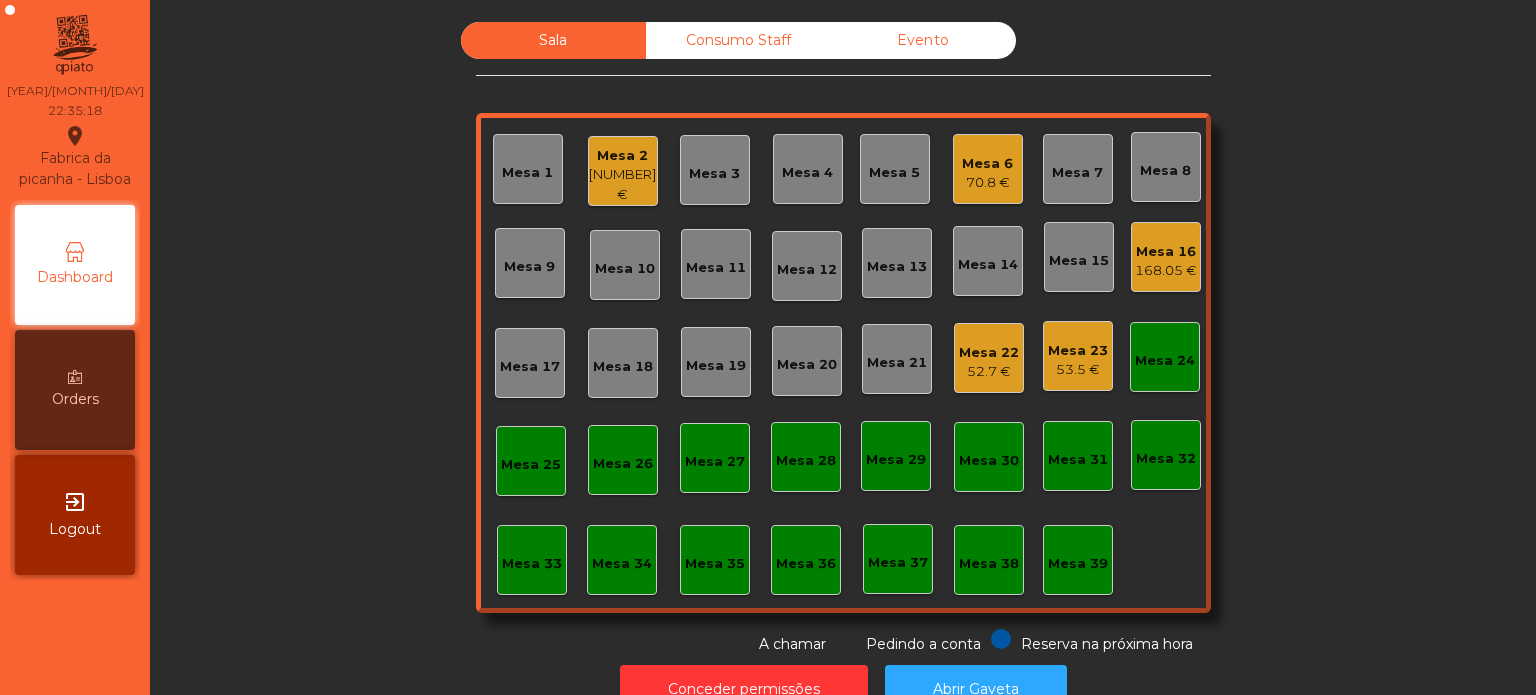 click on "Sala   Consumo Staff   Evento   Mesa 1   Mesa 2   440.7 €   Mesa 3   Mesa 4   Mesa 5   Mesa 6   70.8 €   Mesa 7   Mesa 8   Mesa 9   Mesa 10   Mesa 11   Mesa 12   Mesa 13   Mesa 14   Mesa 15   Mesa 16   168.05 €   Mesa 17   Mesa 18   Mesa 19   Mesa 20   Mesa 21   Mesa 22   52.7 €   Mesa 23   53.5 €   Mesa 24   Mesa 25   Mesa 26   Mesa 27   Mesa 28   Mesa 29   Mesa 30   Mesa 31   Mesa 32   Mesa 33   Mesa 34   Mesa 35   Mesa 36   Mesa 37   Mesa 38   Mesa 39  Reserva na próxima hora Pedindo a conta A chamar" 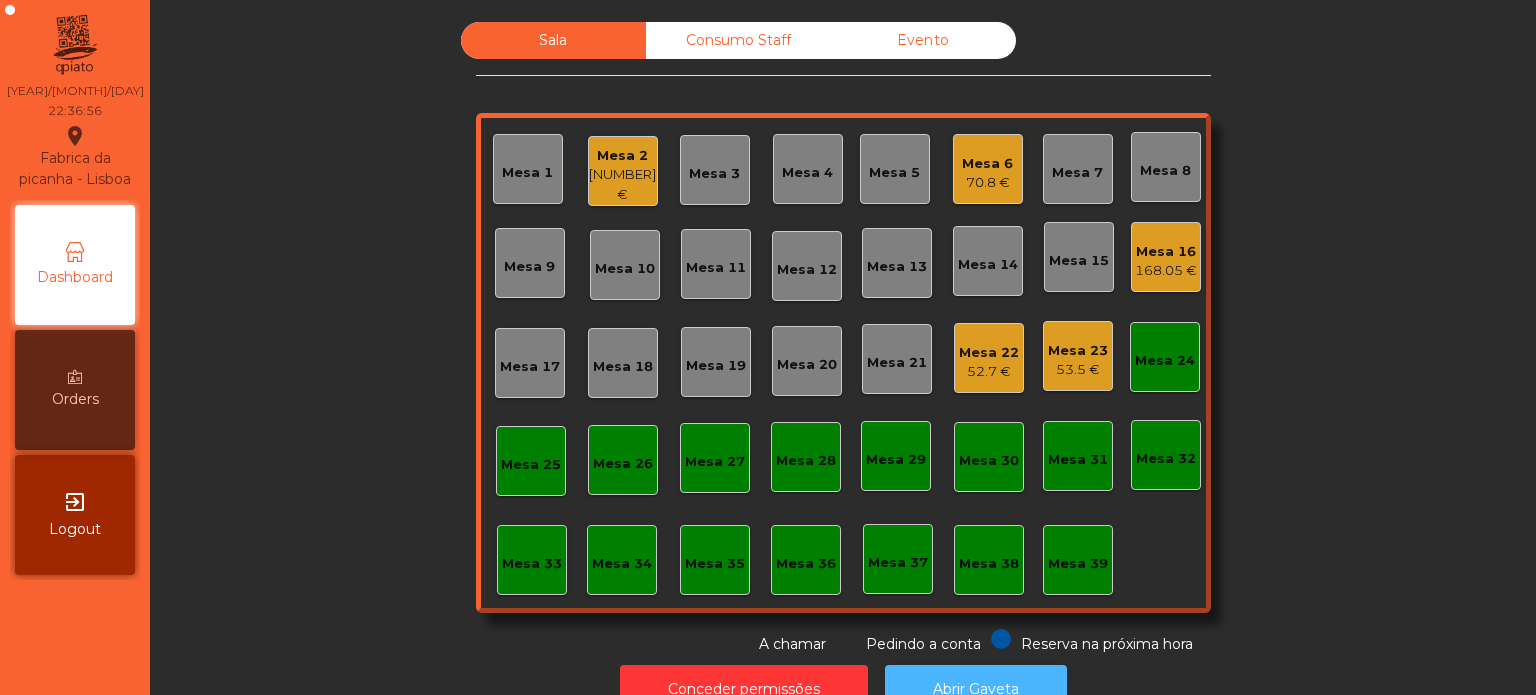 click on "Abrir Gaveta" 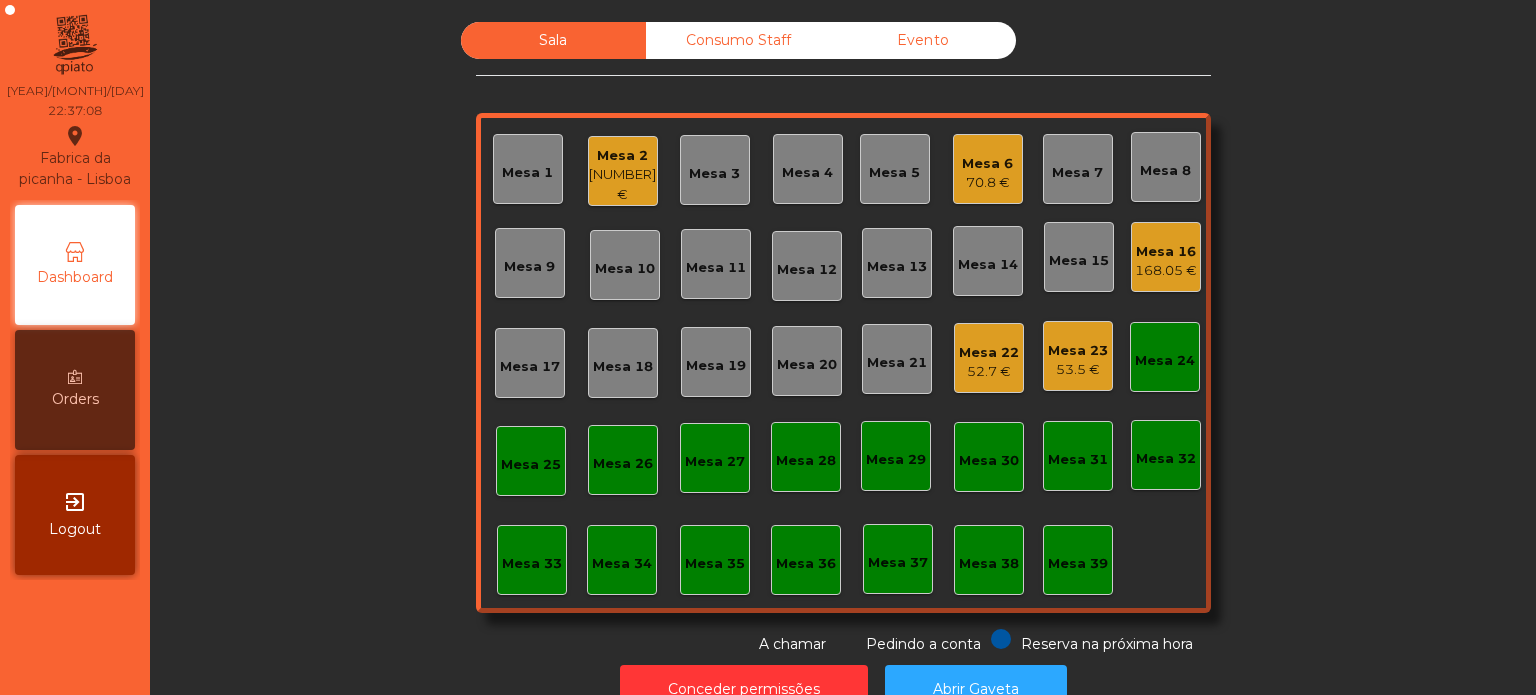 click on "168.05 €" 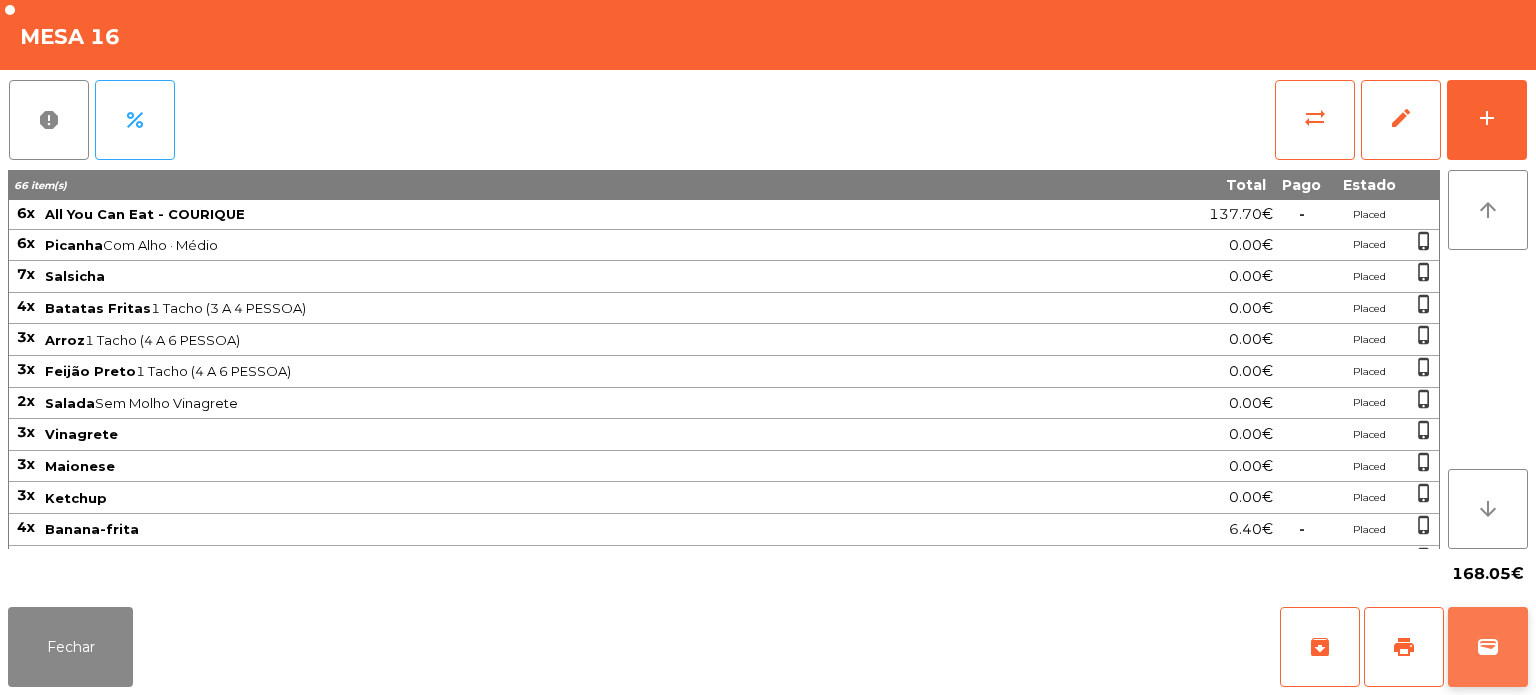 click on "wallet" 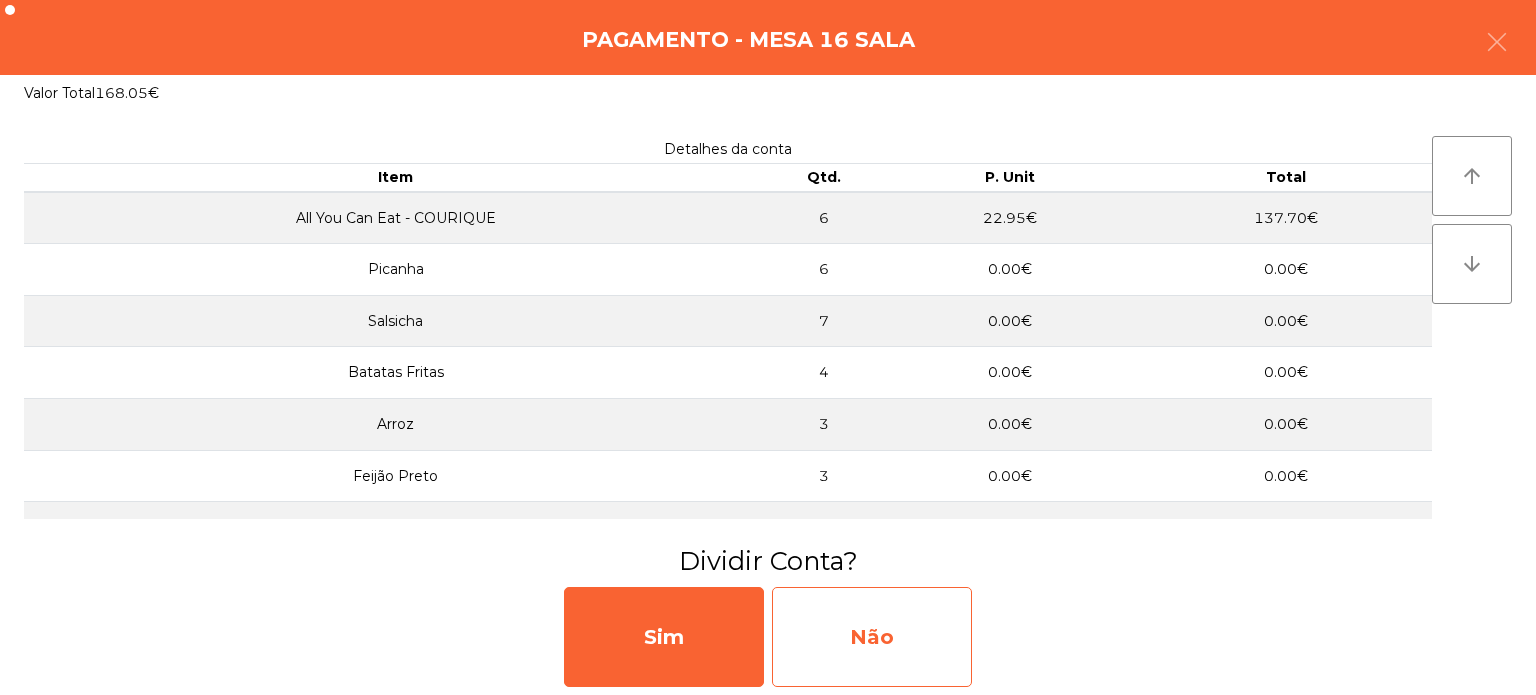 click on "Não" 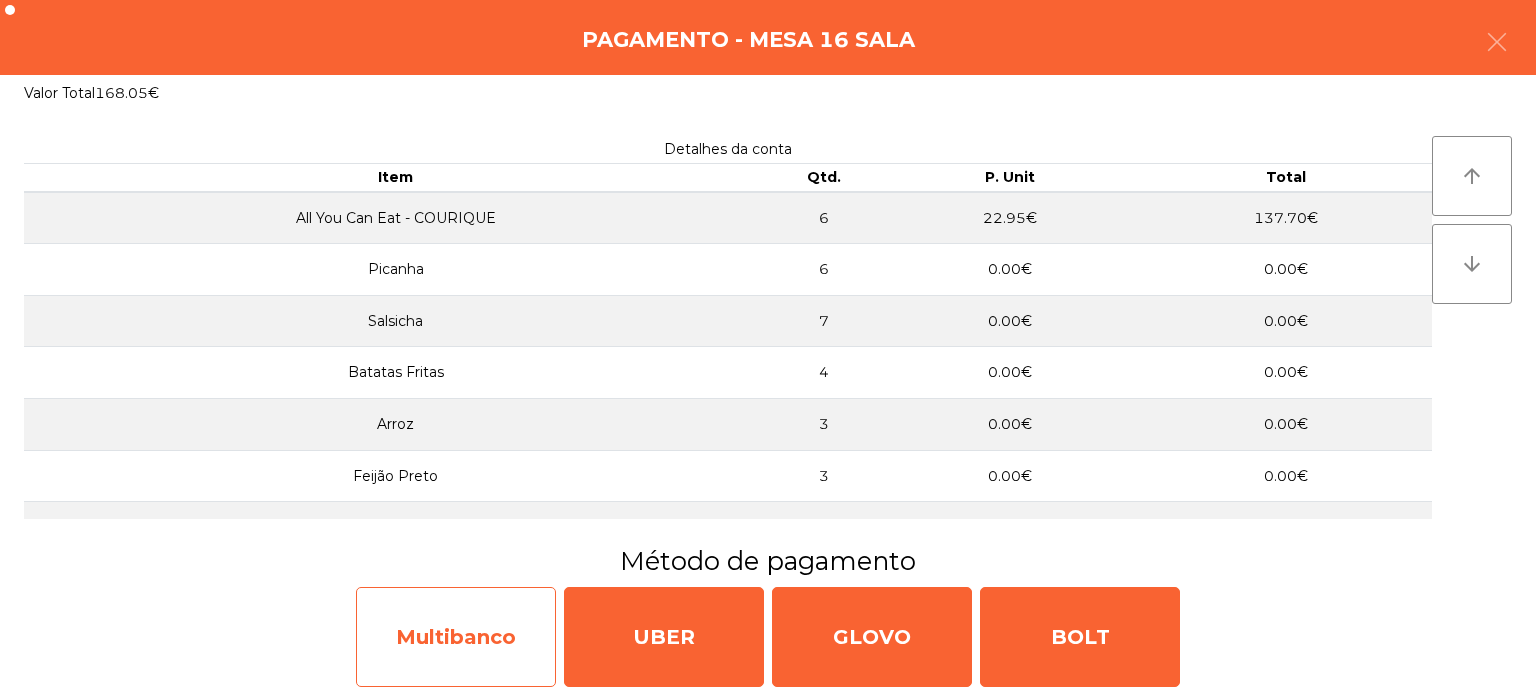 click on "Multibanco" 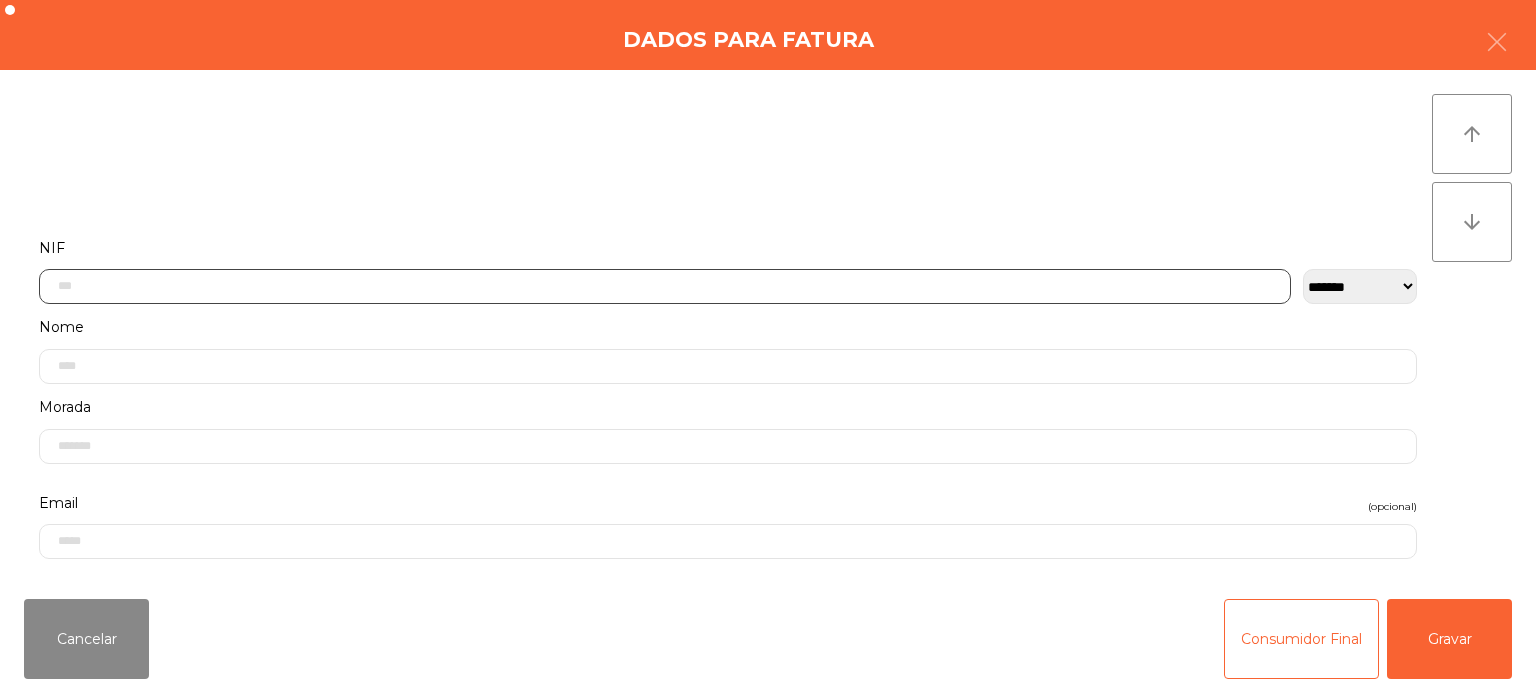 click 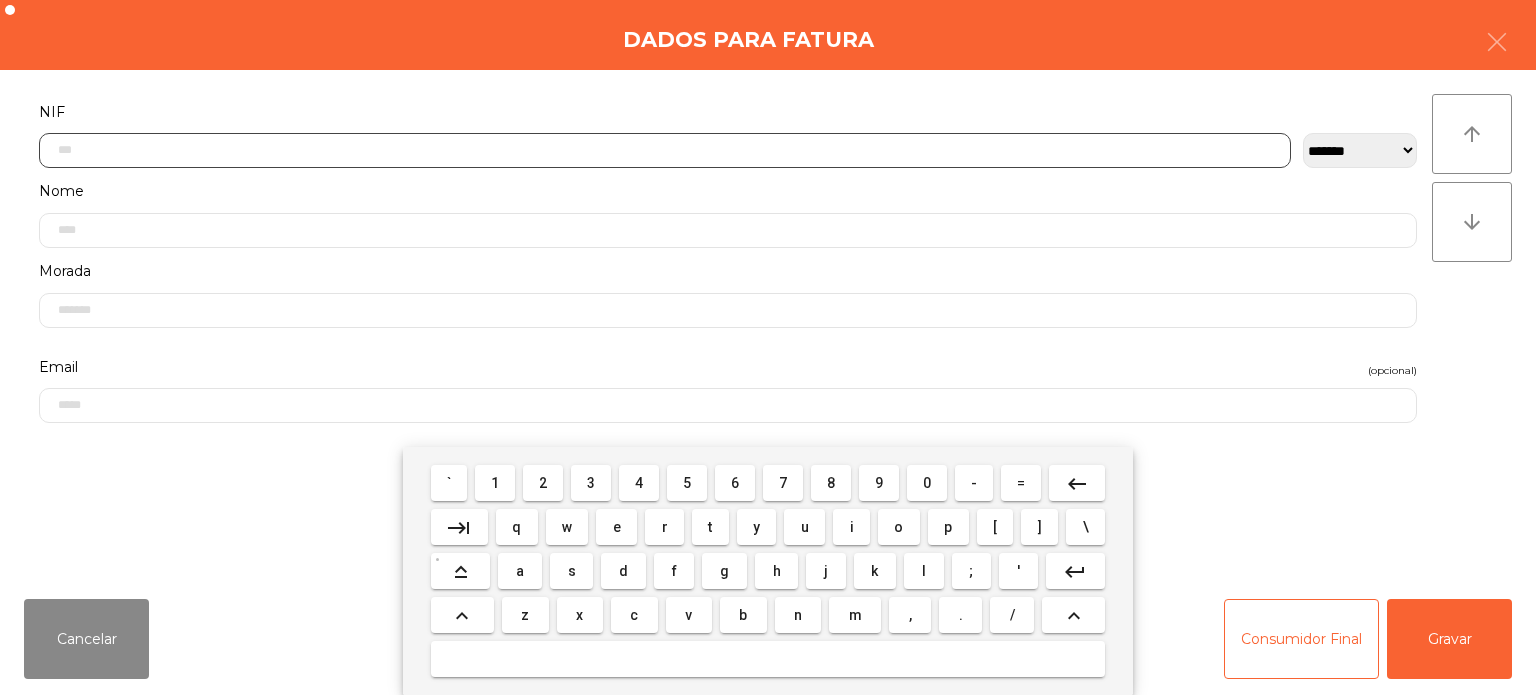 scroll, scrollTop: 139, scrollLeft: 0, axis: vertical 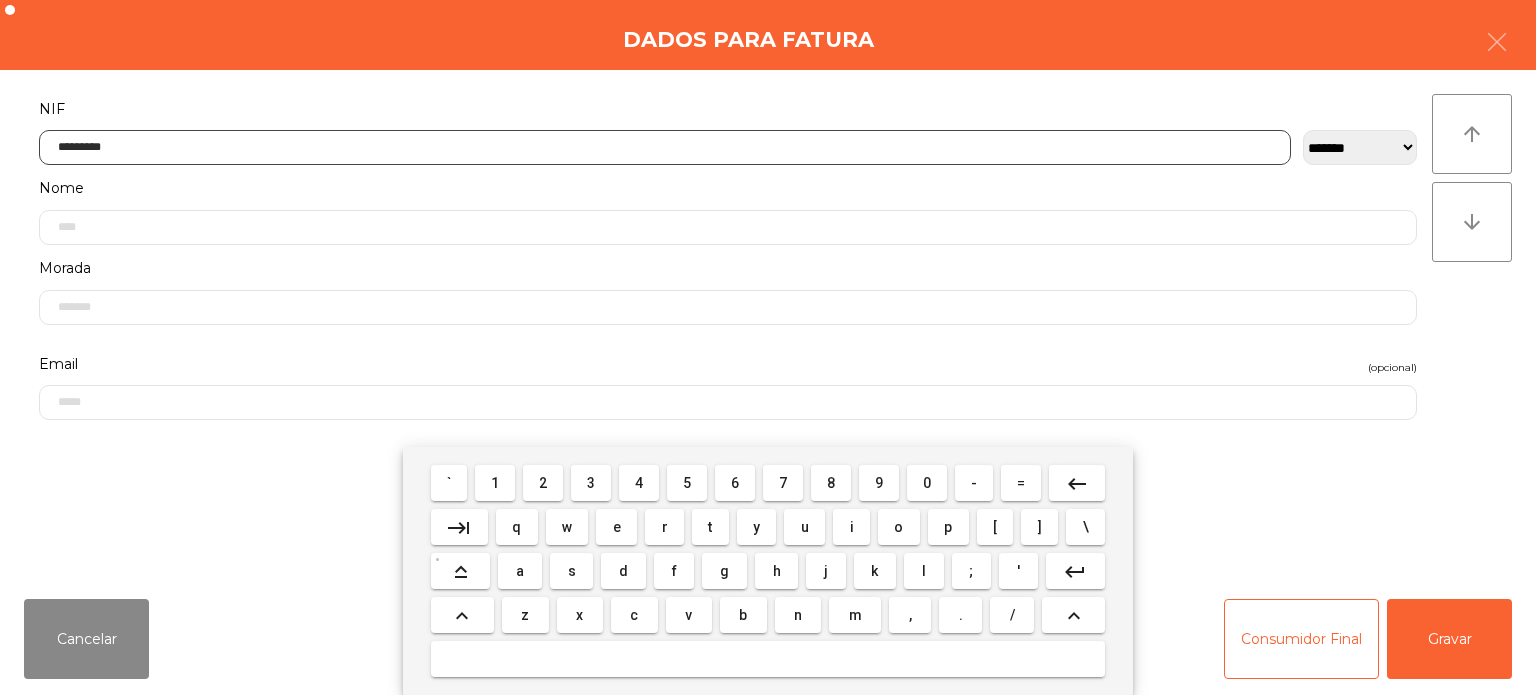 type on "*********" 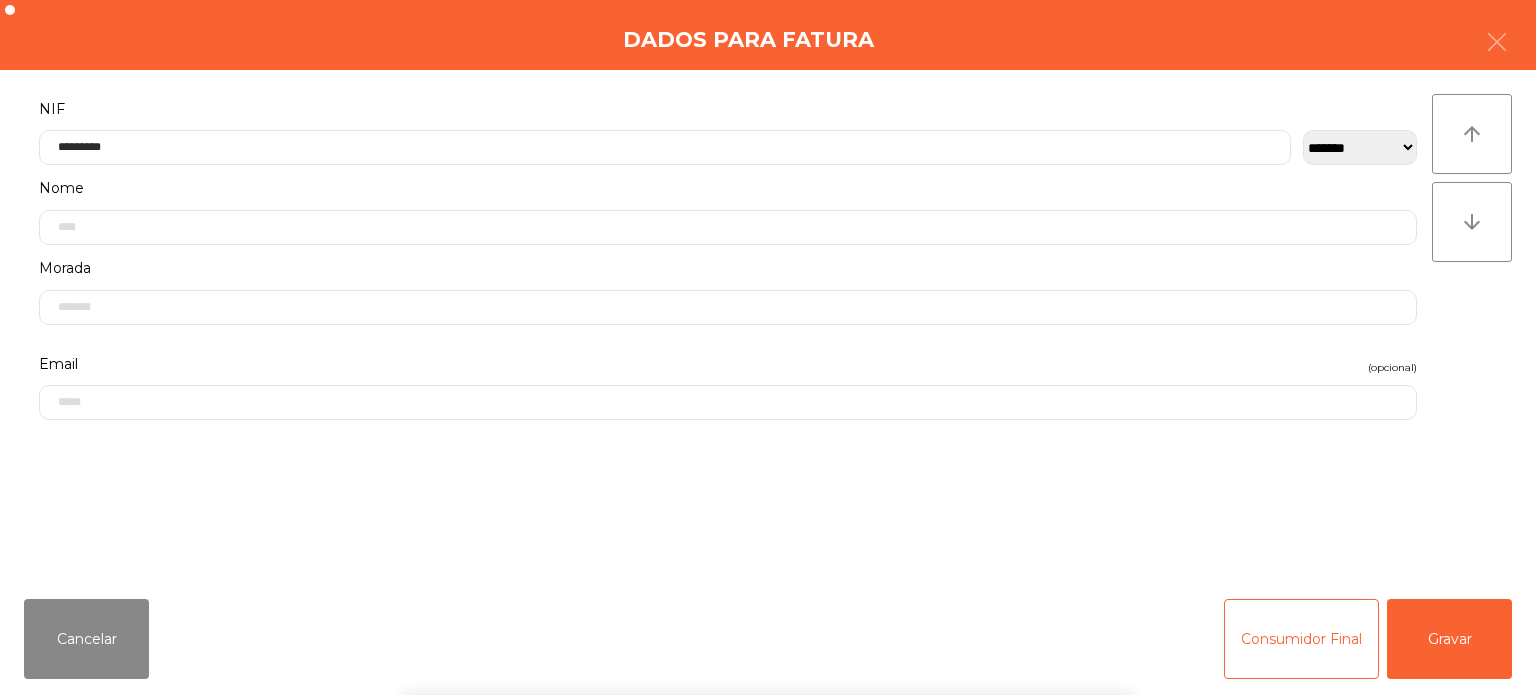 click on "` 1 2 3 4 5 6 7 8 9 0 - = keyboard_backspace keyboard_tab q w e r t y u i o p [ ] \ keyboard_capslock a s d f g h j k l ; ' keyboard_return keyboard_arrow_up z x c v b n m , . / keyboard_arrow_up" at bounding box center [768, 571] 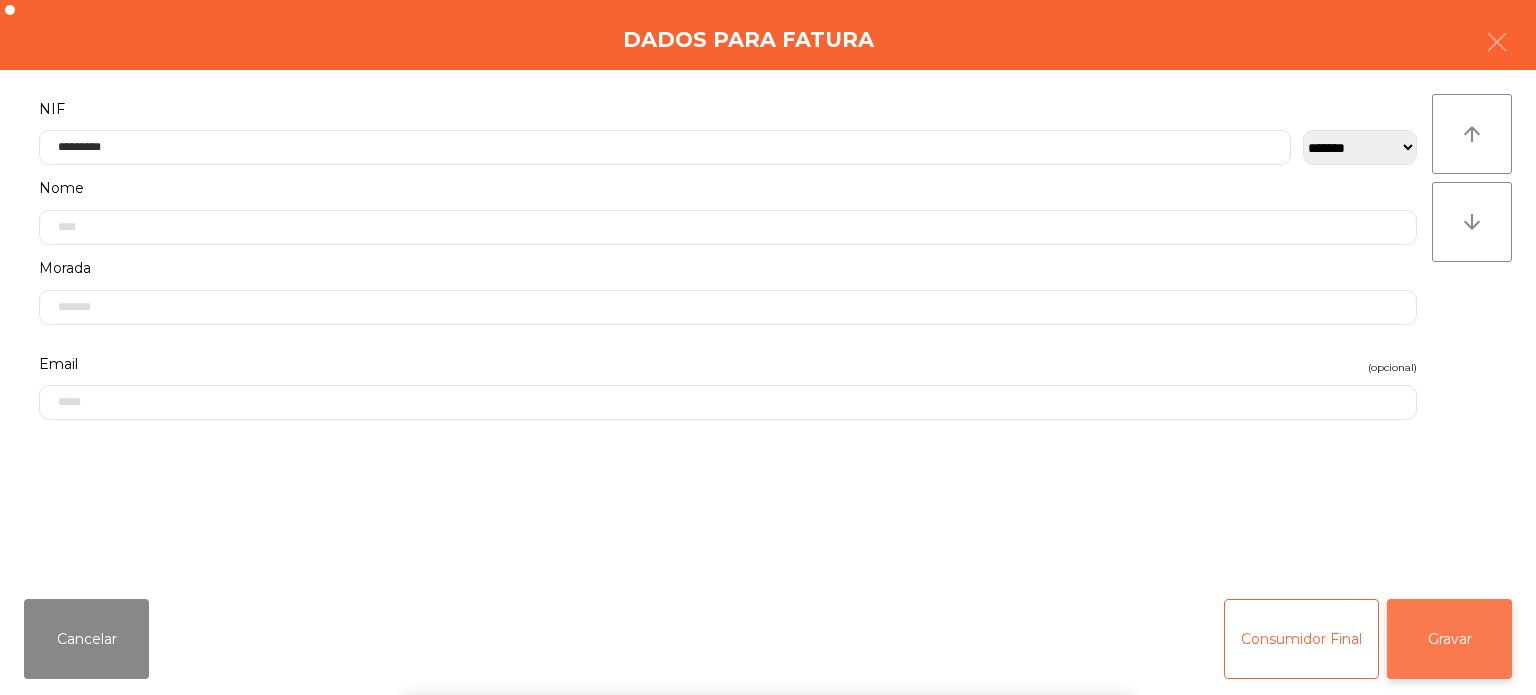 click on "Gravar" 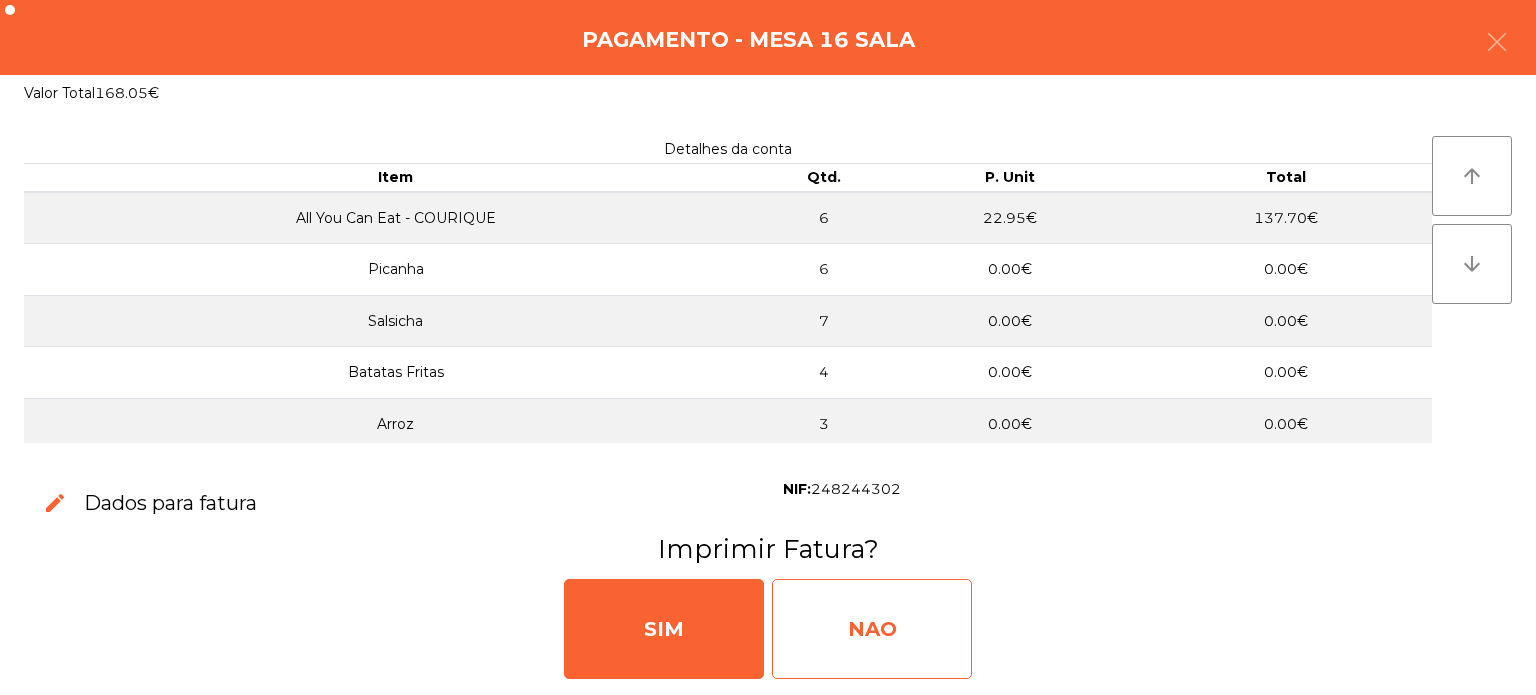click on "NAO" 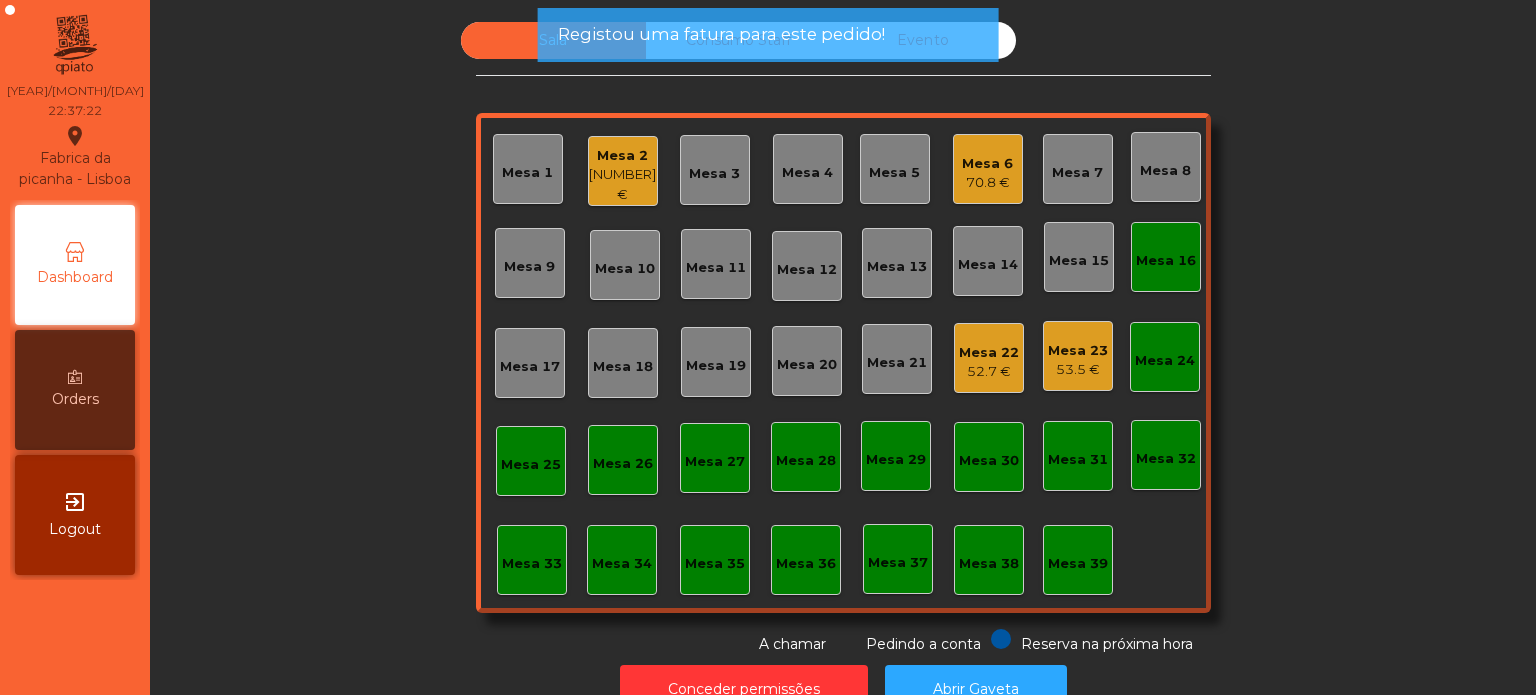 click on "Registou uma fatura para este pedido!" 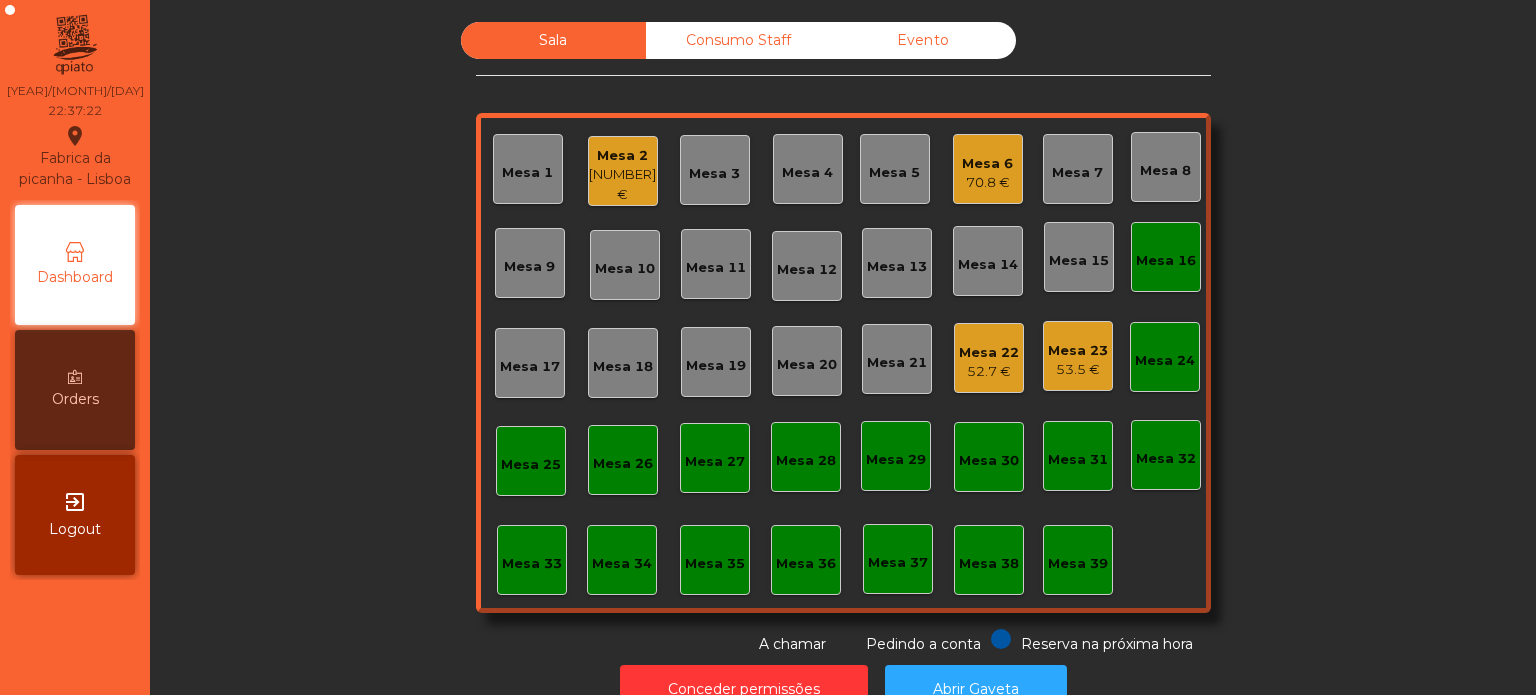 click on "Mesa 16" 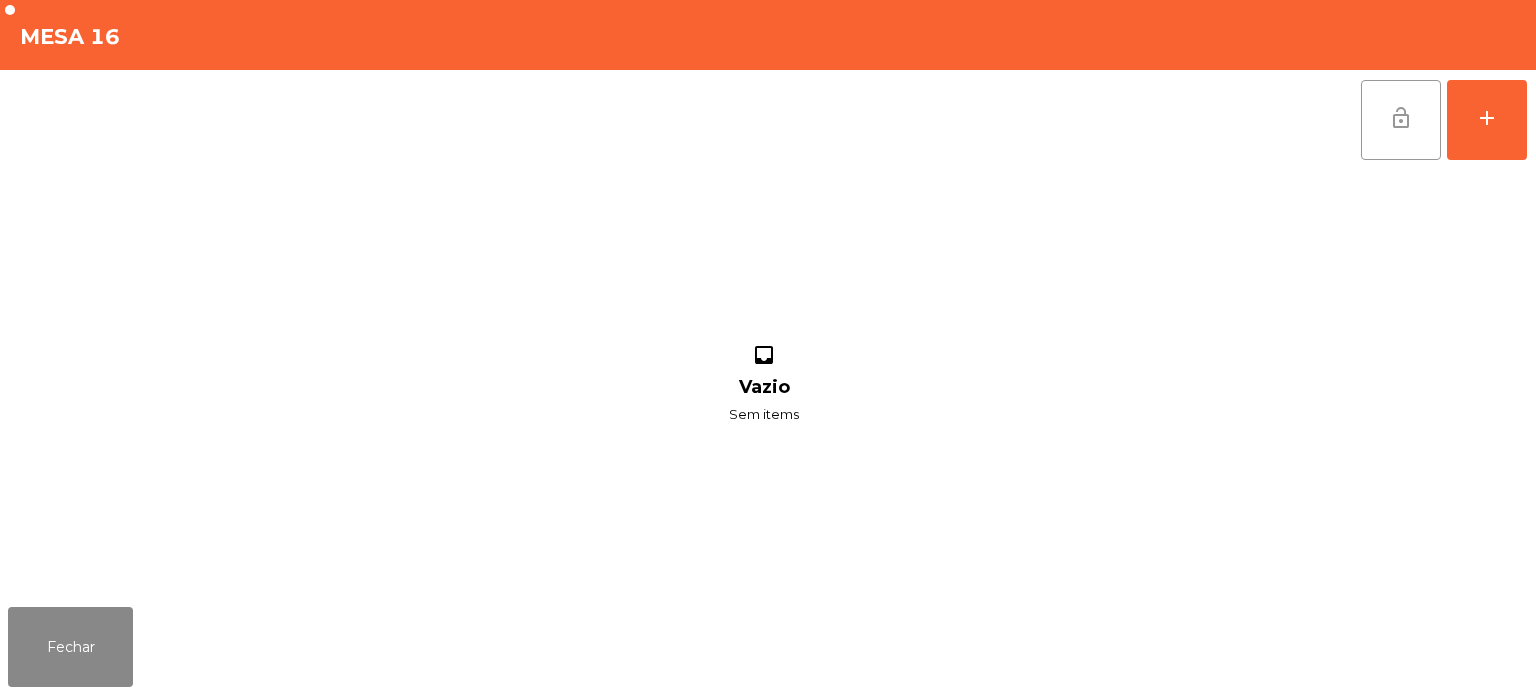 click on "lock_open" 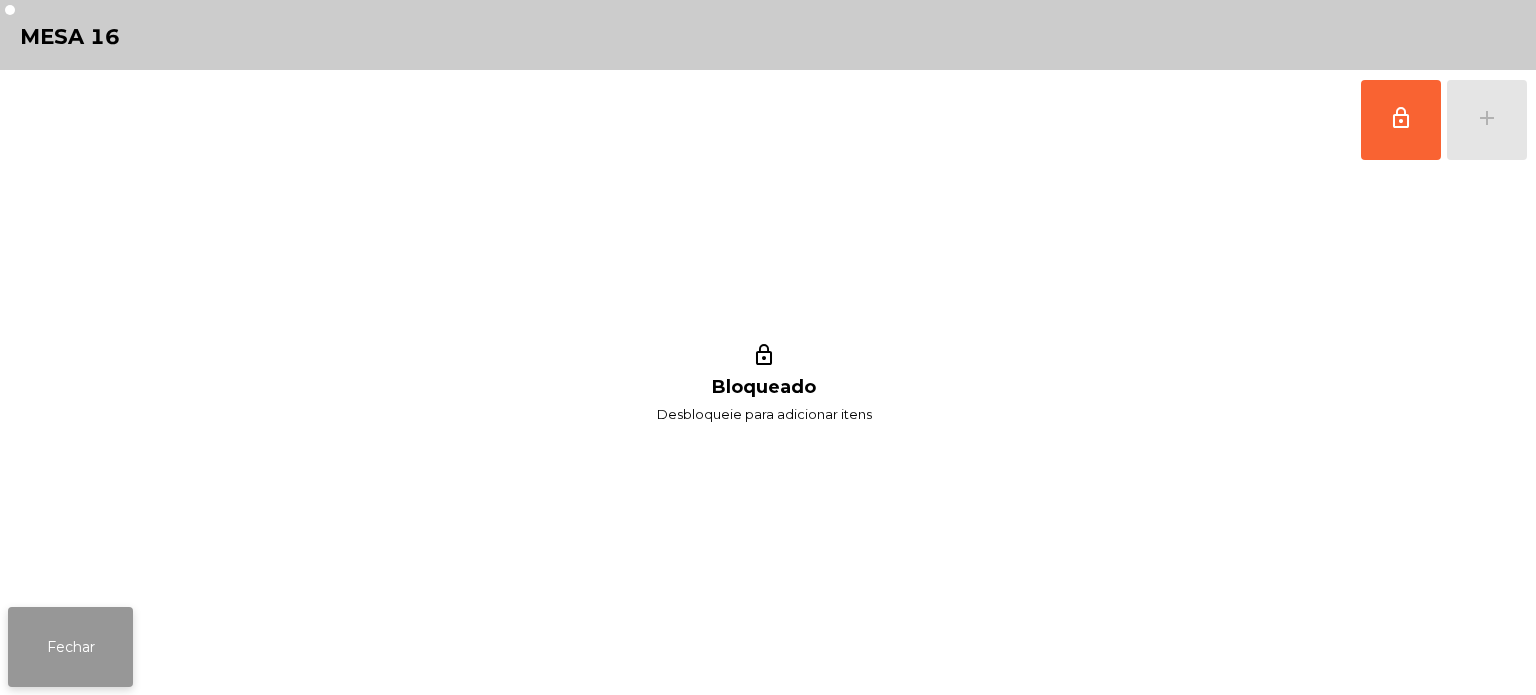 click on "Fechar" 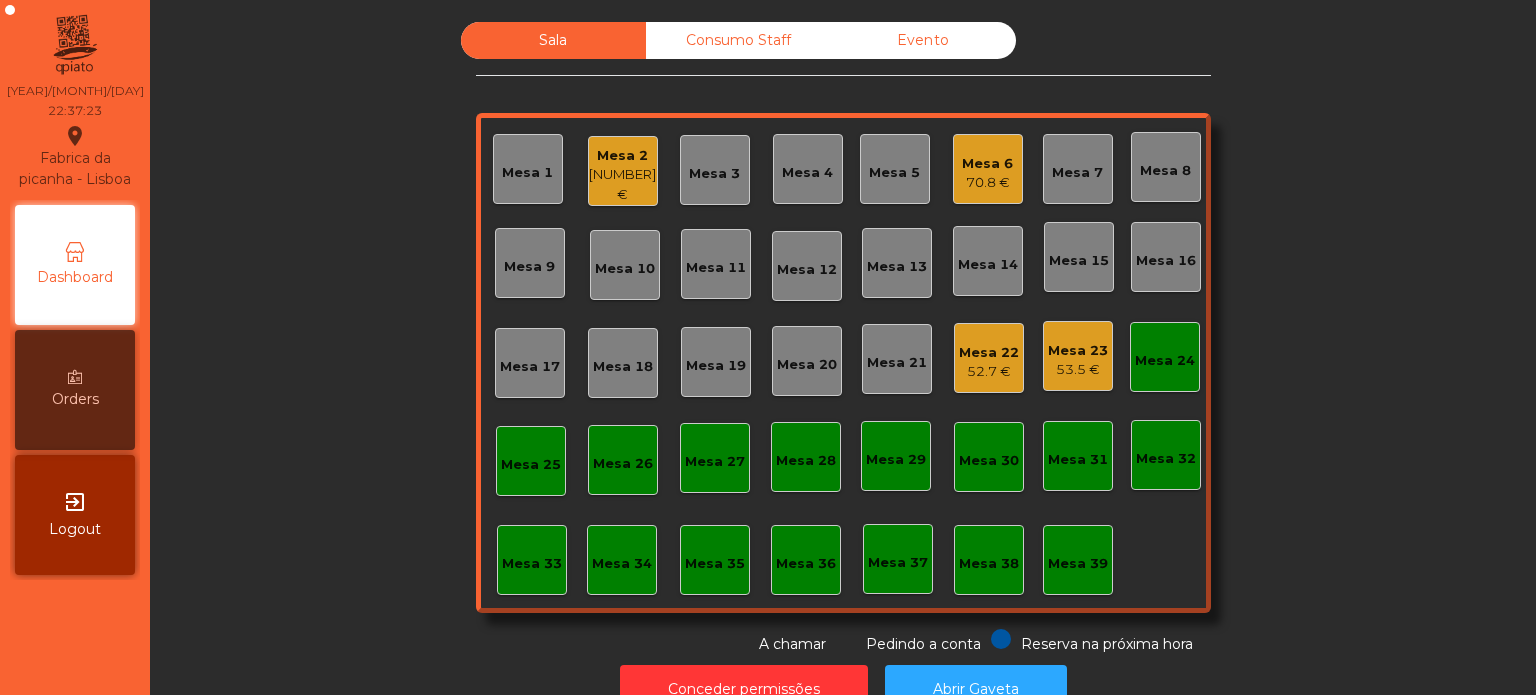 click on "Evento" 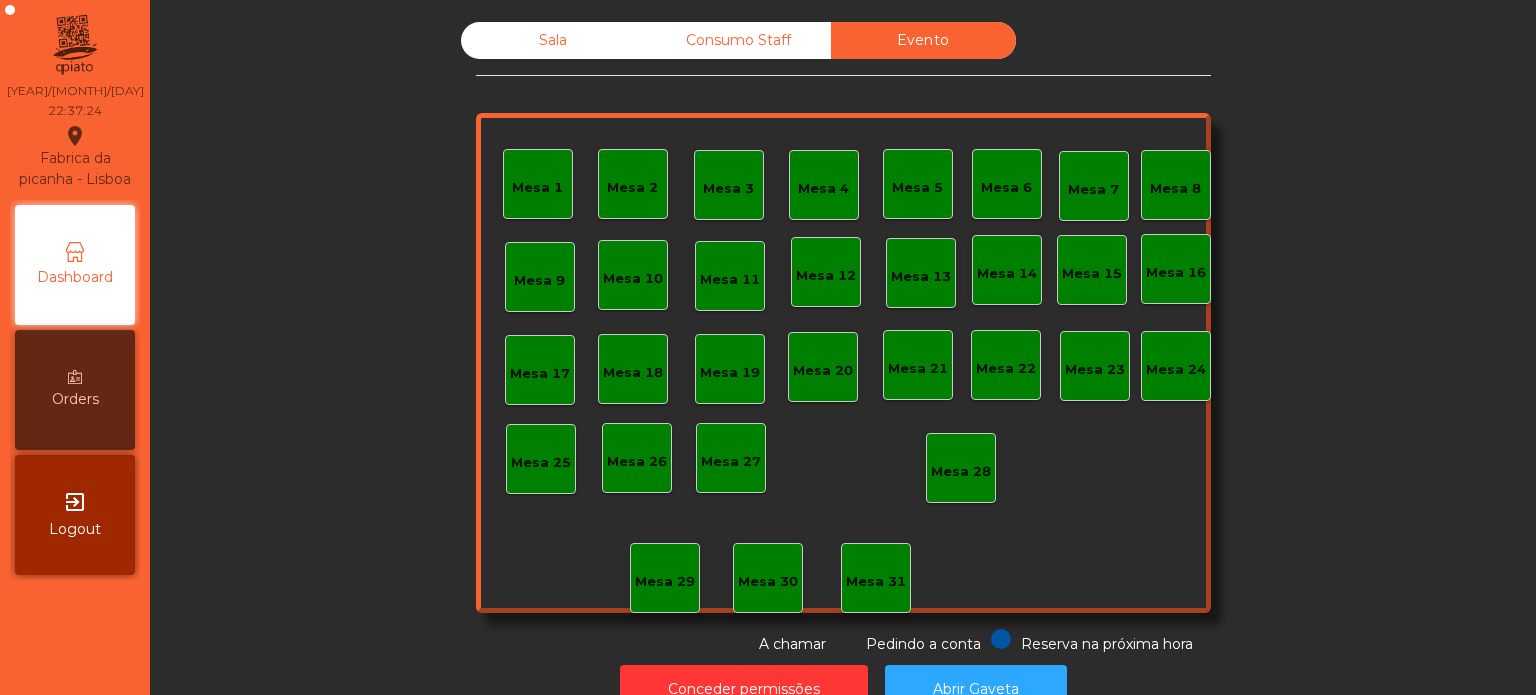 click on "Consumo Staff" 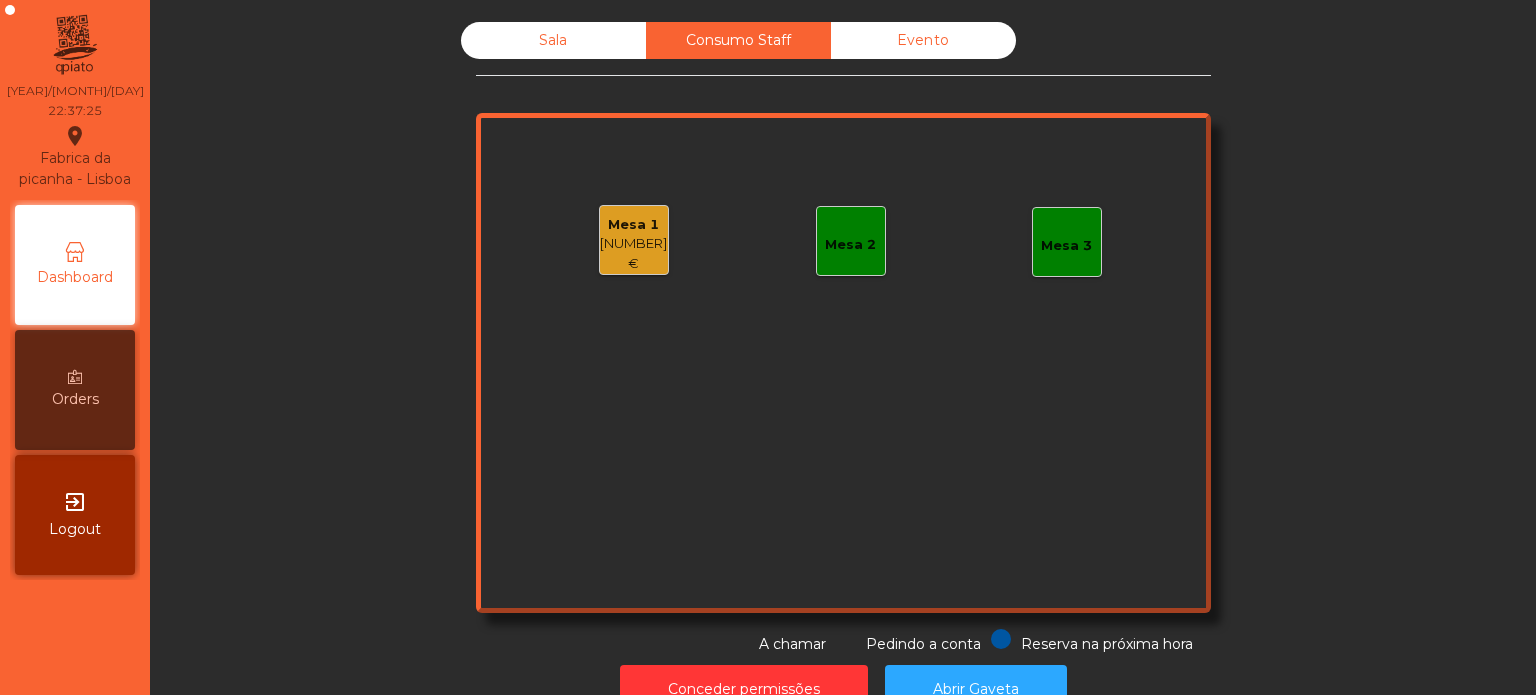 click on "Sala" 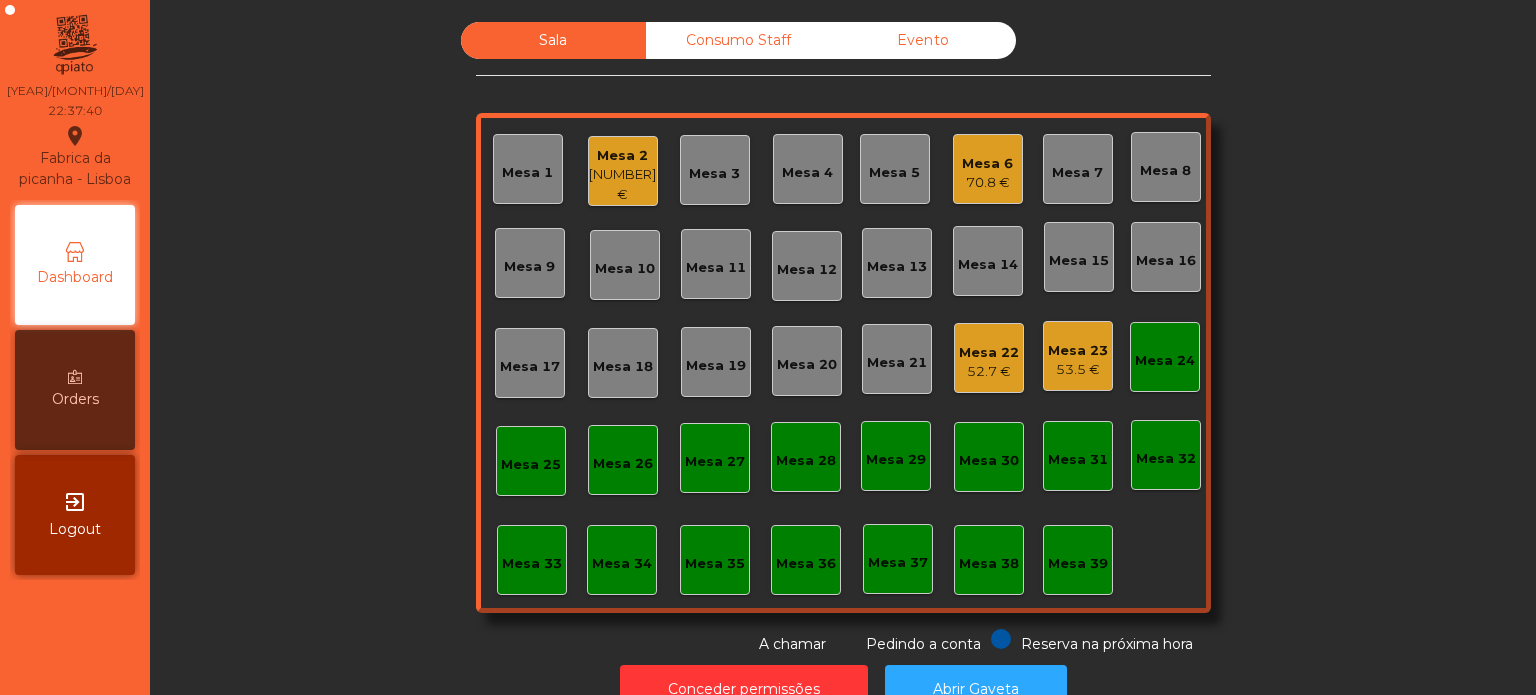 click on "Mesa 2" 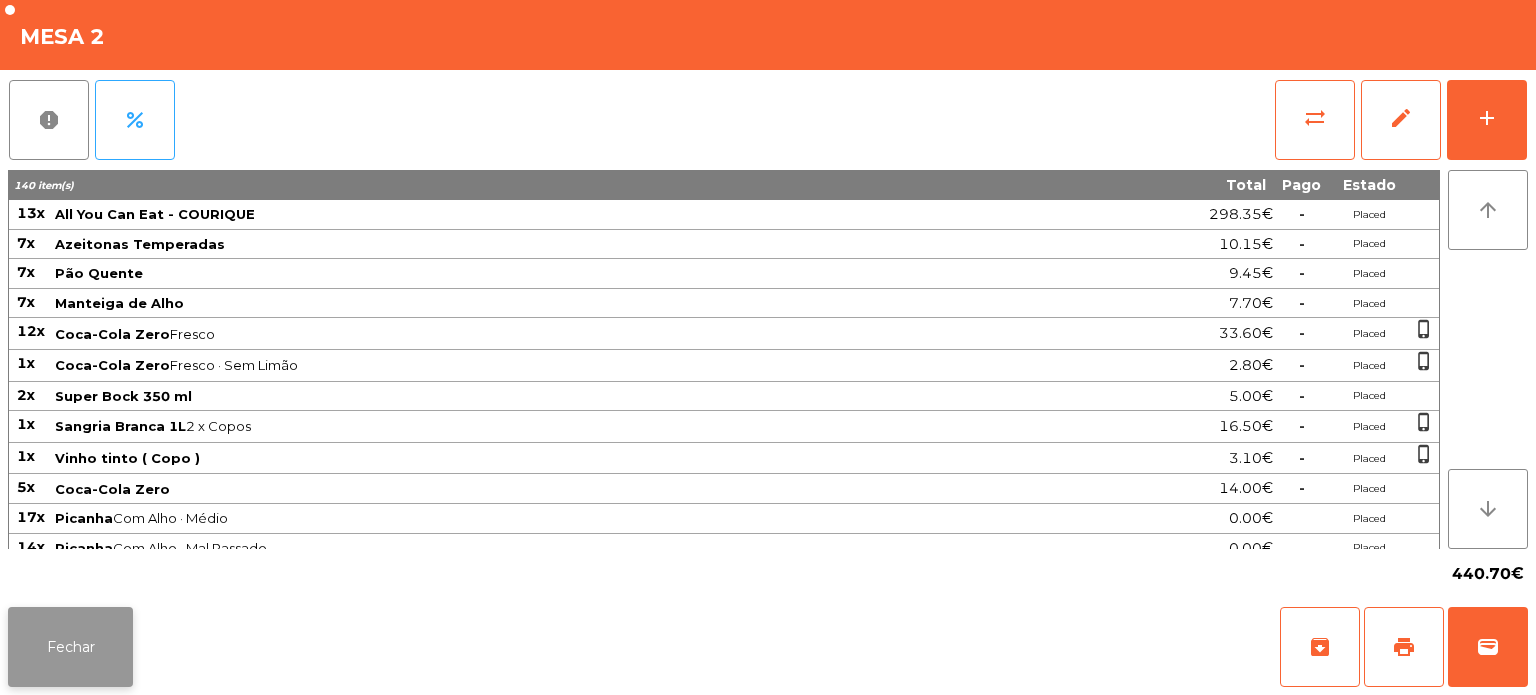 click on "Fechar" 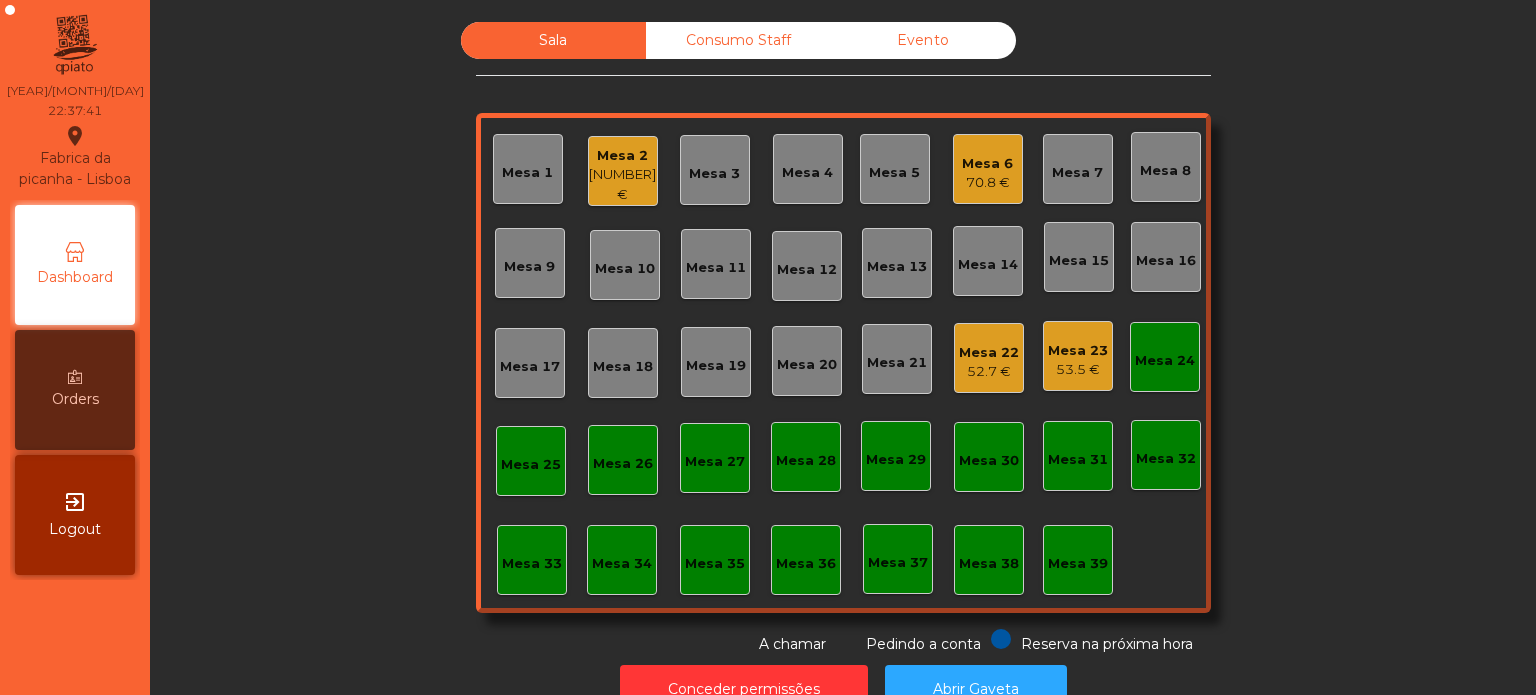click on "Sala   Consumo Staff   Evento   Mesa 1   Mesa 2   440.7 €   Mesa 3   Mesa 4   Mesa 5   Mesa 6   70.8 €   Mesa 7   Mesa 8   Mesa 9   Mesa 10   Mesa 11   Mesa 12   Mesa 13   Mesa 14   Mesa 15   Mesa 16   Mesa 17   Mesa 18   Mesa 19   Mesa 20   Mesa 21   Mesa 22   52.7 €   Mesa 23   53.5 €   Mesa 24   Mesa 25   Mesa 26   Mesa 27   Mesa 28   Mesa 29   Mesa 30   Mesa 31   Mesa 32   Mesa 33   Mesa 34   Mesa 35   Mesa 36   Mesa 37   Mesa 38   Mesa 39  Reserva na próxima hora Pedindo a conta A chamar" 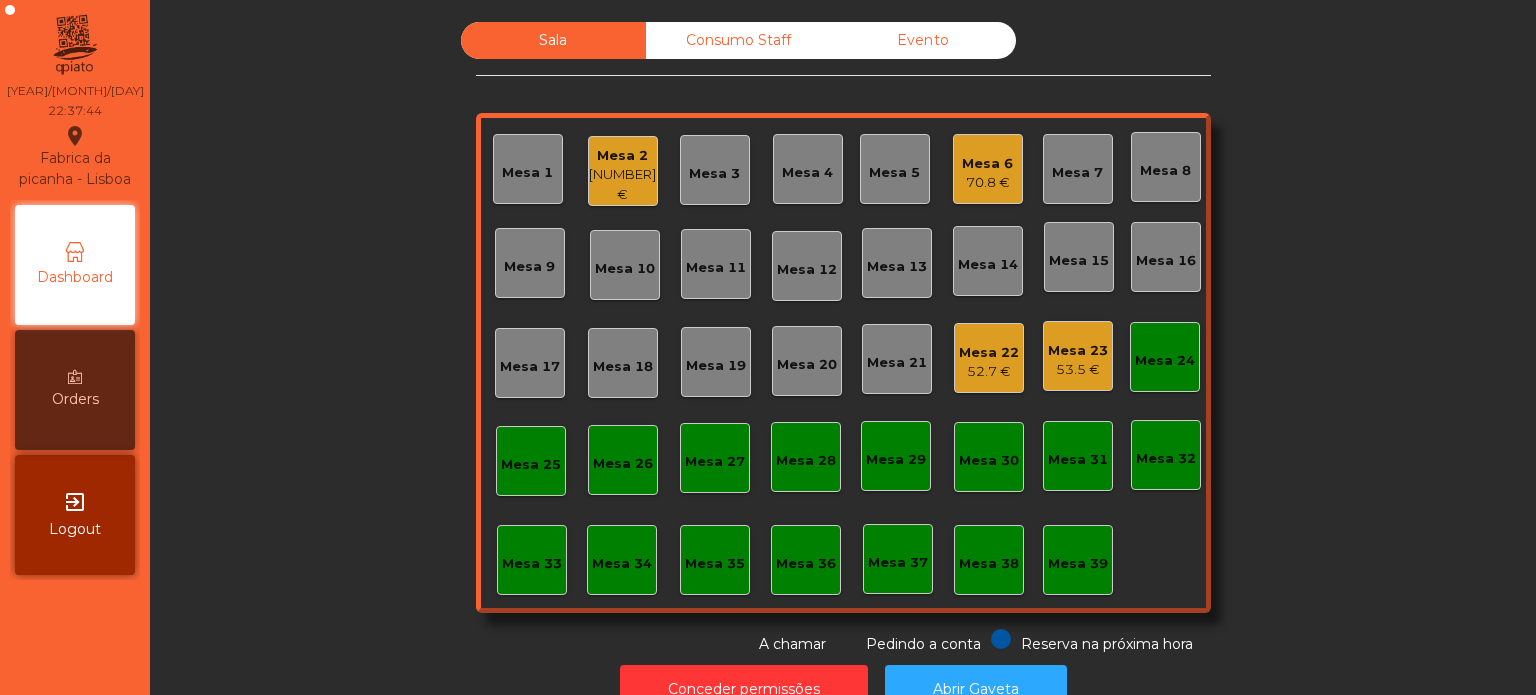click on "Mesa 6   70.8 €" 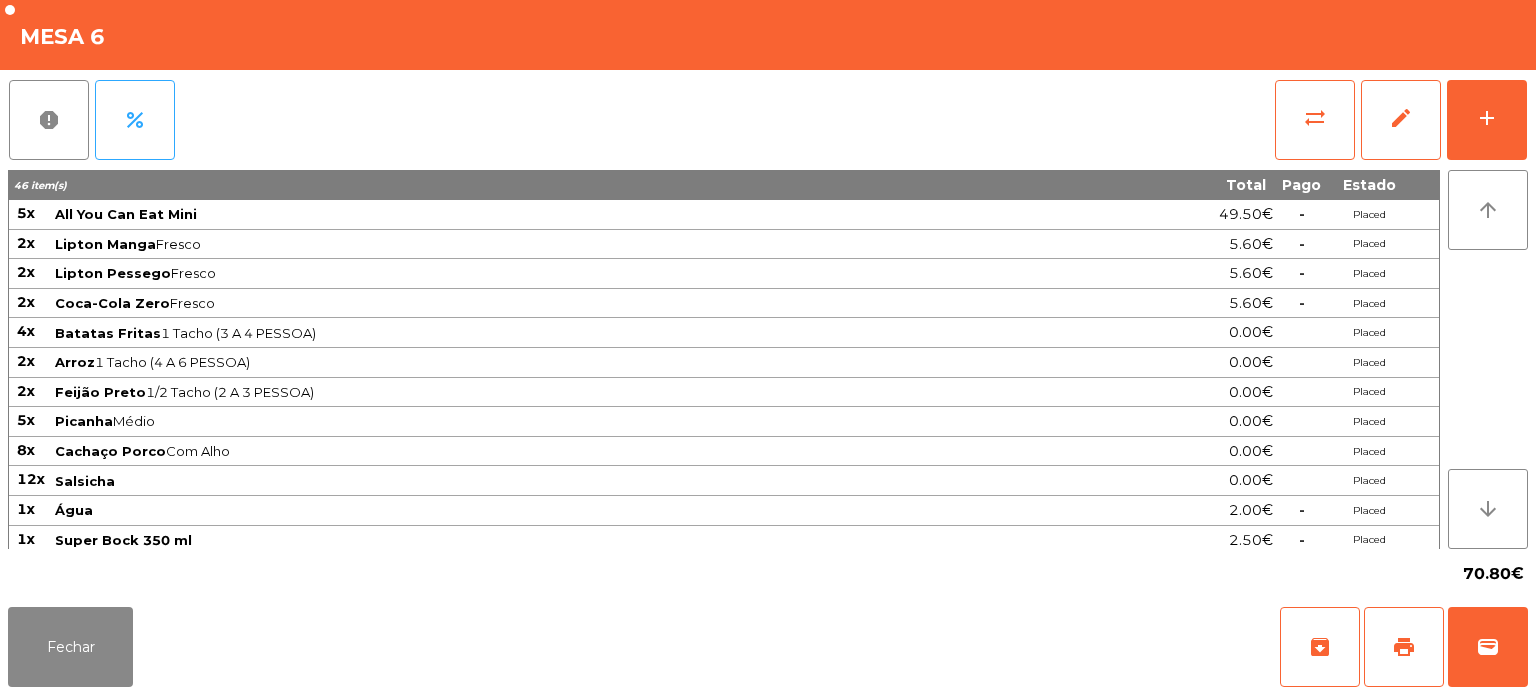 scroll, scrollTop: 3, scrollLeft: 0, axis: vertical 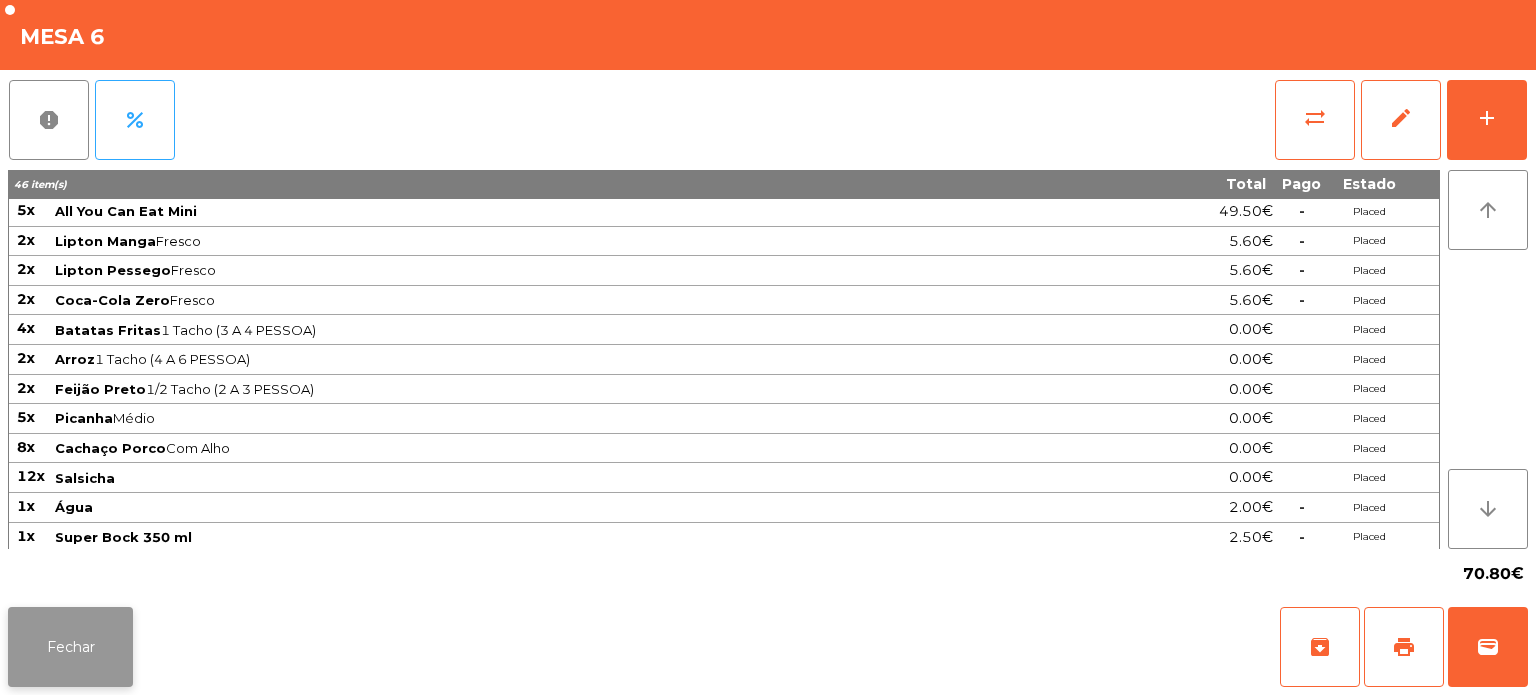 click on "Fechar" 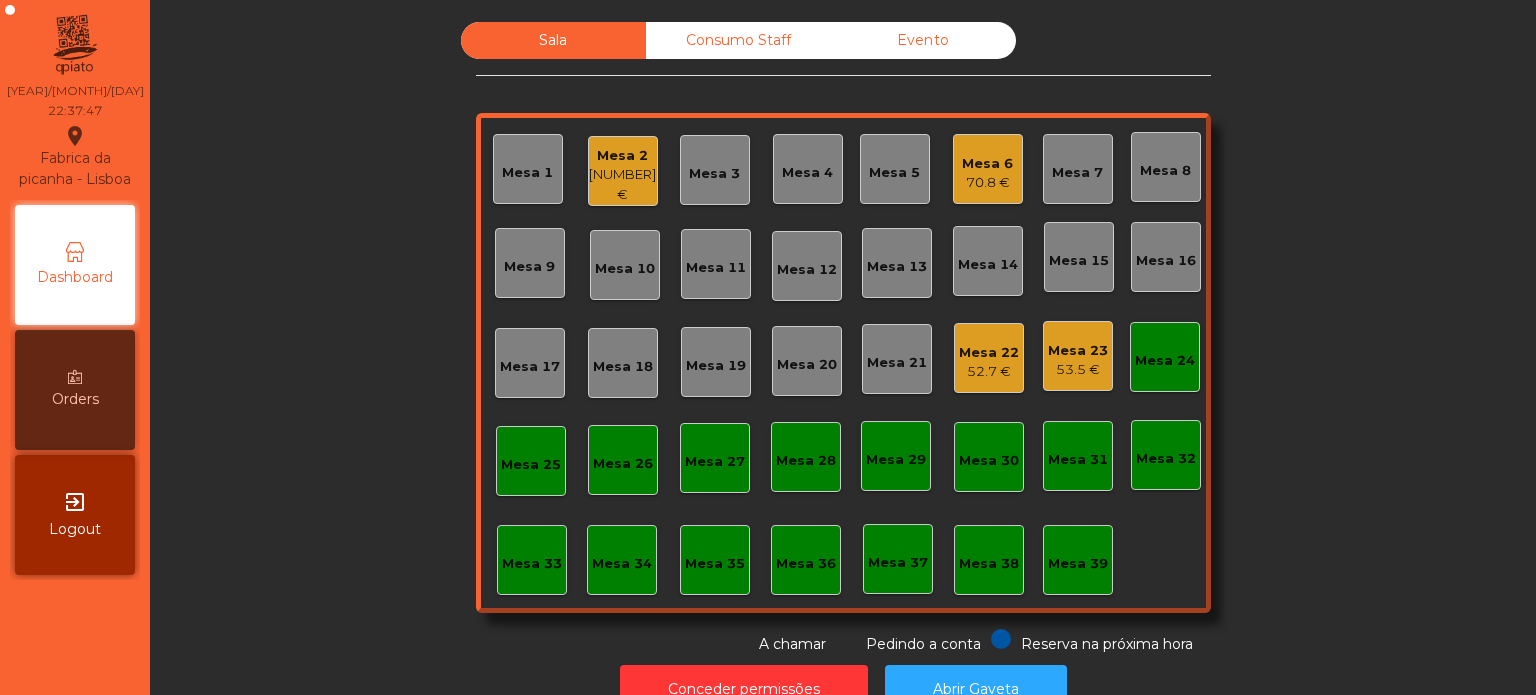 click on "Mesa 23" 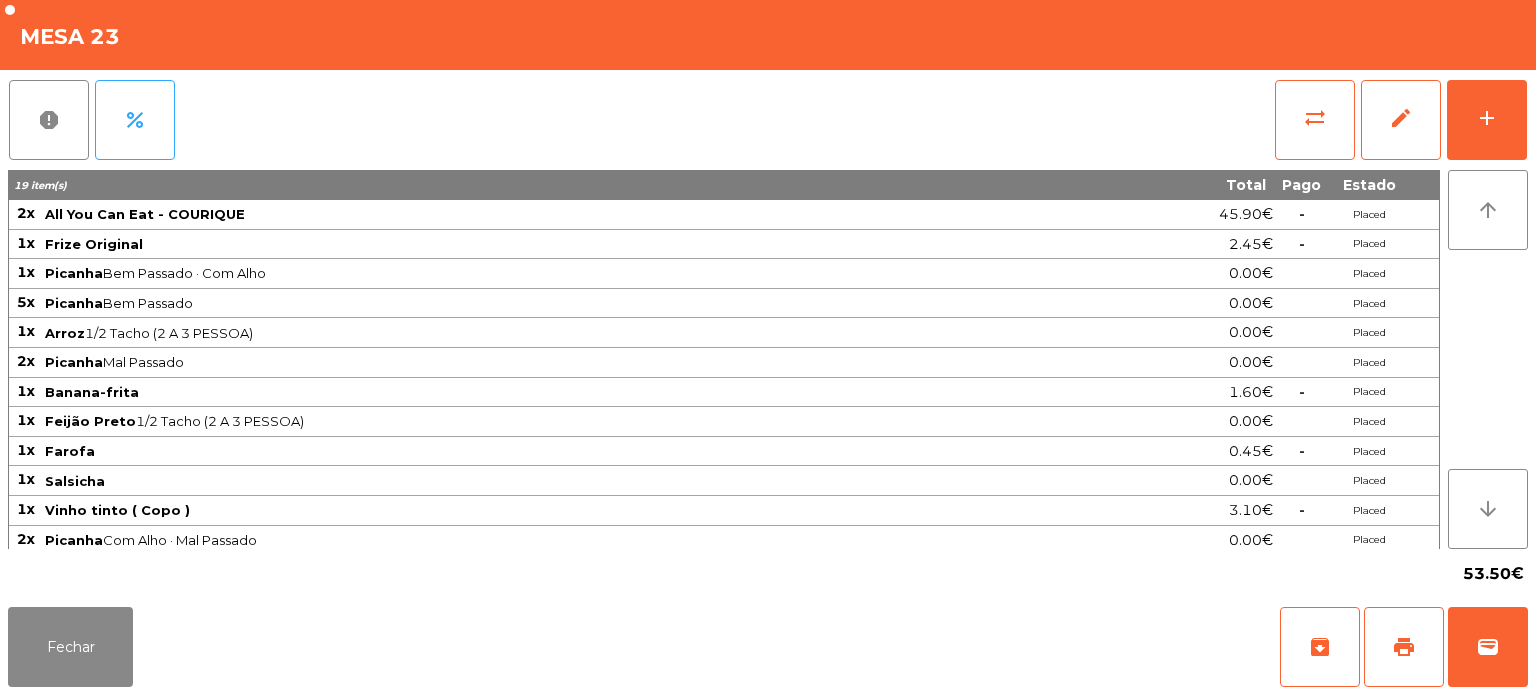 scroll, scrollTop: 3, scrollLeft: 0, axis: vertical 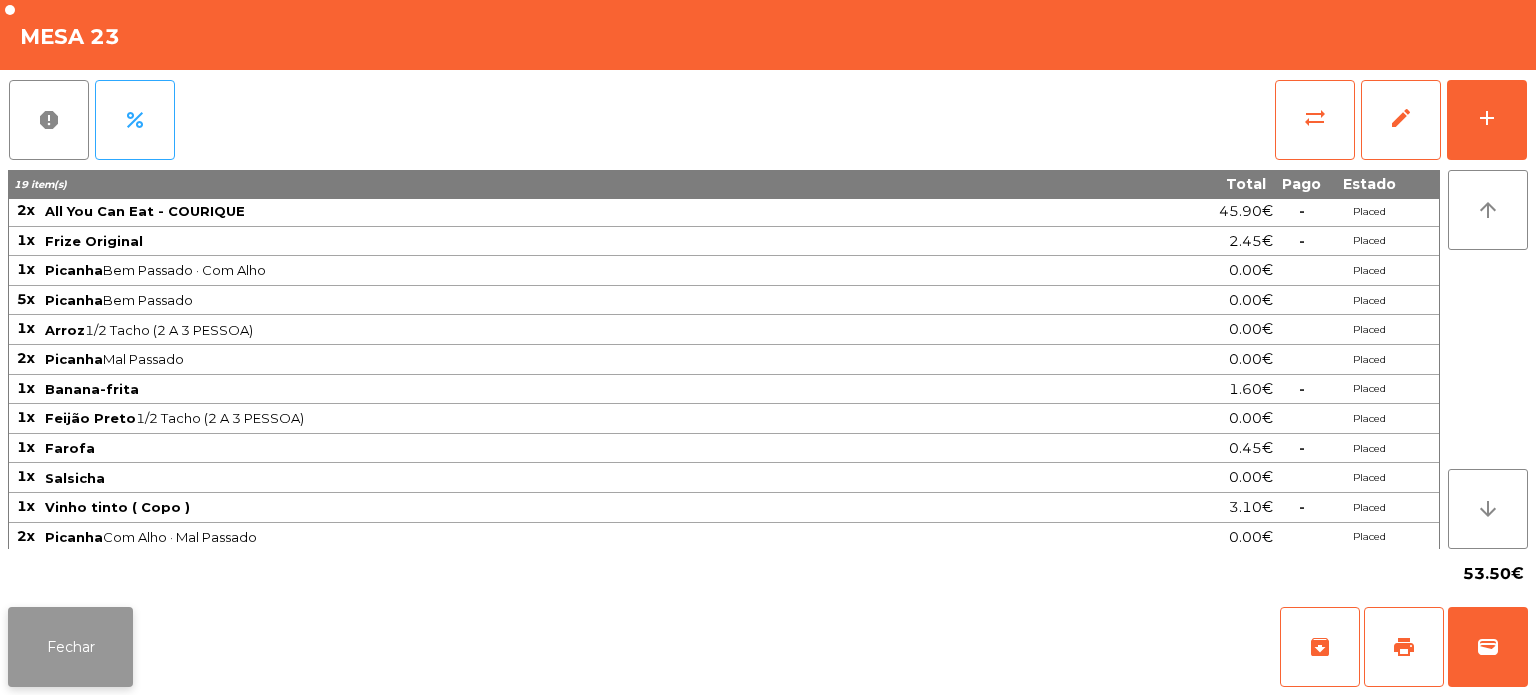 click on "Fechar" 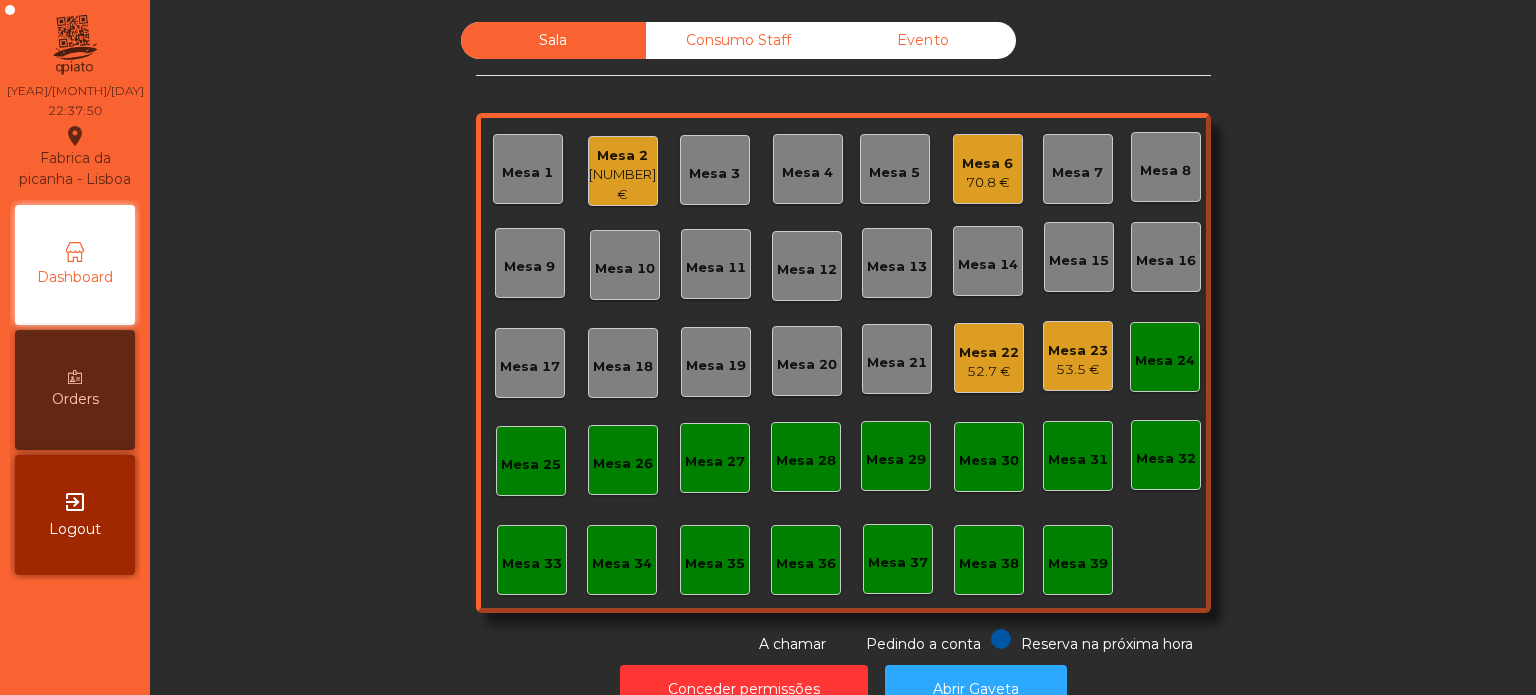 click on "Mesa 22" 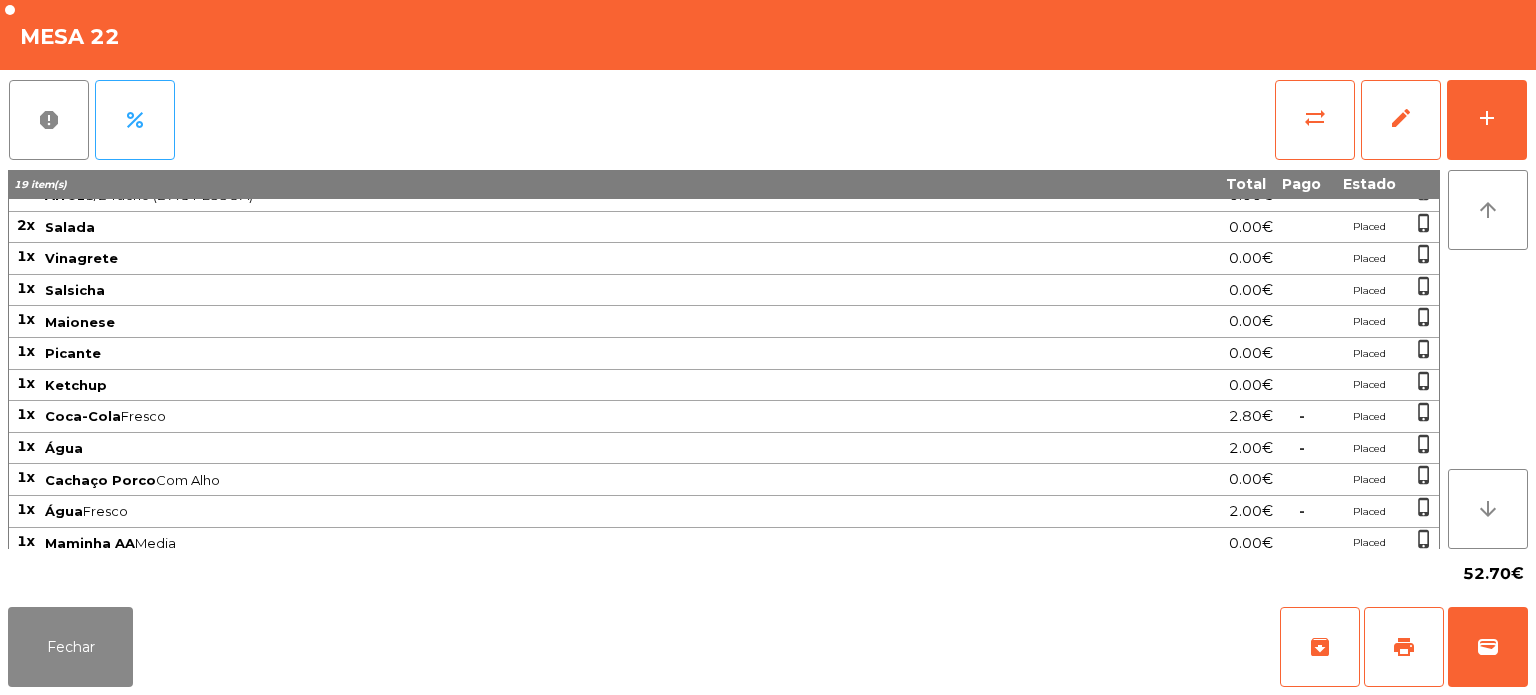 scroll, scrollTop: 0, scrollLeft: 0, axis: both 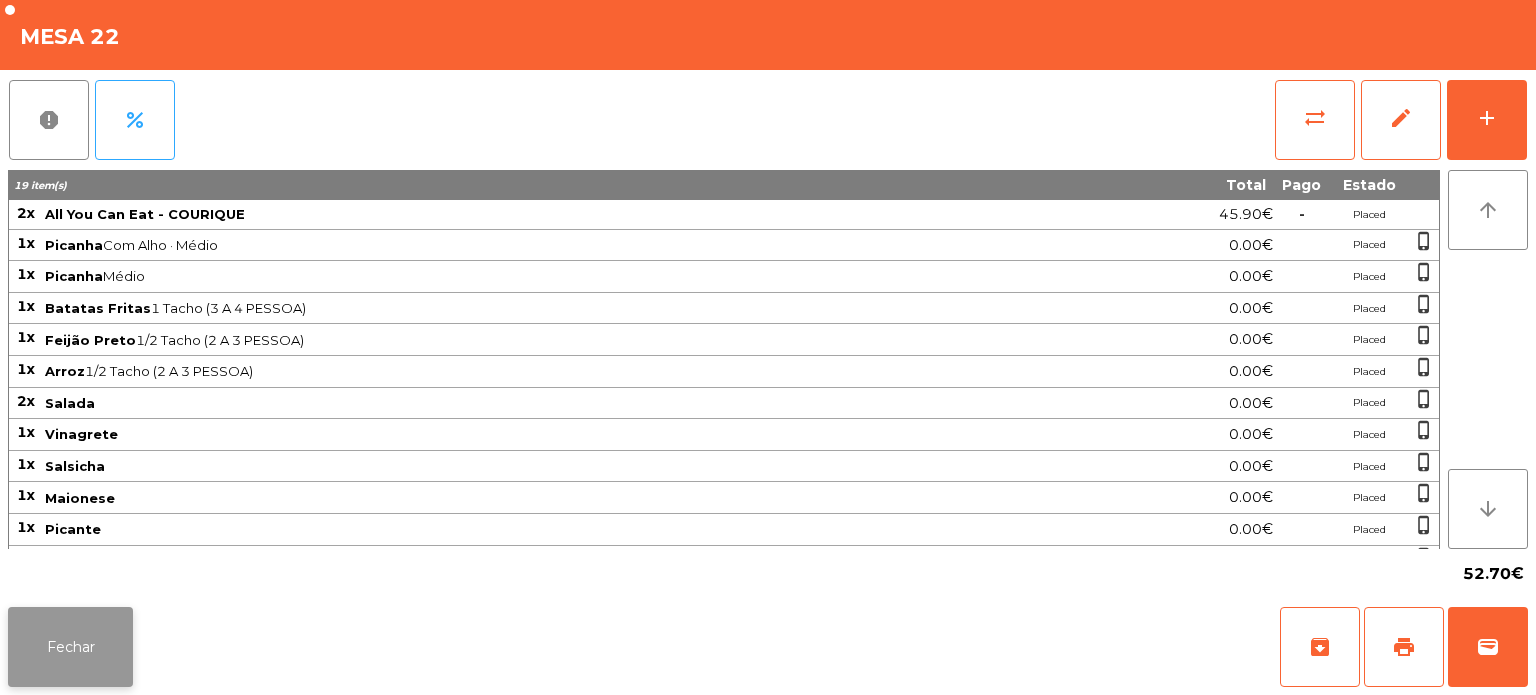 click on "Fechar" 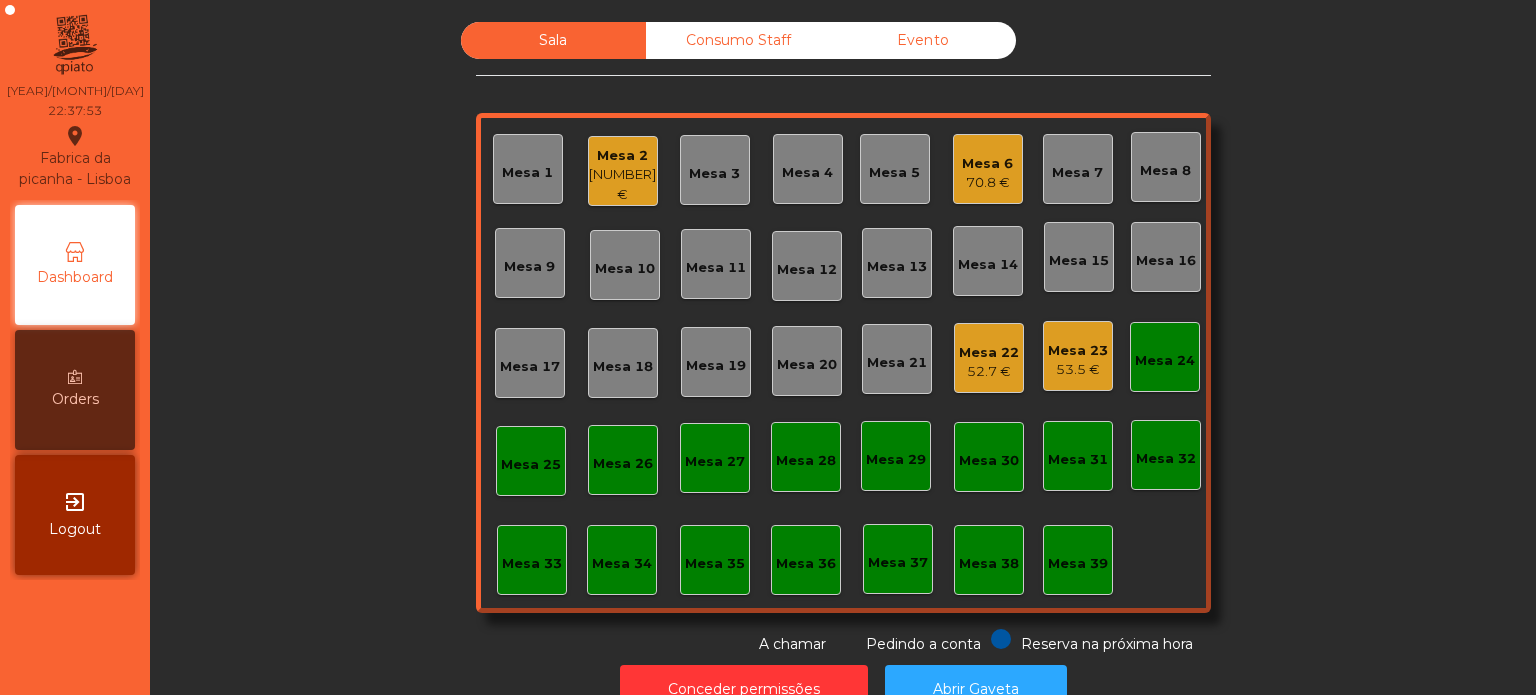 click on "Mesa 23   53.5 €" 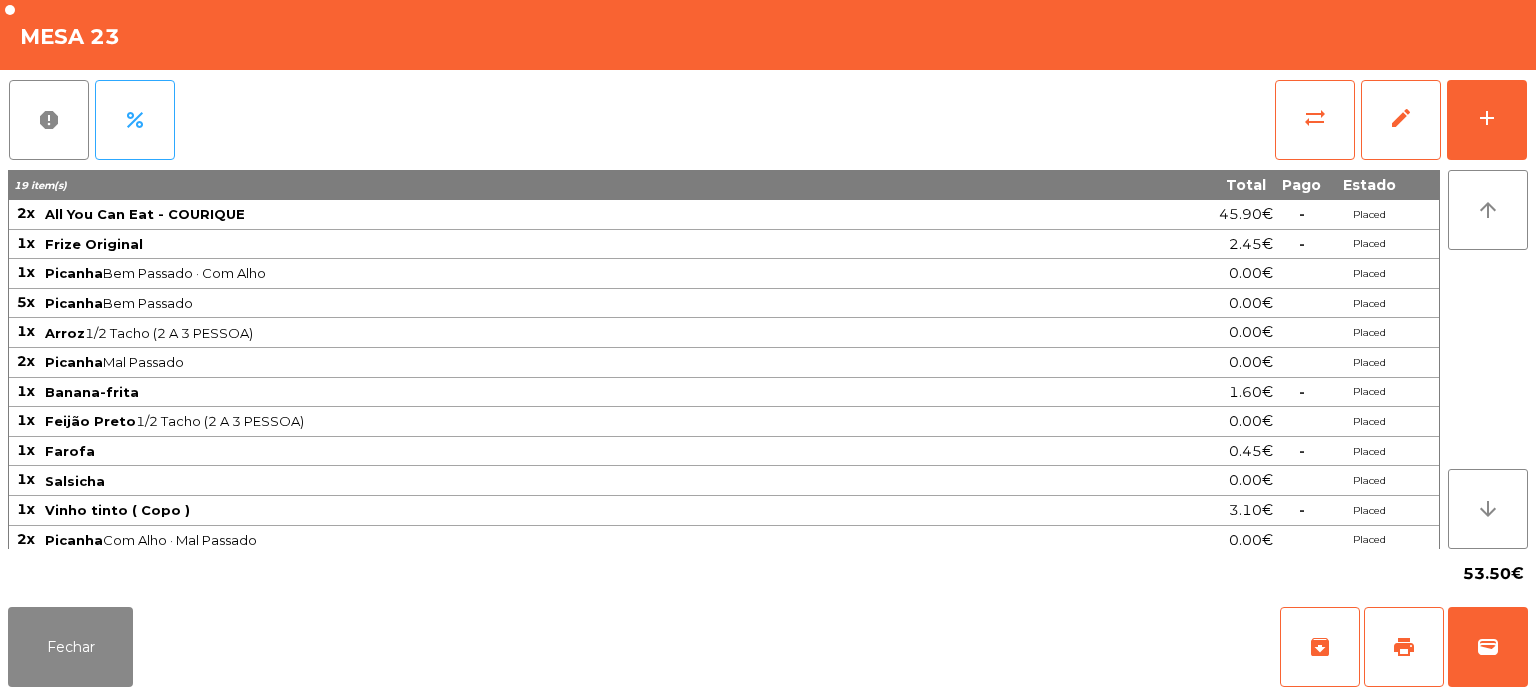 scroll, scrollTop: 3, scrollLeft: 0, axis: vertical 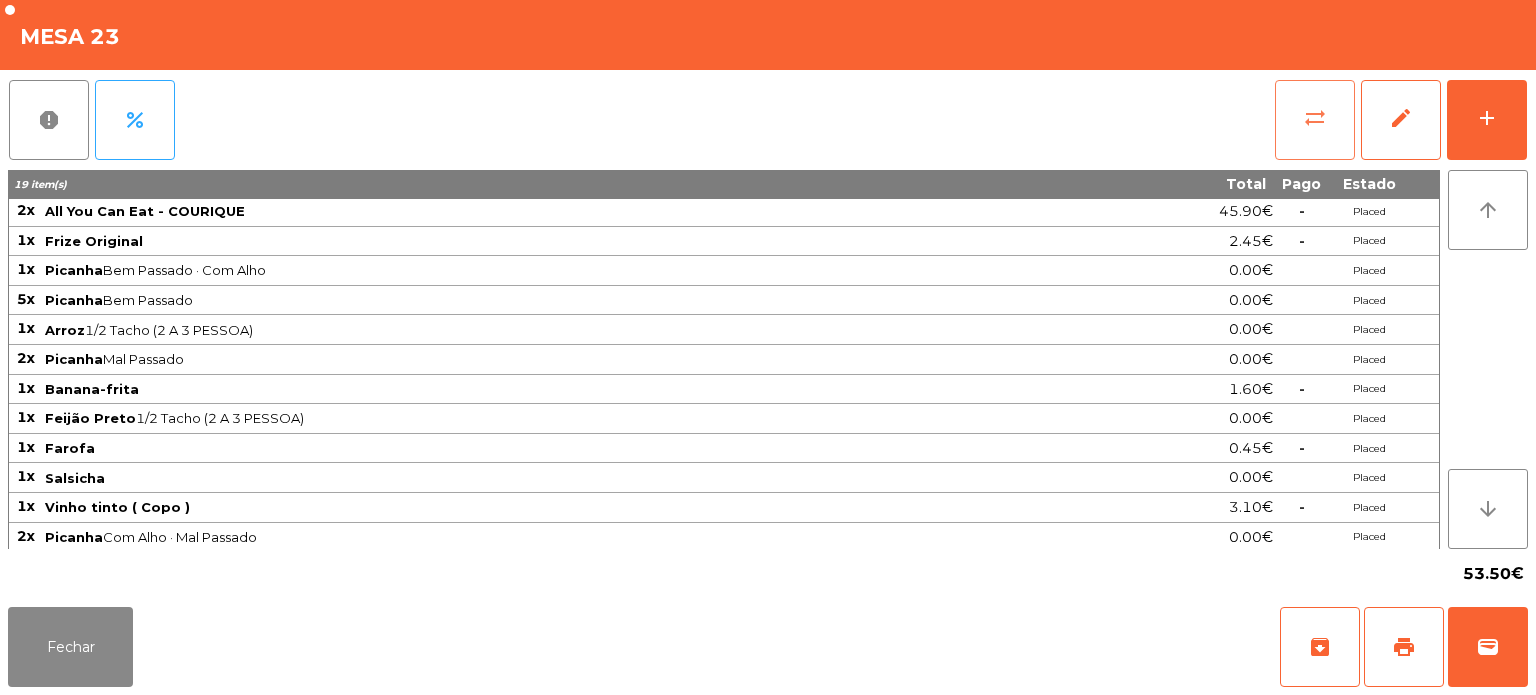click on "sync_alt" 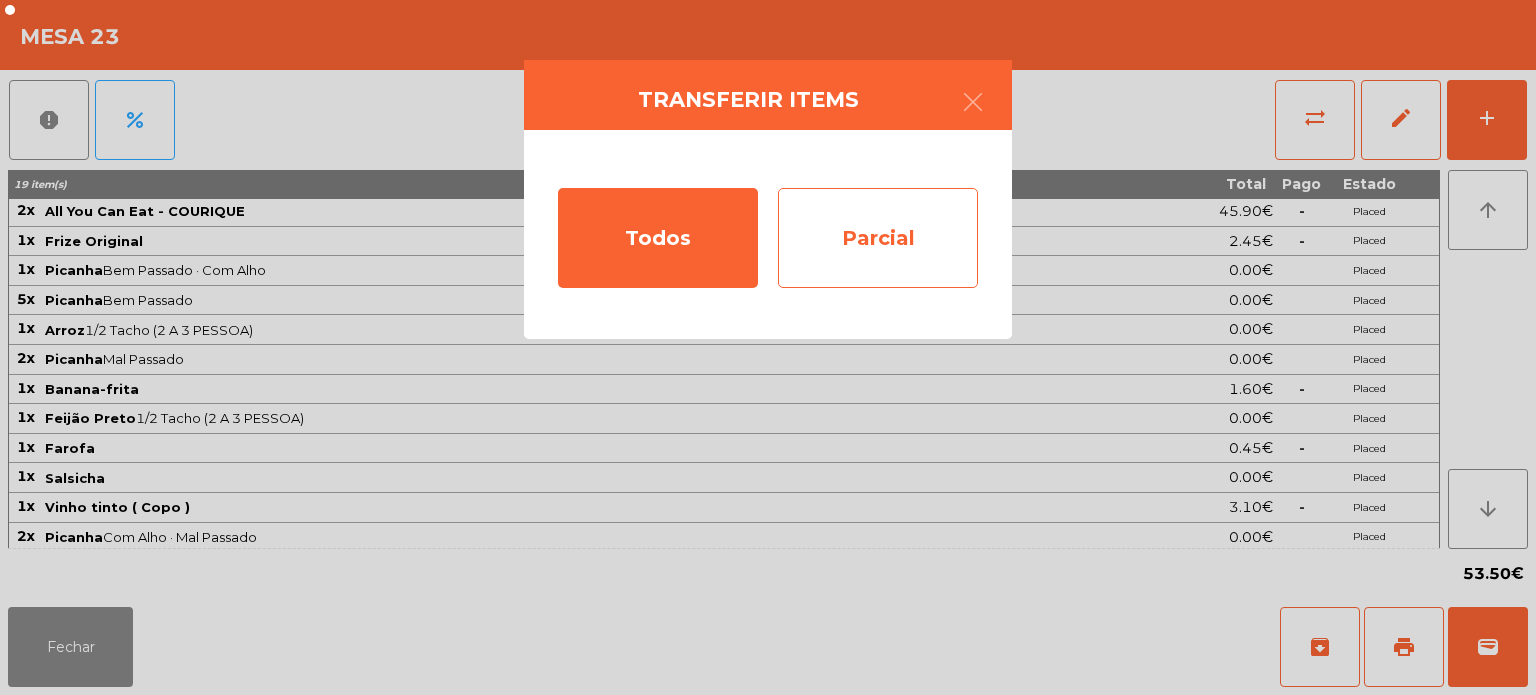 click on "Parcial" 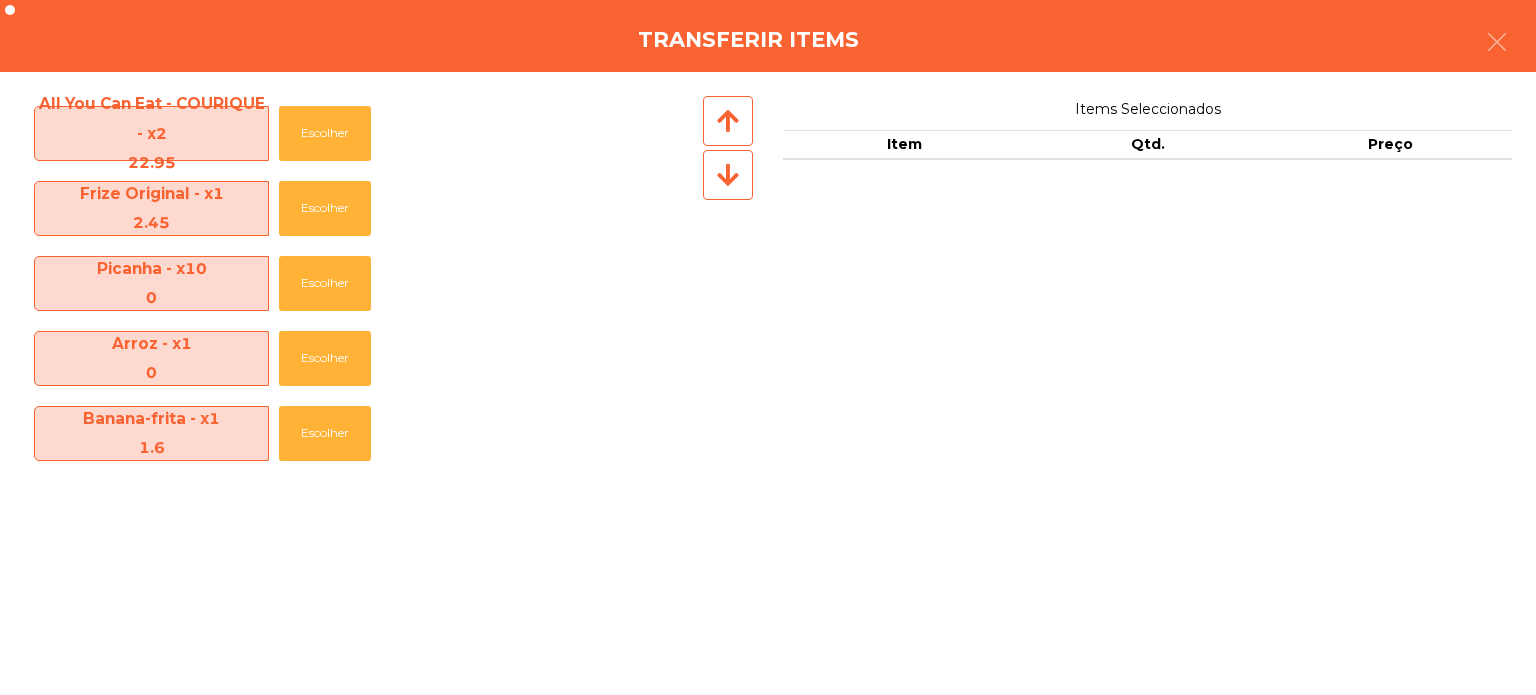 scroll, scrollTop: 295, scrollLeft: 0, axis: vertical 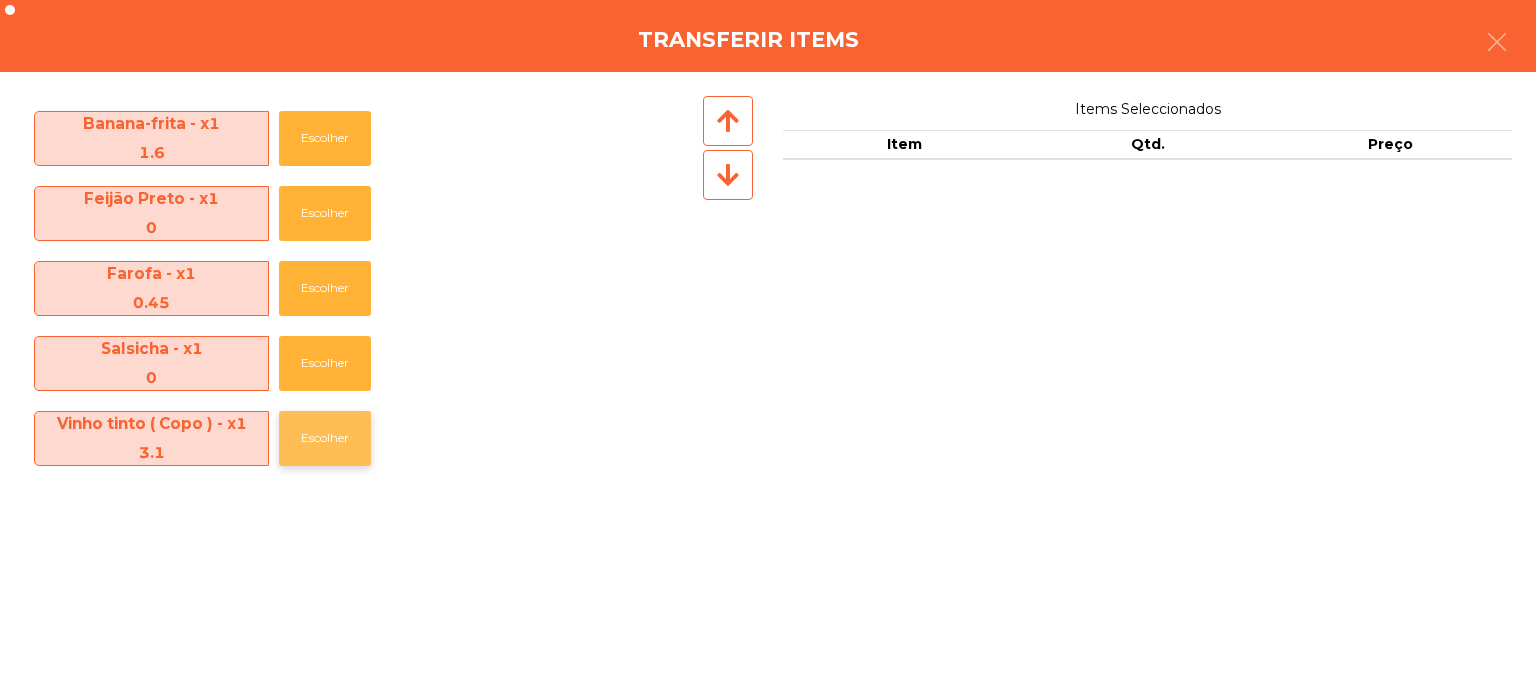 click on "Escolher" 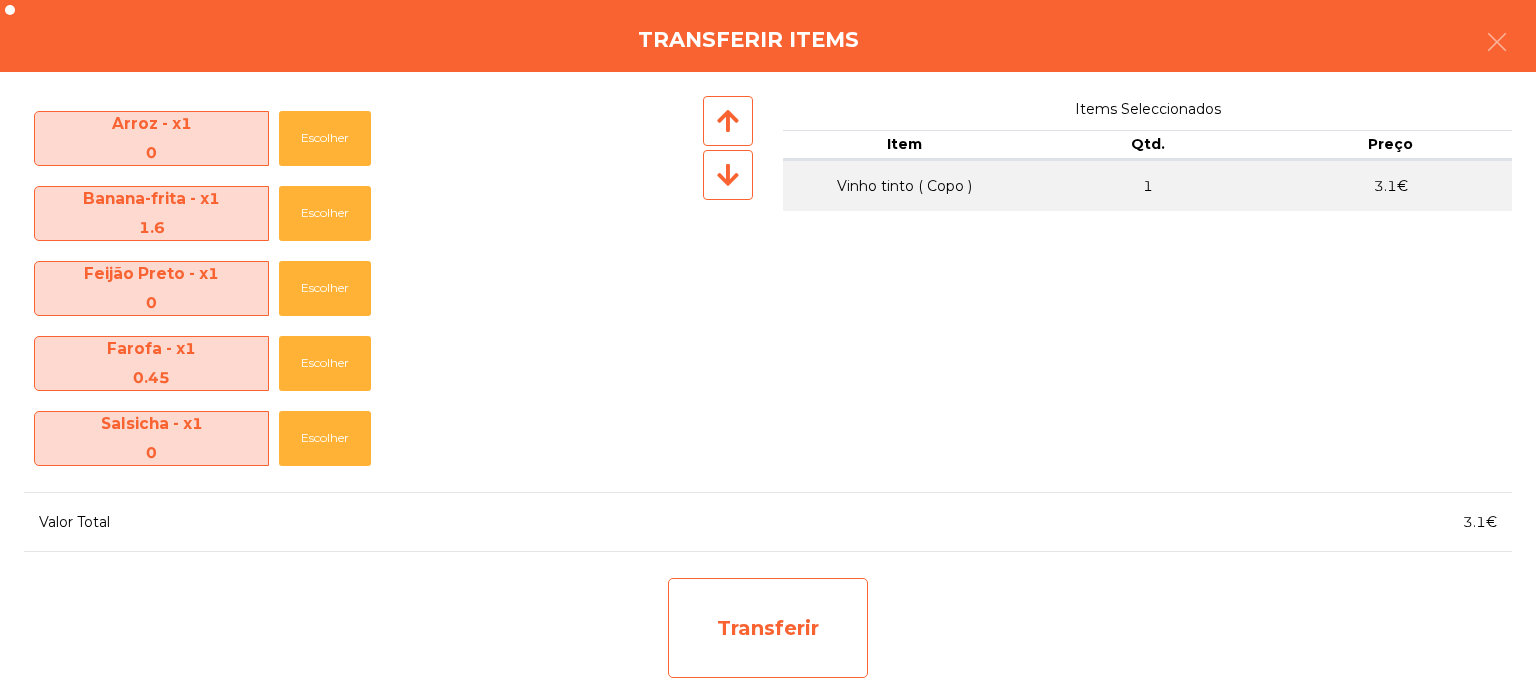 click on "Transferir" 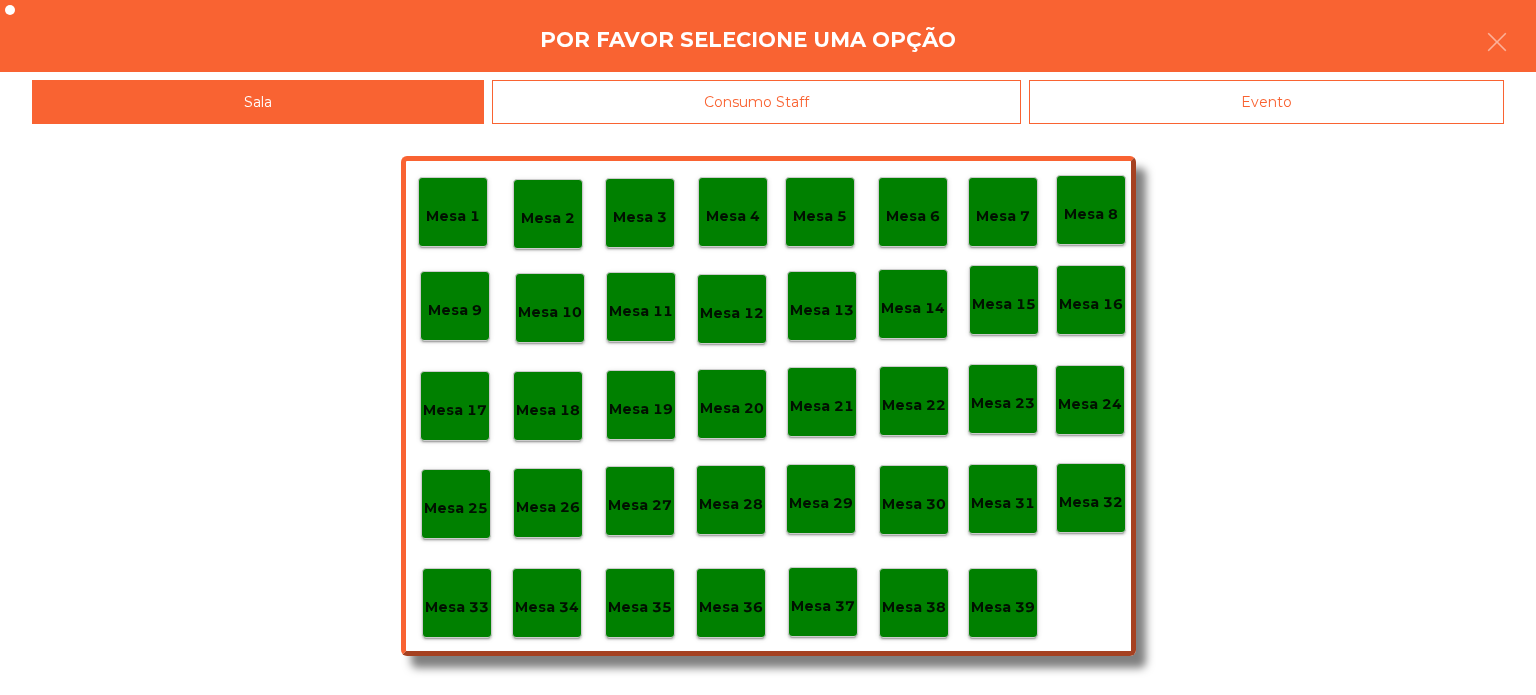 click on "Consumo Staff" 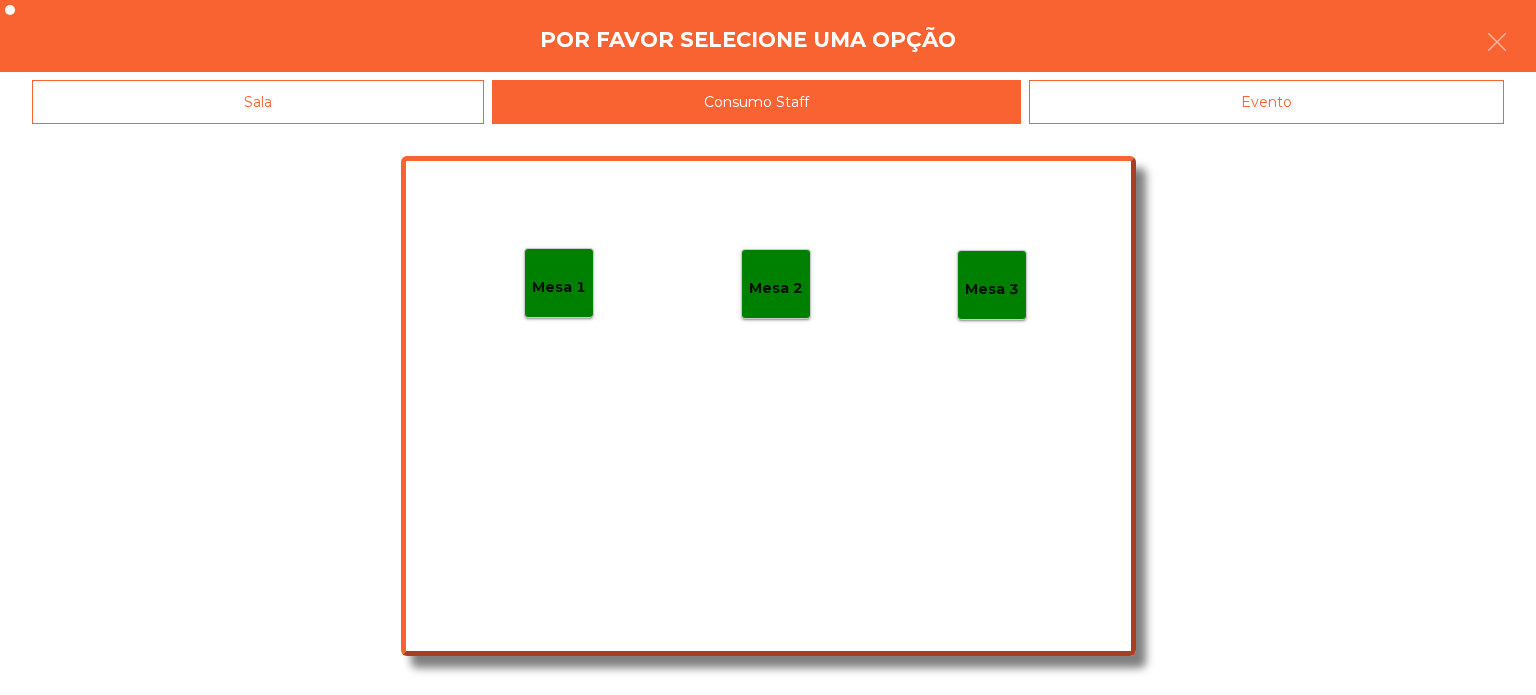 click on "Sala" 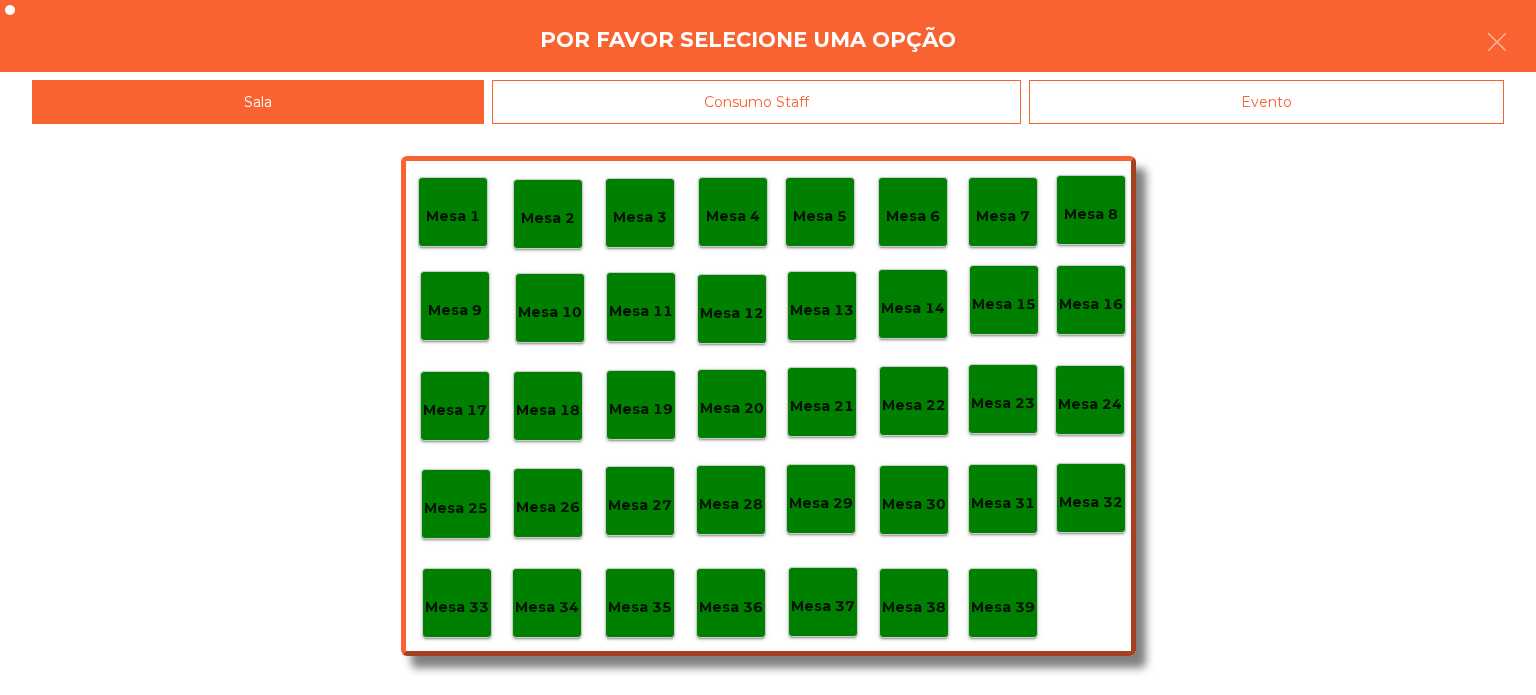 click on "Mesa 2" 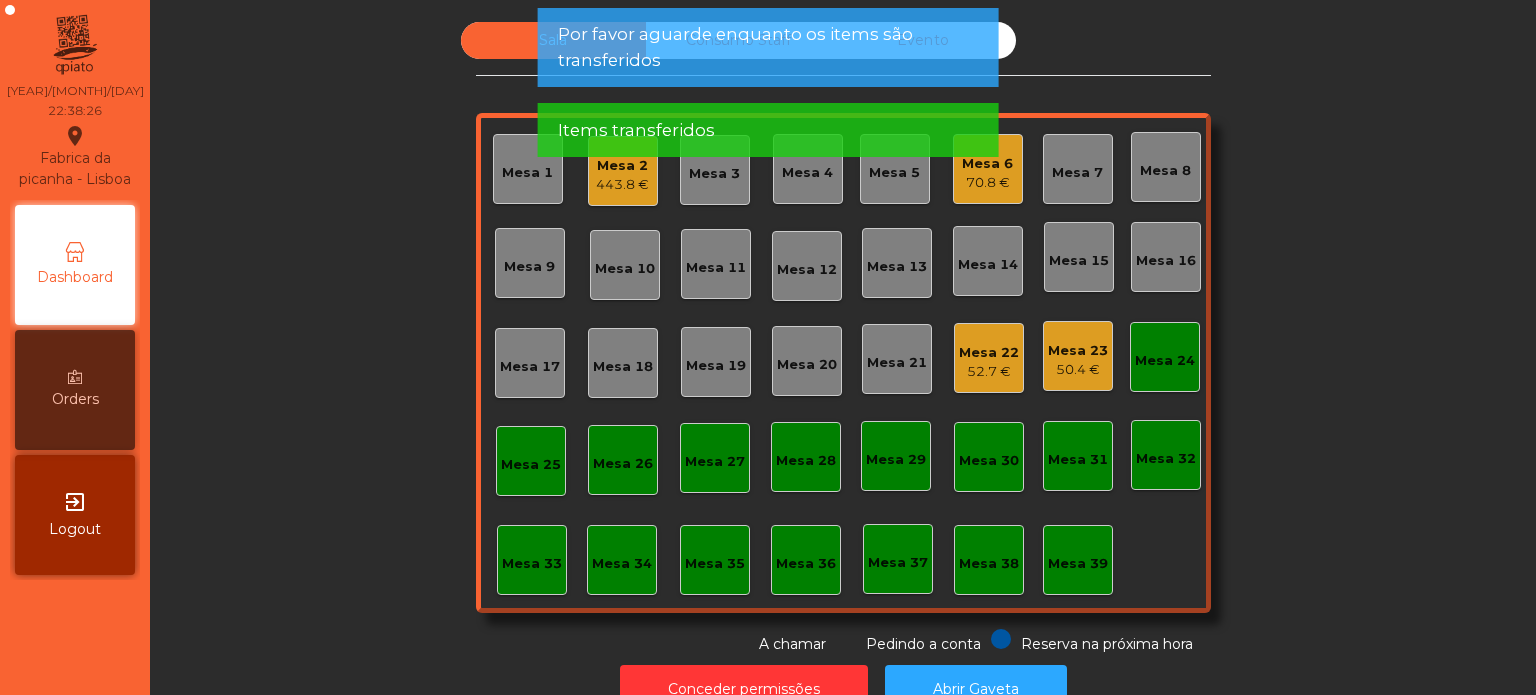 click on "Mesa 2   443.8 €" 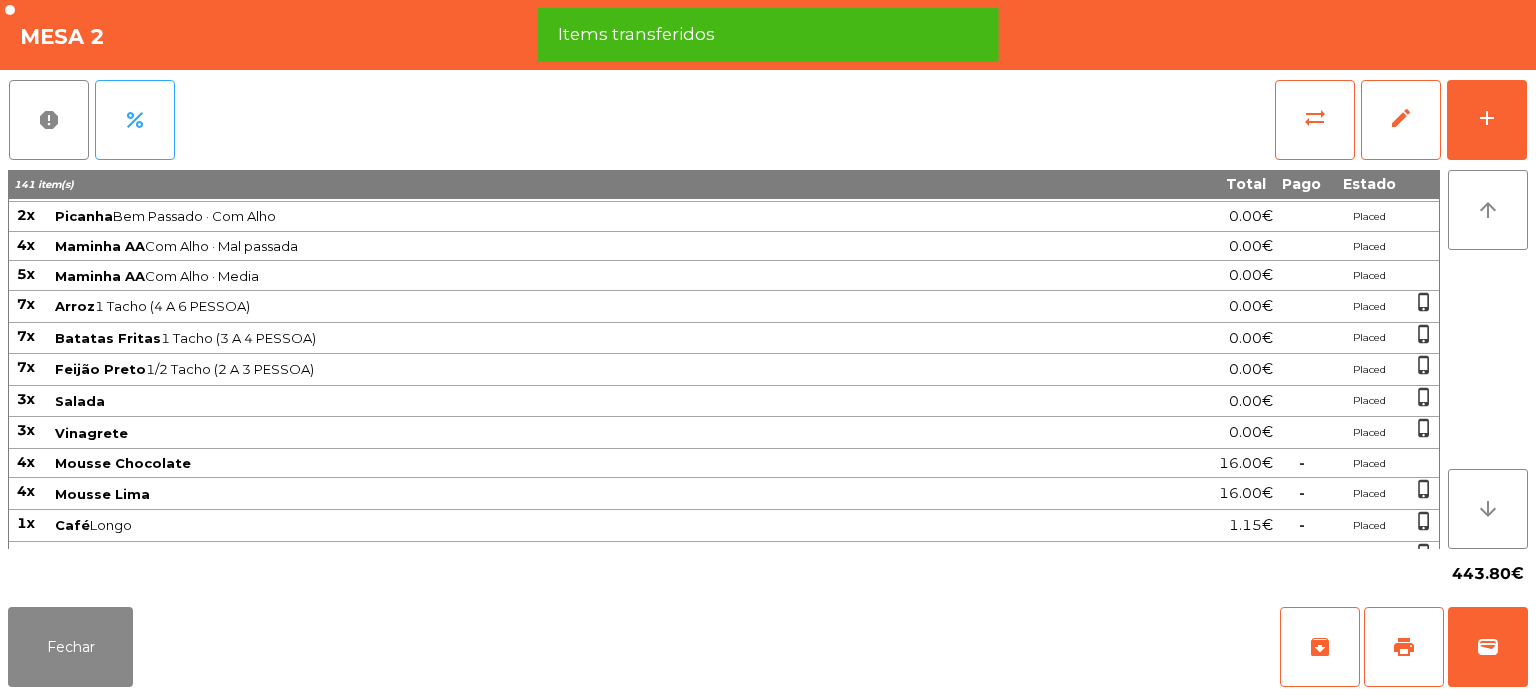 scroll, scrollTop: 403, scrollLeft: 0, axis: vertical 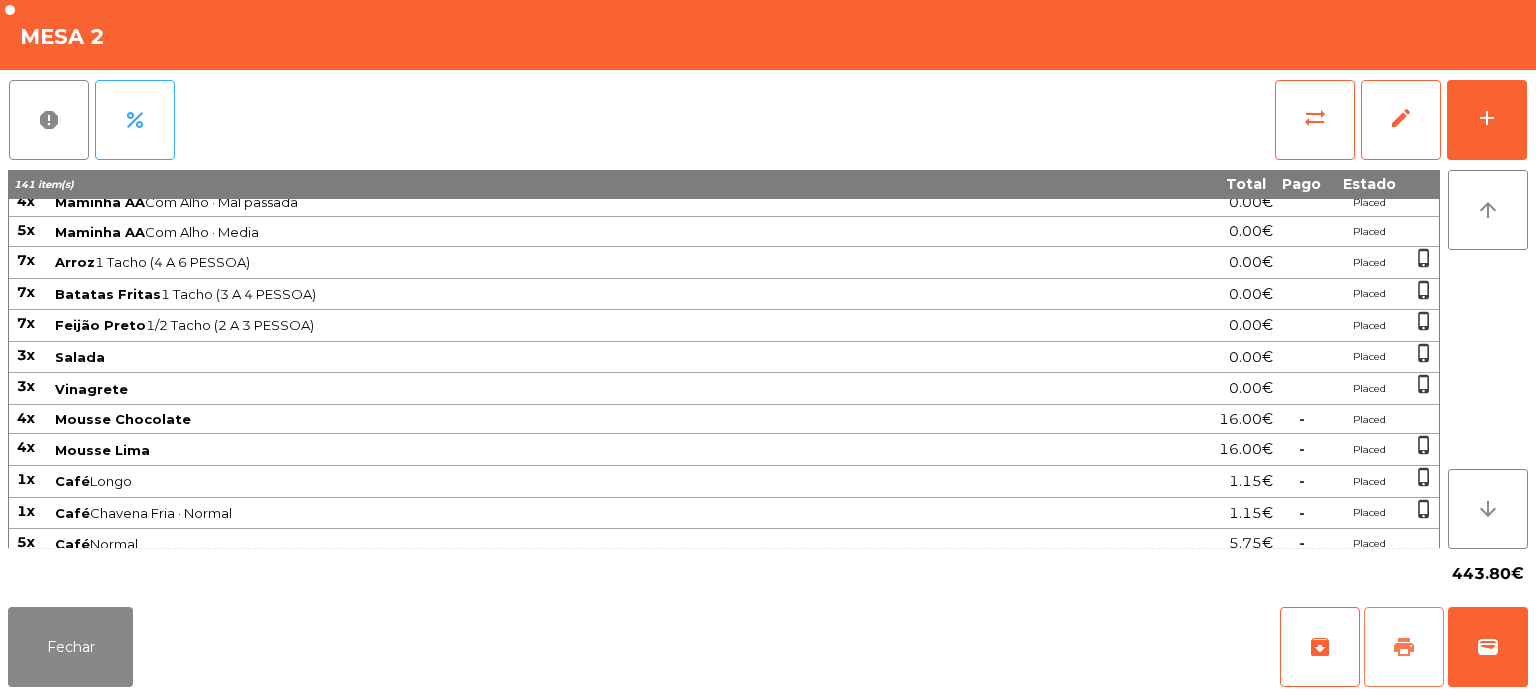 click on "print" 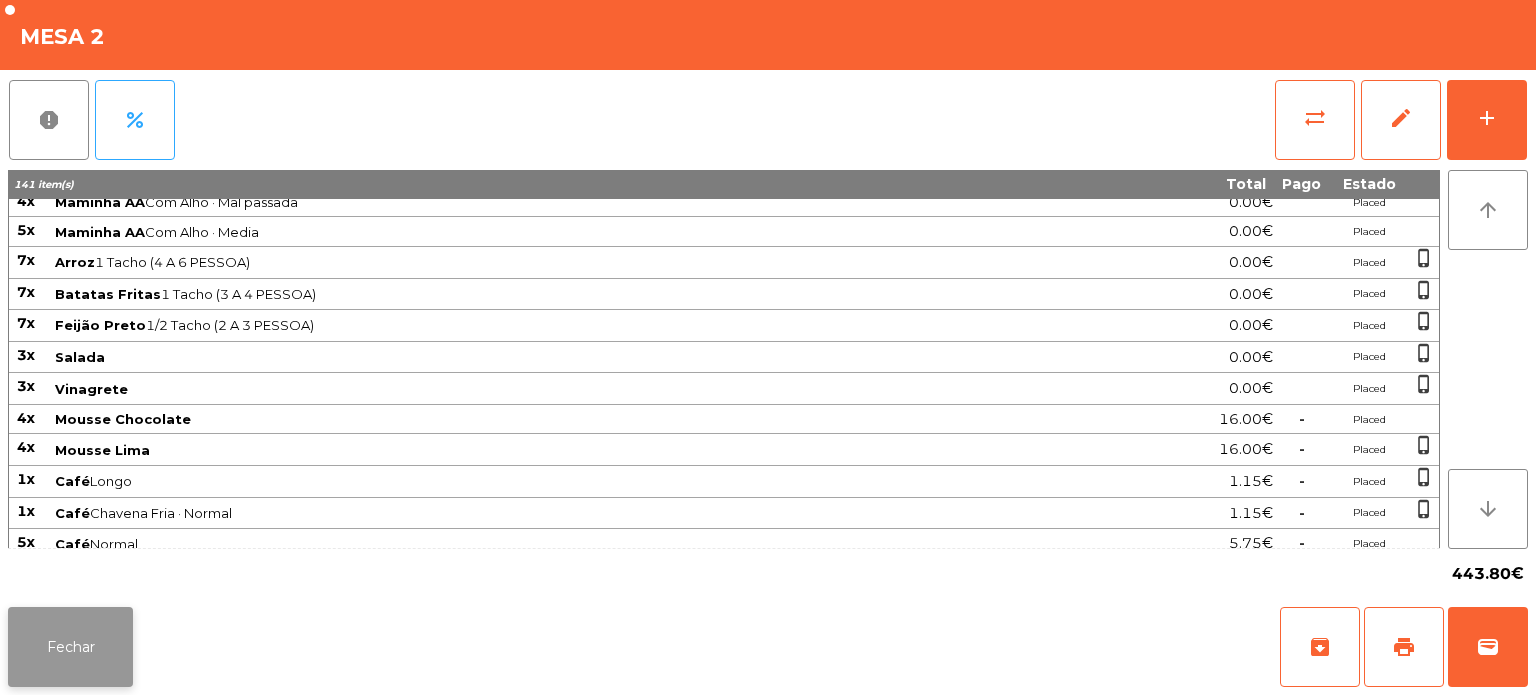 click on "Fechar" 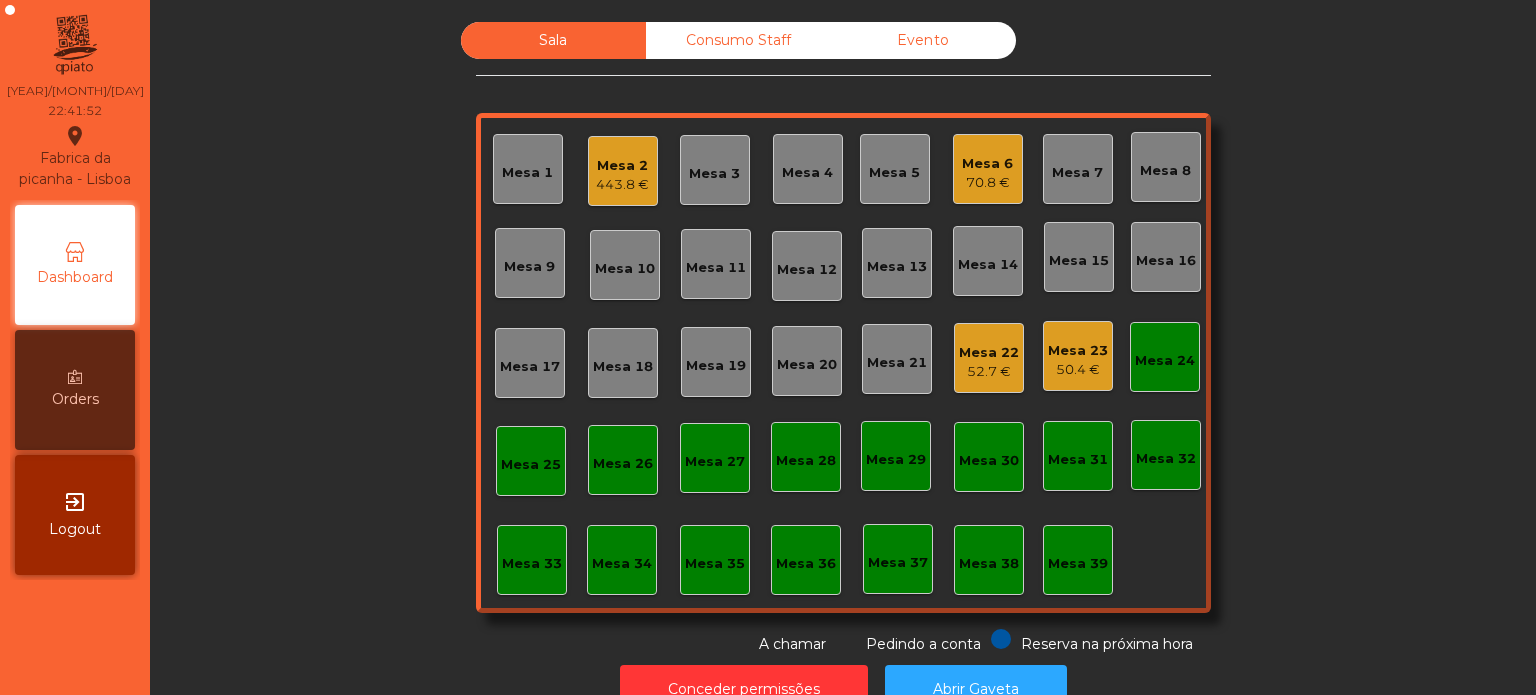 click on "70.8 €" 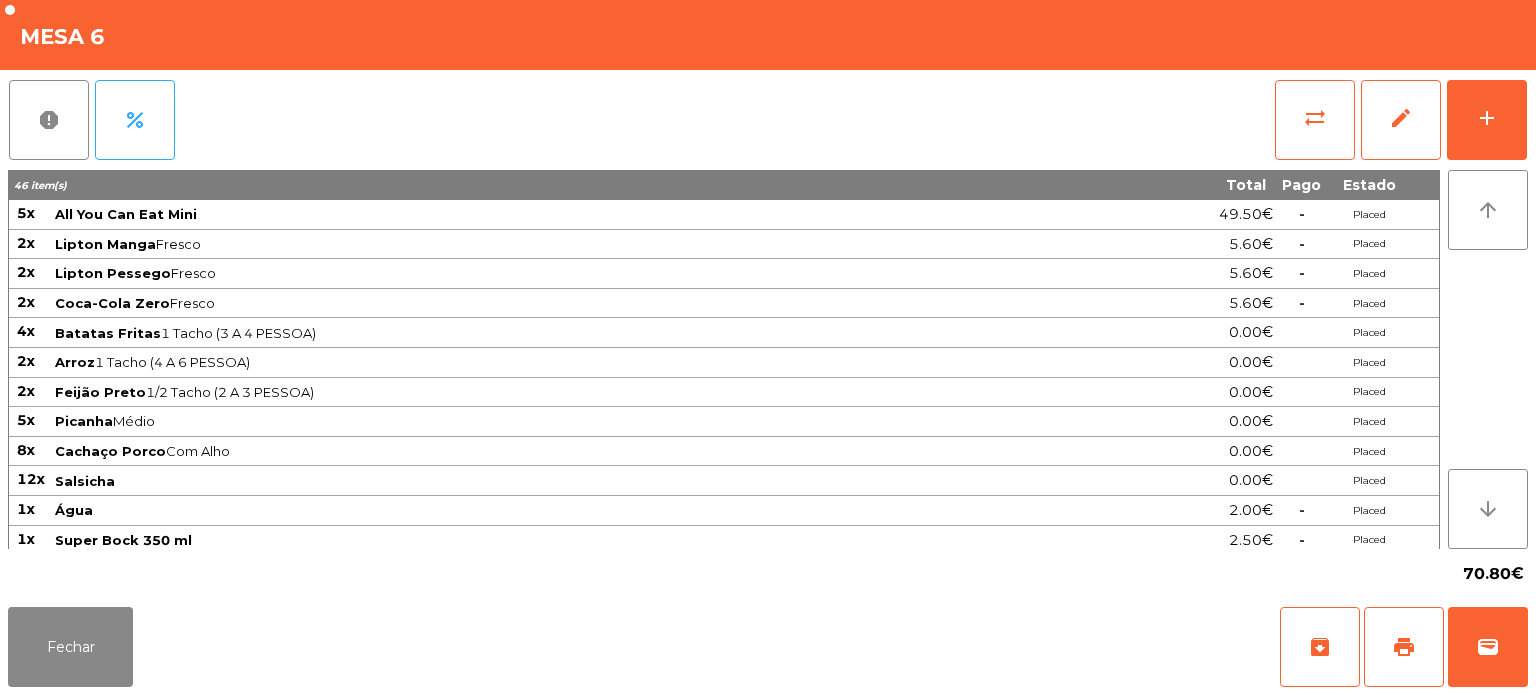 click on "Lipton Manga  Fresco" 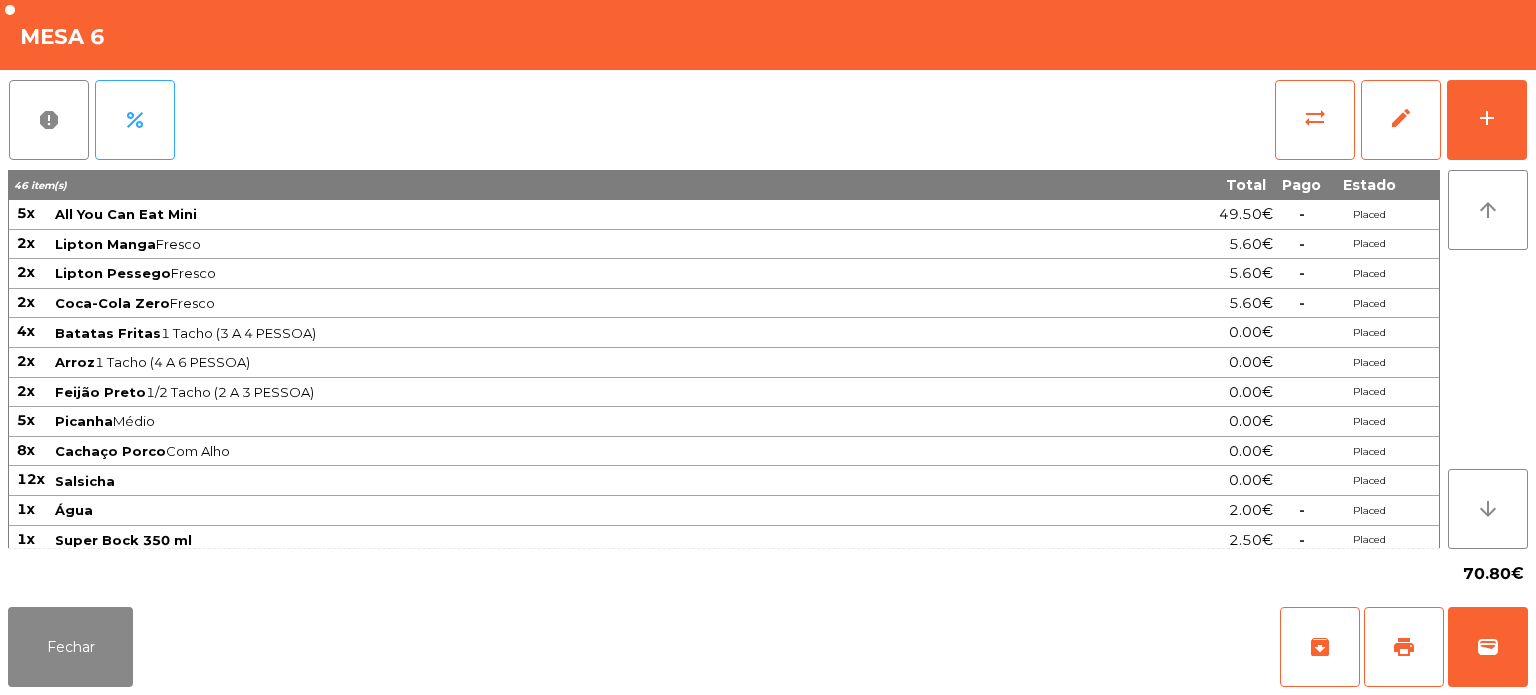 scroll, scrollTop: 4, scrollLeft: 0, axis: vertical 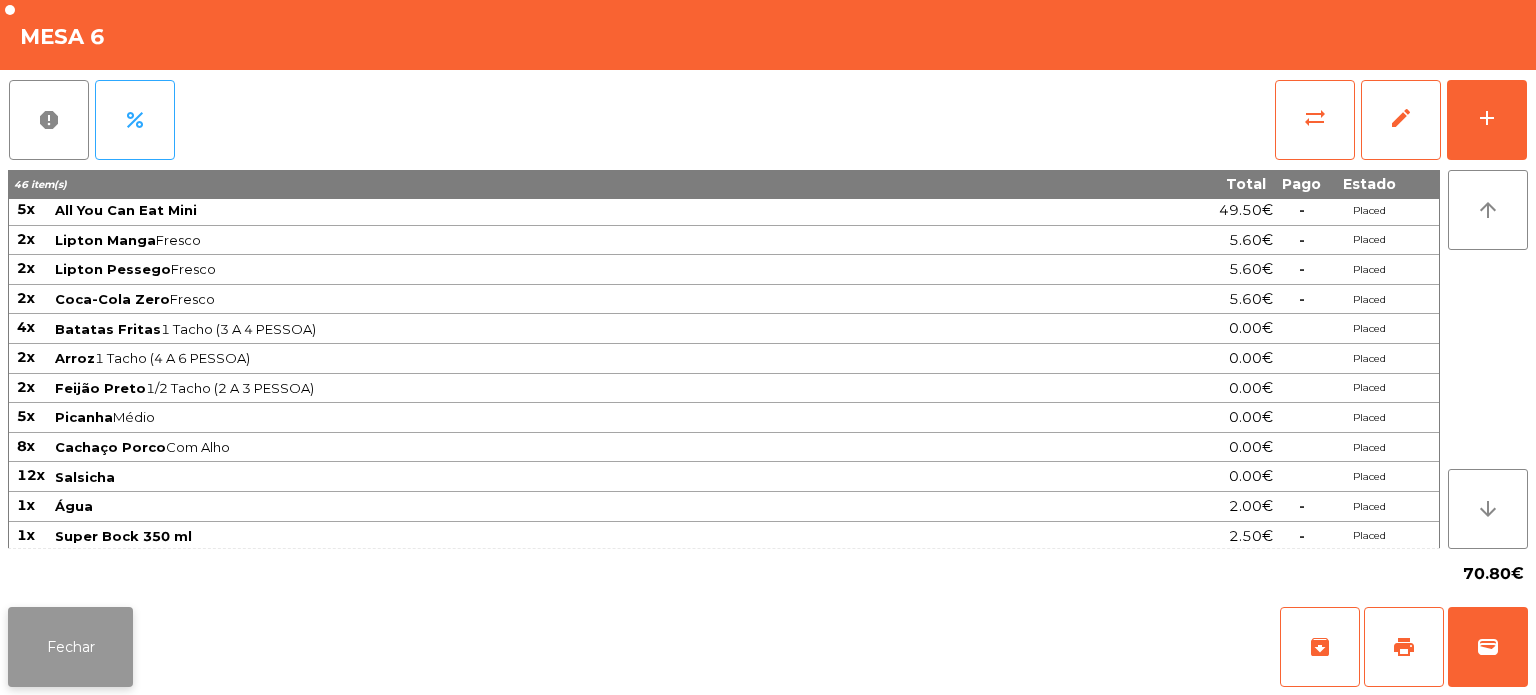 click on "Fechar" 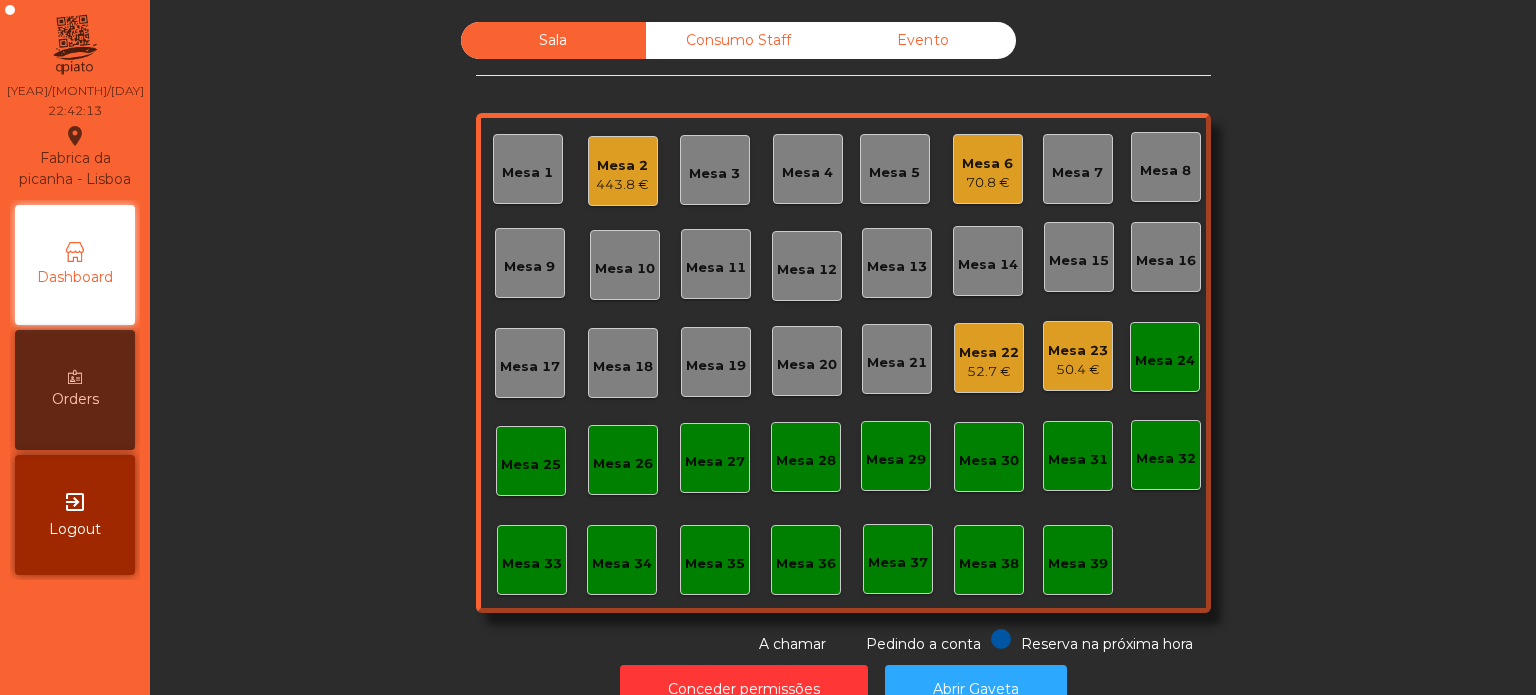 click on "Mesa 6   70.8 €" 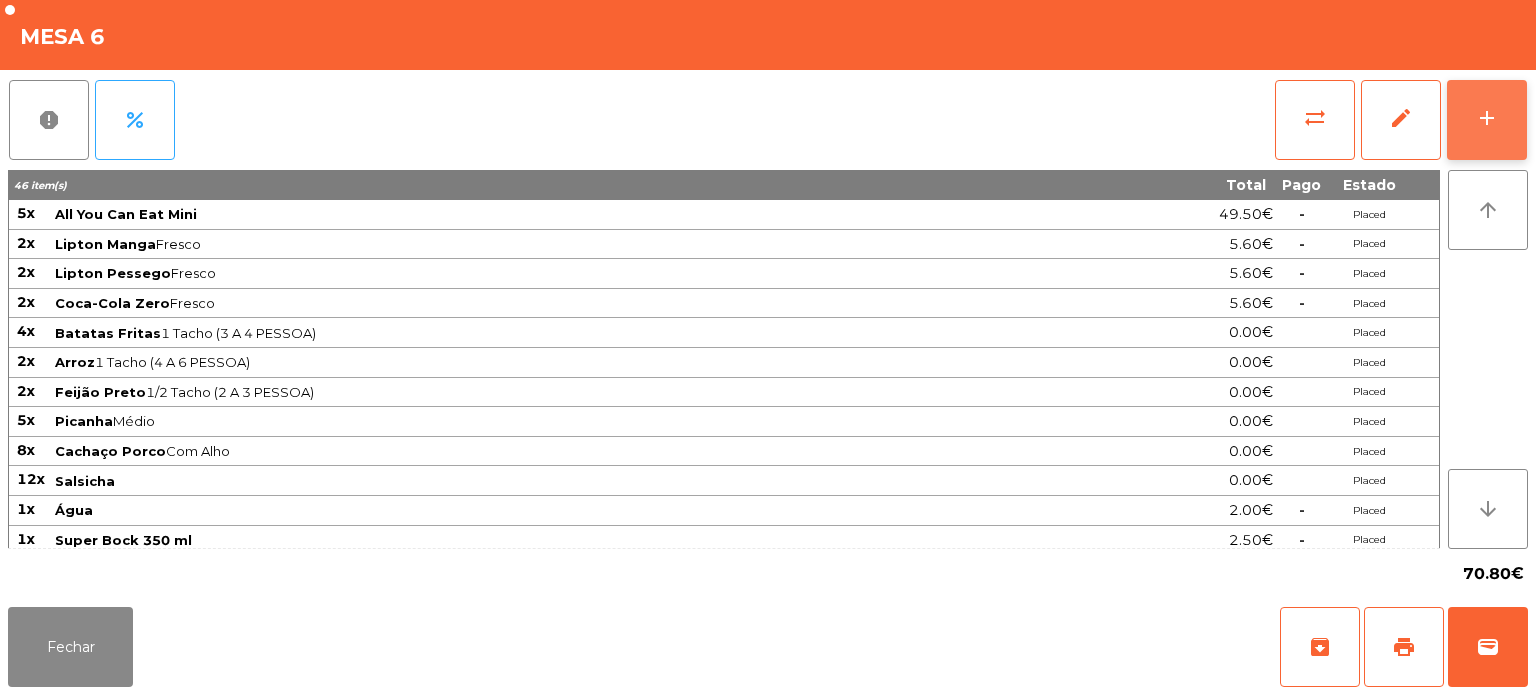 click on "add" 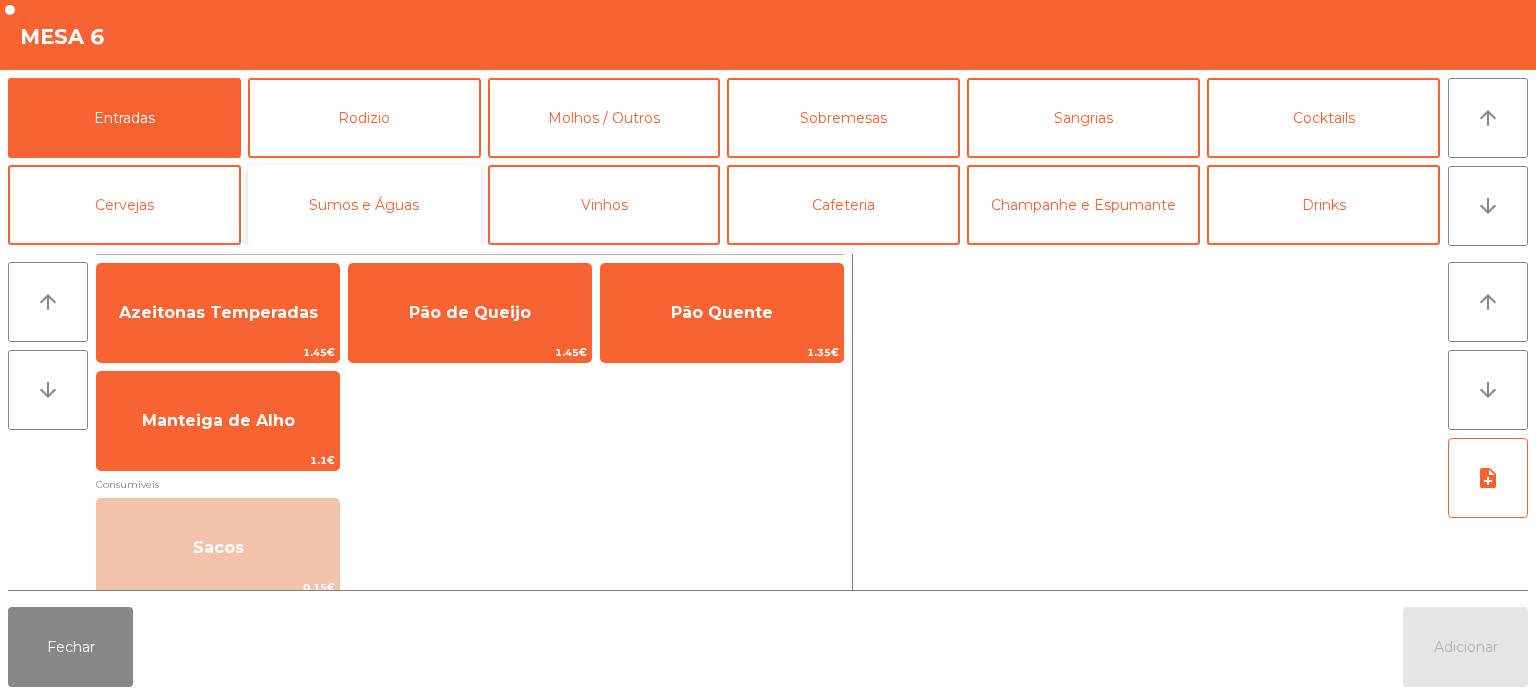click on "Sumos e Águas" 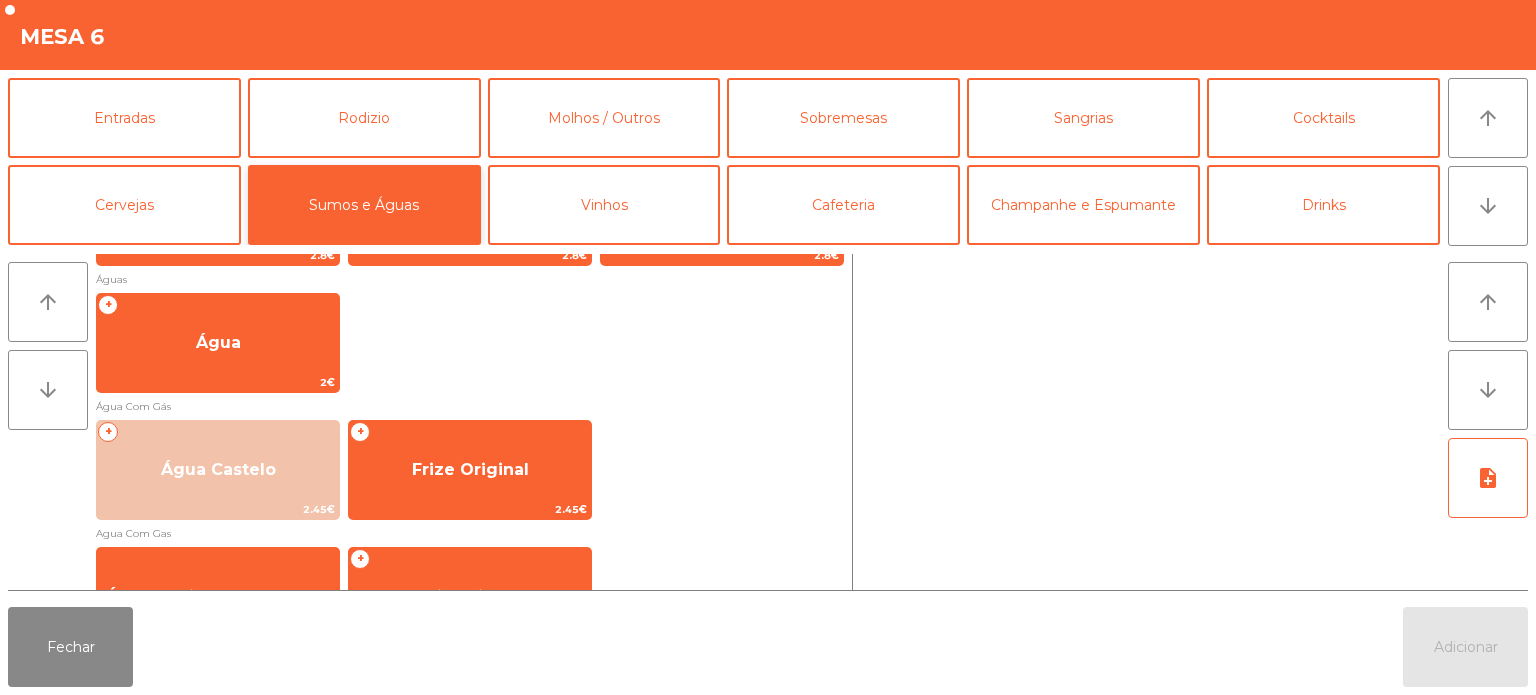 scroll, scrollTop: 439, scrollLeft: 0, axis: vertical 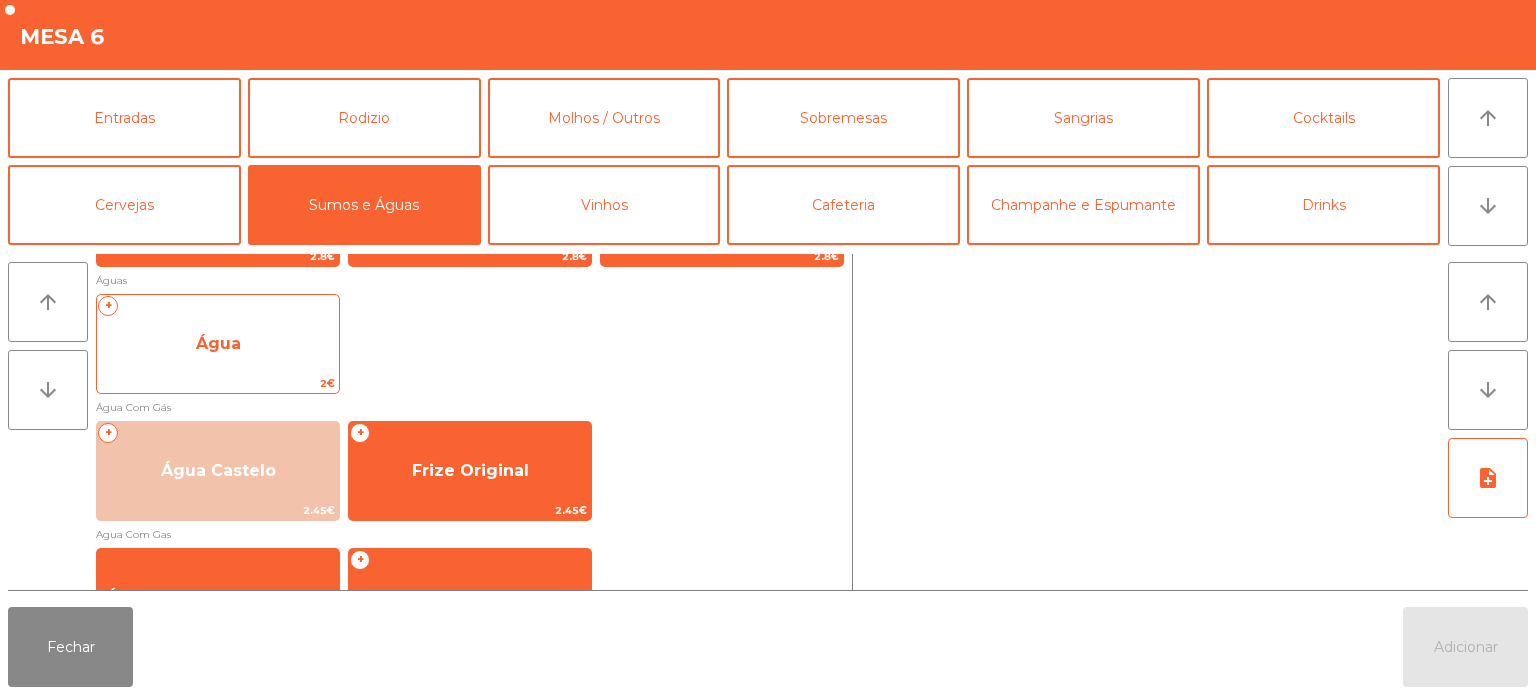 click on "Água" 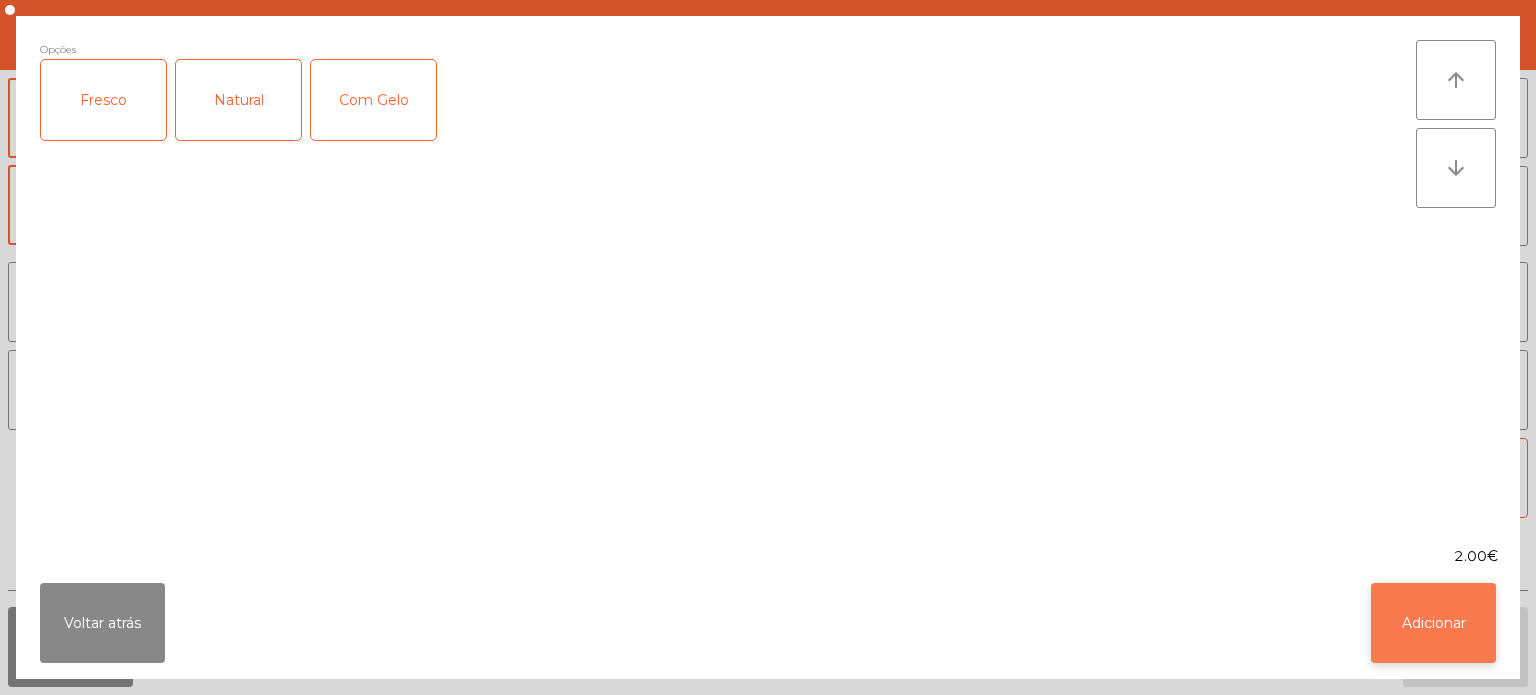 click on "Adicionar" 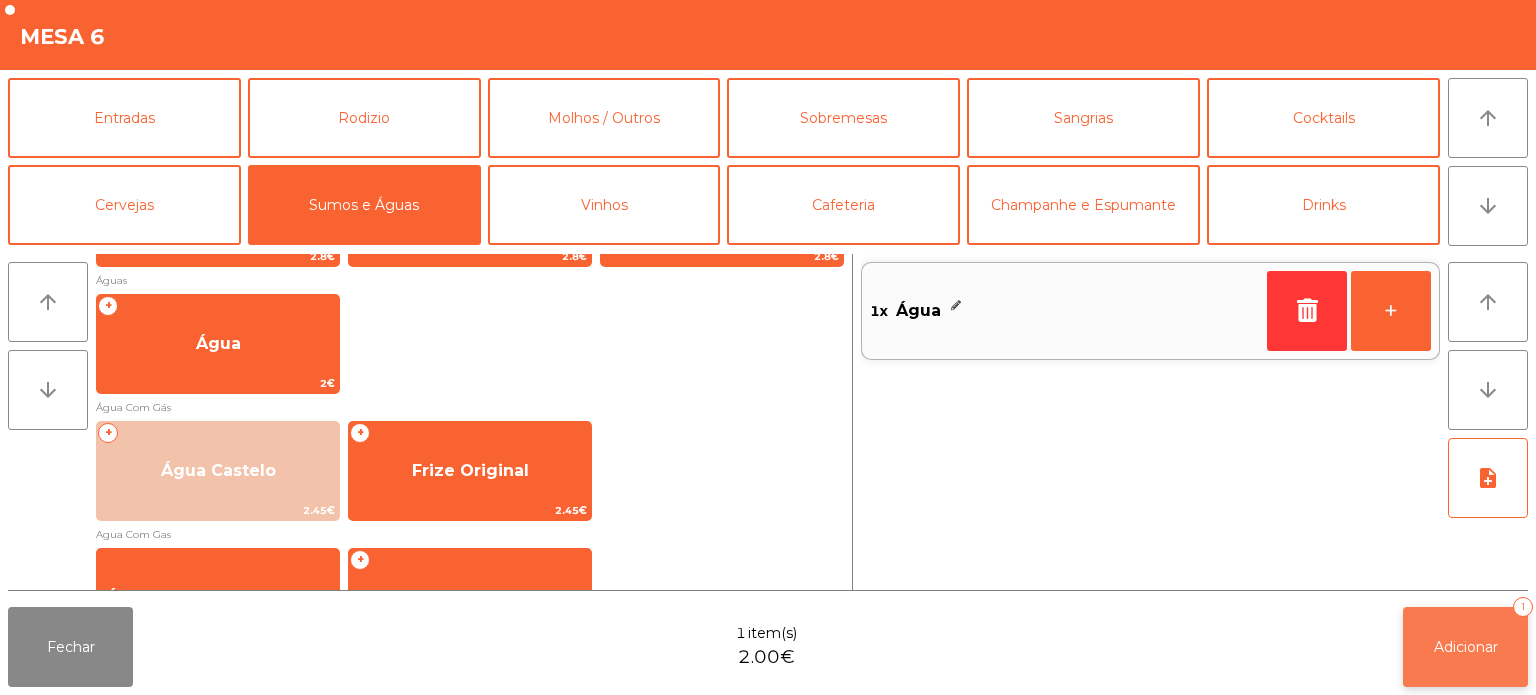 click on "Adicionar" 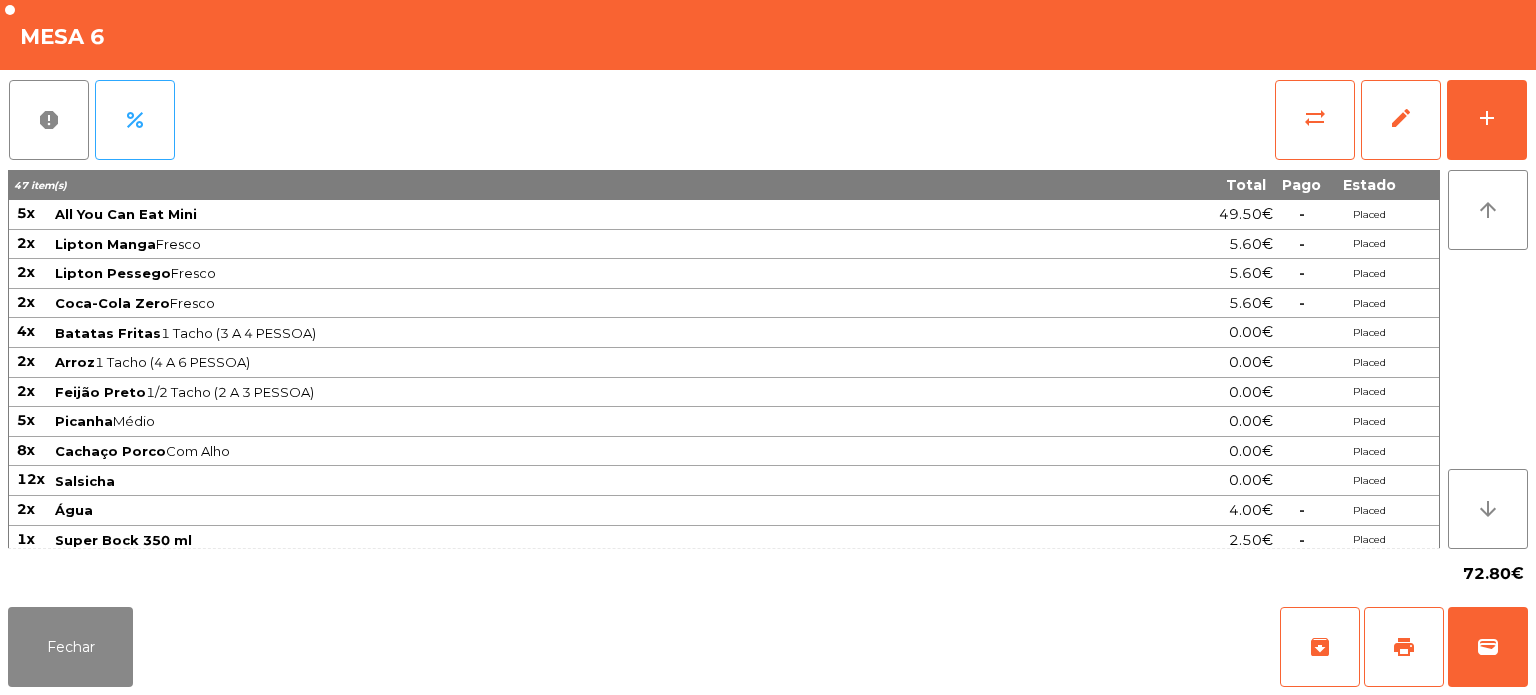 click on "72.80€" 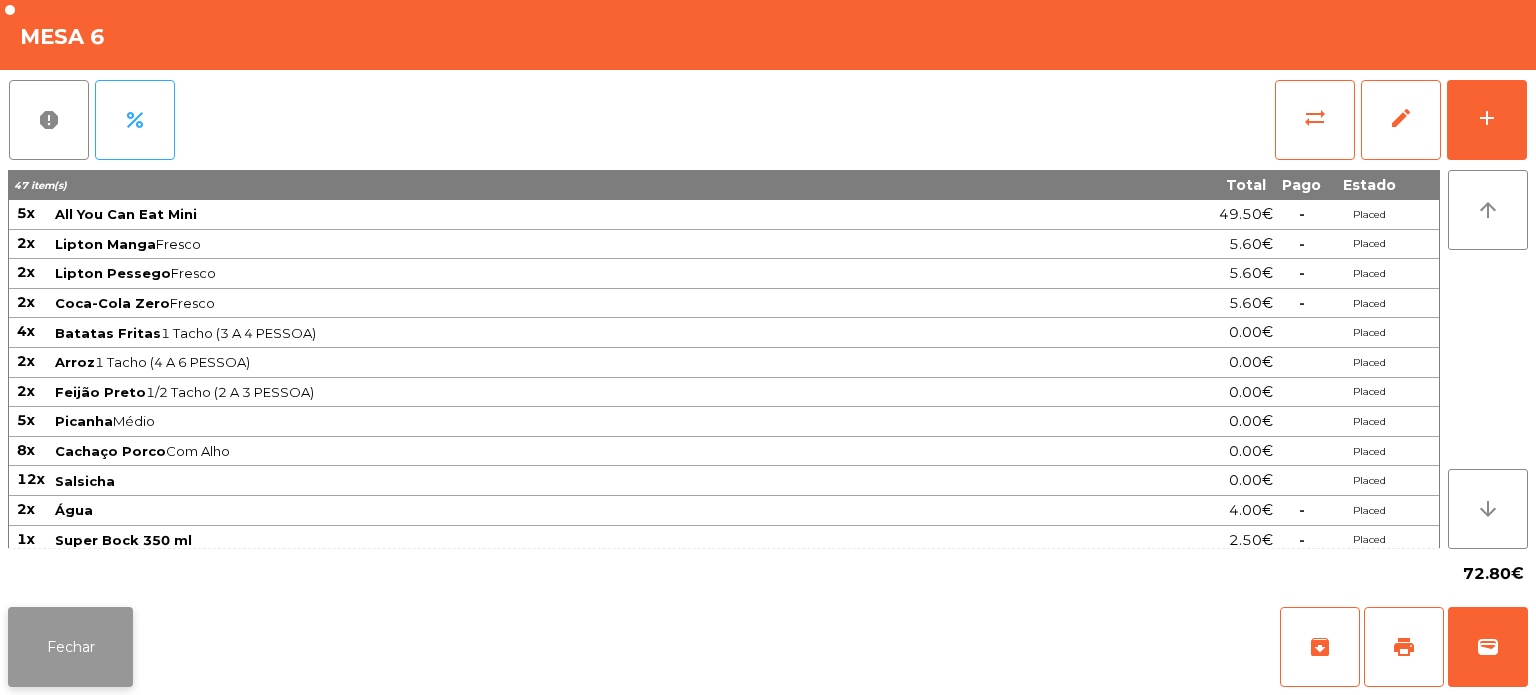 click on "Fechar" 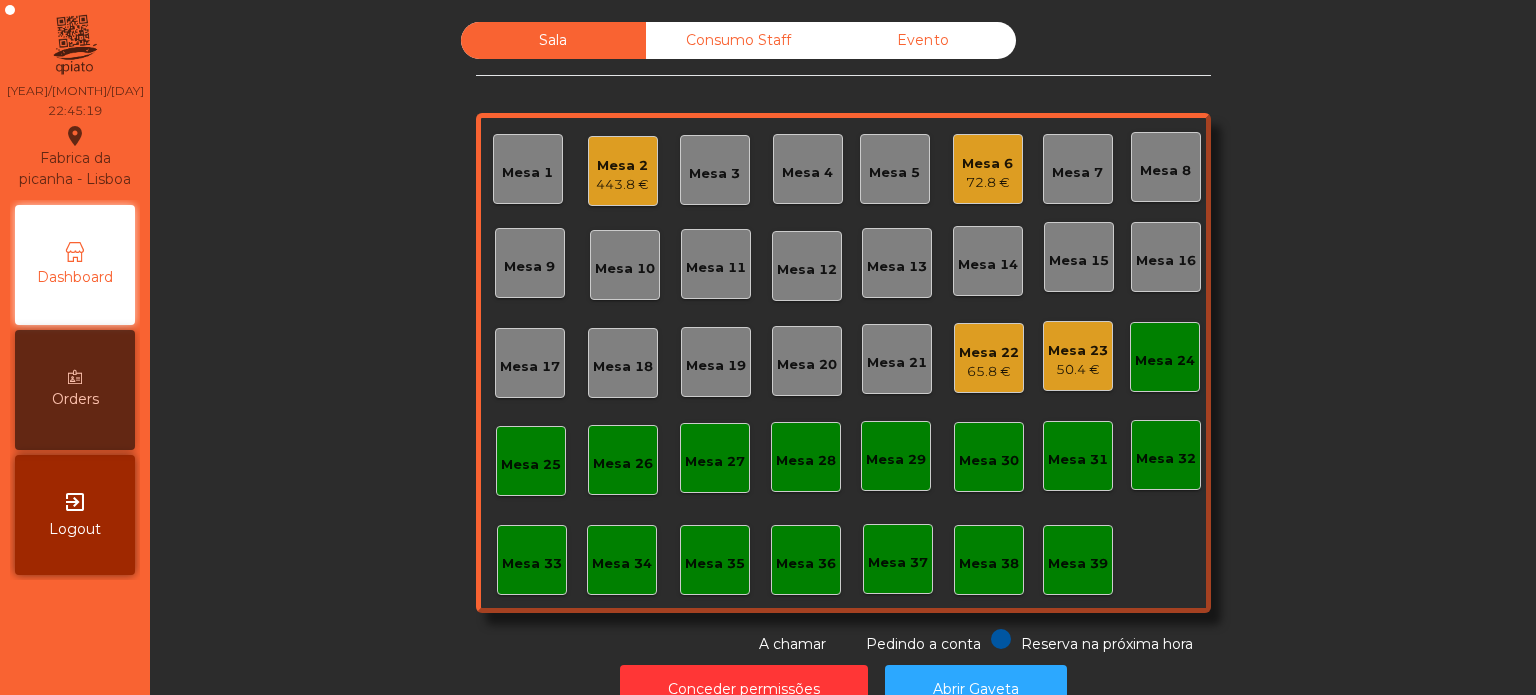 click on "Mesa 6" 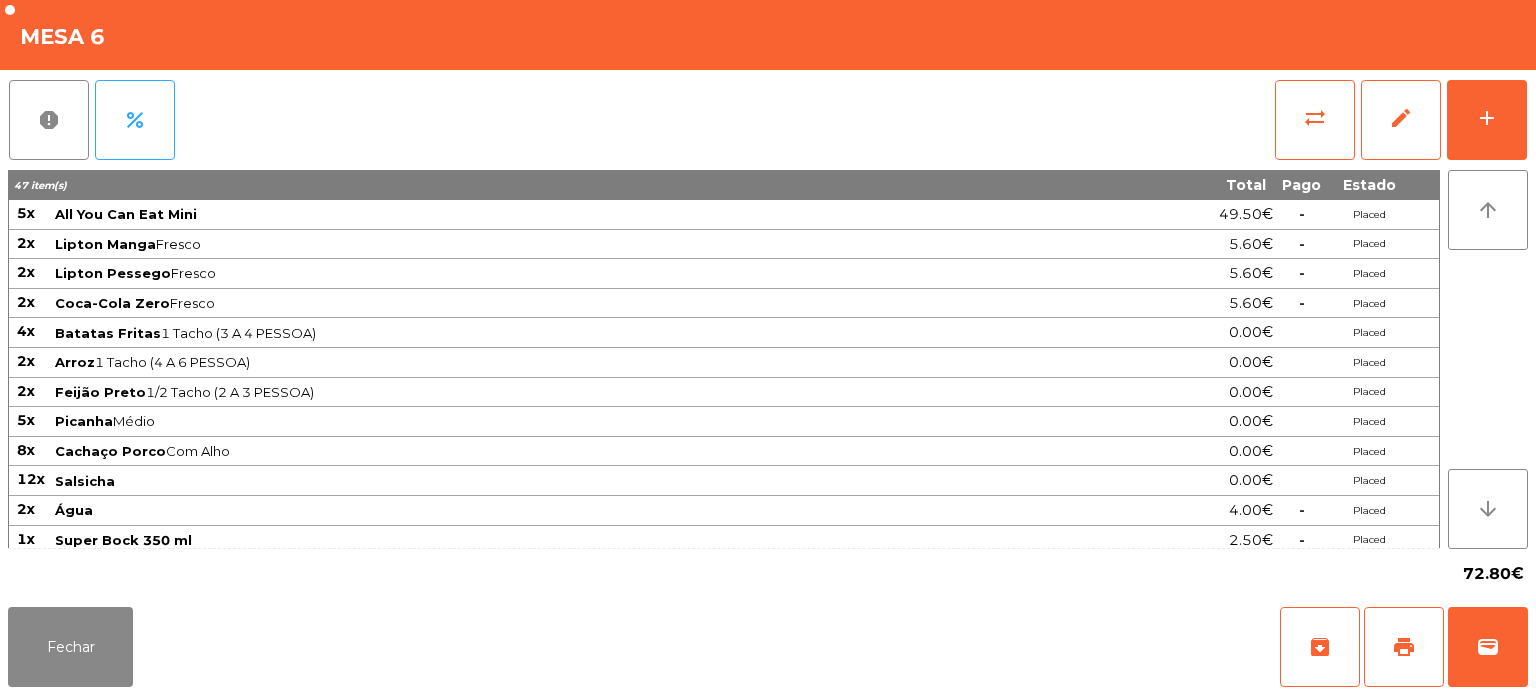 scroll, scrollTop: 4, scrollLeft: 0, axis: vertical 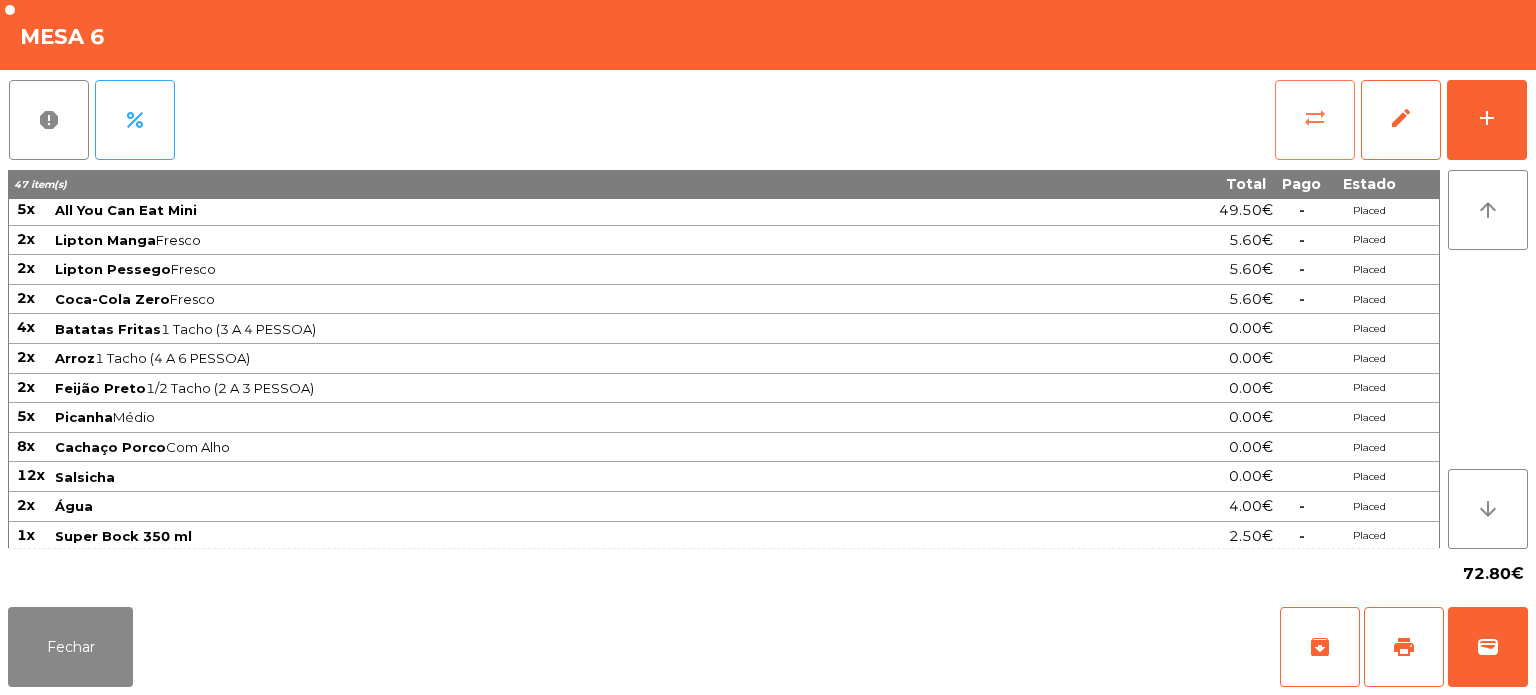 click on "sync_alt" 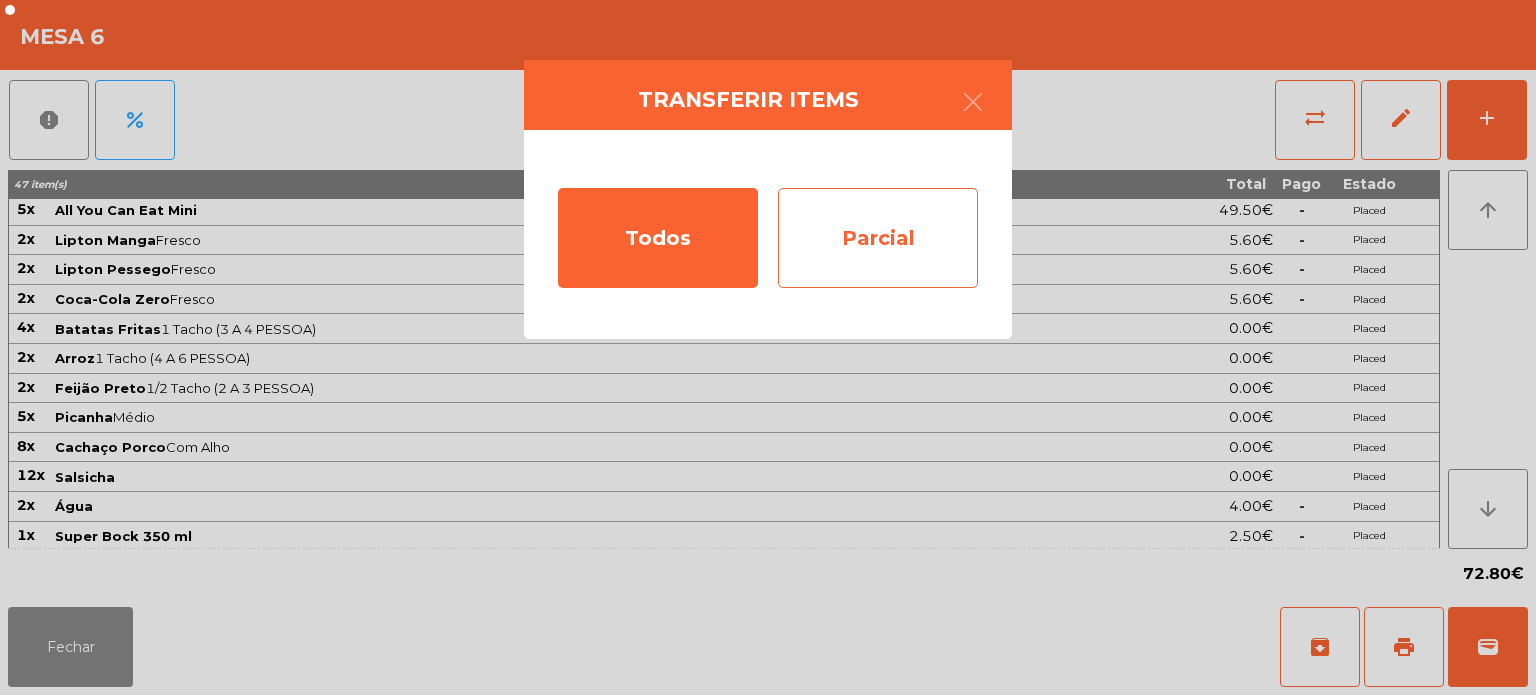 click on "Parcial" 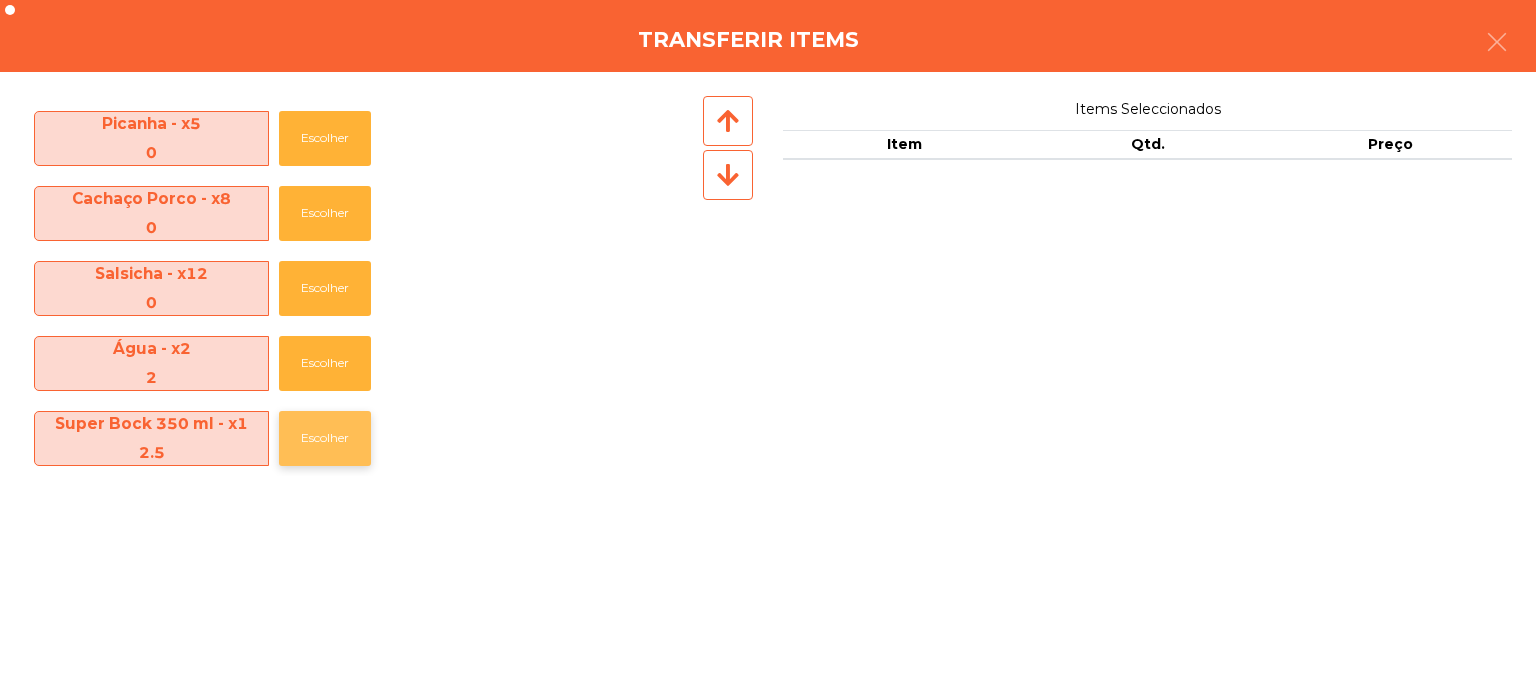 click on "Escolher" 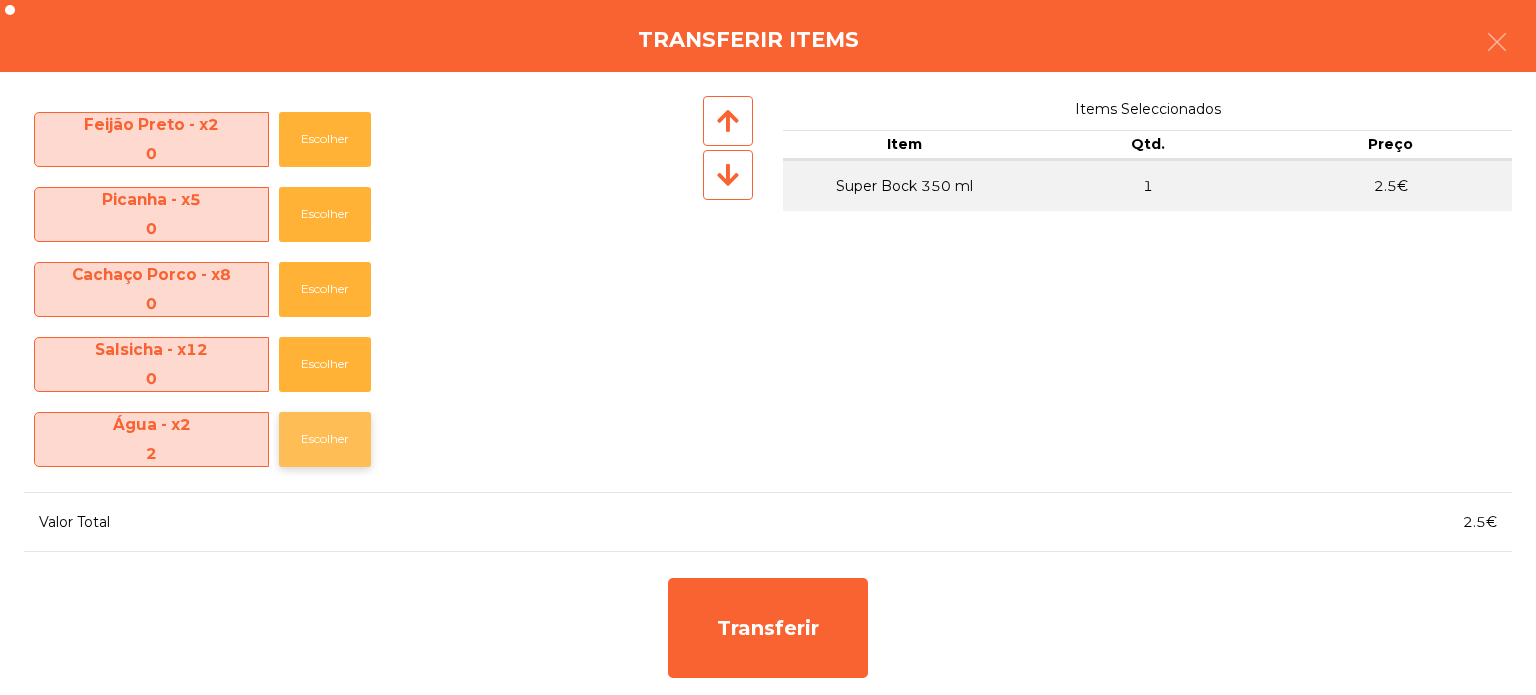 click on "Escolher" 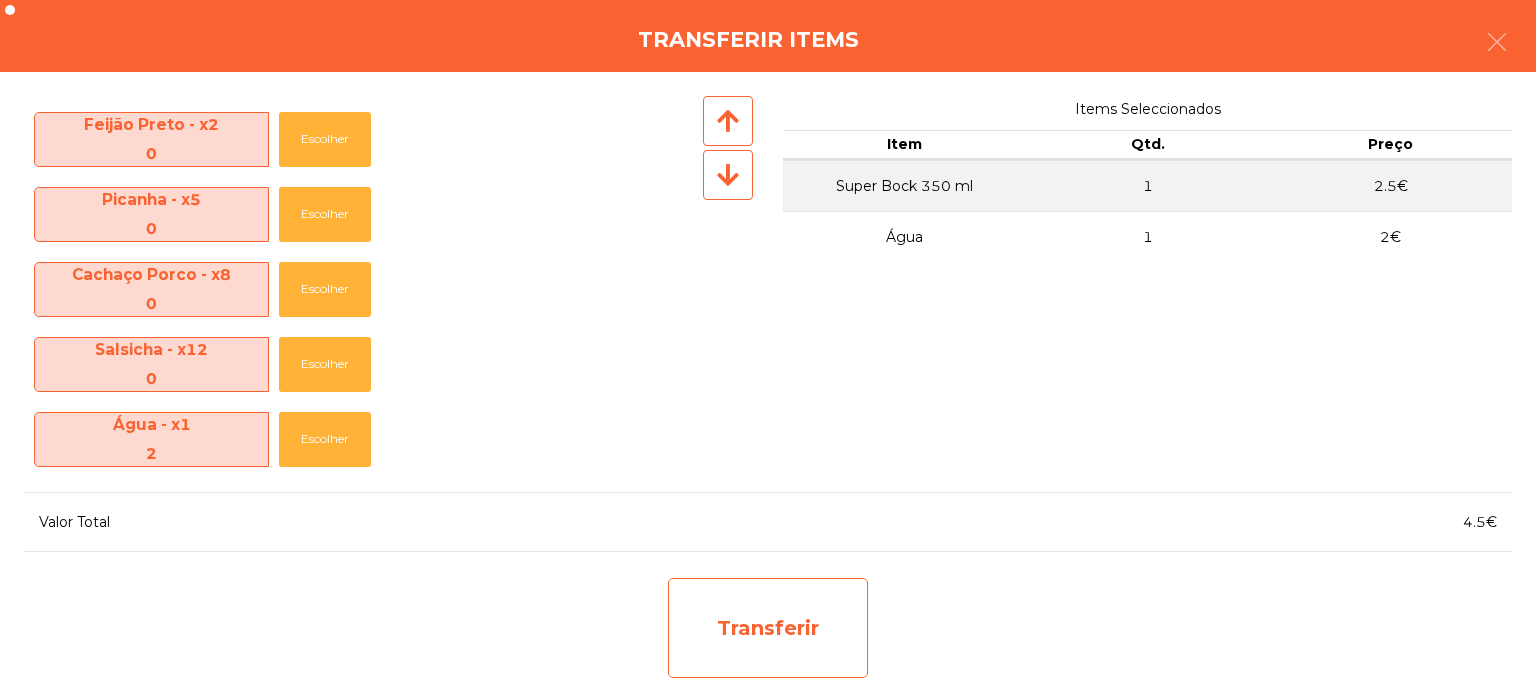 click on "Transferir" 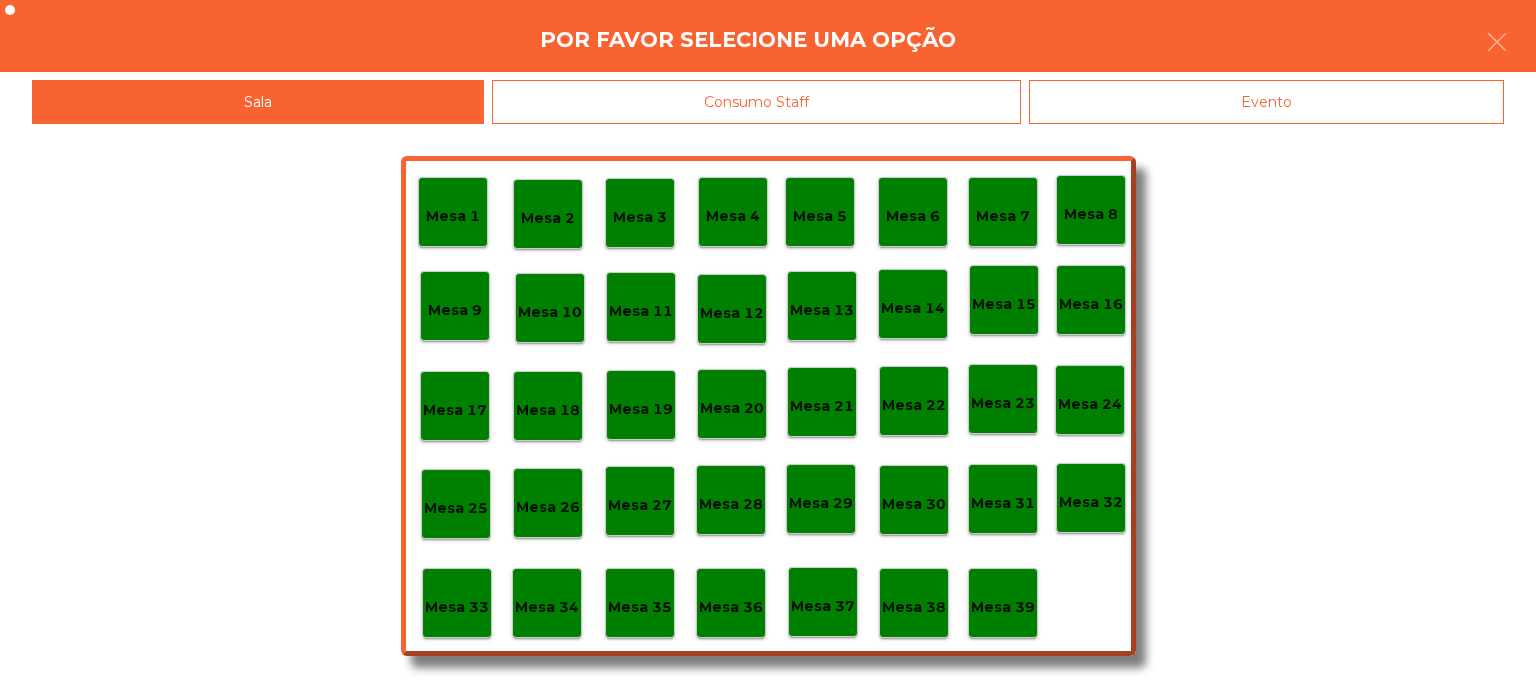 click on "Mesa 34" 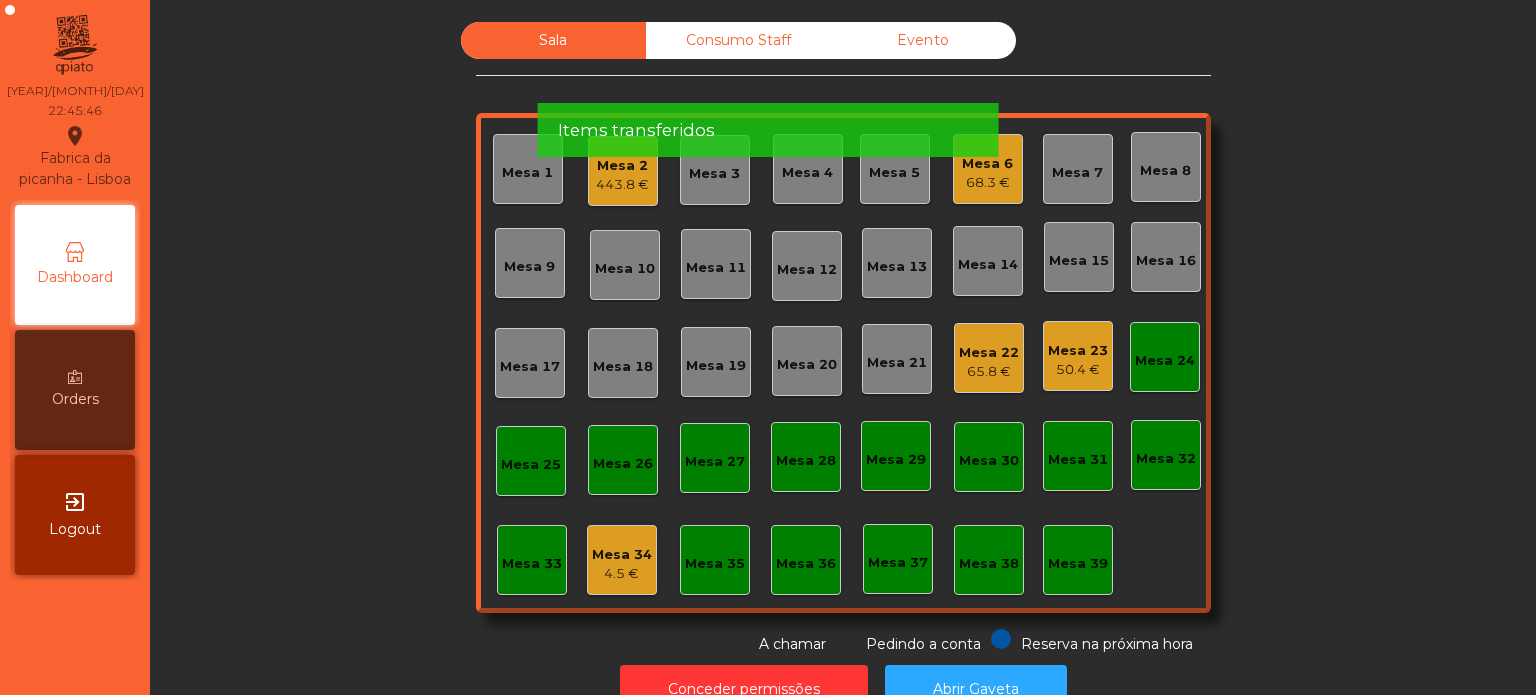 click on "Mesa 6   68.3 €" 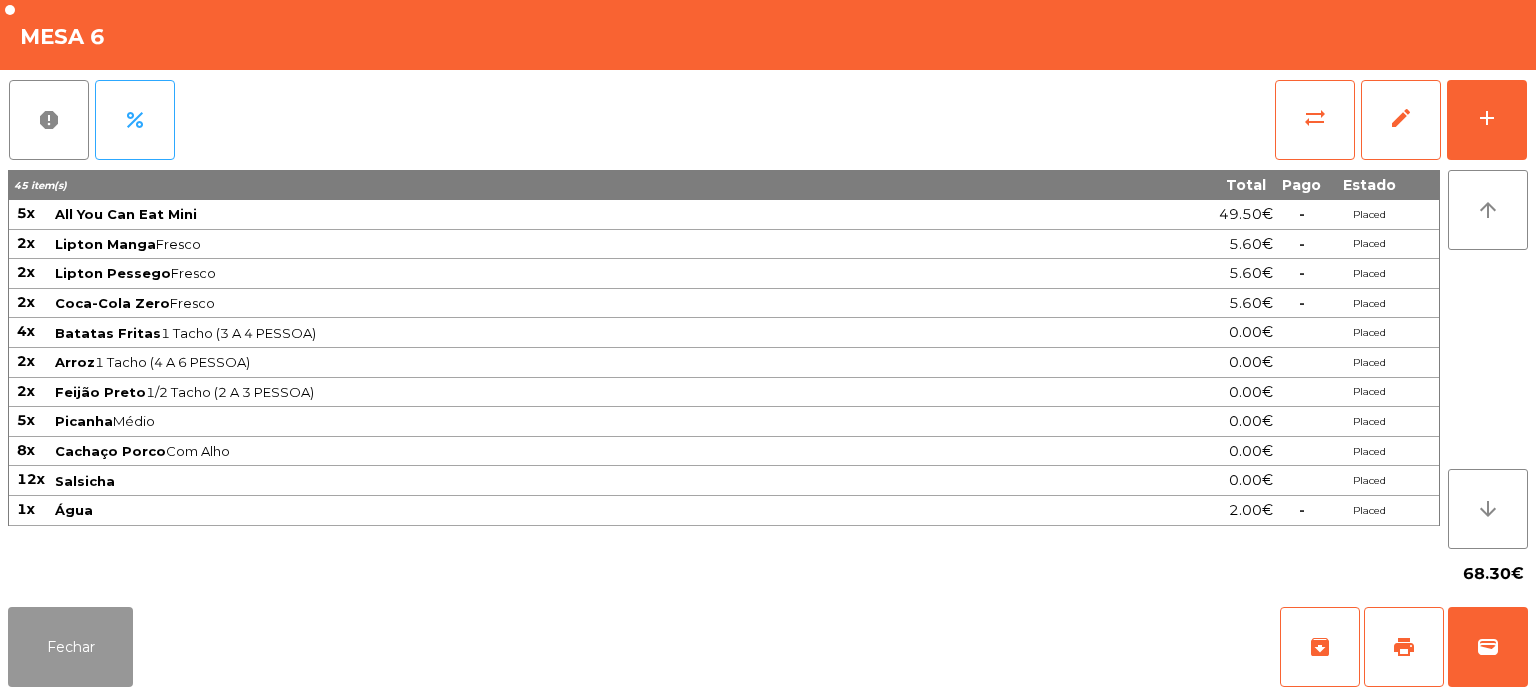 click on "Fechar" 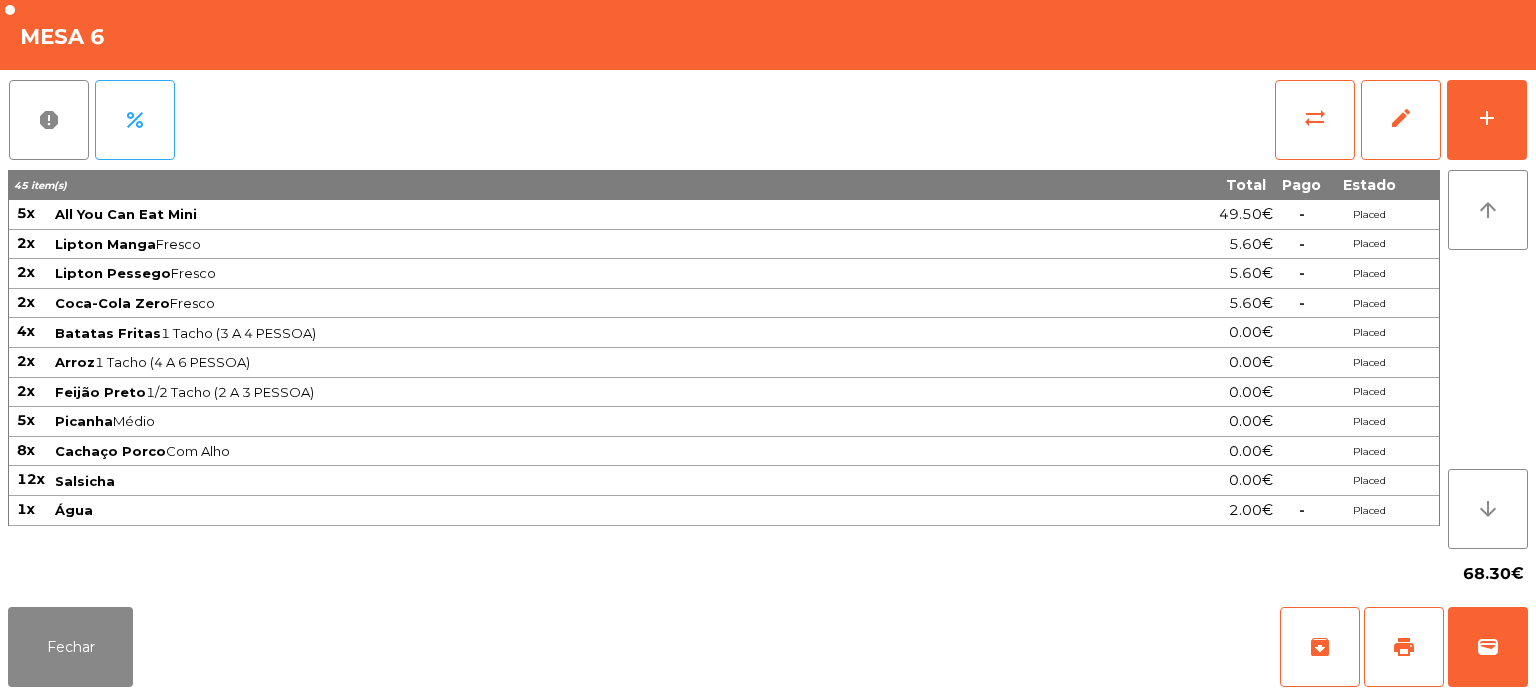 click on "Fabrica da picanha - Lisboa  location_on  01/08/2025   22:45:57   Dashboard   Orders  exit_to_app  Logout" 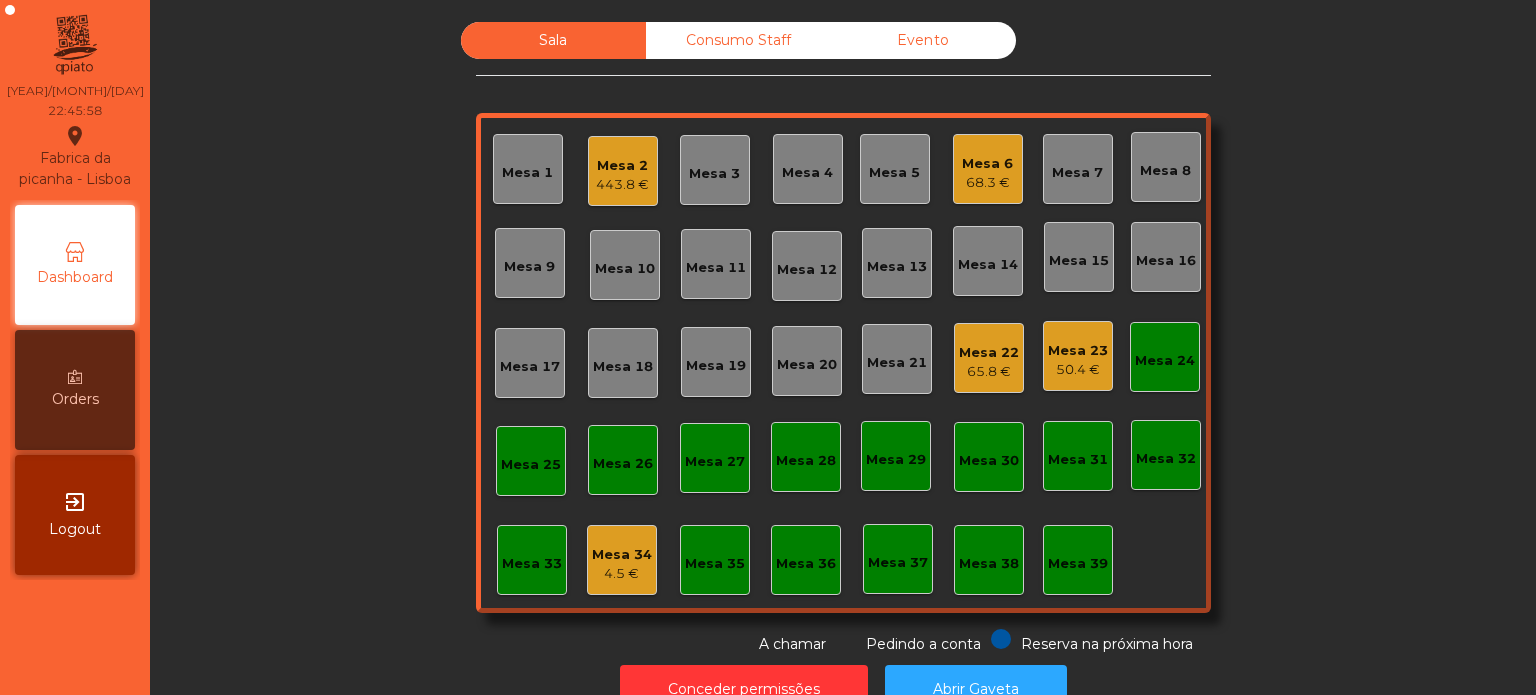 click on "68.3 €" 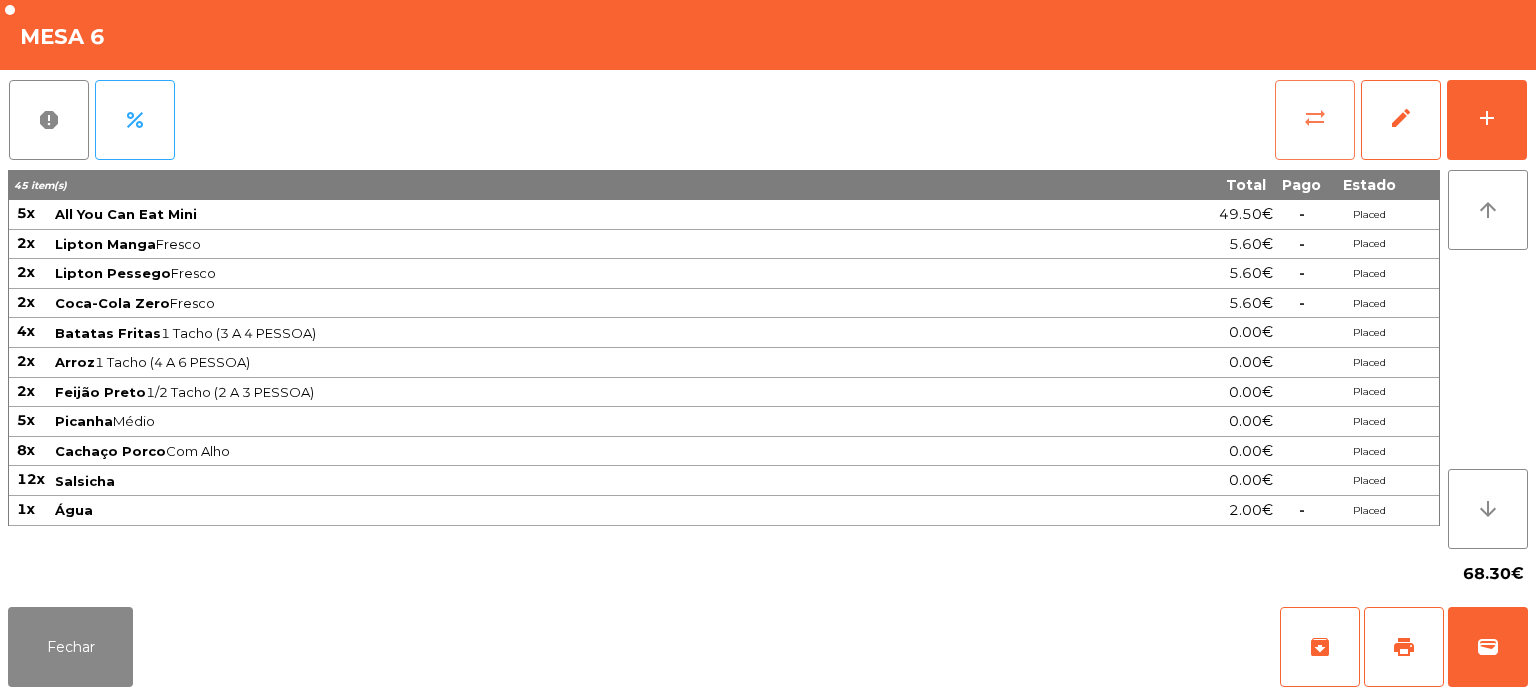 click on "sync_alt" 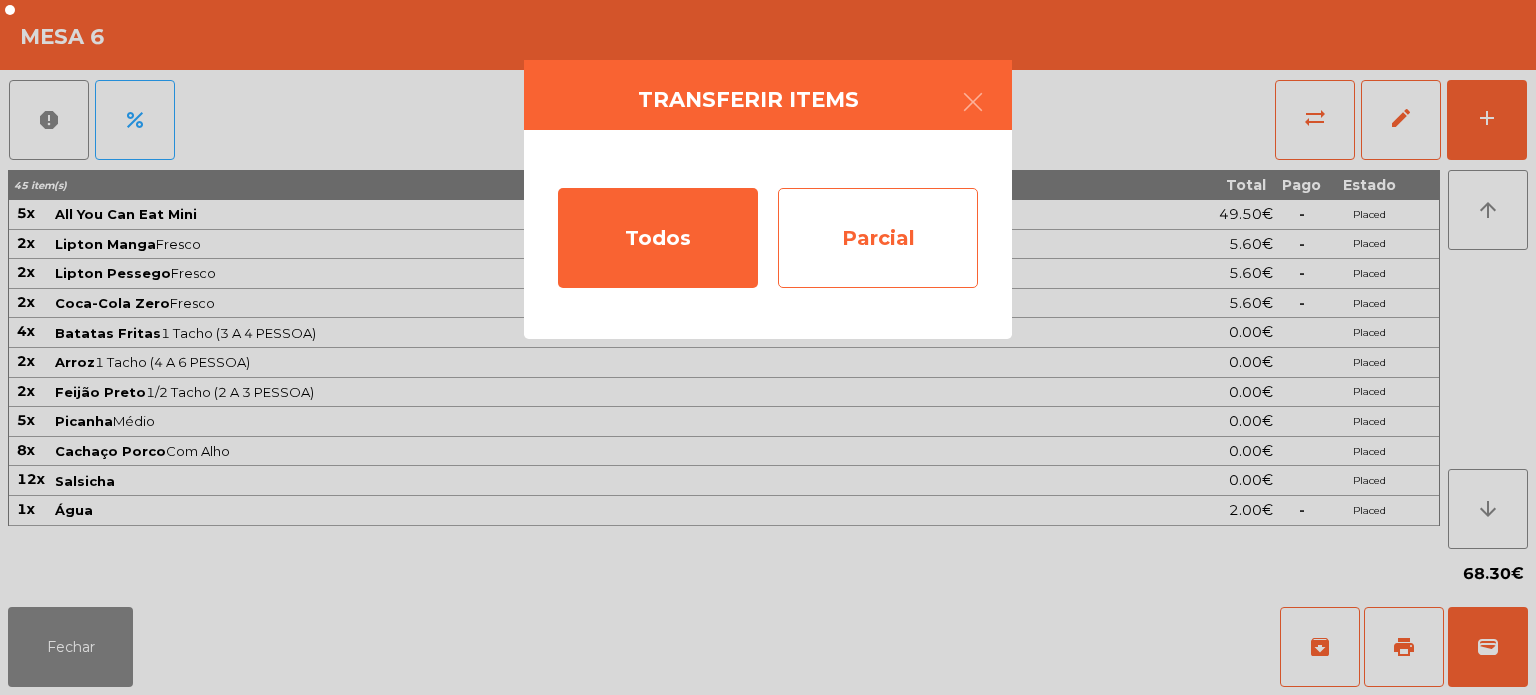 click on "Parcial" 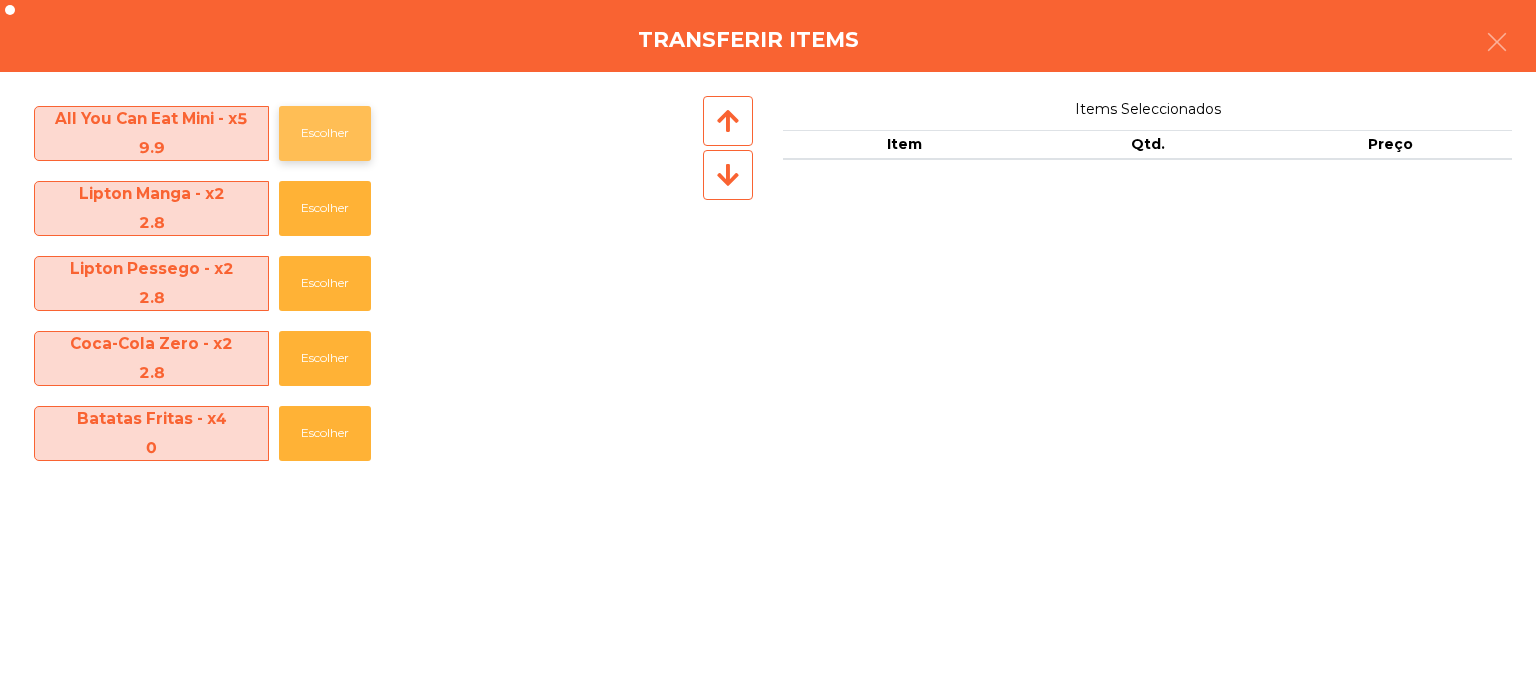 click on "Escolher" 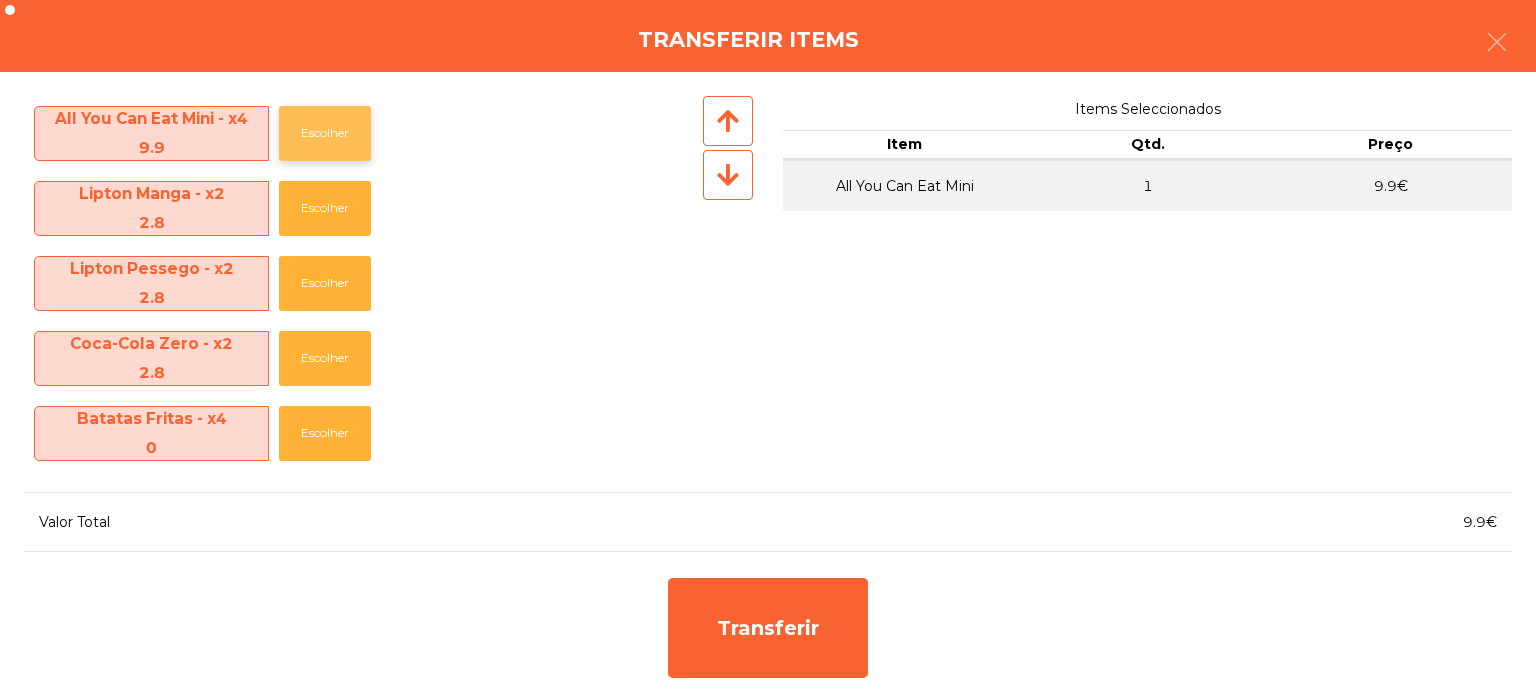 click on "Escolher" 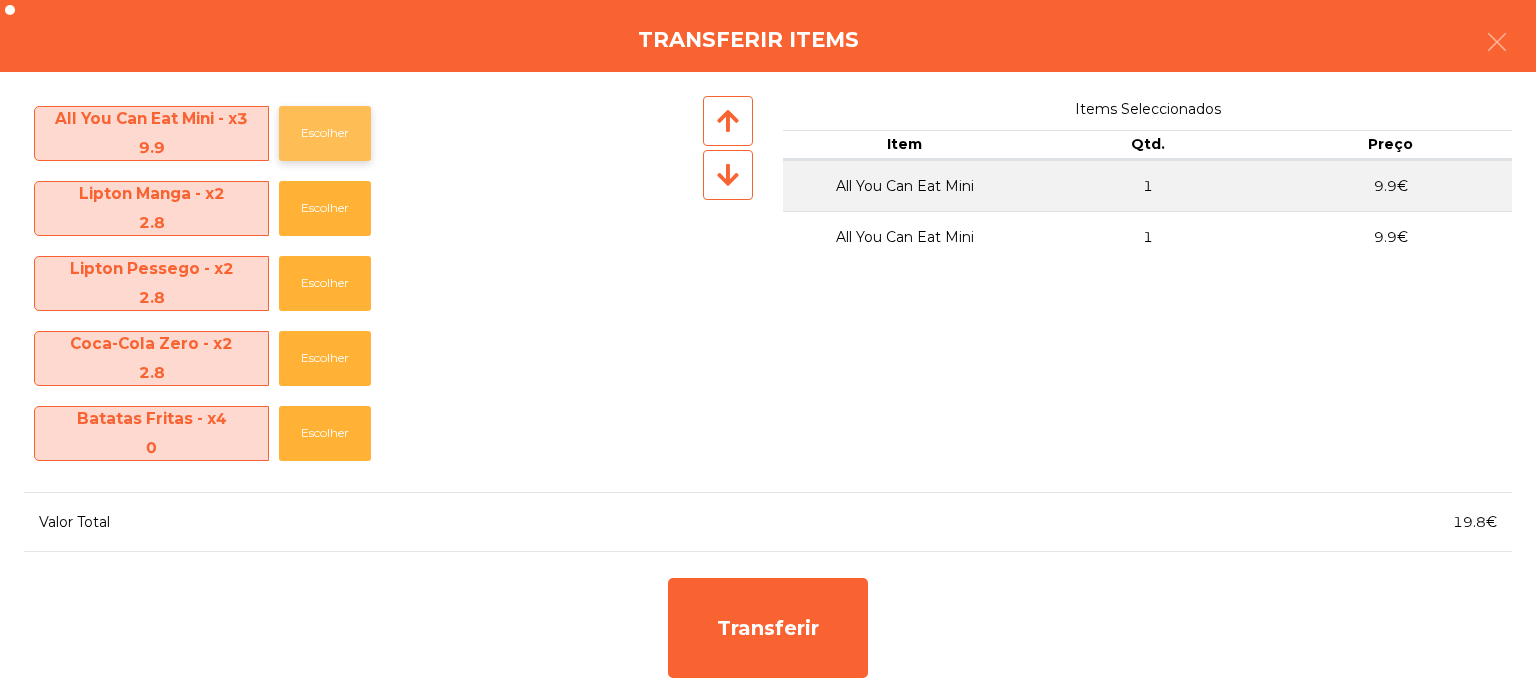click on "Escolher" 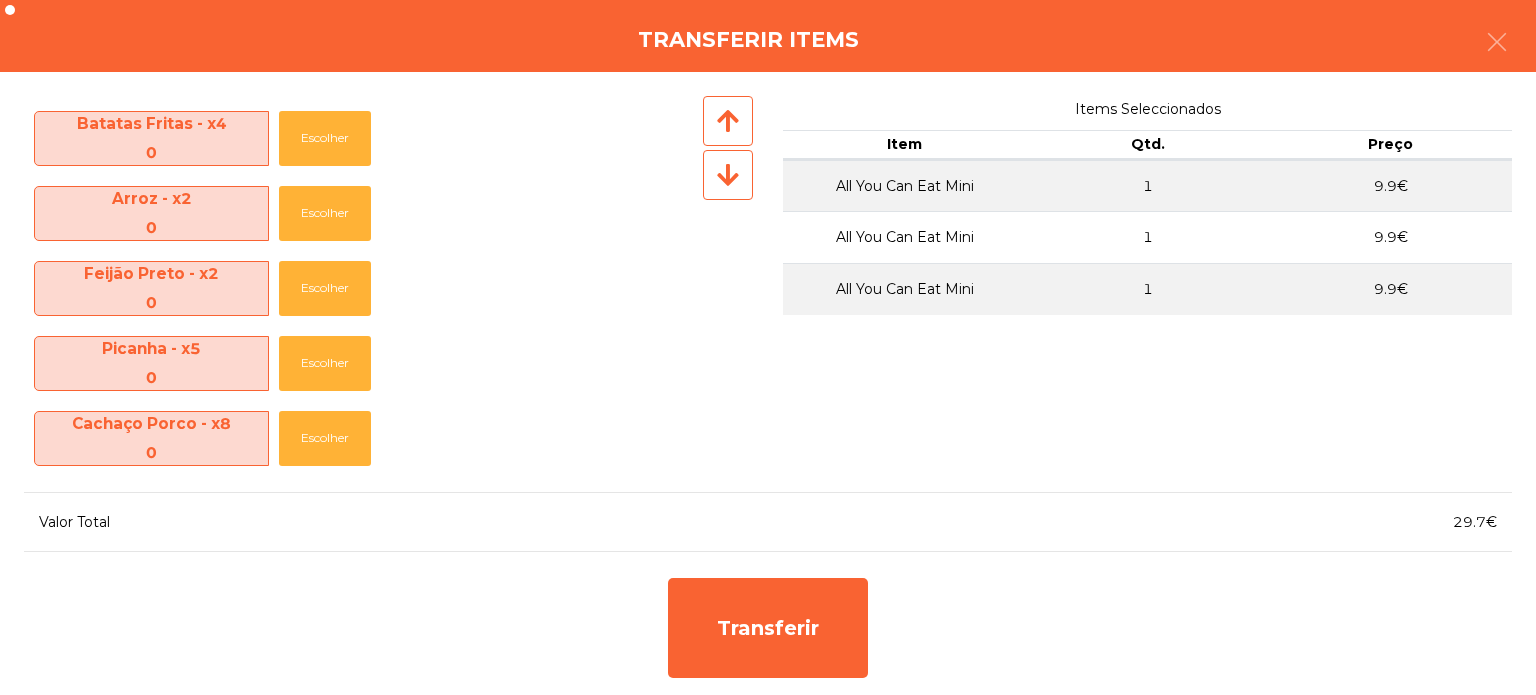 scroll, scrollTop: 0, scrollLeft: 0, axis: both 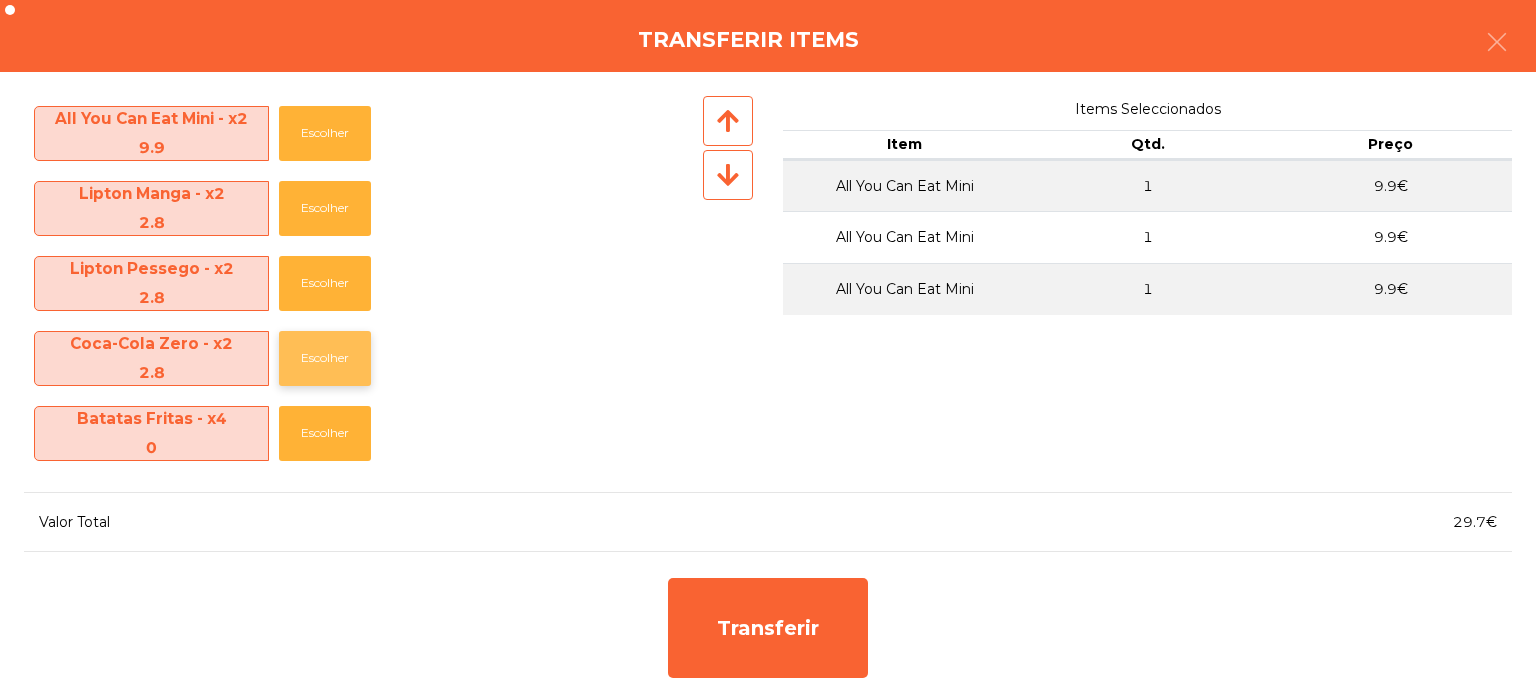 click on "Escolher" 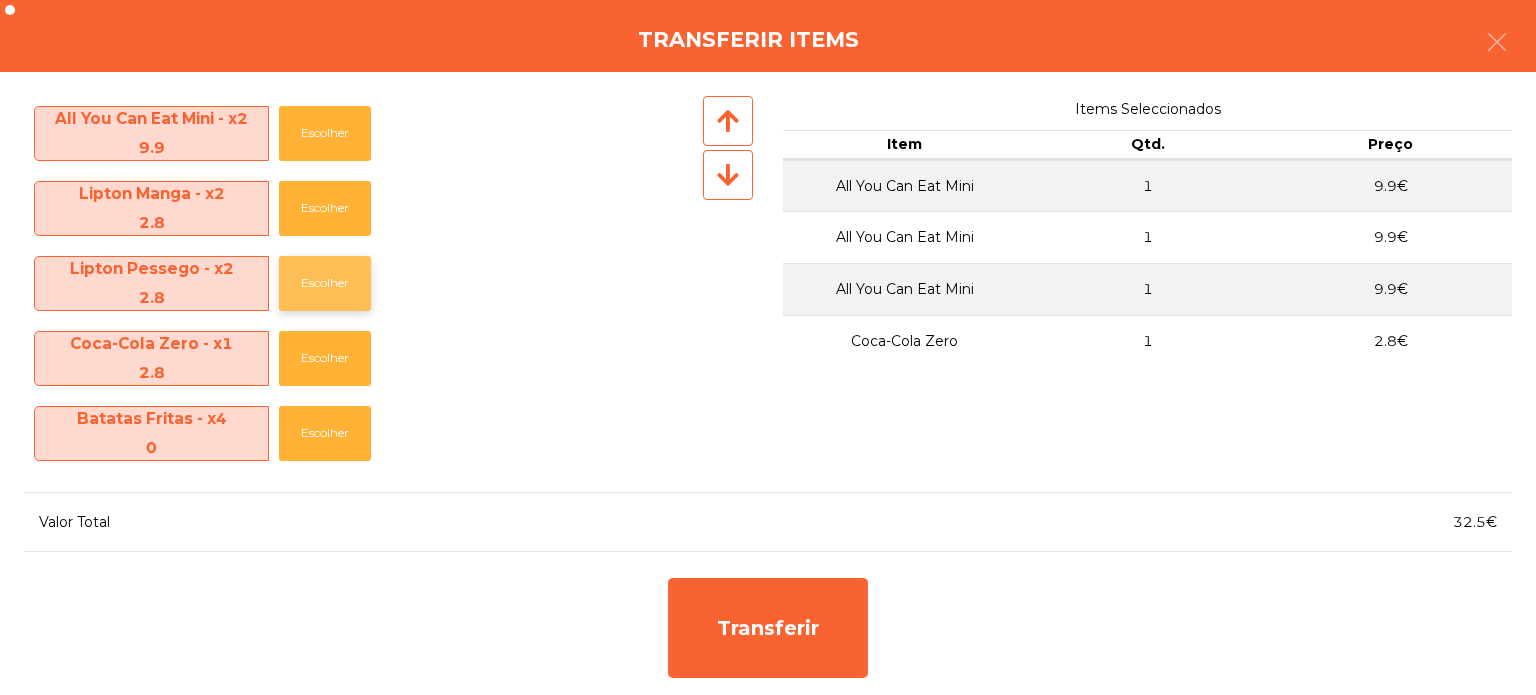 click on "Escolher" 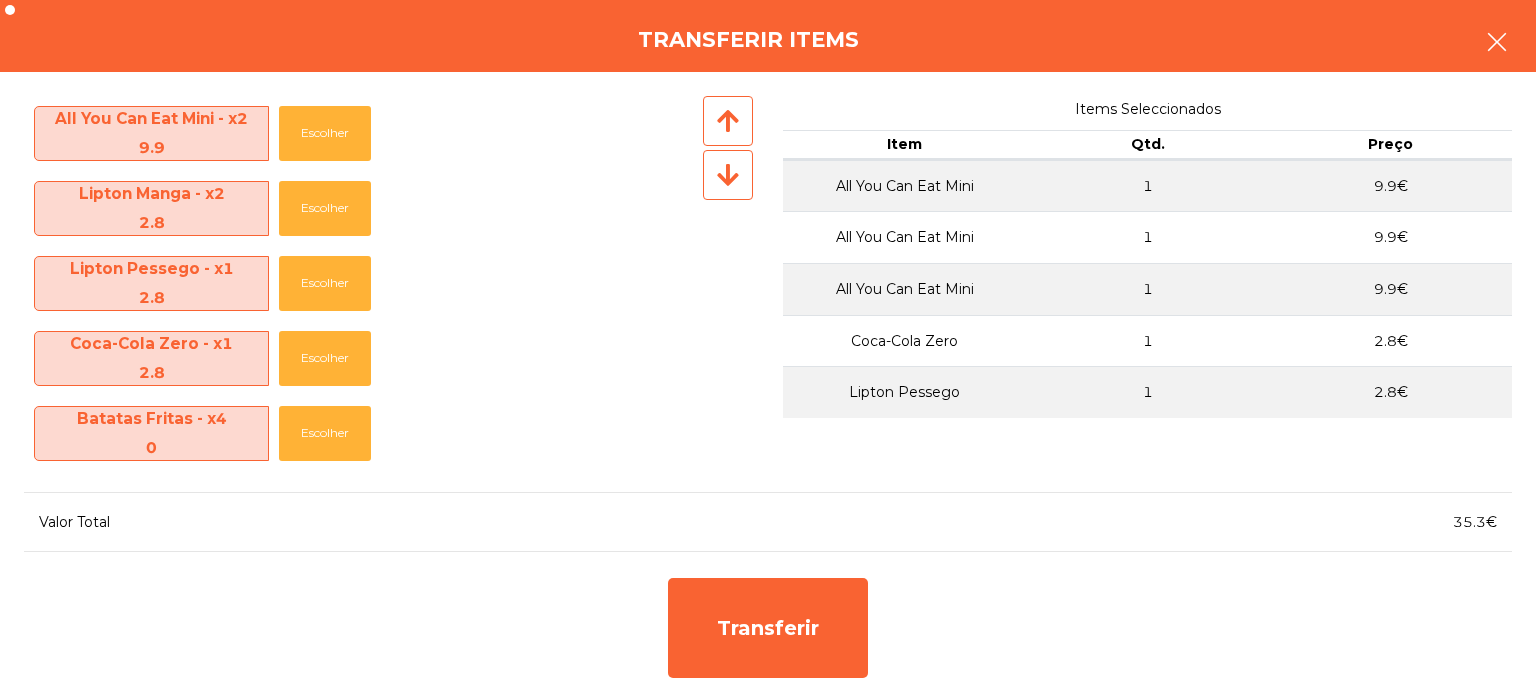 click 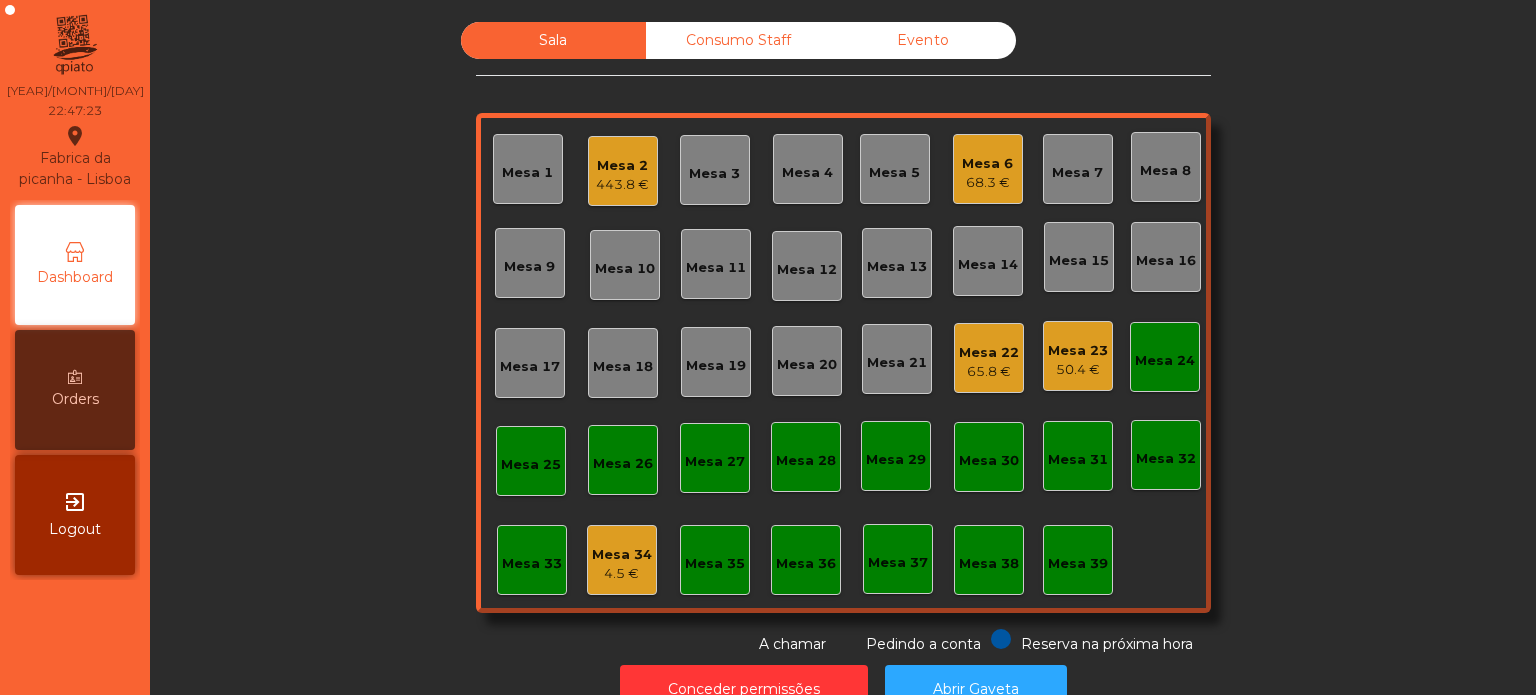 click on "68.3 €" 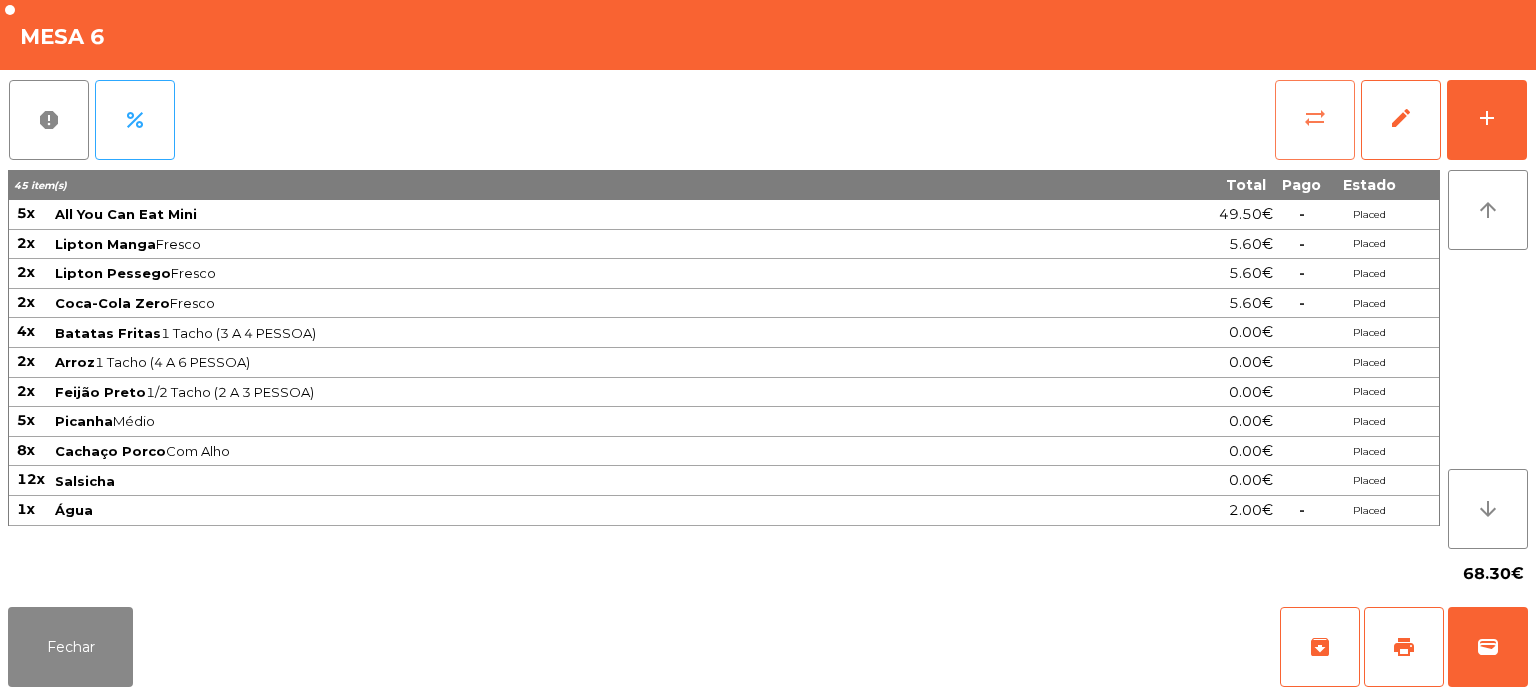 click on "sync_alt" 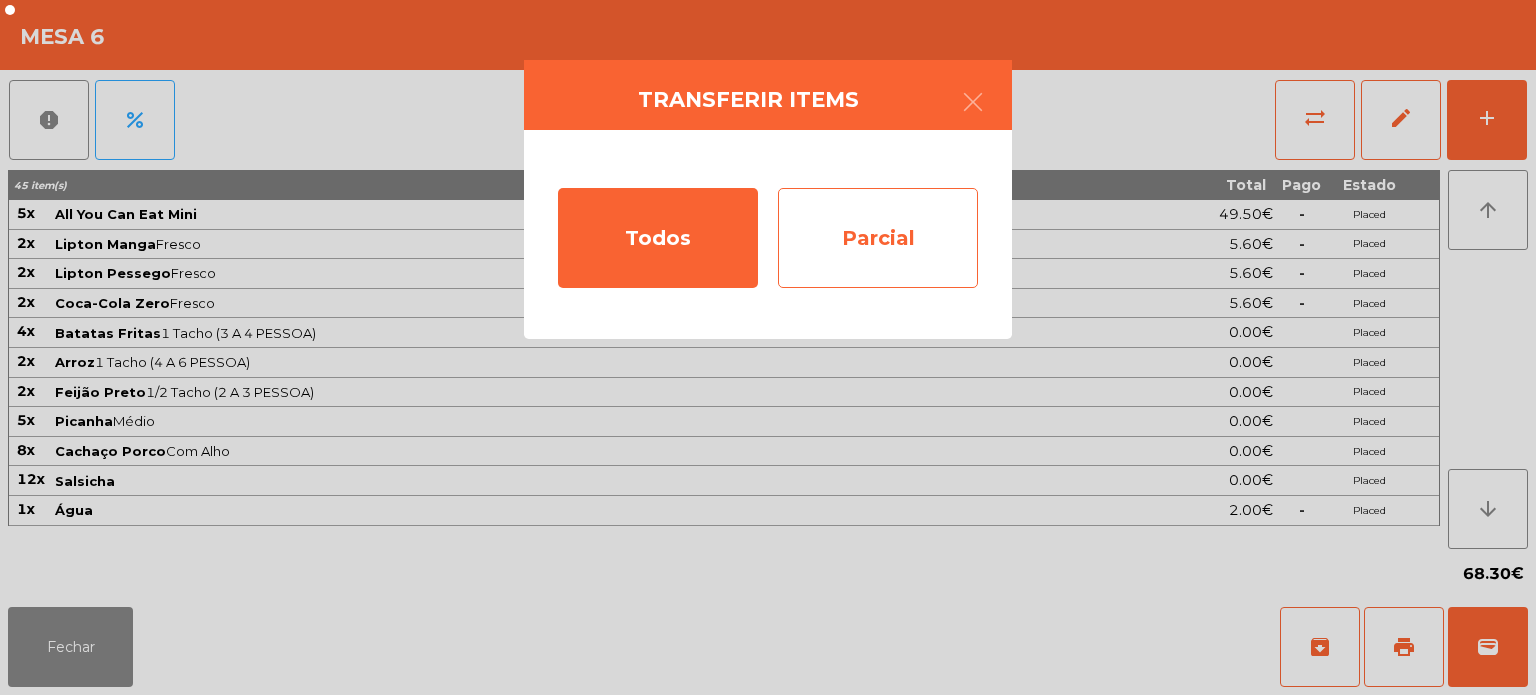 click on "Parcial" 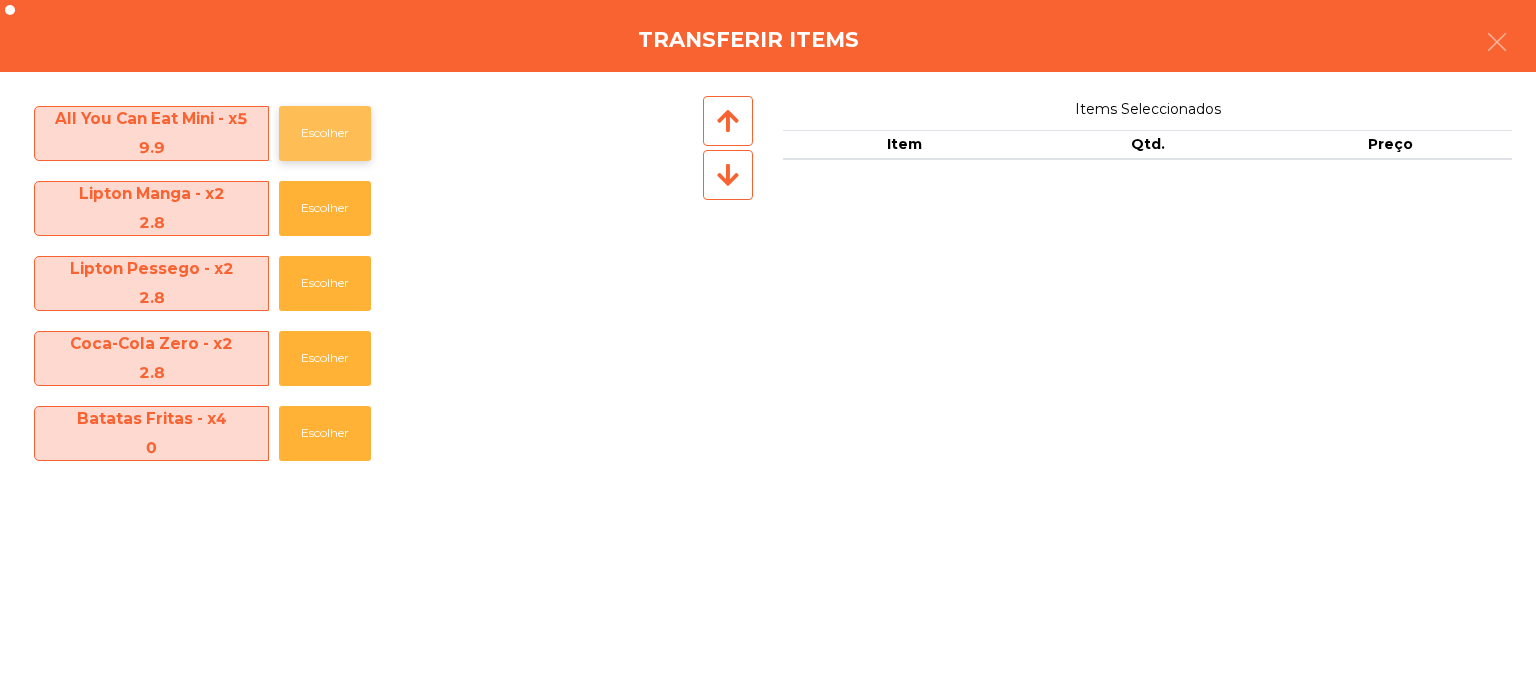click on "Escolher" 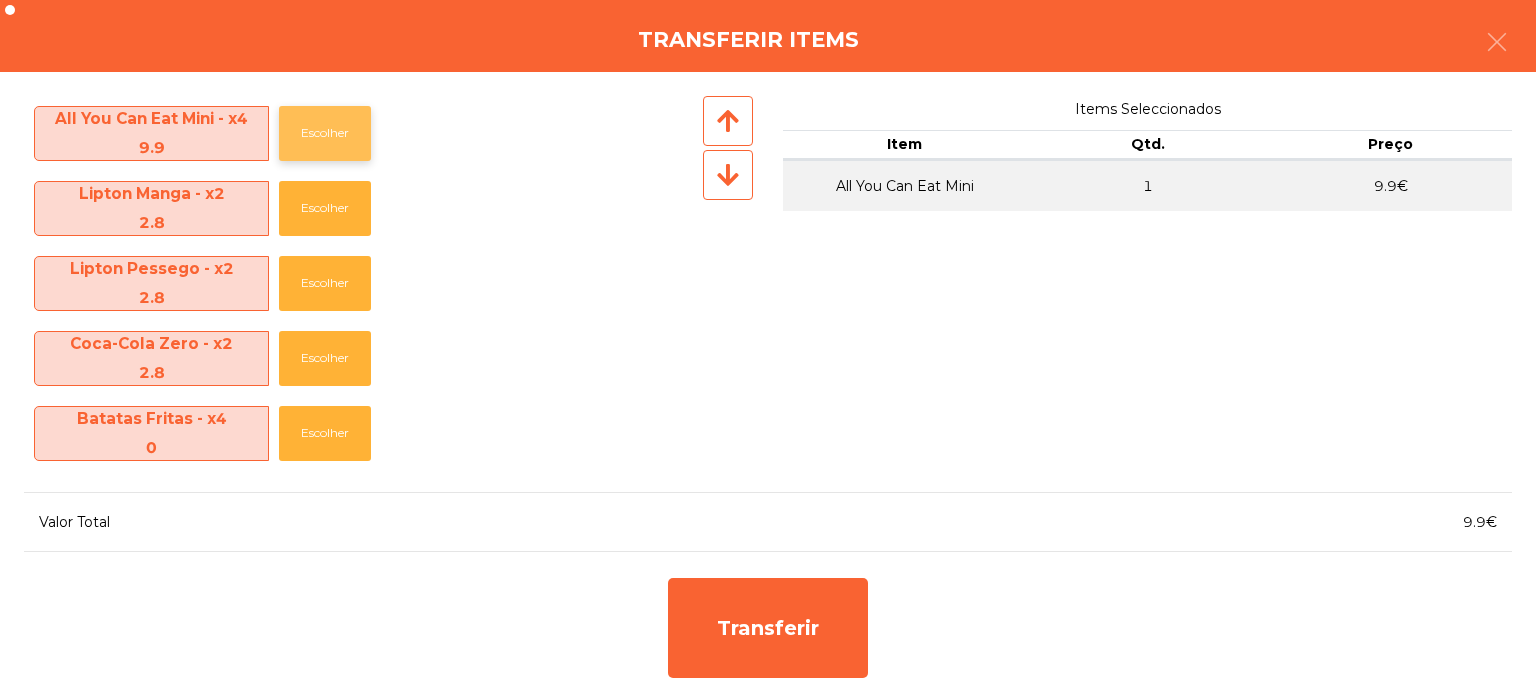 click on "Escolher" 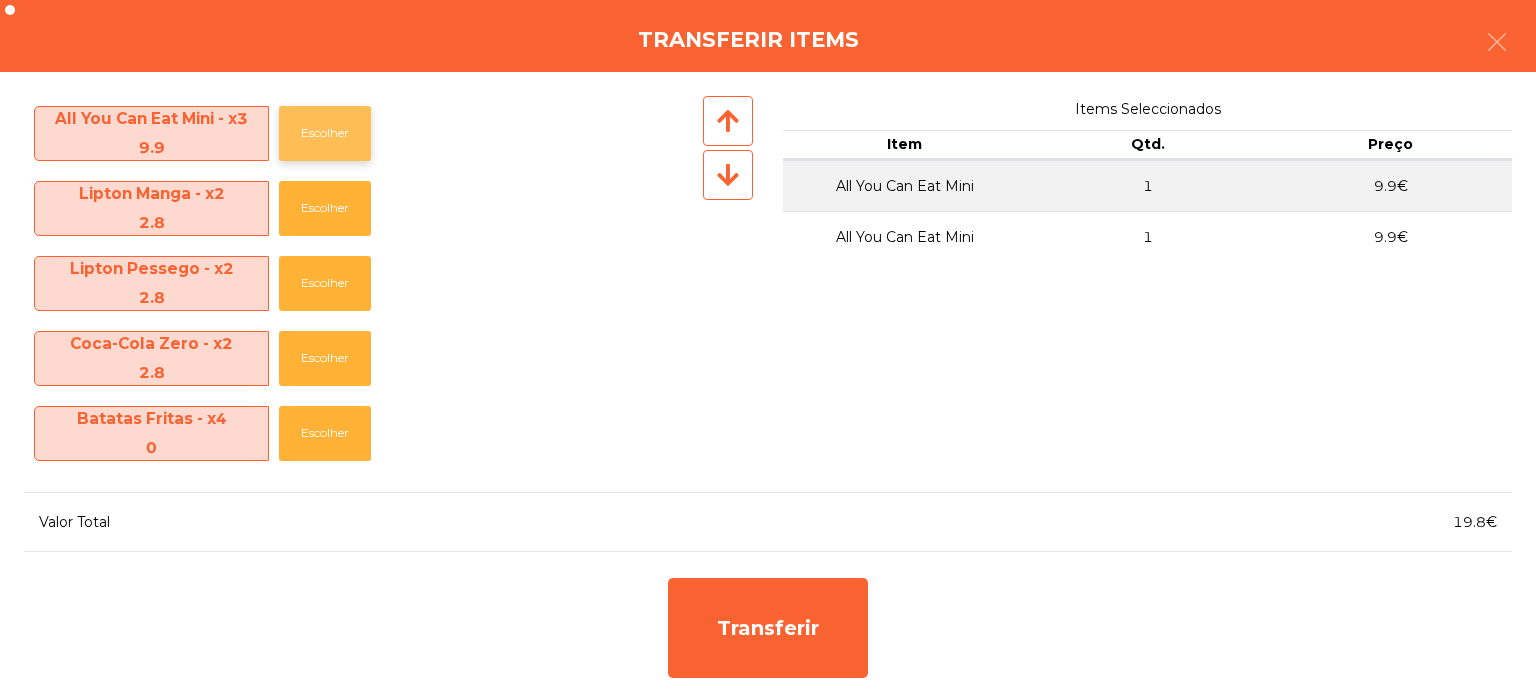 click on "Escolher" 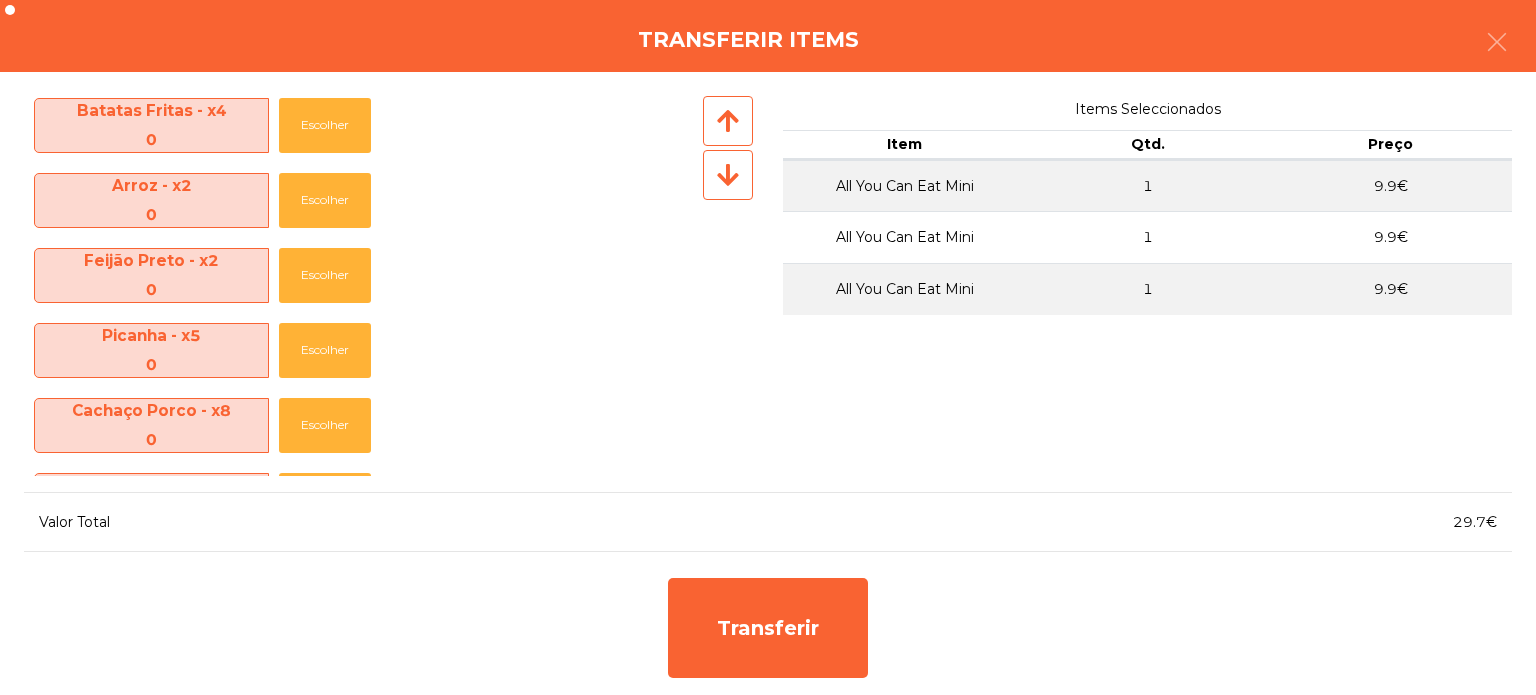 scroll, scrollTop: 444, scrollLeft: 0, axis: vertical 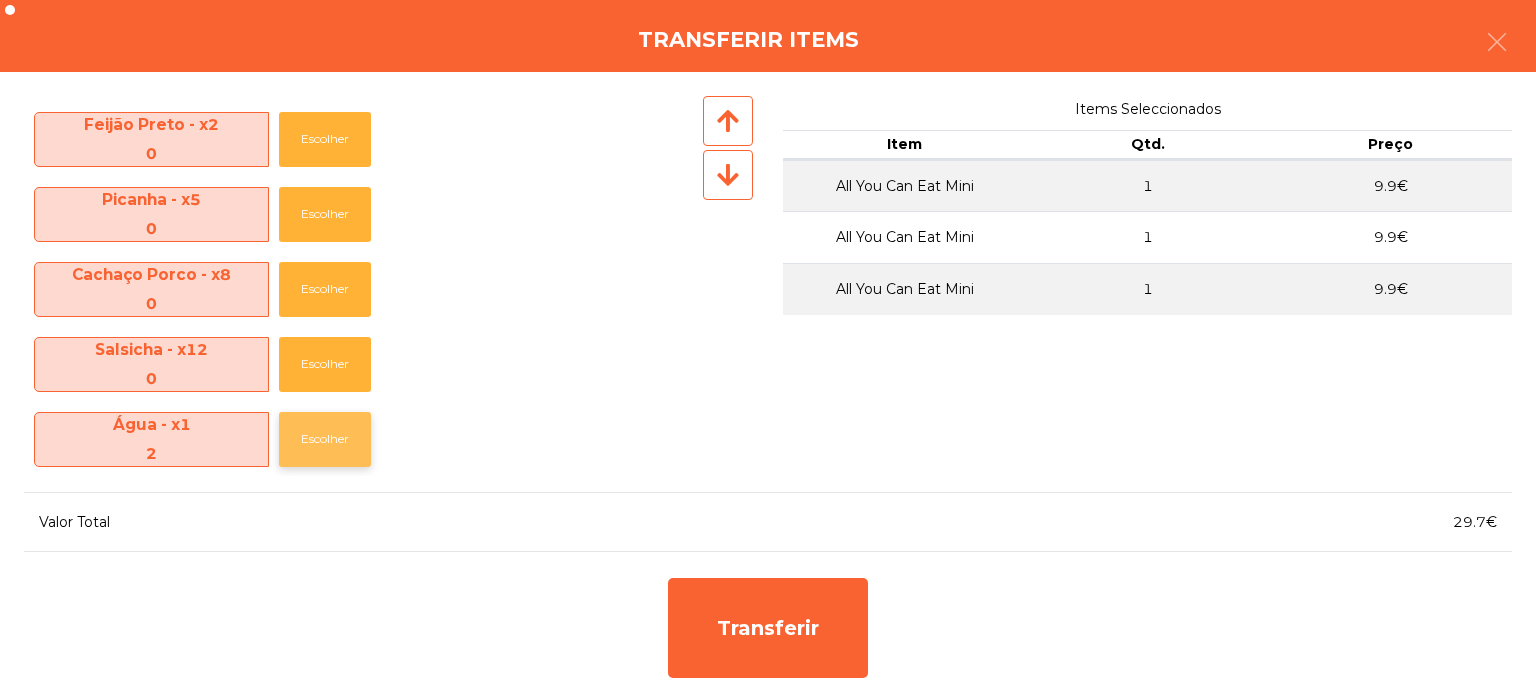 click on "Escolher" 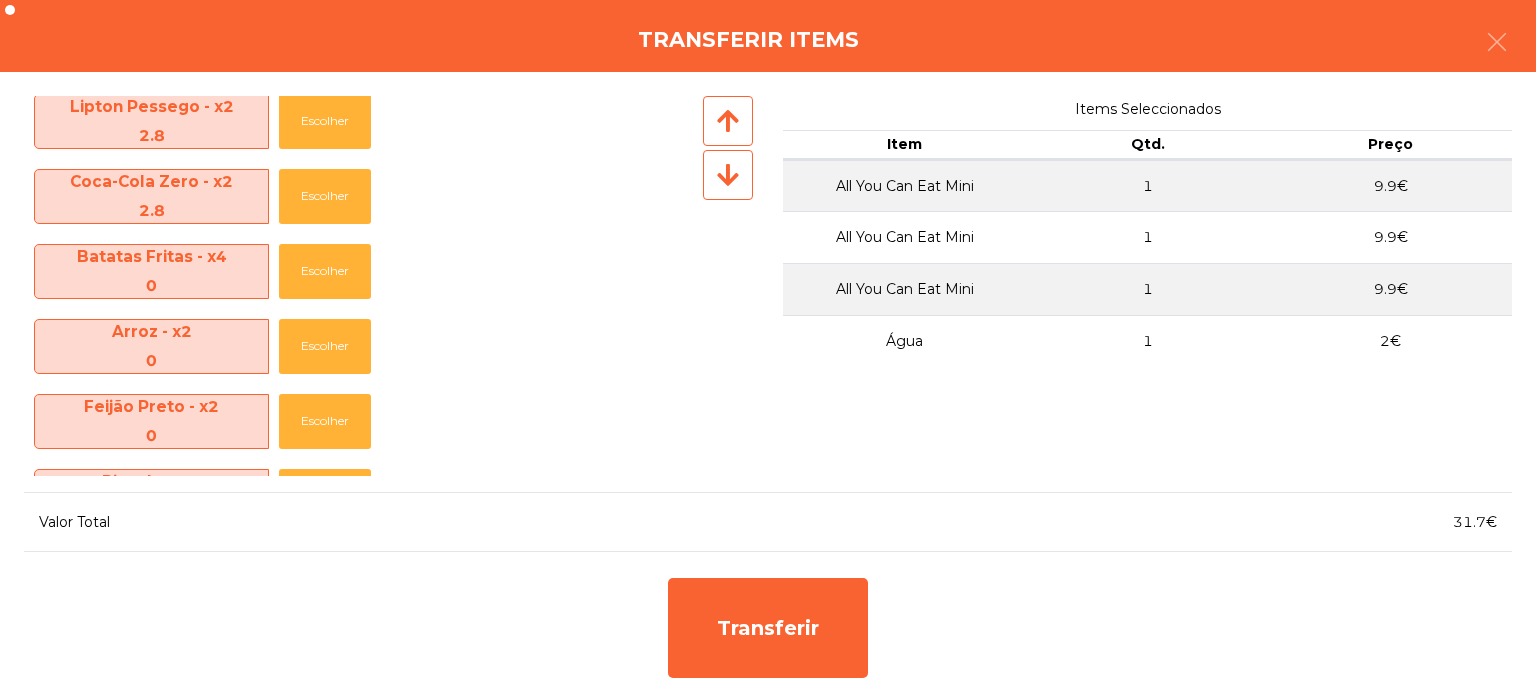 scroll, scrollTop: 0, scrollLeft: 0, axis: both 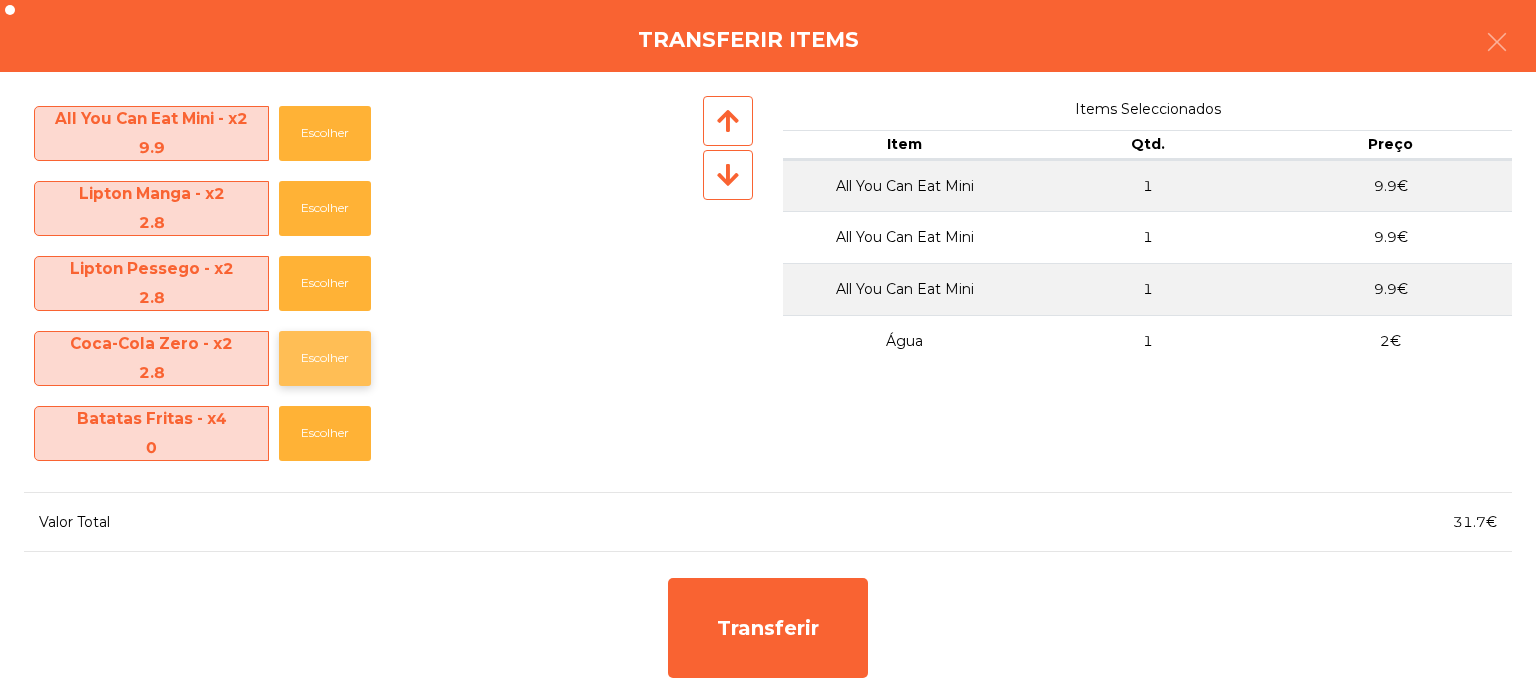 click on "Escolher" 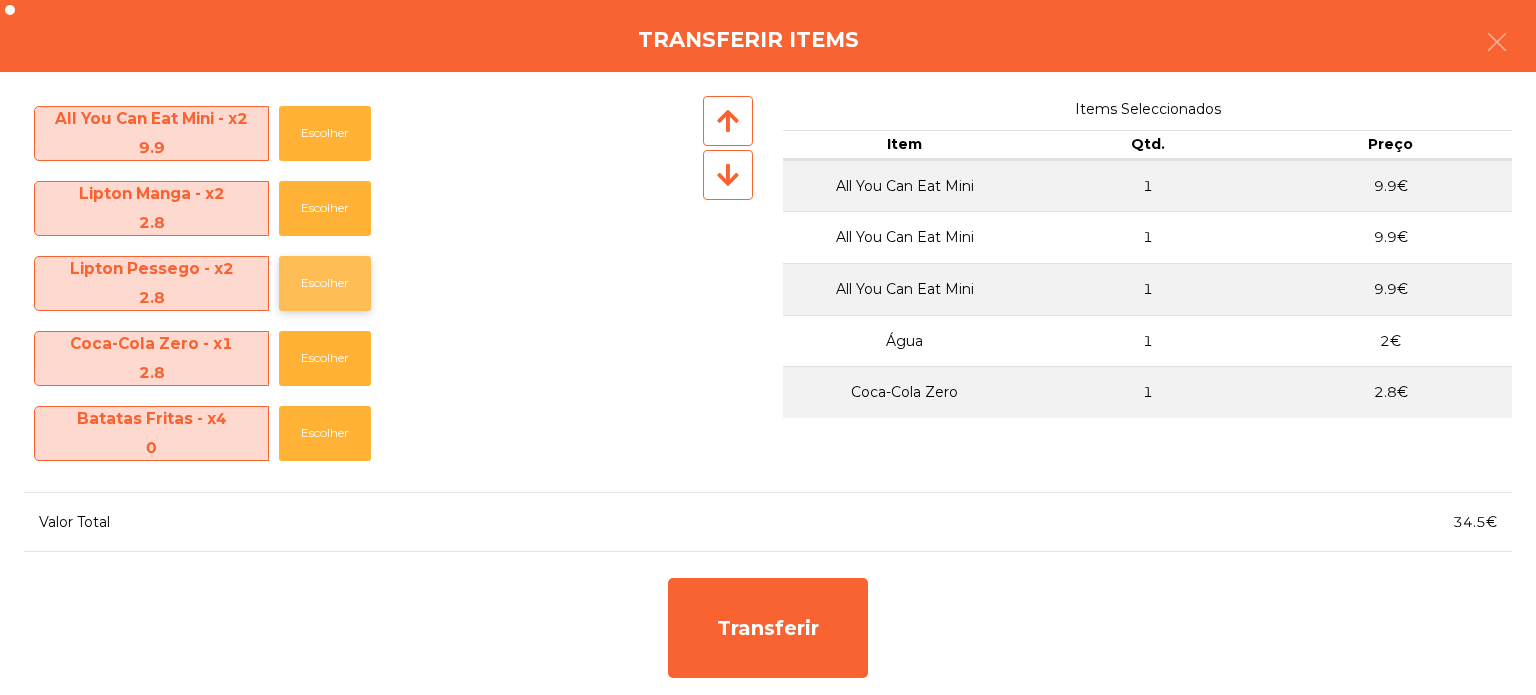 click on "Escolher" 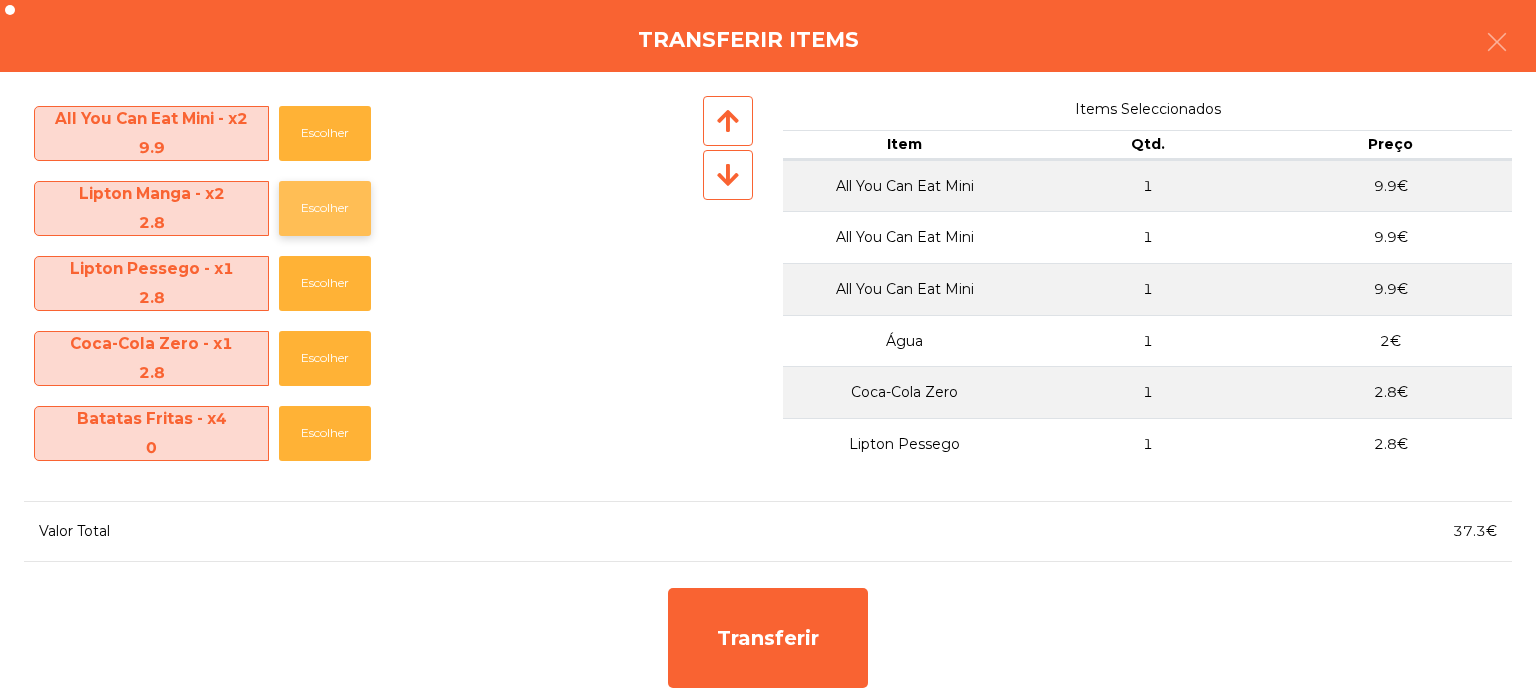 click on "Escolher" 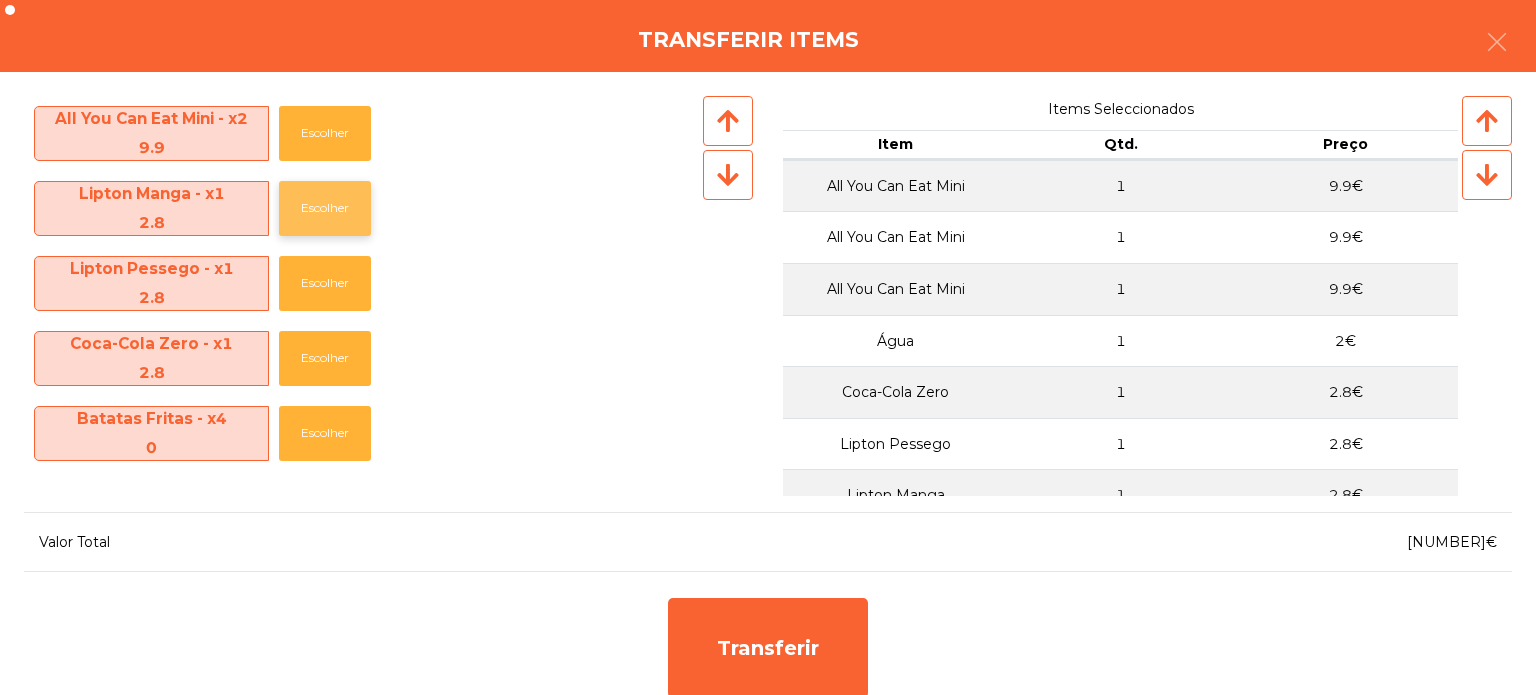 scroll, scrollTop: 39, scrollLeft: 0, axis: vertical 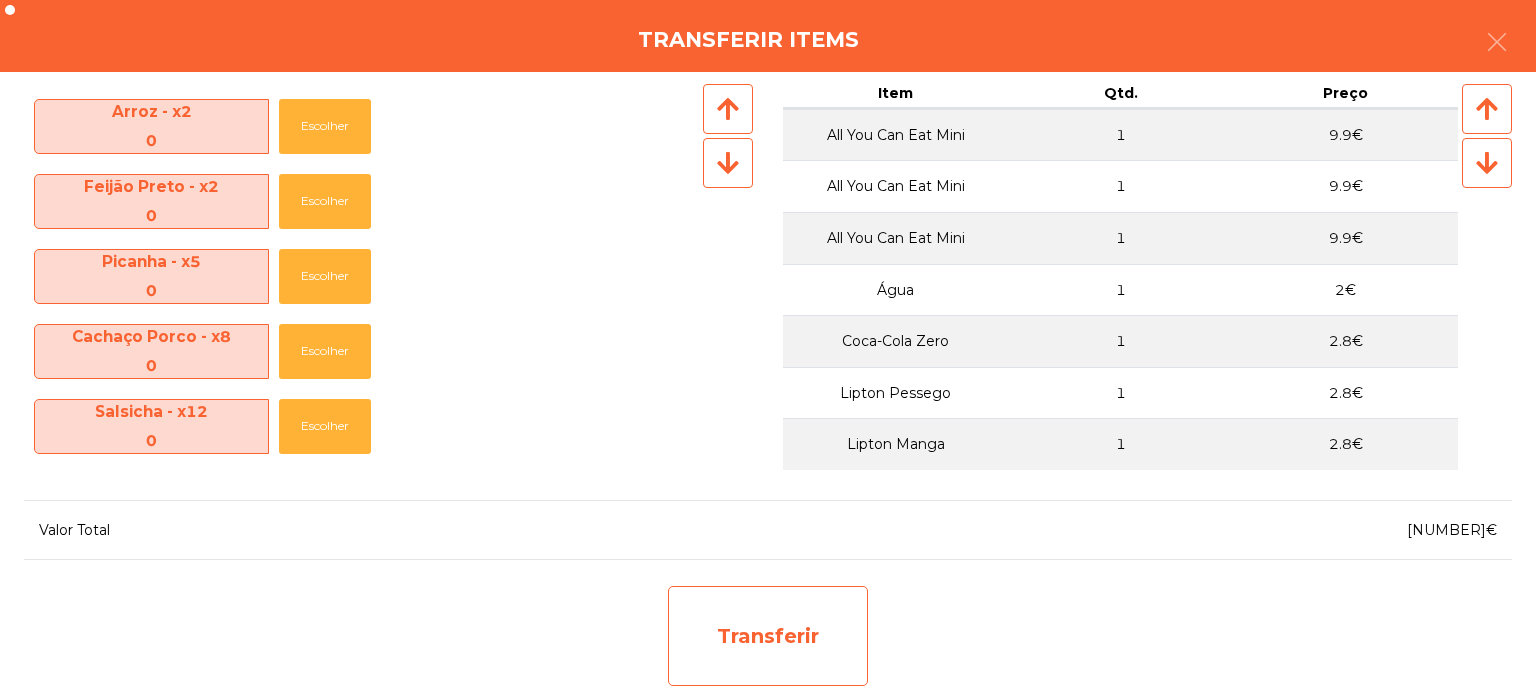 click on "Transferir" 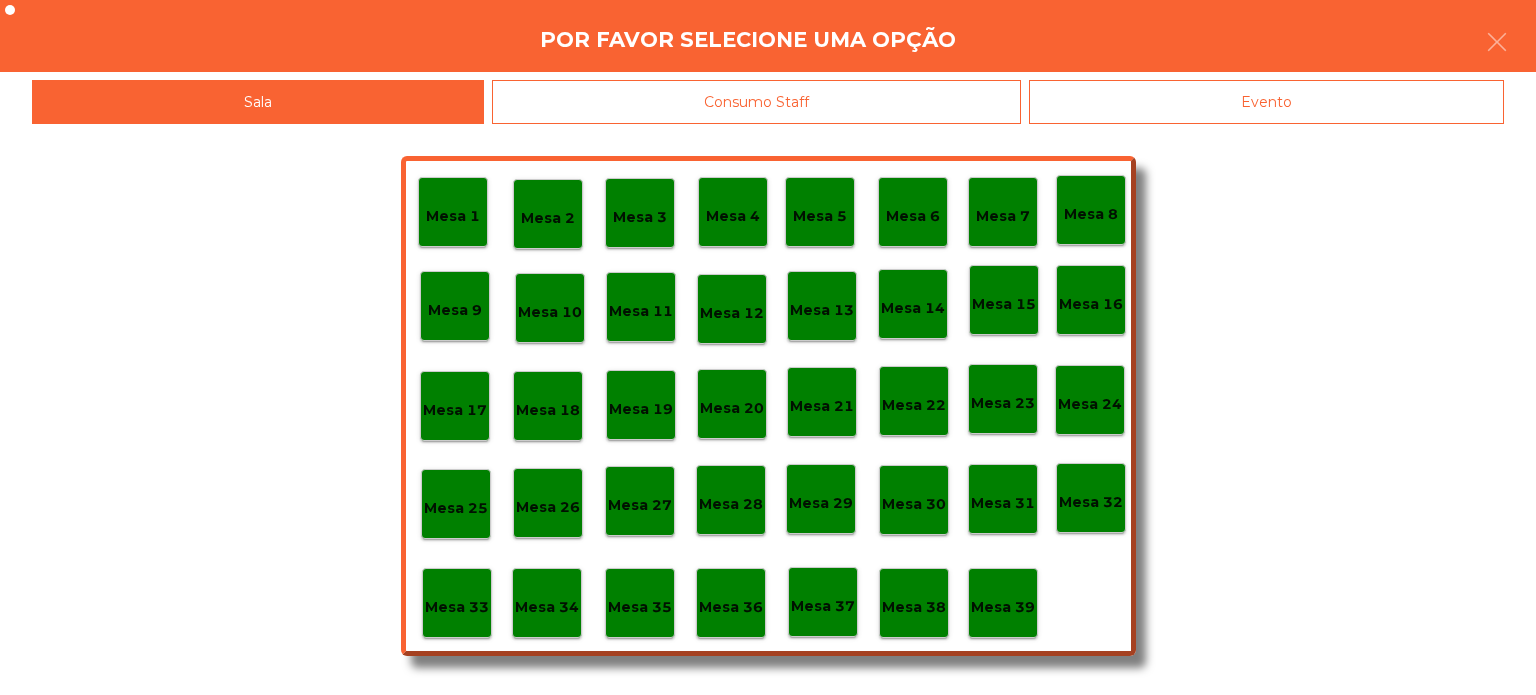 click on "Mesa 34" 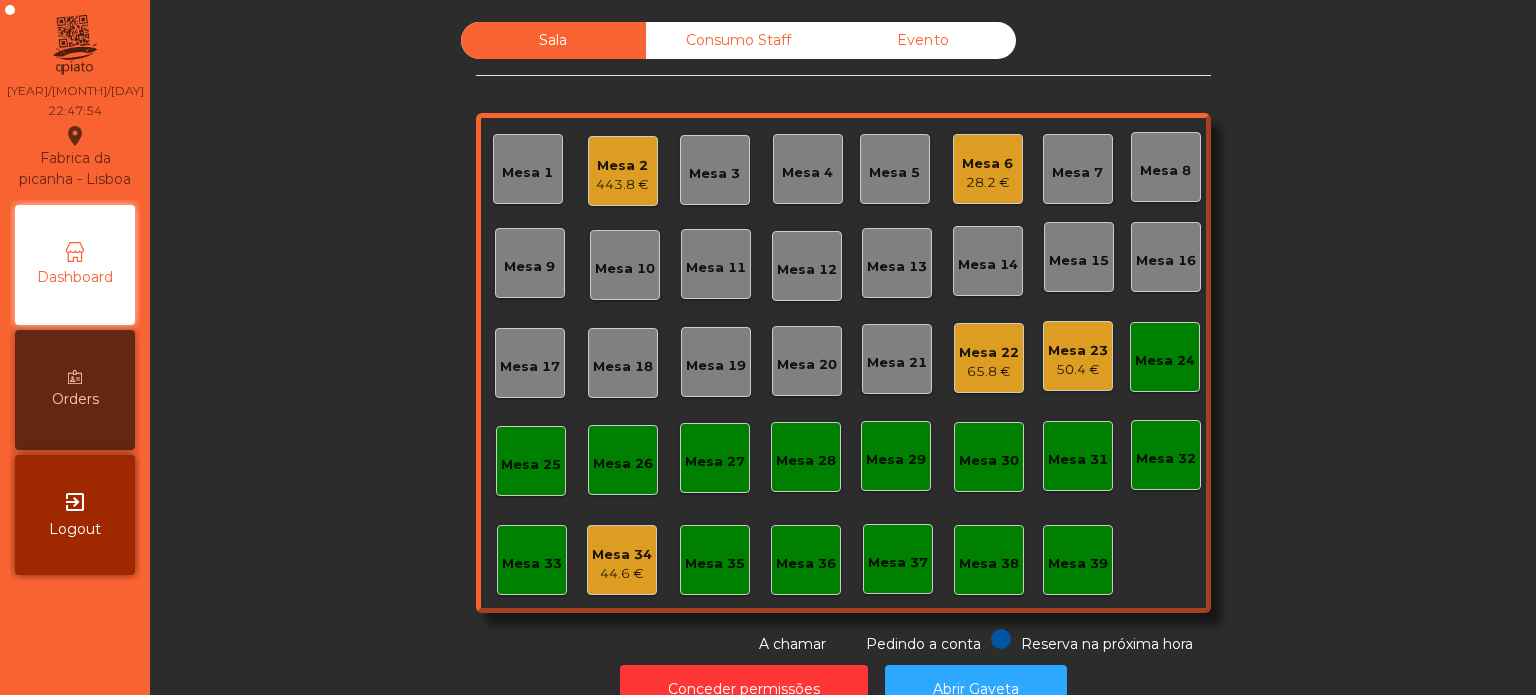 click on "Mesa 34" 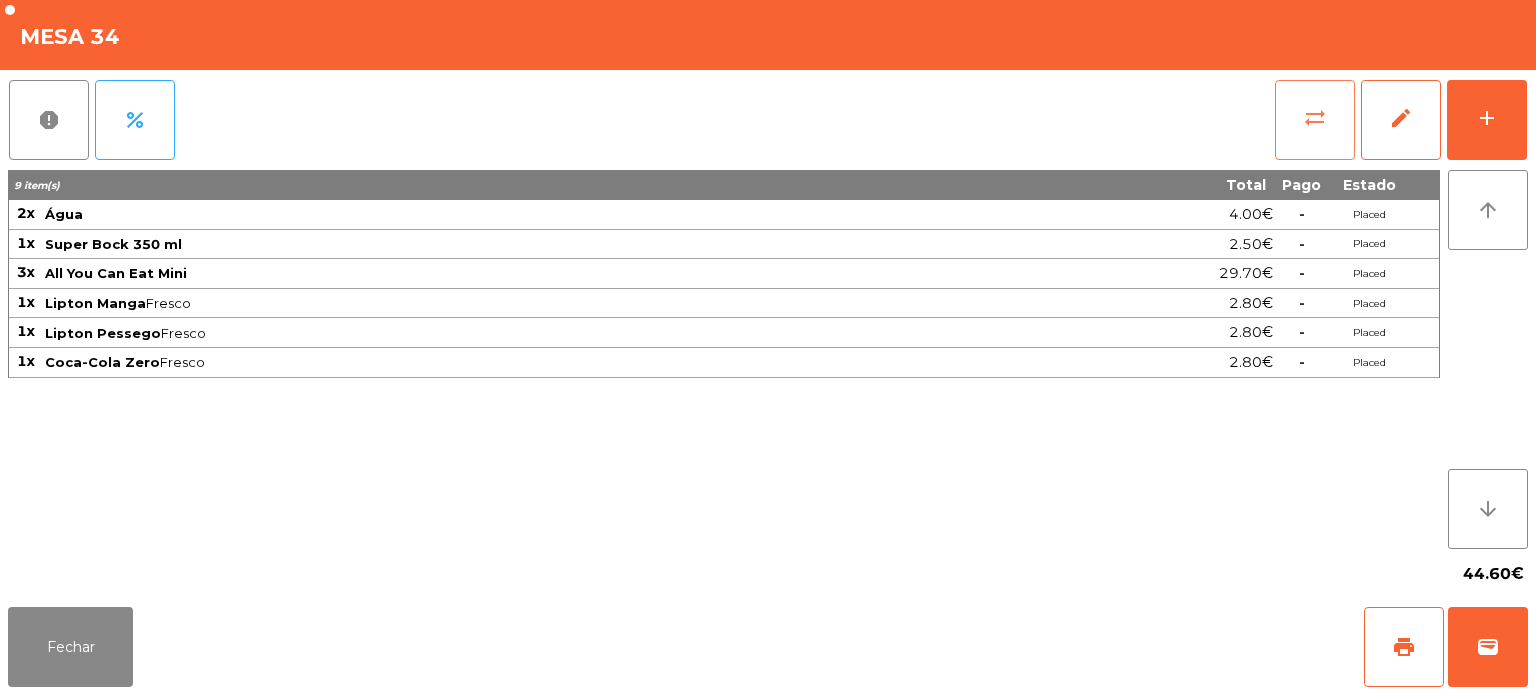click on "sync_alt" 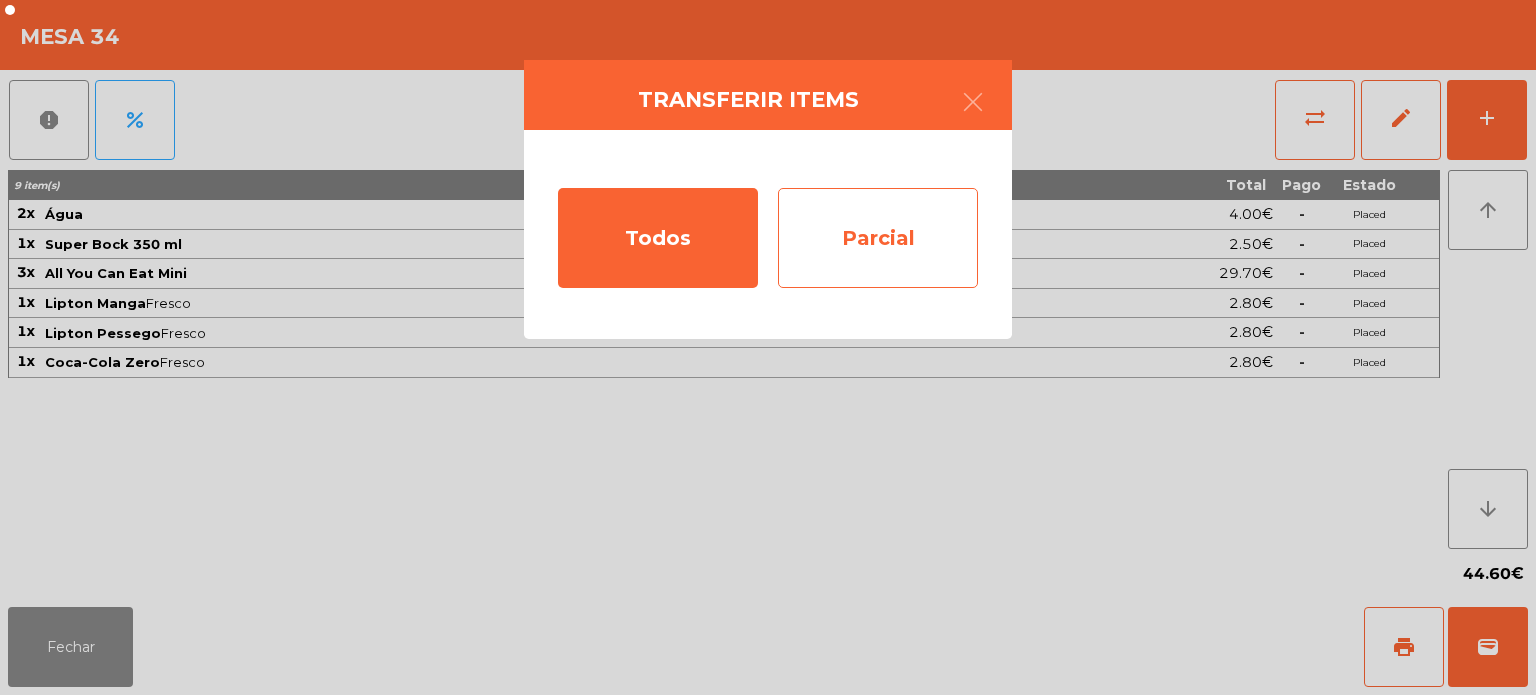 click on "Parcial" 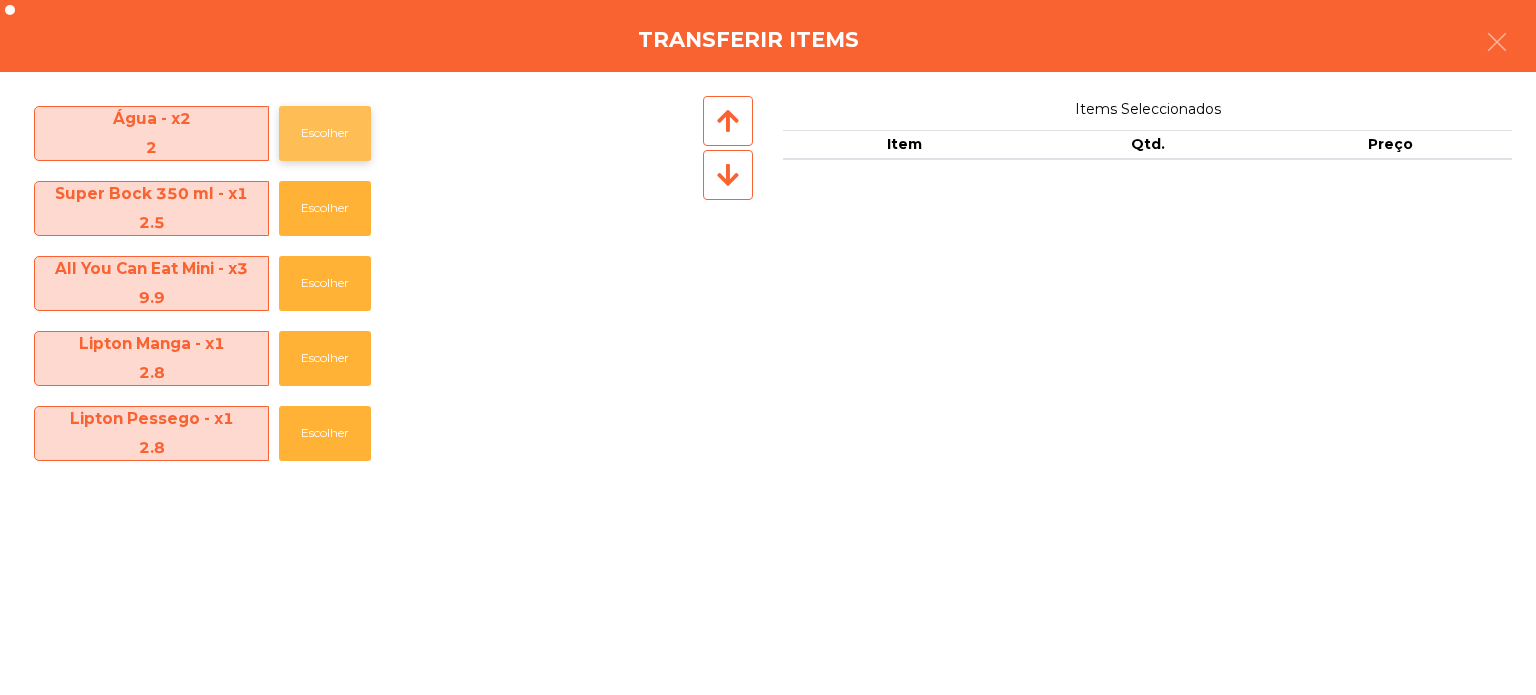 click on "Escolher" 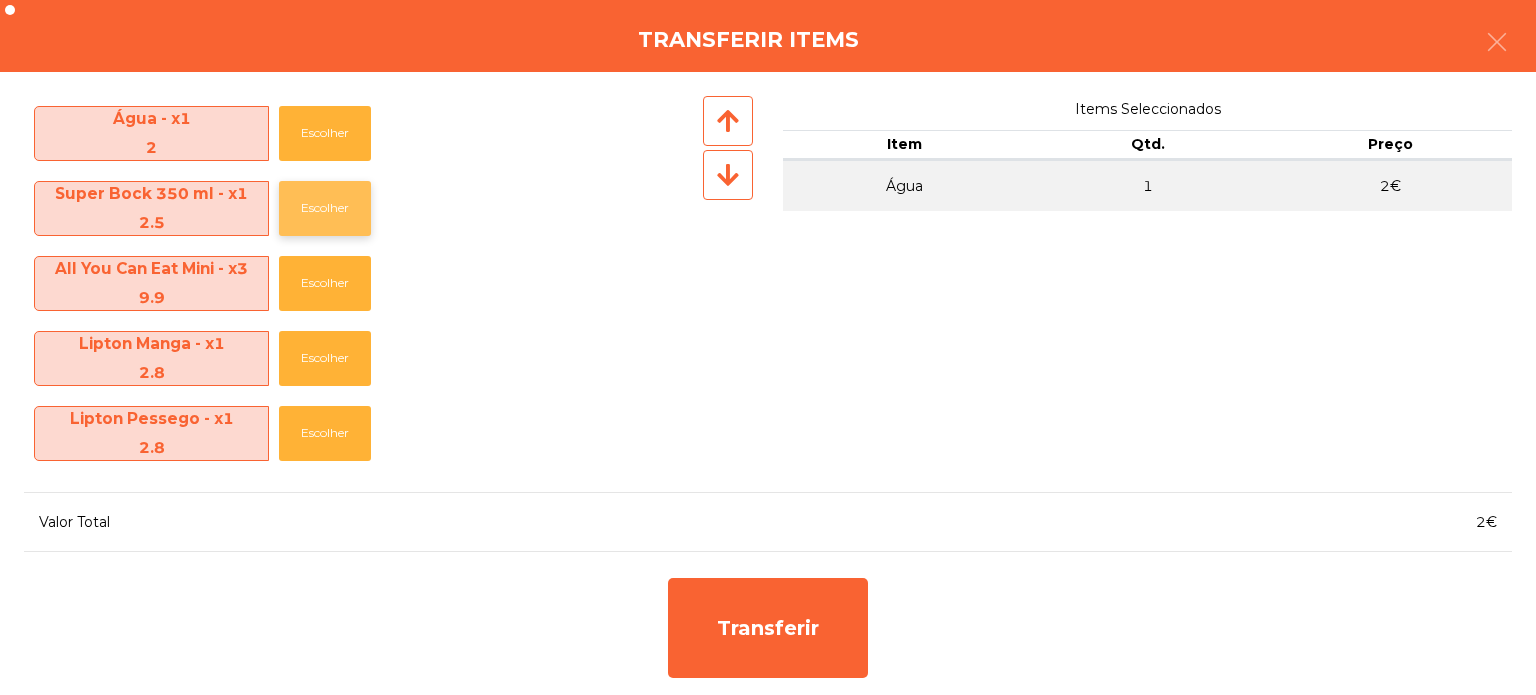 click on "Escolher" 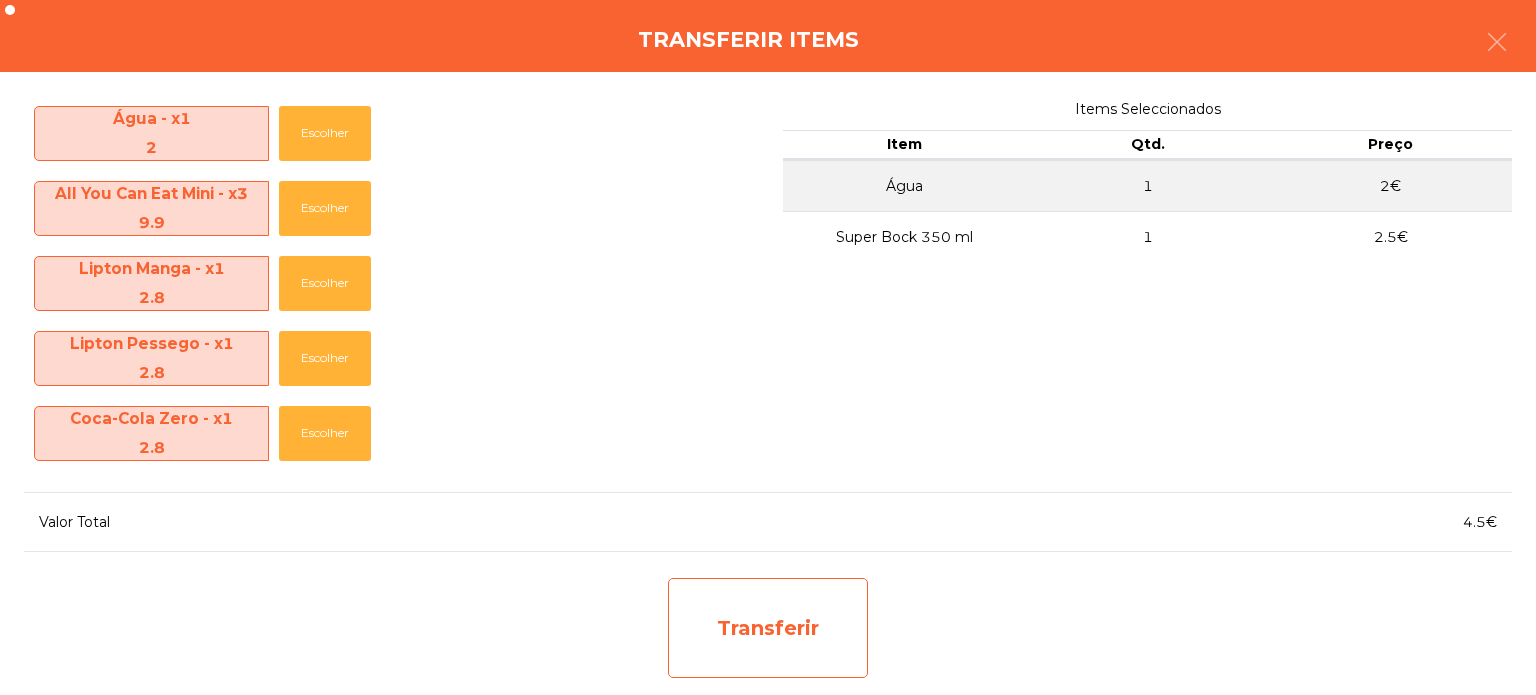 click on "Transferir" 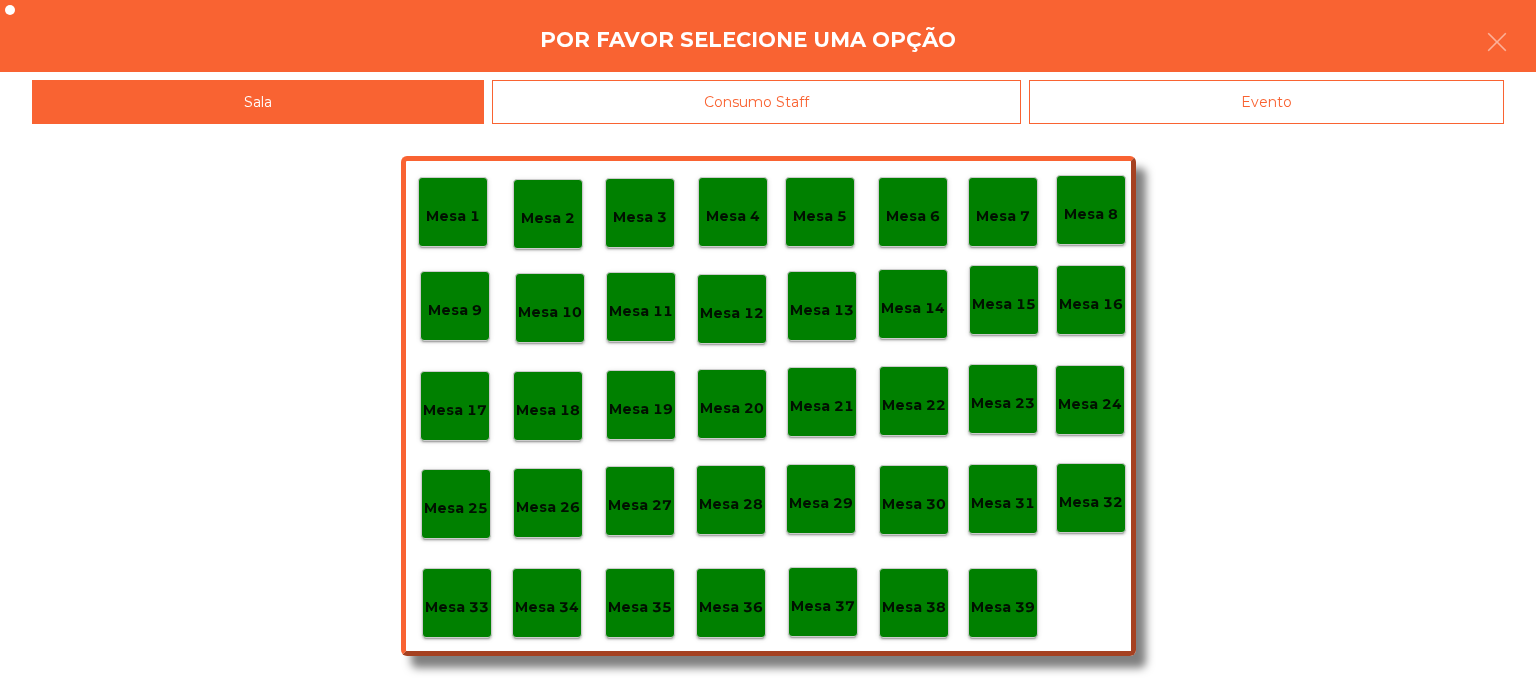 click on "Mesa 35" 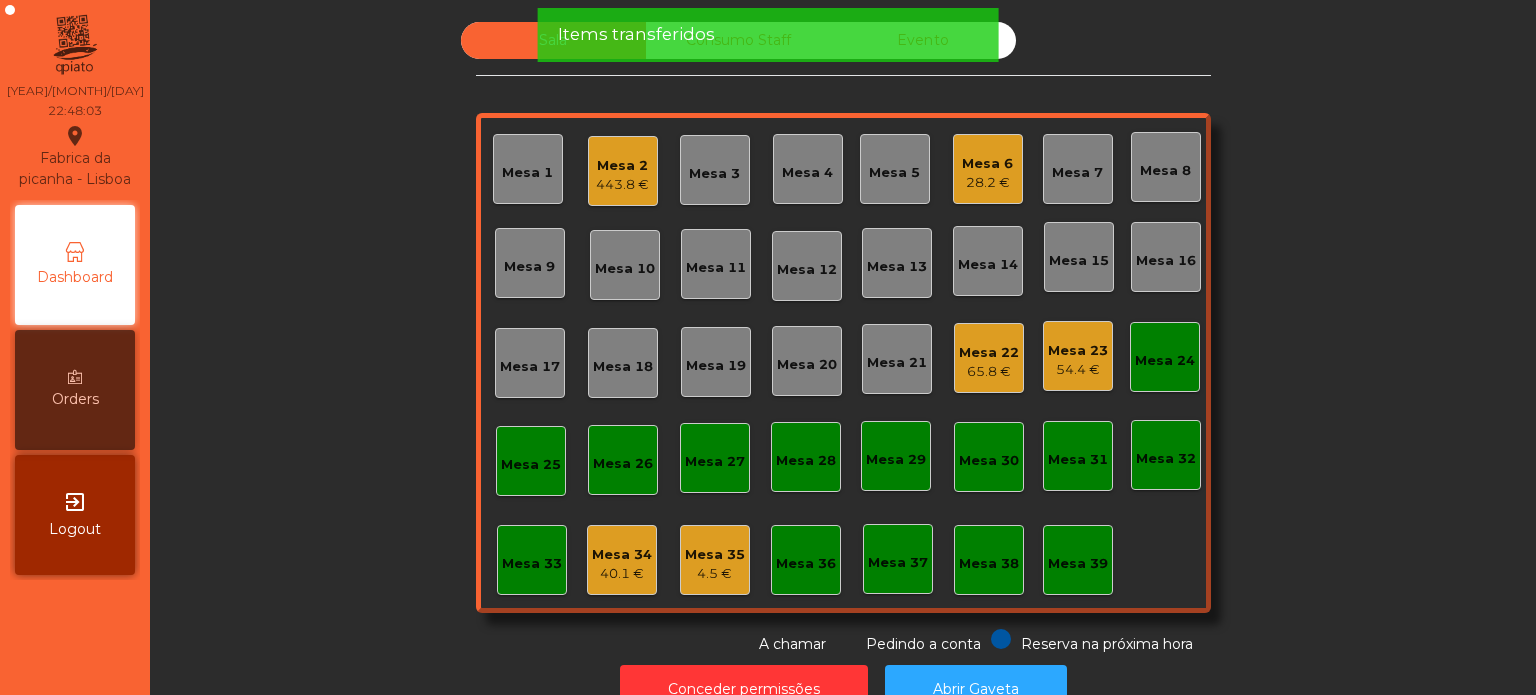 click on "Mesa 2   443.8 €" 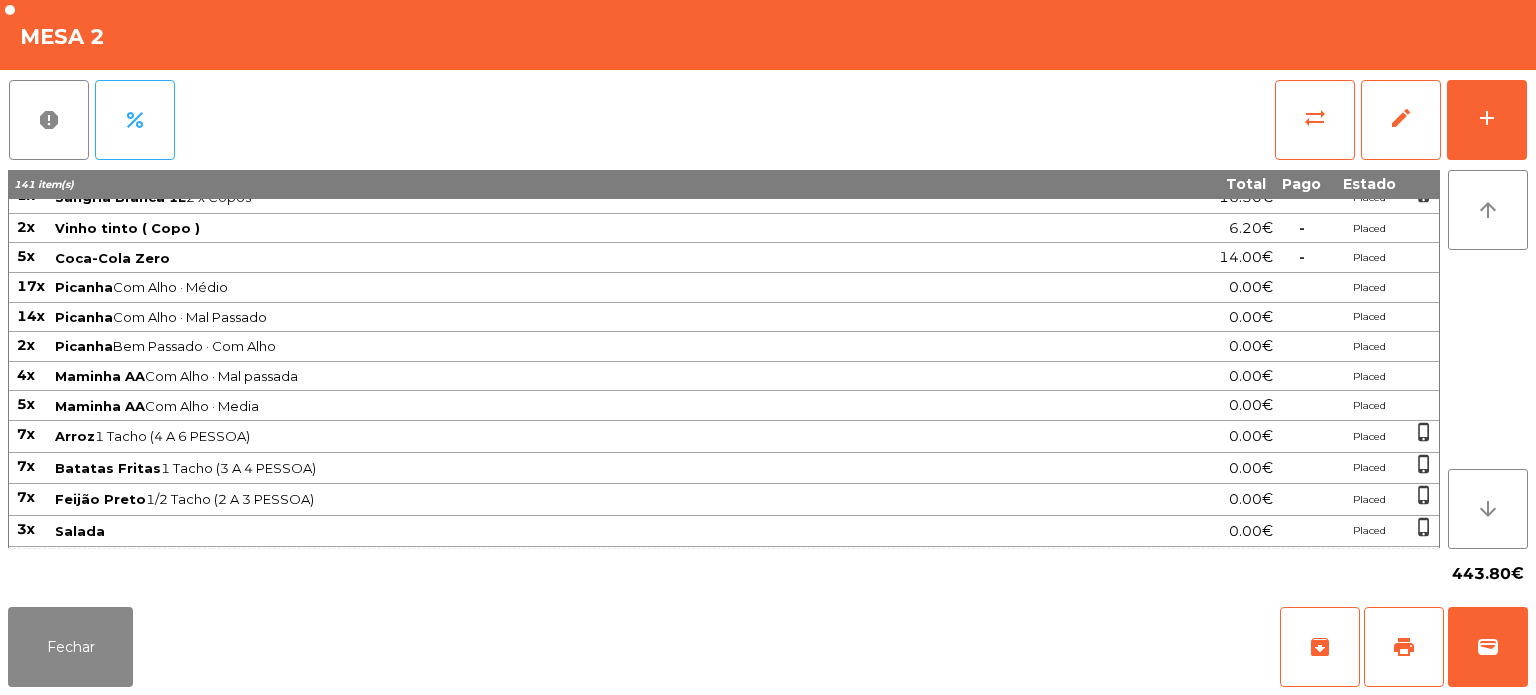 scroll, scrollTop: 404, scrollLeft: 0, axis: vertical 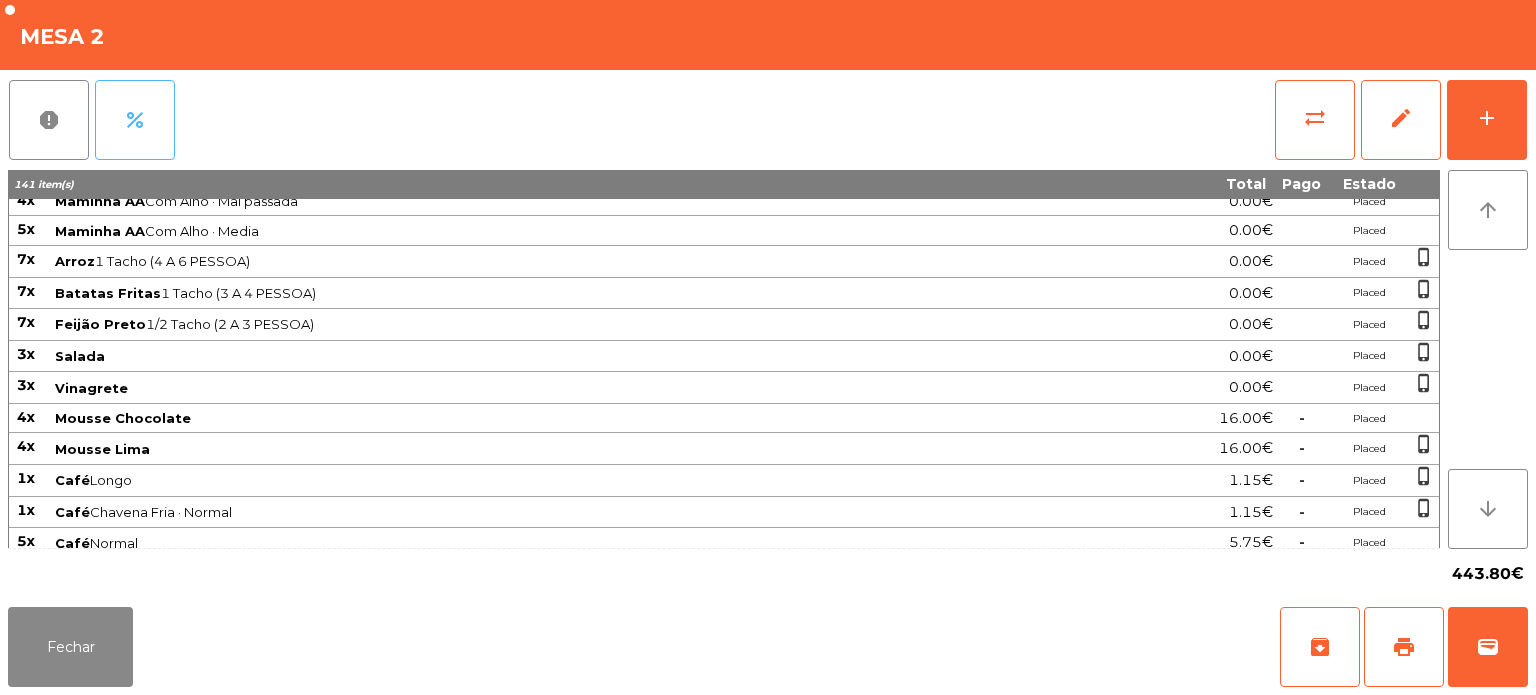 click on "percent" 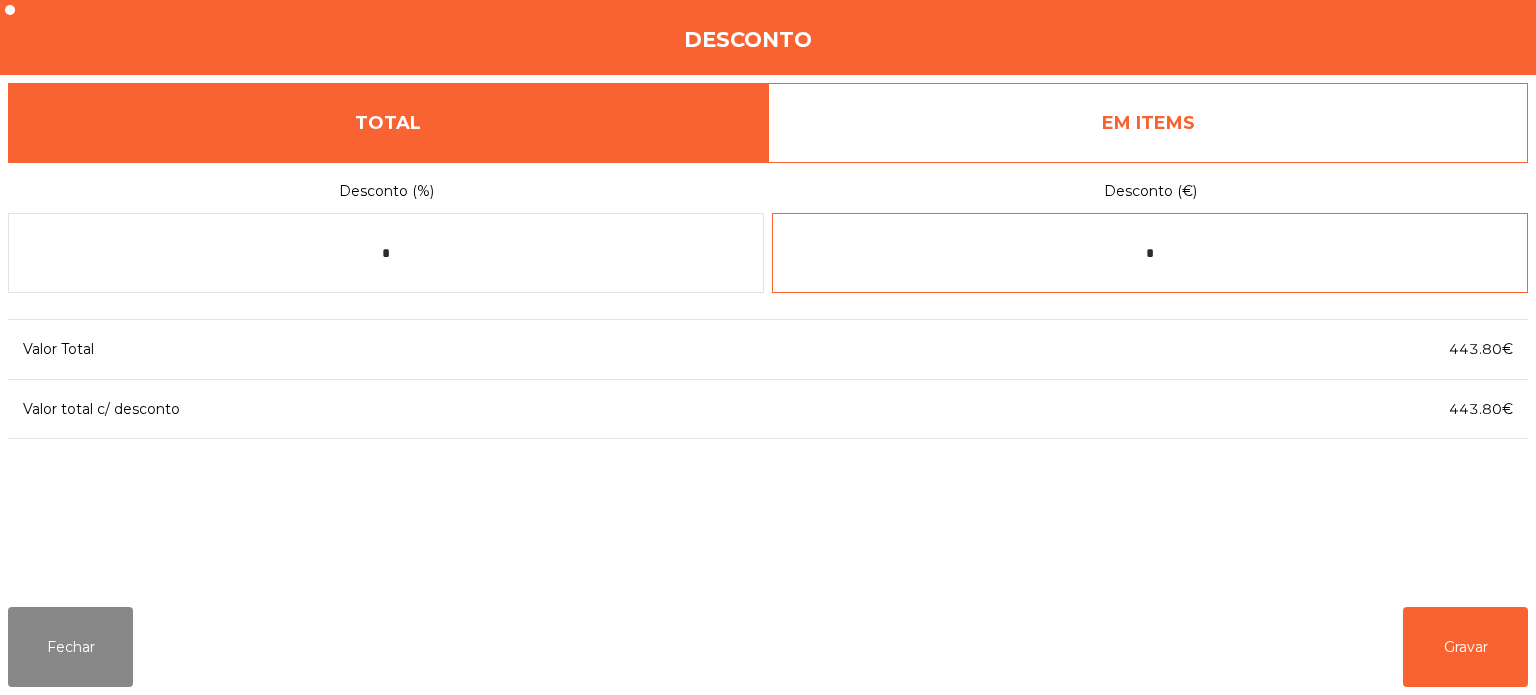 click on "*" at bounding box center (1150, 253) 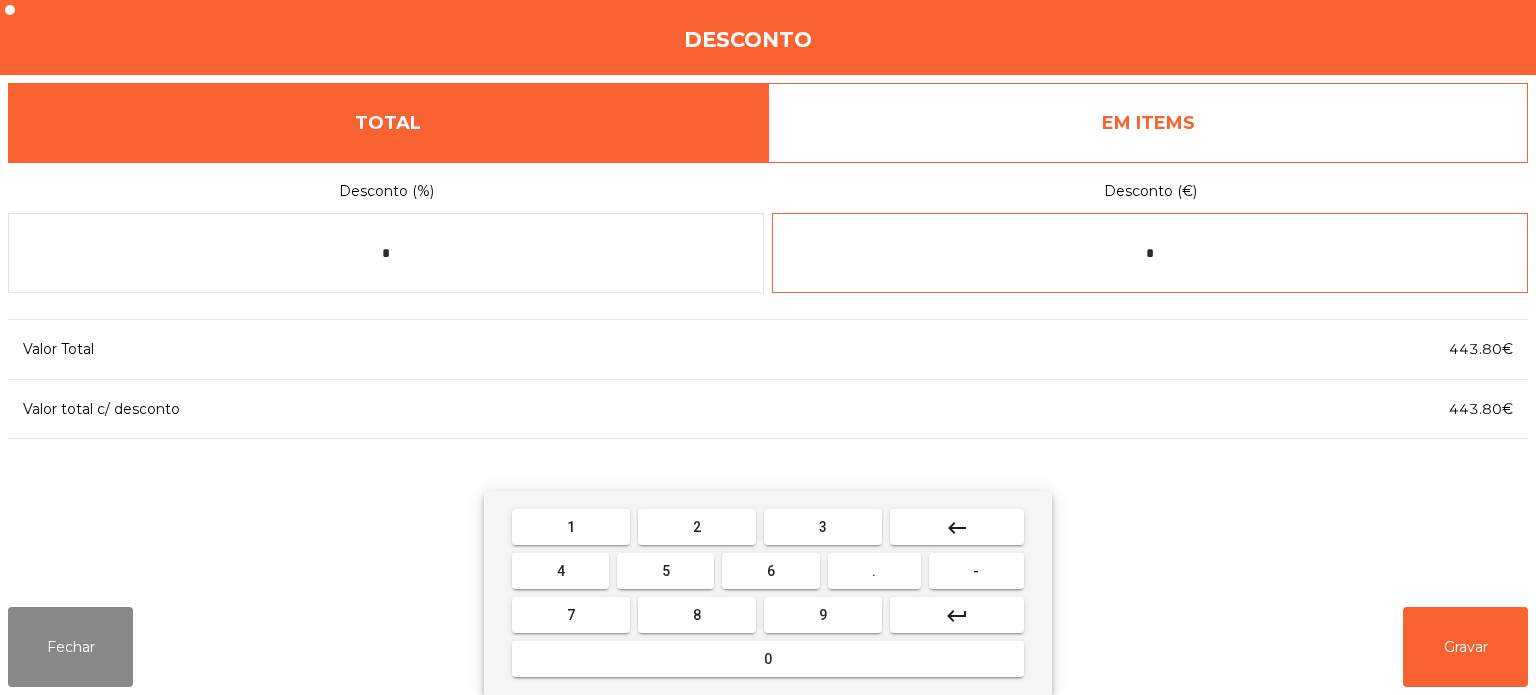 click on "*" at bounding box center [1150, 253] 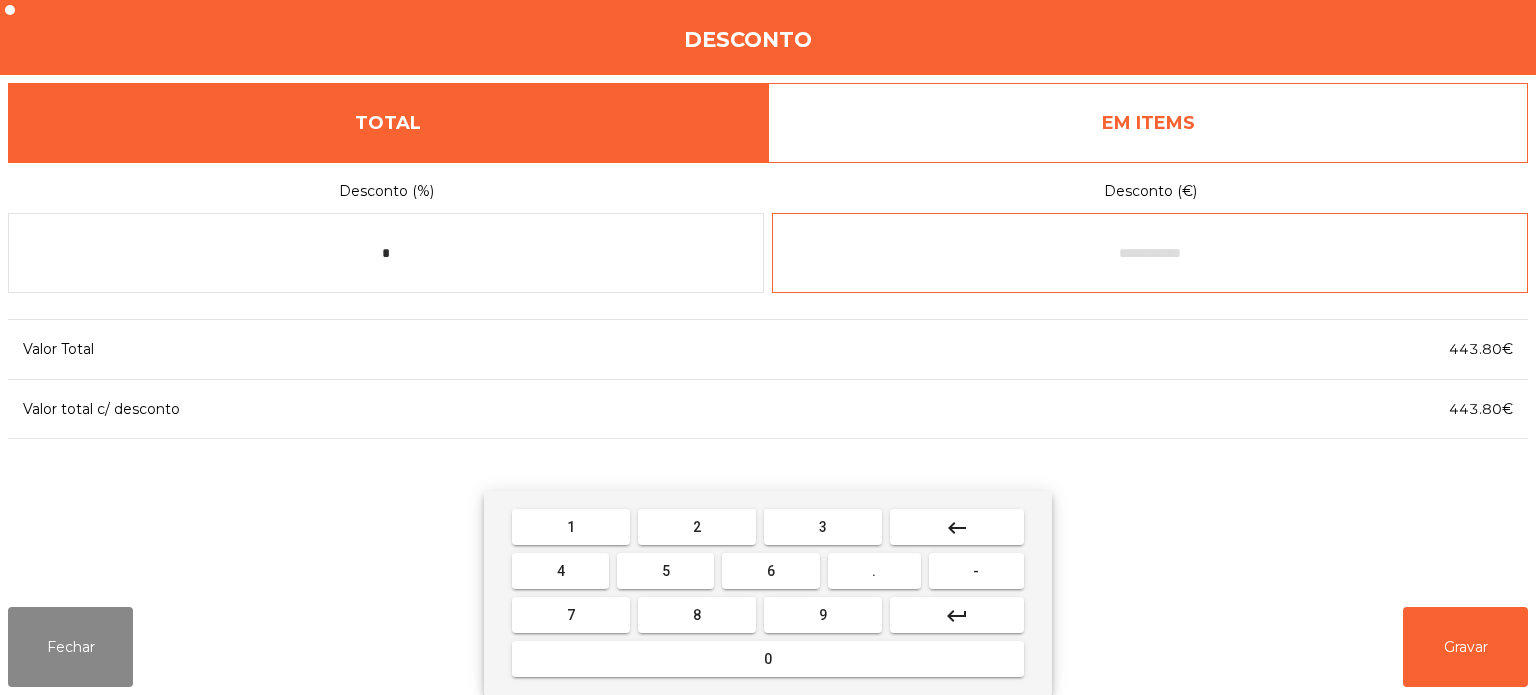 click on "5" at bounding box center [665, 571] 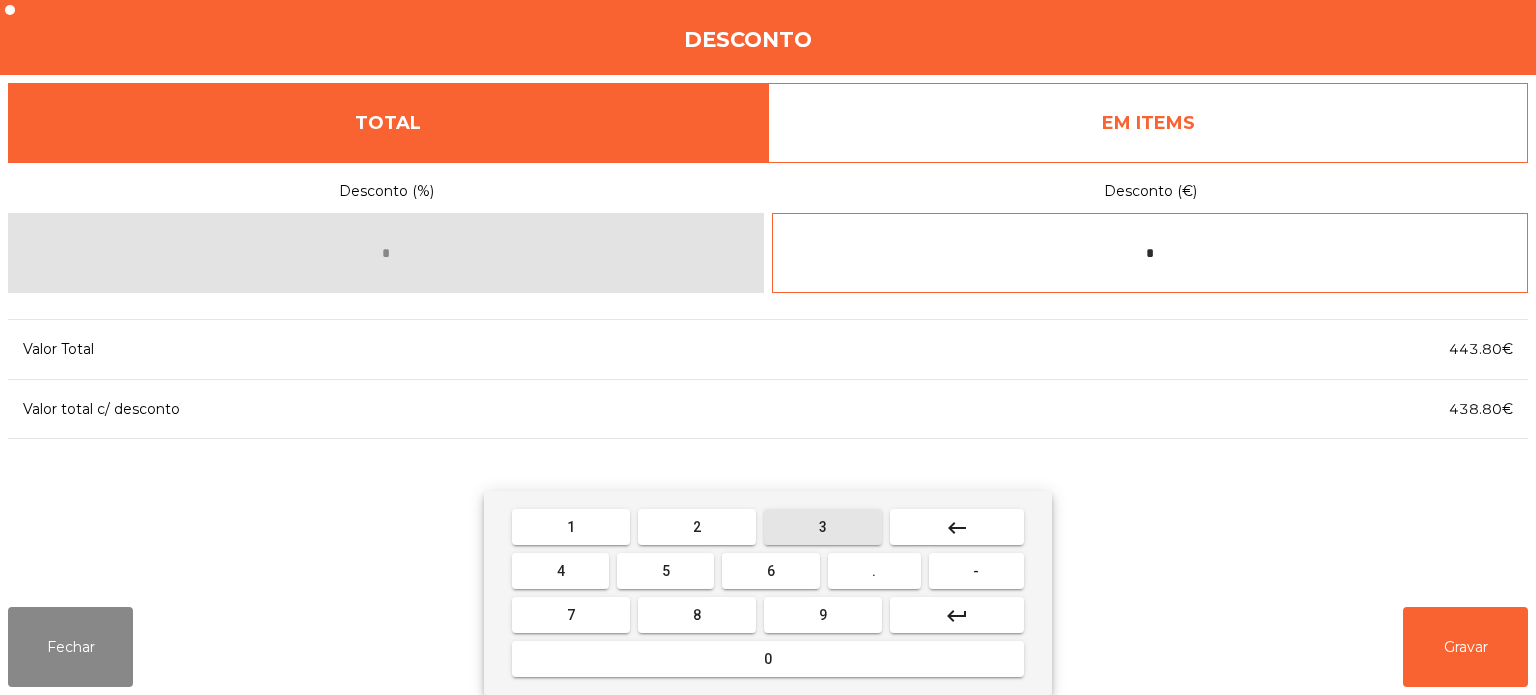 click on "3" at bounding box center (823, 527) 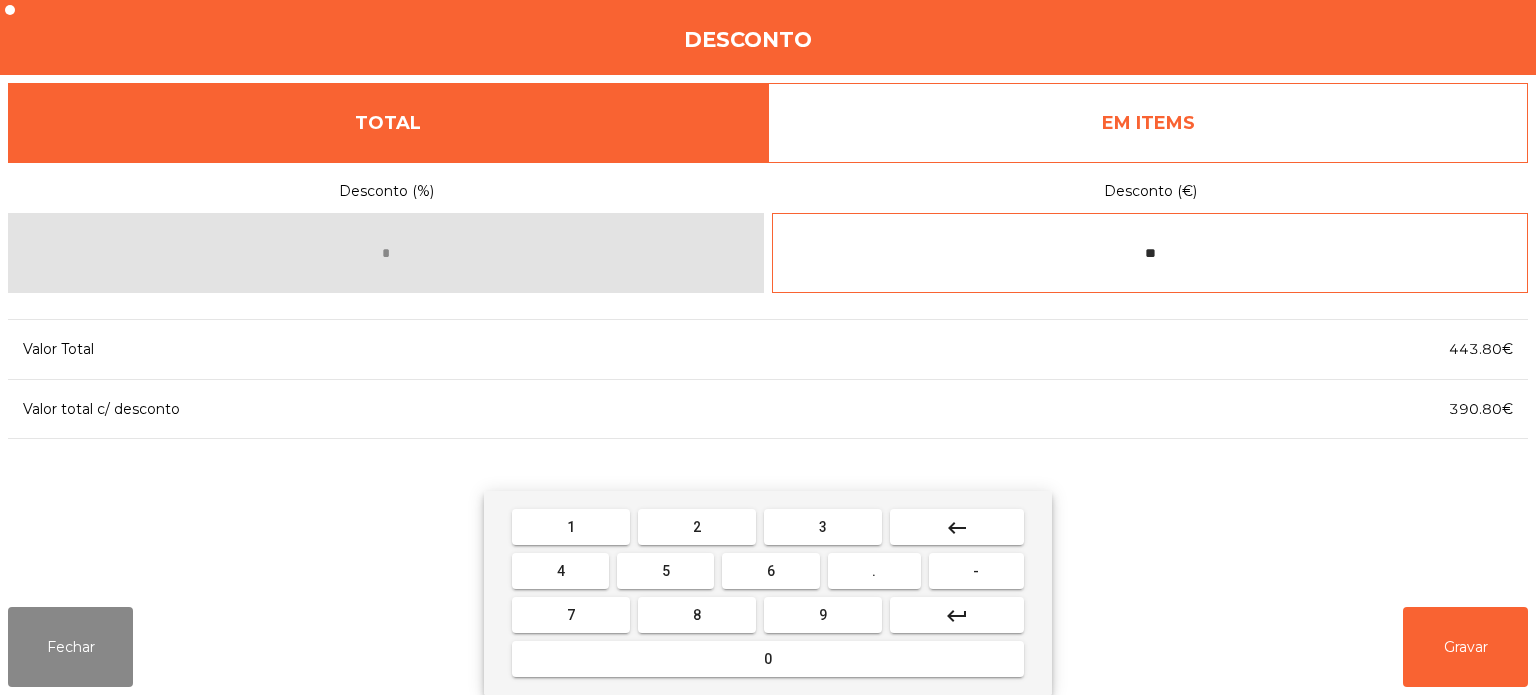 click on "." at bounding box center (874, 571) 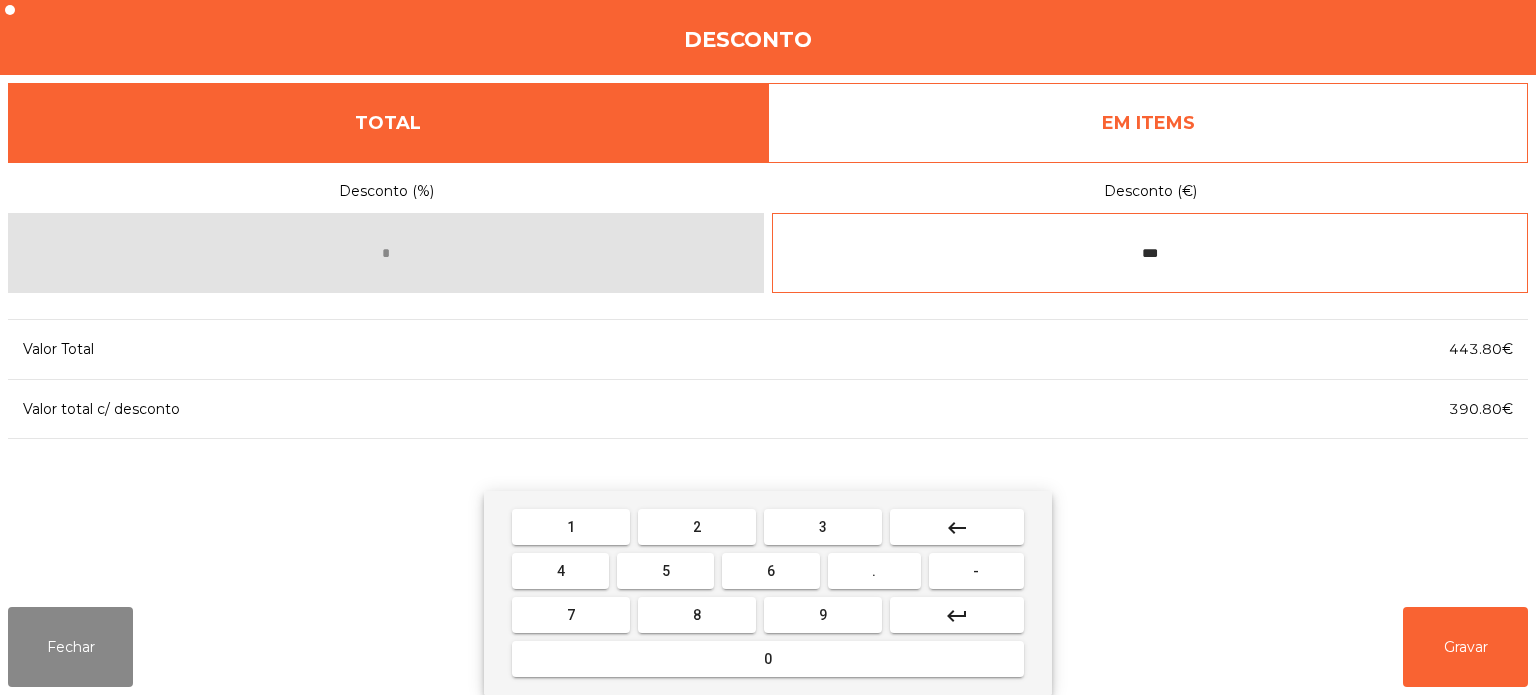 click on "9" at bounding box center [823, 615] 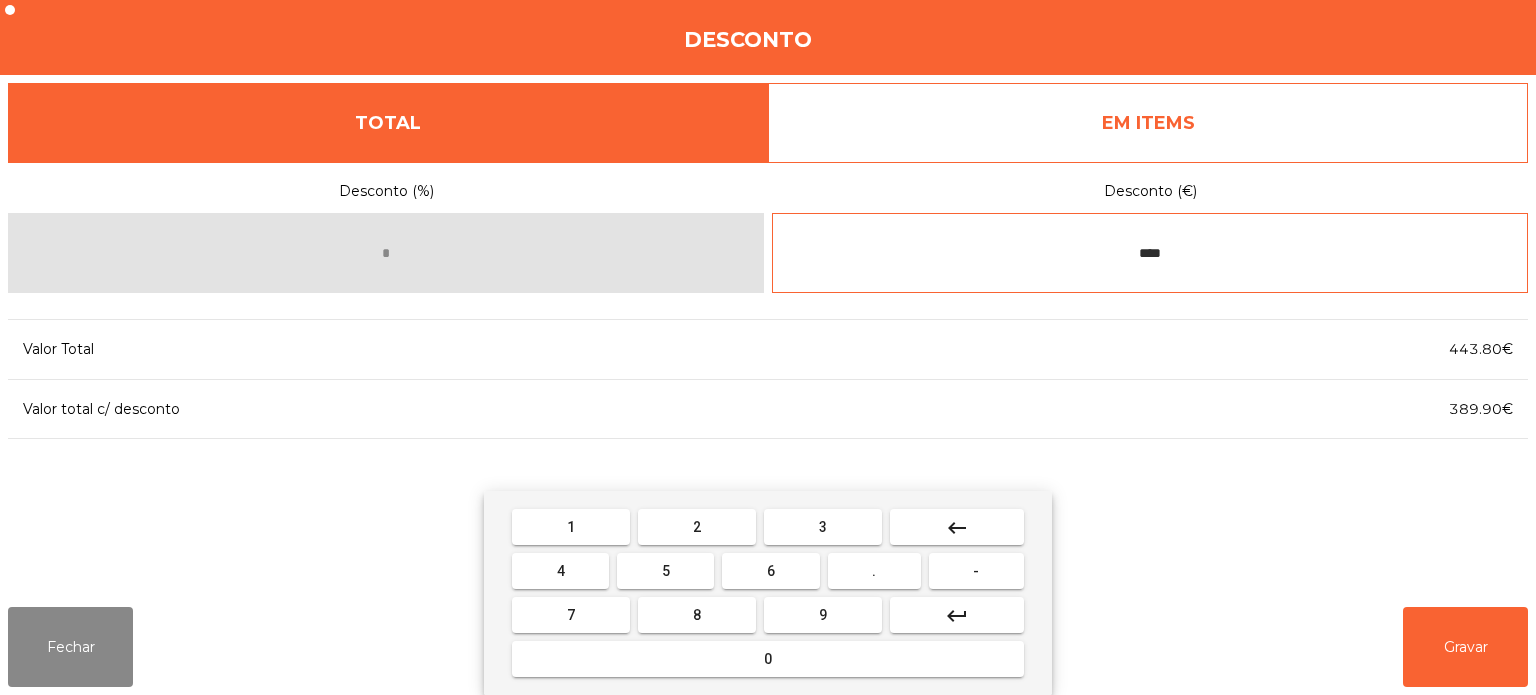 click on "3" at bounding box center [823, 527] 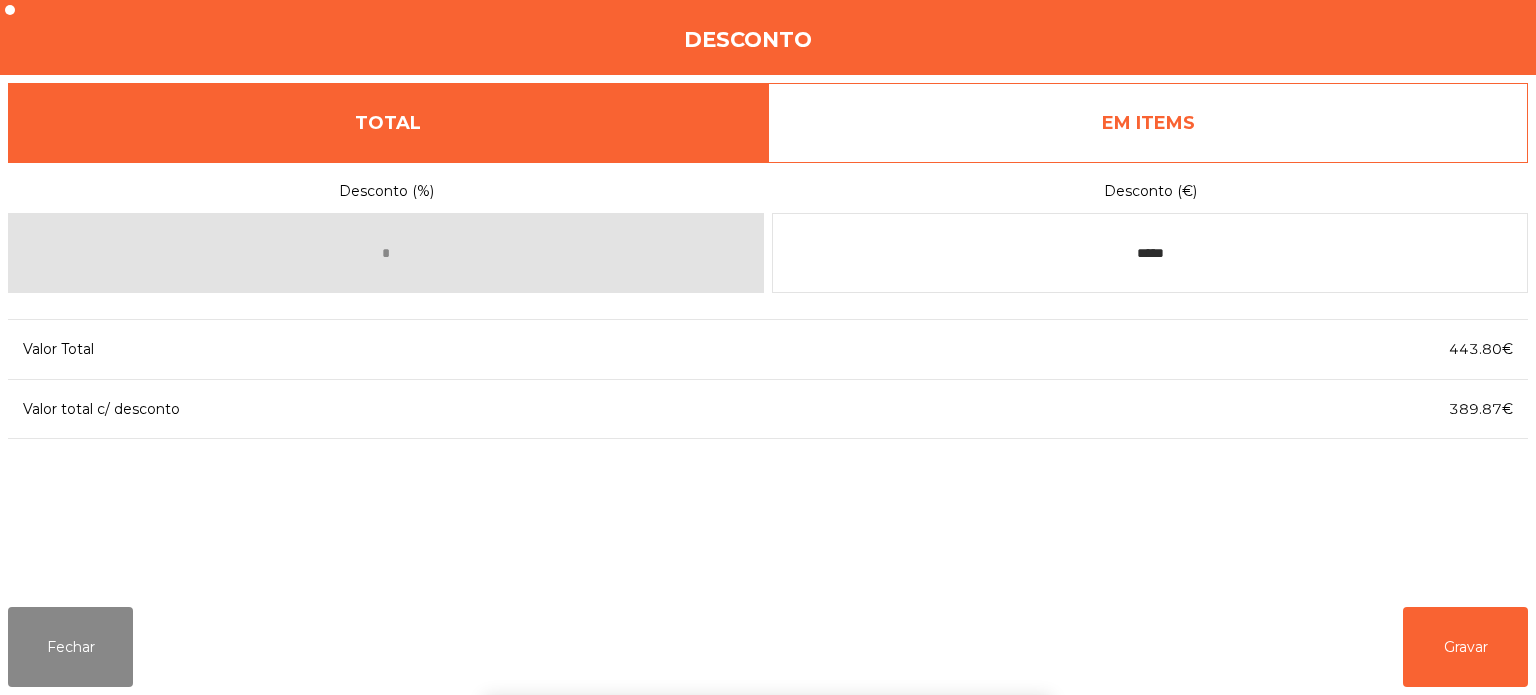 click on "1 2 3 keyboard_backspace 4 5 6 . - 7 8 9 keyboard_return 0" at bounding box center (768, 593) 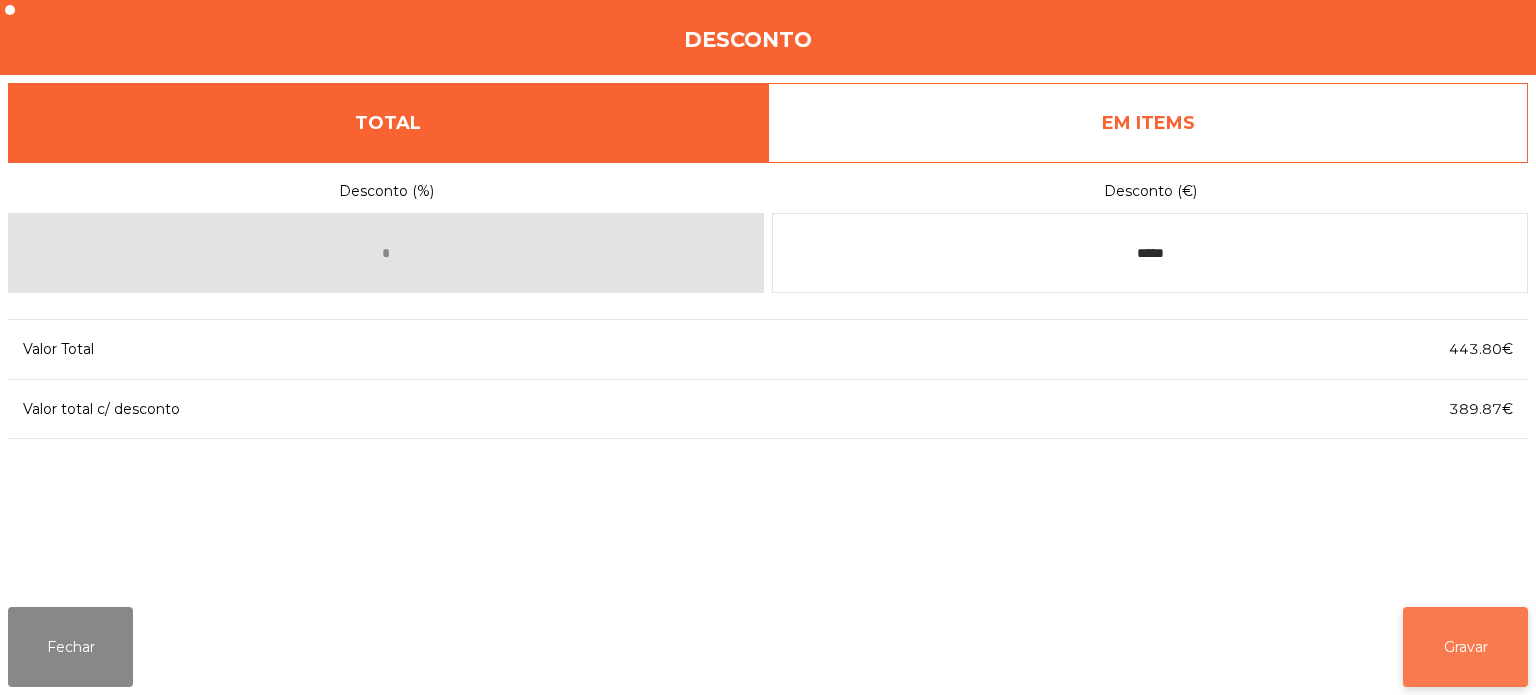 click on "Gravar" 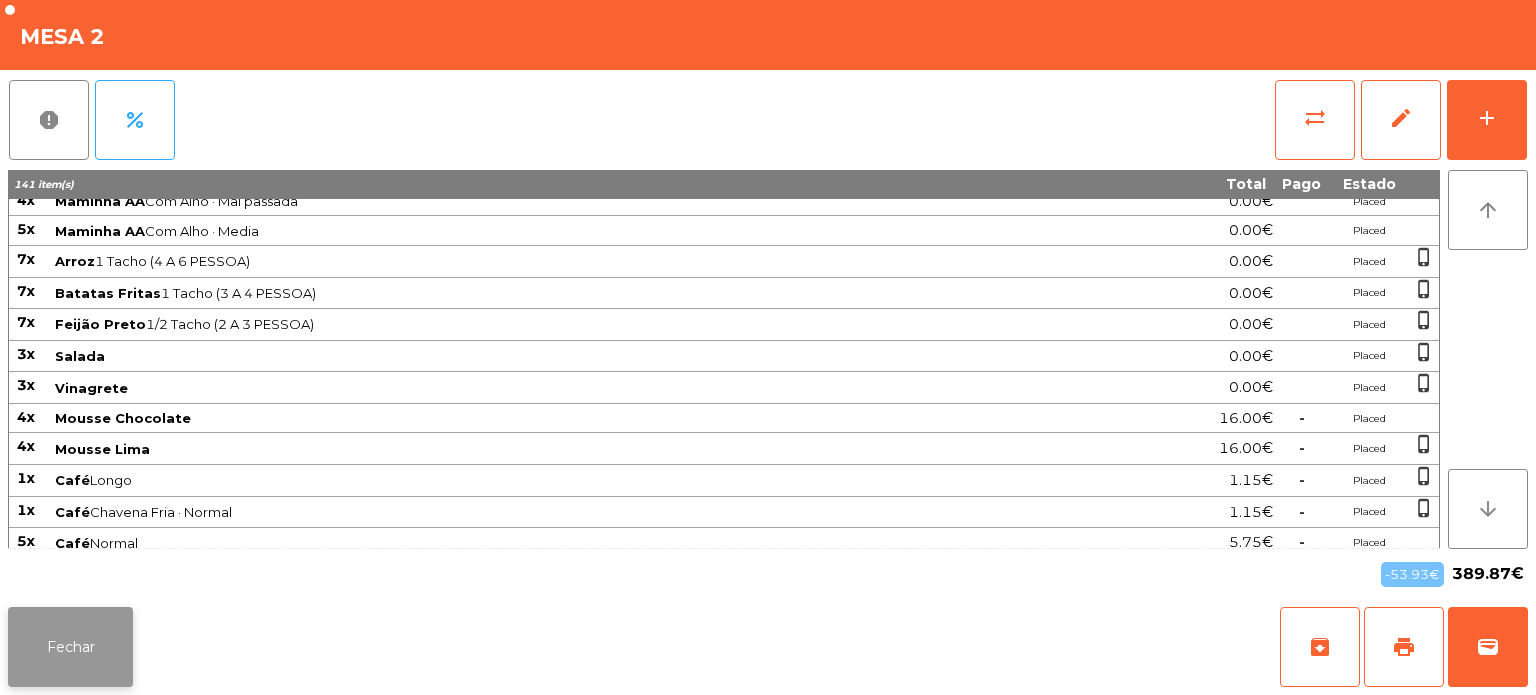 click on "Fechar" 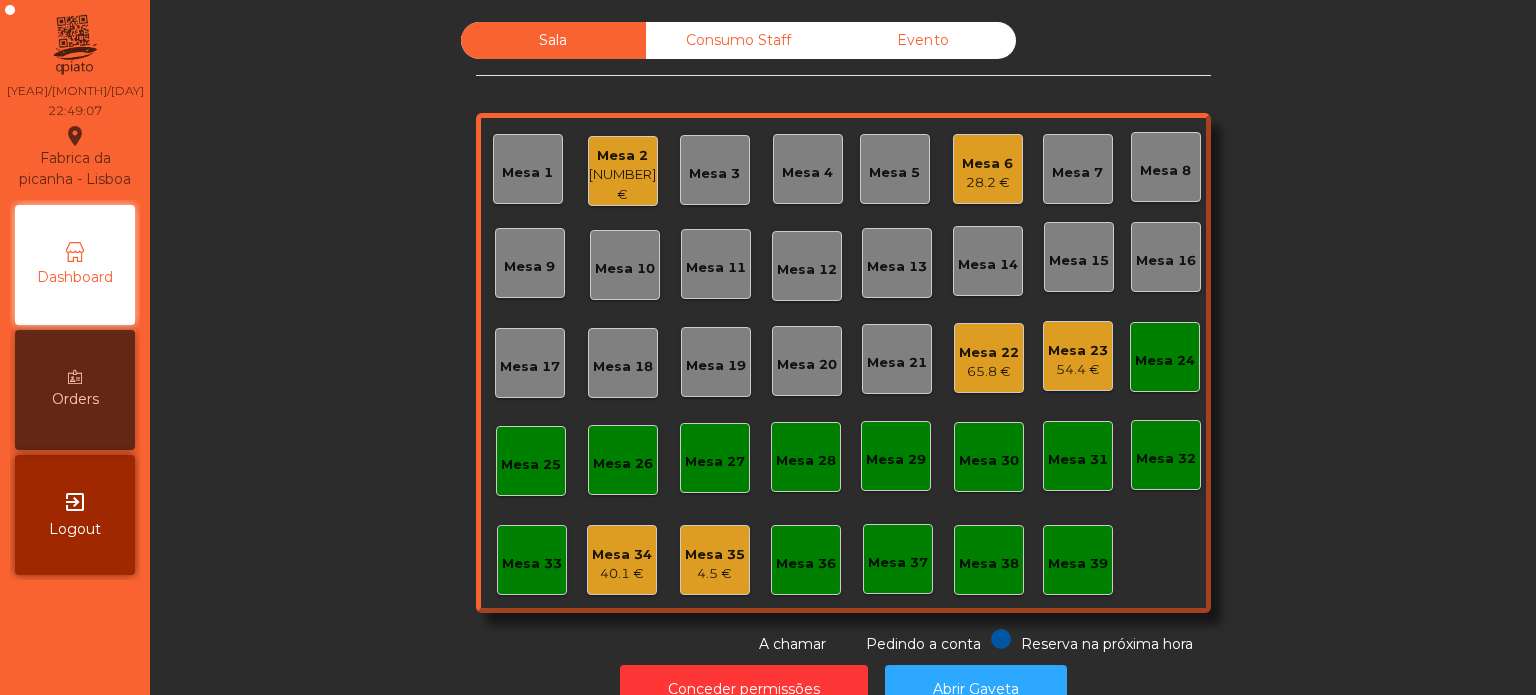 click on "Mesa 34" 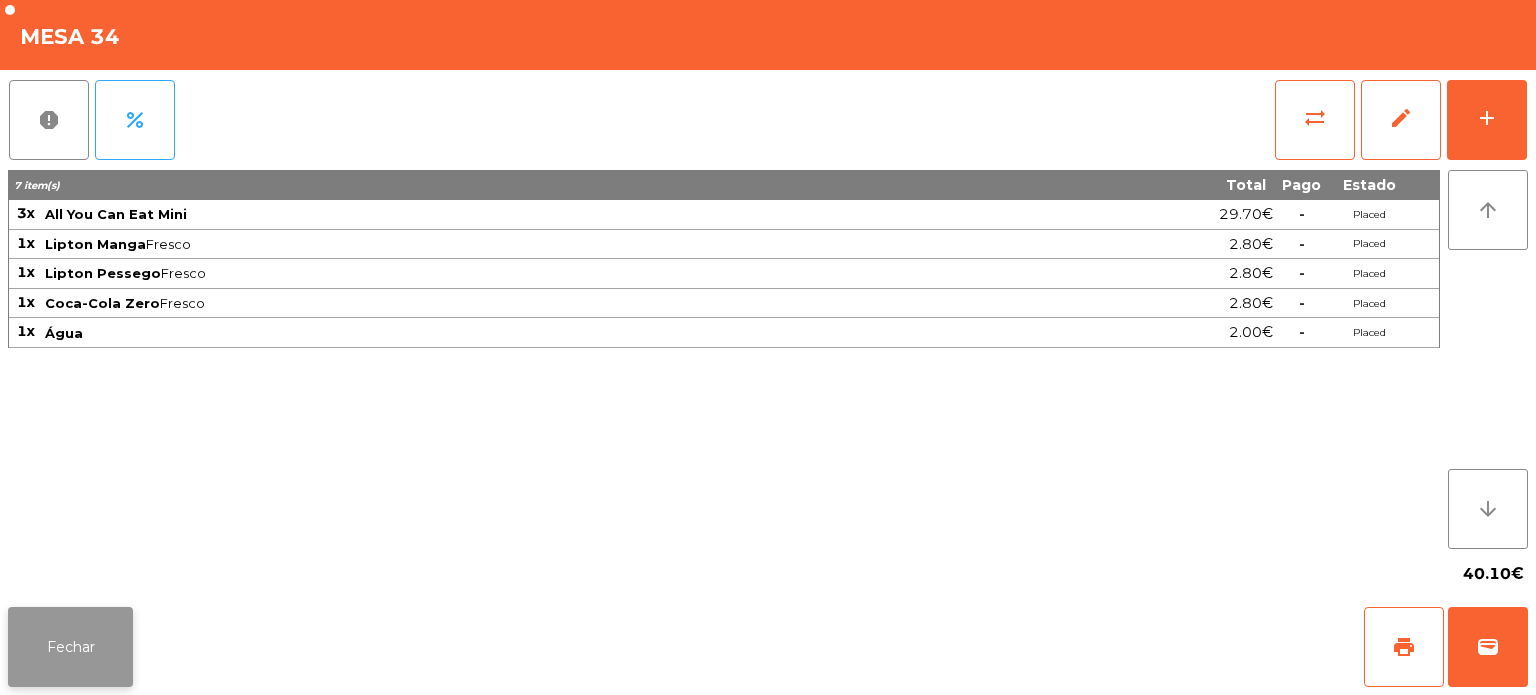 click on "Fechar" 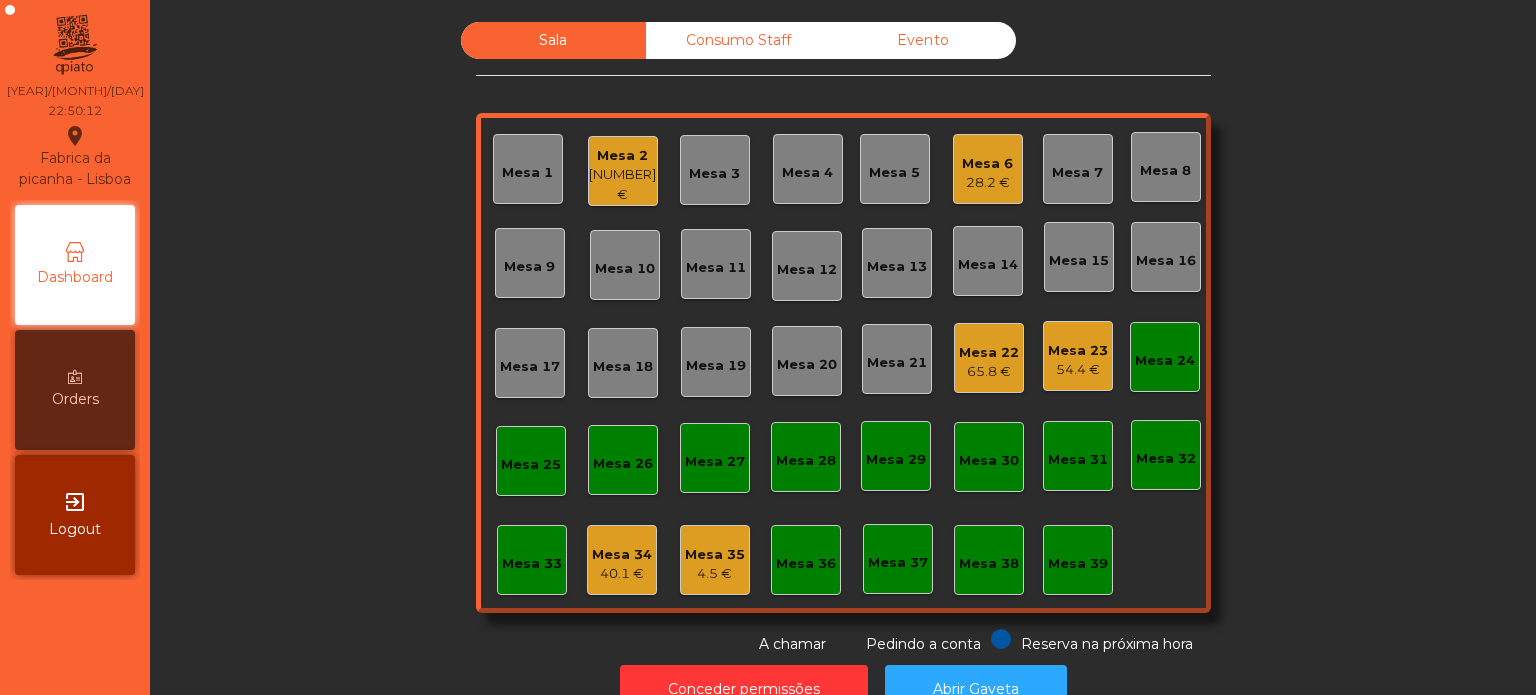 click on "Sala   Consumo Staff   Evento   Mesa 1   Mesa 2   389.87 €   Mesa 3   Mesa 4   Mesa 5   Mesa 6   28.2 €   Mesa 7   Mesa 8   Mesa 9   Mesa 10   Mesa 11   Mesa 12   Mesa 13   Mesa 14   Mesa 15   Mesa 16   Mesa 17   Mesa 18   Mesa 19   Mesa 20   Mesa 21   Mesa 22   65.8 €   Mesa 23   54.4 €   Mesa 24   Mesa 25   Mesa 26   Mesa 27   Mesa 28   Mesa 29   Mesa 30   Mesa 31   Mesa 32   Mesa 33   Mesa 34   40.1 €   Mesa 35   4.5 €   Mesa 36   Mesa 37   Mesa 38   Mesa 39  Reserva na próxima hora Pedindo a conta A chamar" 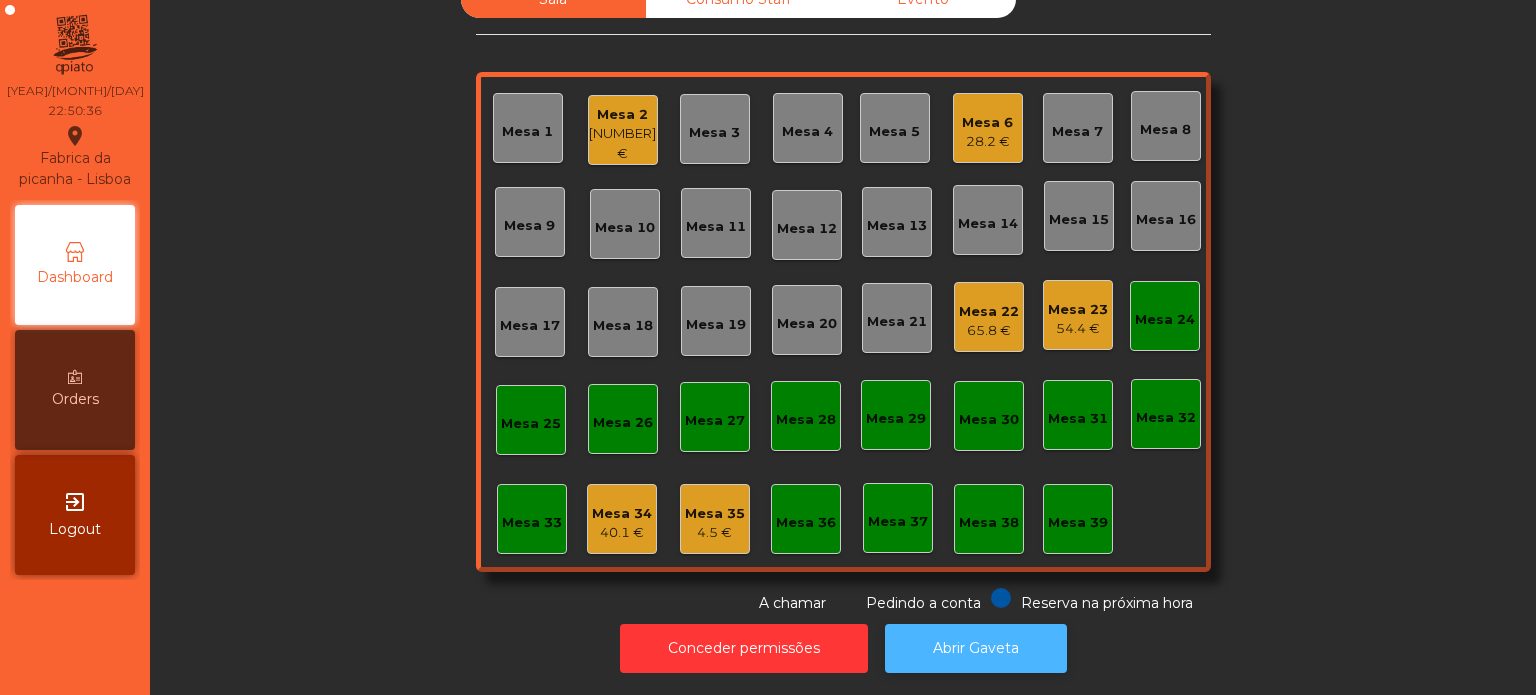click on "Abrir Gaveta" 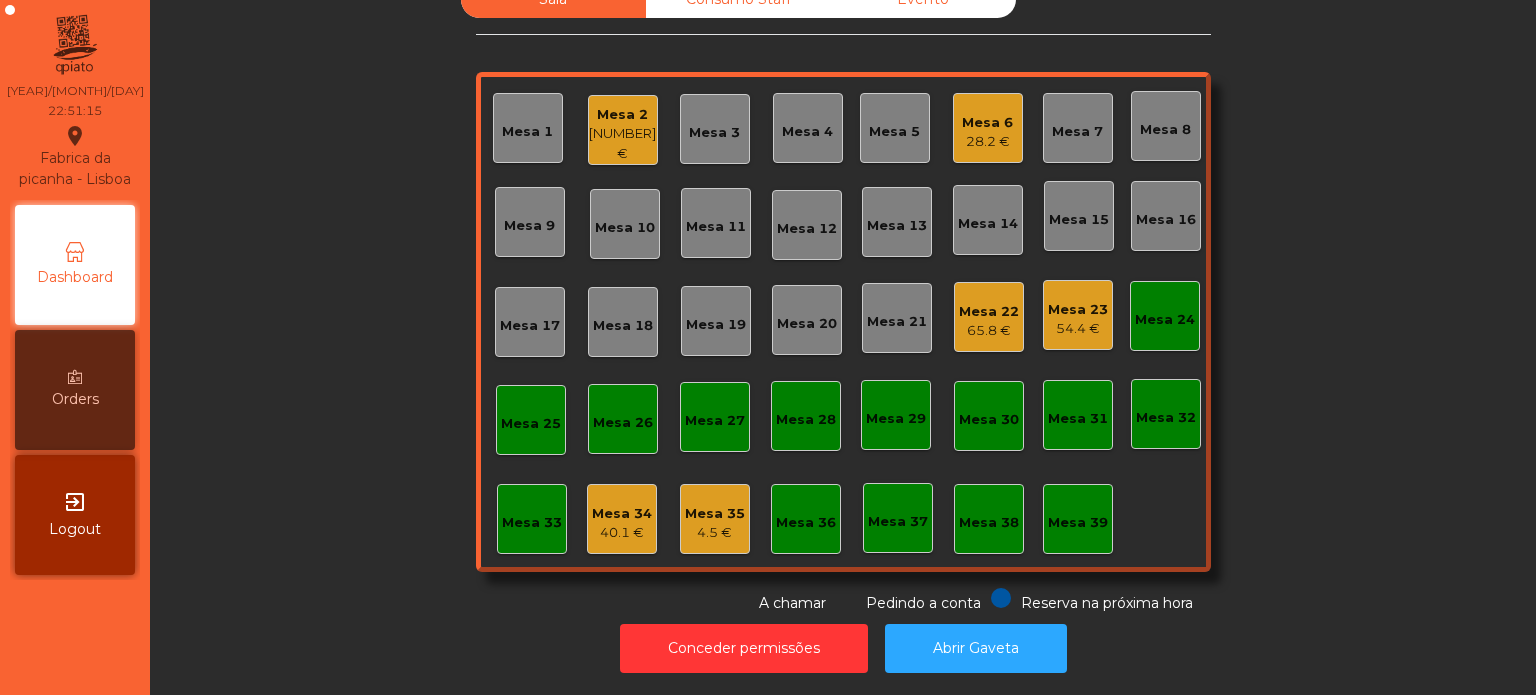 click on "Mesa 35" 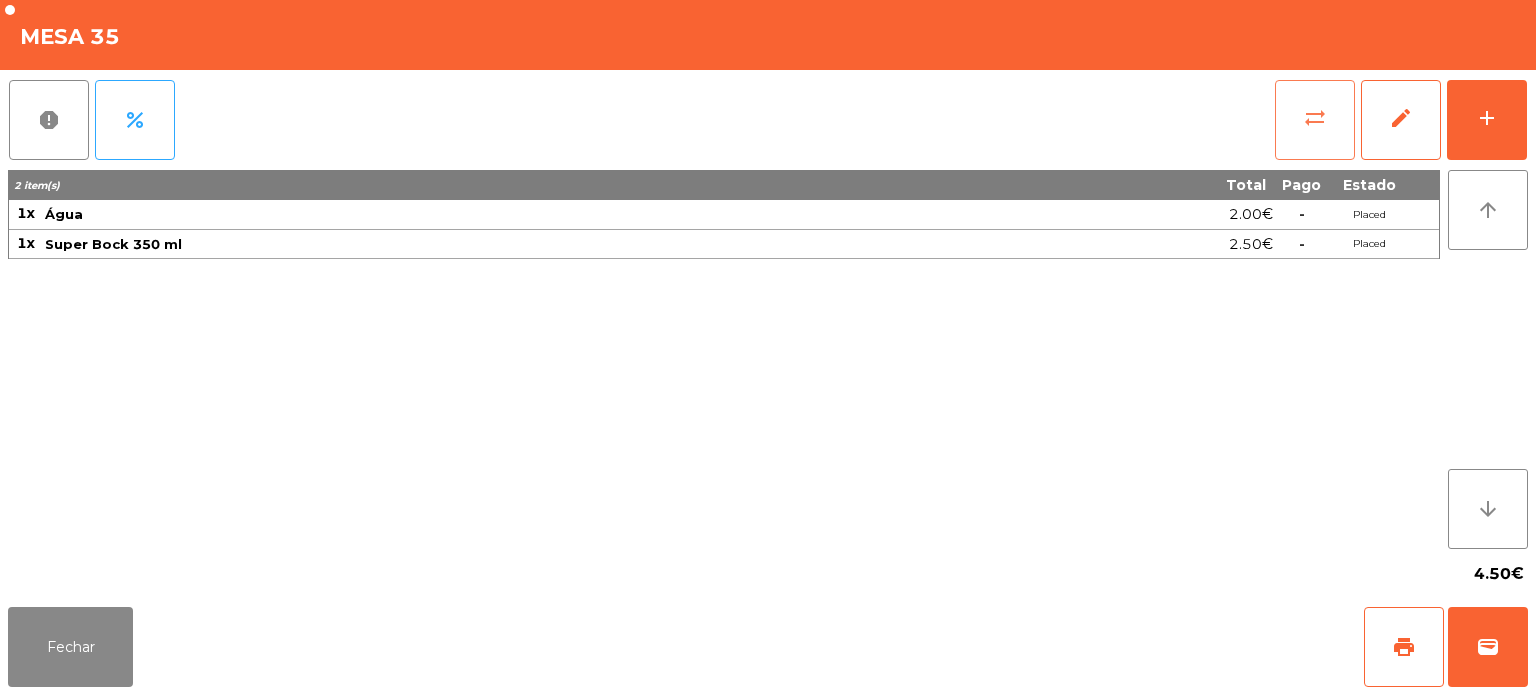 click on "sync_alt" 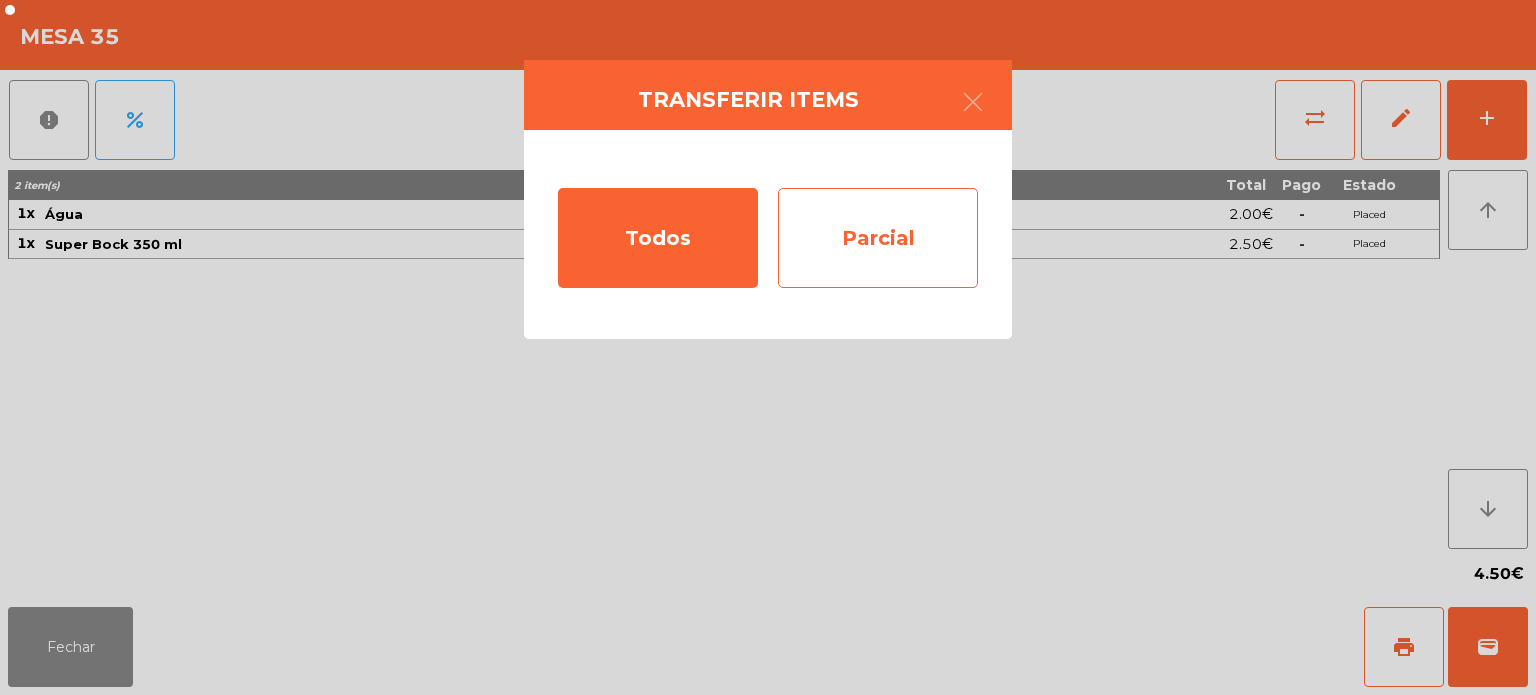 click on "Parcial" 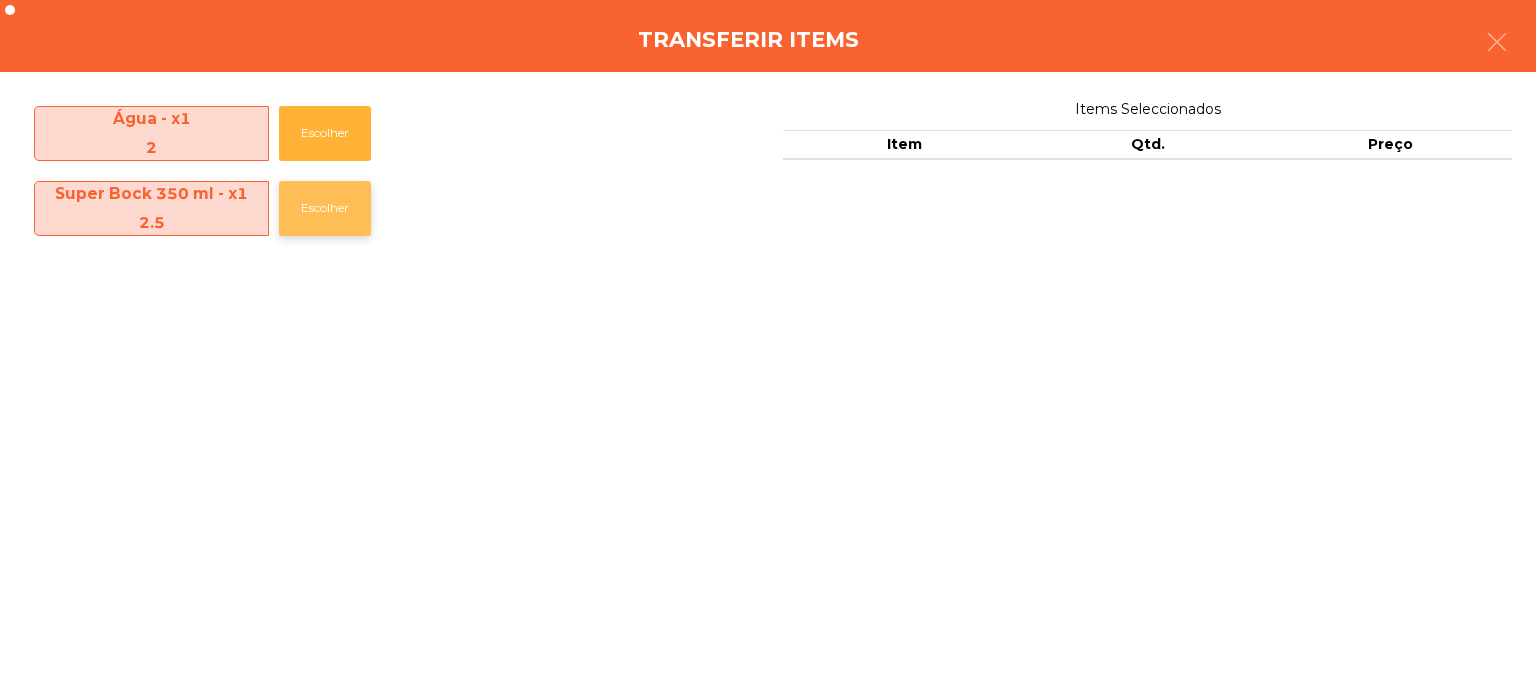click on "Escolher" 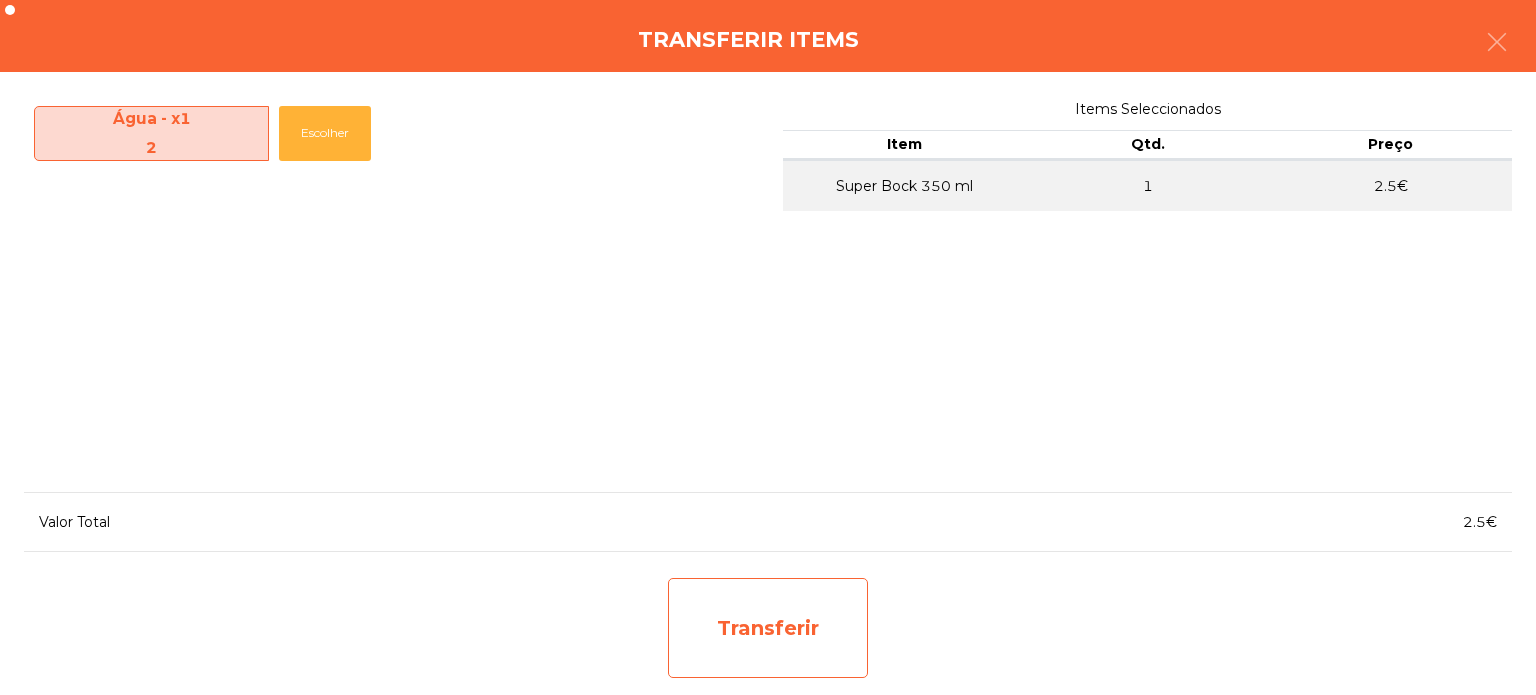 click on "Transferir" 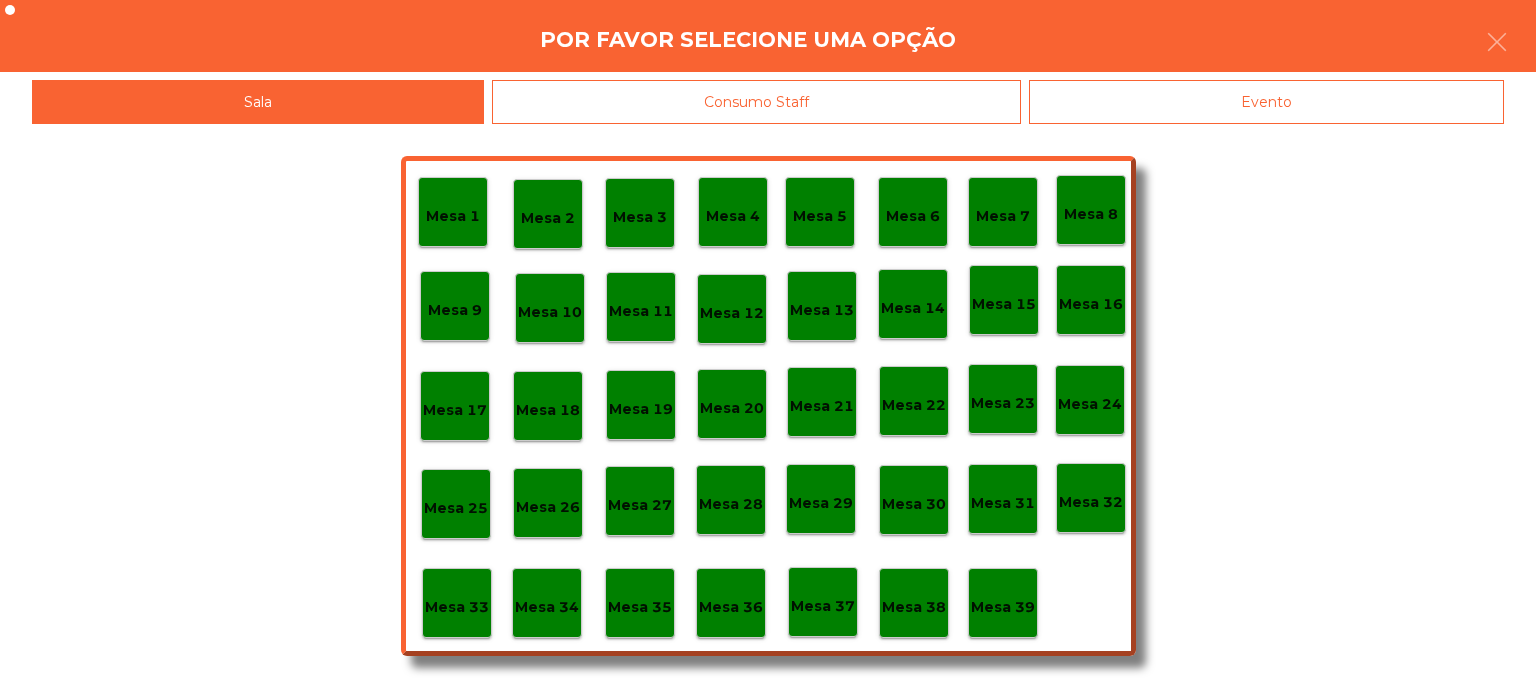 click on "Mesa 36" 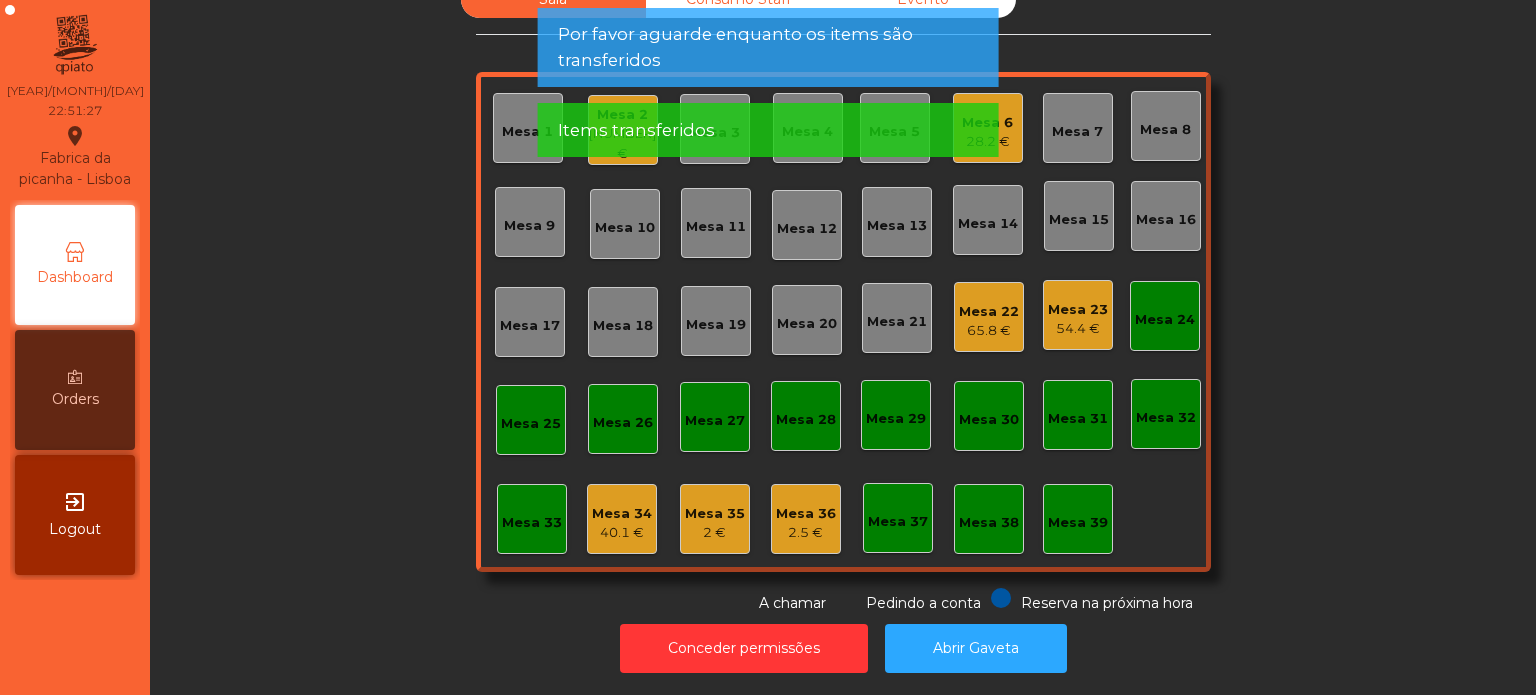 click on "Mesa 36" 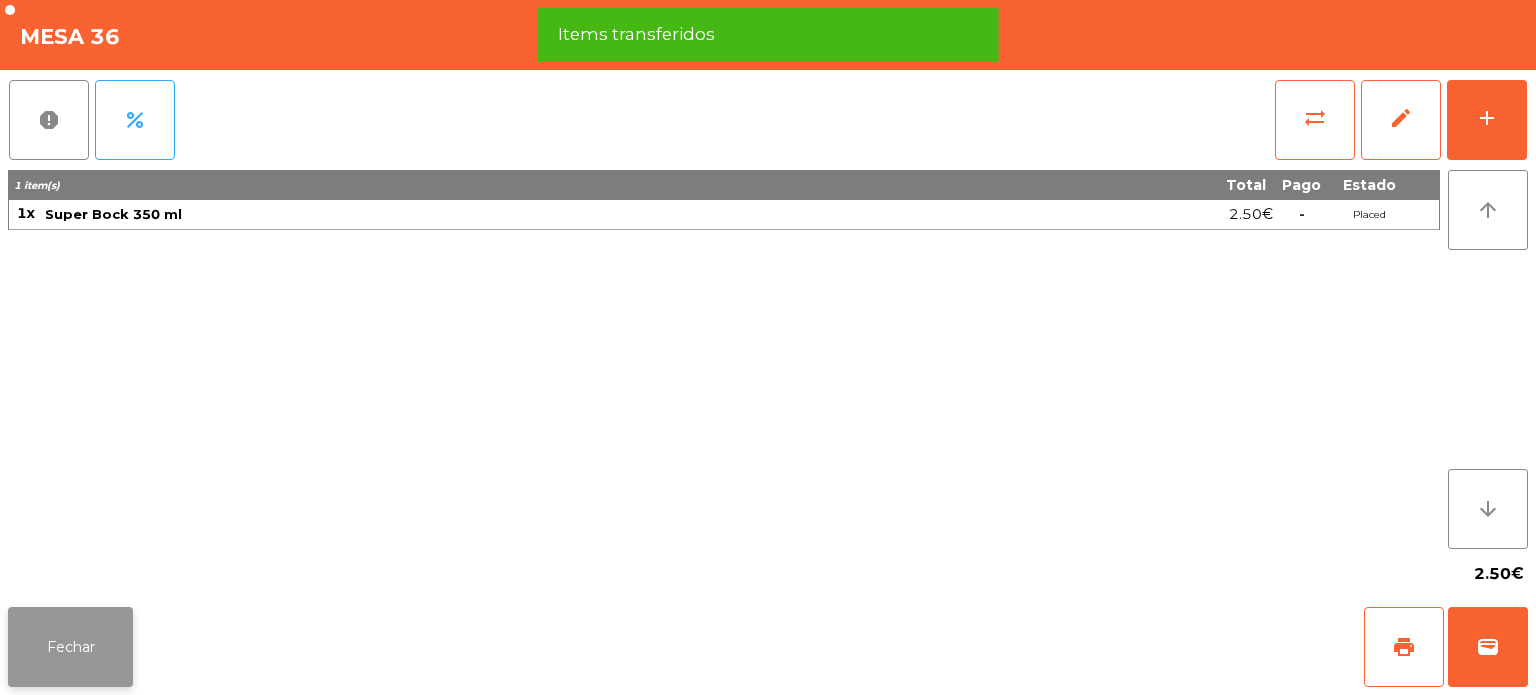 click on "Fechar" 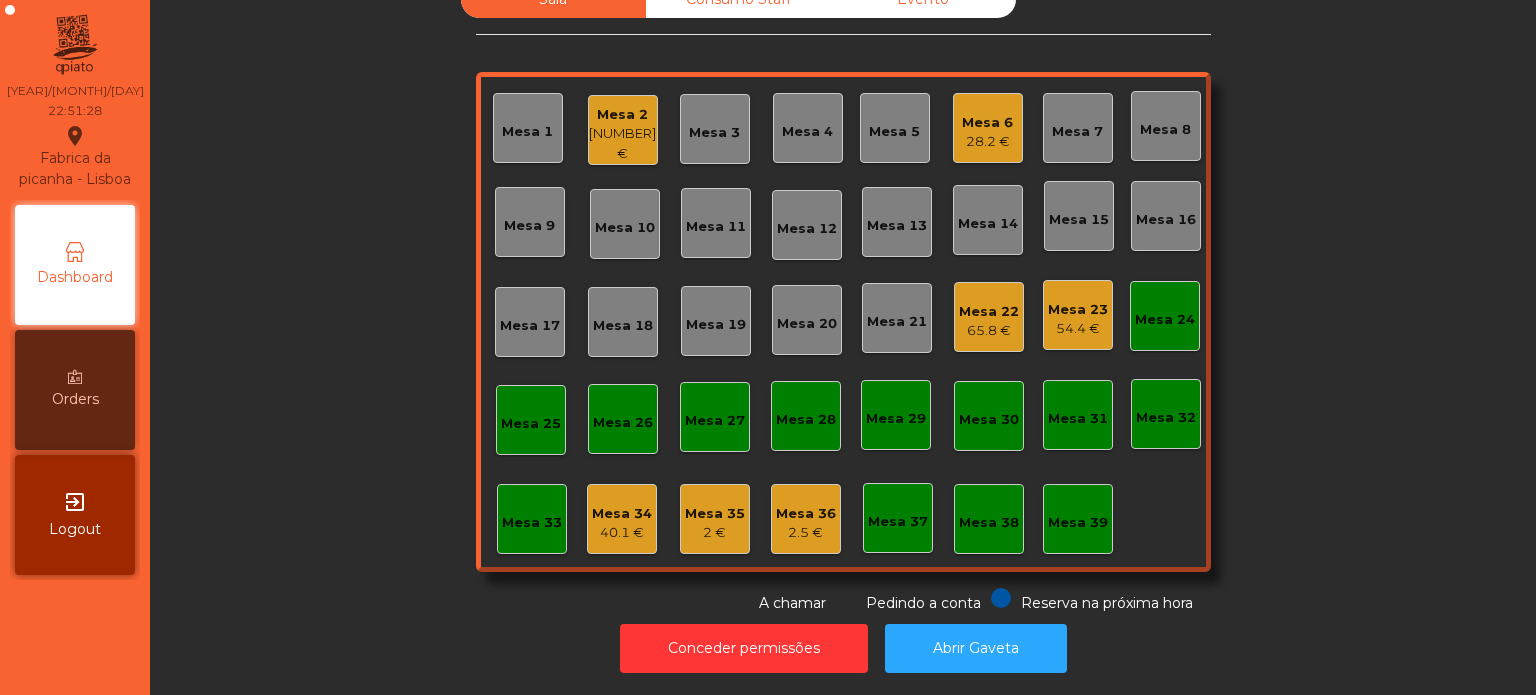 click on "Mesa 6" 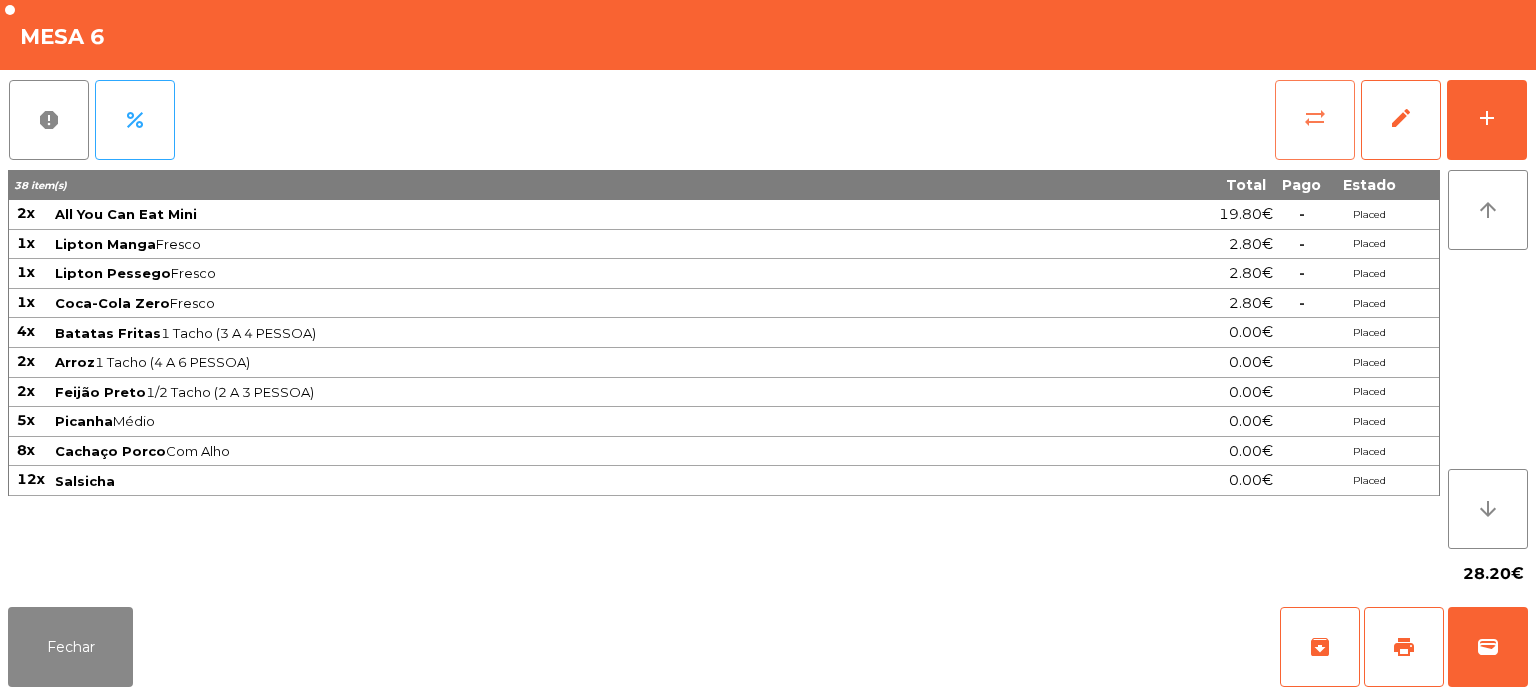 click on "sync_alt" 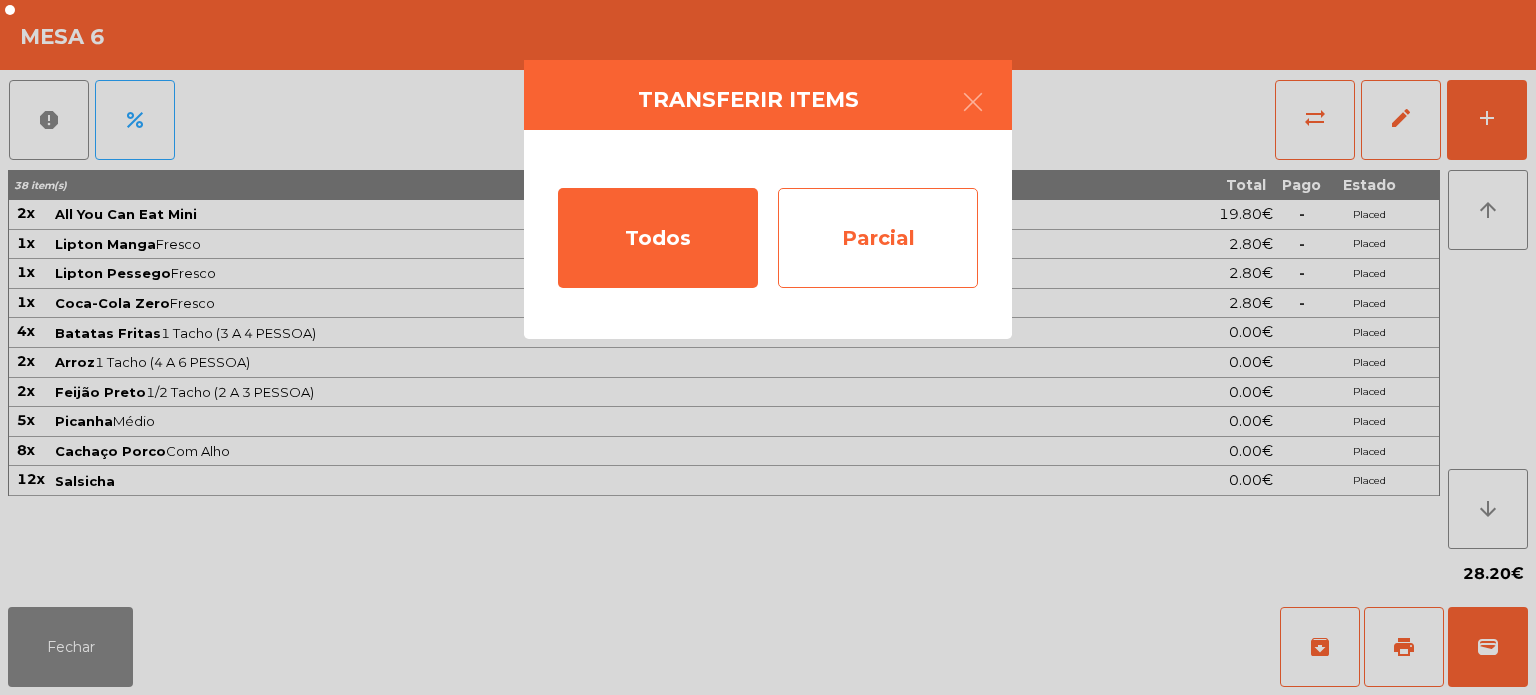 click on "Parcial" 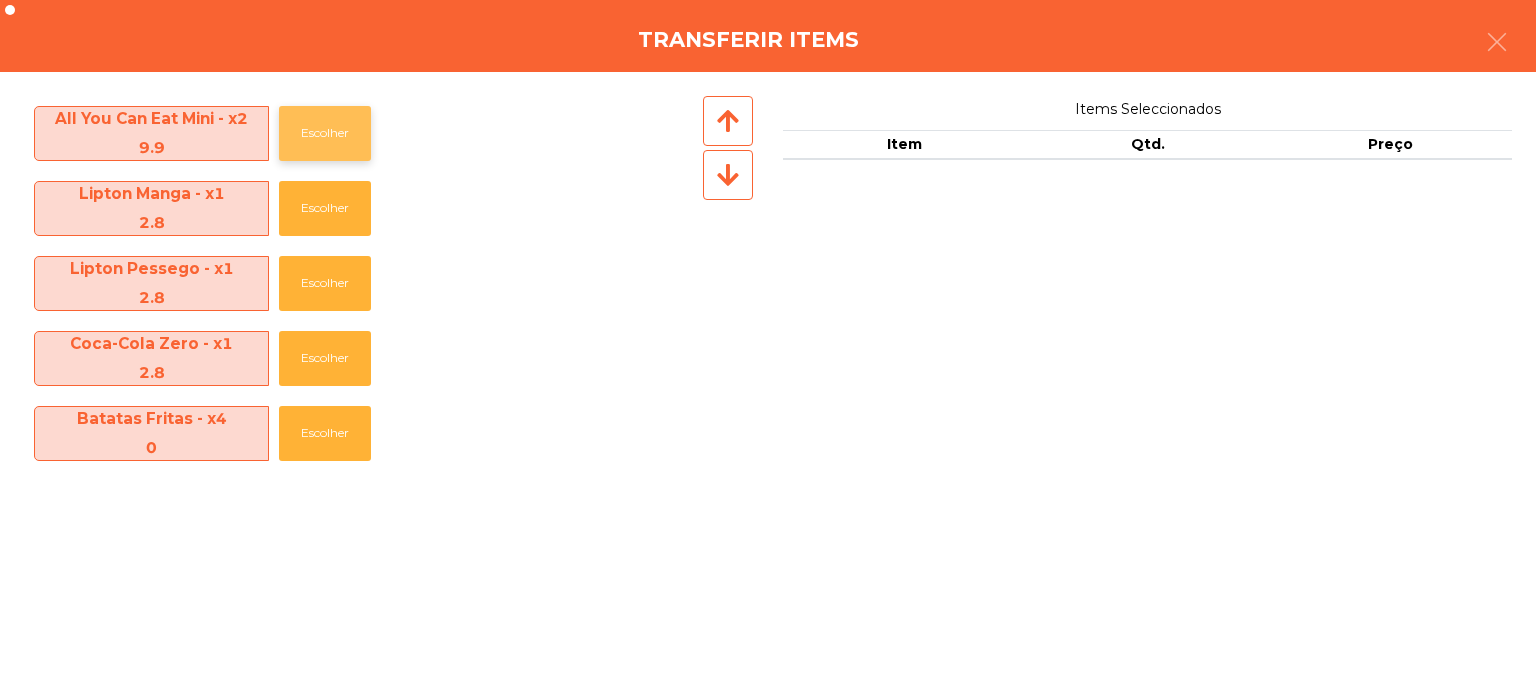 click on "Escolher" 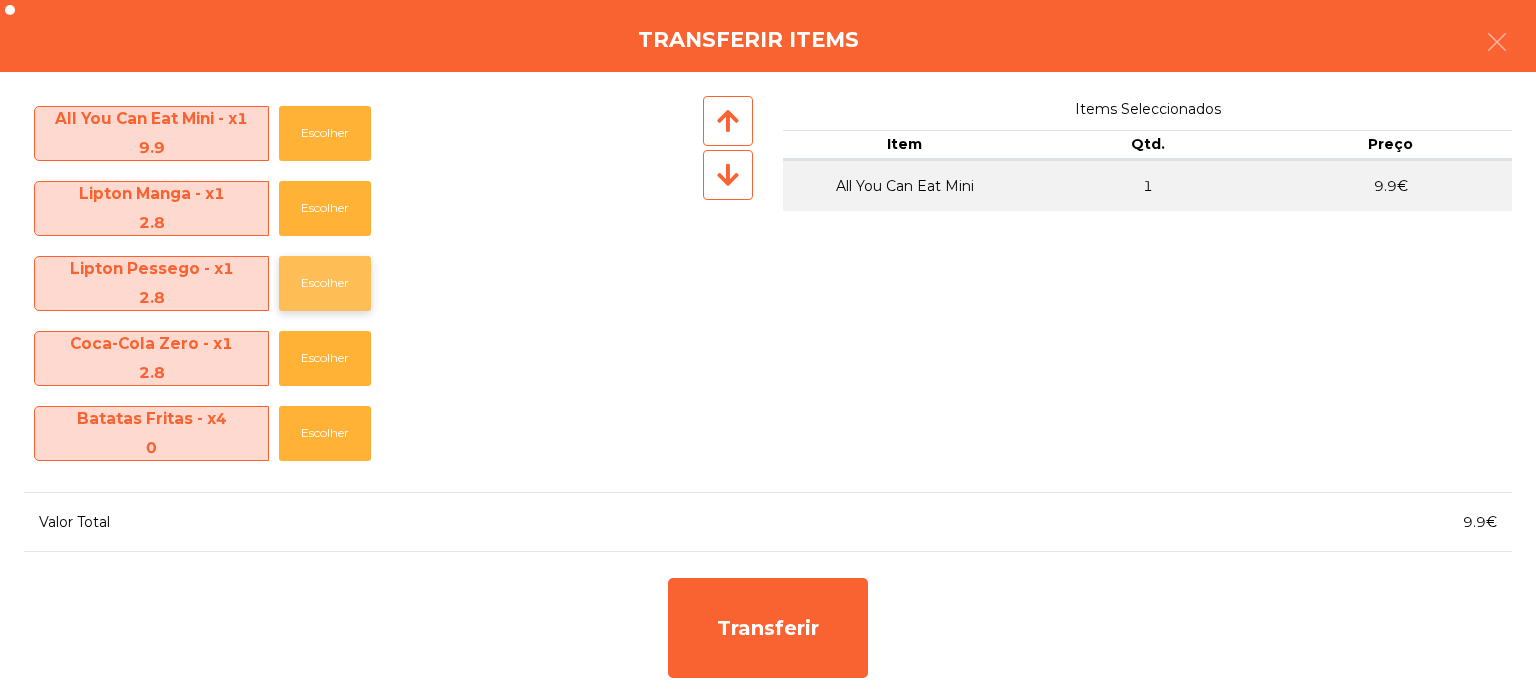 click on "Escolher" 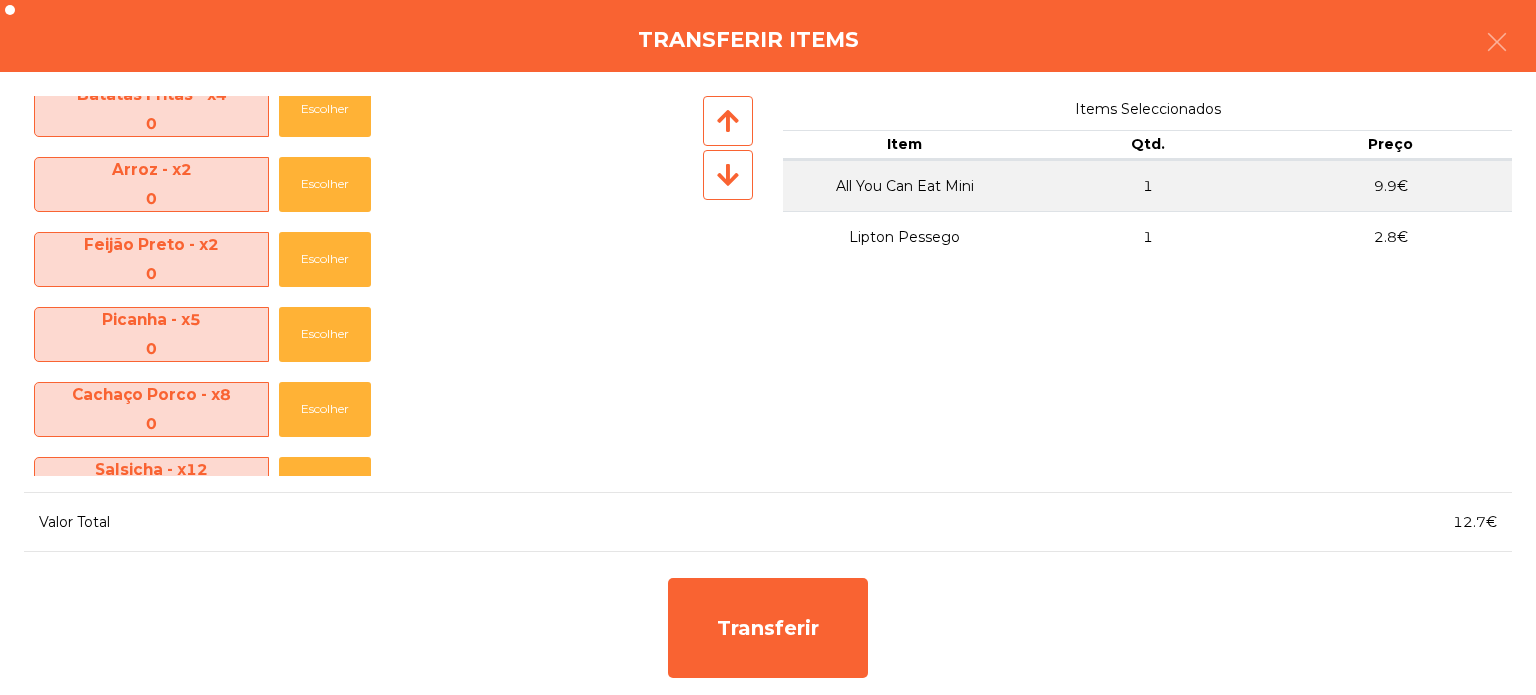 scroll, scrollTop: 295, scrollLeft: 0, axis: vertical 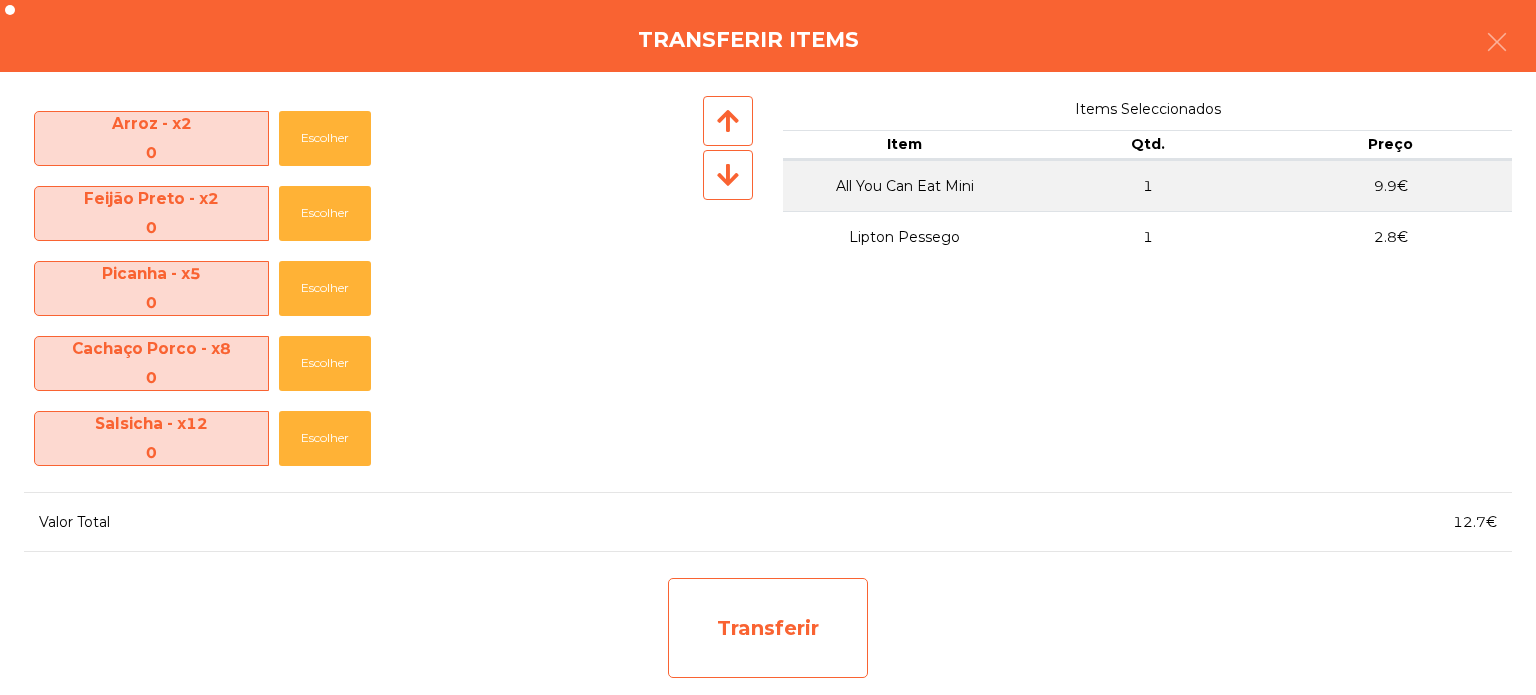 click on "Transferir" 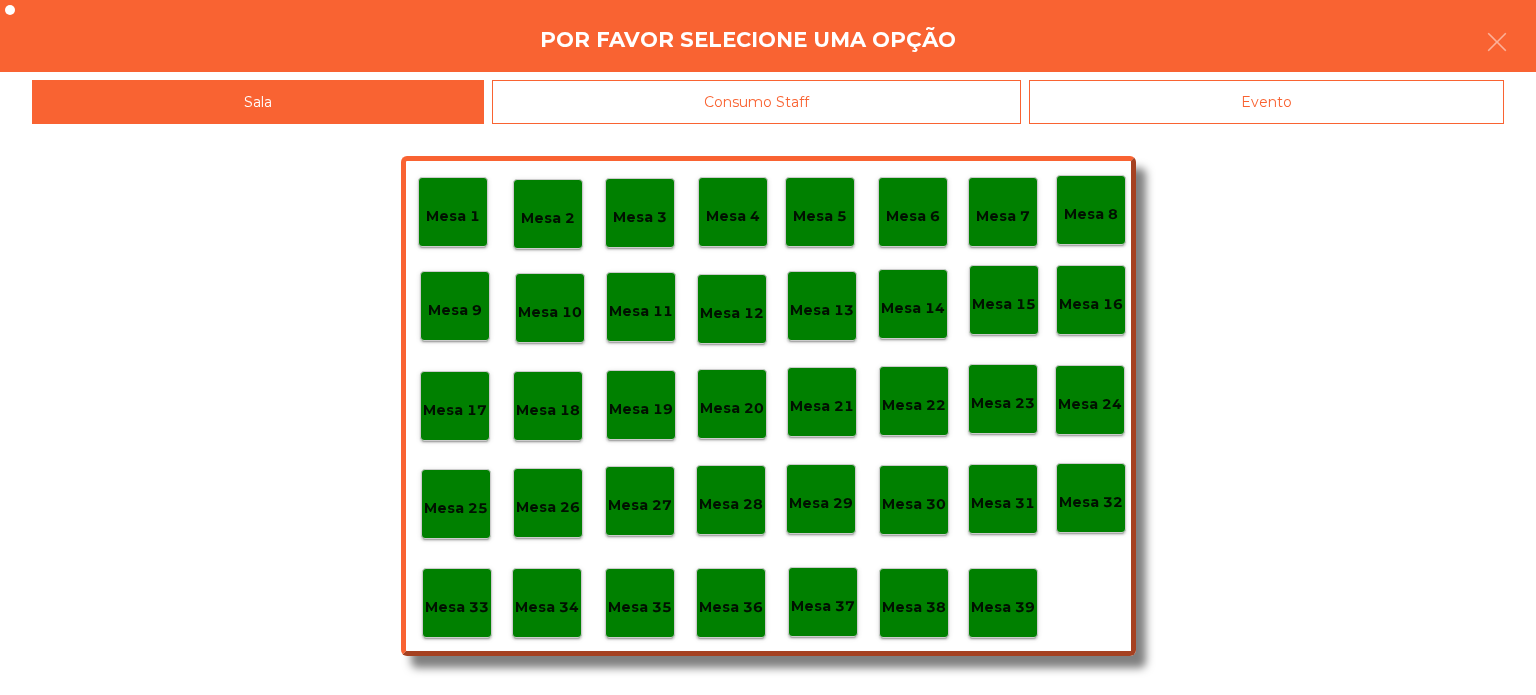 click on "Mesa 36" 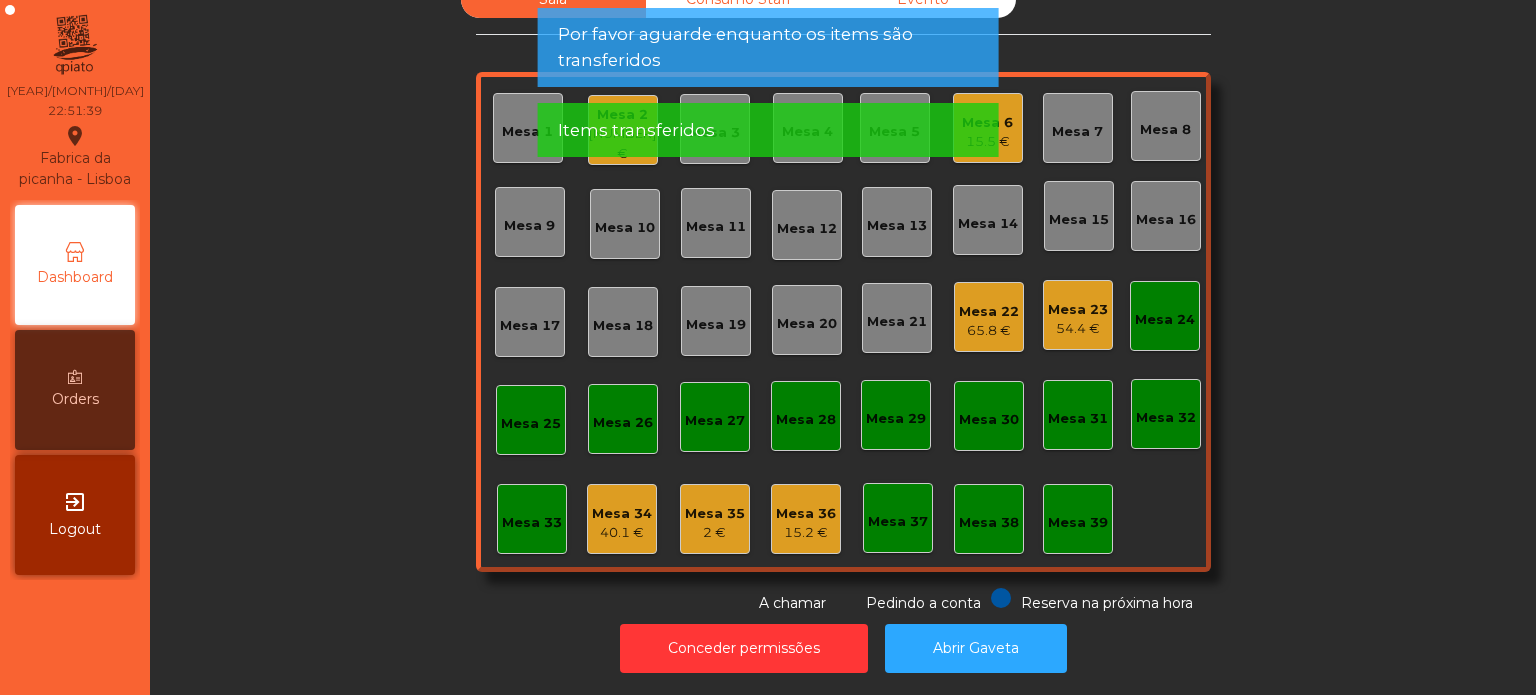 click on "Mesa 36" 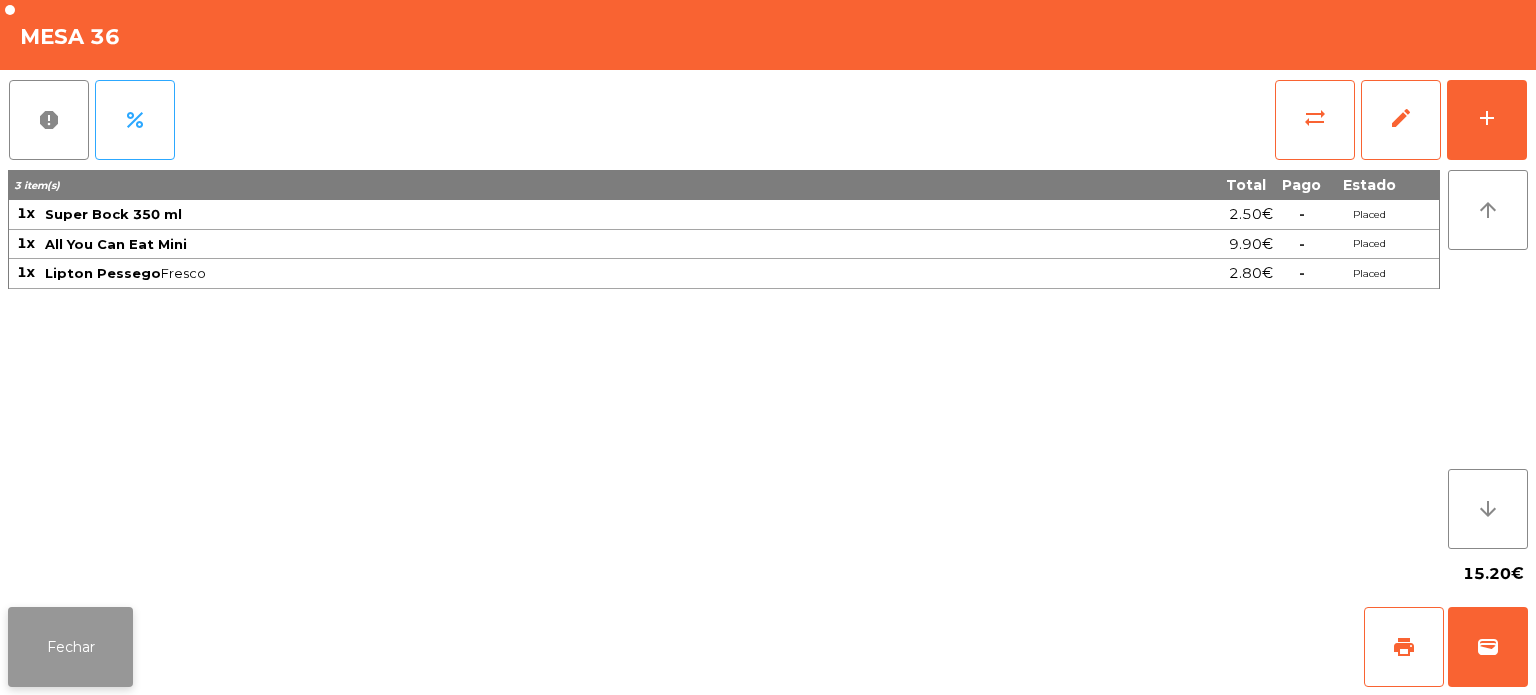 click on "Fechar" 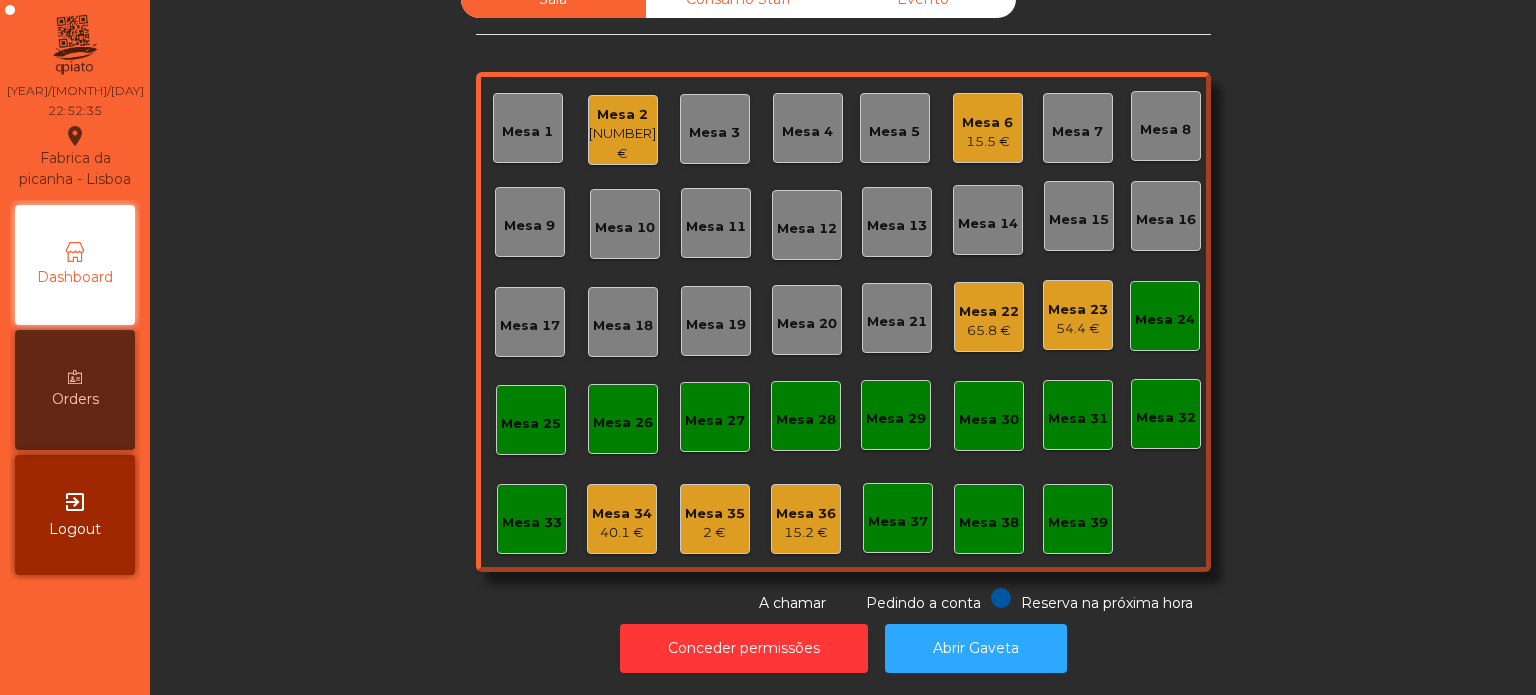 click on "Mesa 36" 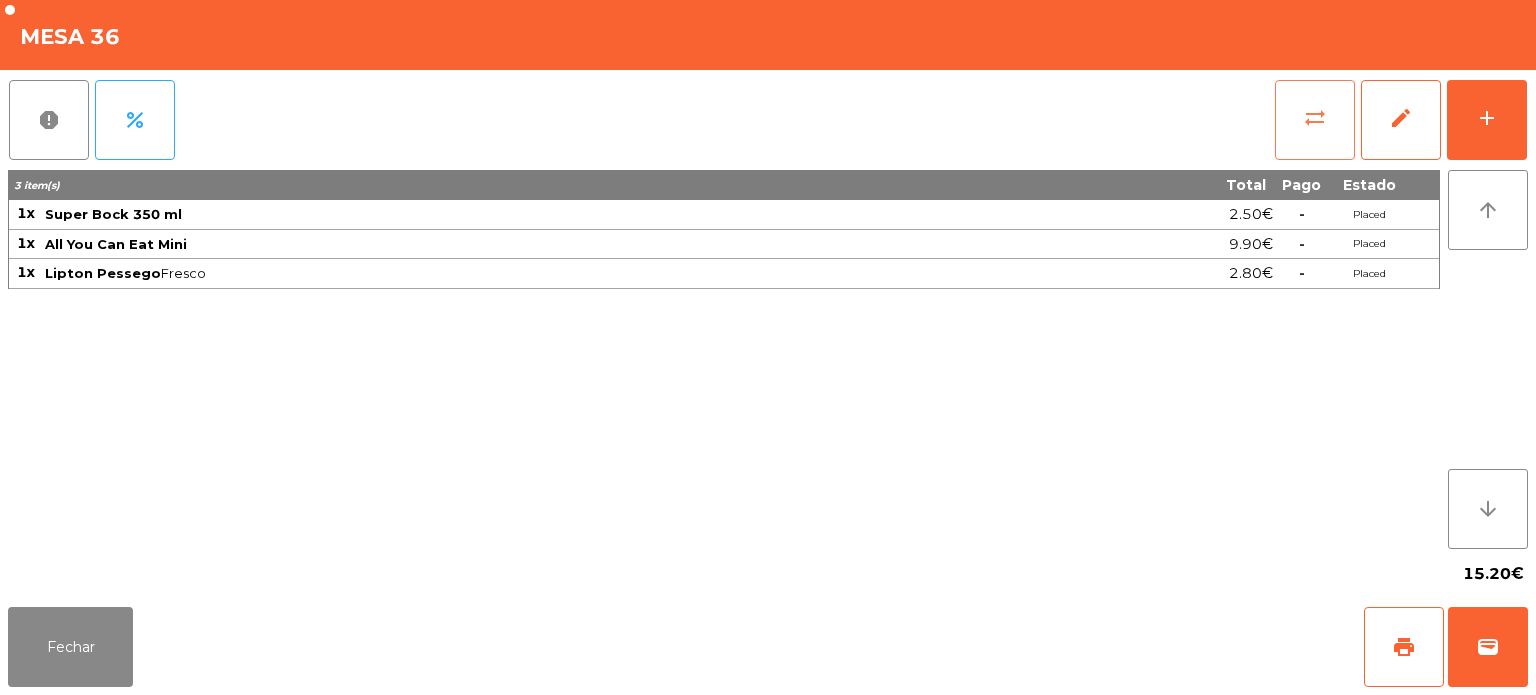 click on "sync_alt" 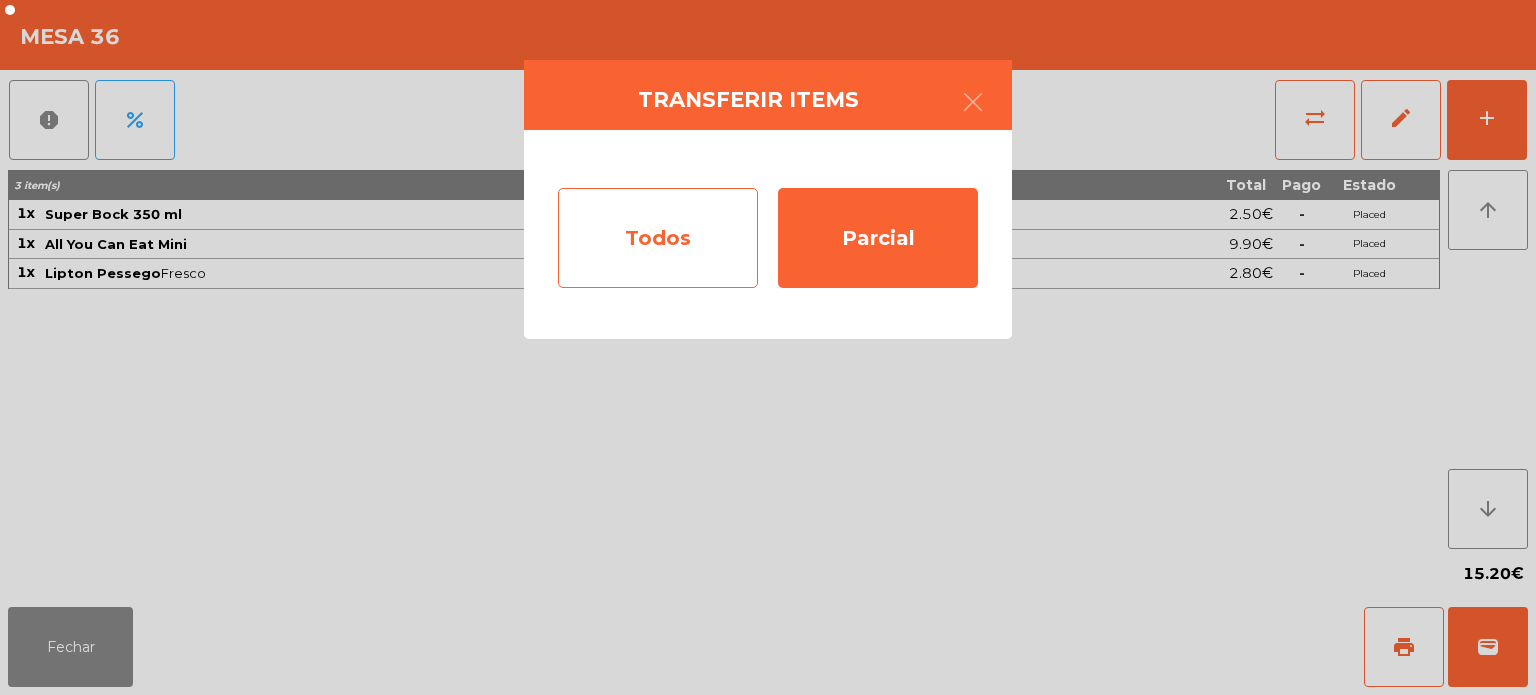 click on "Todos" 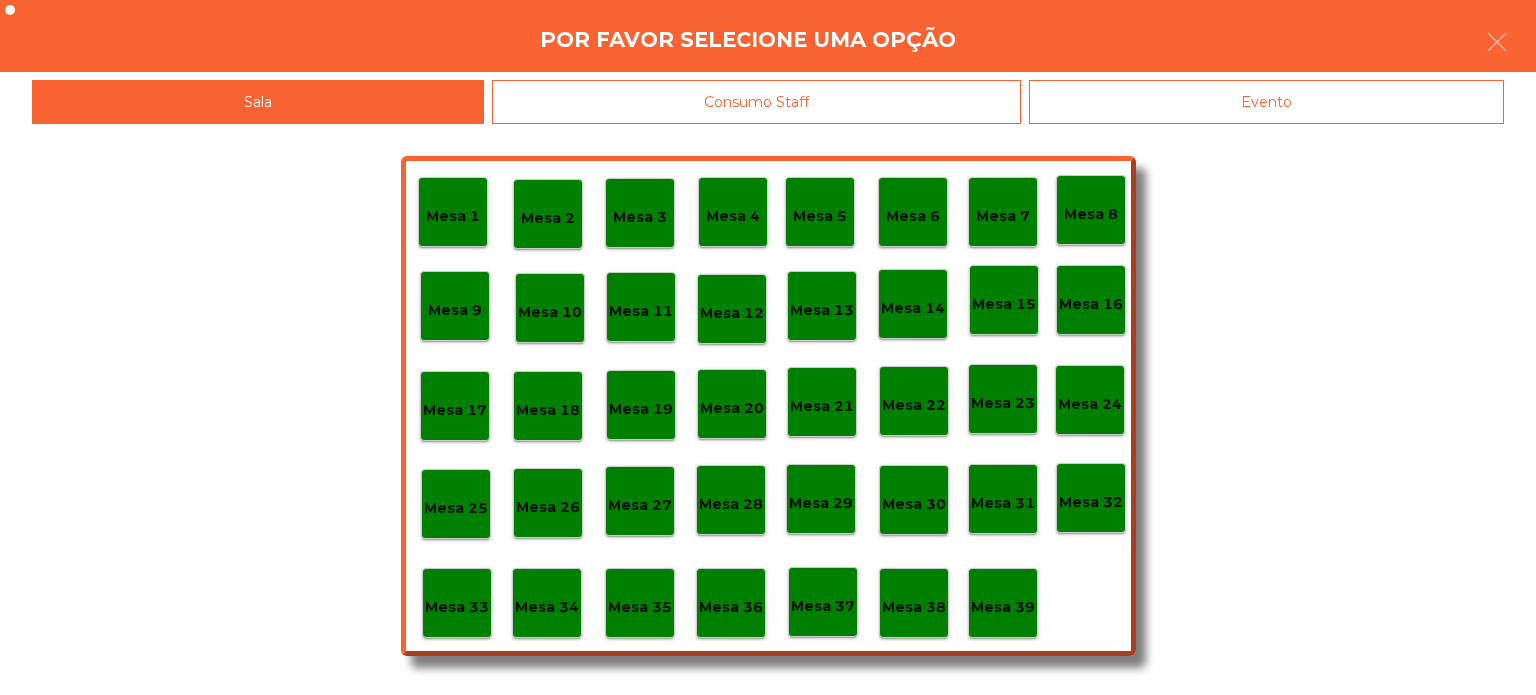 click on "Mesa 34" 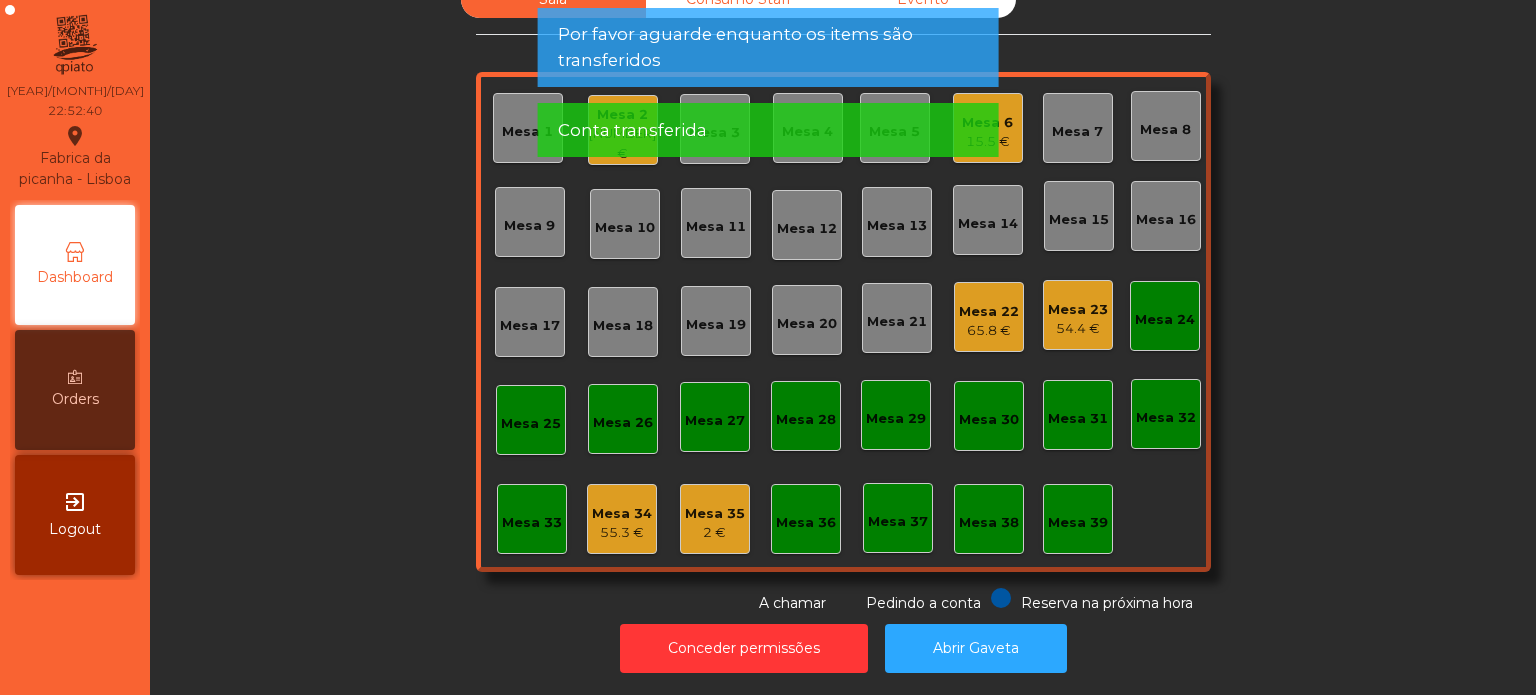 click on "Conta transferida" 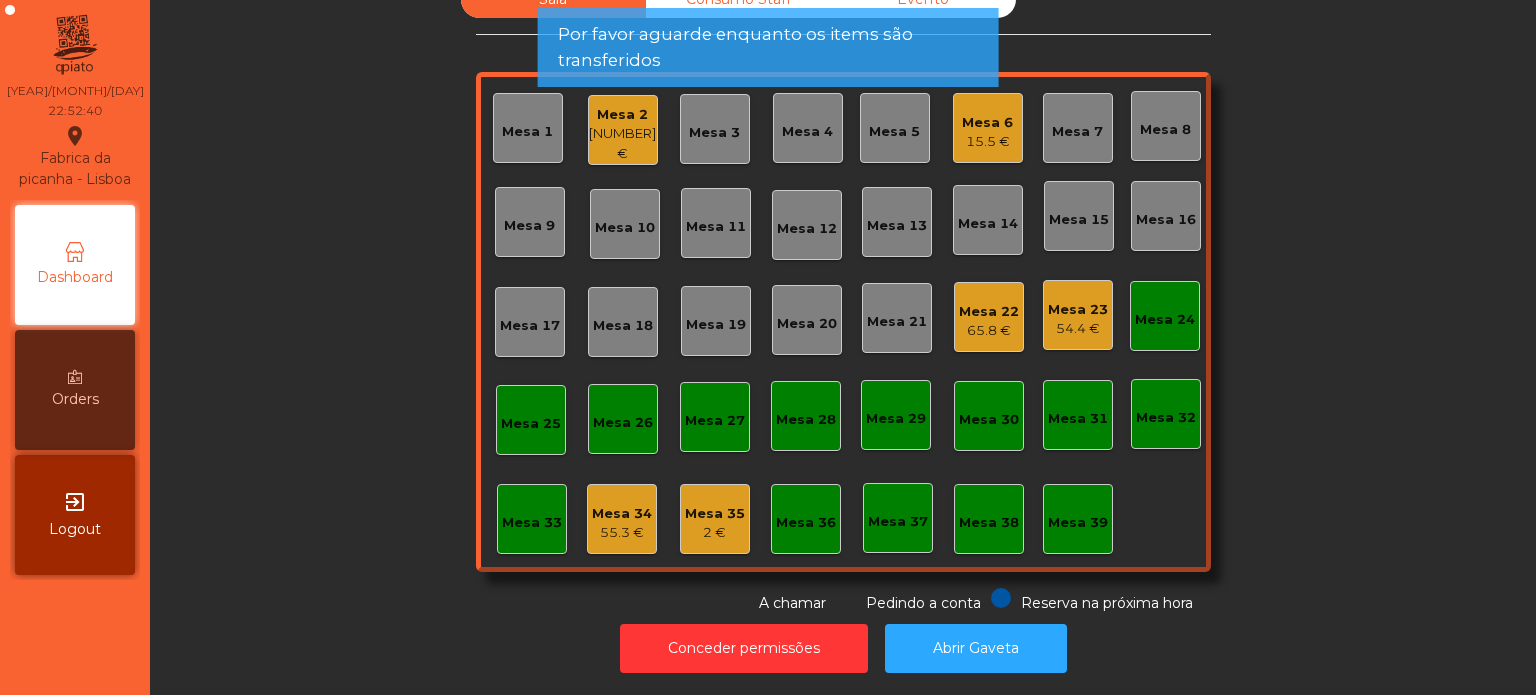 click on "Por favor aguarde enquanto os items são transferidos" 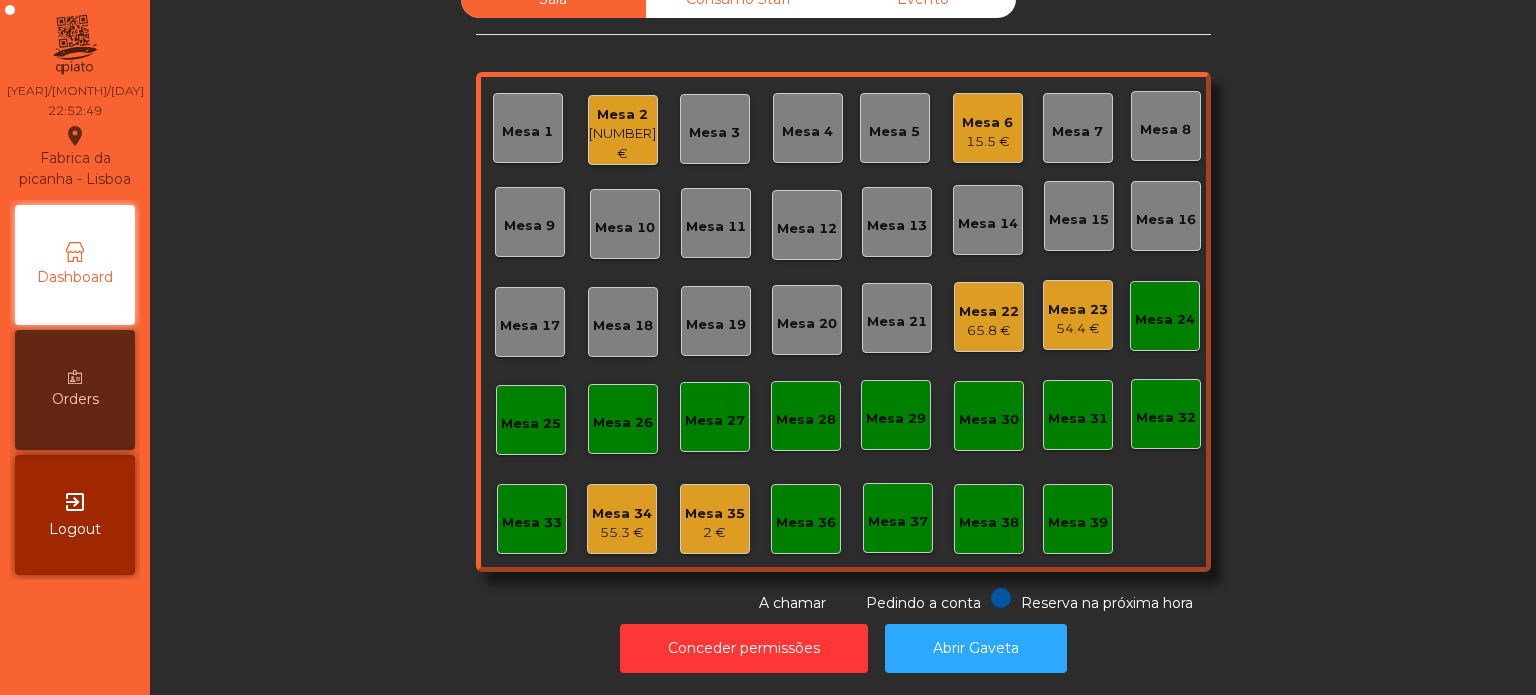 click on "Mesa 6   15.5 €" 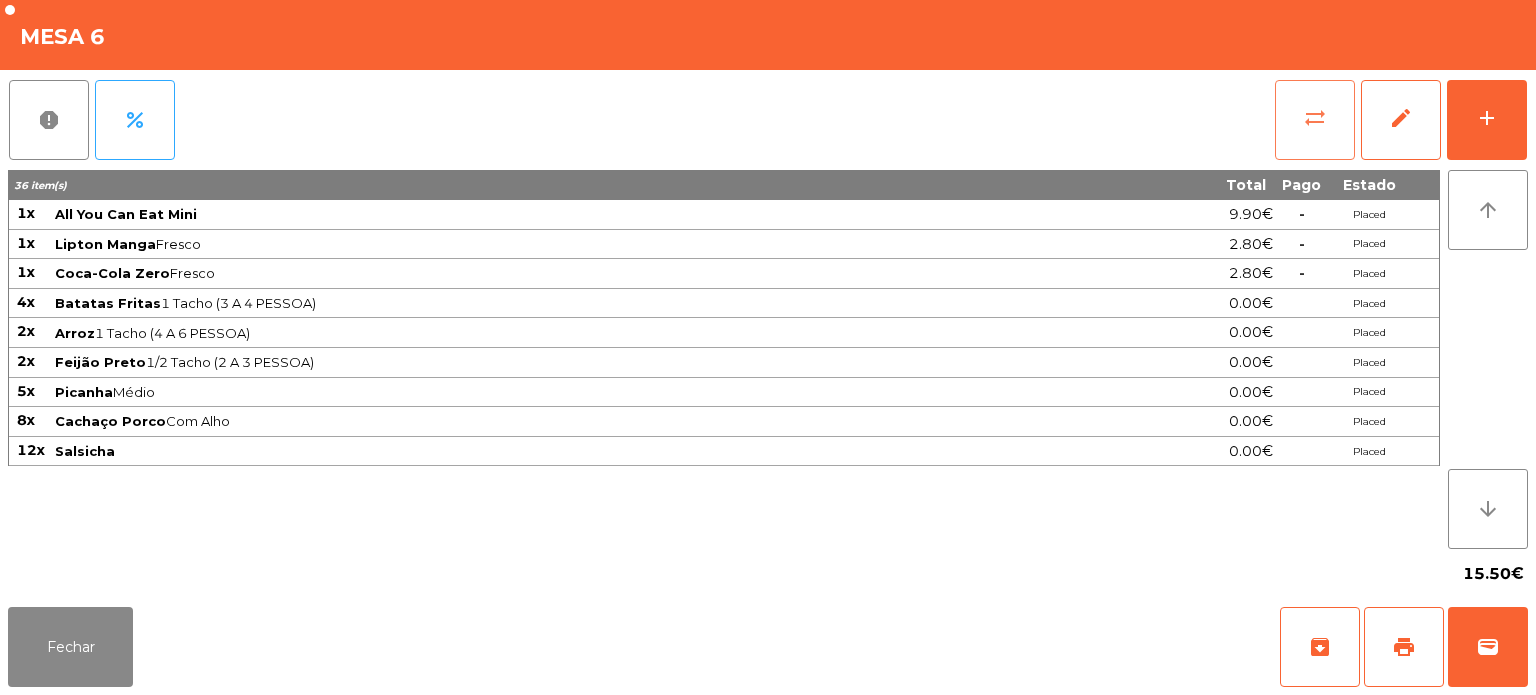 click on "sync_alt" 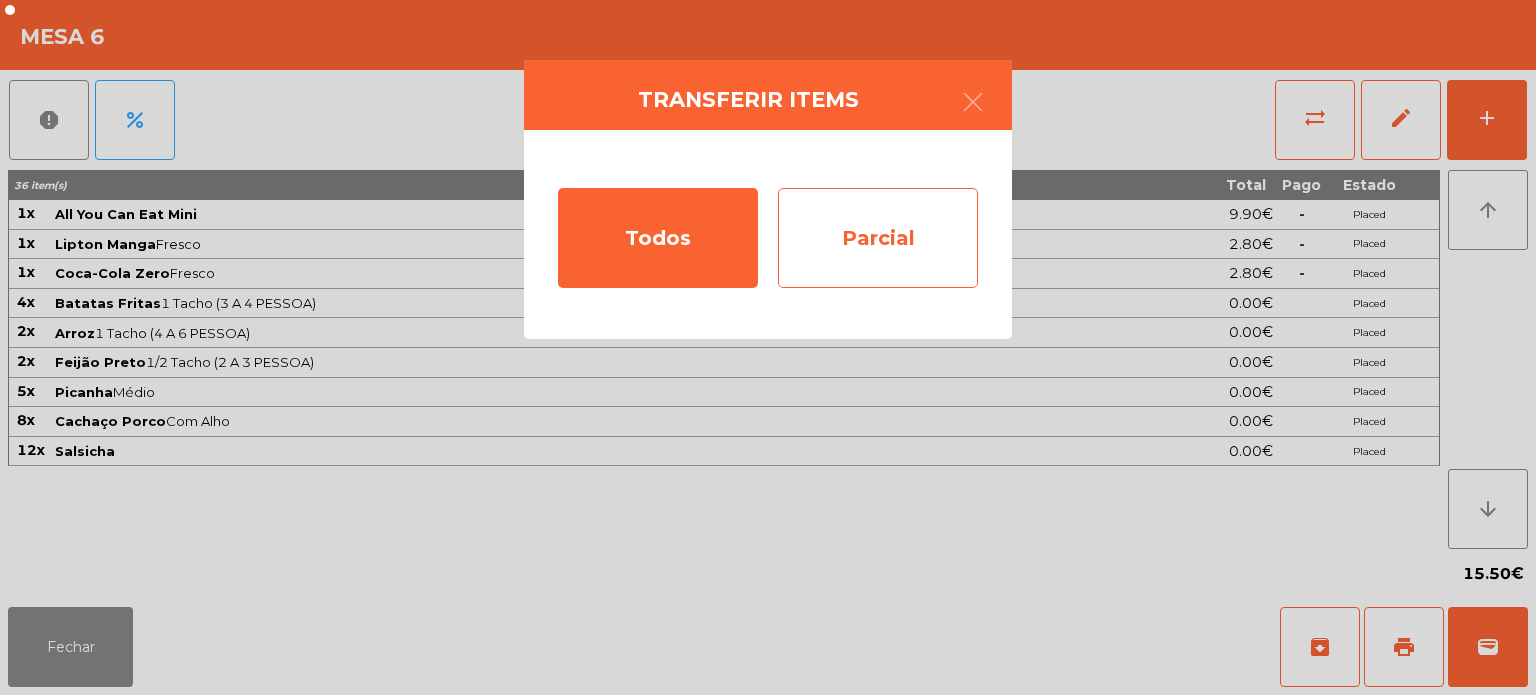 click on "Parcial" 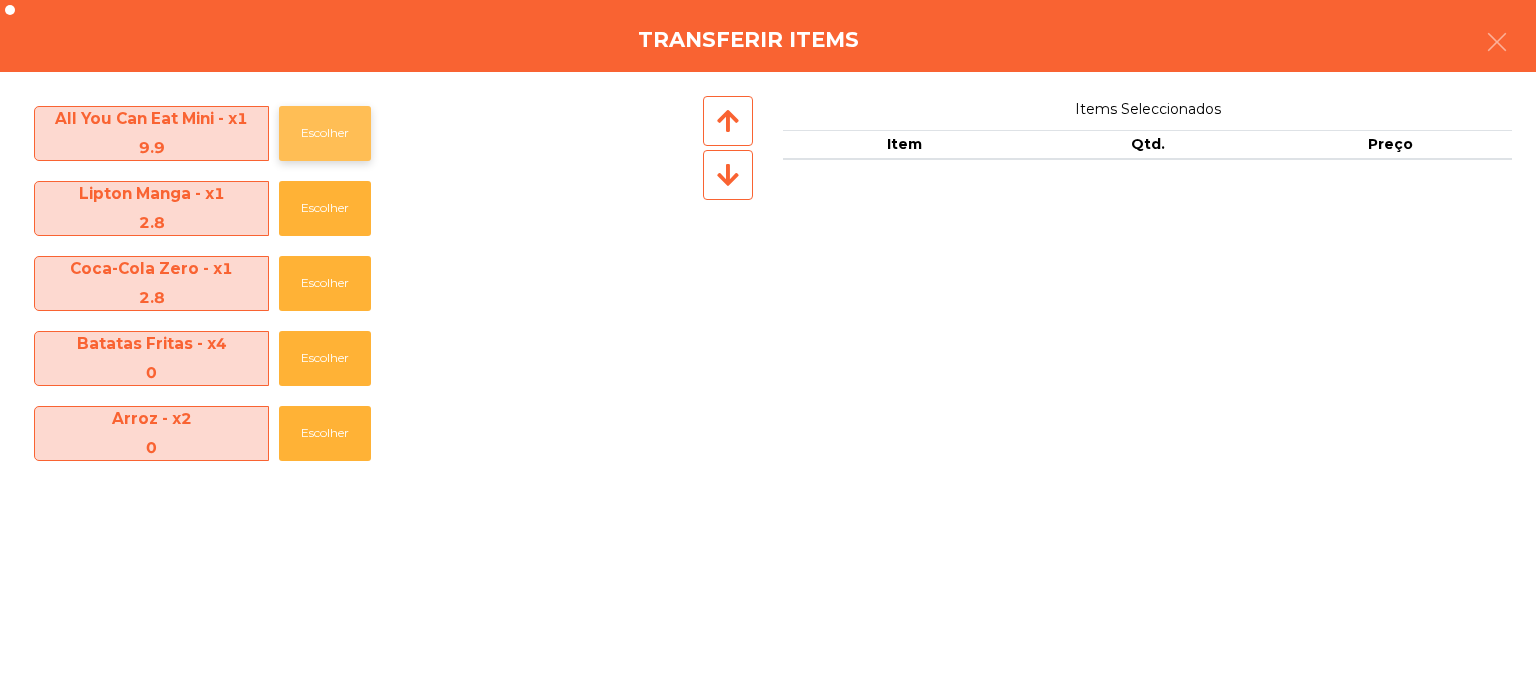 click on "Escolher" 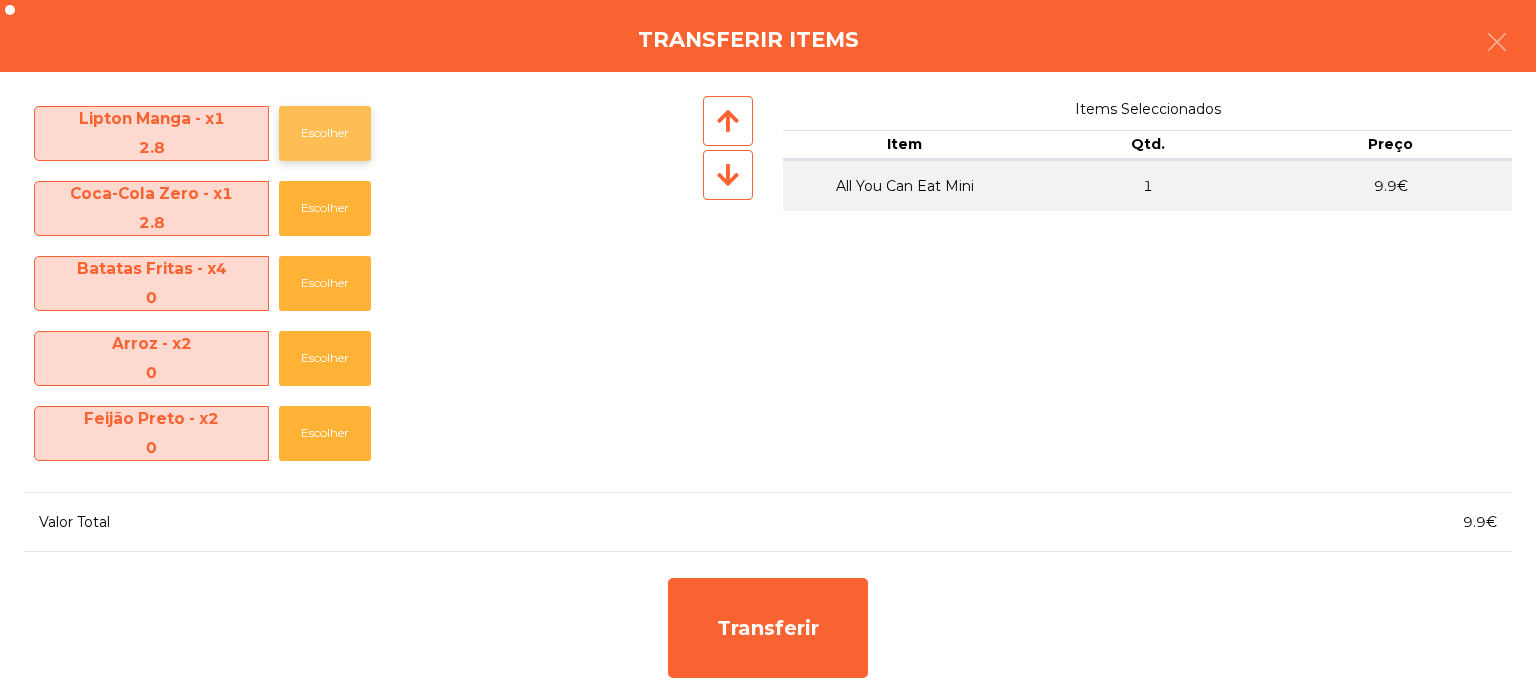 click on "Escolher" 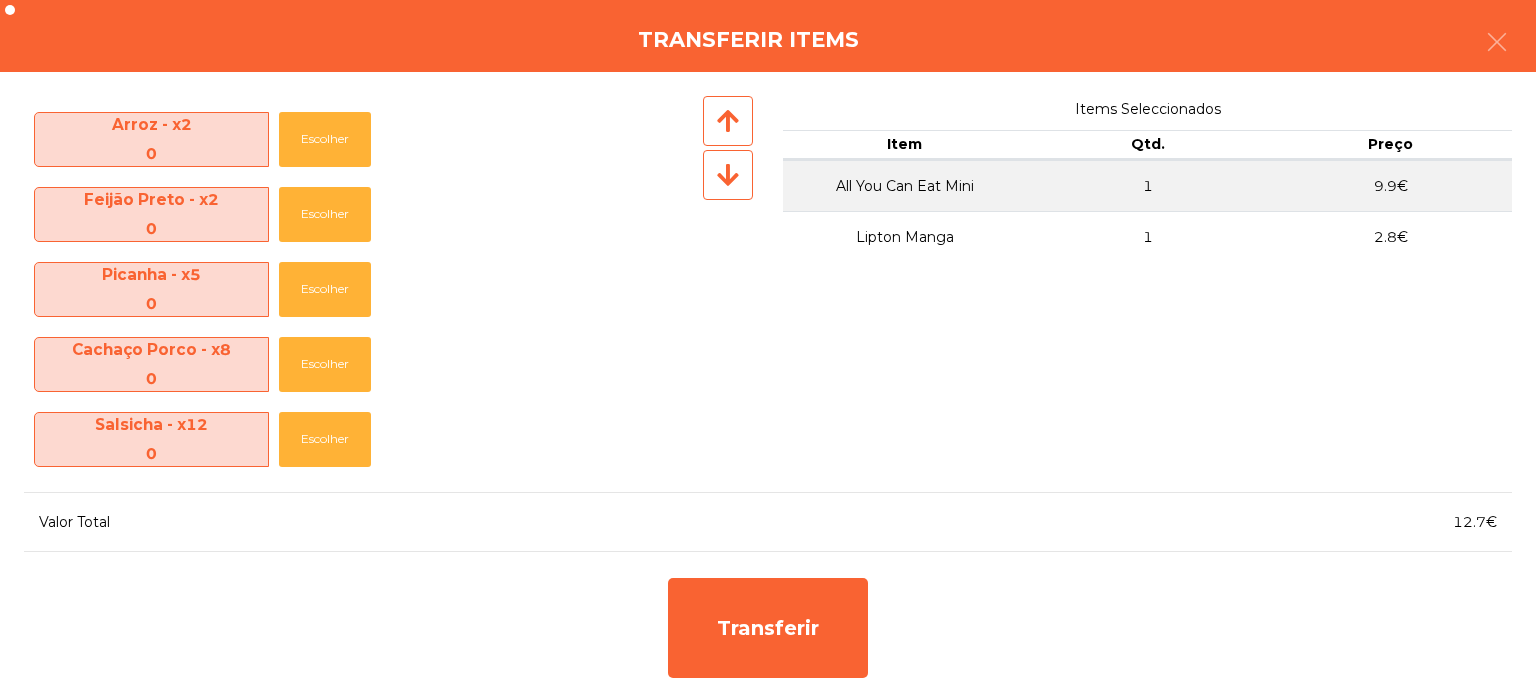 scroll, scrollTop: 0, scrollLeft: 0, axis: both 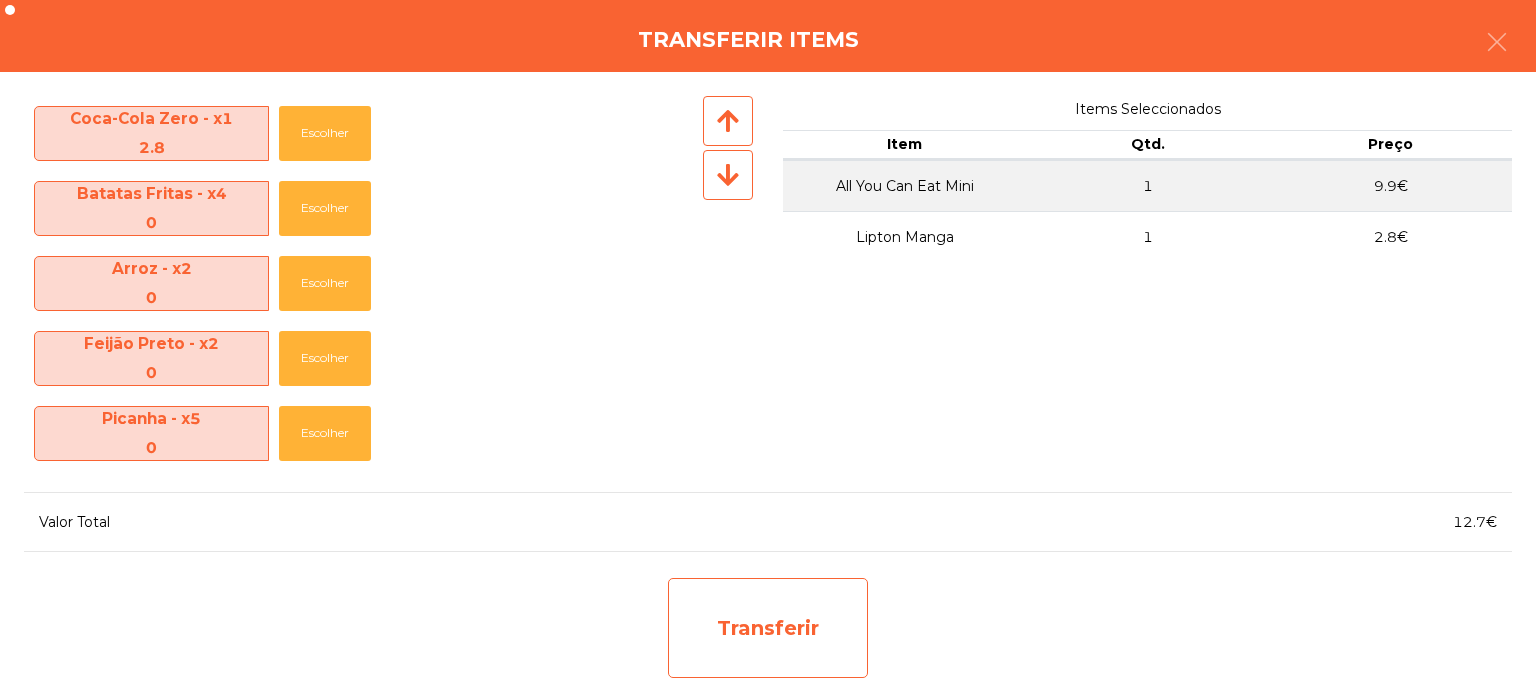 click on "Transferir" 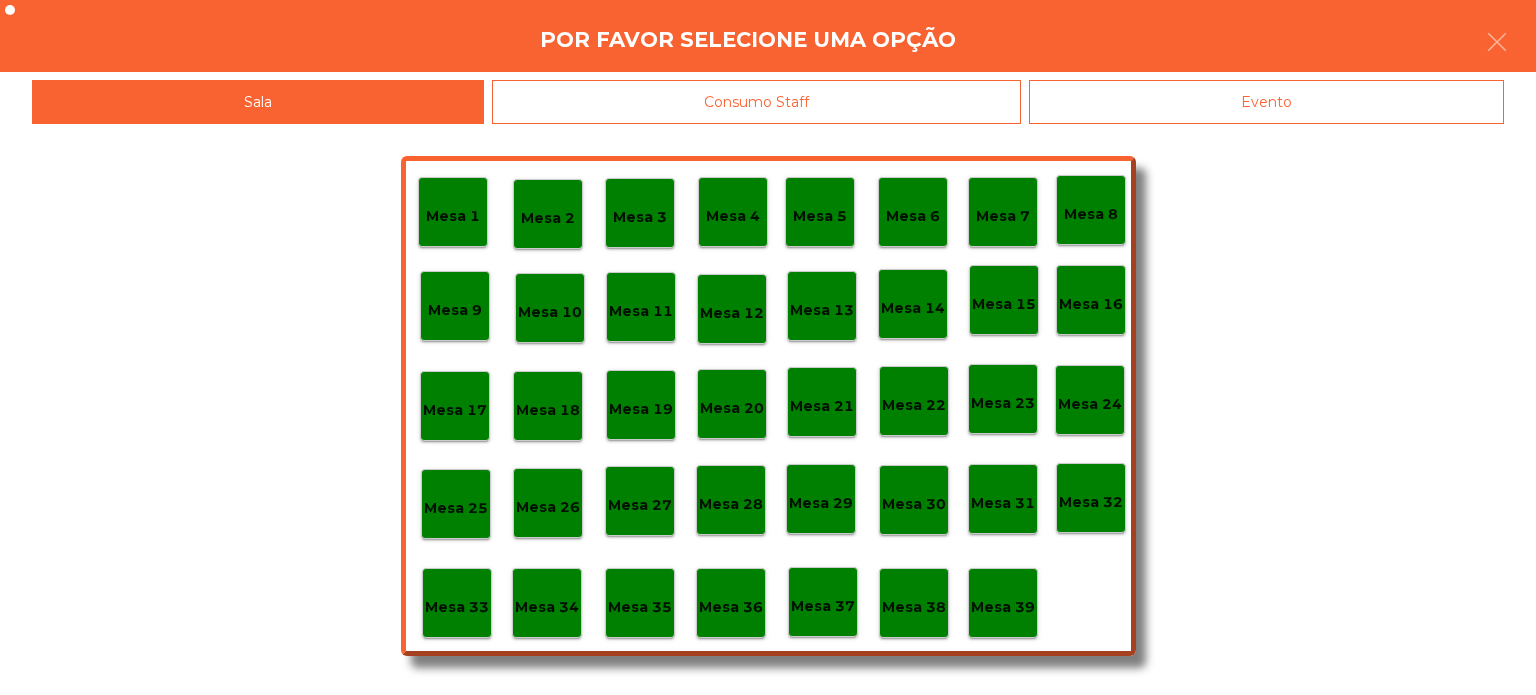 click on "Mesa 36" 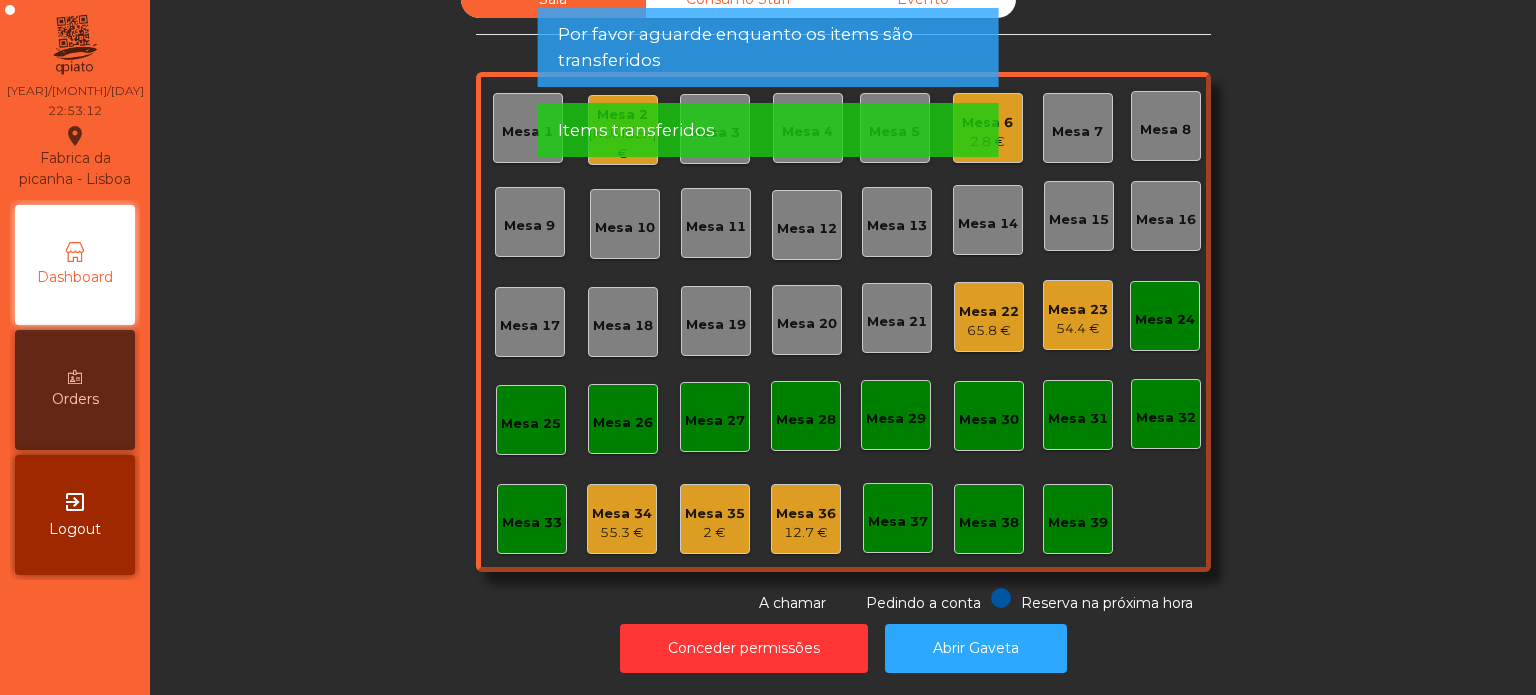 click on "Sala   Consumo Staff   Evento   Mesa 1   Mesa 2   389.87 €   Mesa 3   Mesa 4   Mesa 5   Mesa 6   2.8 €   Mesa 7   Mesa 8   Mesa 9   Mesa 10   Mesa 11   Mesa 12   Mesa 13   Mesa 14   Mesa 15   Mesa 16   Mesa 17   Mesa 18   Mesa 19   Mesa 20   Mesa 21   Mesa 22   65.8 €   Mesa 23   54.4 €   Mesa 24   Mesa 25   Mesa 26   Mesa 27   Mesa 28   Mesa 29   Mesa 30   Mesa 31   Mesa 32   Mesa 33   Mesa 34   55.3 €   Mesa 35   2 €   Mesa 36   12.7 €   Mesa 37   Mesa 38   Mesa 39  Reserva na próxima hora Pedindo a conta A chamar" 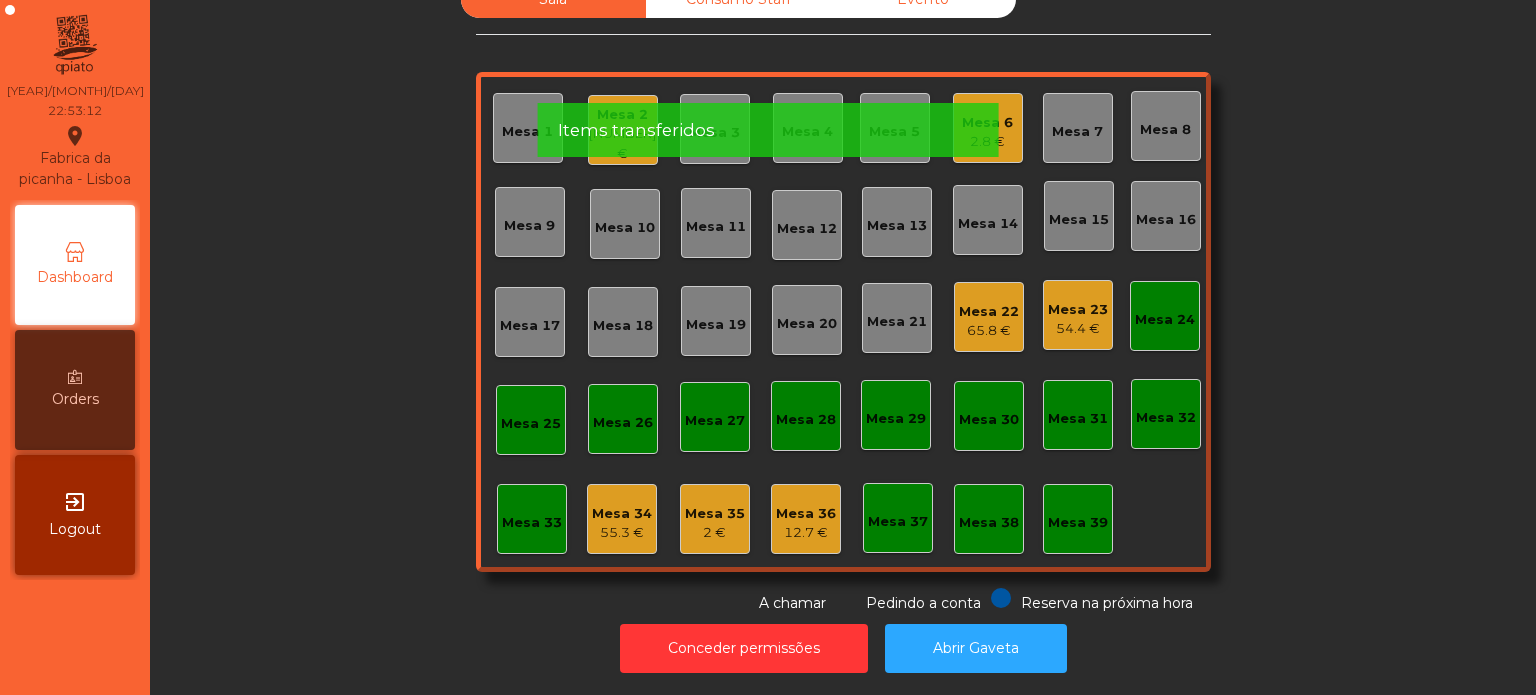 click on "Sala   Consumo Staff   Evento   Mesa 1   Mesa 2   389.87 €   Mesa 3   Mesa 4   Mesa 5   Mesa 6   2.8 €   Mesa 7   Mesa 8   Mesa 9   Mesa 10   Mesa 11   Mesa 12   Mesa 13   Mesa 14   Mesa 15   Mesa 16   Mesa 17   Mesa 18   Mesa 19   Mesa 20   Mesa 21   Mesa 22   65.8 €   Mesa 23   54.4 €   Mesa 24   Mesa 25   Mesa 26   Mesa 27   Mesa 28   Mesa 29   Mesa 30   Mesa 31   Mesa 32   Mesa 33   Mesa 34   55.3 €   Mesa 35   2 €   Mesa 36   12.7 €   Mesa 37   Mesa 38   Mesa 39  Reserva na próxima hora Pedindo a conta A chamar" 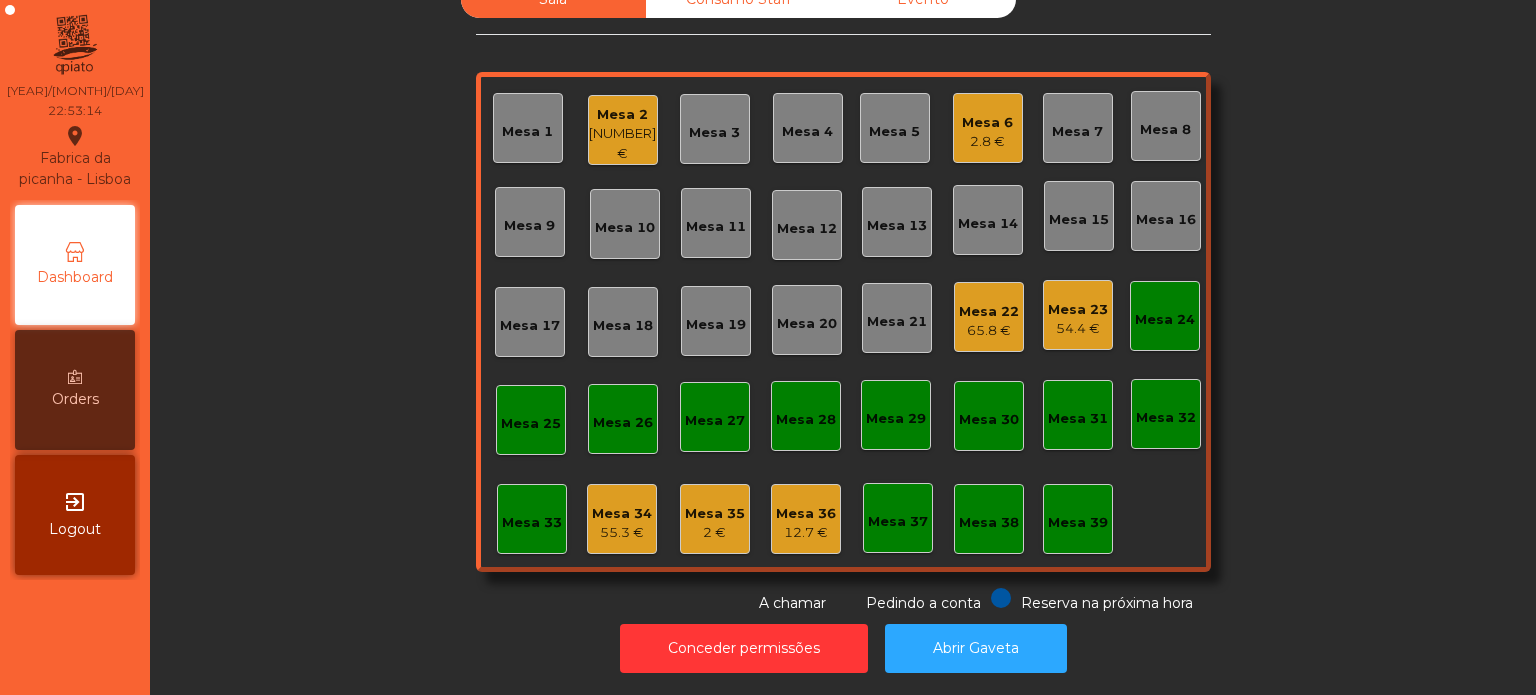 click on "Mesa 6" 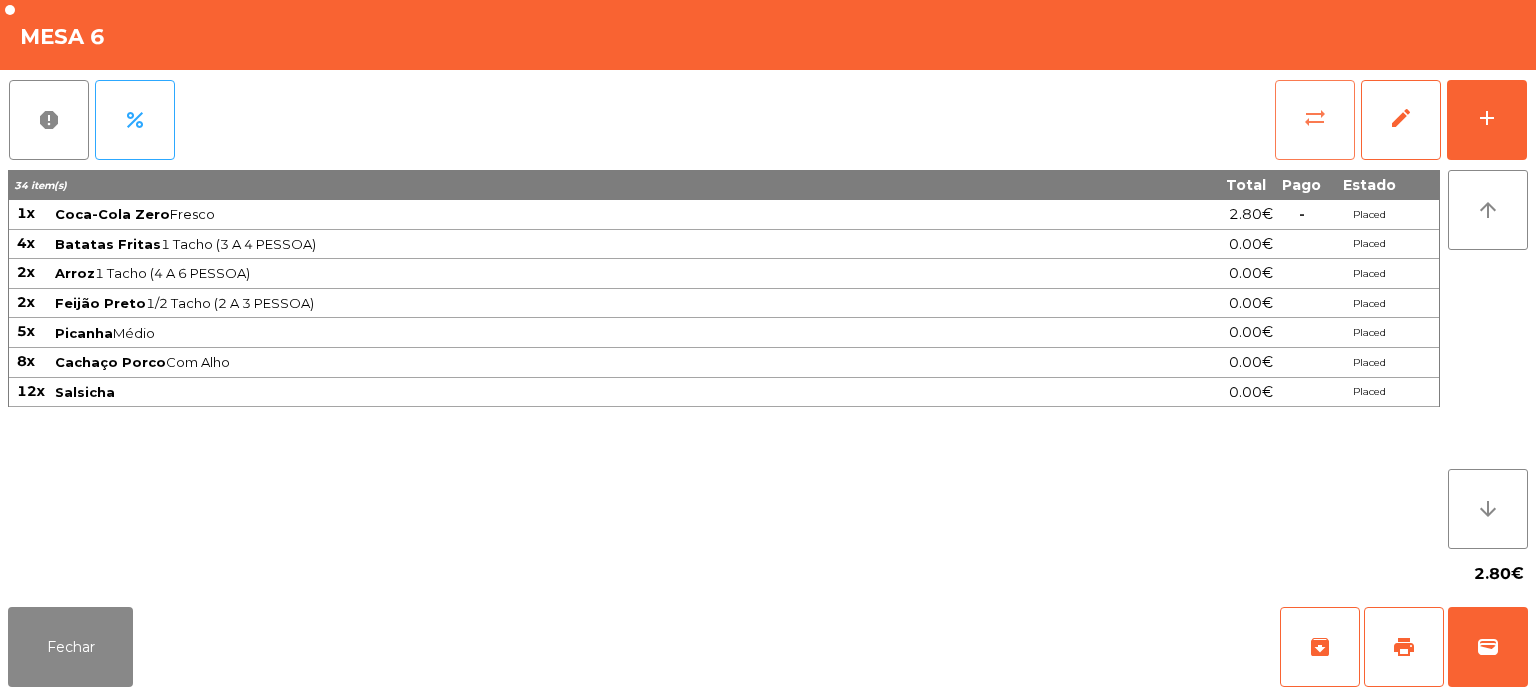 click on "sync_alt" 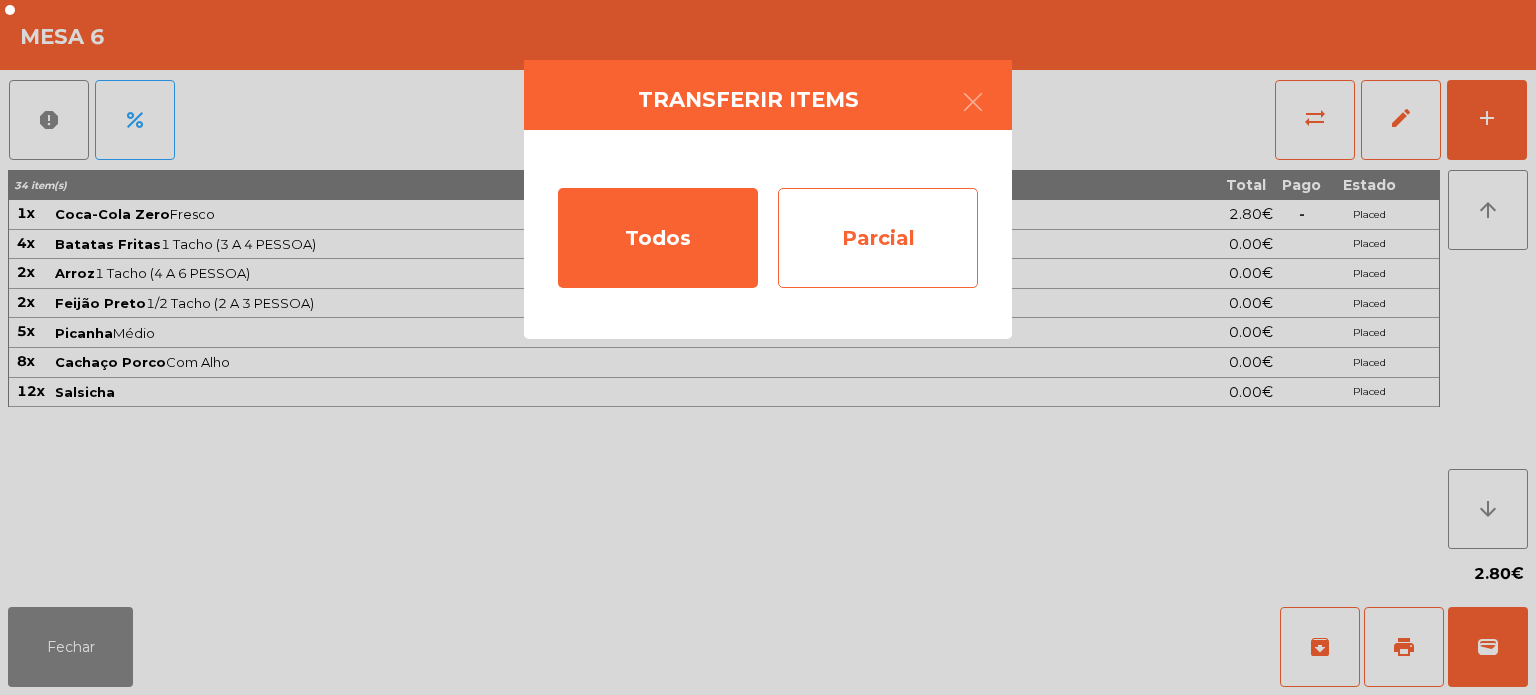 click on "Parcial" 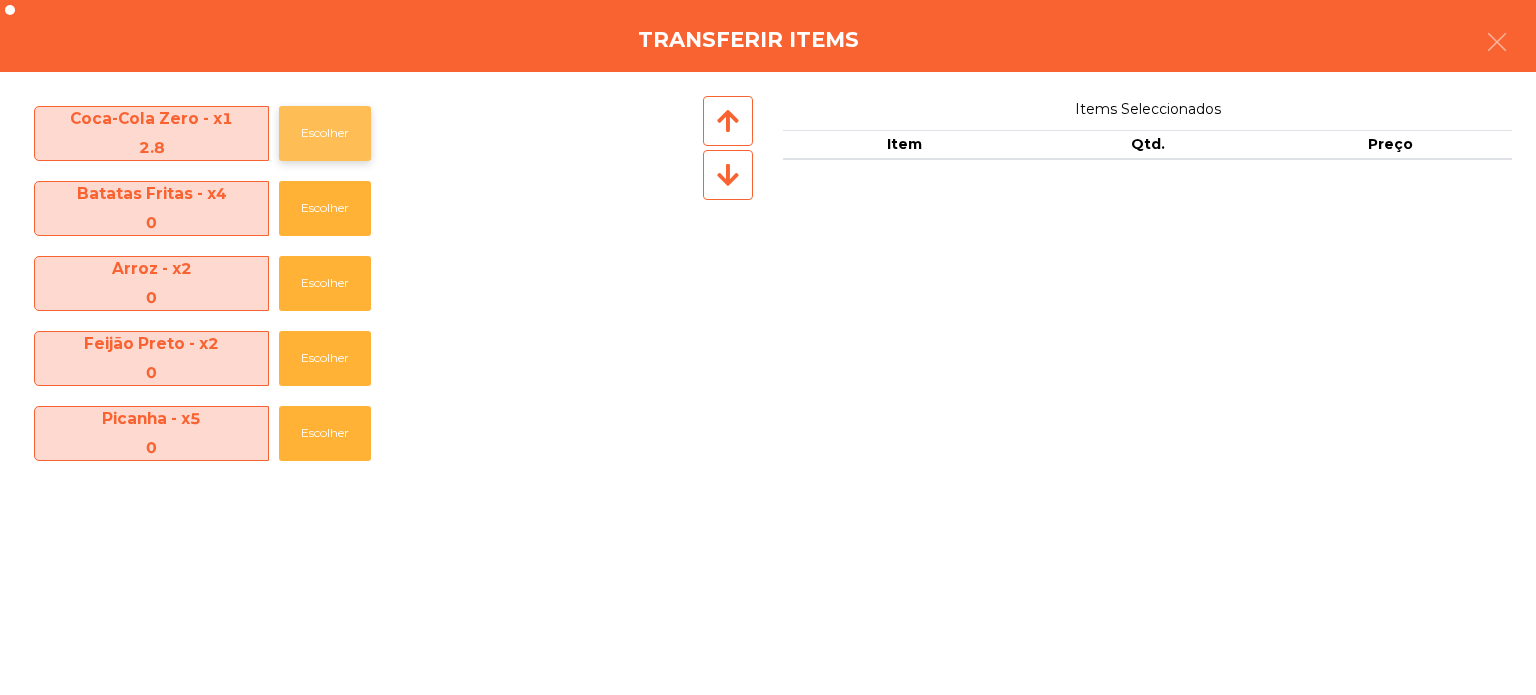 click on "Escolher" 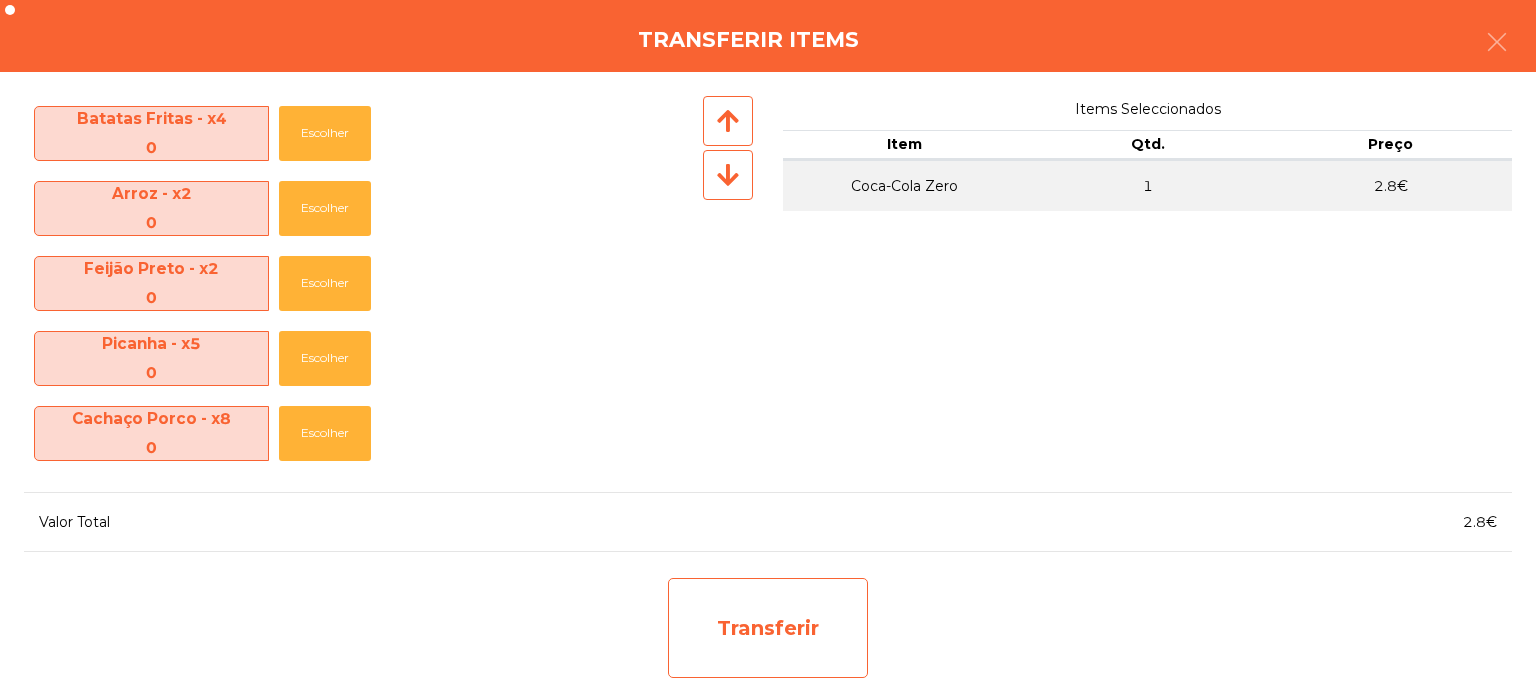 click on "Transferir" 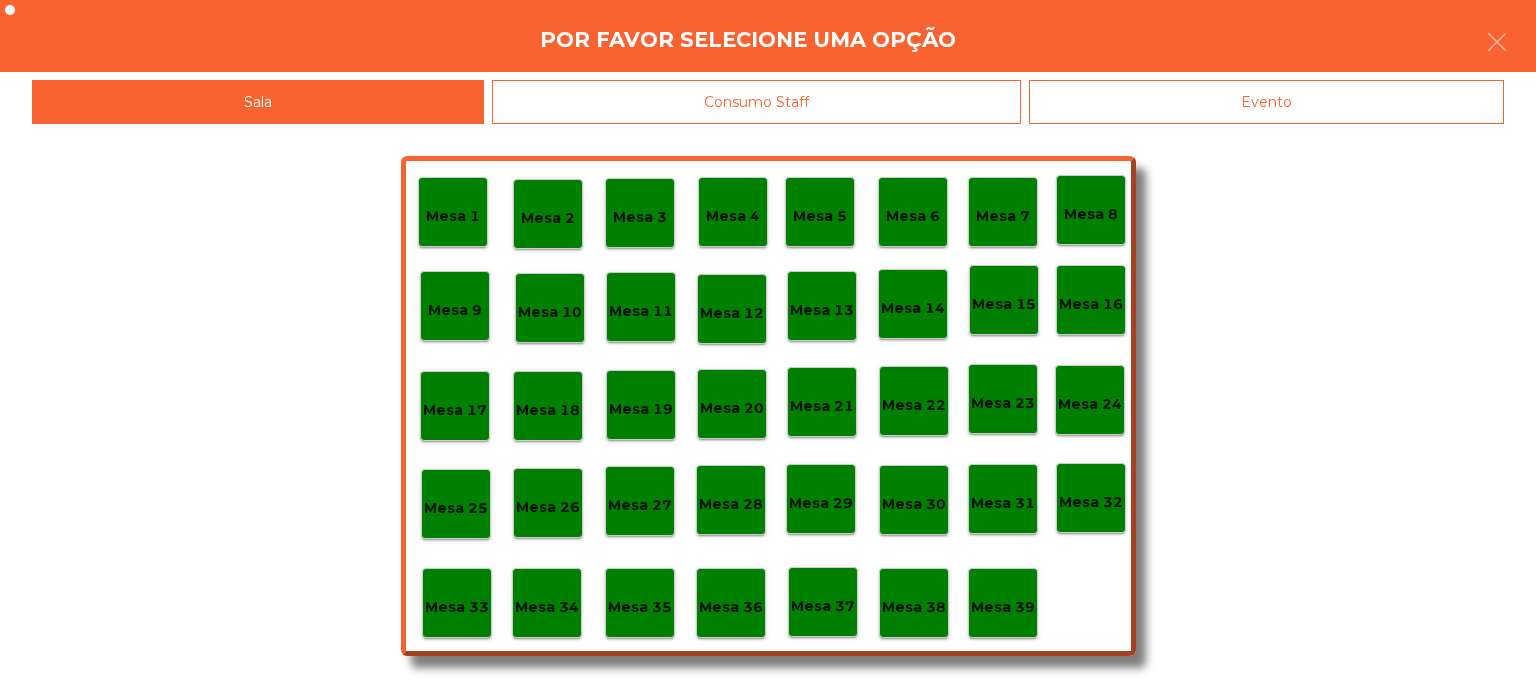 click on "Mesa 37" 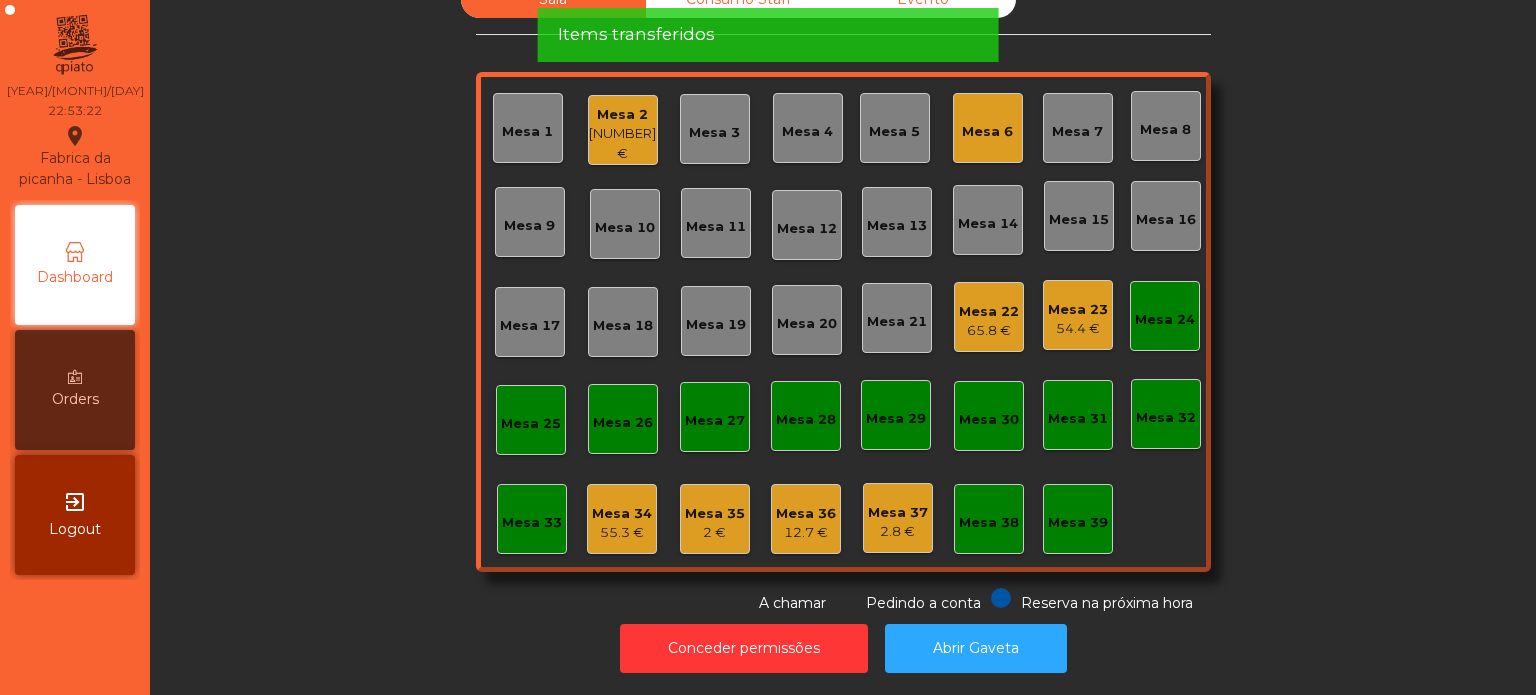 click on "Mesa 36" 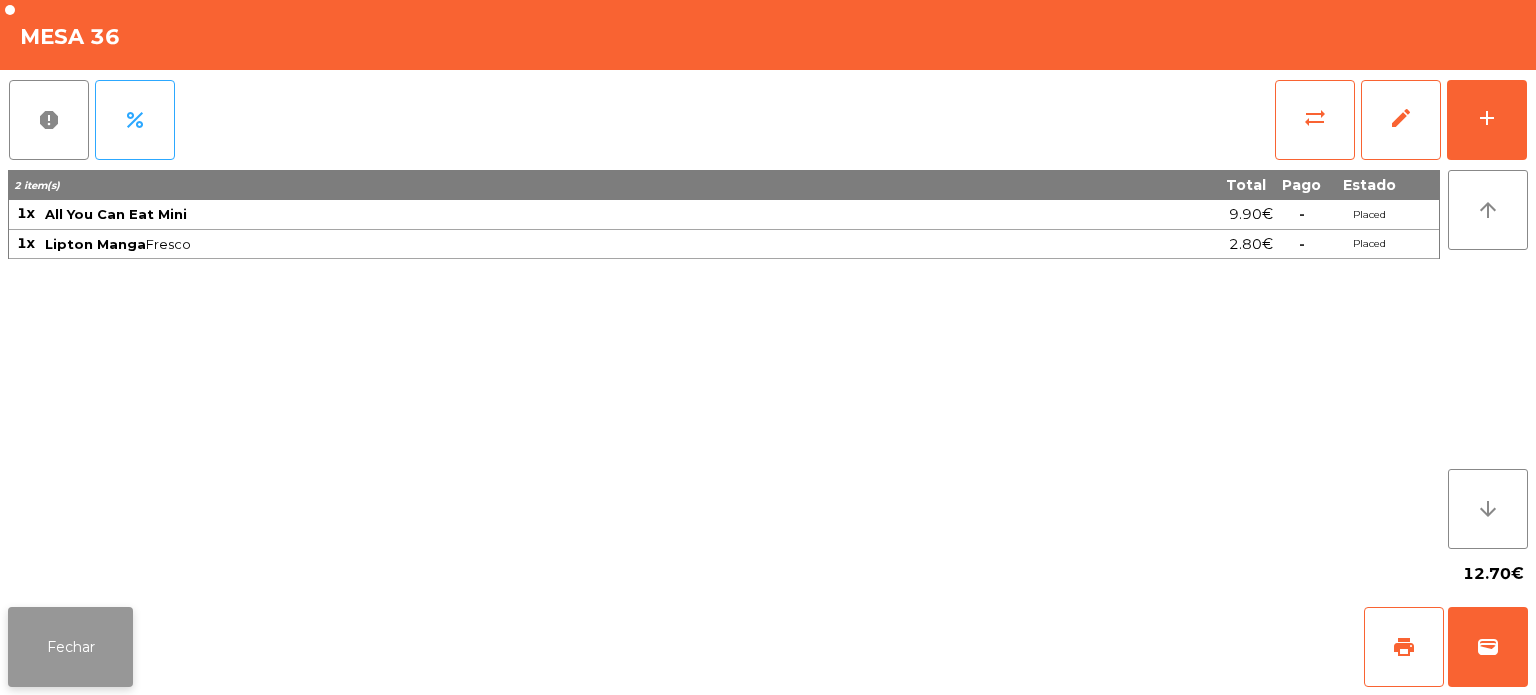 click on "Fechar" 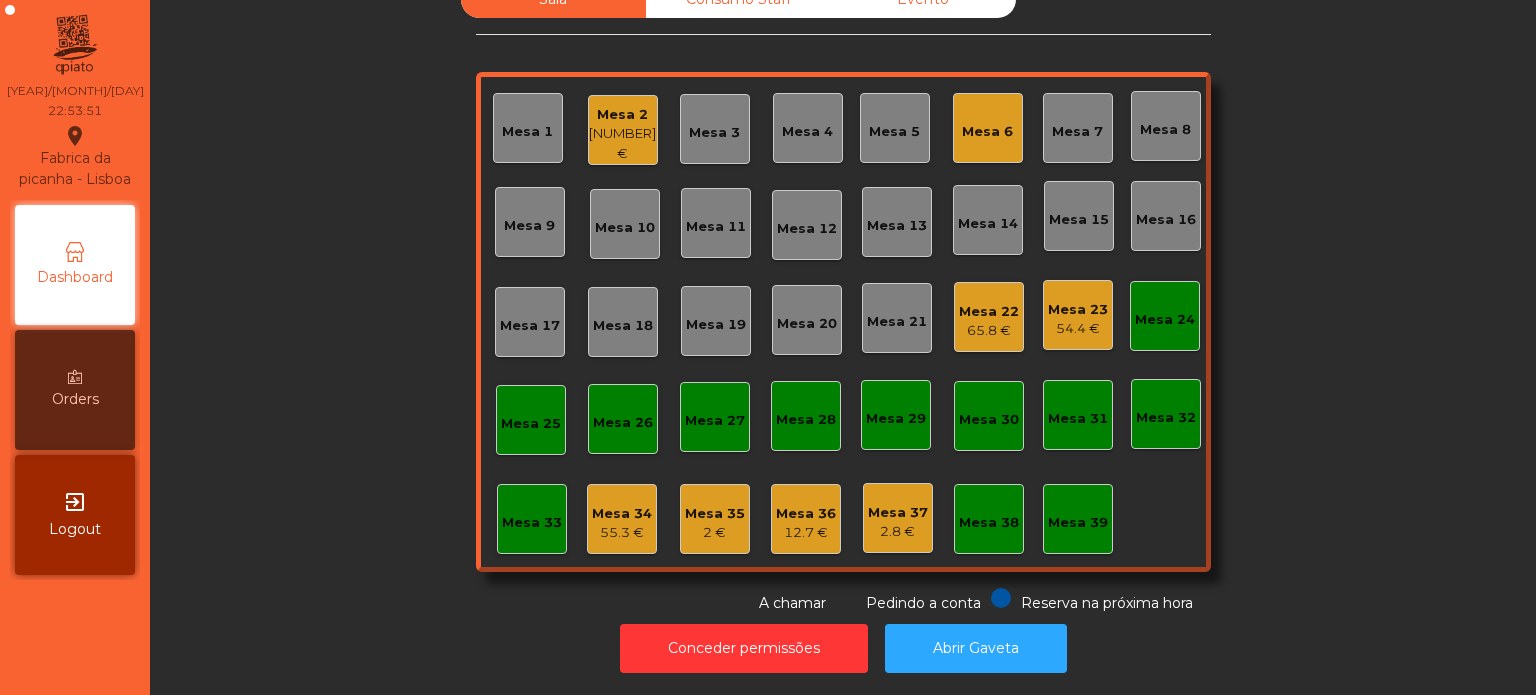 click on "Mesa 37" 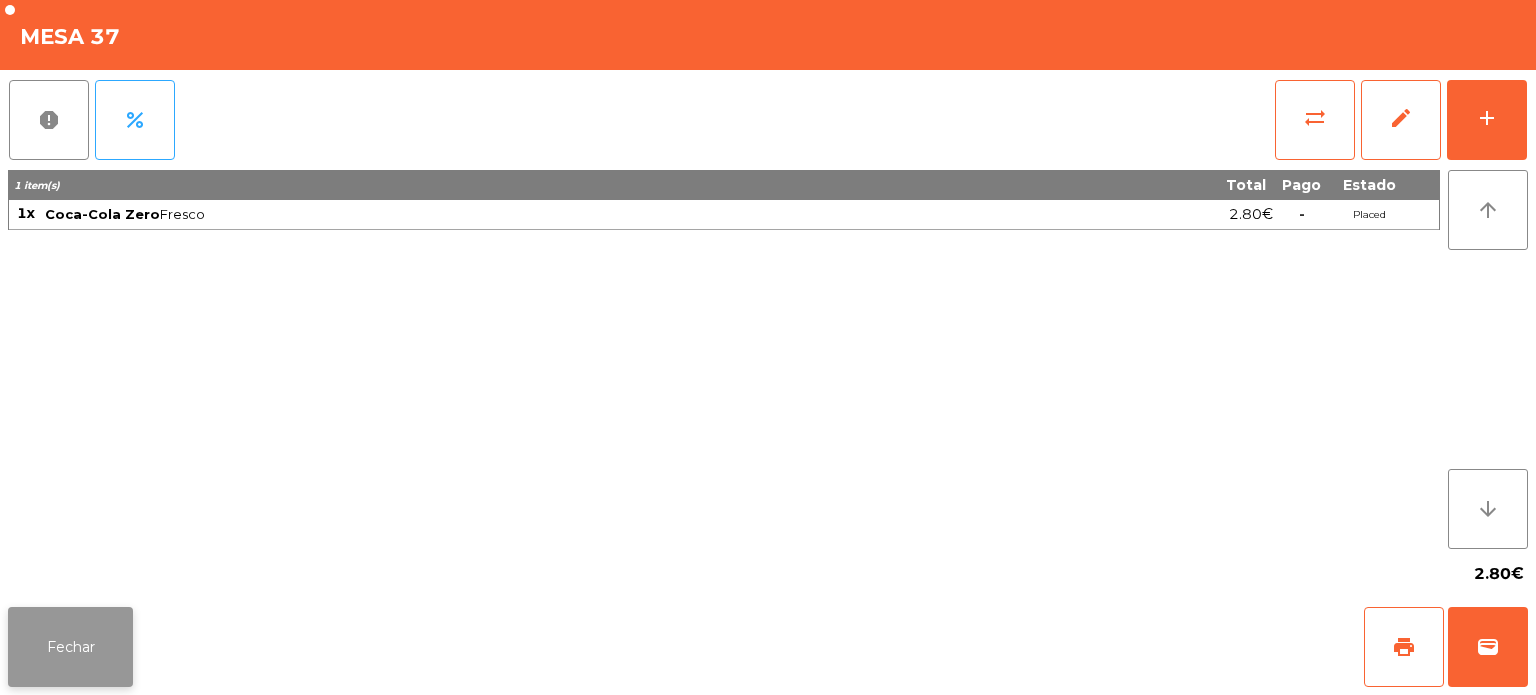 click on "Fechar" 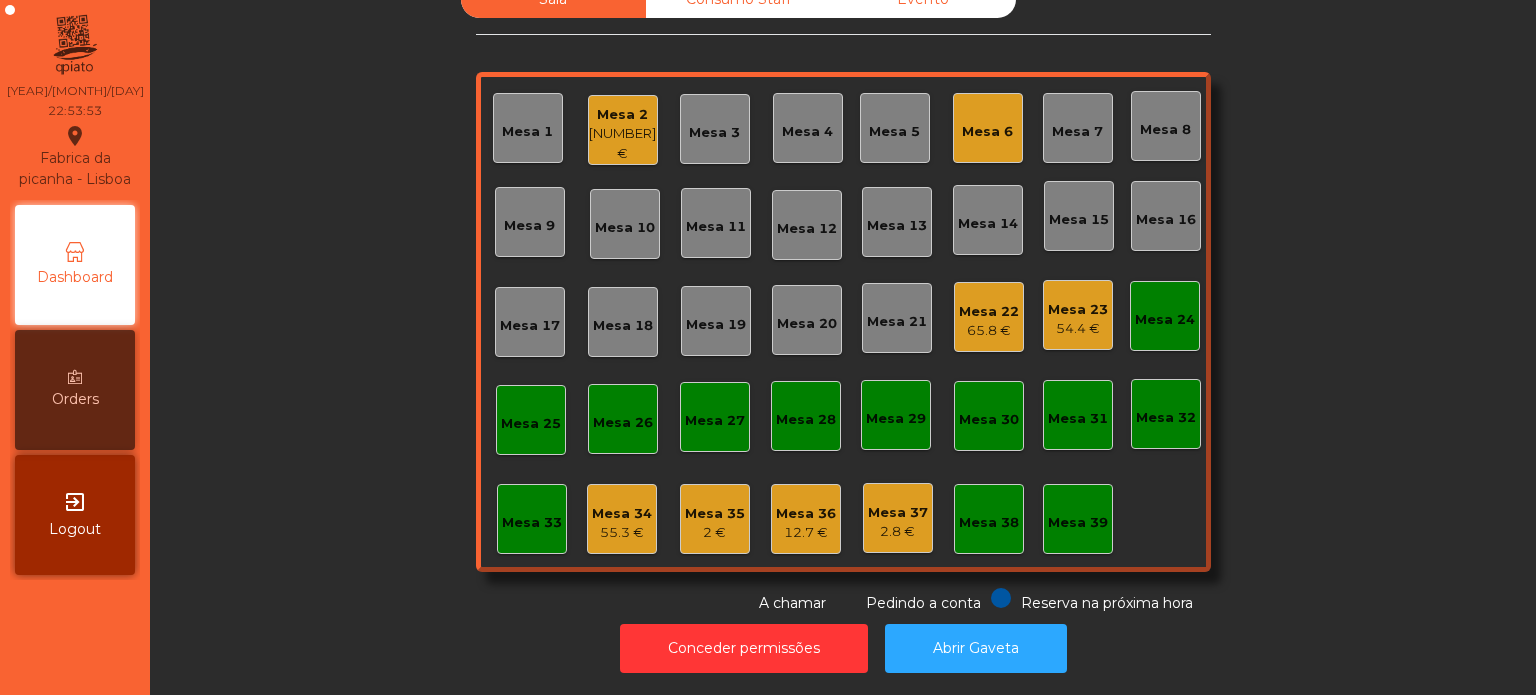 click on "Mesa 36" 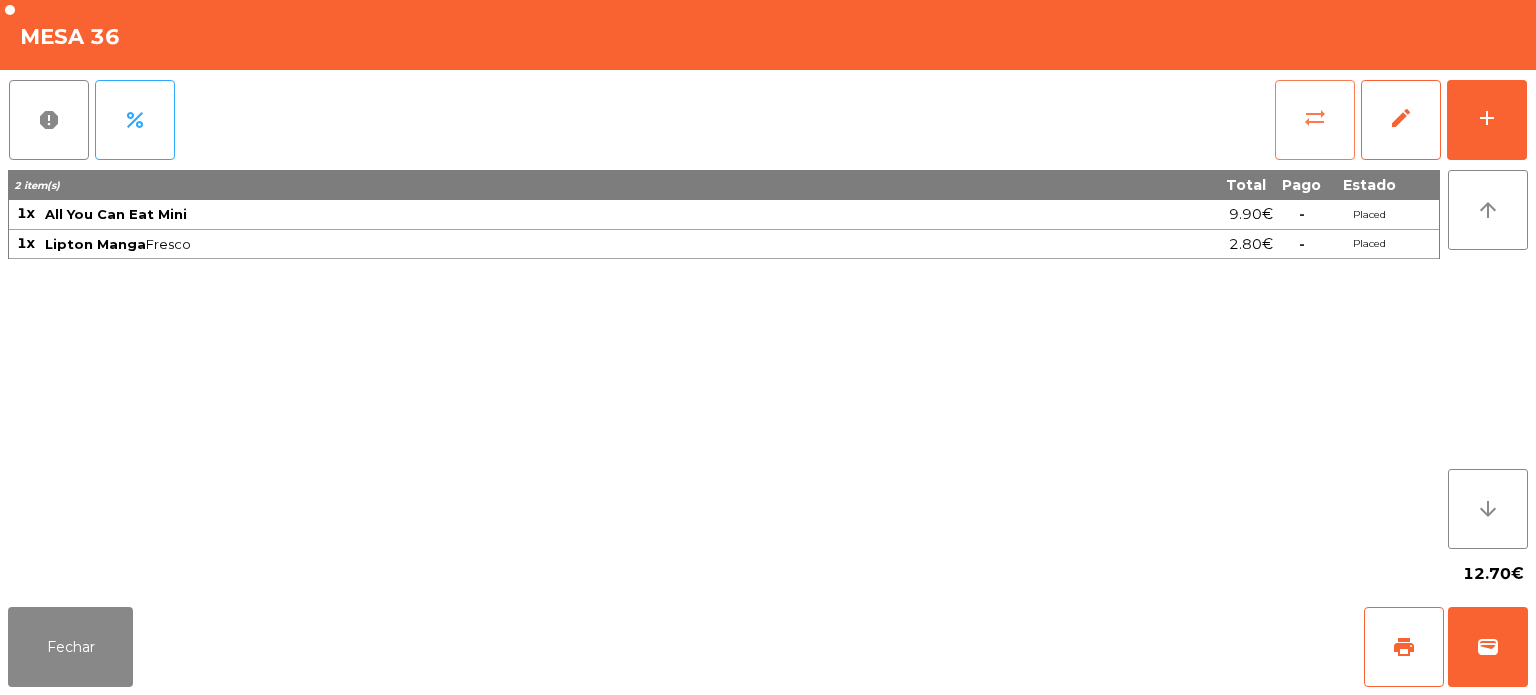 click on "sync_alt" 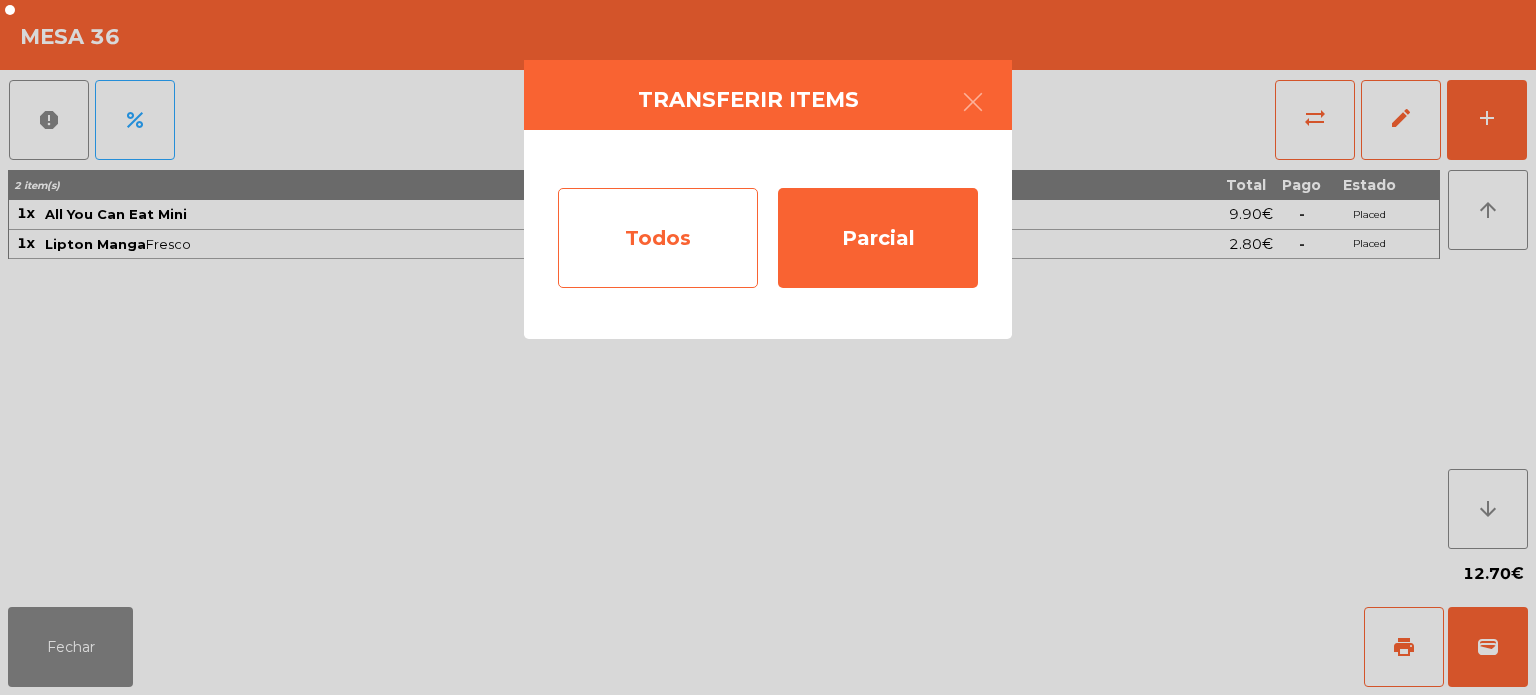 click on "Todos" 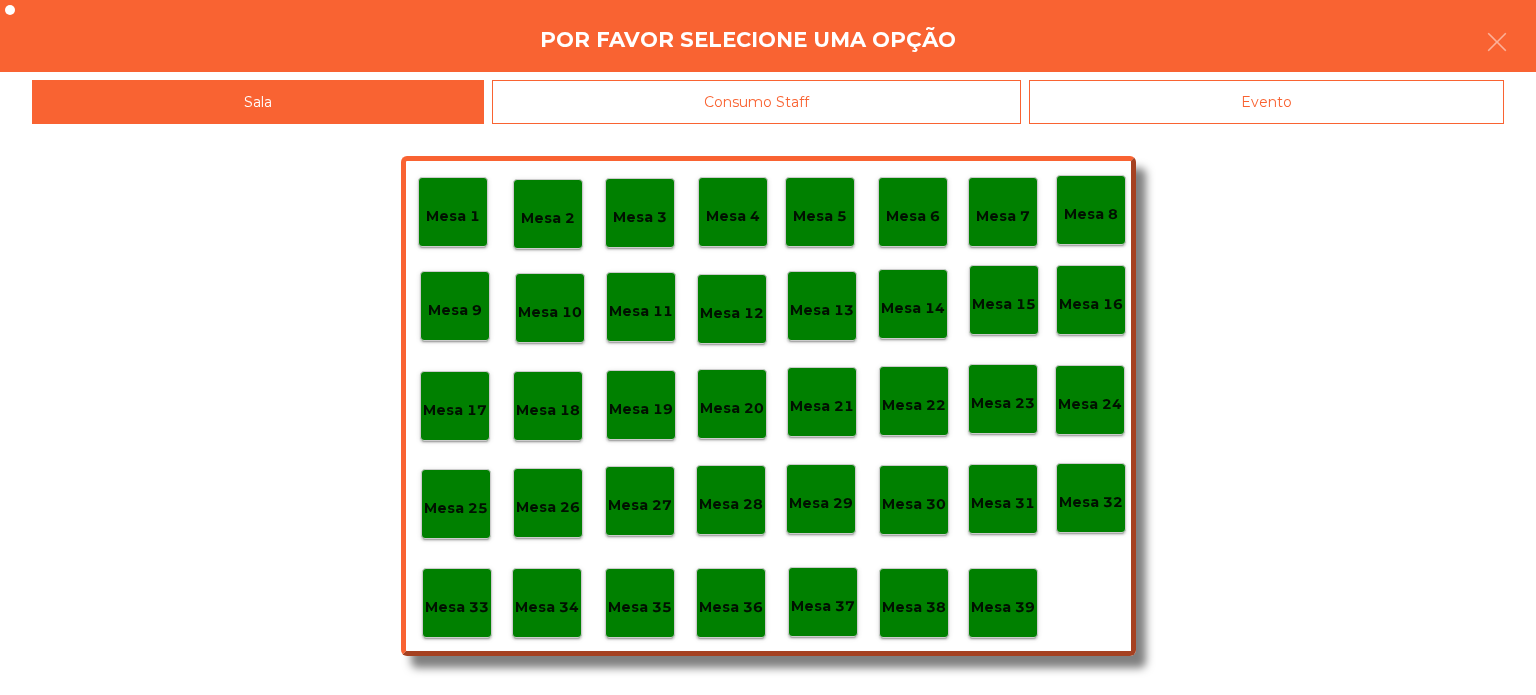 click on "Mesa 34" 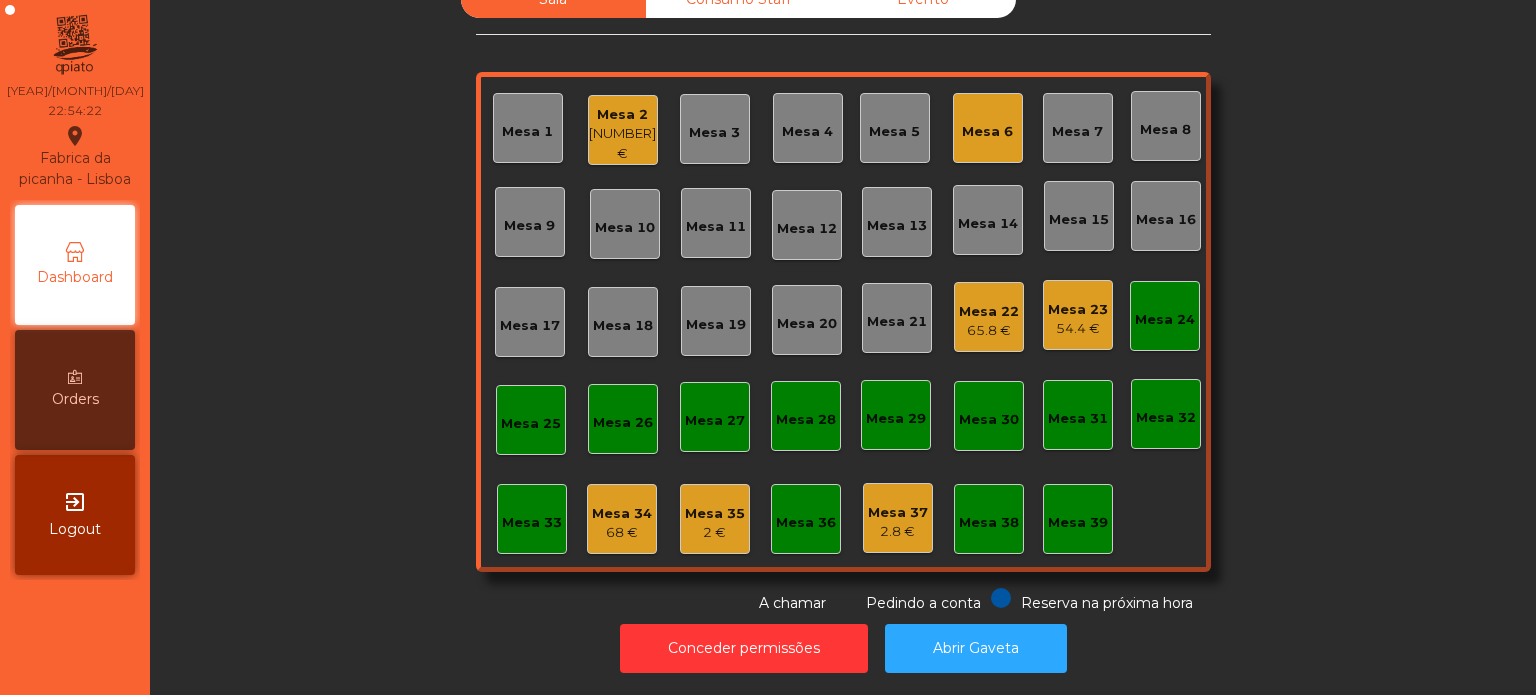 click on "2 €" 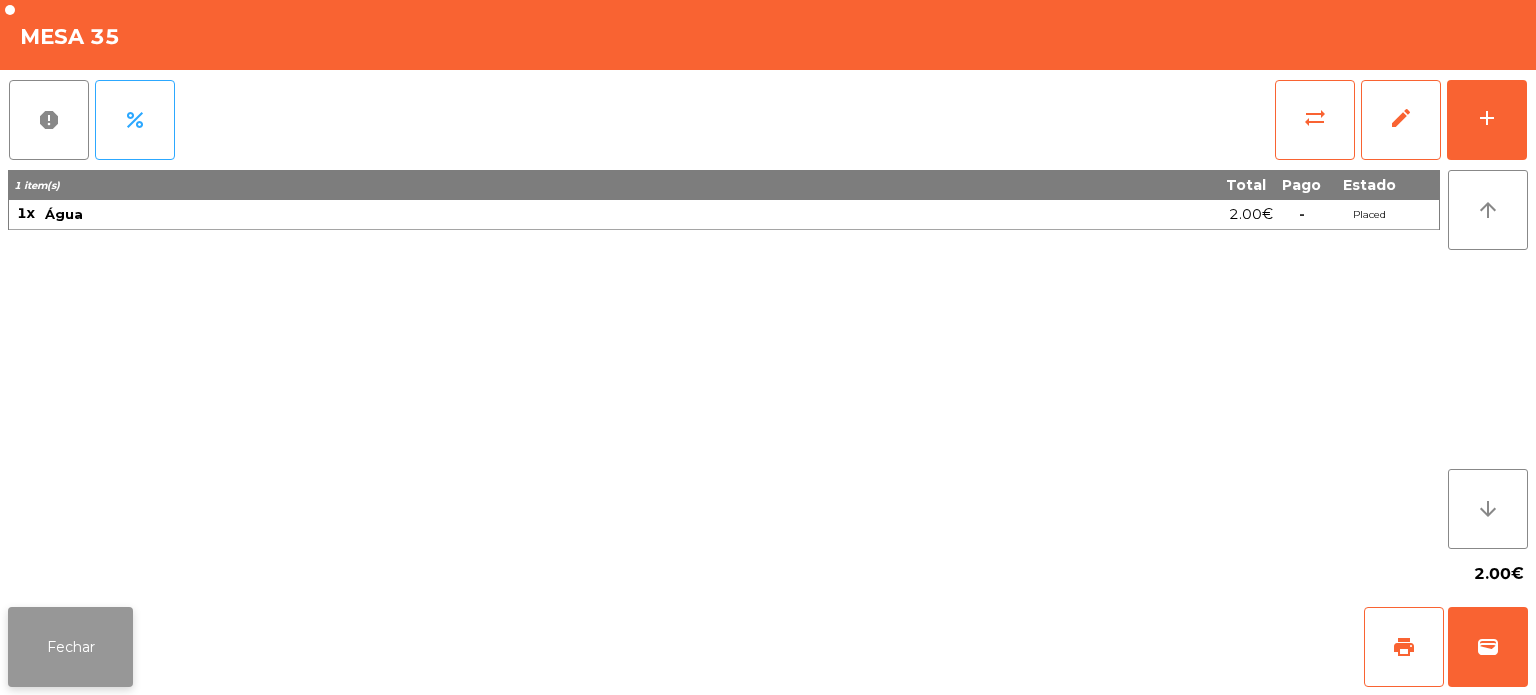 click on "Fechar" 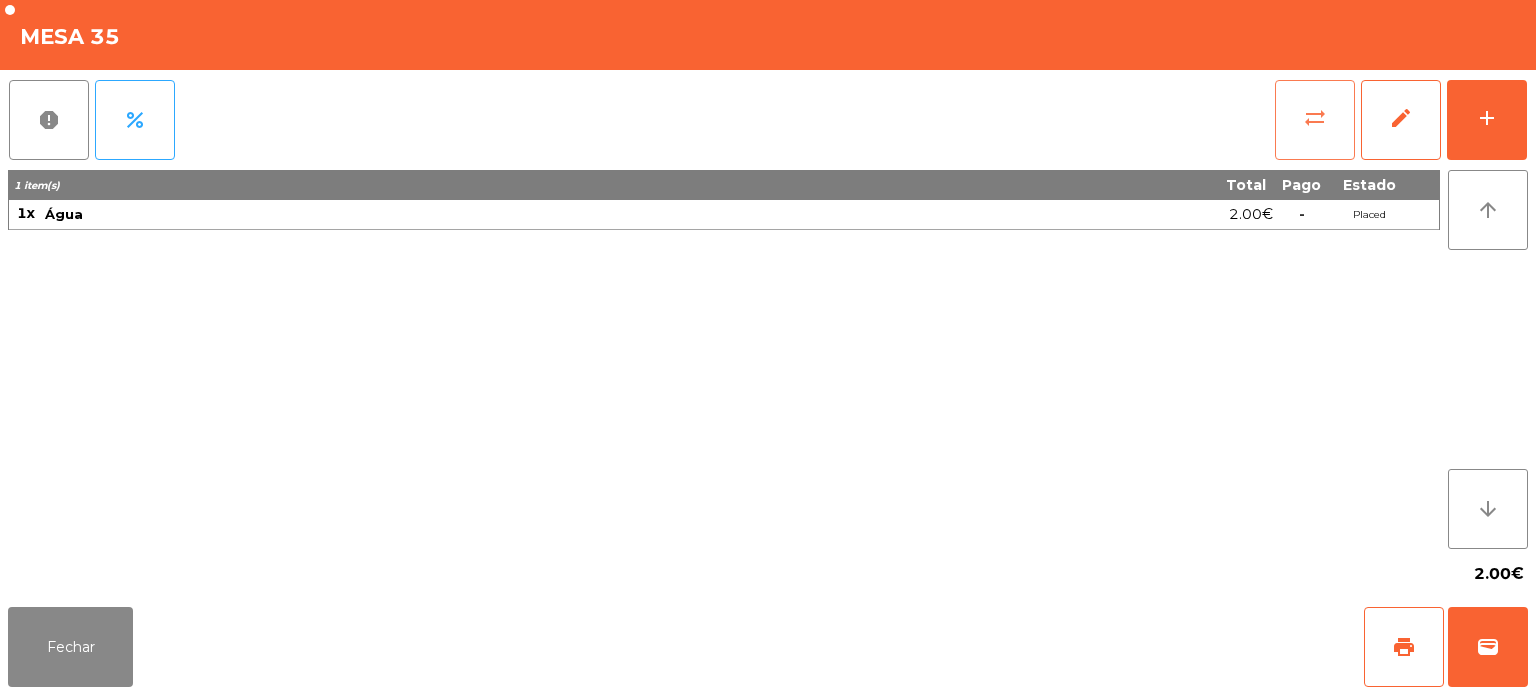 click on "sync_alt" 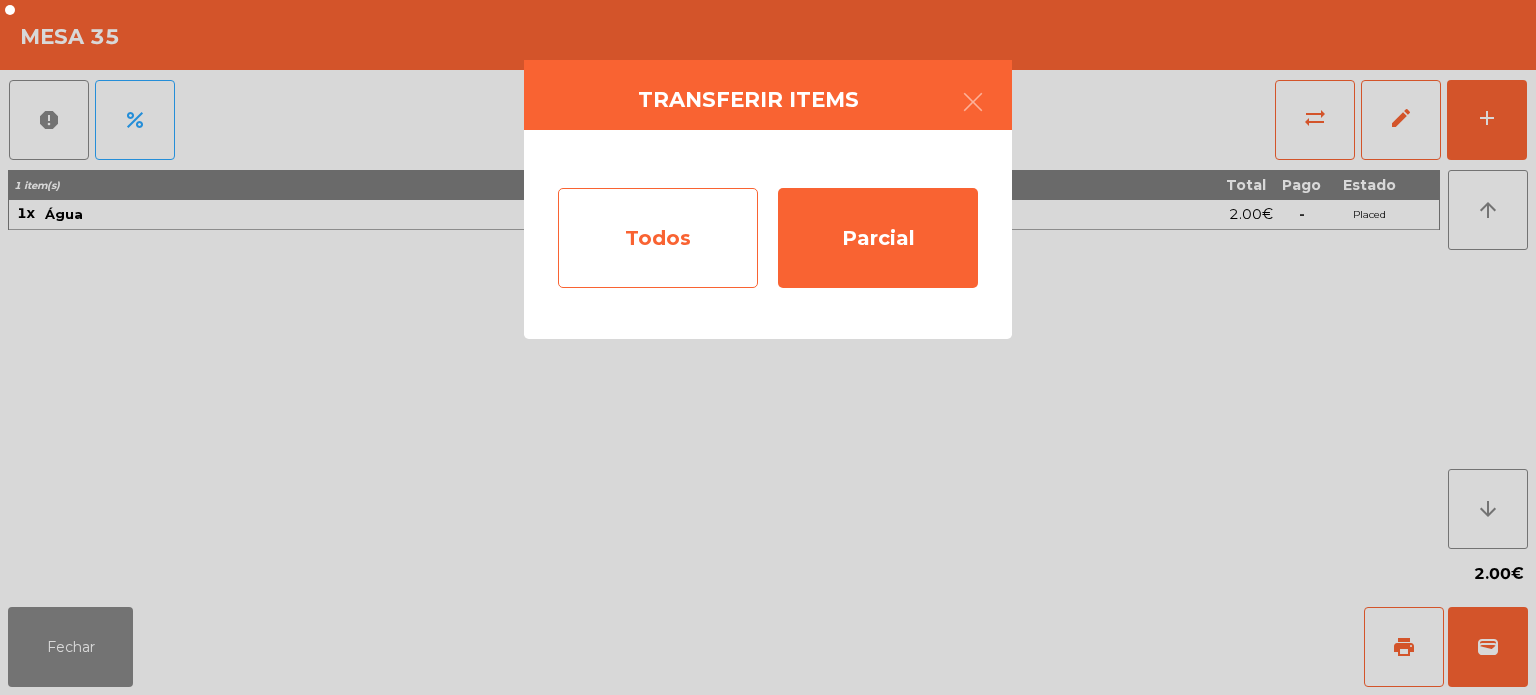 click on "Todos" 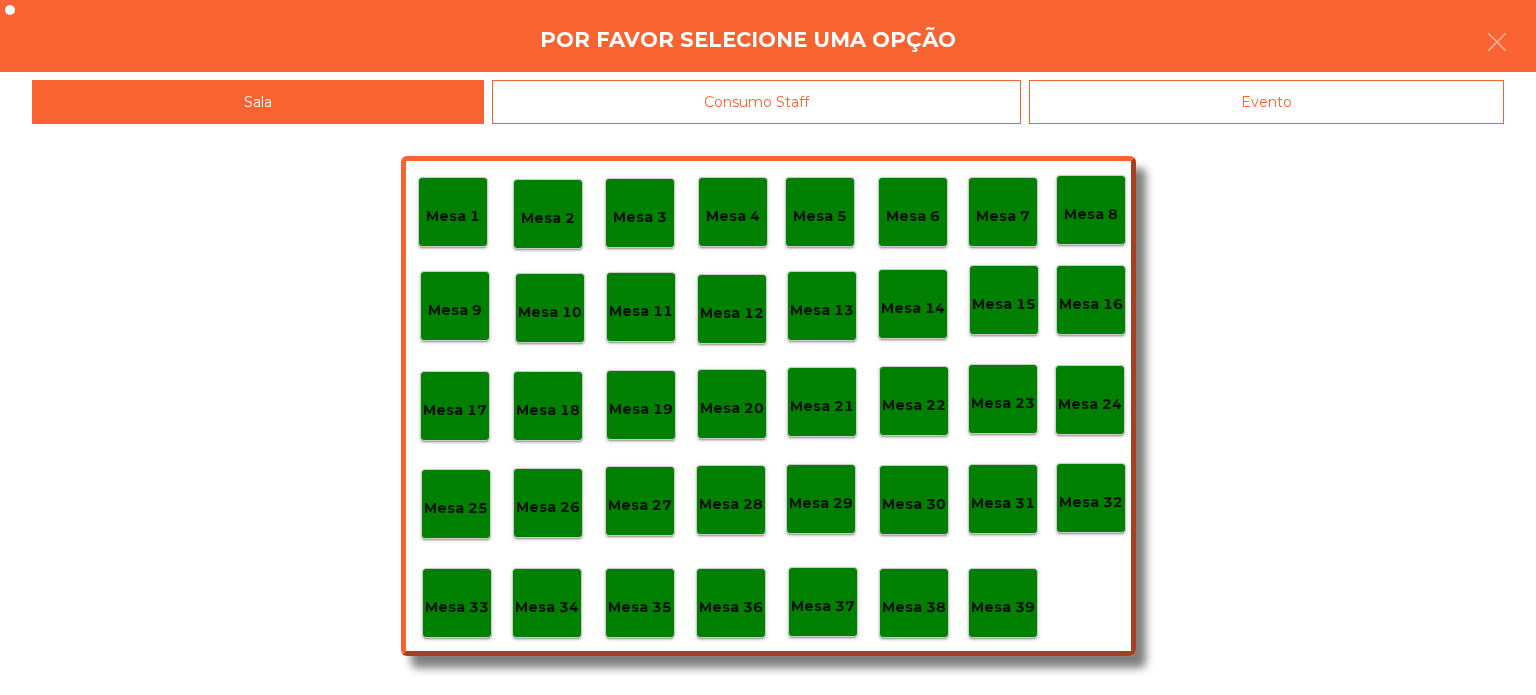 click on "Mesa 34" 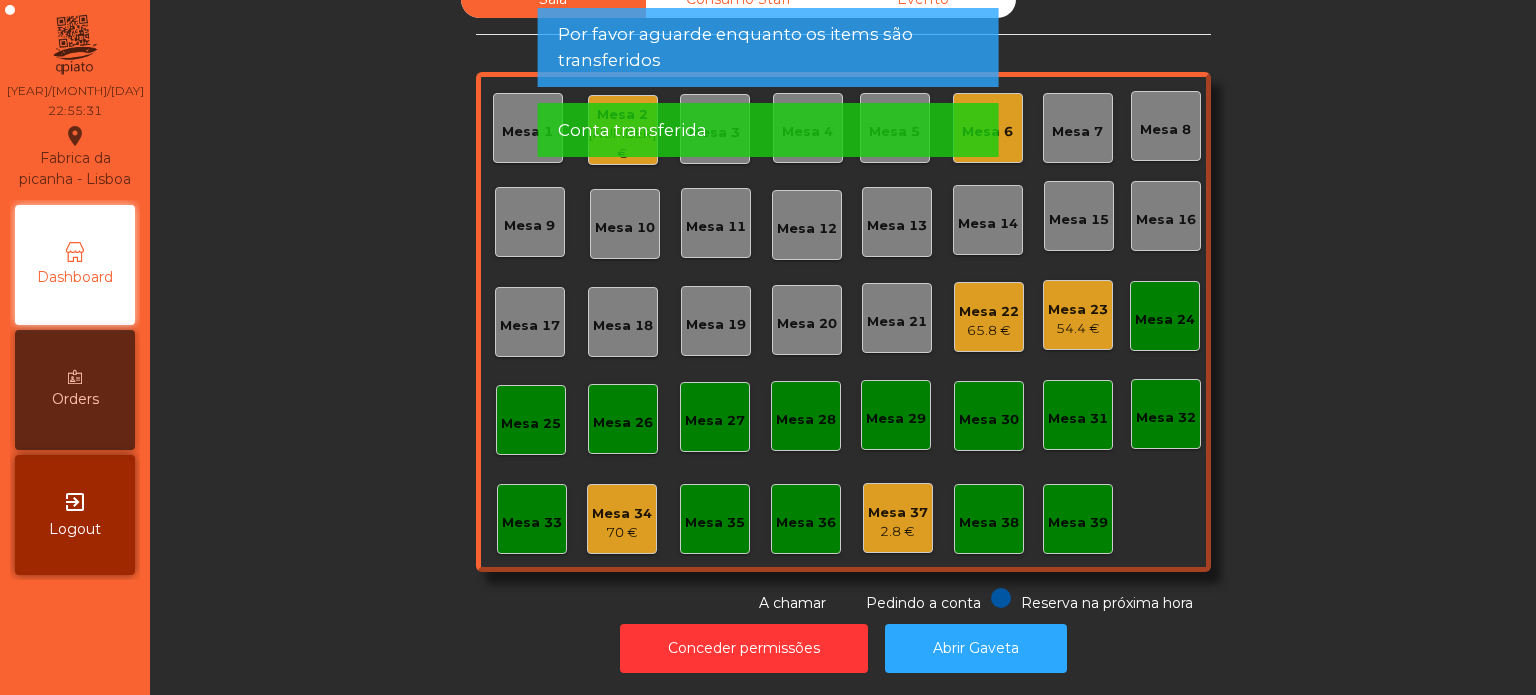 click on "Sala   Consumo Staff   Evento   Mesa 1   Mesa 2   389.87 €   Mesa 3   Mesa 4   Mesa 5   Mesa 6   Mesa 7   Mesa 8   Mesa 9   Mesa 10   Mesa 11   Mesa 12   Mesa 13   Mesa 14   Mesa 15   Mesa 16   Mesa 17   Mesa 18   Mesa 19   Mesa 20   Mesa 21   Mesa 22   65.8 €   Mesa 23   54.4 €   Mesa 24   Mesa 25   Mesa 26   Mesa 27   Mesa 28   Mesa 29   Mesa 30   Mesa 31   Mesa 32   Mesa 33   Mesa 34   70 €   Mesa 35   Mesa 36   Mesa 37   2.8 €   Mesa 38   Mesa 39  Reserva na próxima hora Pedindo a conta A chamar" 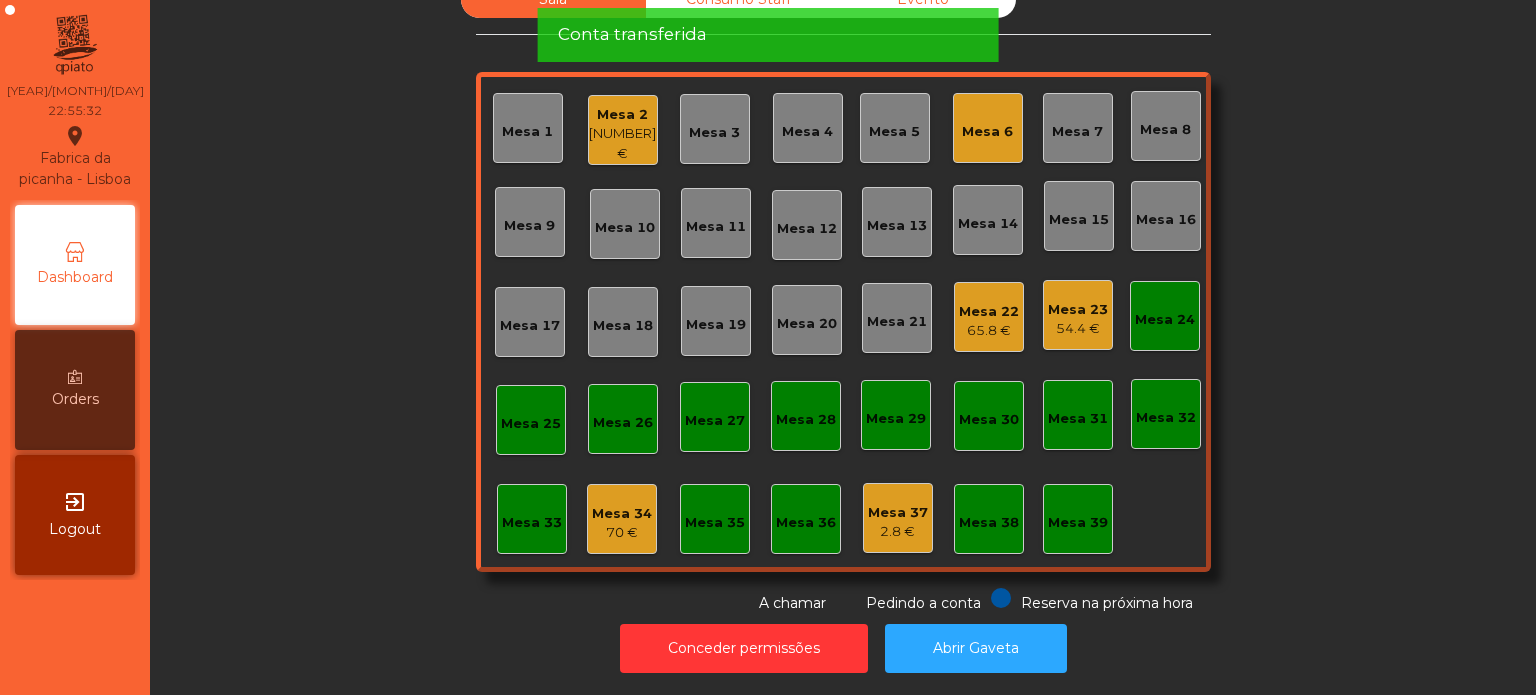 click on "Mesa 6" 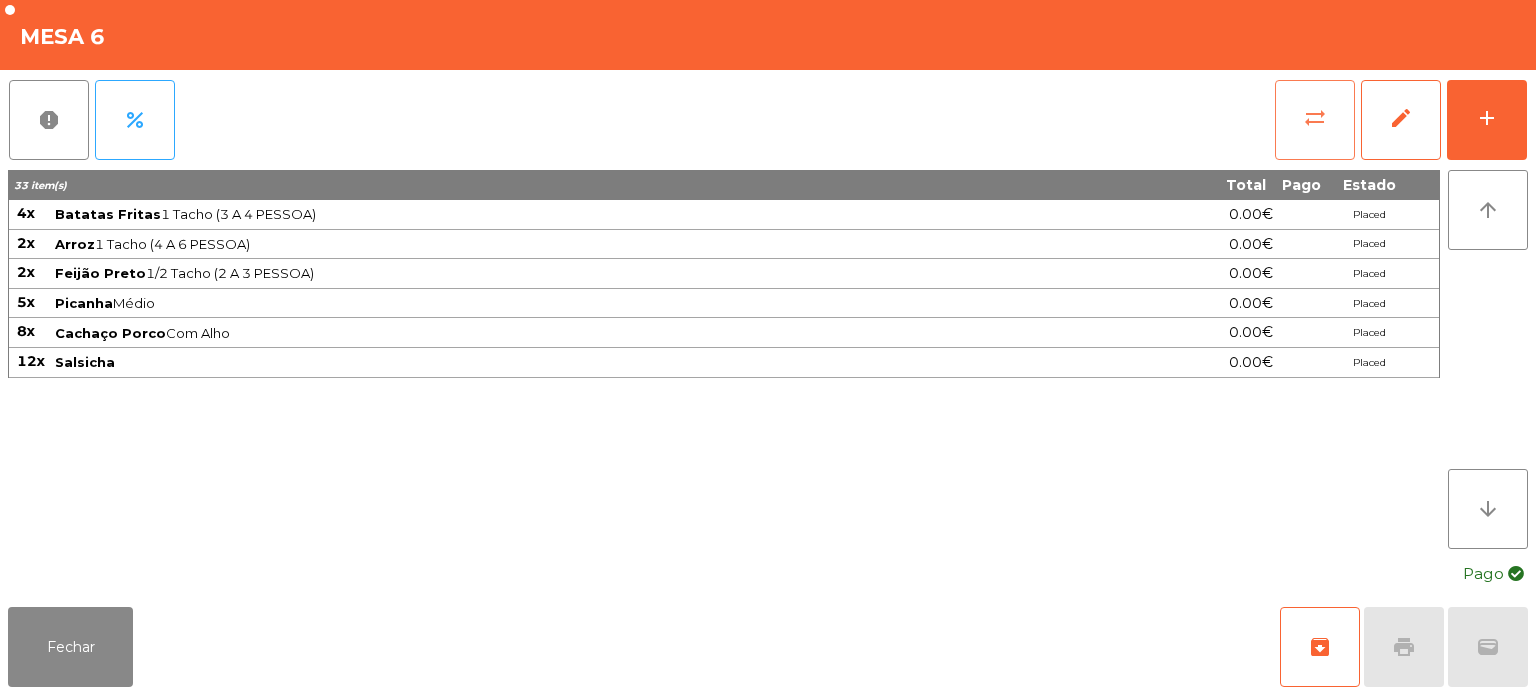 click on "sync_alt" 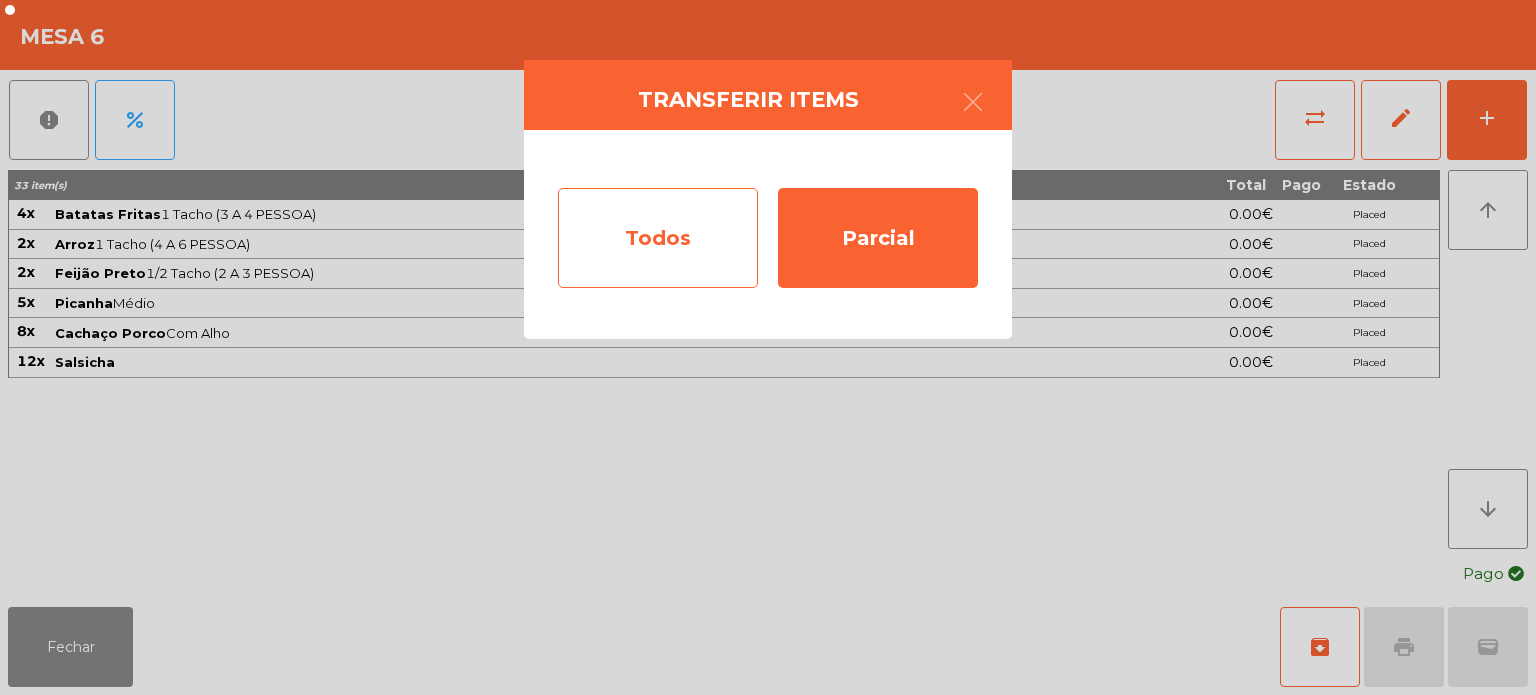 click on "Todos" 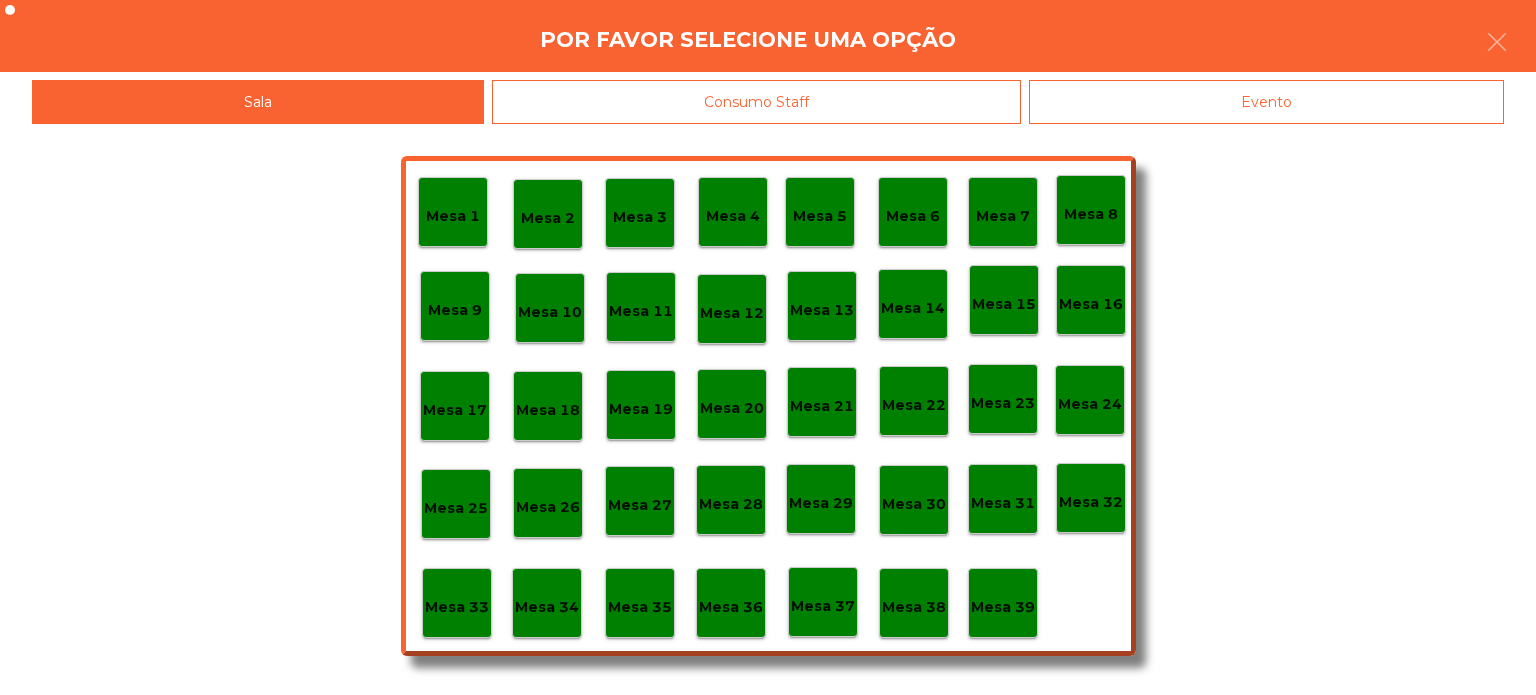 click on "Mesa 34" 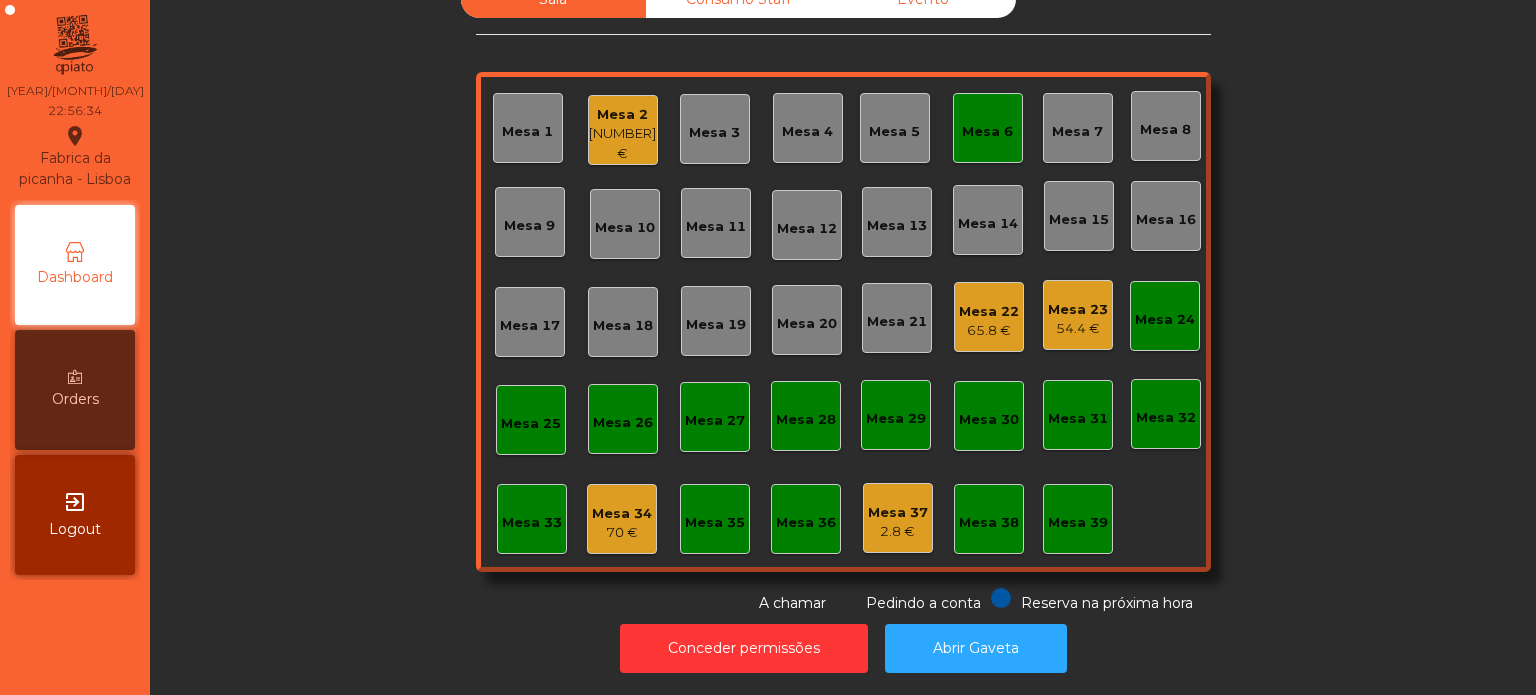 click on "Mesa 37   2.8 €" 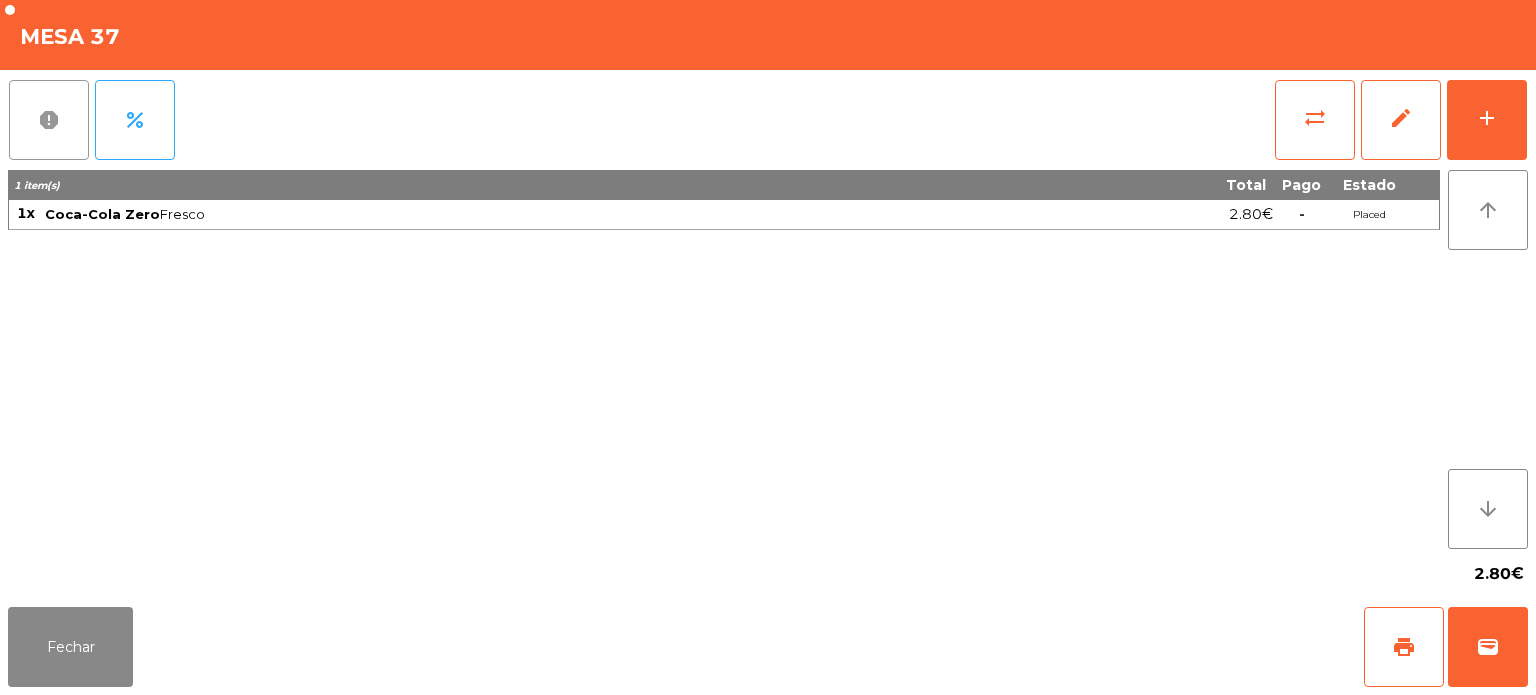 click on "report" 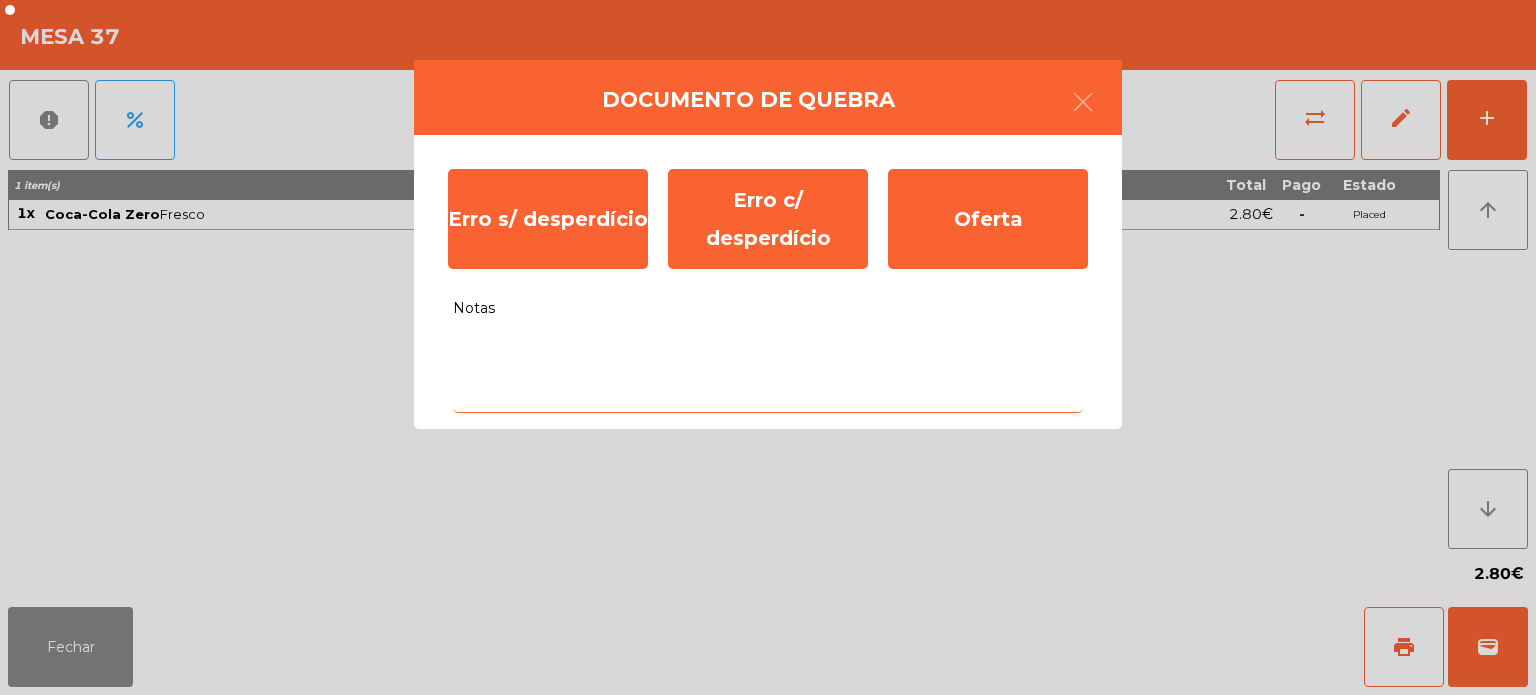 click on "Notas" at bounding box center (768, 371) 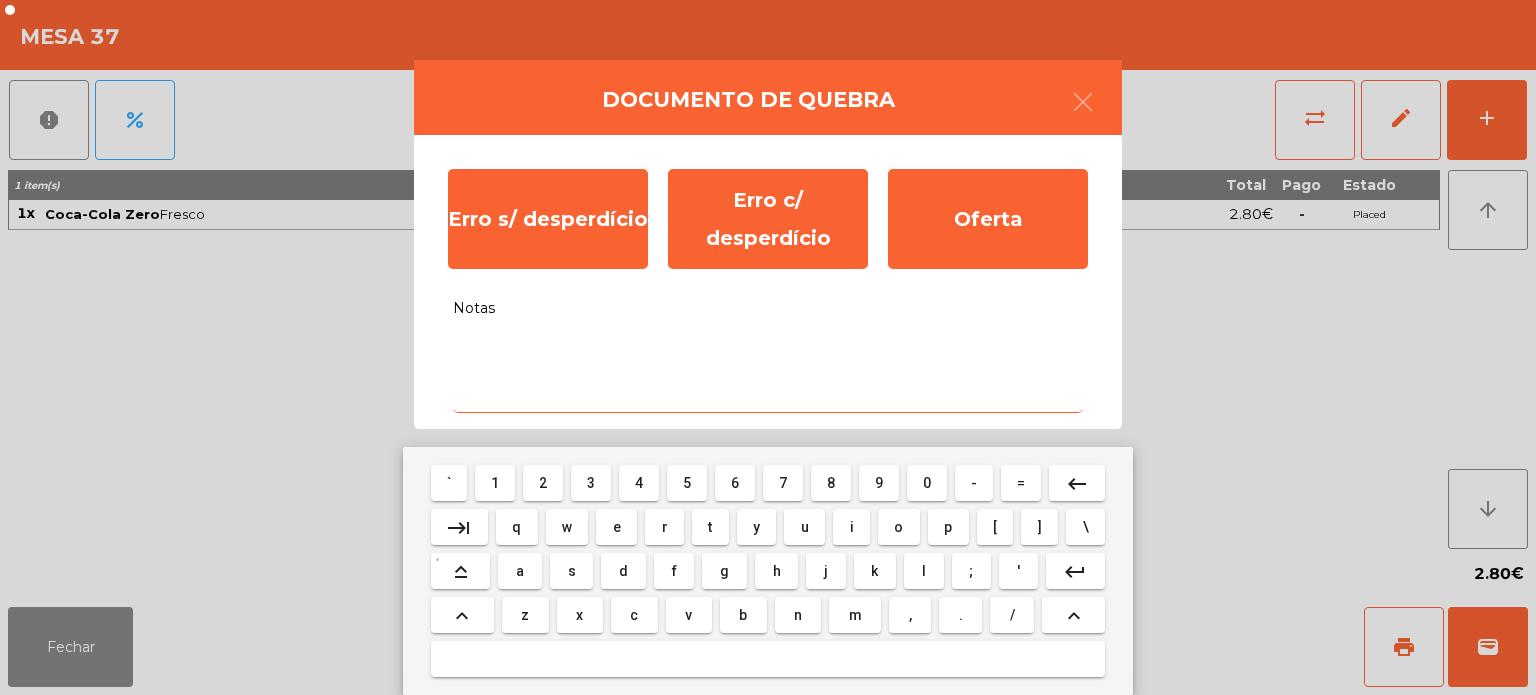 click on "c" at bounding box center (634, 615) 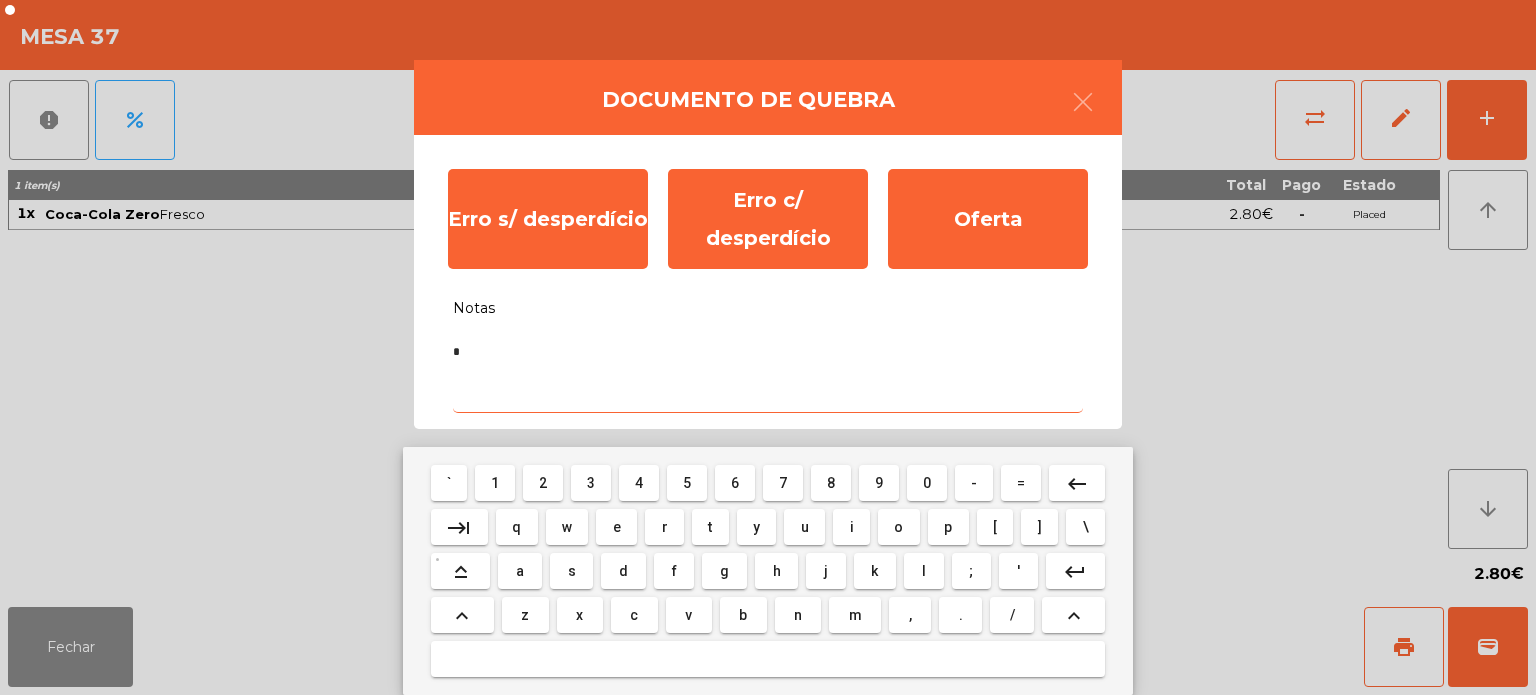 click on "o" at bounding box center (899, 527) 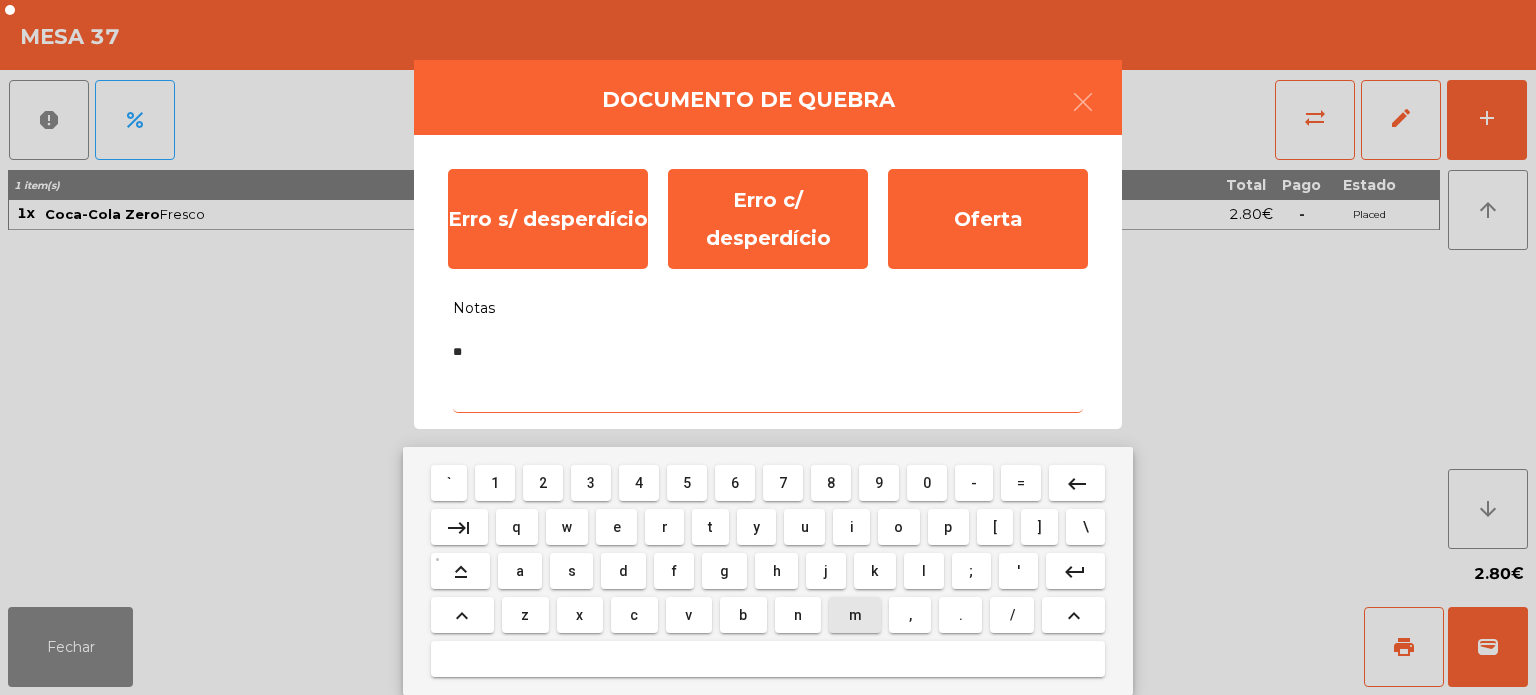click on "m" at bounding box center (855, 615) 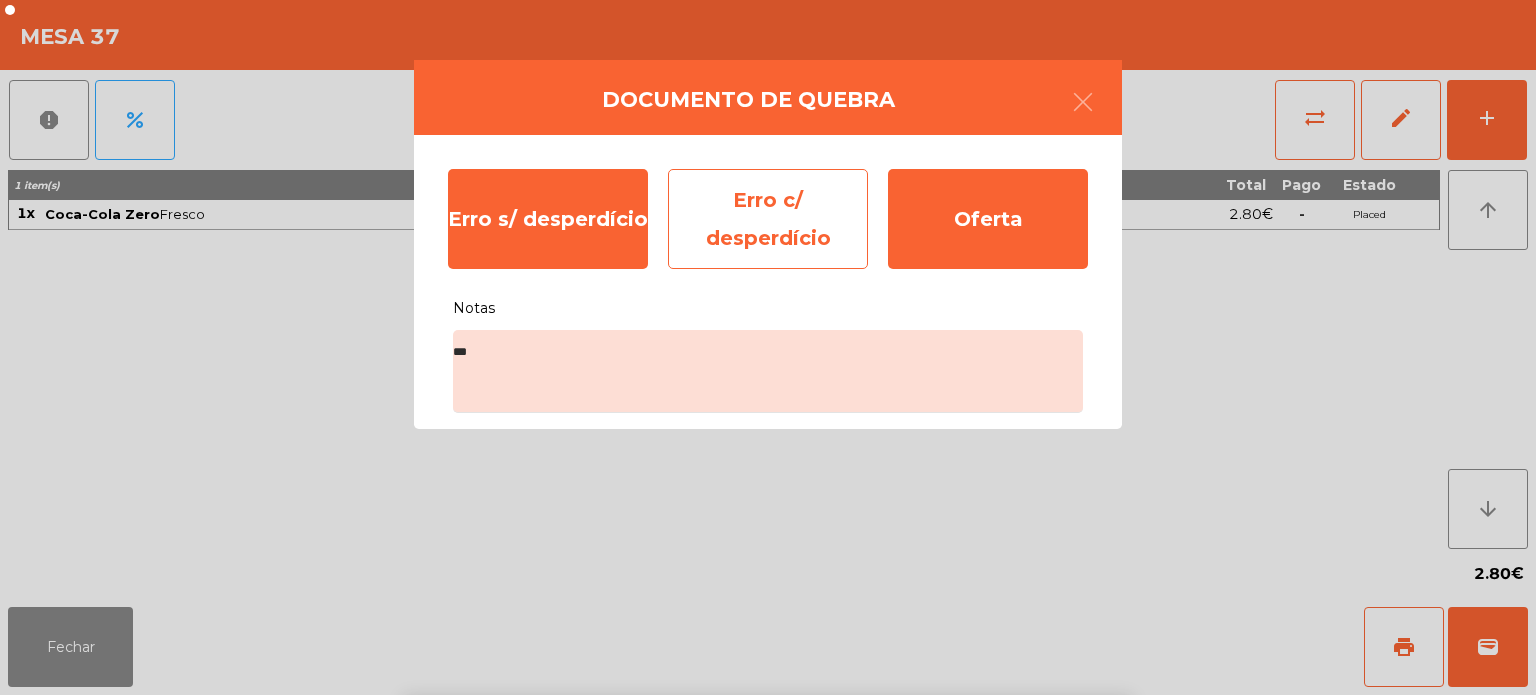 click on "Erro c/ desperdício" 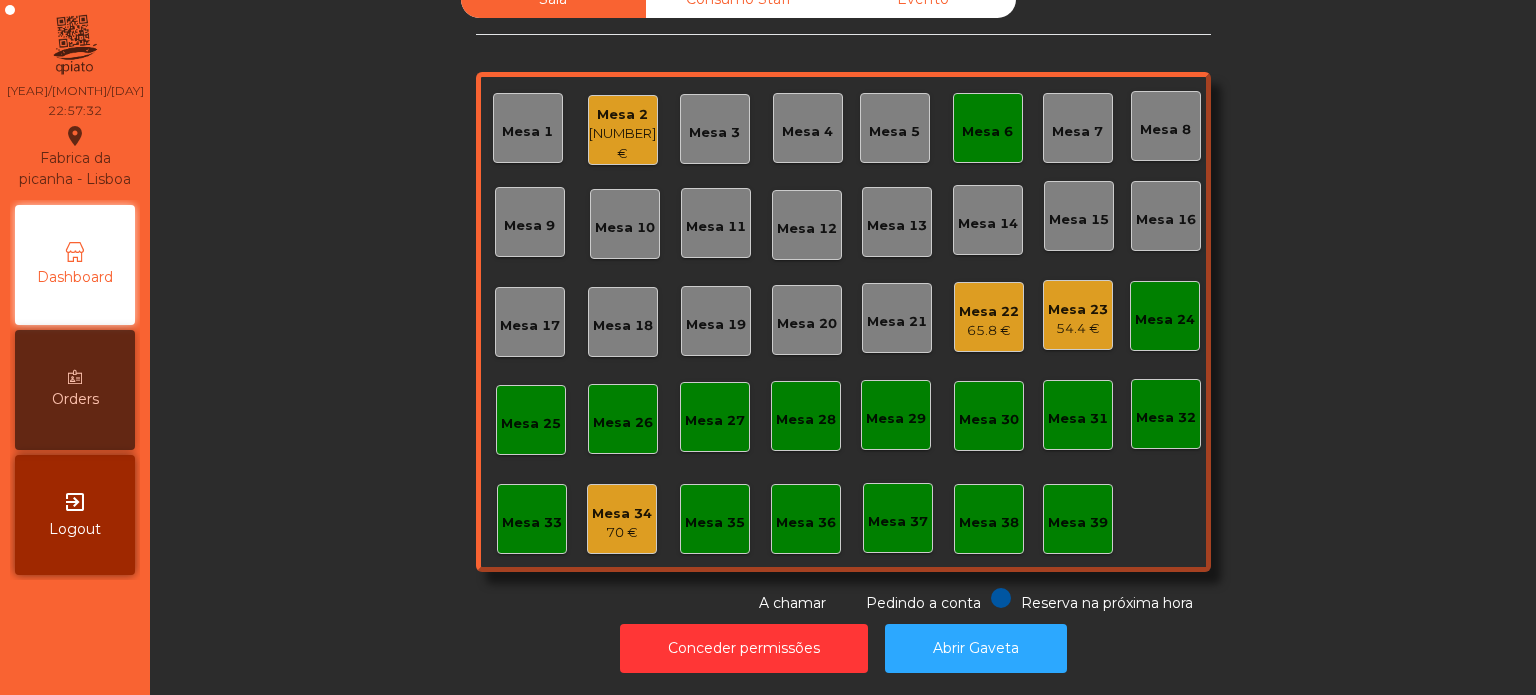 click on "Mesa 6" 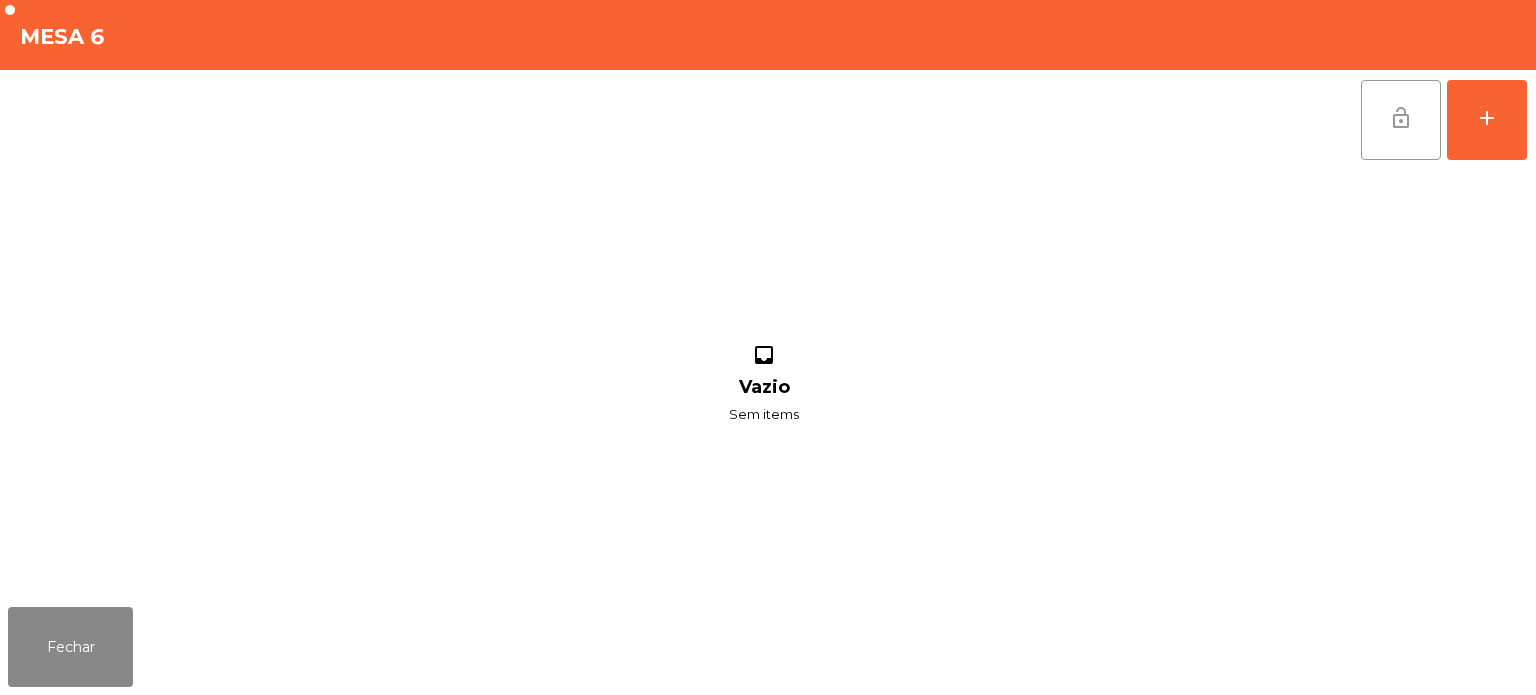 click on "lock_open" 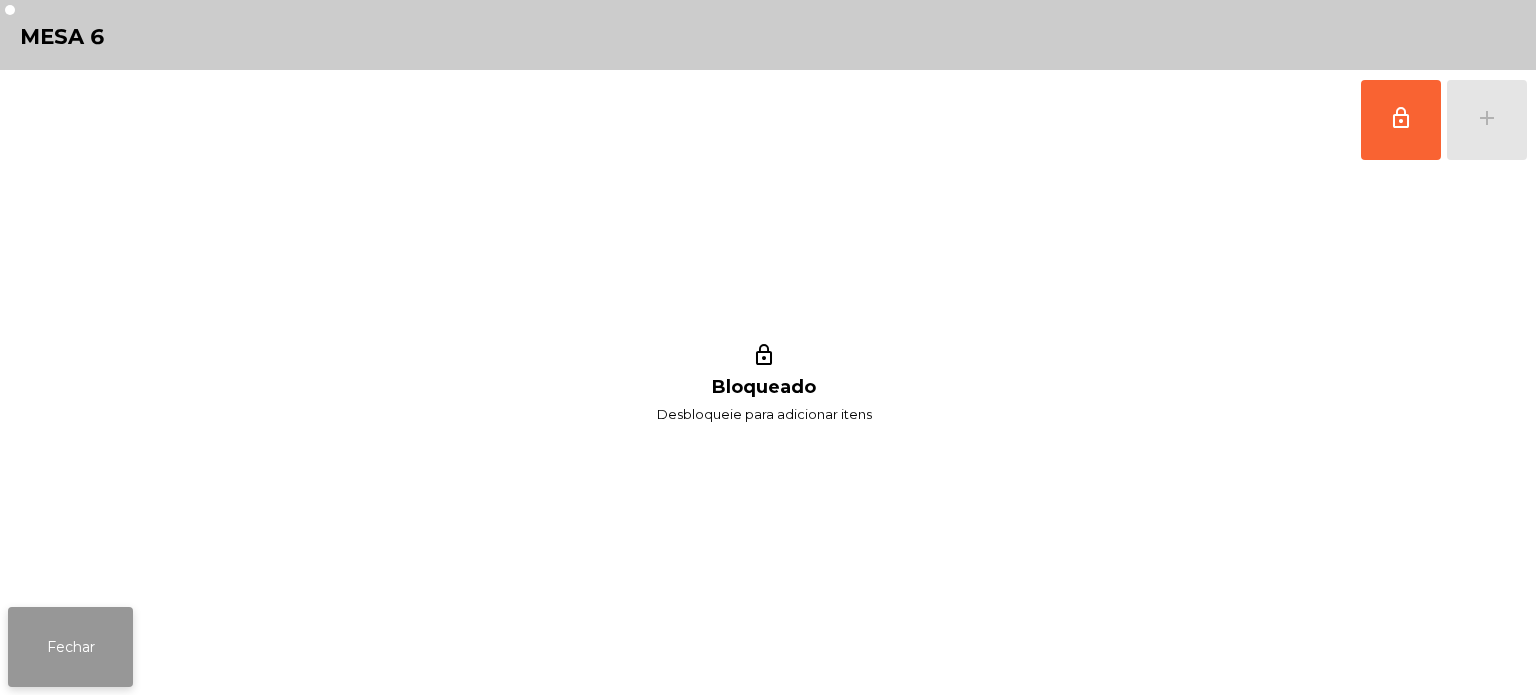 click on "Fechar" 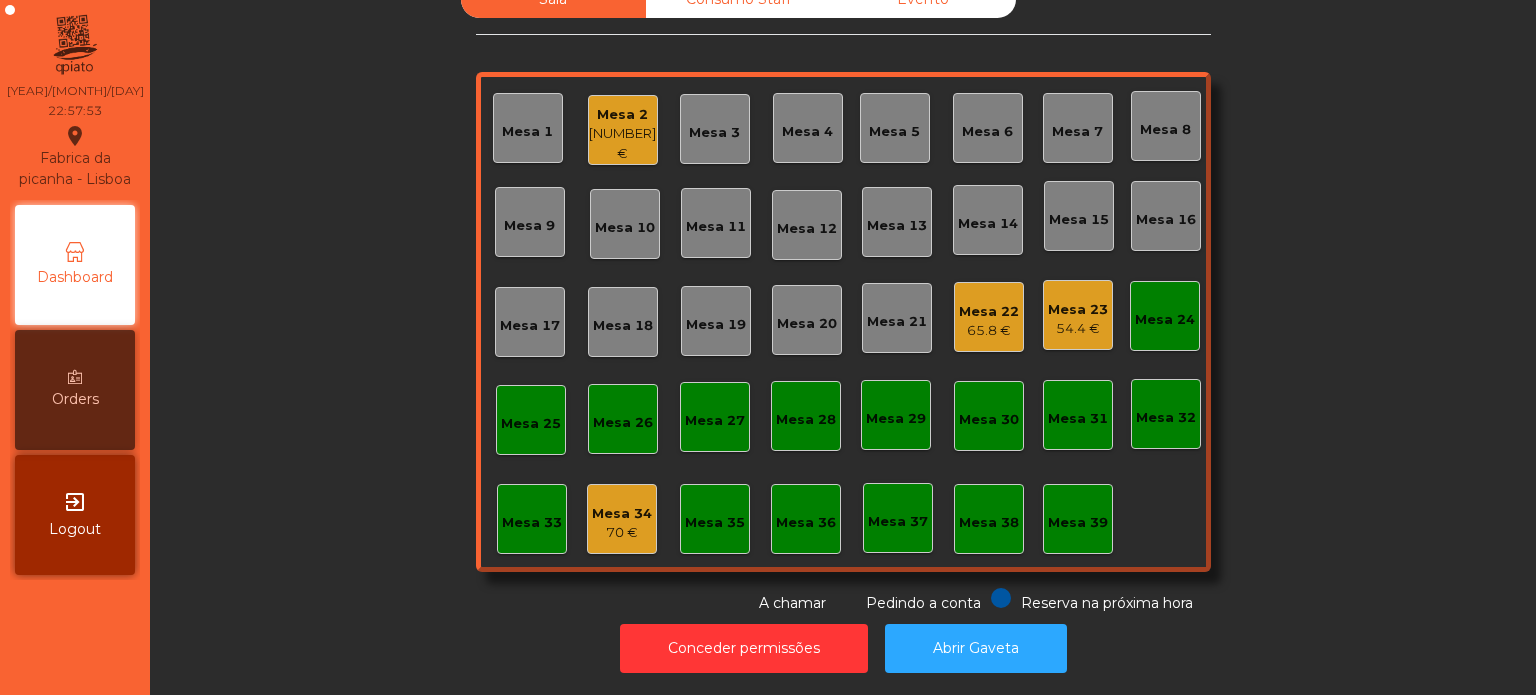 click on "70 €" 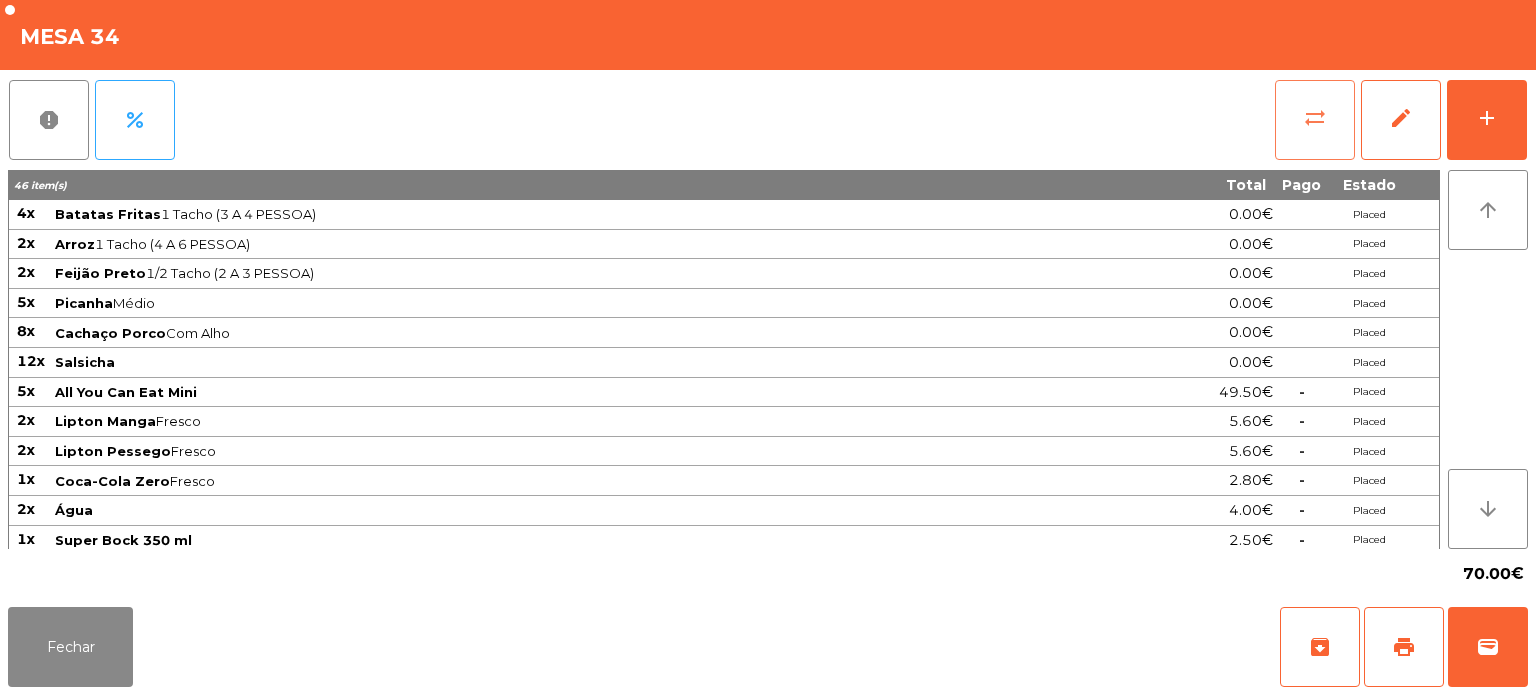 click on "sync_alt" 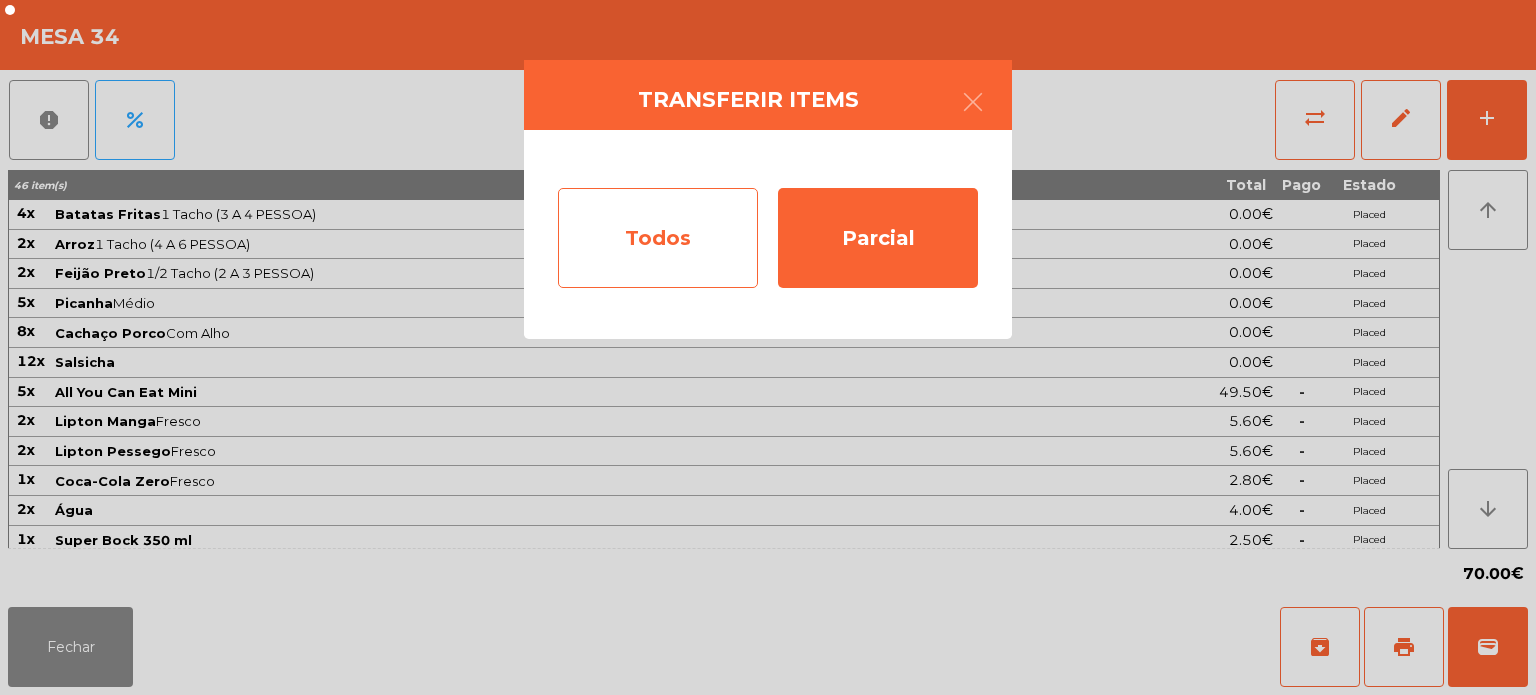 click on "Todos" 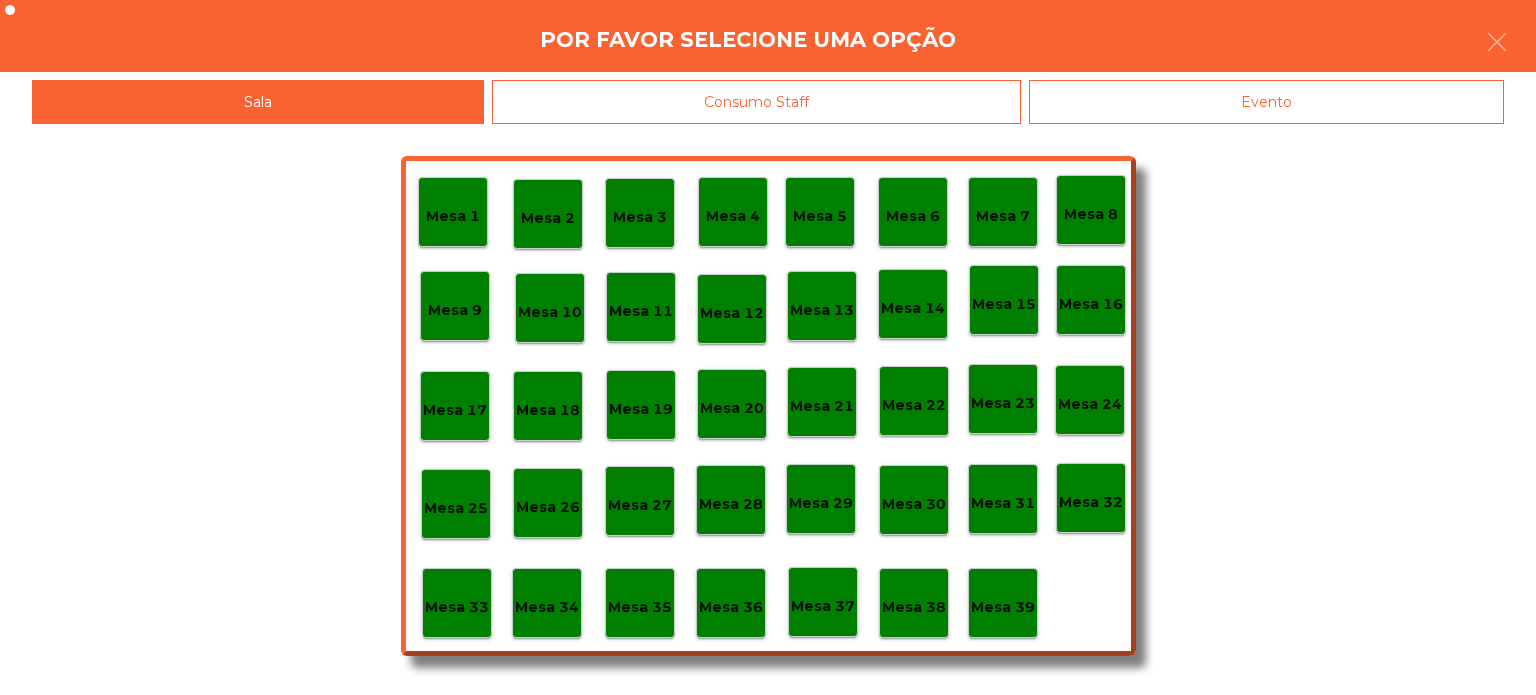 click on "Mesa 2" 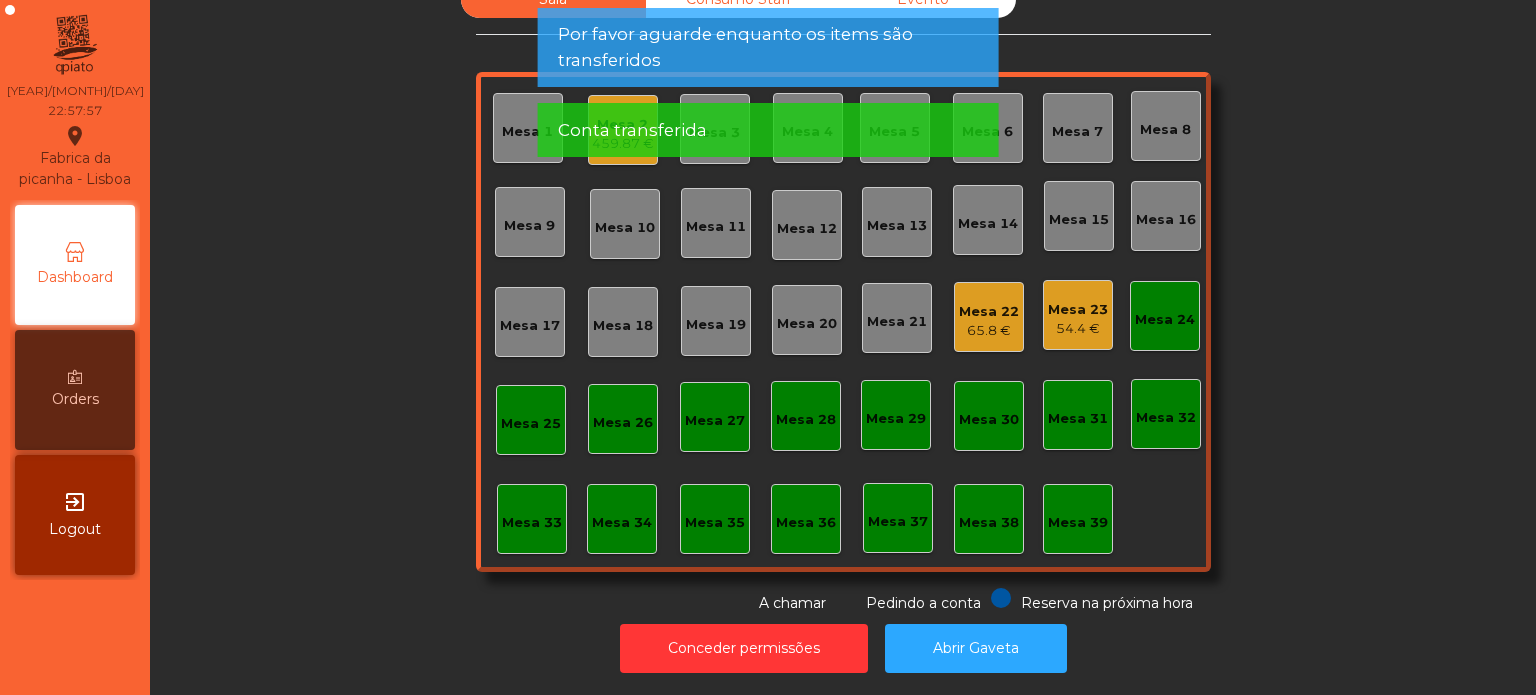 click on "Conta transferida" 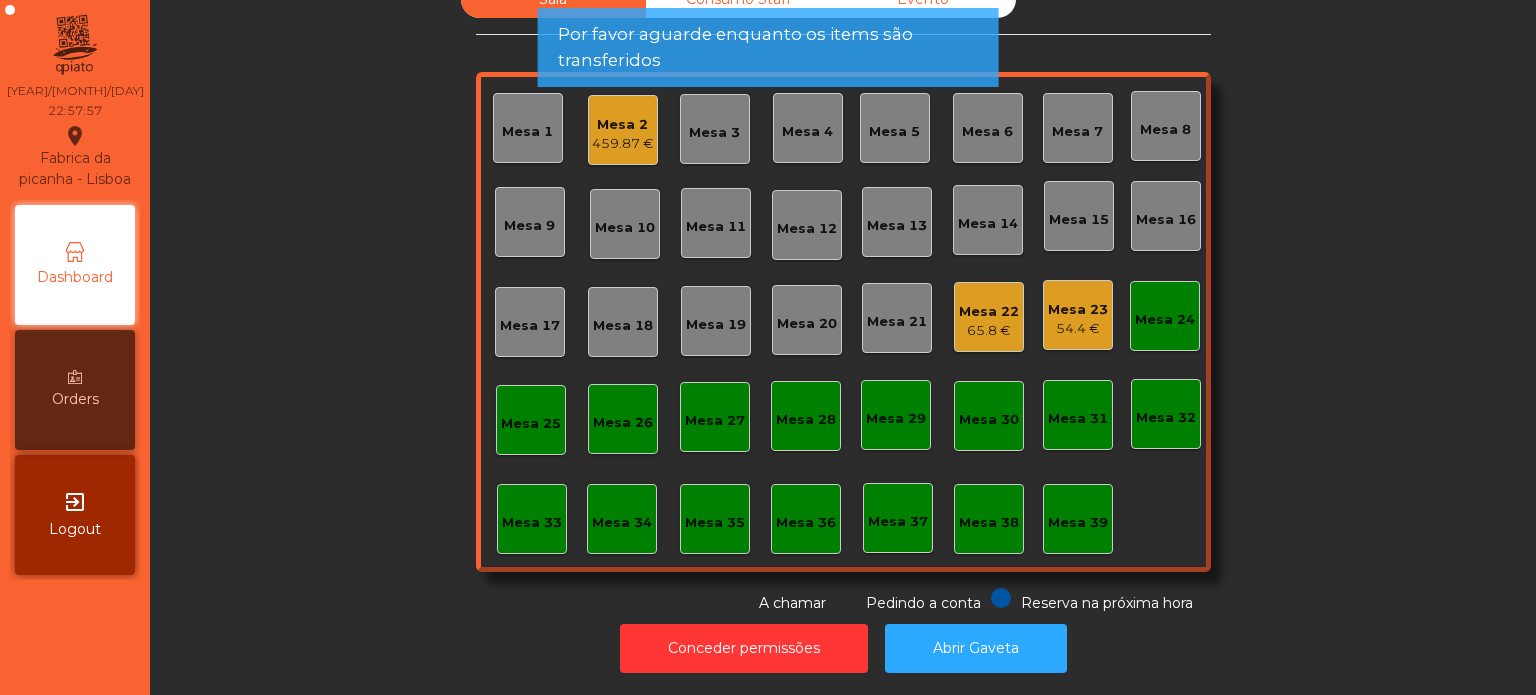 click on "Por favor aguarde enquanto os items são transferidos" 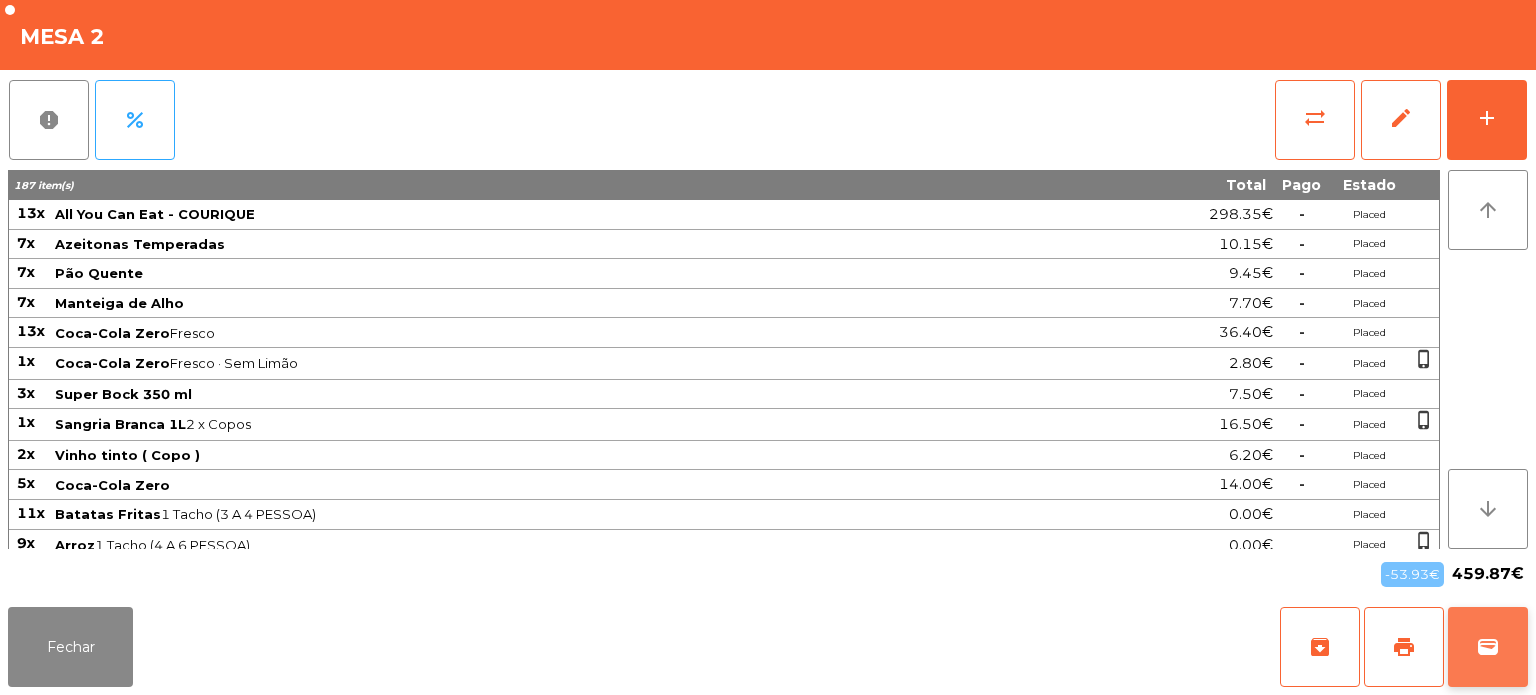 click on "wallet" 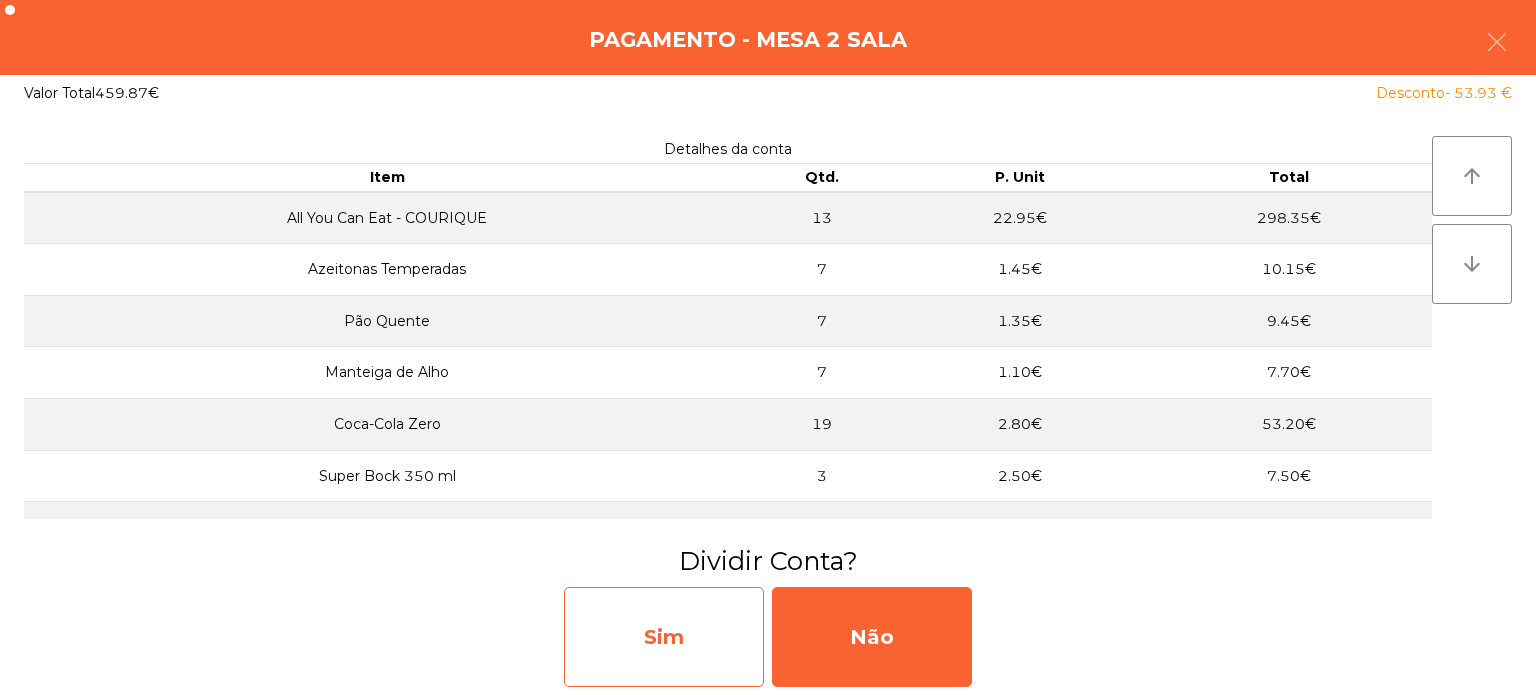 click on "Sim" 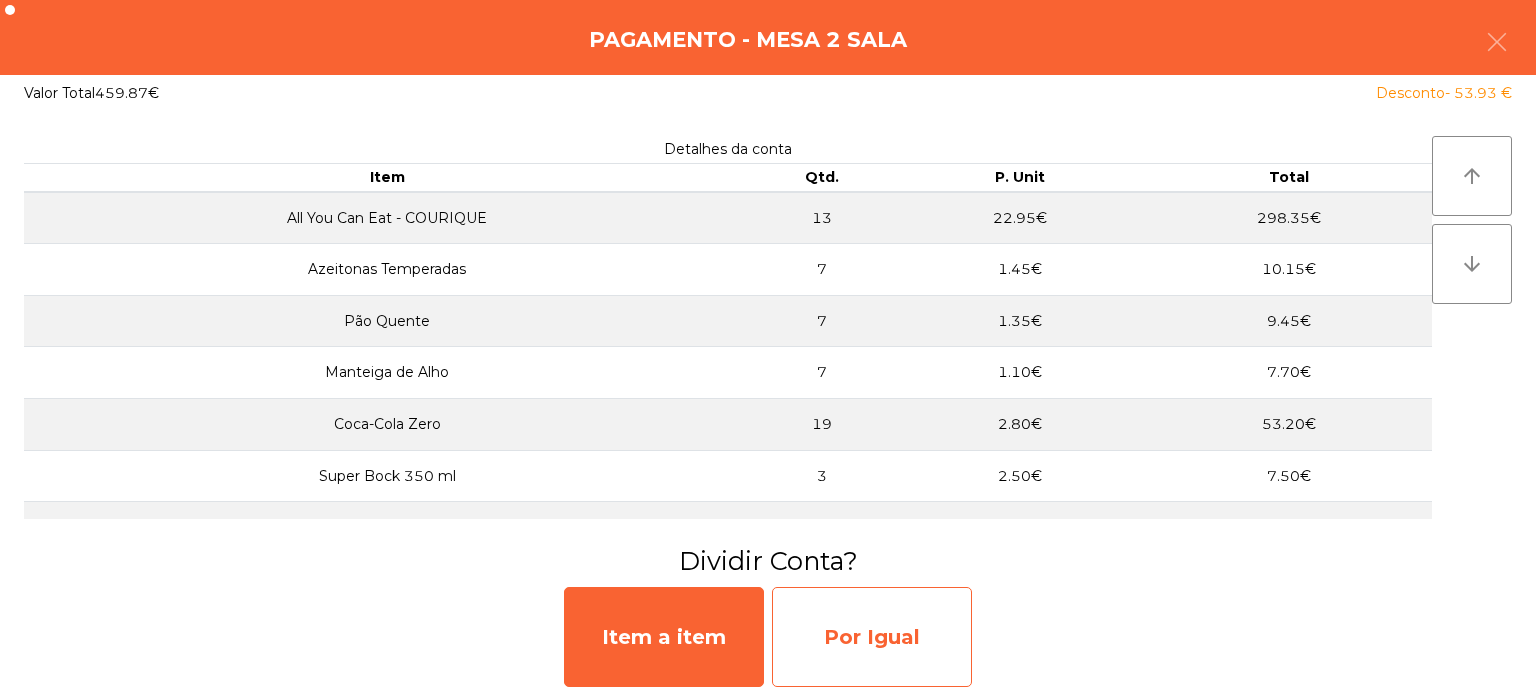 click on "Por Igual" 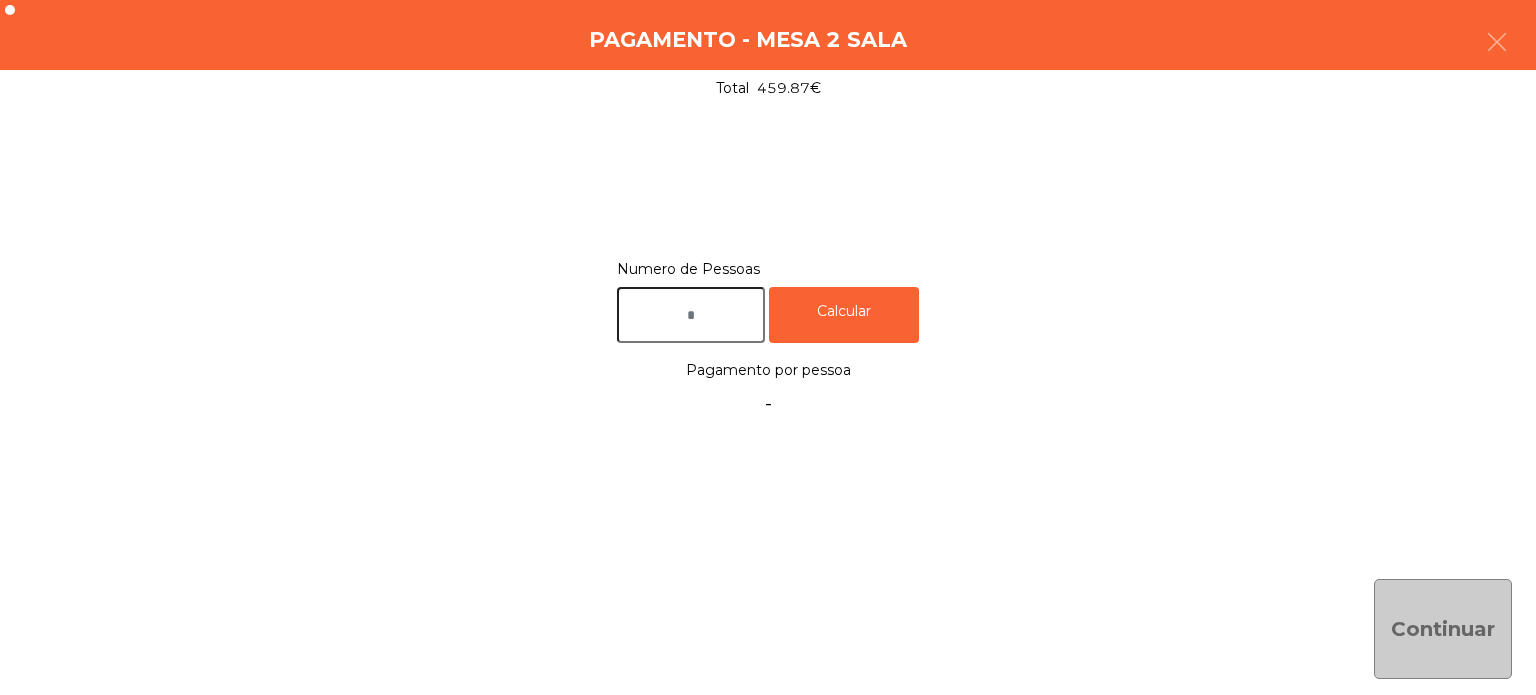 click 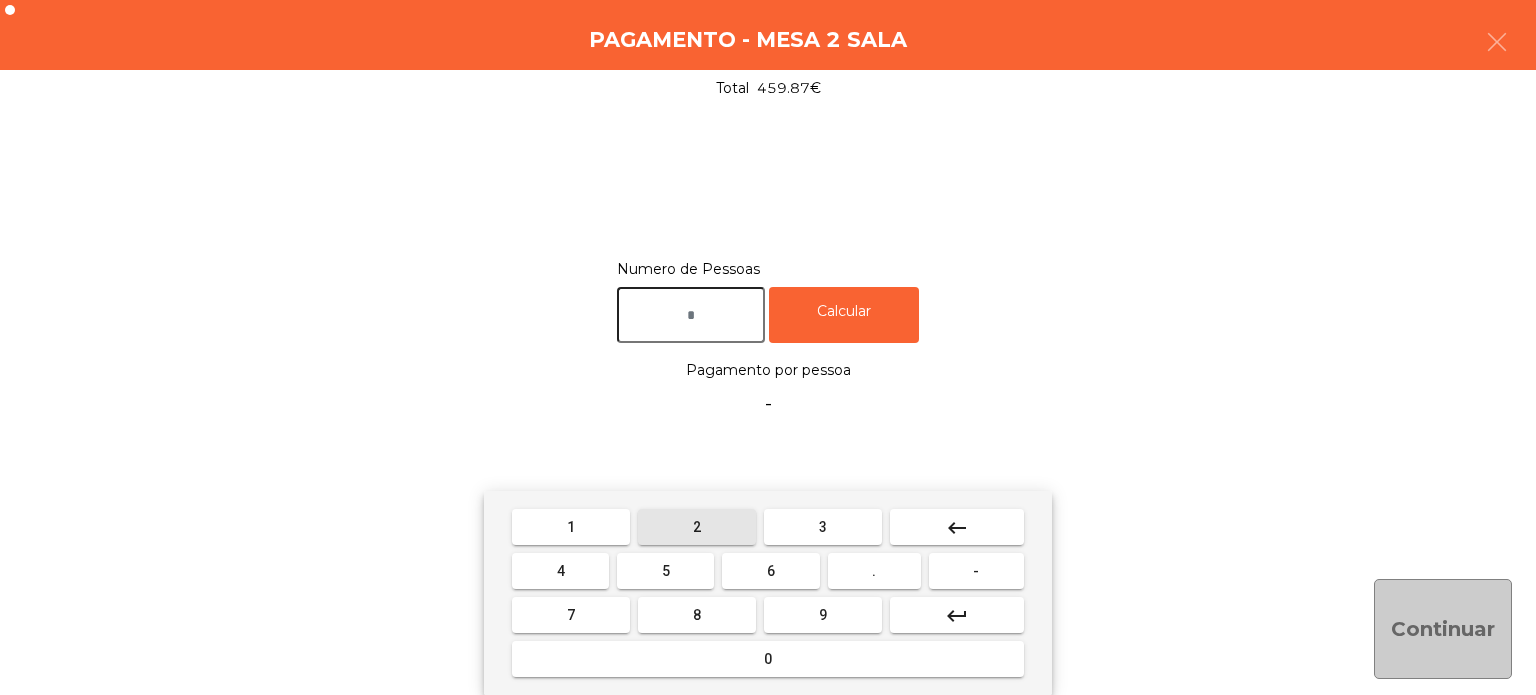 click on "2" at bounding box center [697, 527] 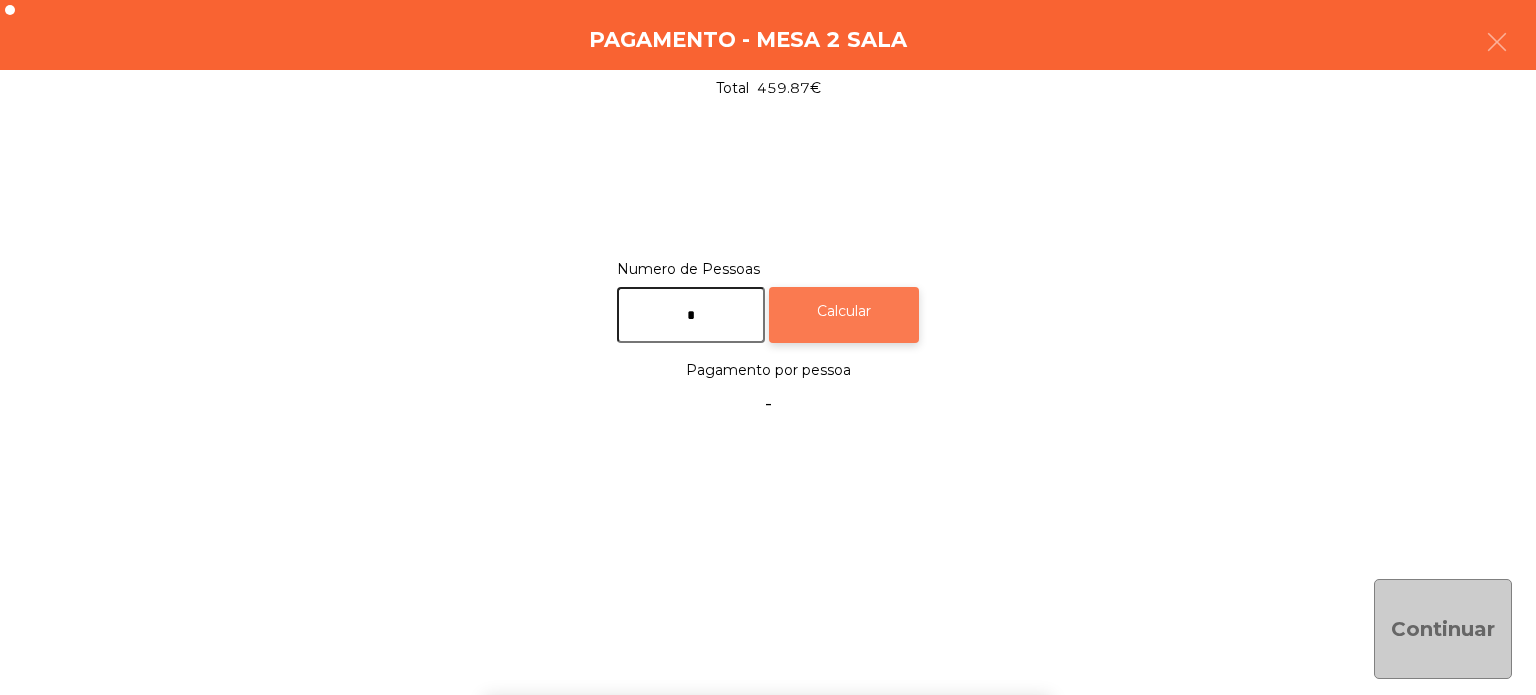 click on "Calcular" 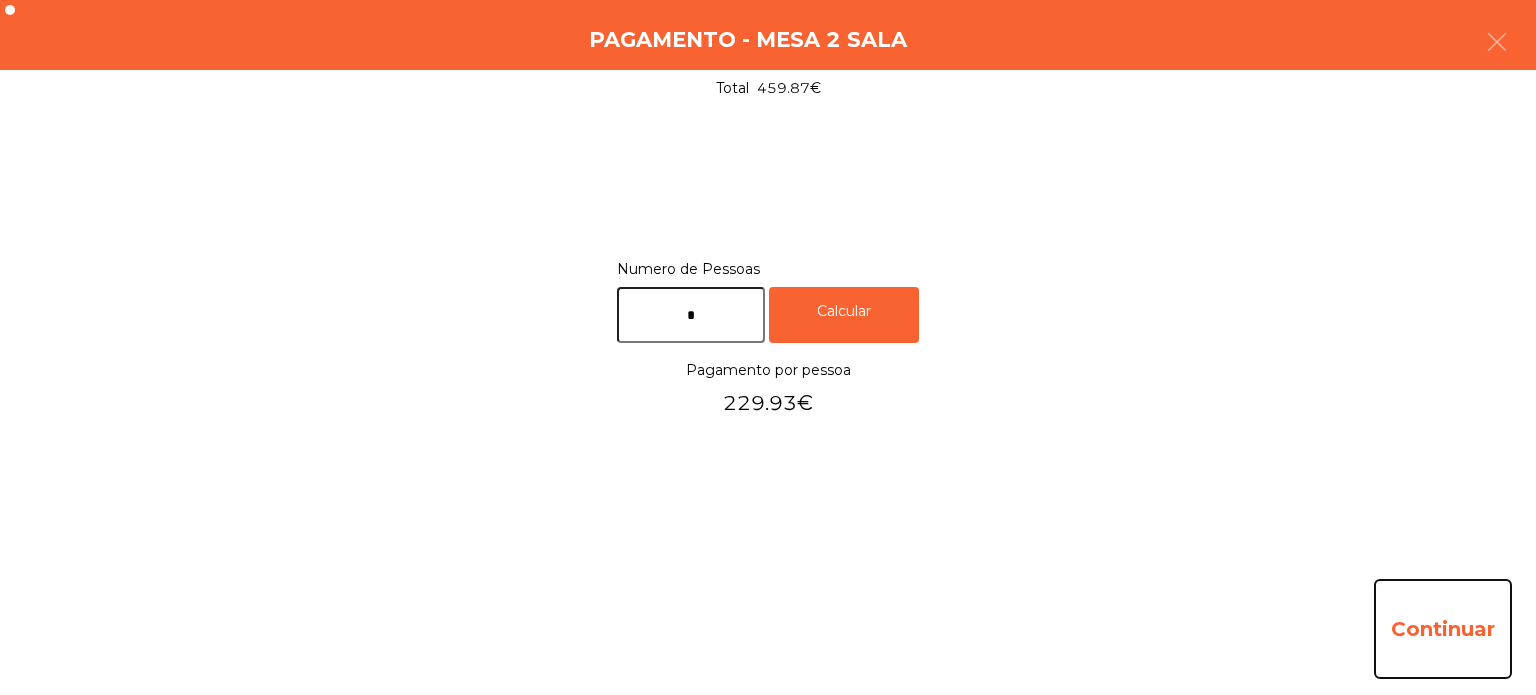 click on "Continuar" 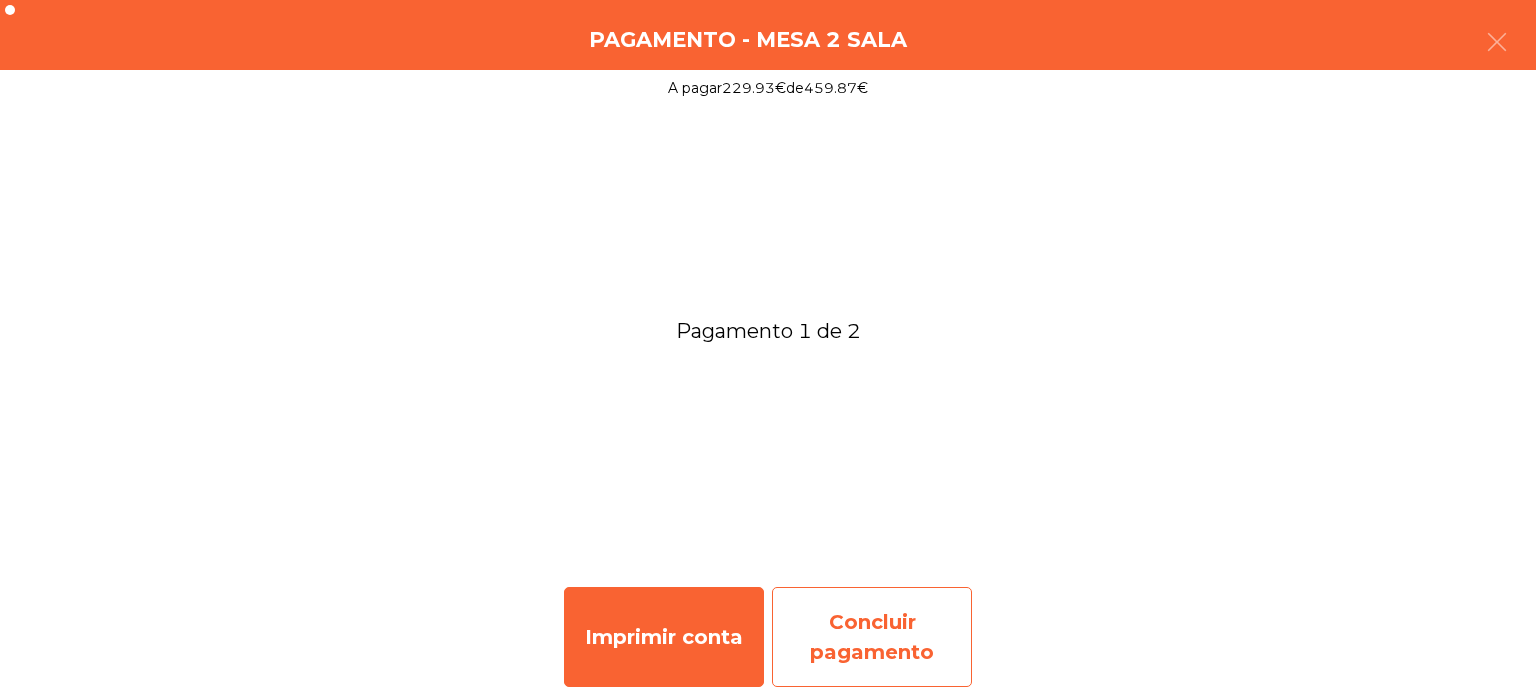 click on "Concluir pagamento" 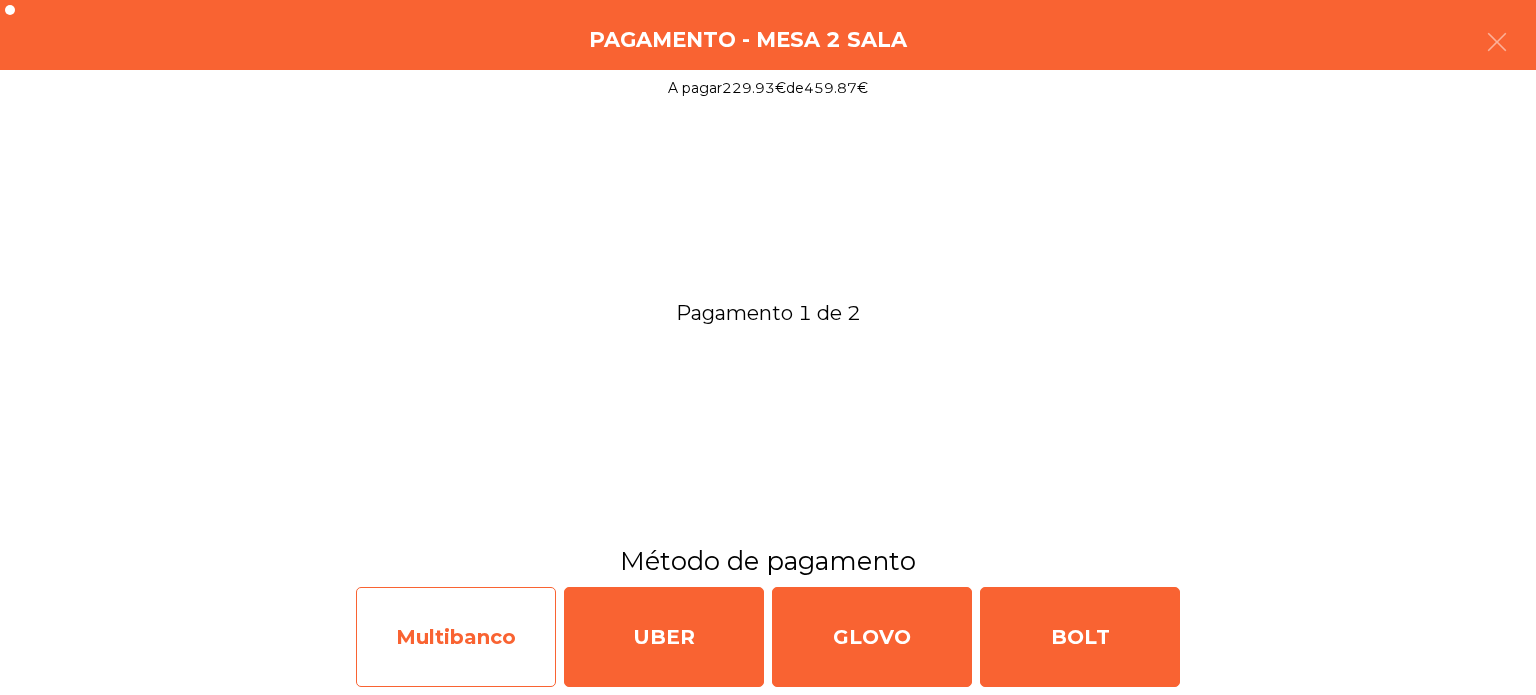 click on "Multibanco" 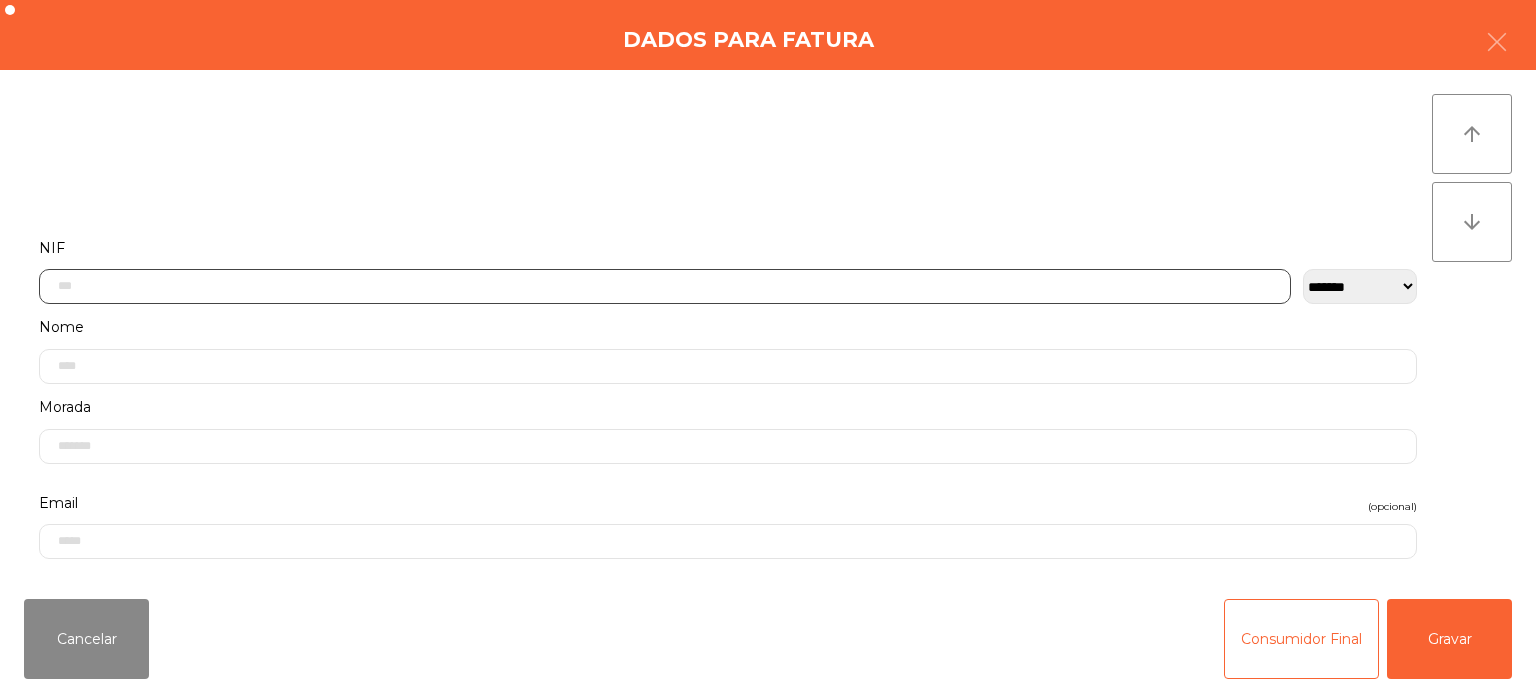 click 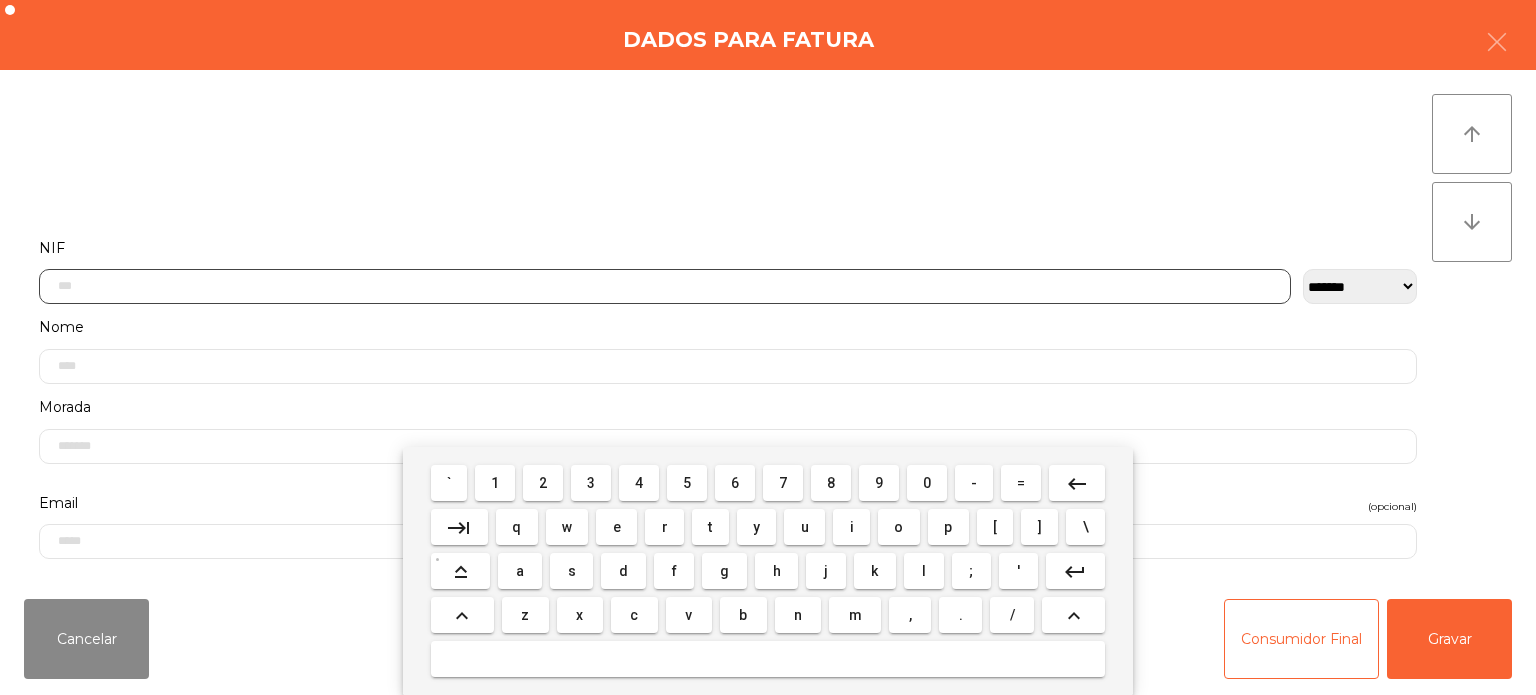 scroll, scrollTop: 139, scrollLeft: 0, axis: vertical 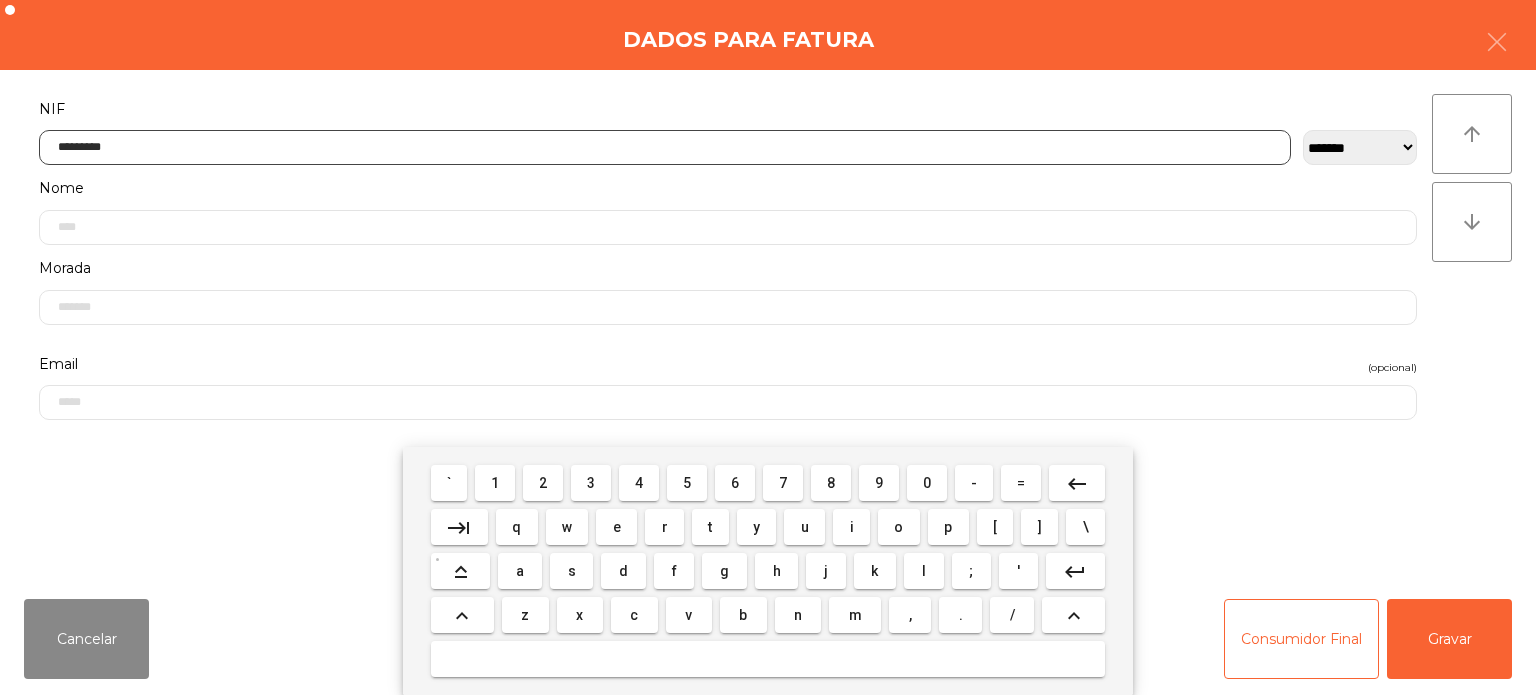 type on "*********" 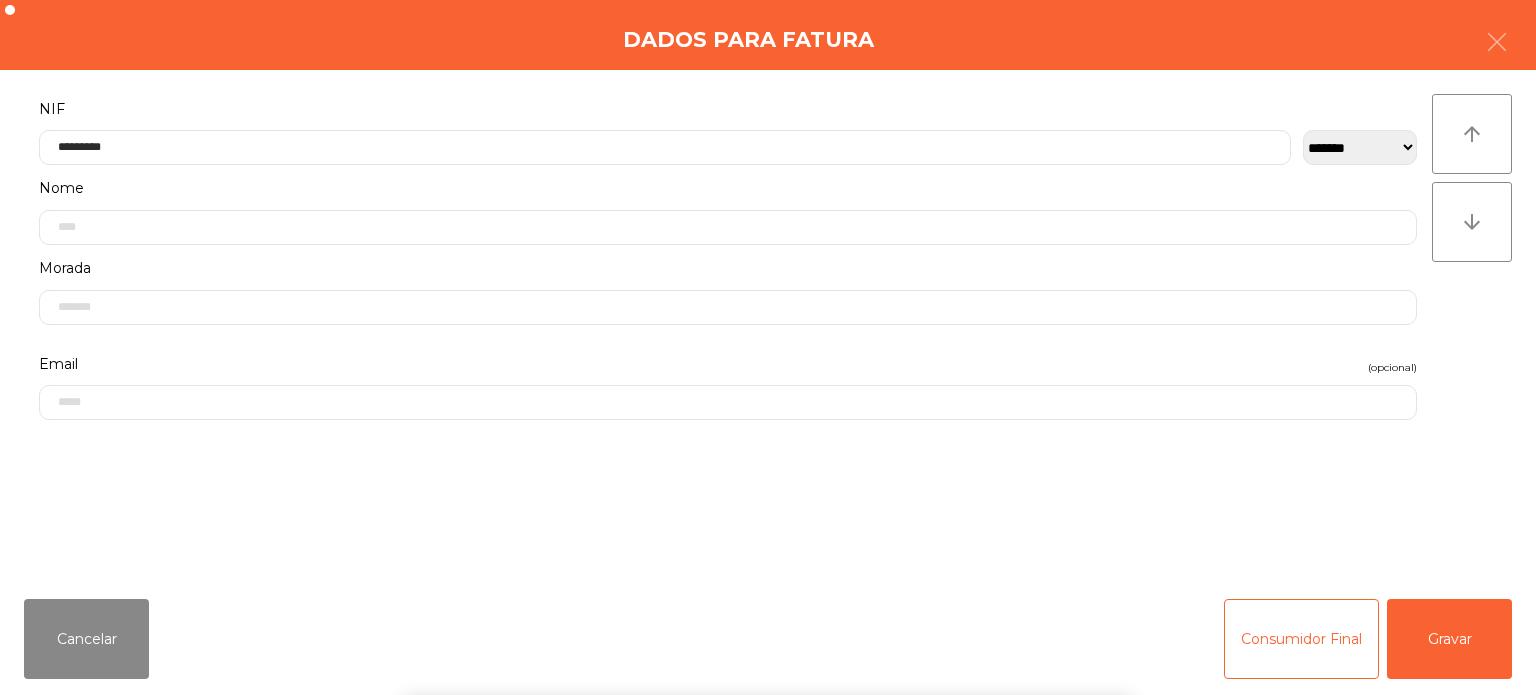click on "**********" 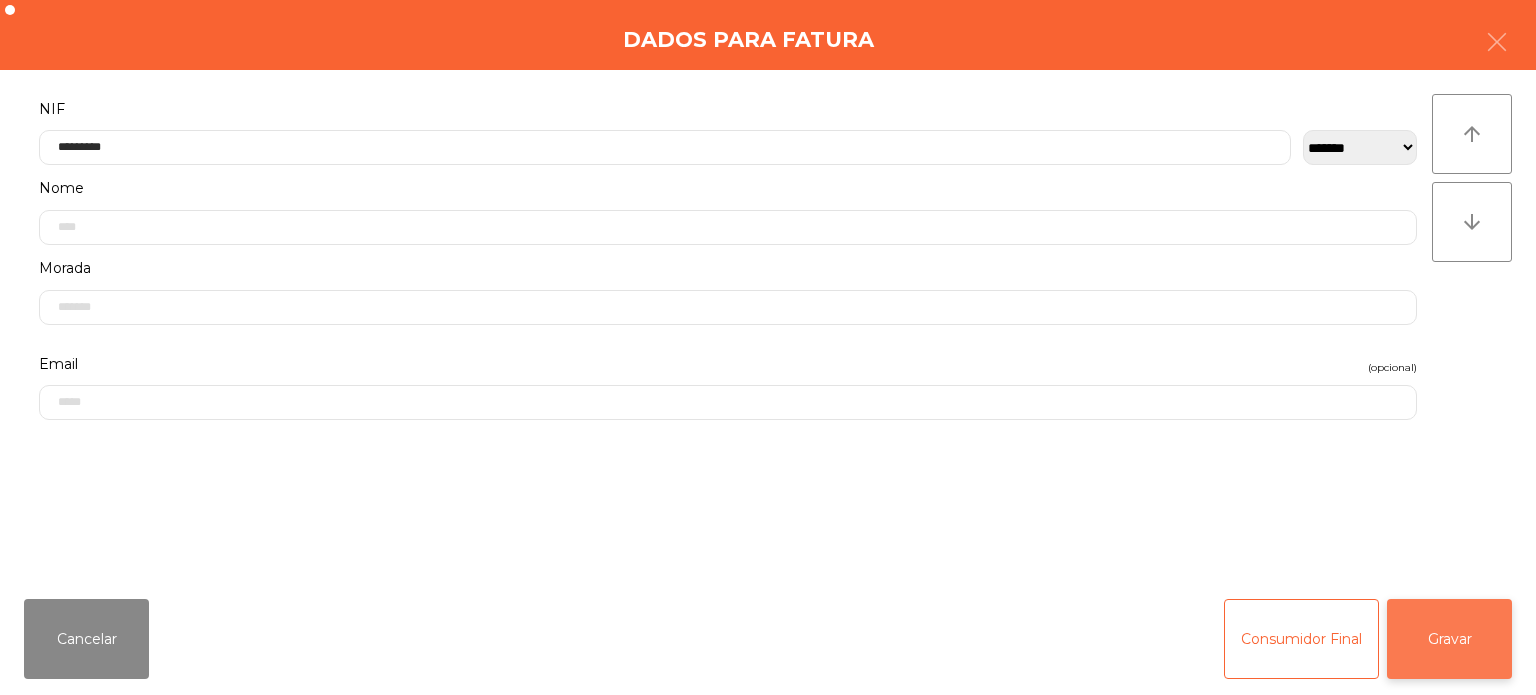 click on "Gravar" 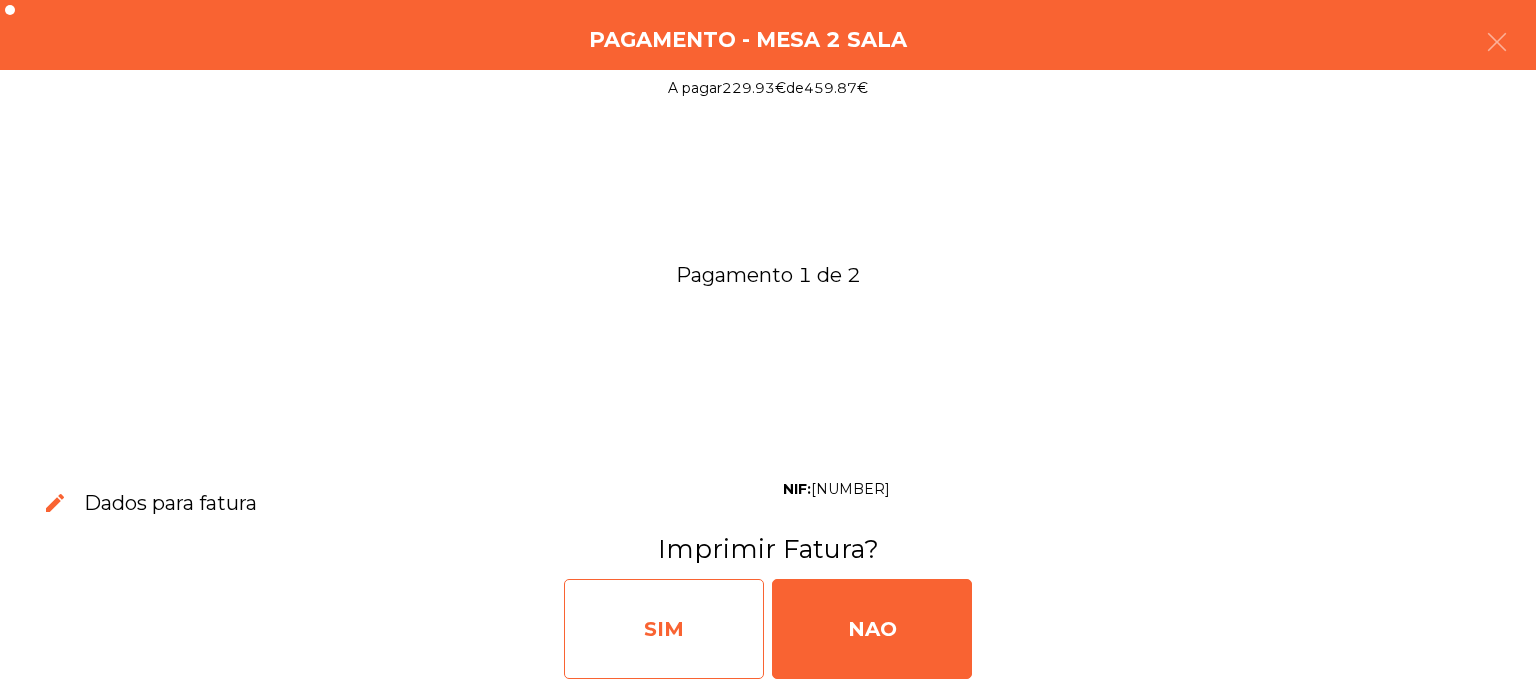 click on "SIM" 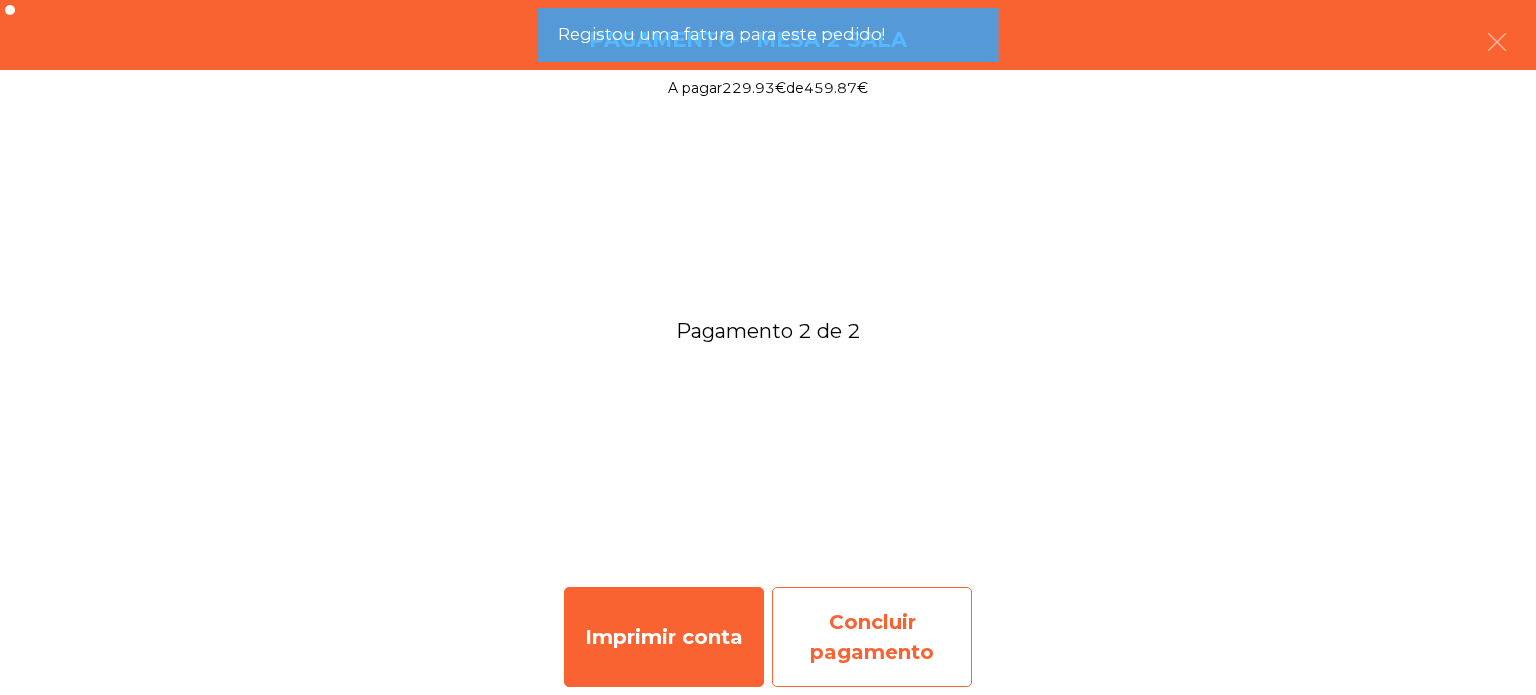 click on "Concluir pagamento" 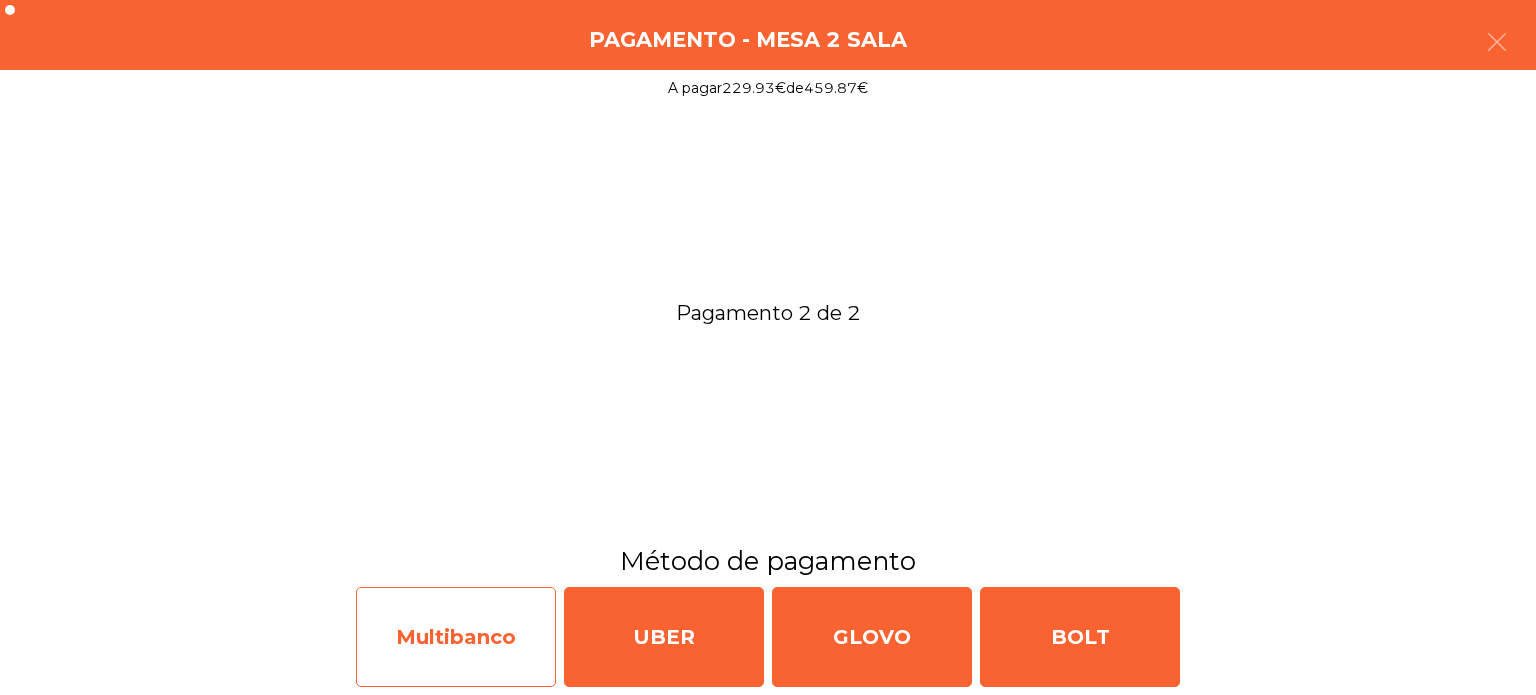 click on "Multibanco" 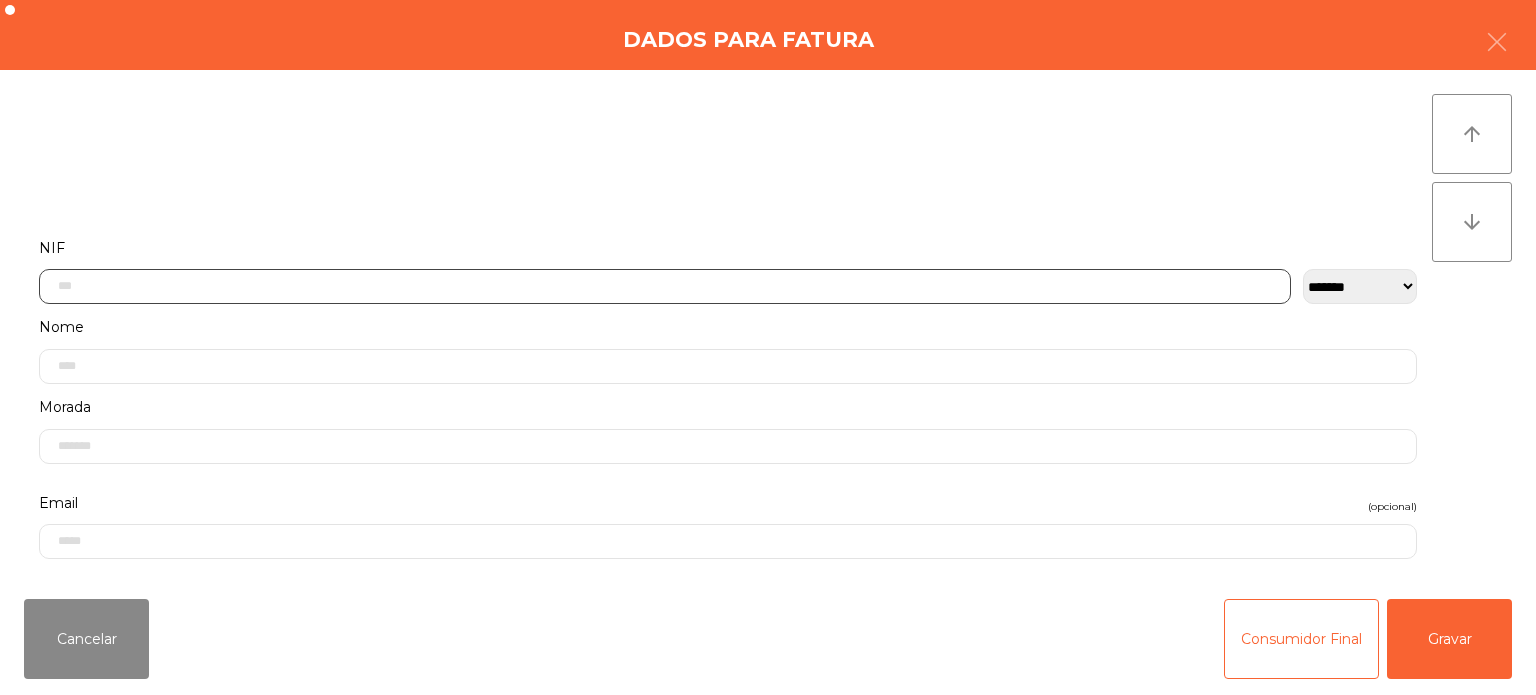 click 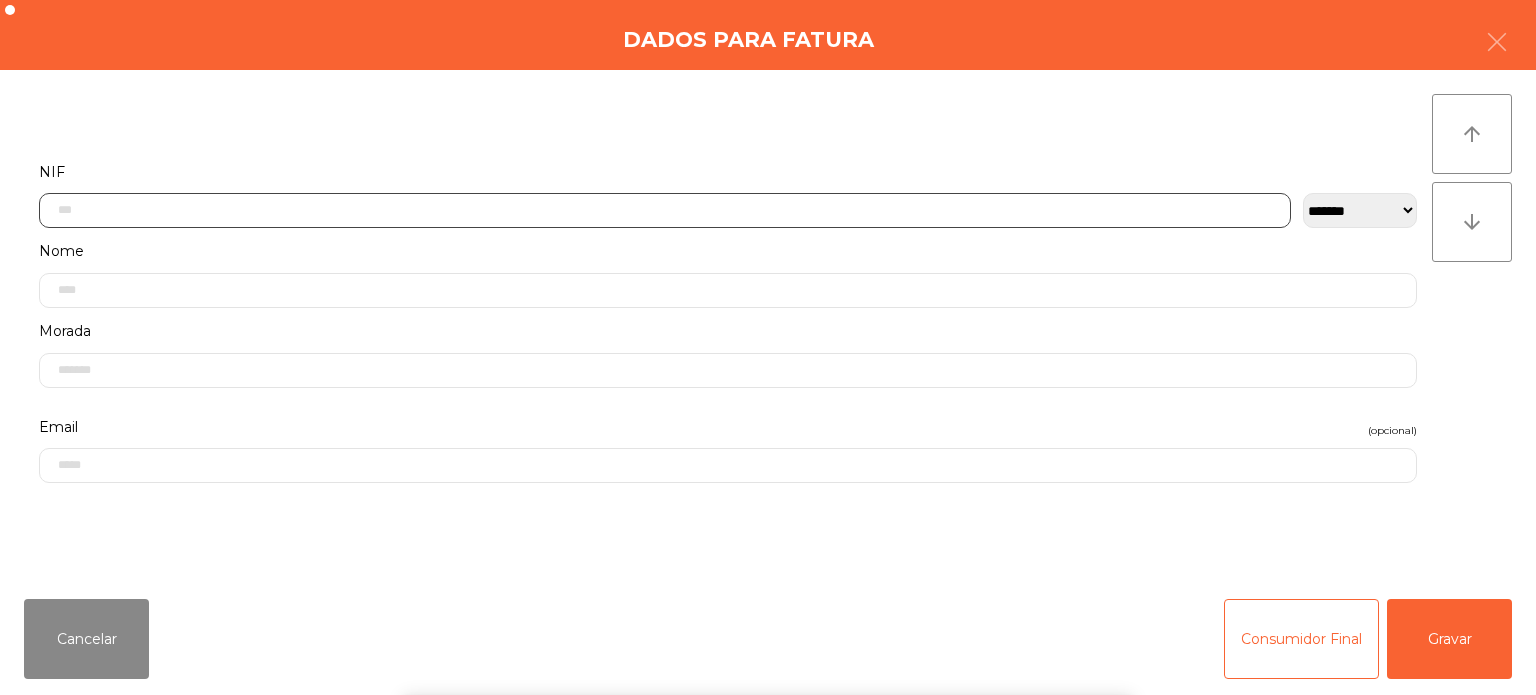 scroll, scrollTop: 139, scrollLeft: 0, axis: vertical 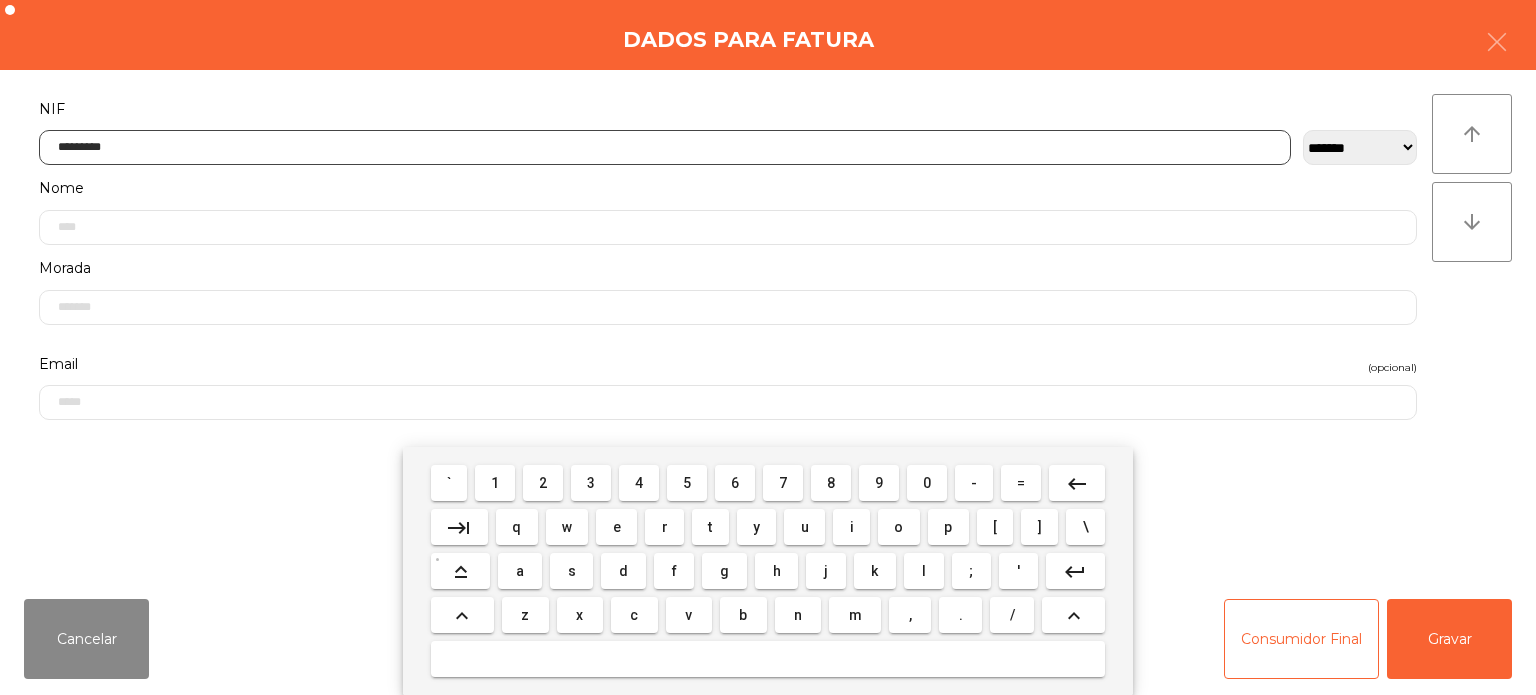type on "*********" 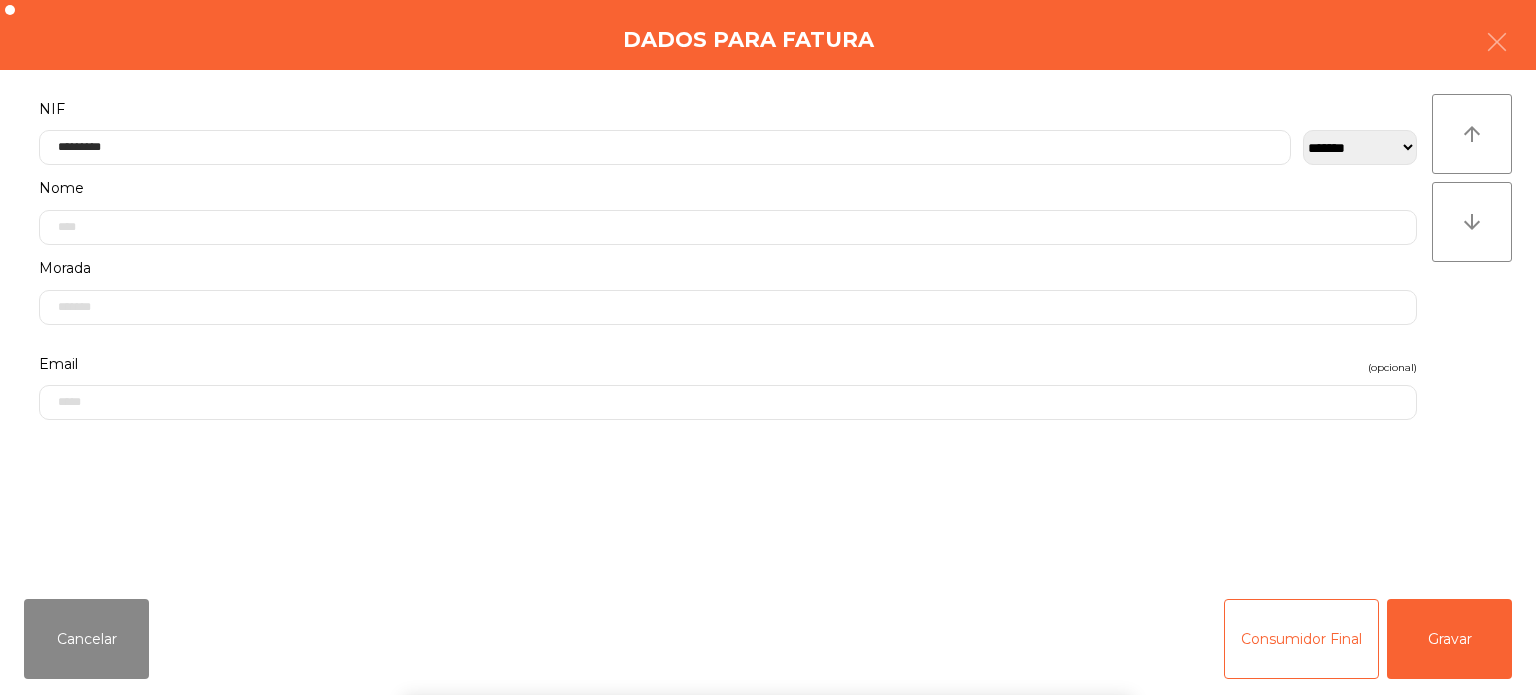 click on "arrow_upward arrow_downward" 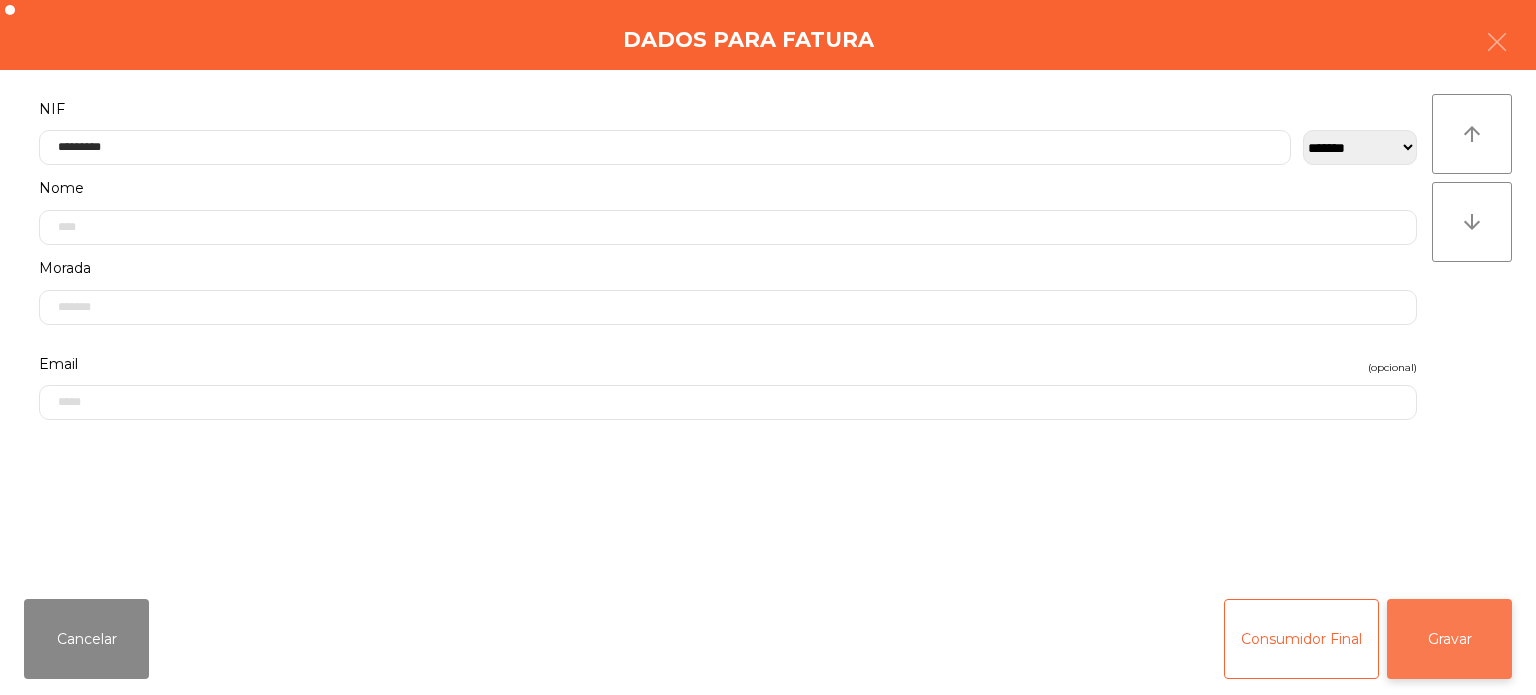 click on "Gravar" 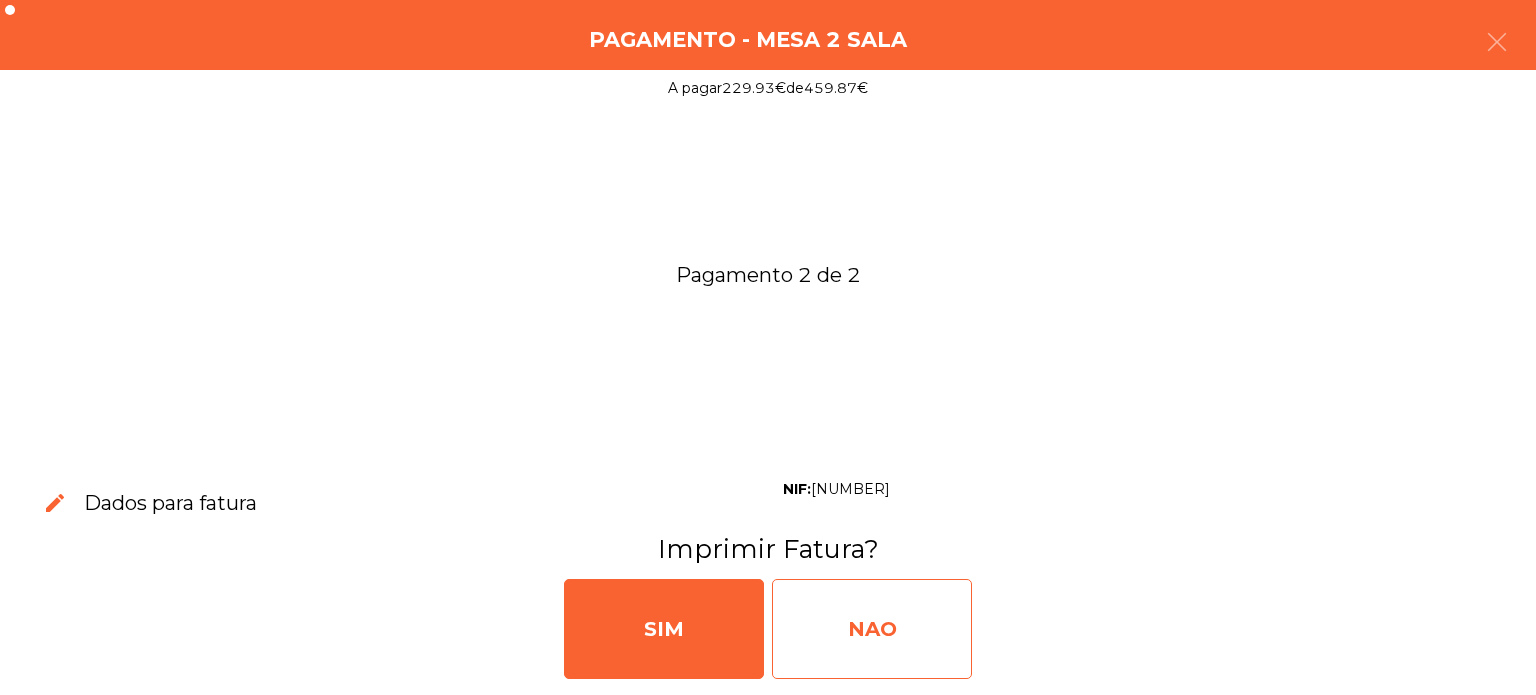 click on "NAO" 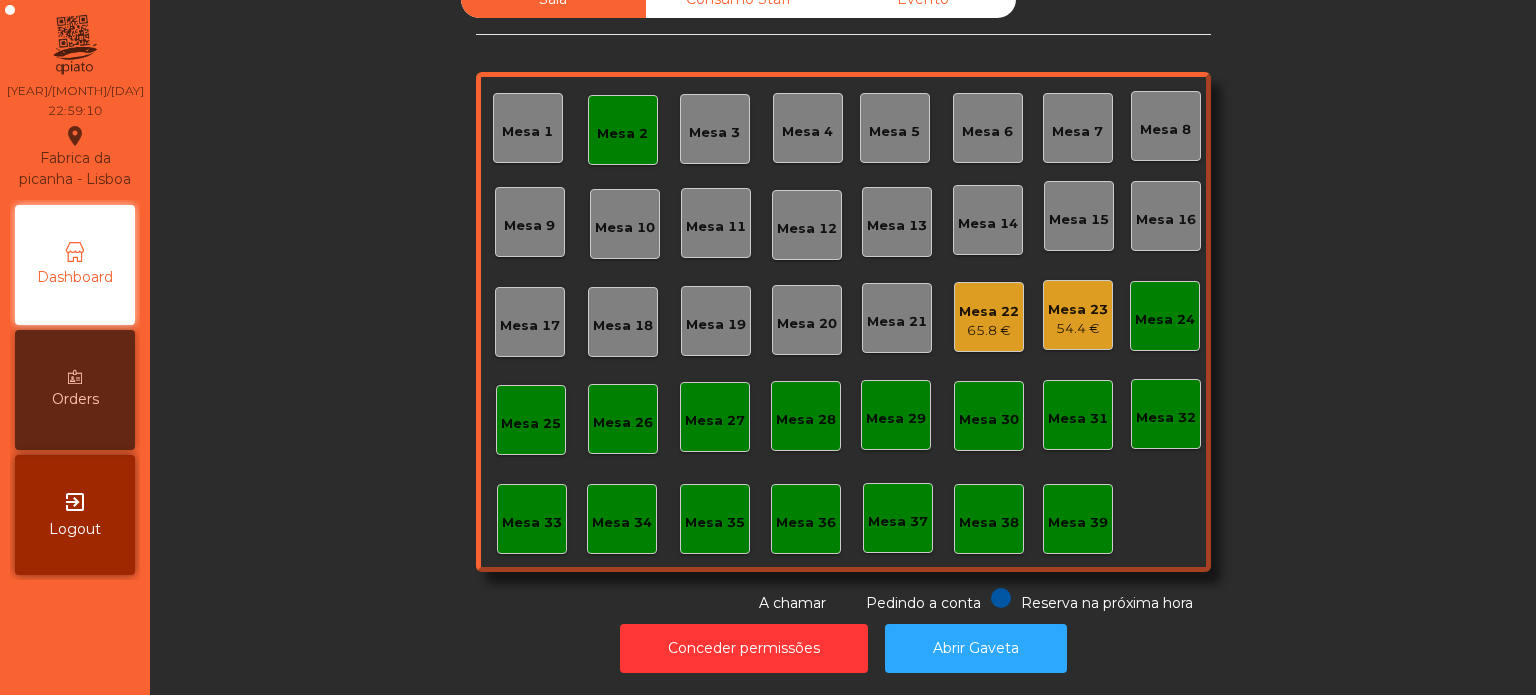 scroll, scrollTop: 0, scrollLeft: 0, axis: both 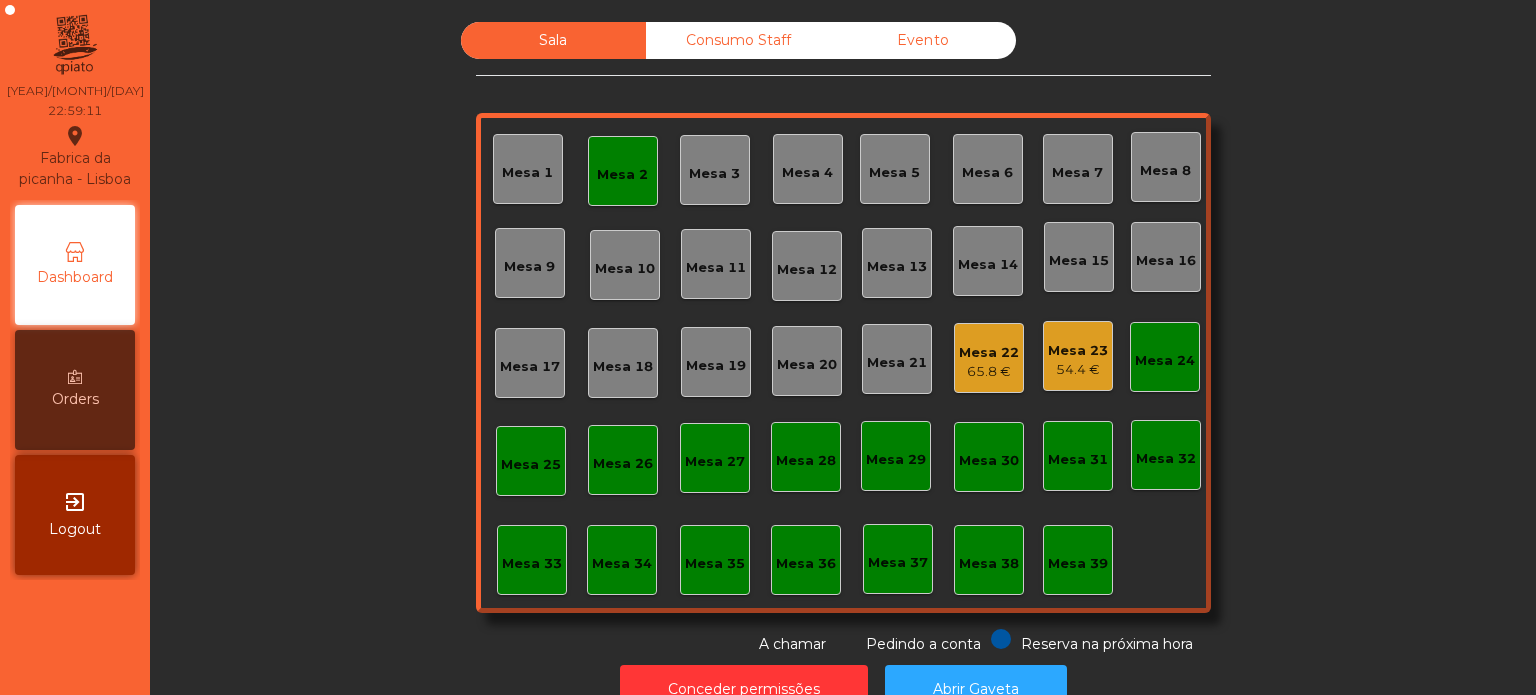 click on "Mesa 2" 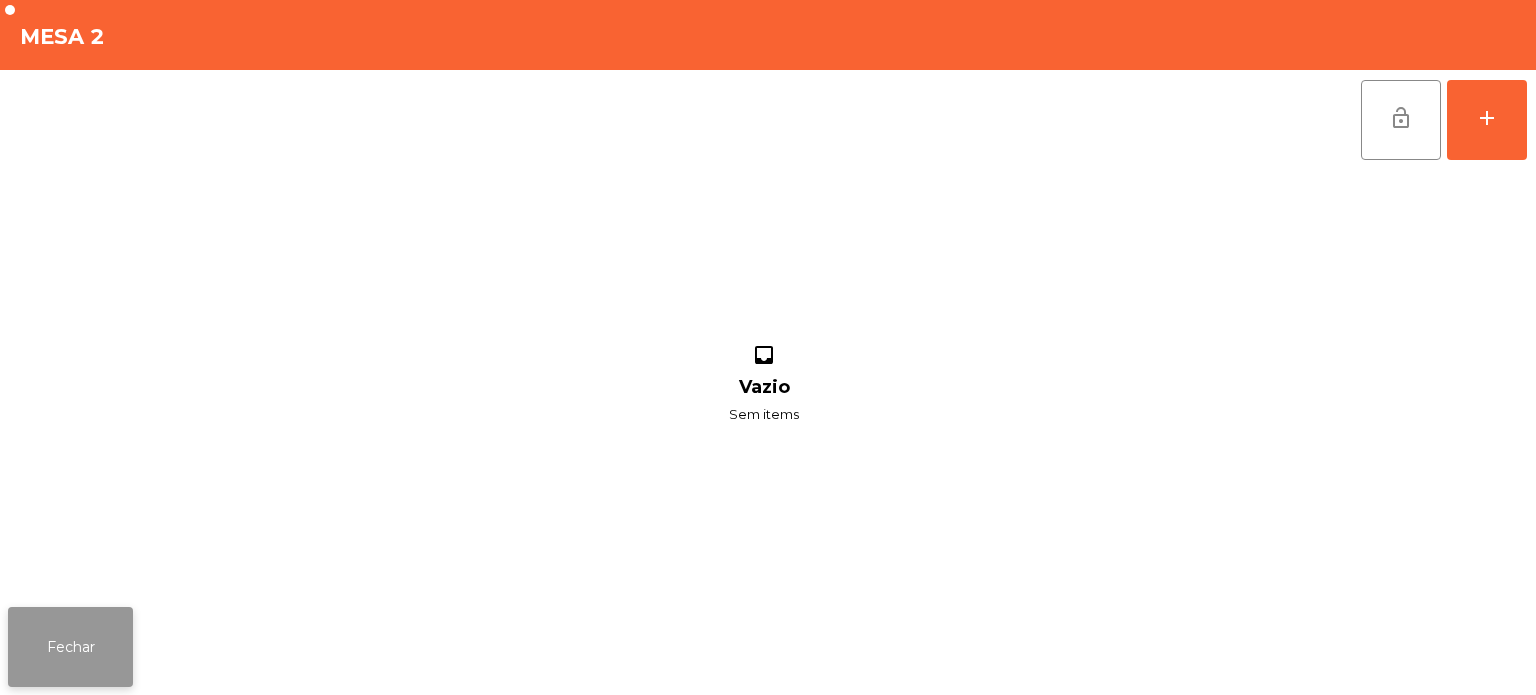 click on "Fechar" 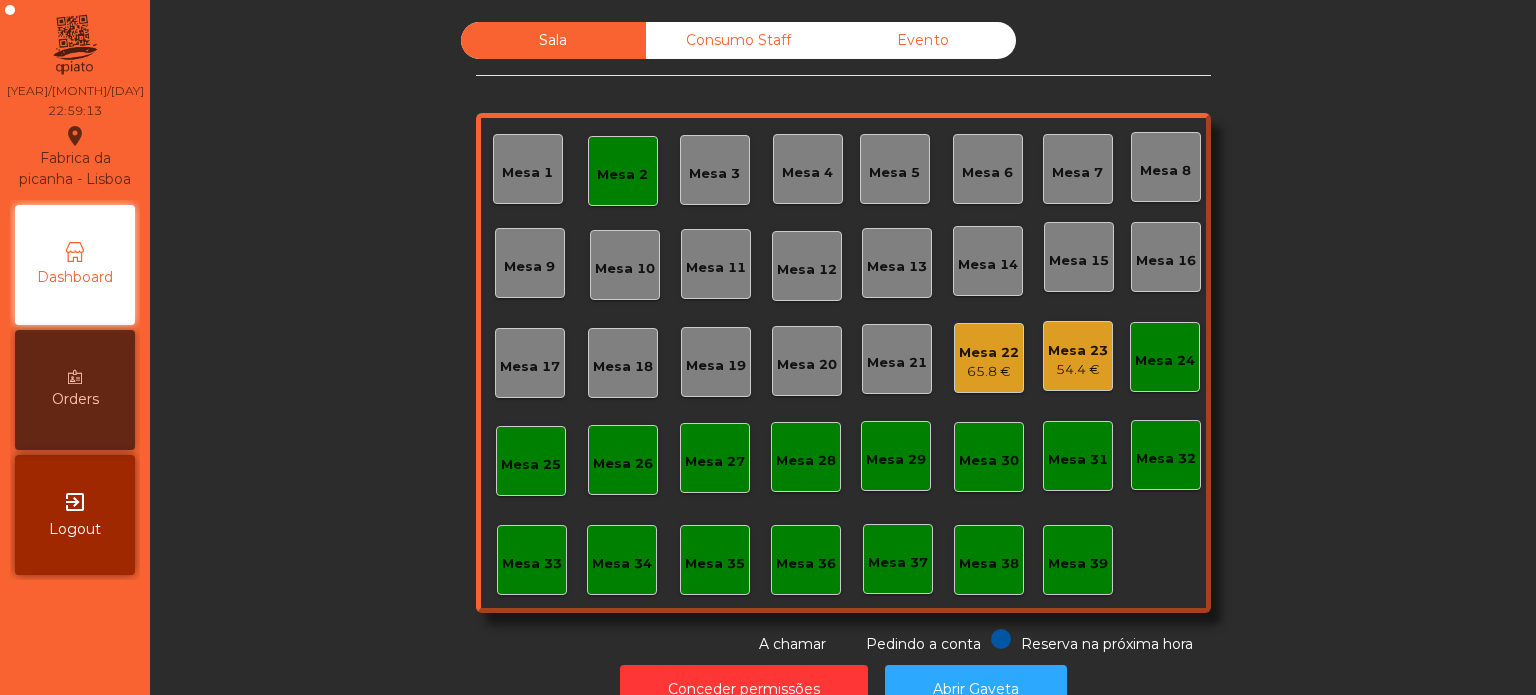 scroll, scrollTop: 55, scrollLeft: 0, axis: vertical 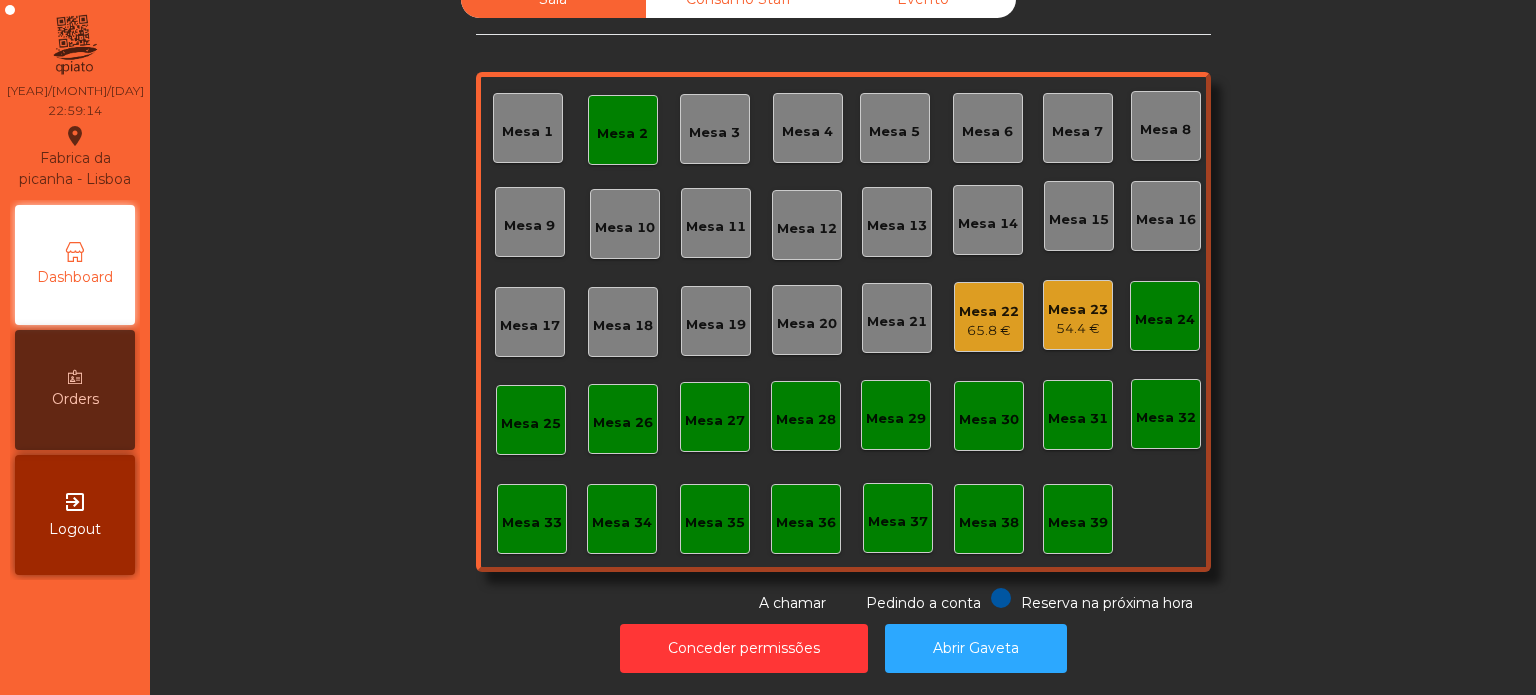 click on "Mesa 2" 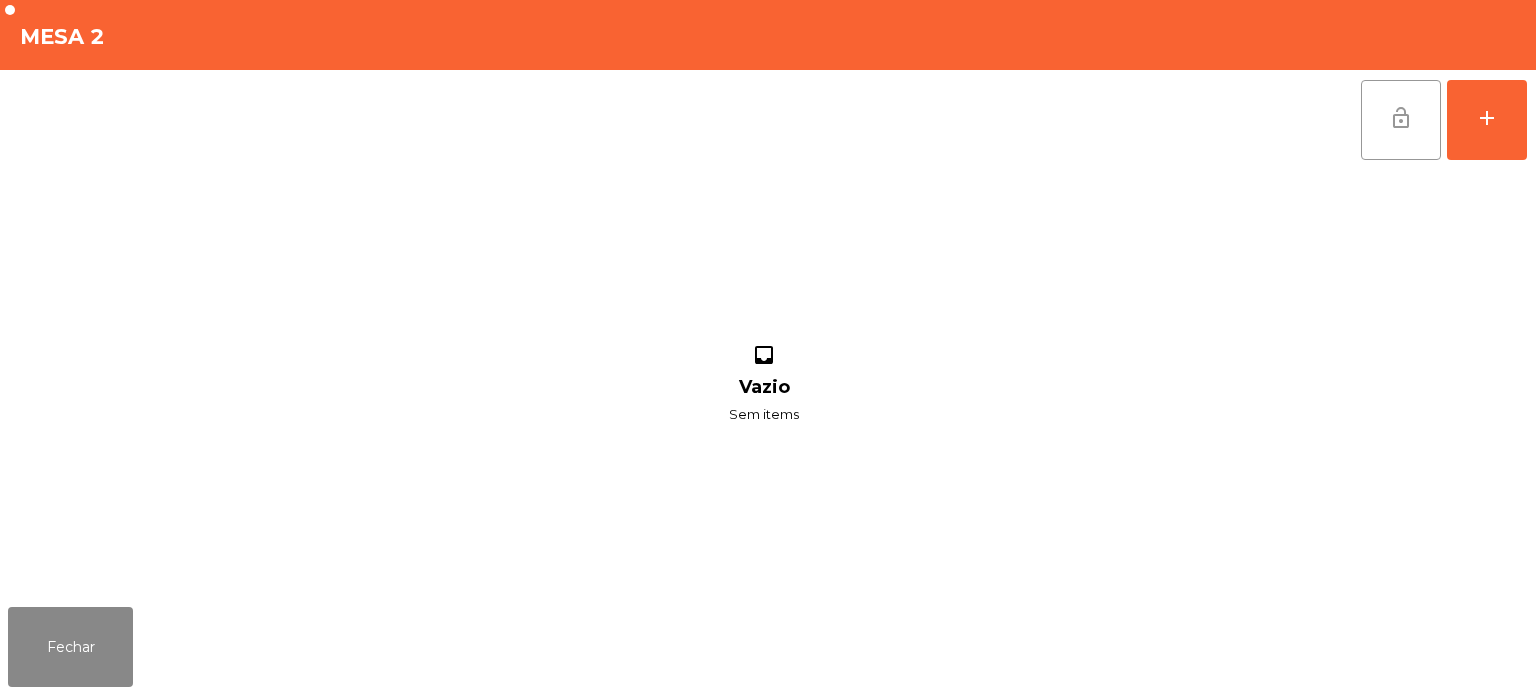 click on "lock_open" 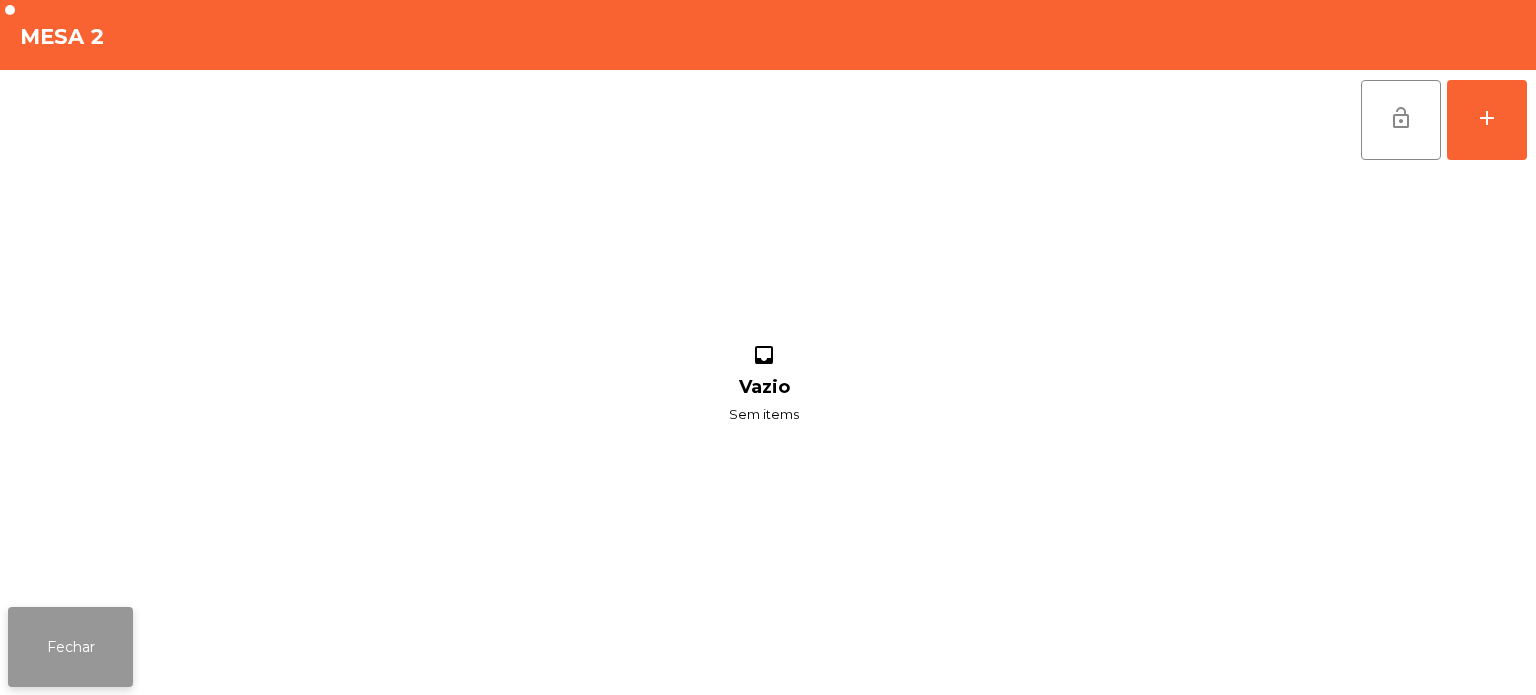 click on "Fechar" 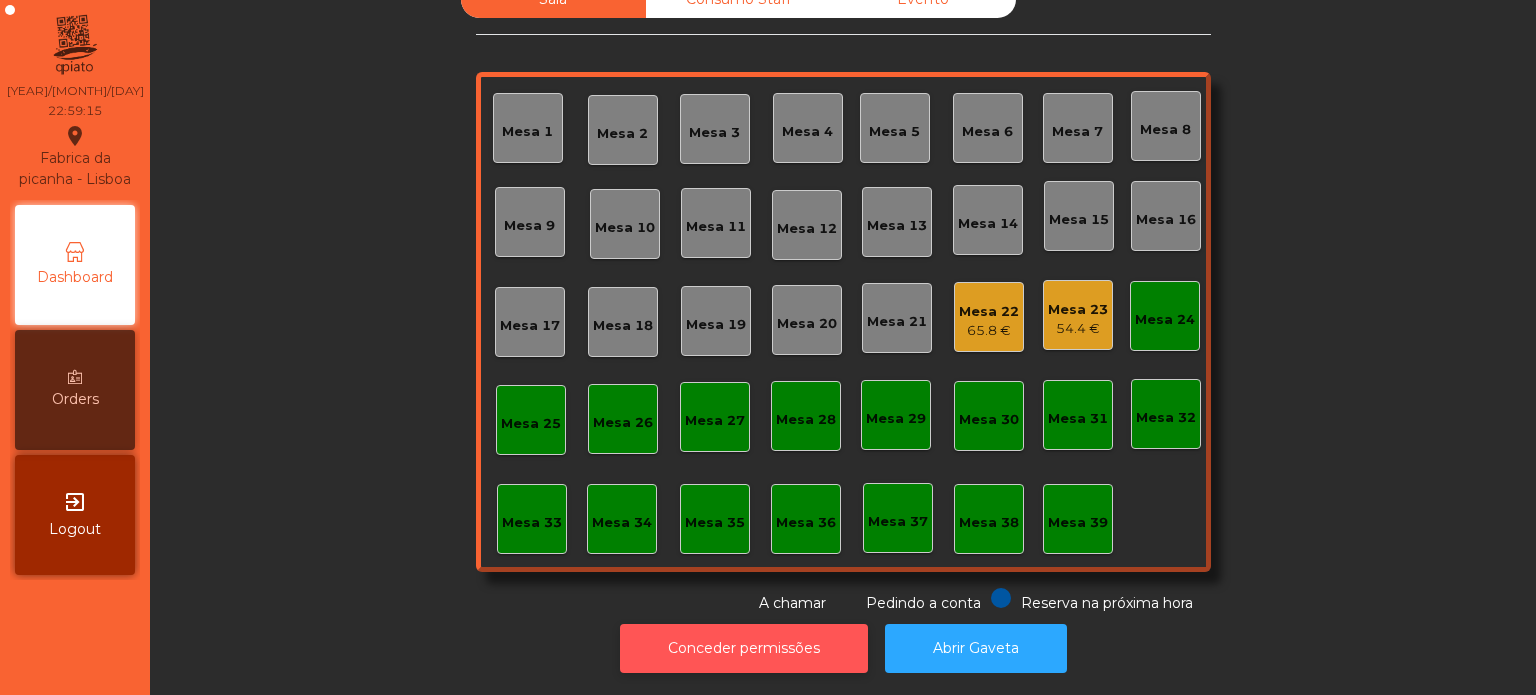 click on "Conceder permissões" 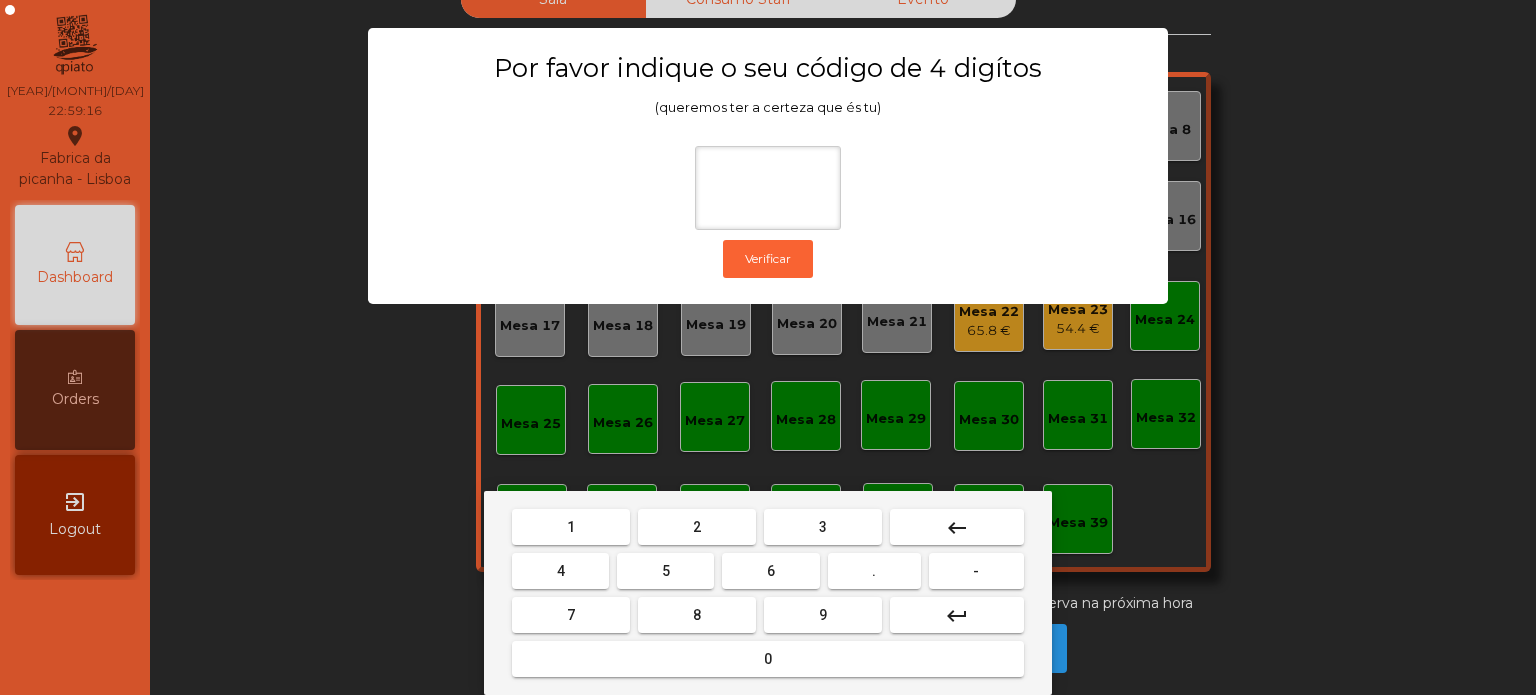 click on "1" at bounding box center (571, 527) 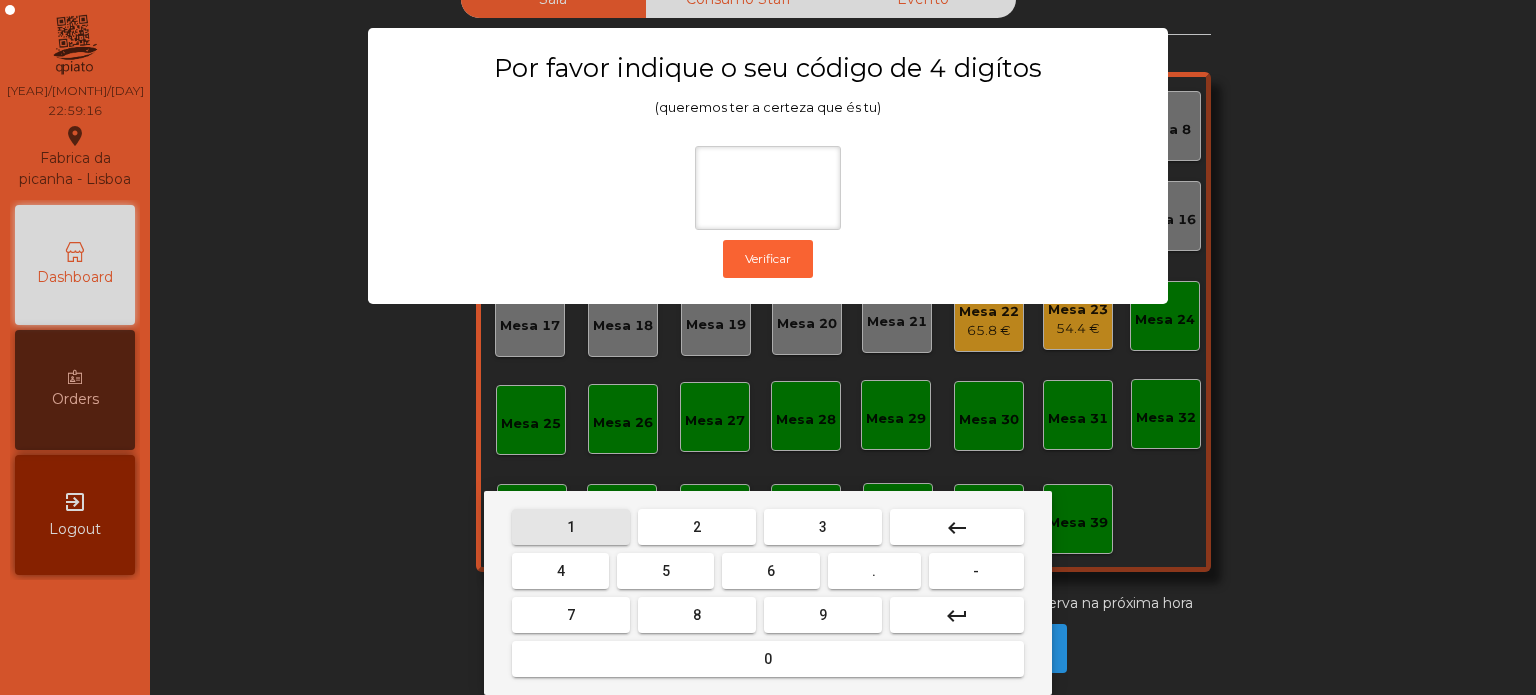 click on "3" at bounding box center (823, 527) 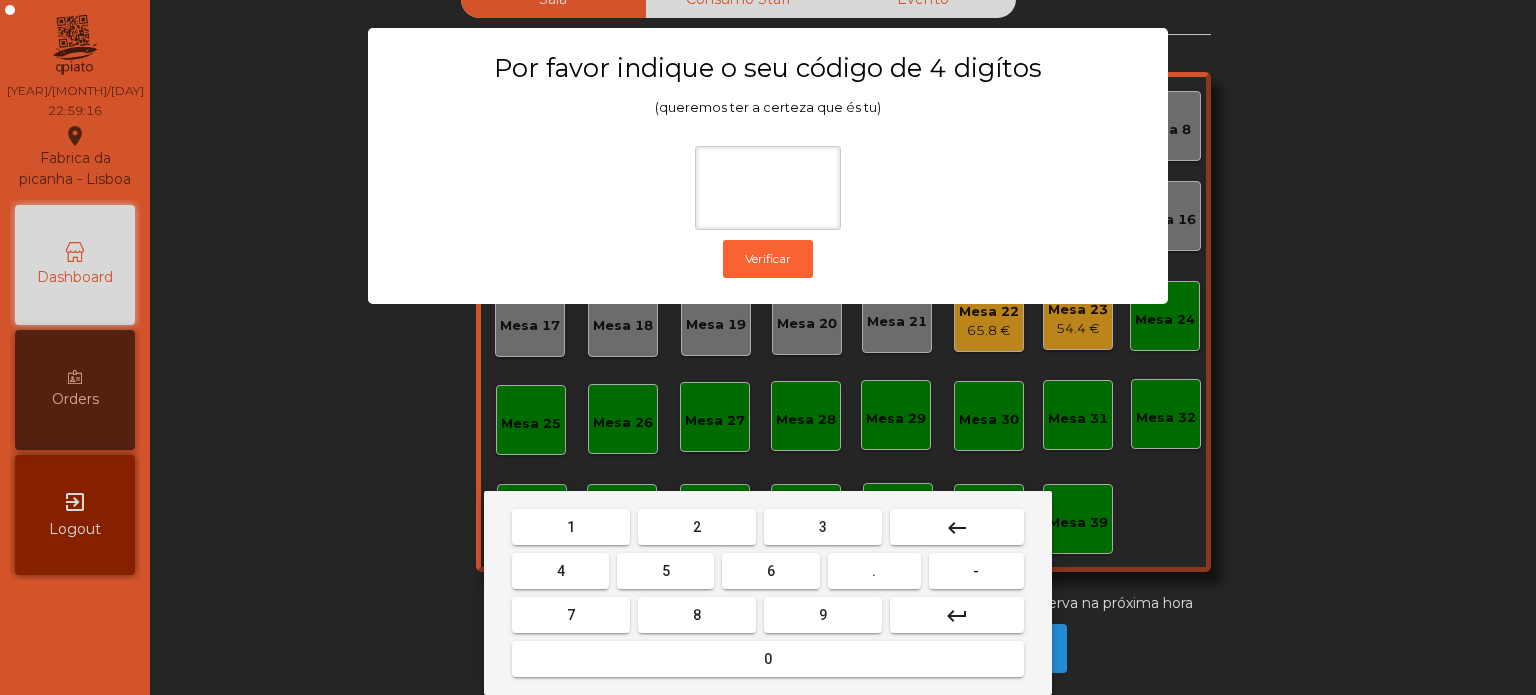click on "5" at bounding box center (665, 571) 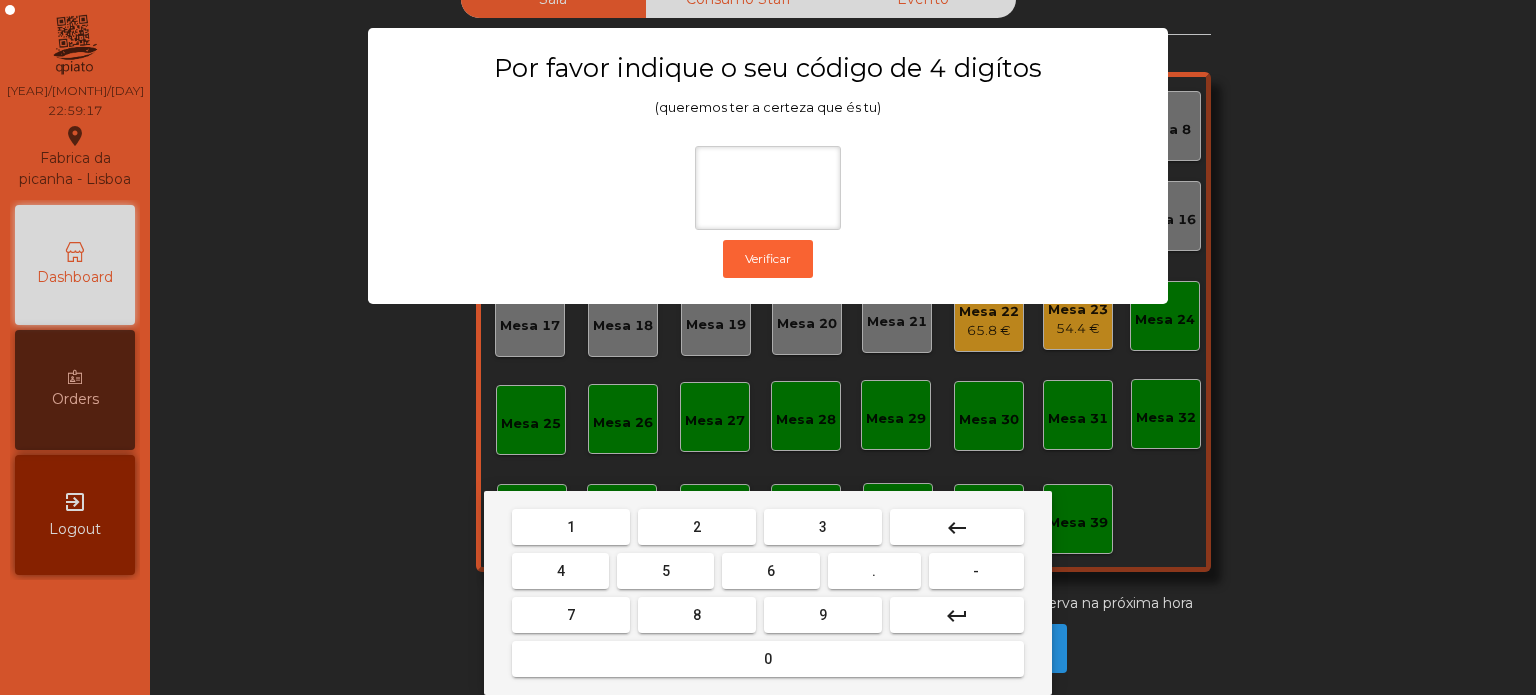 click on "0" at bounding box center (768, 659) 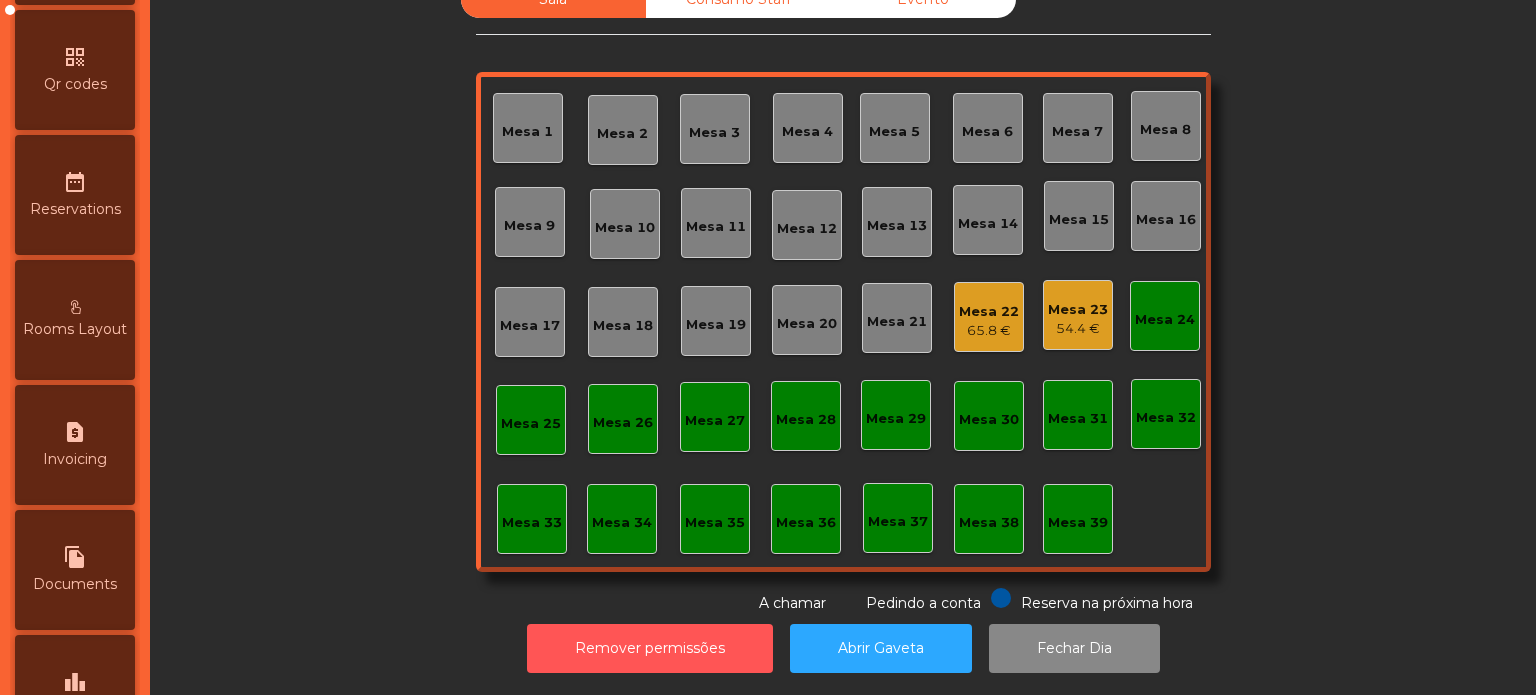 scroll, scrollTop: 791, scrollLeft: 0, axis: vertical 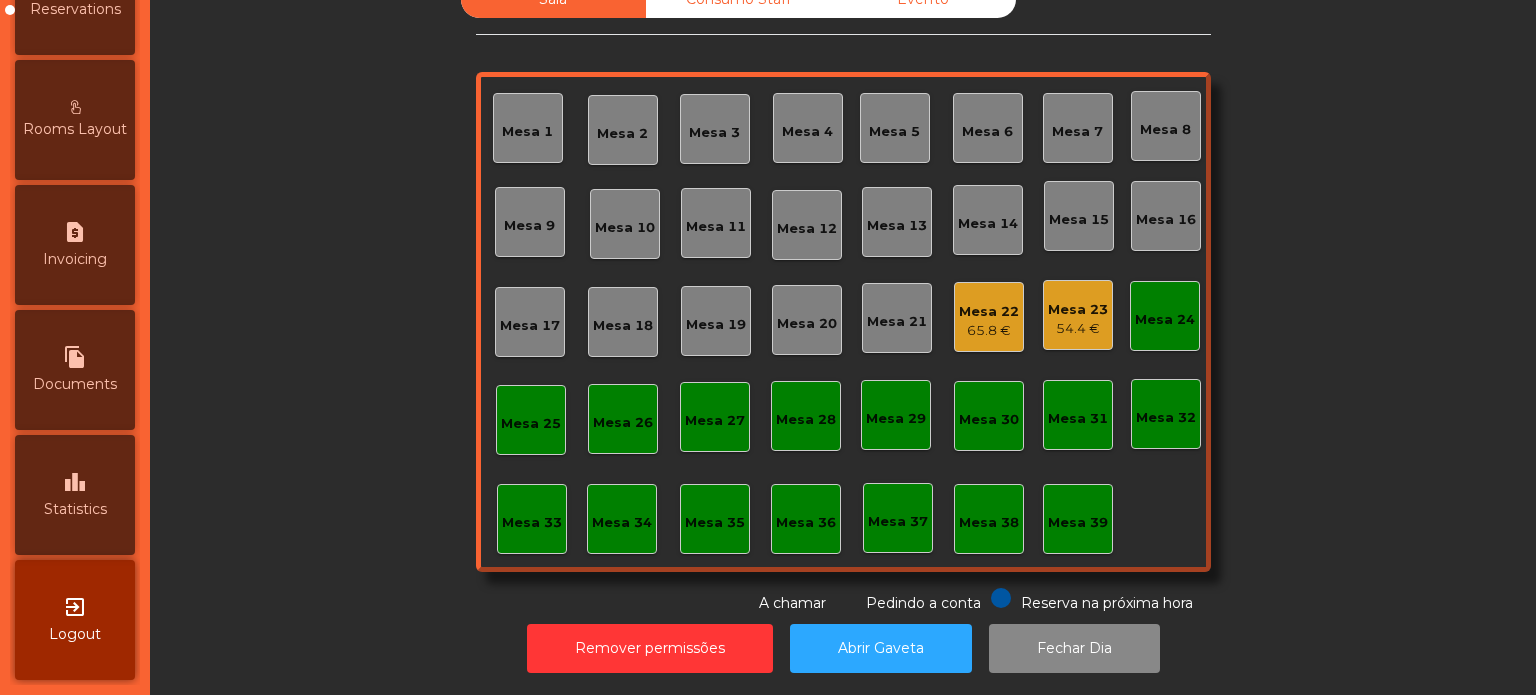 click on "Statistics" at bounding box center (75, 509) 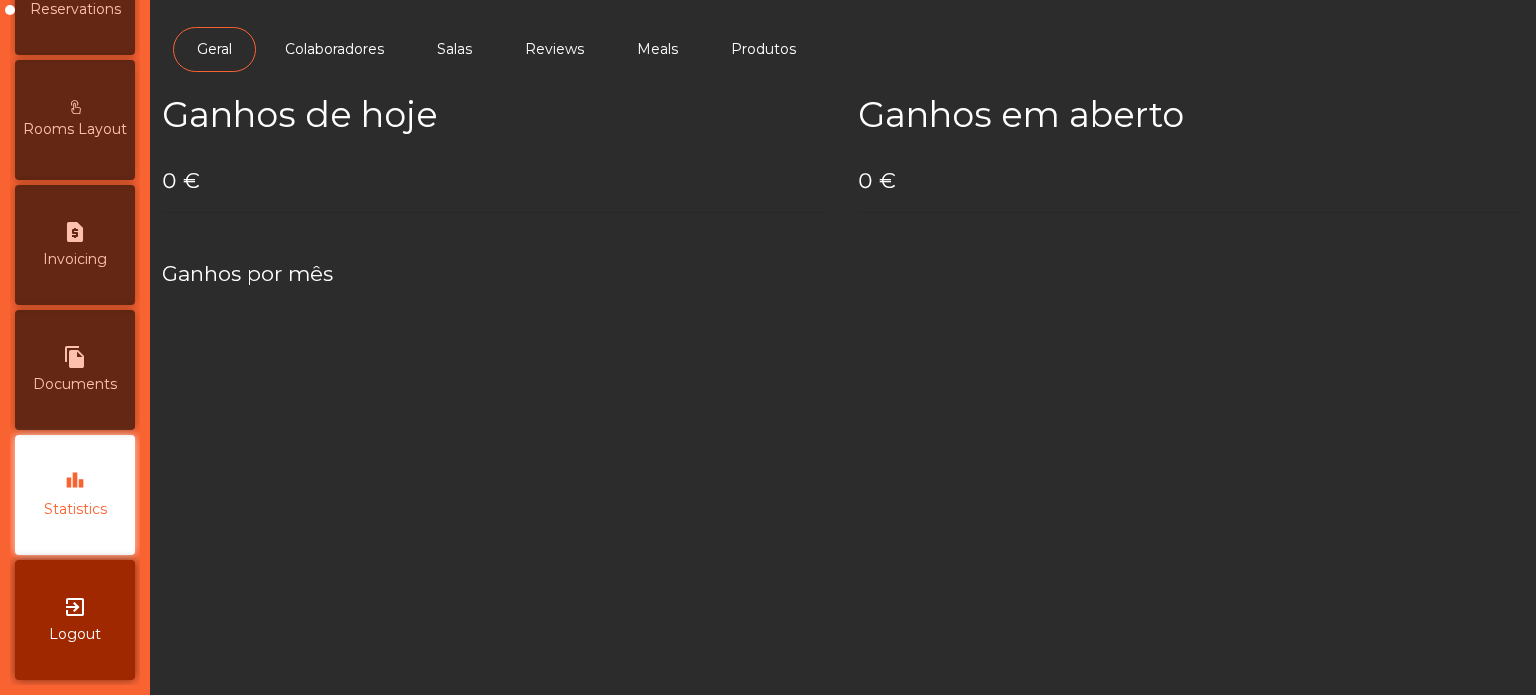 scroll, scrollTop: 0, scrollLeft: 0, axis: both 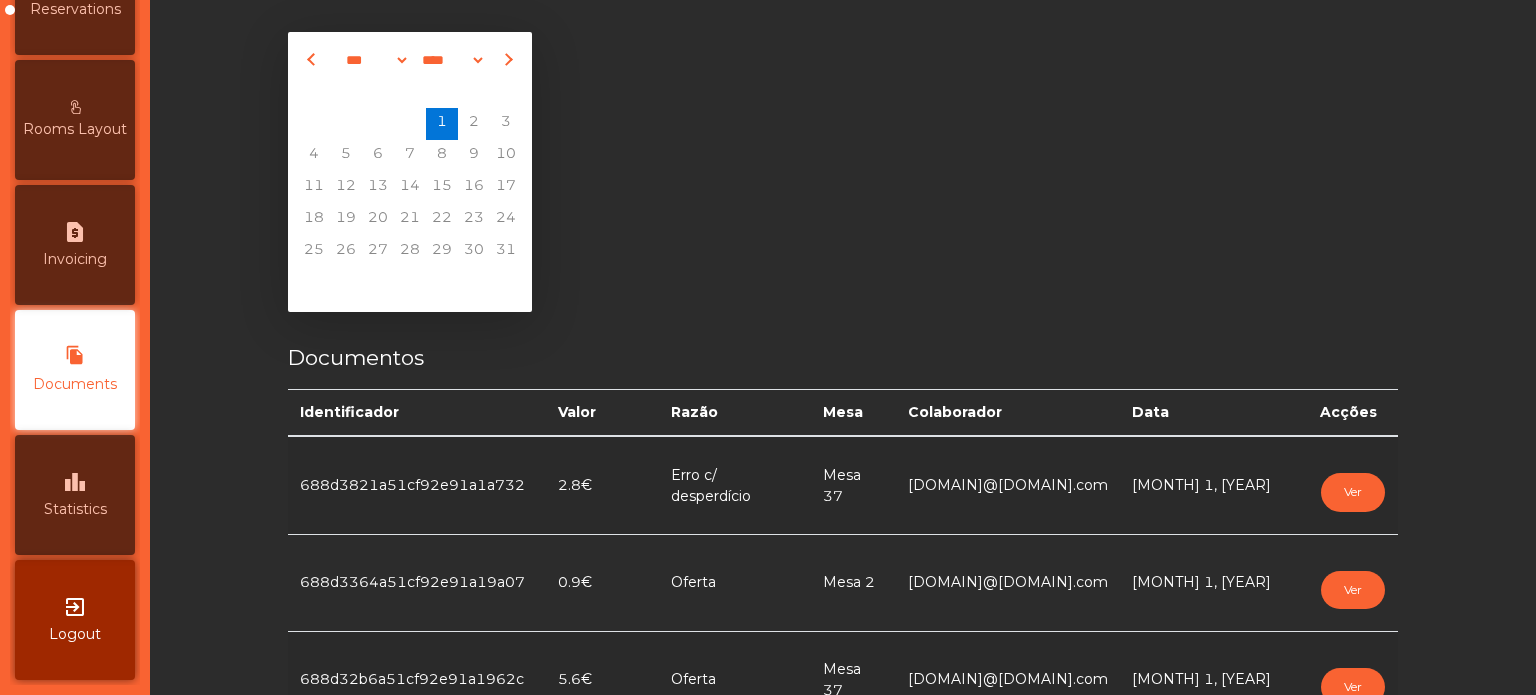 click on "leaderboard  Statistics" at bounding box center (75, 495) 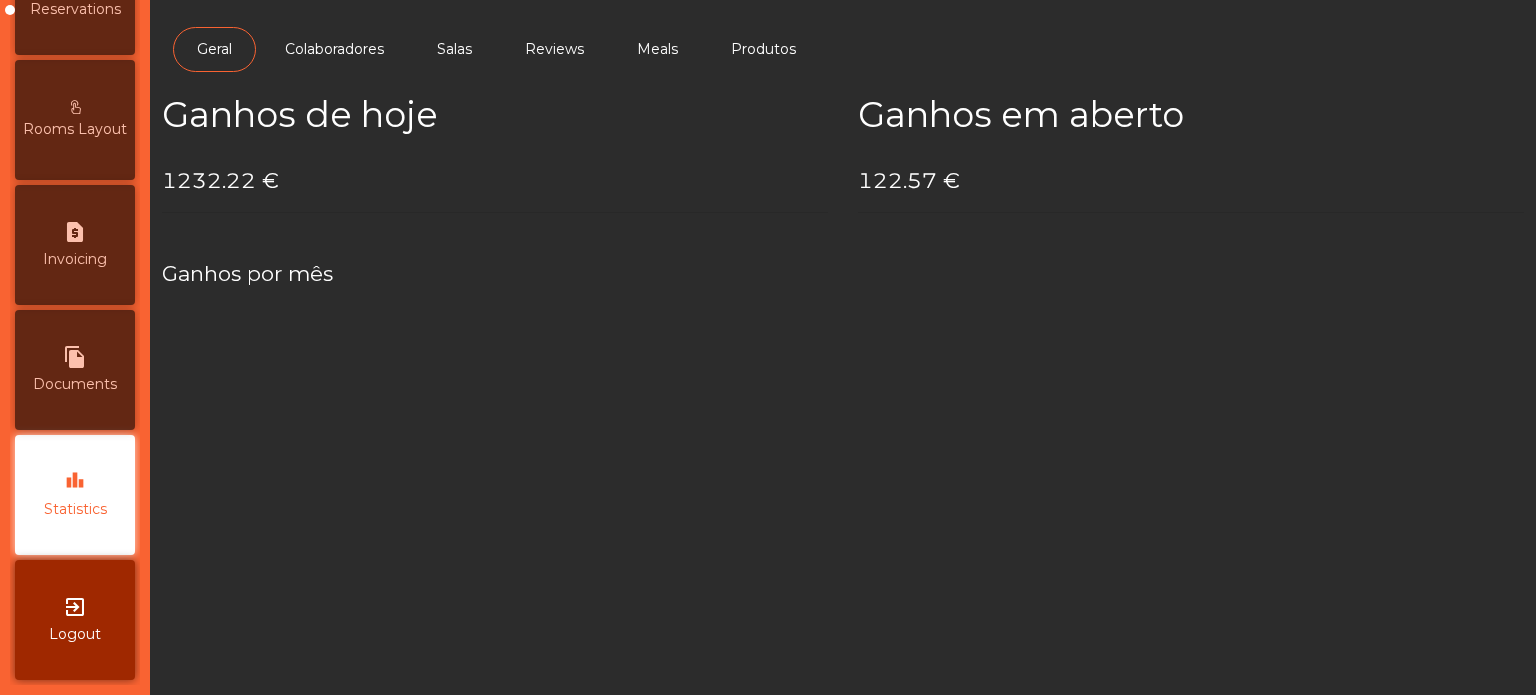 click on "request_page  Invoicing" at bounding box center [75, 245] 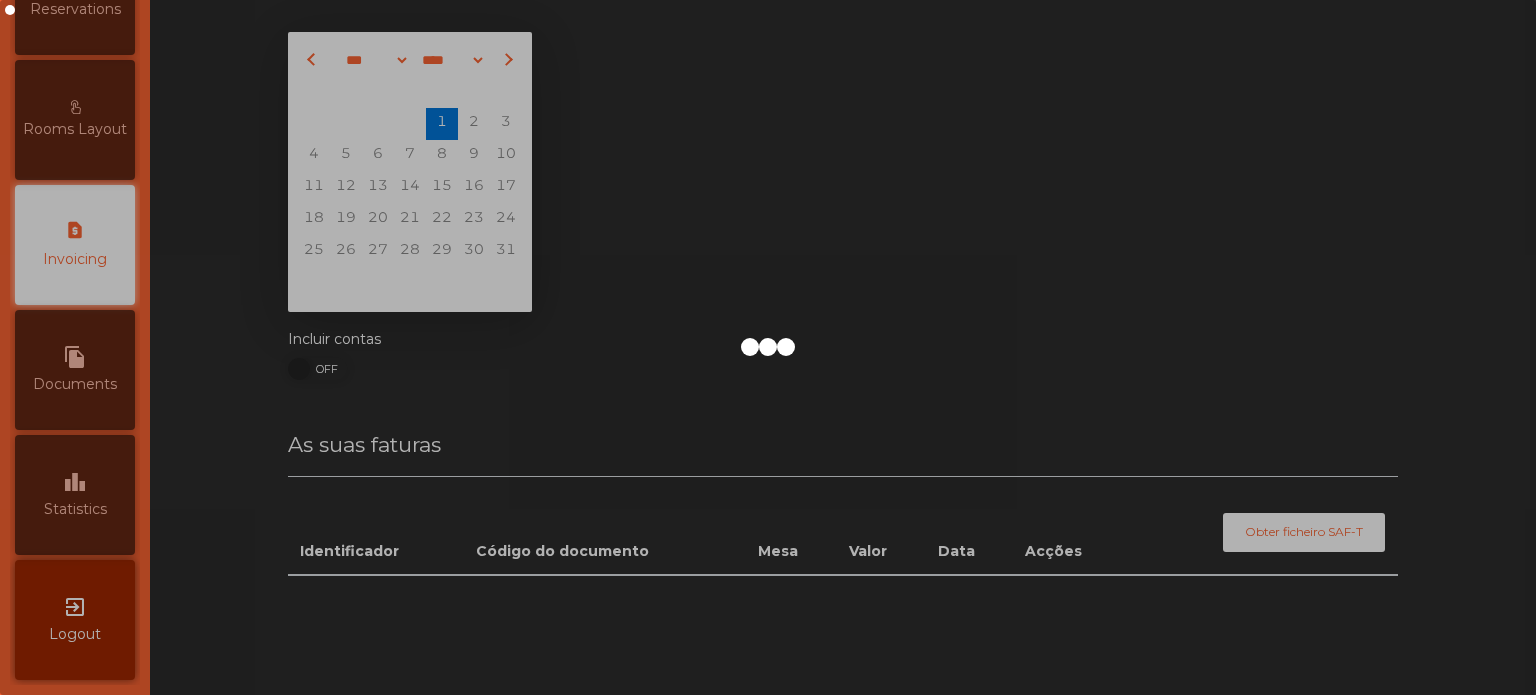 scroll, scrollTop: 688, scrollLeft: 0, axis: vertical 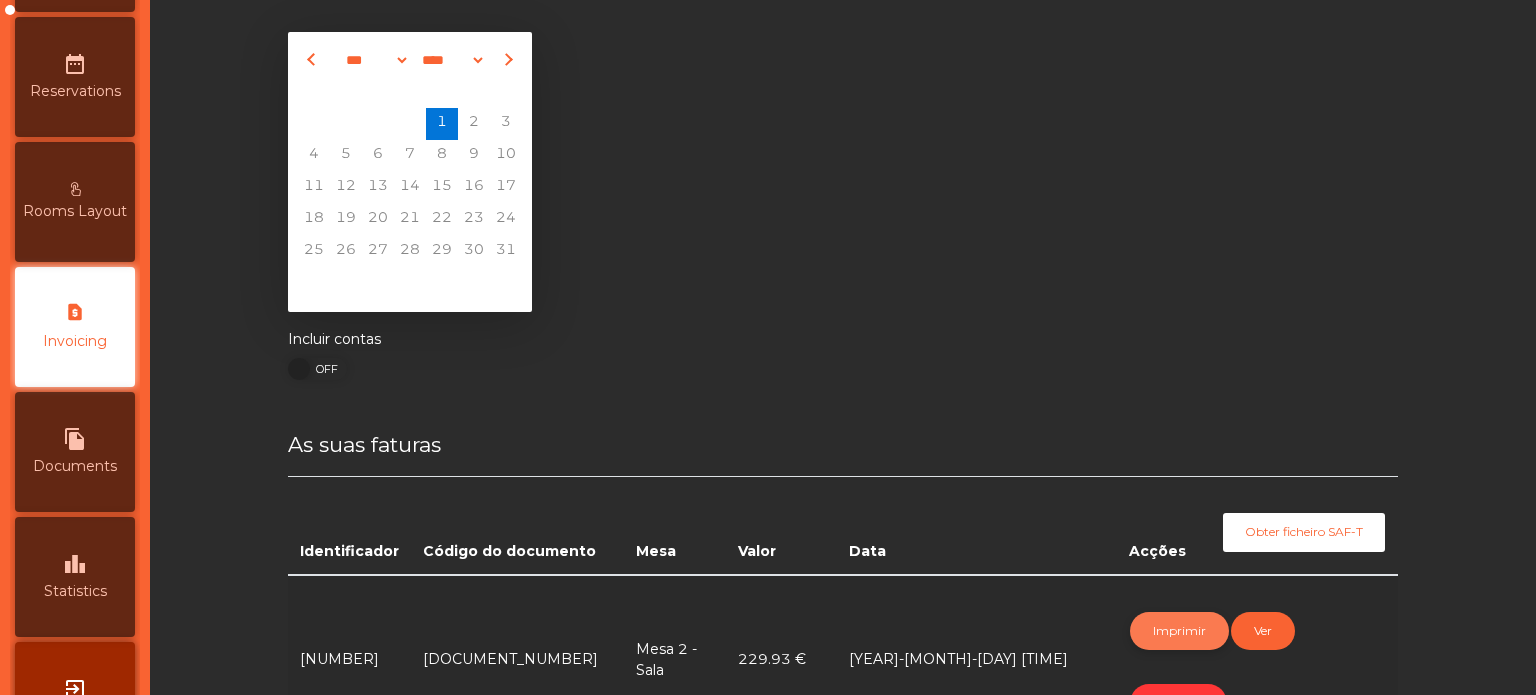 click on "Imprimir" 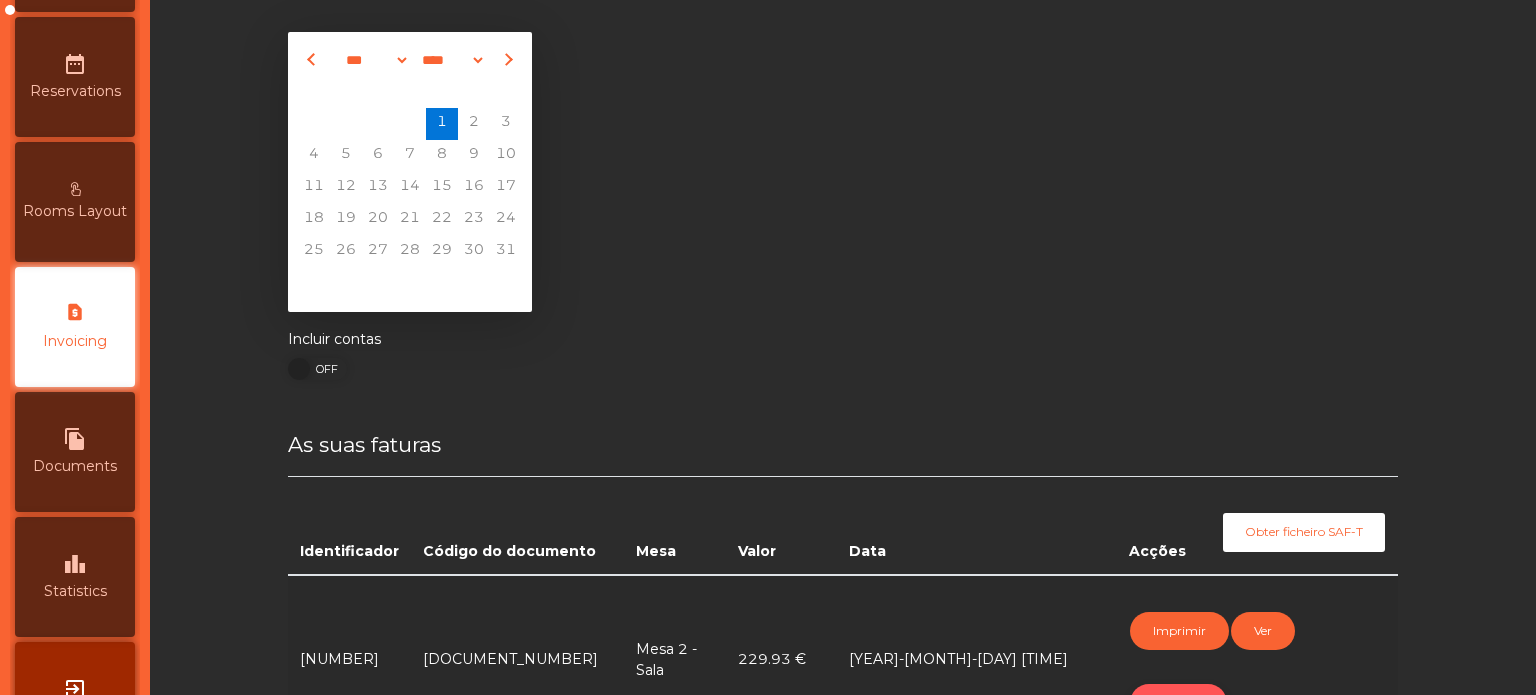 click on "Cancelar" 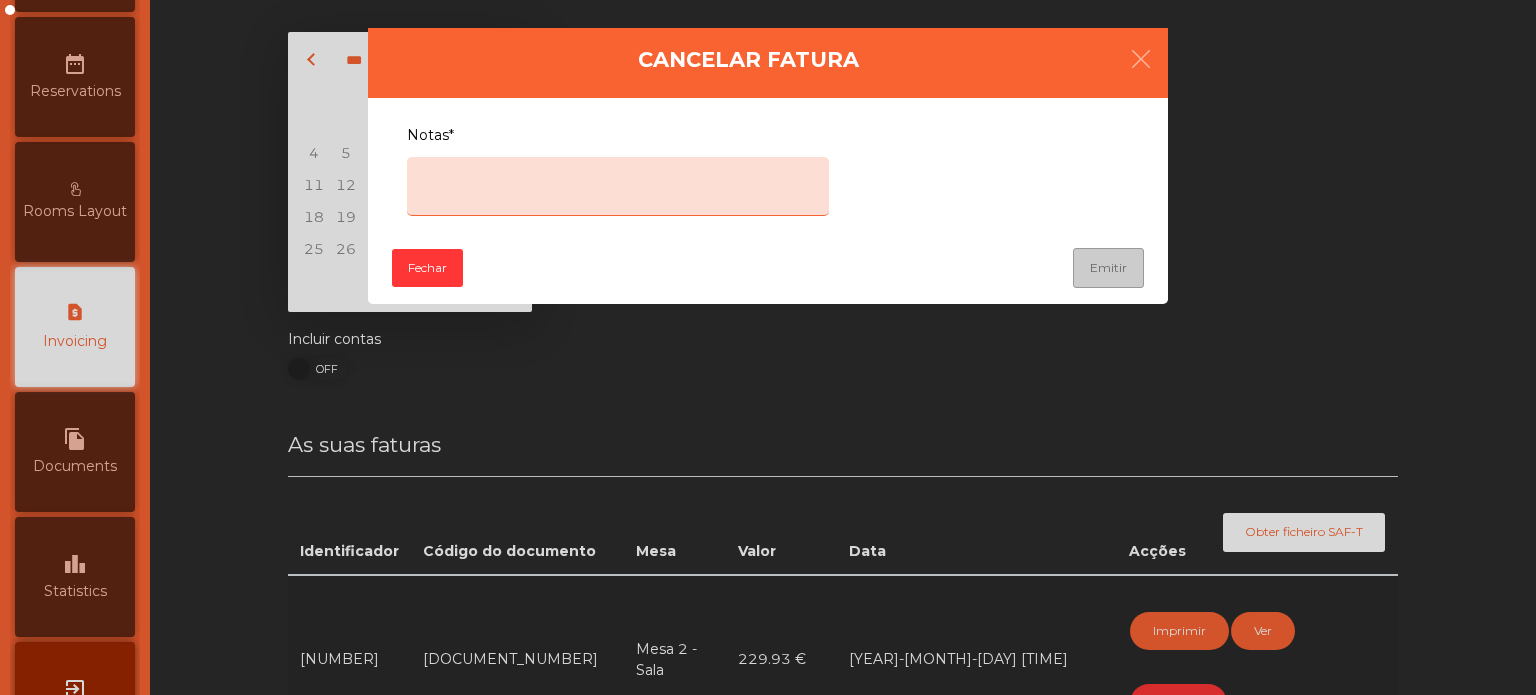 click on "Notas*" at bounding box center (618, 186) 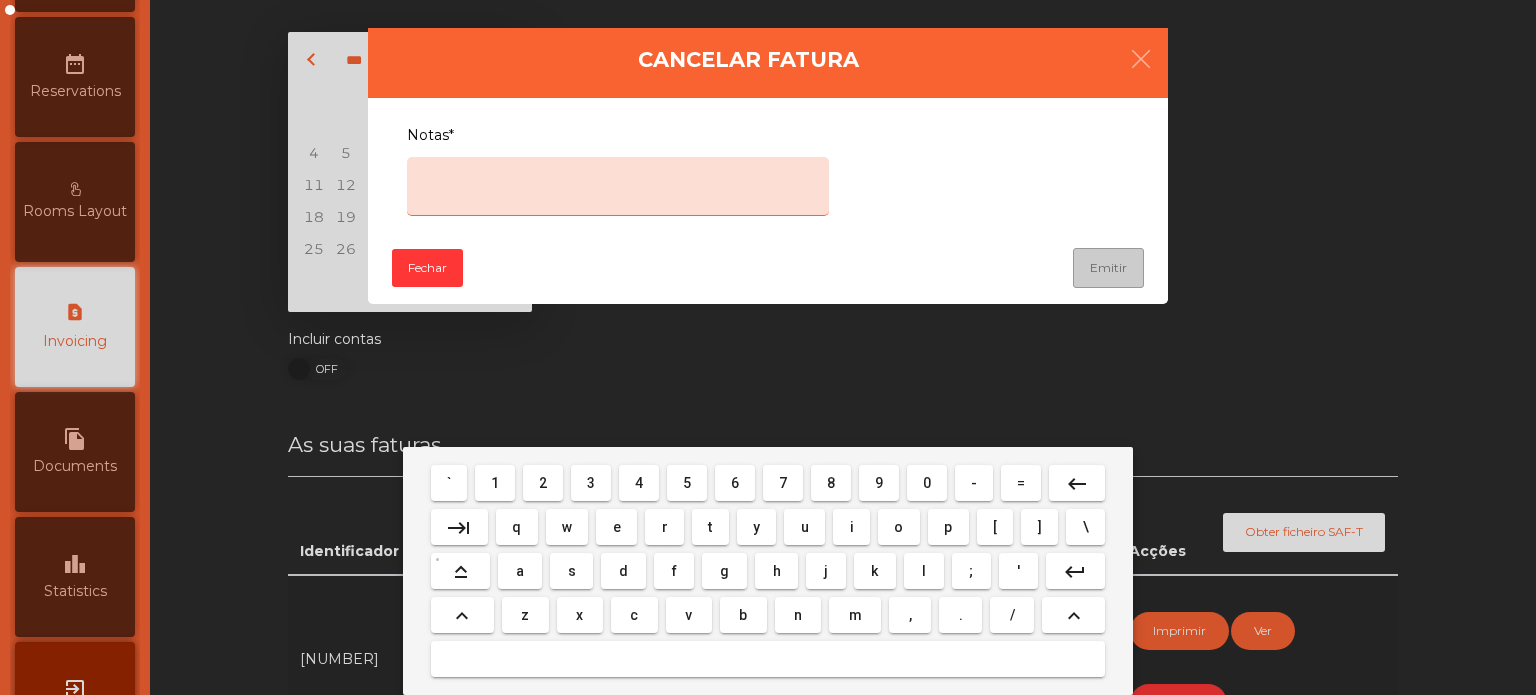 click on "e" at bounding box center (617, 527) 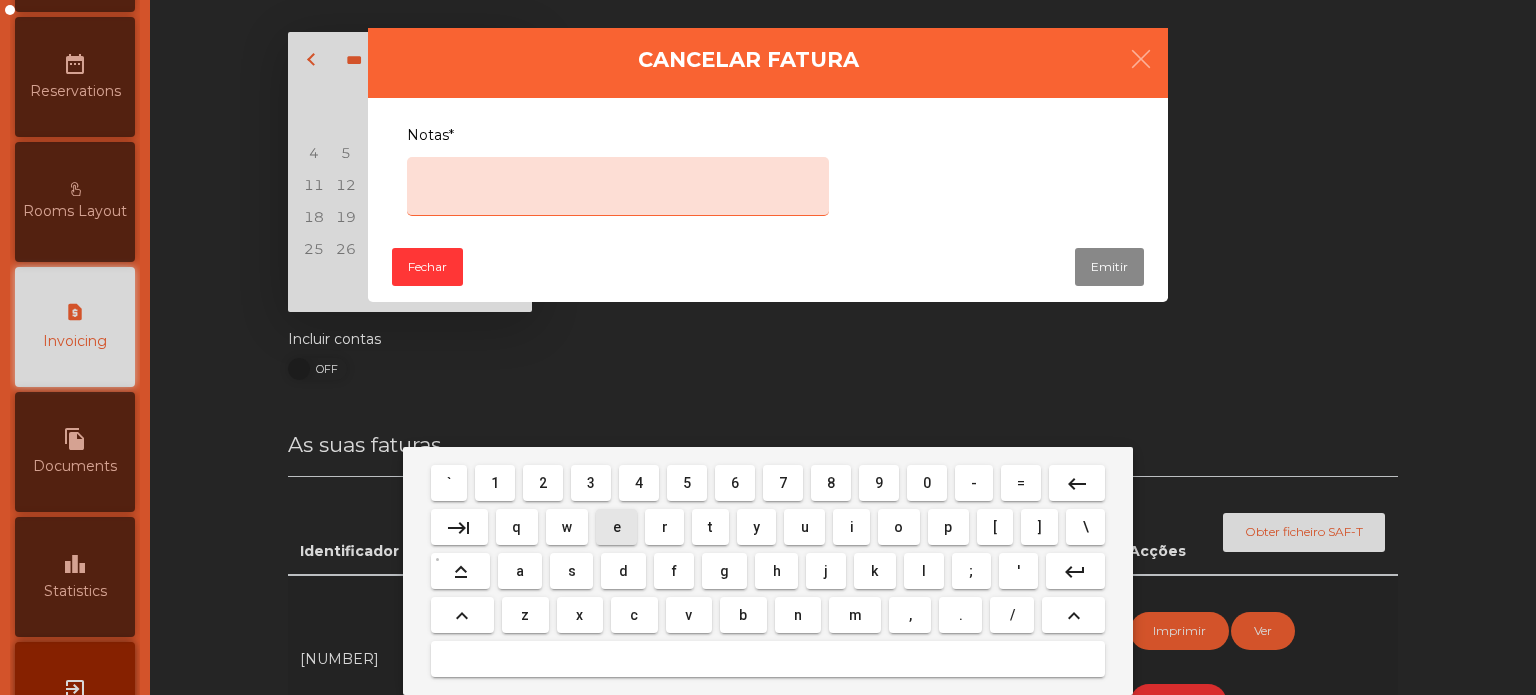 click on "r" at bounding box center (665, 527) 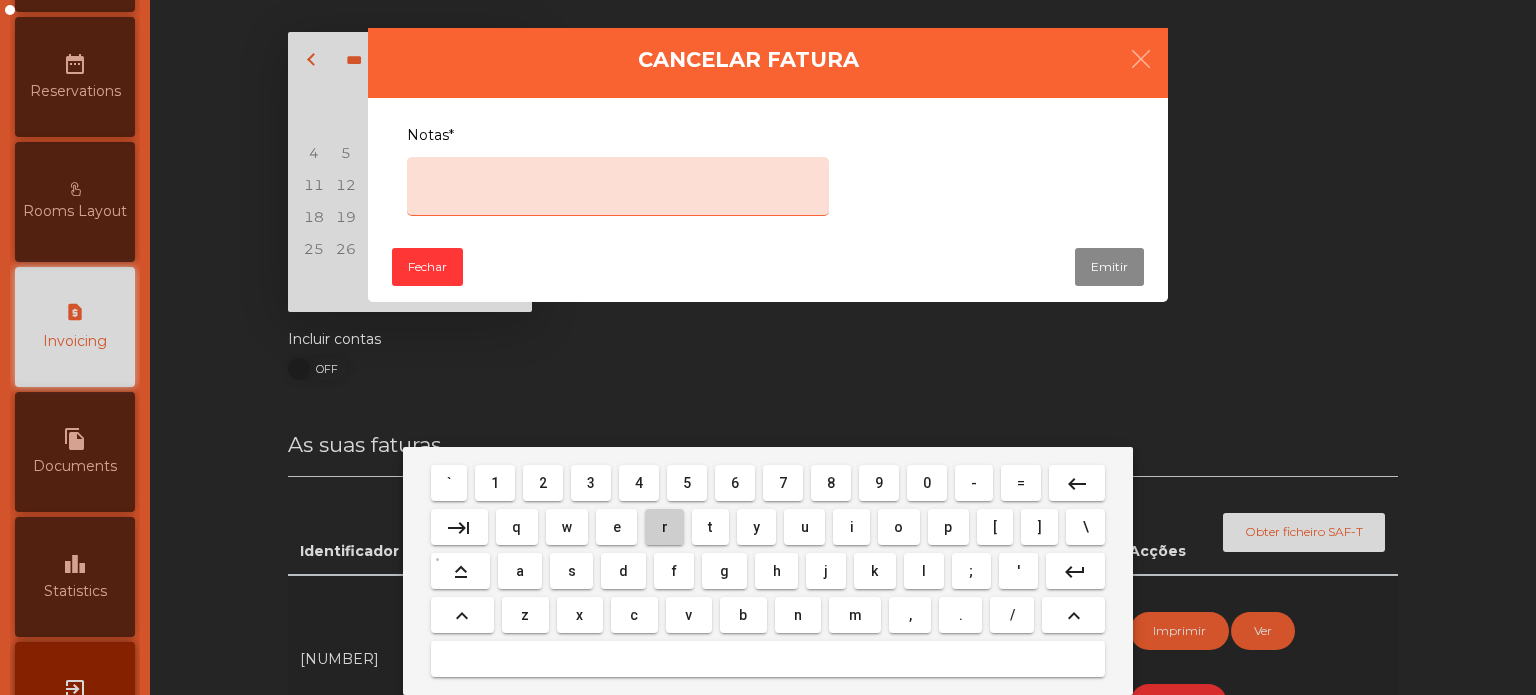 click on "r" at bounding box center (665, 527) 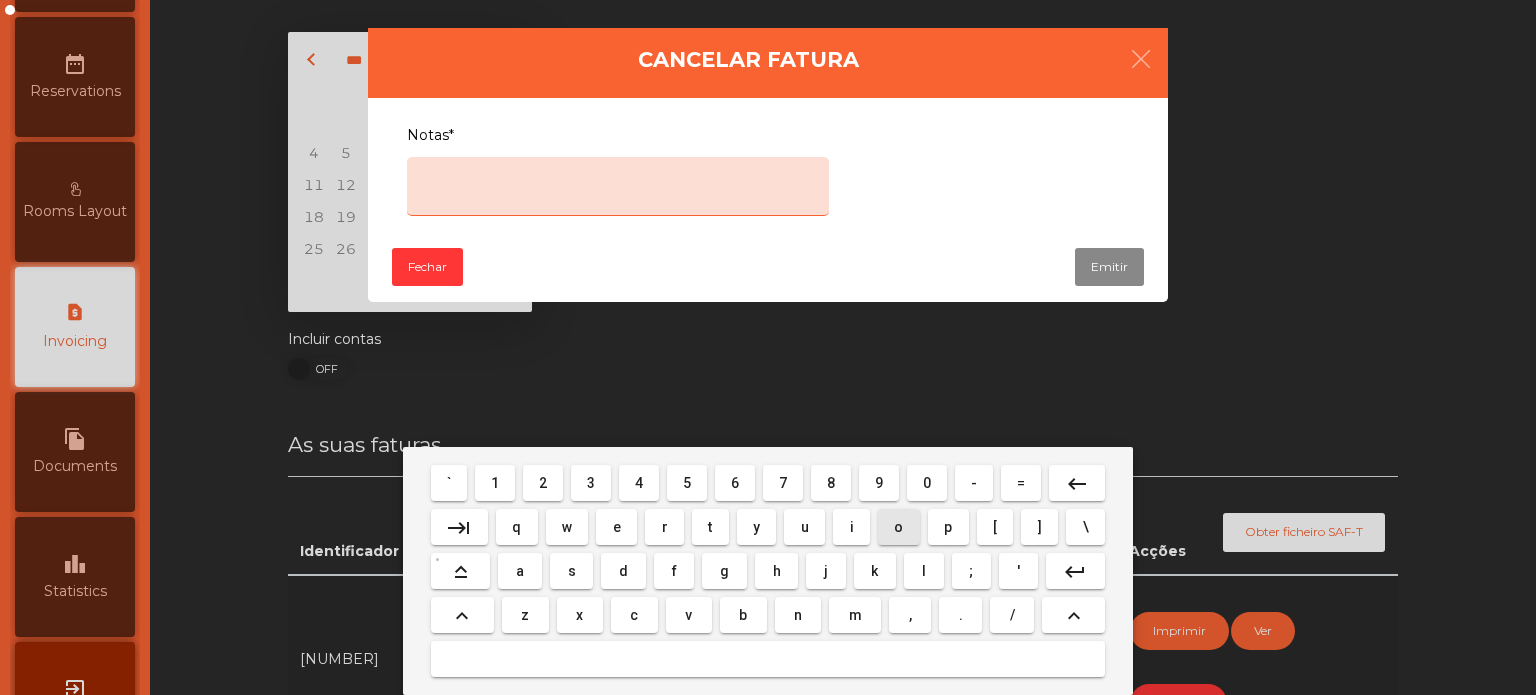 click on "o" at bounding box center [898, 527] 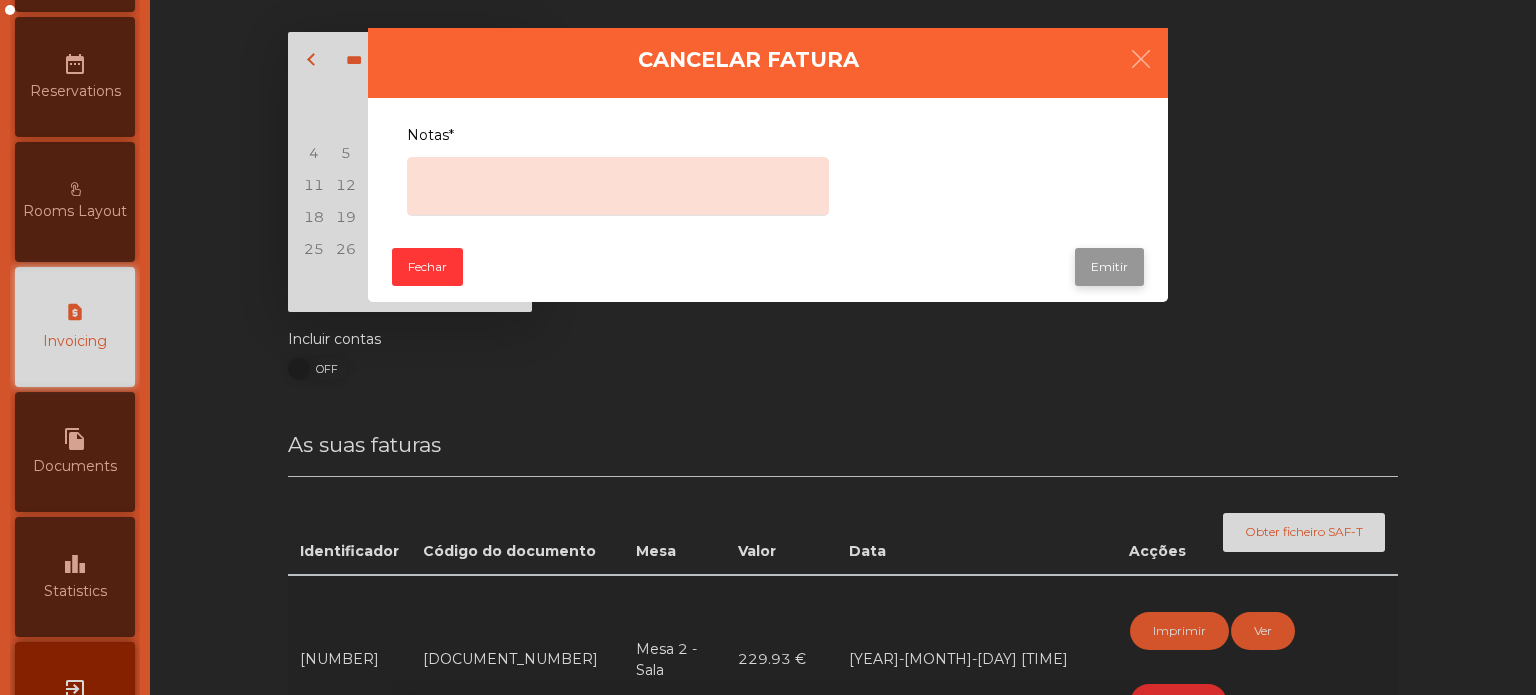 click on "Emitir" 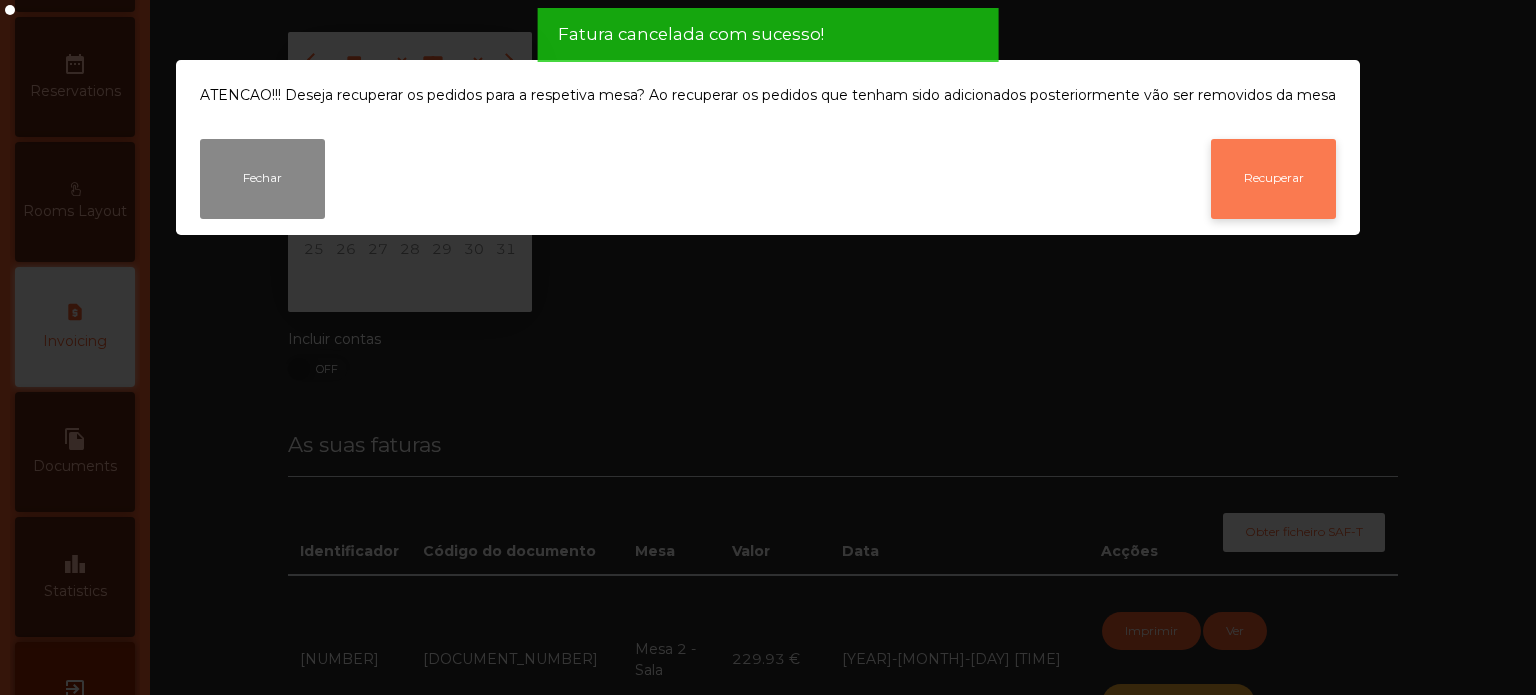 click on "Recuperar" 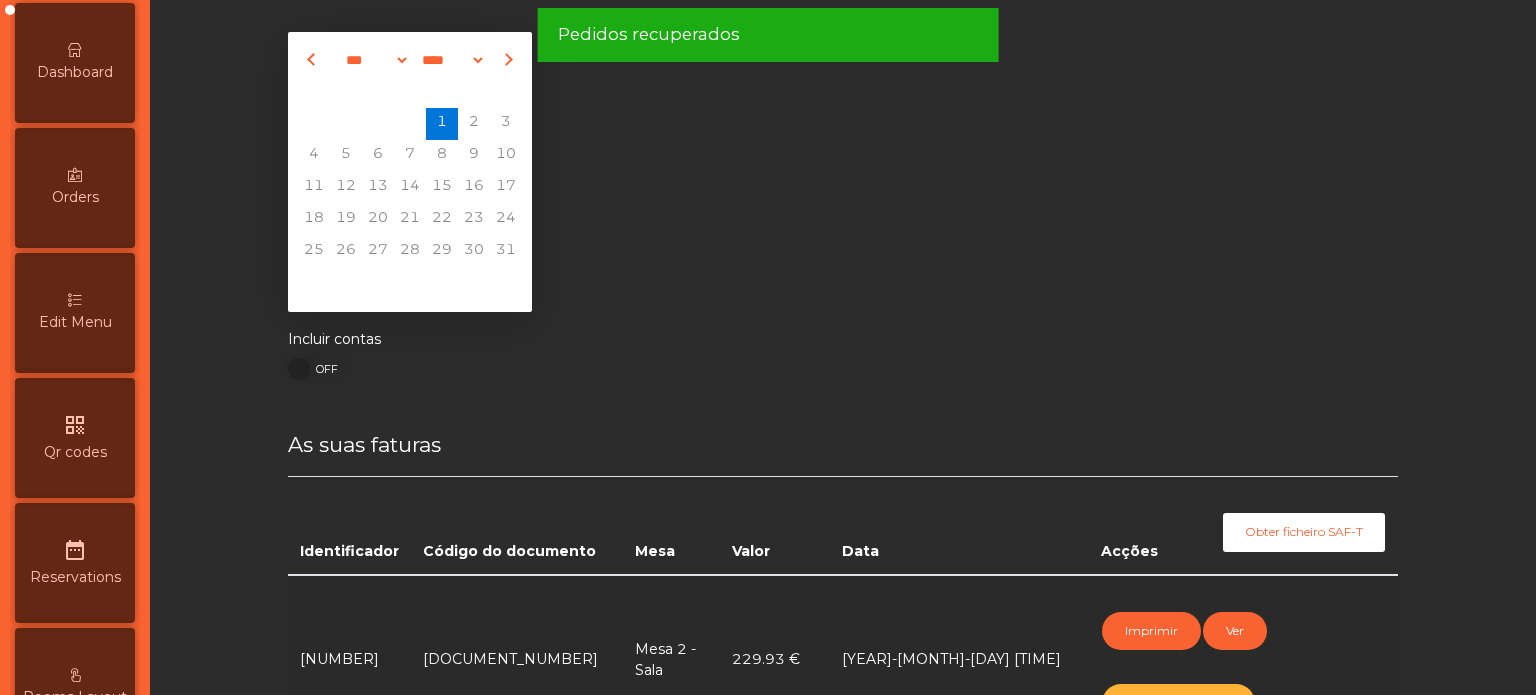 scroll, scrollTop: 0, scrollLeft: 0, axis: both 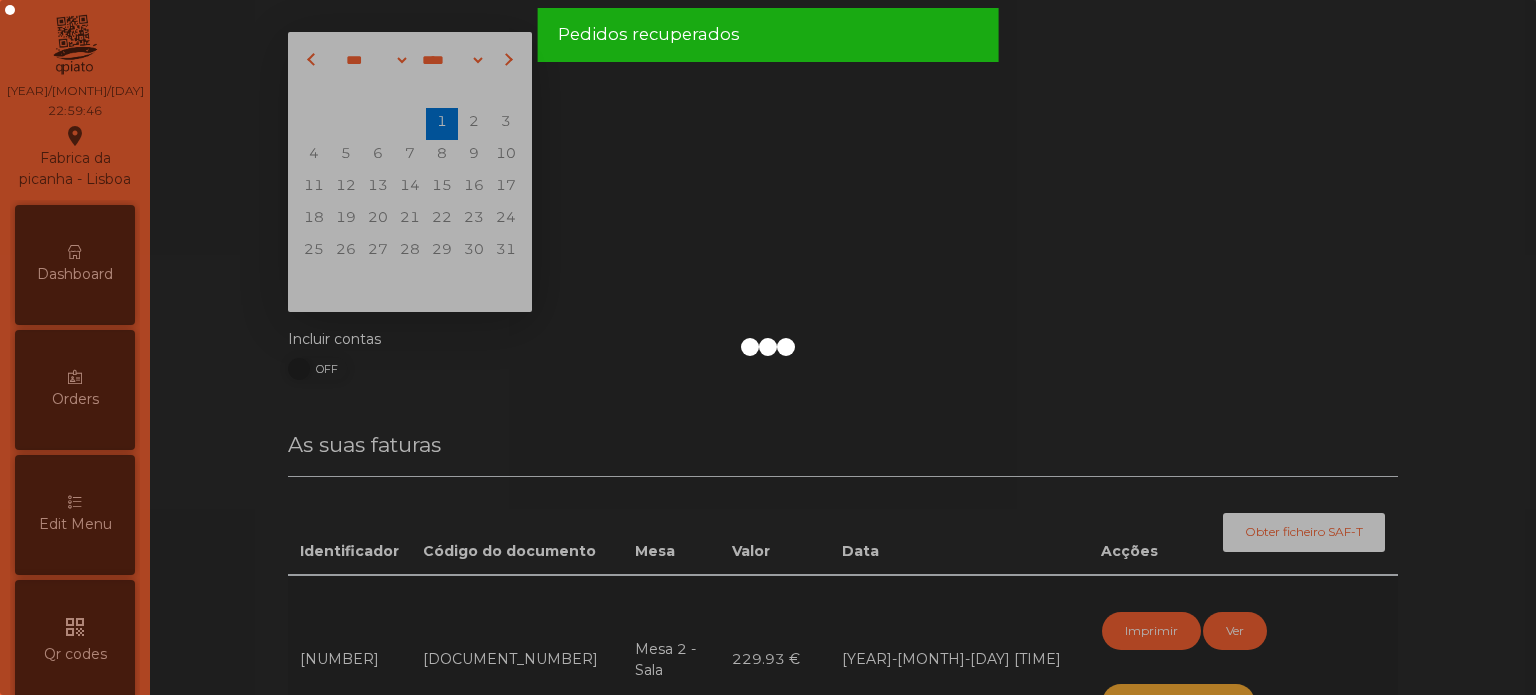 click 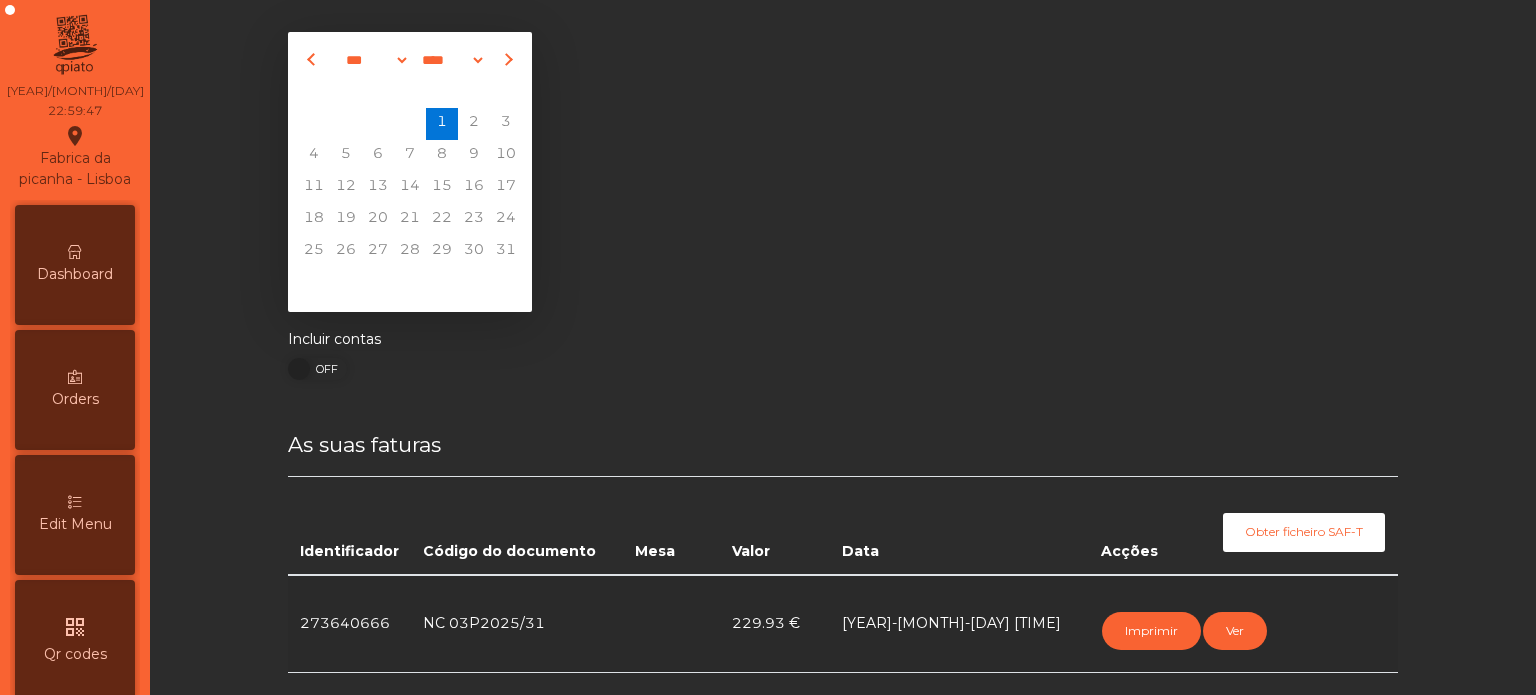 click on "Dashboard" at bounding box center (75, 274) 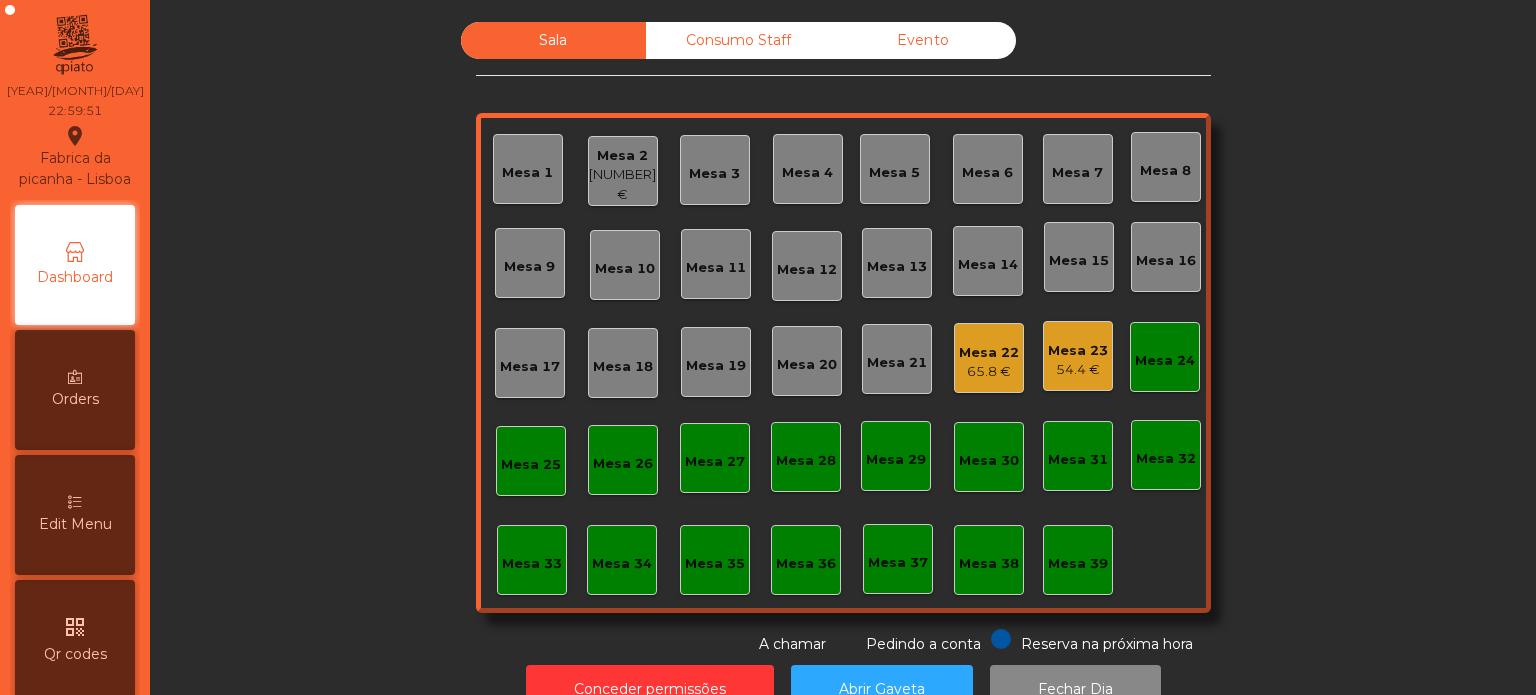 click on "Mesa 2   256.9 €" 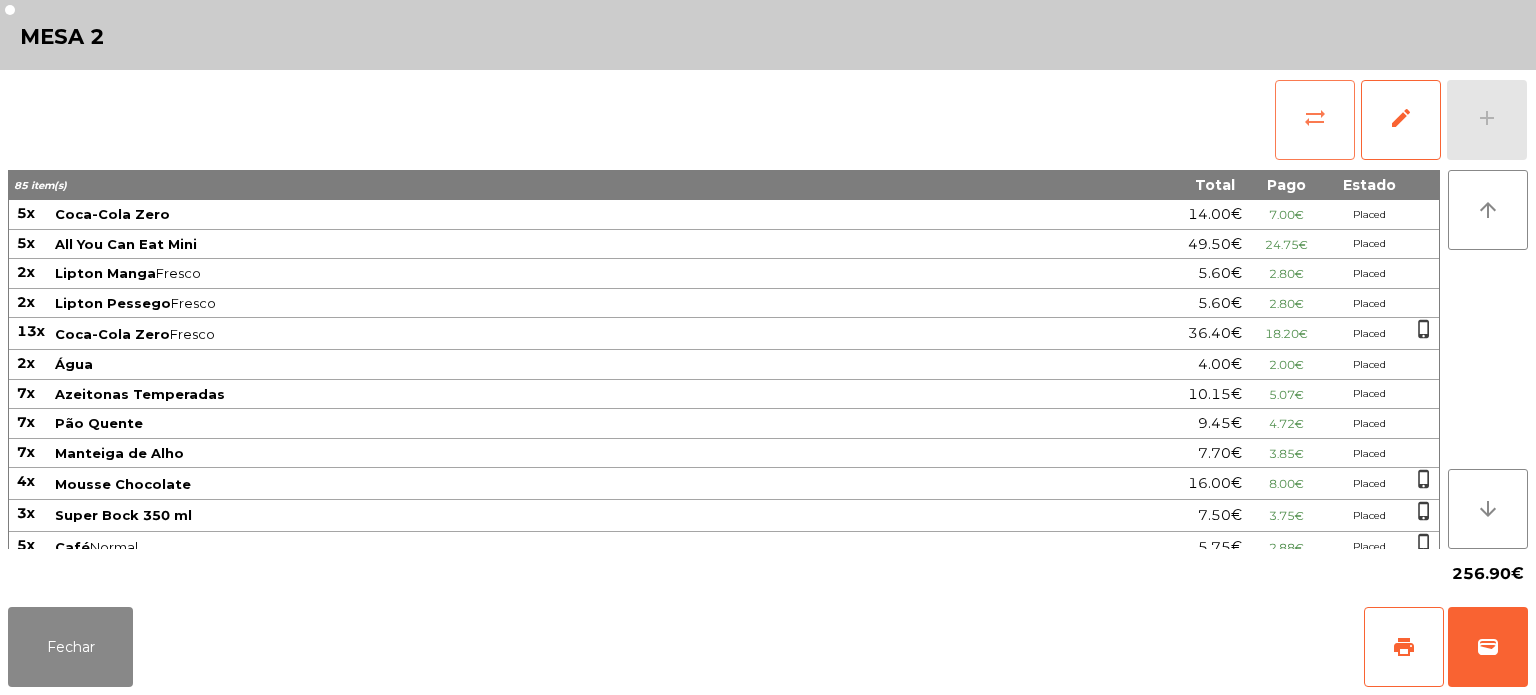 click on "sync_alt" 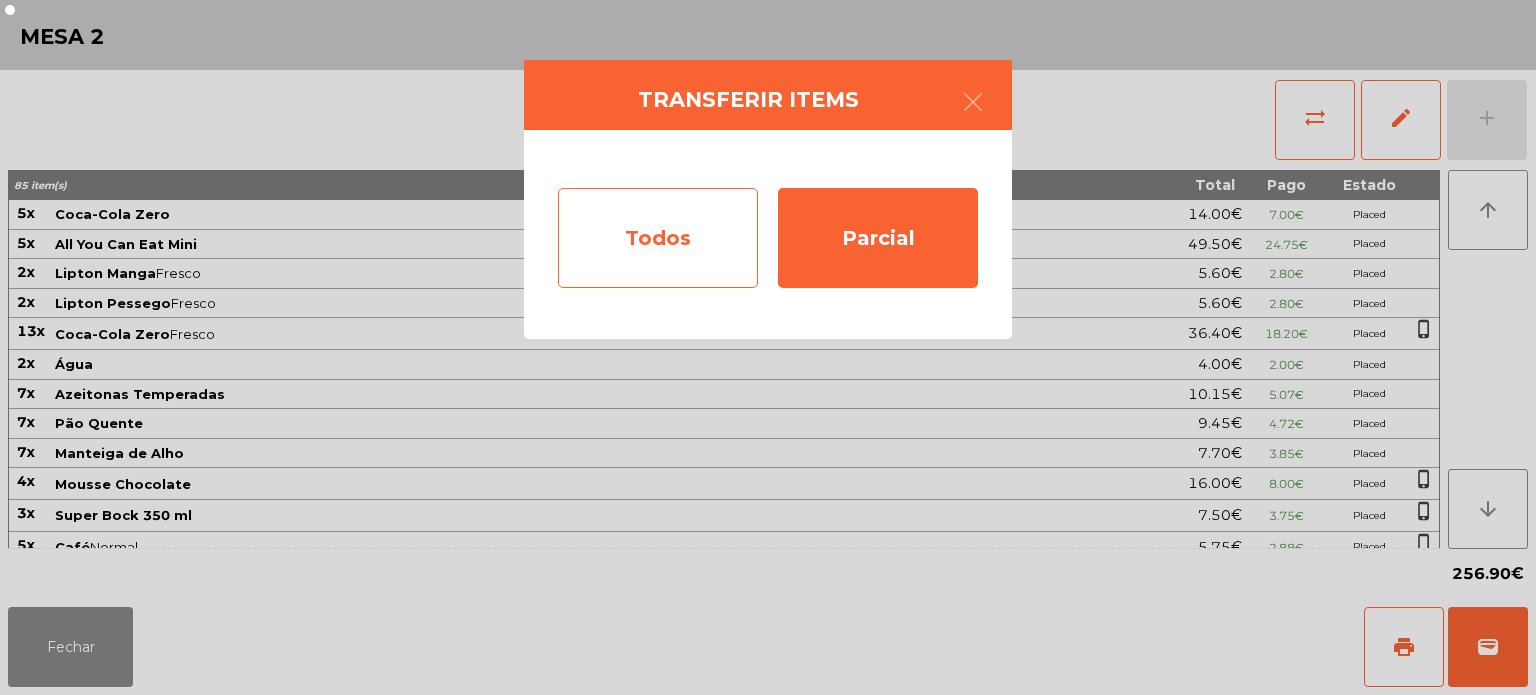click on "Todos" 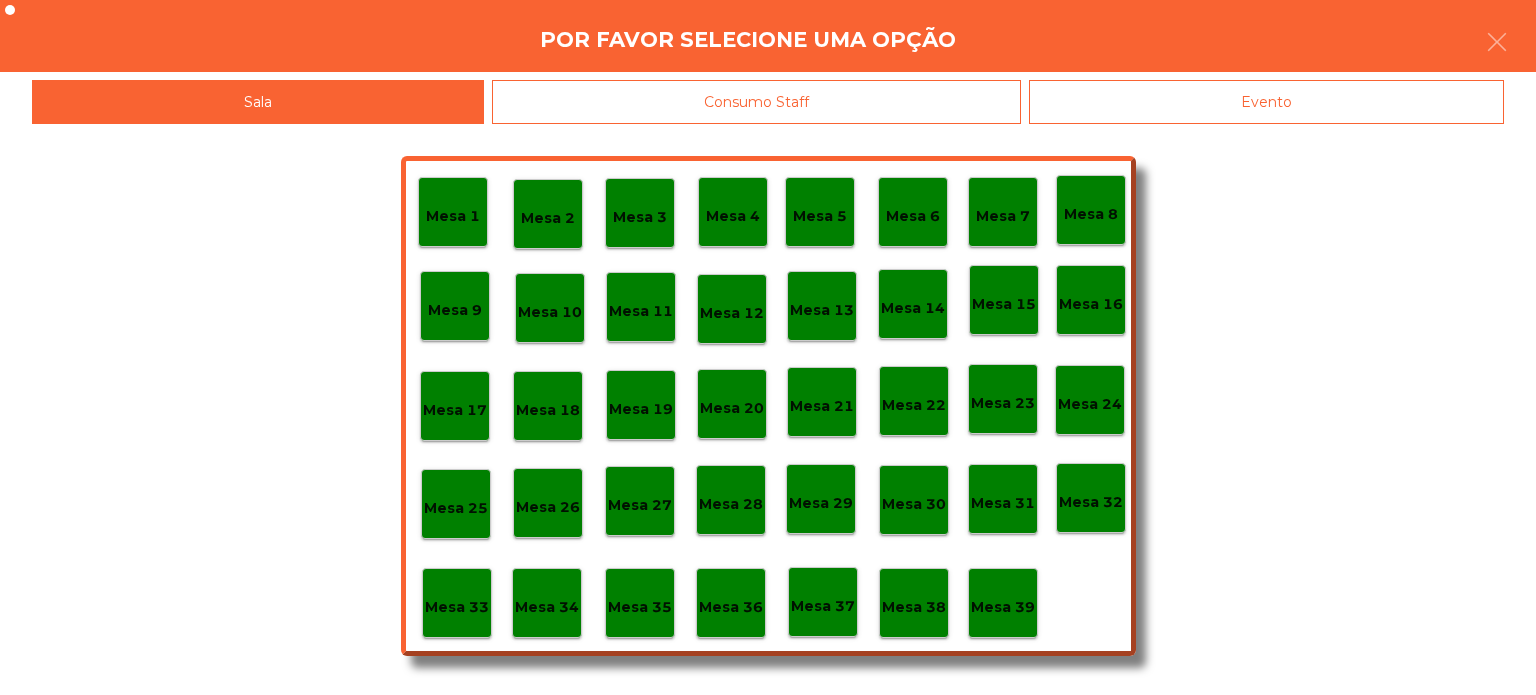 click on "Mesa 34" 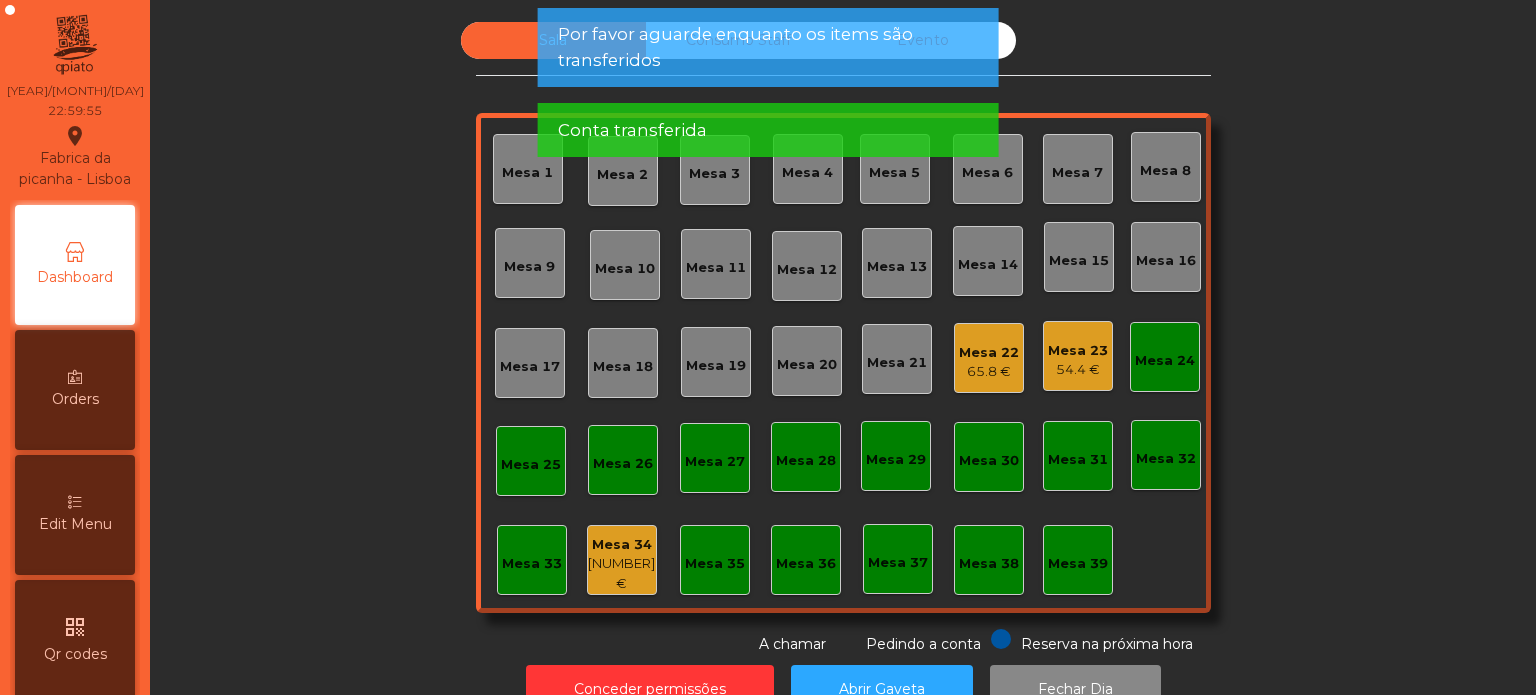 click on "256.9 €" 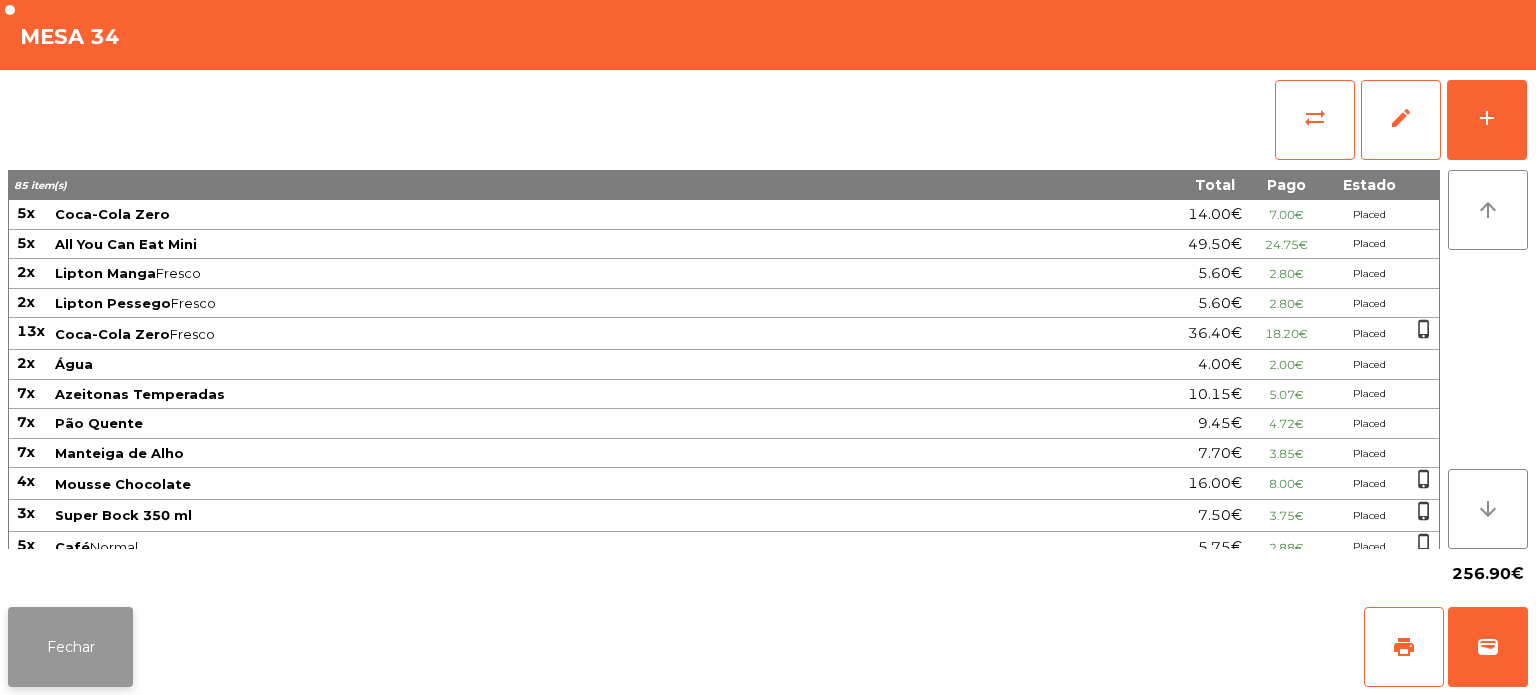 click on "Fechar" 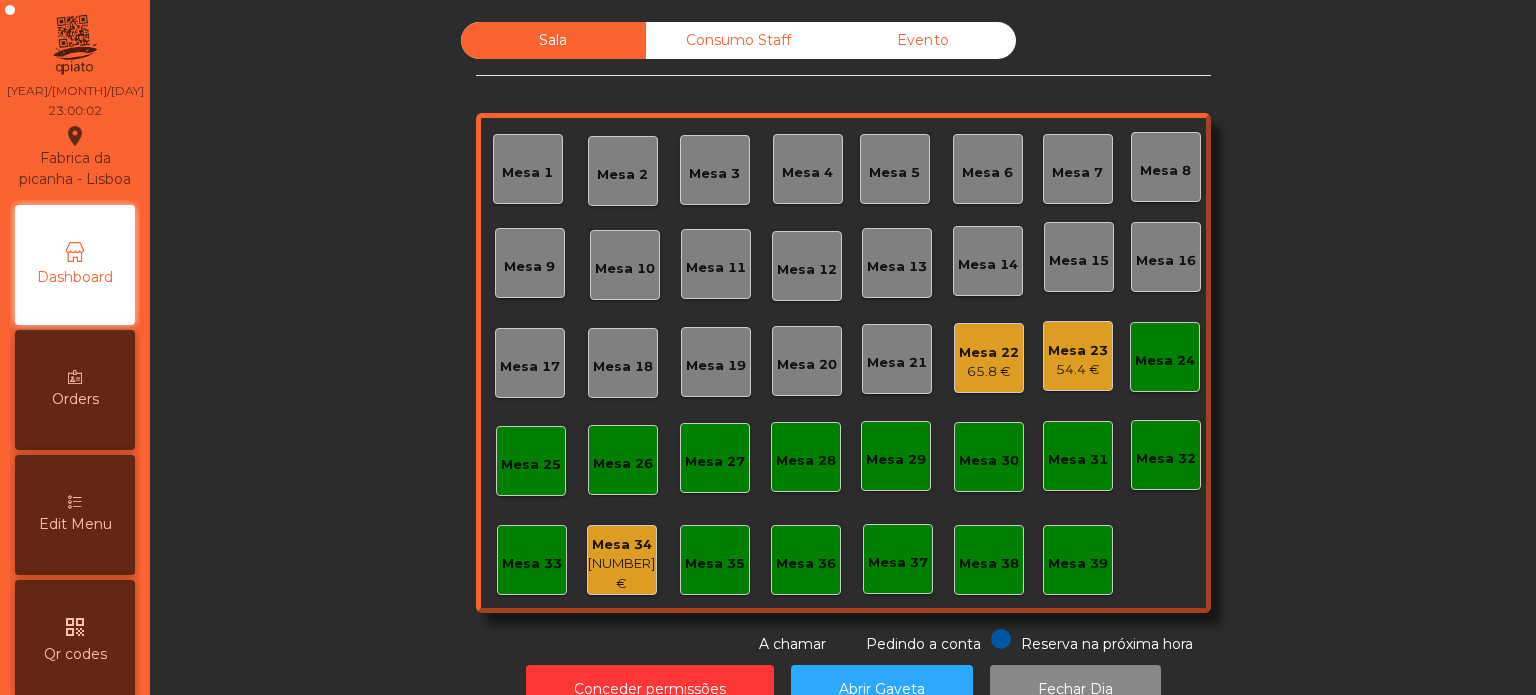 click on "Mesa 26" 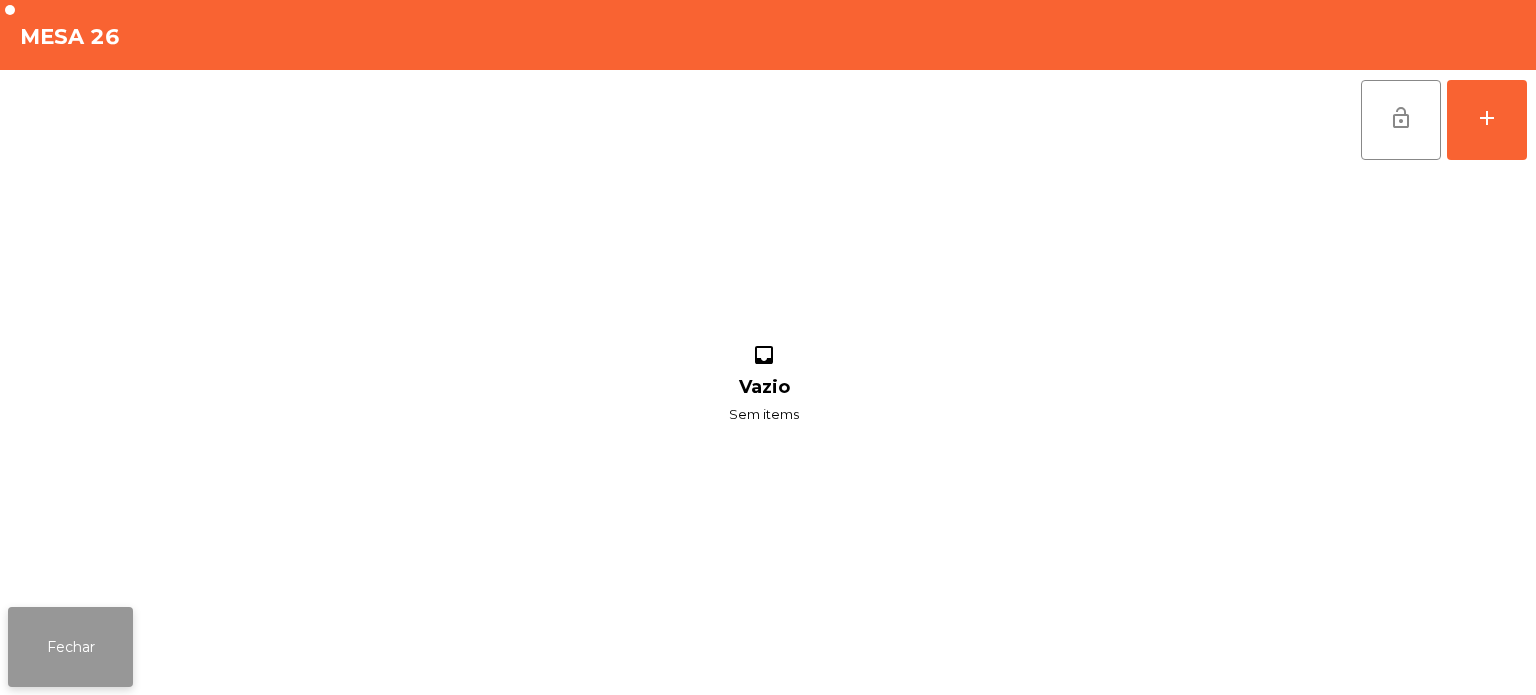 click on "Fechar" 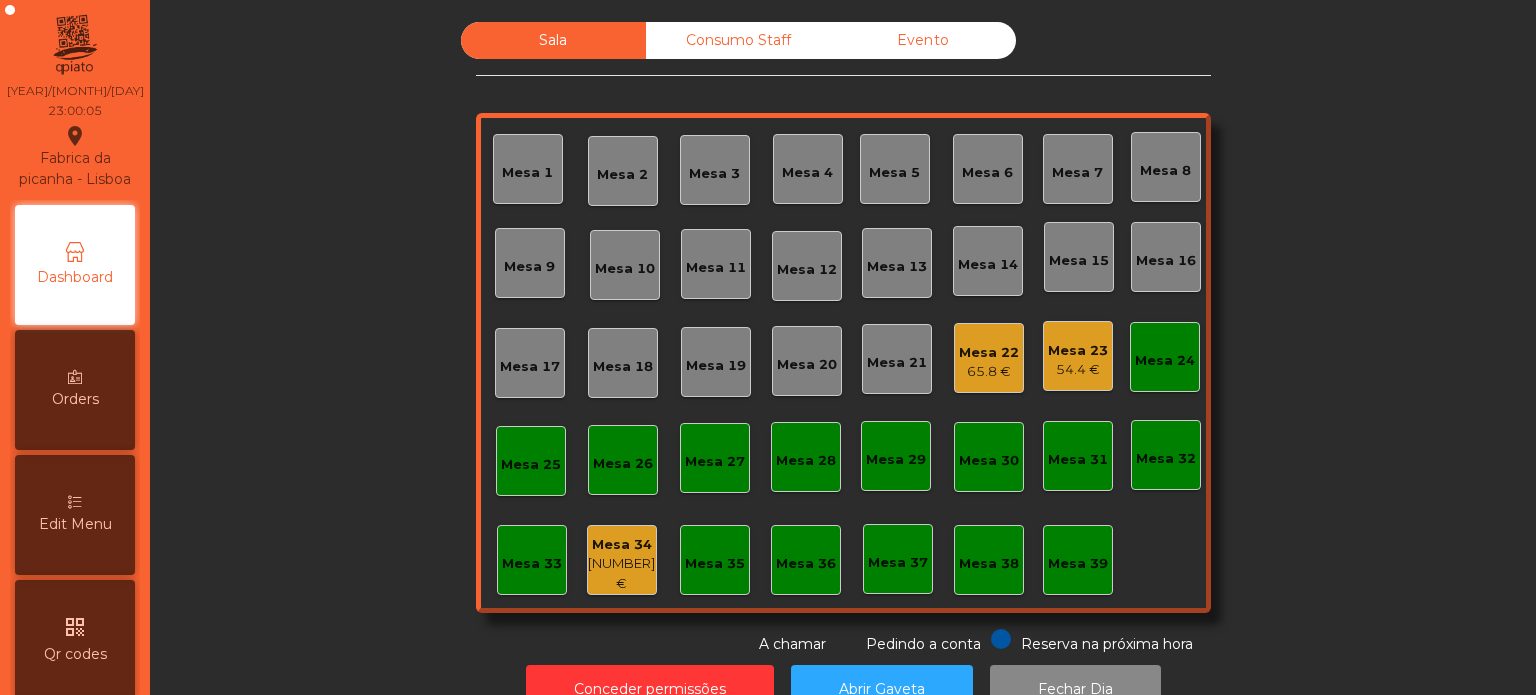 click on "Mesa 34" 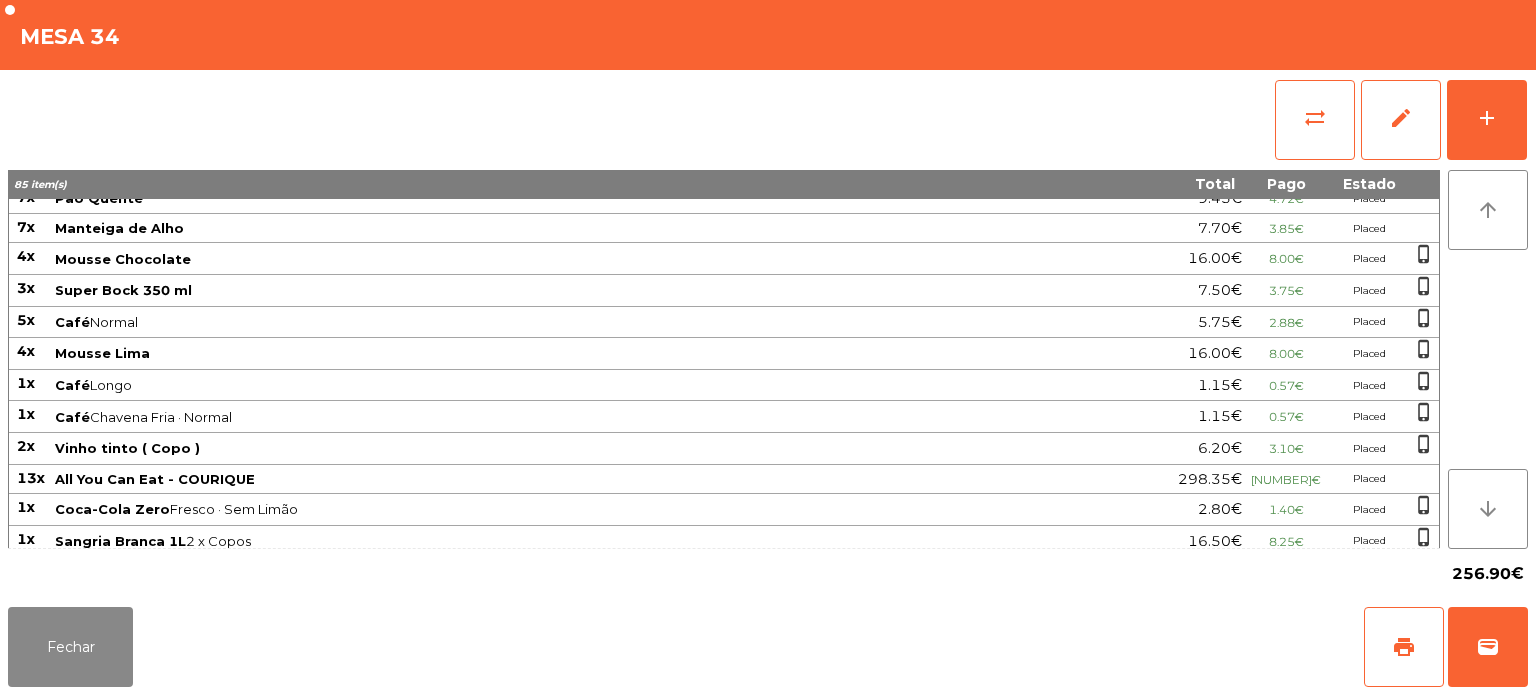 scroll, scrollTop: 0, scrollLeft: 0, axis: both 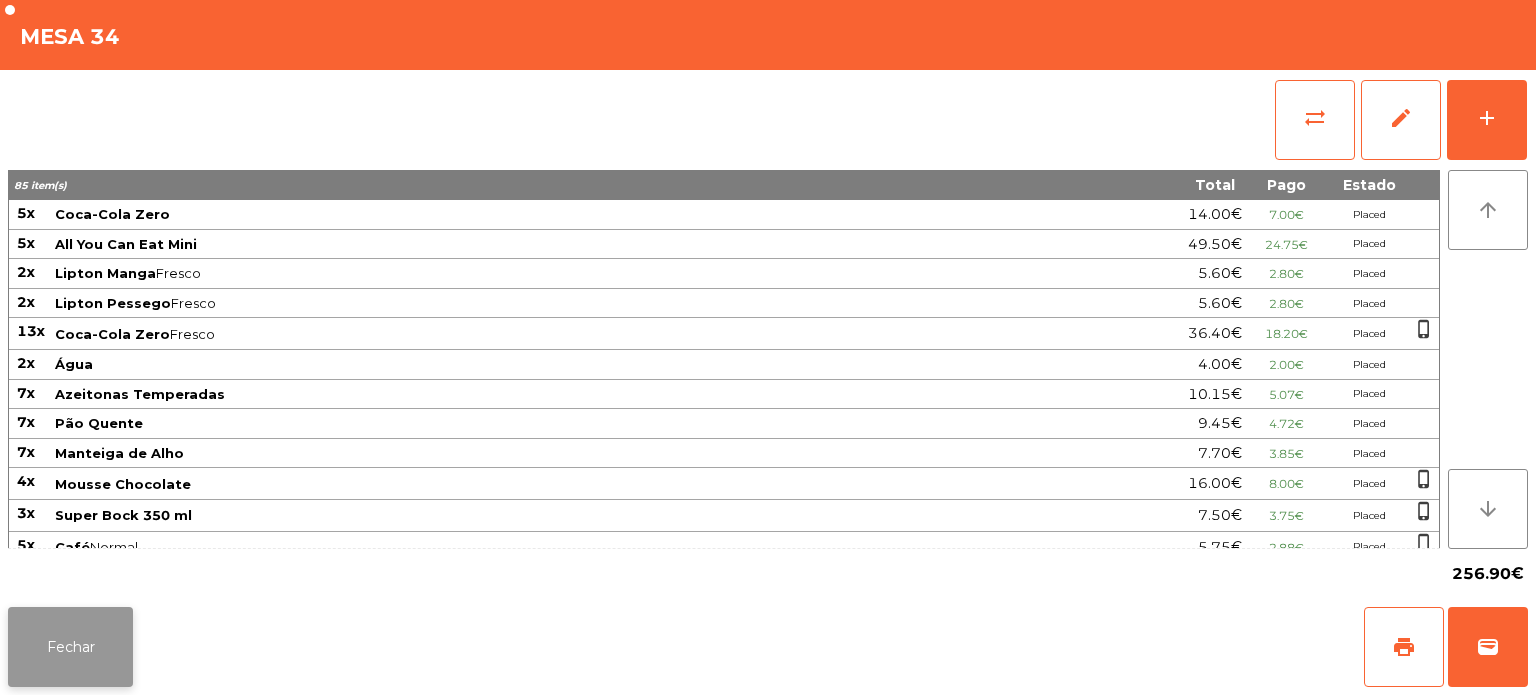 click on "Fechar" 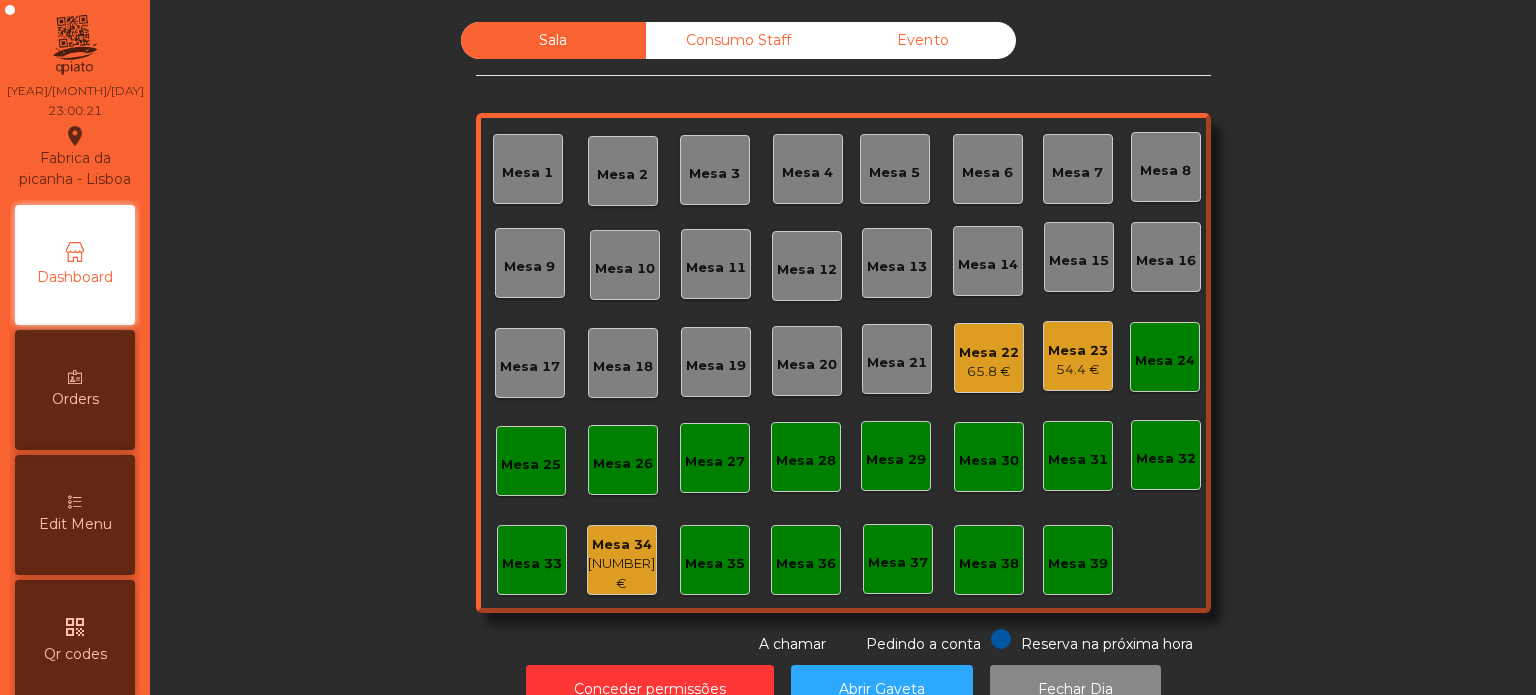 click on "256.9 €" 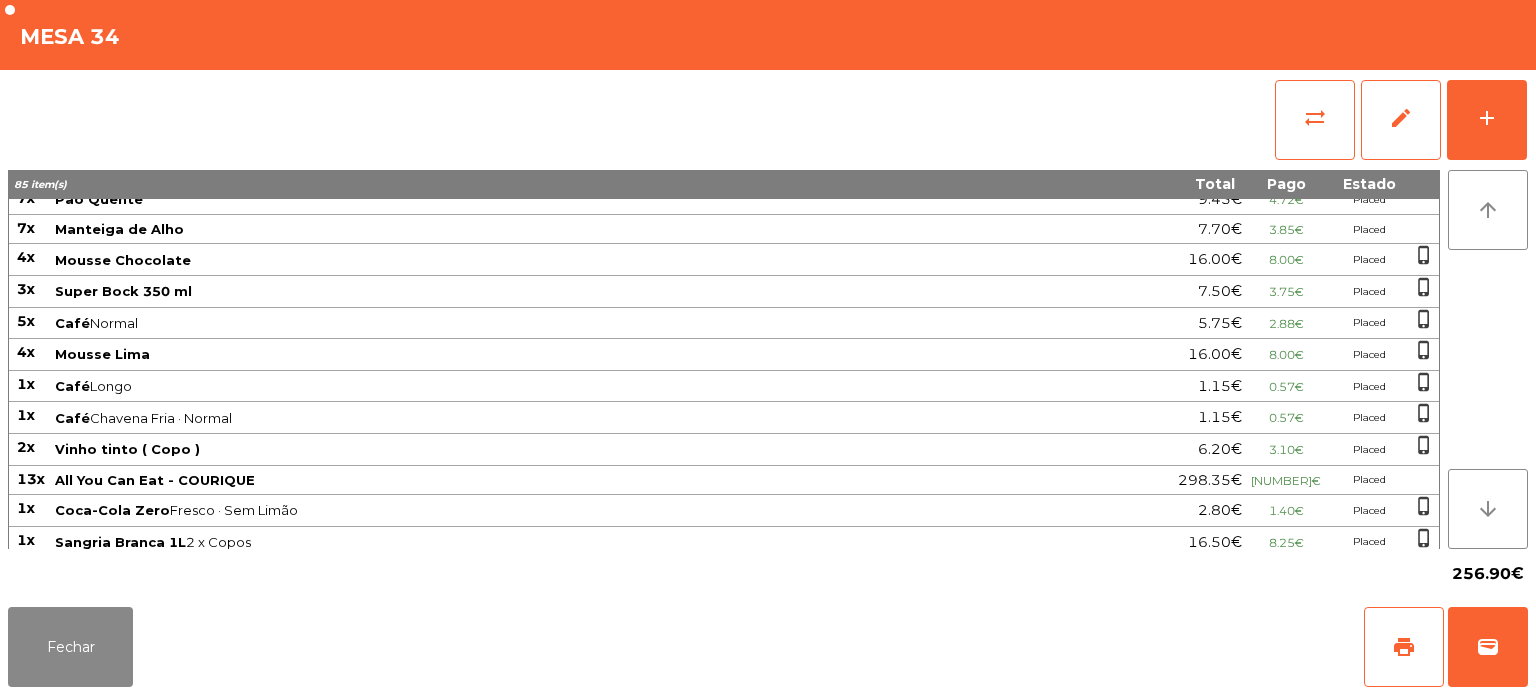 scroll, scrollTop: 0, scrollLeft: 0, axis: both 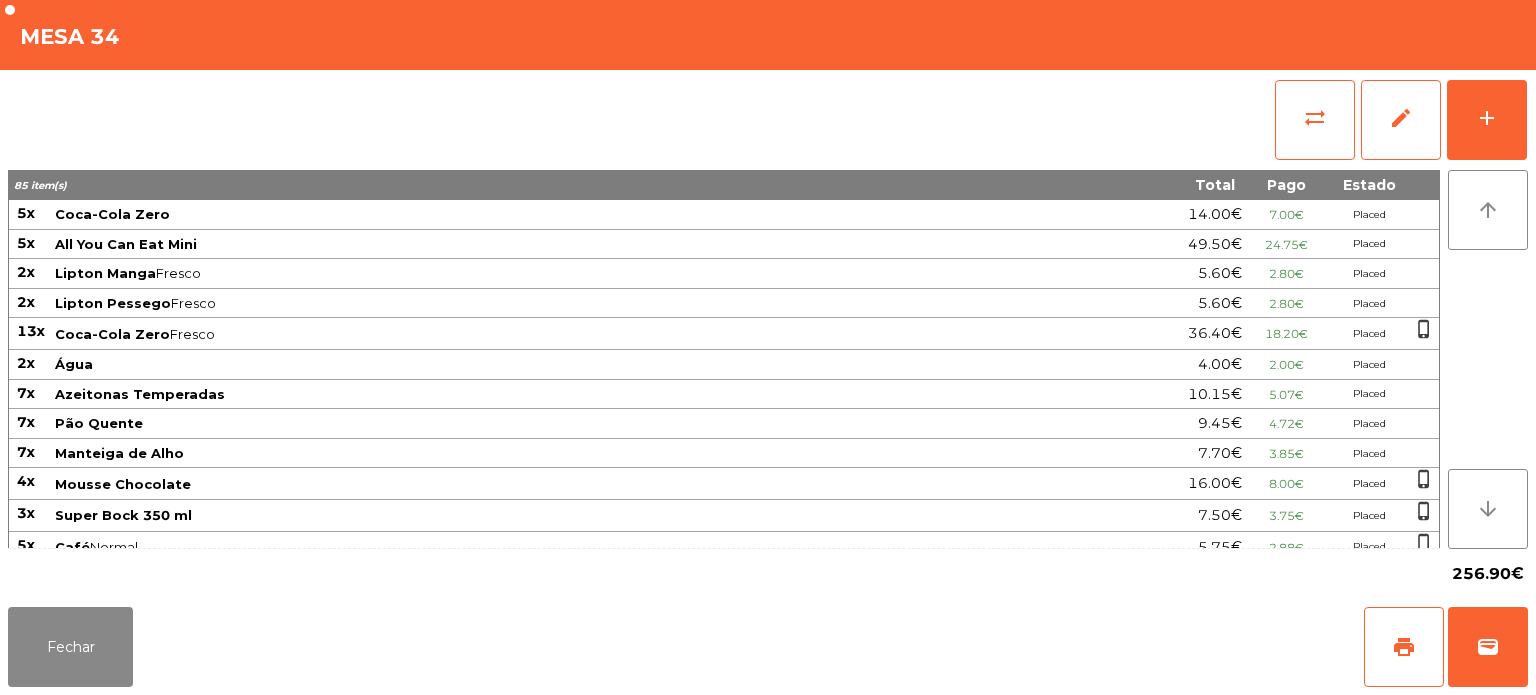 click on "sync_alt   edit   add" 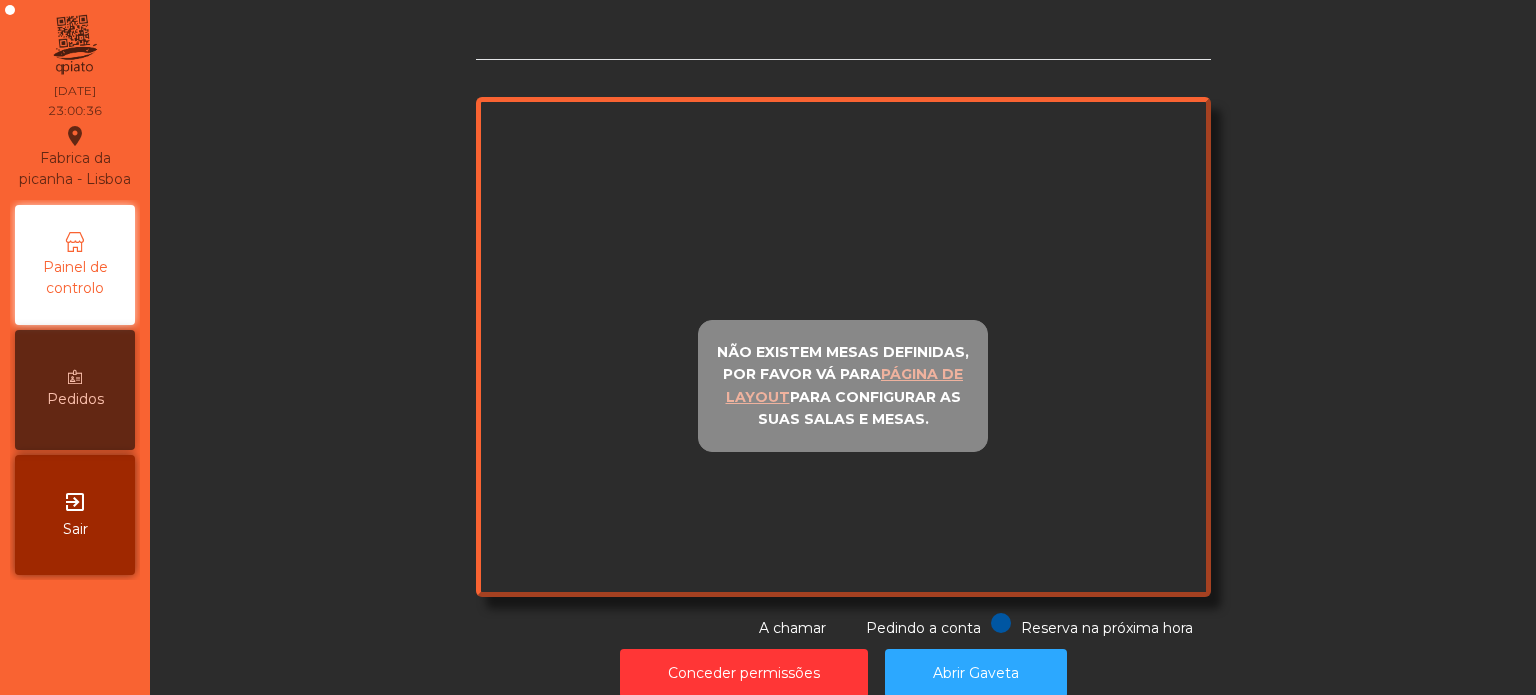 scroll, scrollTop: 0, scrollLeft: 0, axis: both 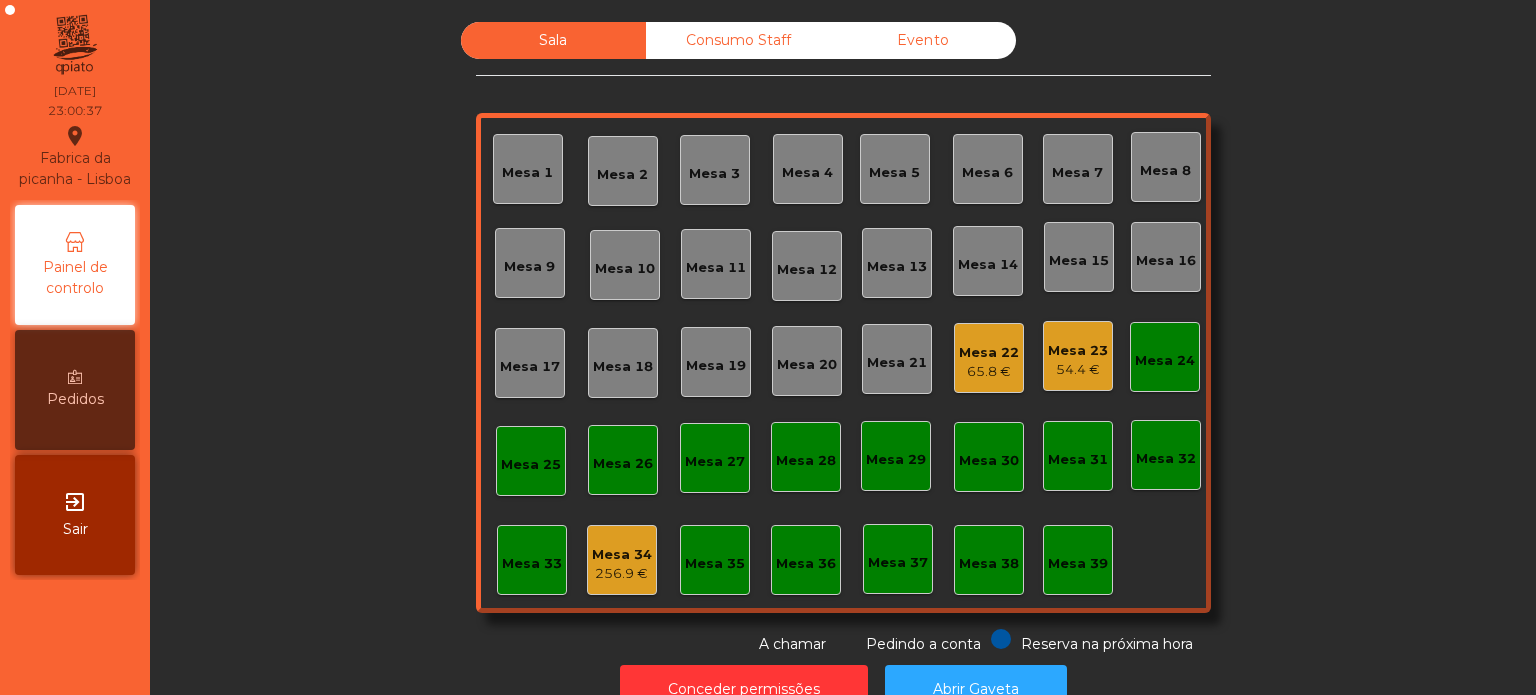 click on "Mesa 34" 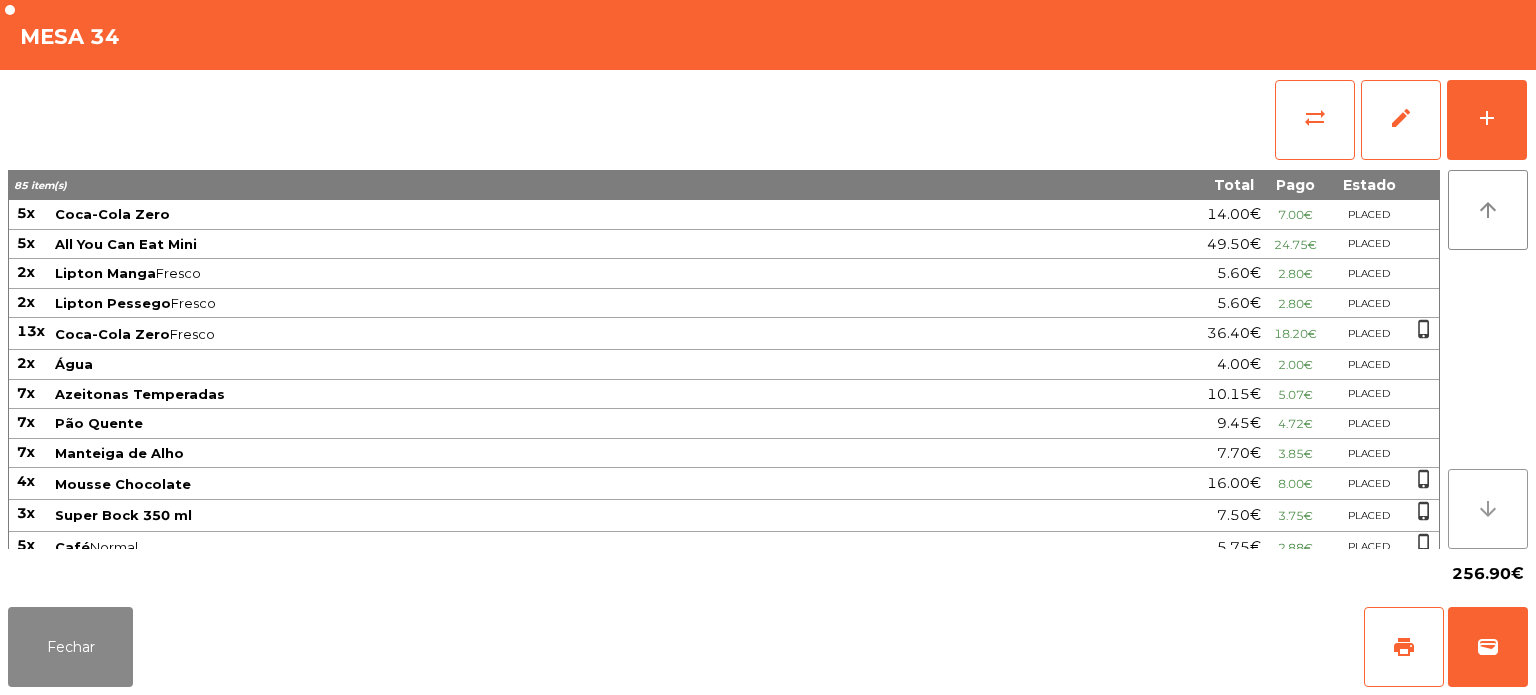 click on "arrow_downward" 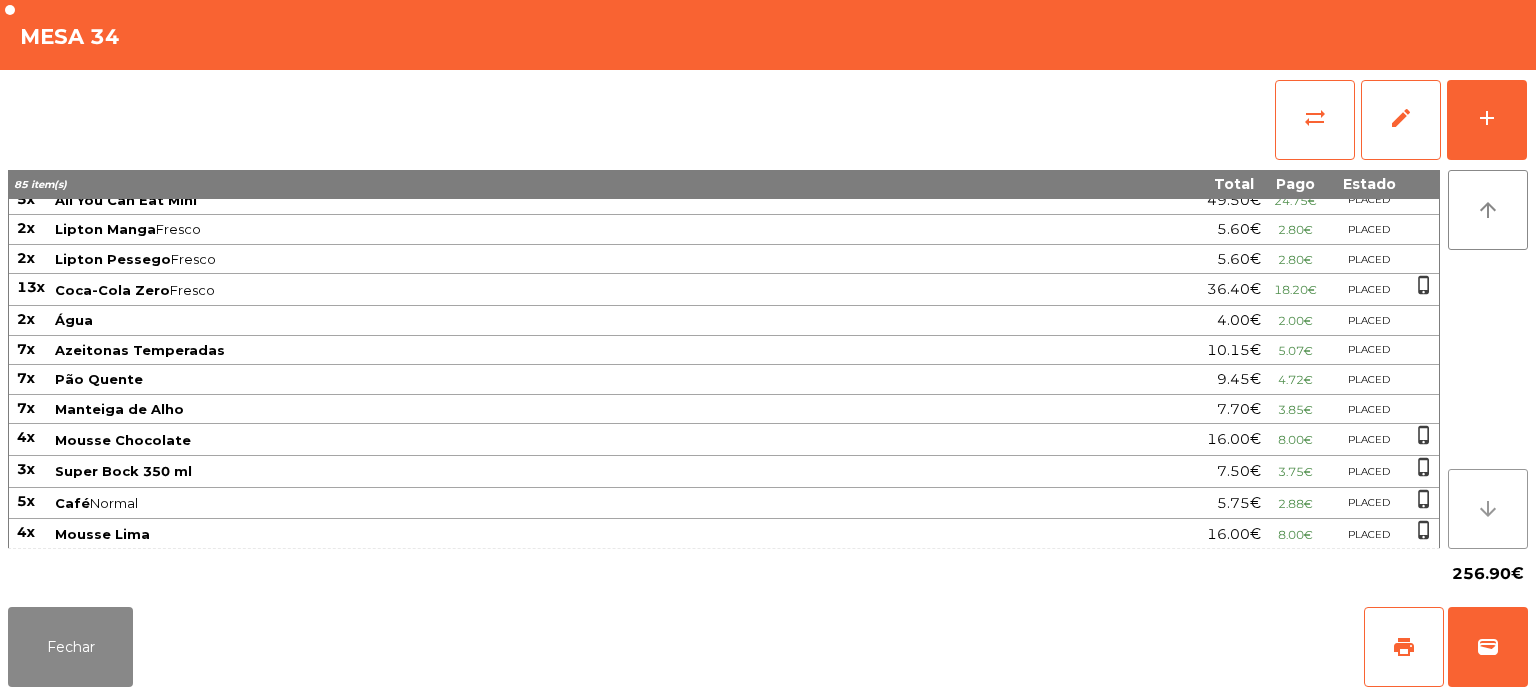 click on "arrow_downward" 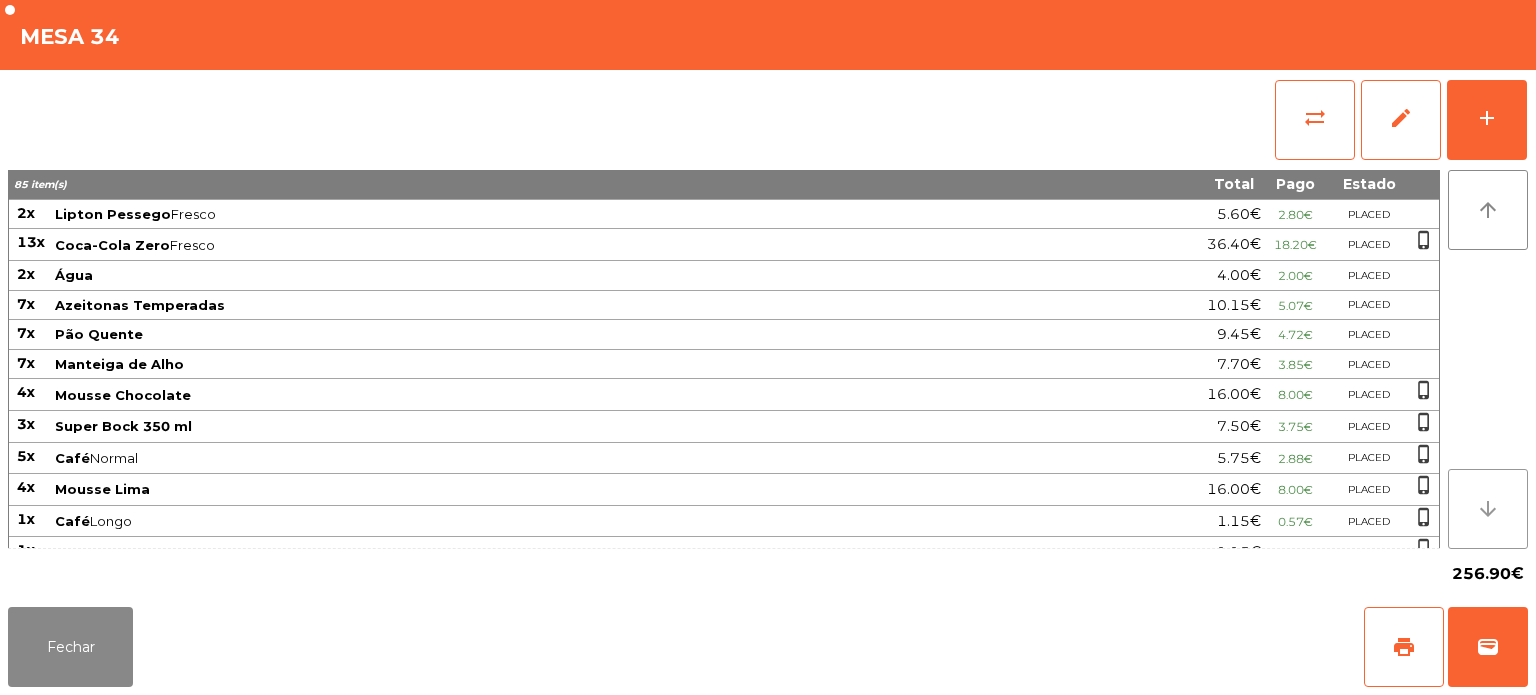 click on "arrow_downward" 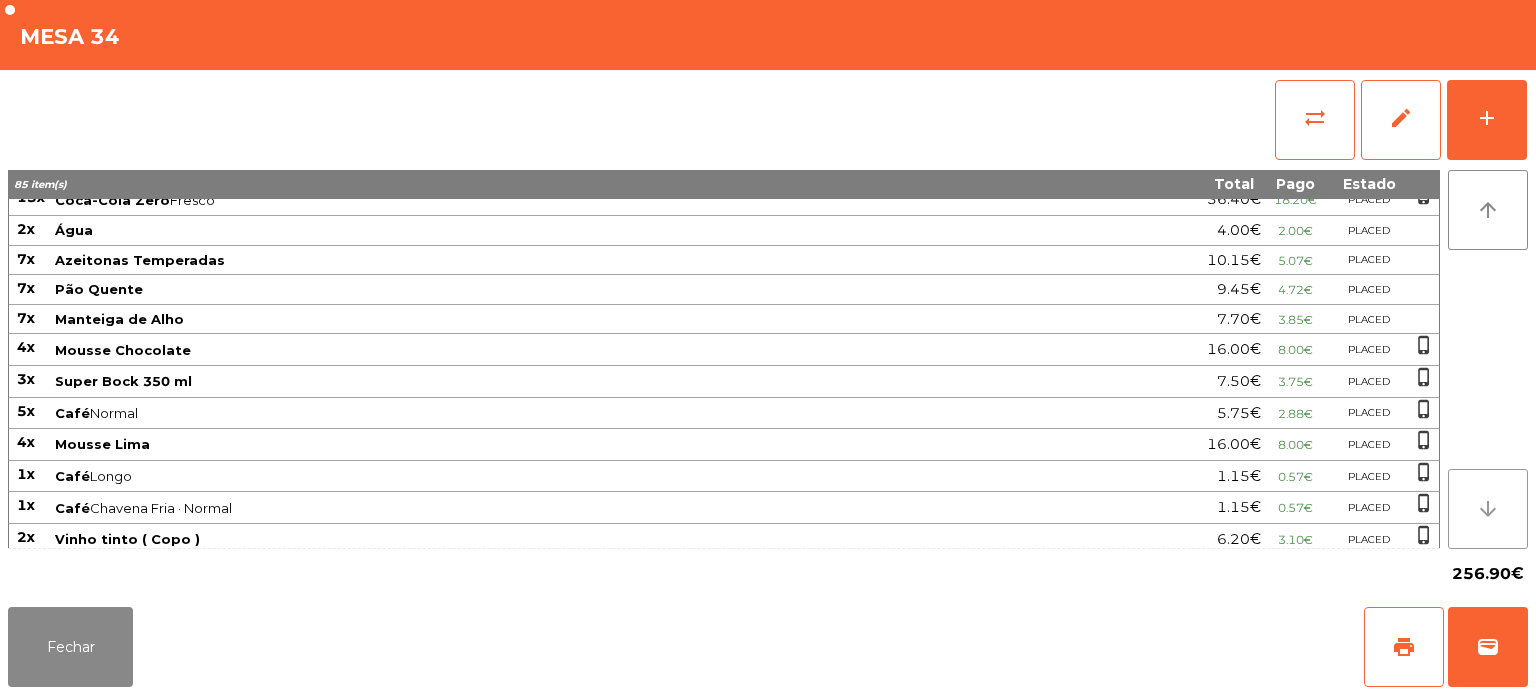click on "arrow_downward" 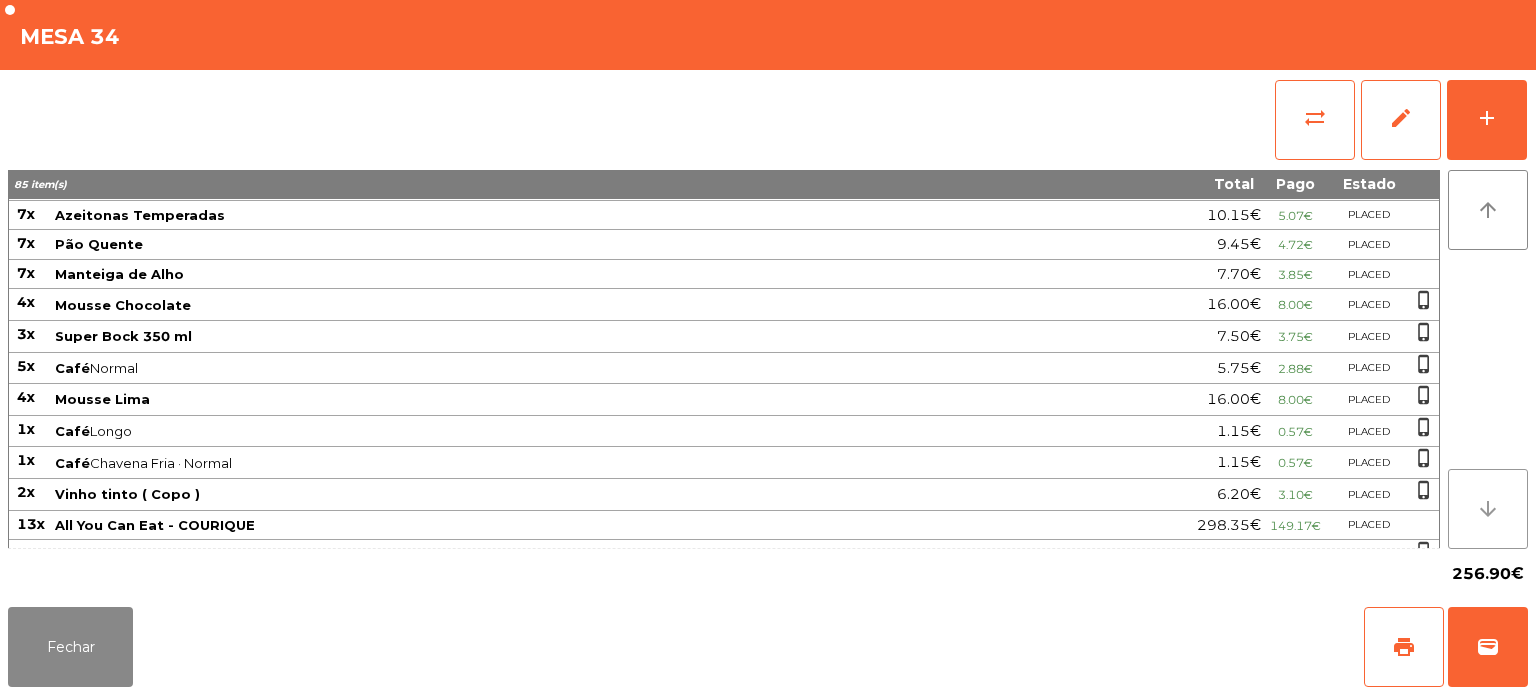 click on "arrow_downward" 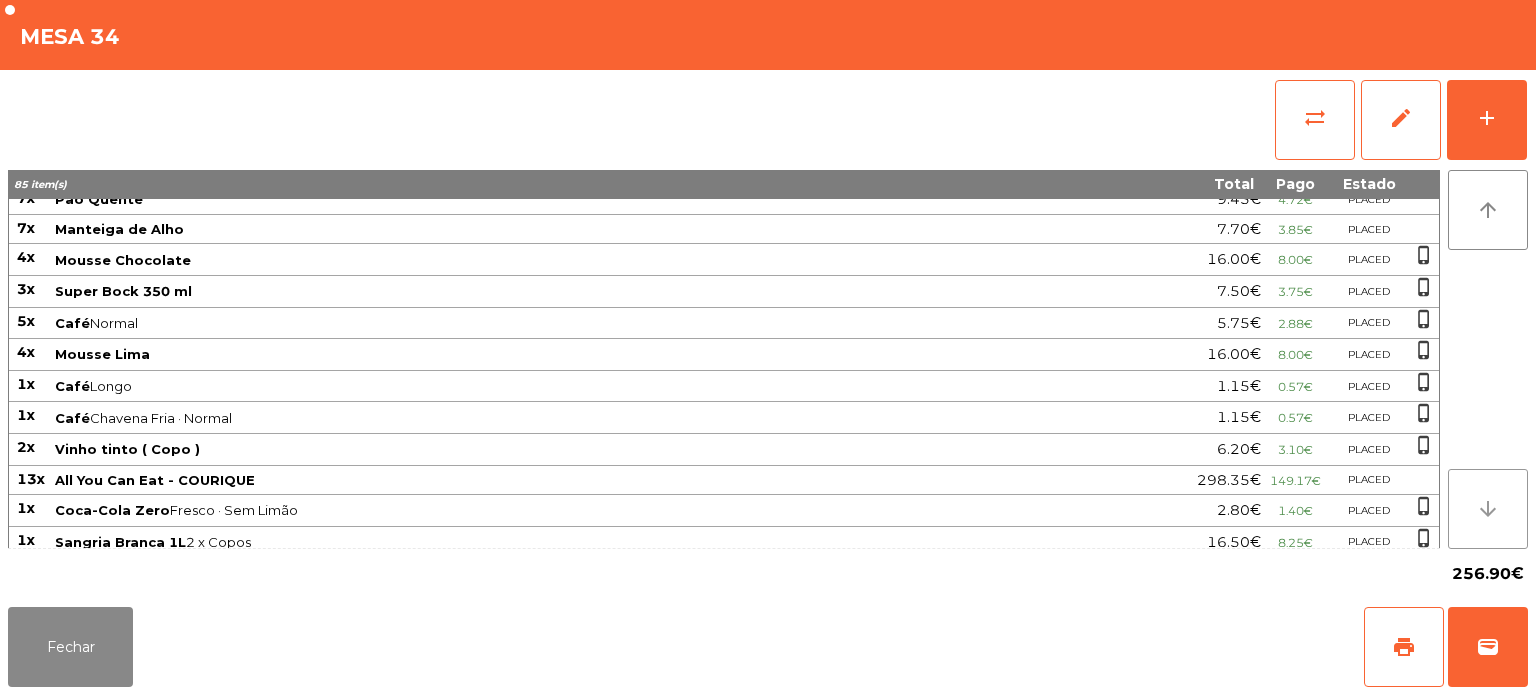 click on "arrow_downward" 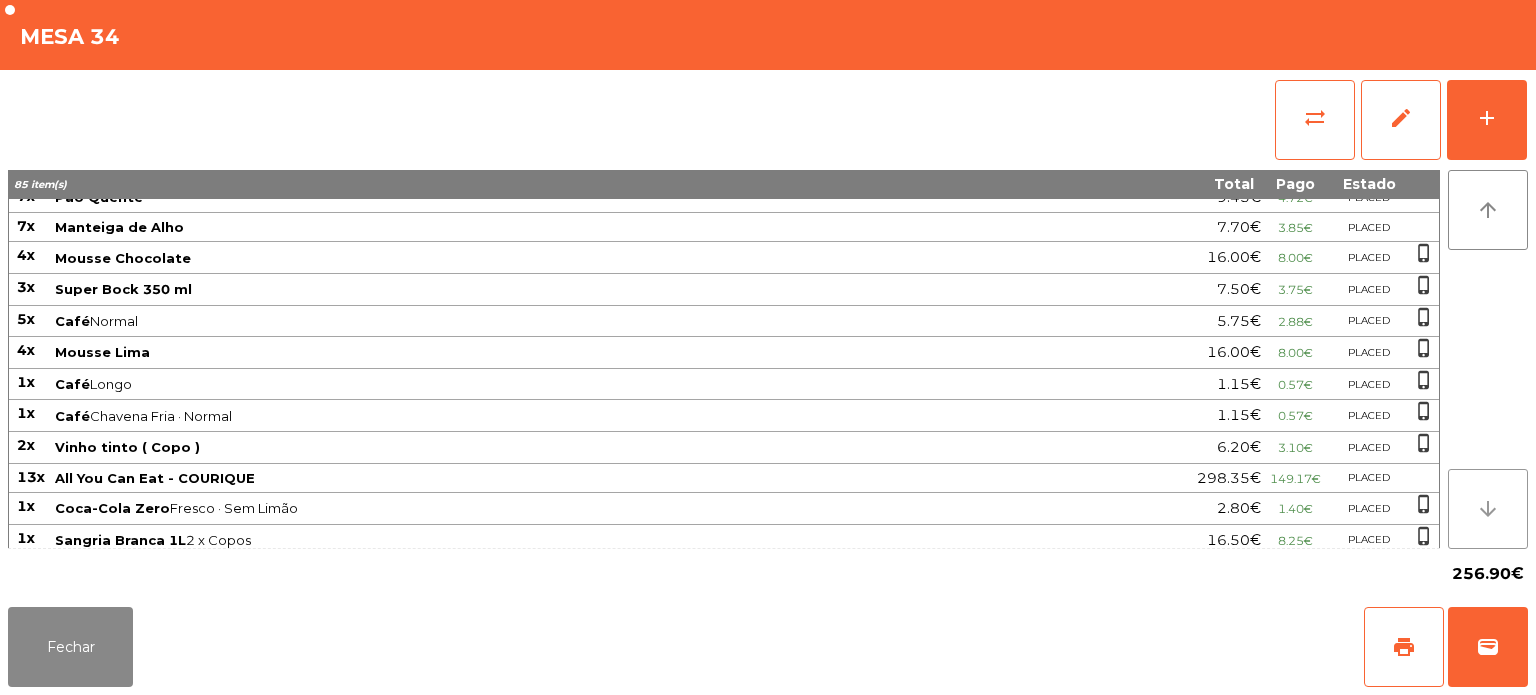 click on "arrow_downward" 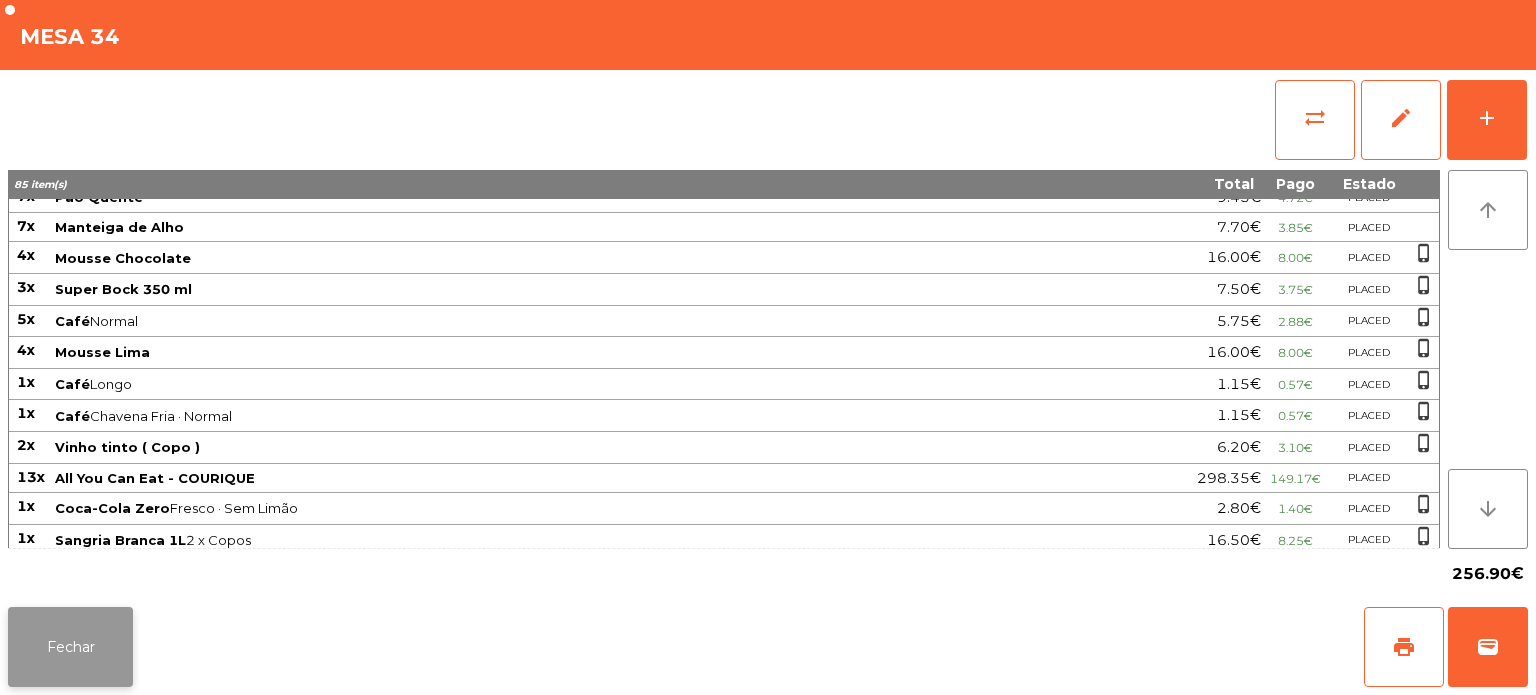 click on "Fechar" 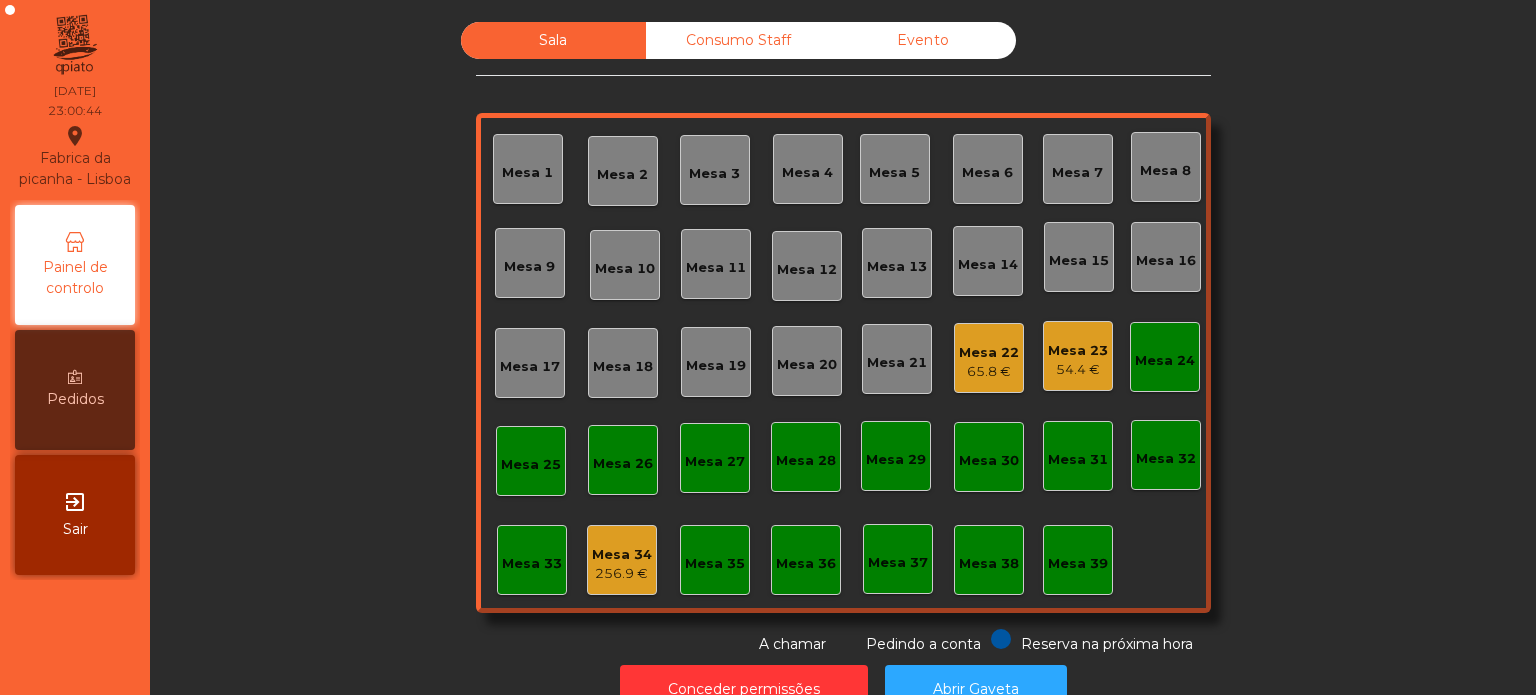 click on "Mesa 34" 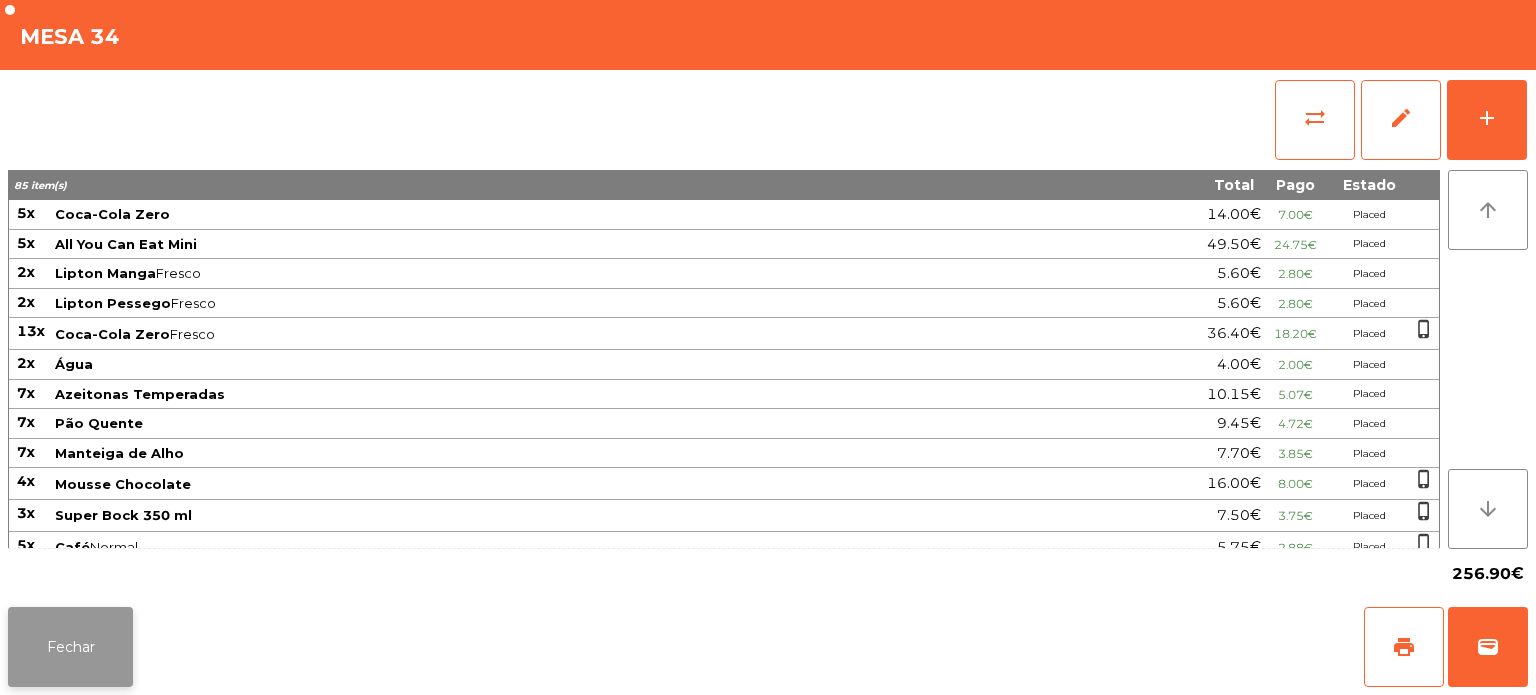 click on "Fechar" 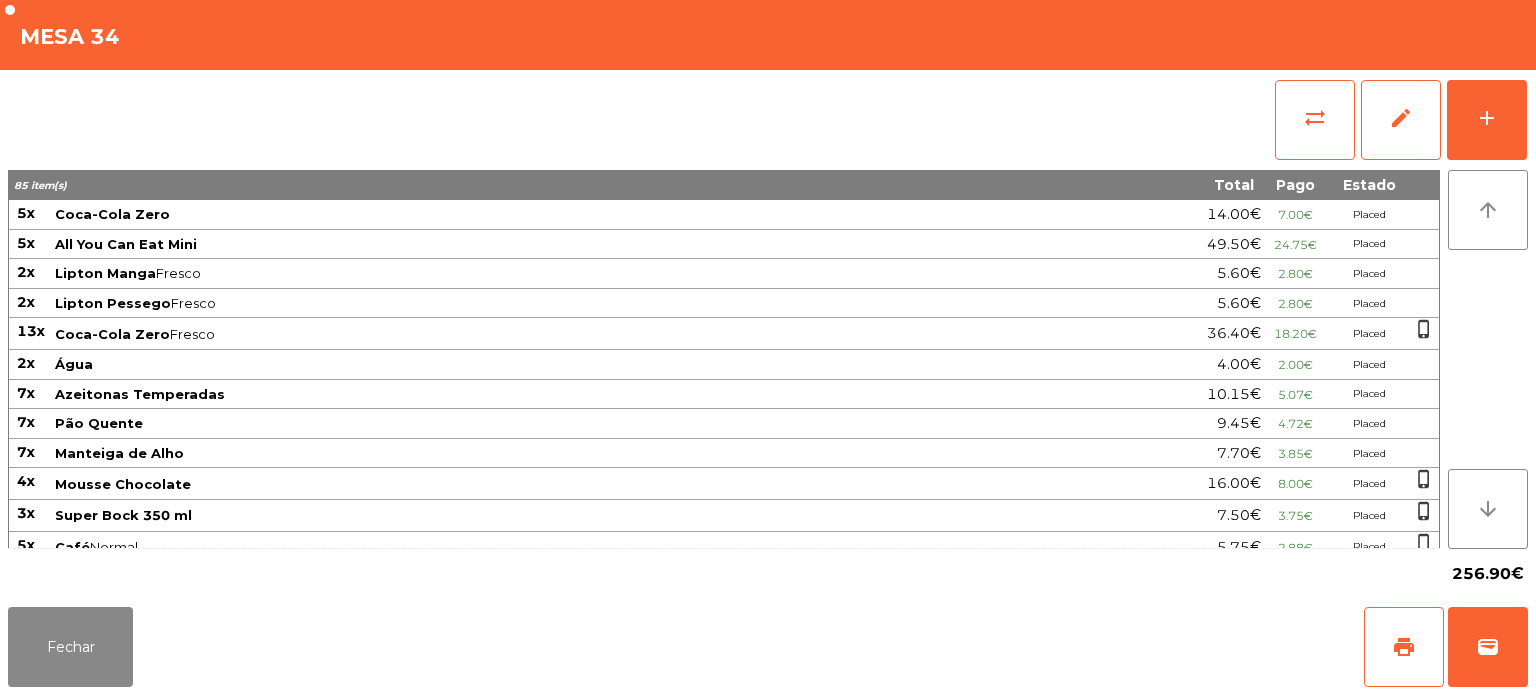 click on "Fabrica da picanha - Lisboa  location_on  01/08/2025   23:00:55   Painel de controlo   Pedidos  exit_to_app  Sair" 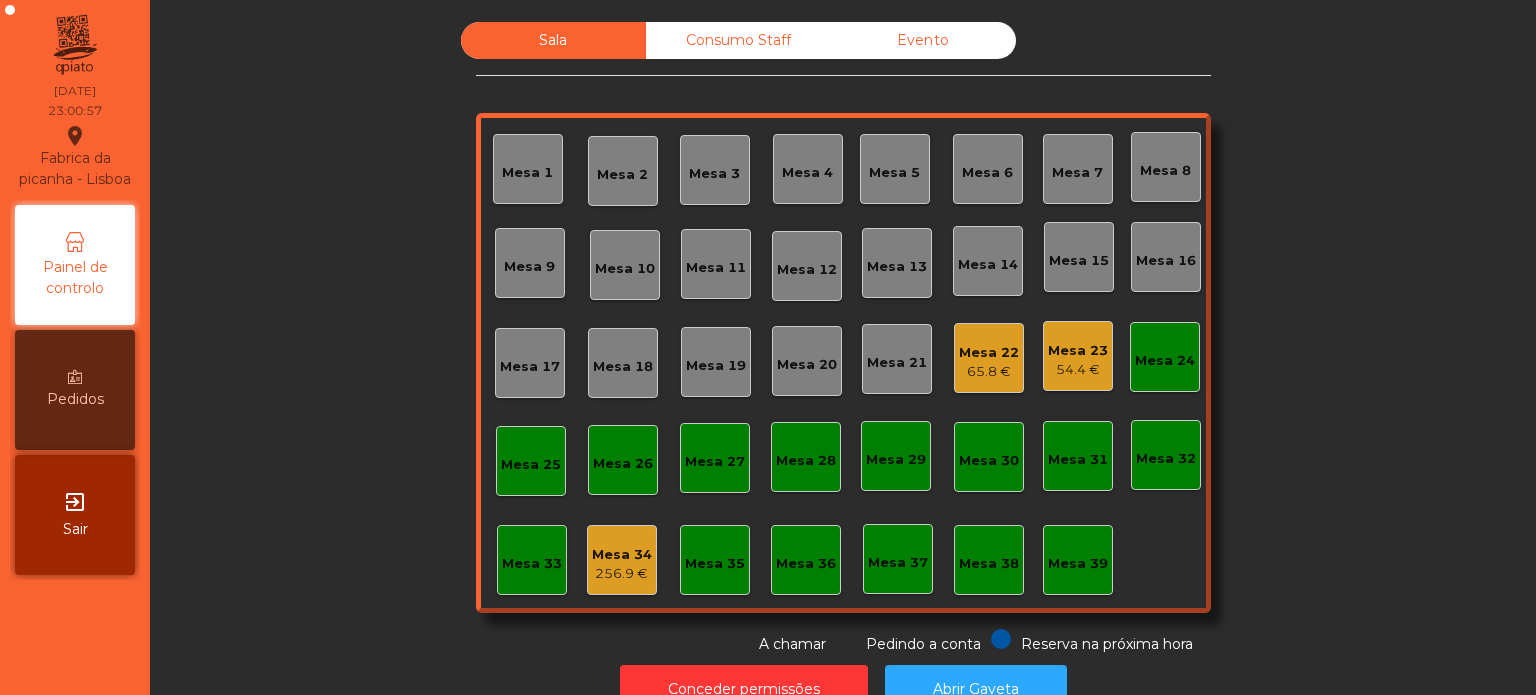 click on "Mesa 25" 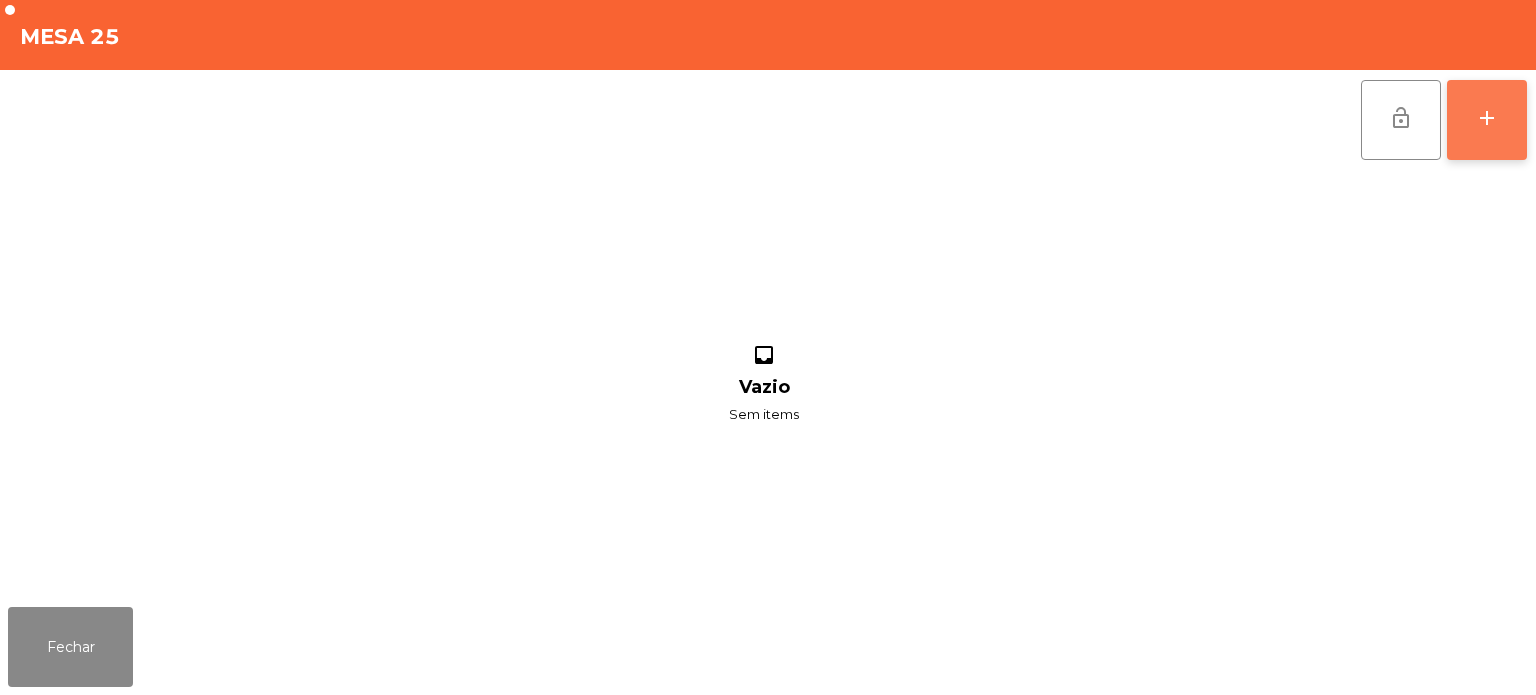 click on "add" 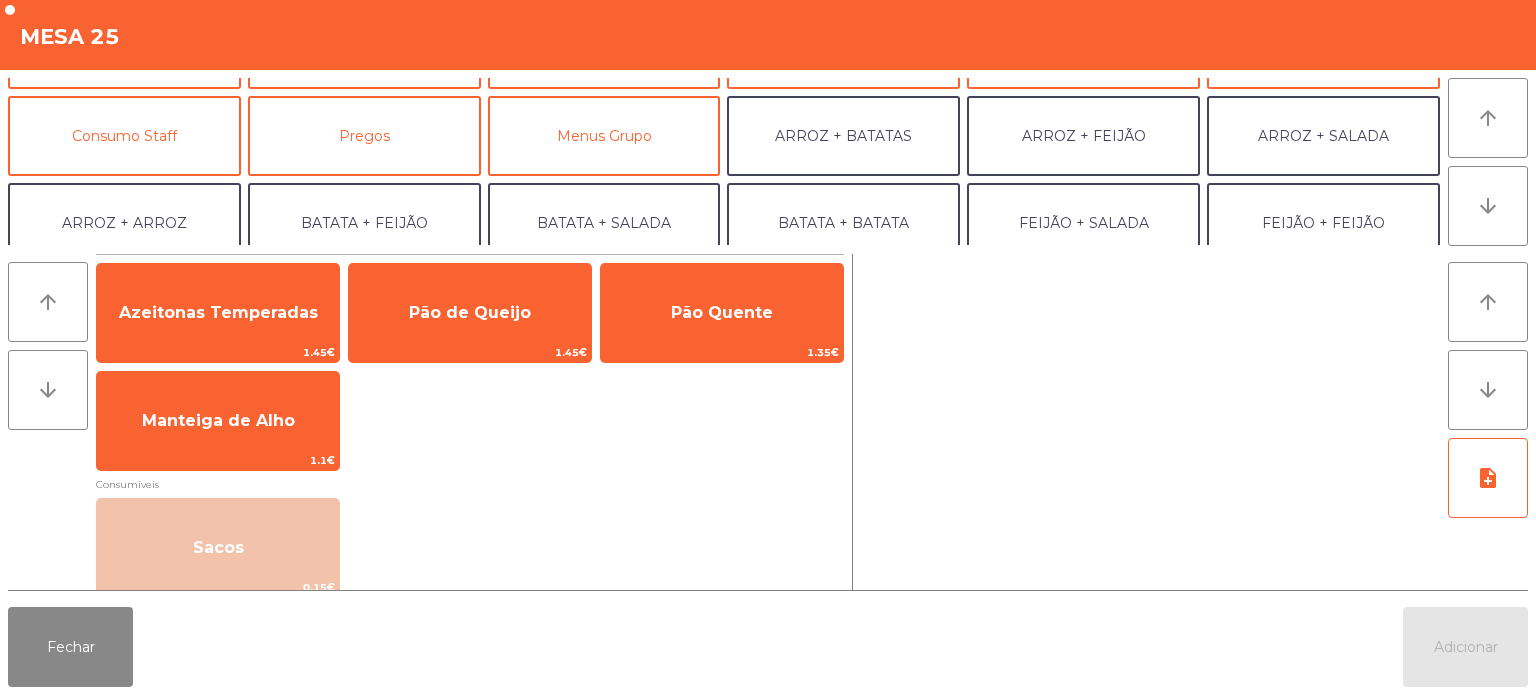scroll, scrollTop: 156, scrollLeft: 0, axis: vertical 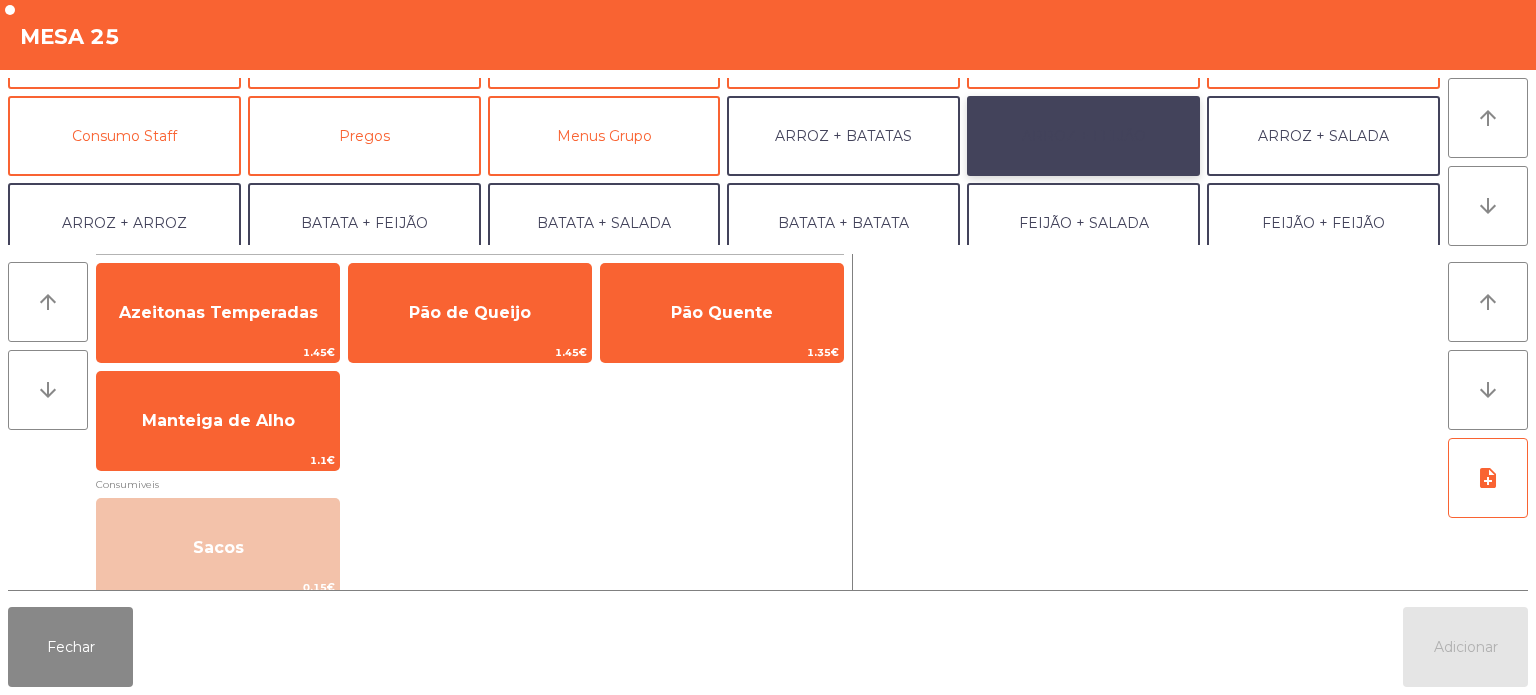 click on "ARROZ + FEIJÃO" 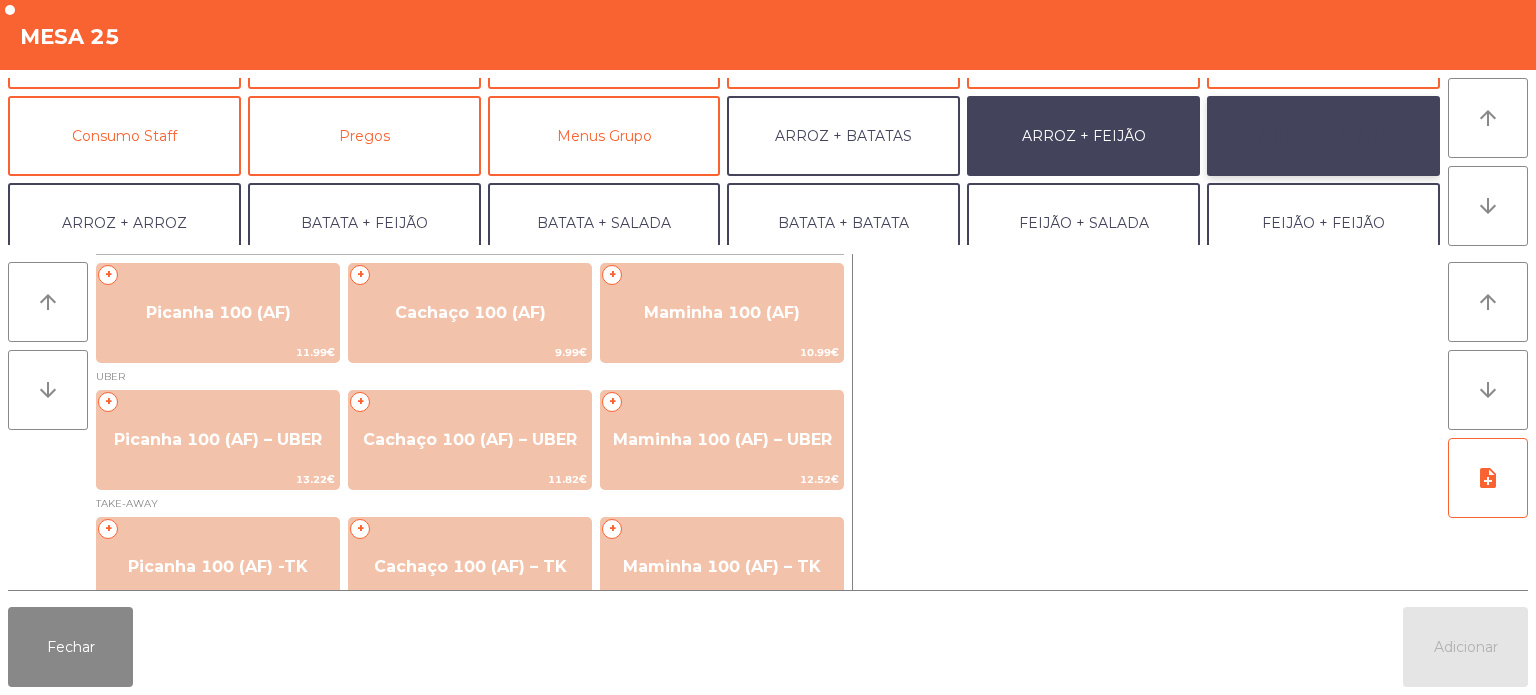 click on "ARROZ + SALADA" 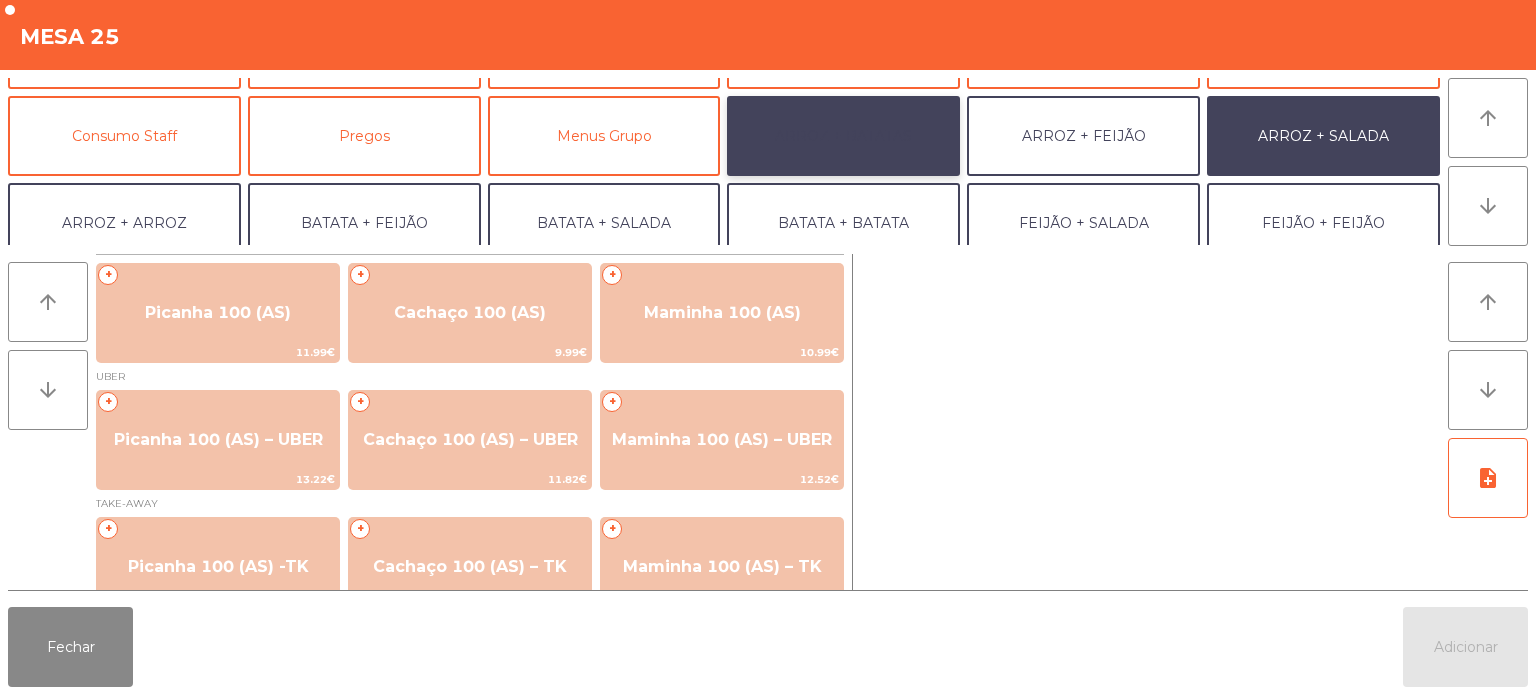 click on "ARROZ + BATATAS" 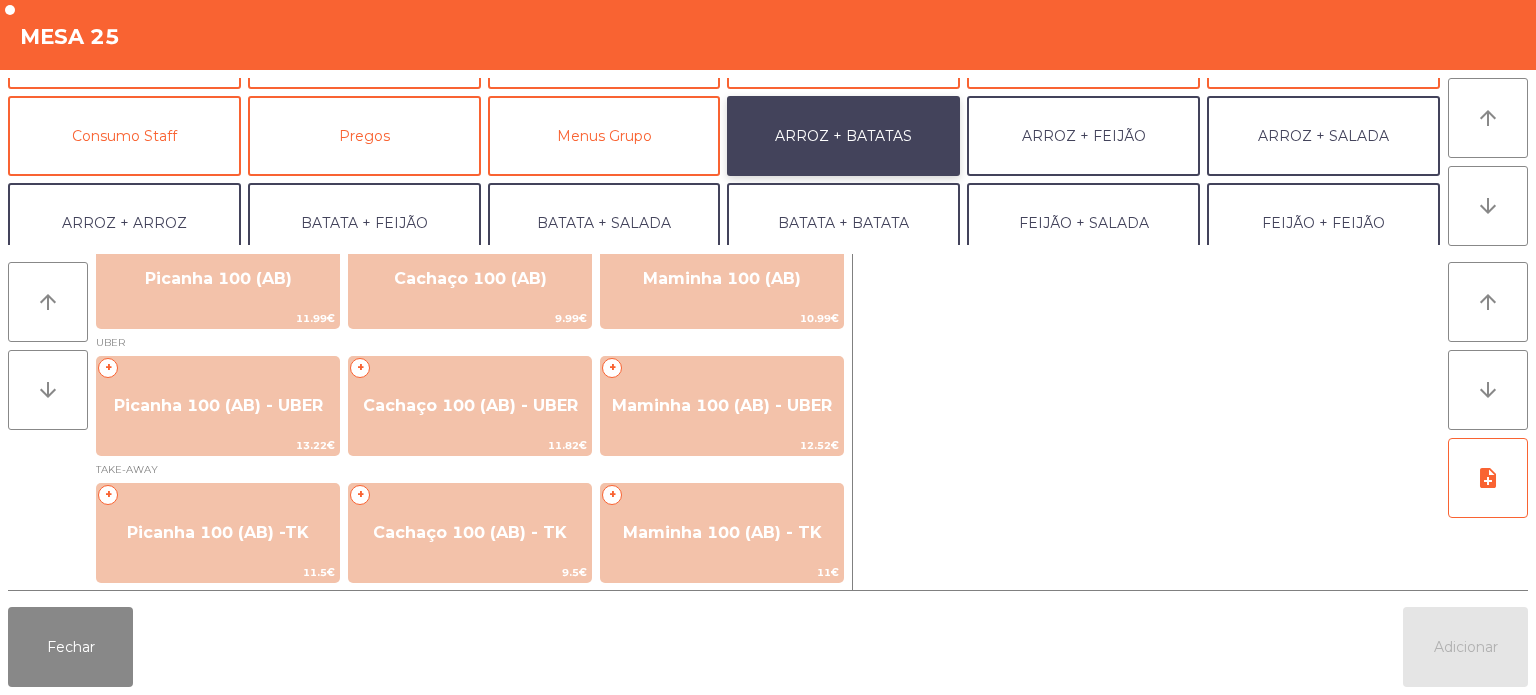 scroll, scrollTop: 32, scrollLeft: 0, axis: vertical 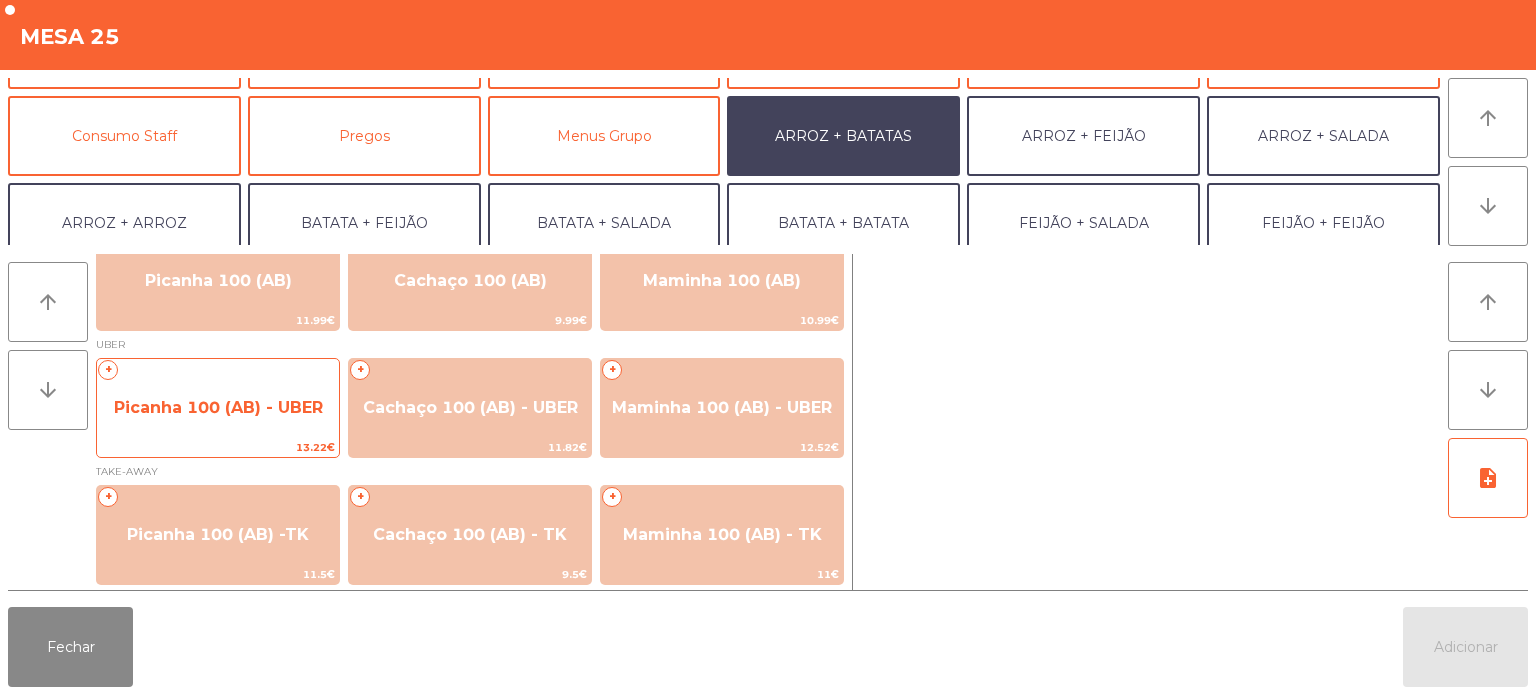 click on "Picanha 100 (AB) - UBER" 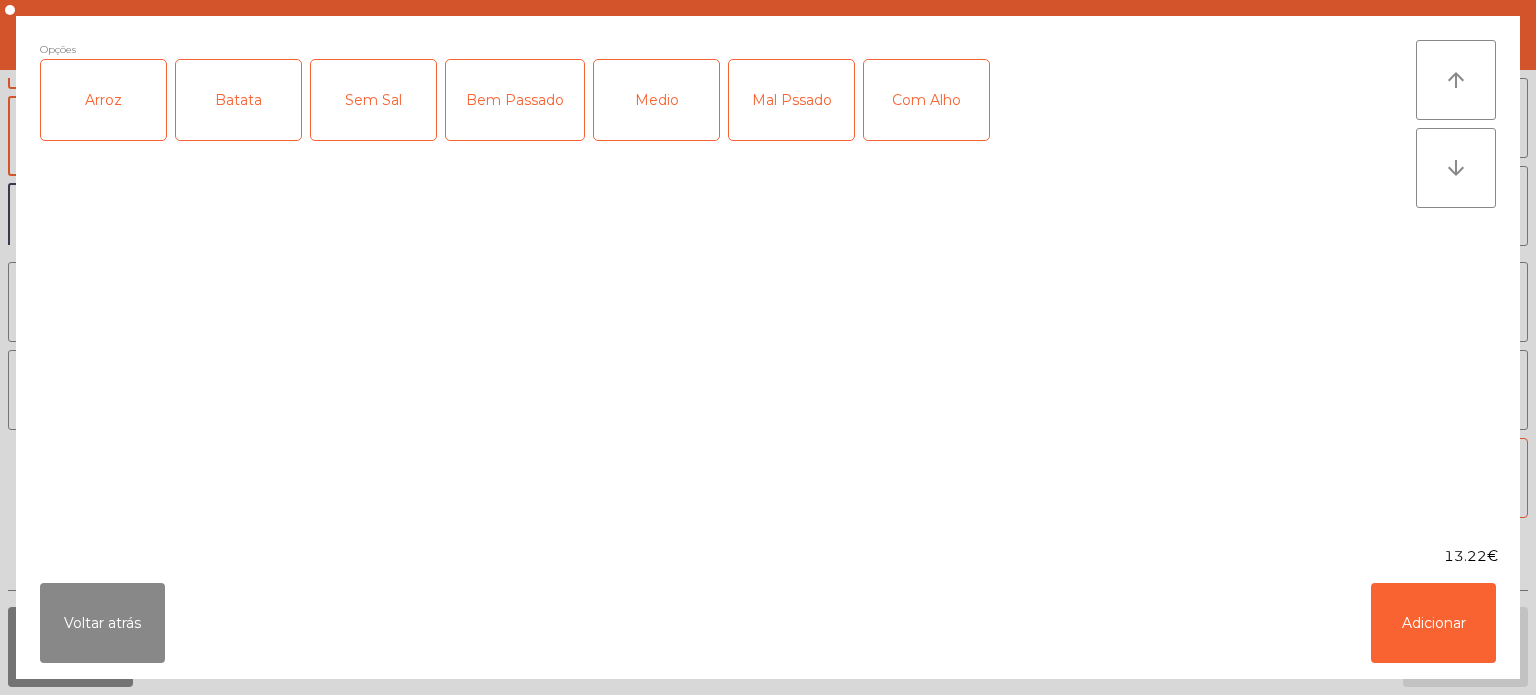 click on "Arroz" 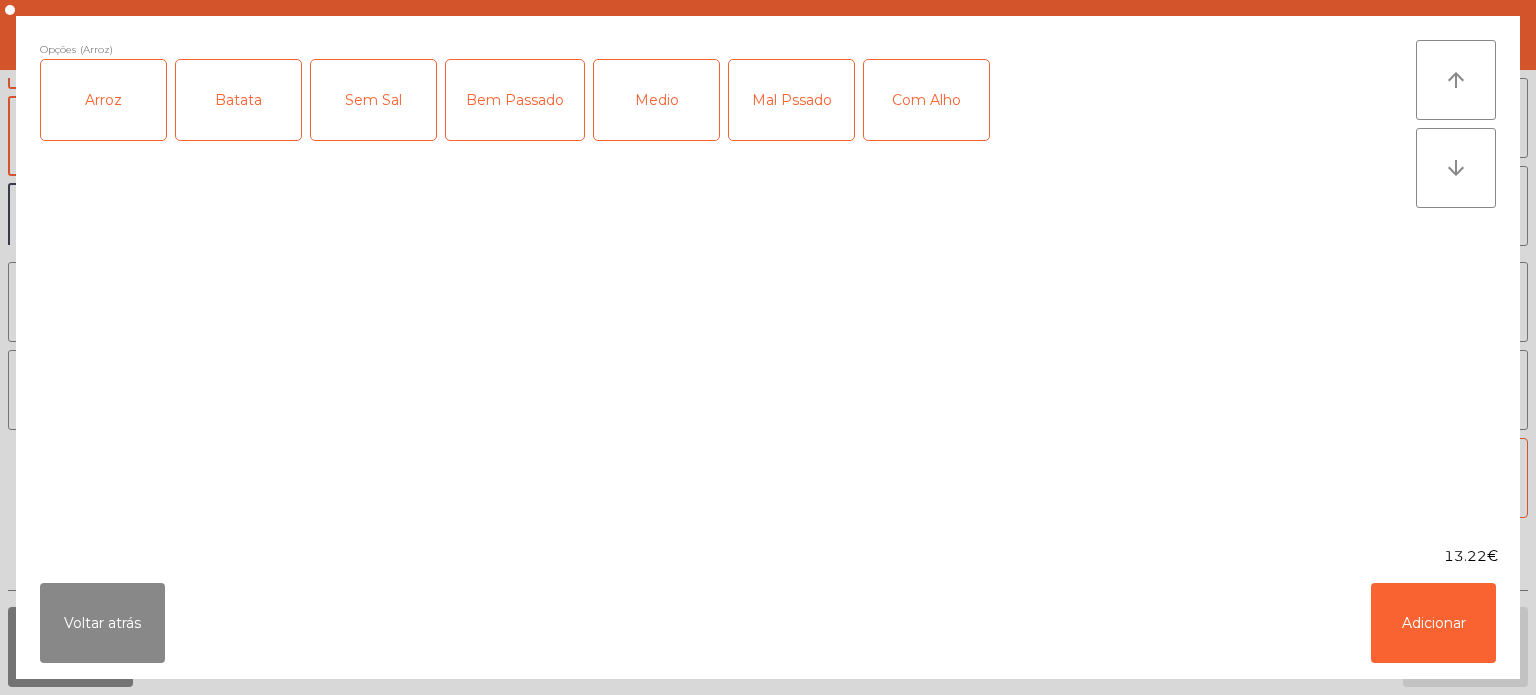 click on "Batata" 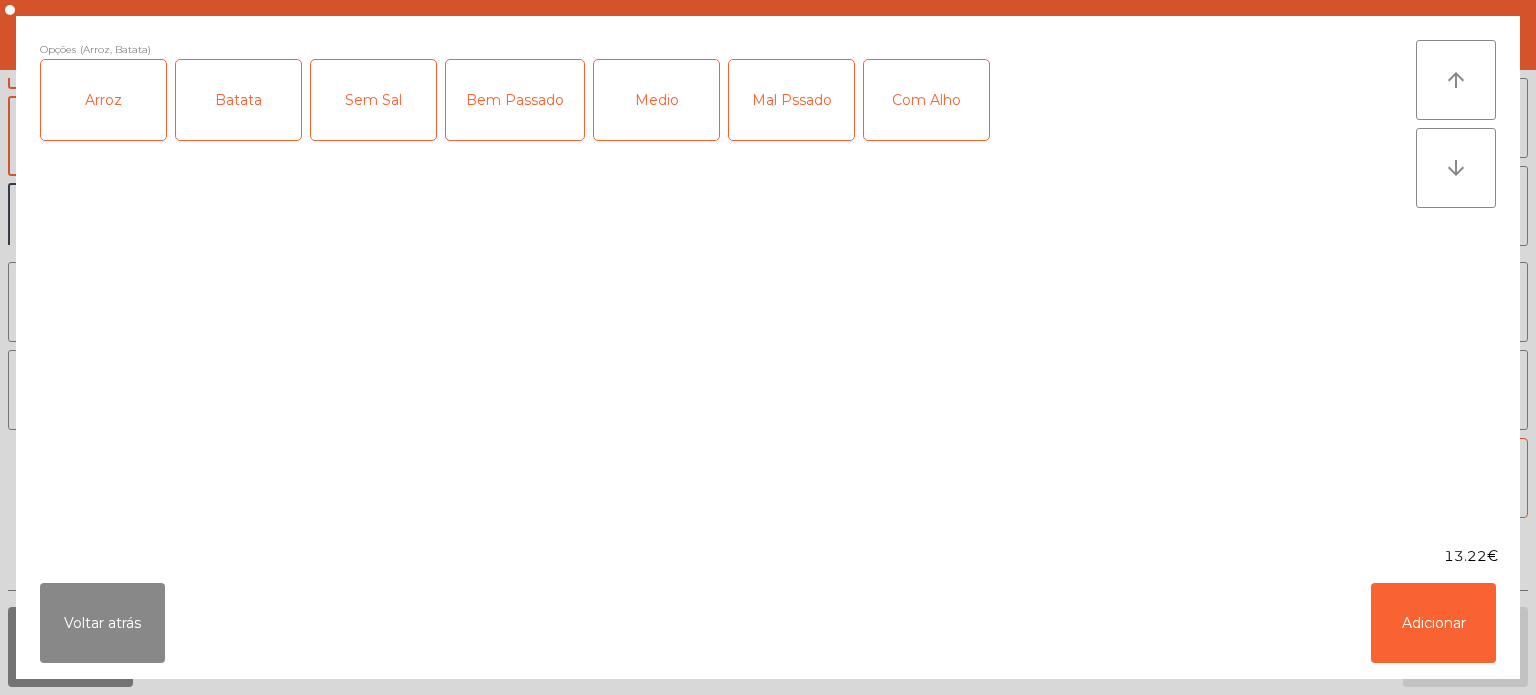 click on "Medio" 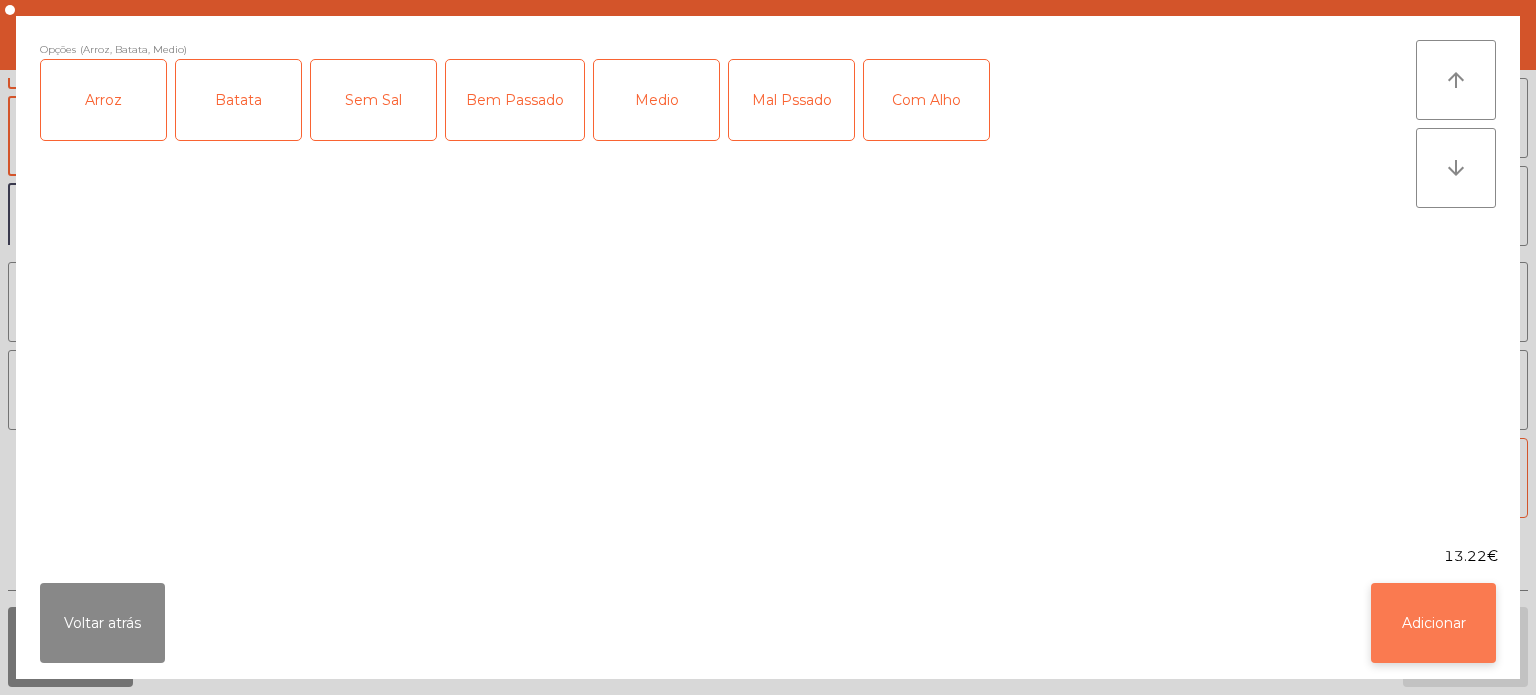 click on "Adicionar" 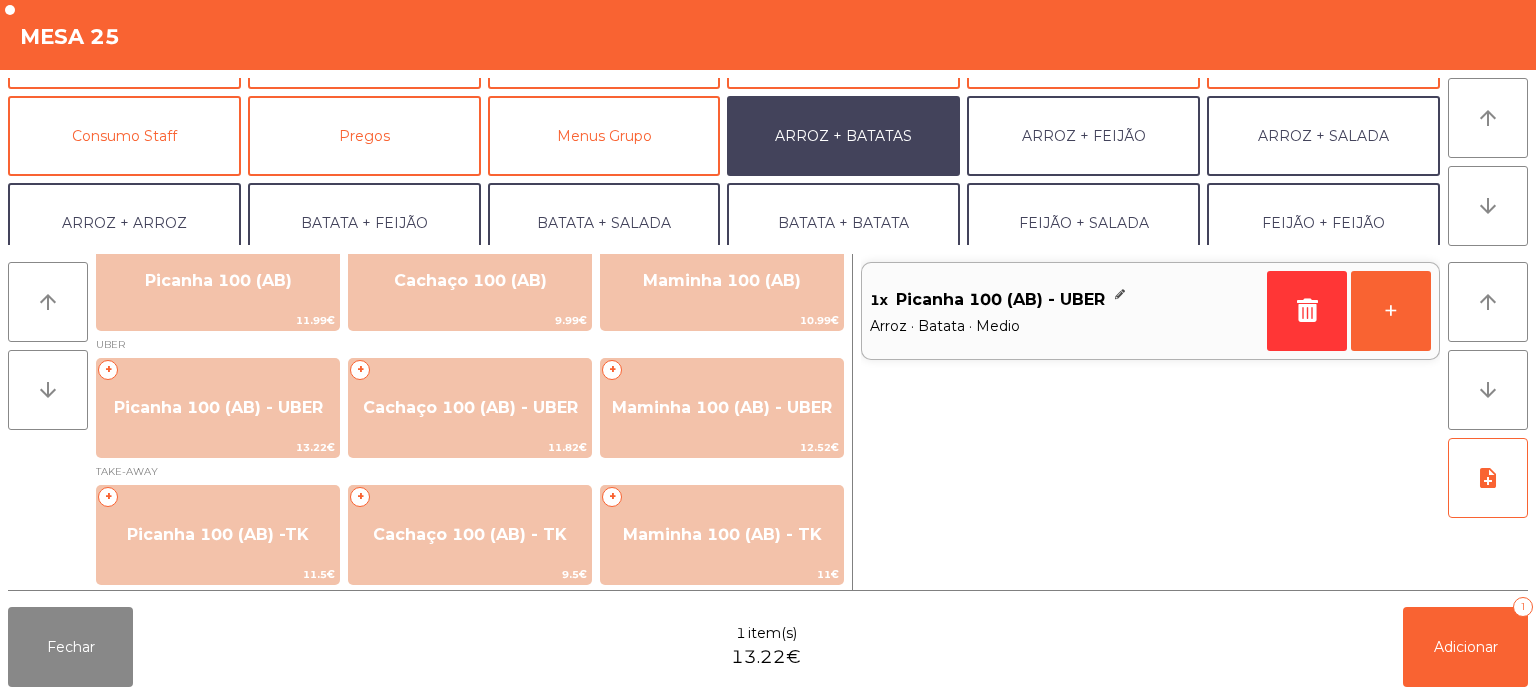 scroll, scrollTop: 260, scrollLeft: 0, axis: vertical 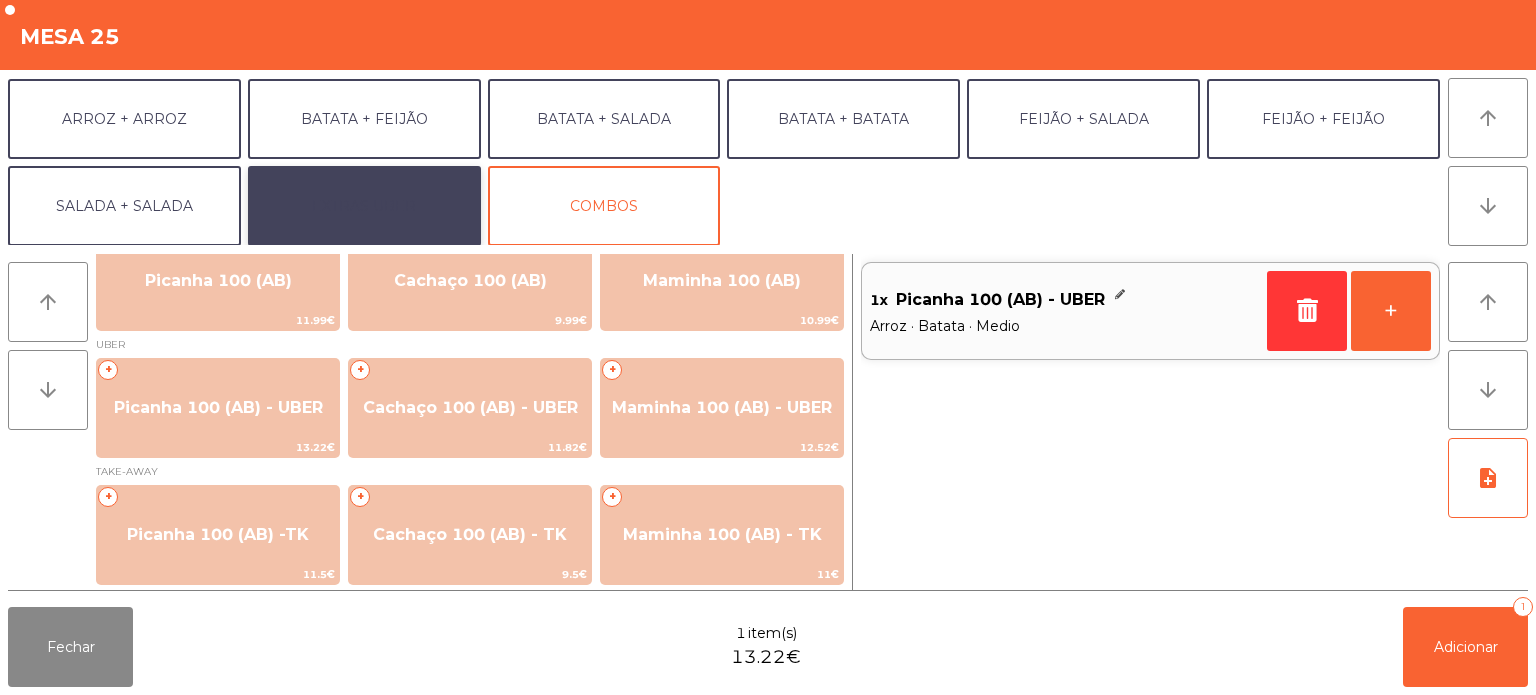 click on "EXTRAS UBER" 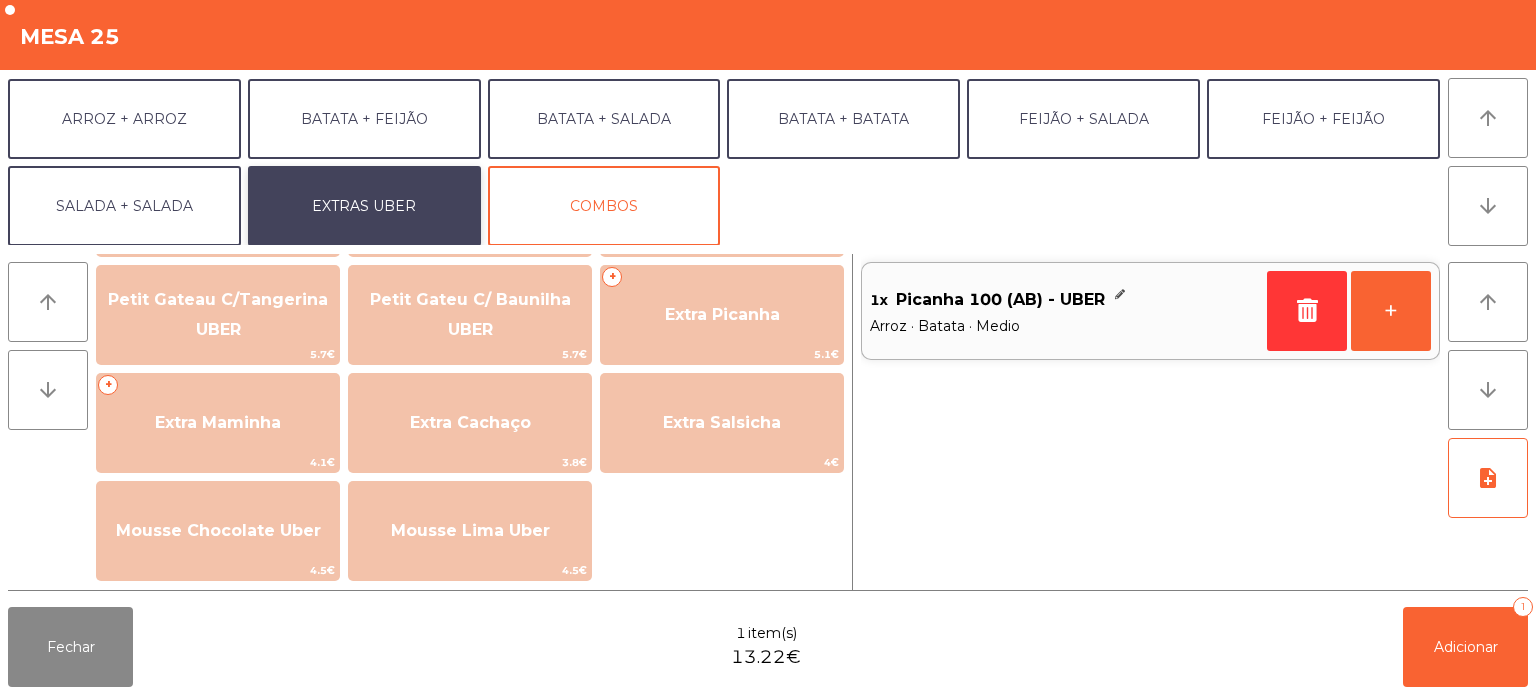 scroll, scrollTop: 472, scrollLeft: 0, axis: vertical 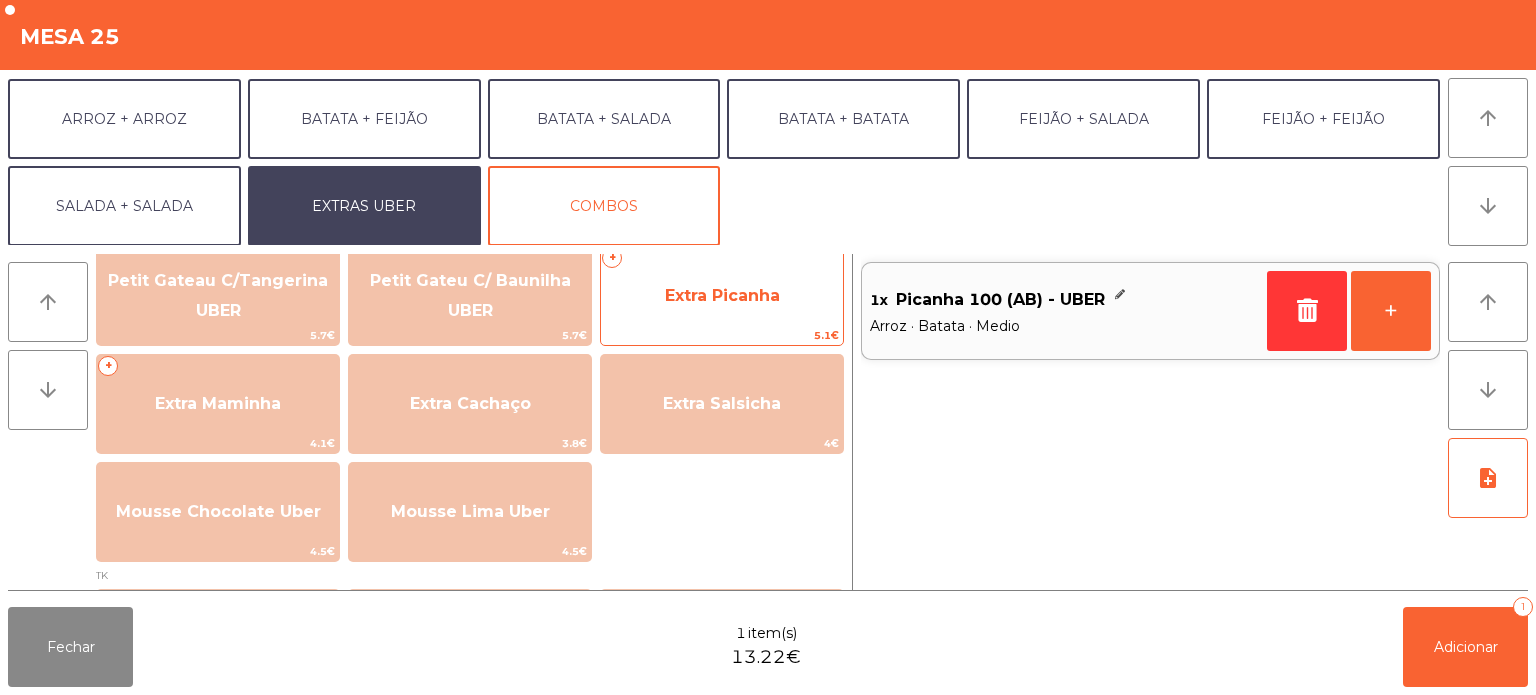 click on "Extra Picanha" 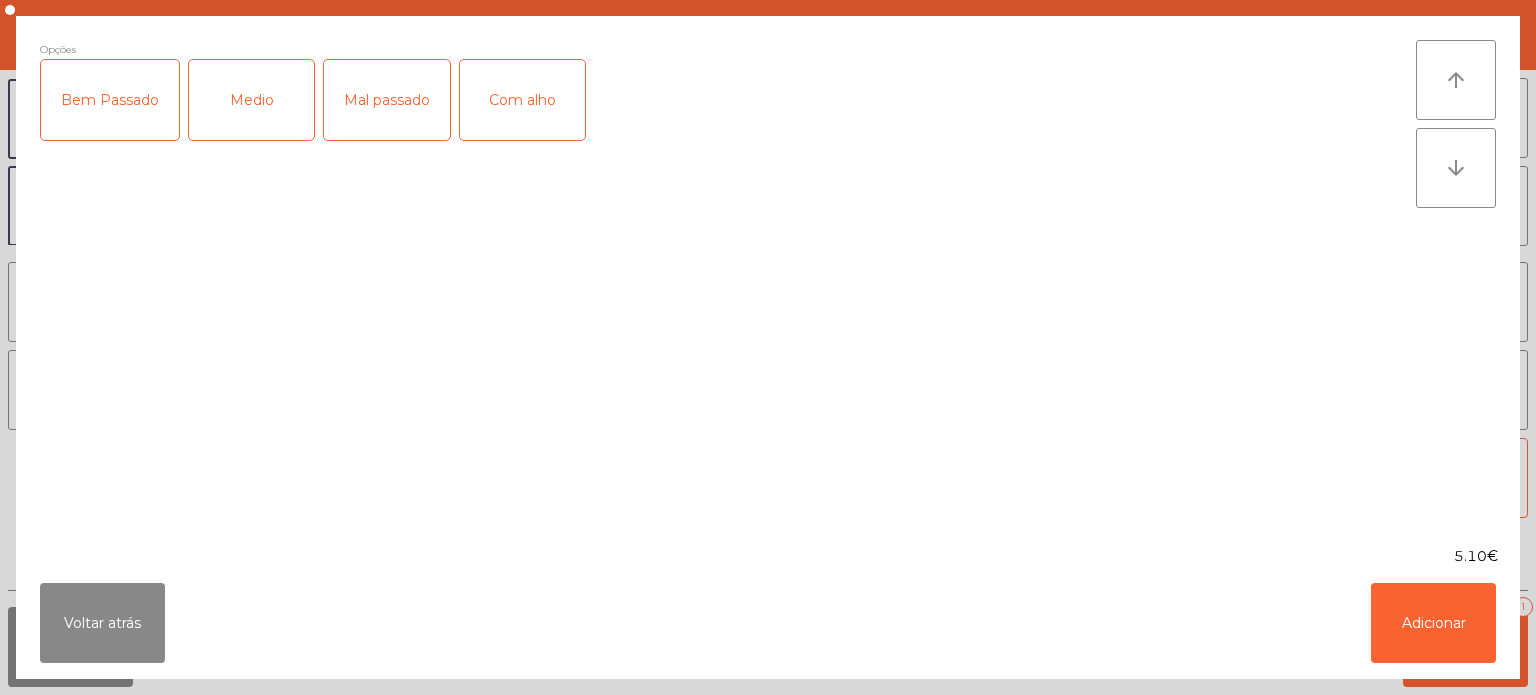 click on "Medio" 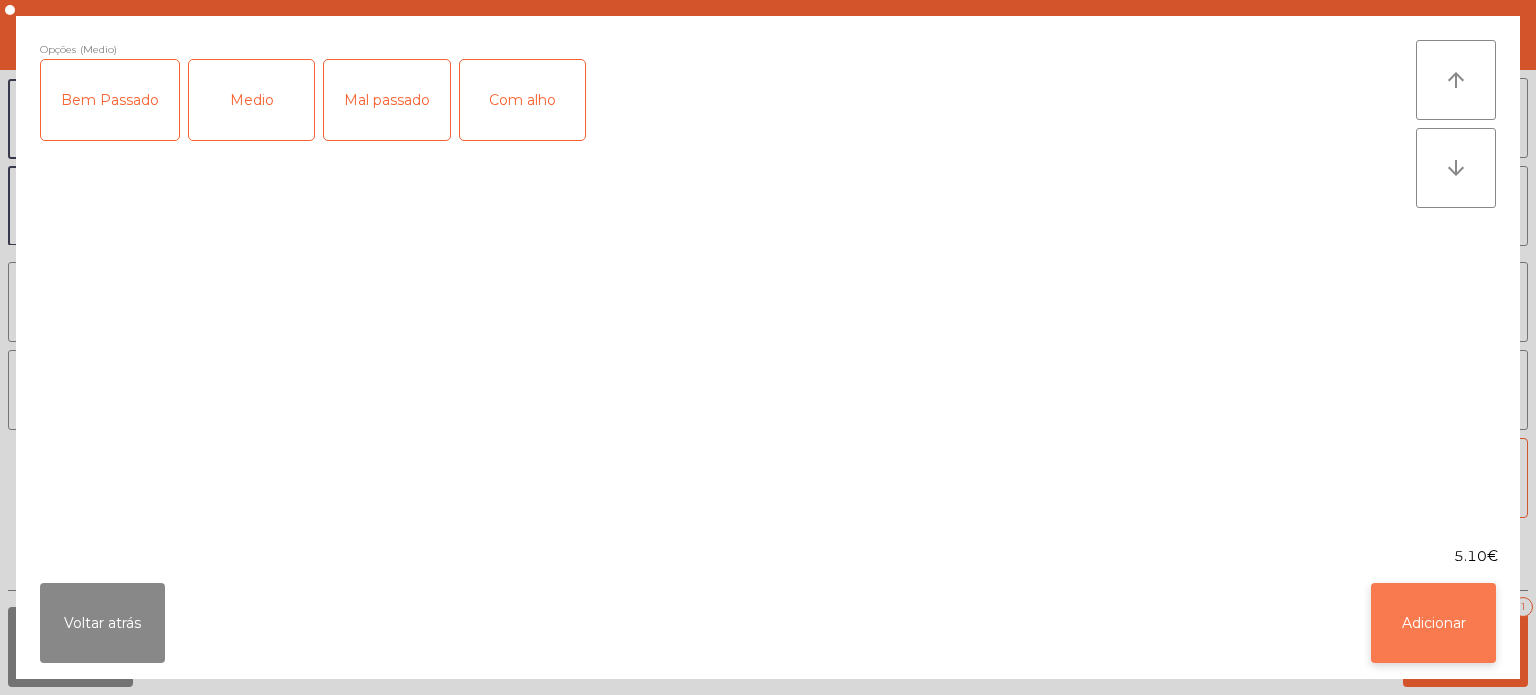 click on "Adicionar" 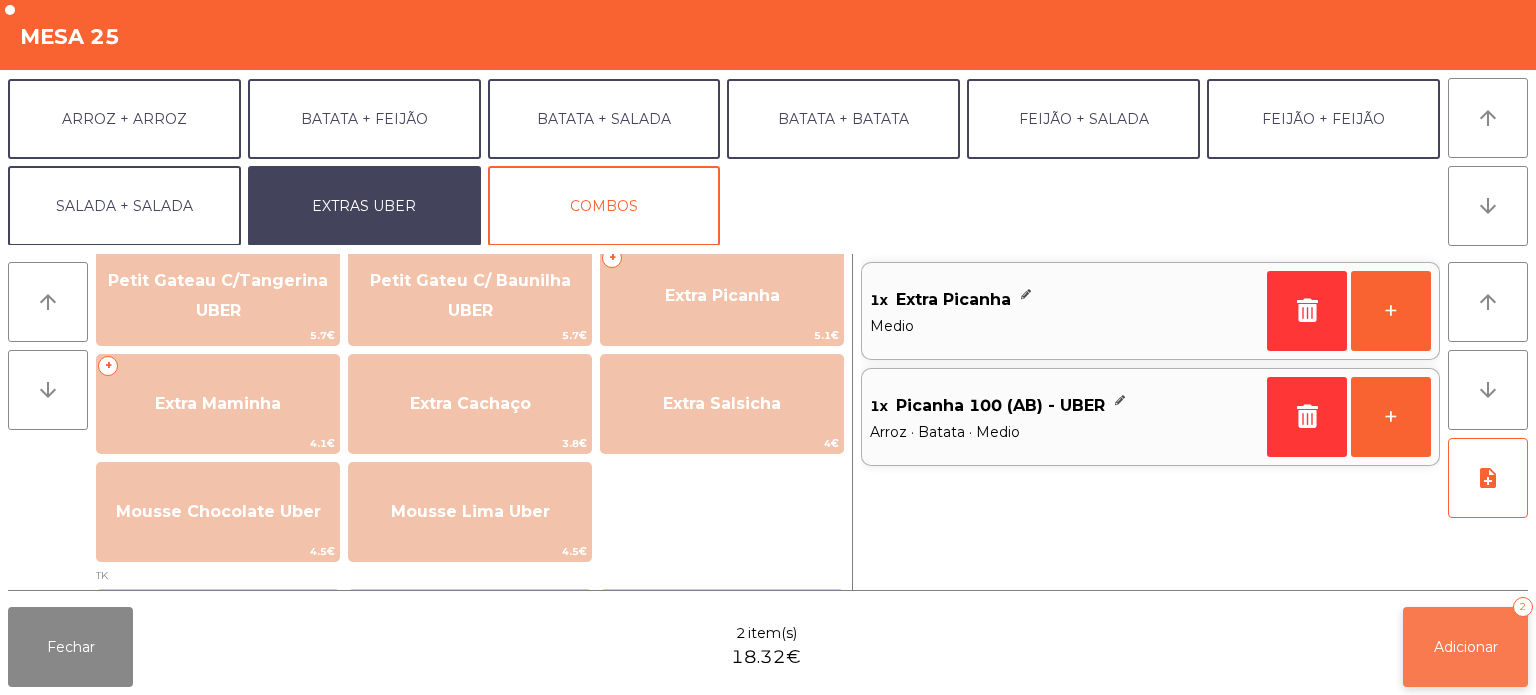 click on "Adicionar   2" 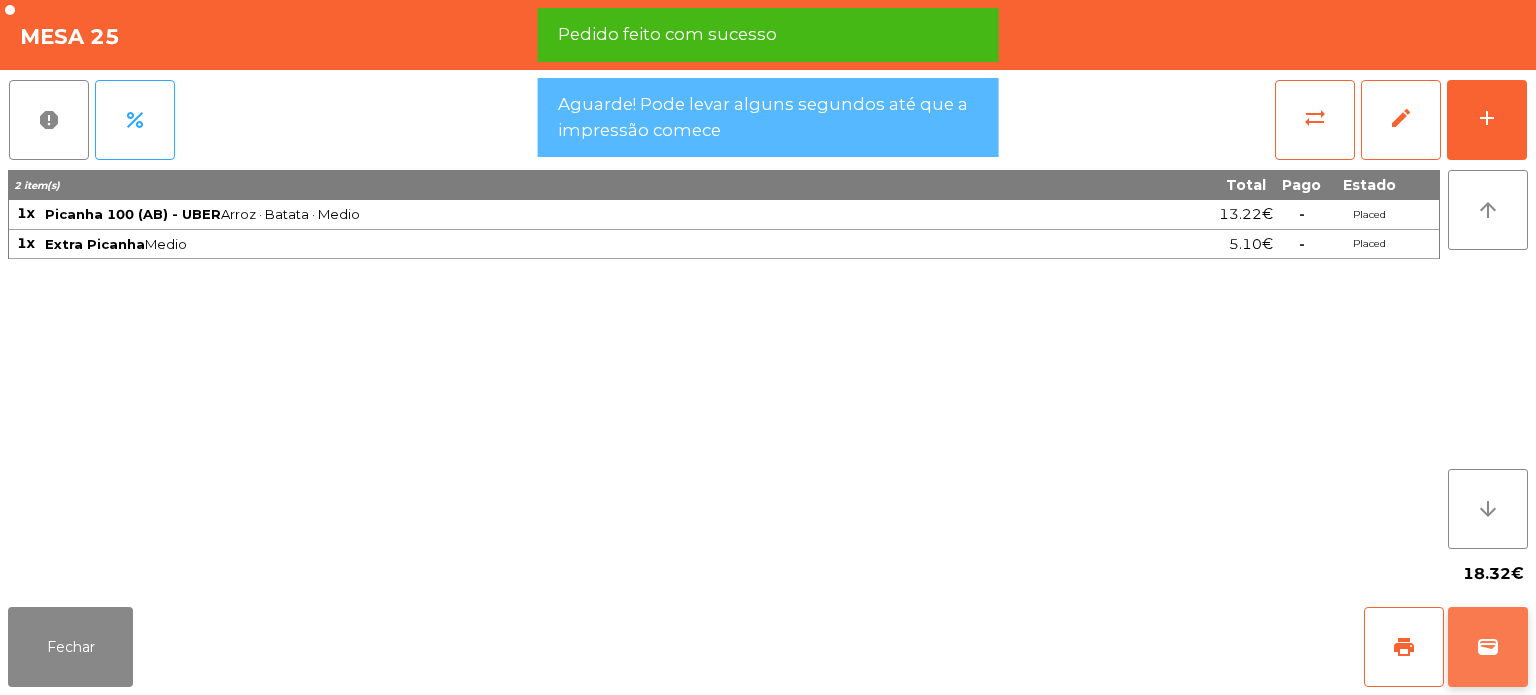 click on "wallet" 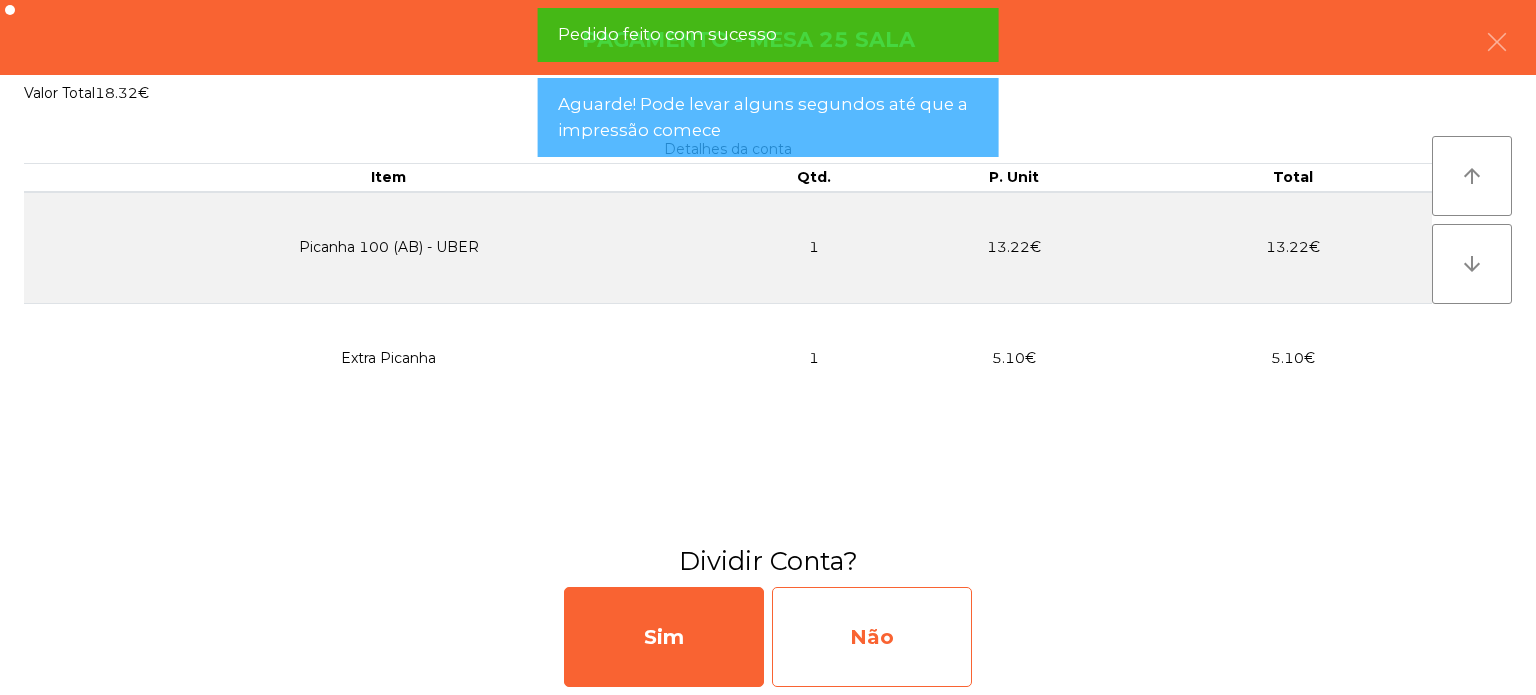 click on "Não" 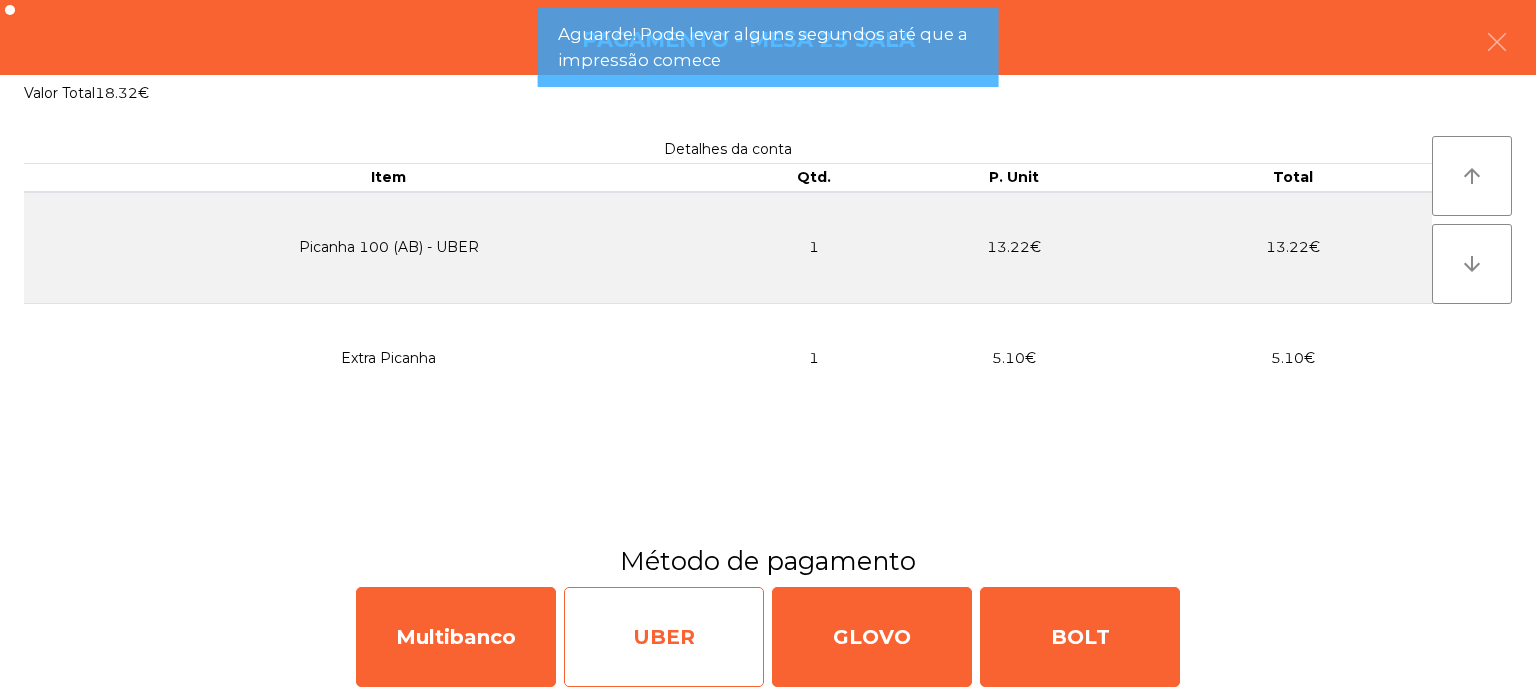 click on "UBER" 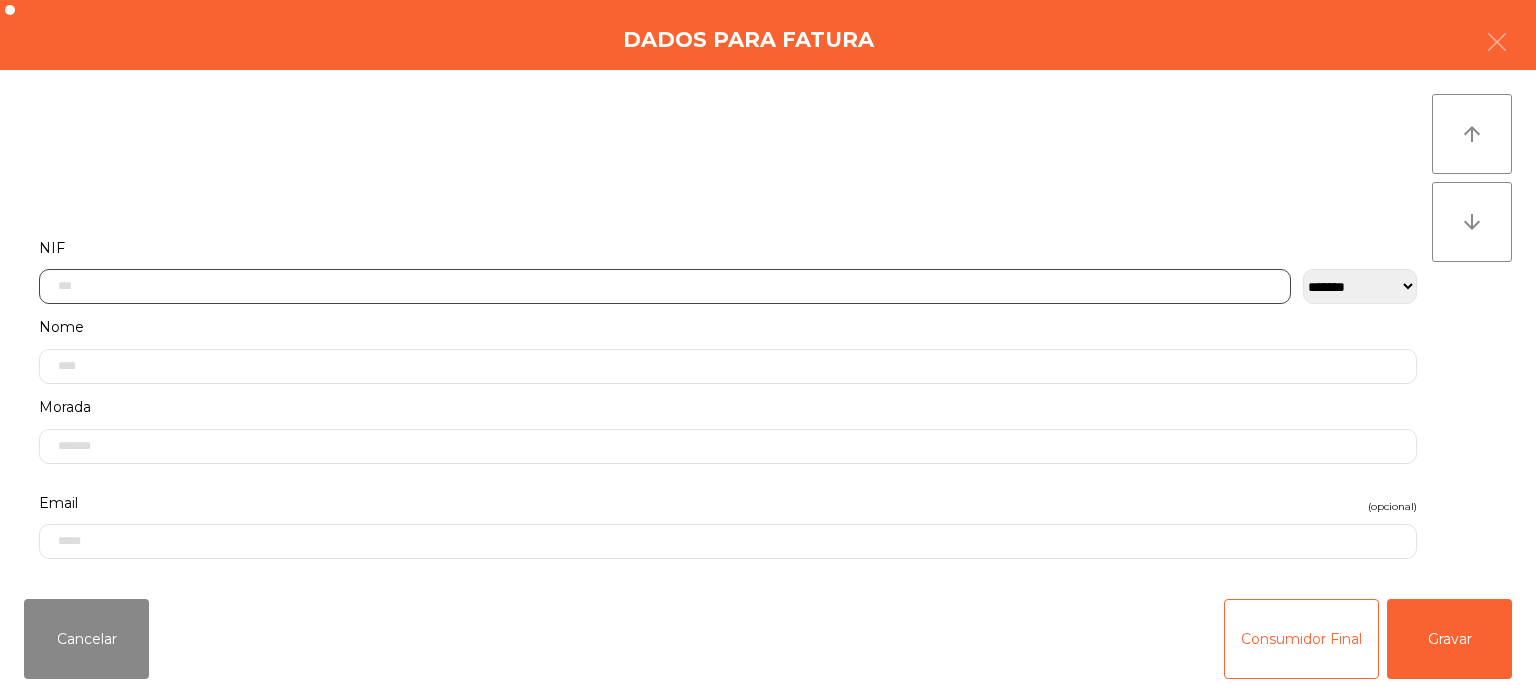 click 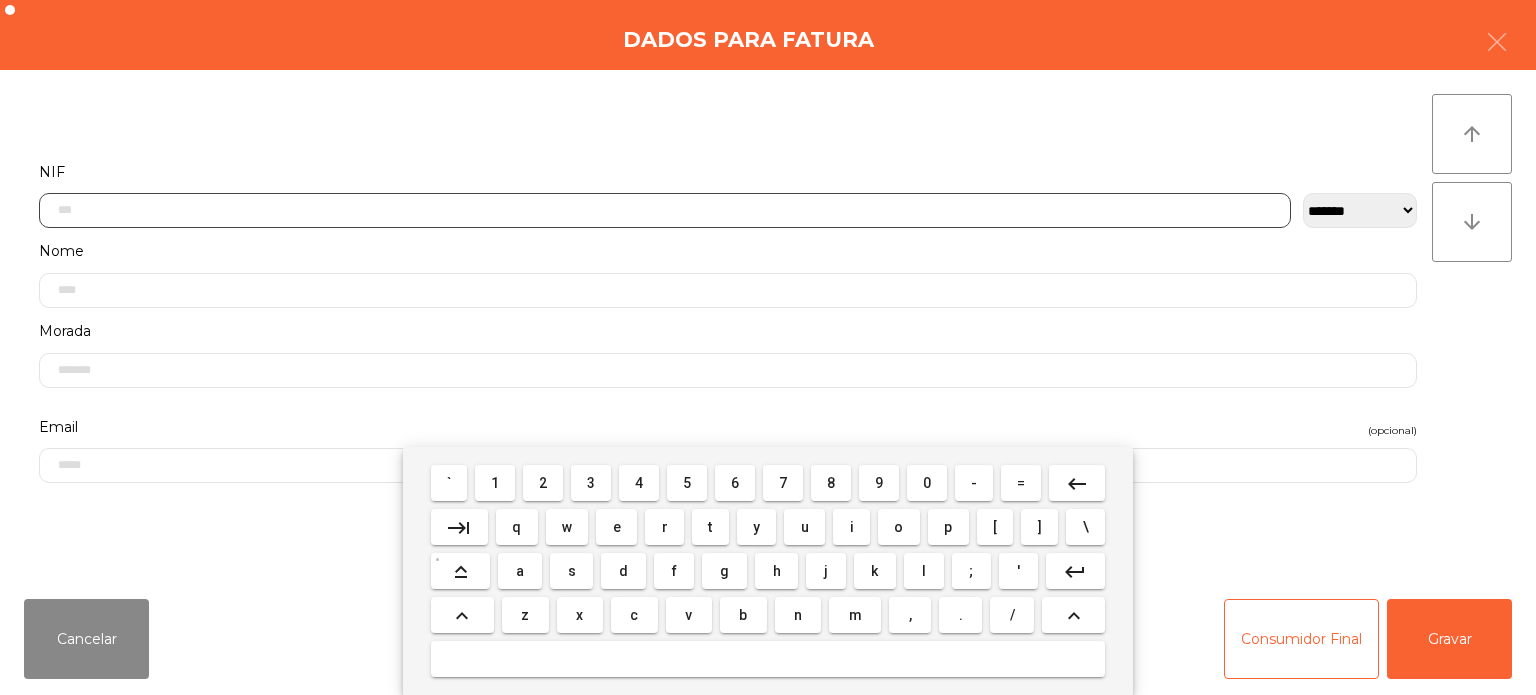 scroll, scrollTop: 139, scrollLeft: 0, axis: vertical 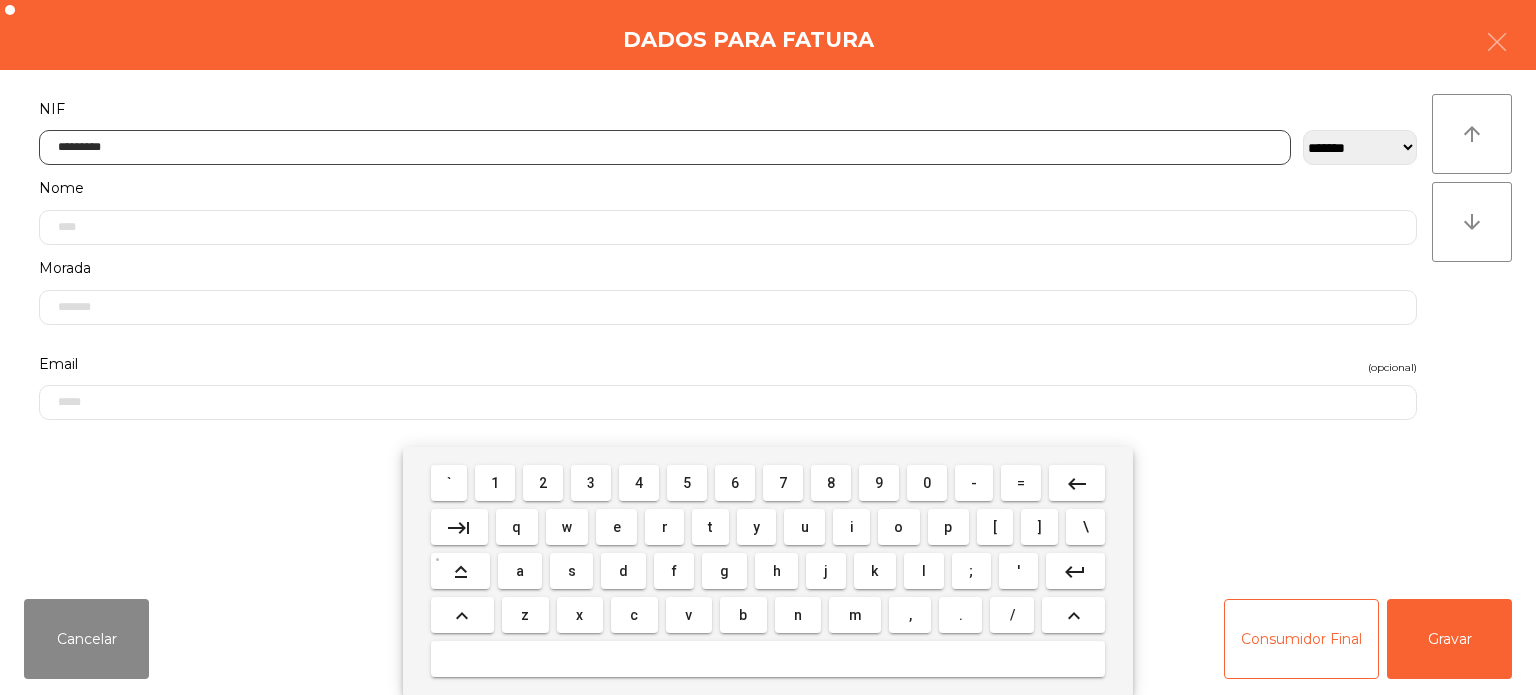 type on "*********" 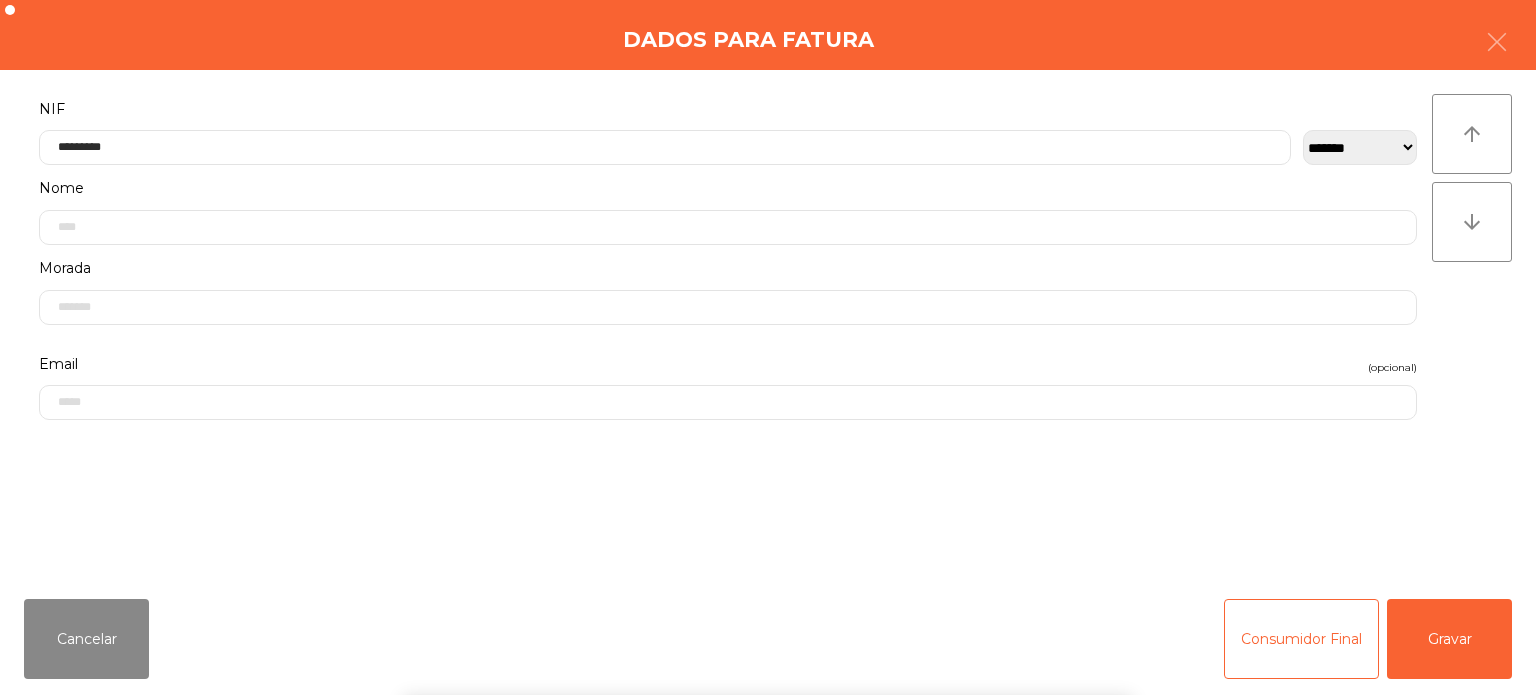 click on "` 1 2 3 4 5 6 7 8 9 0 - = keyboard_backspace keyboard_tab q w e r t y u i o p [ ] \ keyboard_capslock a s d f g h j k l ; ' keyboard_return keyboard_arrow_up z x c v b n m , . / keyboard_arrow_up" at bounding box center [768, 571] 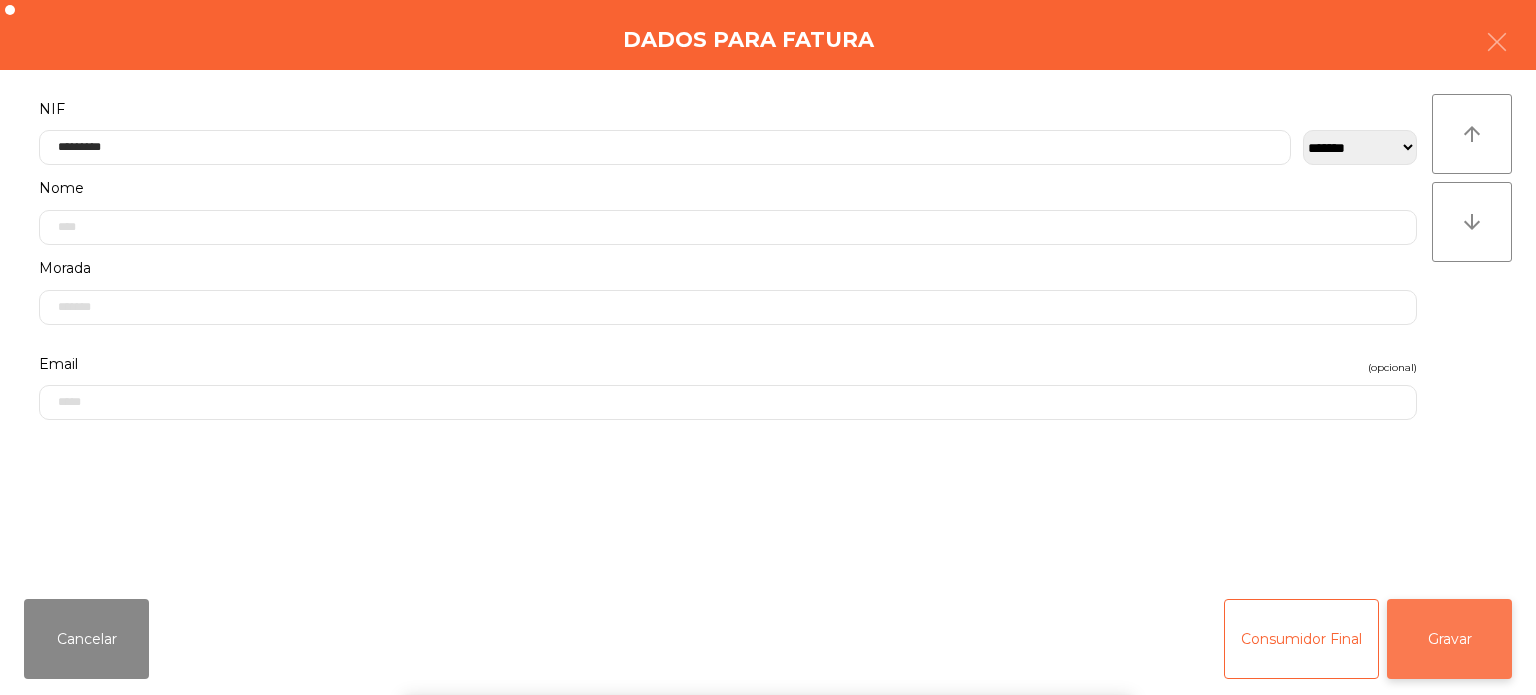 click on "Gravar" 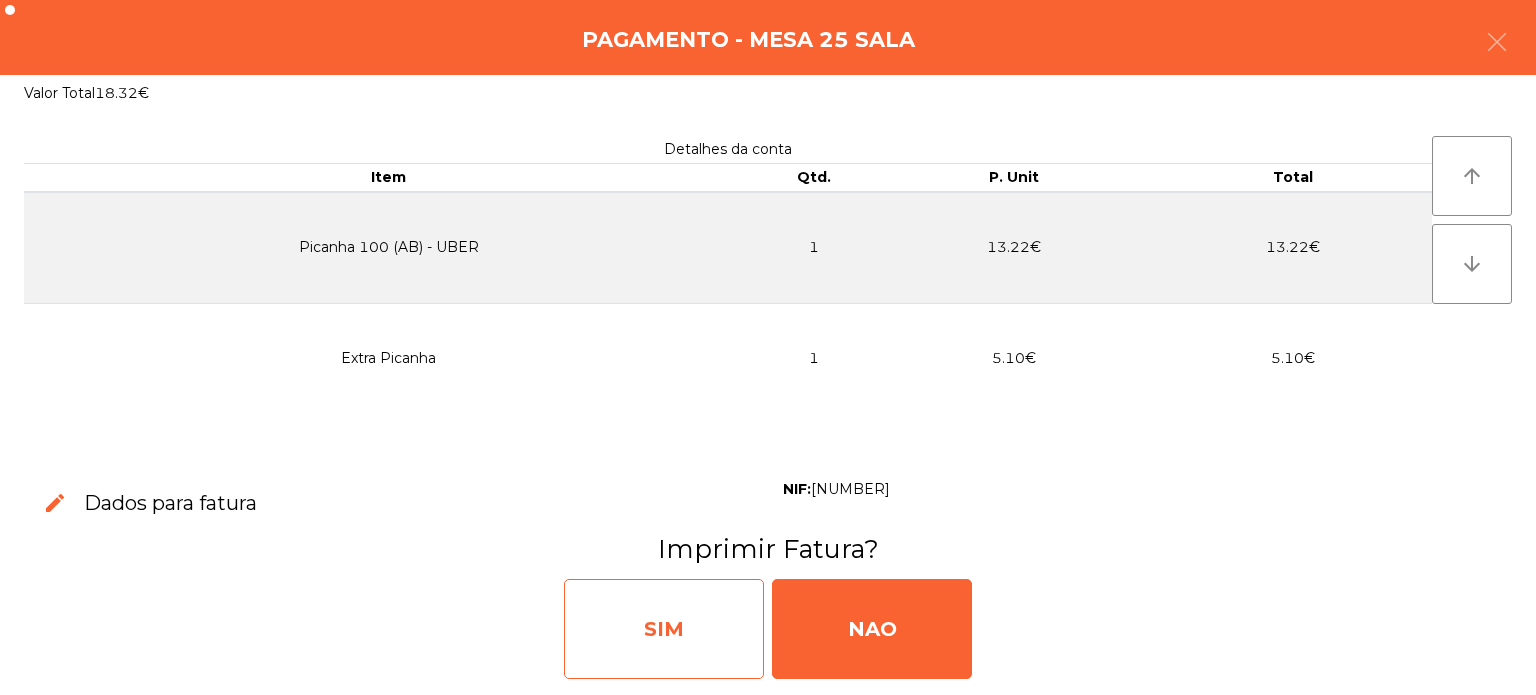 click on "SIM" 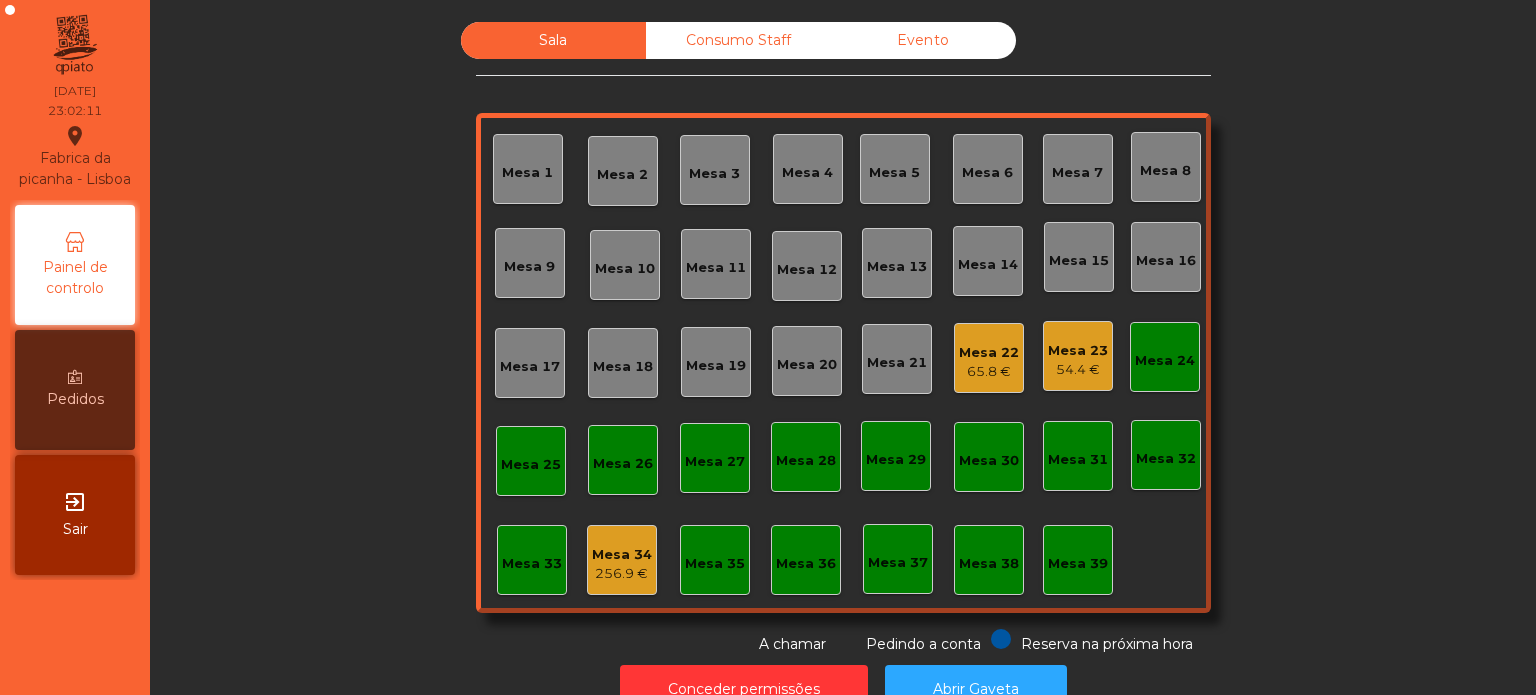 click on "Consumo Staff" 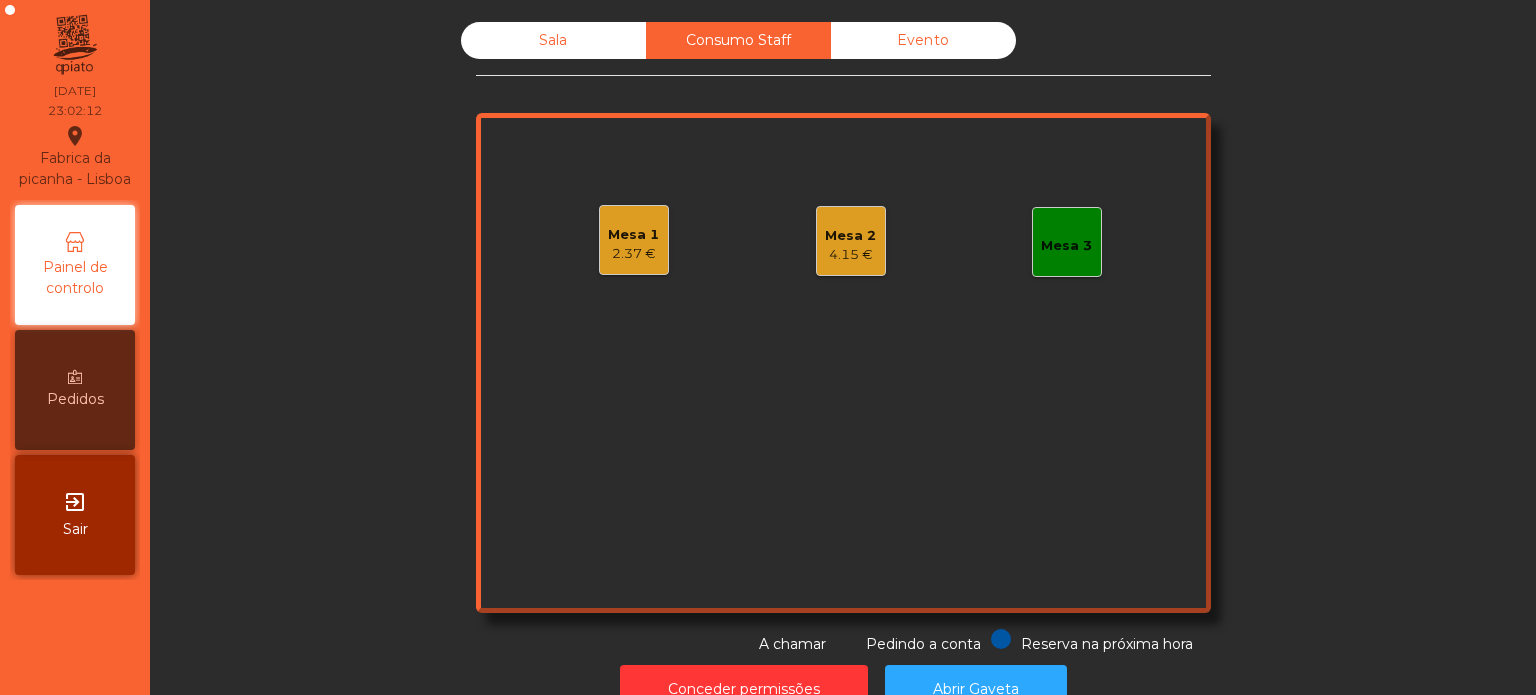 click on "Consumo Staff" 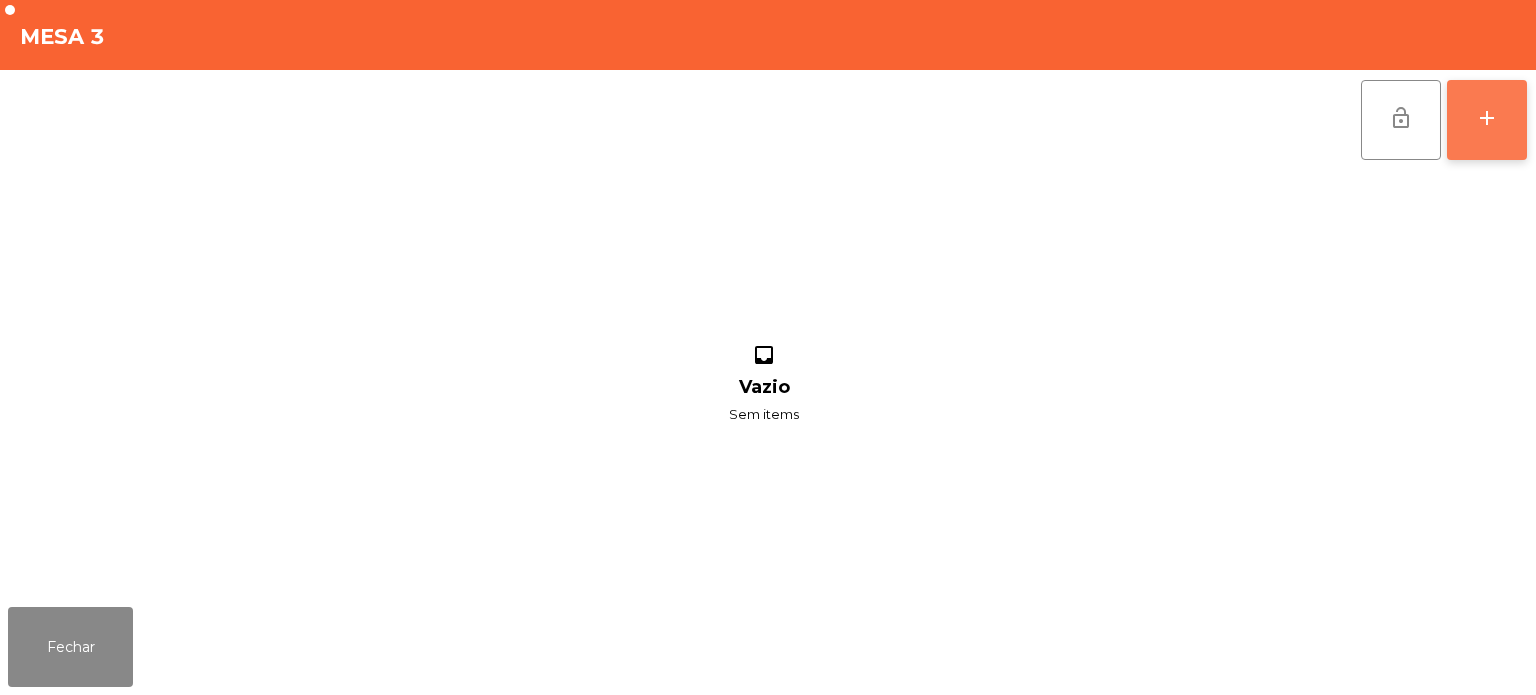 click on "add" 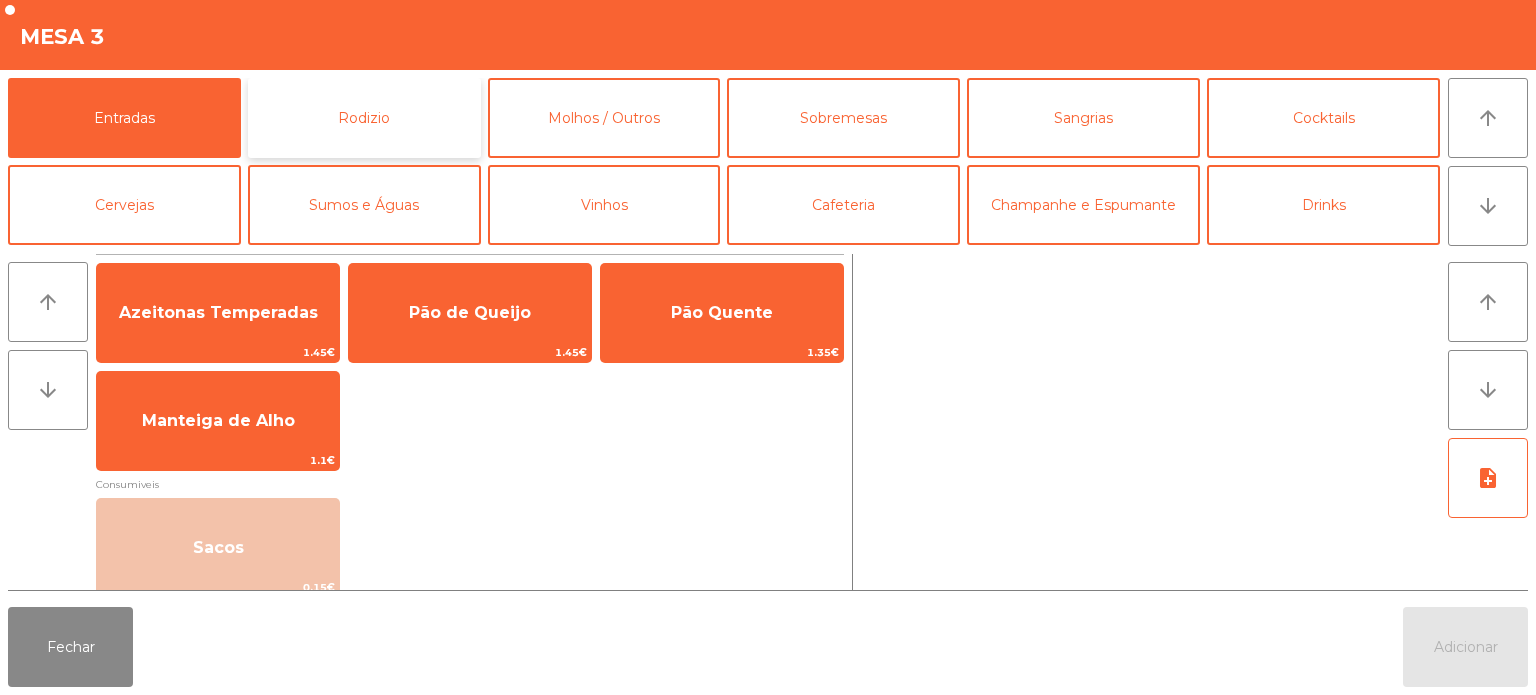 click on "Rodizio" 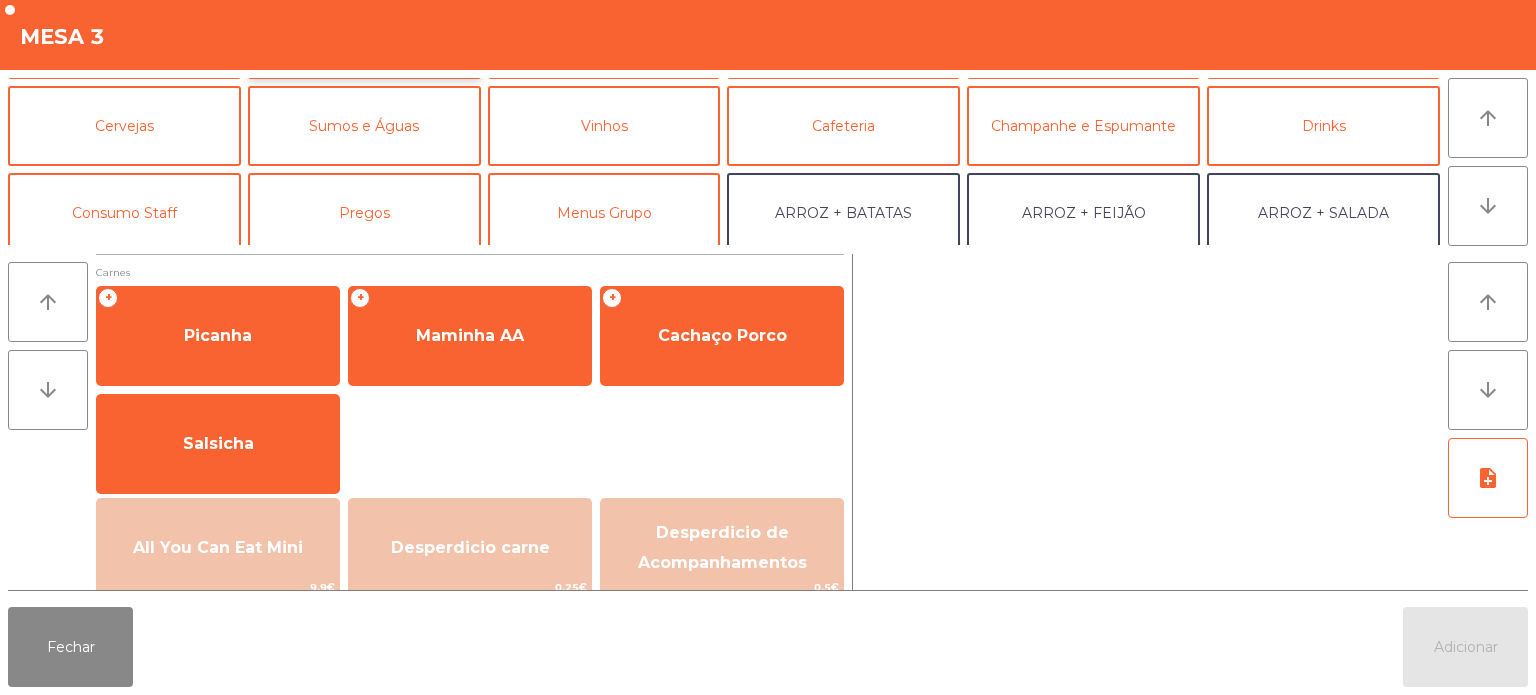 scroll, scrollTop: 92, scrollLeft: 0, axis: vertical 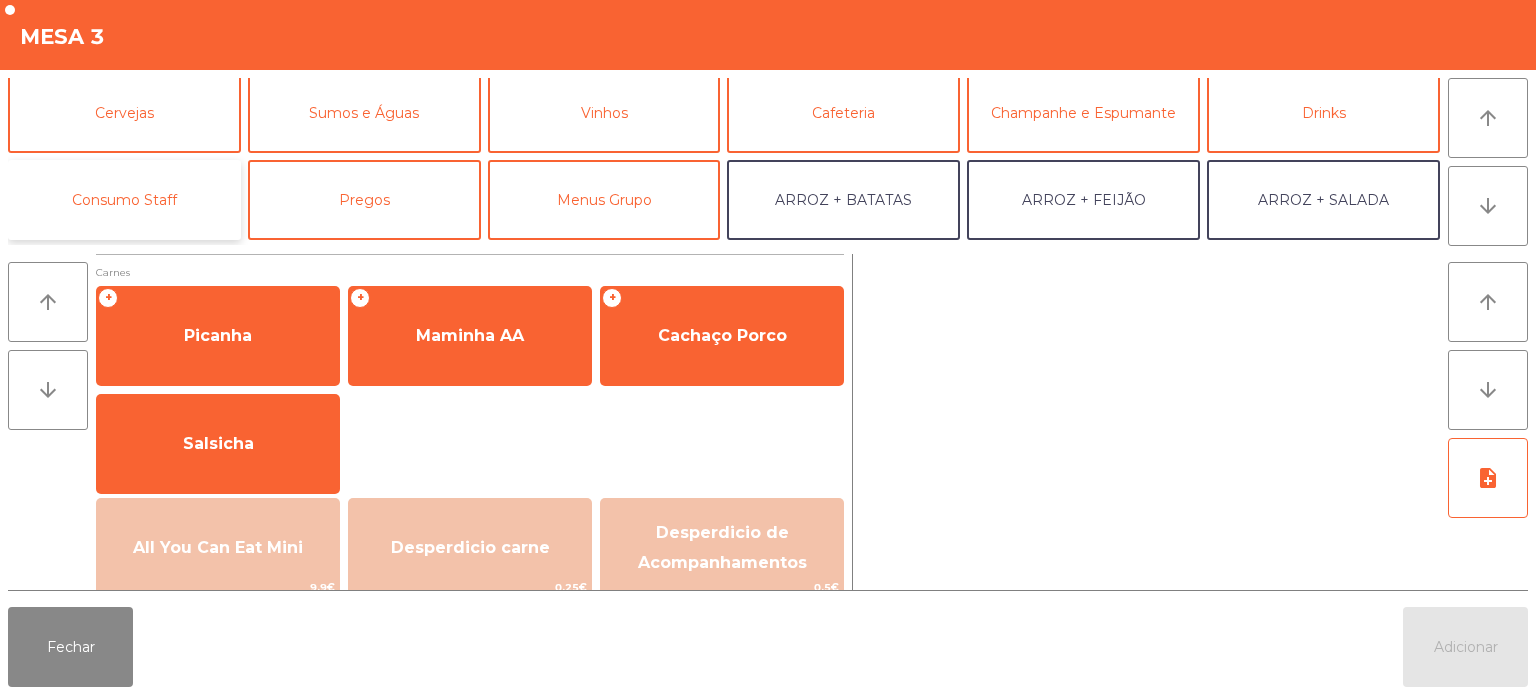 click on "Consumo Staff" 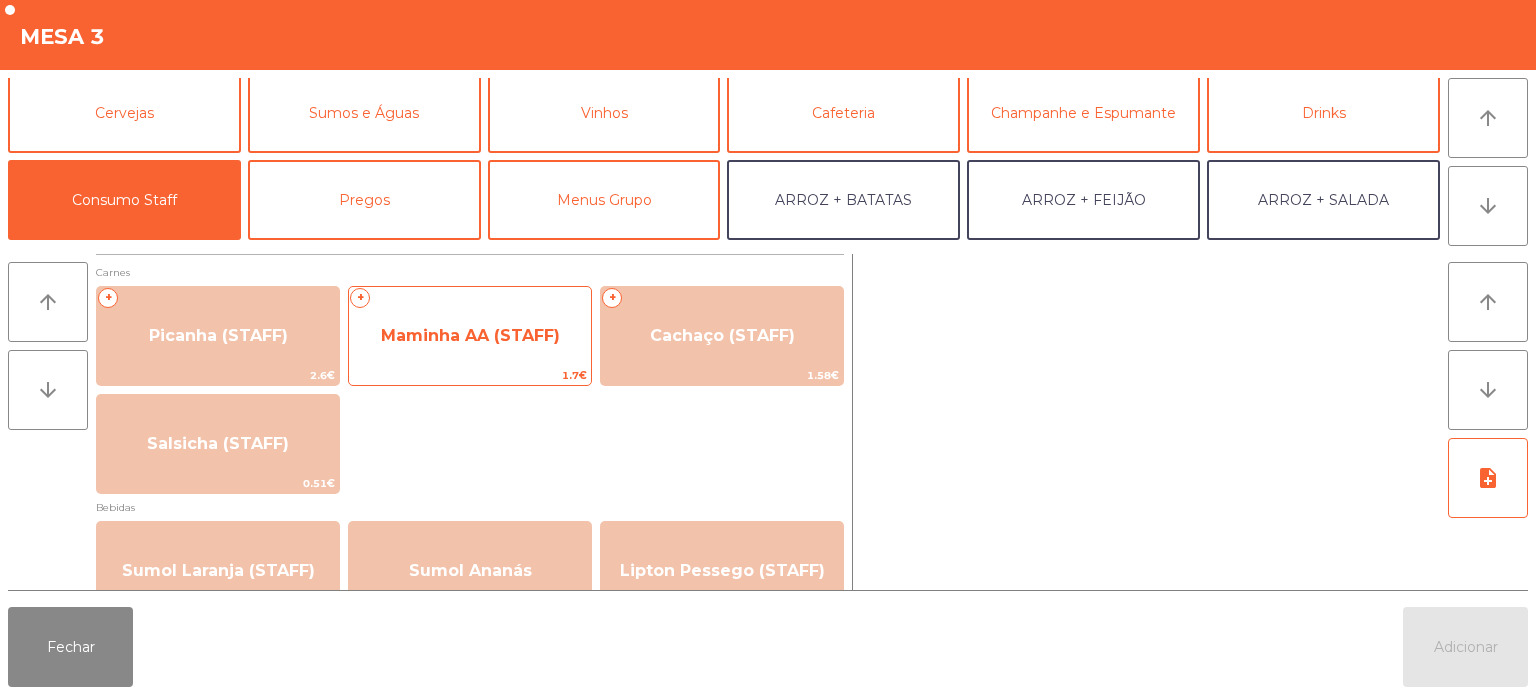 click on "Maminha AA (STAFF)" 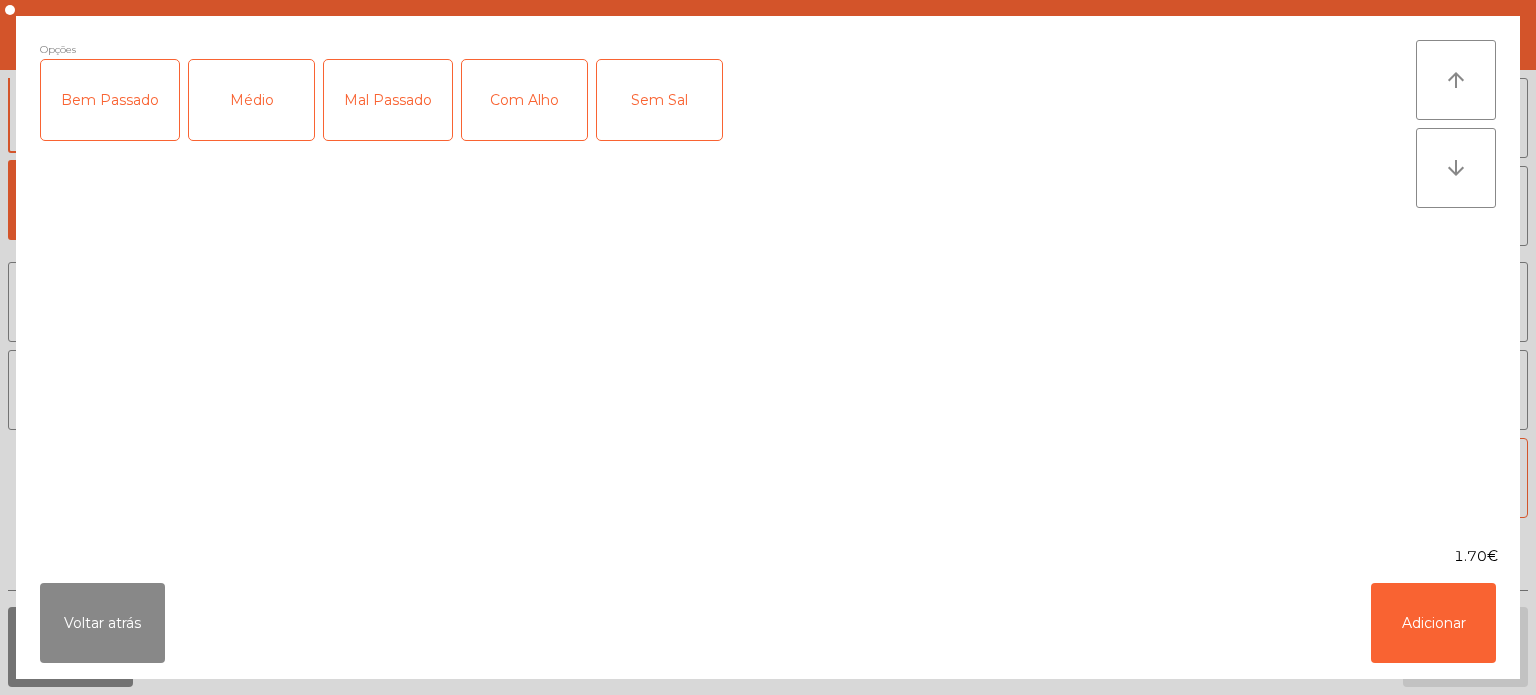 click on "Médio" 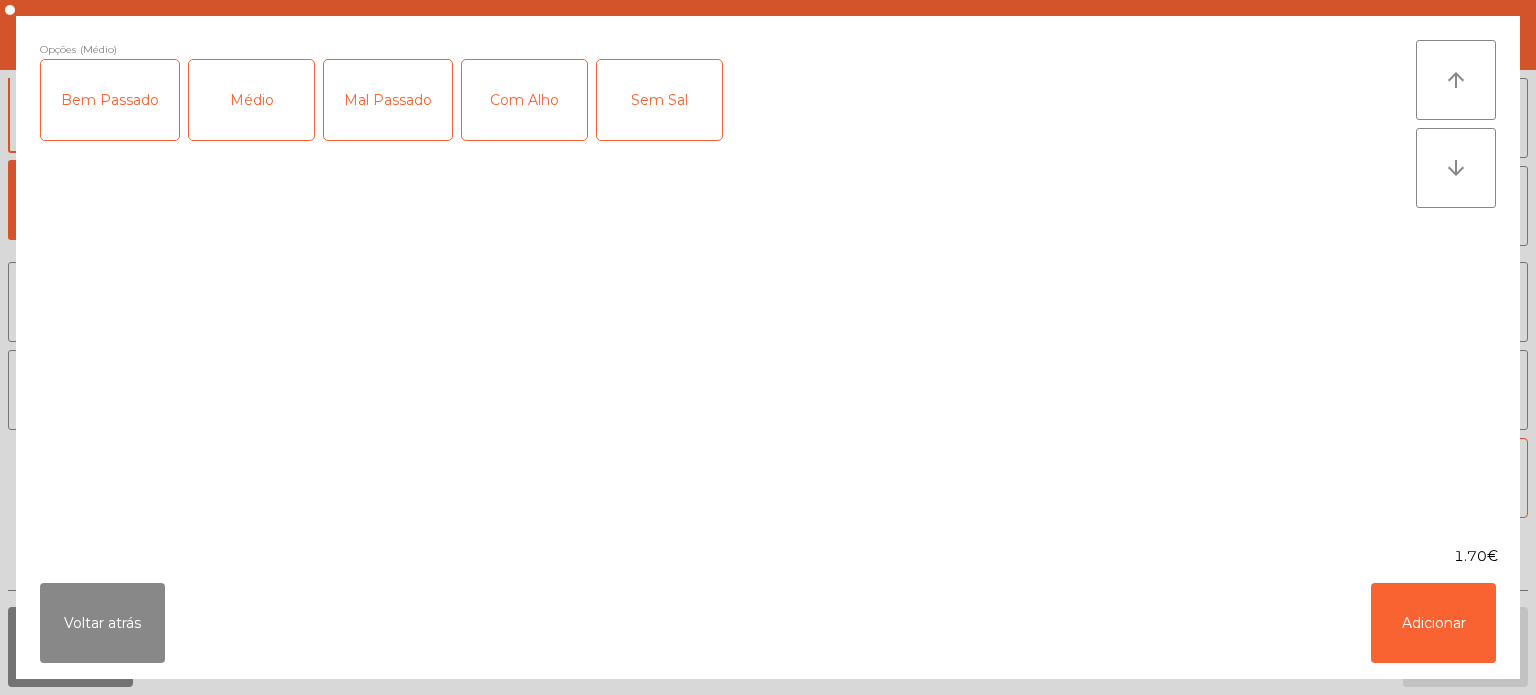 click on "Mal Passado" 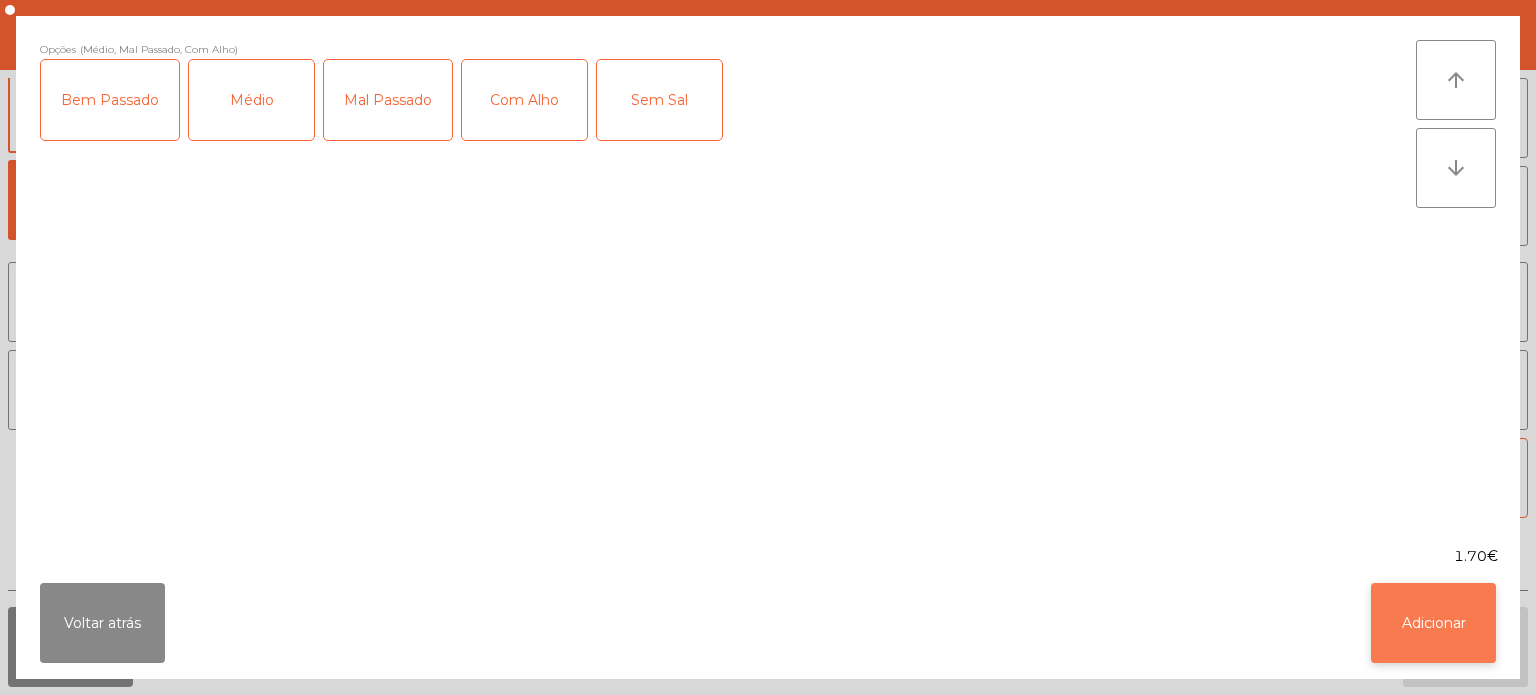 click on "Adicionar" 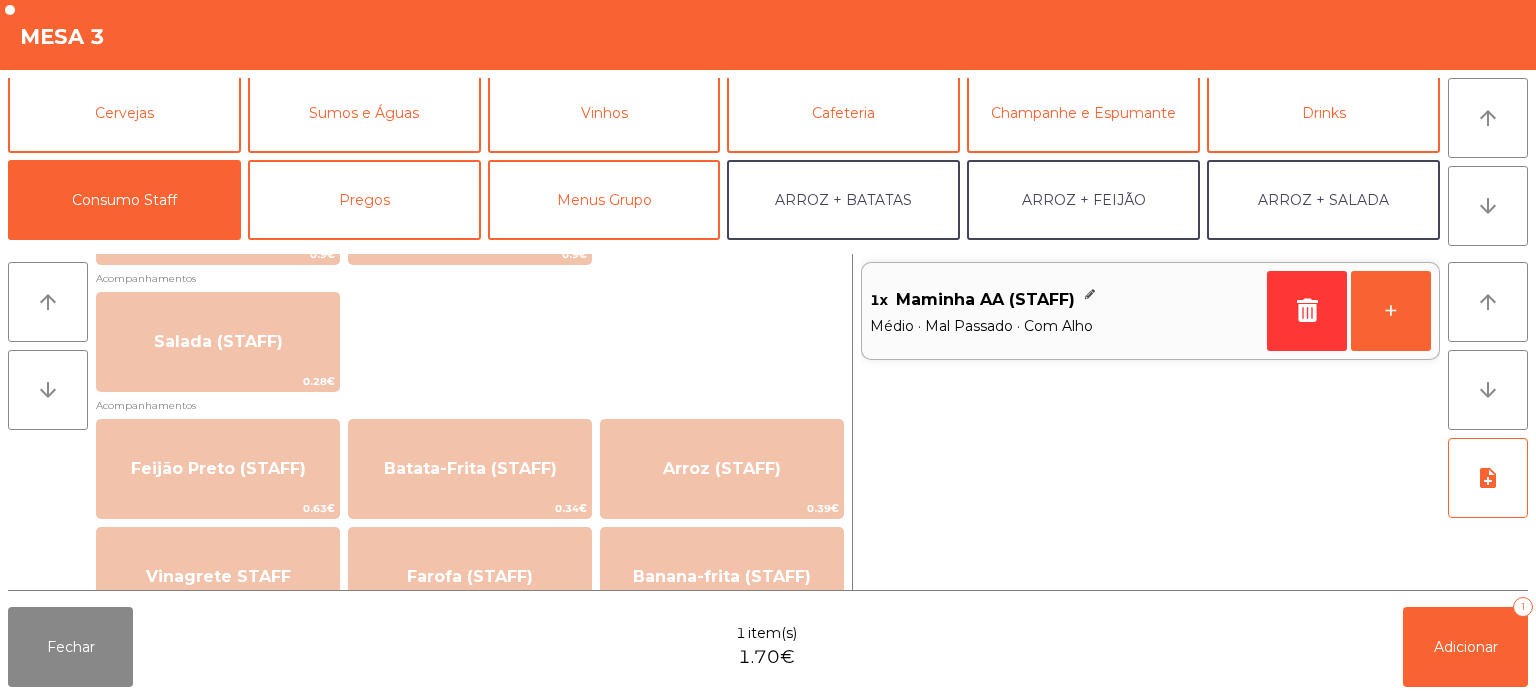 scroll, scrollTop: 796, scrollLeft: 0, axis: vertical 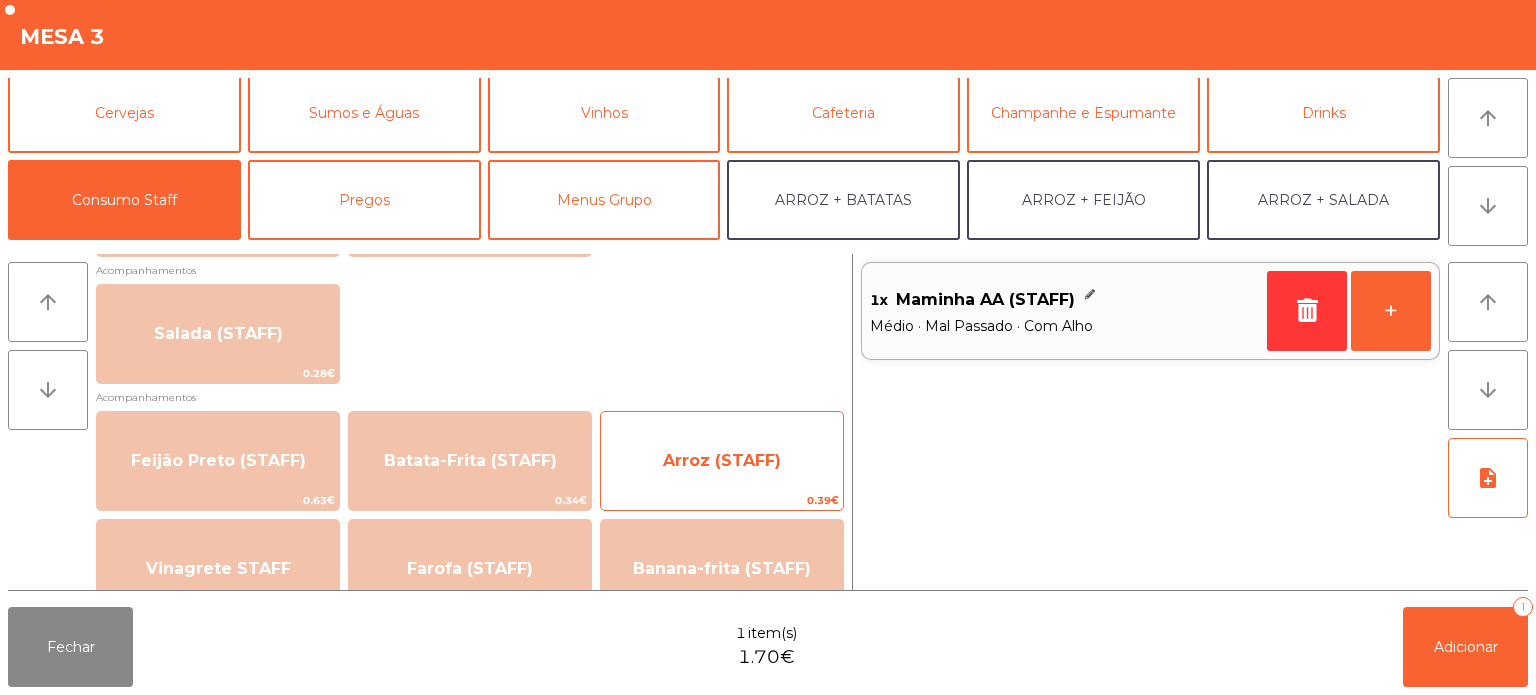 click on "Arroz (STAFF)" 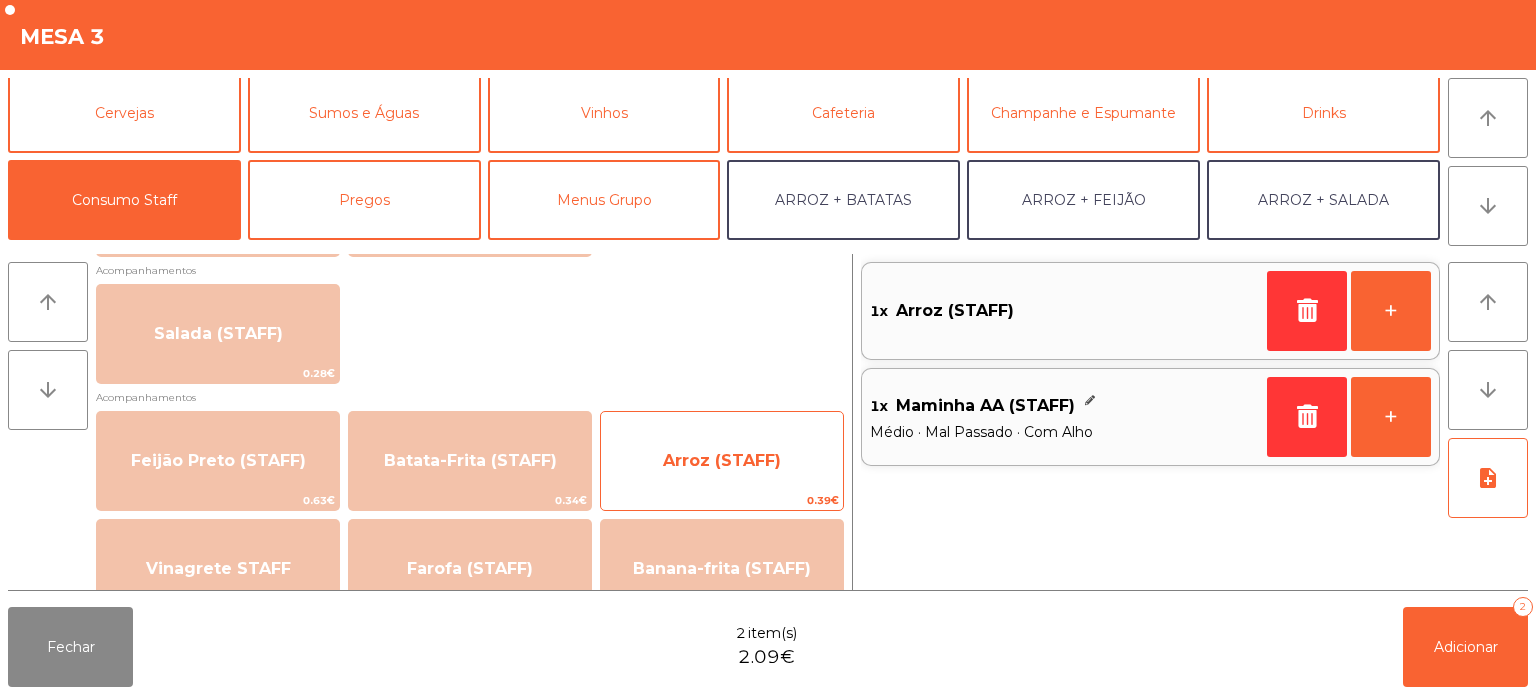 scroll, scrollTop: 888, scrollLeft: 0, axis: vertical 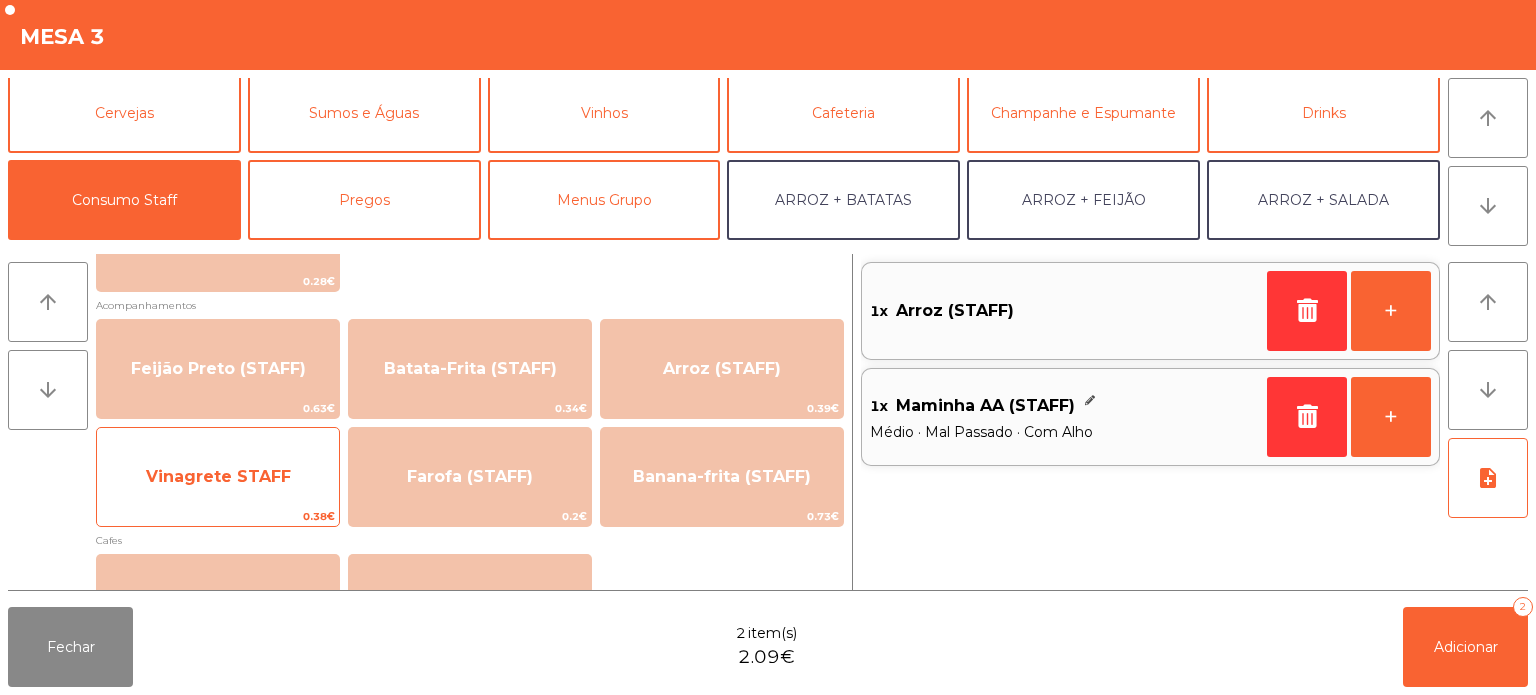 click on "Vinagrete STAFF" 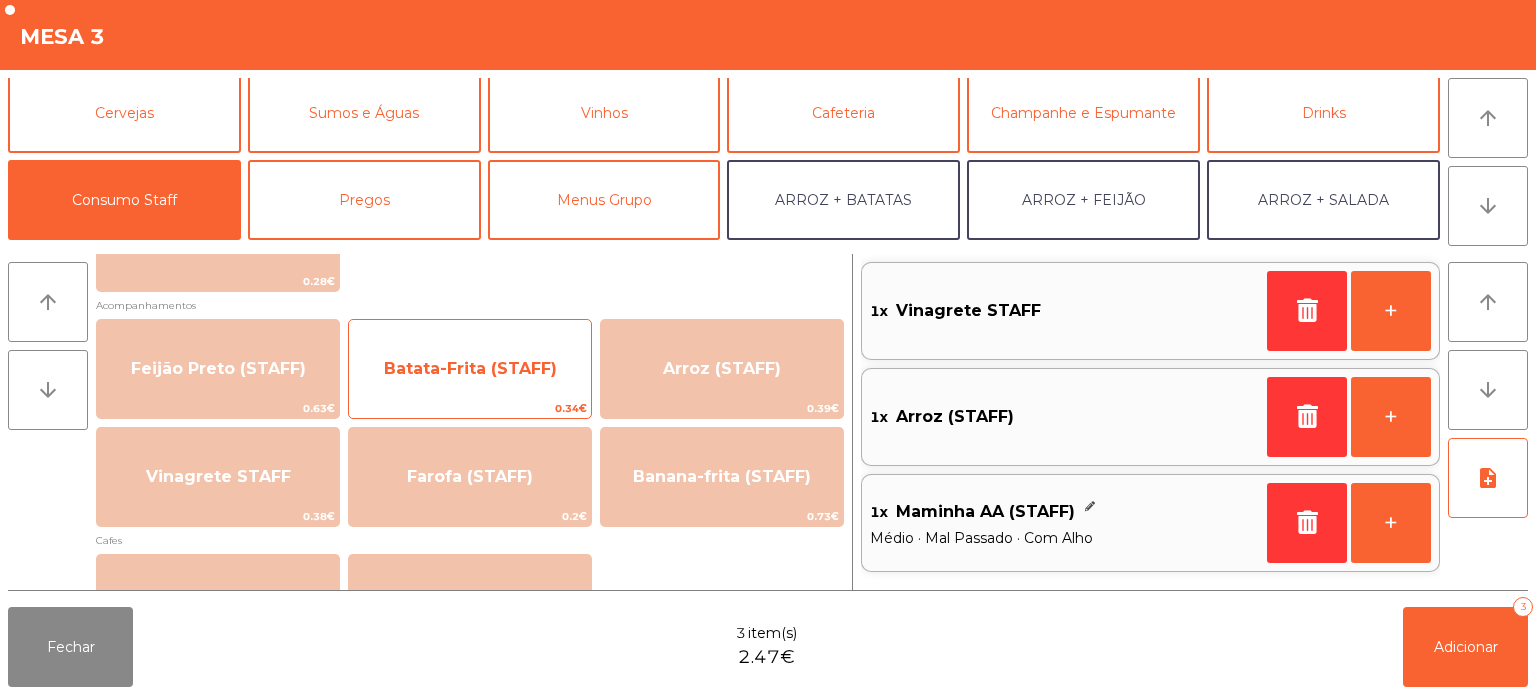 click on "Batata-Frita (STAFF)" 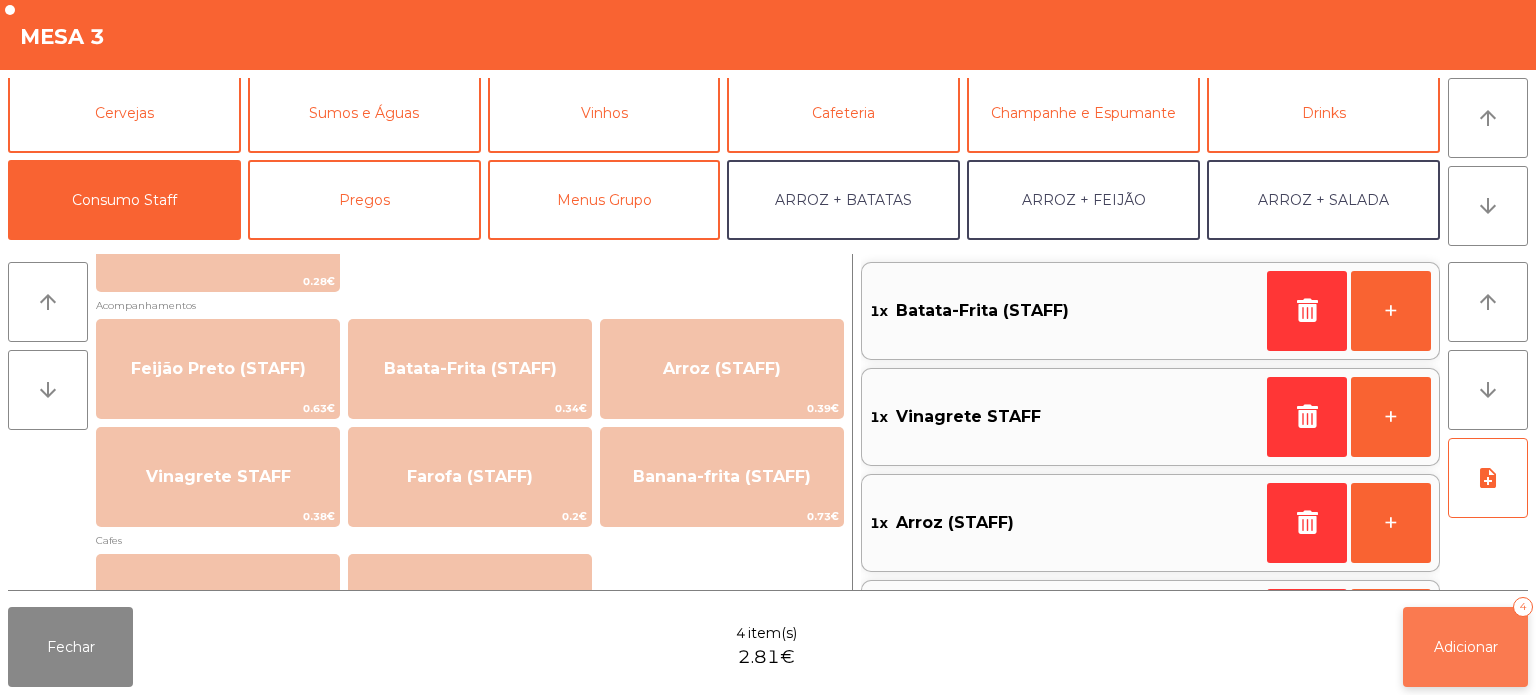 click on "Adicionar   4" 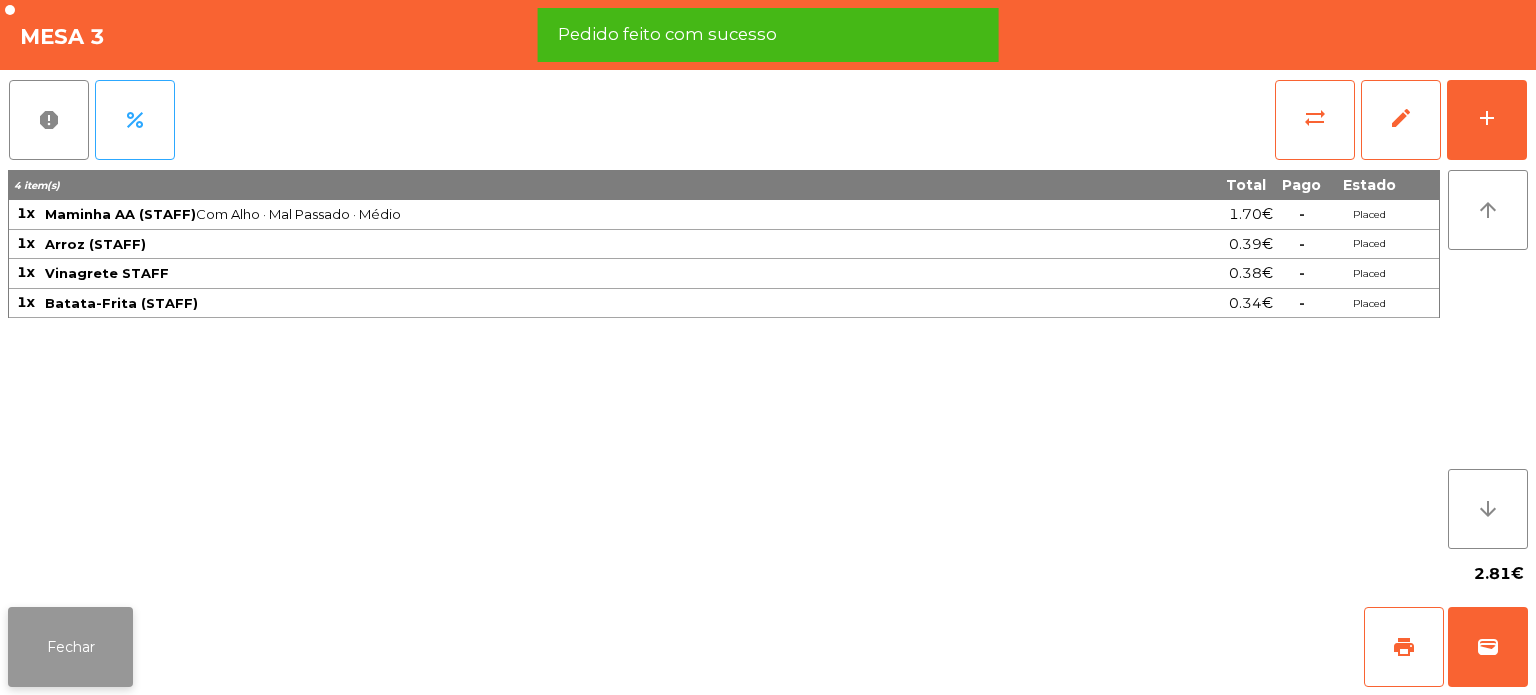 click on "Fechar" 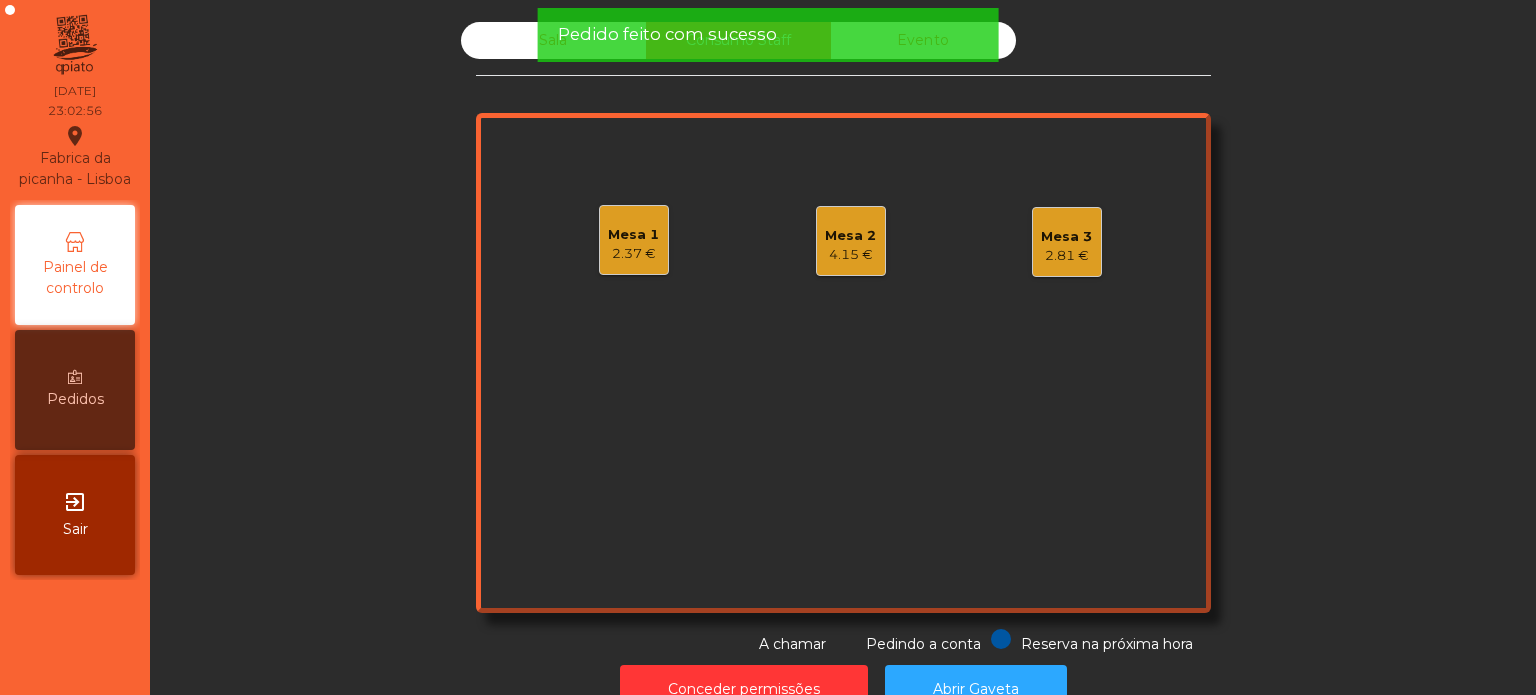 click on "Sala" 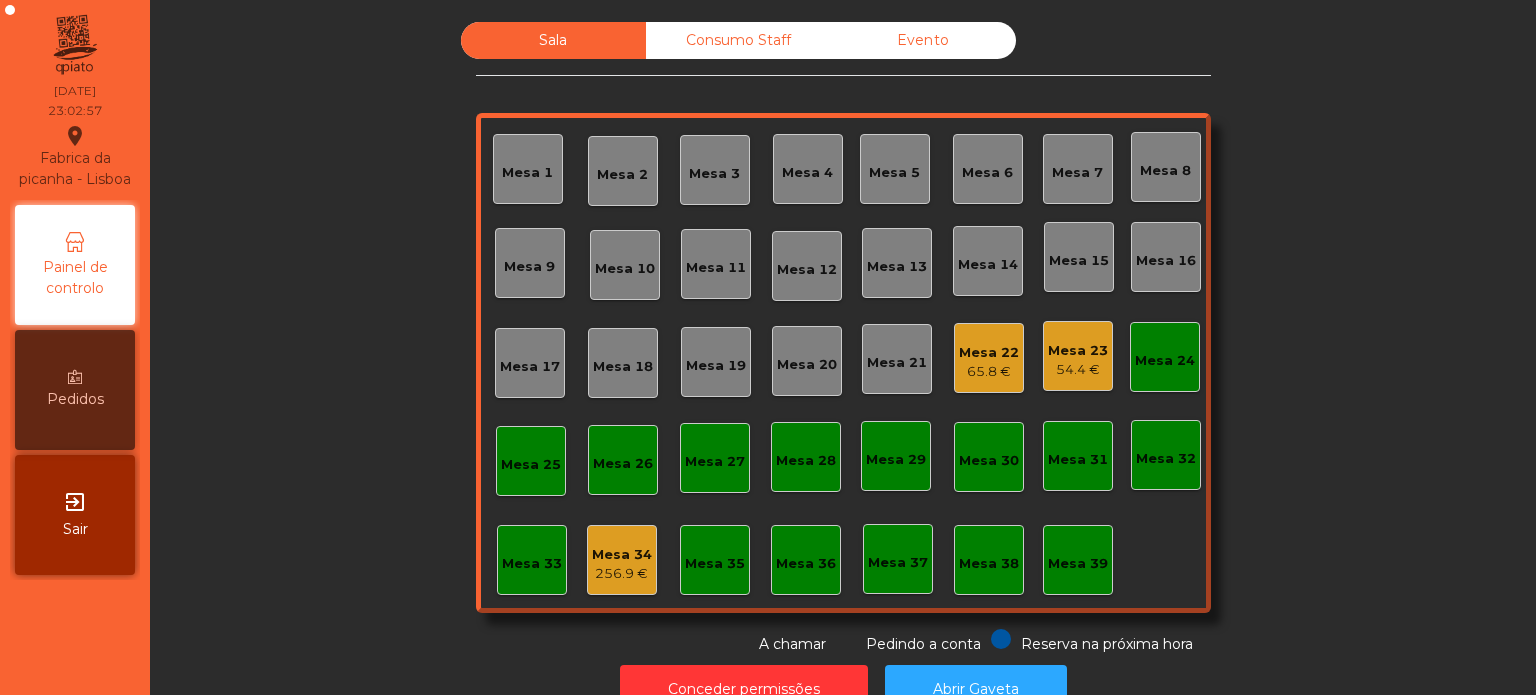 scroll, scrollTop: 55, scrollLeft: 0, axis: vertical 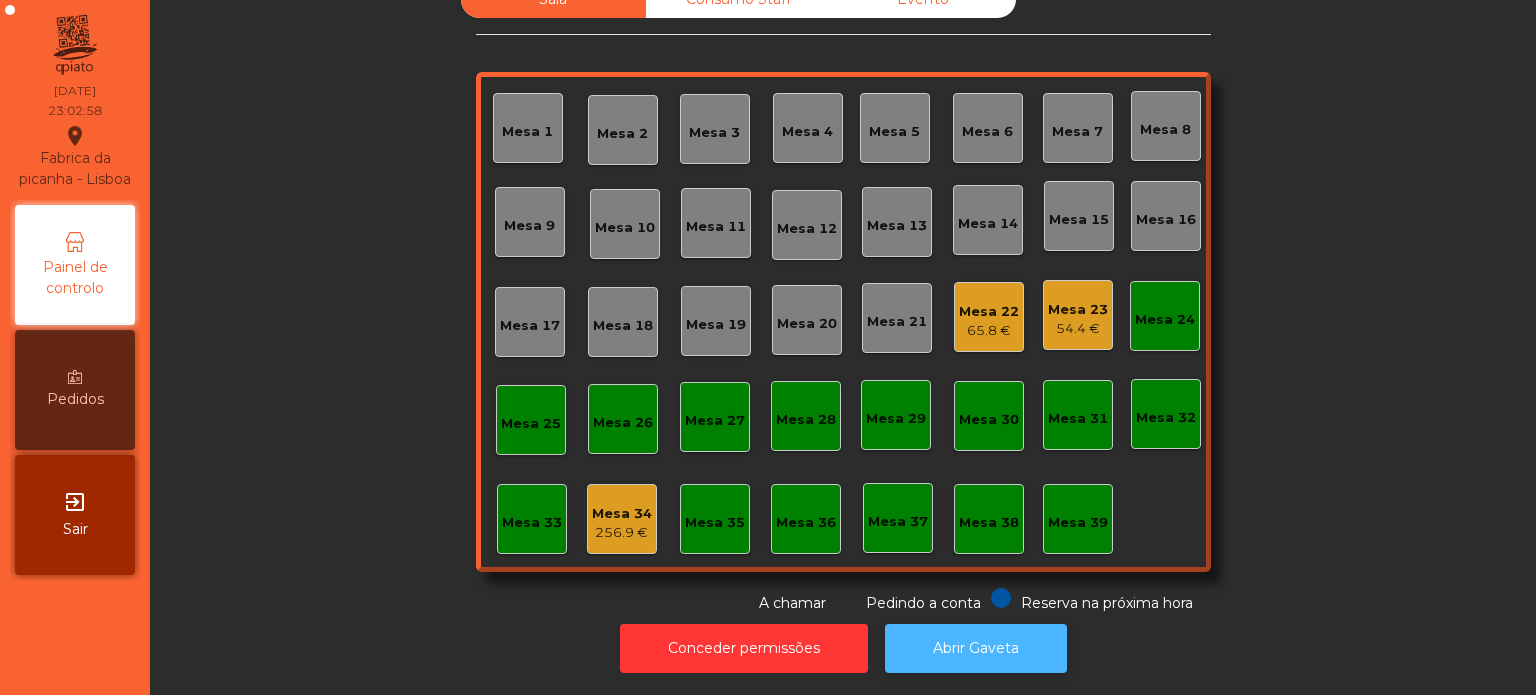 click on "Abrir Gaveta" 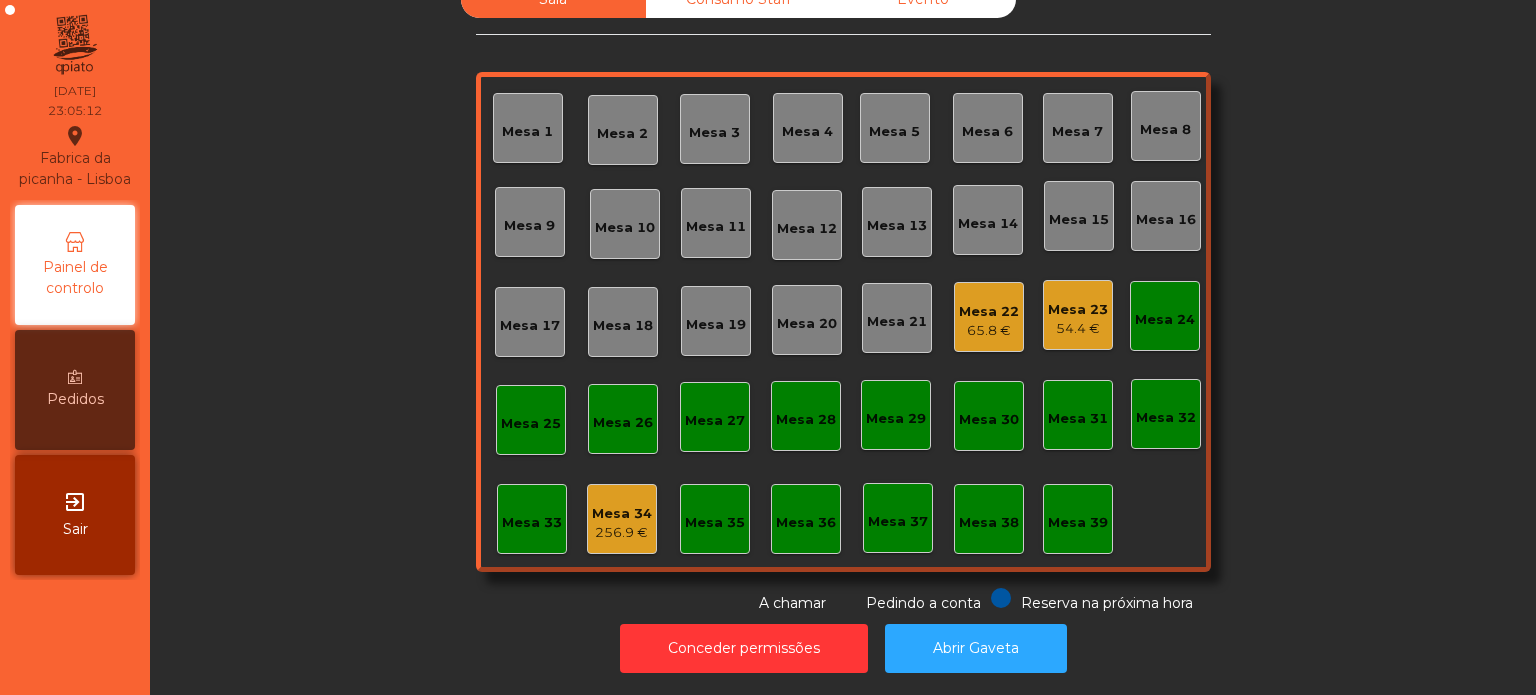 click on "Sala   Consumo Staff   Evento   Mesa 1   Mesa 2   Mesa 3   Mesa 4   Mesa 5   Mesa 6   Mesa 7   Mesa 8   Mesa 9   Mesa 10   Mesa 11   Mesa 12   Mesa 13   Mesa 14   Mesa 15   Mesa 16   Mesa 17   Mesa 18   Mesa 19   Mesa 20   Mesa 21   Mesa 22   65.8 €   Mesa 23   54.4 €   Mesa 24   Mesa 25   Mesa 26   Mesa 27   Mesa 28   Mesa 29   Mesa 30   Mesa 31   Mesa 32   Mesa 33   Mesa 34   256.9 €   Mesa 35   Mesa 36   Mesa 37   Mesa 38   Mesa 39  Reserva na próxima hora Pedindo a conta A chamar" 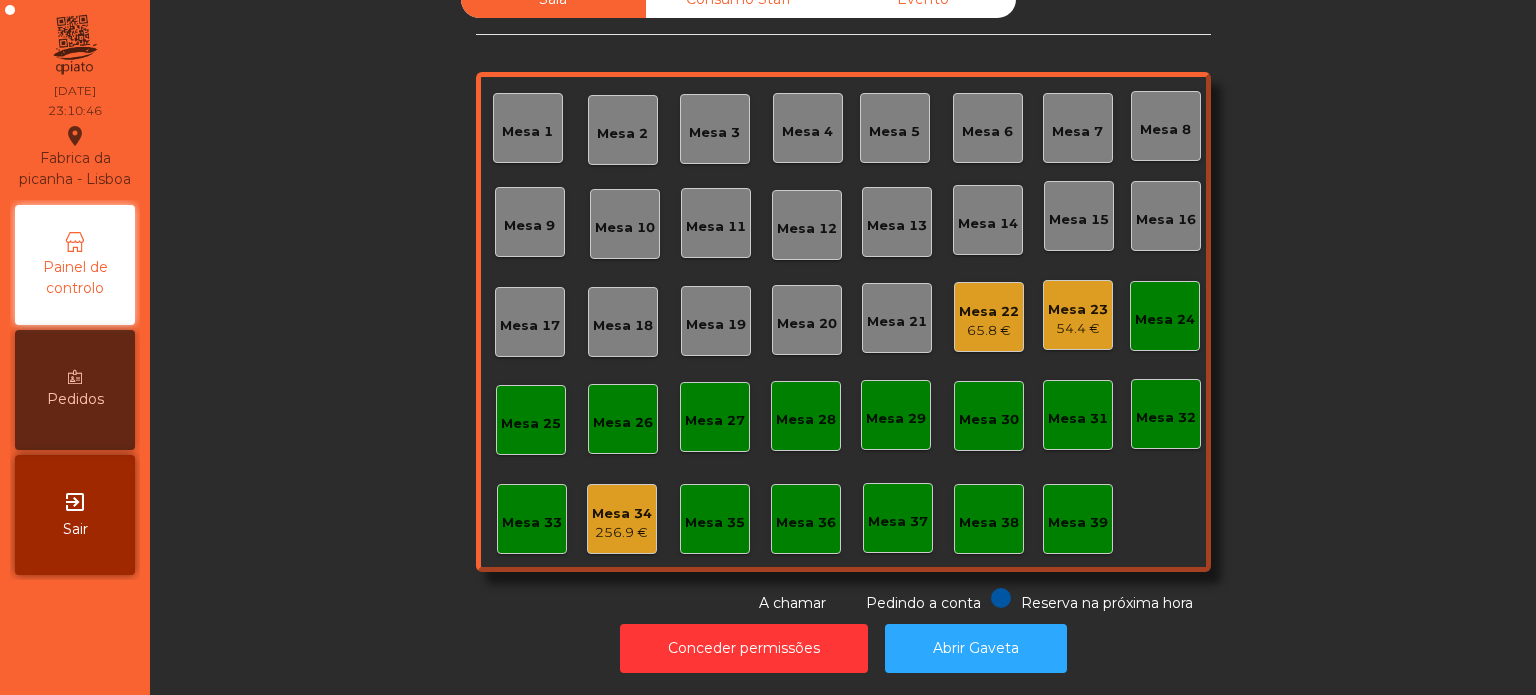 click on "Mesa 22   65.8 €" 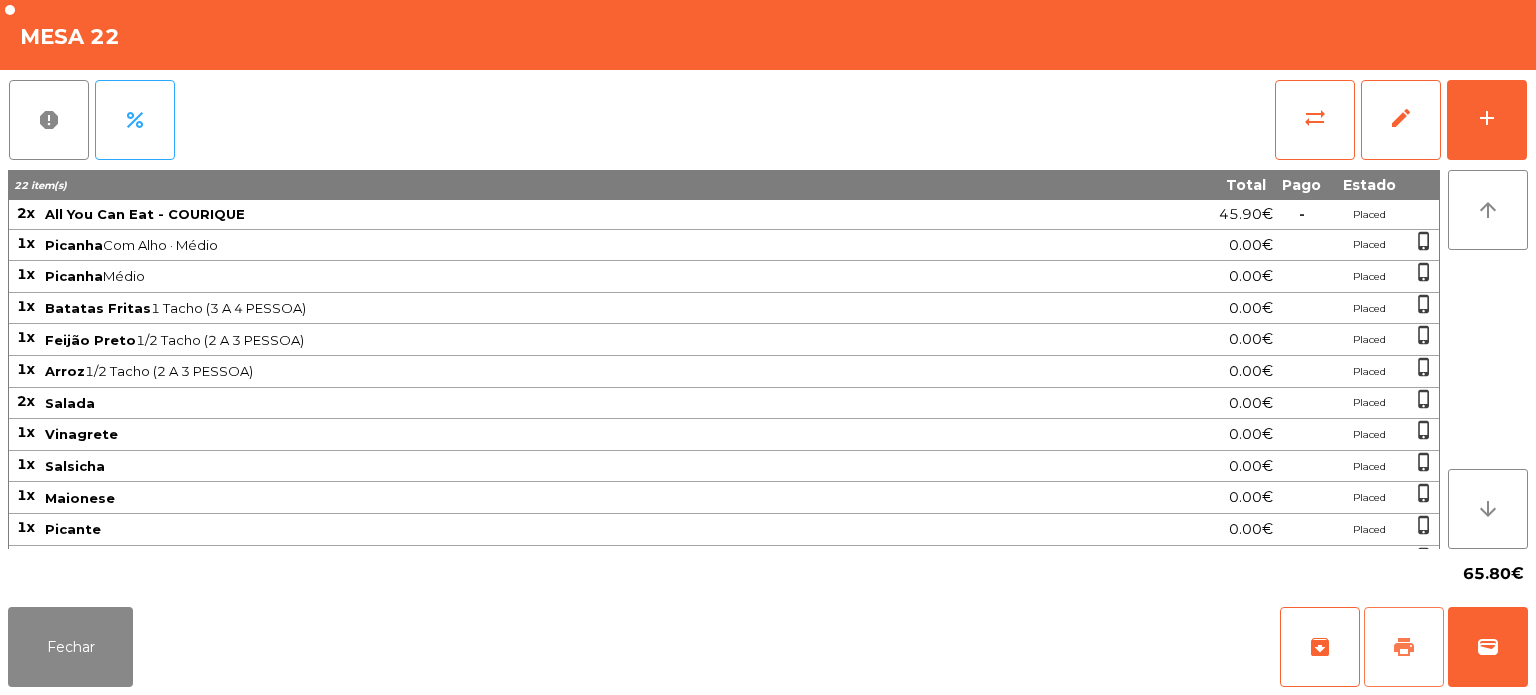 click on "print" 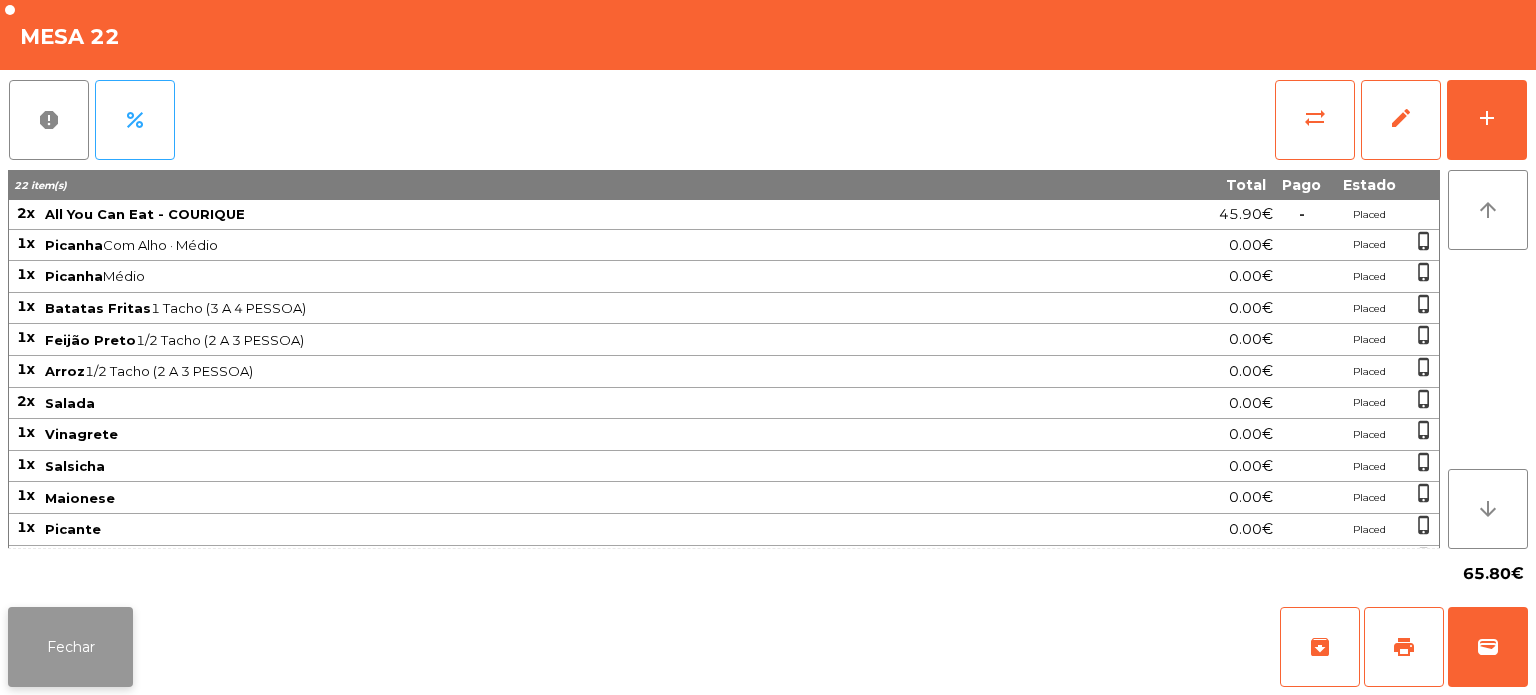 click on "Fechar" 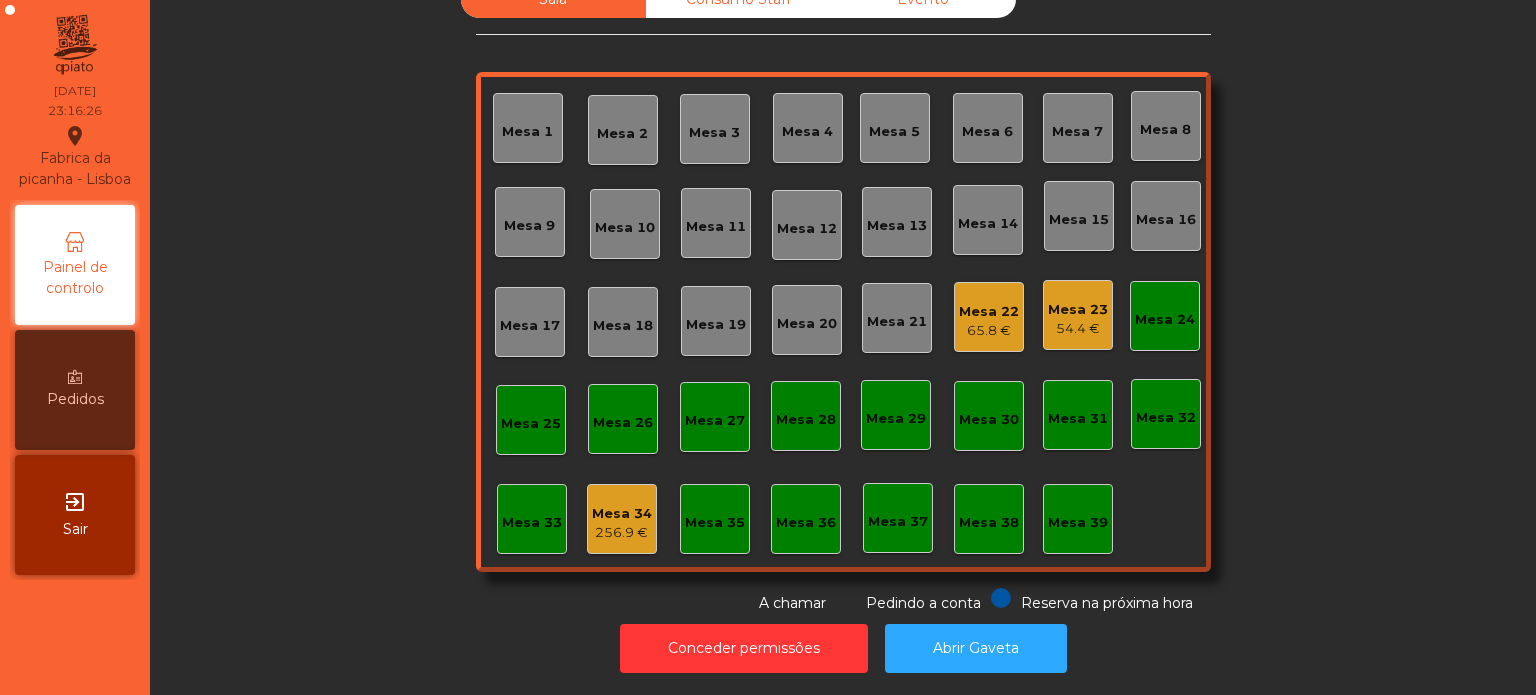 click on "Mesa 22   65.8 €" 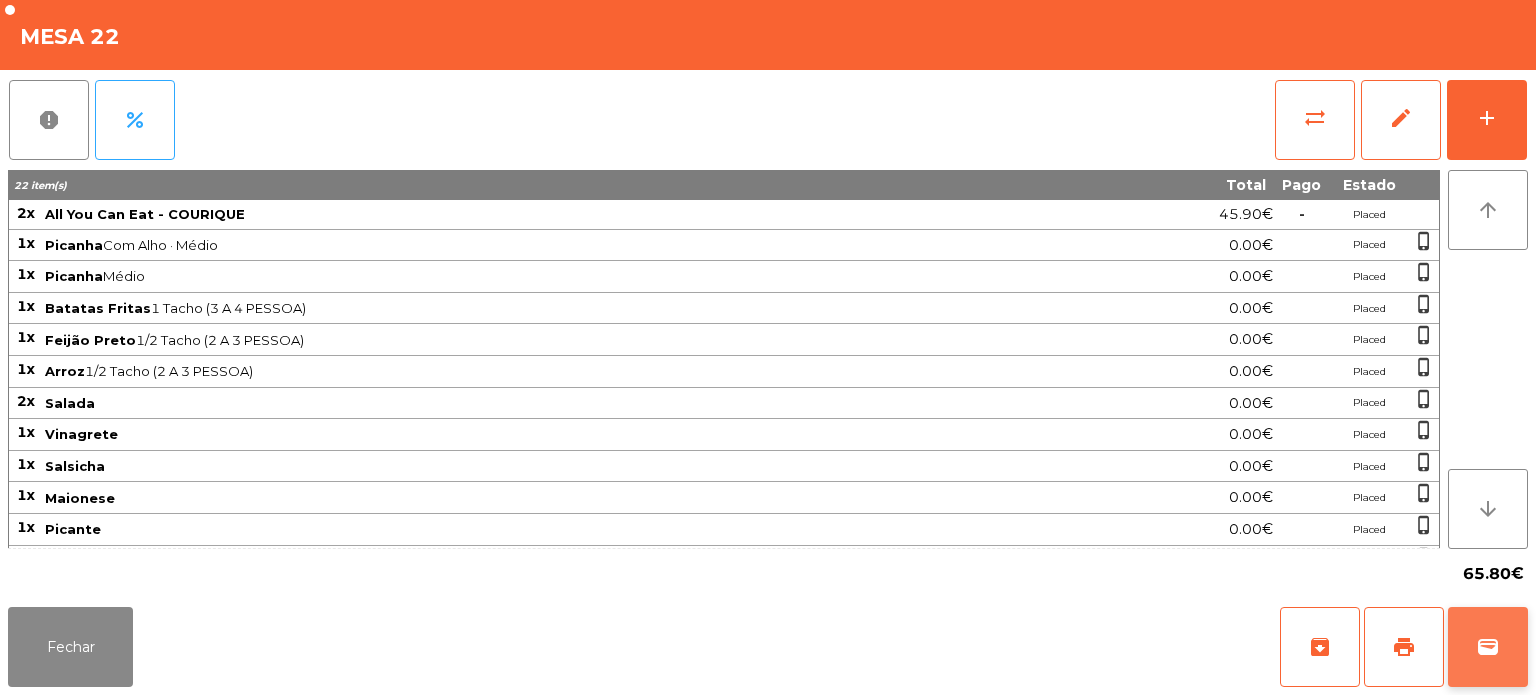 click on "wallet" 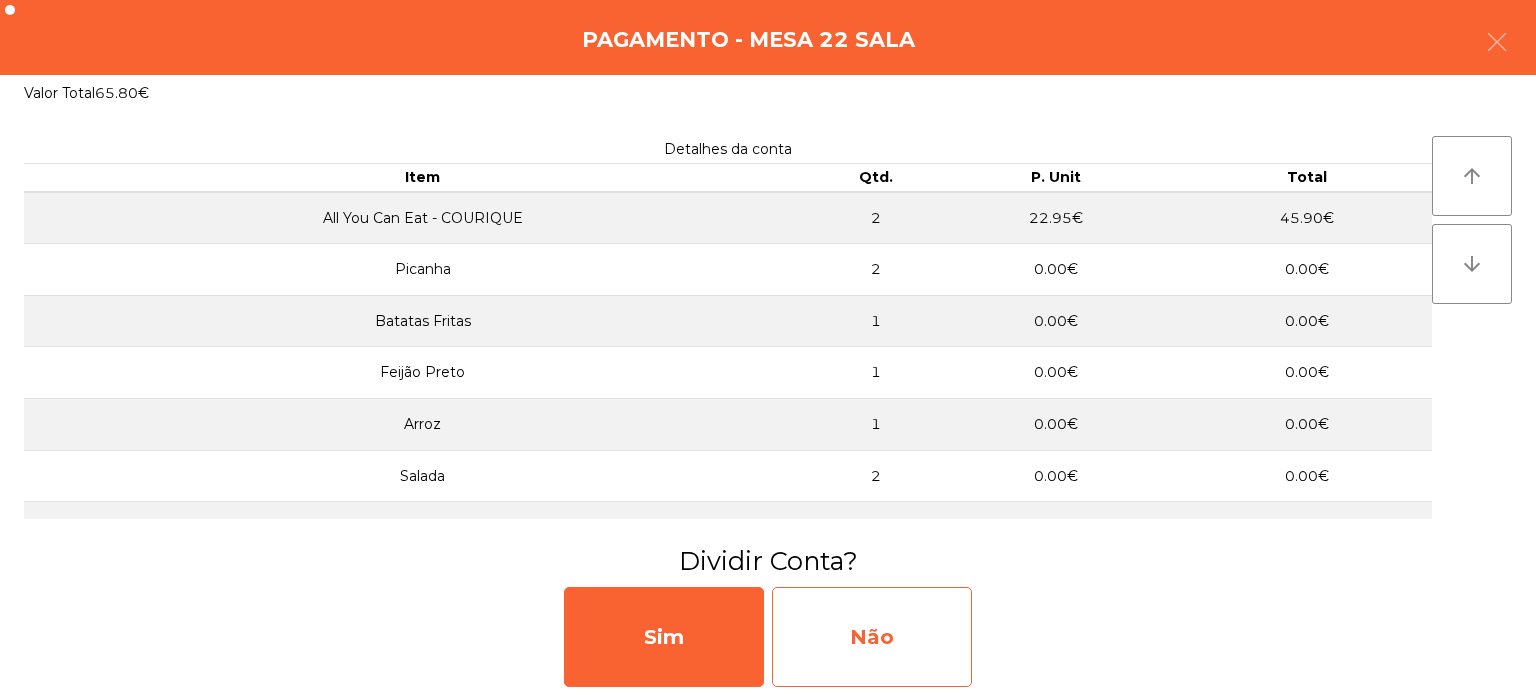 click on "Não" 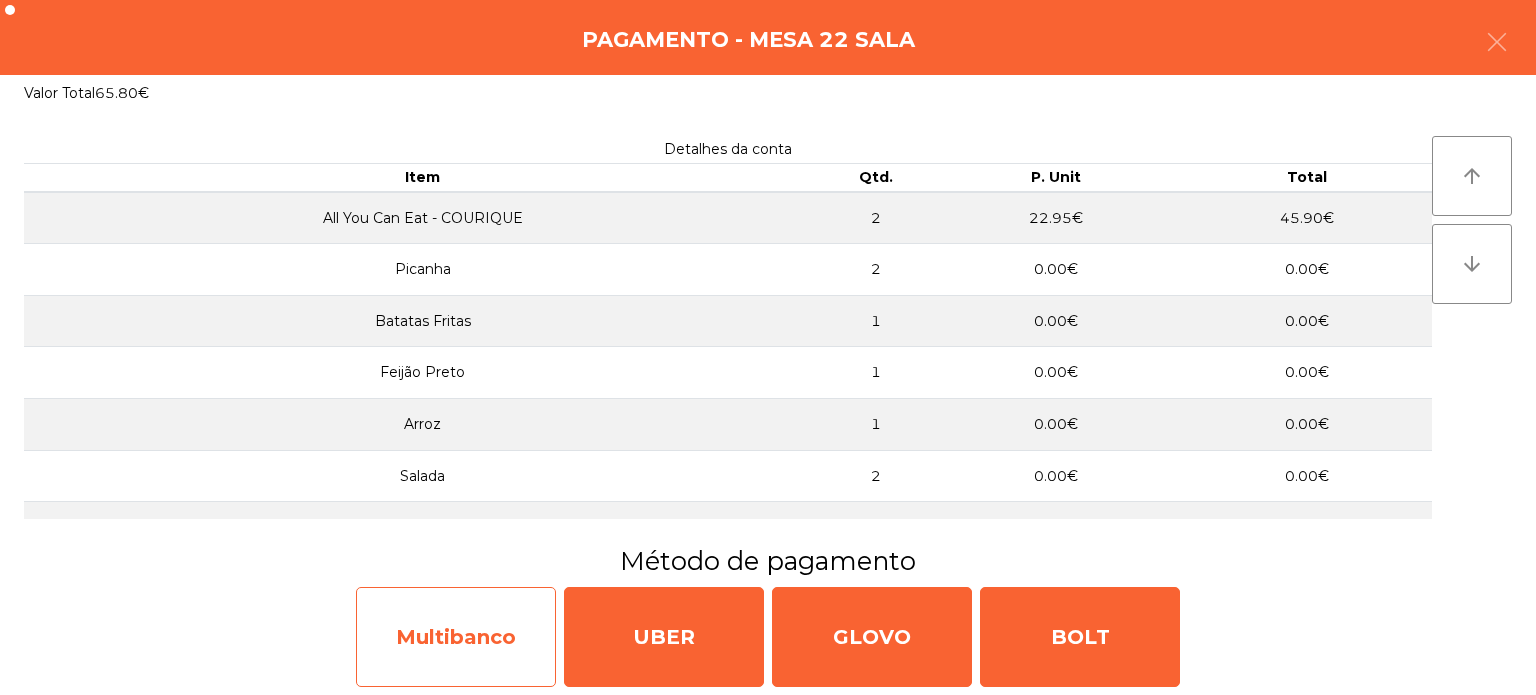 click on "Multibanco" 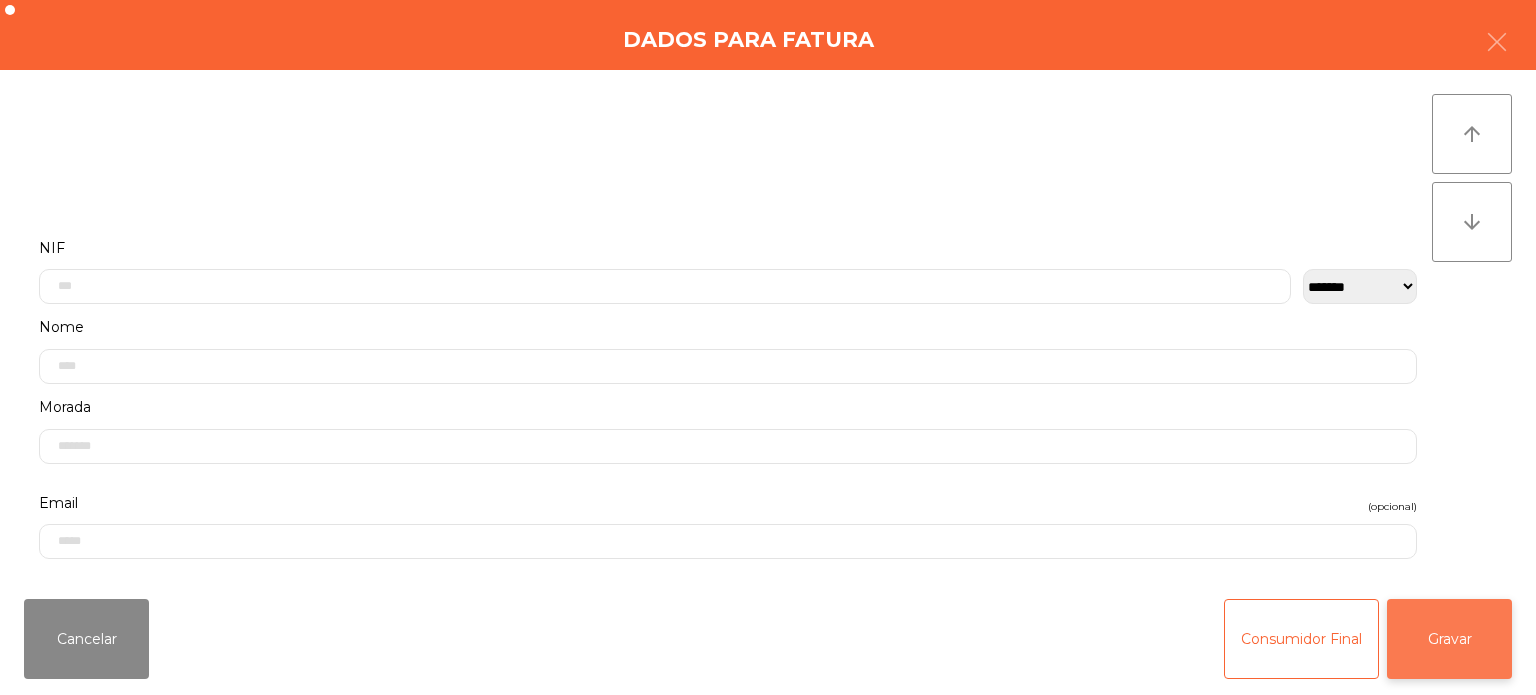 click on "Gravar" 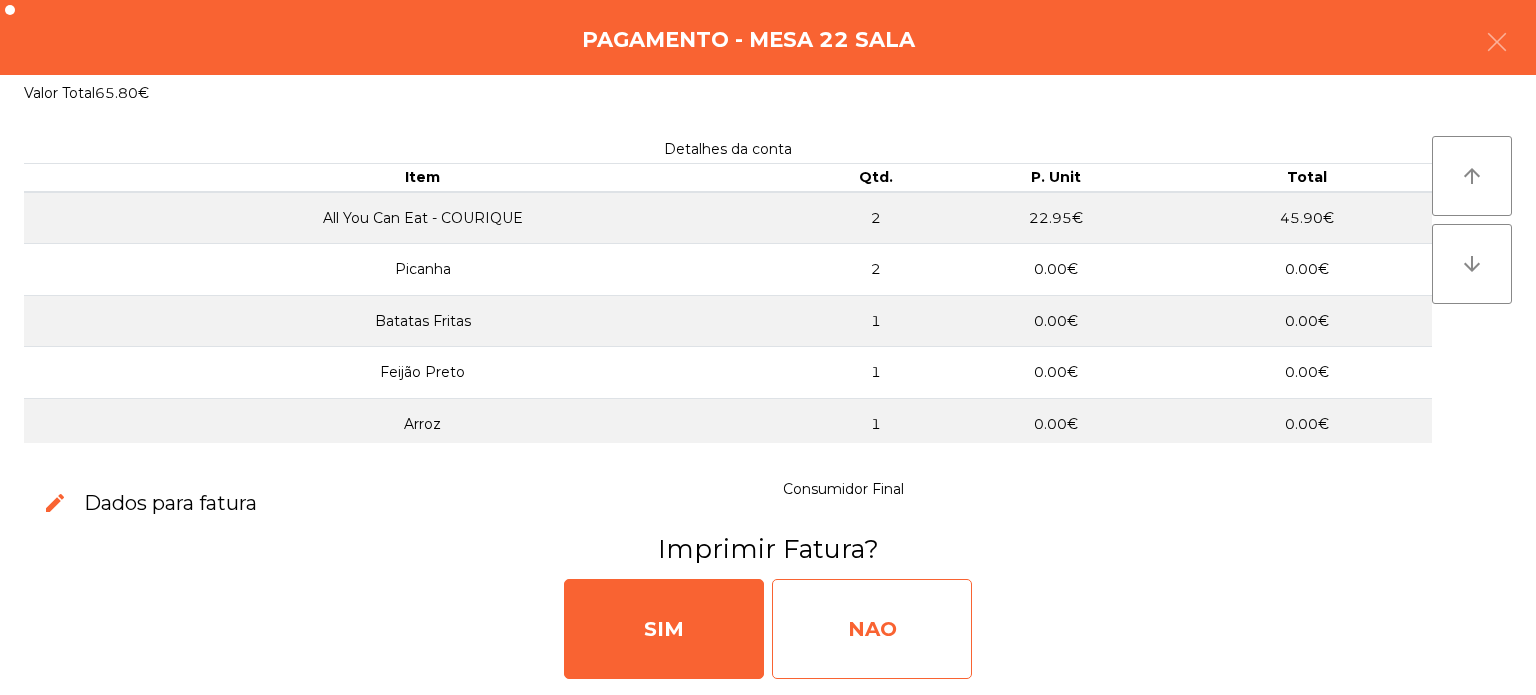click on "NAO" 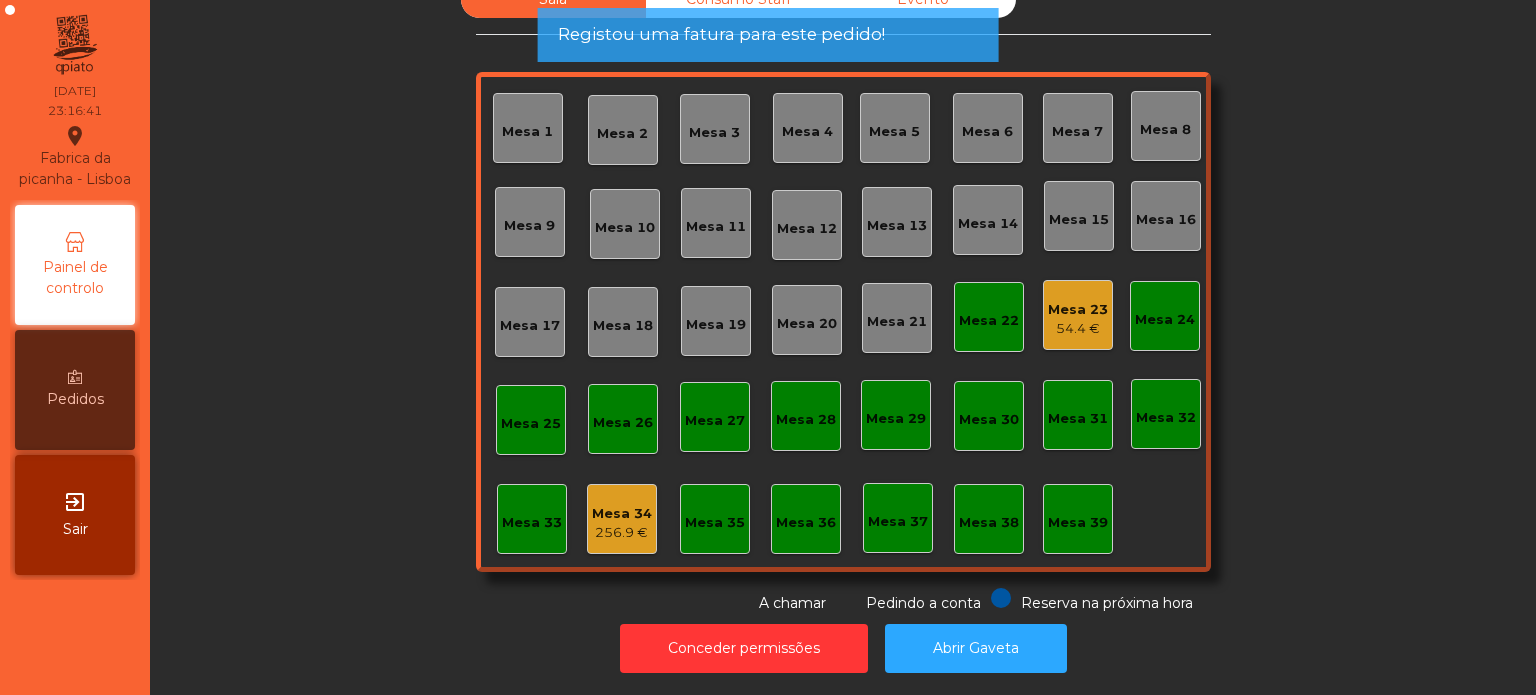 click on "54.4 €" 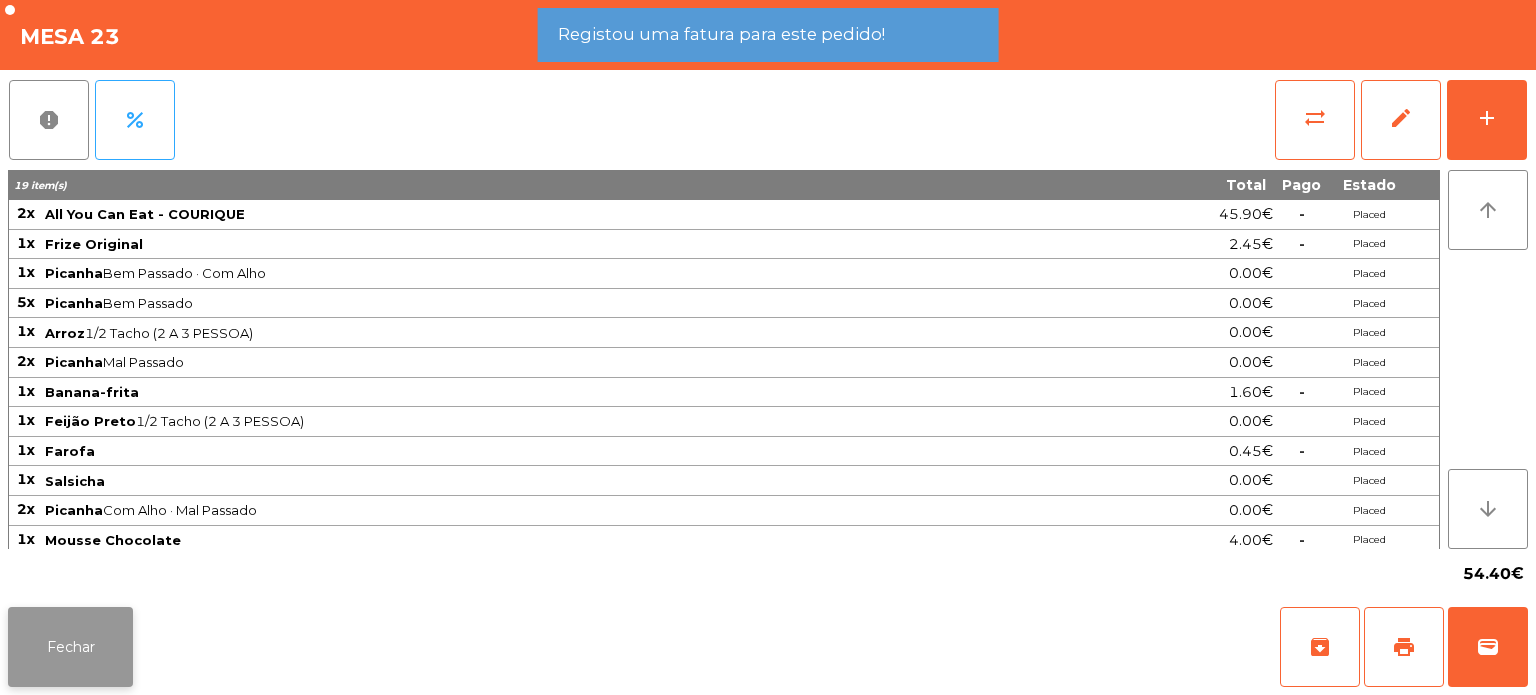 click on "Fechar" 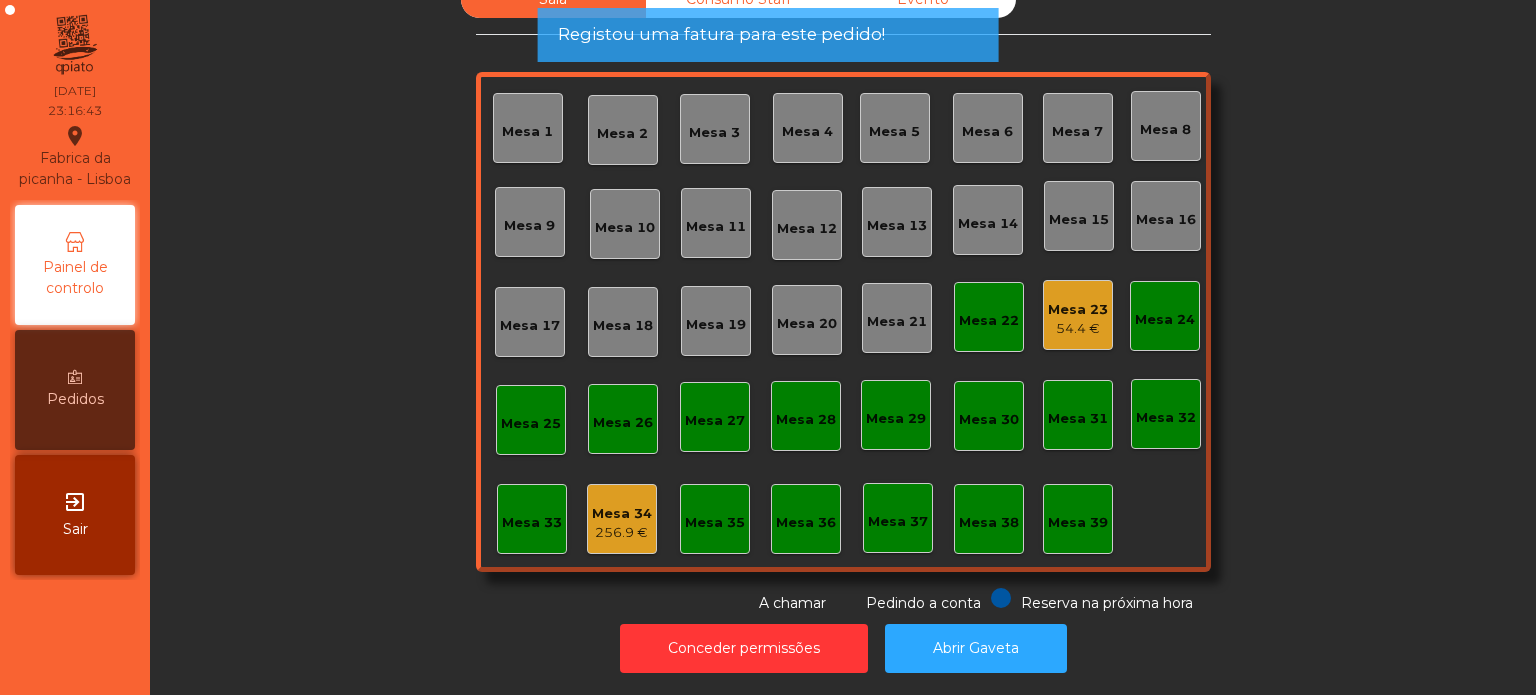 click on "Mesa 22" 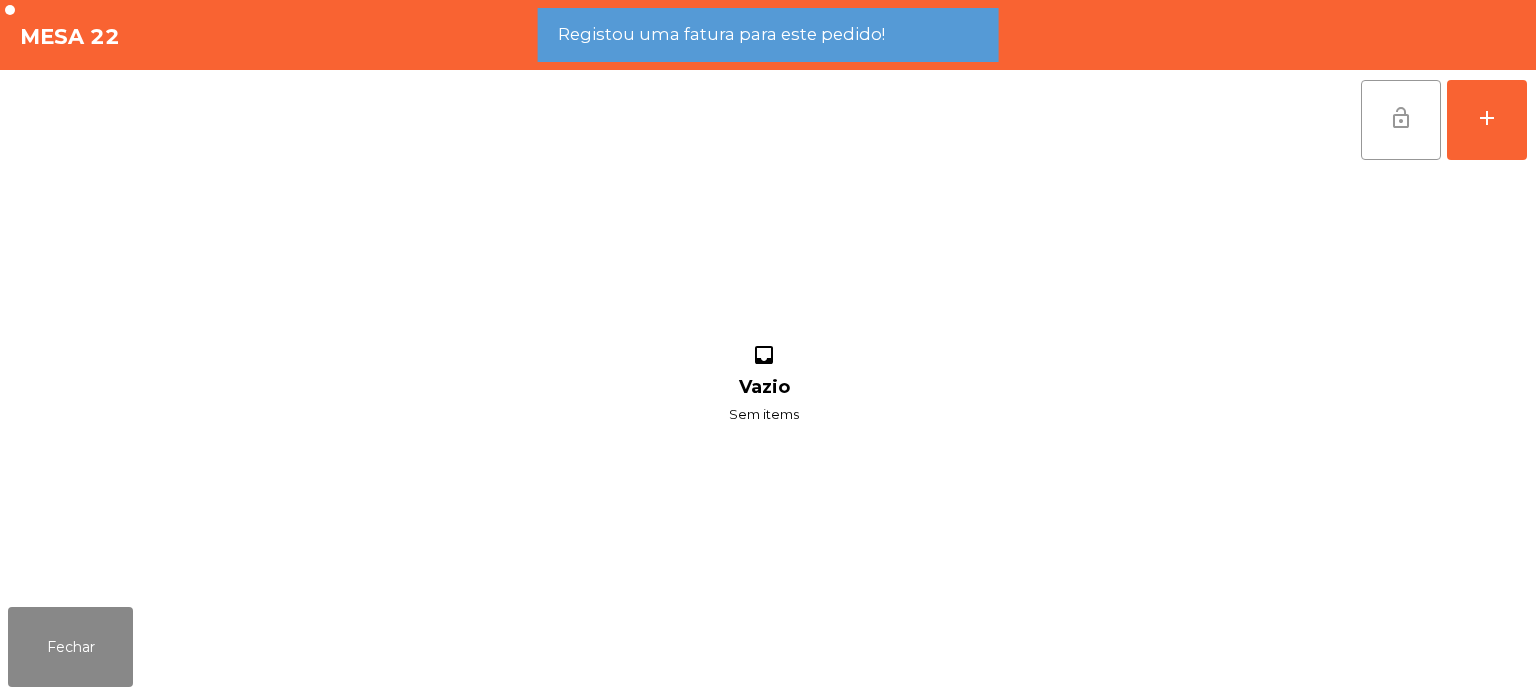 click on "lock_open" 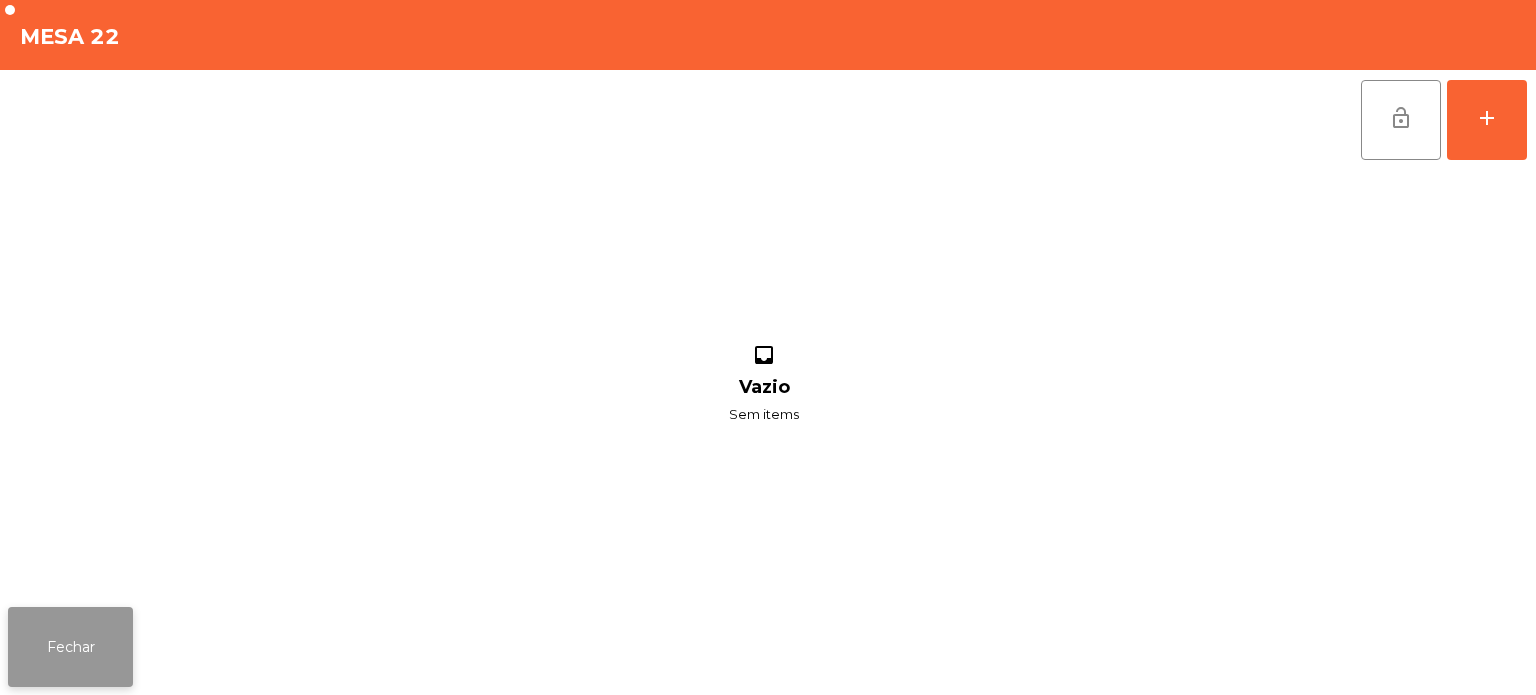 click on "Fechar" 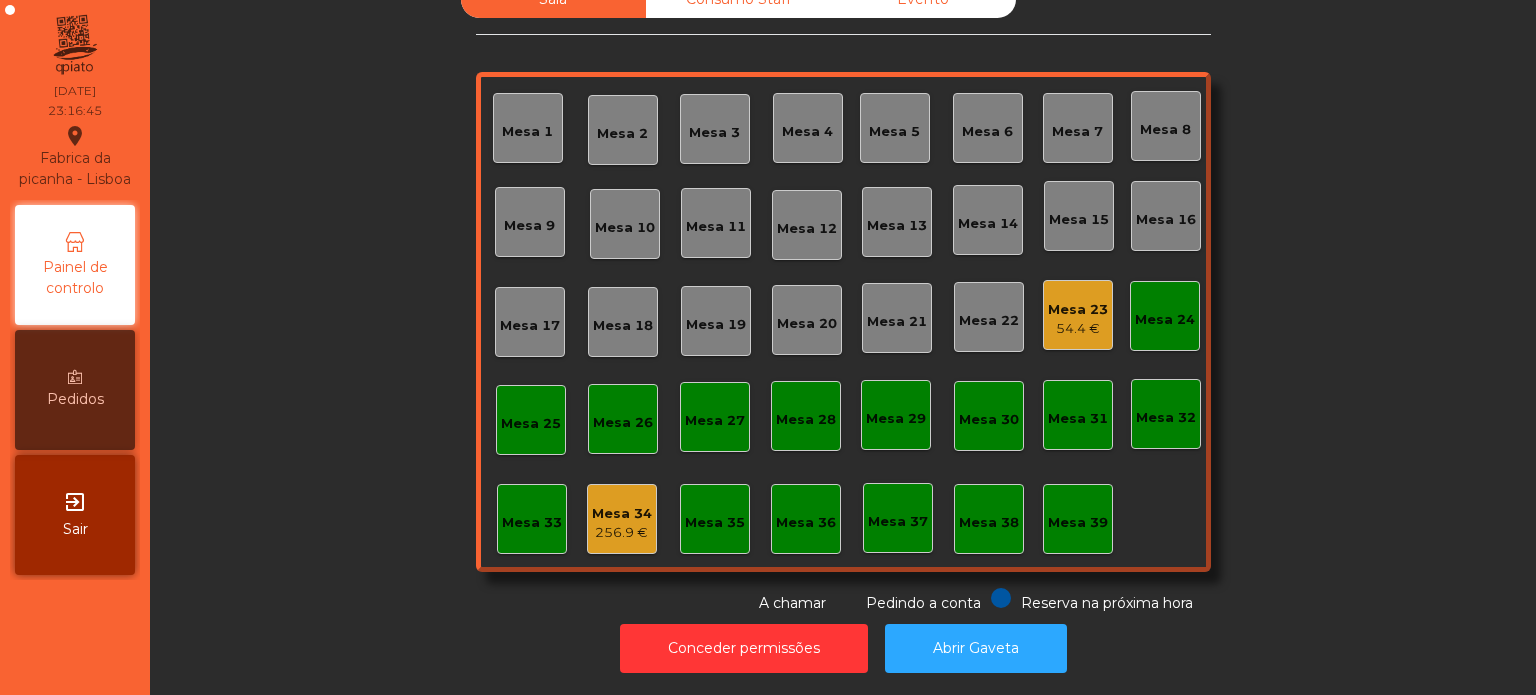 click on "54.4 €" 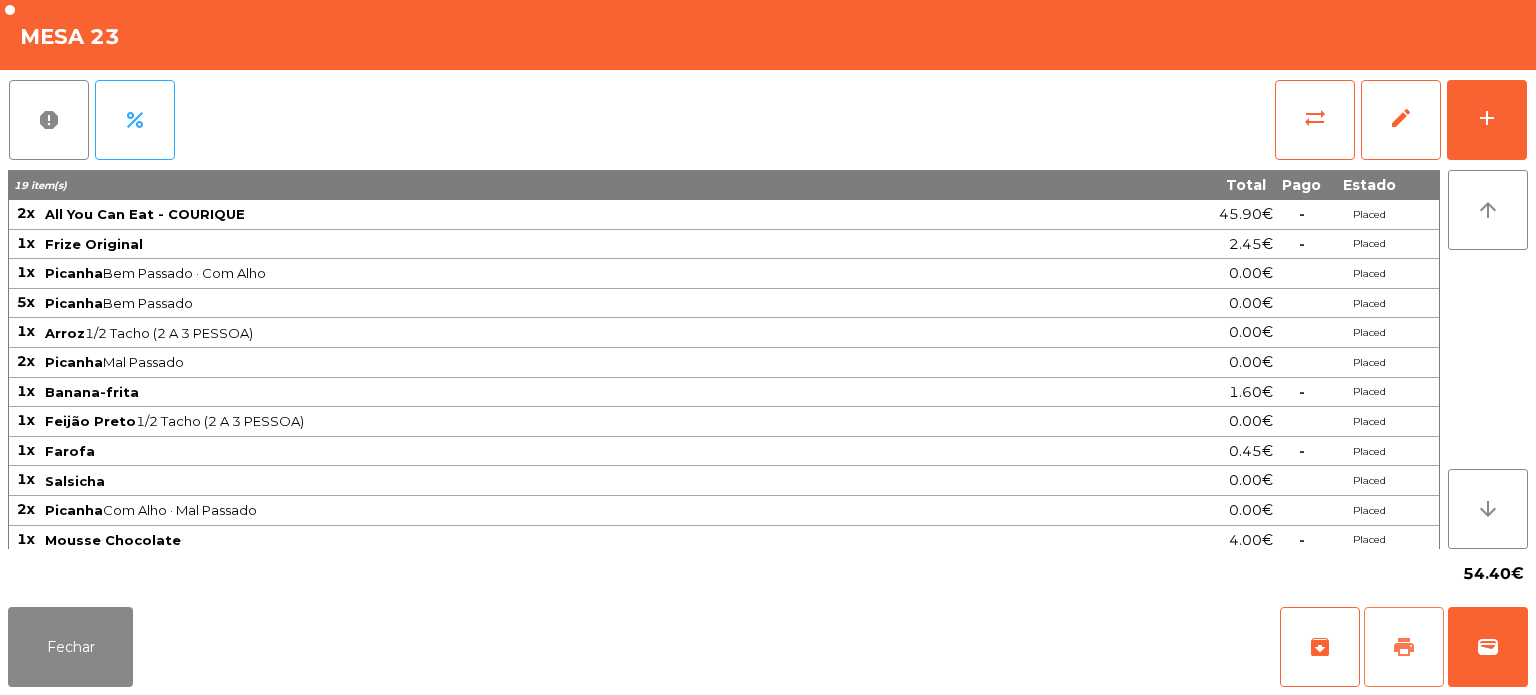 click on "print" 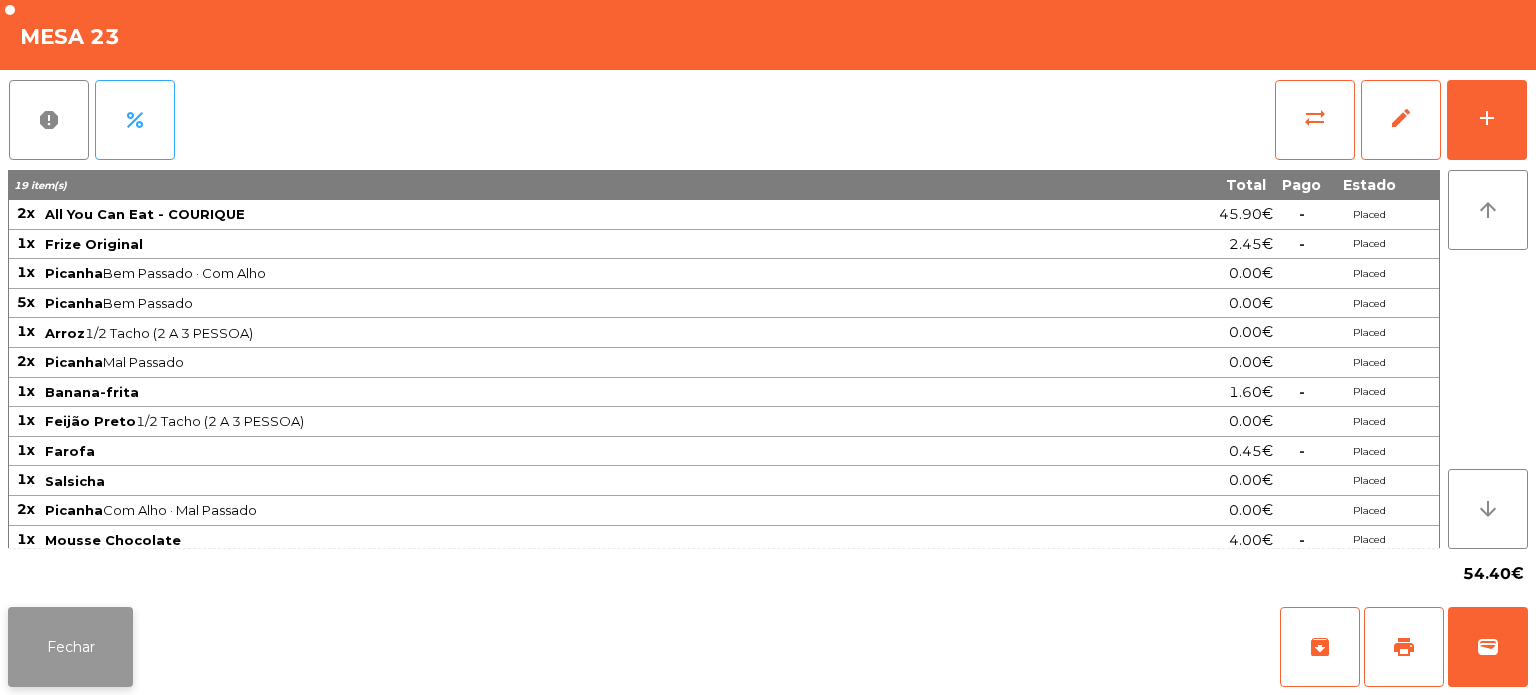 click on "Fechar" 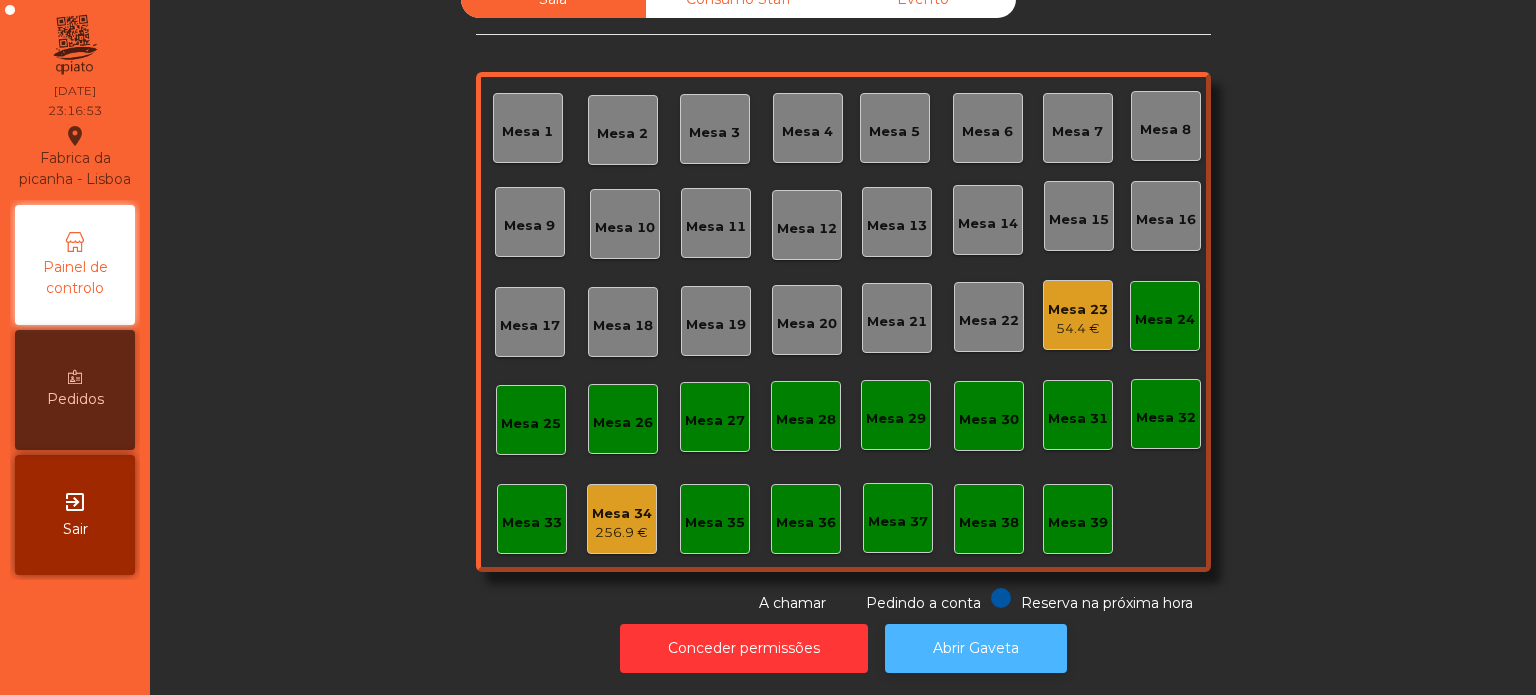 click on "Abrir Gaveta" 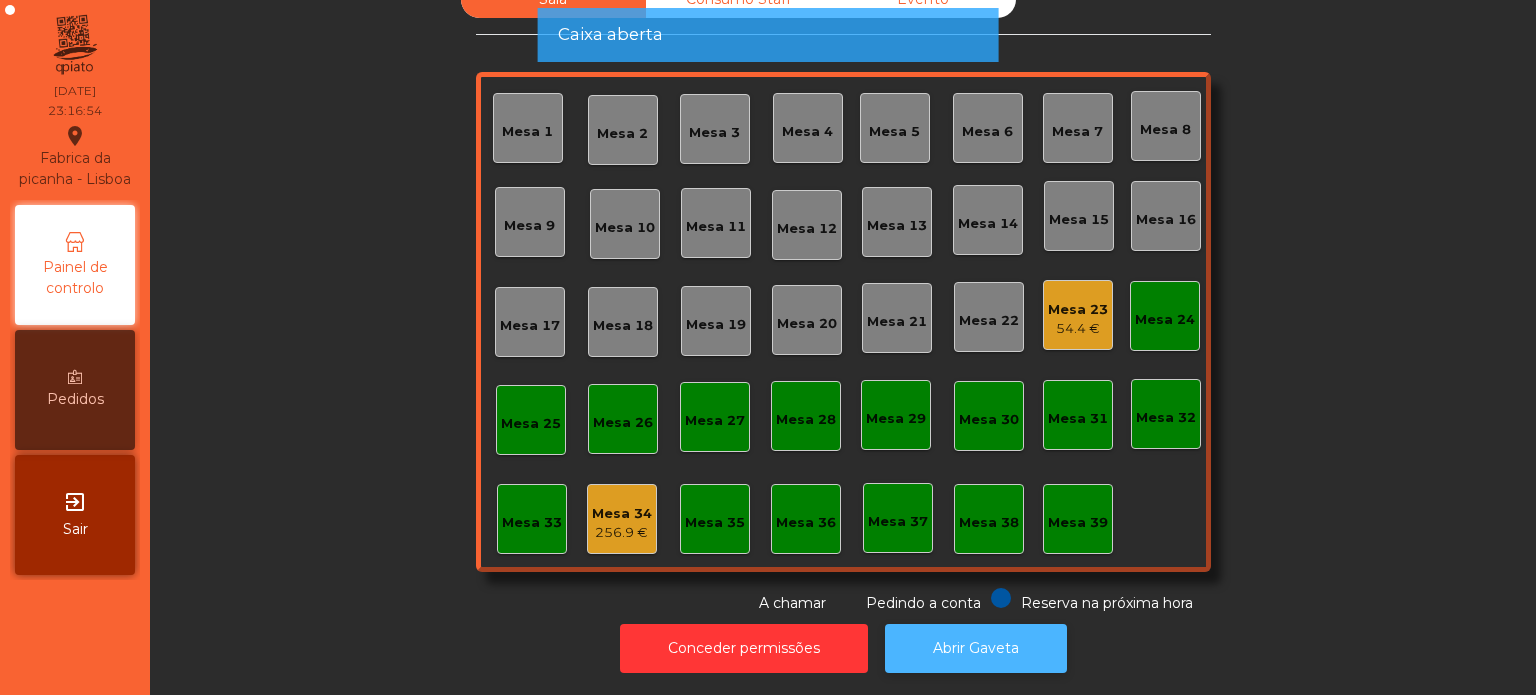 scroll, scrollTop: 0, scrollLeft: 0, axis: both 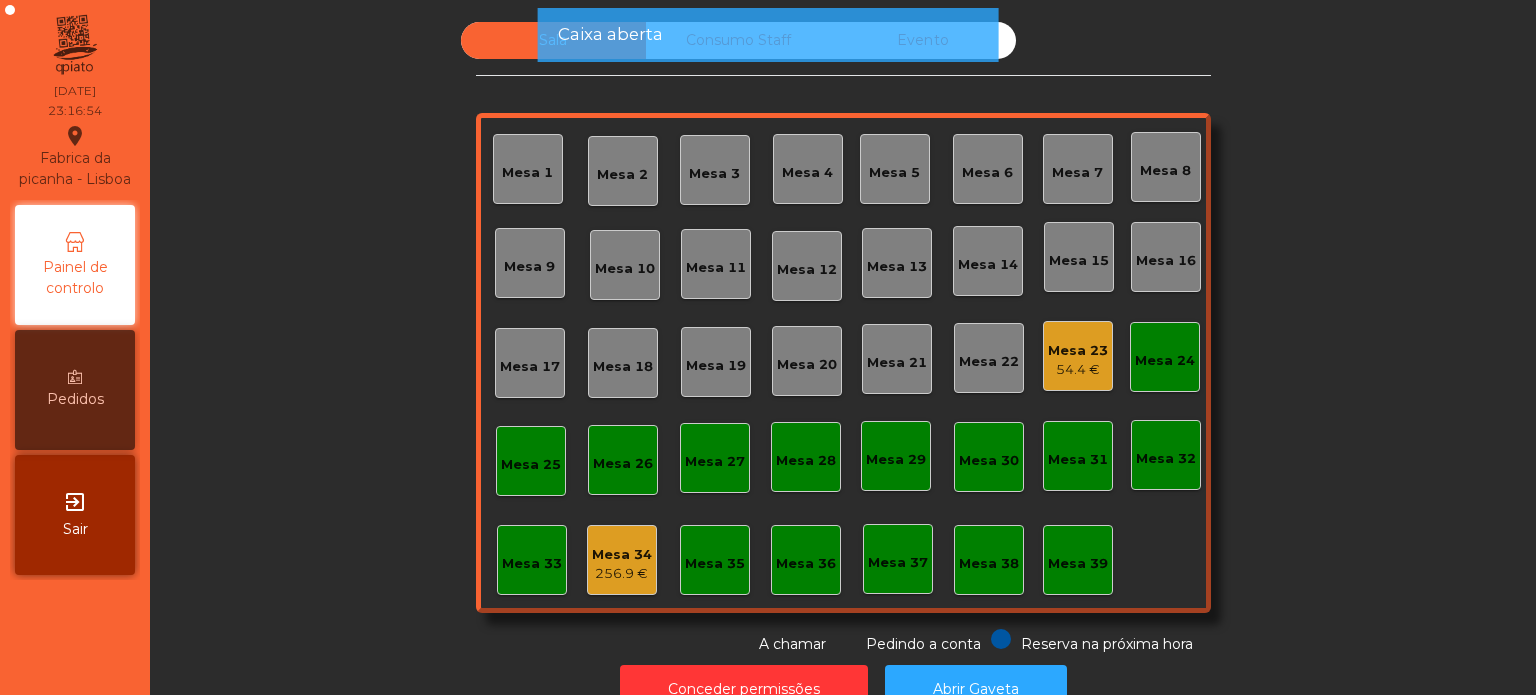 click on "Caixa aberta" 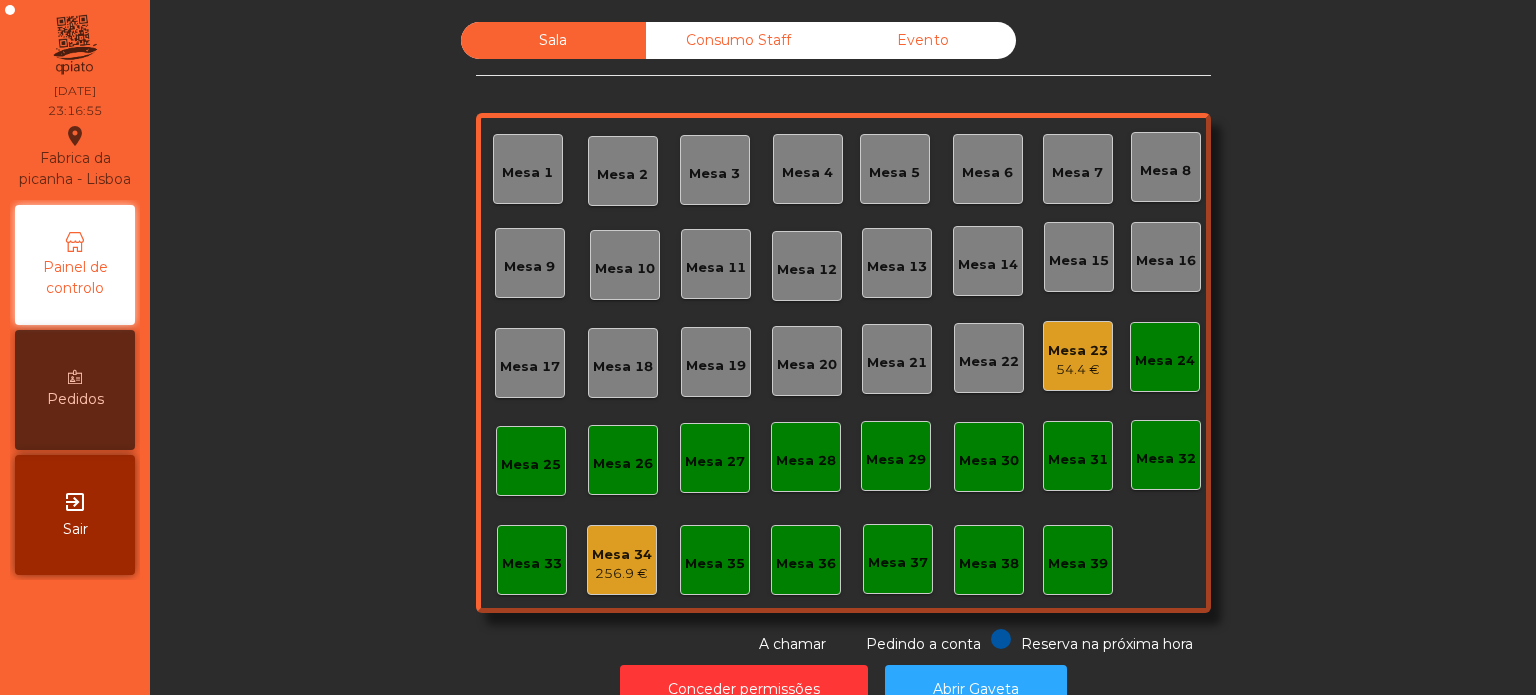 click on "Caixa aberta" 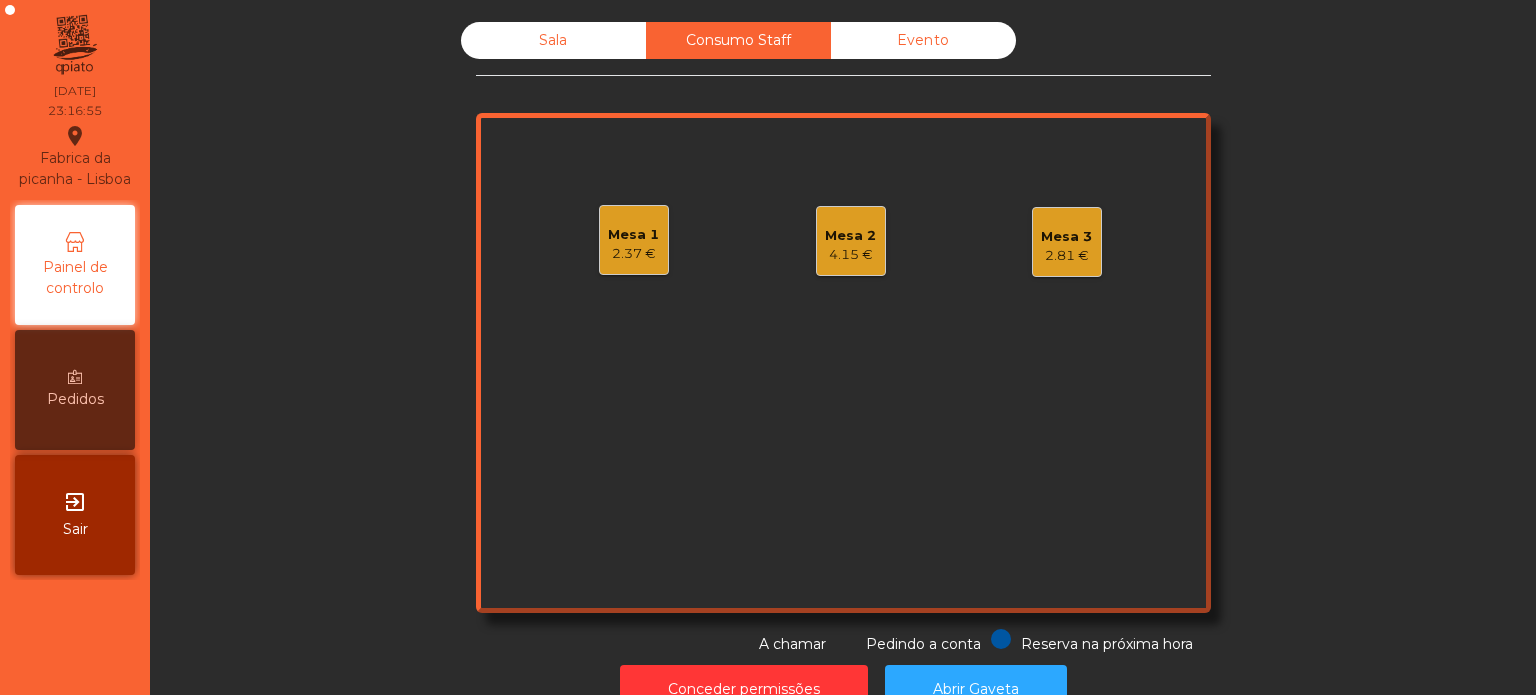 click on "[NUMBER] €" 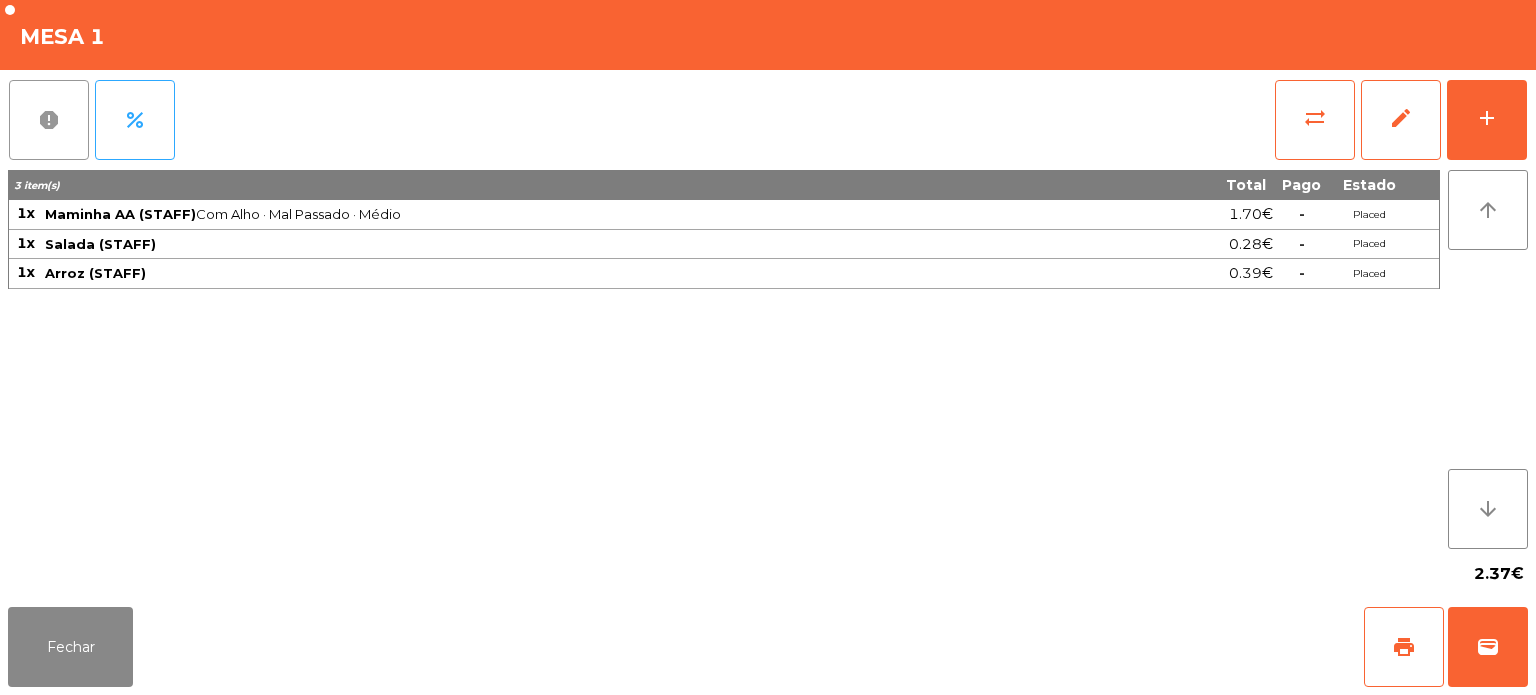 click on "report" 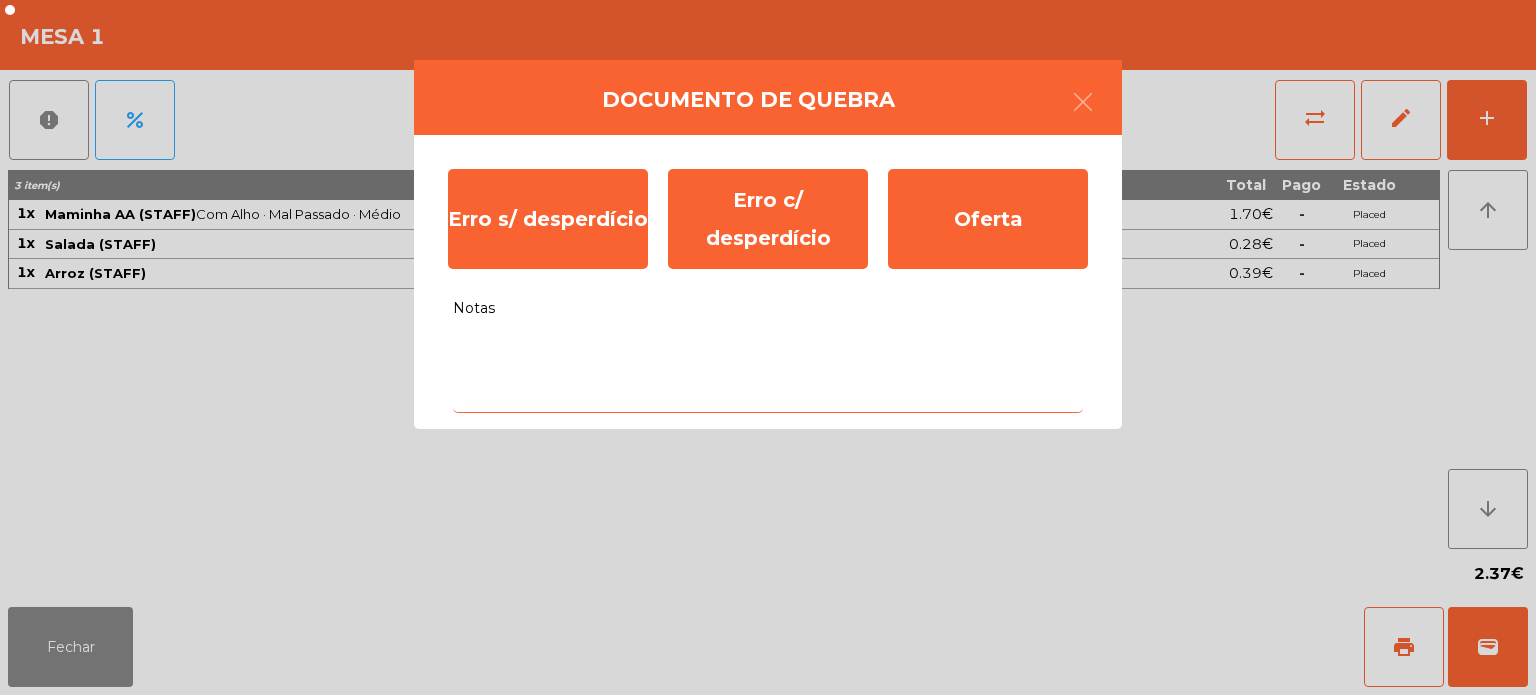 click on "Notas" at bounding box center [768, 371] 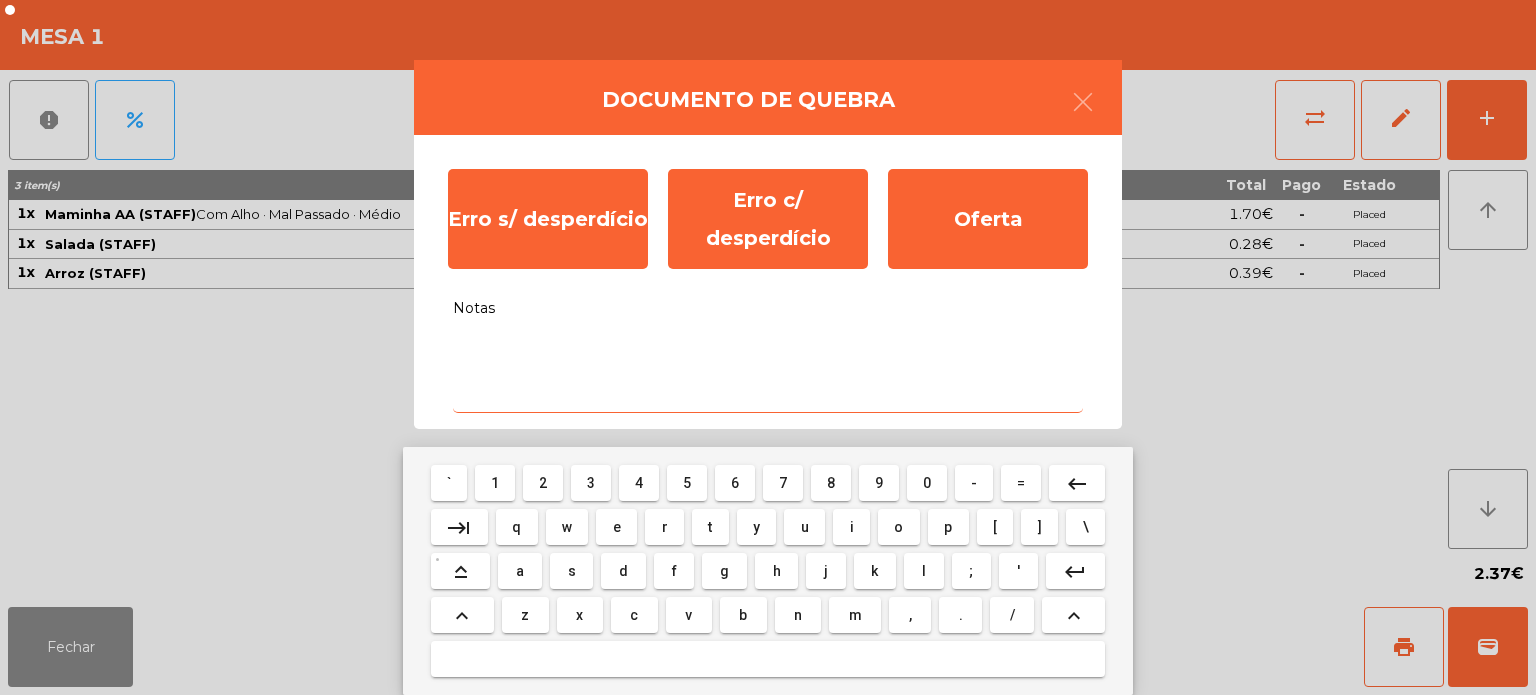 click on "f" at bounding box center (674, 571) 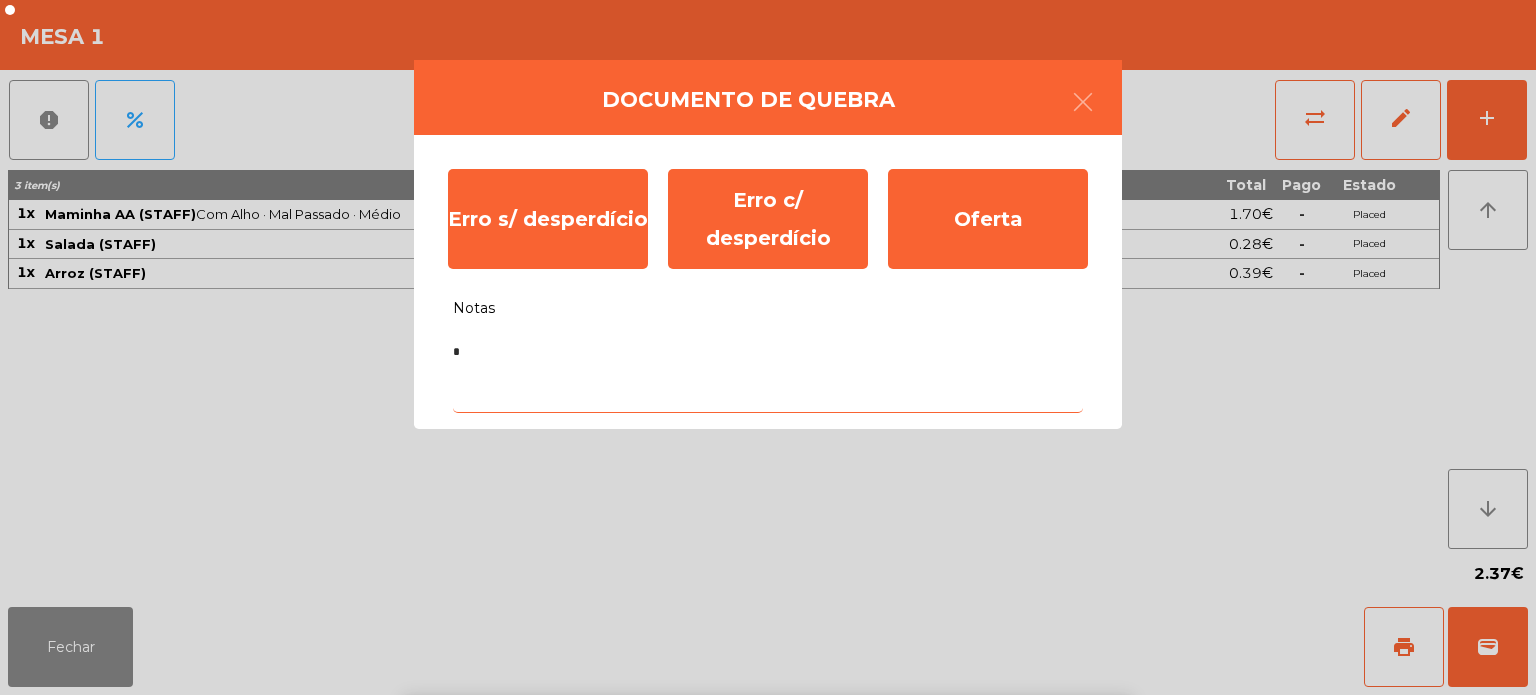 click on "f" at bounding box center [674, 819] 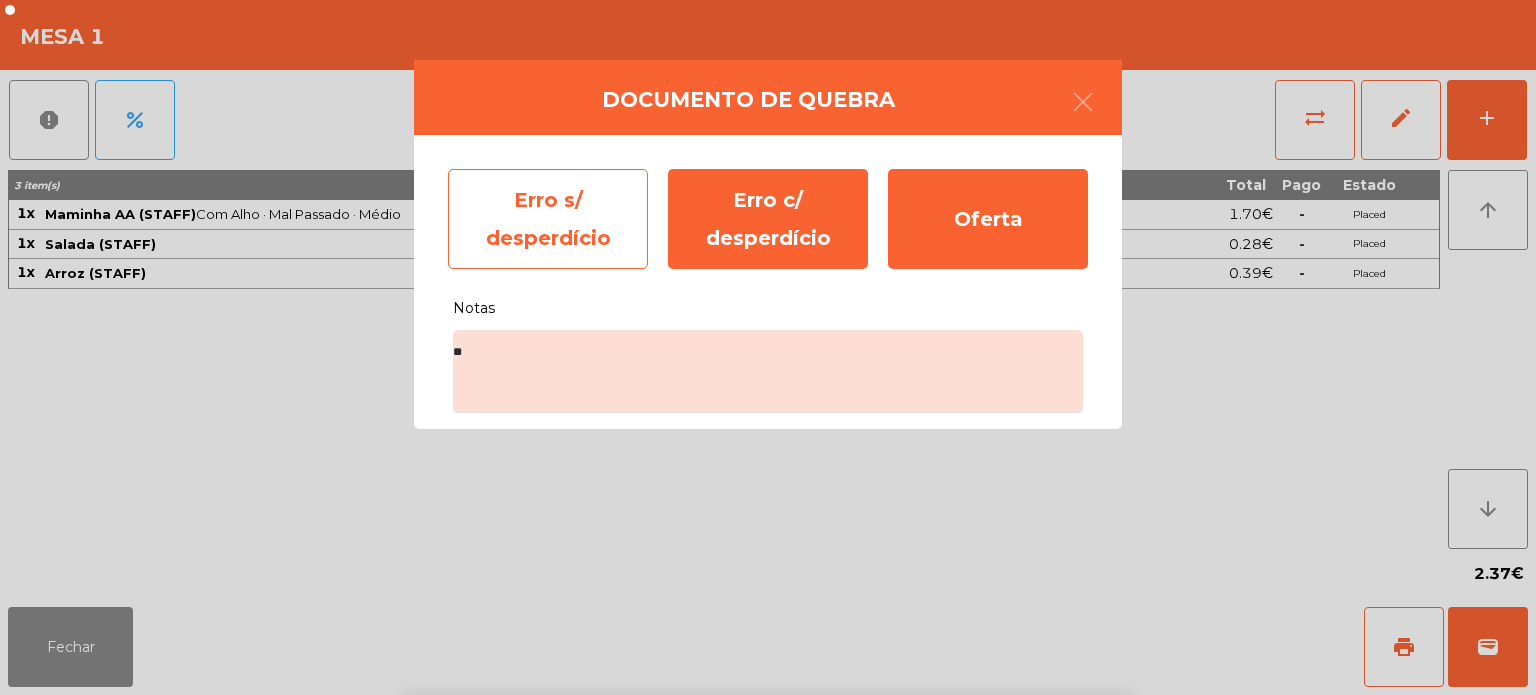 click on "Erro s/ desperdício" 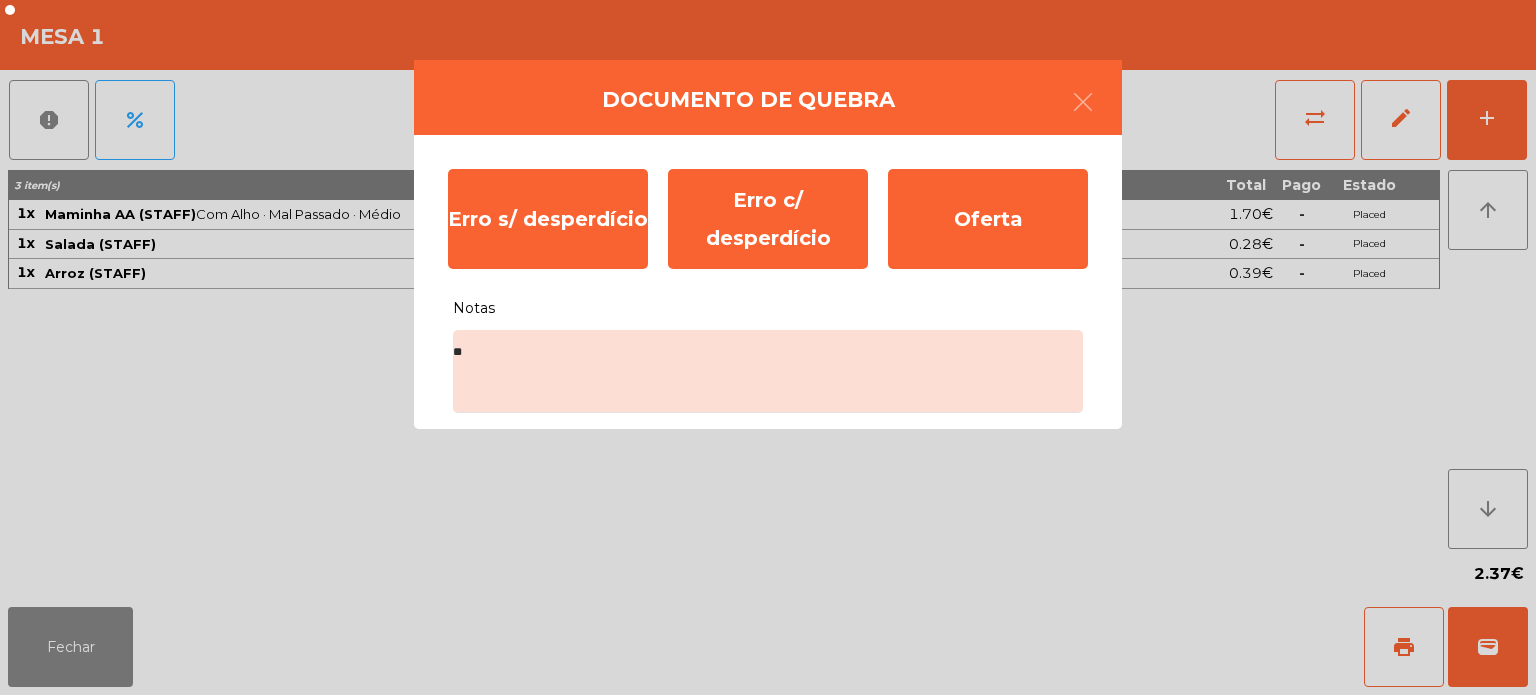 click on "Mesa 1   2.37 €   Mesa 2   4.15 €   Mesa 3   2.81 €" 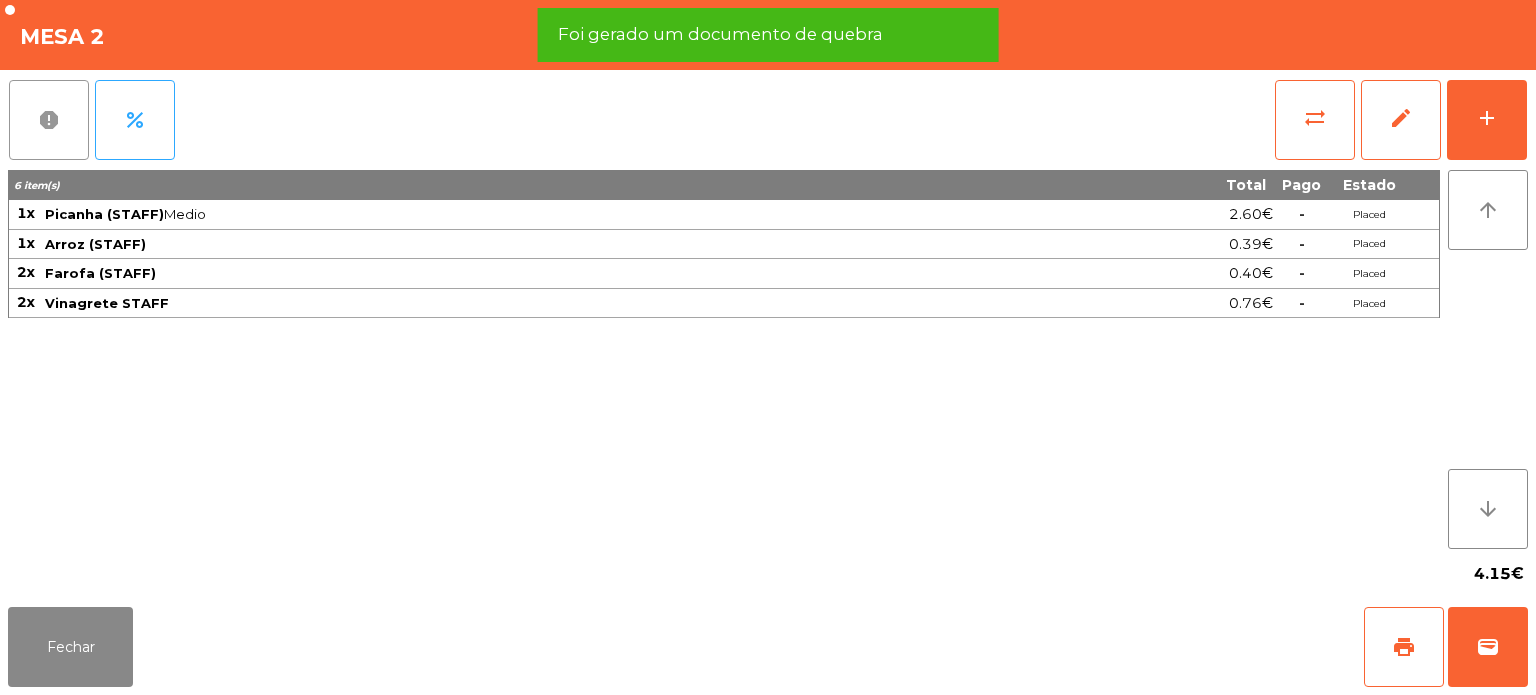 click on "report" 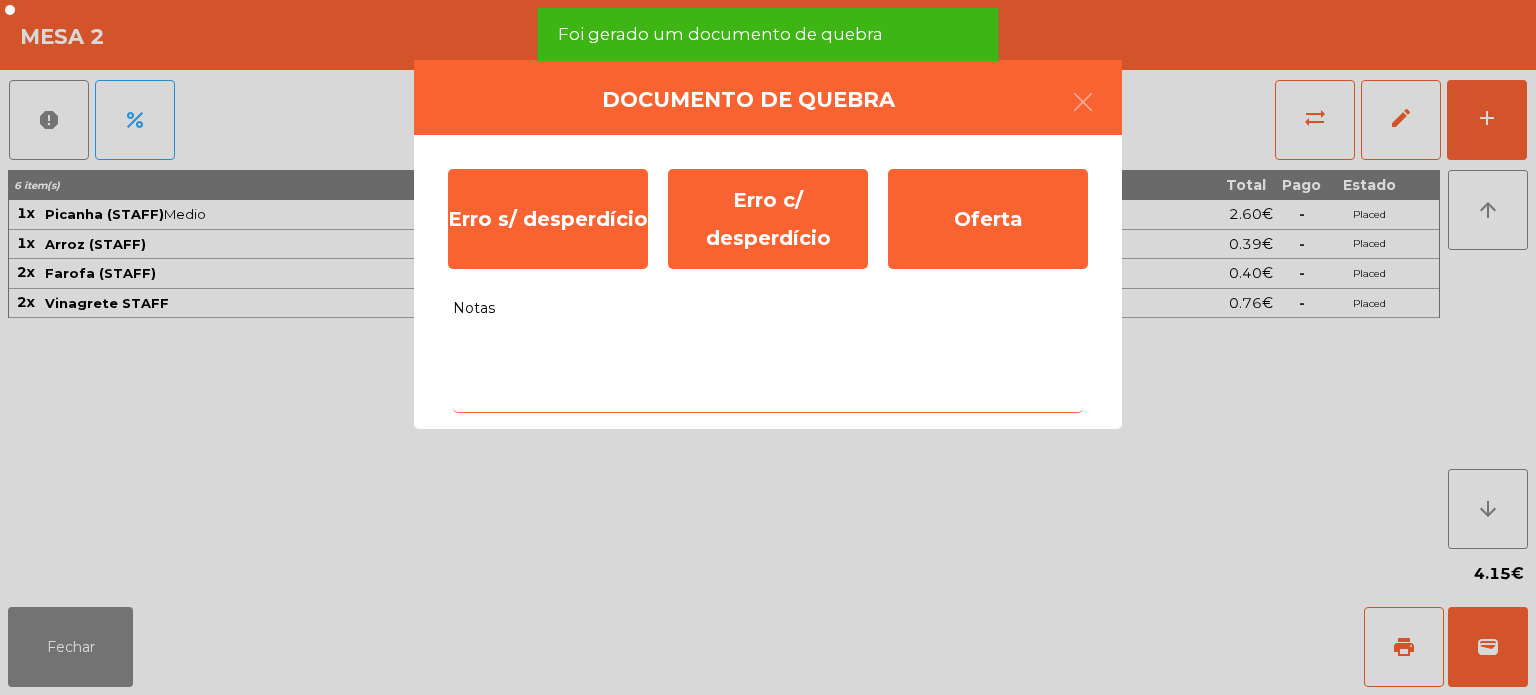 click on "Notas" at bounding box center [768, 371] 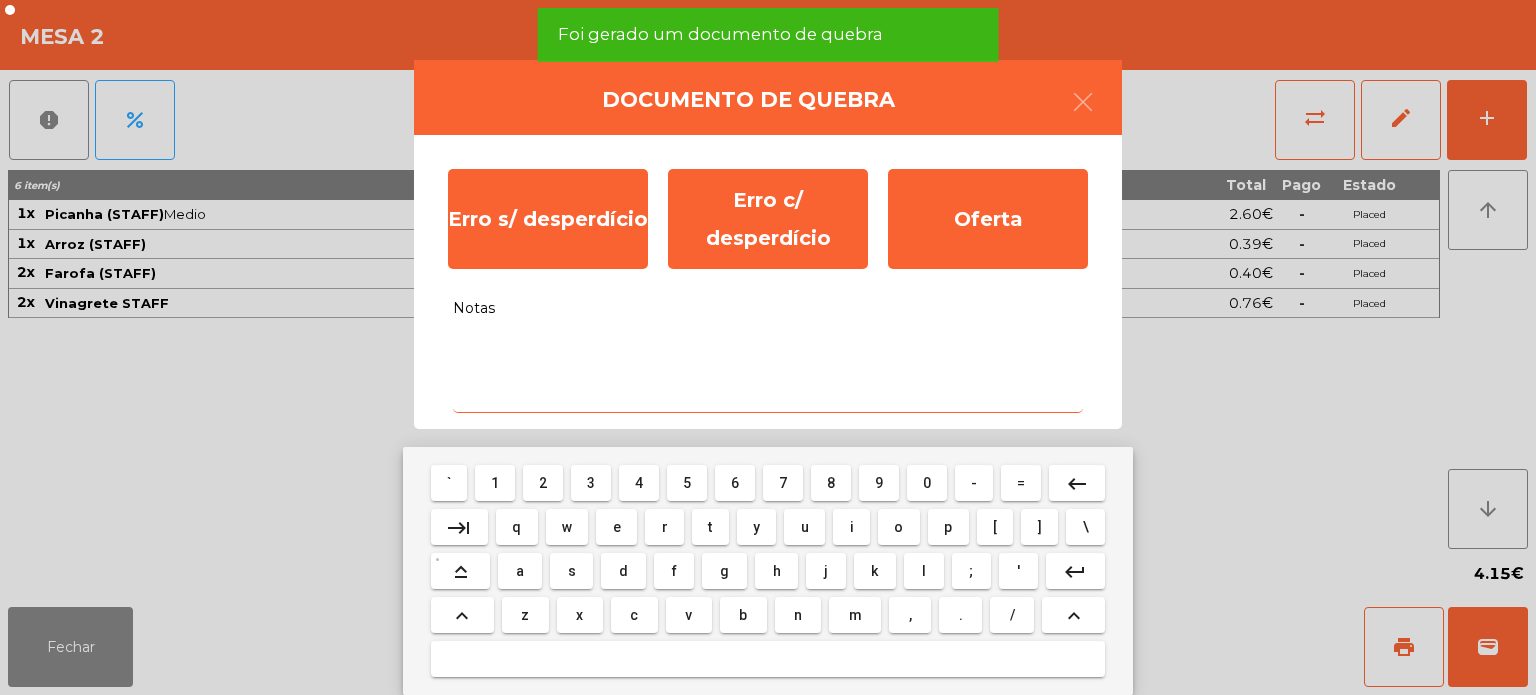 click on "c" at bounding box center (634, 615) 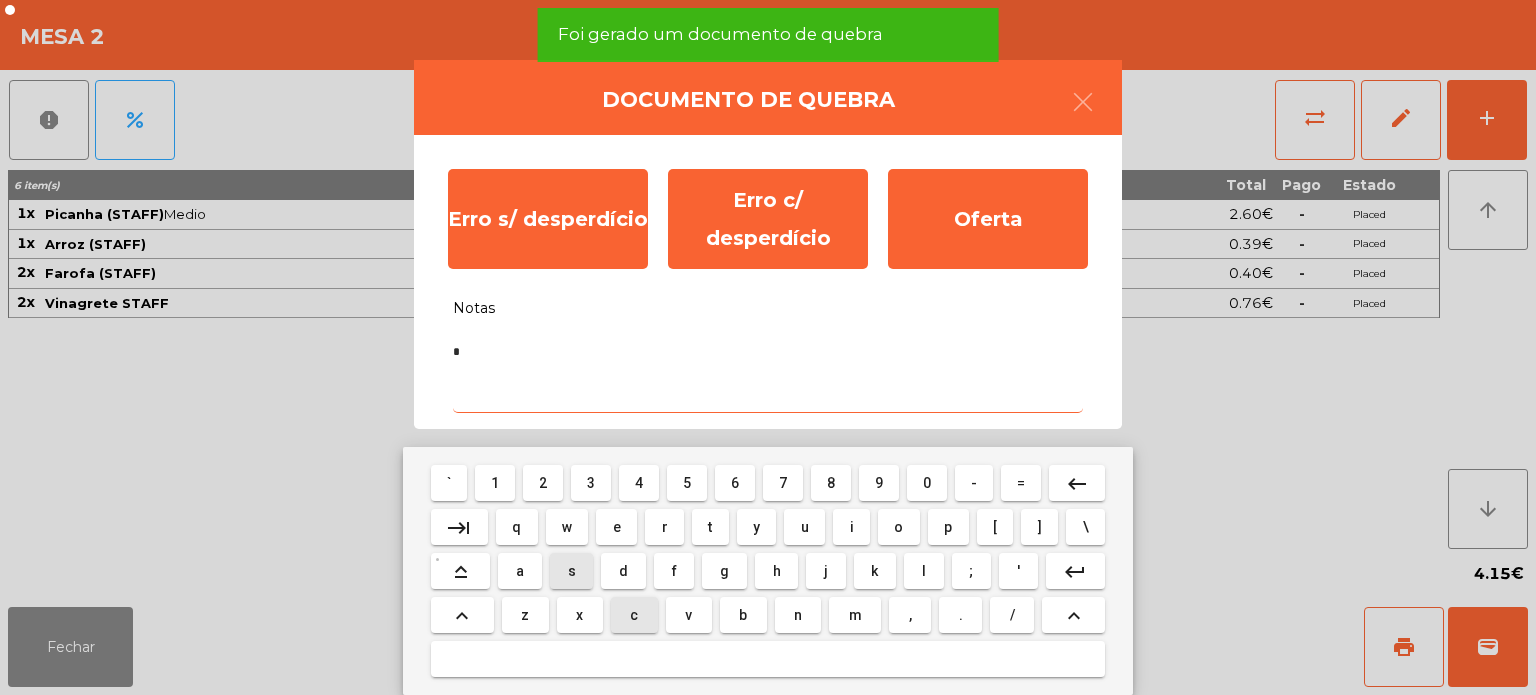 click on "s" at bounding box center (571, 571) 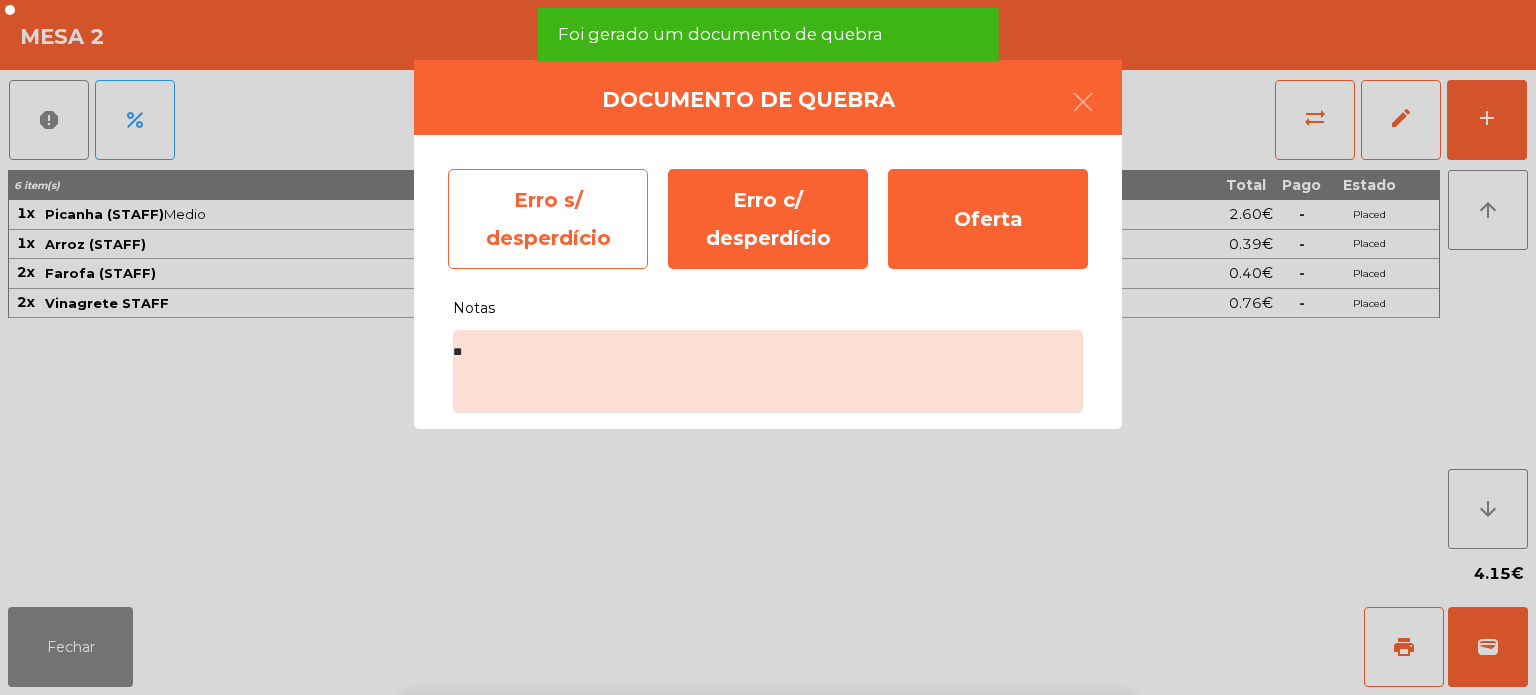 click on "Erro s/ desperdício" 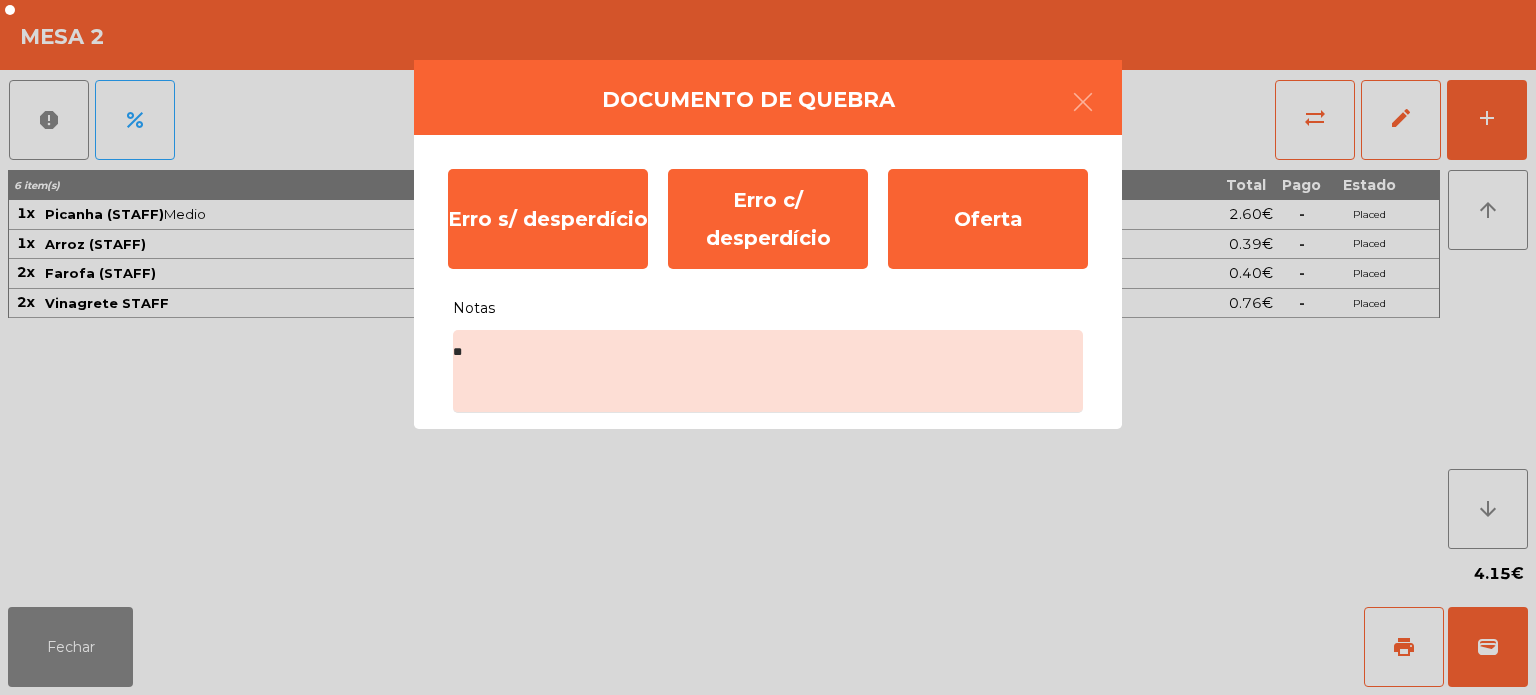 click on "Mesa 3   2.81 €" 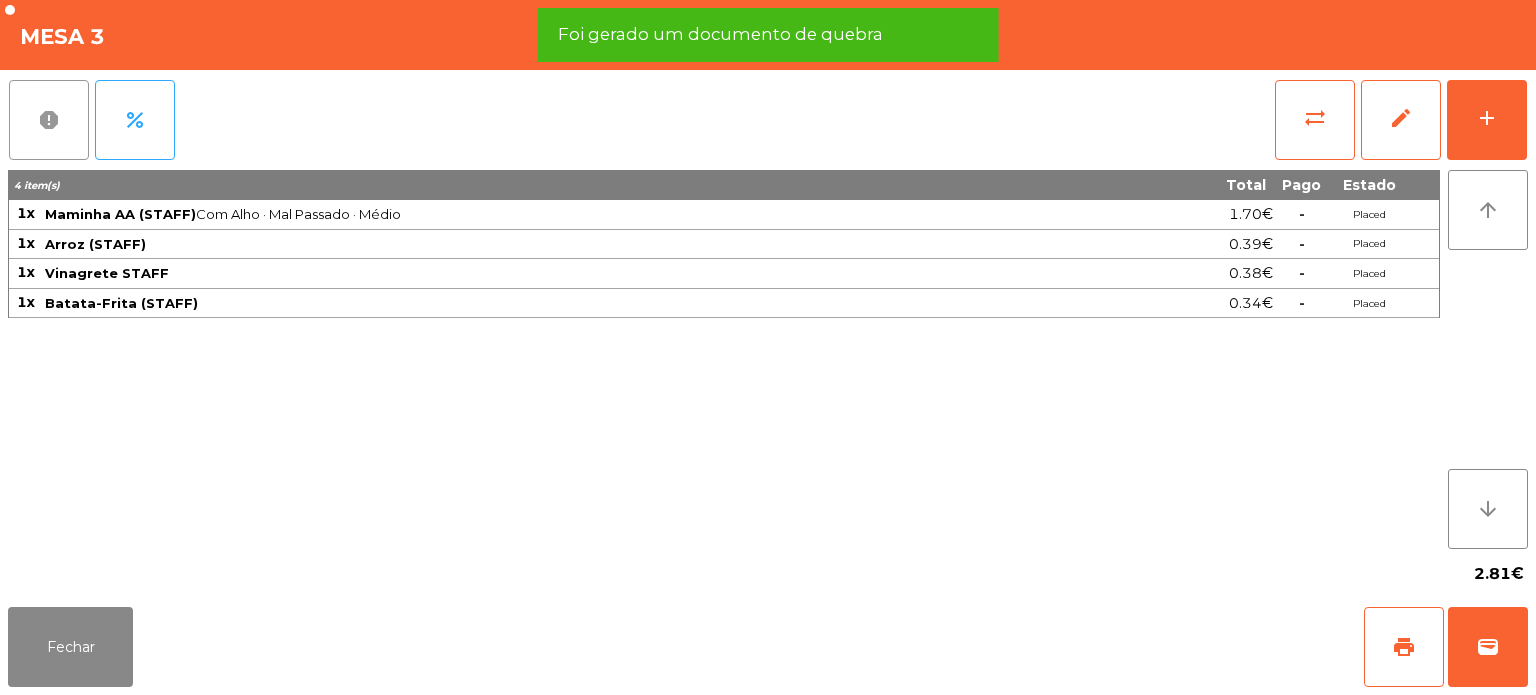 click on "report" 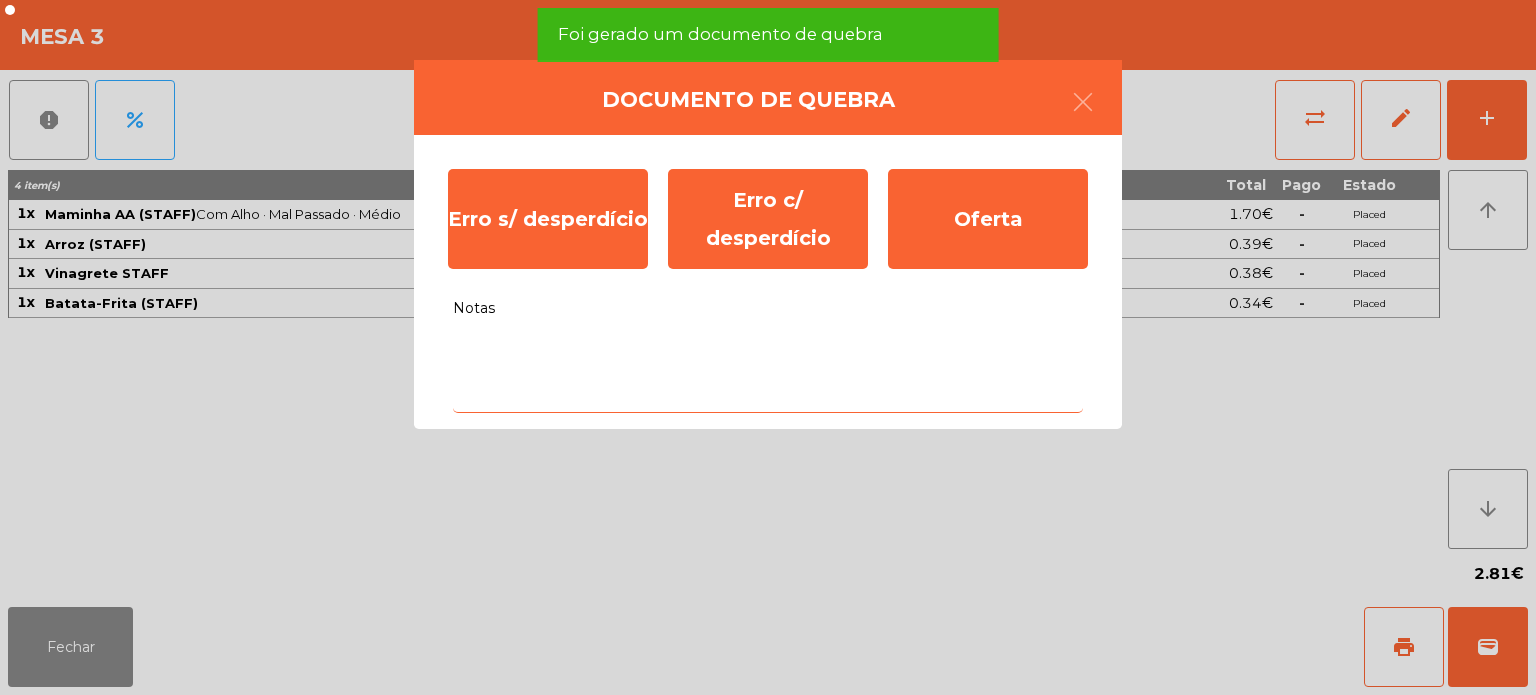 click on "Notas" at bounding box center (768, 371) 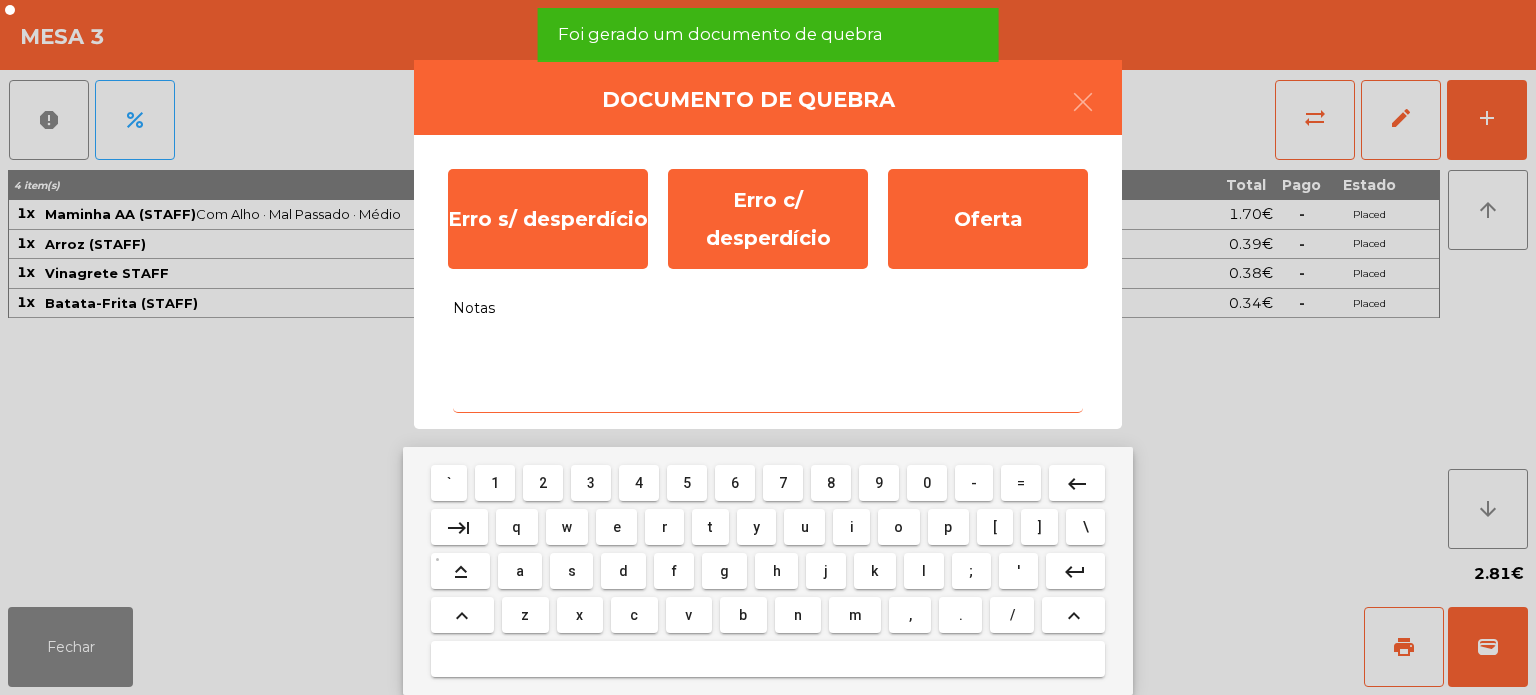 click on "f" at bounding box center (674, 571) 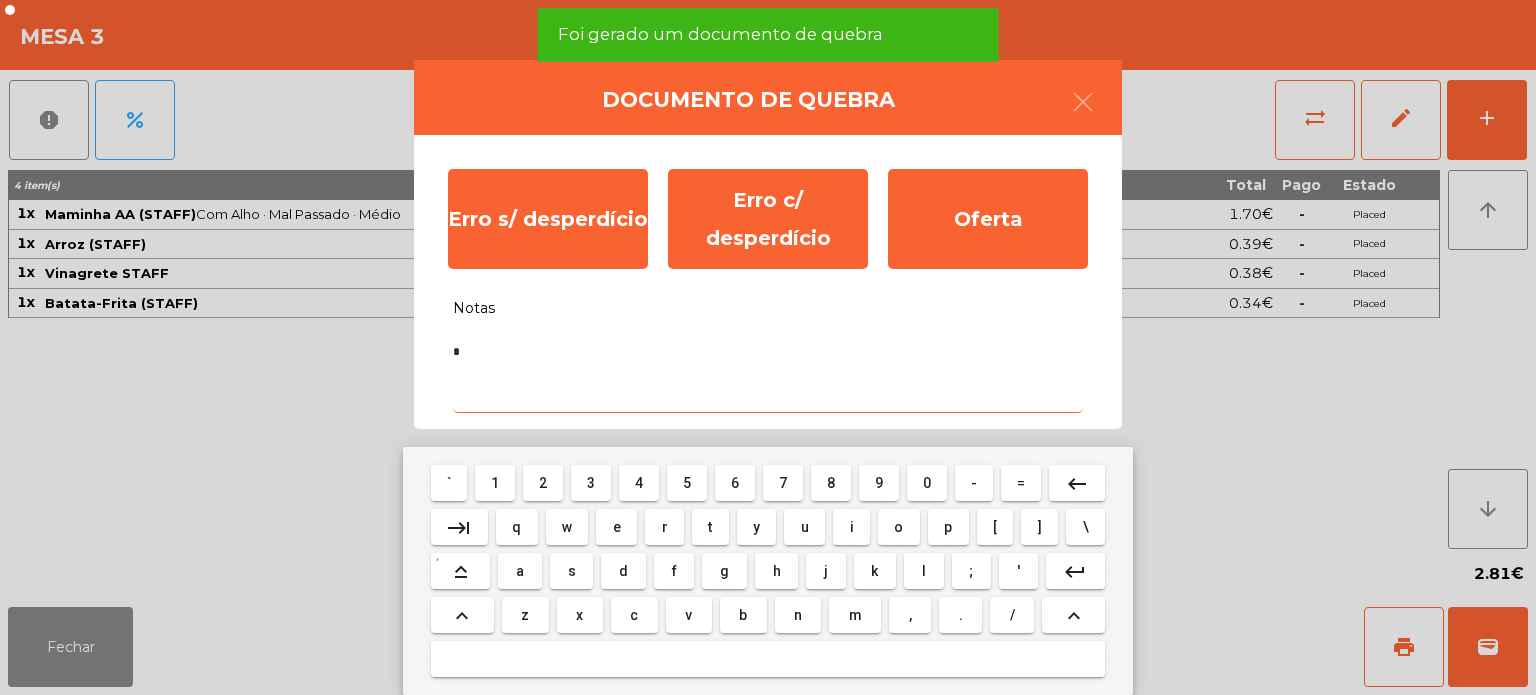 click on "f" at bounding box center (674, 571) 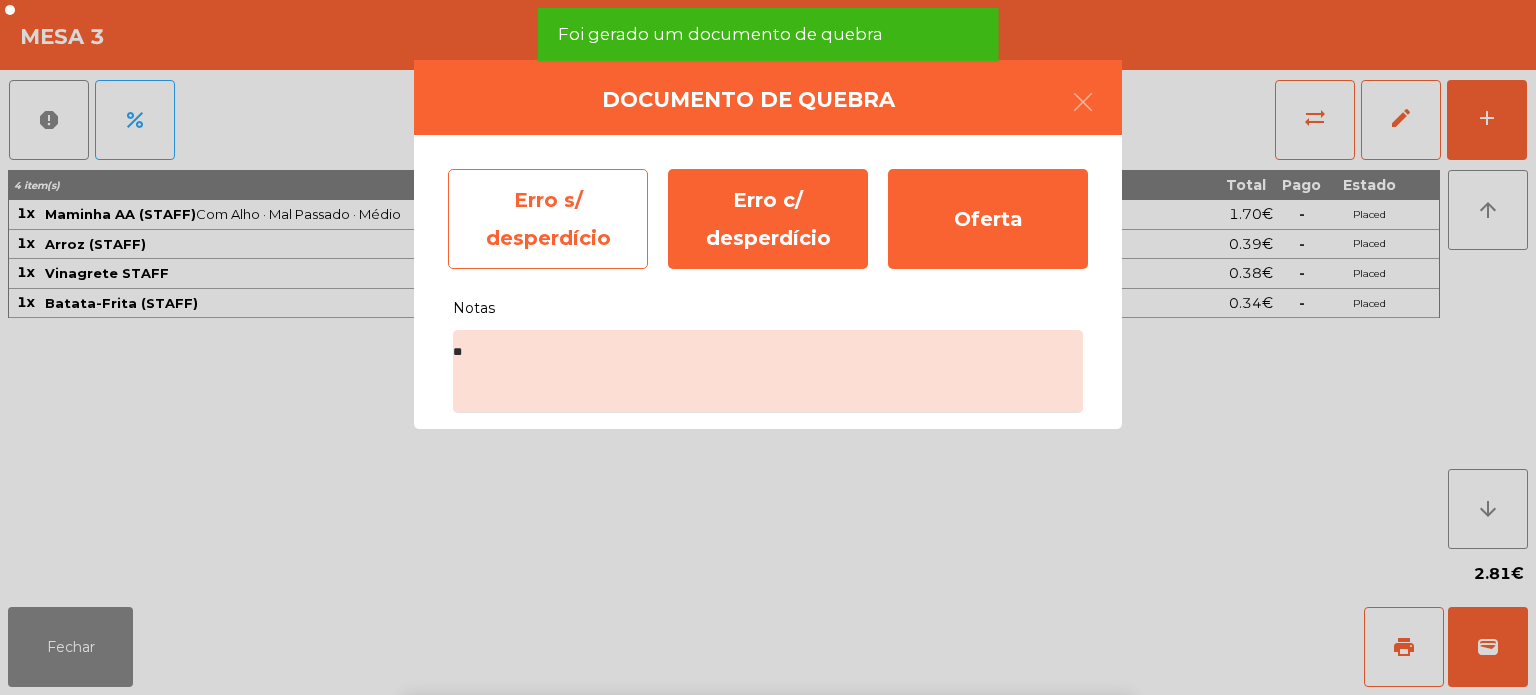 click on "Erro s/ desperdício" 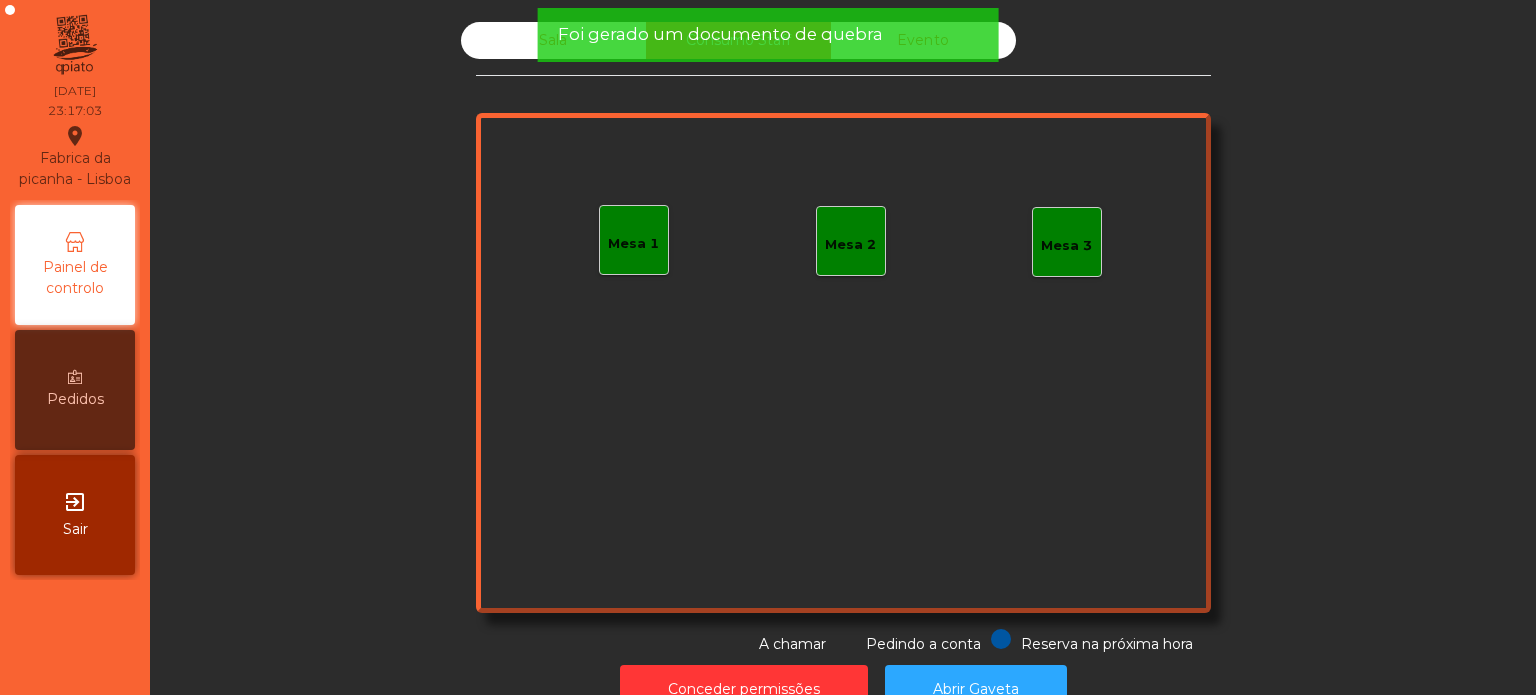 click on "Foi gerado um documento de quebra" 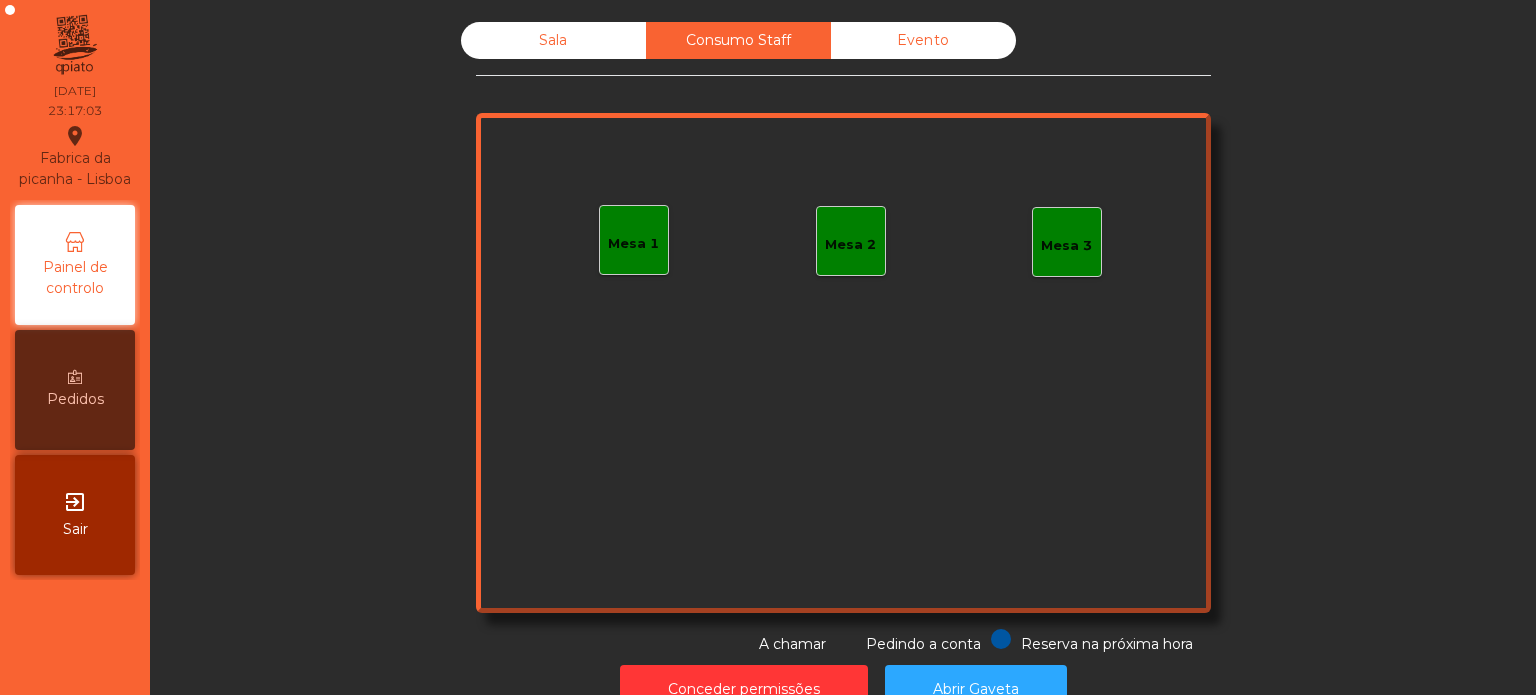 click on "Foi gerado um documento de quebra" 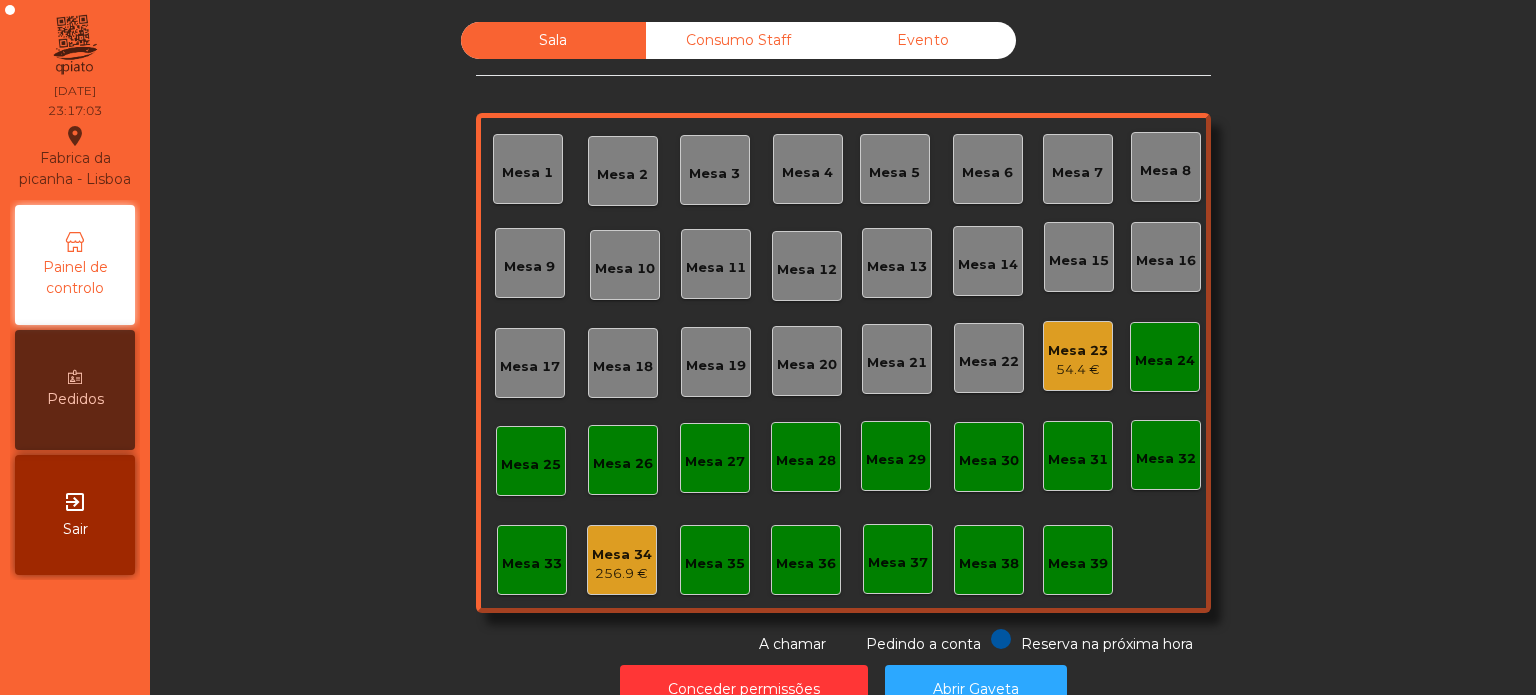 click on "Sala" 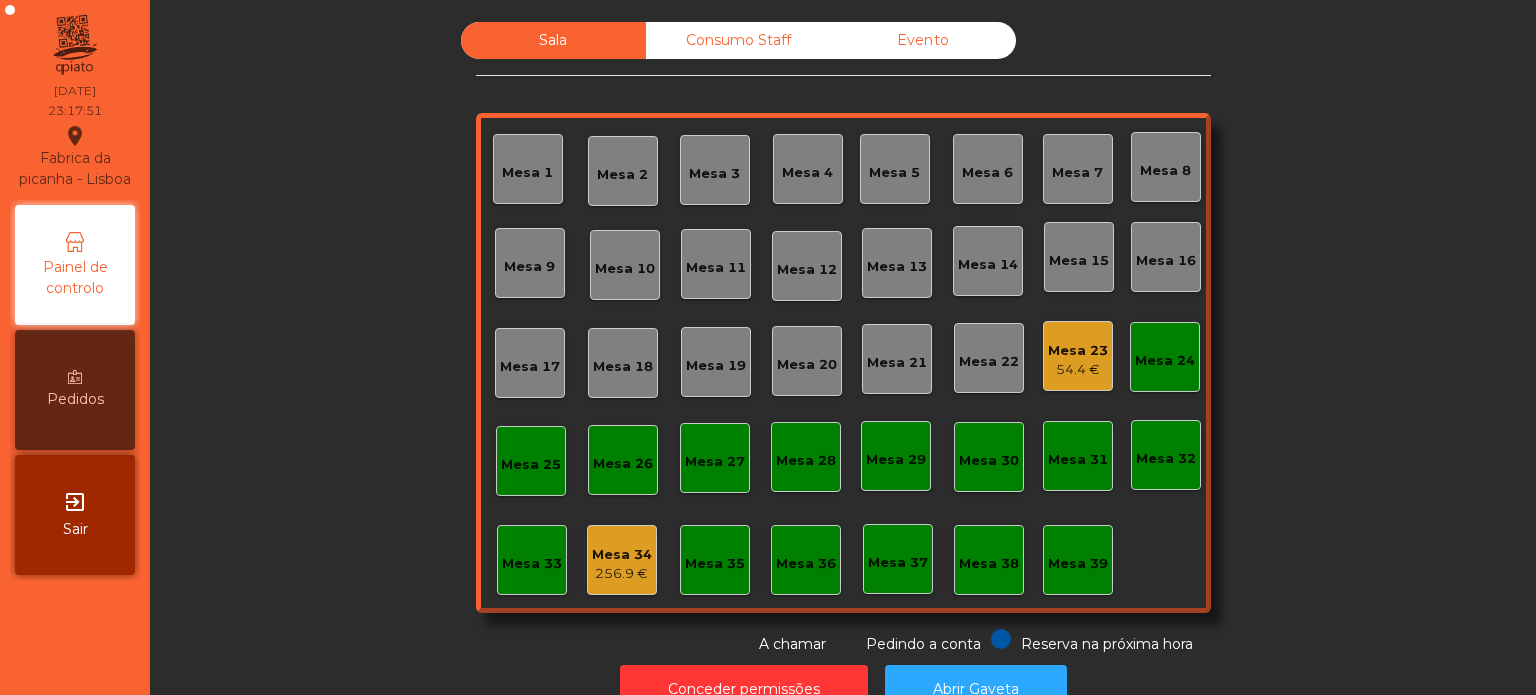 click on "Mesa 34" 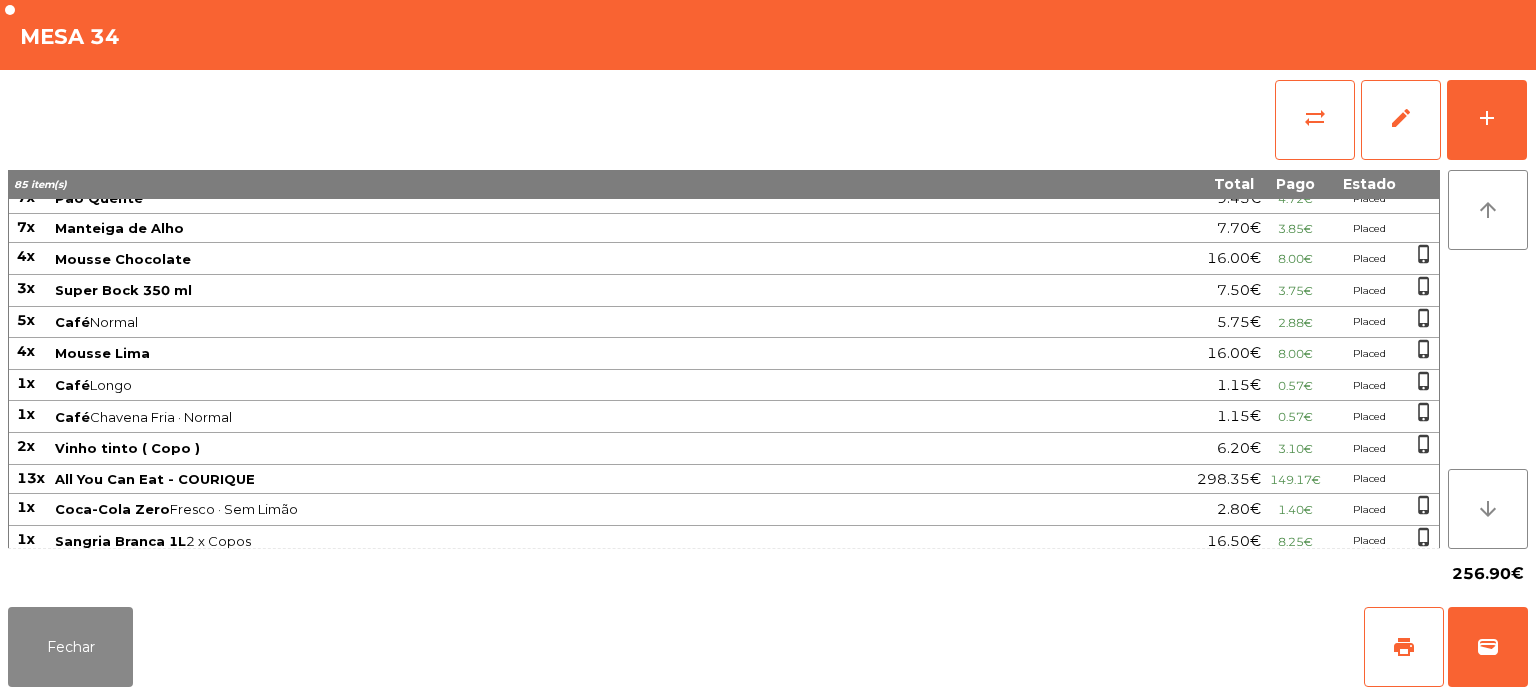 scroll, scrollTop: 0, scrollLeft: 0, axis: both 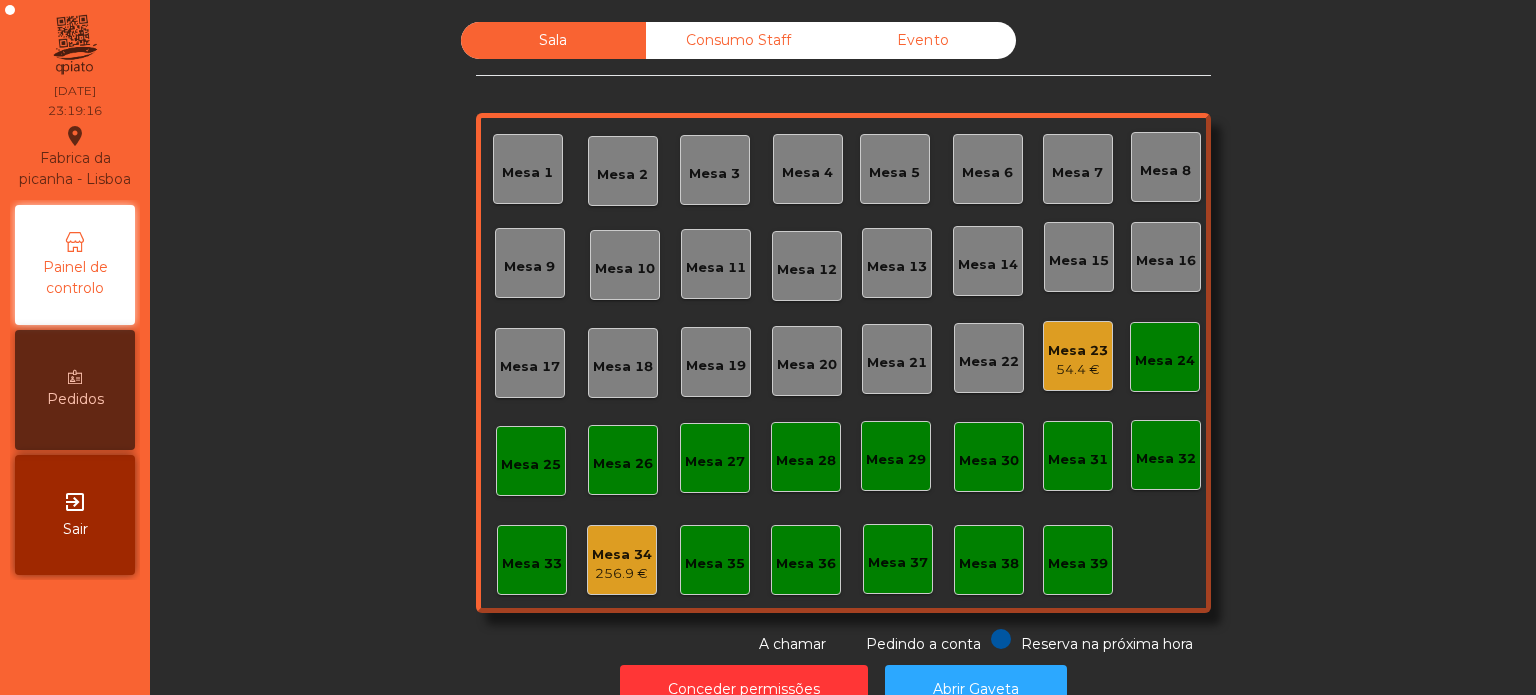 click on "Consumo Staff" 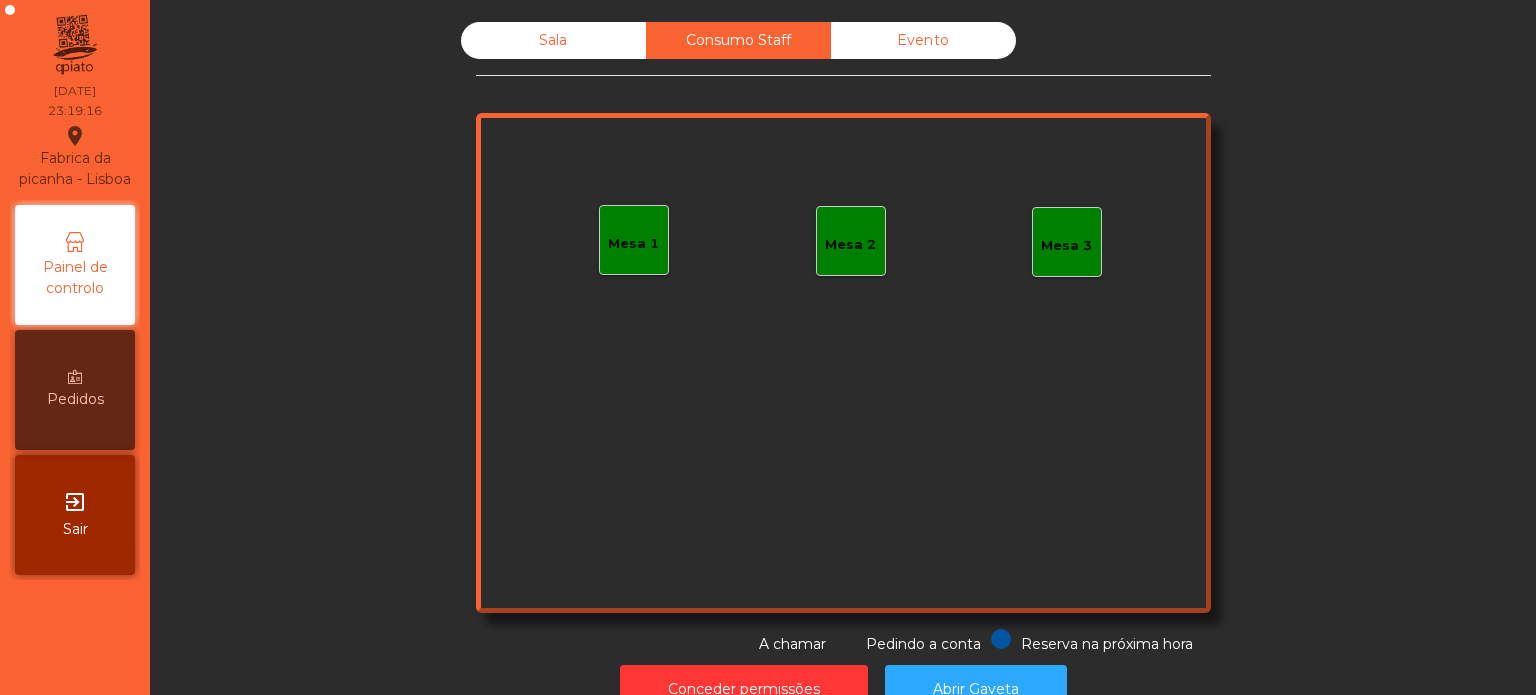 click on "Mesa 1" 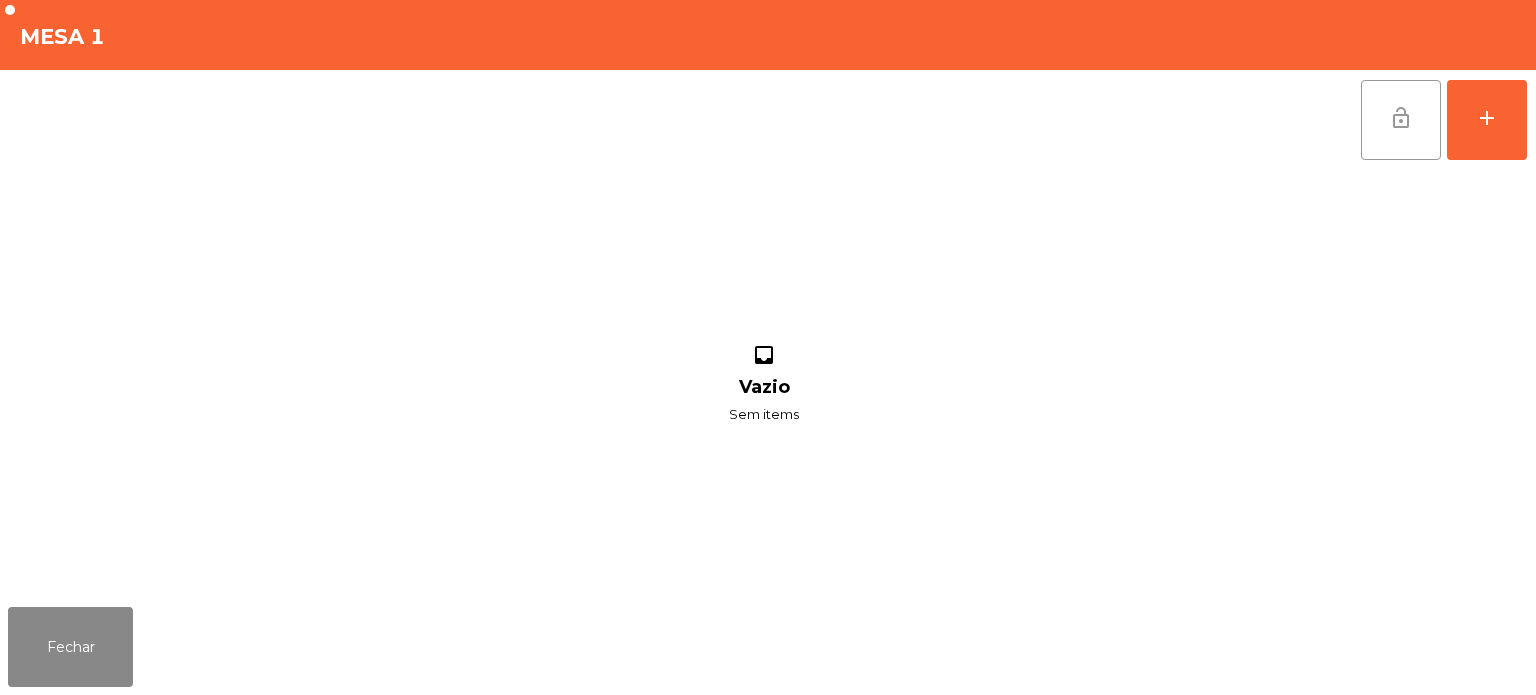 click on "lock_open" 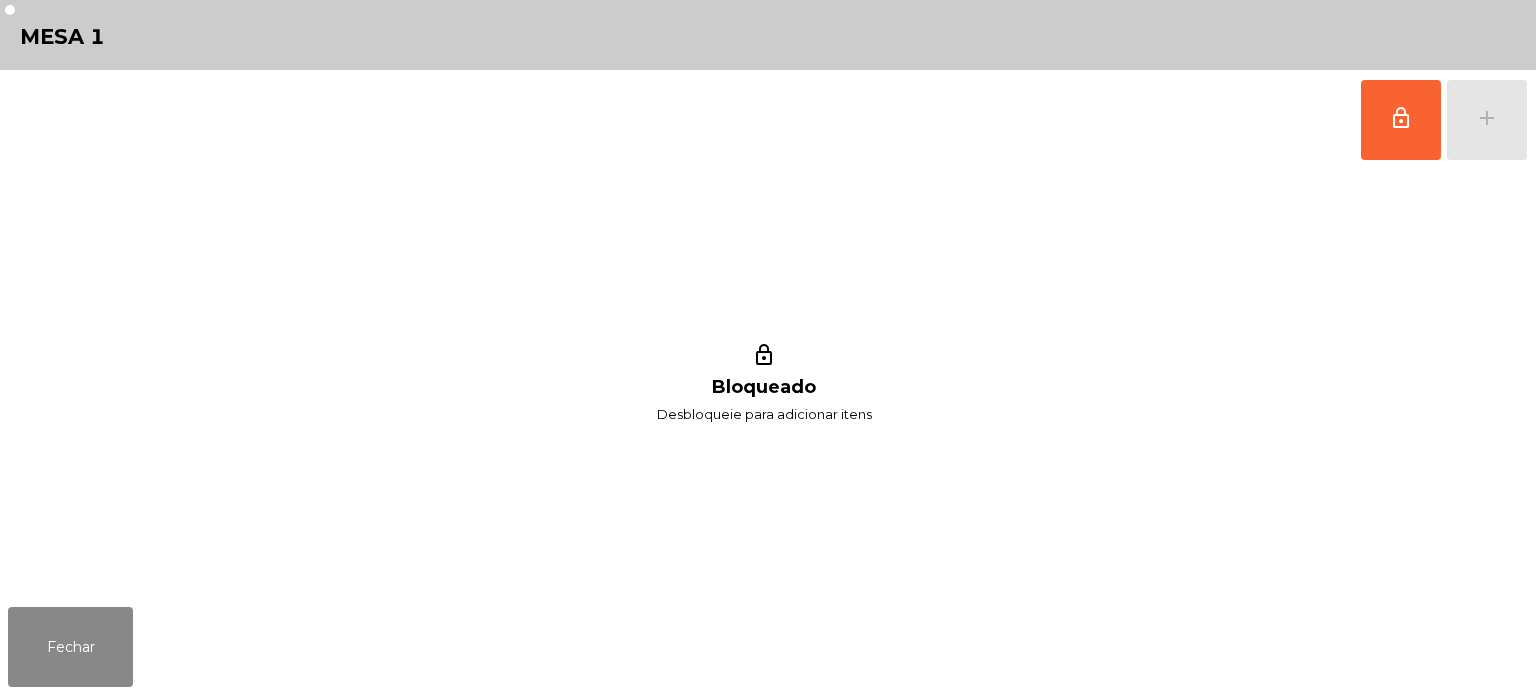 click on "lock_outline   add" 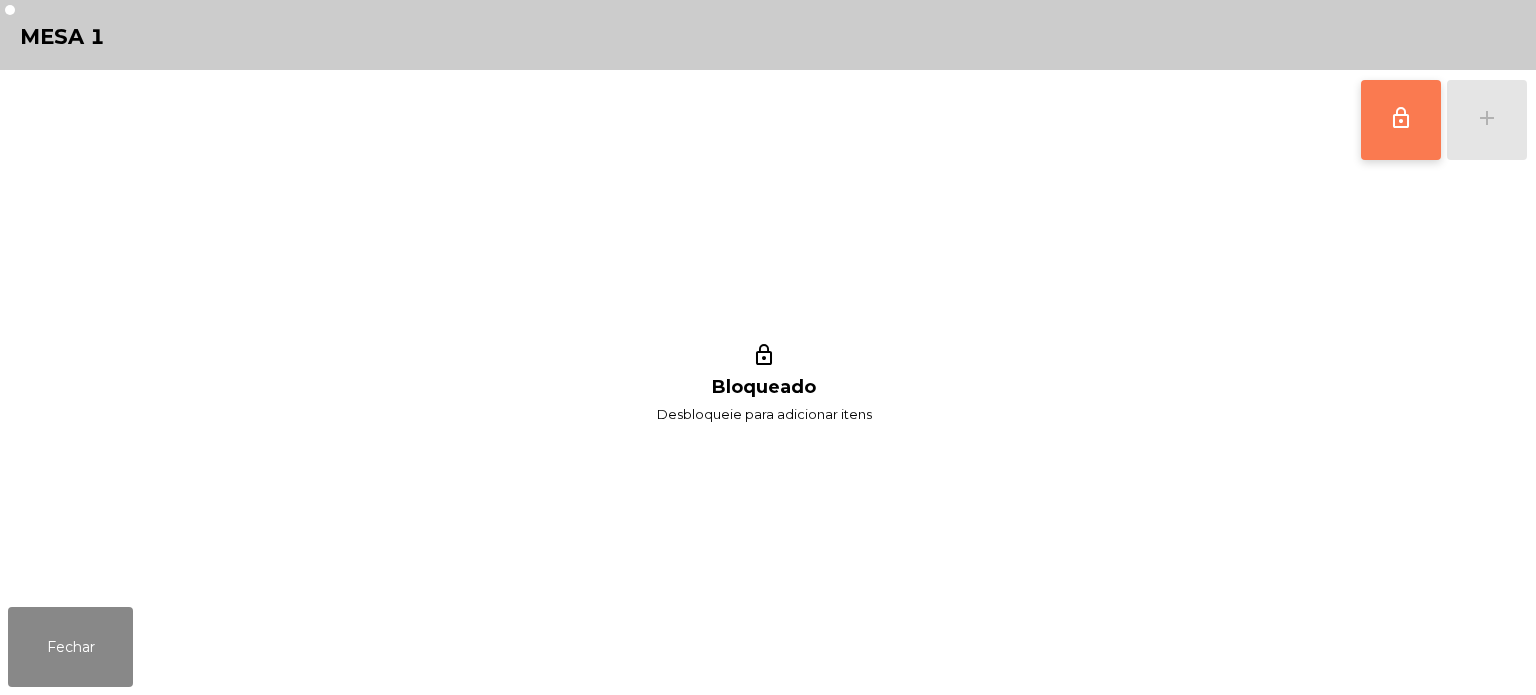 click on "lock_outline" 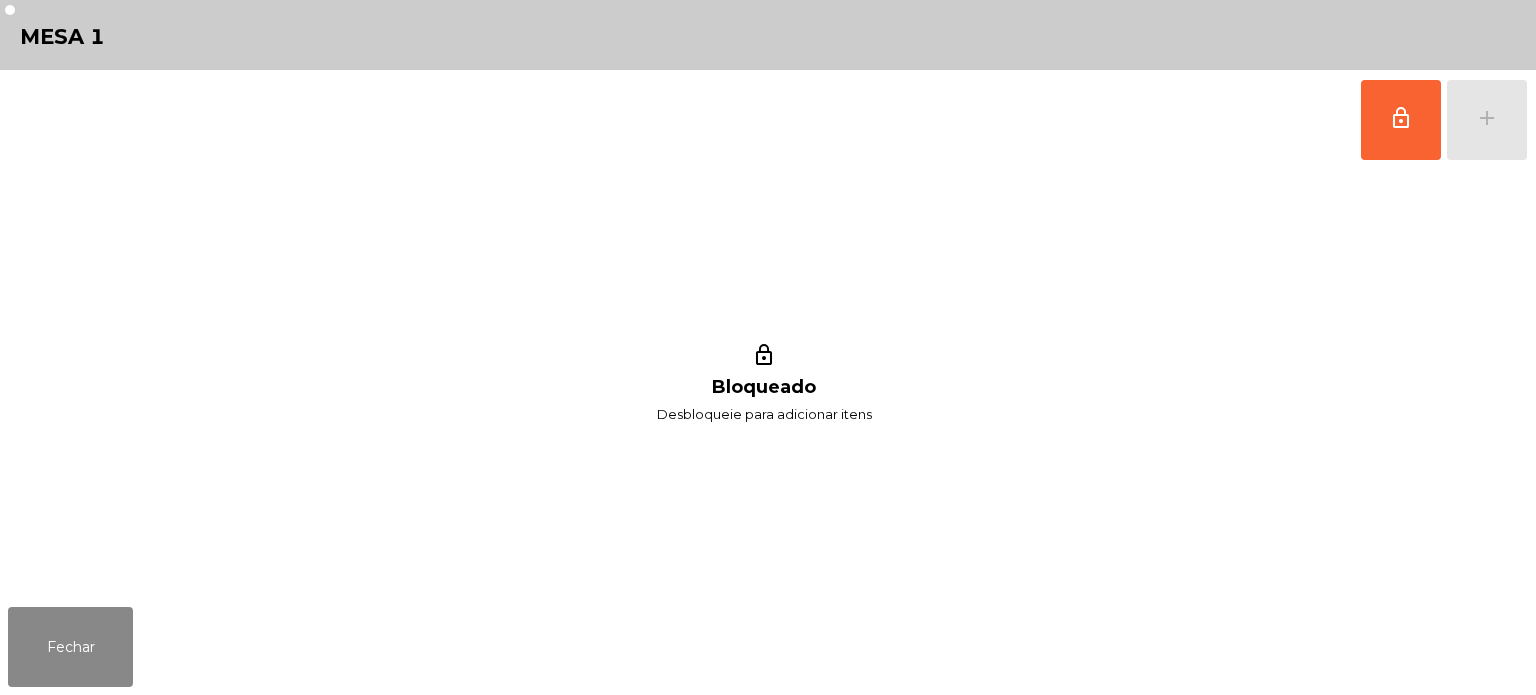 click on "lock_outline   add" 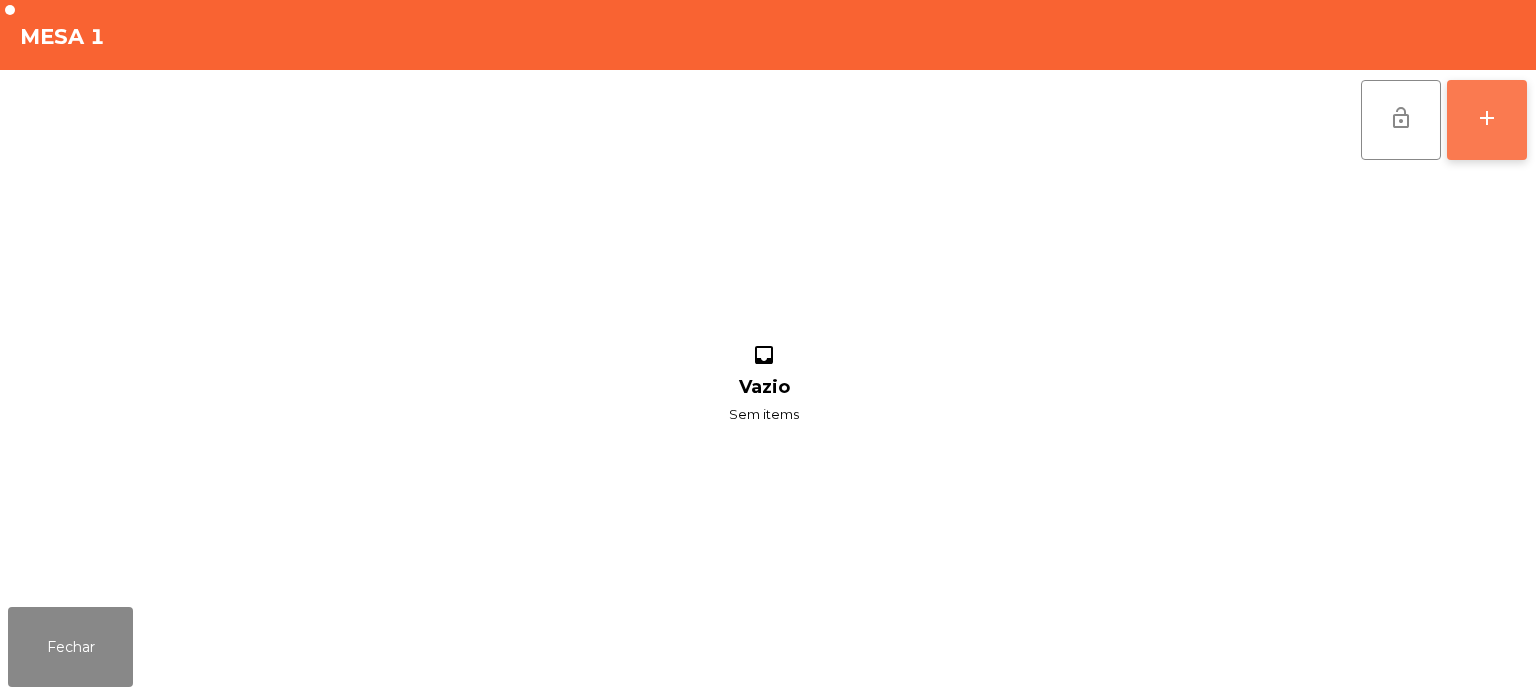click on "add" 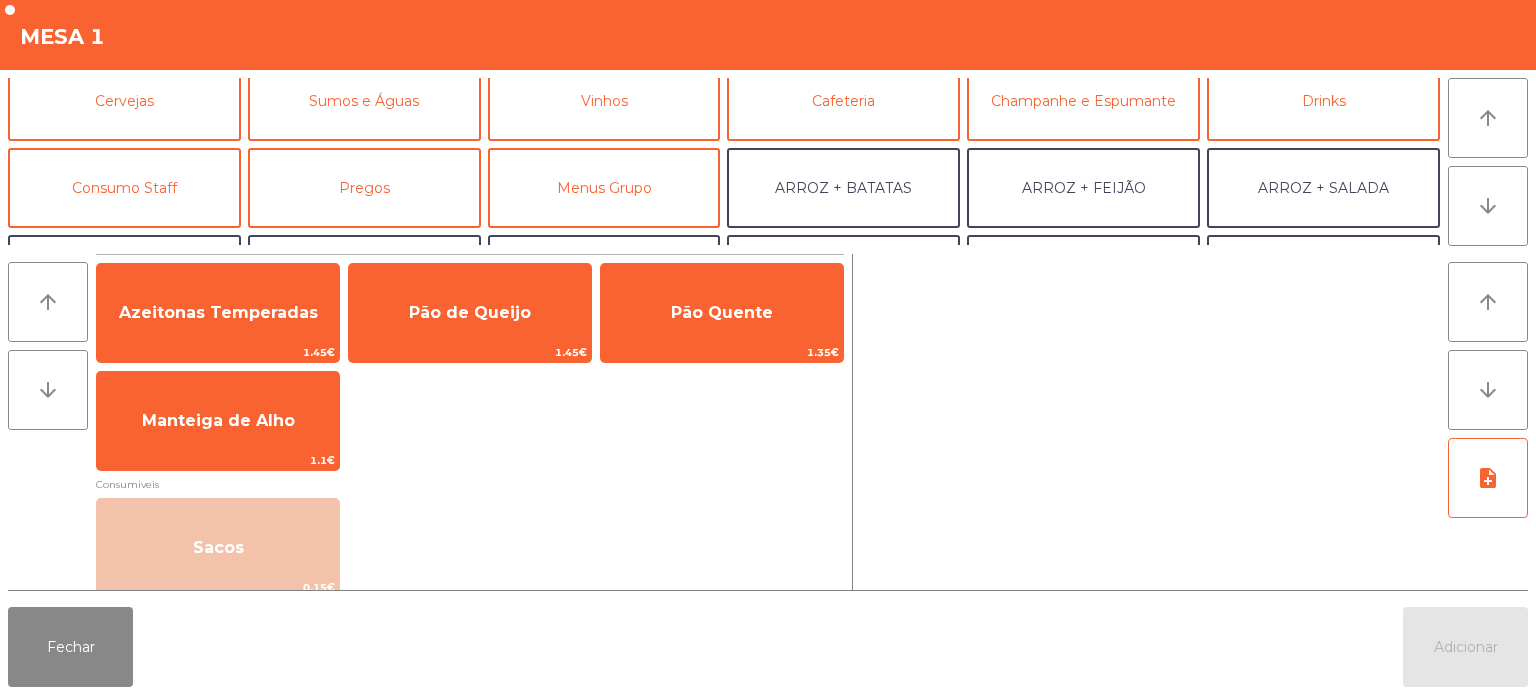 scroll, scrollTop: 112, scrollLeft: 0, axis: vertical 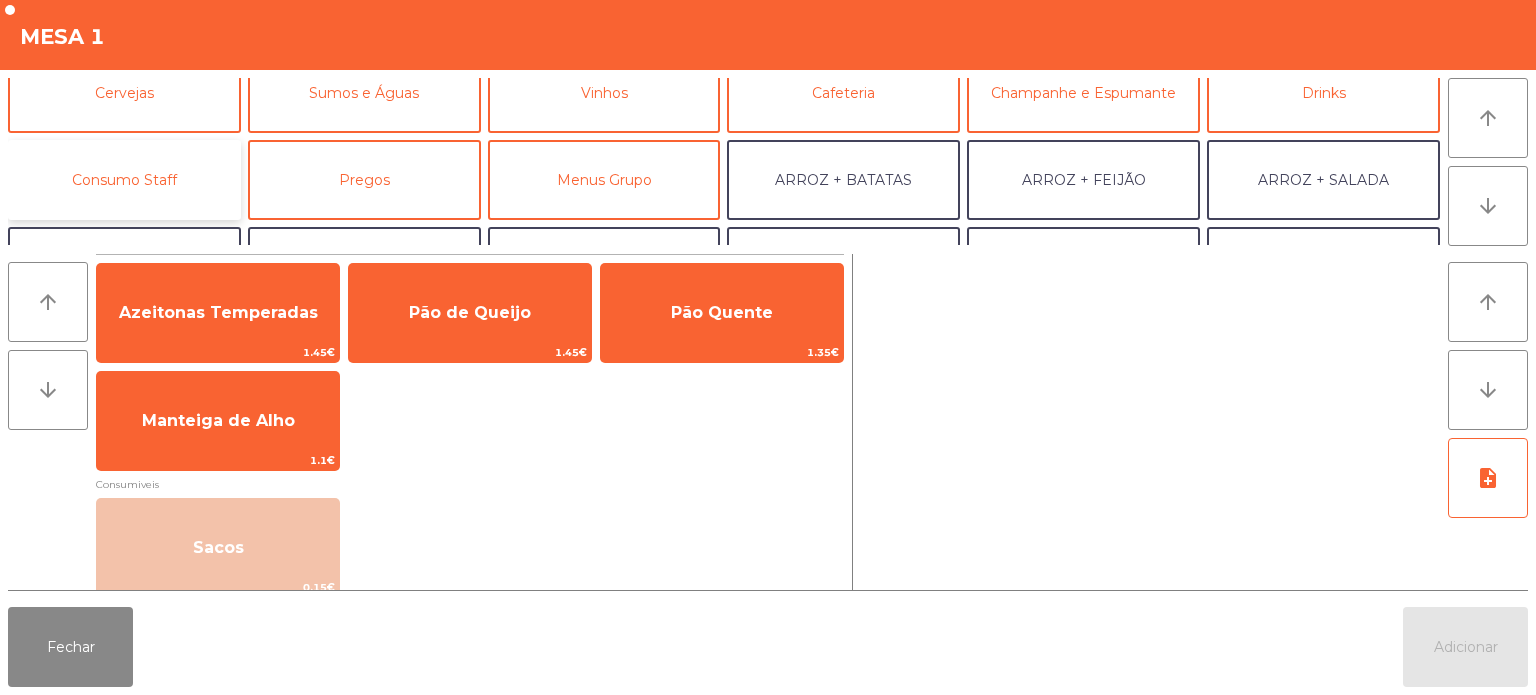 click on "Consumo Staff" 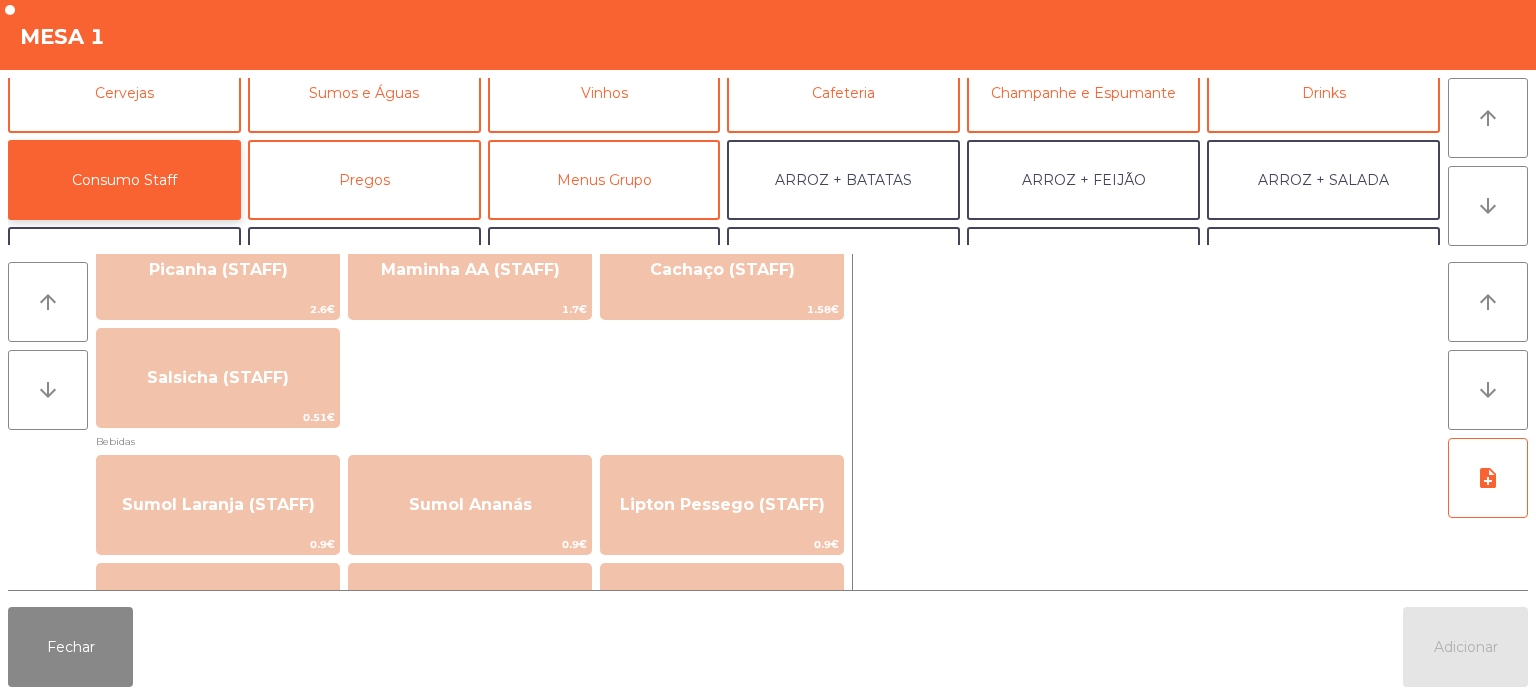 scroll, scrollTop: 0, scrollLeft: 0, axis: both 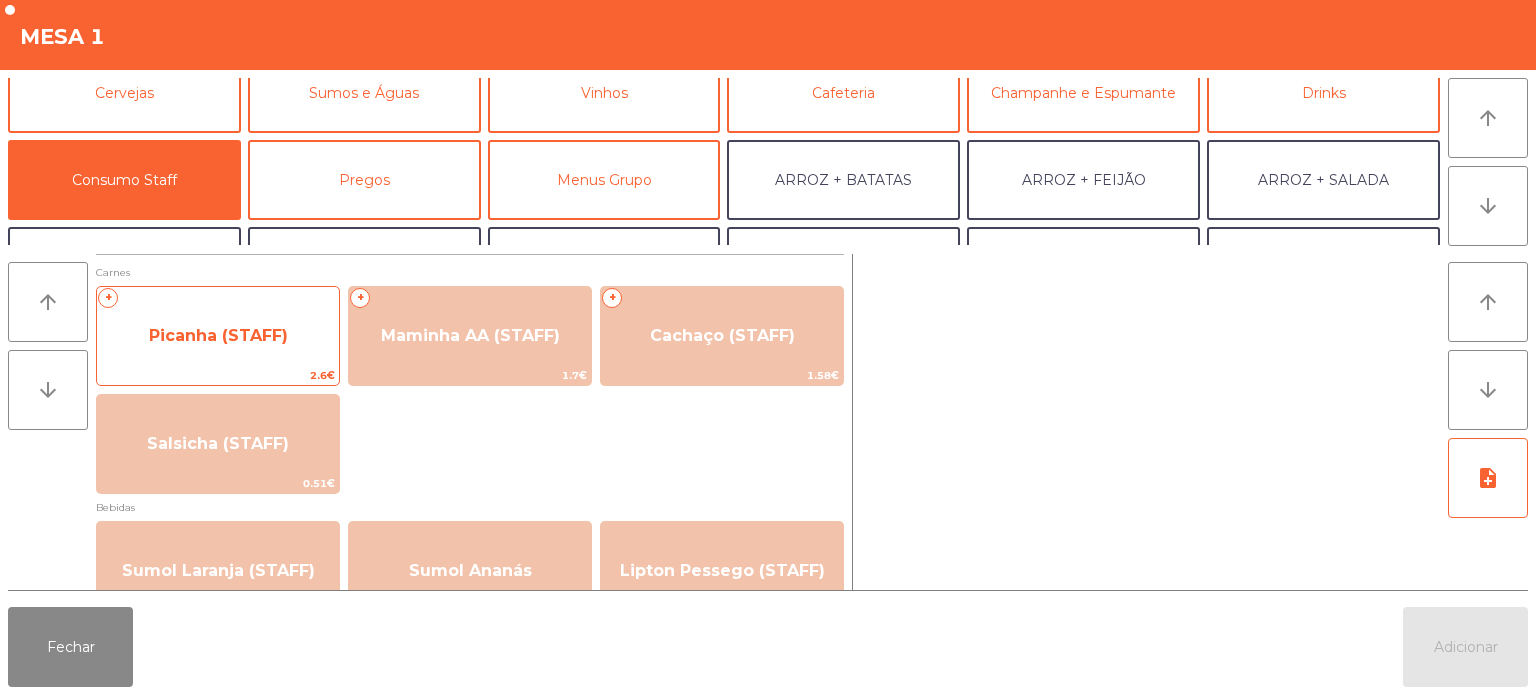 click on "Picanha (STAFF)" 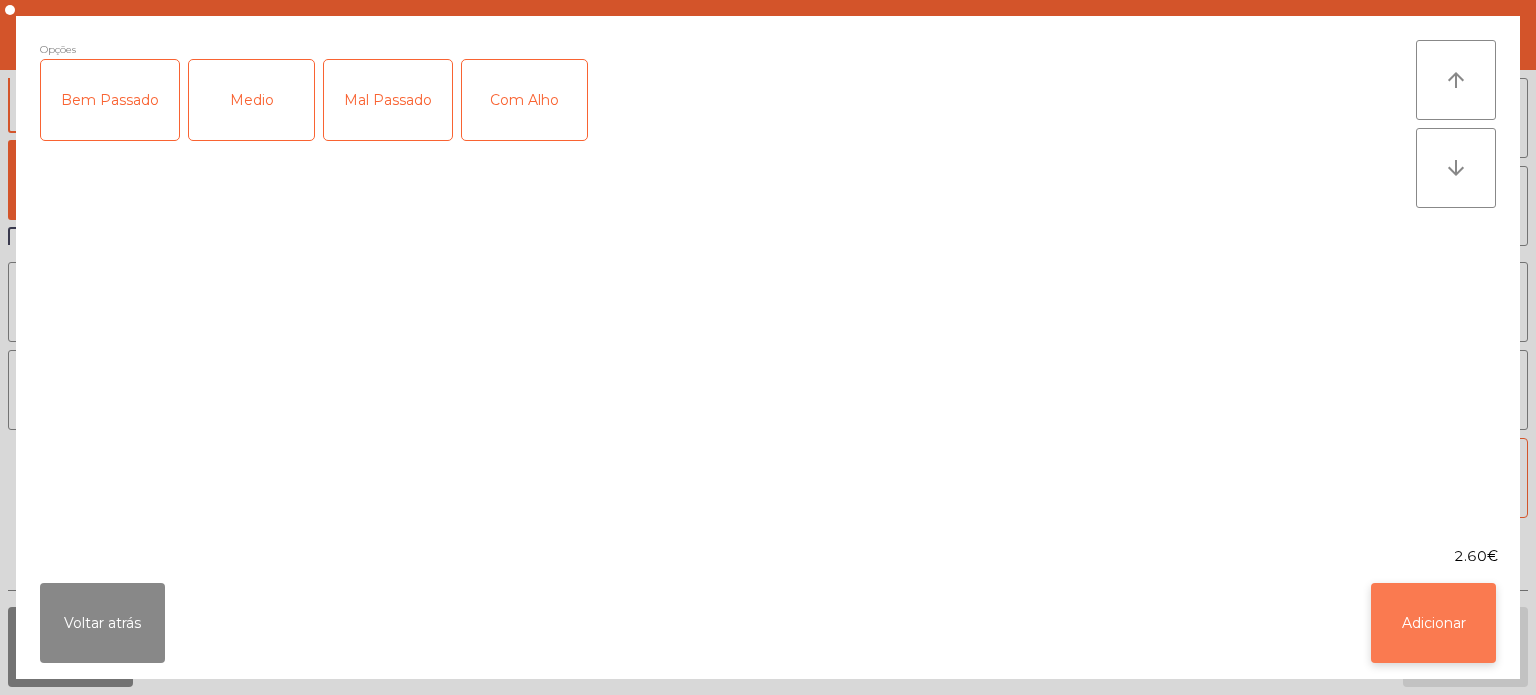 click on "Adicionar" 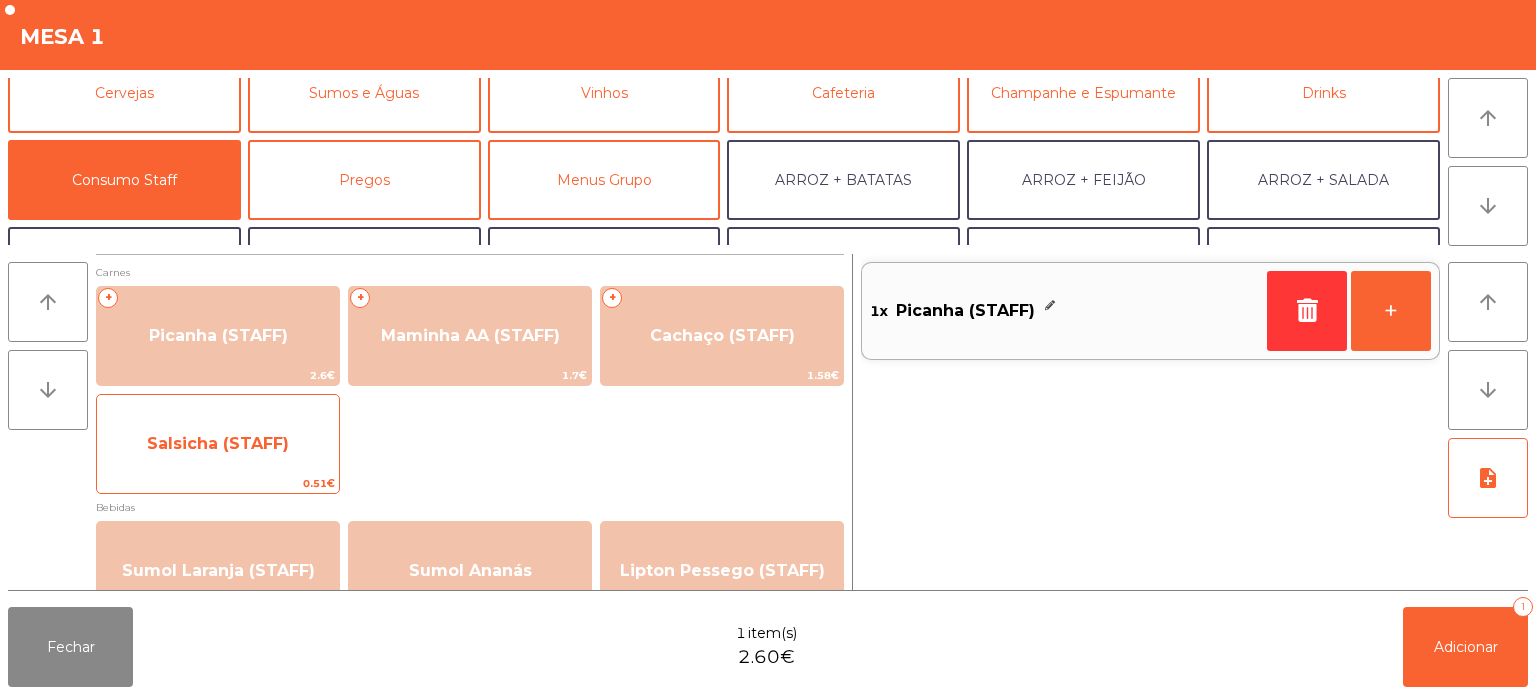 click on "Salsicha (STAFF)" 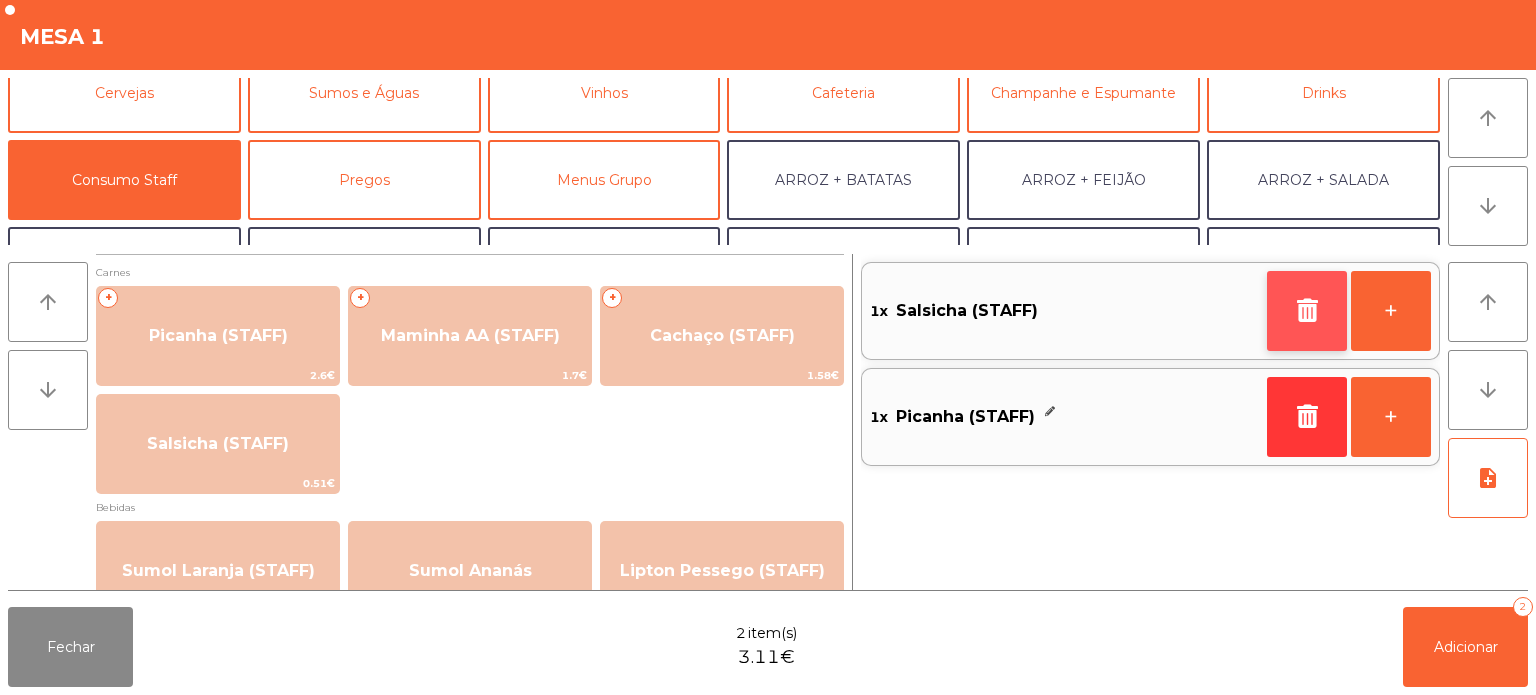 click 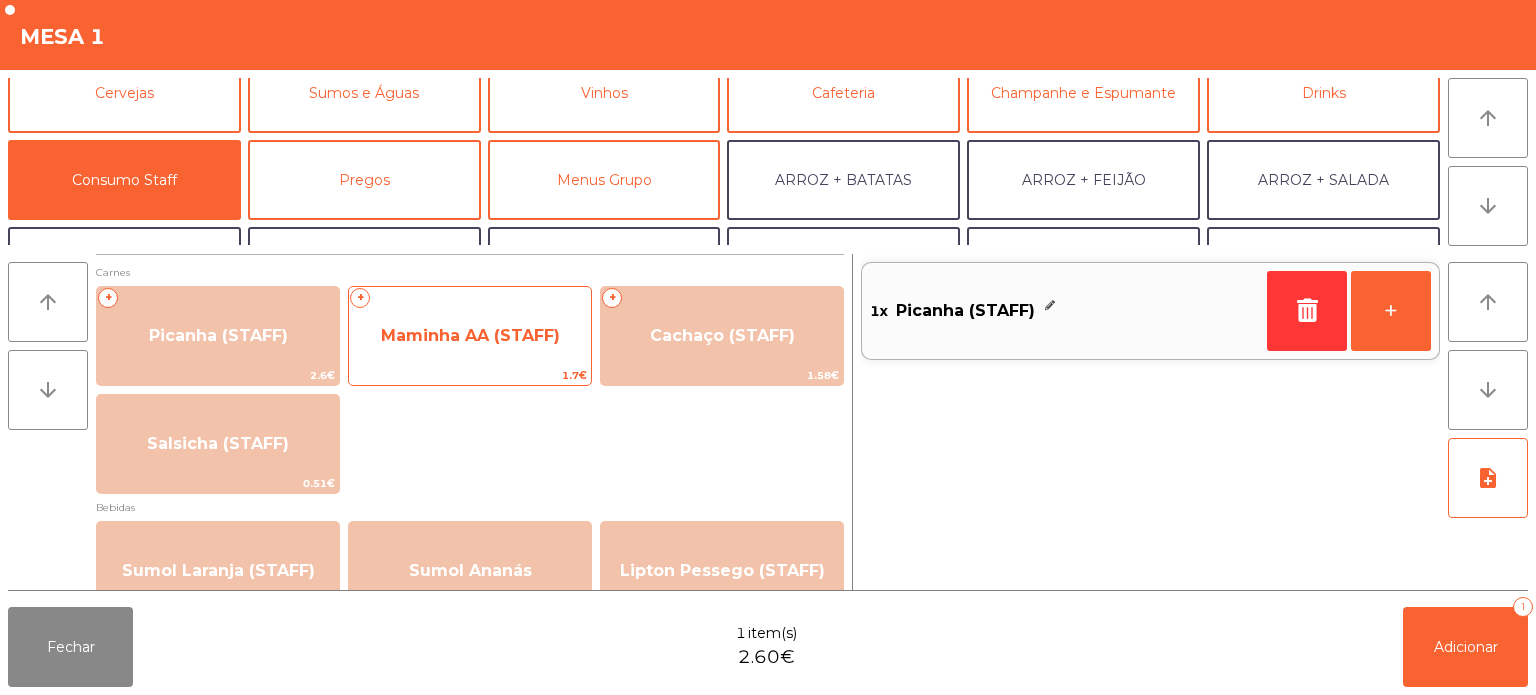 click on "Maminha AA (STAFF)" 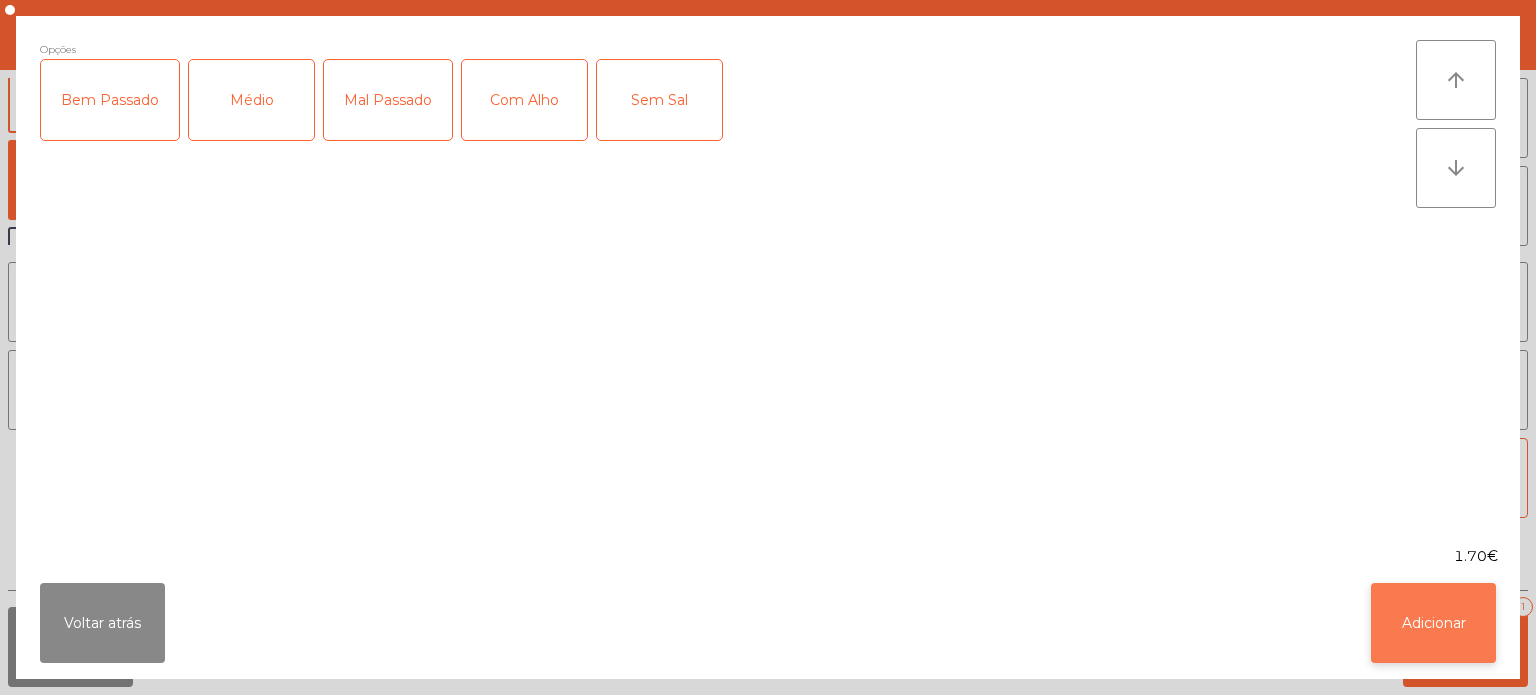 click on "Adicionar" 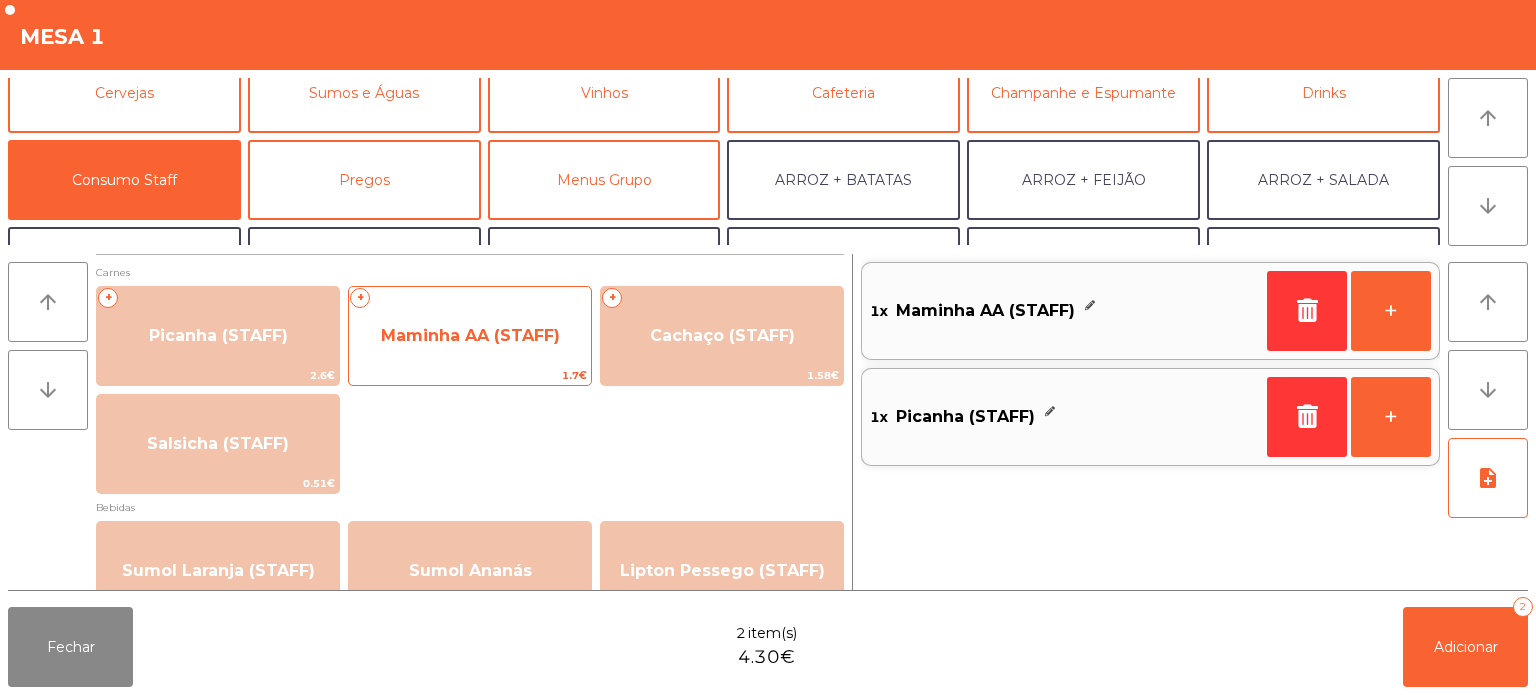 click on "Maminha AA (STAFF)" 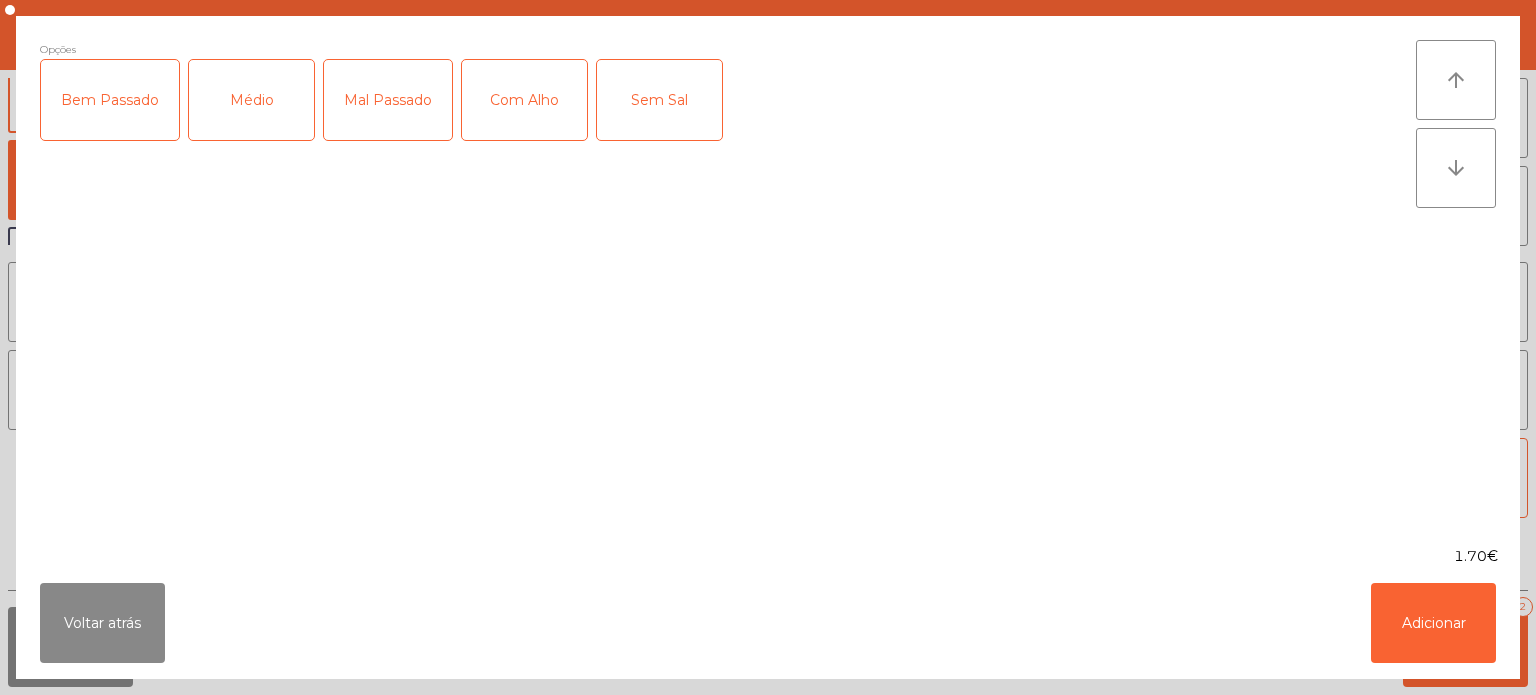 click on "1.70€" 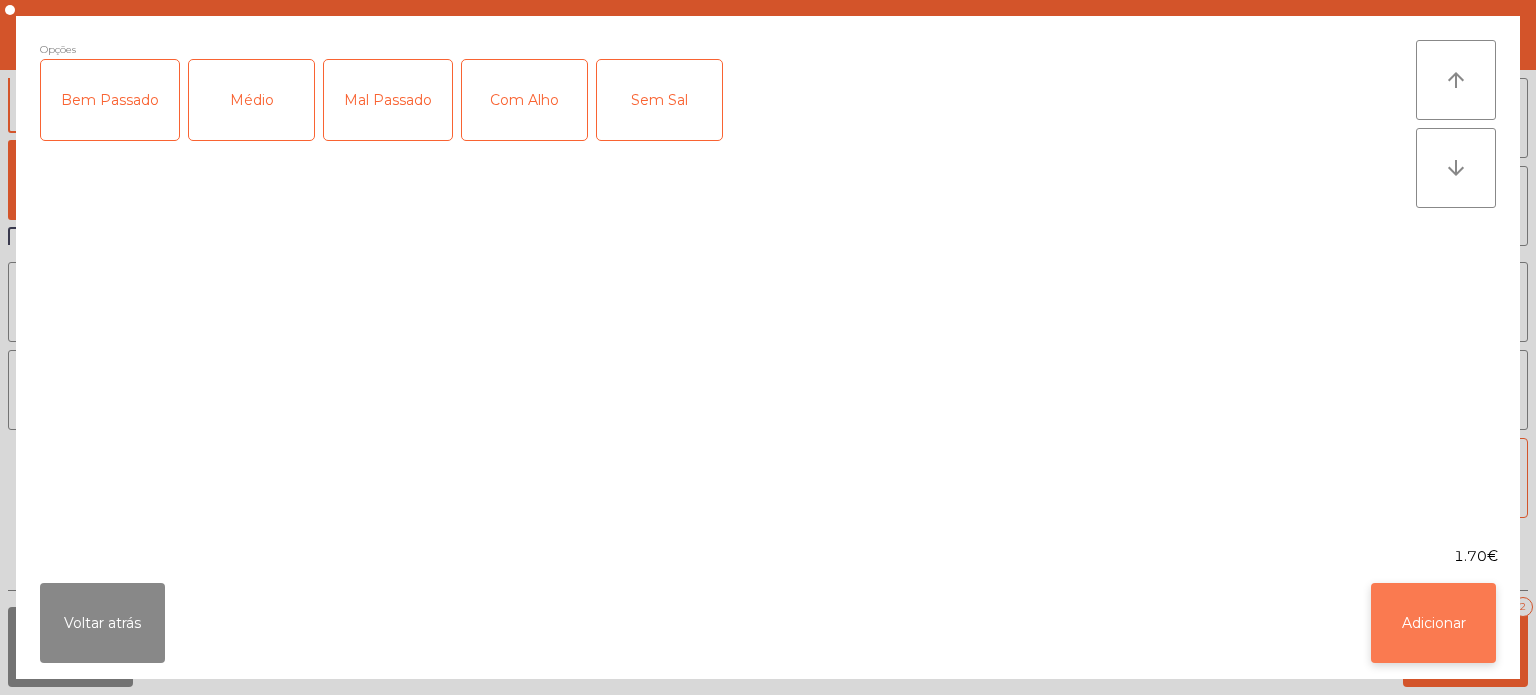 click on "Adicionar" 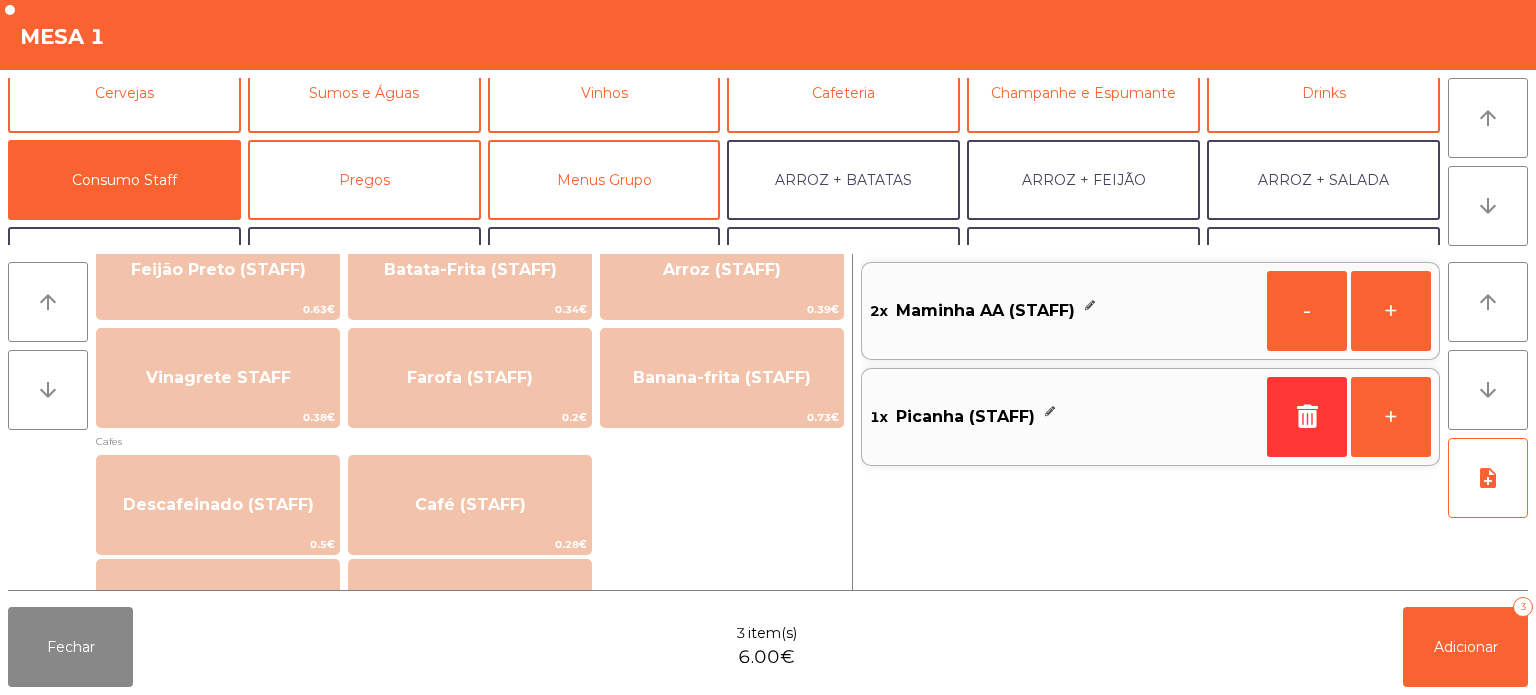 scroll, scrollTop: 1000, scrollLeft: 0, axis: vertical 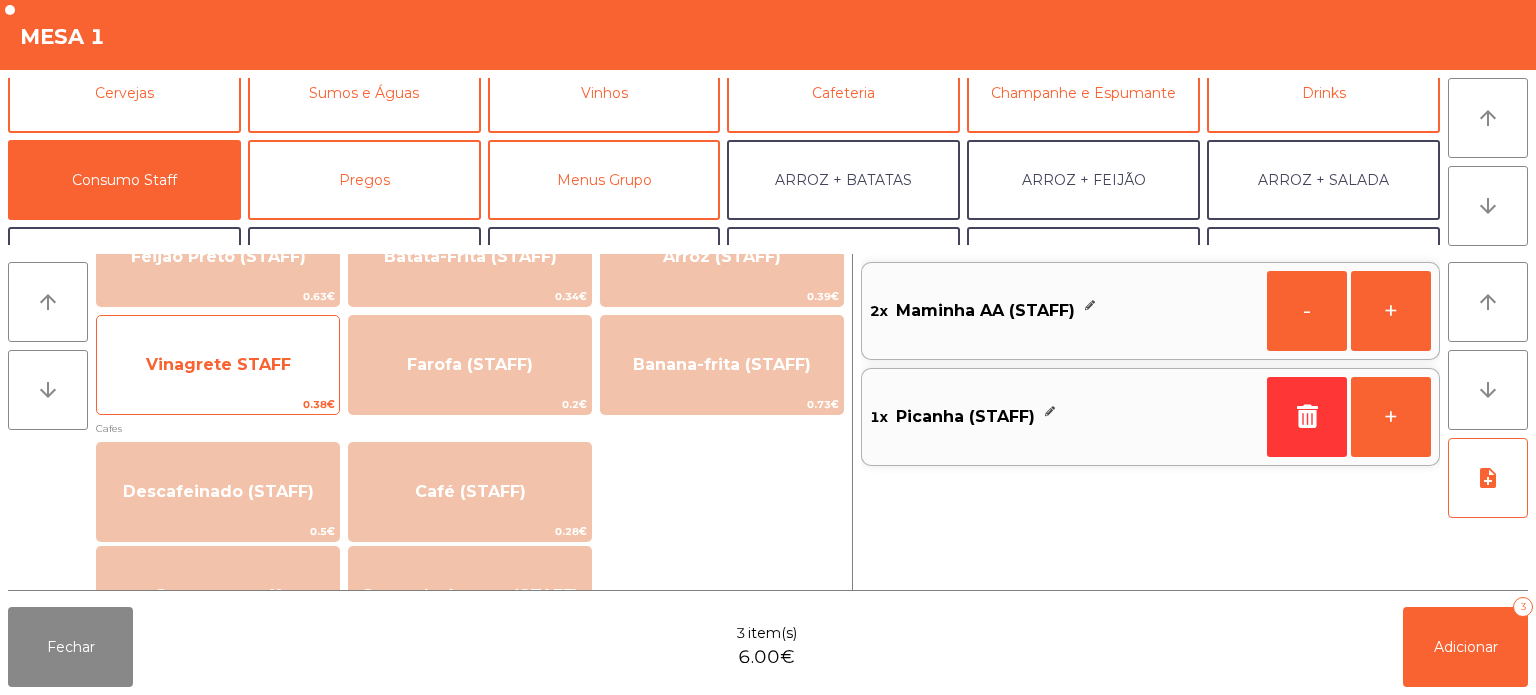 click on "Vinagrete STAFF" 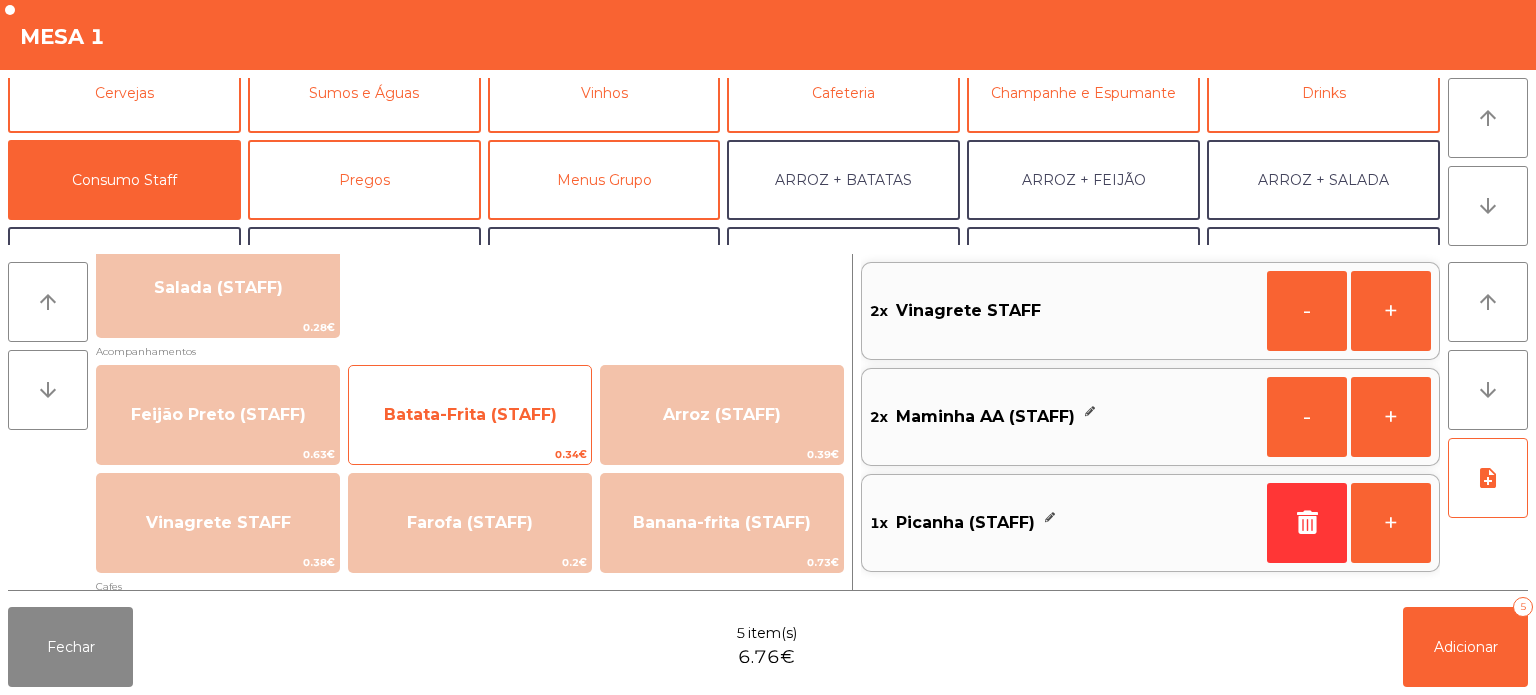 click on "Batata-Frita (STAFF)" 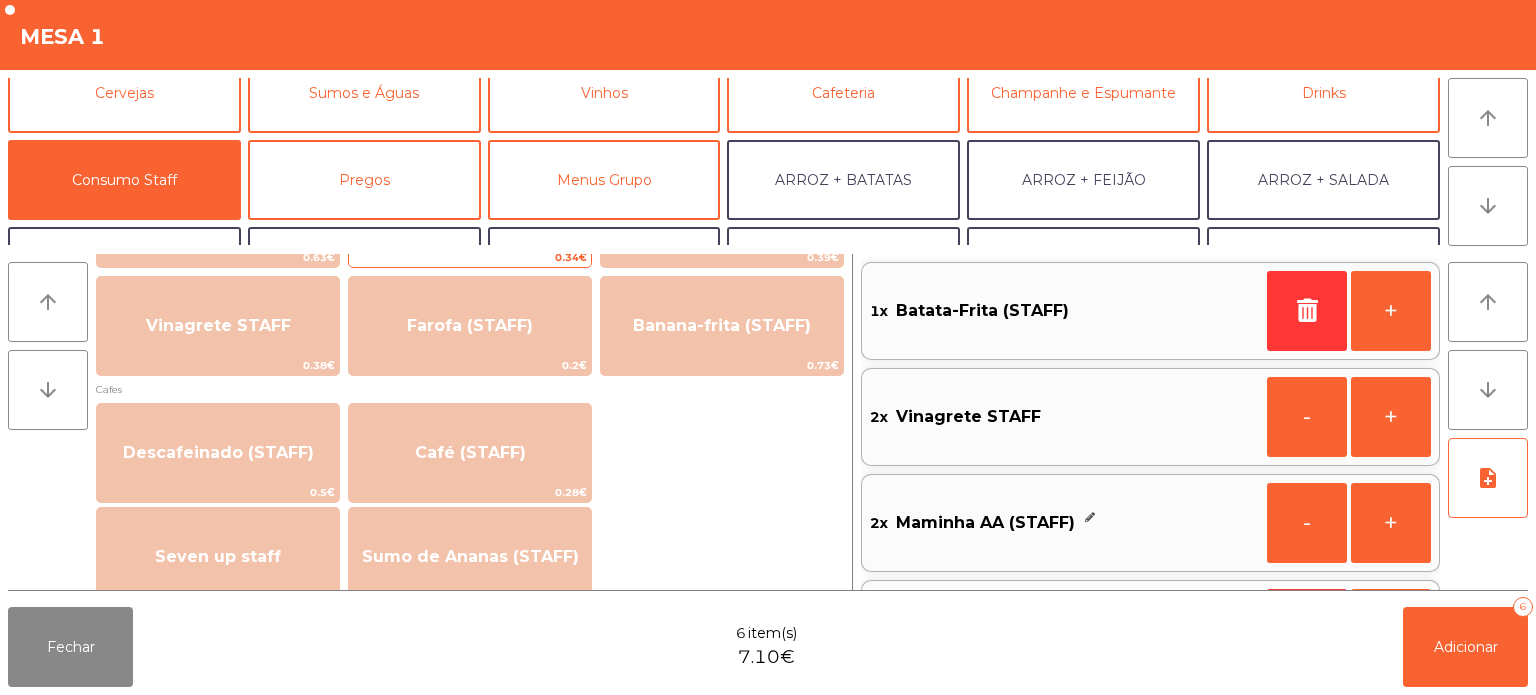 scroll, scrollTop: 1038, scrollLeft: 0, axis: vertical 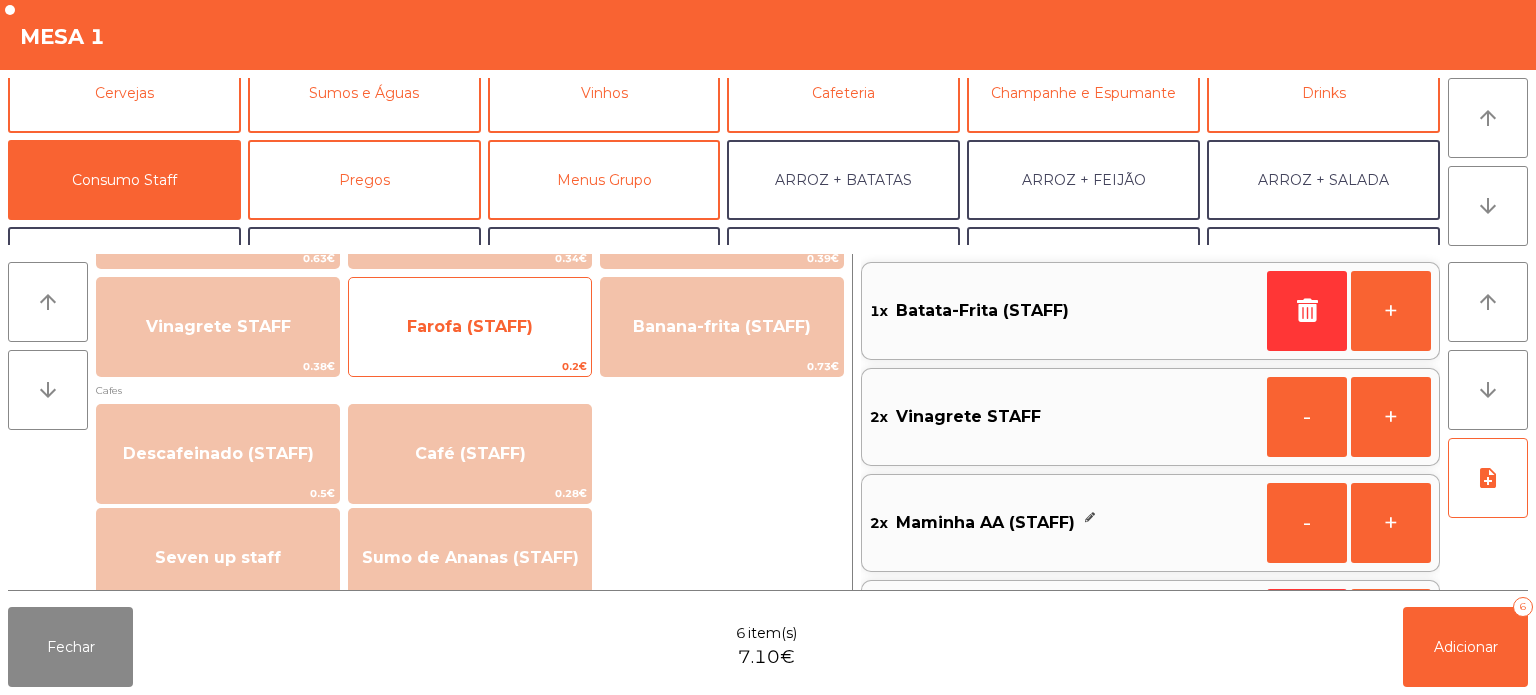 click on "Farofa (STAFF)" 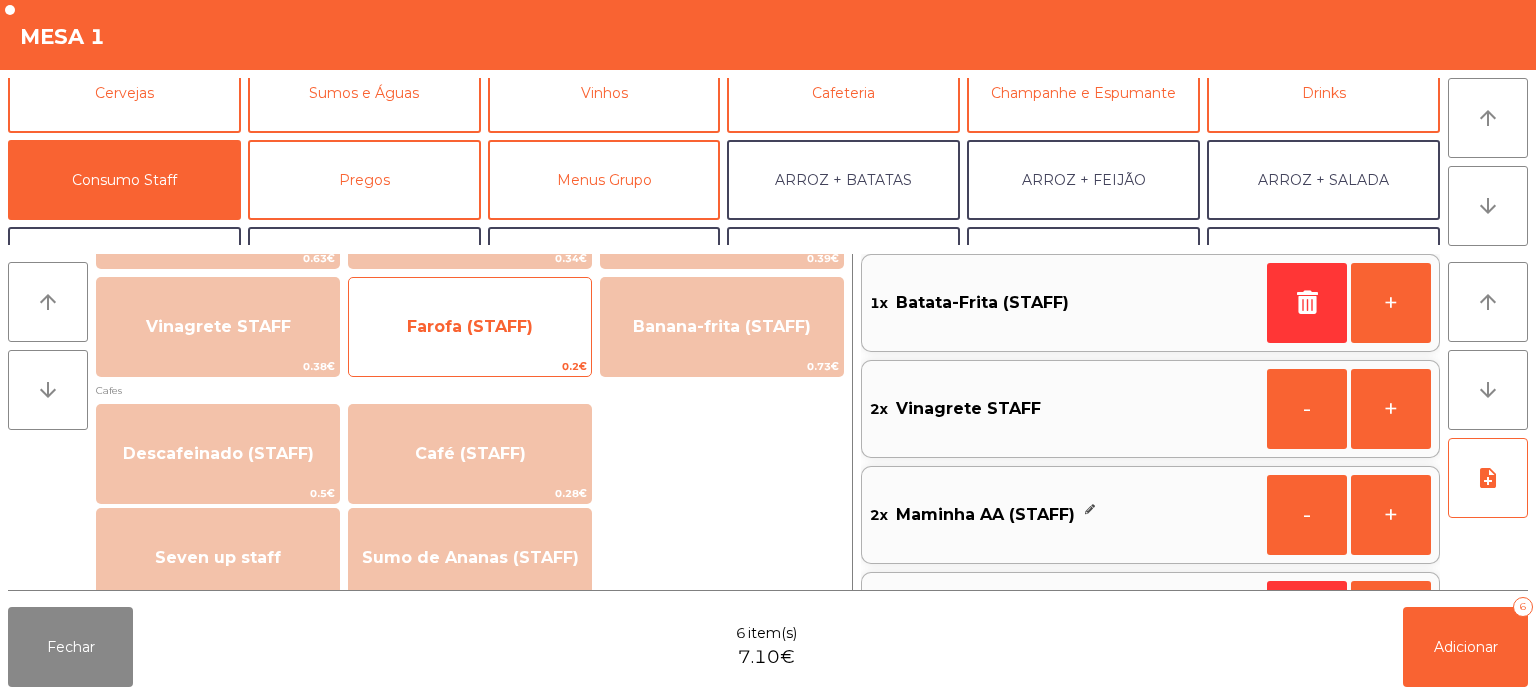 click on "Farofa (STAFF)" 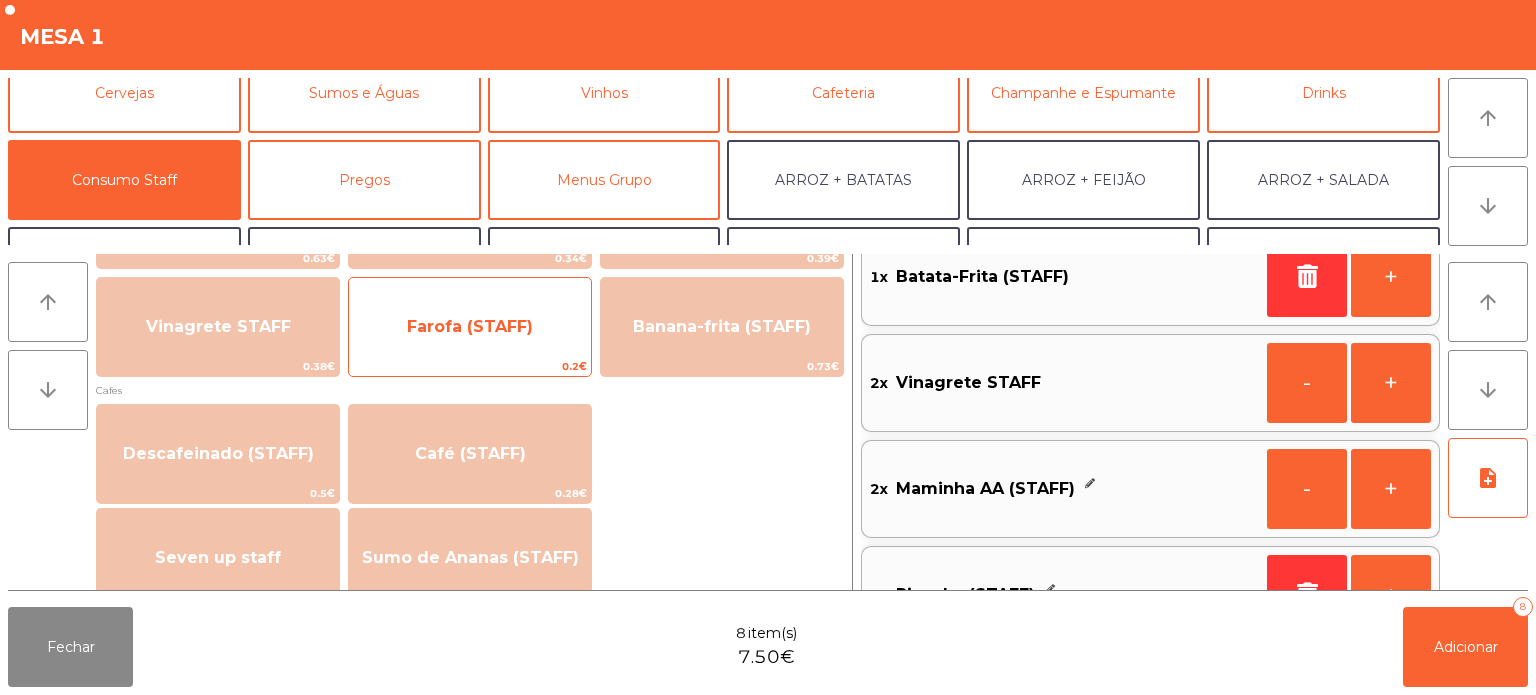 scroll, scrollTop: 199, scrollLeft: 0, axis: vertical 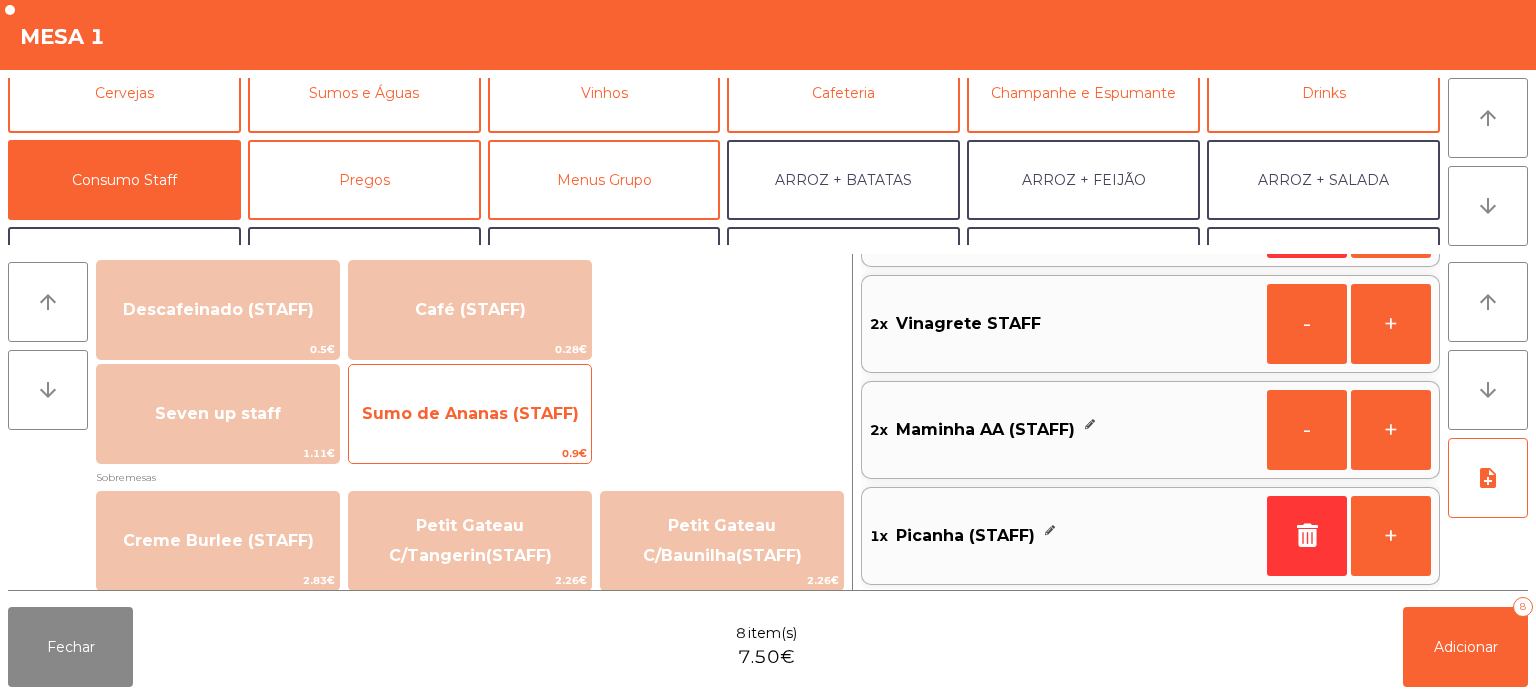 click on "Sumo de Ananas (STAFF)" 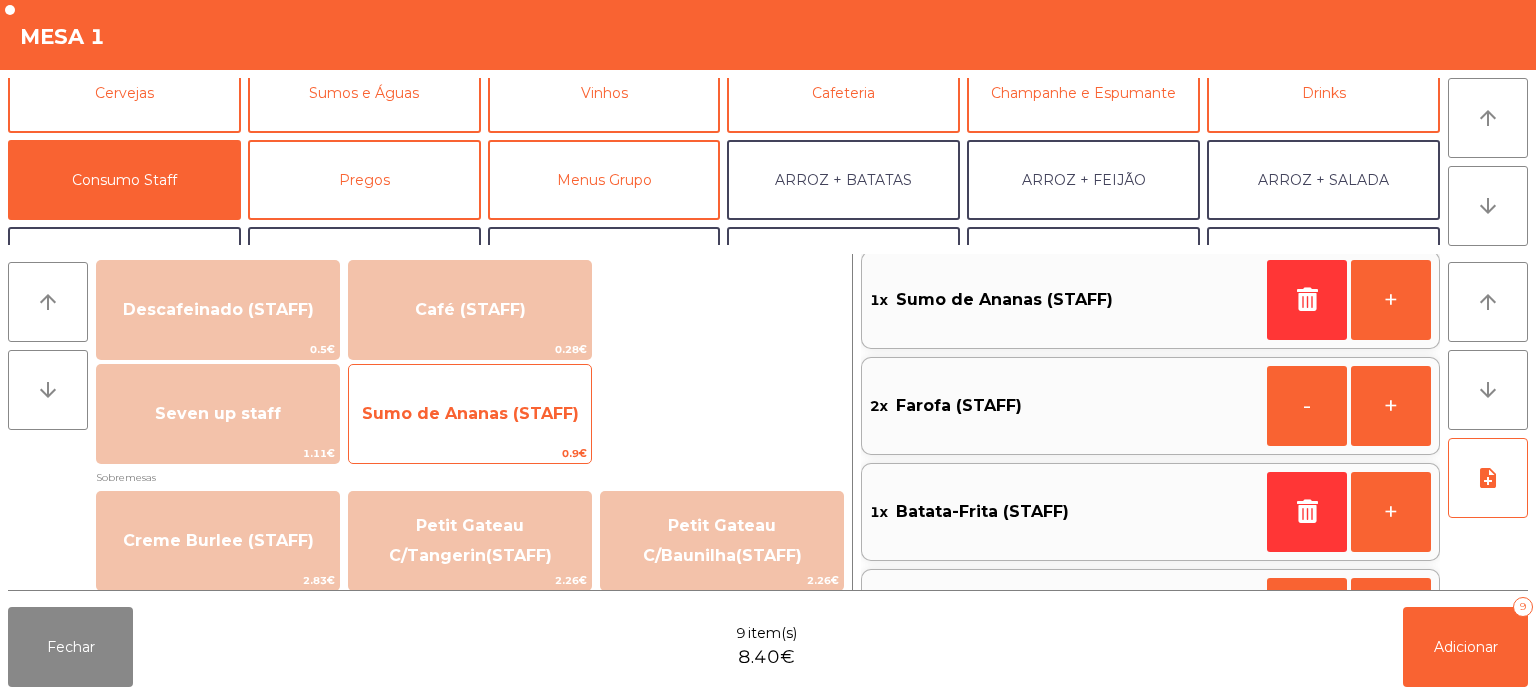 scroll, scrollTop: 8, scrollLeft: 0, axis: vertical 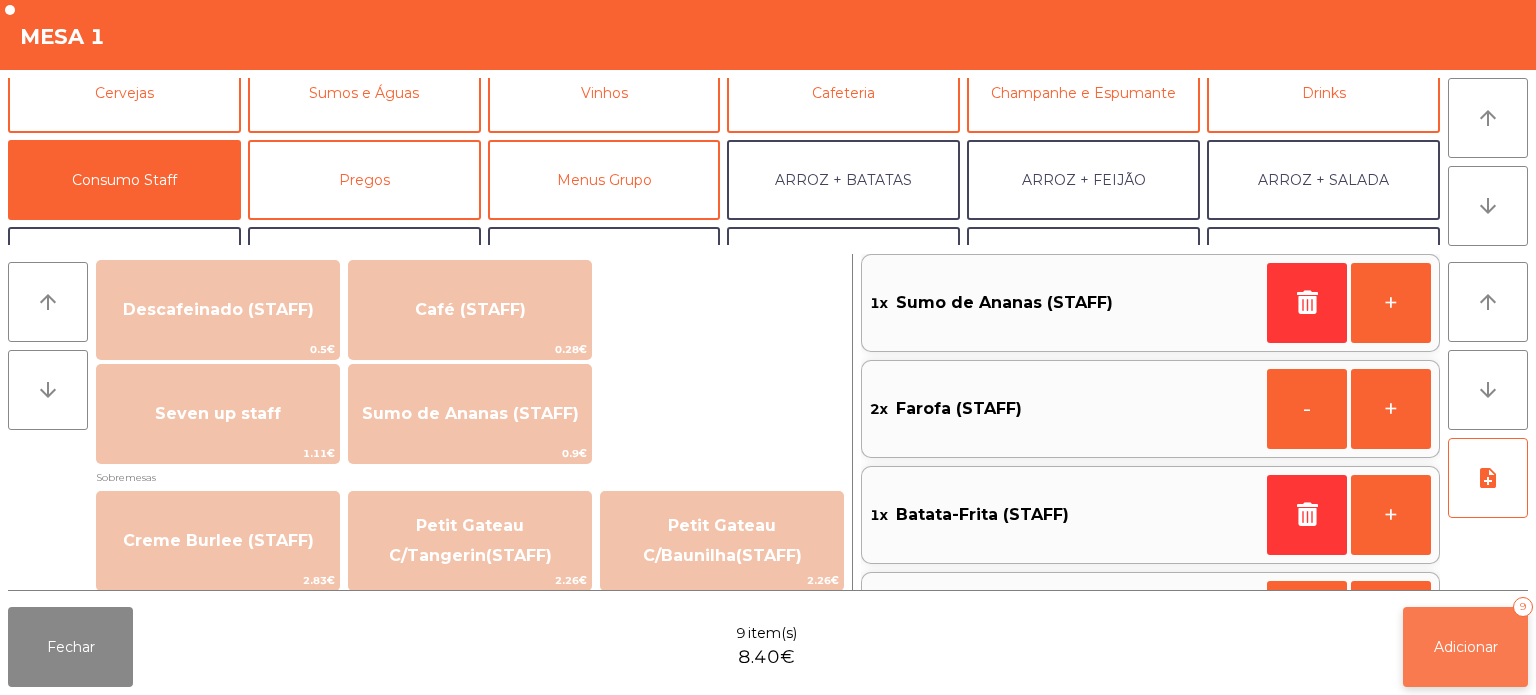 click on "Adicionar" 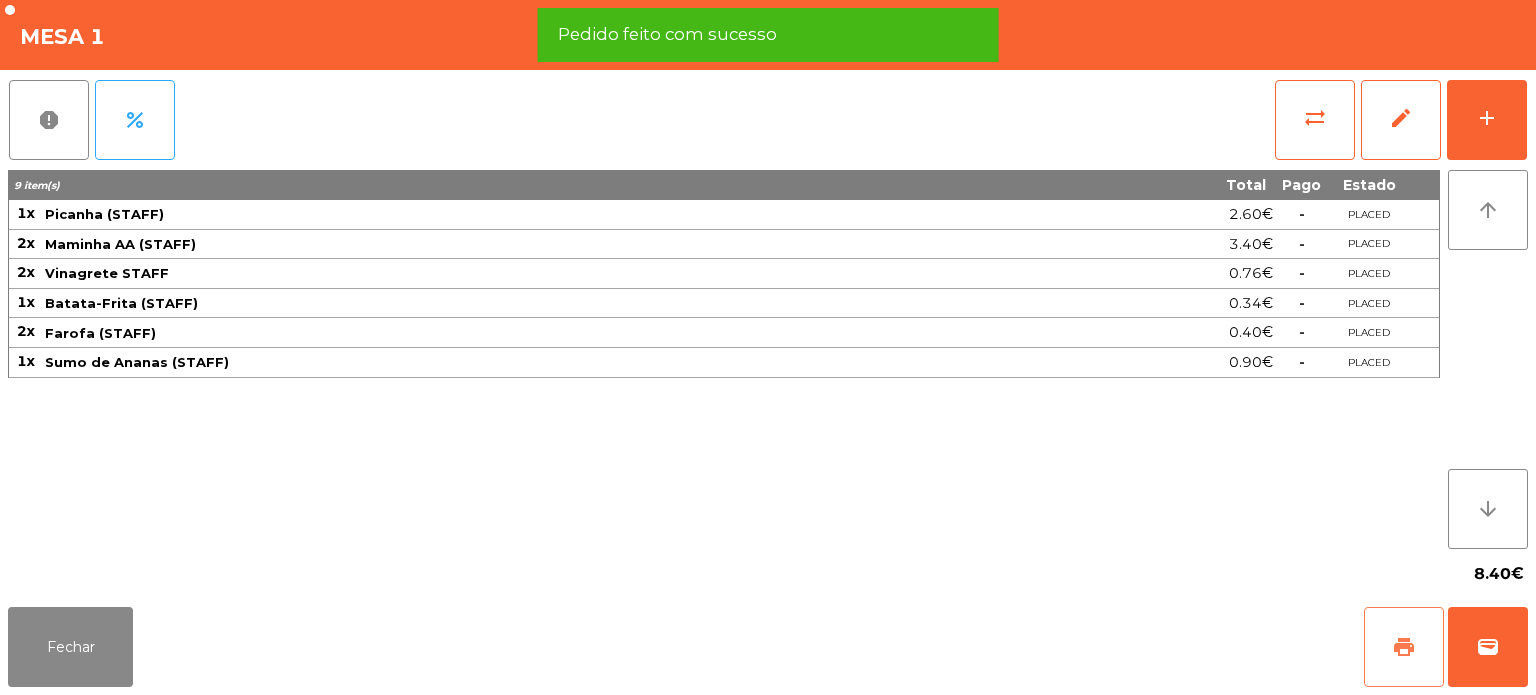 click on "print" 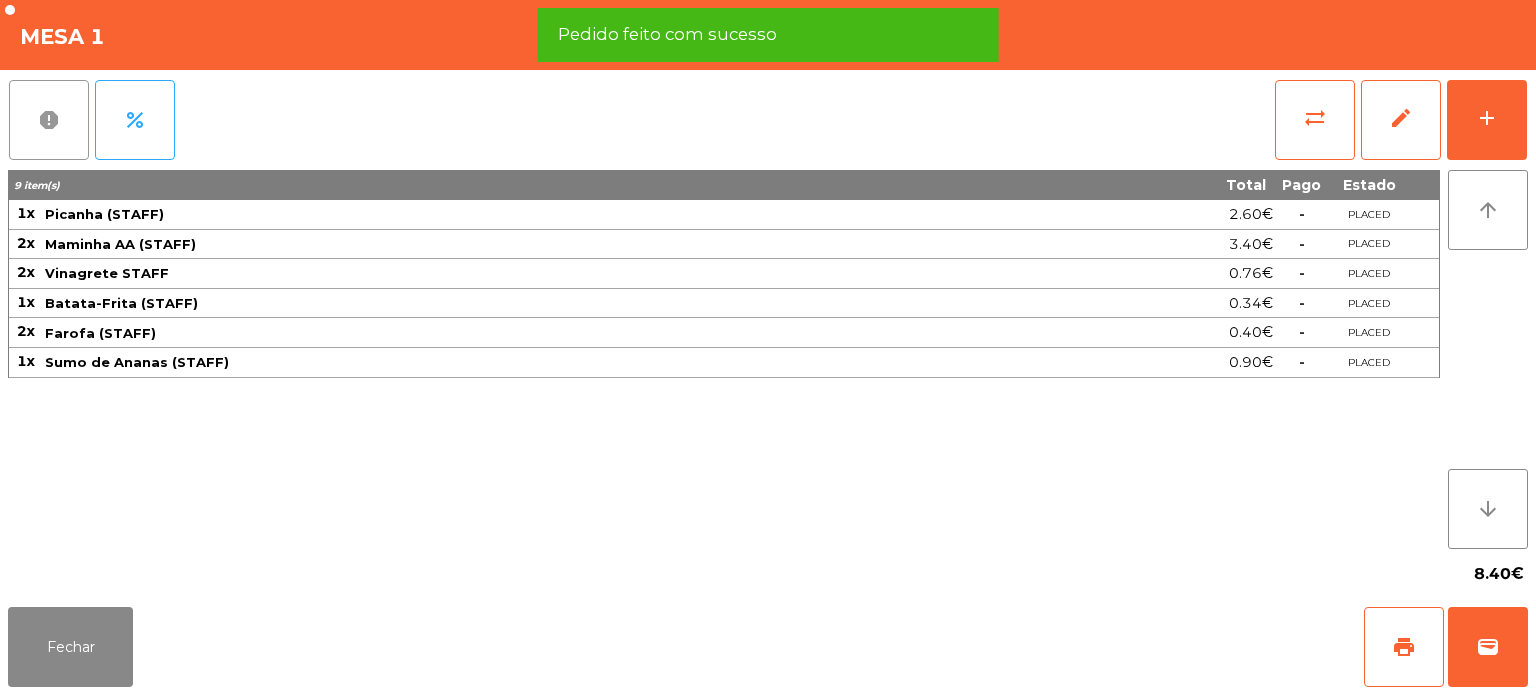 click on "report" 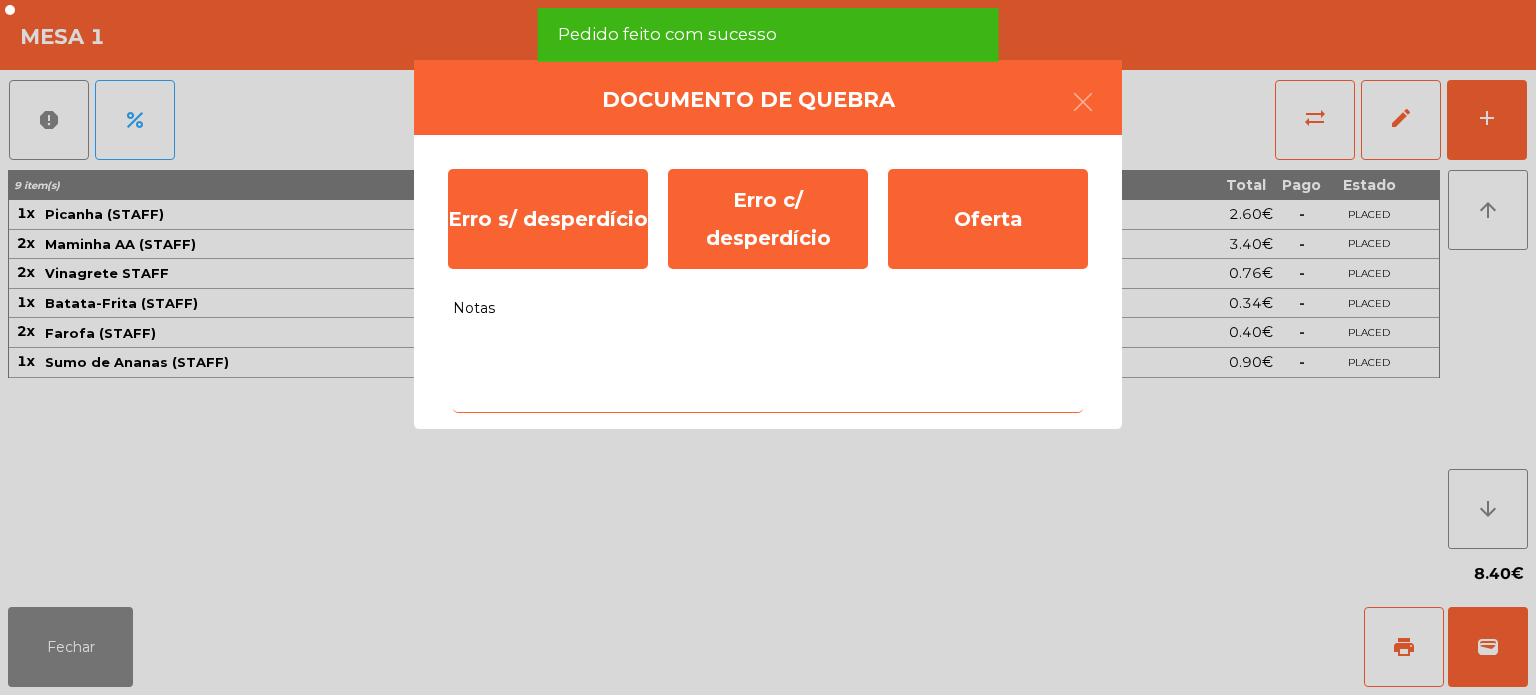 click on "Notas" at bounding box center (768, 371) 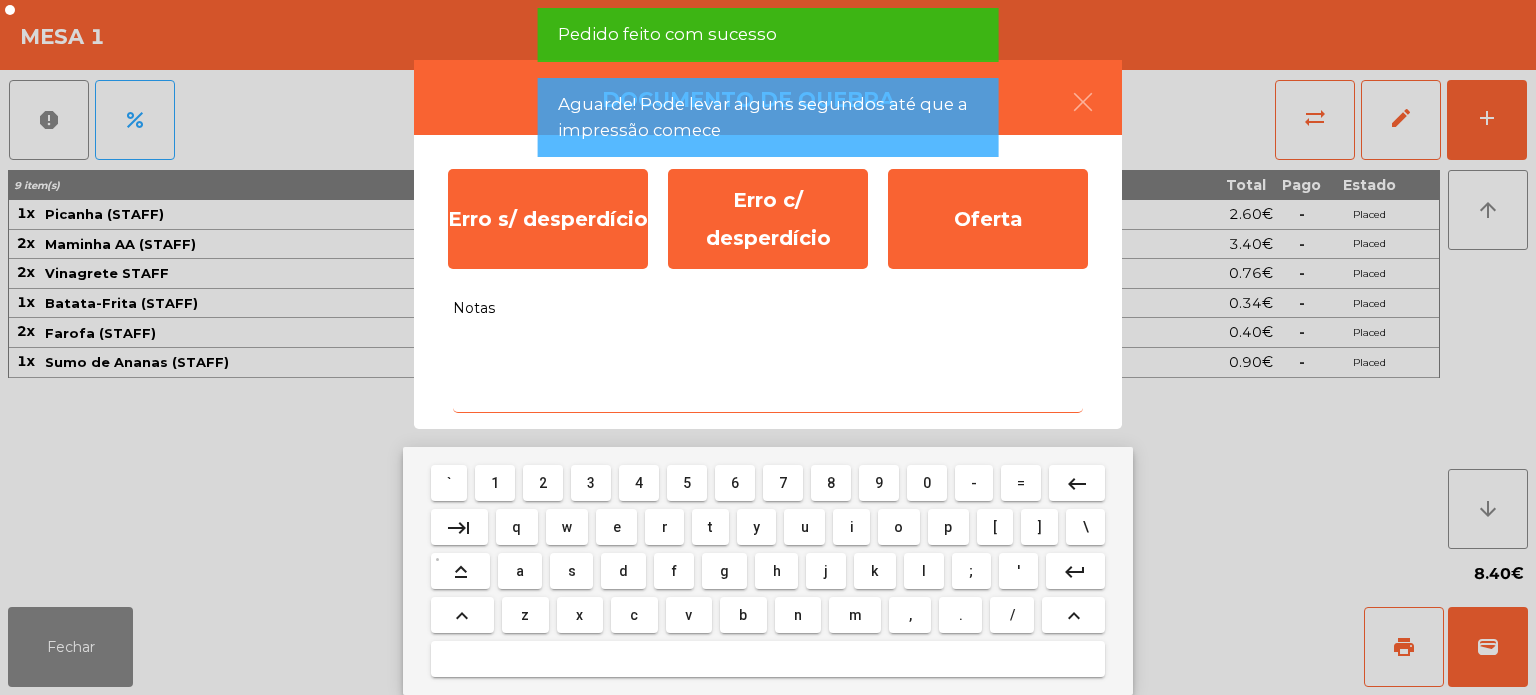 click on "e" at bounding box center [616, 527] 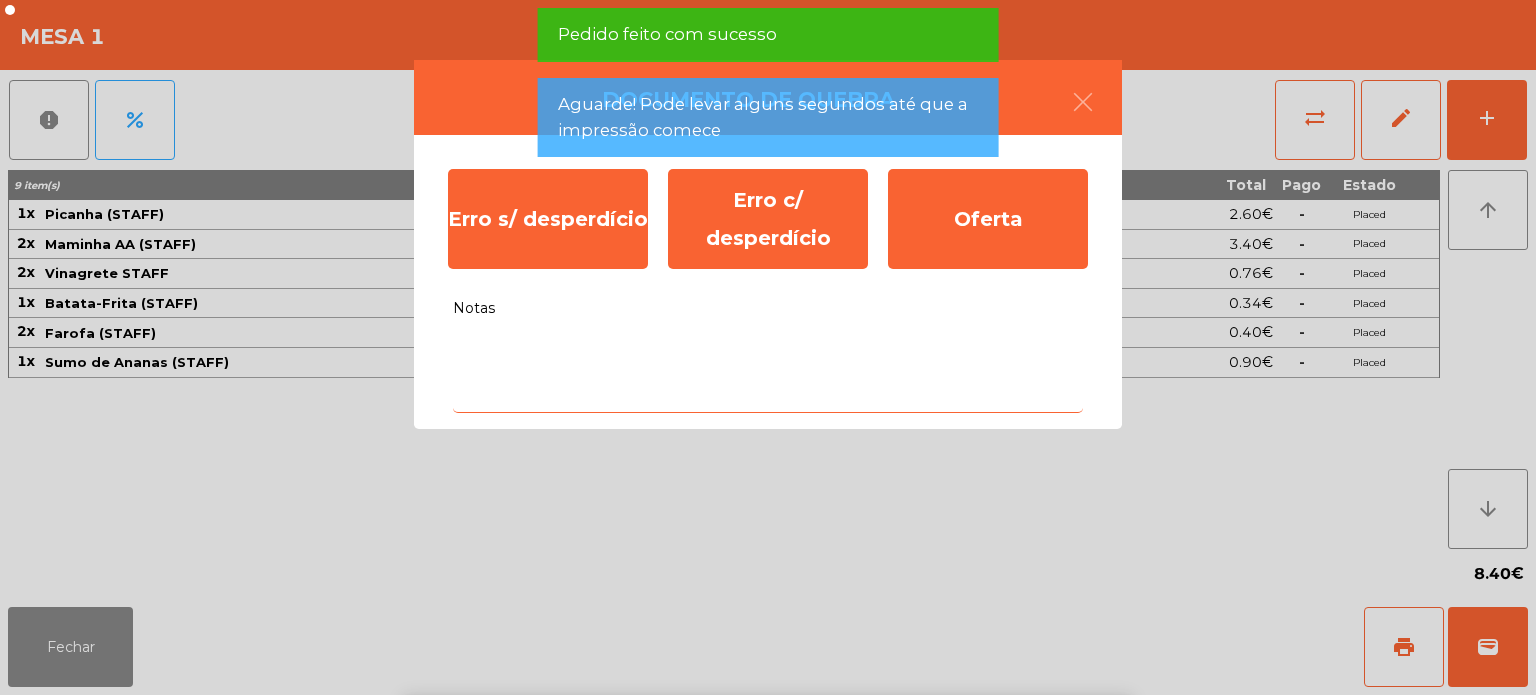 click on "r" at bounding box center (664, 775) 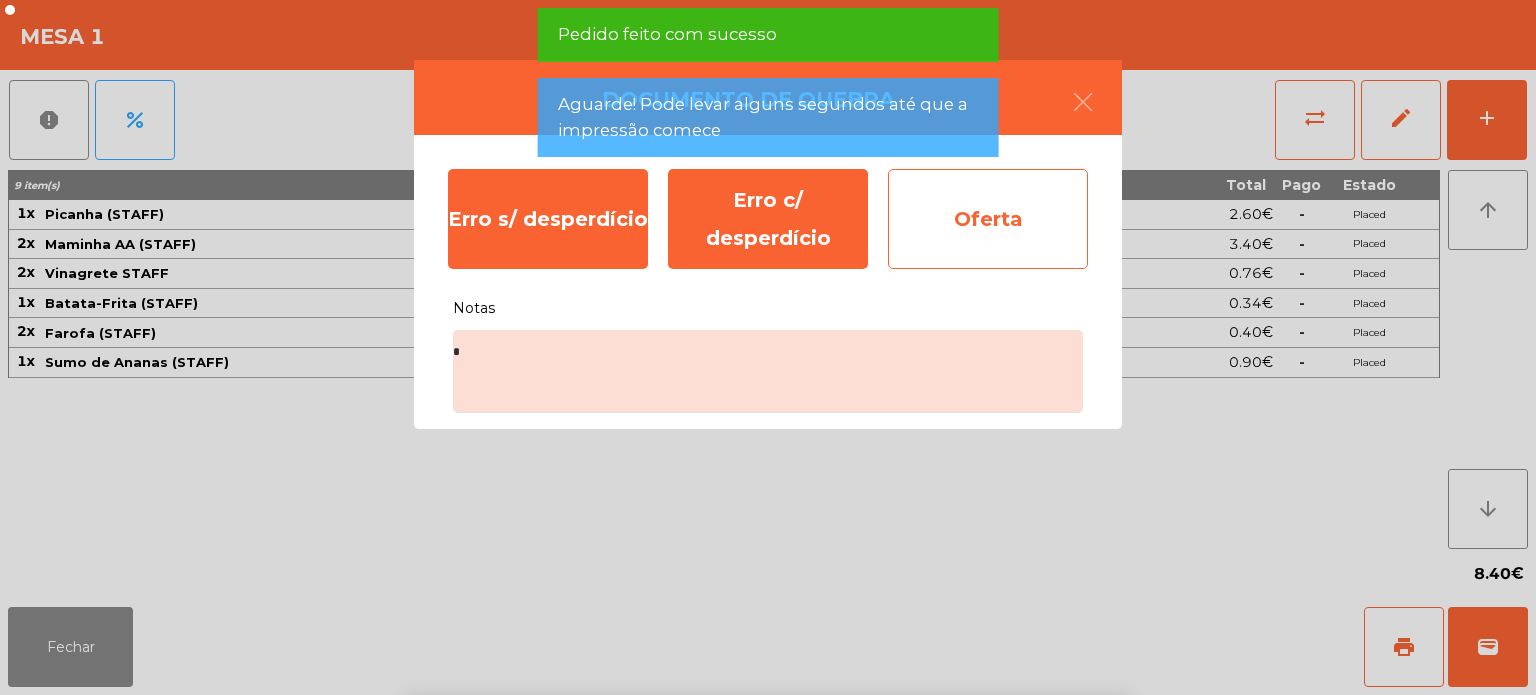 click on "Oferta" 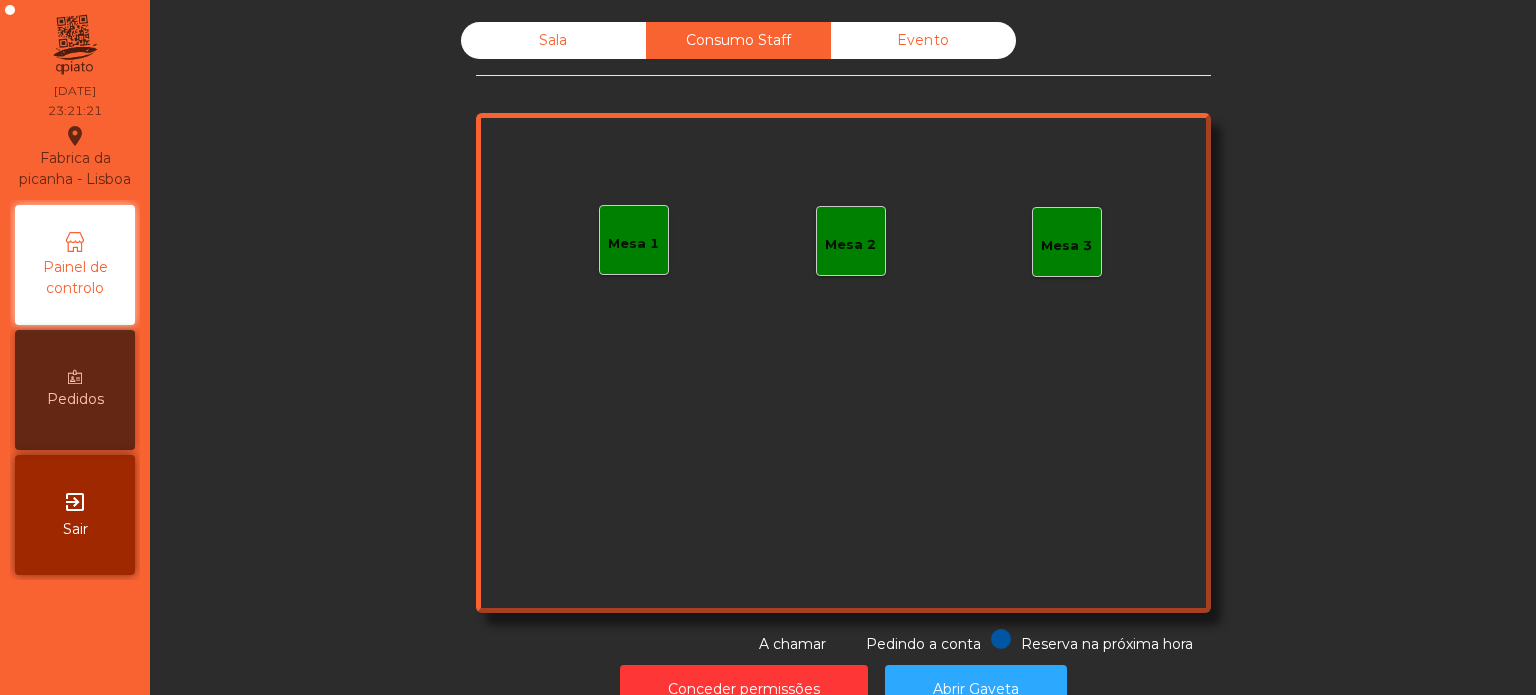 click on "Sala" 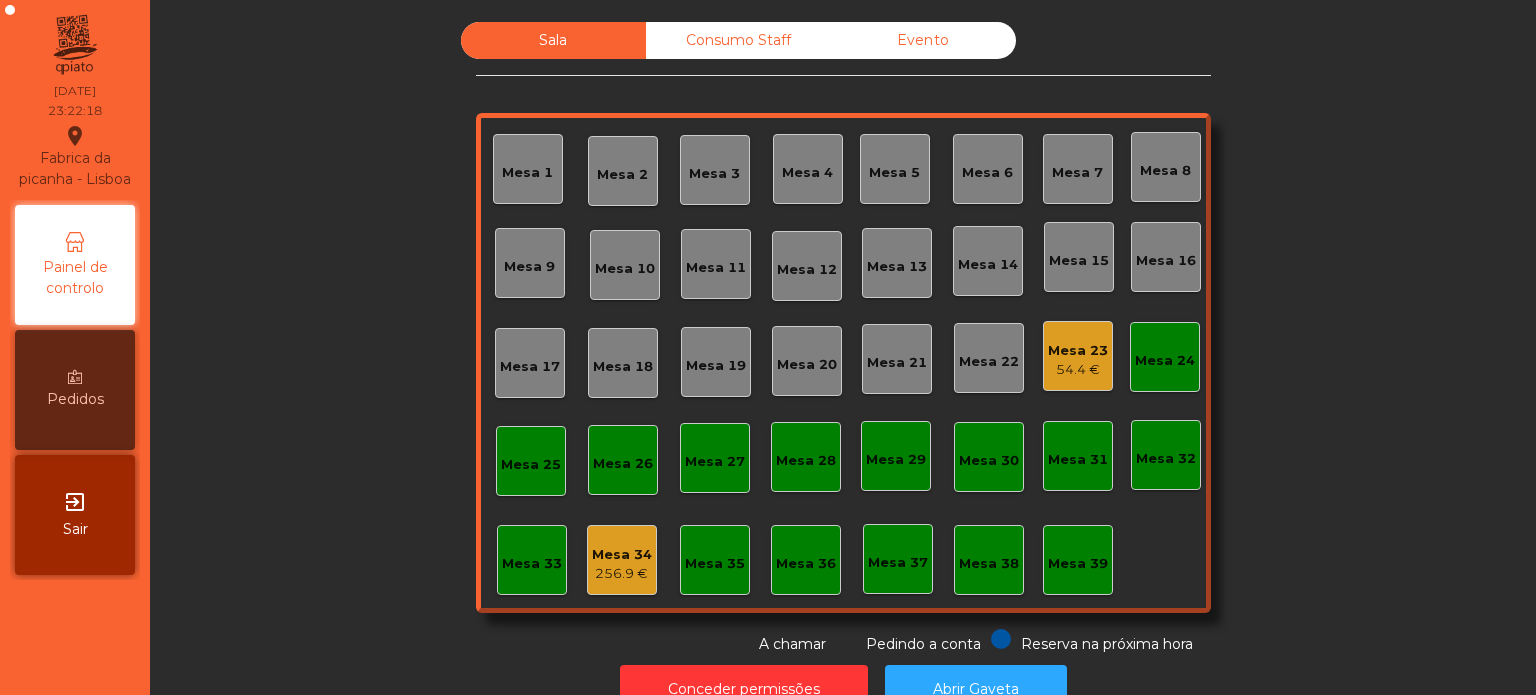 click on "Mesa 34   256.9 €" 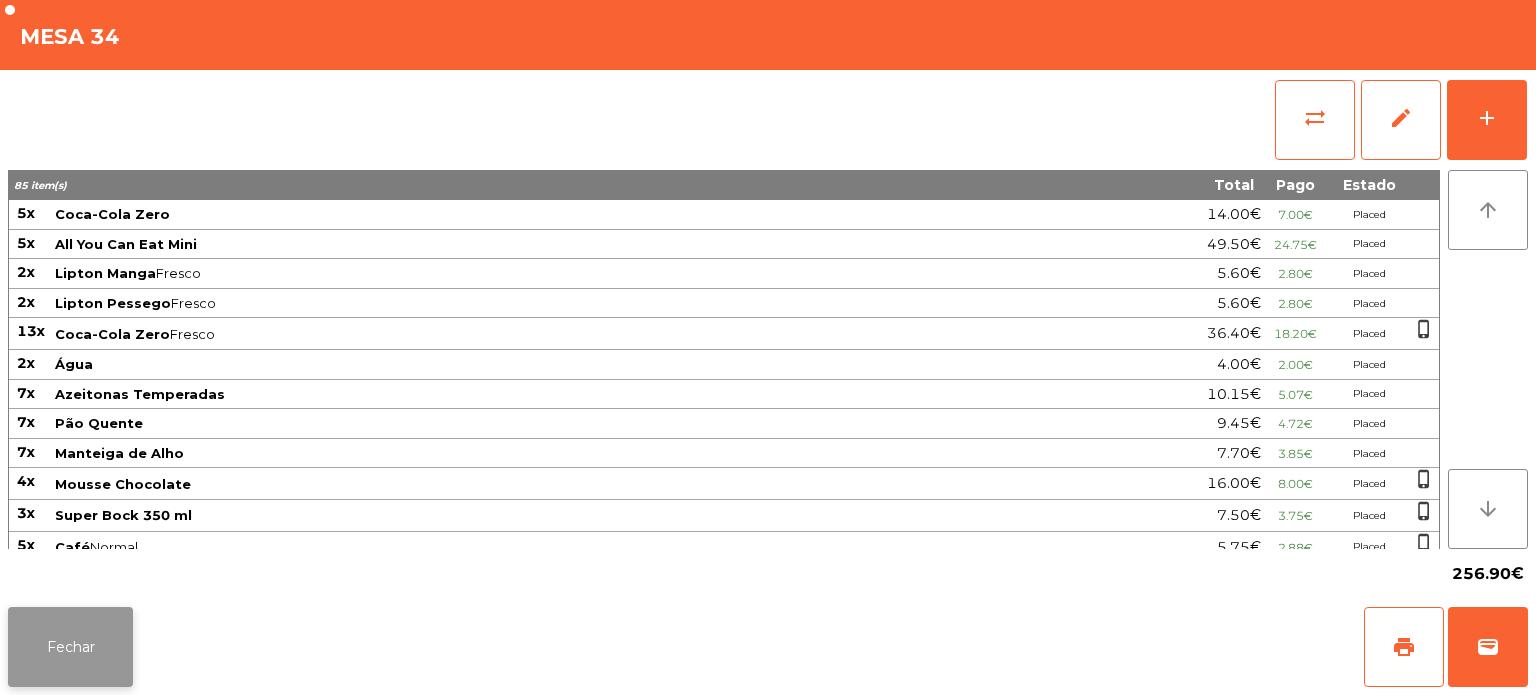 click on "Fechar" 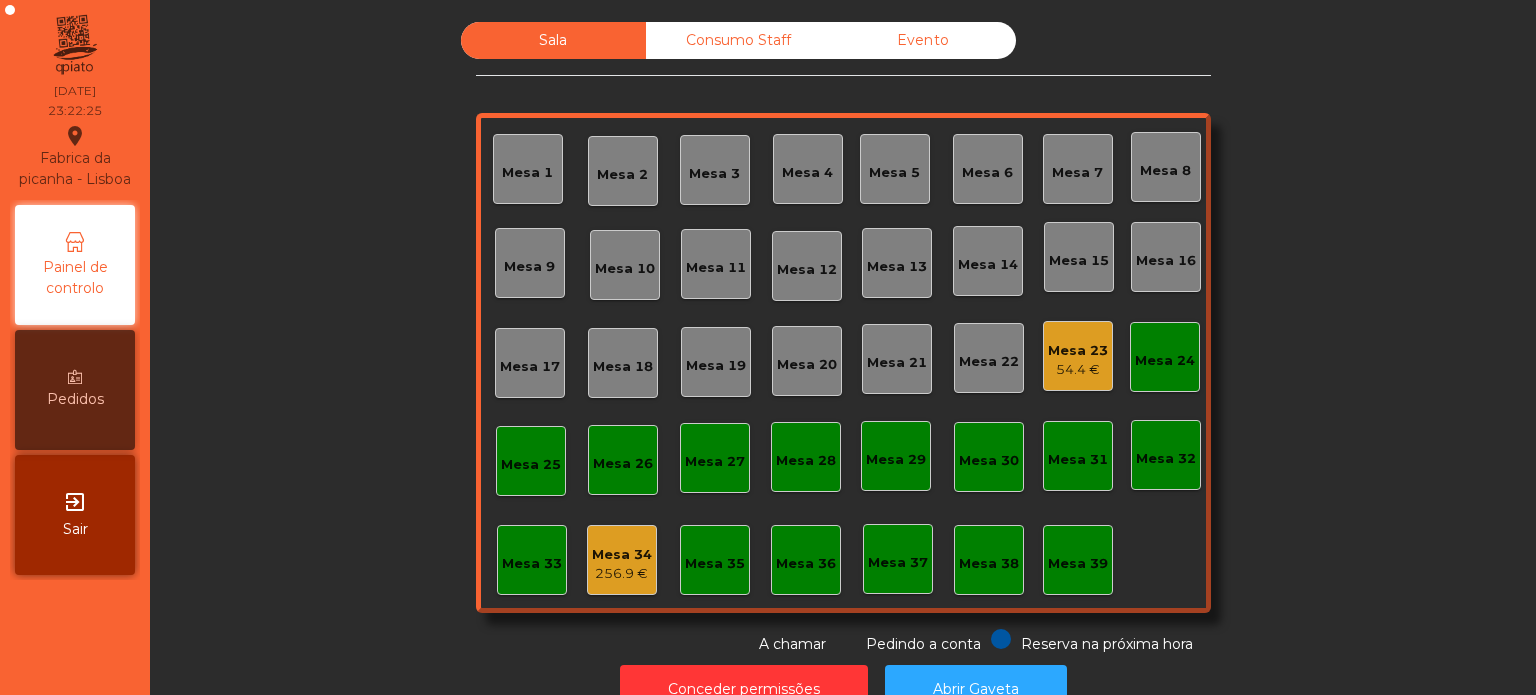 click on "Consumo Staff" 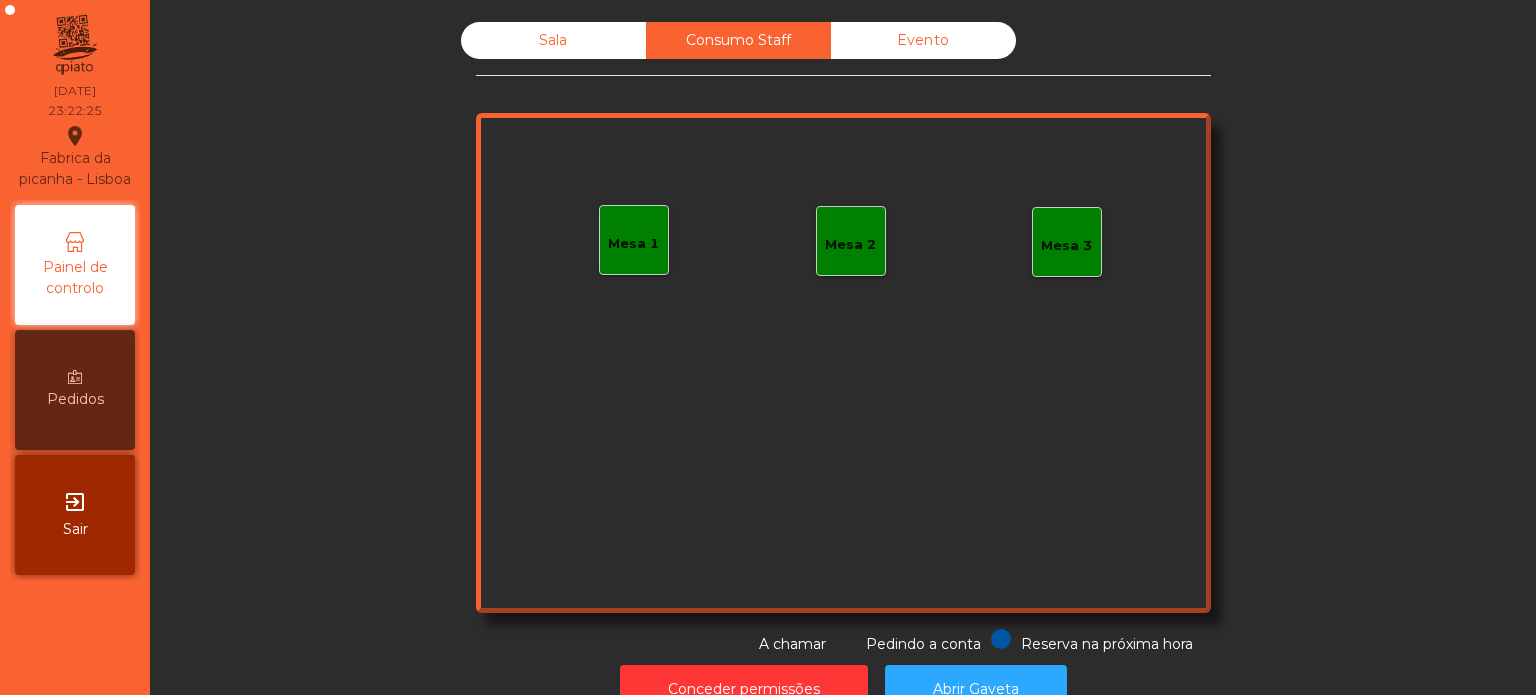click on "Evento" 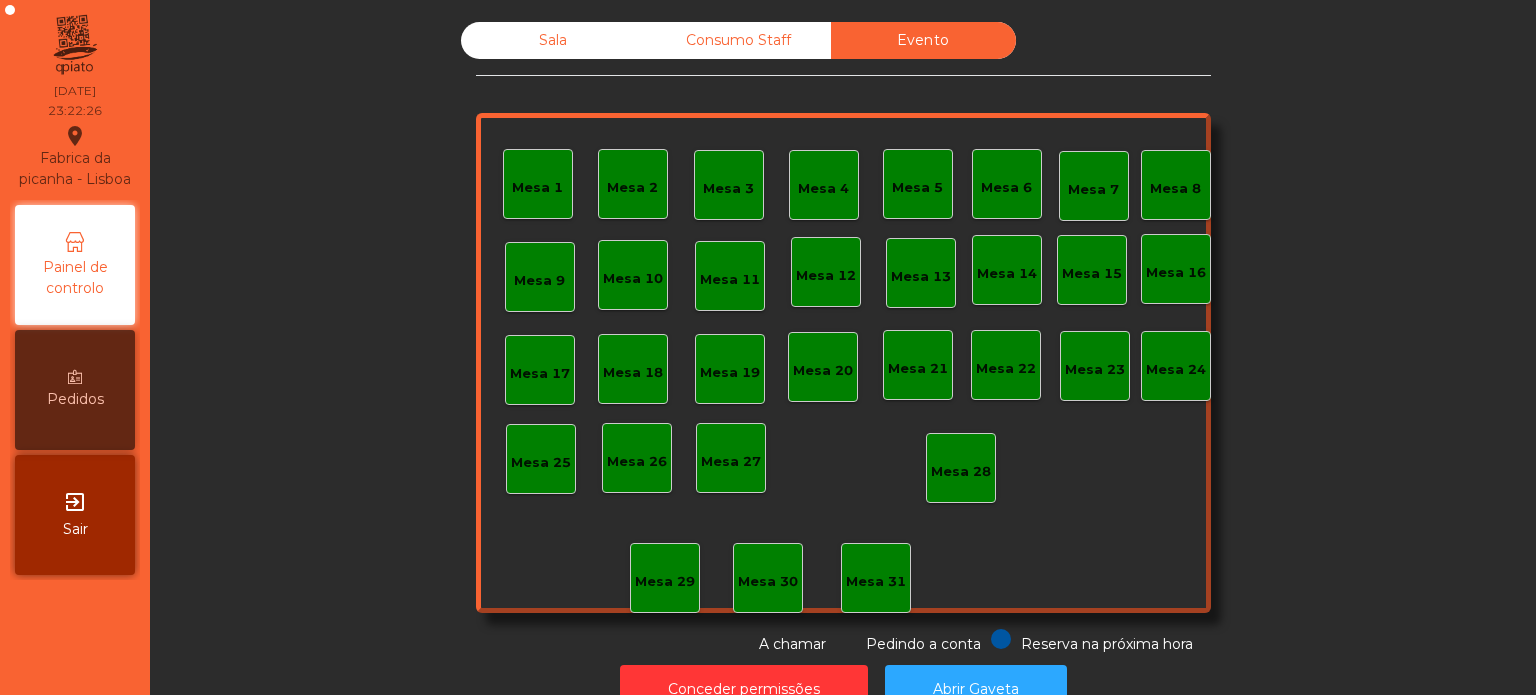 click on "Sala" 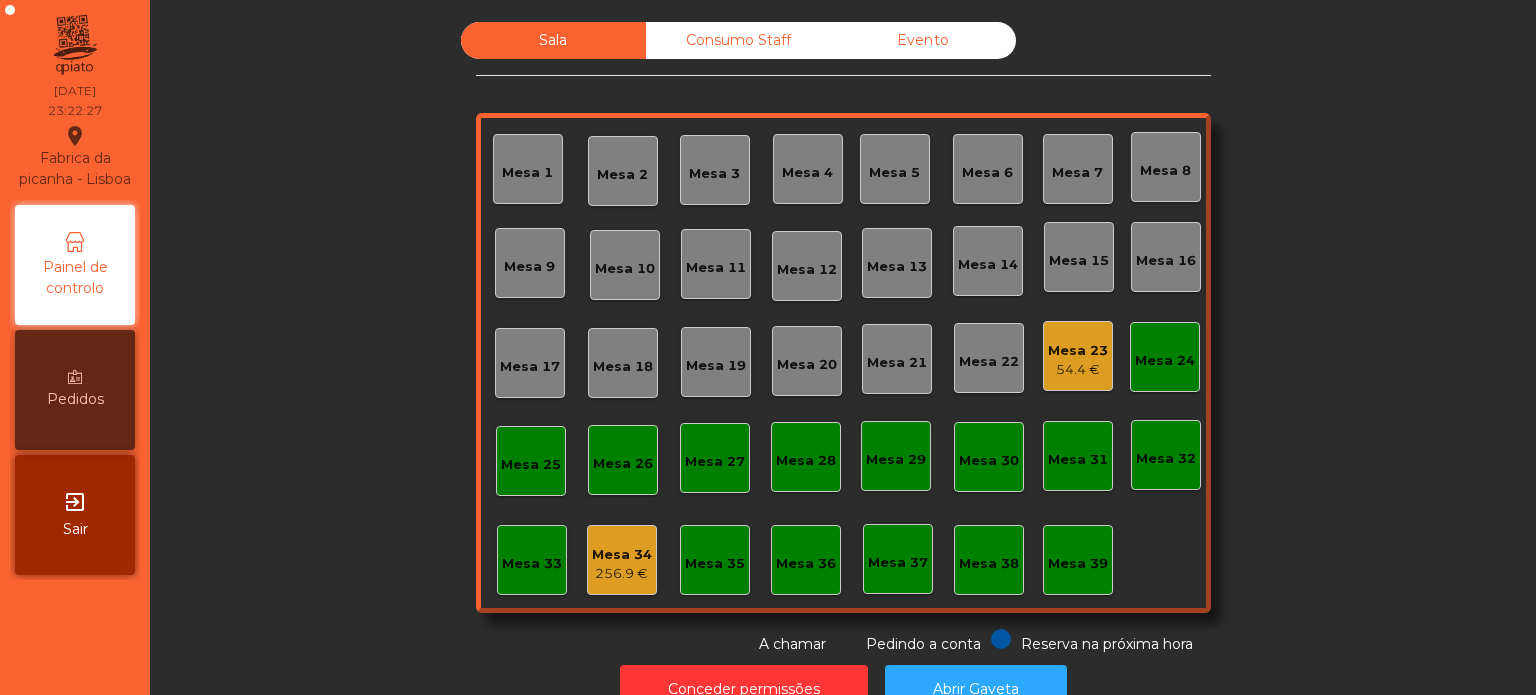scroll, scrollTop: 55, scrollLeft: 0, axis: vertical 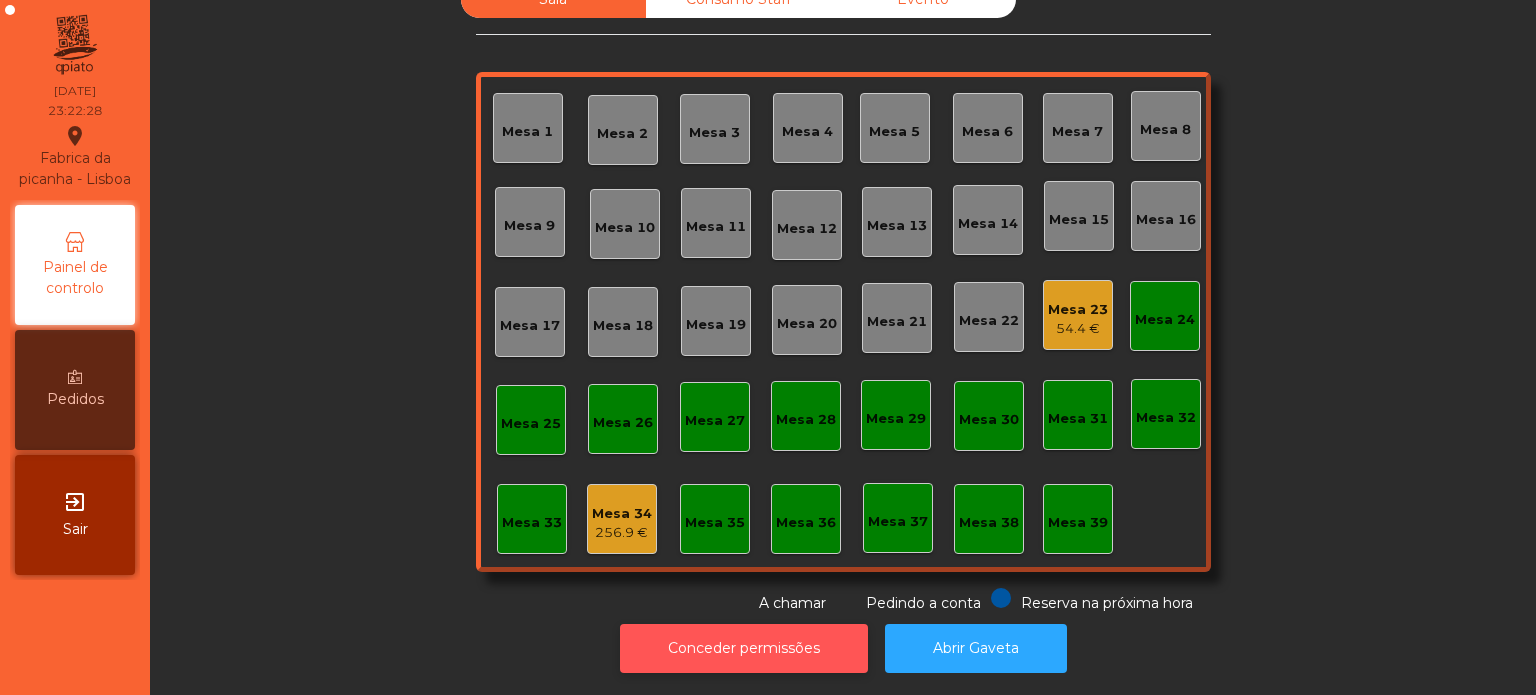click on "Conceder permissões" 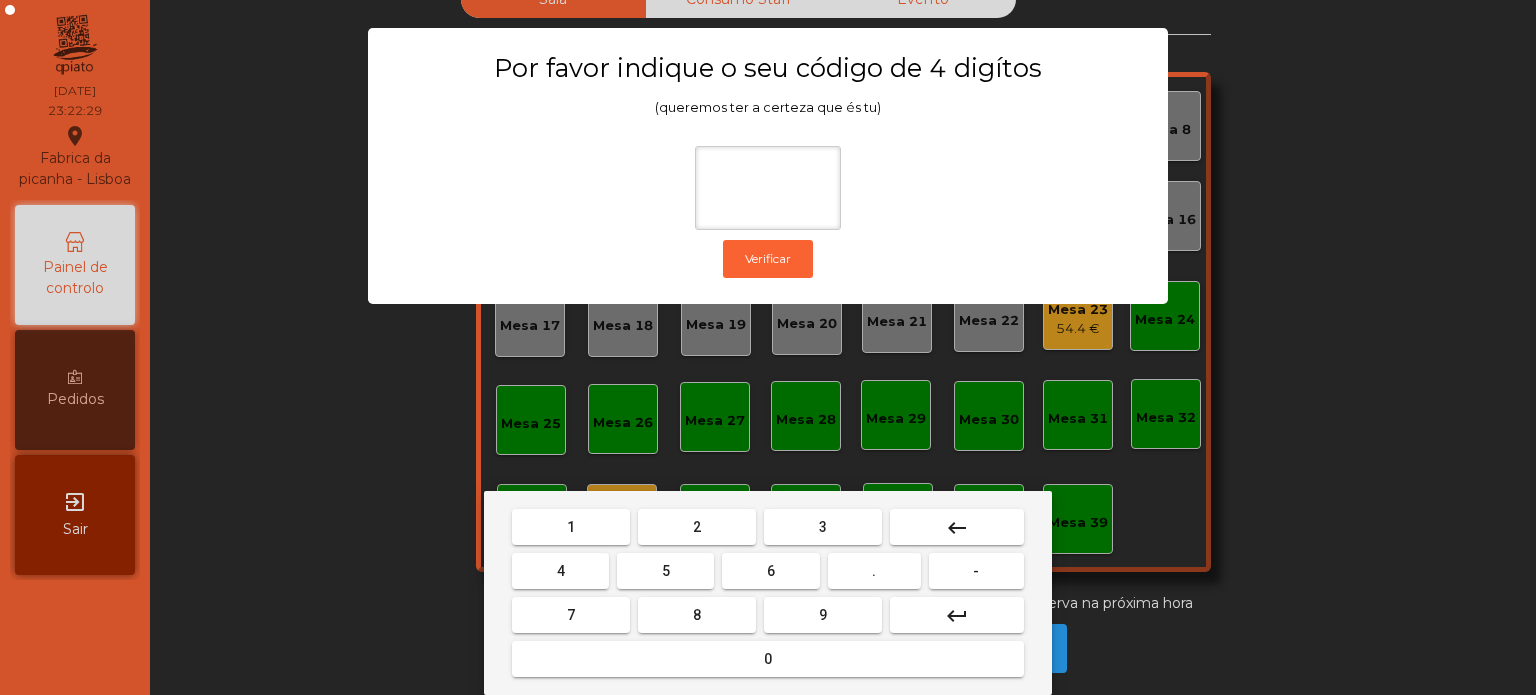 click on "8" at bounding box center [697, 615] 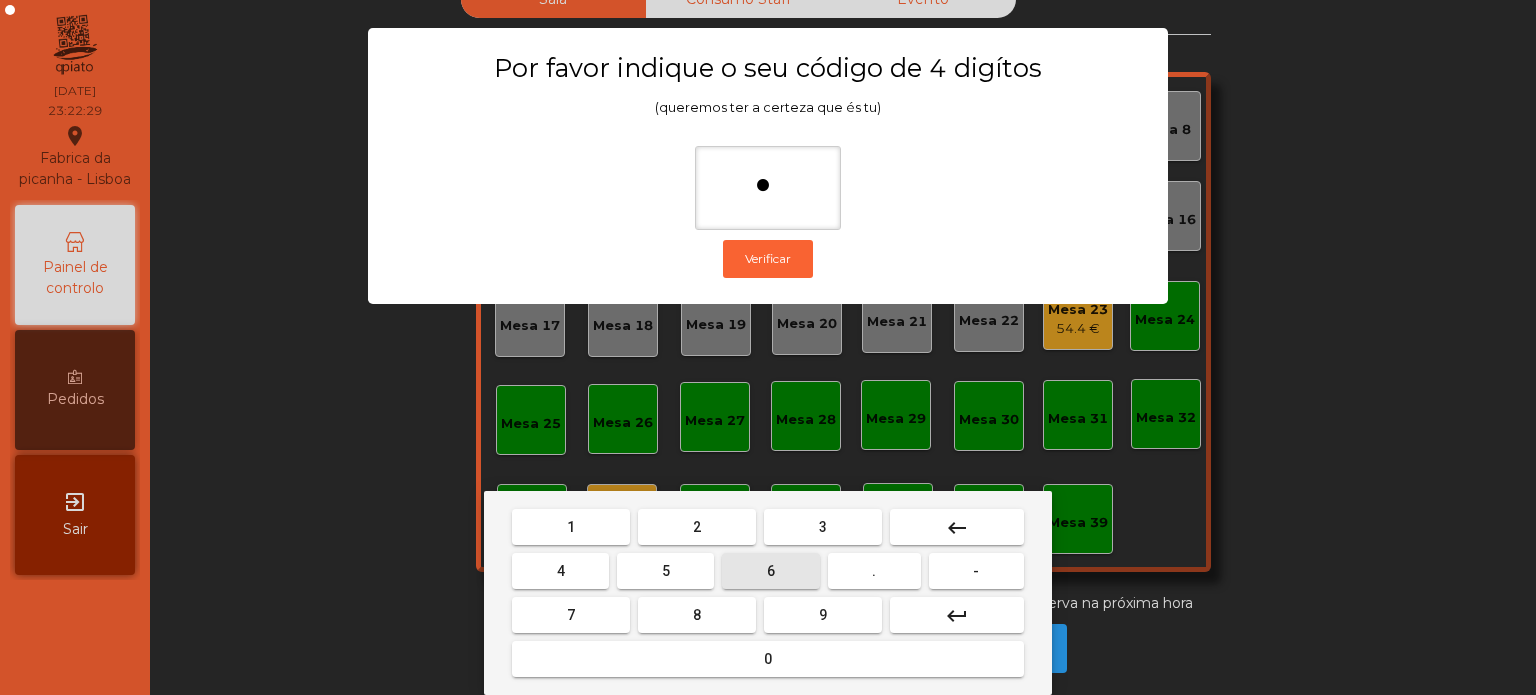 click on "6" at bounding box center [771, 571] 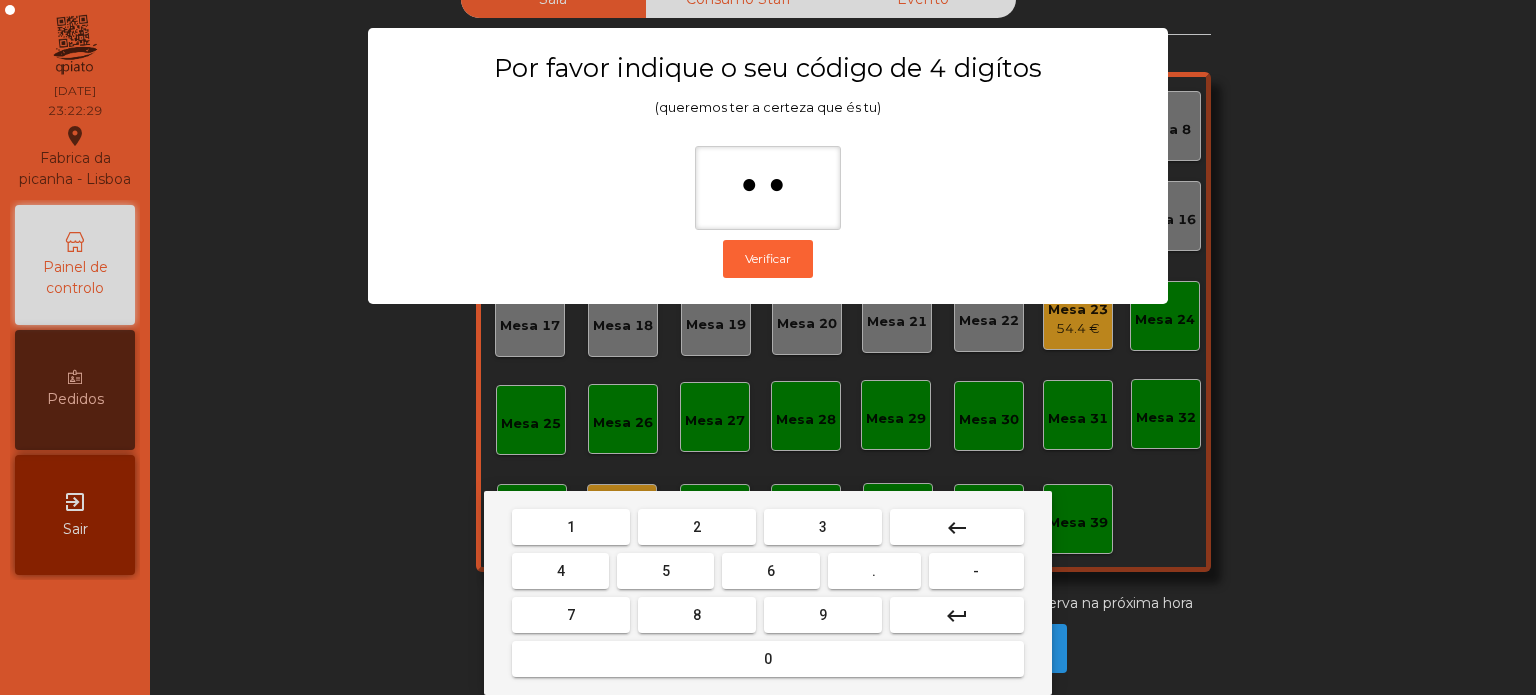 click on "1" at bounding box center (571, 527) 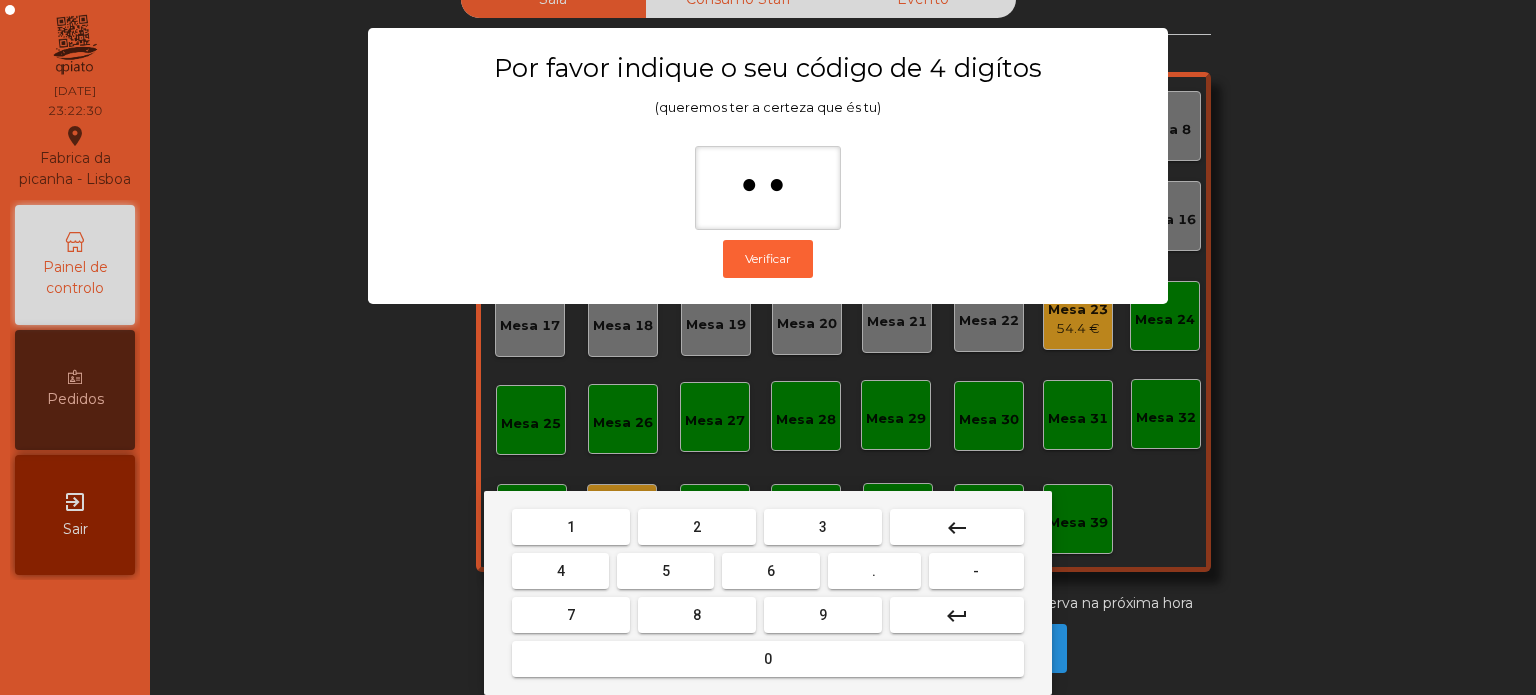 click on "7" at bounding box center (571, 615) 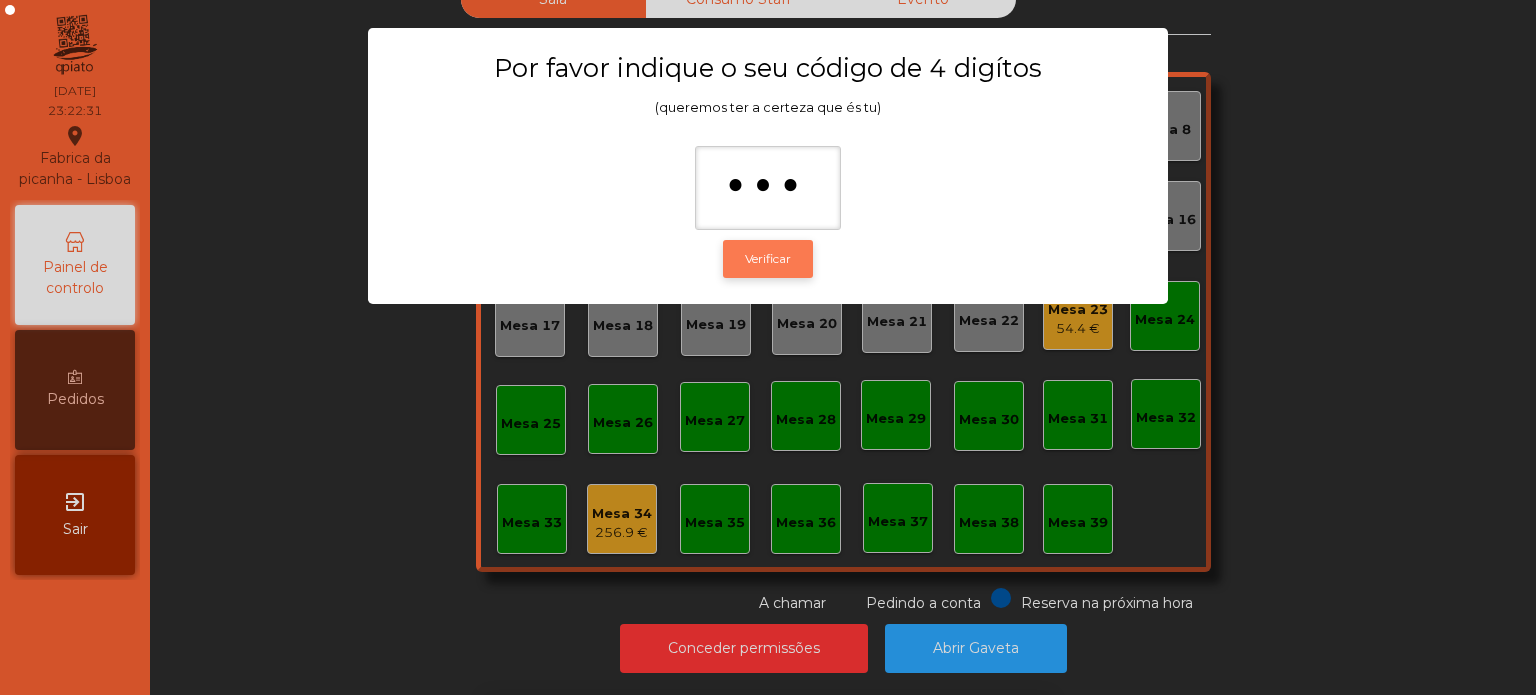 click on "Verificar" at bounding box center [768, 259] 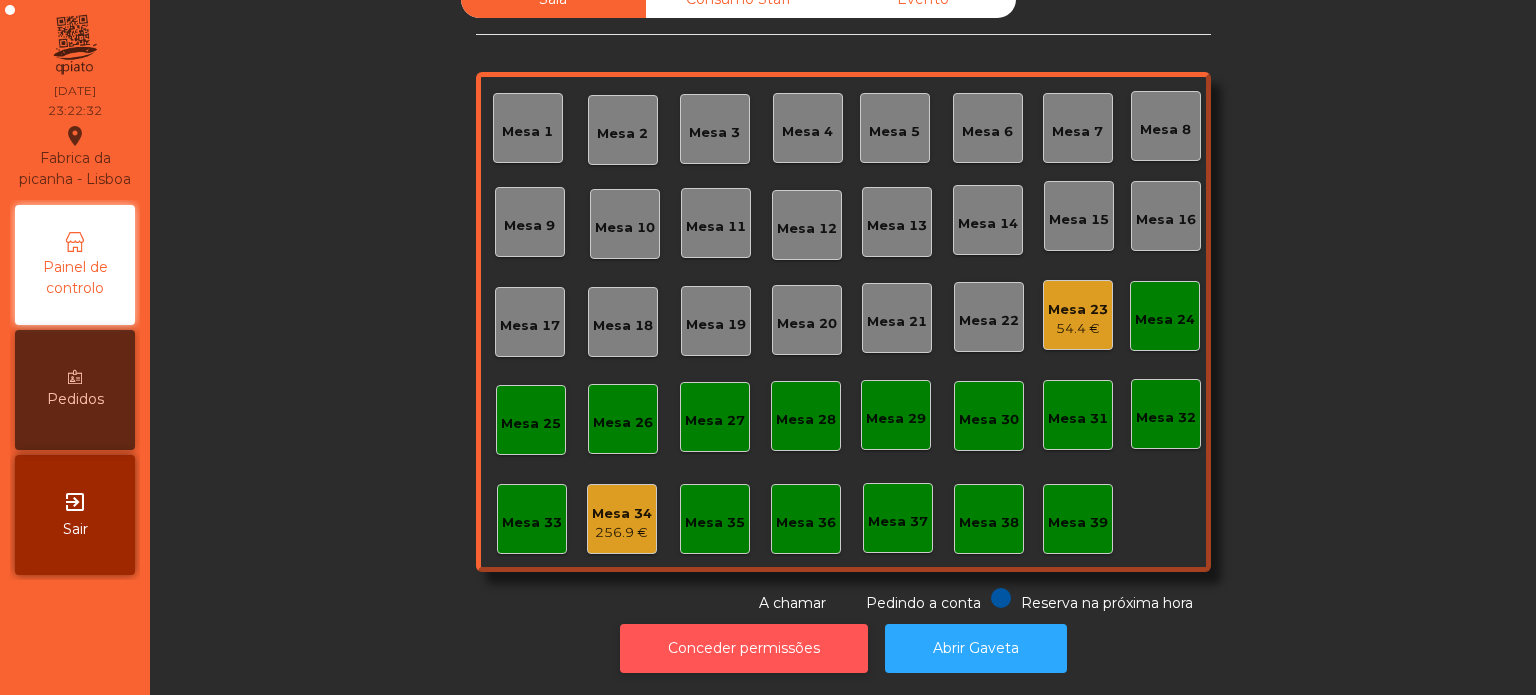 click on "Conceder permissões" 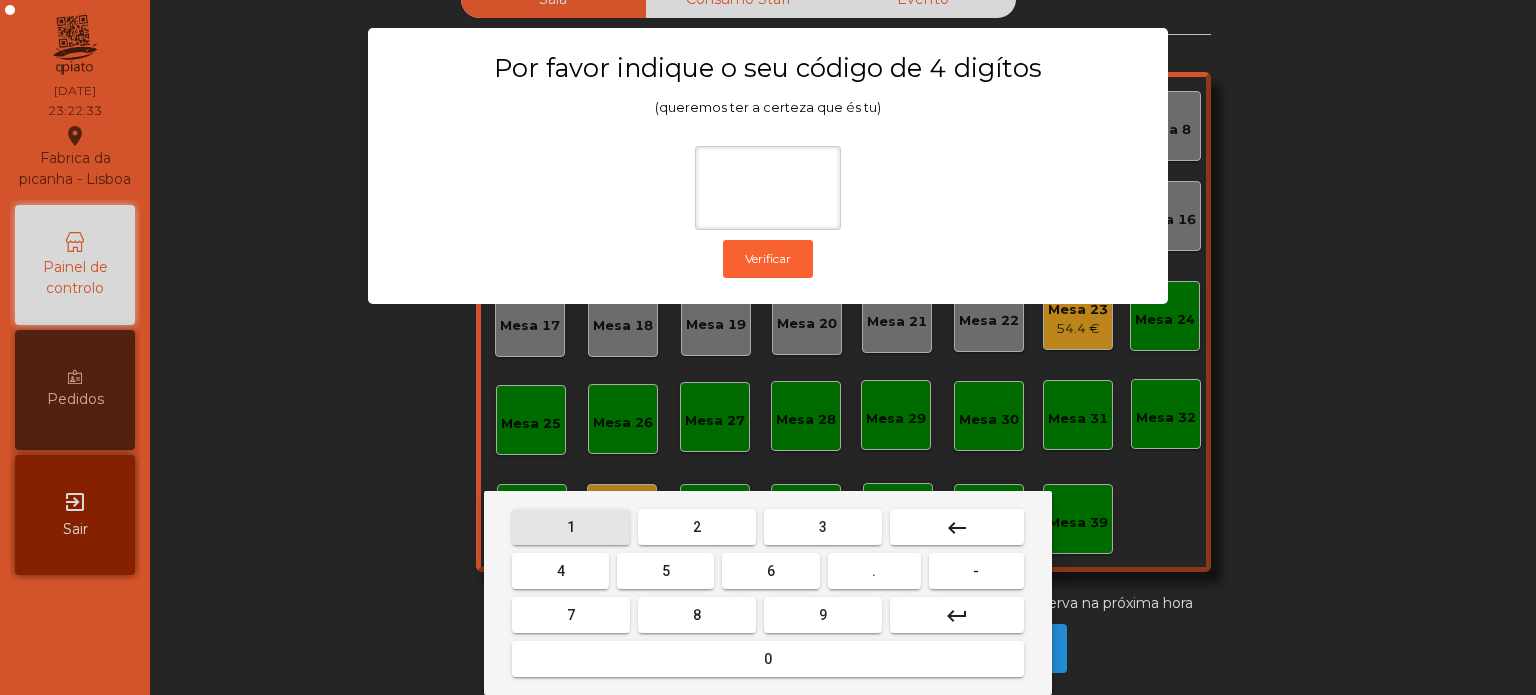 click on "1" at bounding box center [571, 527] 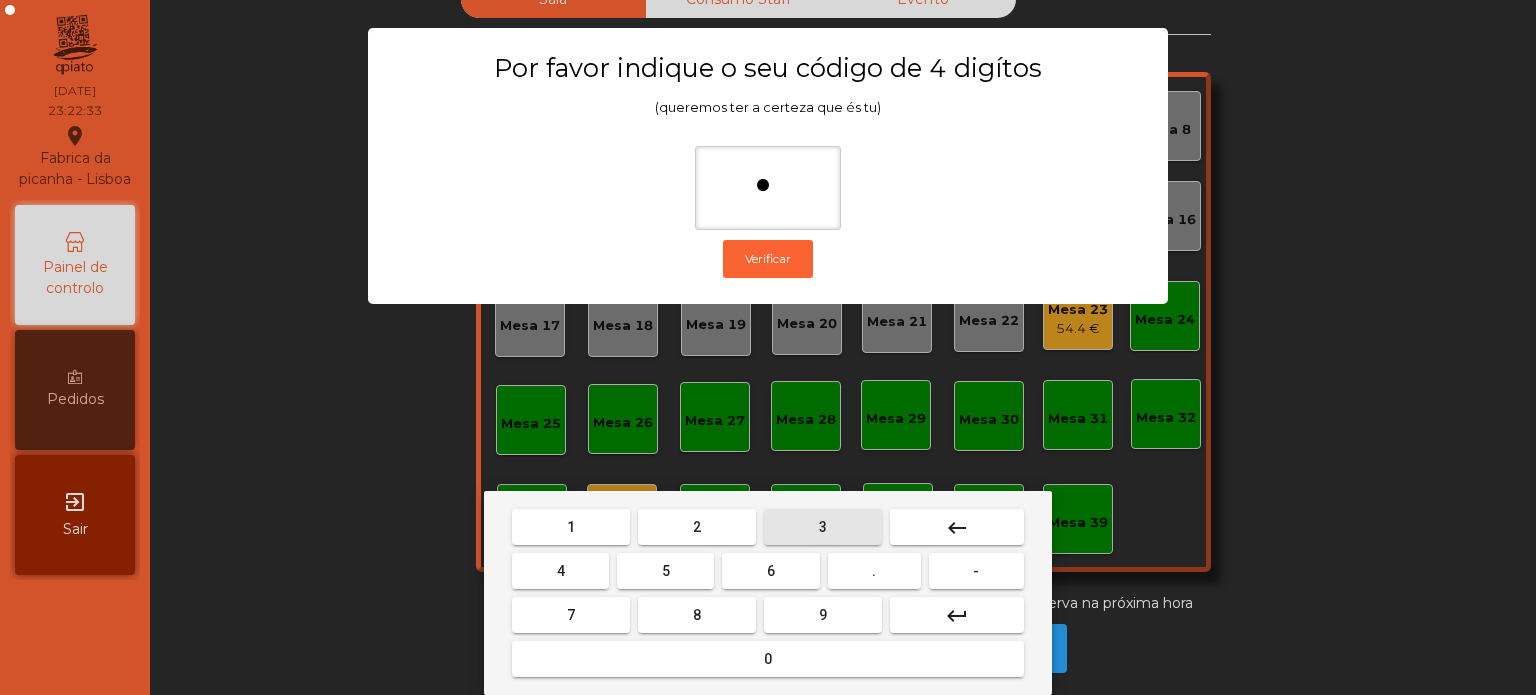 click on "3" at bounding box center (823, 527) 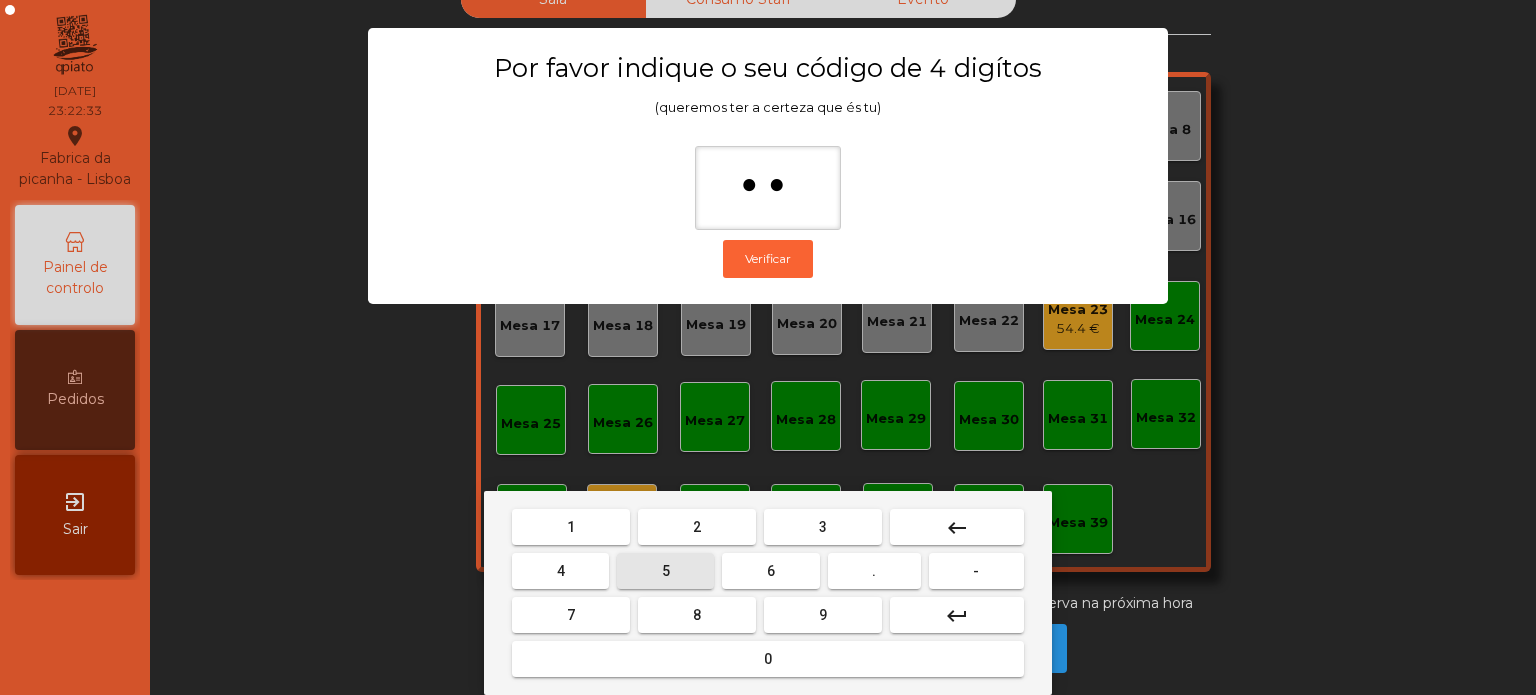 click on "5" at bounding box center (666, 571) 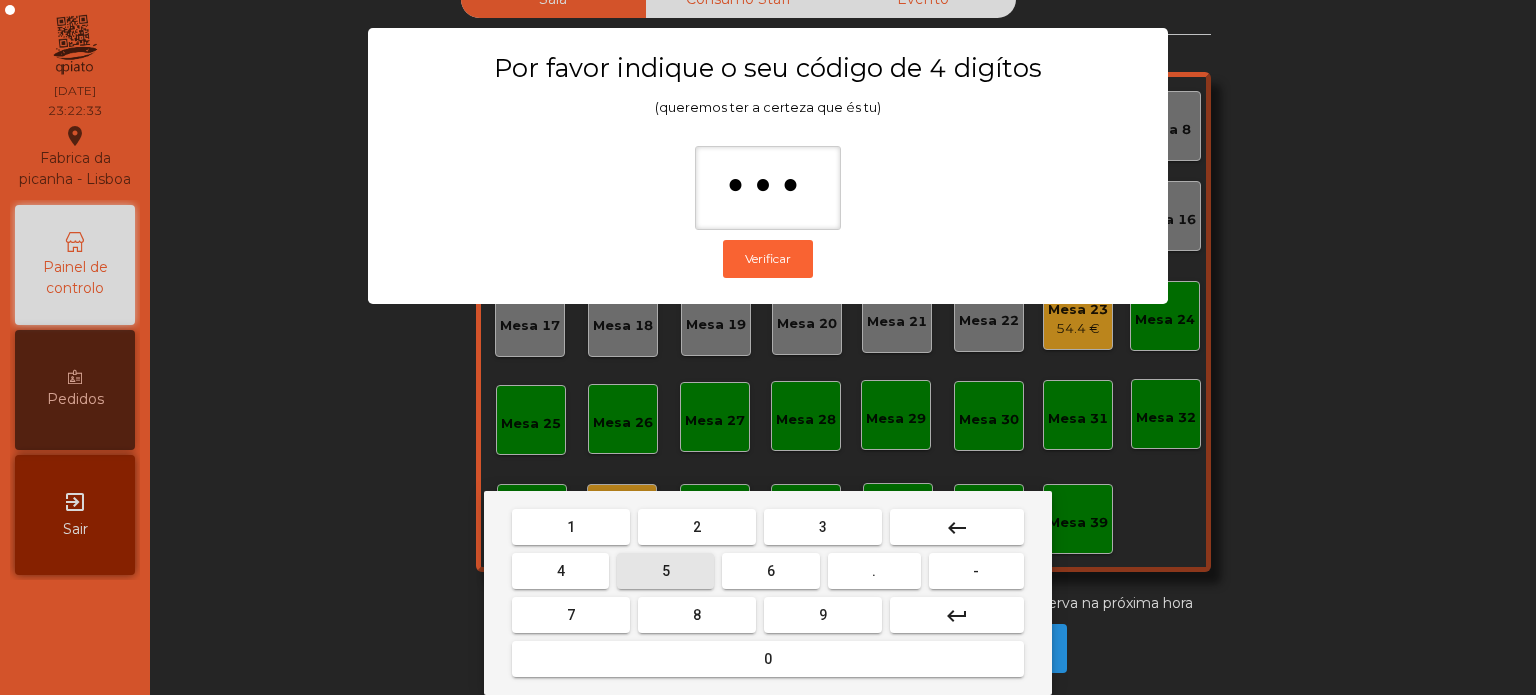 click on "0" at bounding box center [768, 659] 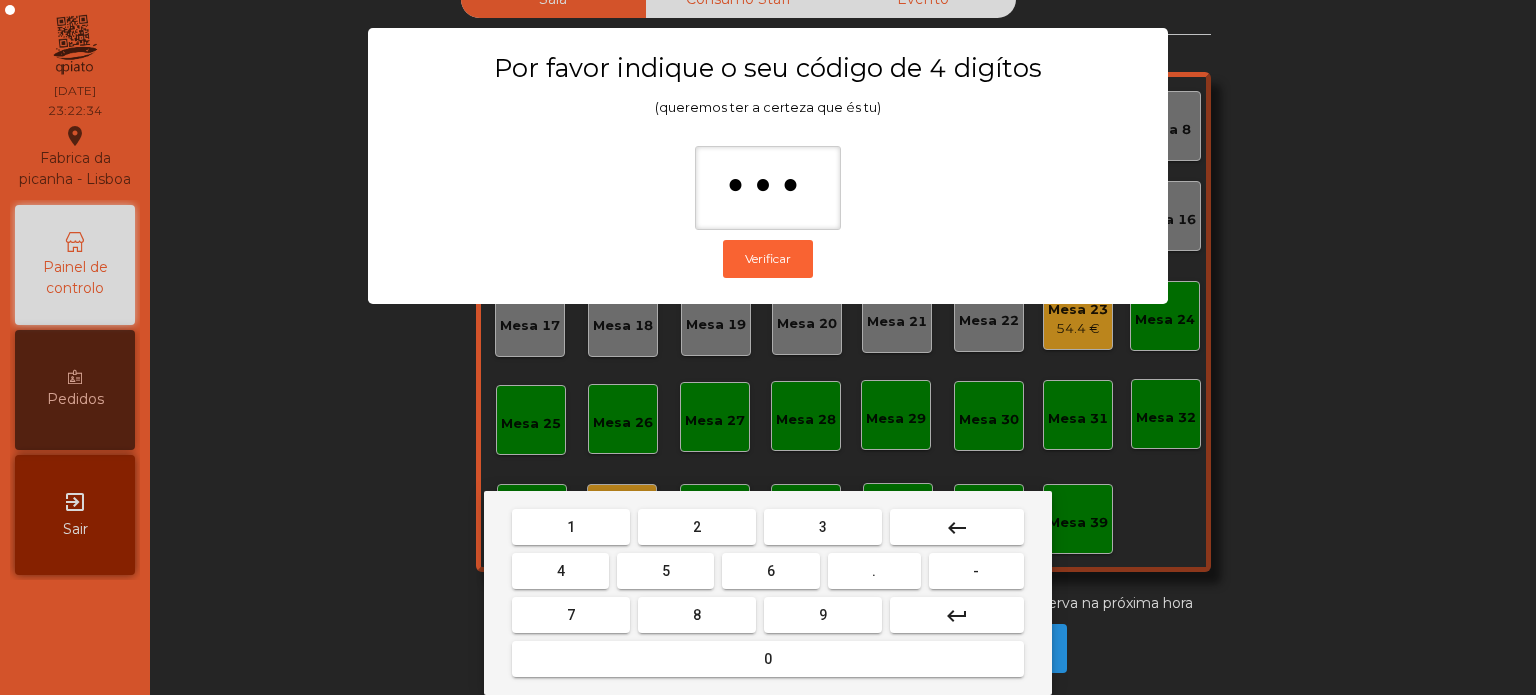click on "0" at bounding box center [768, 659] 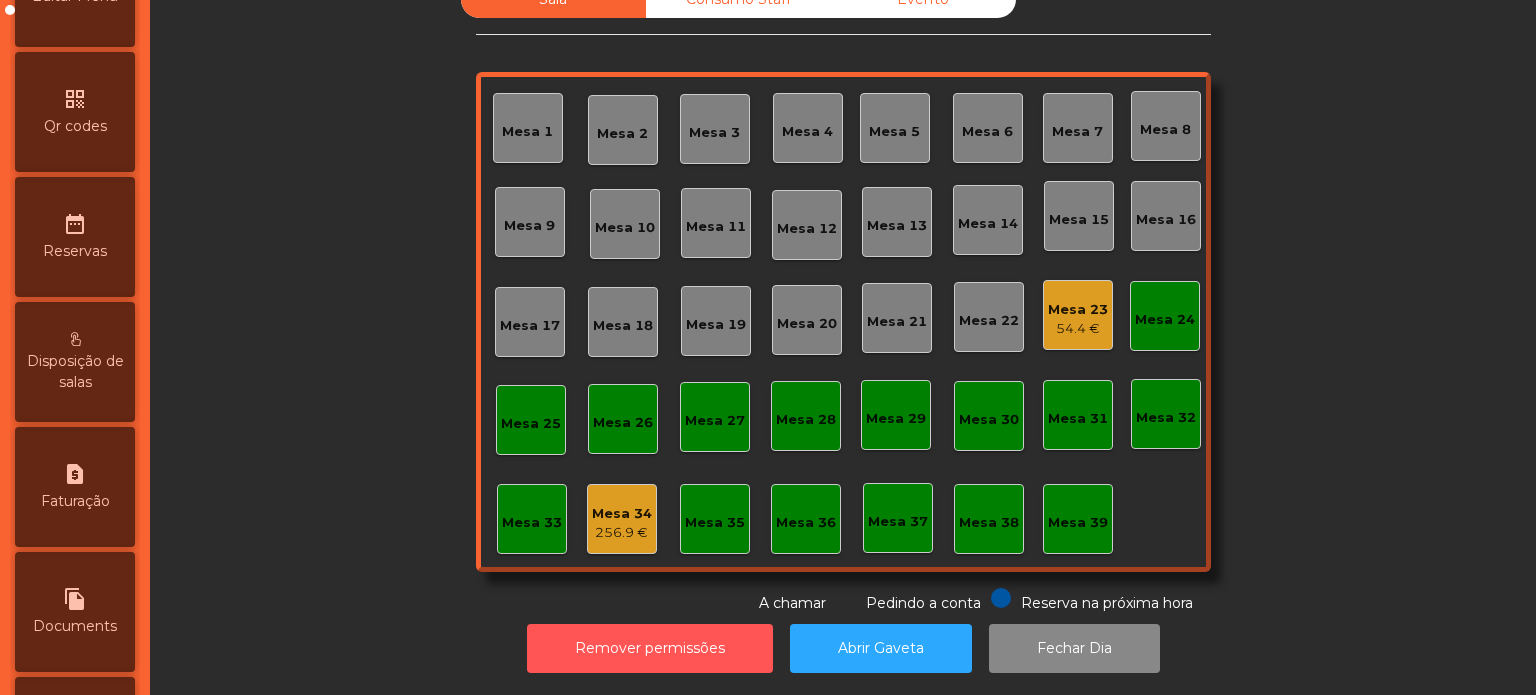 scroll, scrollTop: 533, scrollLeft: 0, axis: vertical 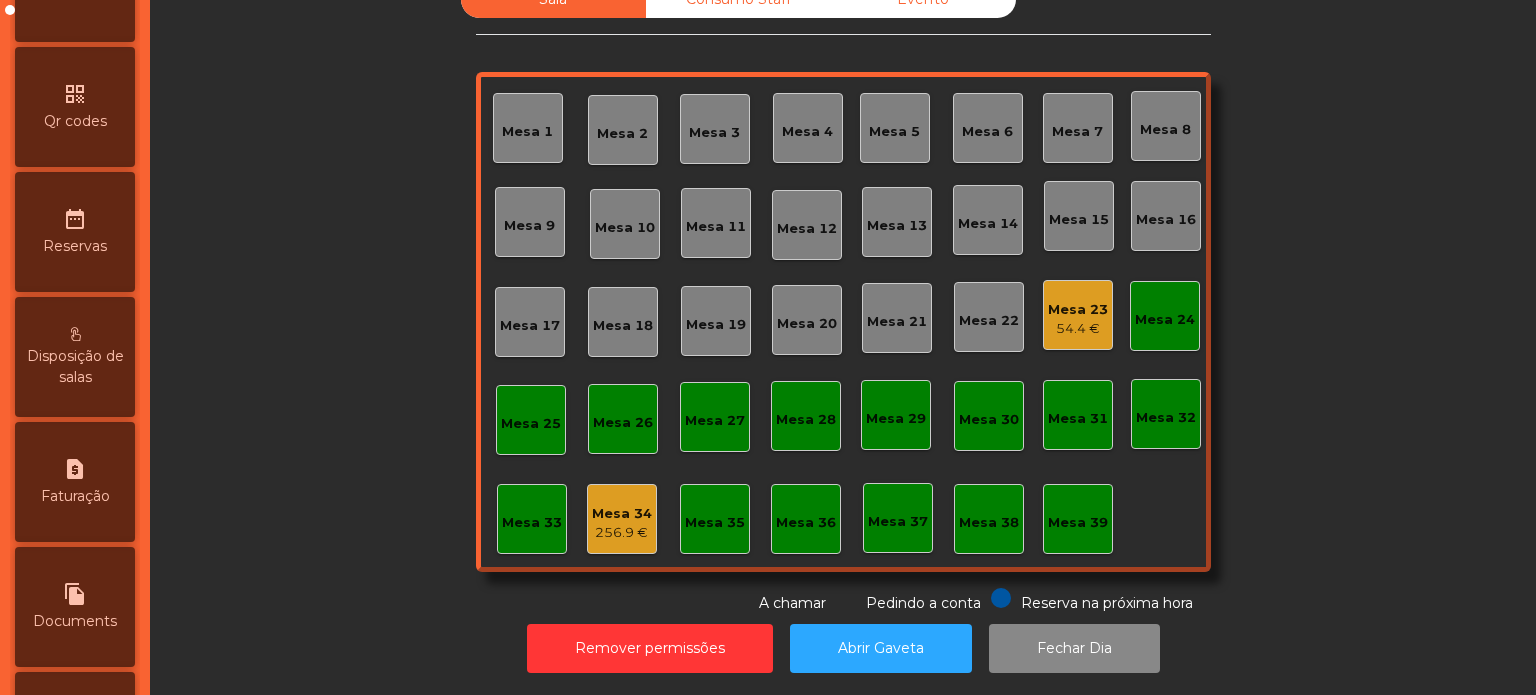 click on "request_page  Faturação" at bounding box center [75, 482] 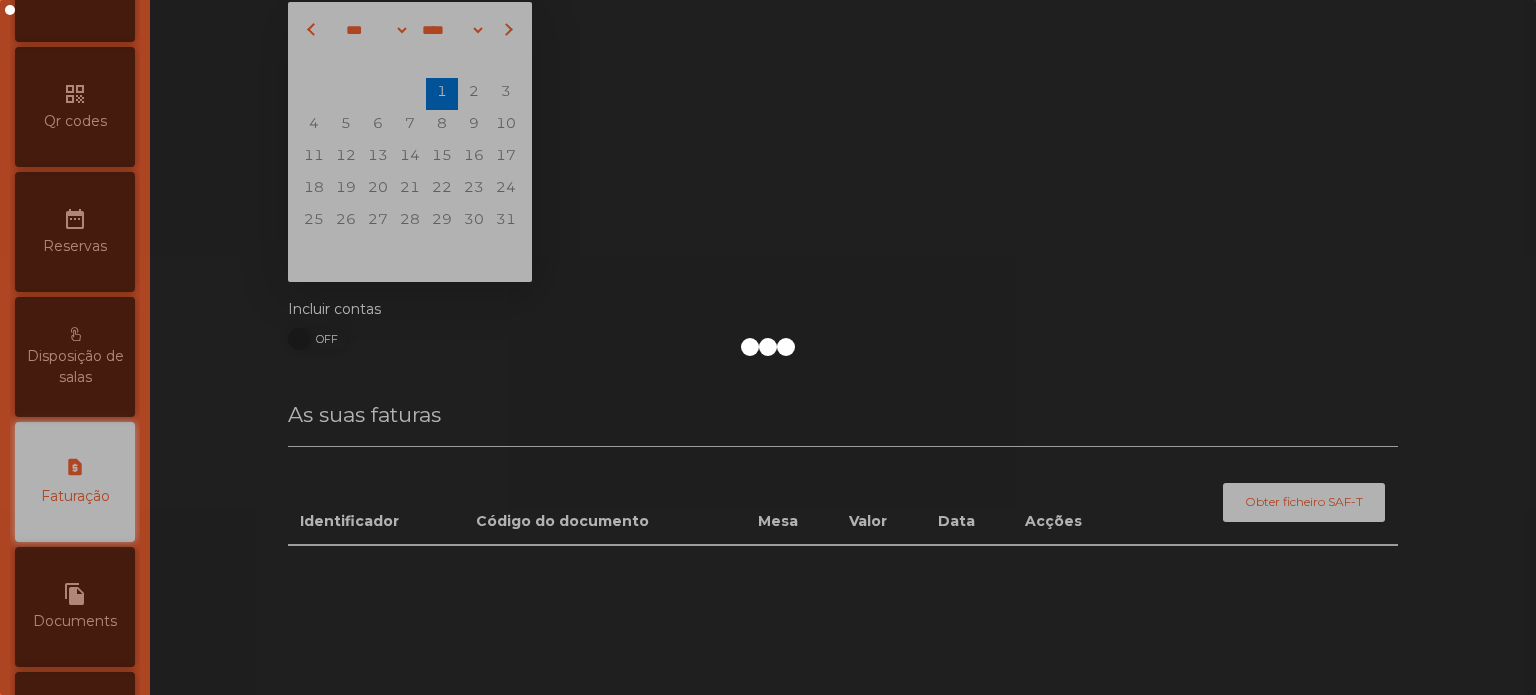 scroll, scrollTop: 44, scrollLeft: 0, axis: vertical 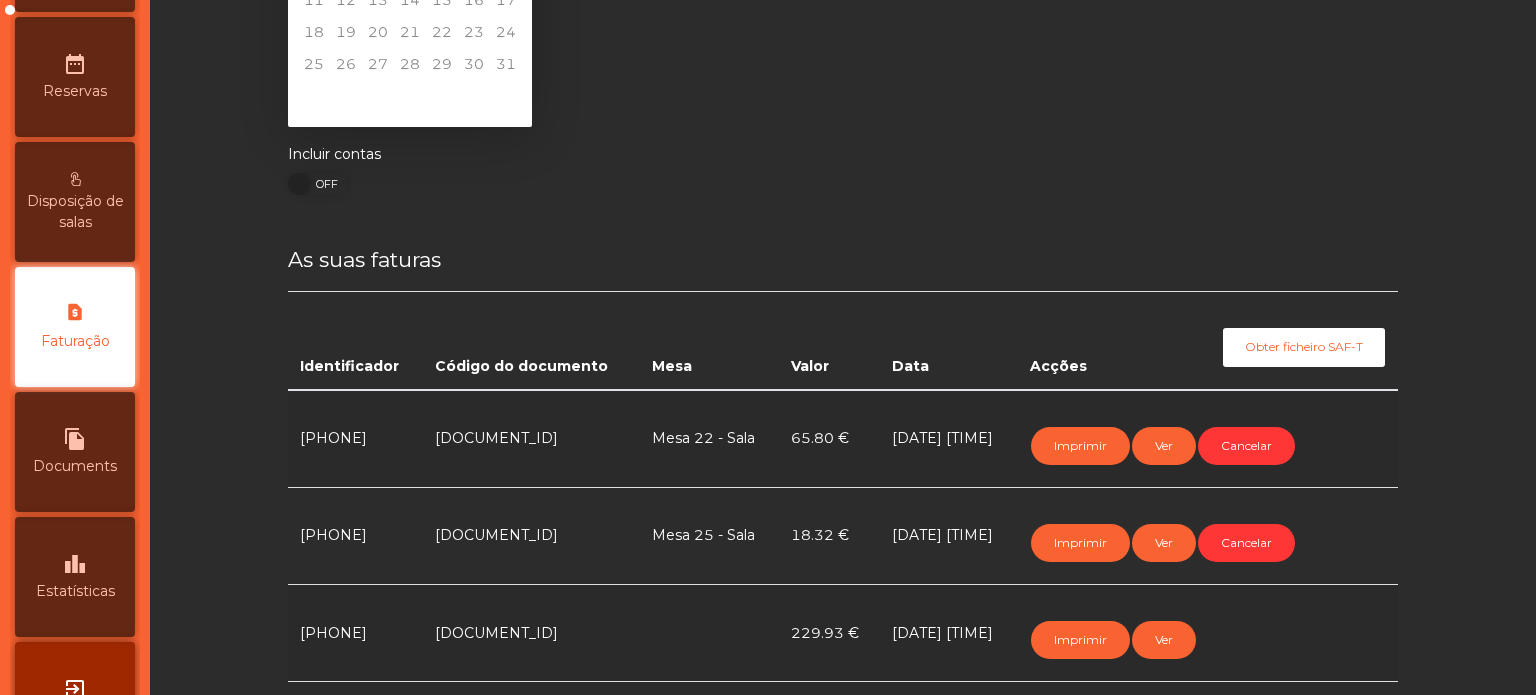 click on "file_copy  Documents" at bounding box center [75, 452] 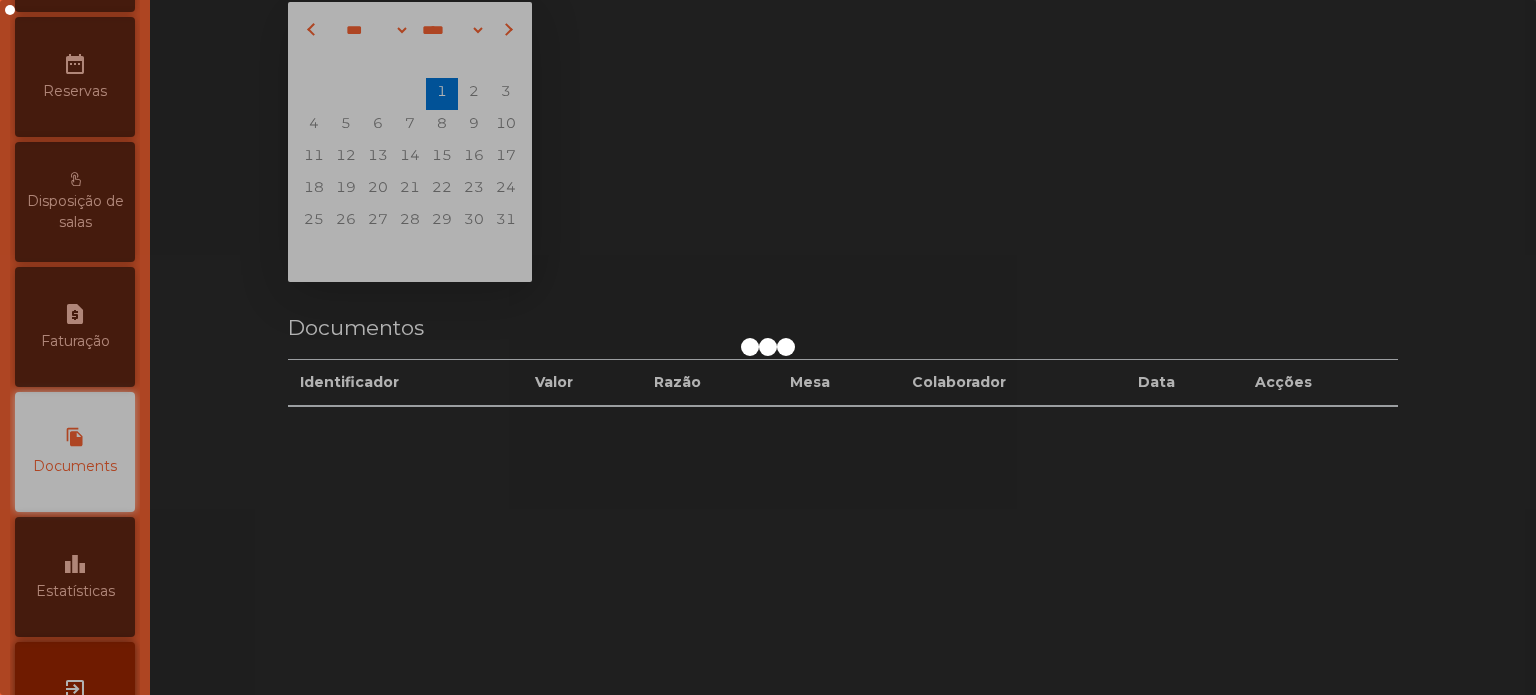 scroll, scrollTop: 44, scrollLeft: 0, axis: vertical 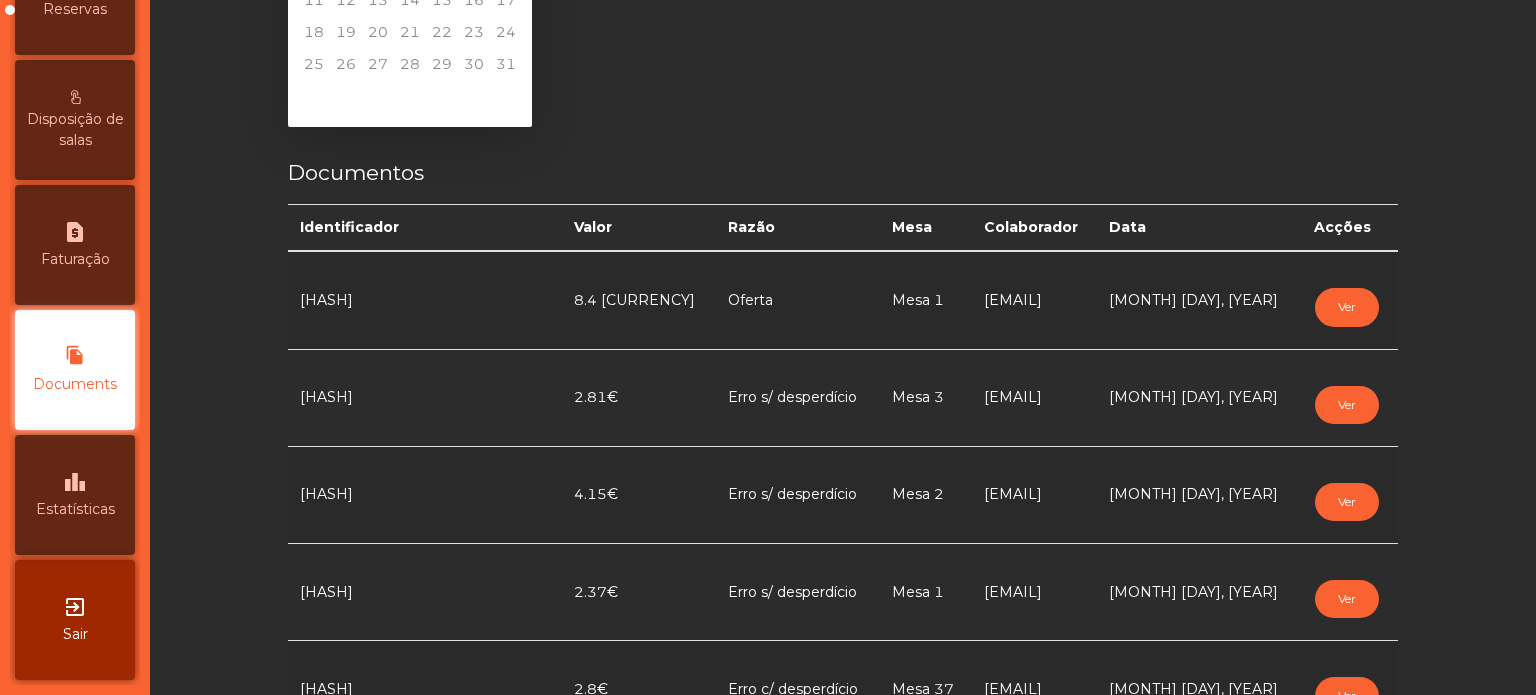 click on "request_page" at bounding box center (75, 232) 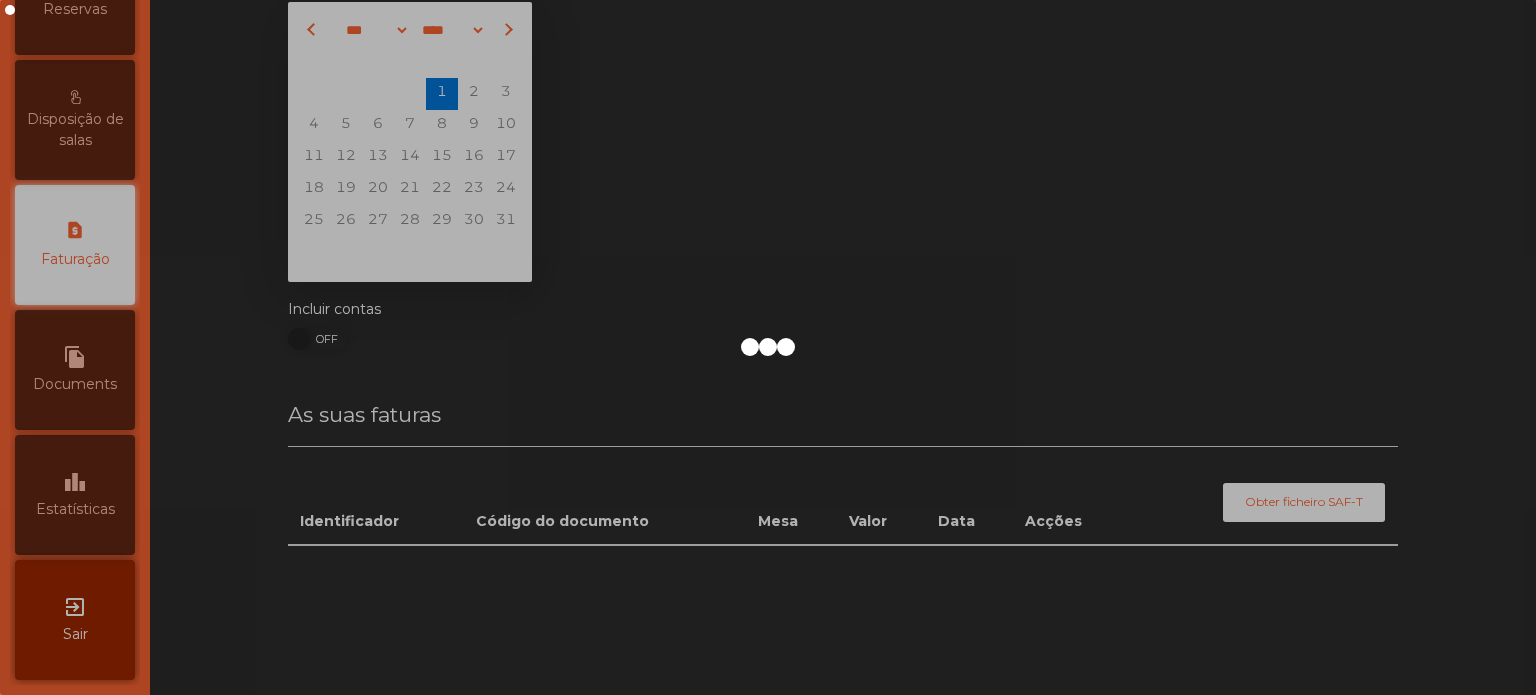 scroll, scrollTop: 44, scrollLeft: 0, axis: vertical 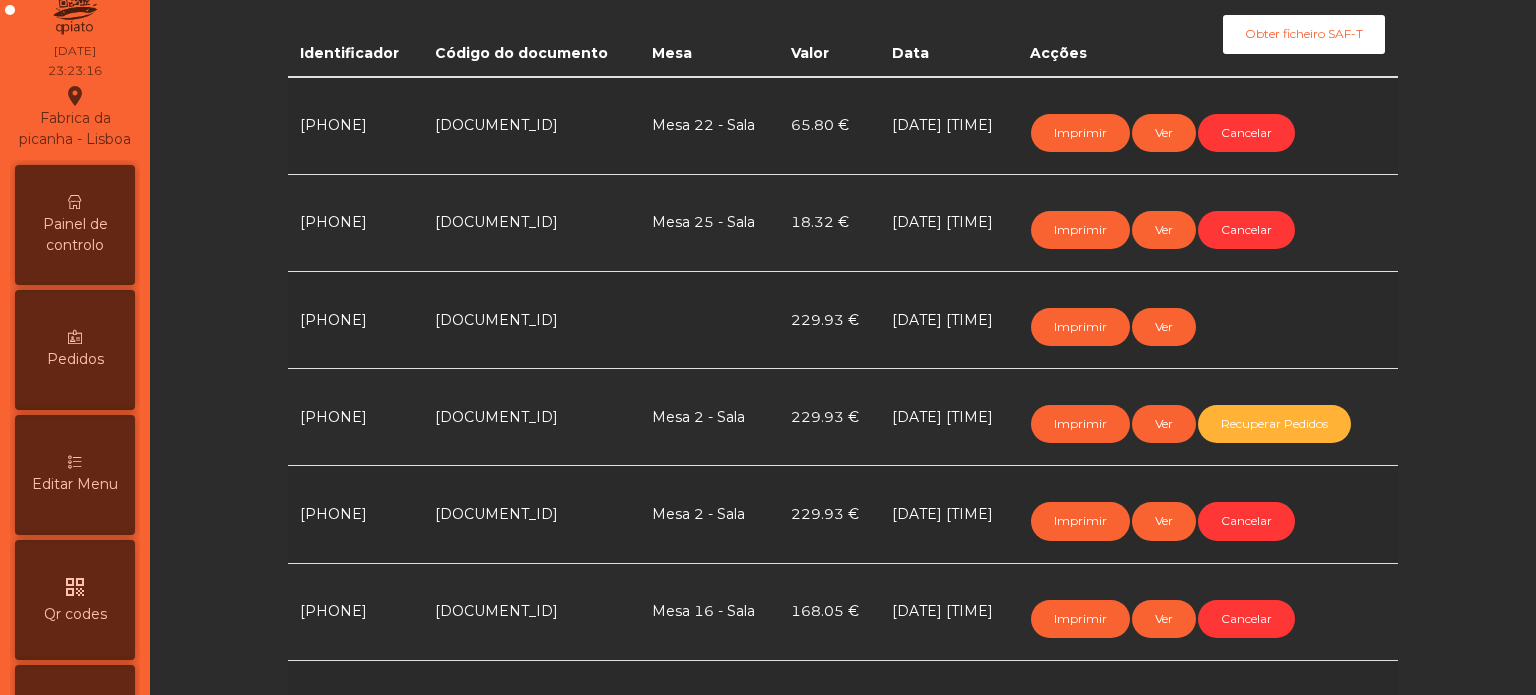 click on "Painel de controlo" at bounding box center (75, 235) 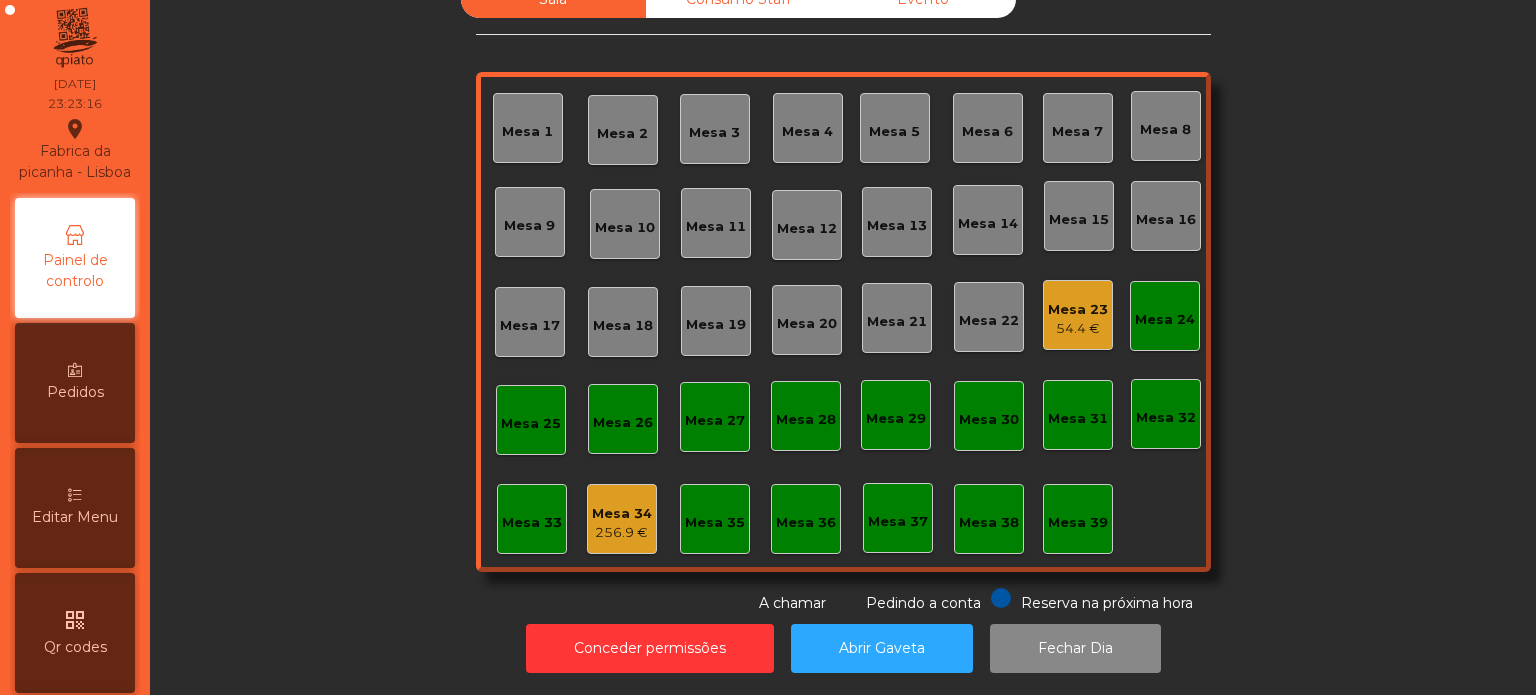 scroll, scrollTop: 0, scrollLeft: 0, axis: both 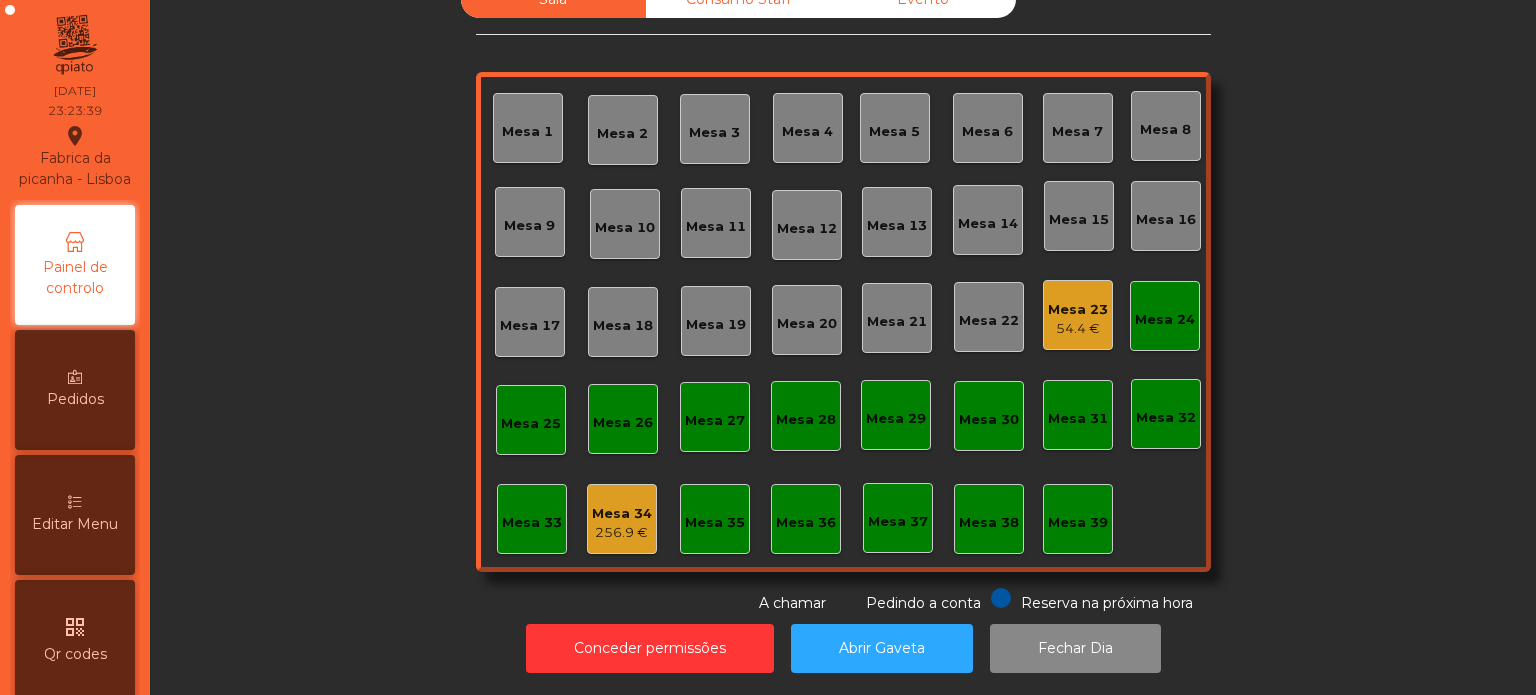 click on "Mesa 38" 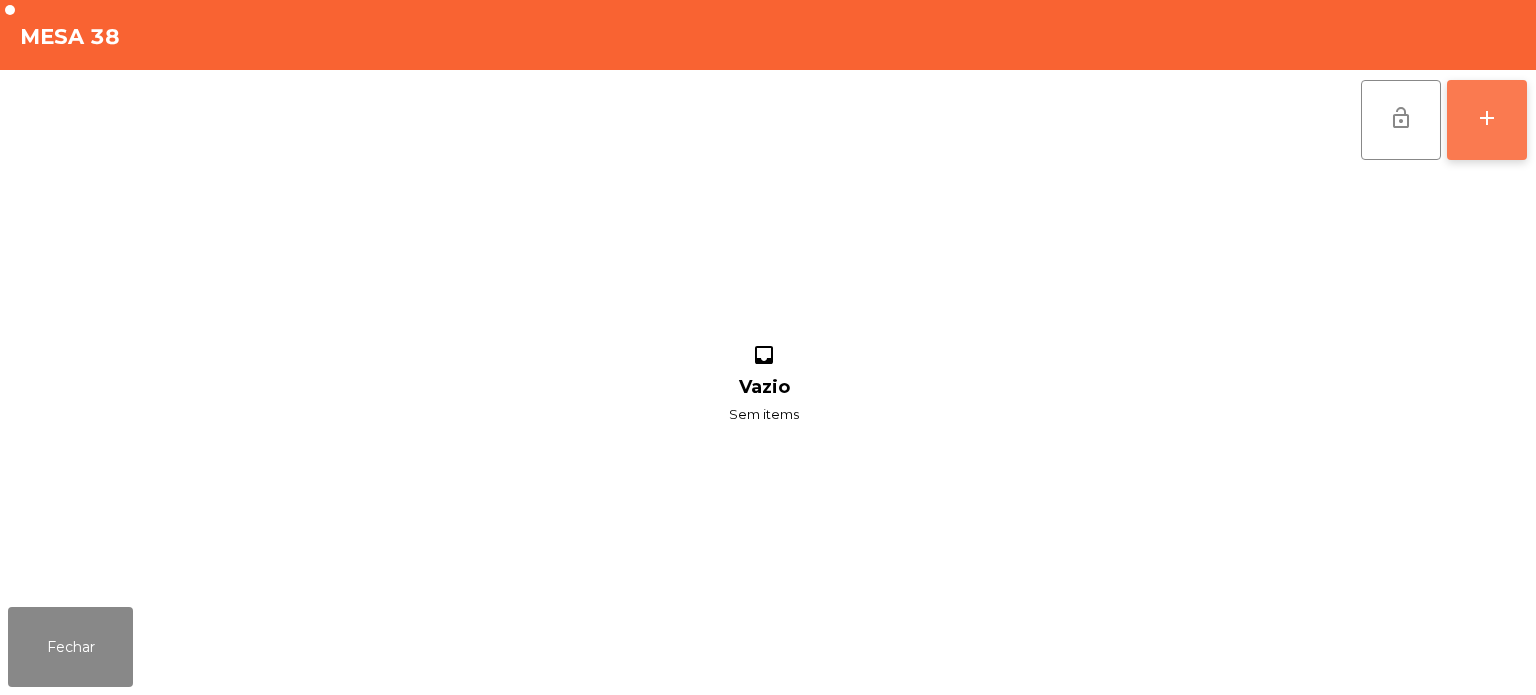 click on "add" 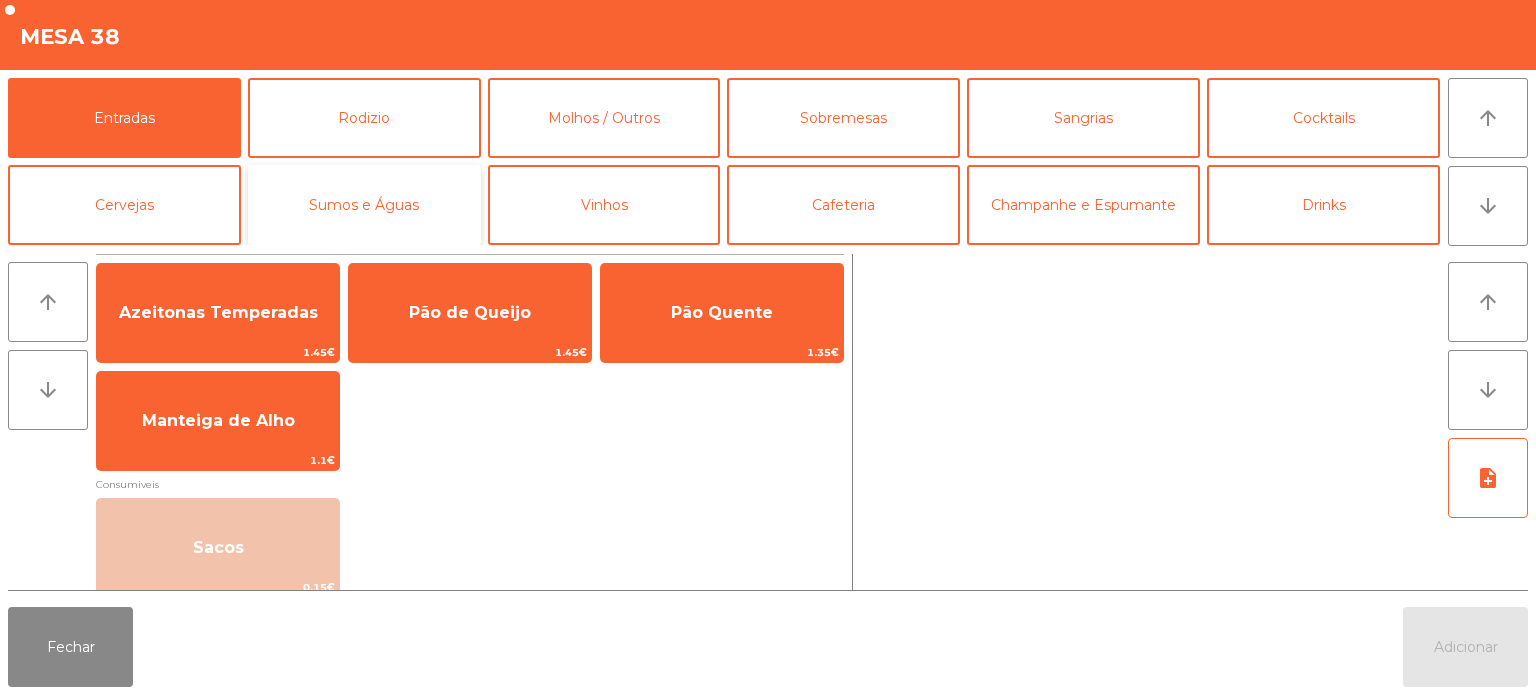 click on "Sumos e Águas" 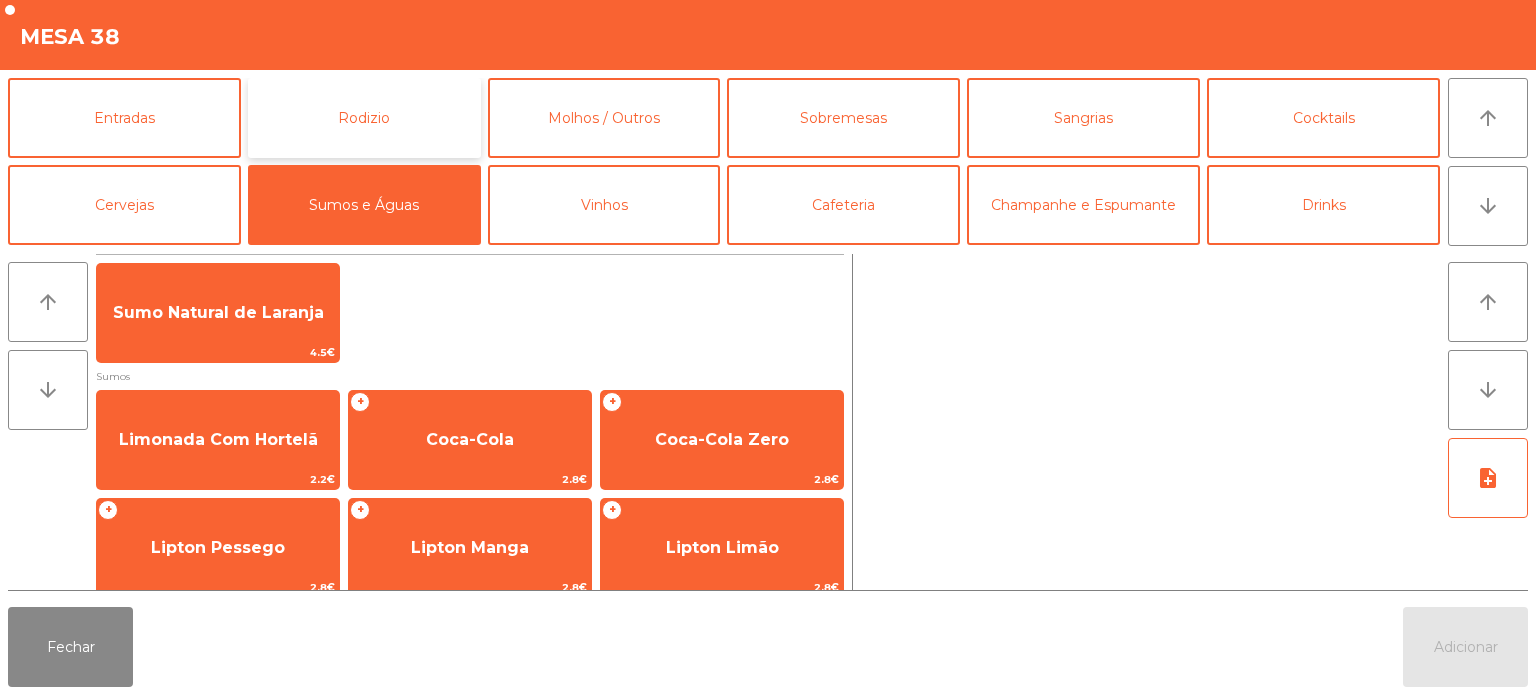 click on "Rodizio" 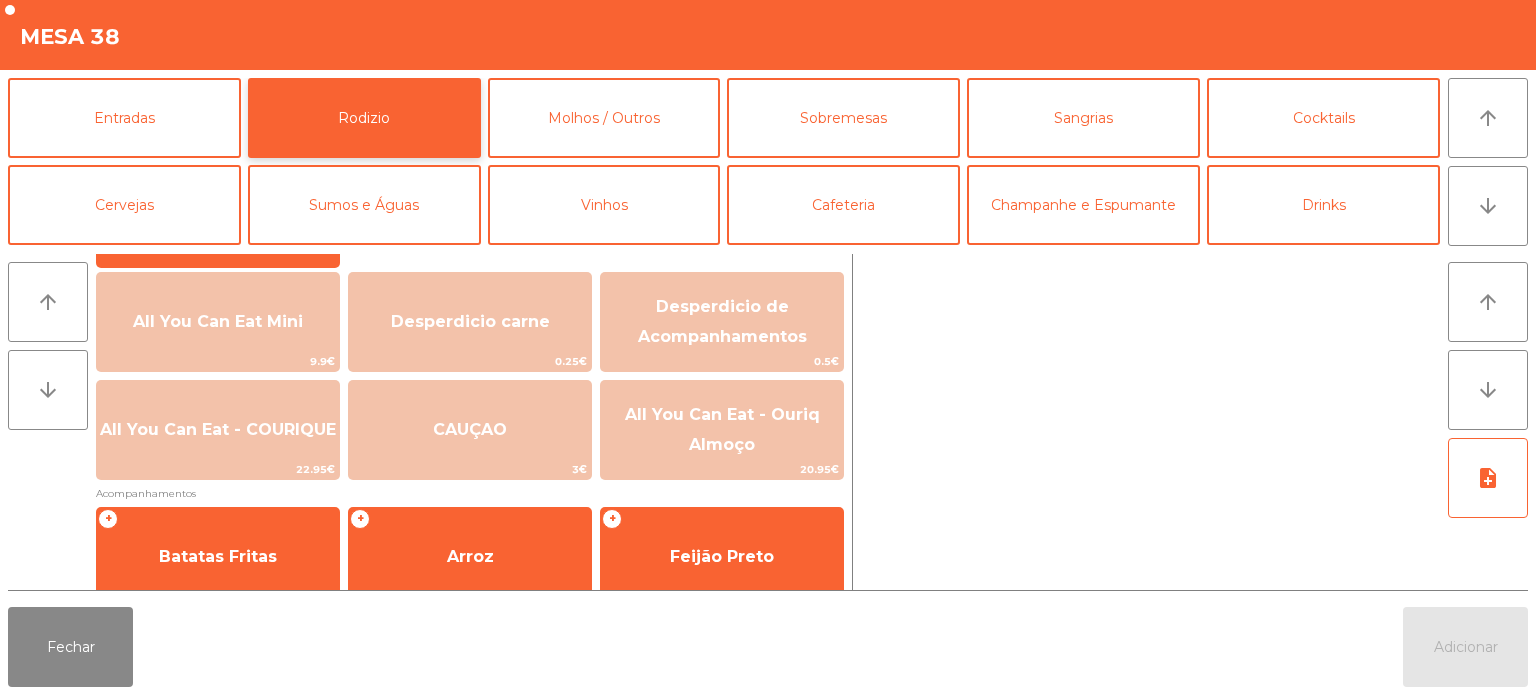 scroll, scrollTop: 358, scrollLeft: 0, axis: vertical 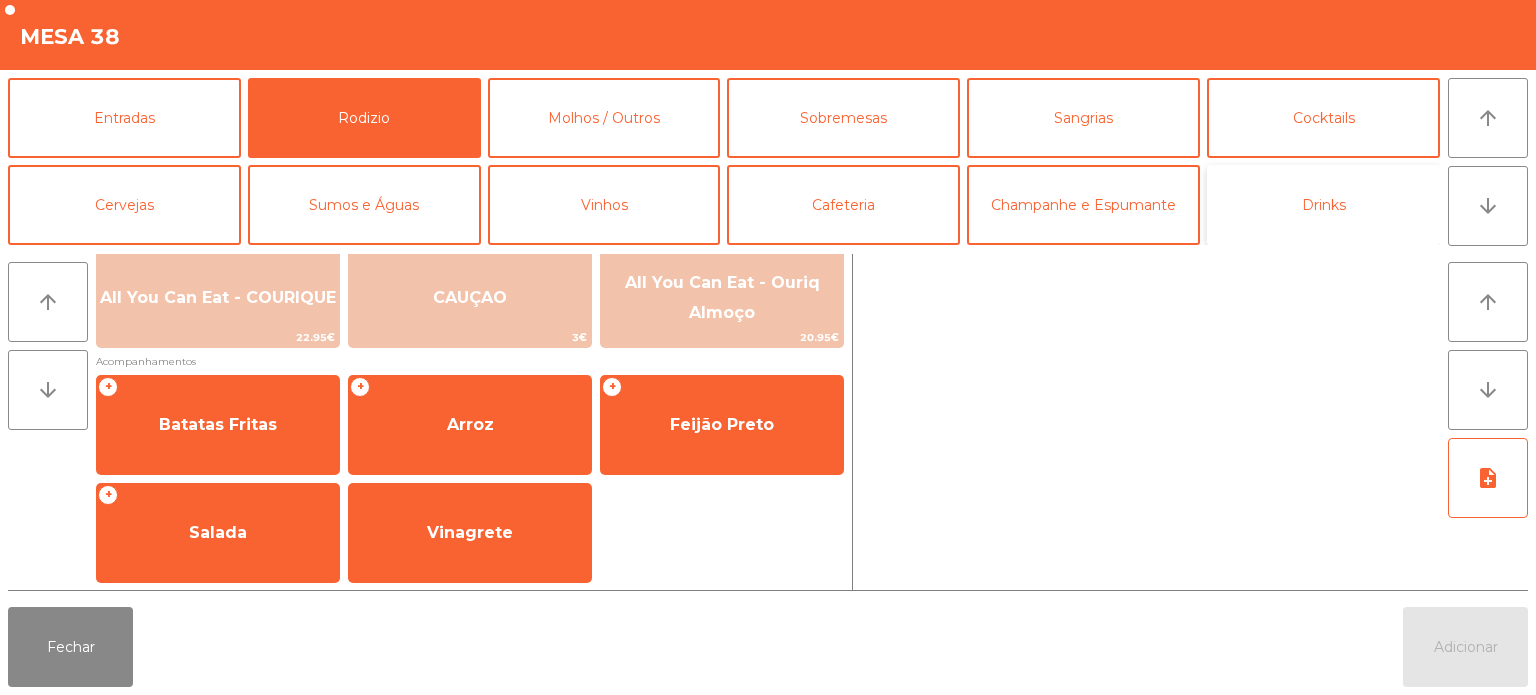 click on "Drinks" 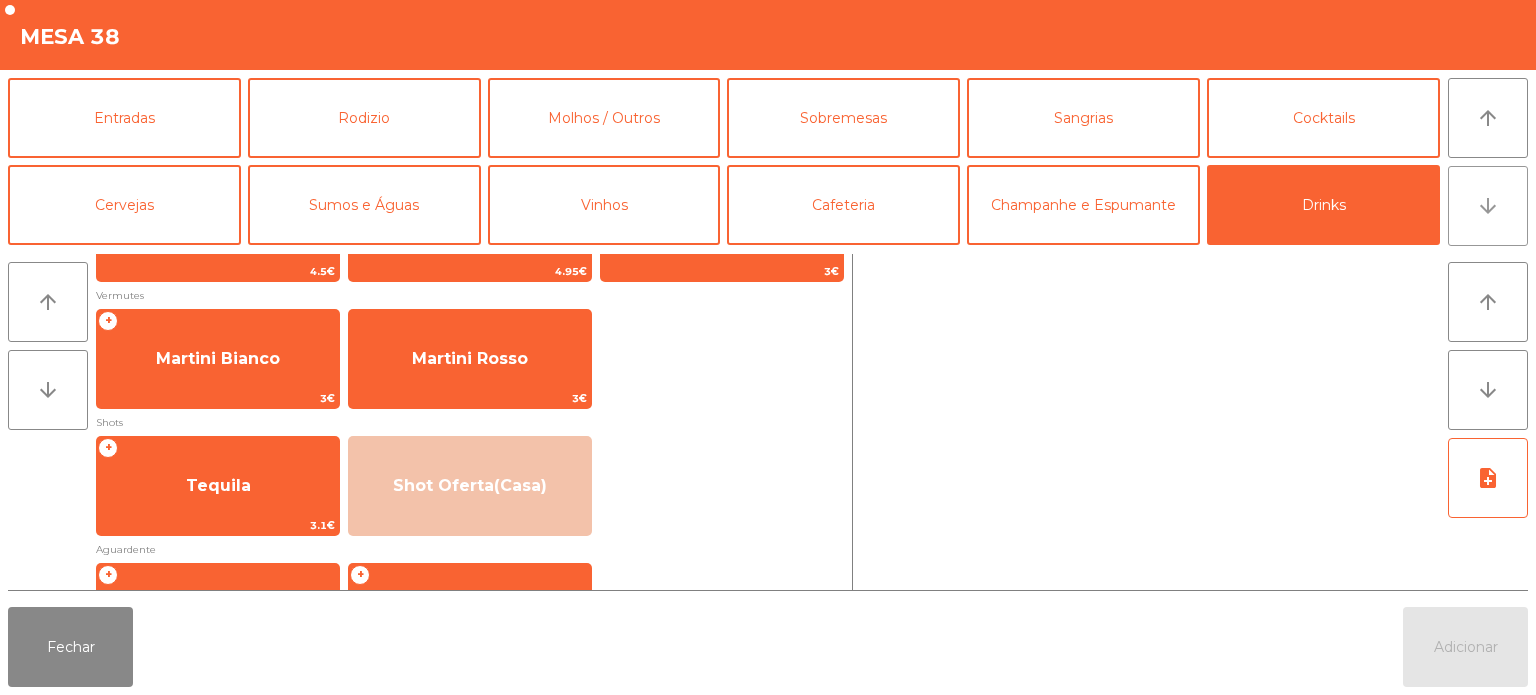 click on "arrow_downward" 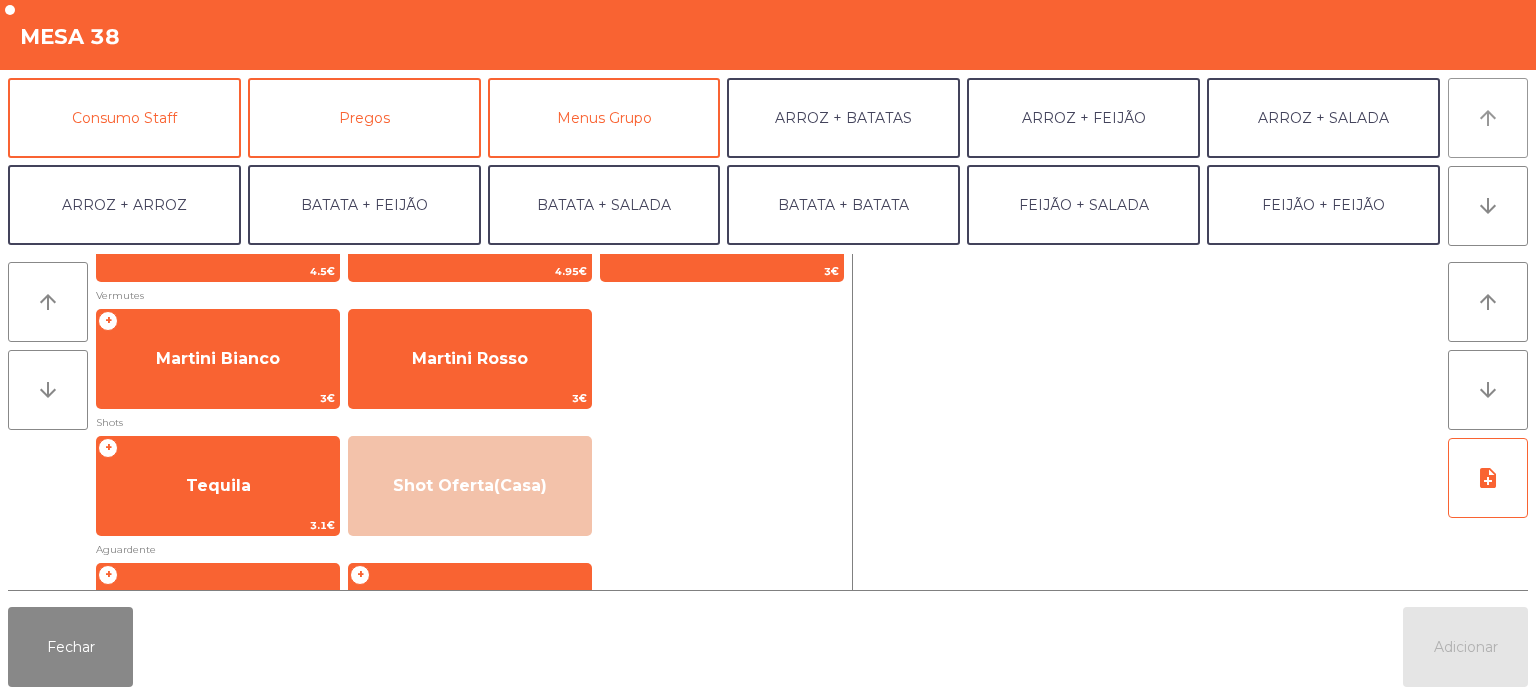 click on "arrow_upward" 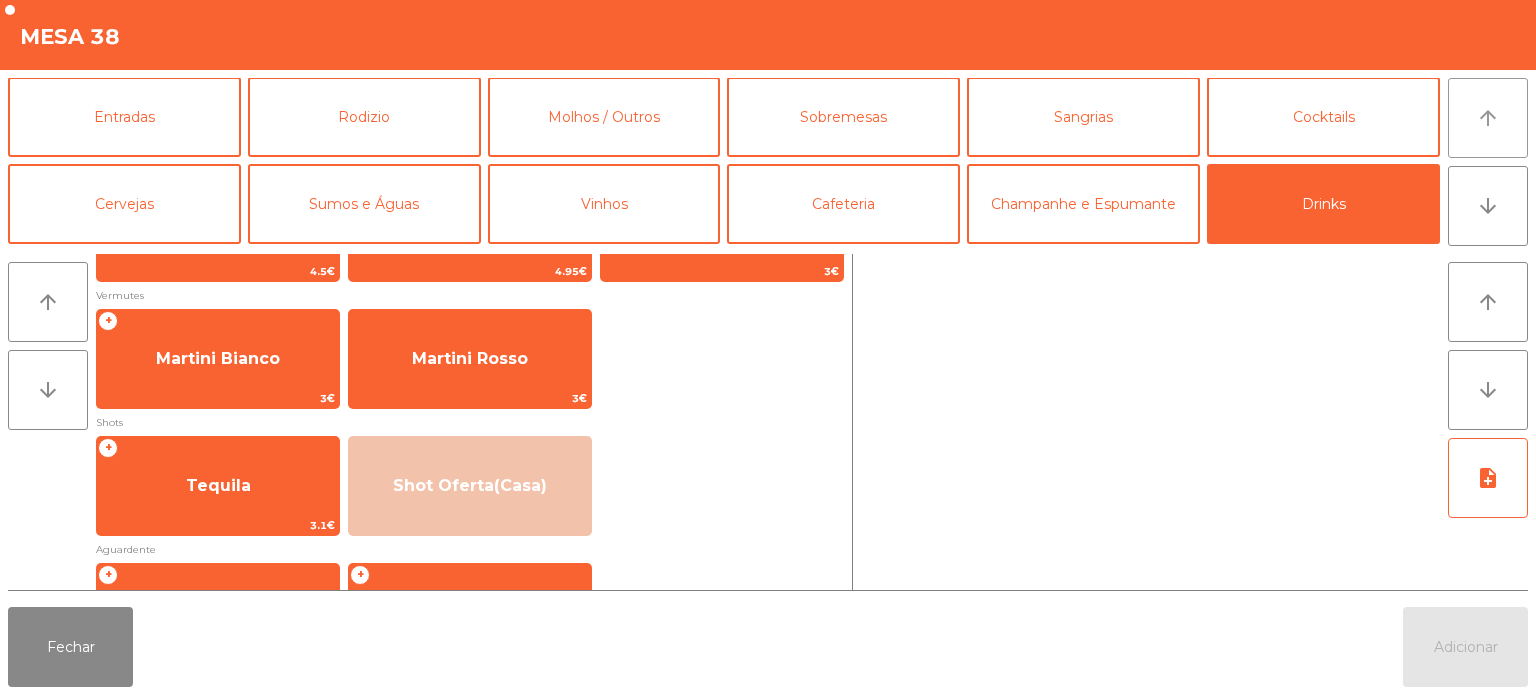 scroll, scrollTop: 0, scrollLeft: 0, axis: both 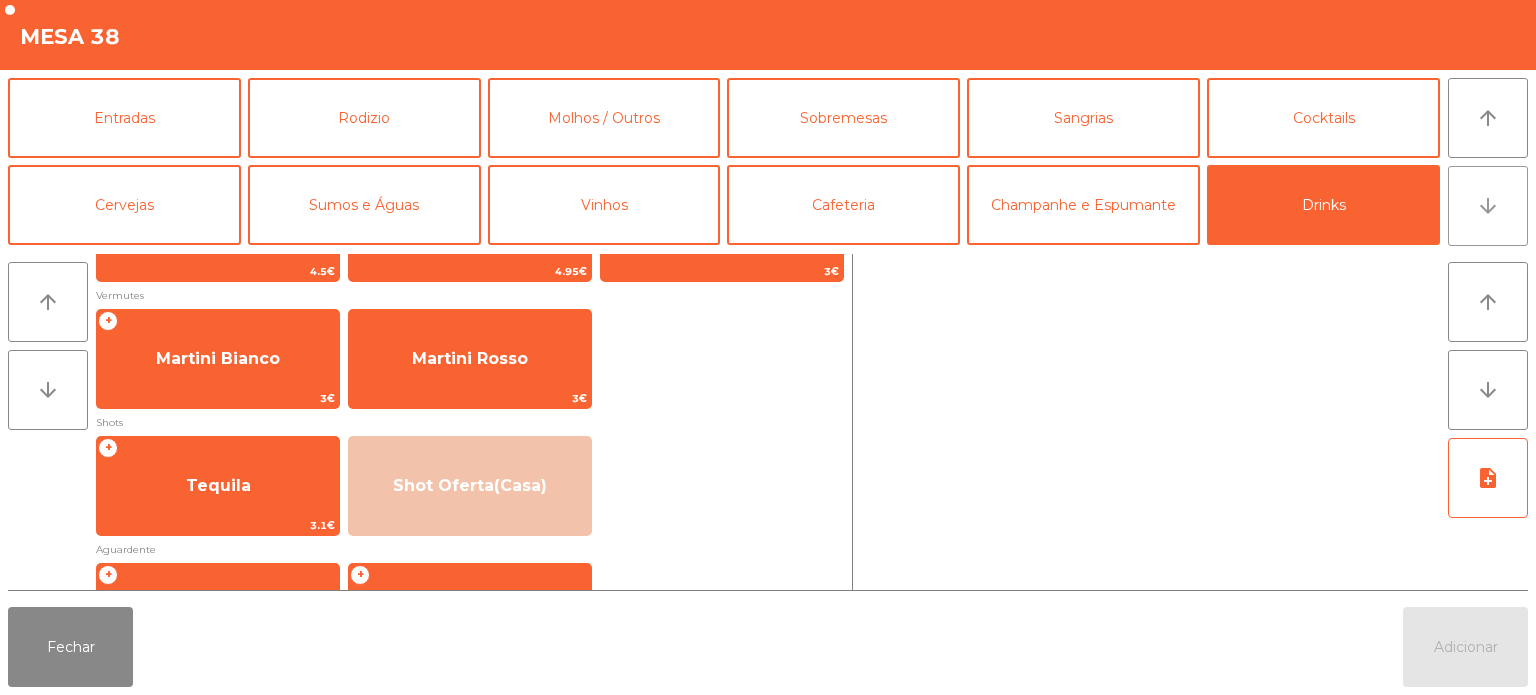 click on "arrow_downward" 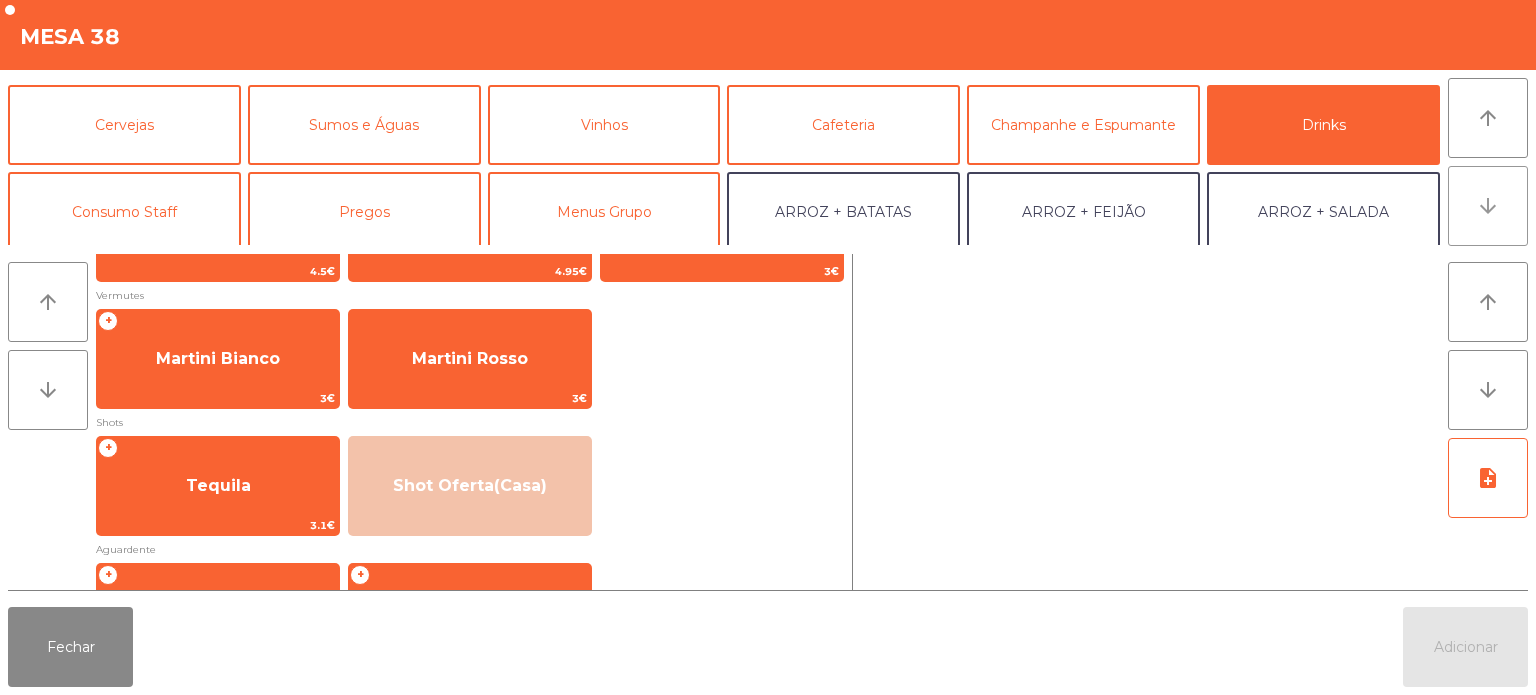 scroll, scrollTop: 175, scrollLeft: 0, axis: vertical 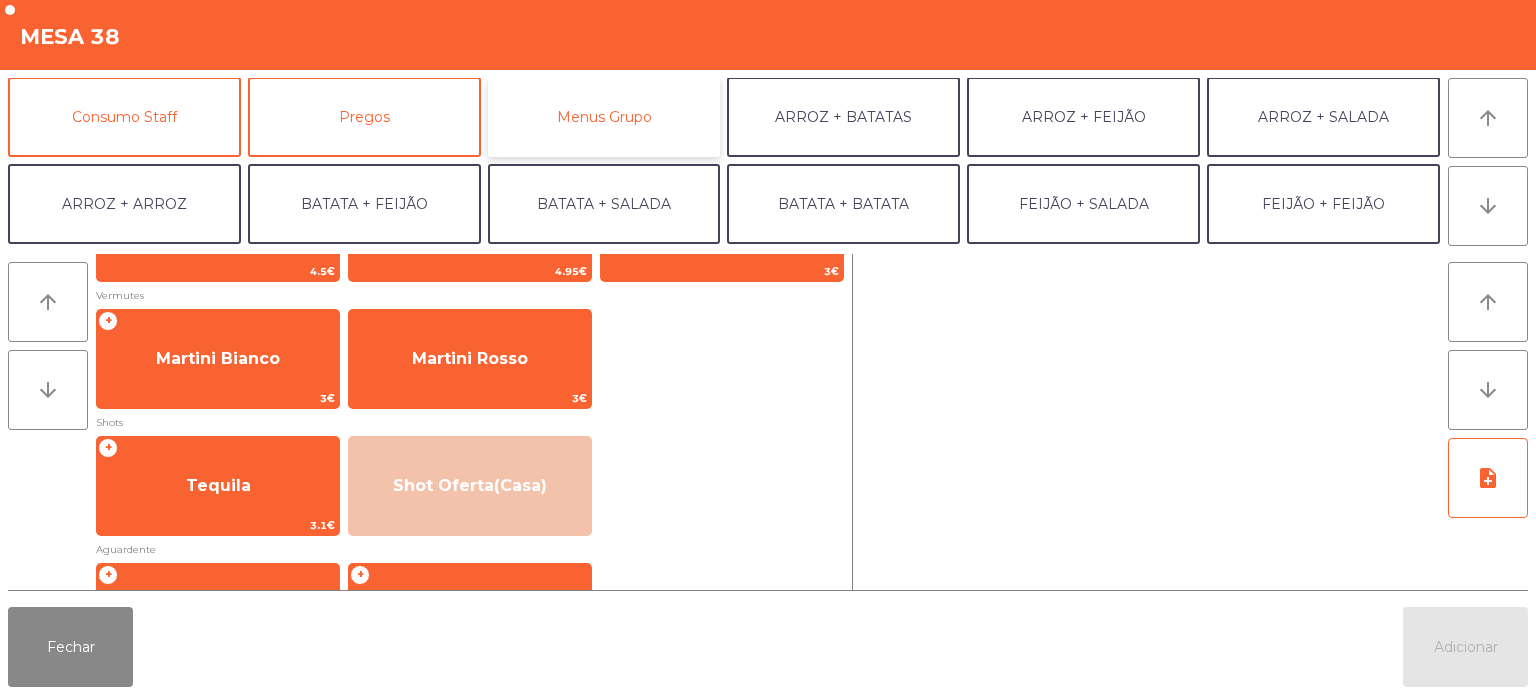 click on "Menus Grupo" 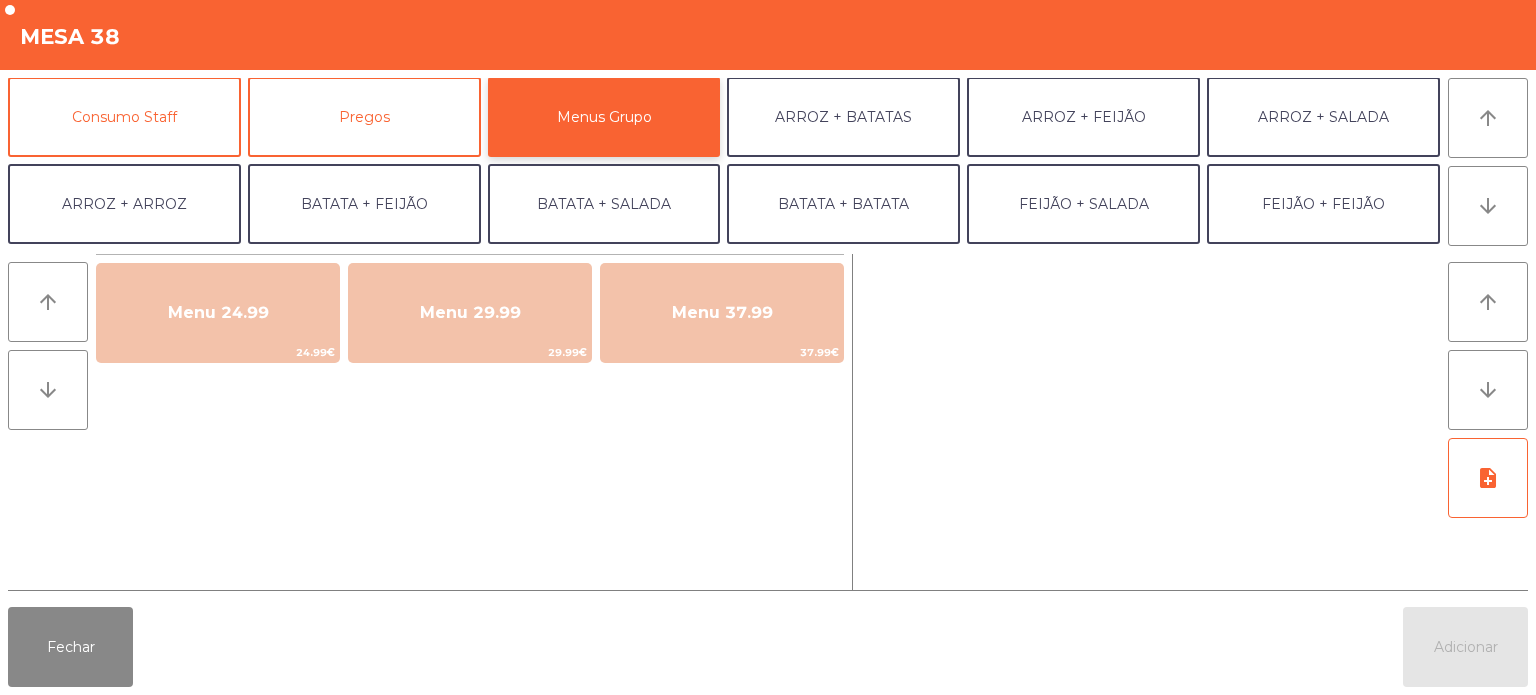 scroll, scrollTop: 0, scrollLeft: 0, axis: both 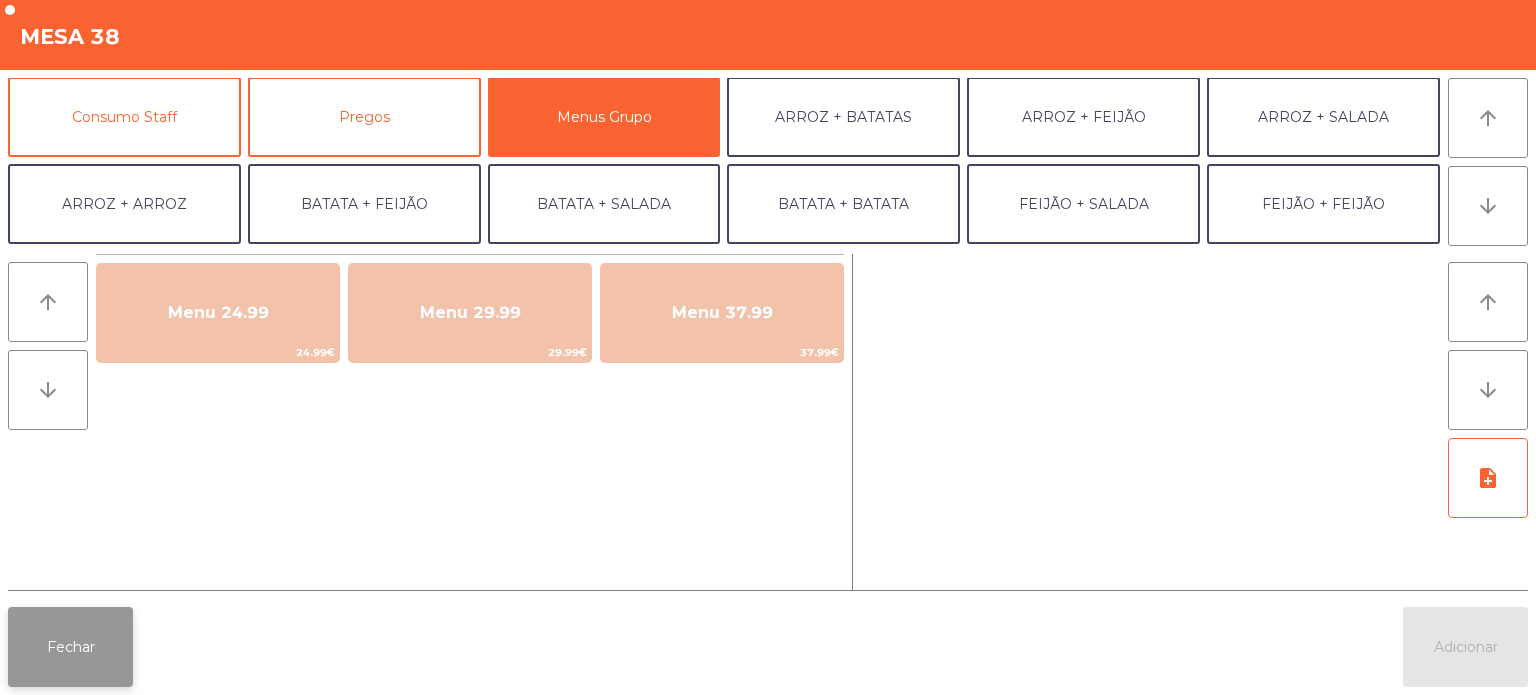 click on "Fechar" 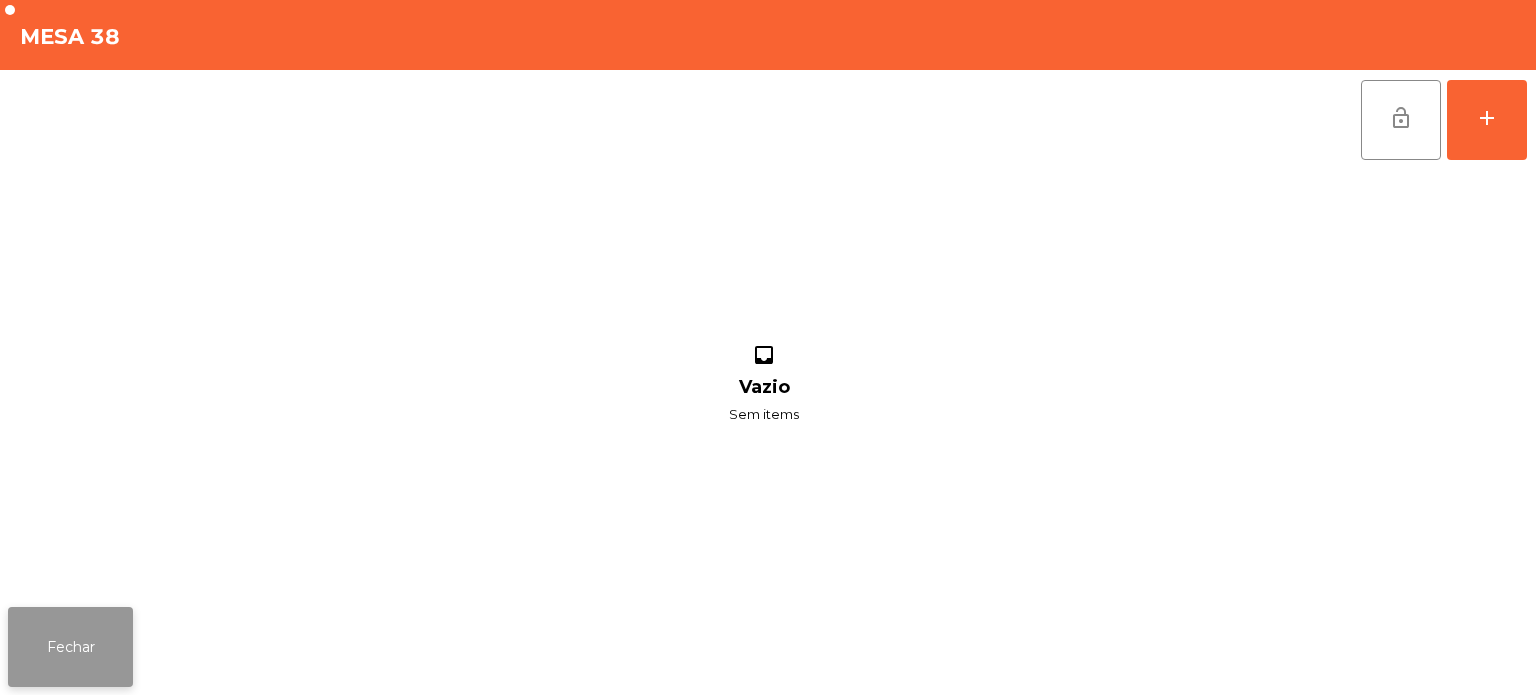 click on "Fechar" 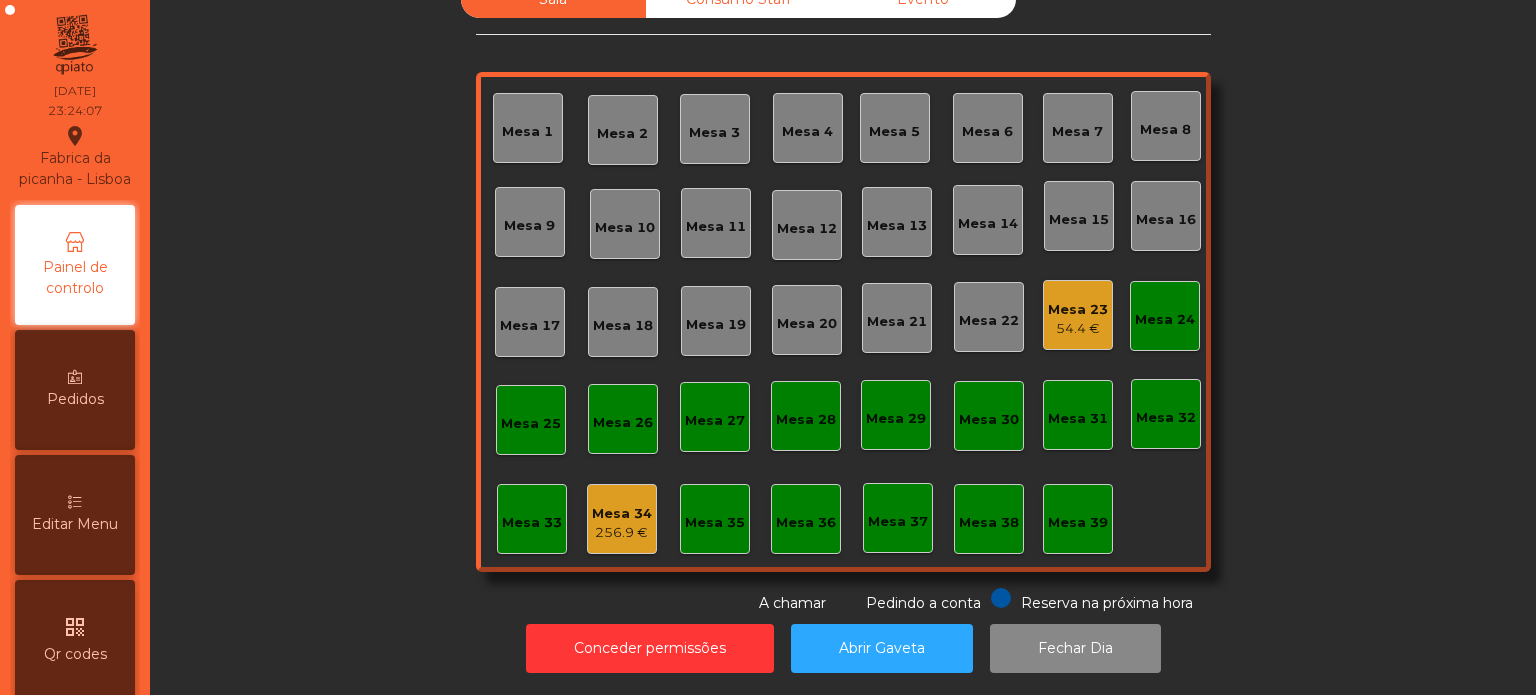 click on "Mesa 34" 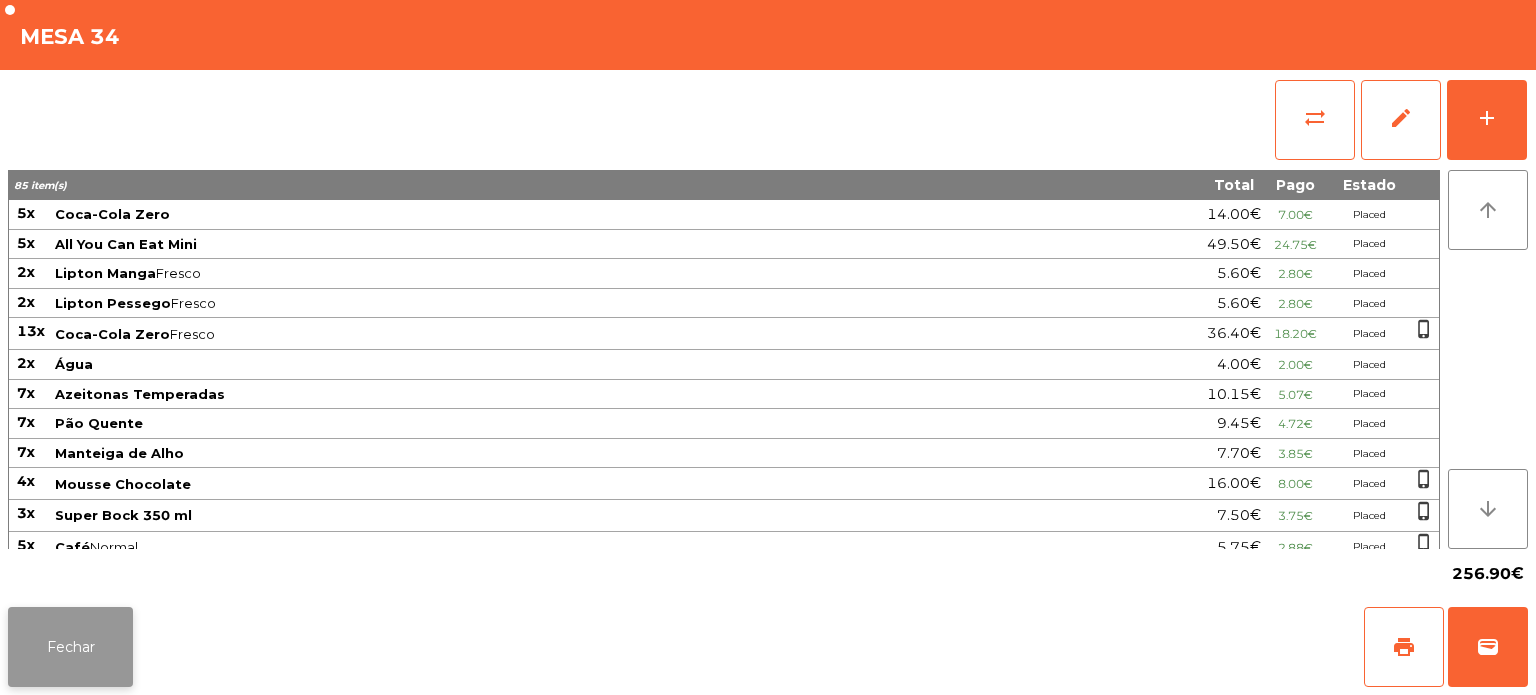click on "Fechar" 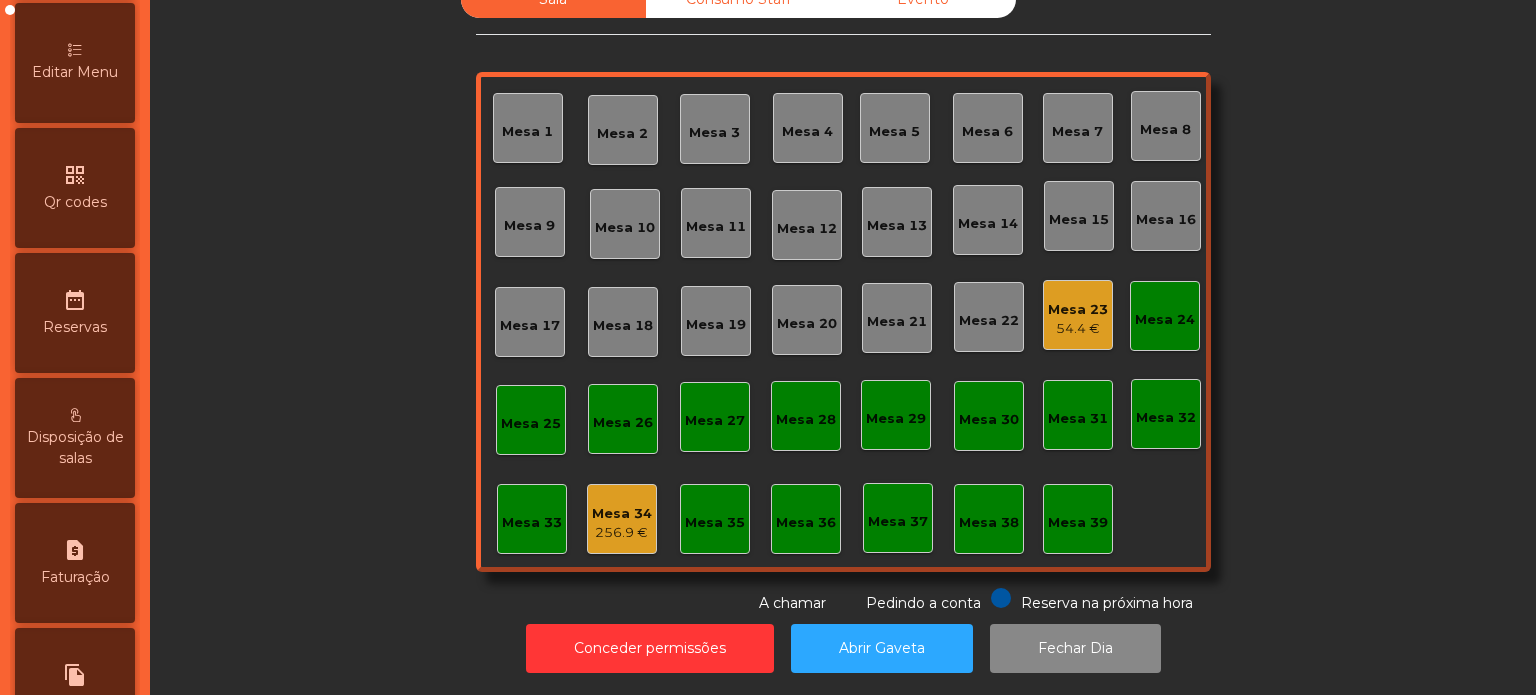 scroll, scrollTop: 791, scrollLeft: 0, axis: vertical 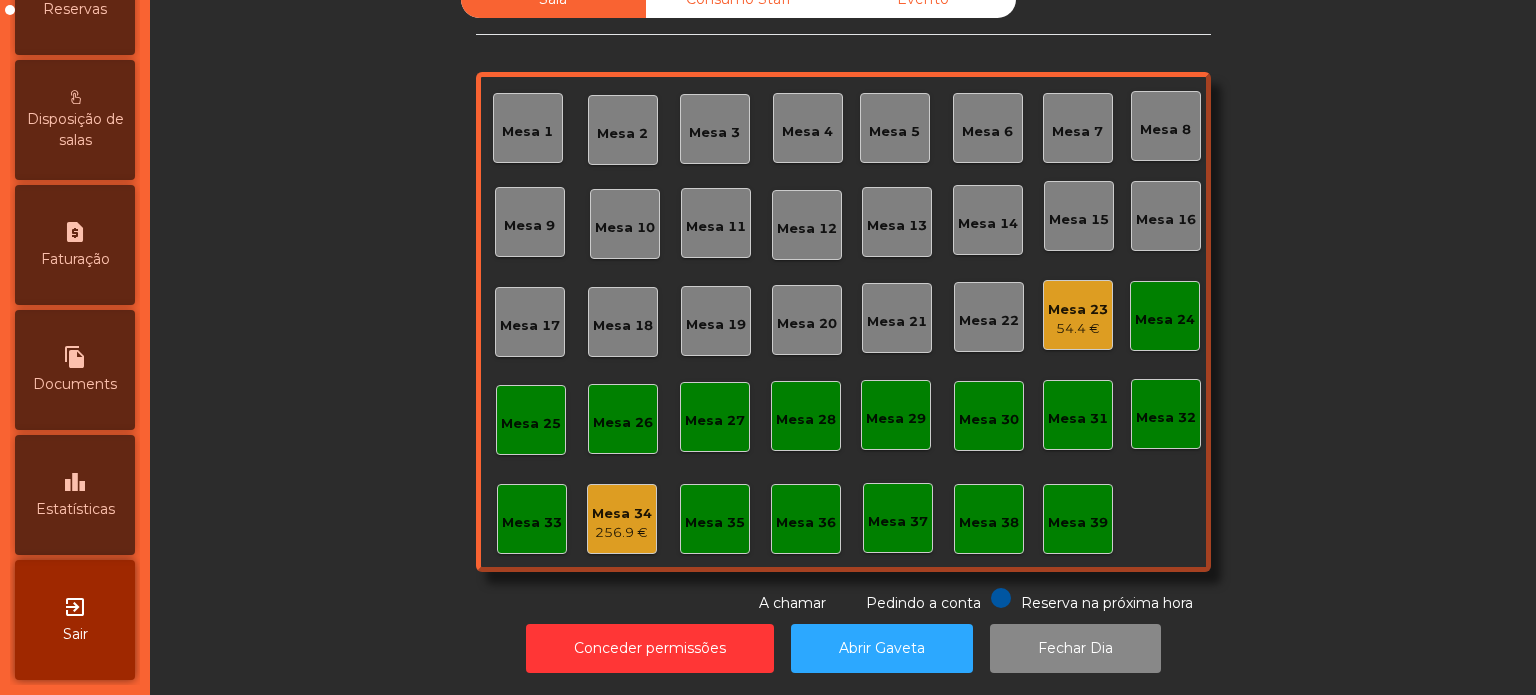 click on "leaderboard  Estatísticas" at bounding box center (75, 495) 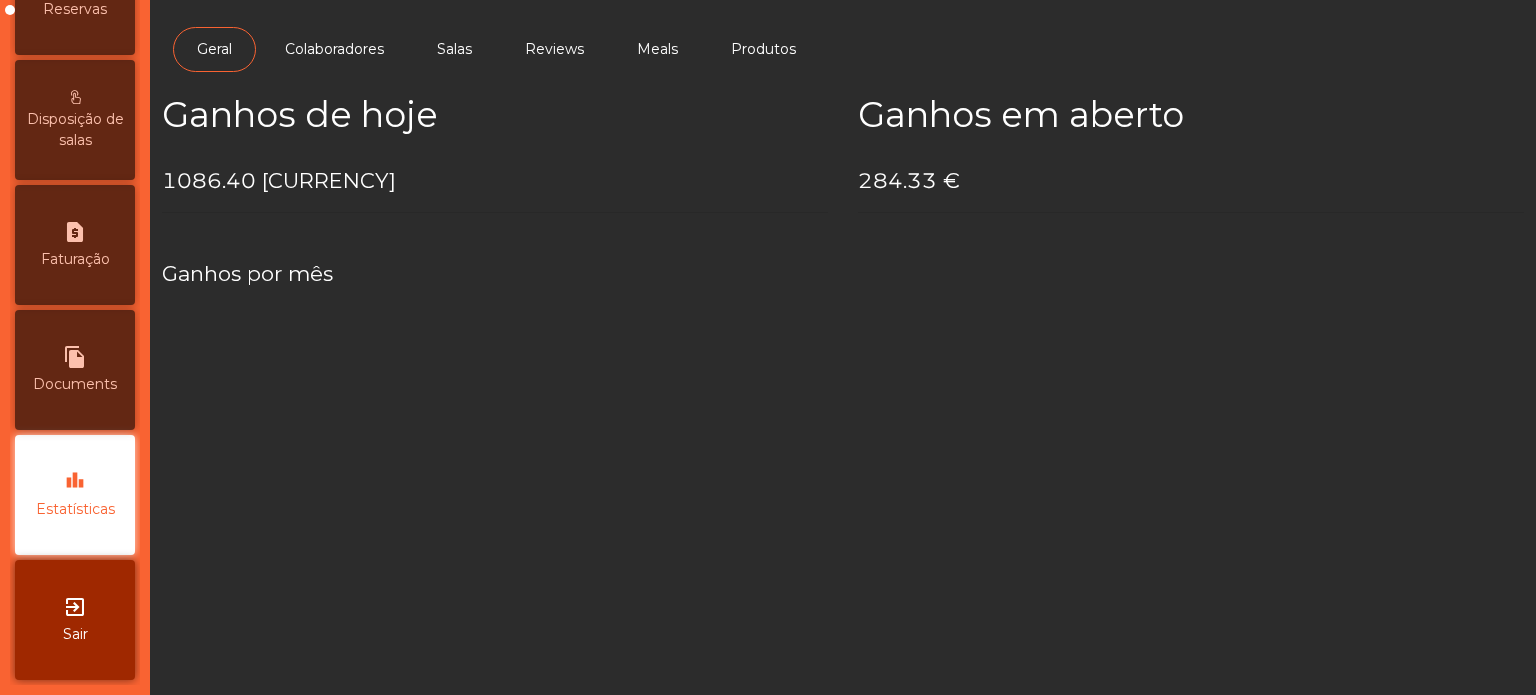 click on "Documents" at bounding box center [75, 384] 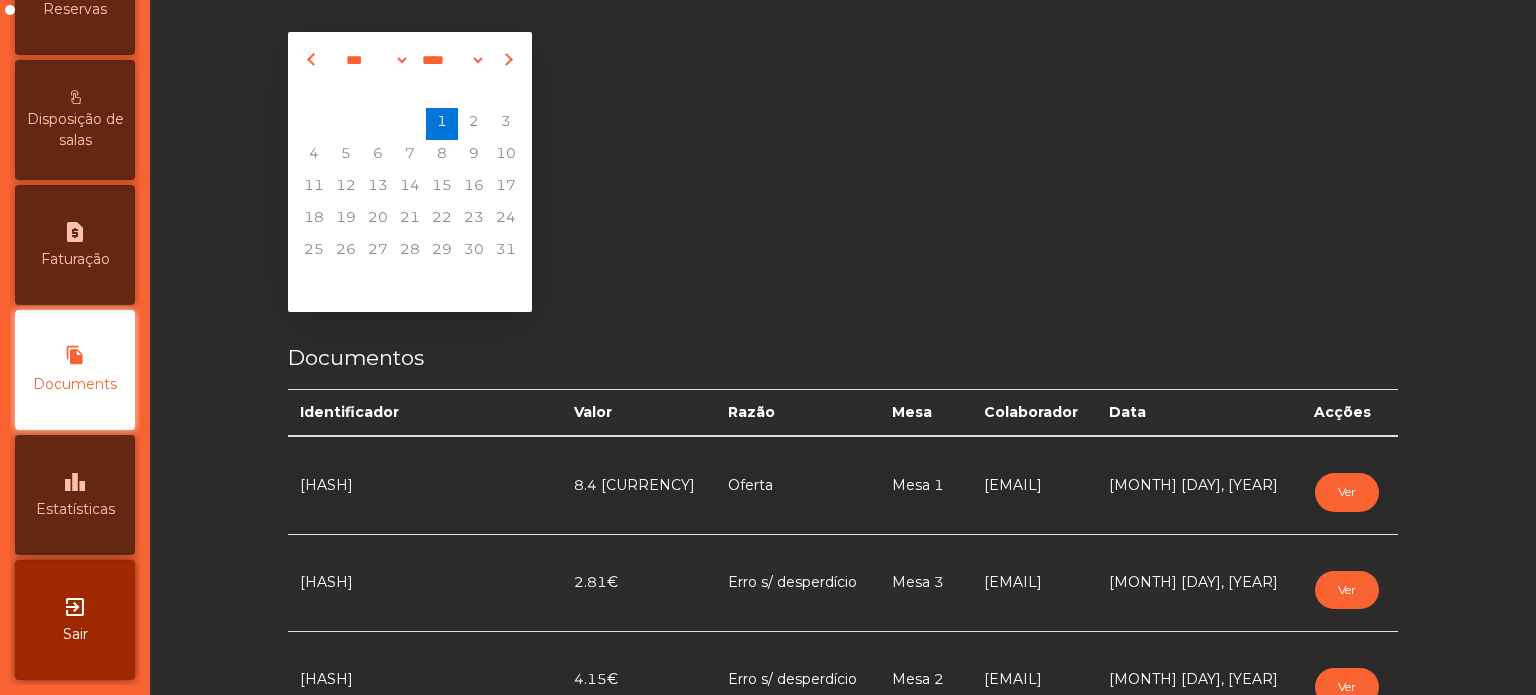 click on "request_page" at bounding box center [75, 232] 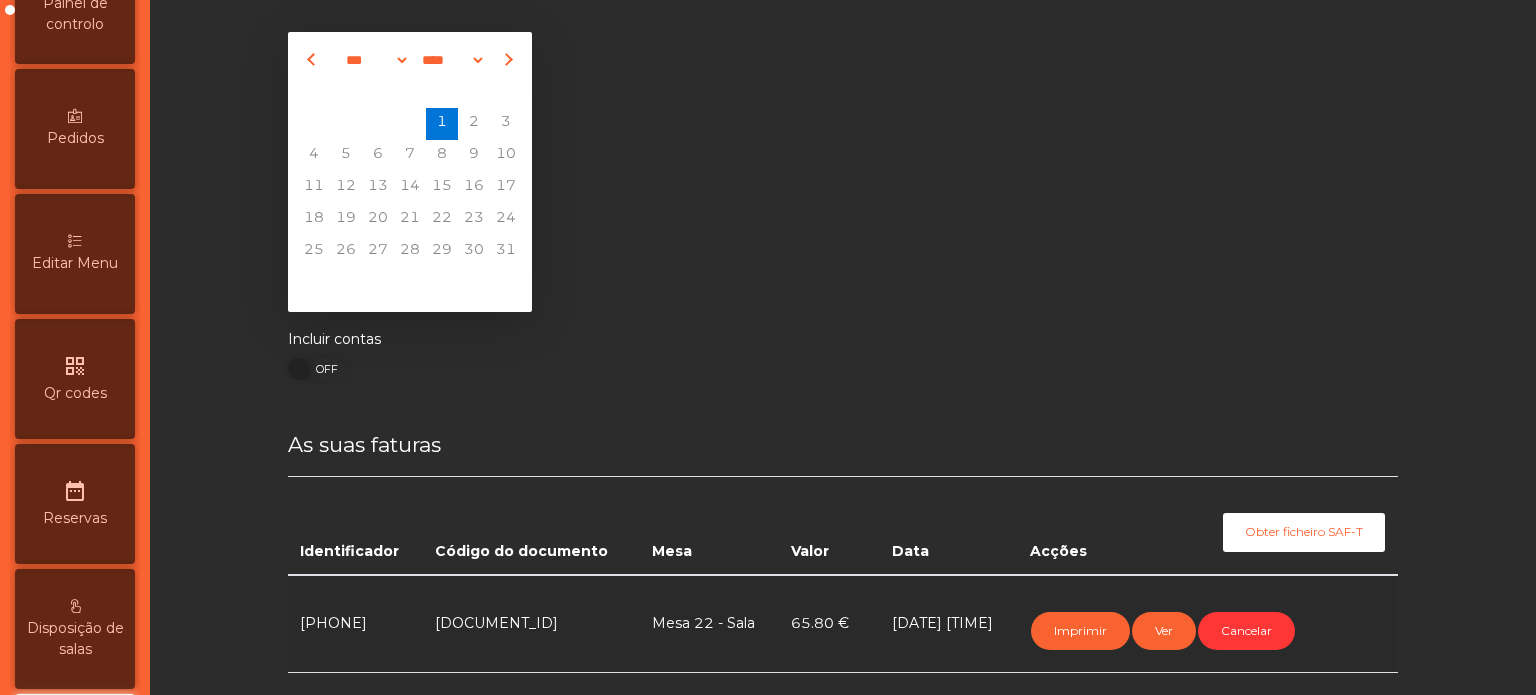 scroll, scrollTop: 0, scrollLeft: 0, axis: both 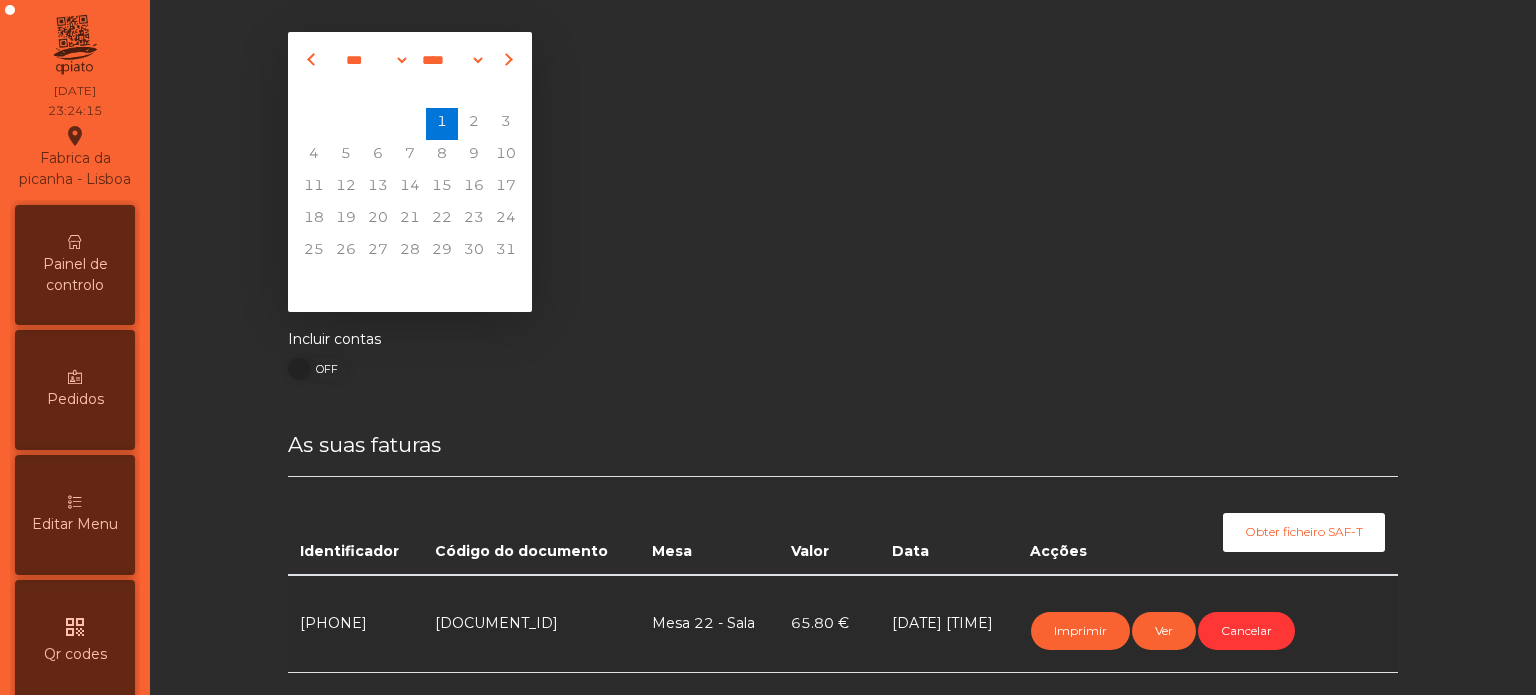 click on "Painel de controlo" at bounding box center (75, 275) 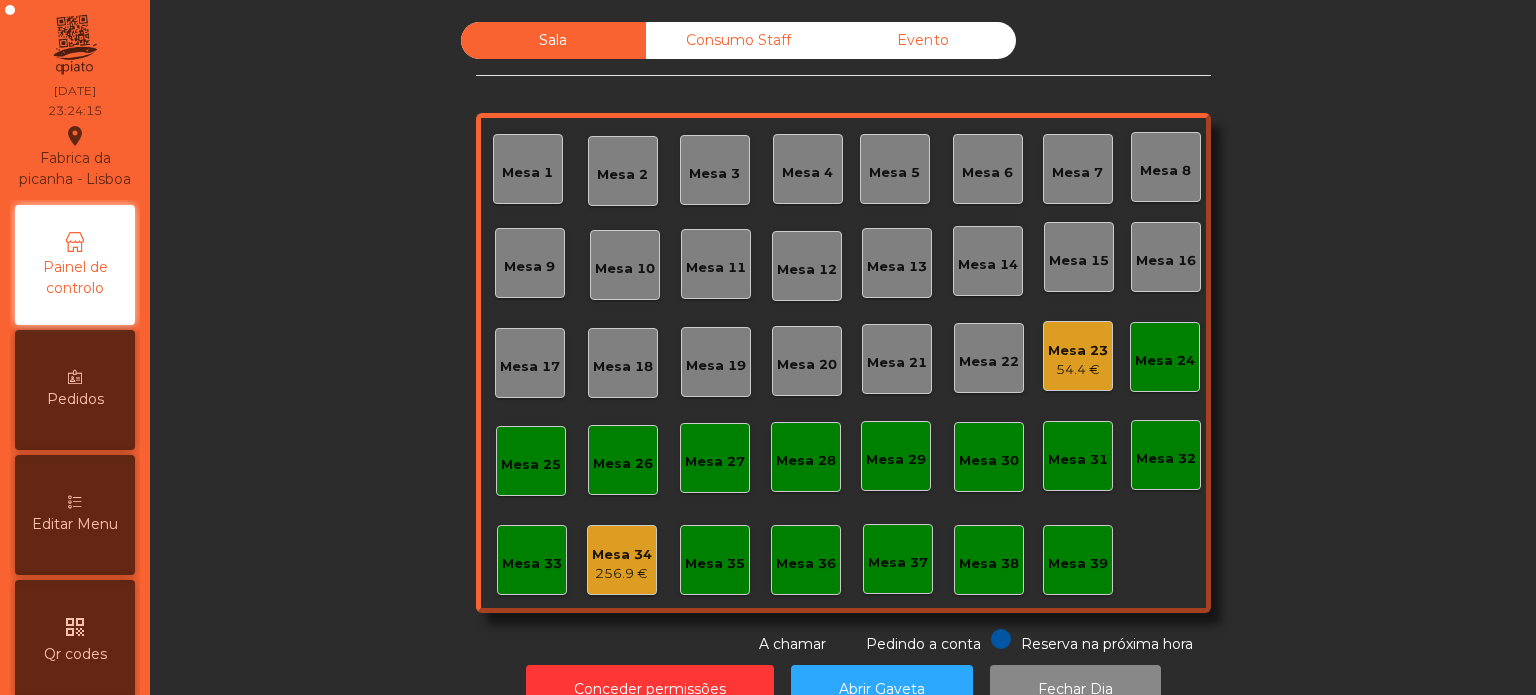 click on "Pedidos" at bounding box center [75, 399] 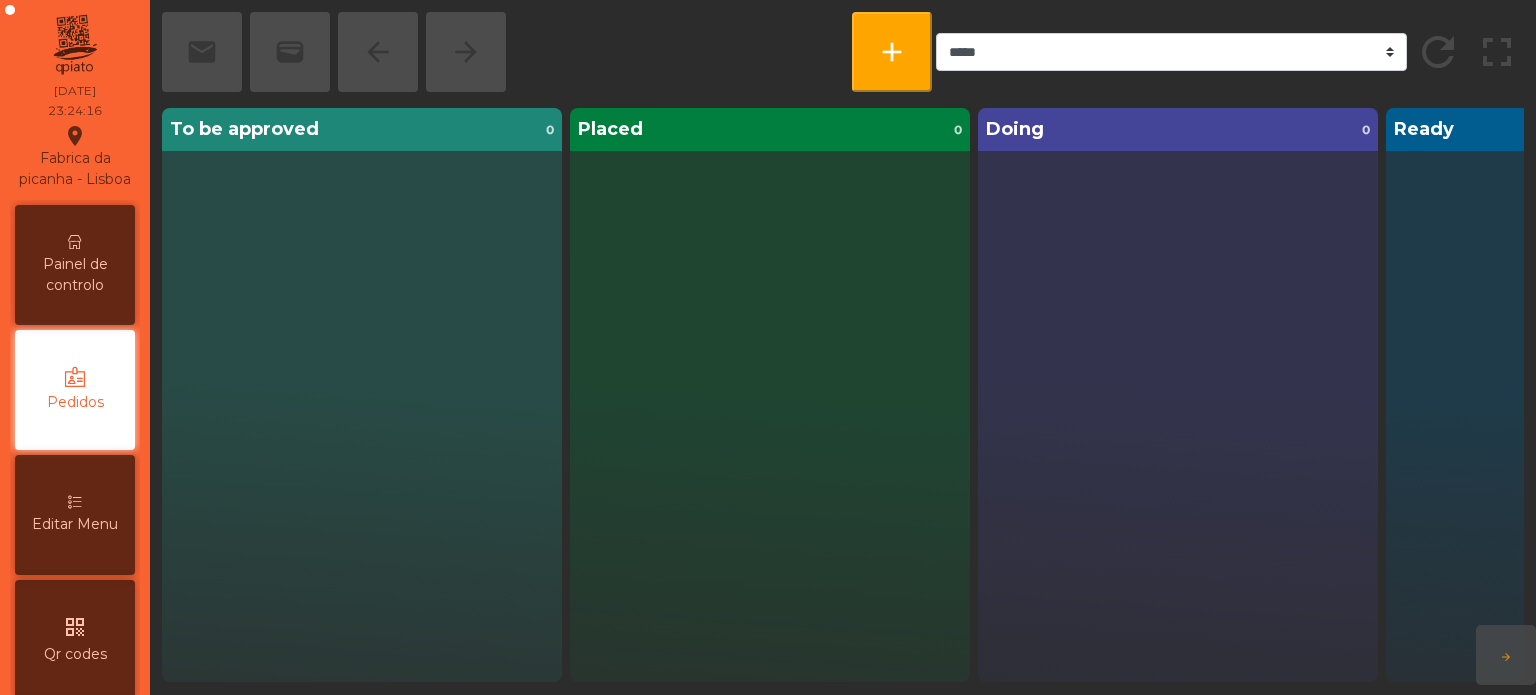 scroll, scrollTop: 63, scrollLeft: 0, axis: vertical 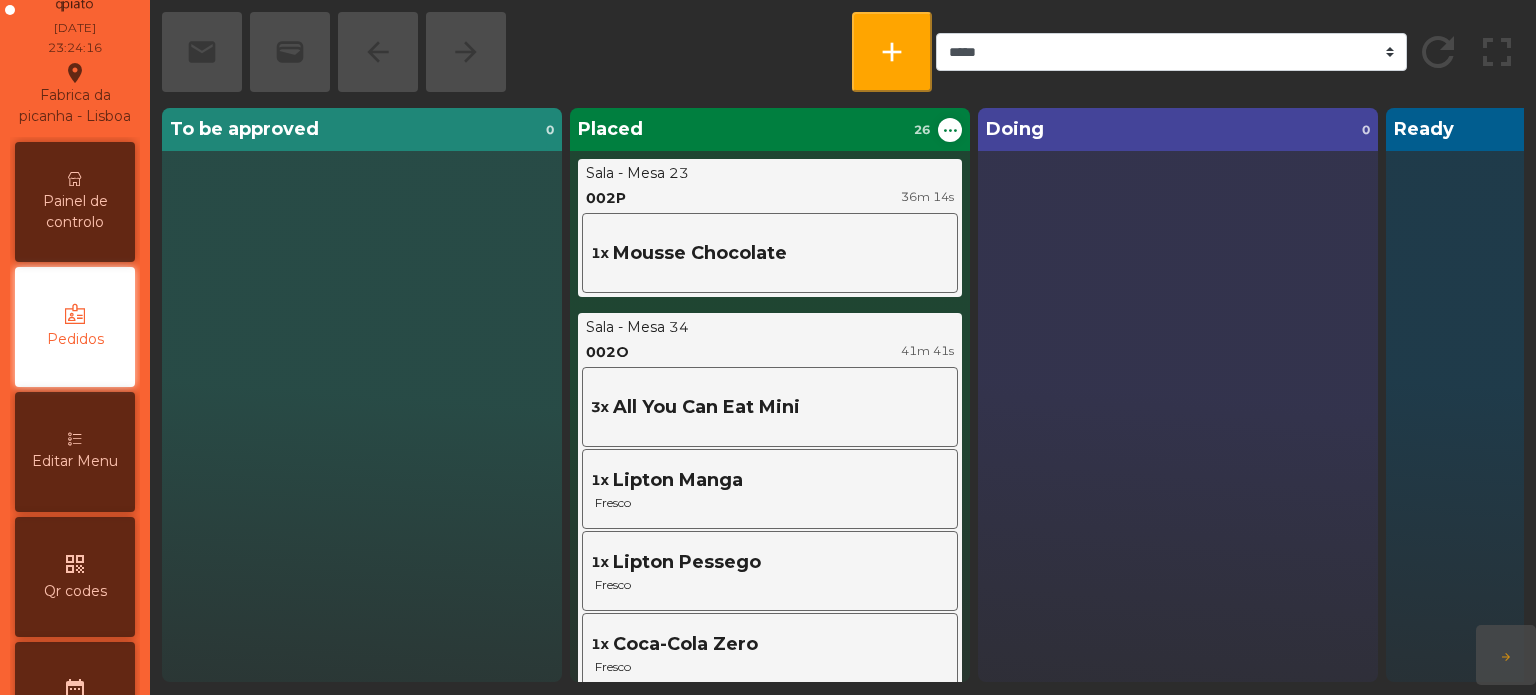 click on "Painel de controlo" at bounding box center [75, 212] 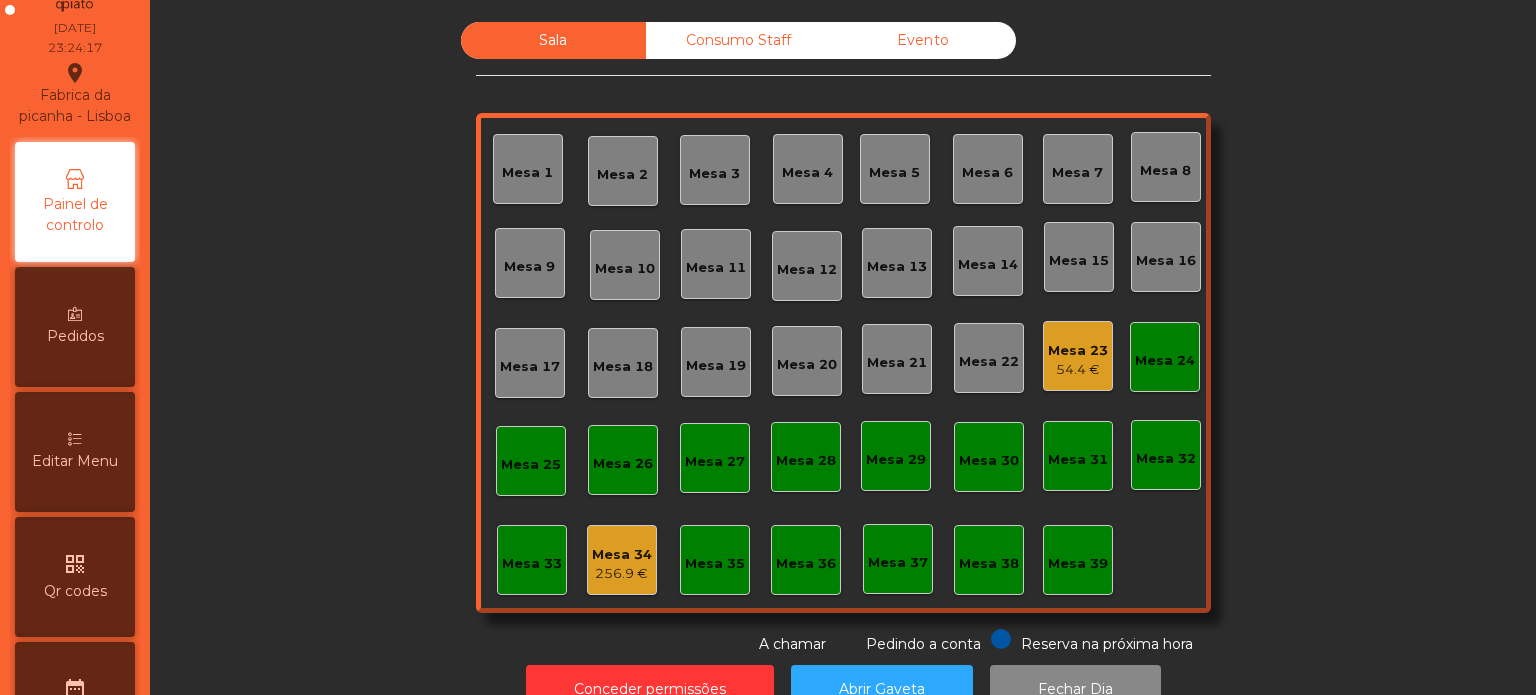 scroll, scrollTop: 0, scrollLeft: 0, axis: both 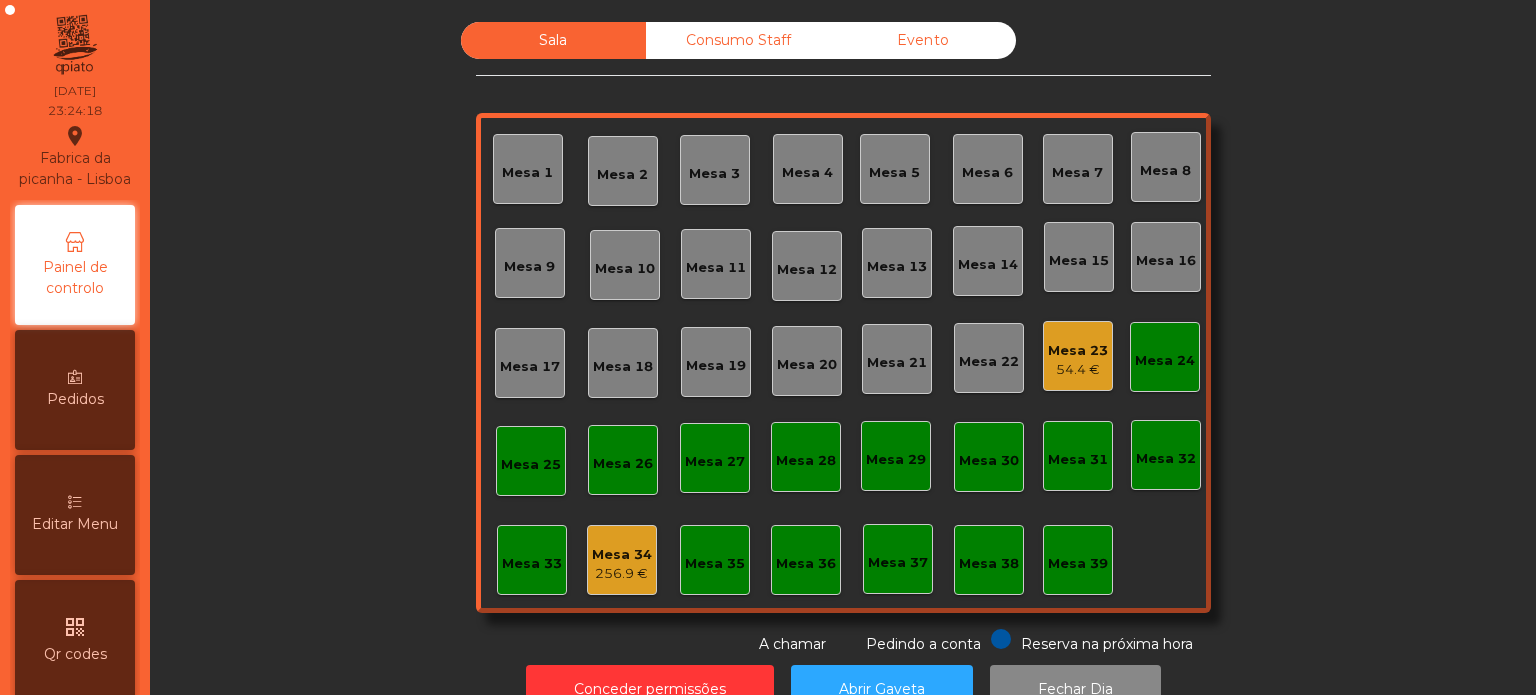 click on "Mesa 35" 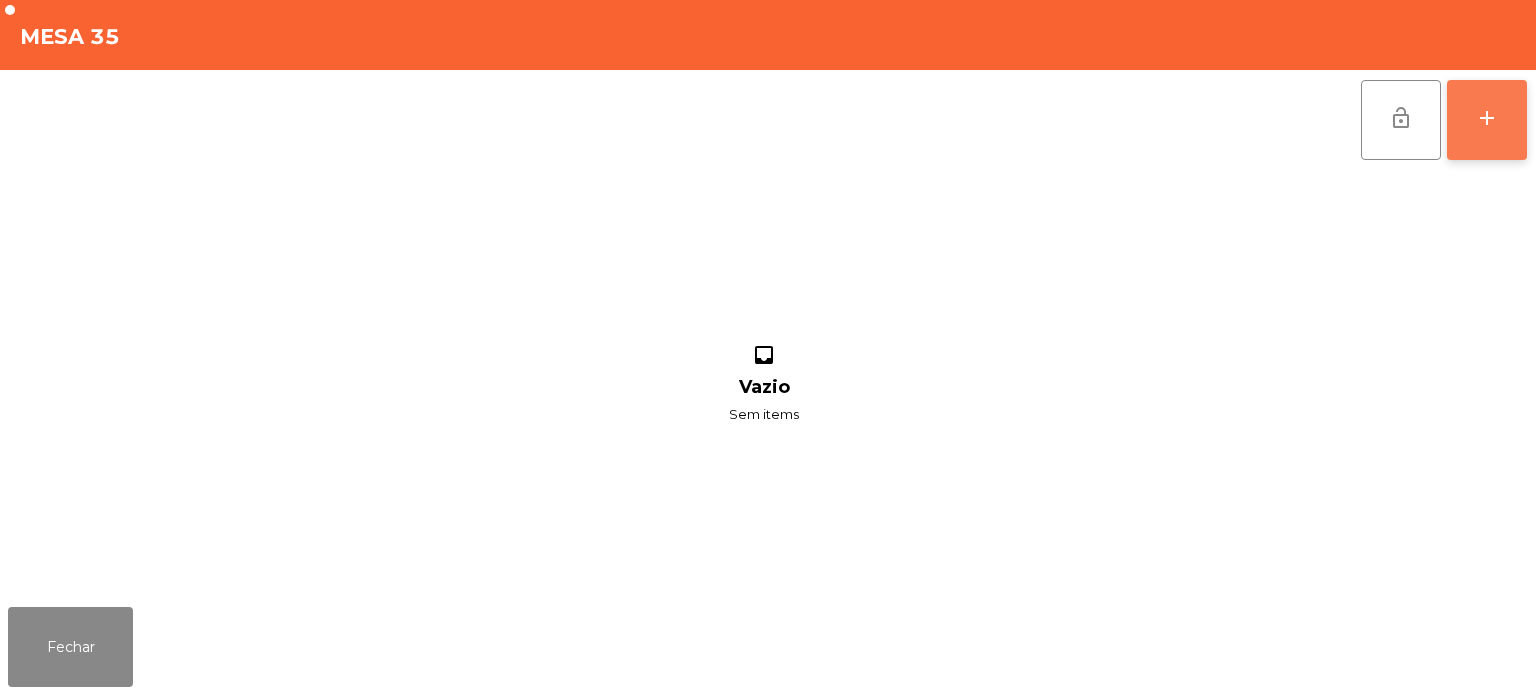 click on "add" 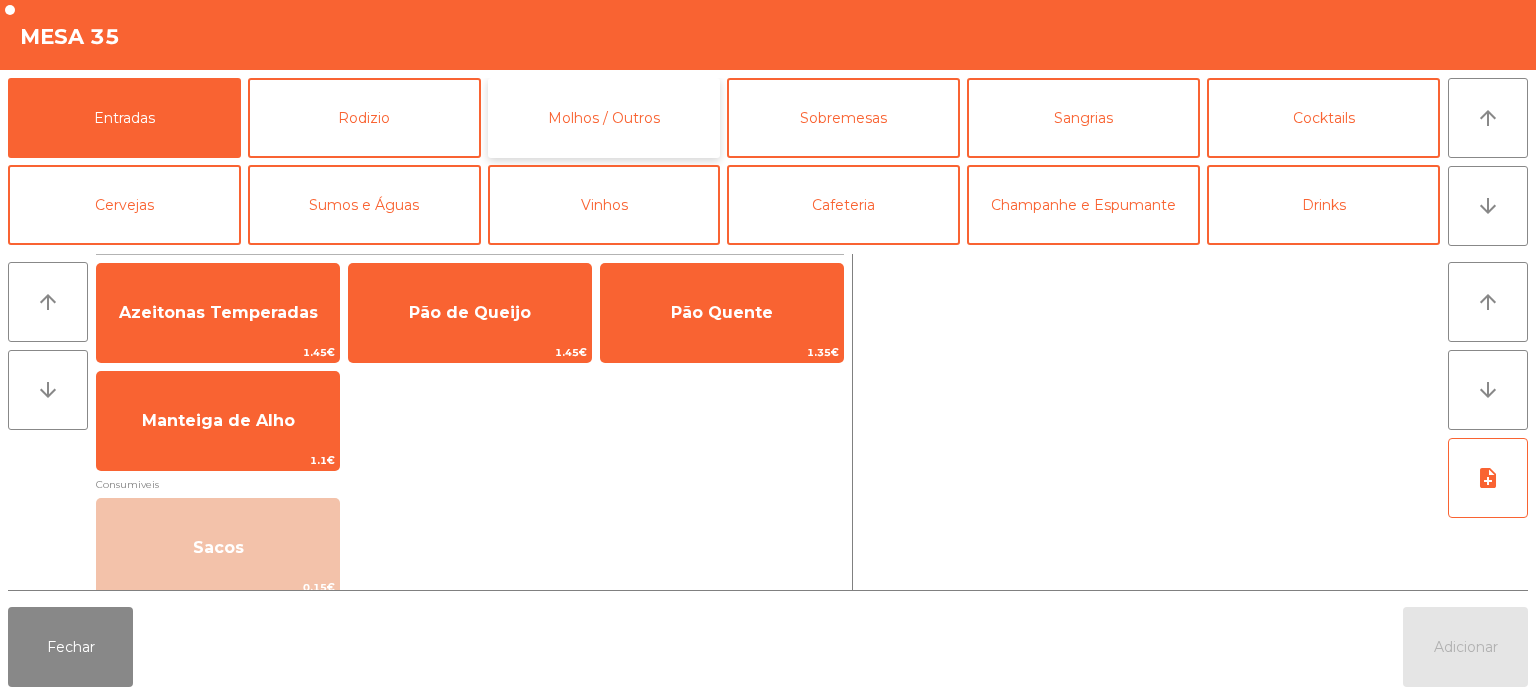 click on "Molhos / Outros" 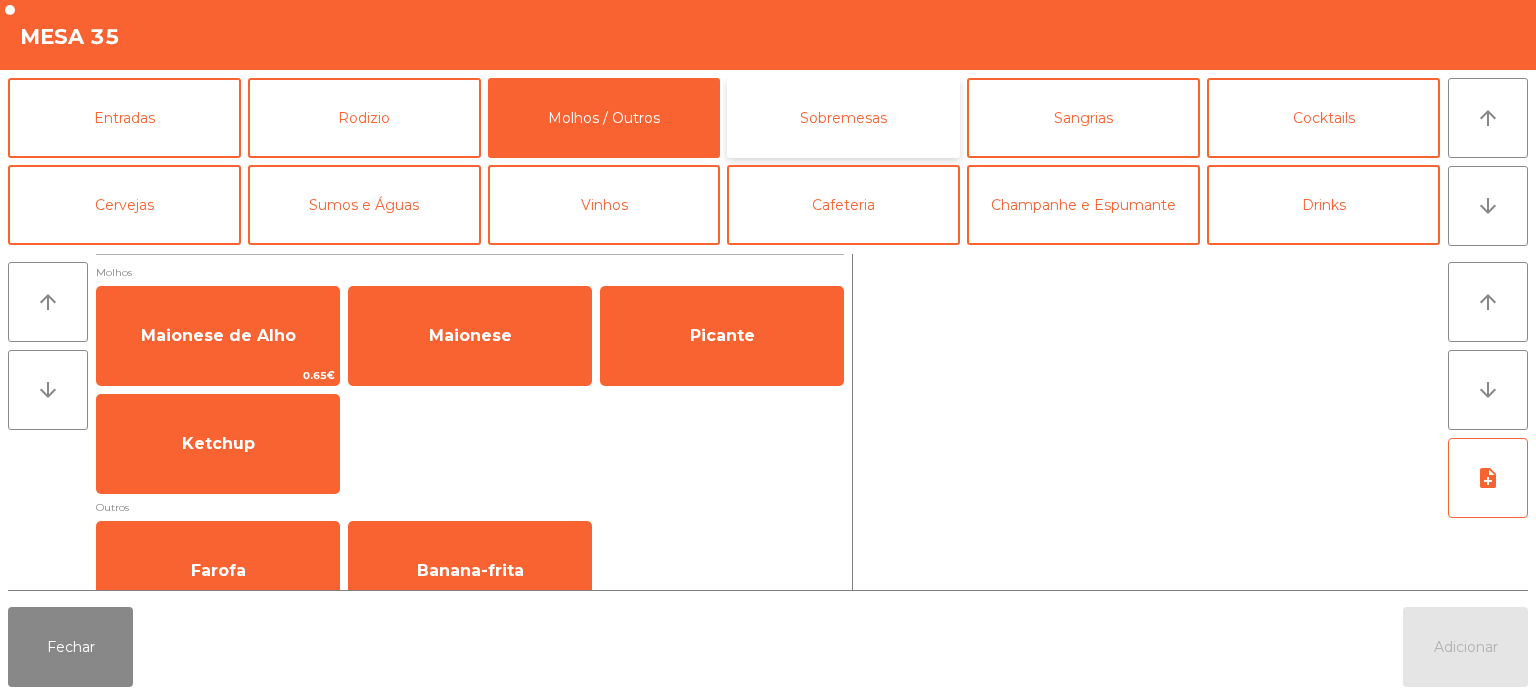 click on "Sobremesas" 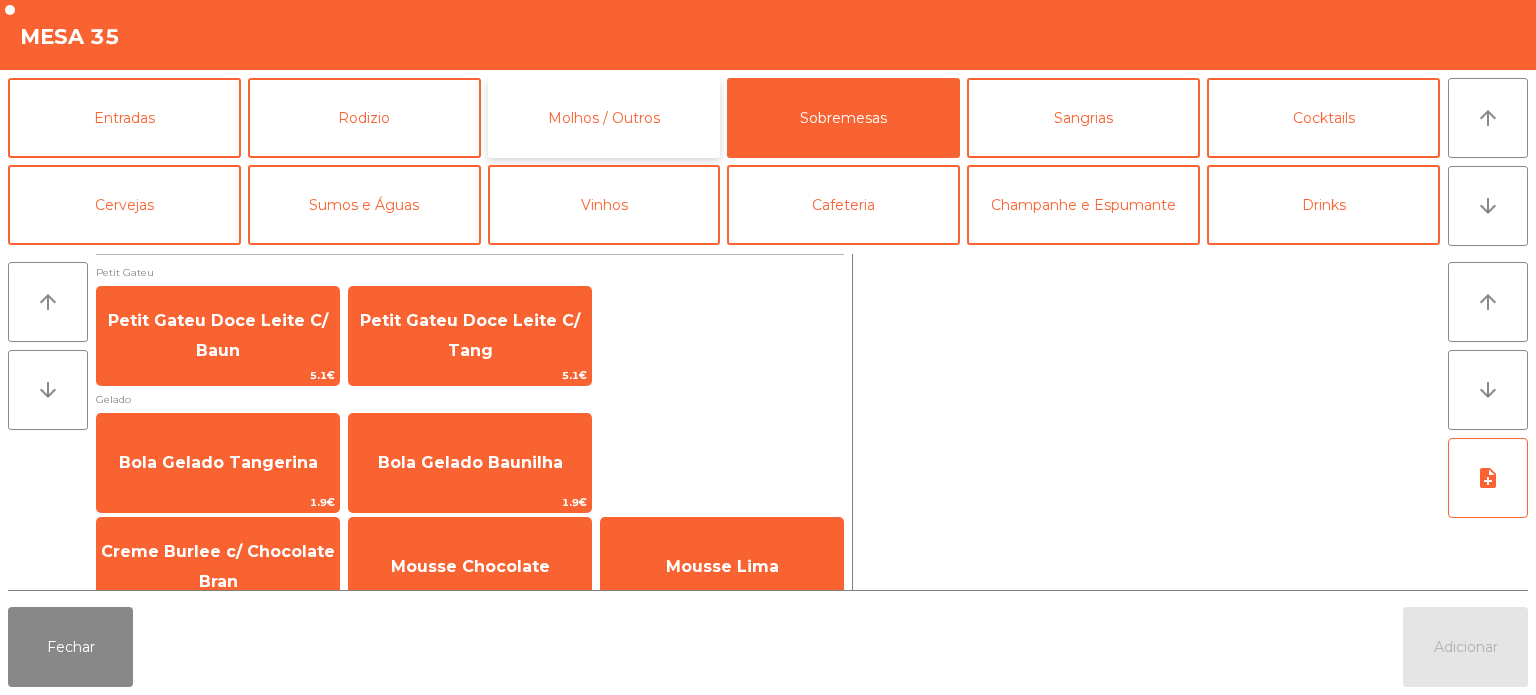click on "Molhos / Outros" 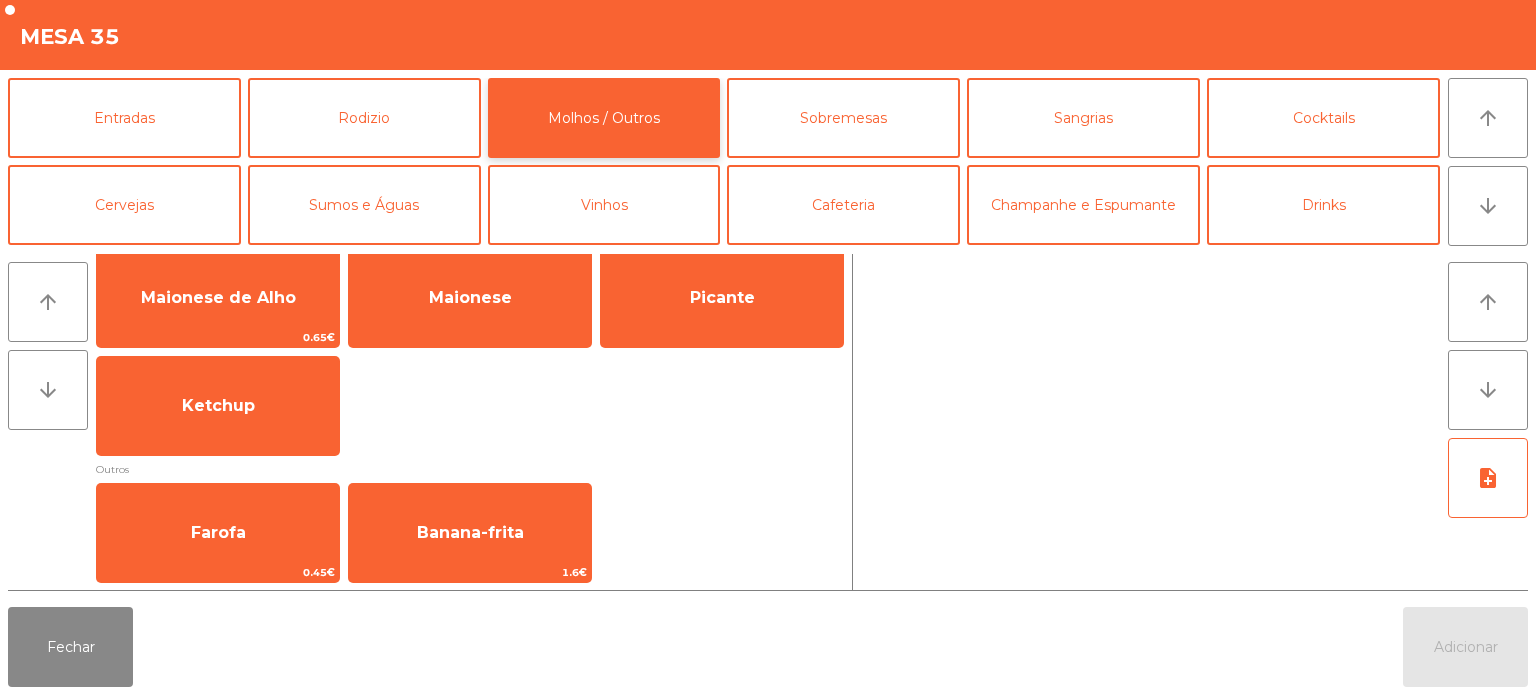 scroll, scrollTop: 0, scrollLeft: 0, axis: both 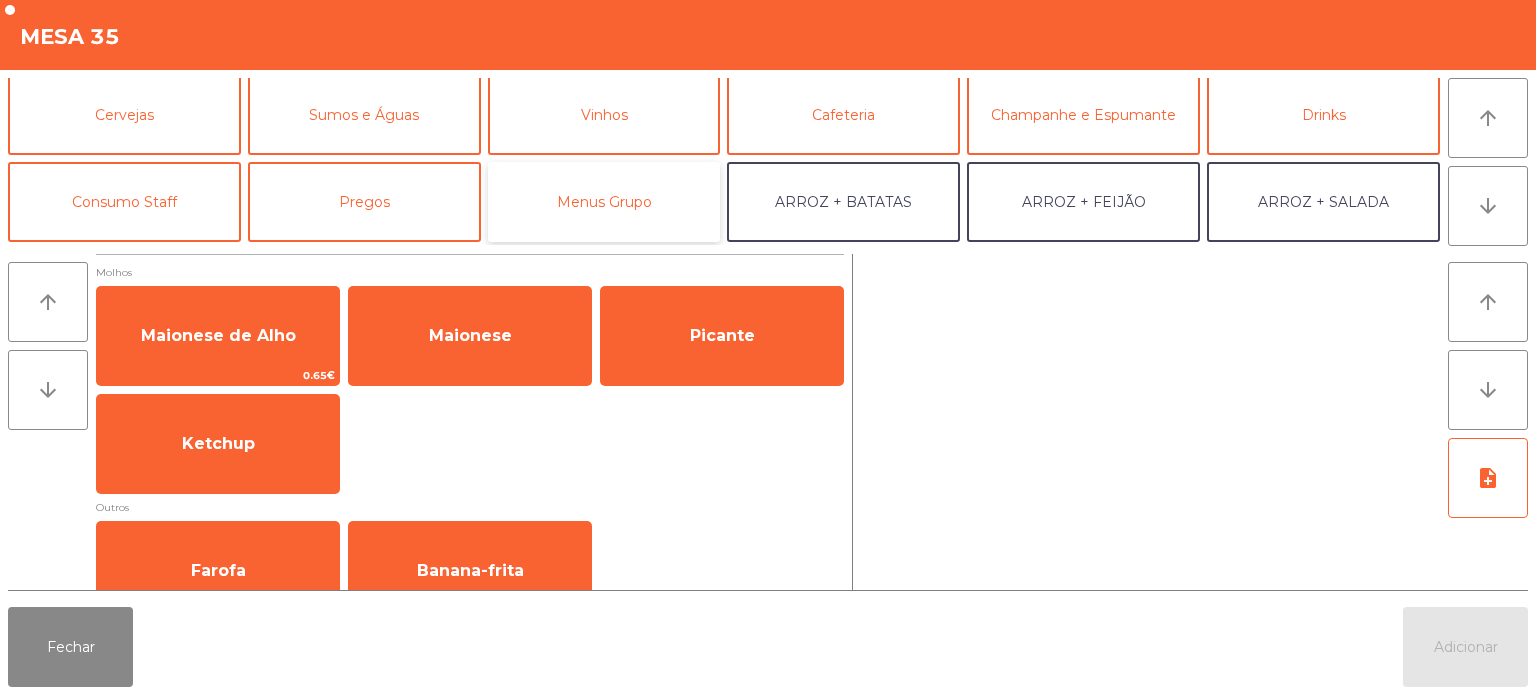 click on "Menus Grupo" 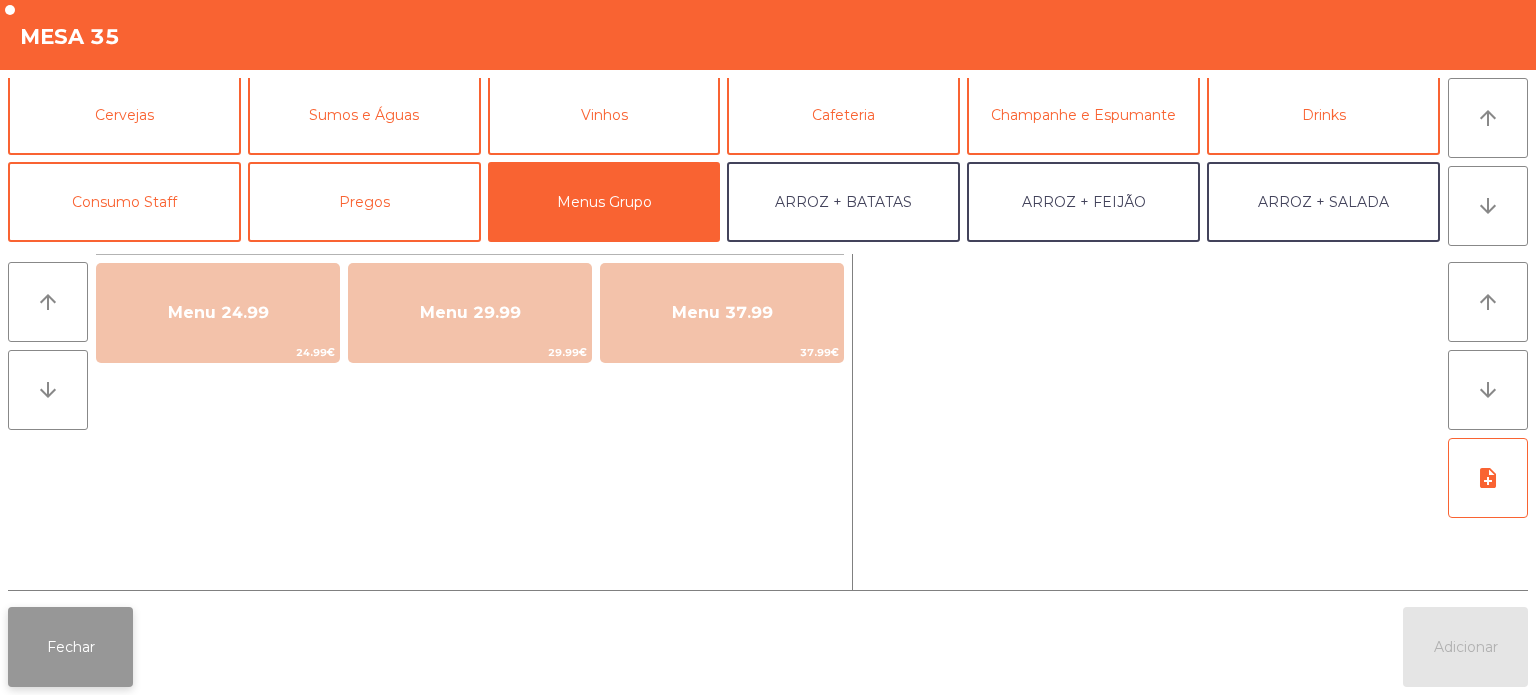 click on "Fechar" 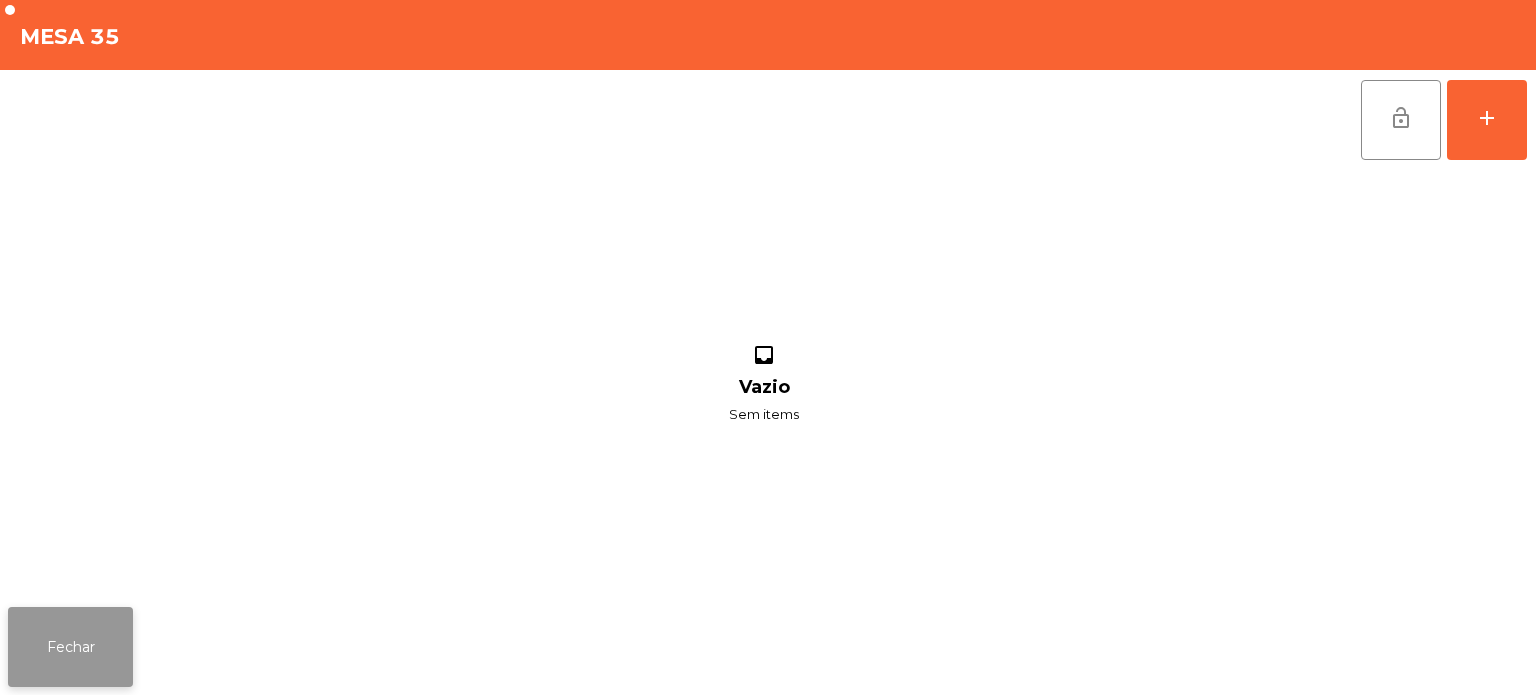 click on "Fechar" 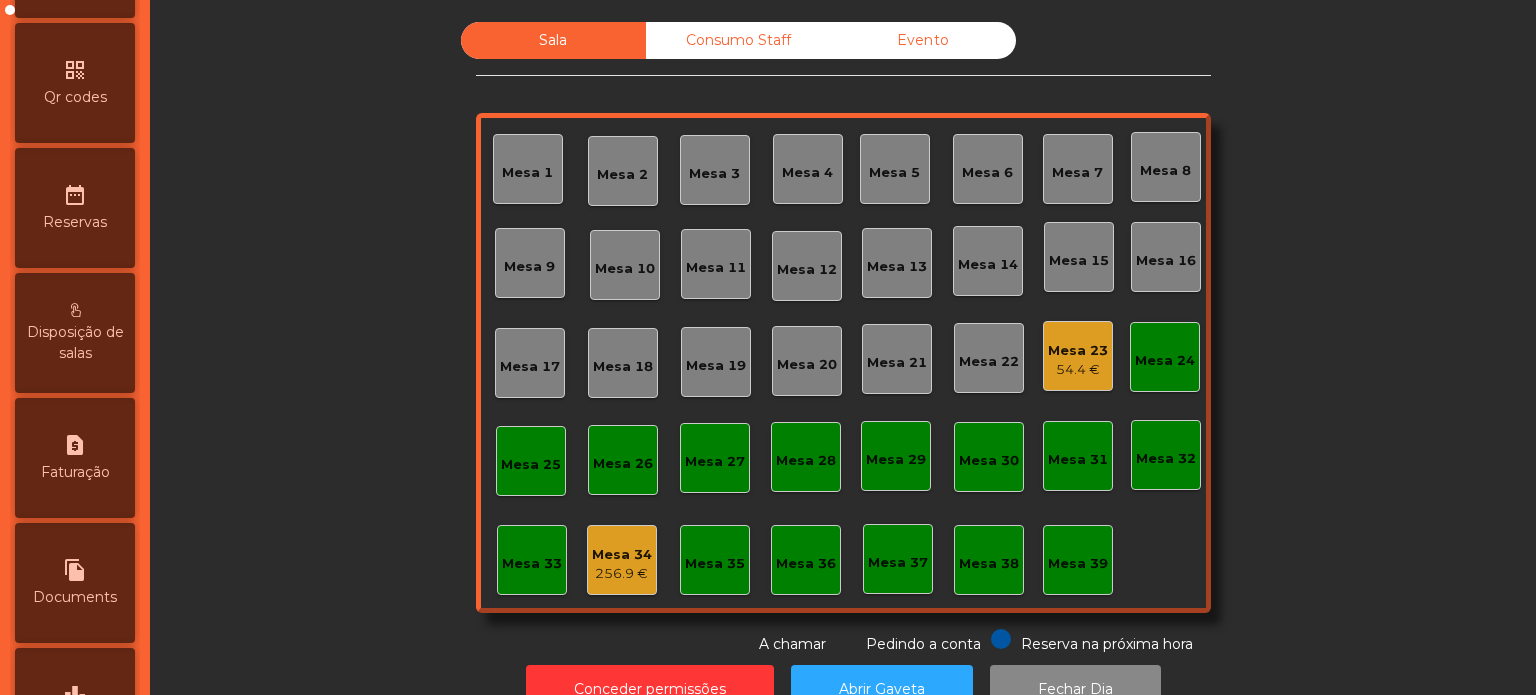scroll, scrollTop: 791, scrollLeft: 0, axis: vertical 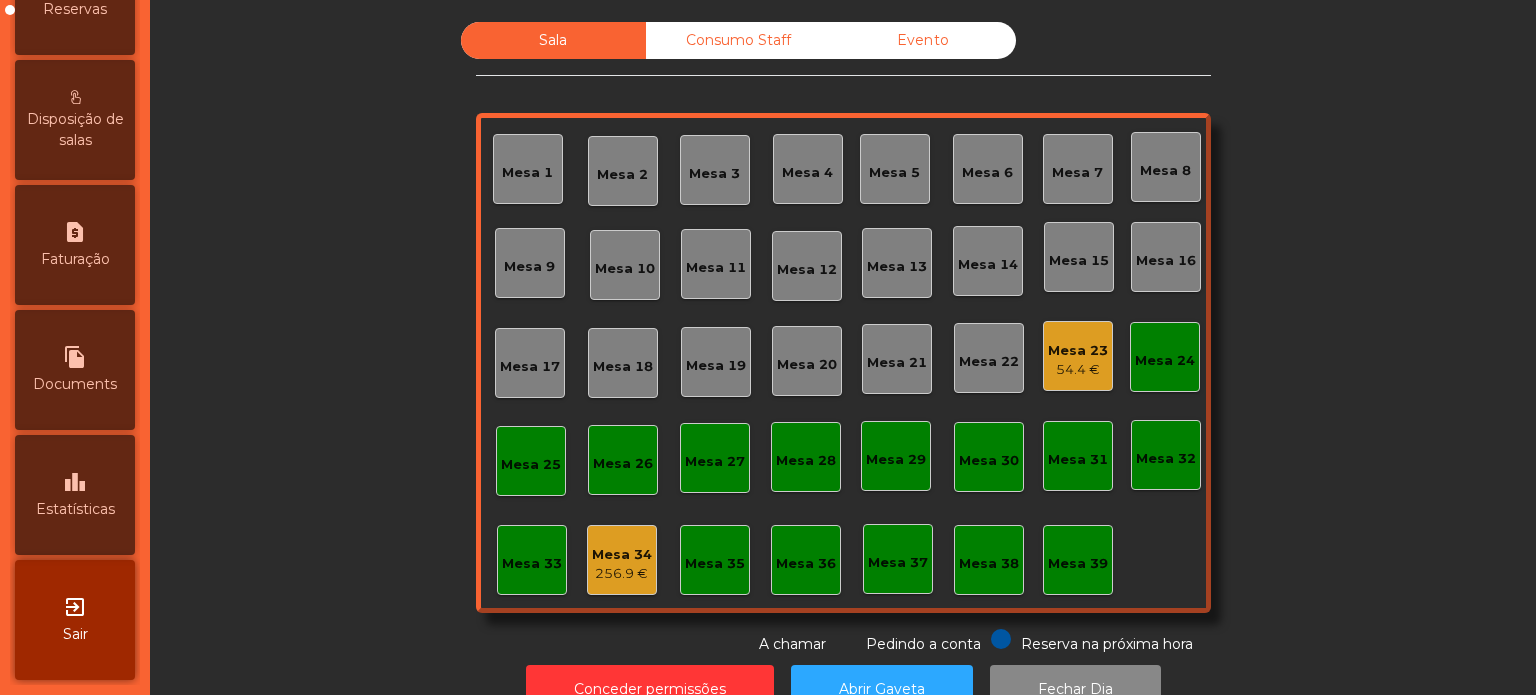 click on "request_page  Faturação" at bounding box center [75, 245] 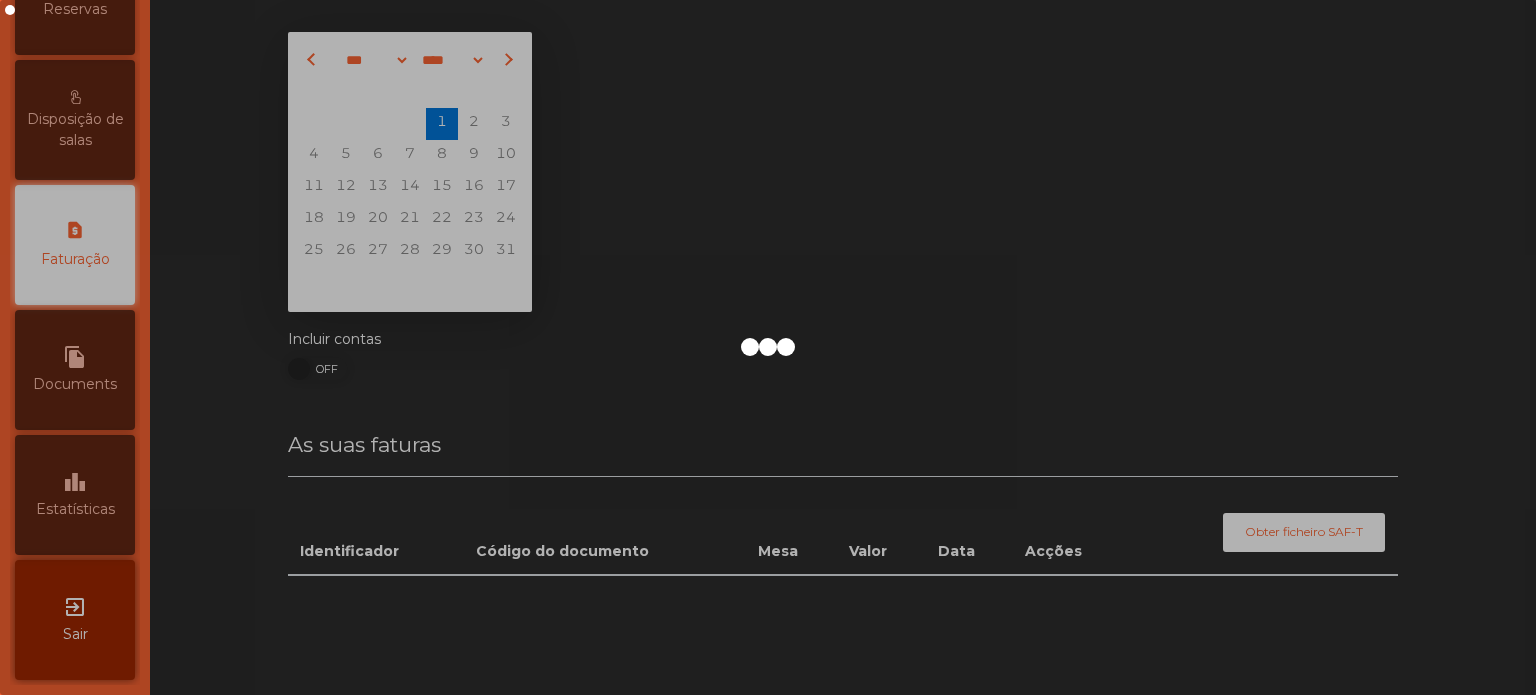 scroll, scrollTop: 688, scrollLeft: 0, axis: vertical 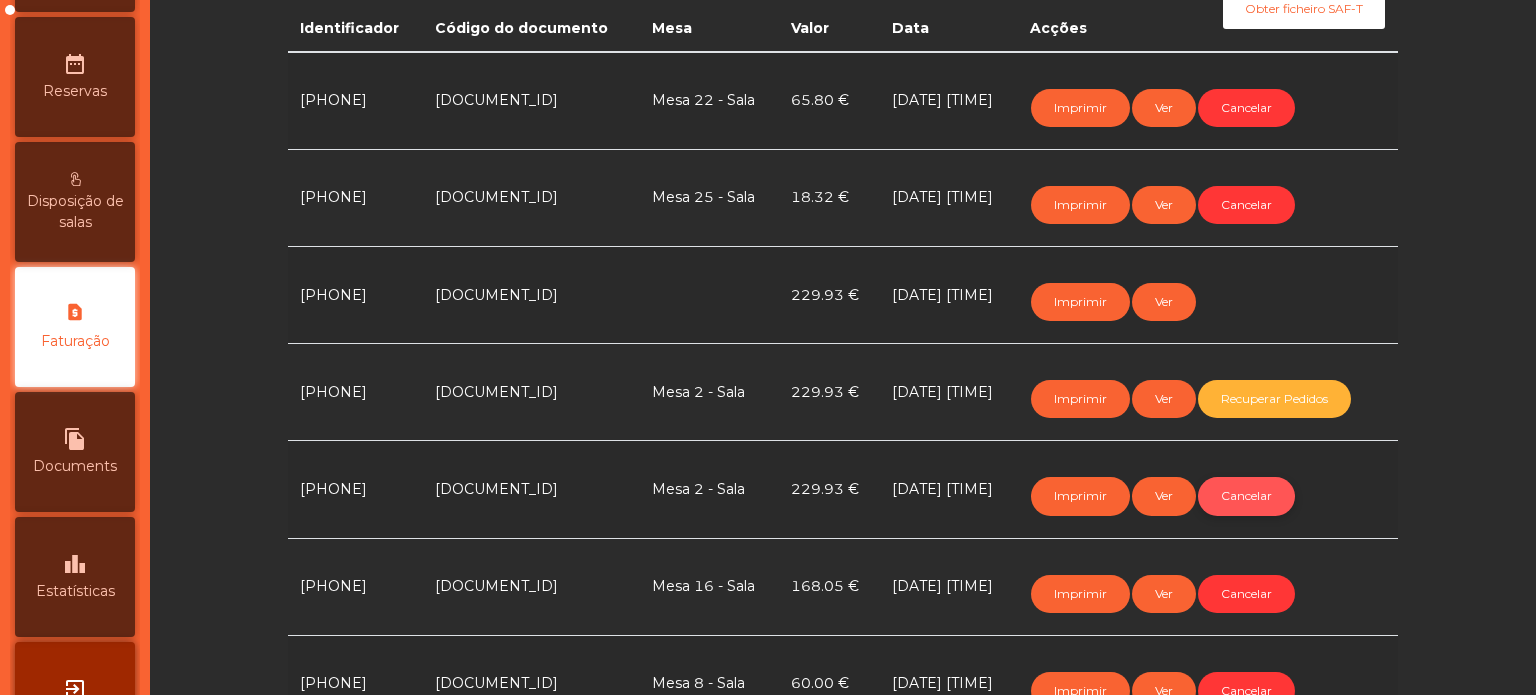 click on "Cancelar" 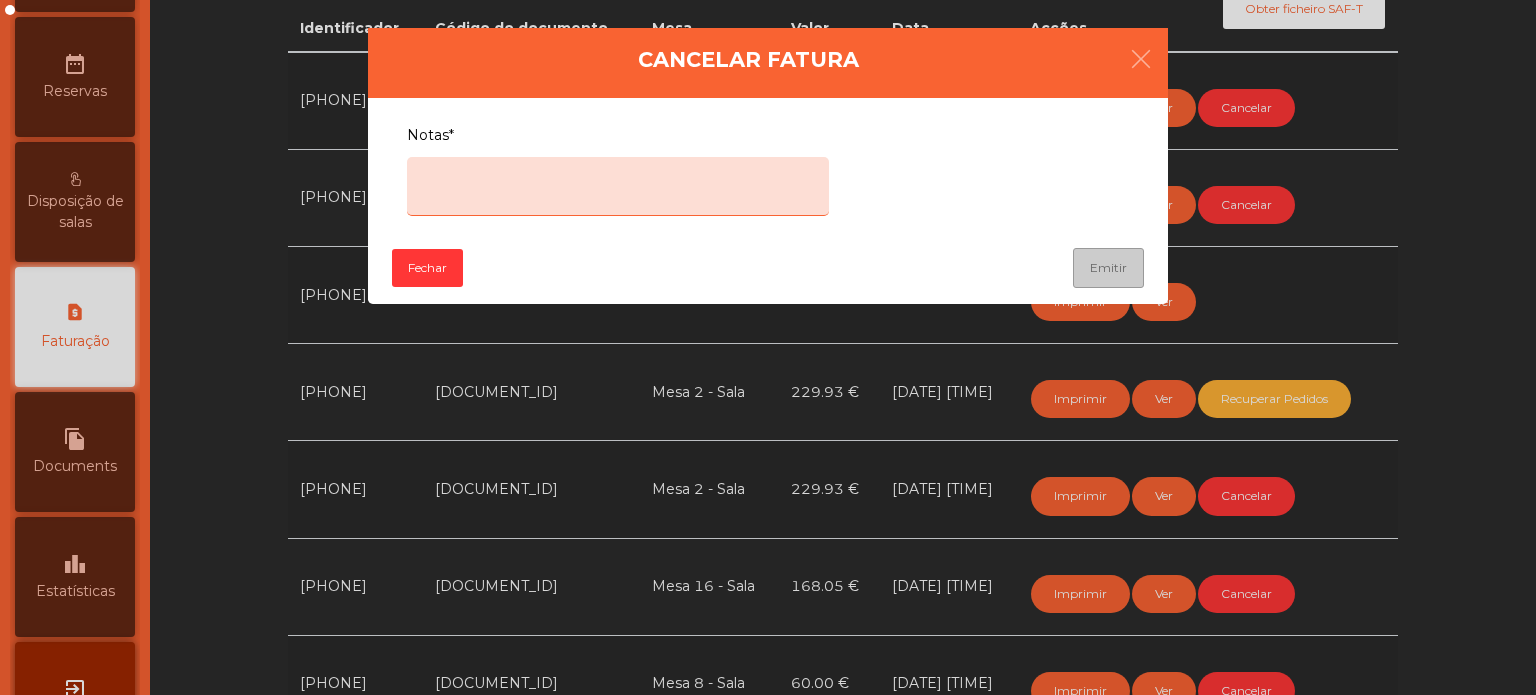 click on "Notas*" at bounding box center (618, 186) 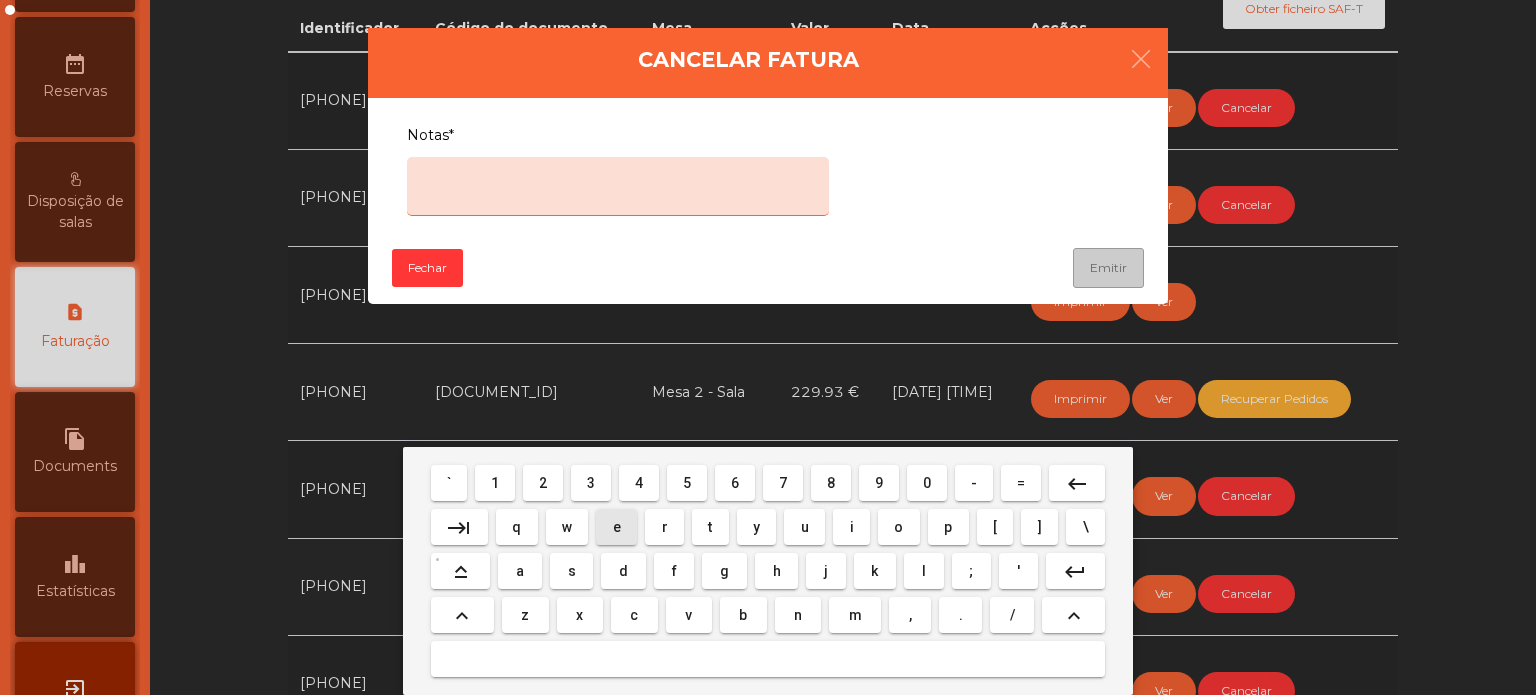 click on "e" at bounding box center [617, 527] 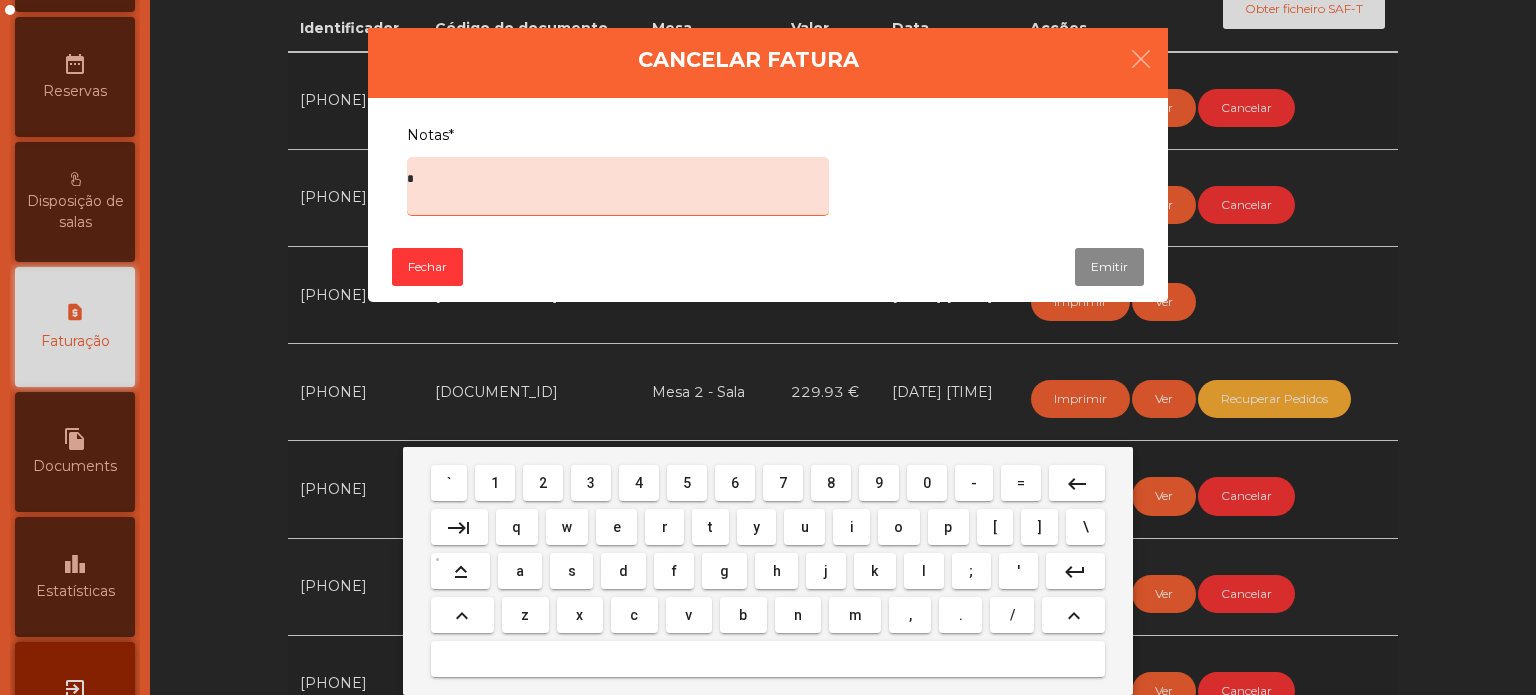 click on "r" at bounding box center [665, 527] 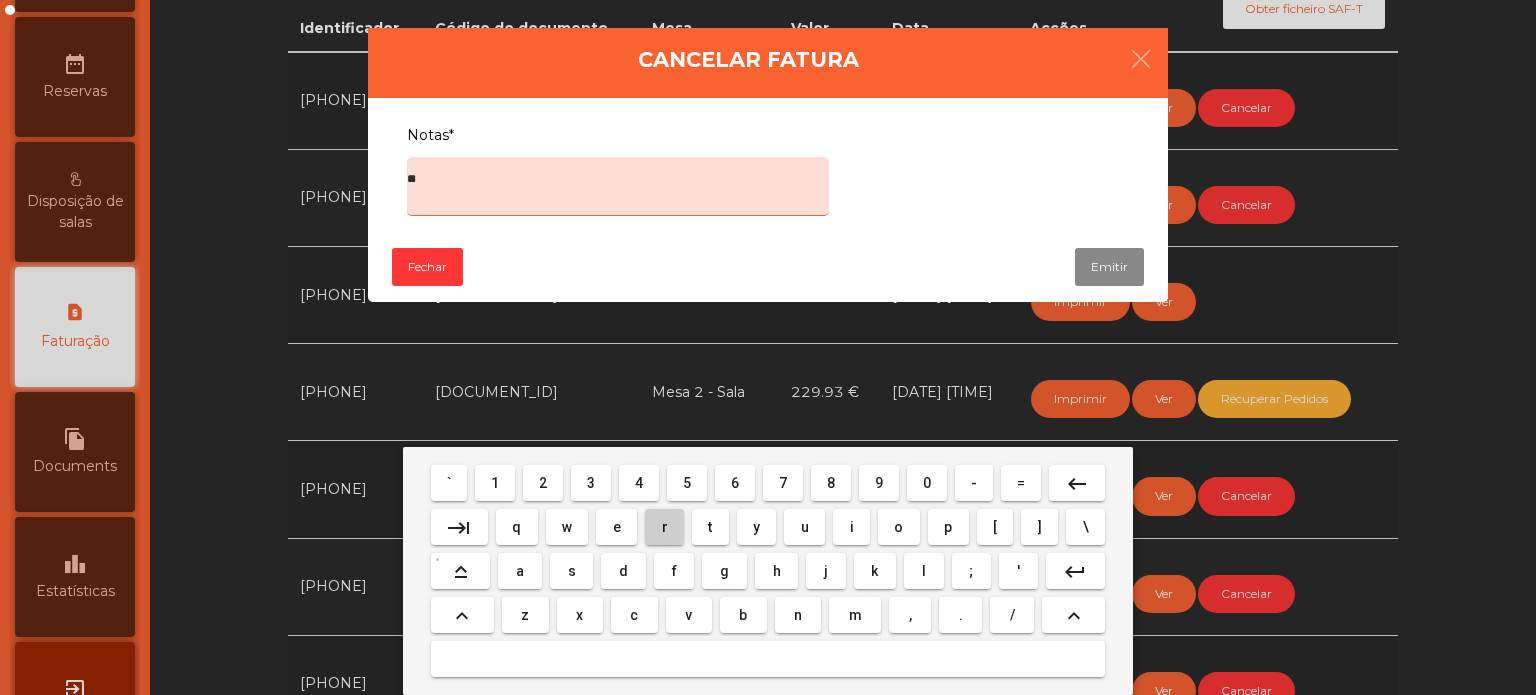 click on "r" at bounding box center (665, 527) 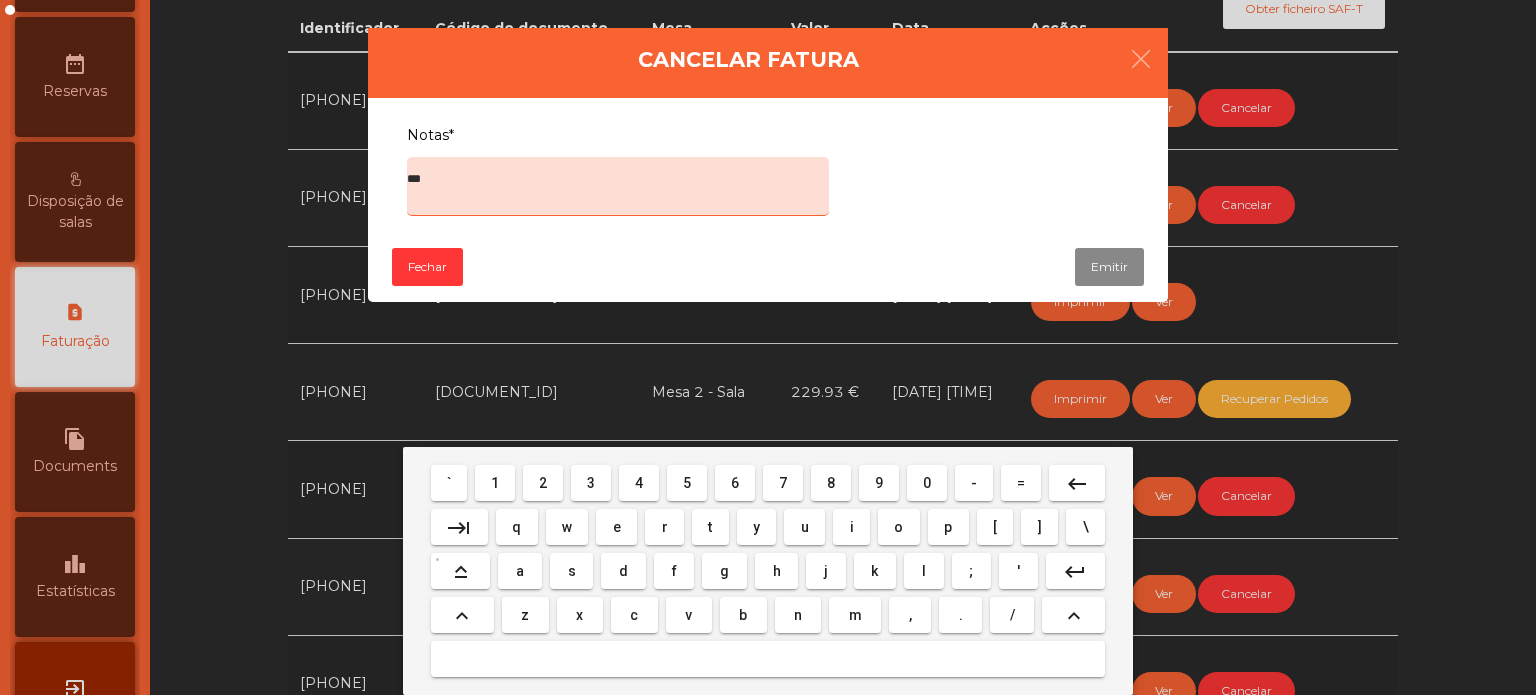 click on "o" at bounding box center (899, 527) 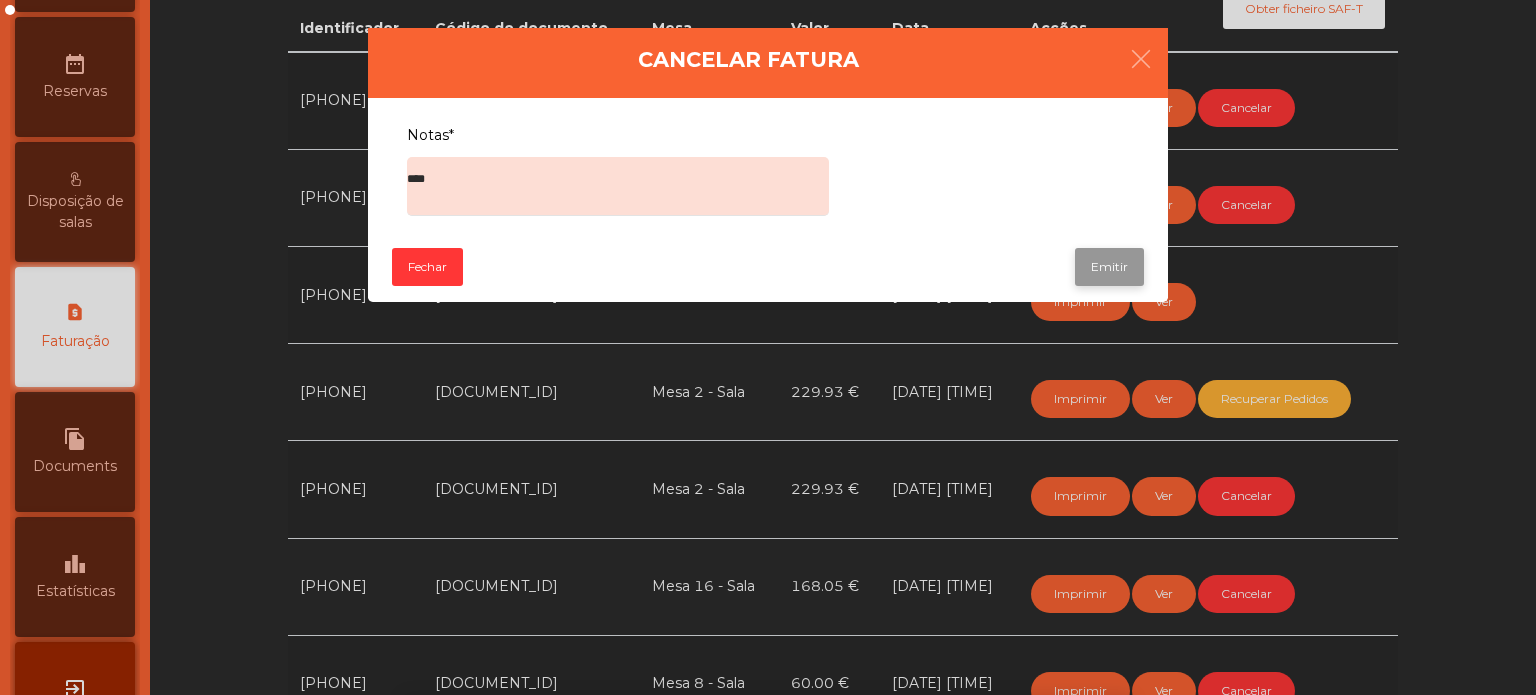 click on "Emitir" 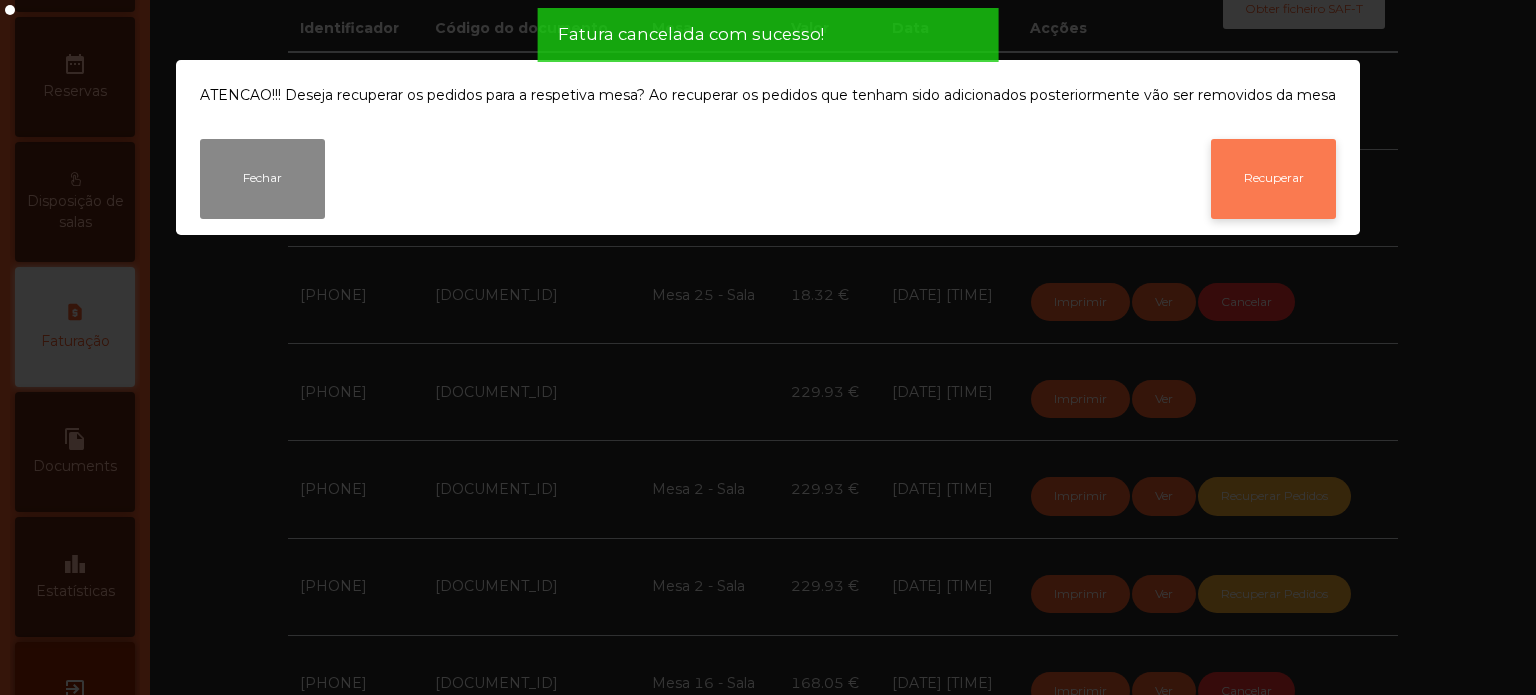 click on "Recuperar" 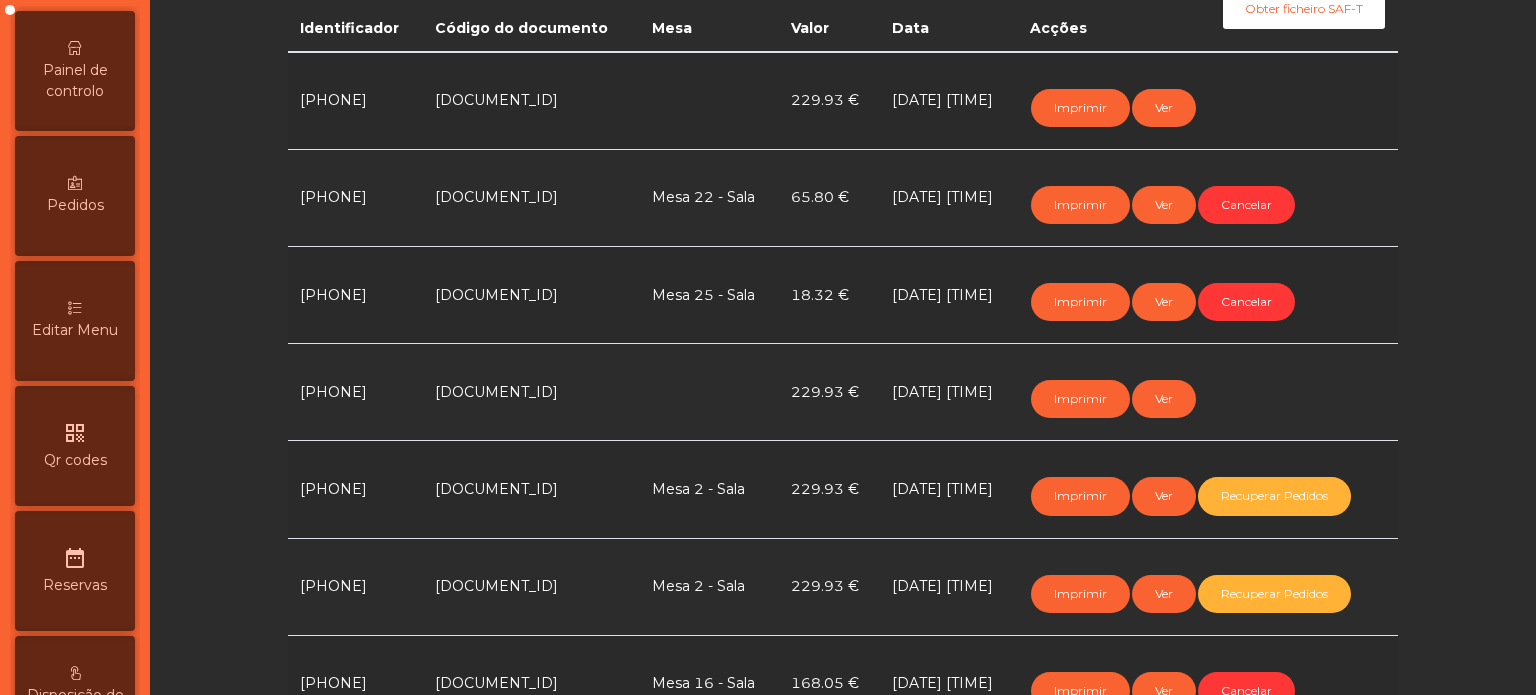 scroll, scrollTop: 0, scrollLeft: 0, axis: both 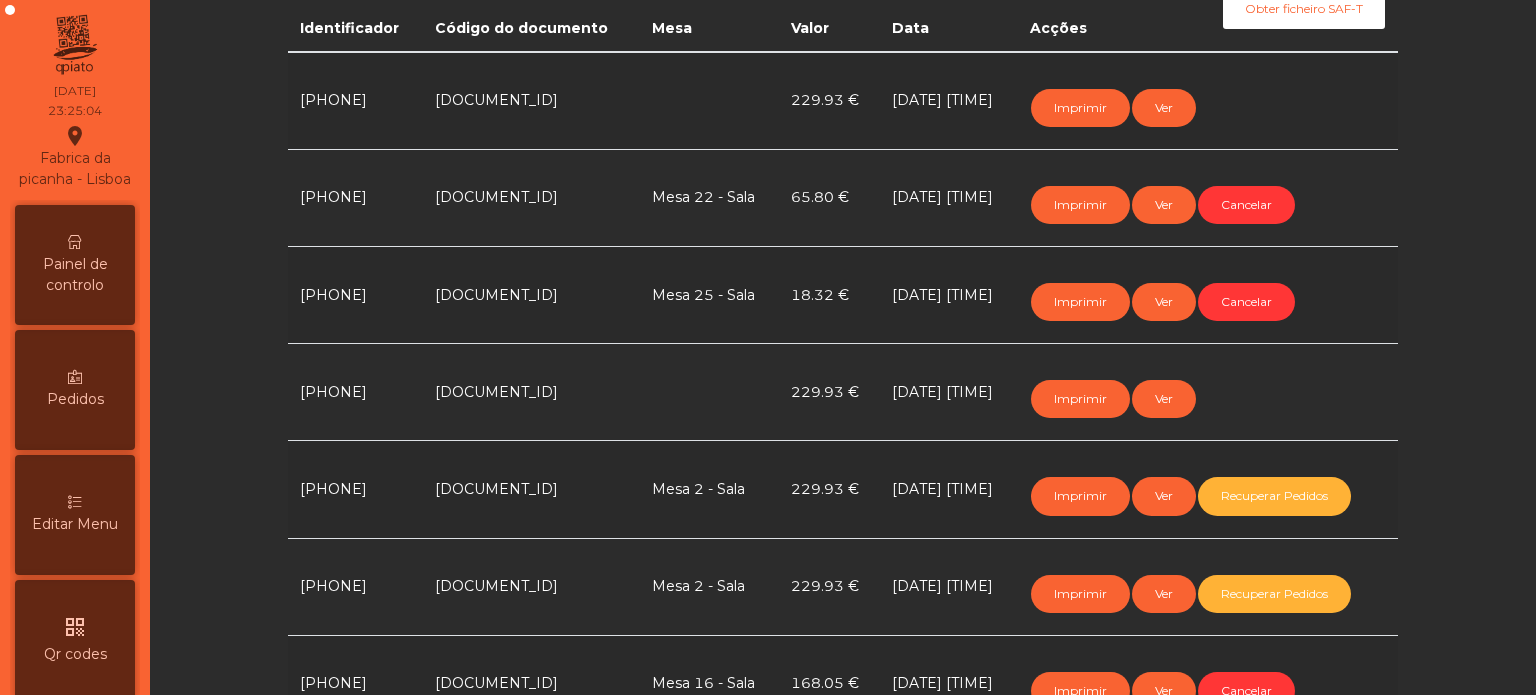 click on "Painel de controlo" at bounding box center [75, 275] 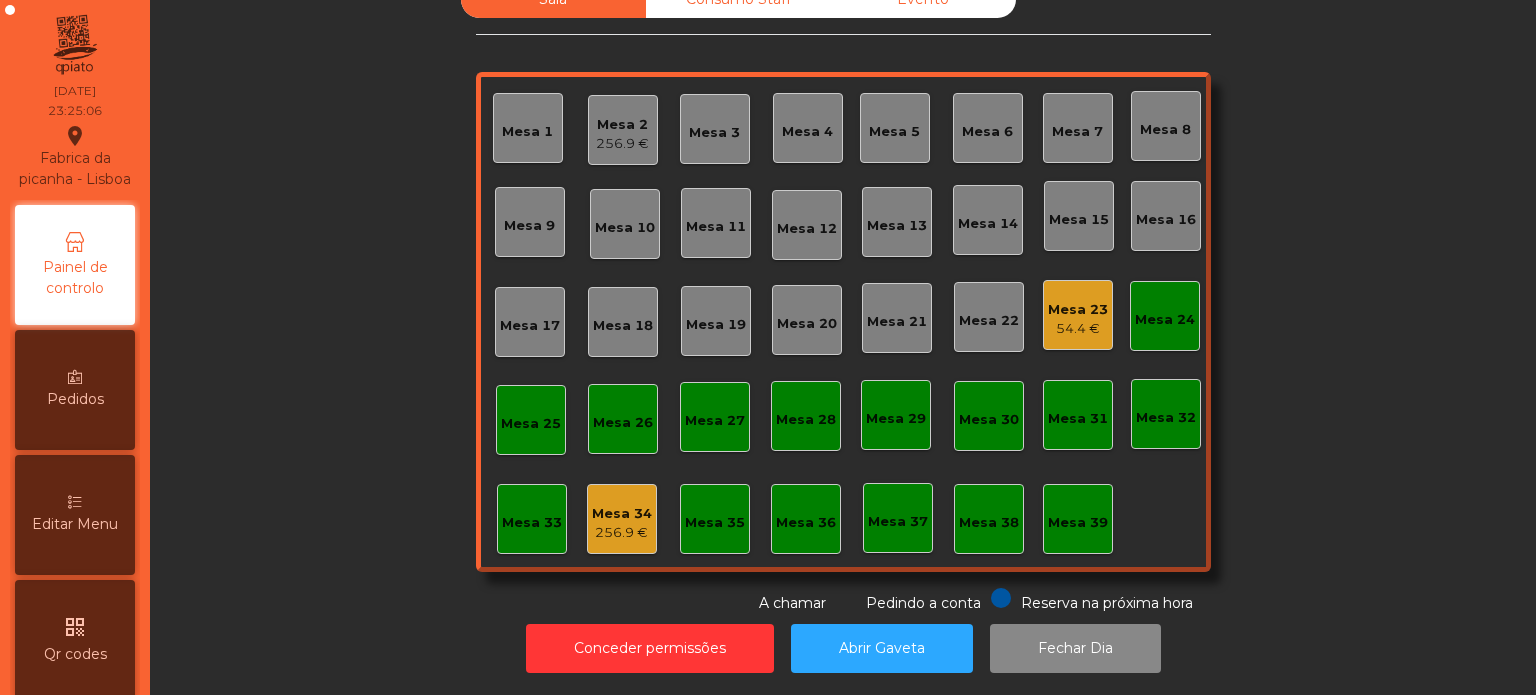 click on "256.9 €" 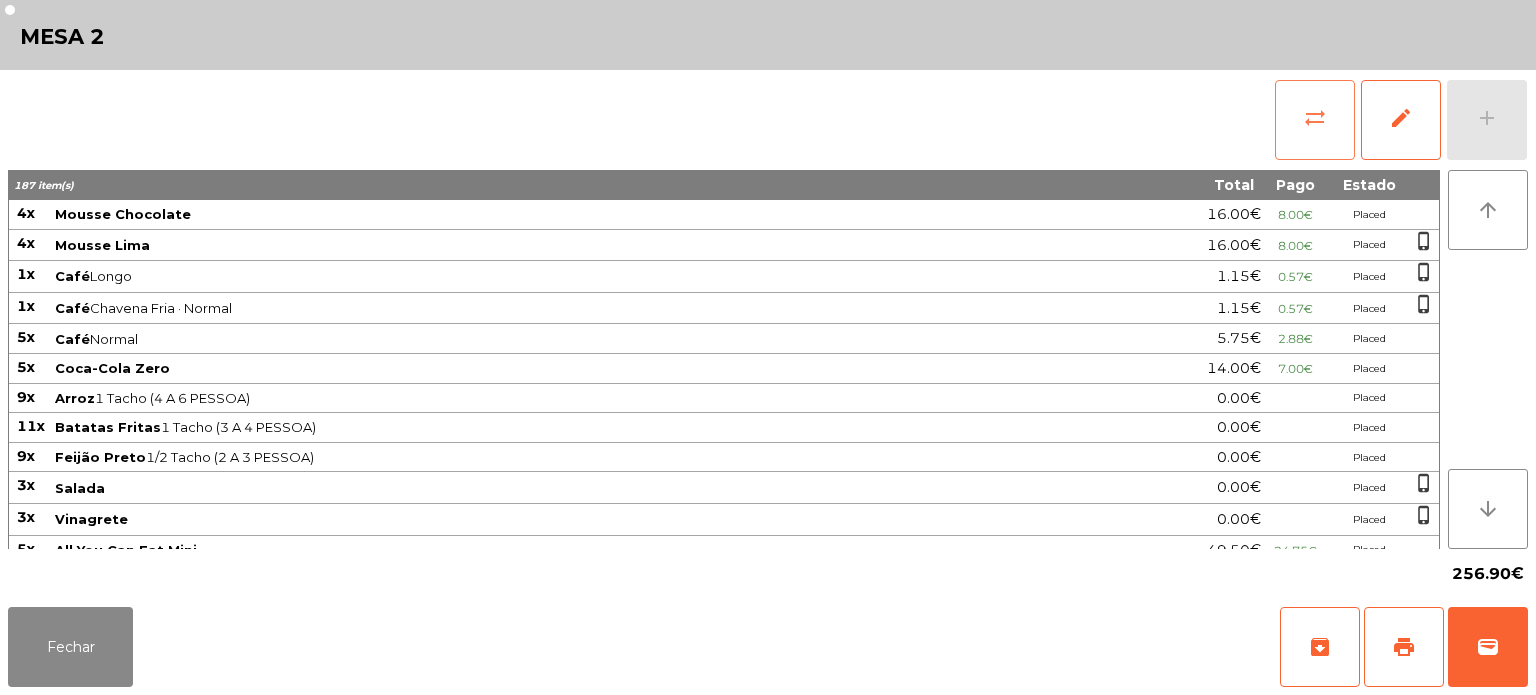 click on "sync_alt" 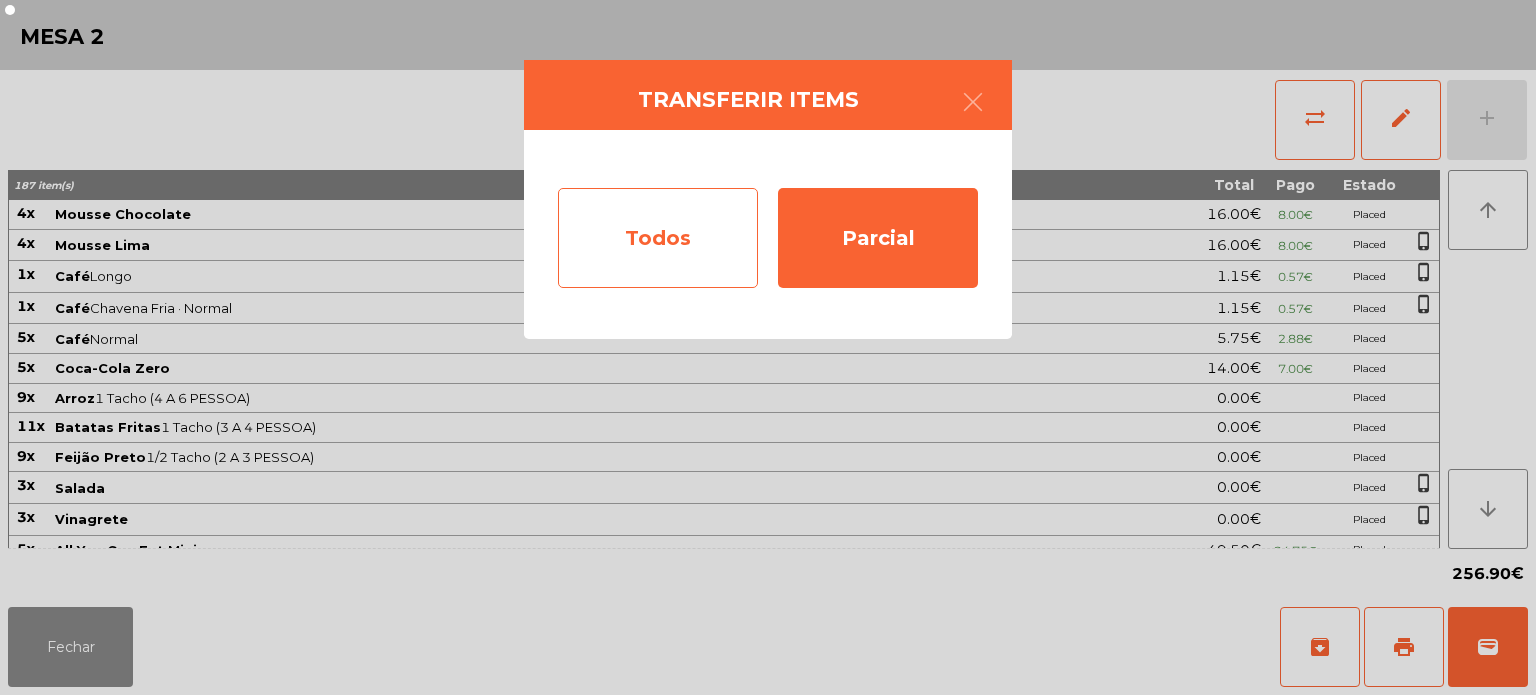 click on "Todos" 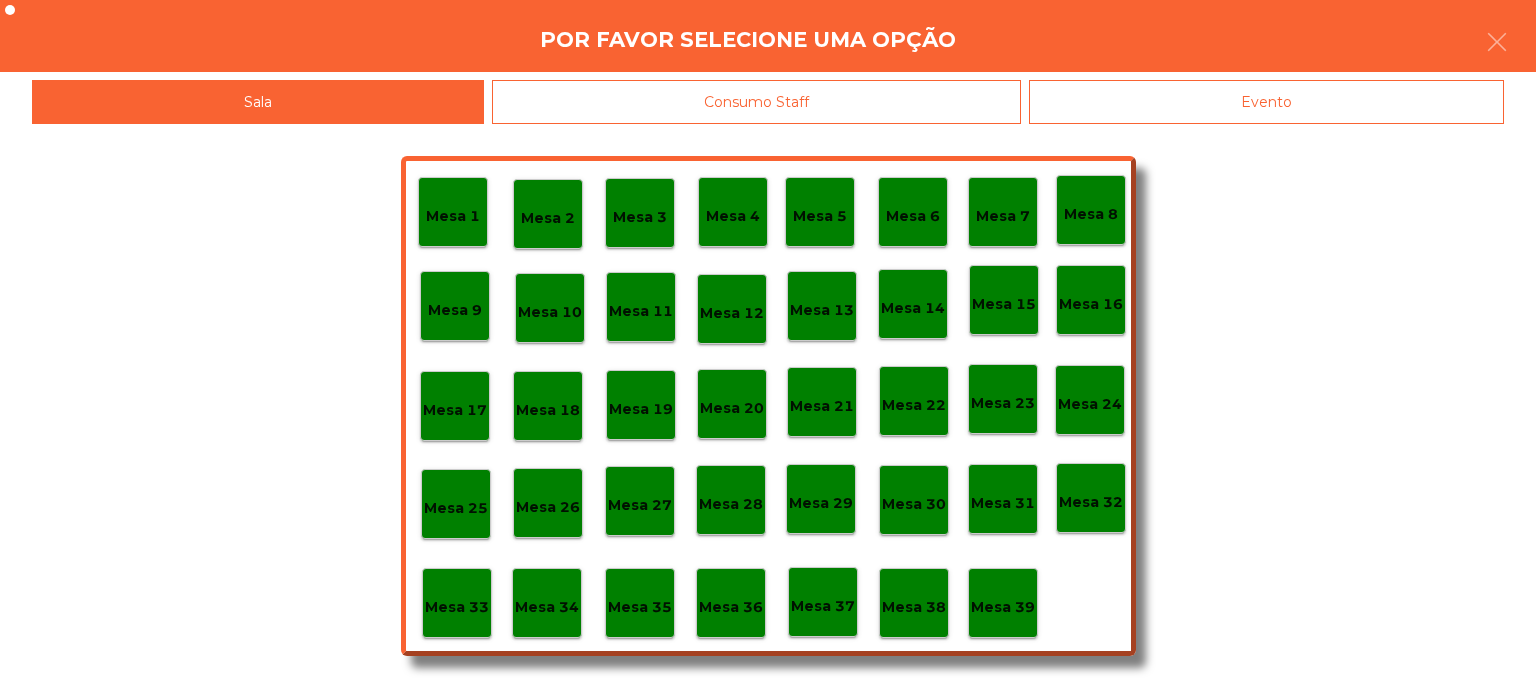 click on "Mesa 34" 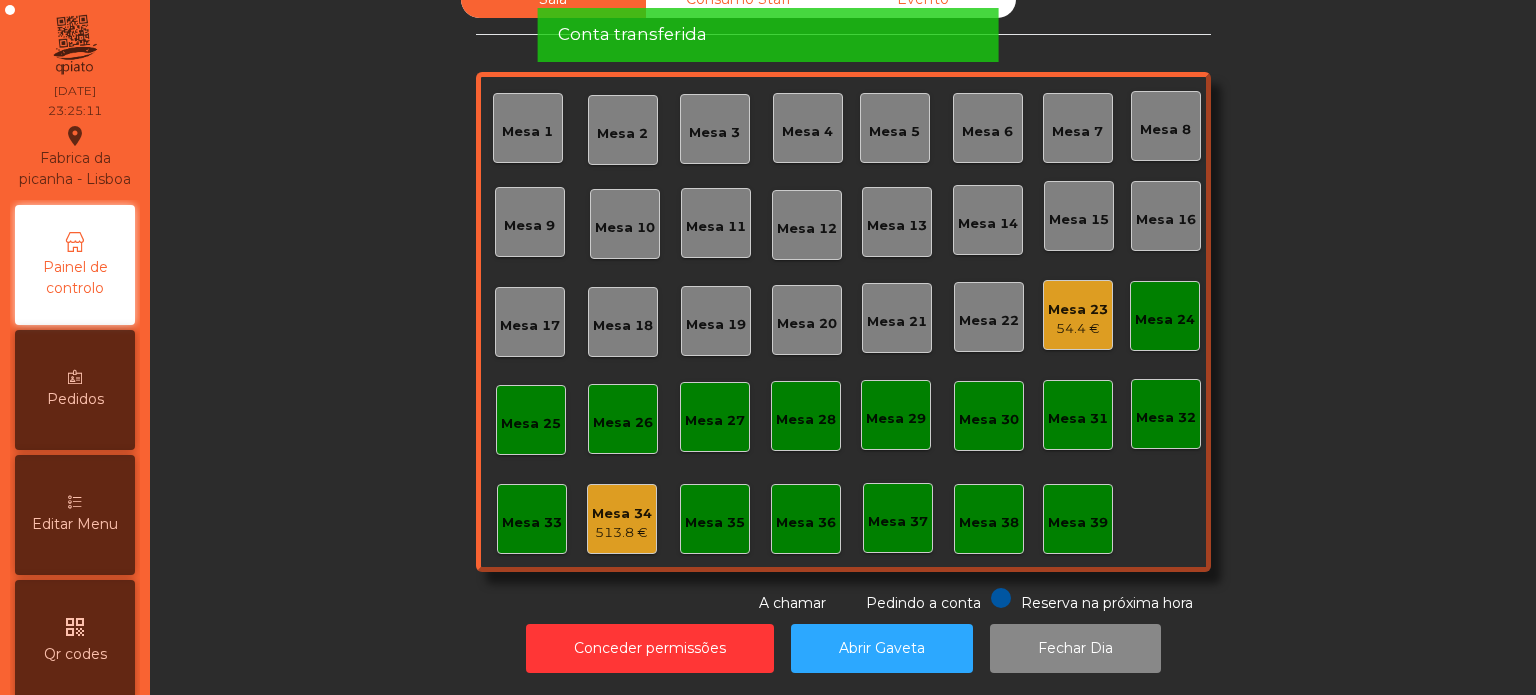 click on "513.8 €" 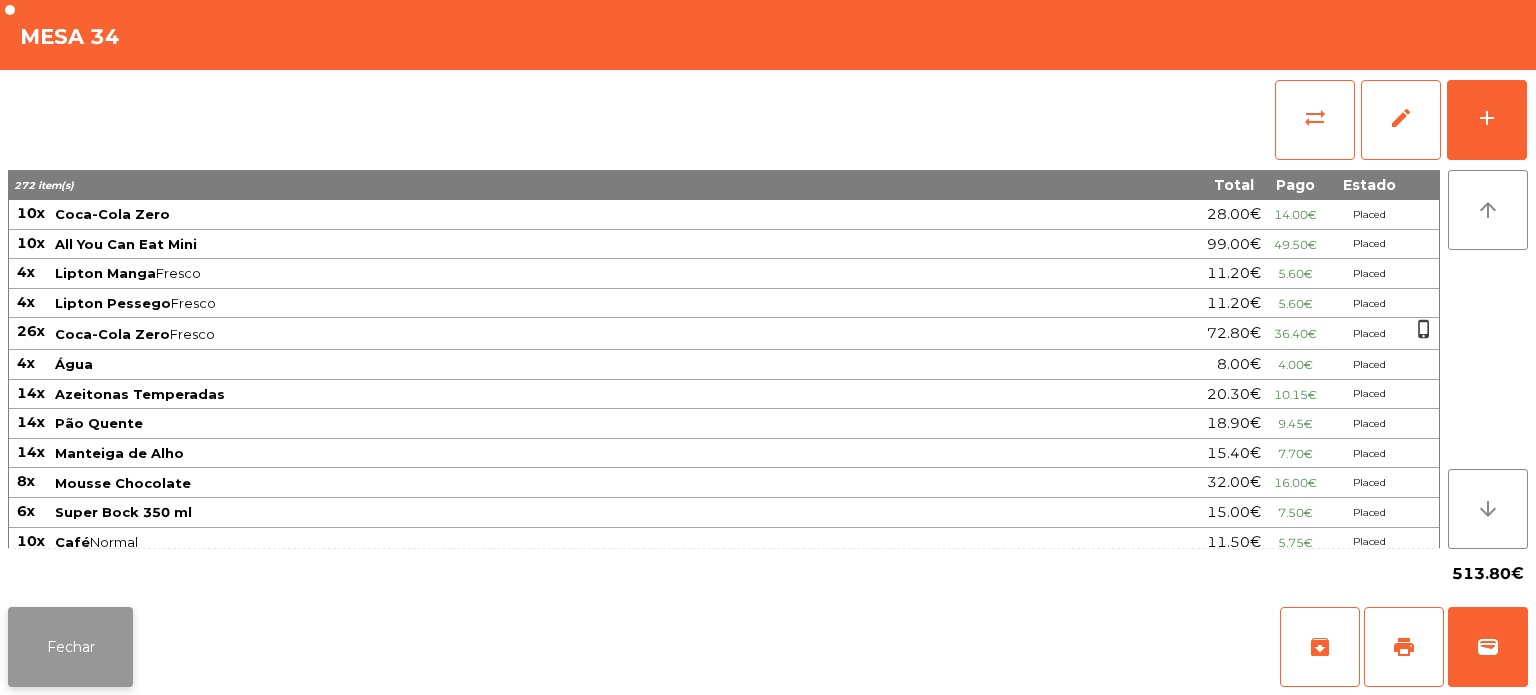 click on "Fechar" 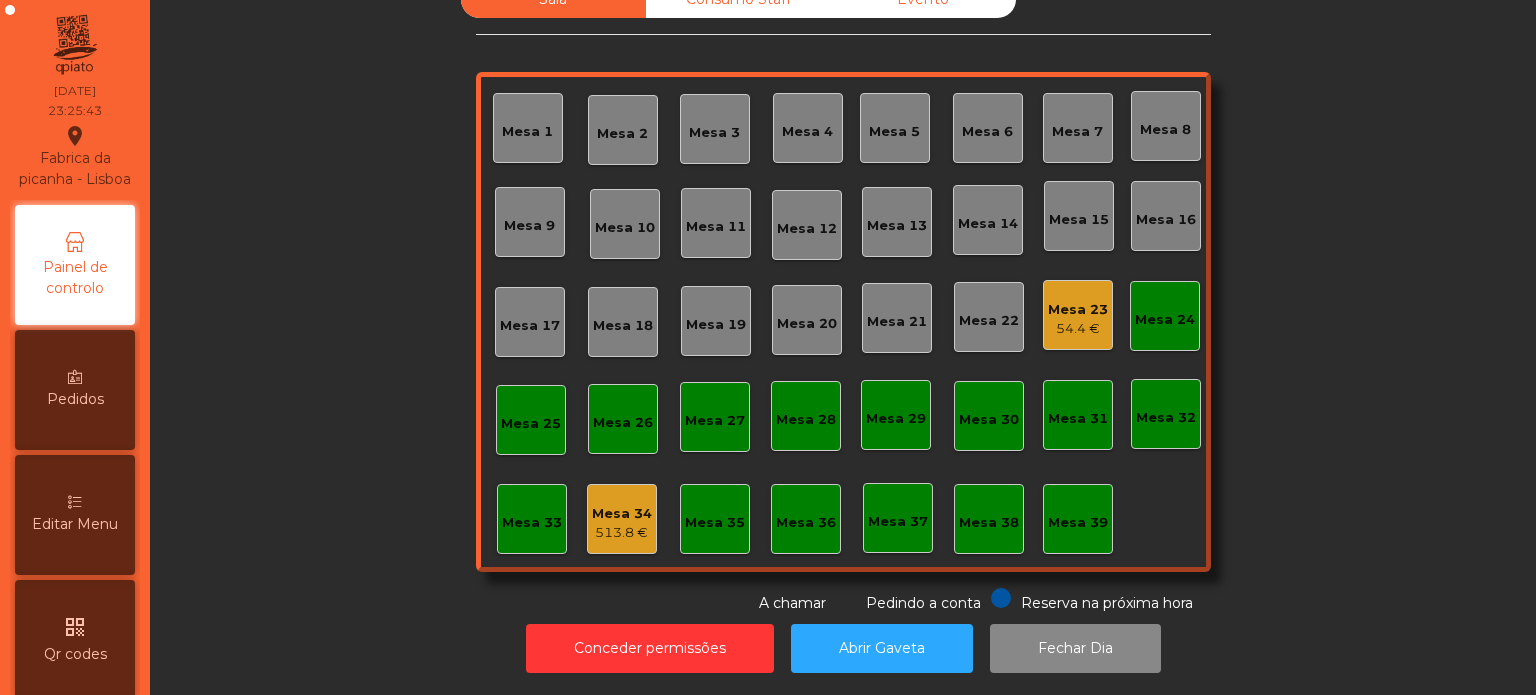 click on "Mesa 34   513.8 €" 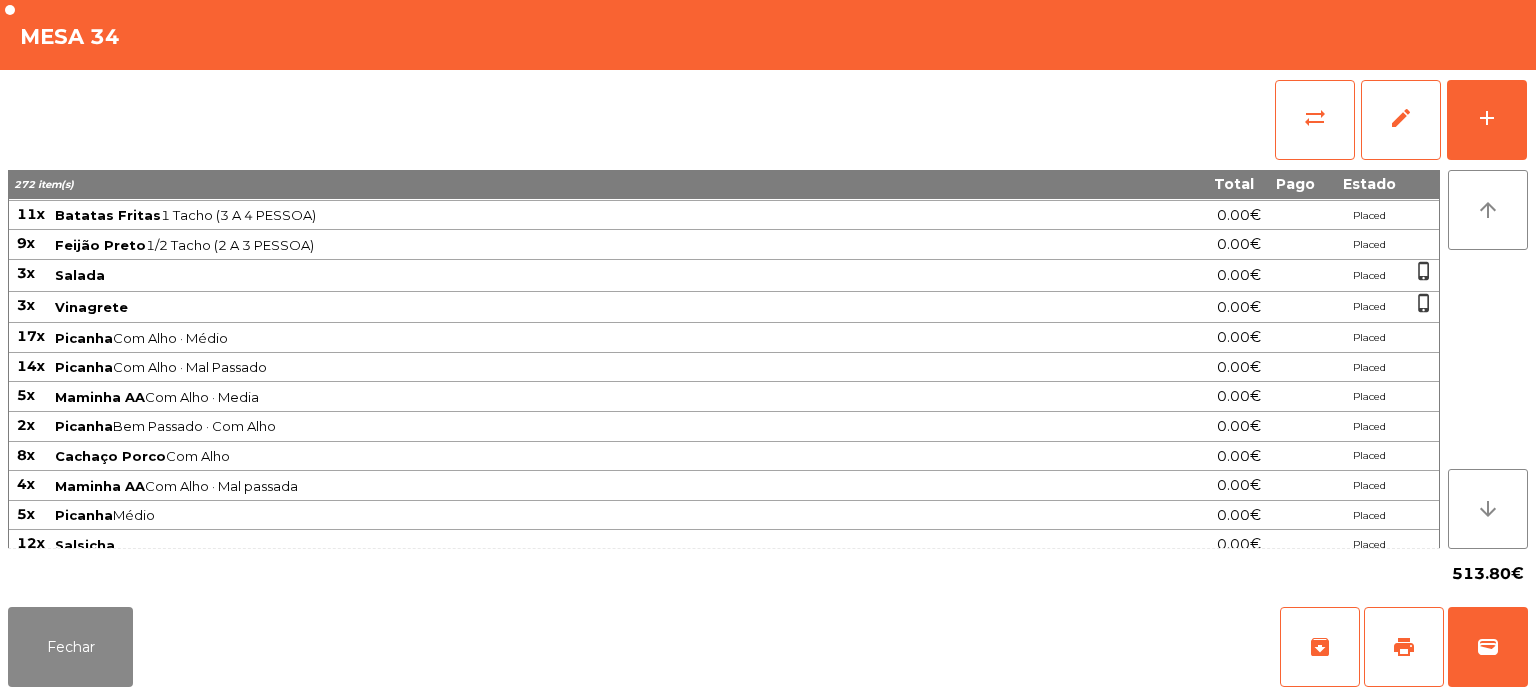 scroll, scrollTop: 0, scrollLeft: 0, axis: both 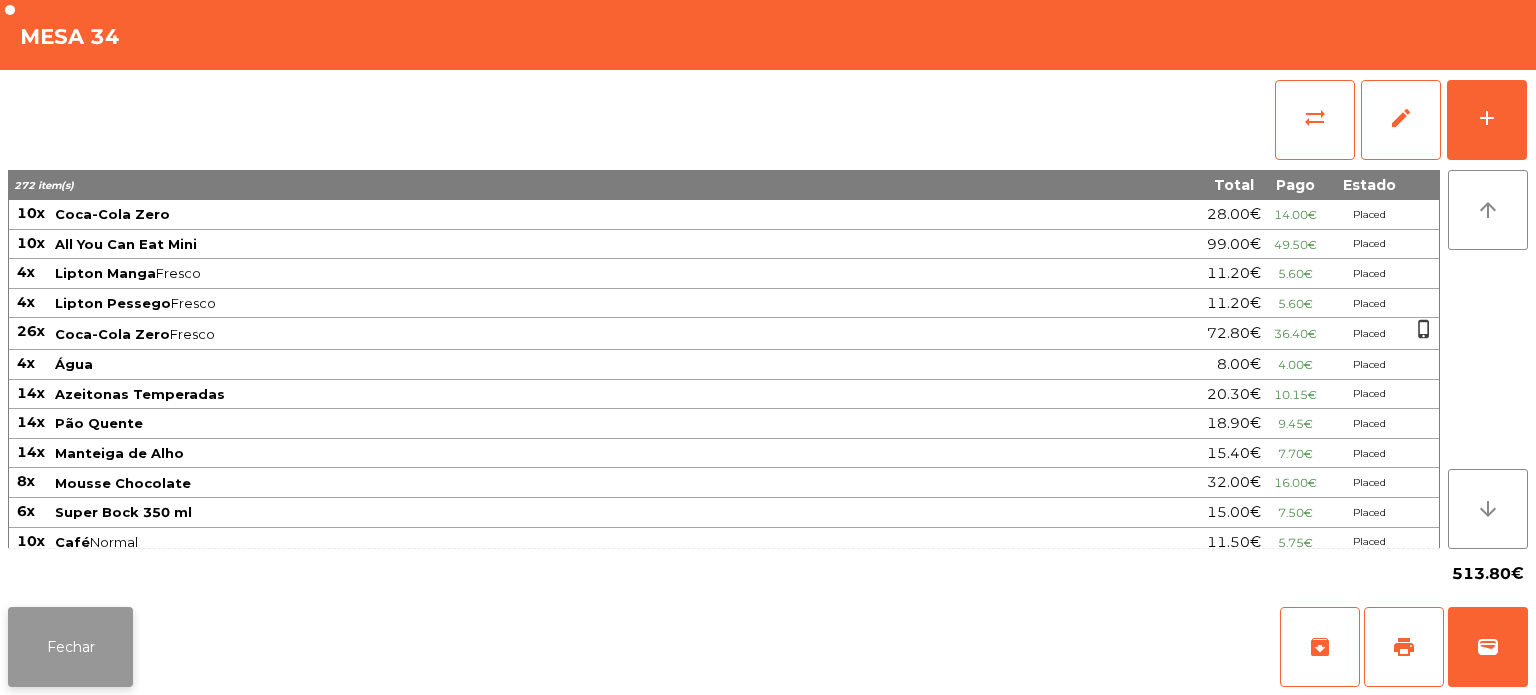 click on "Fechar" 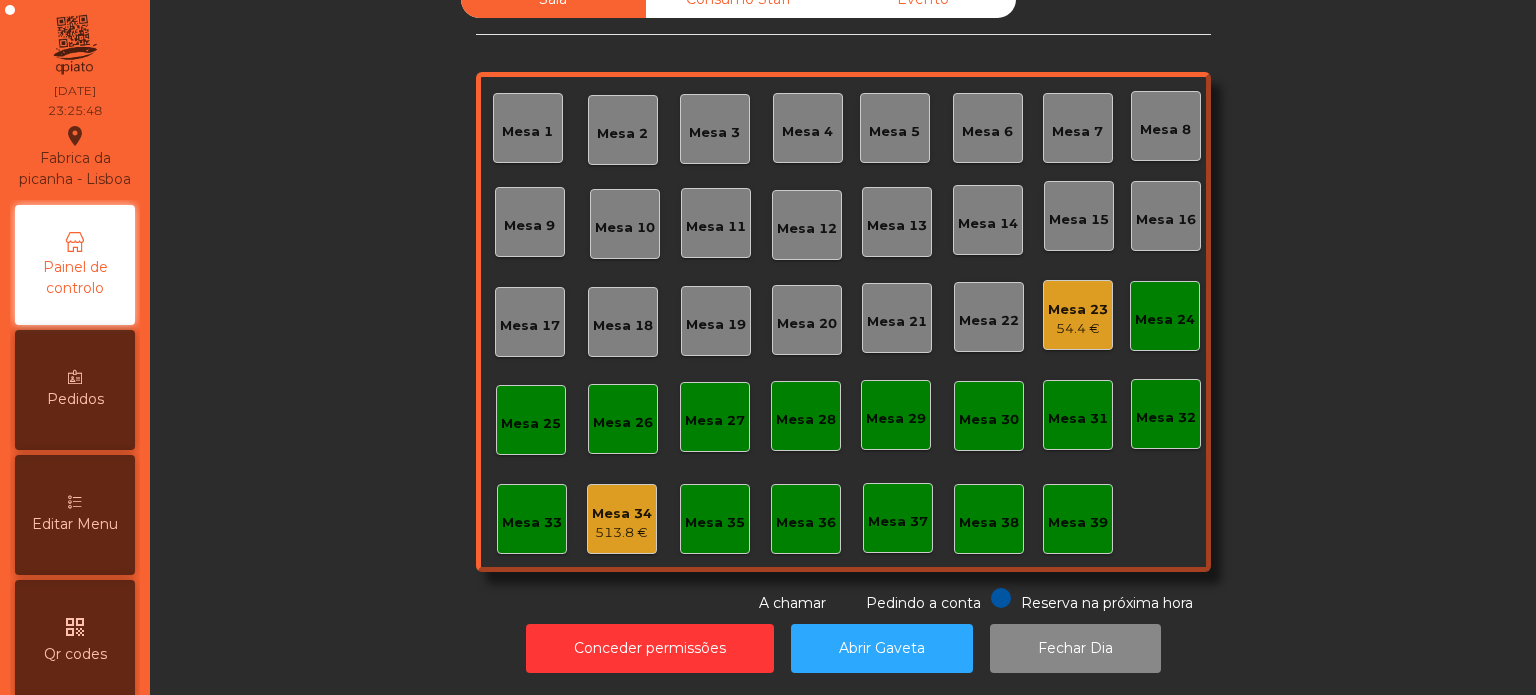 click on "Mesa 34" 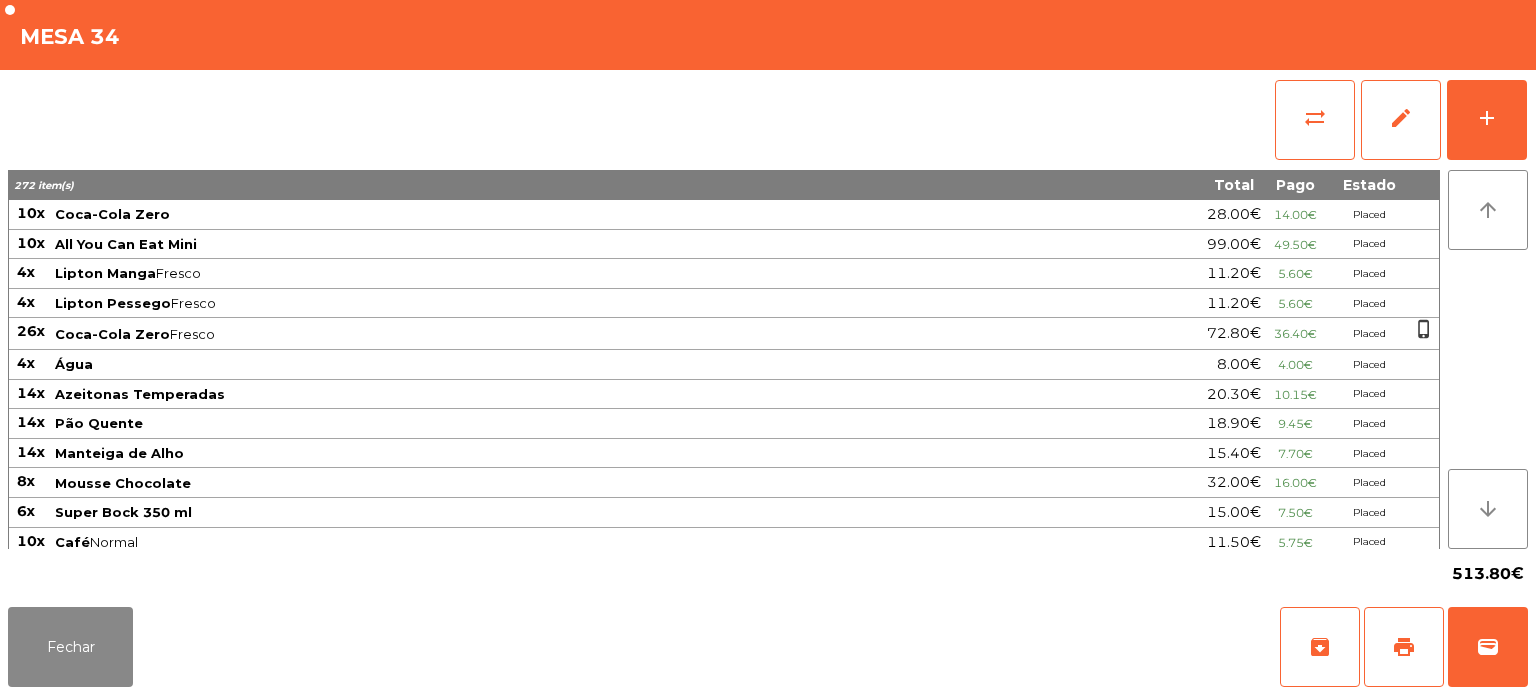click on "sync_alt   edit   add" 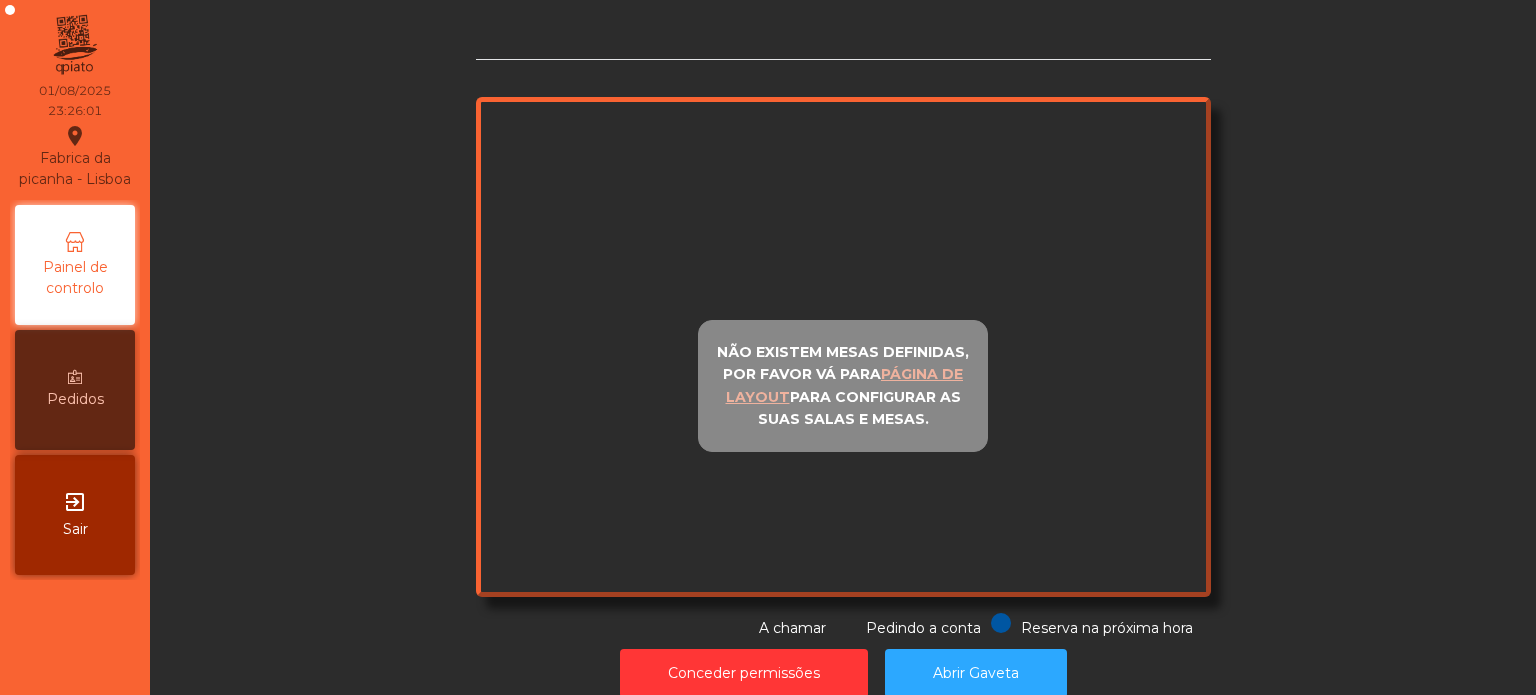 scroll, scrollTop: 0, scrollLeft: 0, axis: both 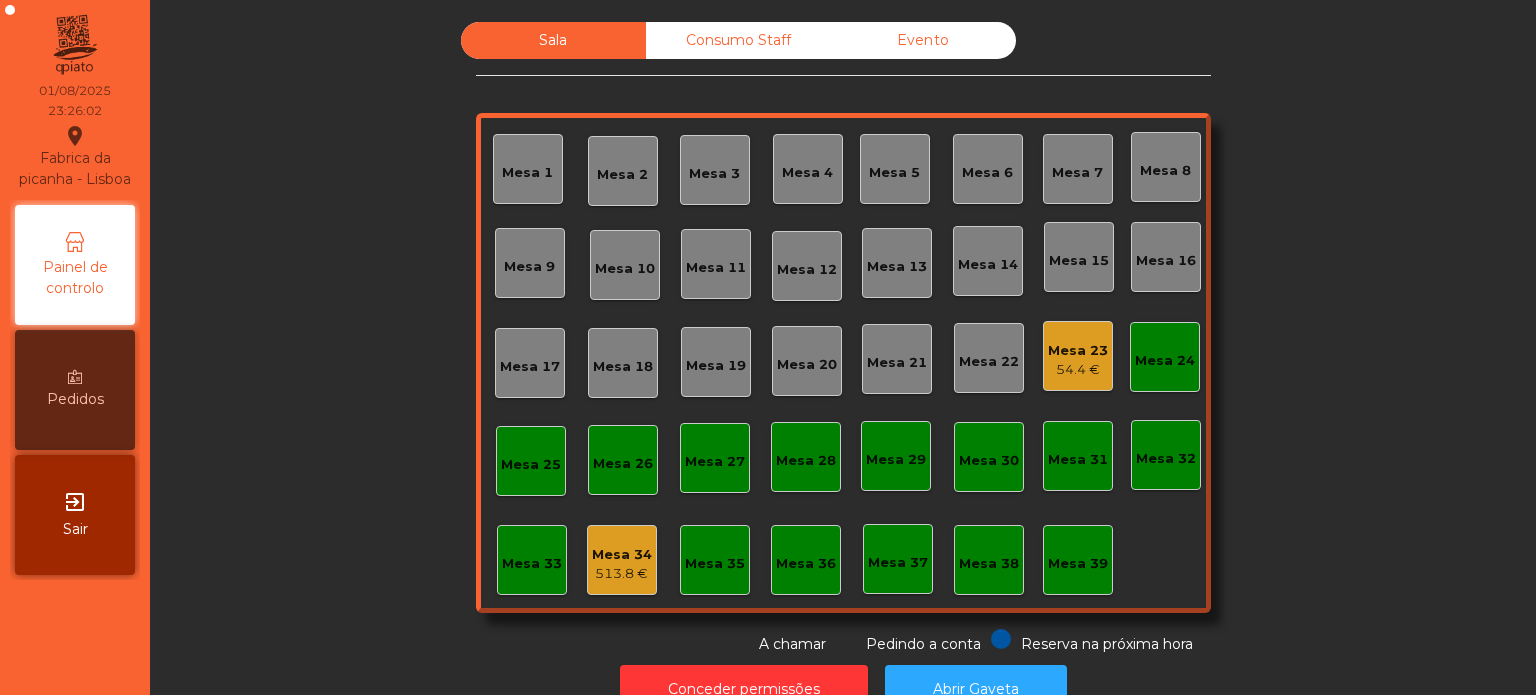 click on "54.4 €" 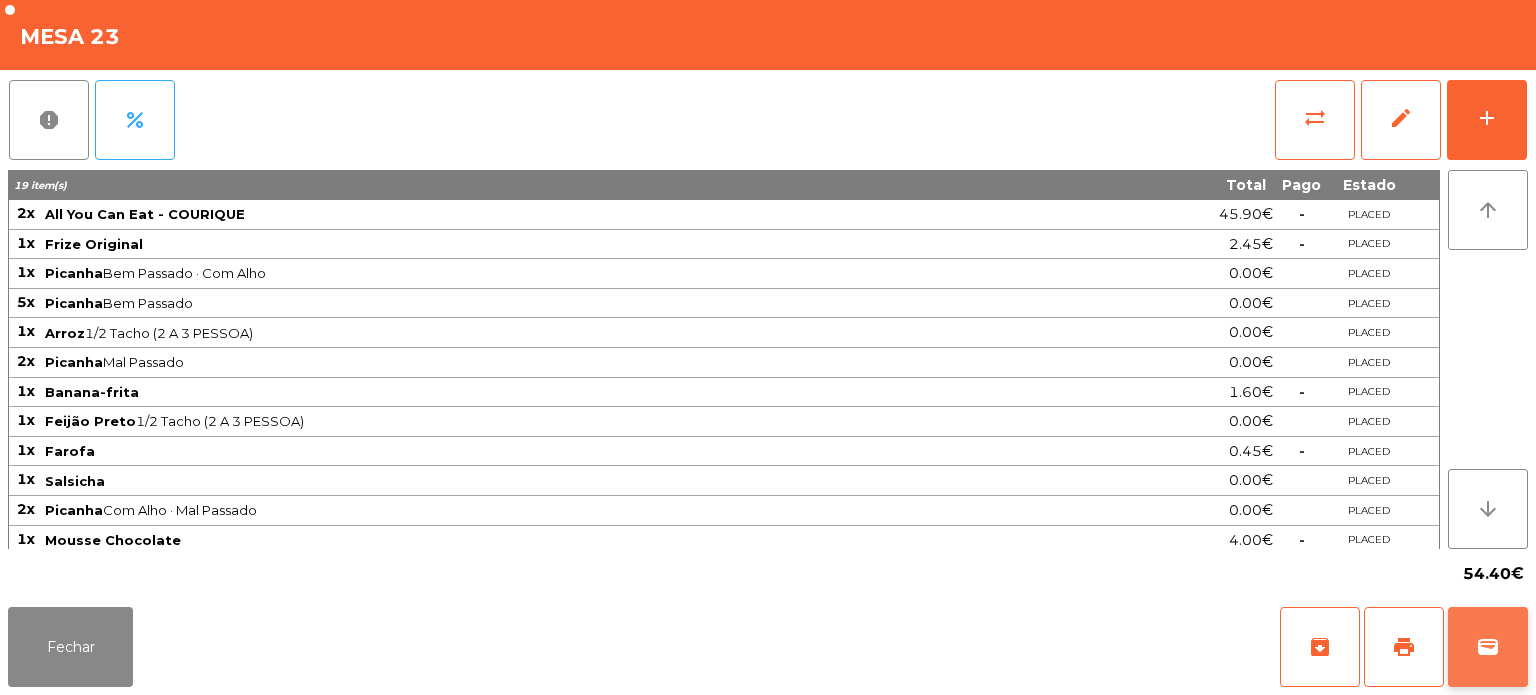 click on "wallet" 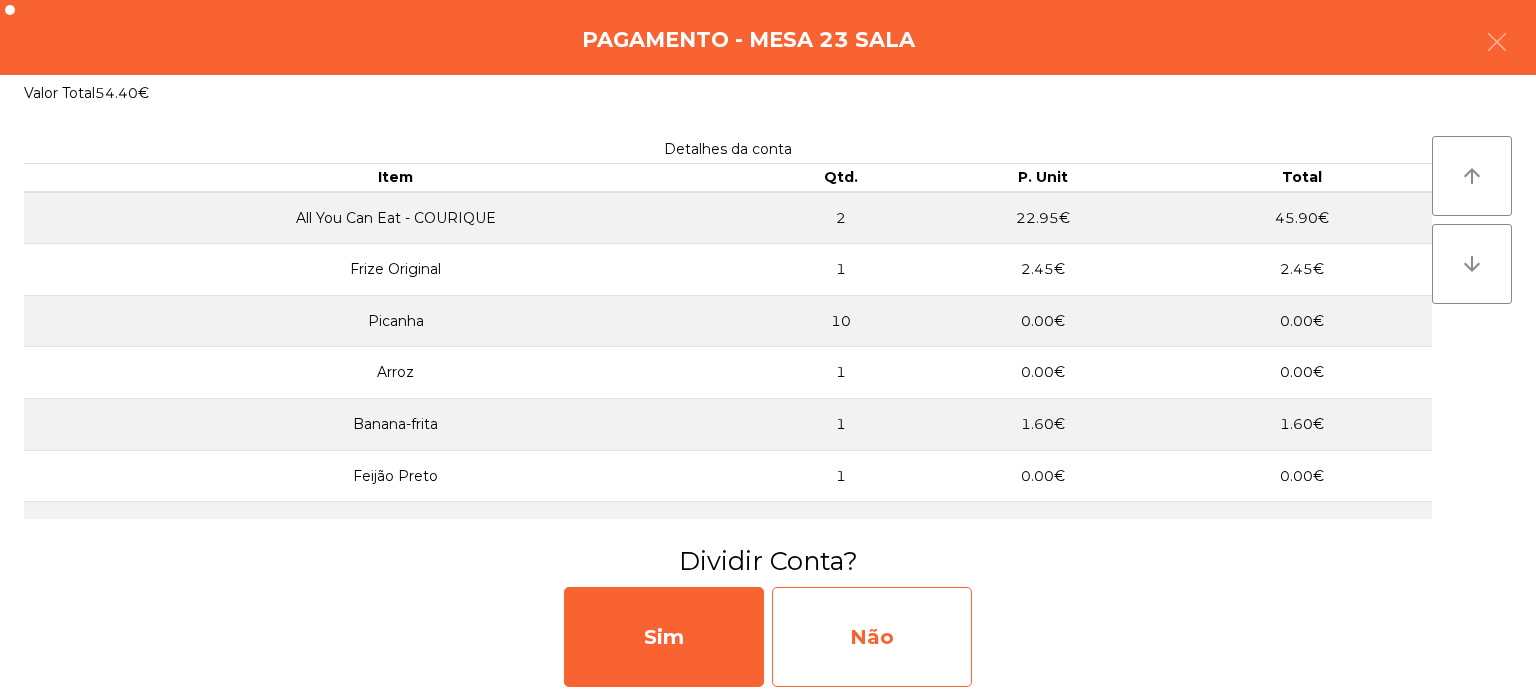 click on "Não" 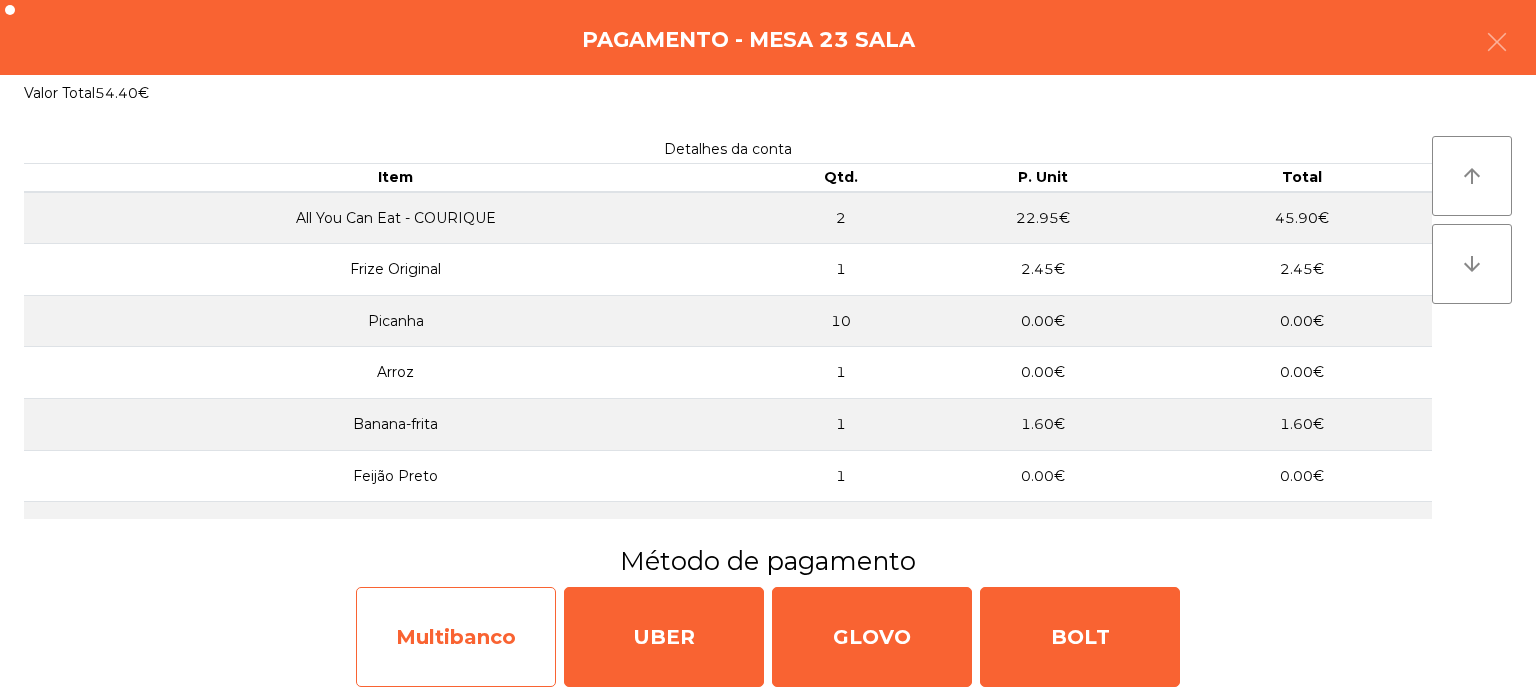 click on "Multibanco" 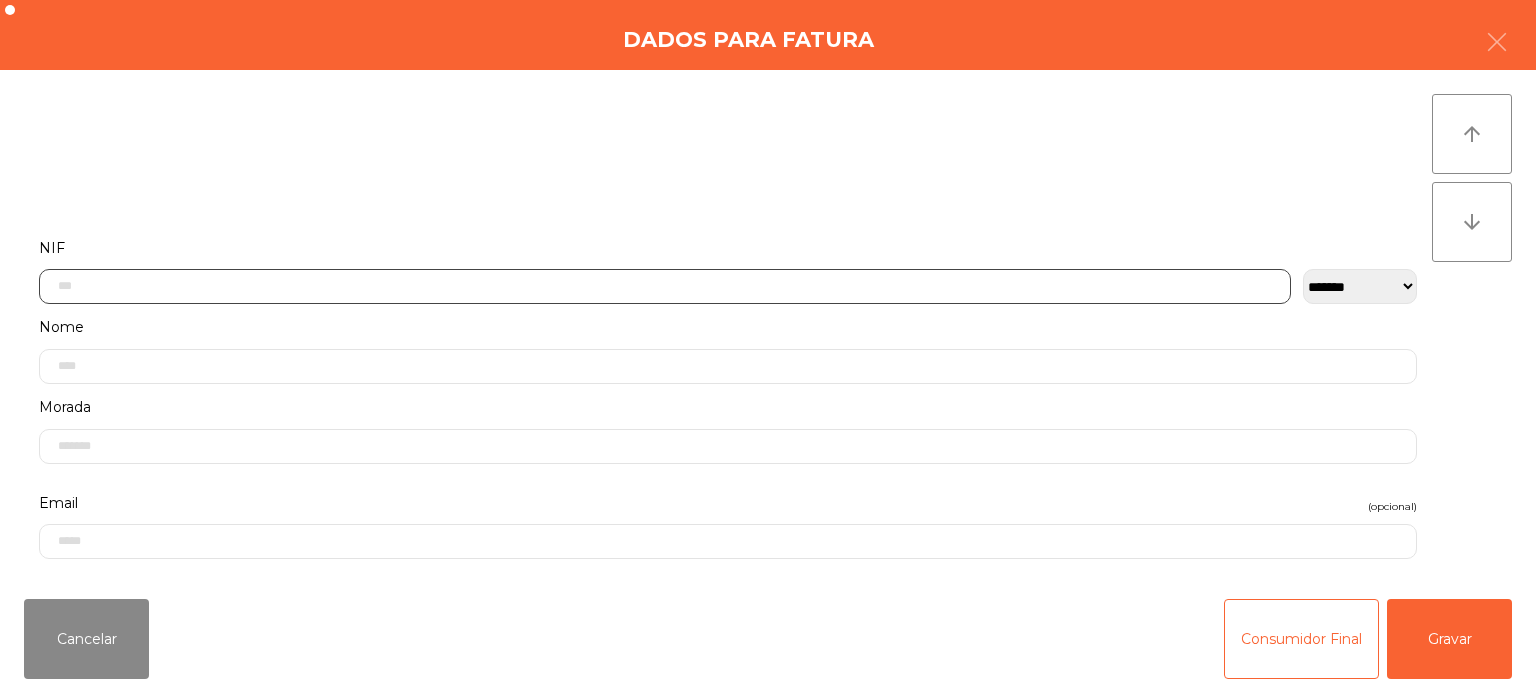 click 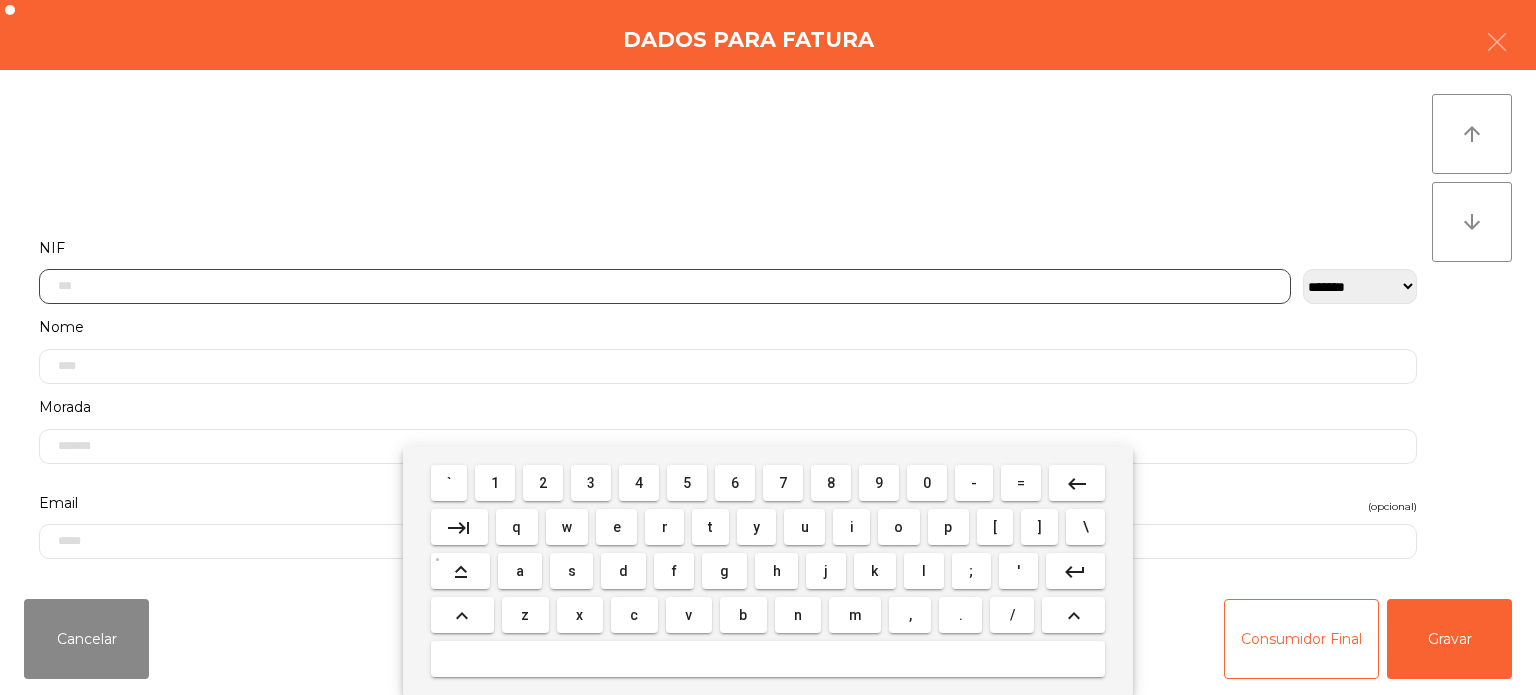 scroll, scrollTop: 139, scrollLeft: 0, axis: vertical 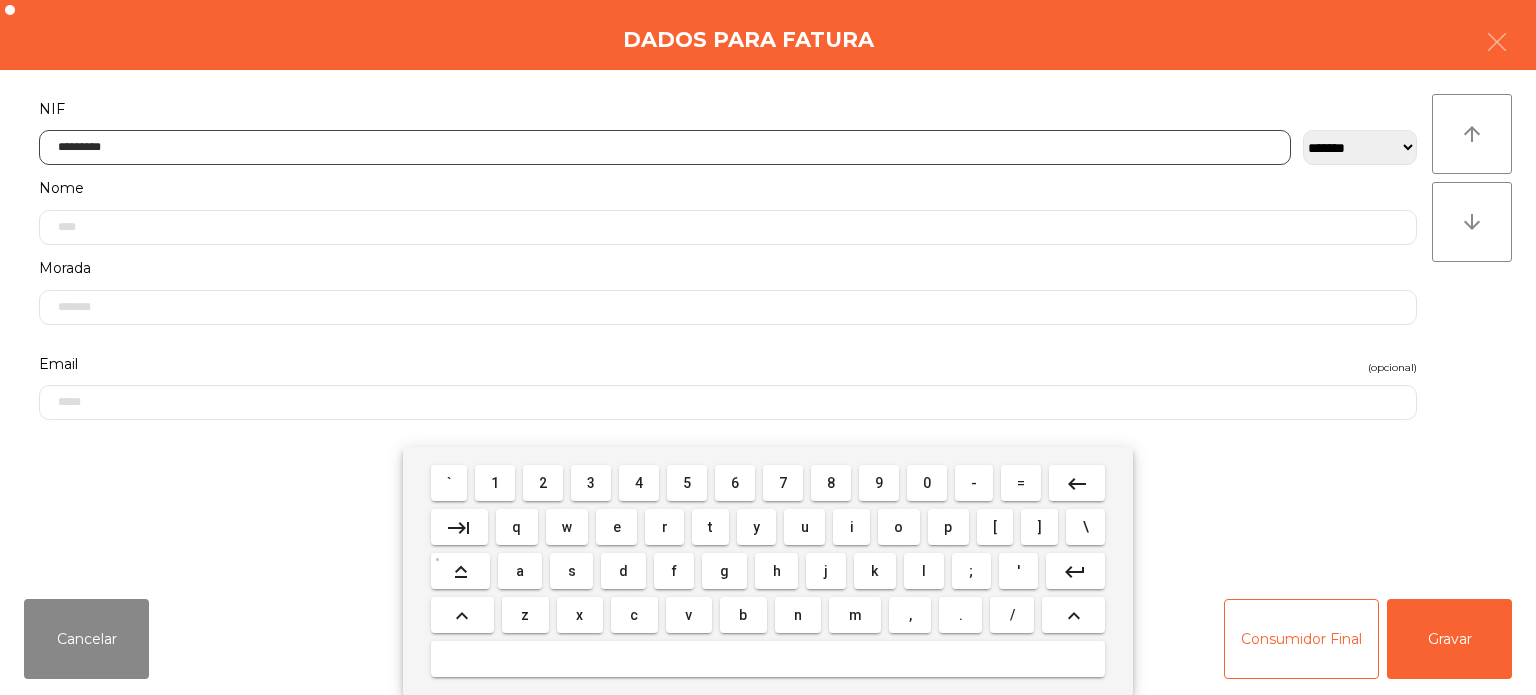 type on "*********" 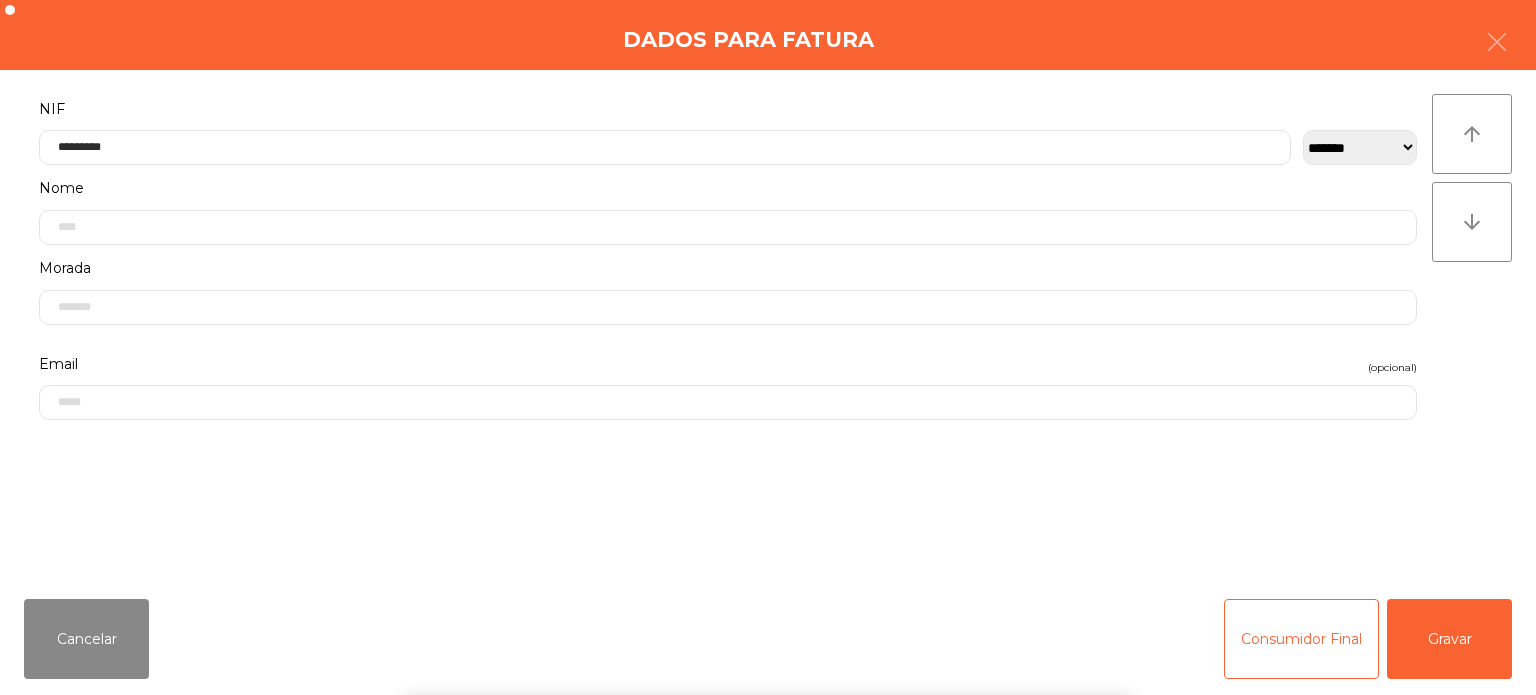 click on "**********" 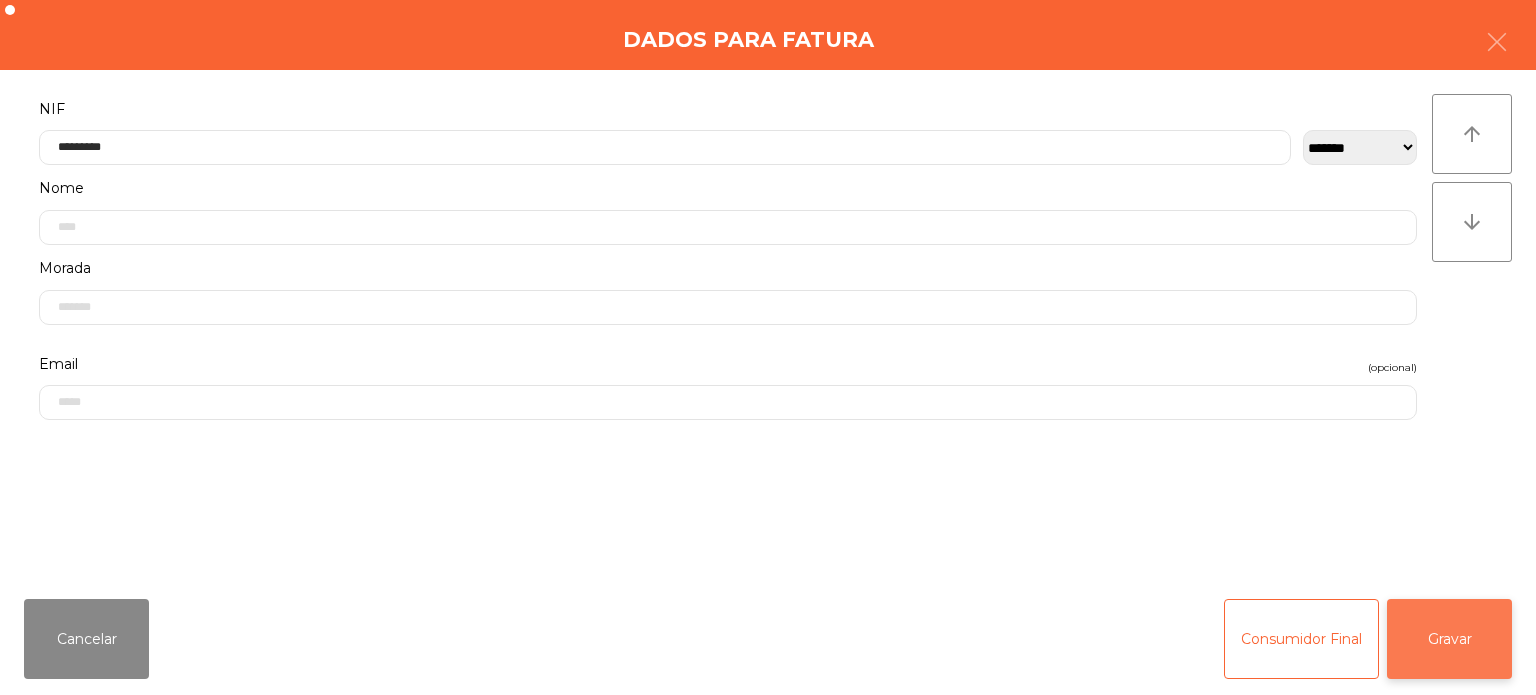 click on "Gravar" 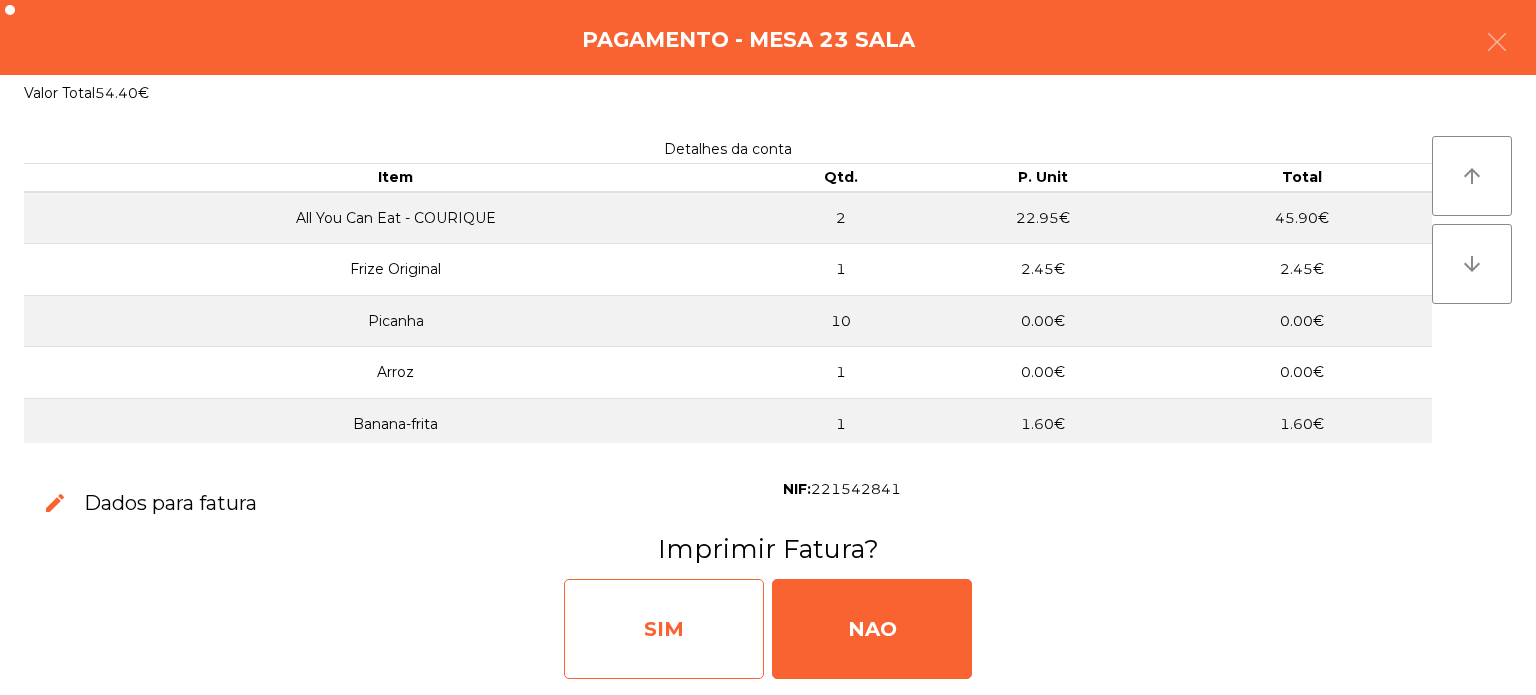 click on "SIM" 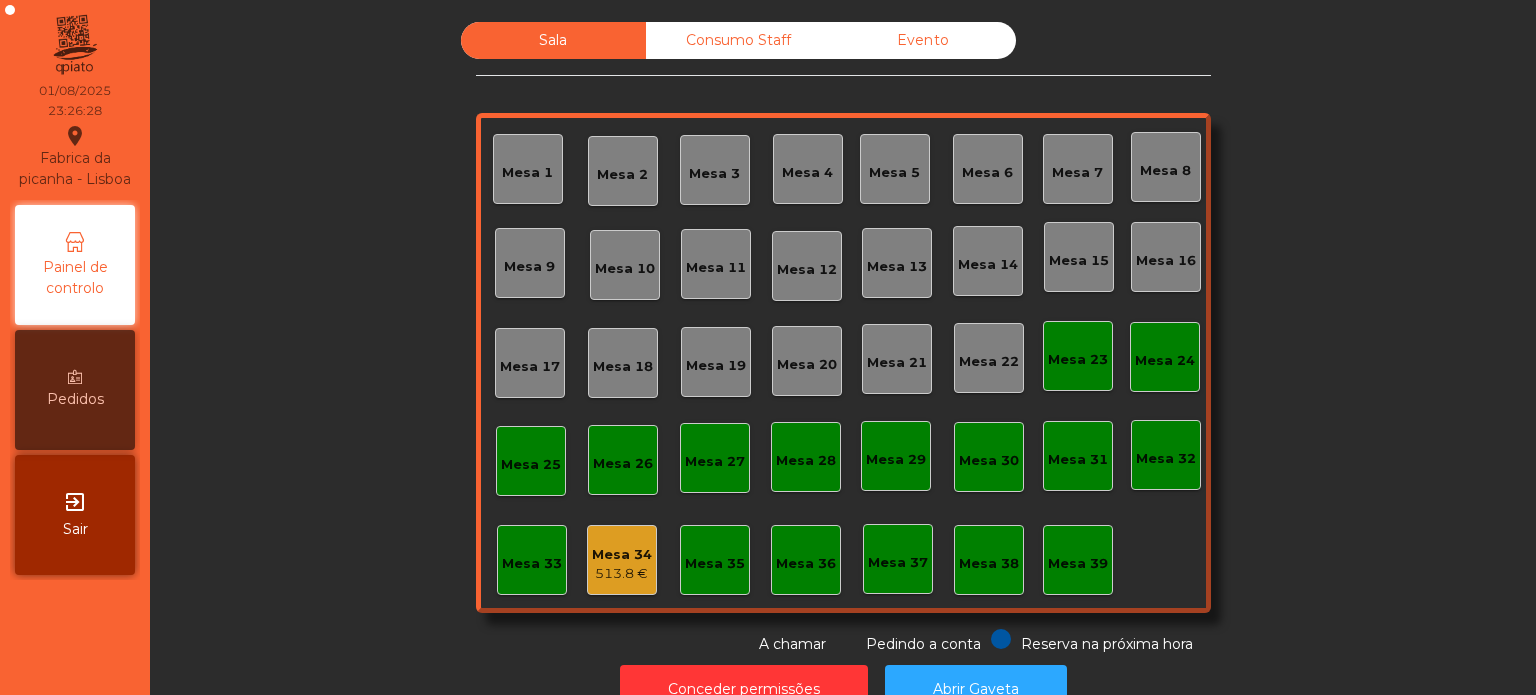 click on "Mesa 34   513.8 €" 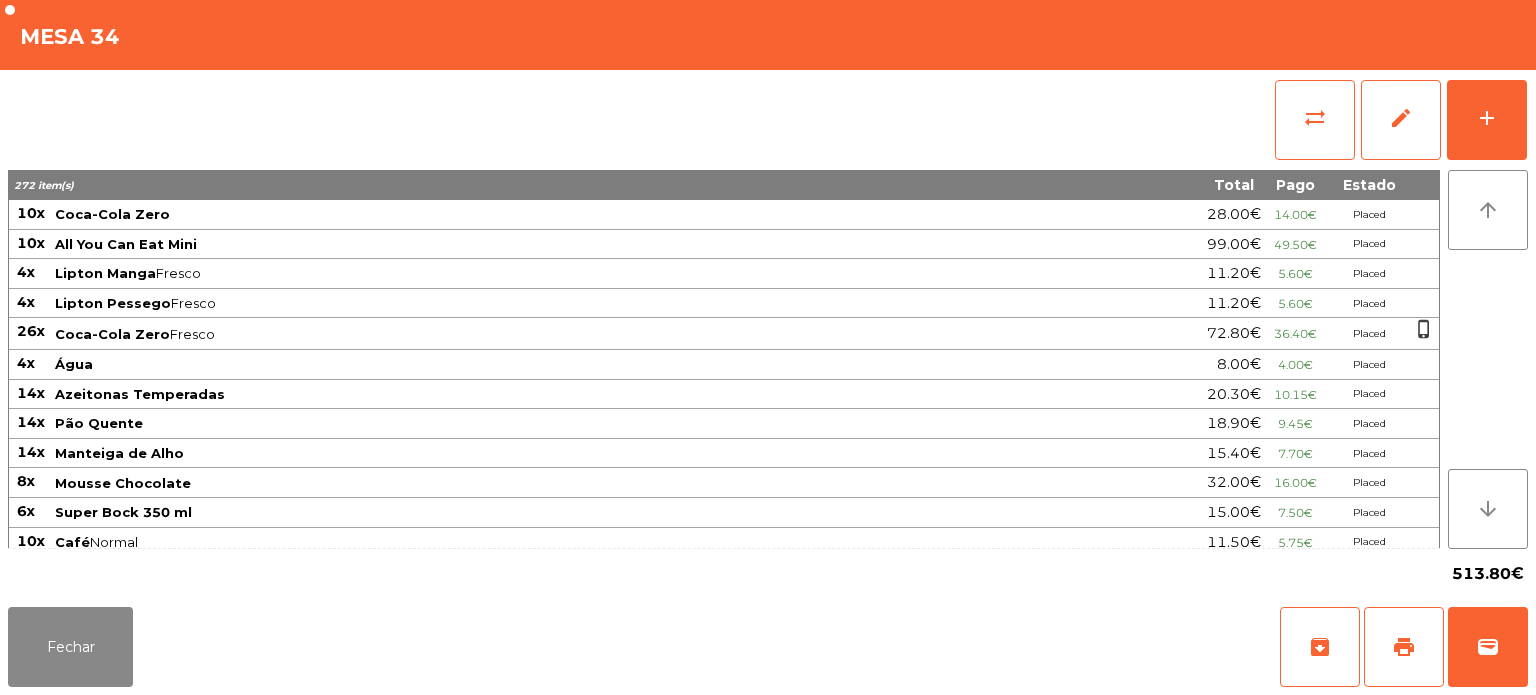click on "sync_alt   edit   add" 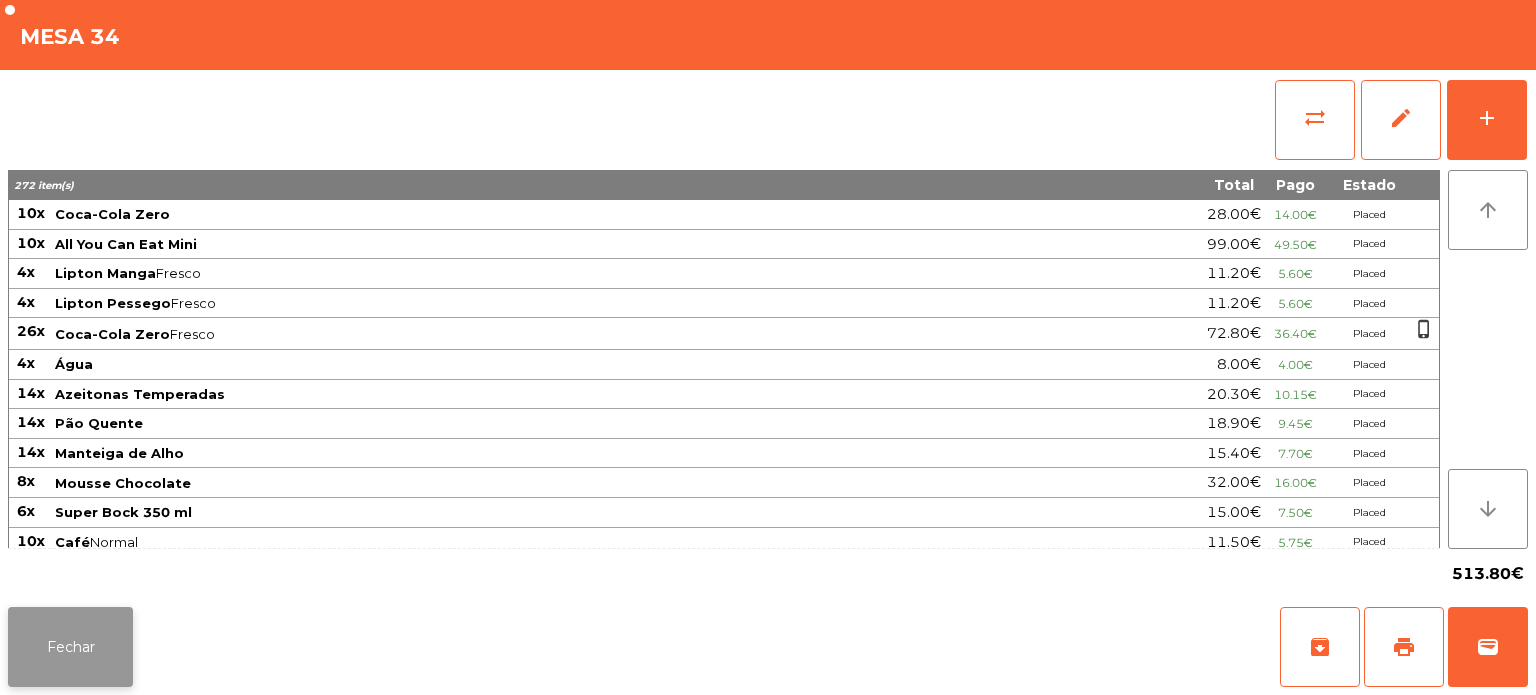 click on "Fechar" 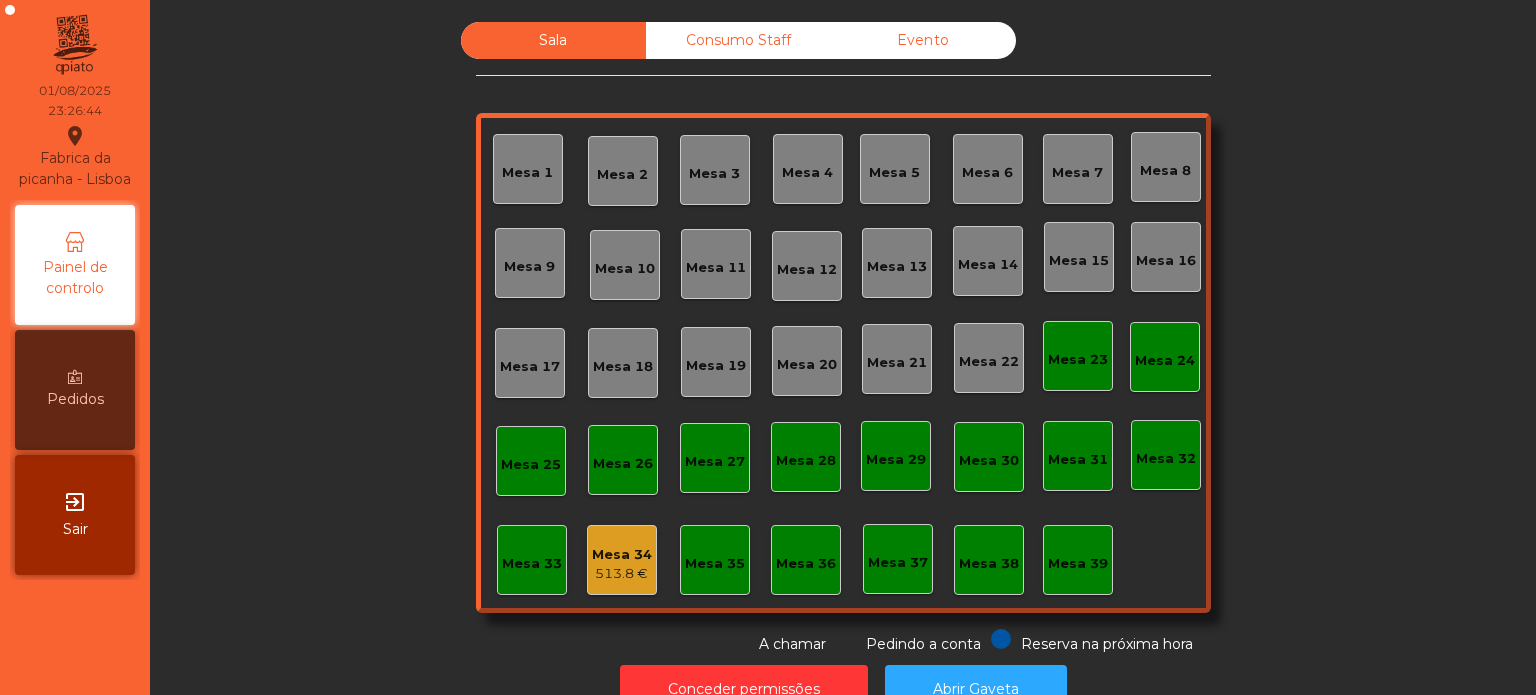 click on "Mesa 34   513.8 €" 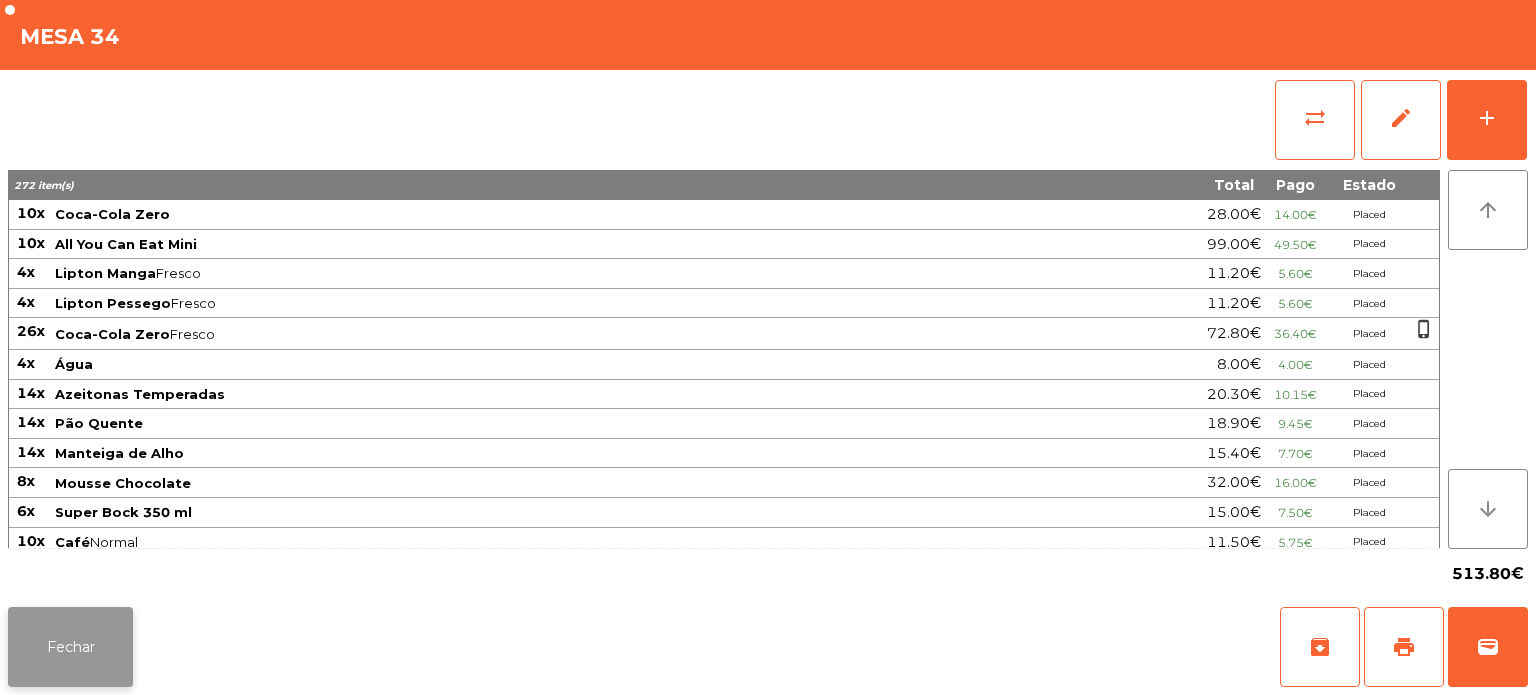 click on "Fechar" 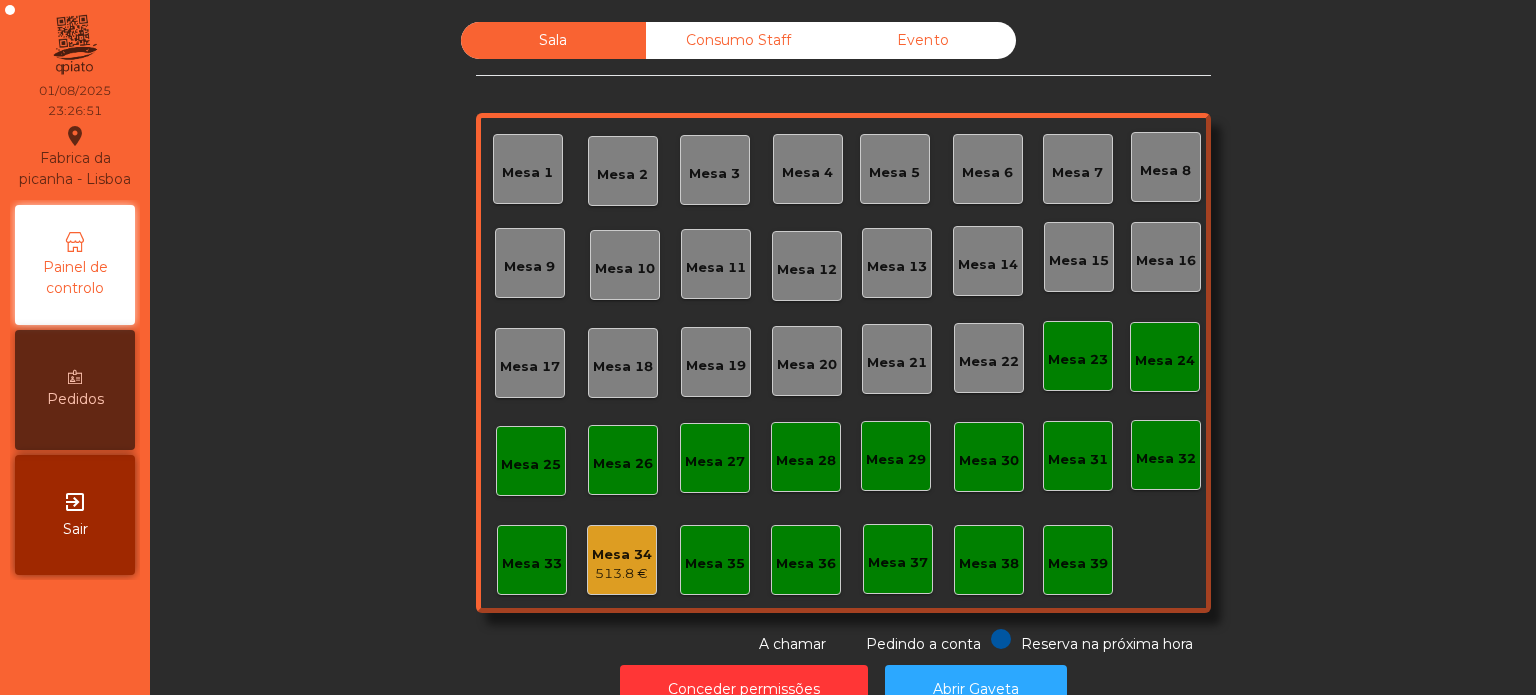 click on "513.8 €" 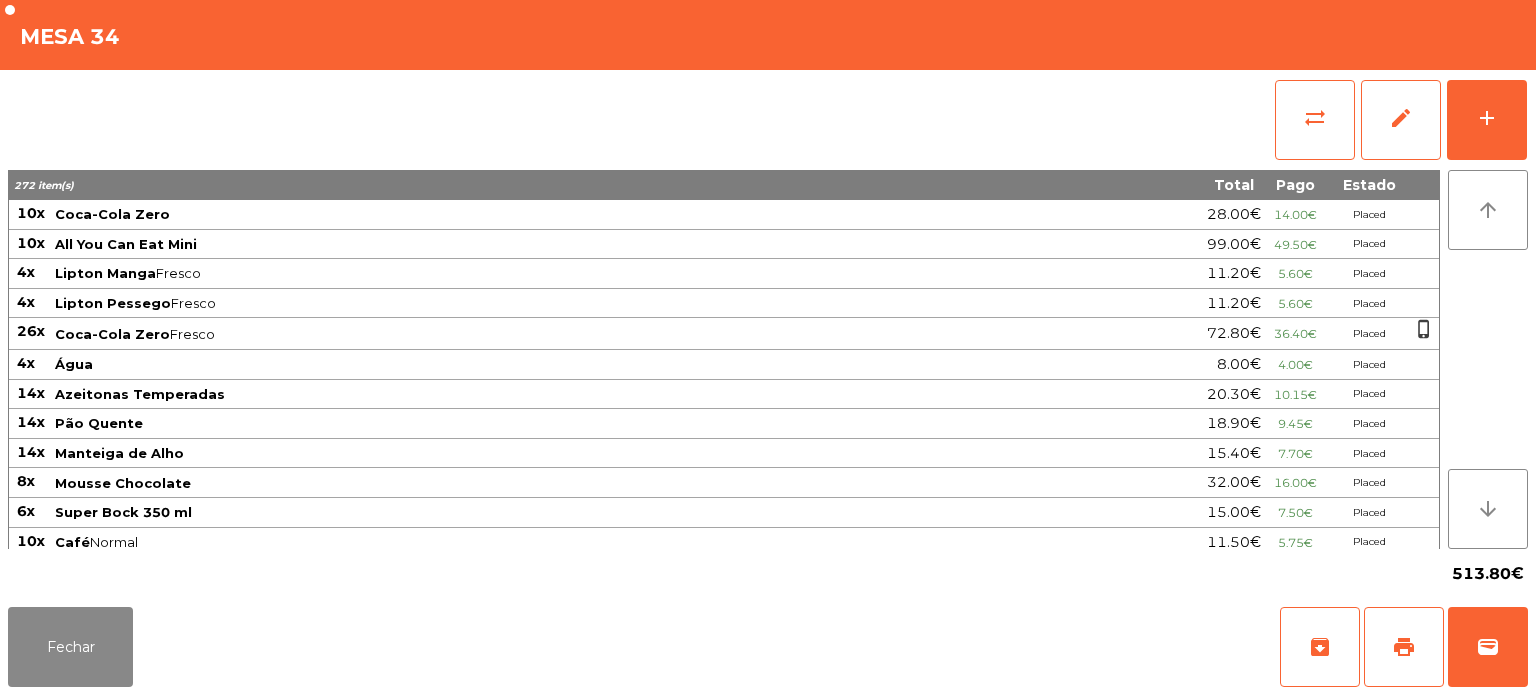 click on "sync_alt   edit   add" 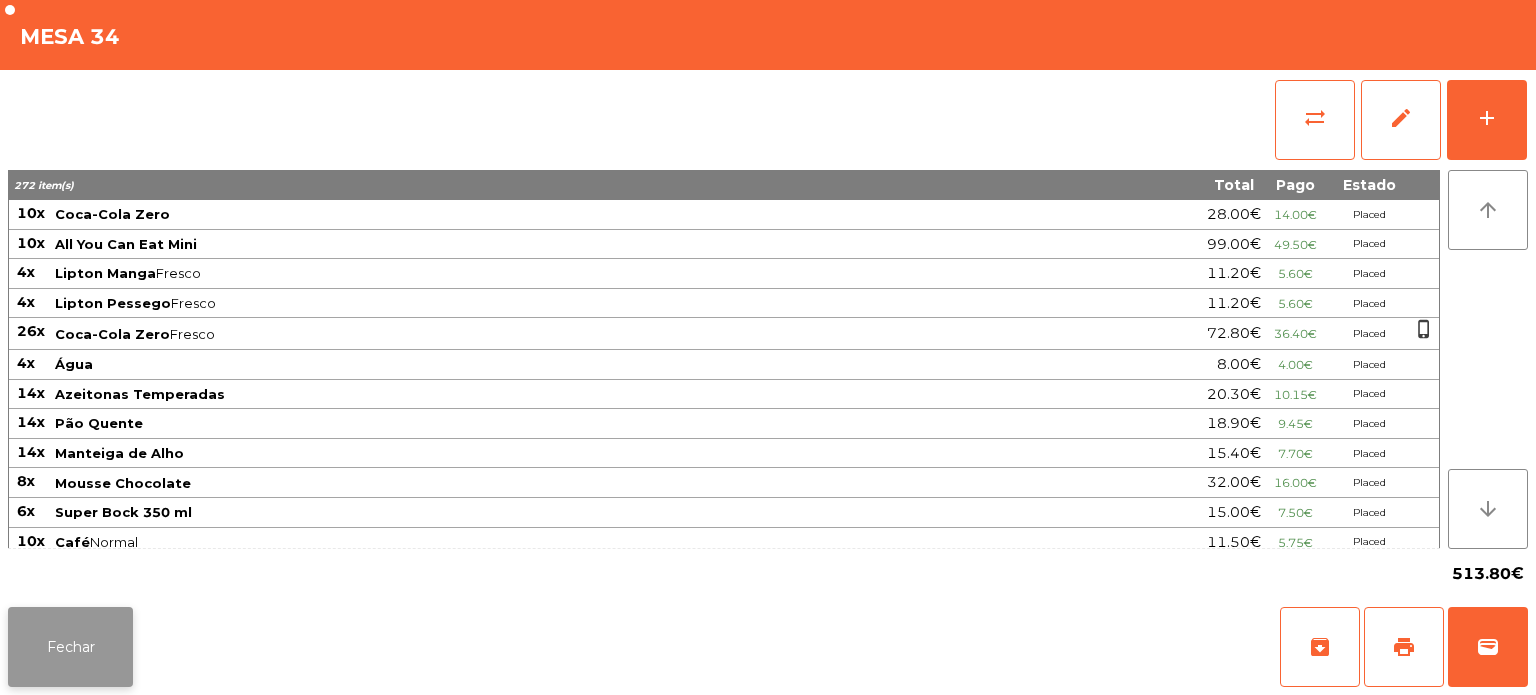 click on "Fechar" 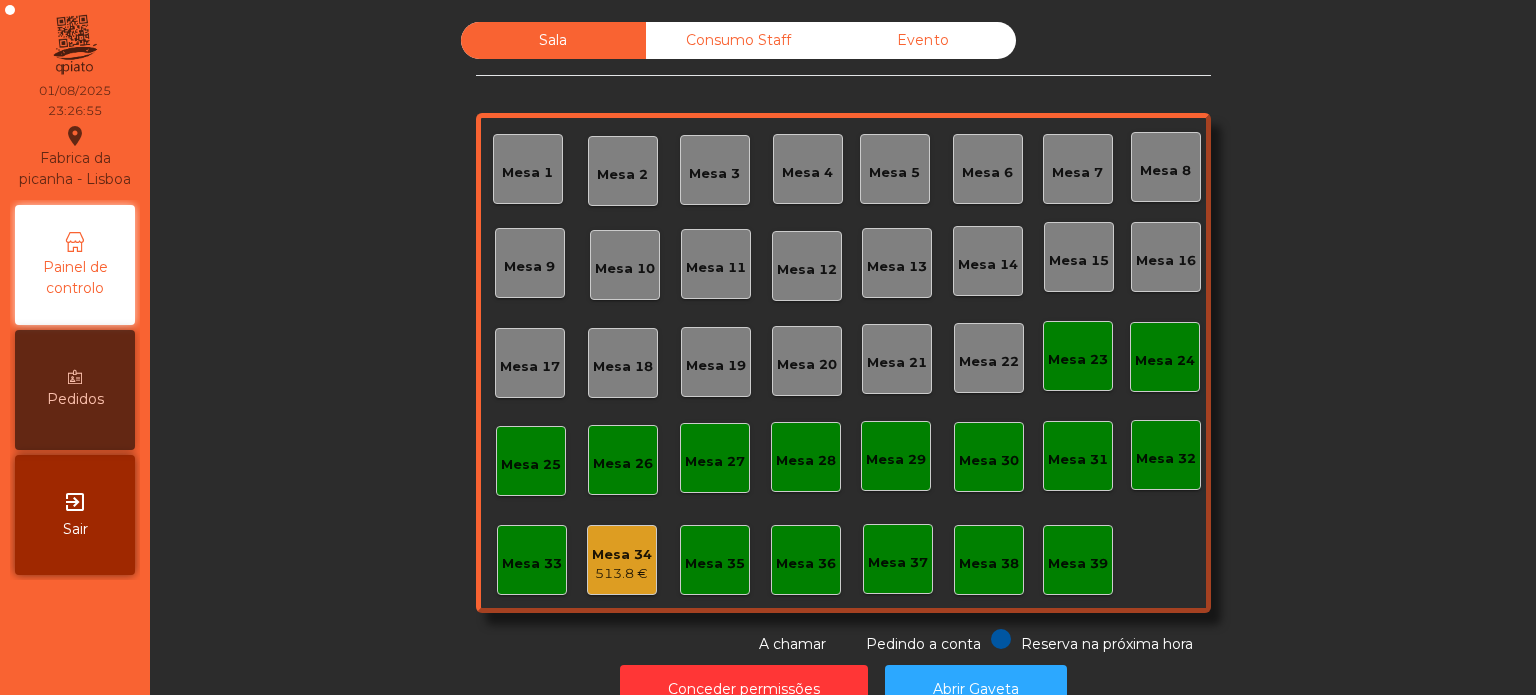 scroll, scrollTop: 55, scrollLeft: 0, axis: vertical 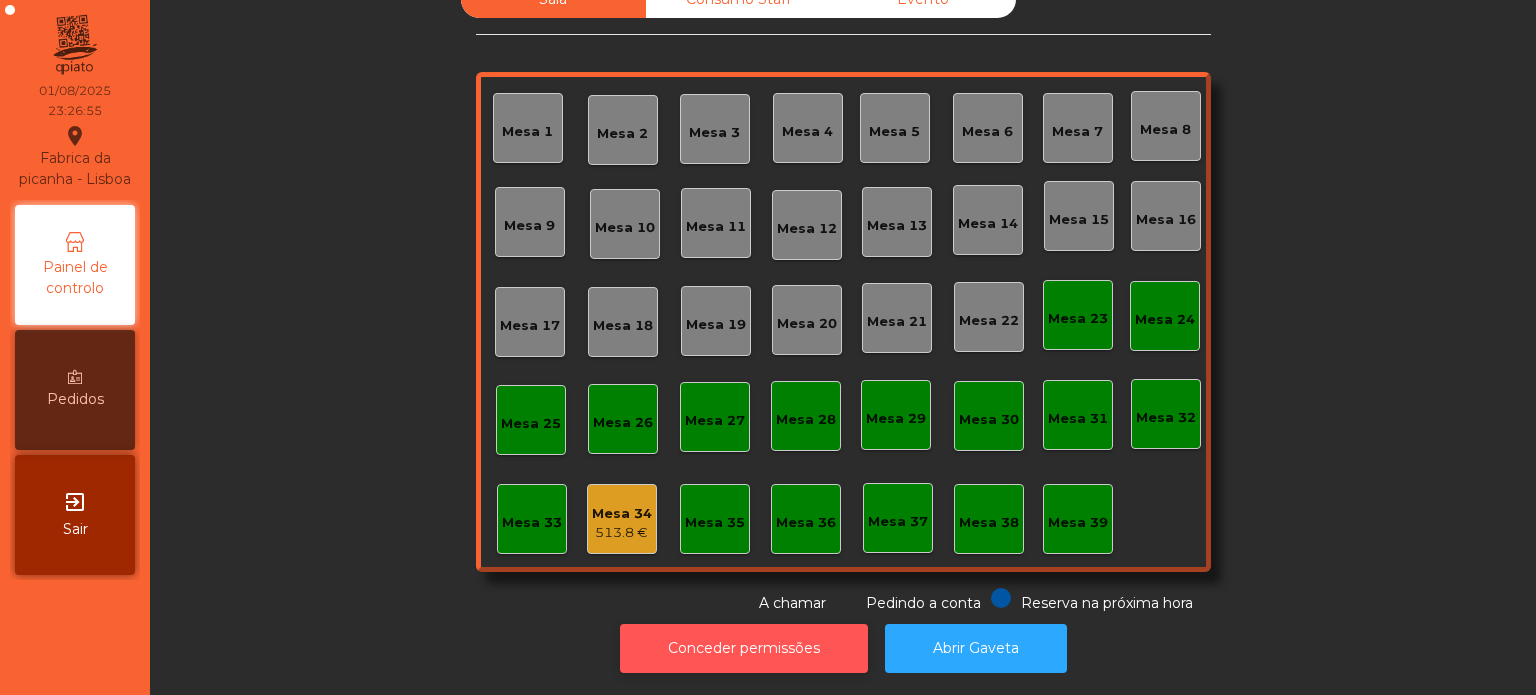 click on "Conceder permissões" 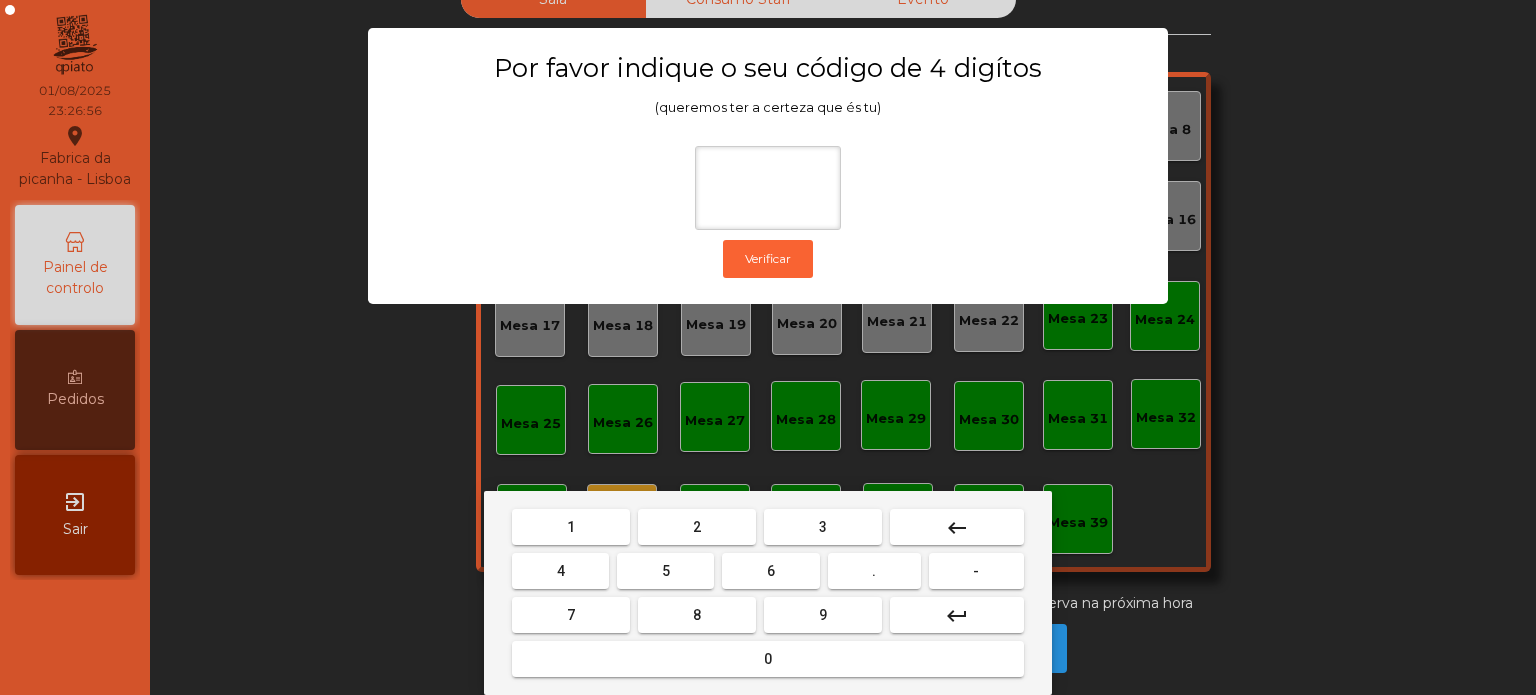 click on "8" at bounding box center (697, 615) 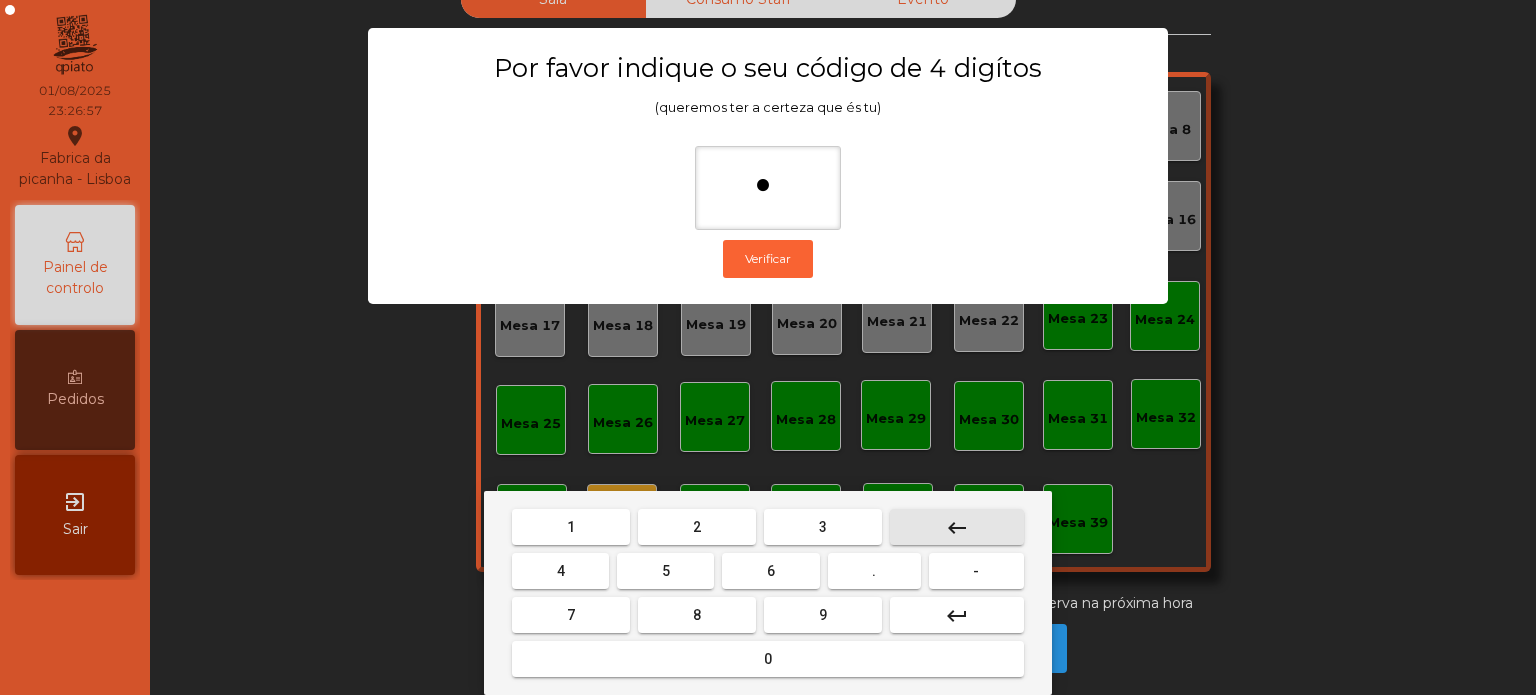 click on "keyboard_backspace" at bounding box center [957, 528] 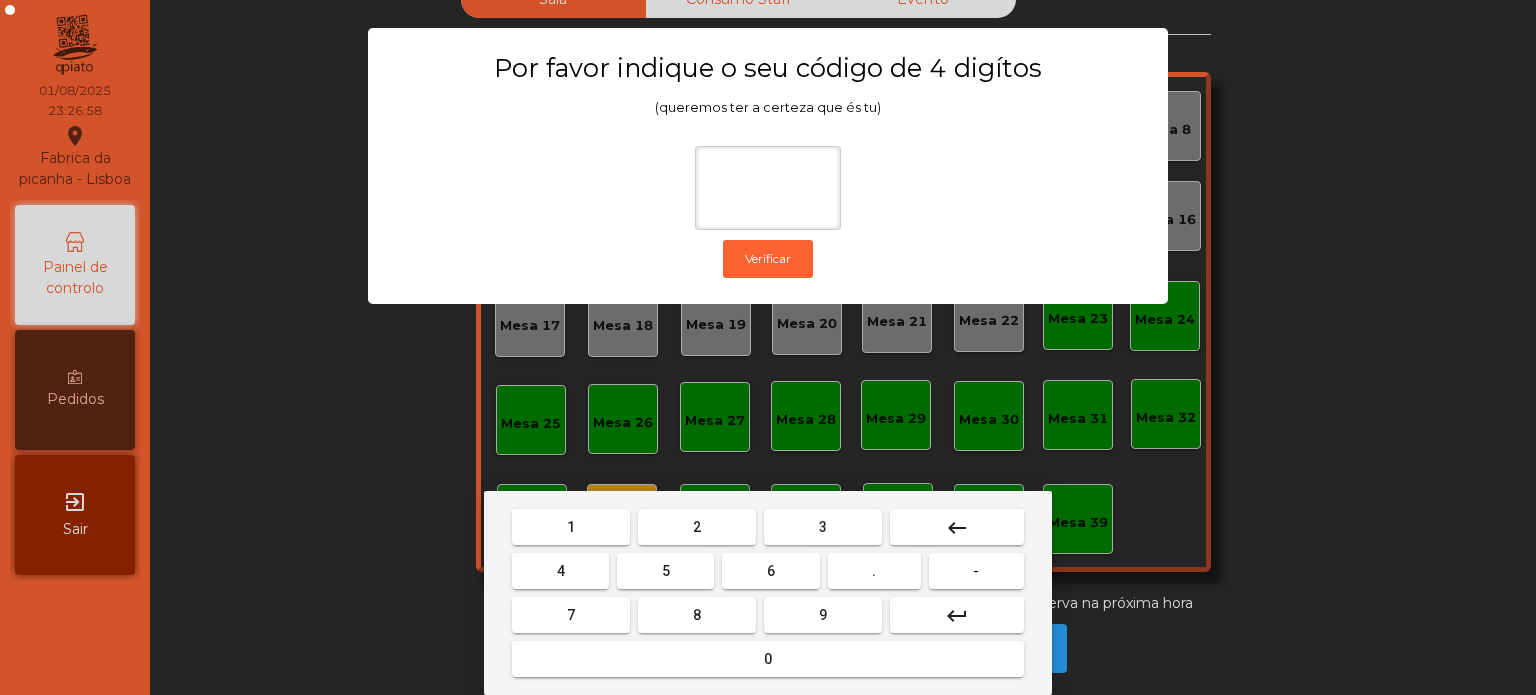 click on "1" at bounding box center [571, 527] 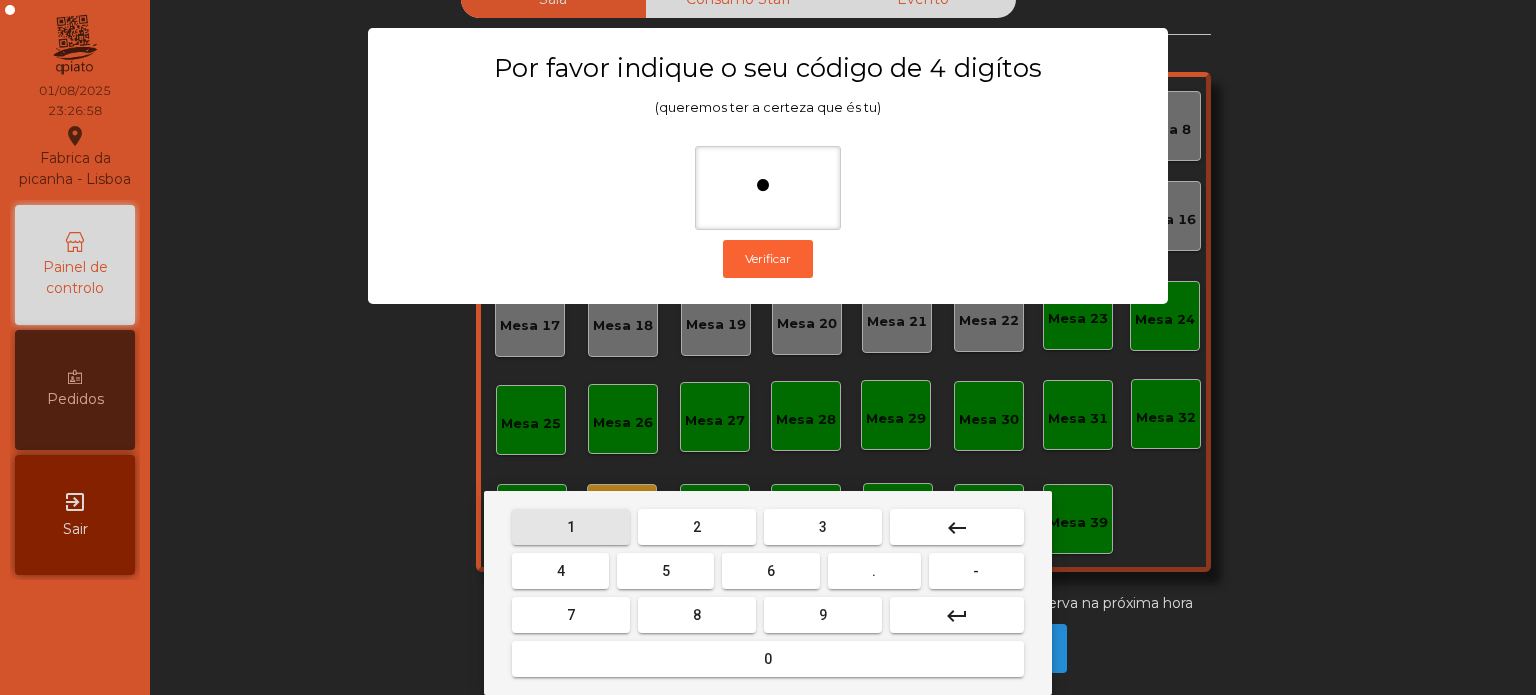 click on "3" at bounding box center [823, 527] 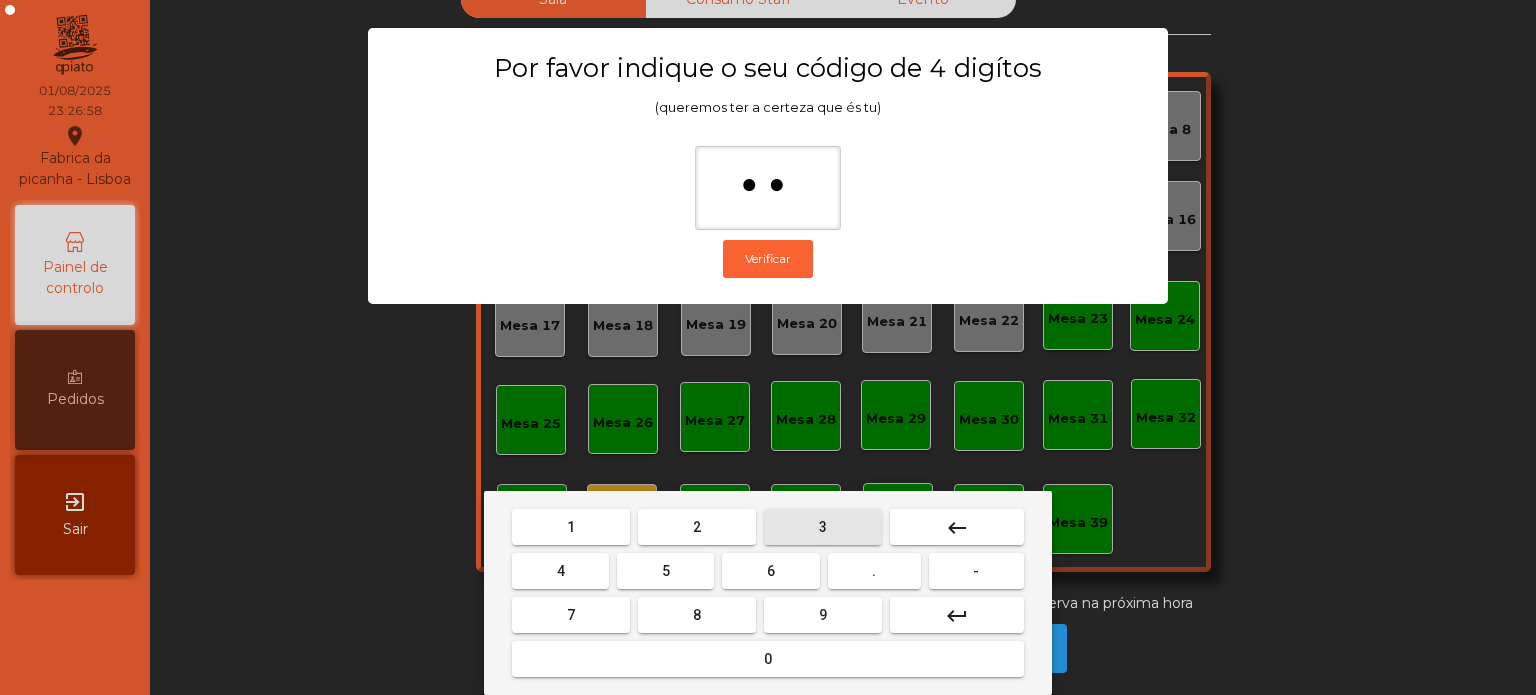 click on "5" at bounding box center (665, 571) 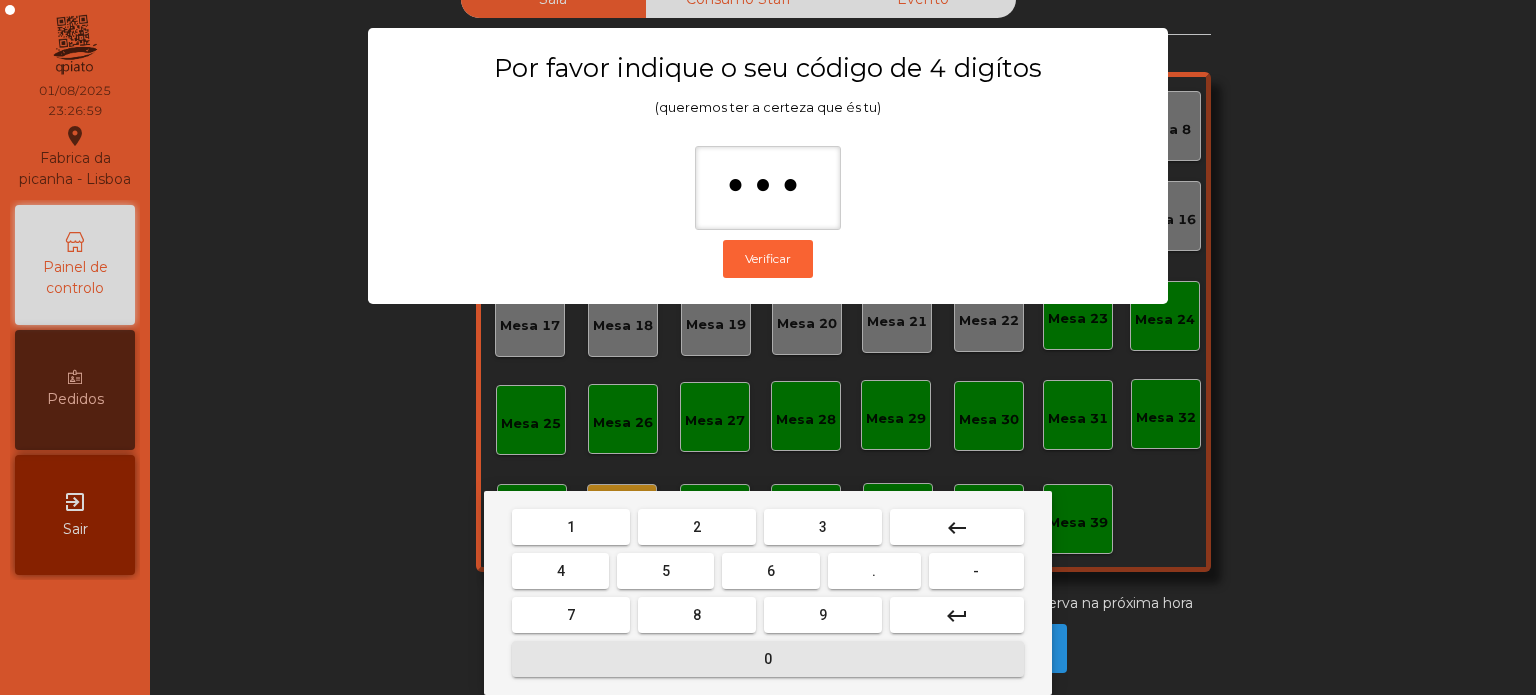 click on "0" at bounding box center (768, 659) 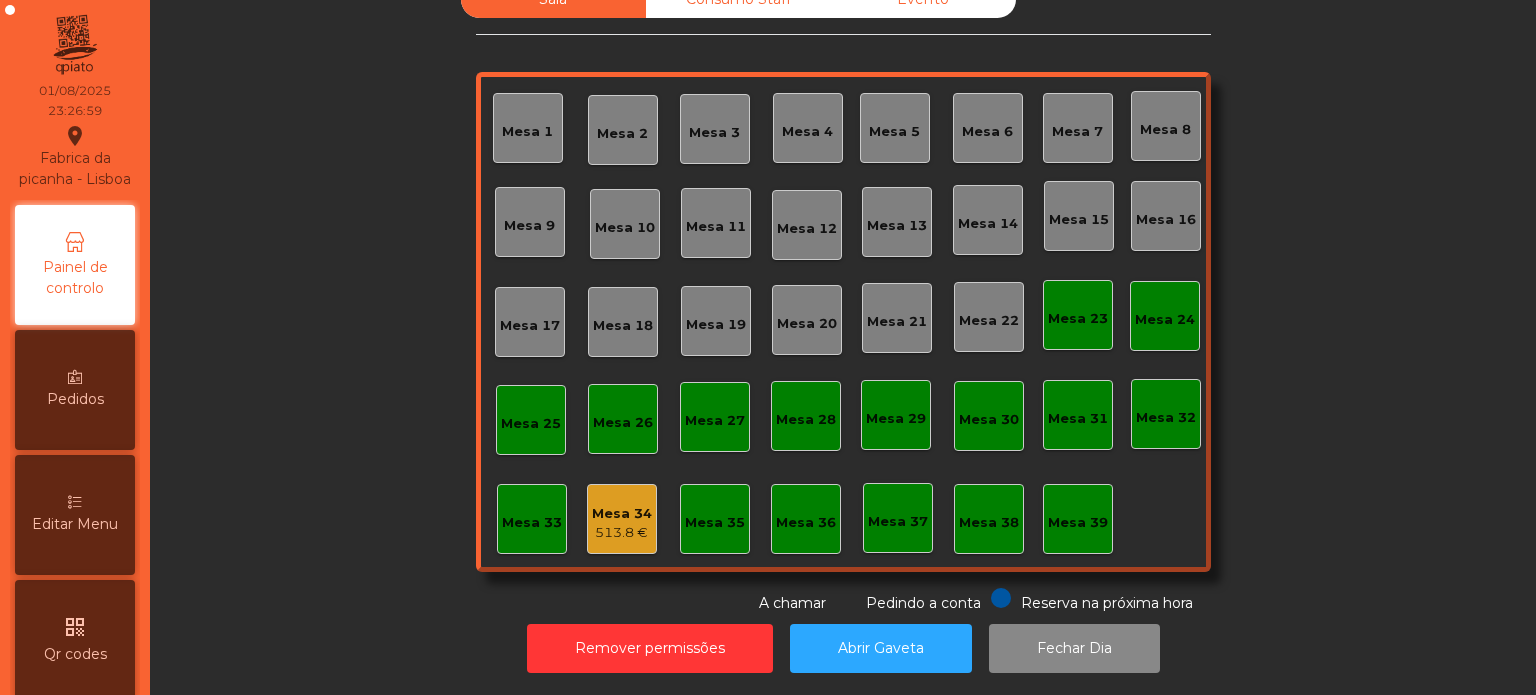 click on "513.8 €" 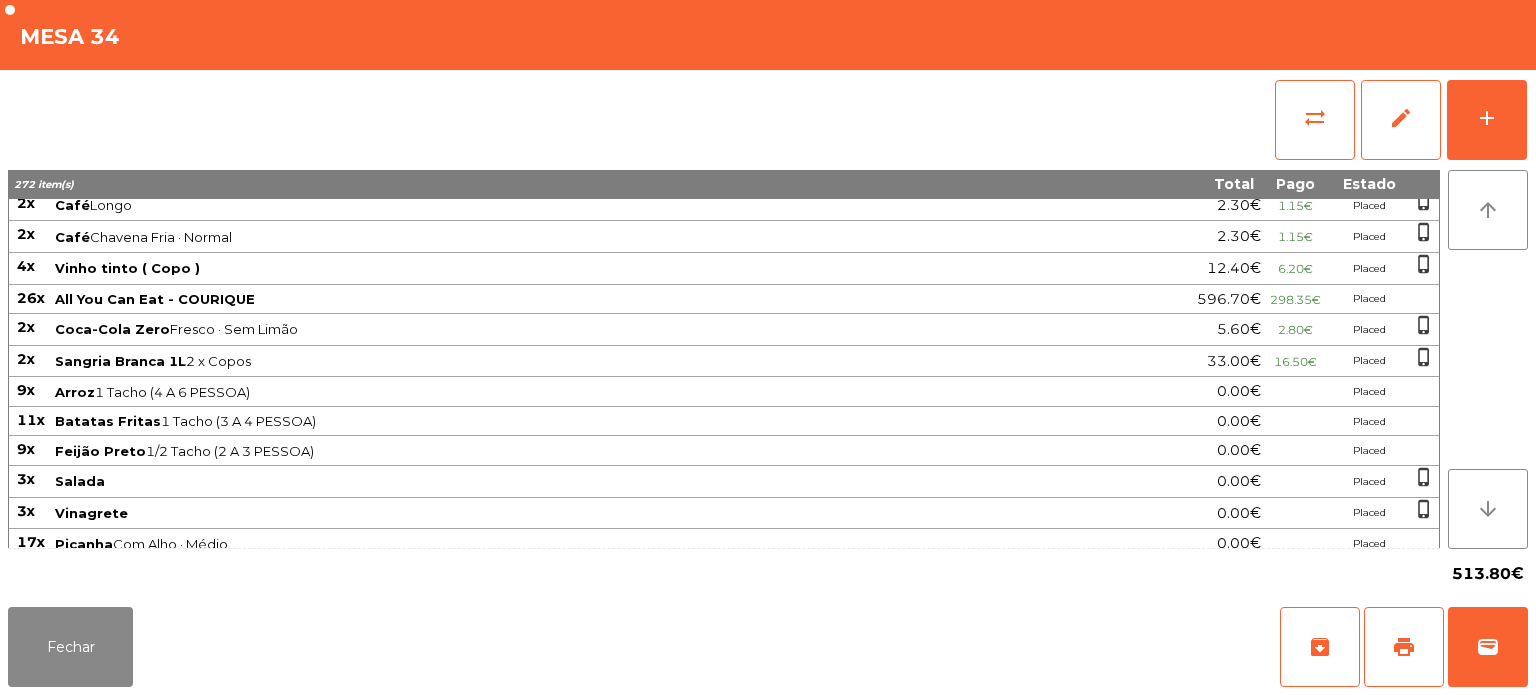 scroll, scrollTop: 606, scrollLeft: 0, axis: vertical 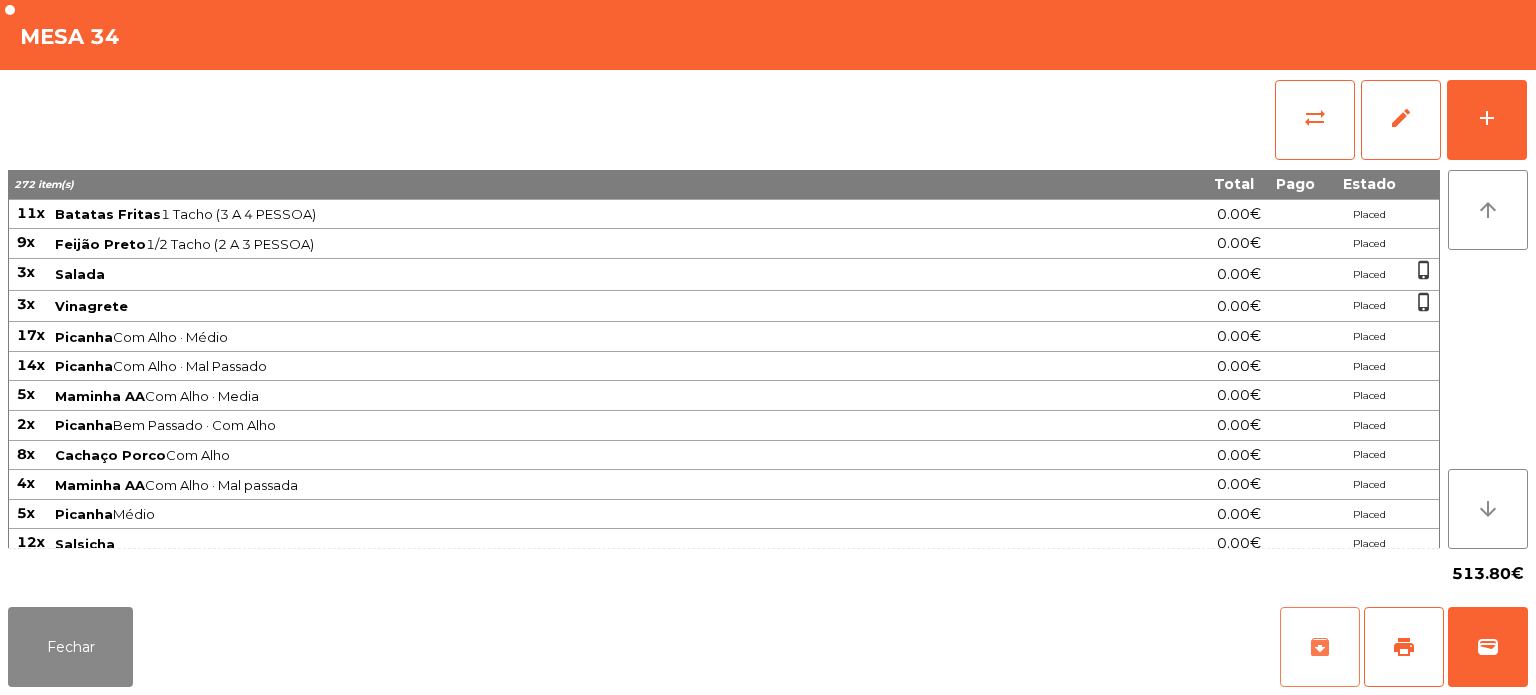 click on "archive" 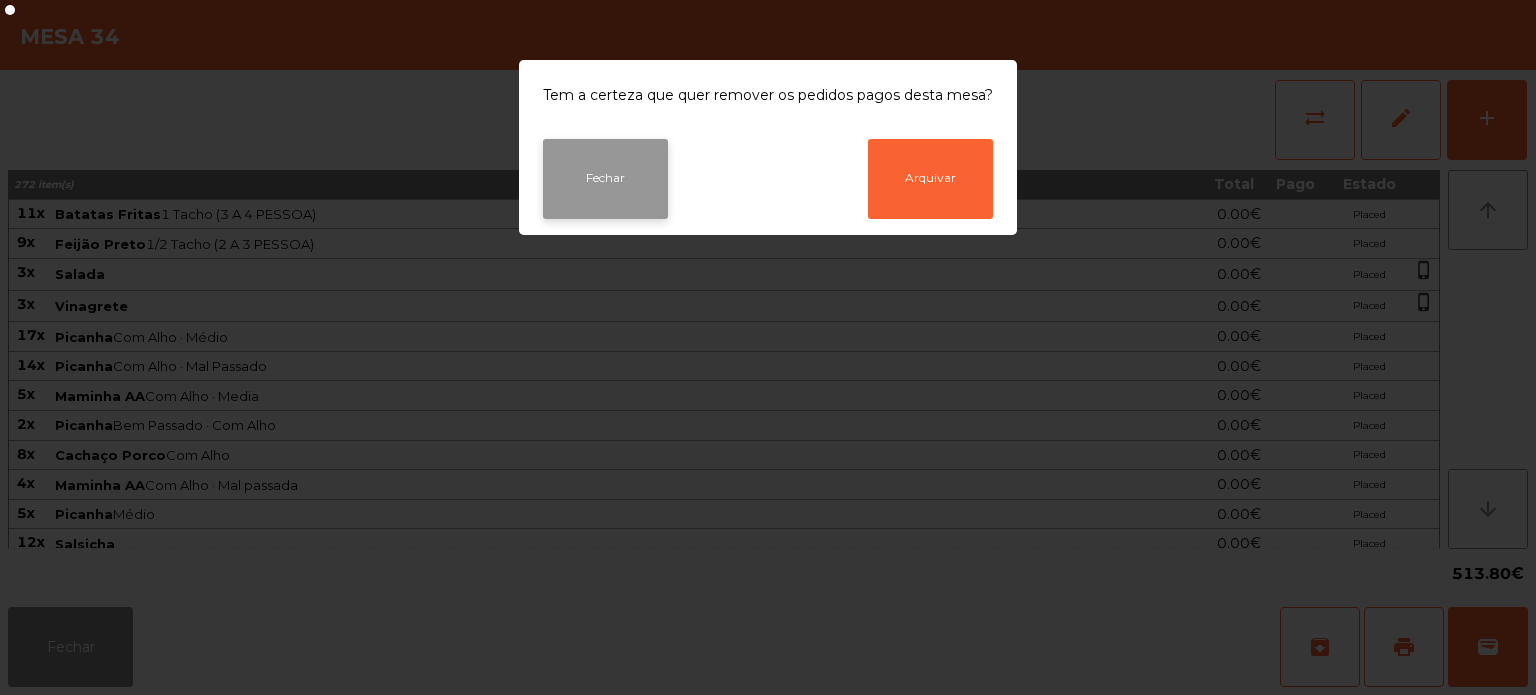 click on "Fechar" 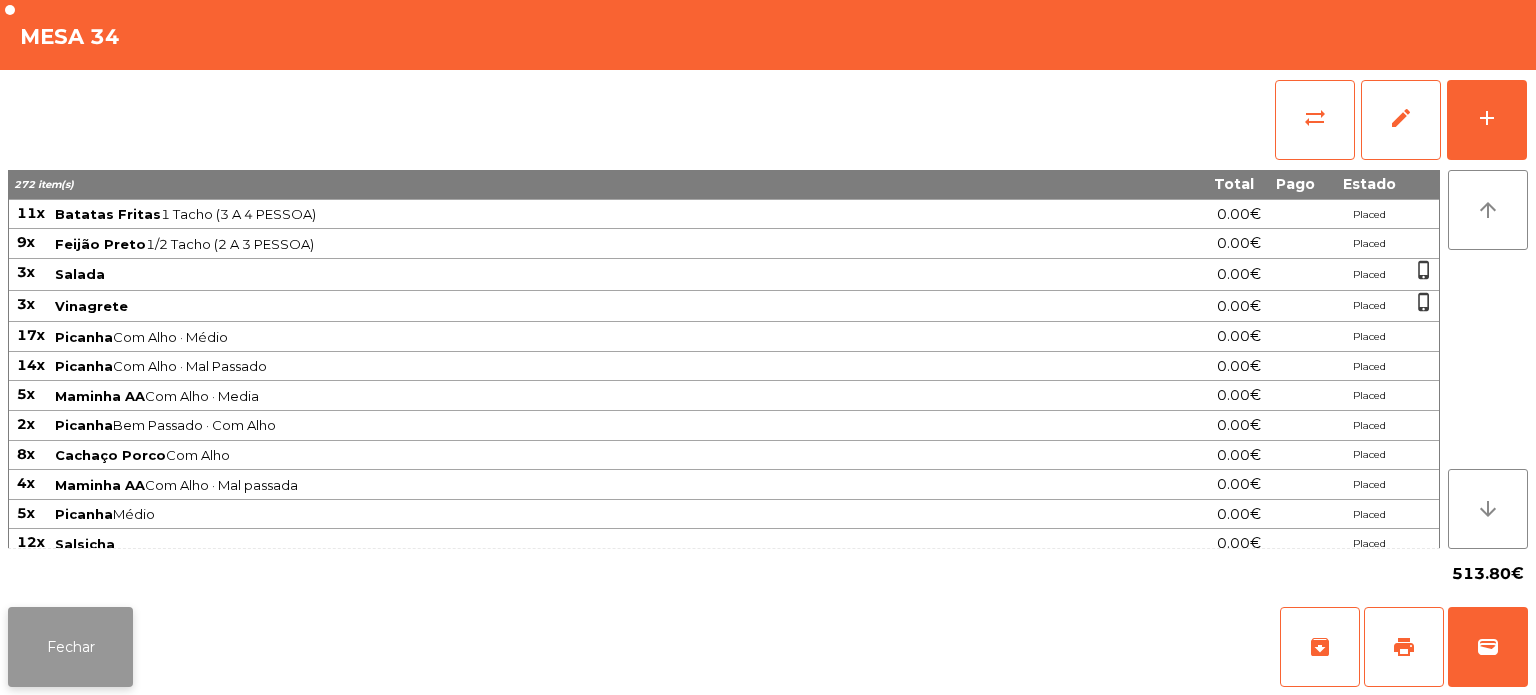 click on "Fechar" 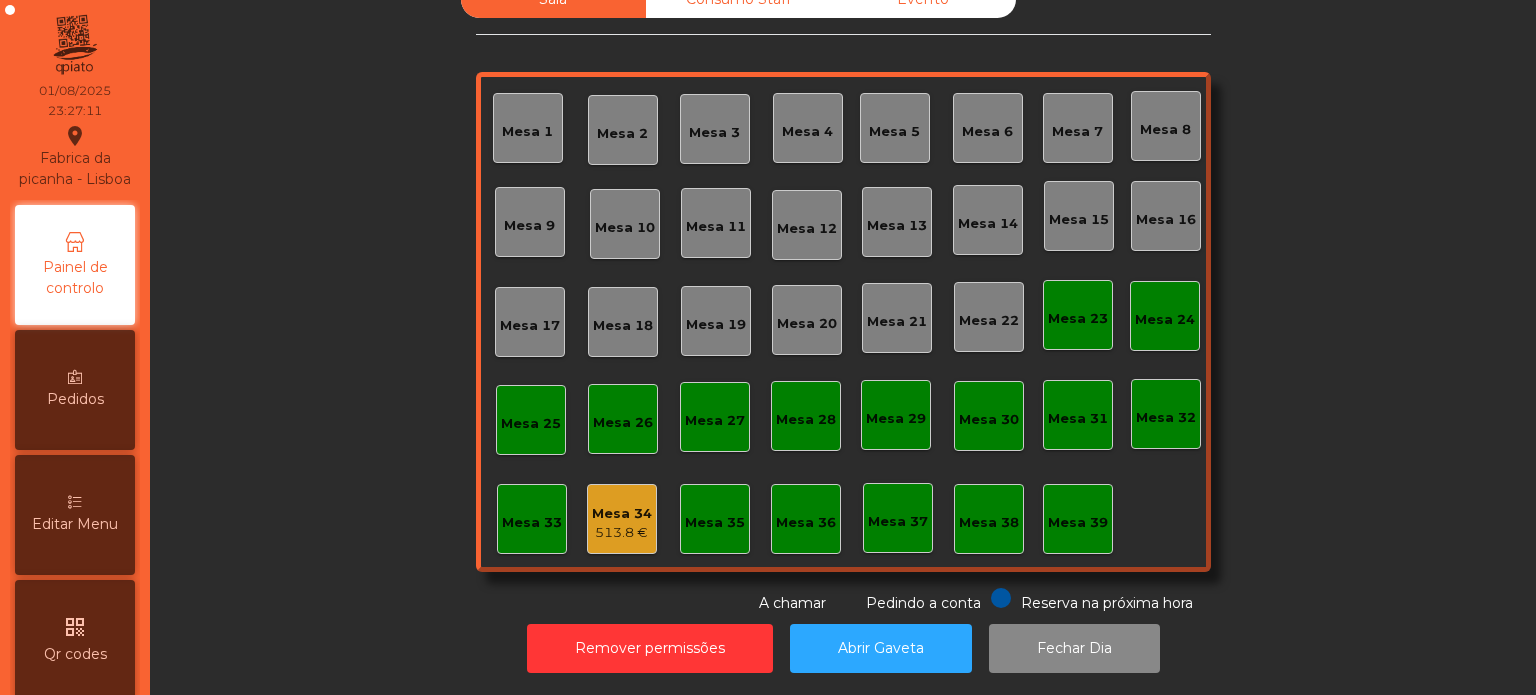 click on "Mesa 39" 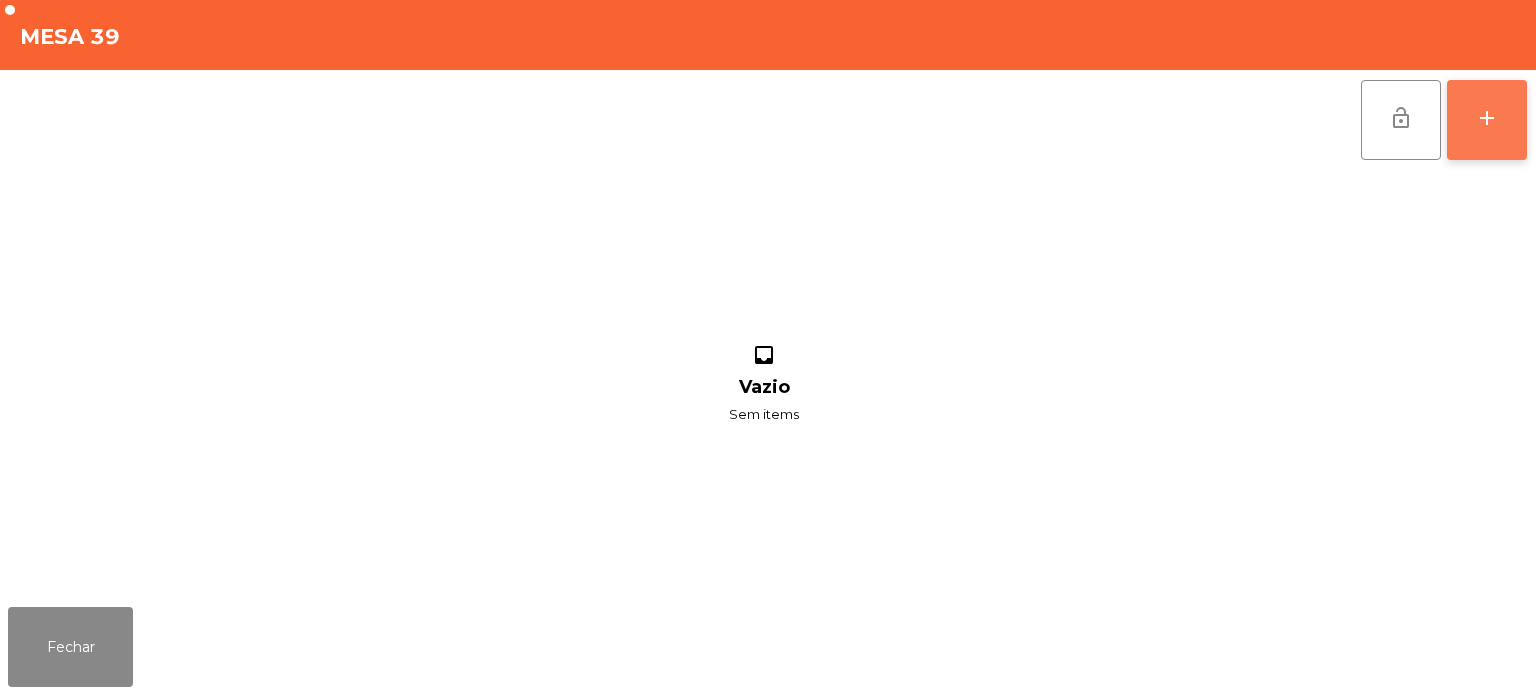 click on "add" 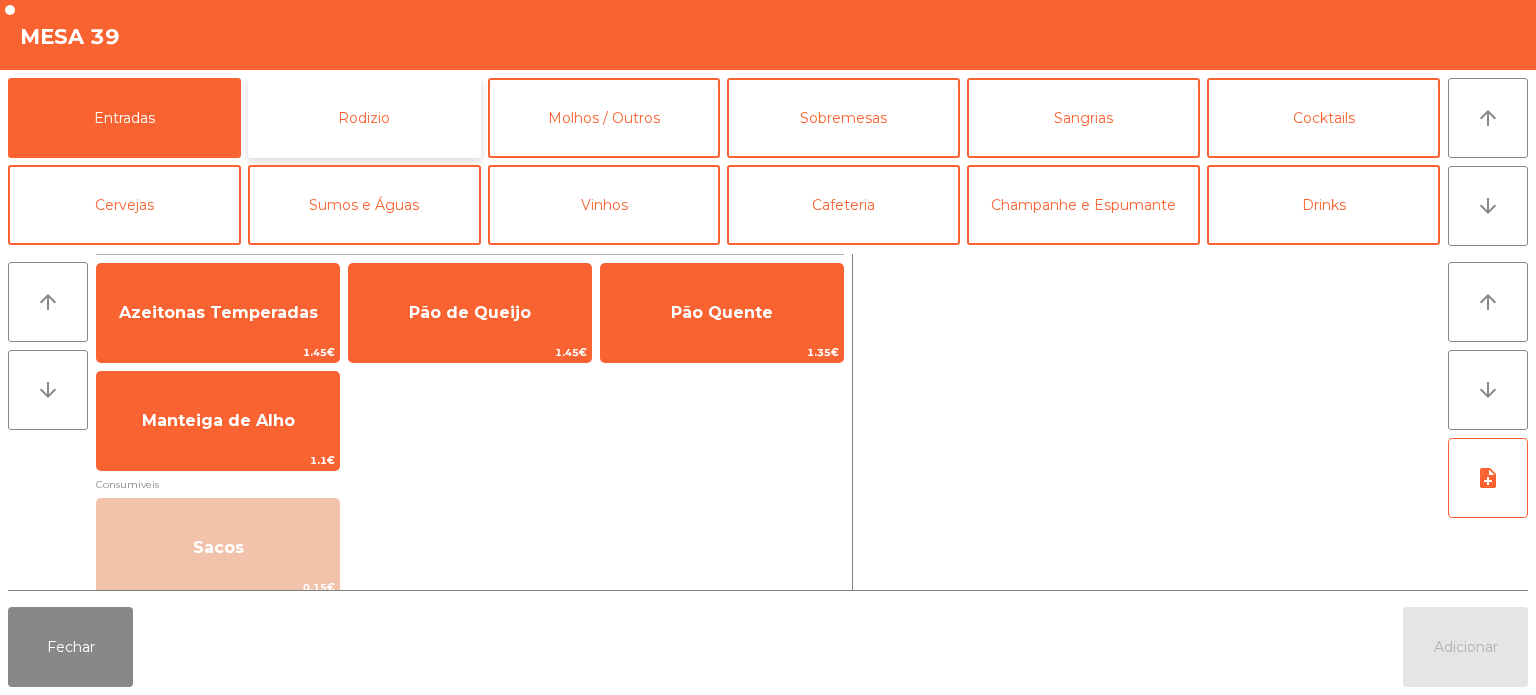 click on "Rodizio" 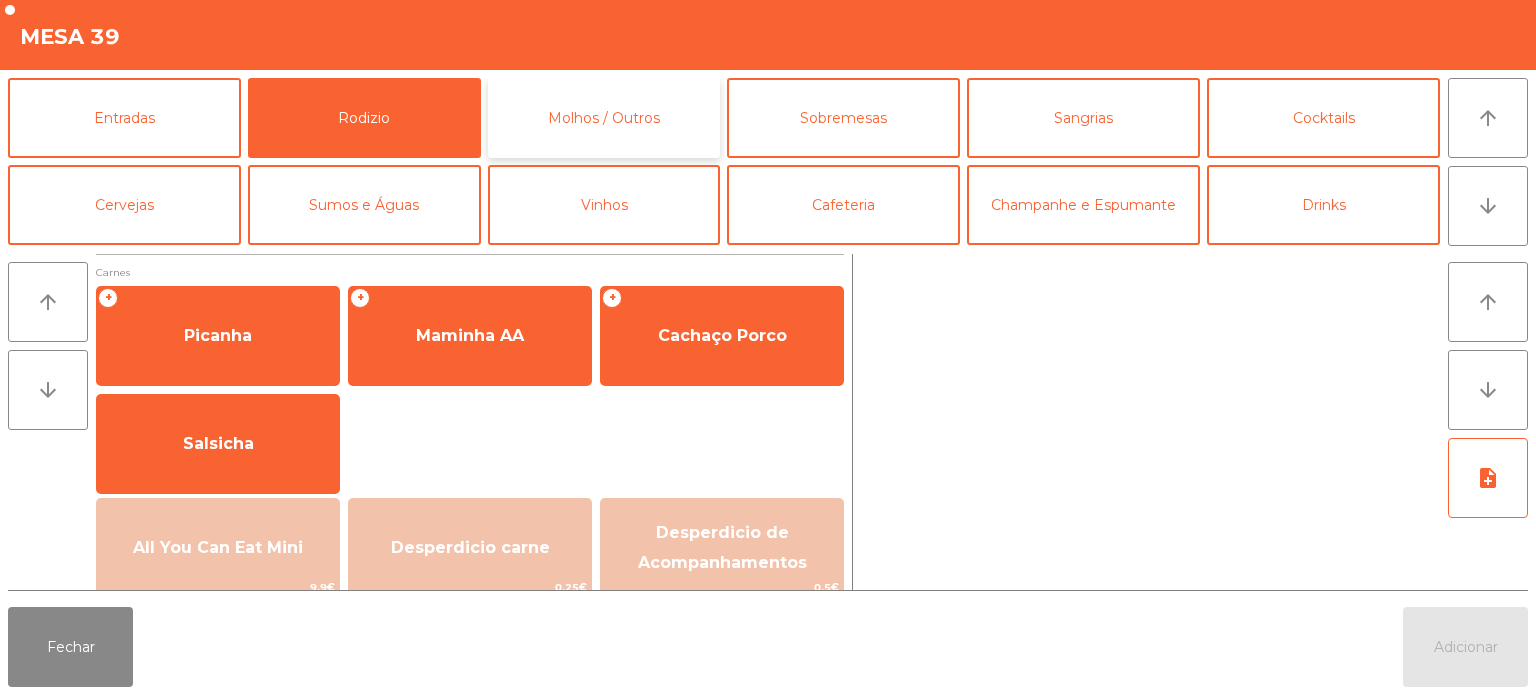 click on "Molhos / Outros" 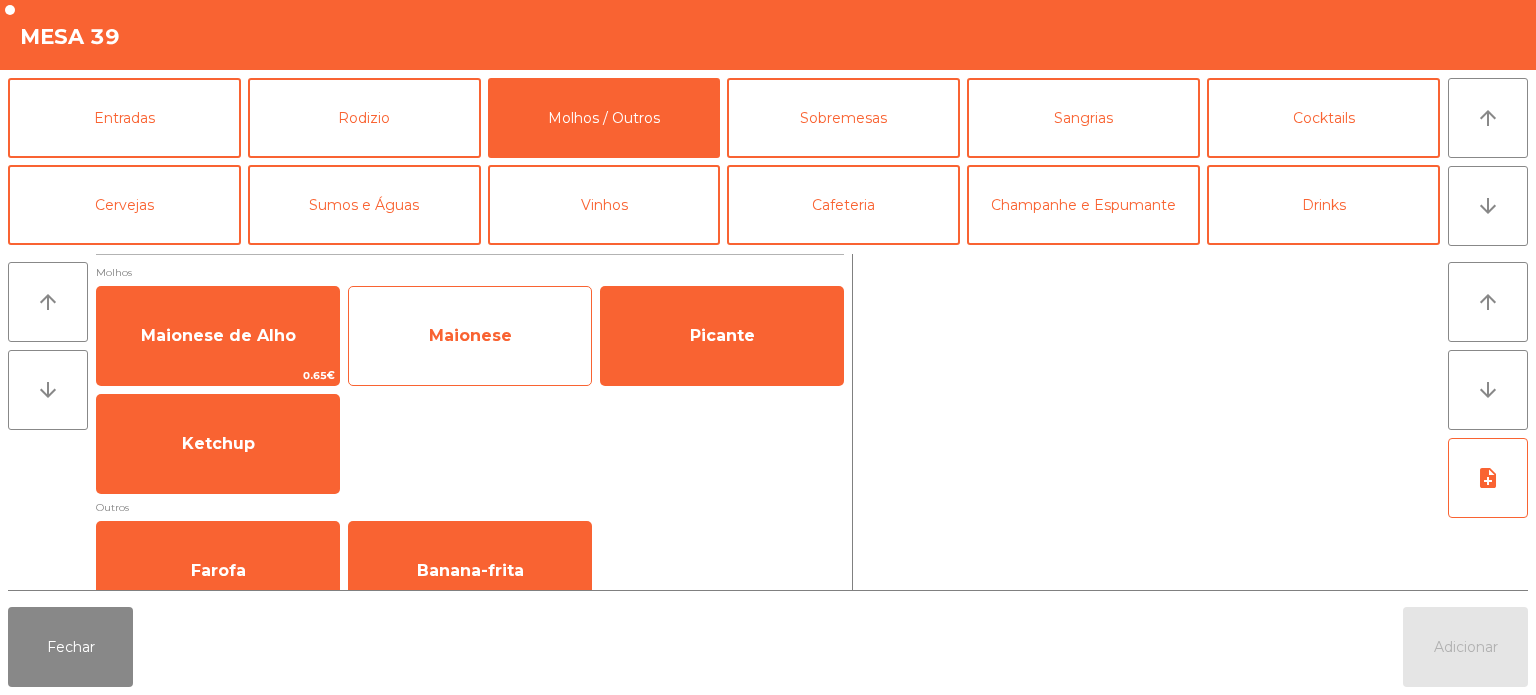click on "Maionese" 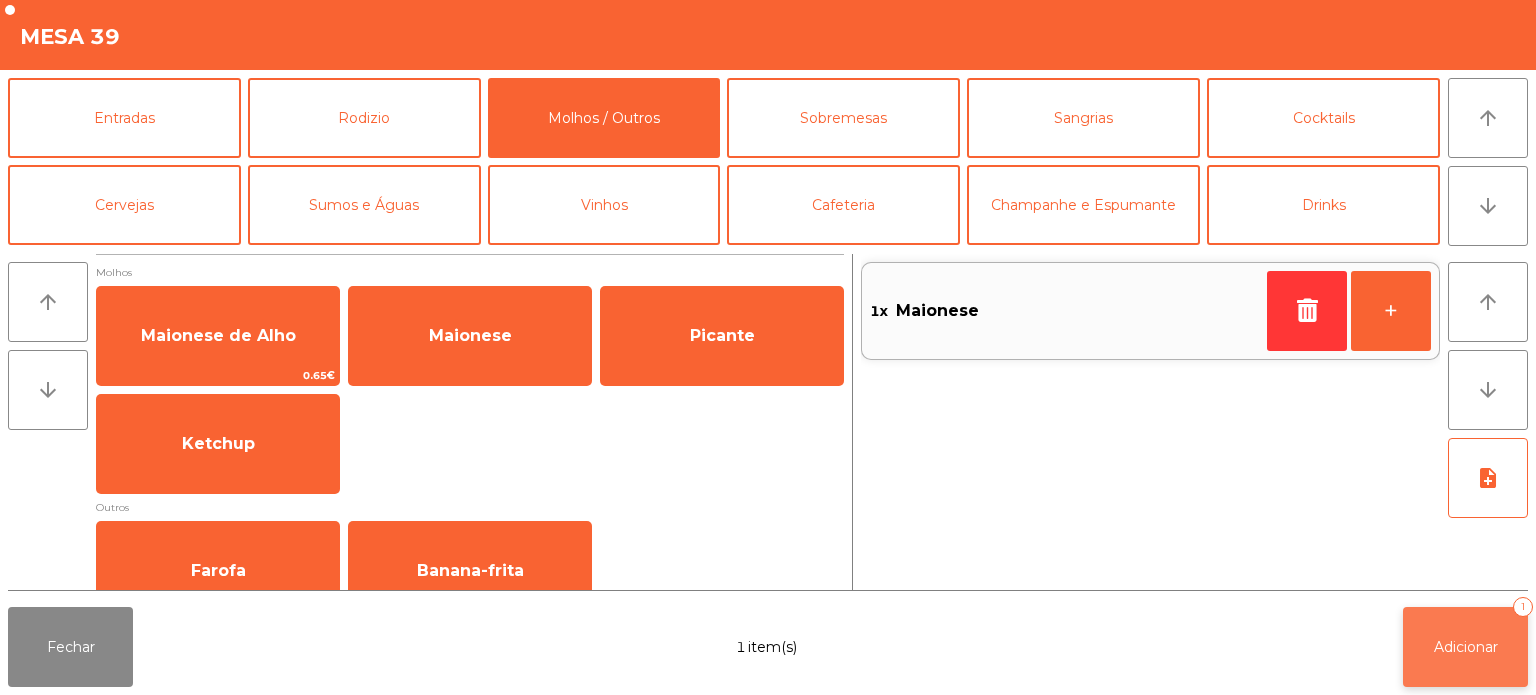 click on "Adicionar" 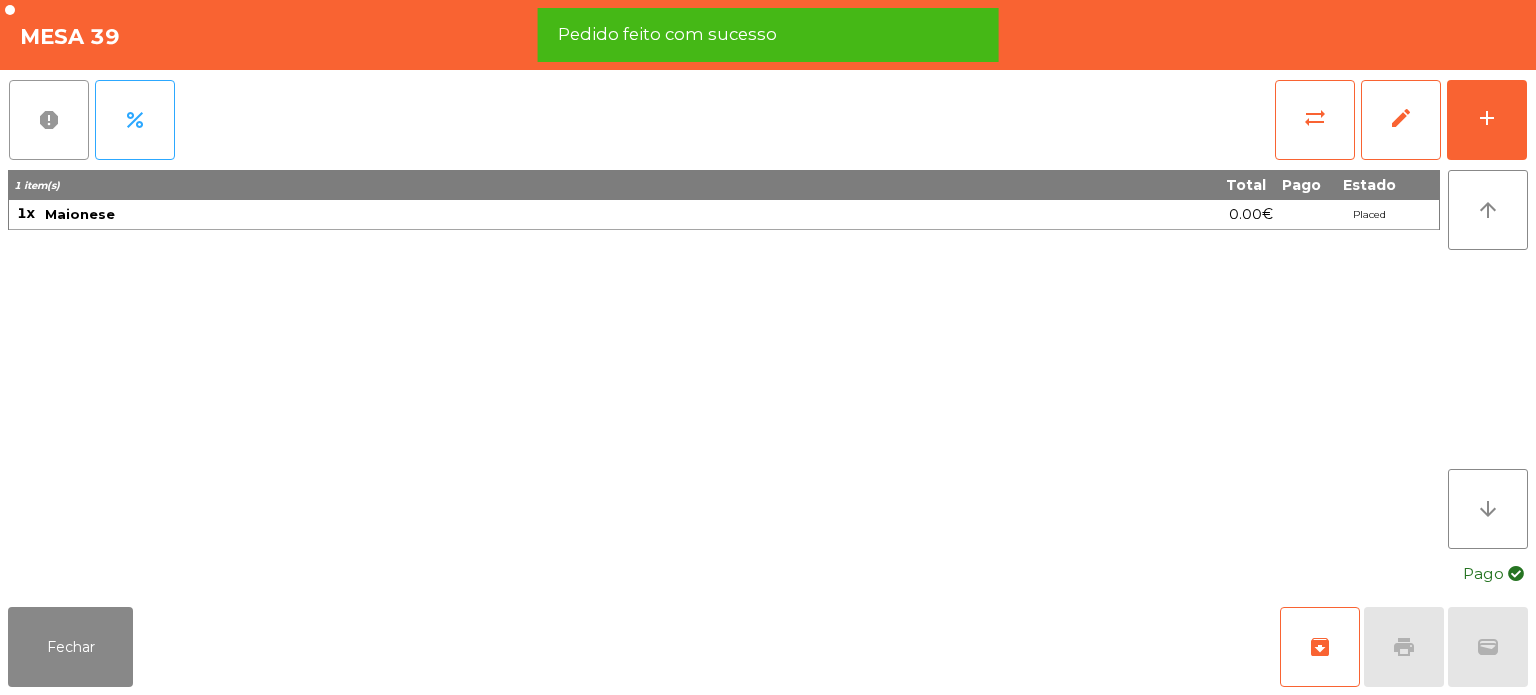 click on "report" 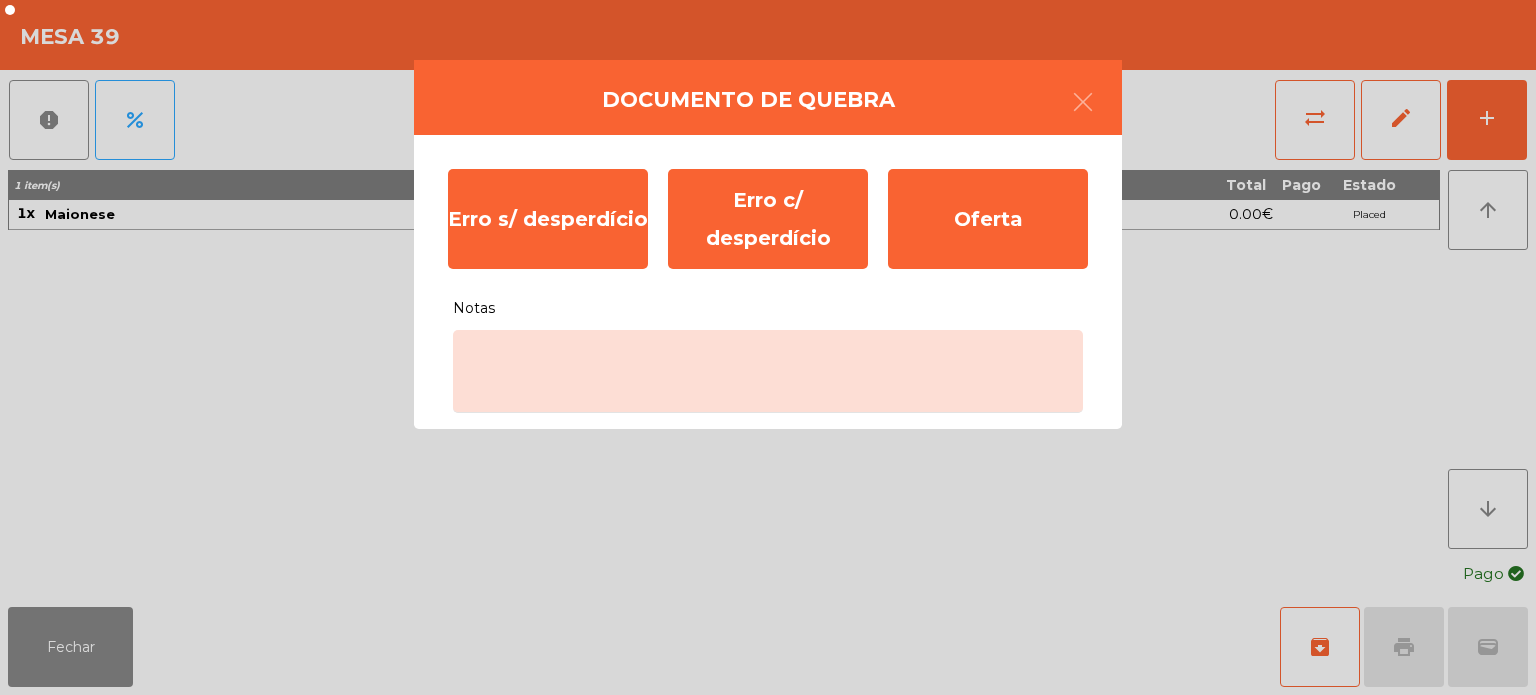 click on "Documento de quebra  Erro s/ desperdício   Erro c/ desperdício   Oferta   Notas" 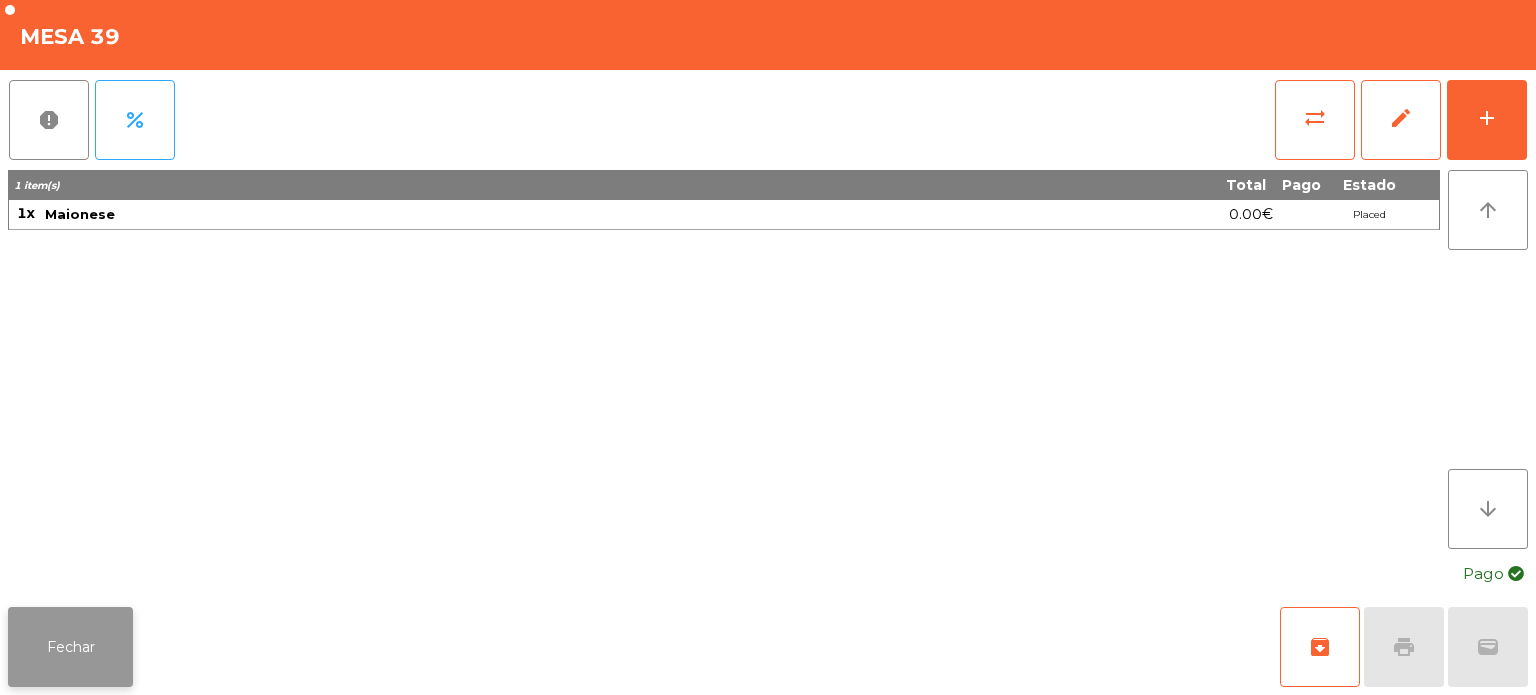 click on "Fechar" 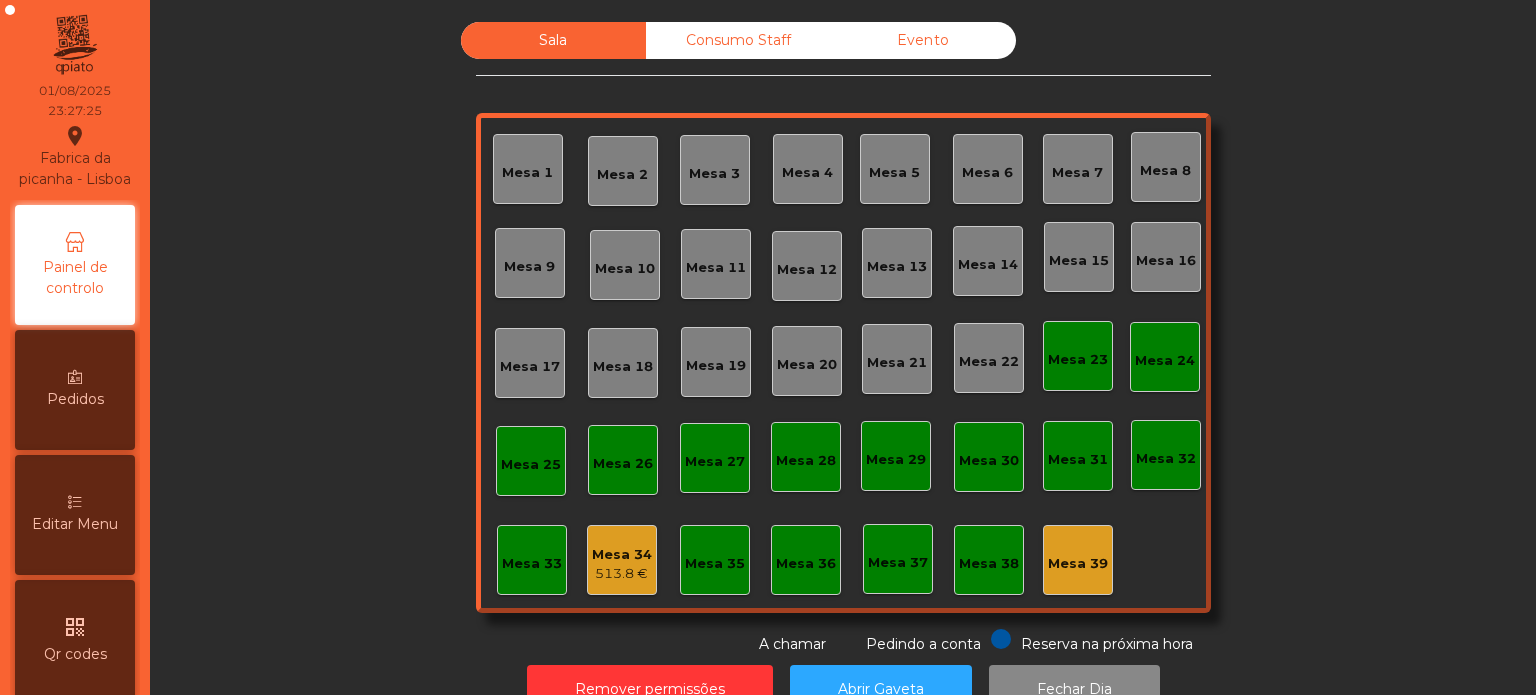 scroll, scrollTop: 4, scrollLeft: 0, axis: vertical 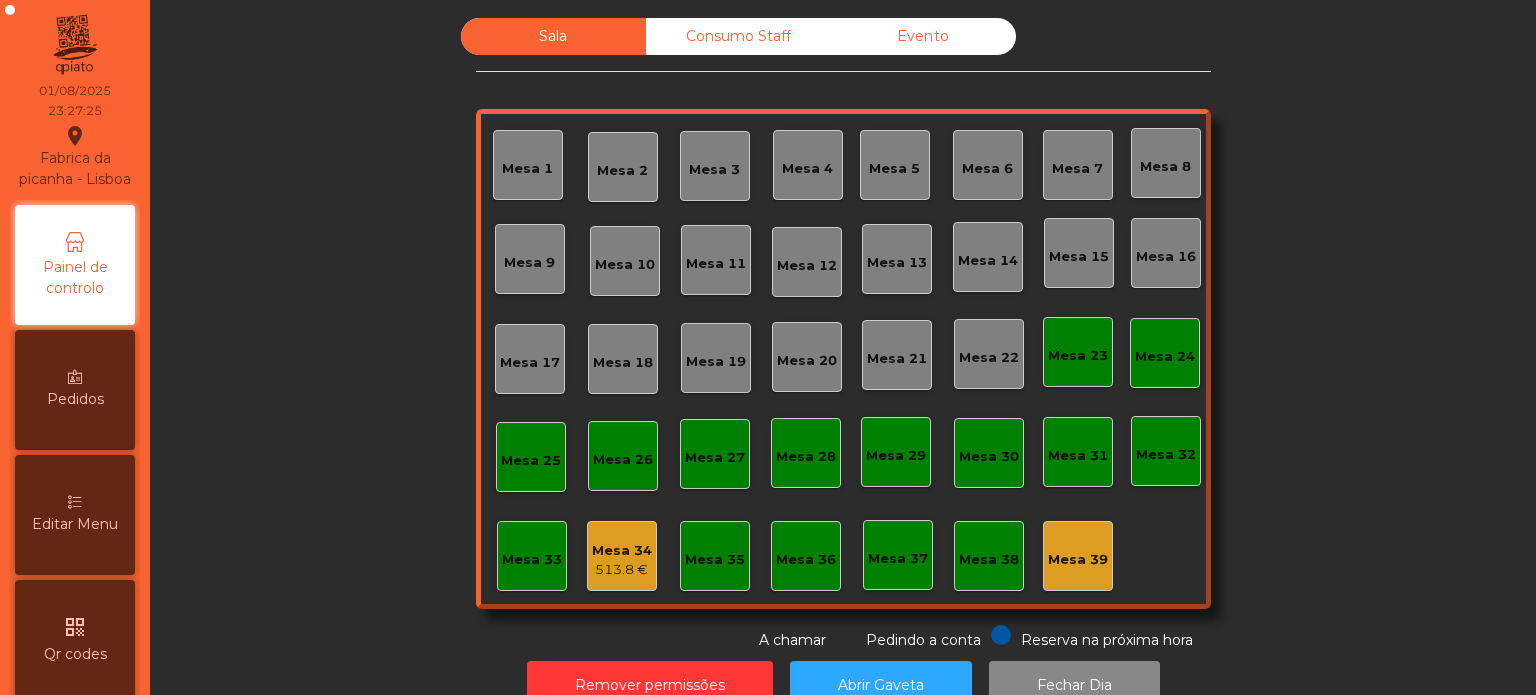 click on "Consumo Staff" 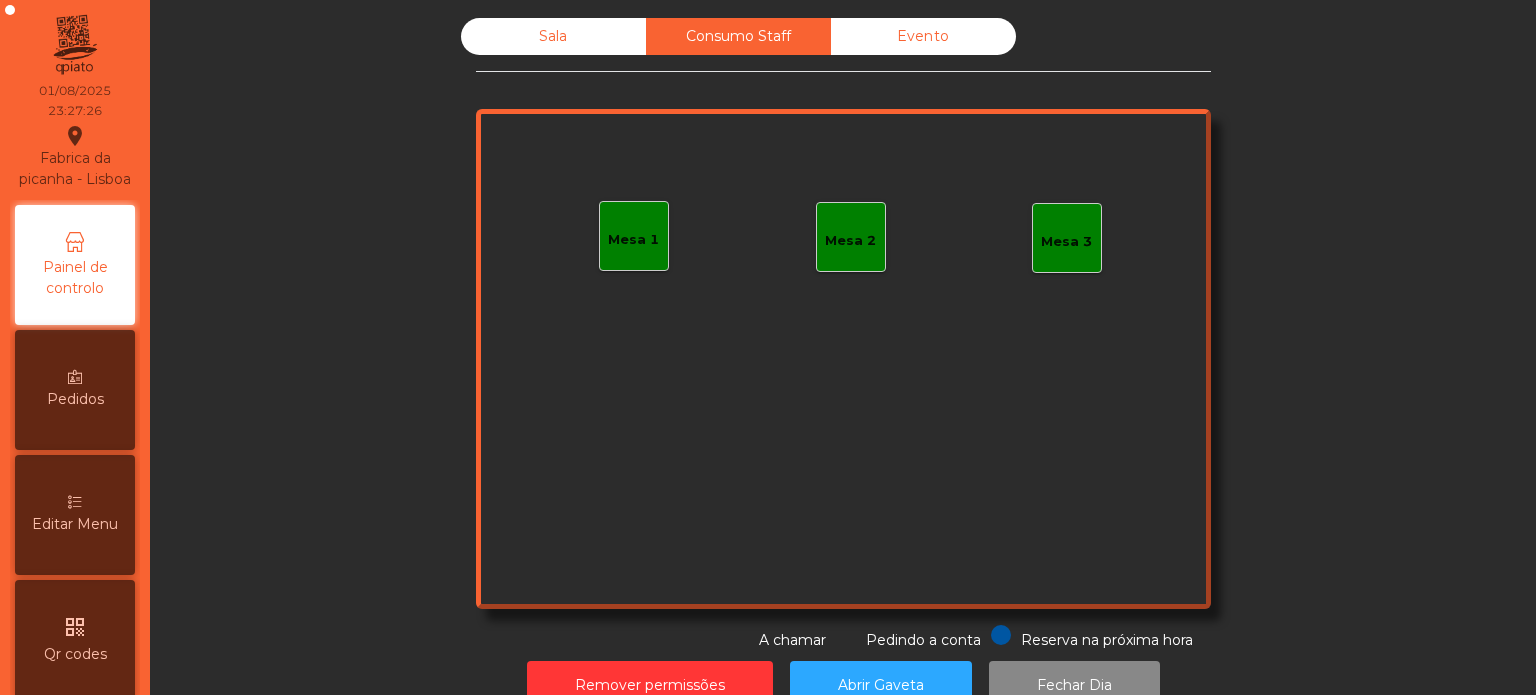 click on "Evento" 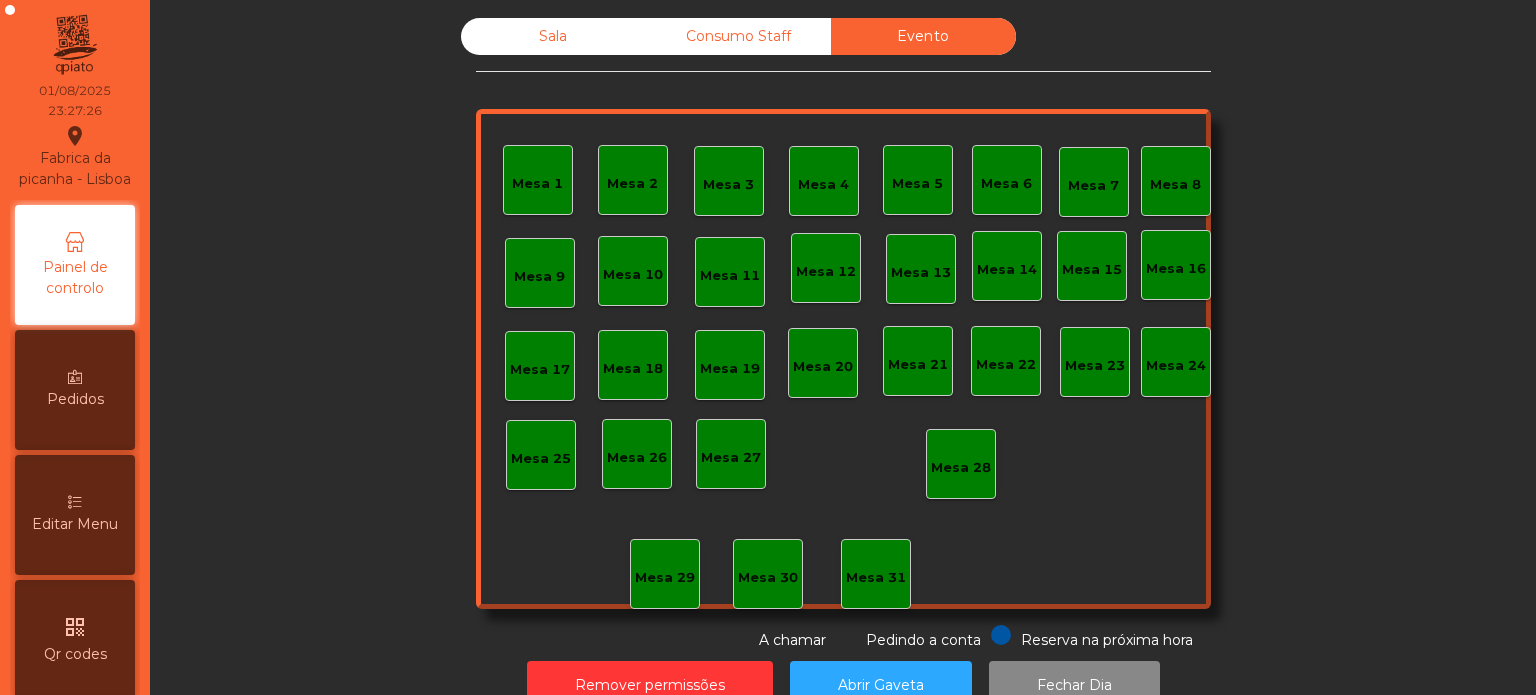 click on "Sala" 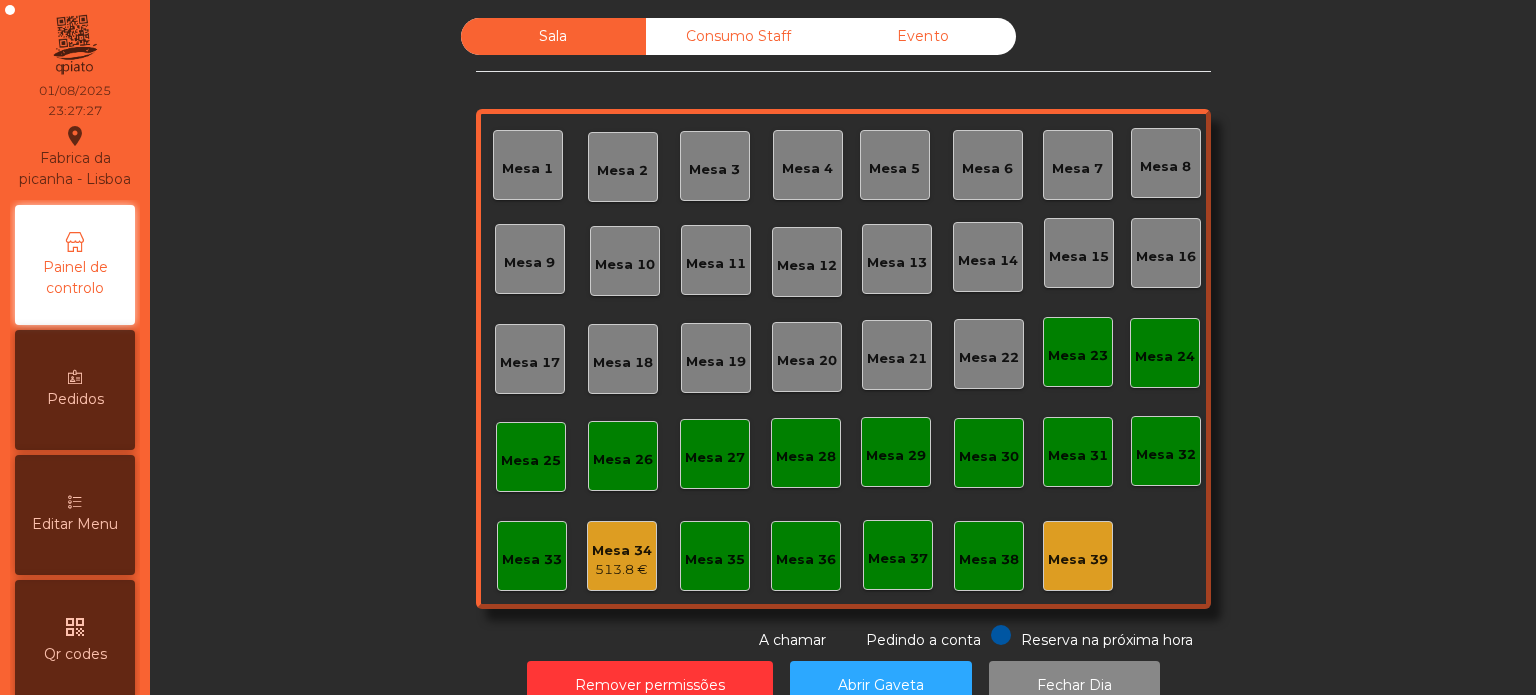 scroll, scrollTop: 55, scrollLeft: 0, axis: vertical 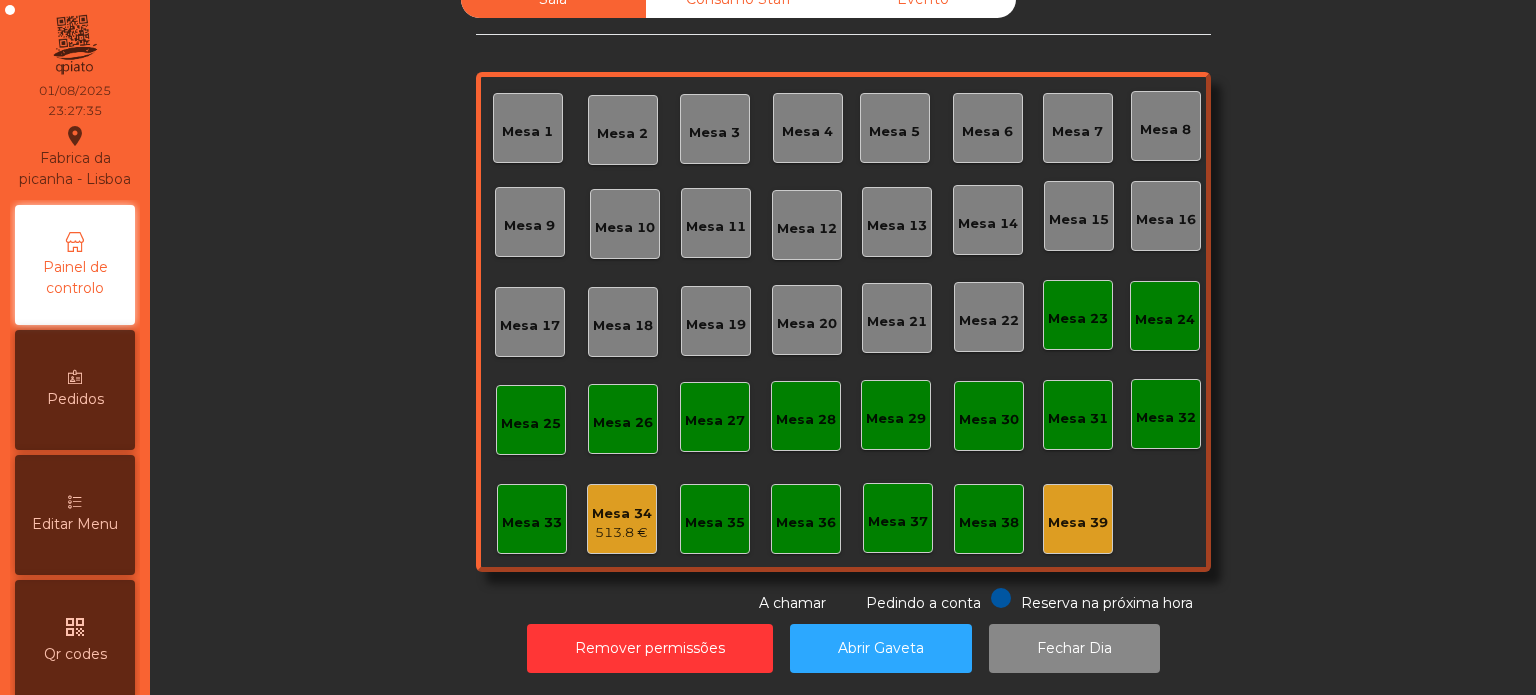click on "Mesa 39" 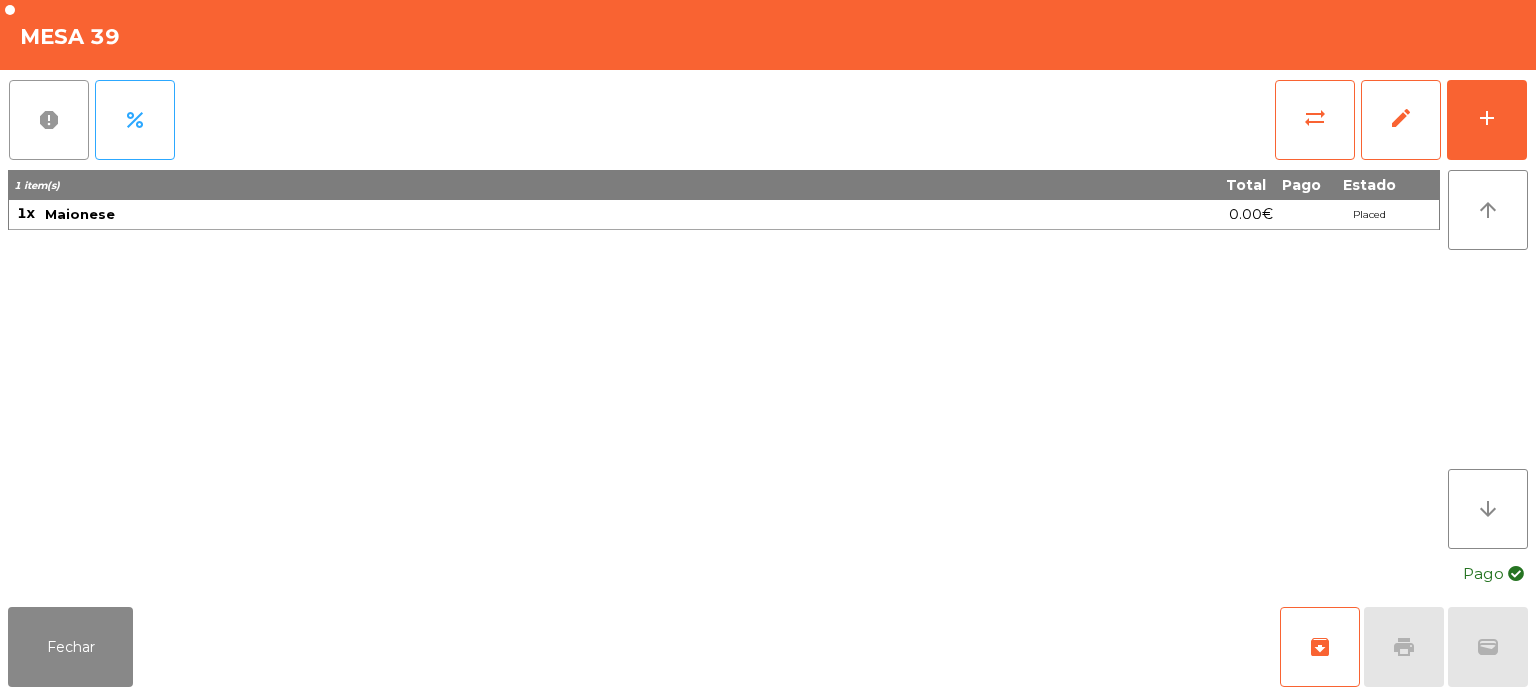 click on "report" 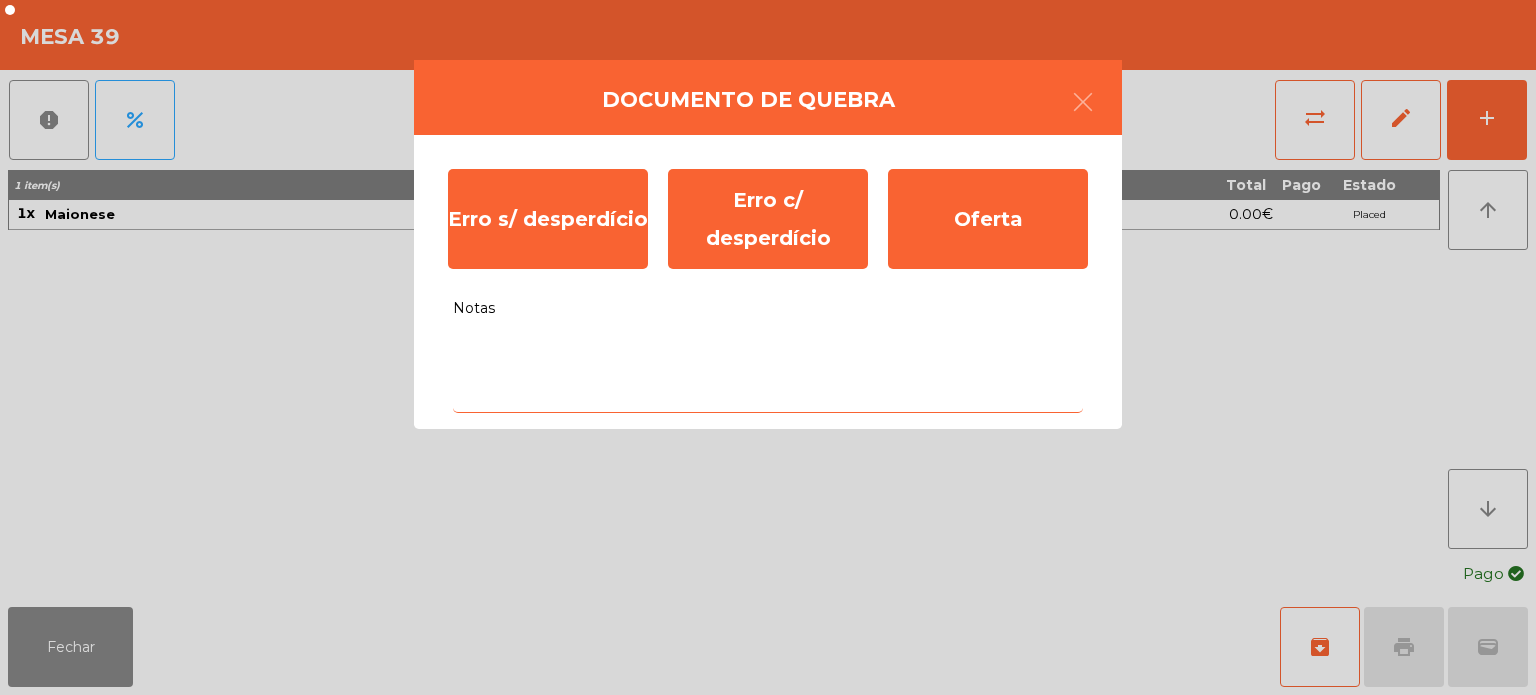 click on "Notas" at bounding box center [768, 371] 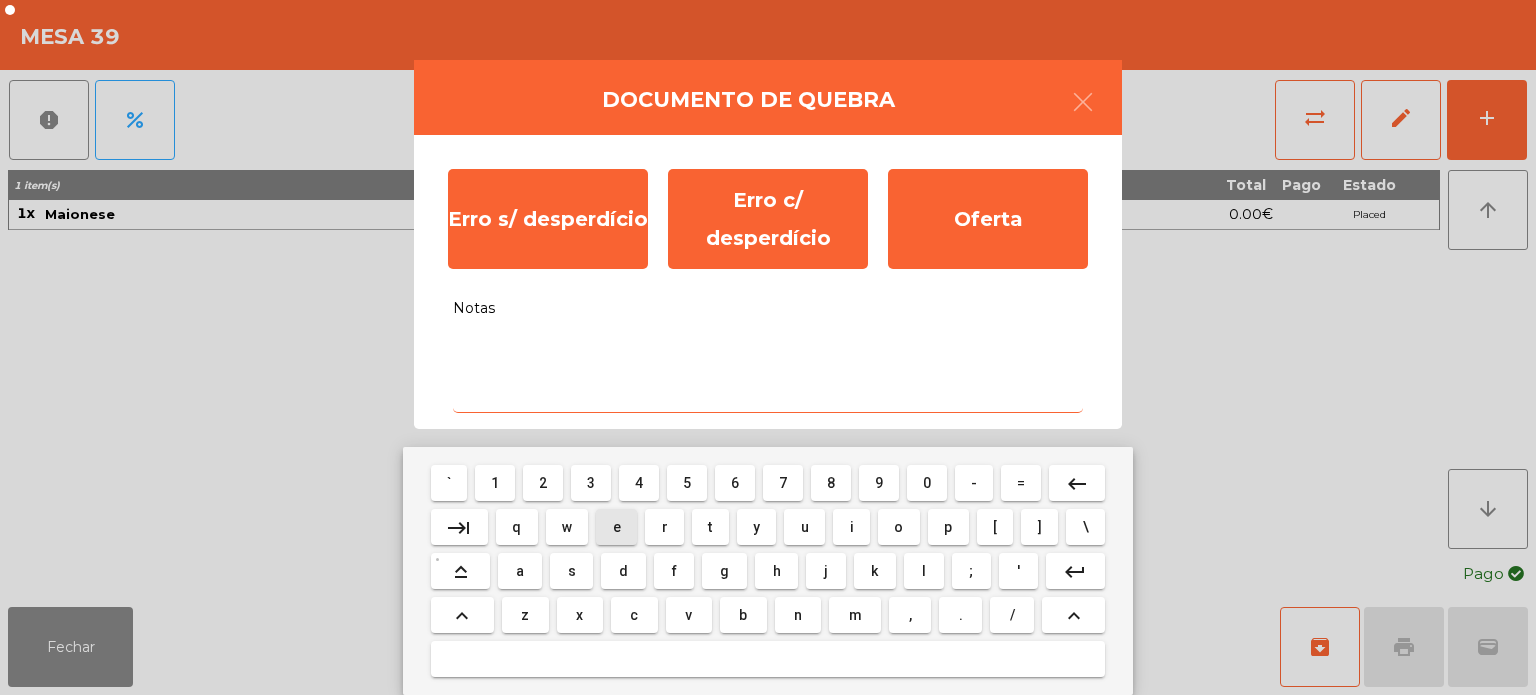 click on "e" at bounding box center [617, 527] 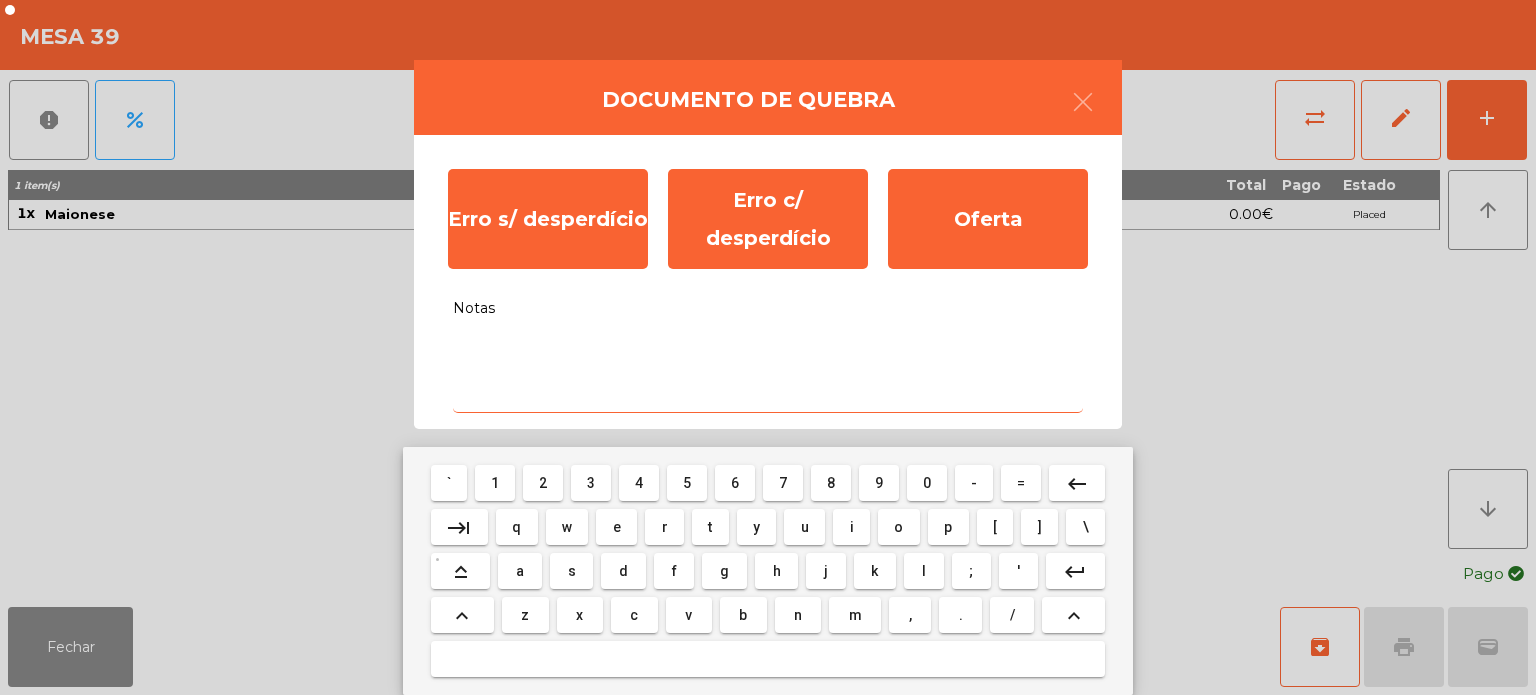 click on "r" at bounding box center (665, 527) 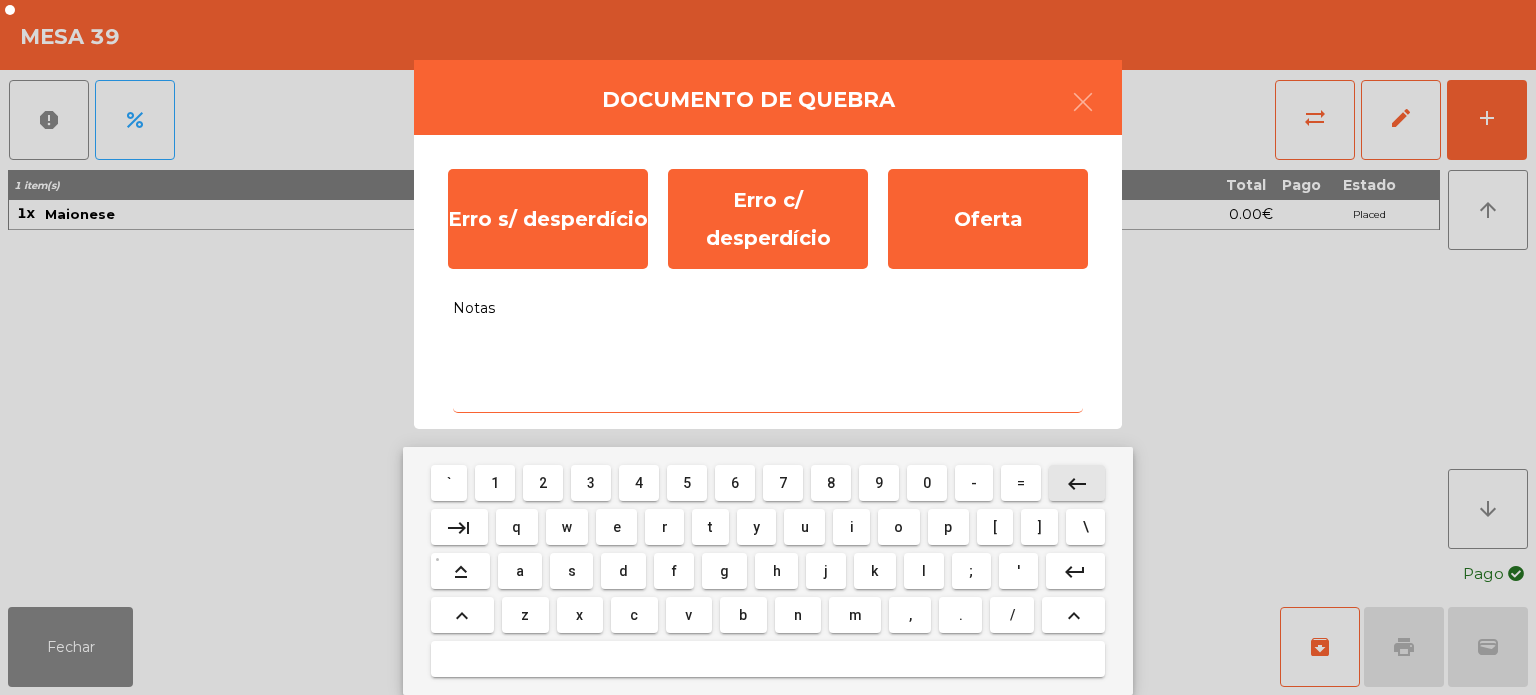 click on "keyboard_backspace" at bounding box center (1077, 484) 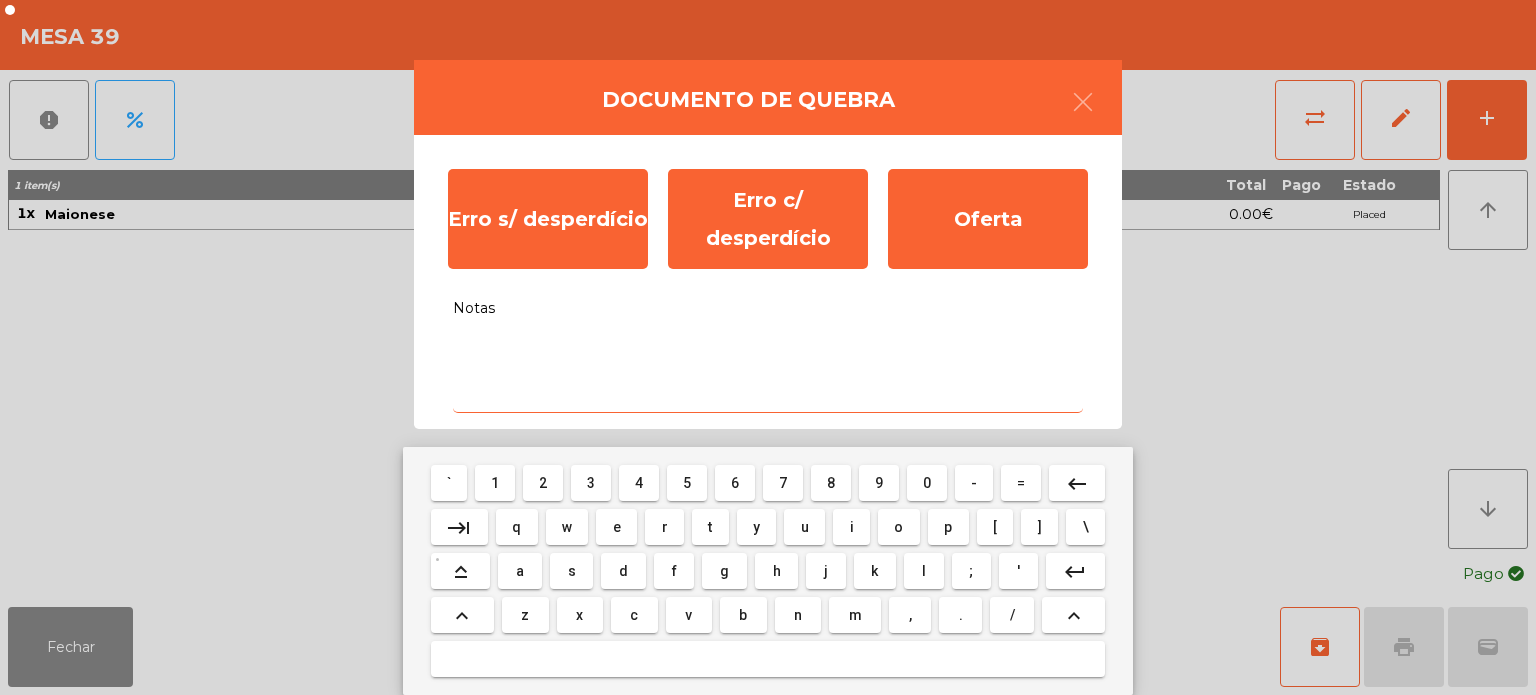 click on "s" at bounding box center (572, 571) 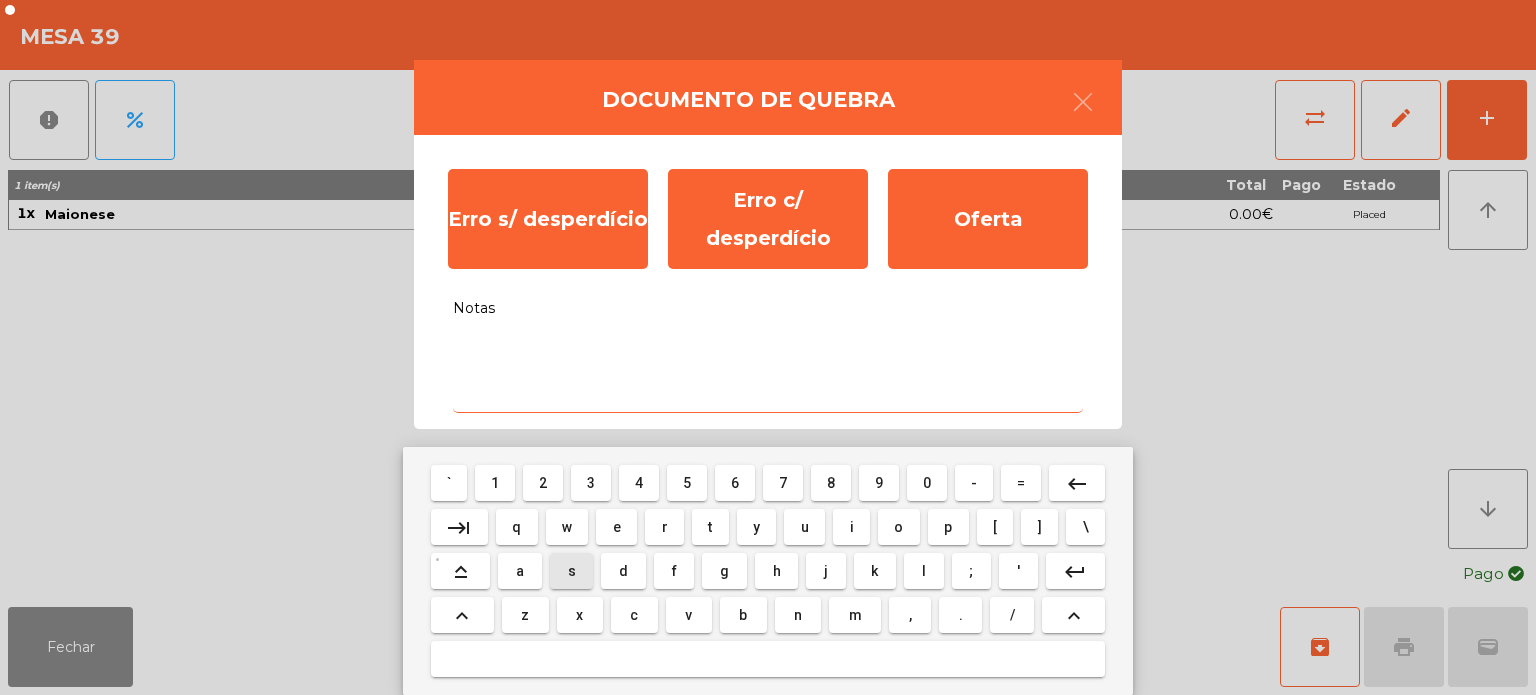click on "e" at bounding box center [617, 527] 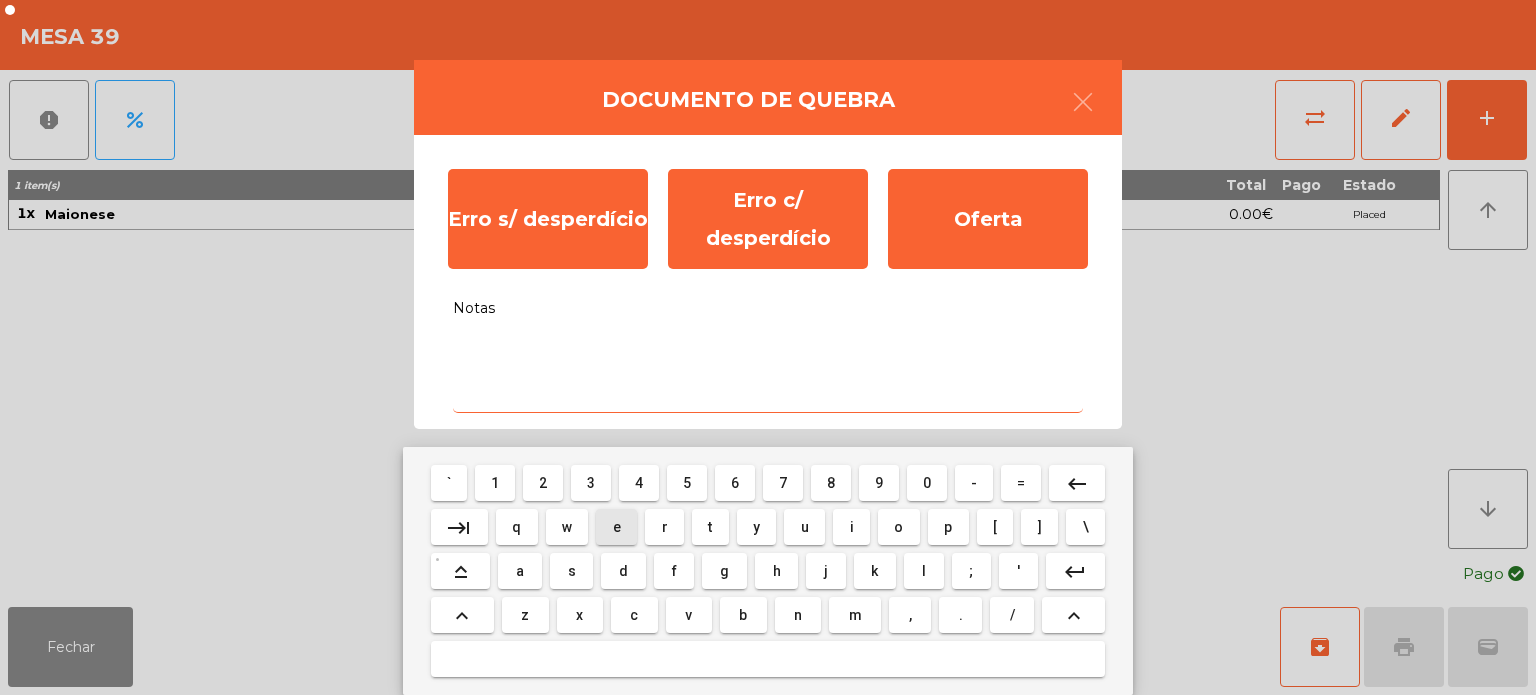 click on "m" at bounding box center (855, 615) 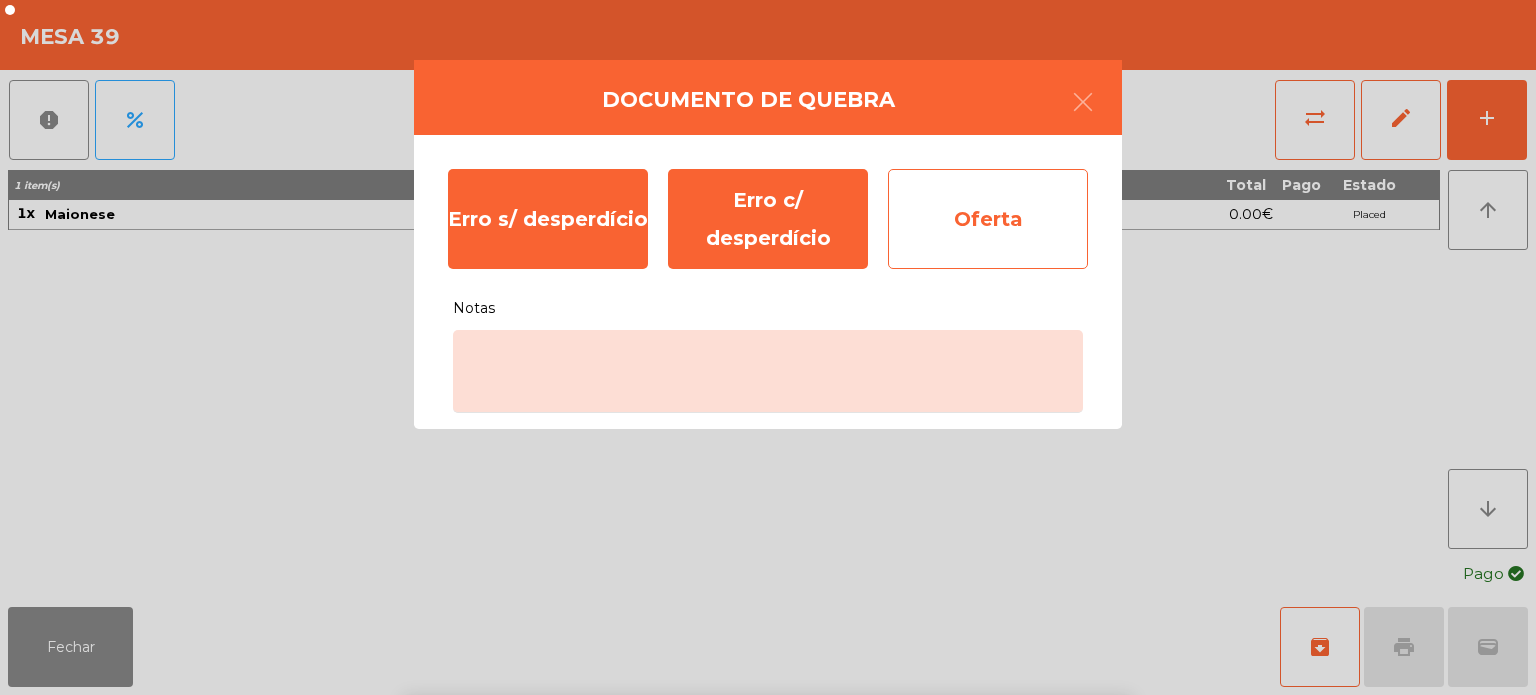 click on "Oferta" 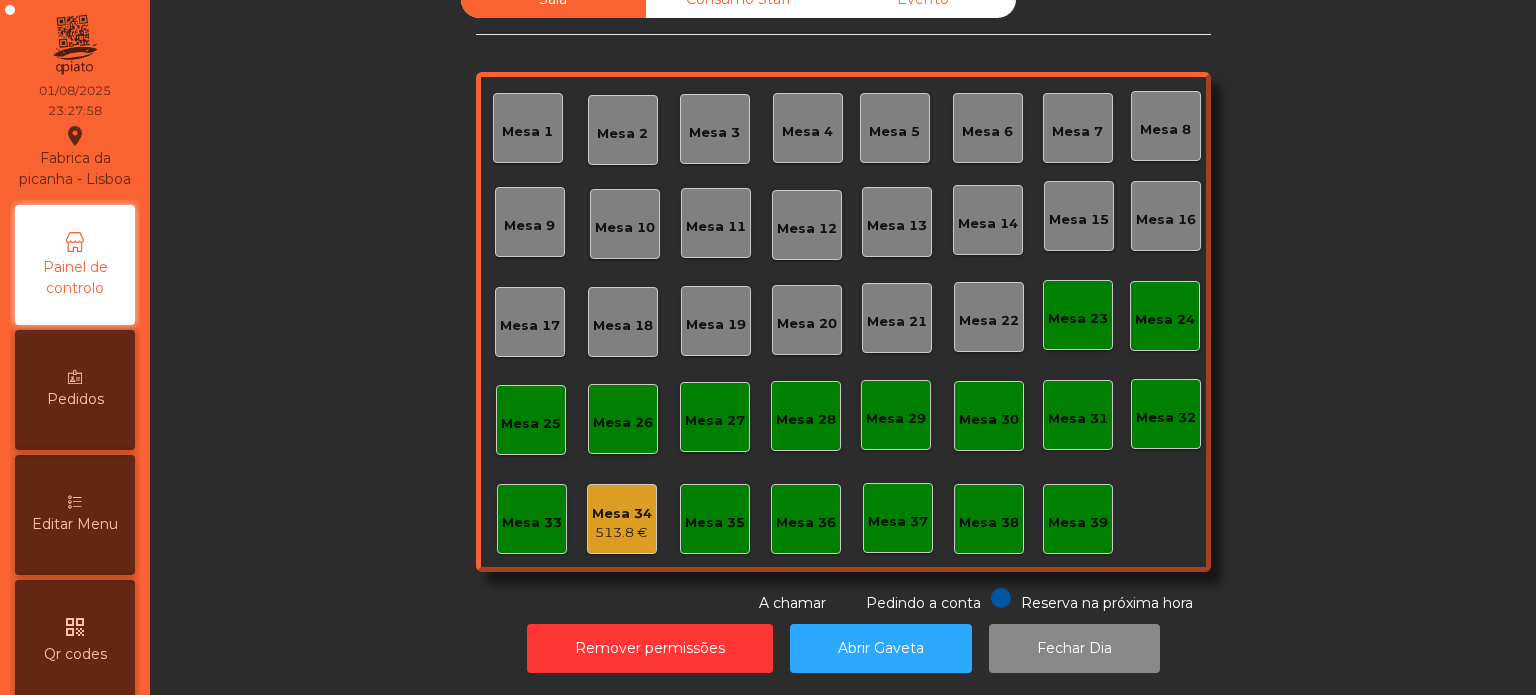 click on "Mesa 2" 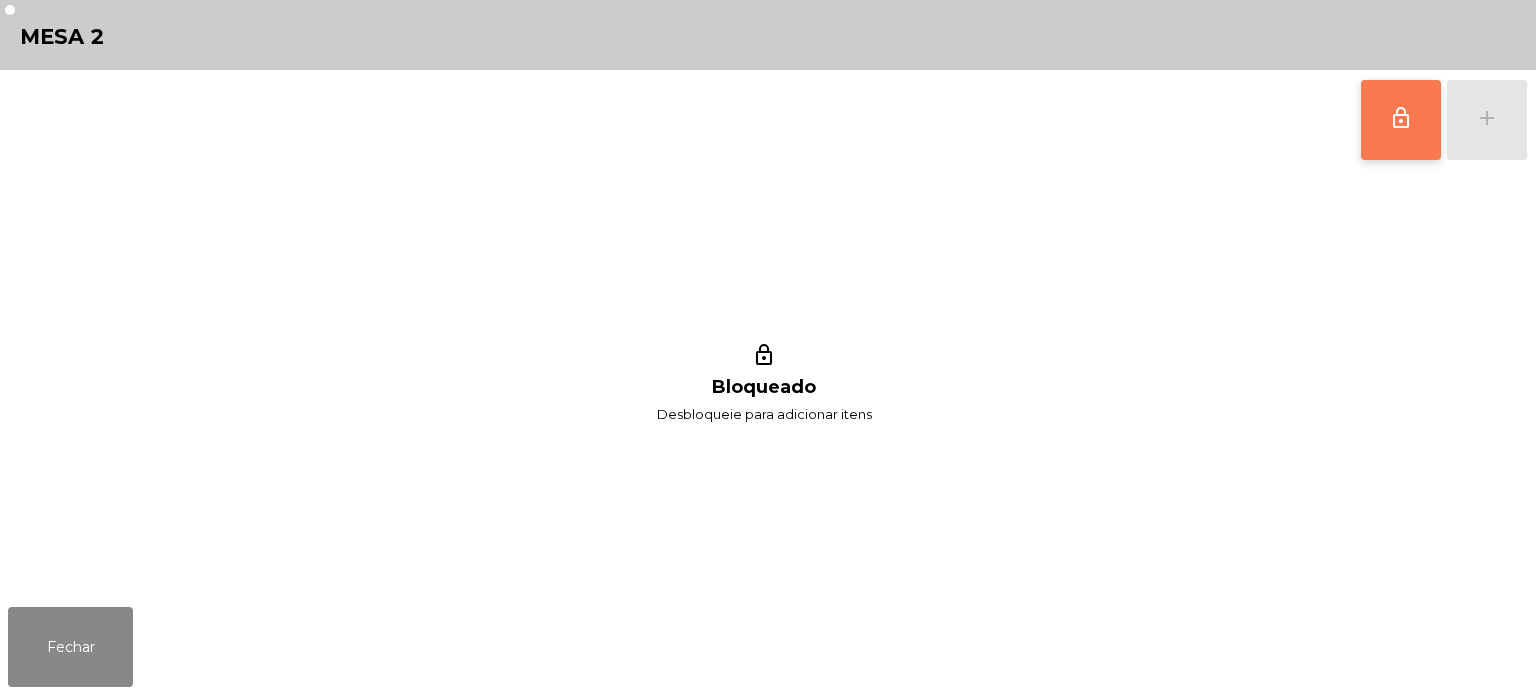 click on "lock_outline" 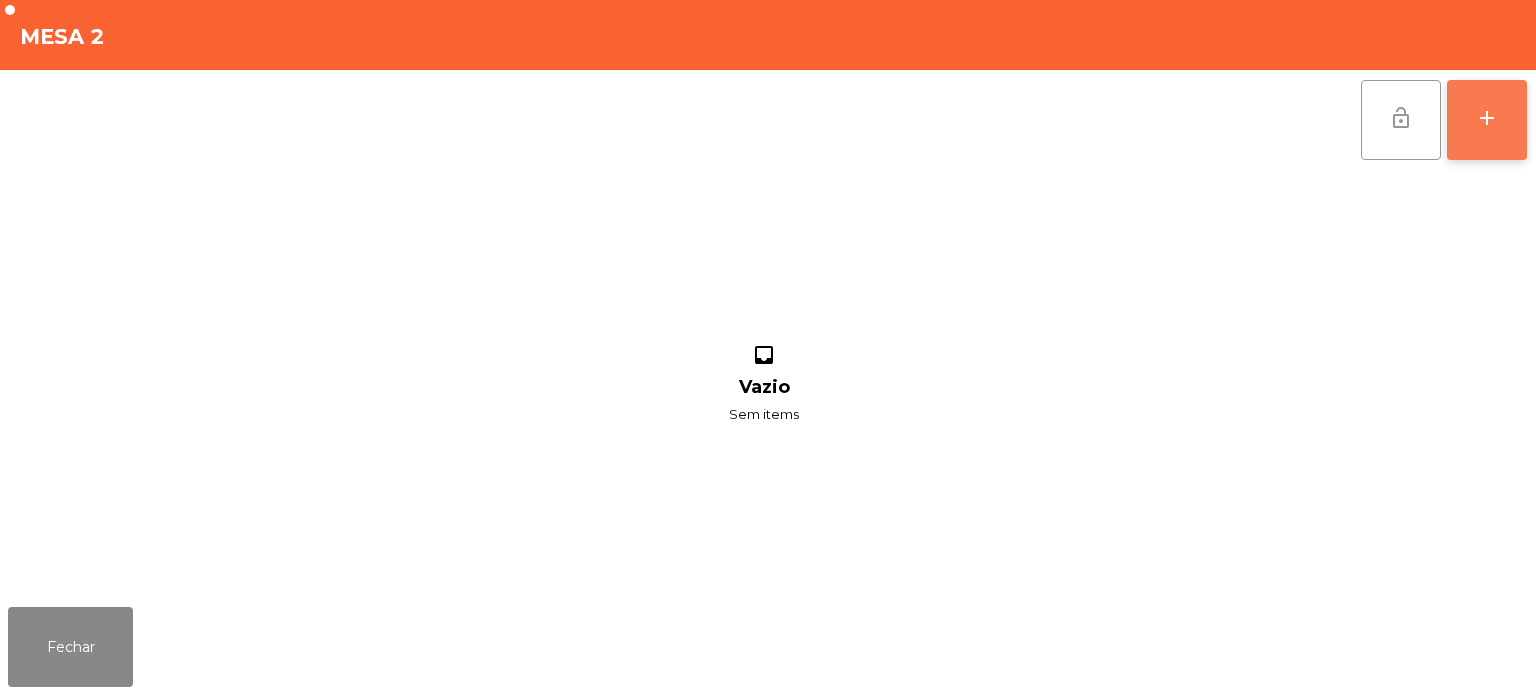 click on "add" 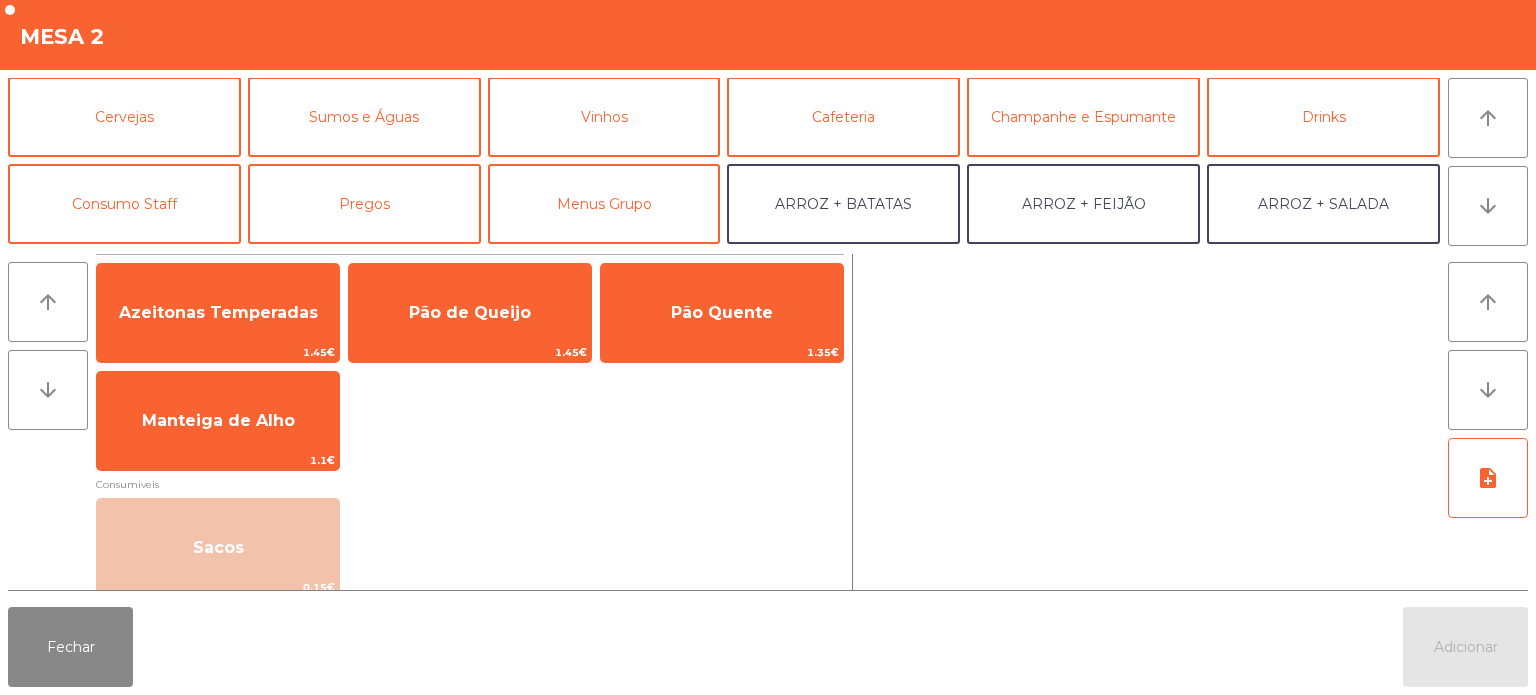 scroll, scrollTop: 99, scrollLeft: 0, axis: vertical 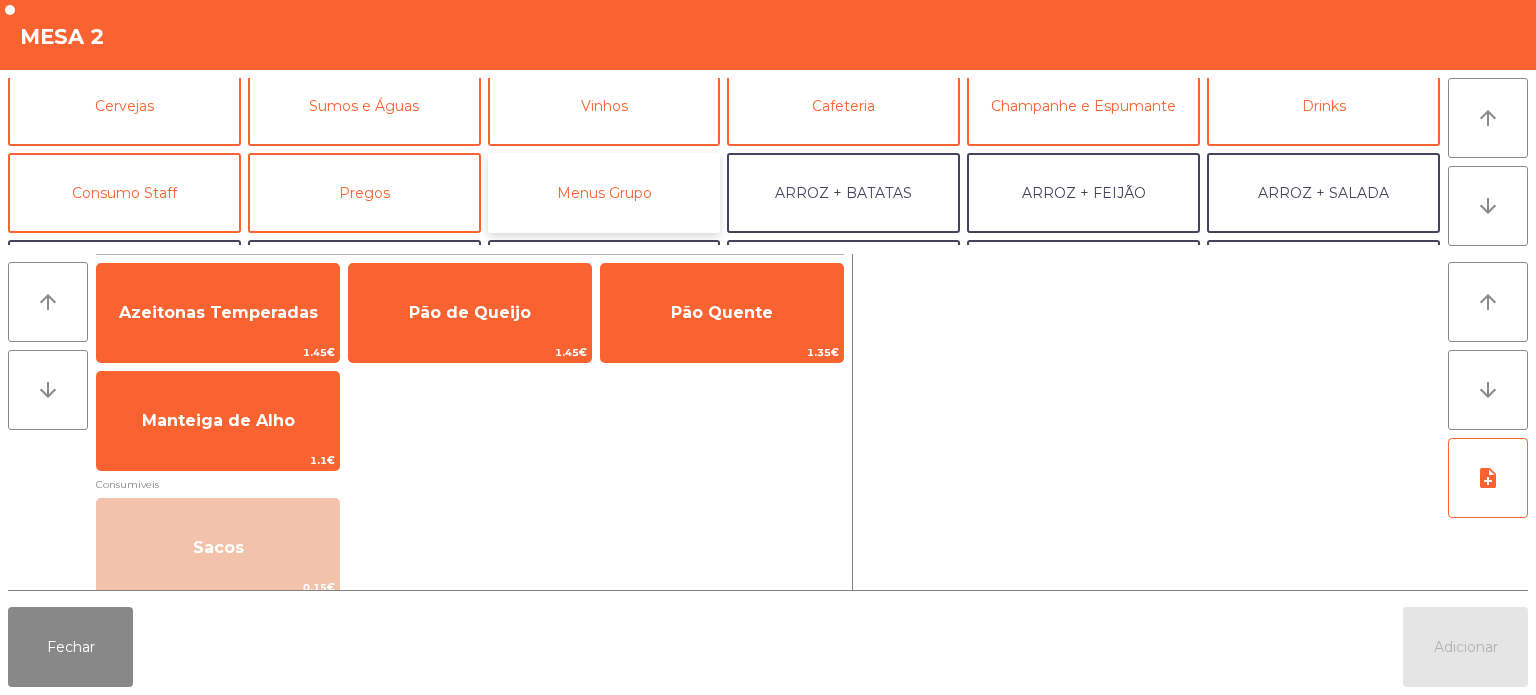 click on "Menus Grupo" 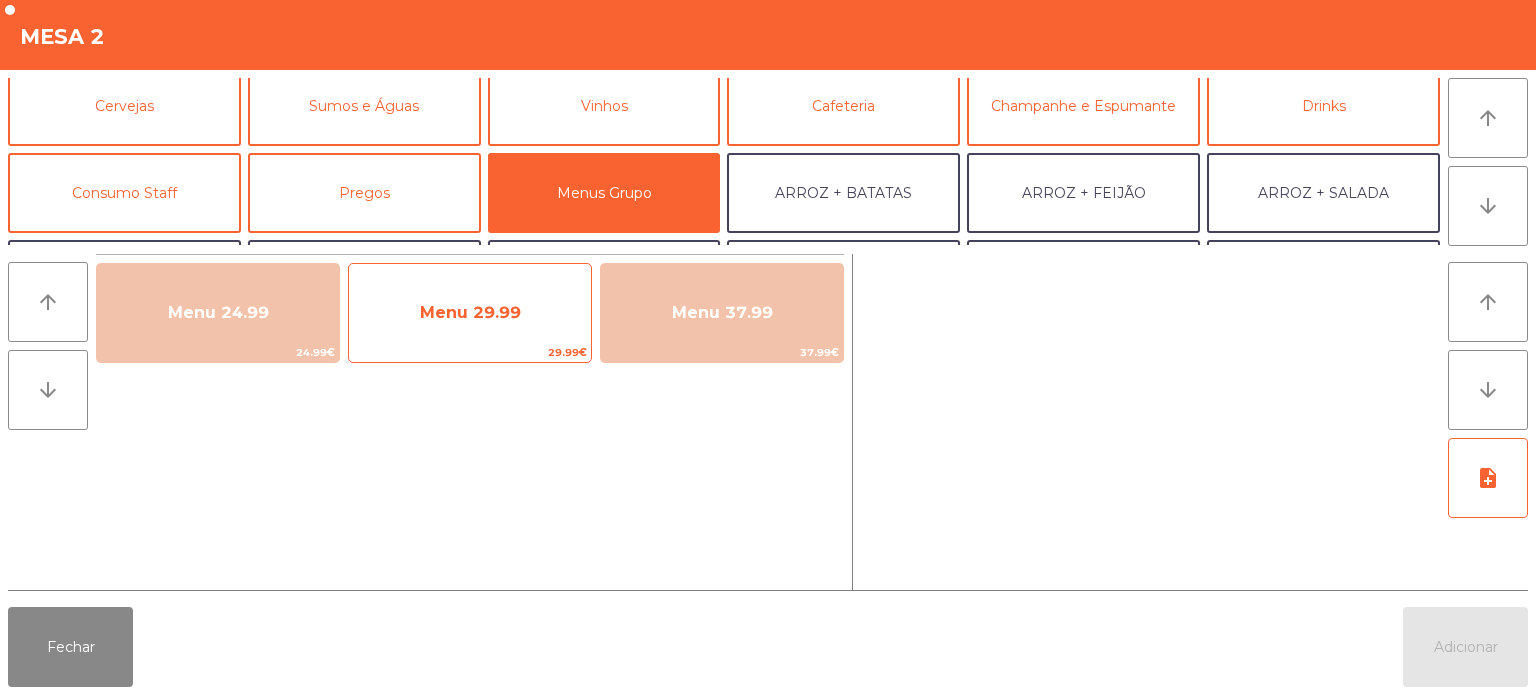 click on "Menu 29.99" 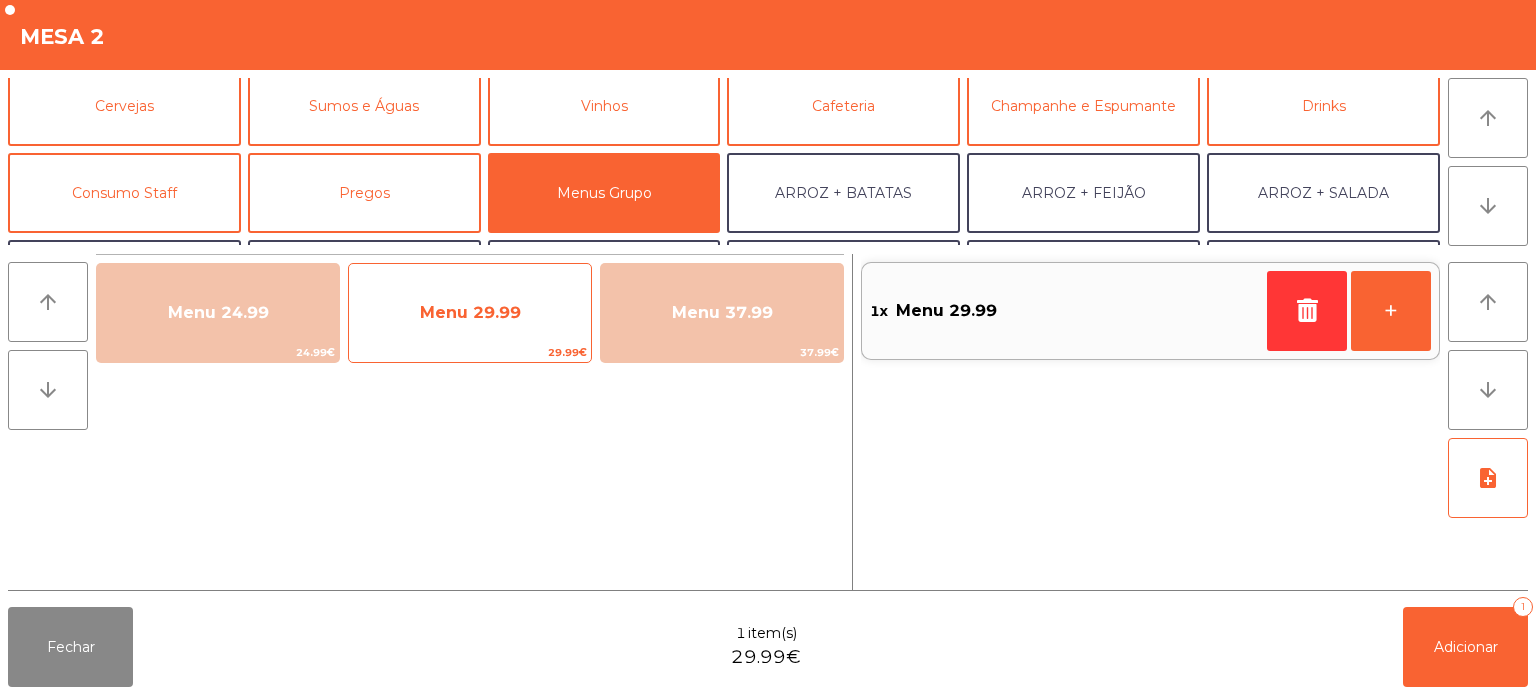 click on "Menu 29.99" 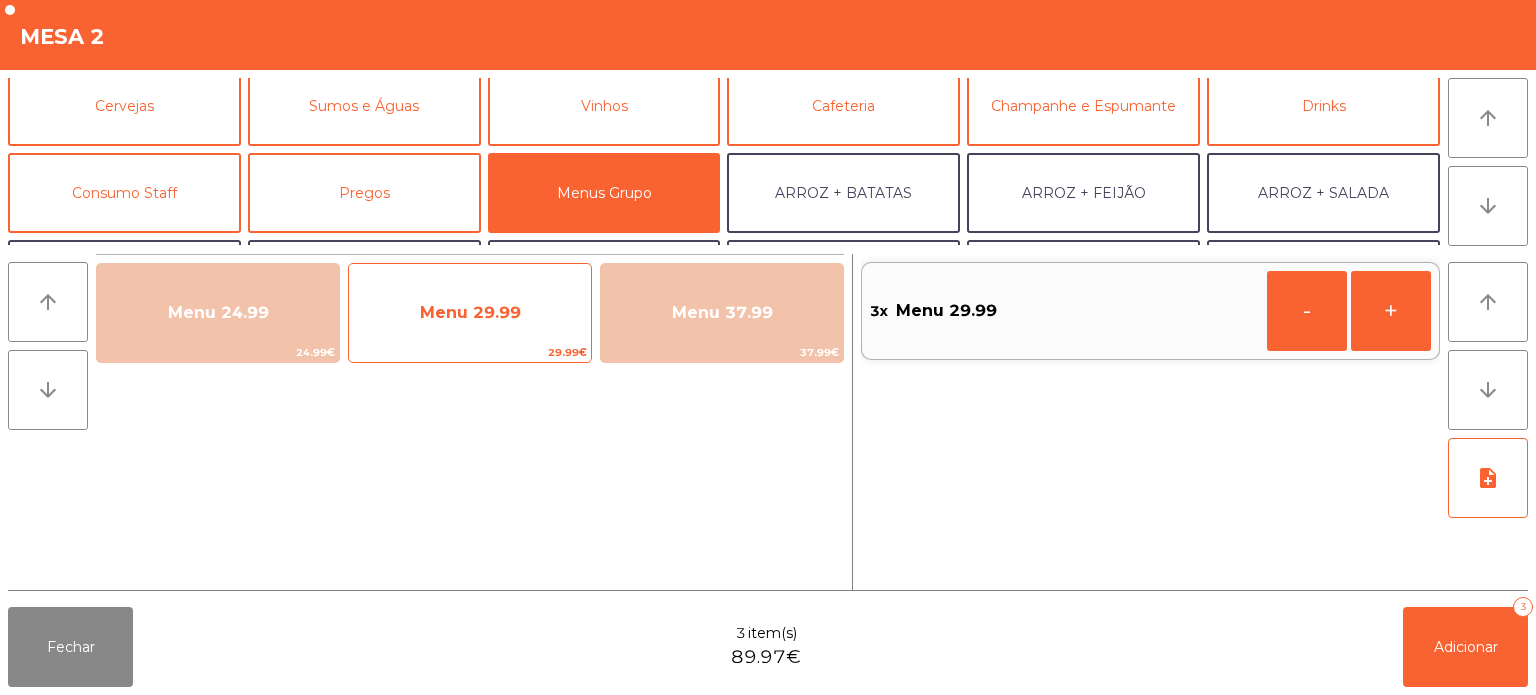 click on "Menu 29.99" 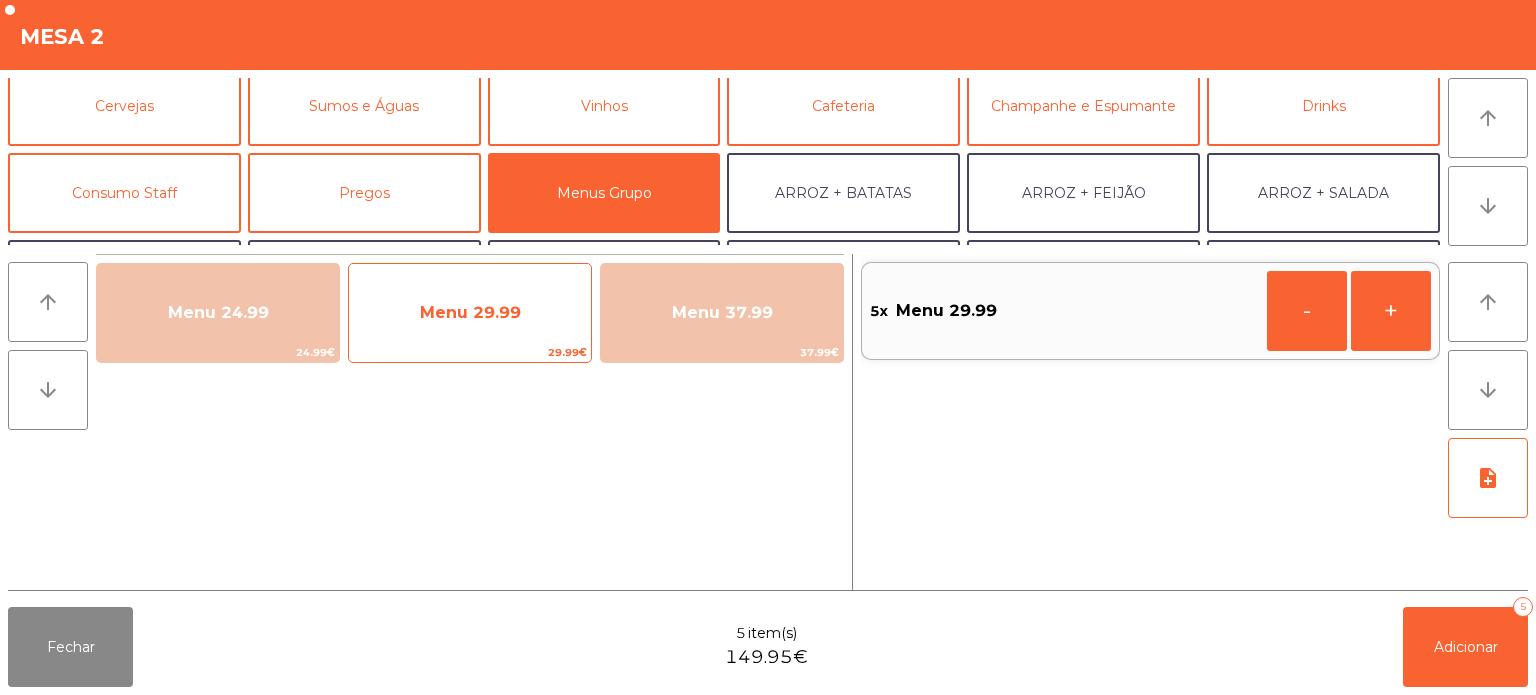 click on "Menu 29.99" 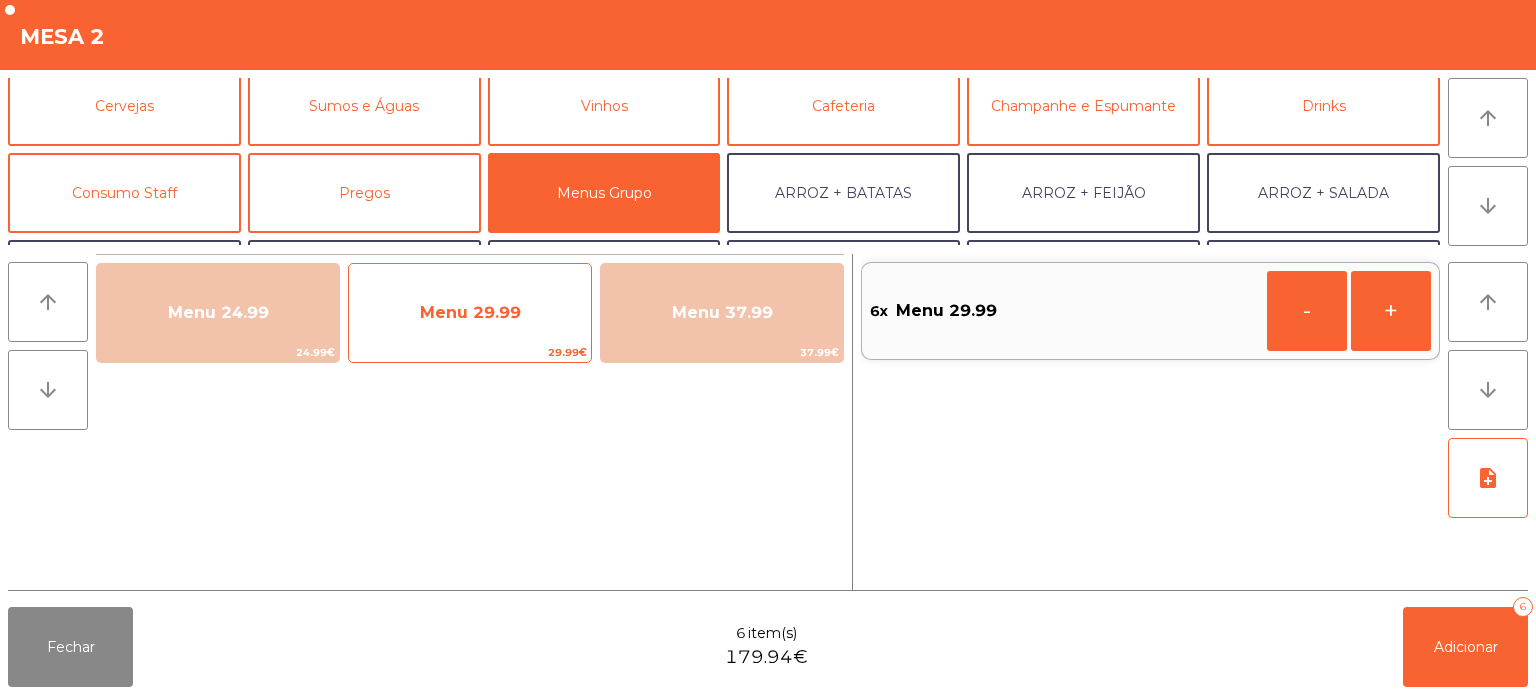 click on "Menu 29.99" 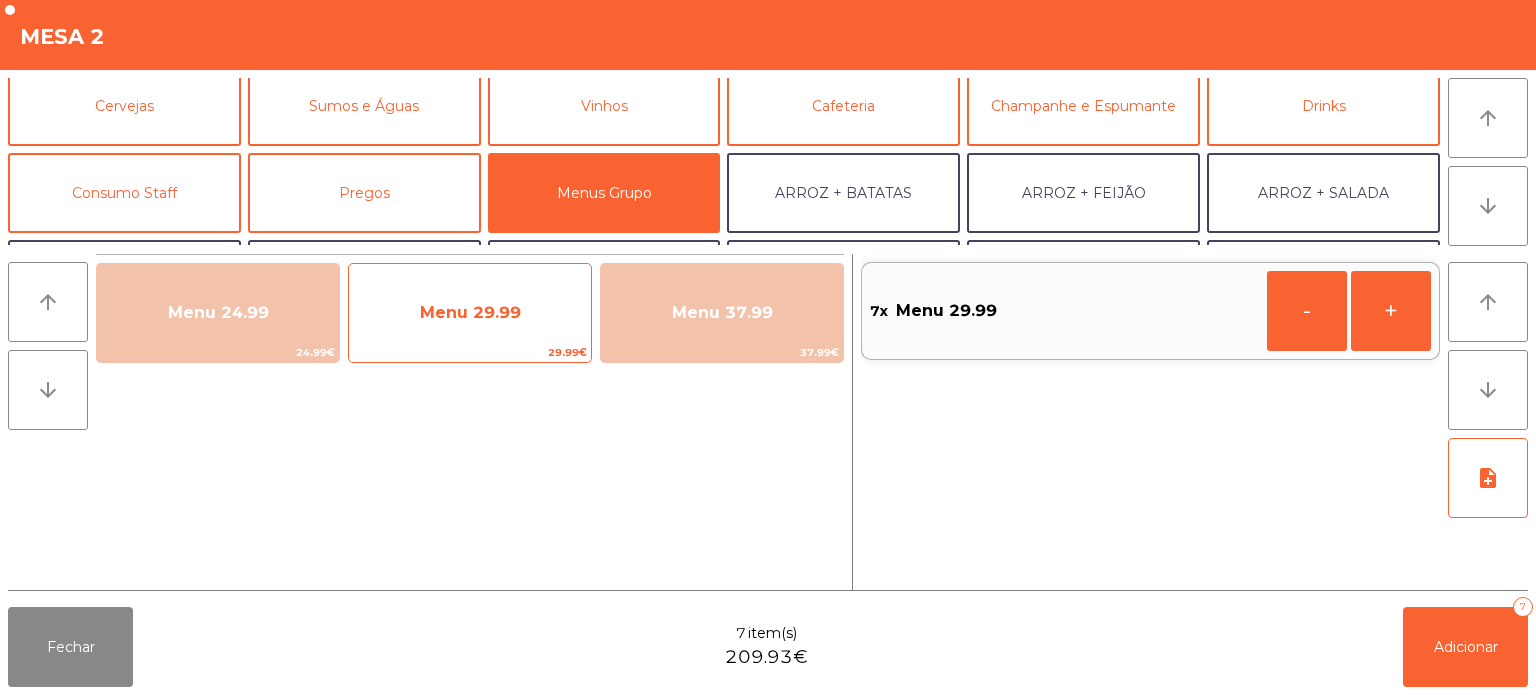click on "Menu 29.99" 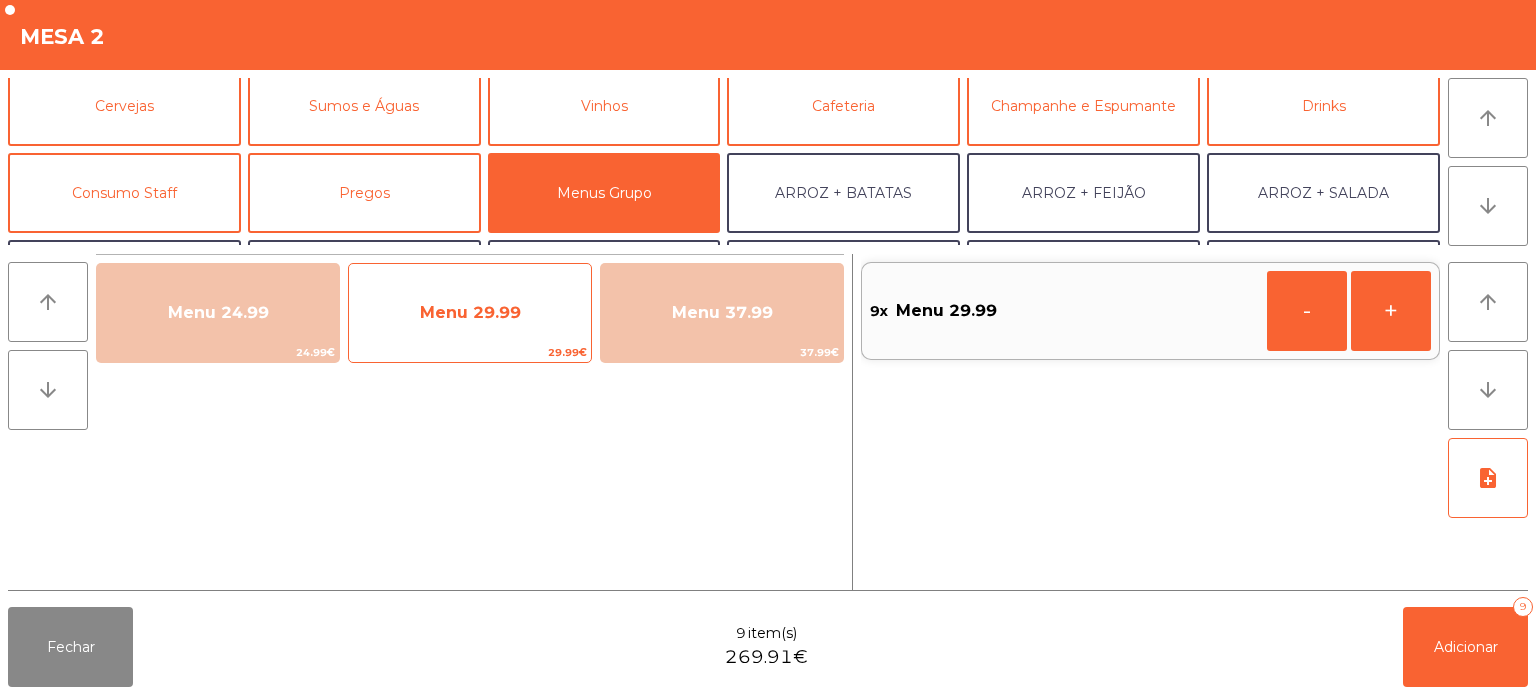 click on "Menu 29.99" 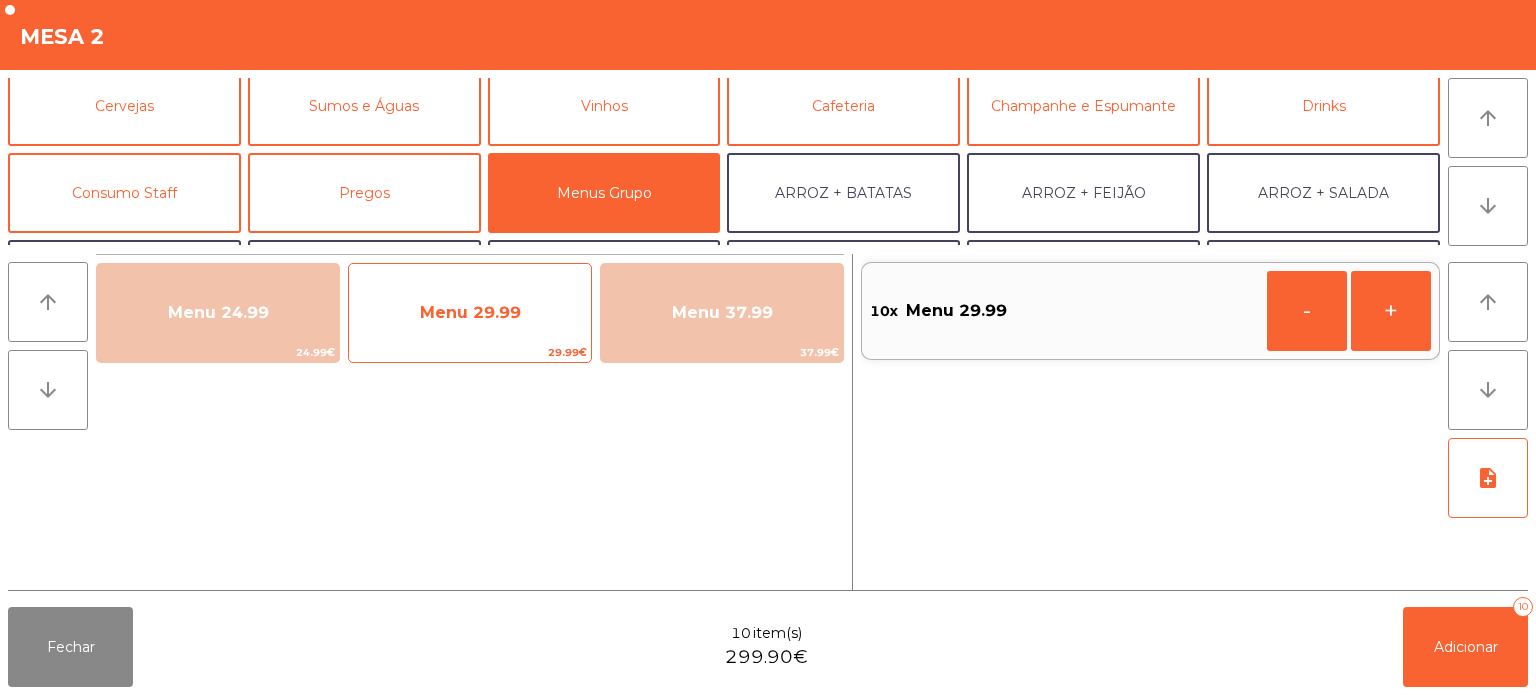 click on "Menu 29.99" 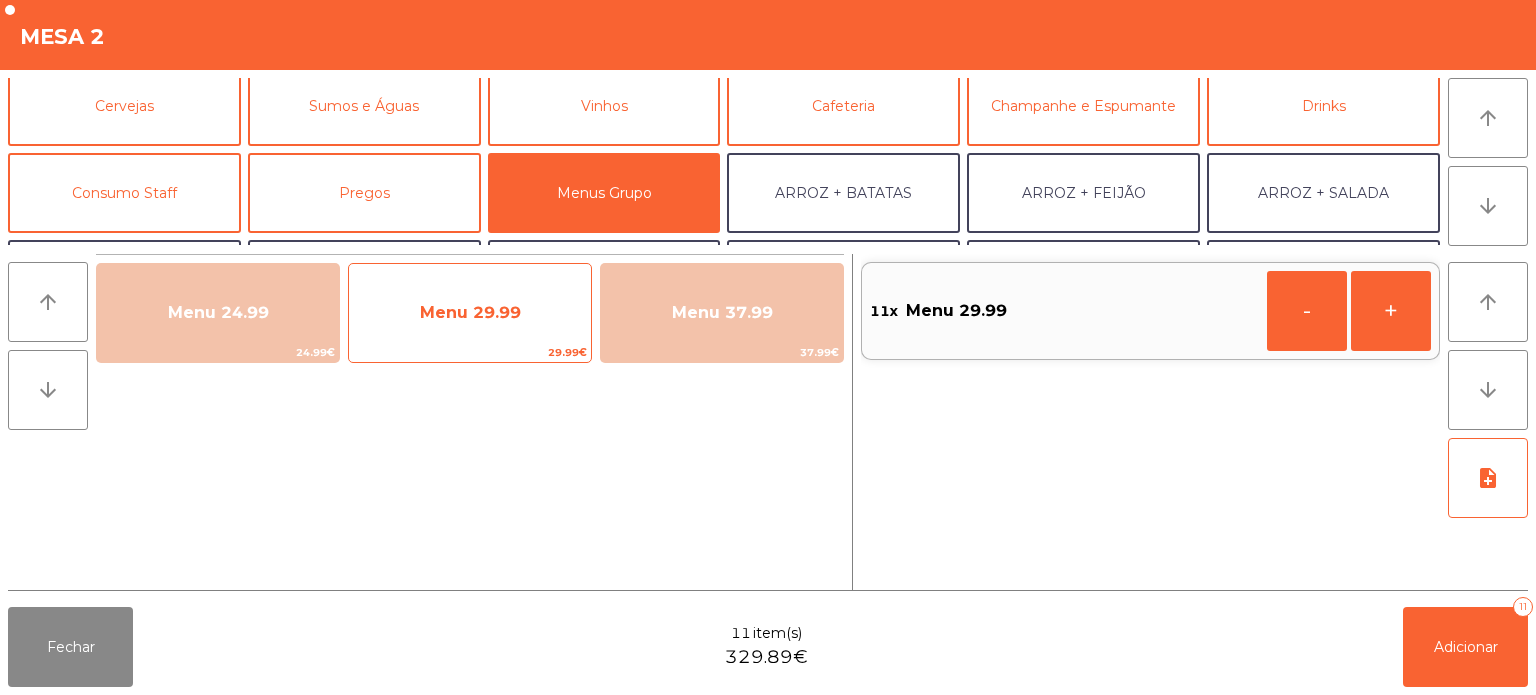 click on "Menu 29.99" 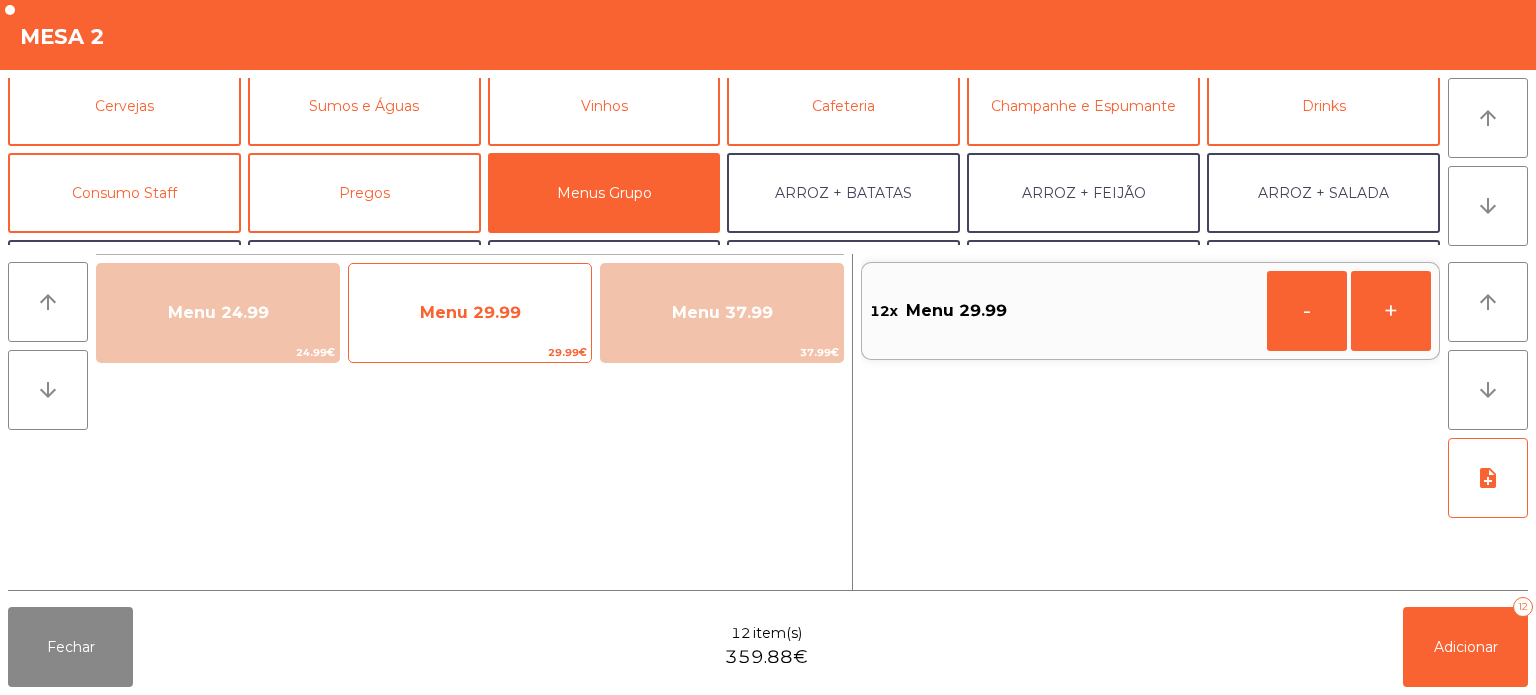 click on "Menu 29.99" 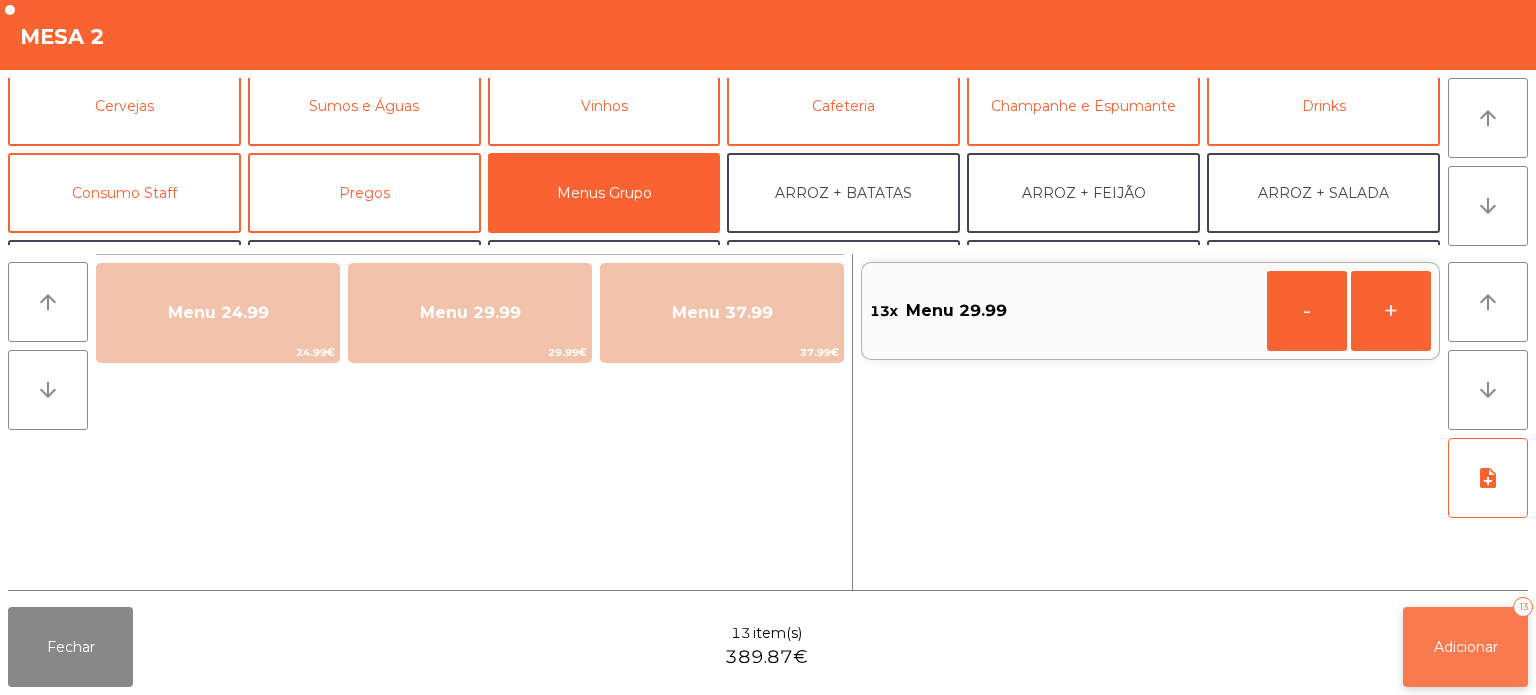 click on "Adicionar" 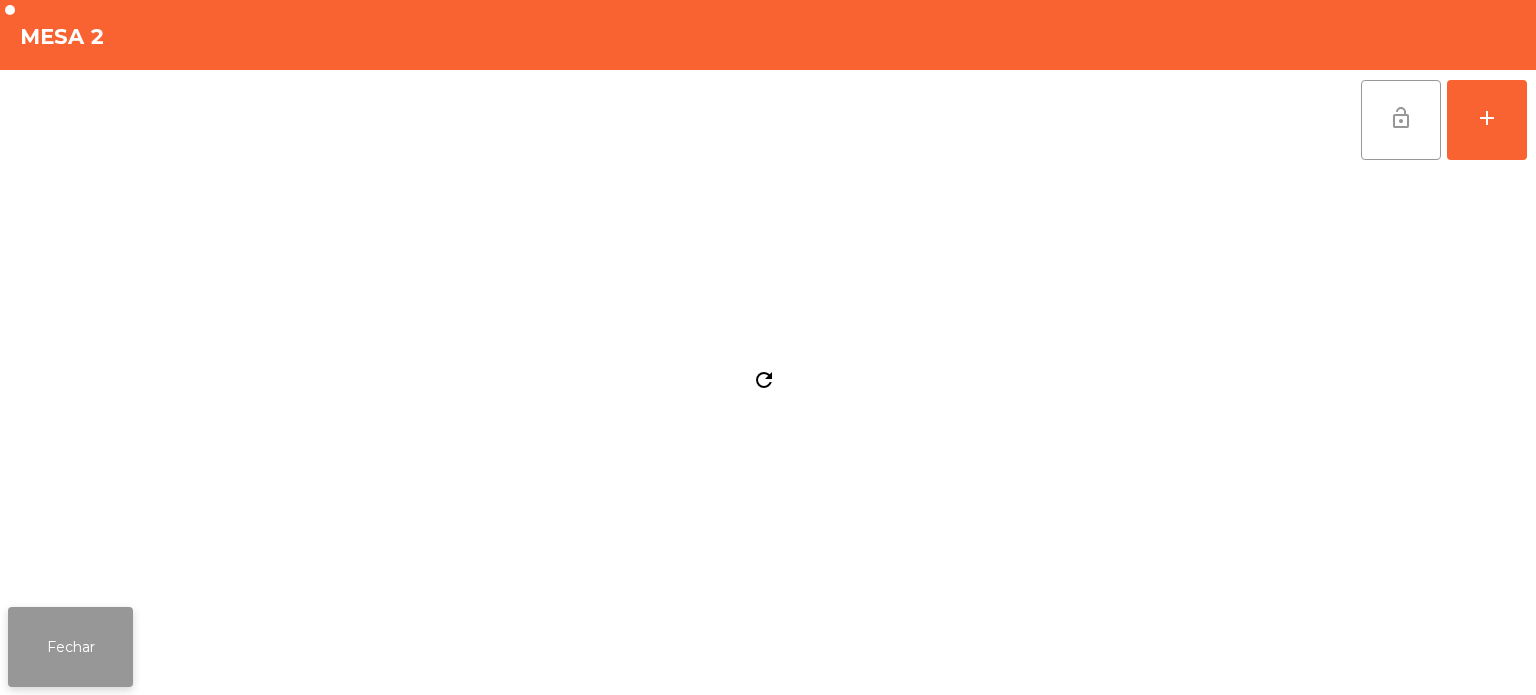 click on "Fechar" 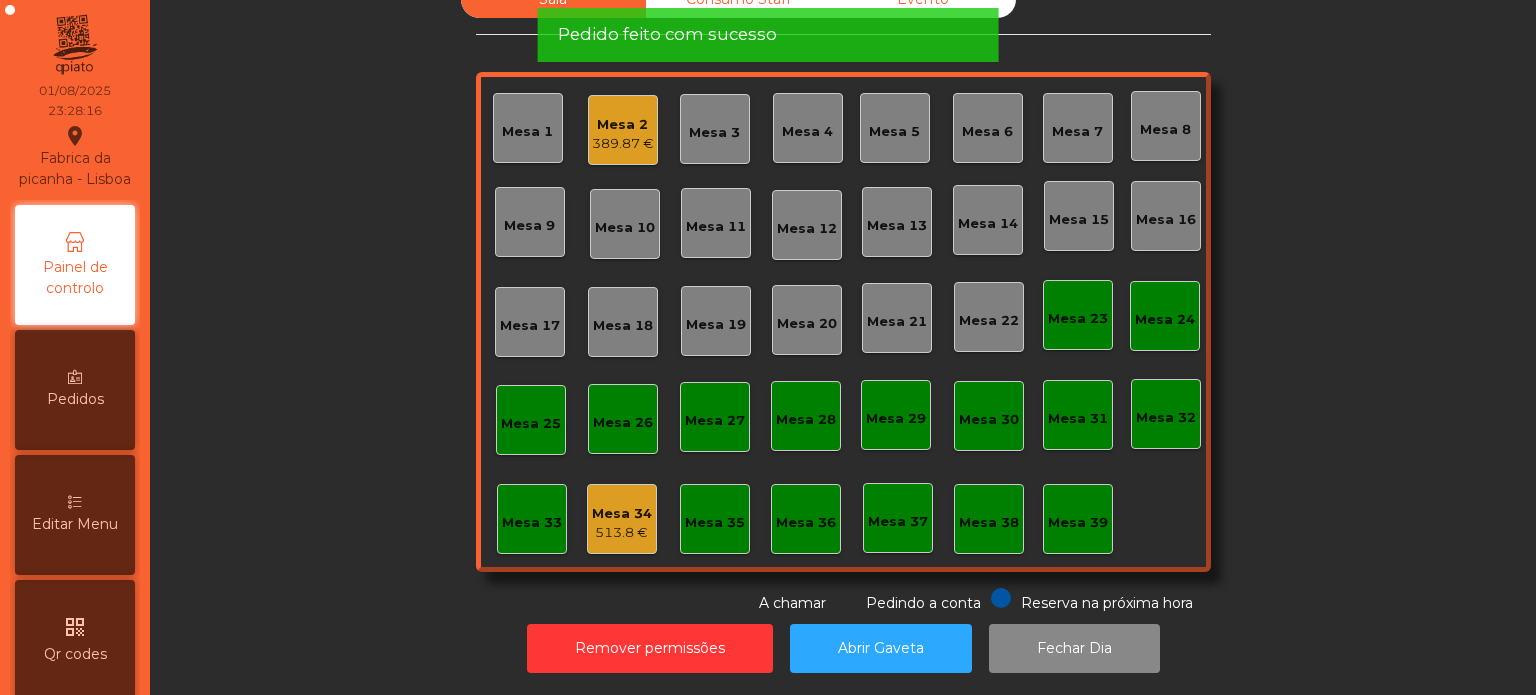 click on "Mesa 2" 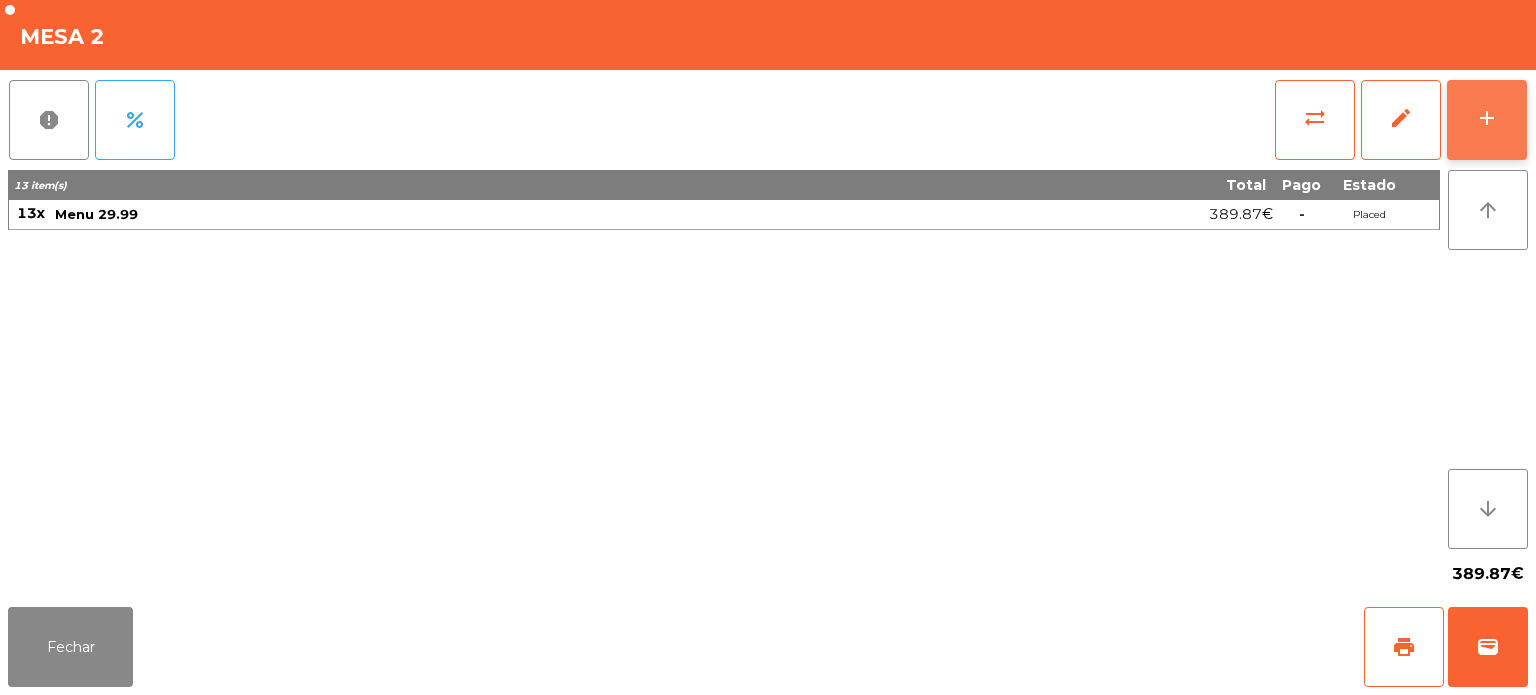 click on "add" 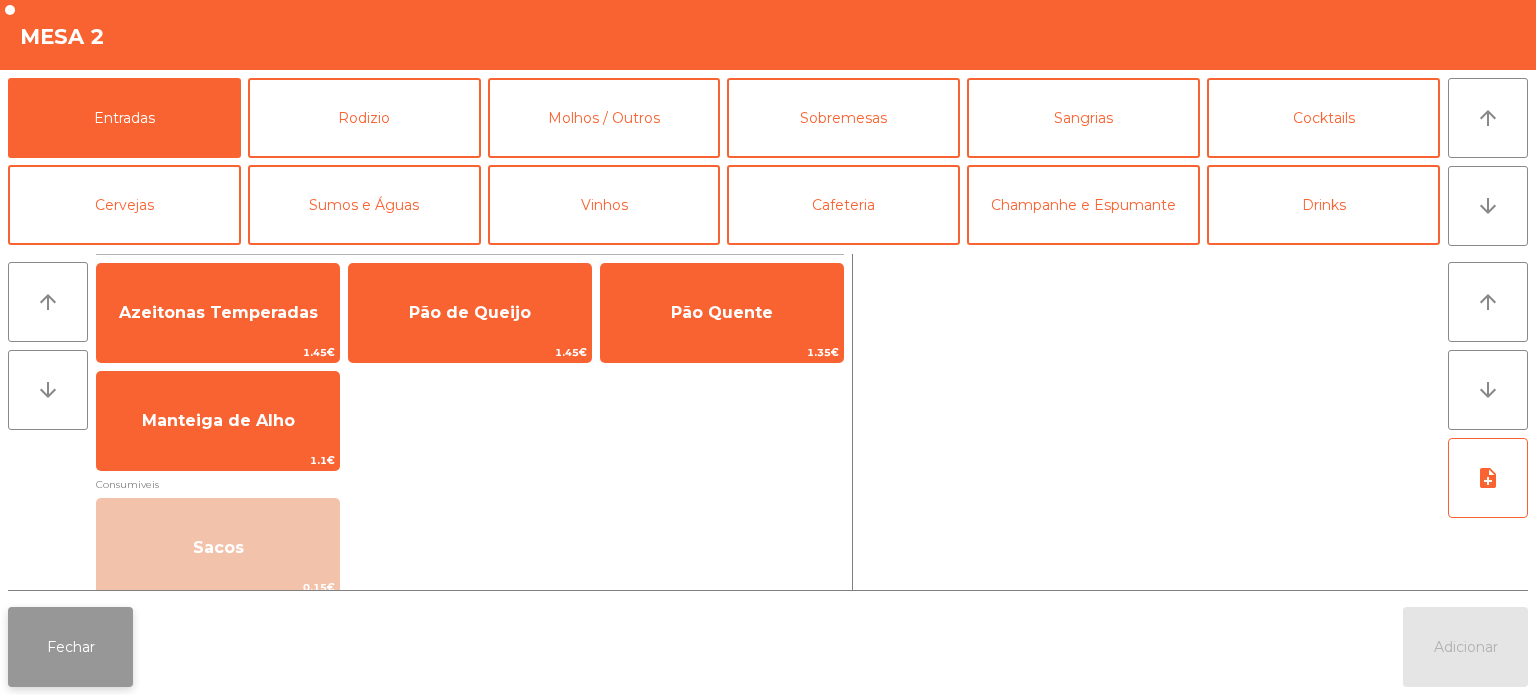 click on "Fechar" 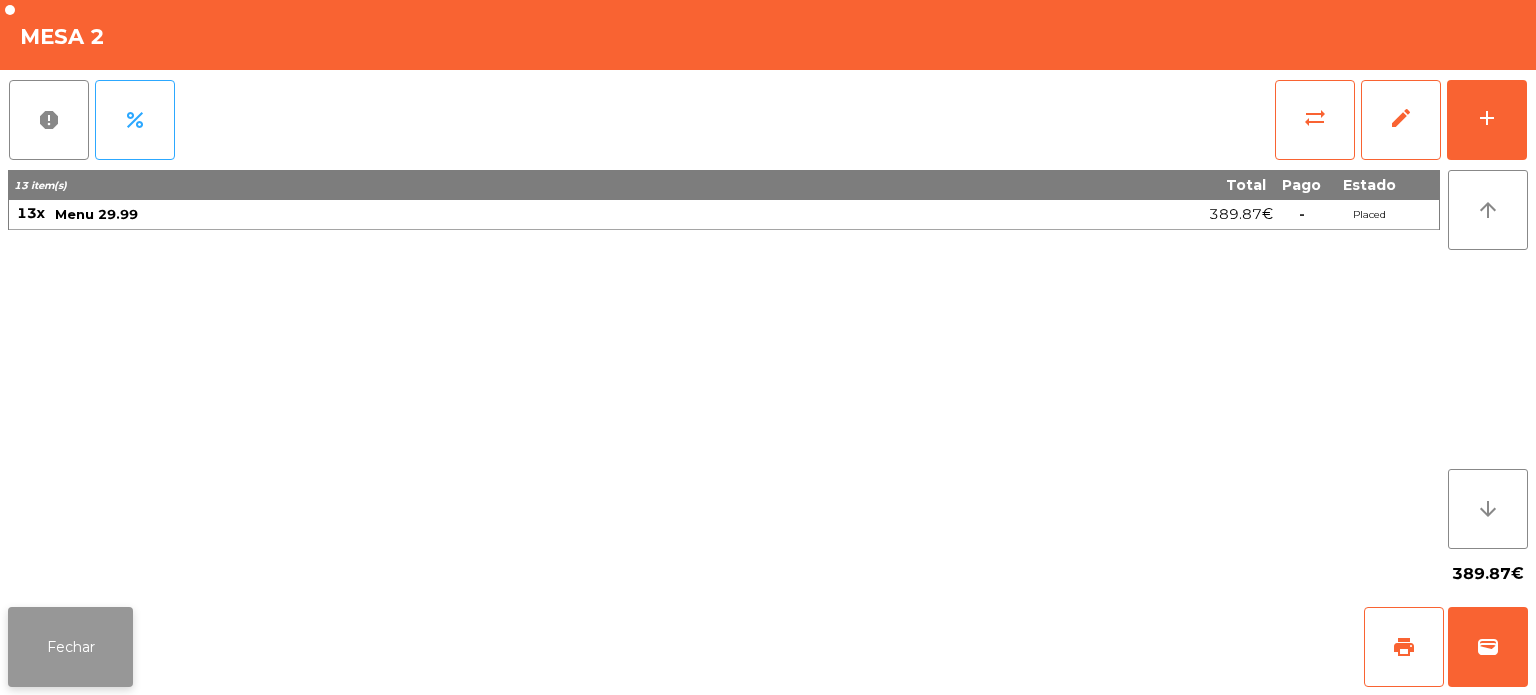 click on "Fechar" 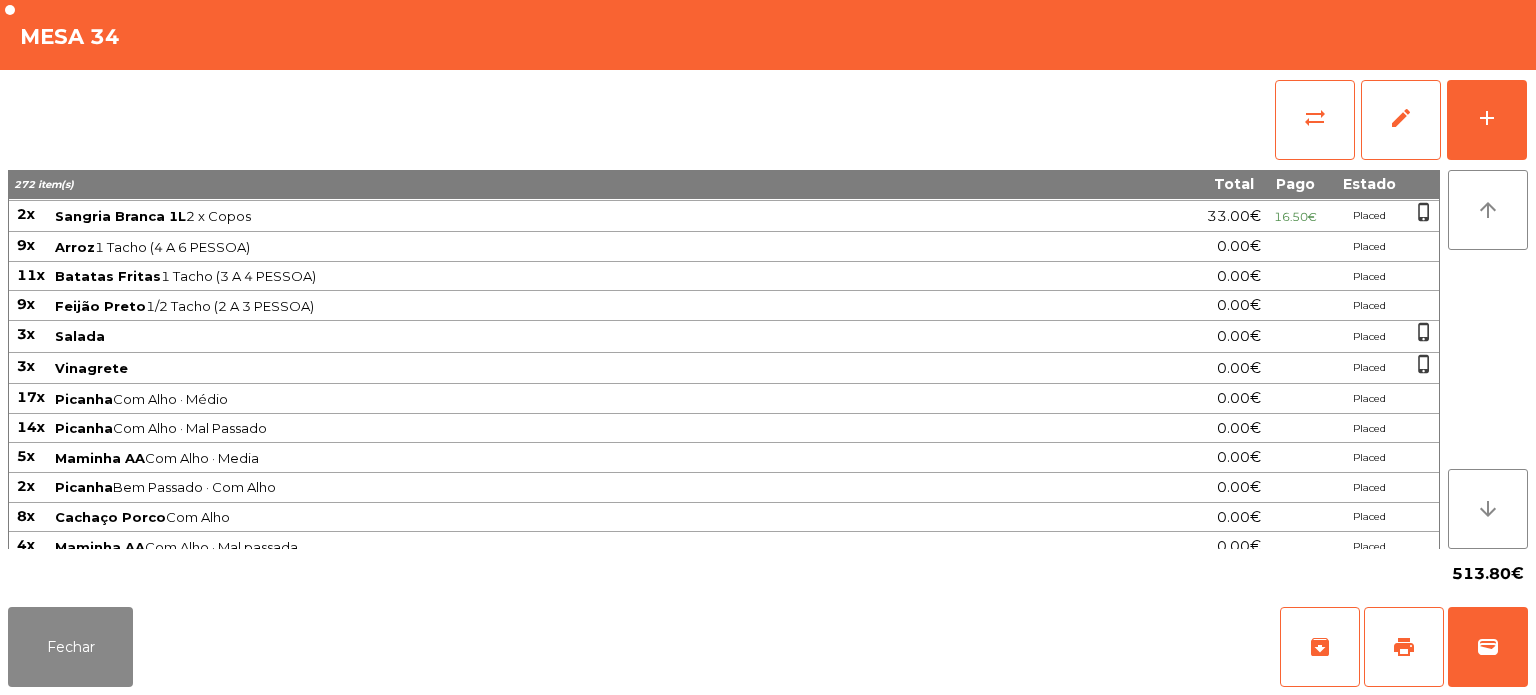 scroll, scrollTop: 605, scrollLeft: 0, axis: vertical 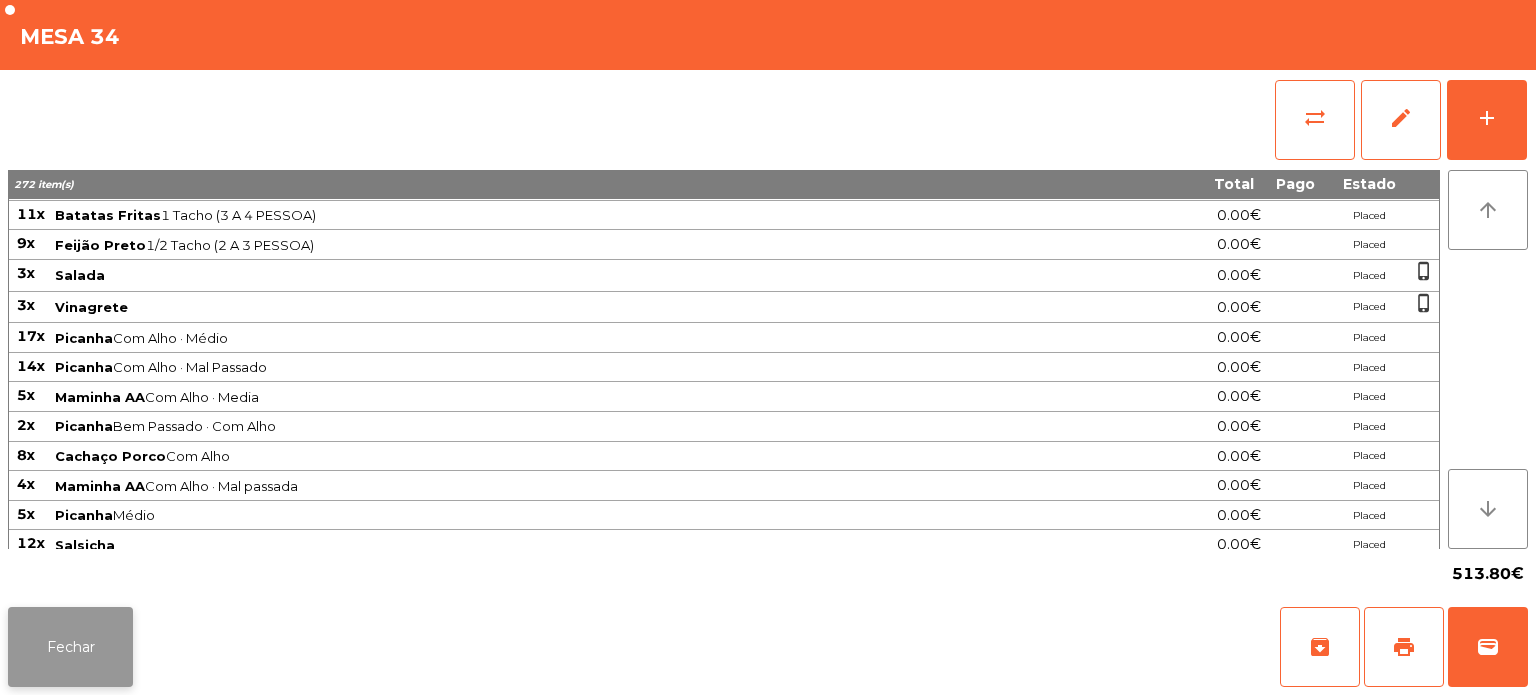 click on "Fechar" 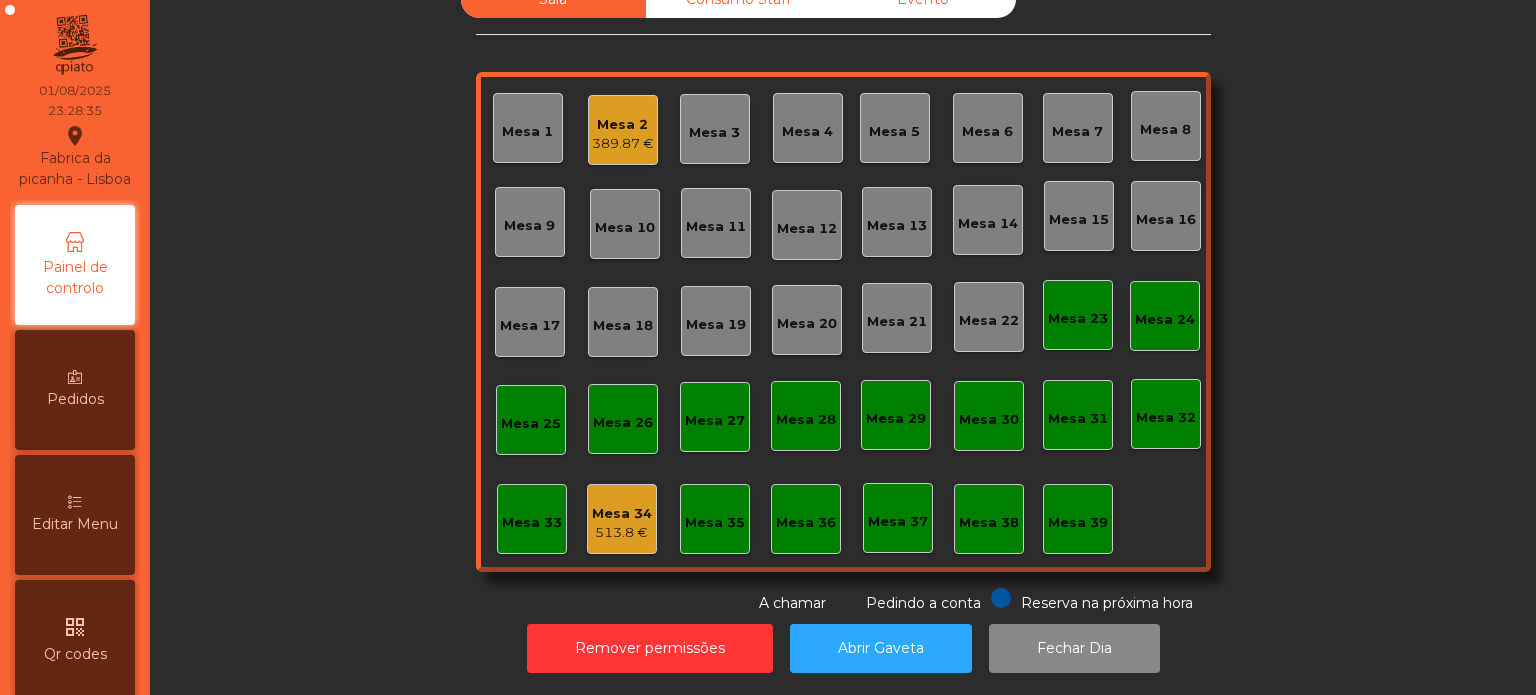 scroll, scrollTop: 0, scrollLeft: 0, axis: both 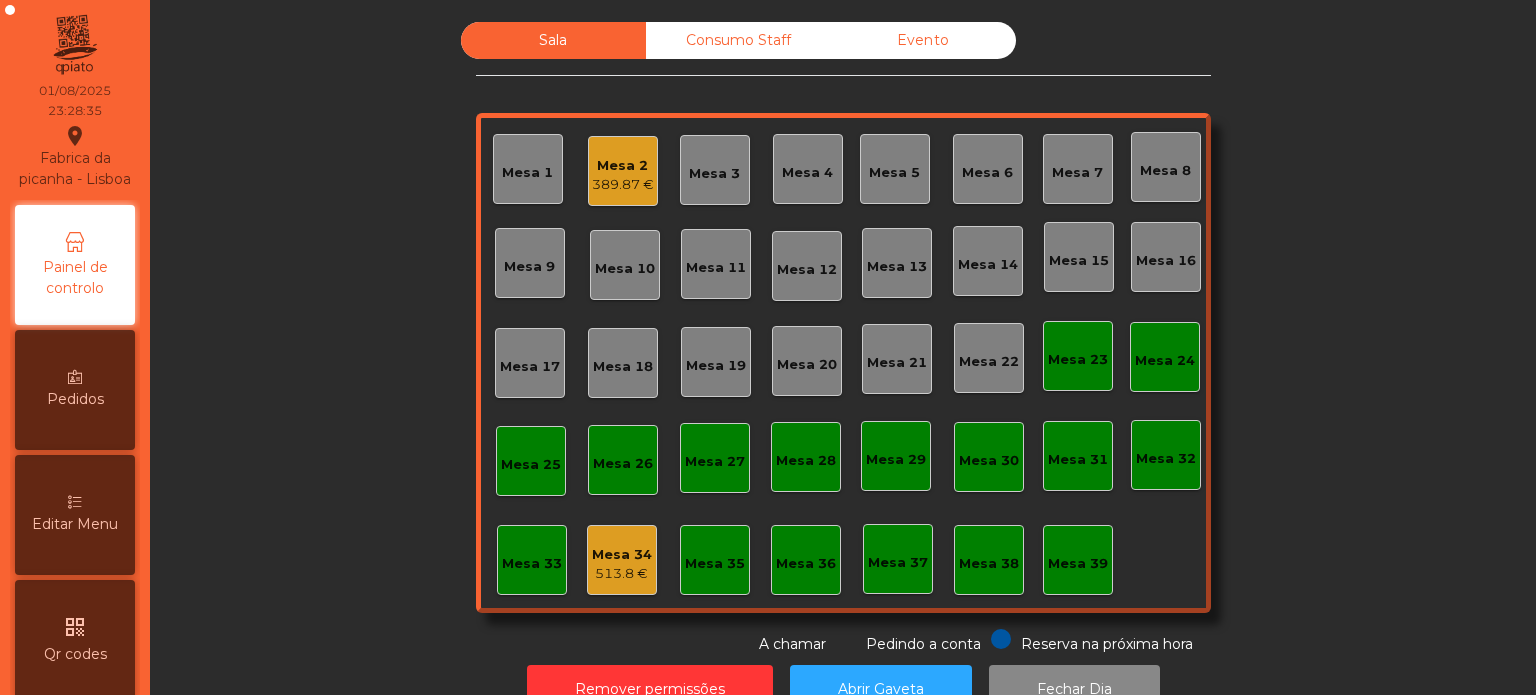 click on "Consumo Staff" 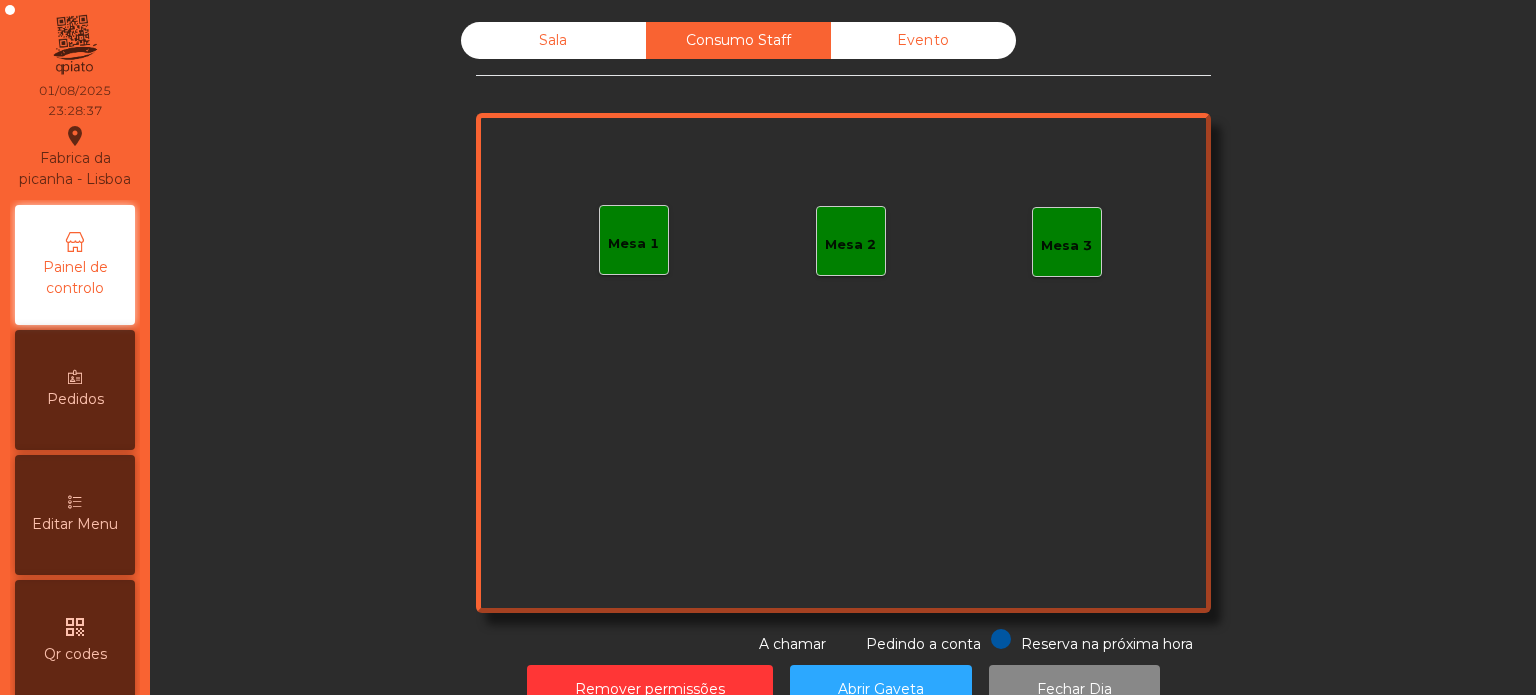click on "Evento" 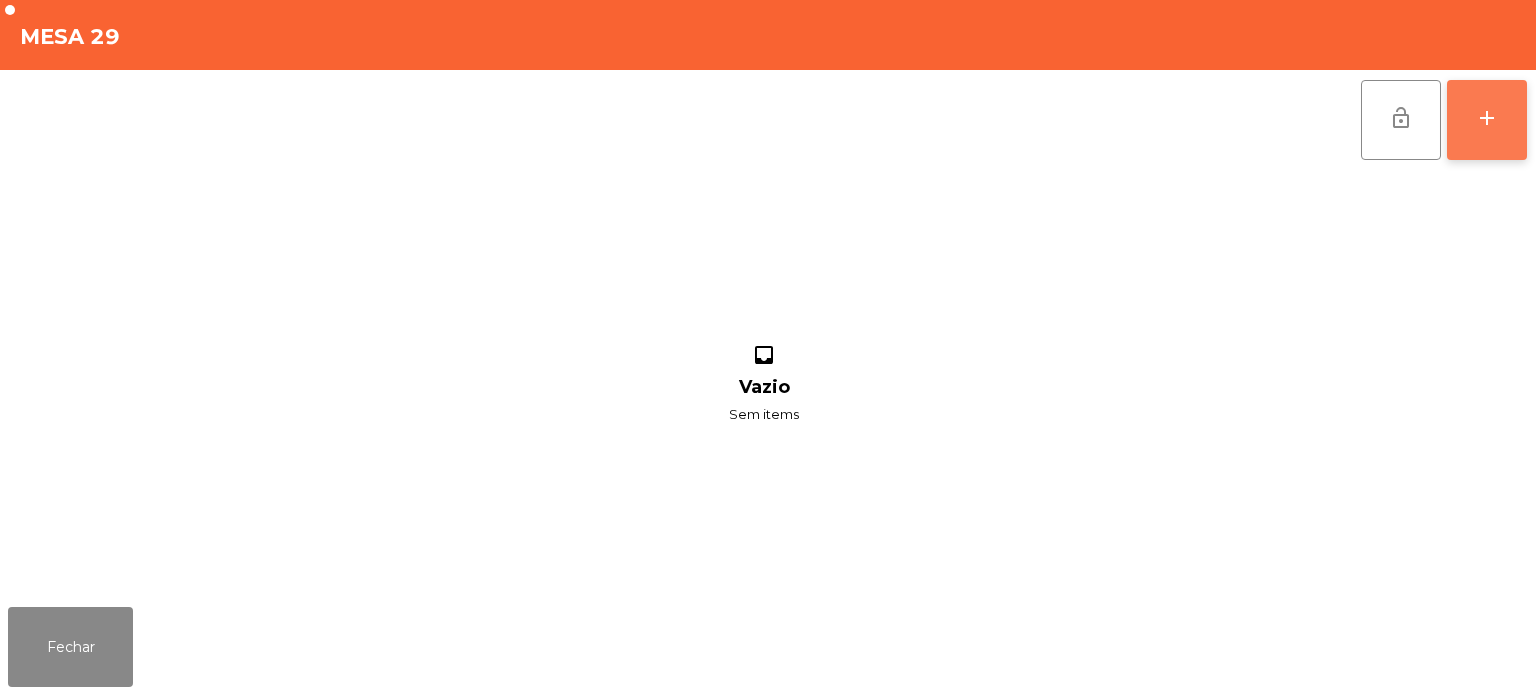 click on "add" 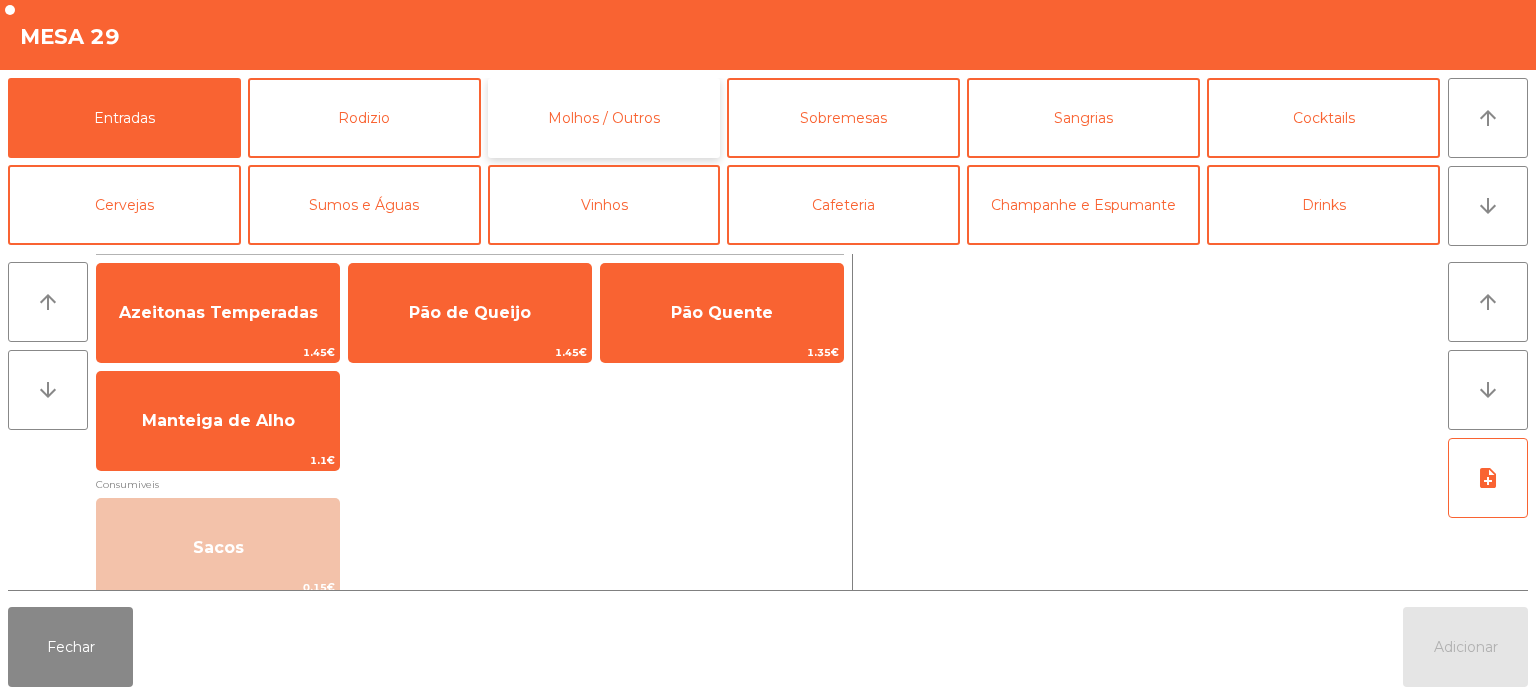 click on "Molhos / Outros" 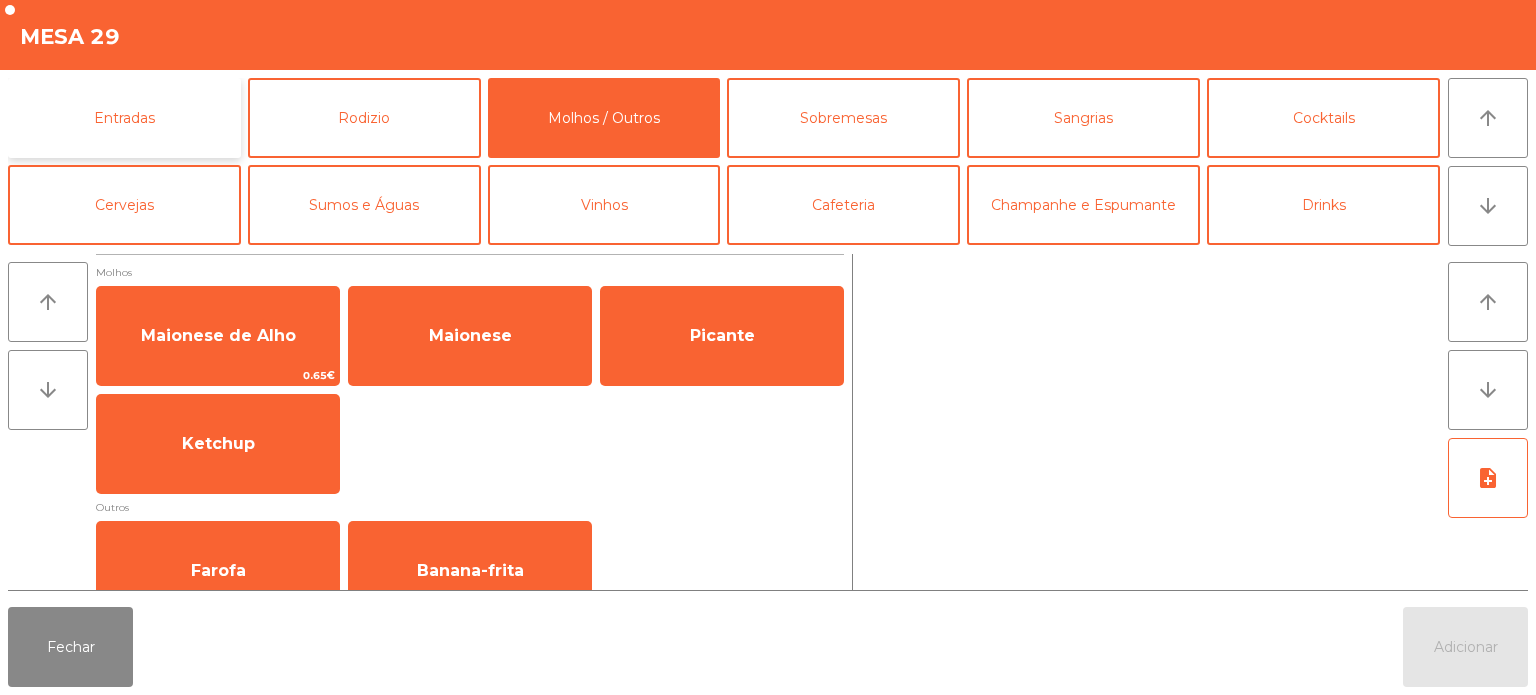 click on "Entradas" 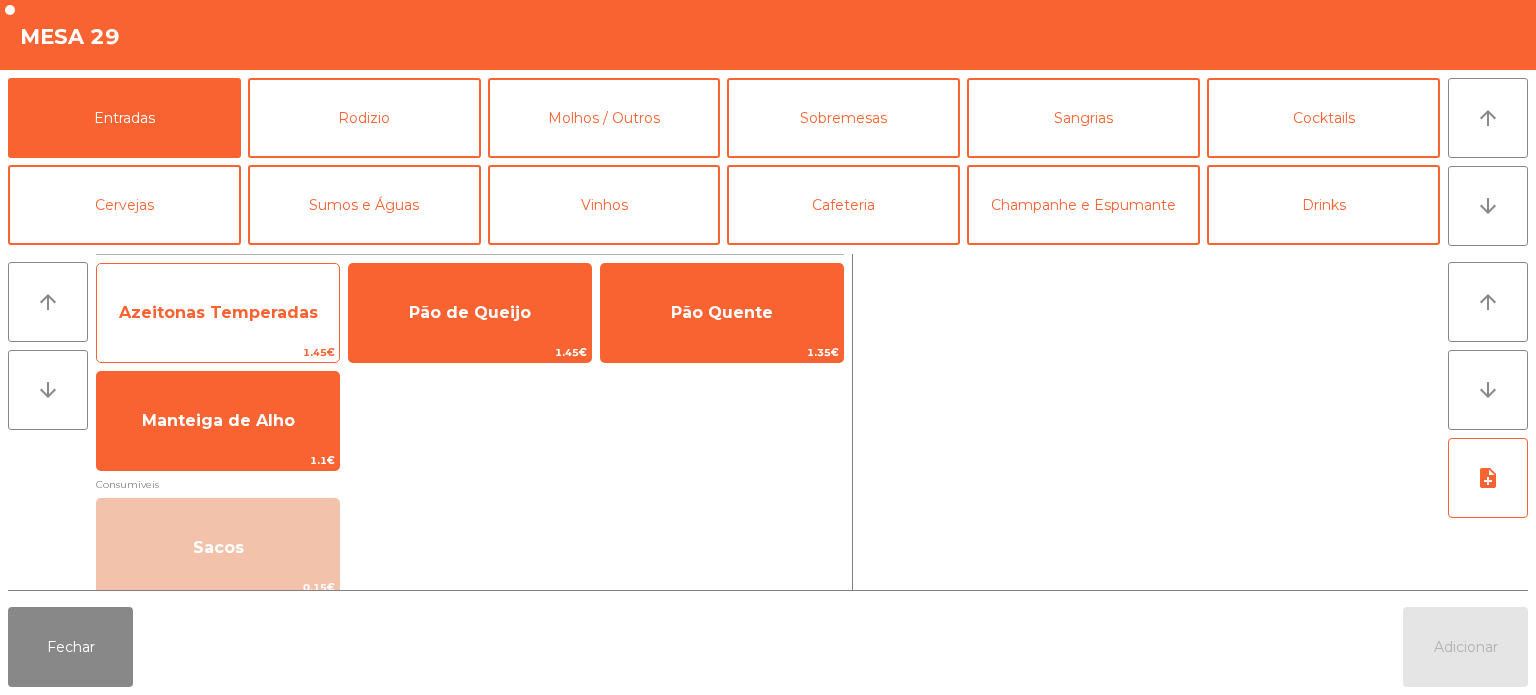 click on "Azeitonas Temperadas" 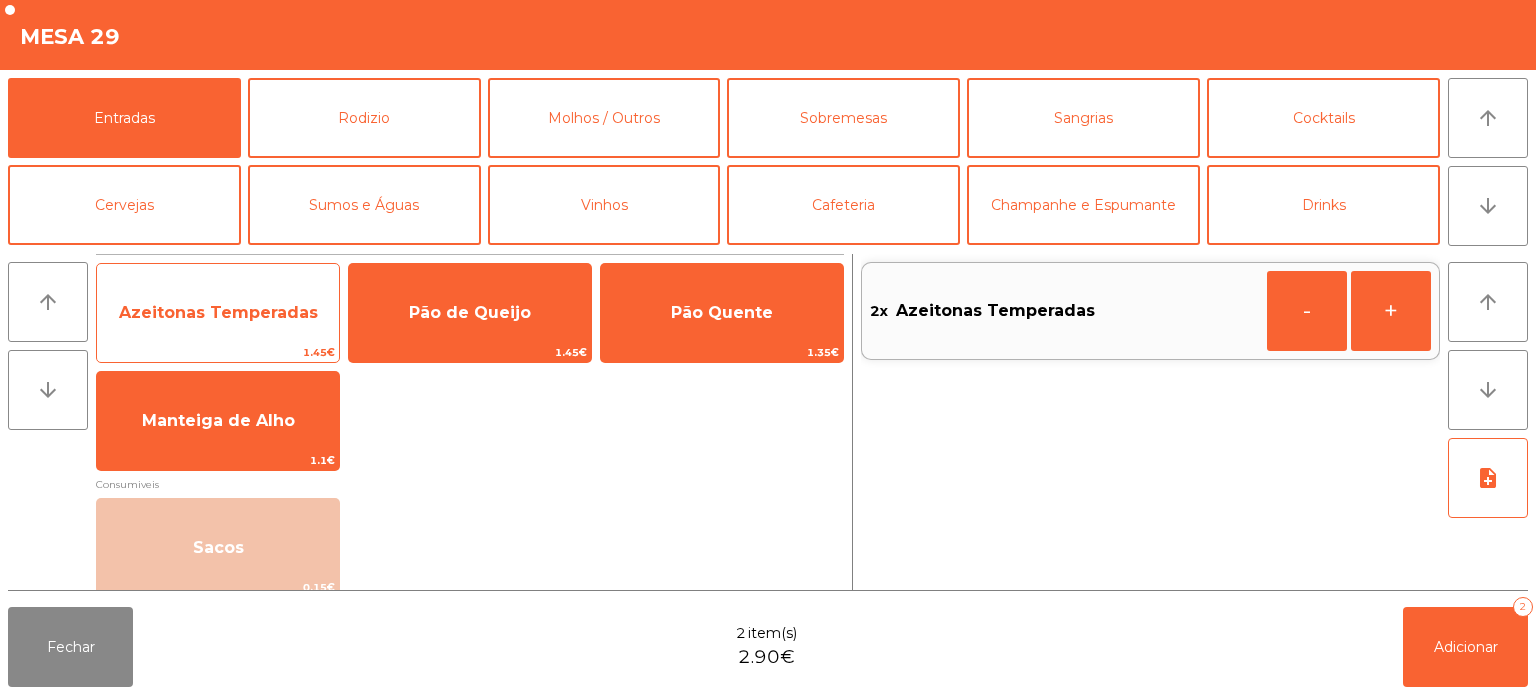 click on "Azeitonas Temperadas" 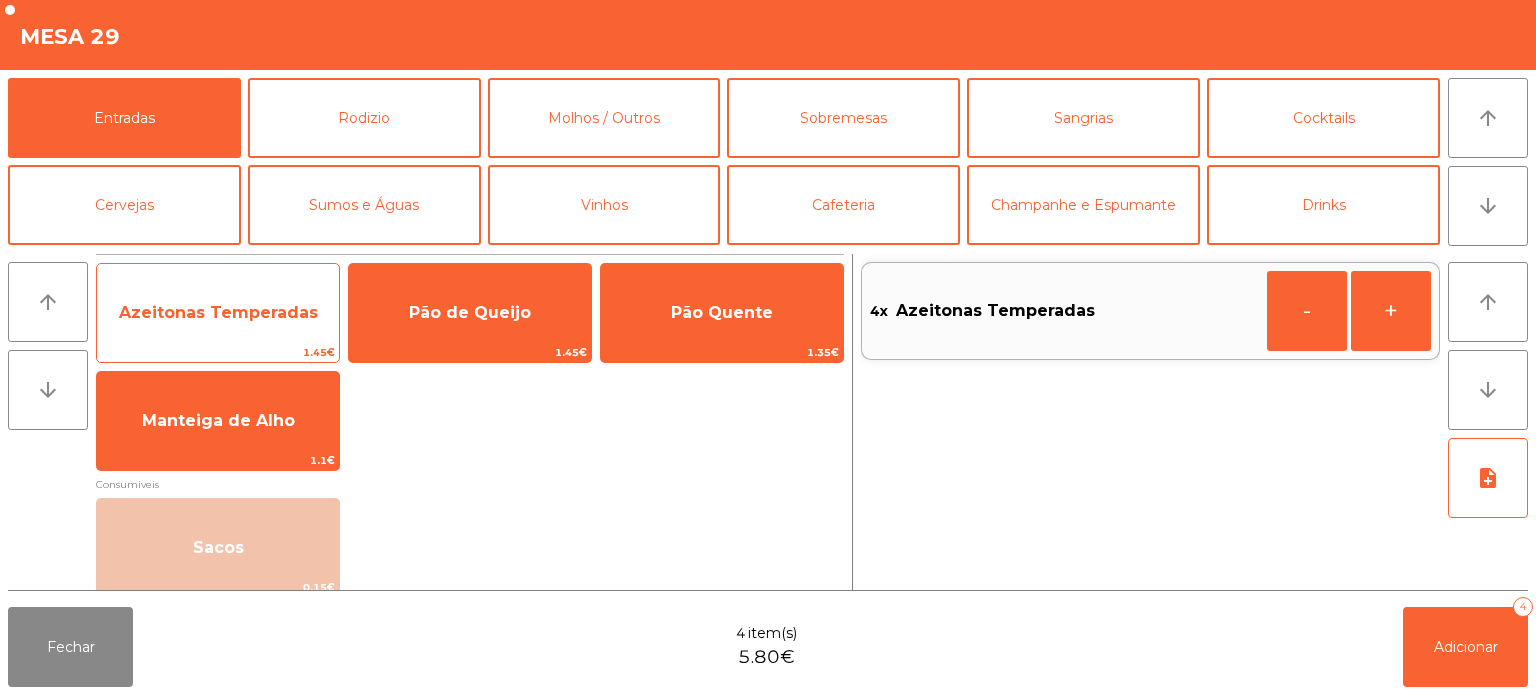 click on "Azeitonas Temperadas" 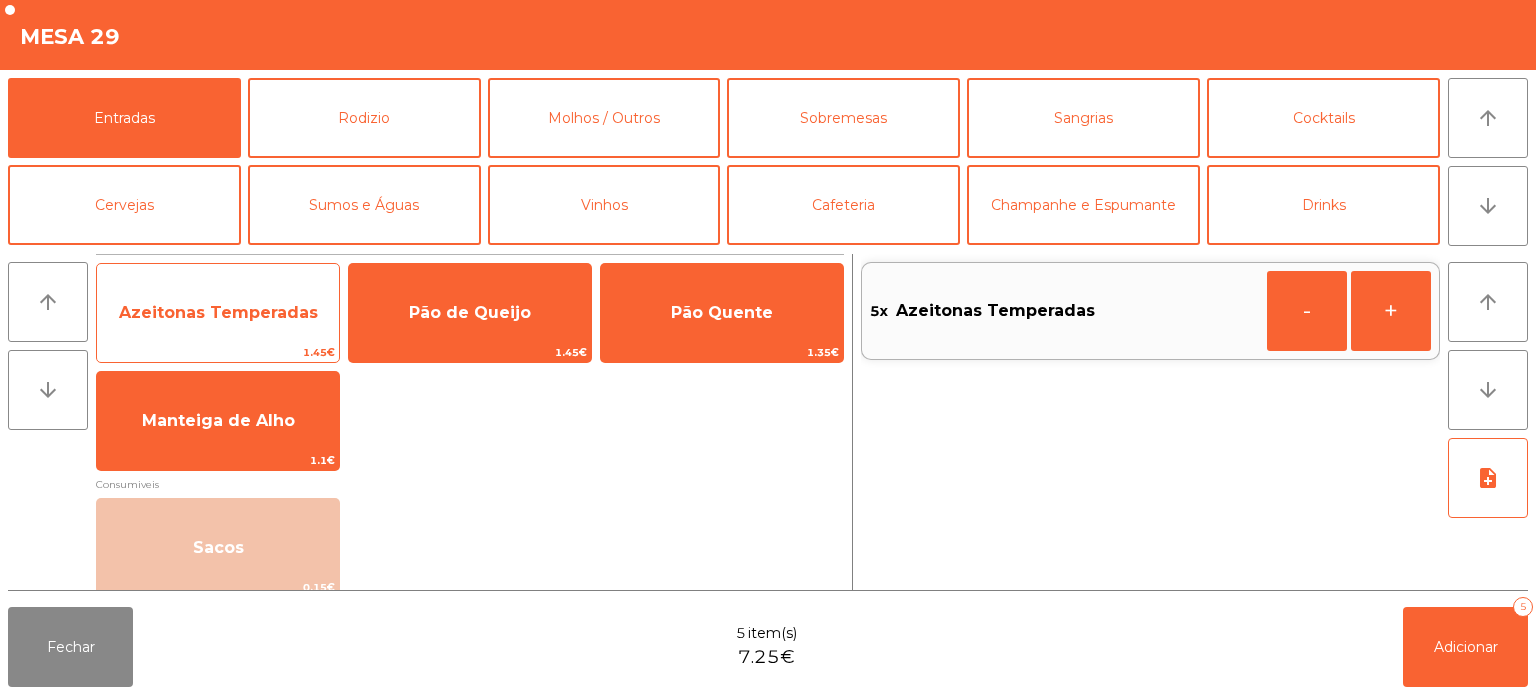 click on "Azeitonas Temperadas" 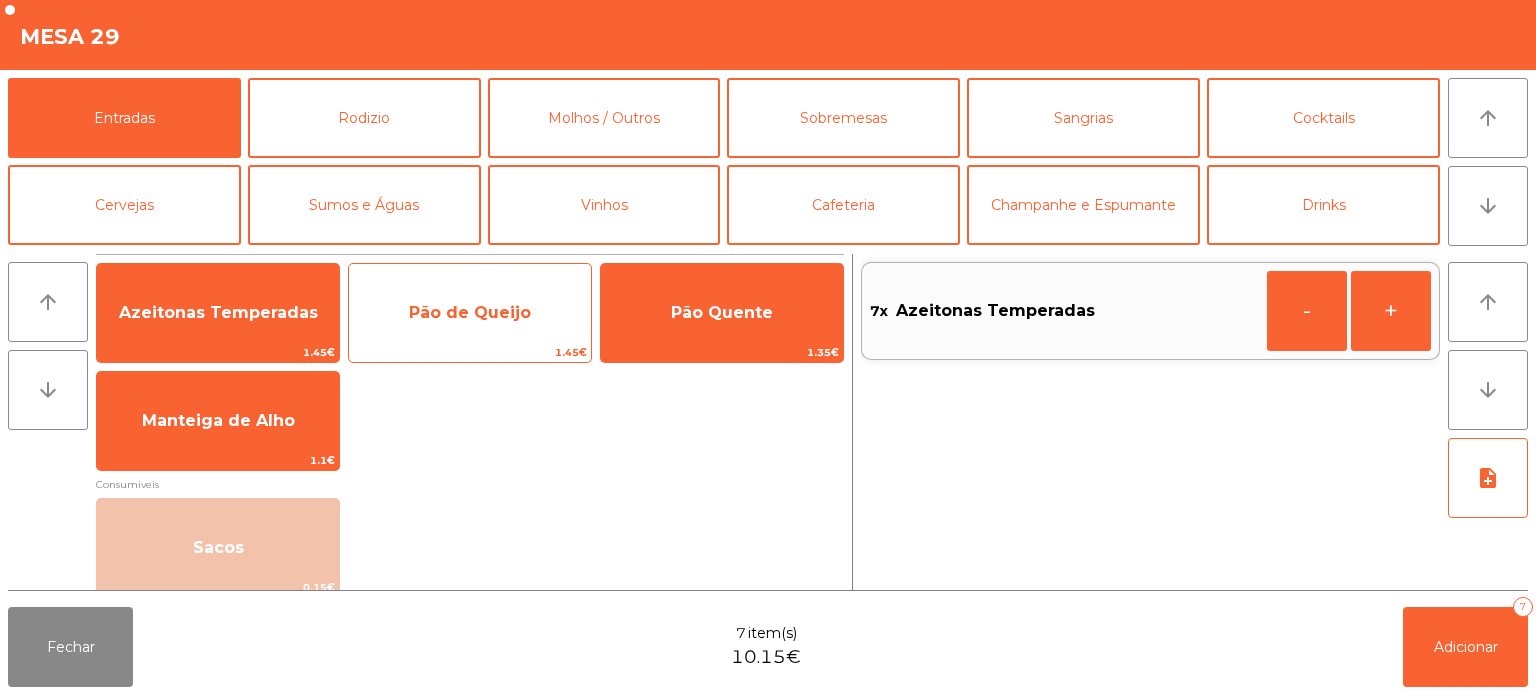 click on "Pão de Queijo" 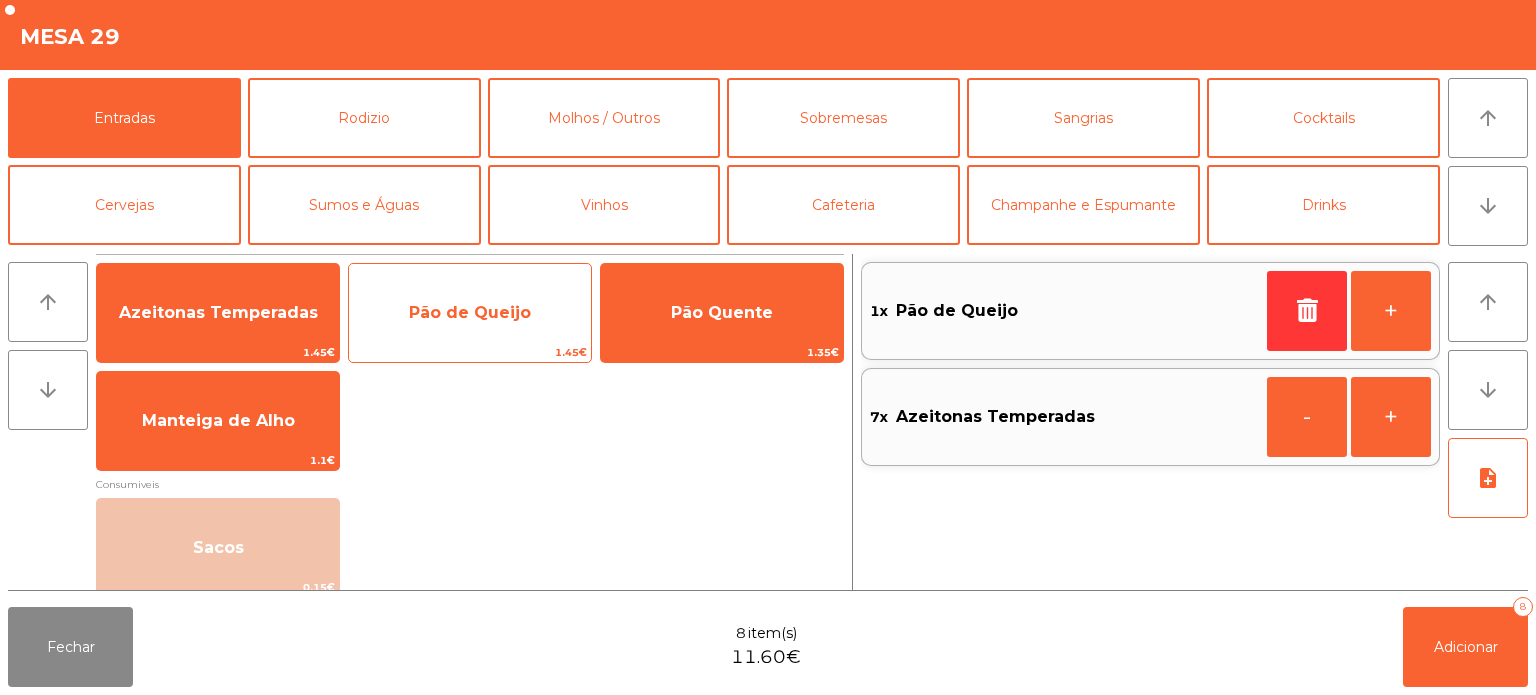 click on "Pão de Queijo" 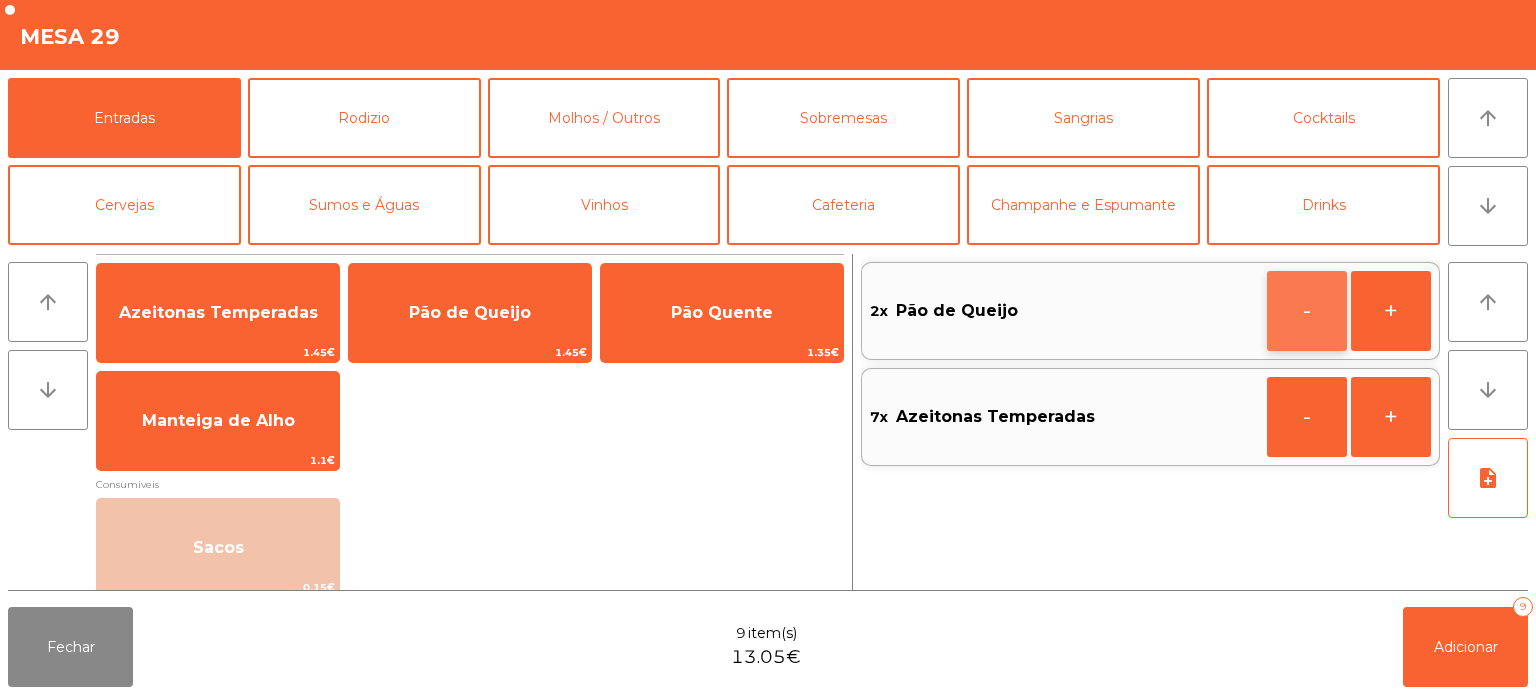 click on "-" 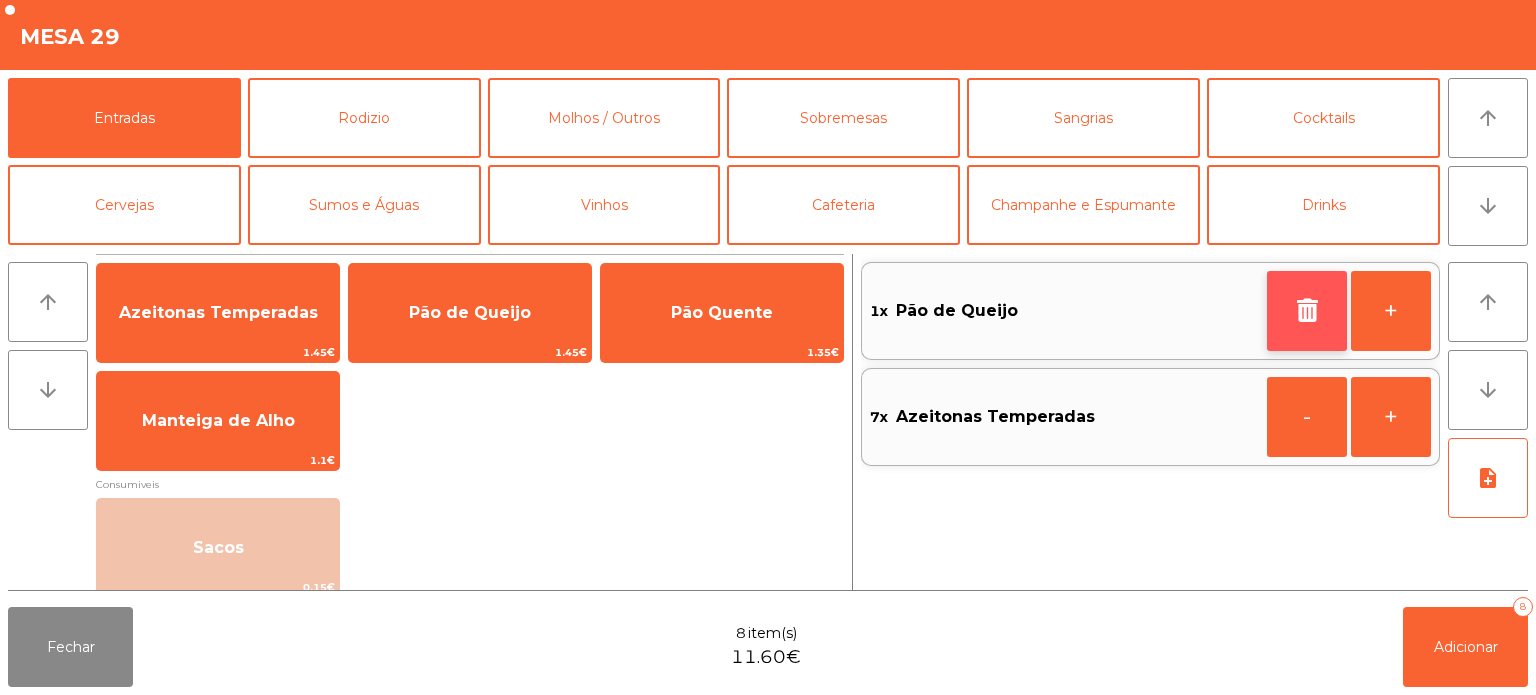 click 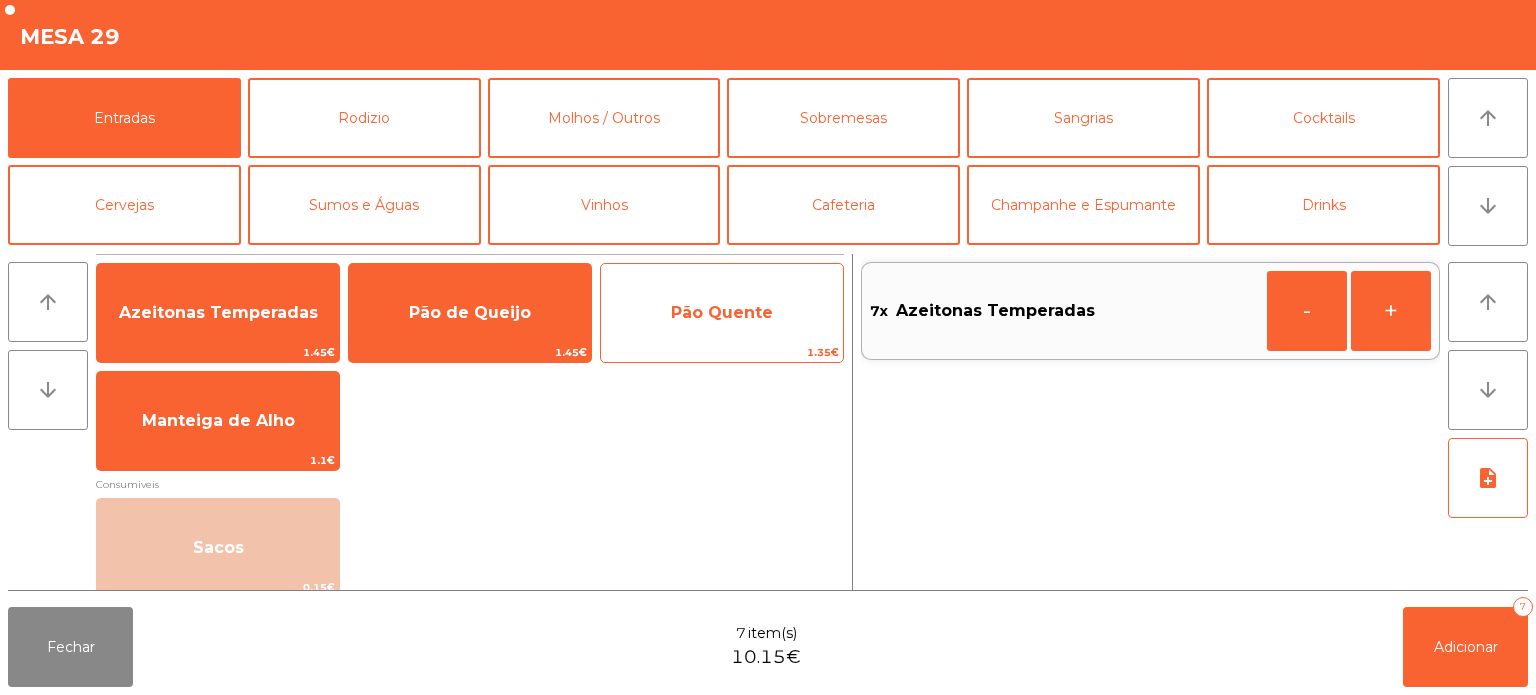 click on "Pão Quente" 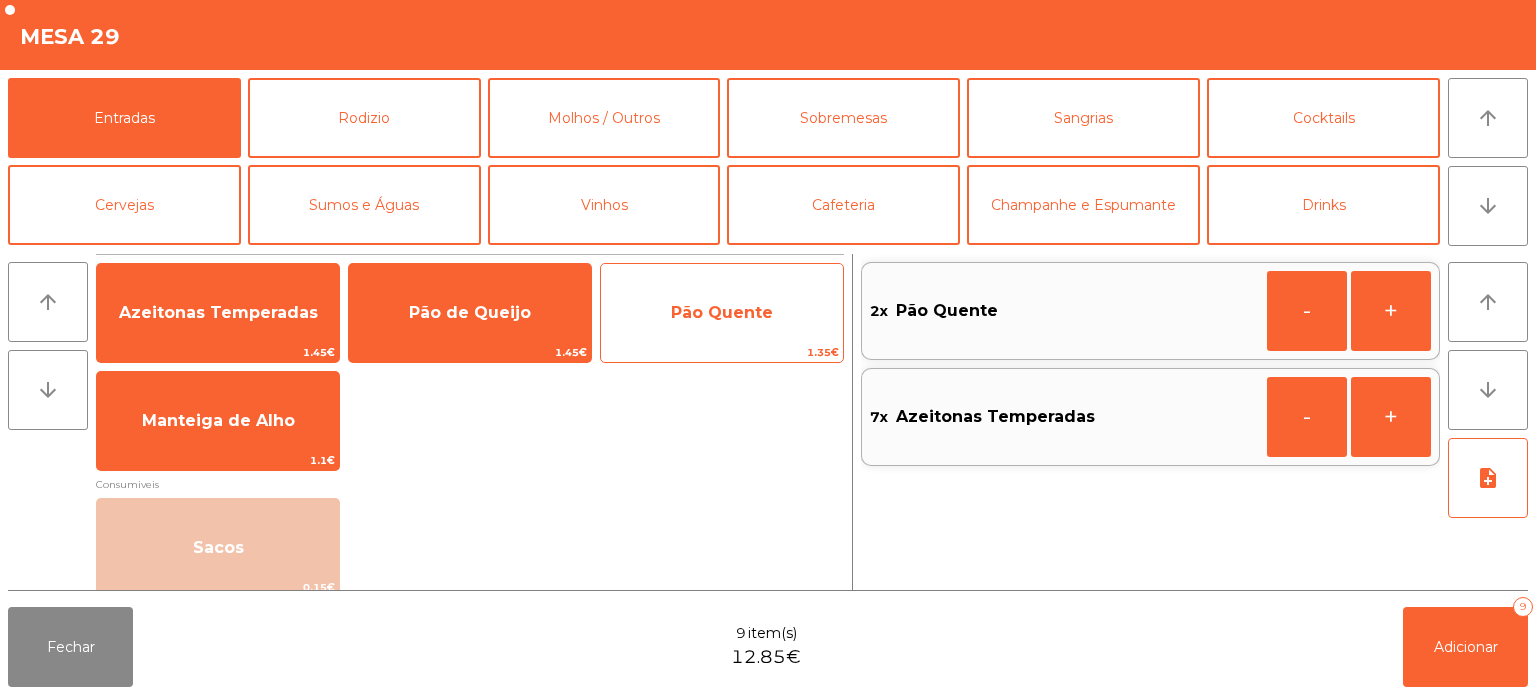 click on "Pão Quente" 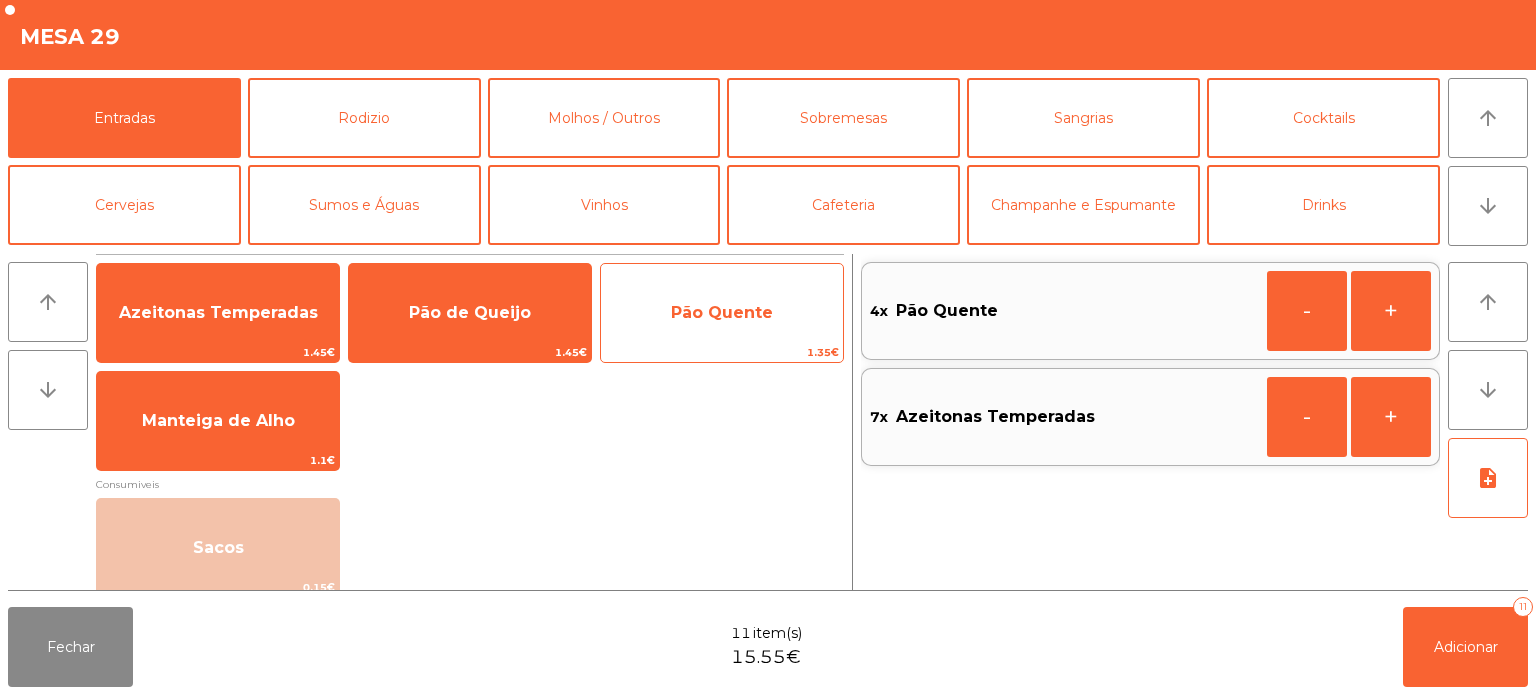 click on "Pão Quente" 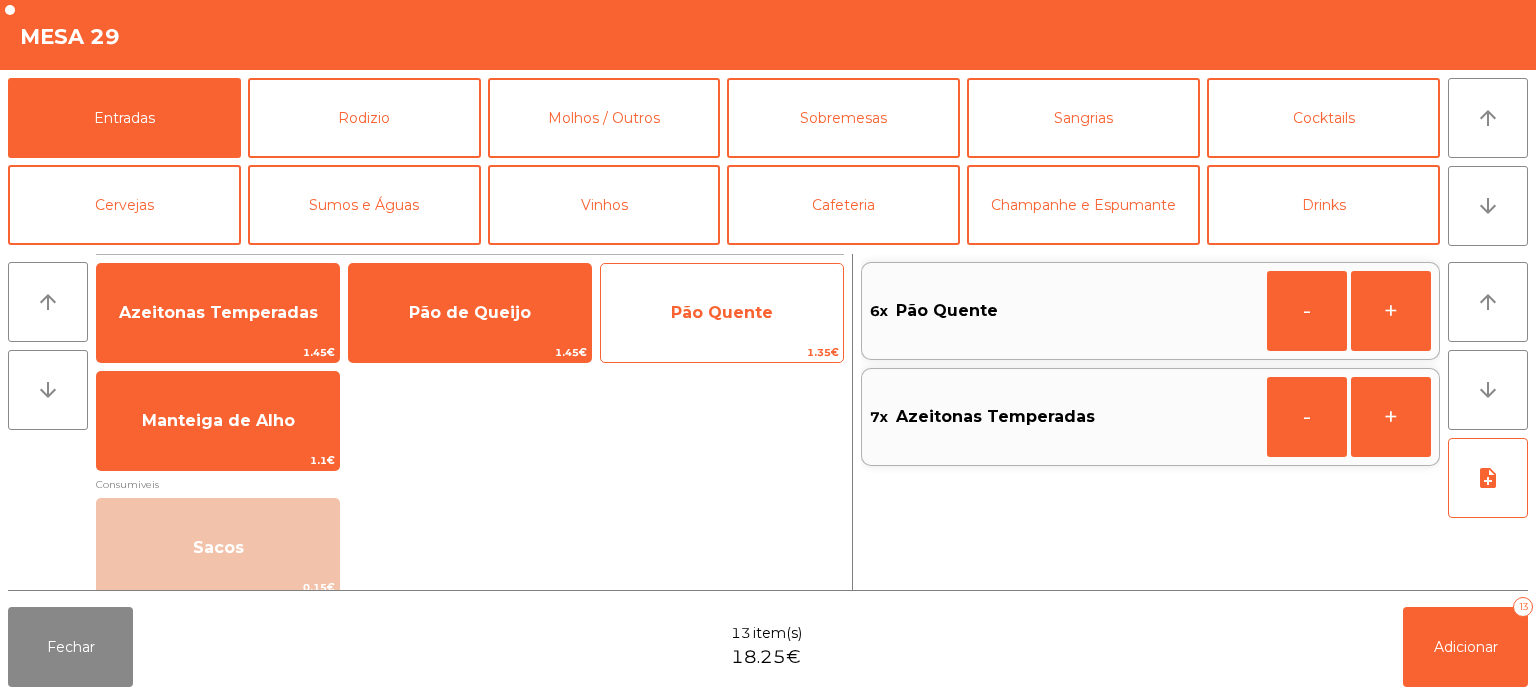 click on "Pão Quente" 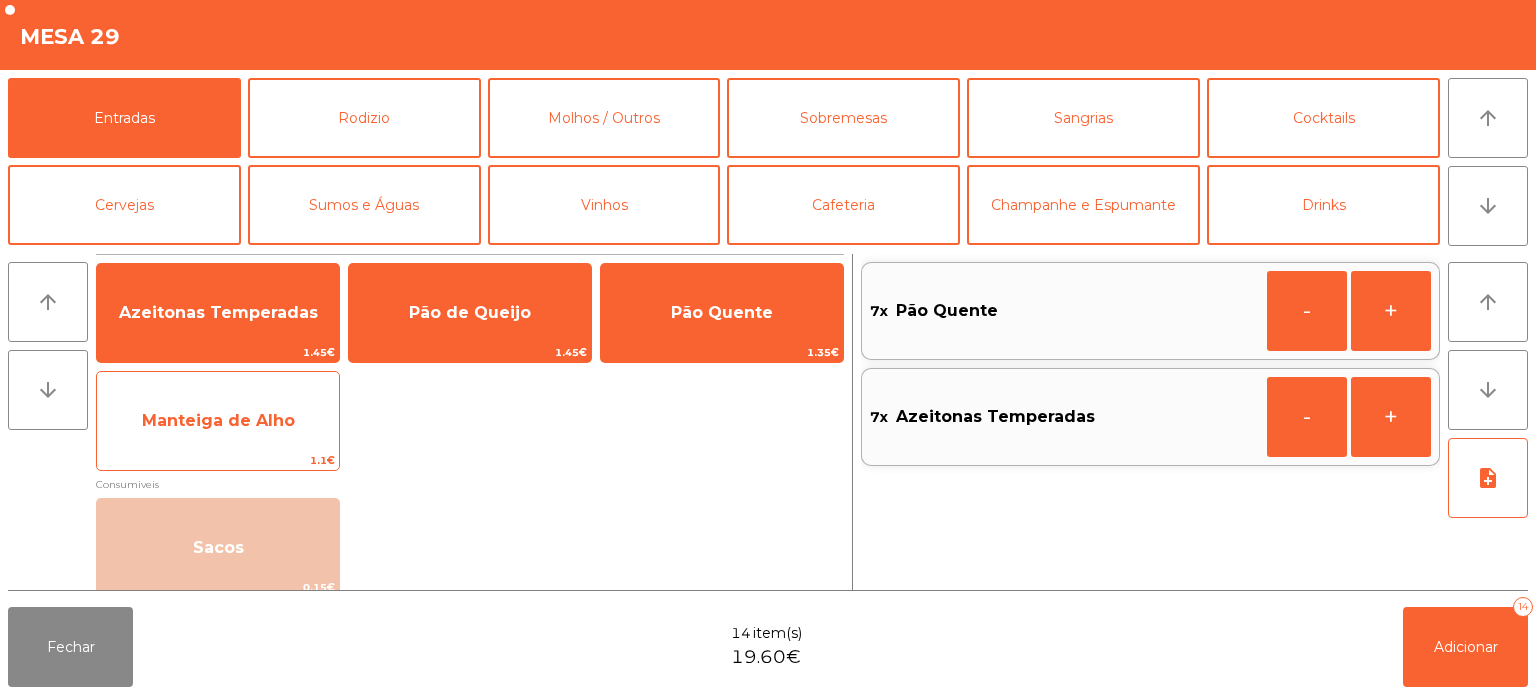 click on "Manteiga de Alho" 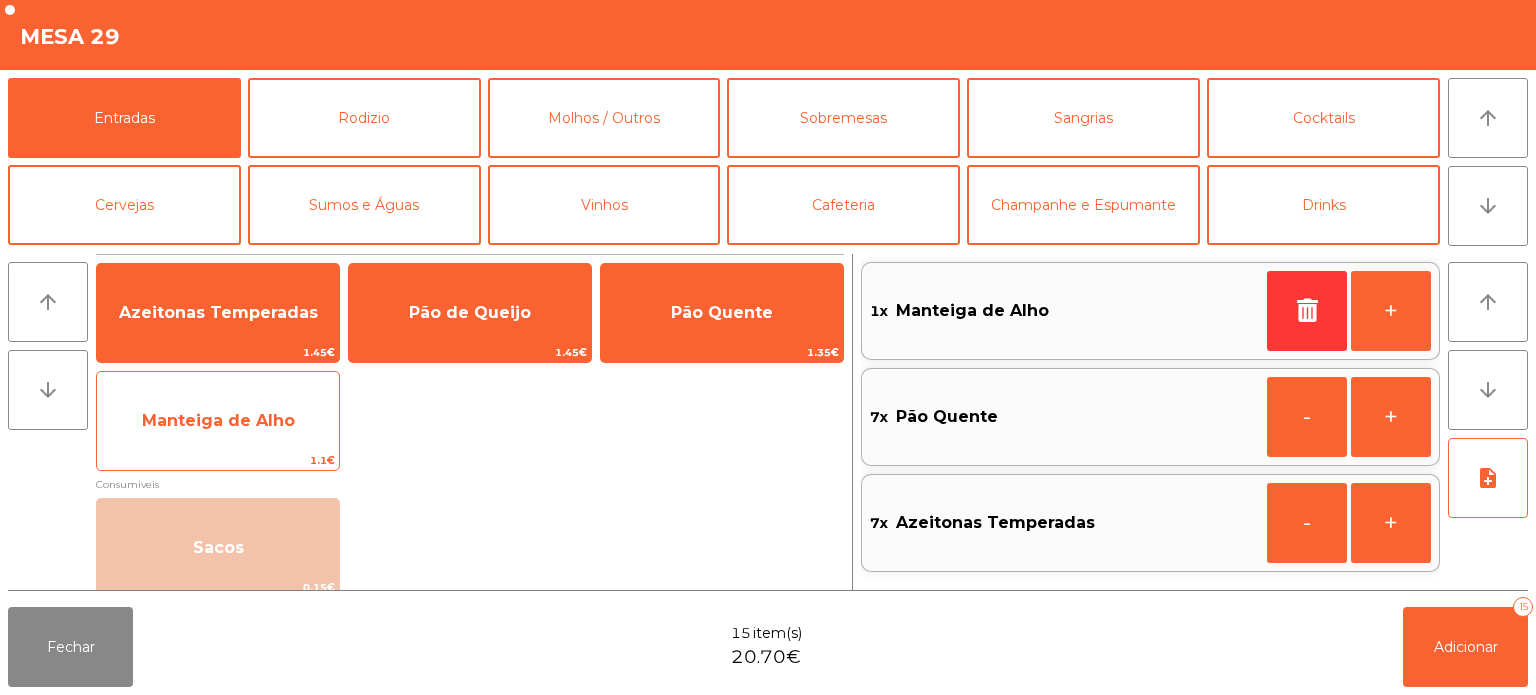 click on "Manteiga de Alho" 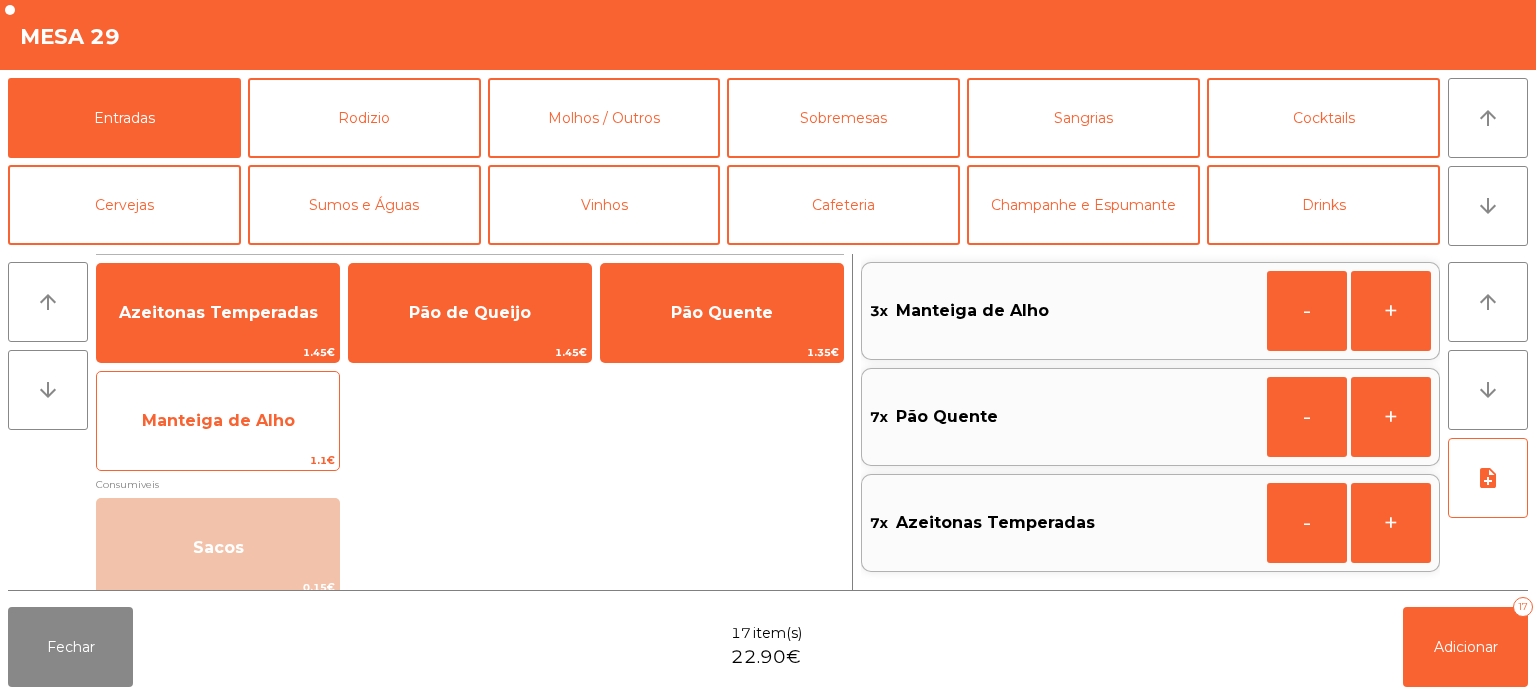 click on "Manteiga de Alho" 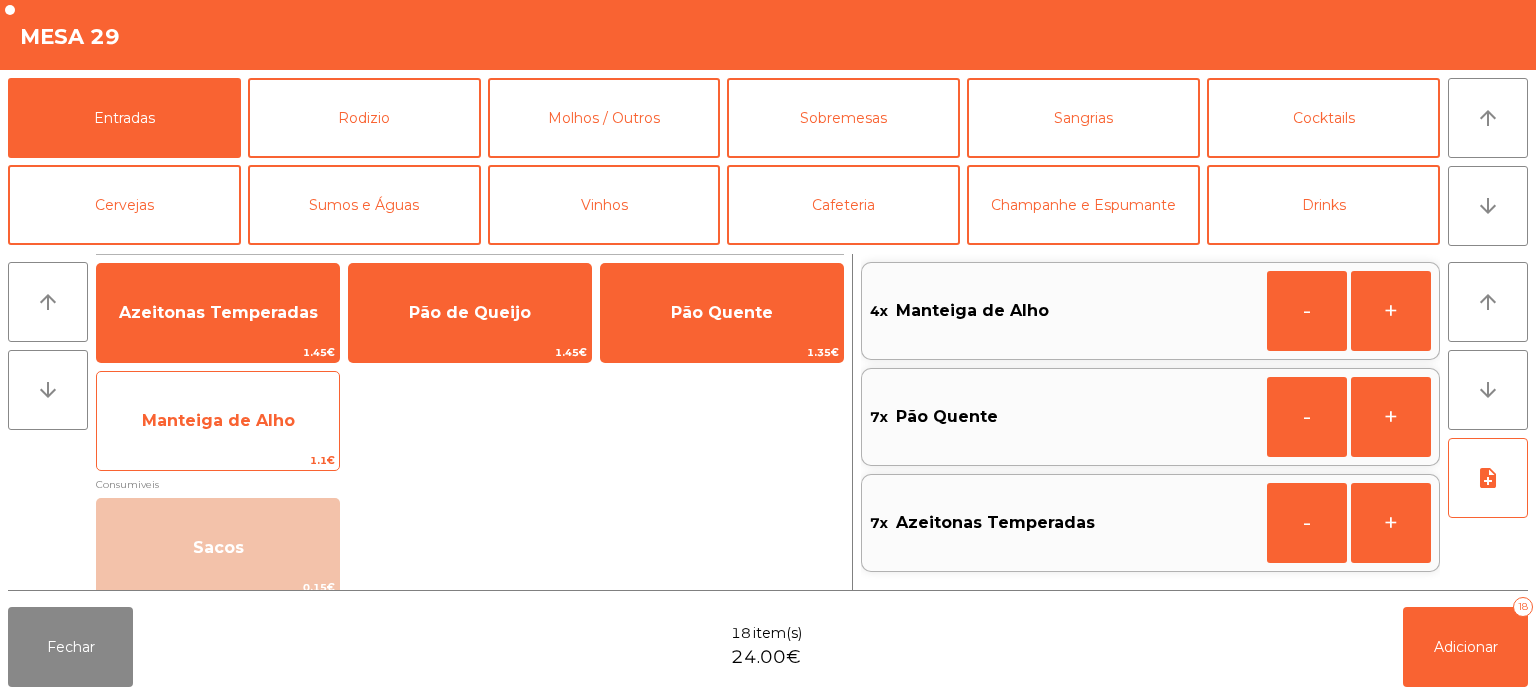 click on "Manteiga de Alho" 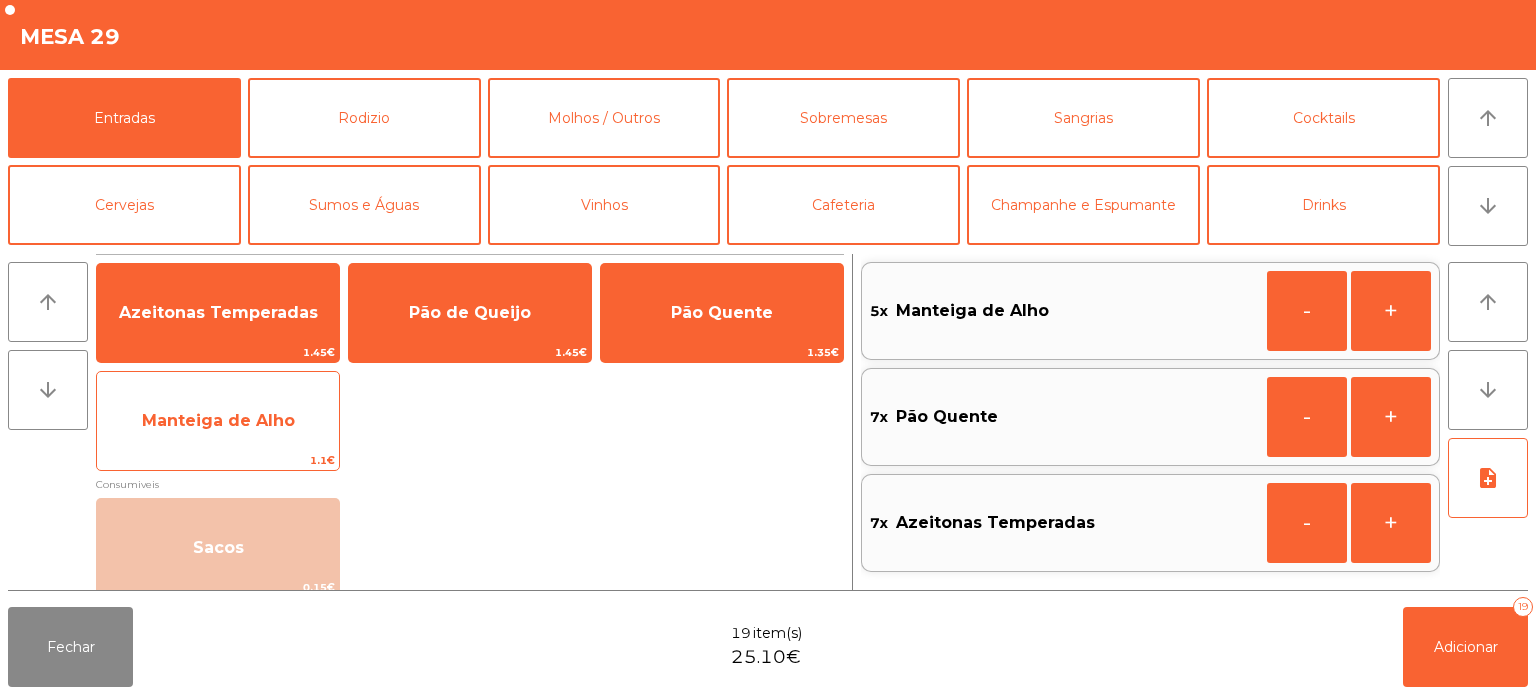 click on "Manteiga de Alho" 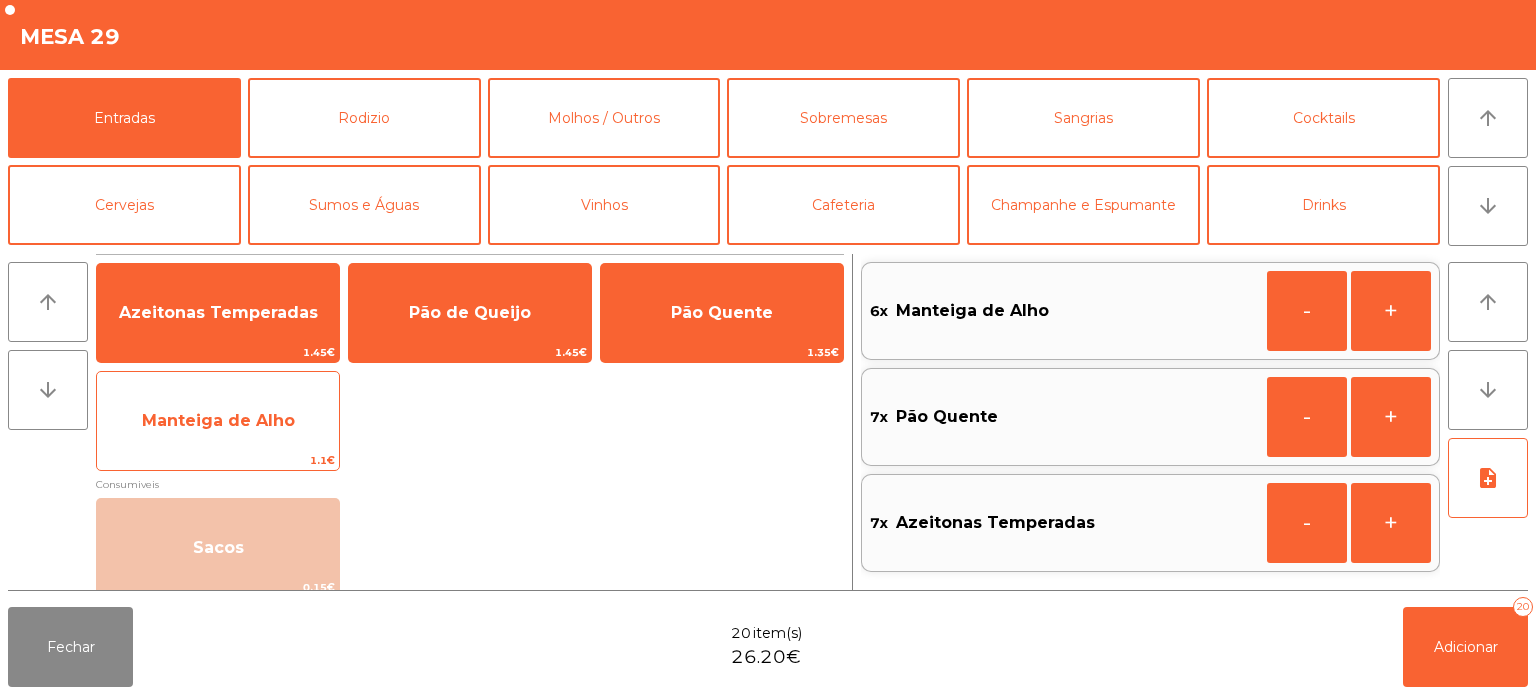 click on "Manteiga de Alho" 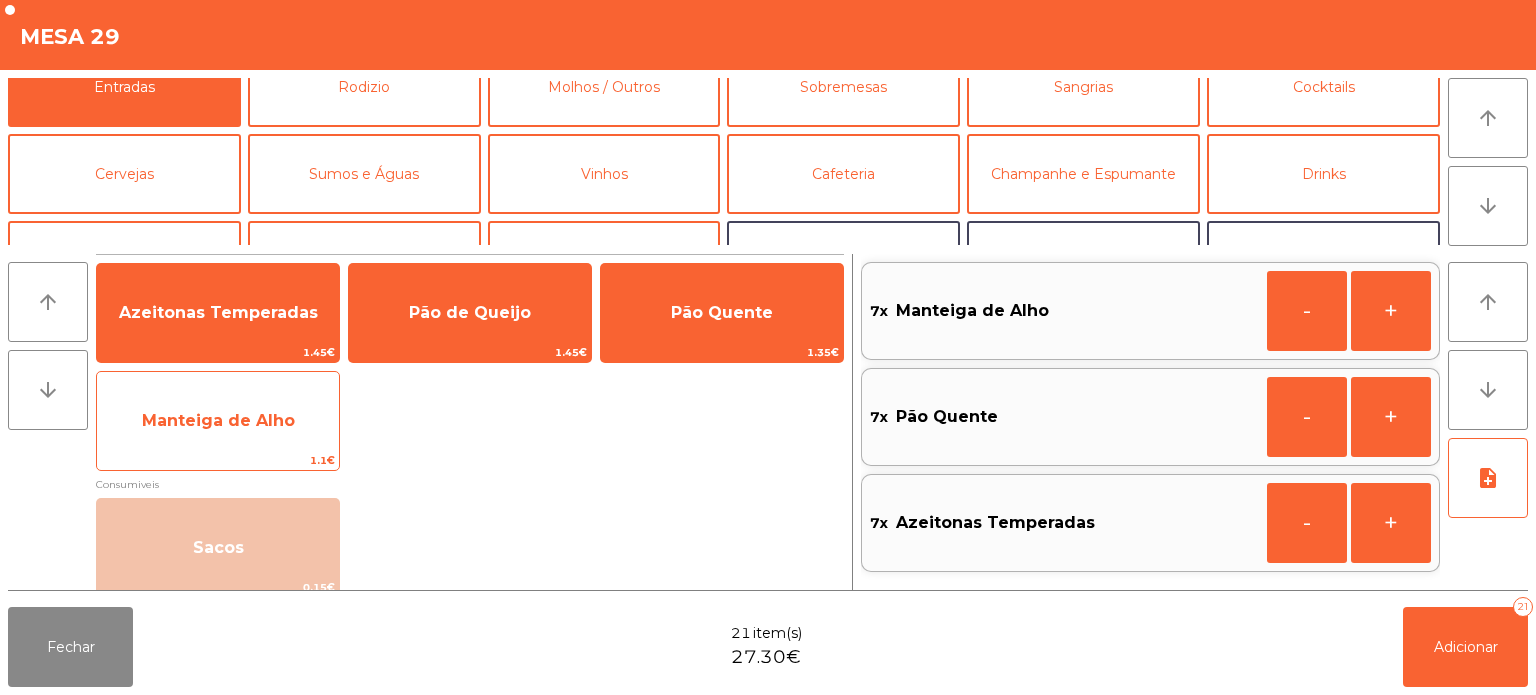 scroll, scrollTop: 30, scrollLeft: 0, axis: vertical 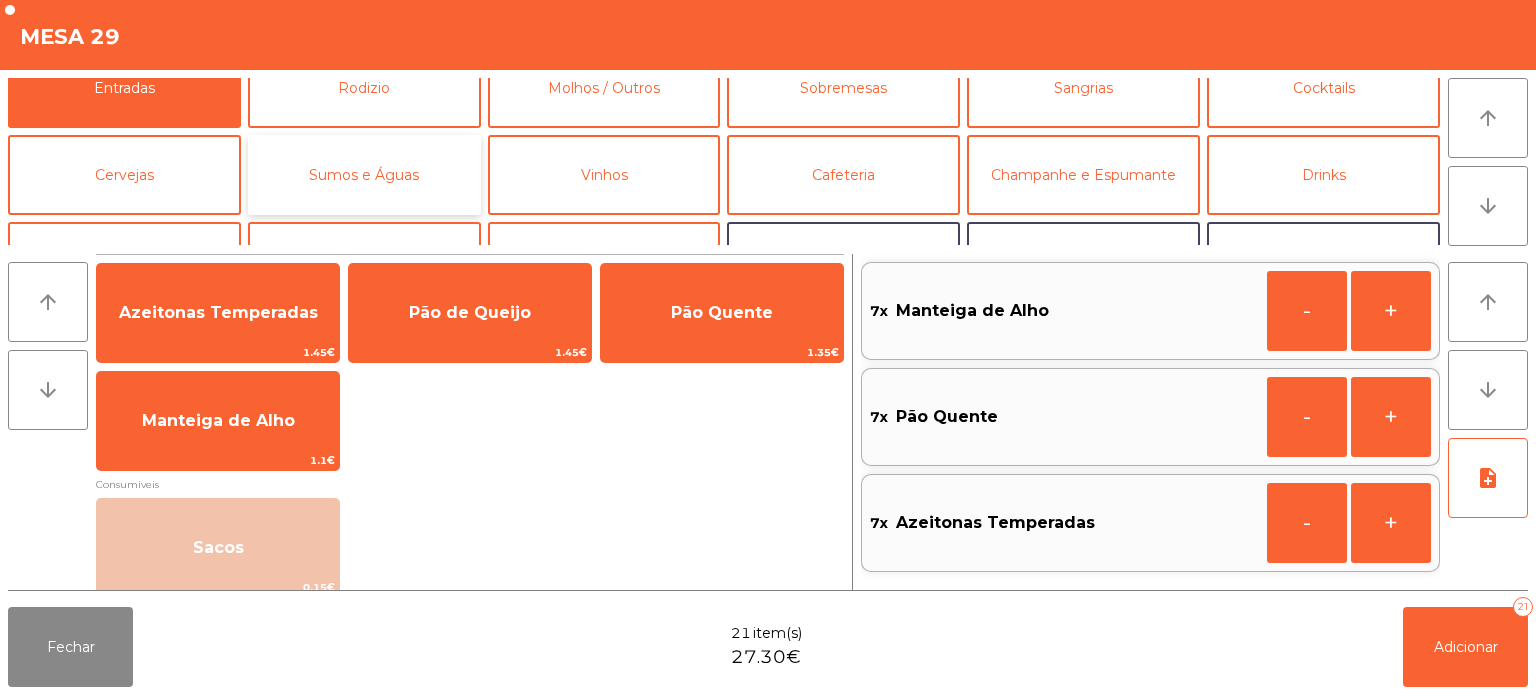 click on "Sumos e Águas" 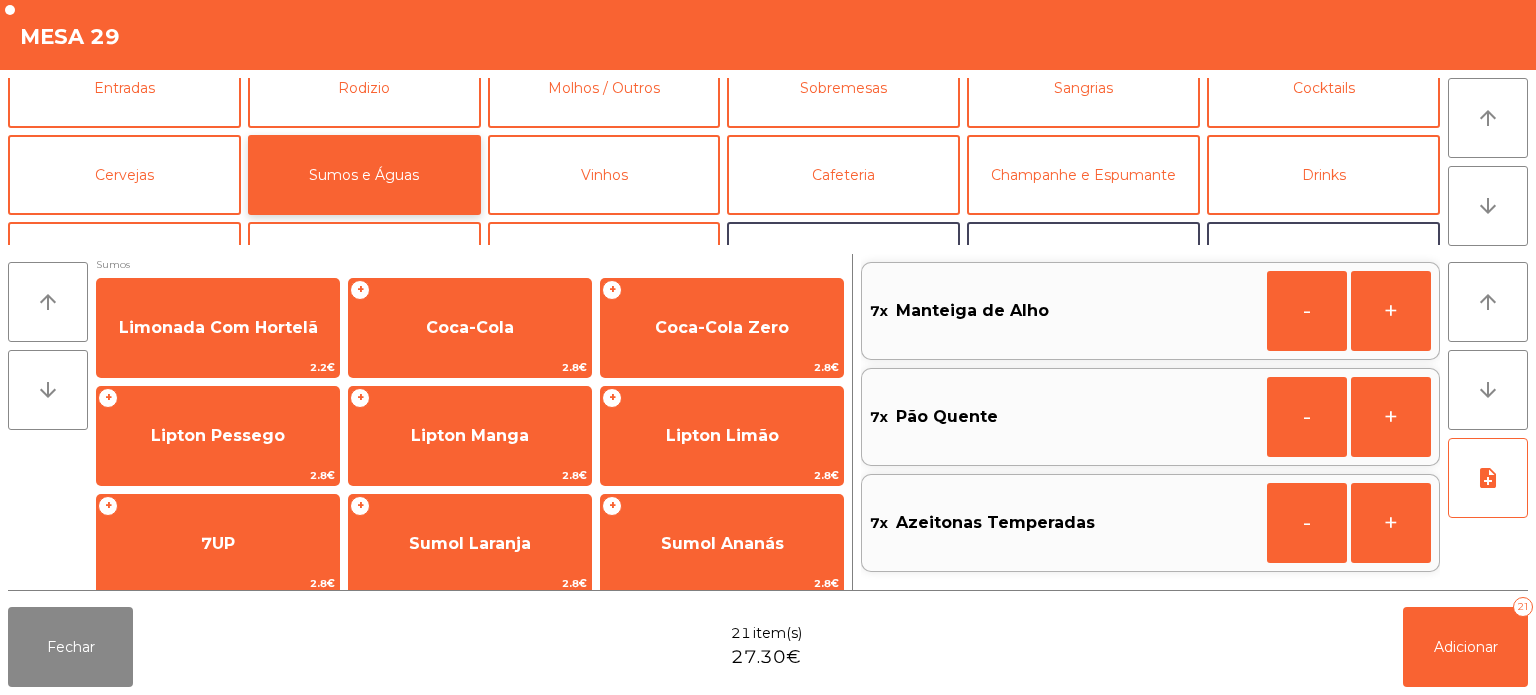 scroll, scrollTop: 106, scrollLeft: 0, axis: vertical 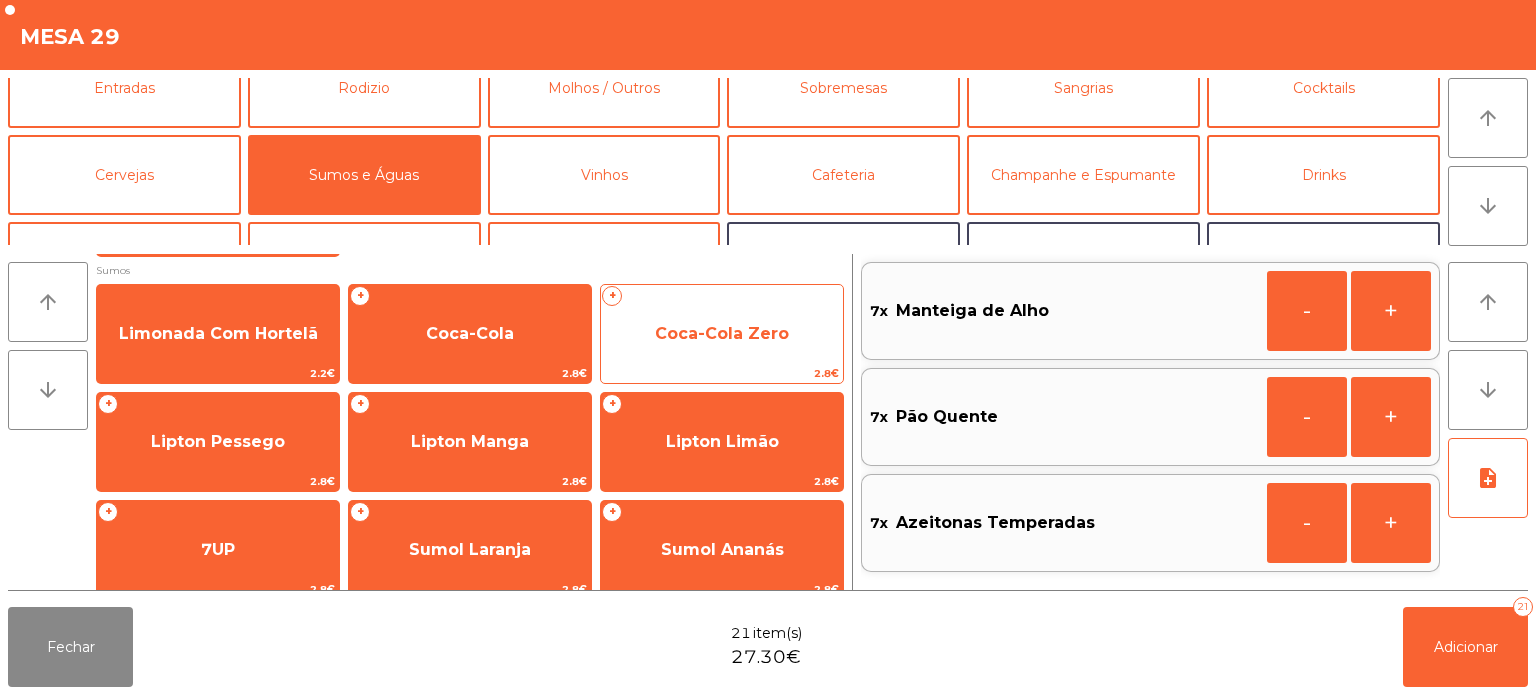 click on "Coca-Cola Zero" 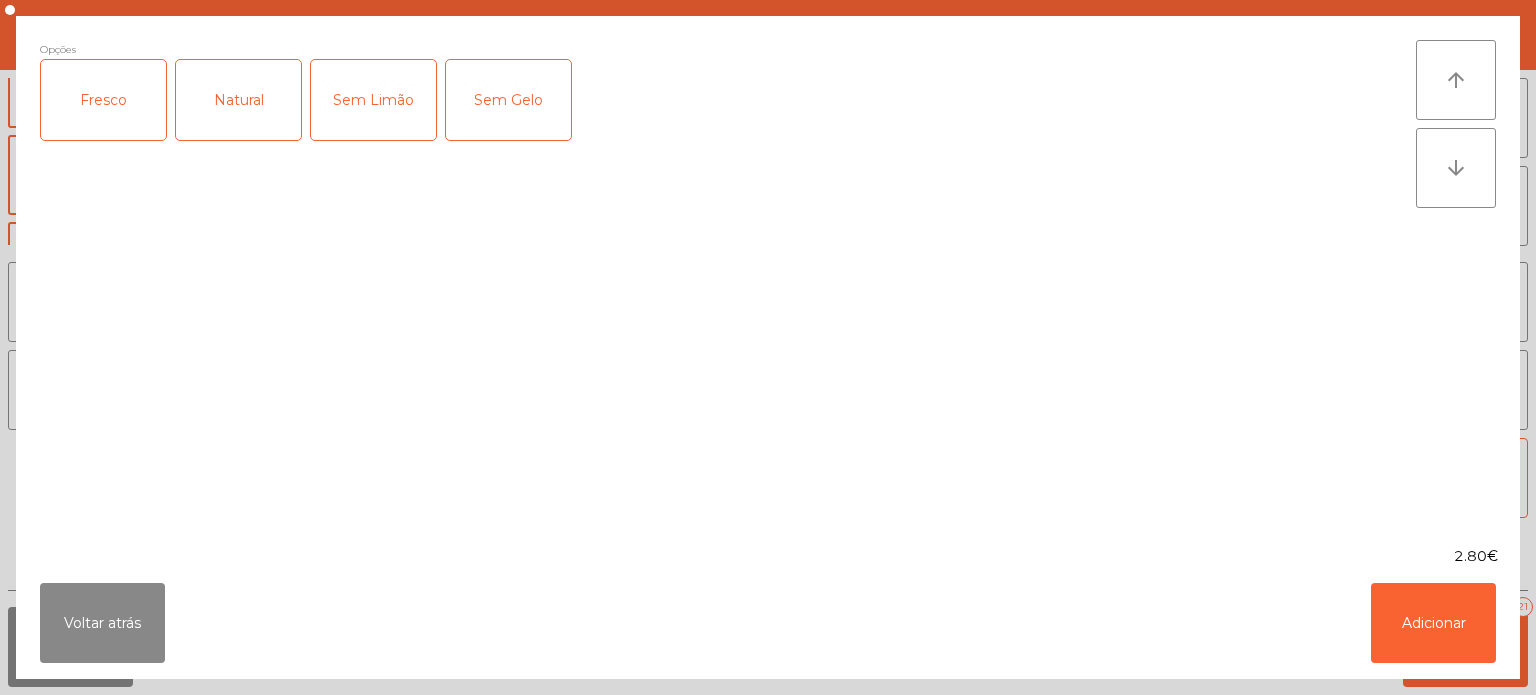 click on "Opções  Fresco   Natural   Sem Limão   Sem Gelo" 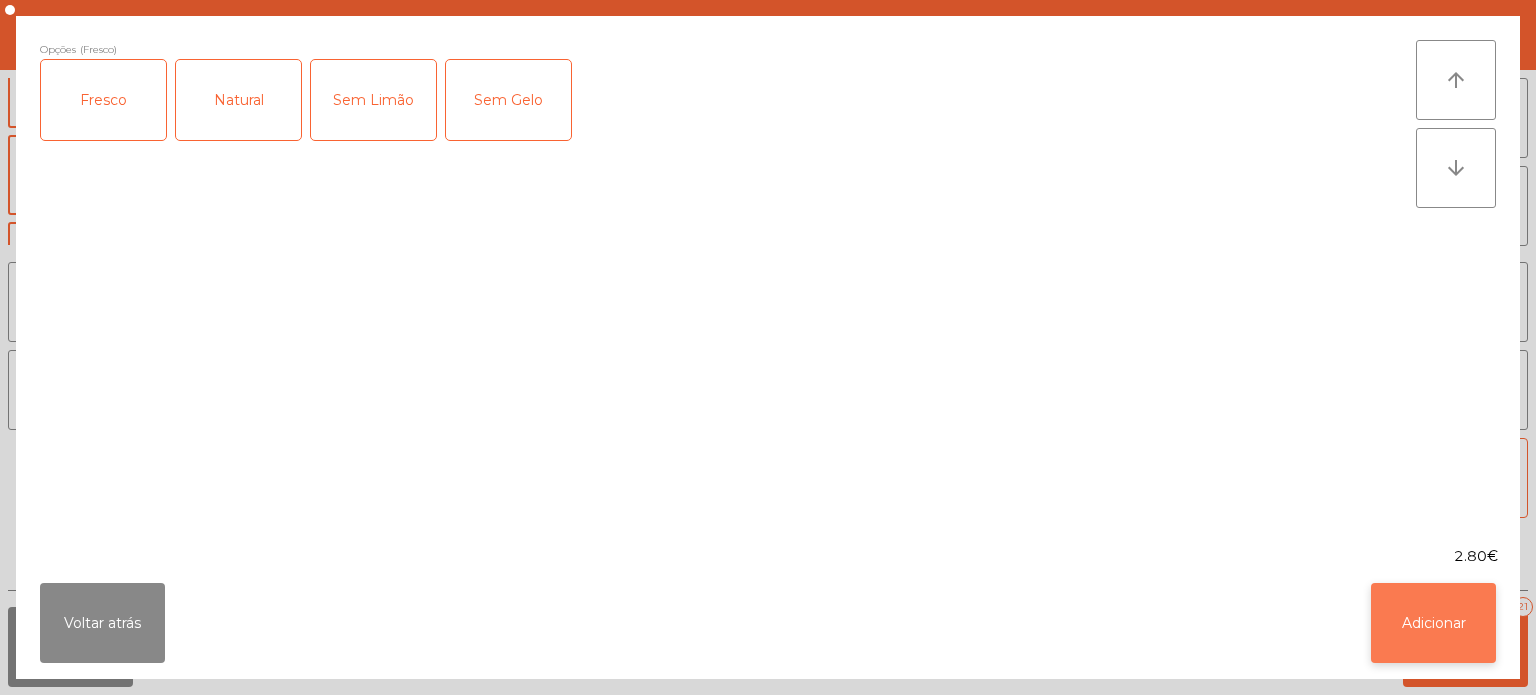 click on "Adicionar" 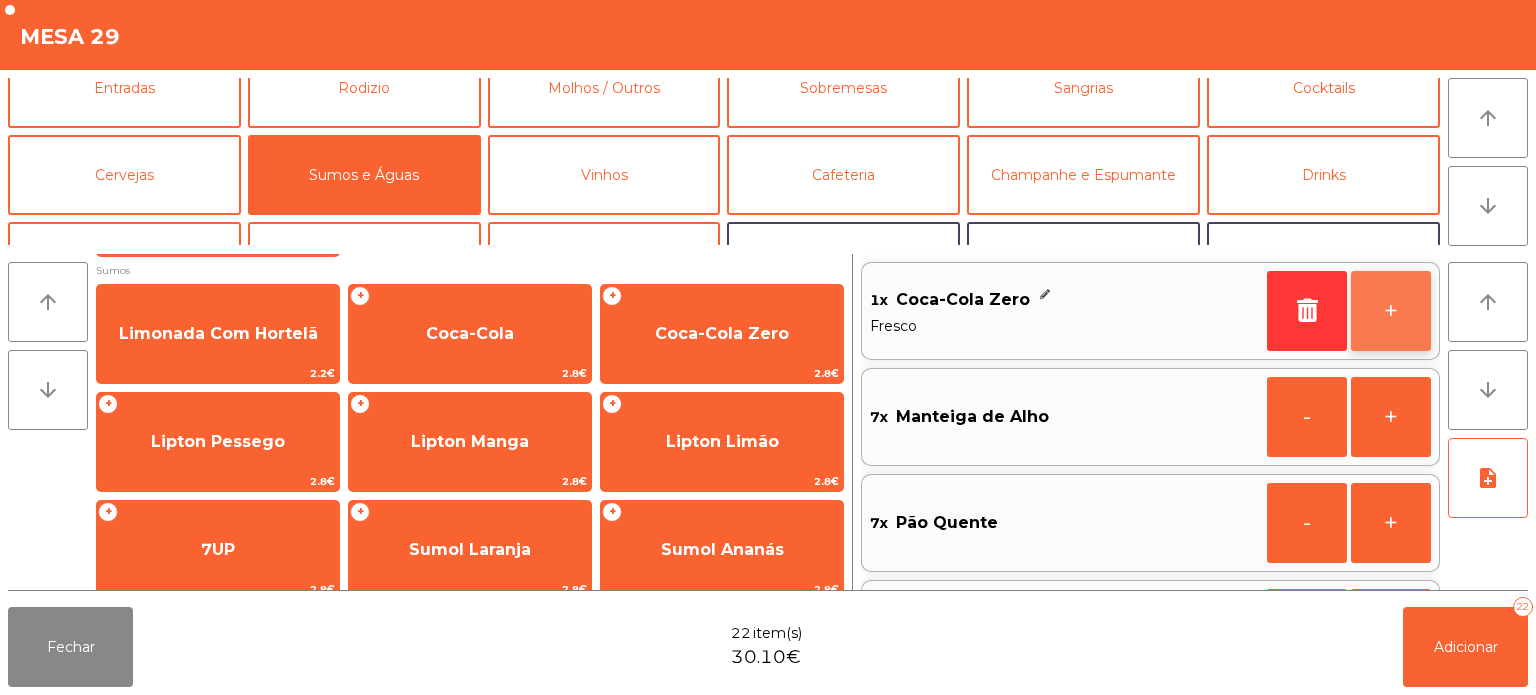 click on "+" 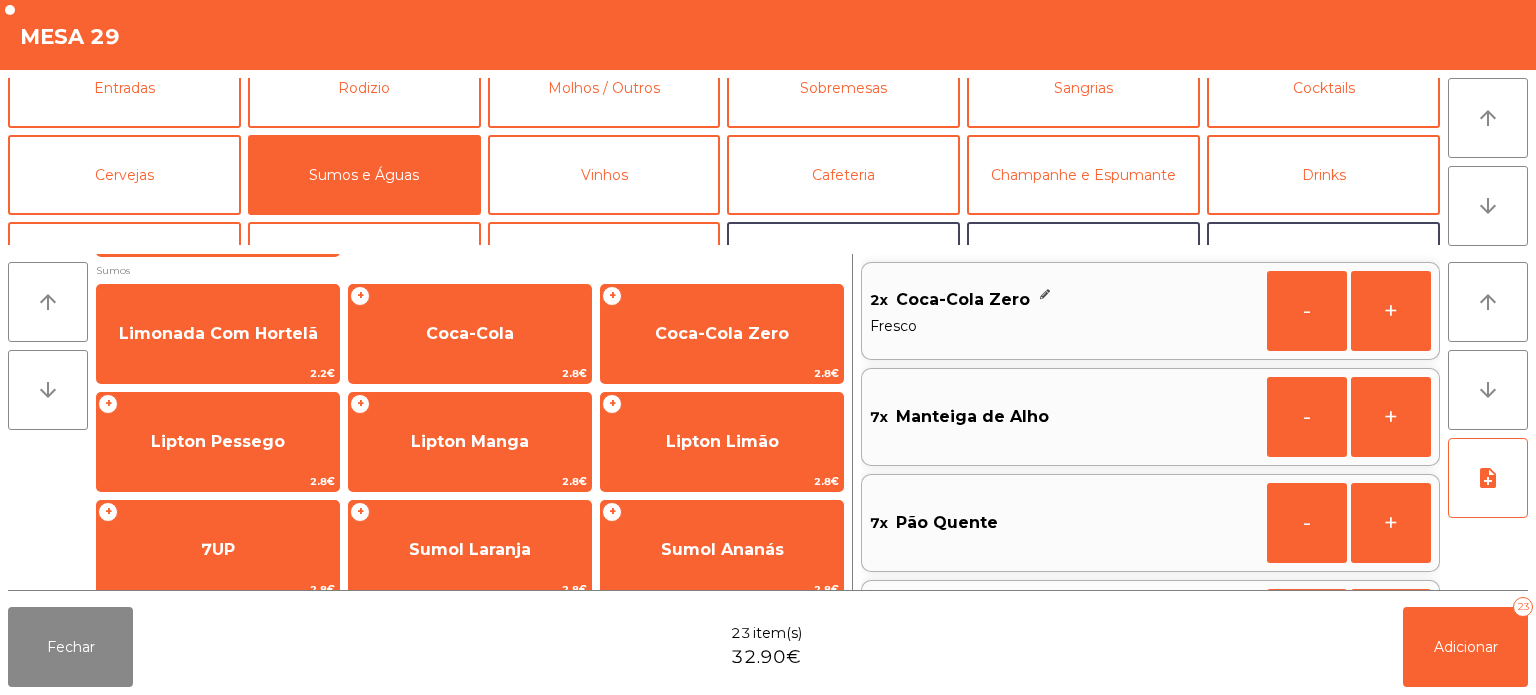scroll, scrollTop: 8, scrollLeft: 0, axis: vertical 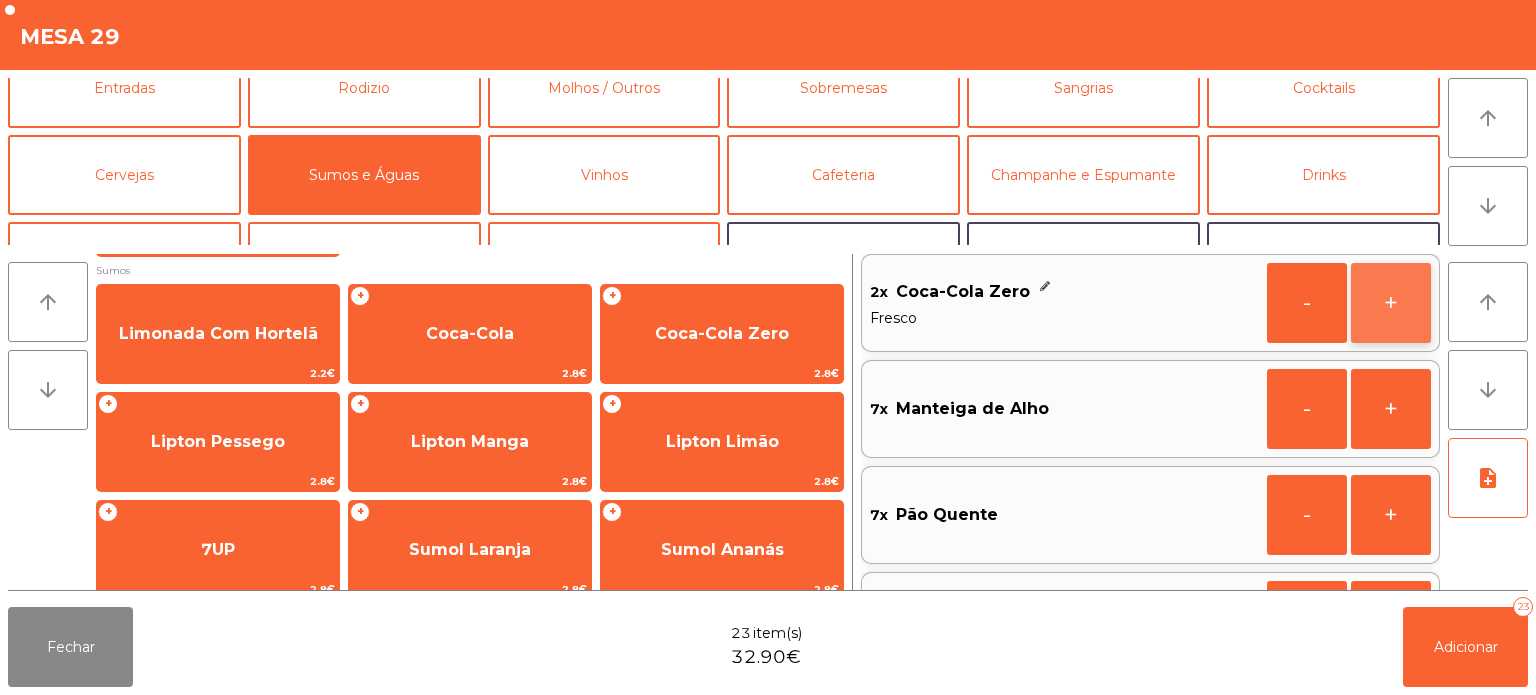 click on "+" 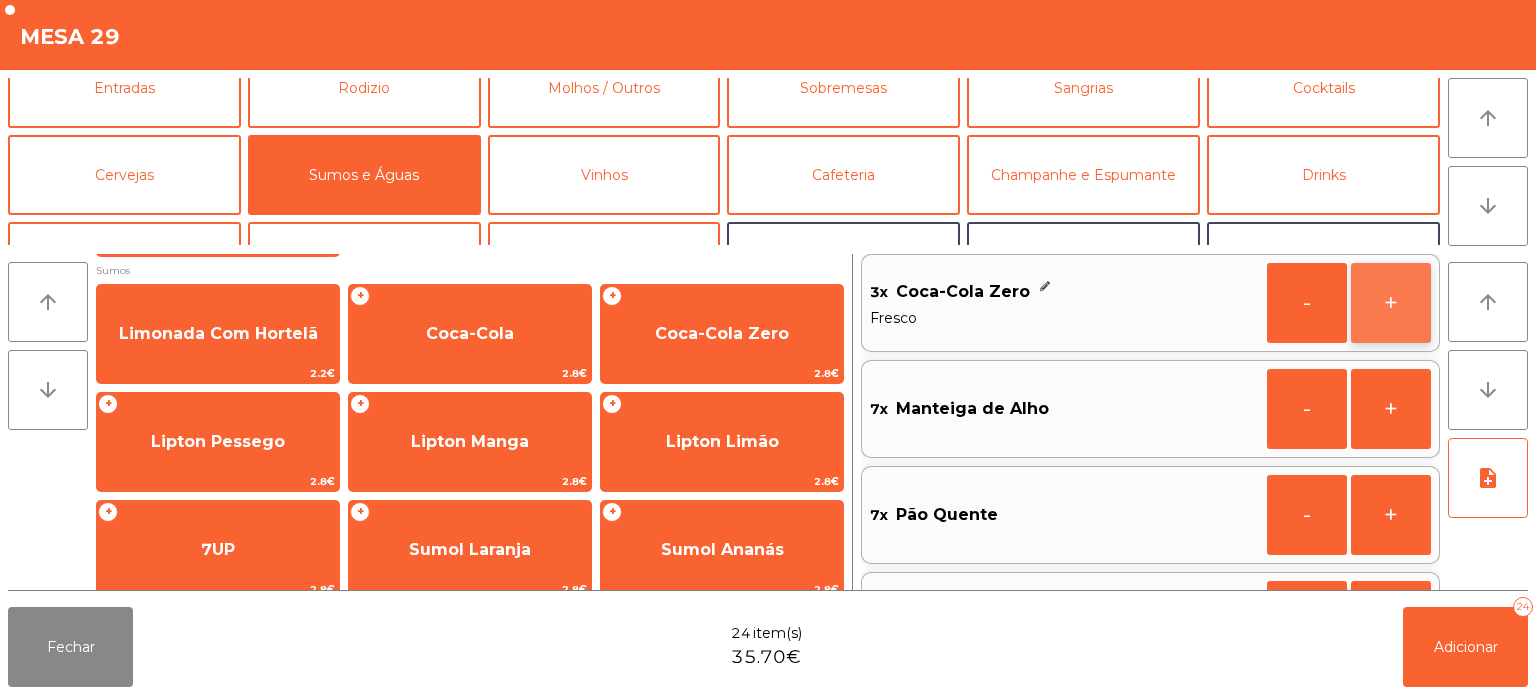 click on "+" 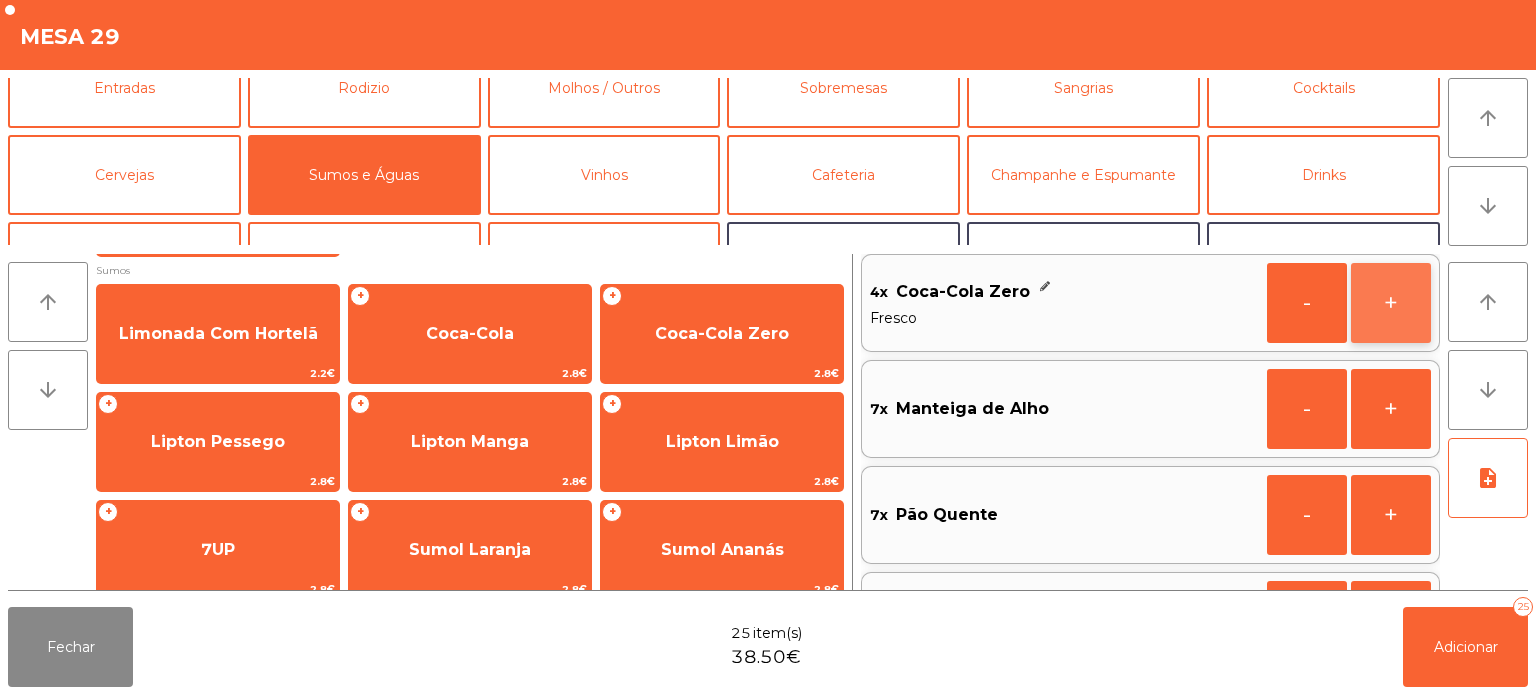 click on "+" 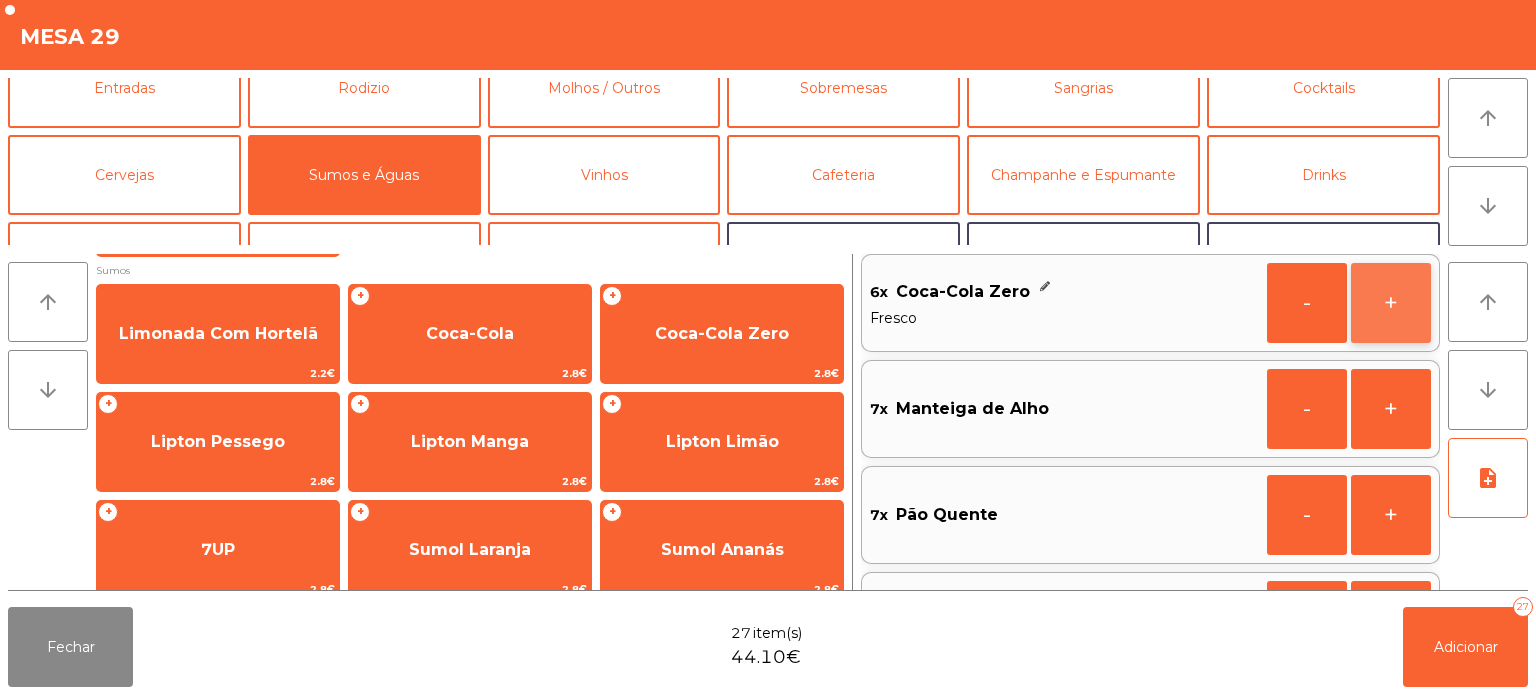 click on "+" 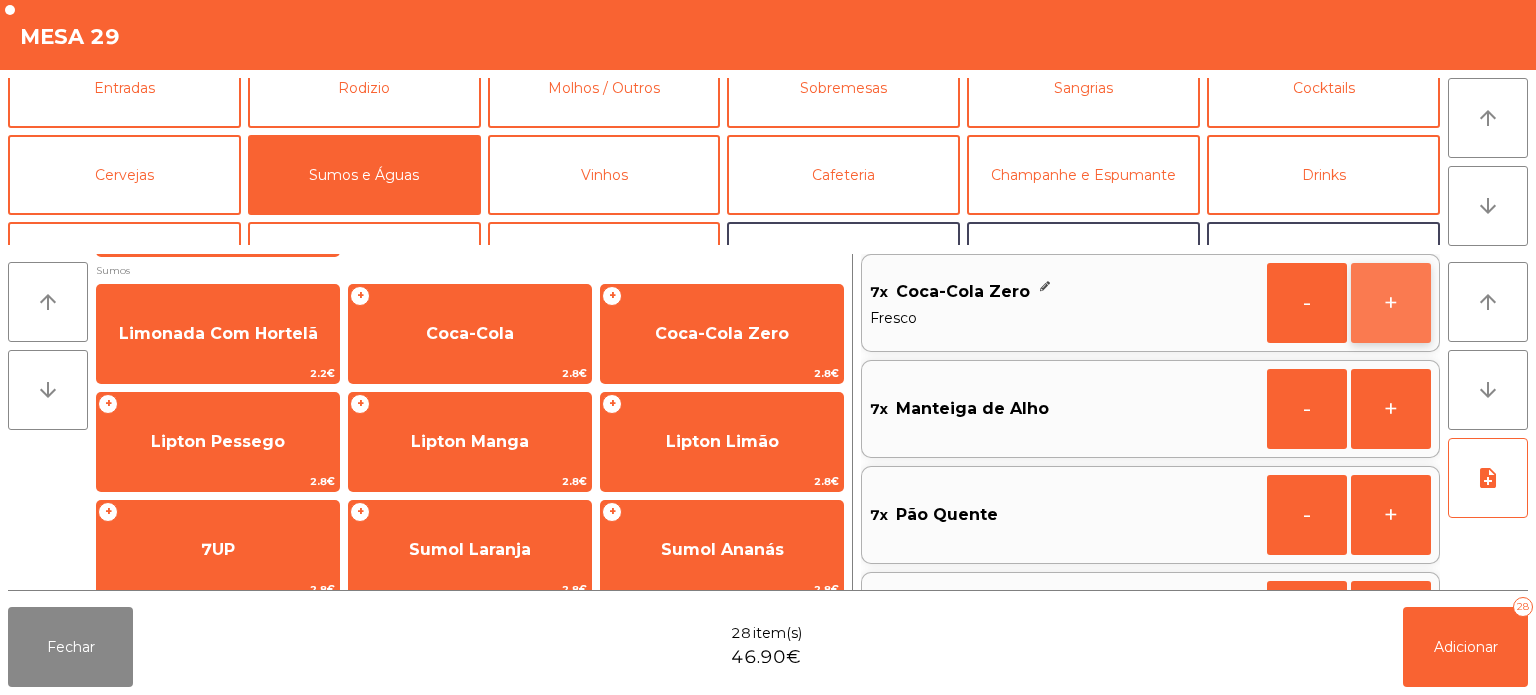 click on "+" 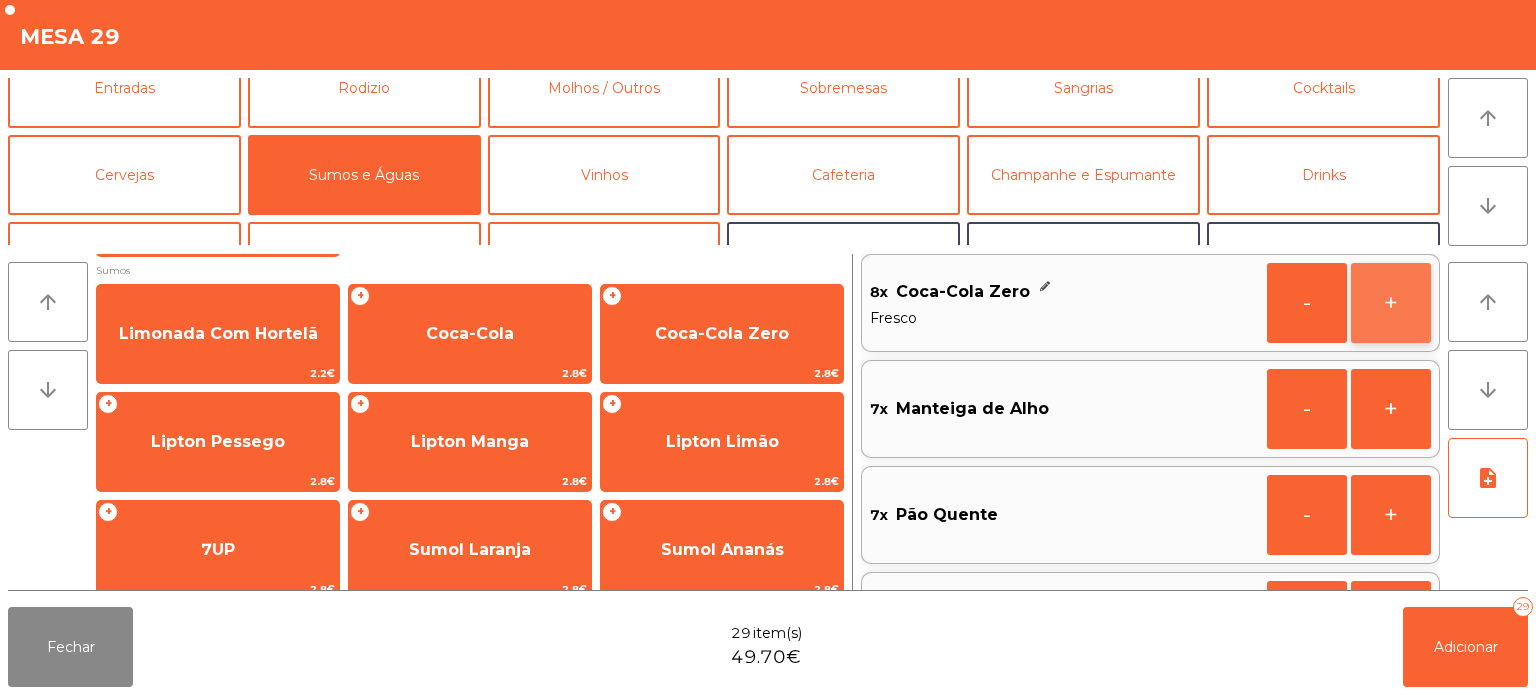 click on "+" 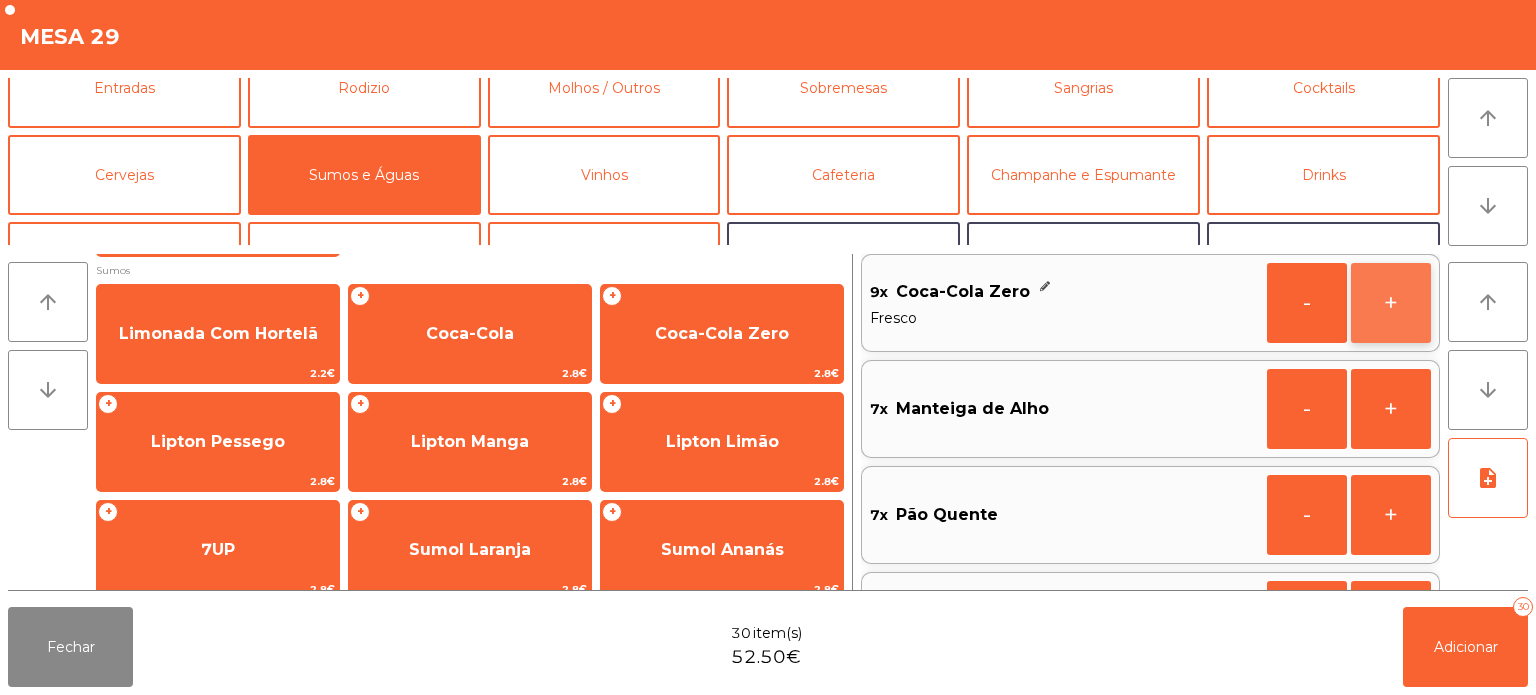 click on "+" 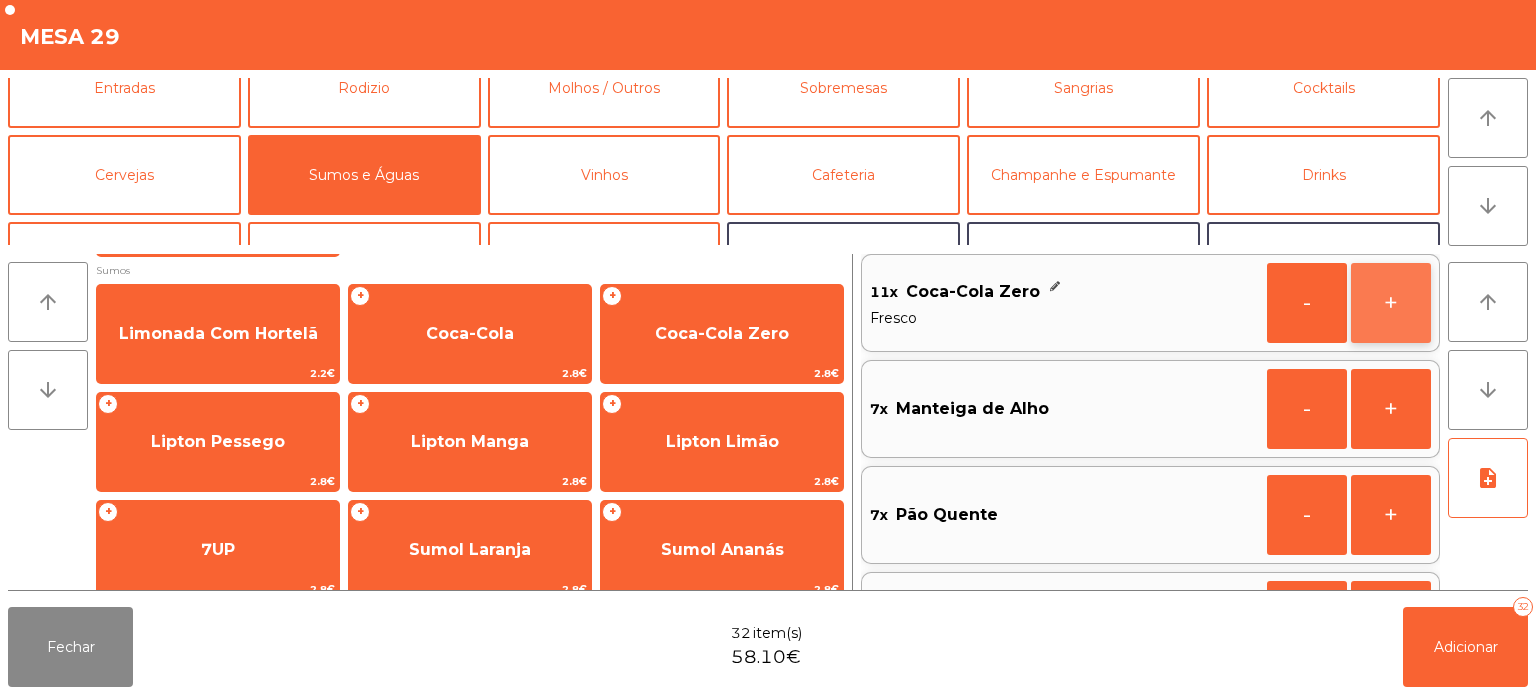 click on "+" 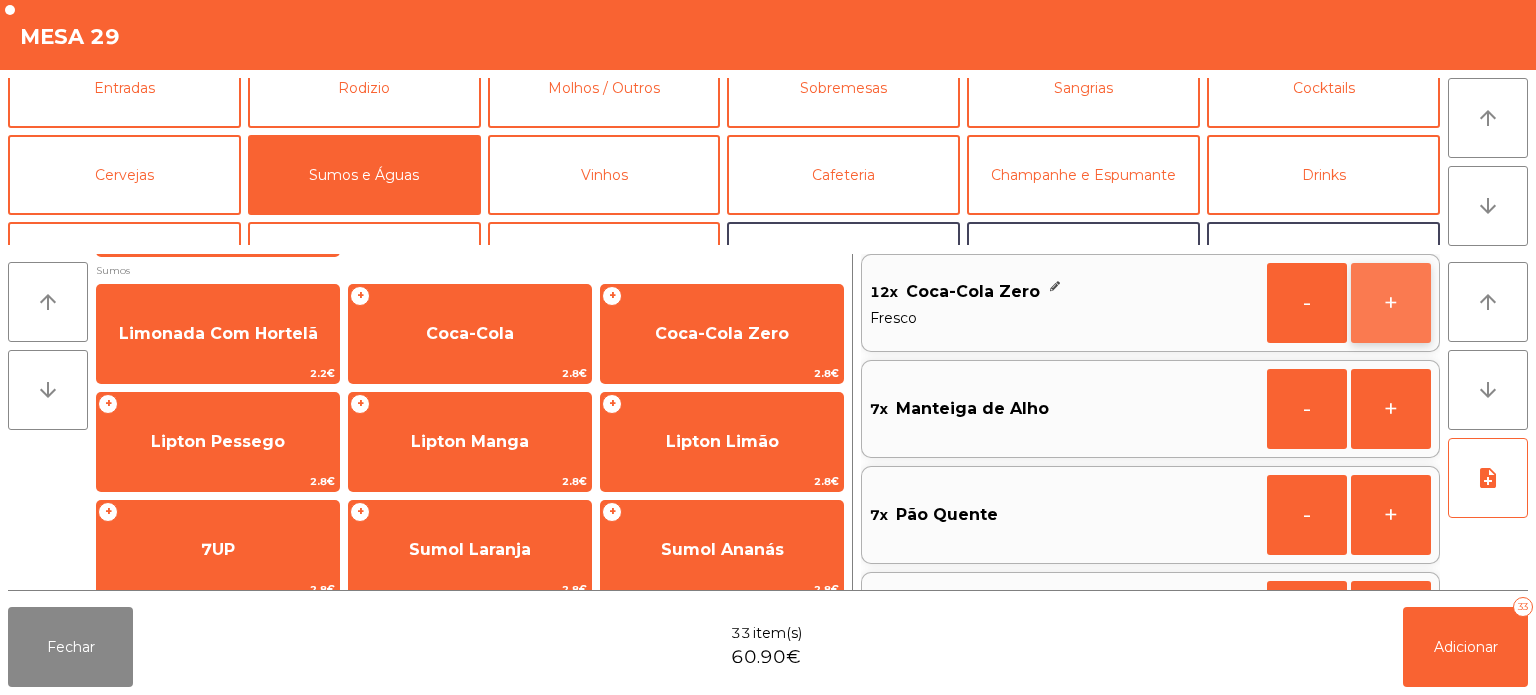 click on "+" 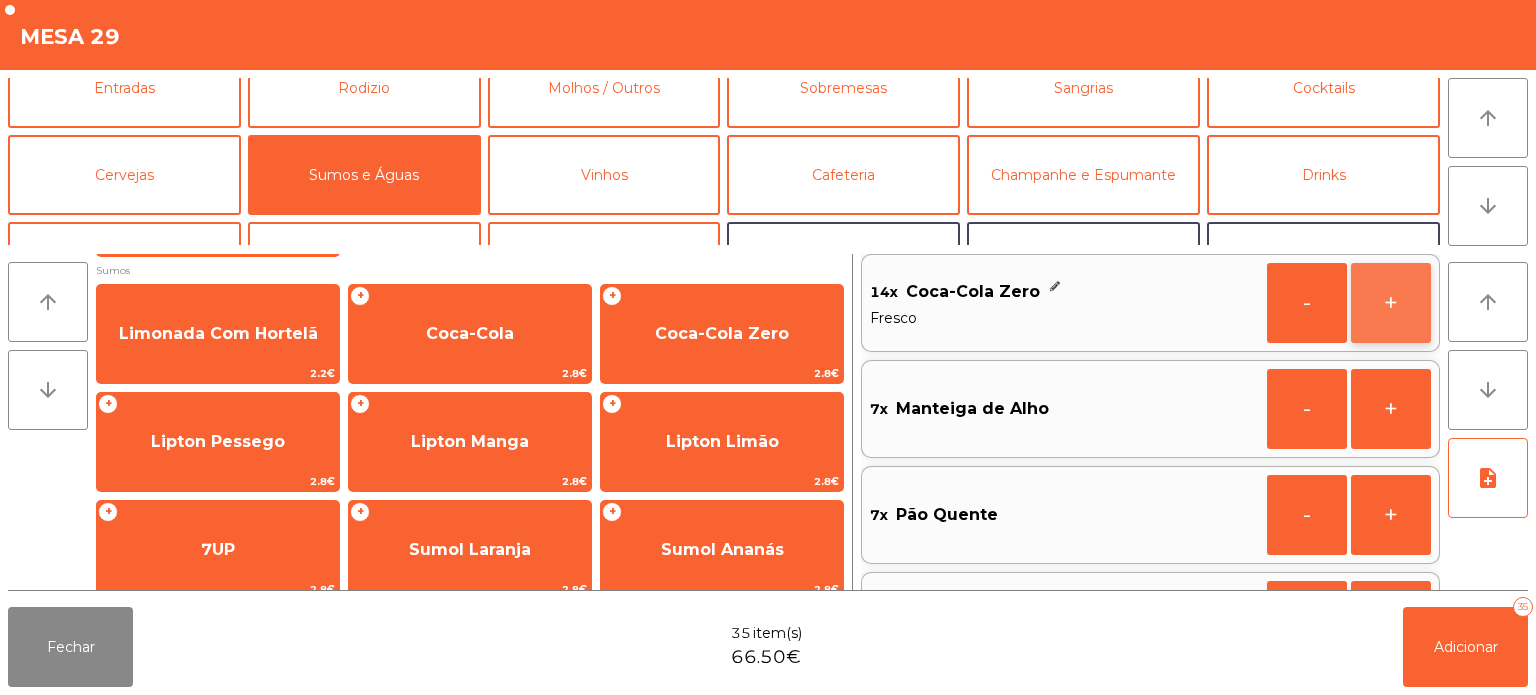 click on "+" 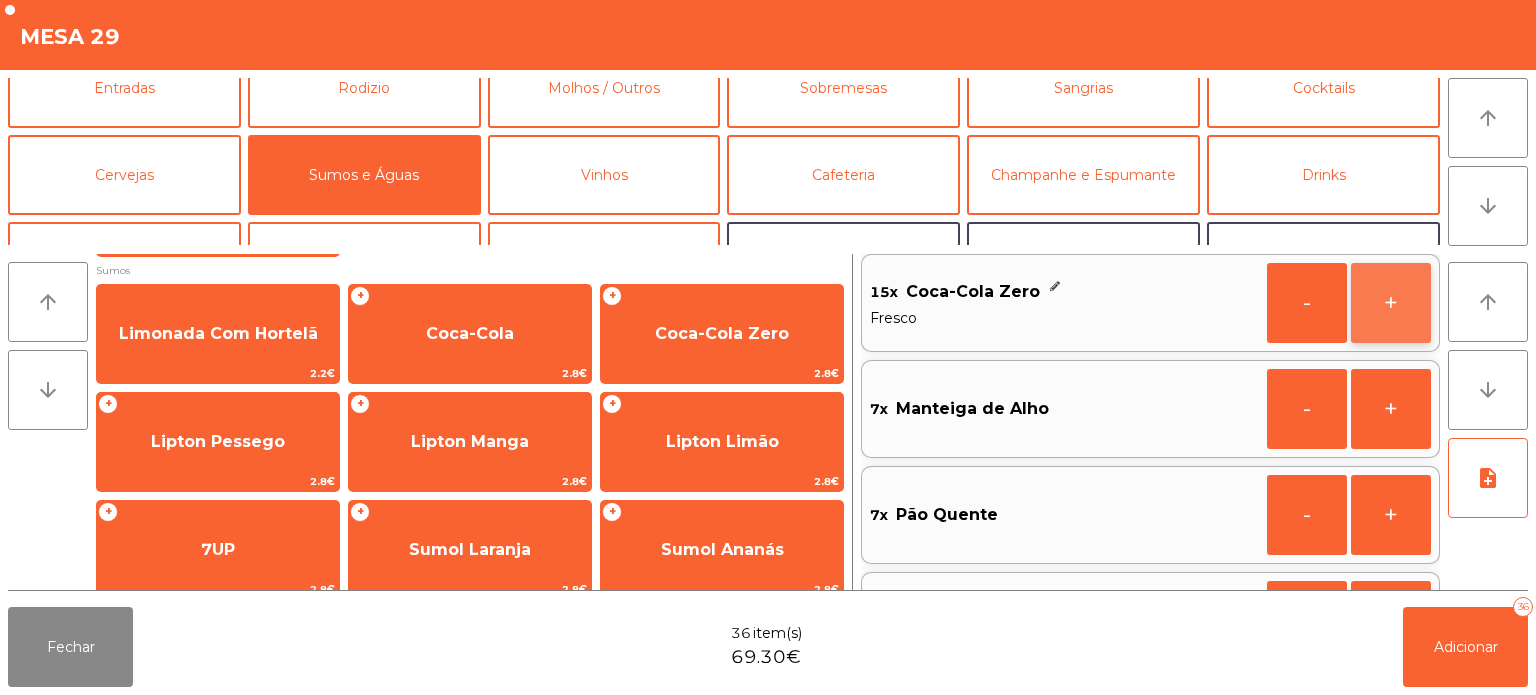 click on "+" 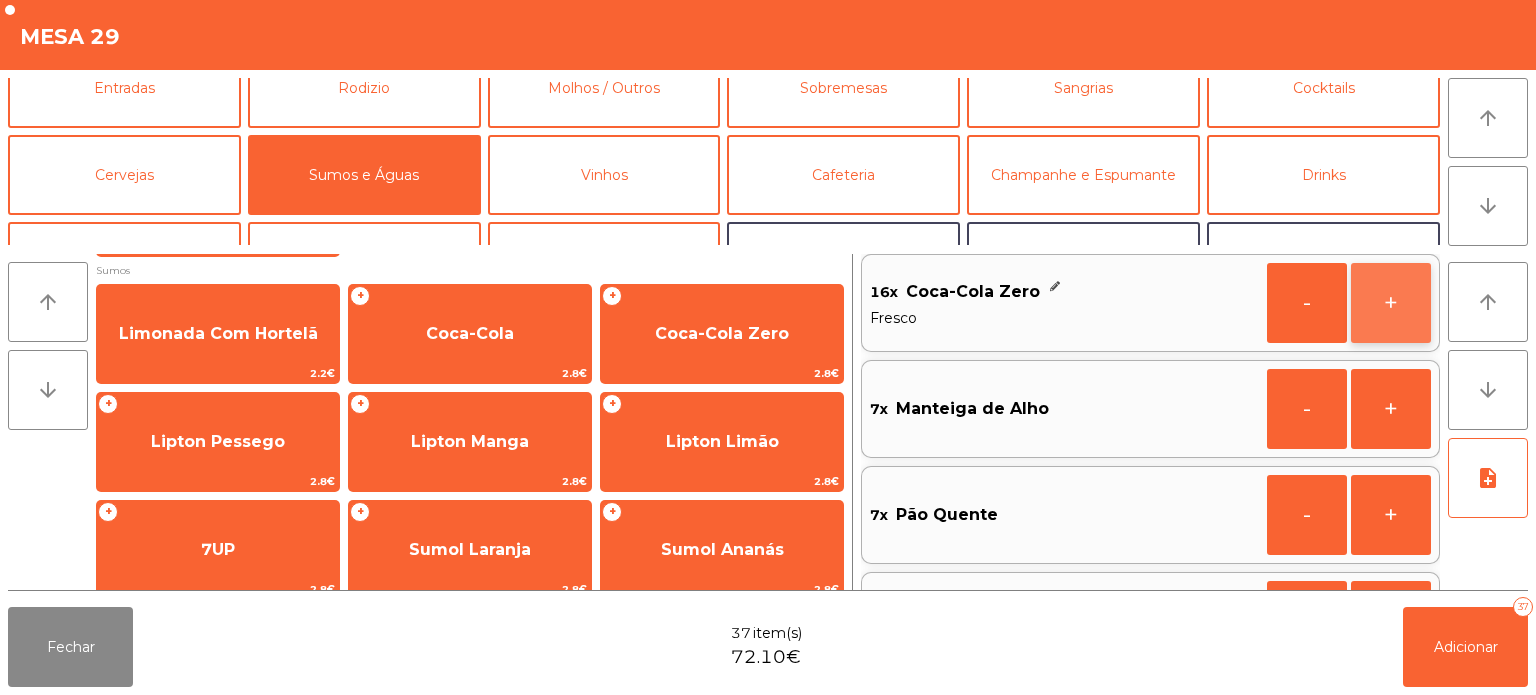 click on "+" 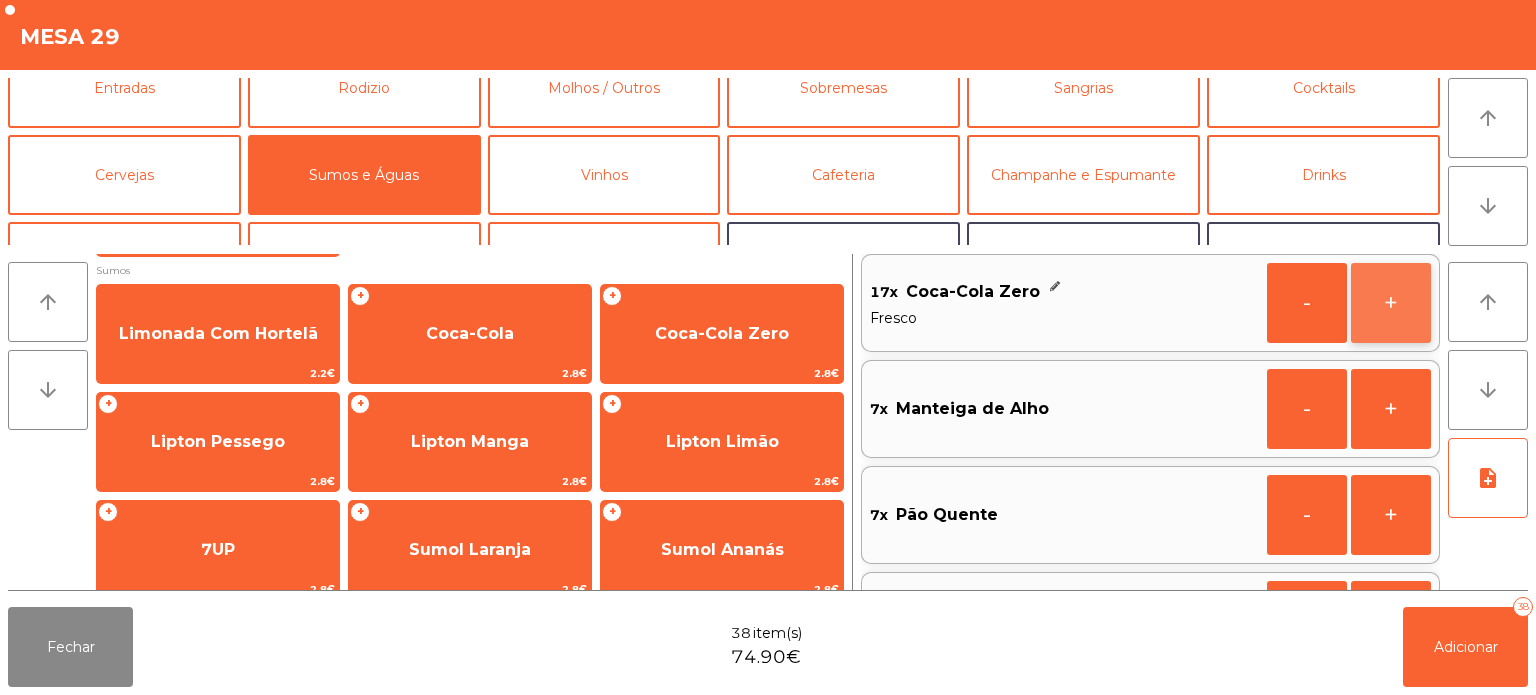 click on "+" 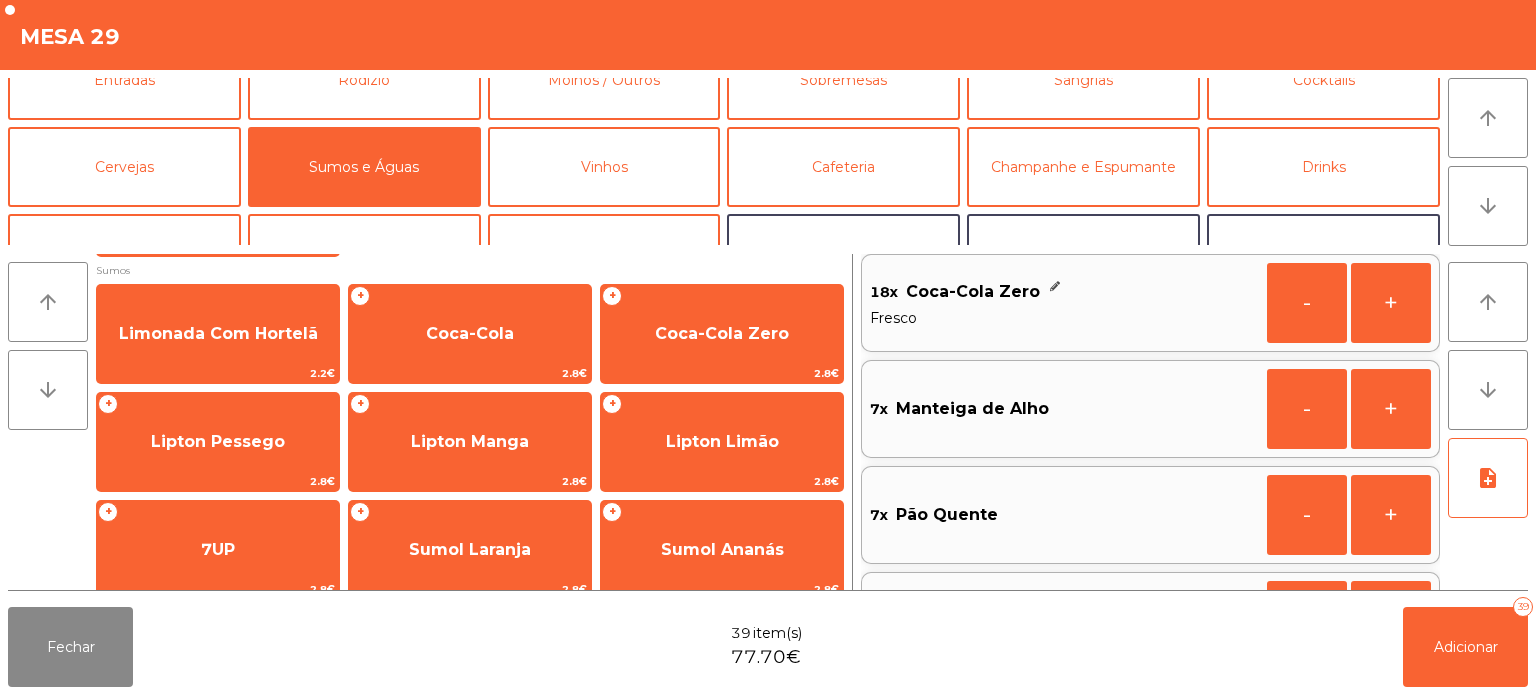 scroll, scrollTop: 0, scrollLeft: 0, axis: both 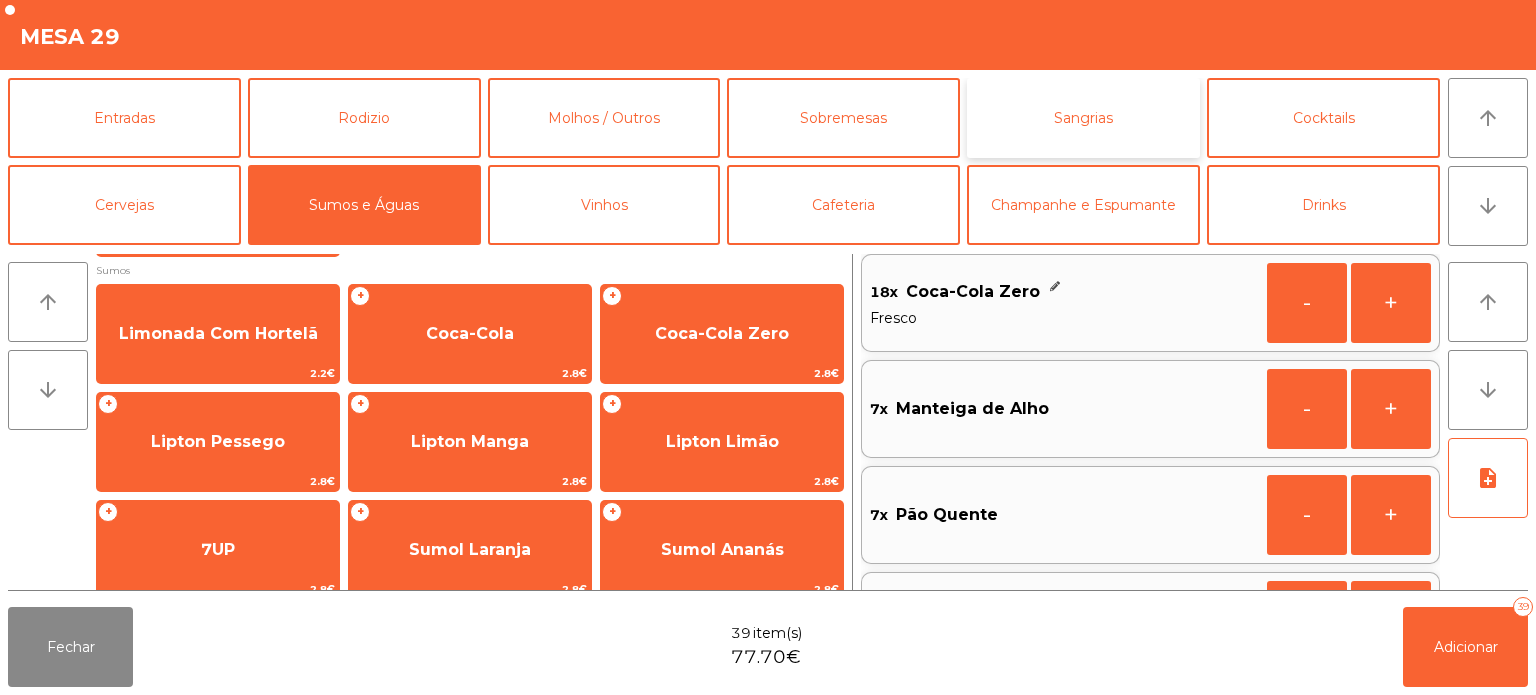 click on "Sangrias" 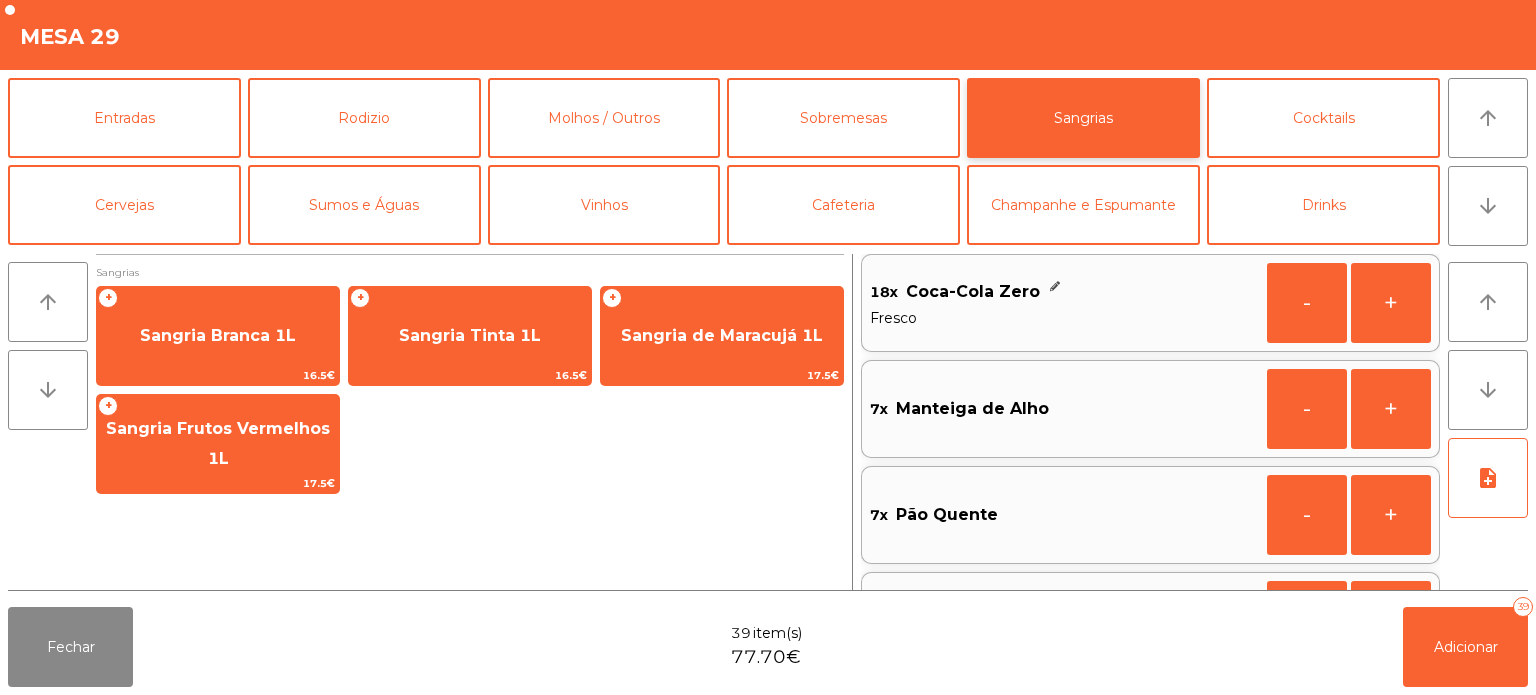 scroll, scrollTop: 0, scrollLeft: 0, axis: both 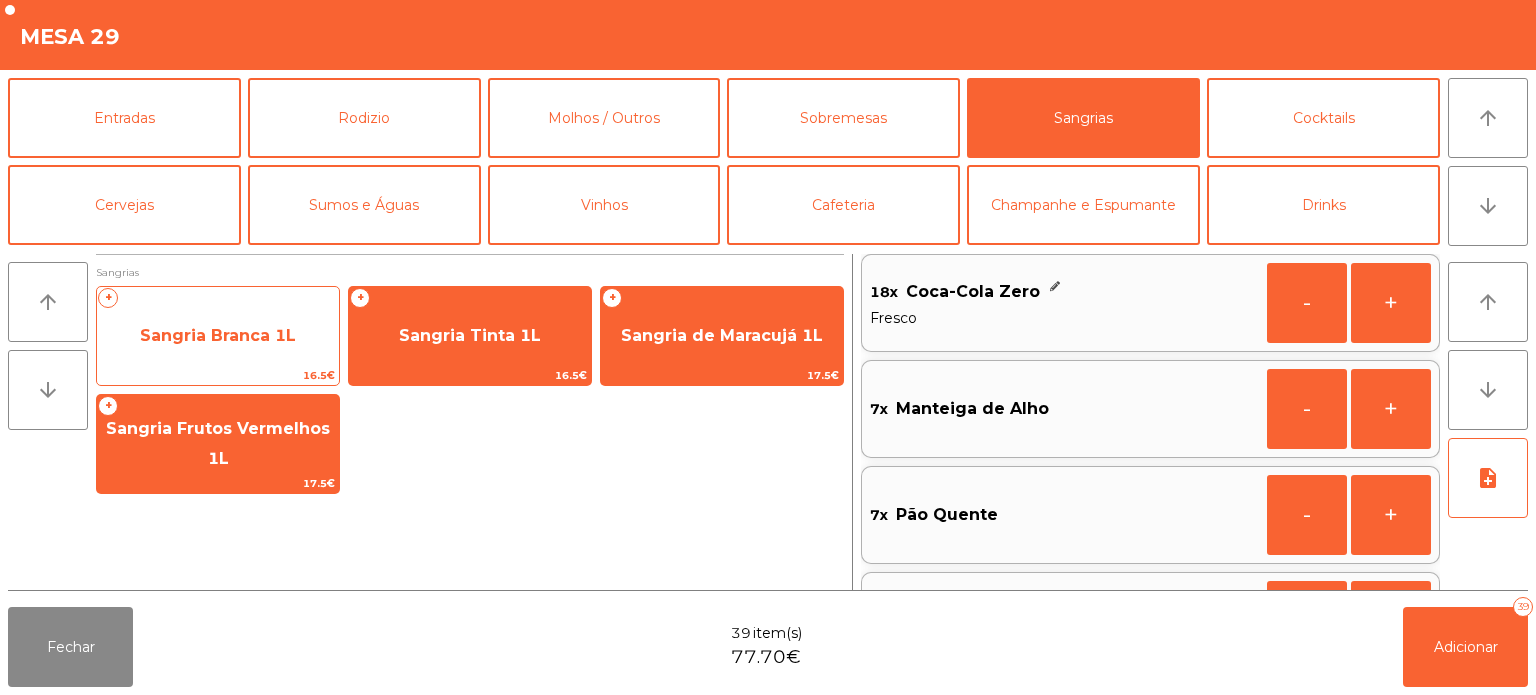 click on "Sangria Branca 1L" 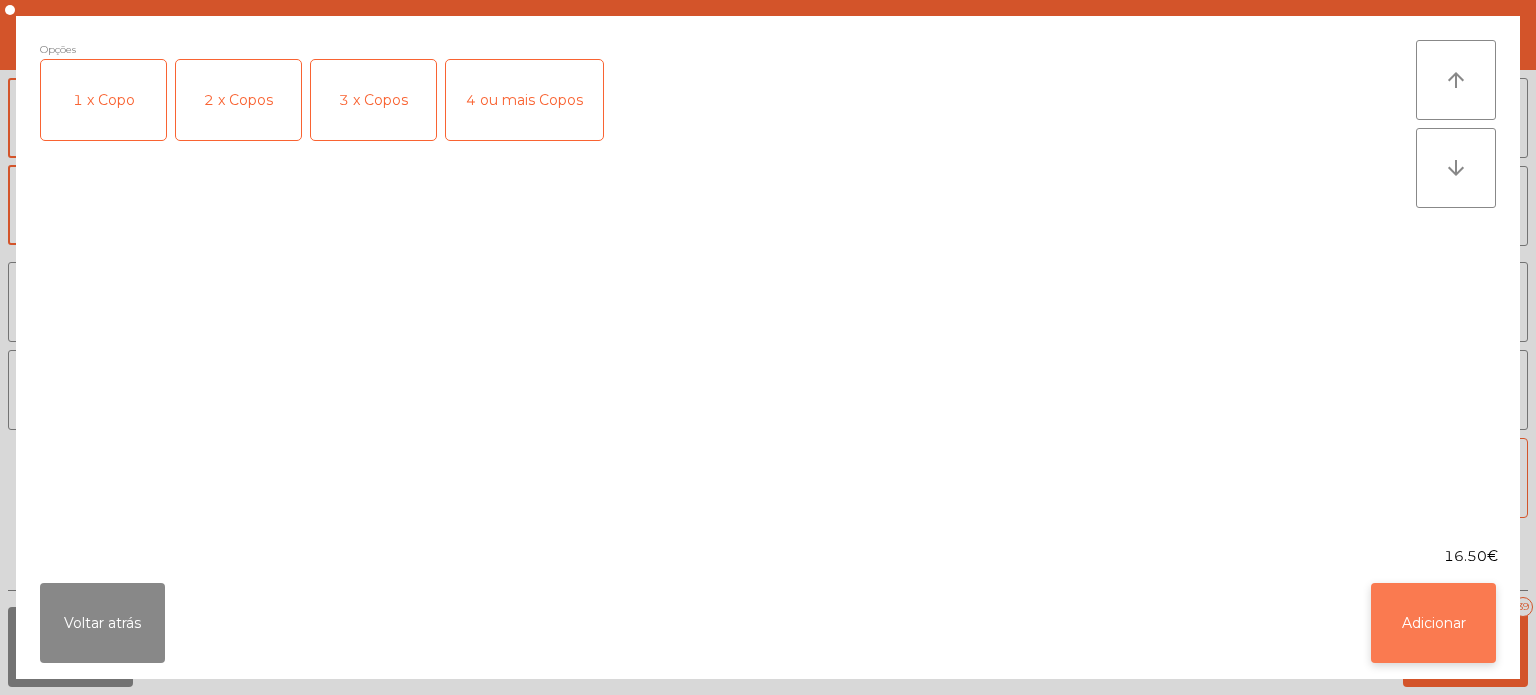 click on "Adicionar" 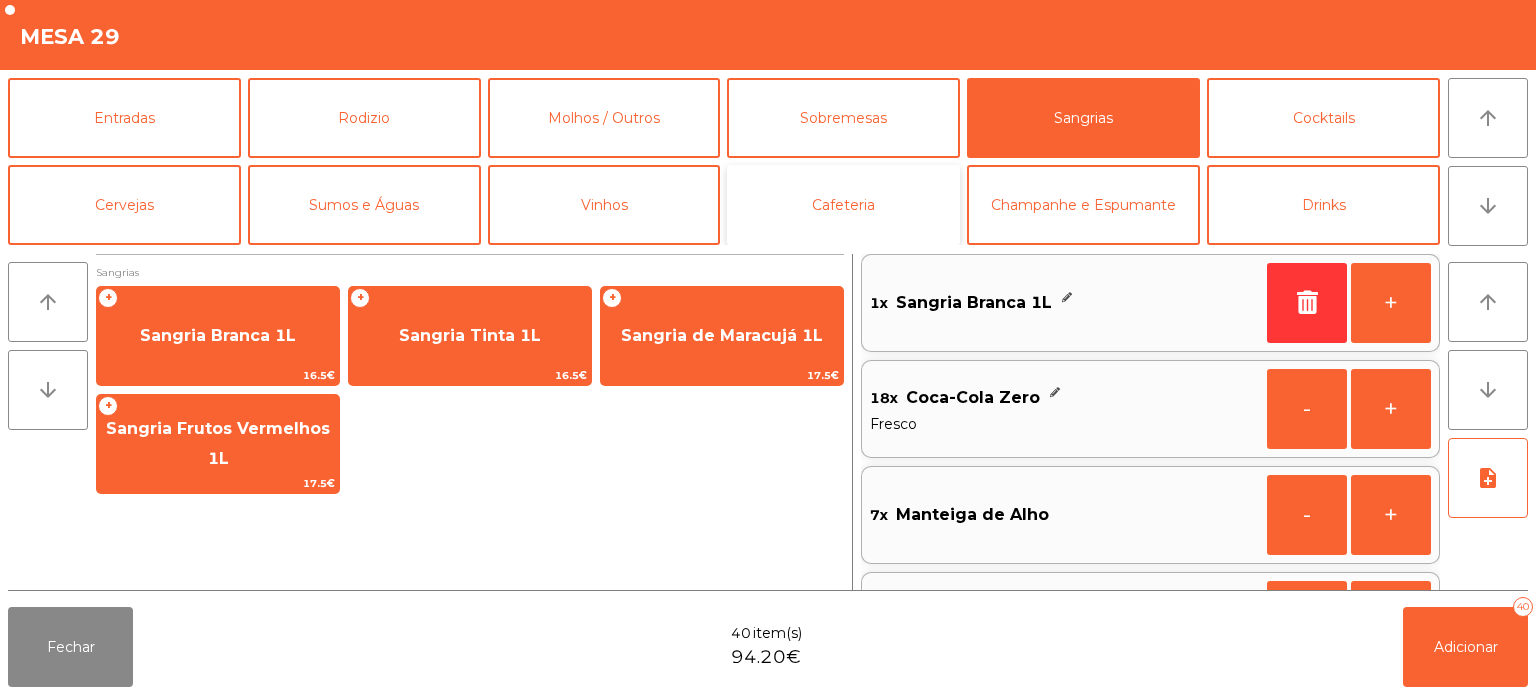 click on "Cafeteria" 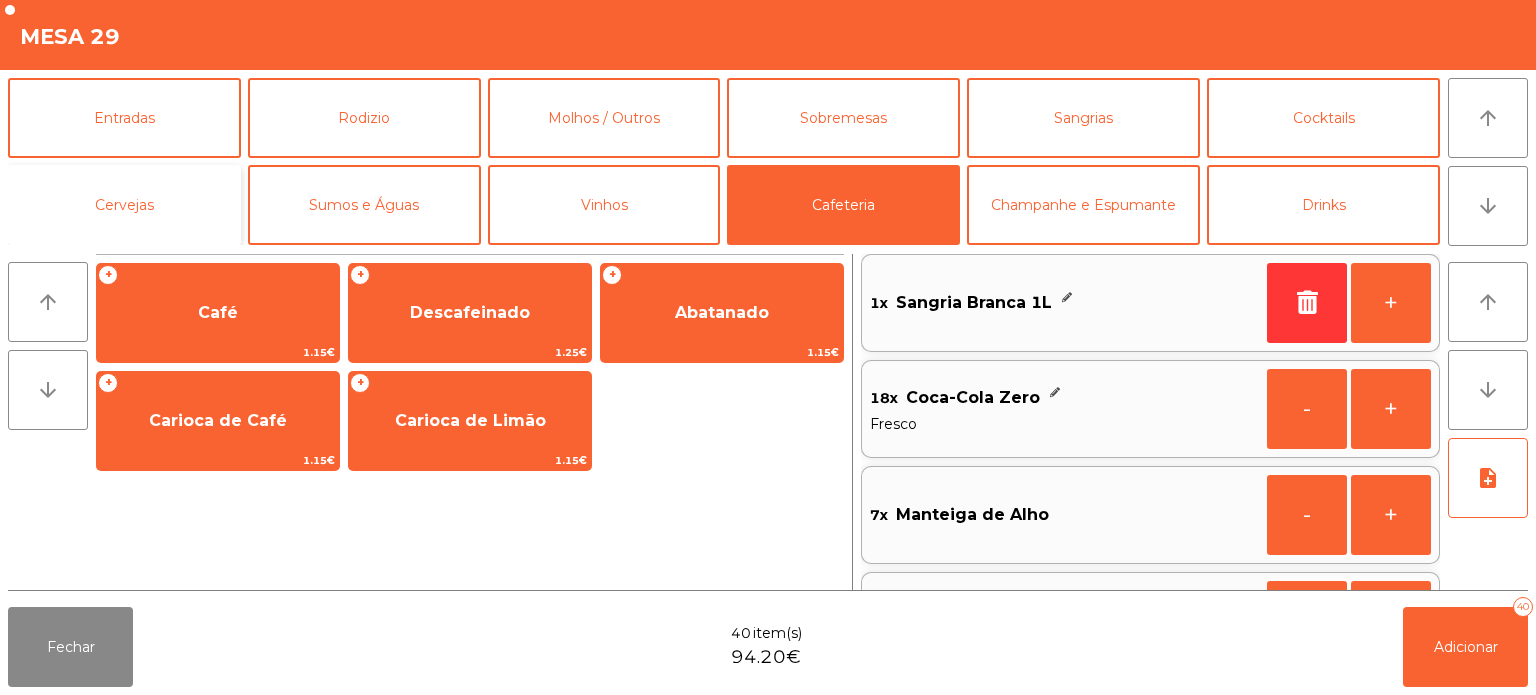 click on "Cervejas" 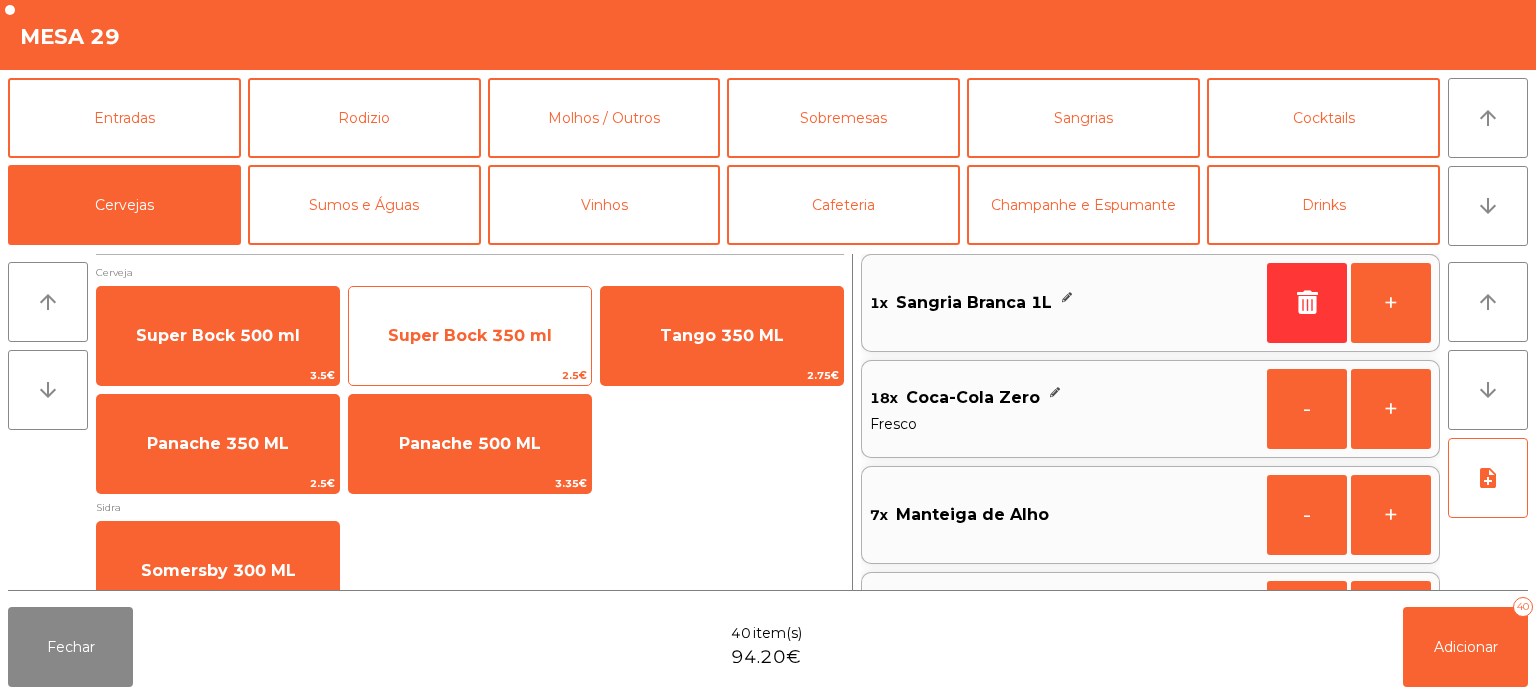 click on "Super Bock 350 ml" 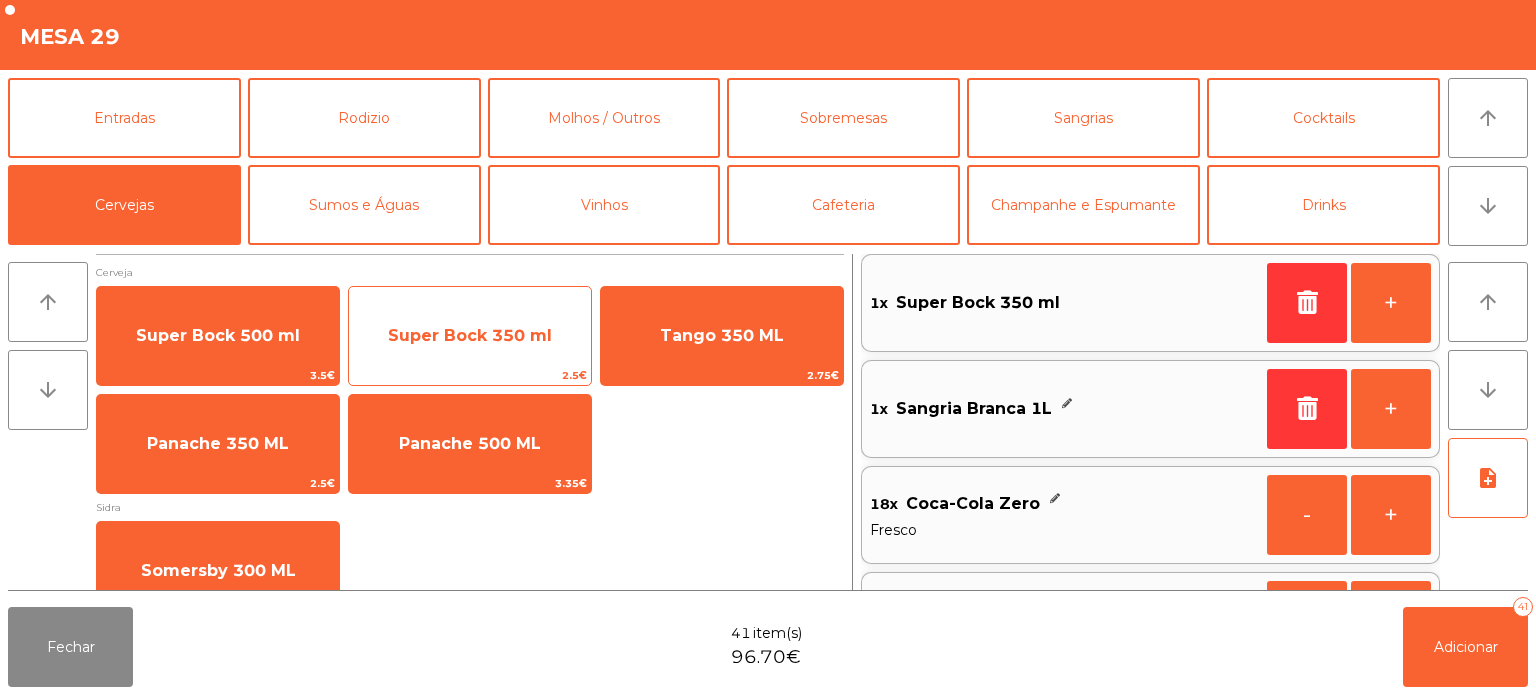 click on "Super Bock 350 ml" 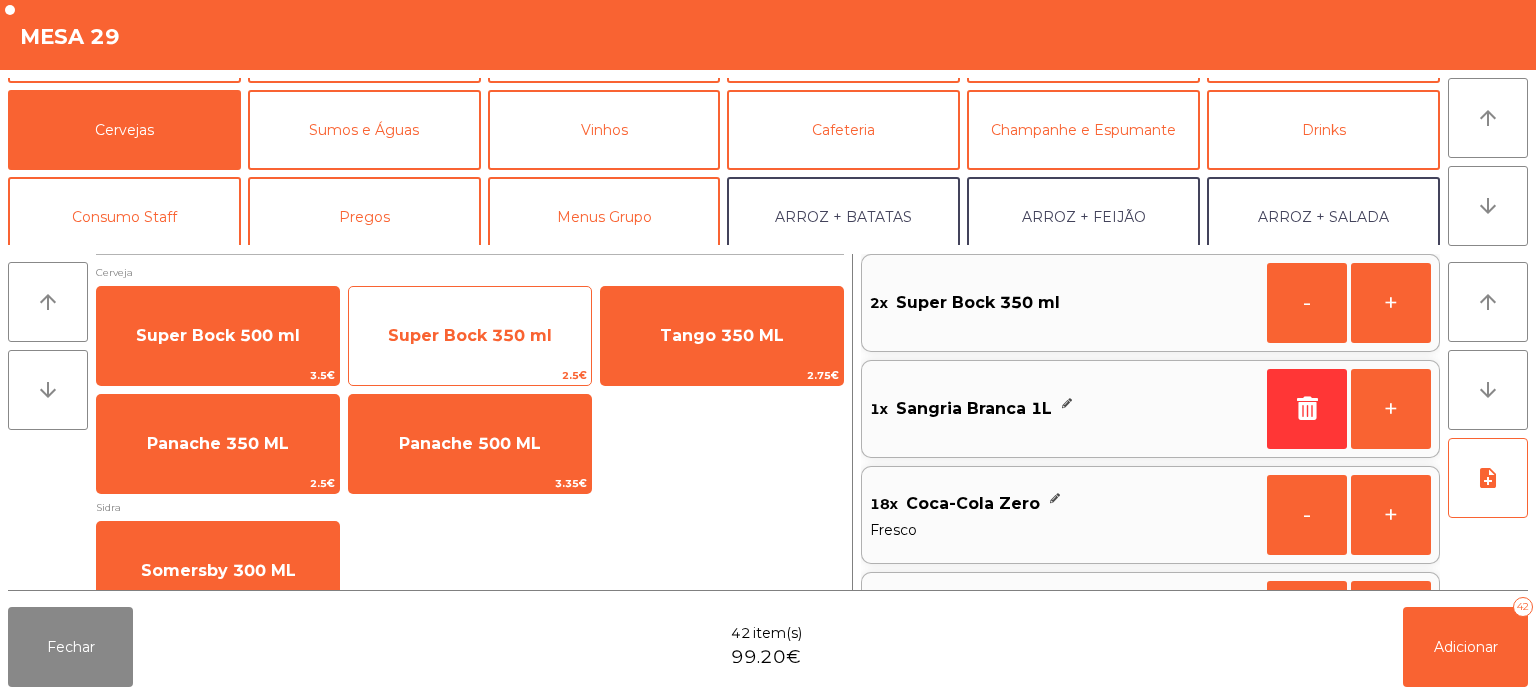 scroll, scrollTop: 90, scrollLeft: 0, axis: vertical 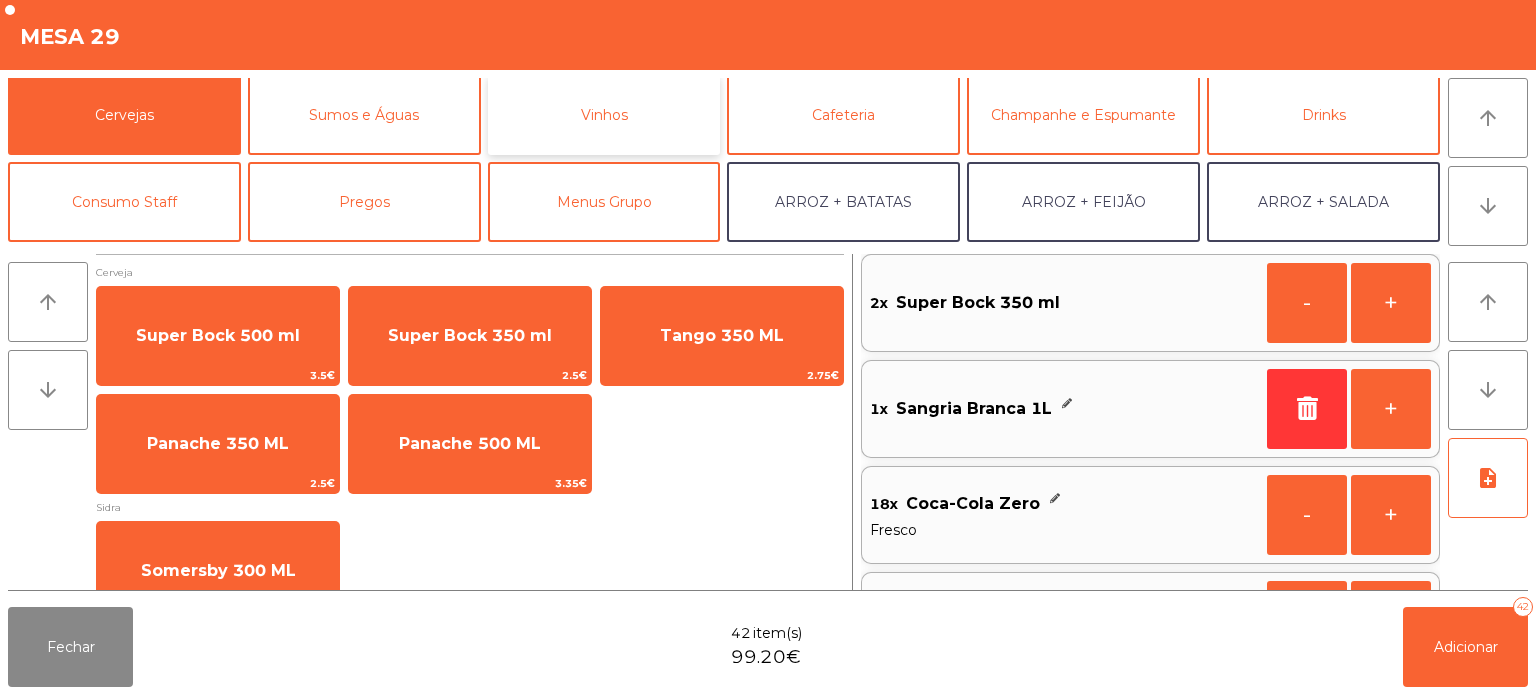 click on "Vinhos" 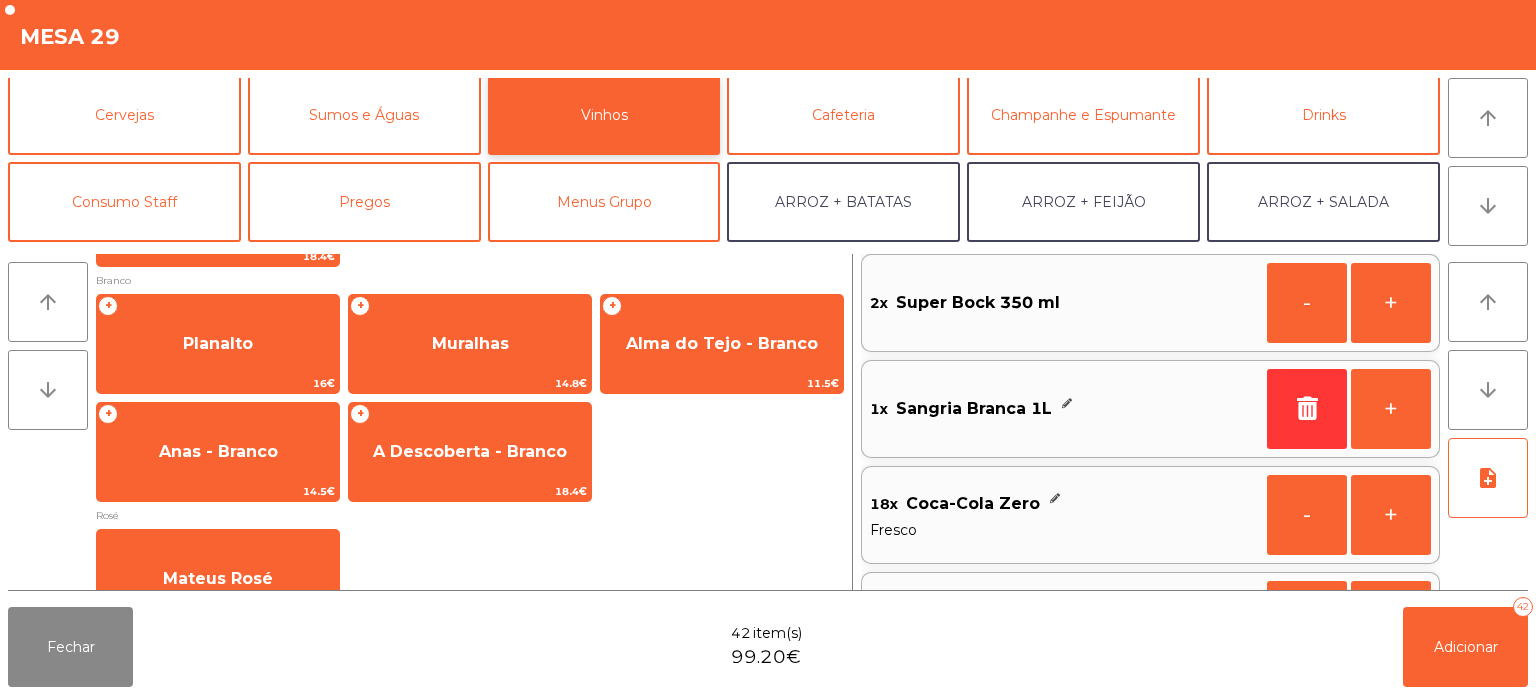 scroll, scrollTop: 400, scrollLeft: 0, axis: vertical 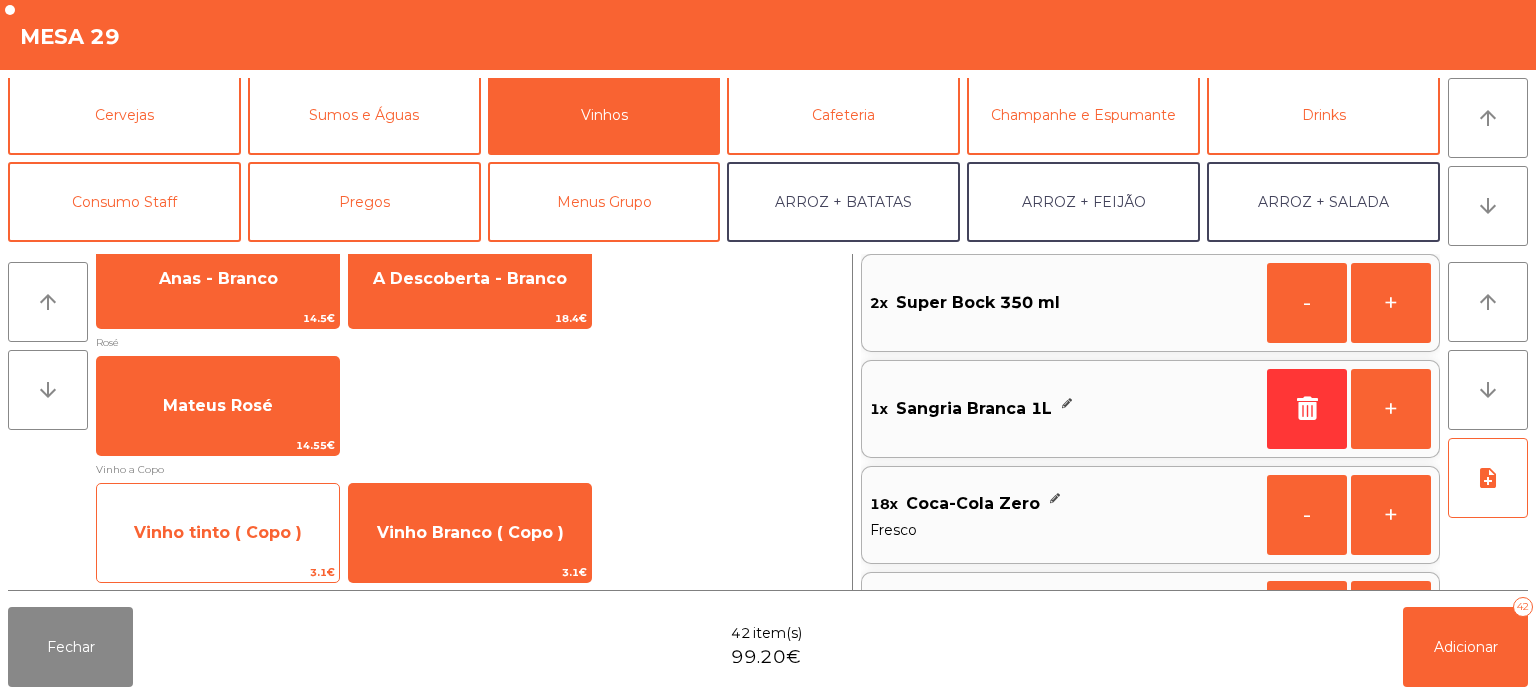 click on "Vinho tinto ( Copo )" 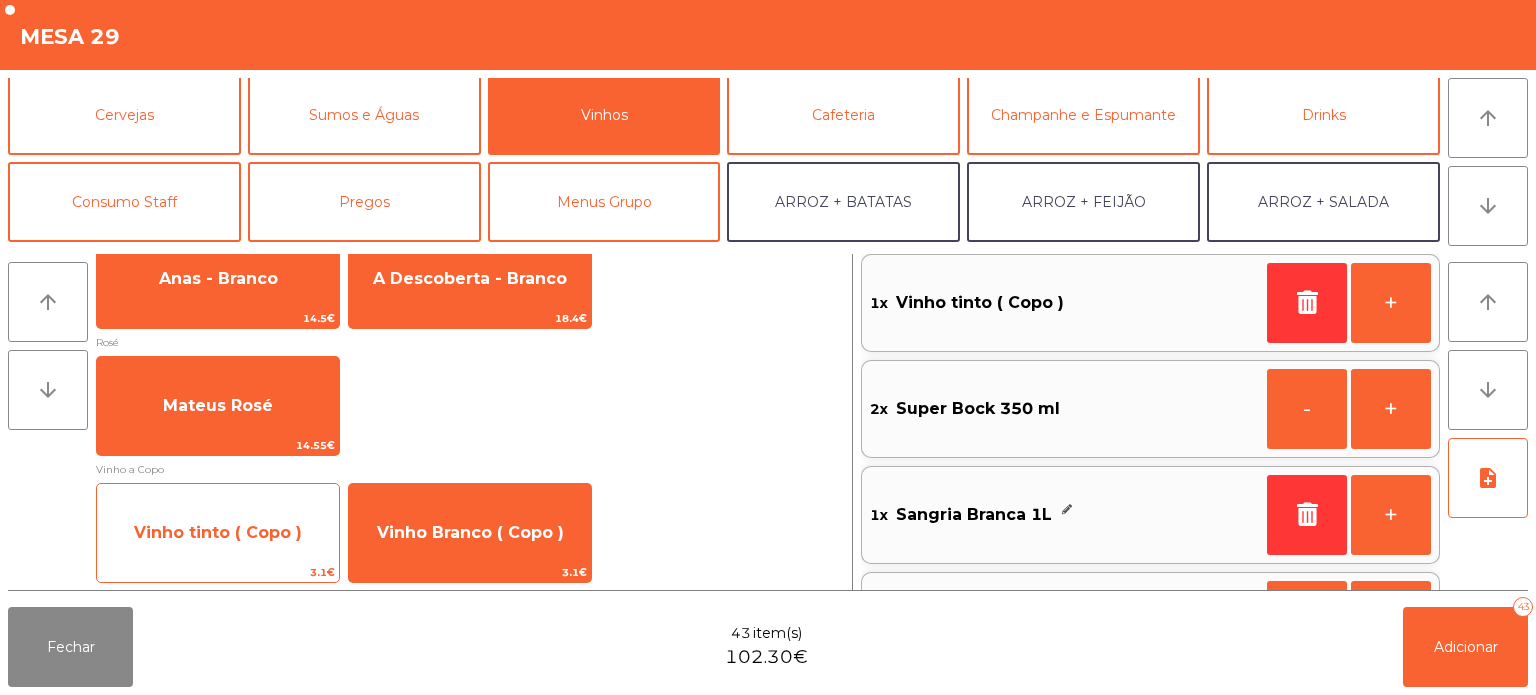 click on "Vinho tinto ( Copo )" 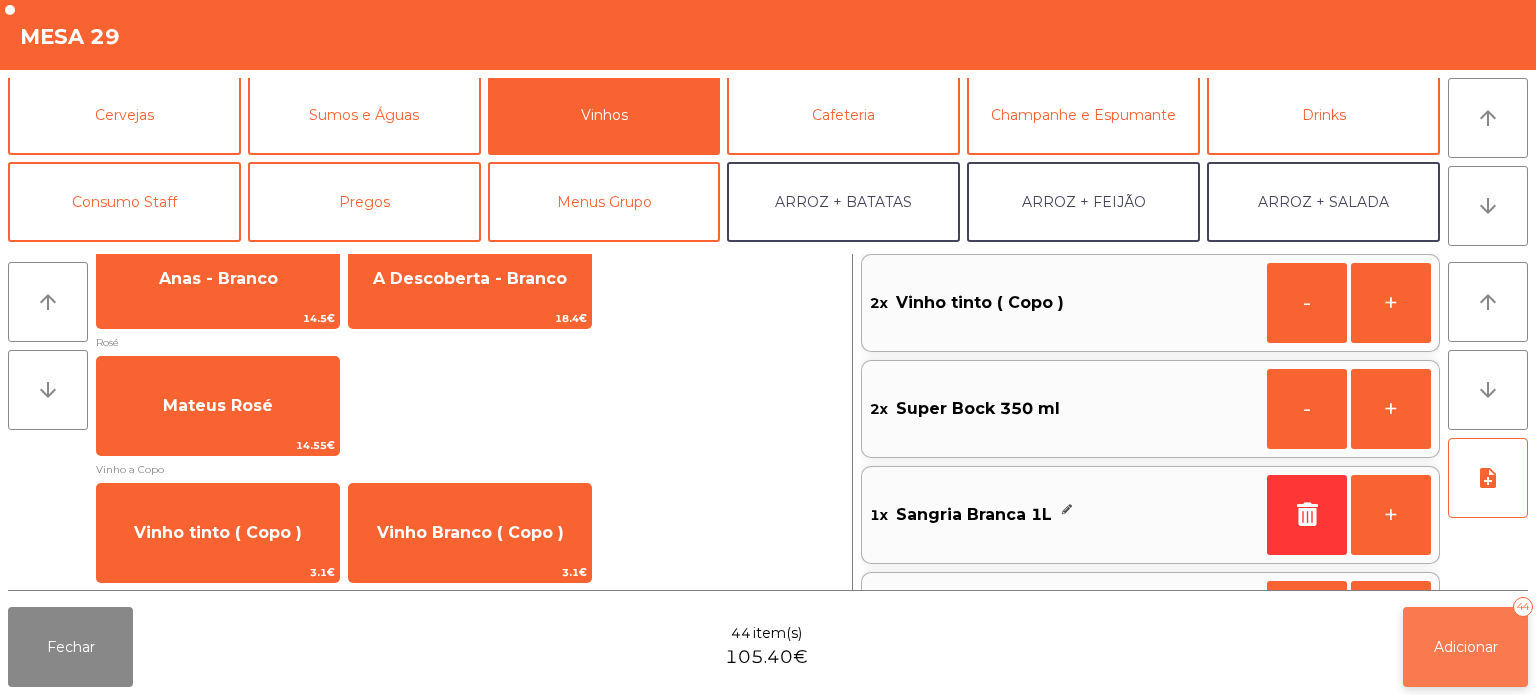 click on "Adicionar" 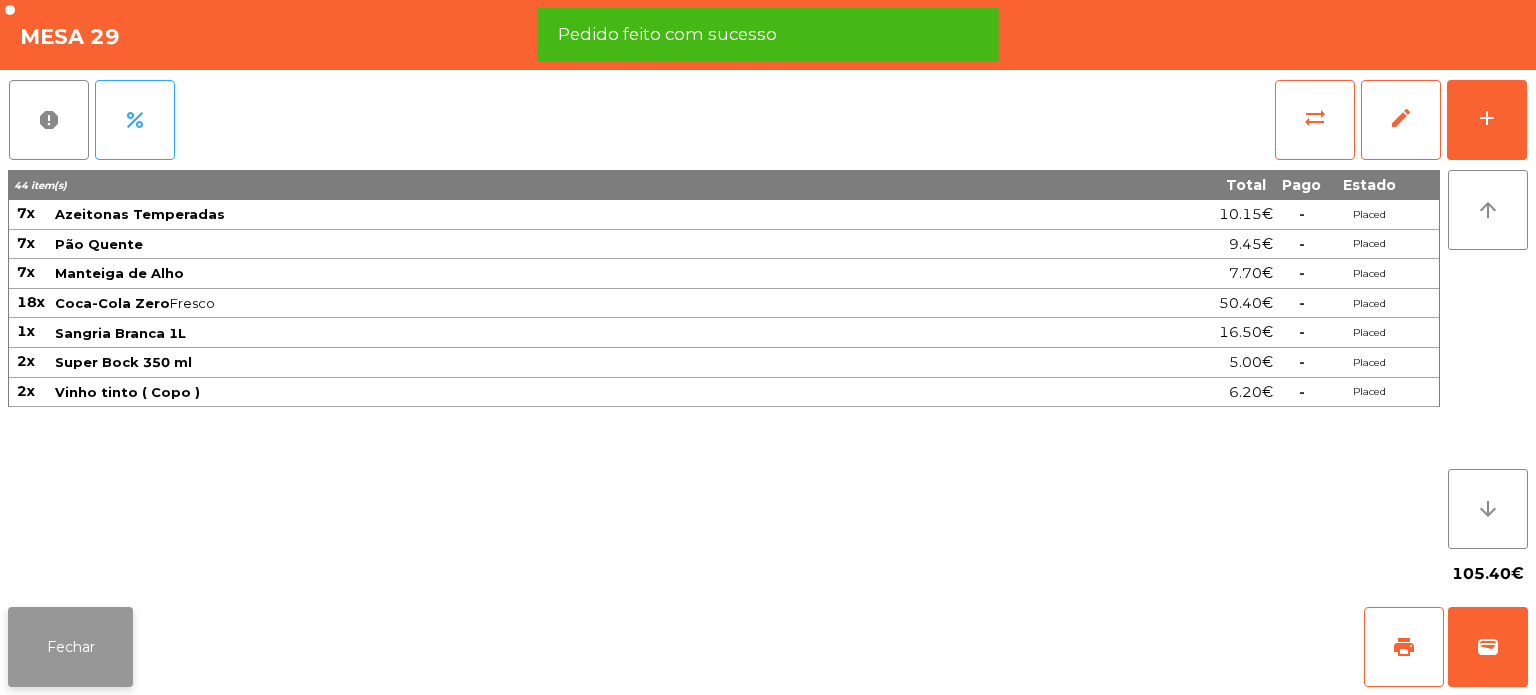 click on "Fechar" 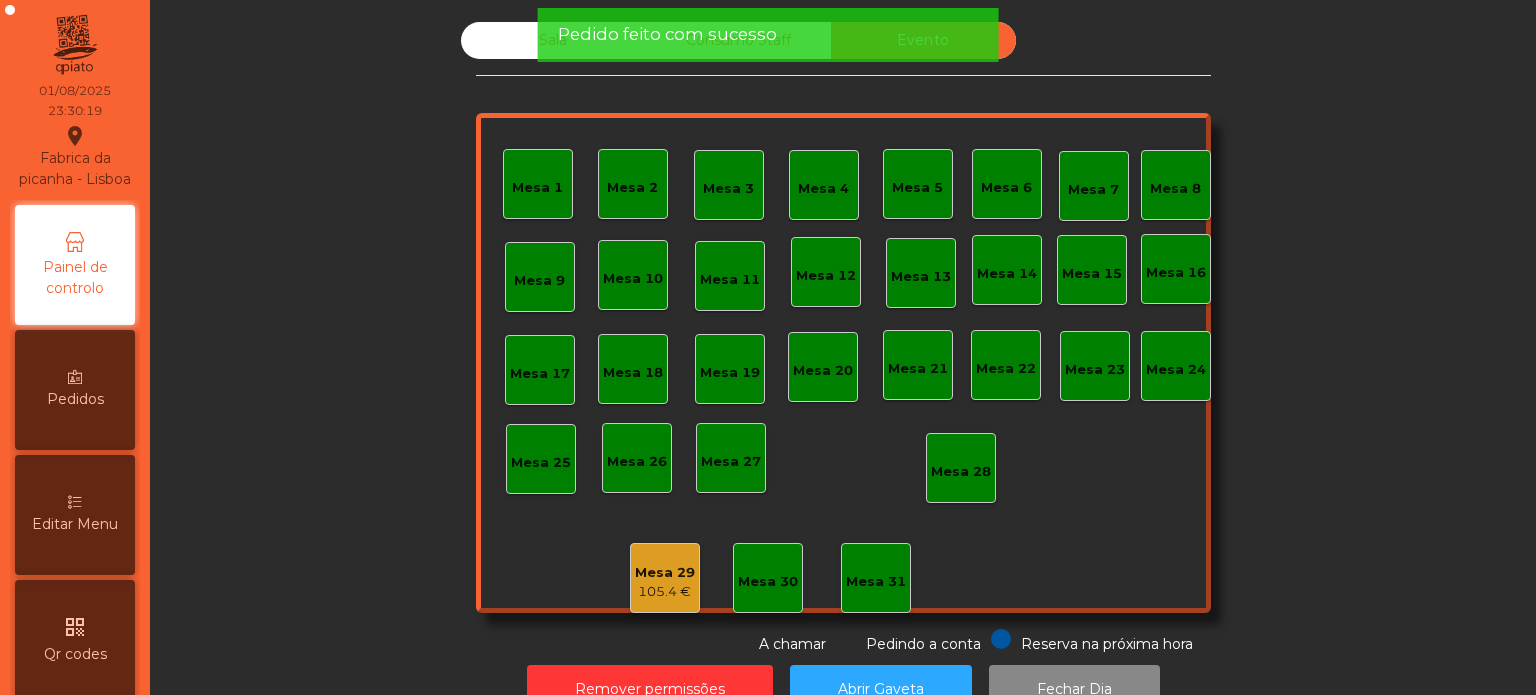 click on "Mesa 29" 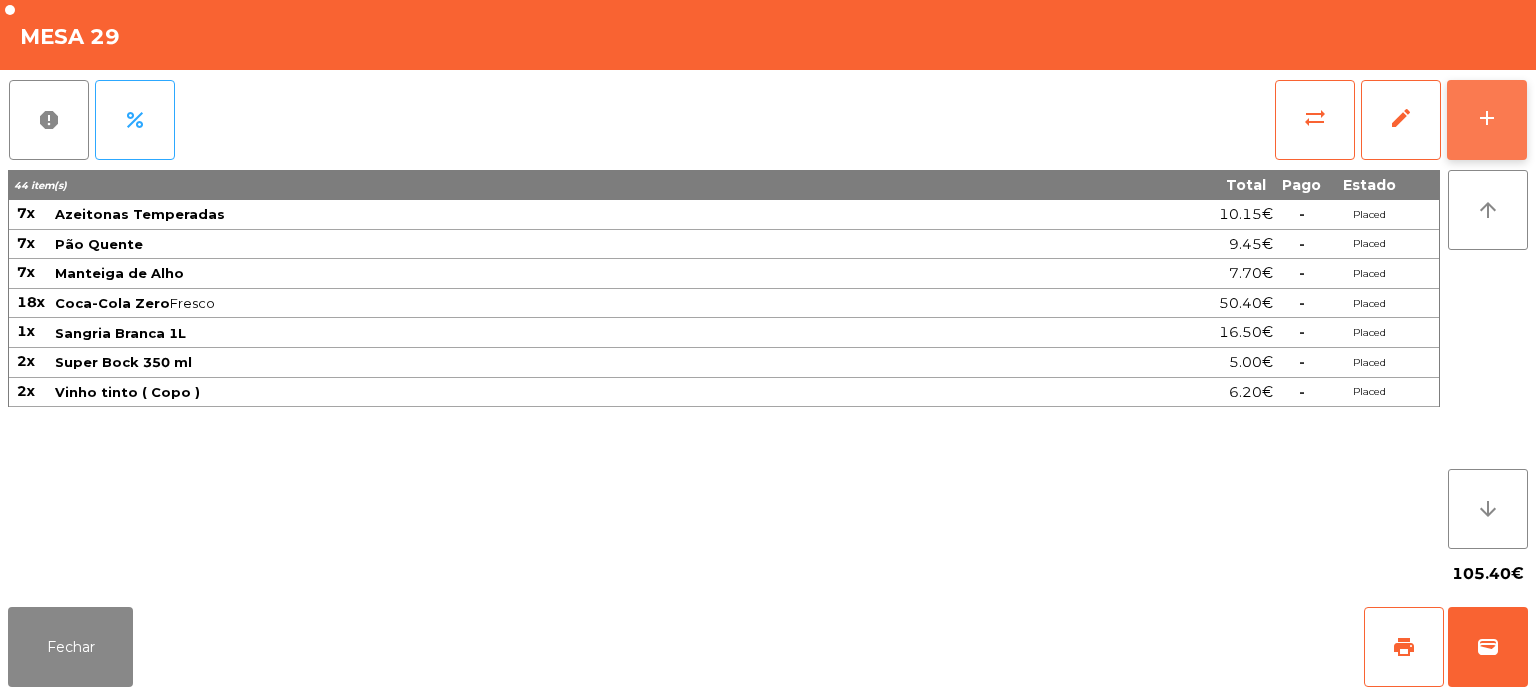 click on "add" 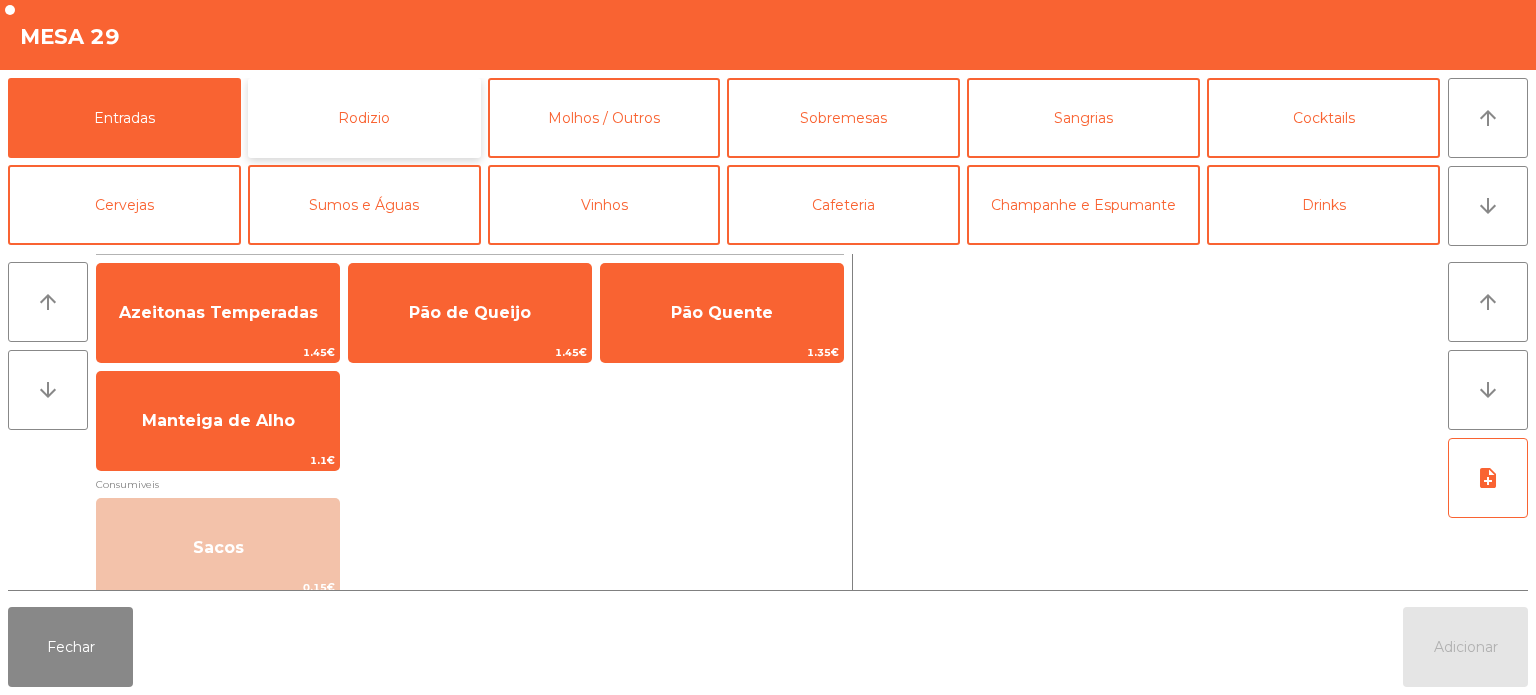 click on "Rodizio" 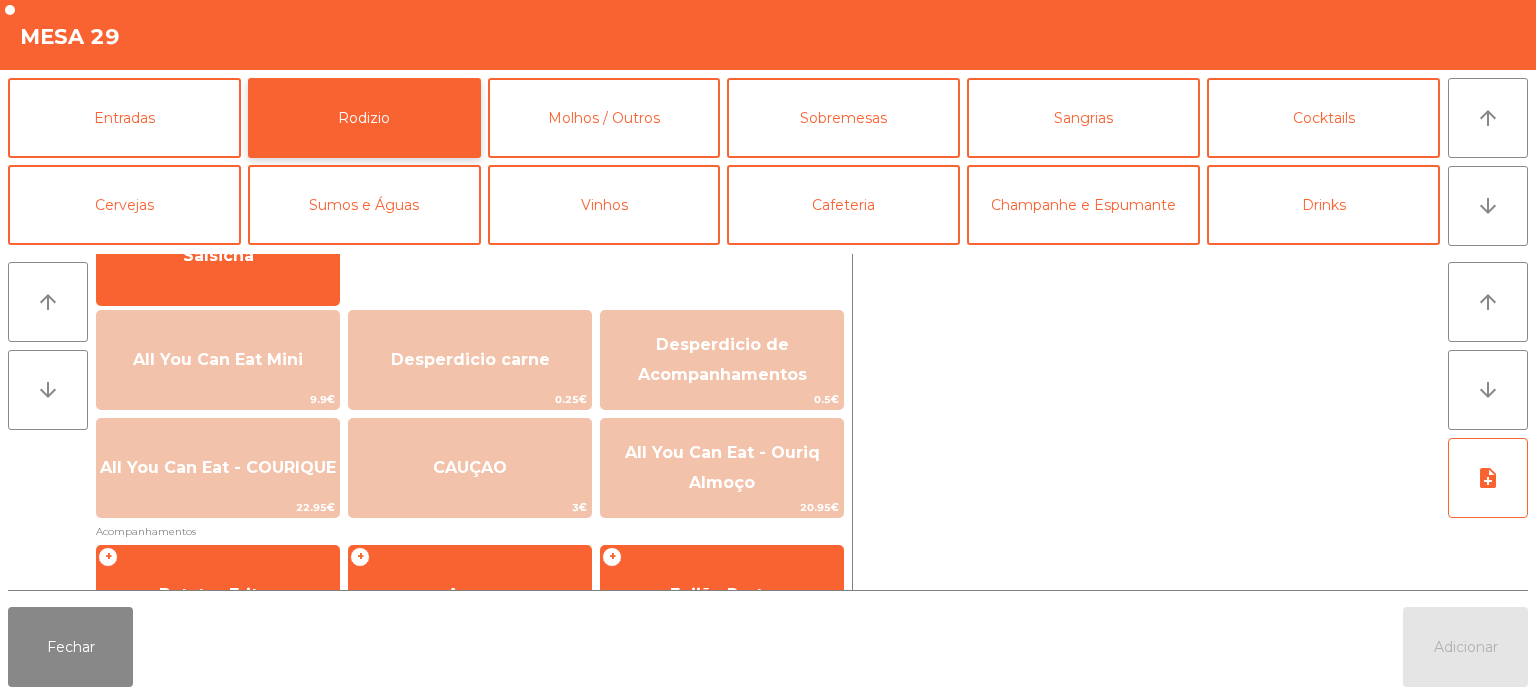 scroll, scrollTop: 189, scrollLeft: 0, axis: vertical 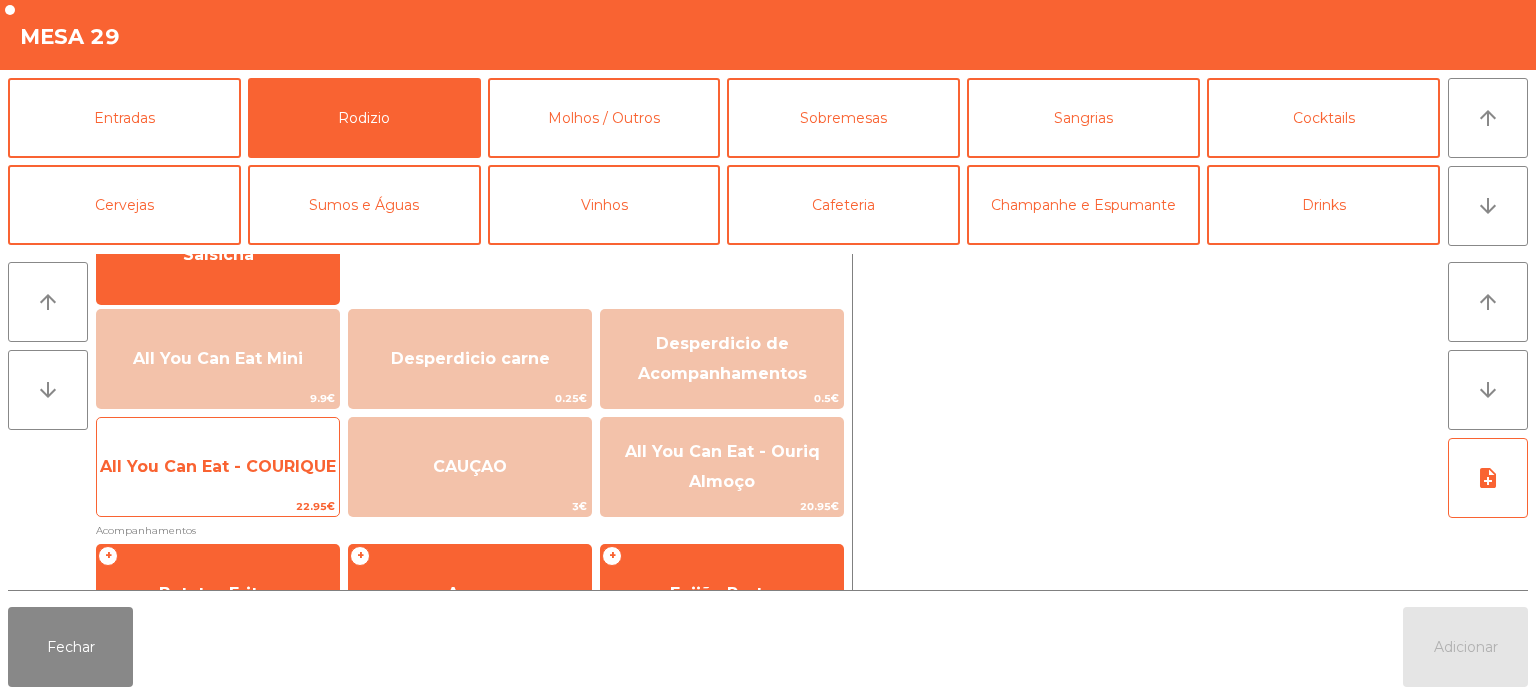 click on "All You Can Eat - COURIQUE" 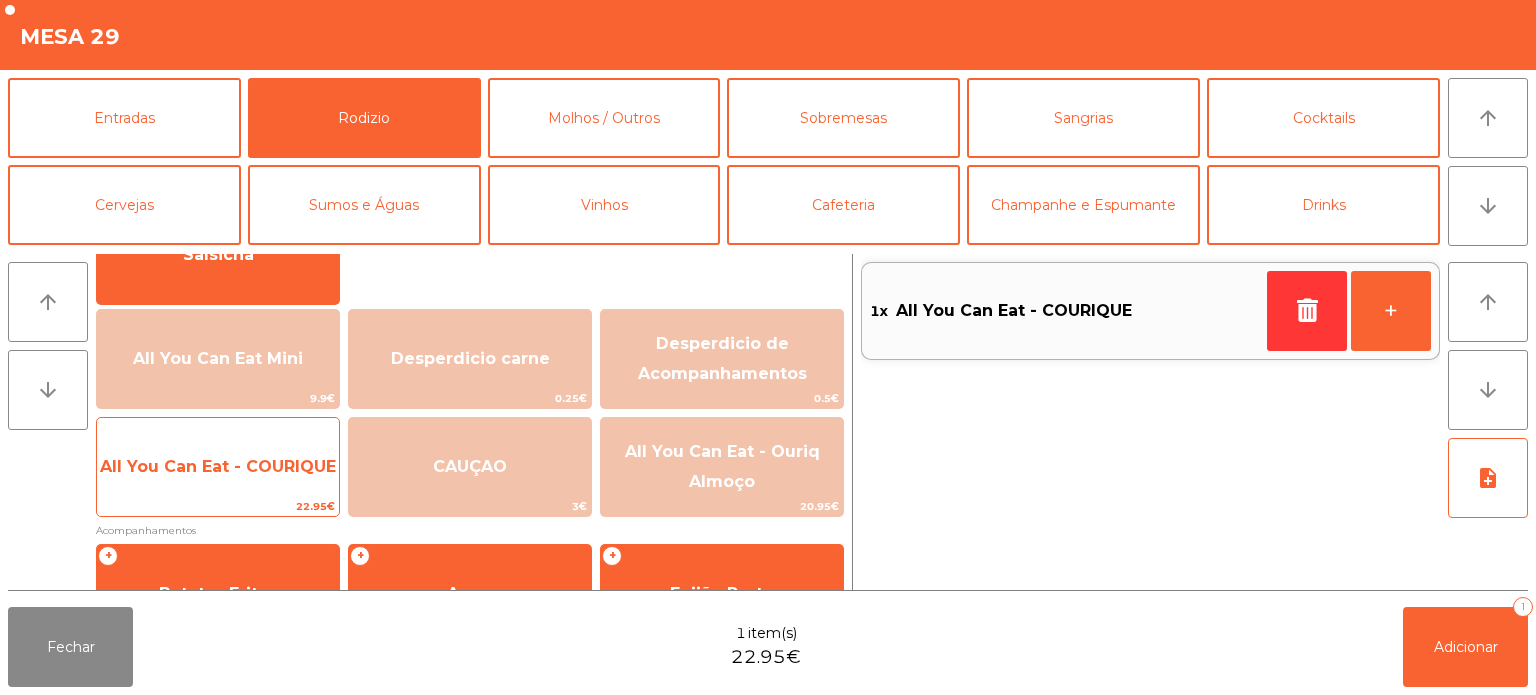 click on "All You Can Eat - COURIQUE" 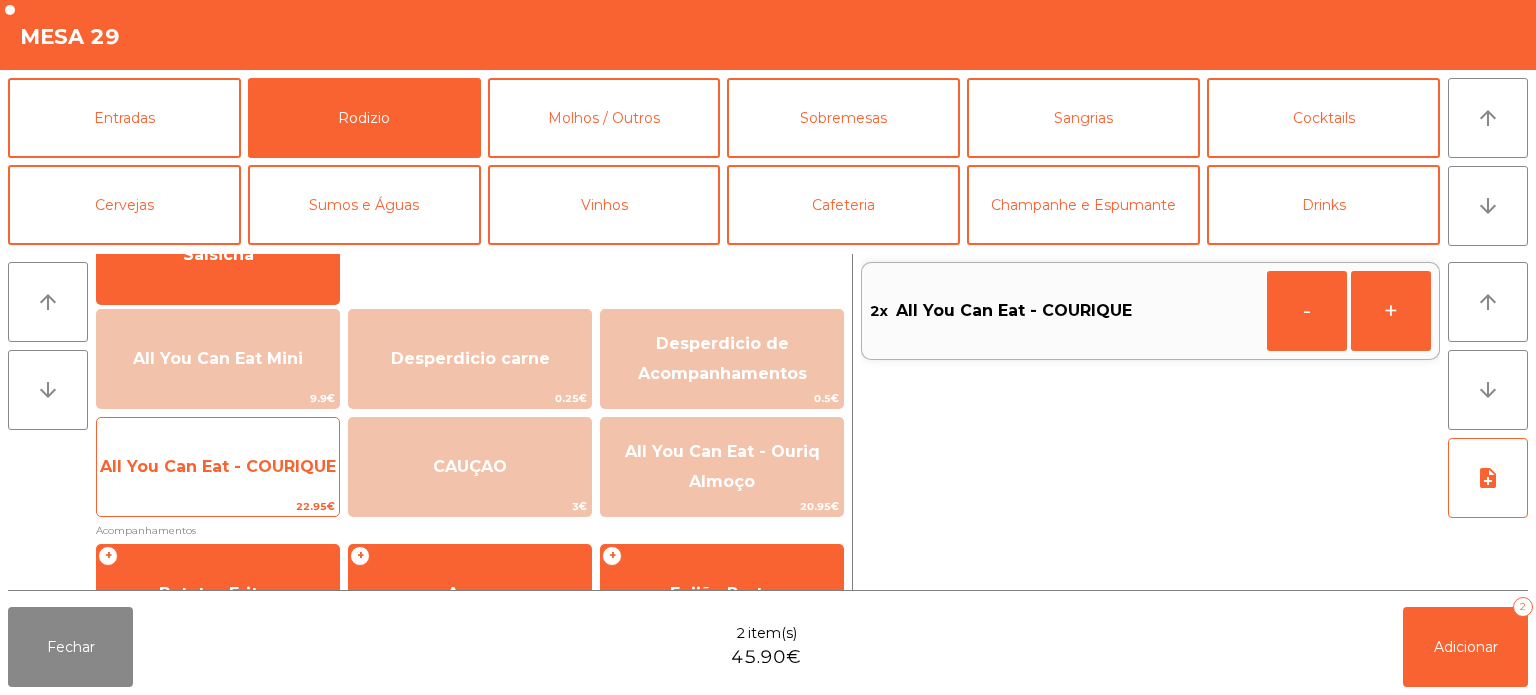 click on "All You Can Eat - COURIQUE" 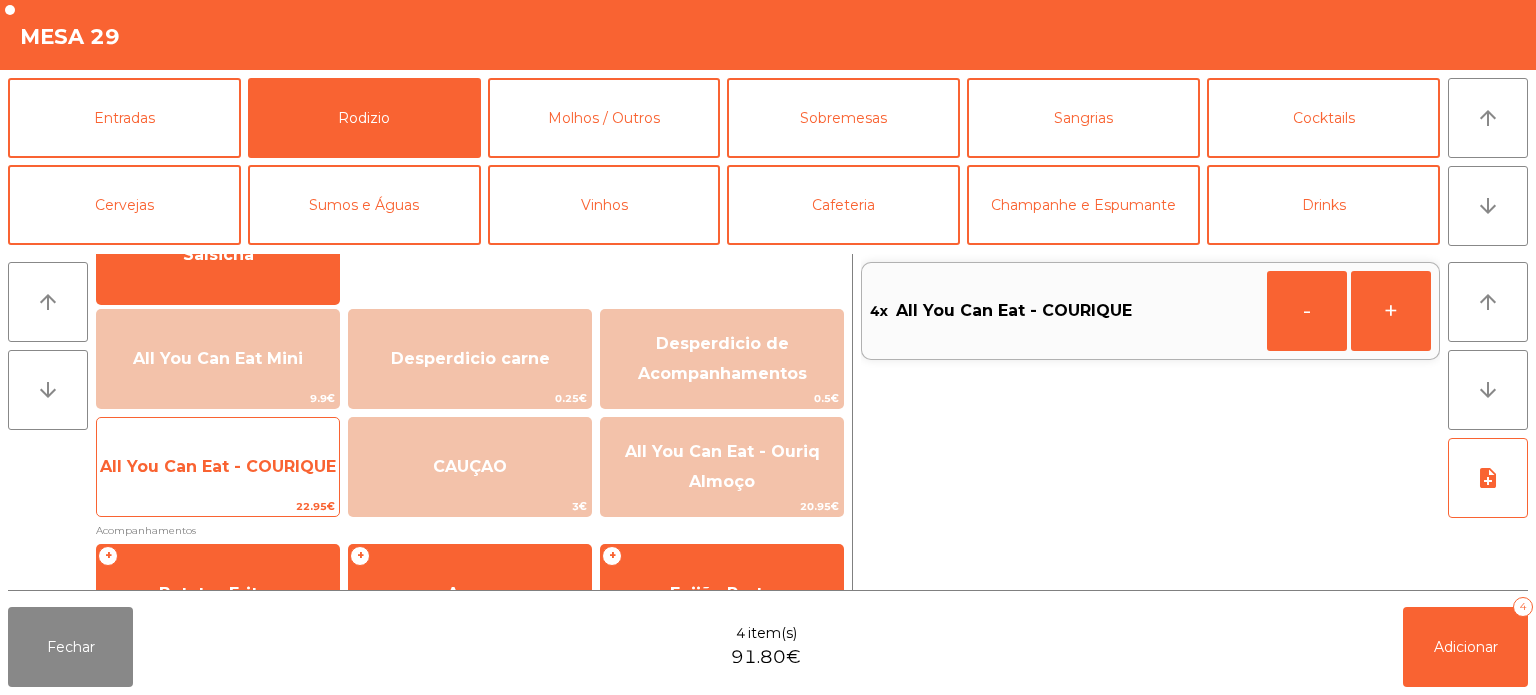 click on "All You Can Eat - COURIQUE" 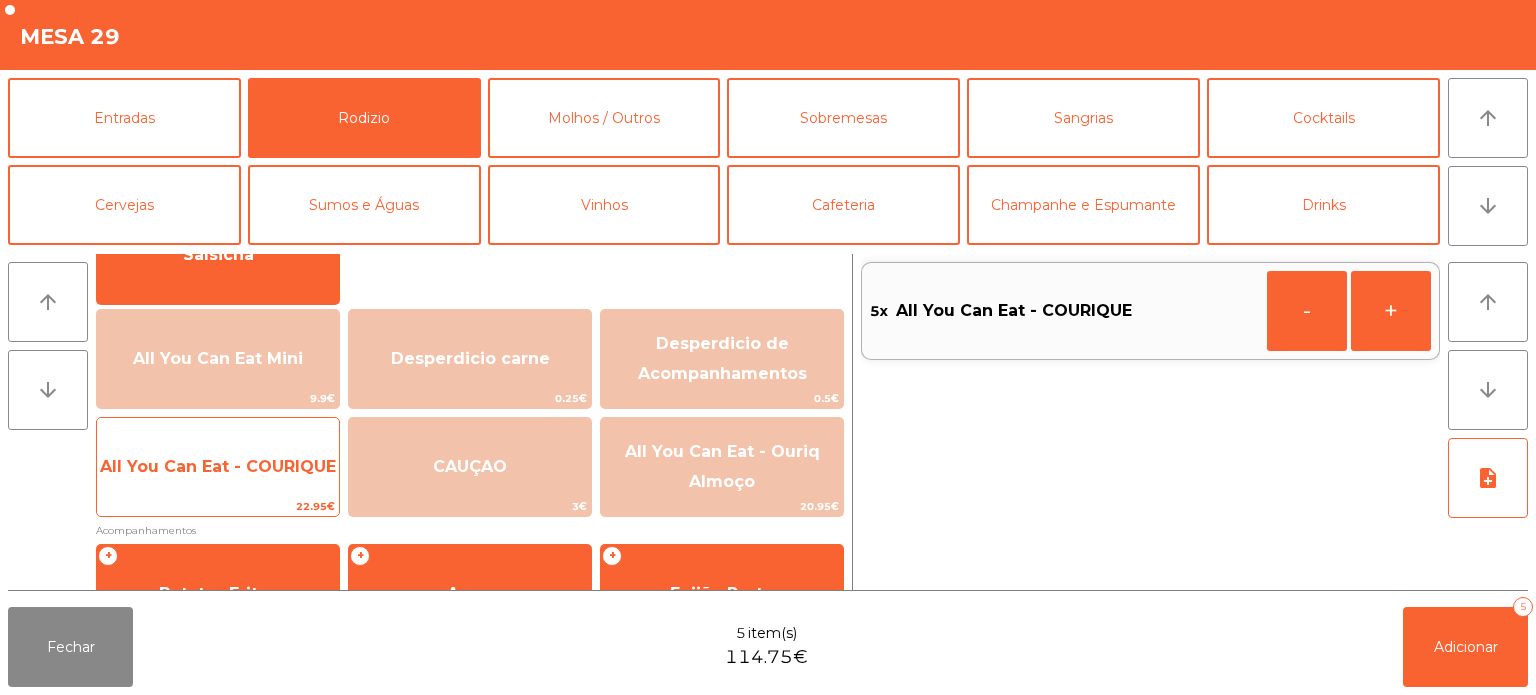 click on "All You Can Eat - COURIQUE" 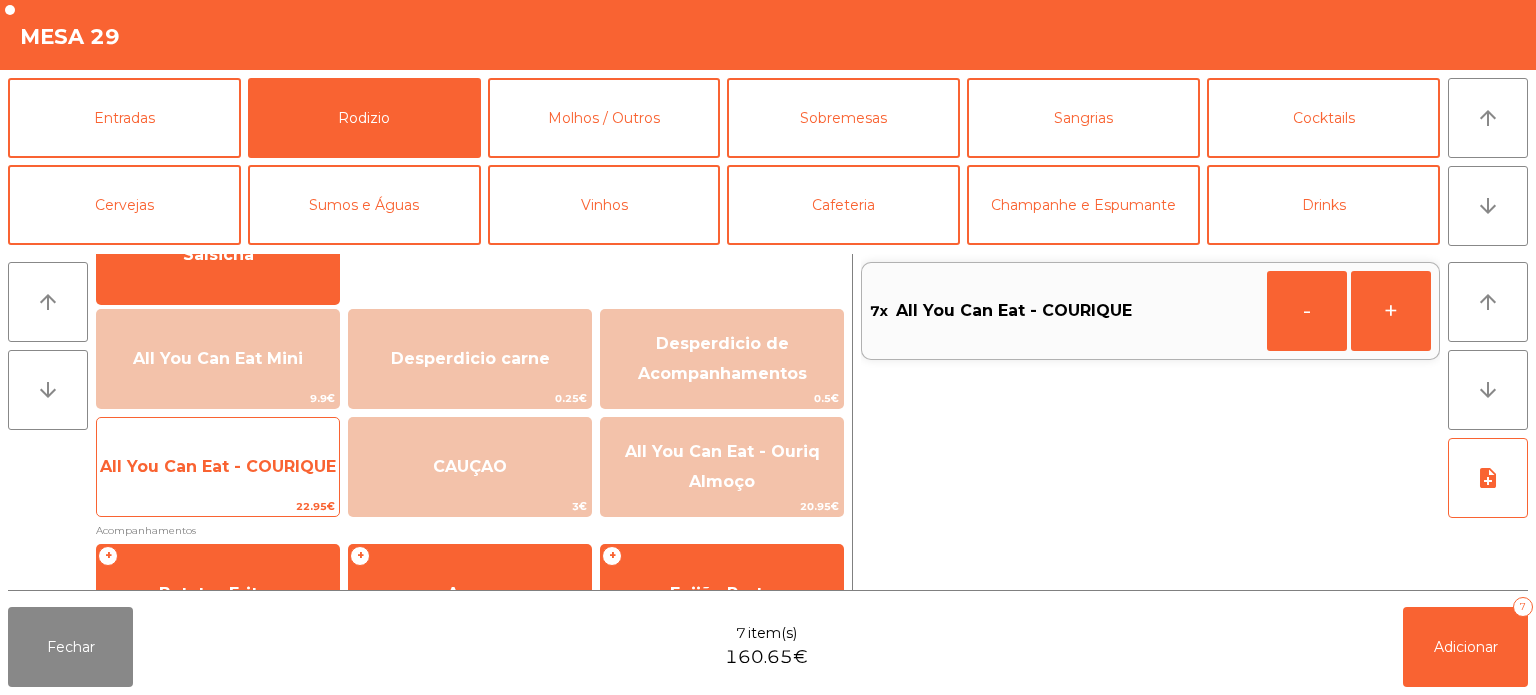 click on "All You Can Eat - COURIQUE" 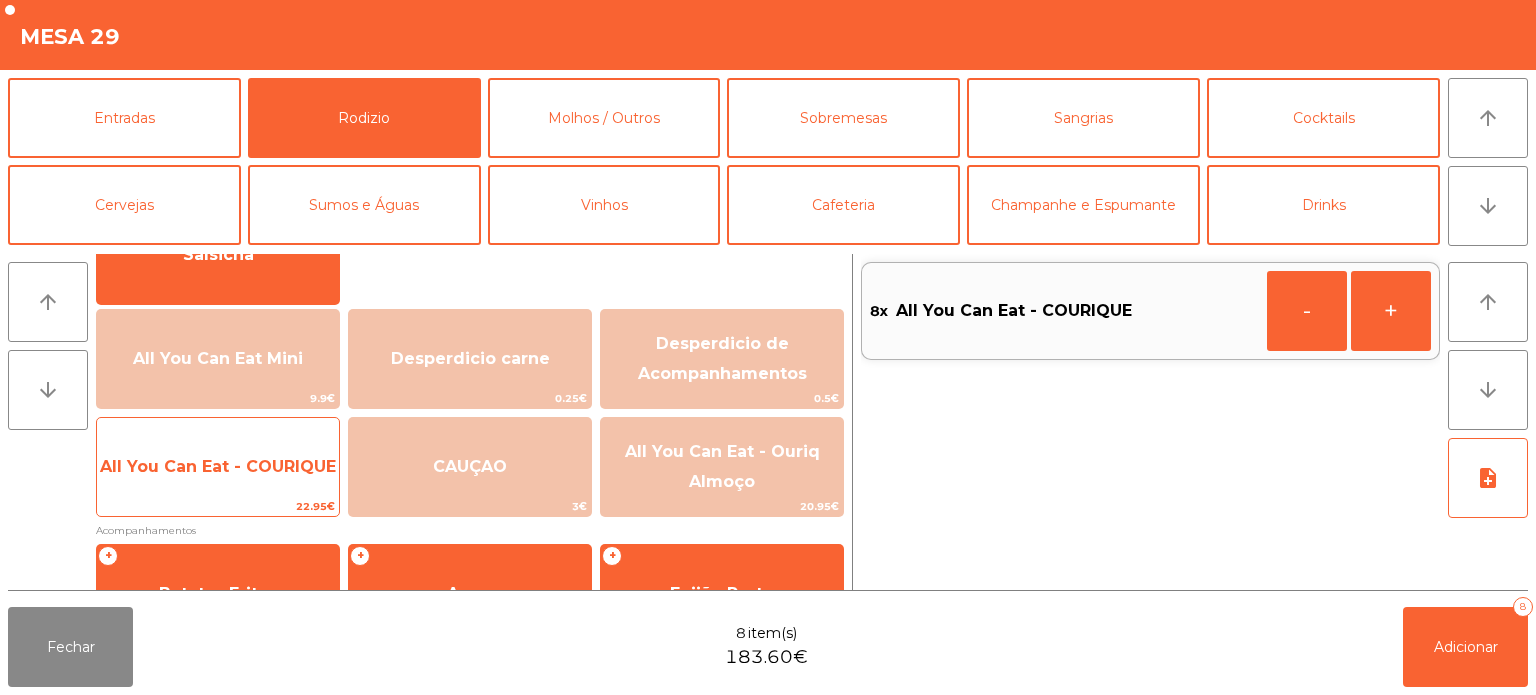 click on "All You Can Eat - COURIQUE" 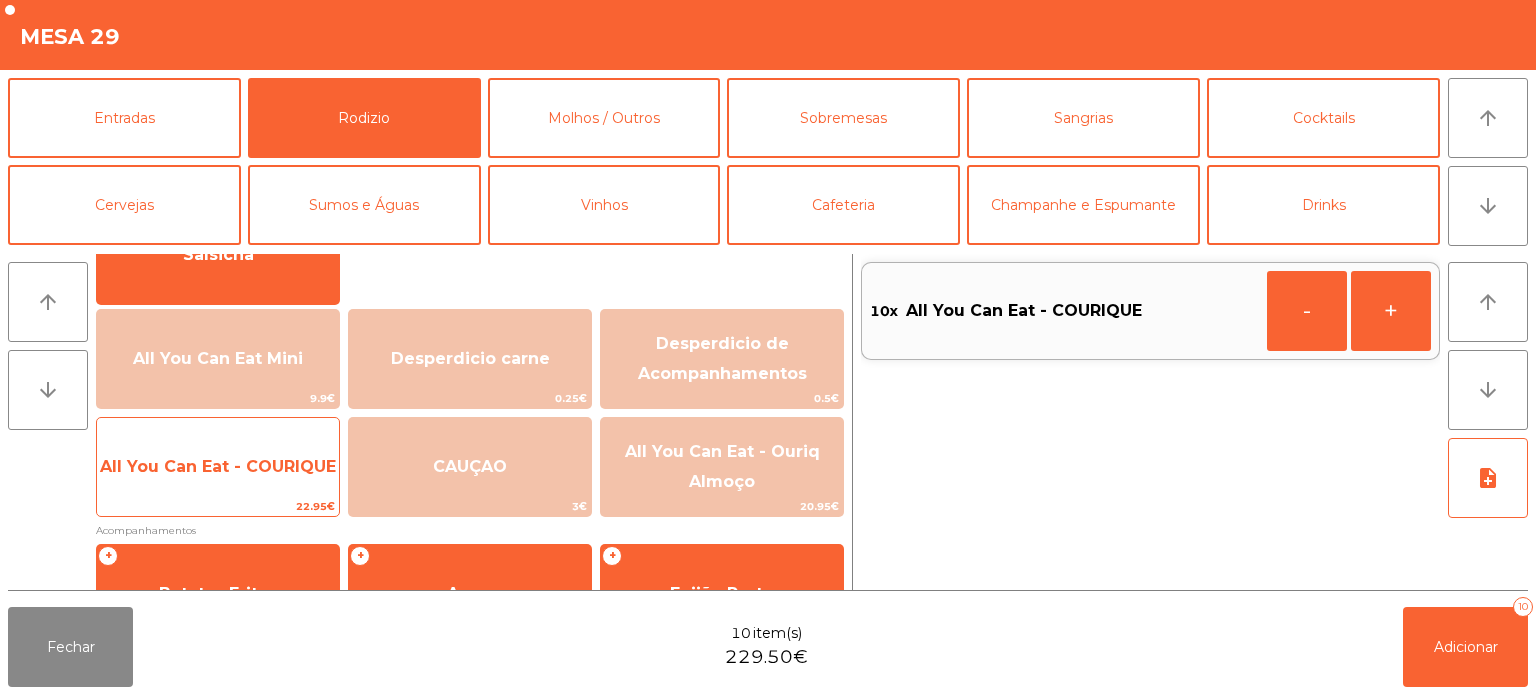 click on "All You Can Eat - COURIQUE" 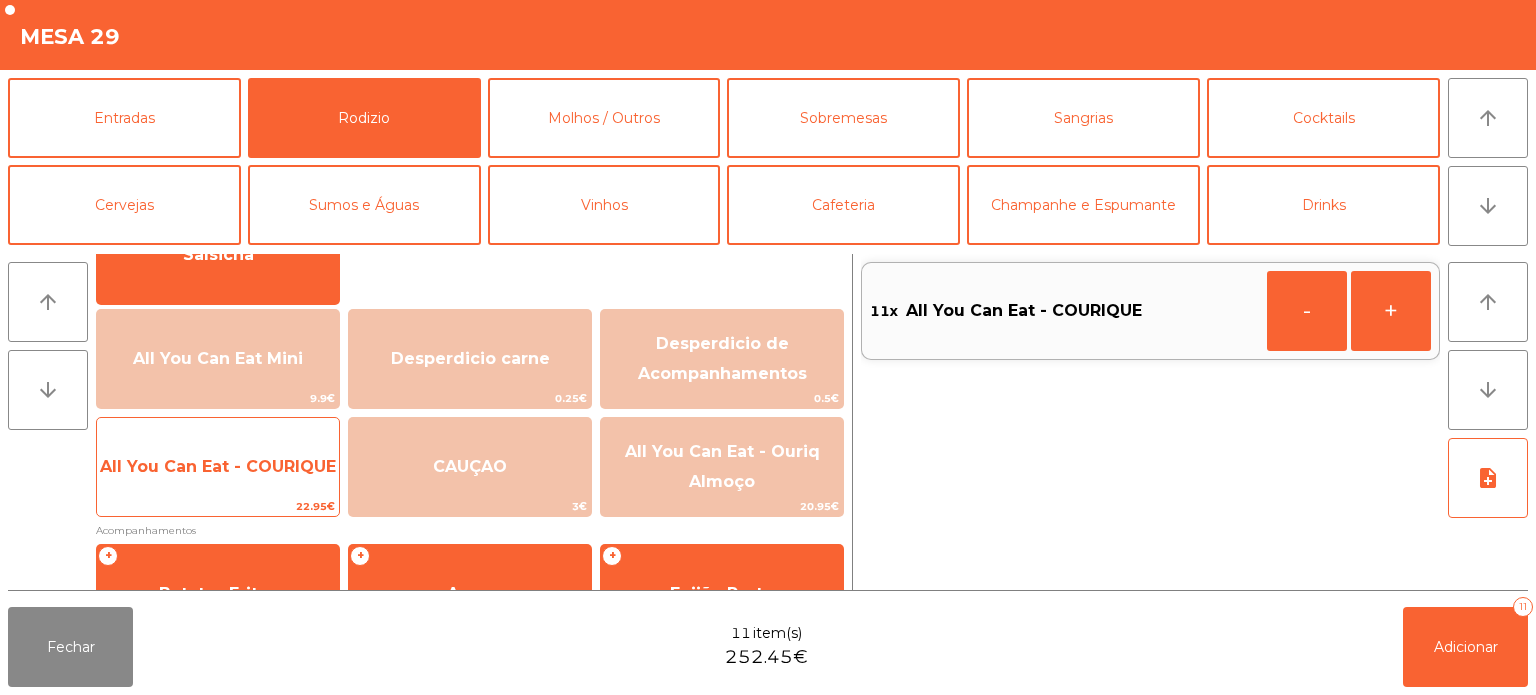 click on "All You Can Eat - COURIQUE" 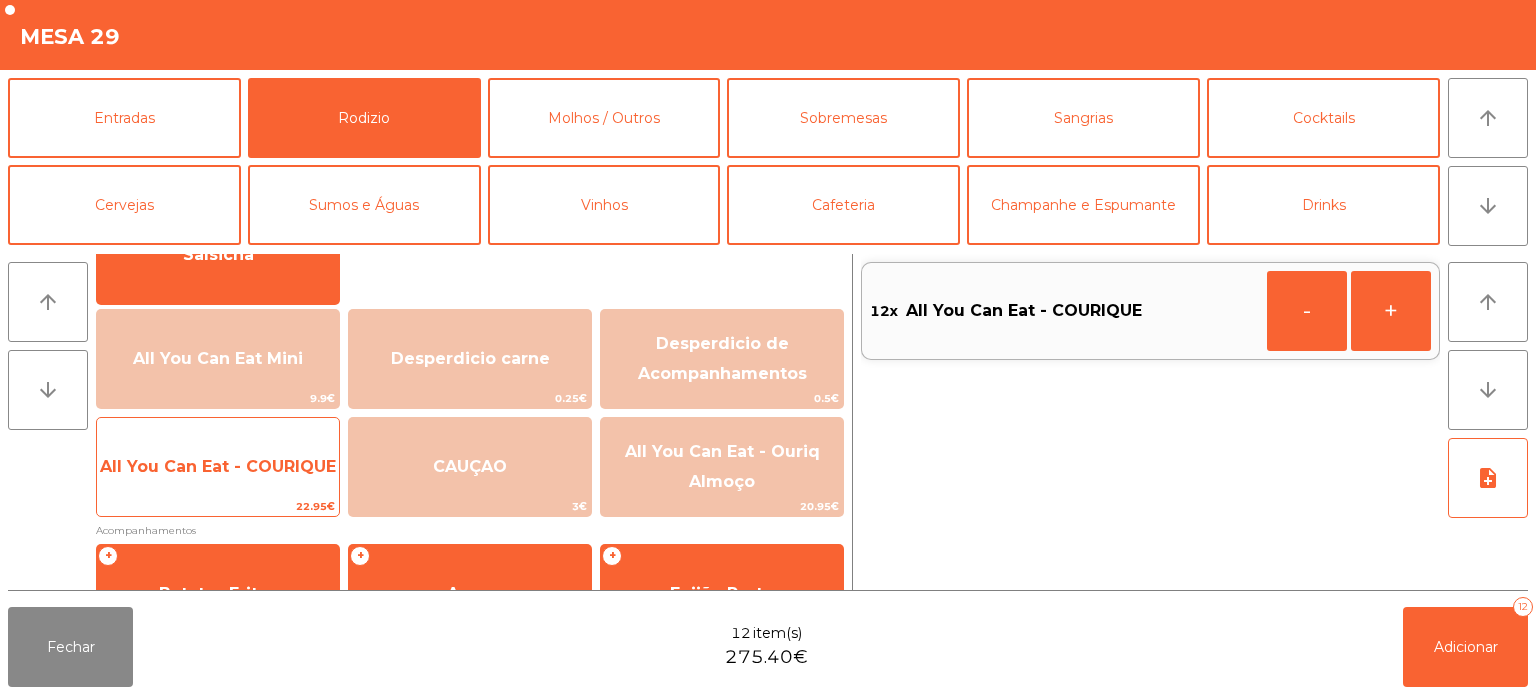 click on "22.95€" 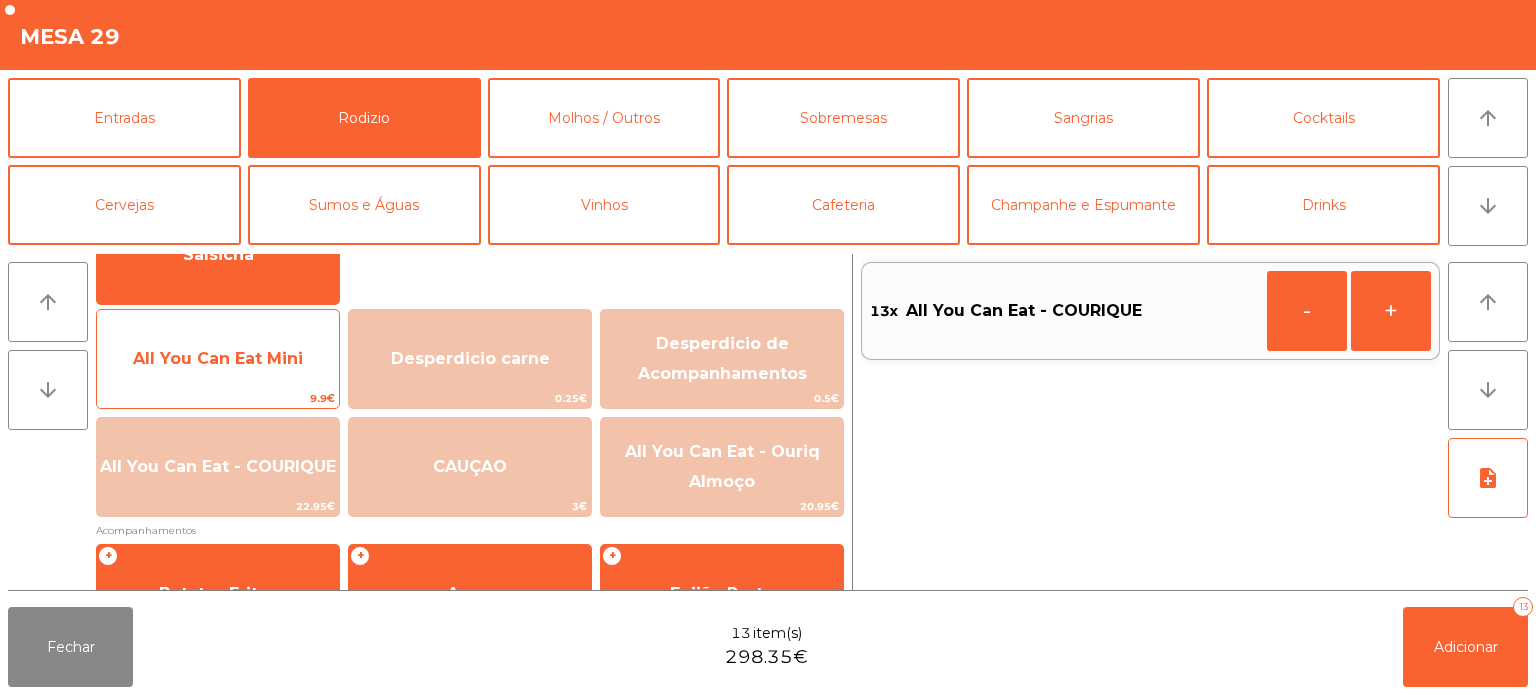 click on "All You Can Eat Mini" 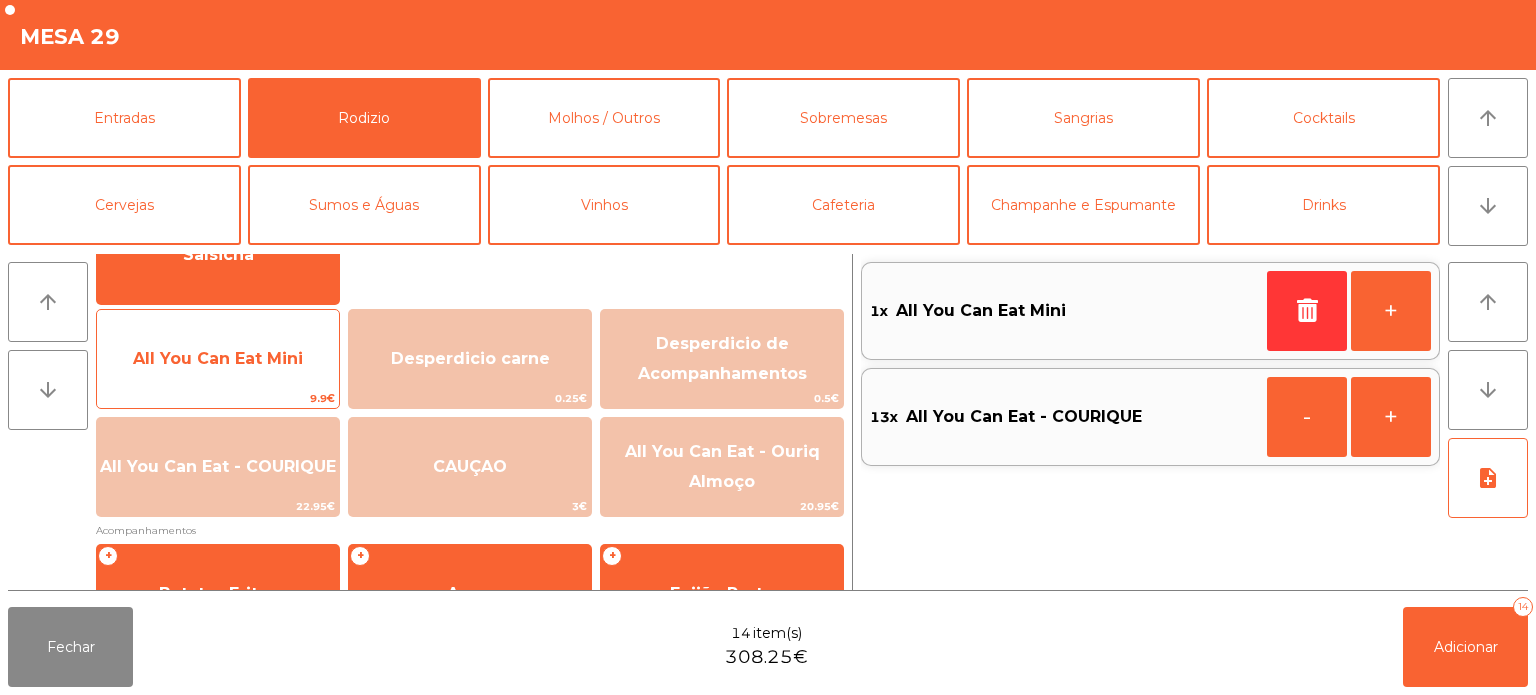click on "All You Can Eat Mini" 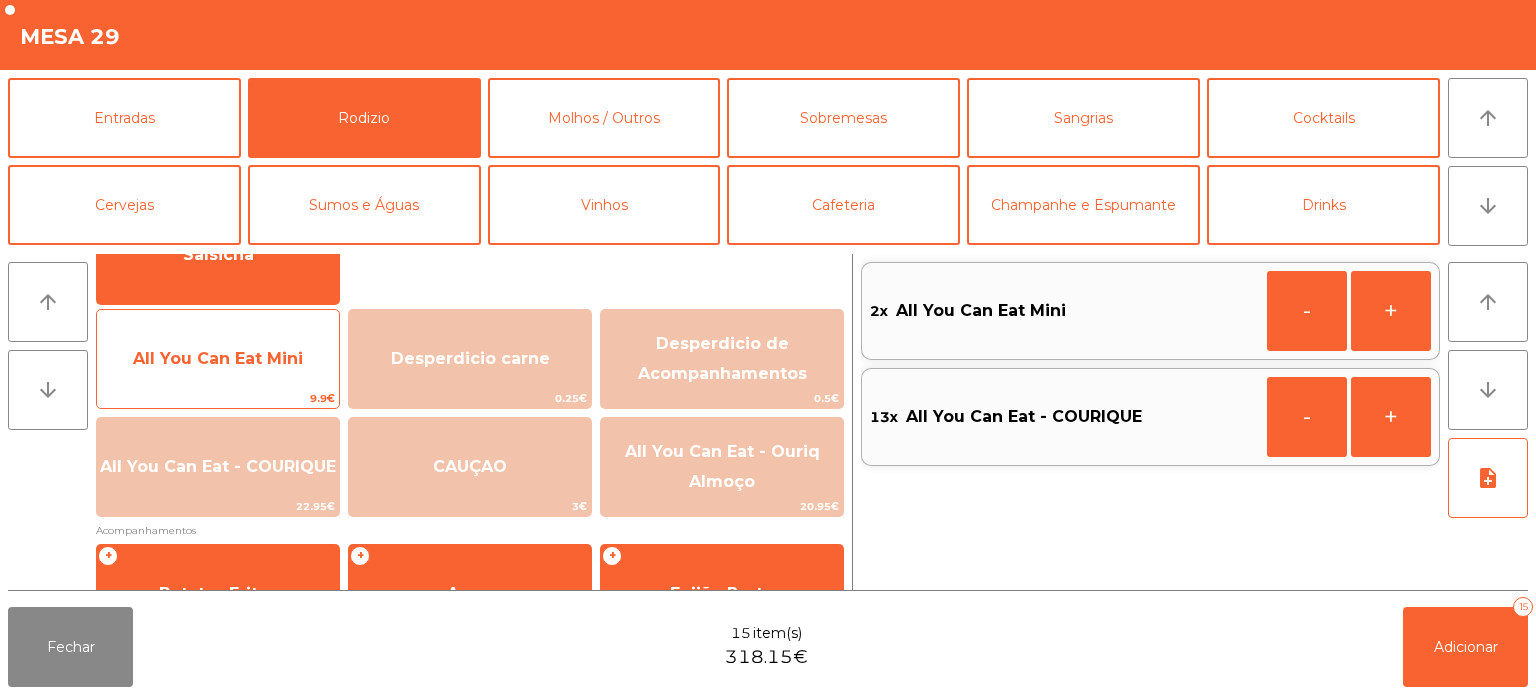 click on "All You Can Eat Mini" 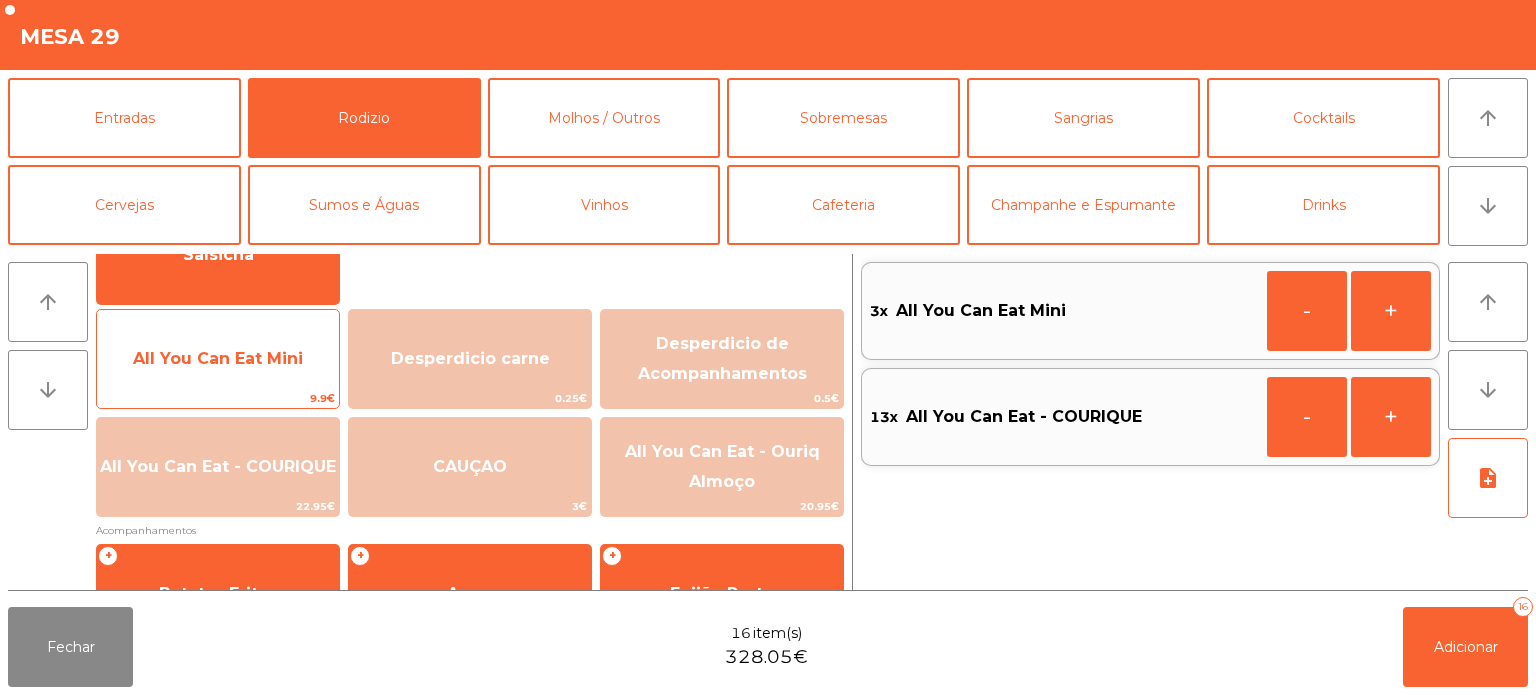 click on "All You Can Eat Mini" 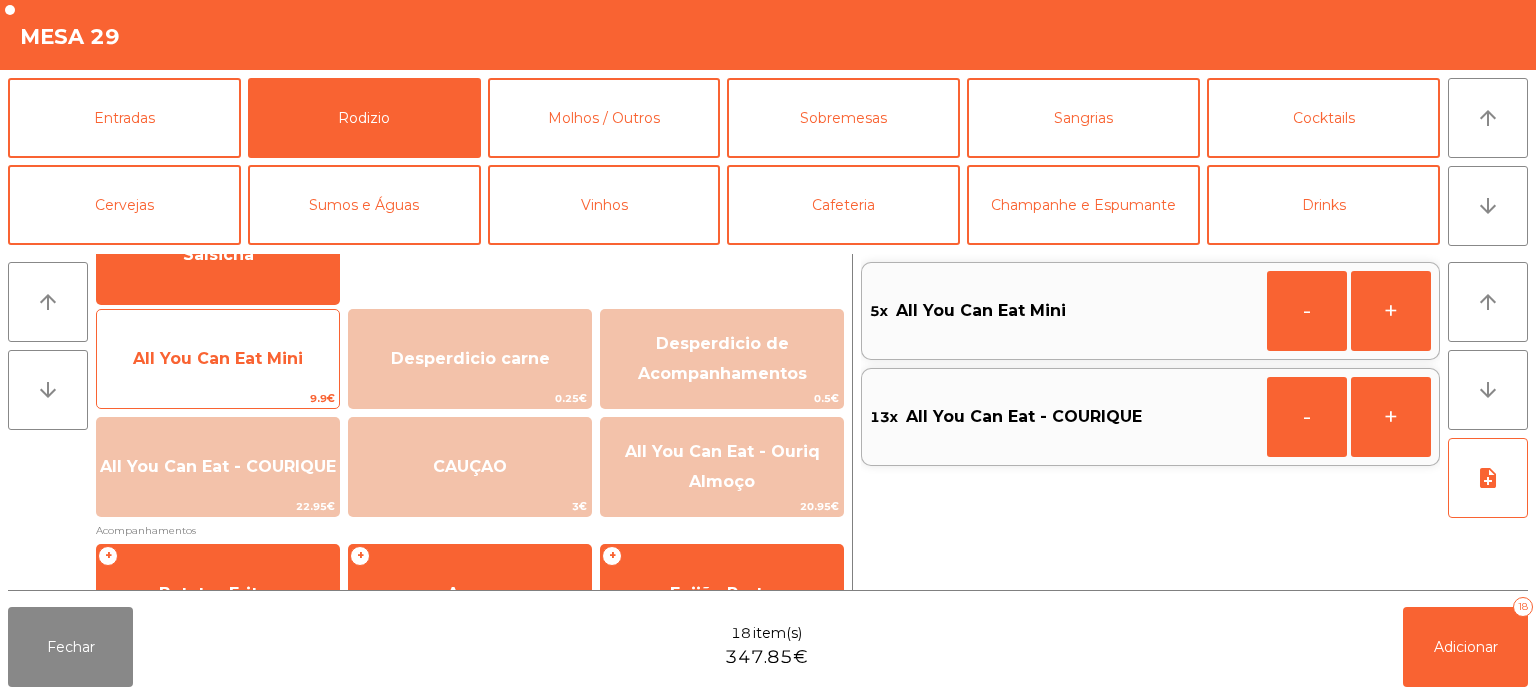 click on "All You Can Eat Mini" 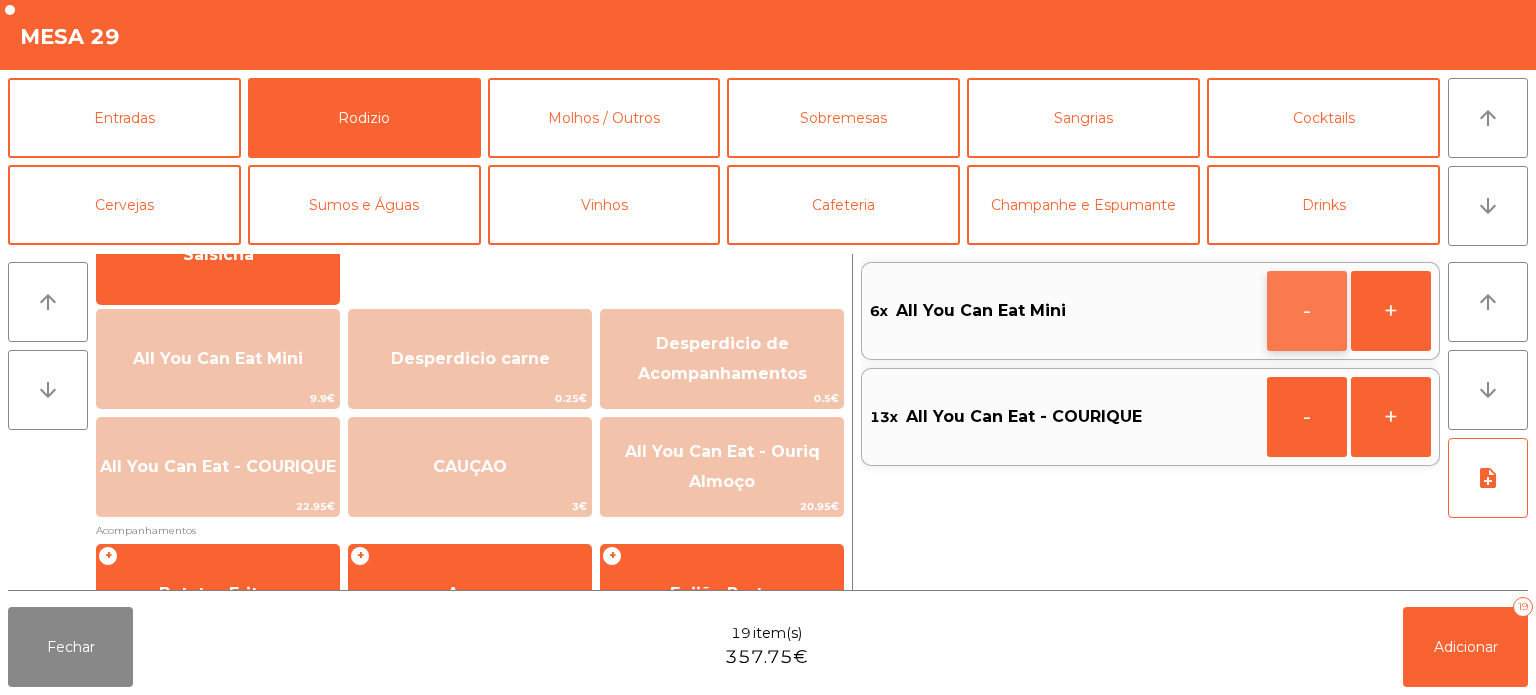 click on "-" 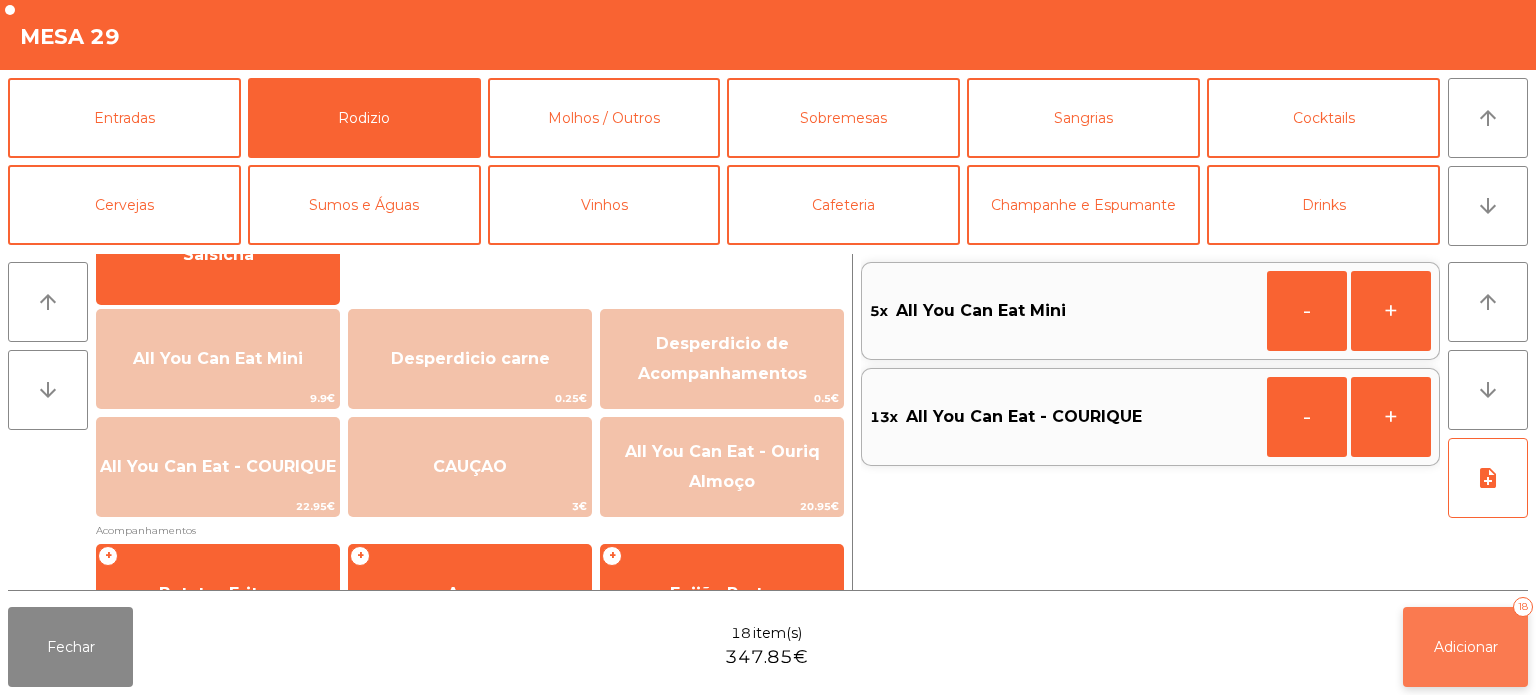click on "Adicionar" 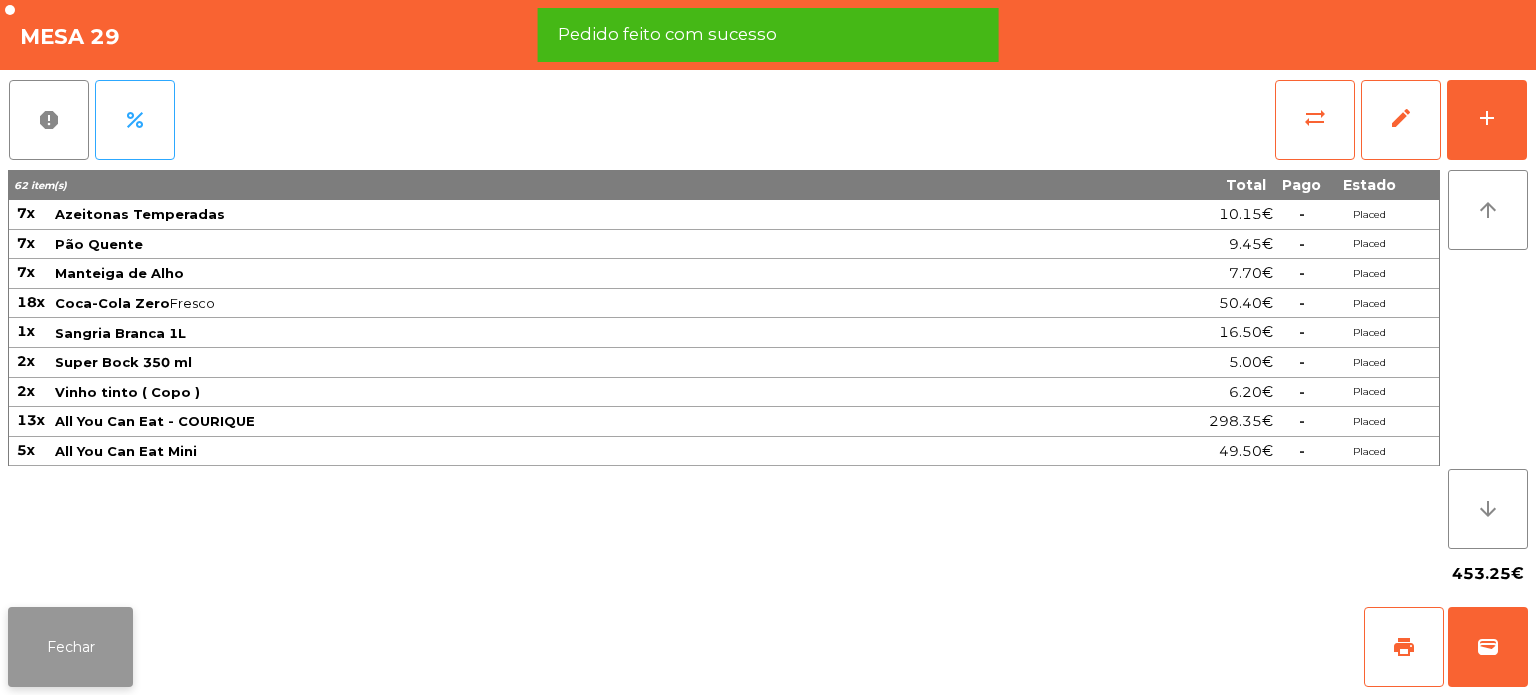 click on "Fechar" 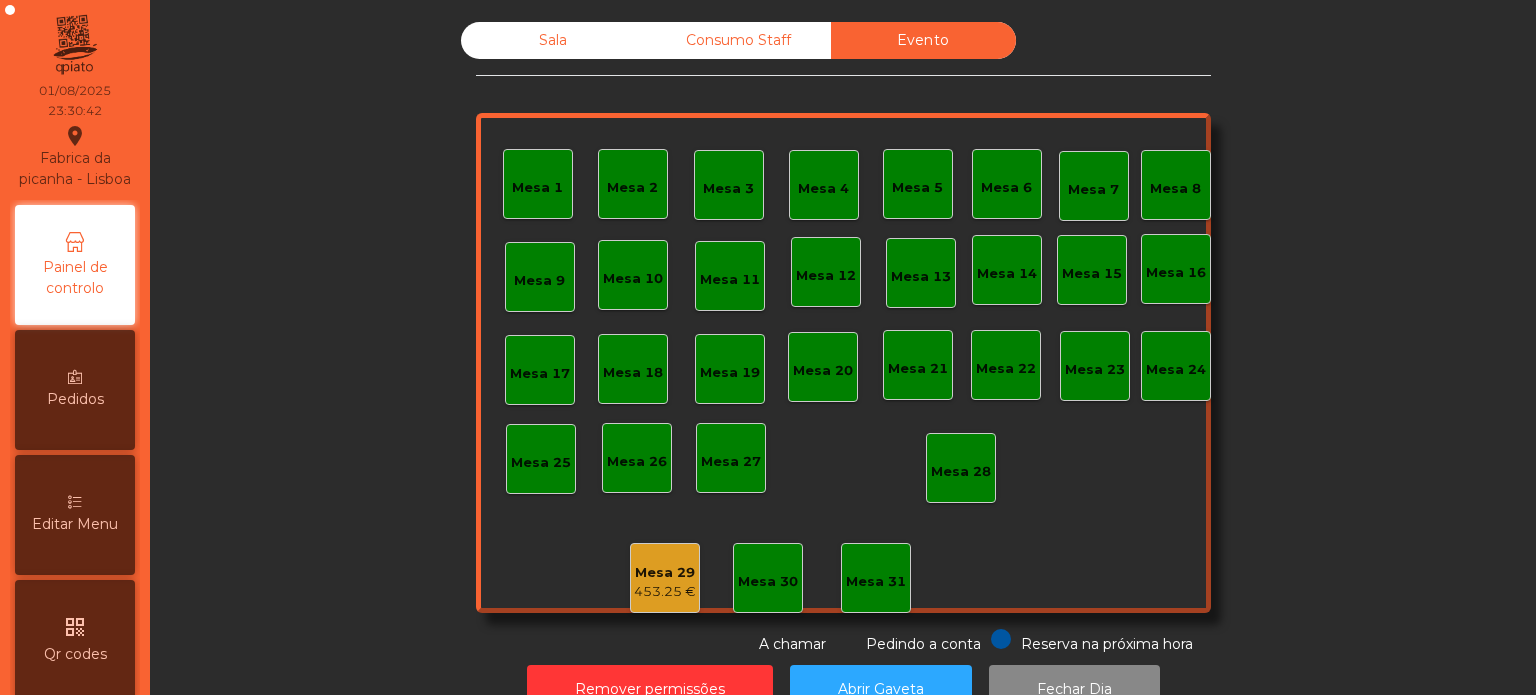 click on "Pedido feito com sucesso" 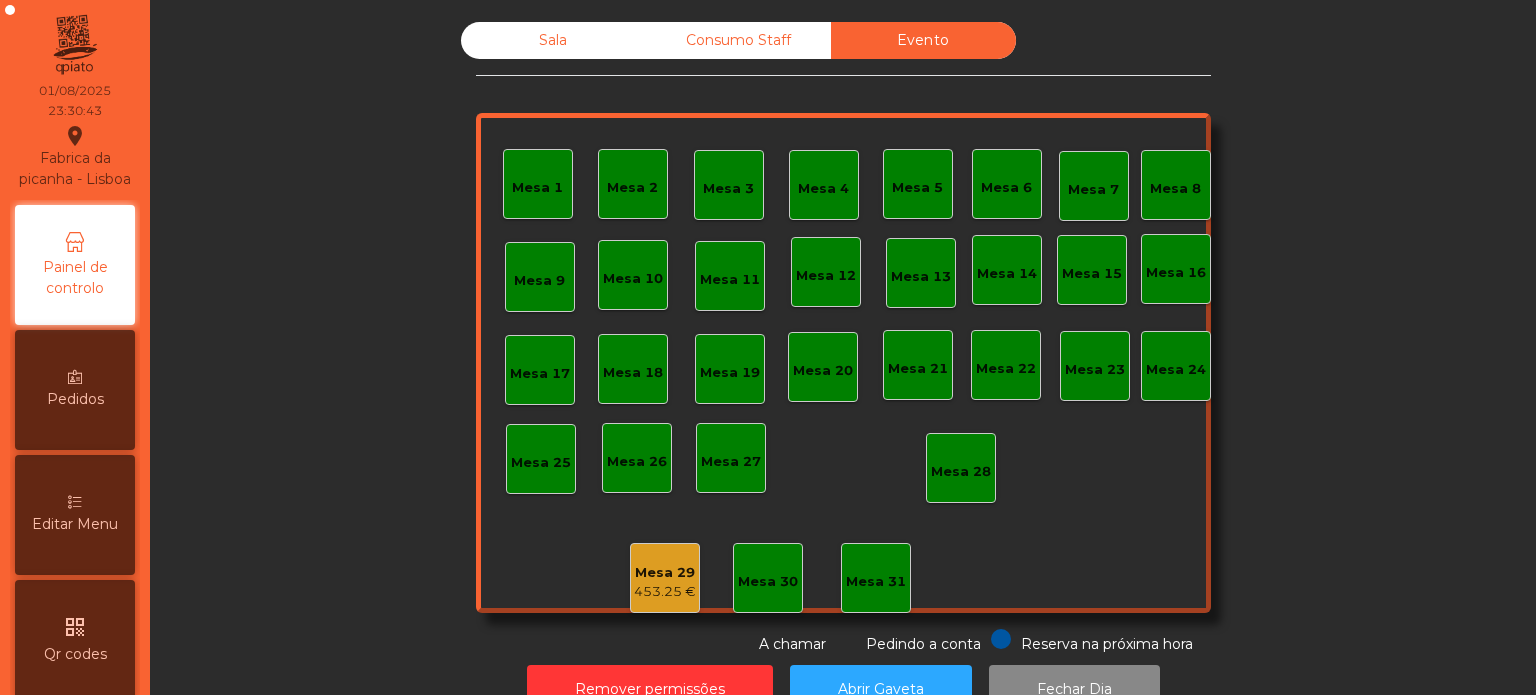 click on "Consumo Staff" 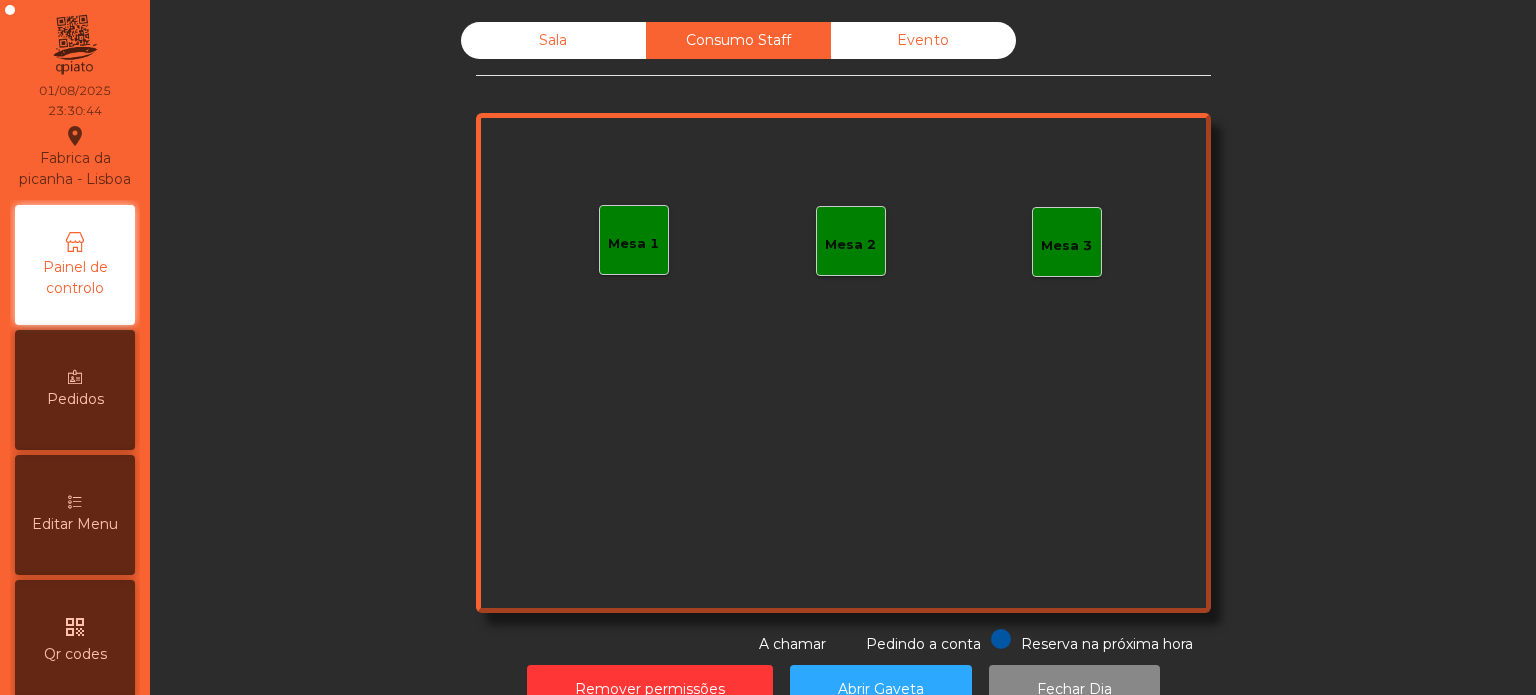 click on "Sala" 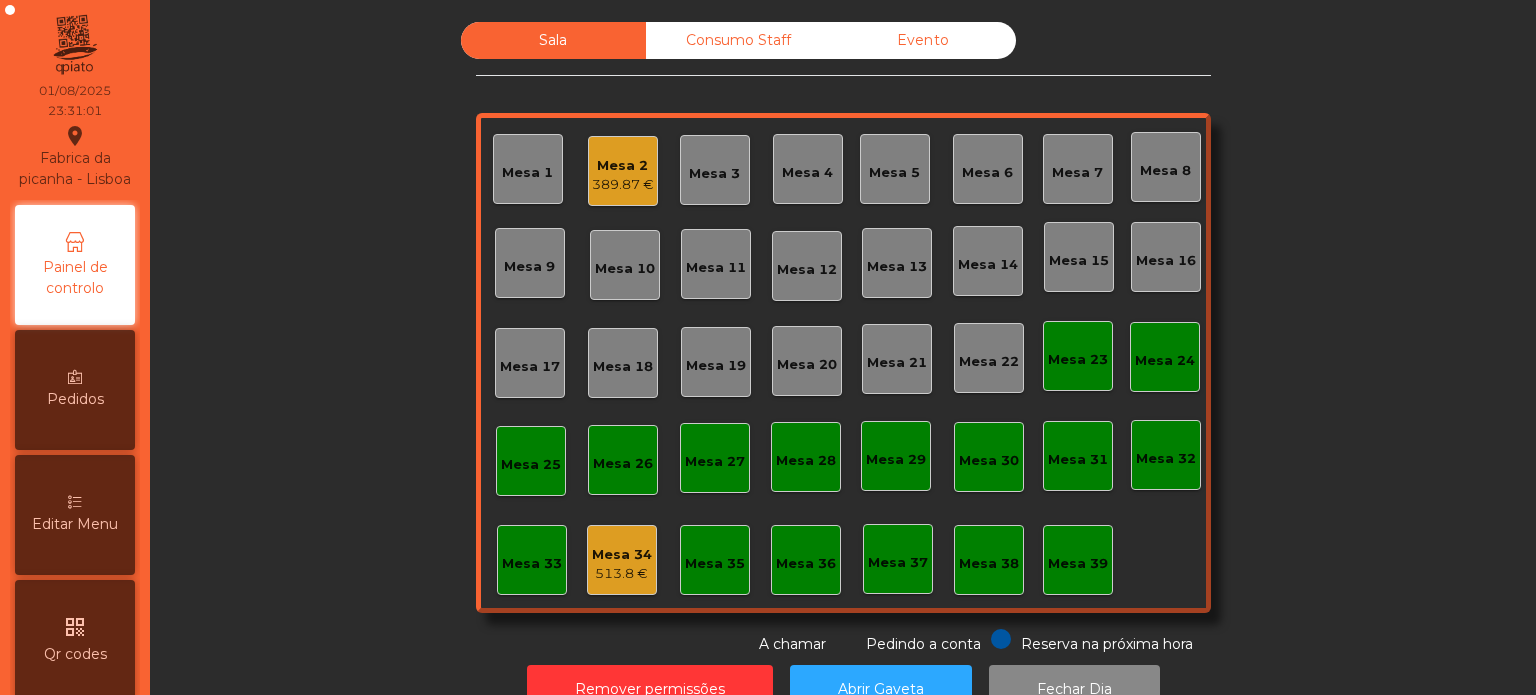 click on "Evento" 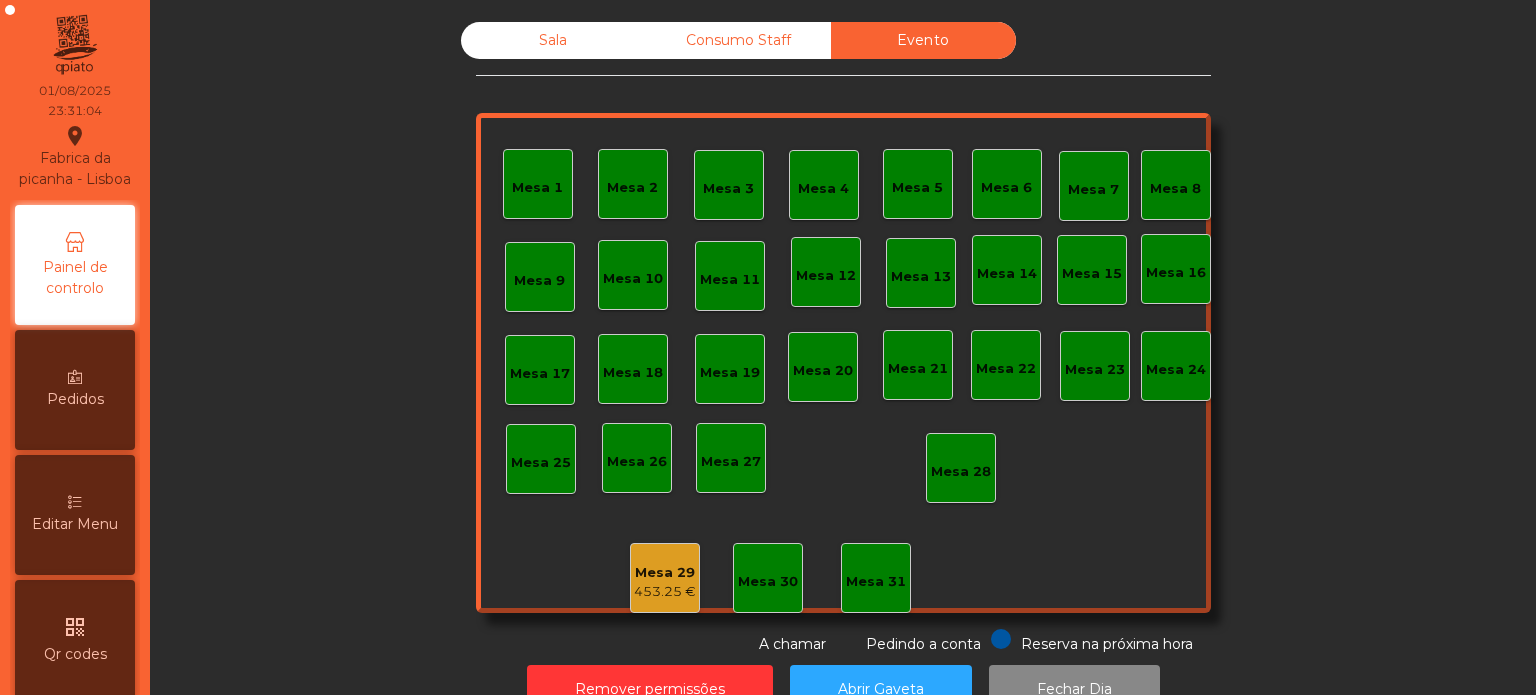 click on "Mesa 29" 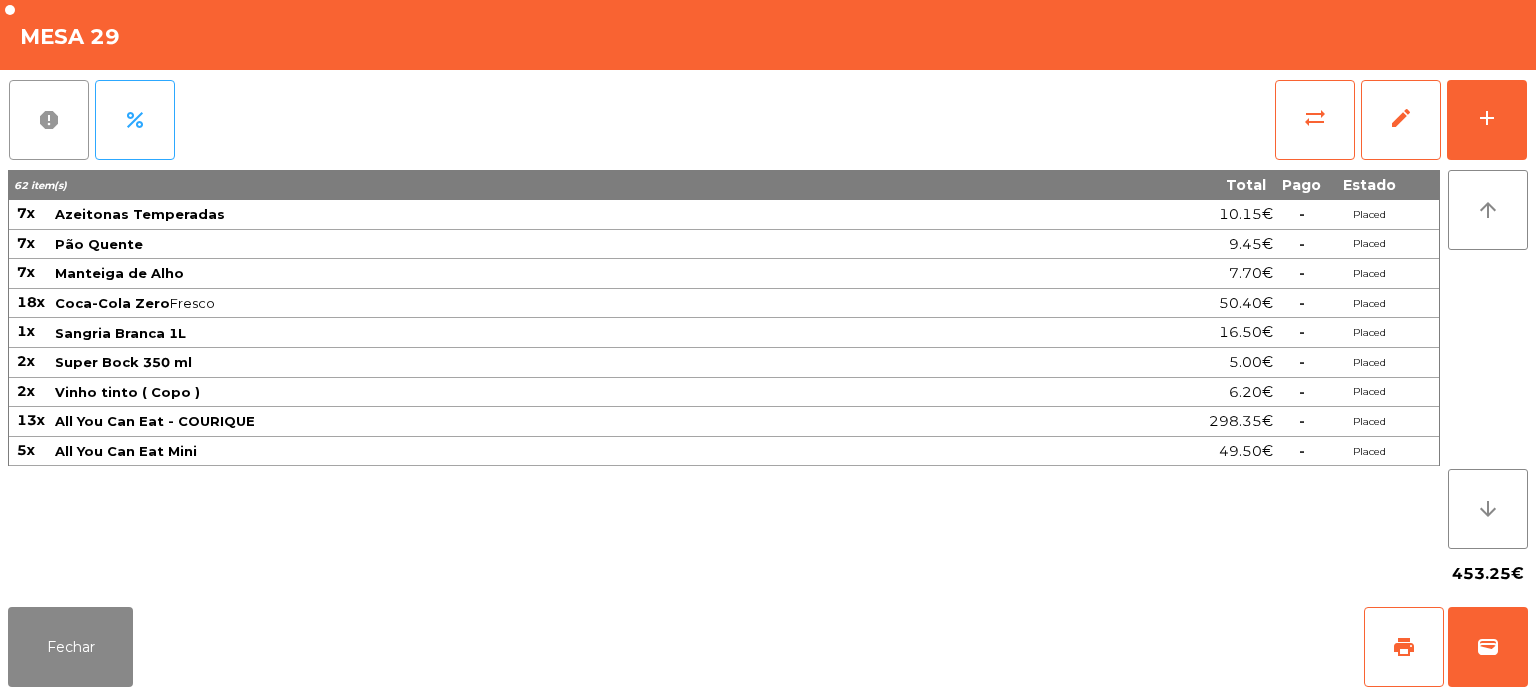 click on "report" 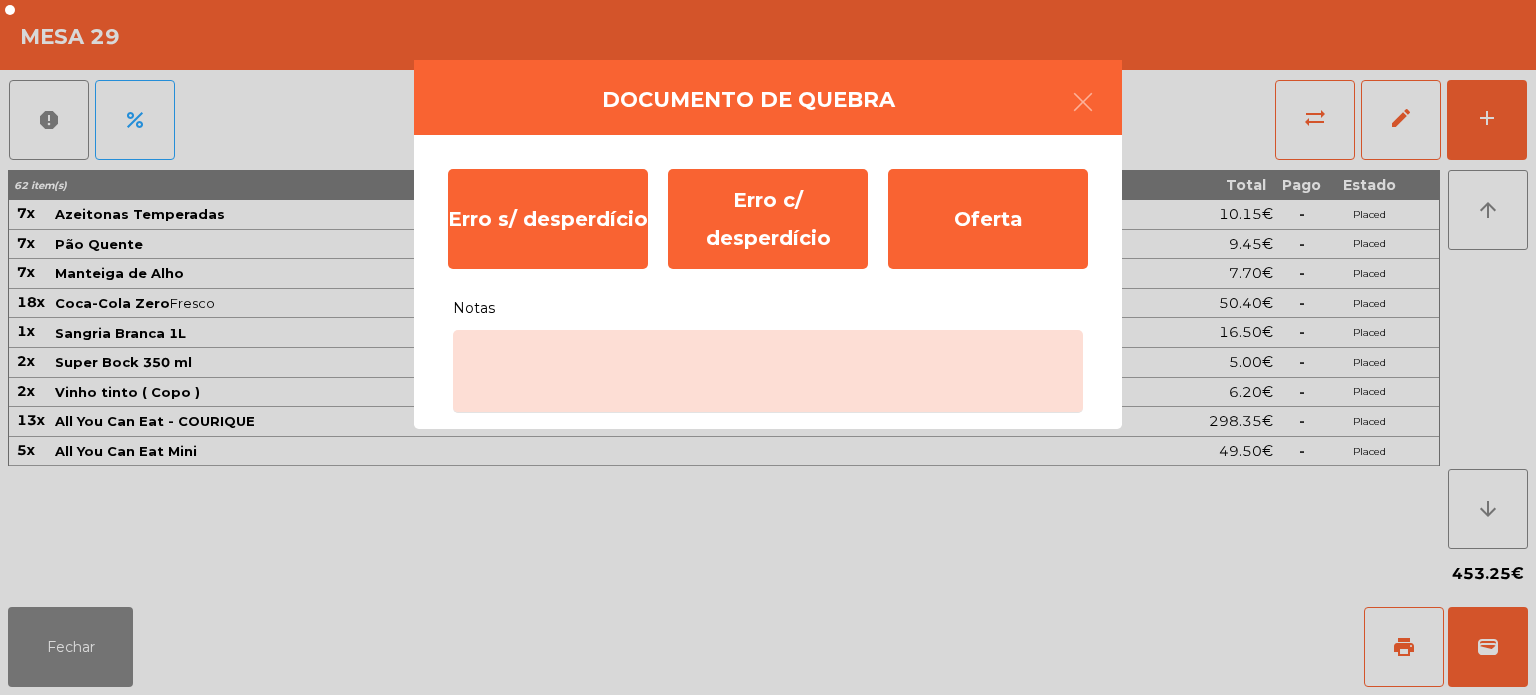 click on "Documento de quebra  Erro s/ desperdício   Erro c/ desperdício   Oferta   Notas" 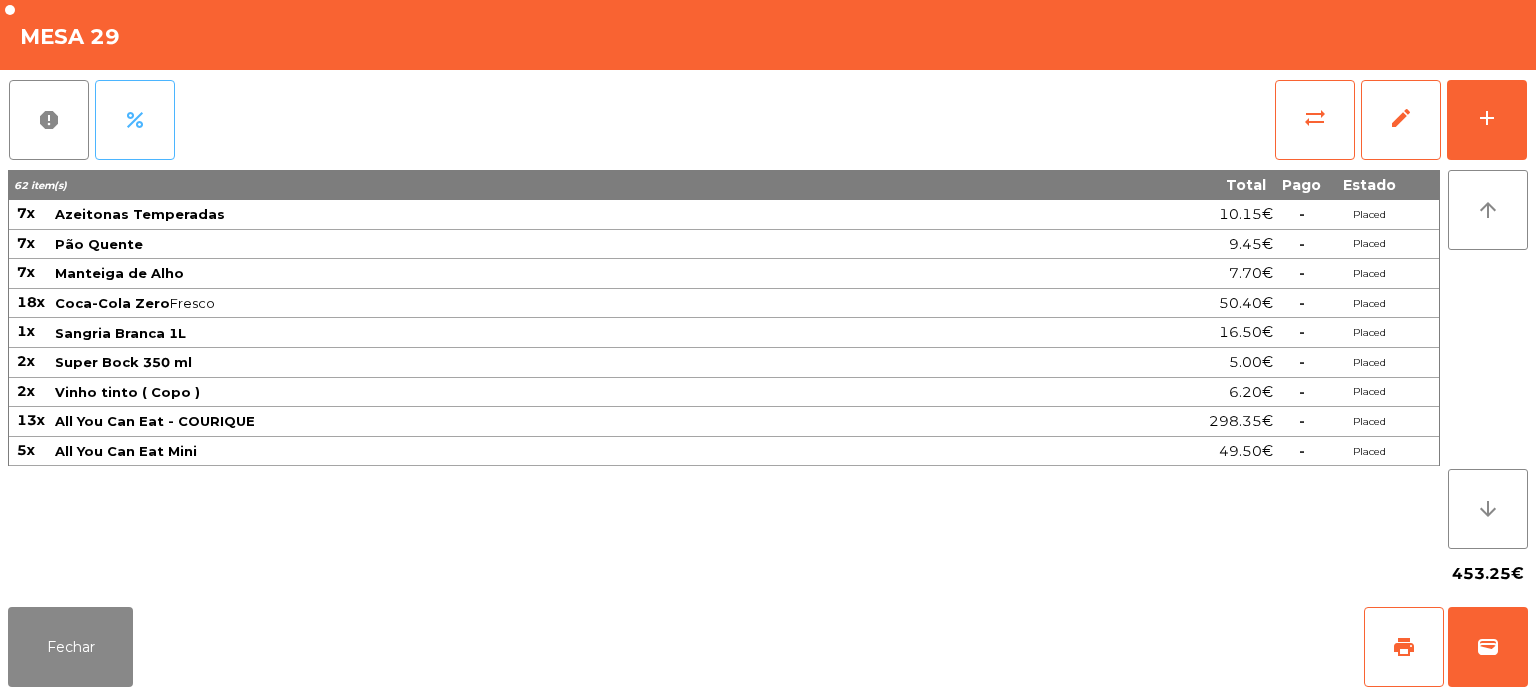 click on "percent" 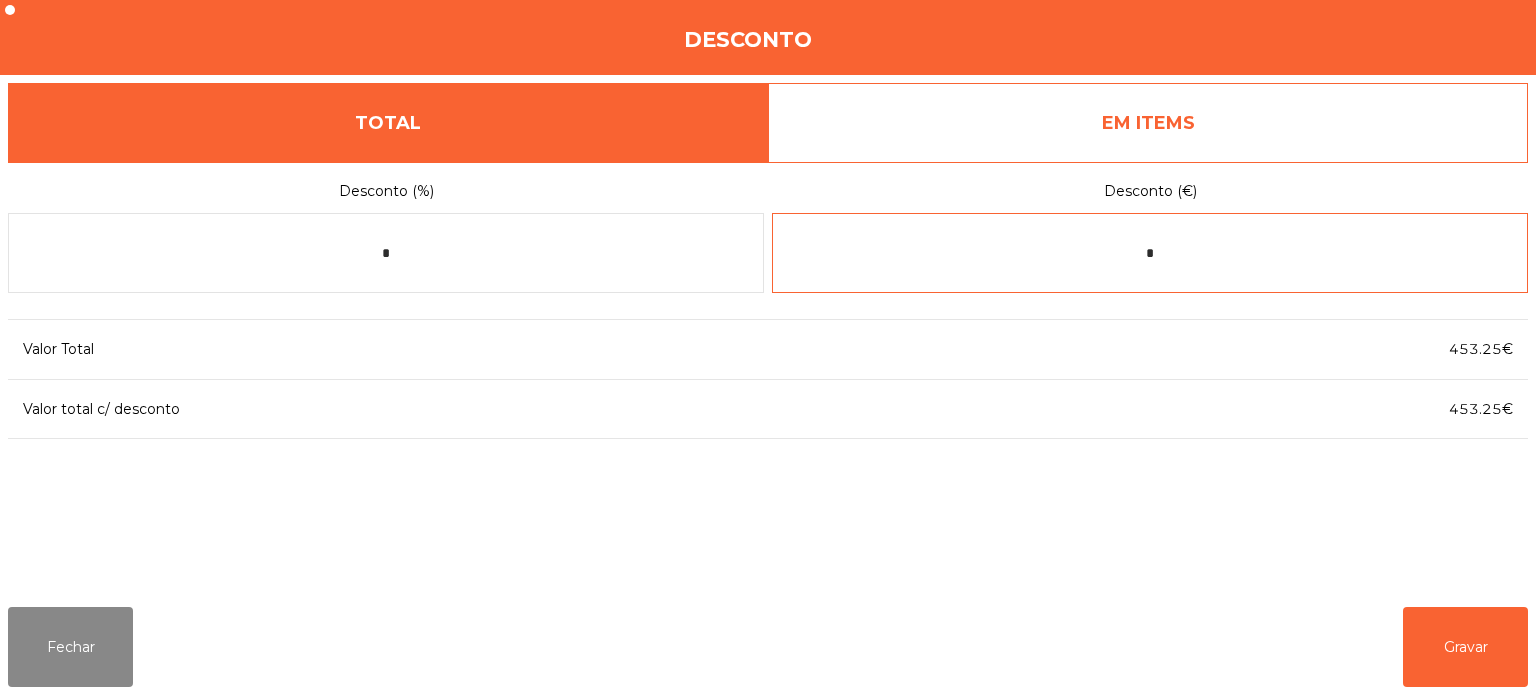 click on "*" at bounding box center [1150, 253] 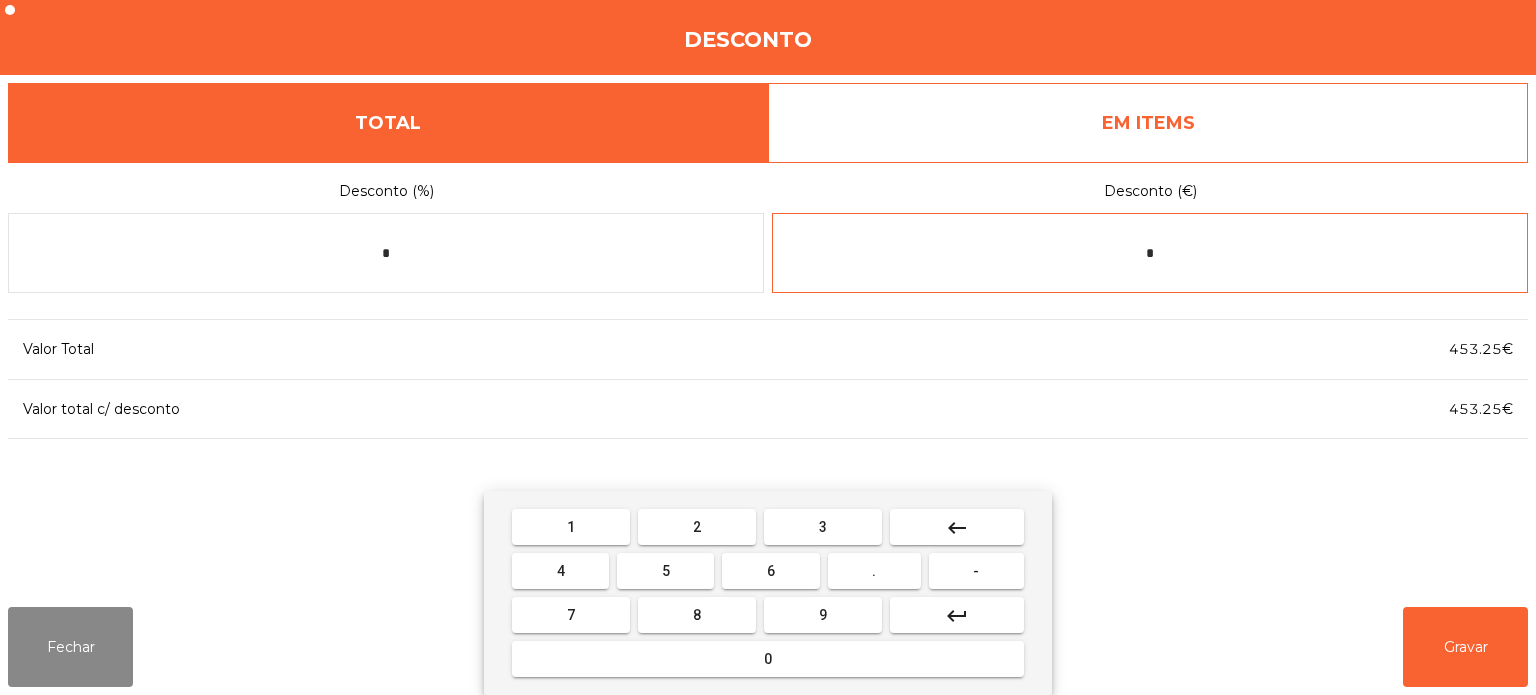 click on "keyboard_backspace" at bounding box center (957, 528) 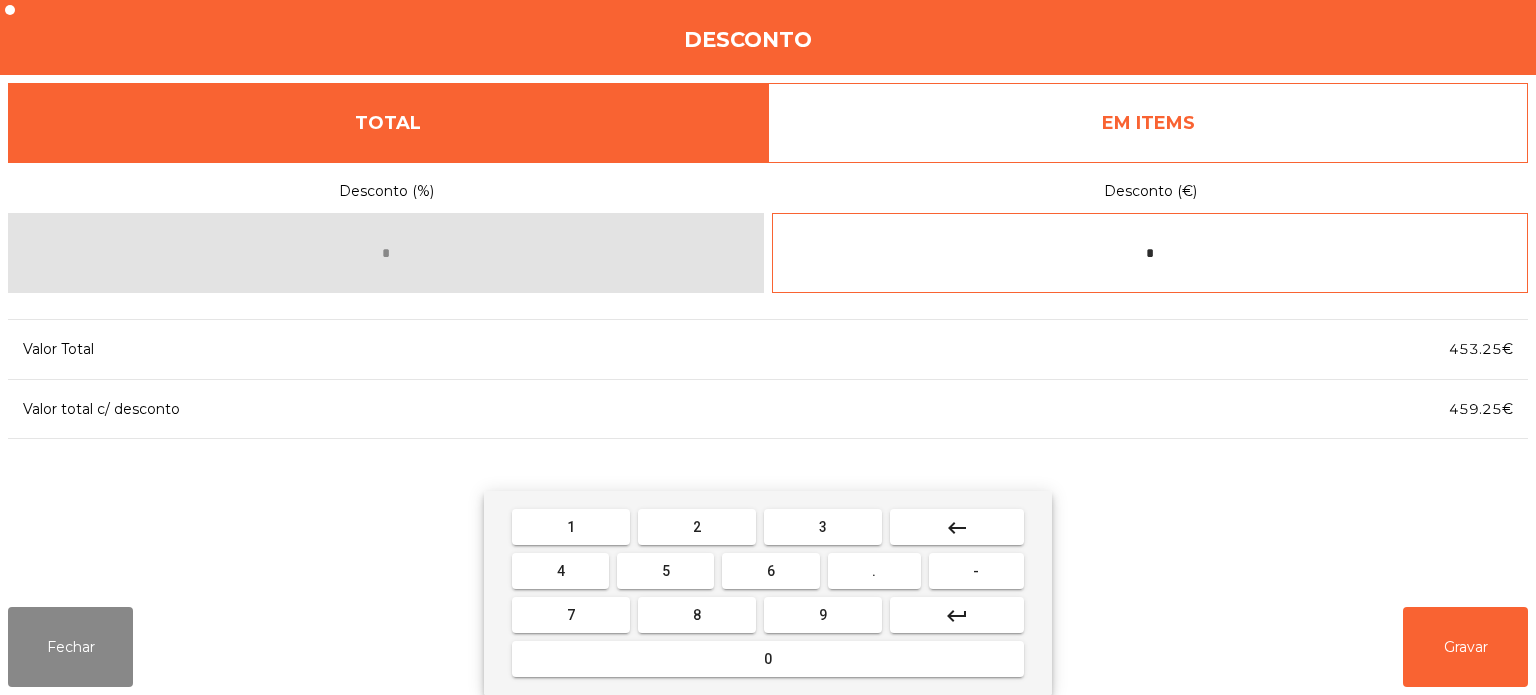 click on "." at bounding box center (874, 571) 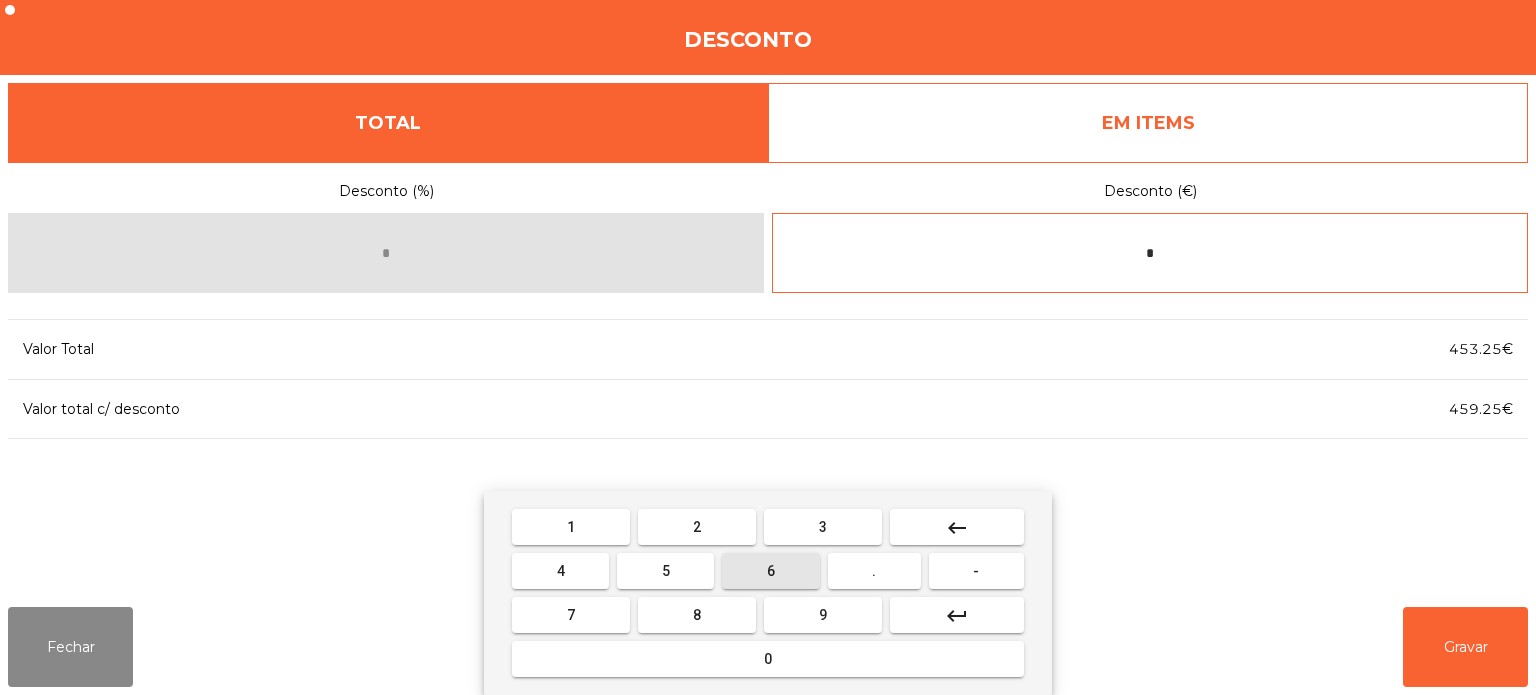click on "6" at bounding box center [771, 571] 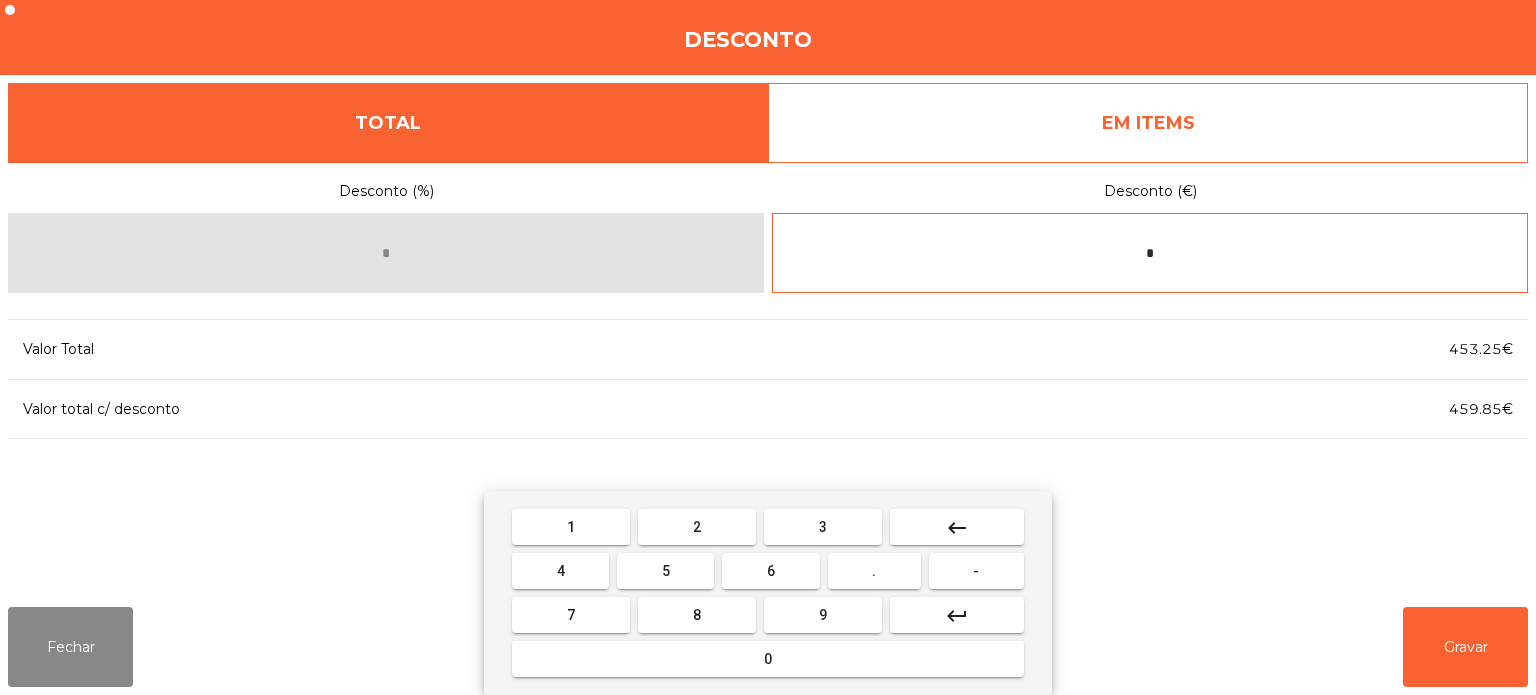 click on "1" at bounding box center (571, 527) 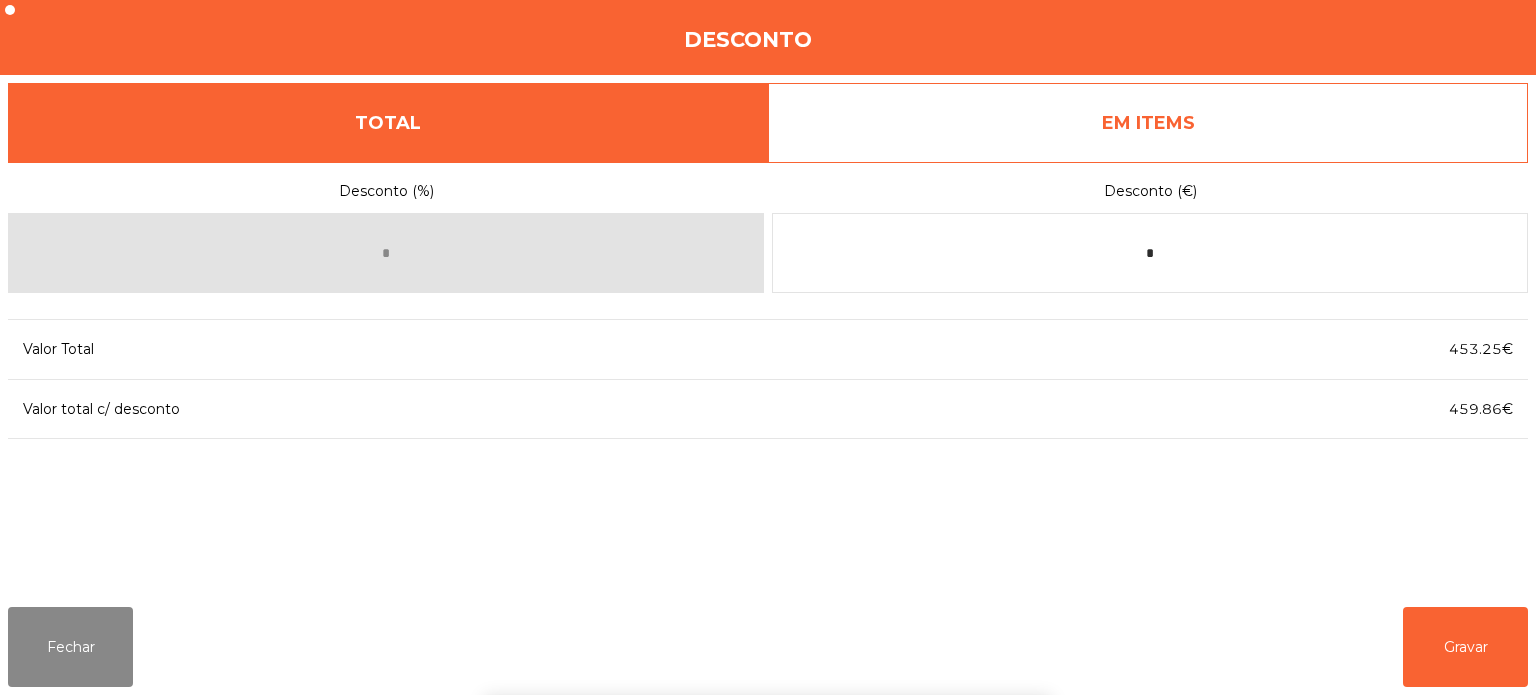 click on "1 2 3 keyboard_backspace 4 5 6 . - 7 8 9 keyboard_return 0" at bounding box center [768, 593] 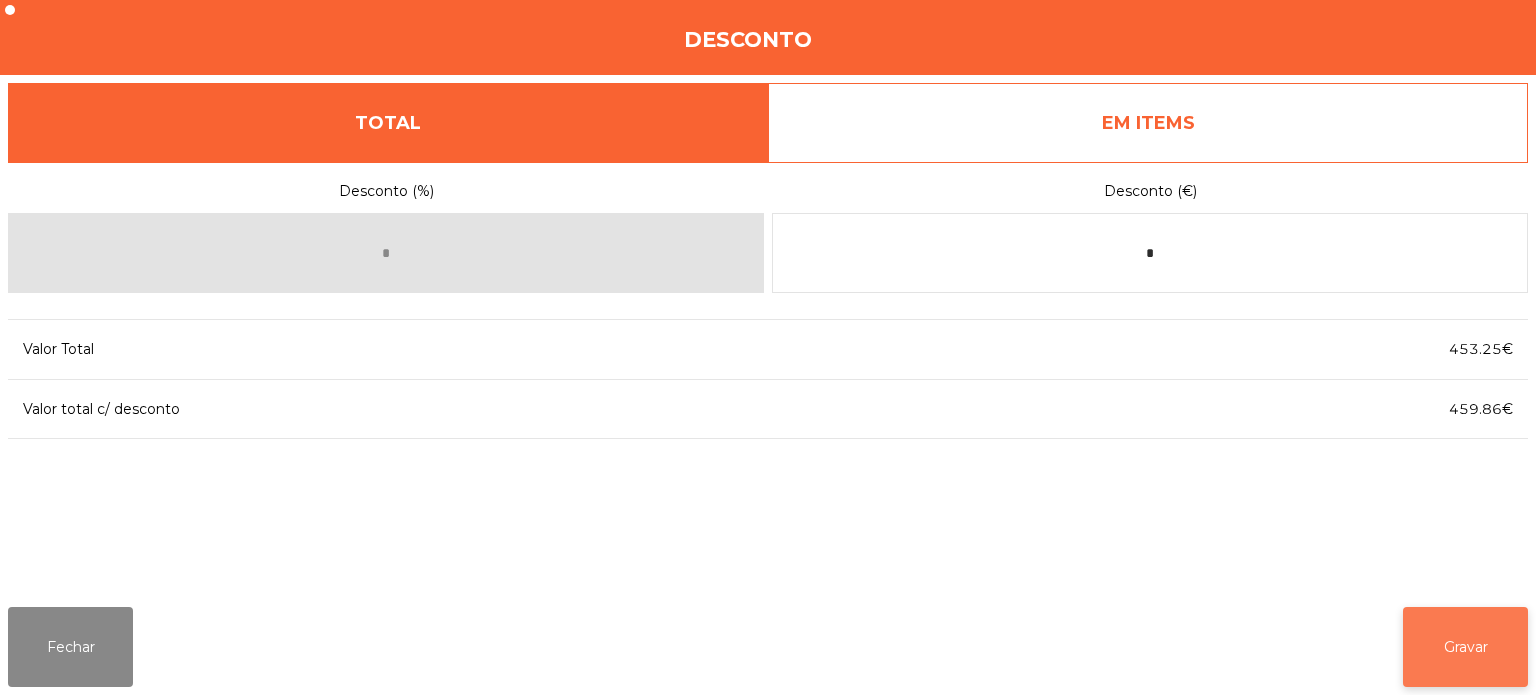 click on "Gravar" 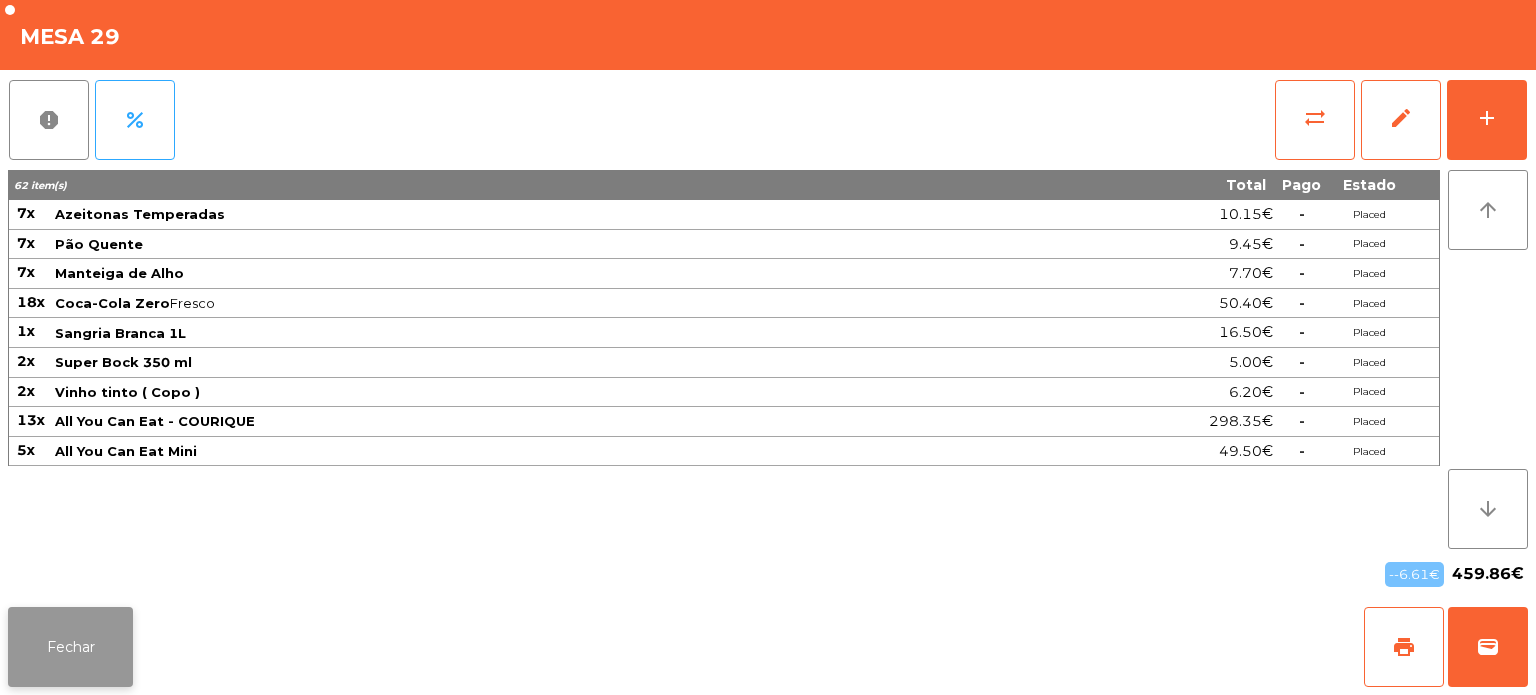 click on "Fechar" 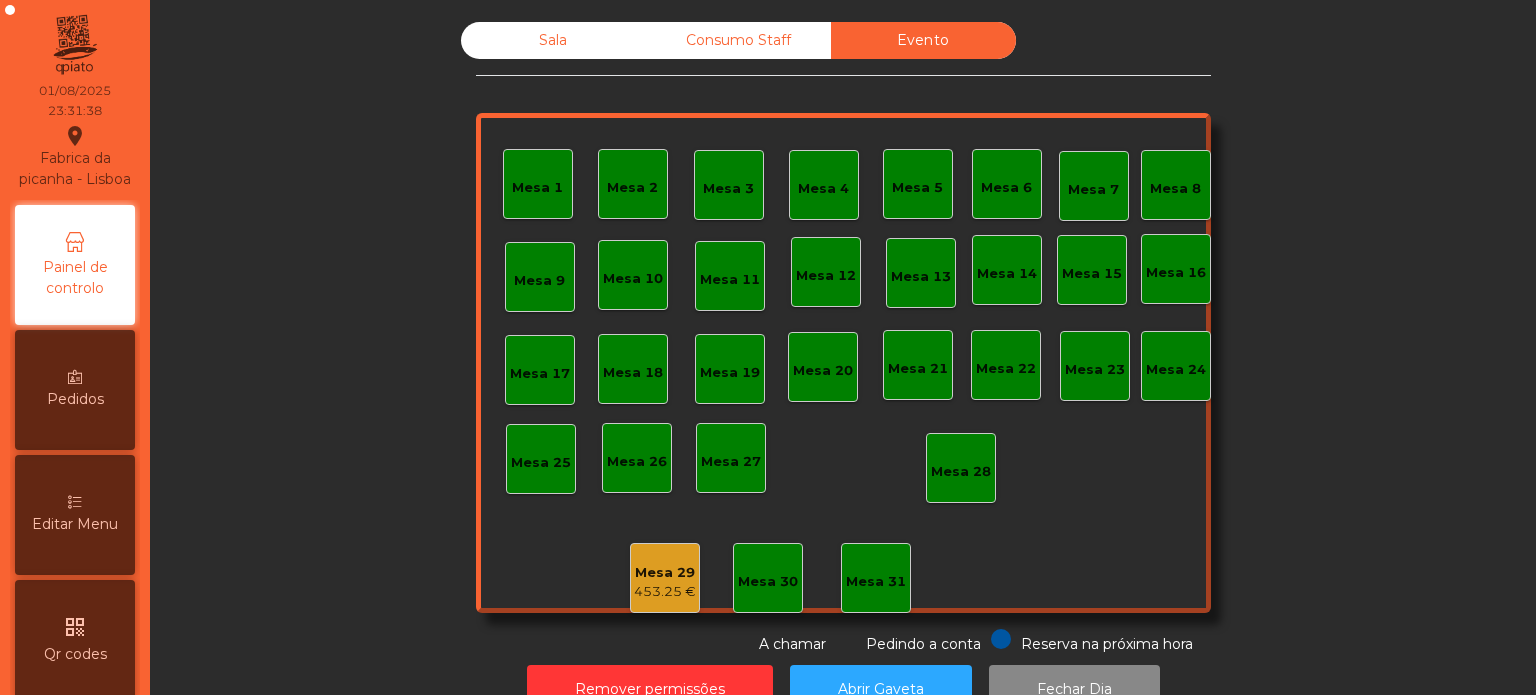 click on "Consumo Staff" 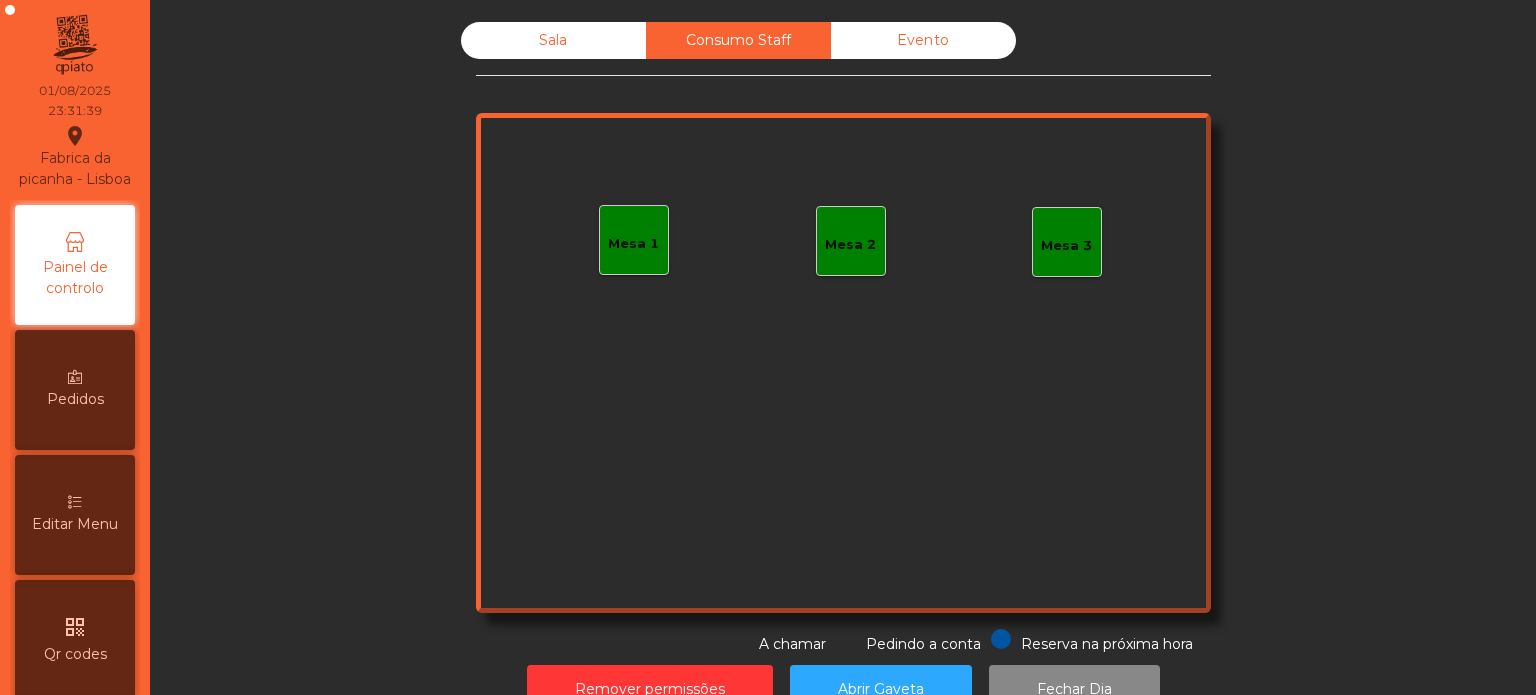 click on "Sala" 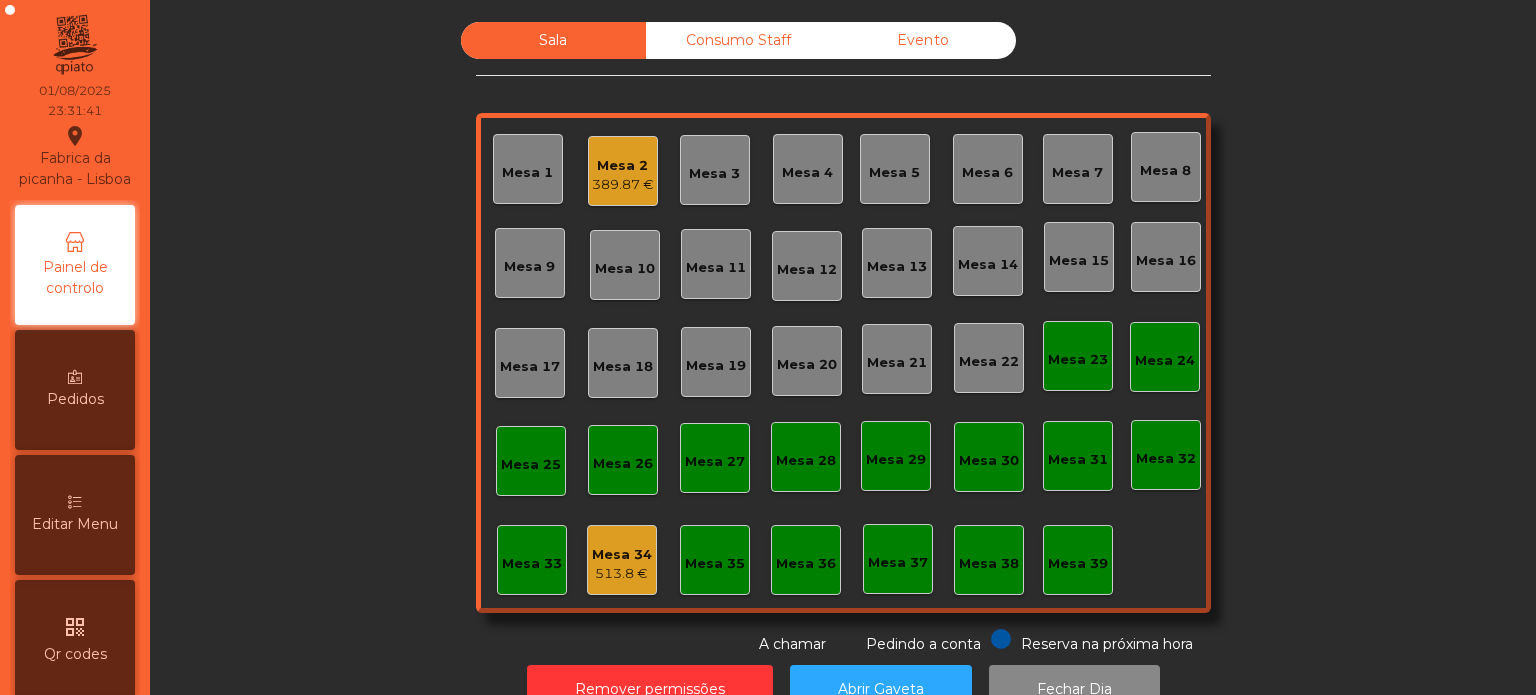 click on "389.87 €" 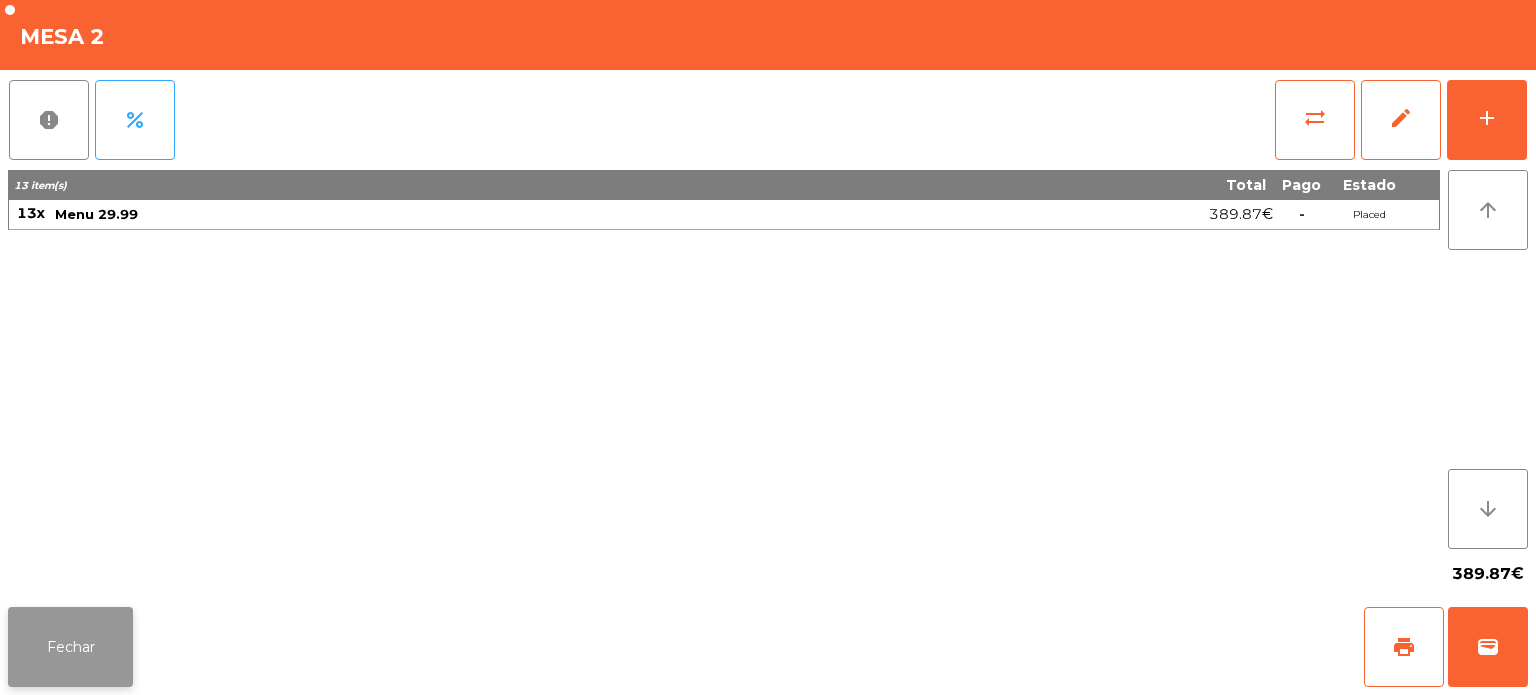 click on "Fechar" 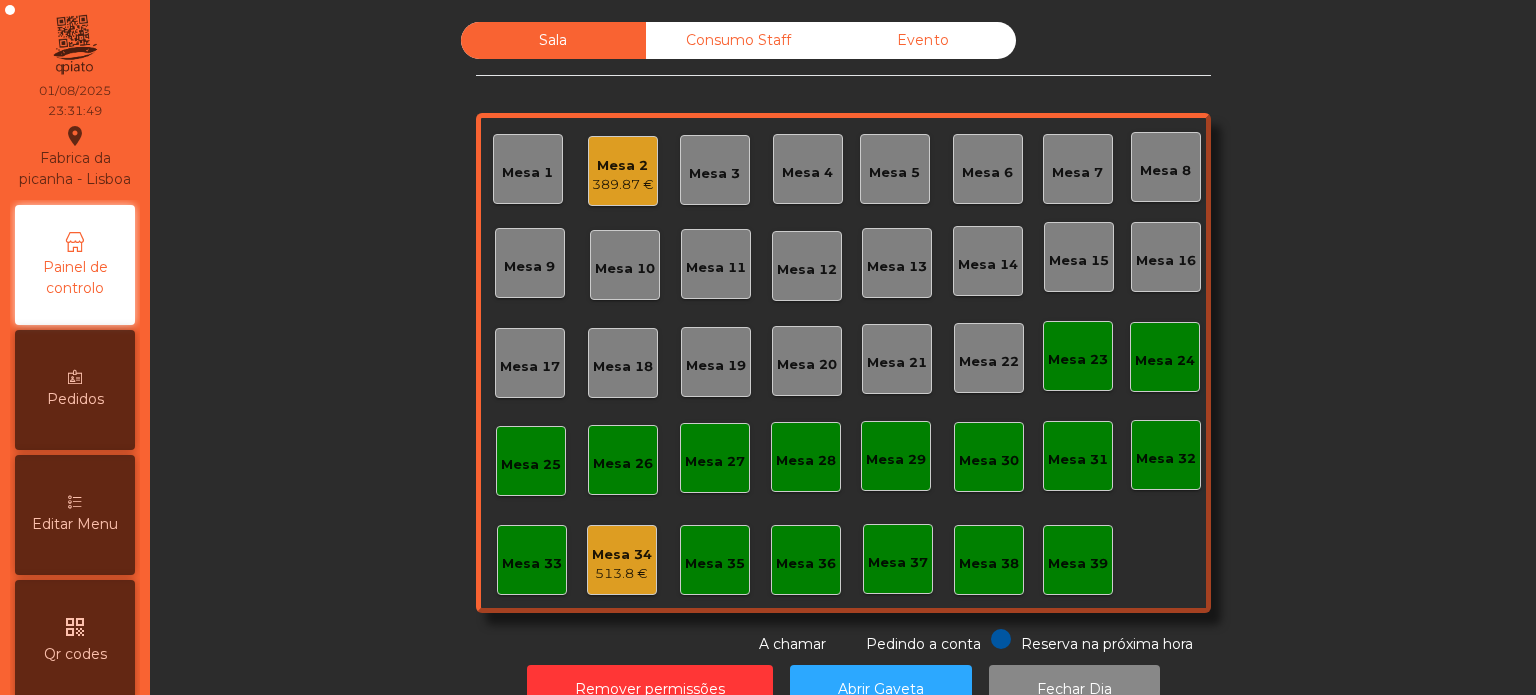 click on "Mesa 2" 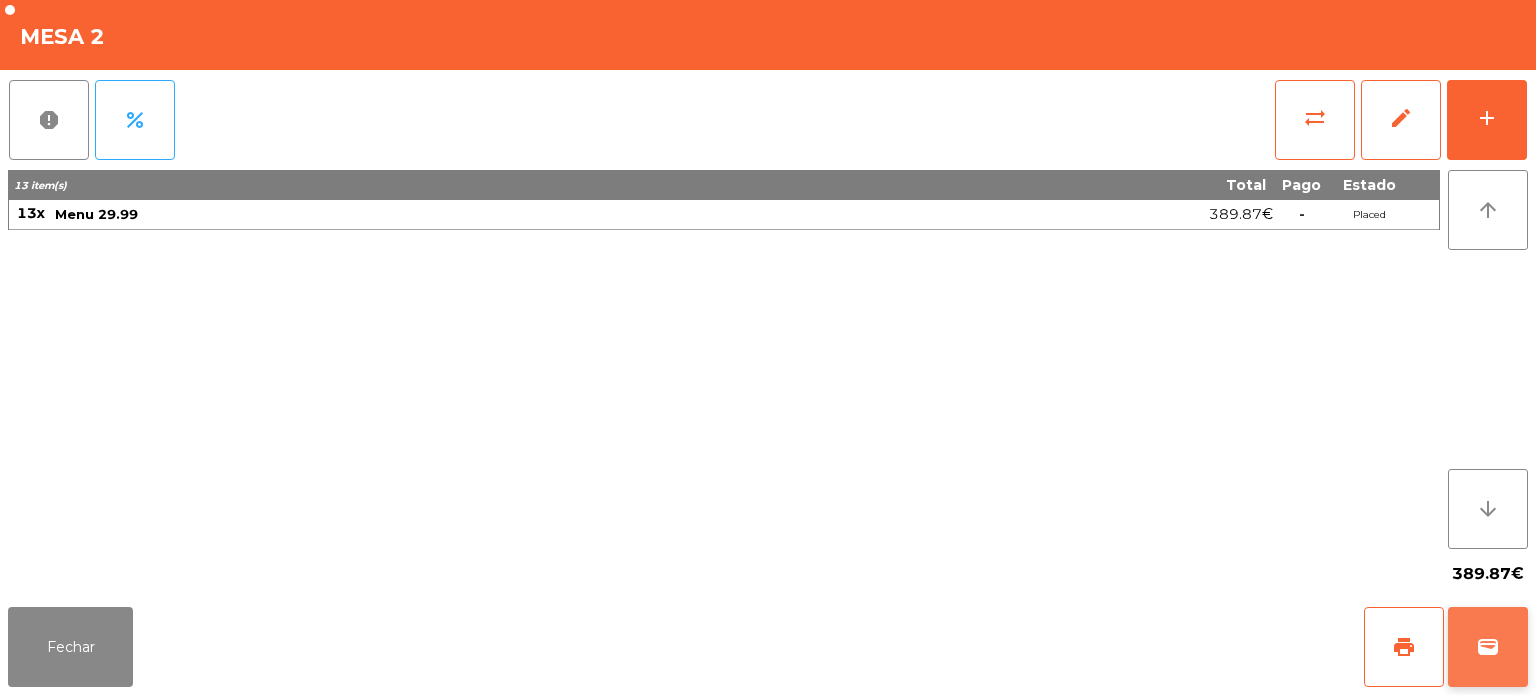 click on "wallet" 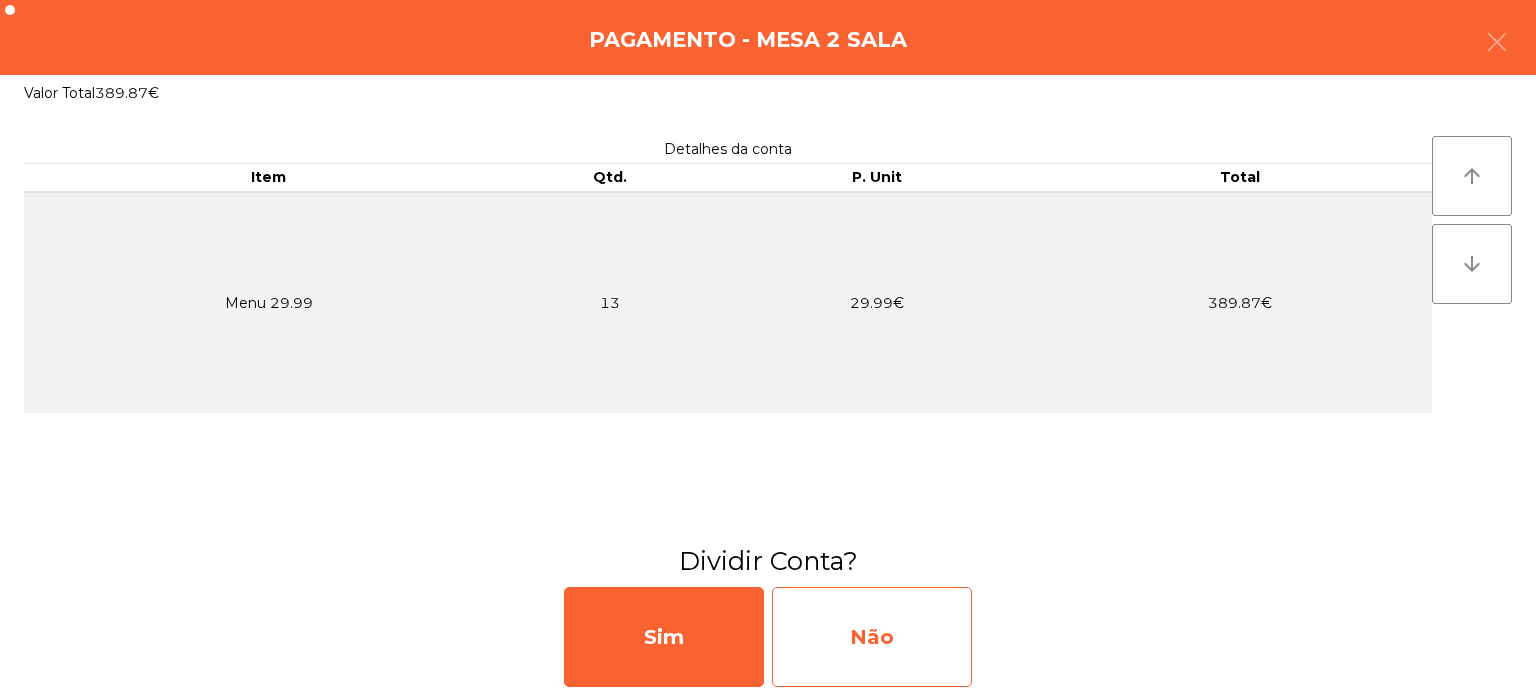 click on "Não" 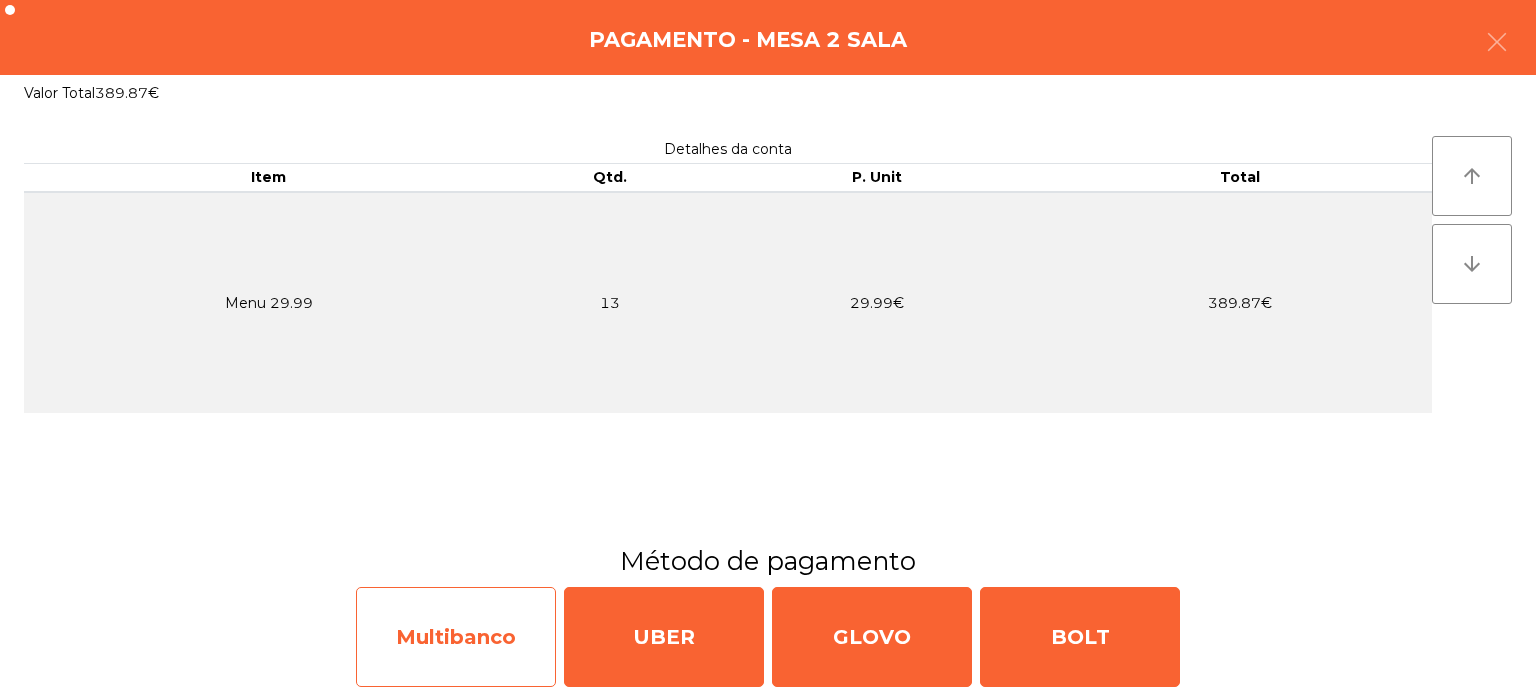 click on "Multibanco" 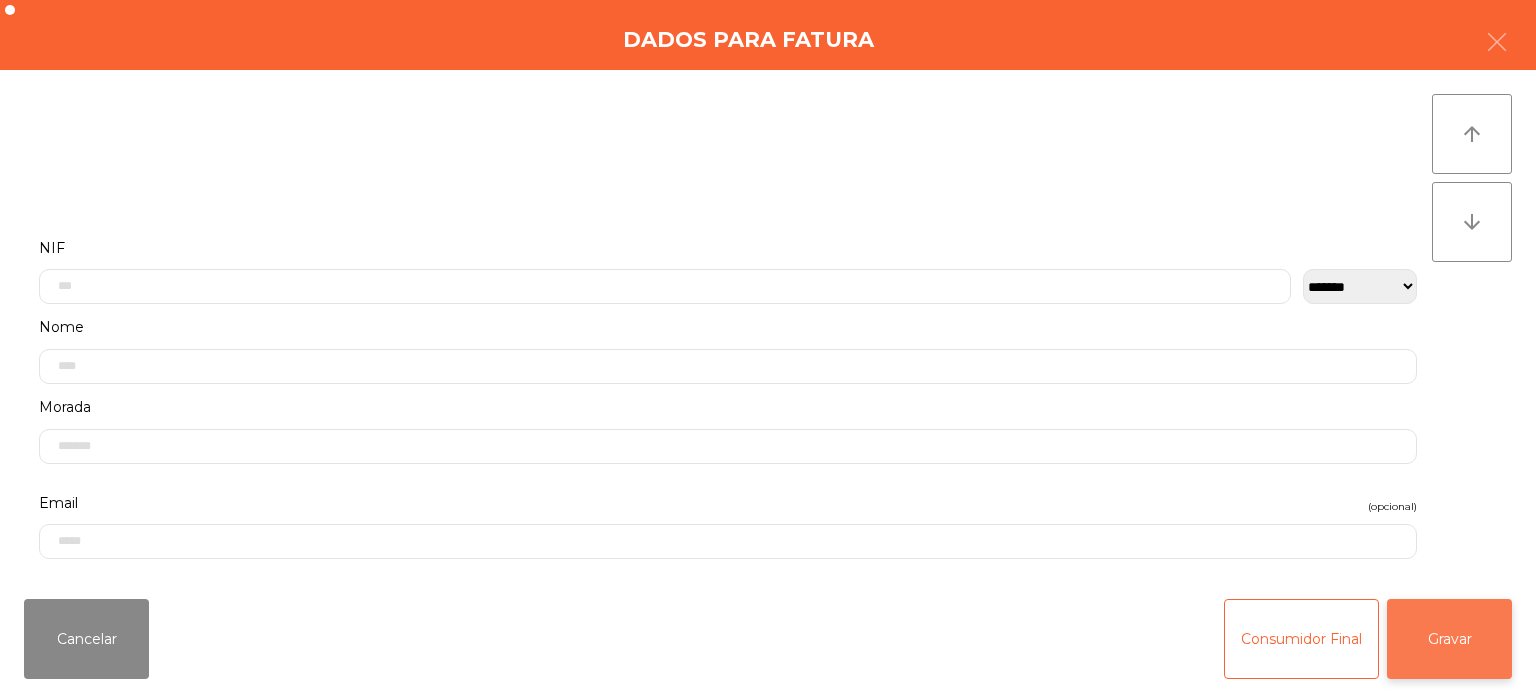 click on "Gravar" 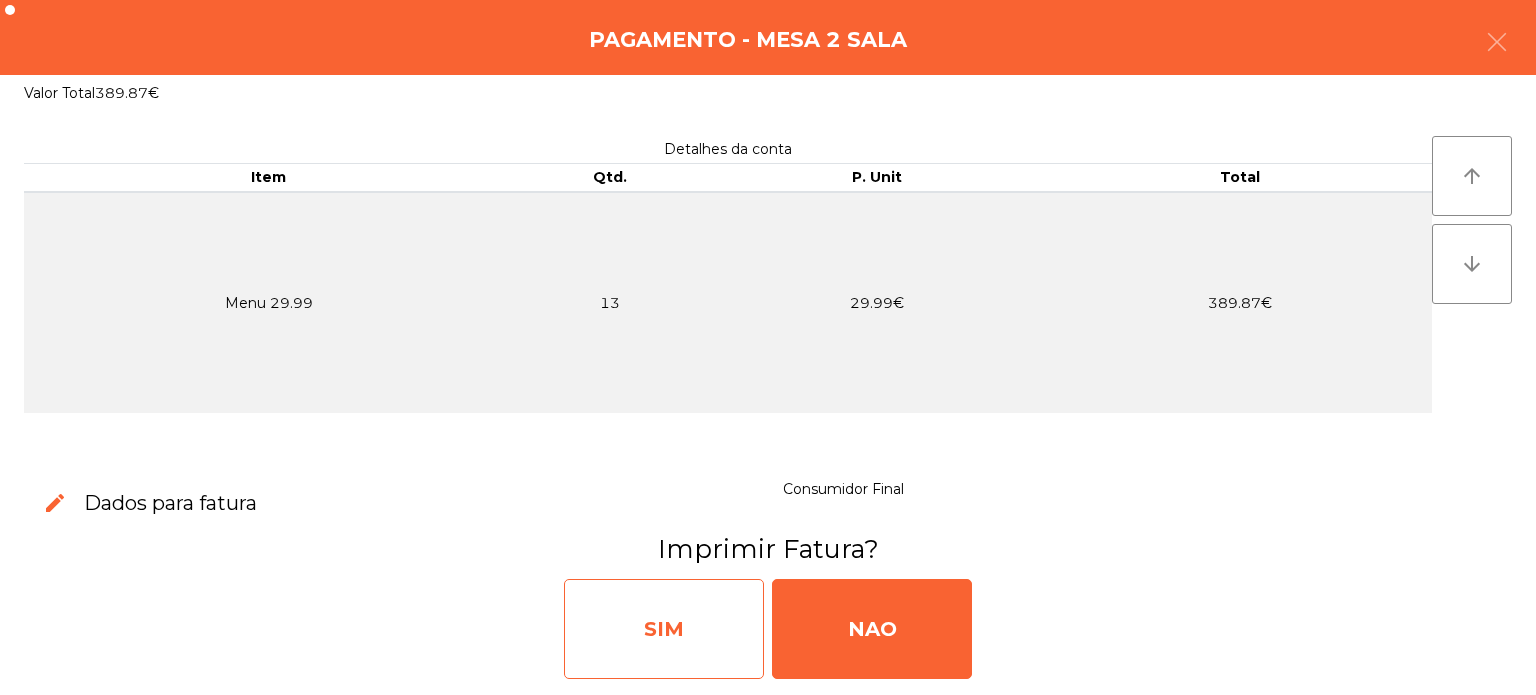 click on "SIM" 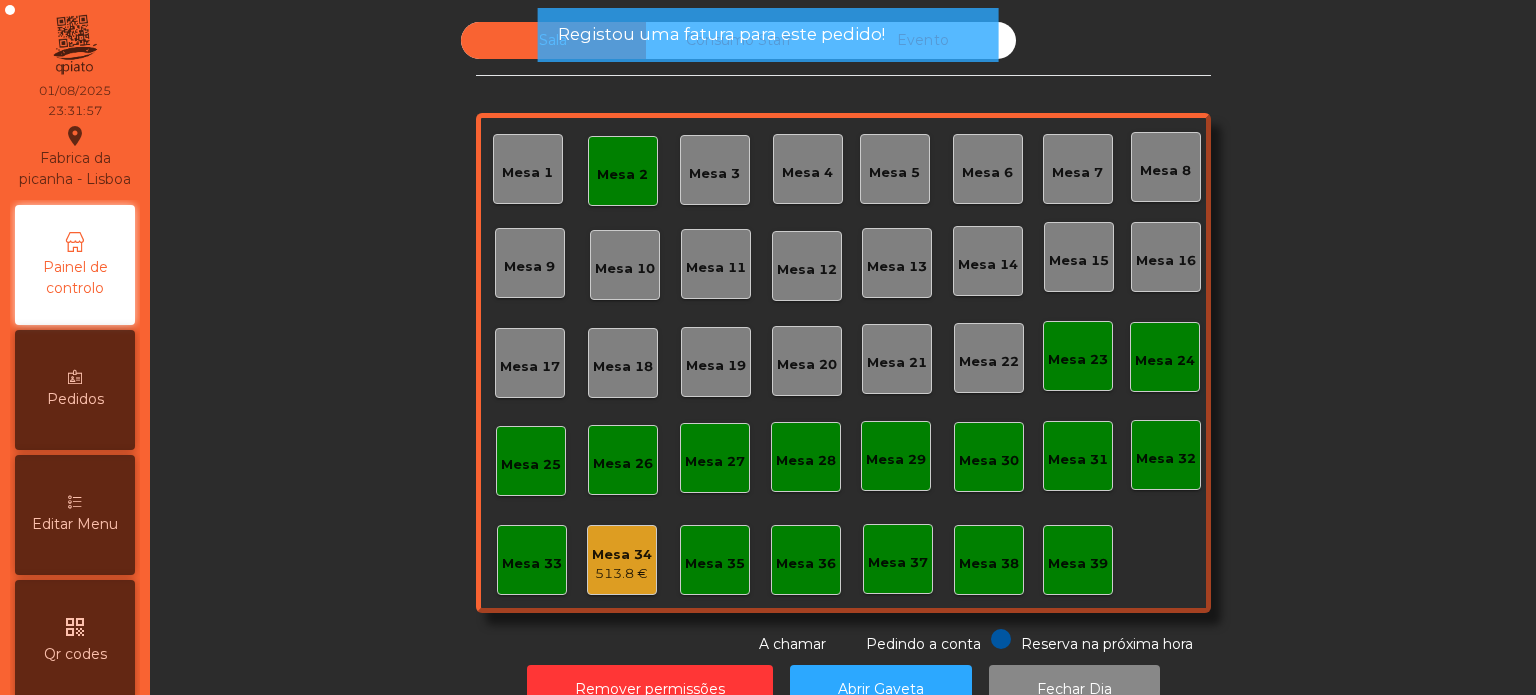 click on "Mesa 2" 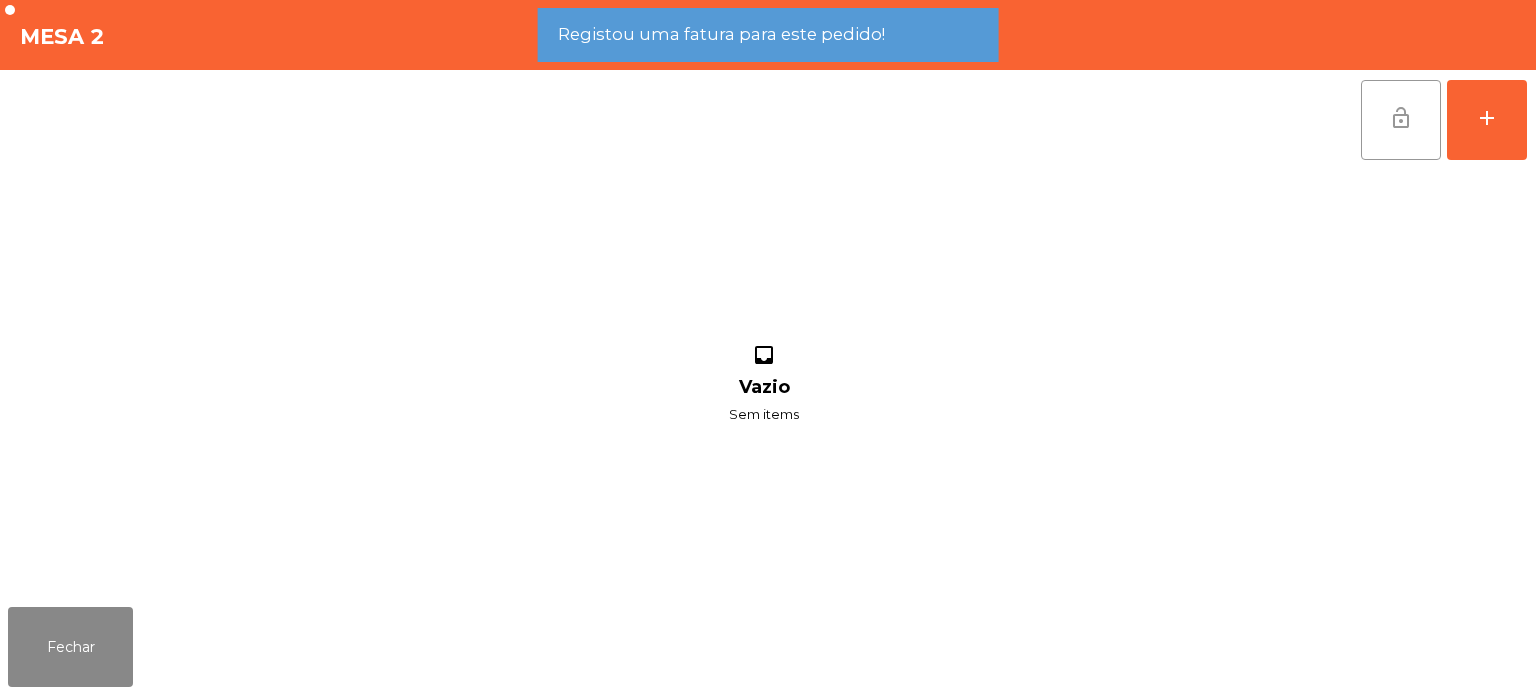 click on "lock_open" 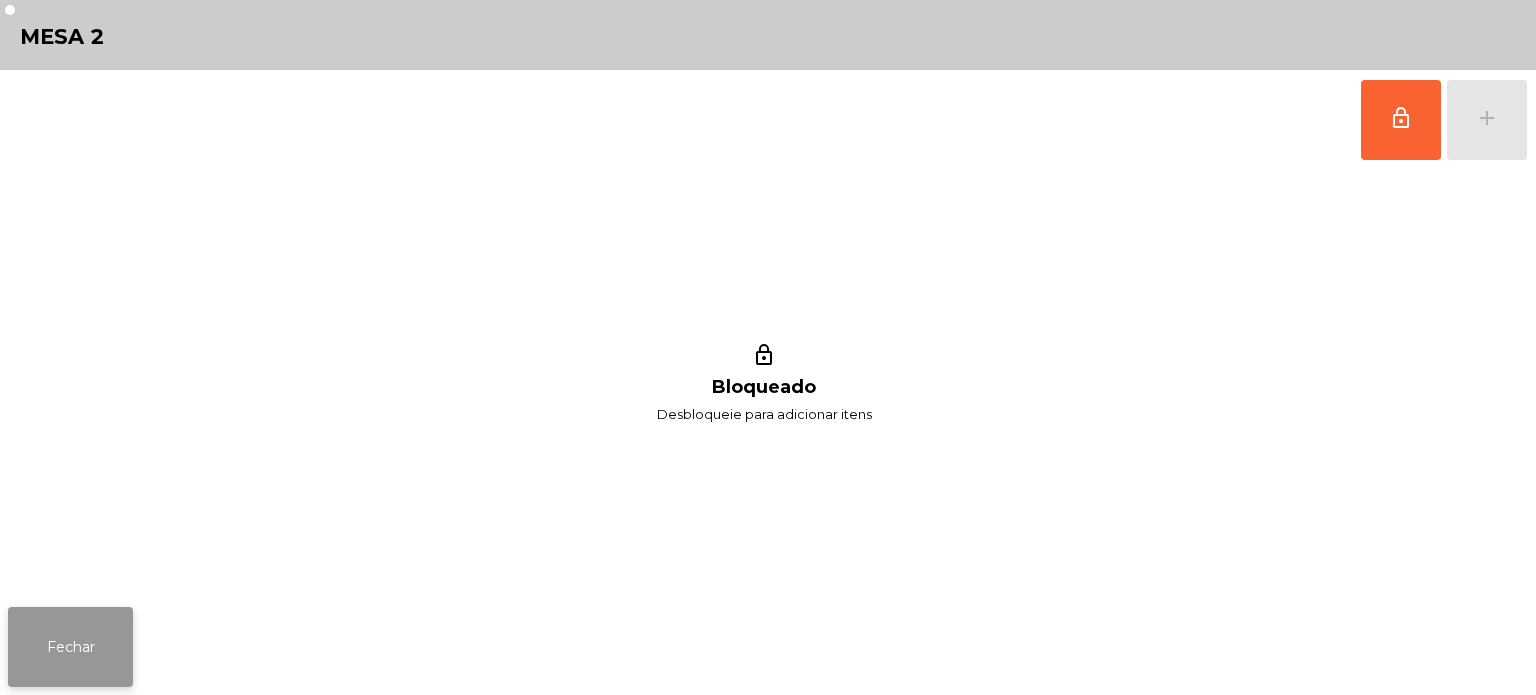 click on "Fechar" 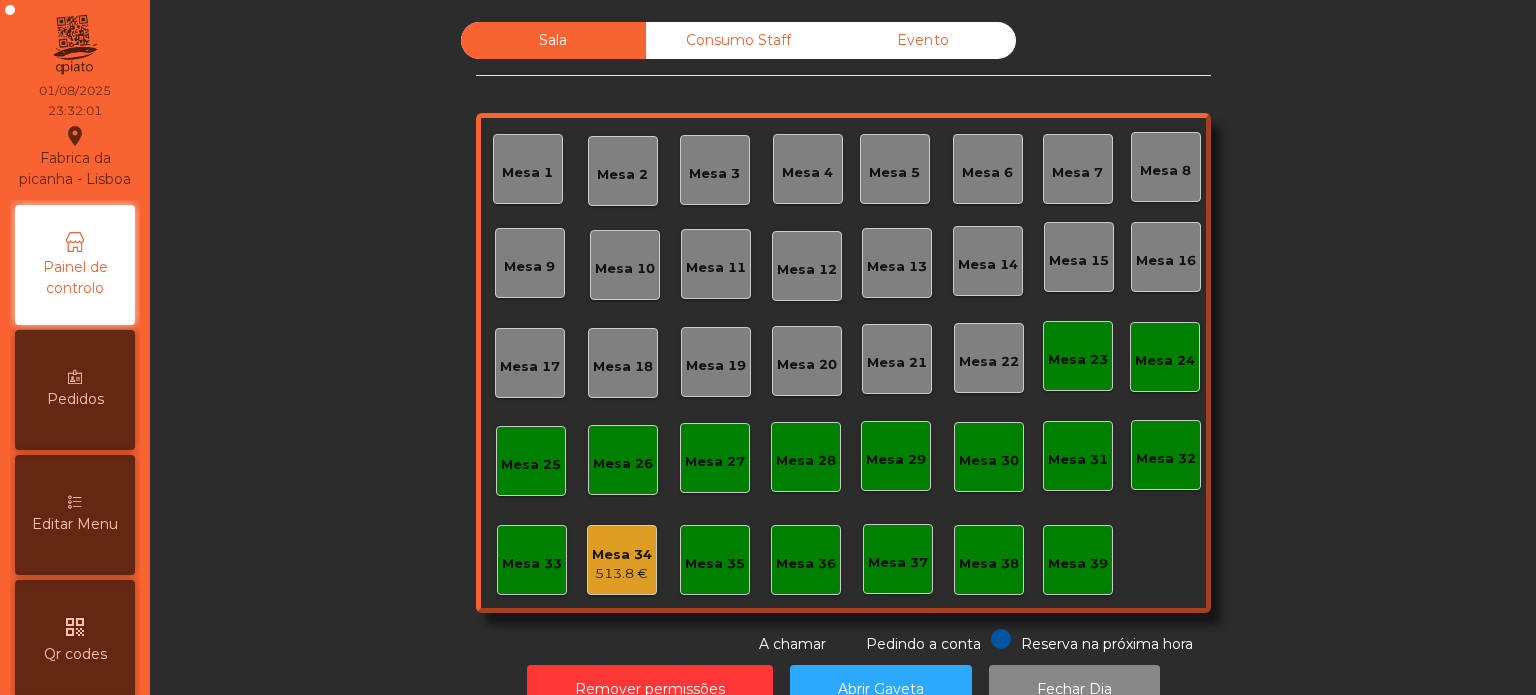 click on "Consumo Staff" 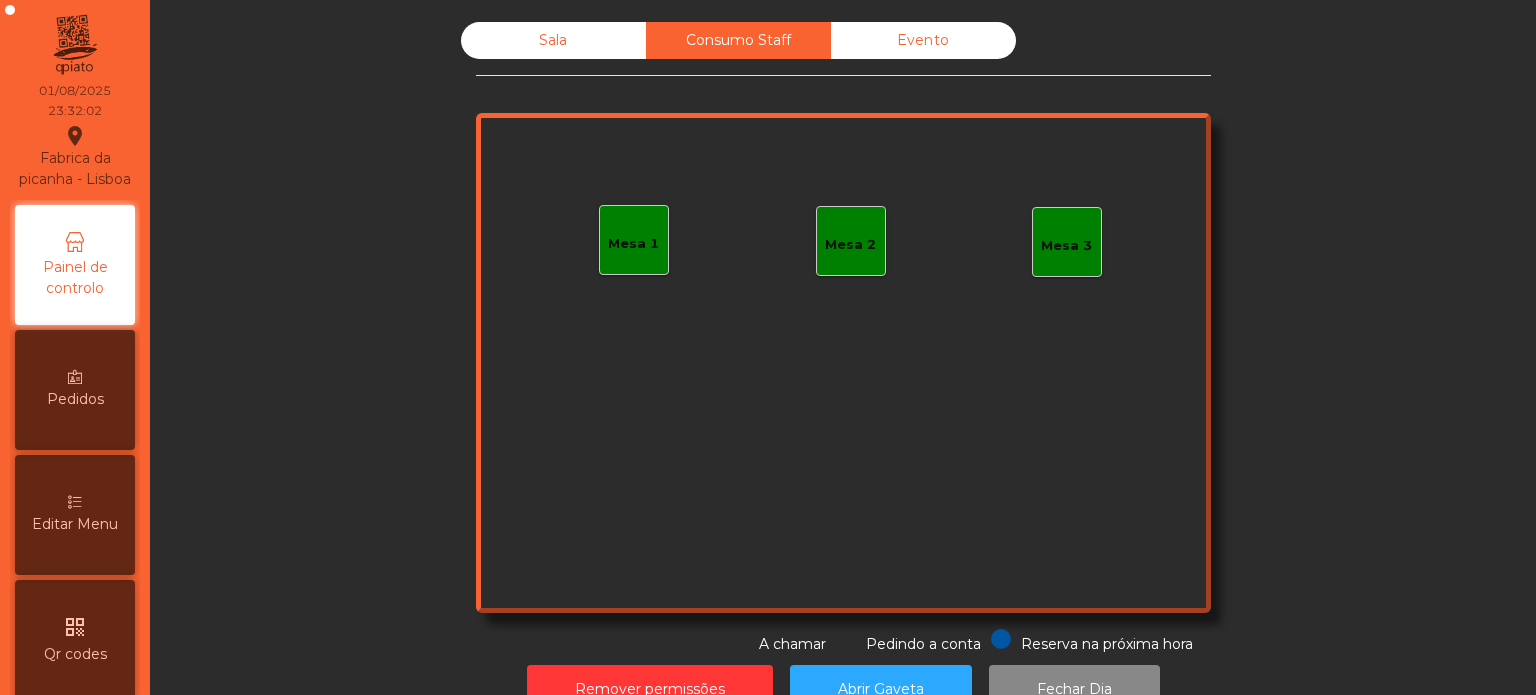 click on "Evento" 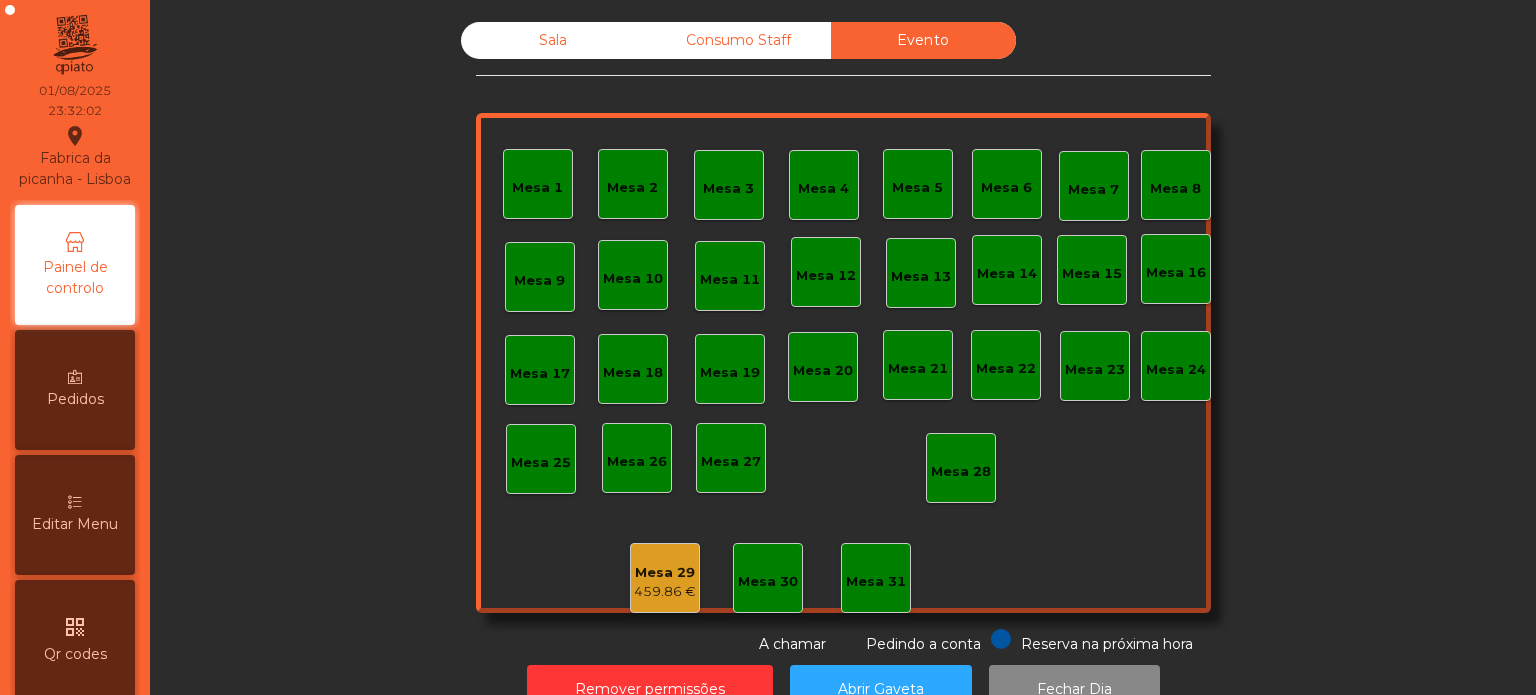 click on "459.86 €" 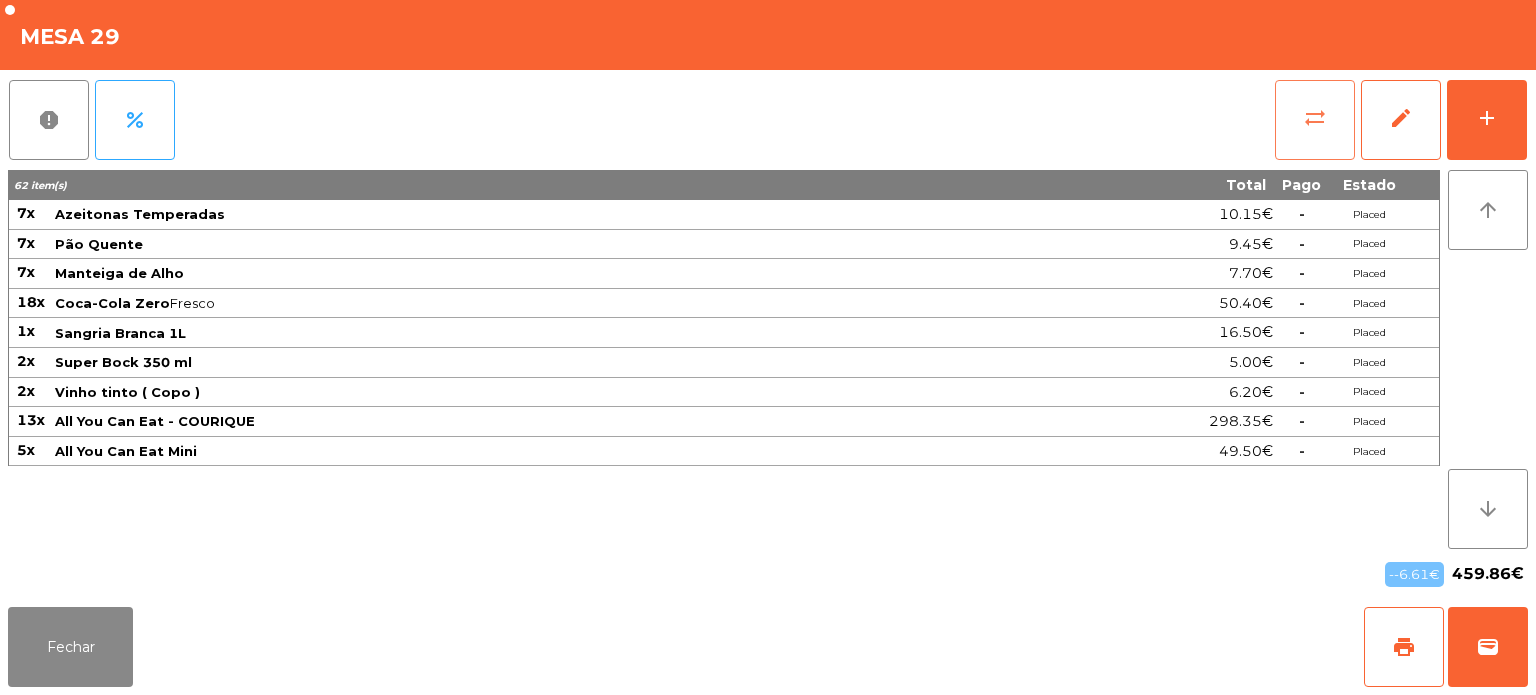 click on "sync_alt" 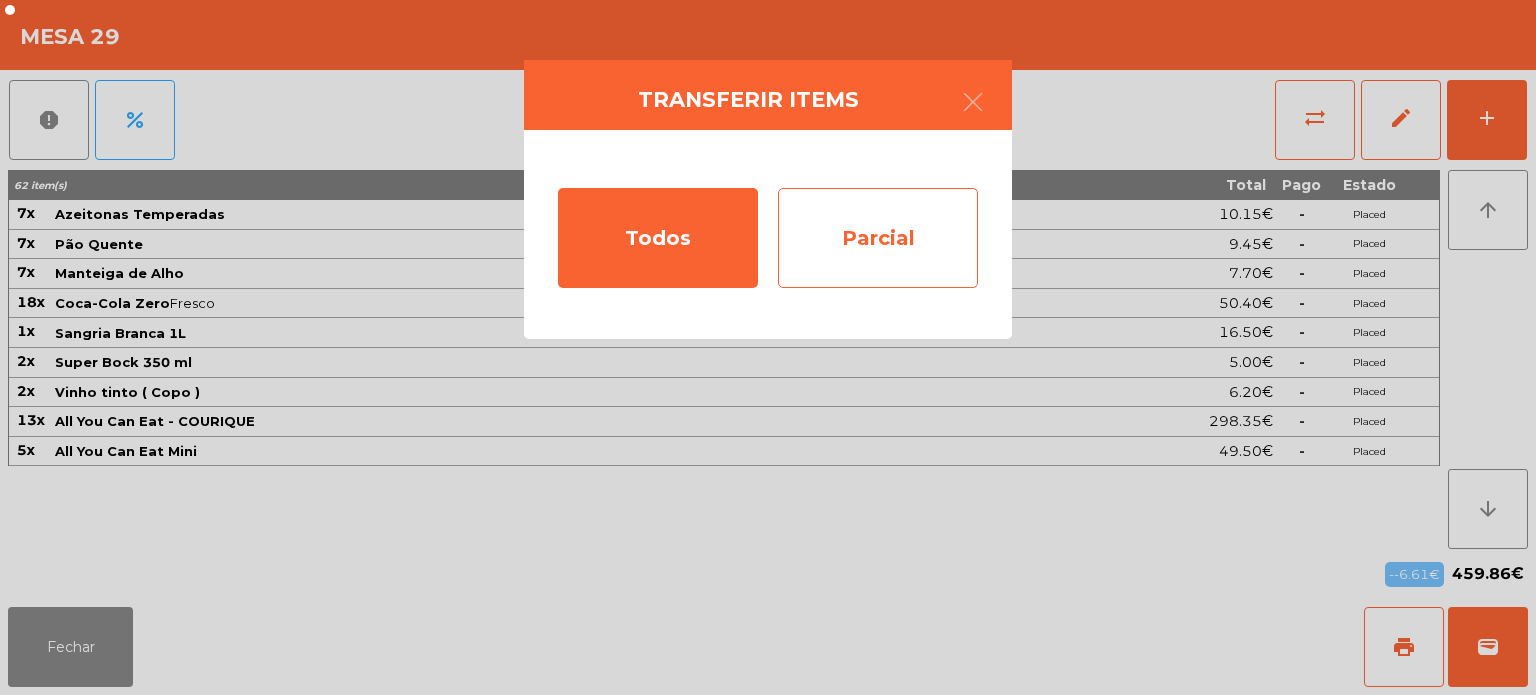 click on "Parcial" 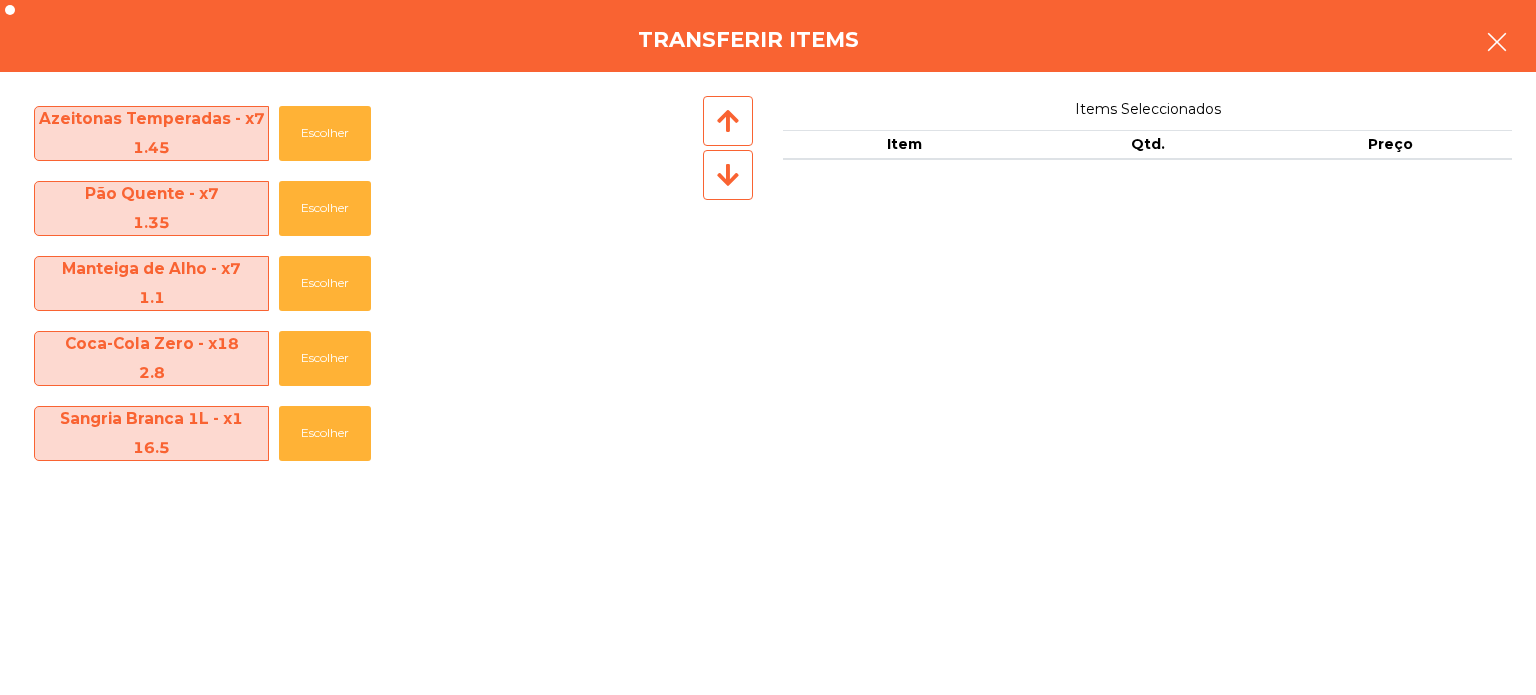 click 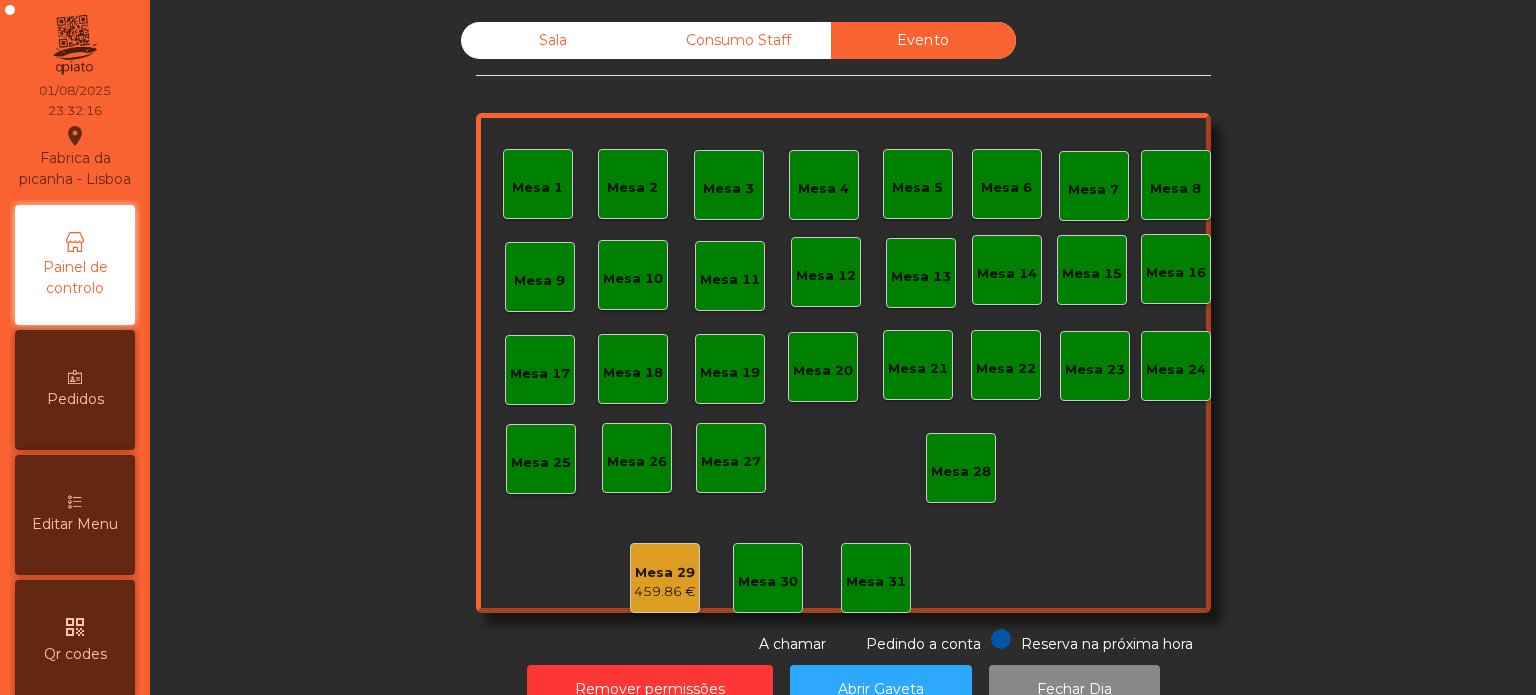 click on "Sala" 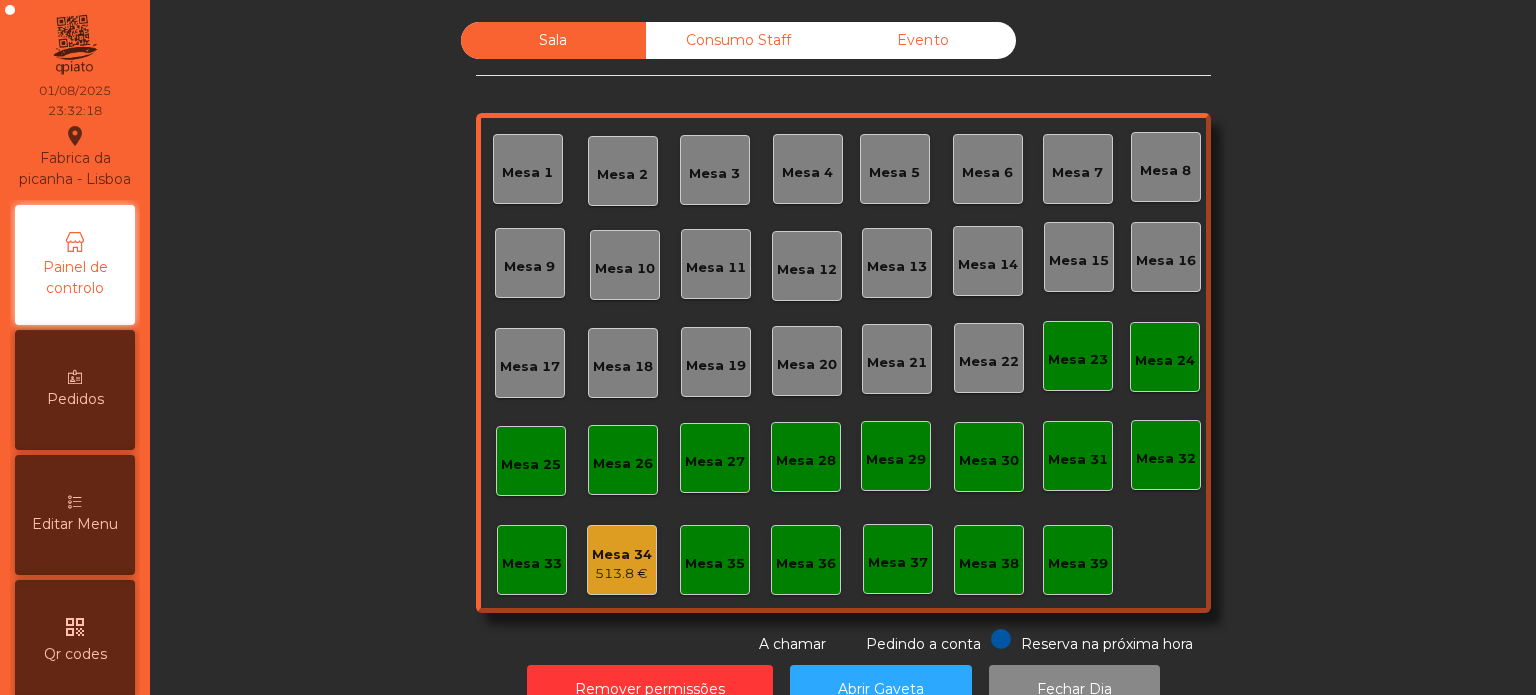 click on "Mesa 26" 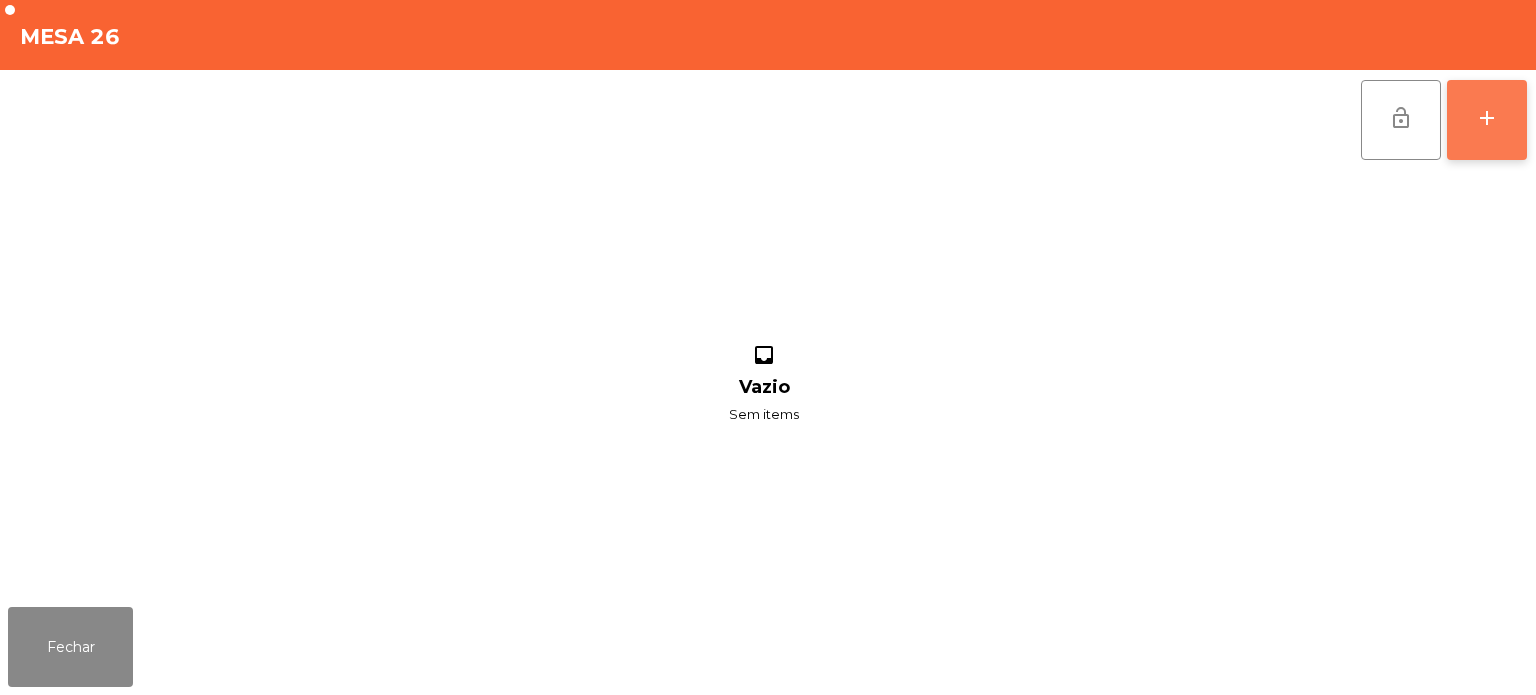 click on "add" 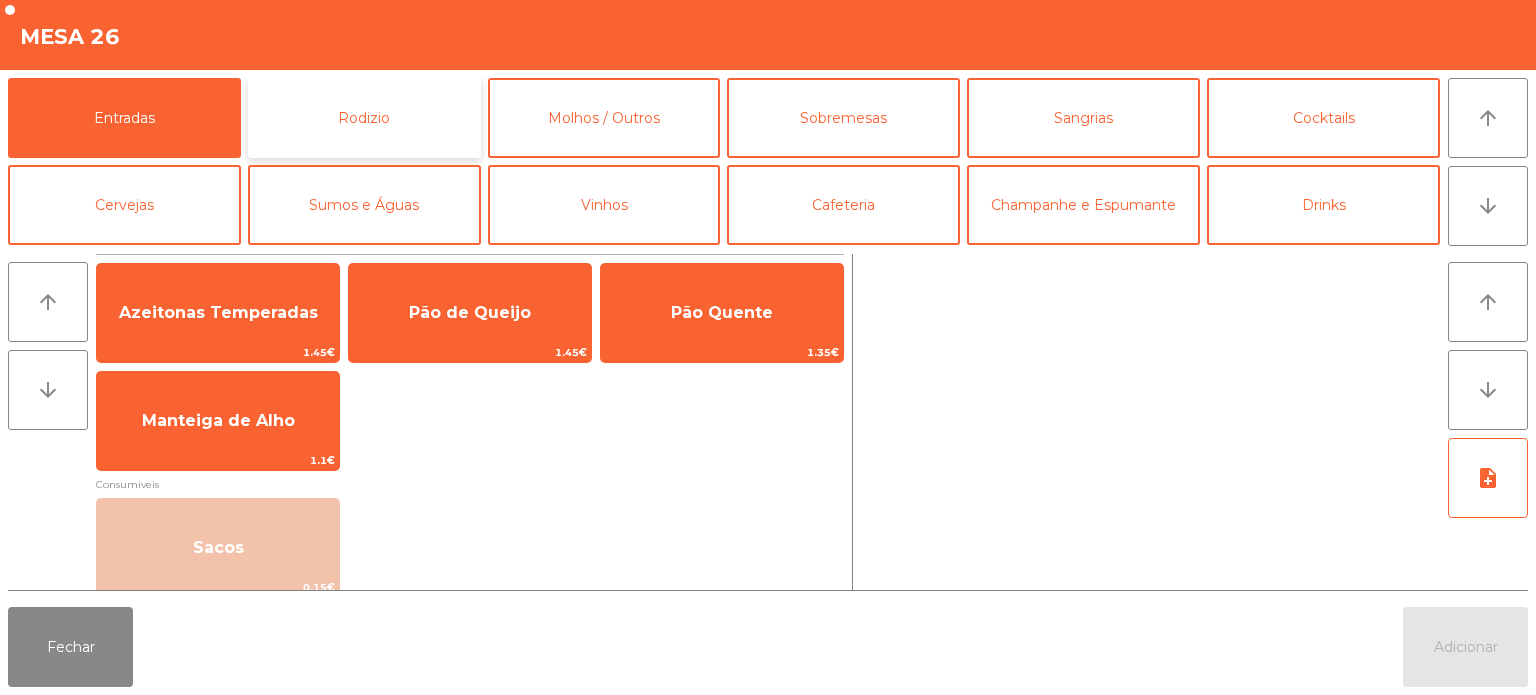 click on "Rodizio" 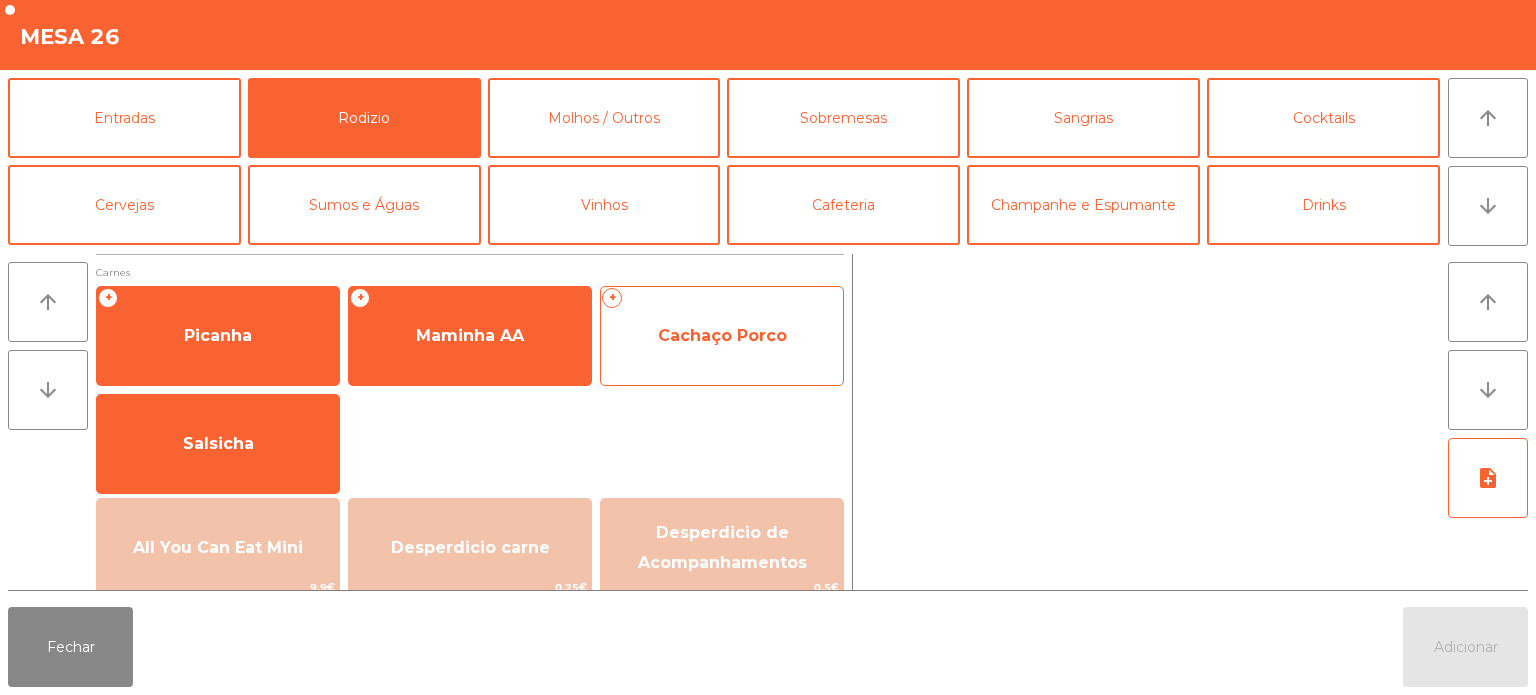 click on "Cachaço Porco" 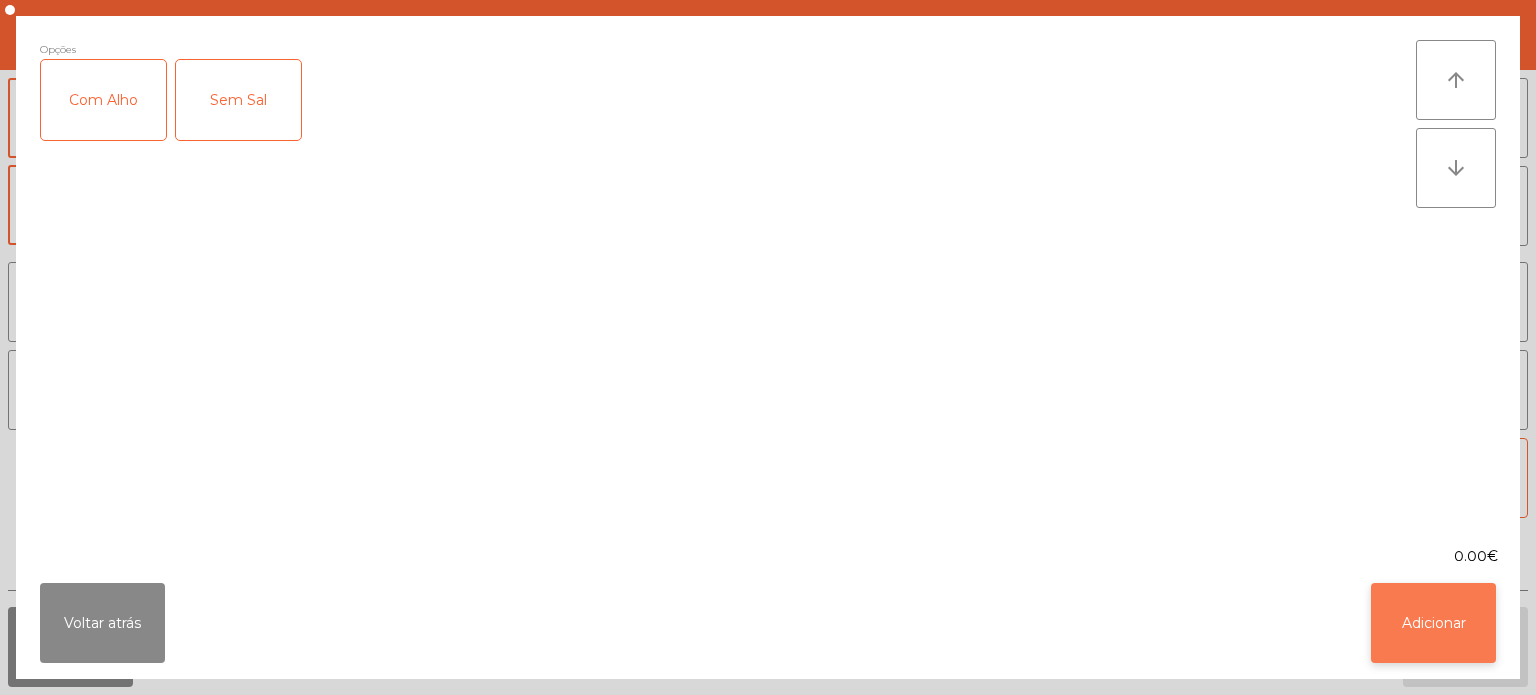 click on "Adicionar" 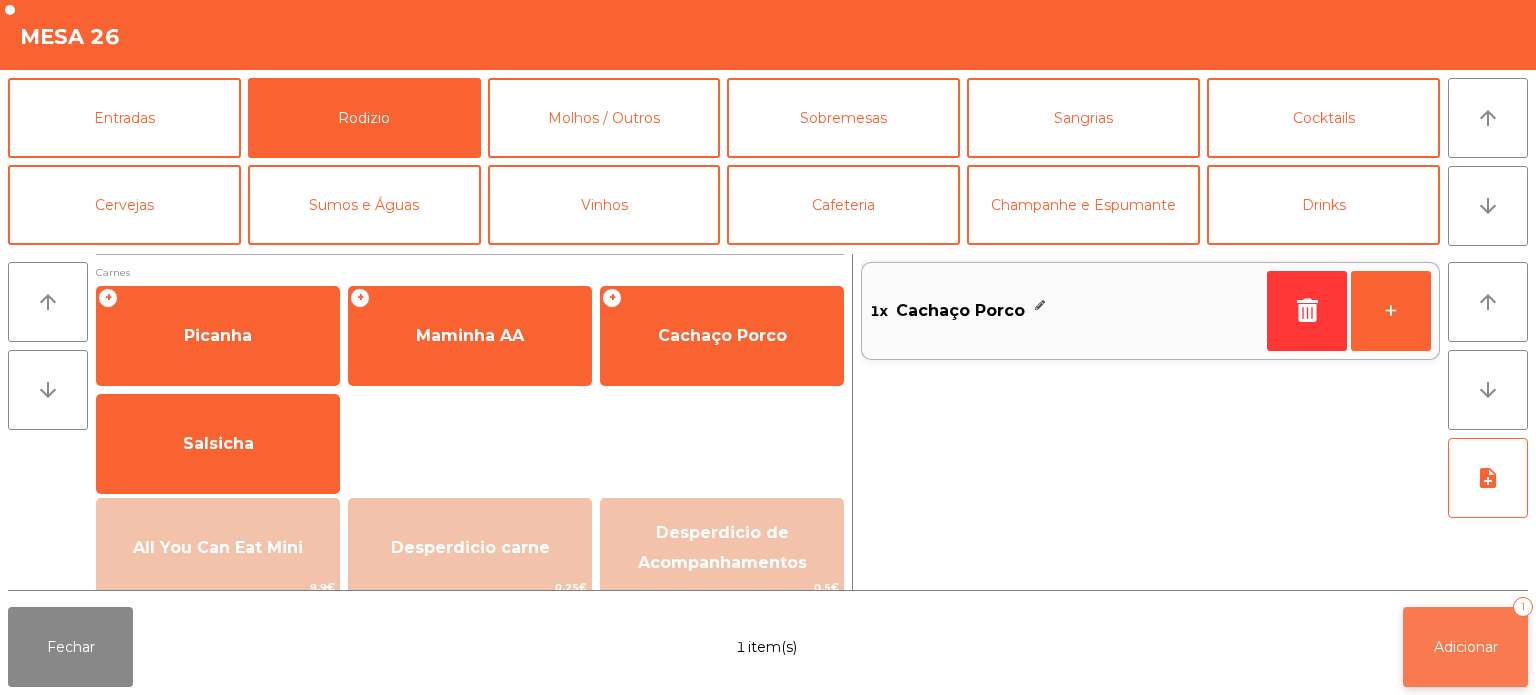 click on "Adicionar" 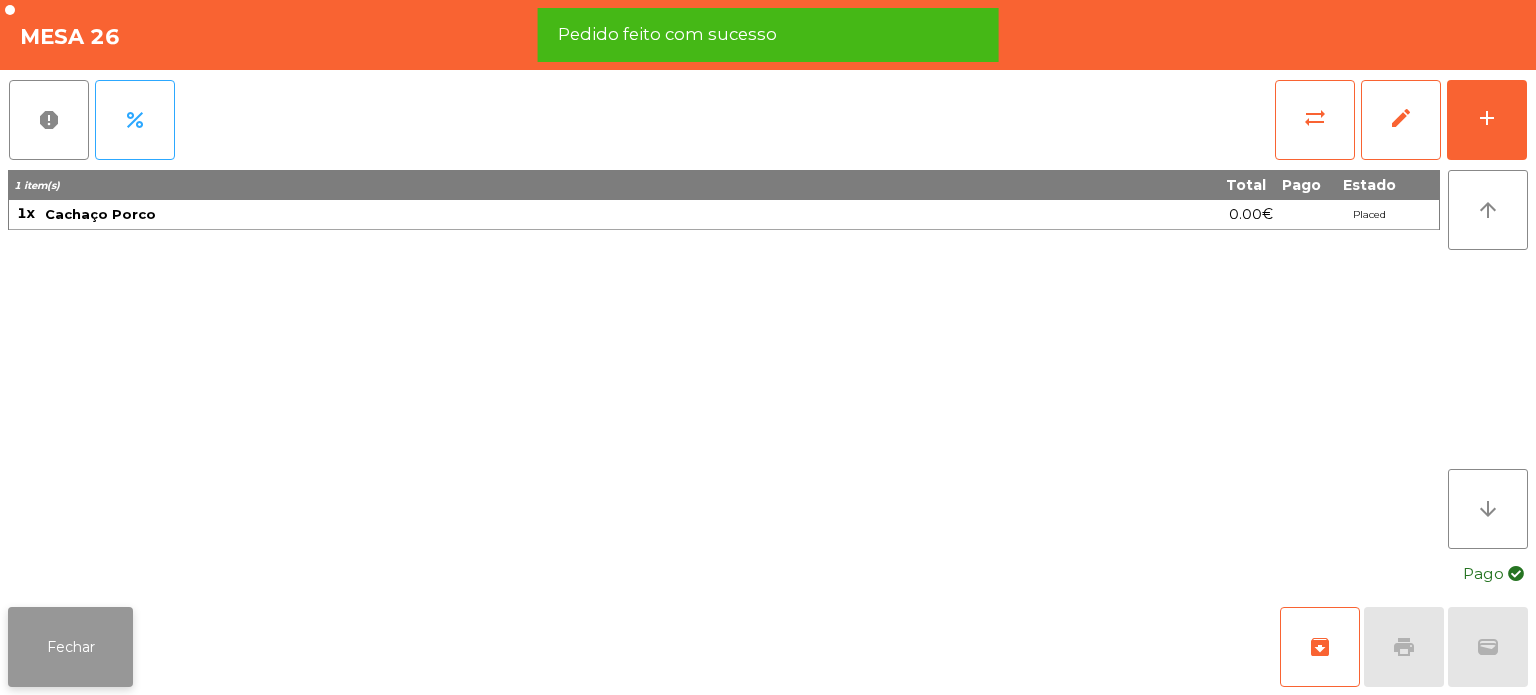 click on "Fechar" 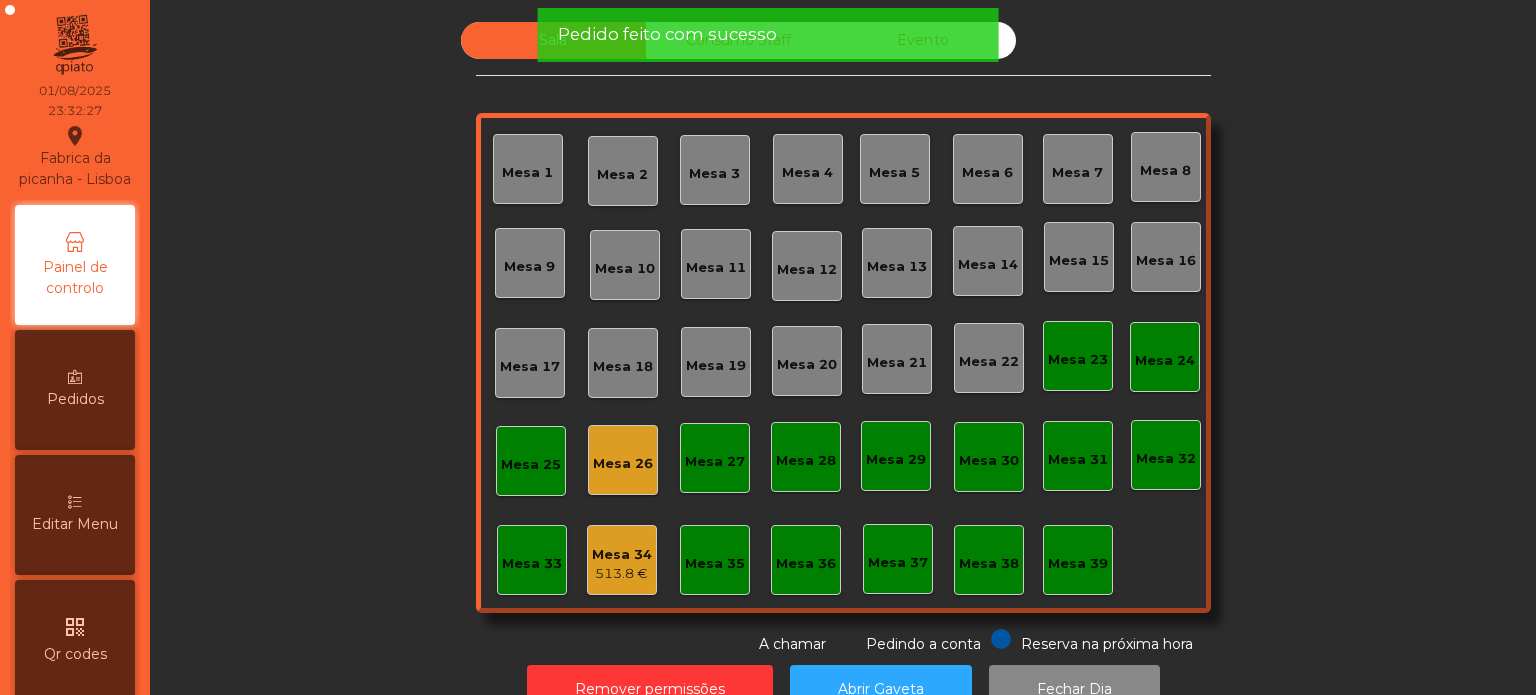 click on "Mesa 26" 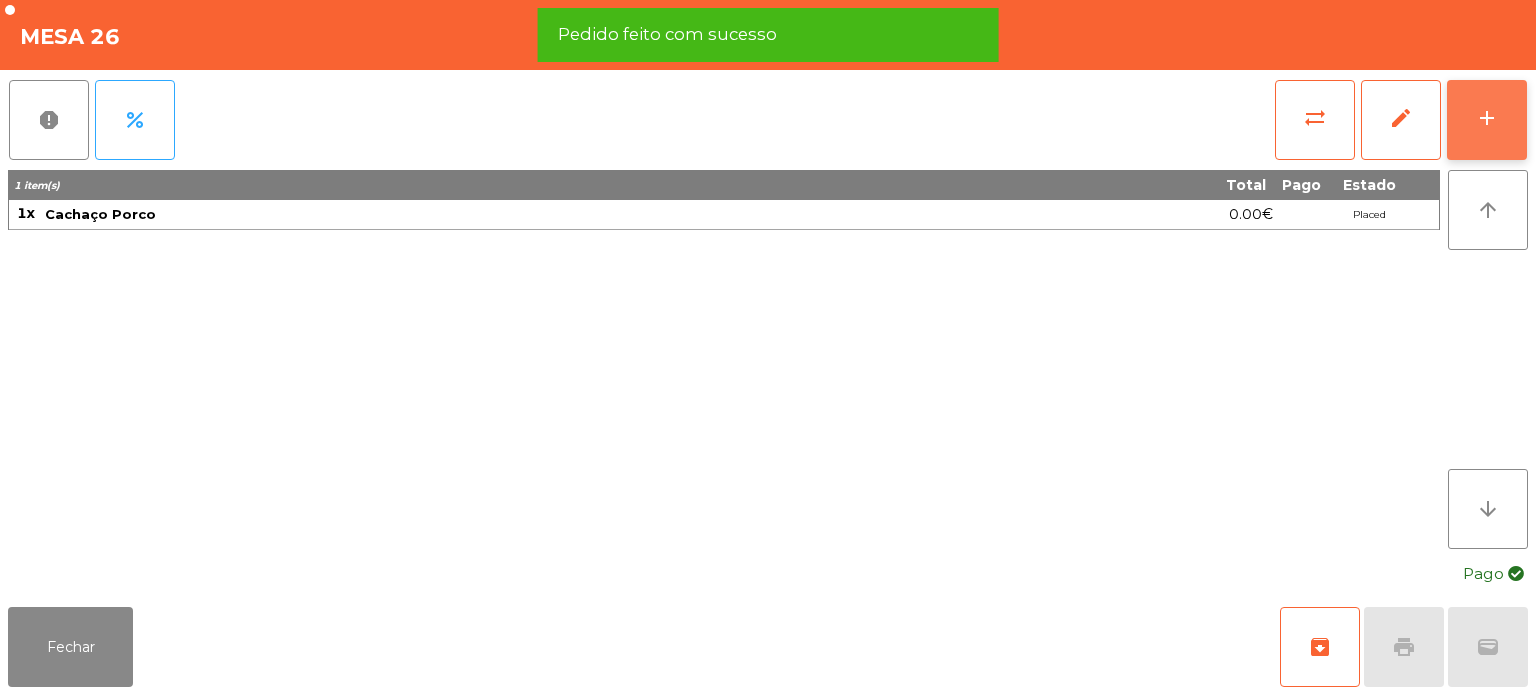 click on "add" 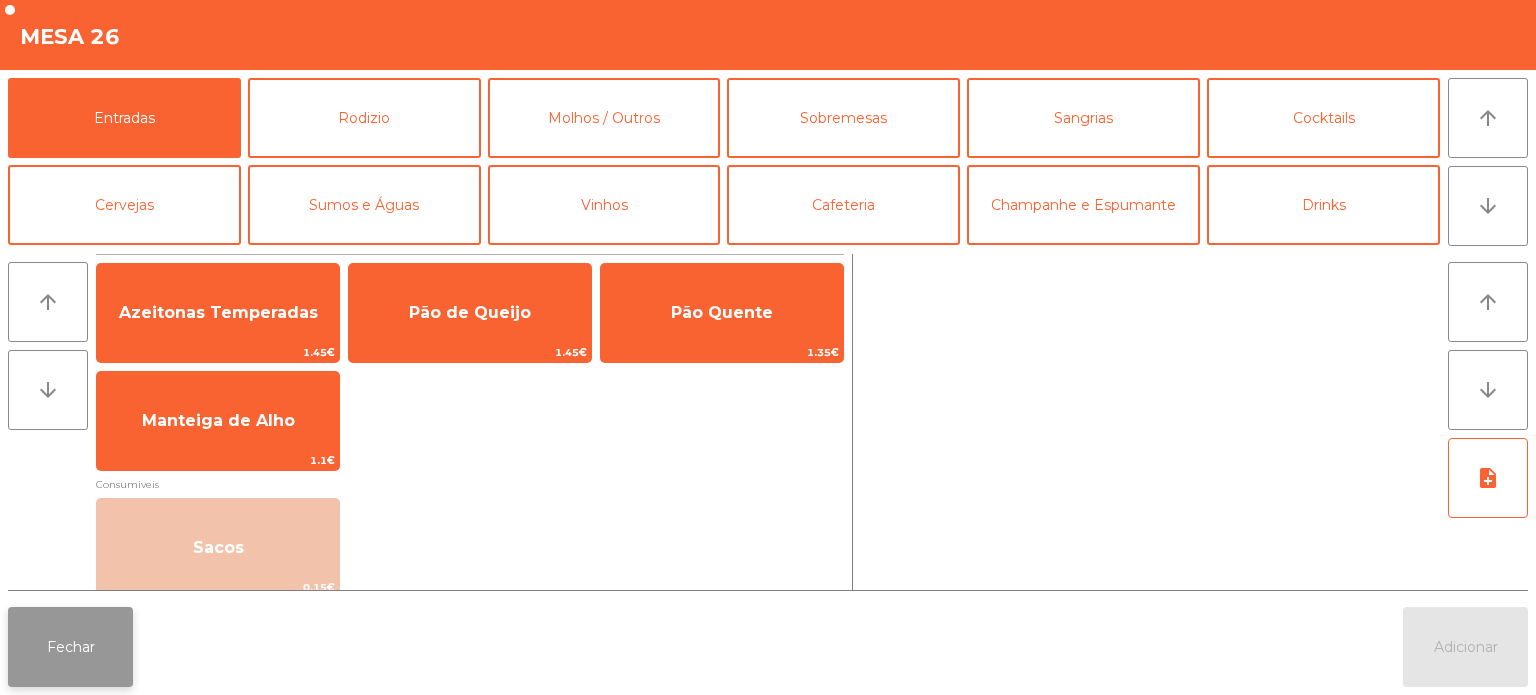 click on "Fechar" 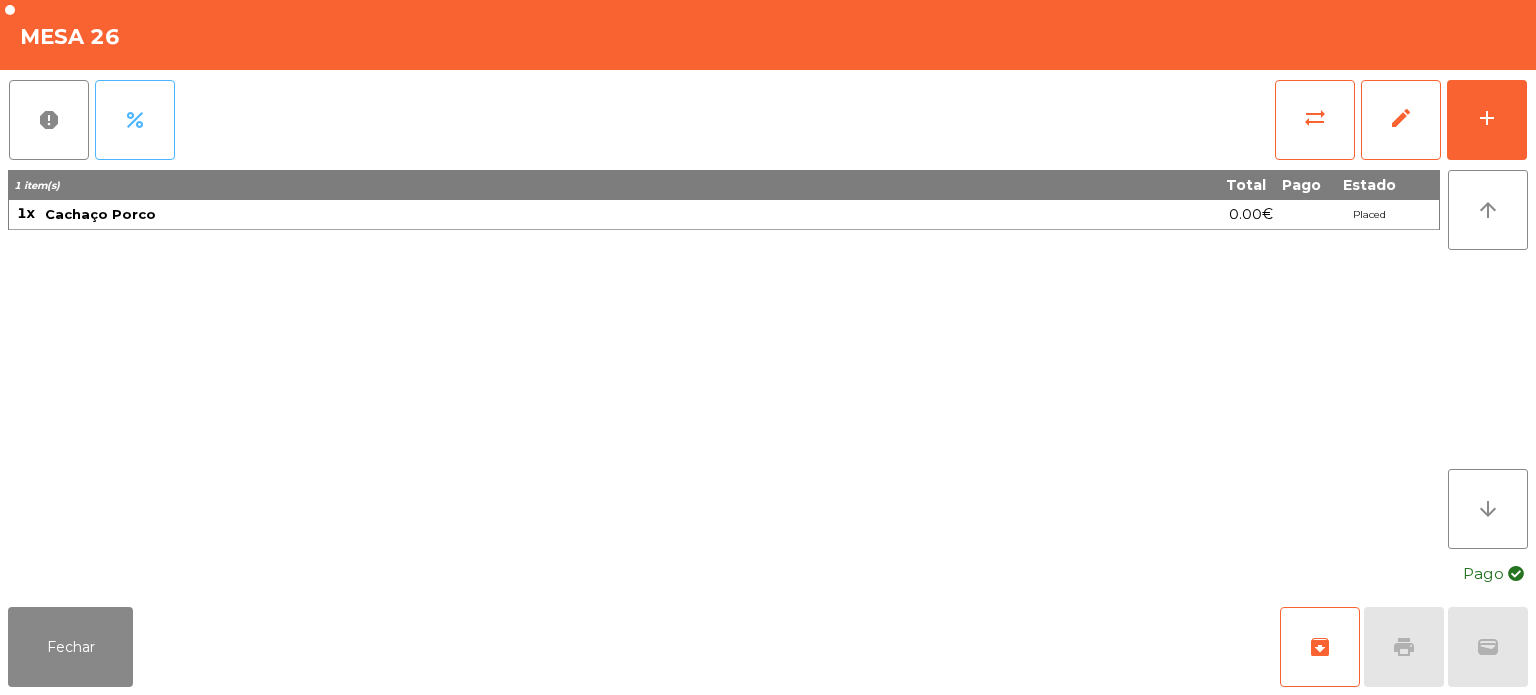 click on "percent" 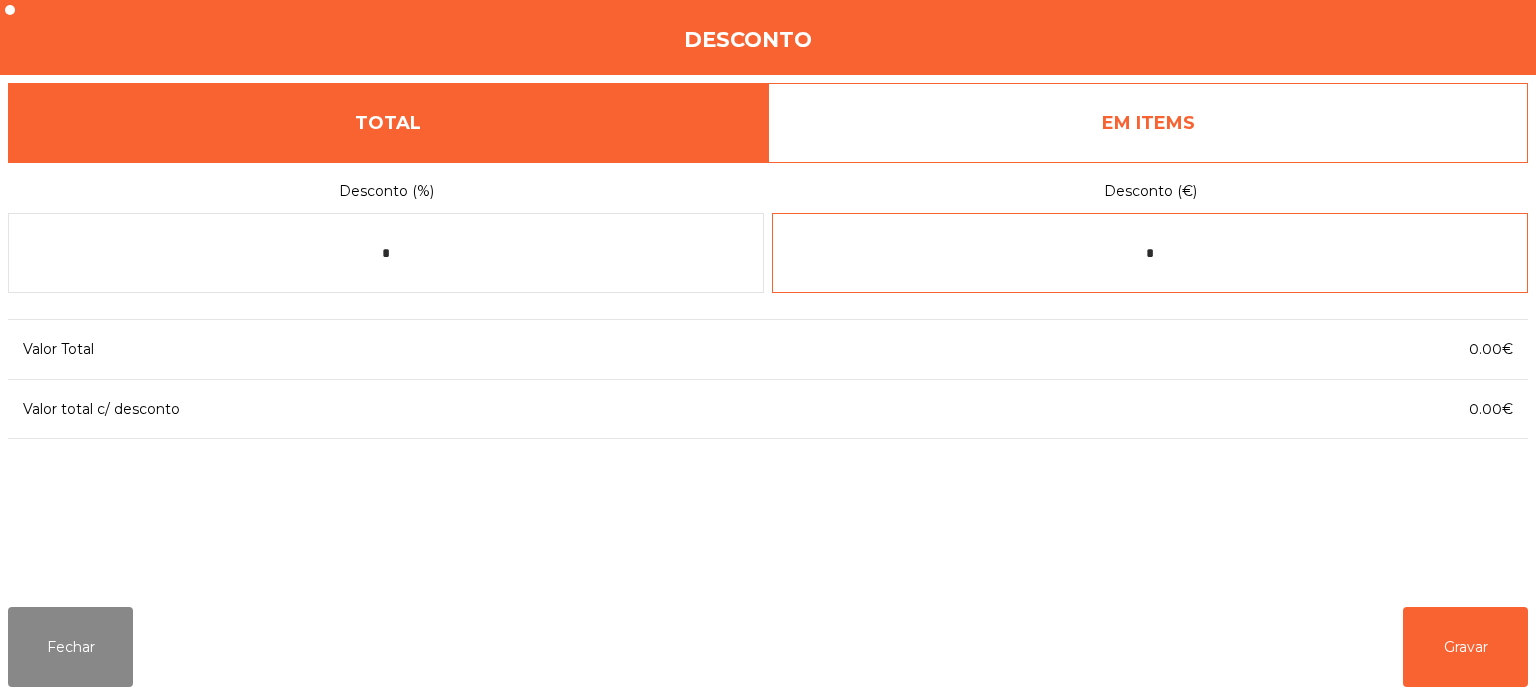click on "*" at bounding box center (1150, 253) 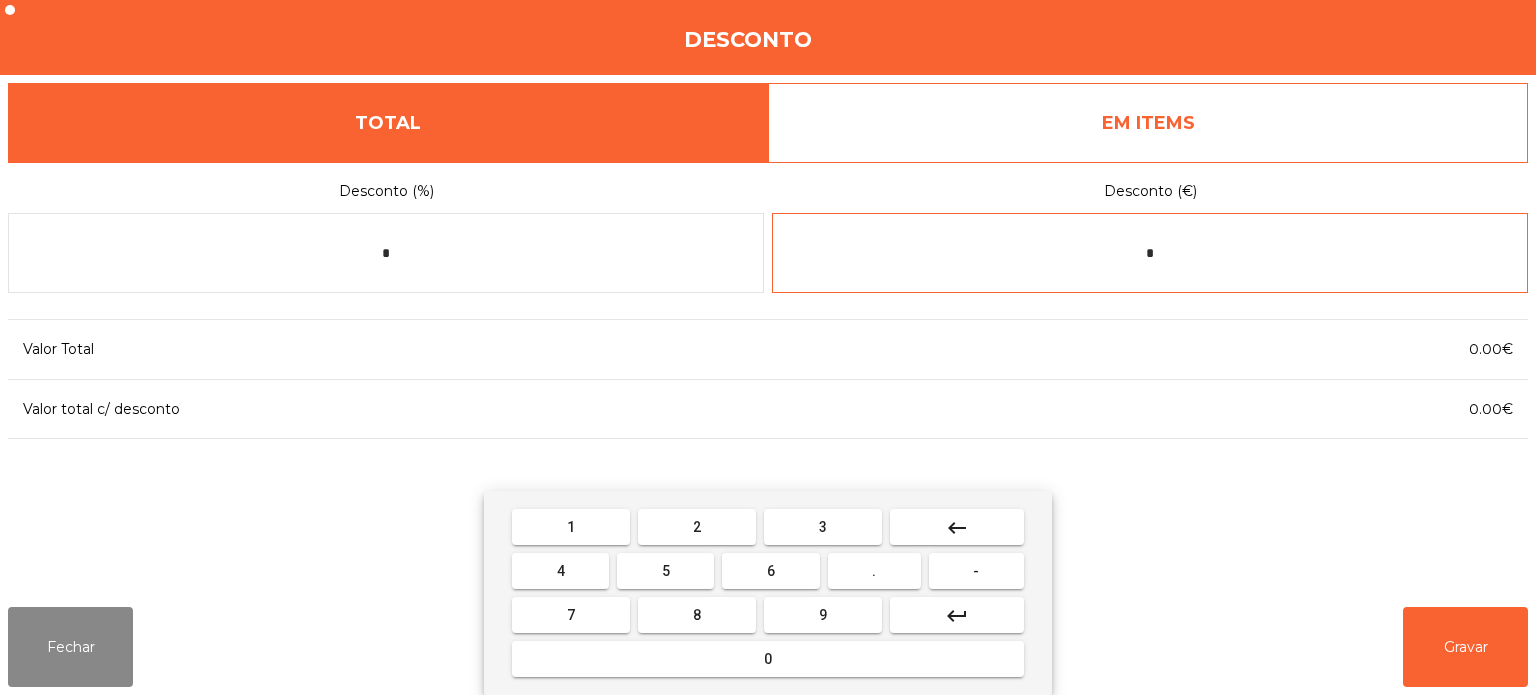 click on "keyboard_backspace" at bounding box center (957, 528) 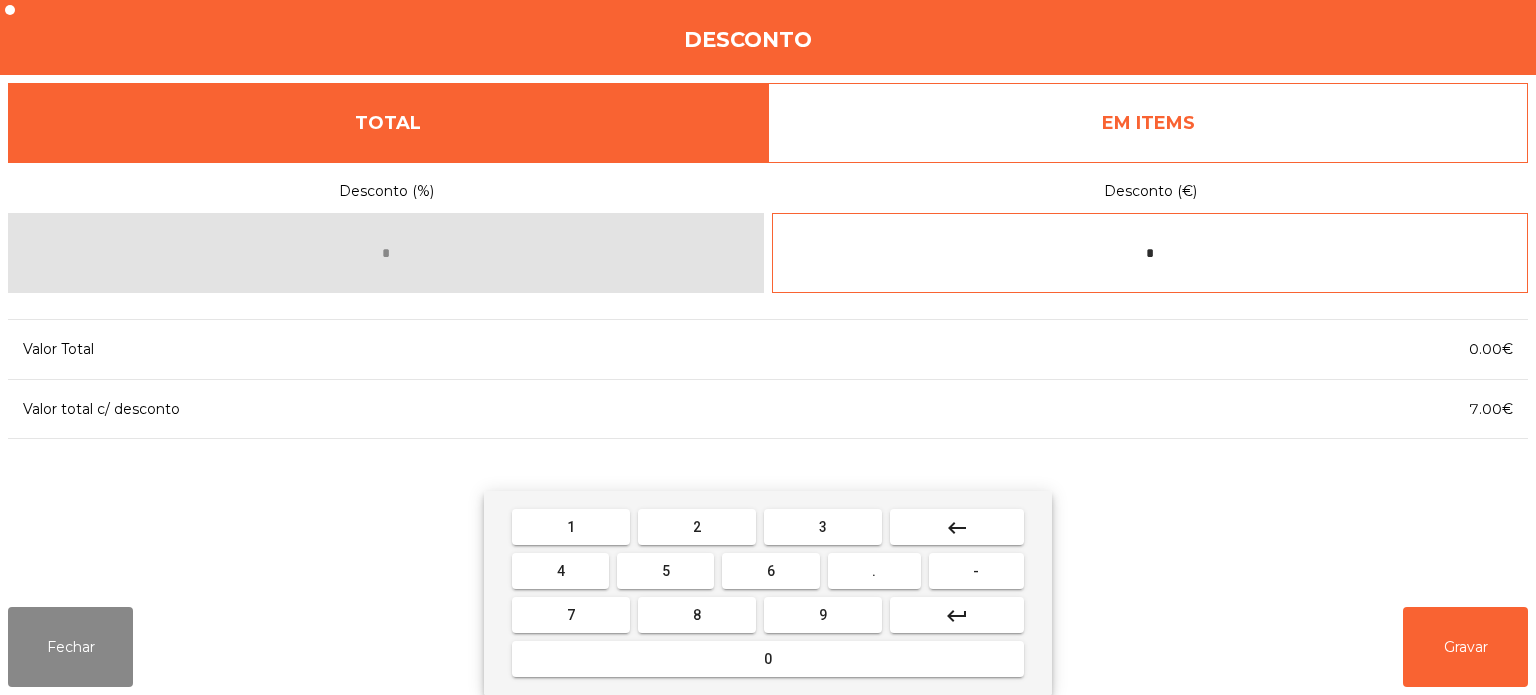 click on "0" at bounding box center (768, 659) 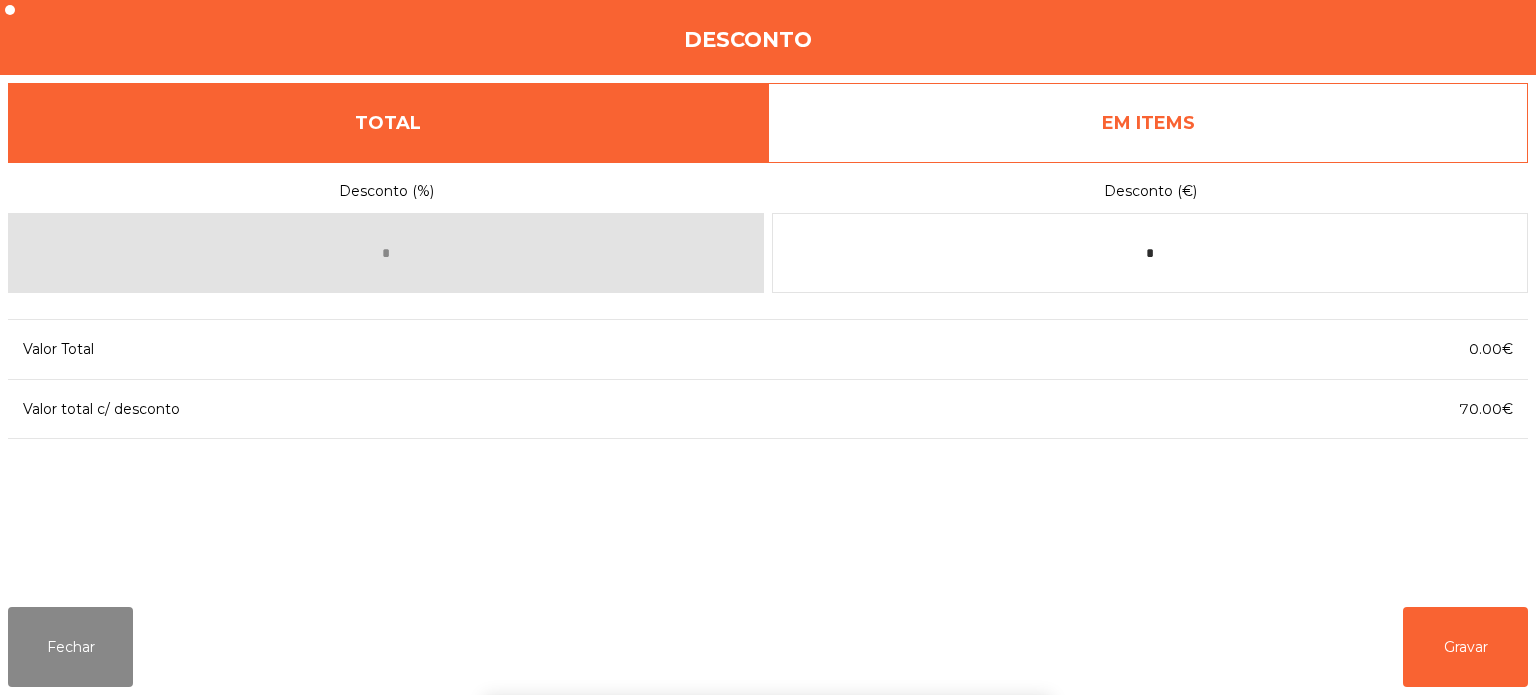 click on "1 2 3 keyboard_backspace 4 5 6 . - 7 8 9 keyboard_return 0" at bounding box center [768, 593] 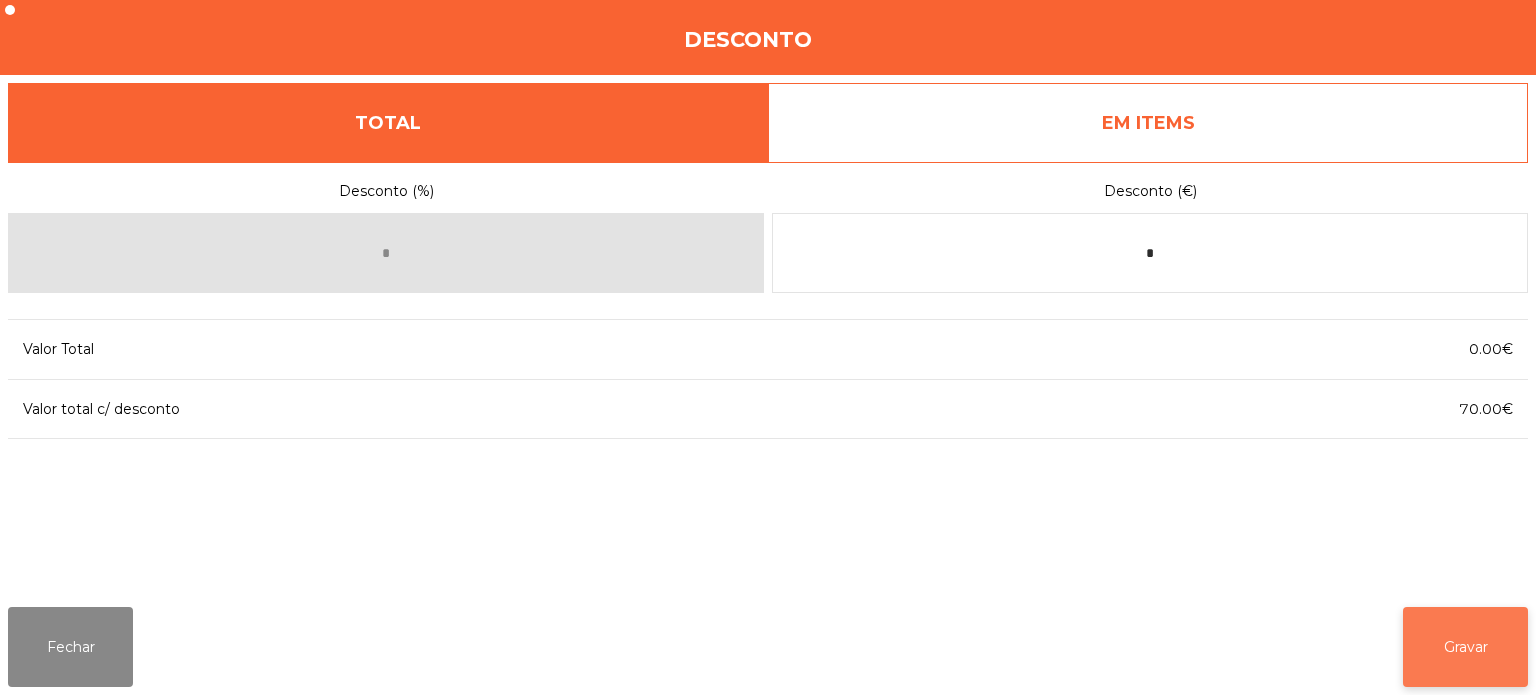 click on "Gravar" 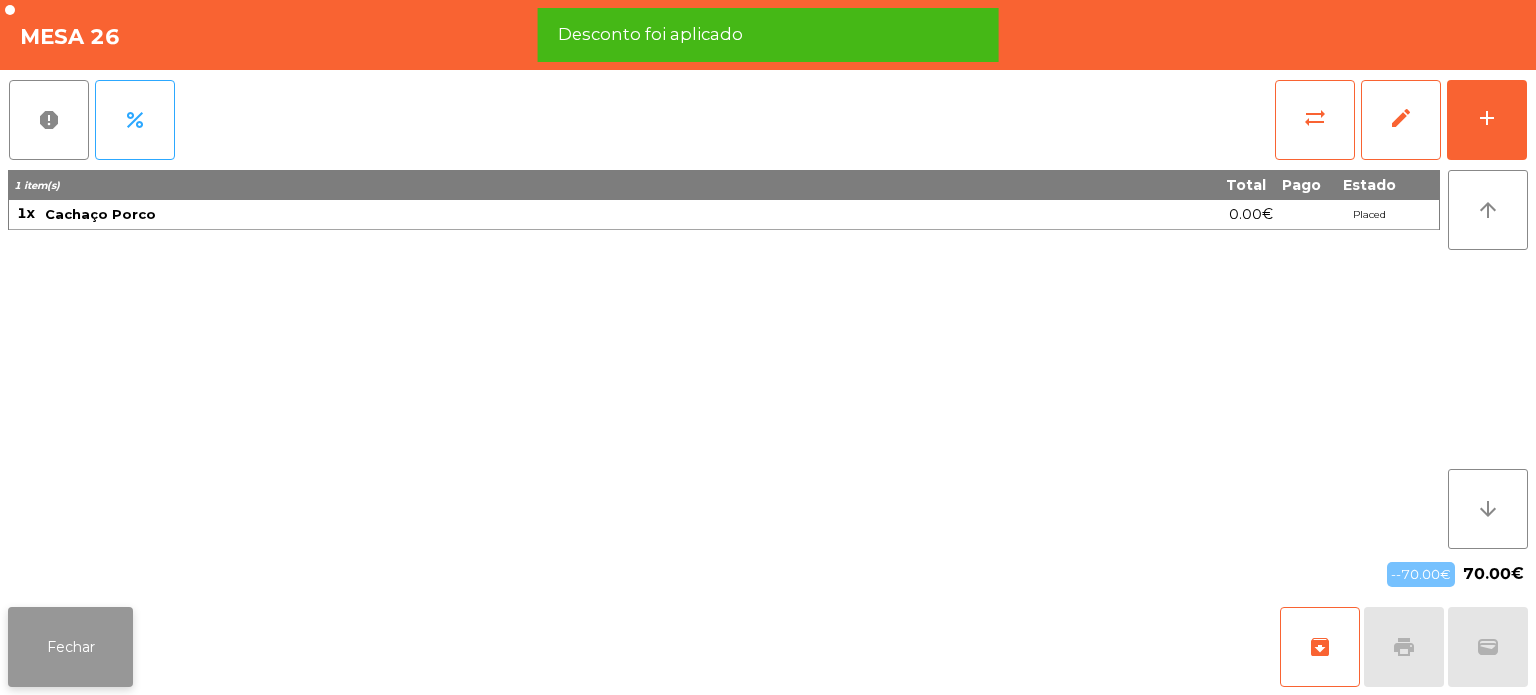 click on "Fechar" 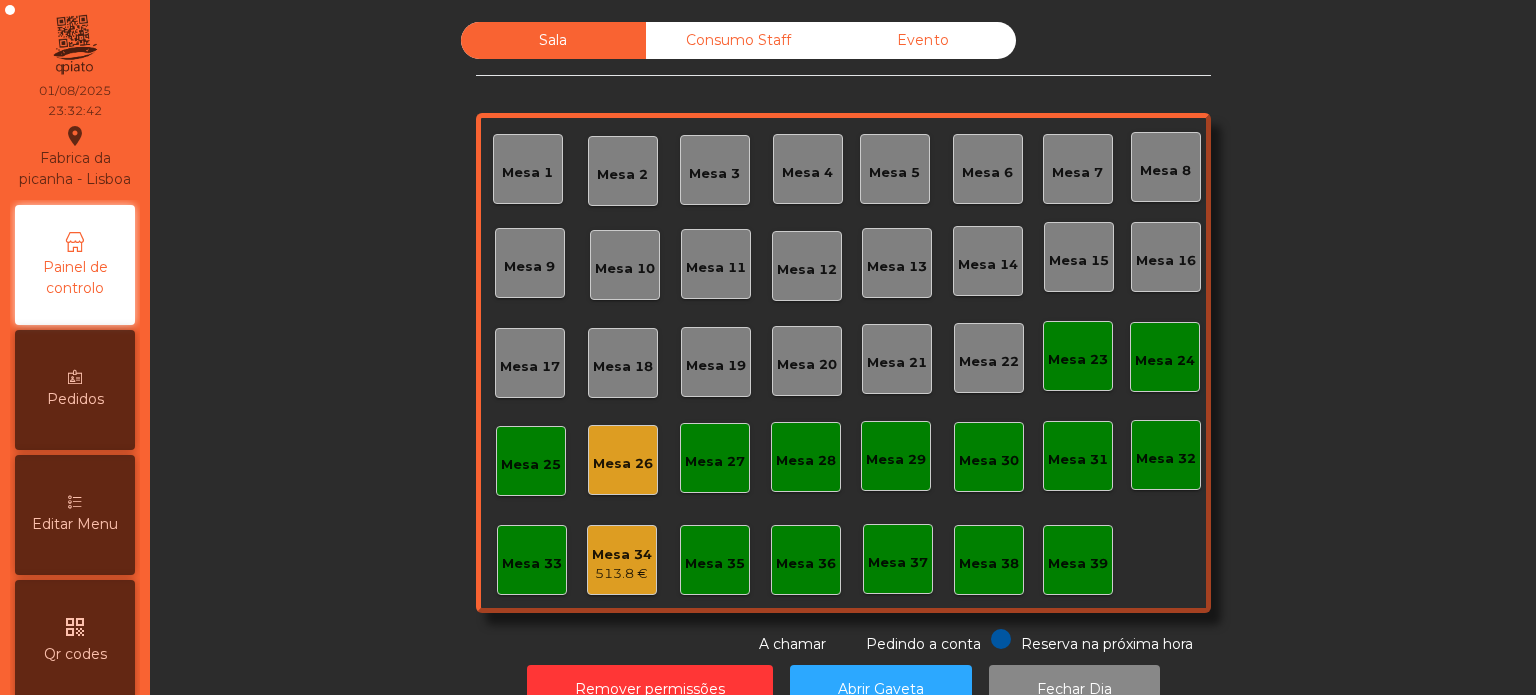 click on "Mesa 26" 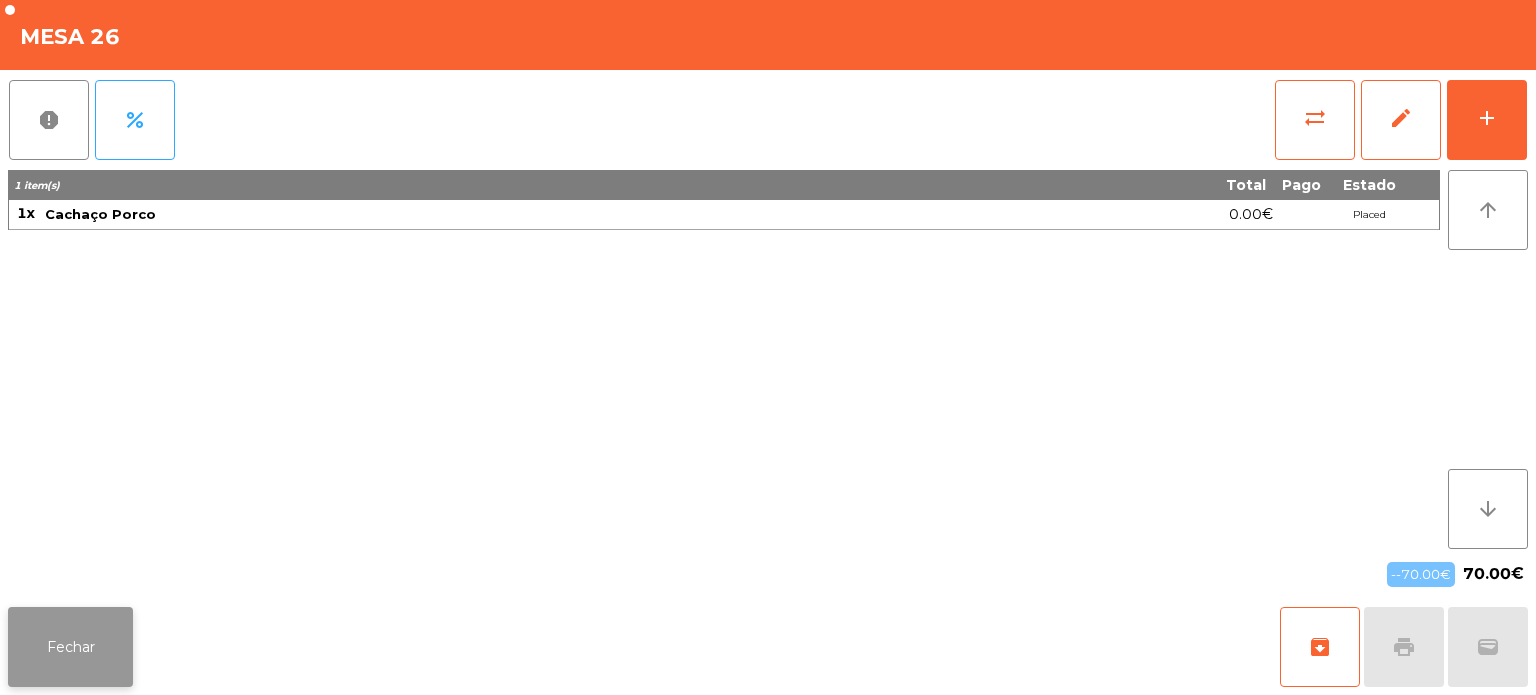 click on "Fechar" 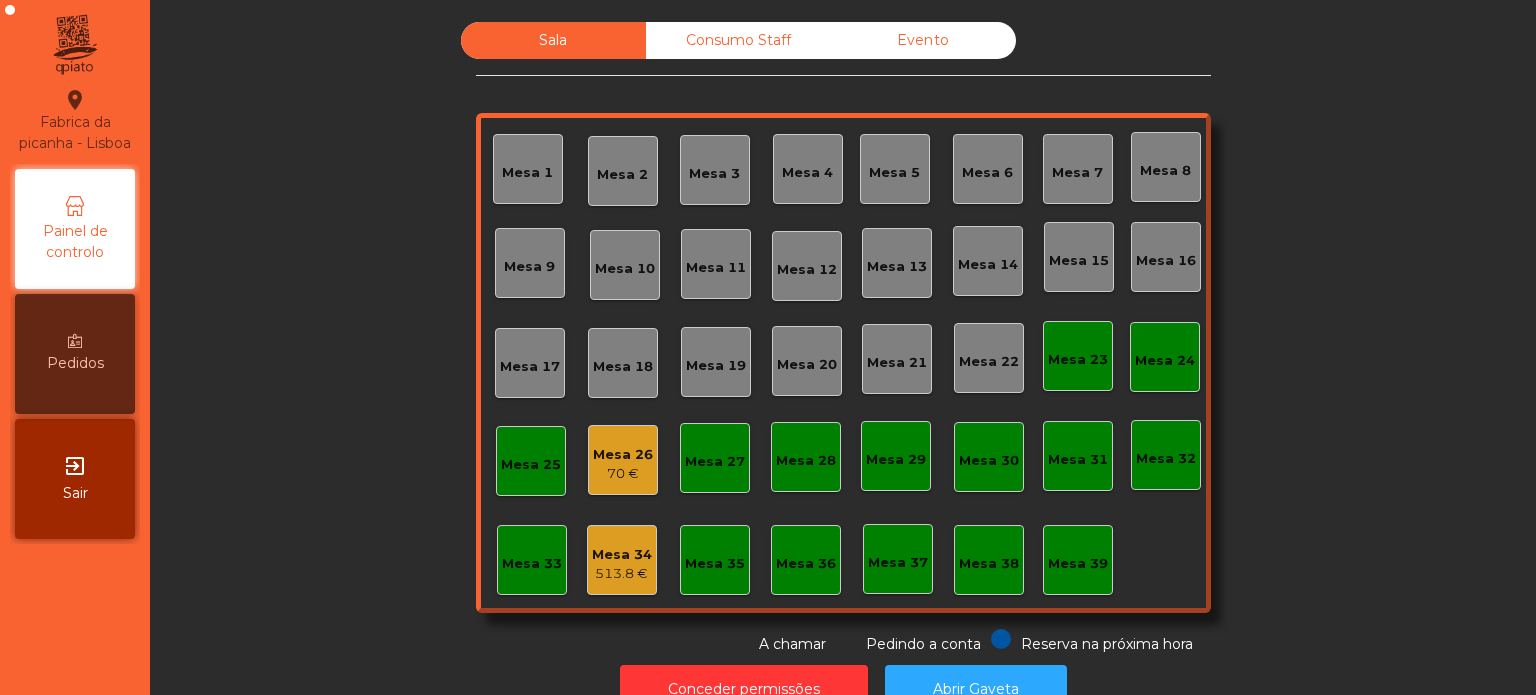 scroll, scrollTop: 0, scrollLeft: 0, axis: both 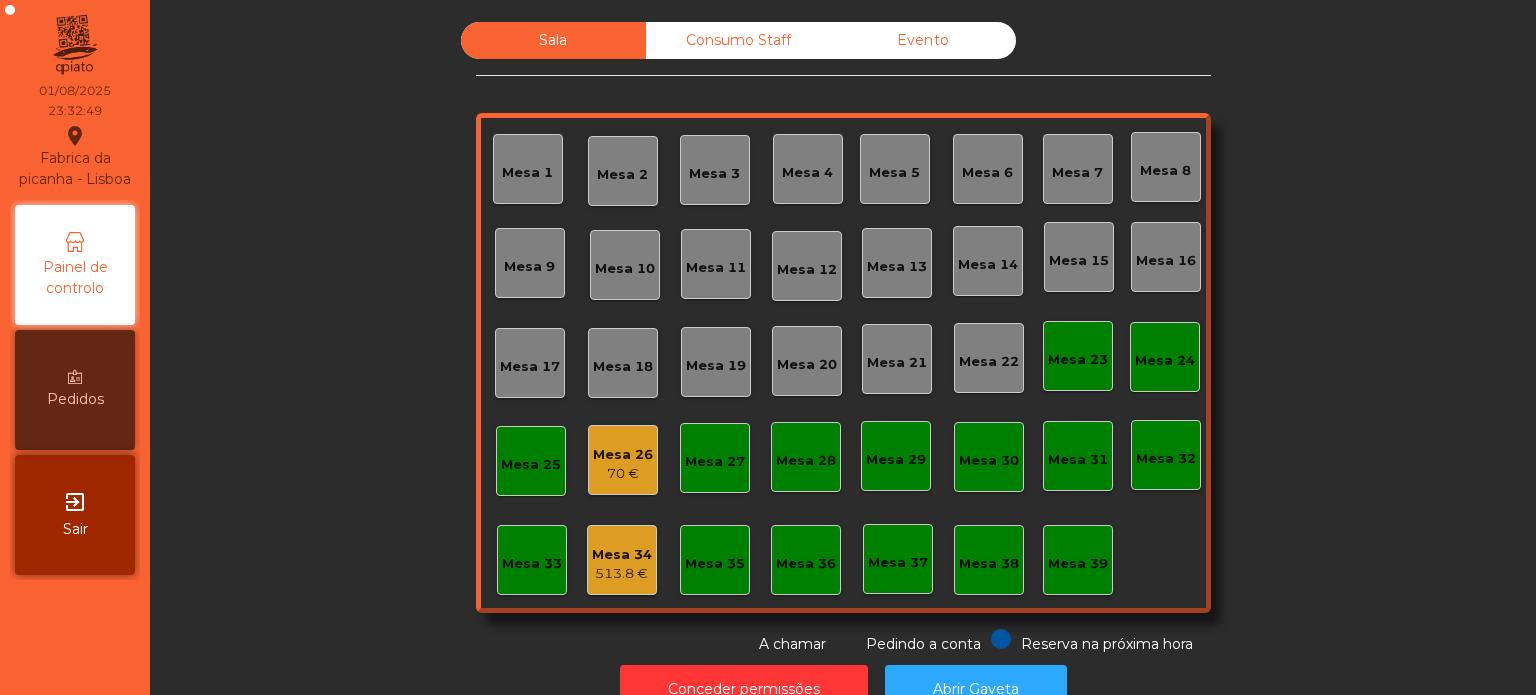 click on "70 €" 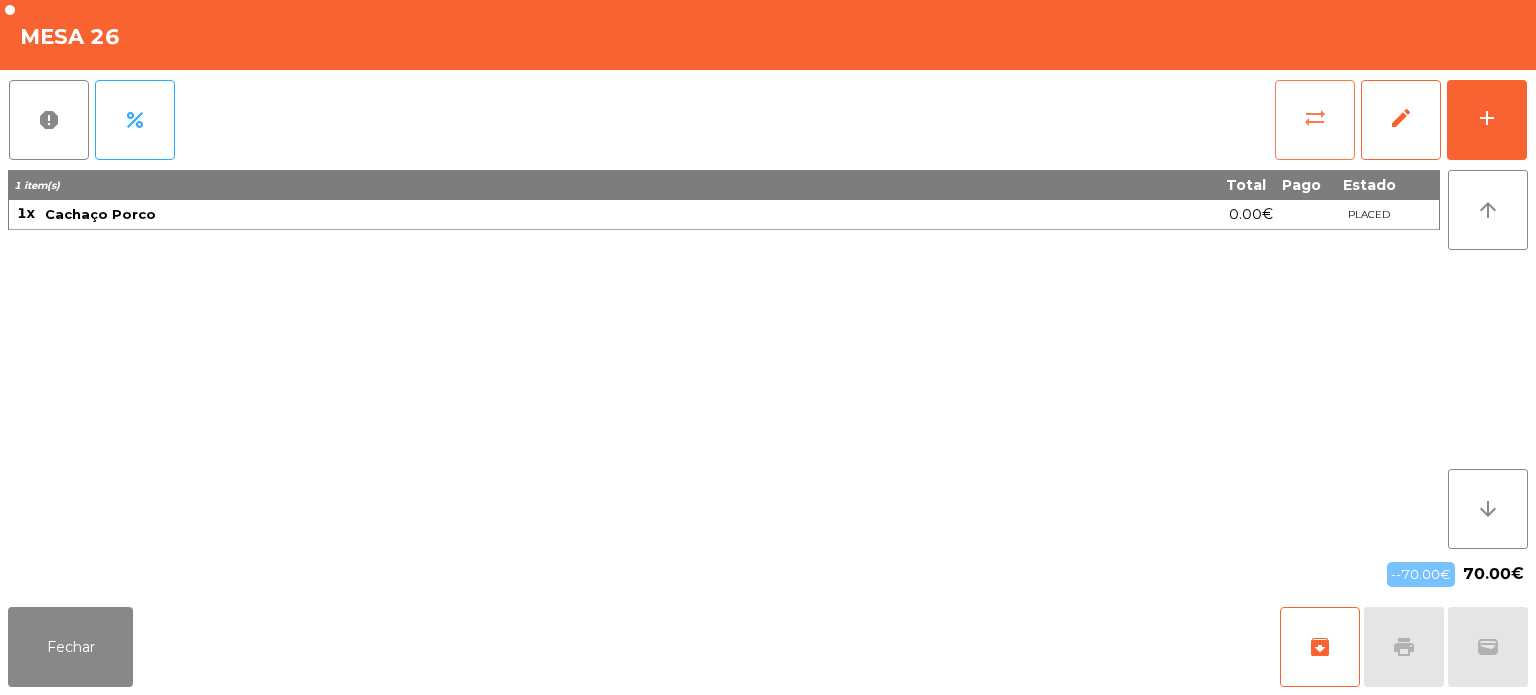 click on "sync_alt" 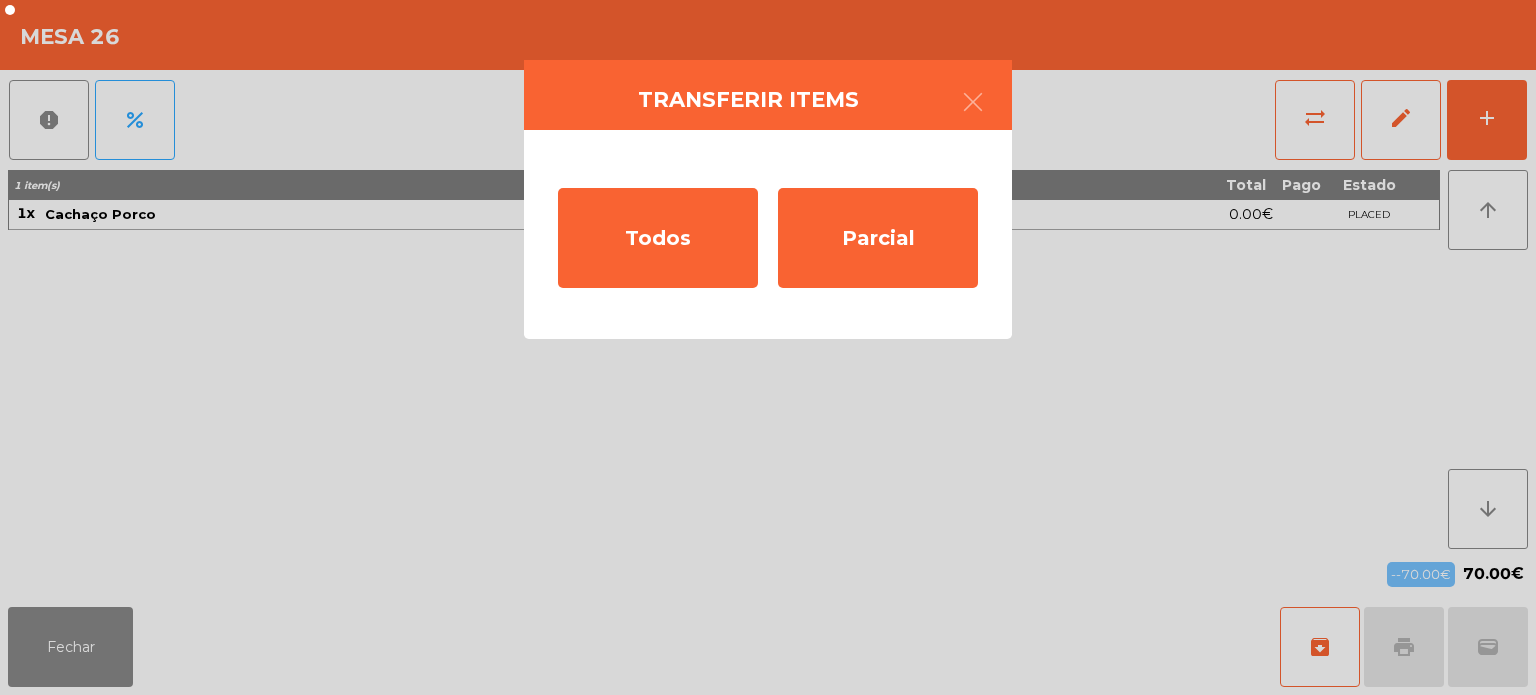 click on "Transferir items  Todos   Parcial" 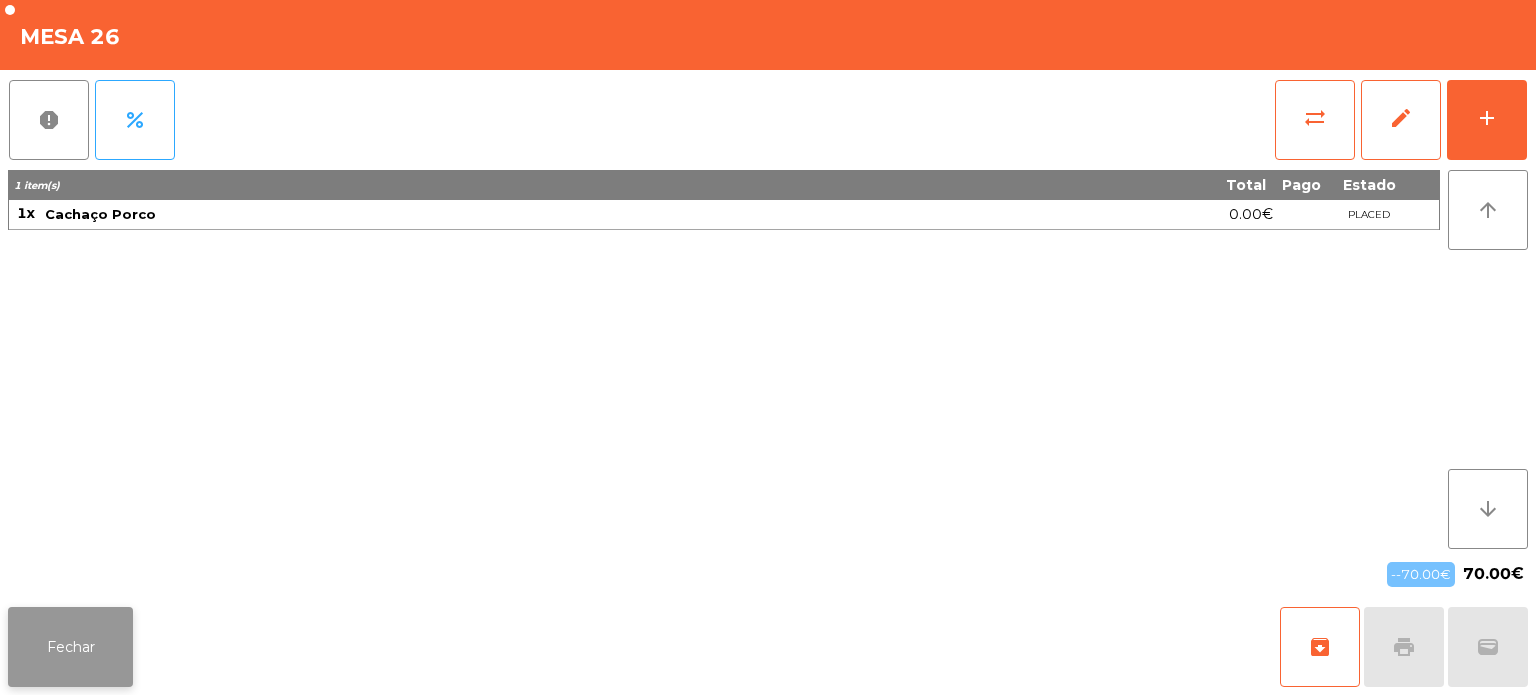 click on "Fechar" 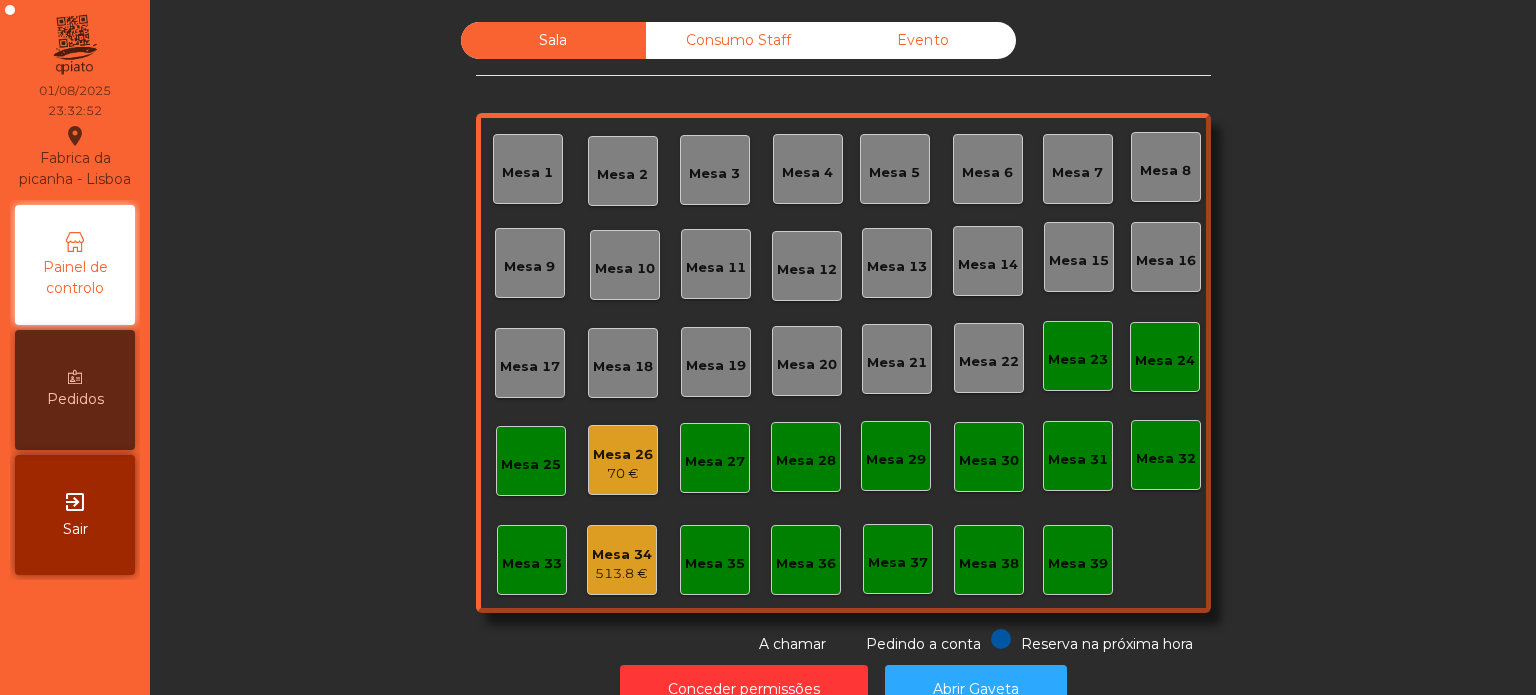 click on "70 €" 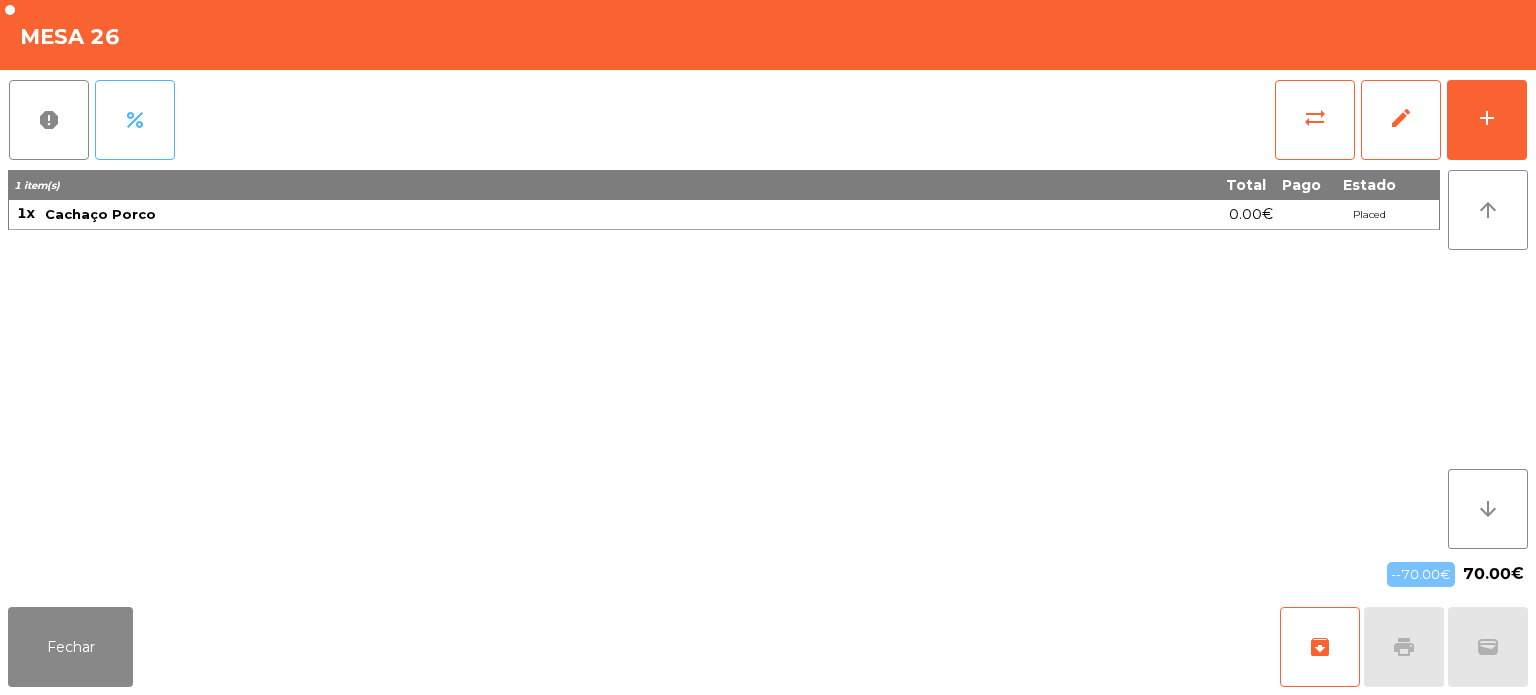click on "percent" 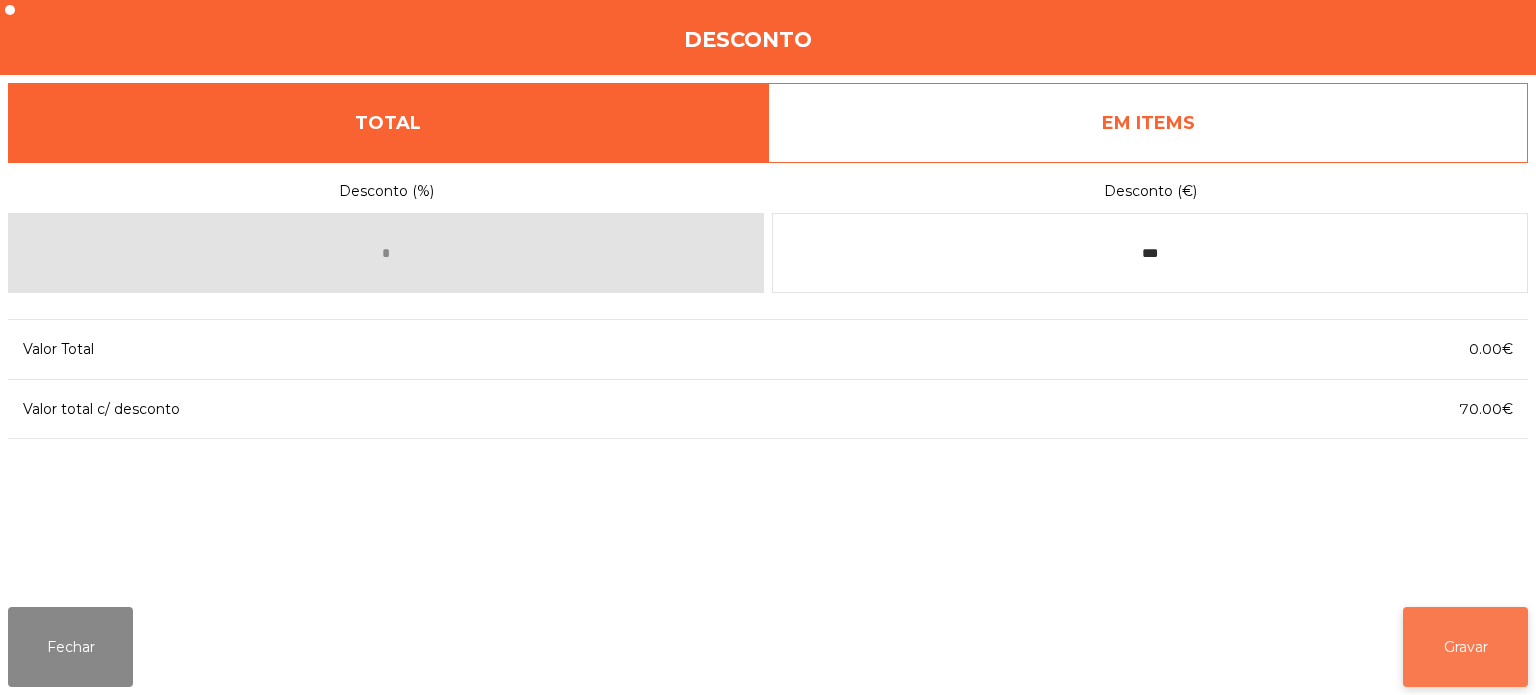click on "Gravar" 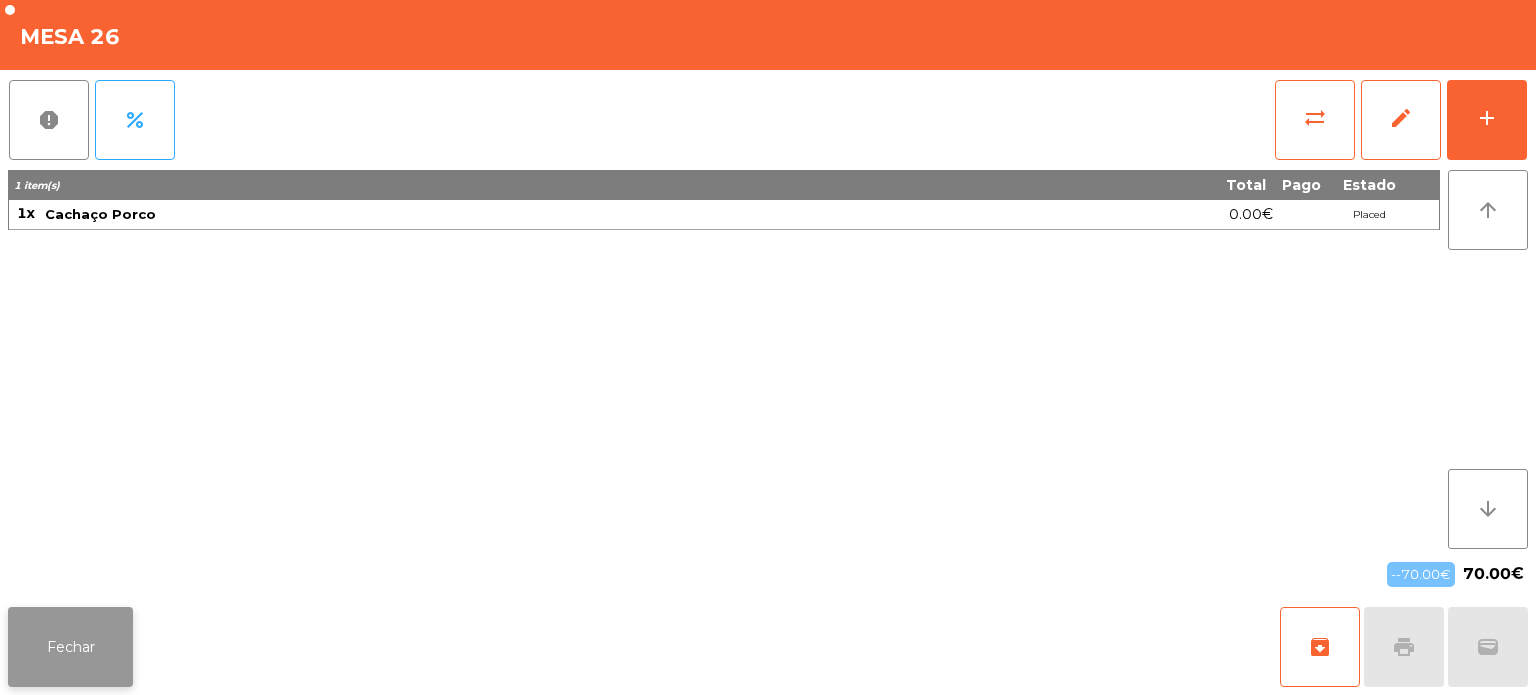 click on "Fechar" 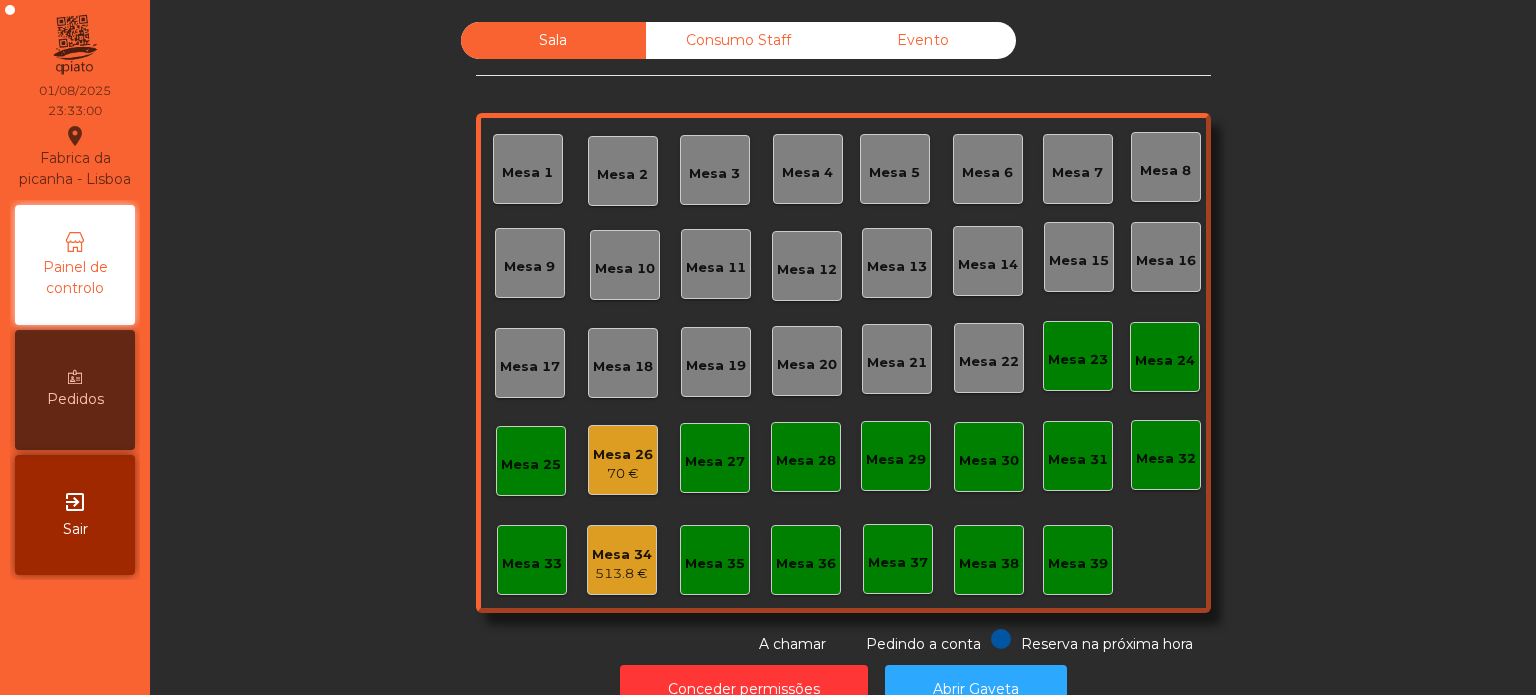 click on "Mesa 26" 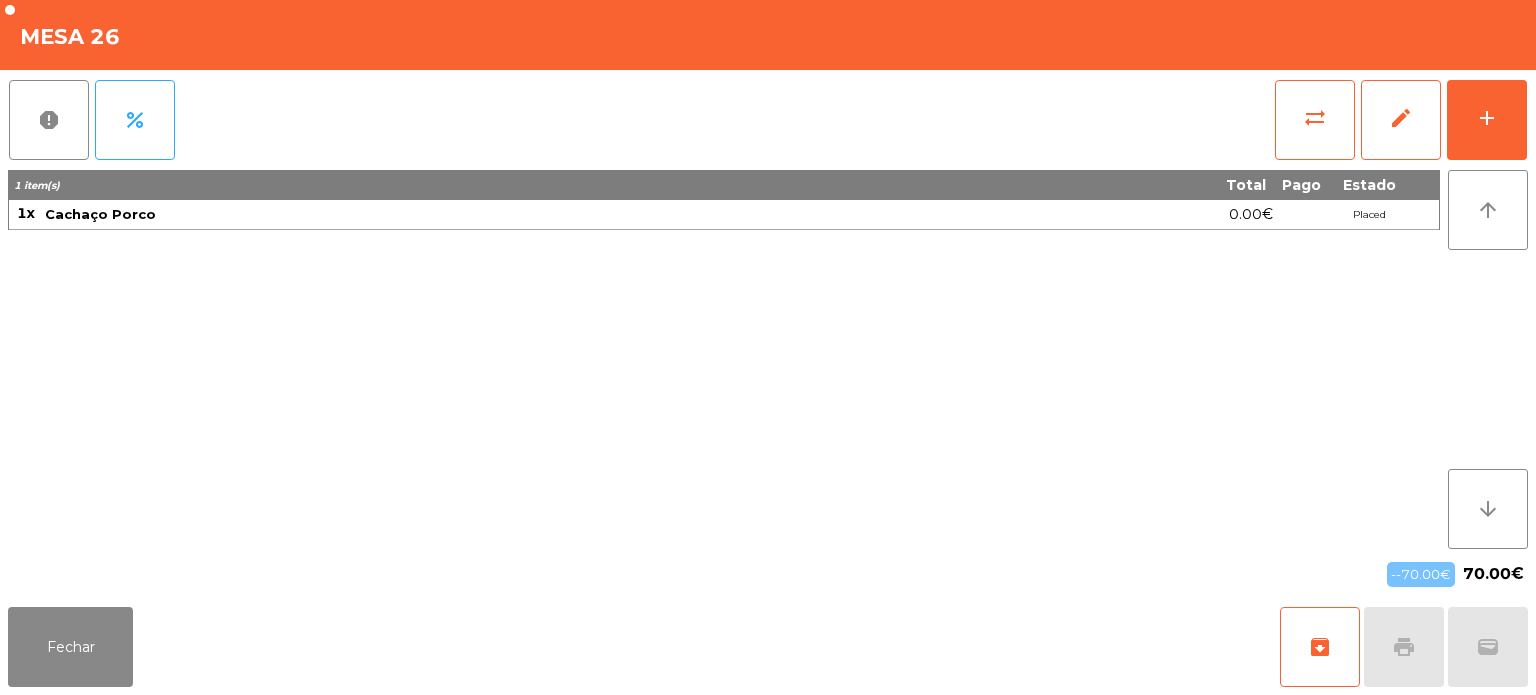 click on "archive   print   wallet" 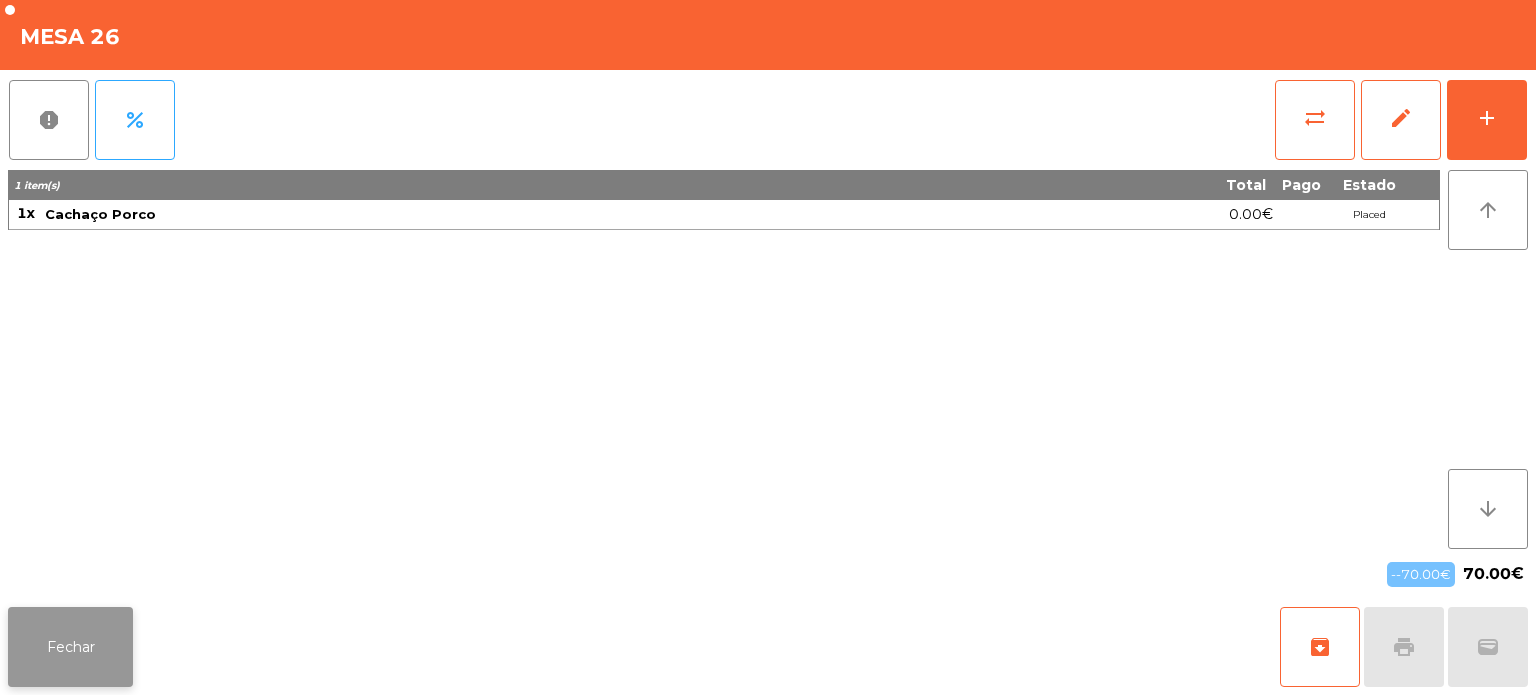 click on "Fechar" 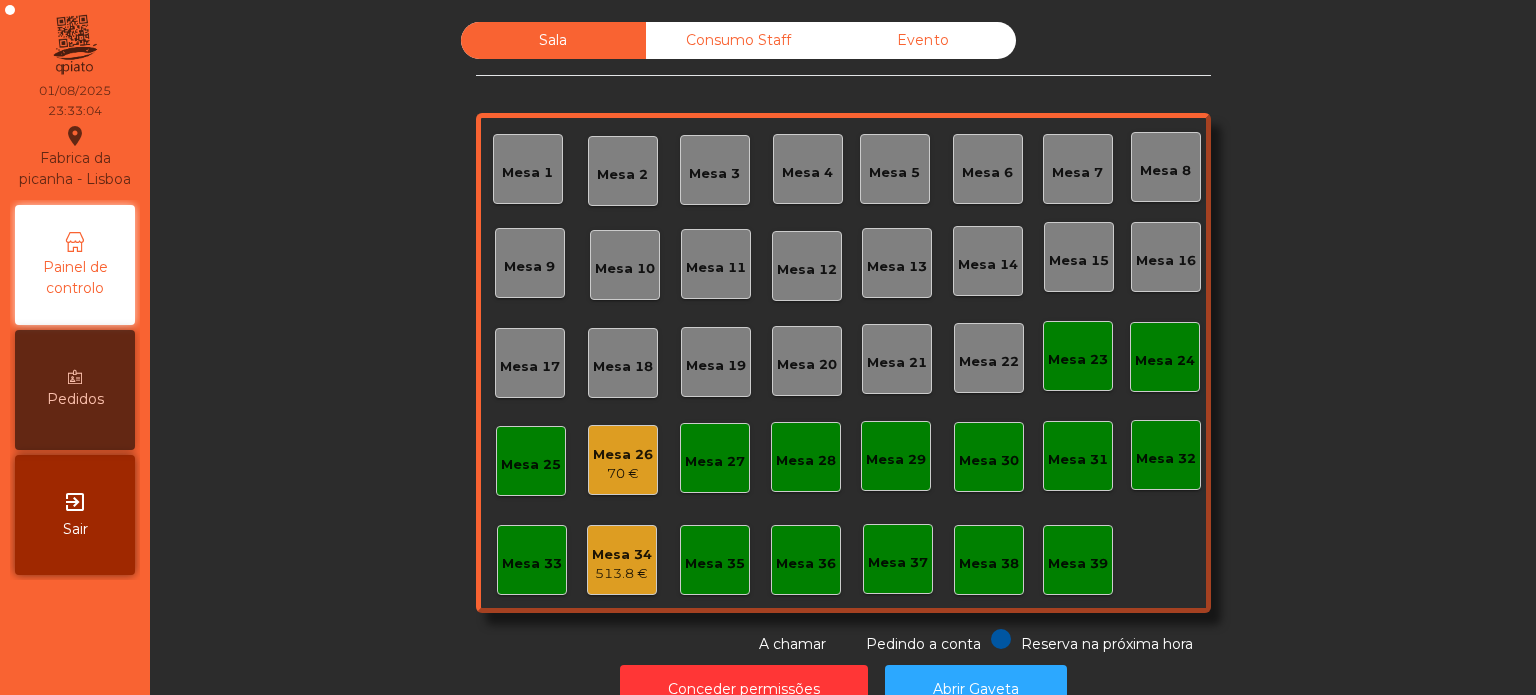 click on "70 €" 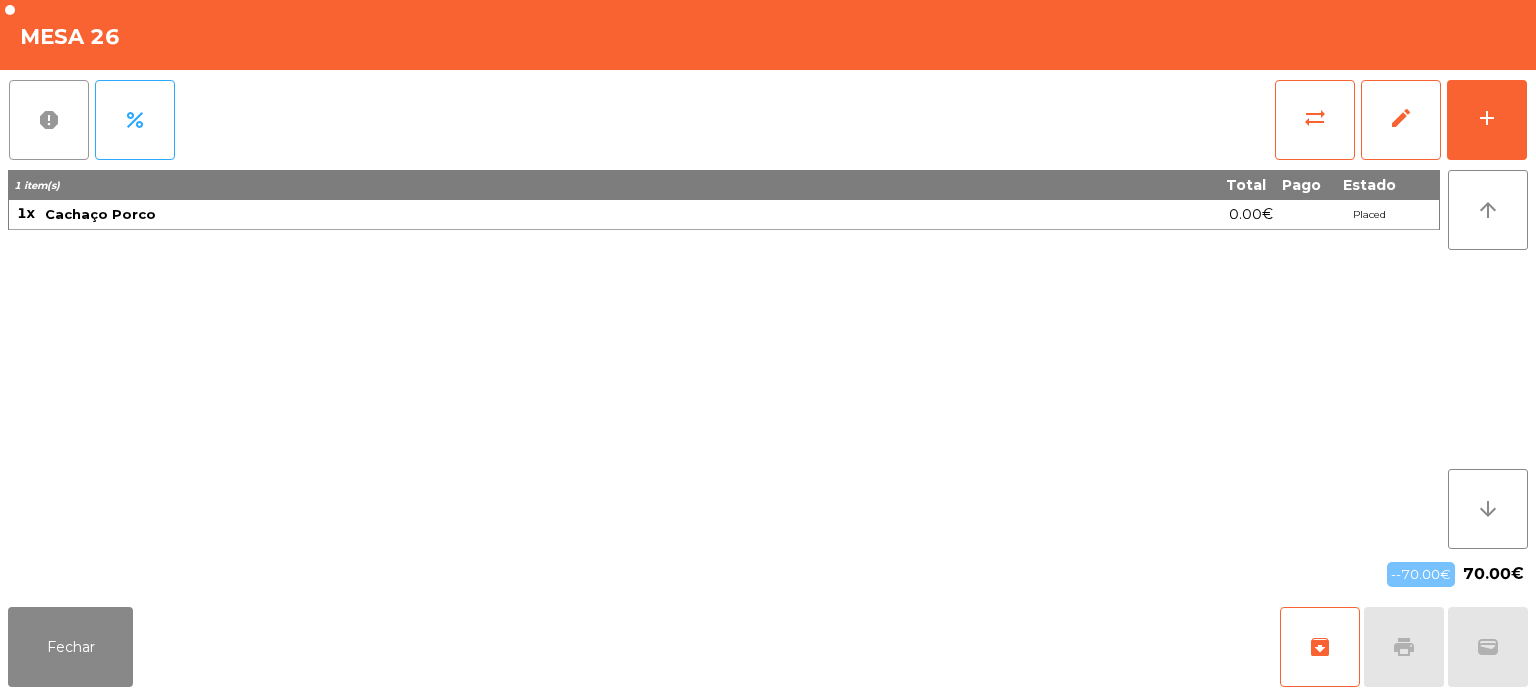 click on "report" 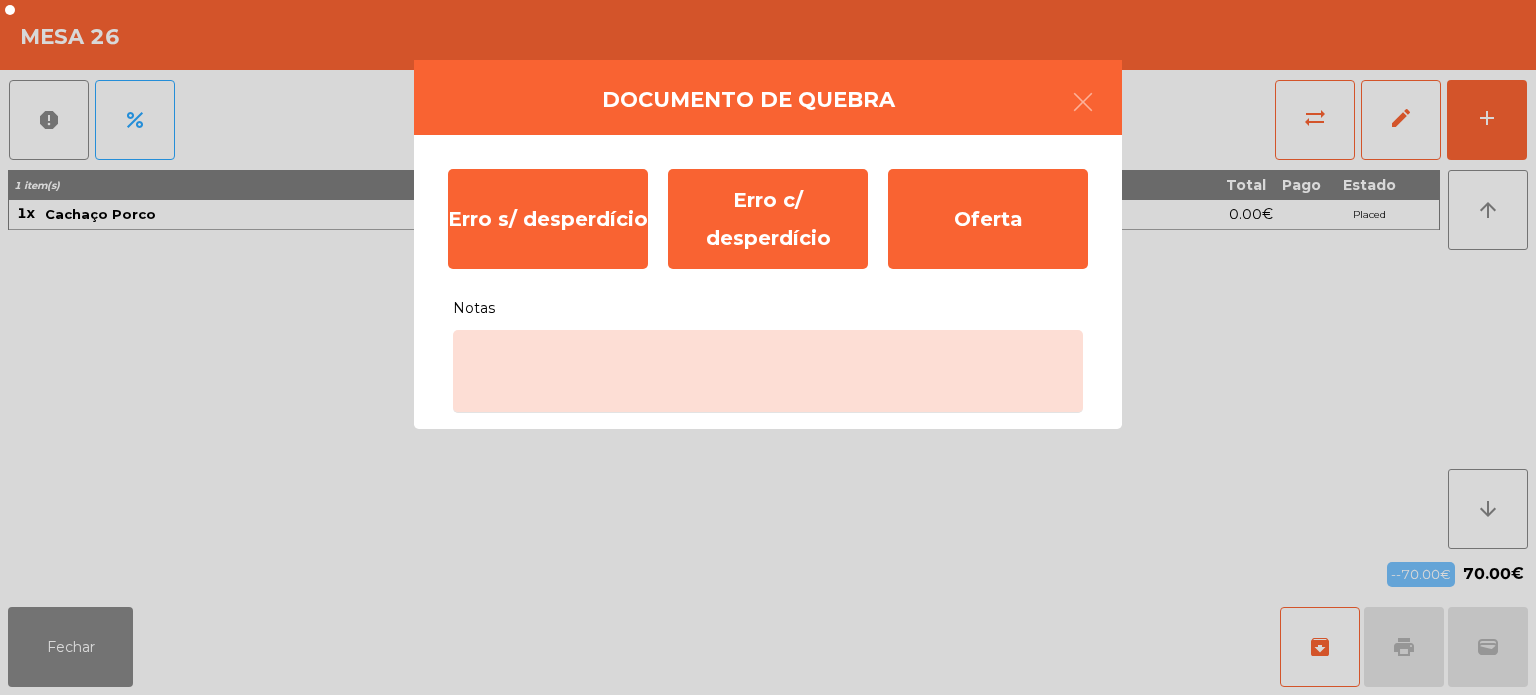click on "Documento de quebra  Erro s/ desperdício   Erro c/ desperdício   Oferta   Notas" 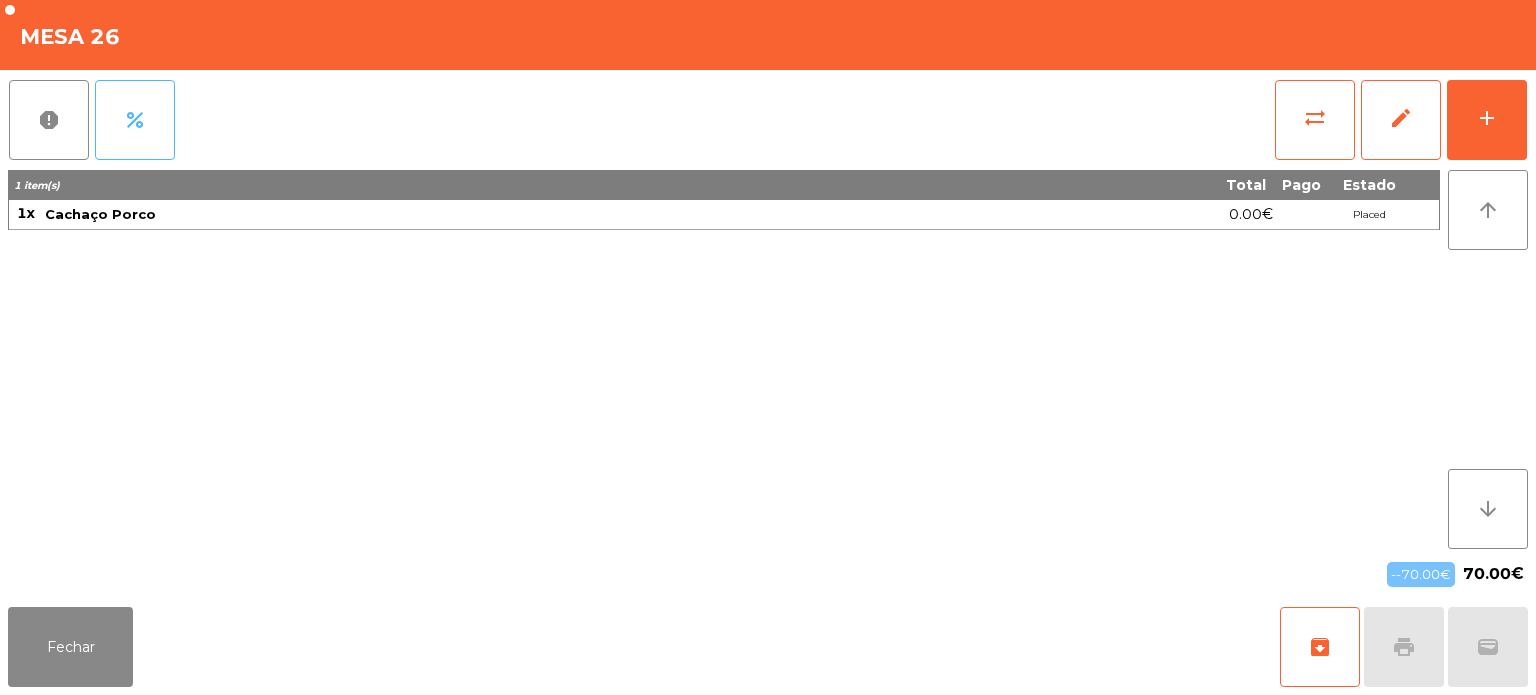 click on "percent" 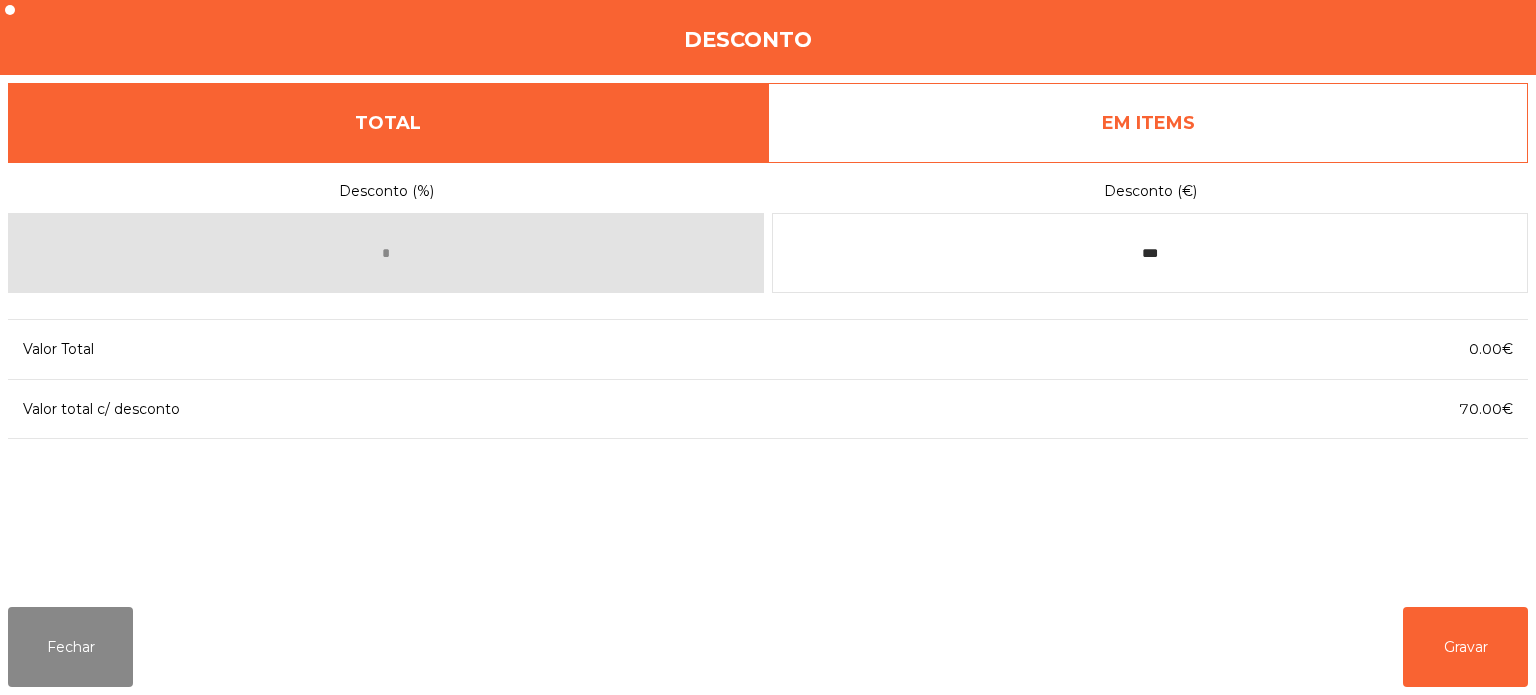 click on "Desconto (%) * Desconto (€) ***  Valor Total 0.00€  Valor total c/ desconto 70.00€" at bounding box center [768, 376] 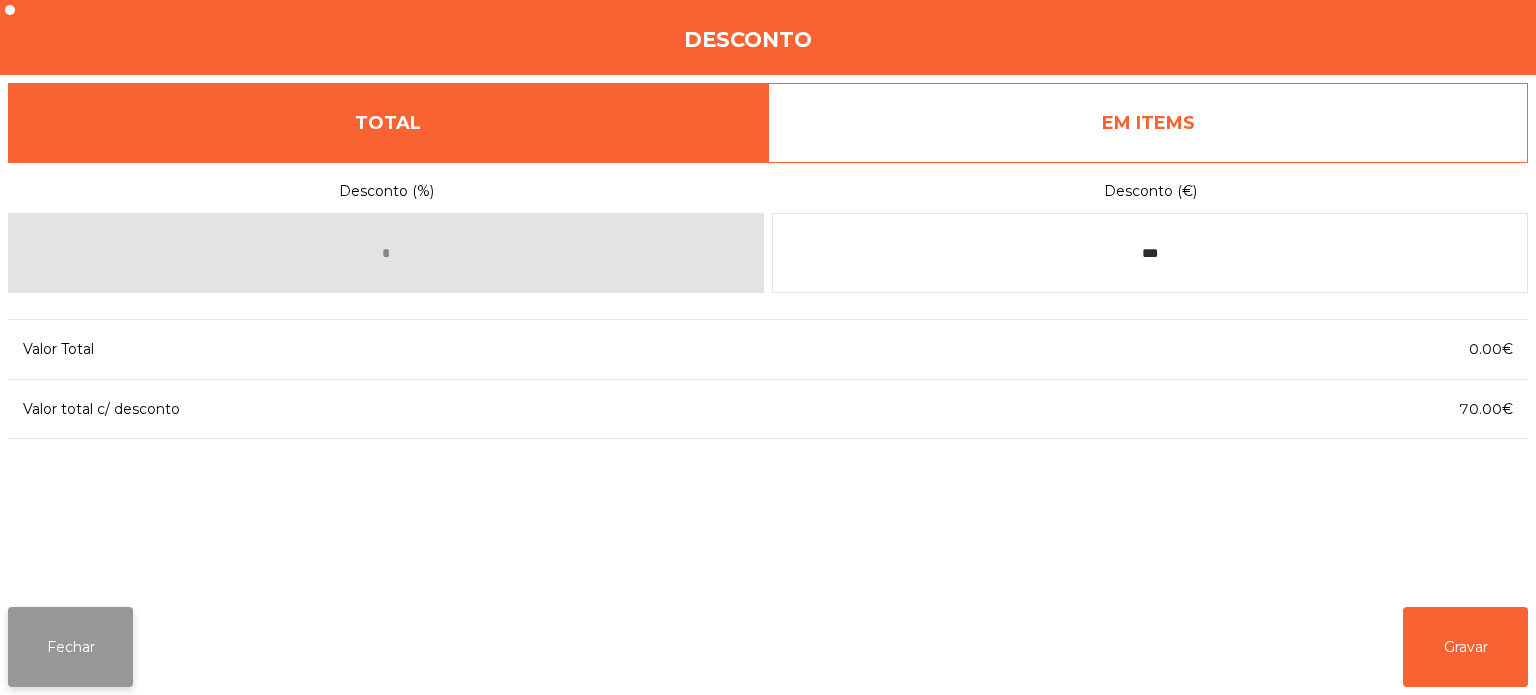 click on "Fechar" 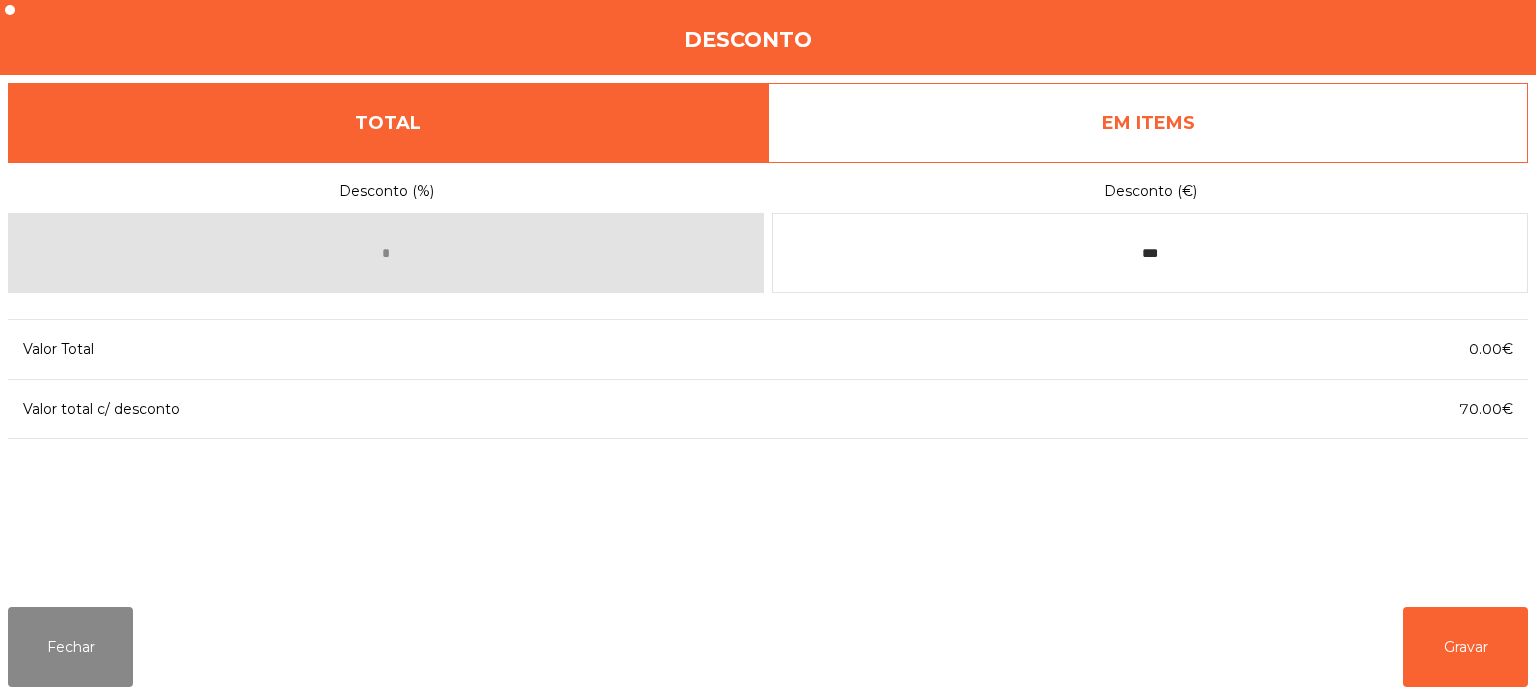 click on "Fechar" 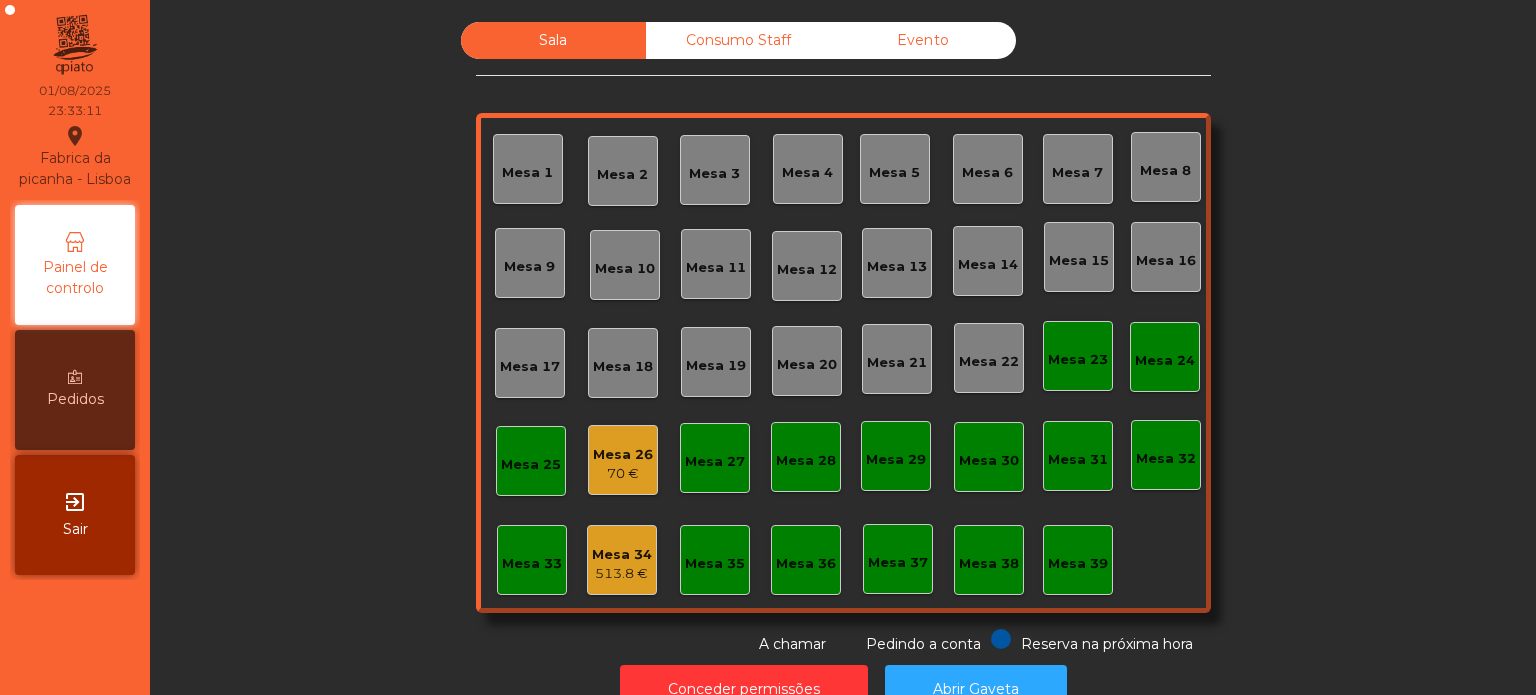 click on "70 €" 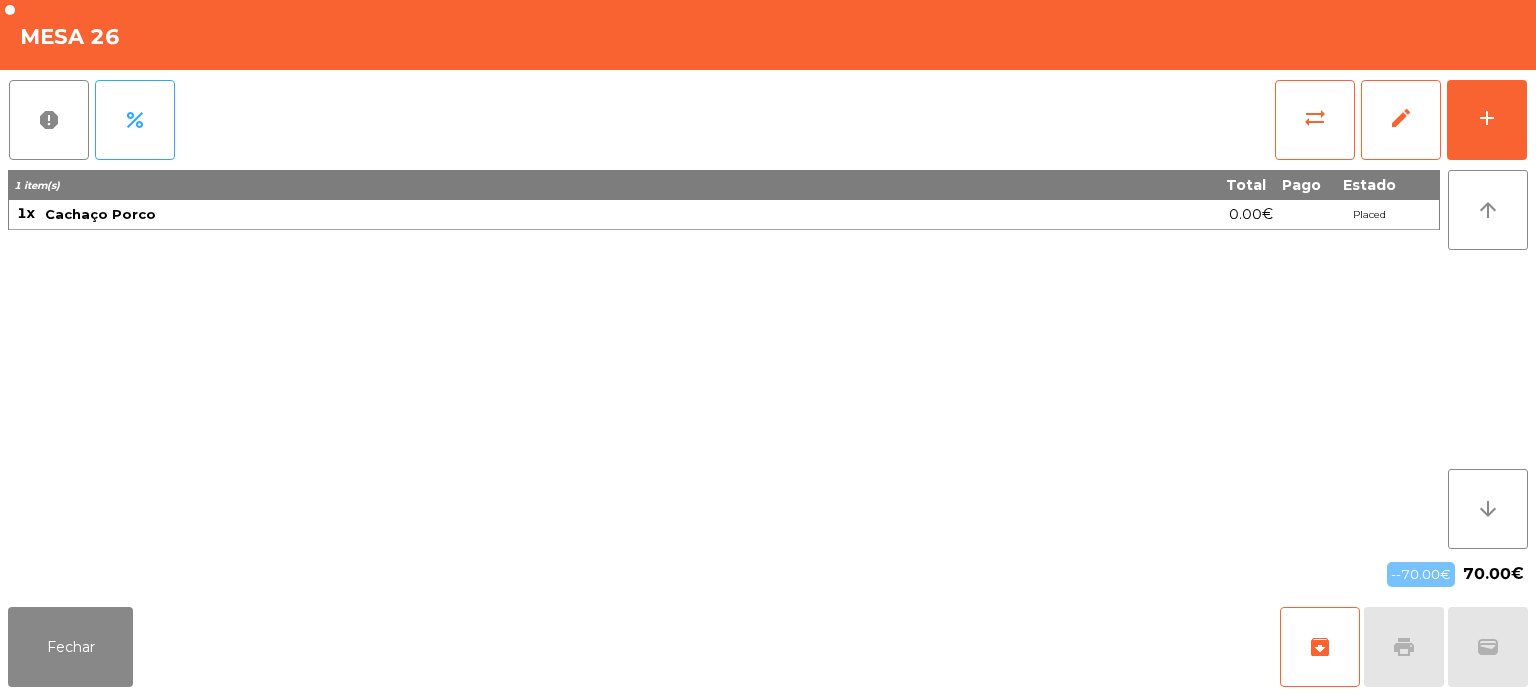 click on "archive   print   wallet" 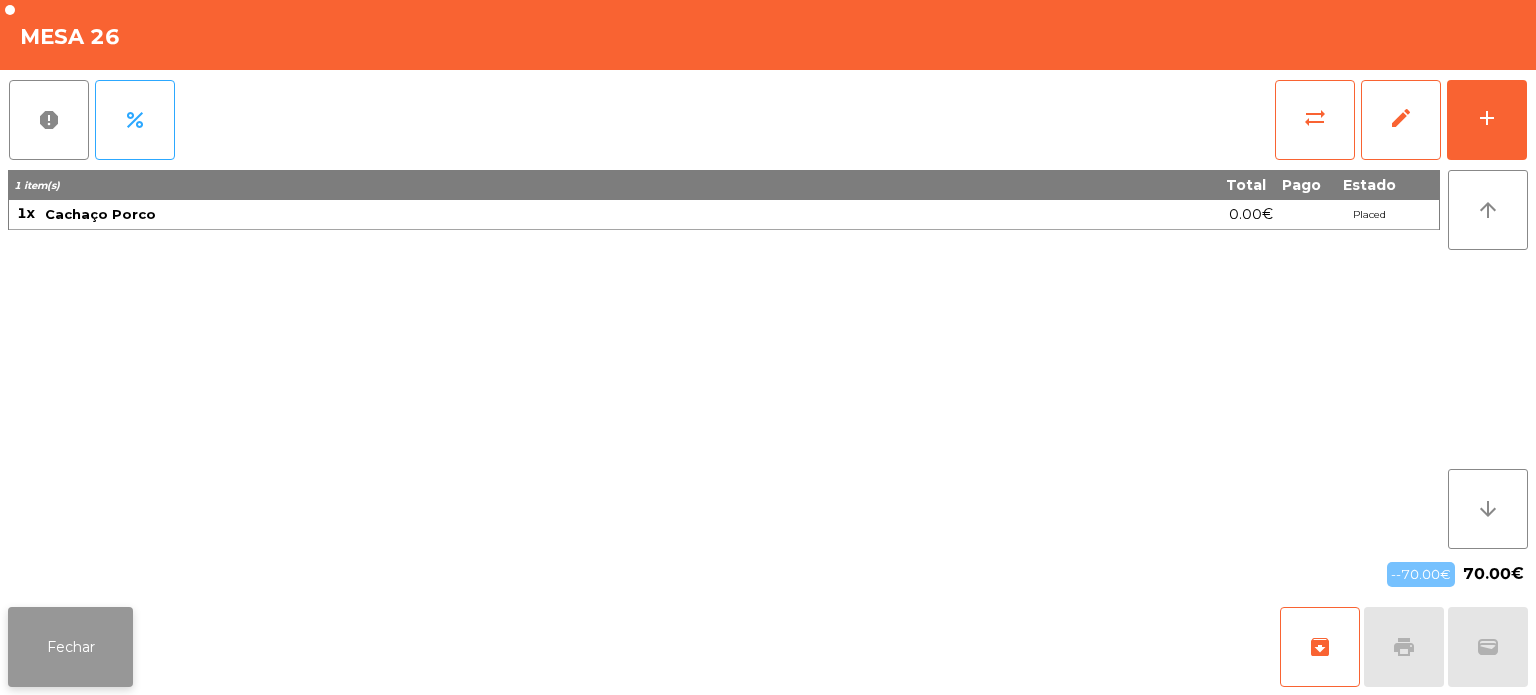 click on "Fechar" 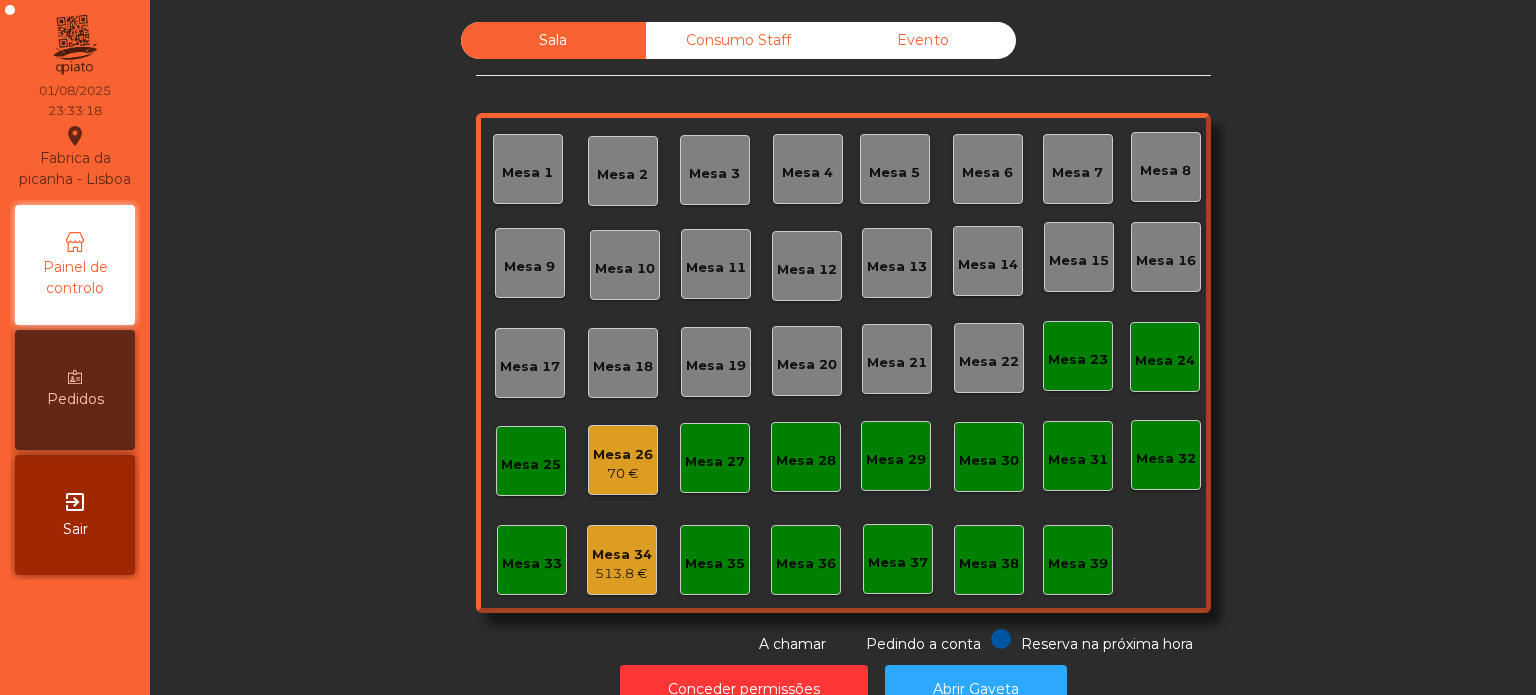 click on "Mesa 26" 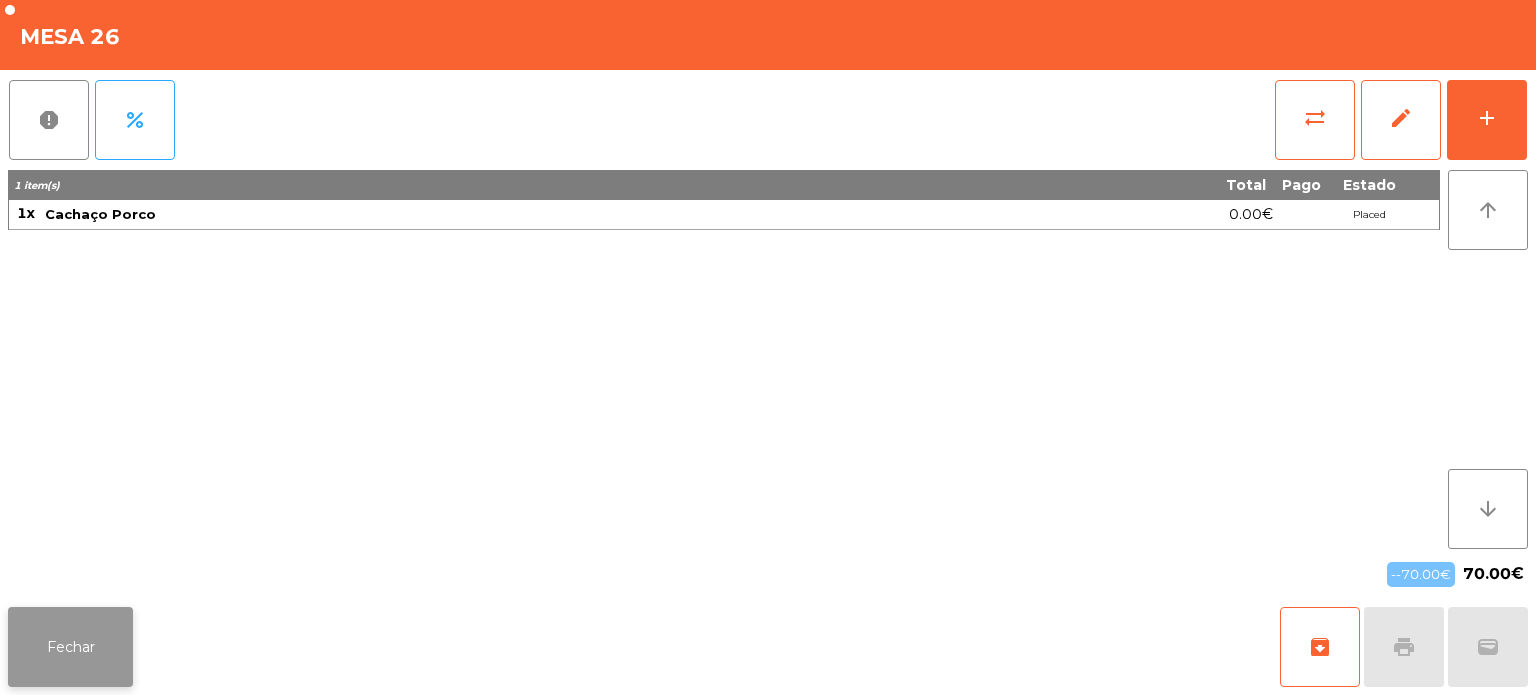 click on "Fechar" 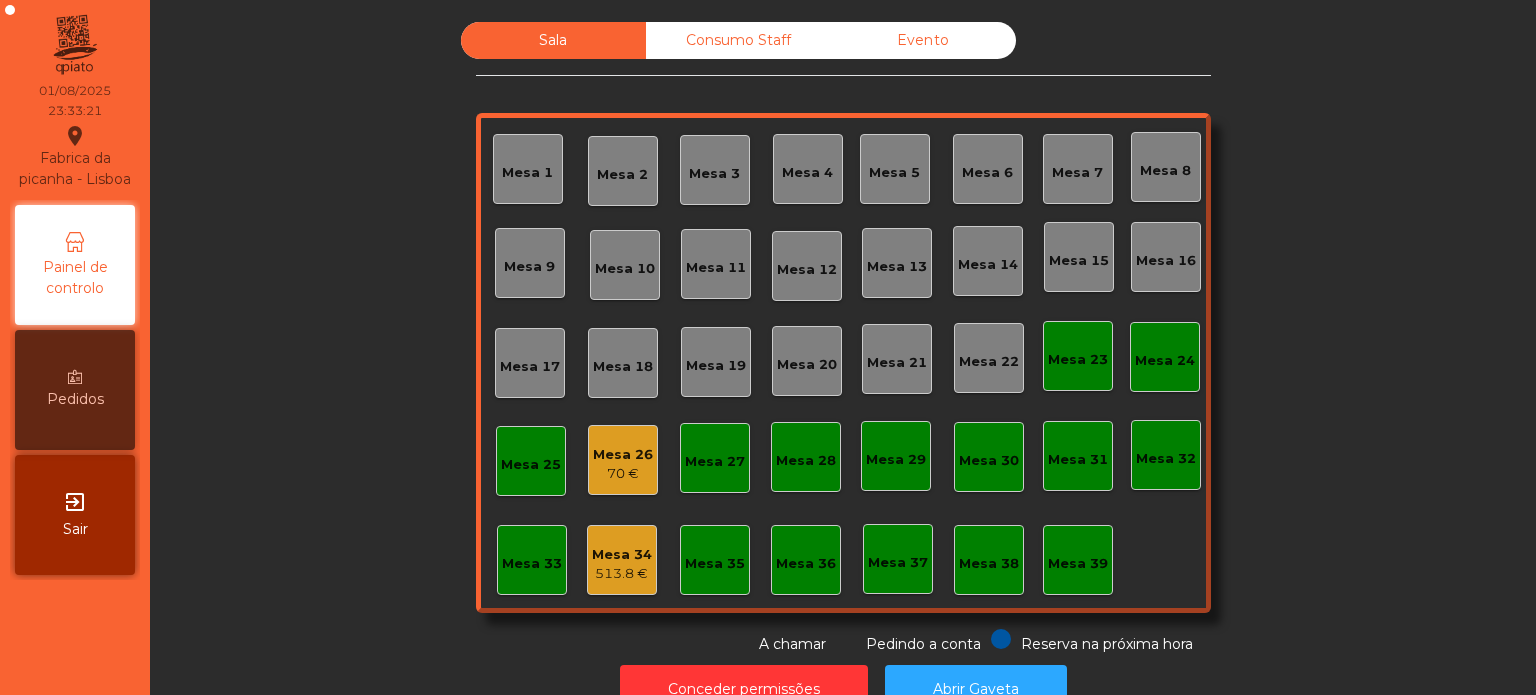 click on "Mesa 26" 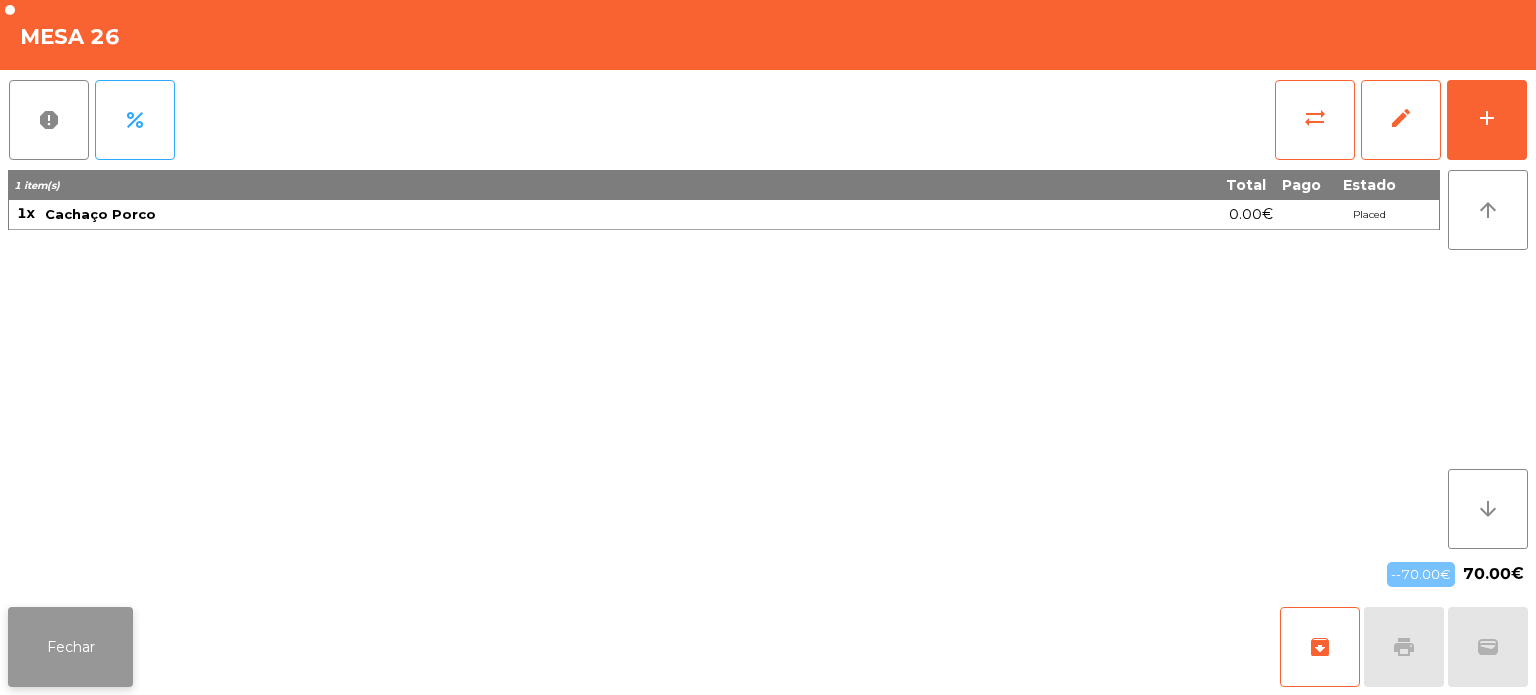 click on "Fechar" 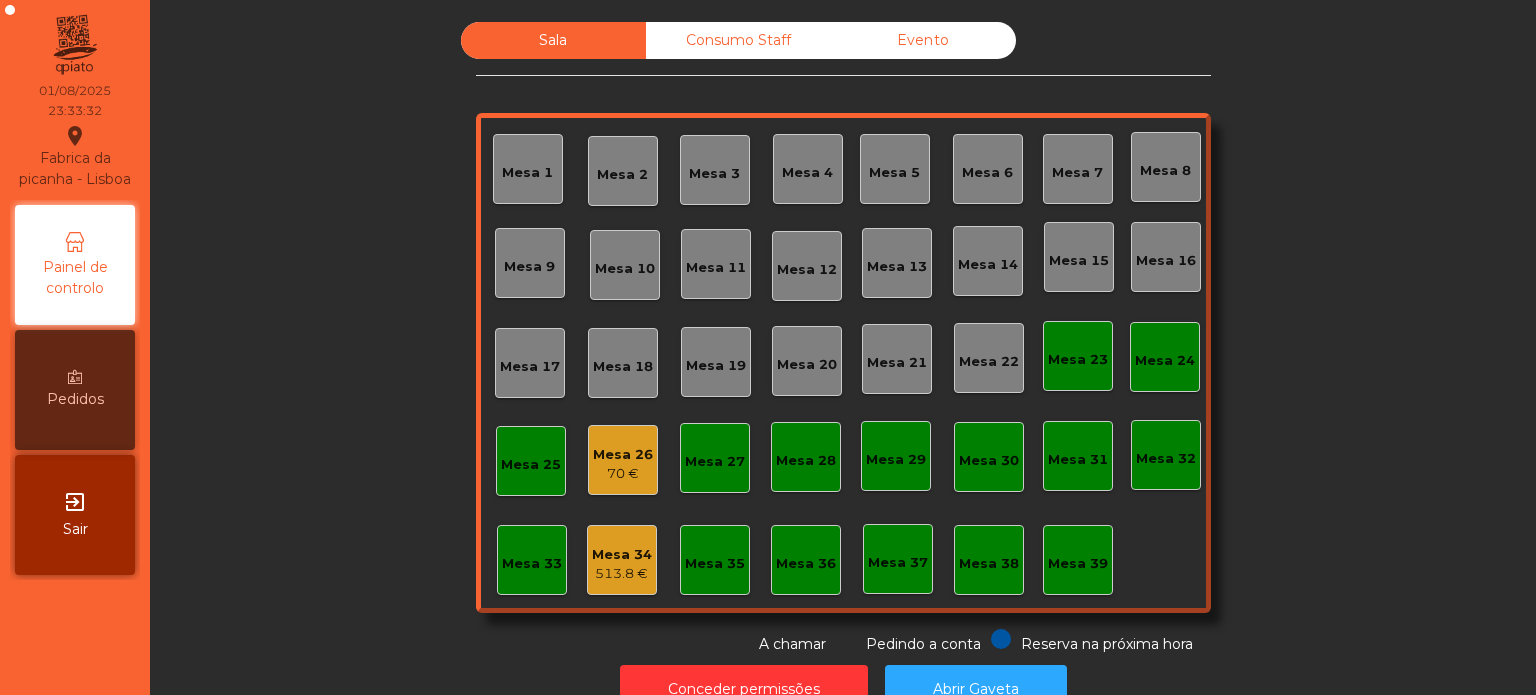 click on "70 €" 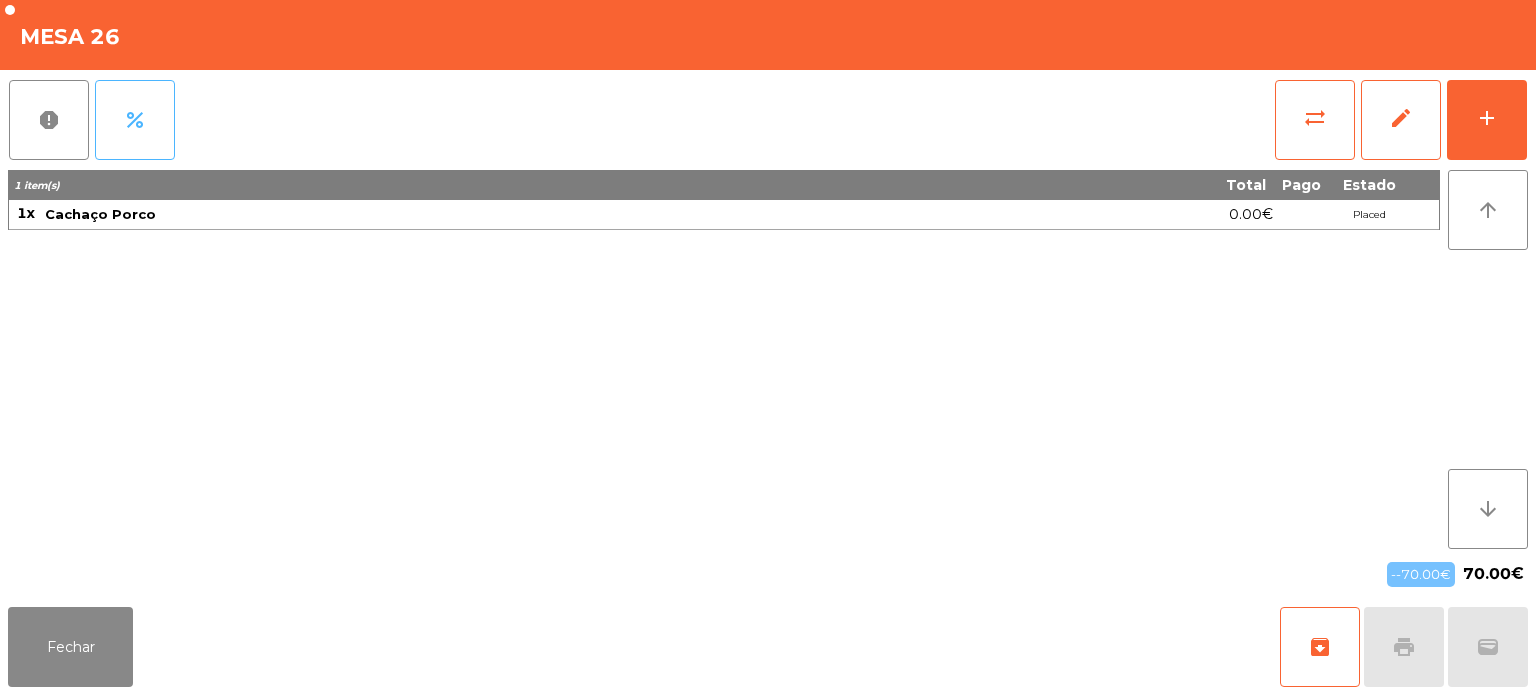 click on "percent" 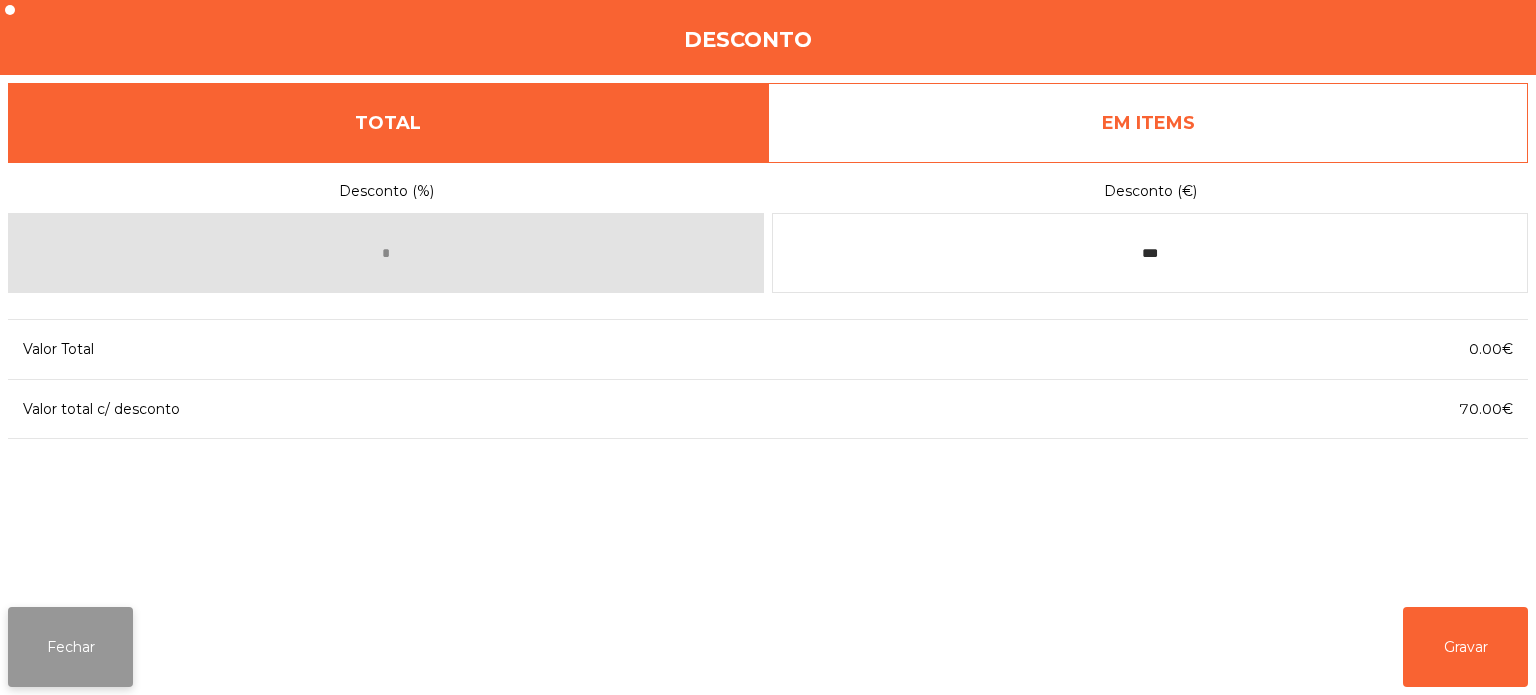 click on "Fechar" 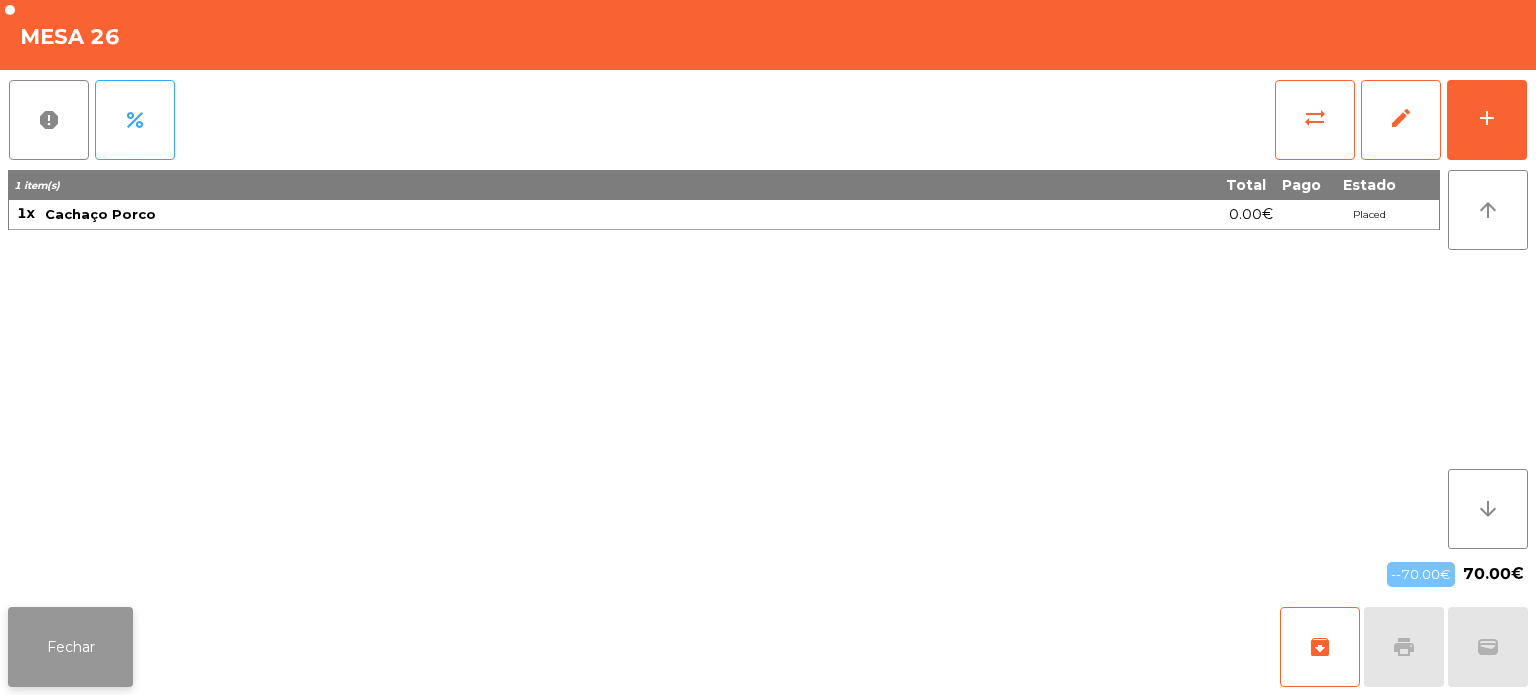 click on "Fechar" 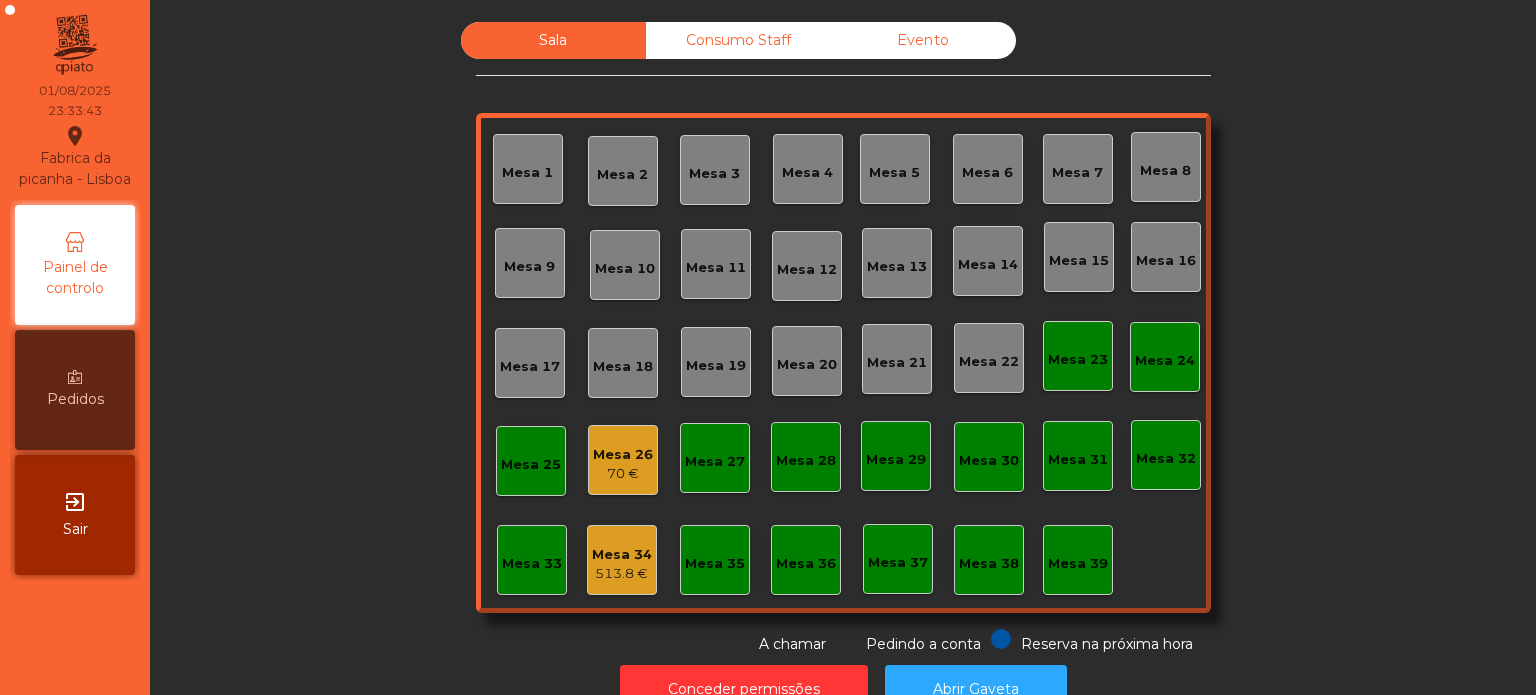 click on "Mesa 29" 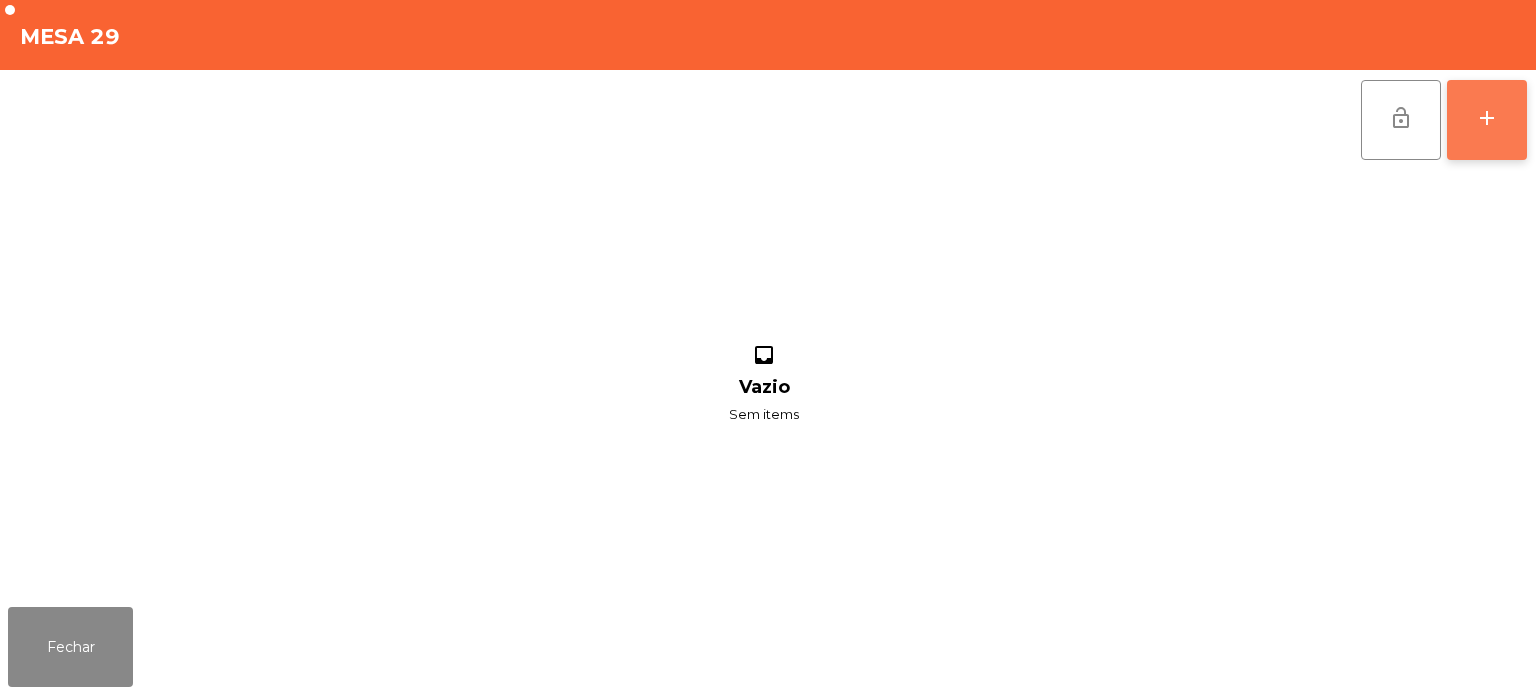 click on "add" 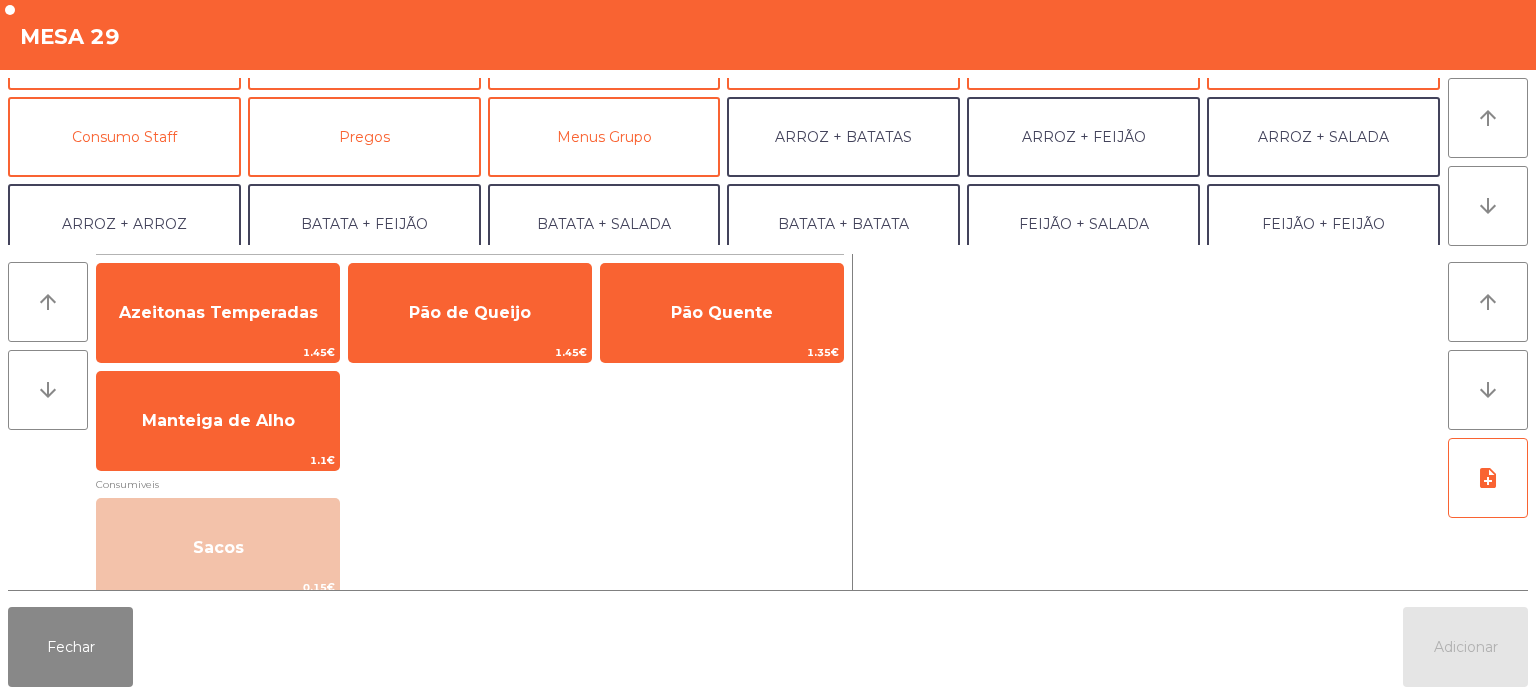 scroll, scrollTop: 164, scrollLeft: 0, axis: vertical 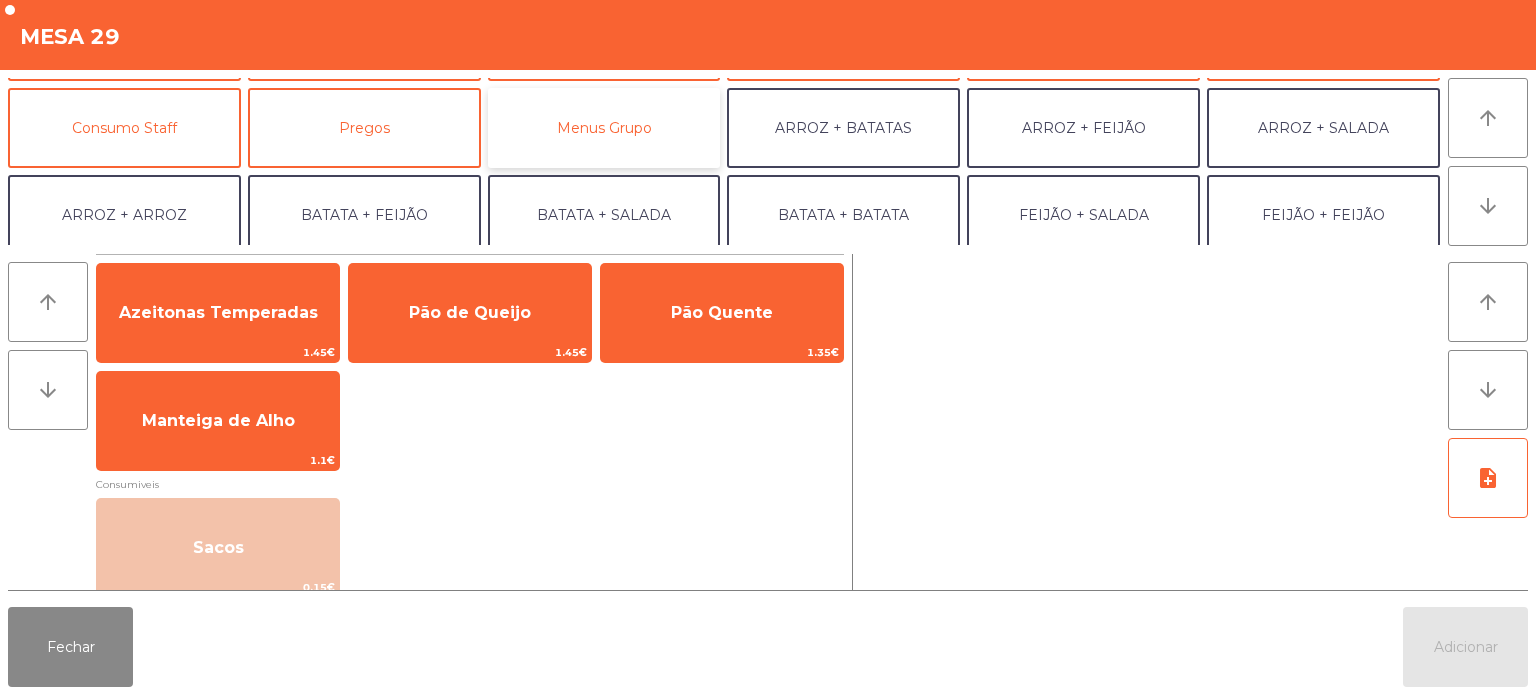 click on "Menus Grupo" 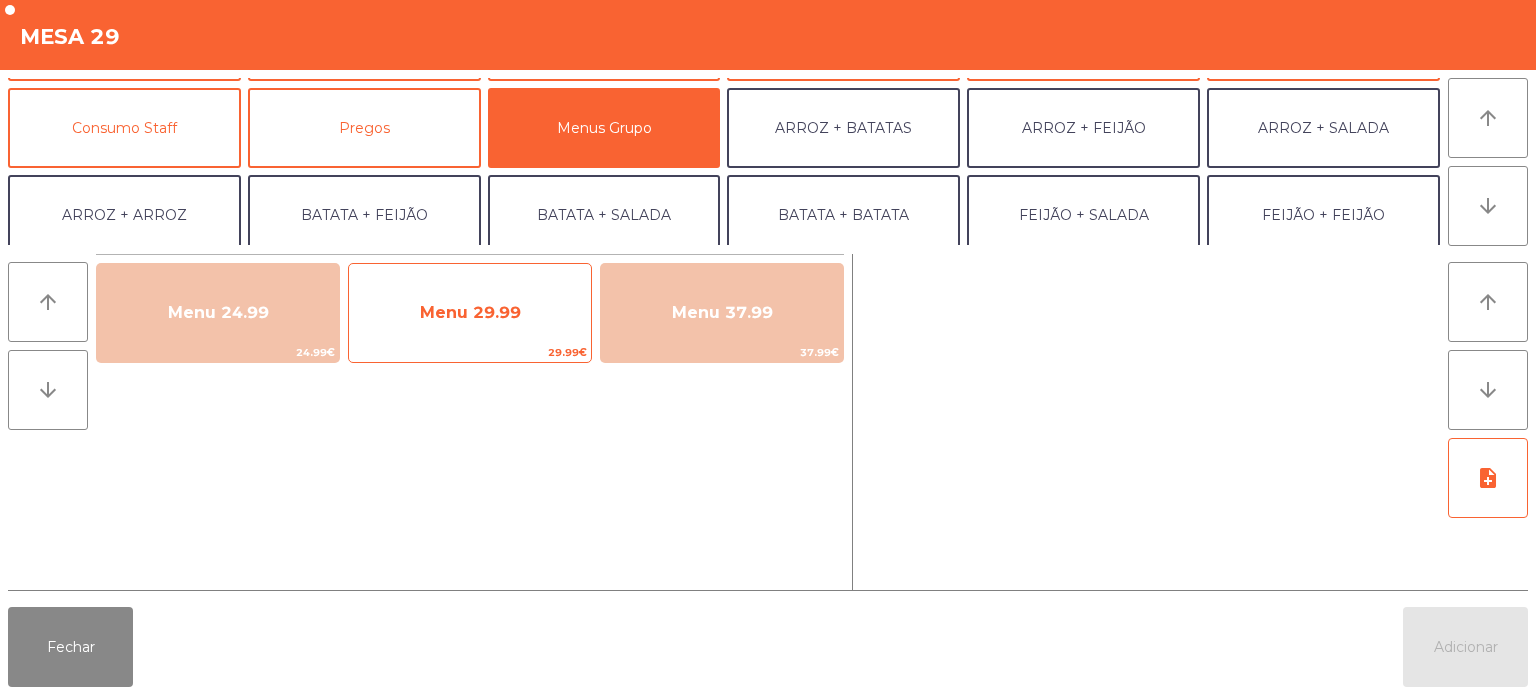 click on "Menu 29.99" 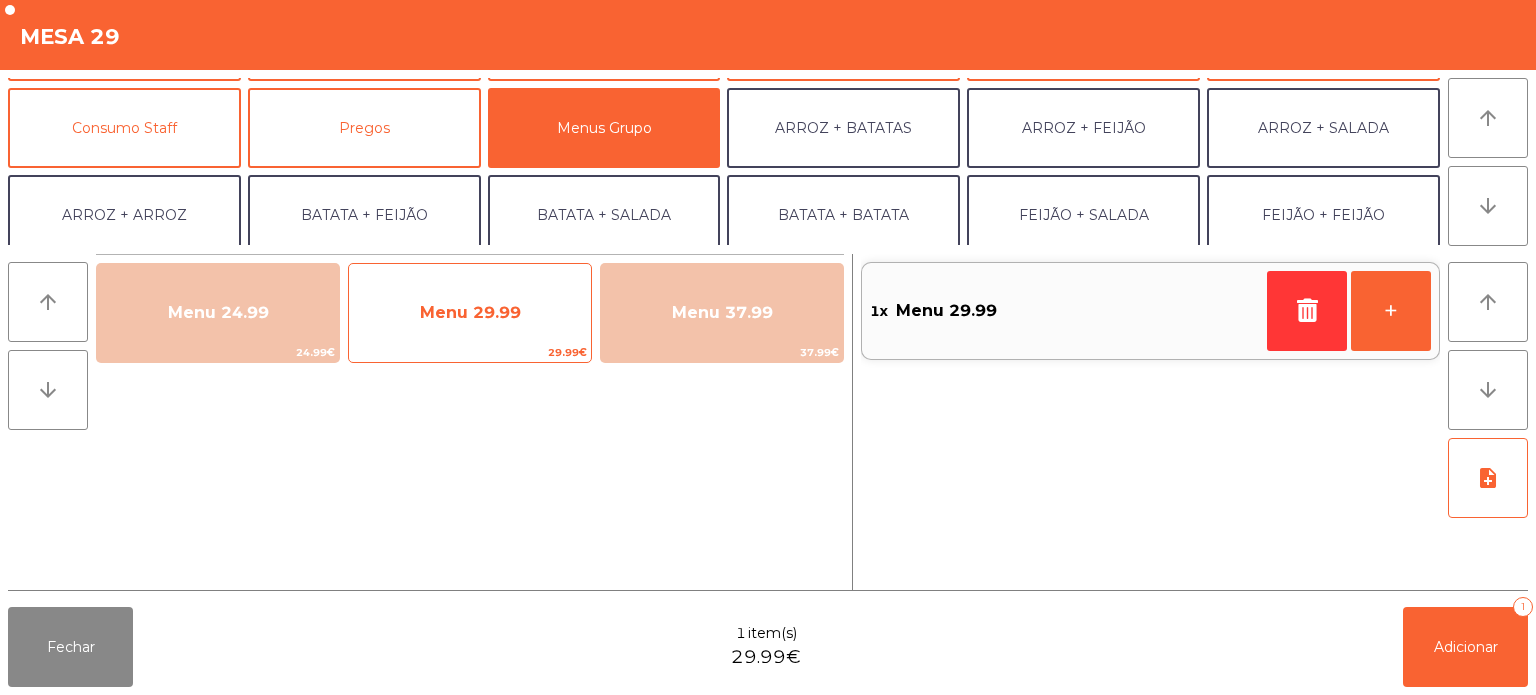 click on "Menu 29.99" 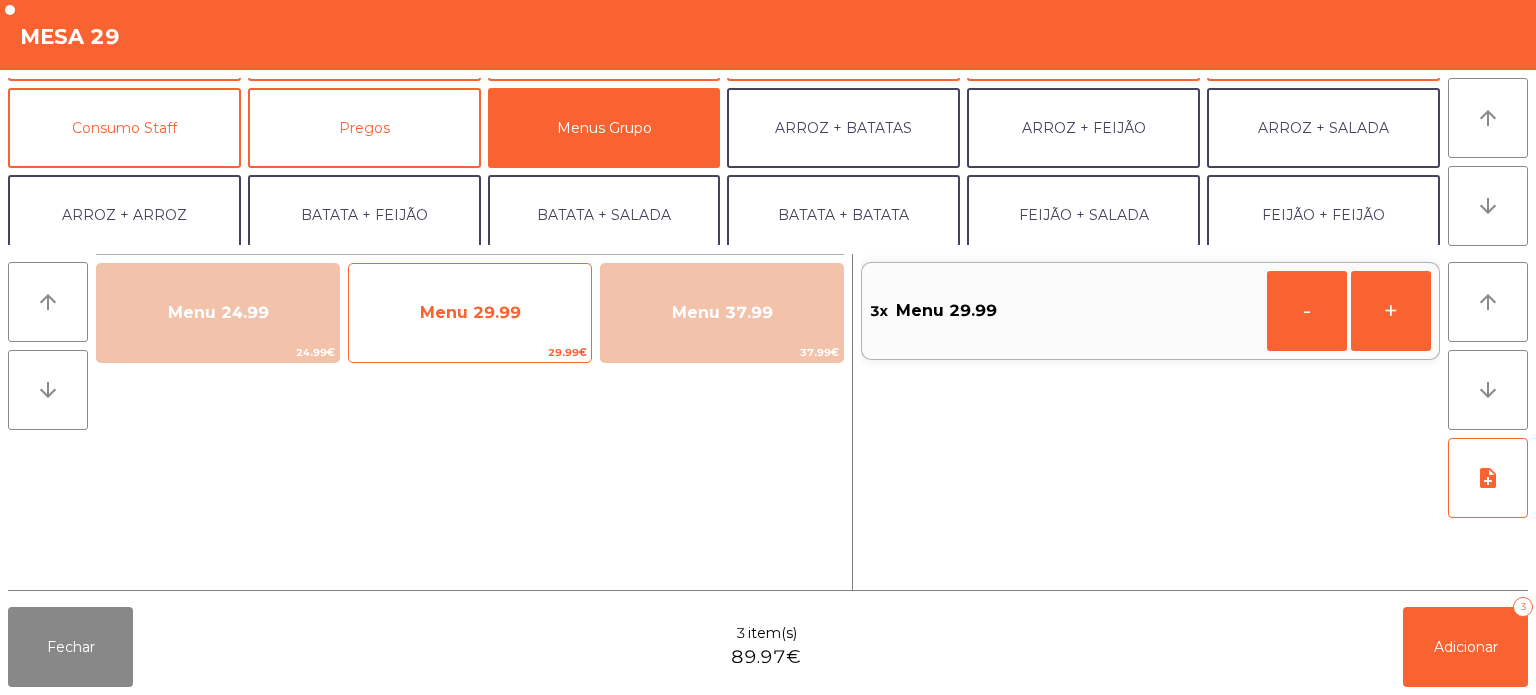 click on "29.99€" 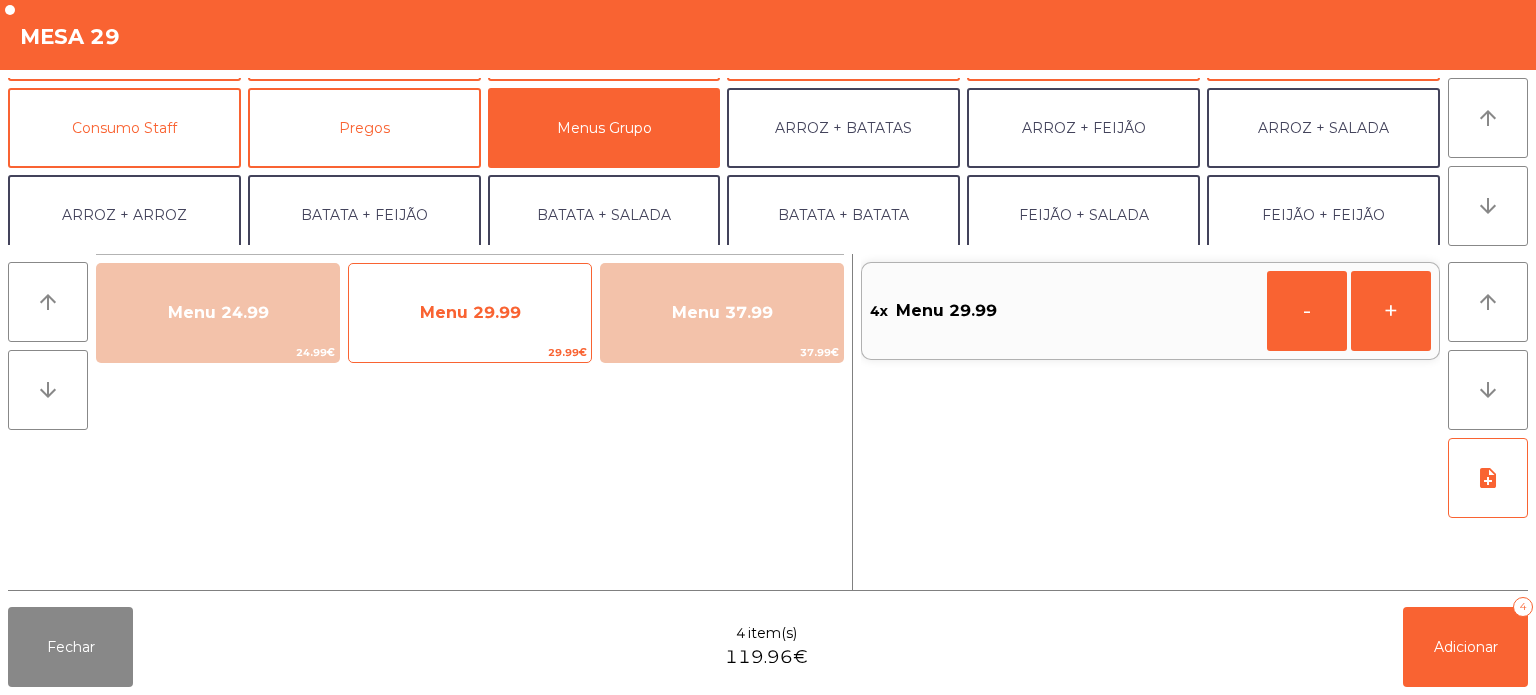 click on "Menu 29.99" 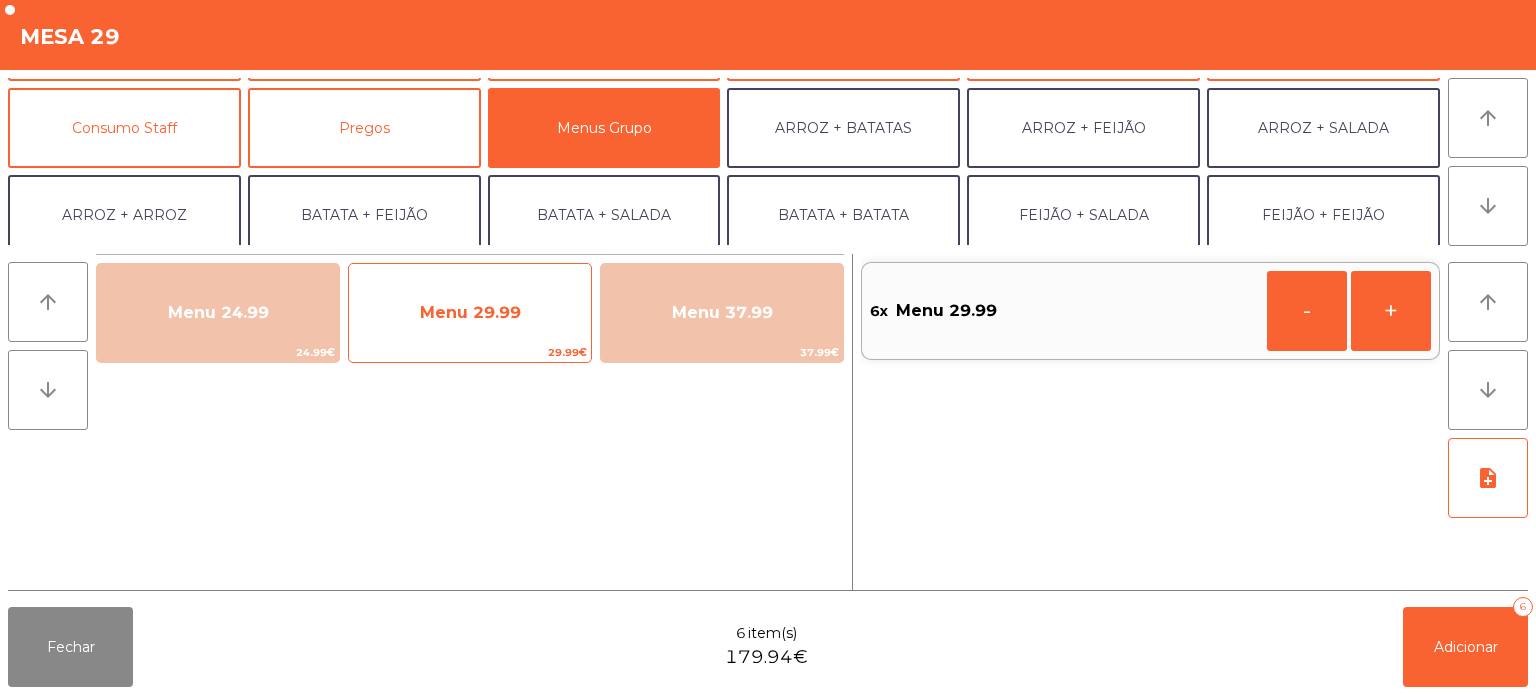 click on "Menu 29.99" 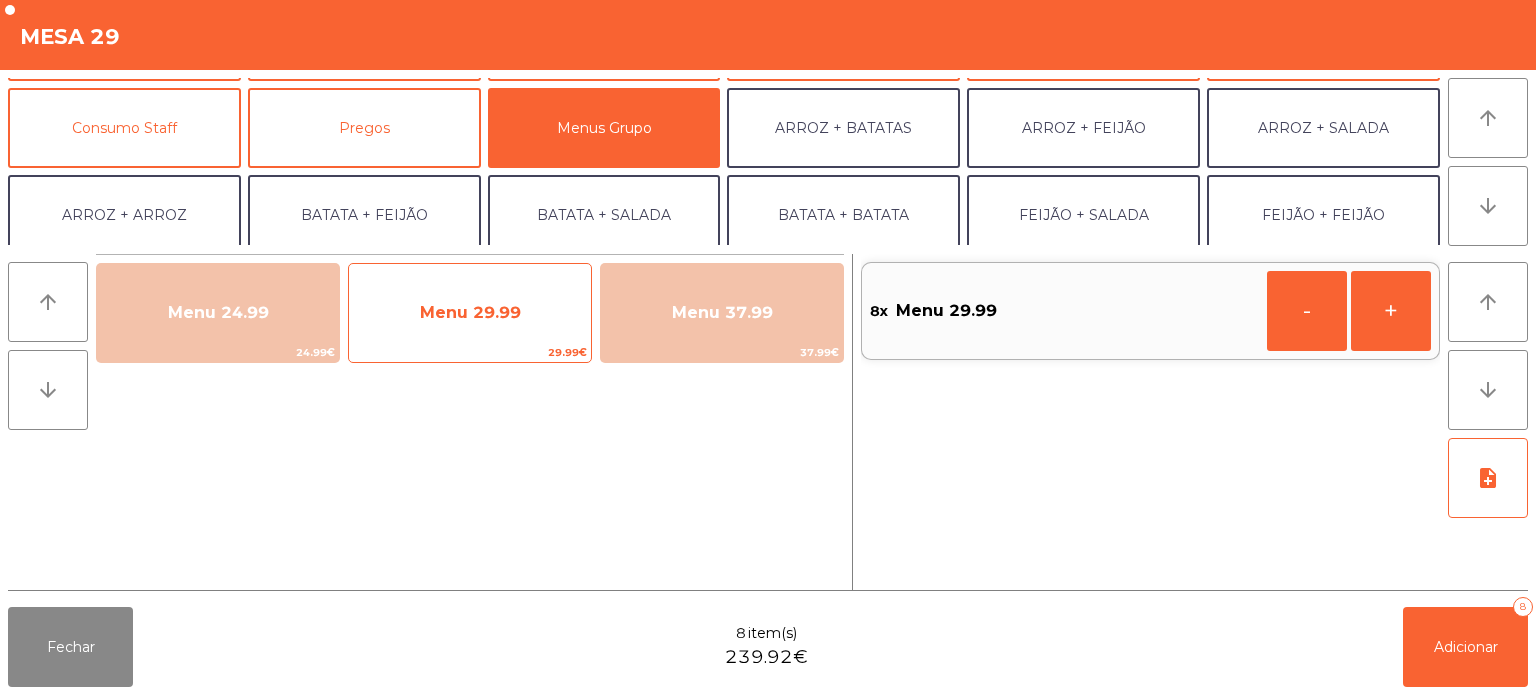 click on "Menu 29.99" 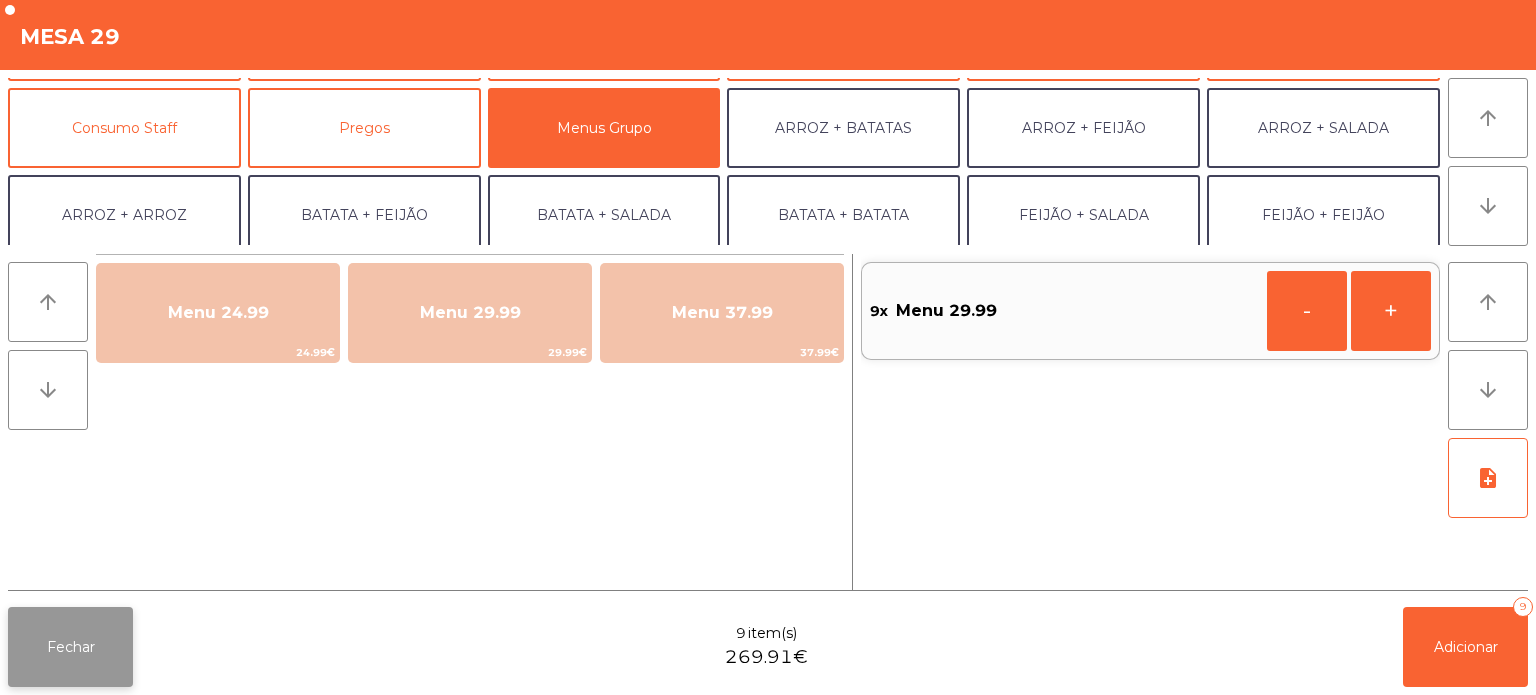 click on "Fechar" 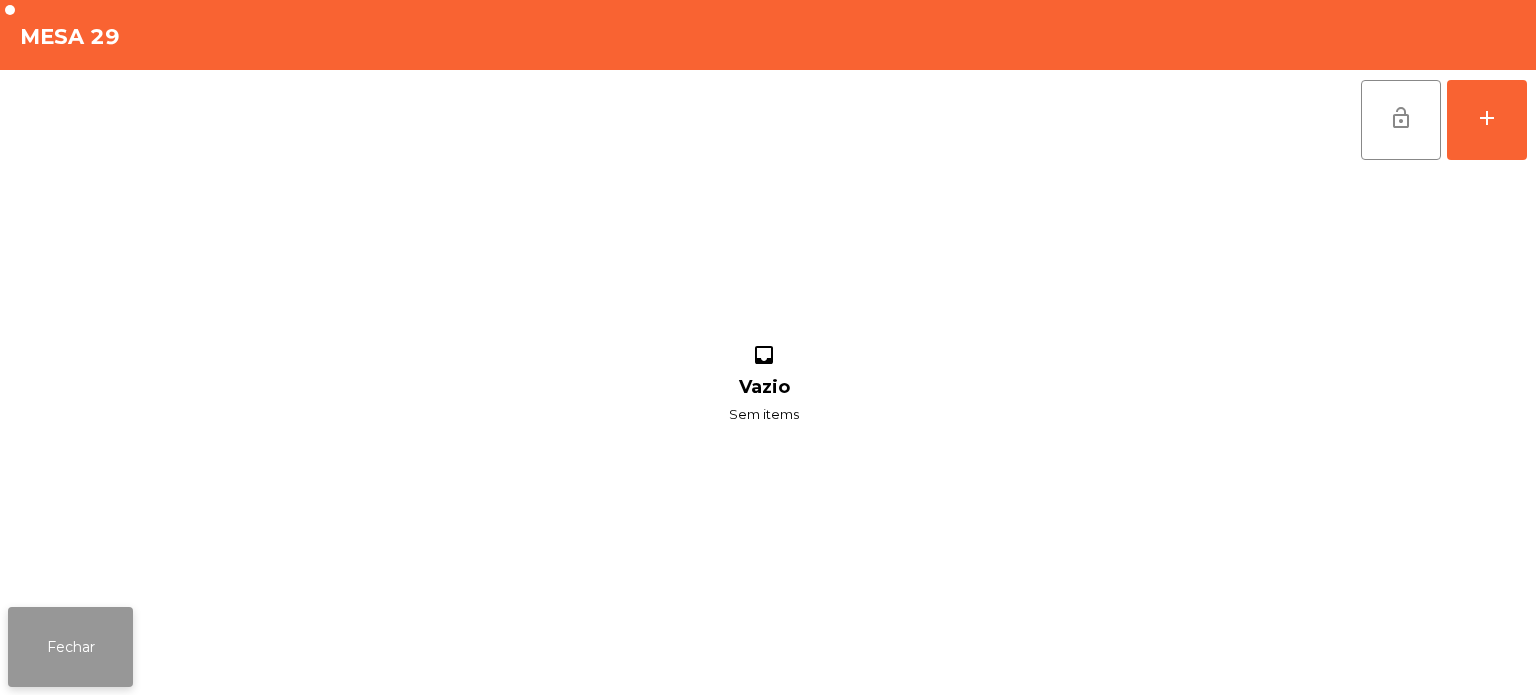 click on "Fechar" 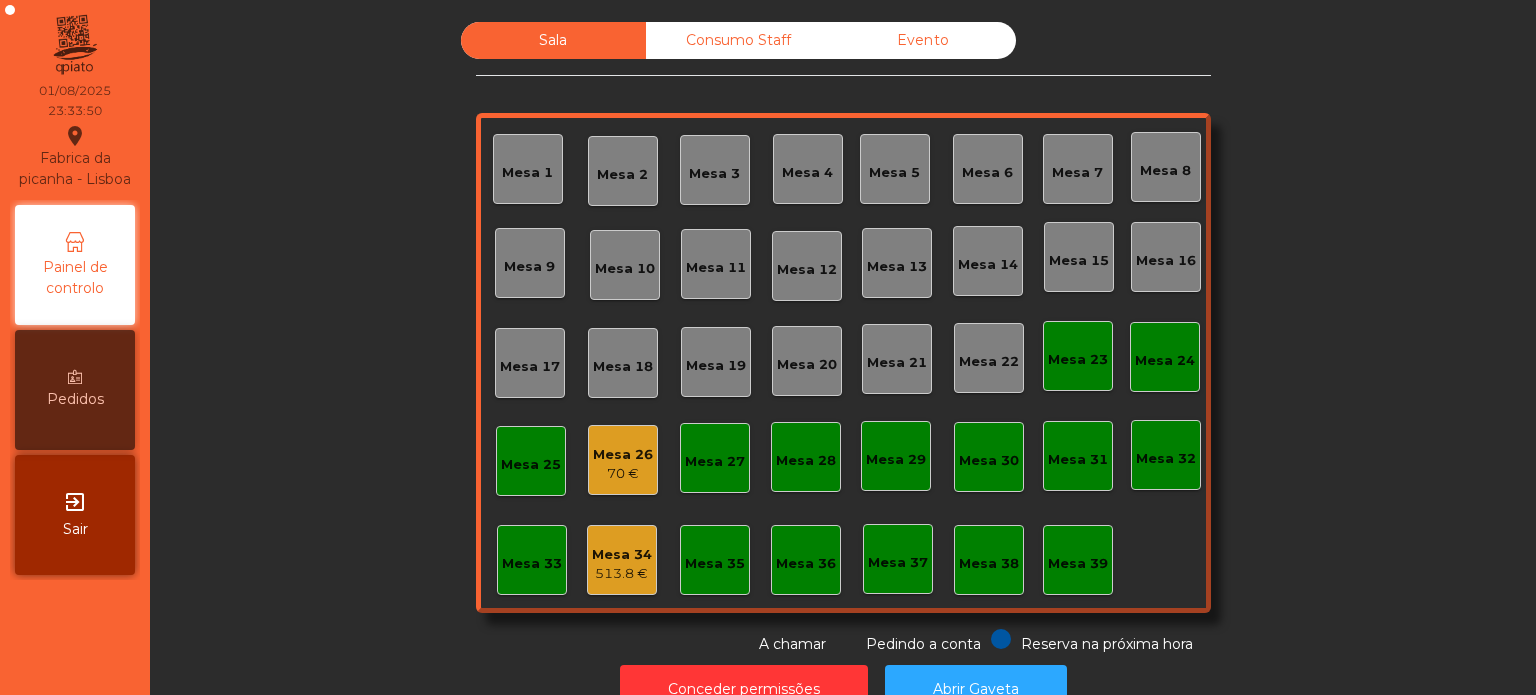 click on "70 €" 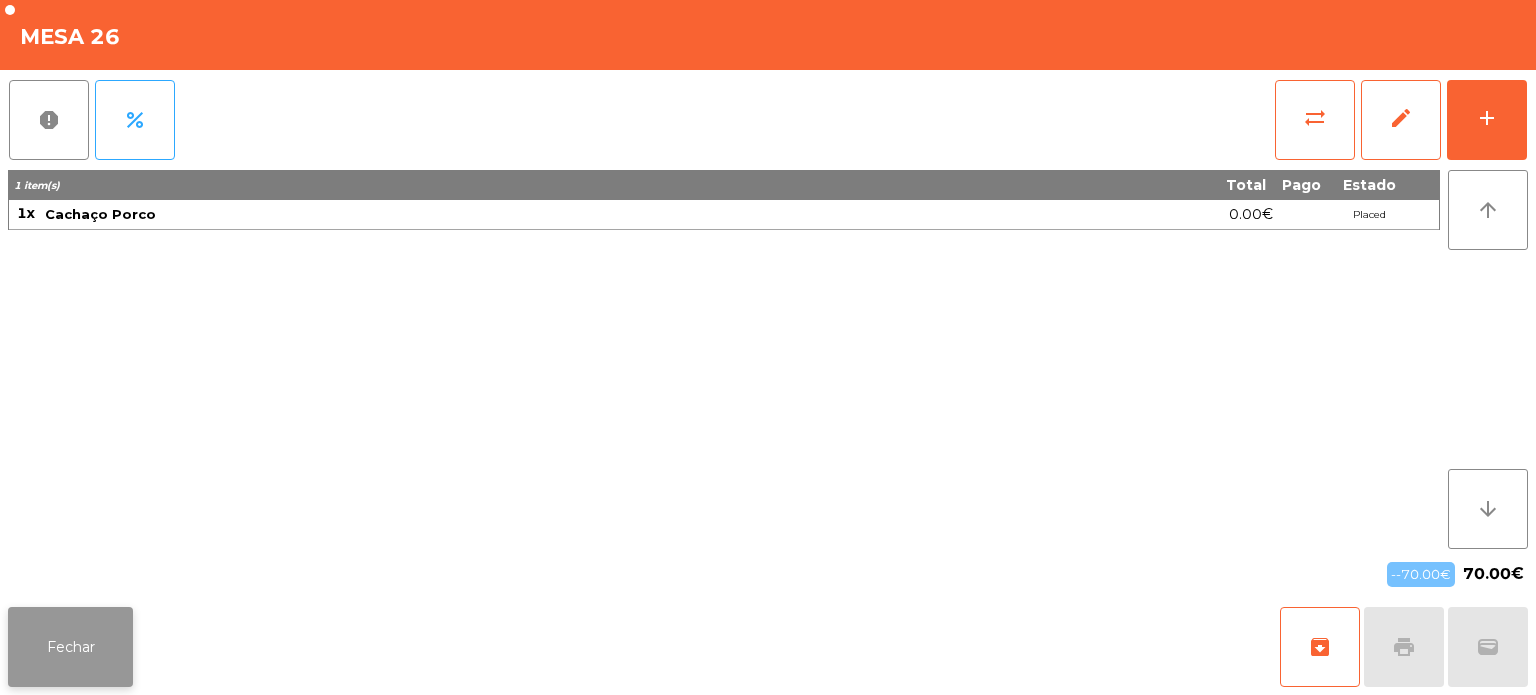 click on "Fechar" 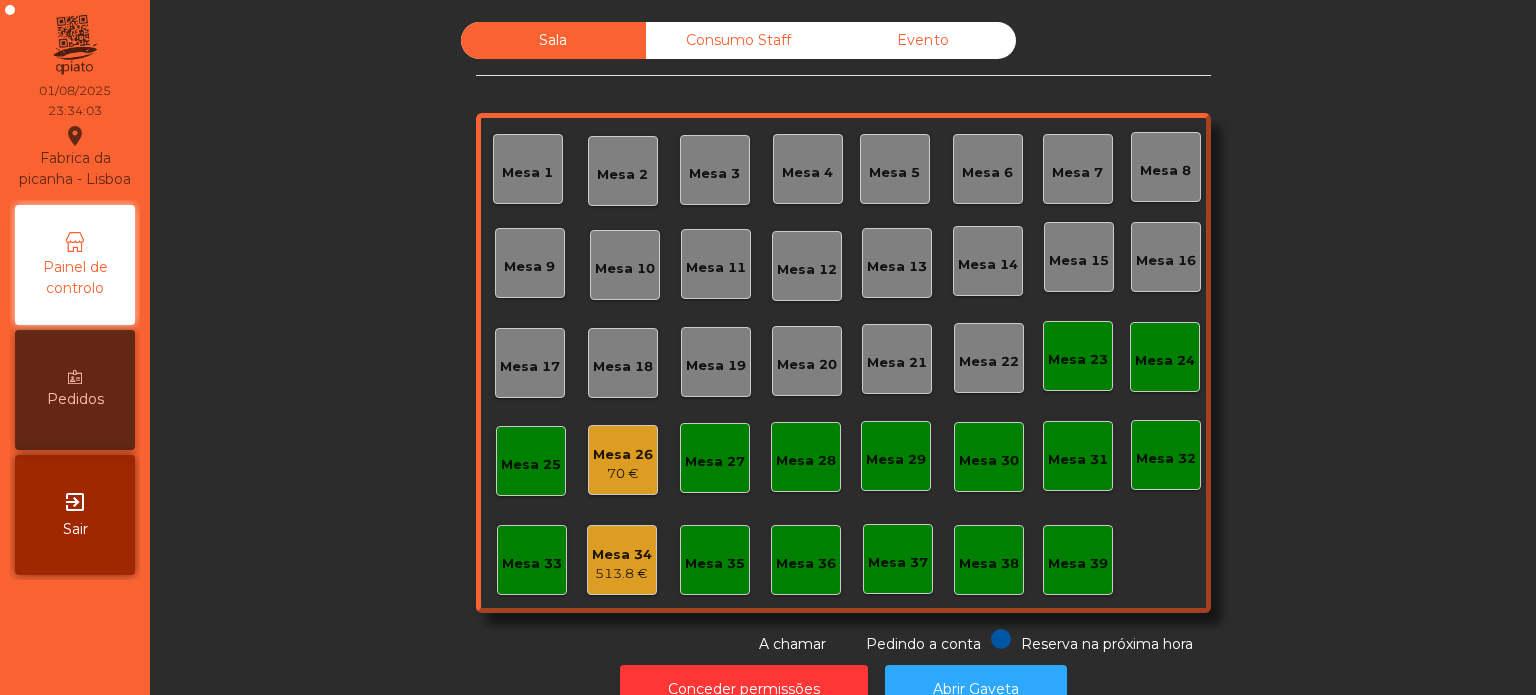 click on "Mesa 26" 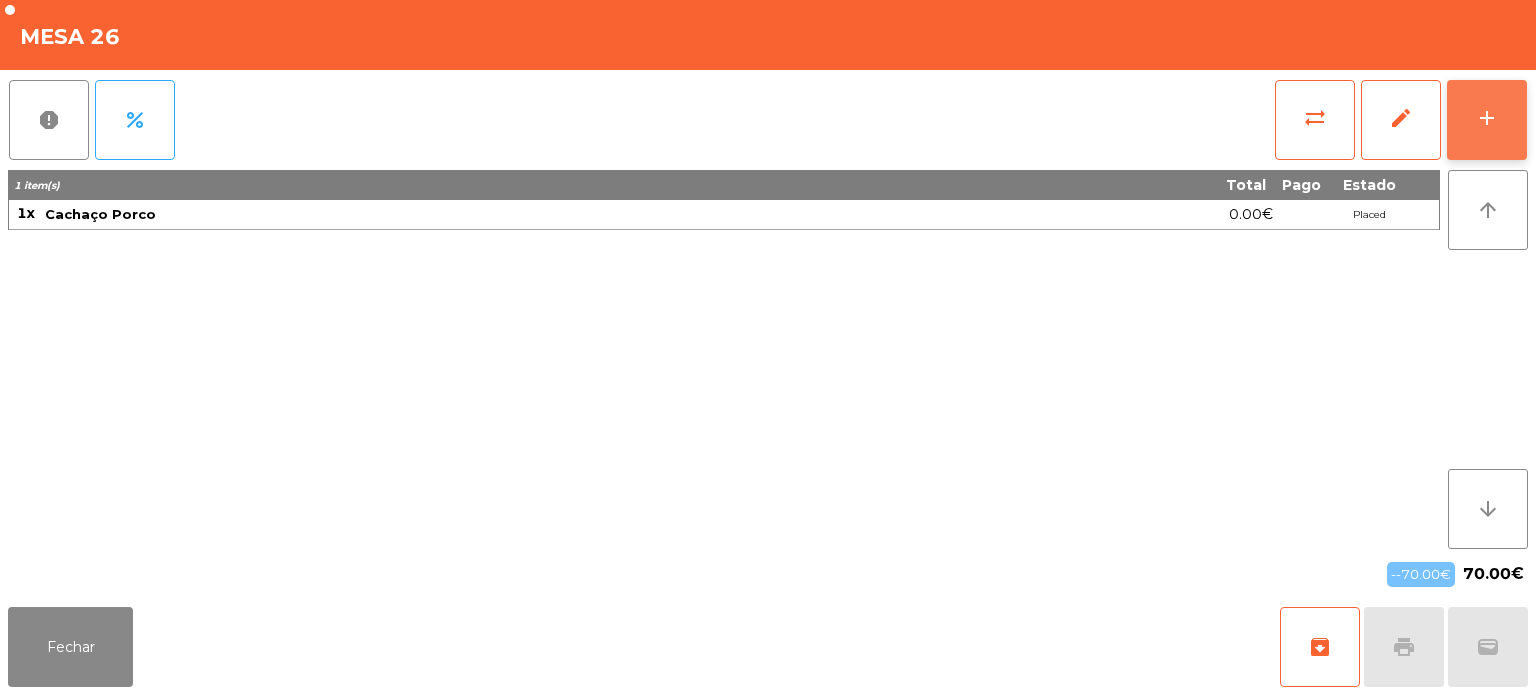 click on "add" 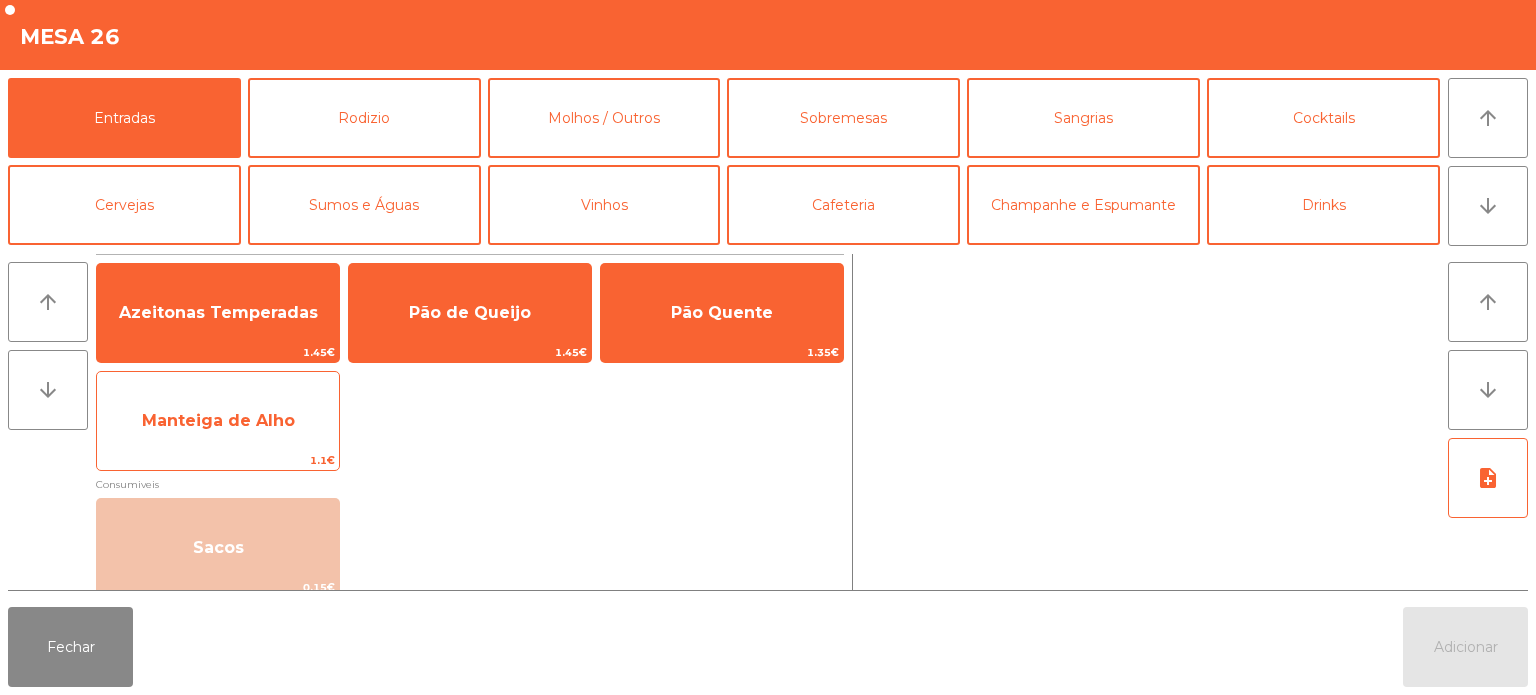 click on "Manteiga de Alho" 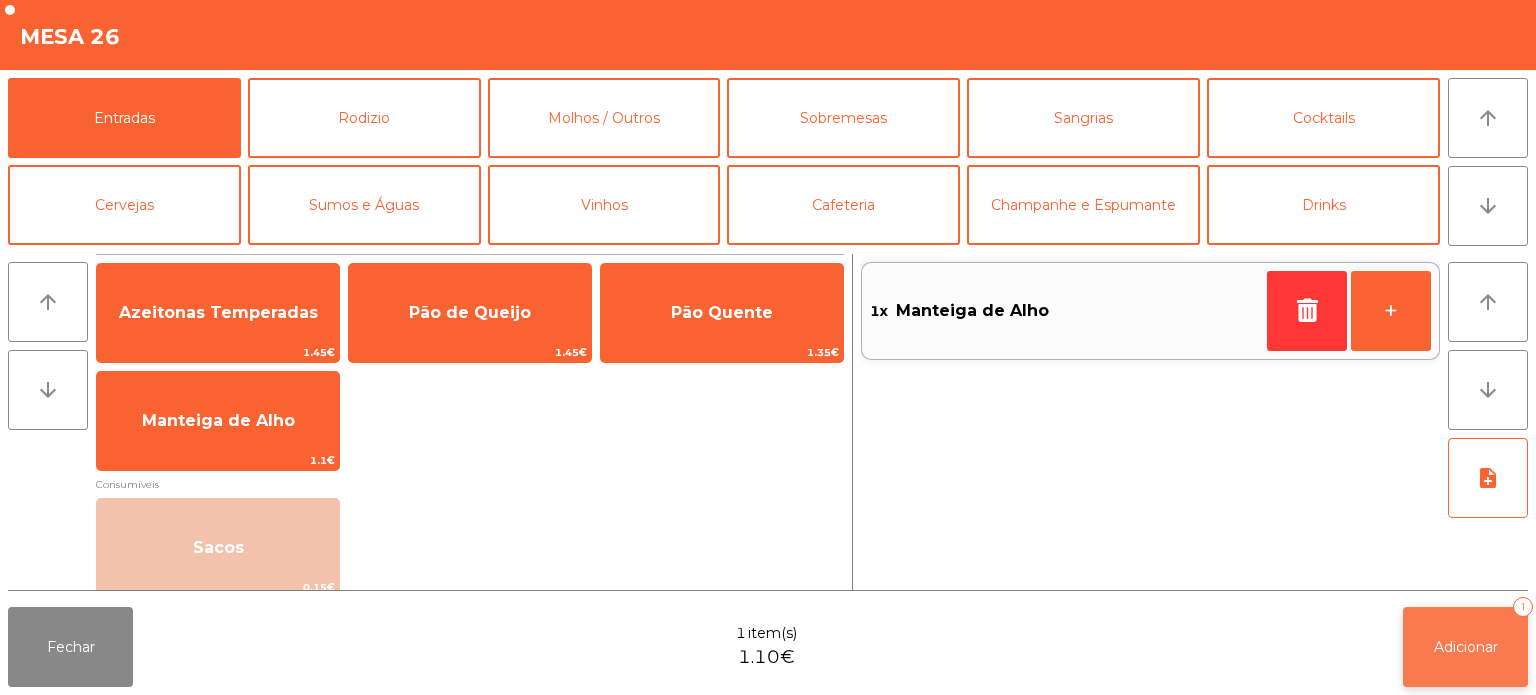 click on "Adicionar   1" 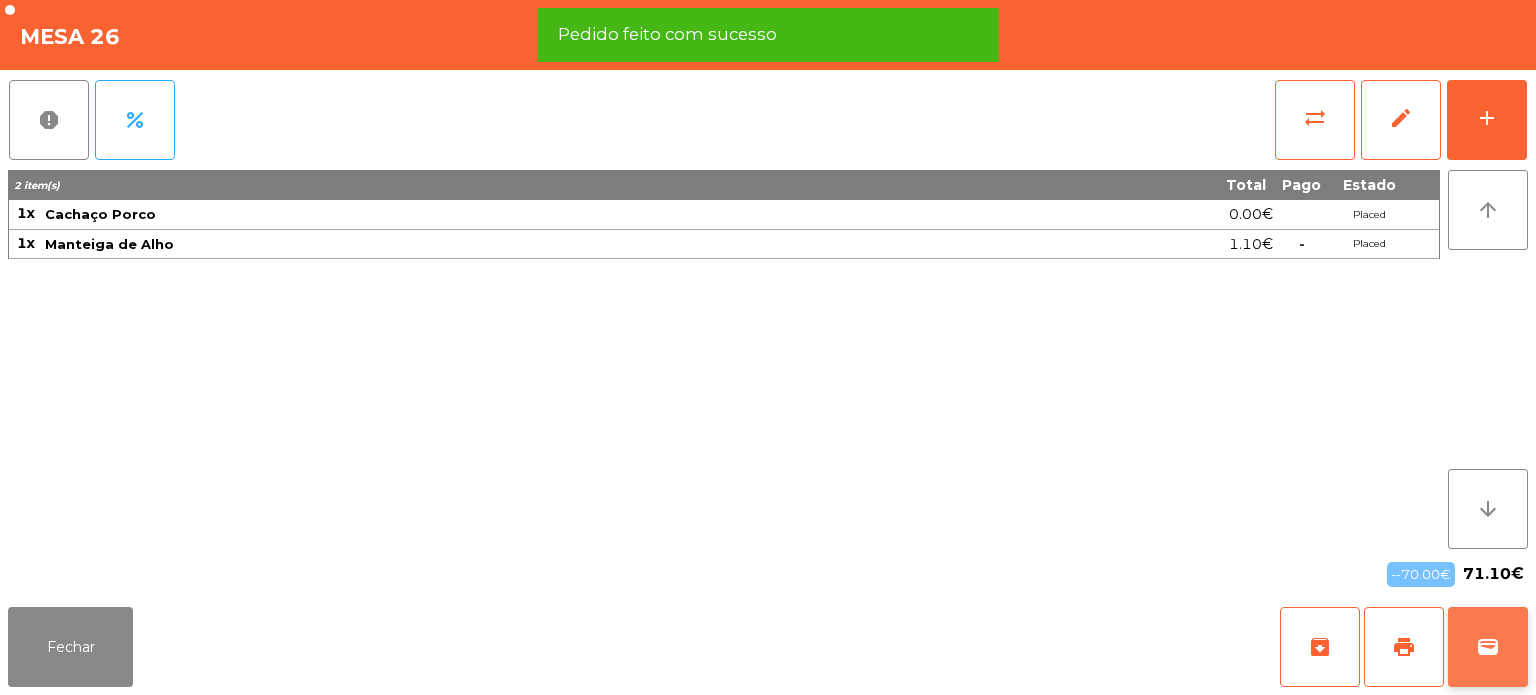 click on "wallet" 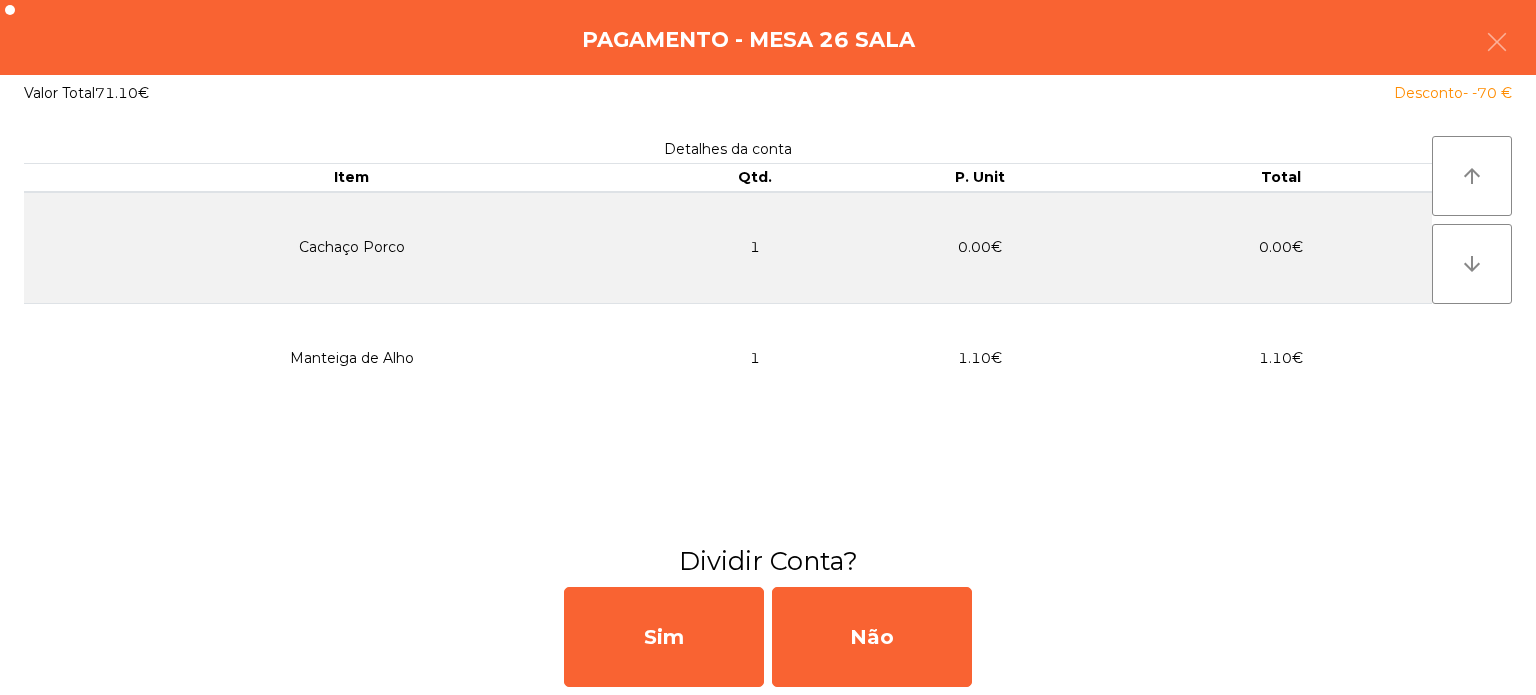click on "Detalhes da conta Item Qtd. P. Unit Total  Cachaço Porco   1   0.00€   0.00€   Manteiga de Alho   1   1.10€   1.10€  arrow_upward arrow_downward" 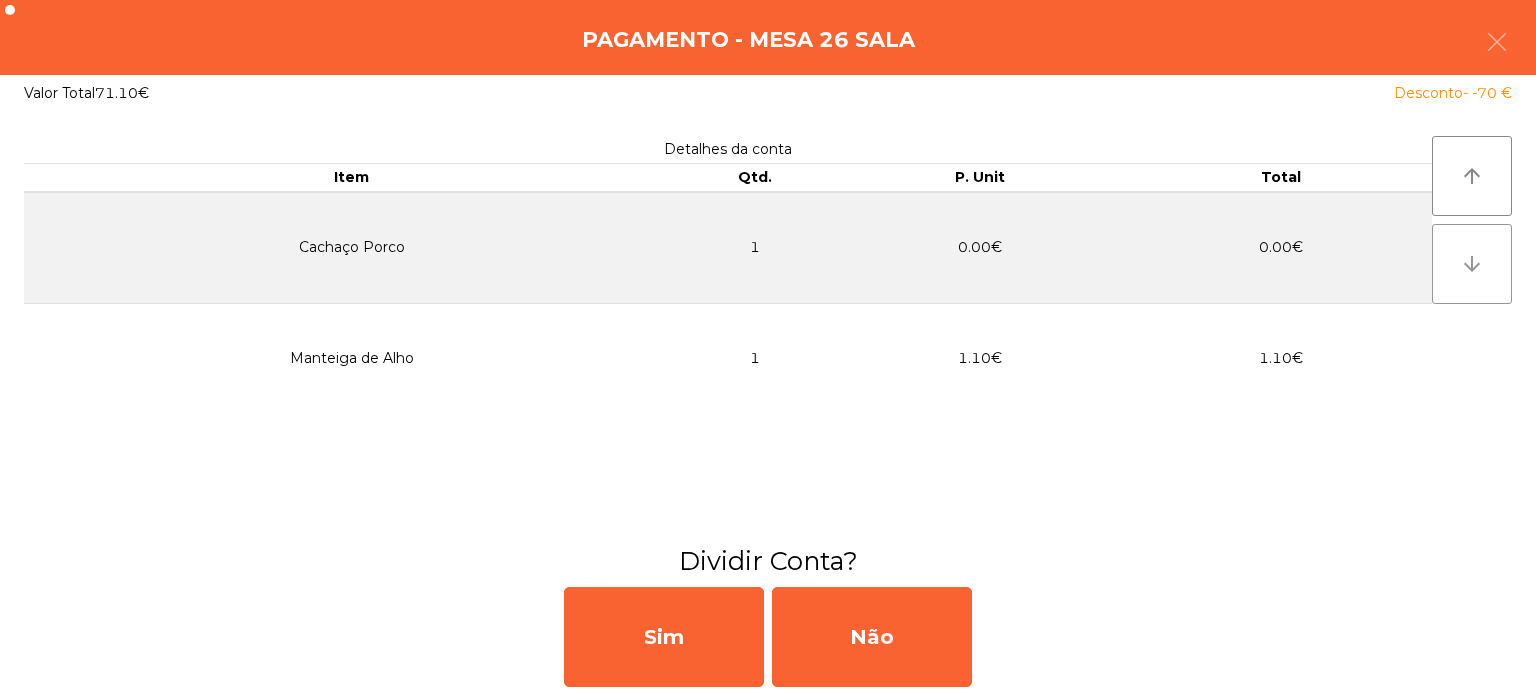click on "arrow_downward" 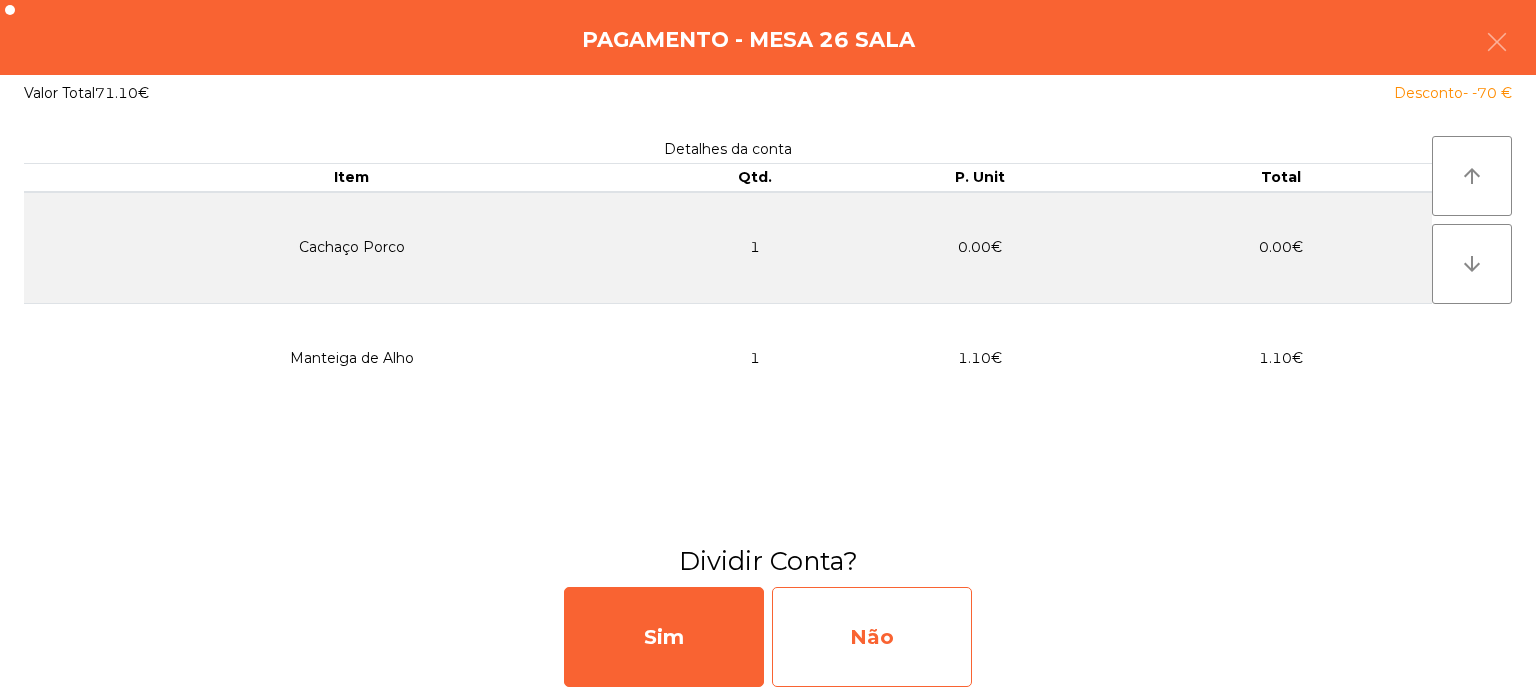 click on "Não" 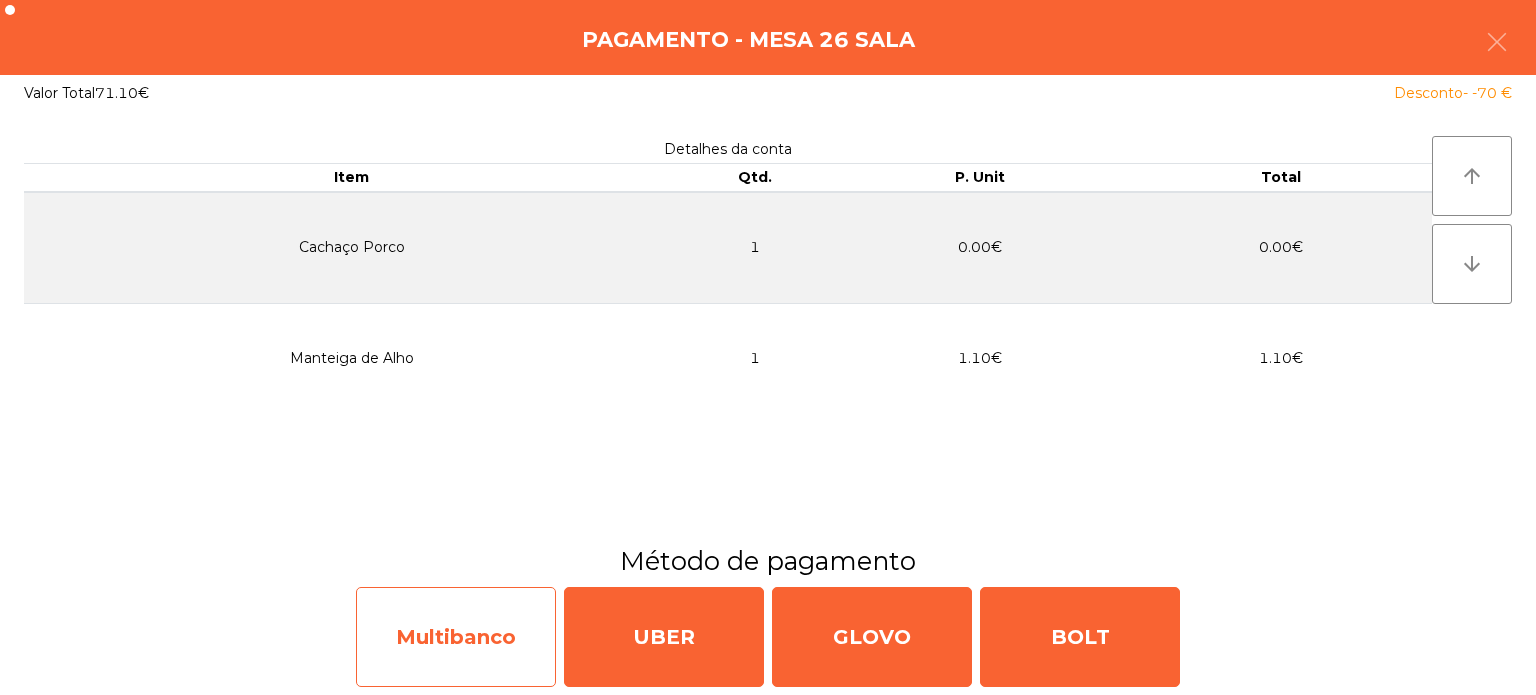 click on "Multibanco" 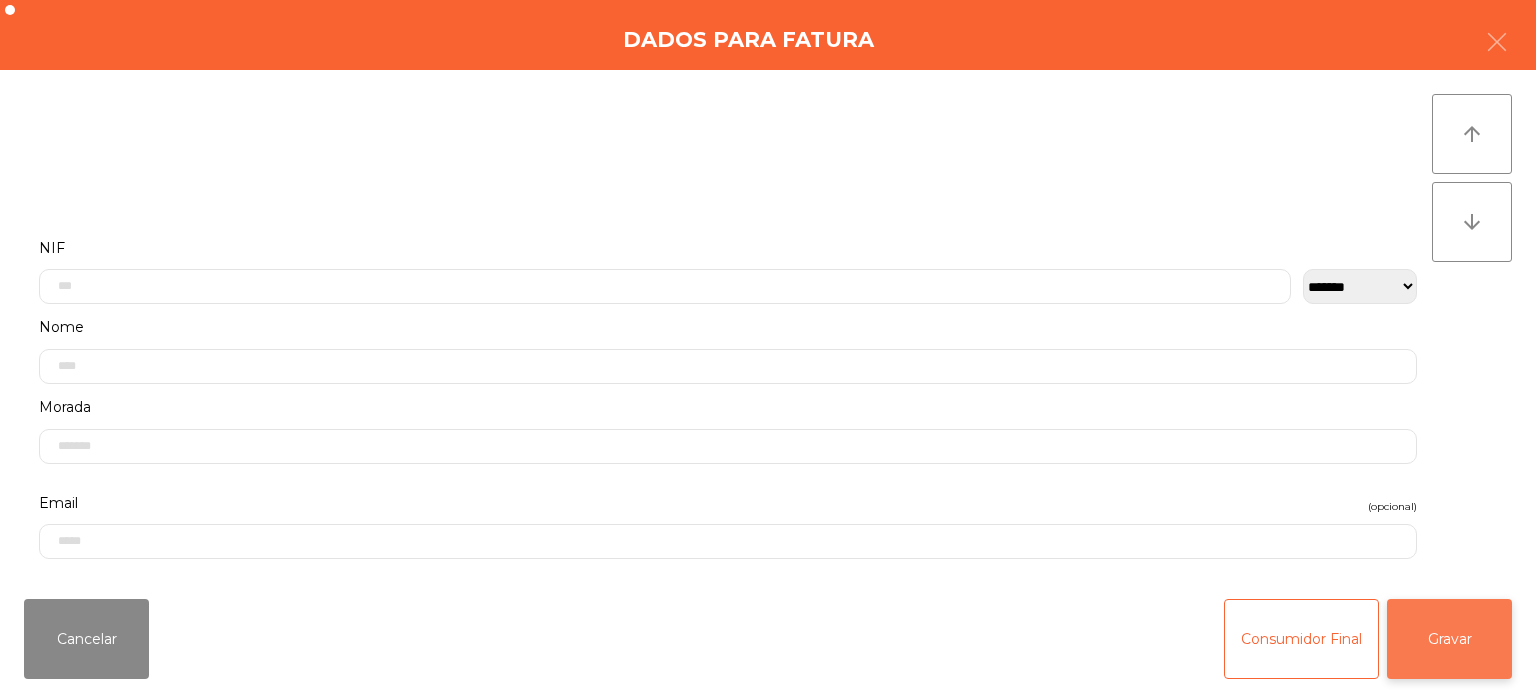 click on "Gravar" 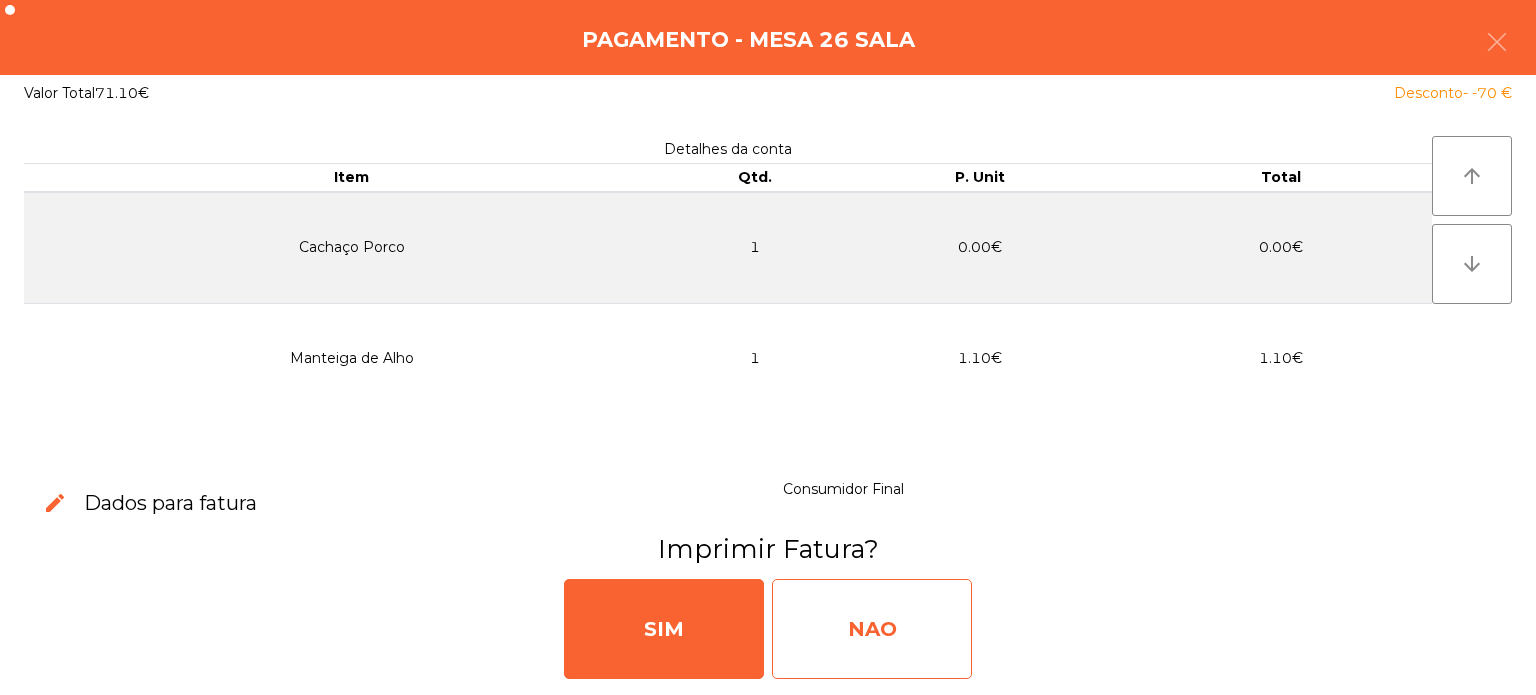 click on "NAO" 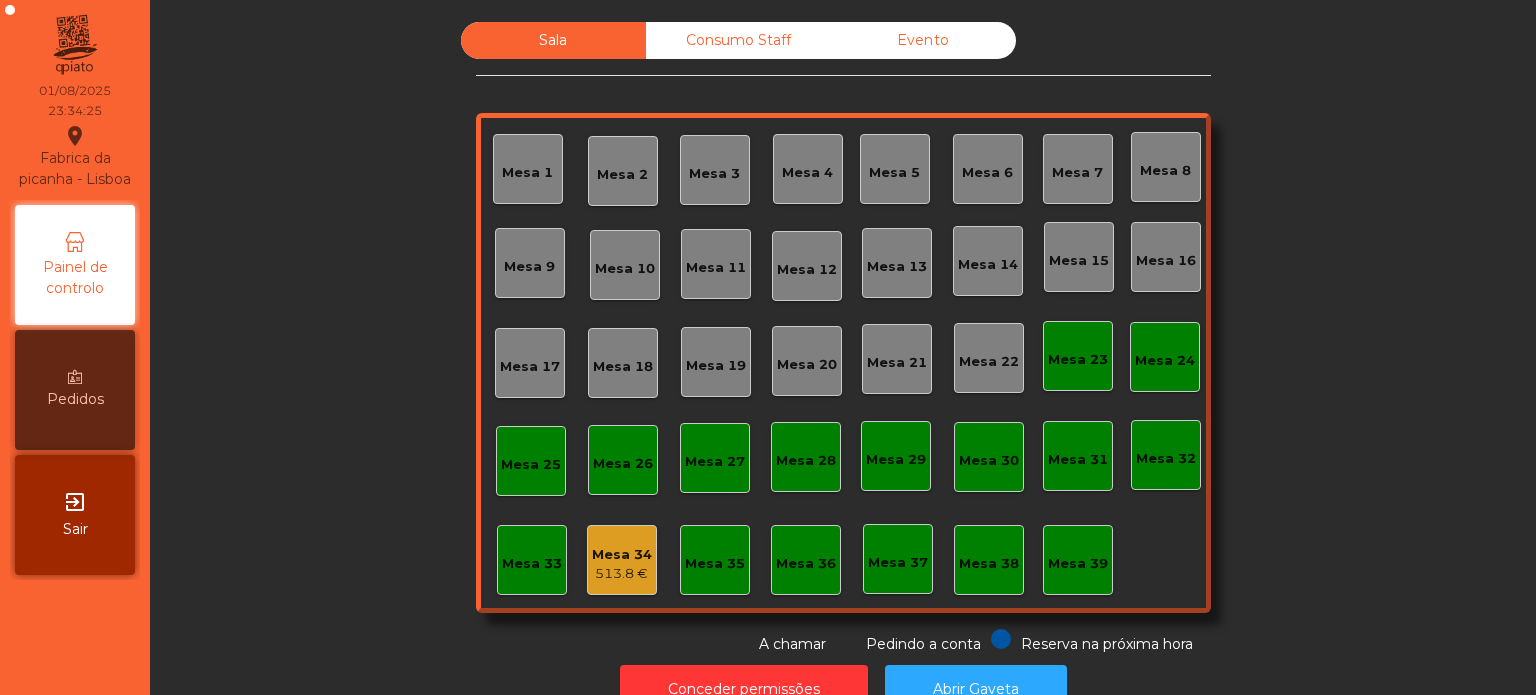 click on "Consumo Staff" 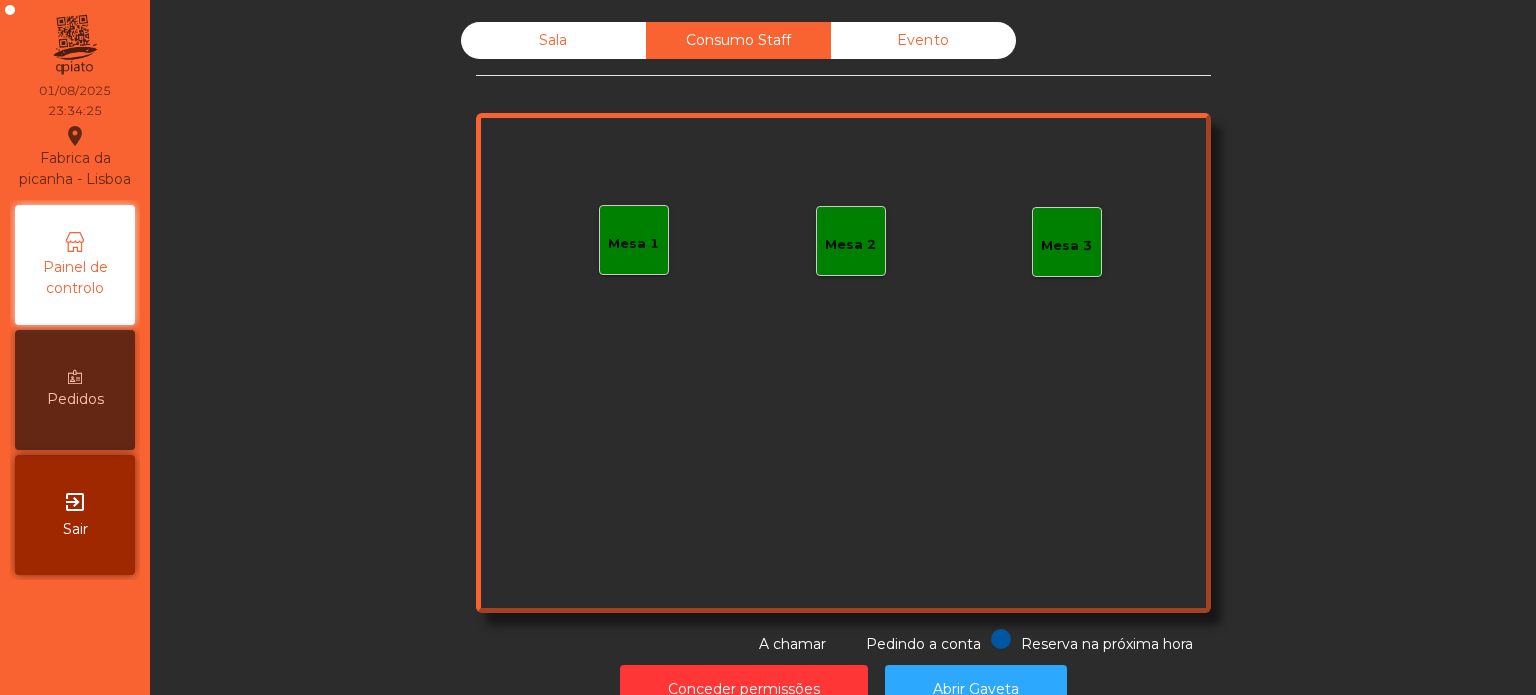 click on "Evento" 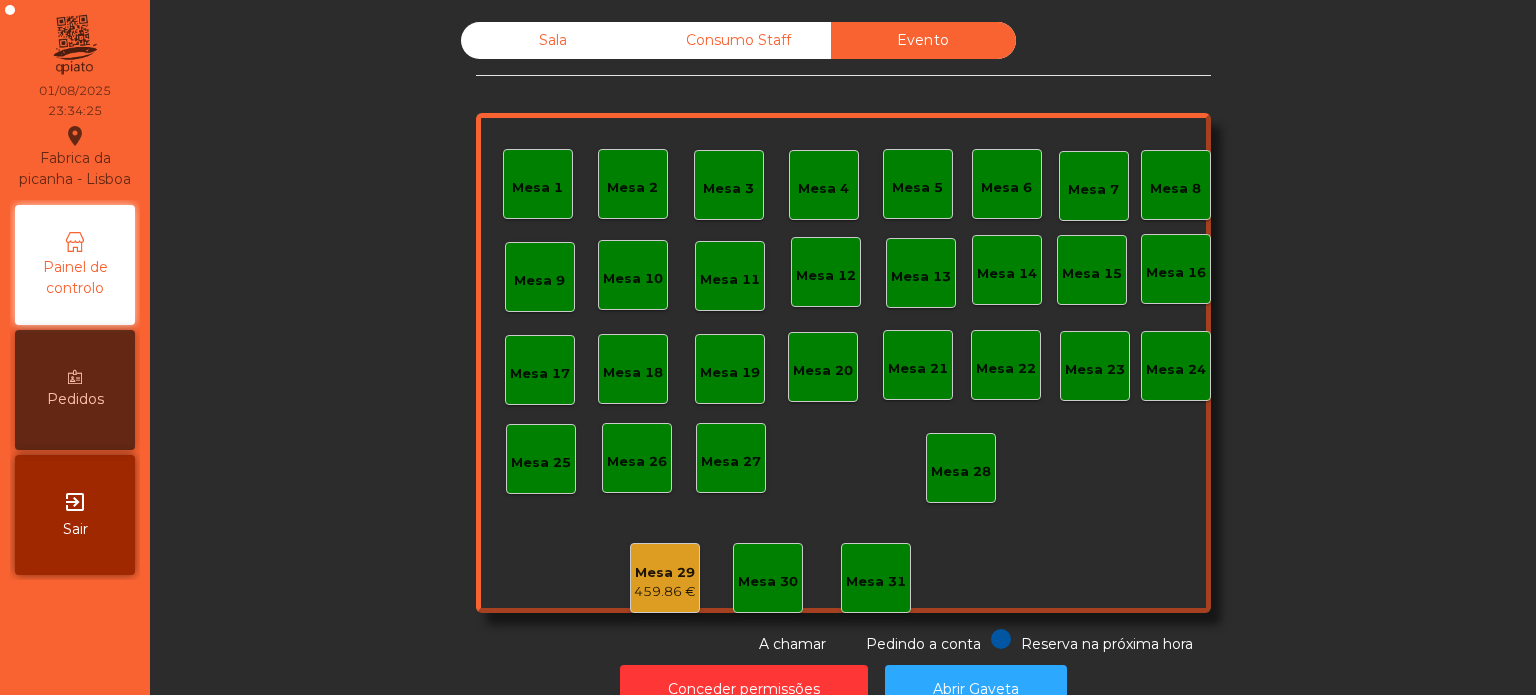click on "Sala" 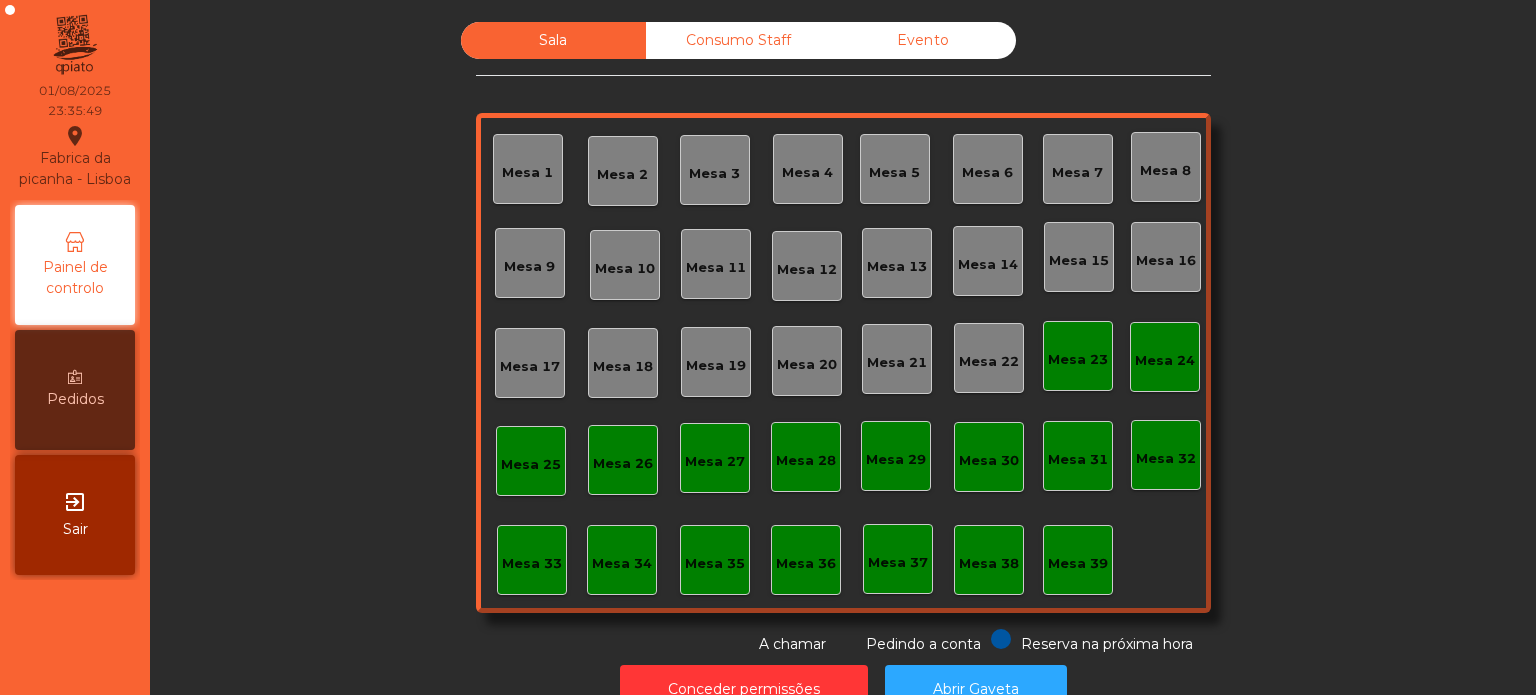 scroll, scrollTop: 55, scrollLeft: 0, axis: vertical 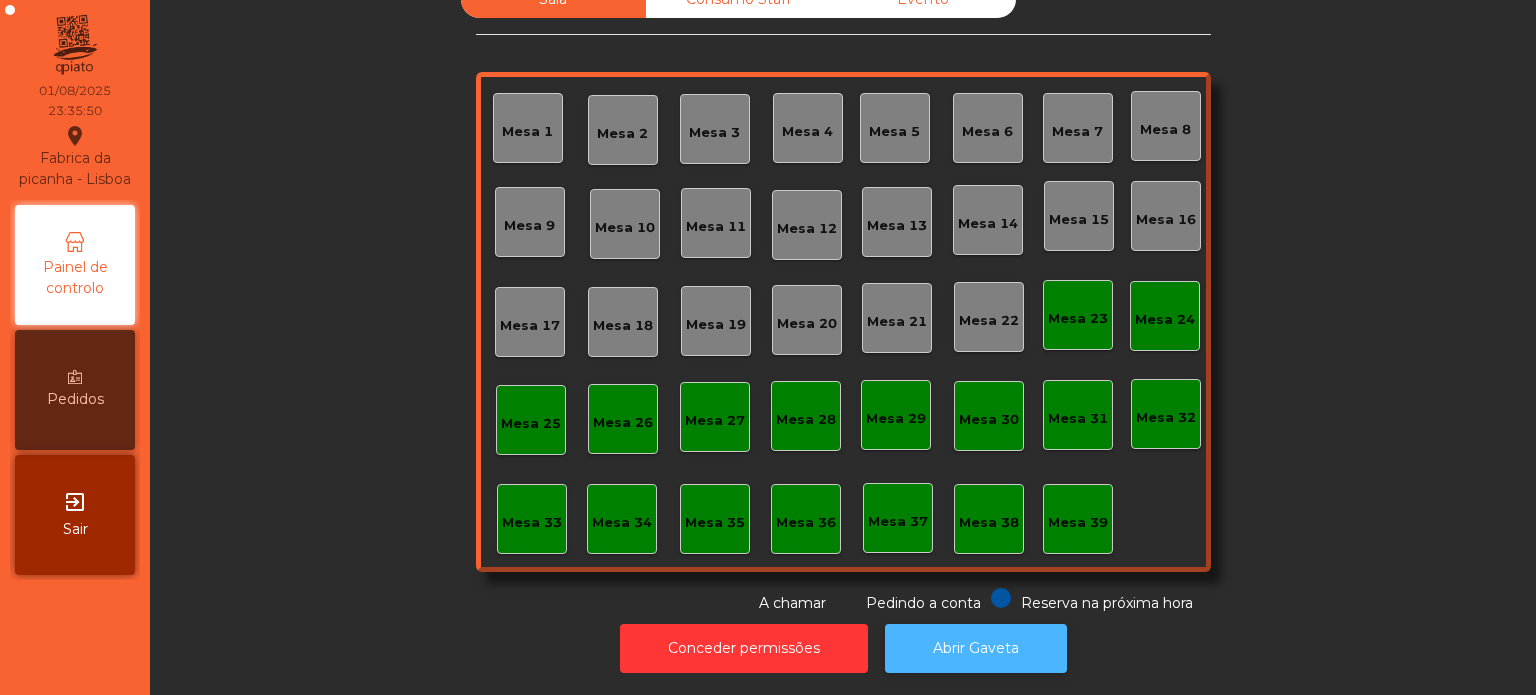 click on "Abrir Gaveta" 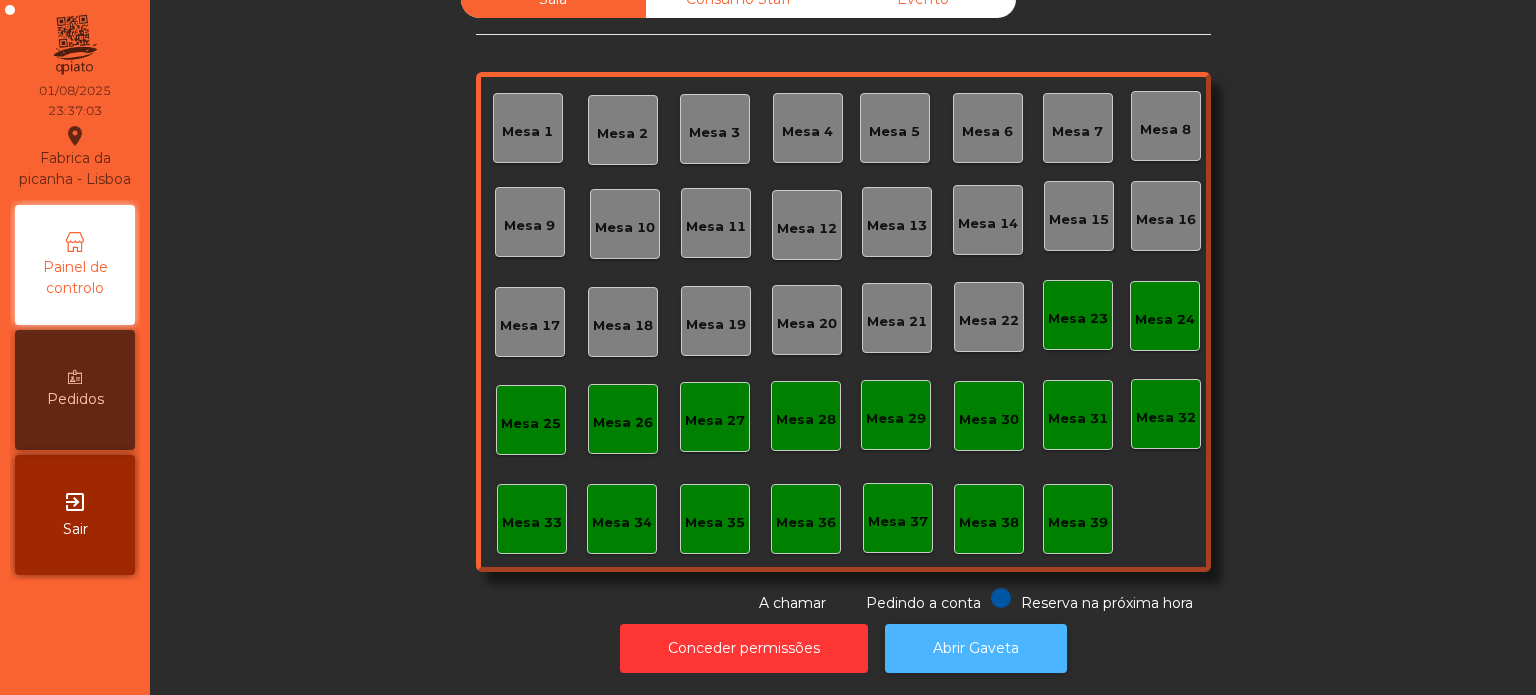 scroll, scrollTop: 0, scrollLeft: 0, axis: both 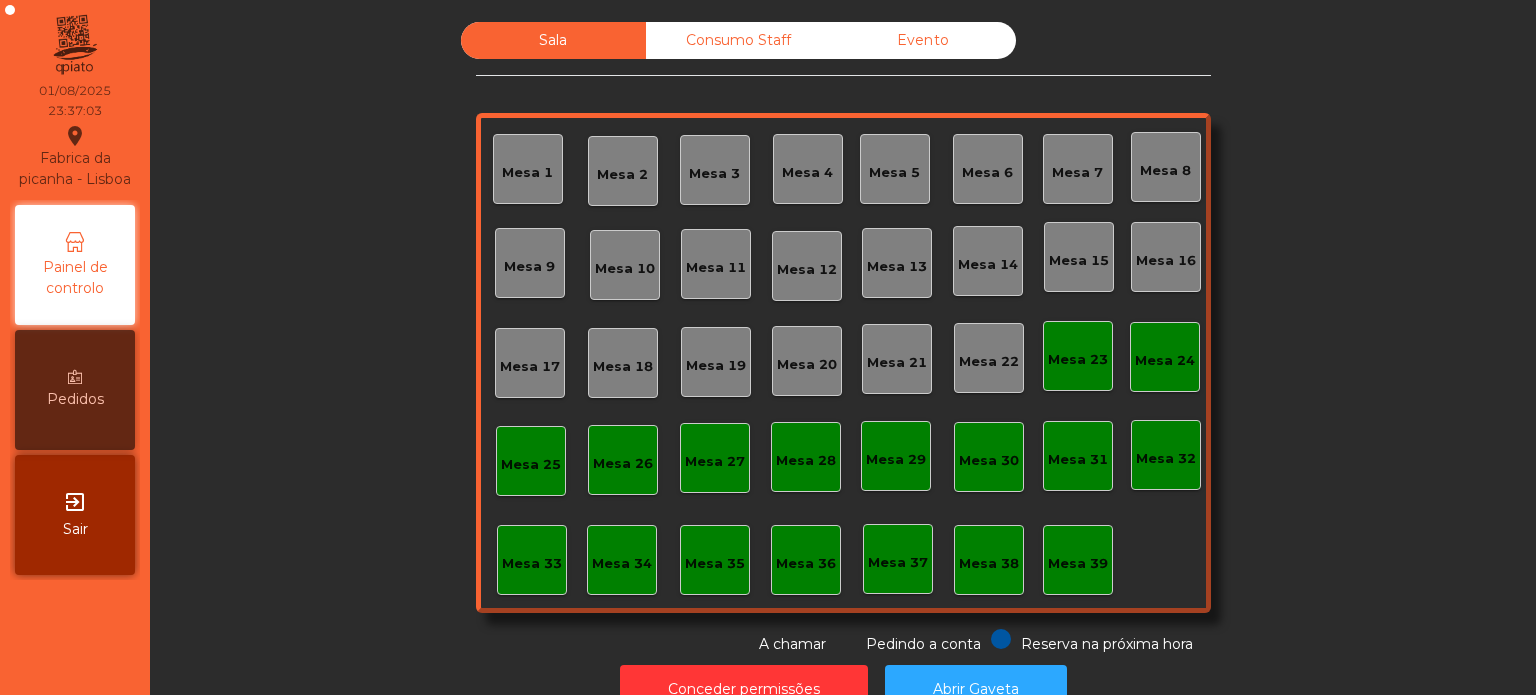 click on "Consumo Staff" 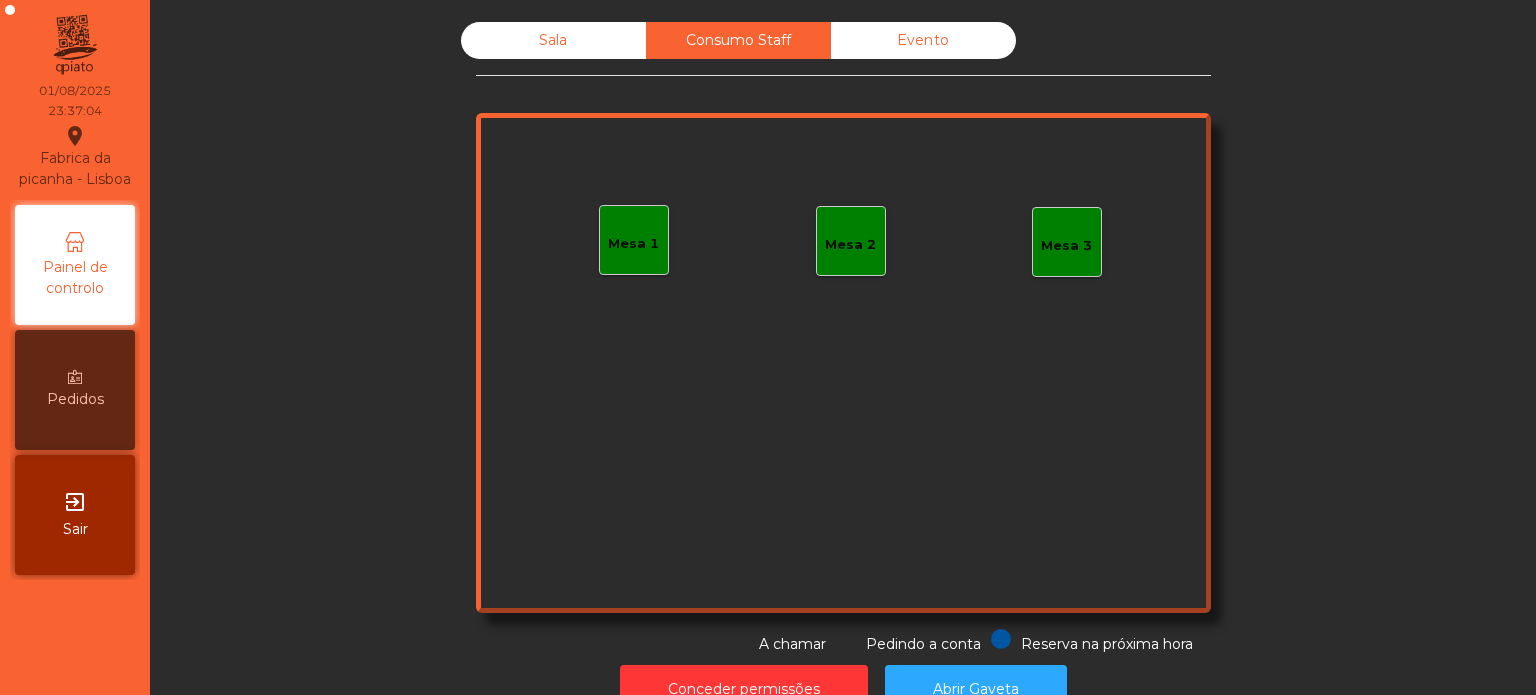 click on "Evento" 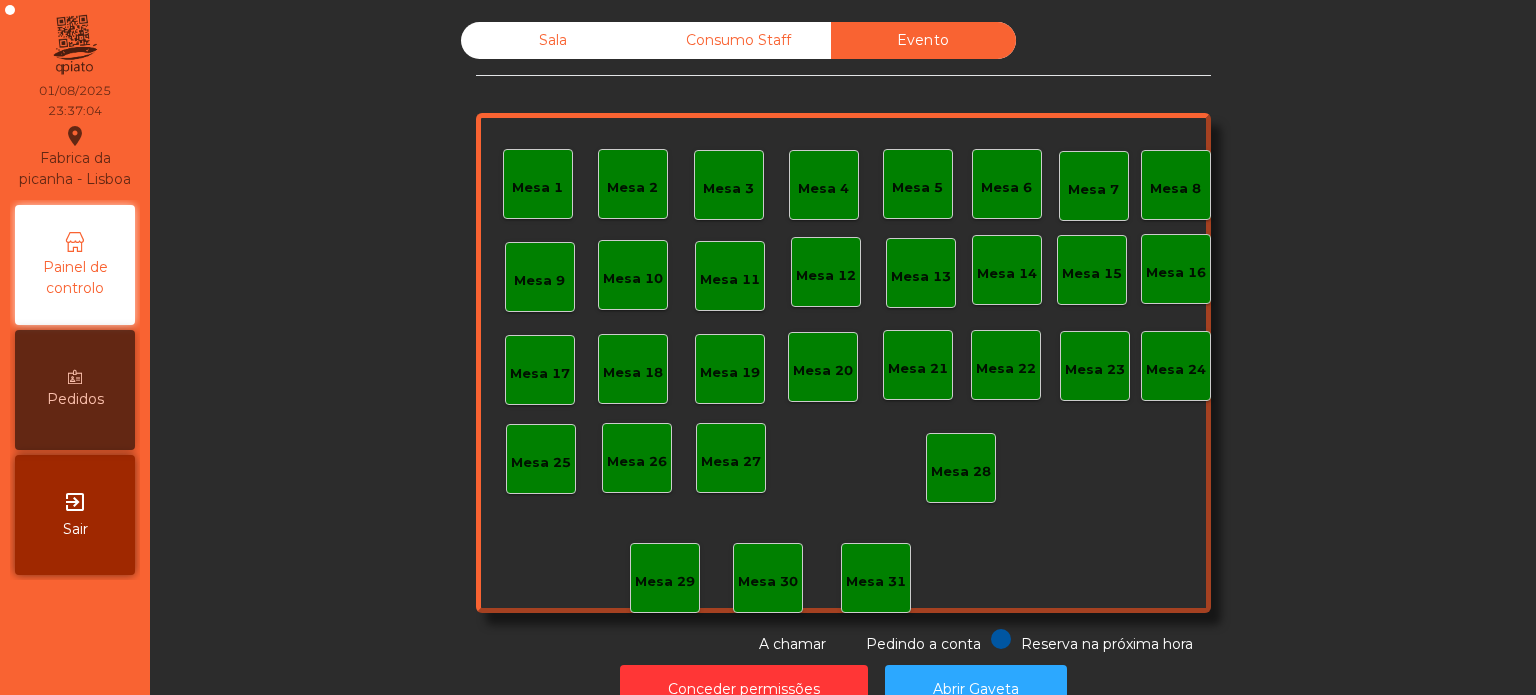 click on "Sala" 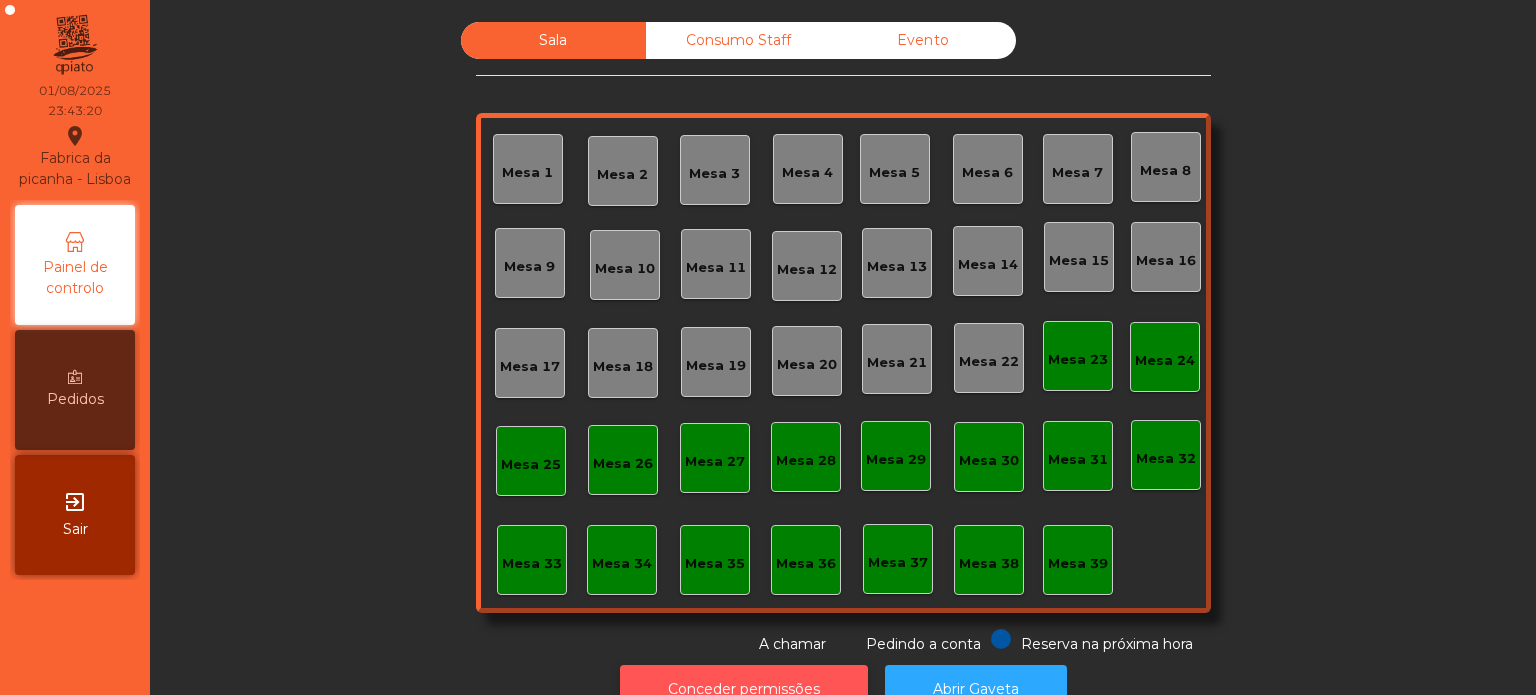 click on "Conceder permissões" 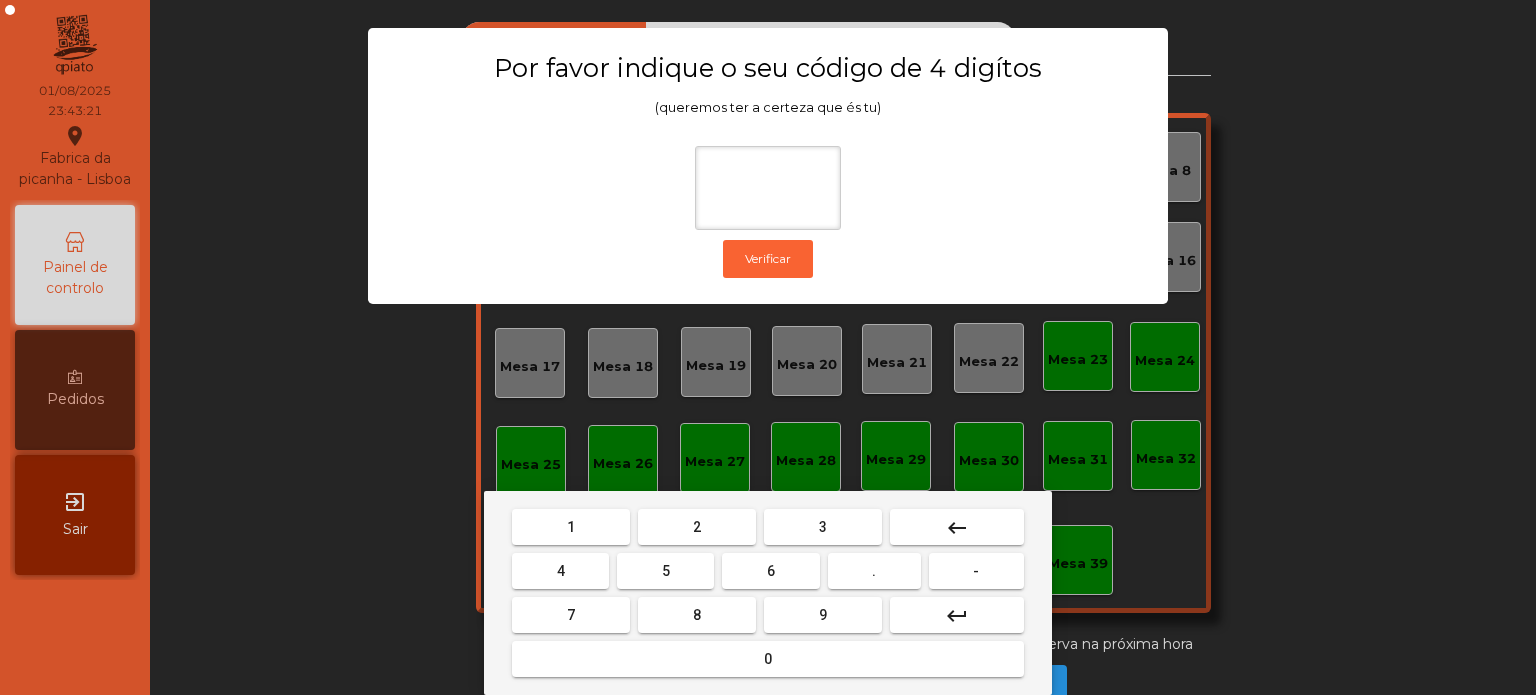 click on "1" at bounding box center [571, 527] 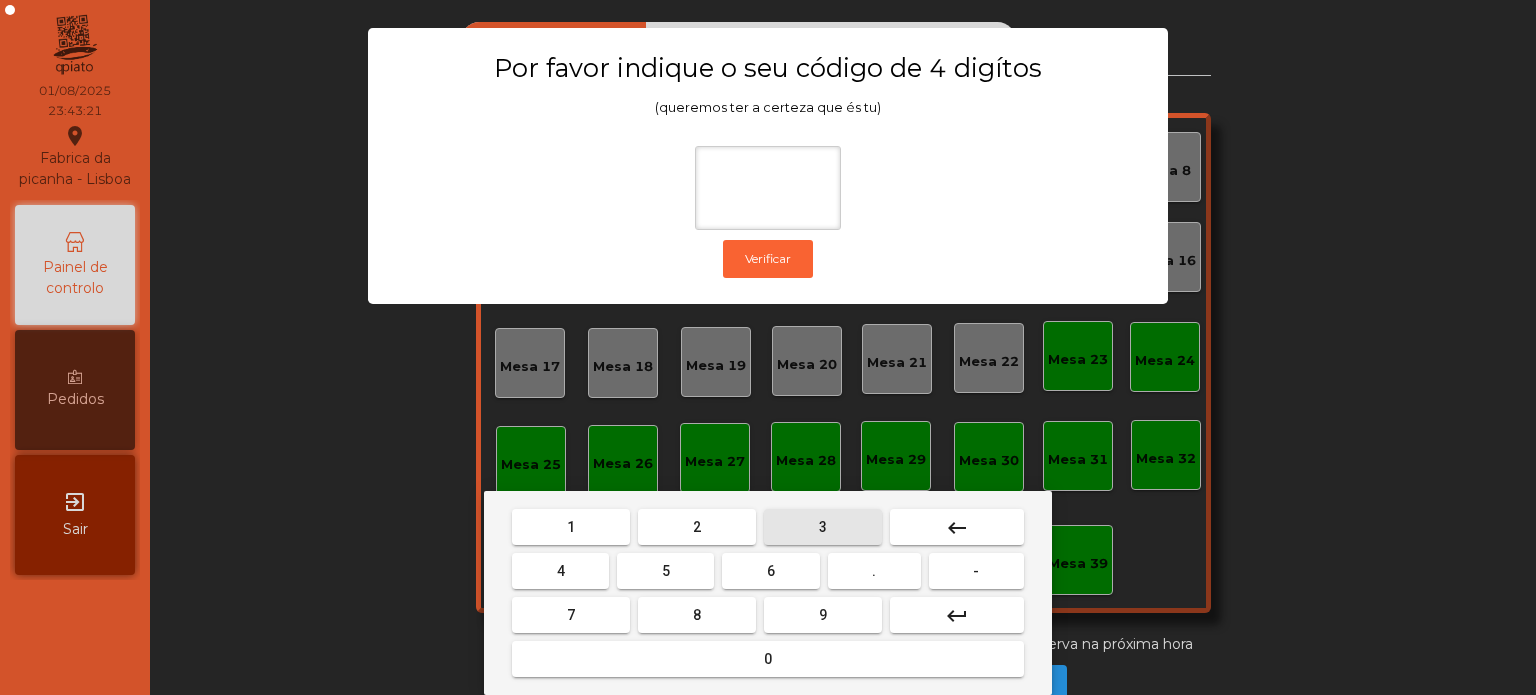 click on "3" at bounding box center (823, 527) 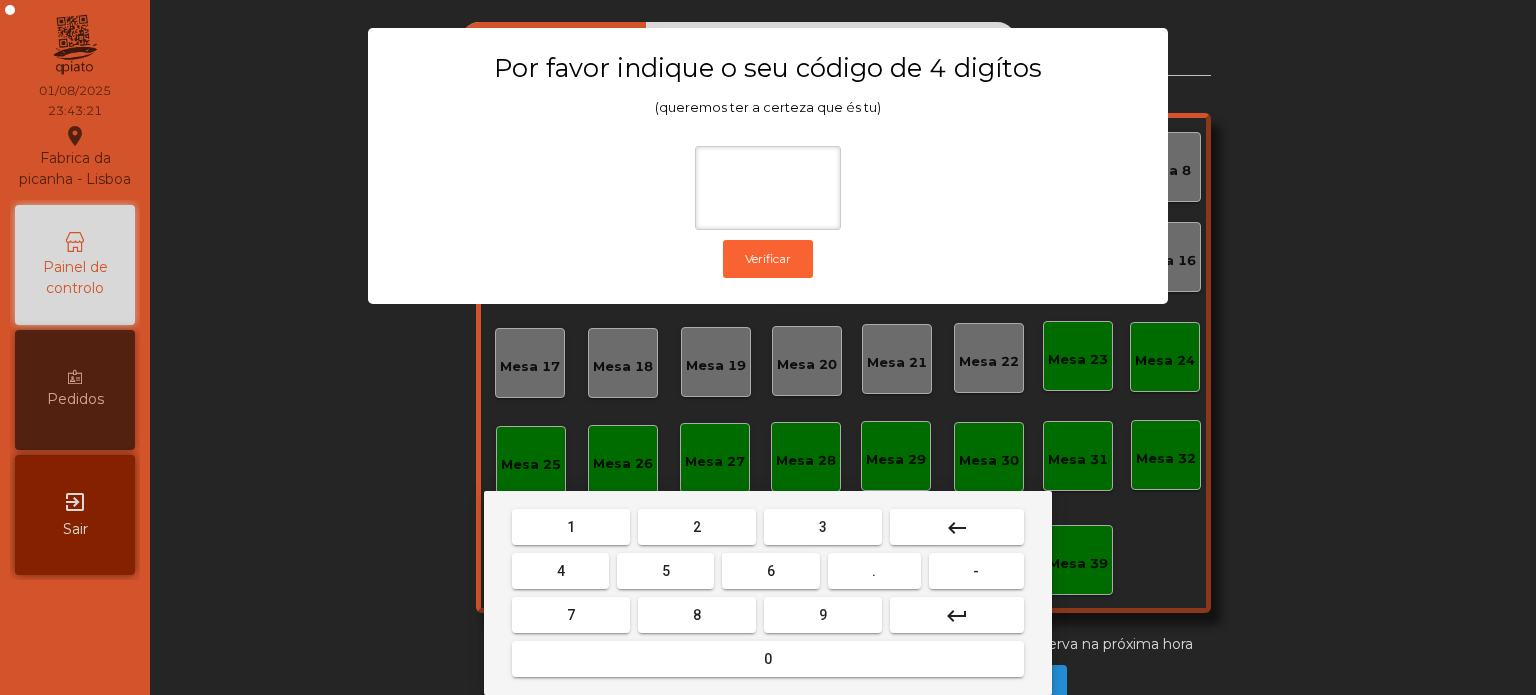 click on "5" at bounding box center [666, 571] 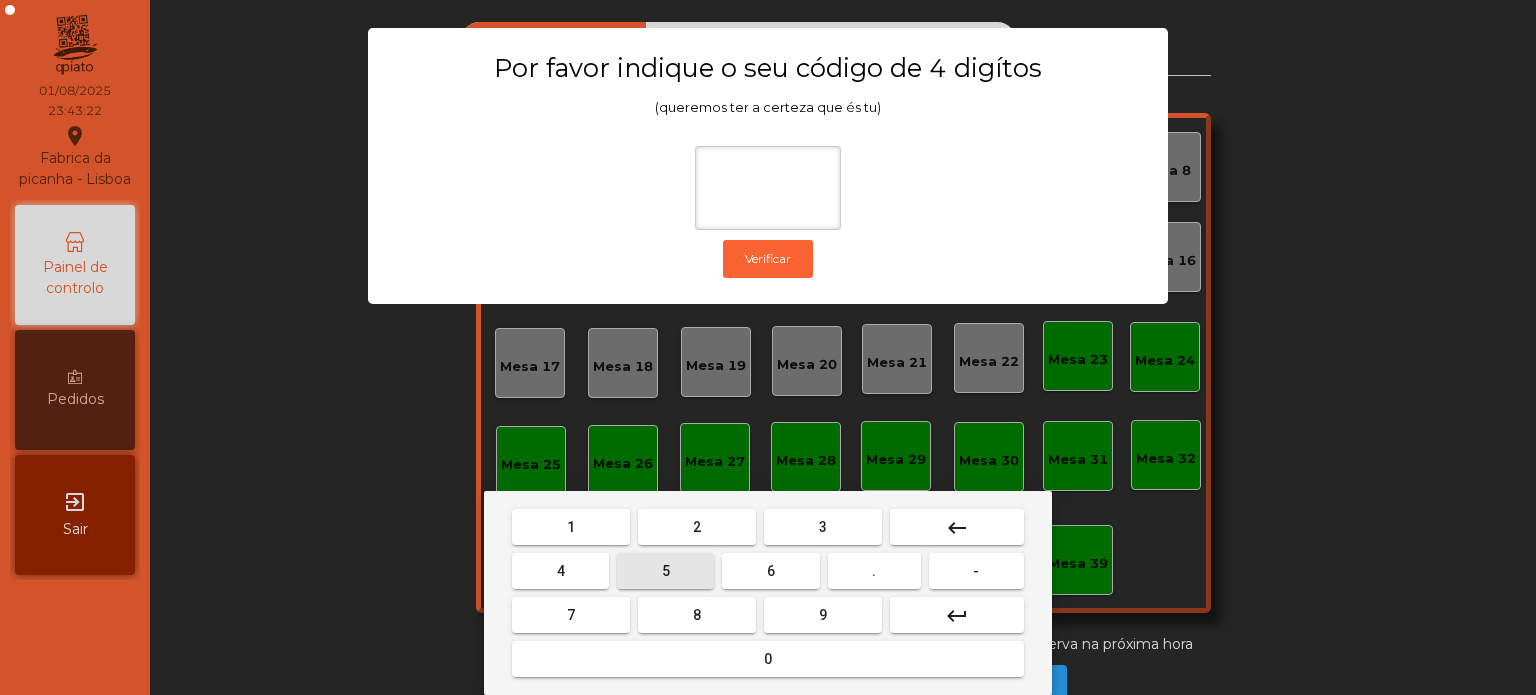 click on "0" at bounding box center [768, 659] 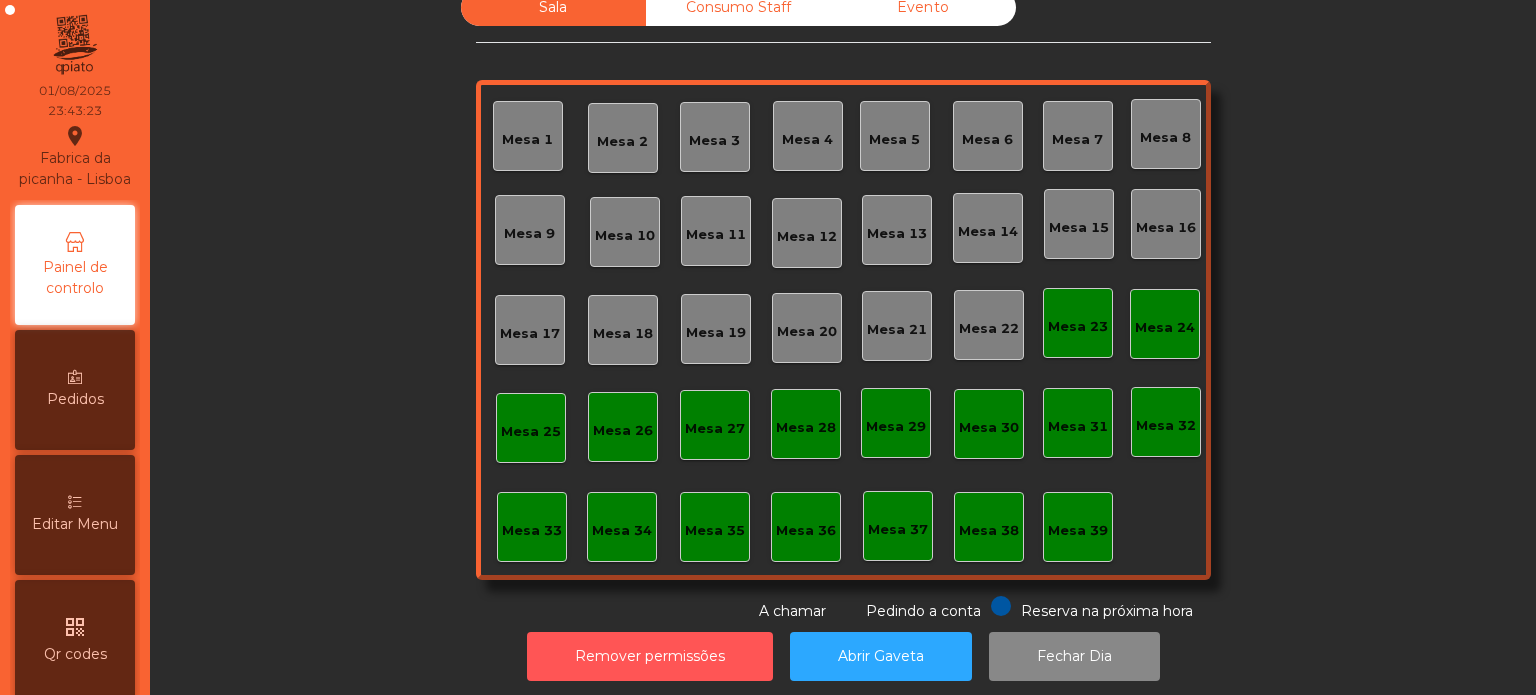 scroll, scrollTop: 0, scrollLeft: 0, axis: both 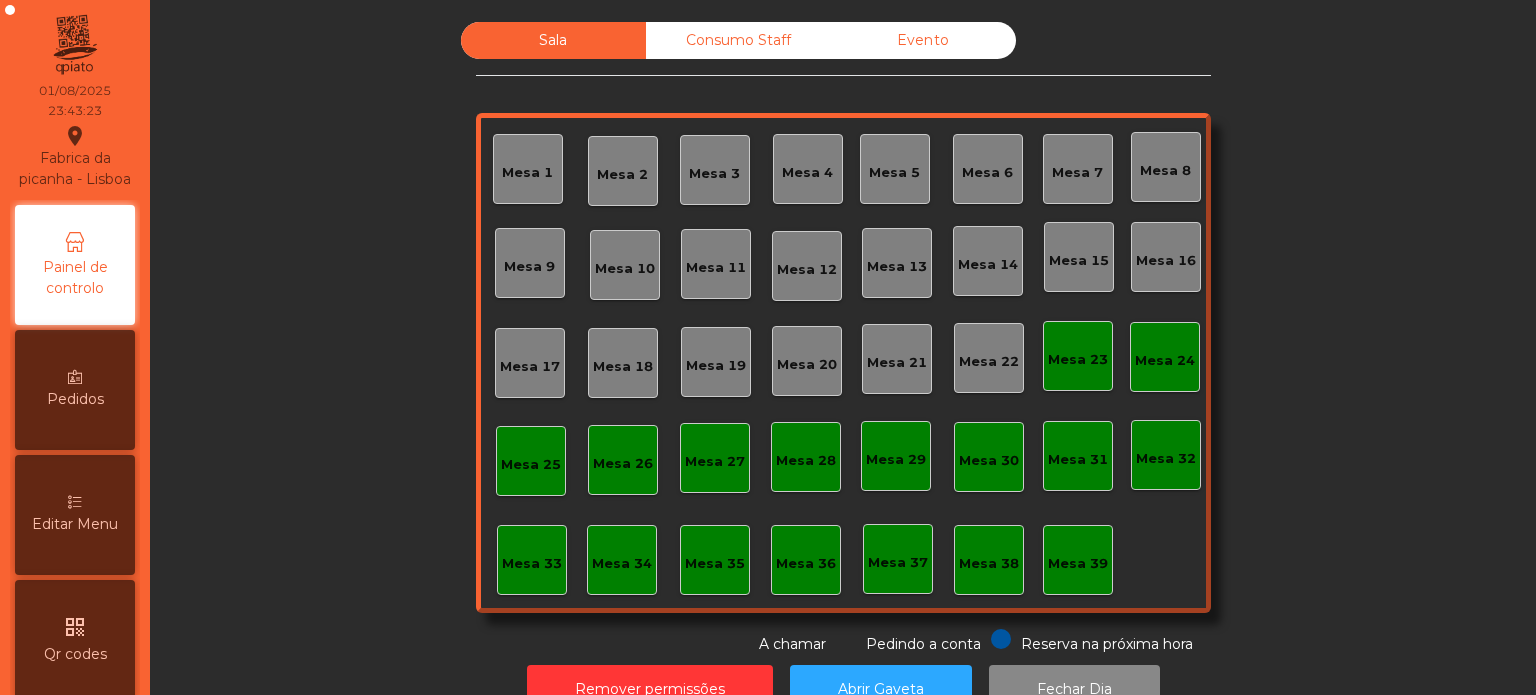 click on "Consumo Staff" 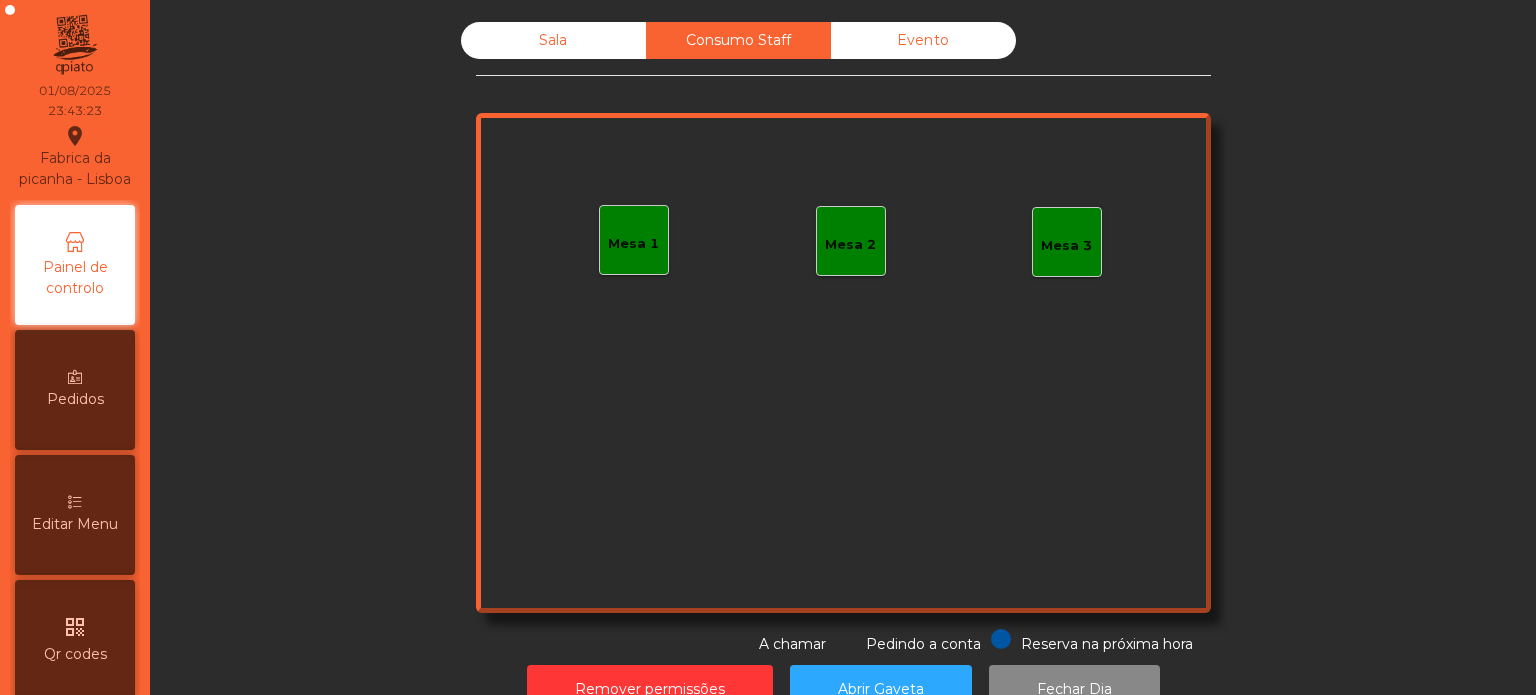 click on "Evento" 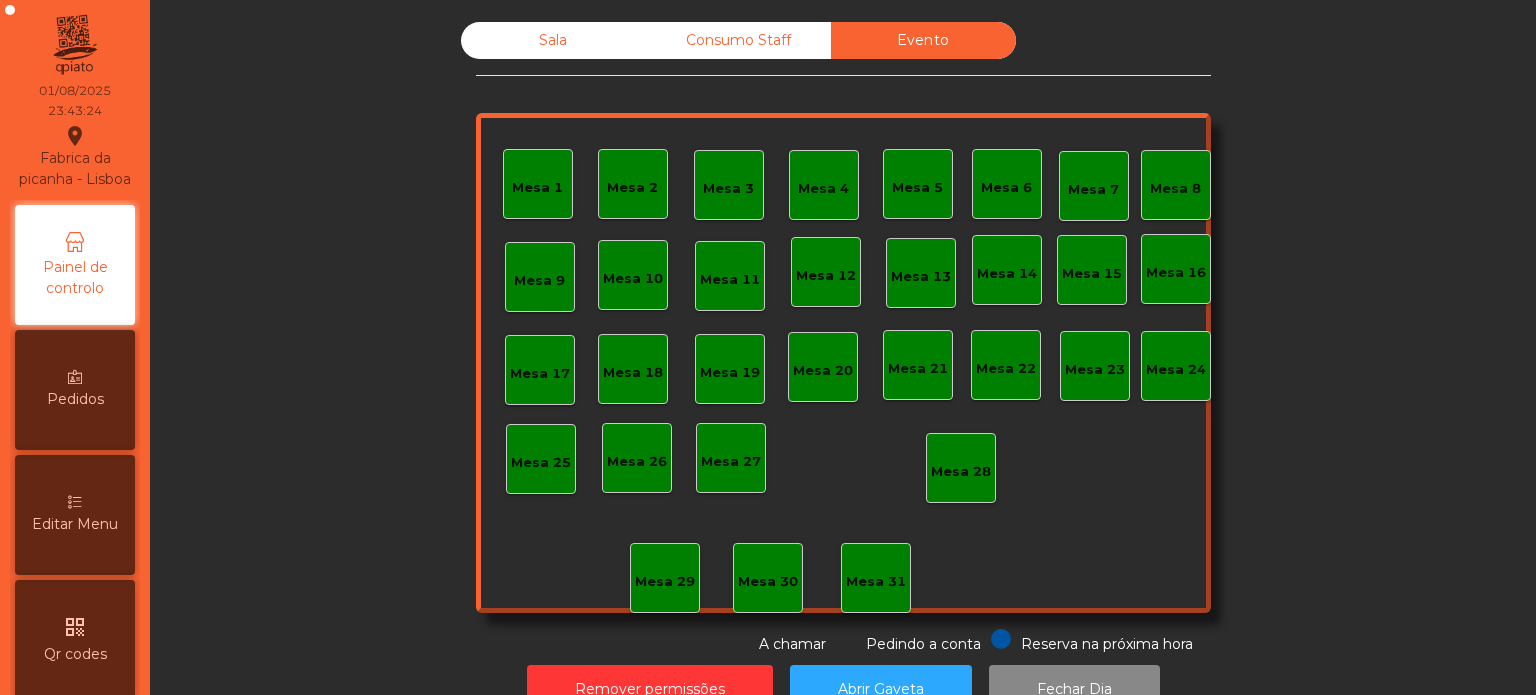click on "Sala" 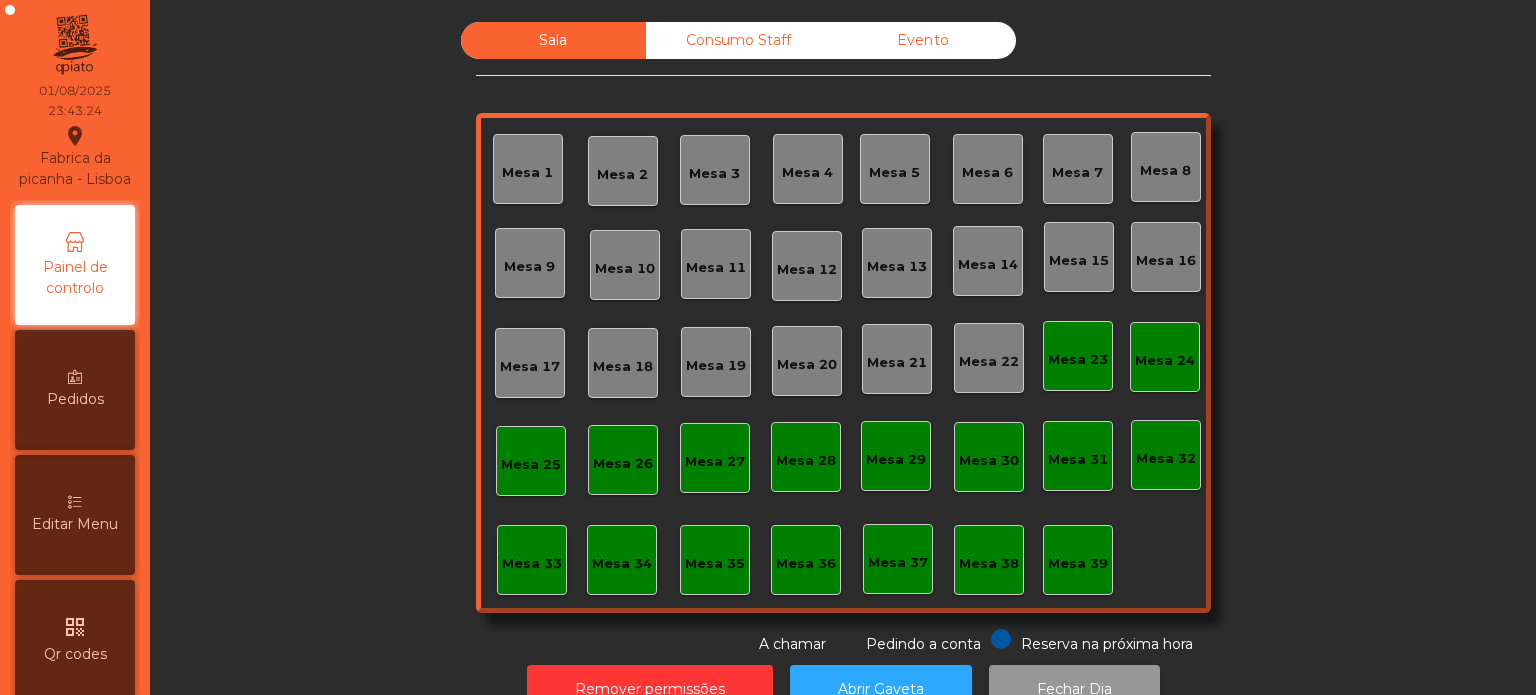 click on "Fechar Dia" 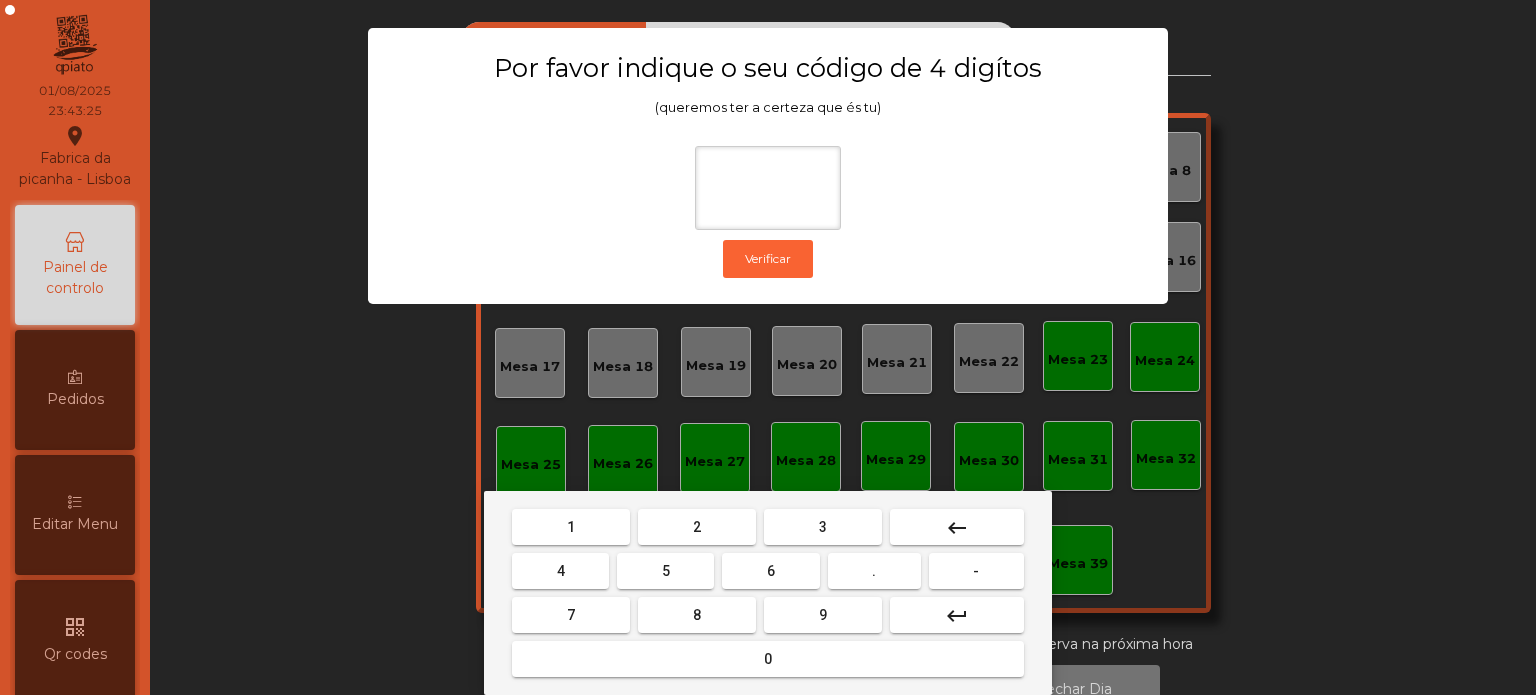 click on "1" at bounding box center (571, 527) 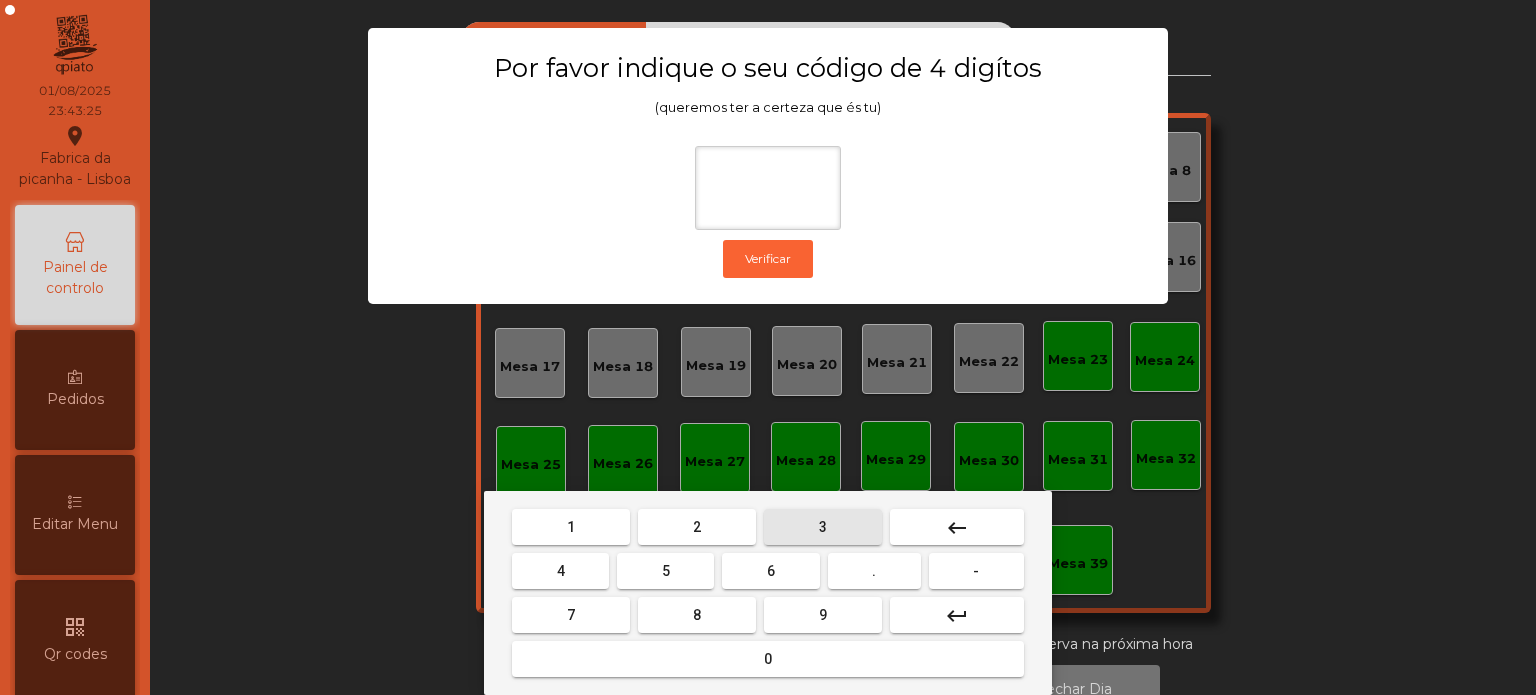 click on "3" at bounding box center (823, 527) 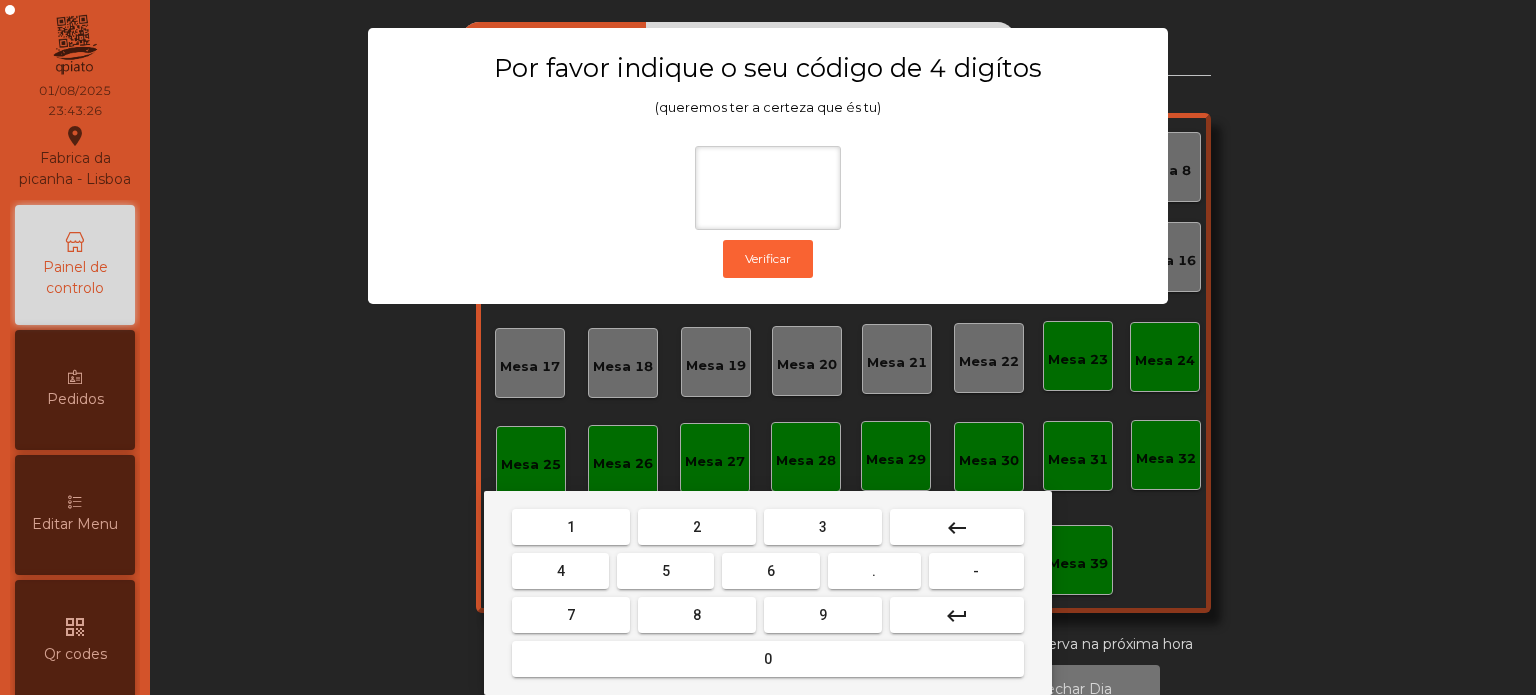 click on "5" at bounding box center (666, 571) 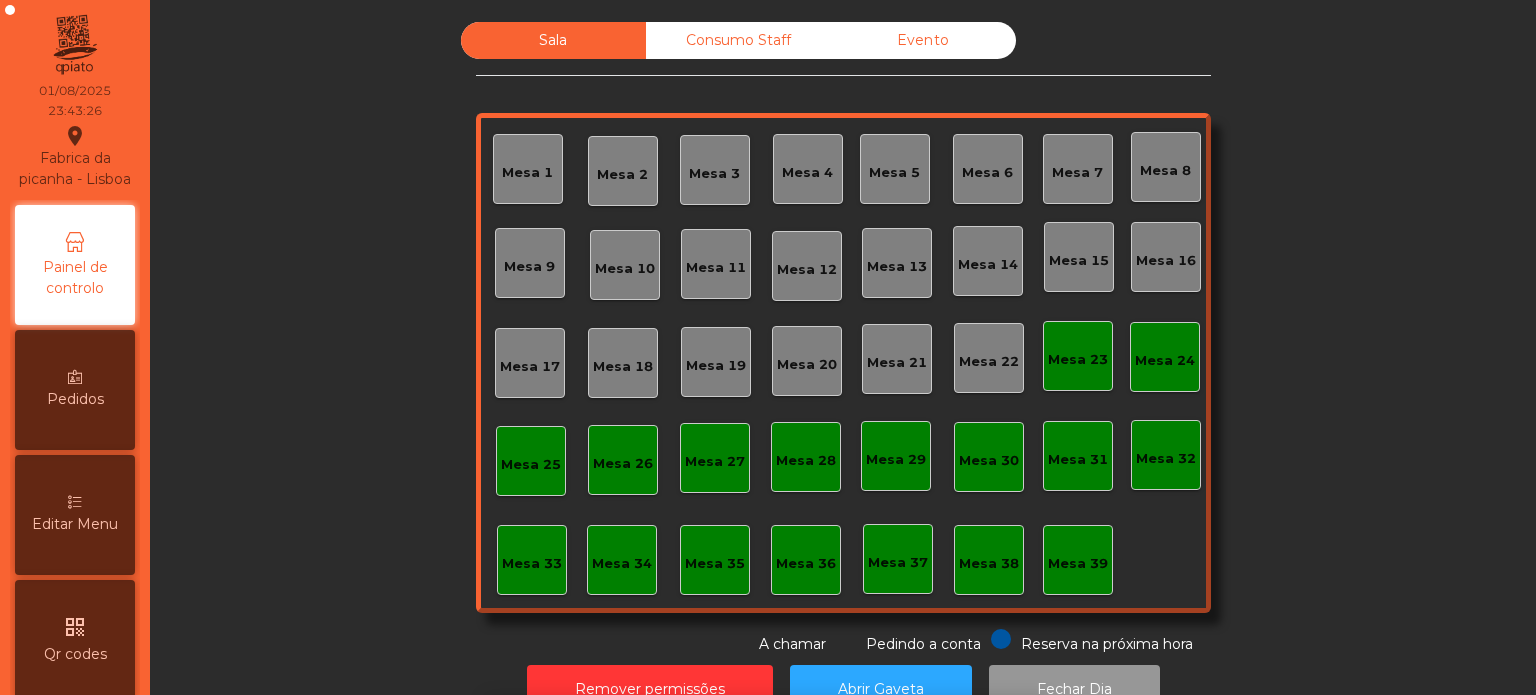 scroll, scrollTop: 33, scrollLeft: 0, axis: vertical 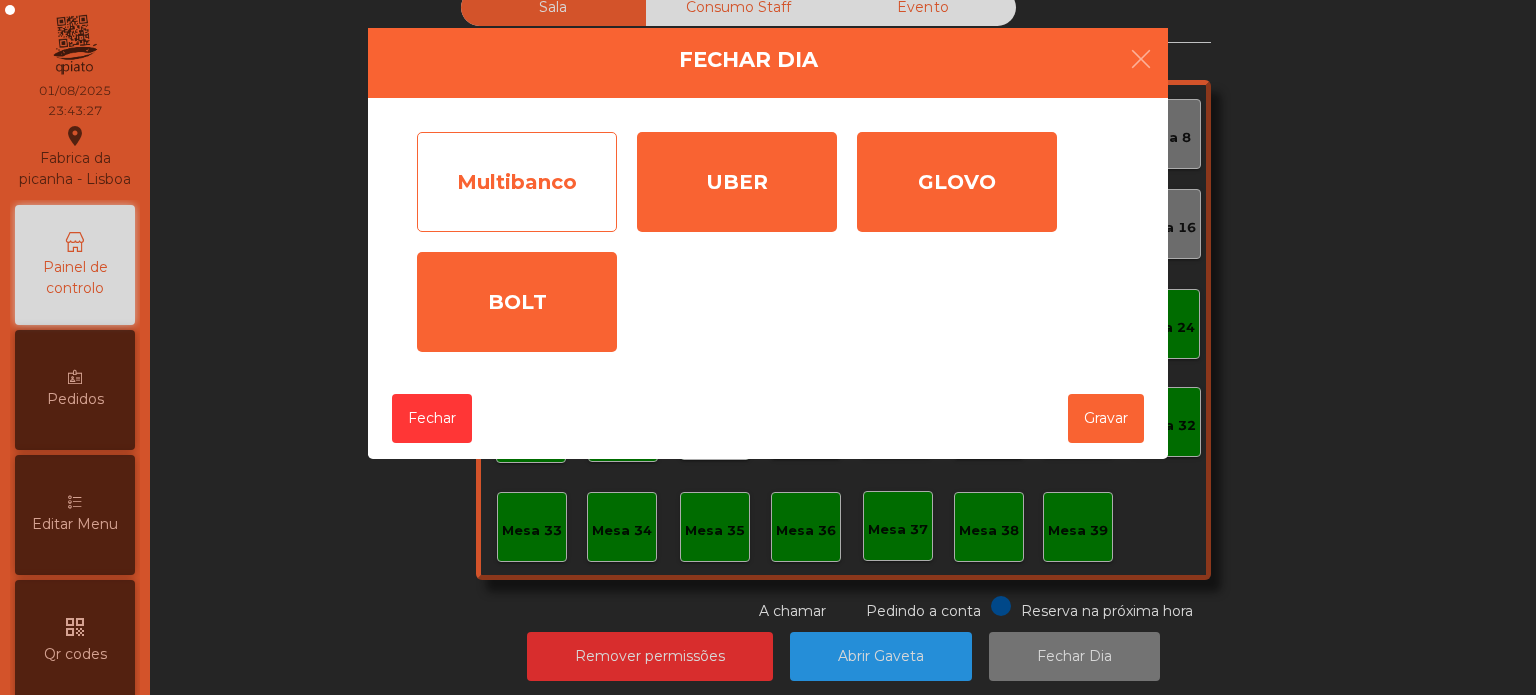 click on "Multibanco" 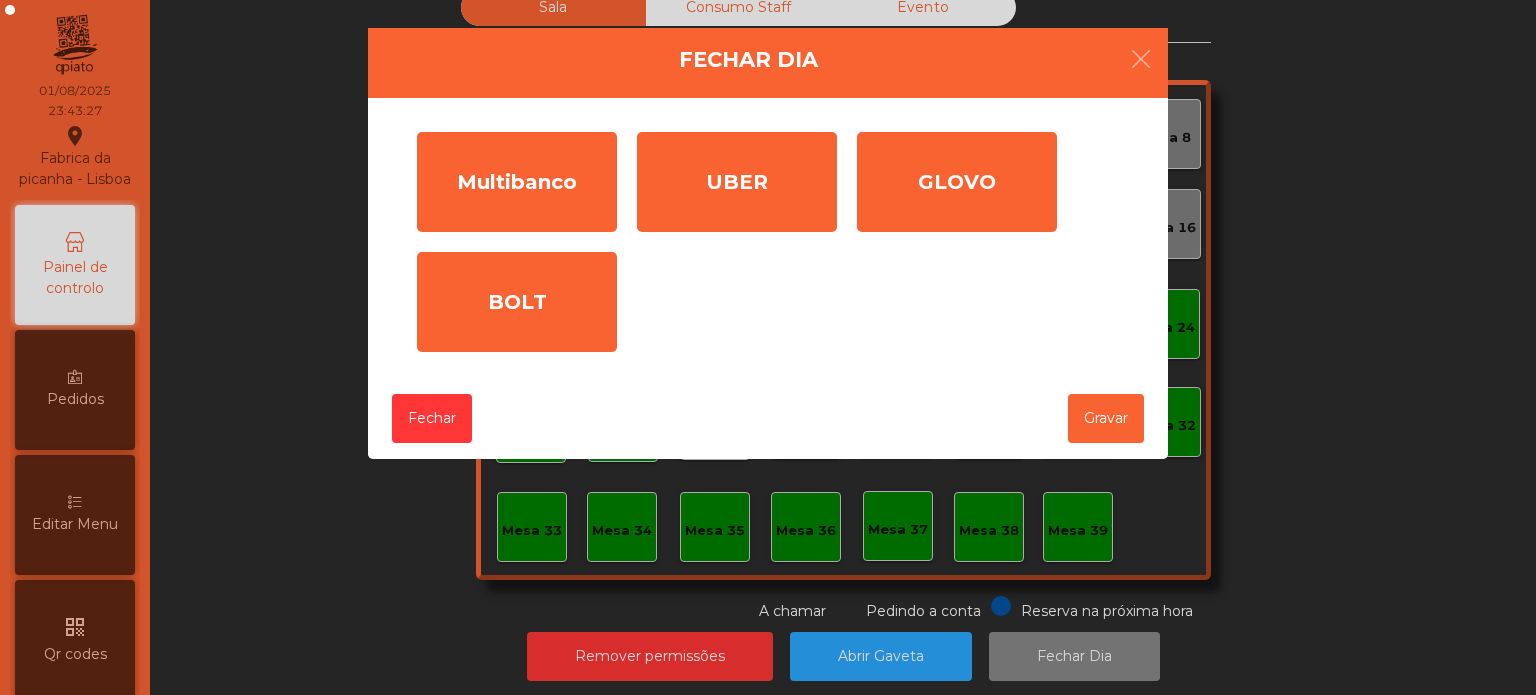 click on "*" 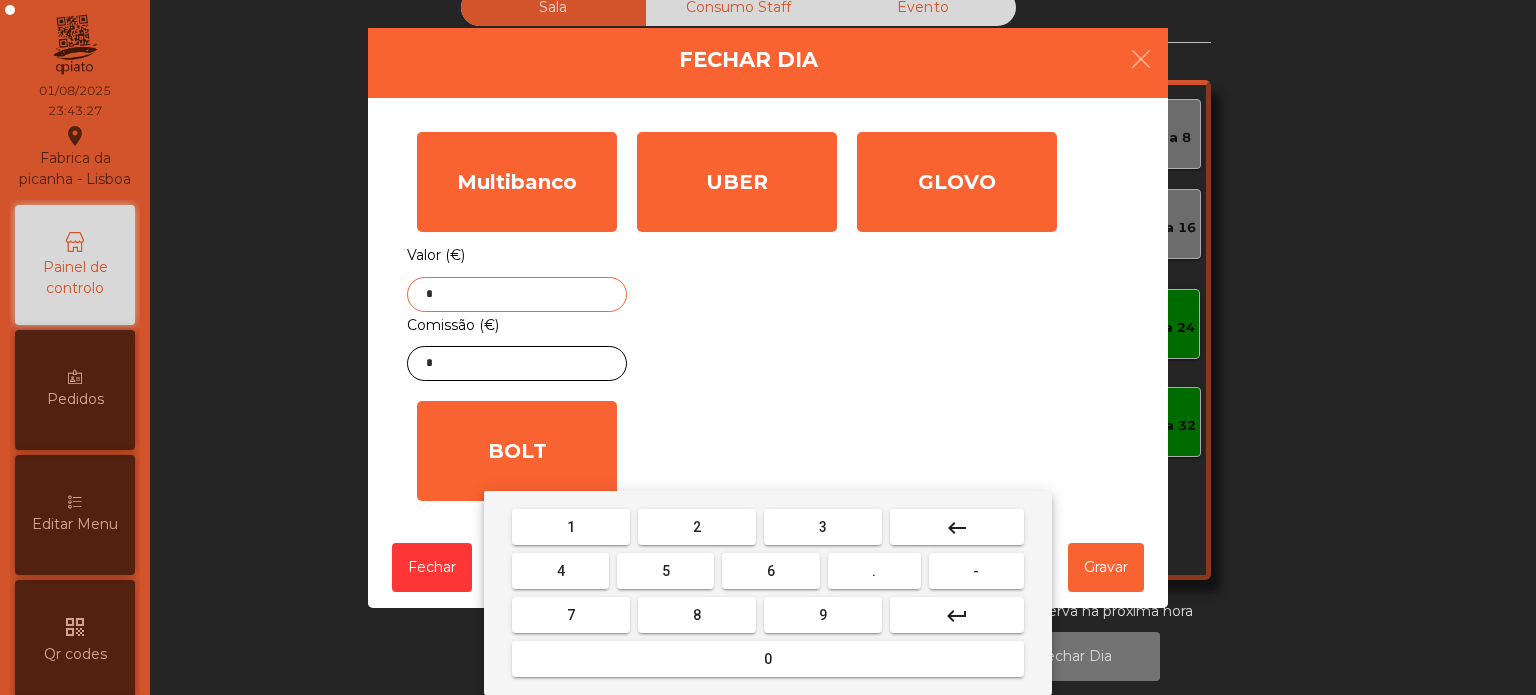 click on "keyboard_backspace" at bounding box center (957, 527) 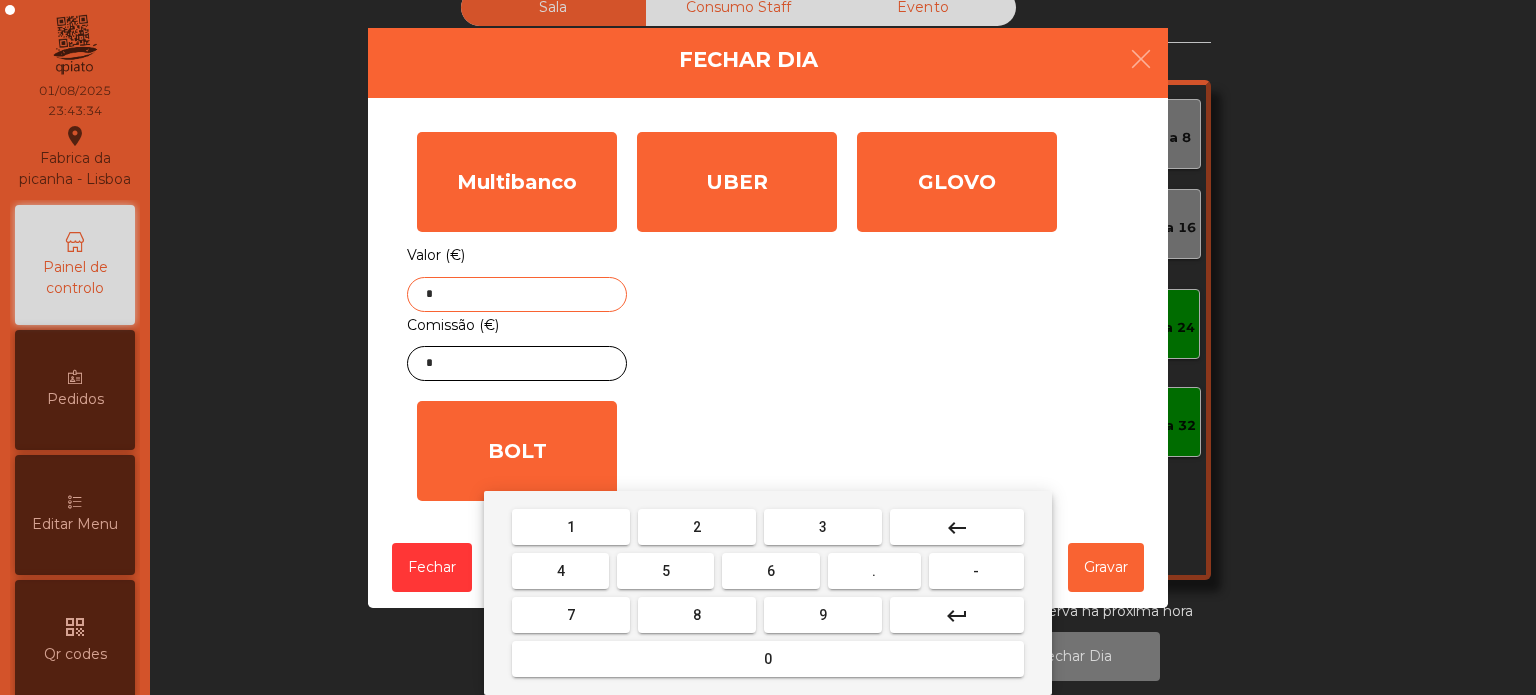 click on "1" at bounding box center [571, 527] 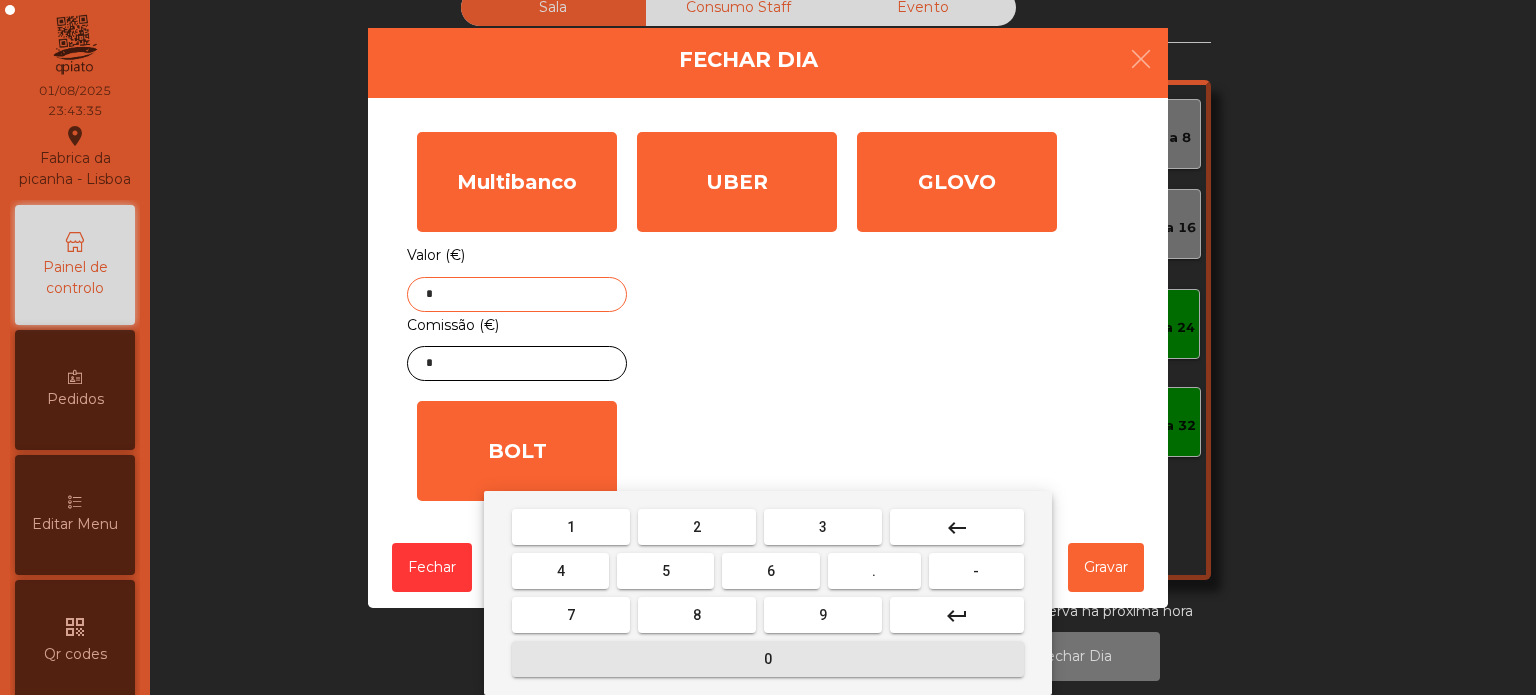 click on "0" at bounding box center (768, 659) 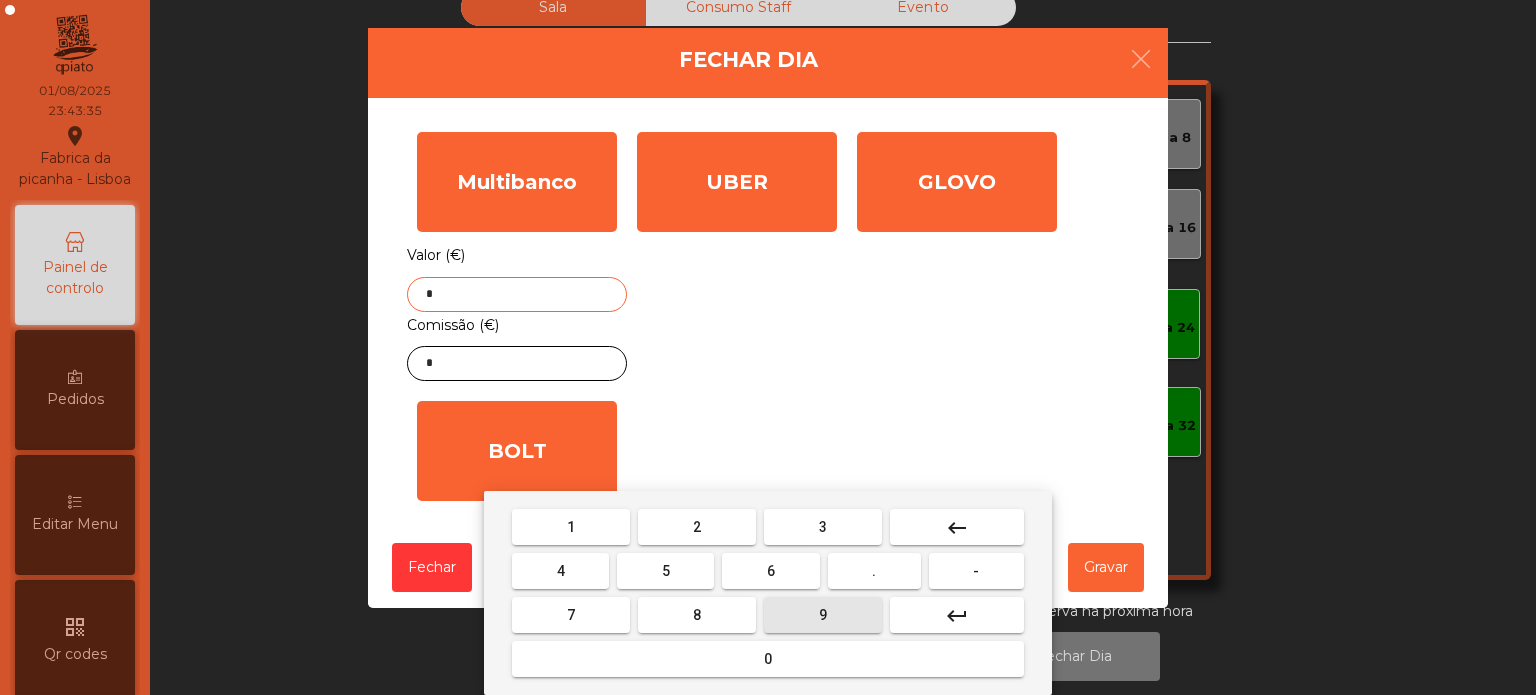 click on "9" at bounding box center (823, 615) 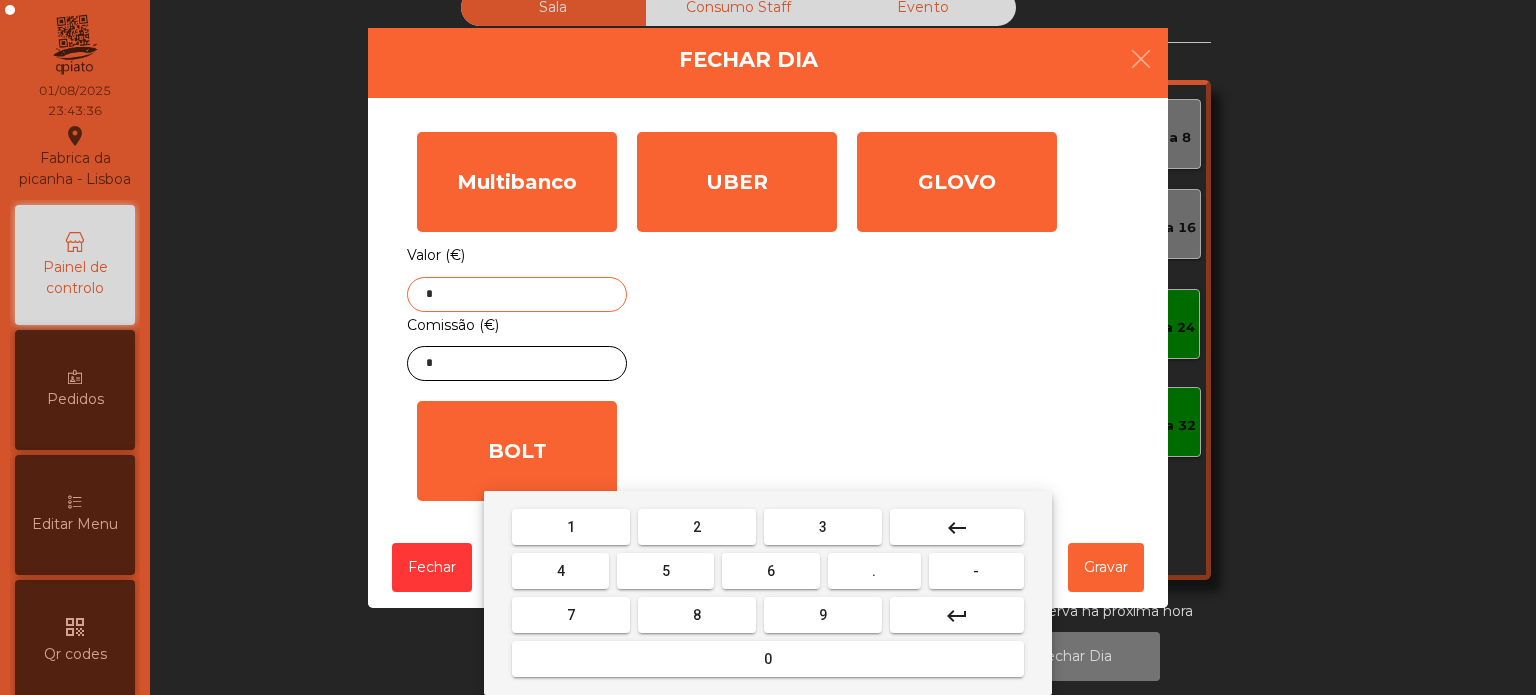 click on "." at bounding box center (874, 571) 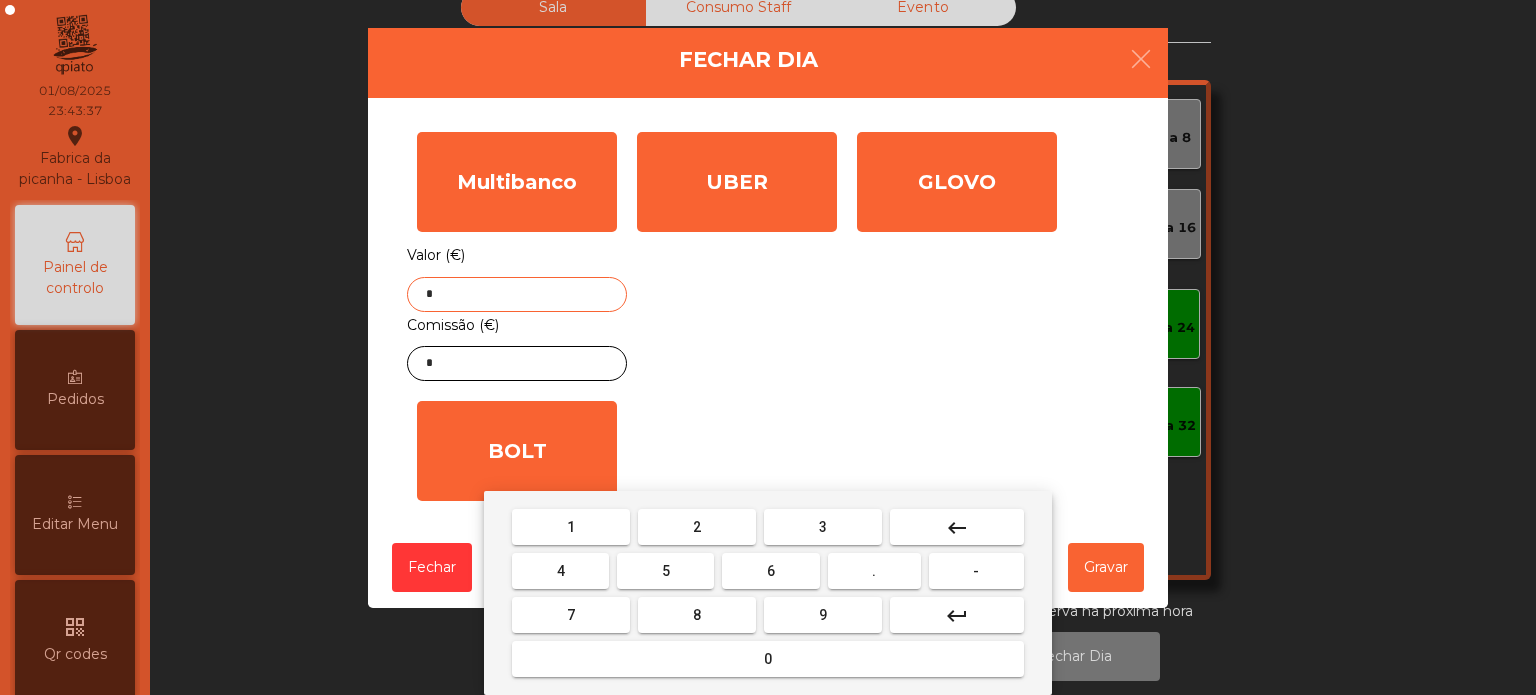 click on "0" at bounding box center [768, 659] 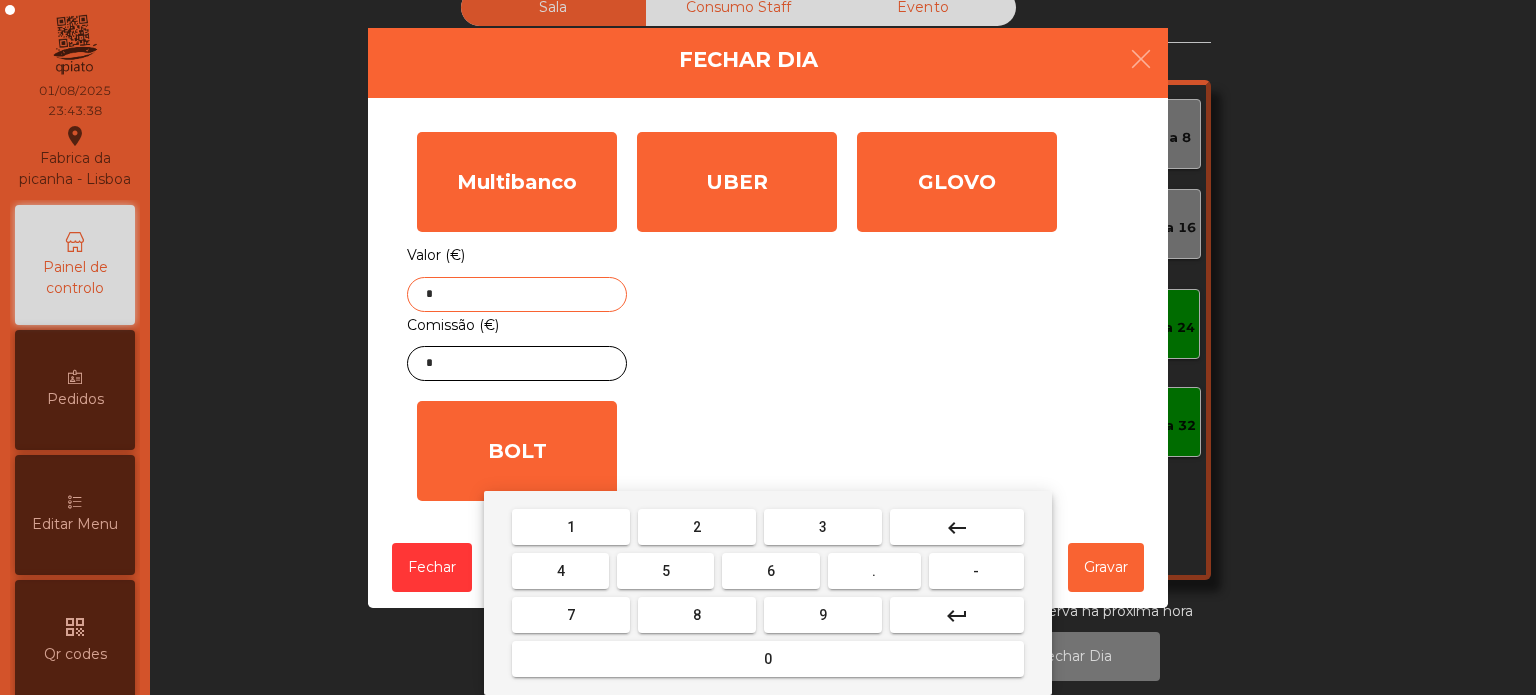 click on "9" at bounding box center (823, 615) 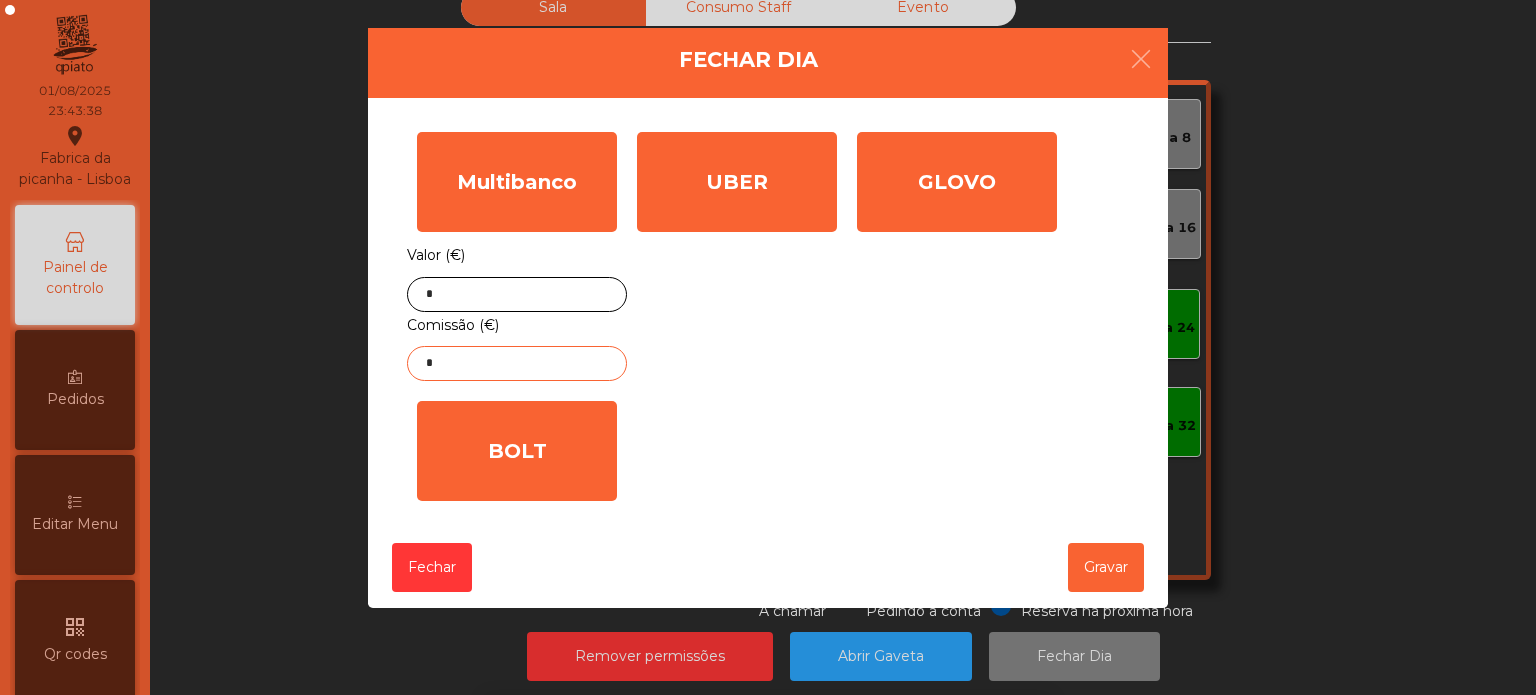 click on "*" 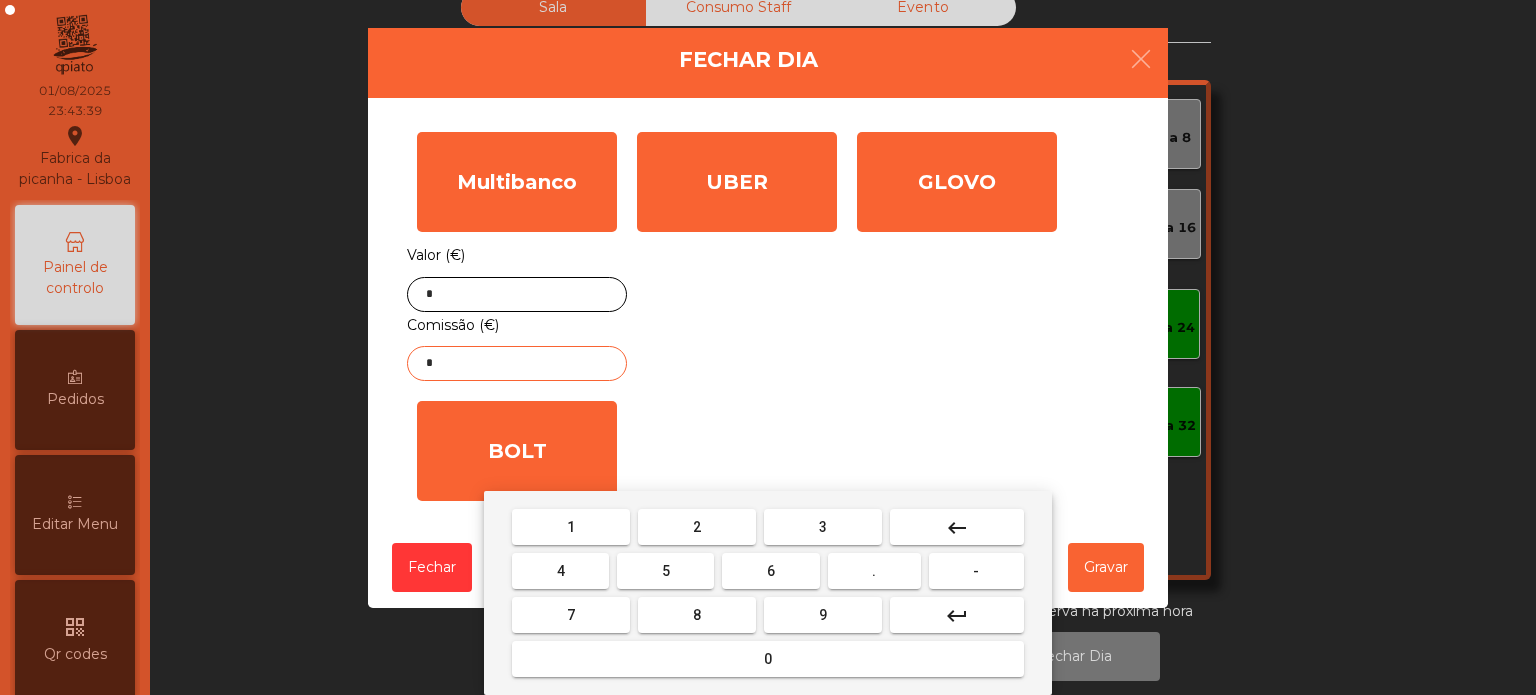 click on "keyboard_backspace" at bounding box center [957, 528] 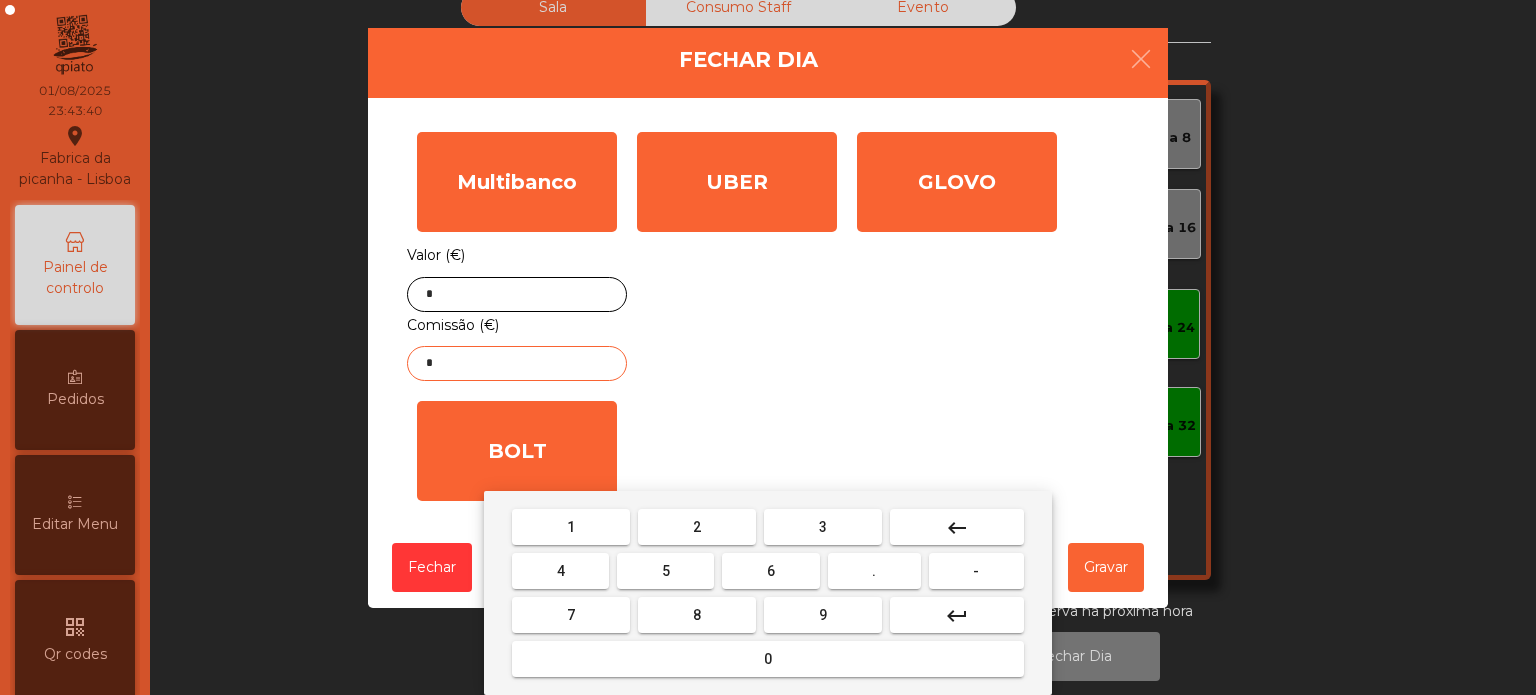 click on "8" at bounding box center (697, 615) 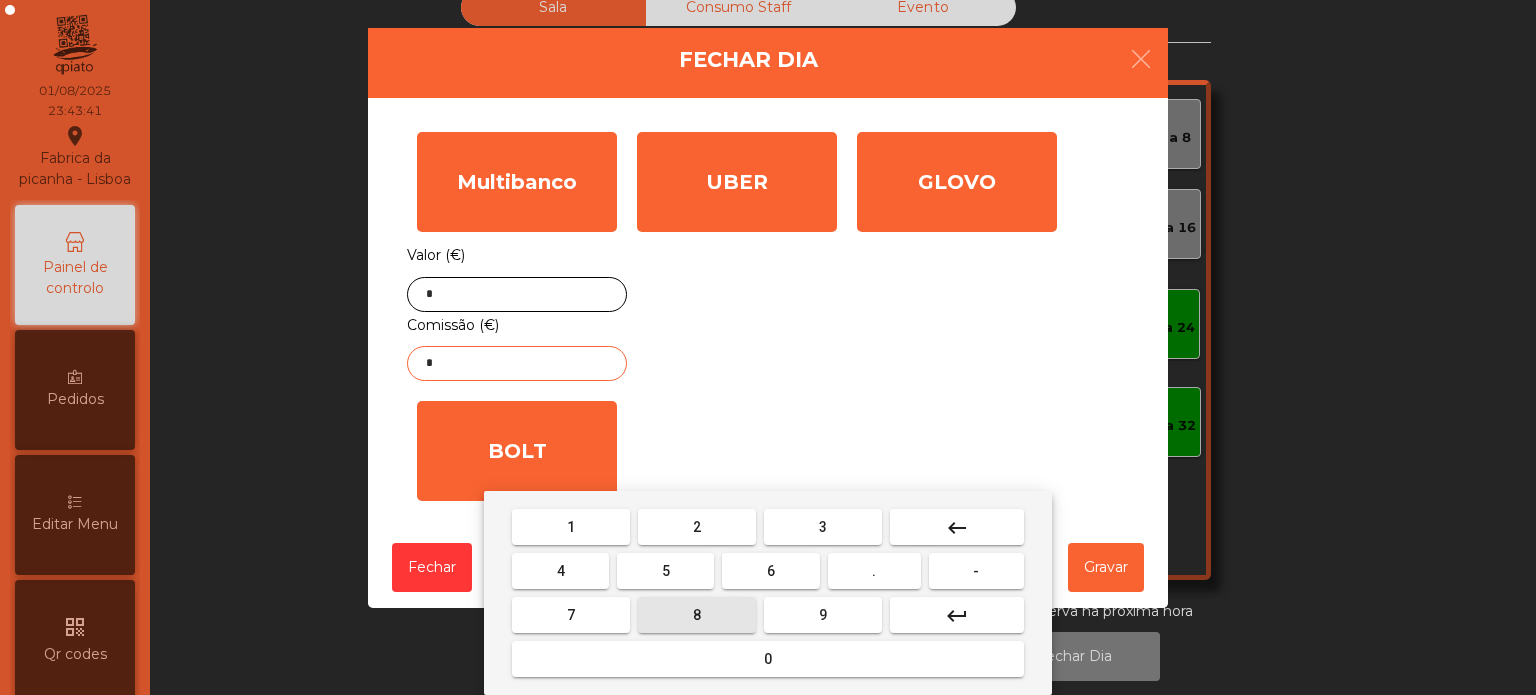 click on "." at bounding box center (874, 571) 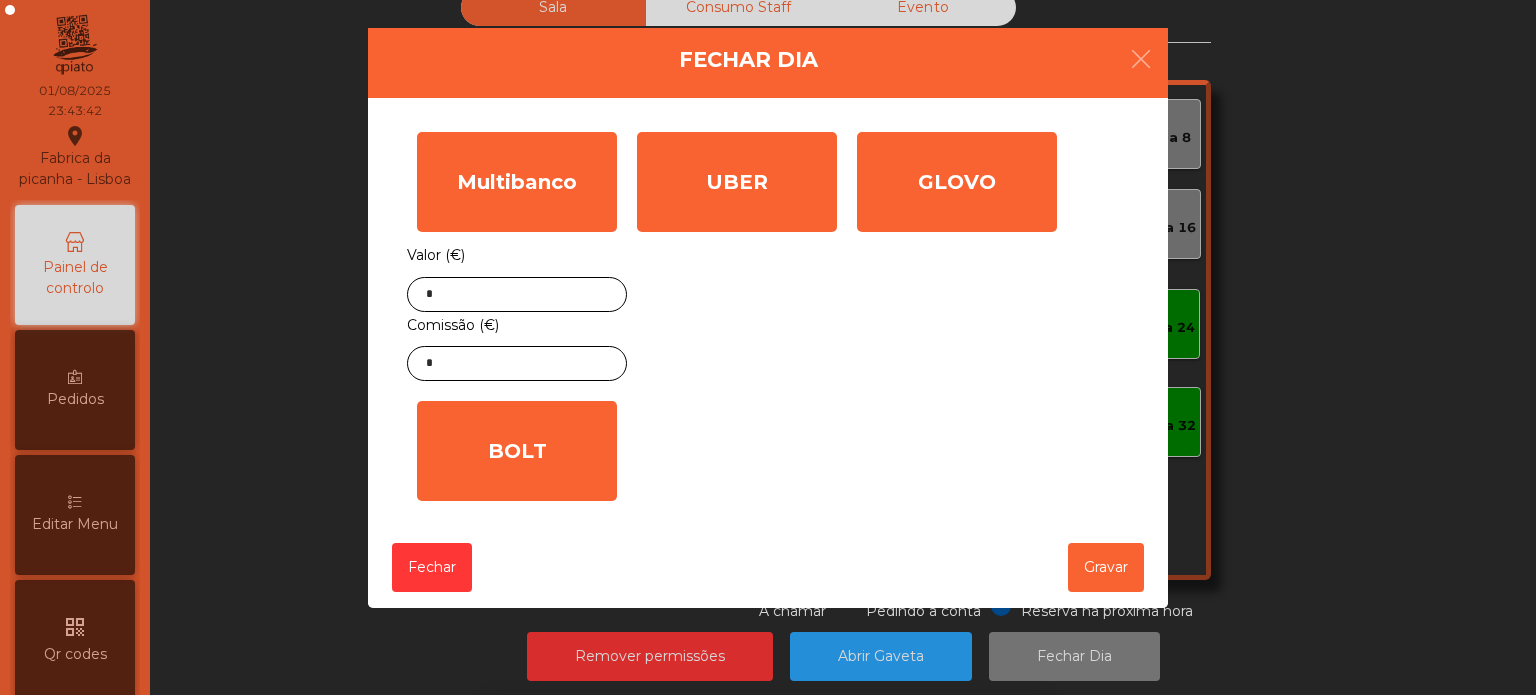 click on "UBER" 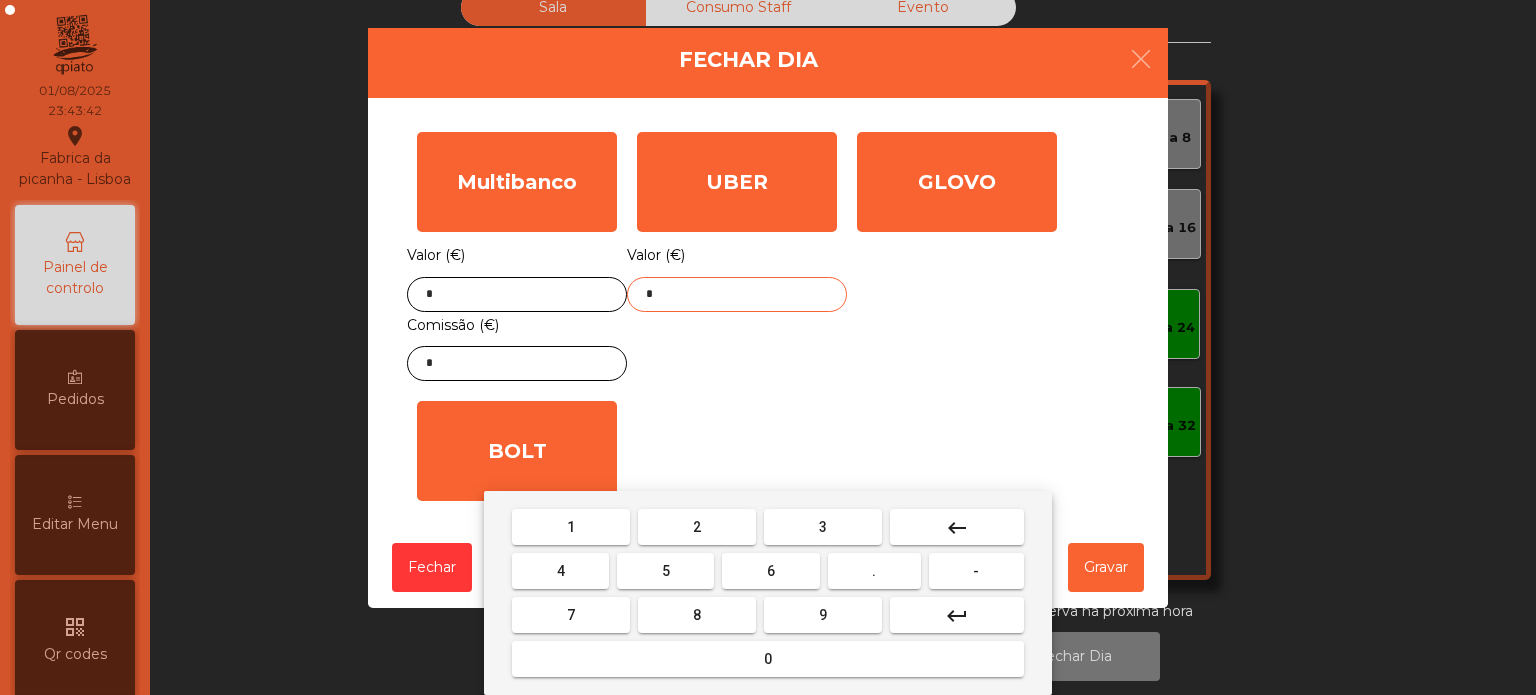 click on "keyboard_backspace" at bounding box center (957, 527) 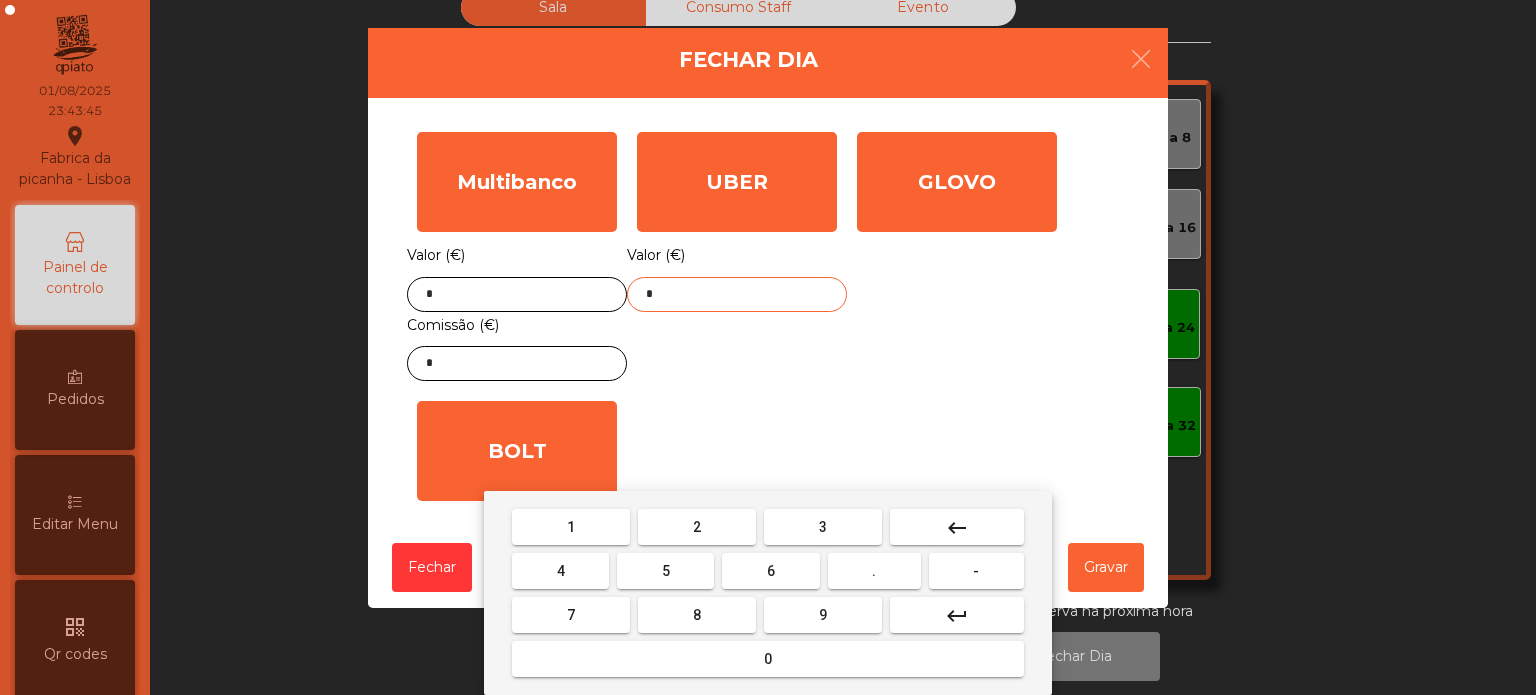 click on "1" at bounding box center (571, 527) 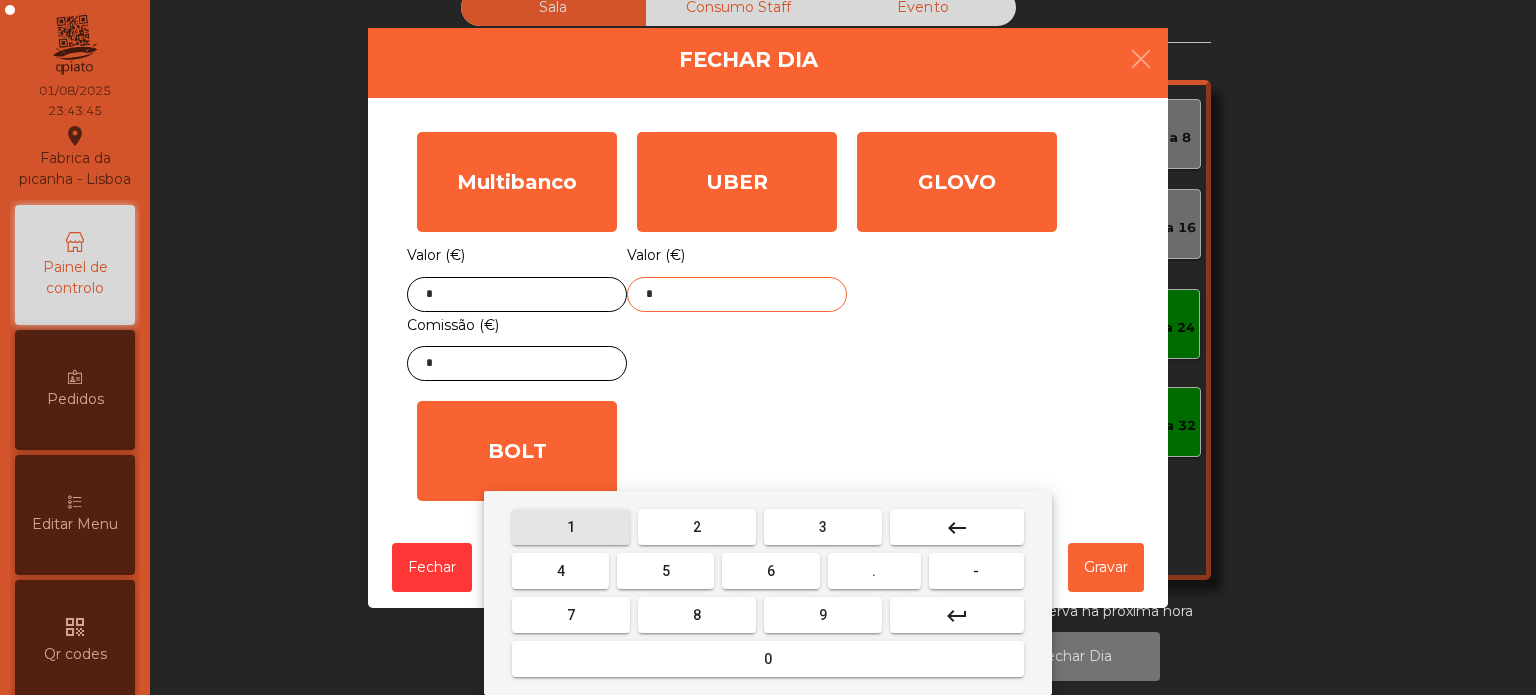 click on "0" at bounding box center [768, 659] 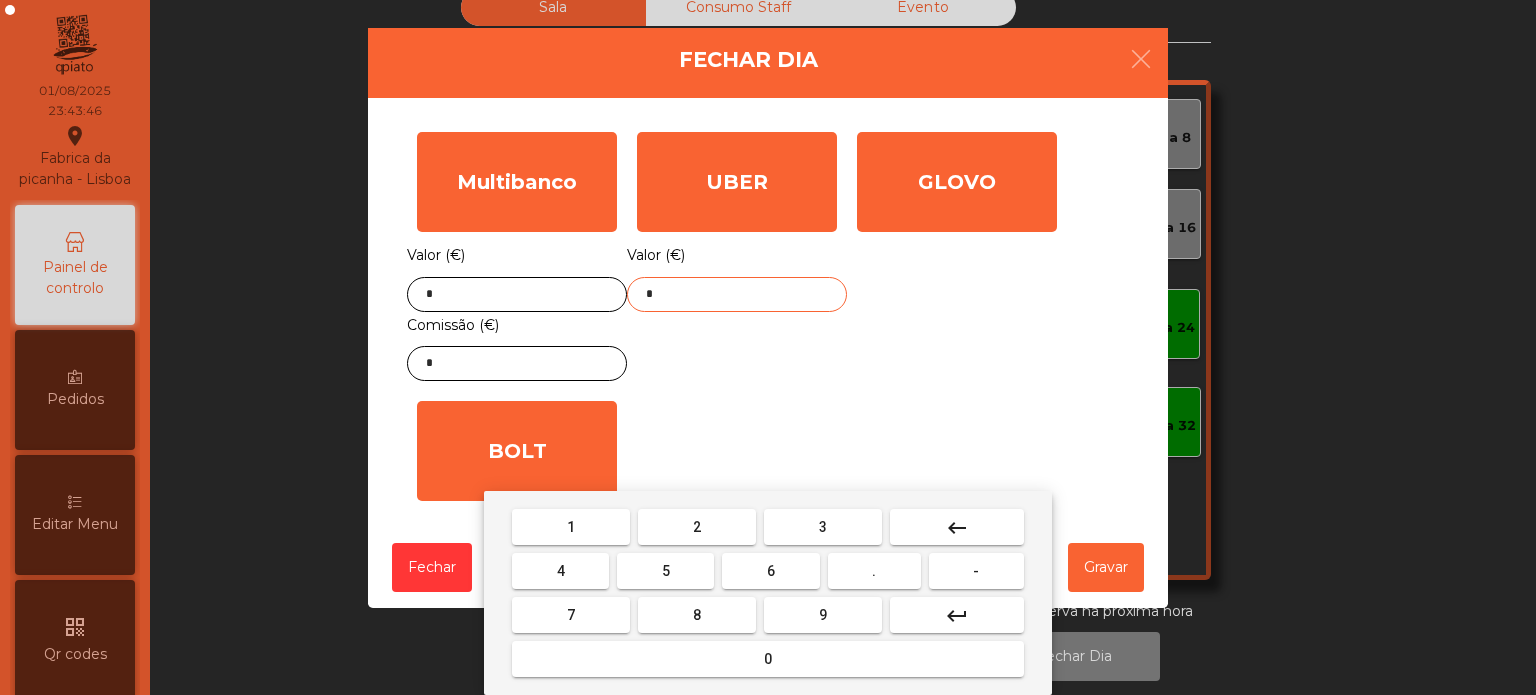 click on "0" at bounding box center (768, 659) 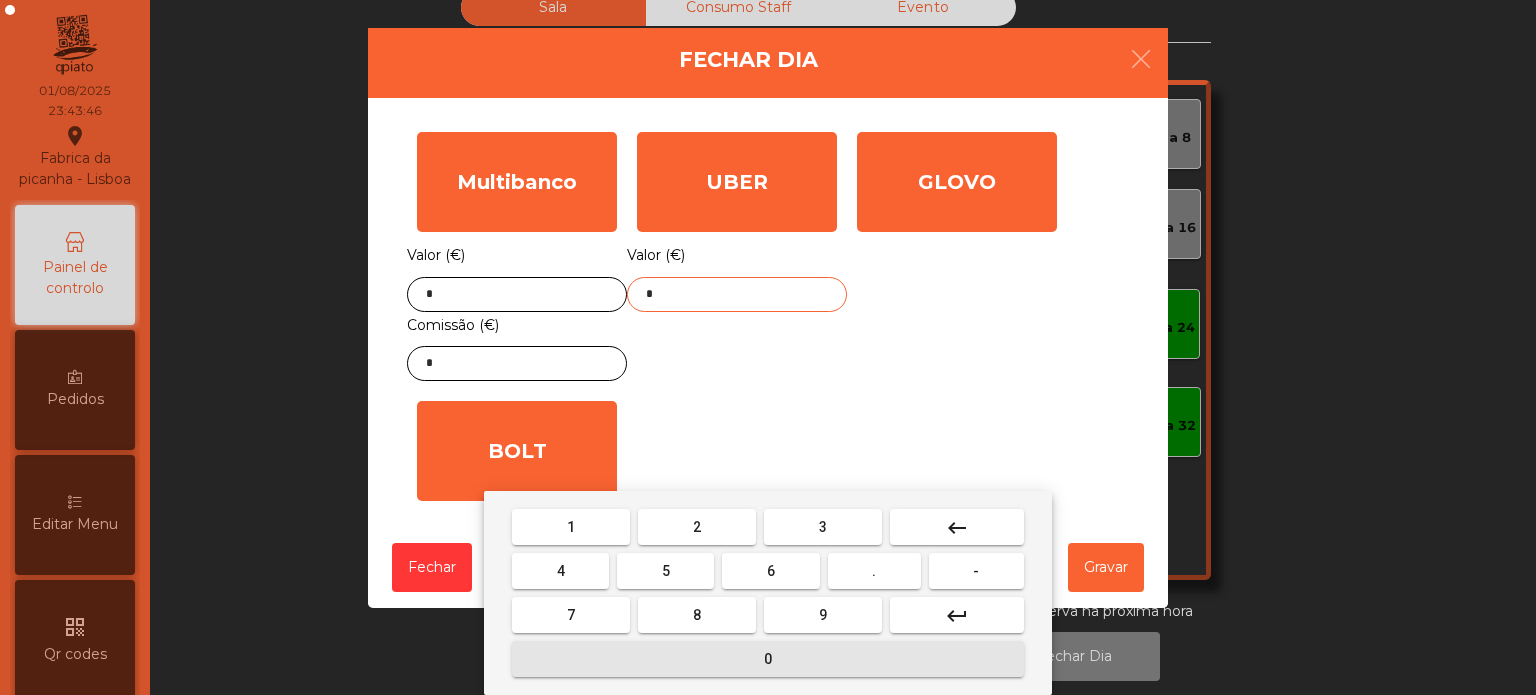 click on "6" at bounding box center (771, 571) 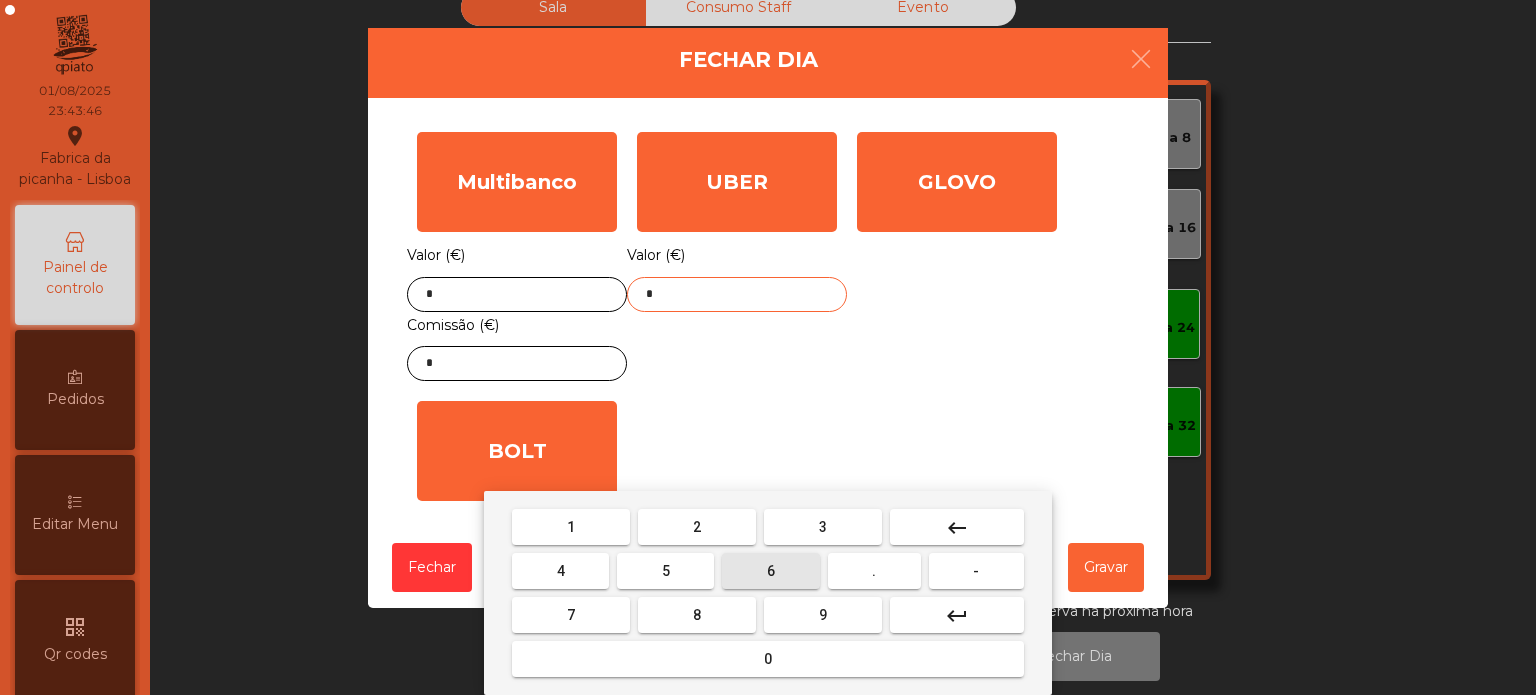 click on "9" at bounding box center [823, 615] 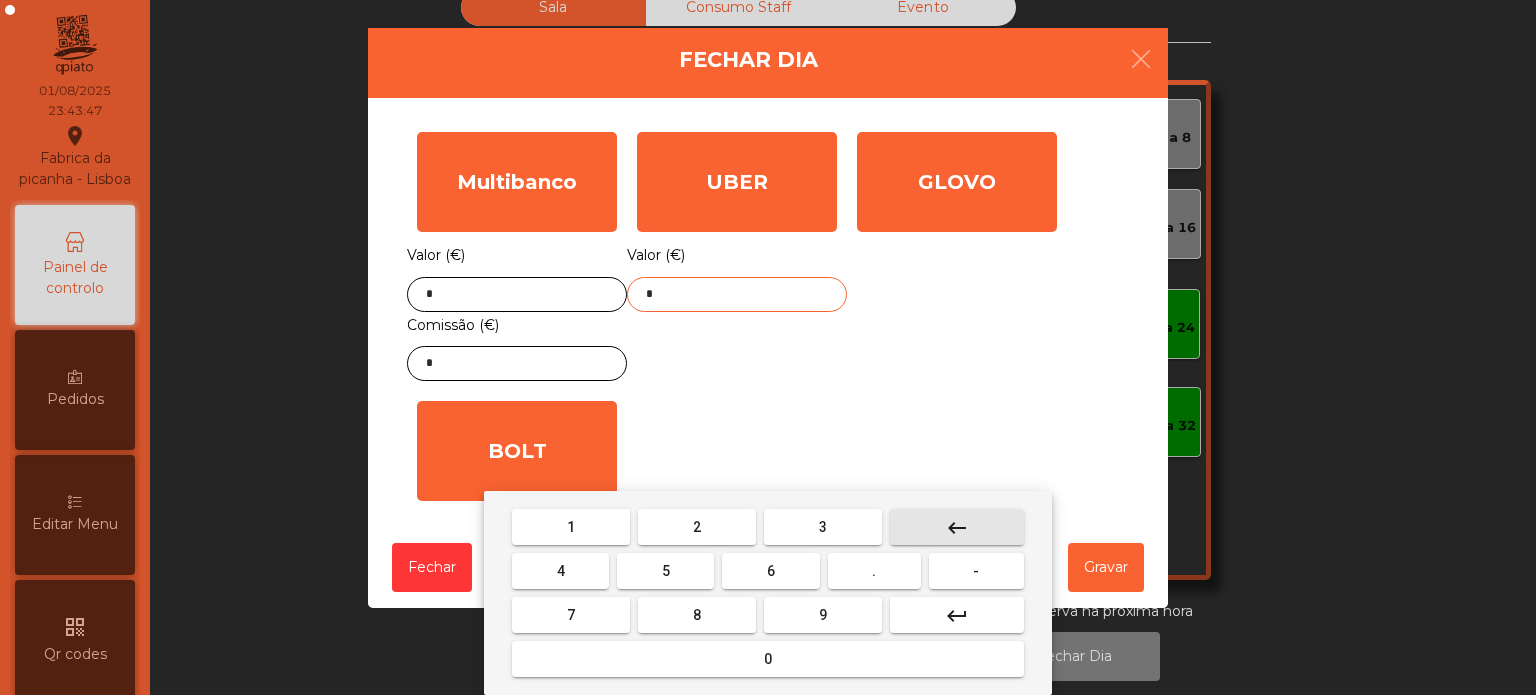 click on "keyboard_backspace" at bounding box center (957, 528) 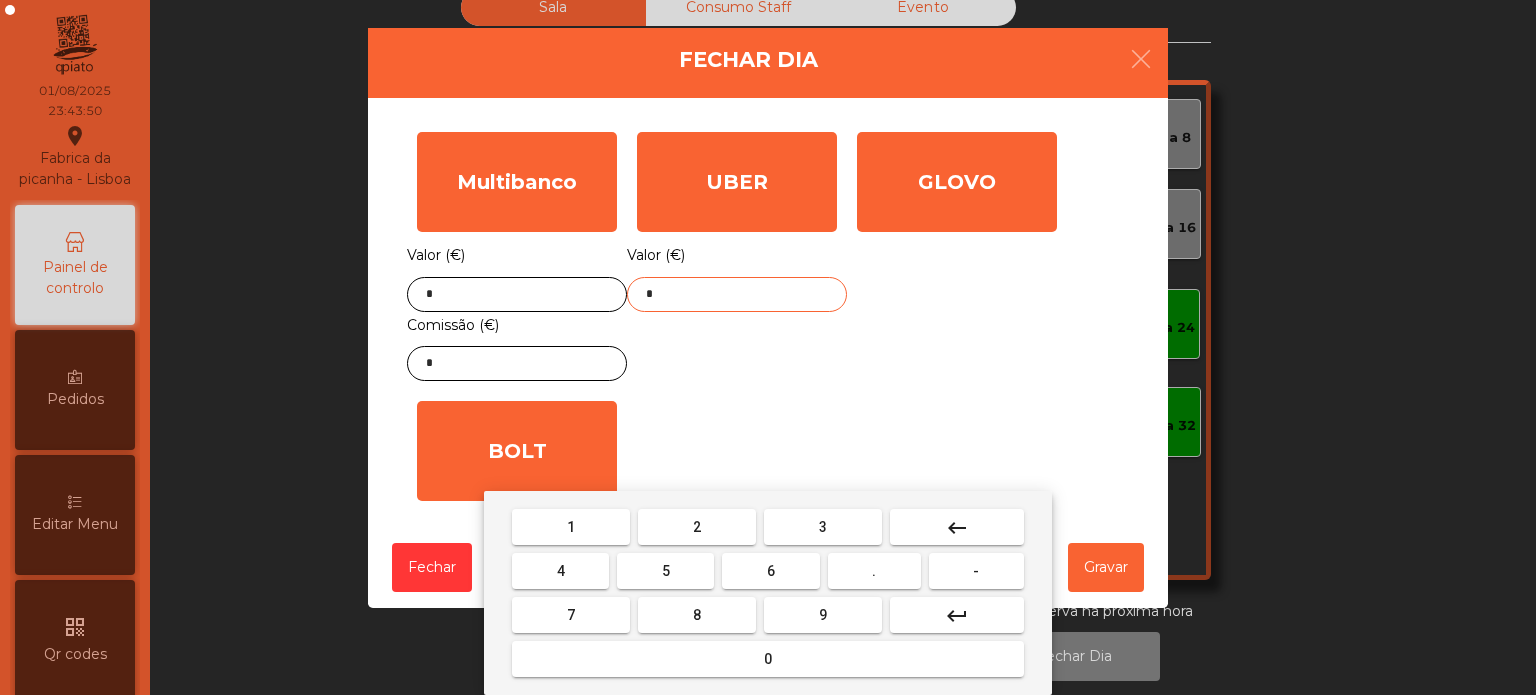 click on "2" at bounding box center (697, 527) 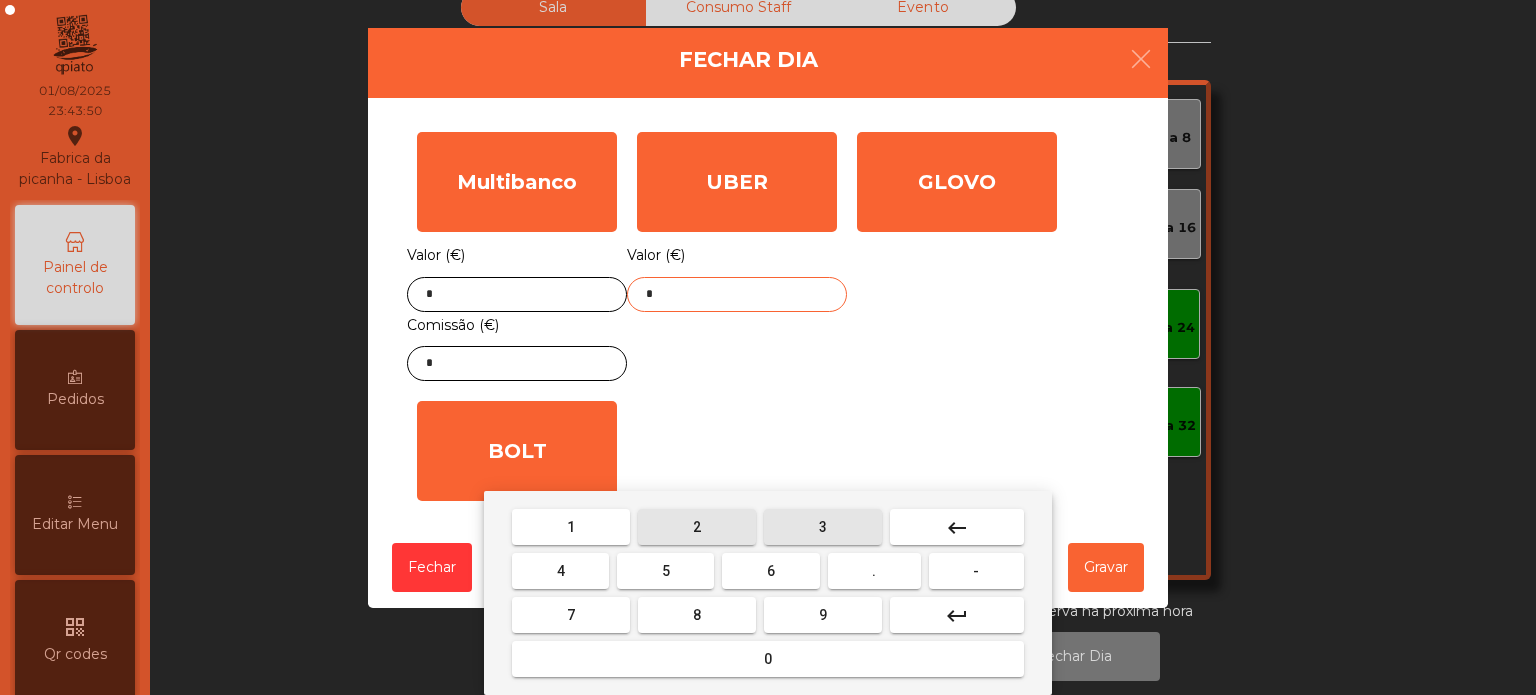 click on "3" at bounding box center (823, 527) 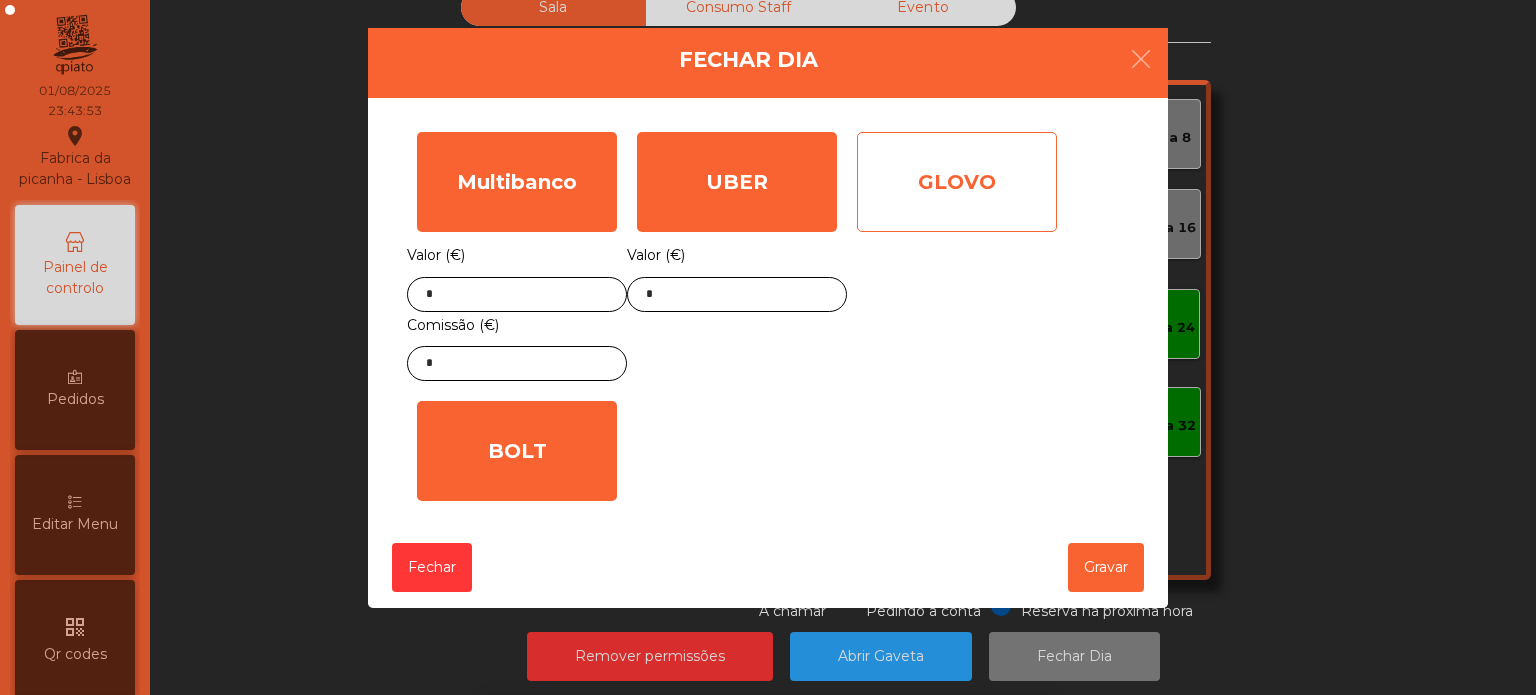 click on "GLOVO" 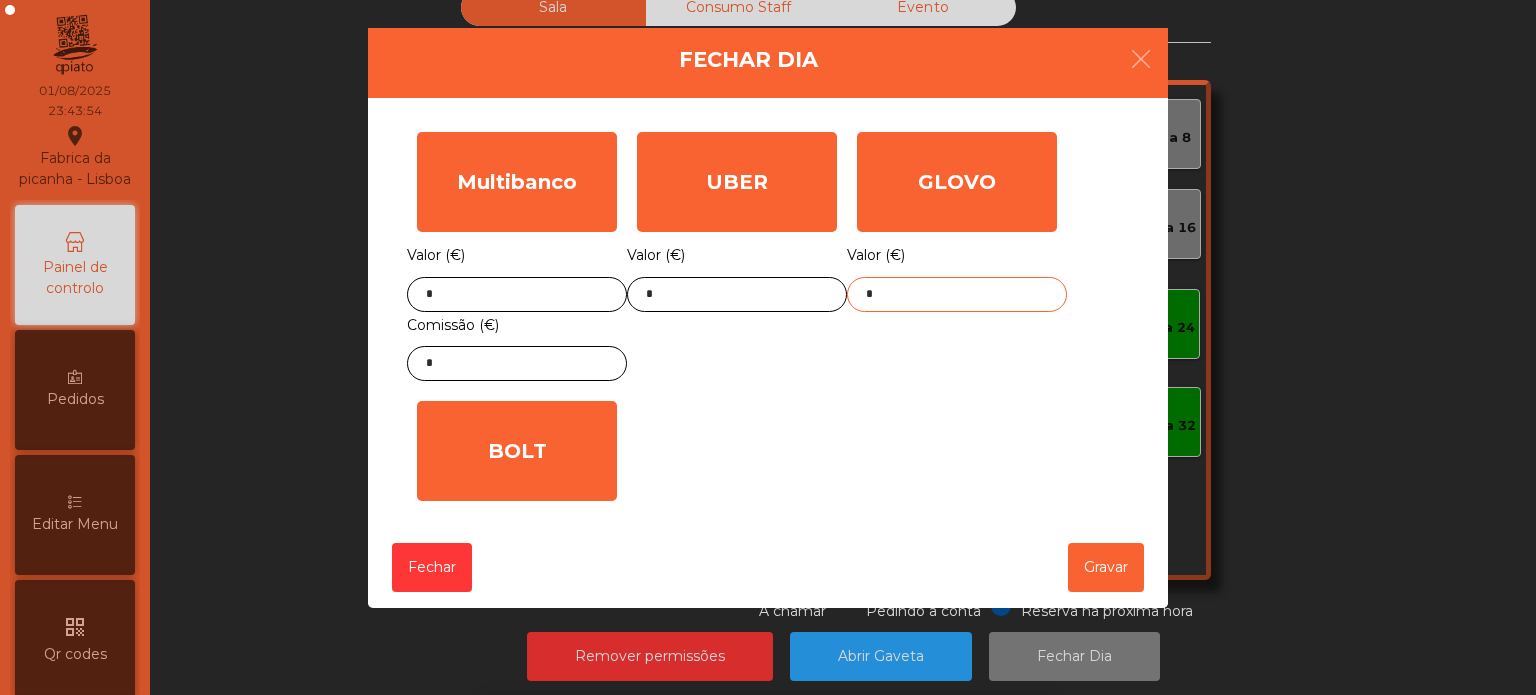 click on "*" 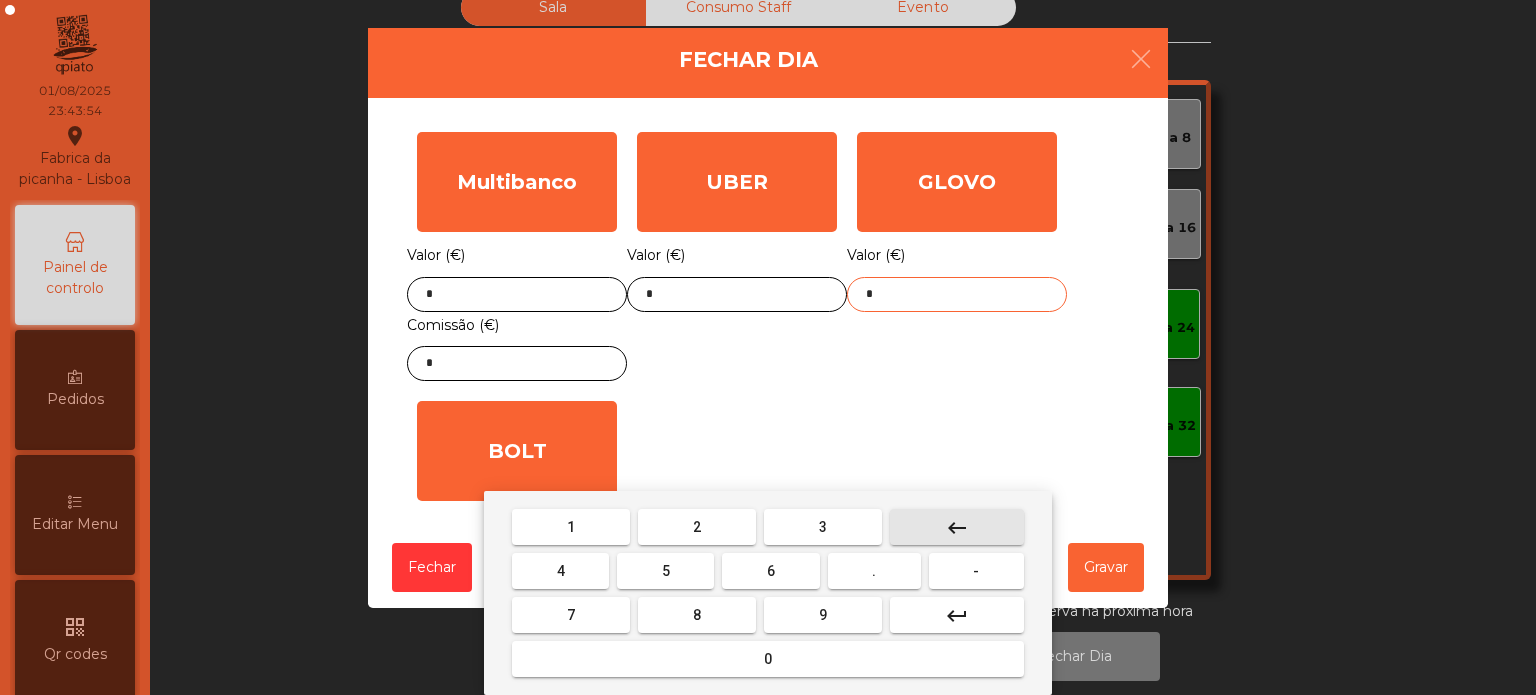 click on "keyboard_backspace" at bounding box center [957, 527] 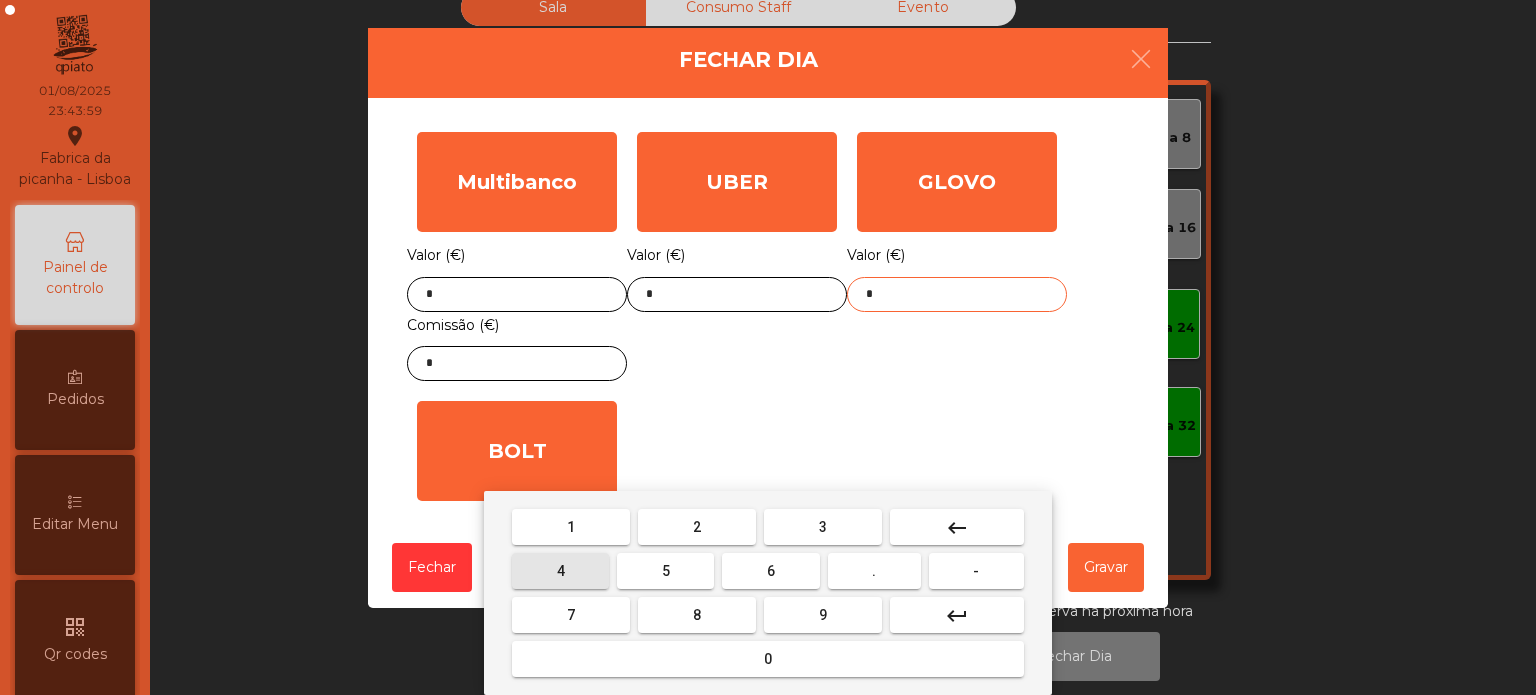click on "4" at bounding box center (560, 571) 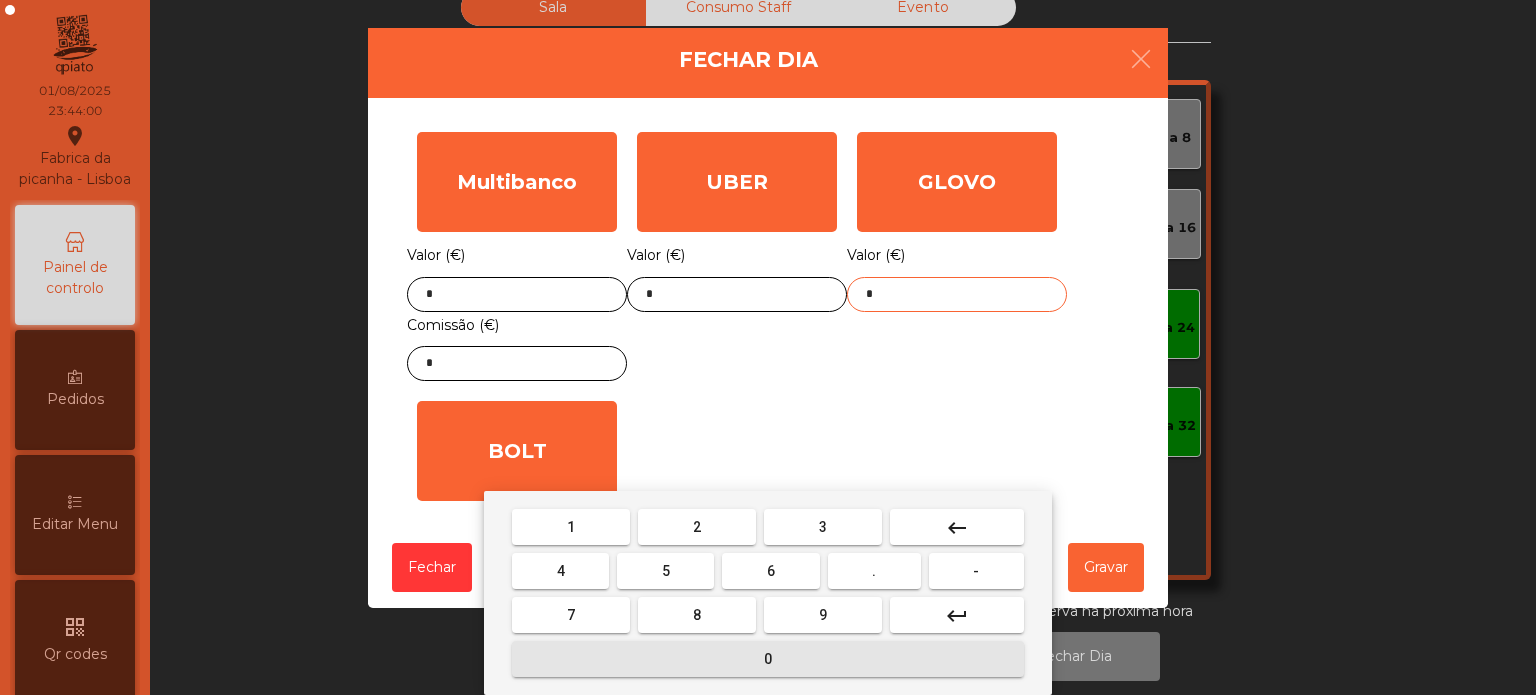 click on "0" at bounding box center [768, 659] 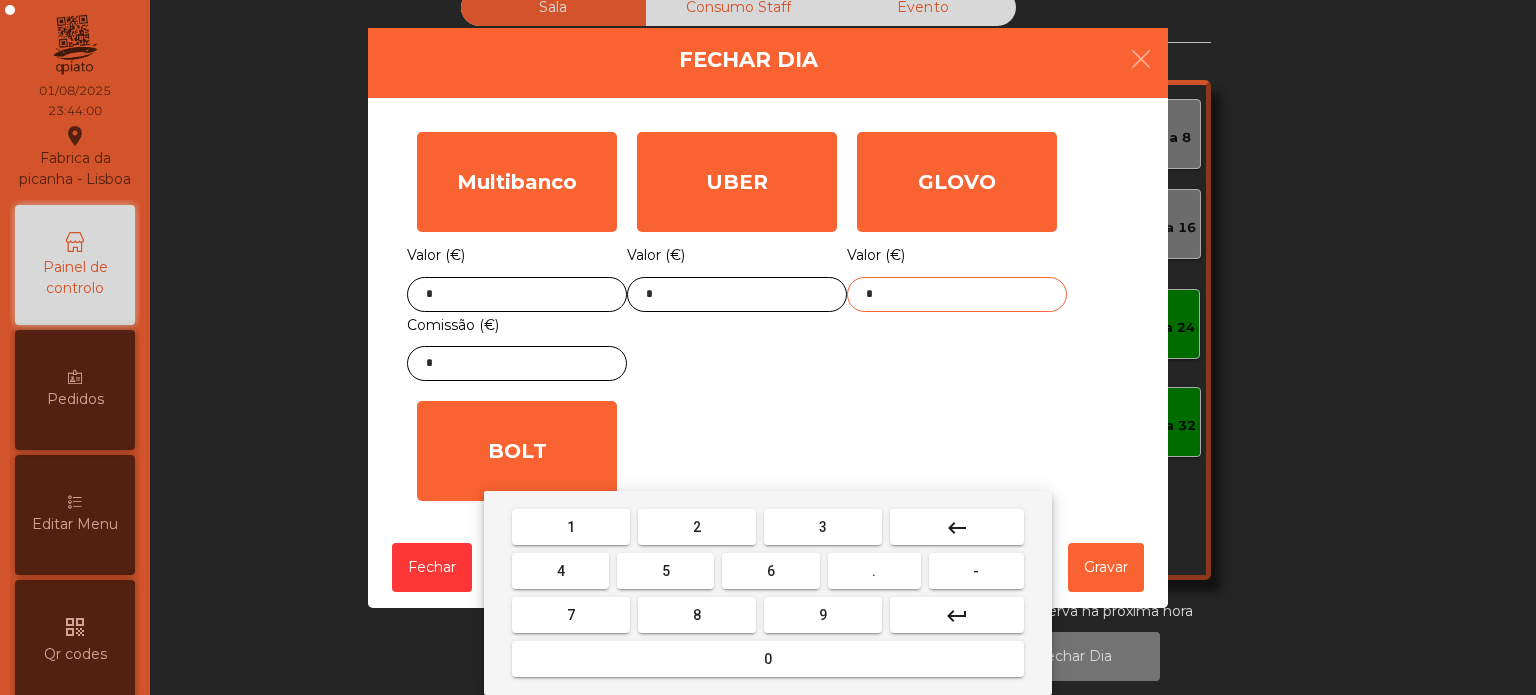 click on "." at bounding box center (874, 571) 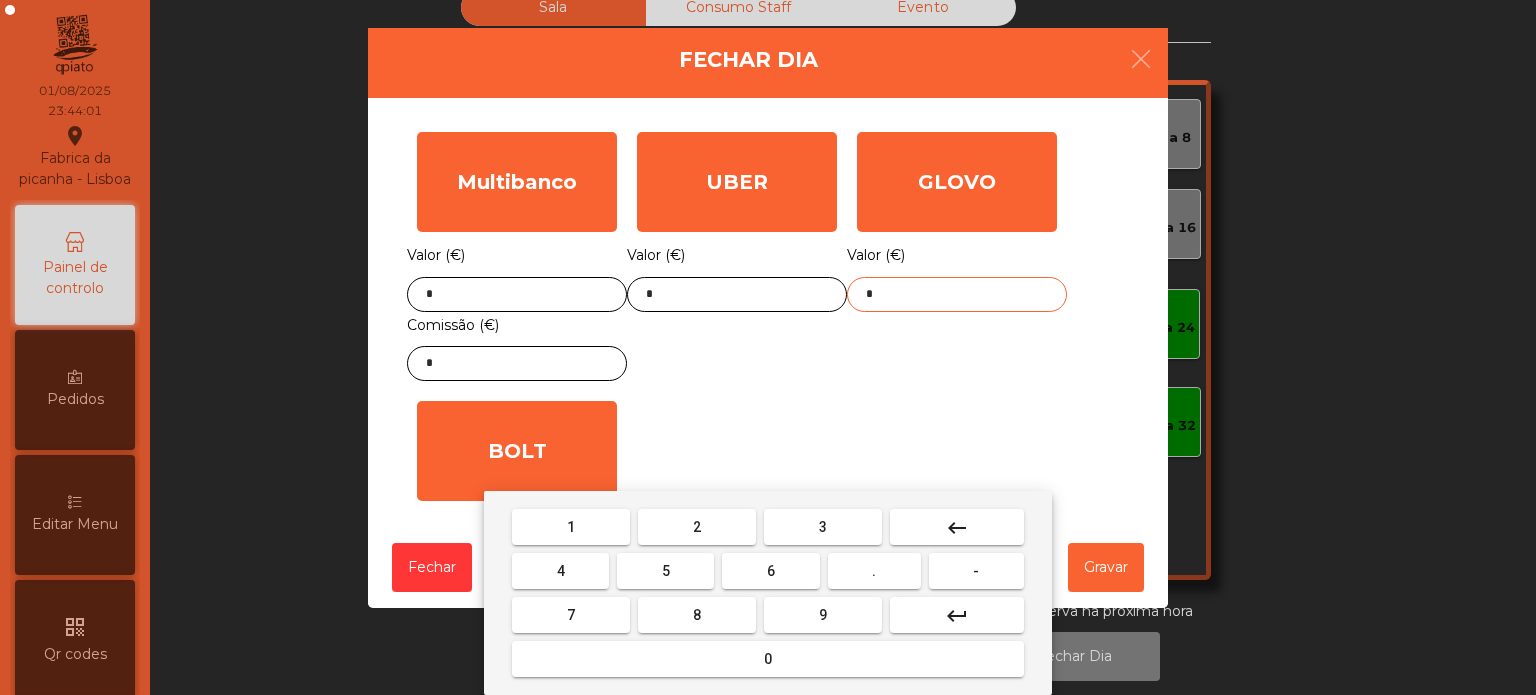 click on "4" at bounding box center [560, 571] 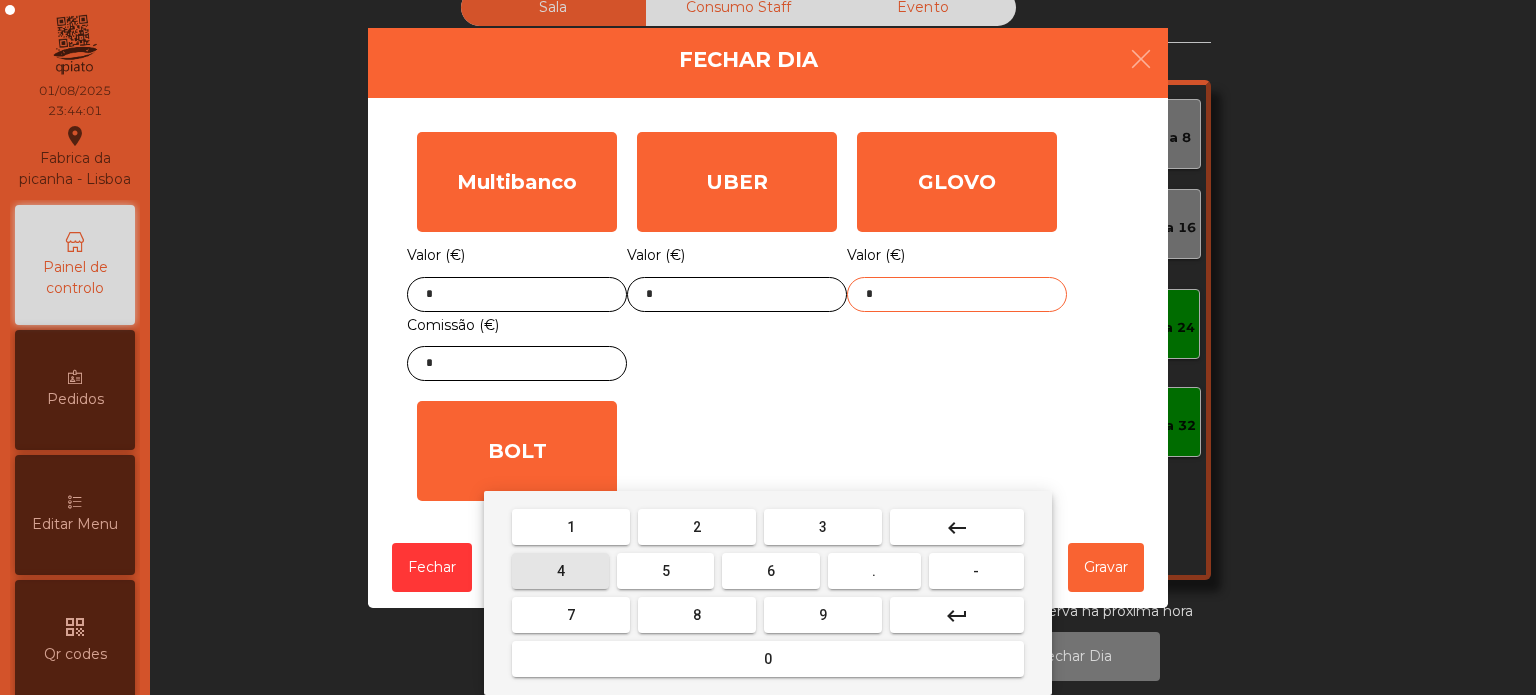 click on "9" at bounding box center [823, 615] 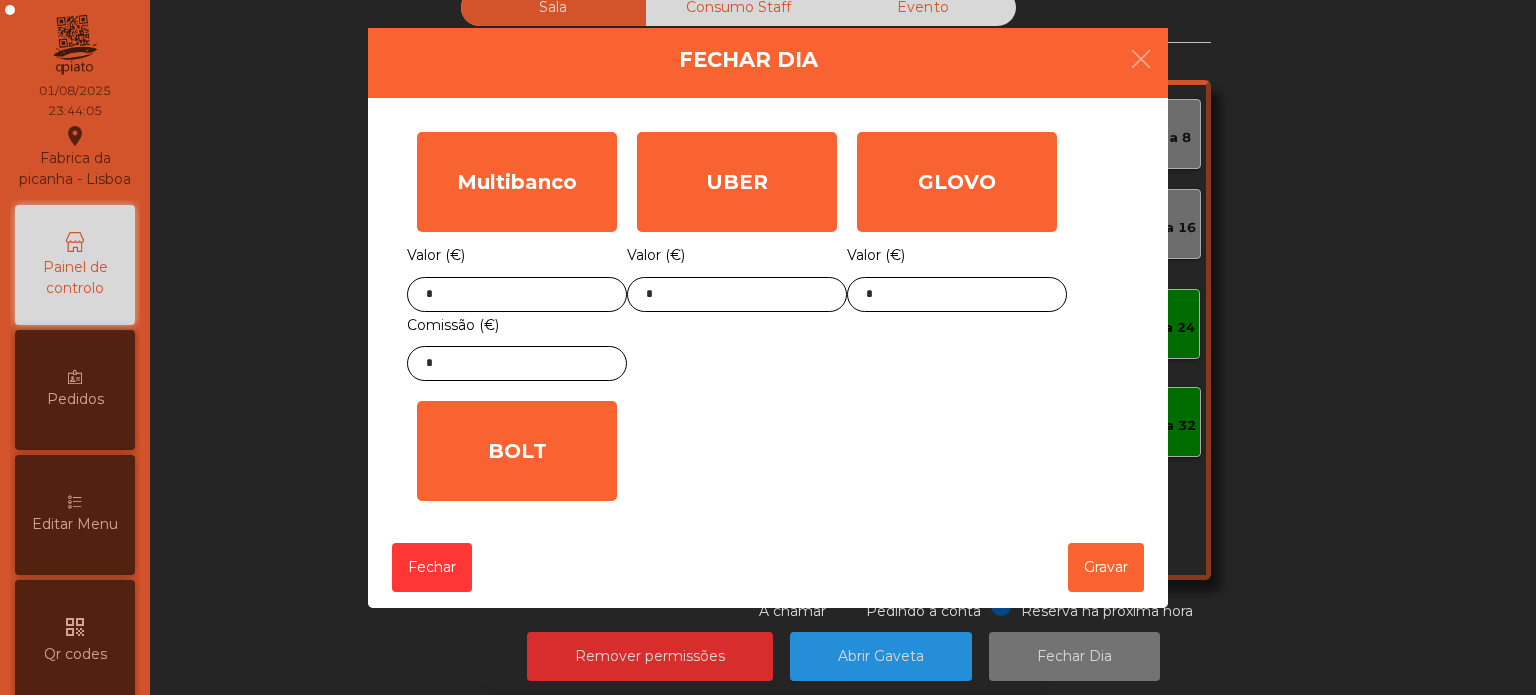 click on "Multibanco  Valor (€) * Comissão (€) *  UBER  Valor (€) *  GLOVO  Valor (€) *  BOLT  Valor (€) *" 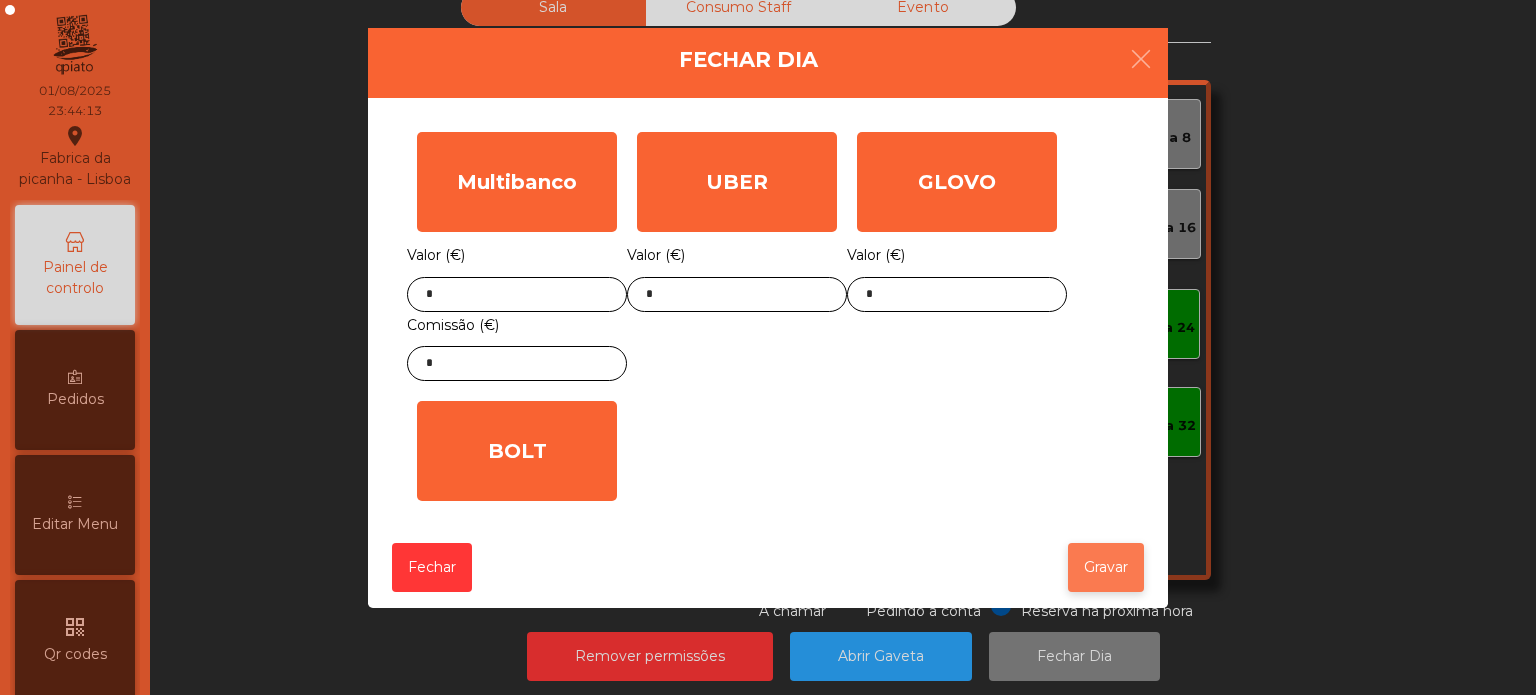 click on "Gravar" 